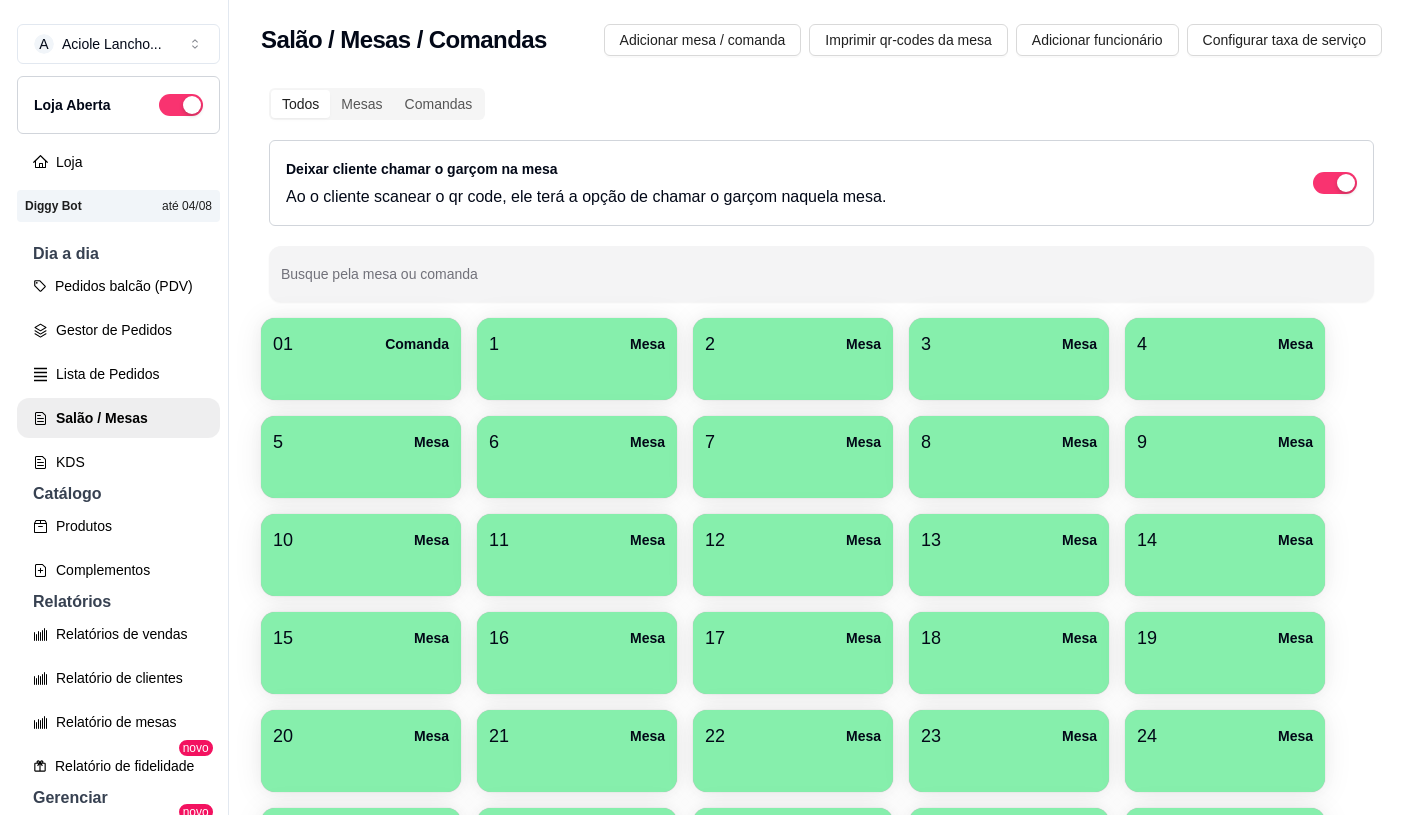 scroll, scrollTop: 0, scrollLeft: 0, axis: both 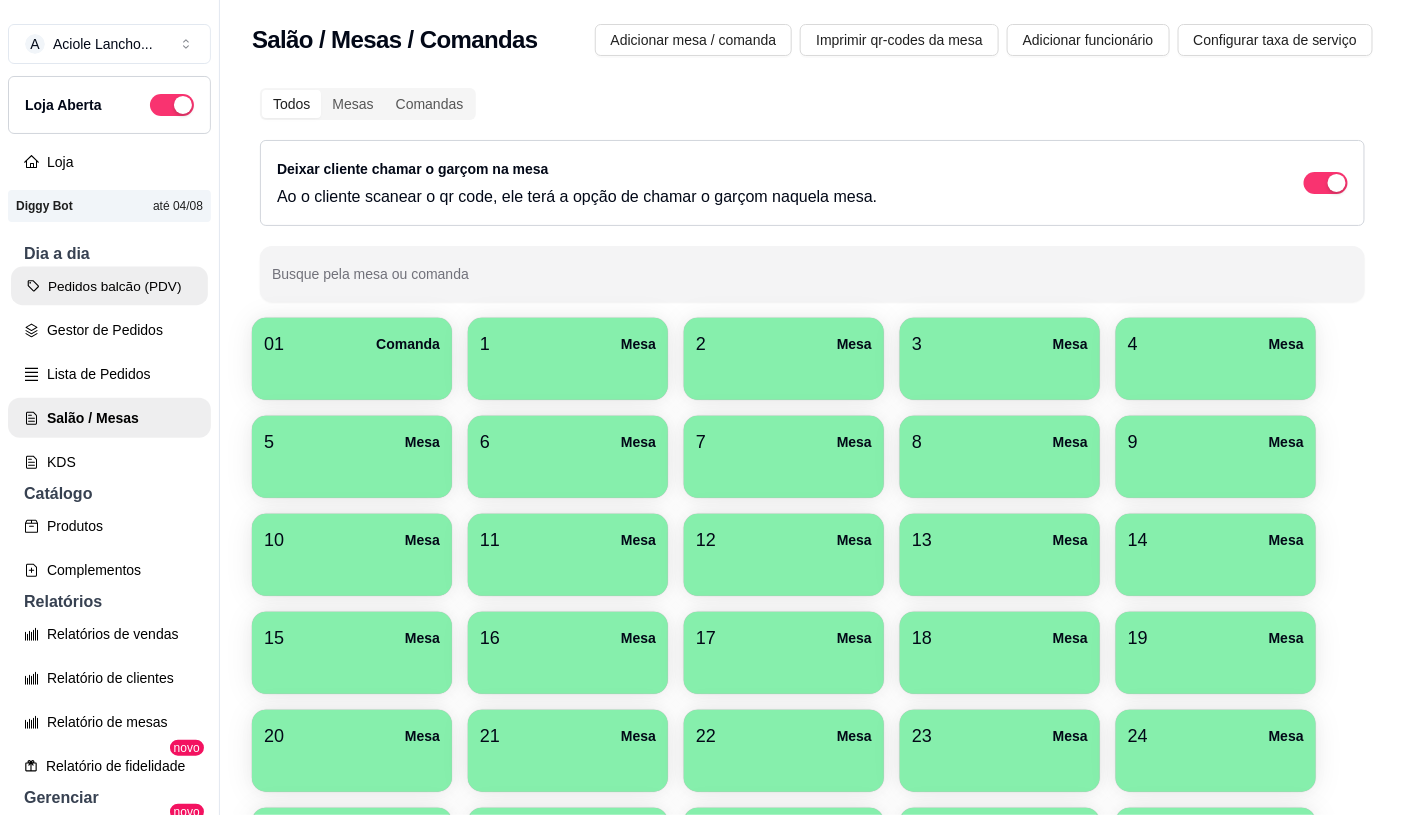 click on "Pedidos balcão (PDV)" at bounding box center (109, 286) 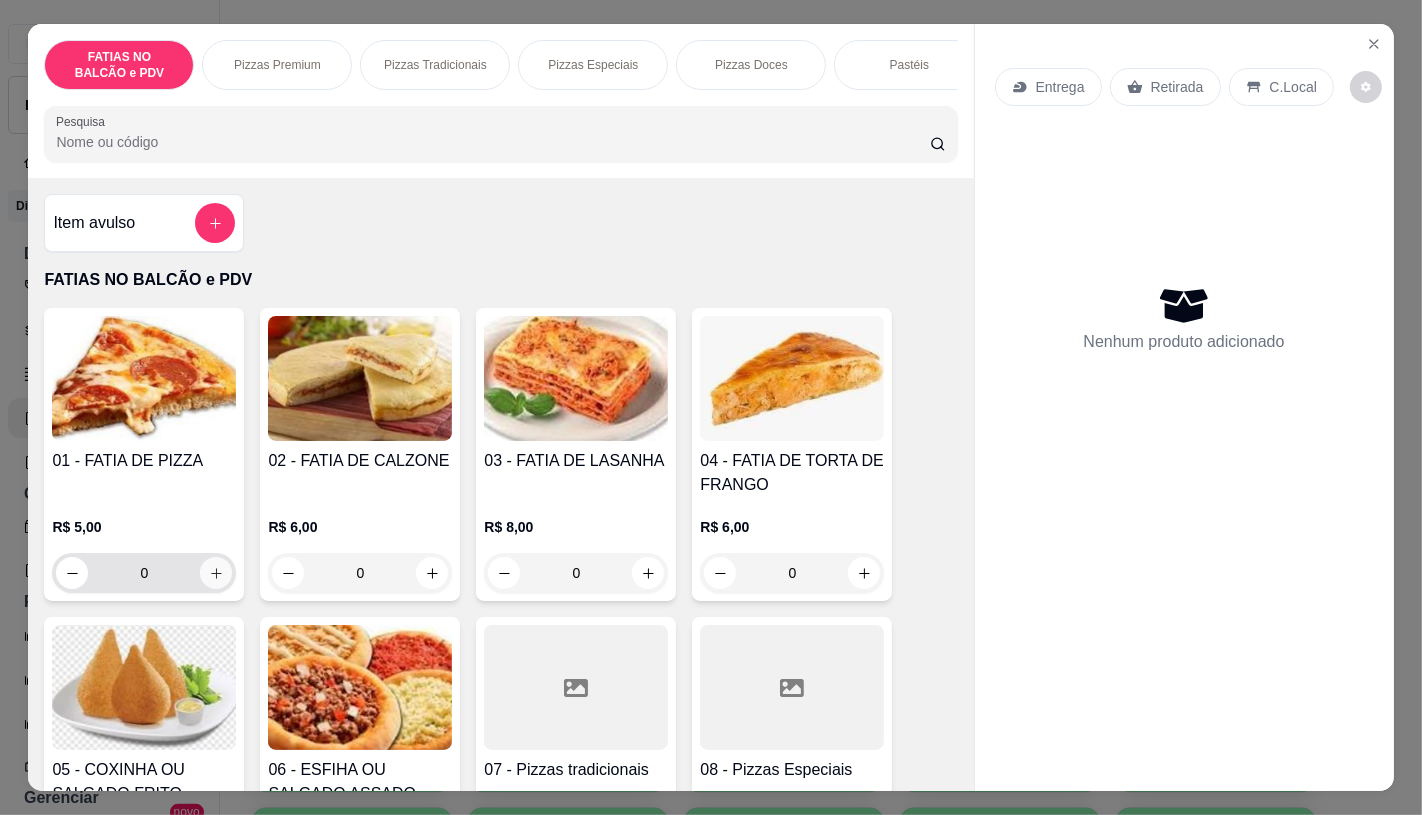 click 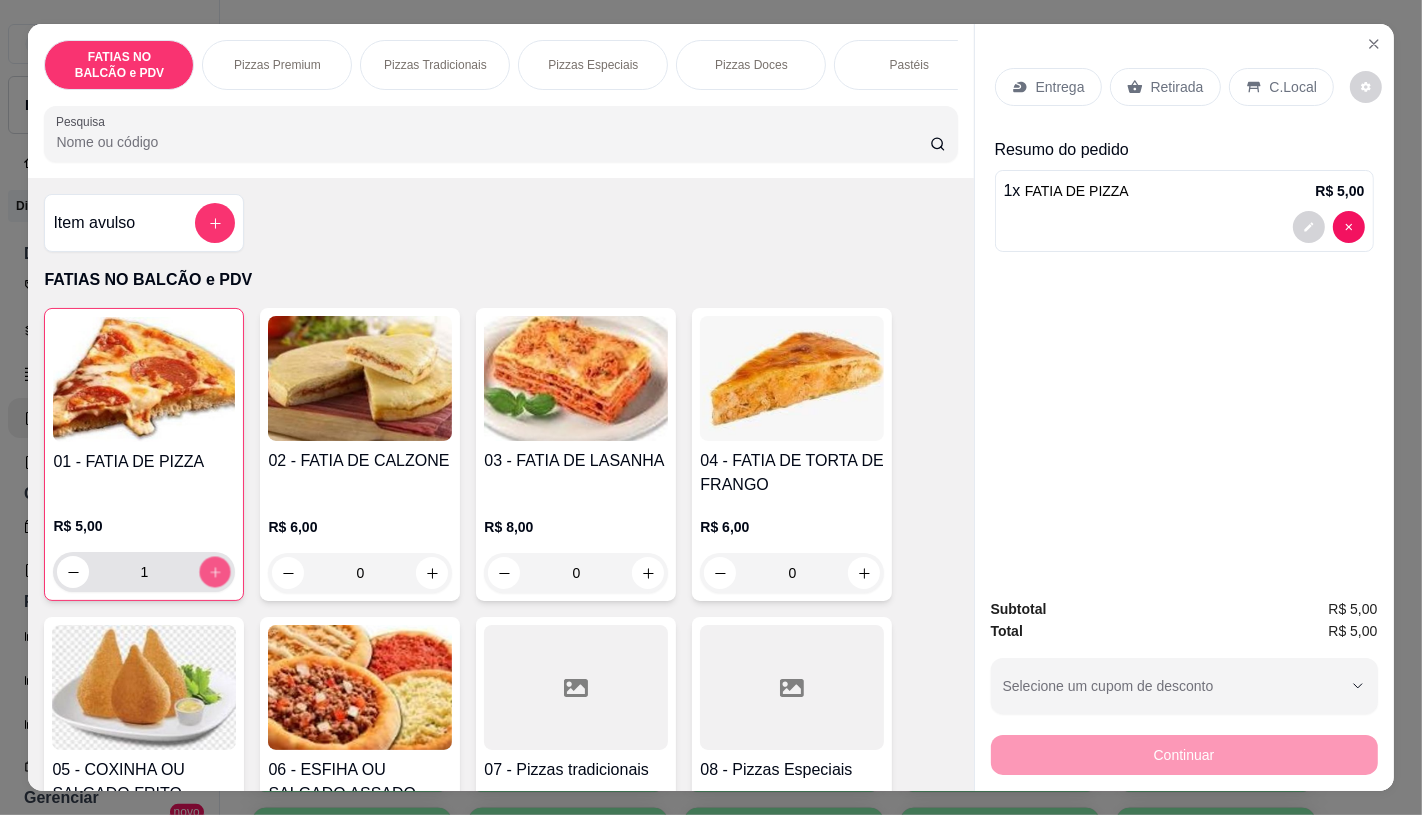 click 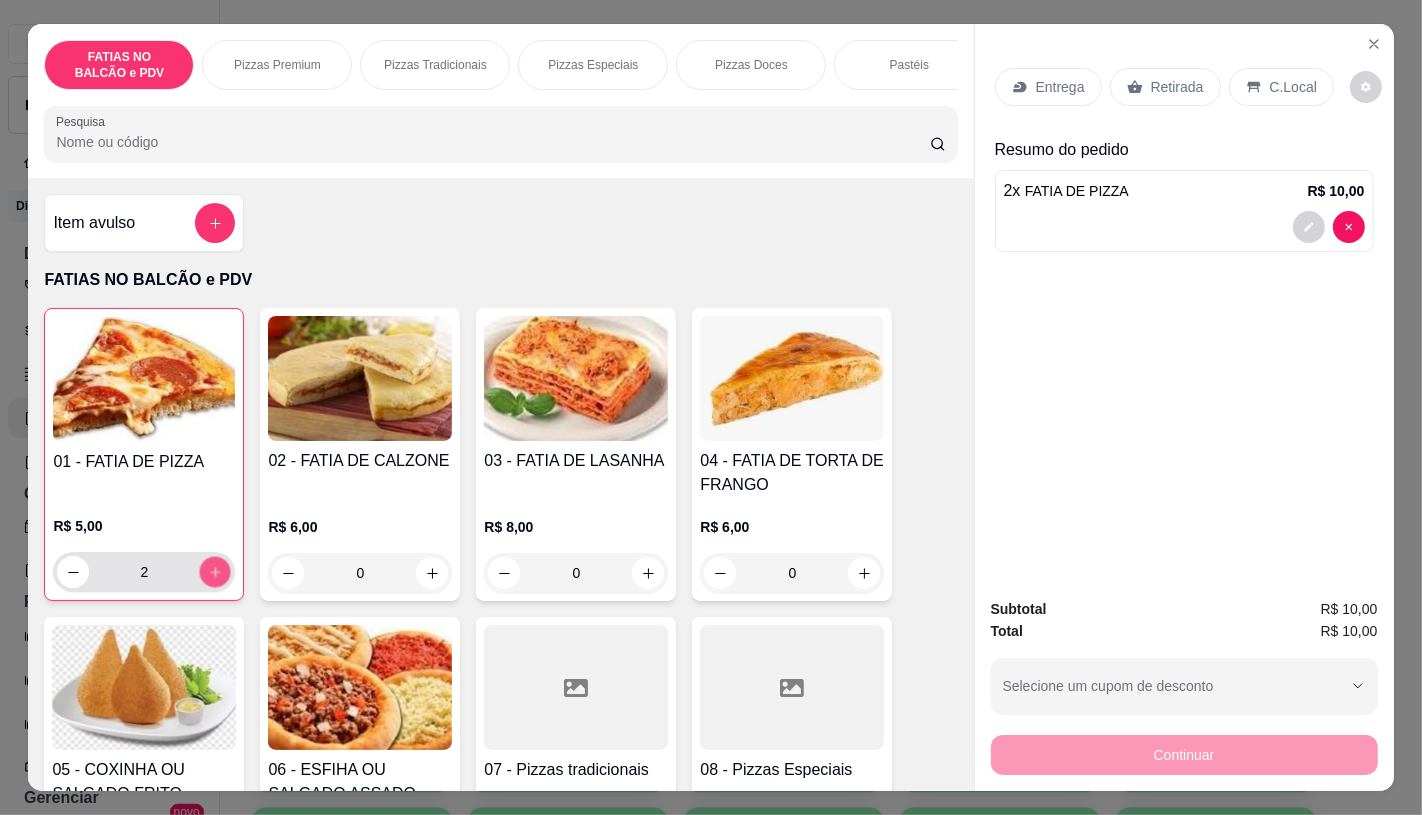 click 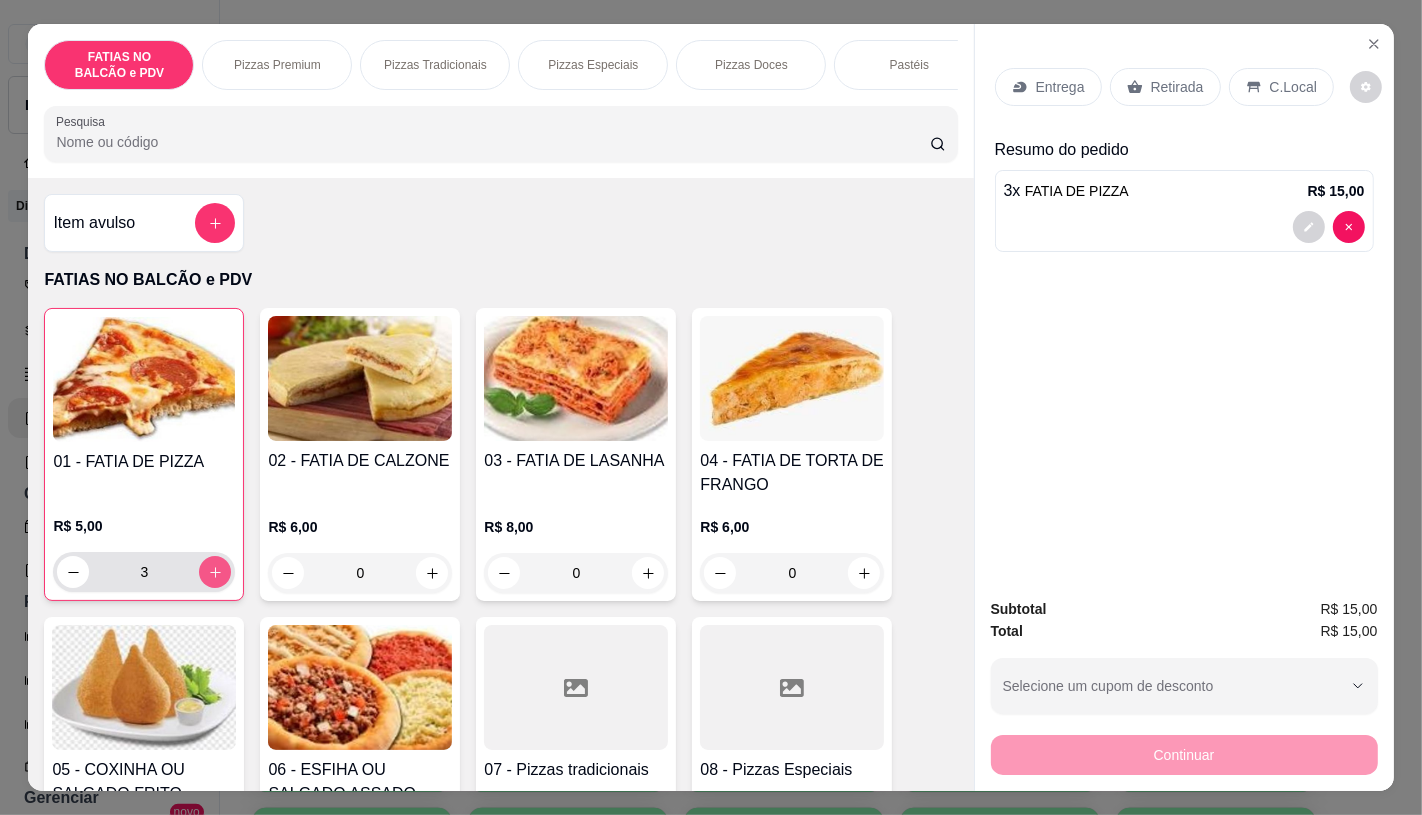 click 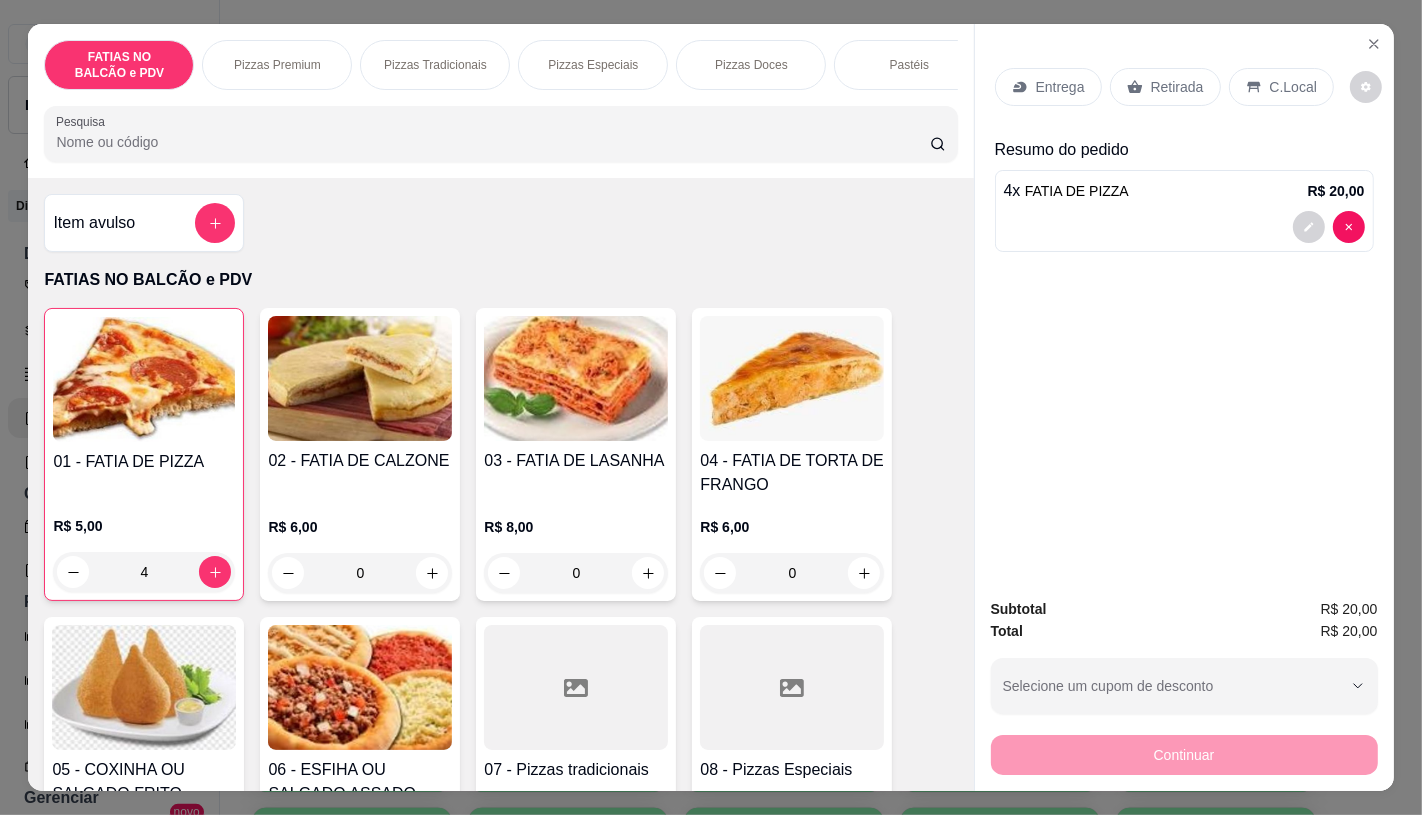 click on "Retirada" at bounding box center [1165, 87] 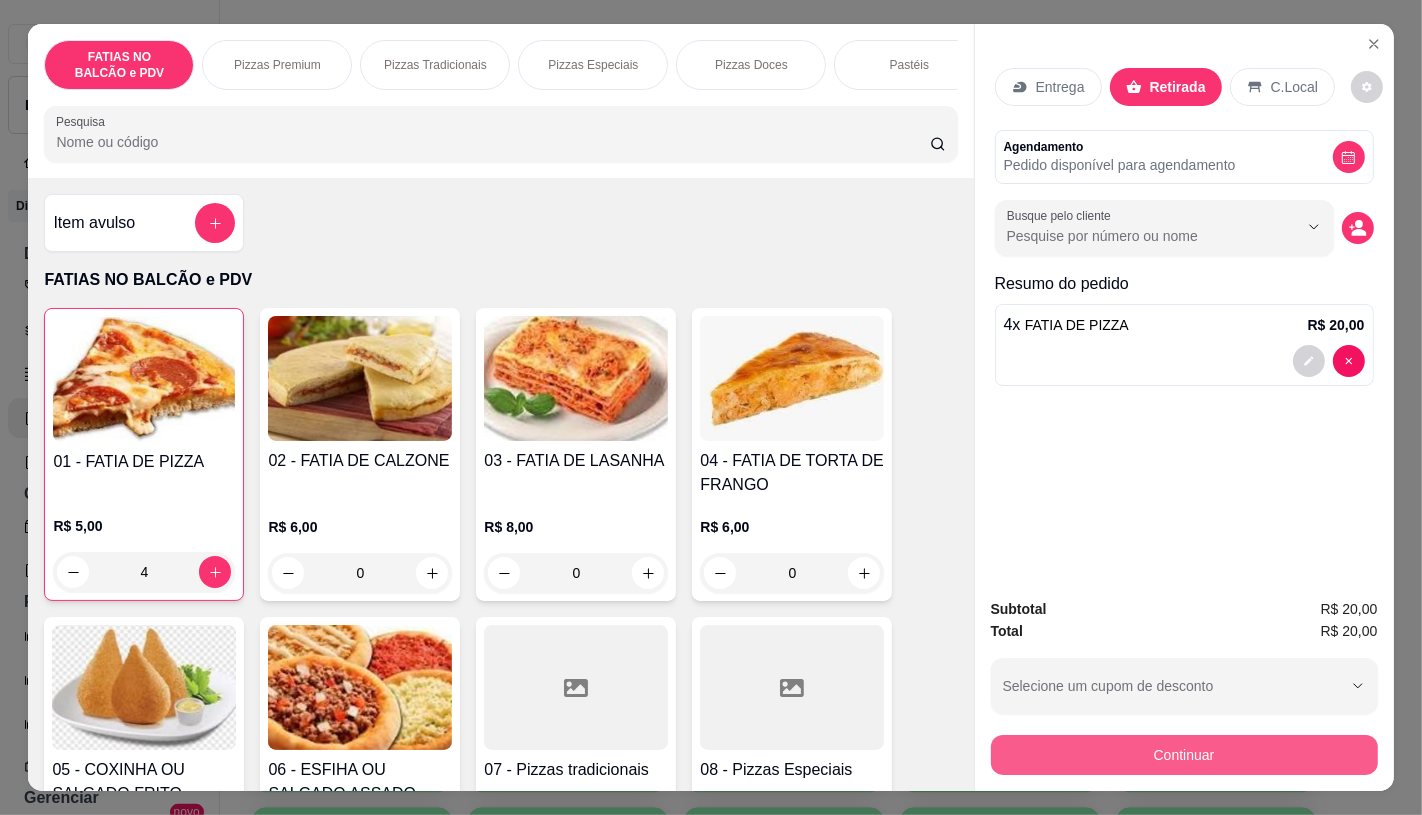 click on "Continuar" at bounding box center (1184, 755) 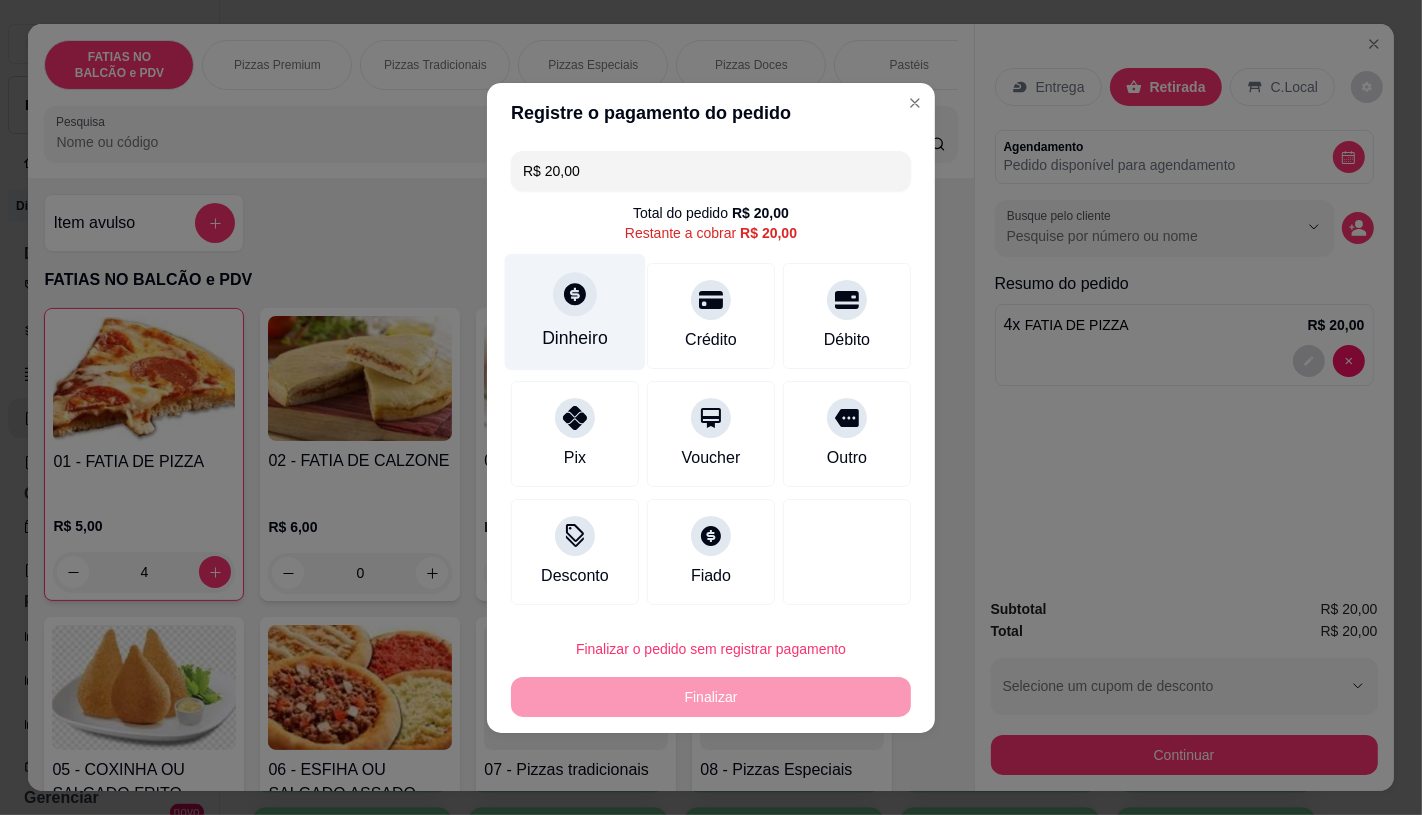 click on "Dinheiro" at bounding box center (575, 338) 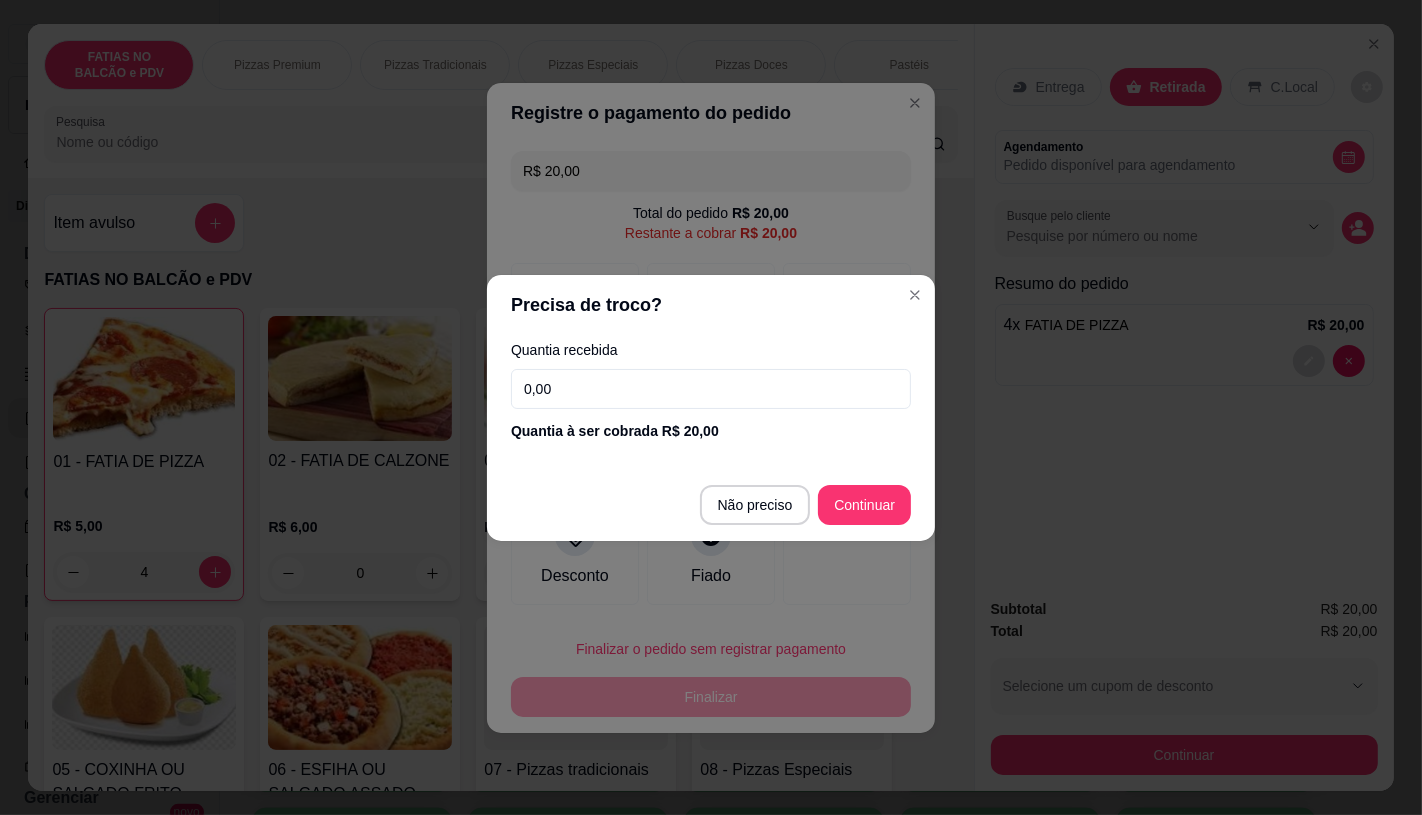 click on "Não preciso Continuar" at bounding box center (711, 505) 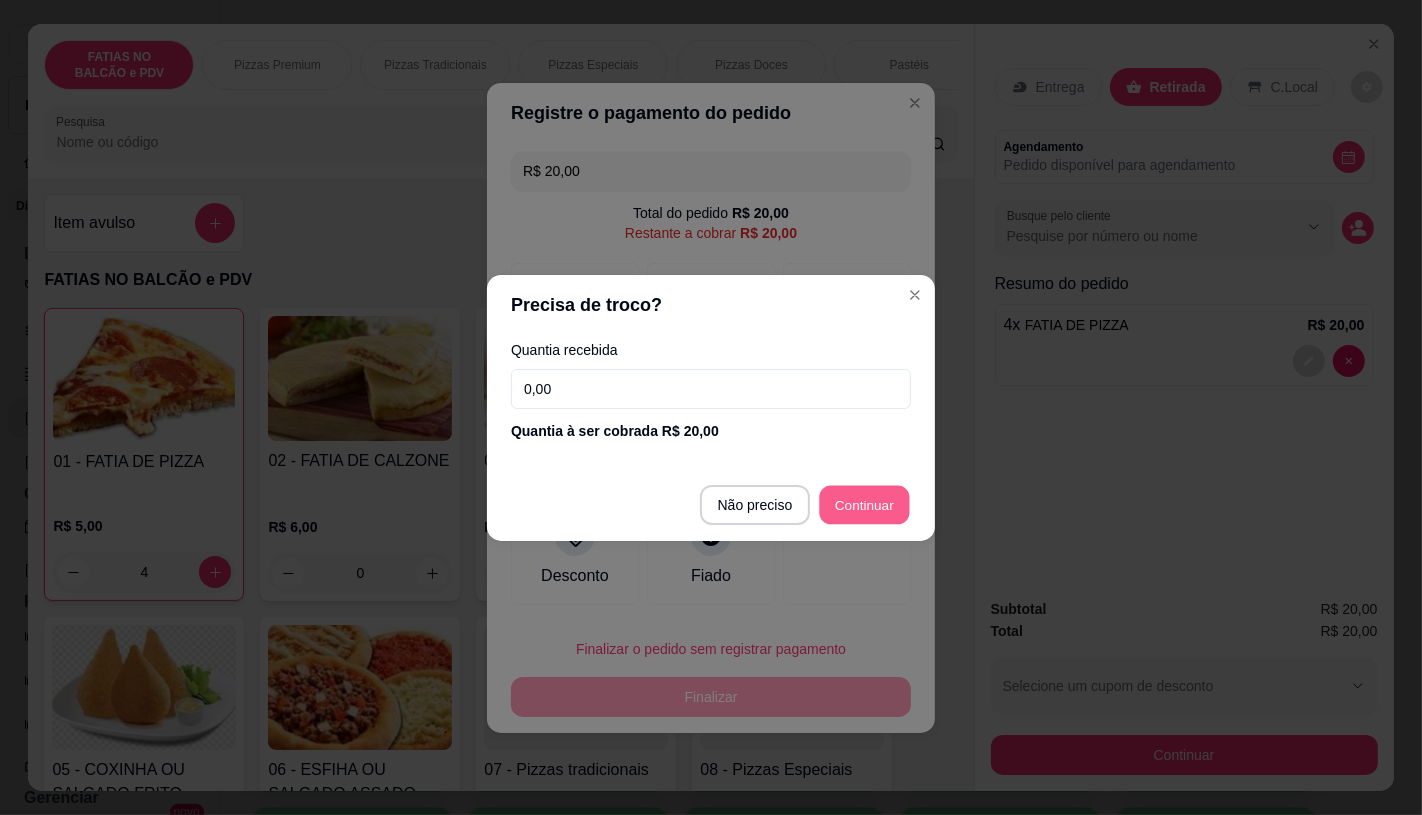 type on "R$ 0,00" 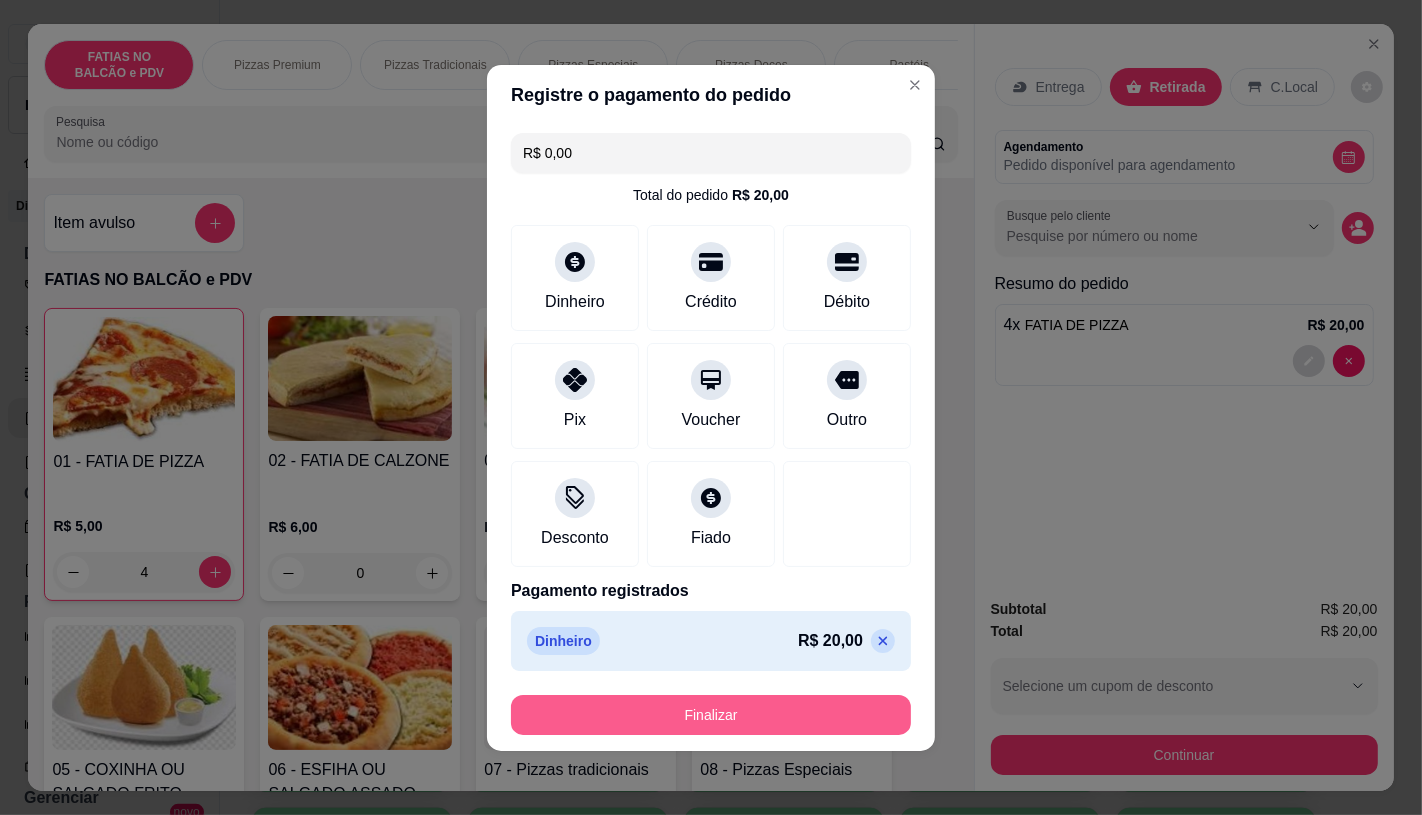 click on "Finalizar" at bounding box center [711, 715] 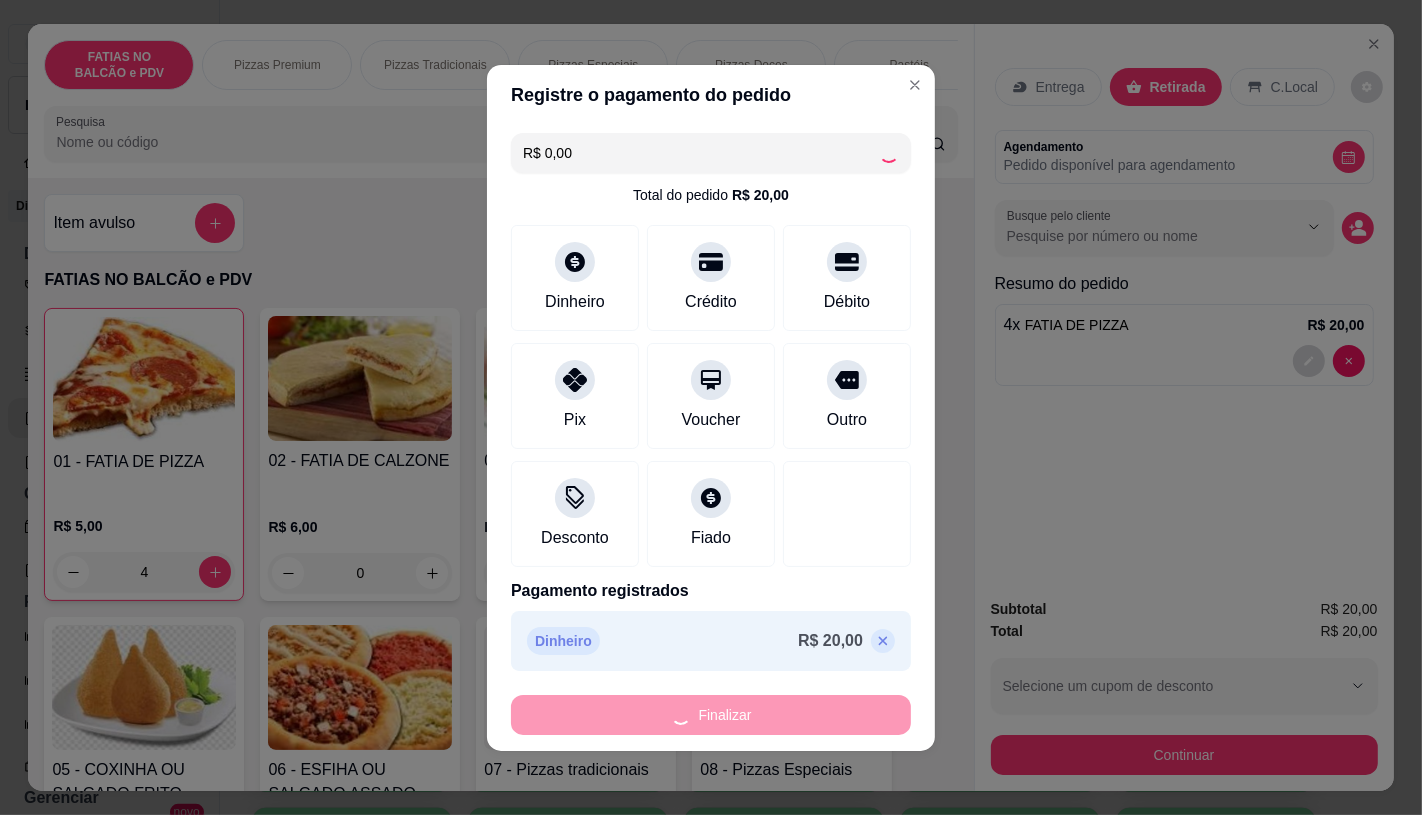 type on "0" 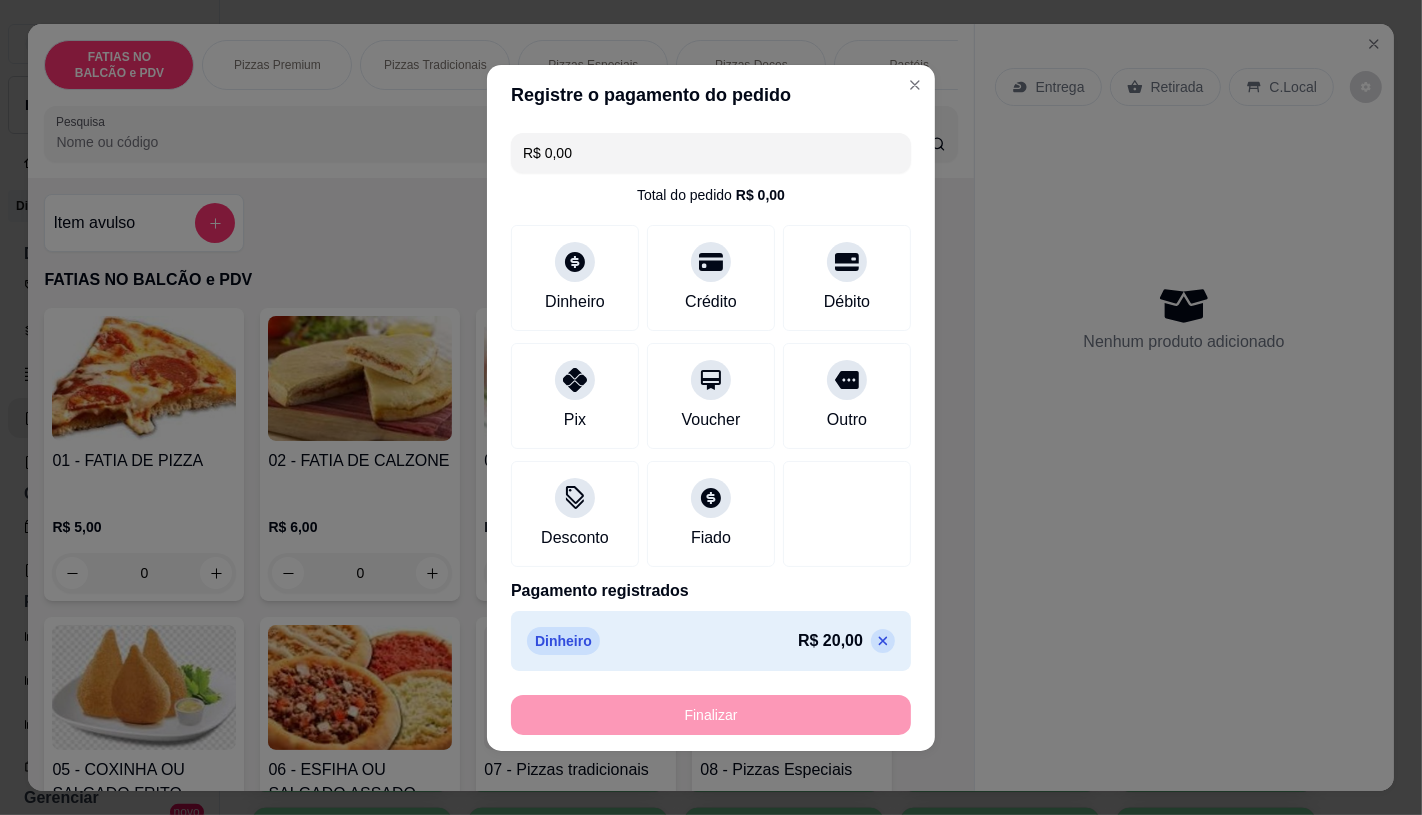 type on "-R$ 20,00" 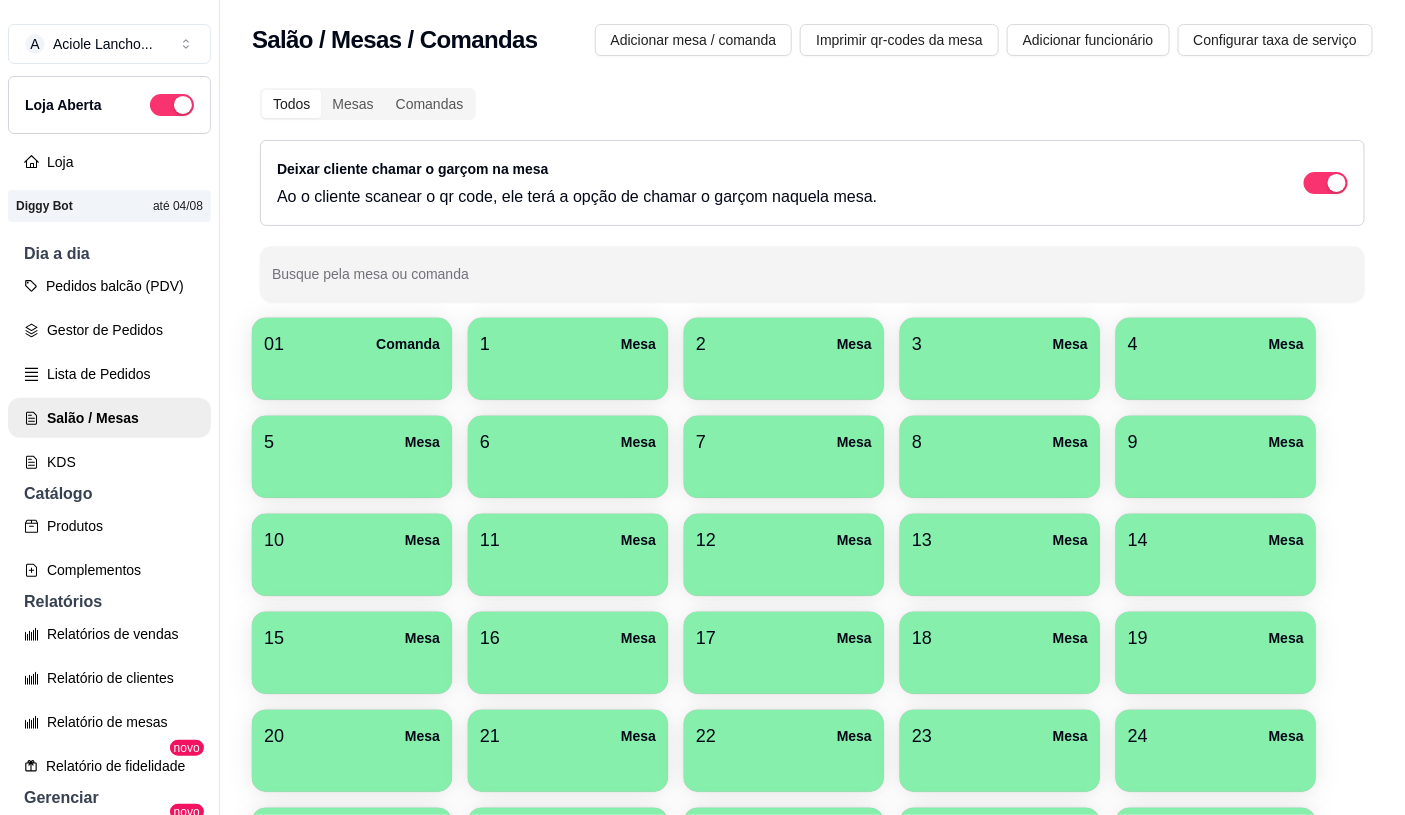 drag, startPoint x: 902, startPoint y: 240, endPoint x: 762, endPoint y: 243, distance: 140.03214 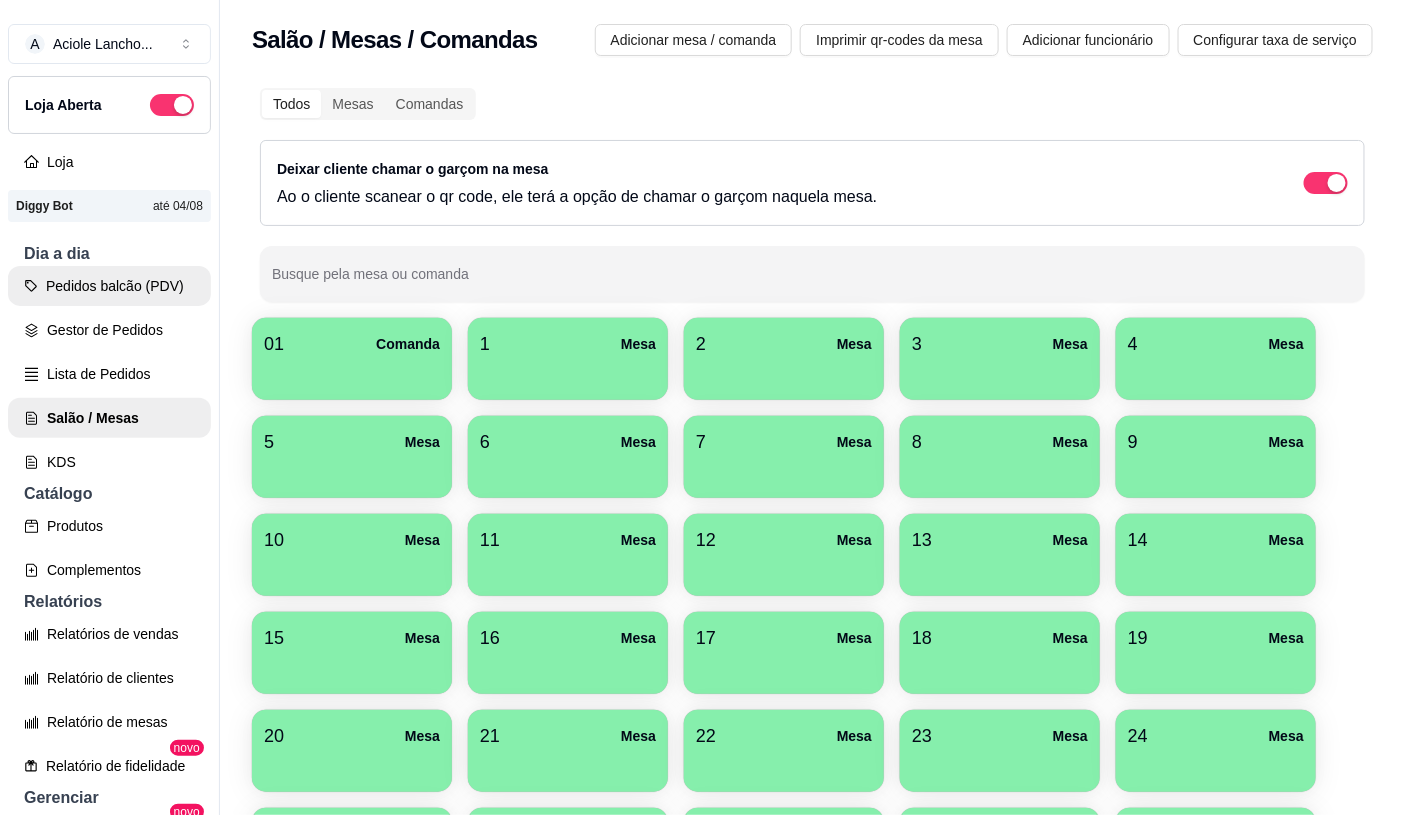 click on "Pedidos balcão (PDV)" at bounding box center (109, 286) 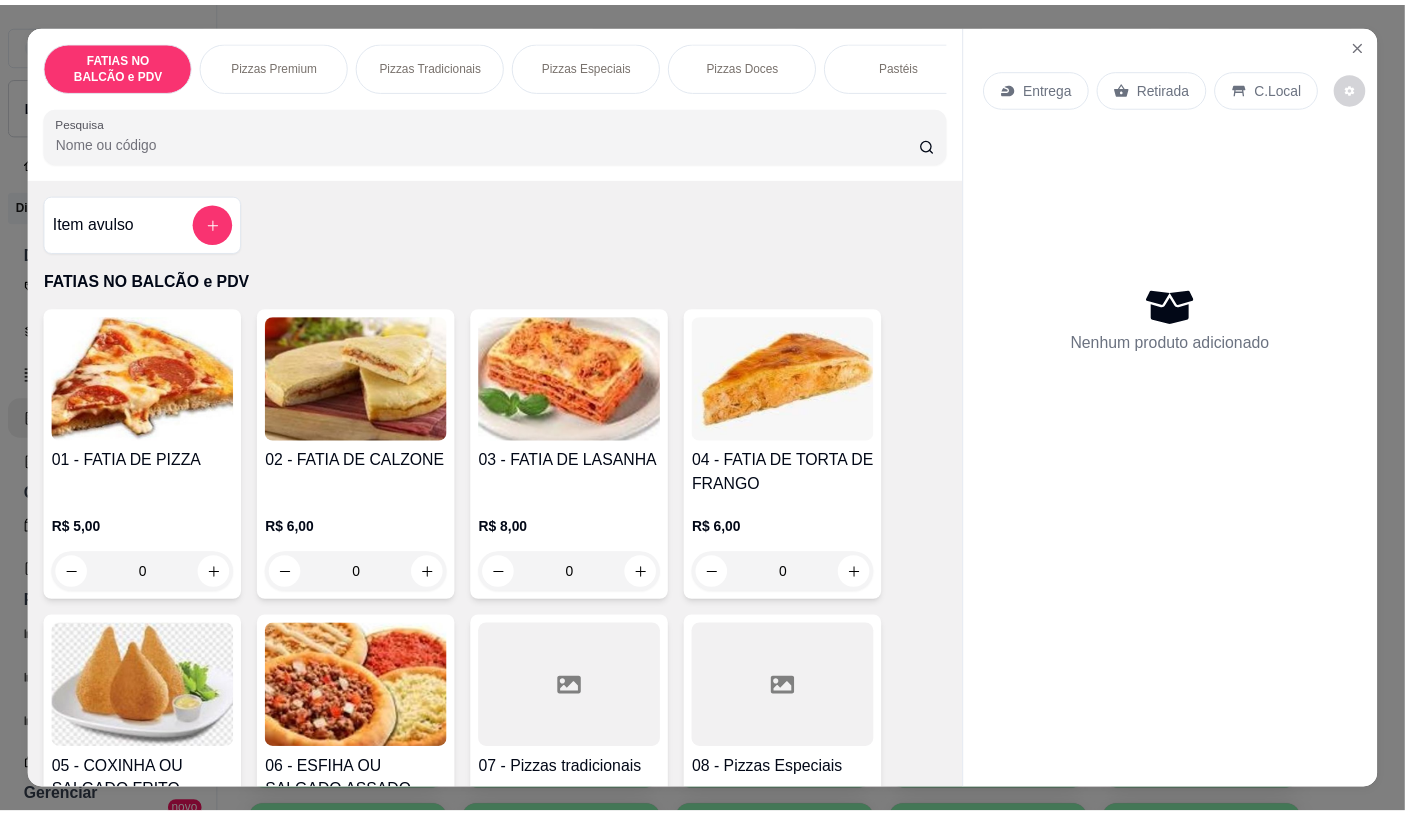 scroll, scrollTop: 111, scrollLeft: 0, axis: vertical 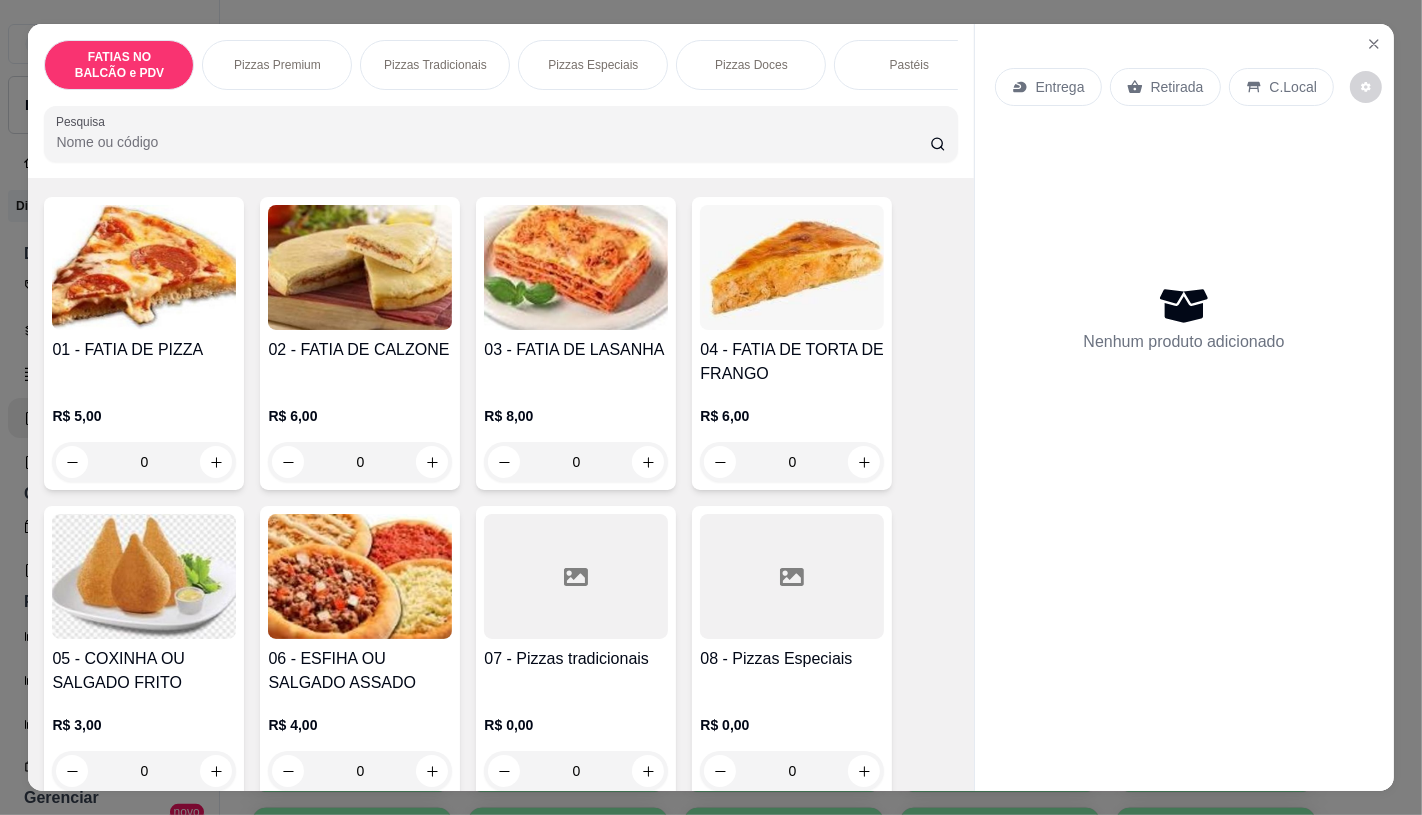 click on "01 - FATIA DE PIZZA   R$ 5,00 0 02 - FATIA DE CALZONE   R$ 6,00 0 03 - FATIA DE LASANHA   R$ 8,00 0 04 - FATIA DE TORTA DE FRANGO   R$ 6,00 0 05 - COXINHA OU SALGADO FRITO   R$ 3,00 0 06 - ESFIHA OU SALGADO ASSADO    R$ 4,00 0 07 - Pizzas tradicionais    R$ 0,00 0 08 - Pizzas Especiais    R$ 0,00 0 09 - Suco copo    R$ 5,00 0 10 - Vitamina copo    R$ 6,00 0 11 - Refrigerantes sabores    R$ 13,00 0 14 - Panquecas    R$ 0,00 0 Suco Laranja (Açaí)    R$ 8,00 0 Salgado forno    R$ 5,00 0 Fatia Especial   R$ 6,00 0 jarra de suco (laranja açai)   R$ 18,00 0 agua de coco(açai)   R$ 5,00 0" at bounding box center (500, 949) 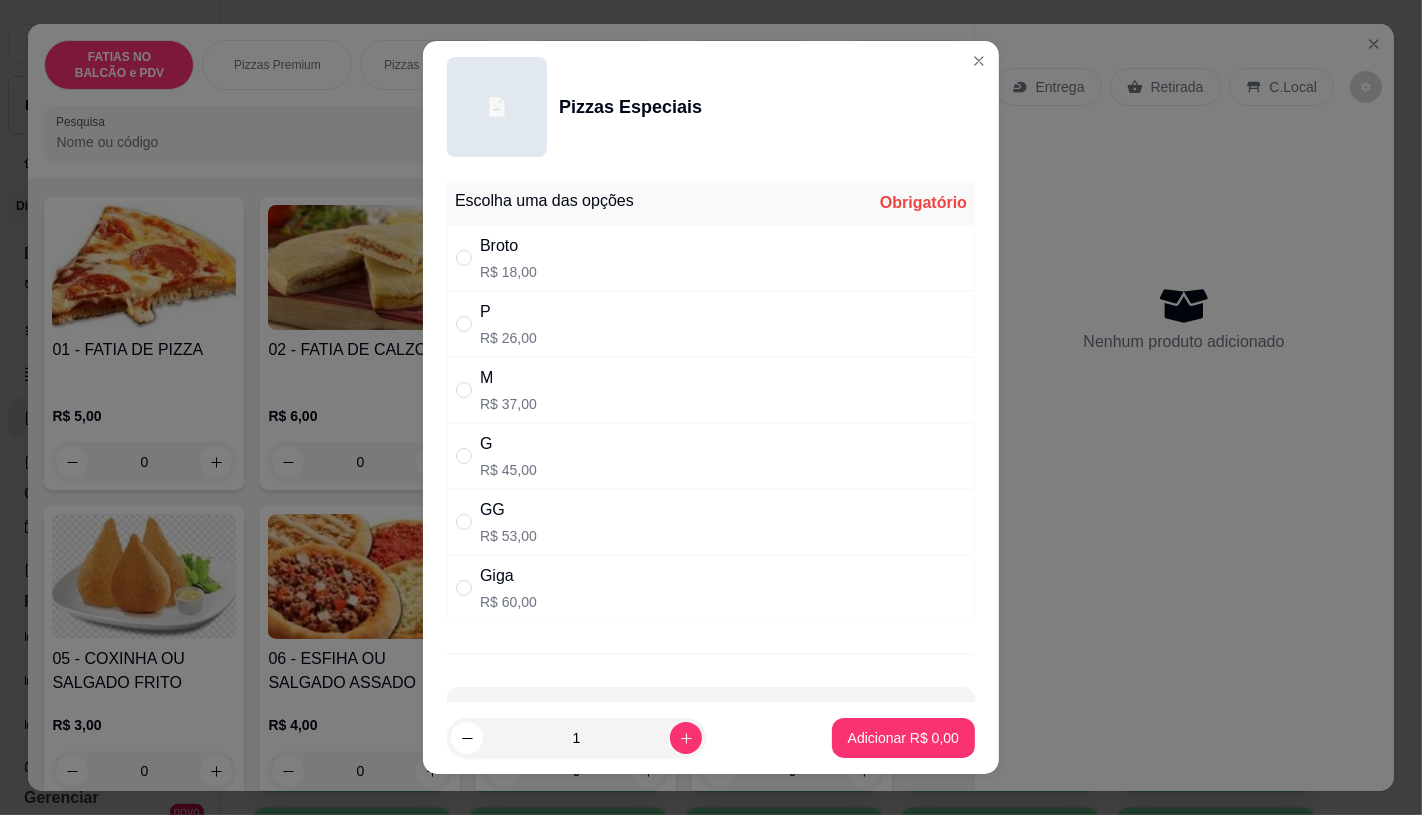 click on "R$ 37,00" at bounding box center [508, 404] 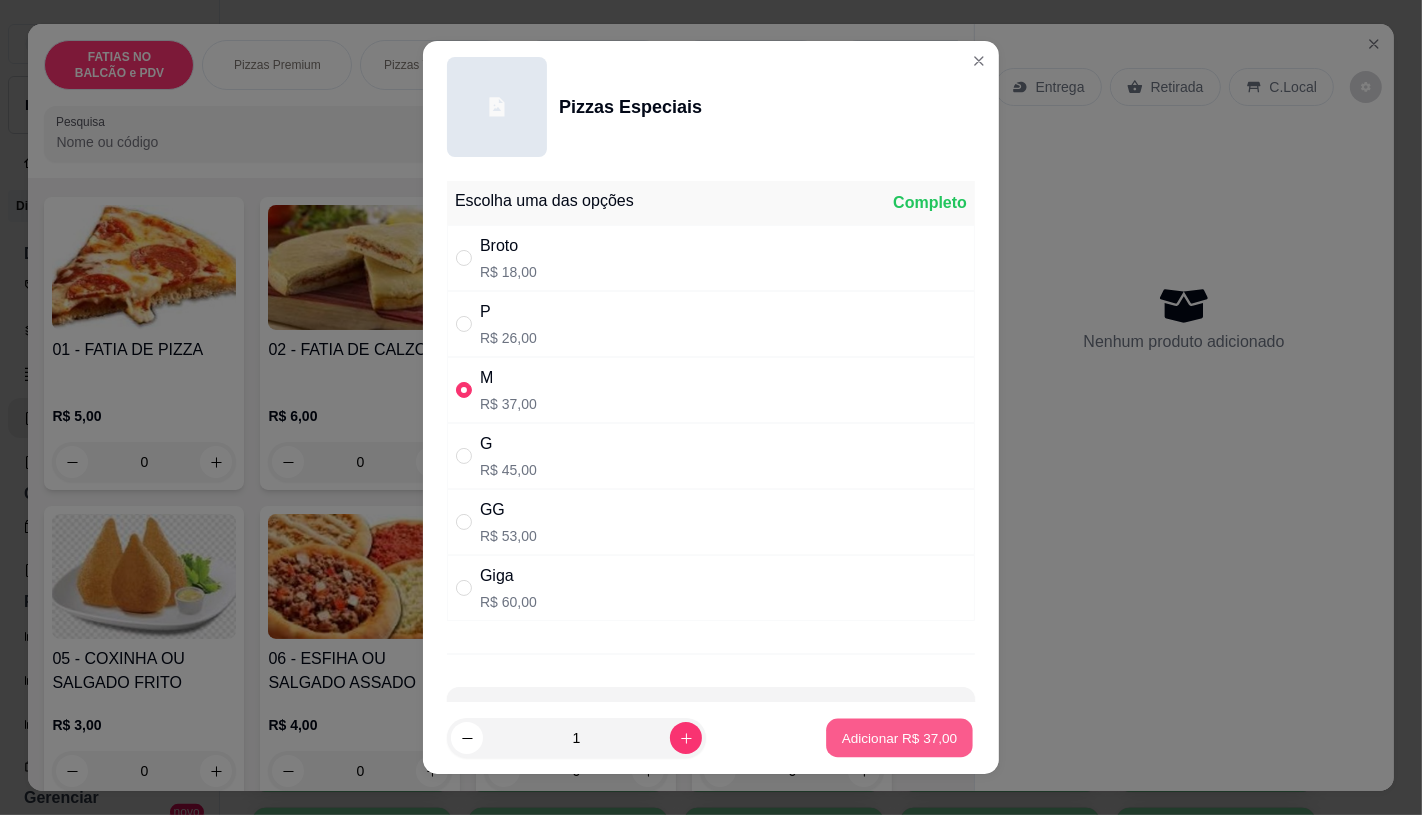 click on "Adicionar   R$ 37,00" at bounding box center (900, 738) 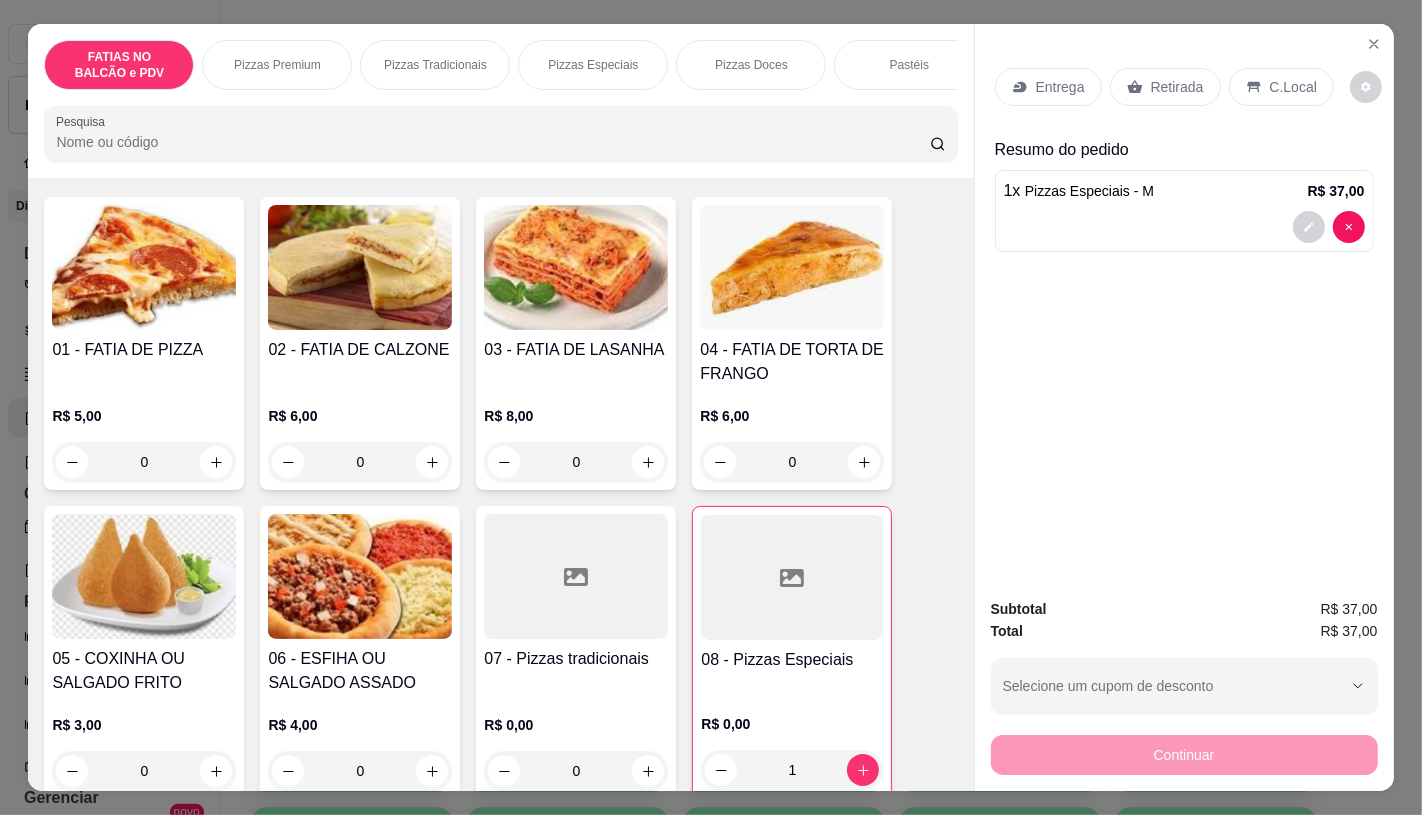 click on "Retirada" at bounding box center (1165, 87) 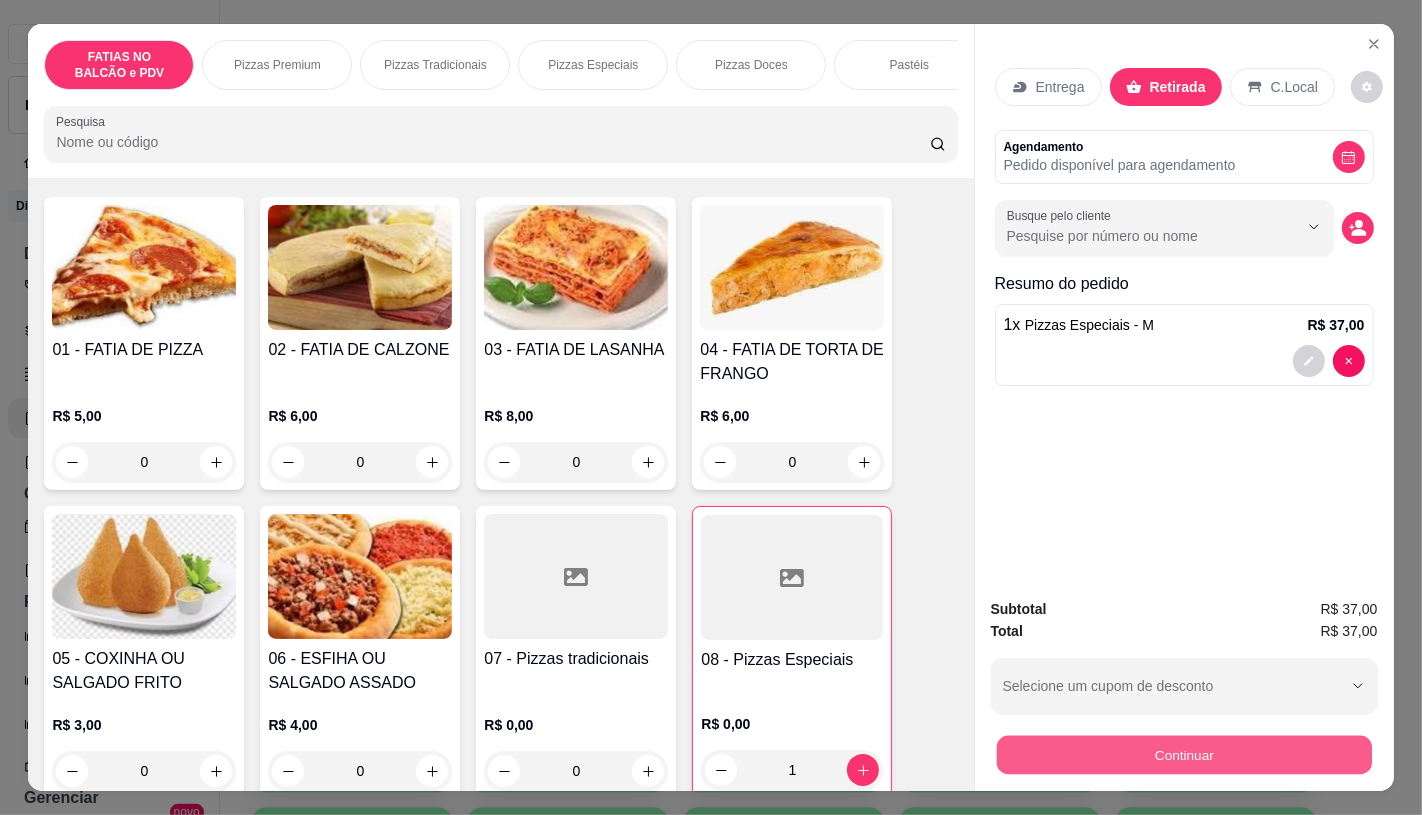 click on "Continuar" at bounding box center (1183, 754) 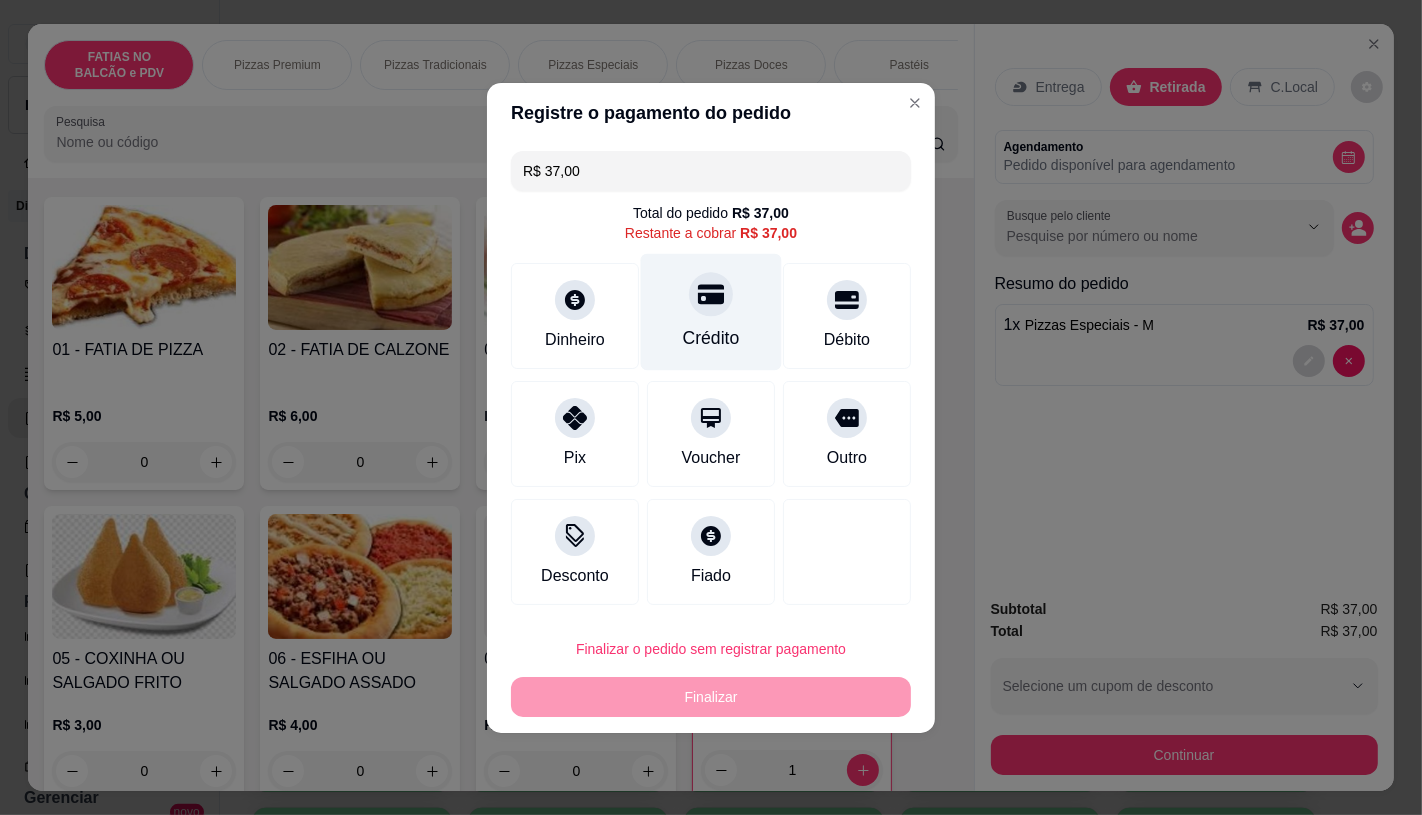 click on "Crédito" at bounding box center (711, 311) 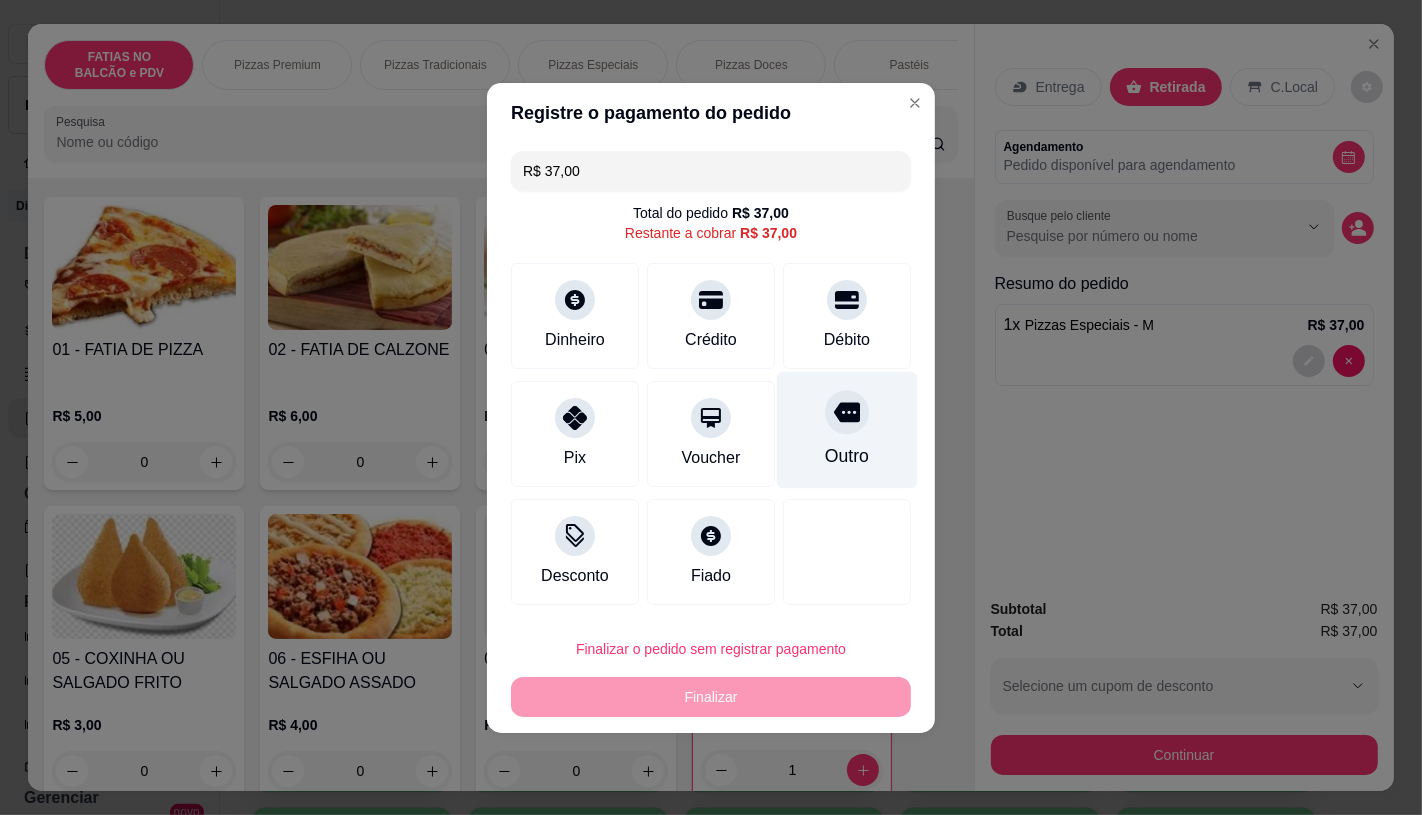 type on "R$ 0,00" 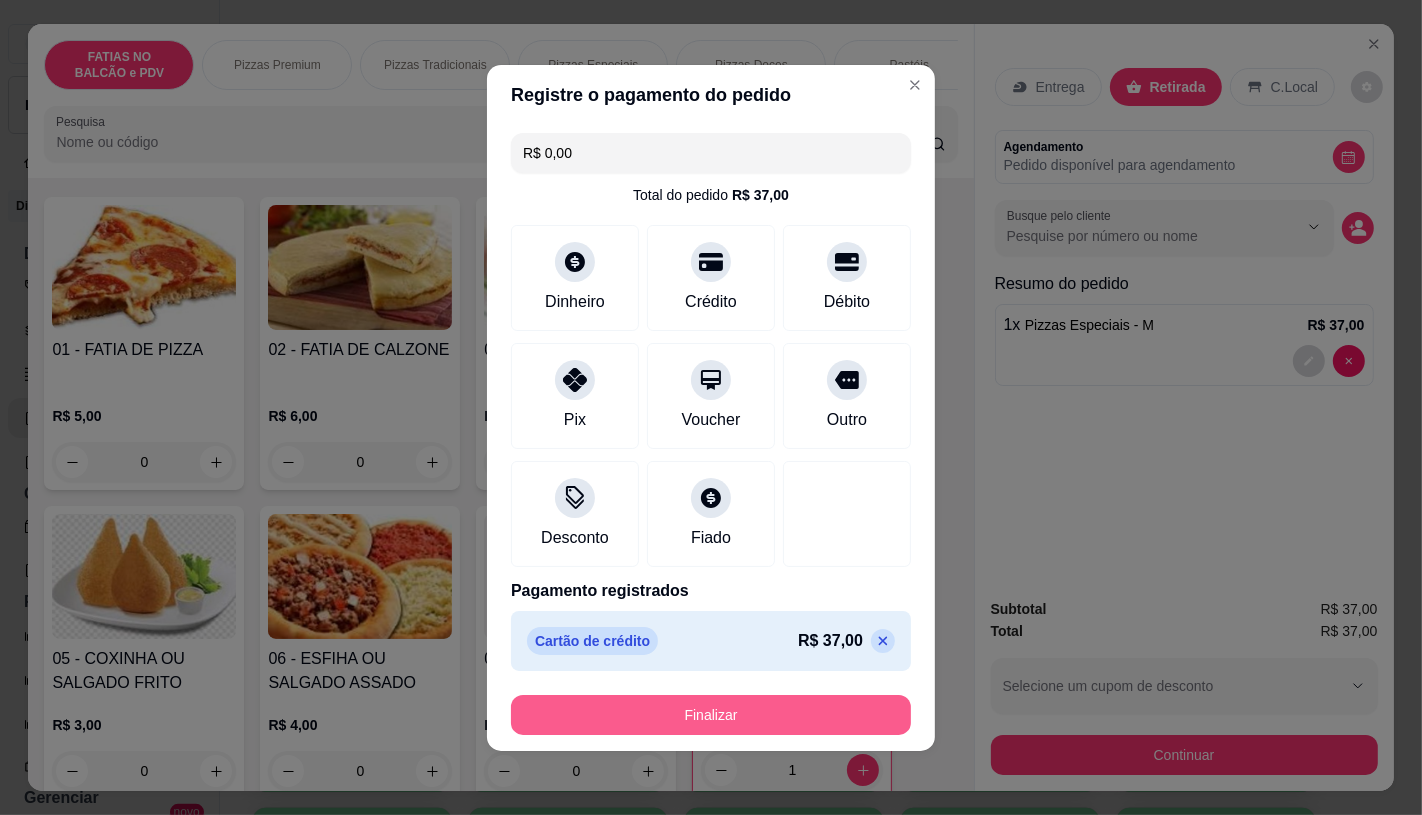 click on "Finalizar" at bounding box center (711, 715) 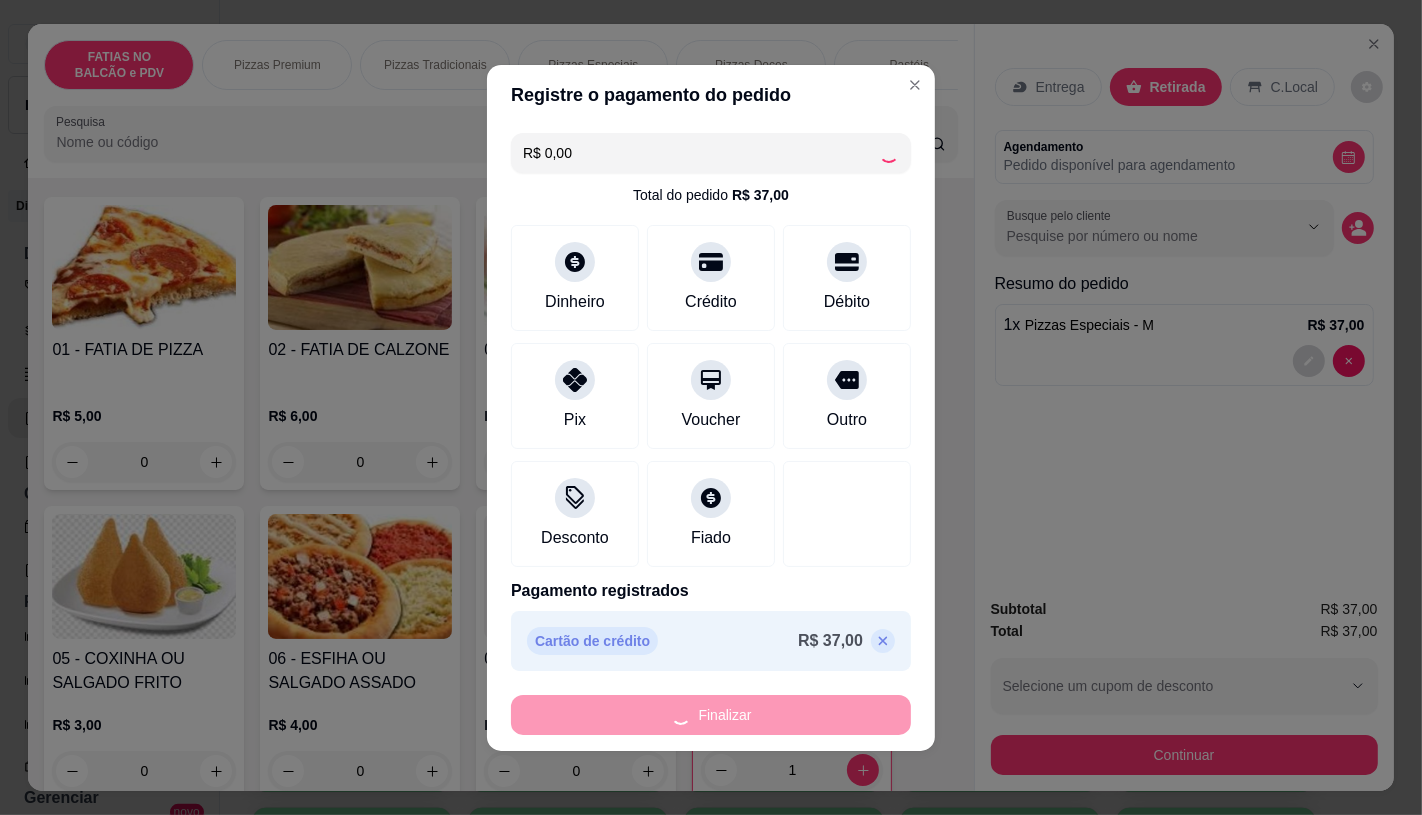 type on "0" 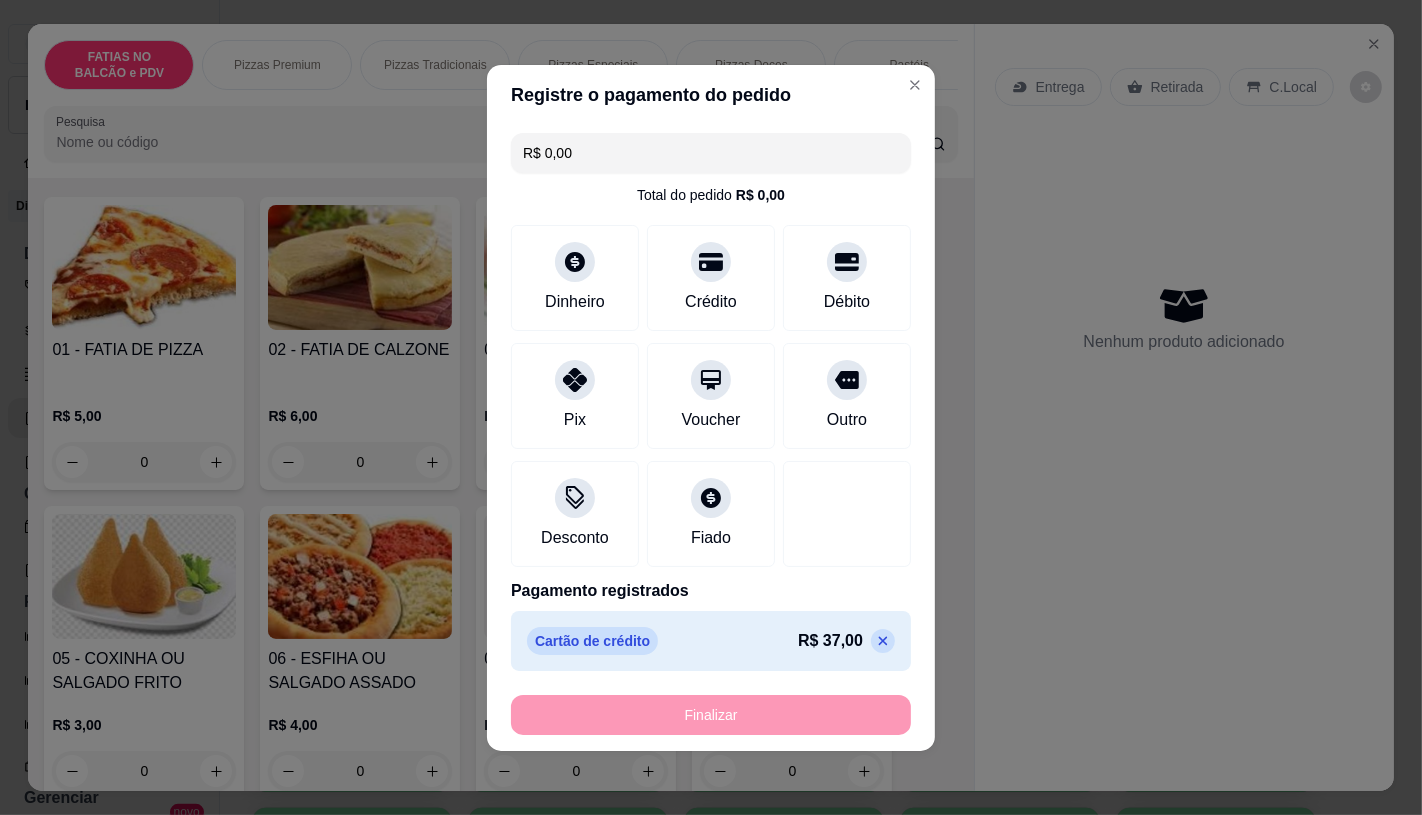 type on "-R$ 37,00" 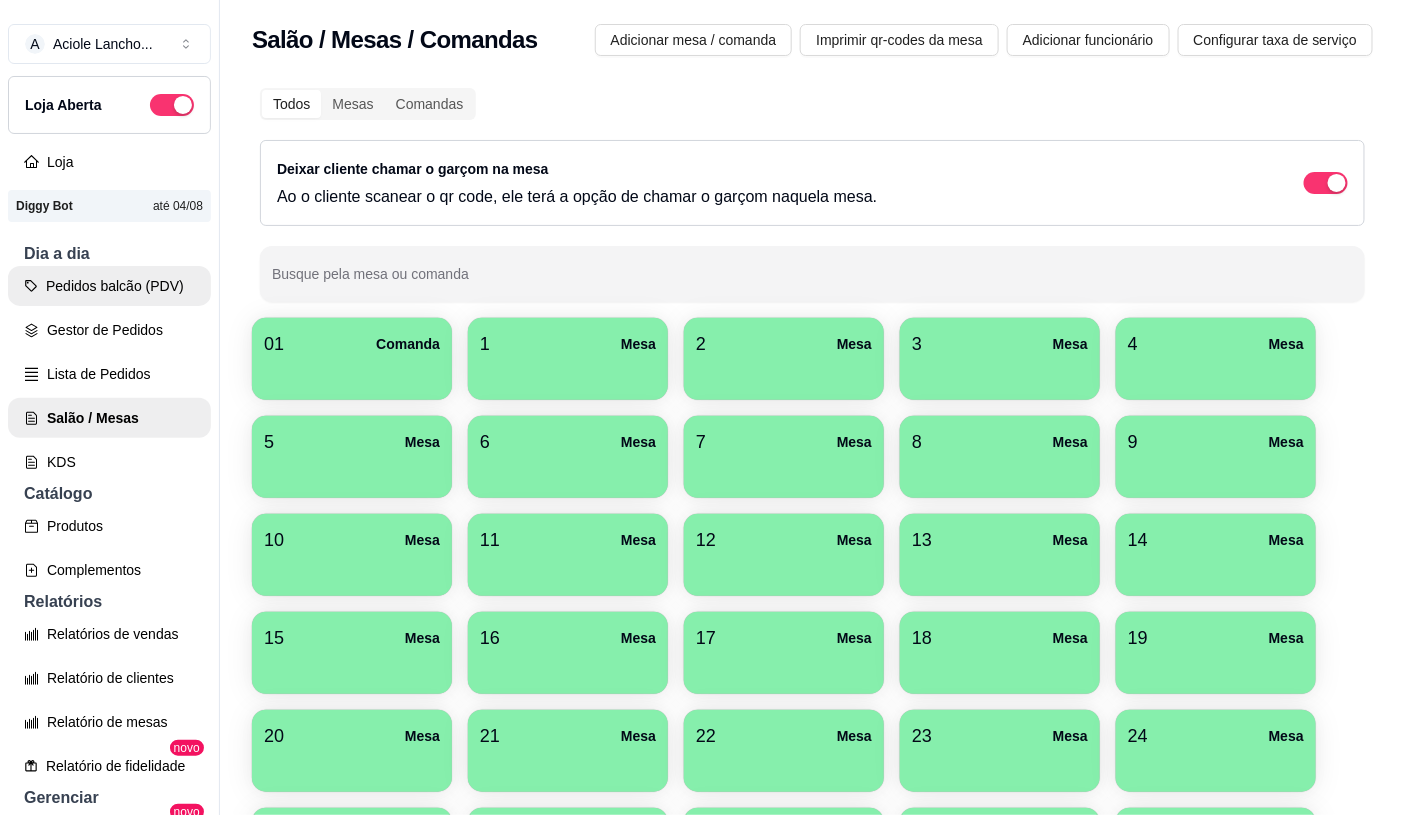 click on "Pedidos balcão (PDV)" at bounding box center [109, 286] 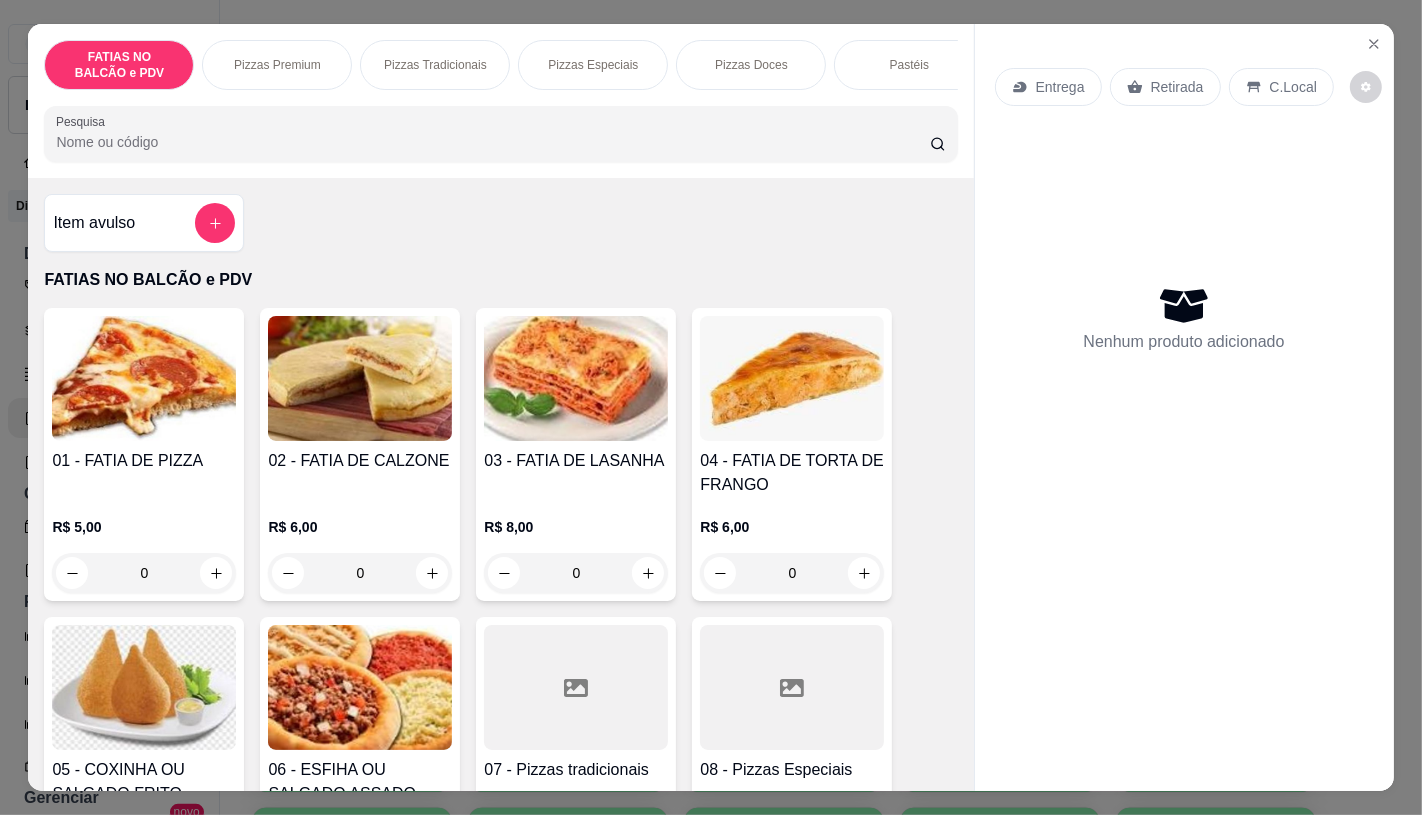click on "0" at bounding box center (144, 573) 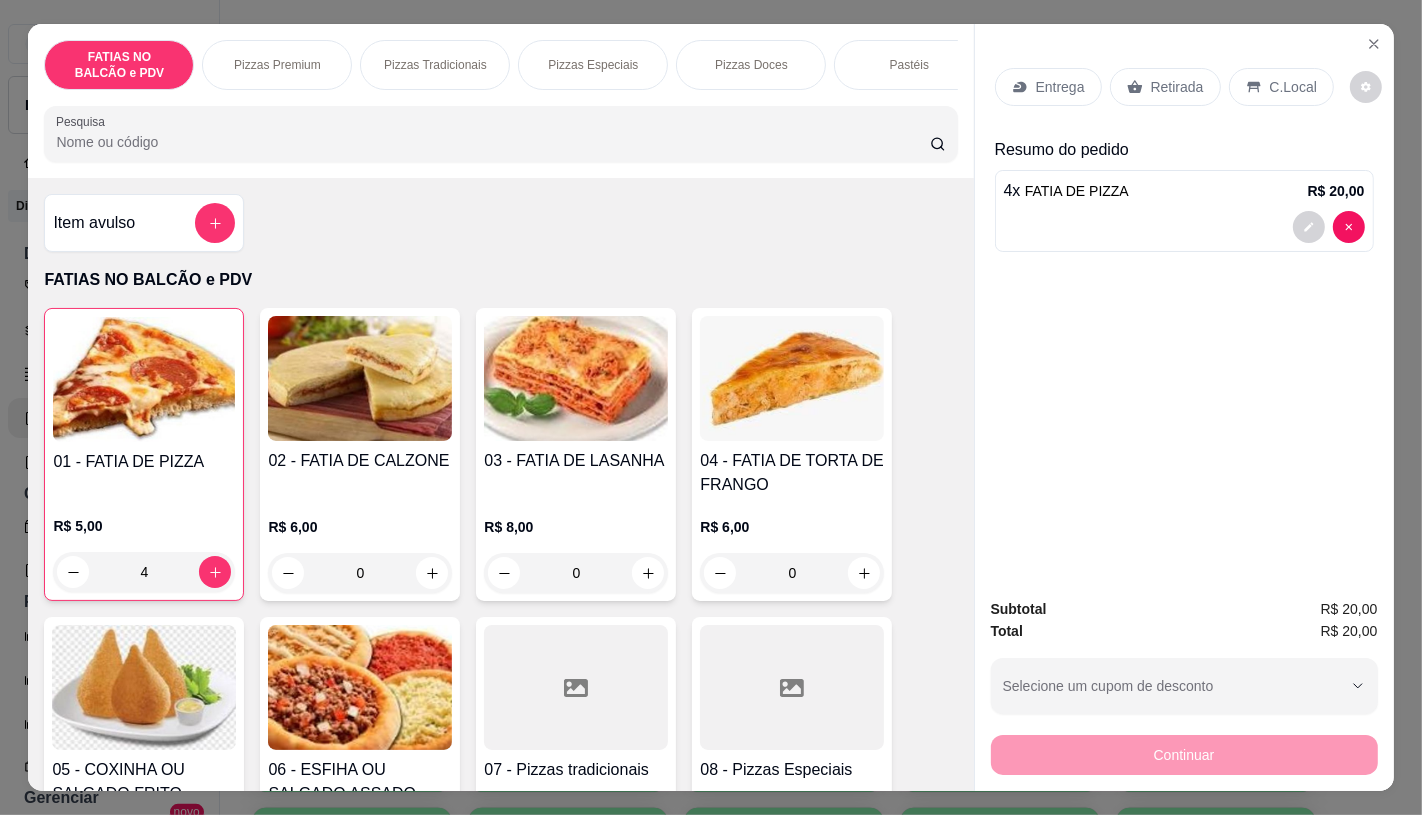 type on "4" 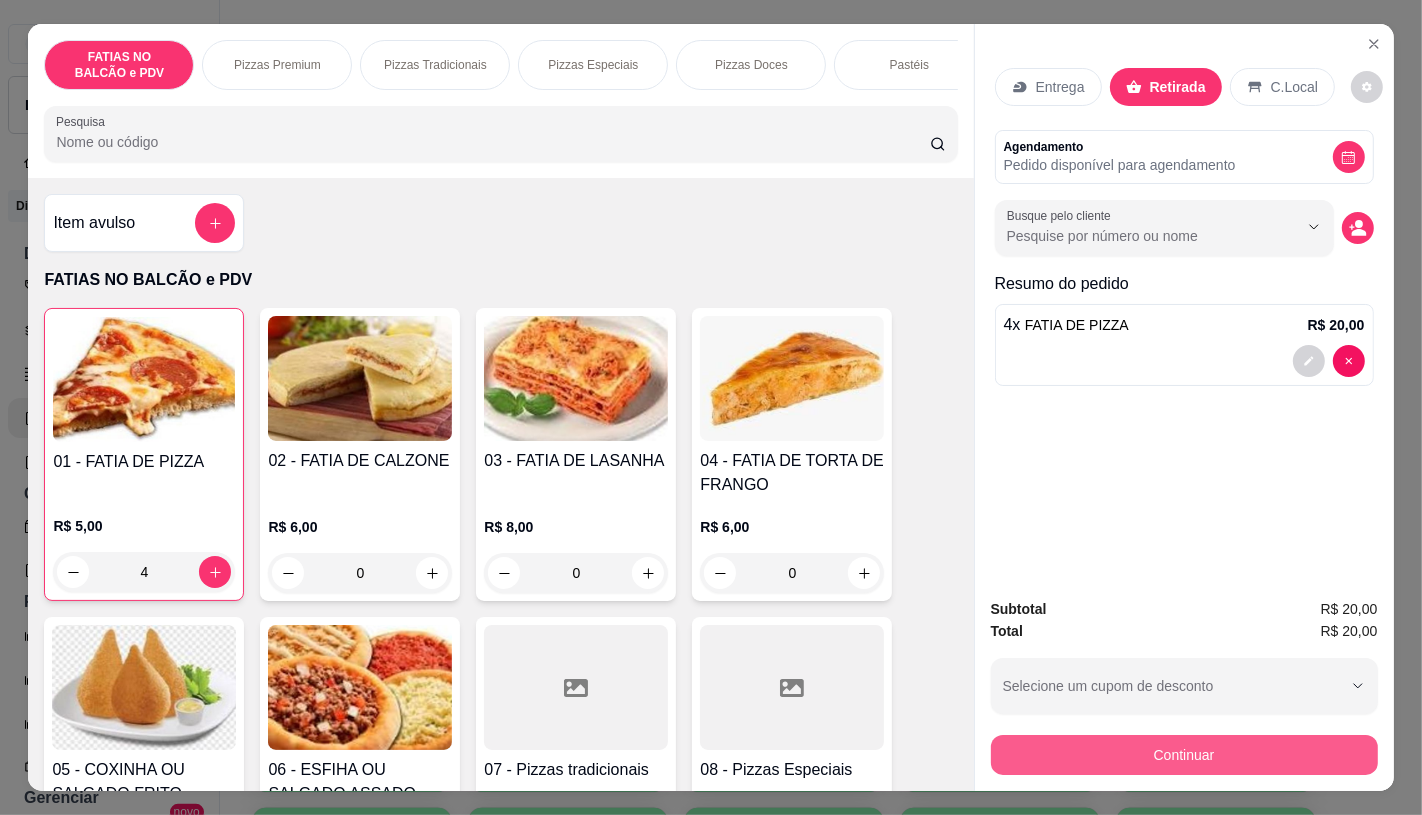 click on "Continuar" at bounding box center (1184, 755) 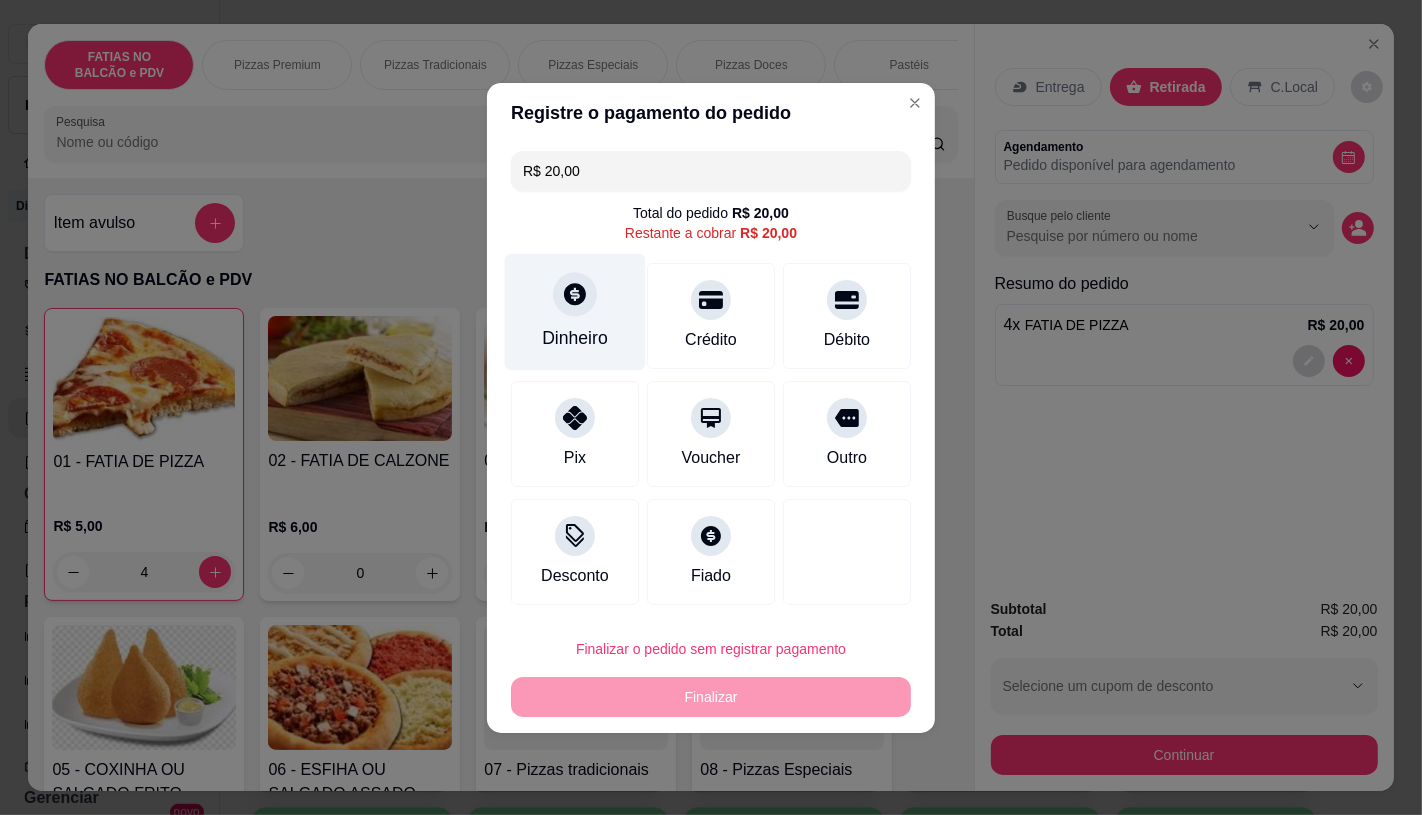 click on "Dinheiro" at bounding box center (575, 311) 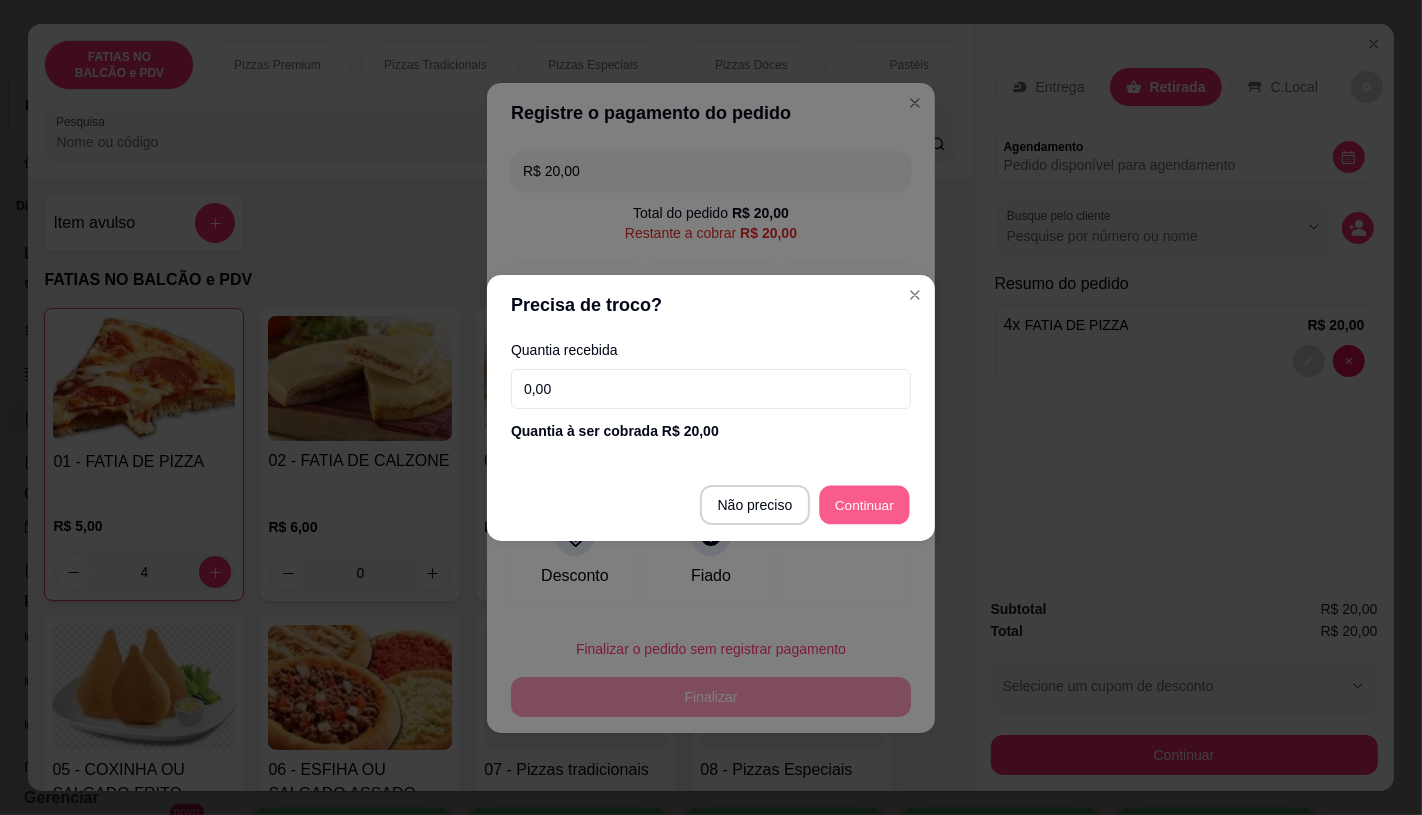 type on "R$ 0,00" 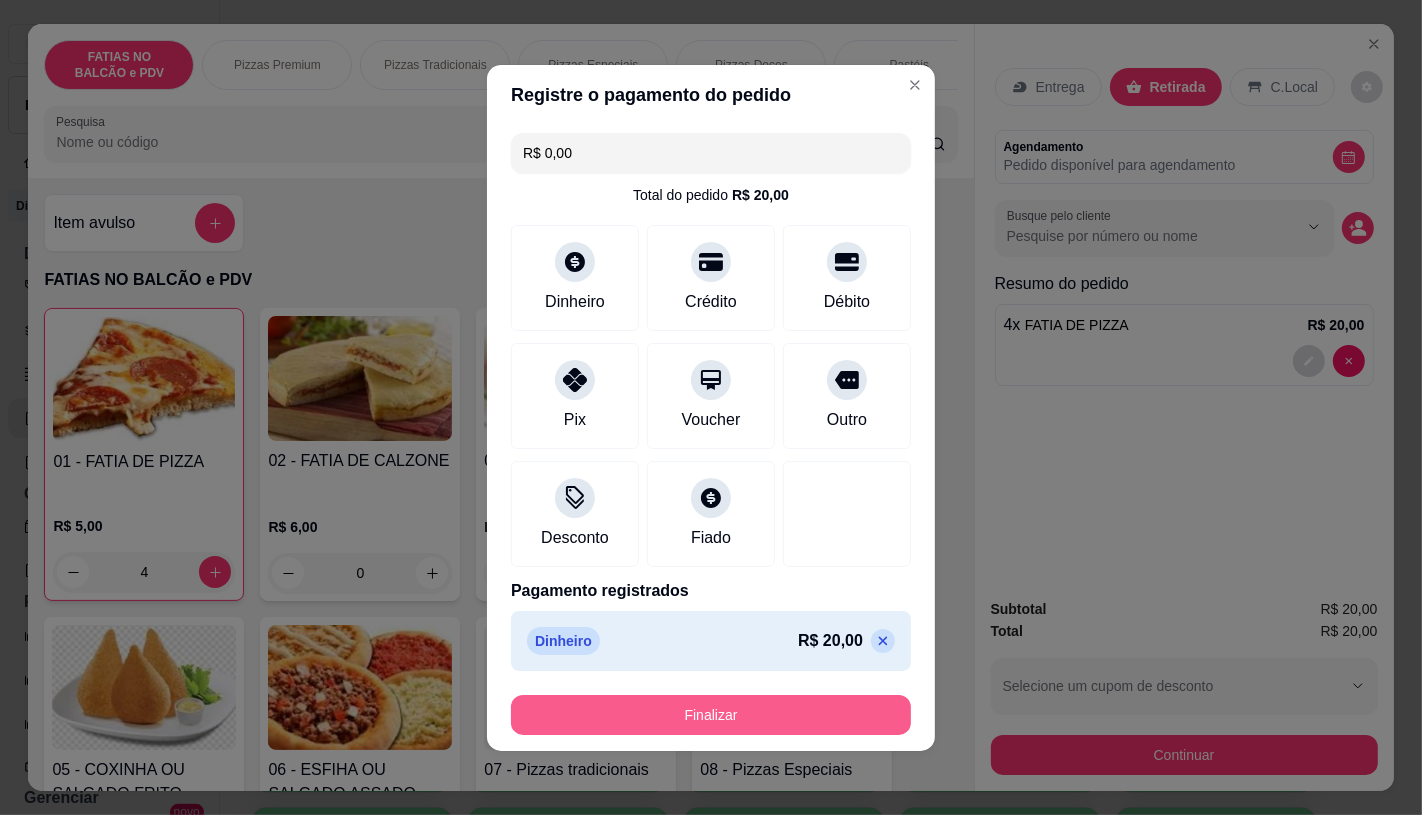 click on "Finalizar" at bounding box center [711, 715] 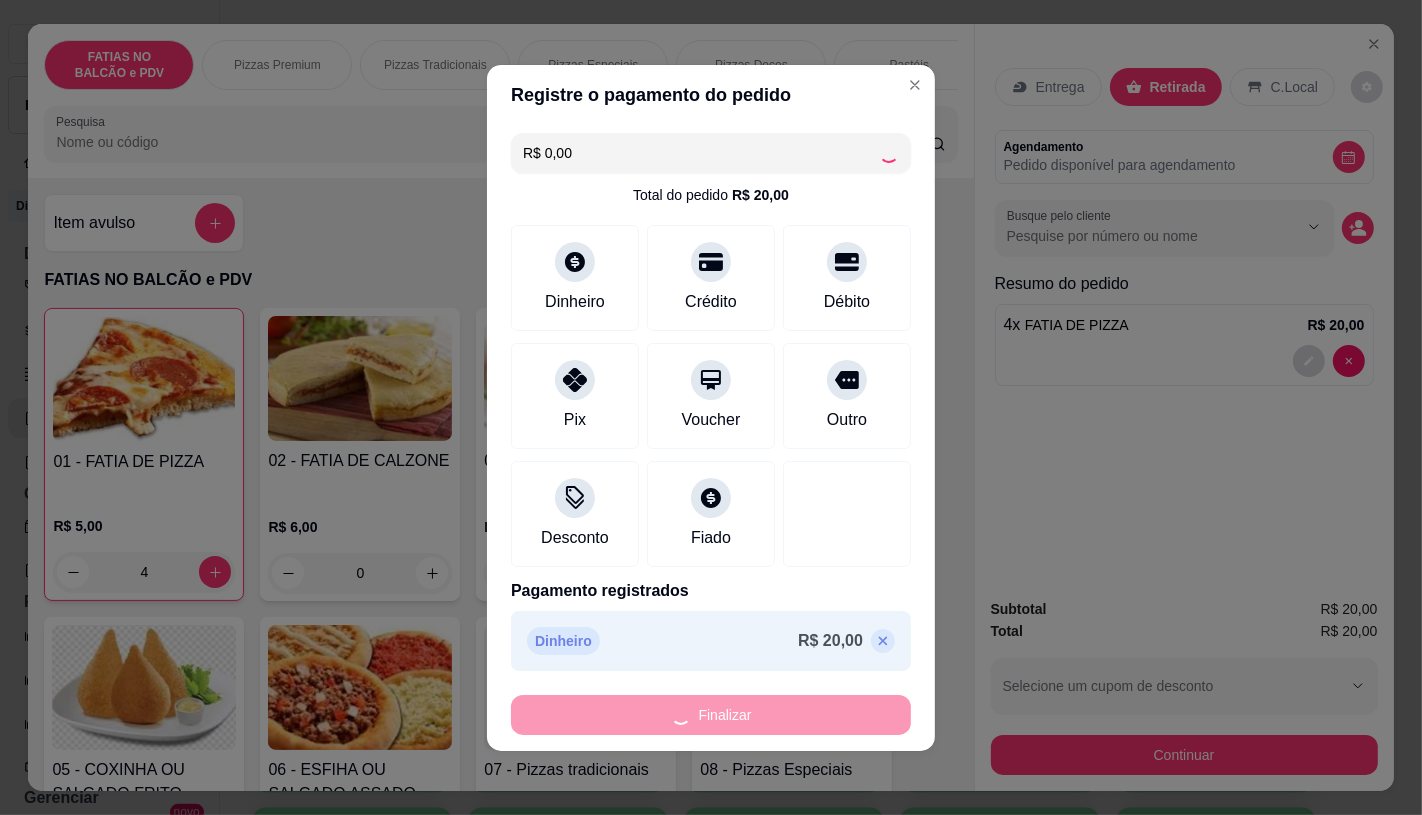 type on "0" 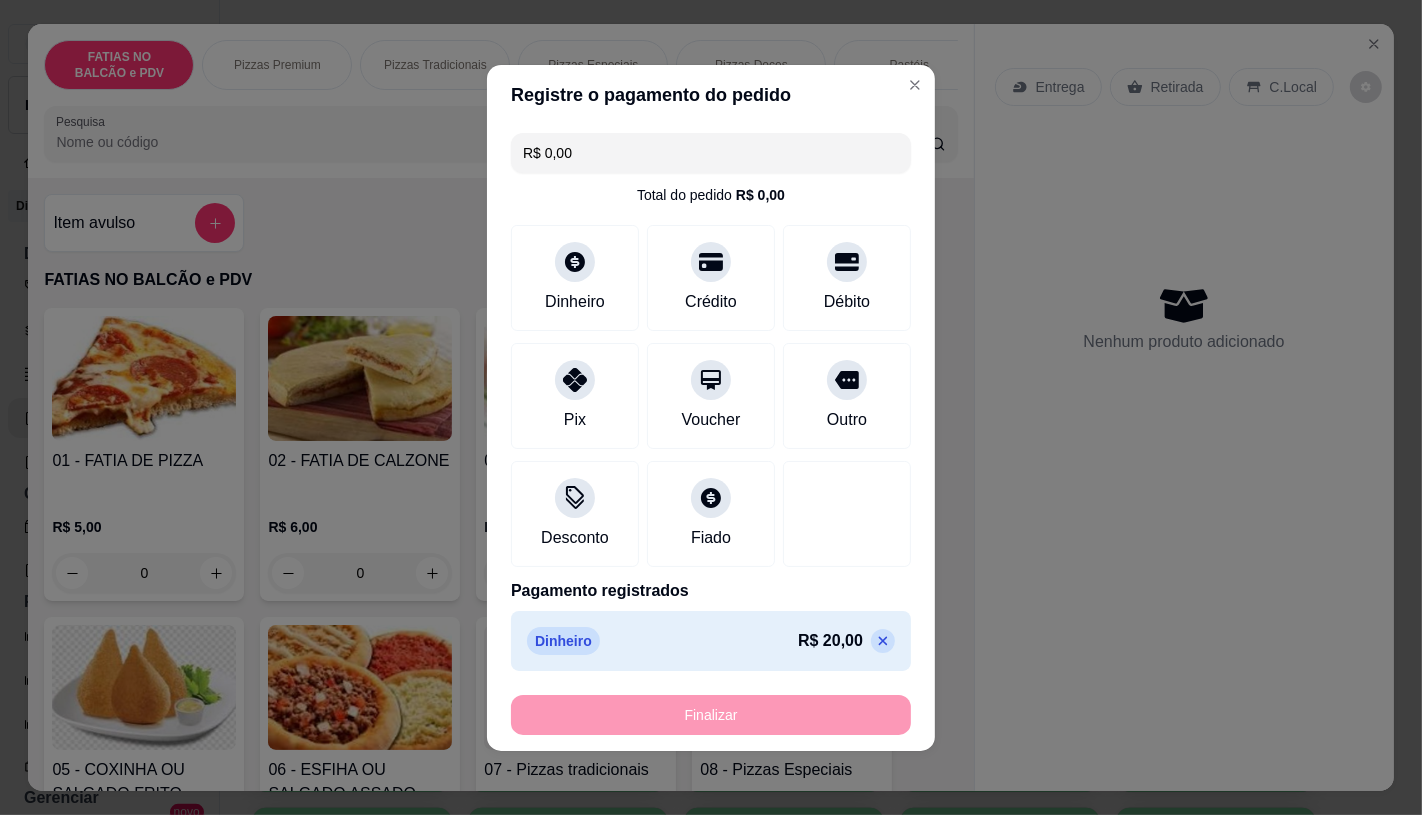 type on "-R$ 20,00" 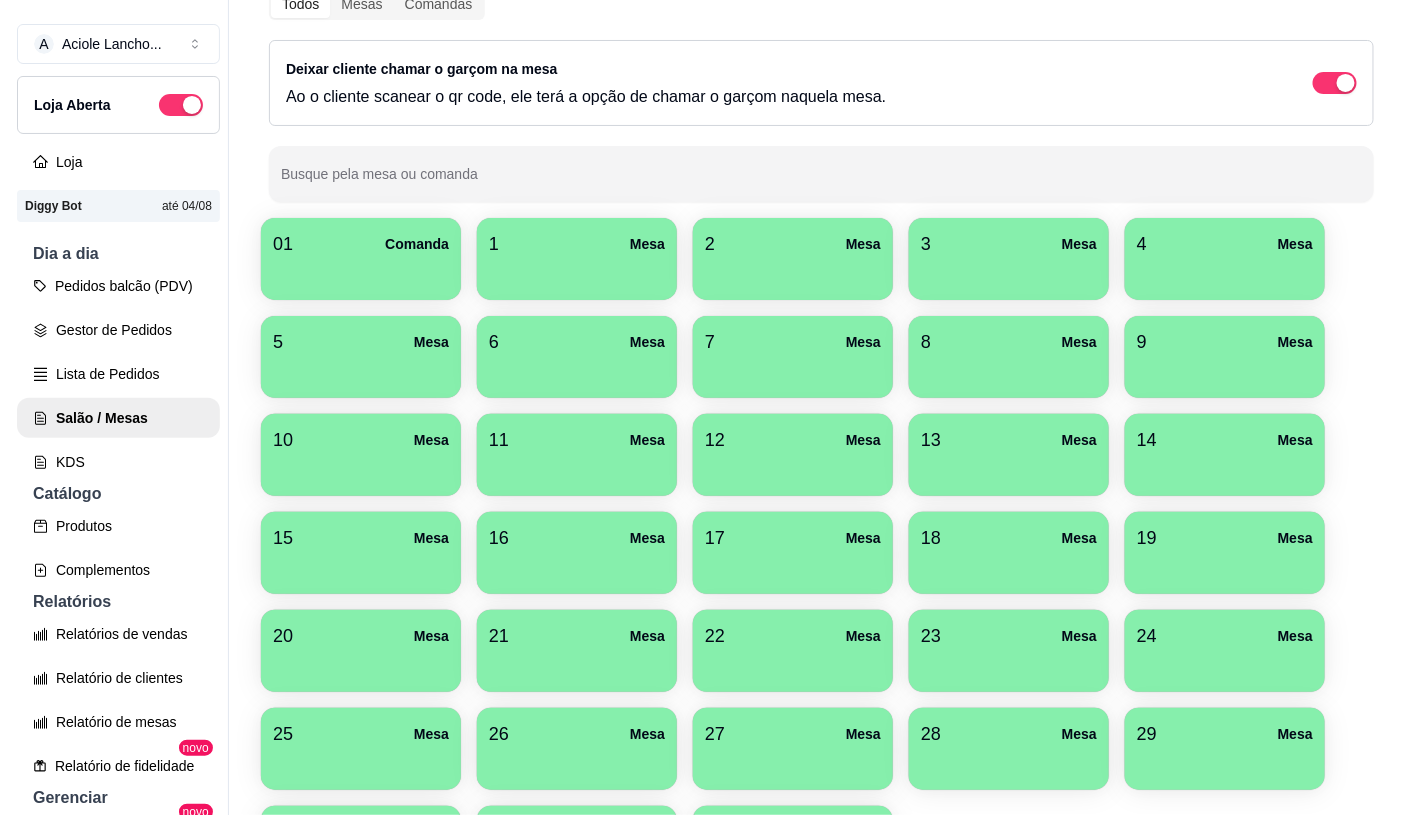 scroll, scrollTop: 111, scrollLeft: 0, axis: vertical 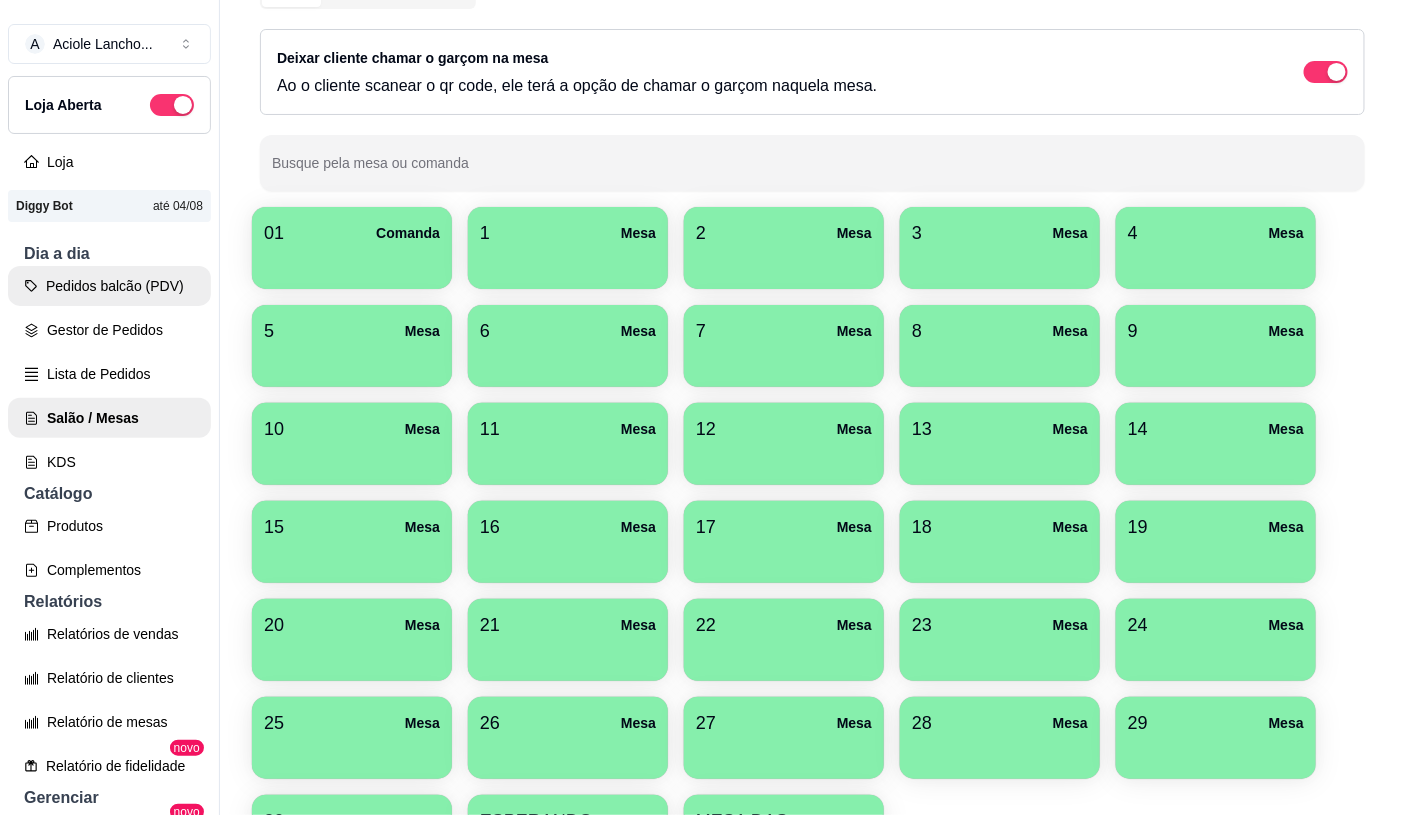 click on "Pedidos balcão (PDV)" at bounding box center (109, 286) 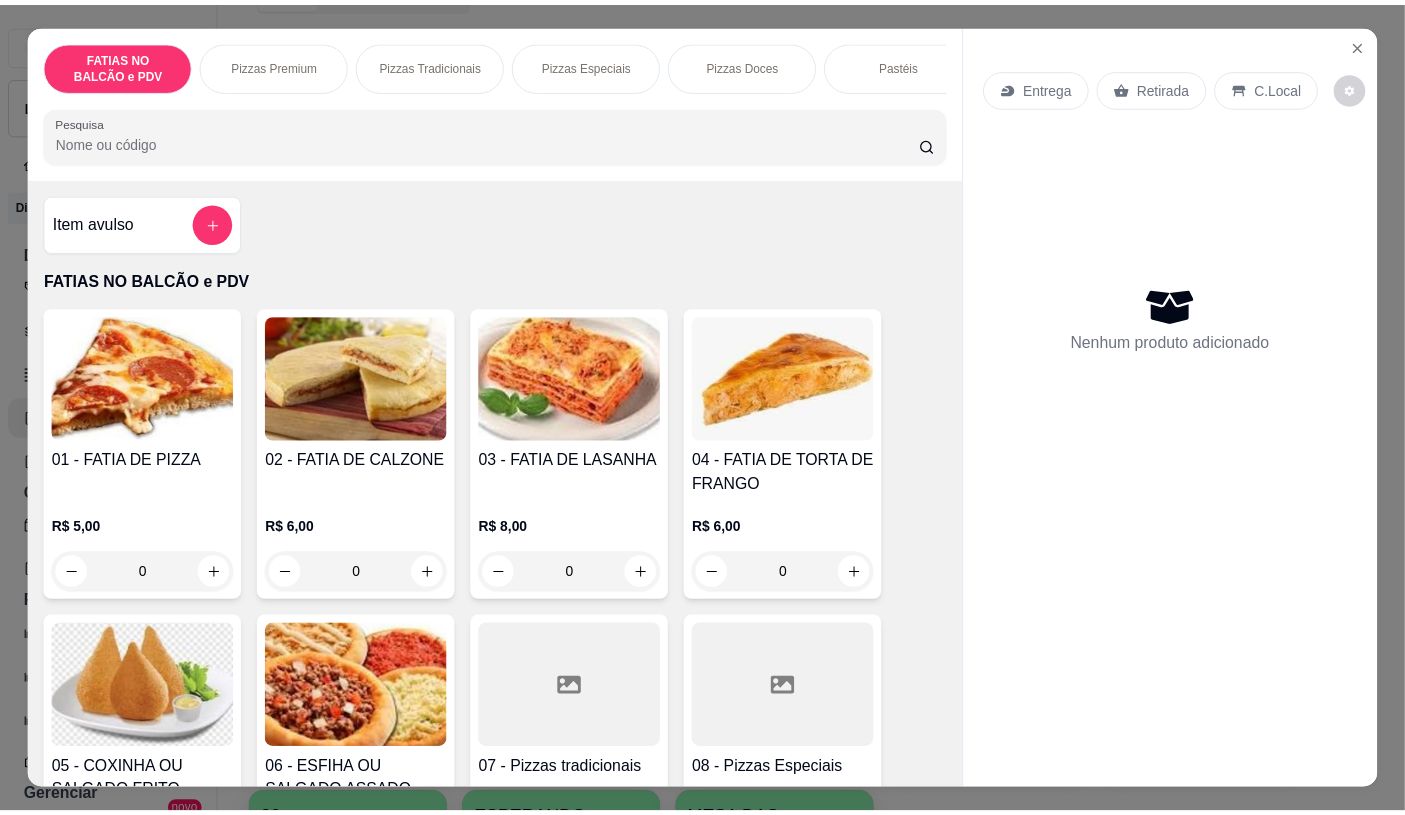 scroll, scrollTop: 222, scrollLeft: 0, axis: vertical 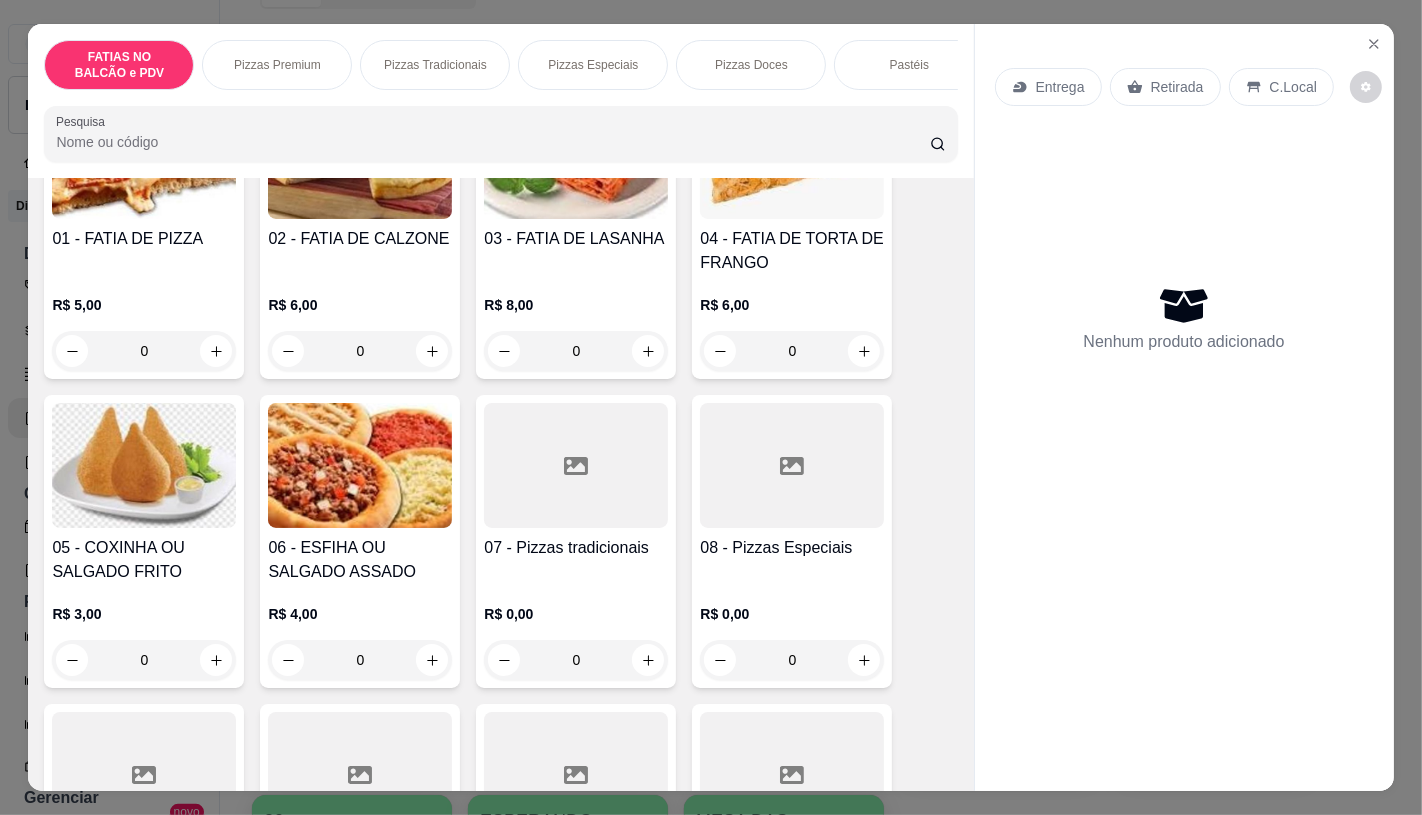 click 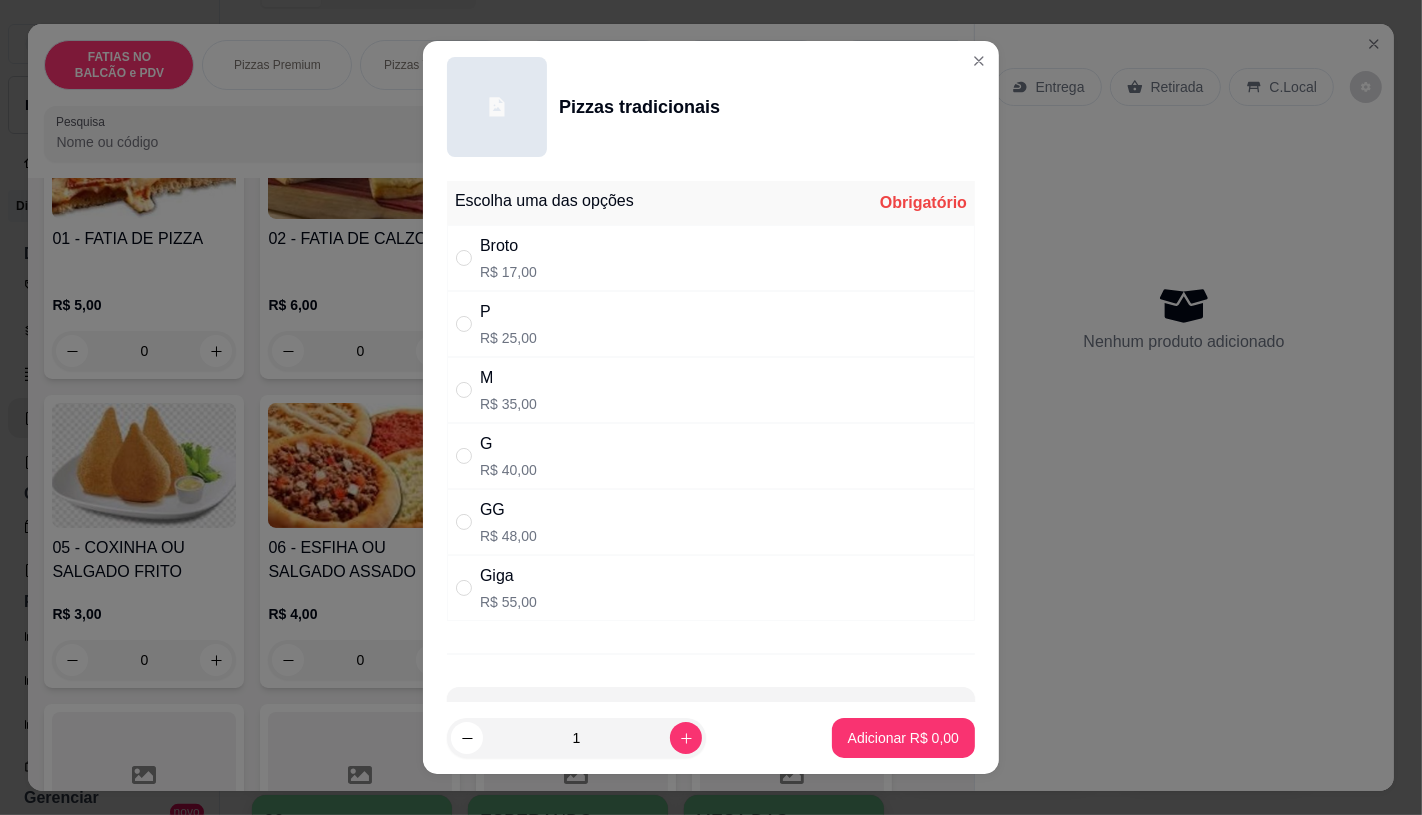 click on "G R$ 40,00" at bounding box center [711, 456] 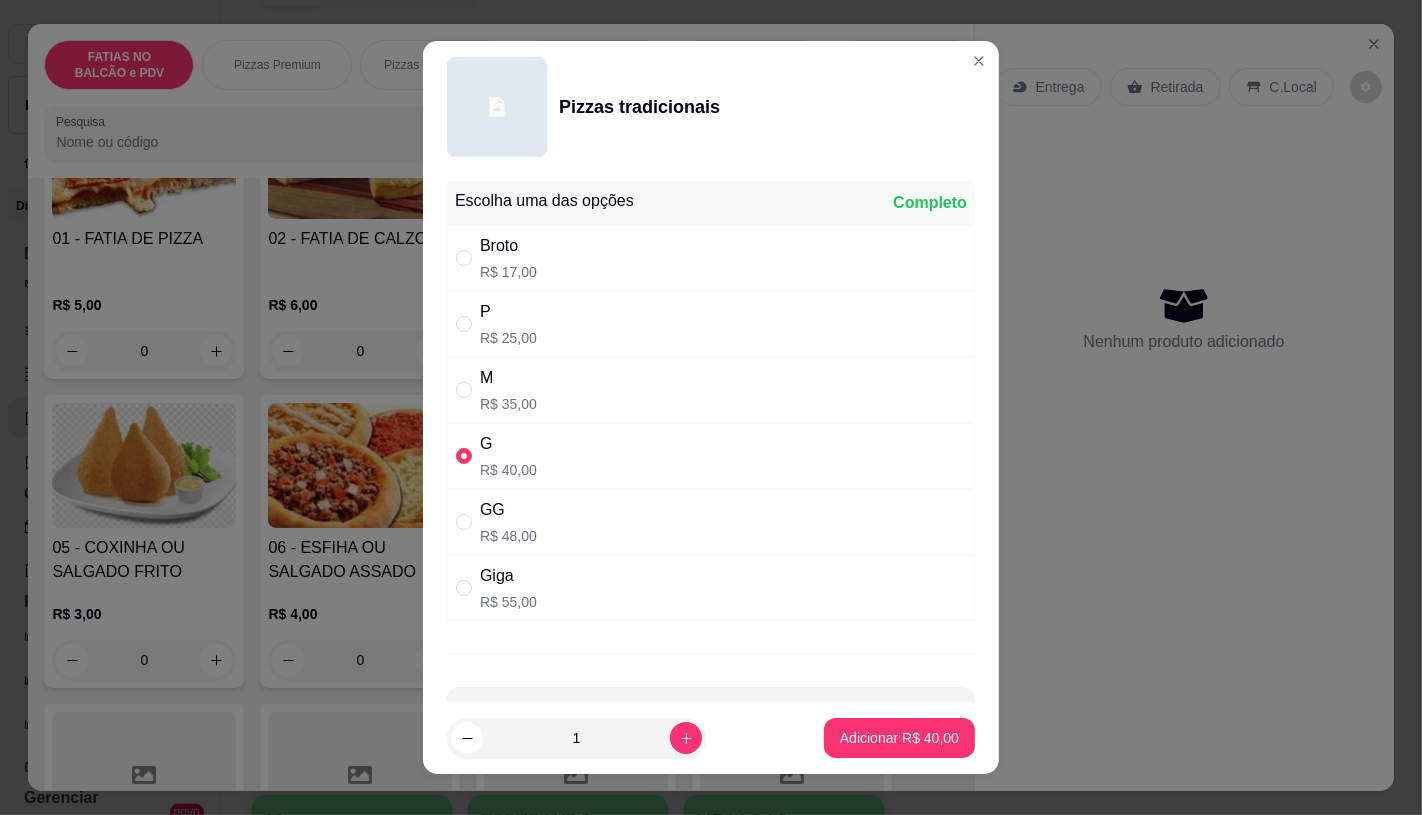 click on "1 Adicionar   R$ 40,00" at bounding box center (711, 738) 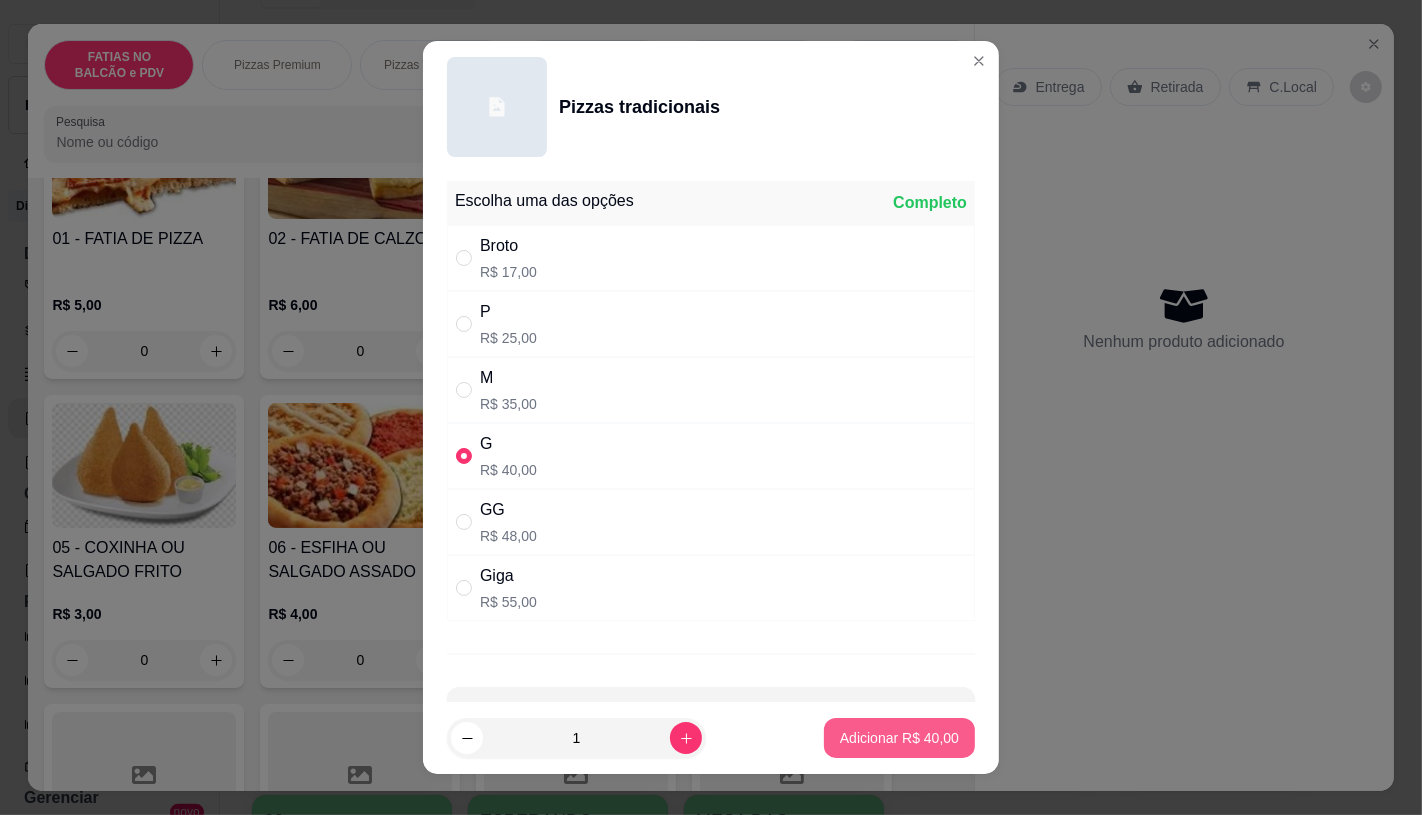 click on "Adicionar   R$ 40,00" at bounding box center (899, 738) 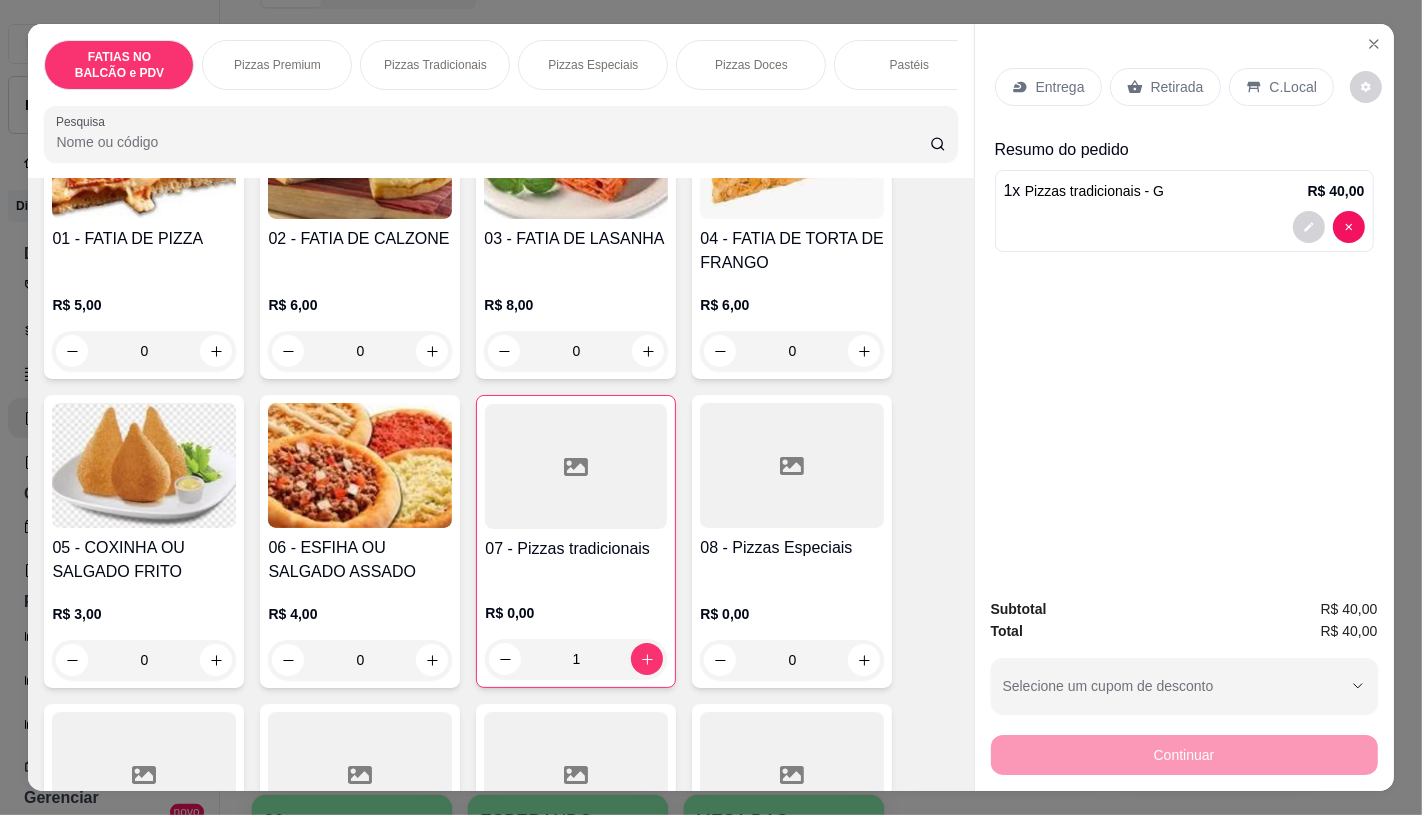 click at bounding box center (792, 465) 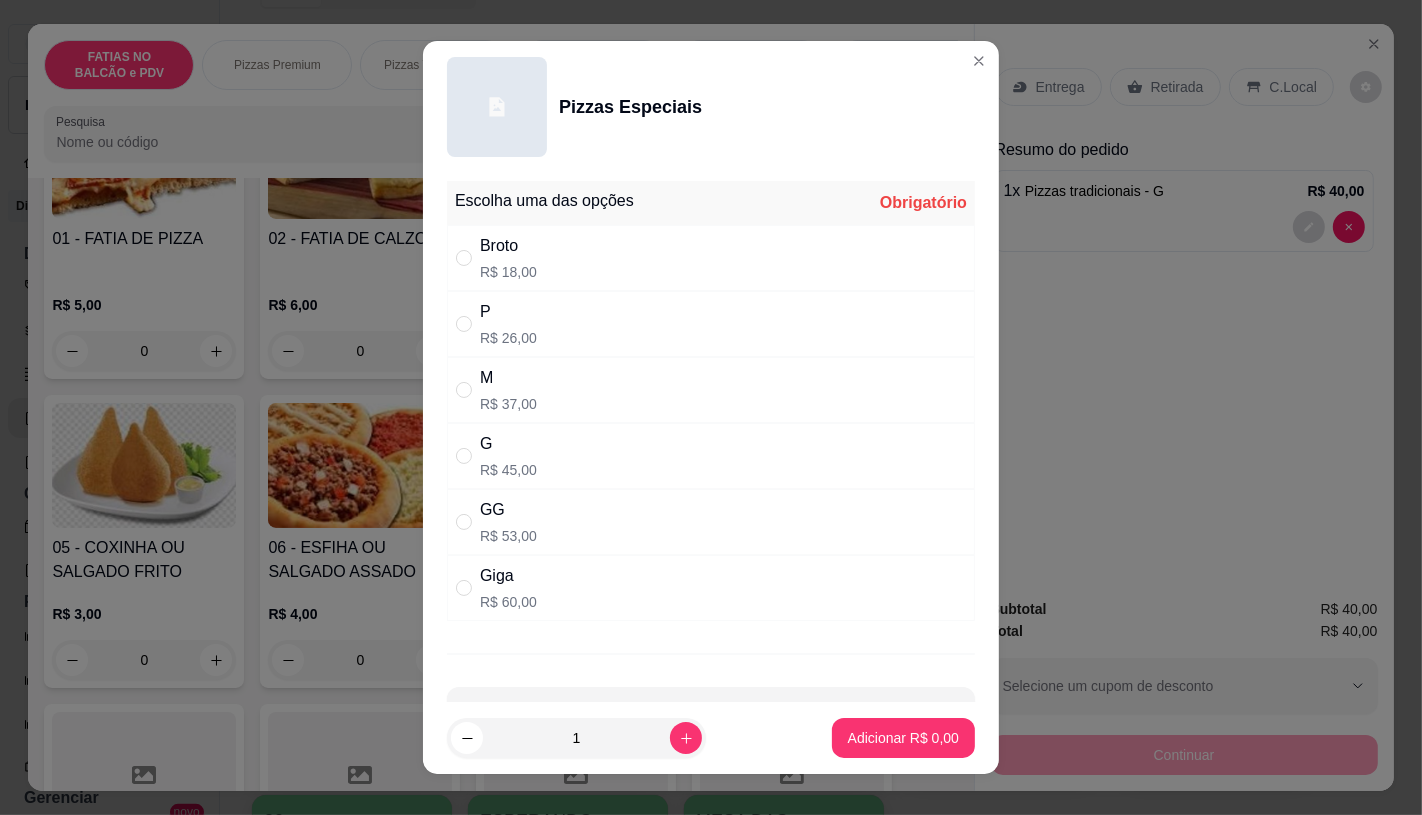 click on "G" at bounding box center [508, 444] 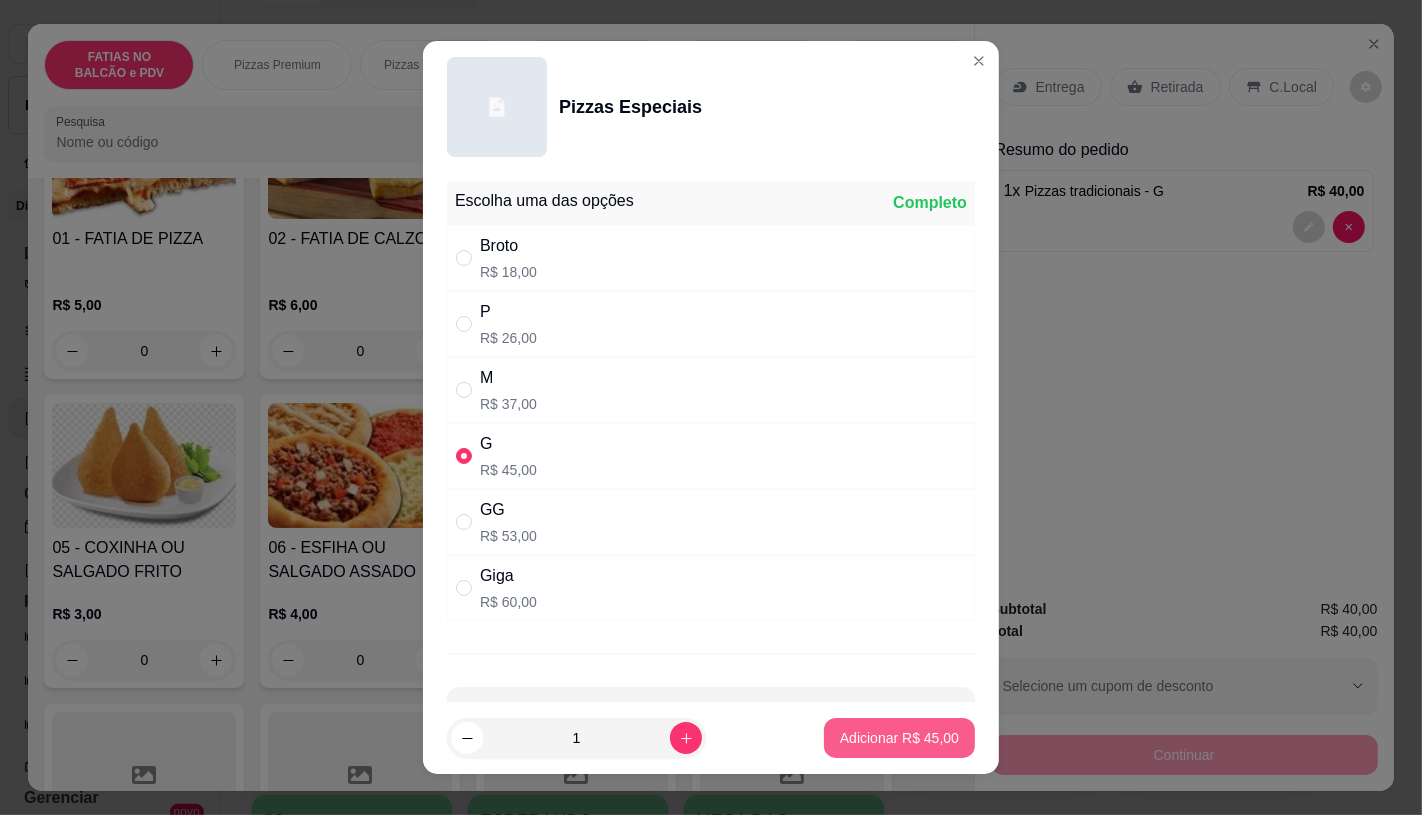 click on "Adicionar   R$ 45,00" at bounding box center [899, 738] 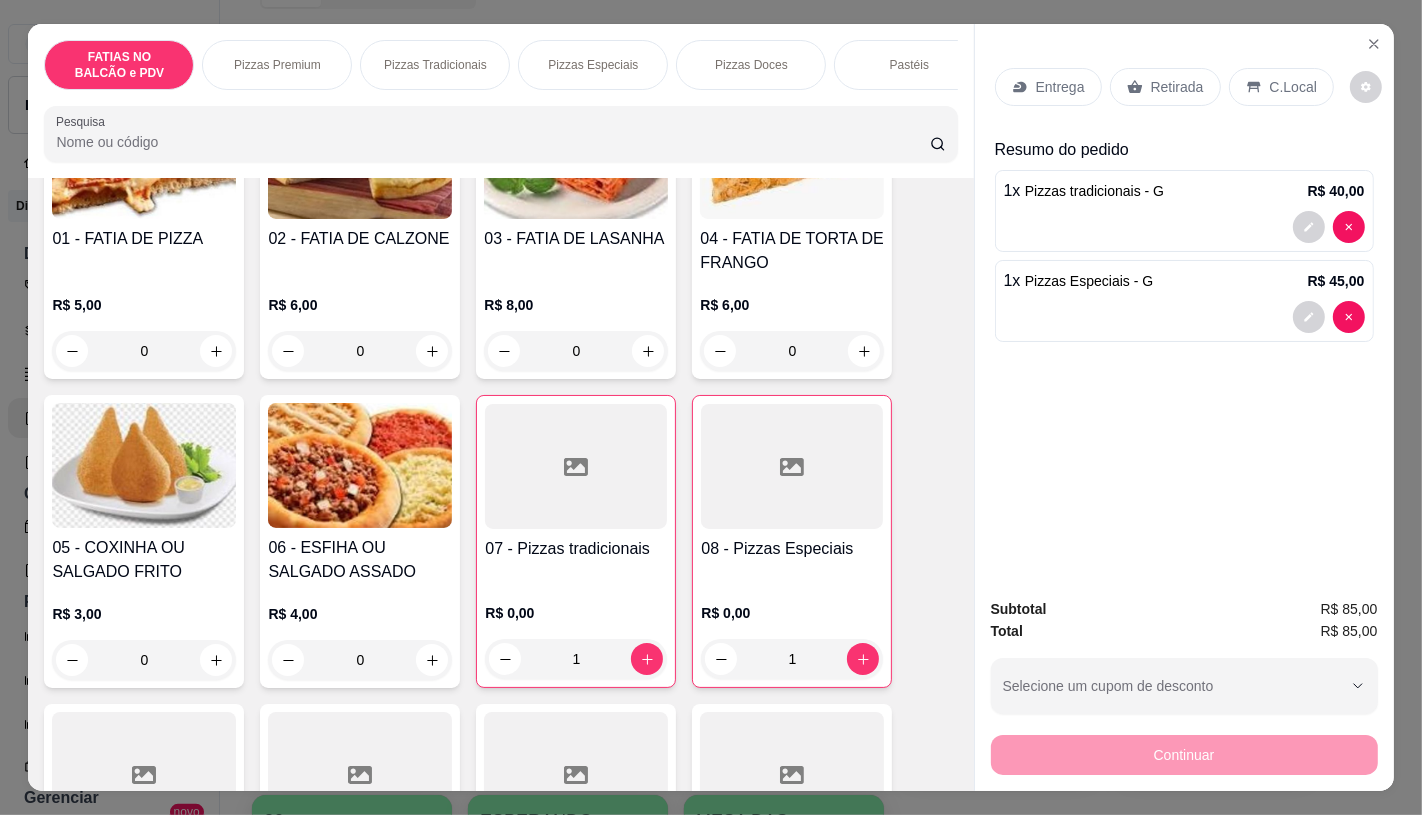 click on "Retirada" at bounding box center [1177, 87] 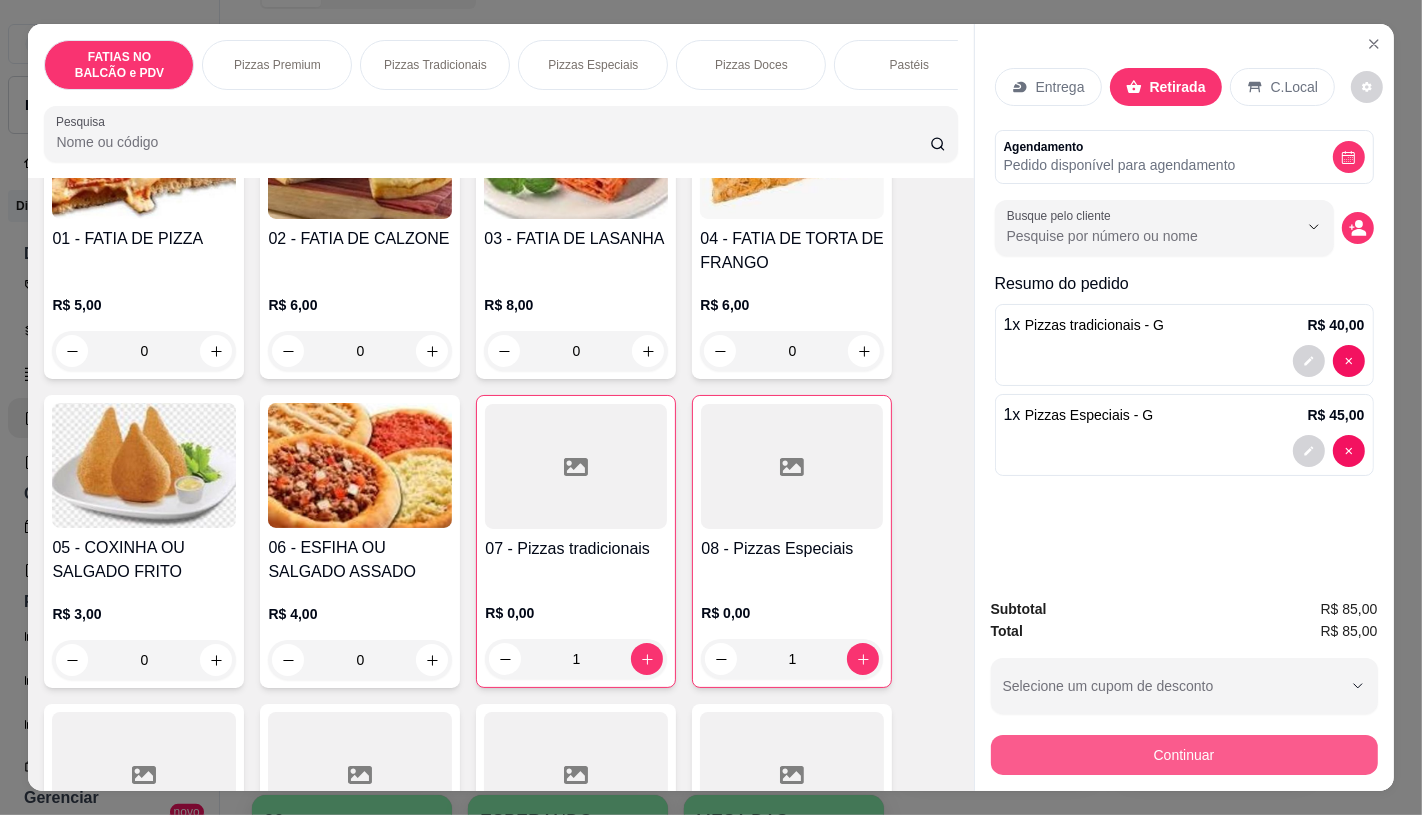 click on "Continuar" at bounding box center [1184, 755] 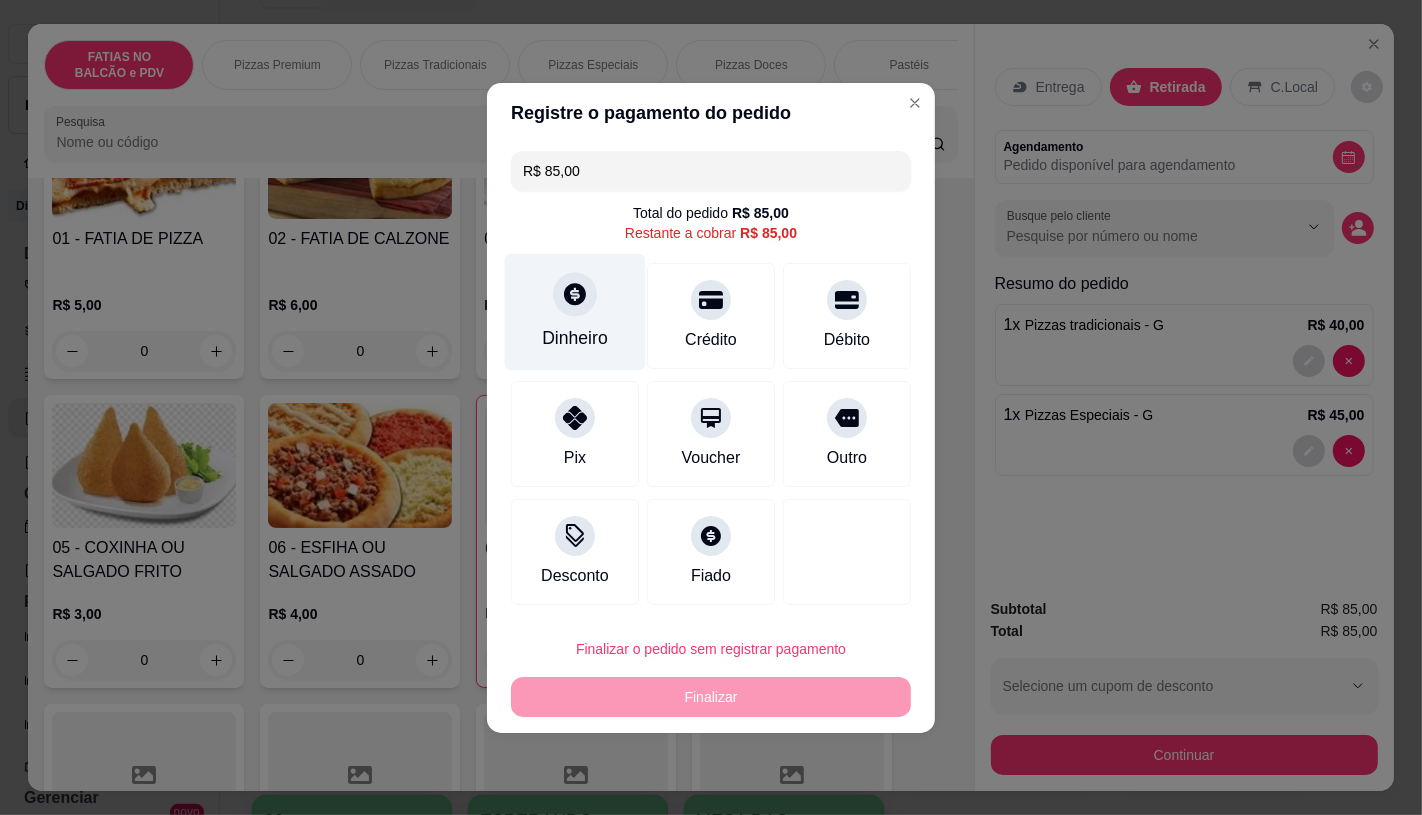 click on "Dinheiro" at bounding box center [575, 338] 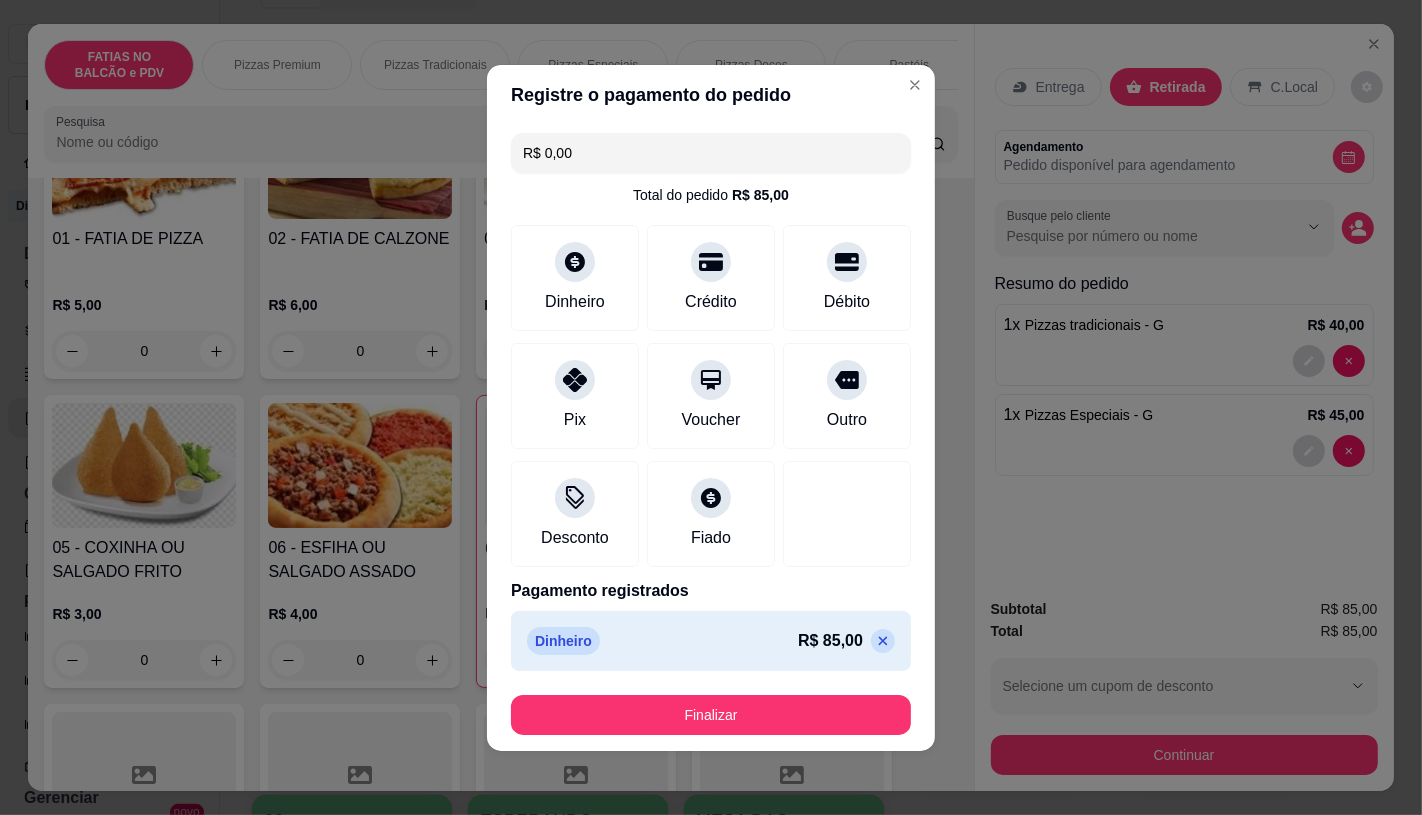 type on "R$ 0,00" 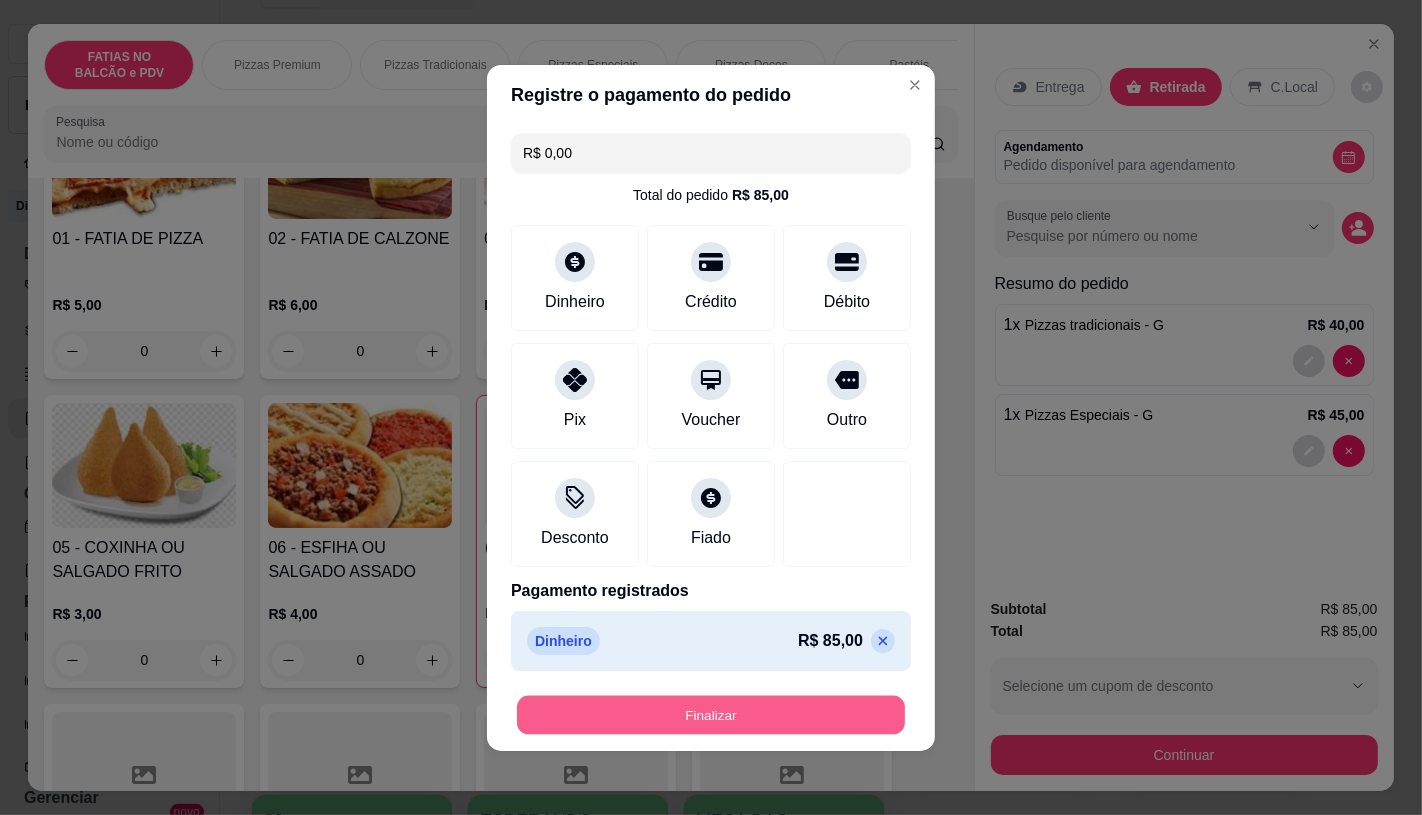 click on "Finalizar" at bounding box center [711, 714] 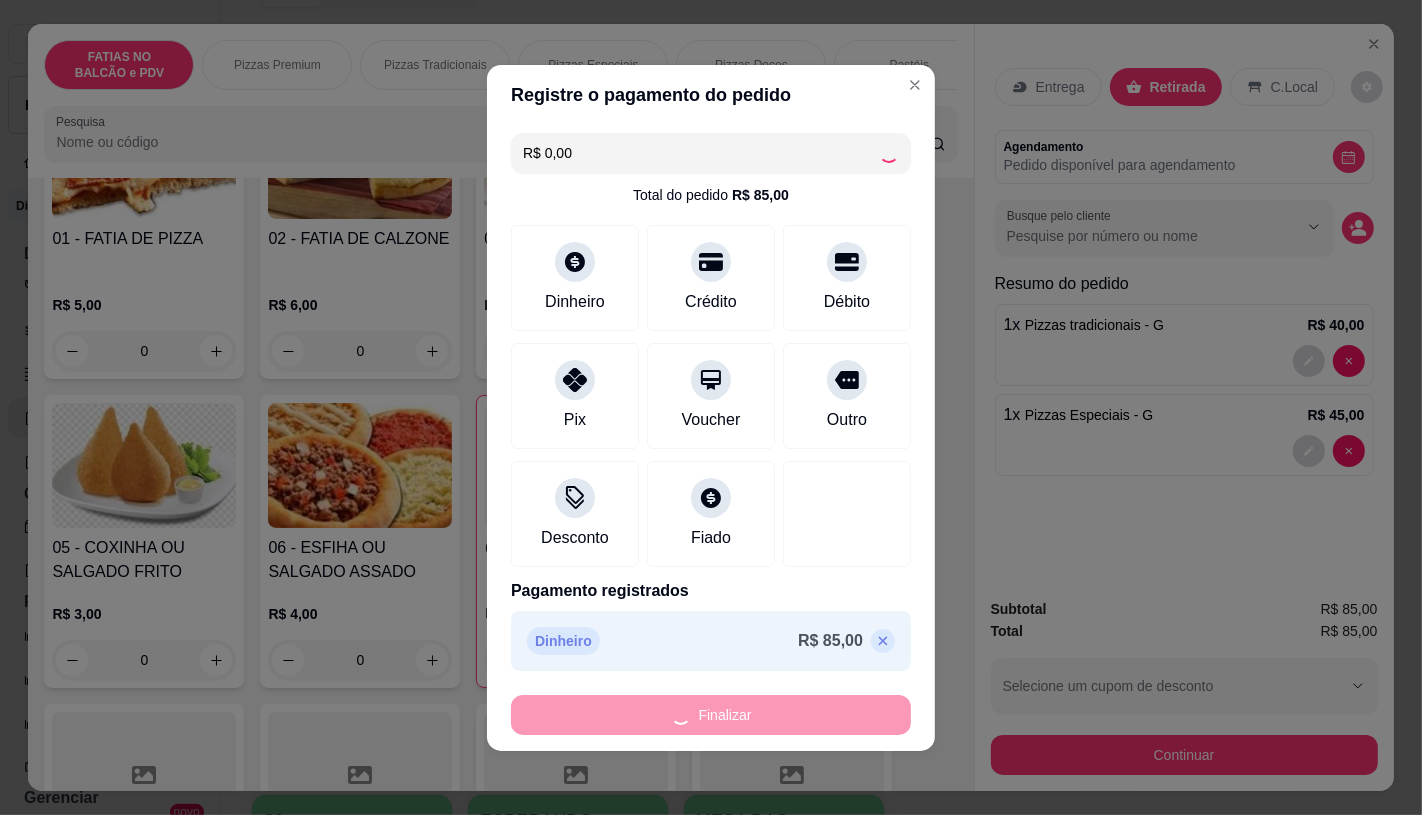 type on "0" 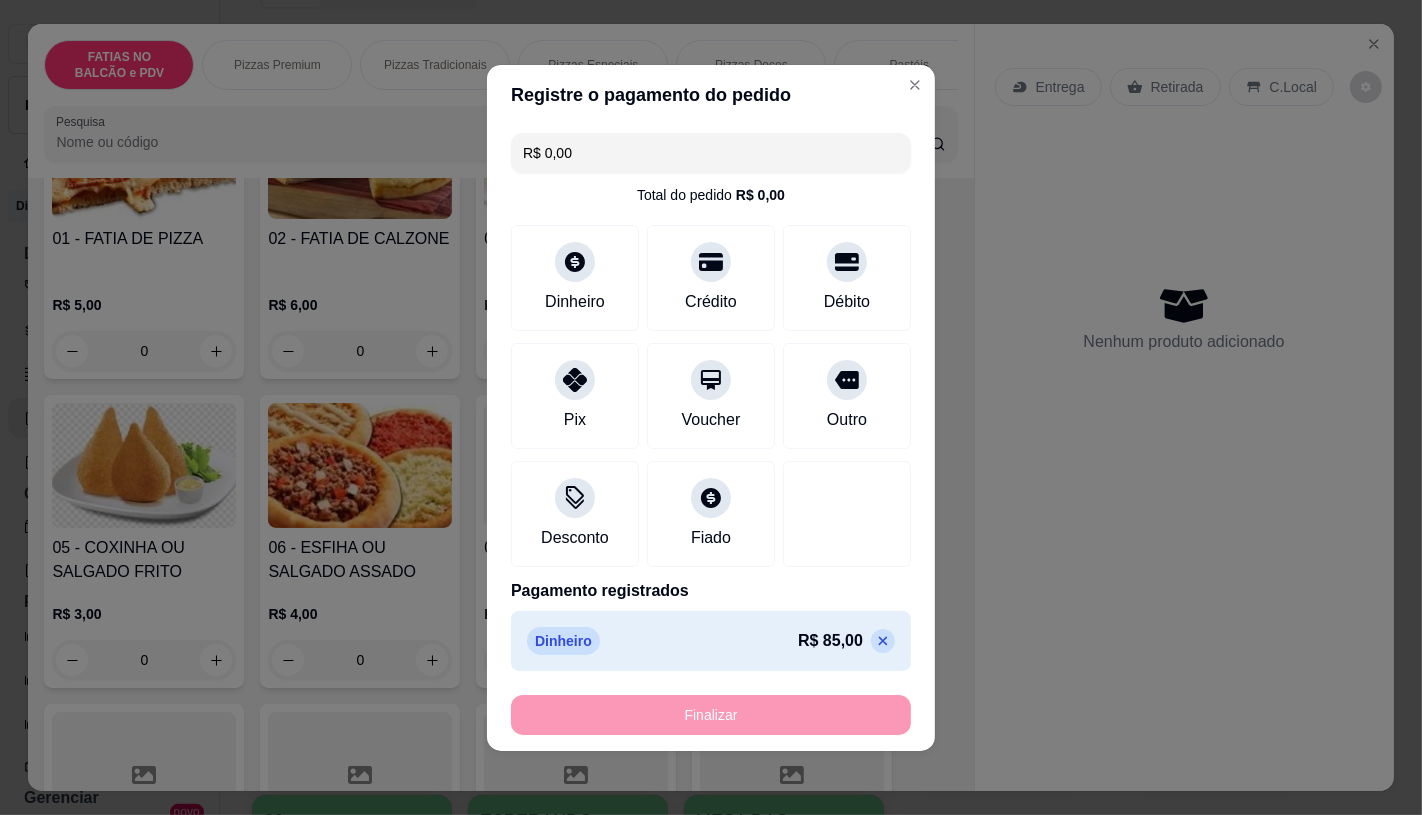 type on "-R$ 85,00" 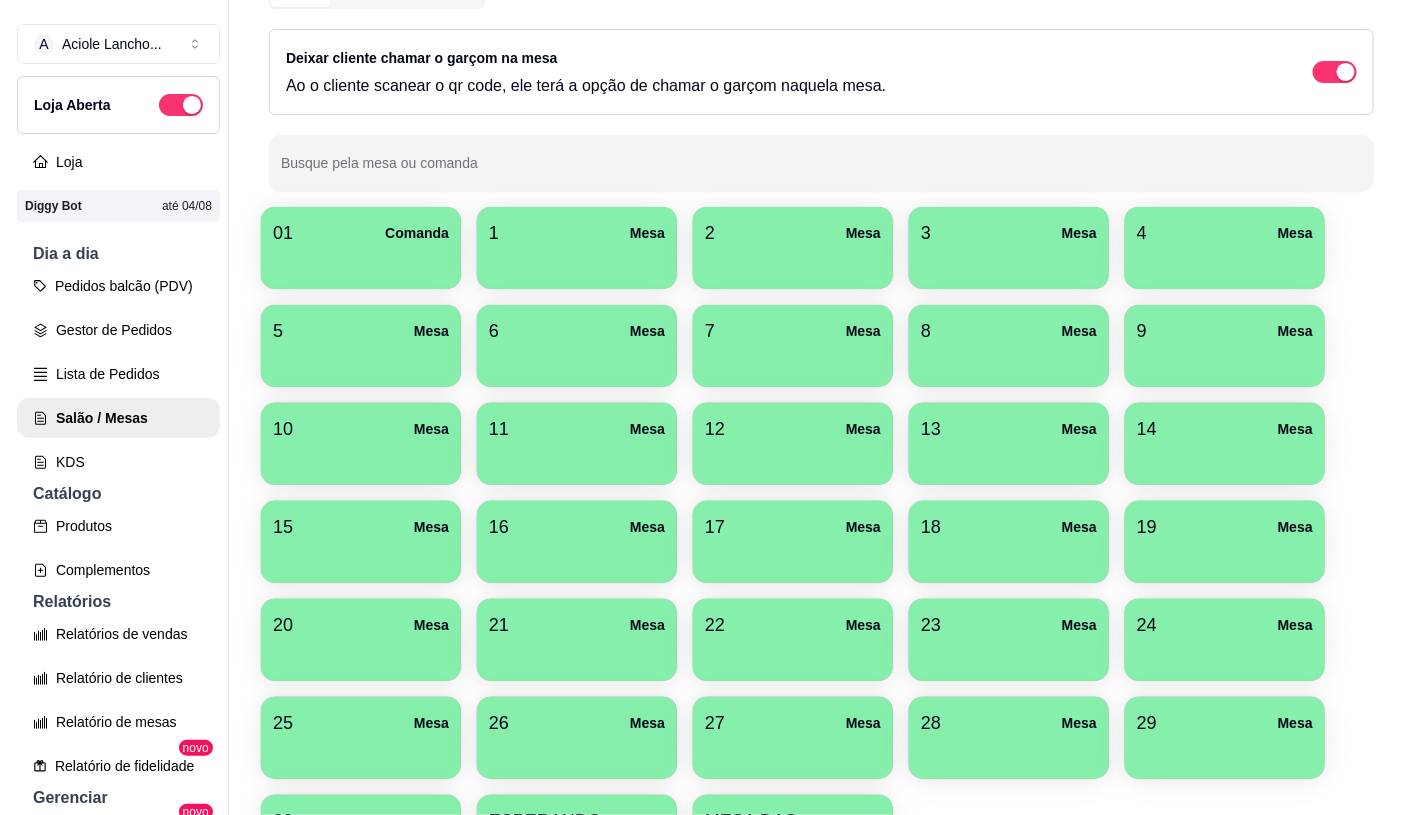 scroll, scrollTop: 0, scrollLeft: 0, axis: both 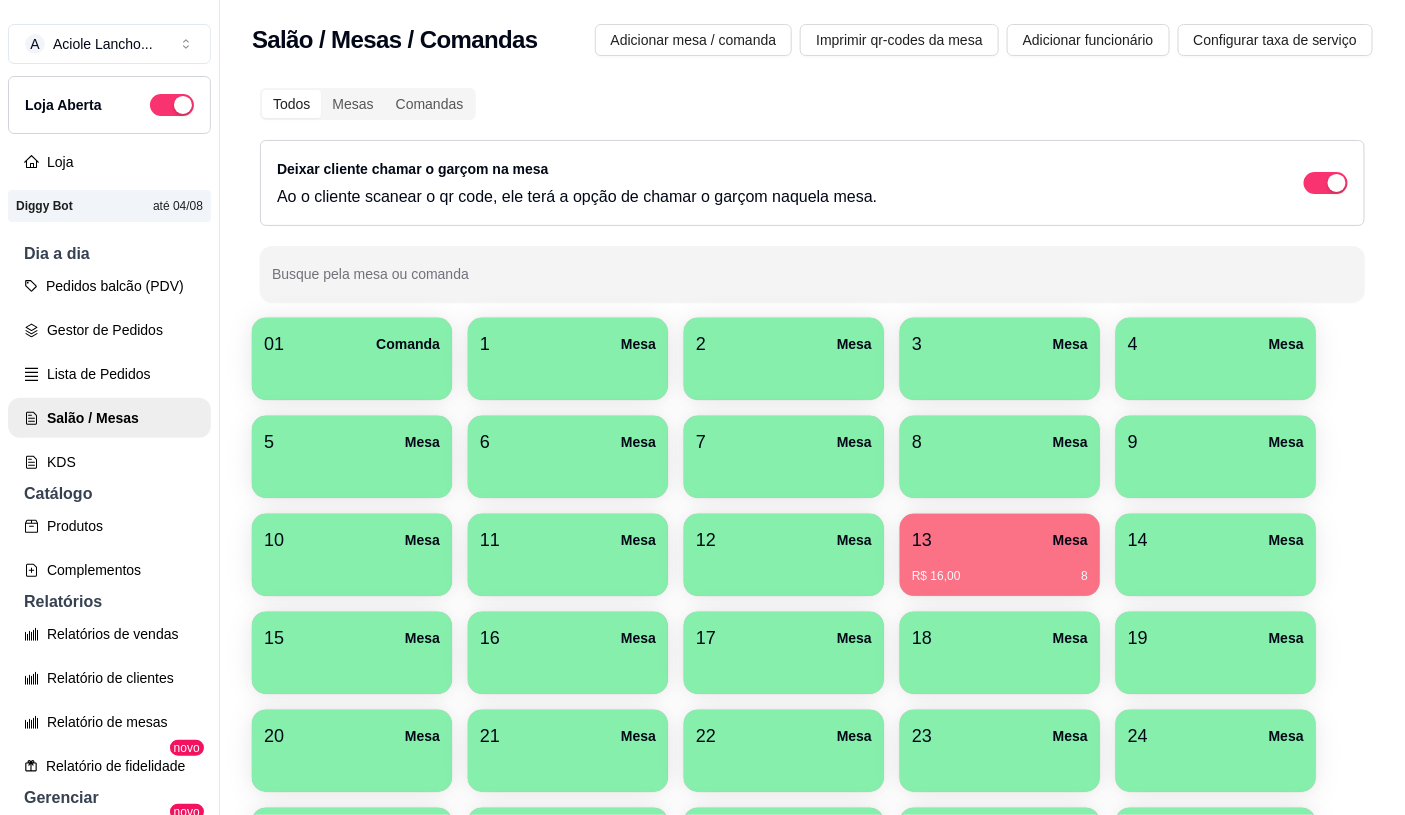 click on "13 Mesa R$ 16,00 8" at bounding box center [1000, 555] 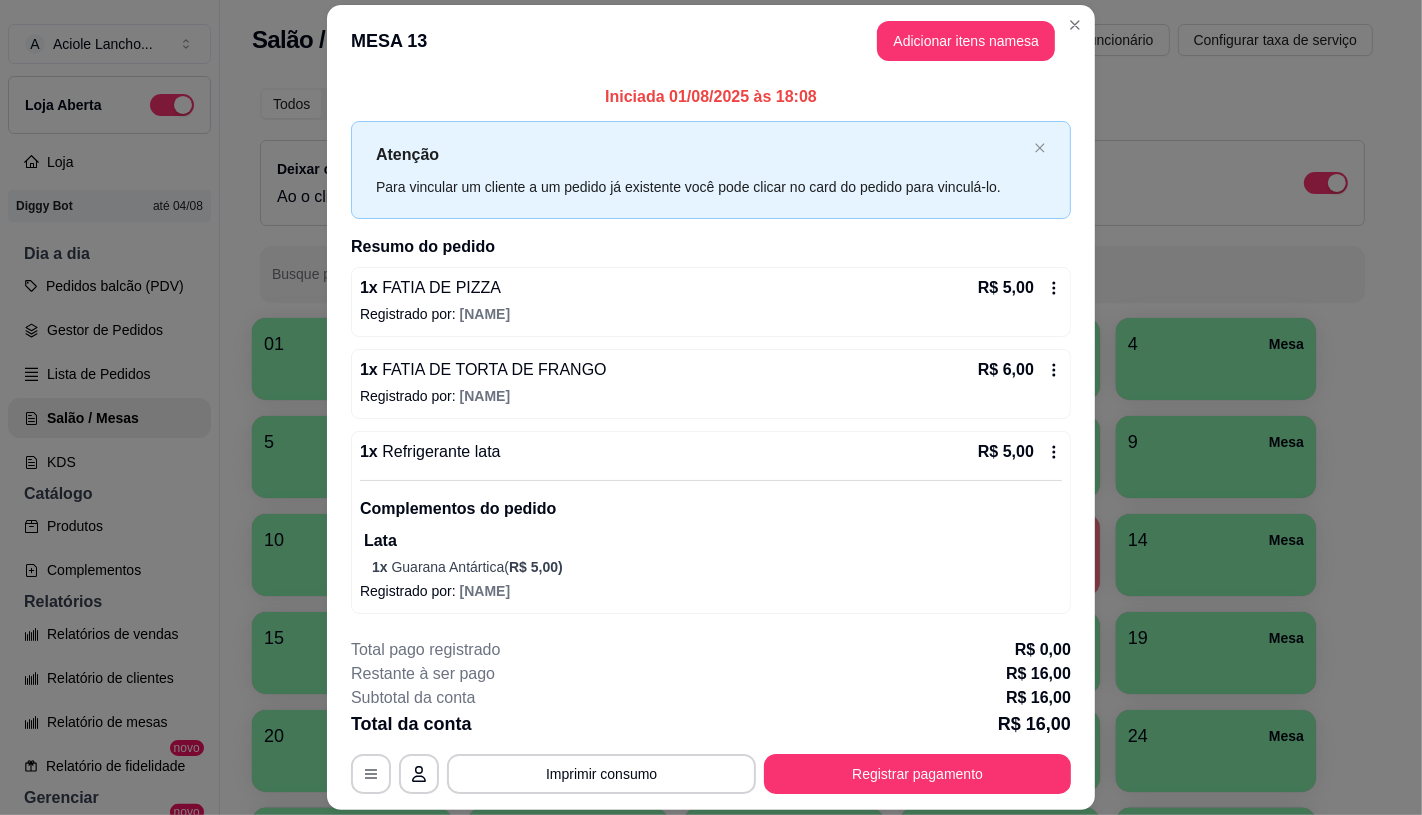 scroll, scrollTop: 58, scrollLeft: 0, axis: vertical 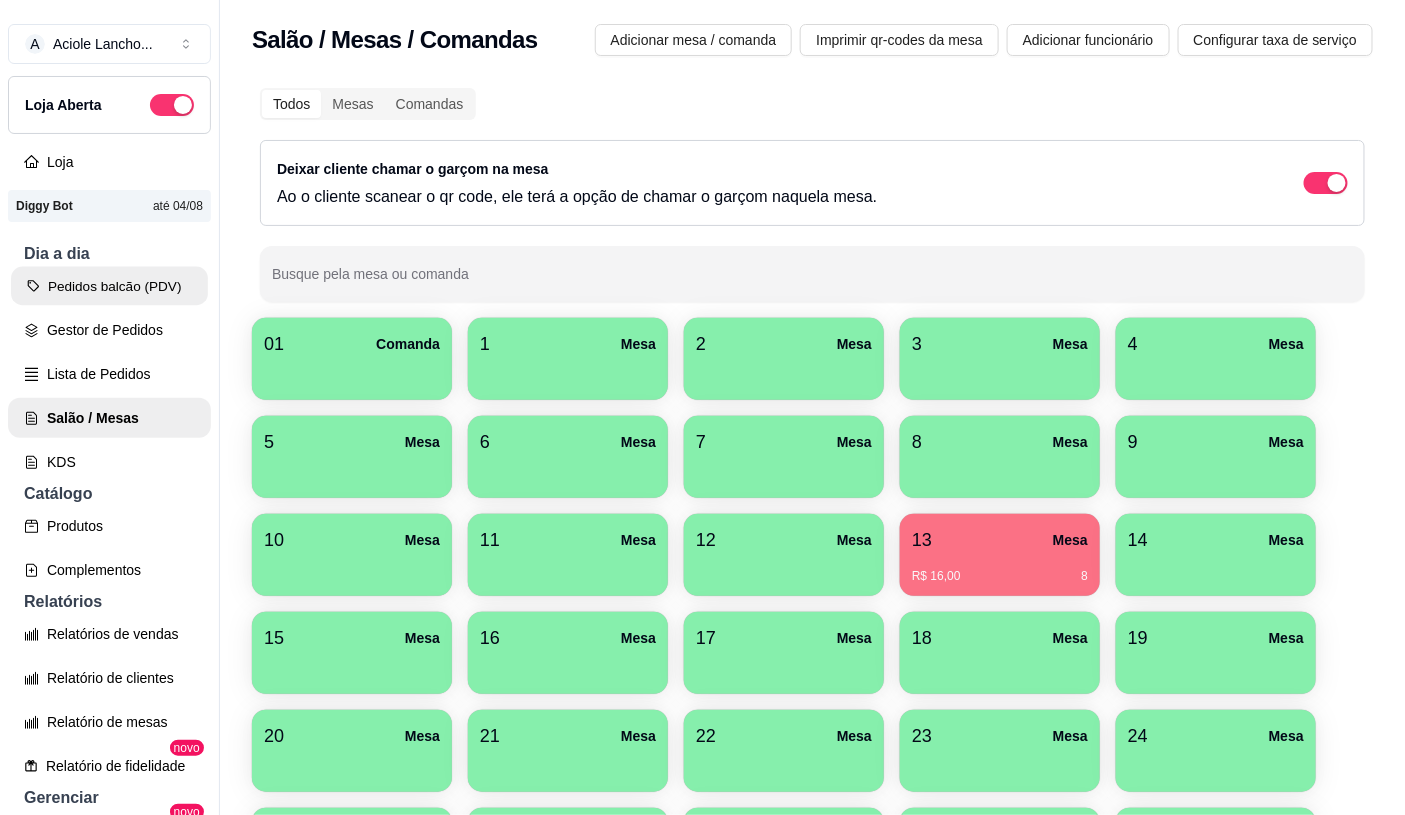 click on "Pedidos balcão (PDV)" at bounding box center [109, 286] 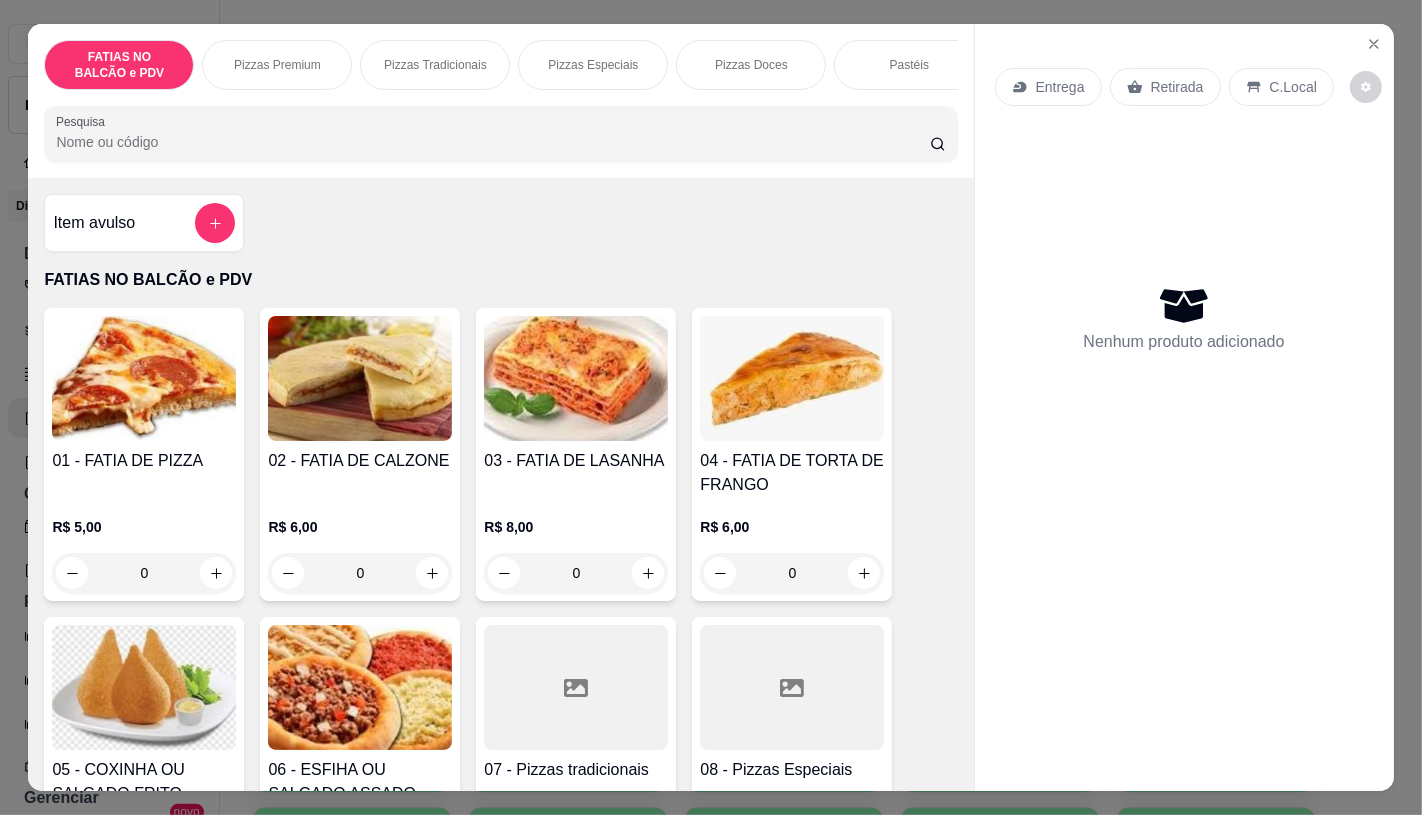click at bounding box center [216, 573] 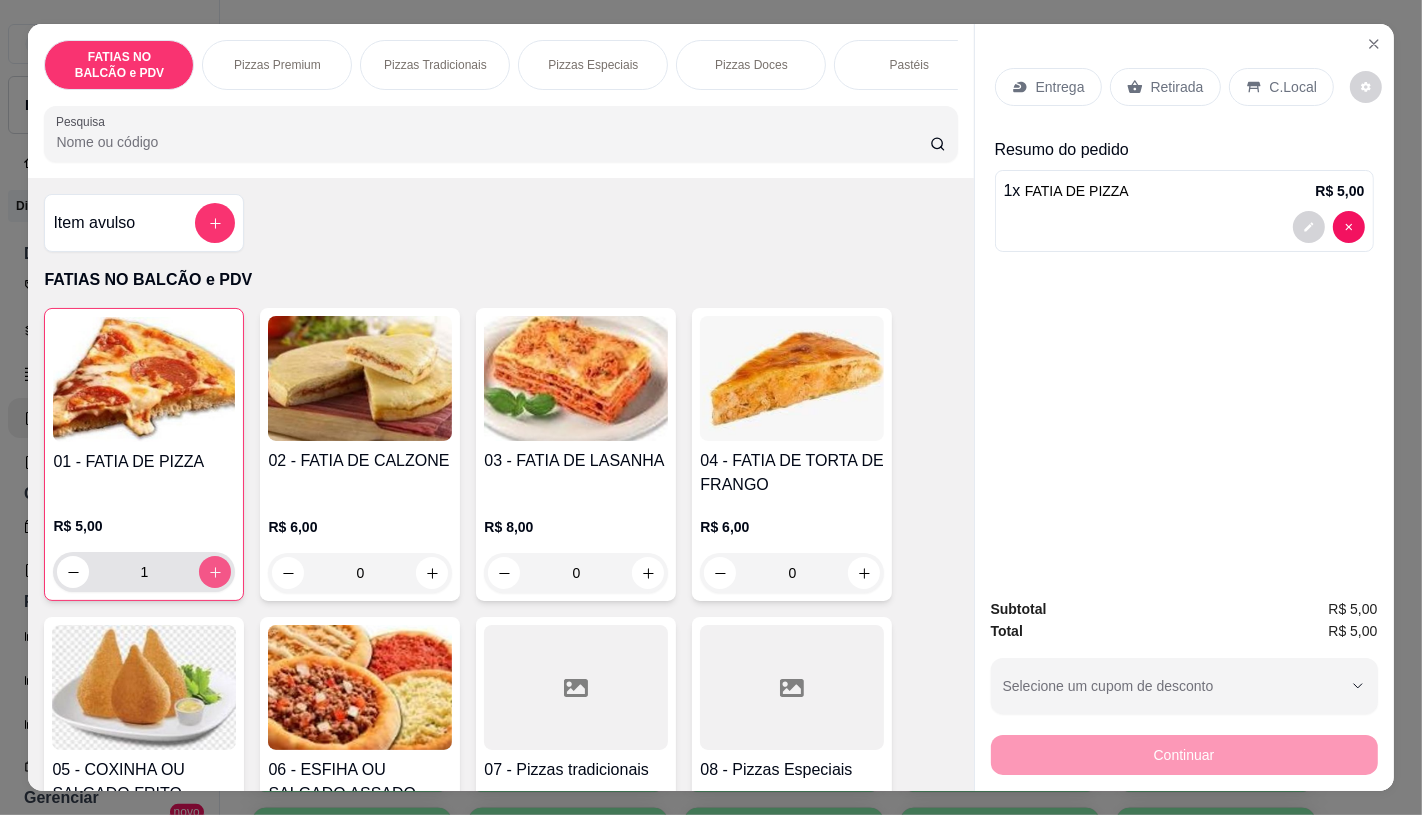 type on "1" 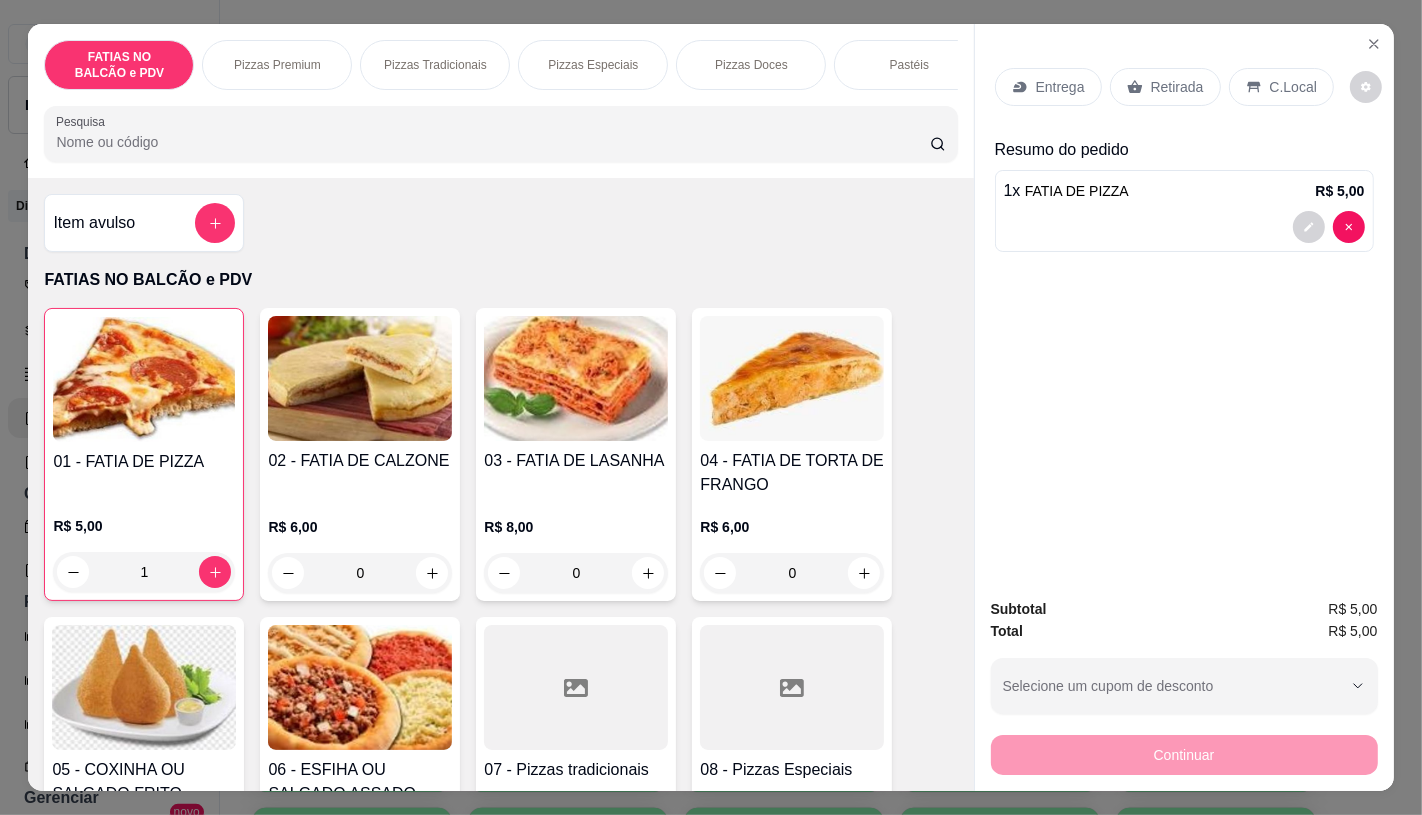 scroll, scrollTop: 333, scrollLeft: 0, axis: vertical 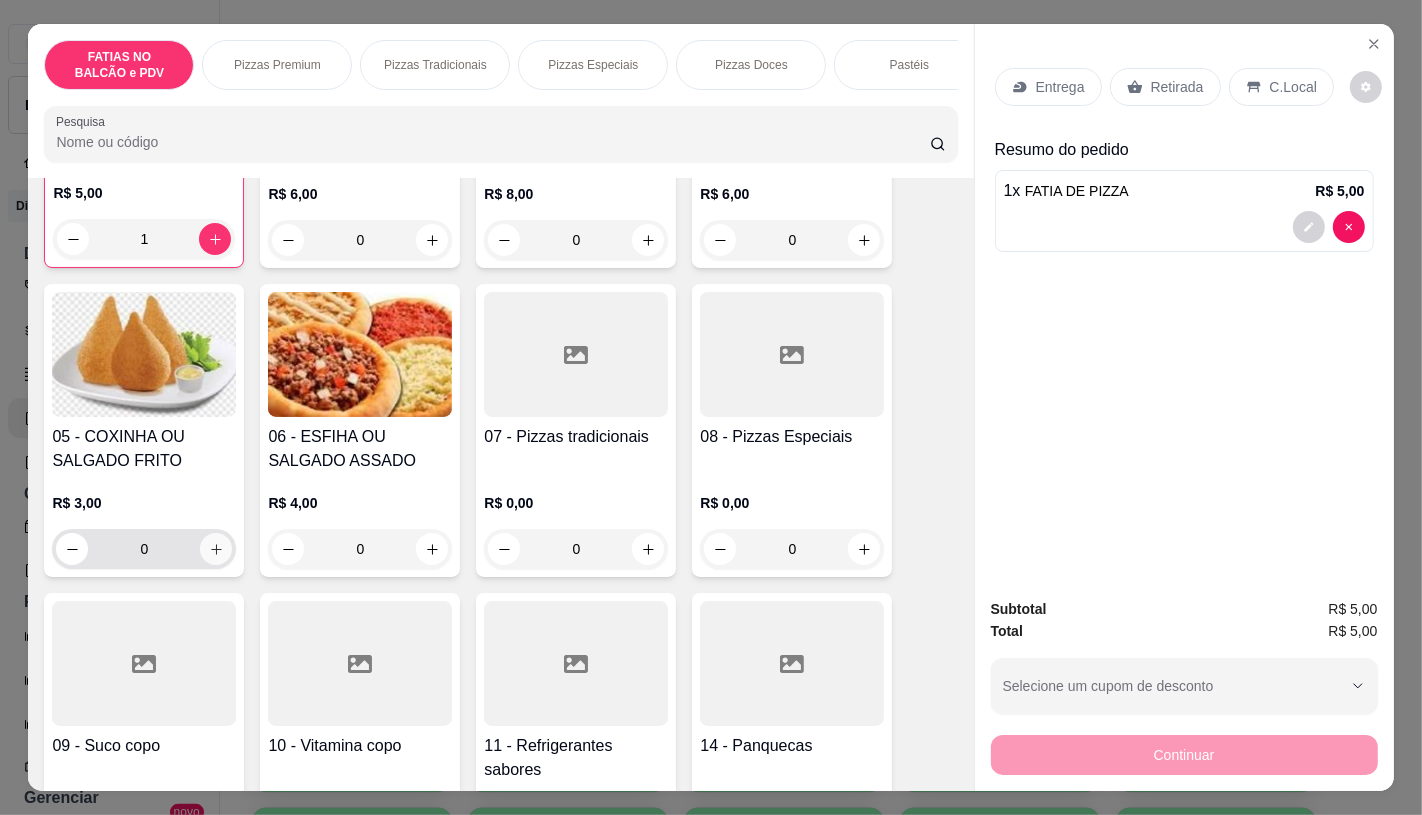 click at bounding box center (216, 549) 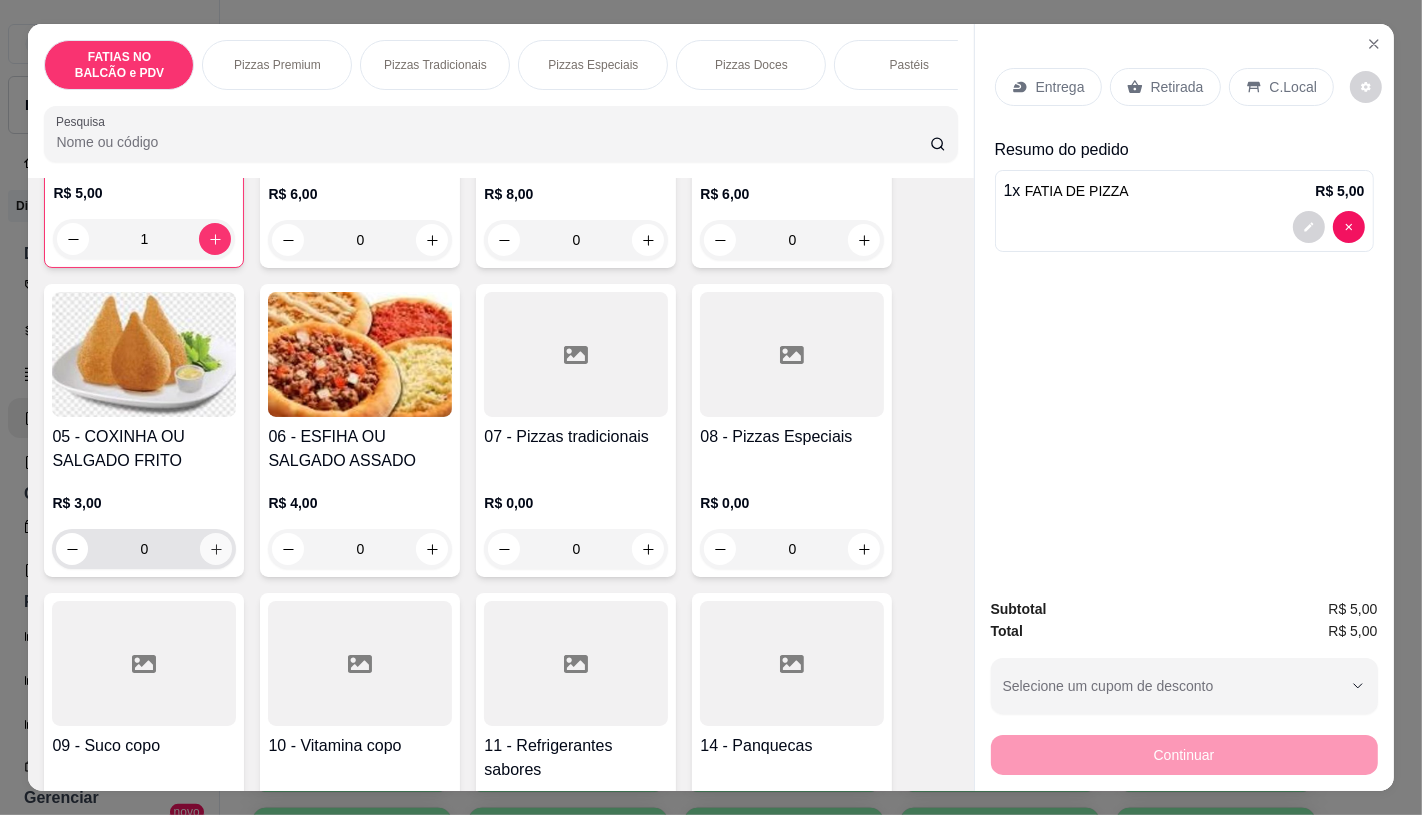 type on "1" 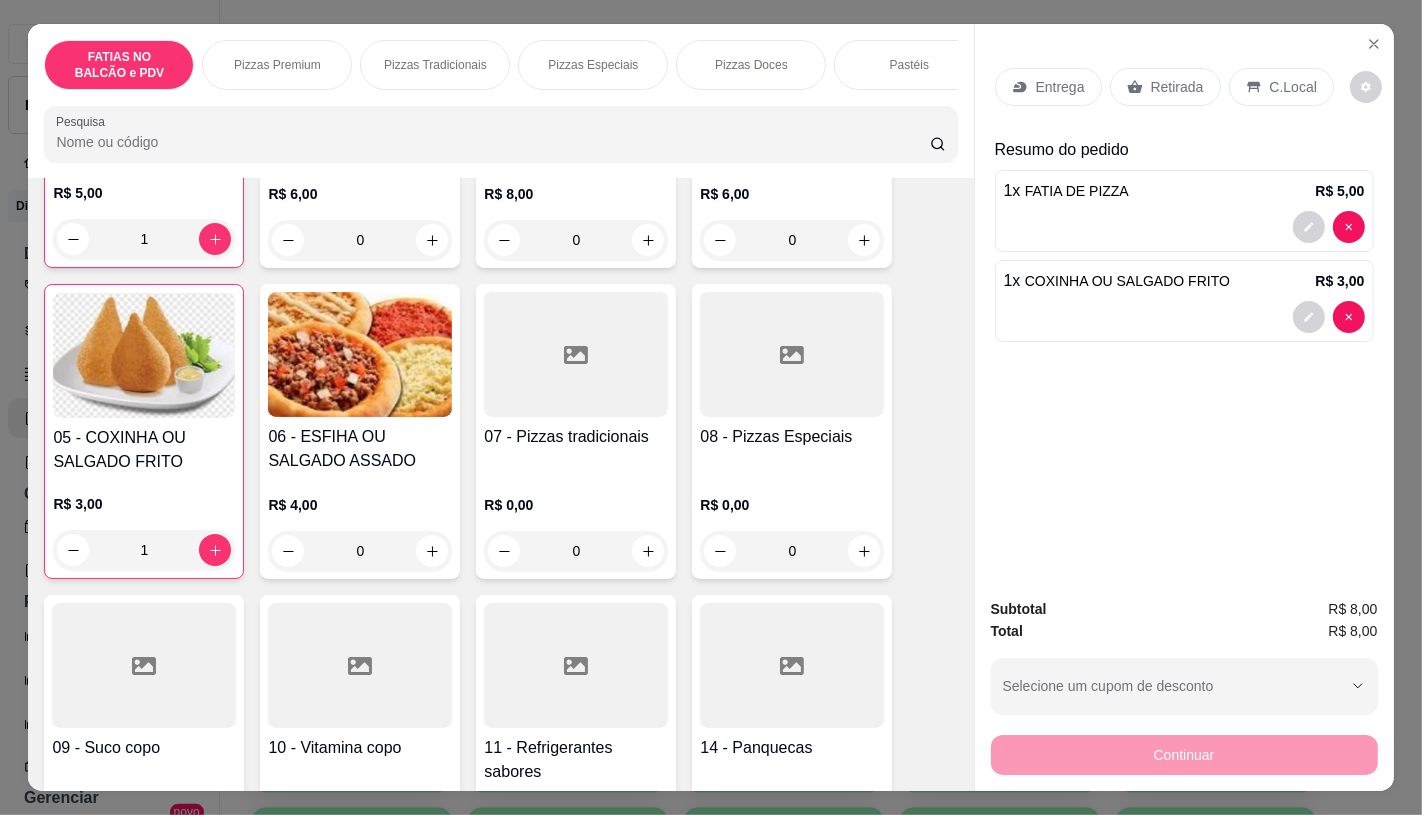 click at bounding box center (576, 665) 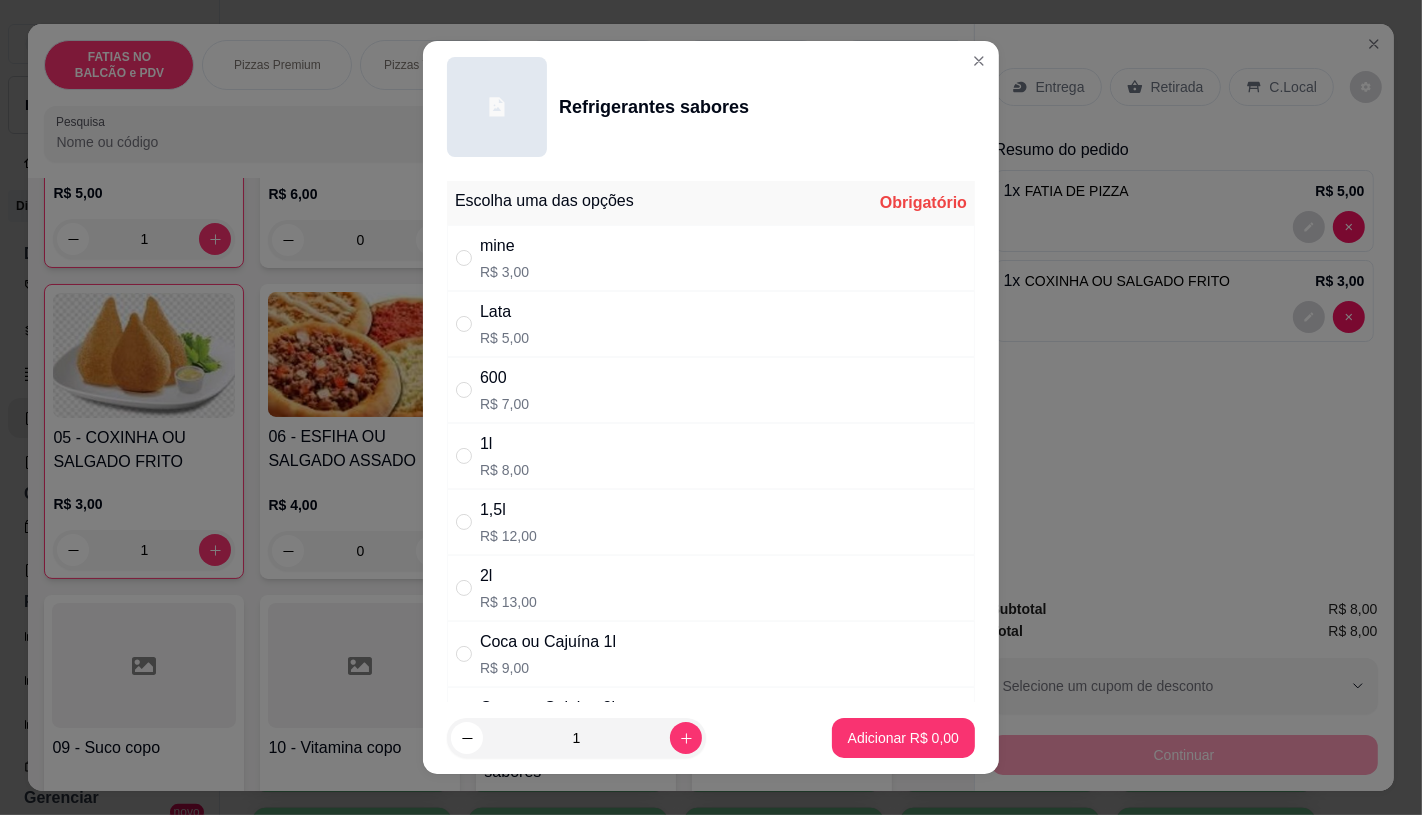 click on "Lata" at bounding box center [504, 312] 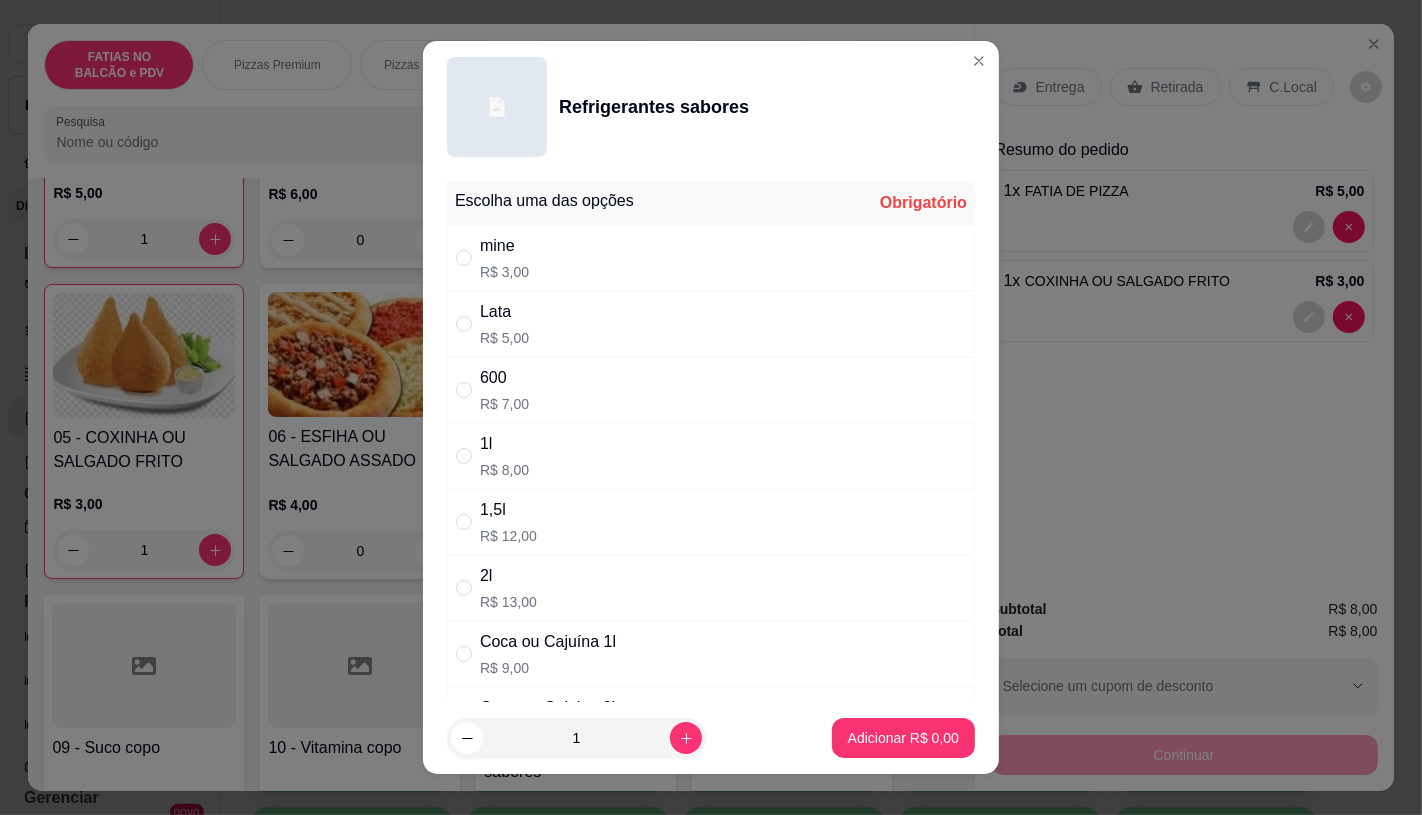 radio on "true" 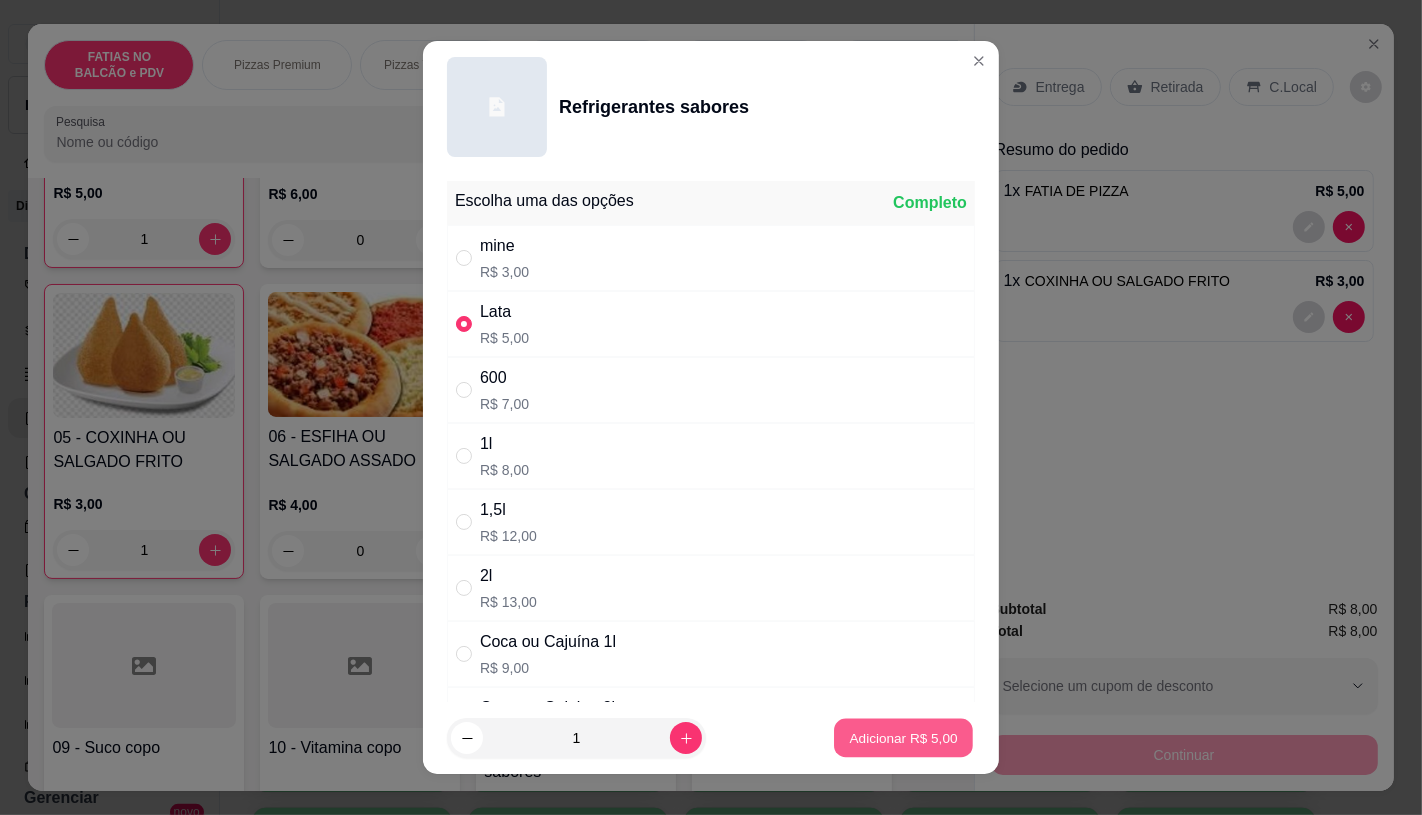click on "Adicionar   R$ 5,00" at bounding box center (903, 738) 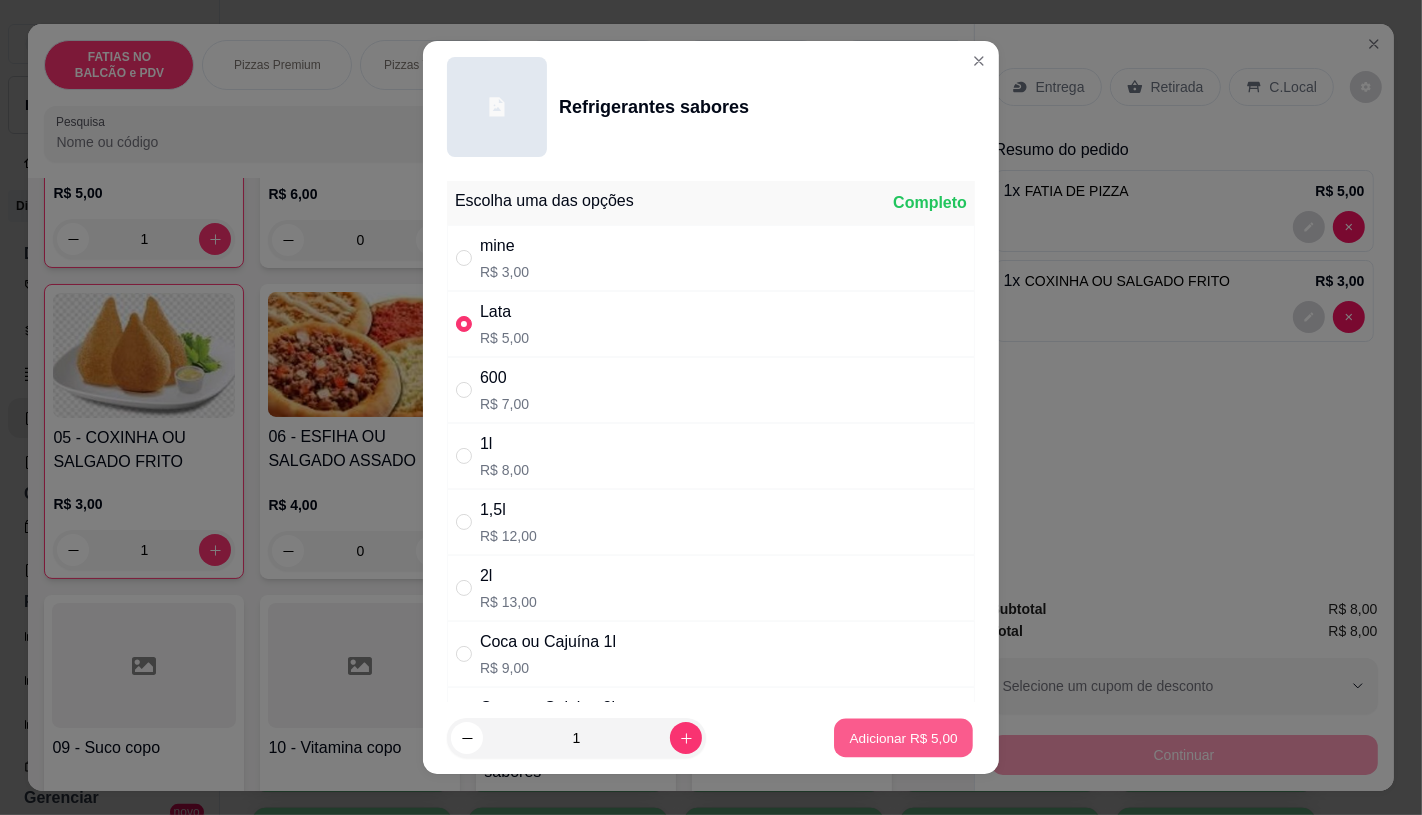 type on "1" 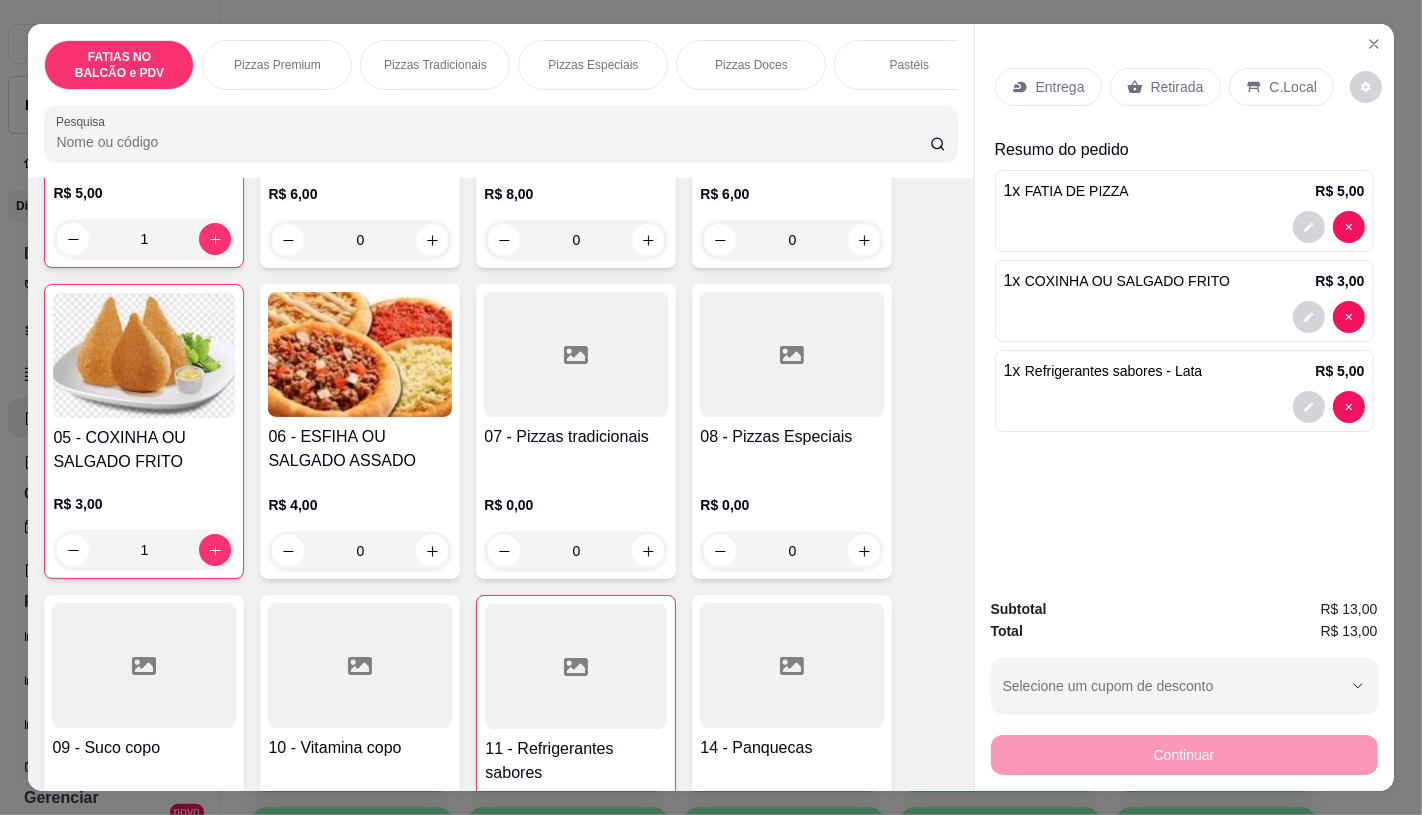 click on "Retirada" at bounding box center (1165, 87) 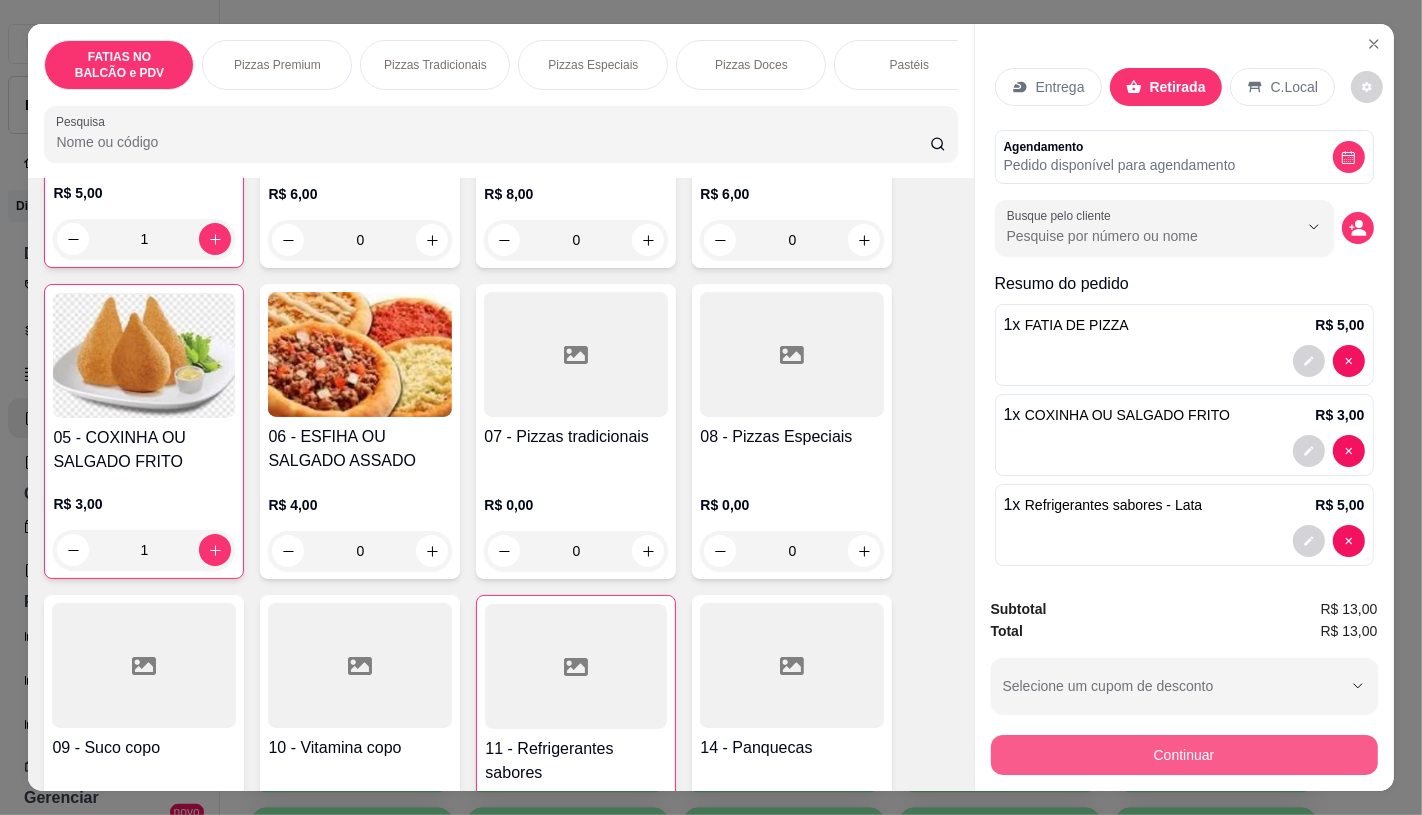 click on "Continuar" at bounding box center [1184, 755] 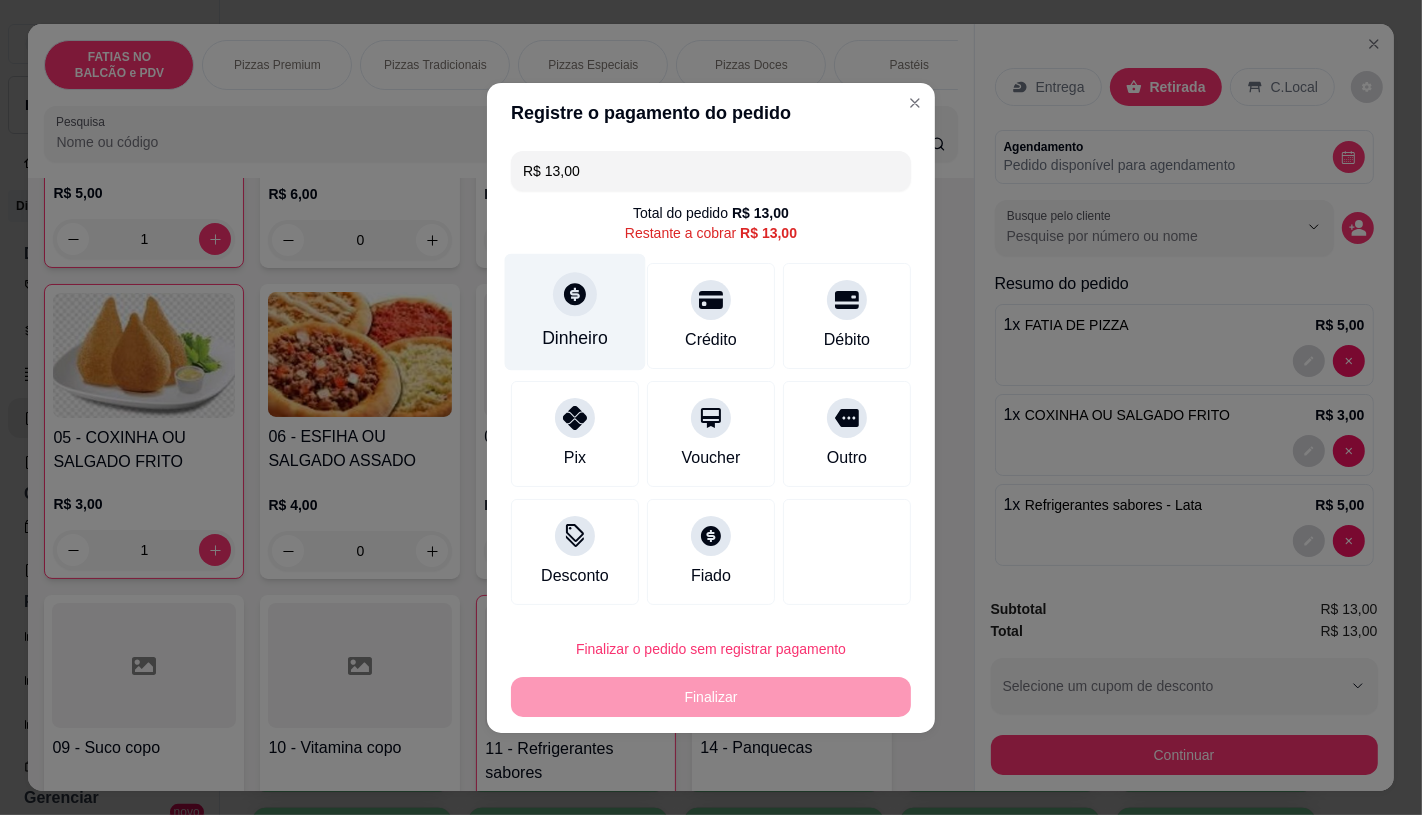 click 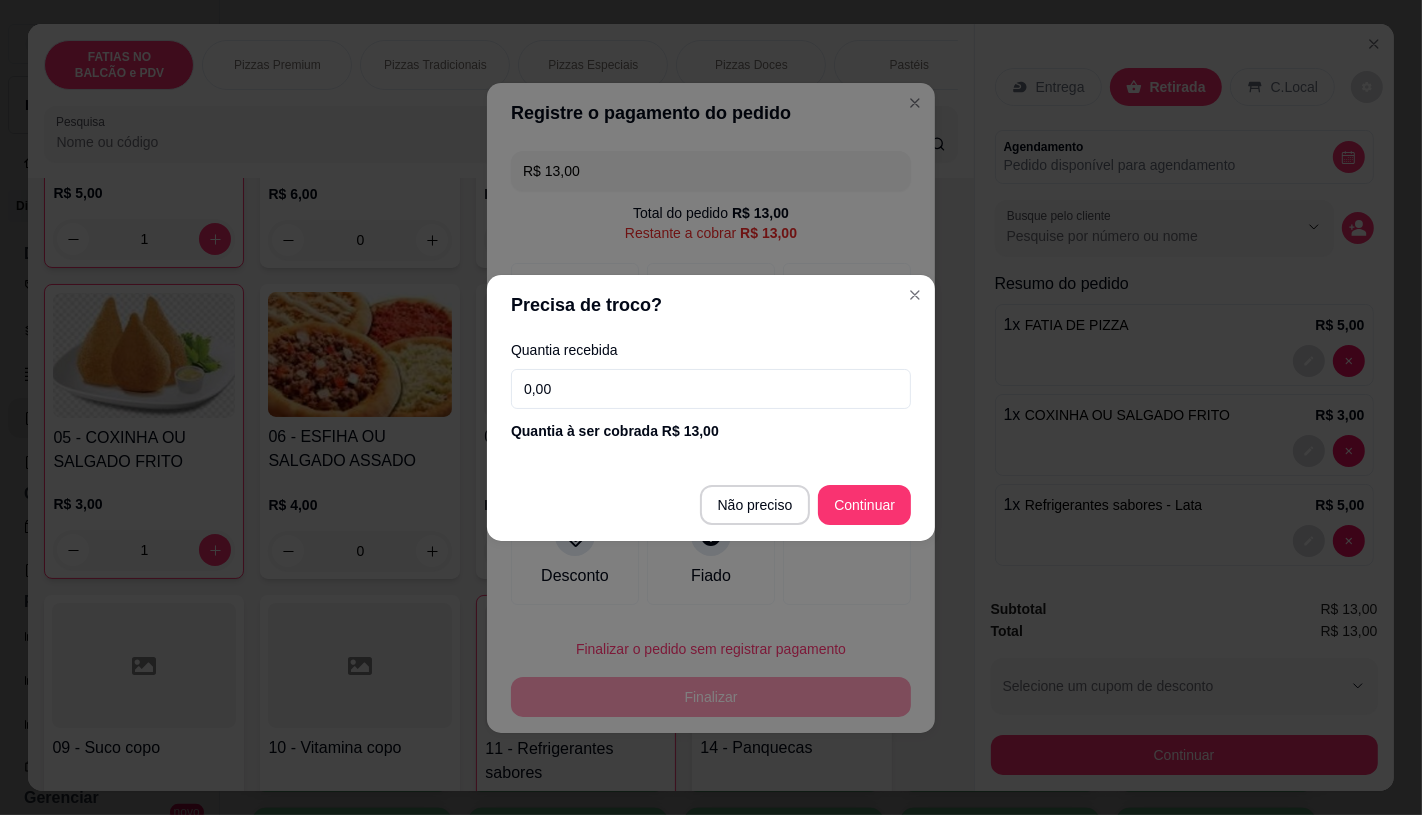 click on "Não preciso Continuar" at bounding box center (711, 505) 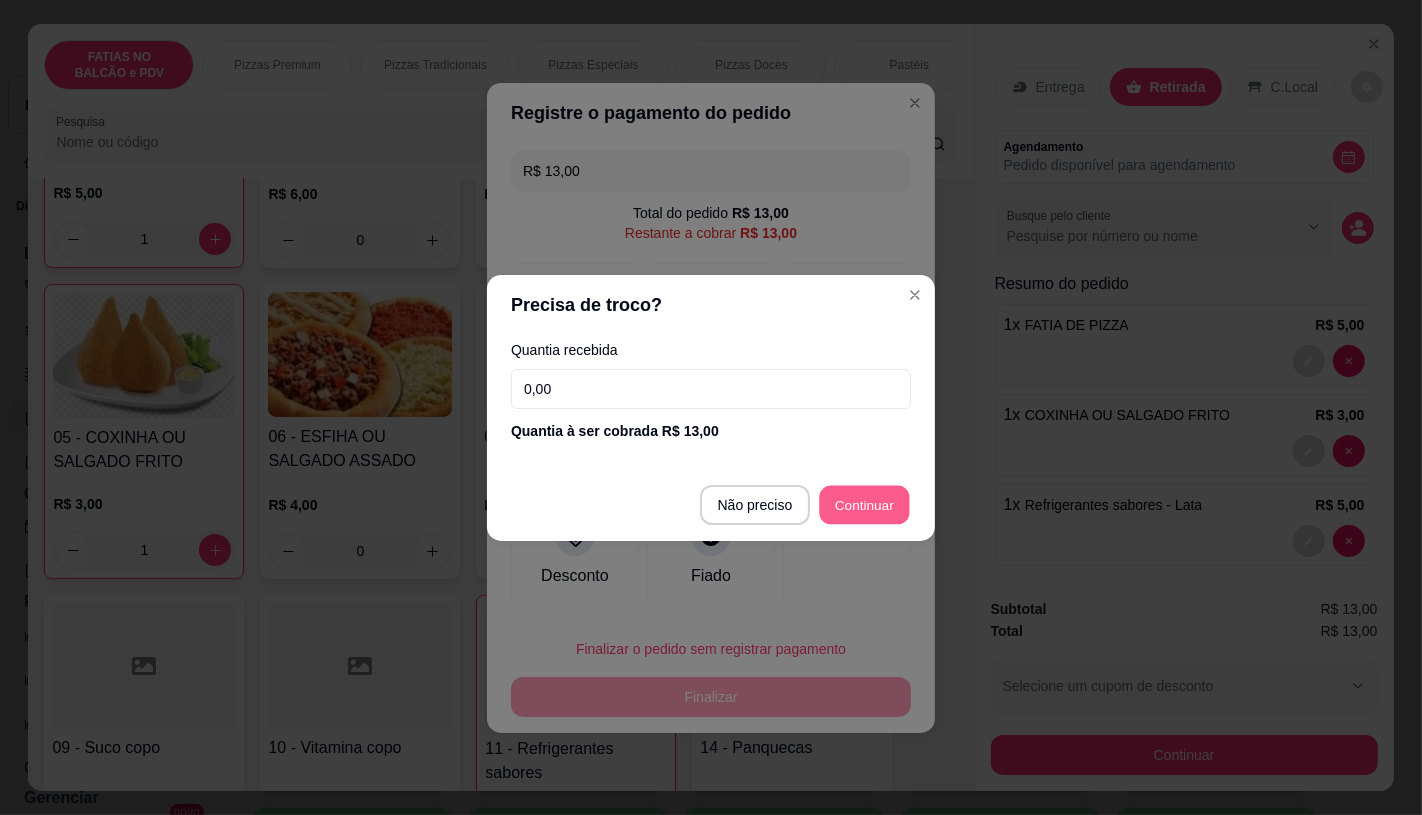 type on "R$ 0,00" 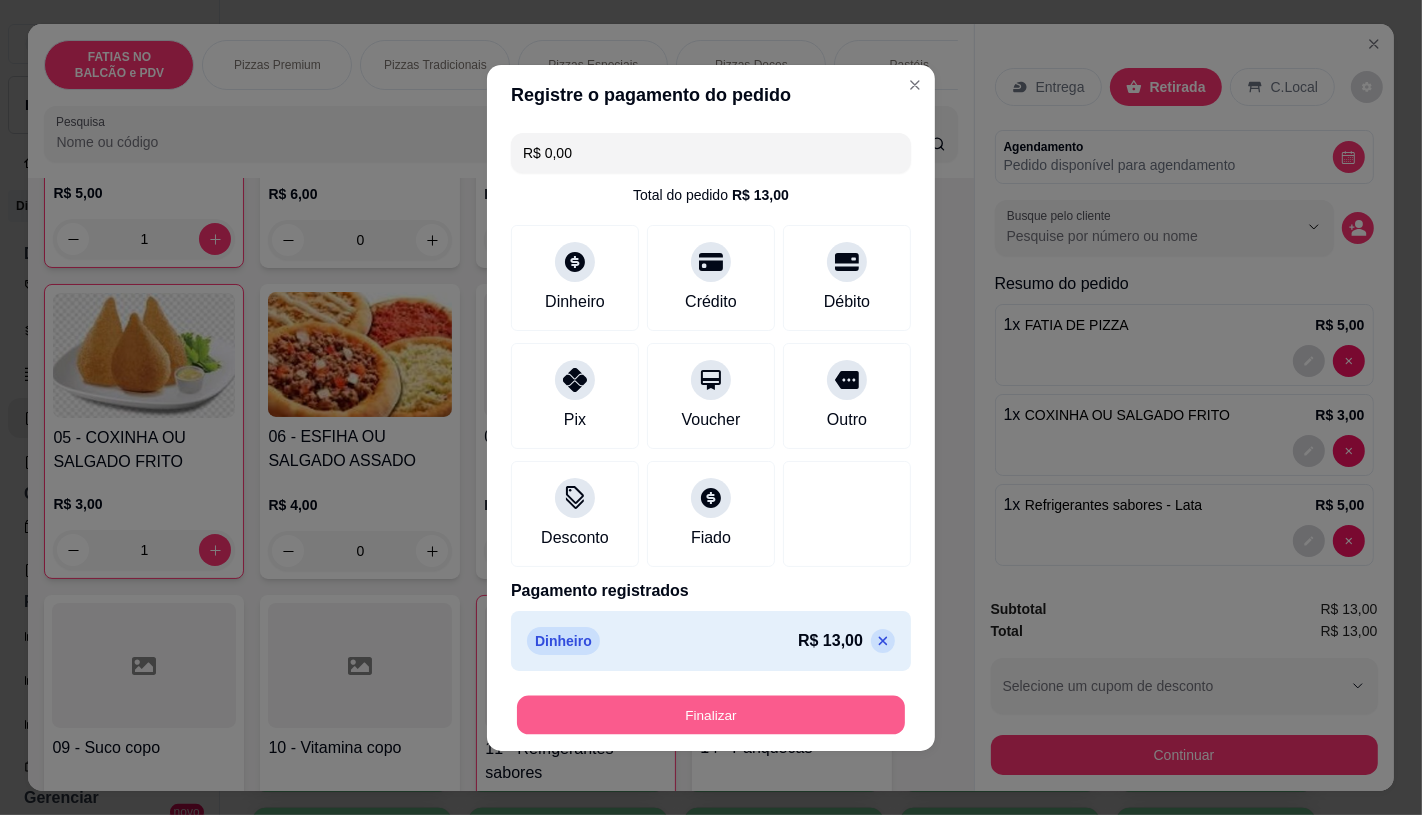 click on "Finalizar" at bounding box center (711, 714) 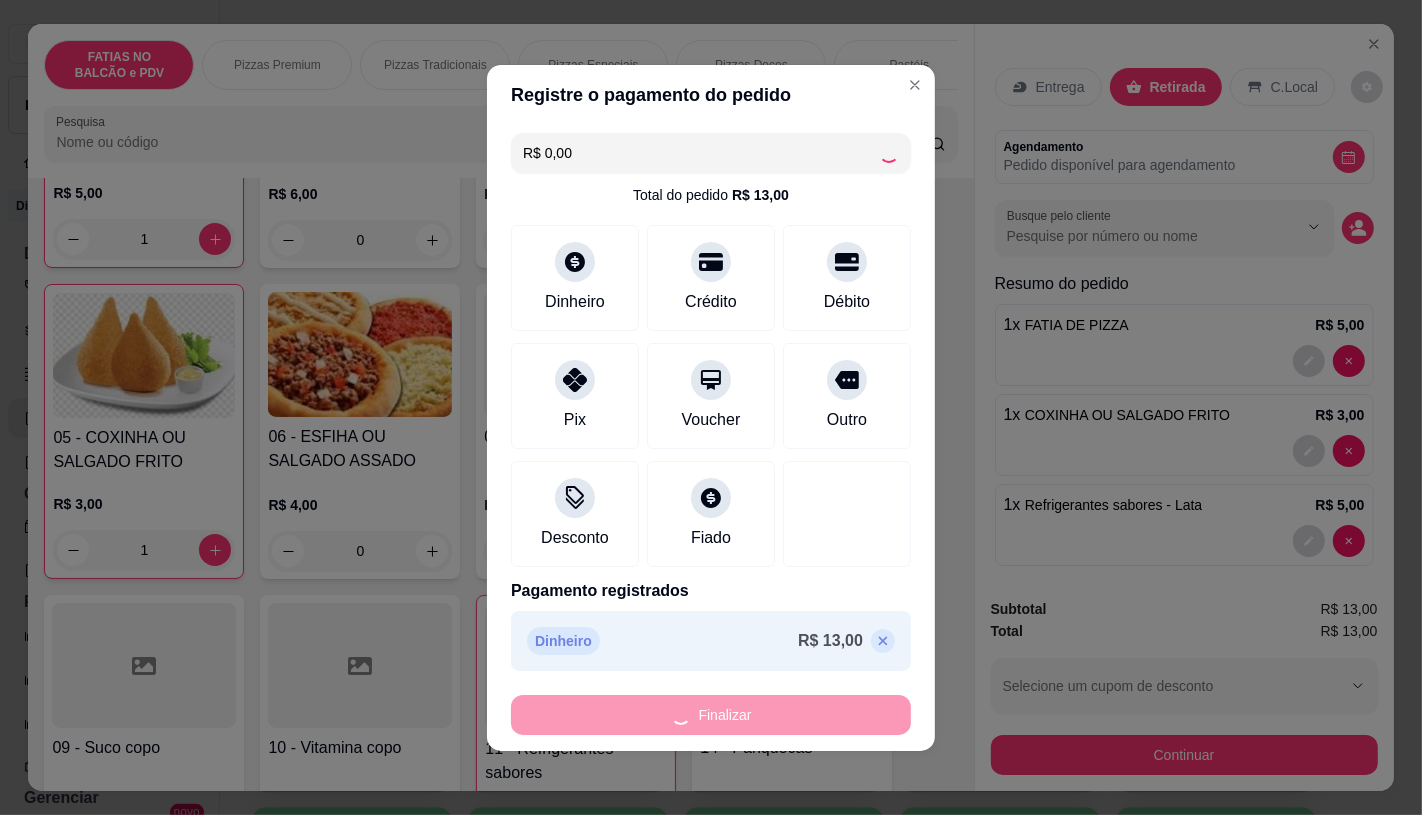 type on "0" 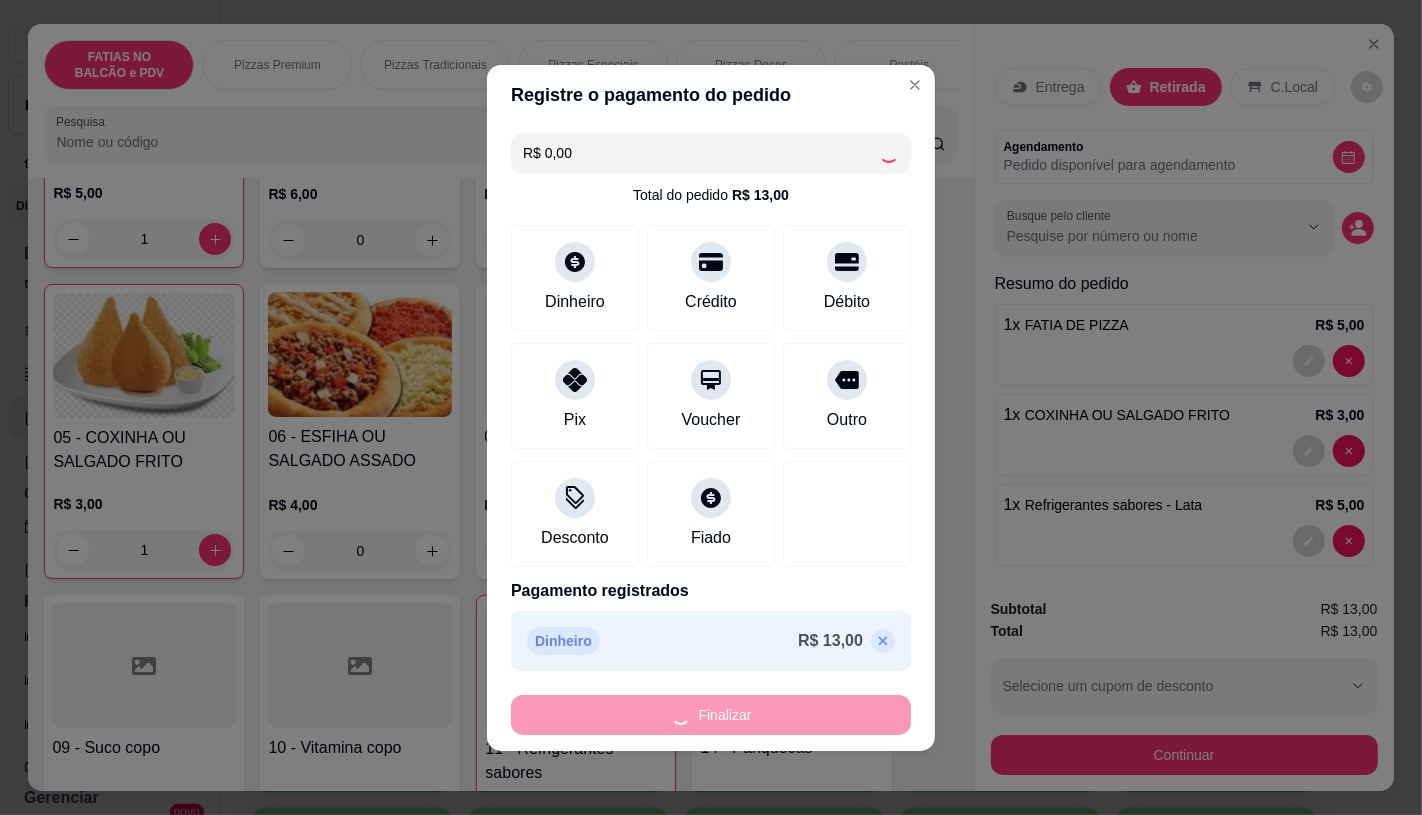 type on "0" 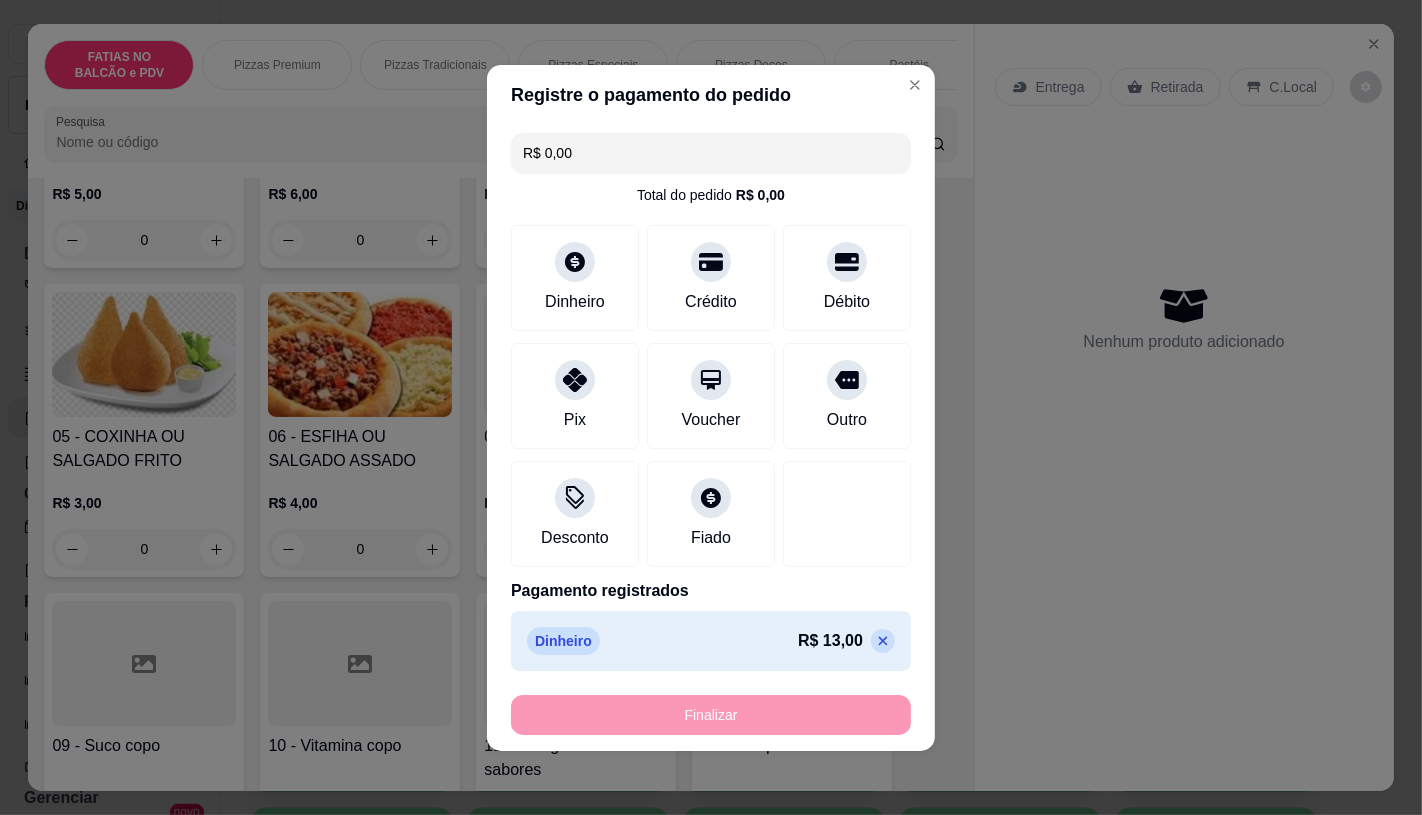 type on "-R$ 13,00" 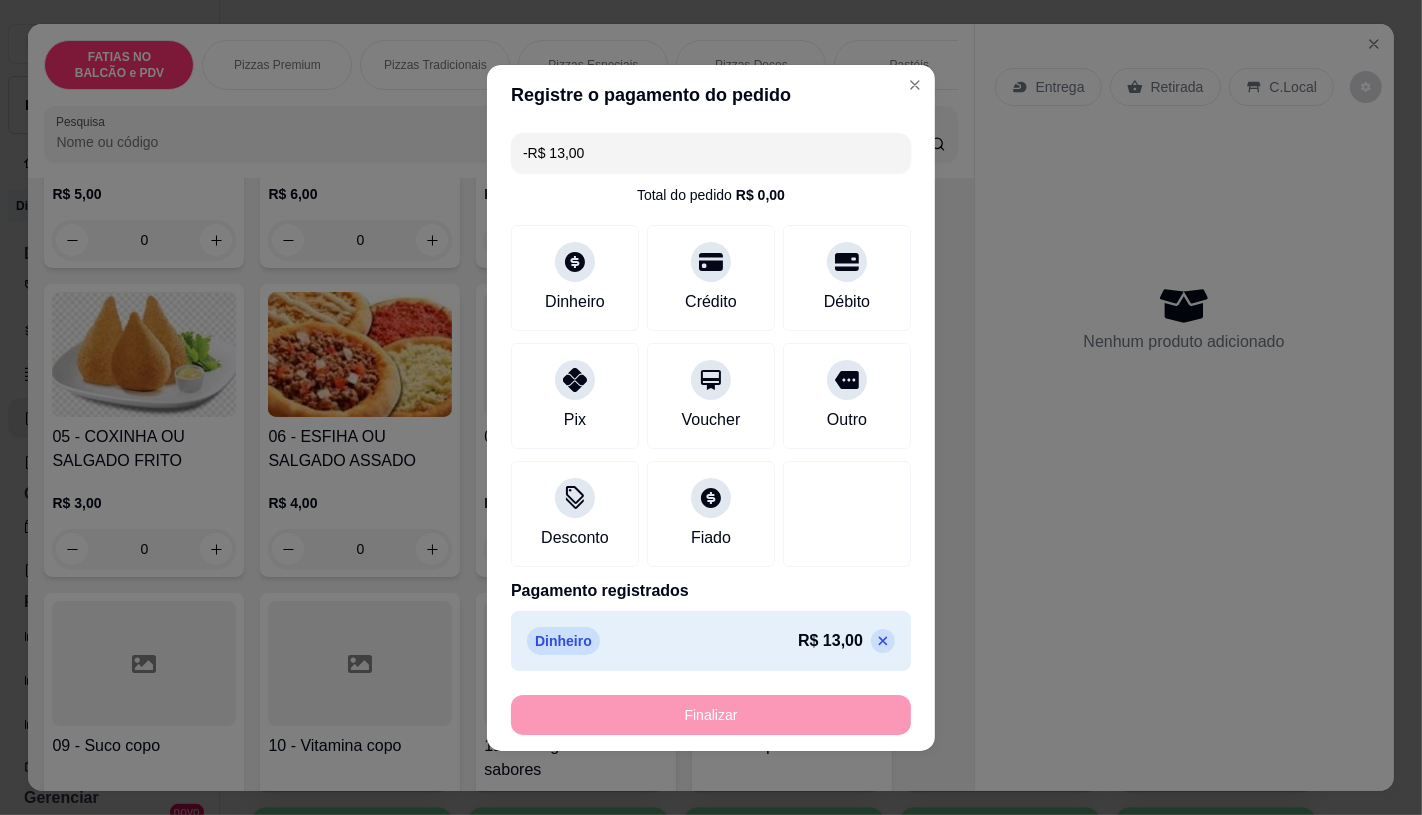 scroll, scrollTop: 334, scrollLeft: 0, axis: vertical 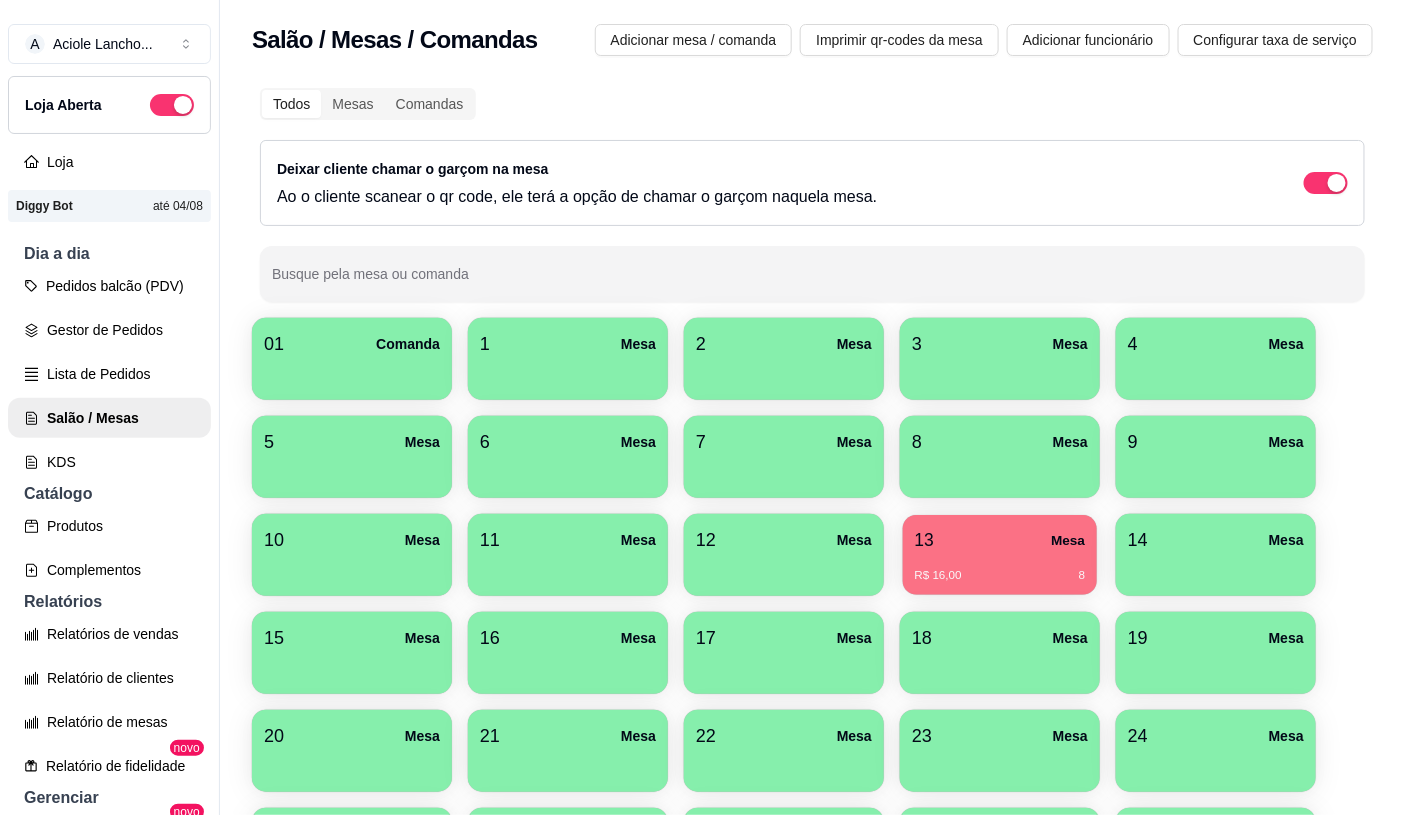 click on "13 Mesa" at bounding box center [1000, 540] 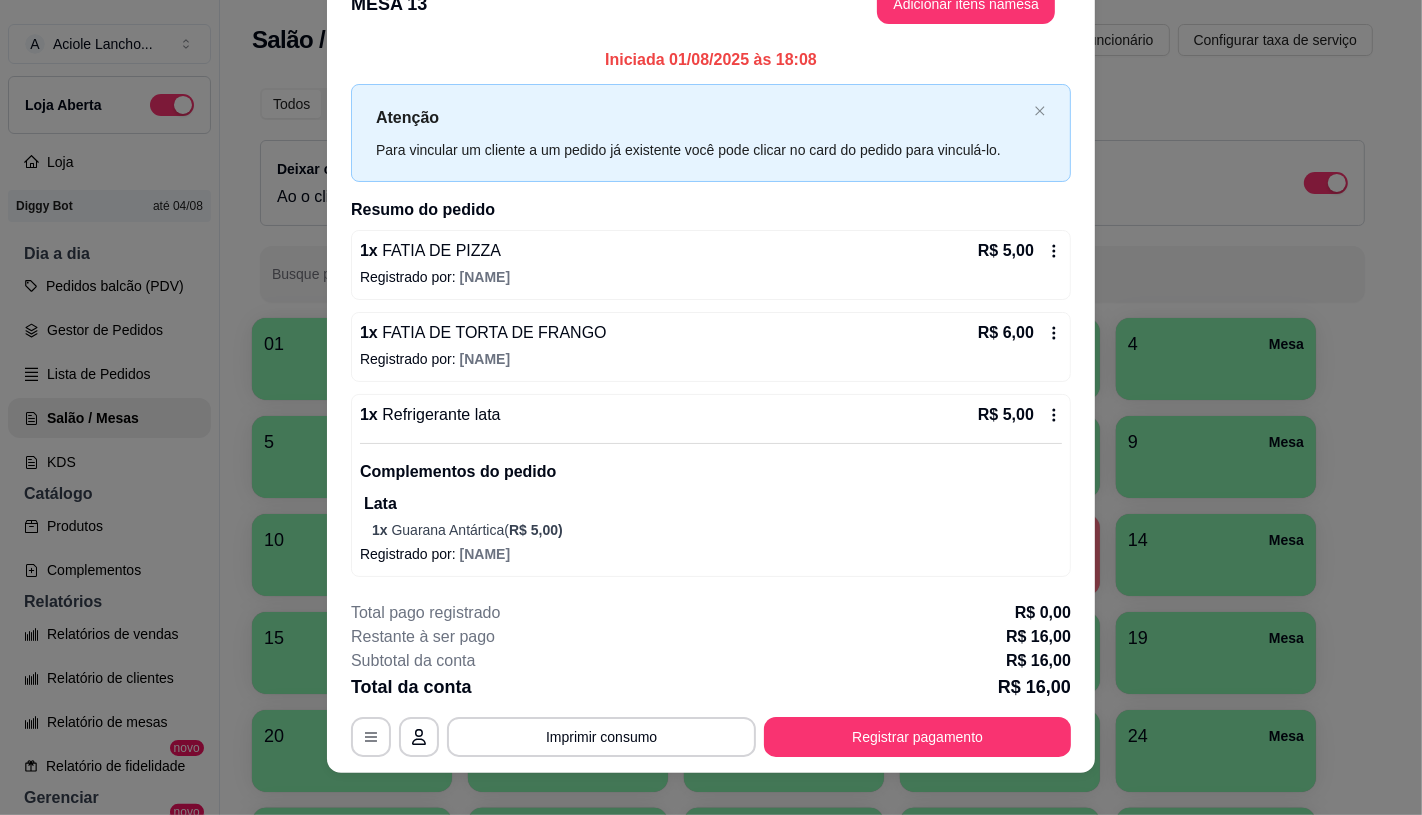 scroll, scrollTop: 58, scrollLeft: 0, axis: vertical 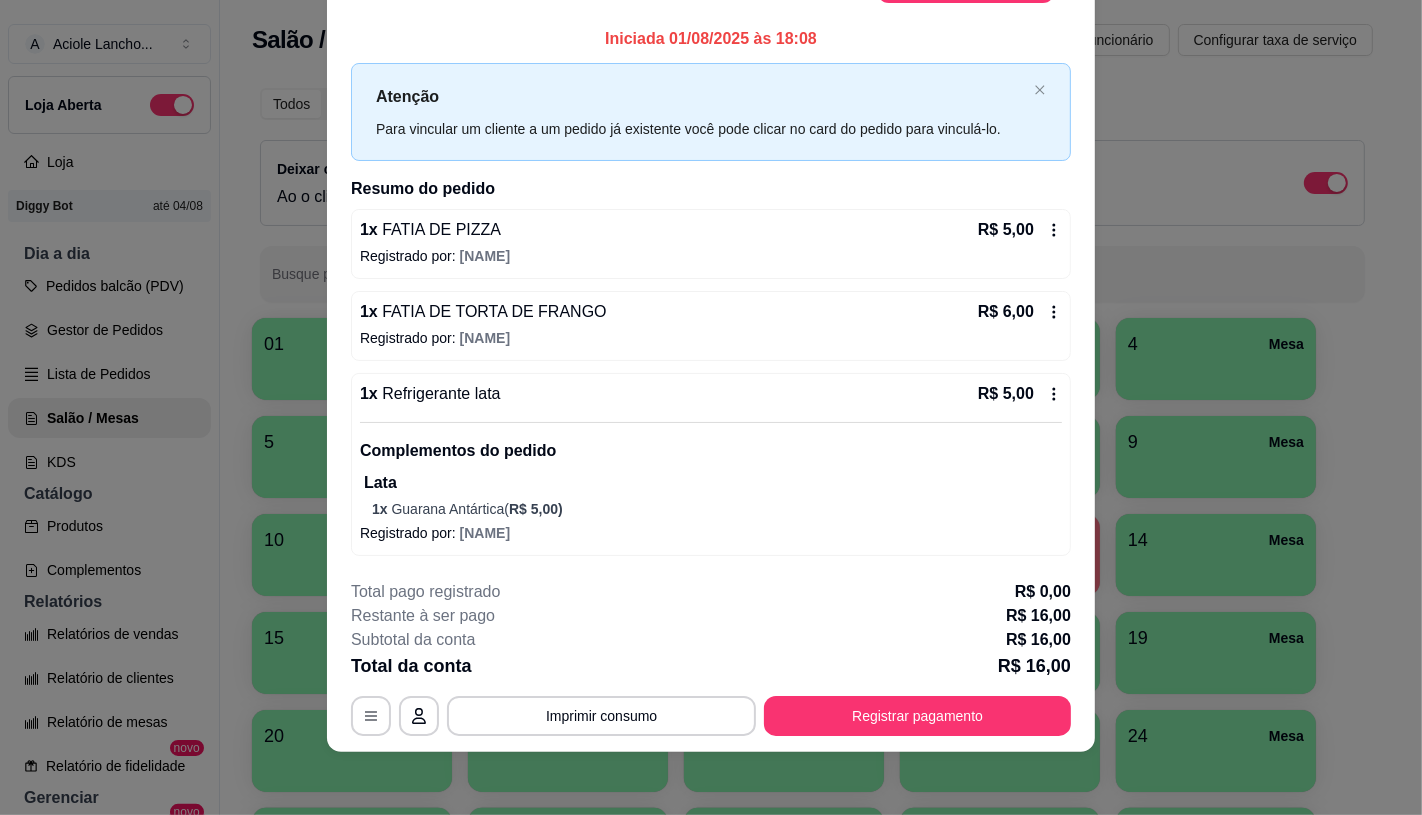 click on "Registrado por: [NAME]" at bounding box center (711, 338) 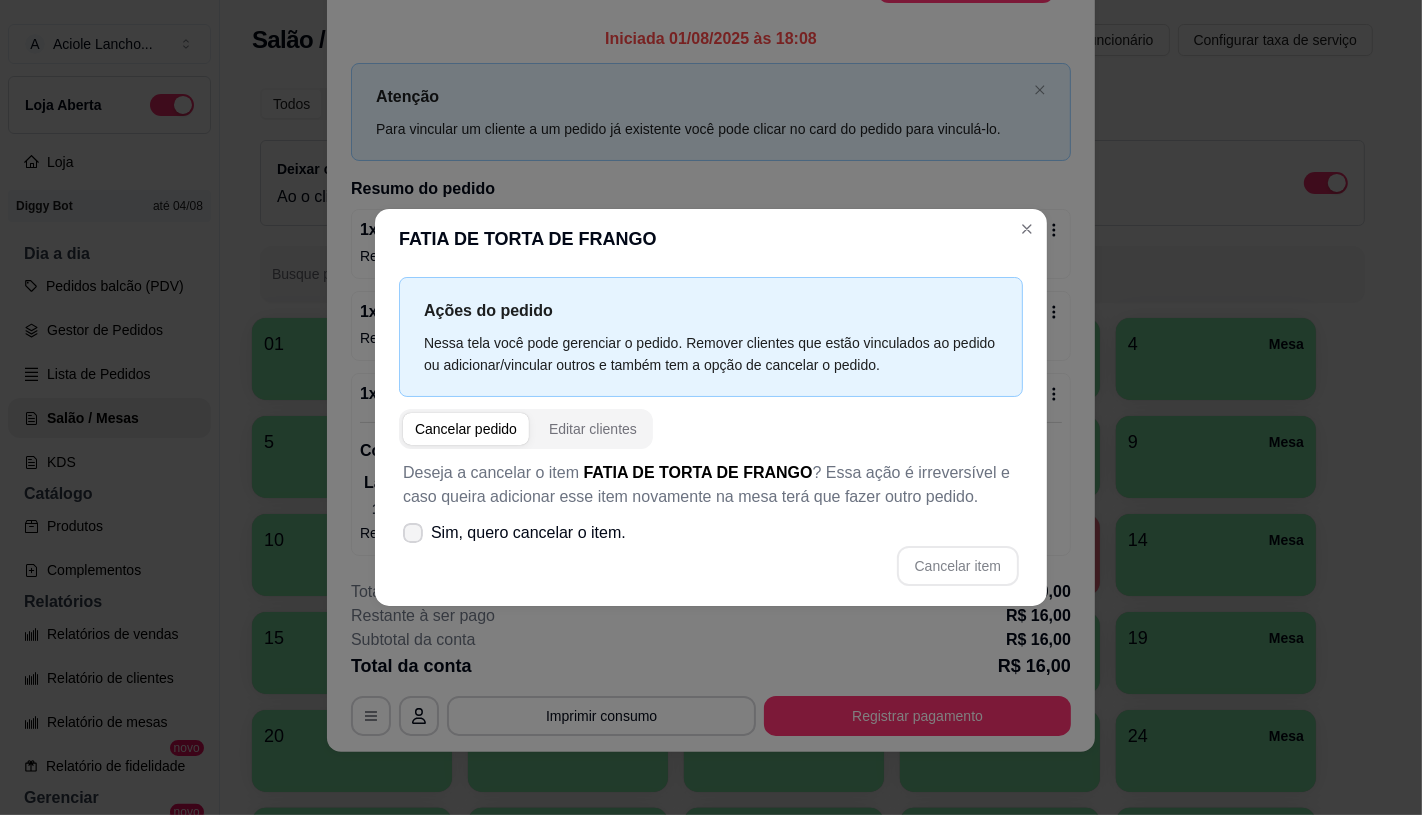 click on "Sim, quero cancelar o item." at bounding box center (528, 533) 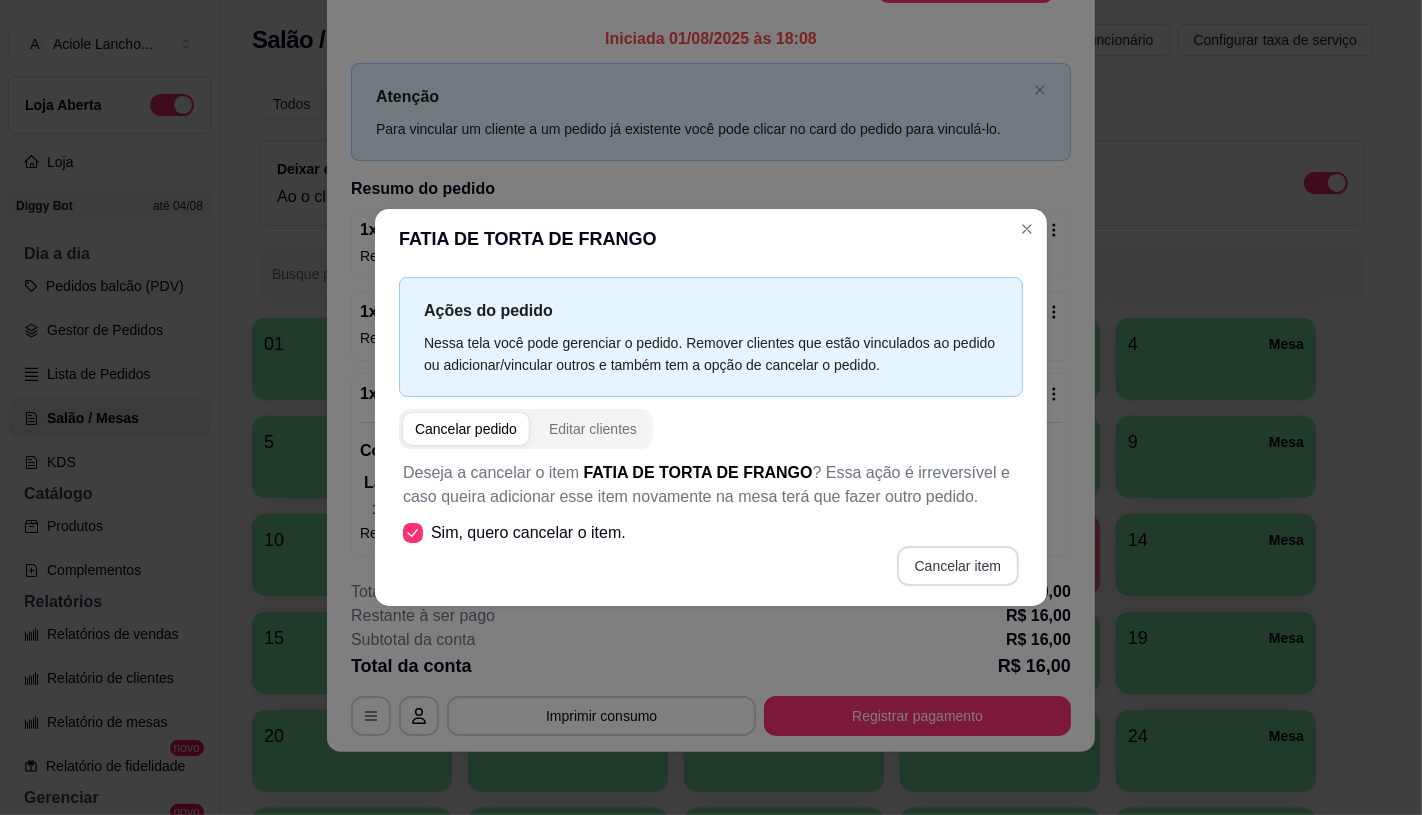 click on "Cancelar item" at bounding box center [958, 566] 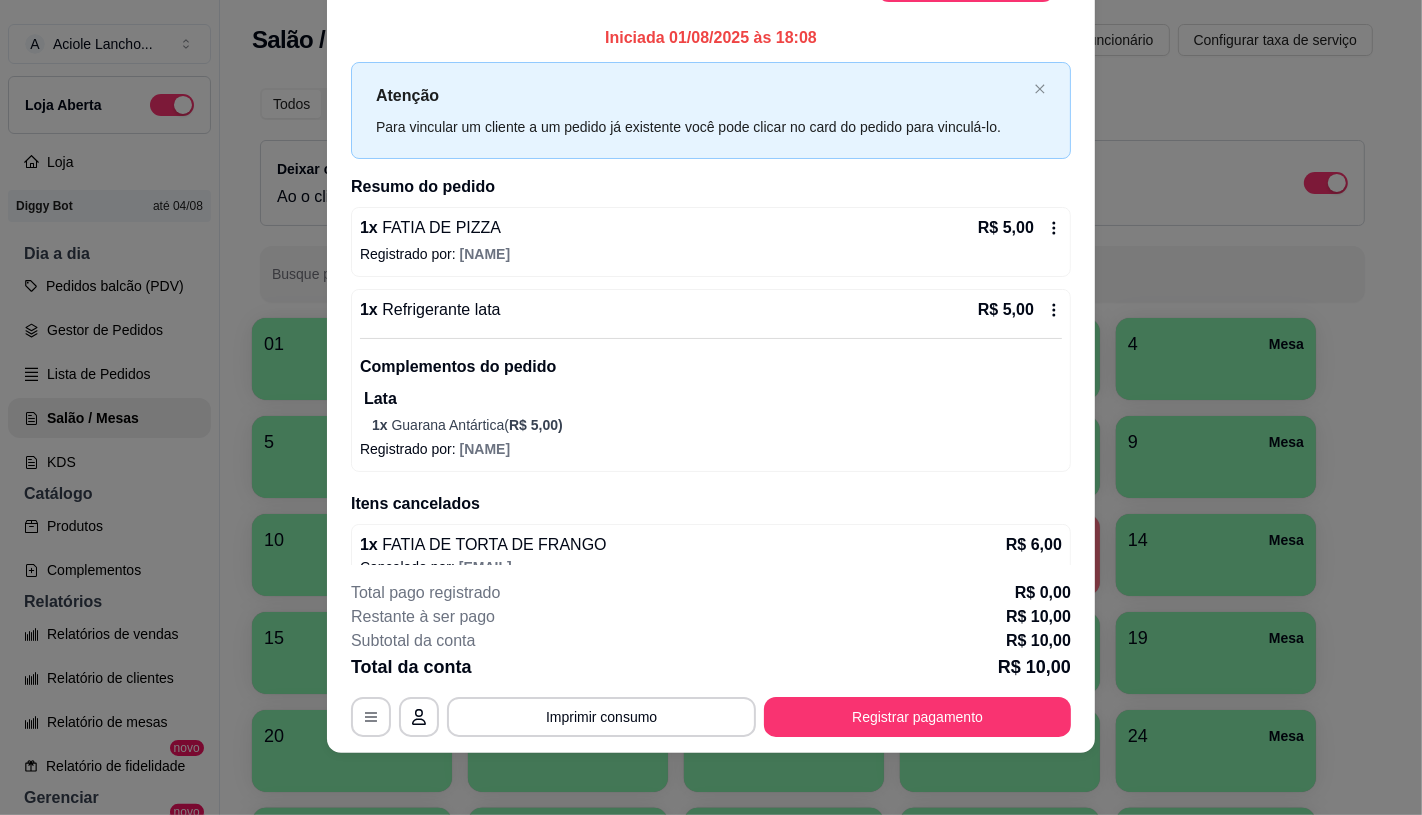 click on "1 x   FATIA DE TORTA DE FRANGO R$ 6,00" at bounding box center (711, 545) 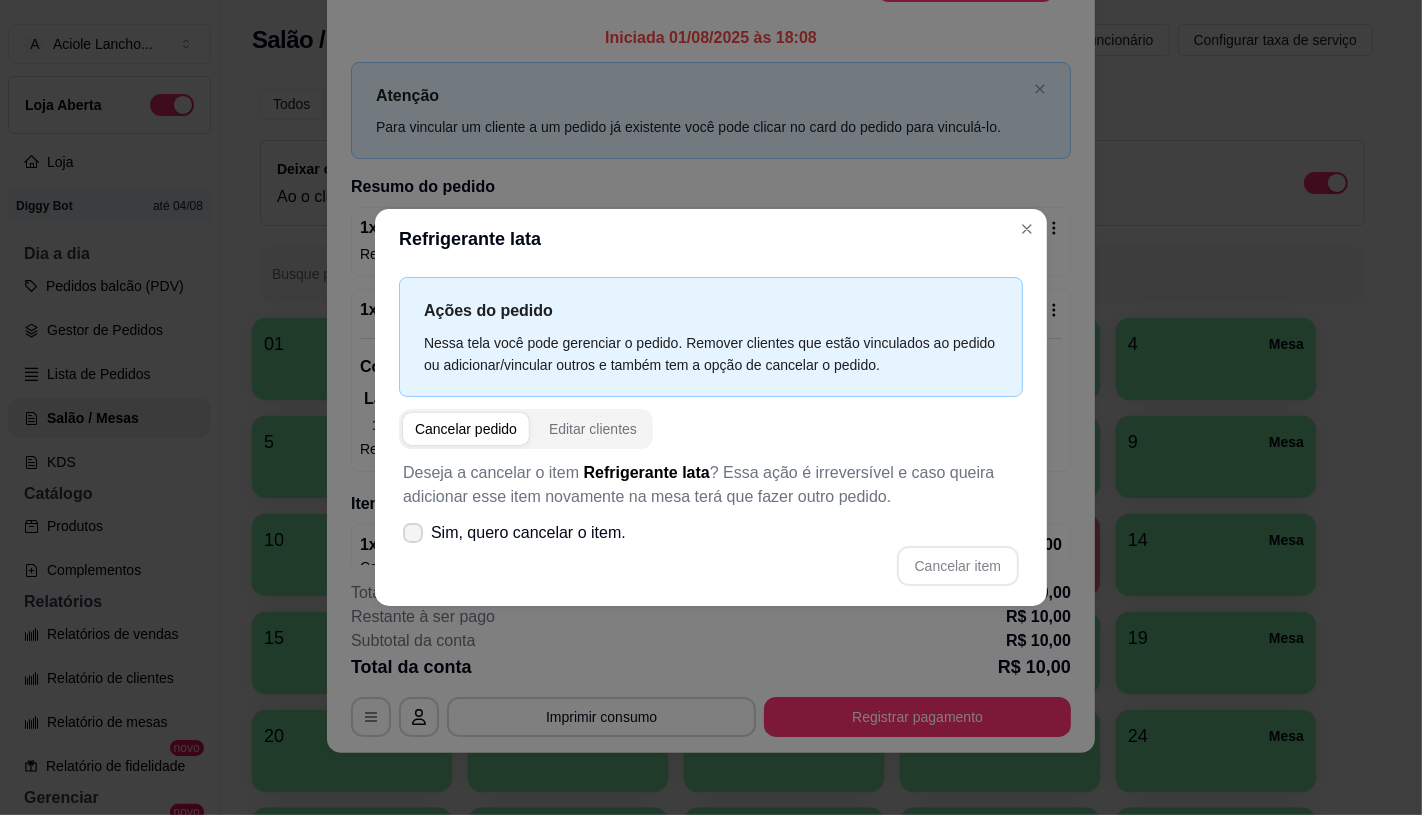 click on "Sim, quero cancelar o item." at bounding box center [528, 533] 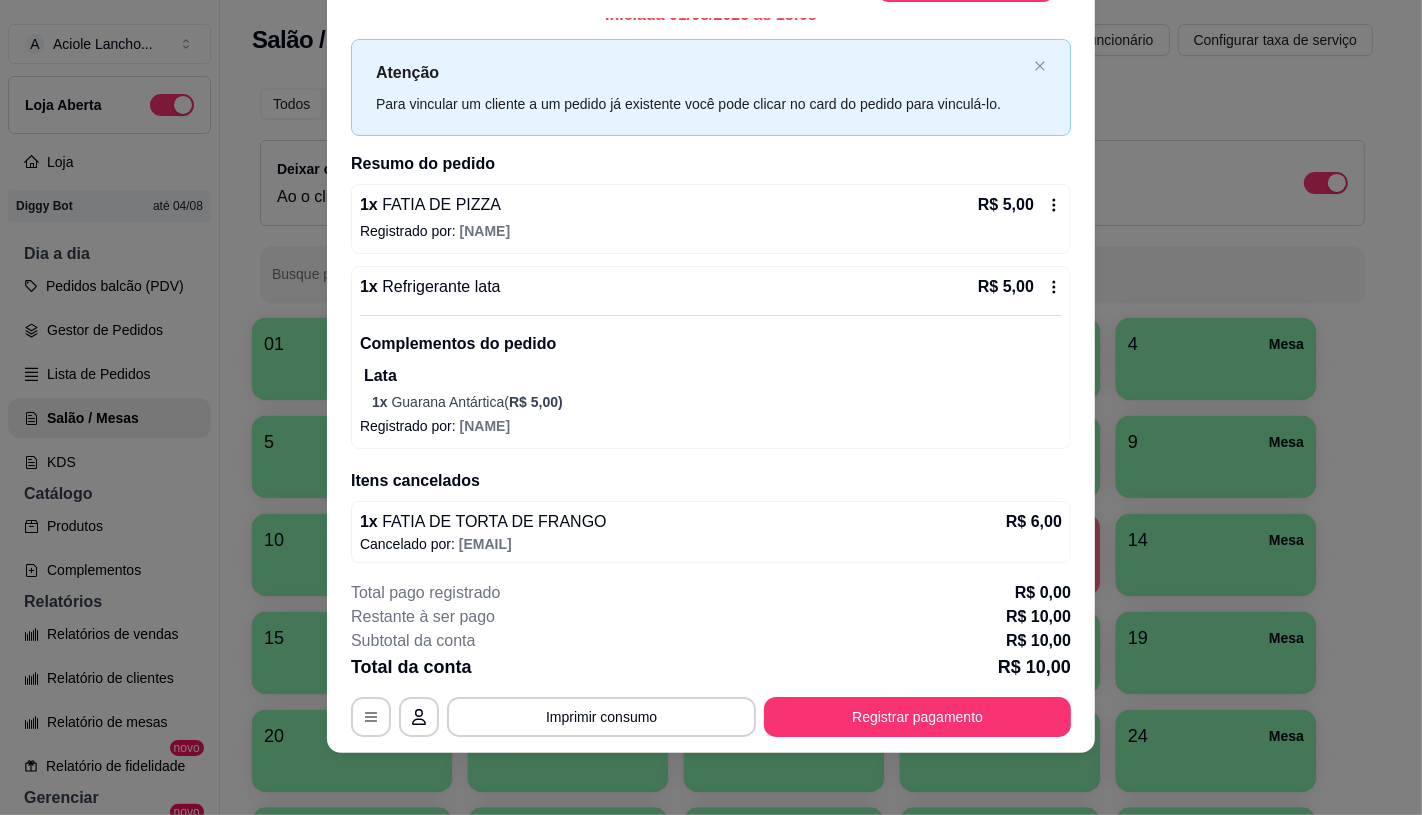 scroll, scrollTop: 28, scrollLeft: 0, axis: vertical 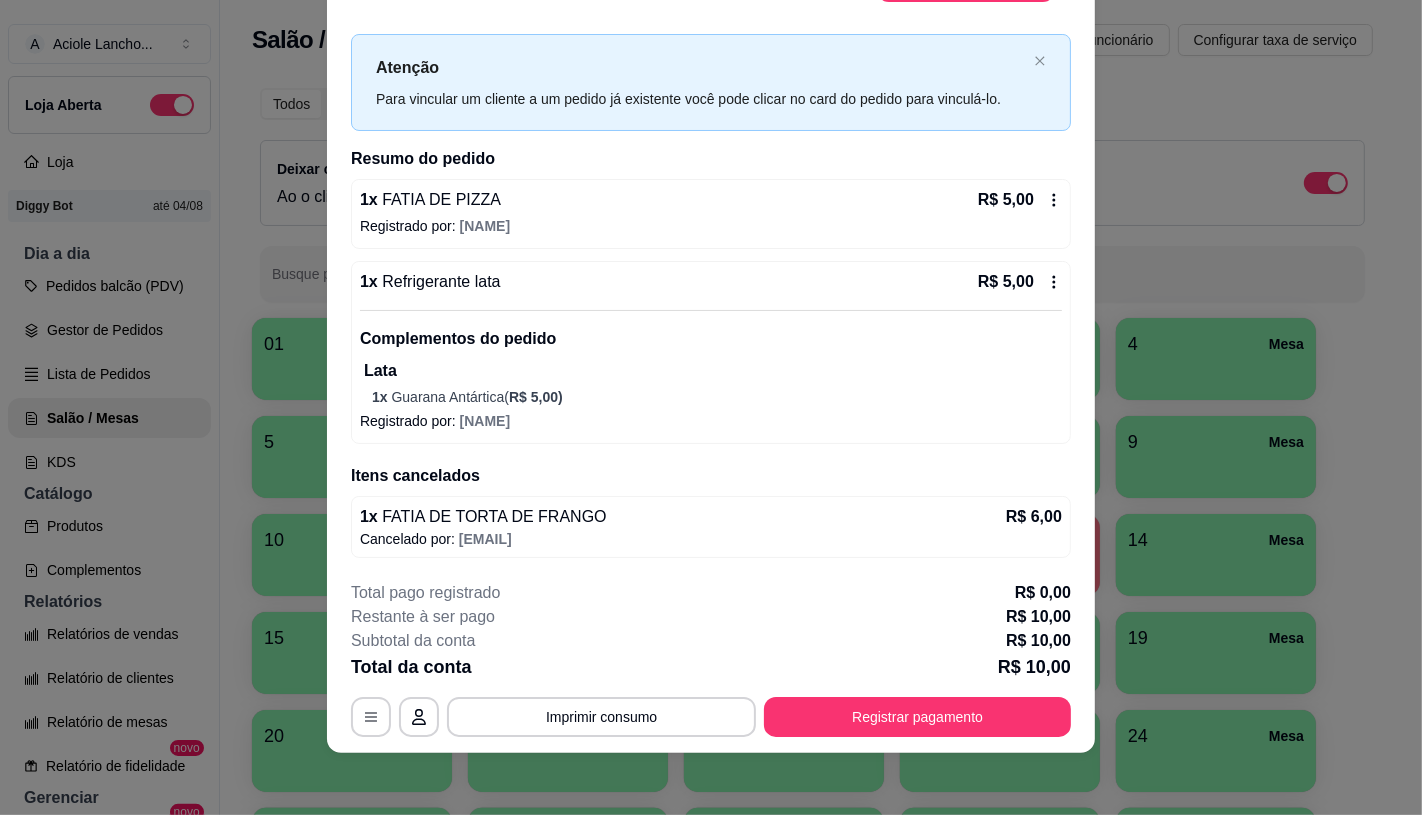 click on "Lata" at bounding box center (713, 371) 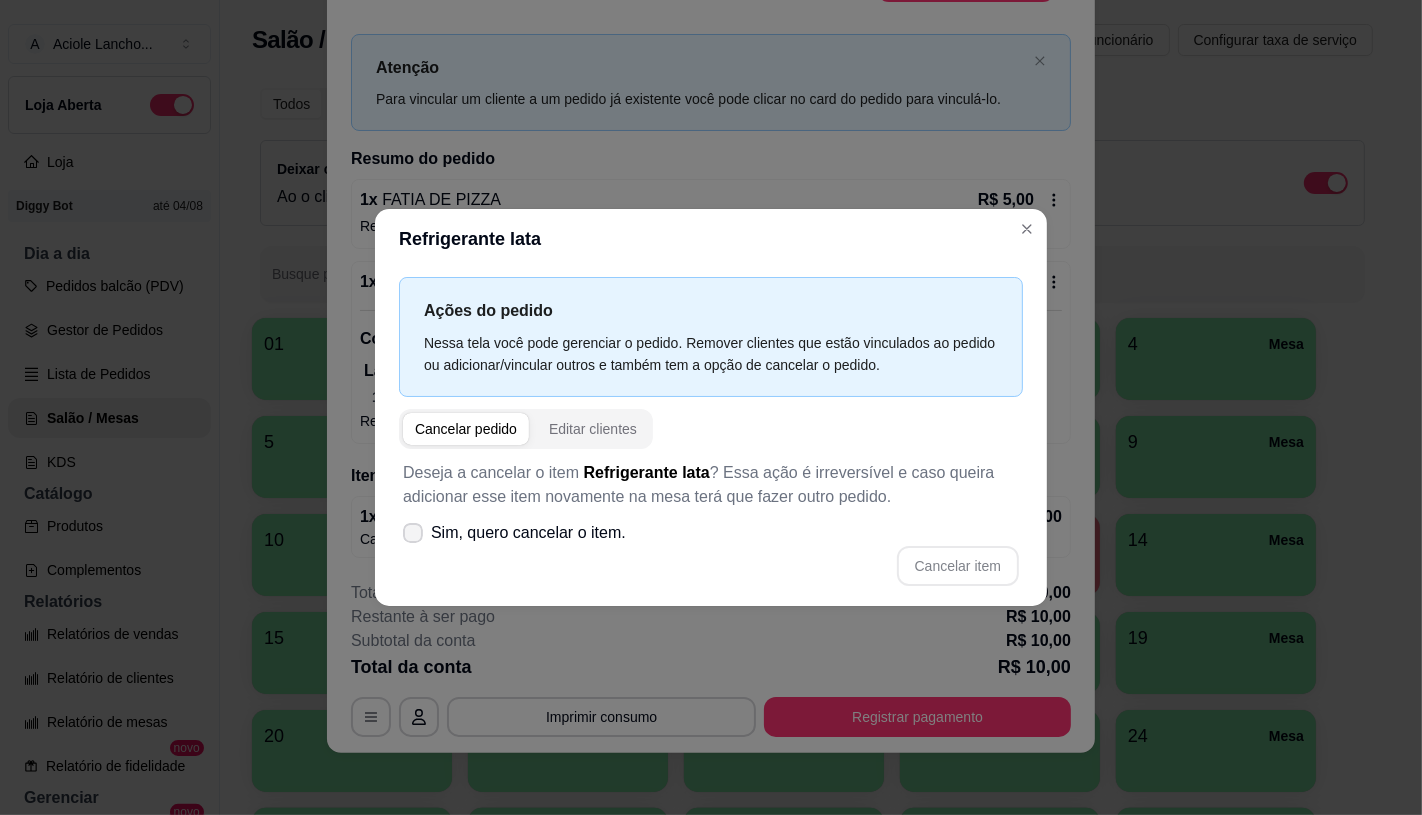 click on "Sim, quero cancelar o item." at bounding box center (528, 533) 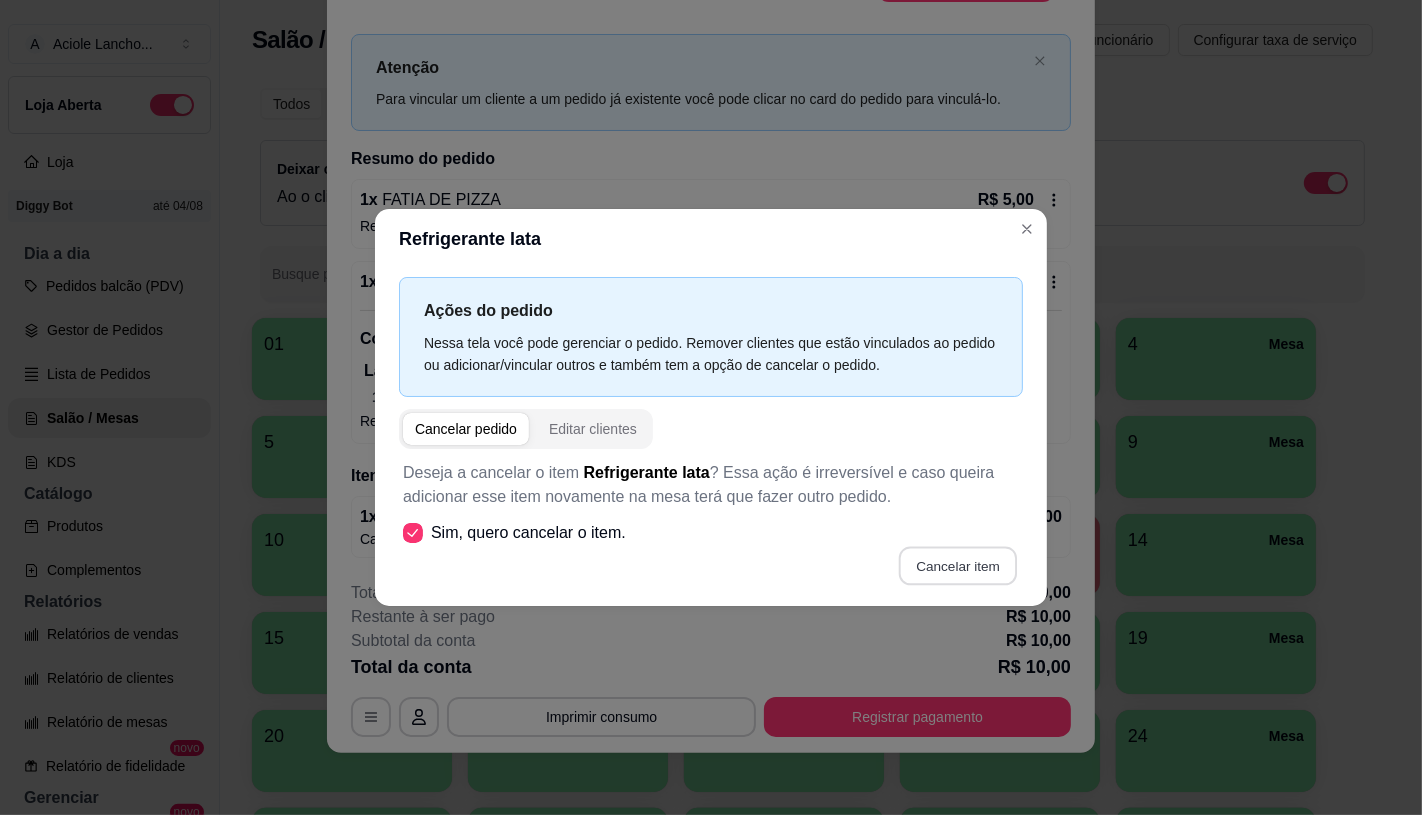 click on "Cancelar item" at bounding box center (957, 565) 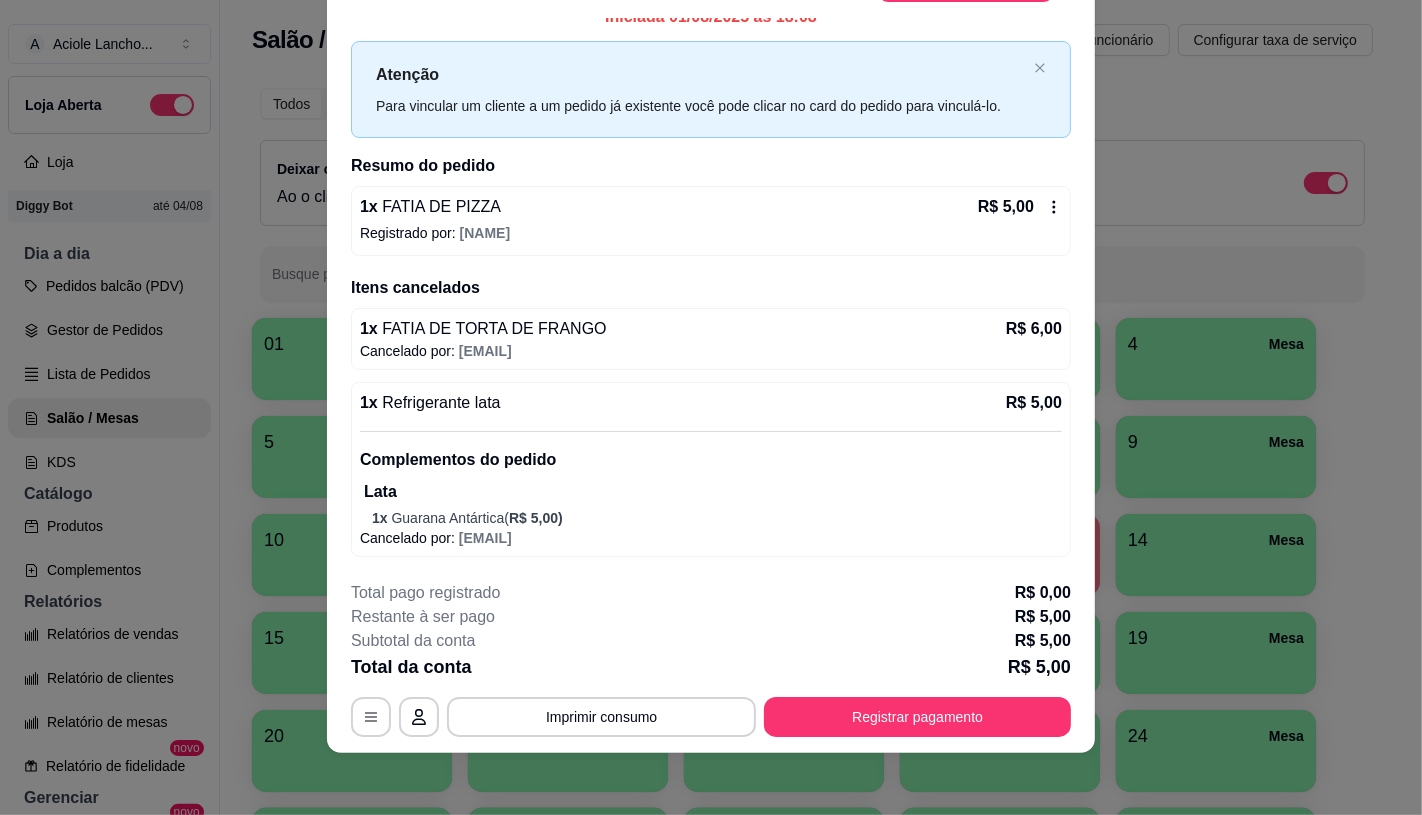 scroll, scrollTop: 21, scrollLeft: 0, axis: vertical 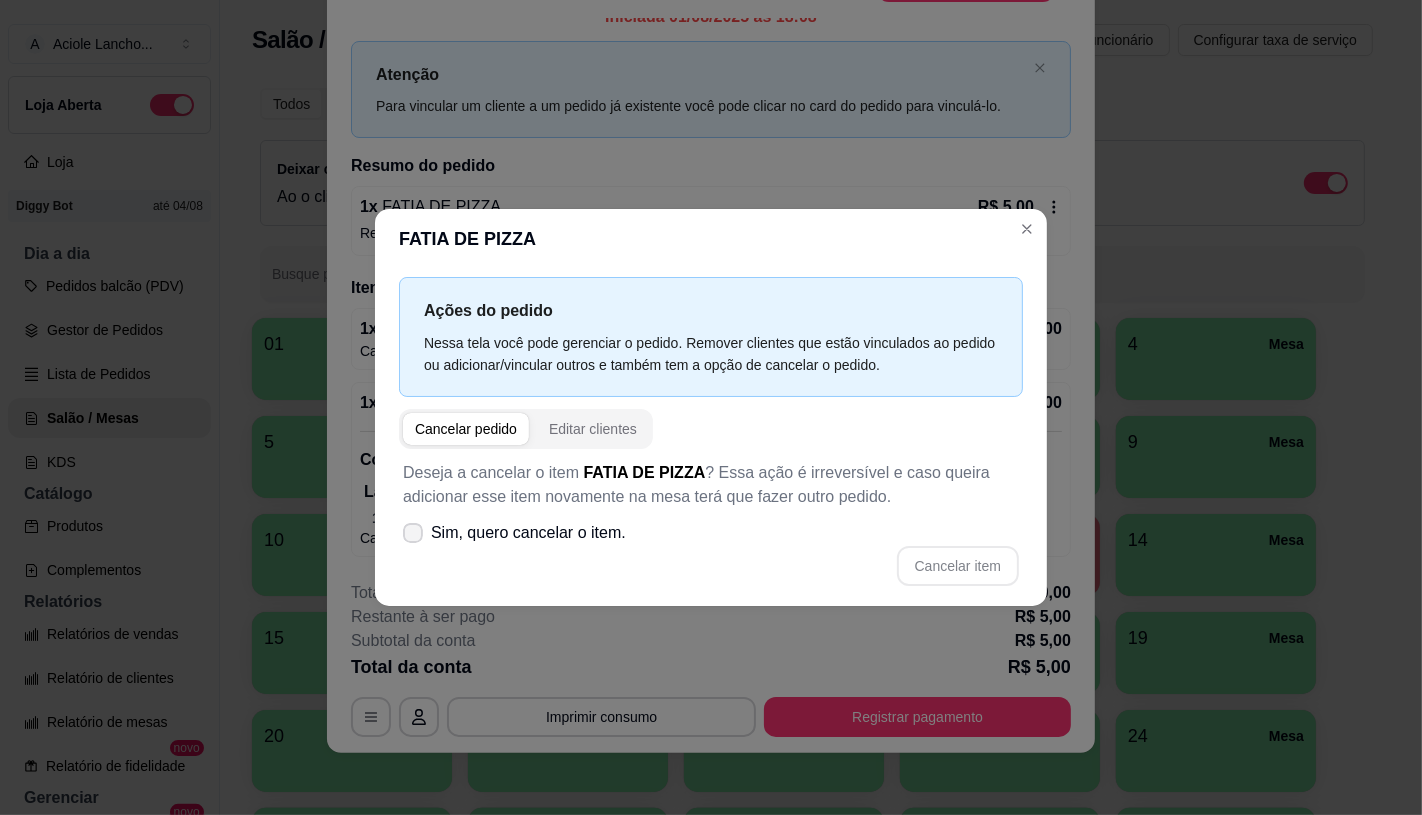click on "Sim, quero cancelar o item." at bounding box center (528, 533) 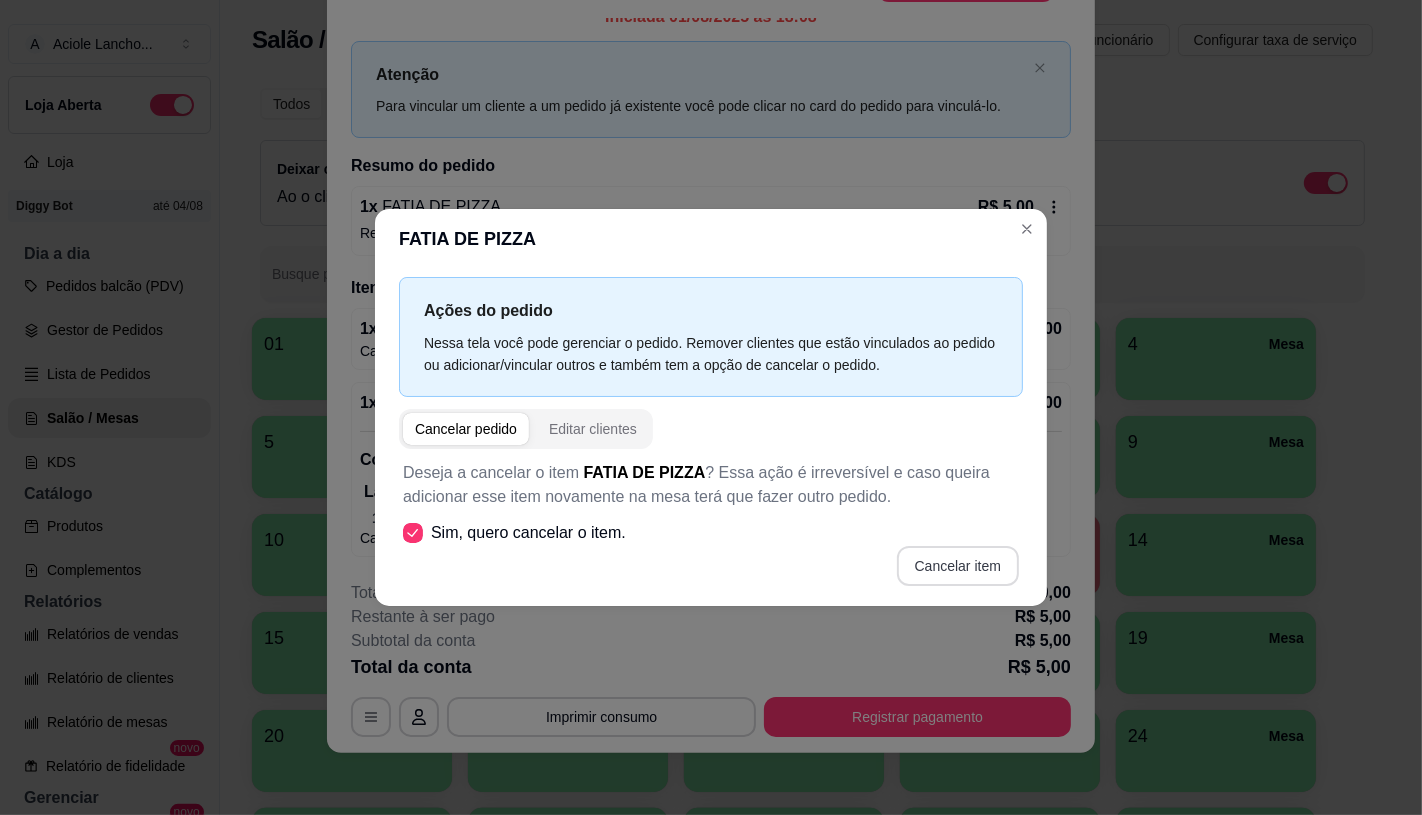 click on "Cancelar item" at bounding box center [958, 566] 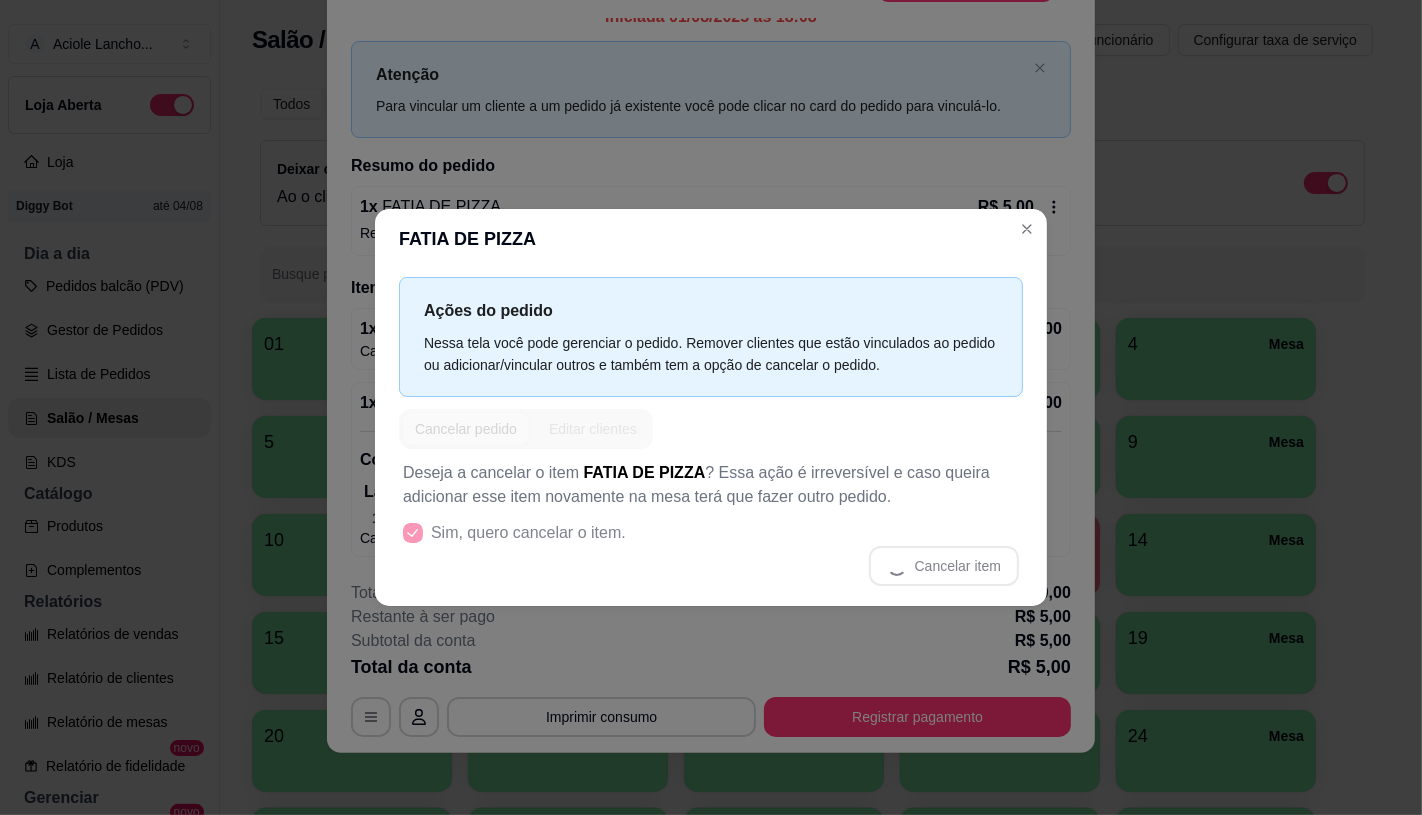 scroll, scrollTop: 4, scrollLeft: 0, axis: vertical 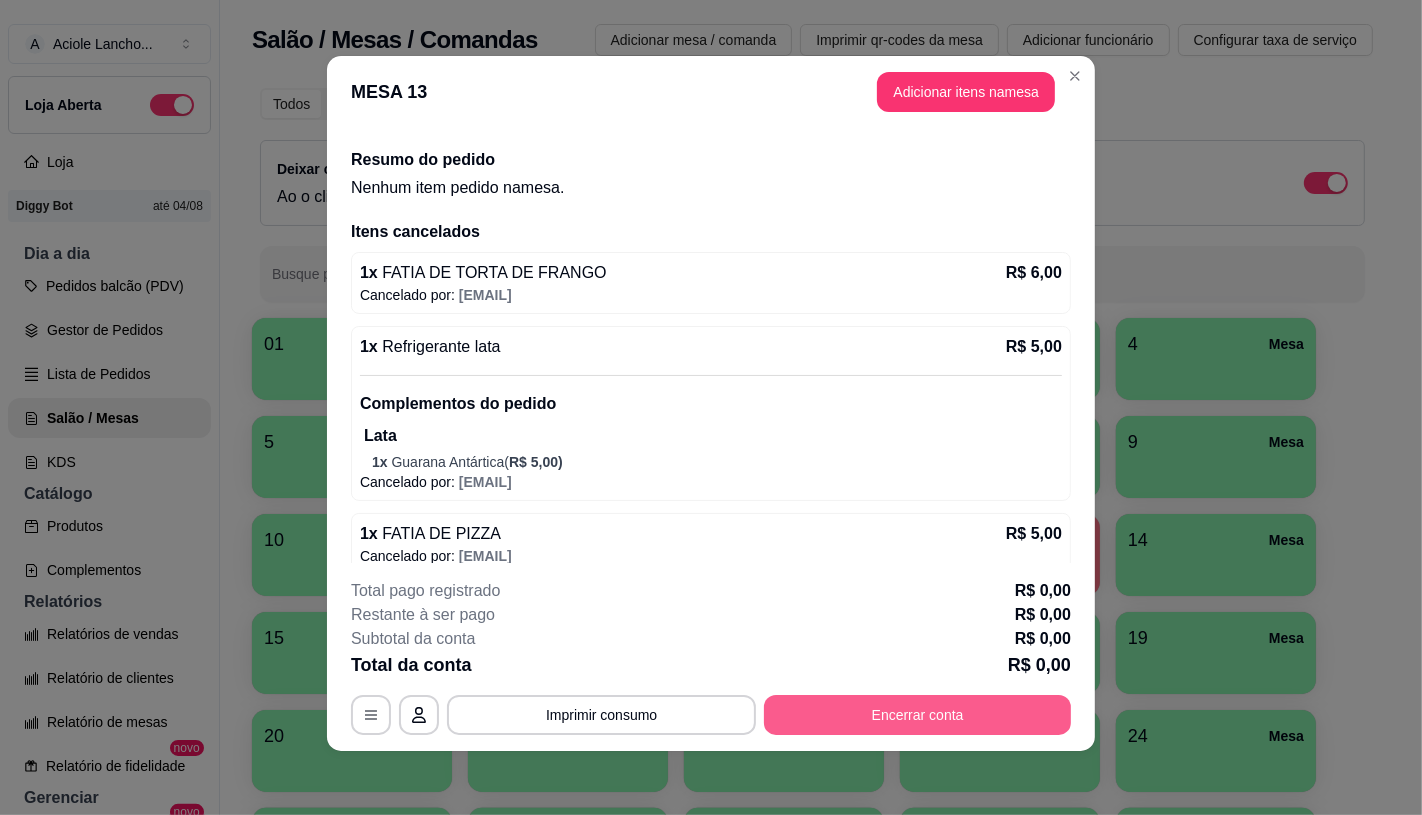 click on "Encerrar conta" at bounding box center (917, 715) 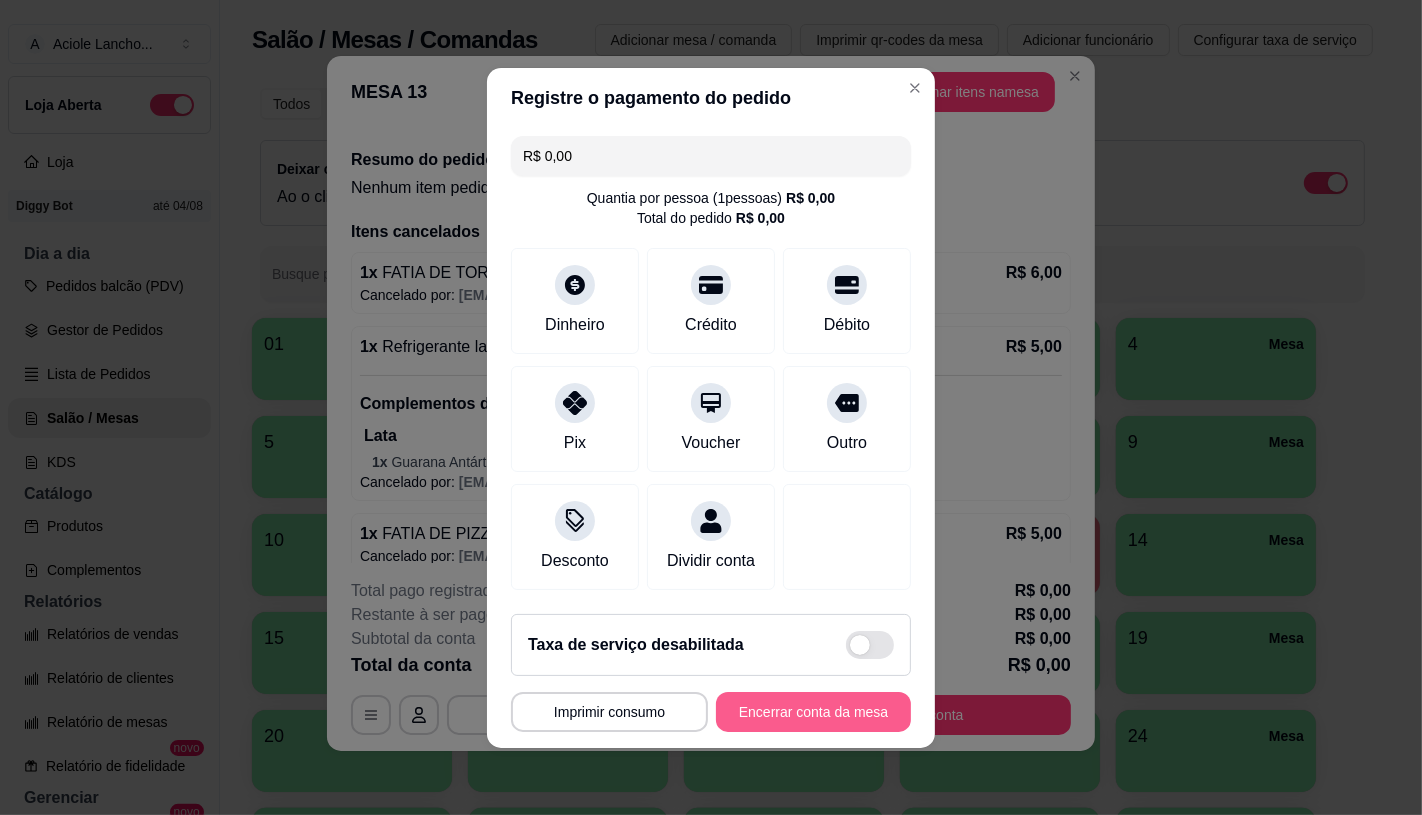 click on "Encerrar conta da mesa" at bounding box center [813, 712] 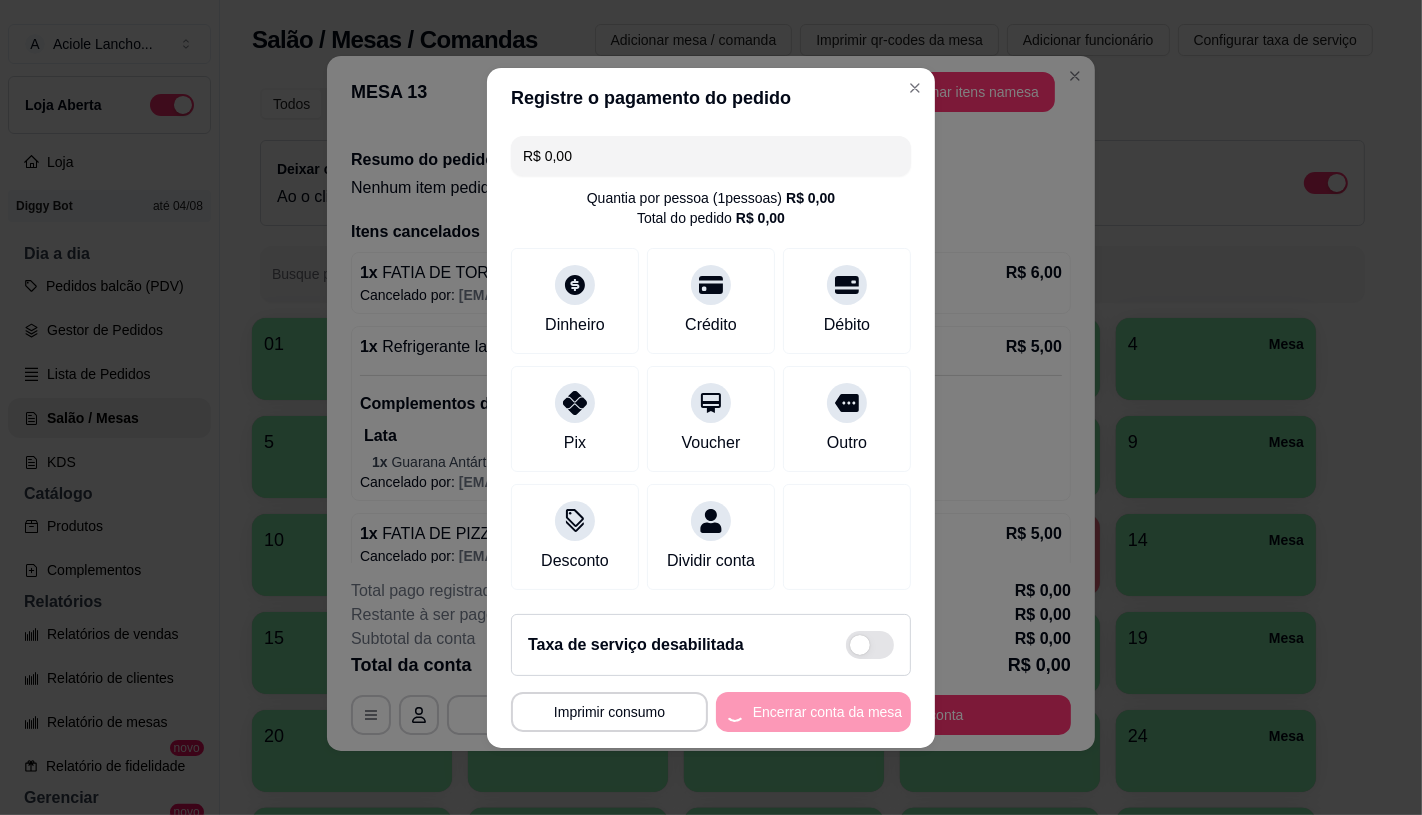 scroll, scrollTop: 0, scrollLeft: 0, axis: both 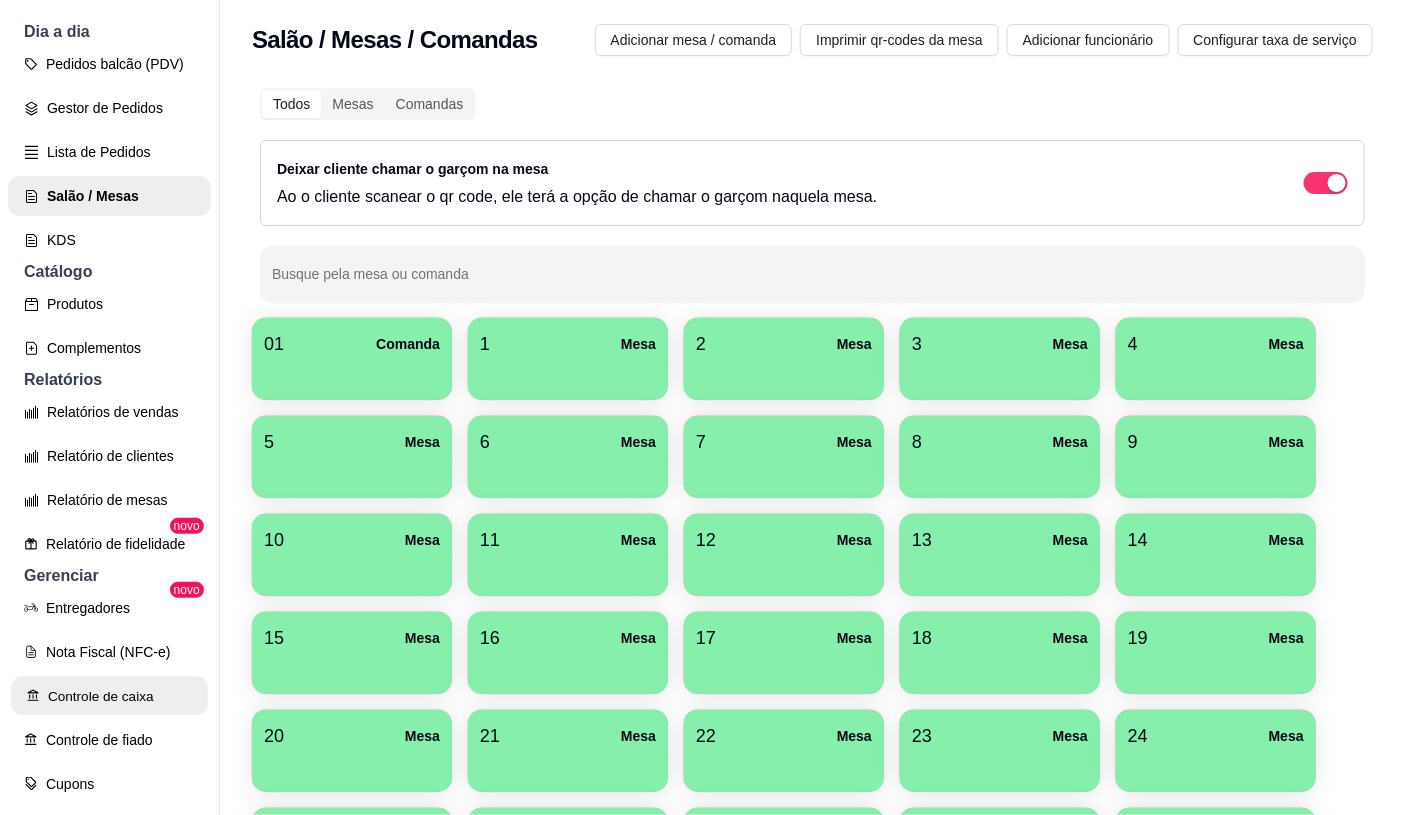 click on "Controle de caixa" at bounding box center [109, 696] 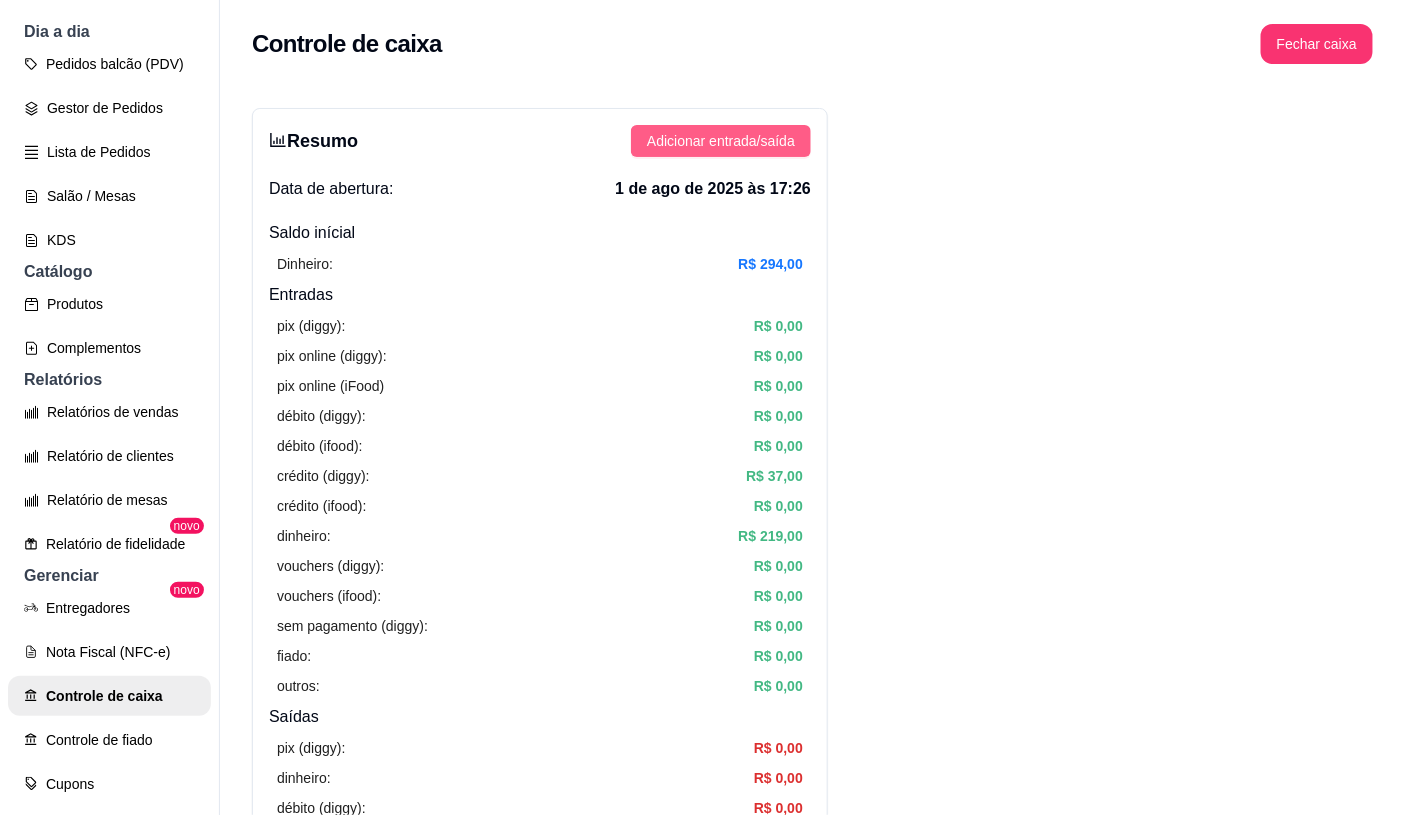 click on "Adicionar entrada/saída" at bounding box center [721, 141] 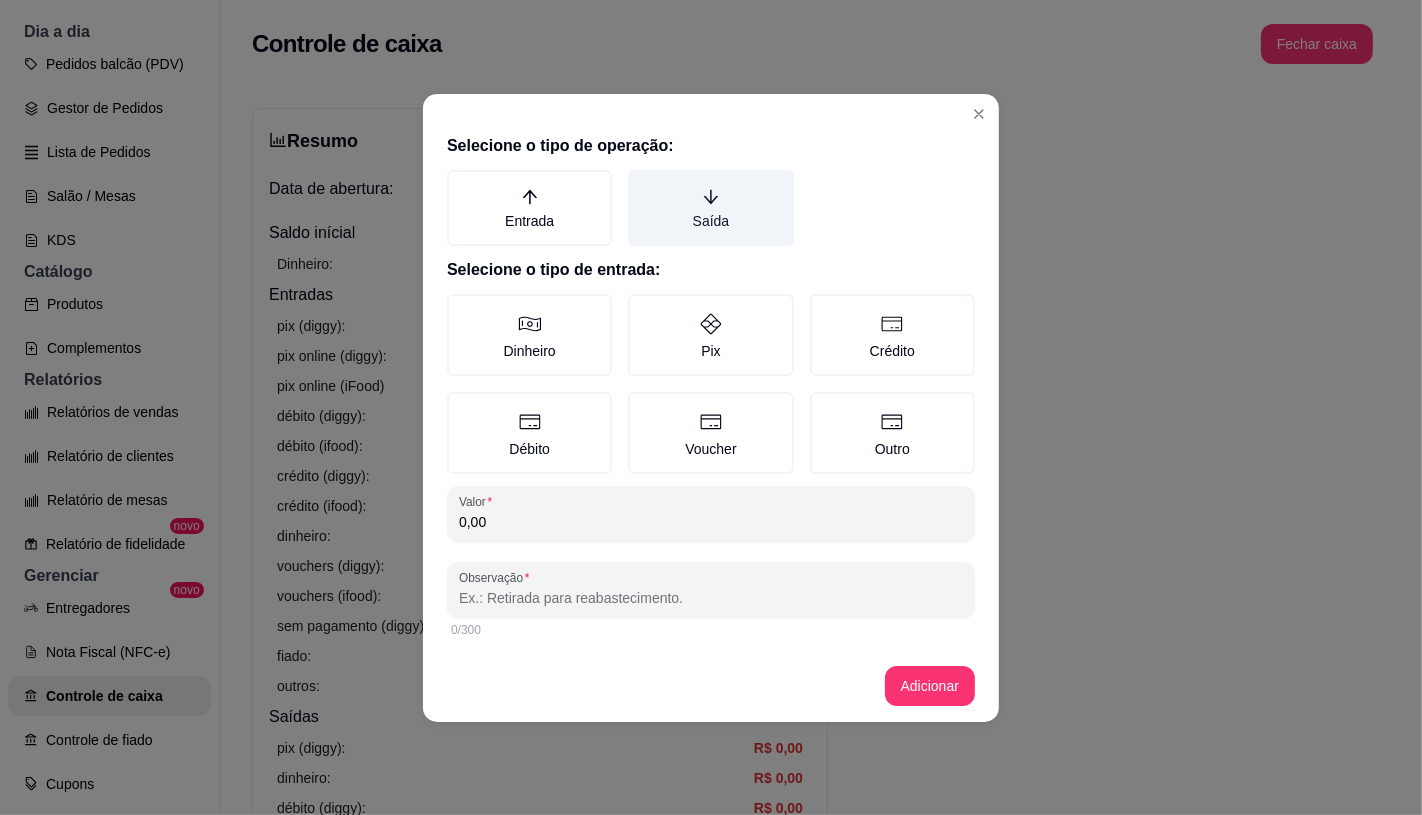 click on "Saída" at bounding box center (710, 208) 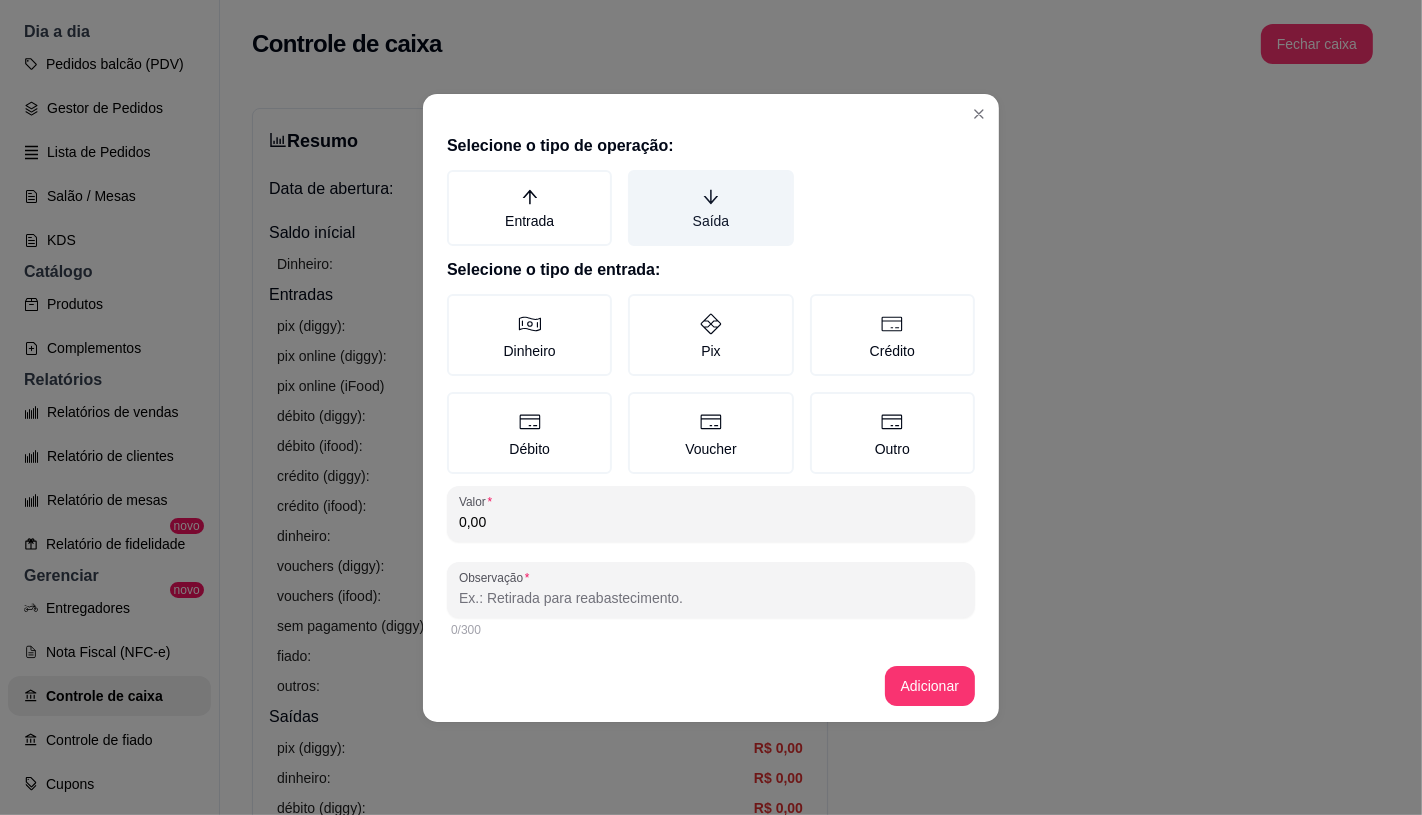 click on "Saída" at bounding box center [635, 177] 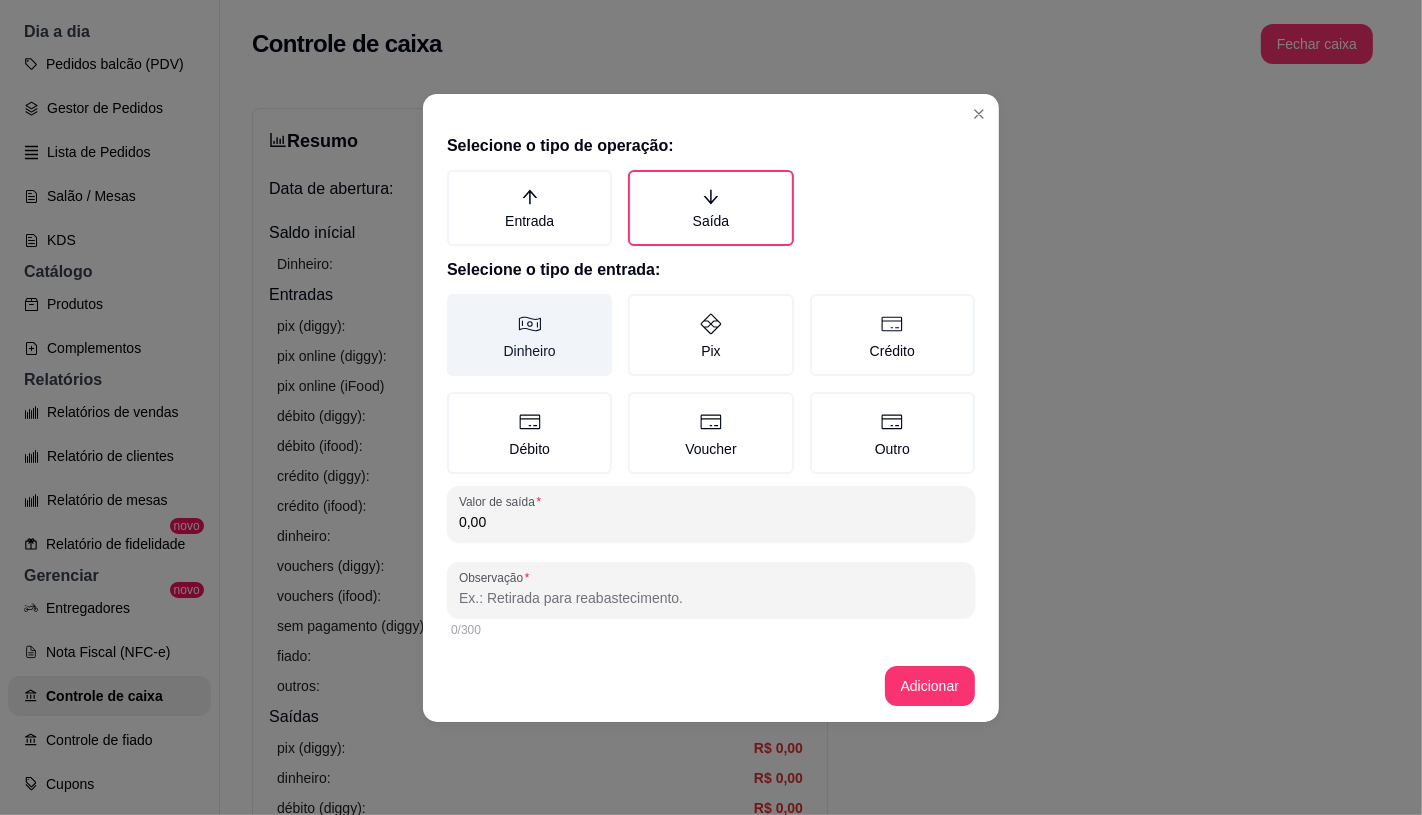 click on "Dinheiro" at bounding box center [529, 335] 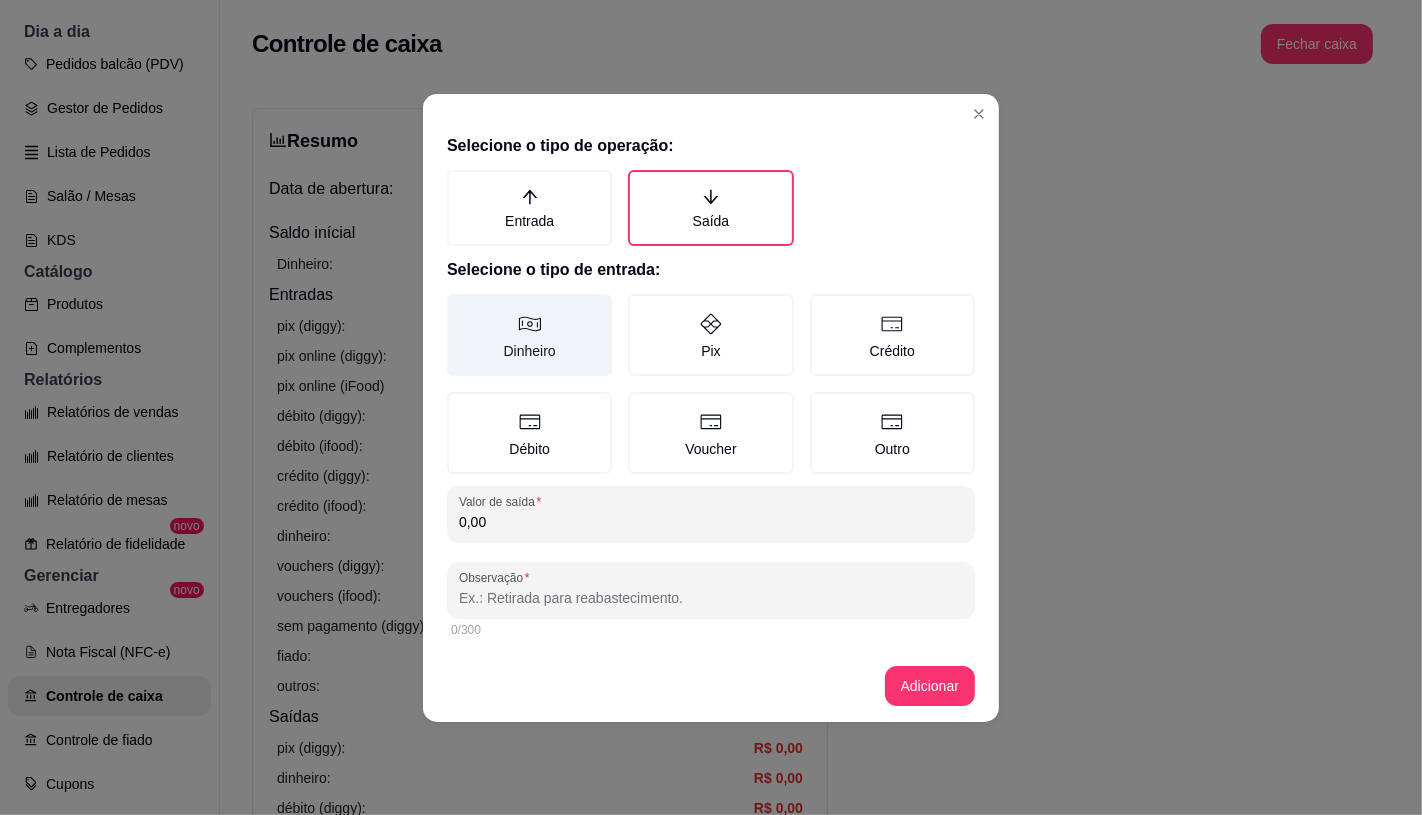 click on "Dinheiro" at bounding box center [454, 301] 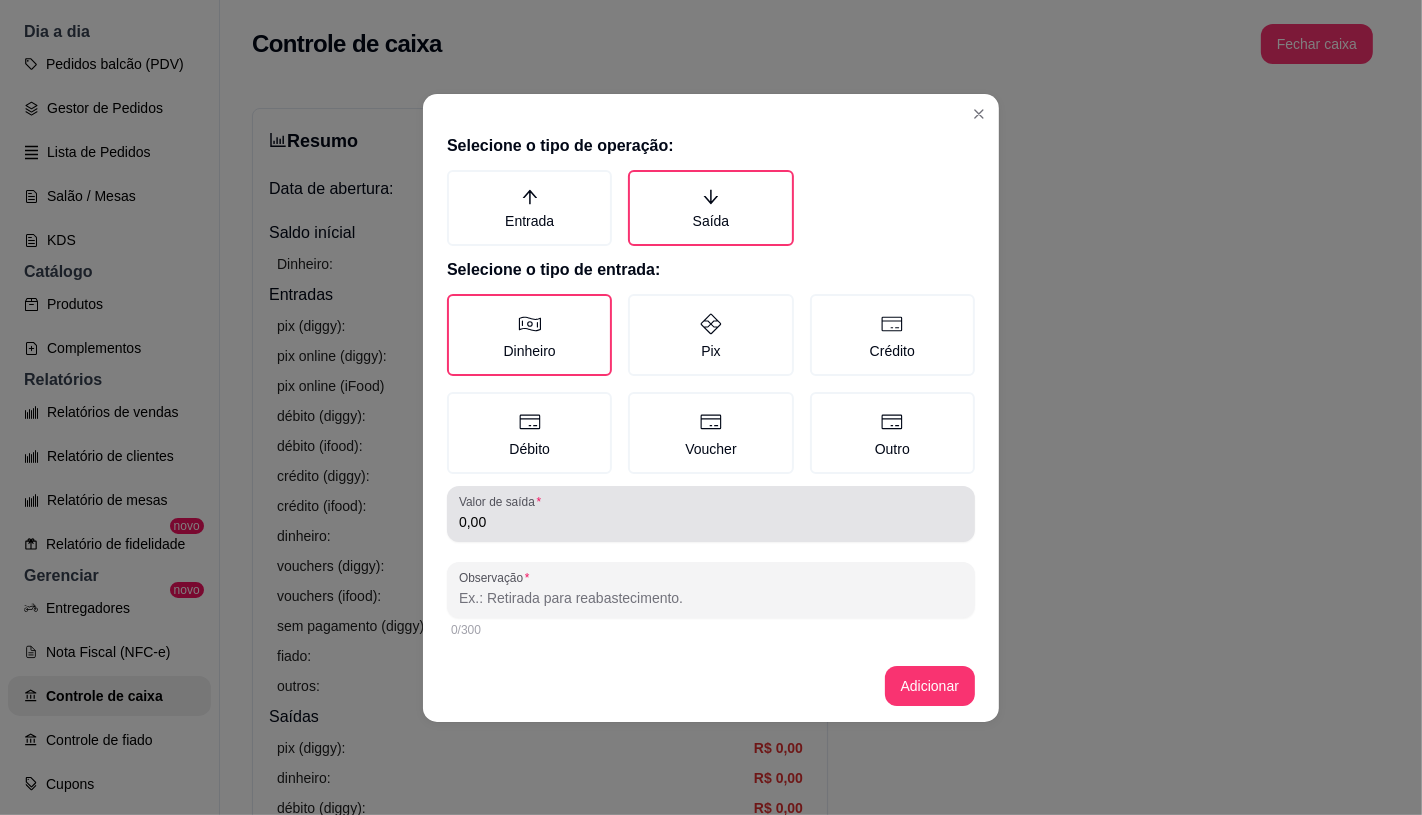 click on "0,00" at bounding box center [711, 522] 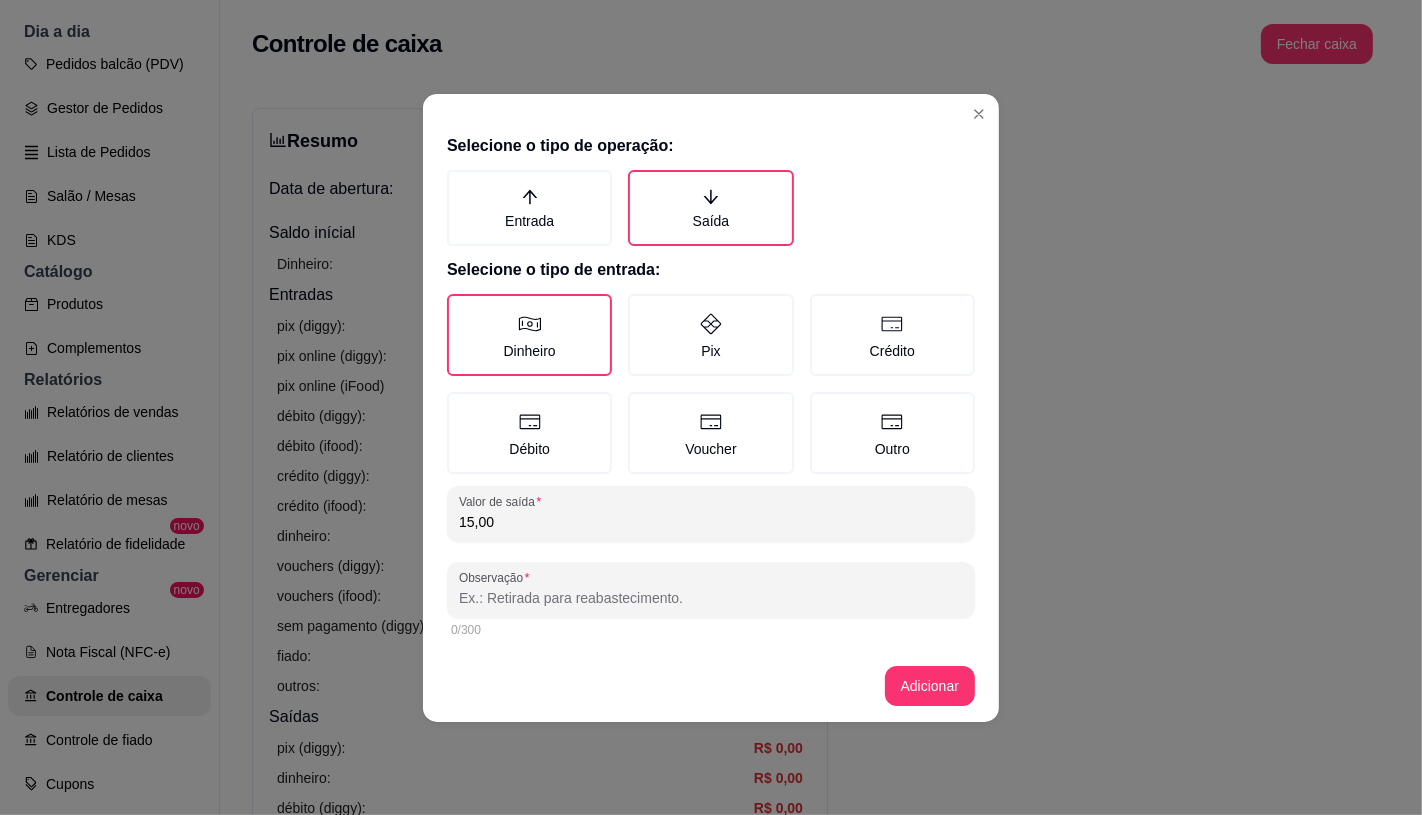 type on "15,00" 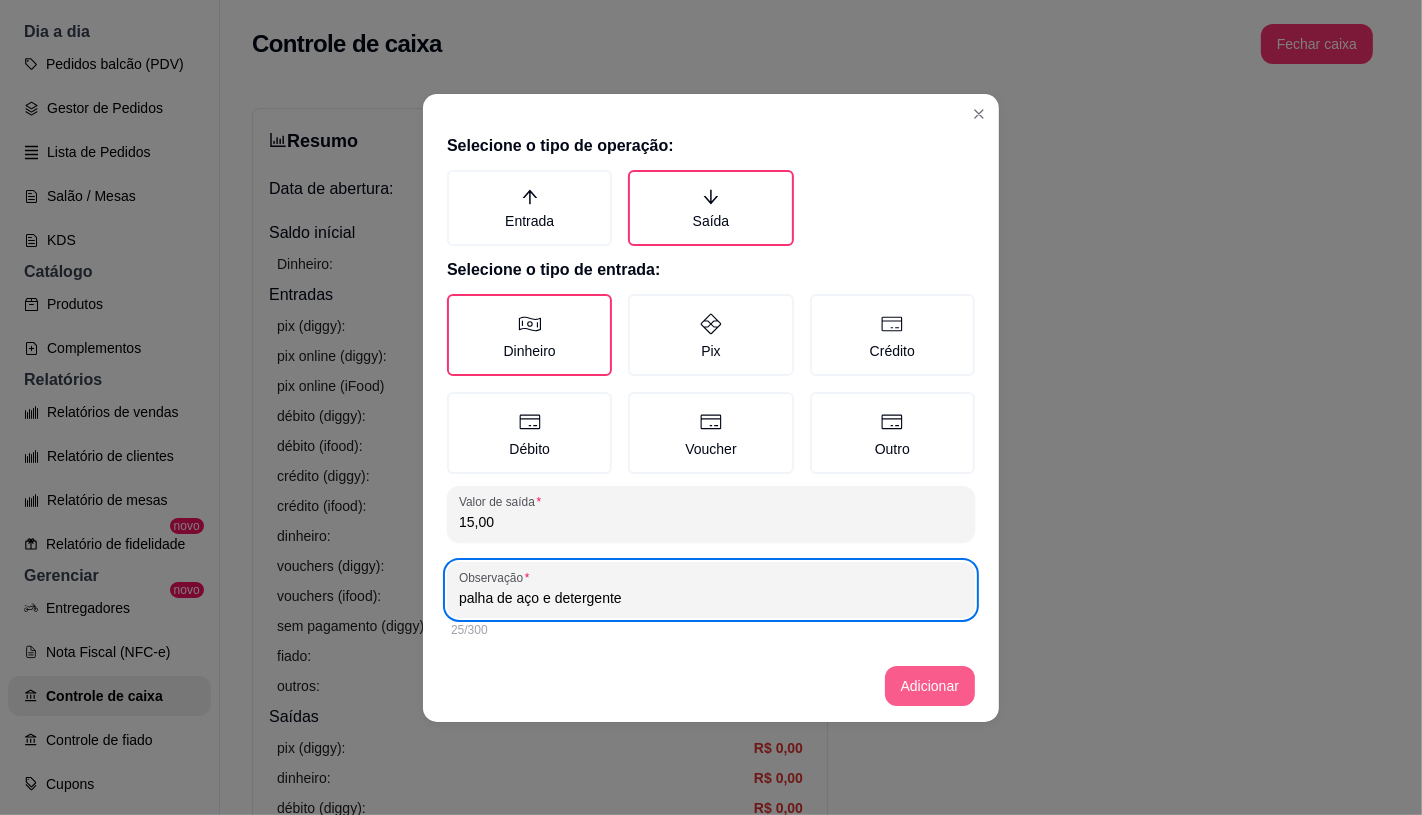 type on "palha de aço e detergente" 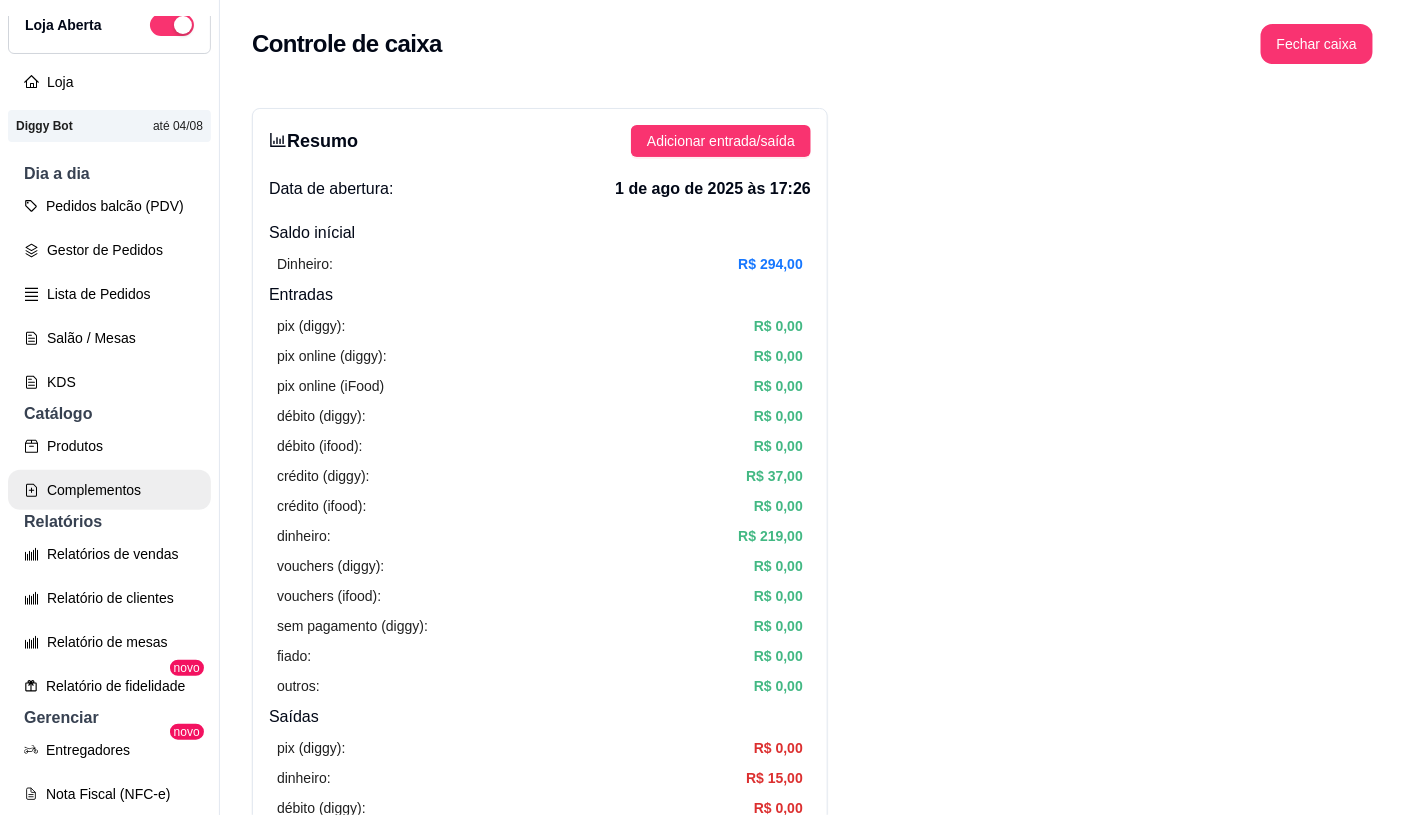 scroll, scrollTop: 0, scrollLeft: 0, axis: both 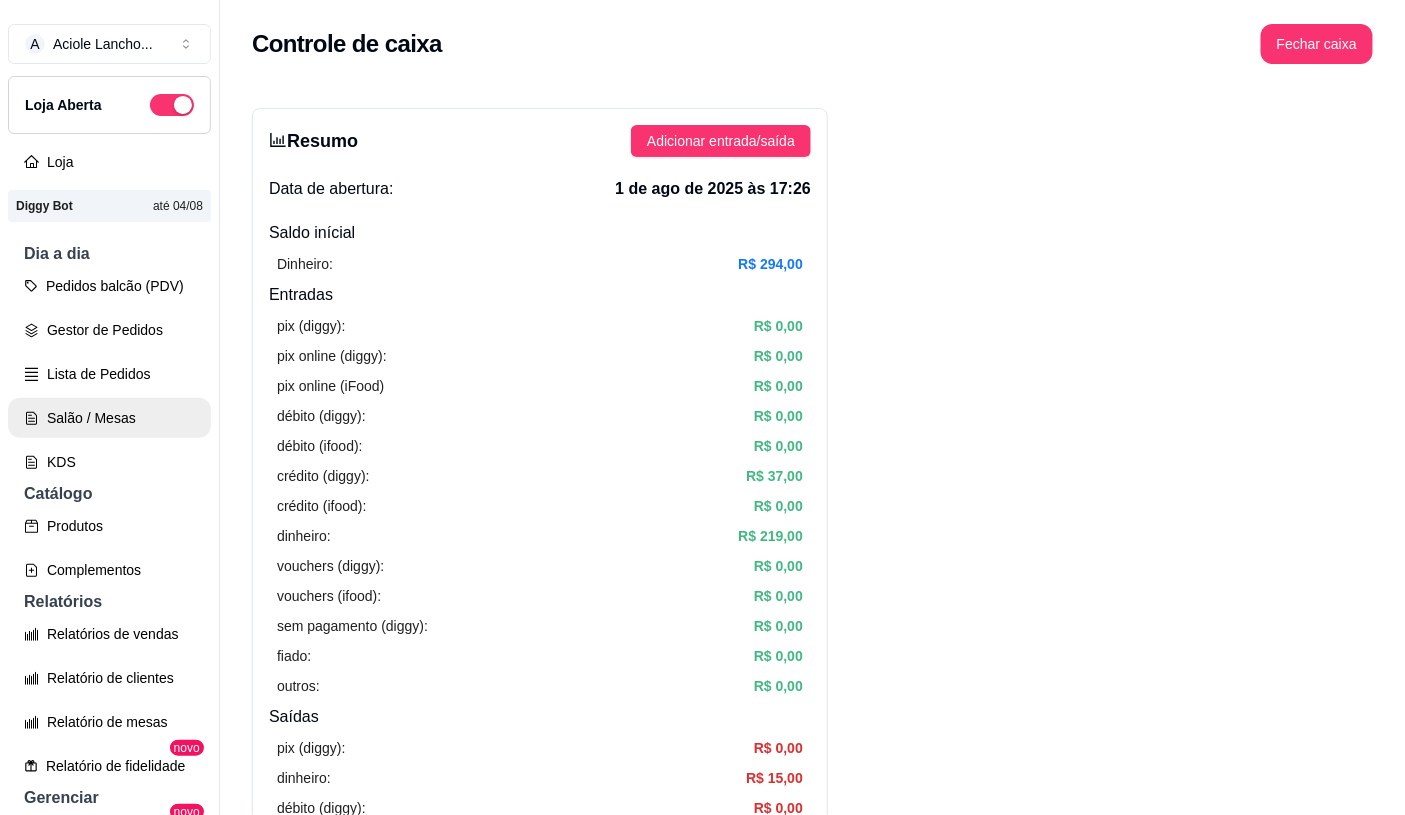 click on "Salão / Mesas" at bounding box center (109, 418) 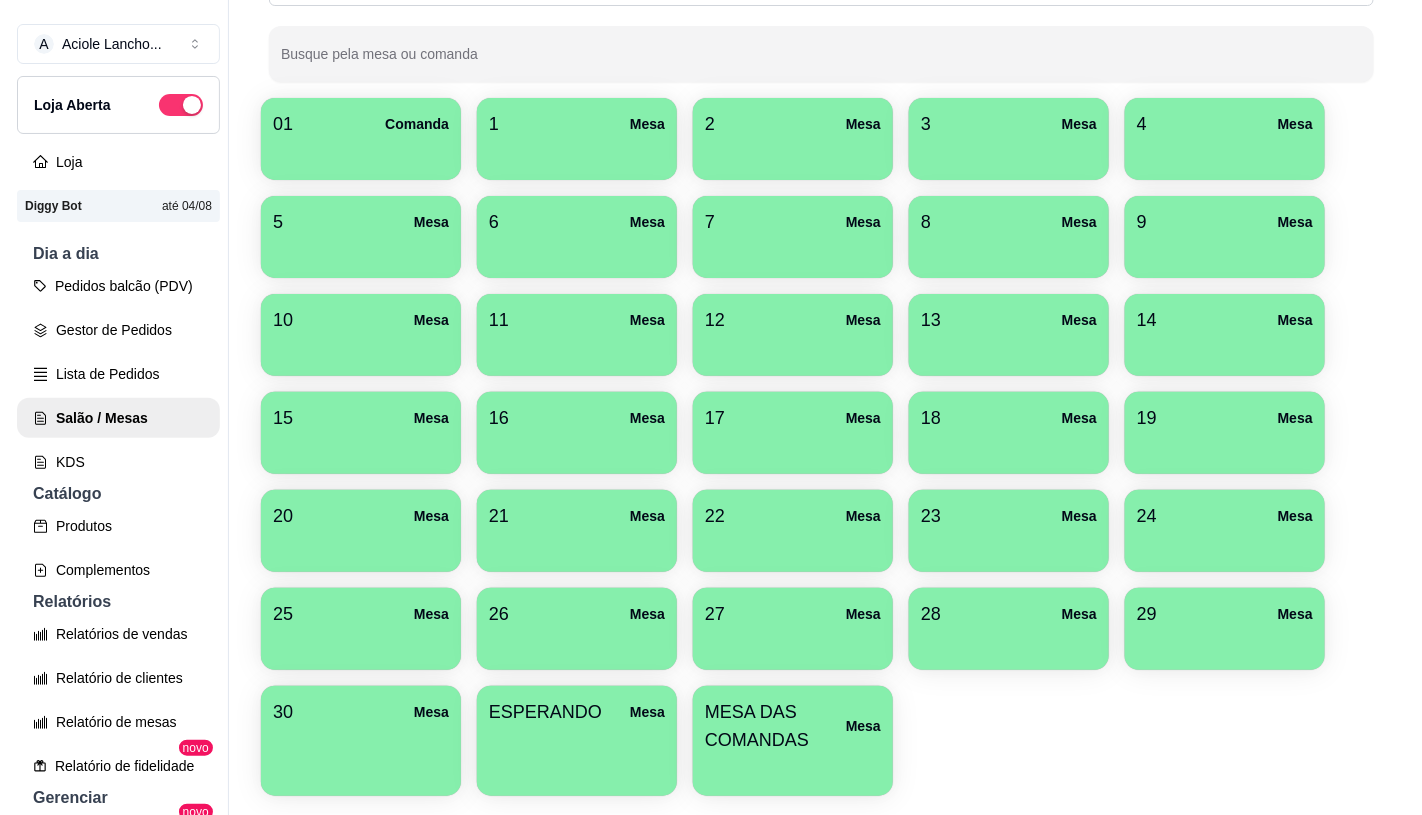 scroll, scrollTop: 222, scrollLeft: 0, axis: vertical 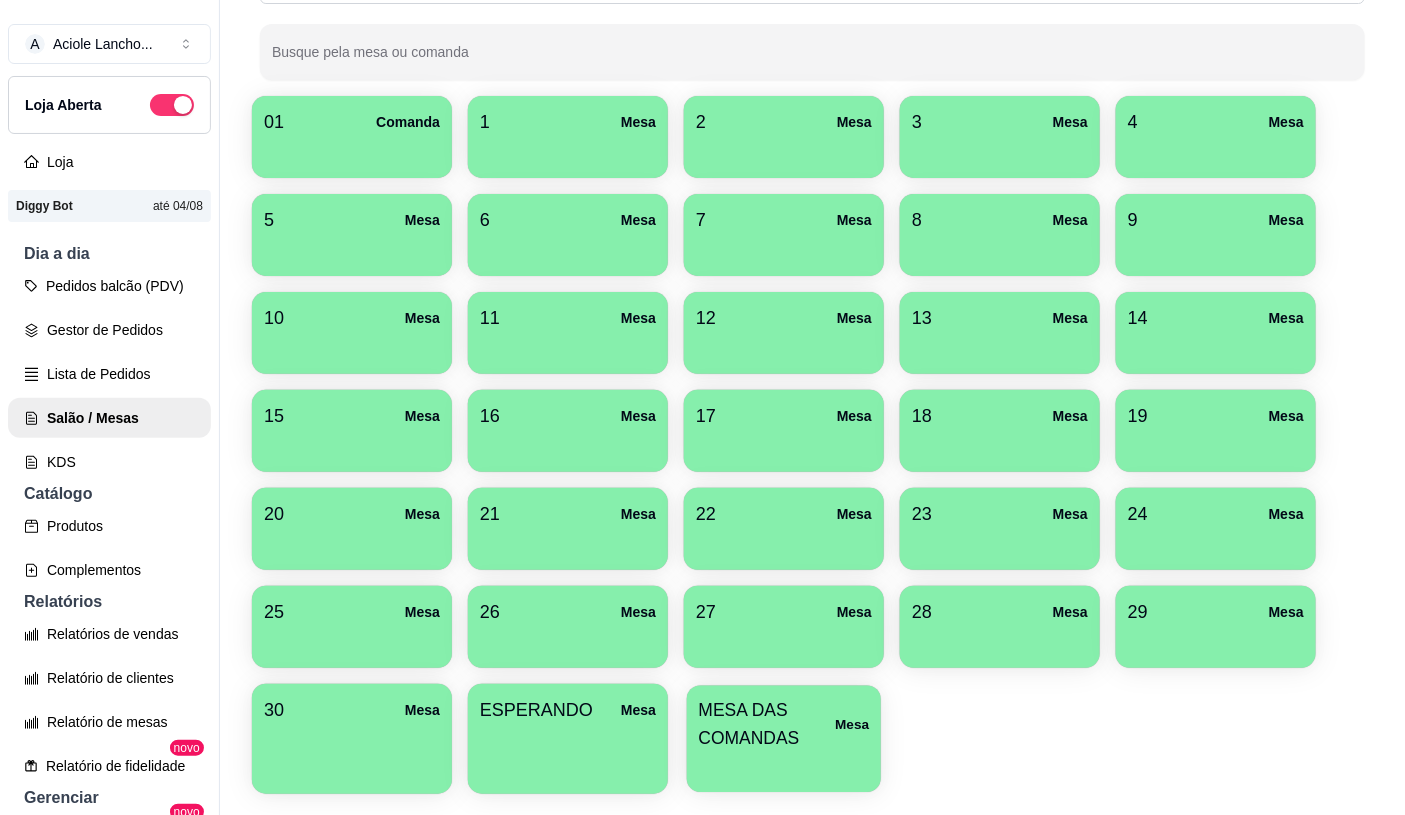 click at bounding box center (784, 766) 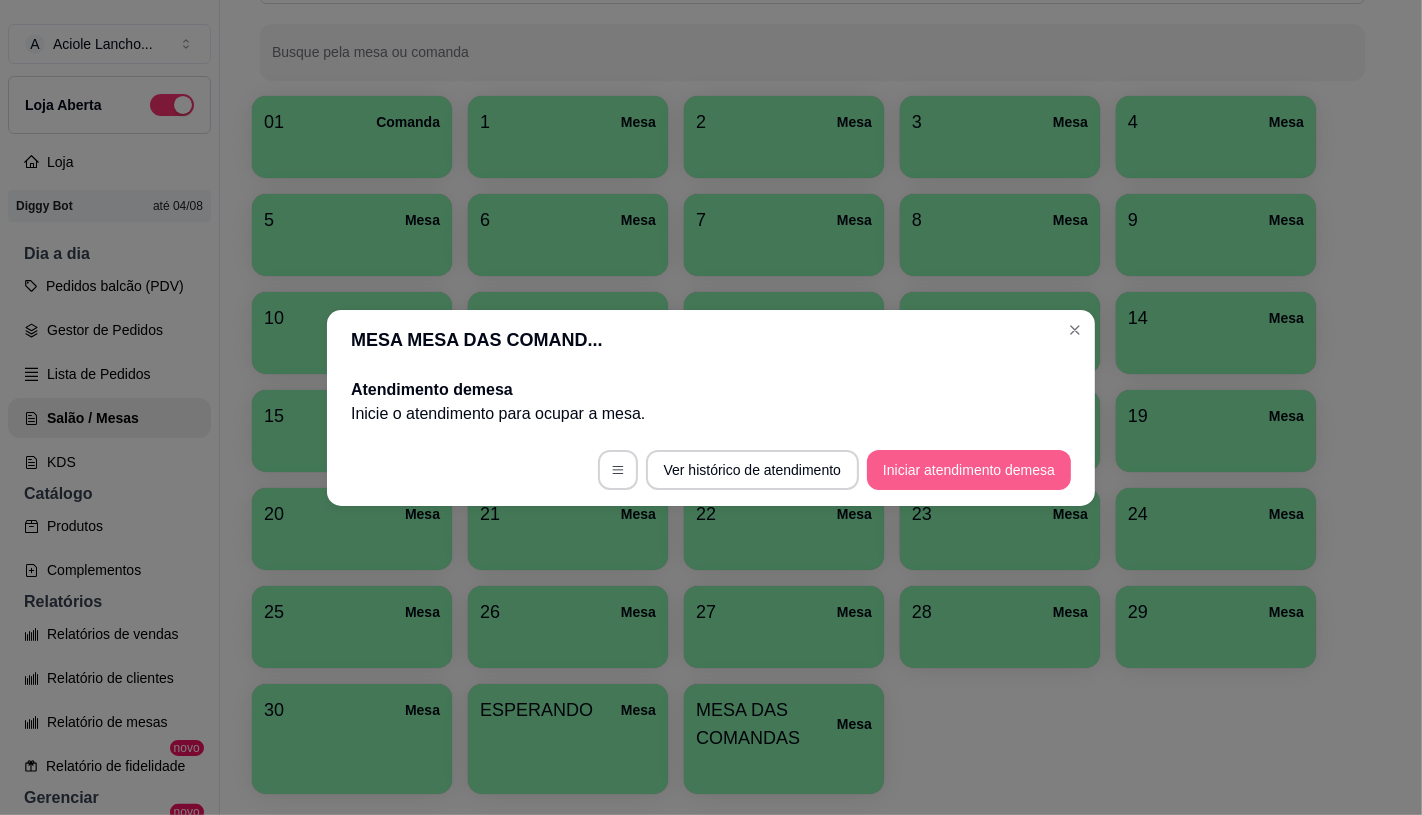 click on "Iniciar atendimento de  mesa" at bounding box center (969, 470) 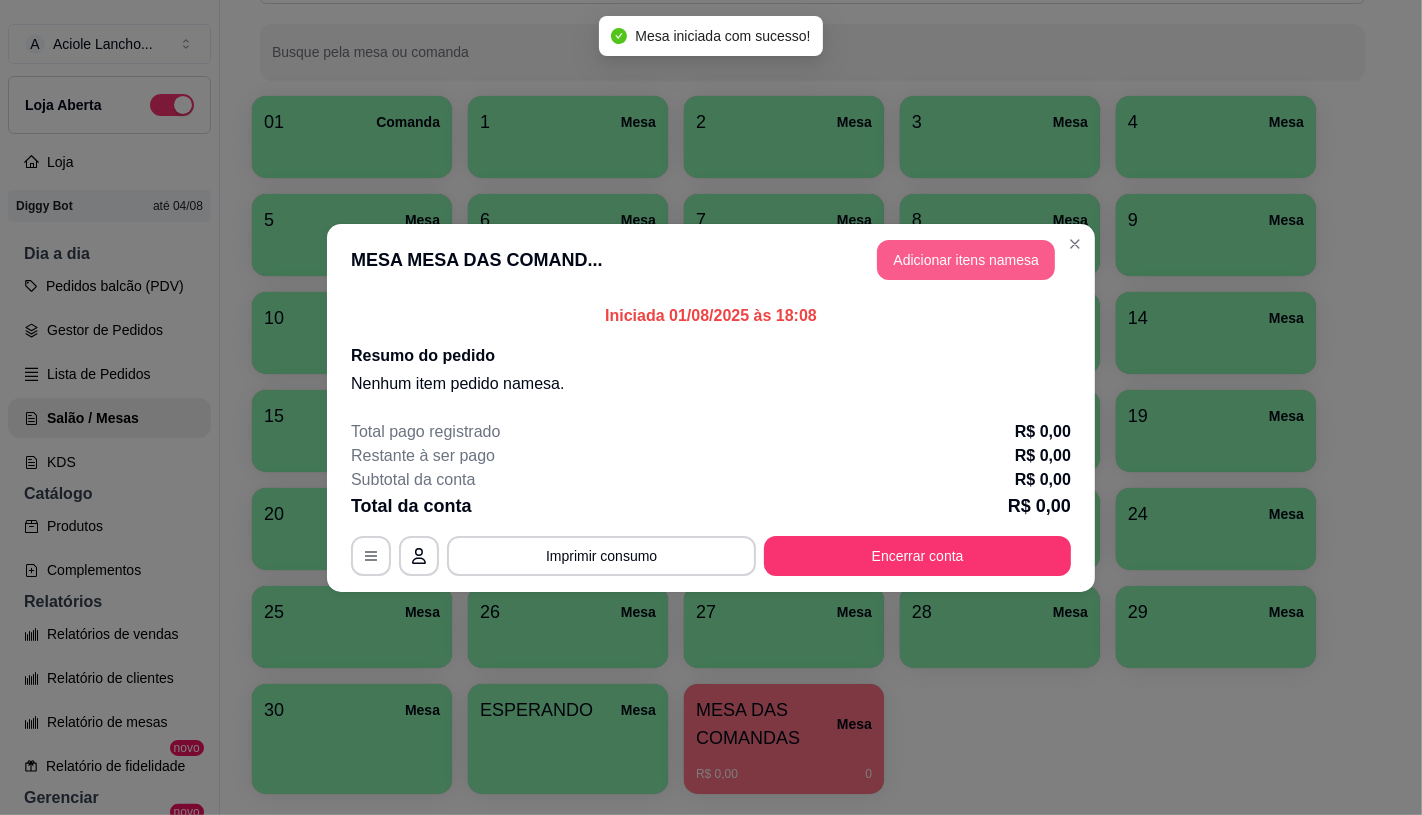 click on "Adicionar itens na  mesa" at bounding box center [966, 260] 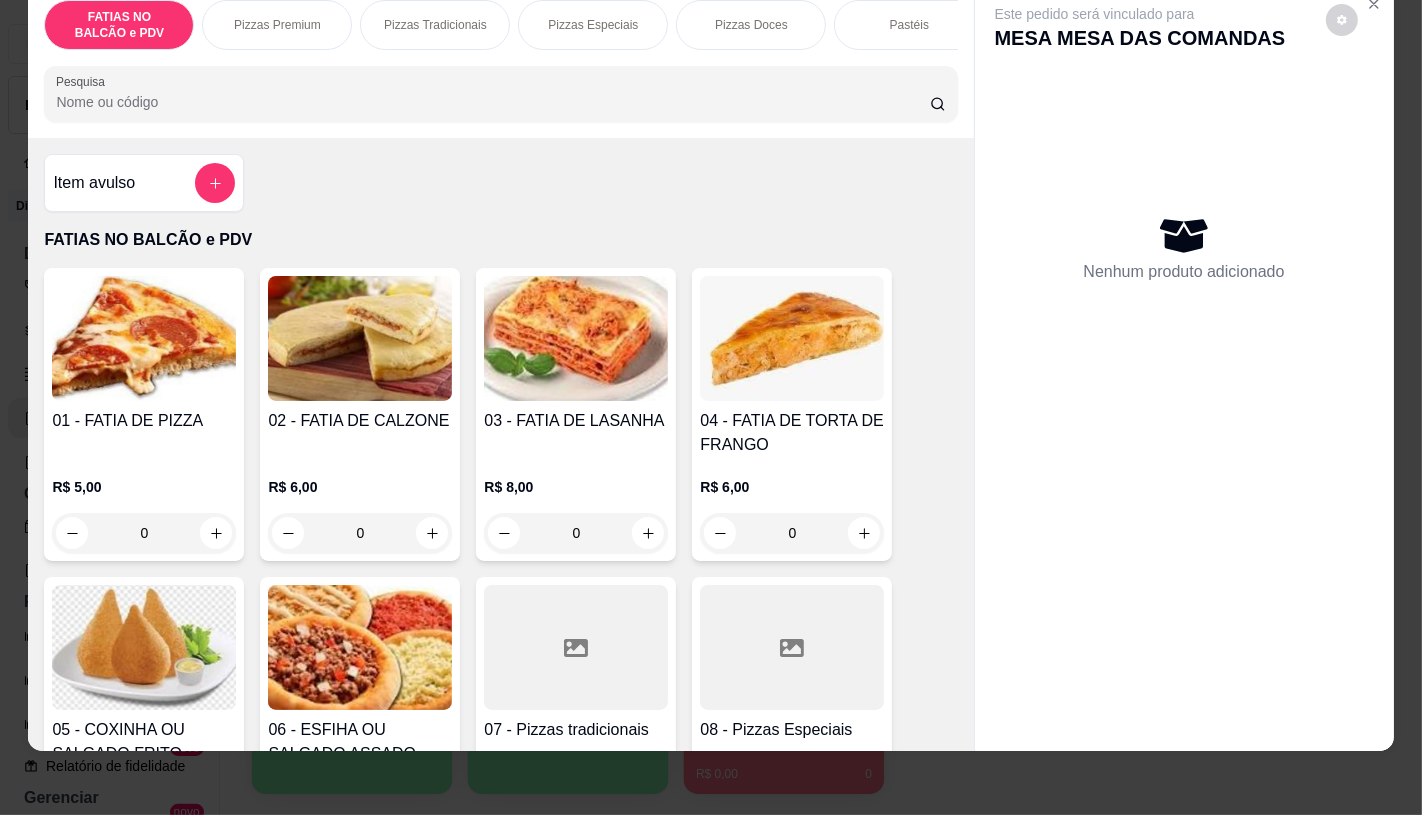 scroll, scrollTop: 47, scrollLeft: 0, axis: vertical 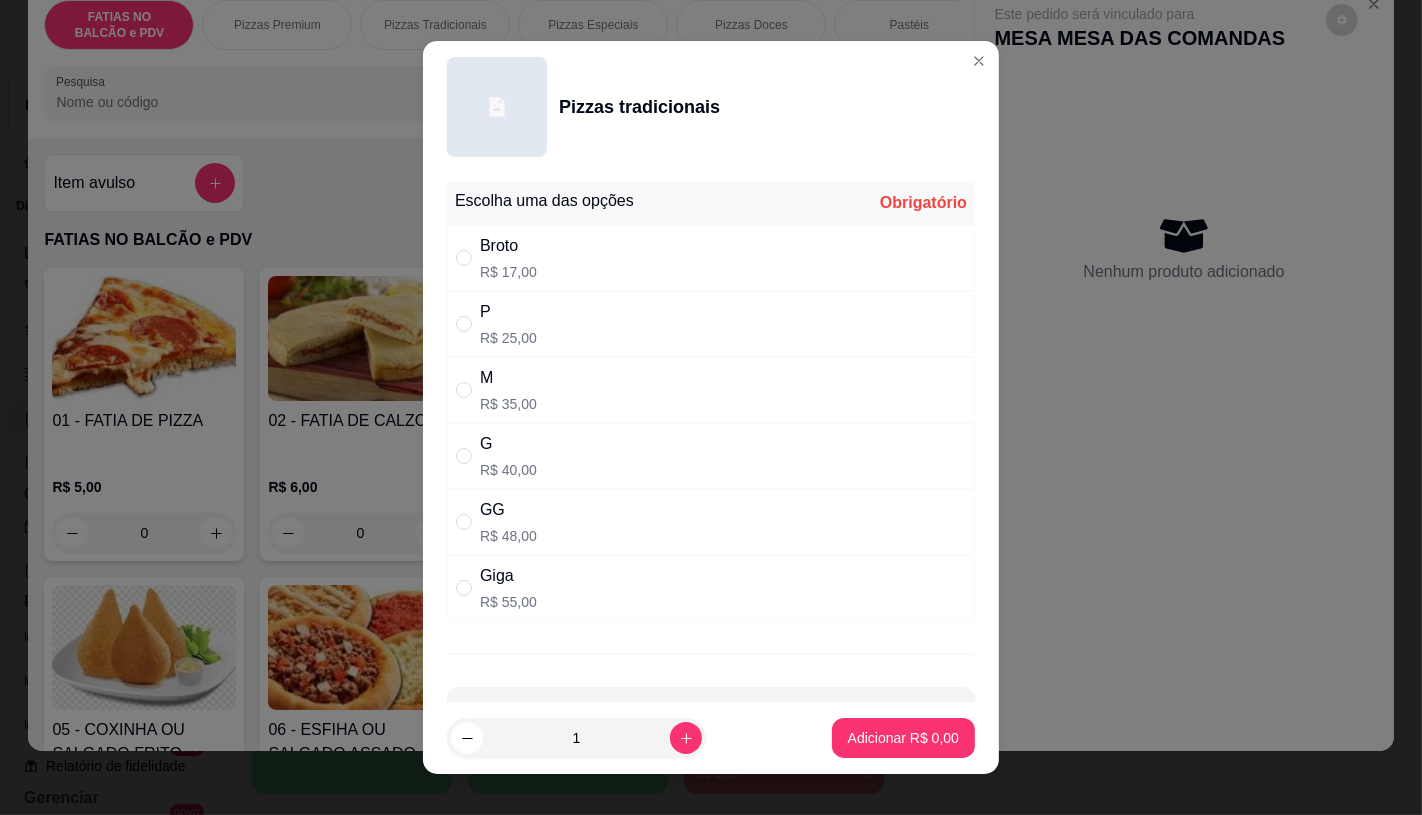 click on "R$ 35,00" at bounding box center [508, 404] 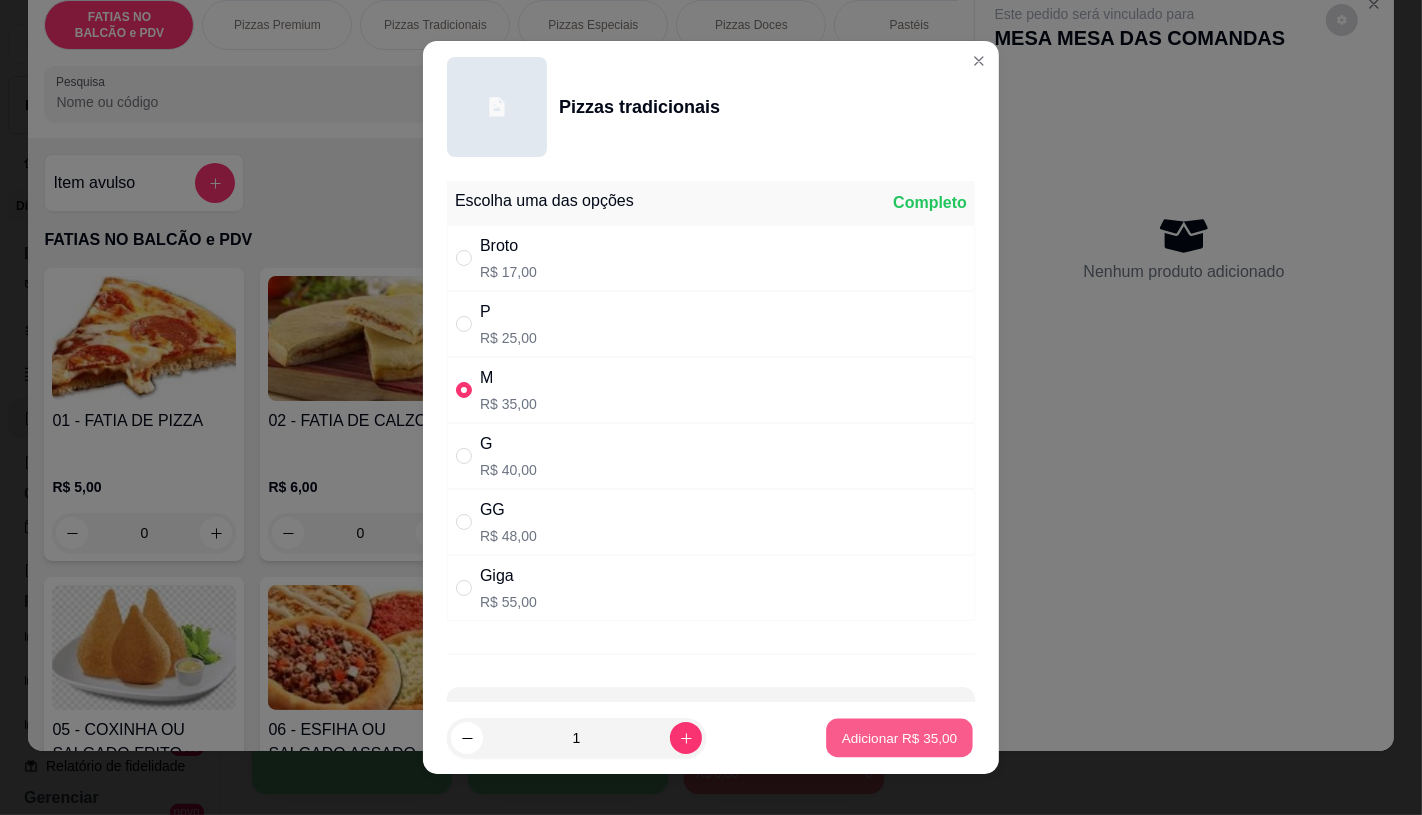 click on "Adicionar   R$ 35,00" at bounding box center (899, 738) 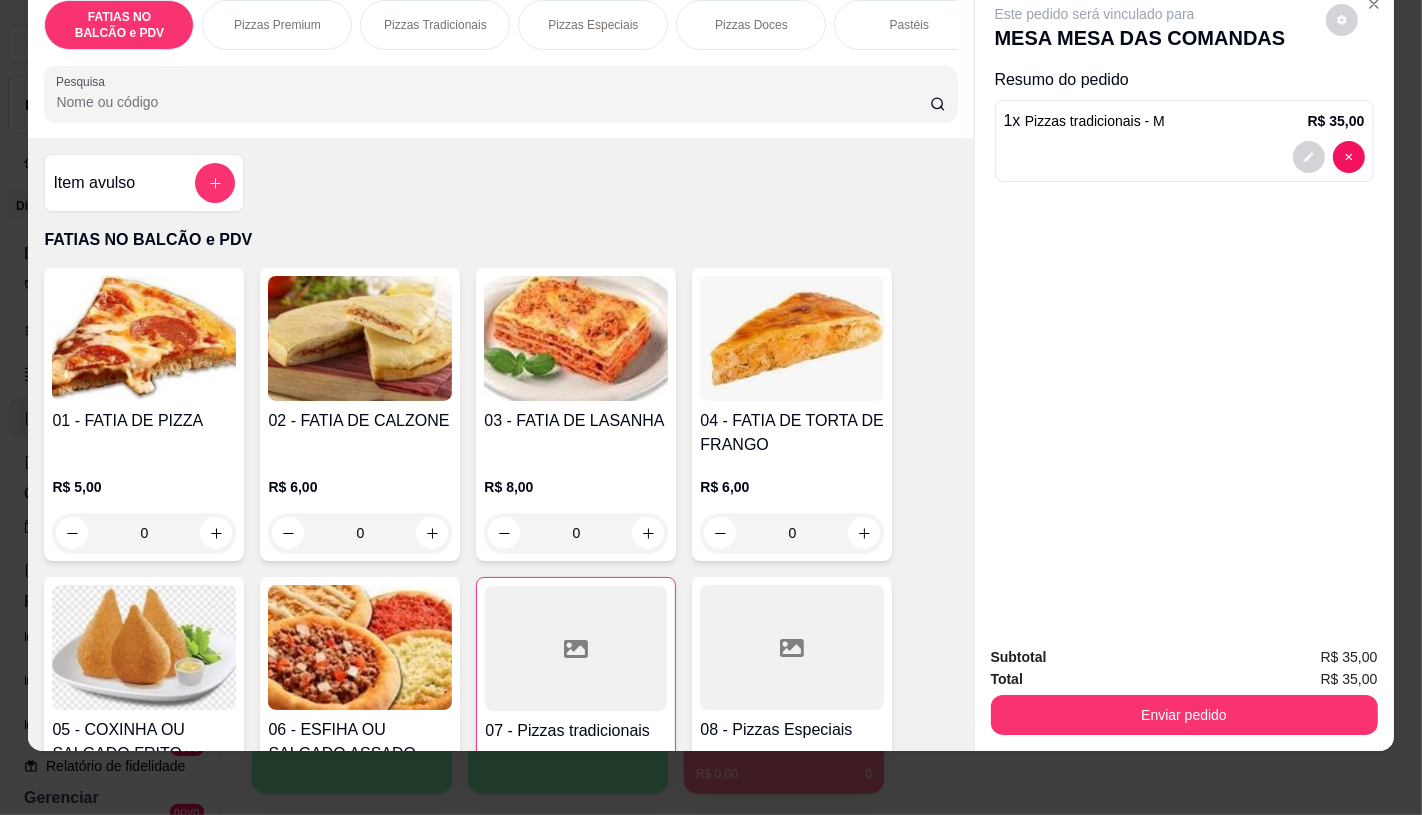 scroll, scrollTop: 0, scrollLeft: 2080, axis: horizontal 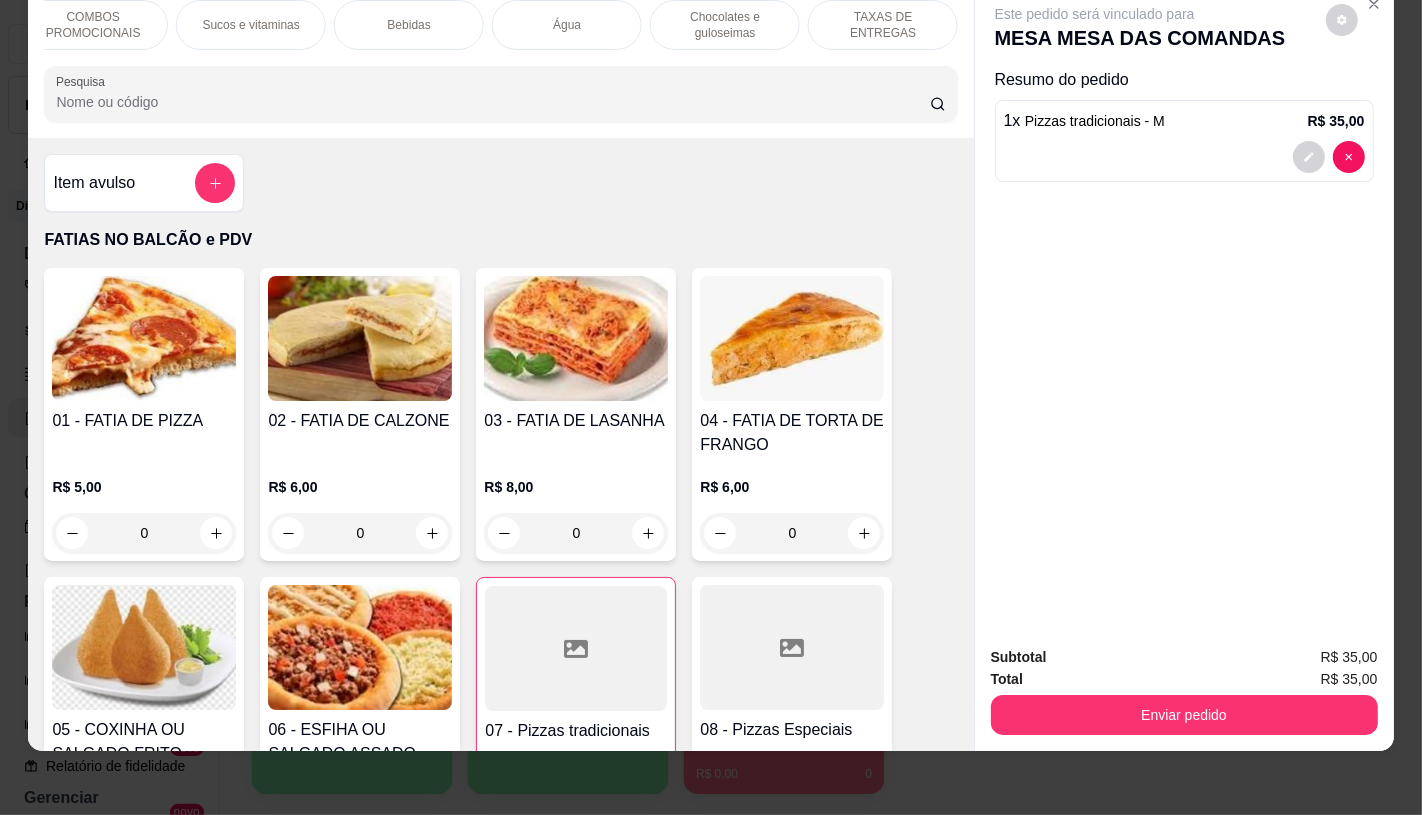 click on "TAXAS DE ENTREGAS" at bounding box center [883, 25] 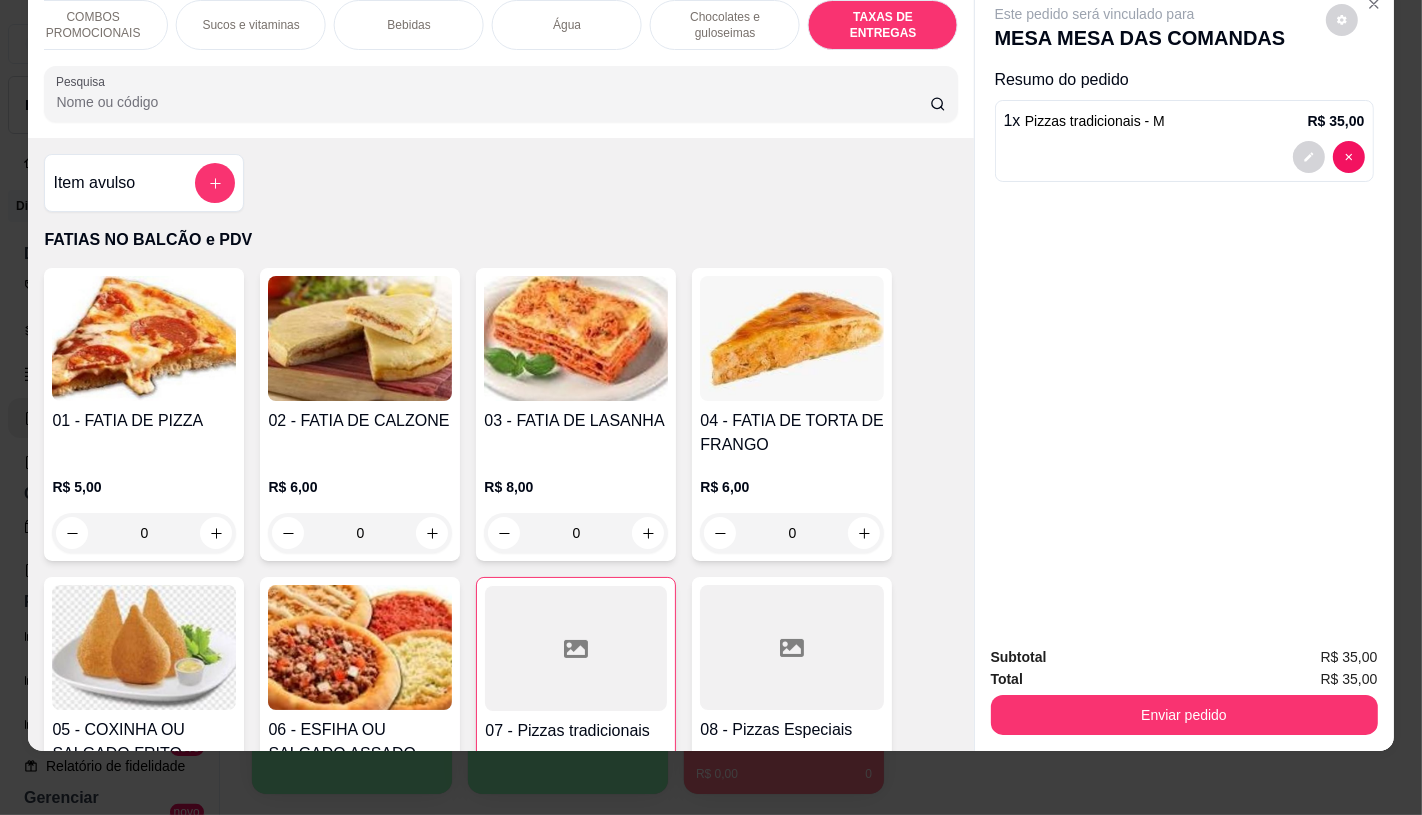 scroll, scrollTop: 13373, scrollLeft: 0, axis: vertical 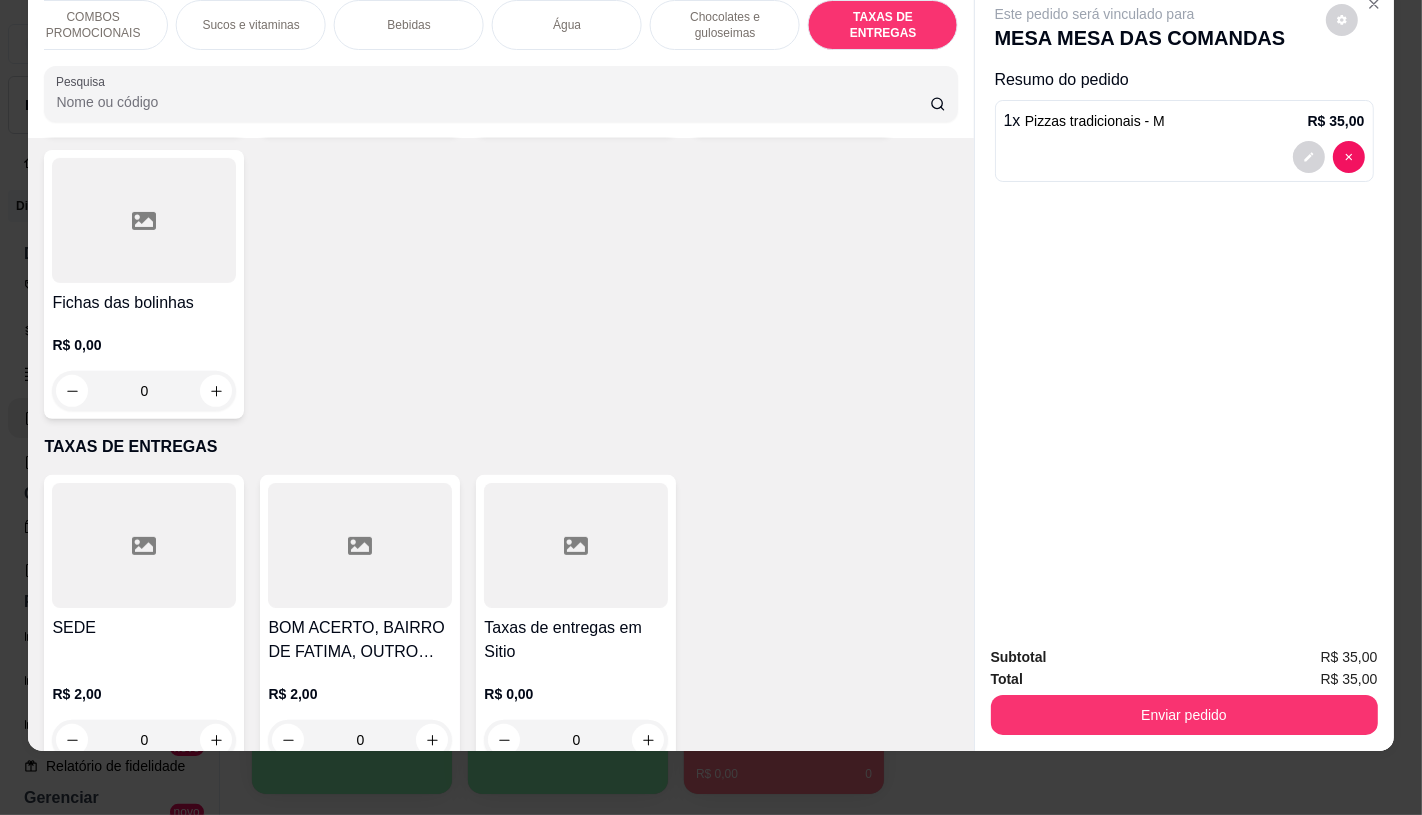 click on "Taxas de entregas em Sitio" at bounding box center (576, 640) 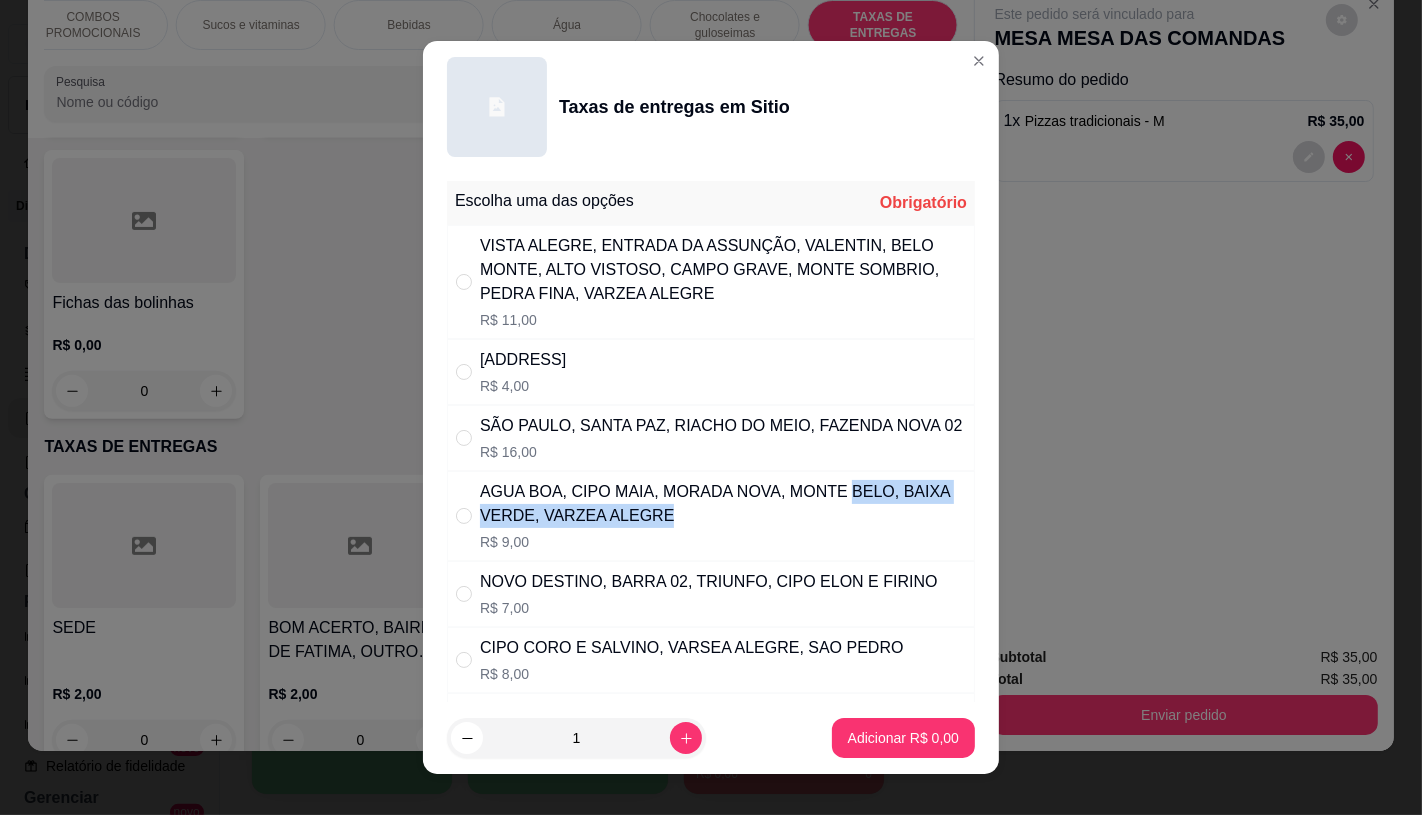 click on "AGUA BOA, CIPO MAIA, MORADA NOVA, MONTE BELO, BAIXA VERDE, VARZEA ALEGRE" at bounding box center (723, 504) 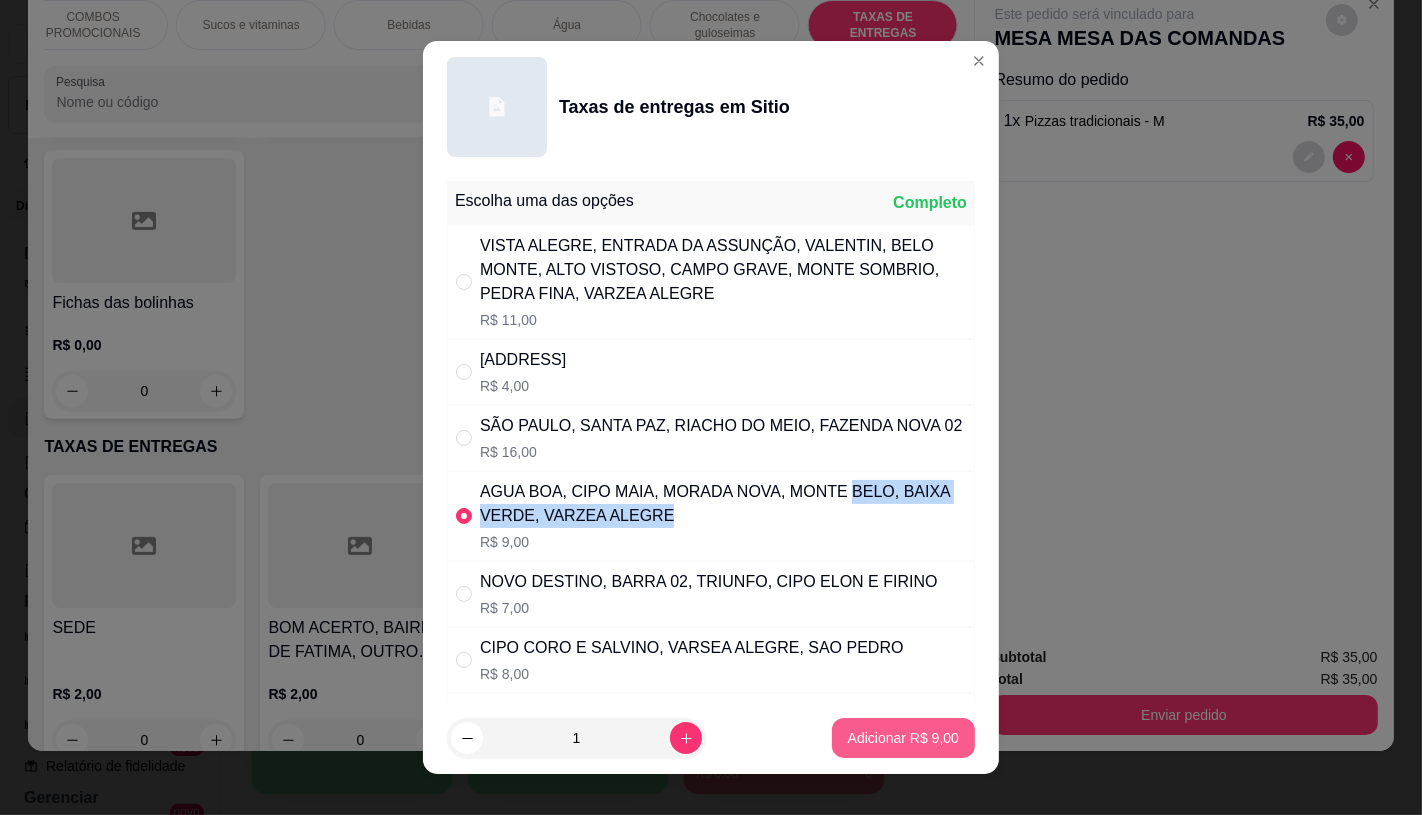 click on "Adicionar   R$ 9,00" at bounding box center (903, 738) 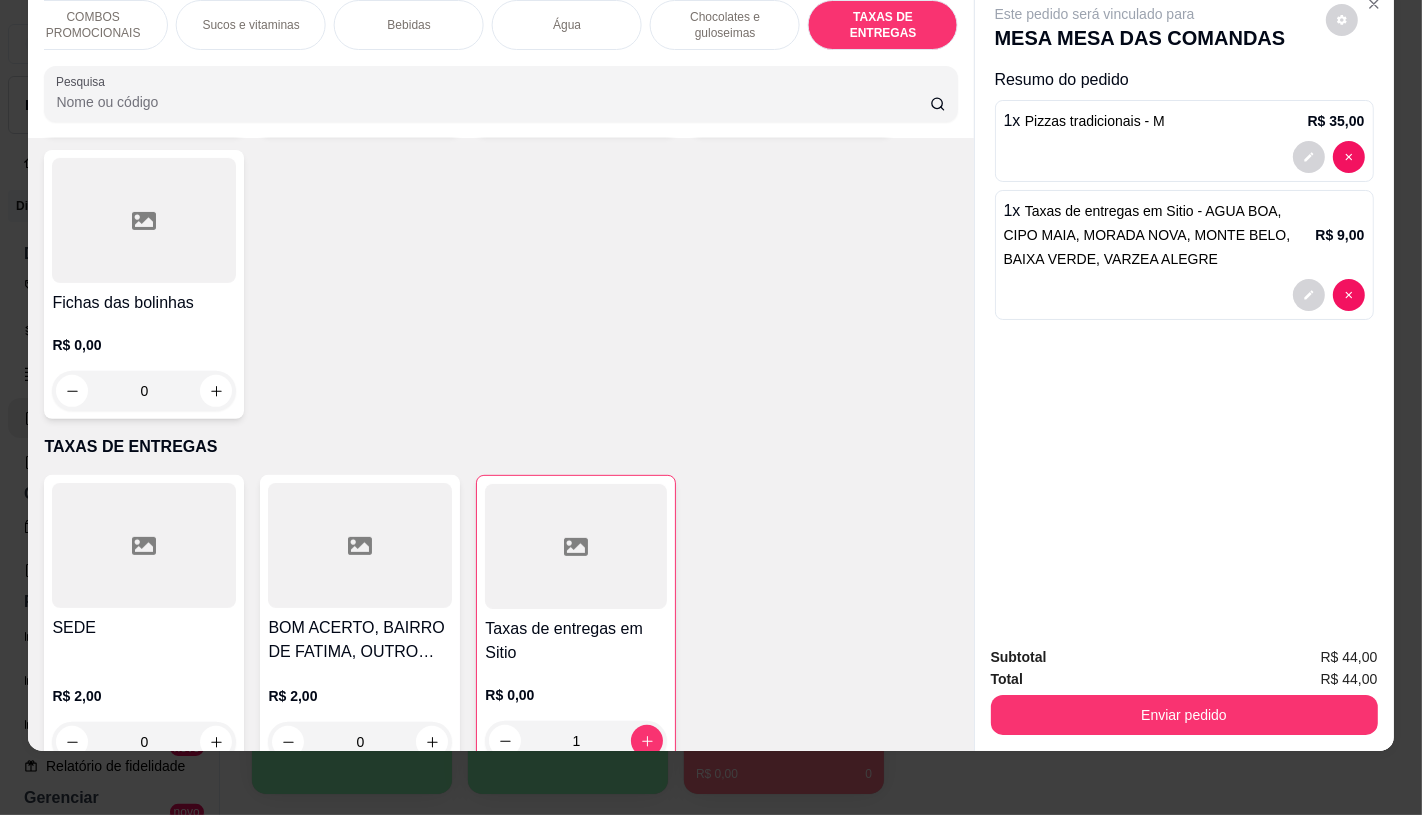 scroll, scrollTop: 0, scrollLeft: 0, axis: both 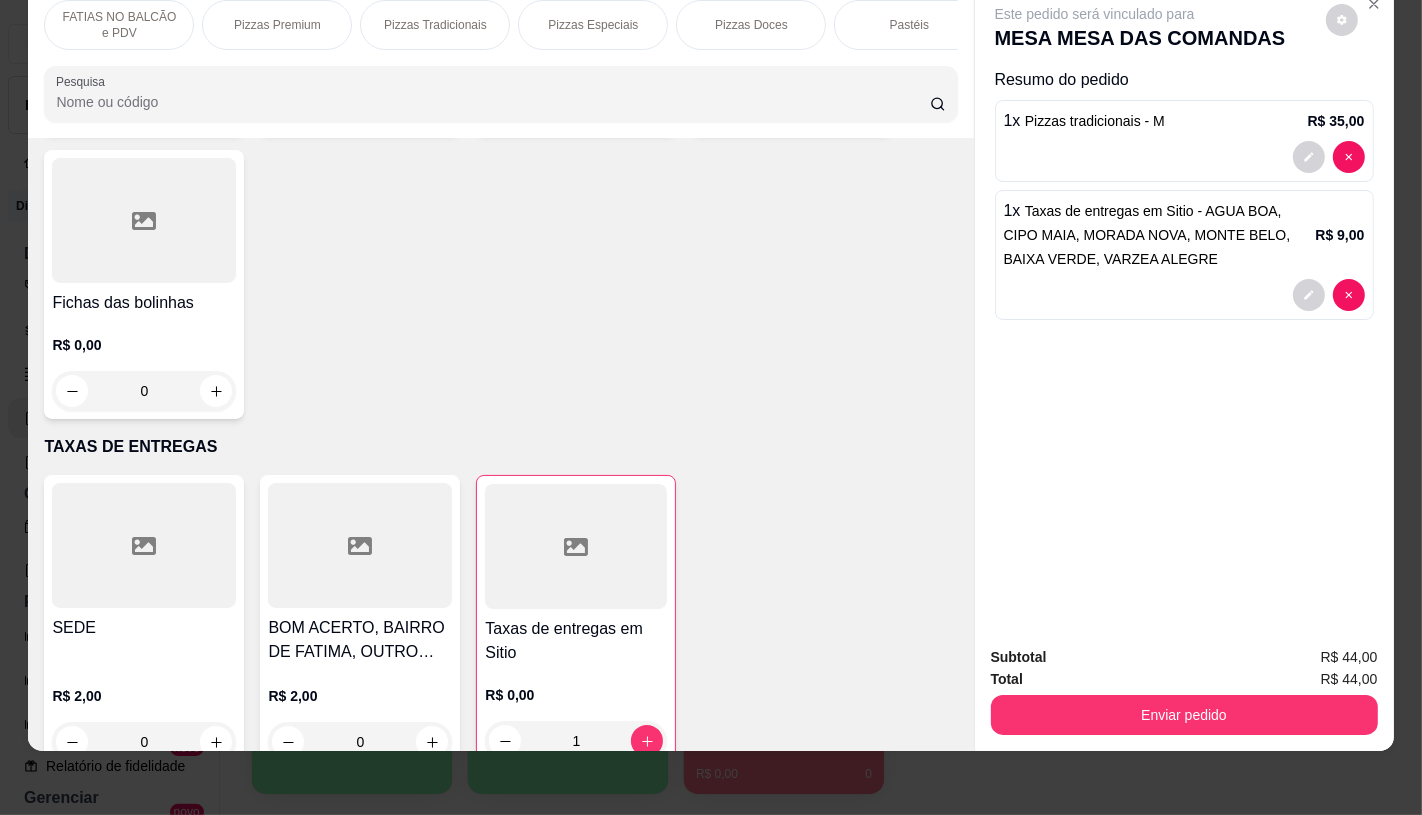 click on "FATIAS NO BALCÃO e PDV" at bounding box center (119, 25) 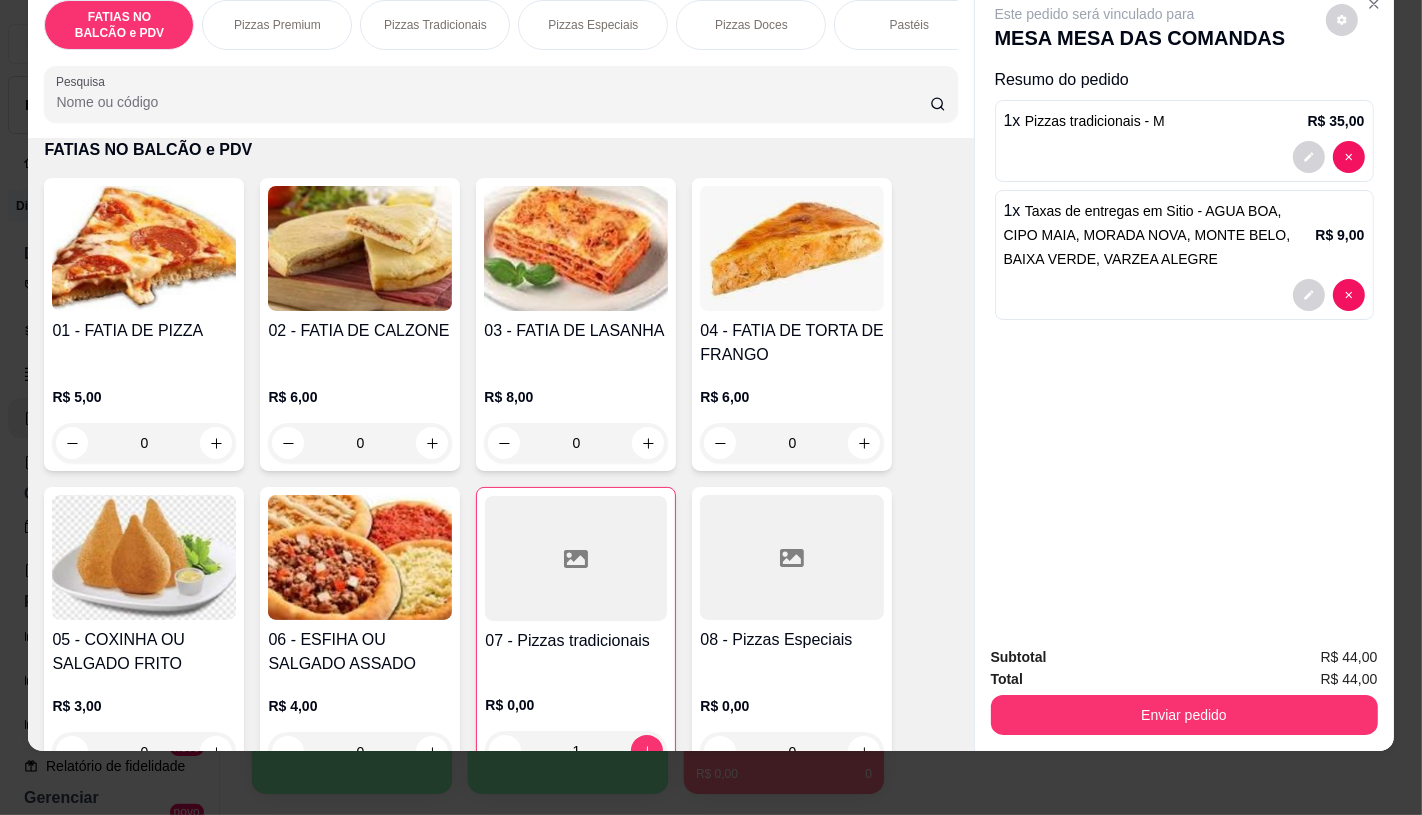 scroll, scrollTop: 201, scrollLeft: 0, axis: vertical 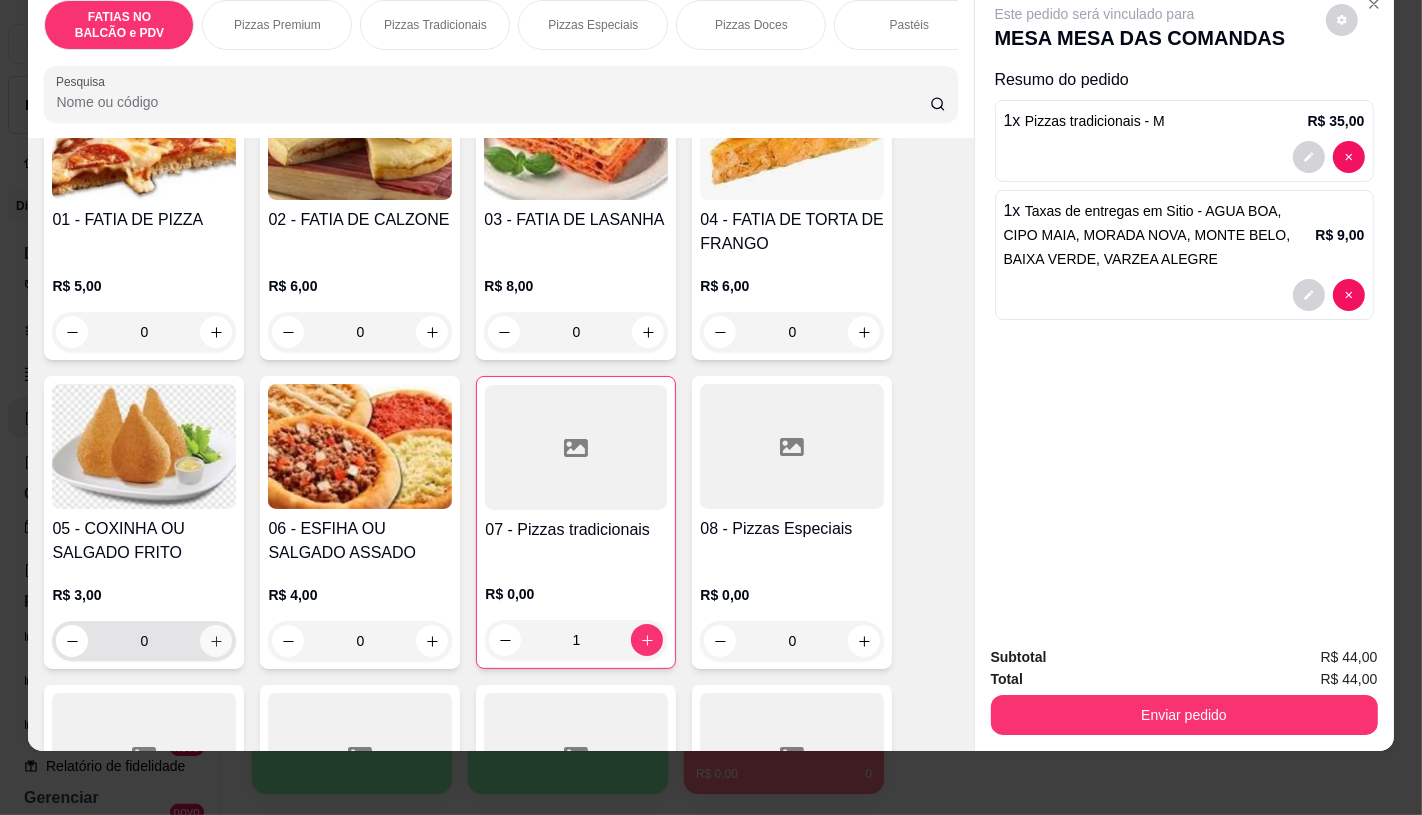 click at bounding box center [216, 641] 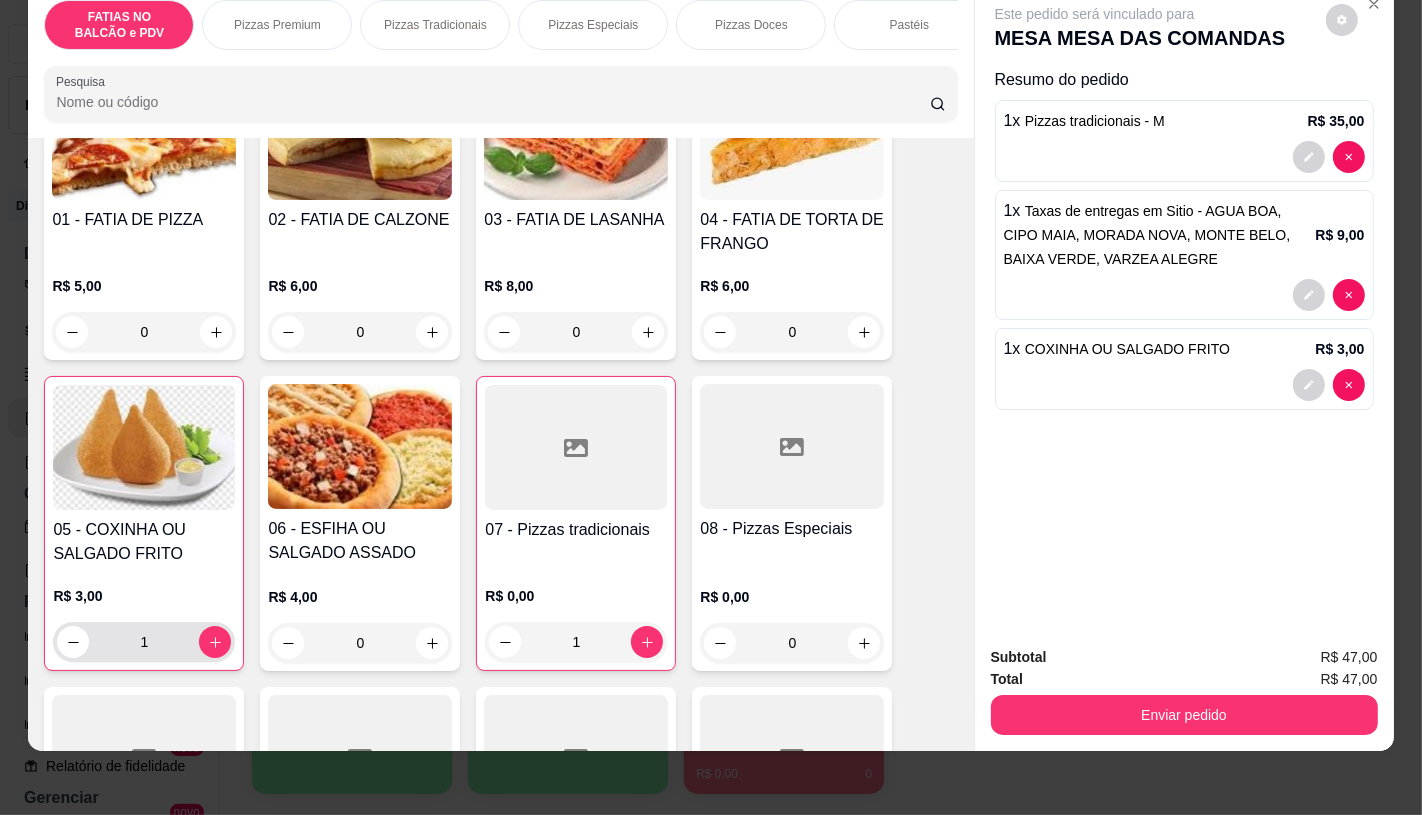 click on "1" at bounding box center [144, 642] 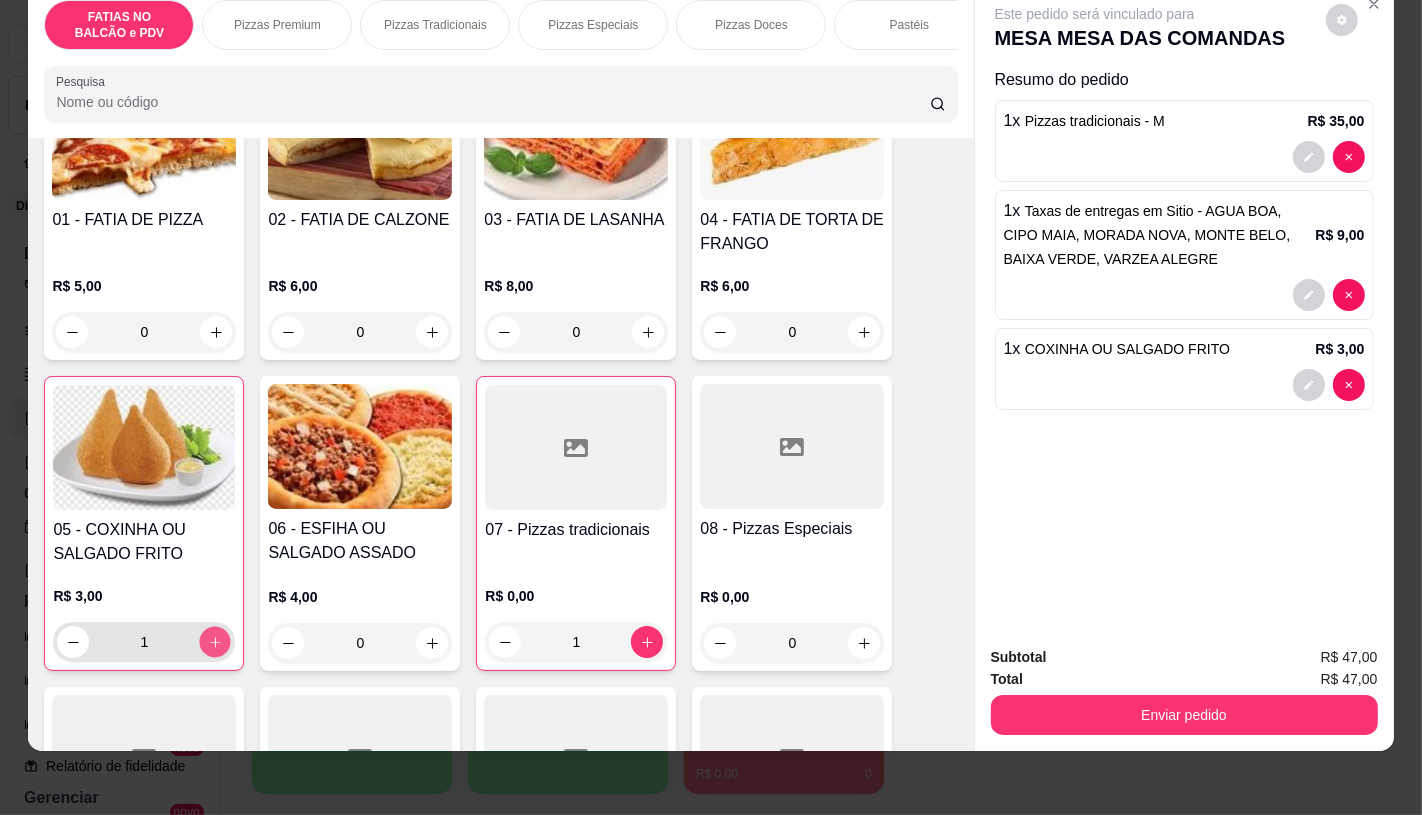 click 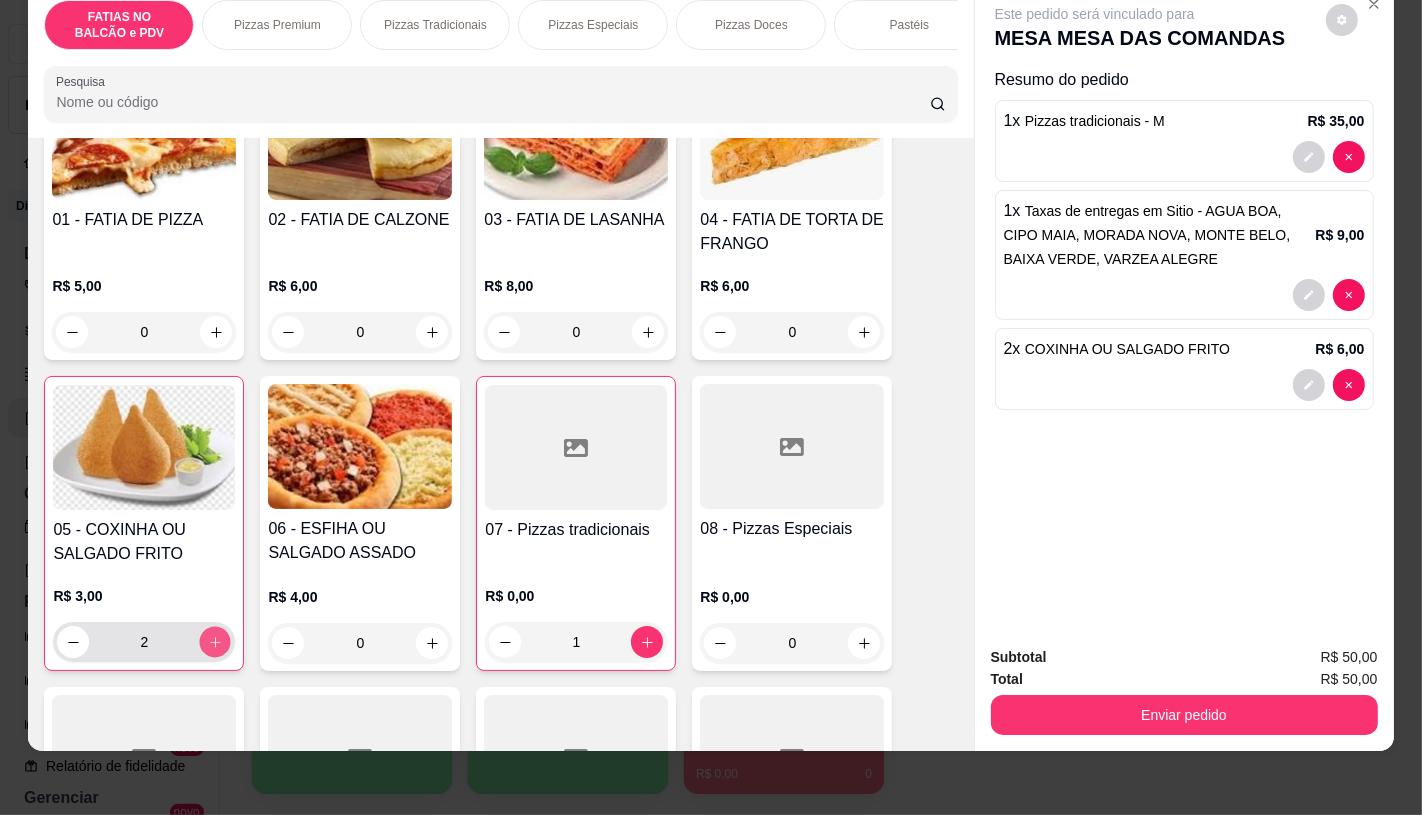 click 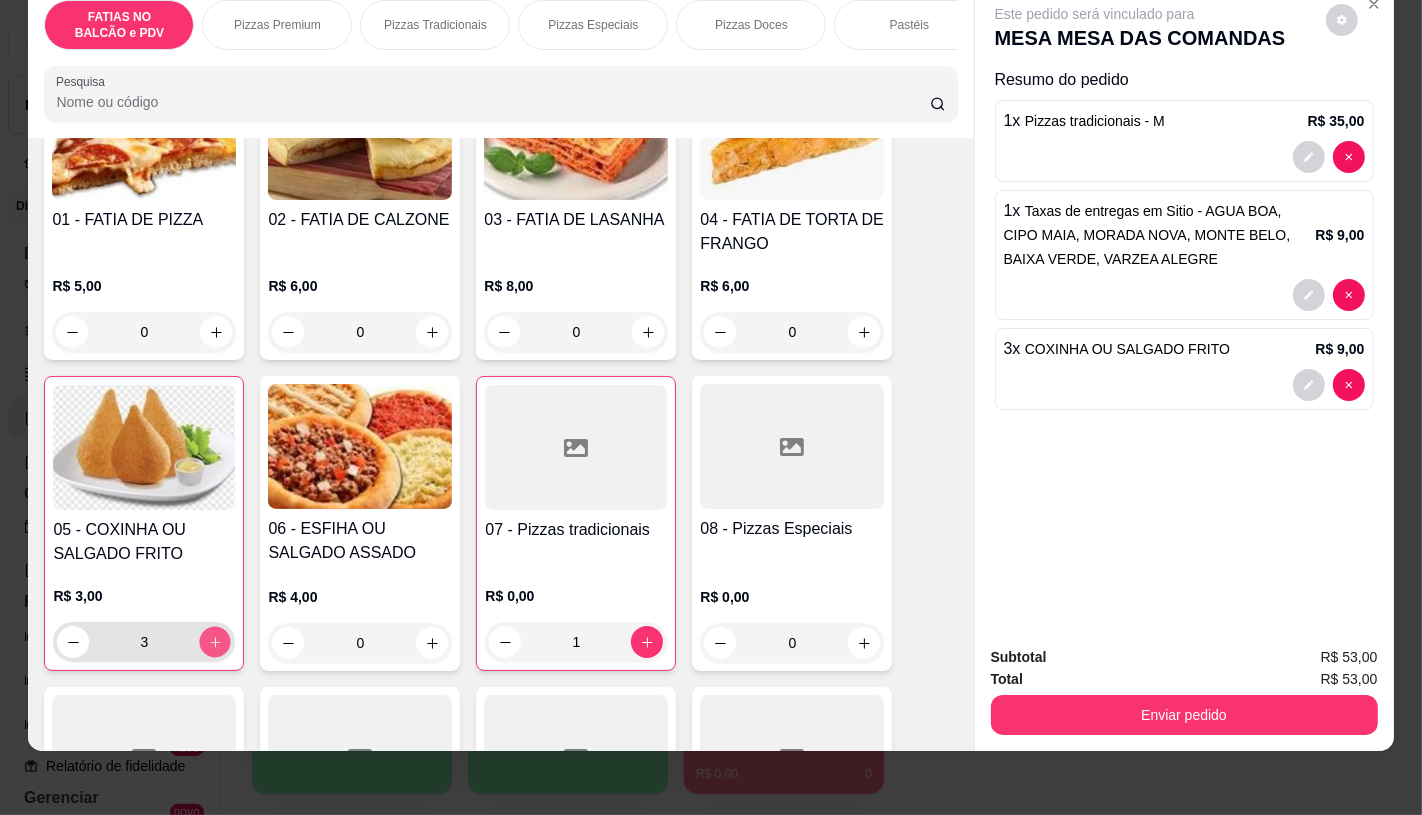 click 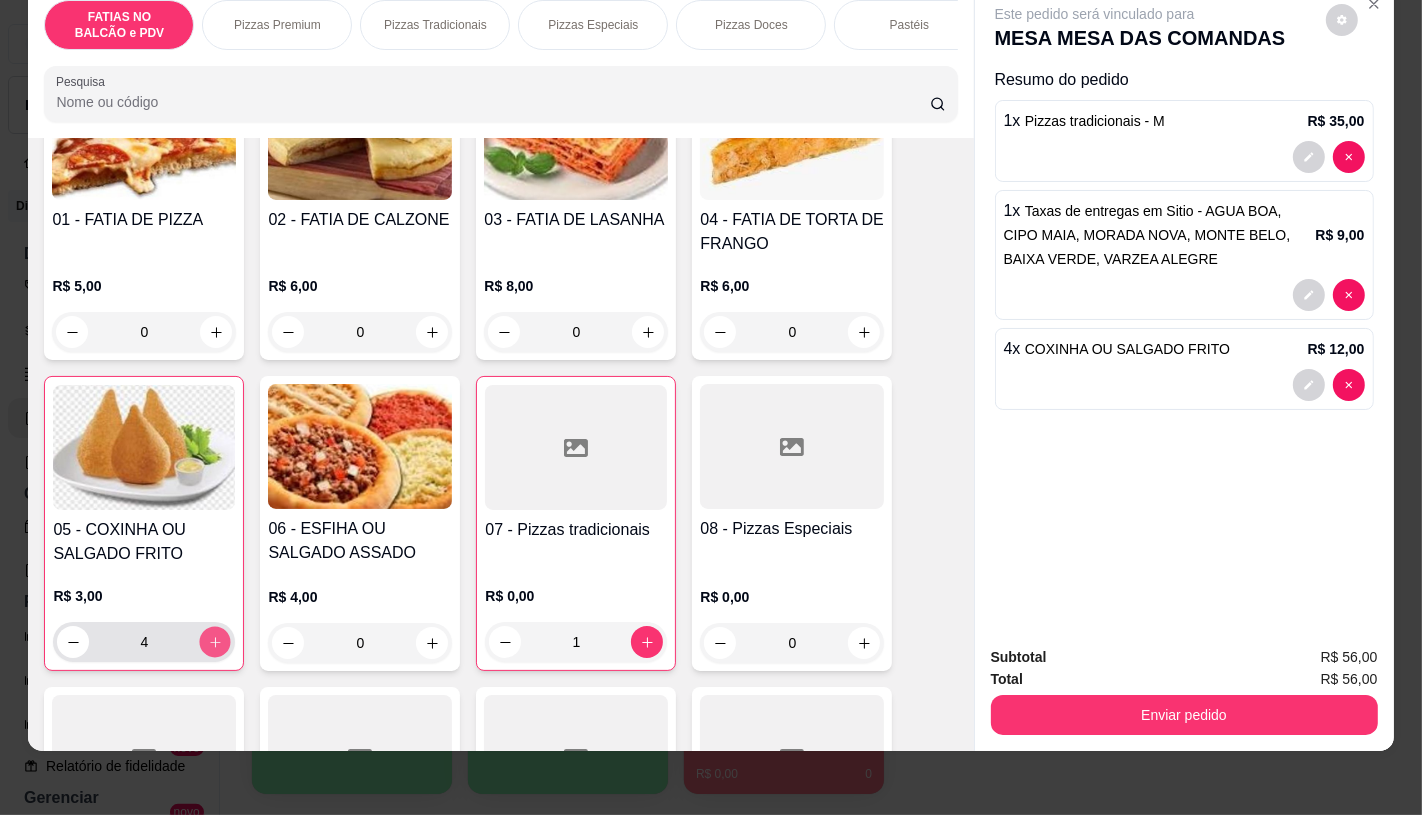 click 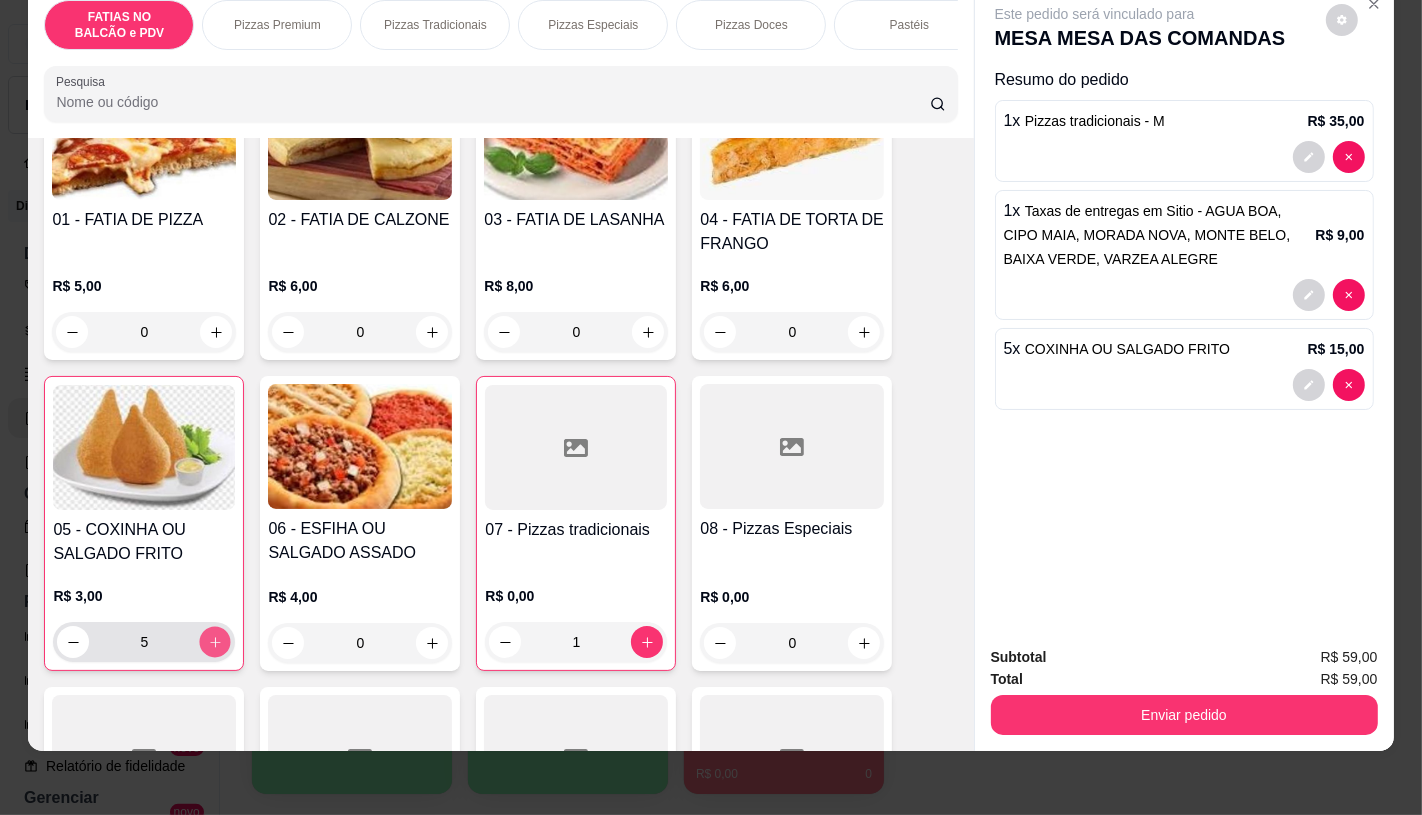click 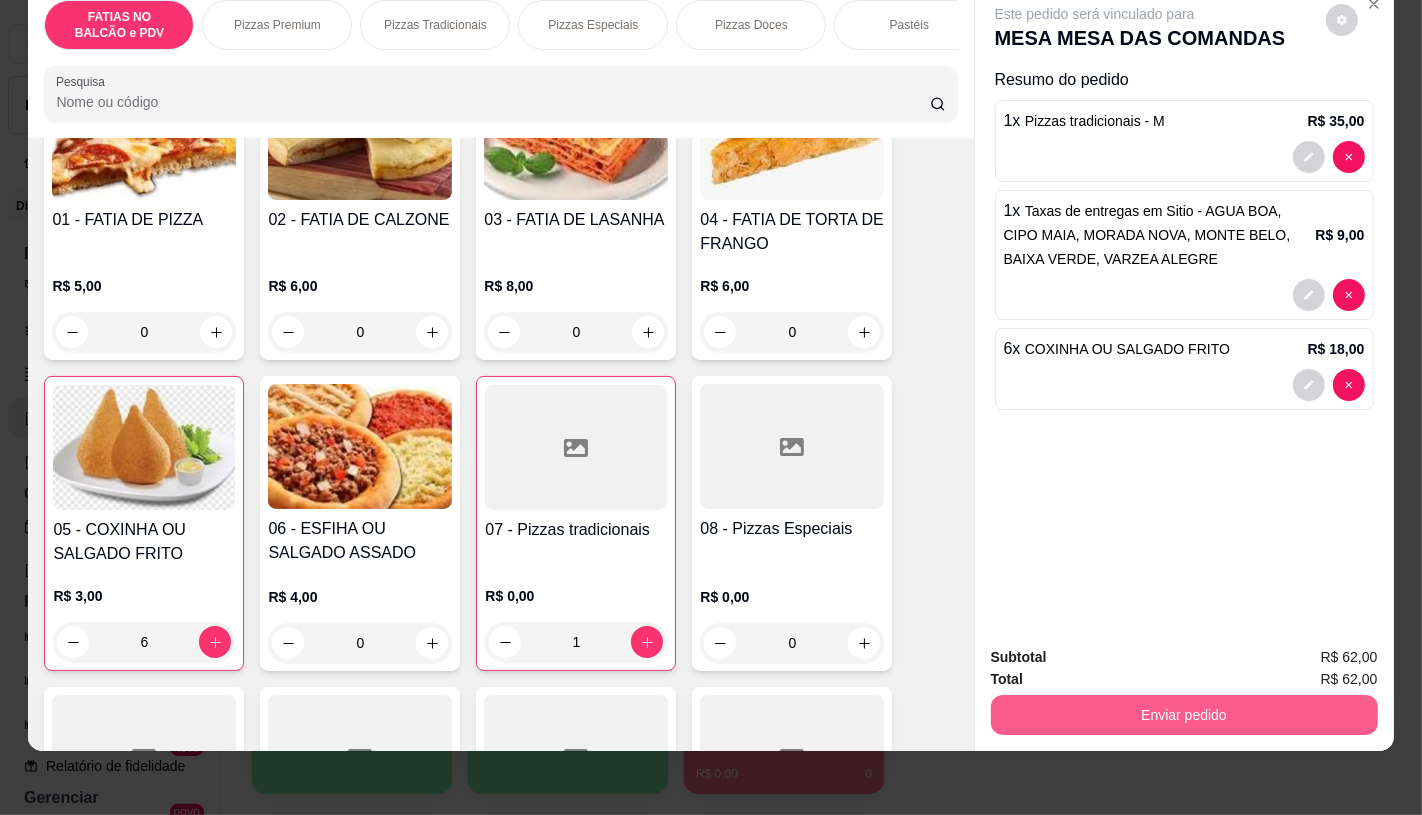 click on "Enviar pedido" at bounding box center (1184, 715) 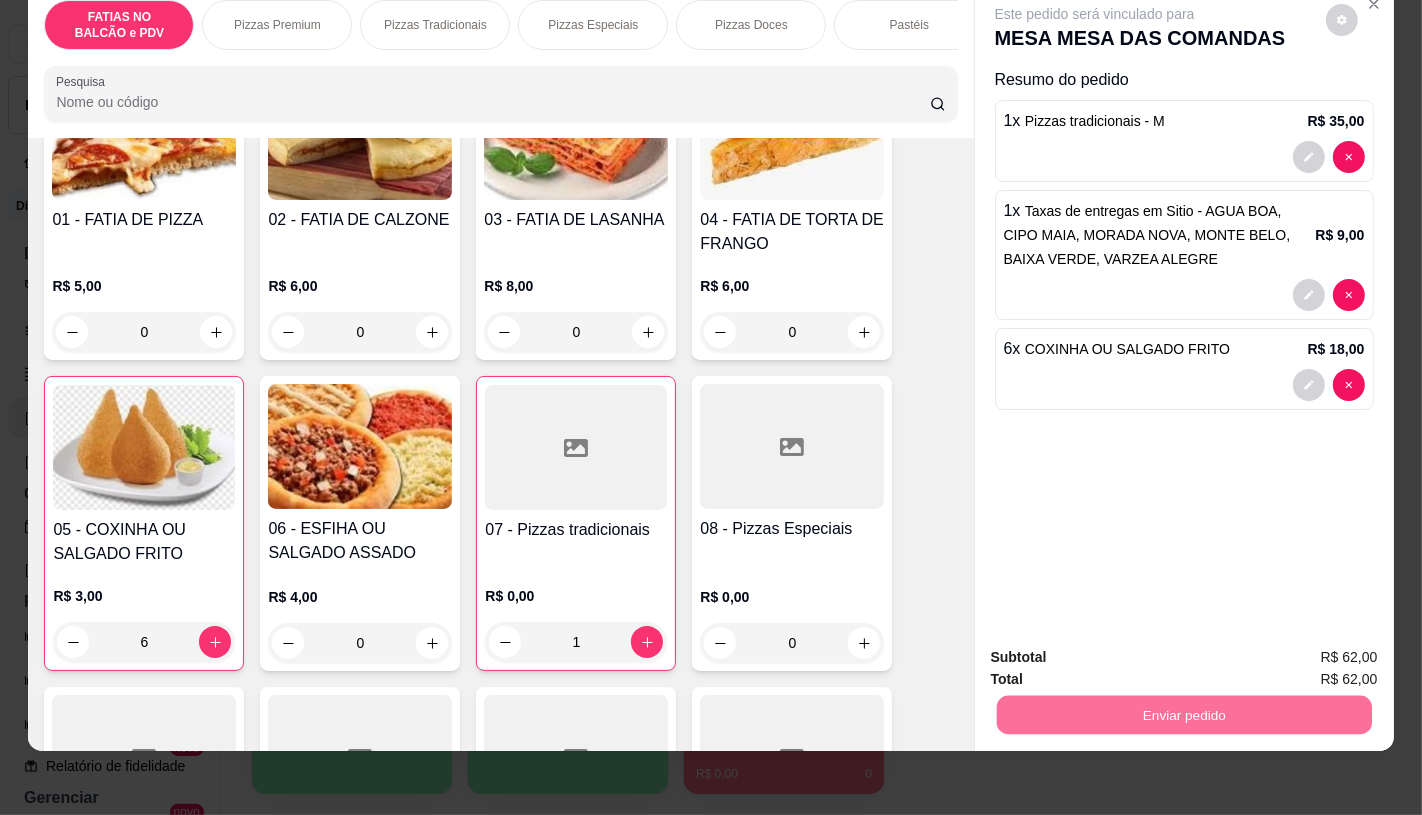 click on "Não registrar e enviar pedido" at bounding box center [1117, 650] 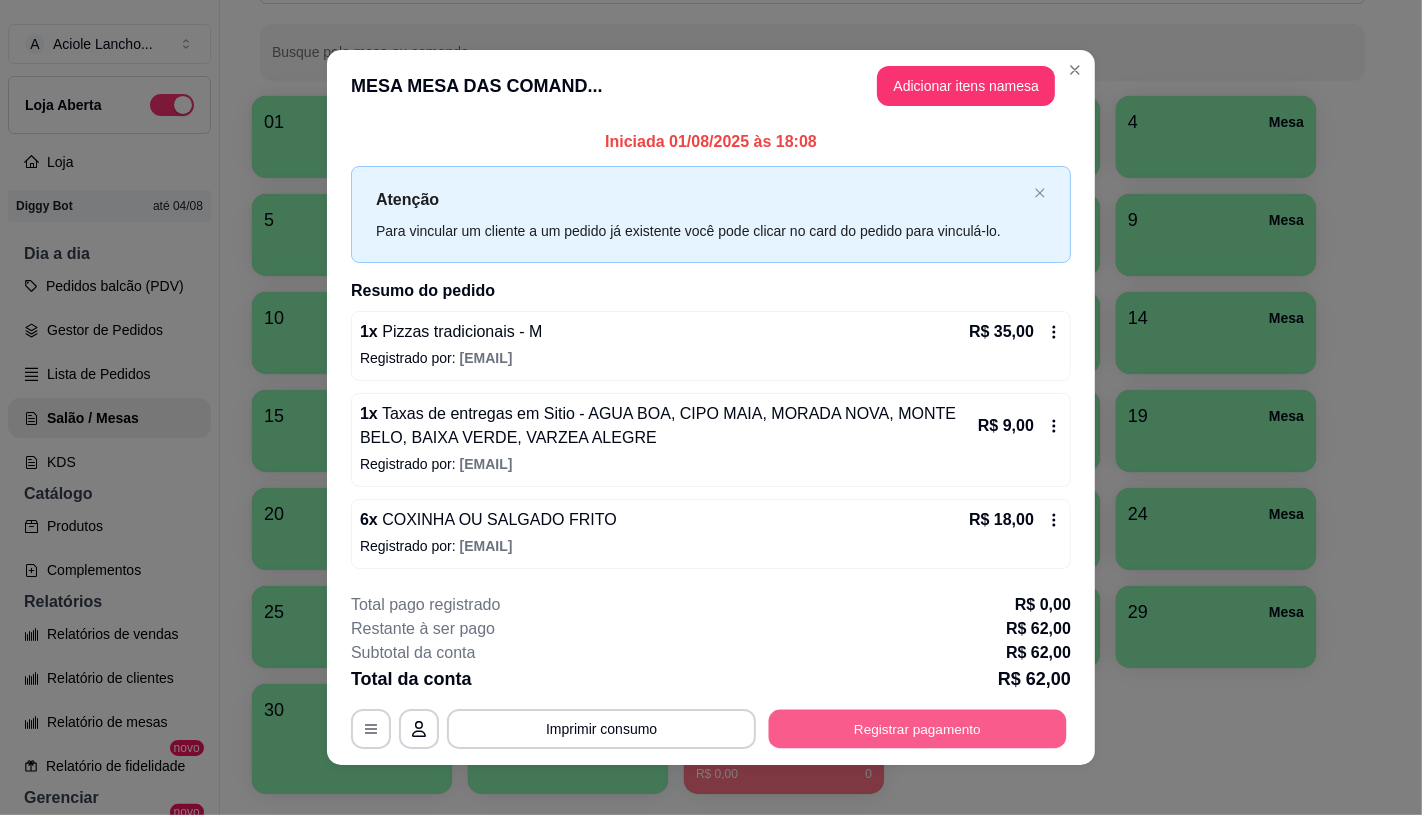 click on "Registrar pagamento" at bounding box center (918, 729) 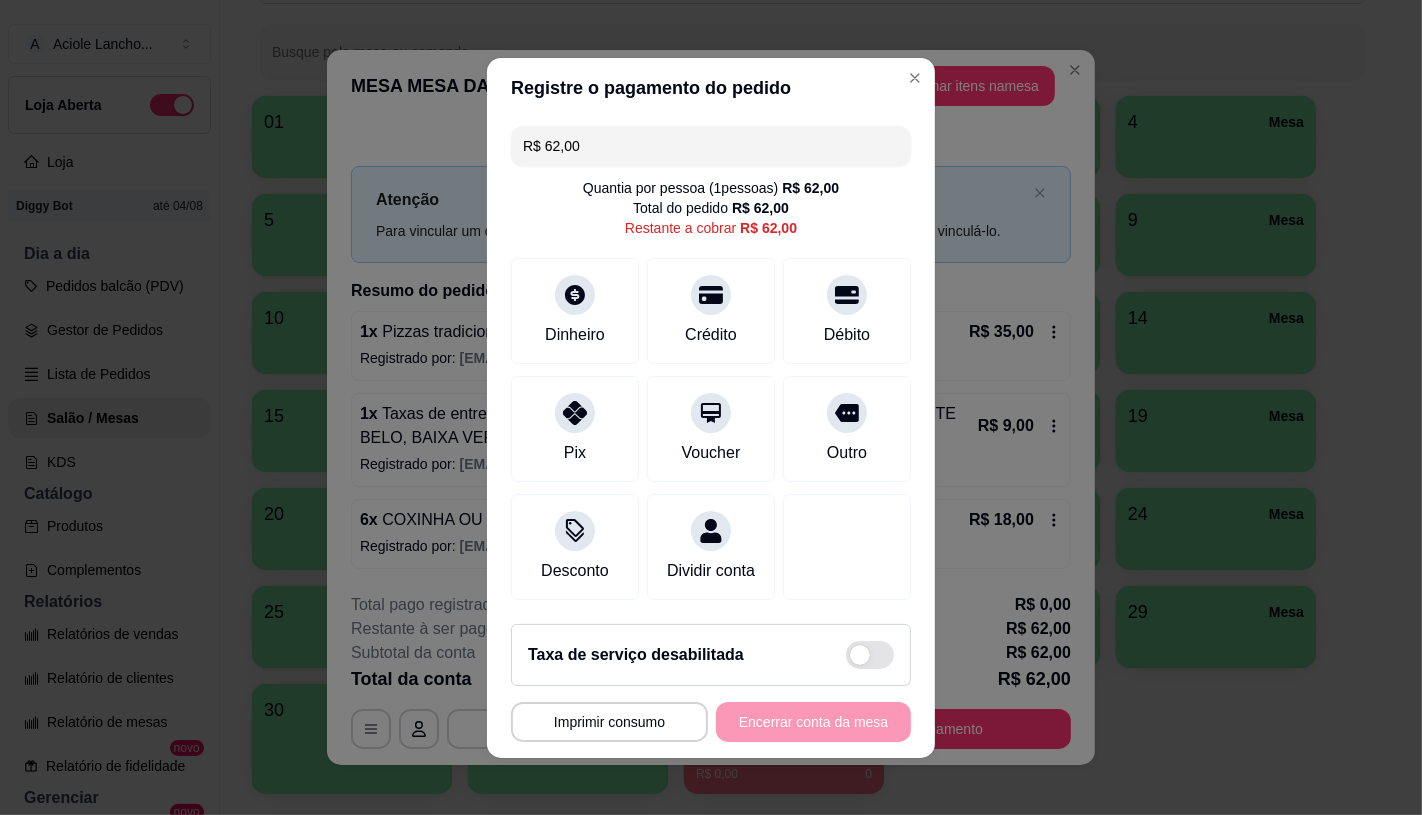 drag, startPoint x: 615, startPoint y: 140, endPoint x: 535, endPoint y: 145, distance: 80.1561 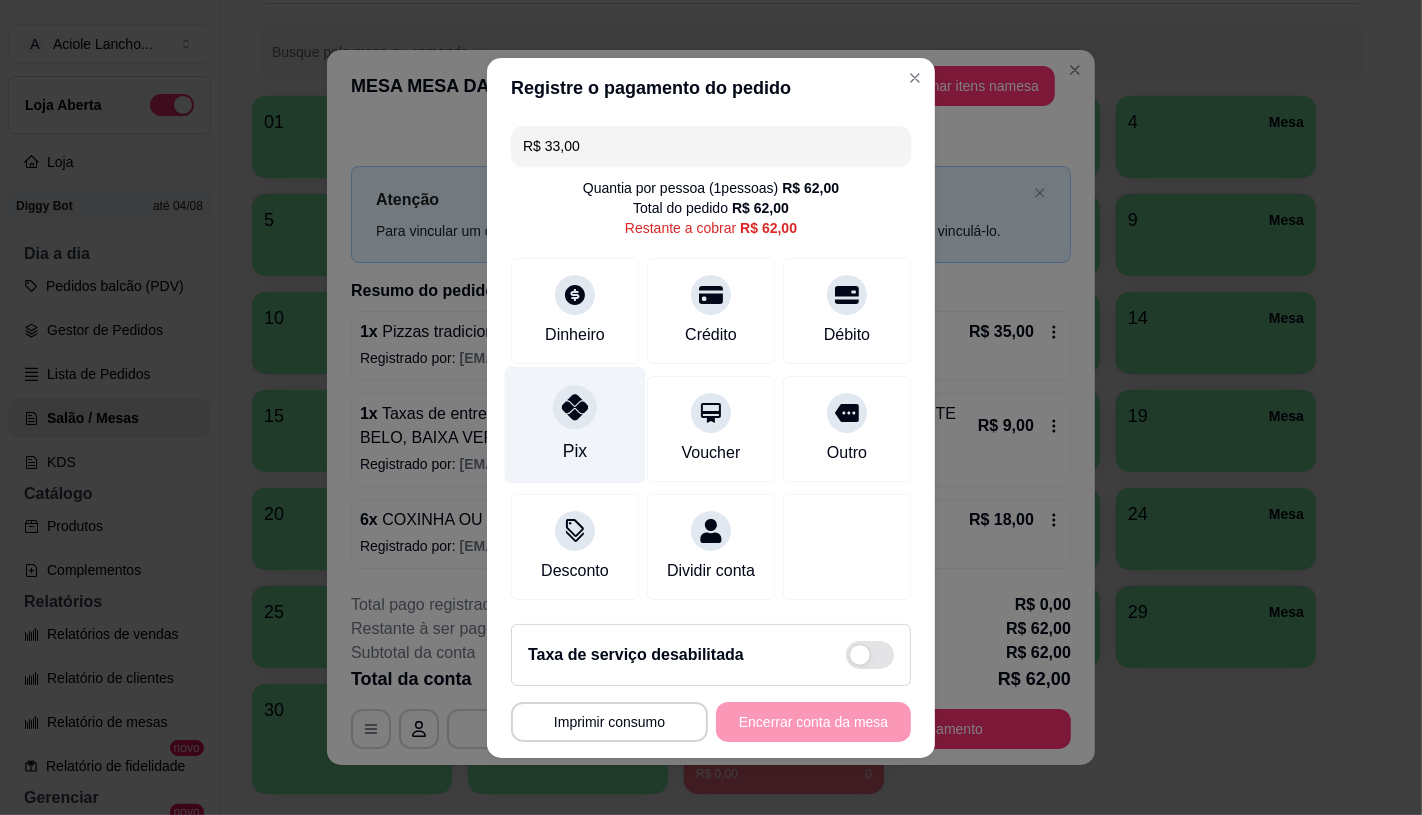 click on "Pix" at bounding box center [575, 424] 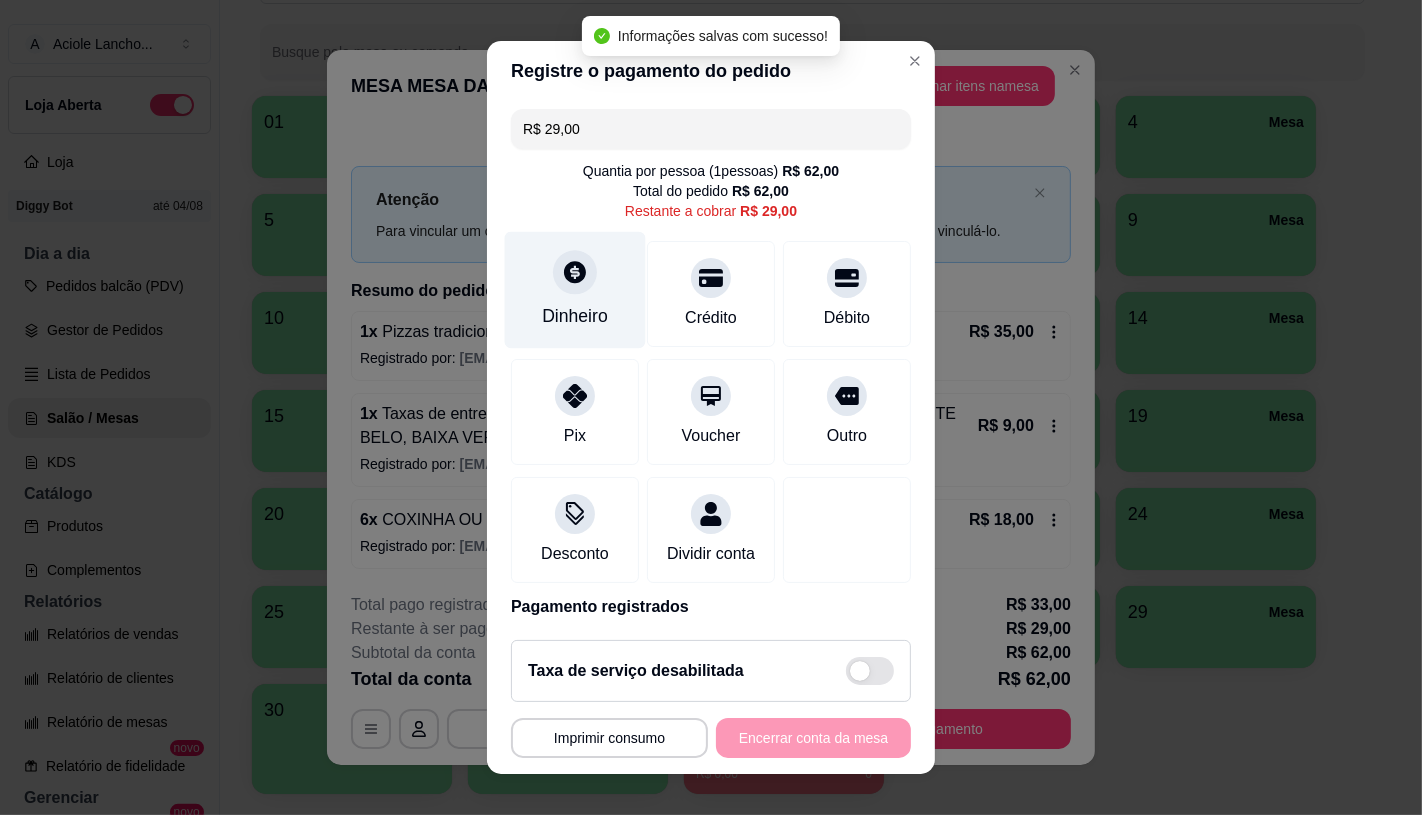 click on "Dinheiro" at bounding box center [575, 316] 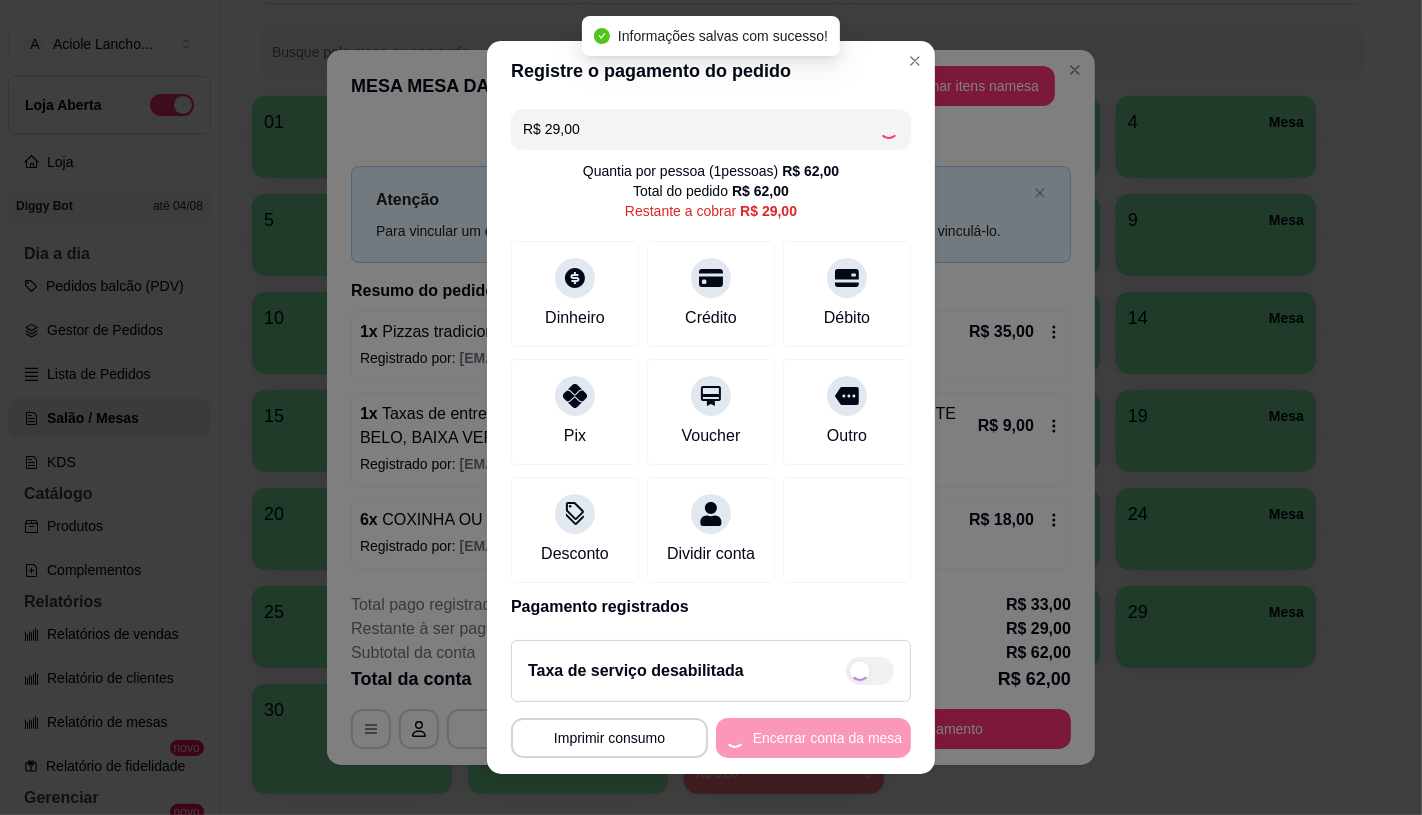 type on "R$ 0,00" 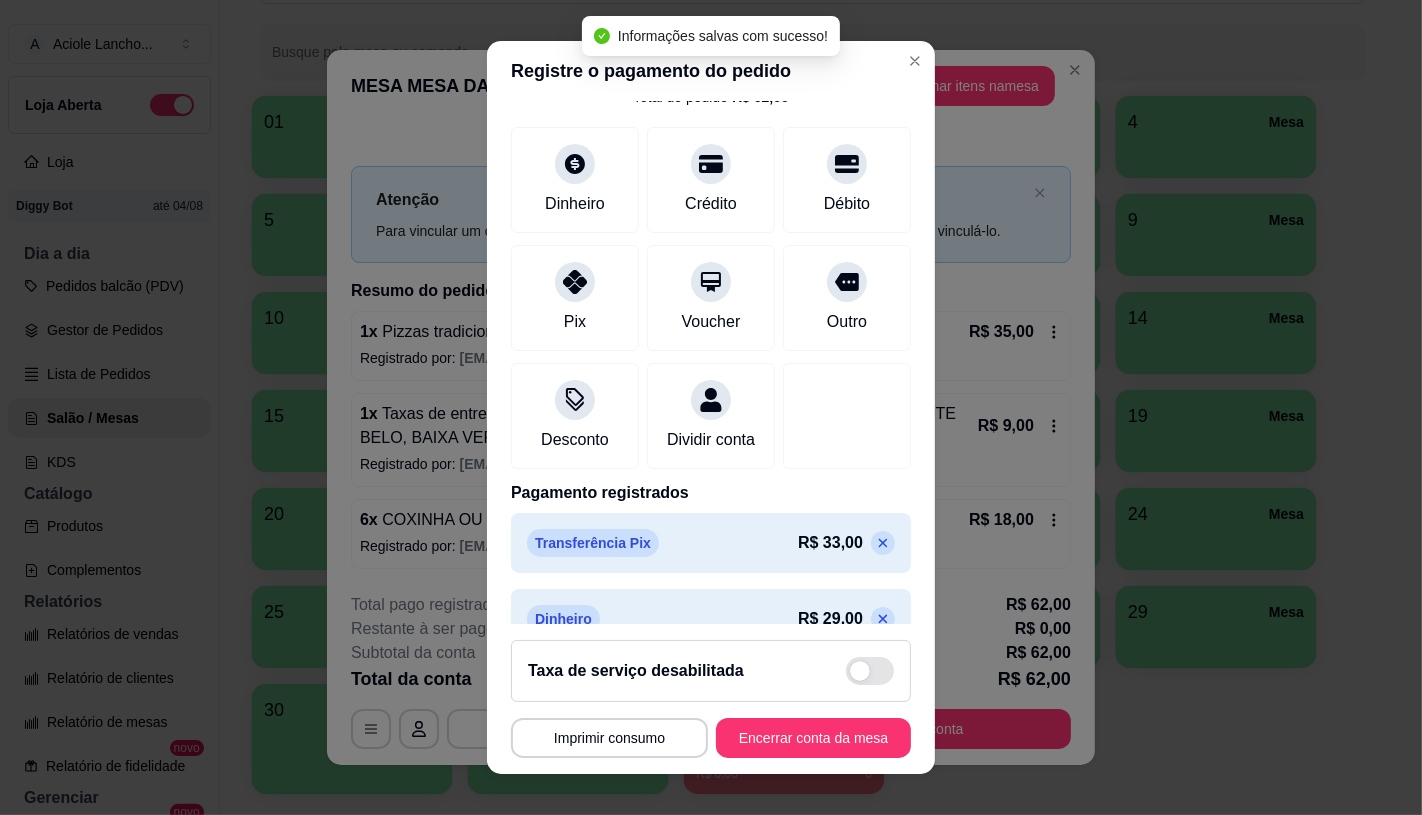 scroll, scrollTop: 151, scrollLeft: 0, axis: vertical 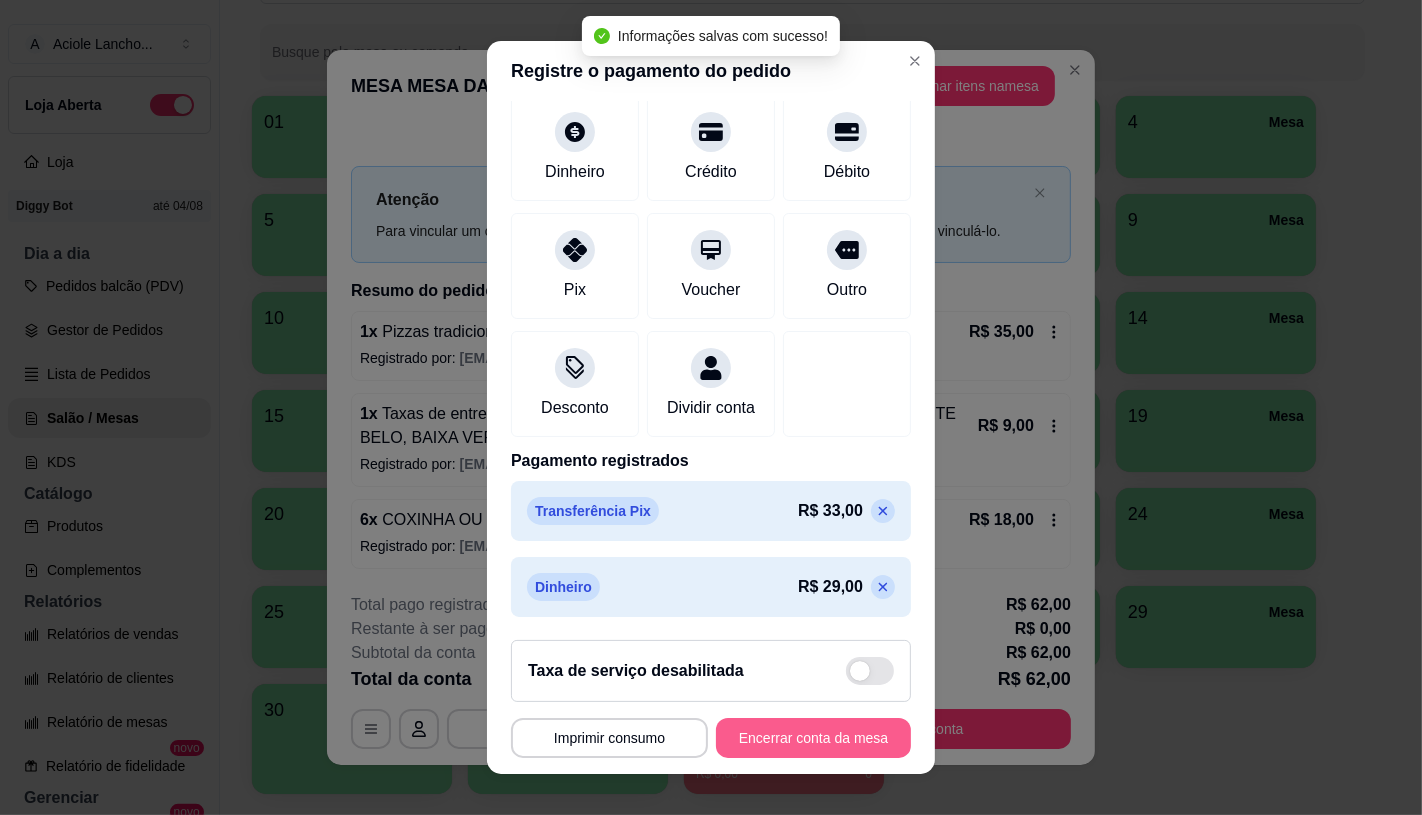 click on "Encerrar conta da mesa" at bounding box center (813, 738) 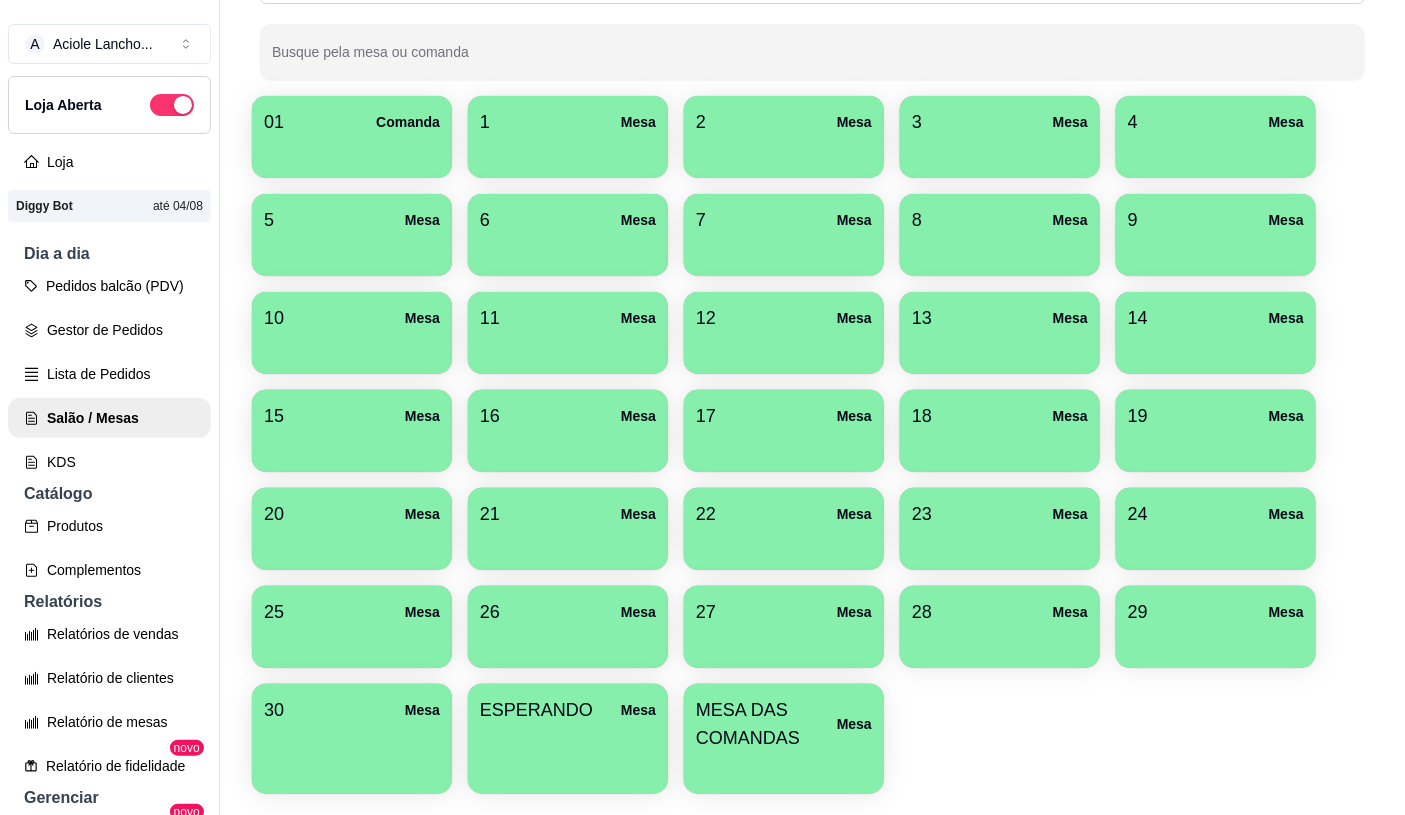 click on "Pedidos balcão (PDV)" at bounding box center (109, 286) 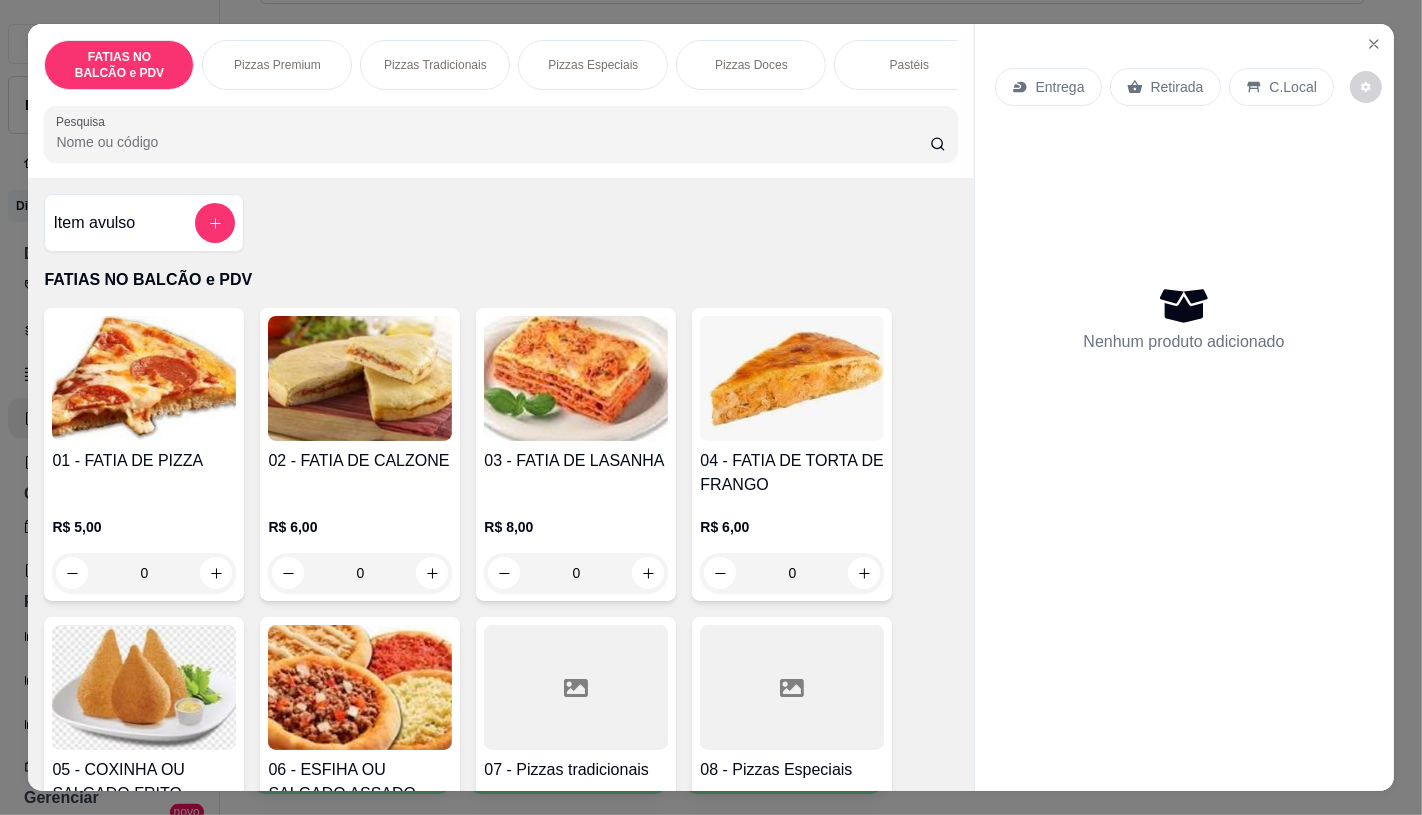 click on "Item avulso" at bounding box center (144, 223) 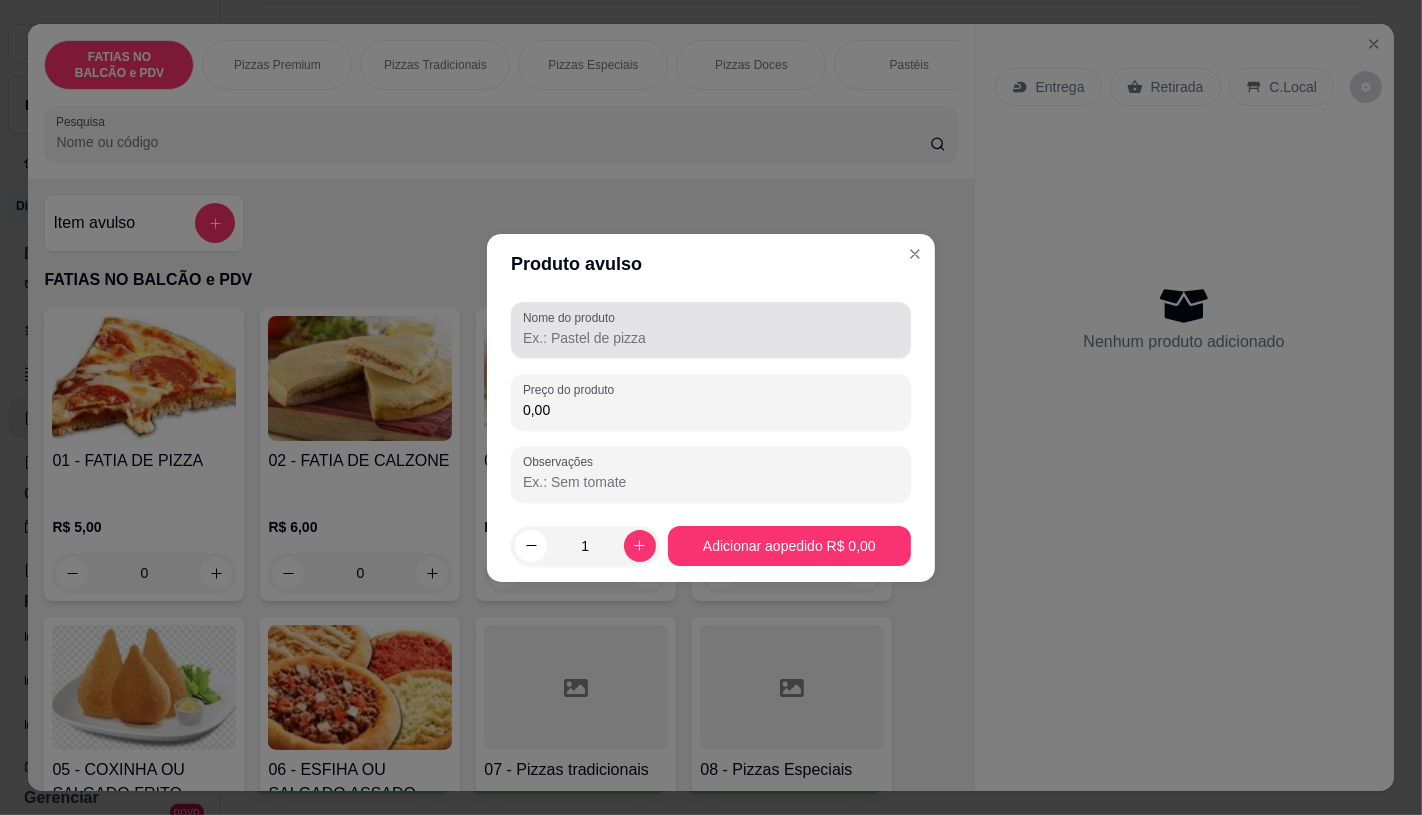 click on "Nome do produto" at bounding box center [711, 338] 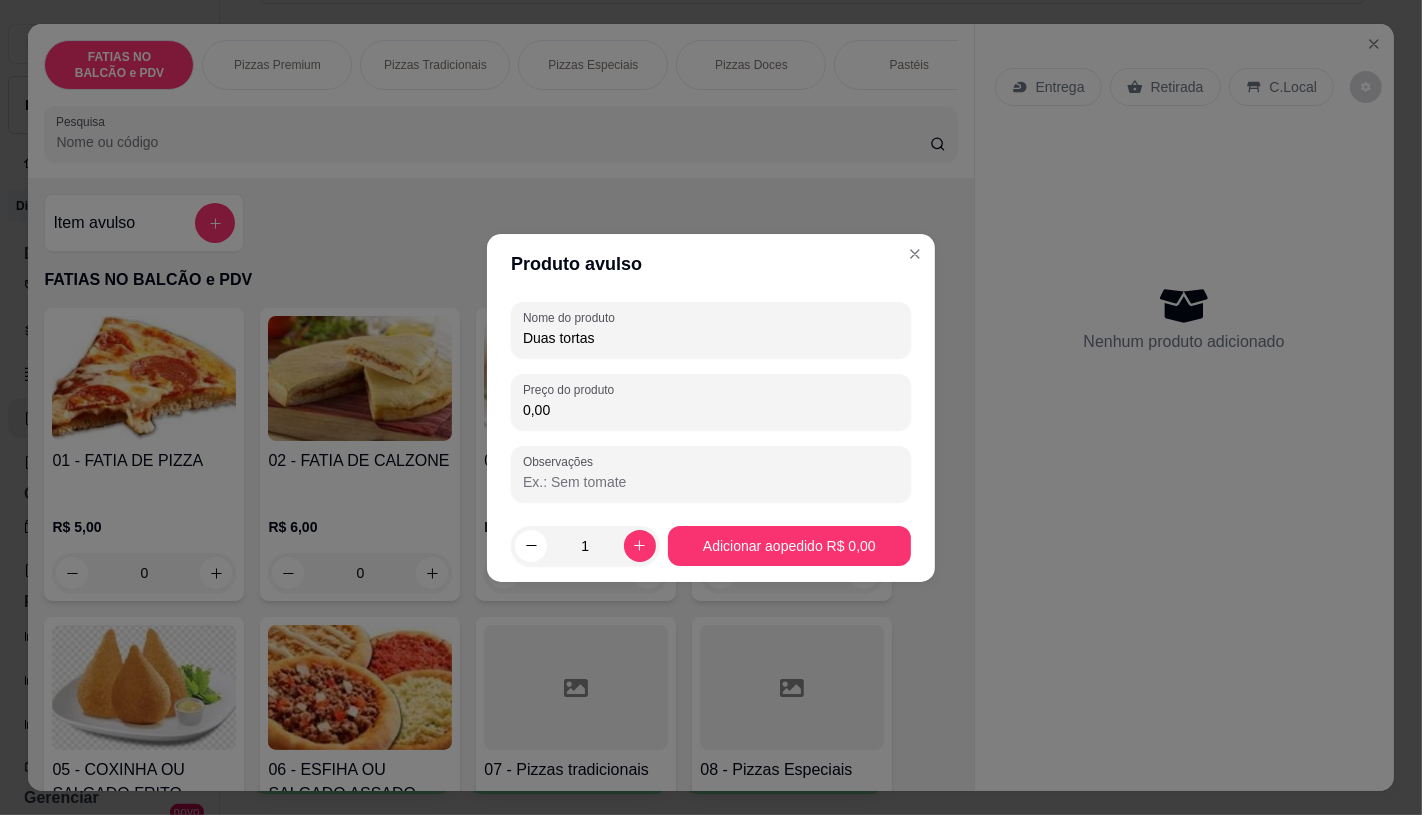 type on "Duas tortas" 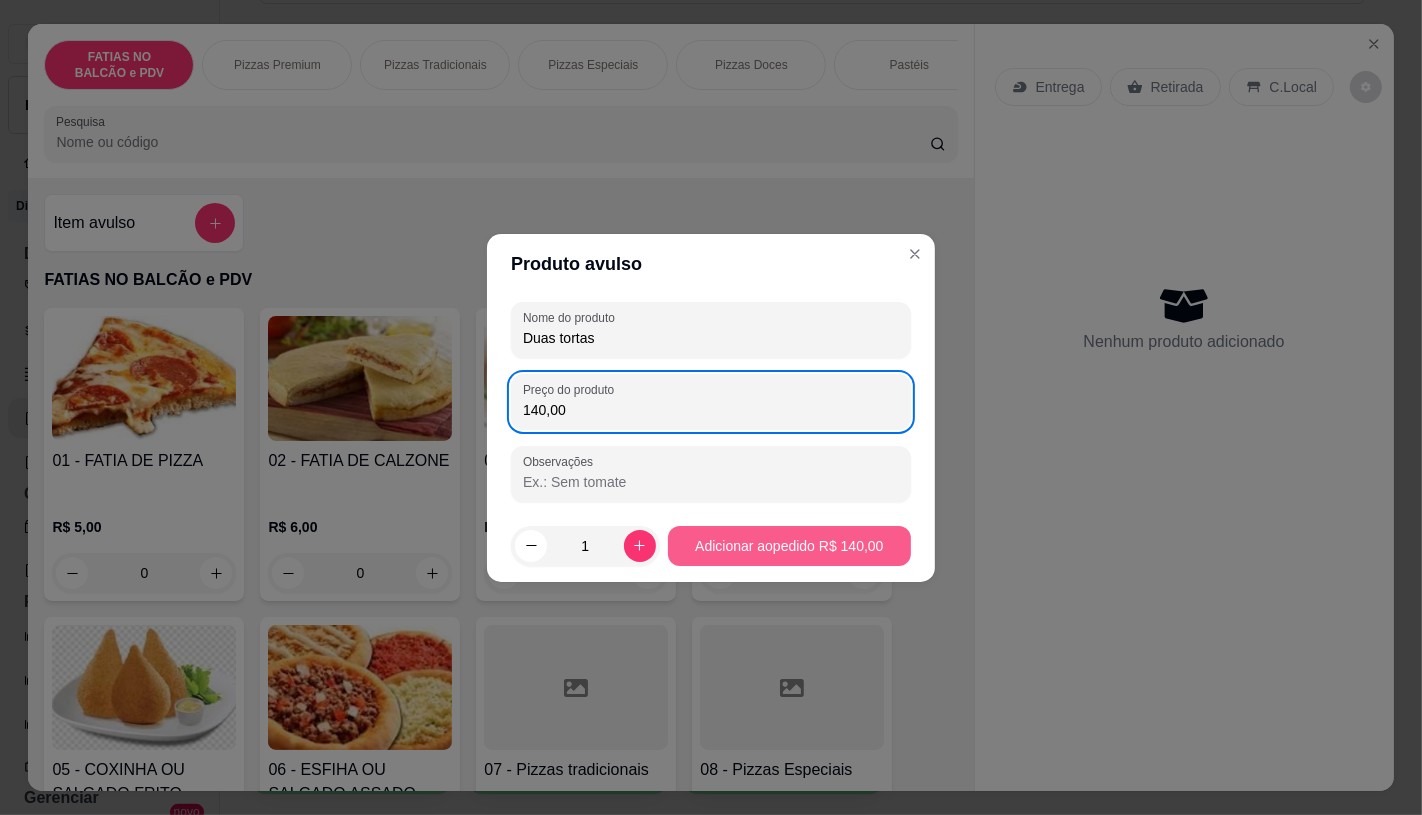 type on "140,00" 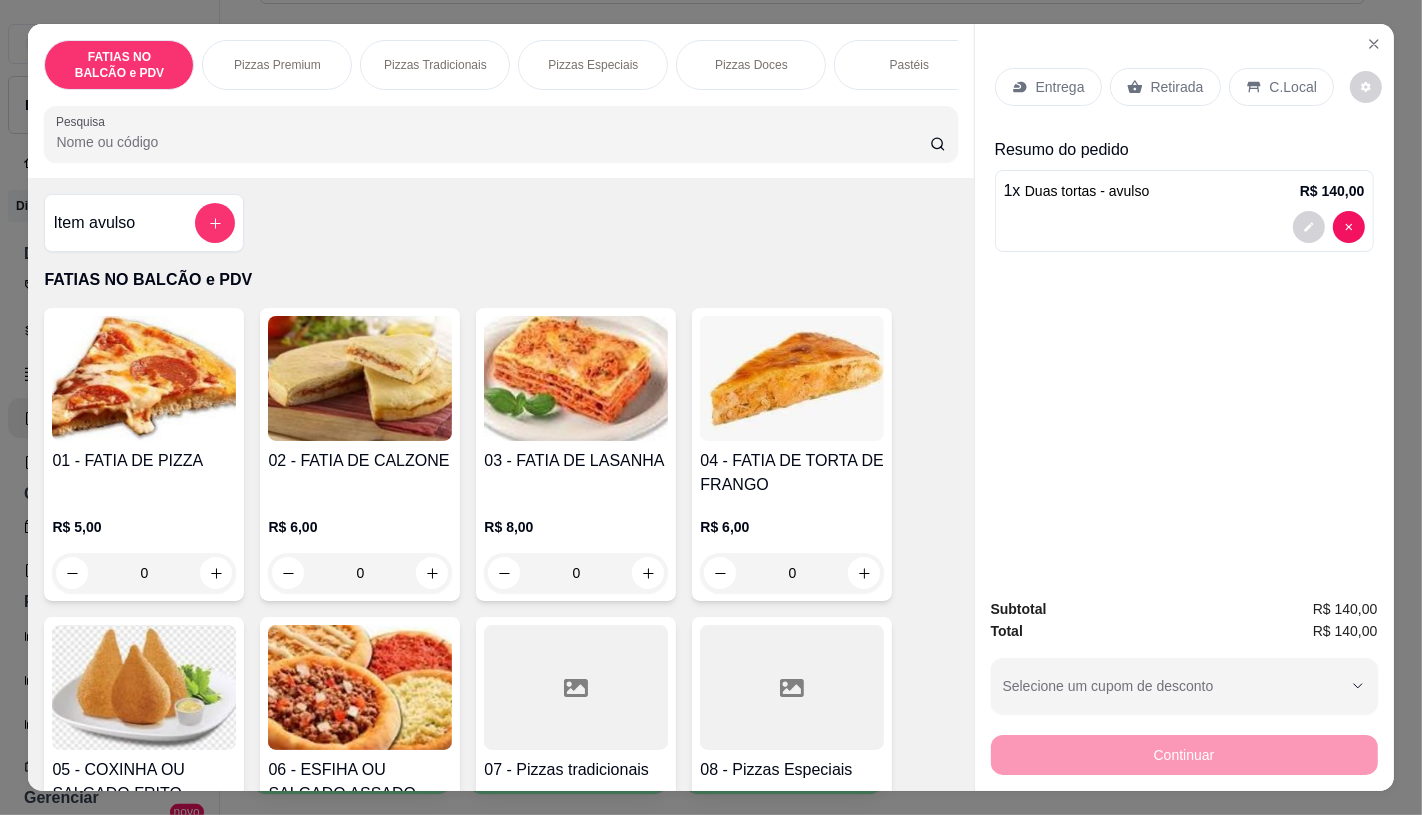 click on "Retirada" at bounding box center (1165, 87) 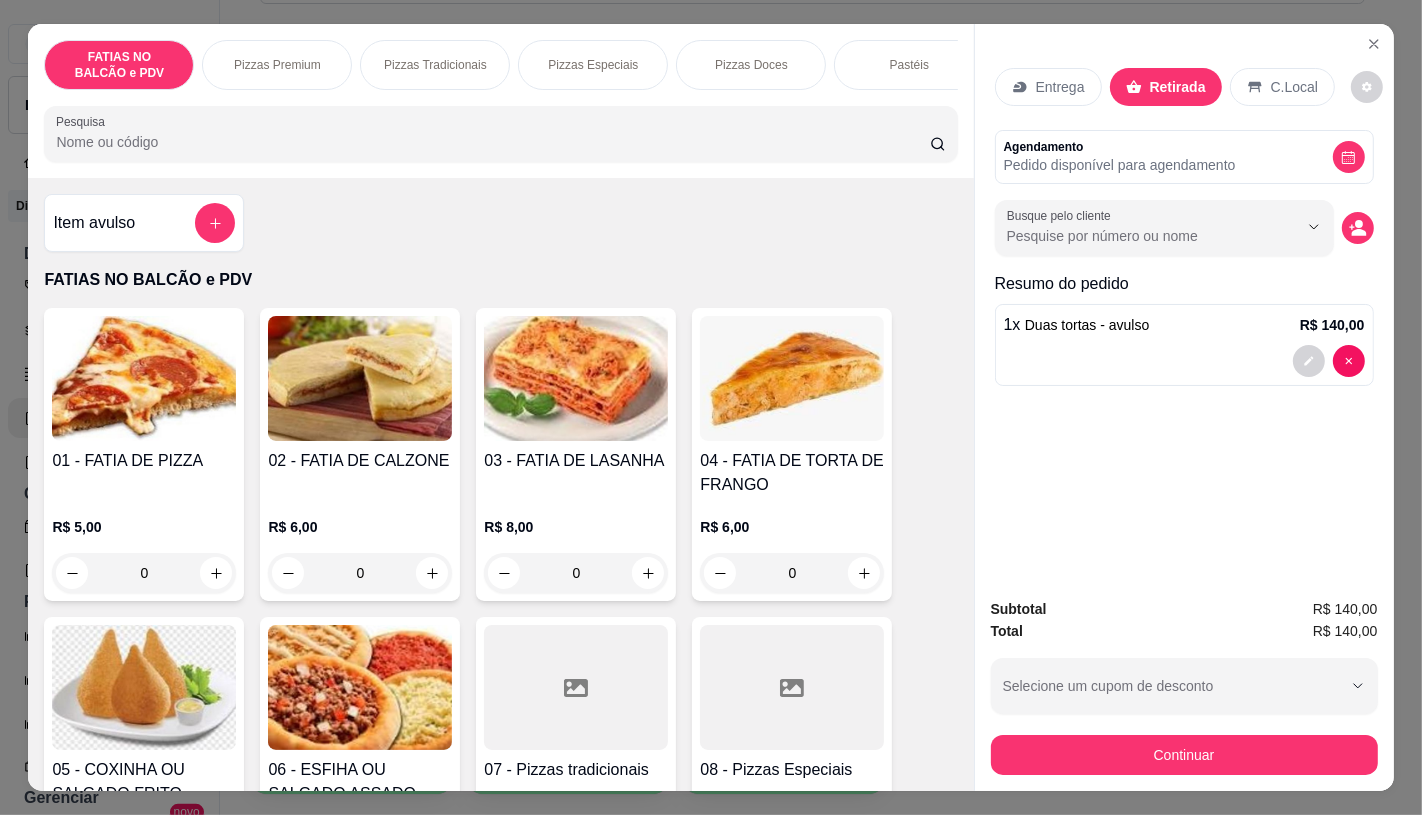 scroll, scrollTop: 47, scrollLeft: 0, axis: vertical 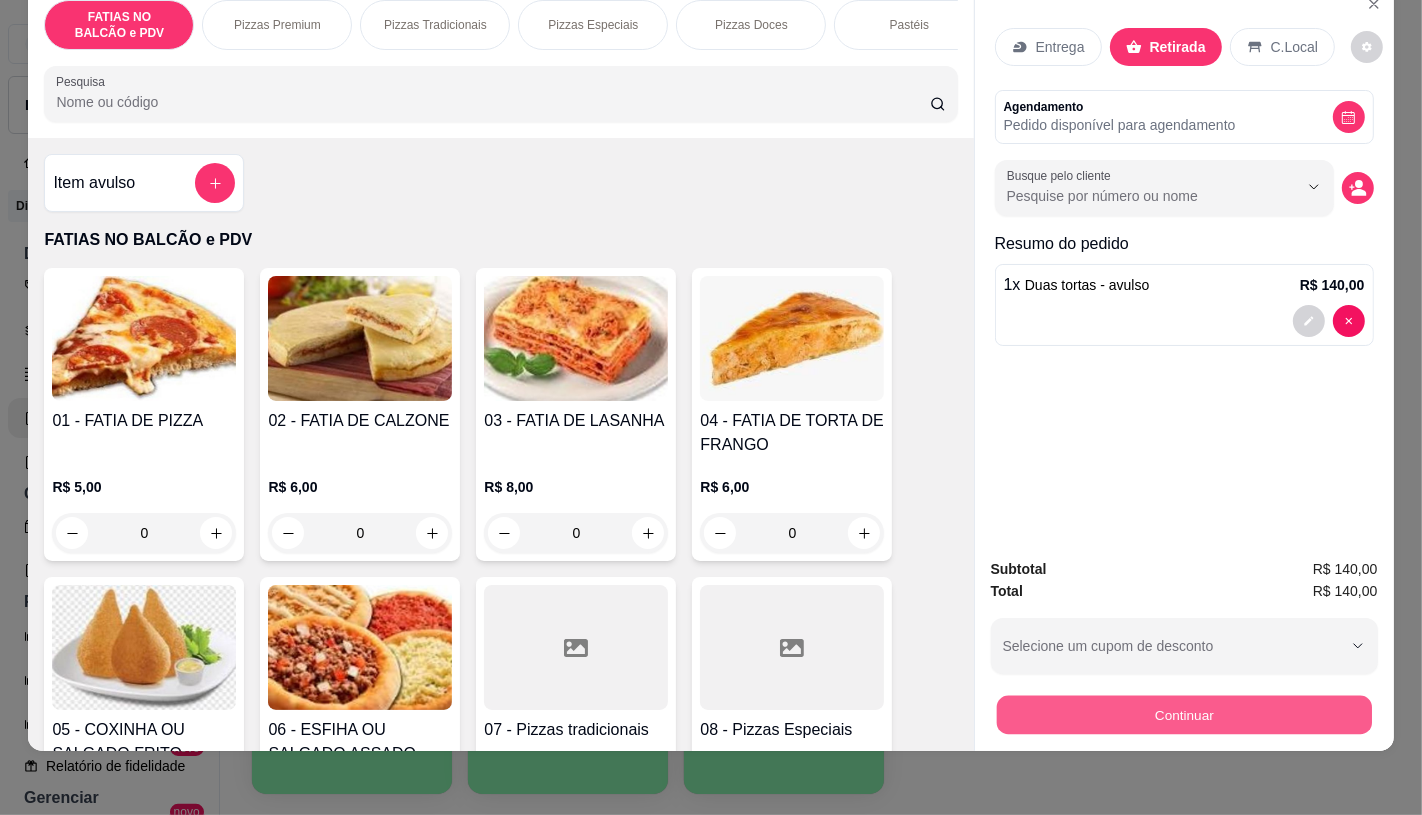 click on "Continuar" at bounding box center (1183, 714) 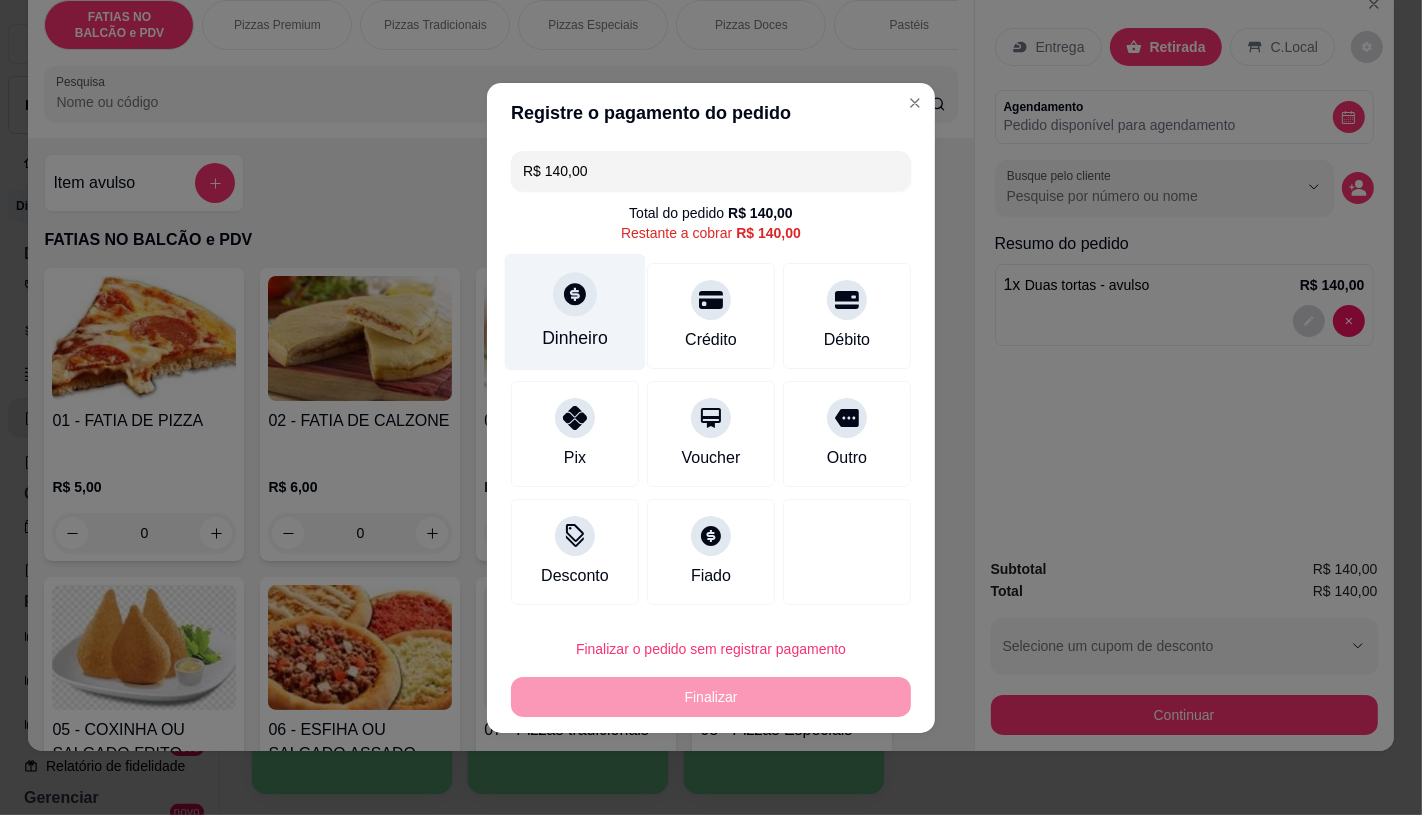 click on "Dinheiro" at bounding box center [575, 311] 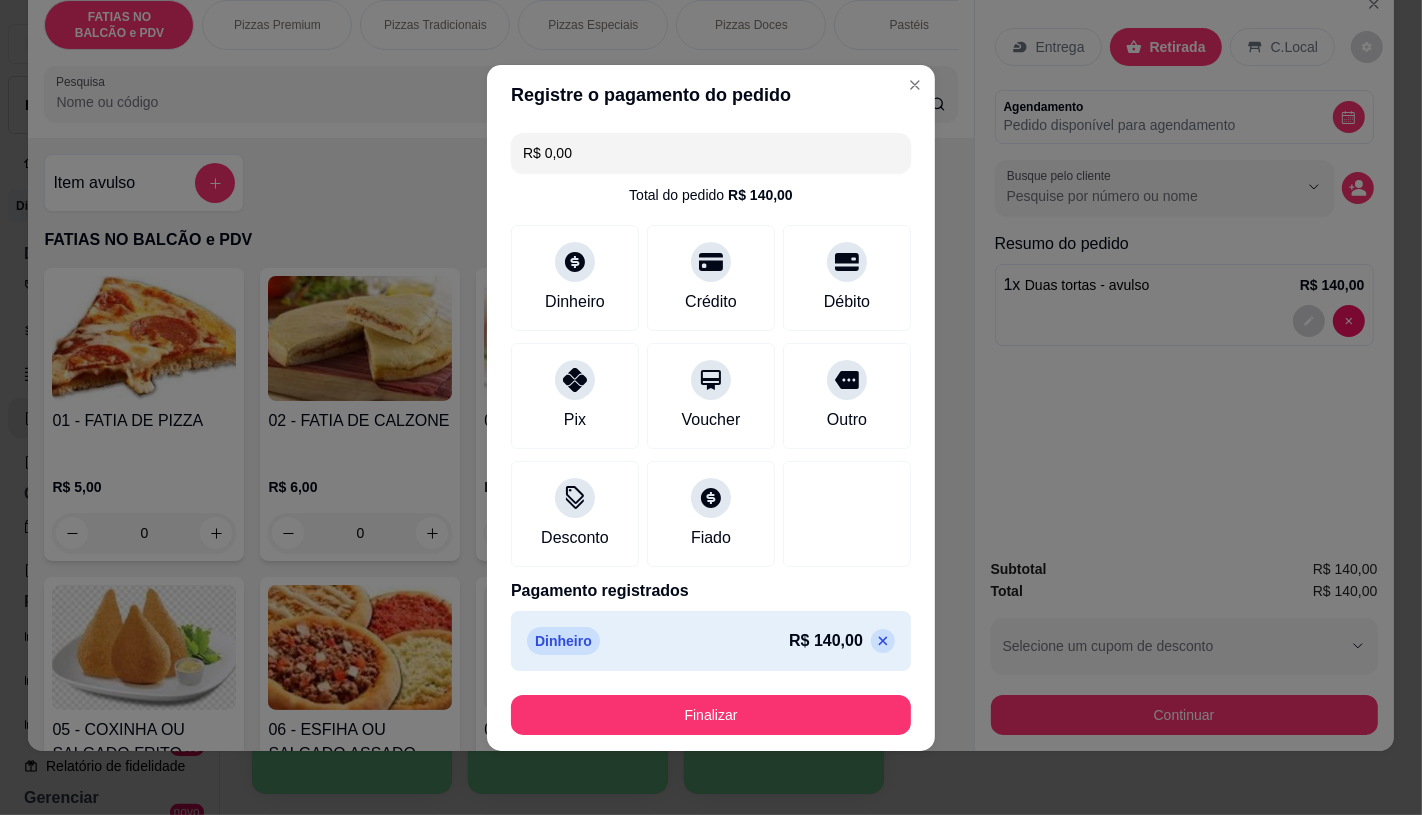 click on "Finalizar" at bounding box center [711, 715] 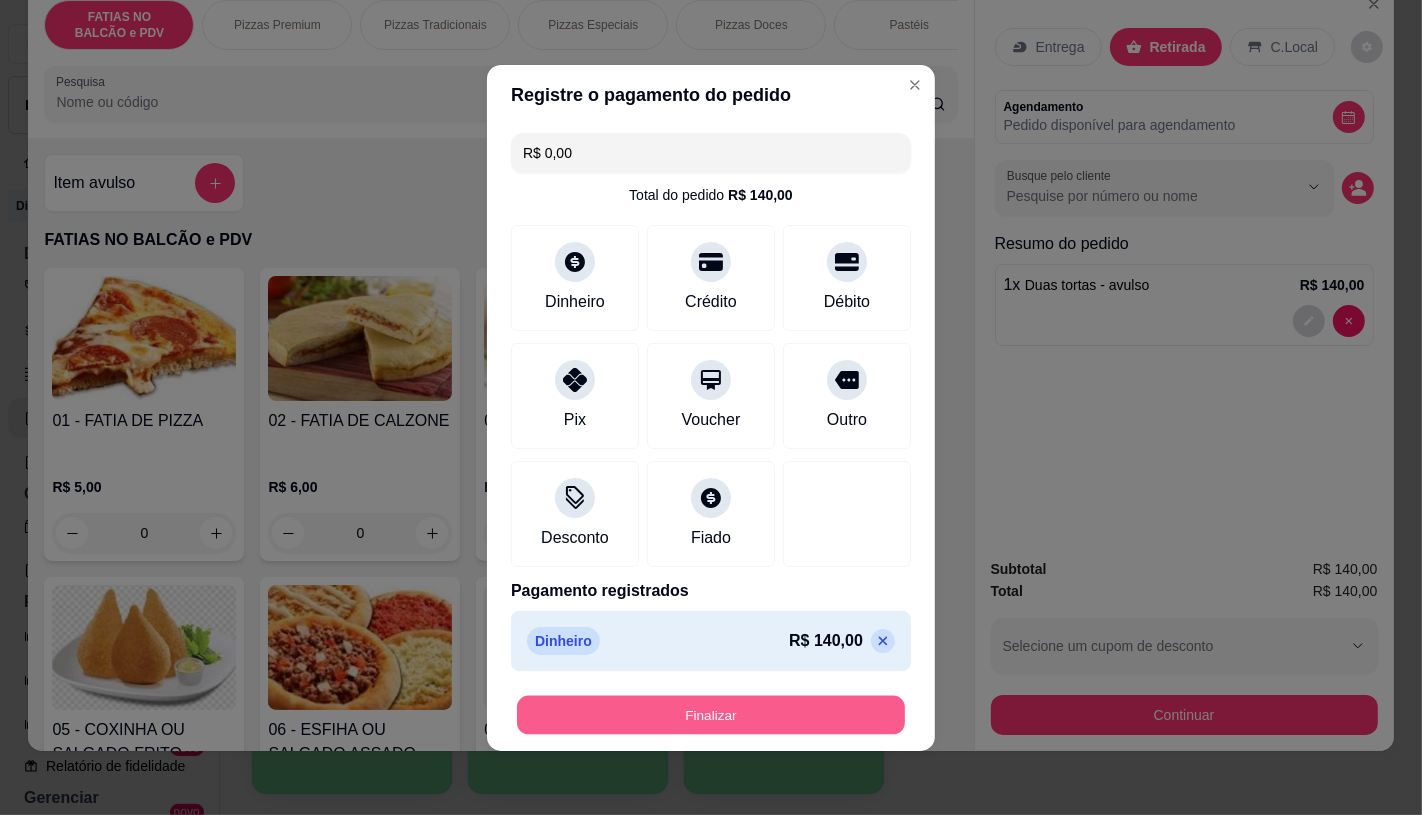 click on "Finalizar" at bounding box center (711, 714) 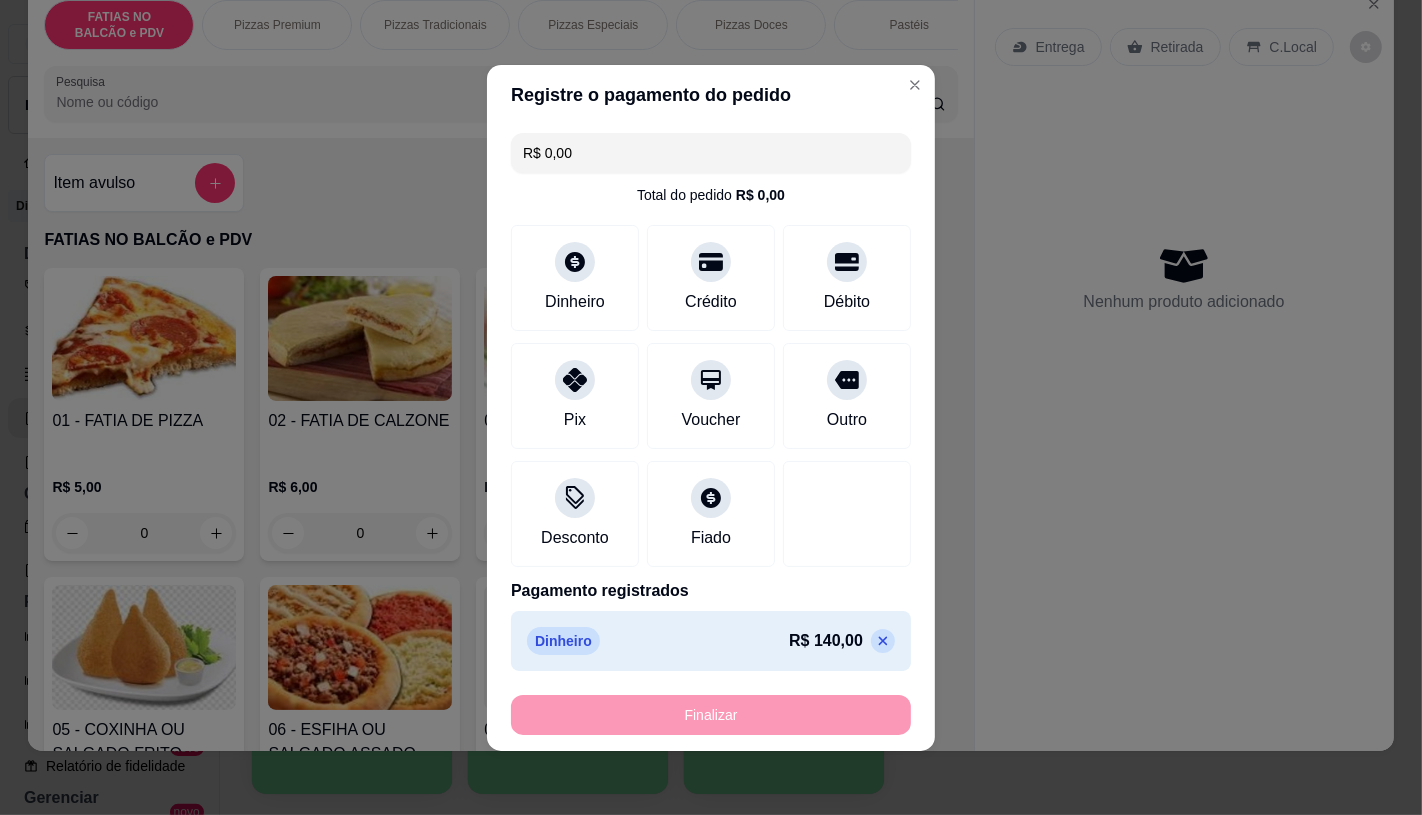 type on "-R$ 140,00" 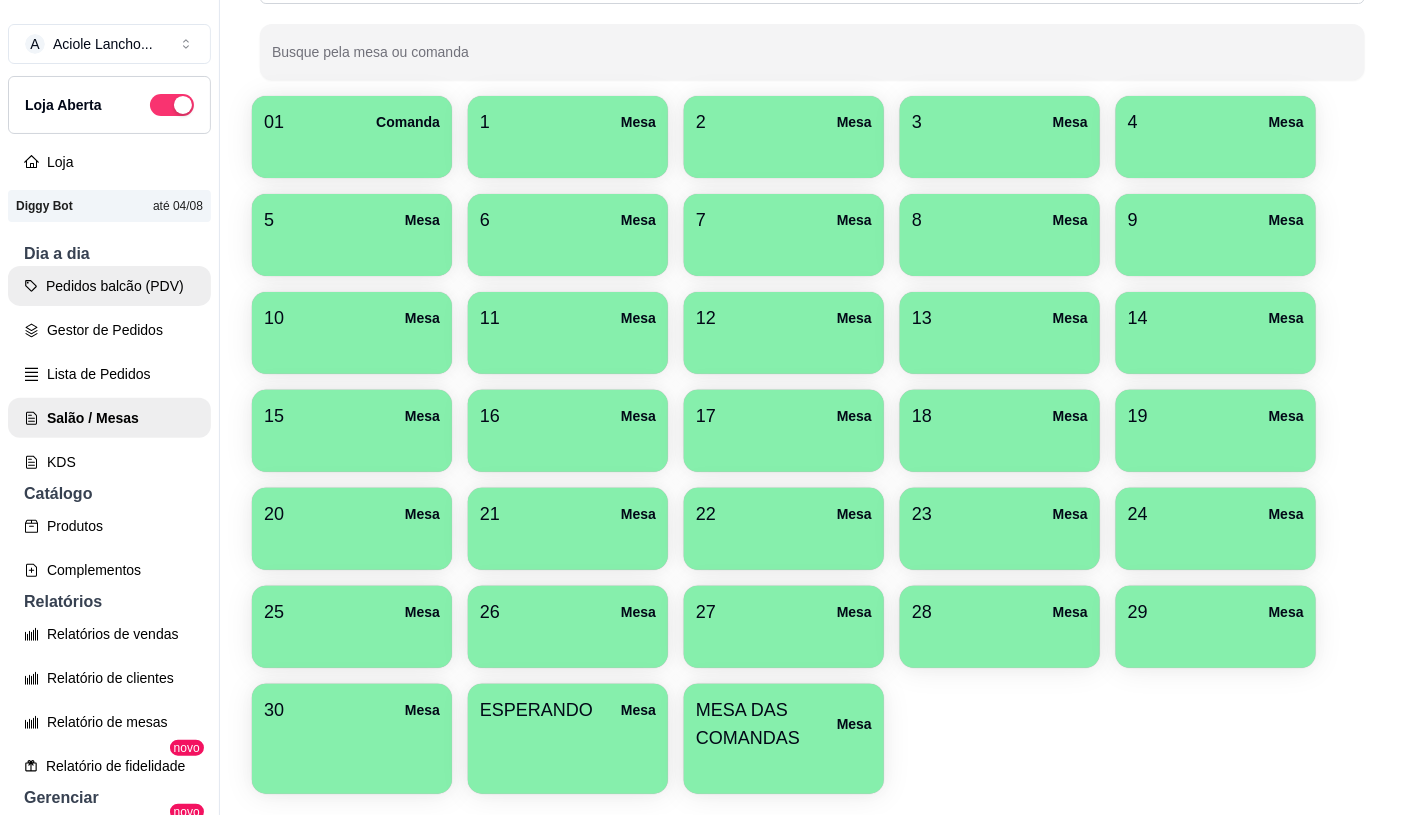click on "Pedidos balcão (PDV)" at bounding box center (109, 286) 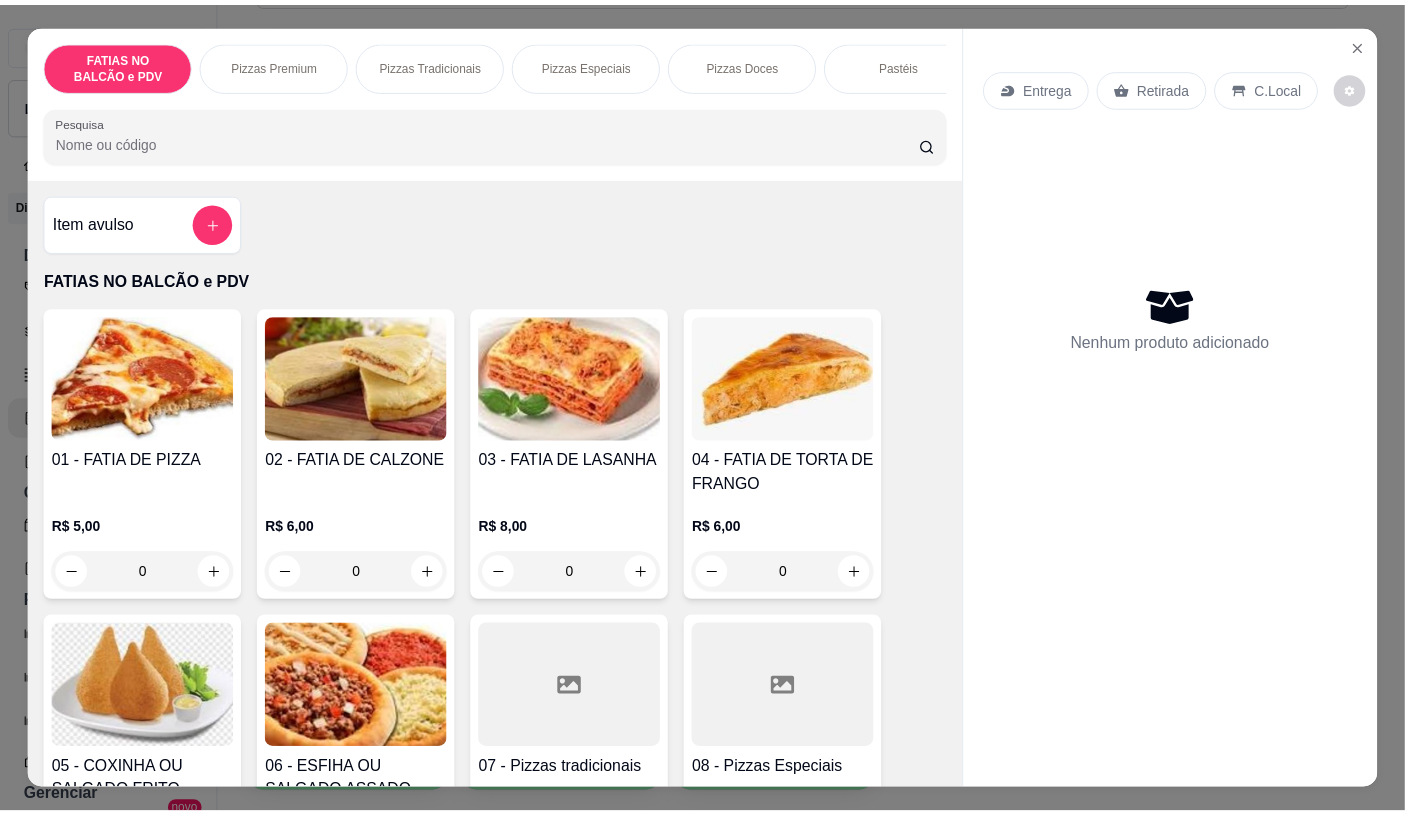 scroll, scrollTop: 222, scrollLeft: 0, axis: vertical 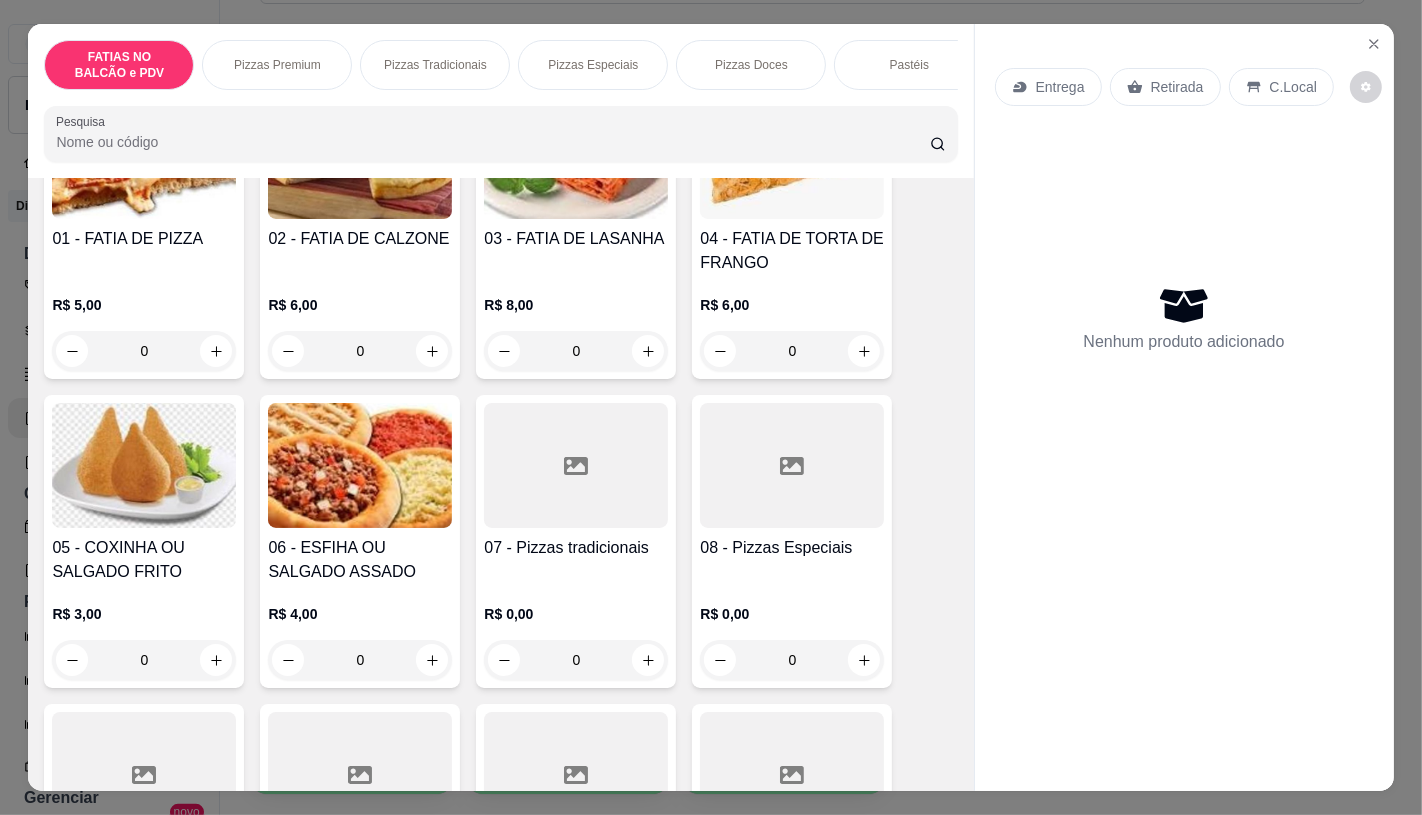 click at bounding box center (792, 465) 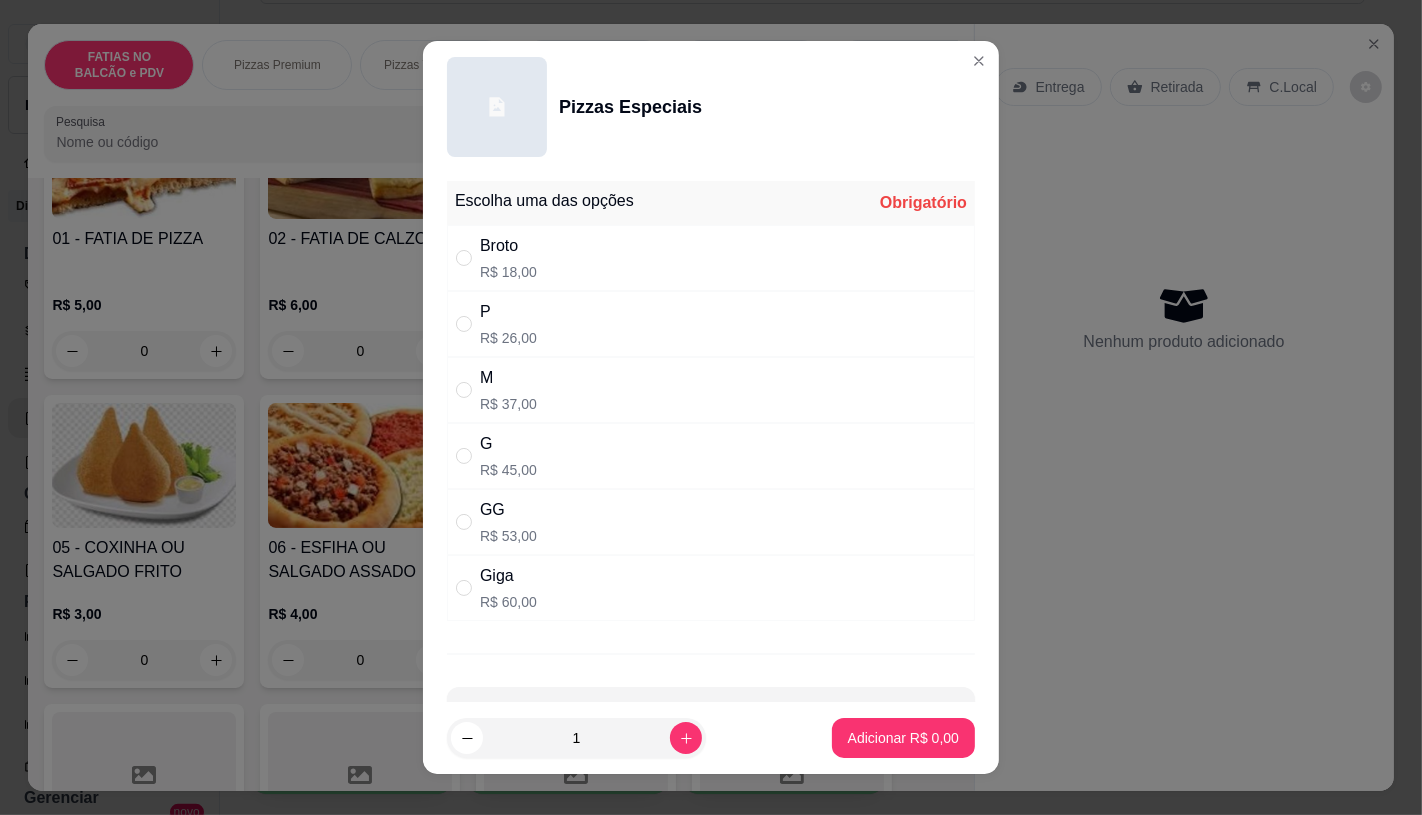click on "R$ 45,00" at bounding box center (508, 470) 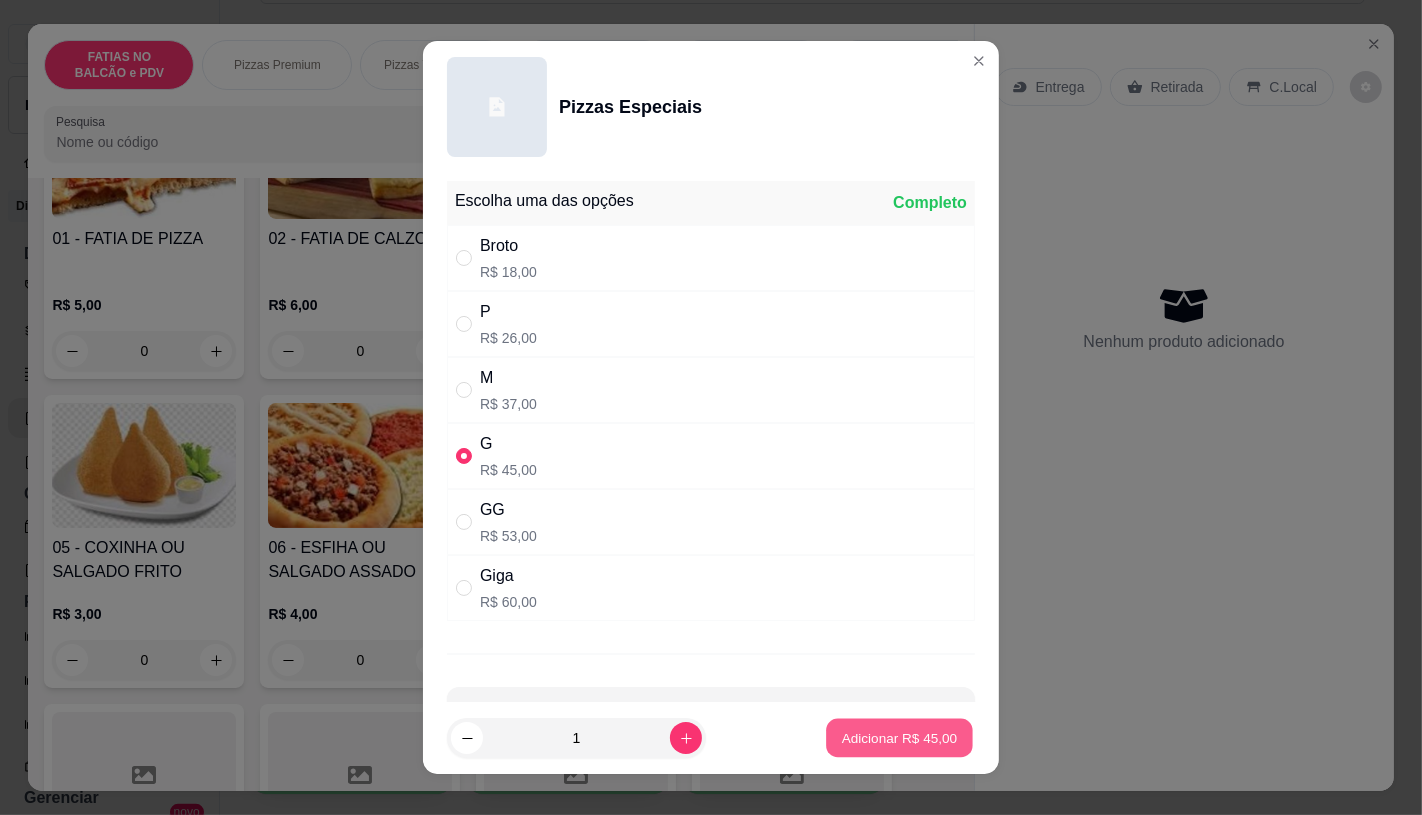 click on "Adicionar   R$ 45,00" at bounding box center [899, 738] 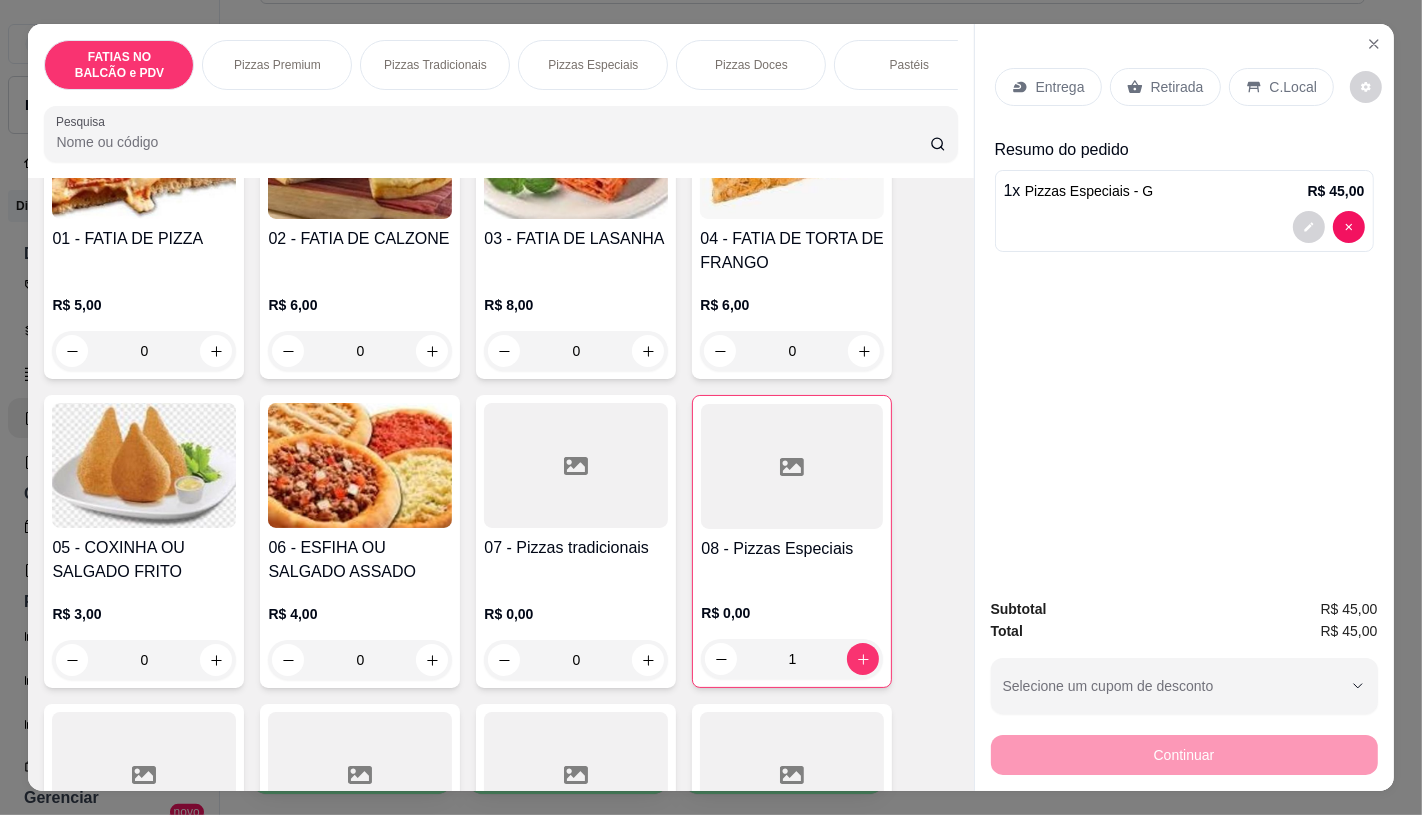 click on "Retirada" at bounding box center (1165, 87) 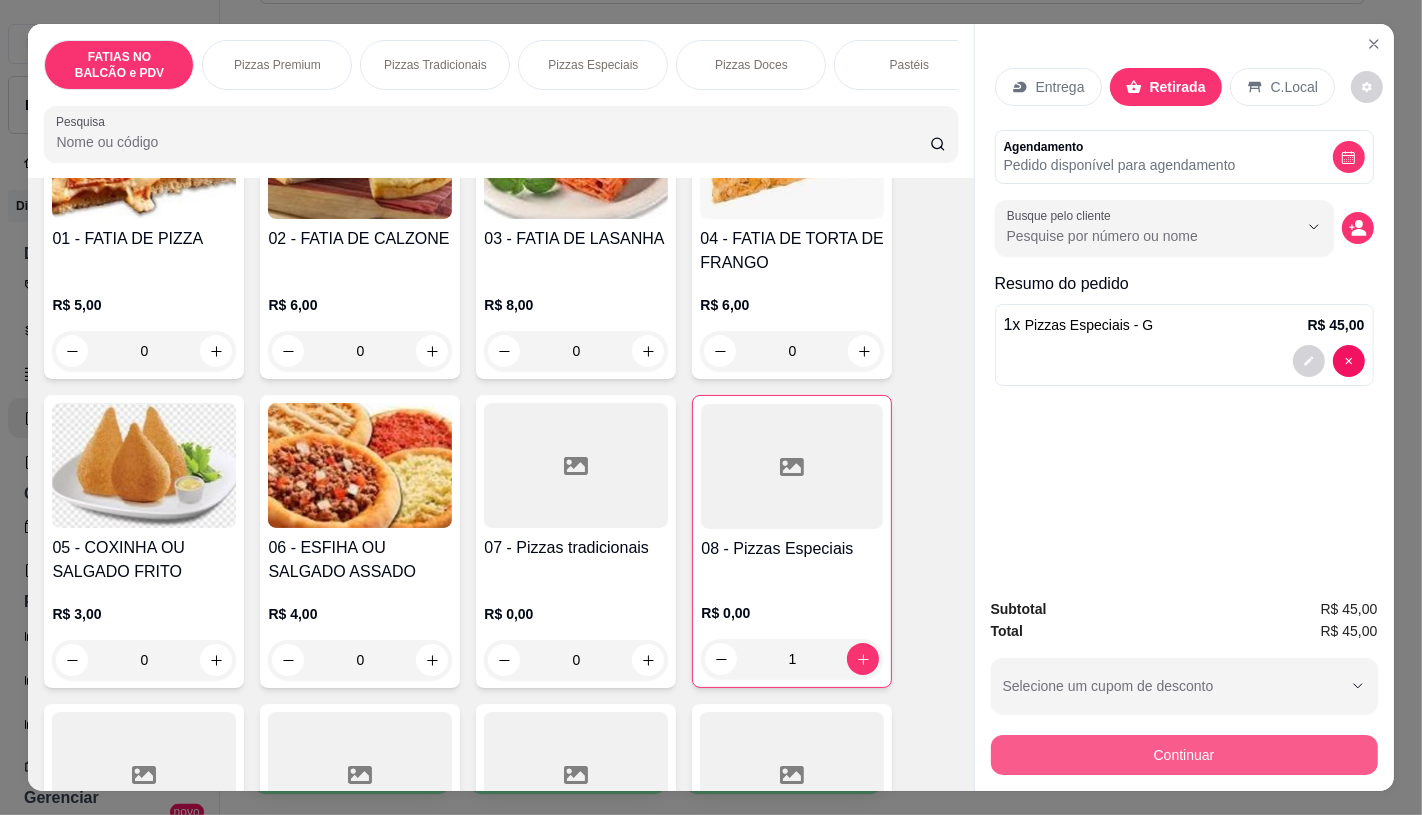 click on "Continuar" at bounding box center (1184, 755) 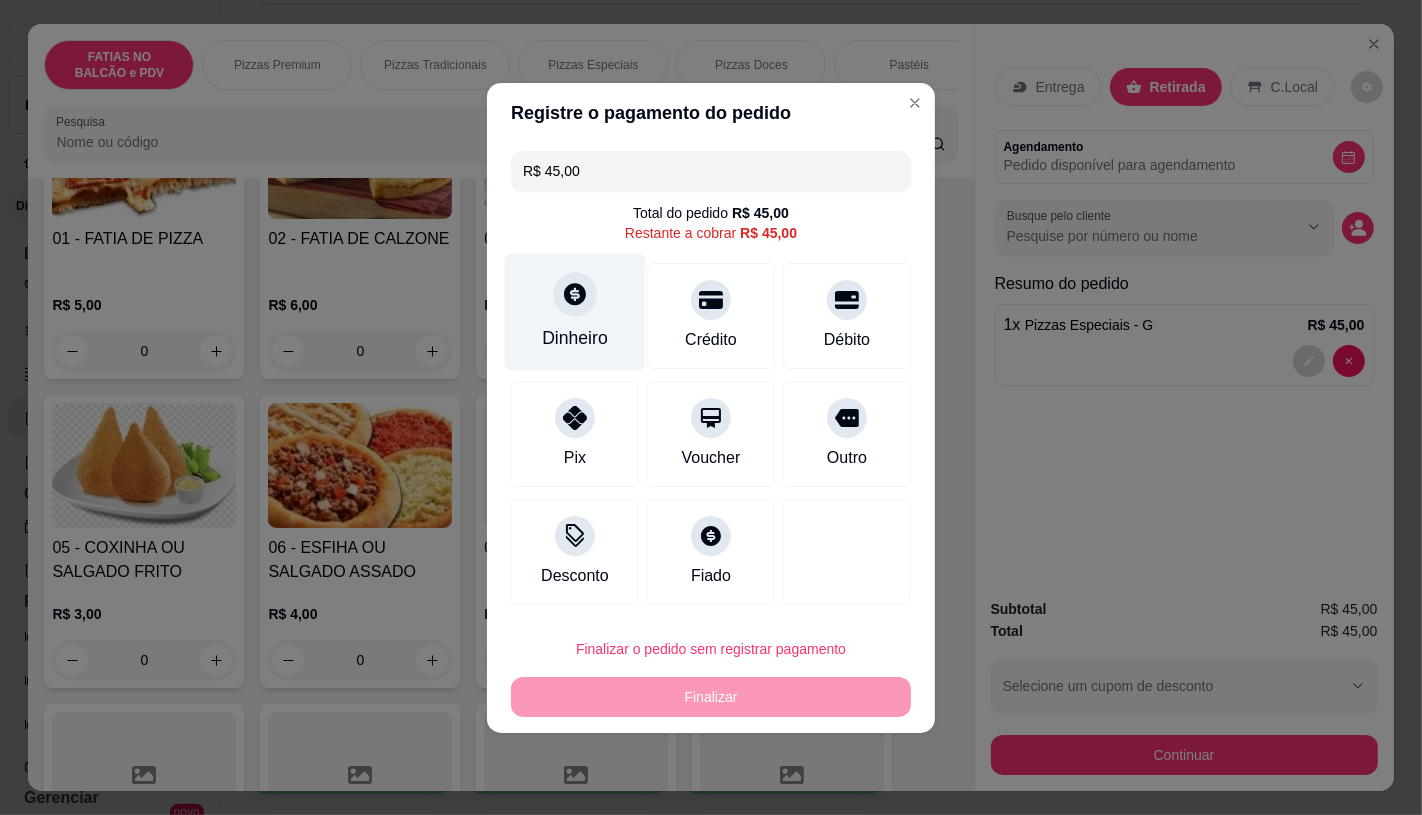 click 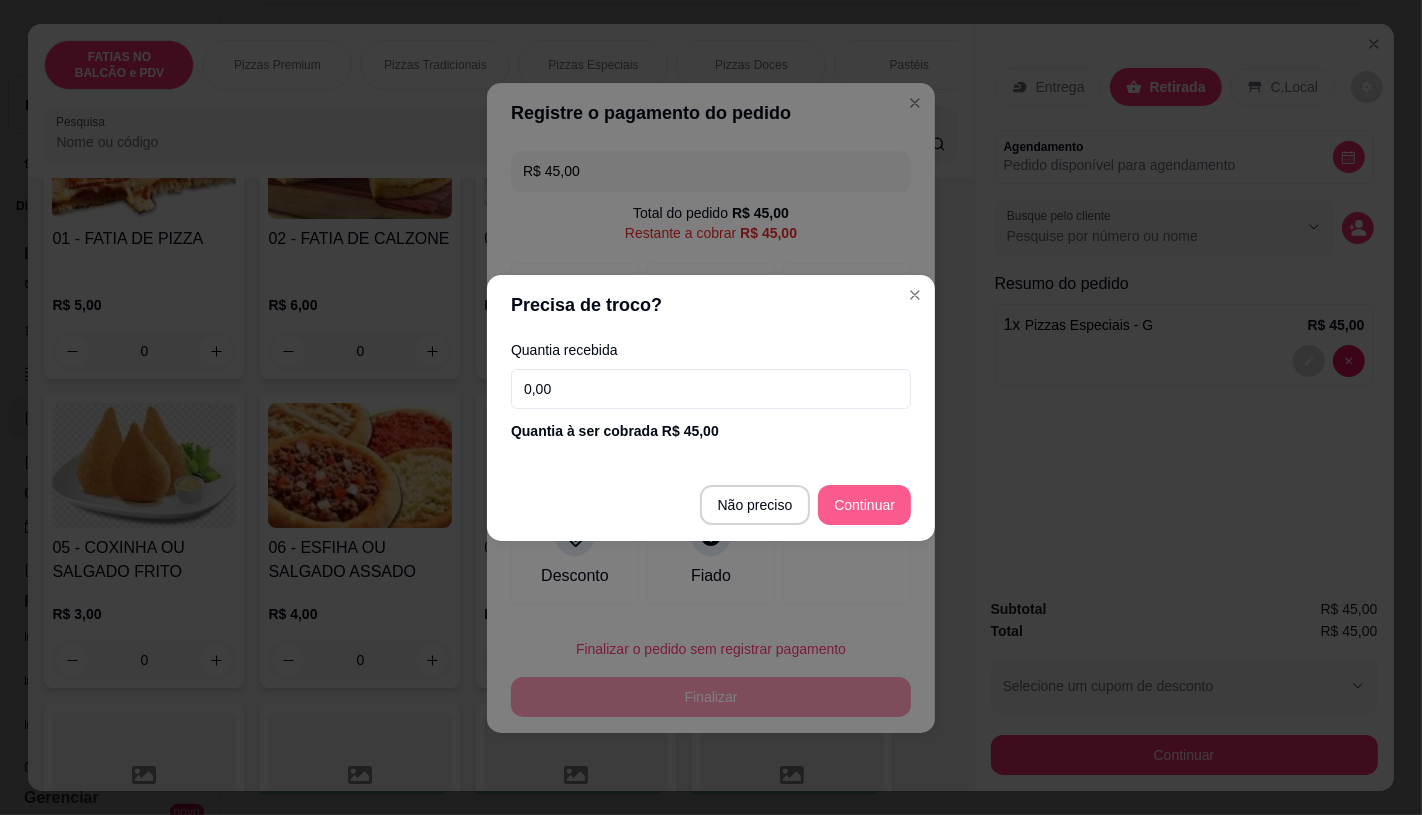 type on "R$ 0,00" 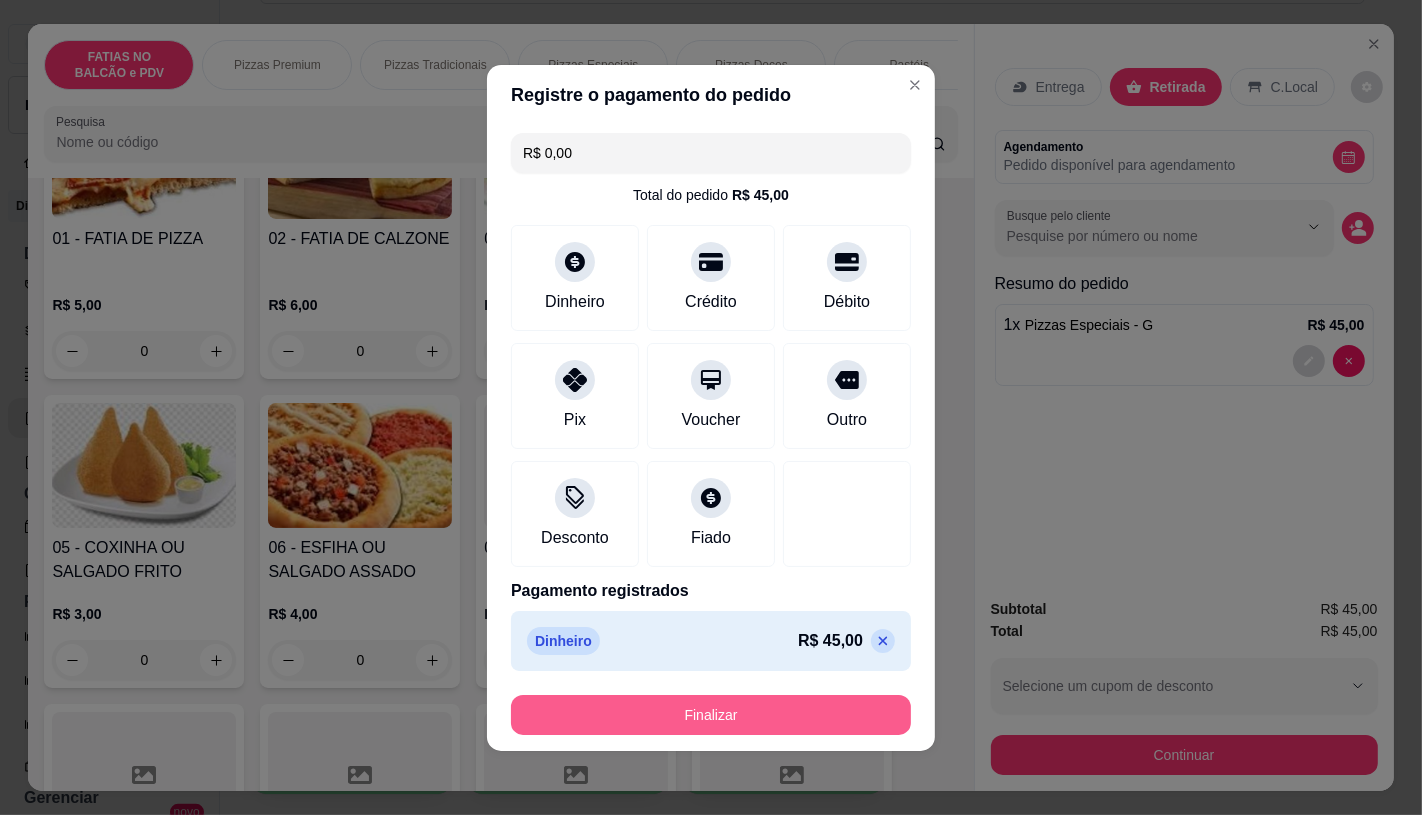 click on "Finalizar" at bounding box center [711, 715] 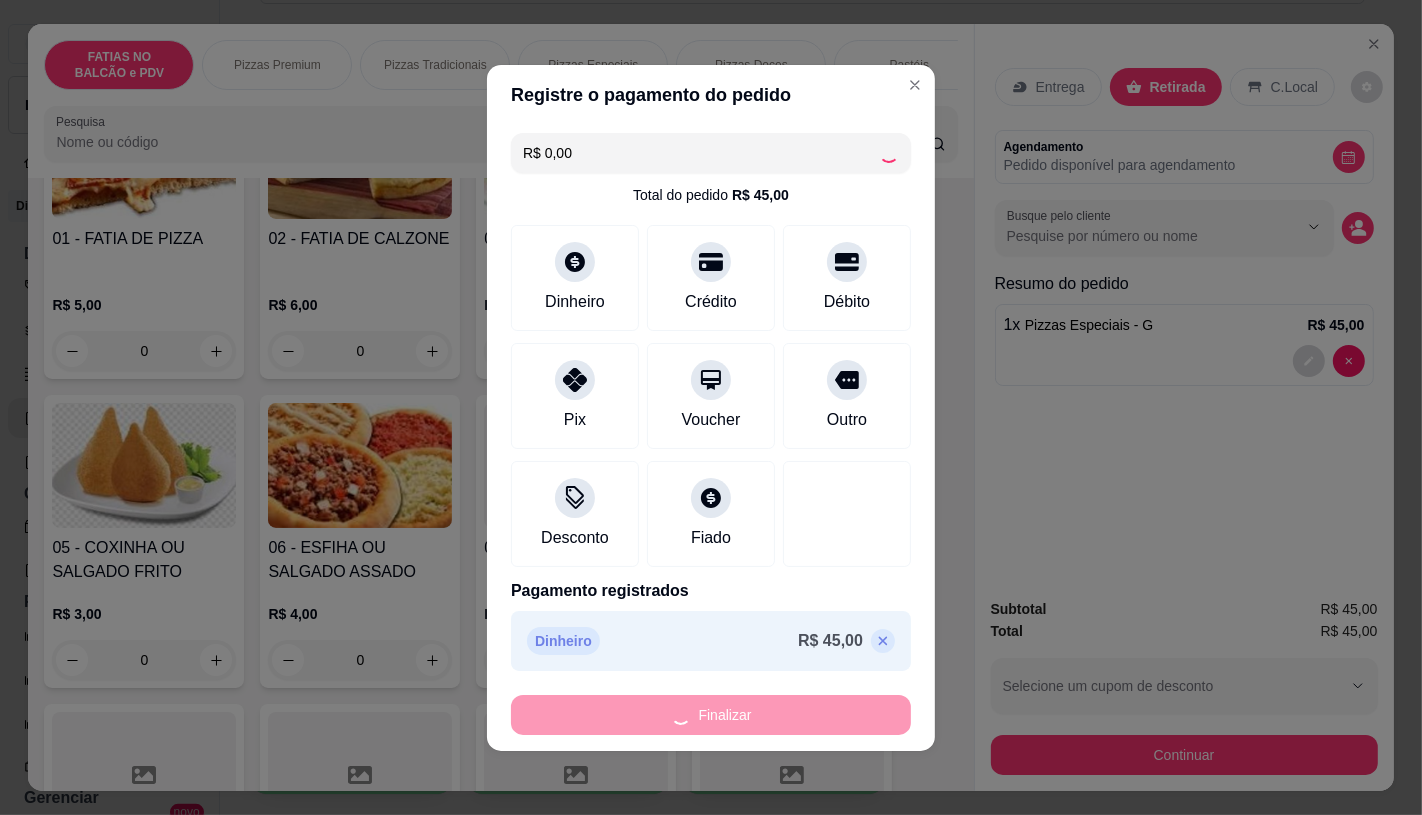 type on "0" 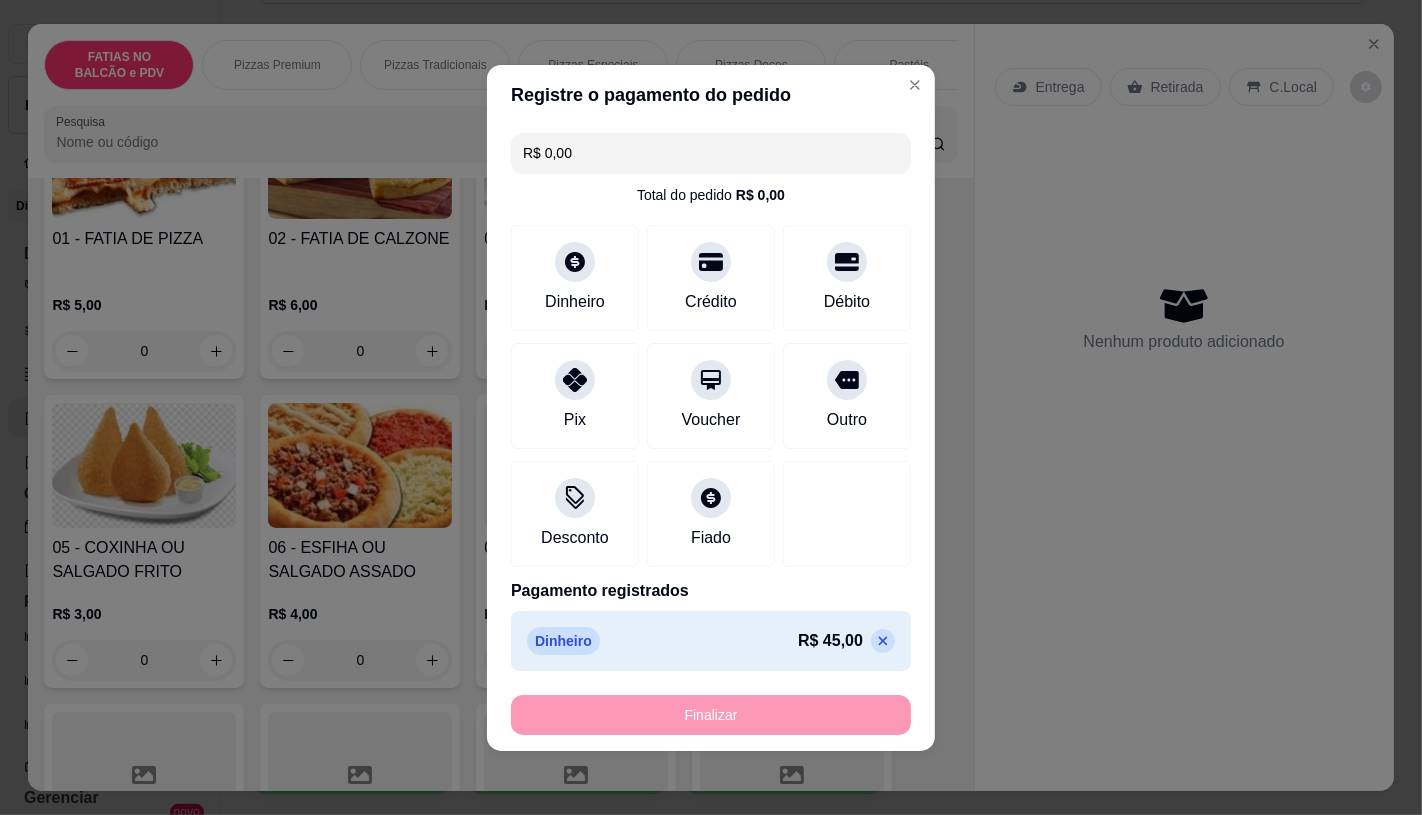 type on "-R$ 45,00" 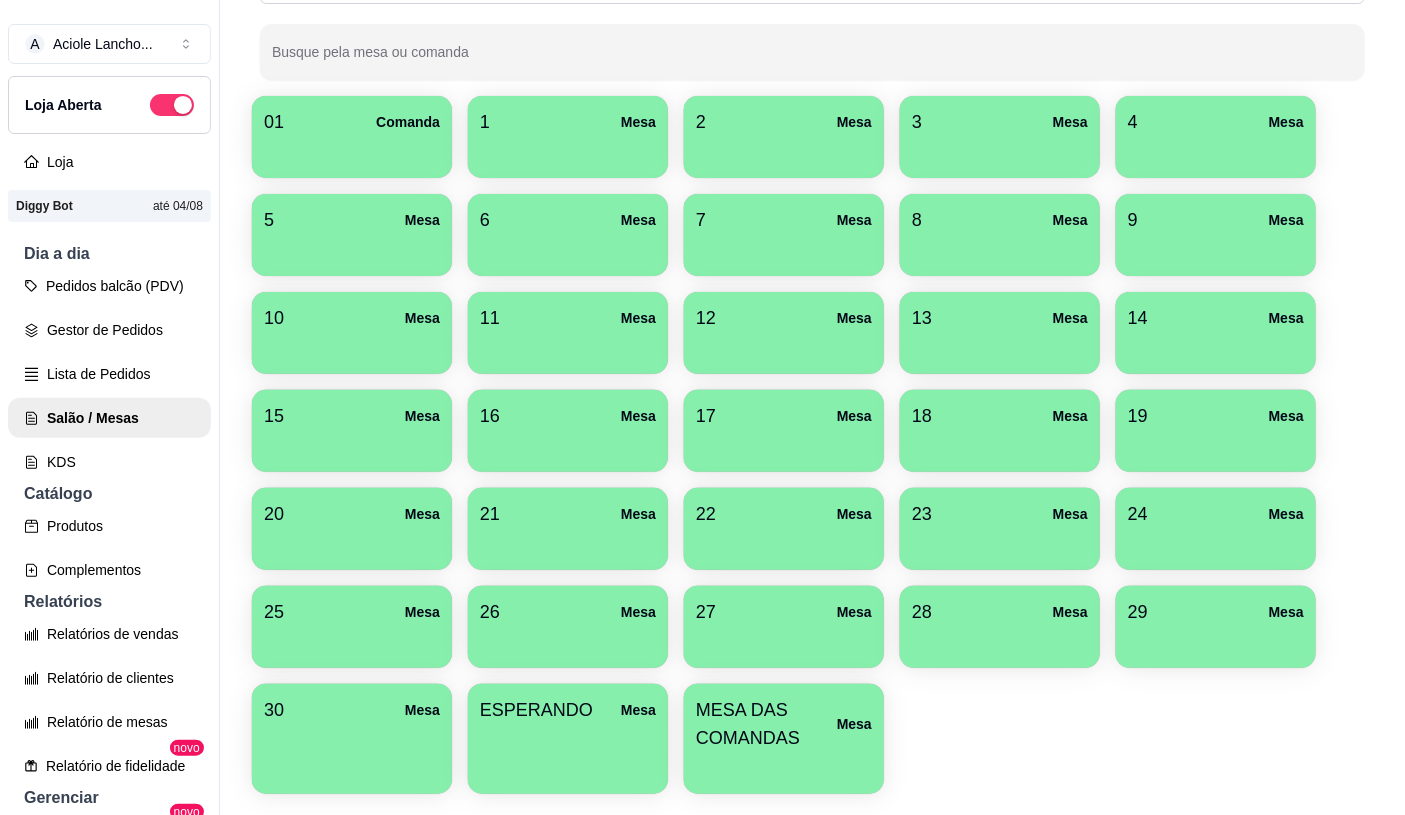 scroll, scrollTop: 32, scrollLeft: 0, axis: vertical 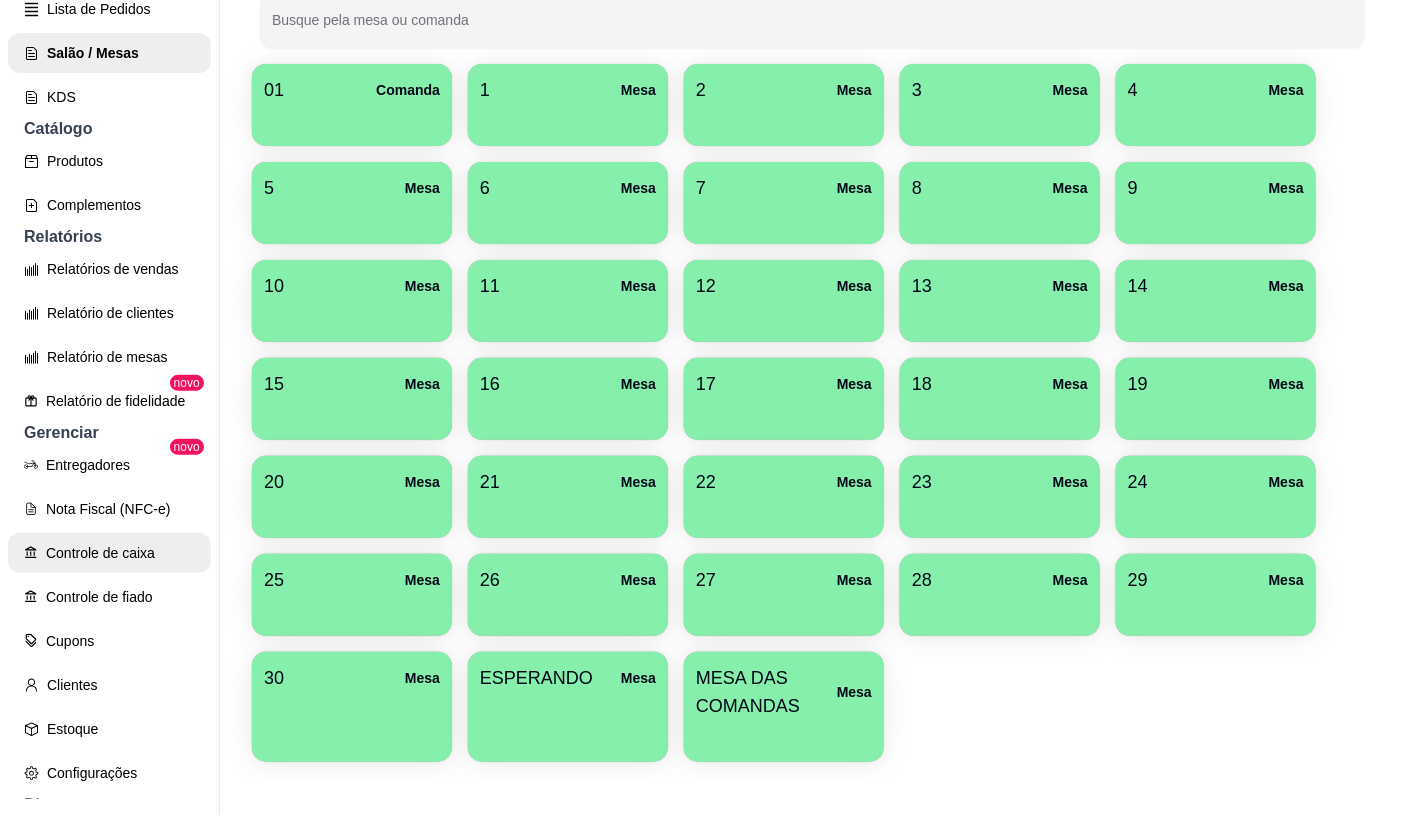 click on "Controle de caixa" at bounding box center [109, 553] 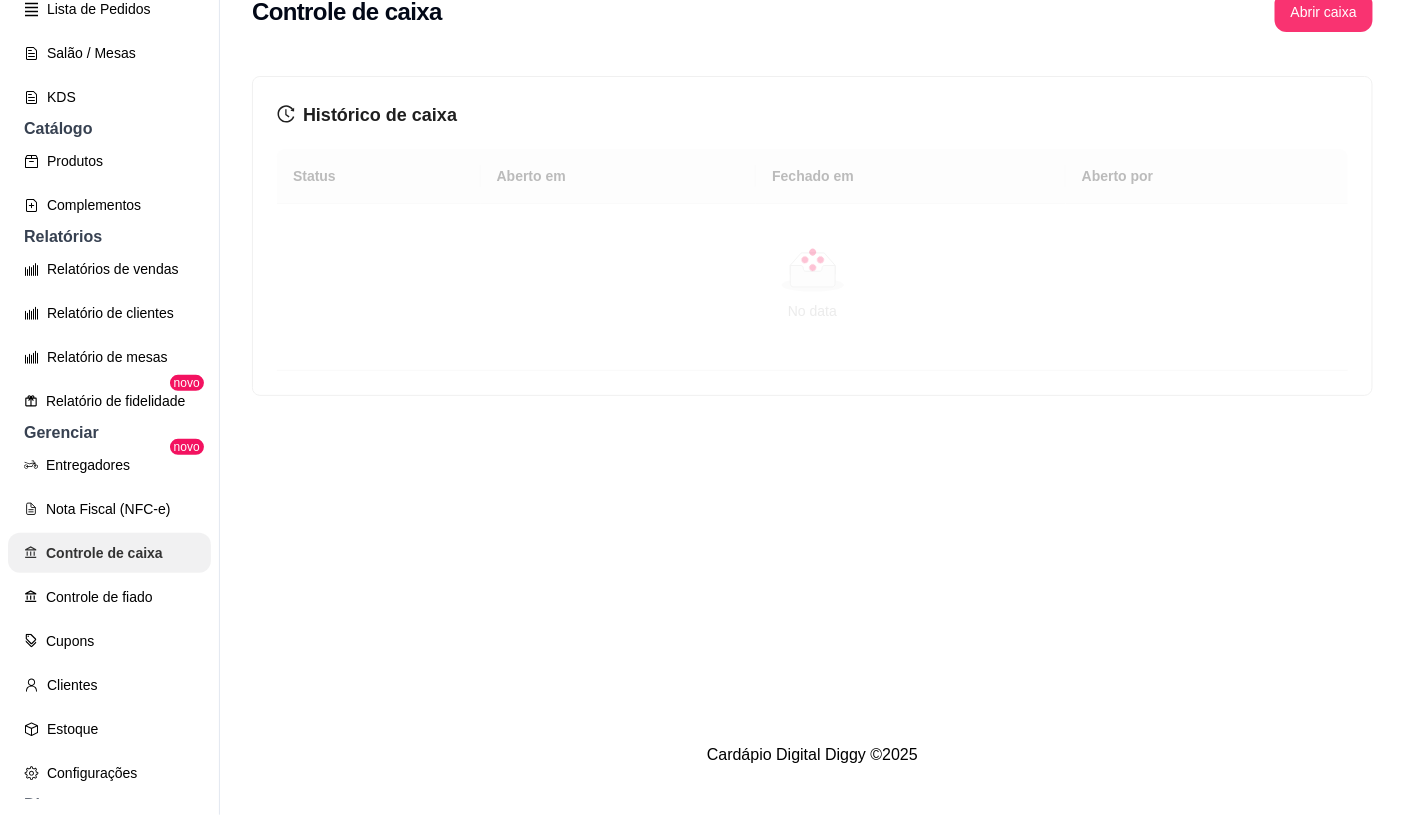 scroll, scrollTop: 0, scrollLeft: 0, axis: both 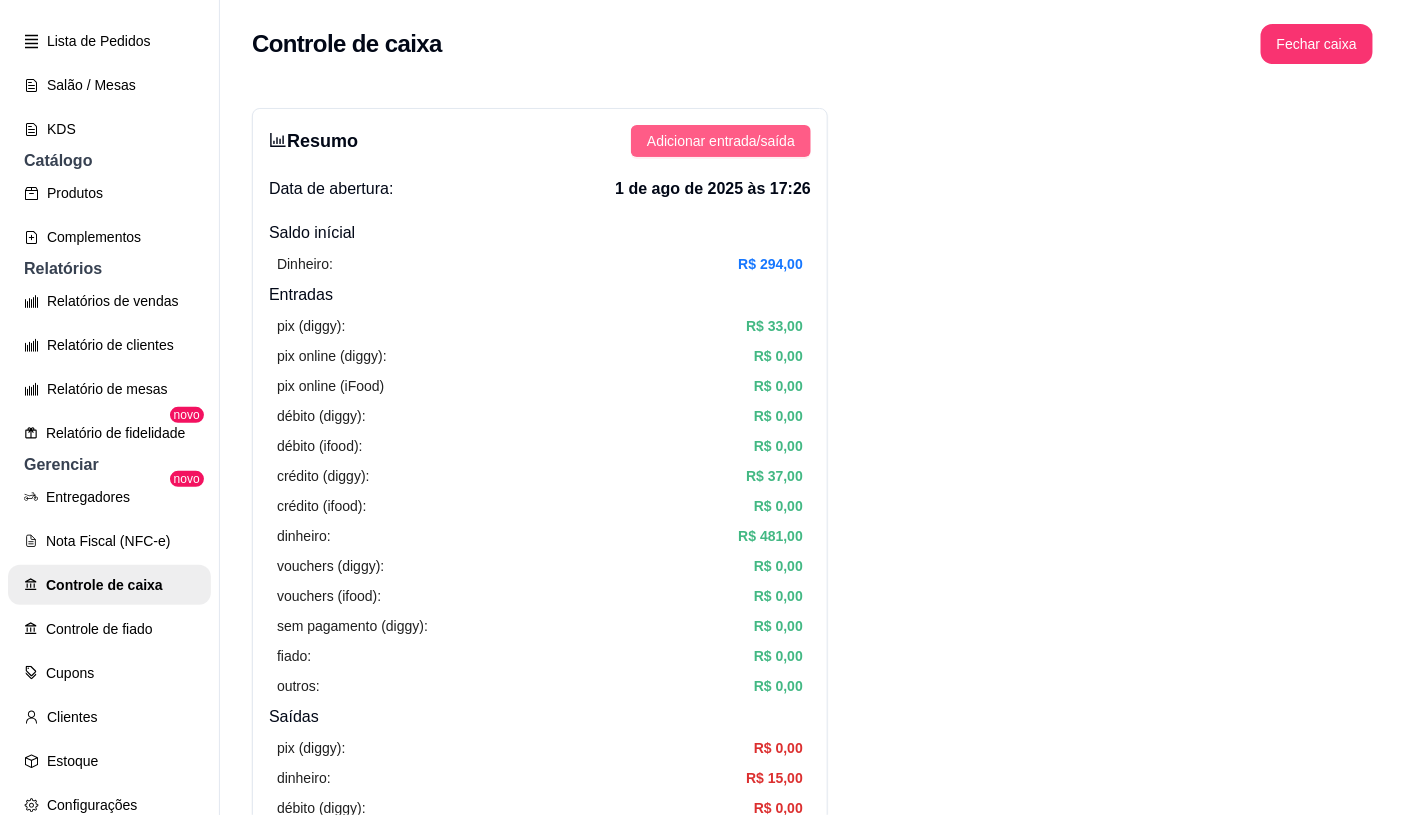 click on "Adicionar entrada/saída" at bounding box center [721, 141] 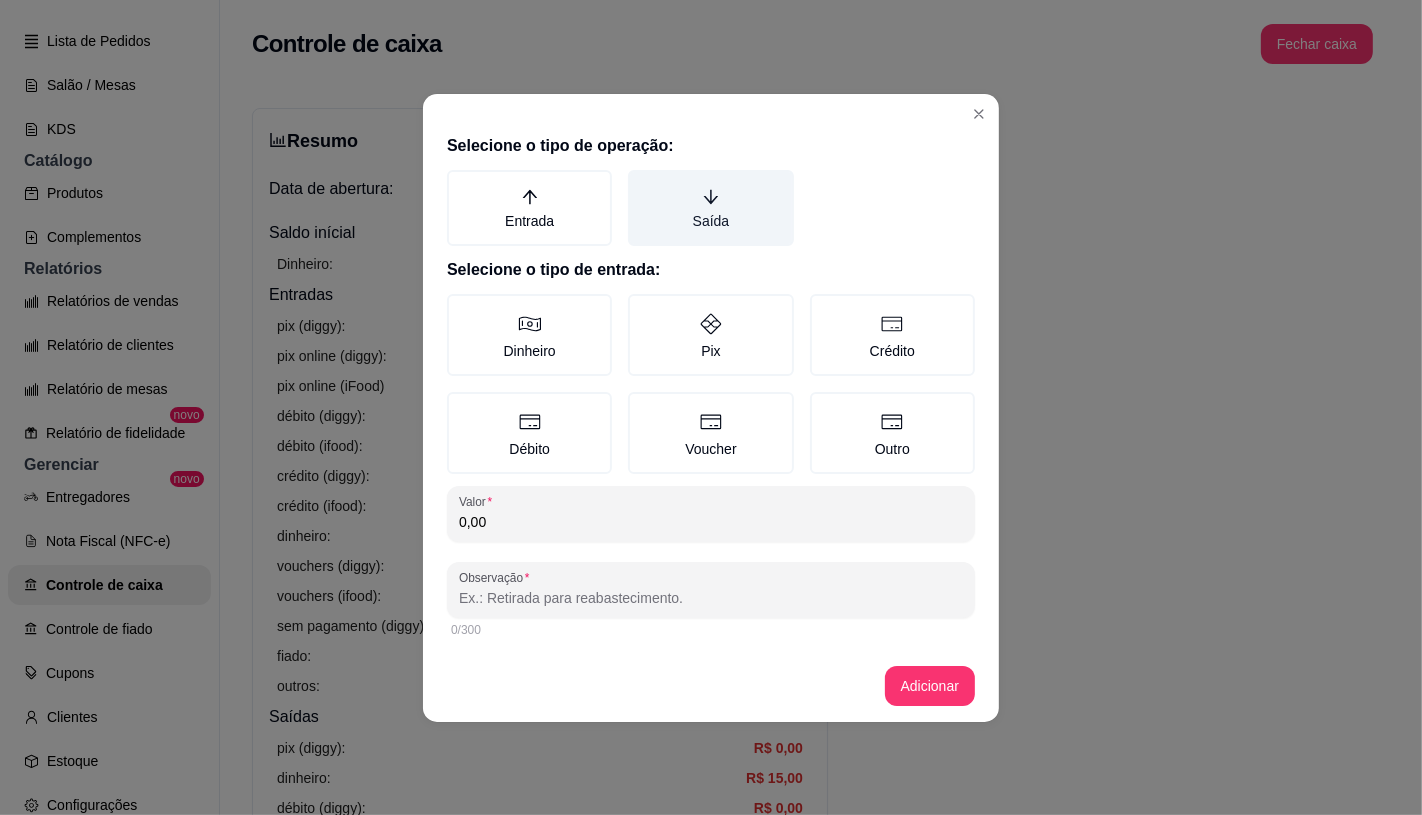 click on "Saída" at bounding box center (710, 208) 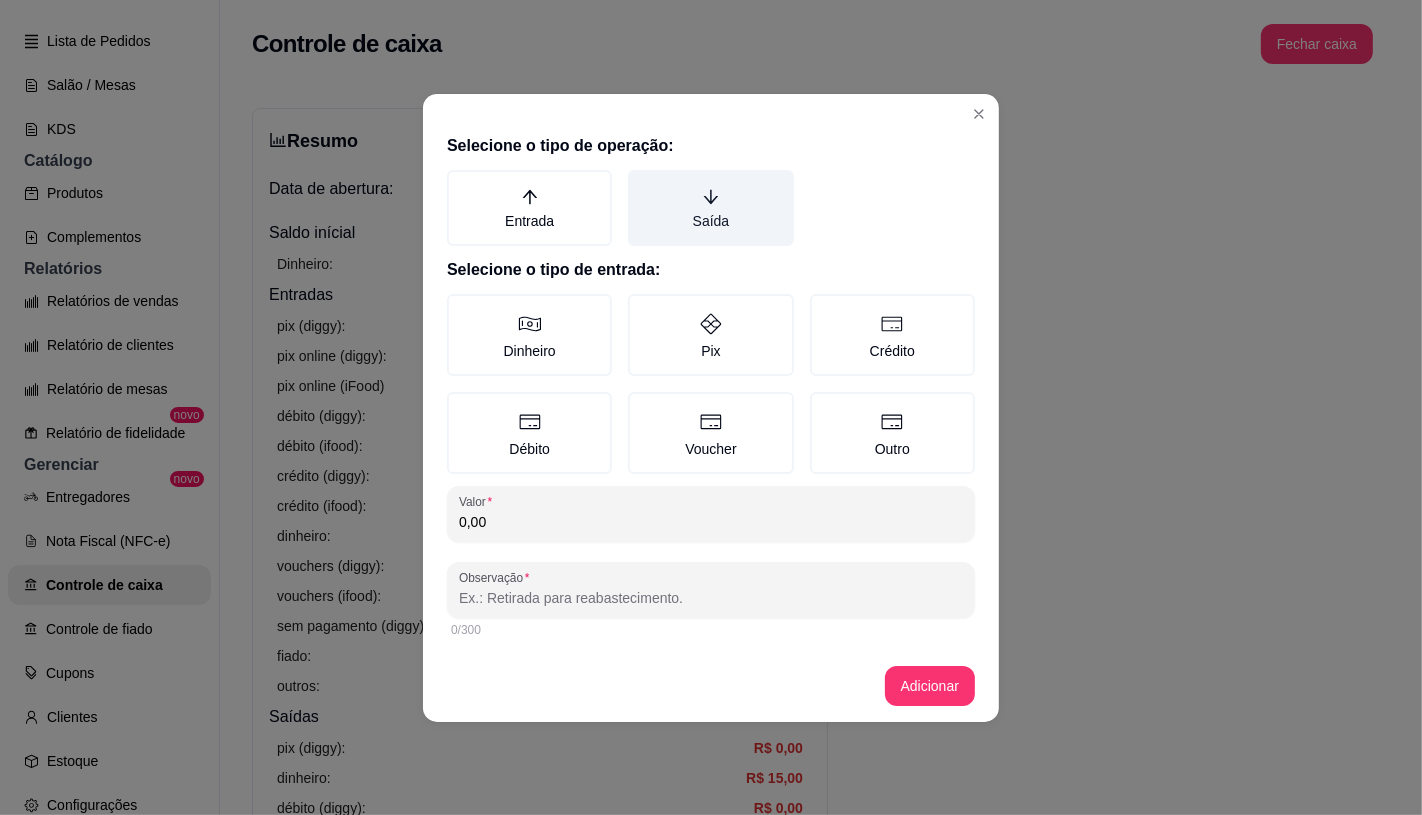click on "Saída" at bounding box center (635, 177) 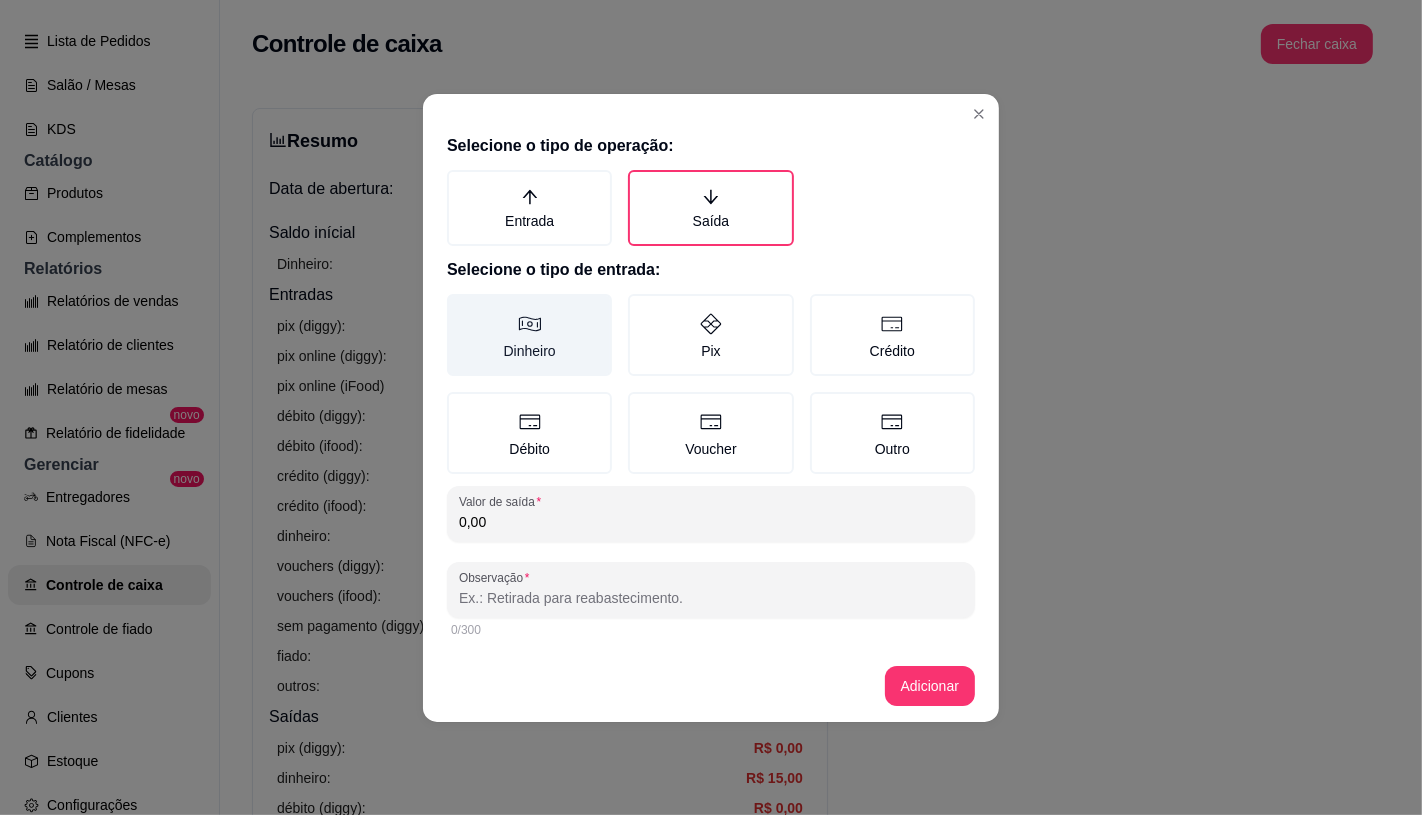 click 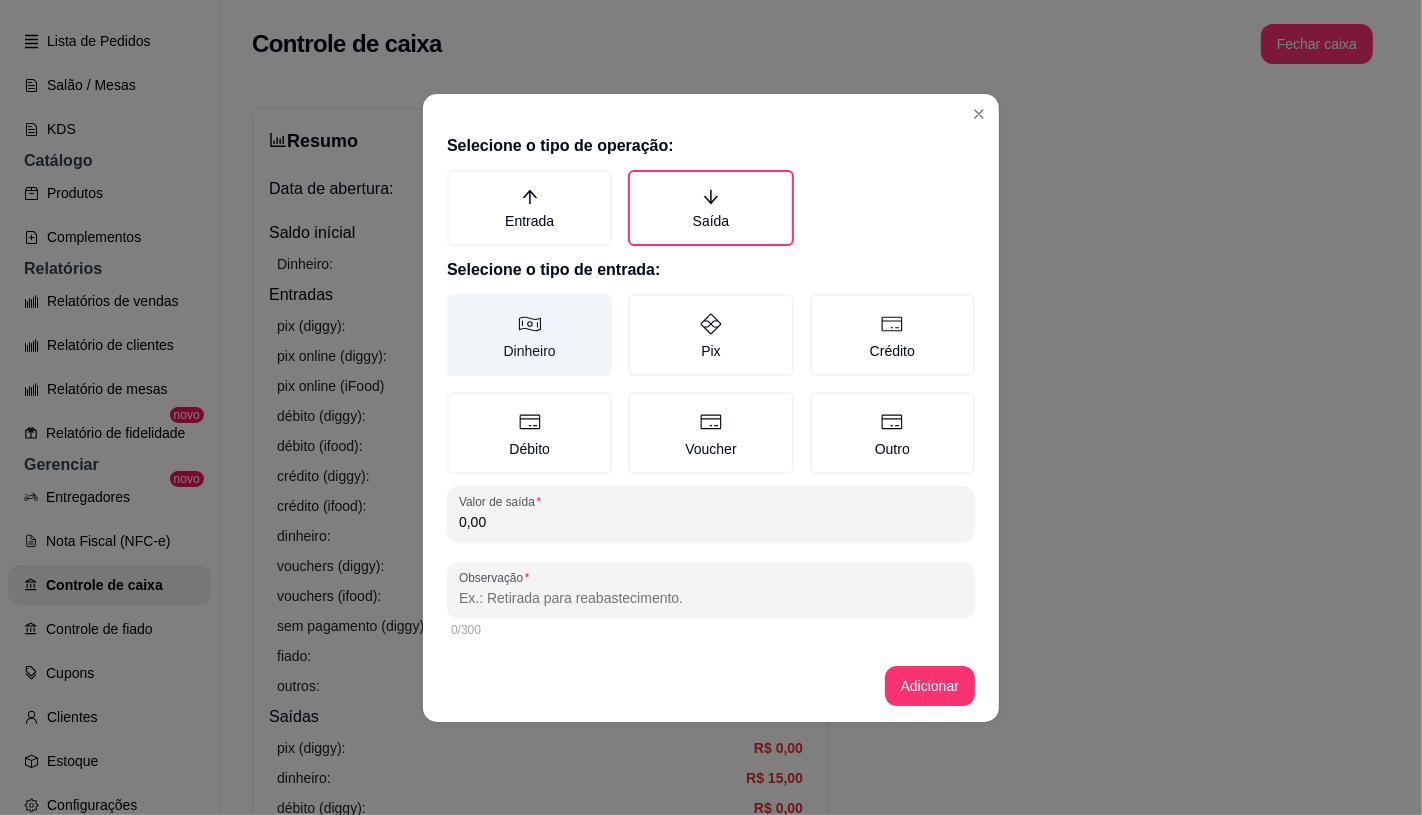 click on "Dinheiro" at bounding box center [454, 301] 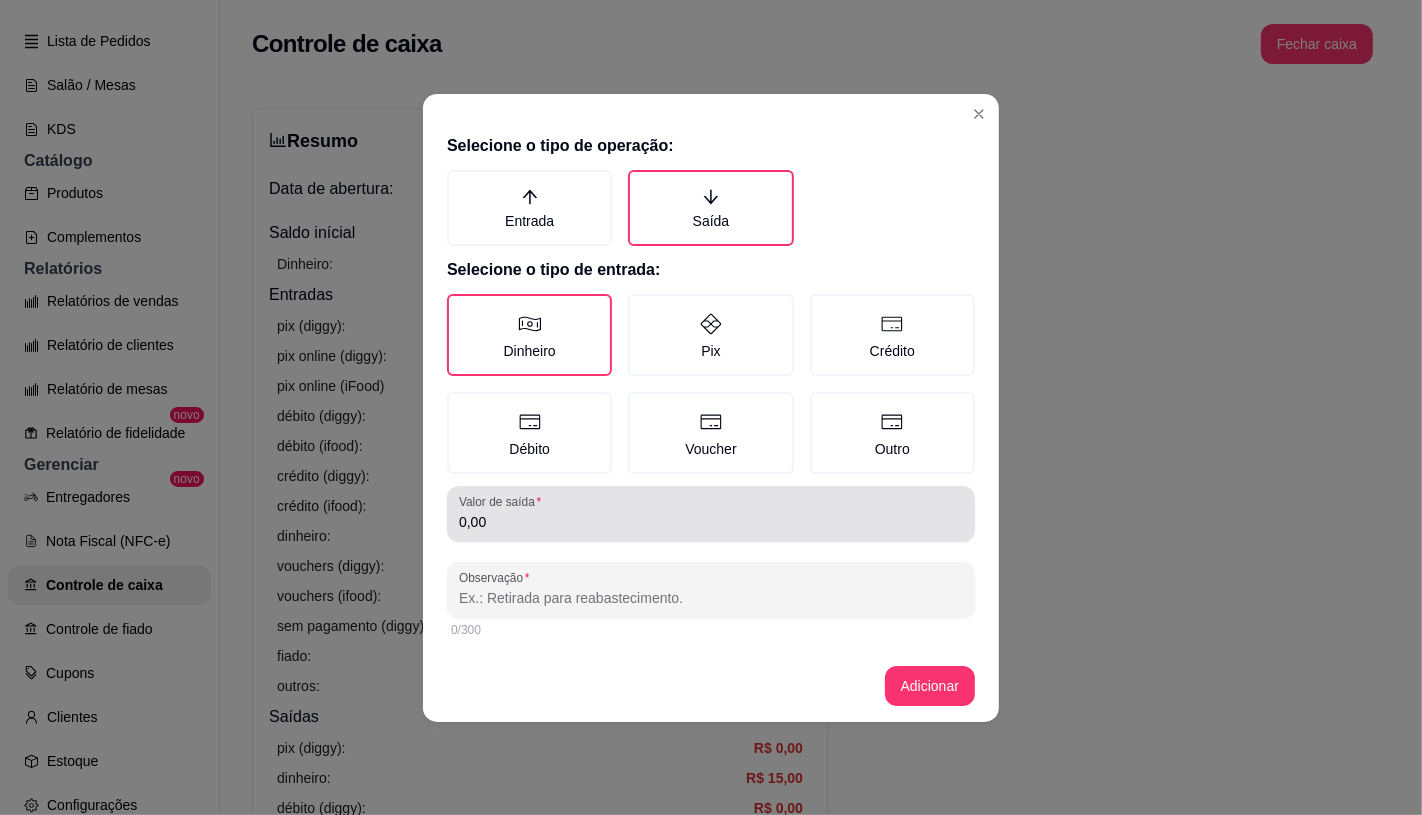 click on "Valor
de saída" at bounding box center (503, 501) 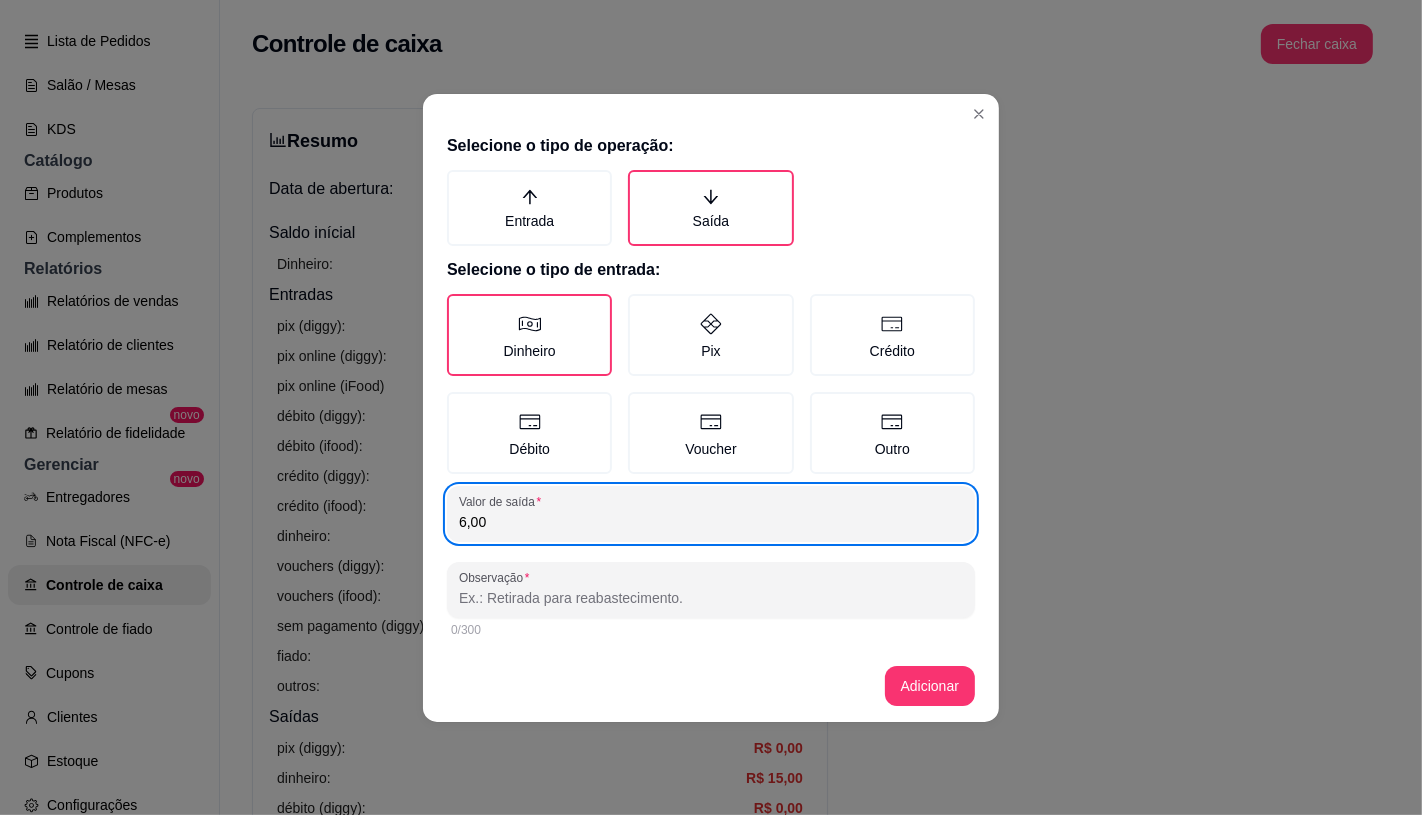 type on "6,00" 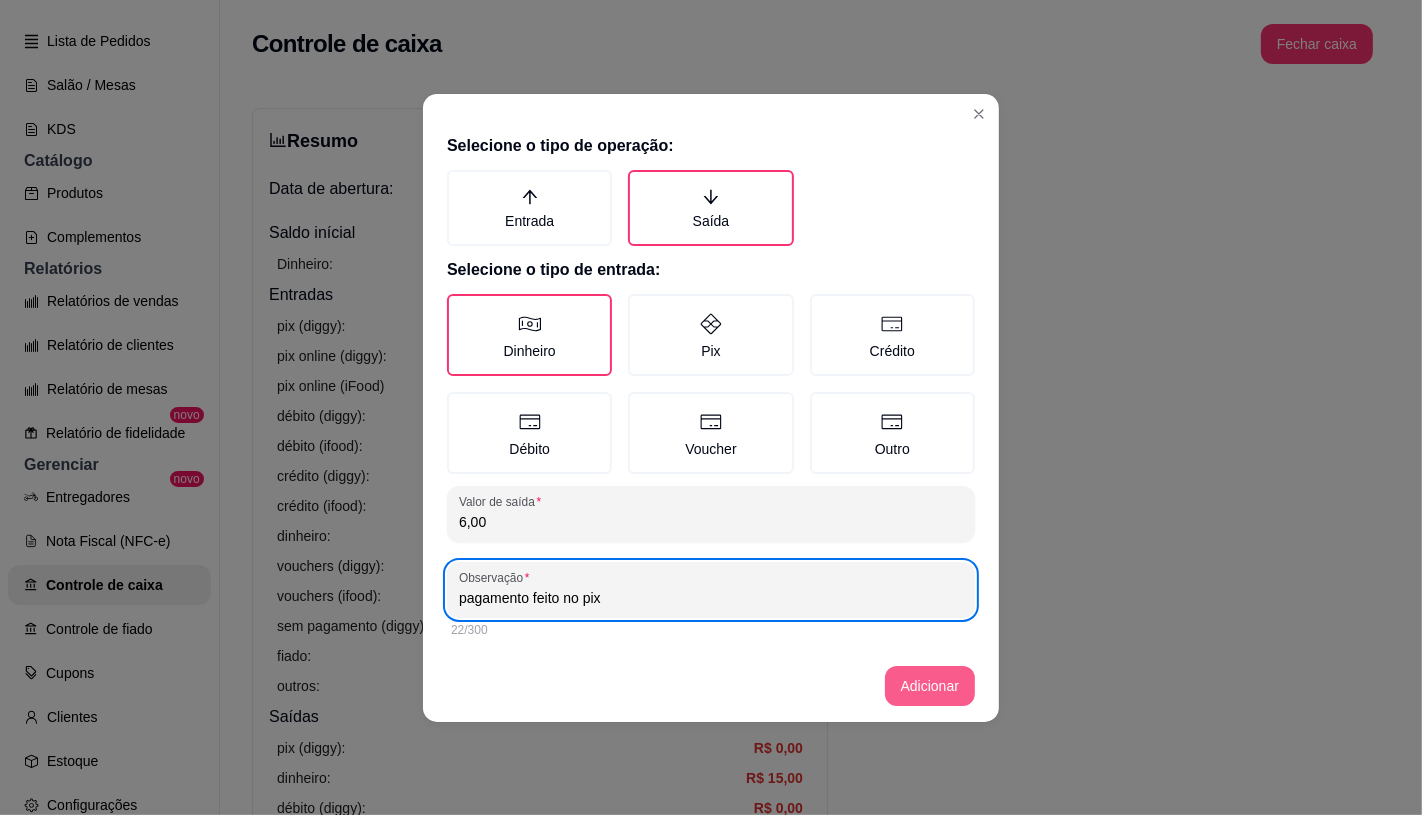 type on "pagamento feito no pix" 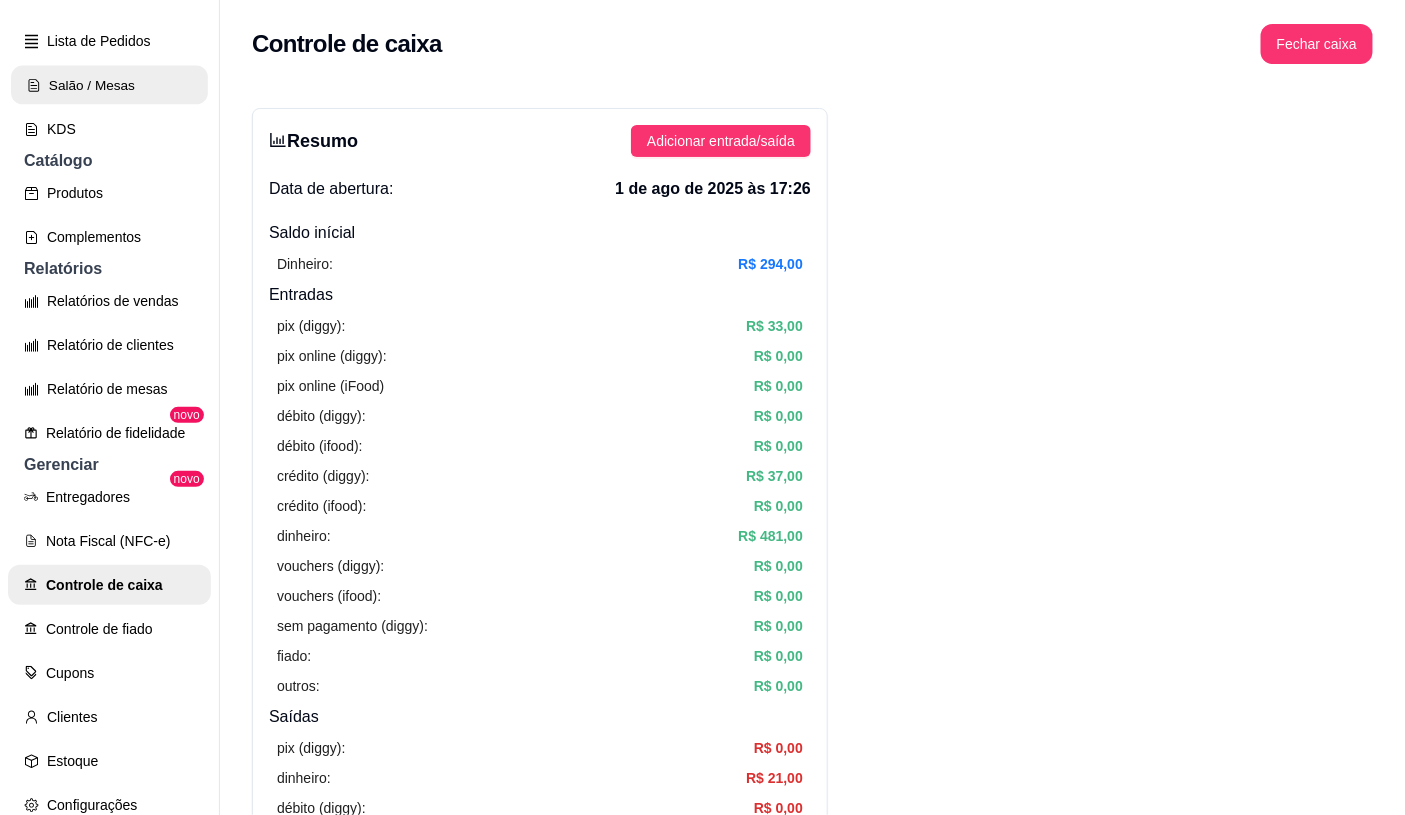 click on "Salão / Mesas" at bounding box center [109, 85] 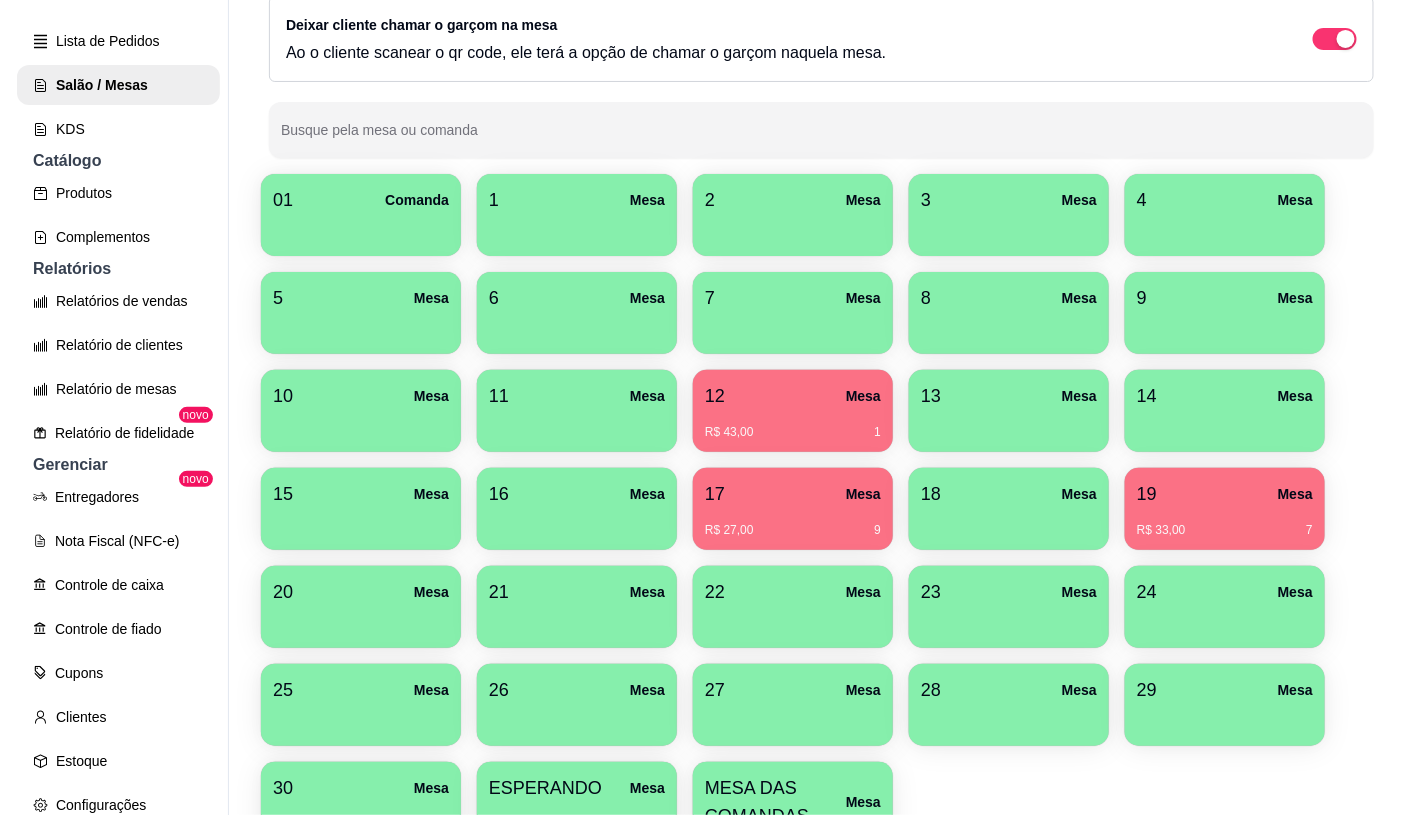 scroll, scrollTop: 296, scrollLeft: 0, axis: vertical 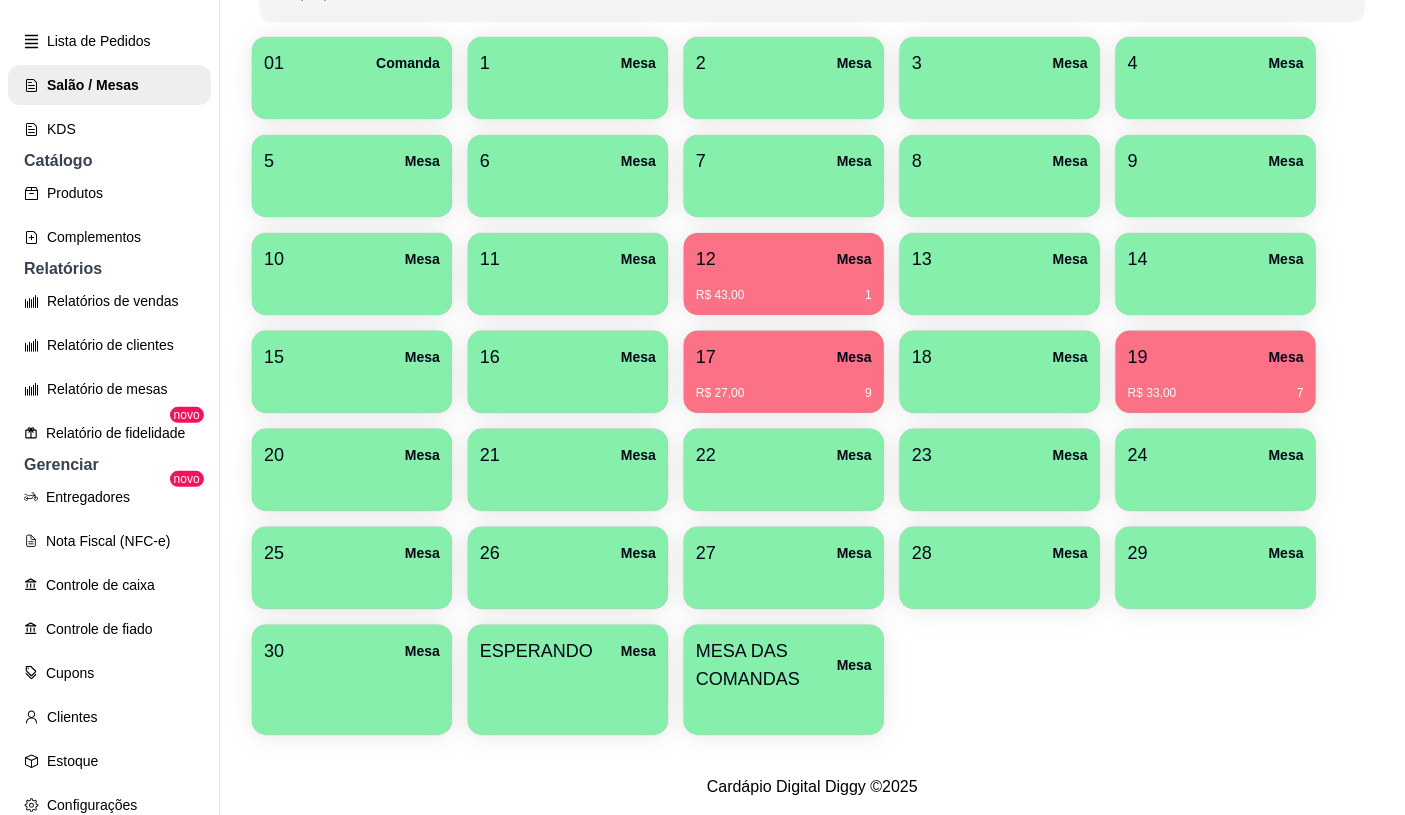 click on "19 Mesa R$ 33,00 7" at bounding box center [1216, 372] 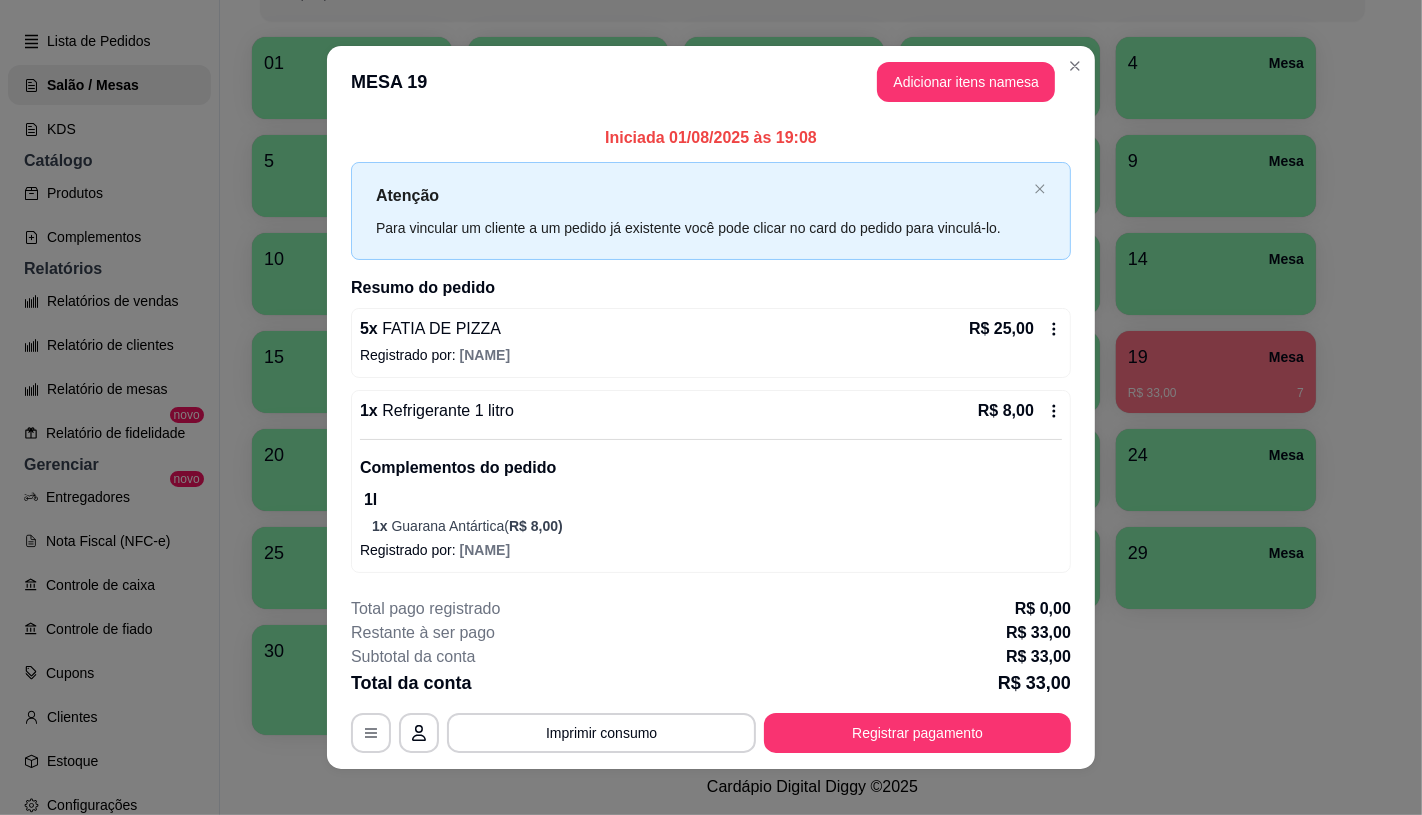 click on "1l" at bounding box center [713, 500] 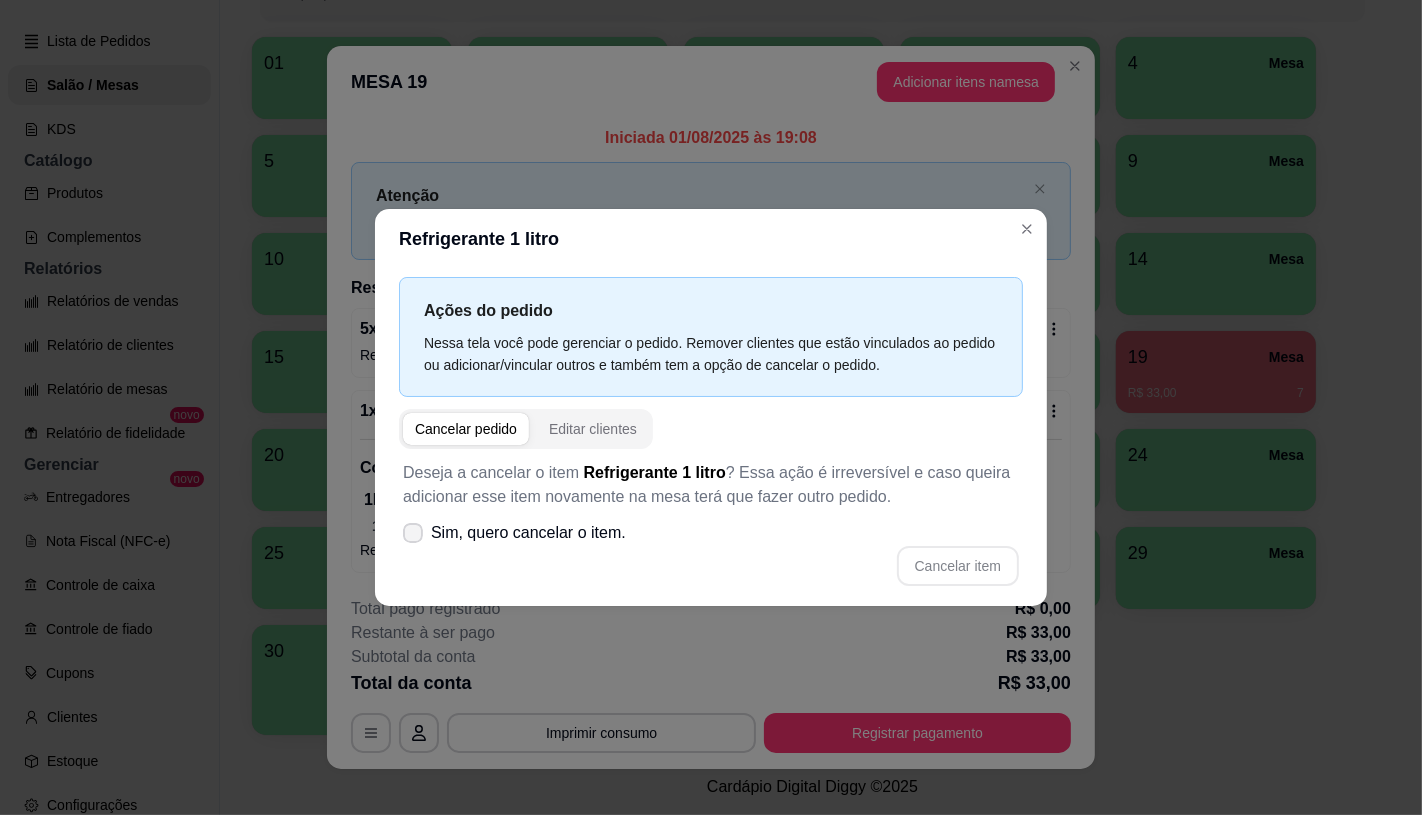 click on "Sim, quero cancelar o item." at bounding box center [528, 533] 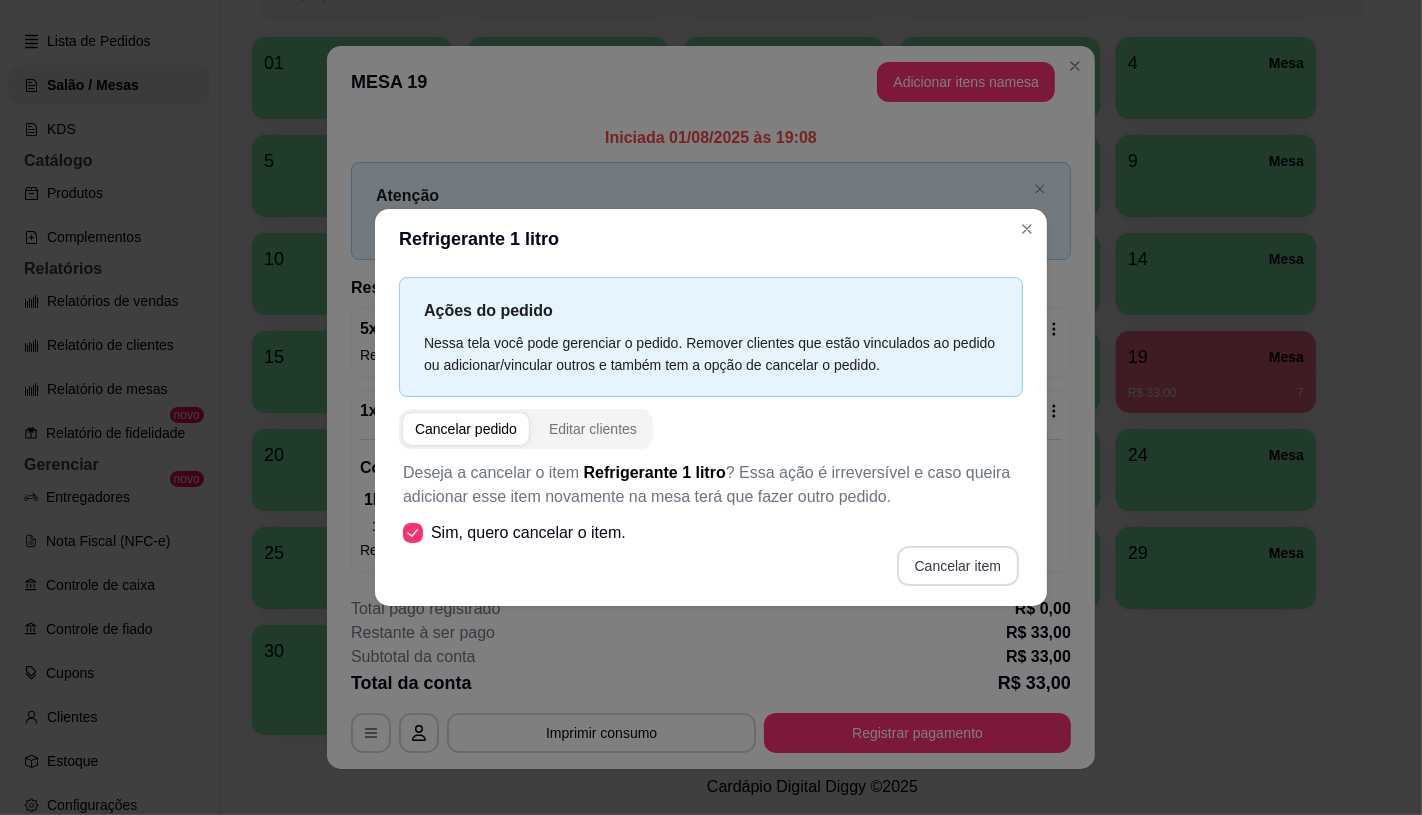 click on "Cancelar item" at bounding box center [958, 566] 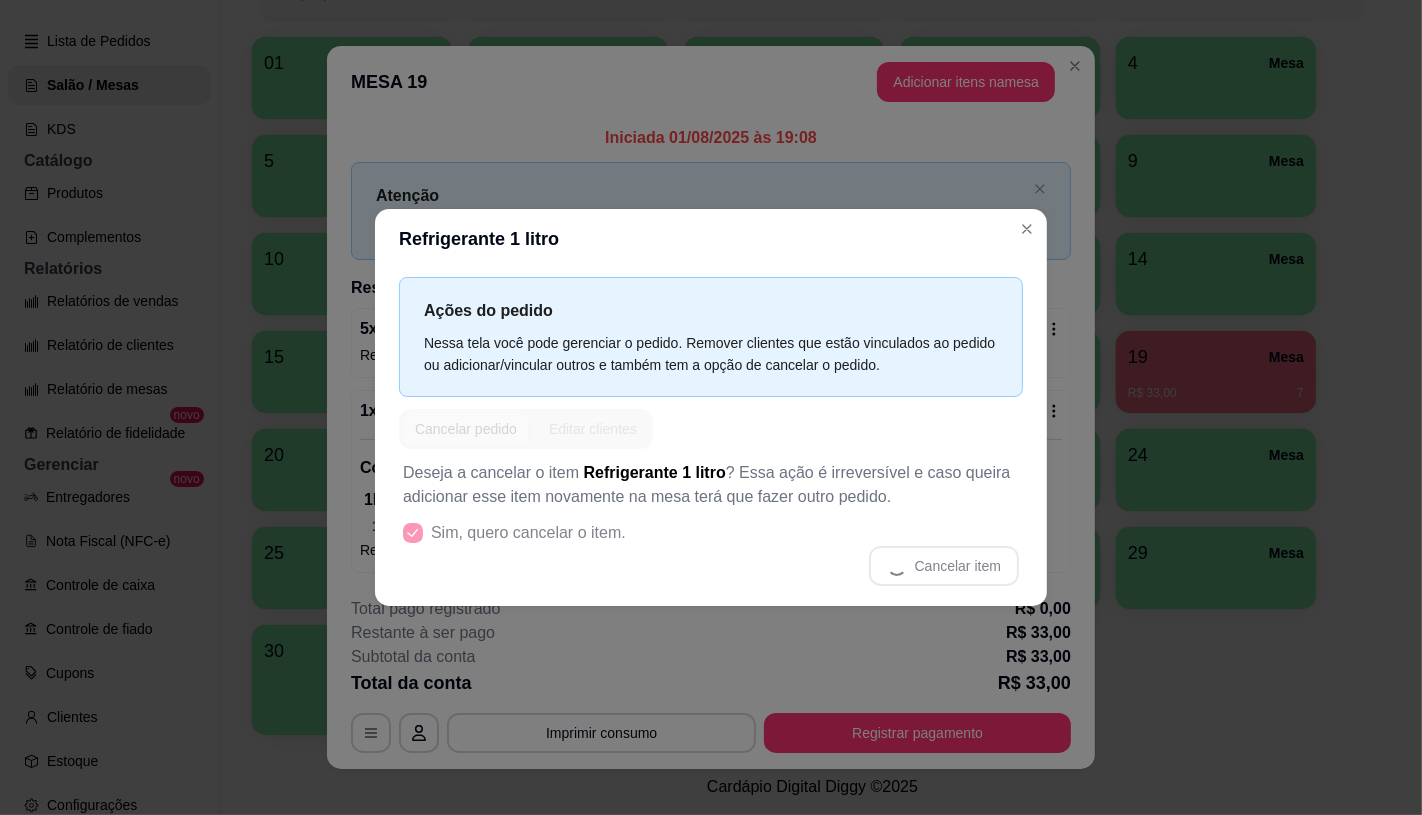 click on "Ações do pedido Nessa tela você pode gerenciar o pedido. Remover clientes que estão vinculados ao pedido ou adicionar/vincular outros e também tem a opção de cancelar o pedido. Cancelar pedido Editar clientes Deseja a cancelar o item   Refrigerante 1 litro ? Essa ação é irreversível e caso queira adicionar esse item novamente na mesa terá que fazer outro pedido. Sim, quero cancelar o item. Cancelar item" at bounding box center (711, 437) 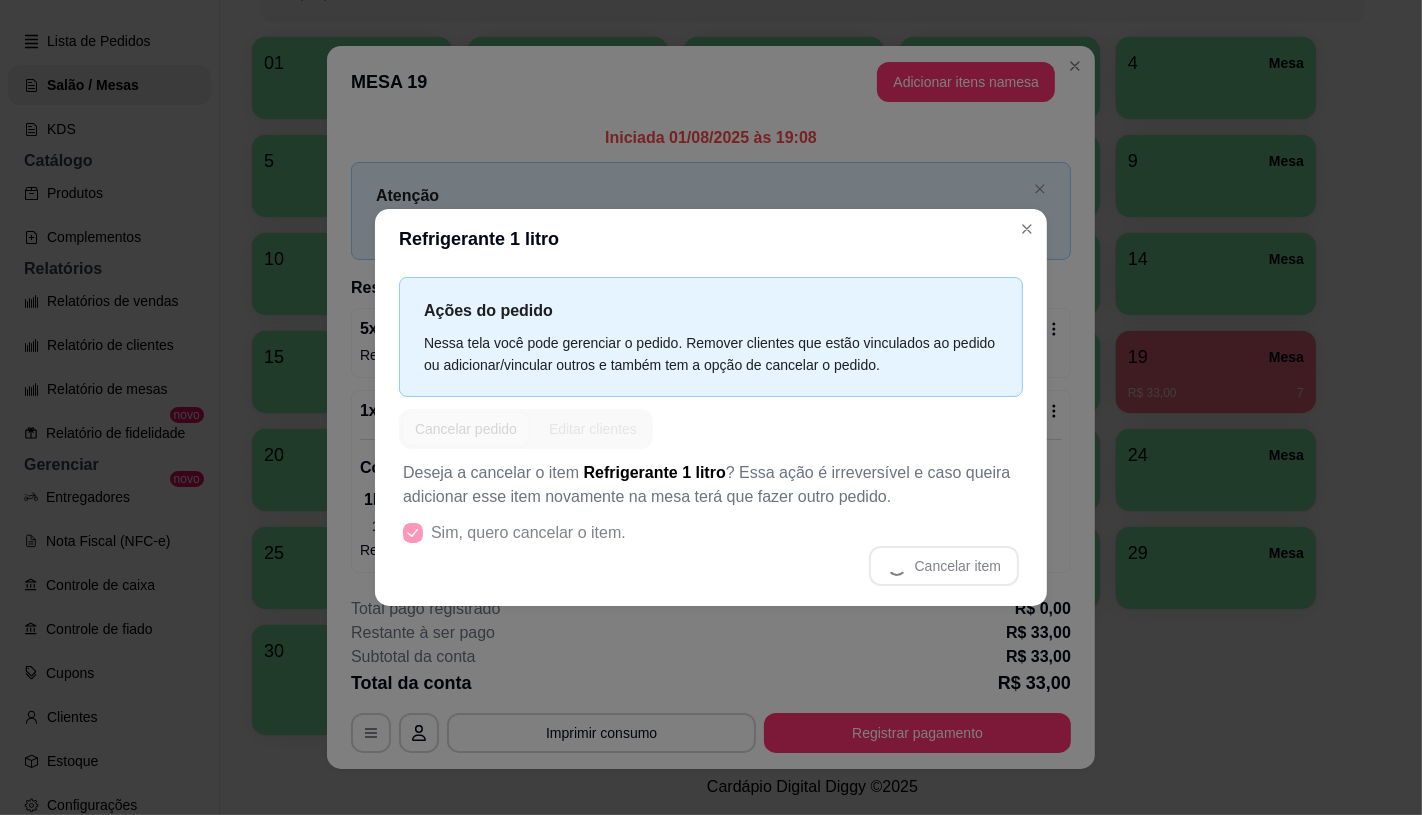 click on "Ações do pedido Nessa tela você pode gerenciar o pedido. Remover clientes que estão vinculados ao pedido ou adicionar/vincular outros e também tem a opção de cancelar o pedido. Cancelar pedido Editar clientes Deseja a cancelar o item   Refrigerante 1 litro ? Essa ação é irreversível e caso queira adicionar esse item novamente na mesa terá que fazer outro pedido. Sim, quero cancelar o item. Cancelar item" at bounding box center [711, 437] 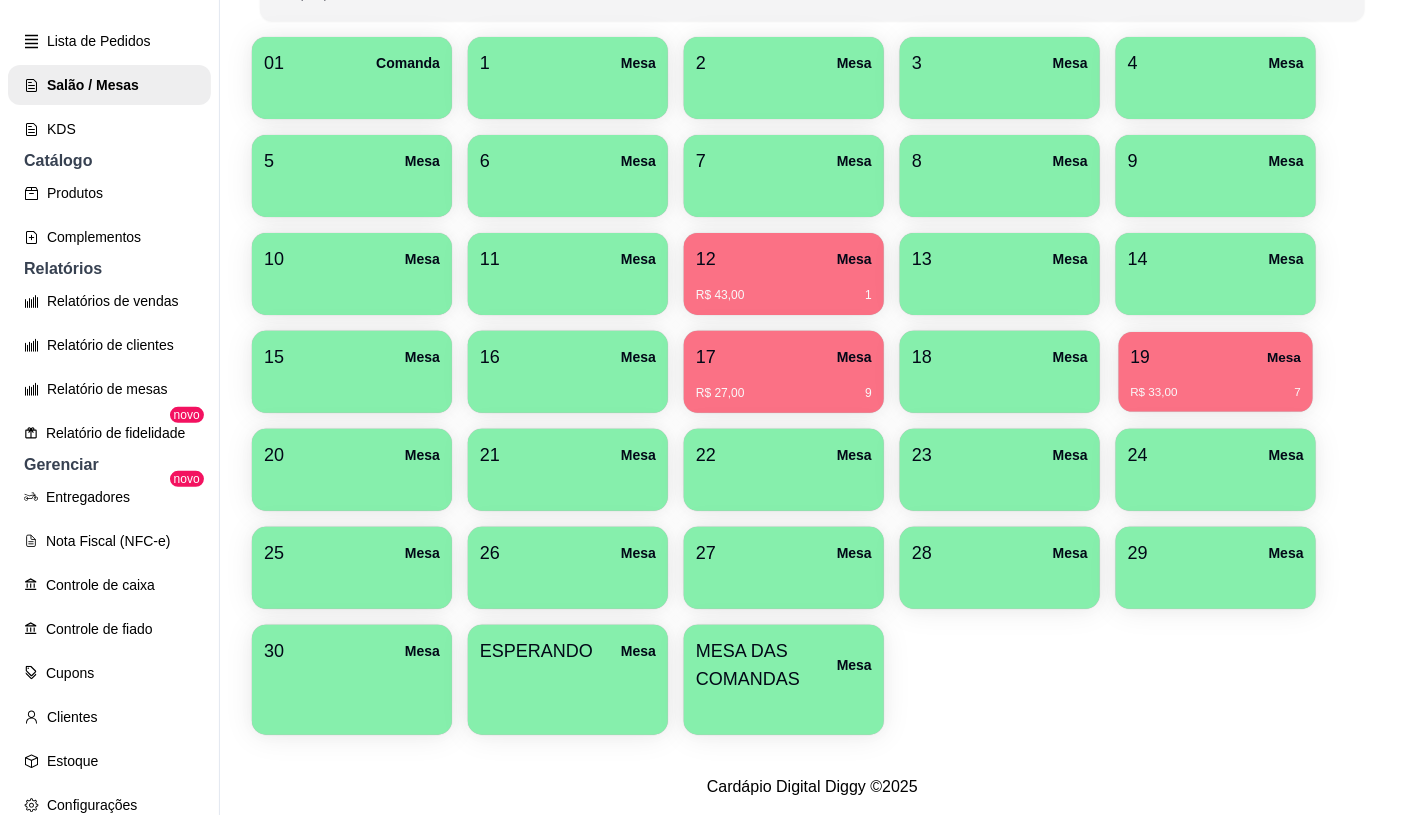 click on "19 Mesa R$ 33,00 7" at bounding box center [1216, 372] 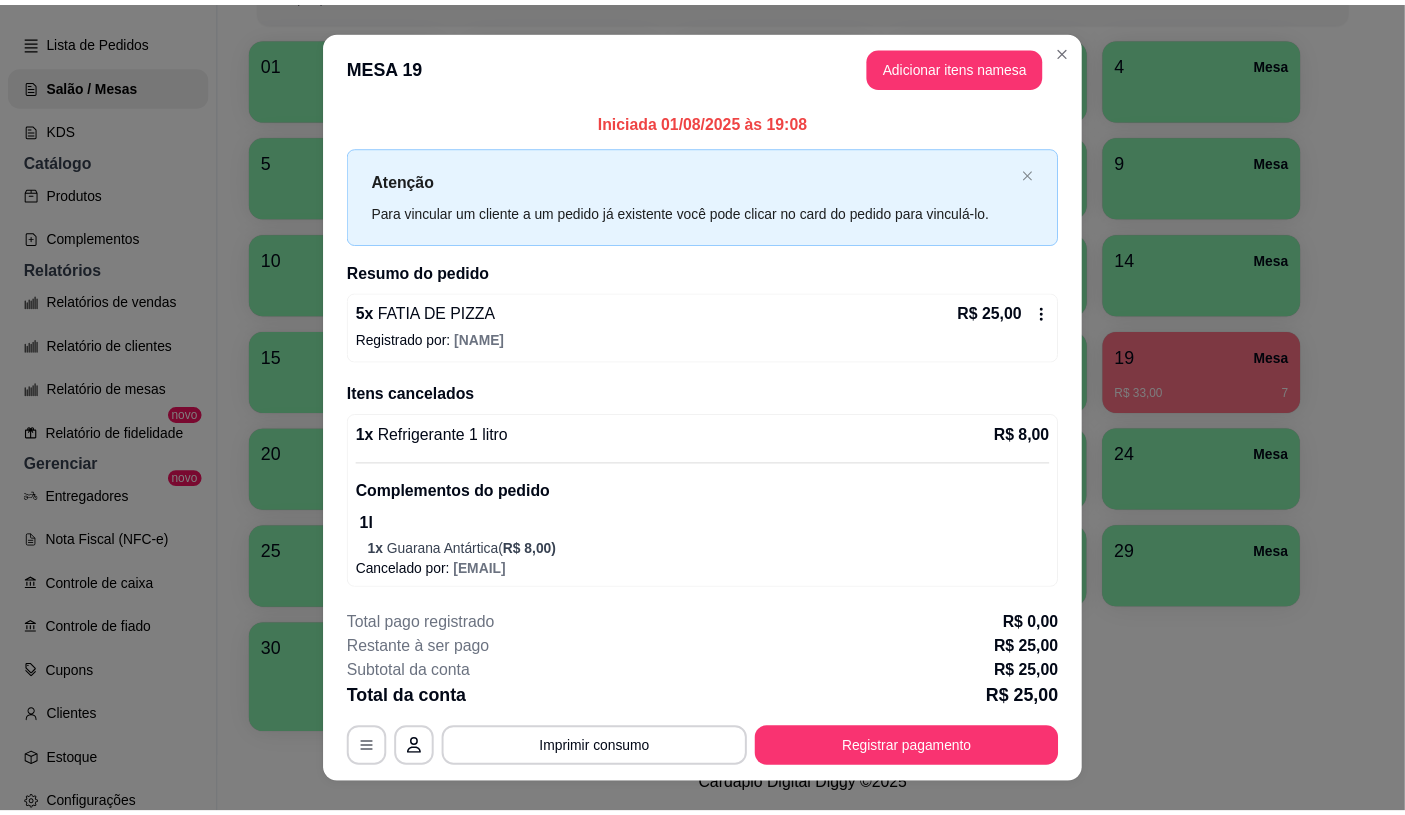 scroll, scrollTop: 33, scrollLeft: 0, axis: vertical 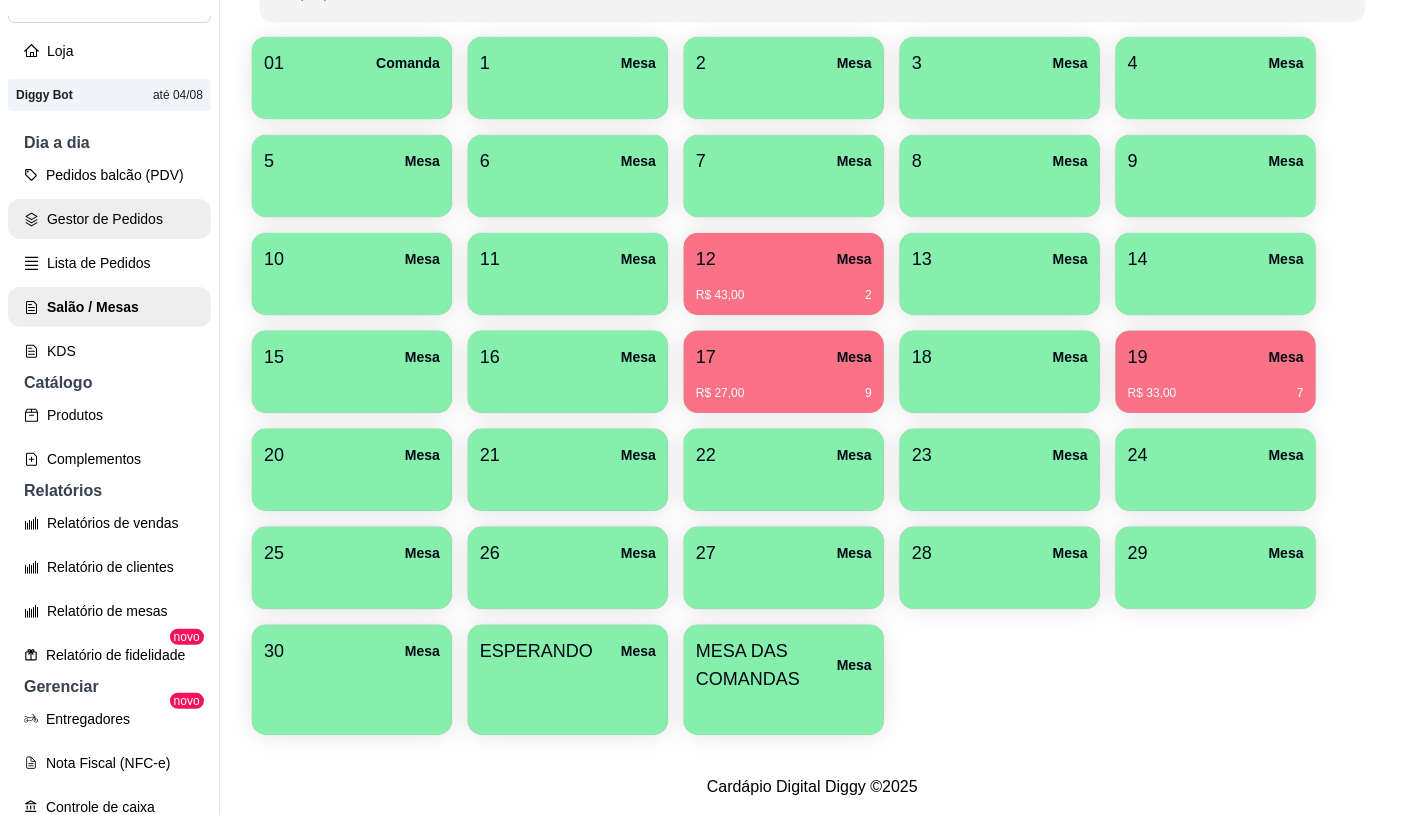 click on "Pedidos balcão (PDV)" at bounding box center [109, 175] 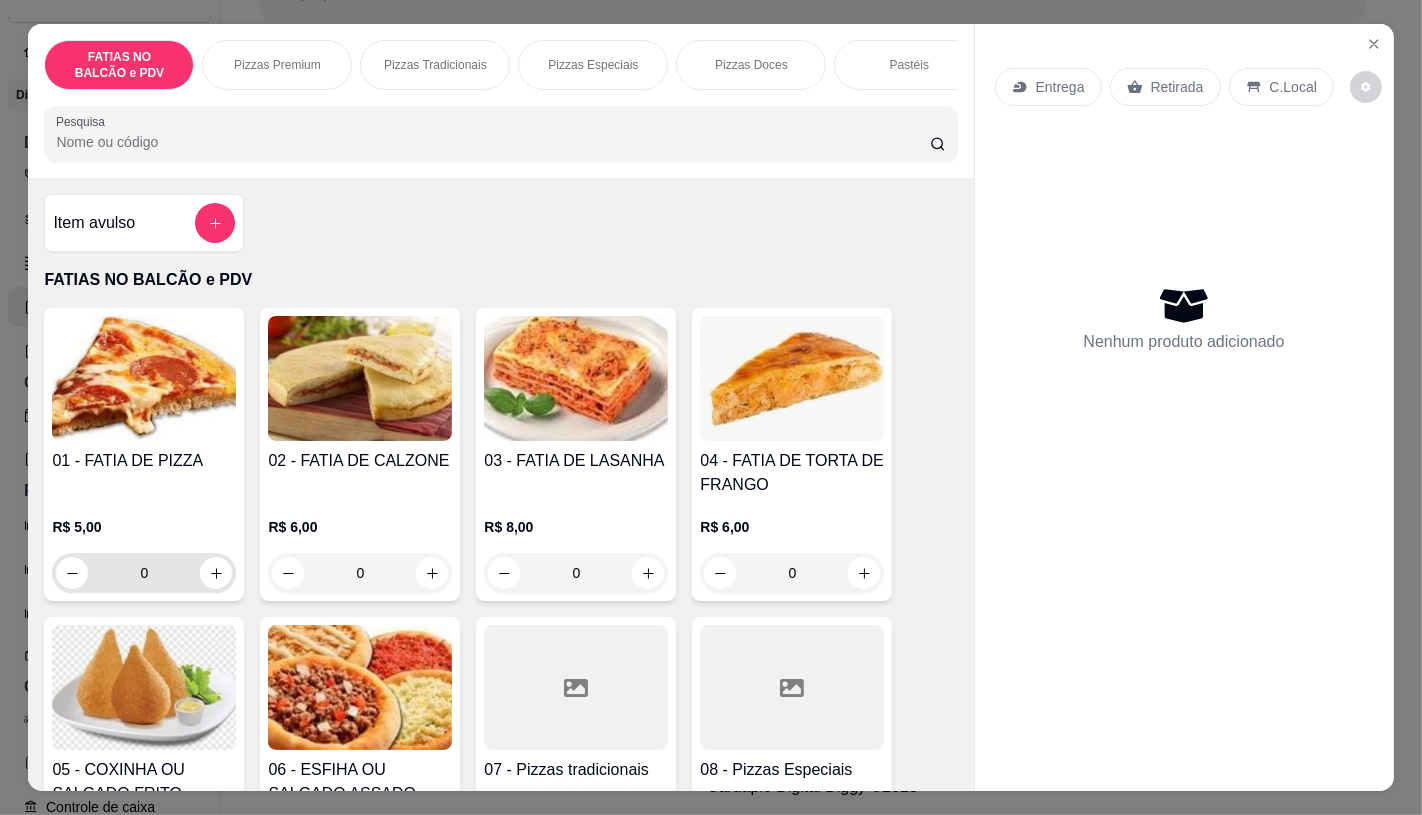 click on "0" at bounding box center (144, 573) 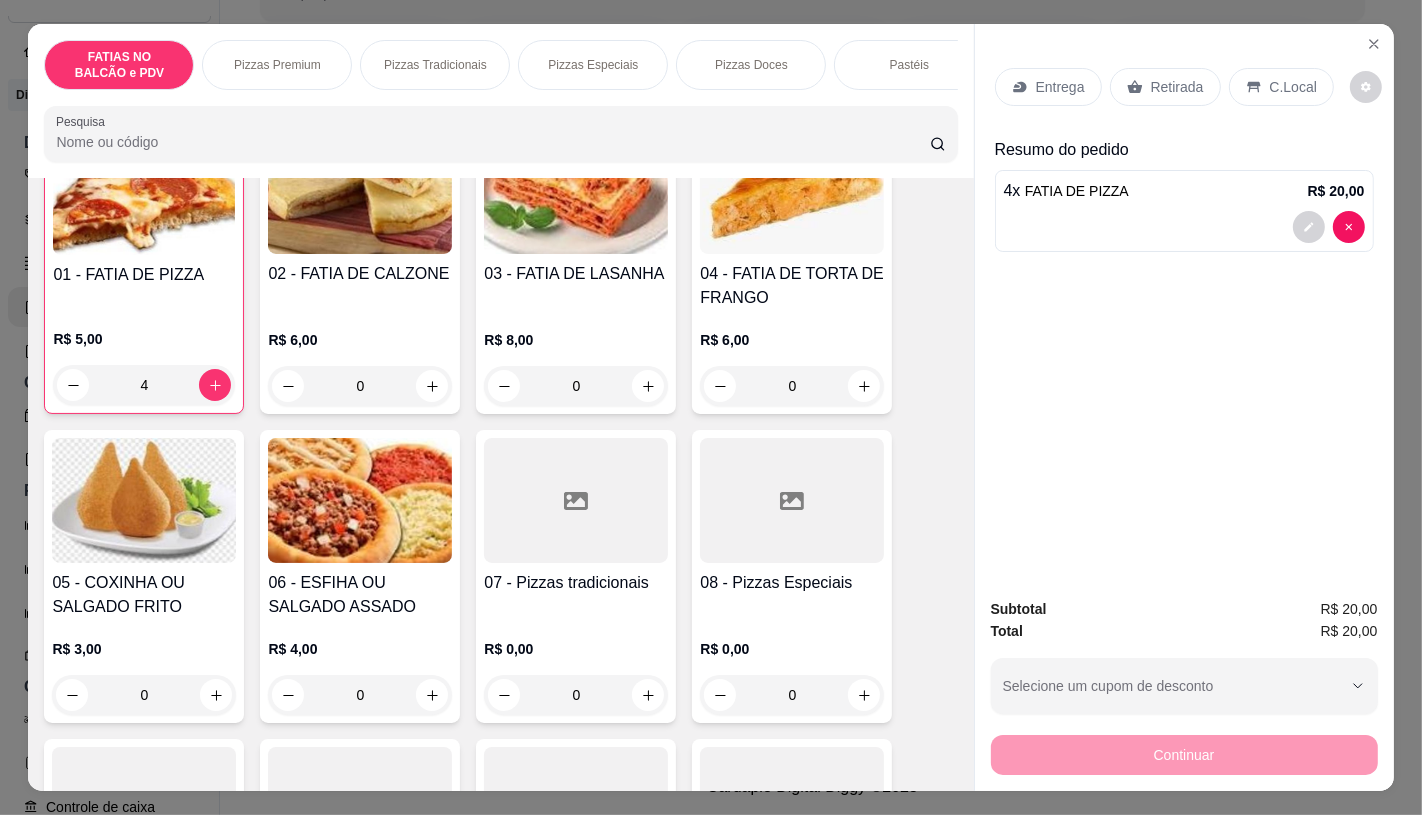 scroll, scrollTop: 444, scrollLeft: 0, axis: vertical 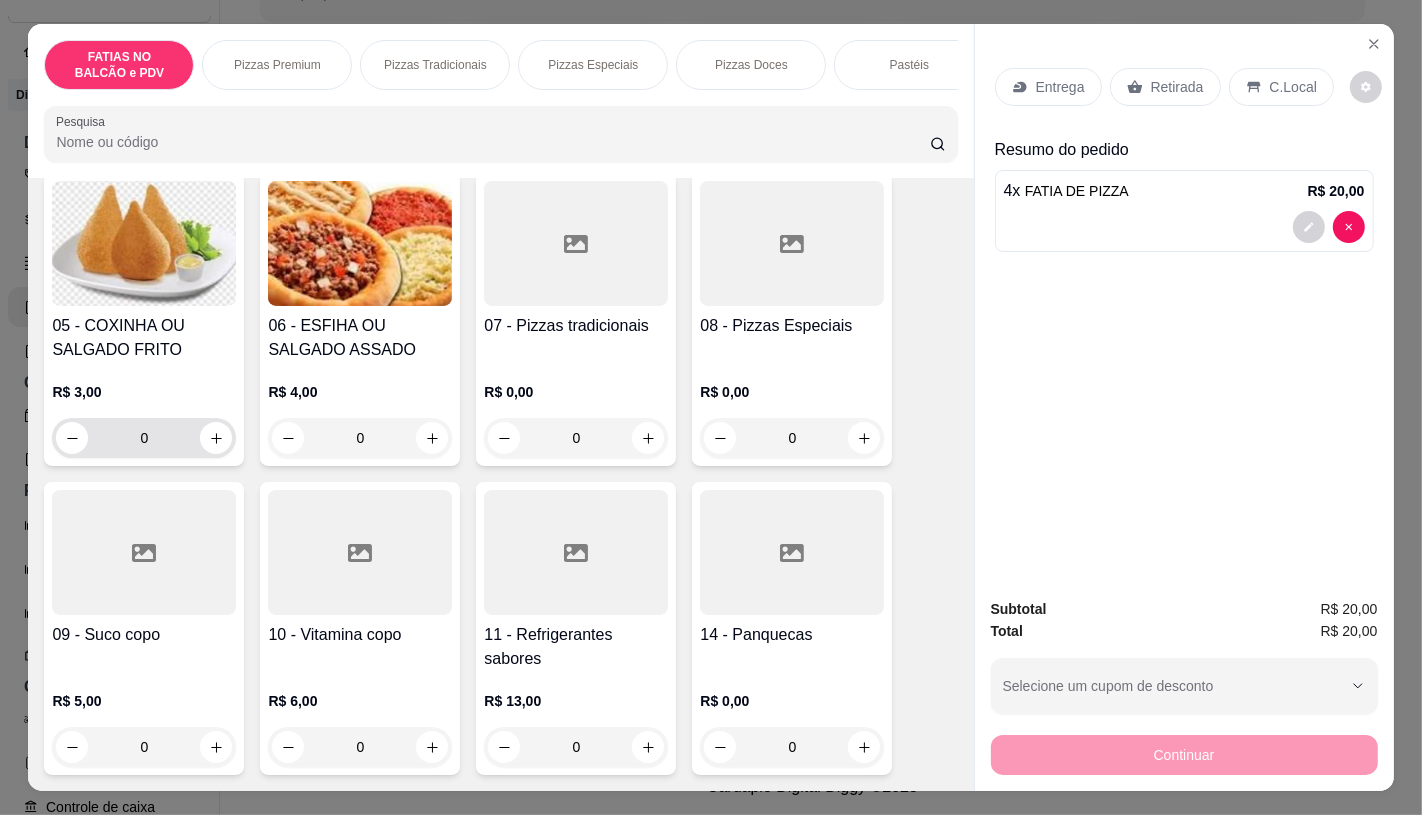 type on "4" 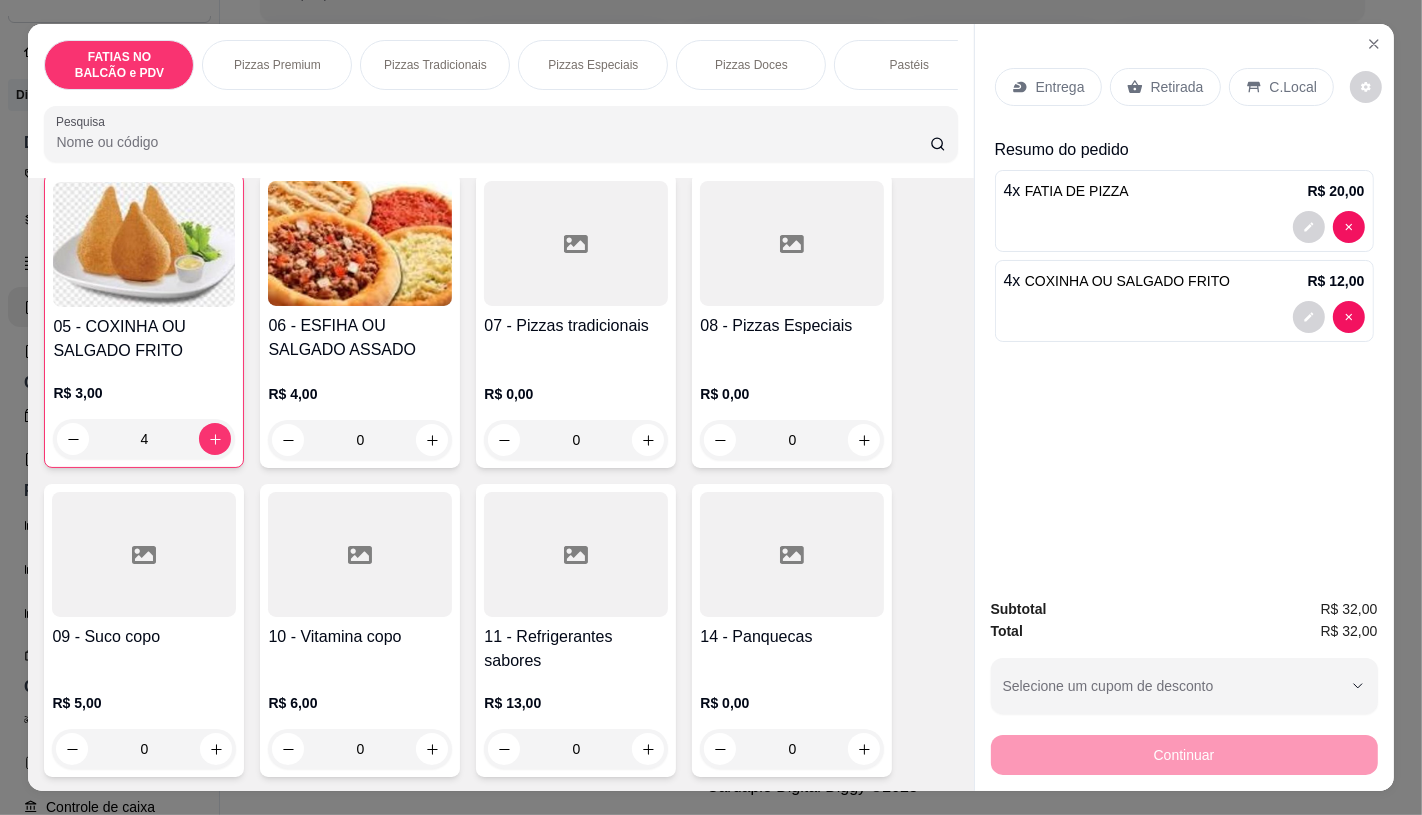 scroll, scrollTop: 445, scrollLeft: 0, axis: vertical 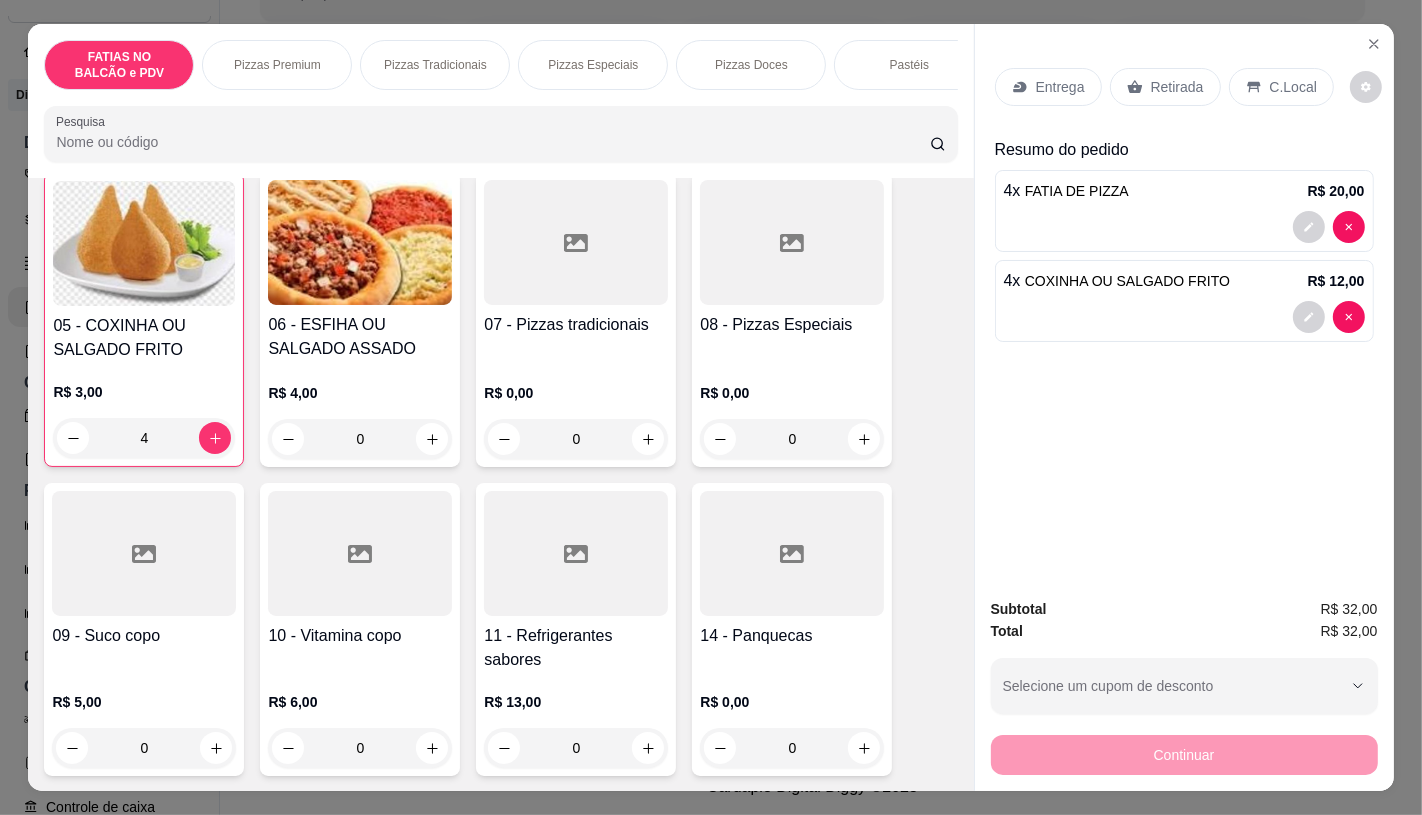 type on "4" 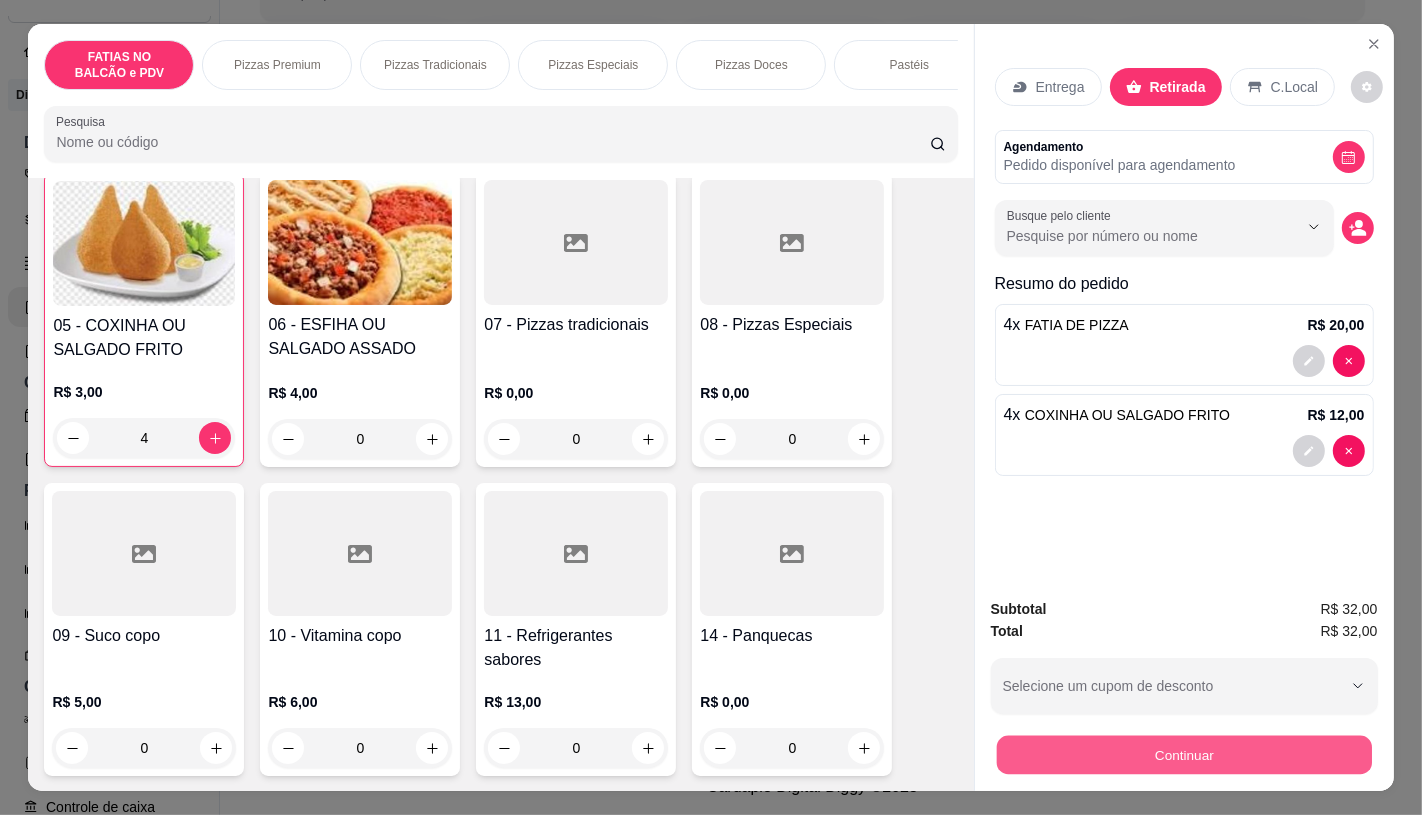 click on "Continuar" at bounding box center (1183, 754) 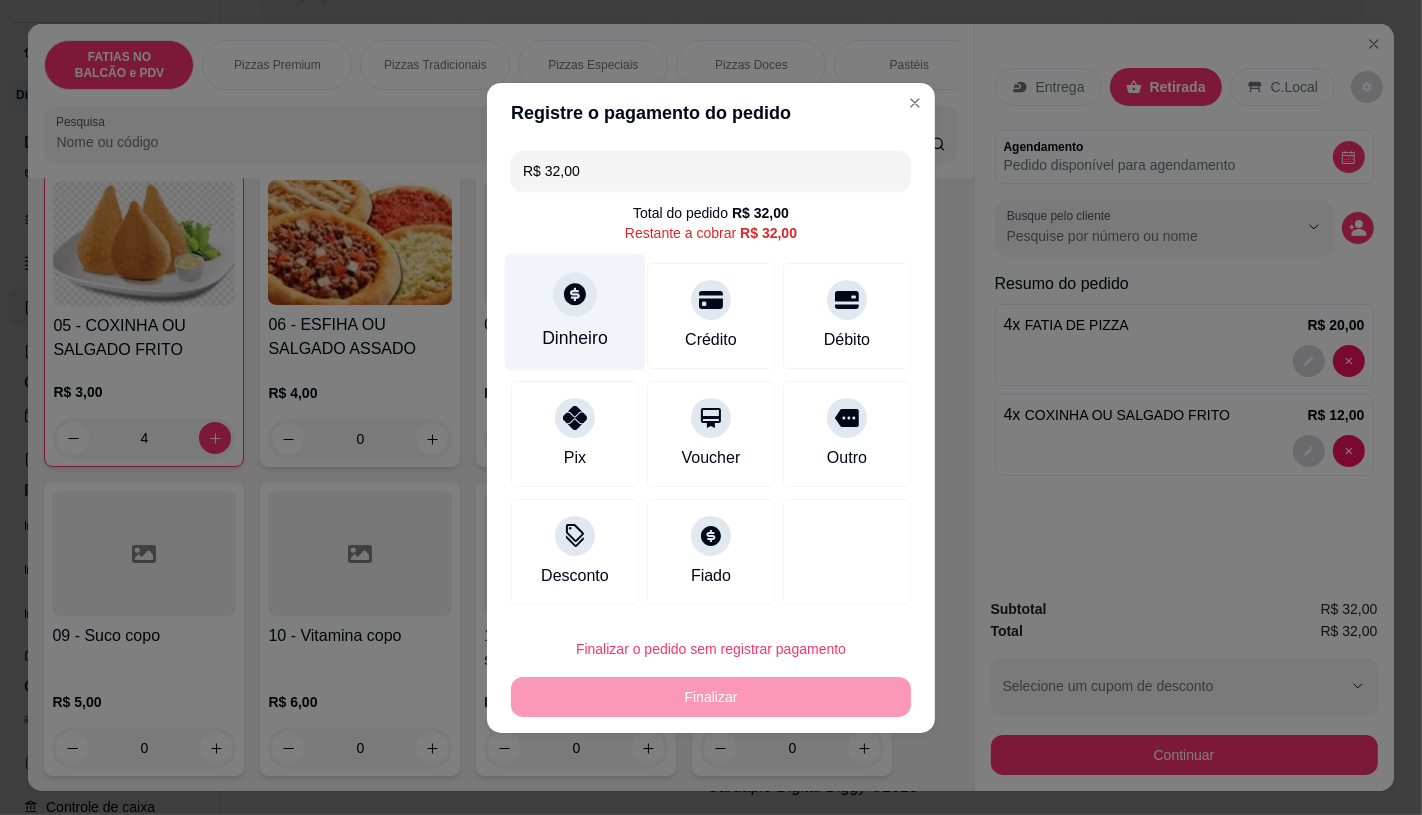 click on "Dinheiro" at bounding box center (575, 311) 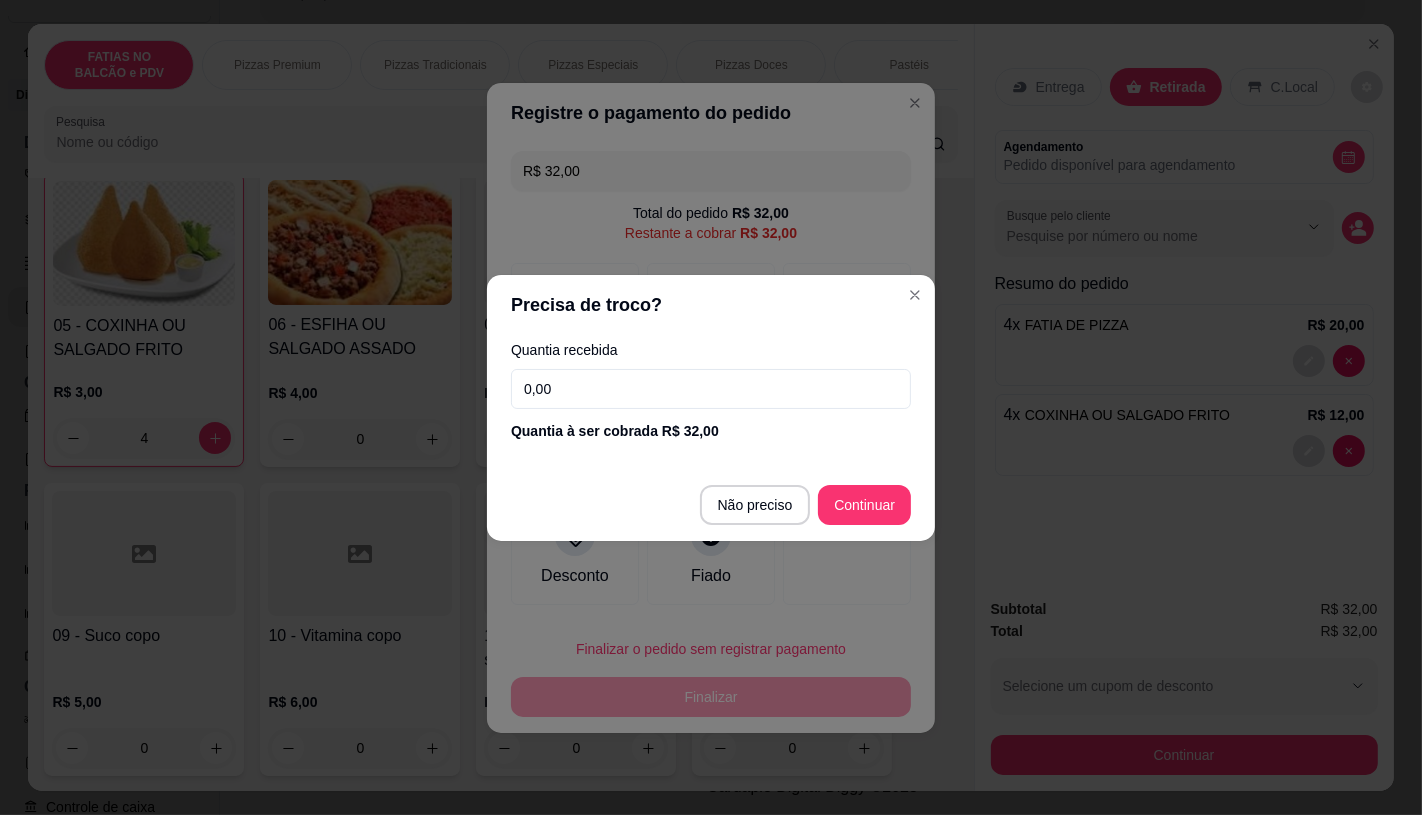 click on "0,00" at bounding box center [711, 389] 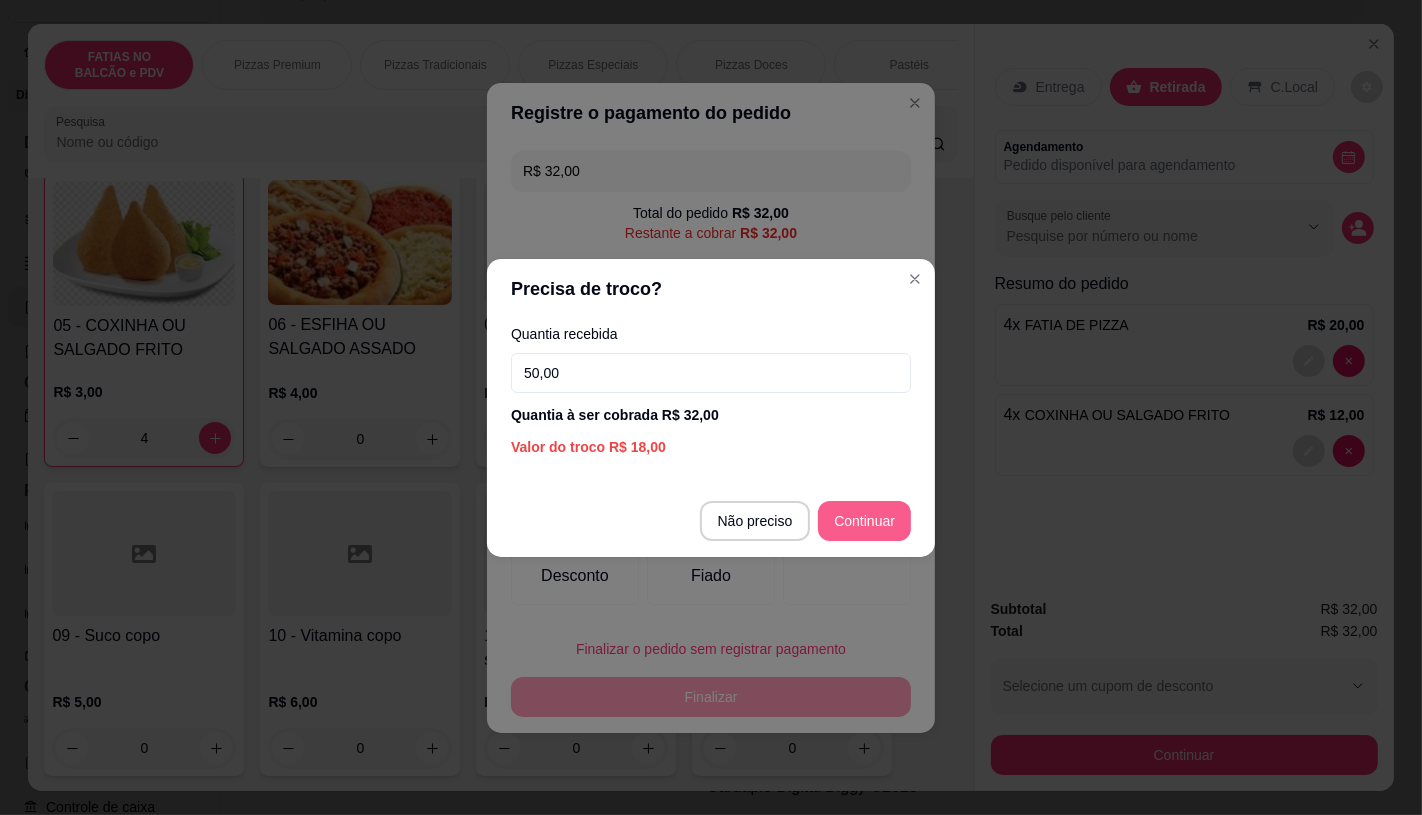 type on "50,00" 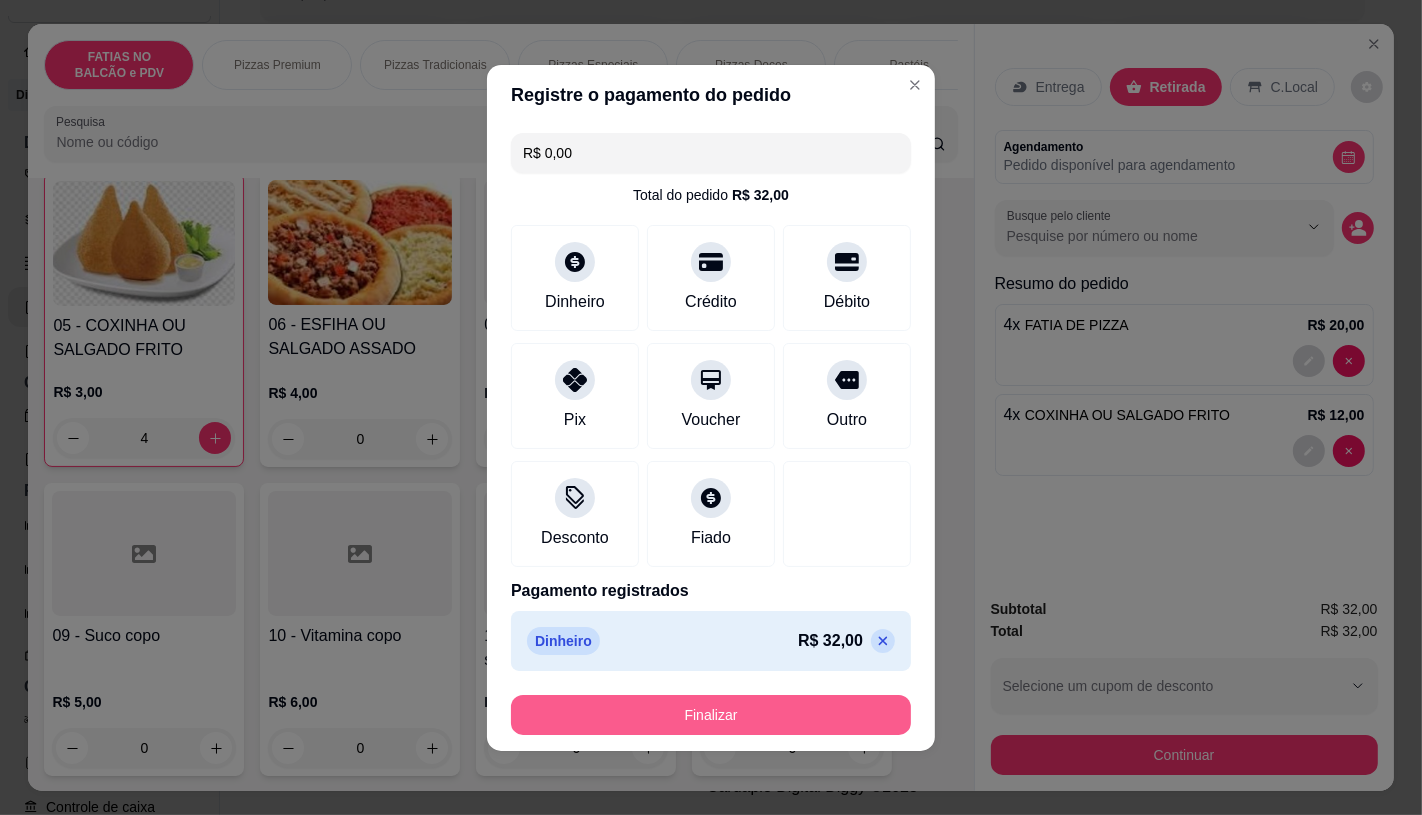 click on "Finalizar" at bounding box center [711, 715] 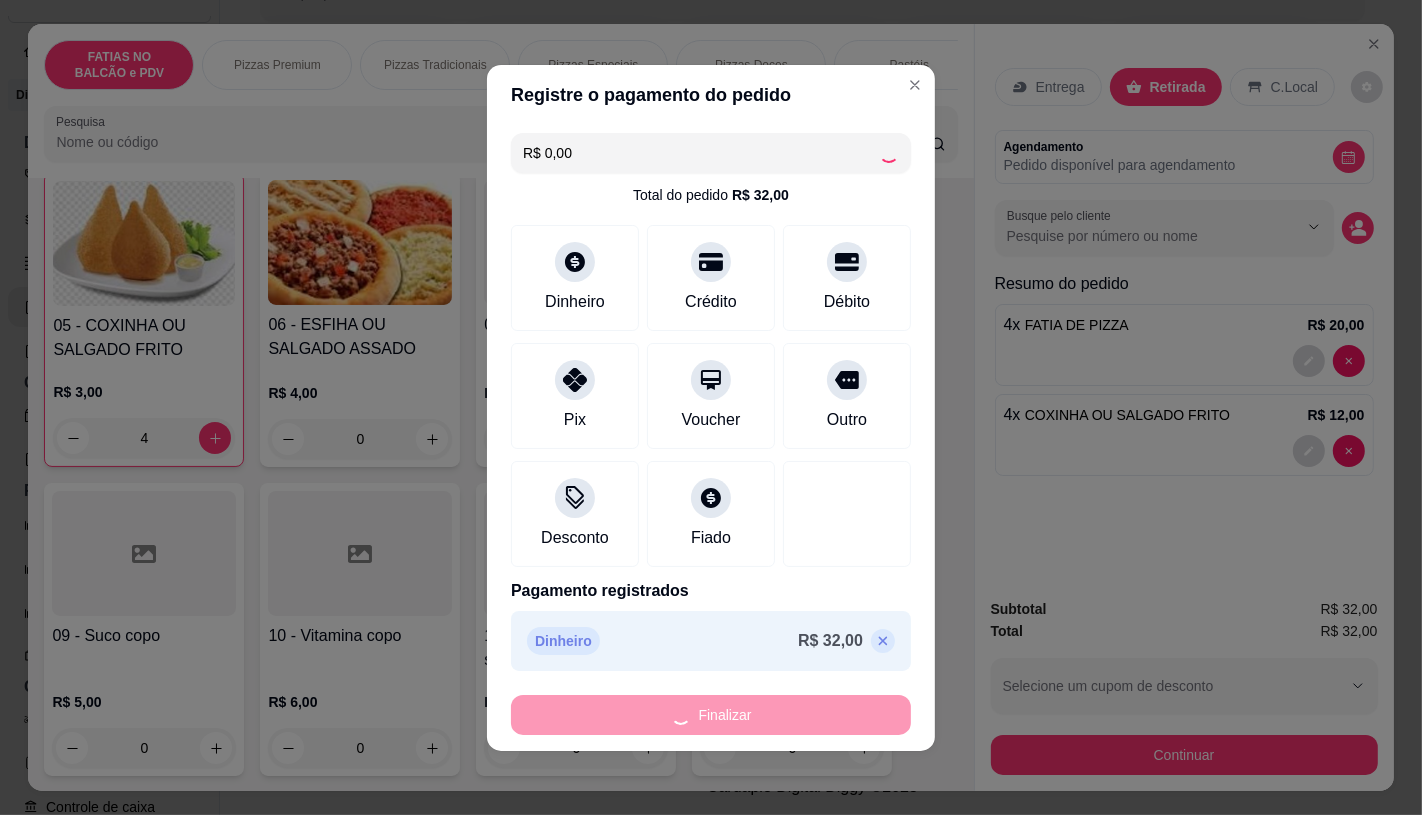 type on "0" 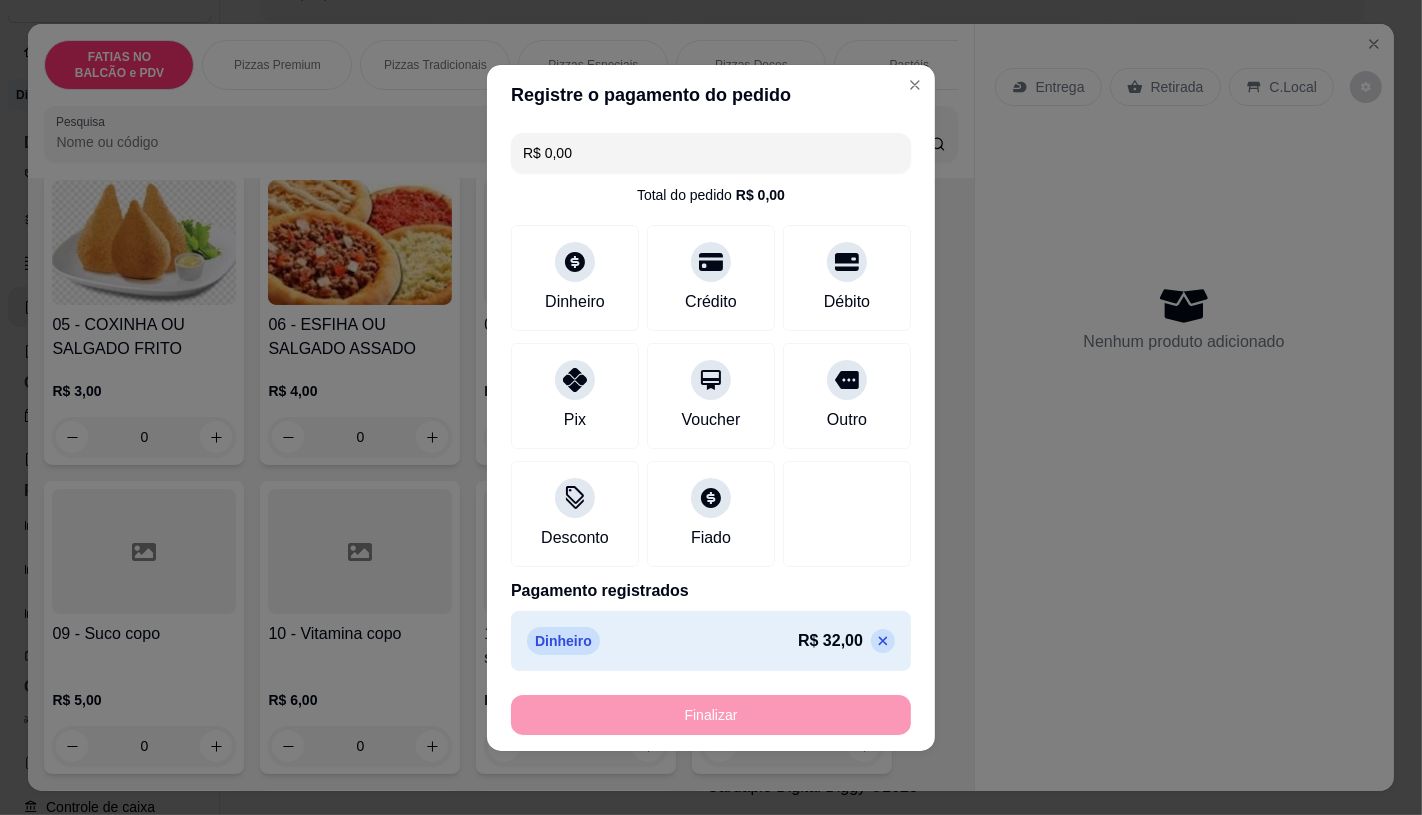type on "-R$ 32,00" 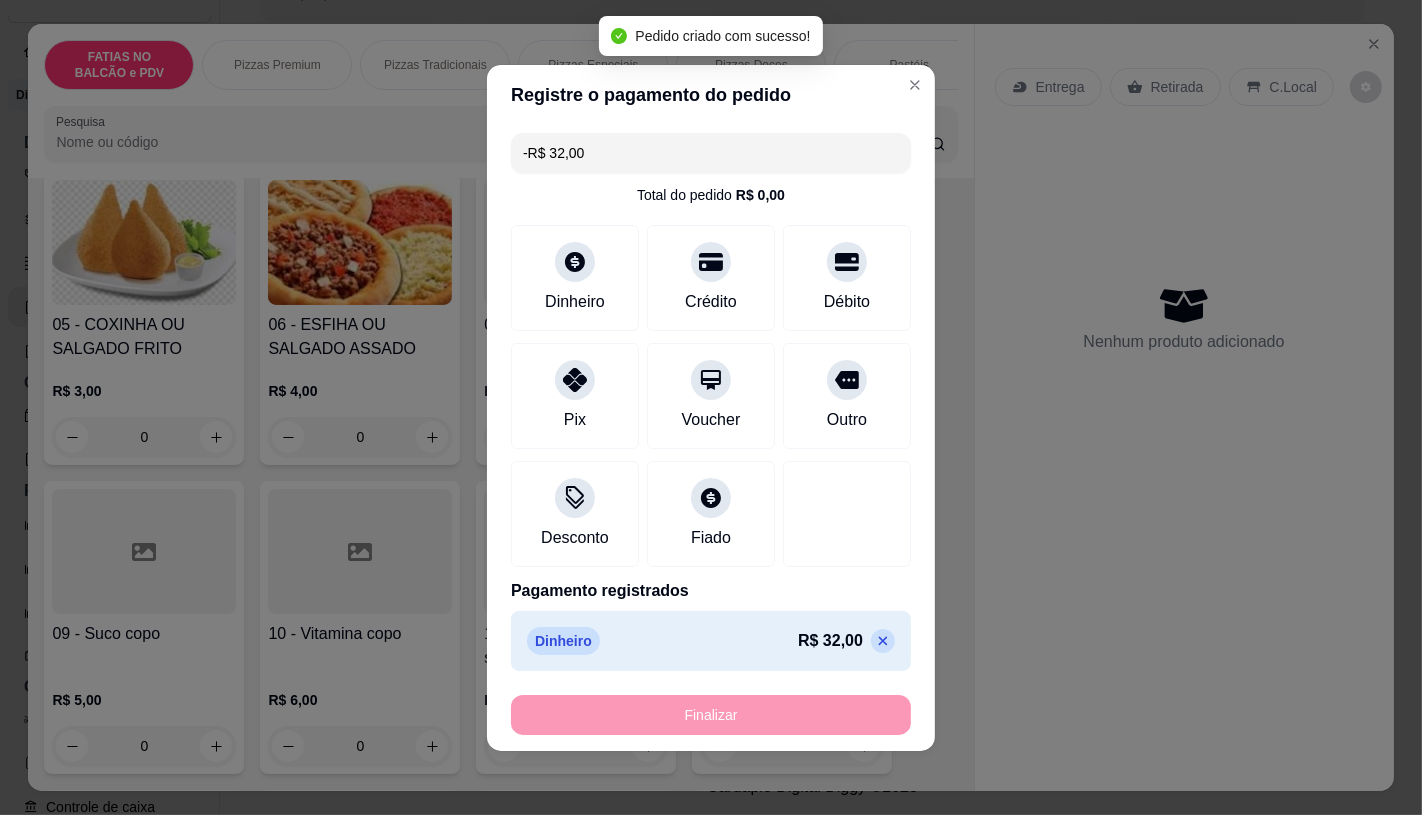 scroll, scrollTop: 444, scrollLeft: 0, axis: vertical 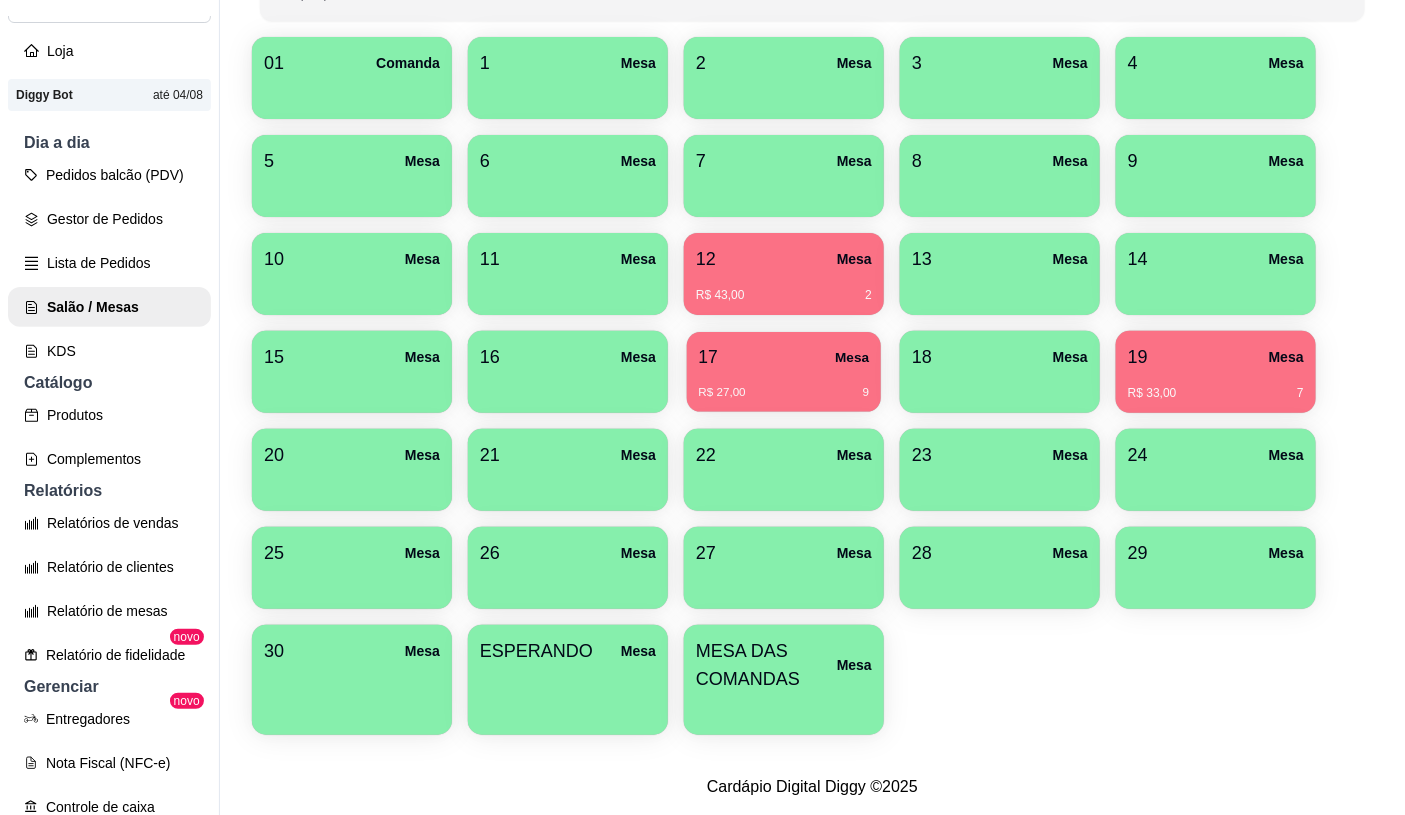 click on "17 Mesa R$ 27,00 9" at bounding box center [784, 372] 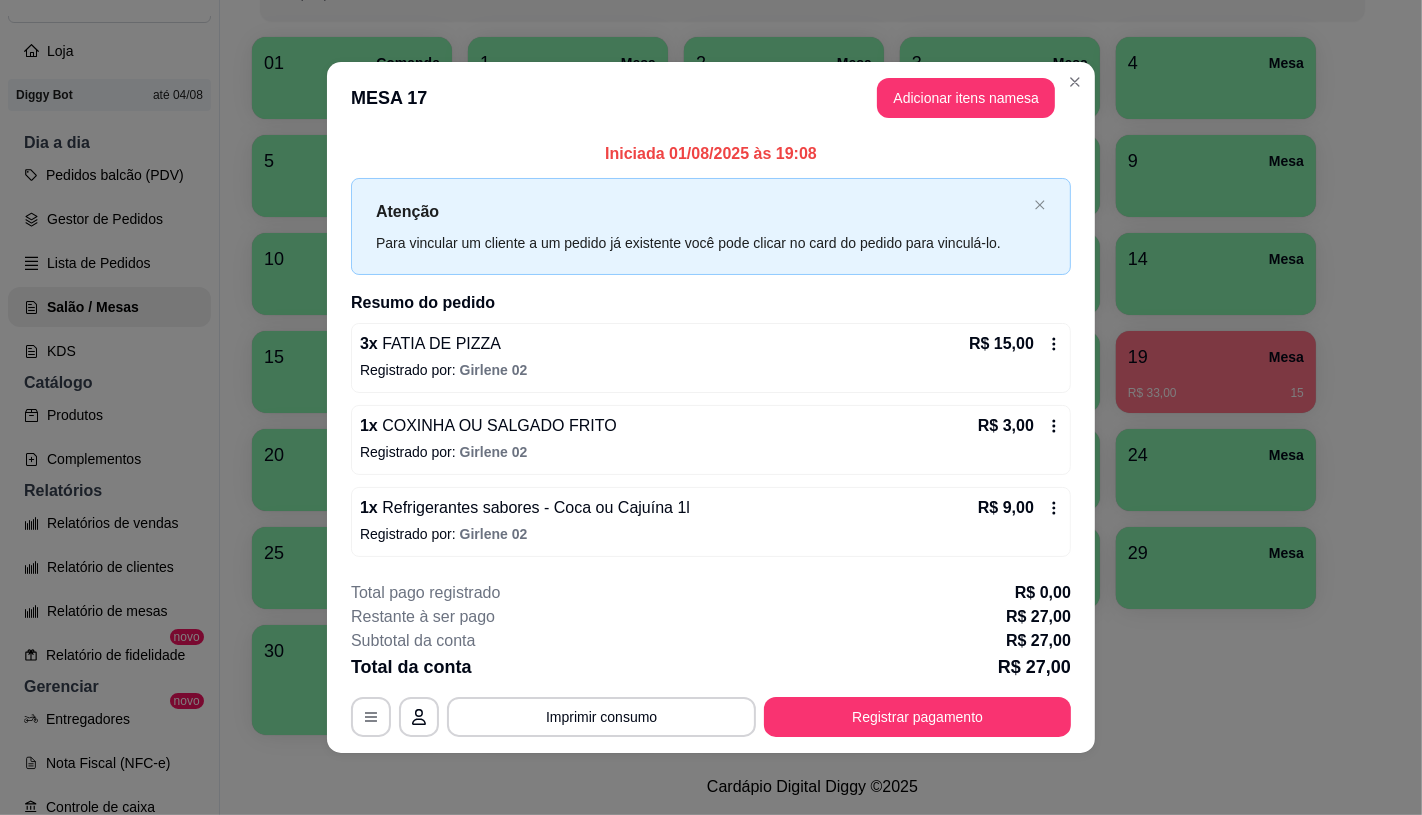 scroll, scrollTop: 2, scrollLeft: 0, axis: vertical 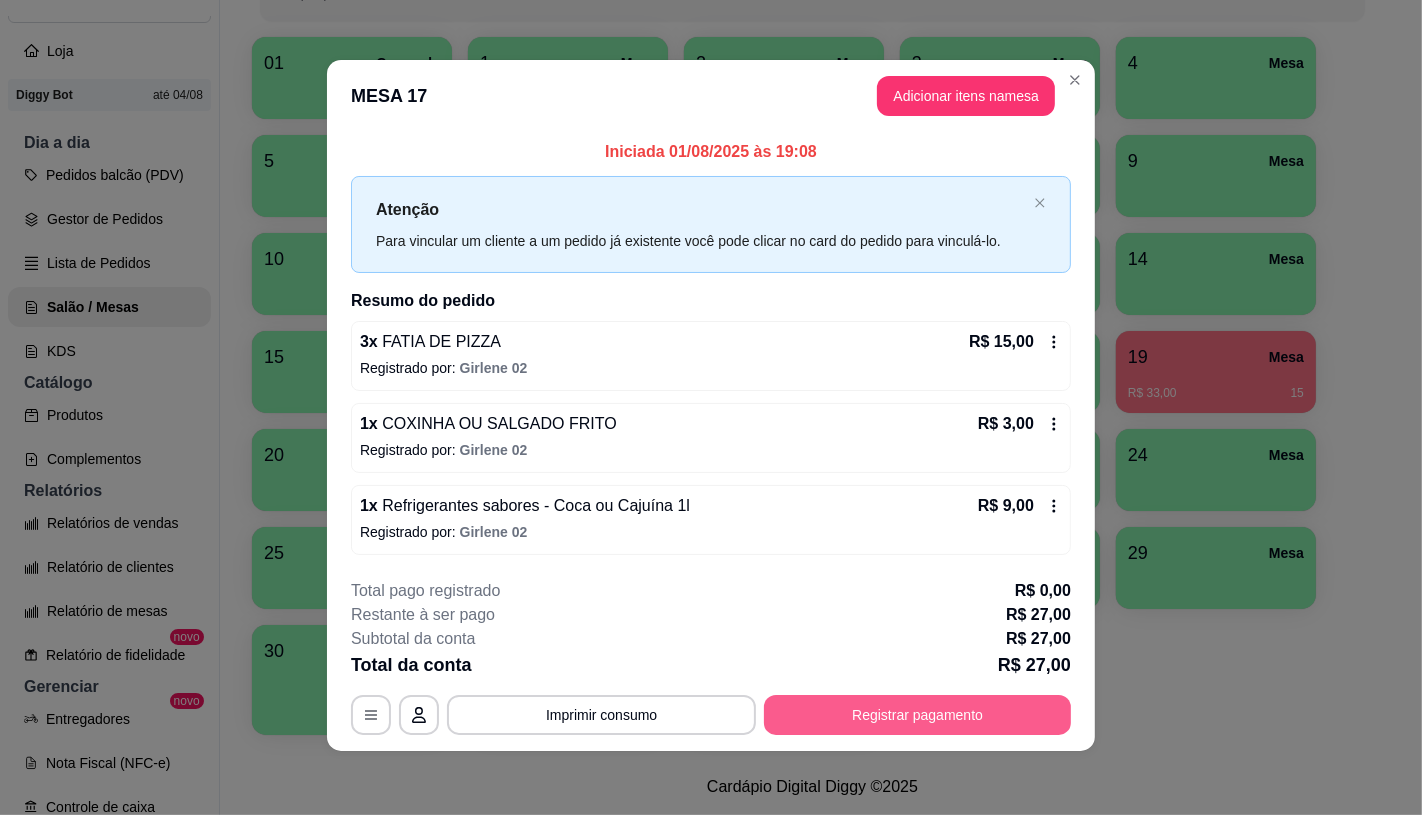 click on "Registrar pagamento" at bounding box center [917, 715] 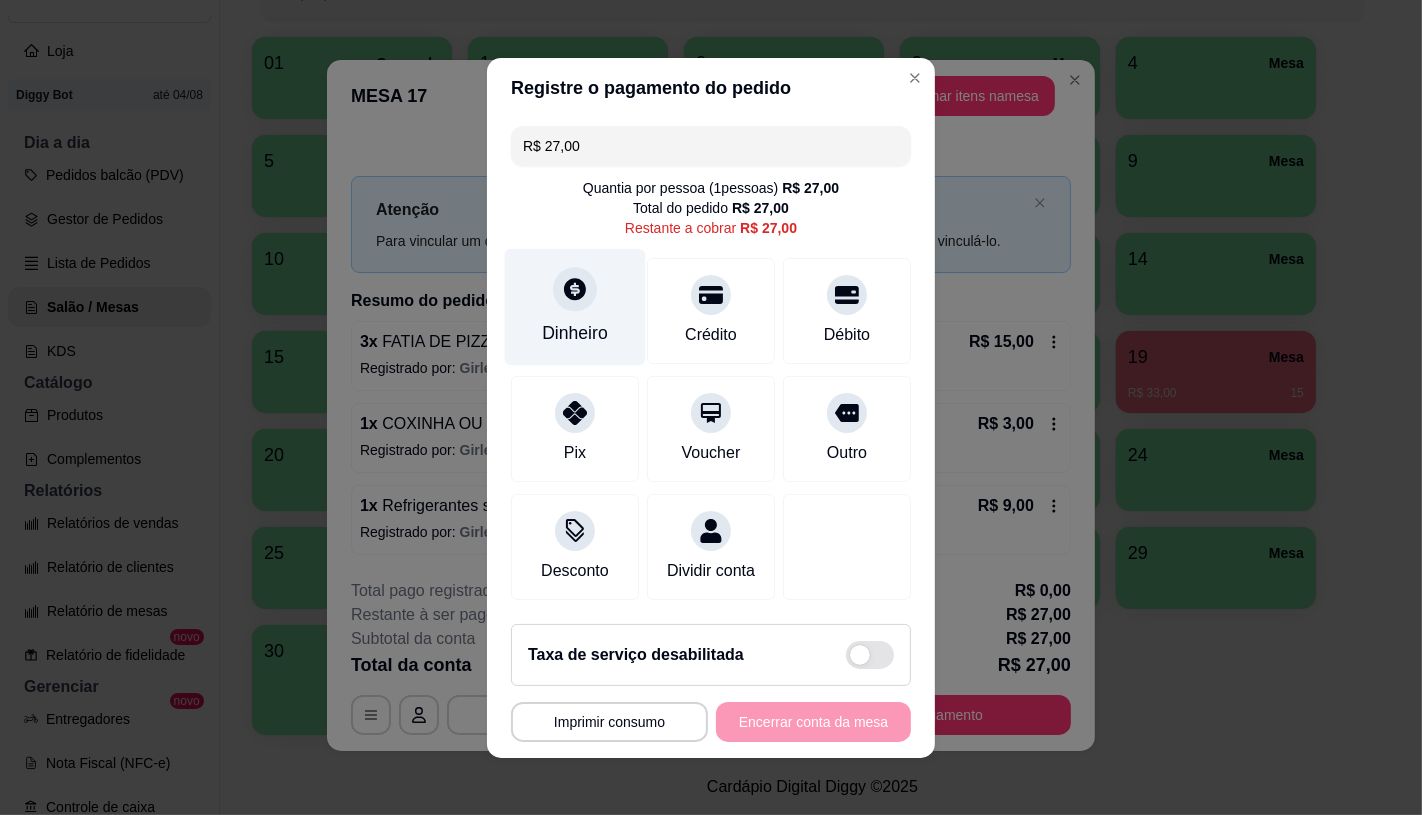 click on "Dinheiro" at bounding box center [575, 333] 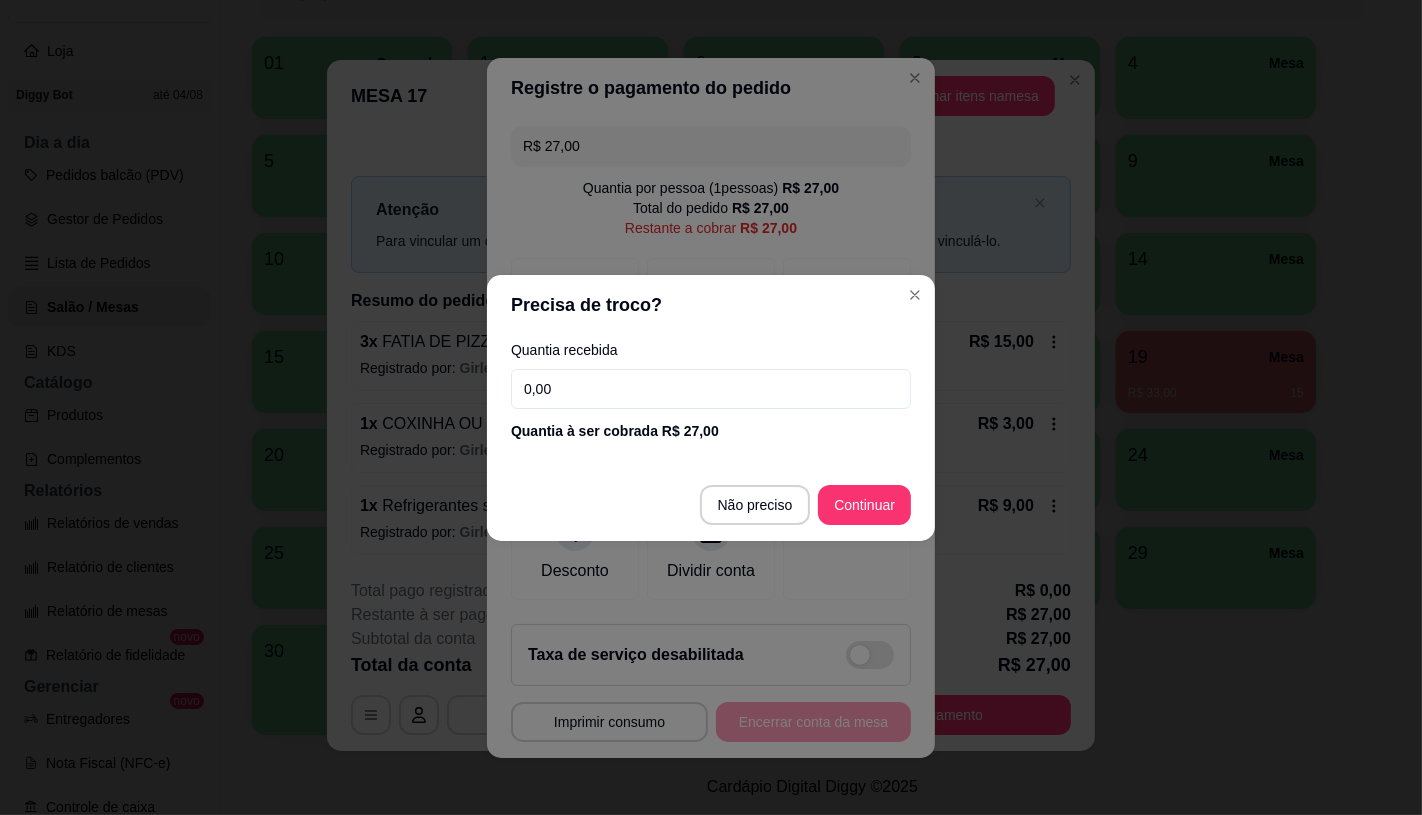 click on "0,00" at bounding box center [711, 389] 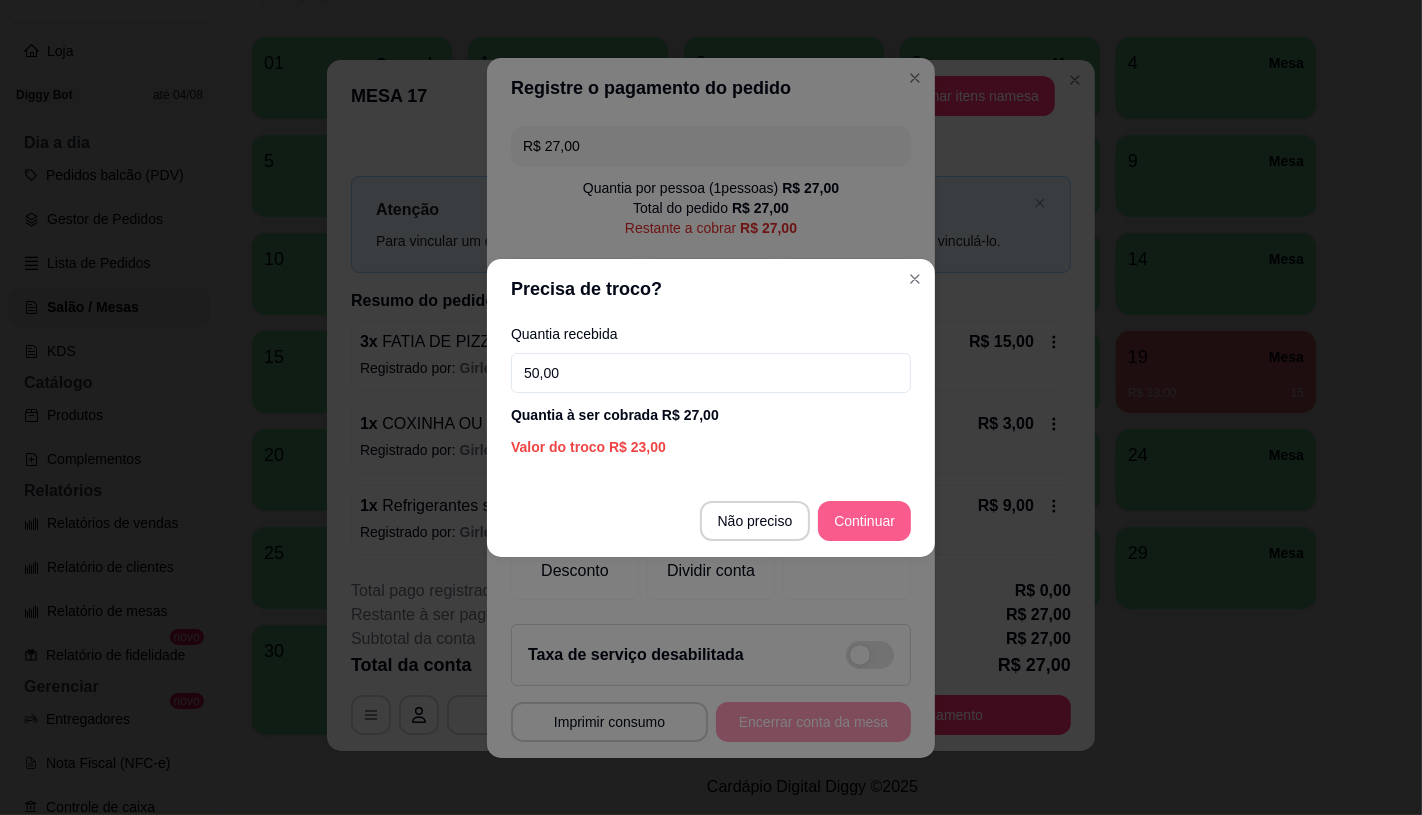 type on "50,00" 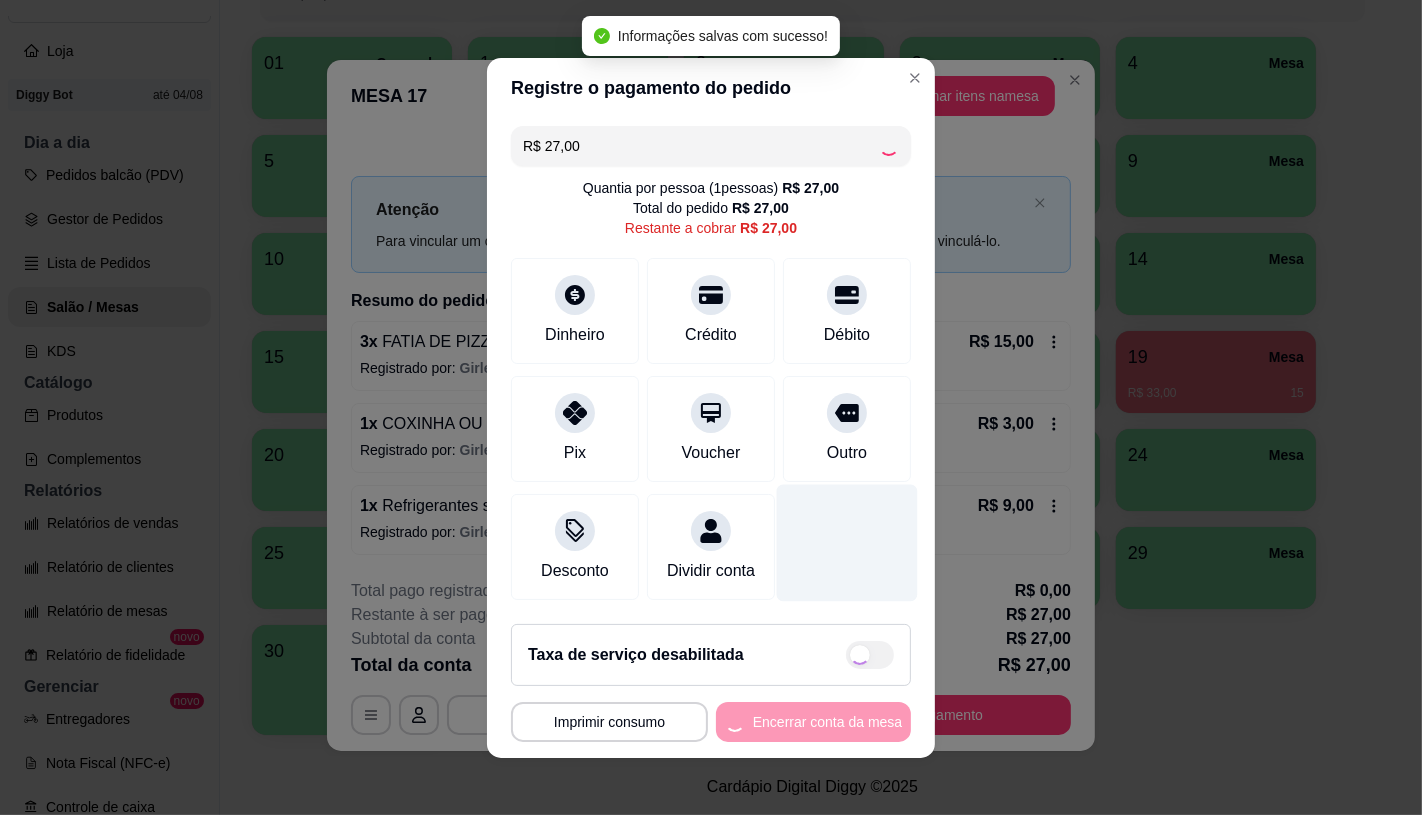 type on "R$ 0,00" 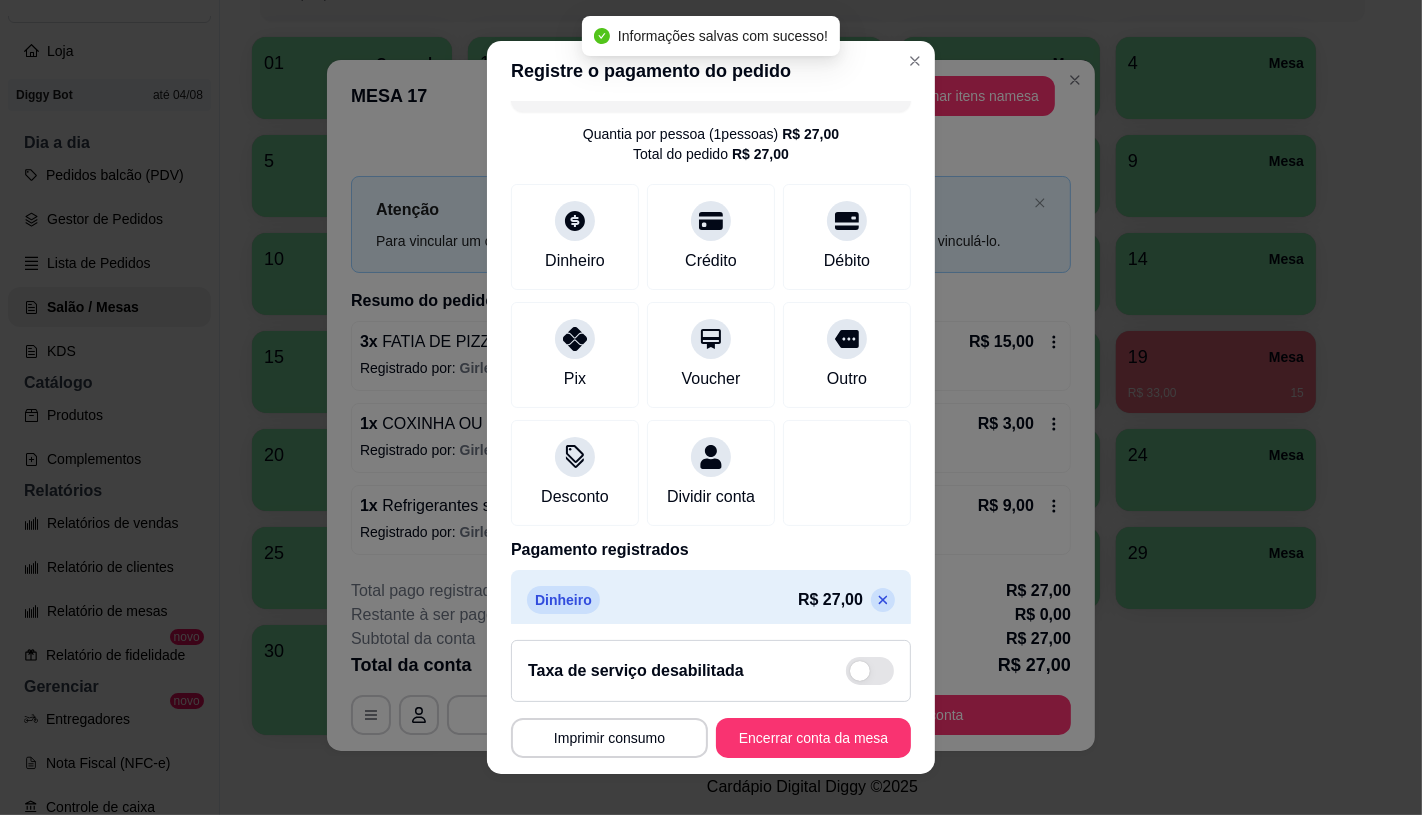 scroll, scrollTop: 74, scrollLeft: 0, axis: vertical 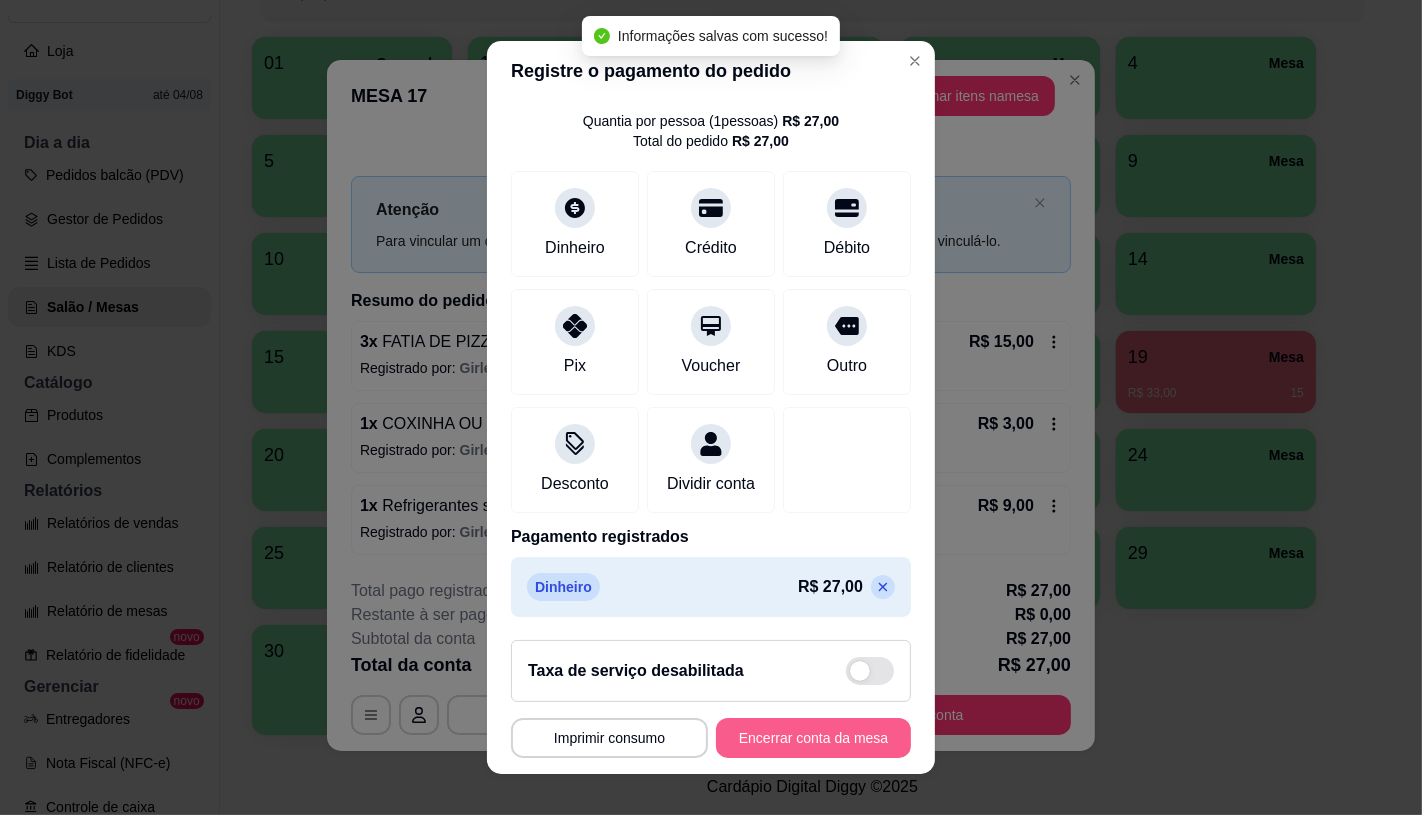 click on "Encerrar conta da mesa" at bounding box center (813, 738) 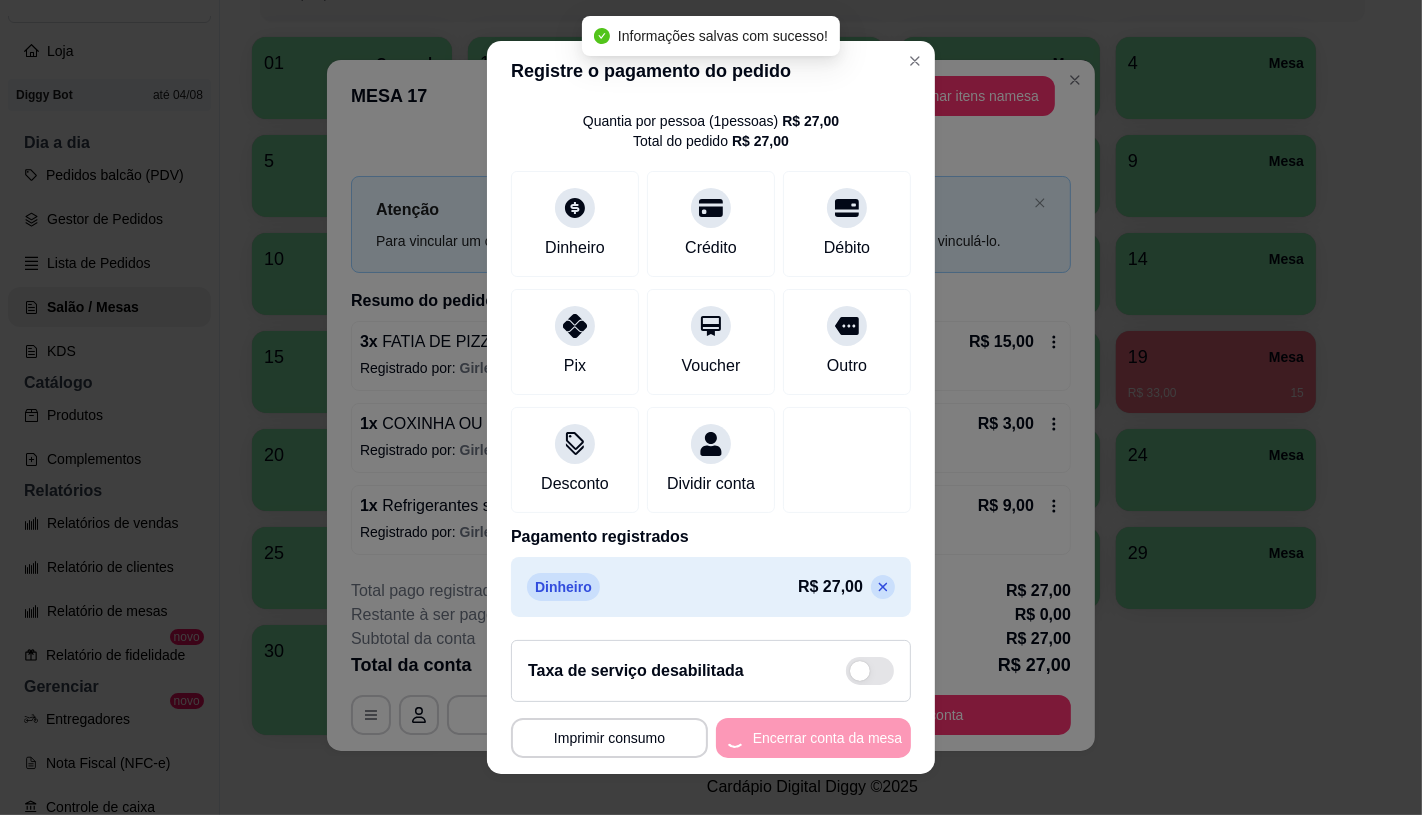 scroll, scrollTop: 0, scrollLeft: 0, axis: both 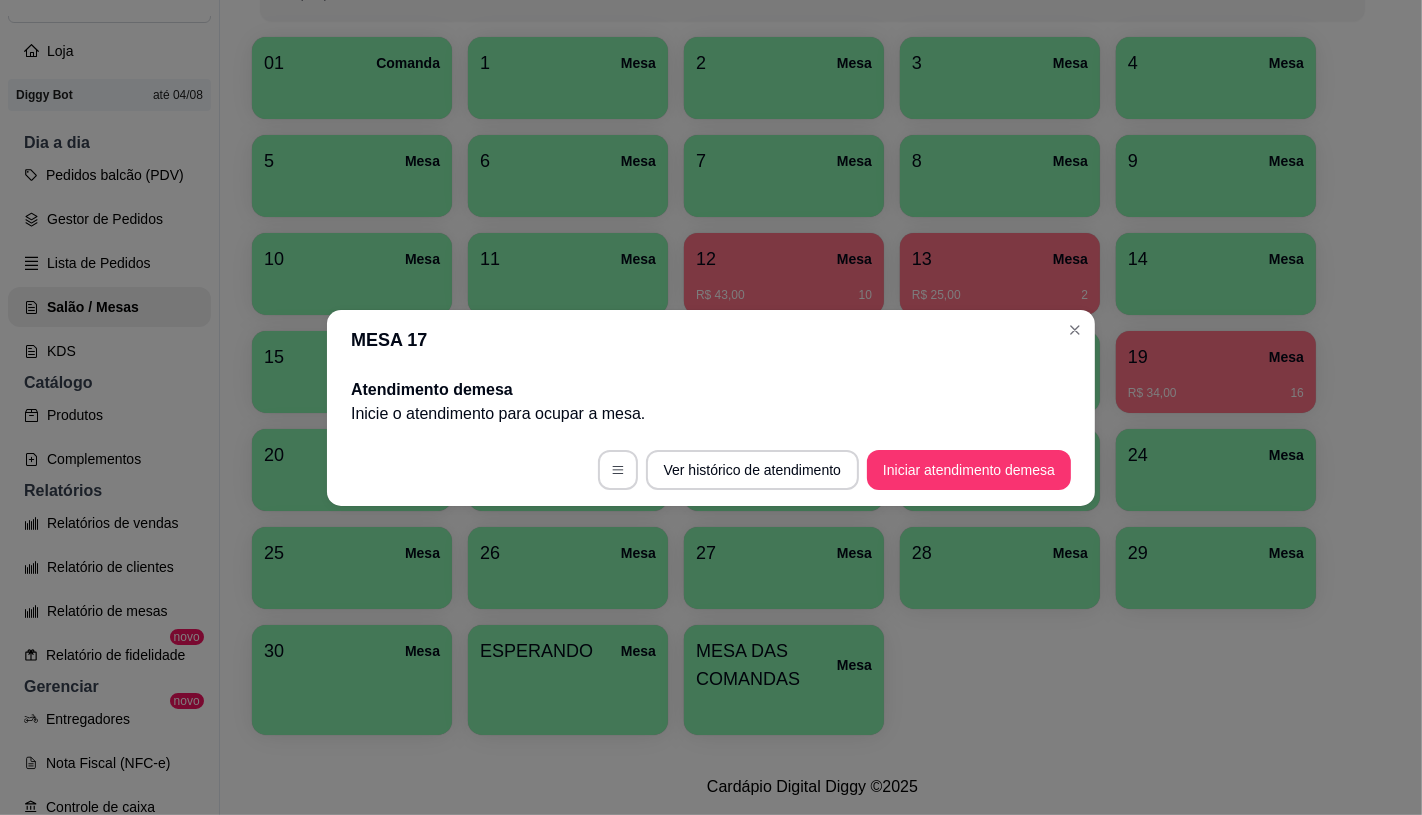 drag, startPoint x: 1046, startPoint y: 401, endPoint x: 1212, endPoint y: 390, distance: 166.36406 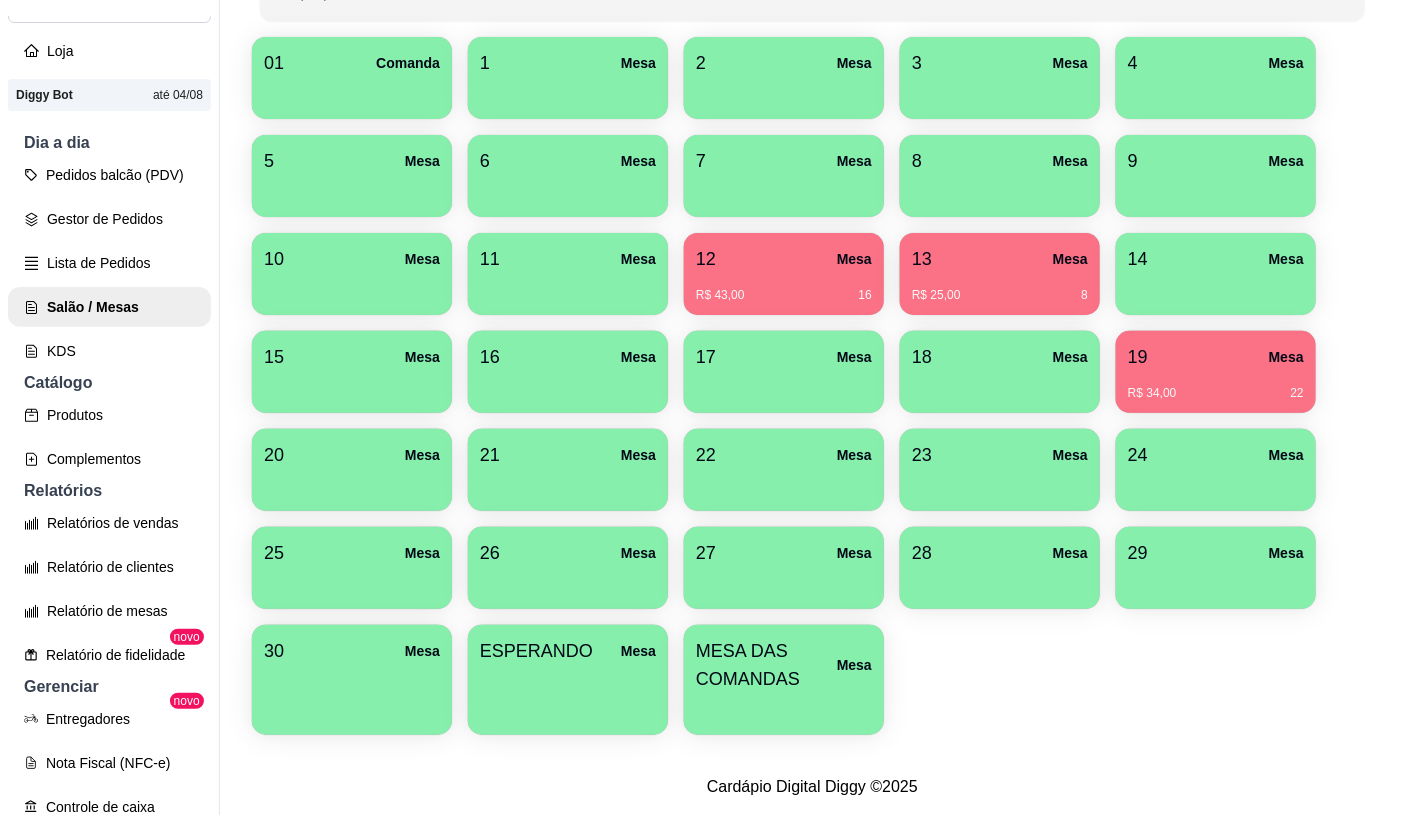 click on "19 Mesa R$ 34,00 22" at bounding box center (1216, 372) 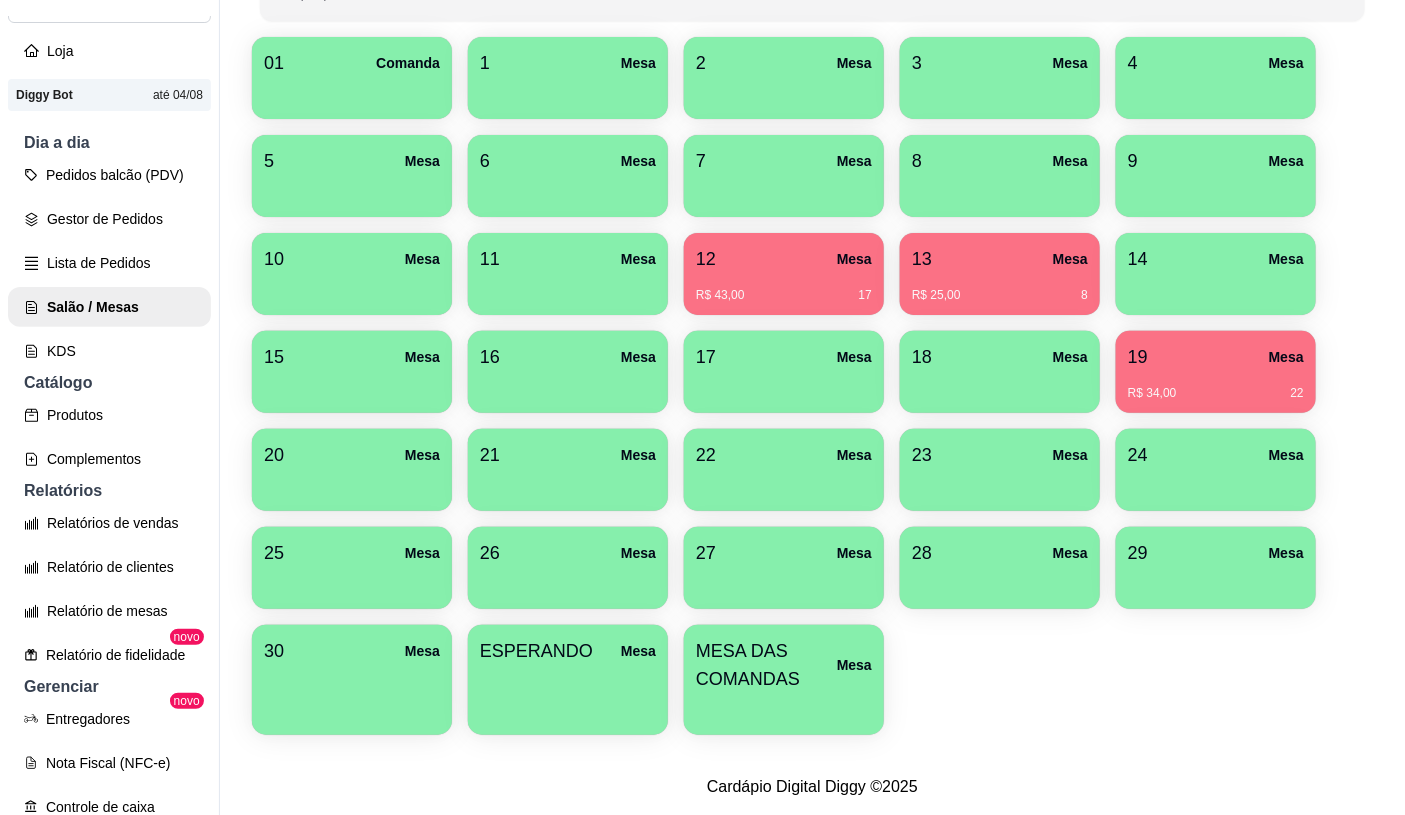 click on "01 Comanda 1 Mesa 2 Mesa 3 Mesa 4 Mesa 5 Mesa 6 Mesa 7 Mesa 8 Mesa 9 Mesa 10 Mesa 11 Mesa 12 Mesa R$ 43,00 17 13 Mesa R$ 25,00 8 14 Mesa 15 Mesa 16 Mesa 17 Mesa 18 Mesa 19 Mesa R$ 34,00 22 20 Mesa 21 Mesa 22 Mesa 23 Mesa 24 Mesa 25 Mesa 26 Mesa 27 Mesa 28 Mesa 29 Mesa 30 Mesa ESPERANDO  Mesa MESA DAS COMANDAS Mesa" at bounding box center (812, 386) 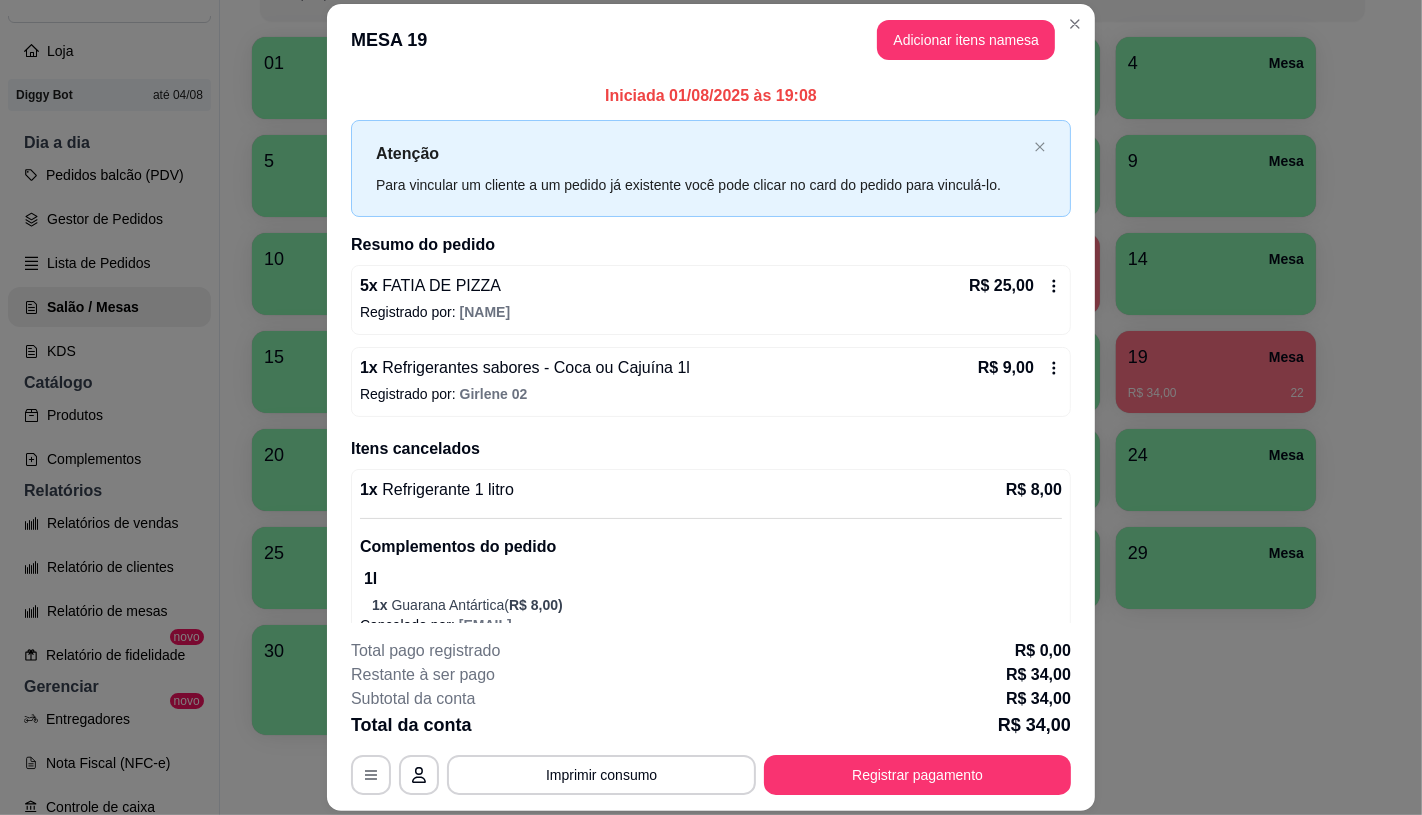 scroll, scrollTop: 28, scrollLeft: 0, axis: vertical 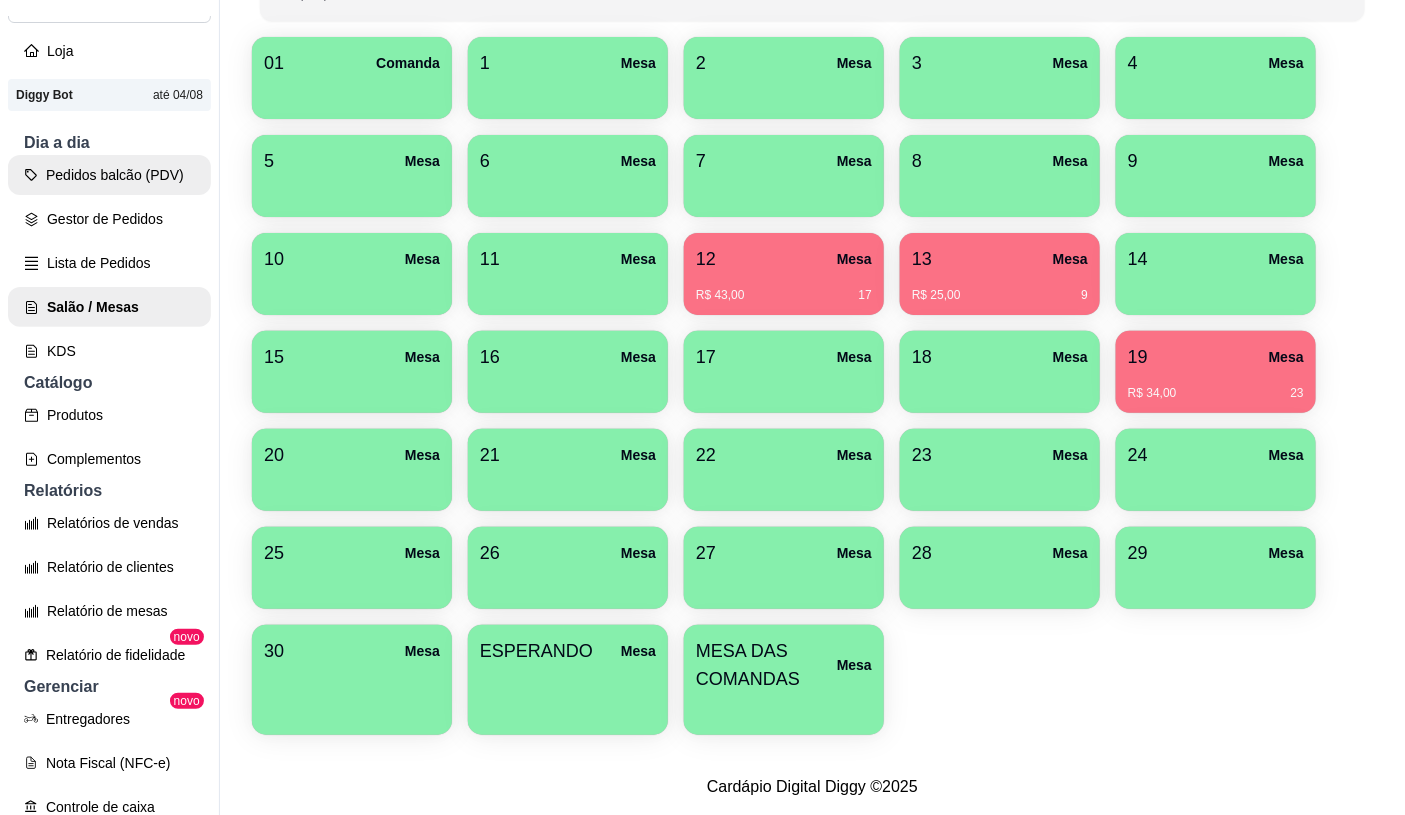 click on "Pedidos balcão (PDV)" at bounding box center [109, 175] 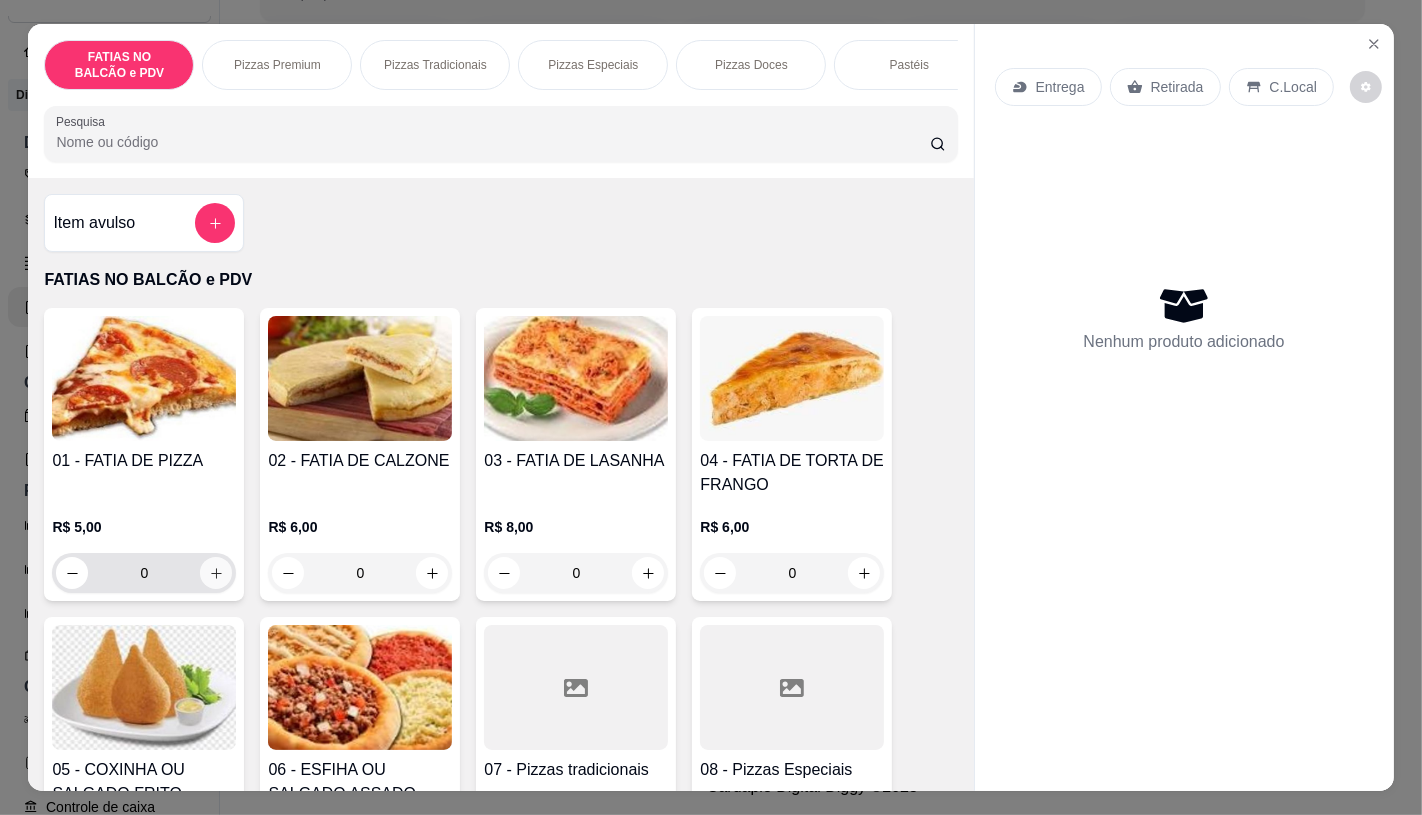 click on "0" at bounding box center (144, 573) 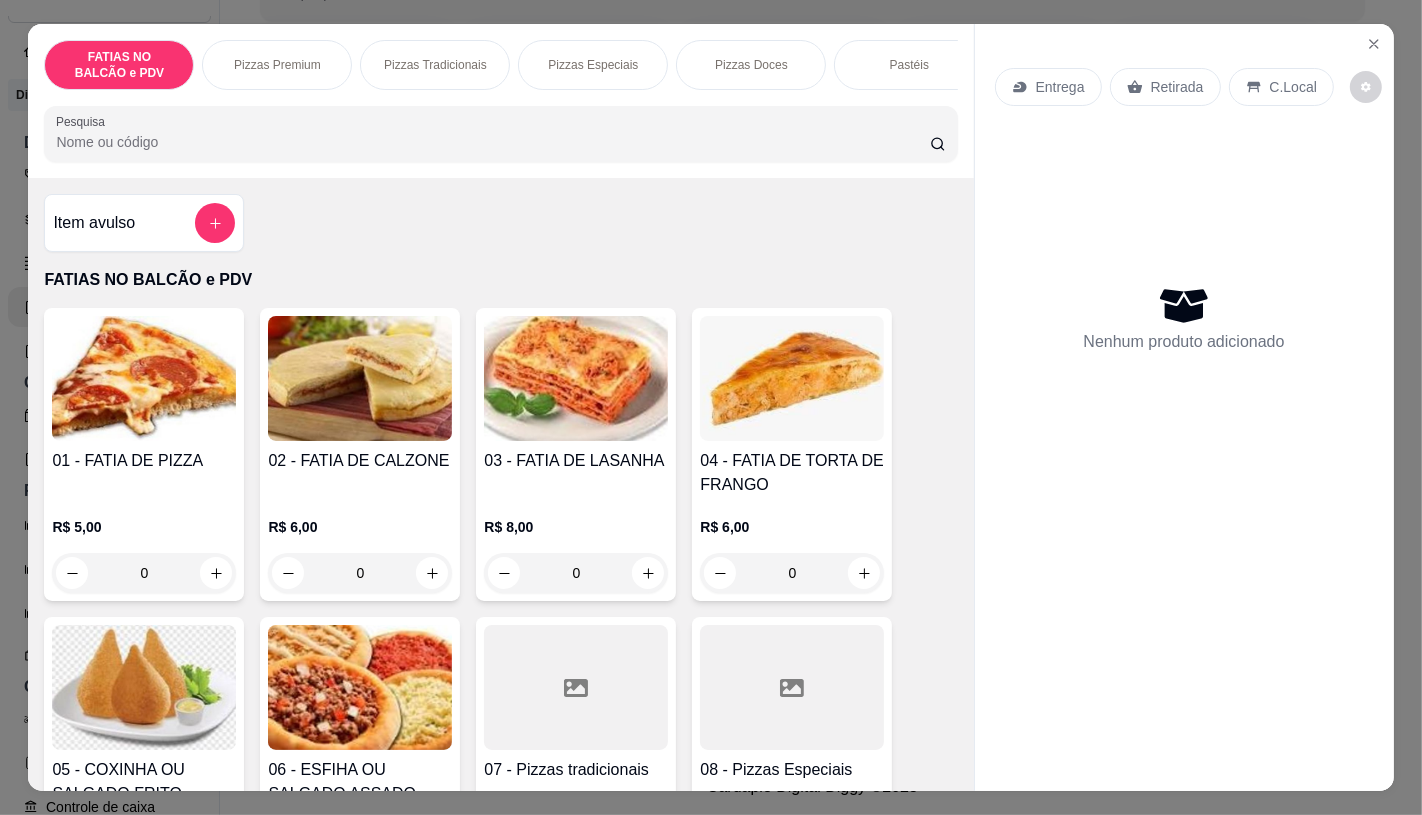 click on "0" at bounding box center (144, 573) 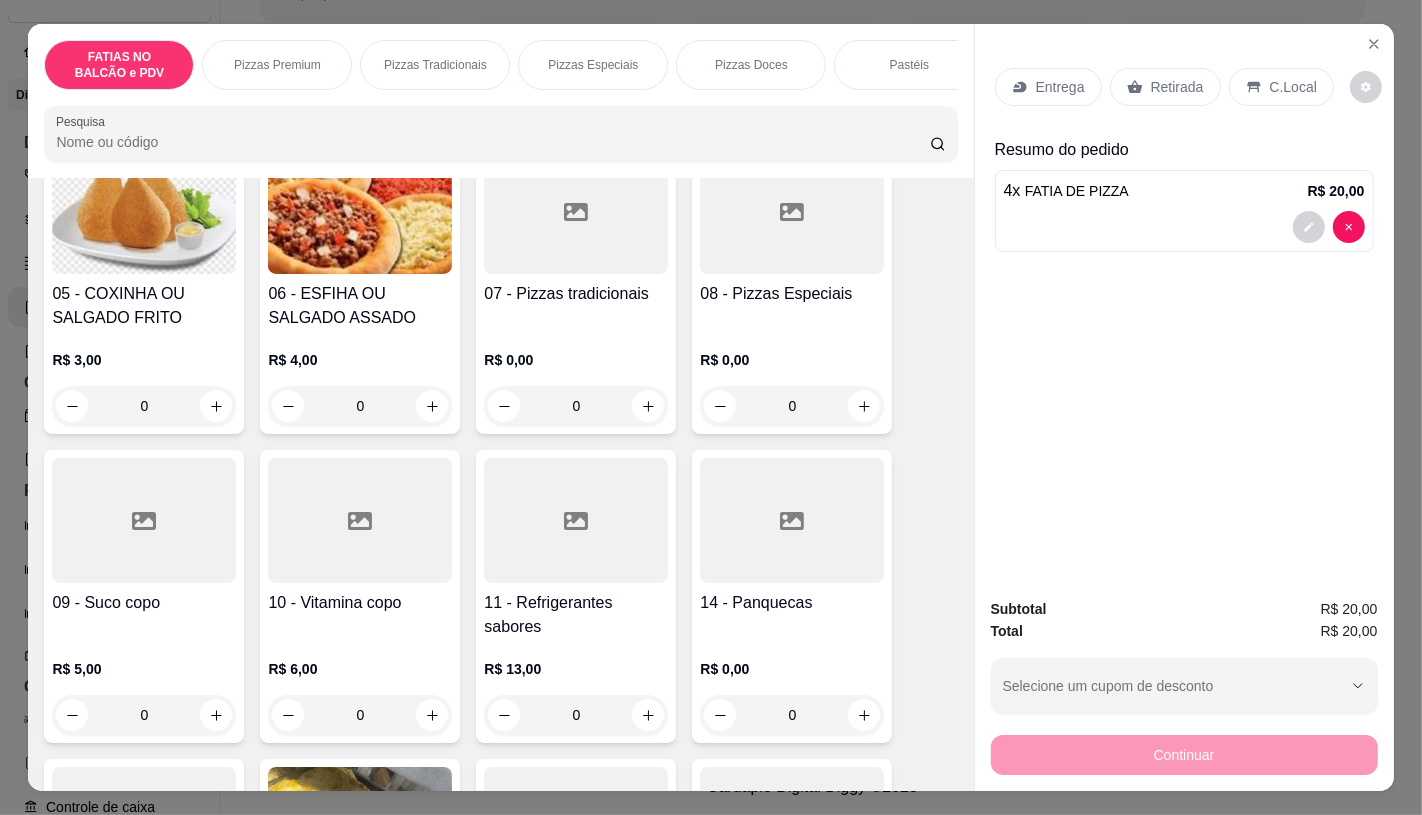 scroll, scrollTop: 555, scrollLeft: 0, axis: vertical 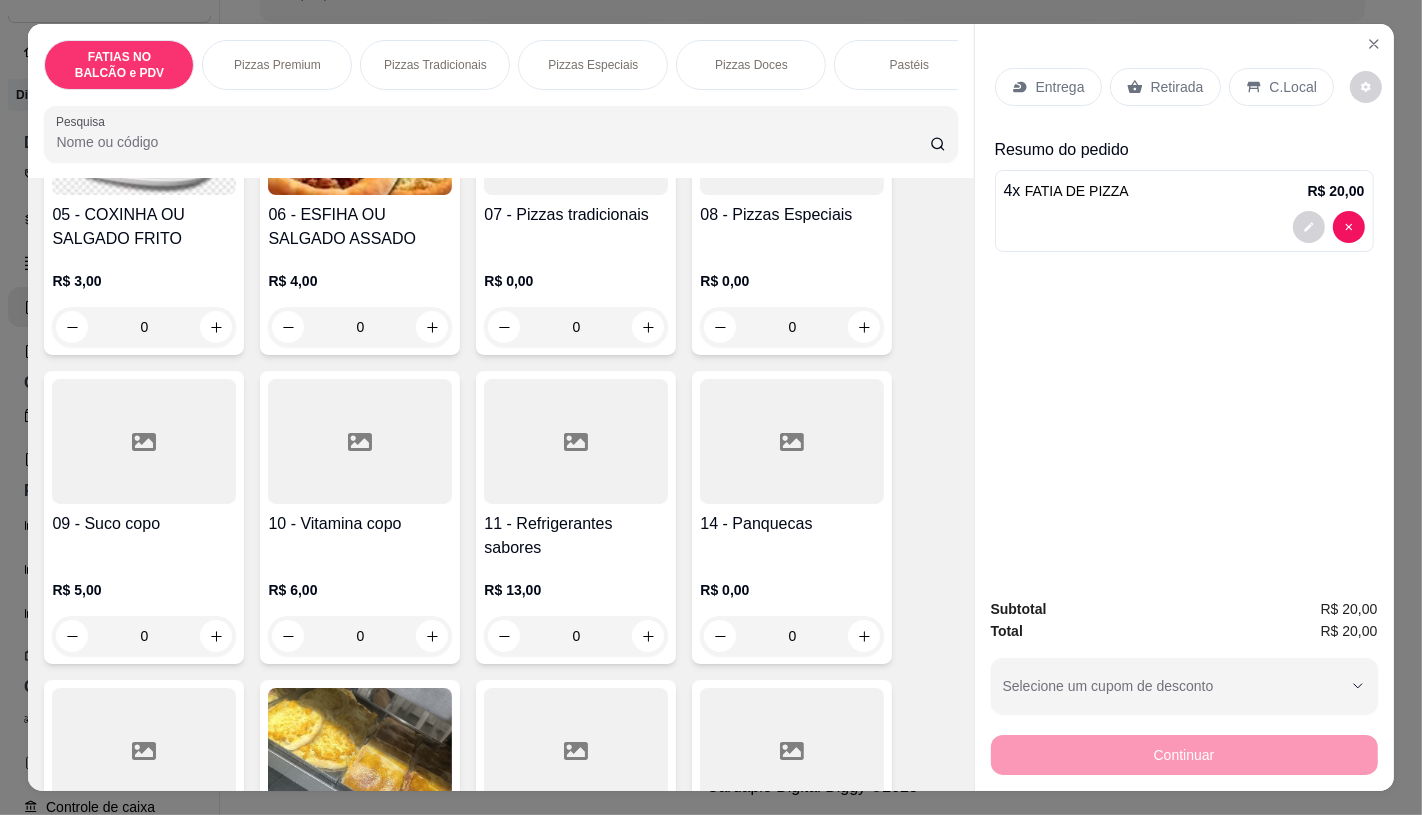 type on "4" 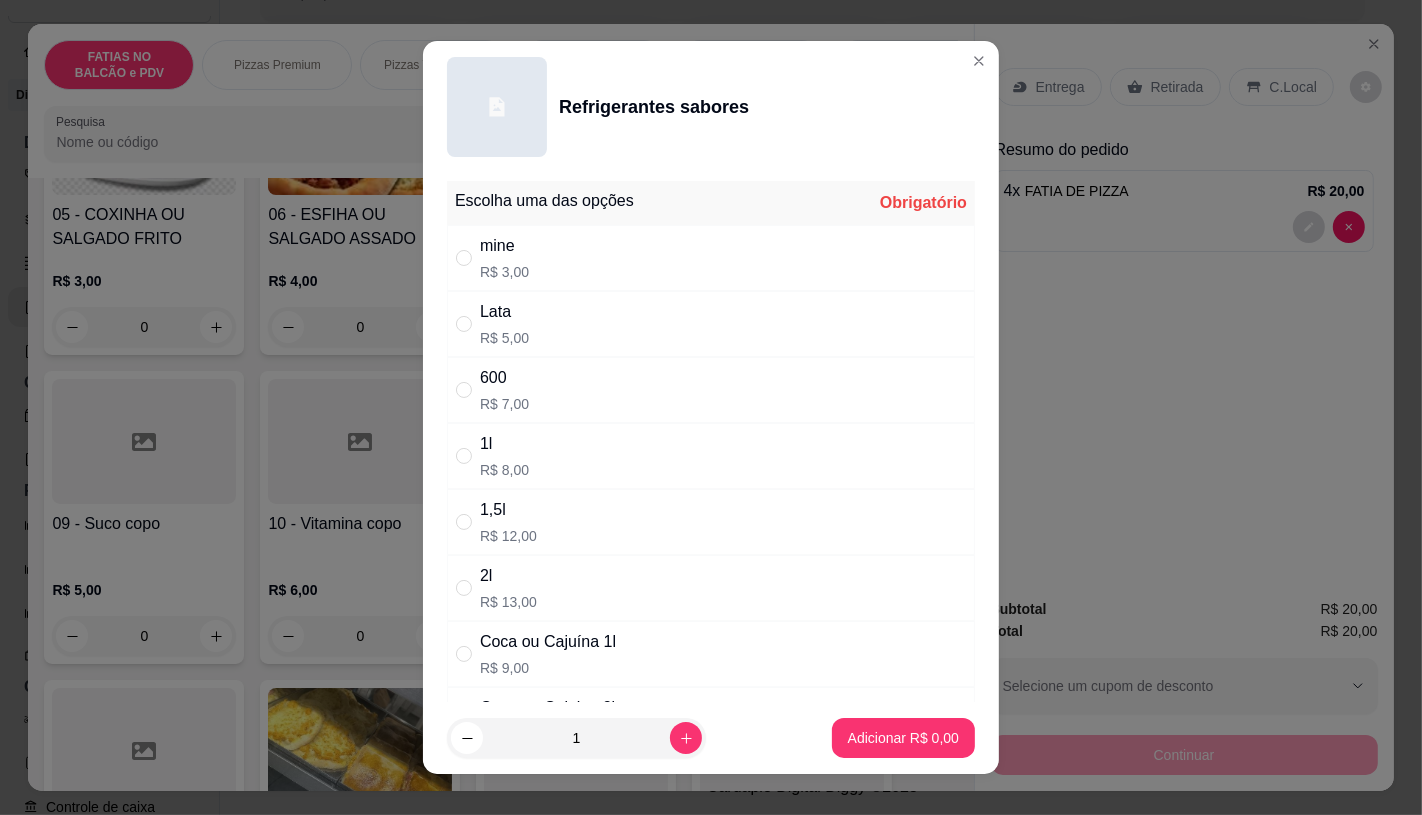 click on "Coca ou Cajuína 1l R$ 9,00" at bounding box center (548, 654) 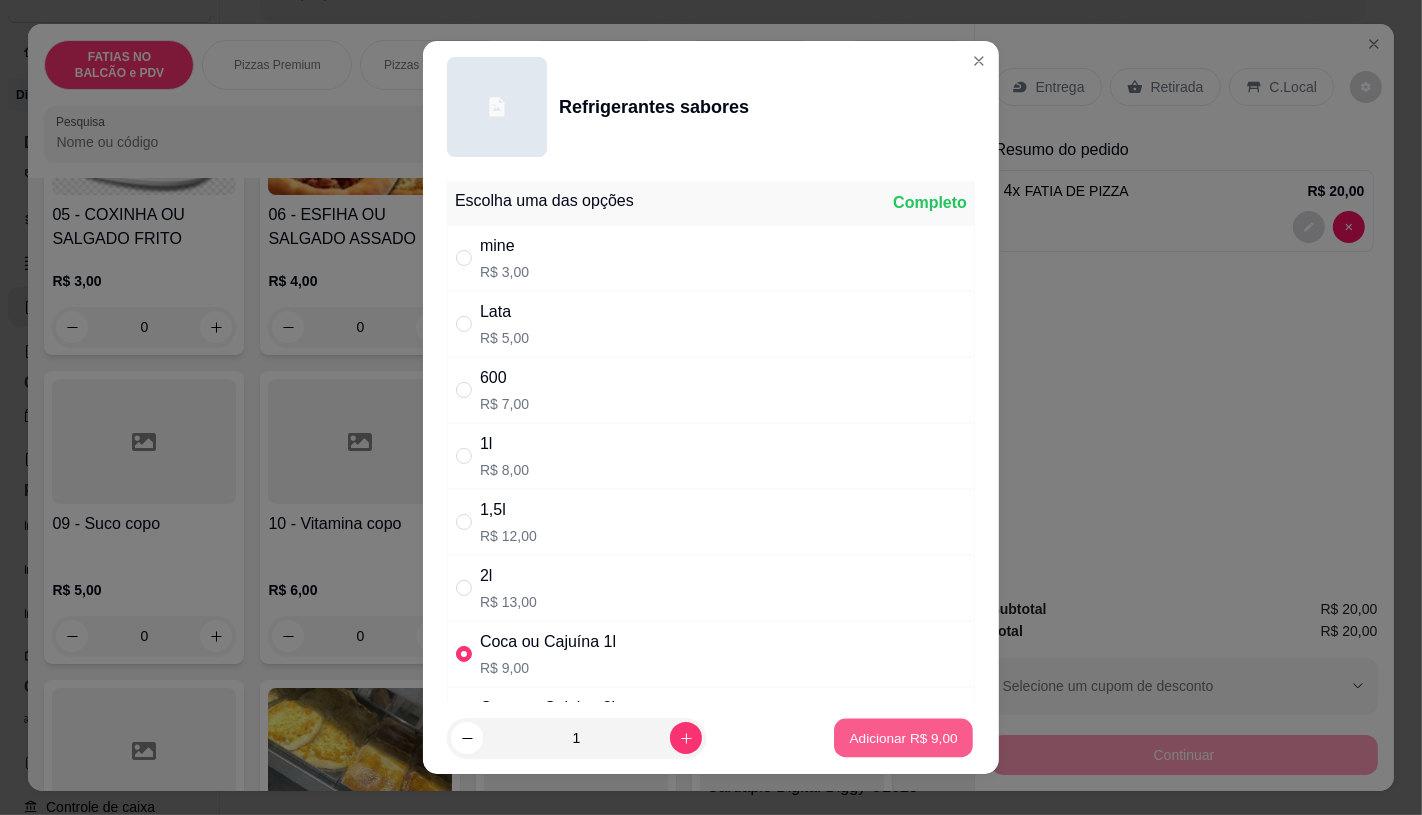 click on "Adicionar   R$ 9,00" at bounding box center [903, 738] 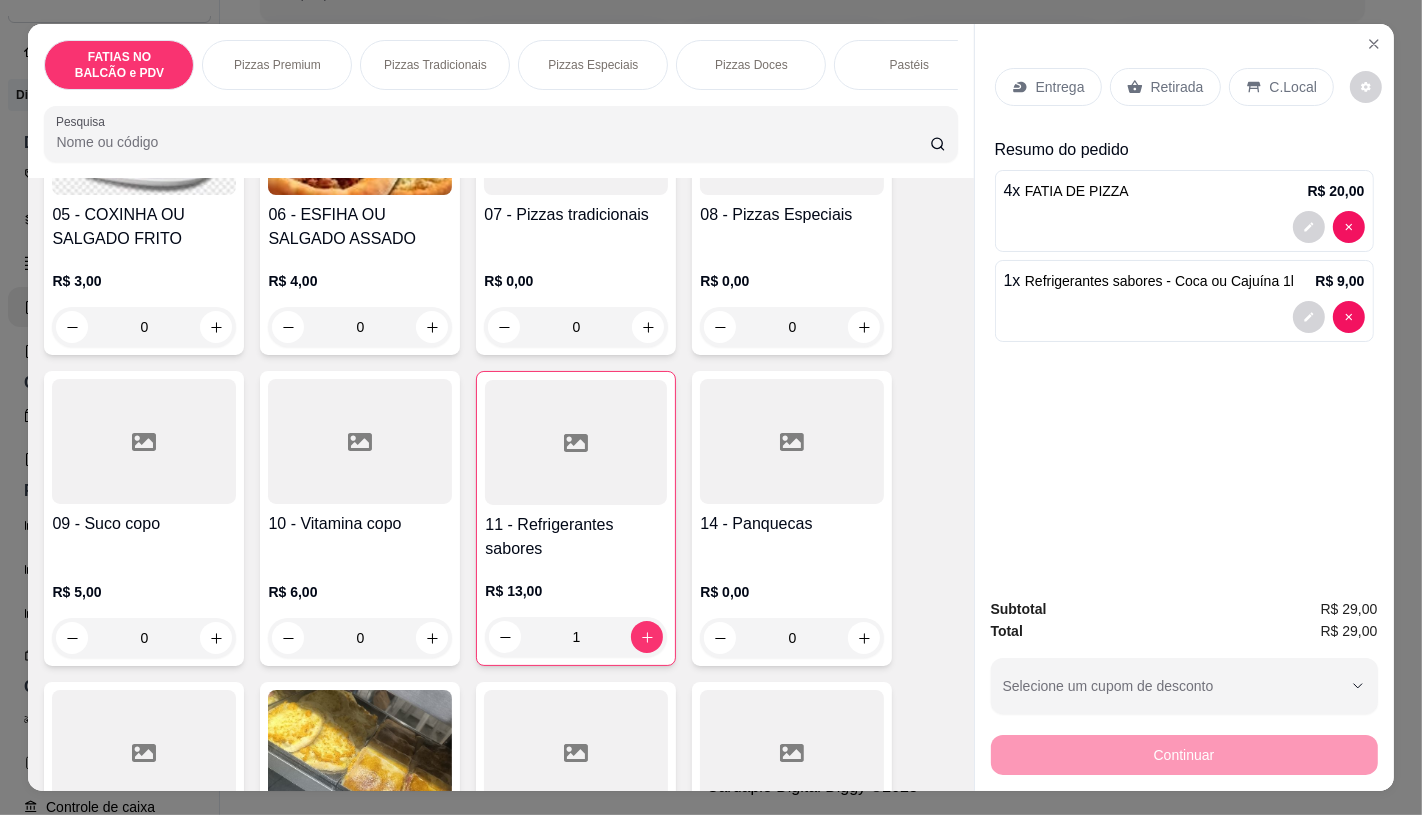 click on "Retirada" at bounding box center (1165, 87) 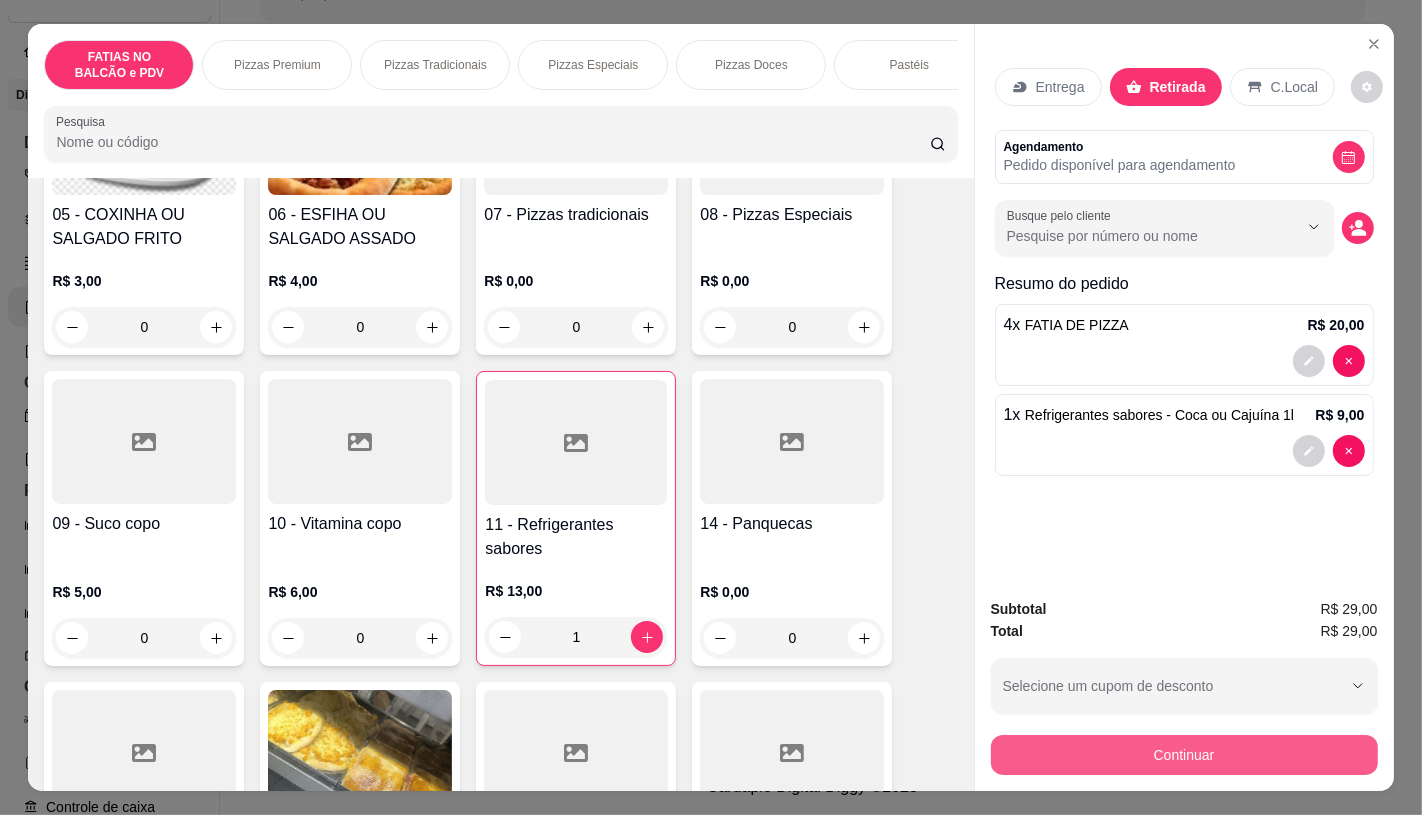click on "Continuar" at bounding box center (1184, 755) 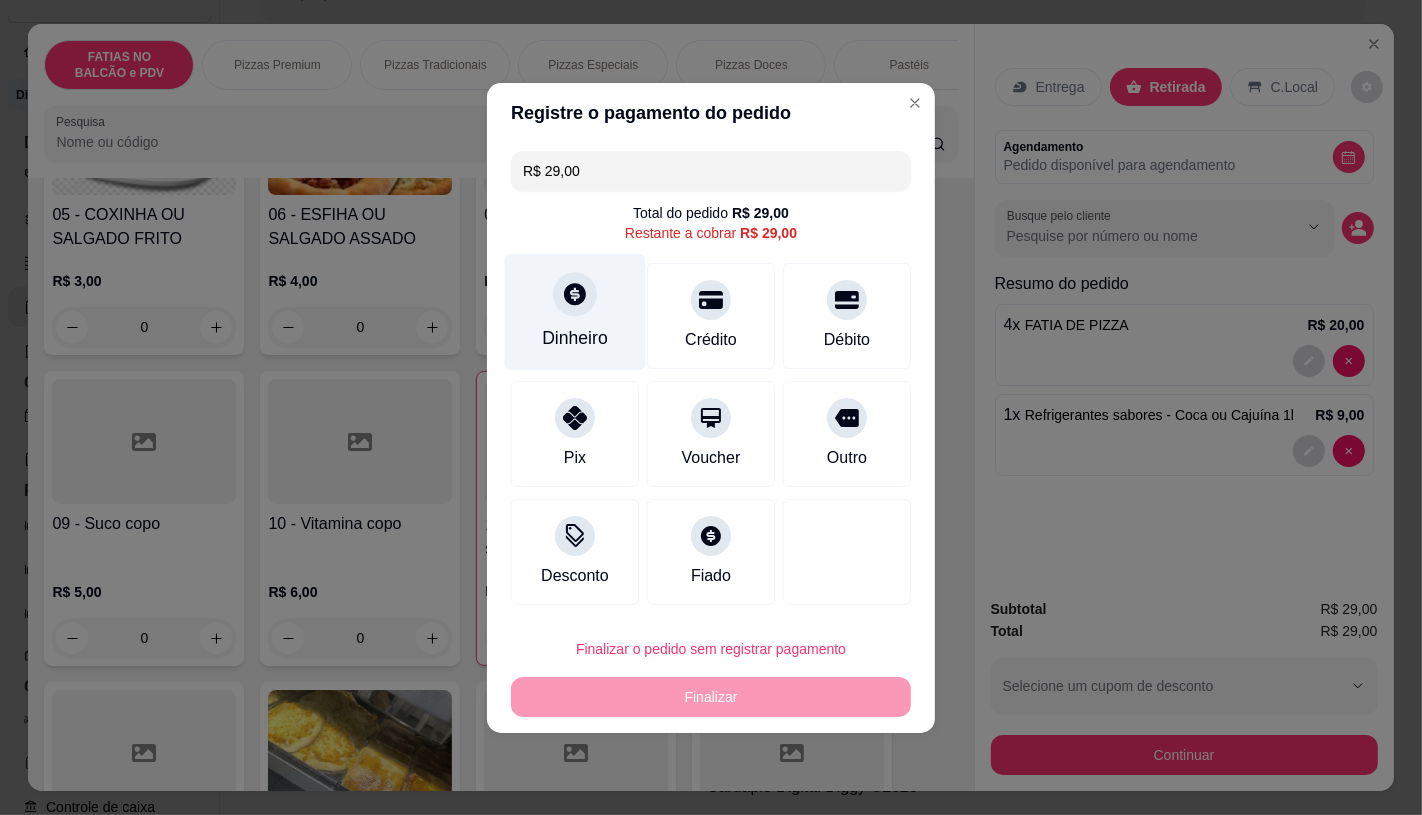 click at bounding box center [575, 294] 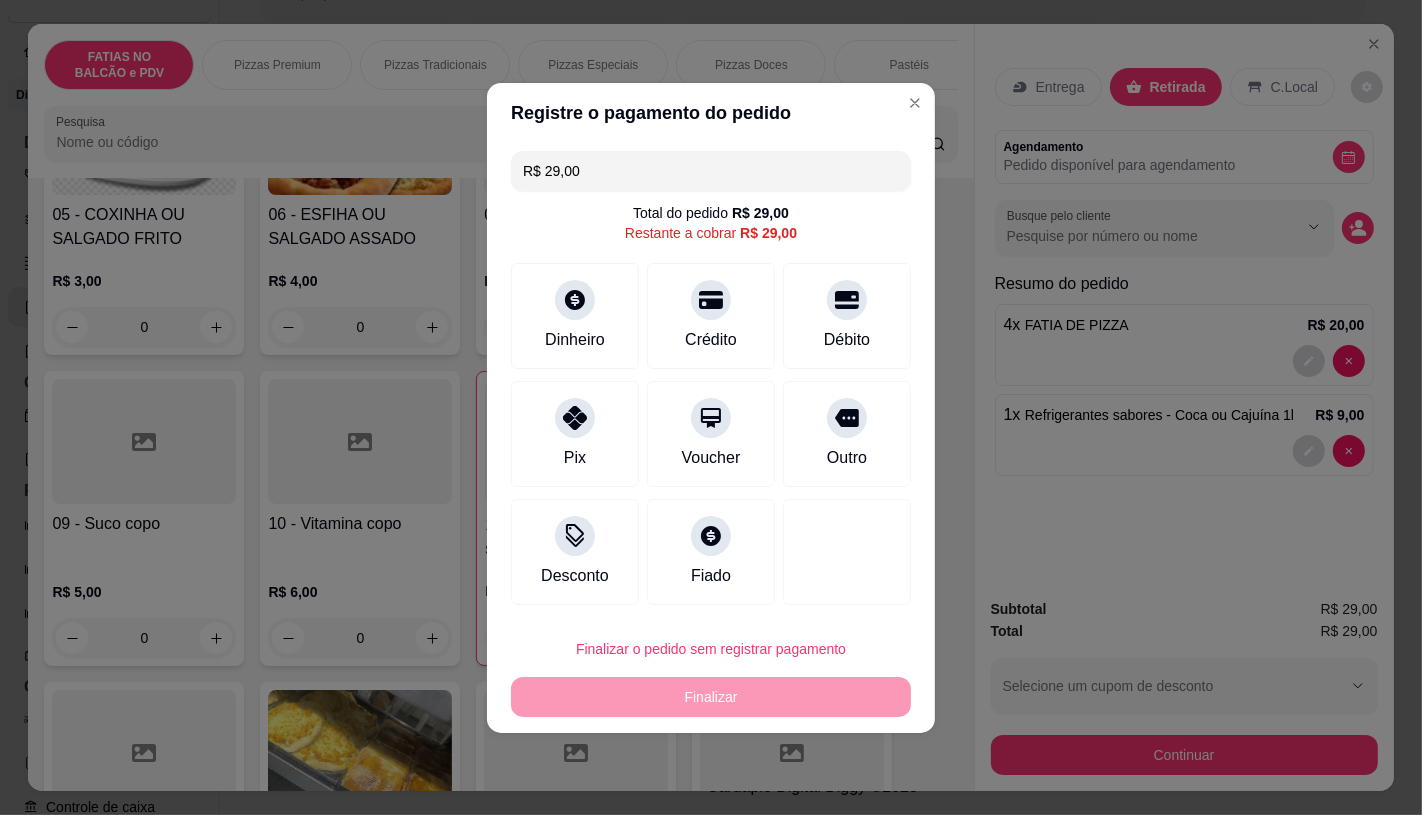 click on "0,00" at bounding box center [711, 389] 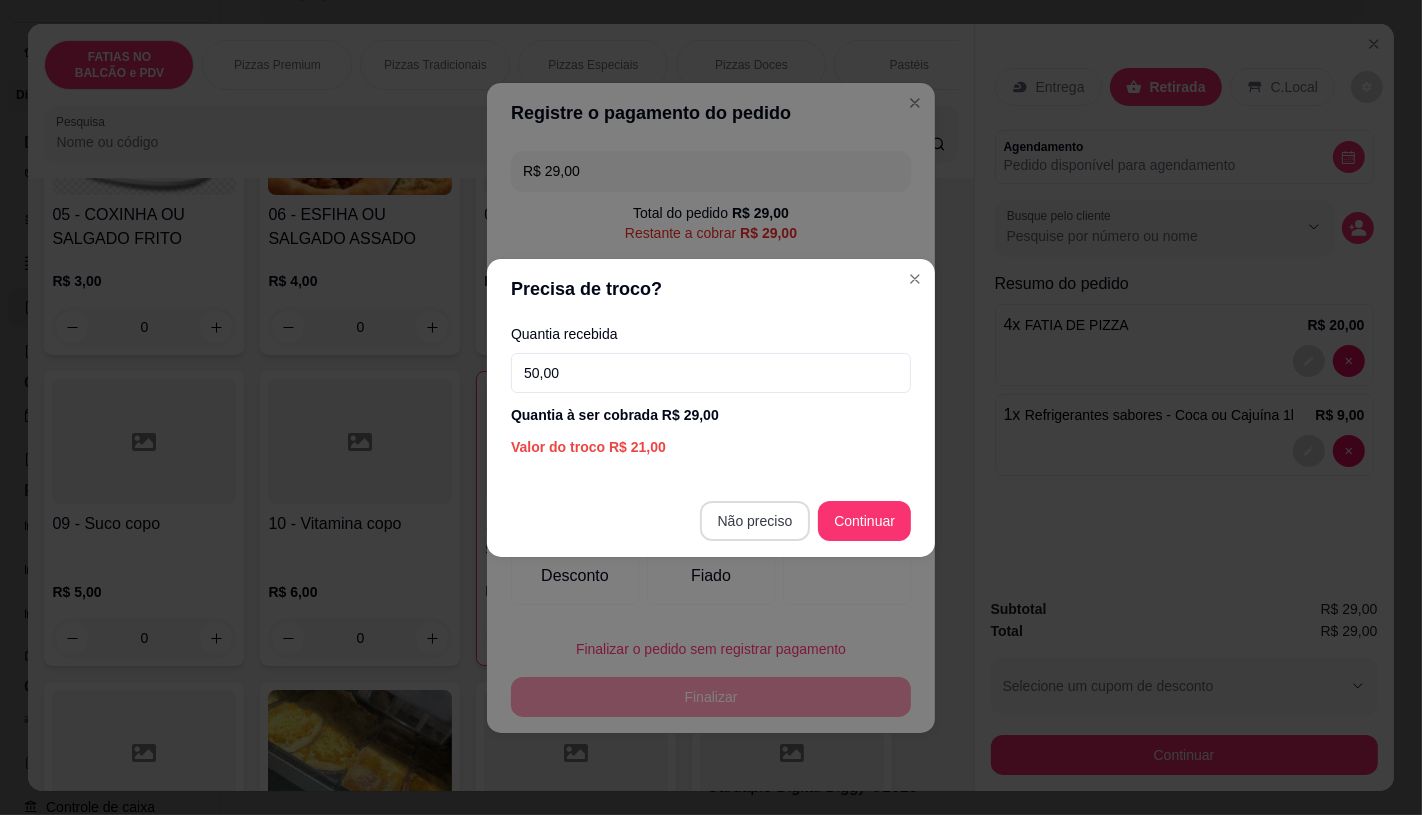 type on "50,00" 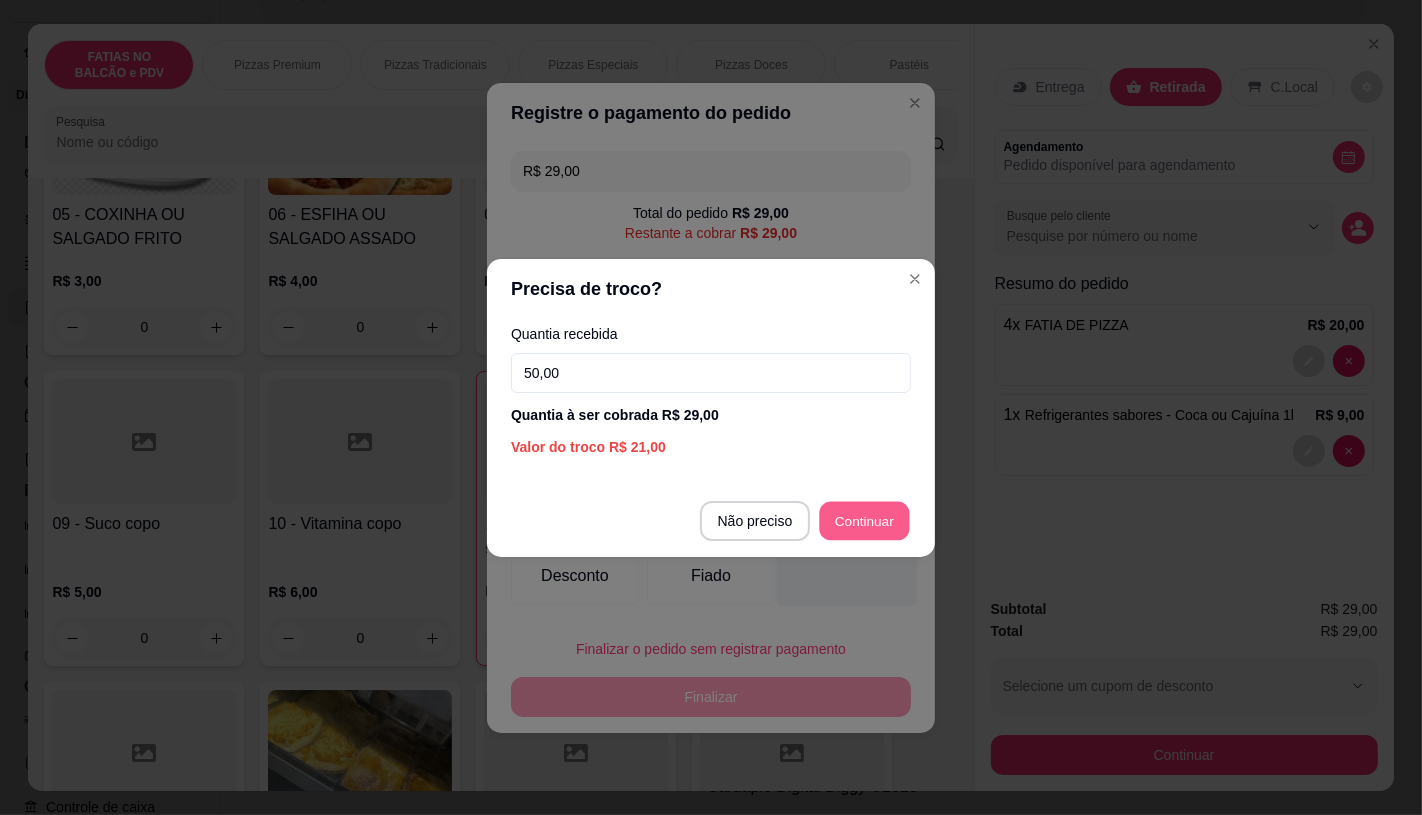 type on "R$ 0,00" 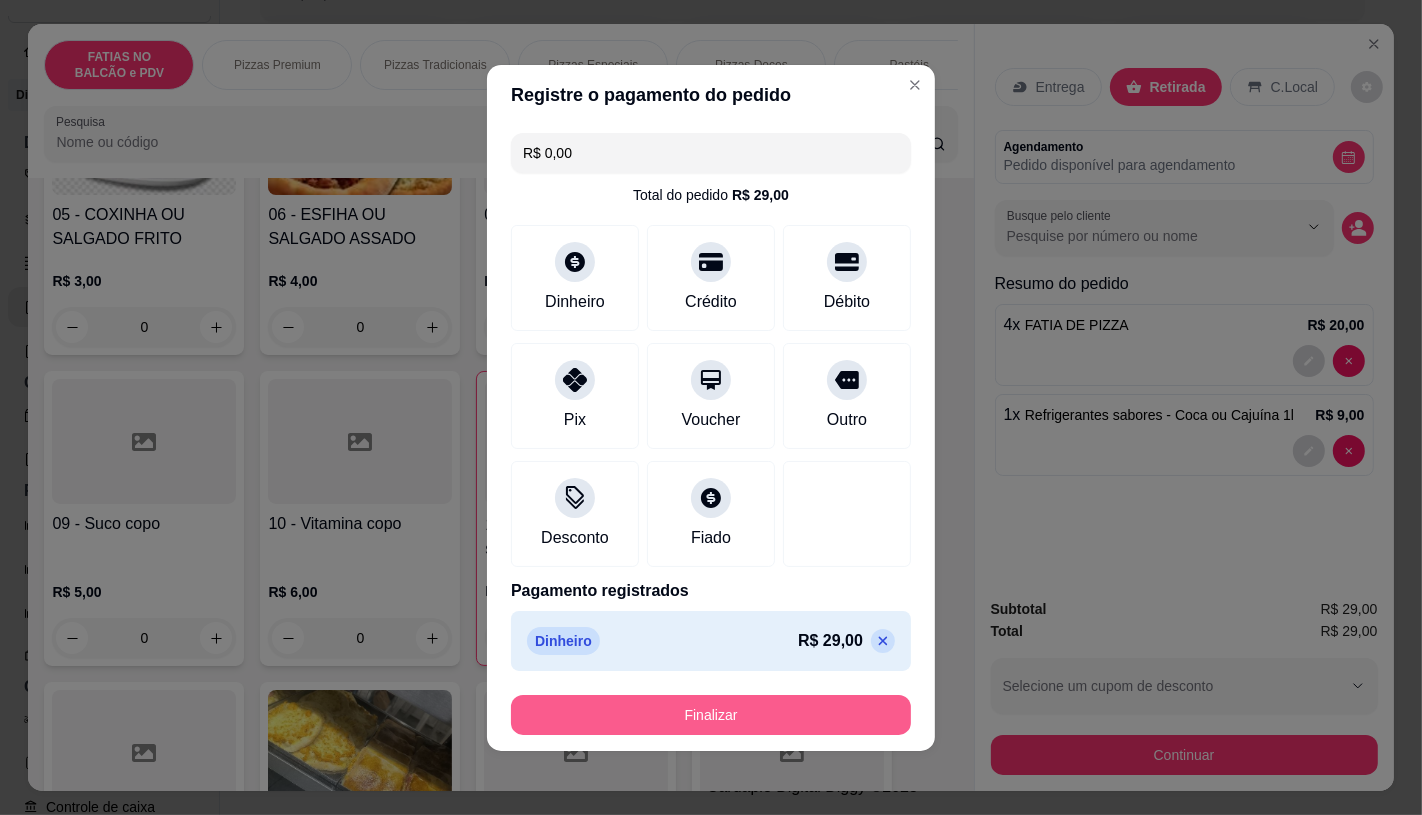 click on "Finalizar" at bounding box center [711, 715] 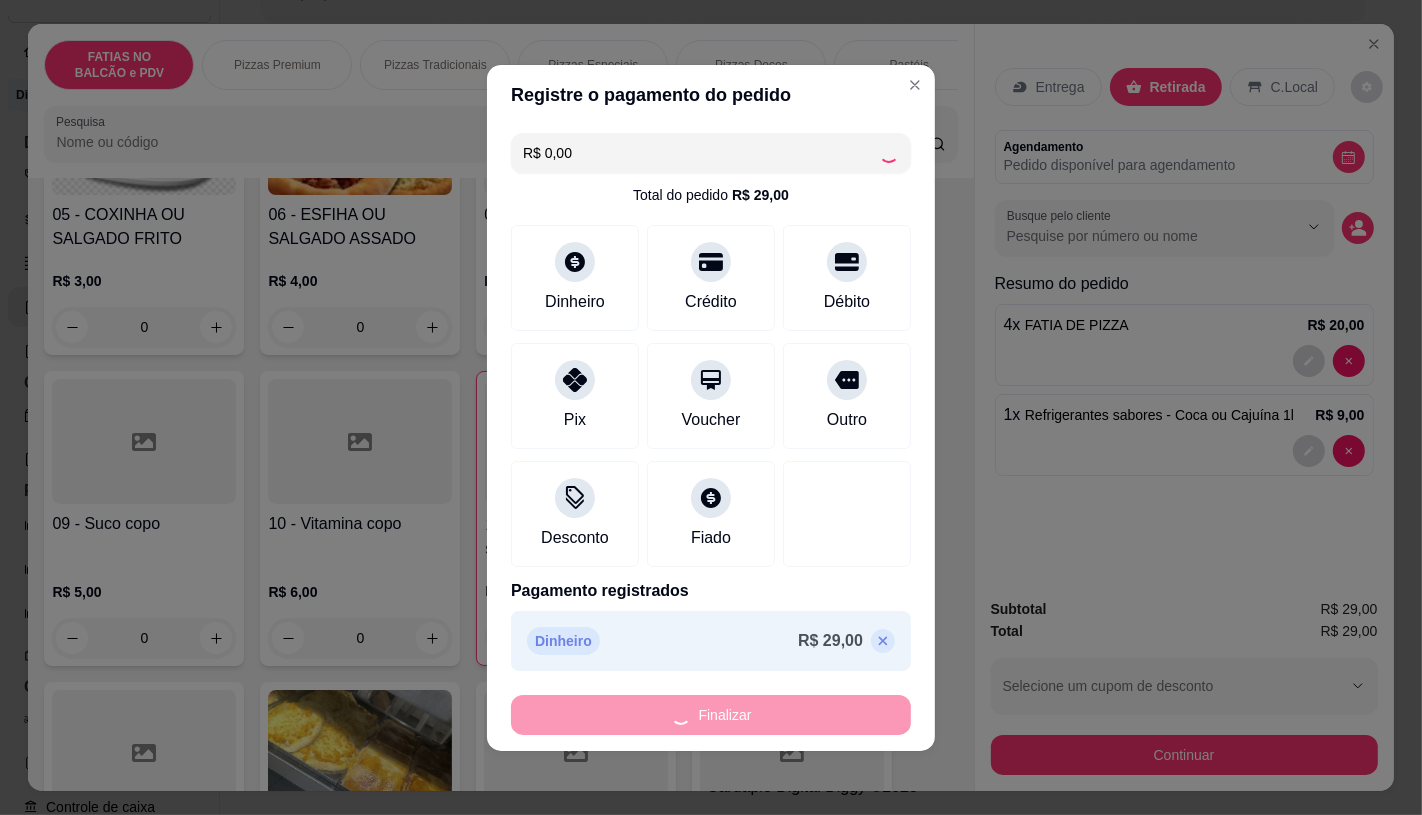 type on "0" 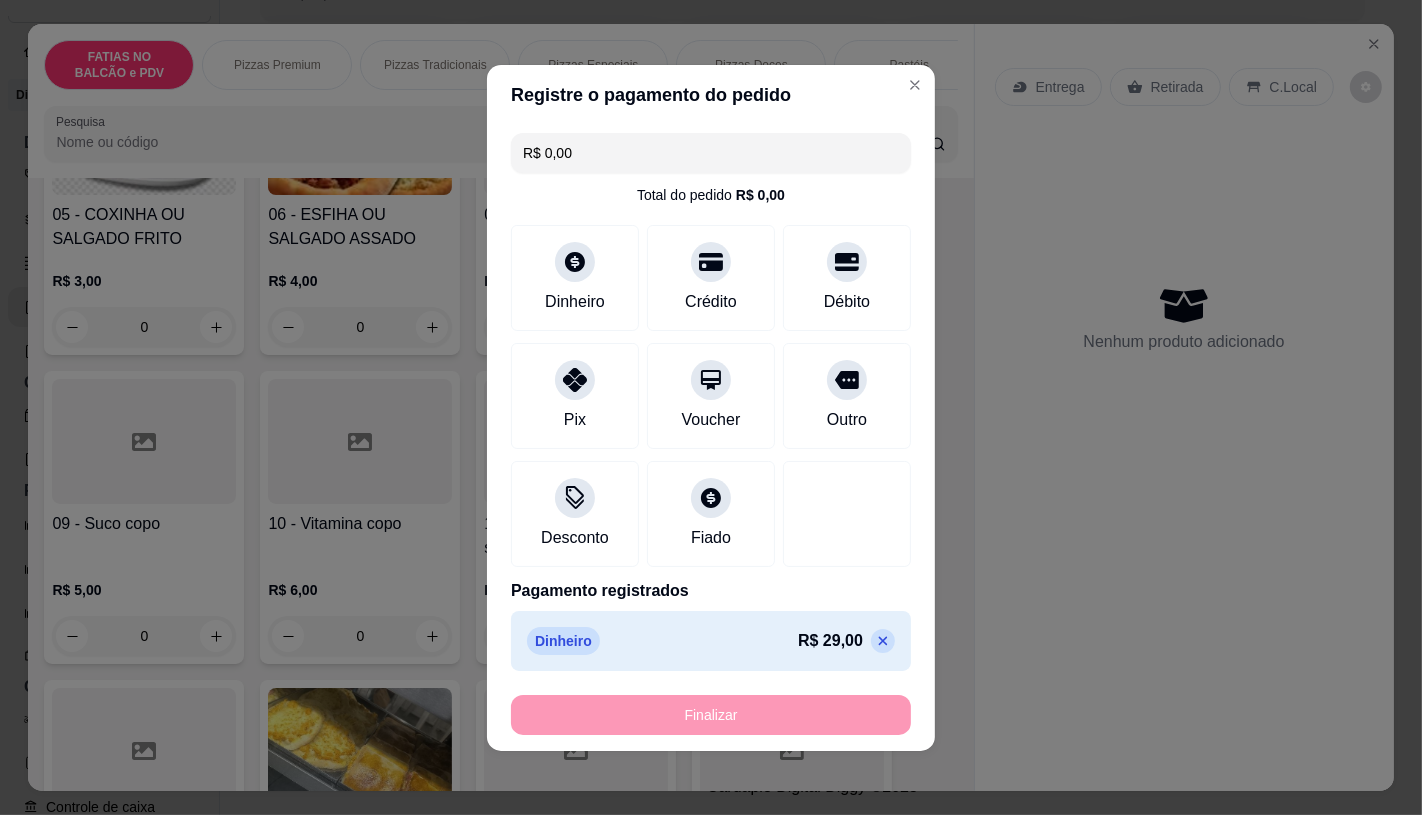 type on "-R$ 29,00" 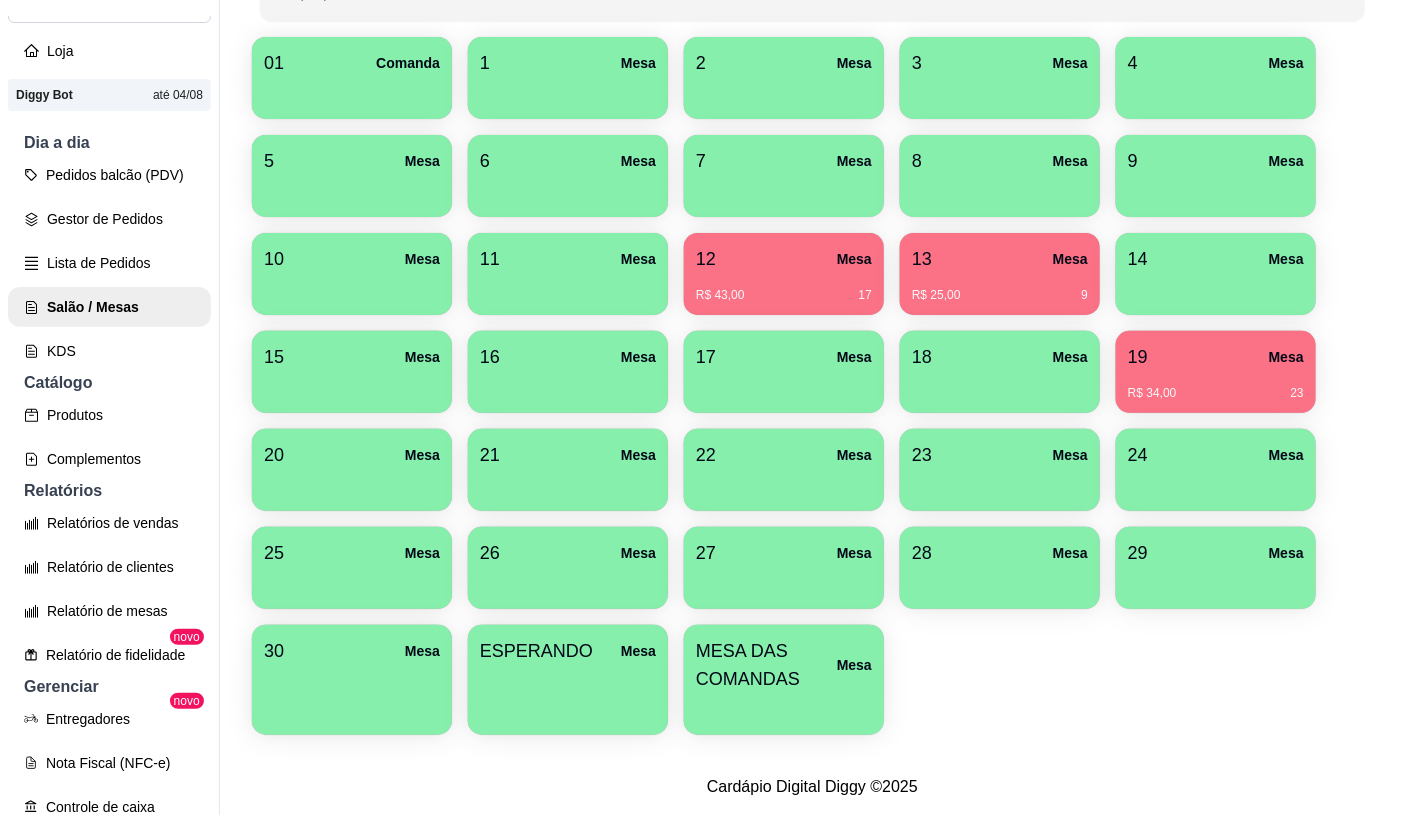 click on "13 Mesa" at bounding box center (1000, 259) 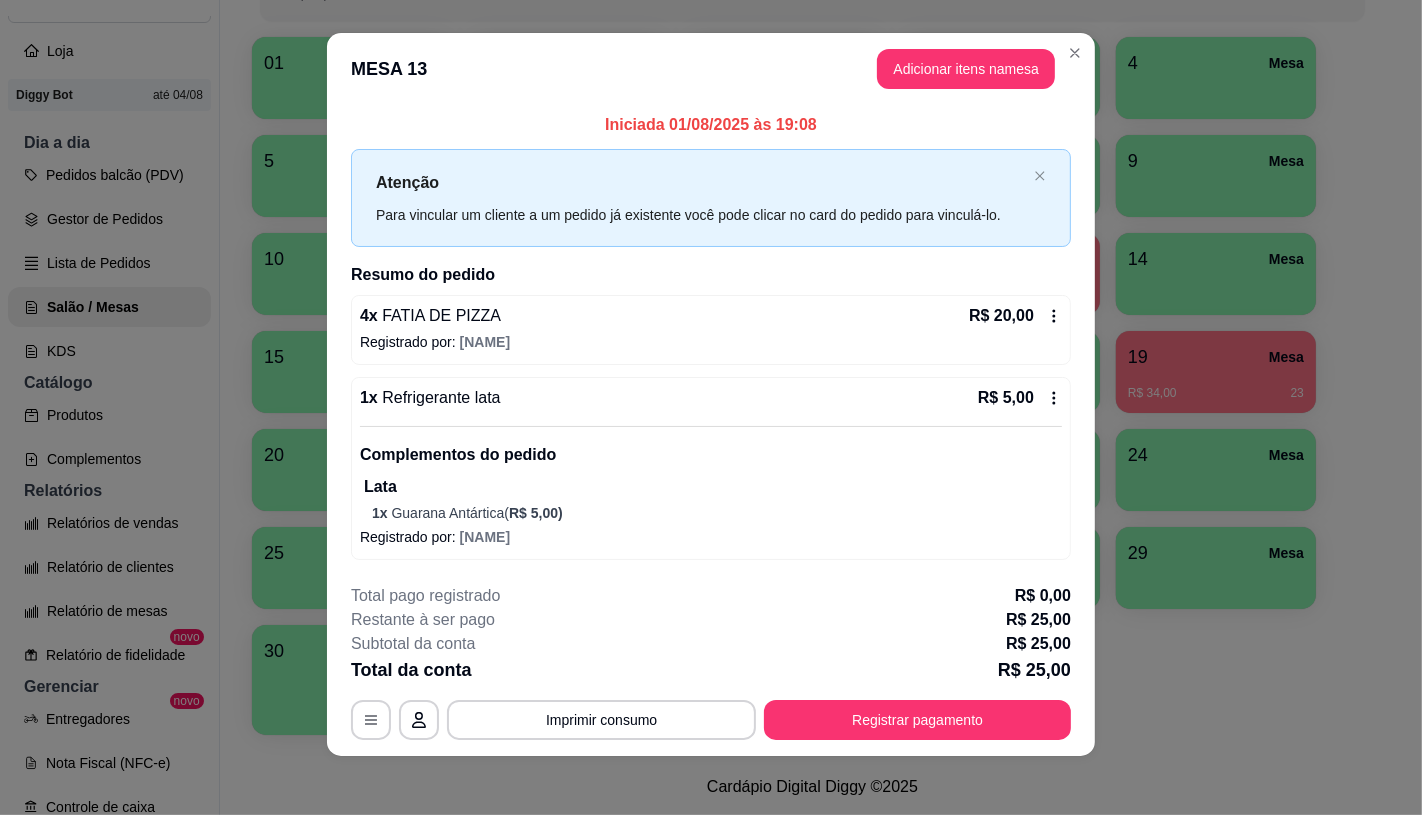 scroll, scrollTop: 17, scrollLeft: 0, axis: vertical 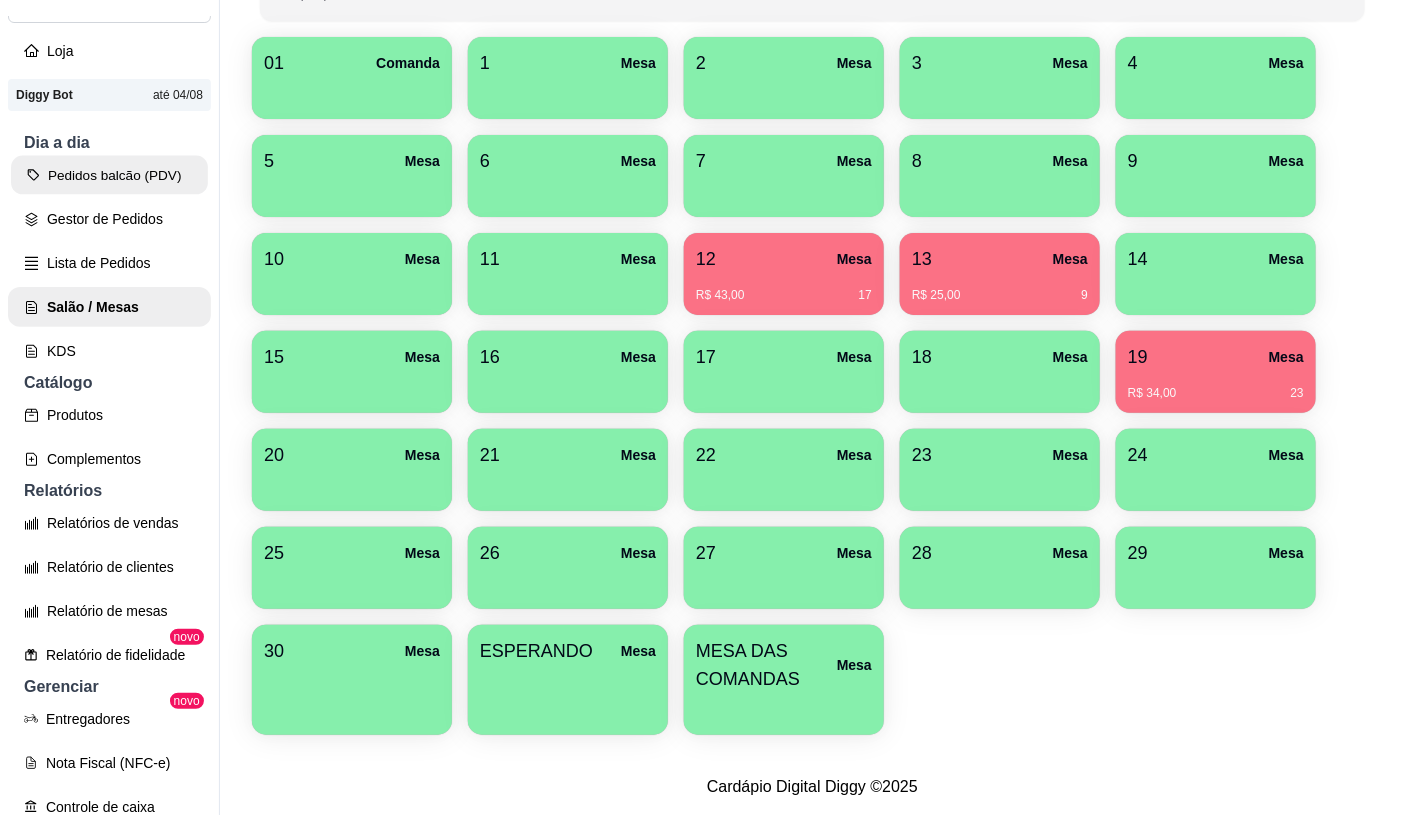 click on "Pedidos balcão (PDV)" at bounding box center (109, 175) 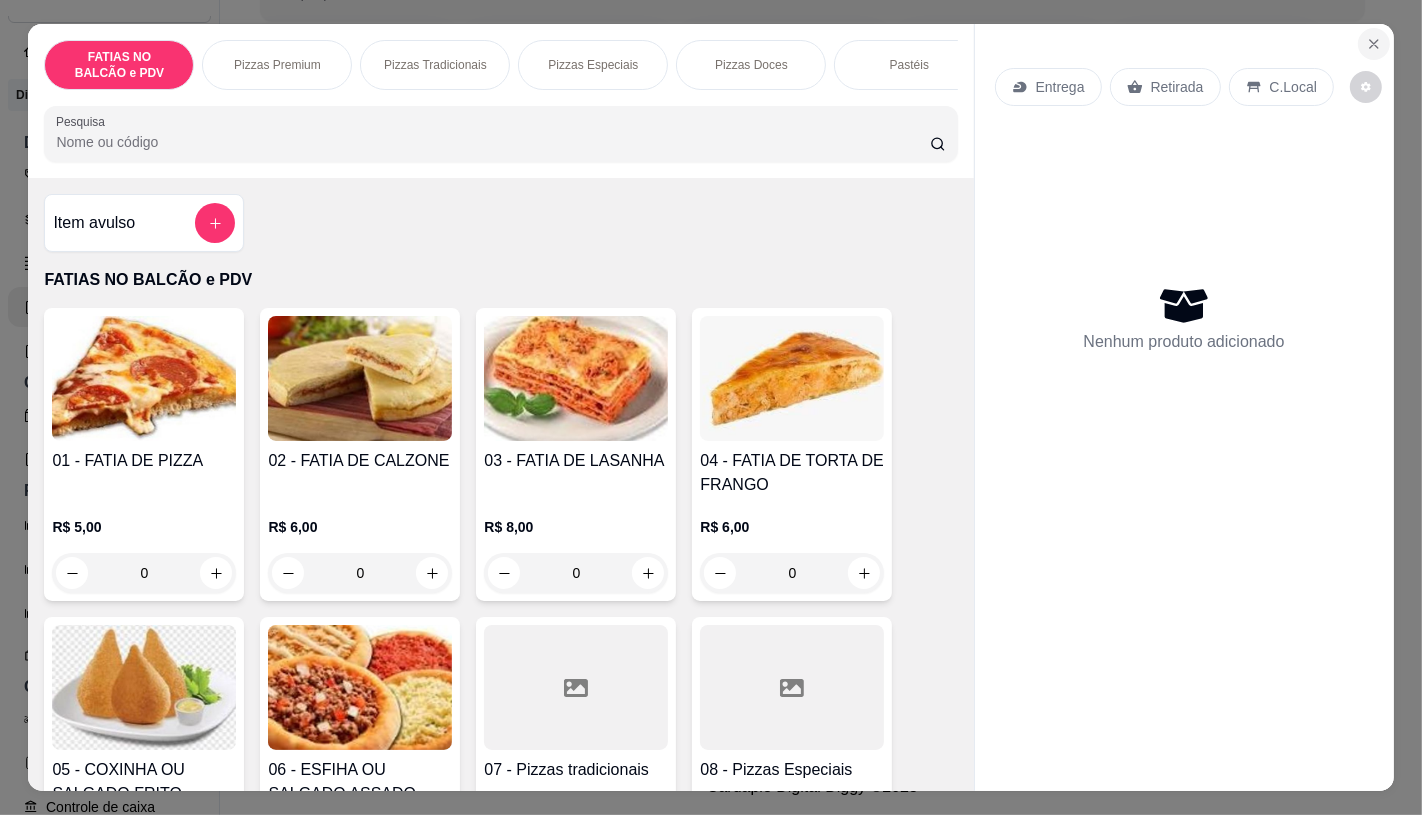 click 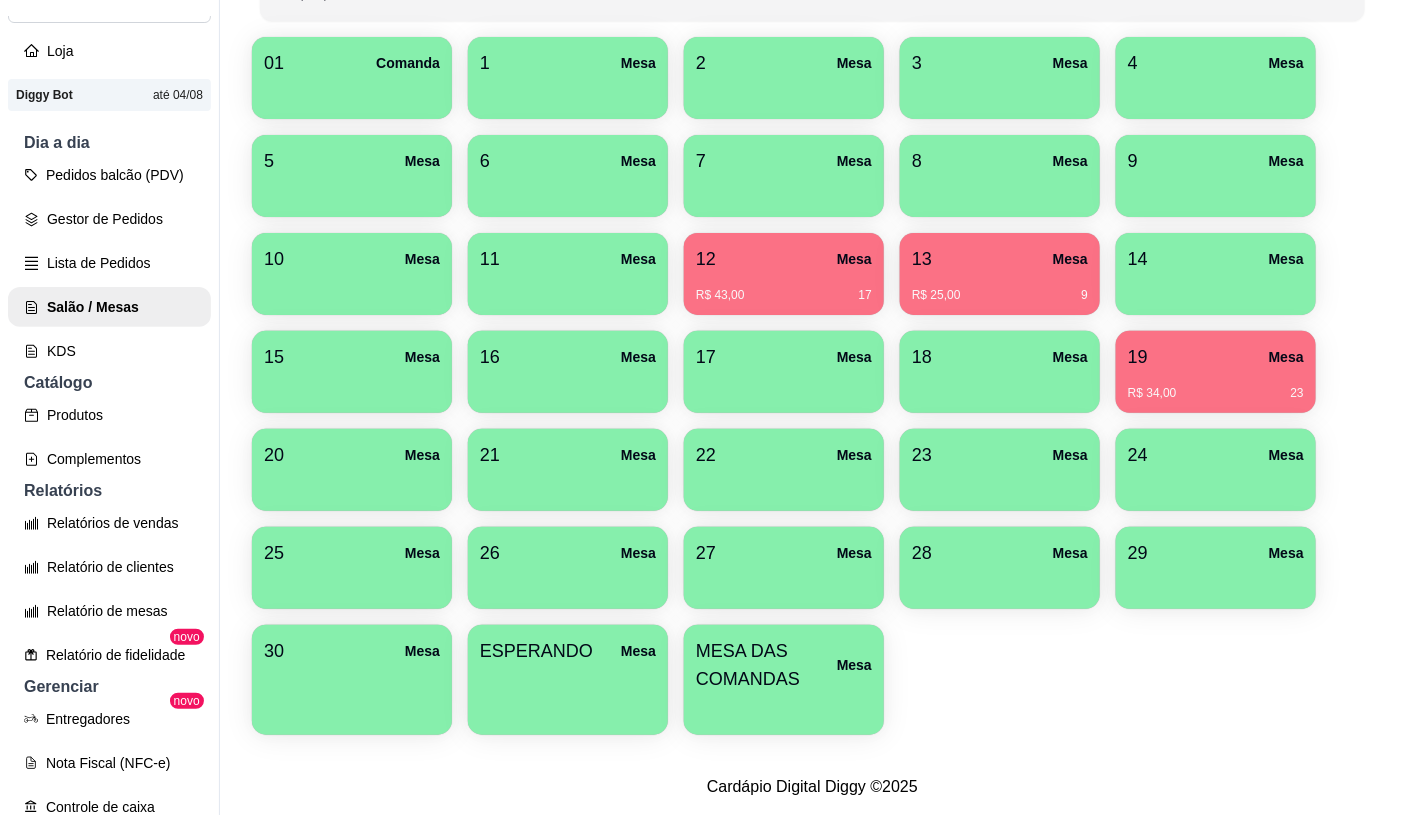 click on "R$ 25,00 9" at bounding box center [1000, 295] 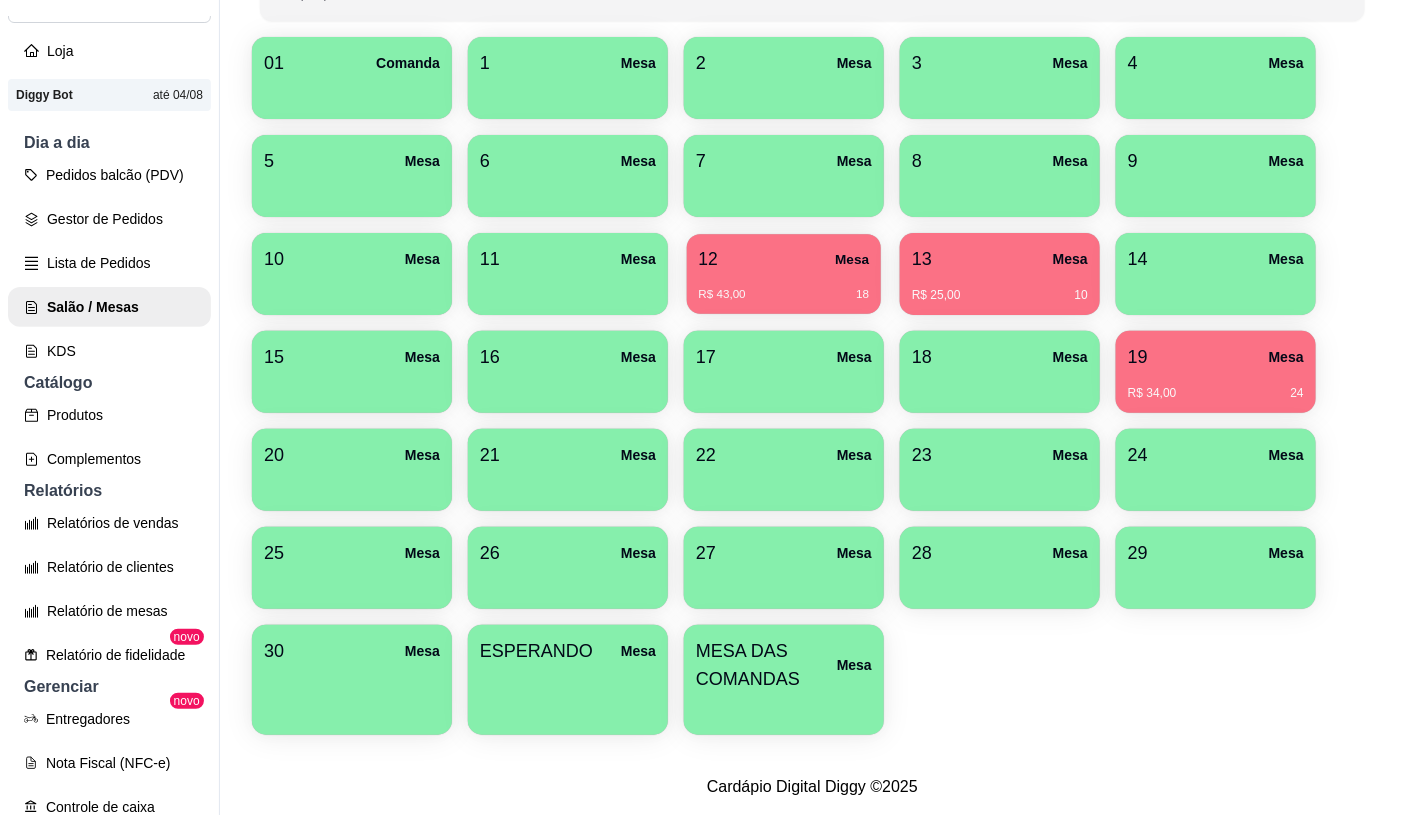 click on "Mesa" at bounding box center (852, 259) 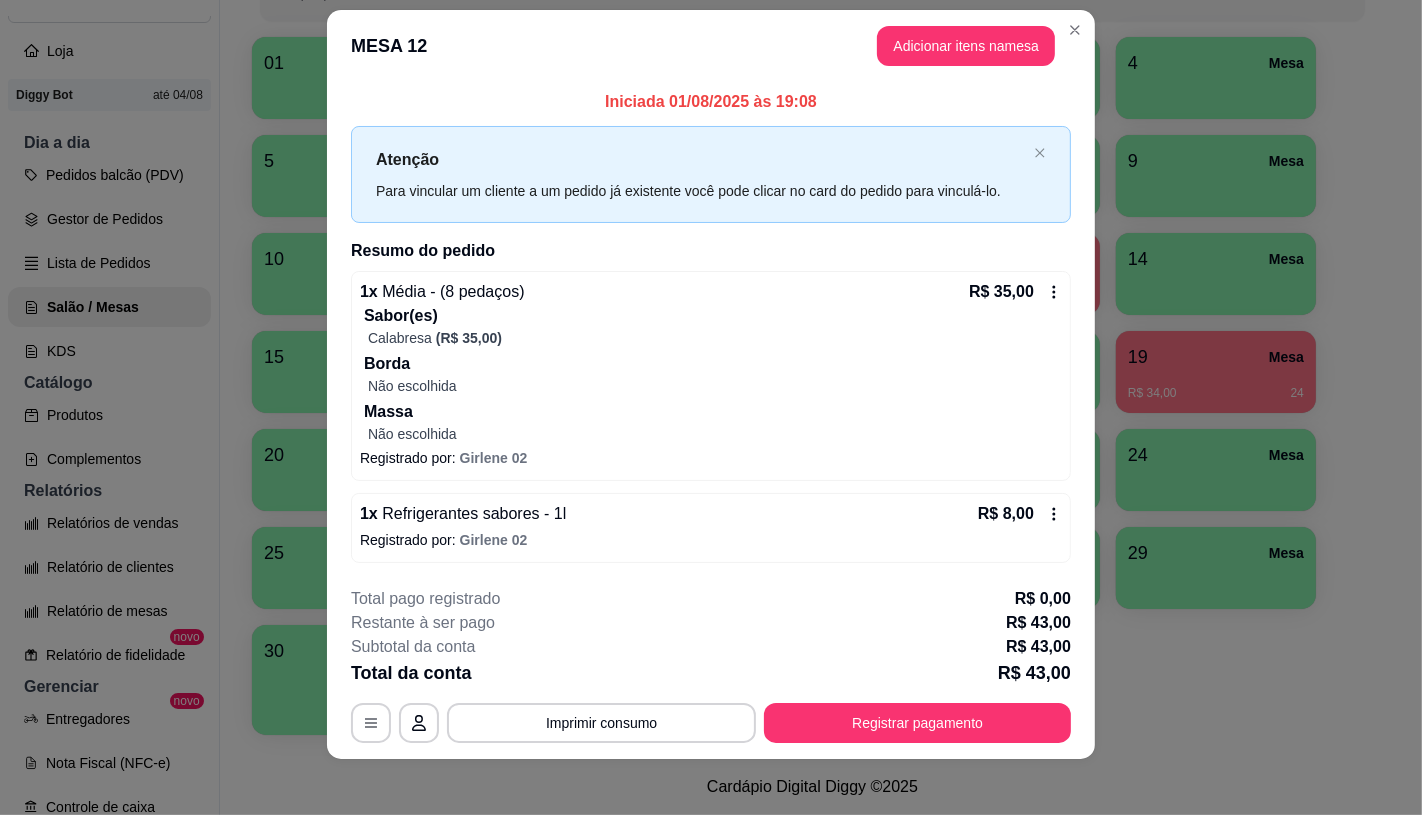 scroll, scrollTop: 31, scrollLeft: 0, axis: vertical 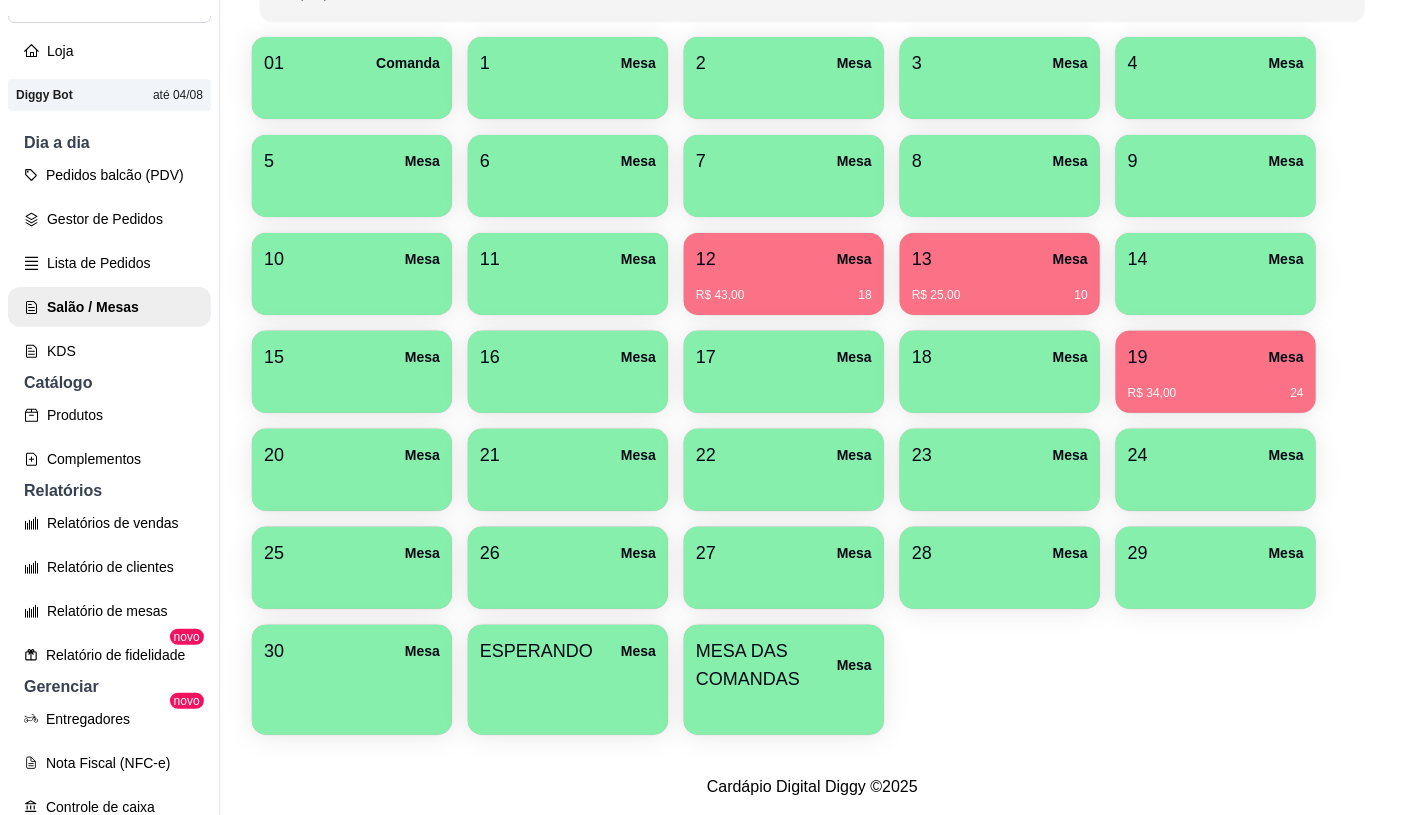 click on "13 Mesa R$ 25,00 10" at bounding box center [1000, 274] 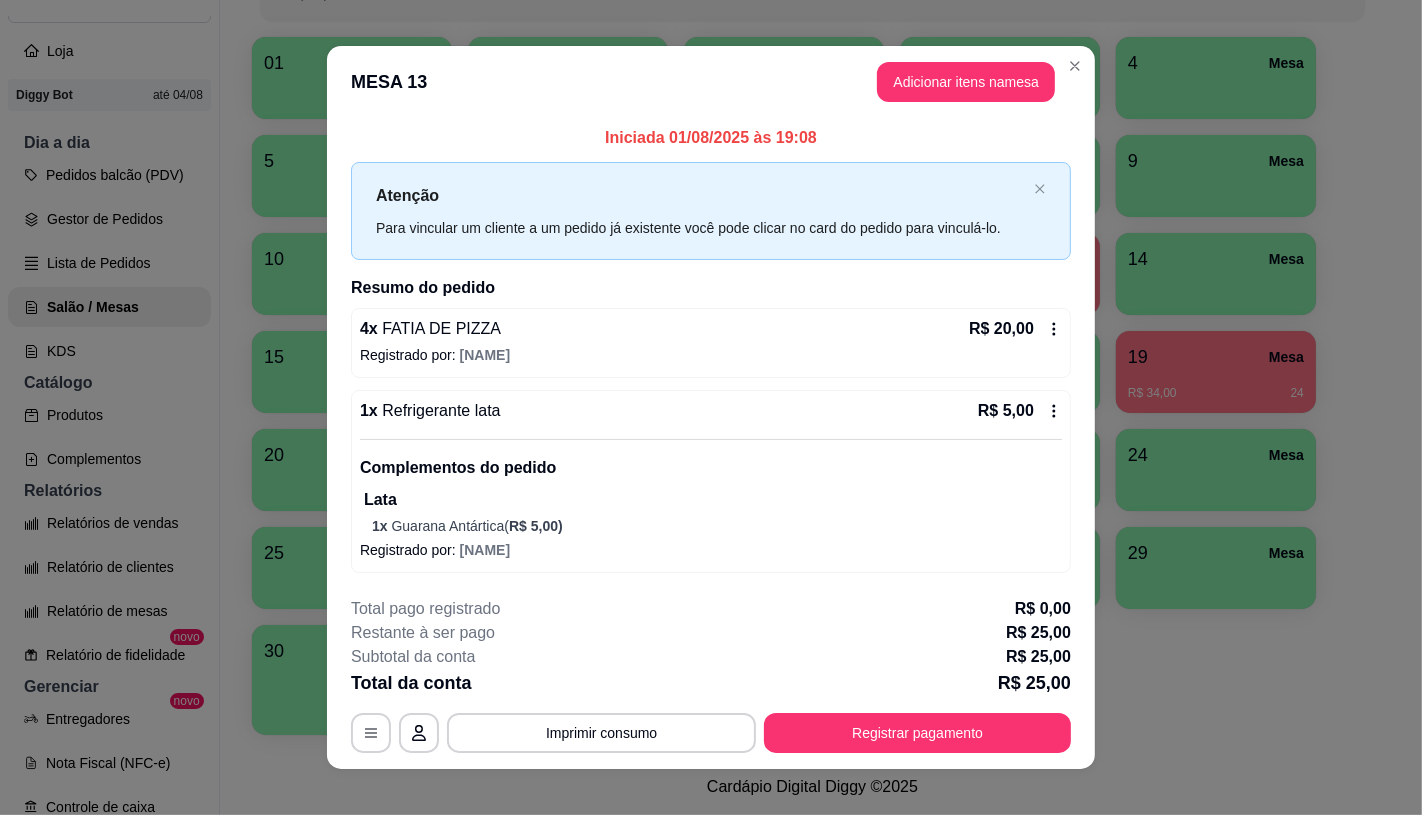scroll, scrollTop: 17, scrollLeft: 0, axis: vertical 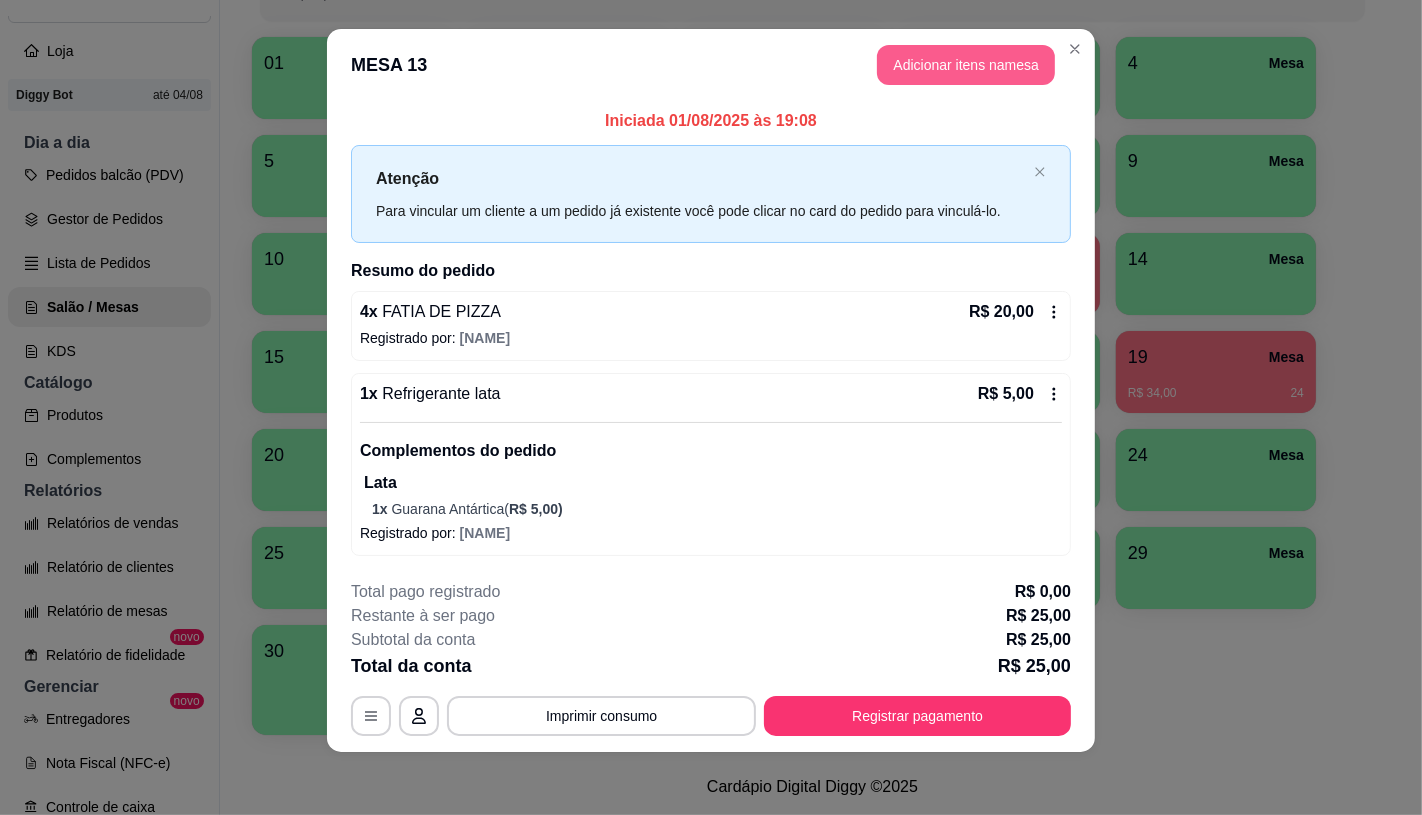 click on "Adicionar itens na  mesa" at bounding box center [966, 65] 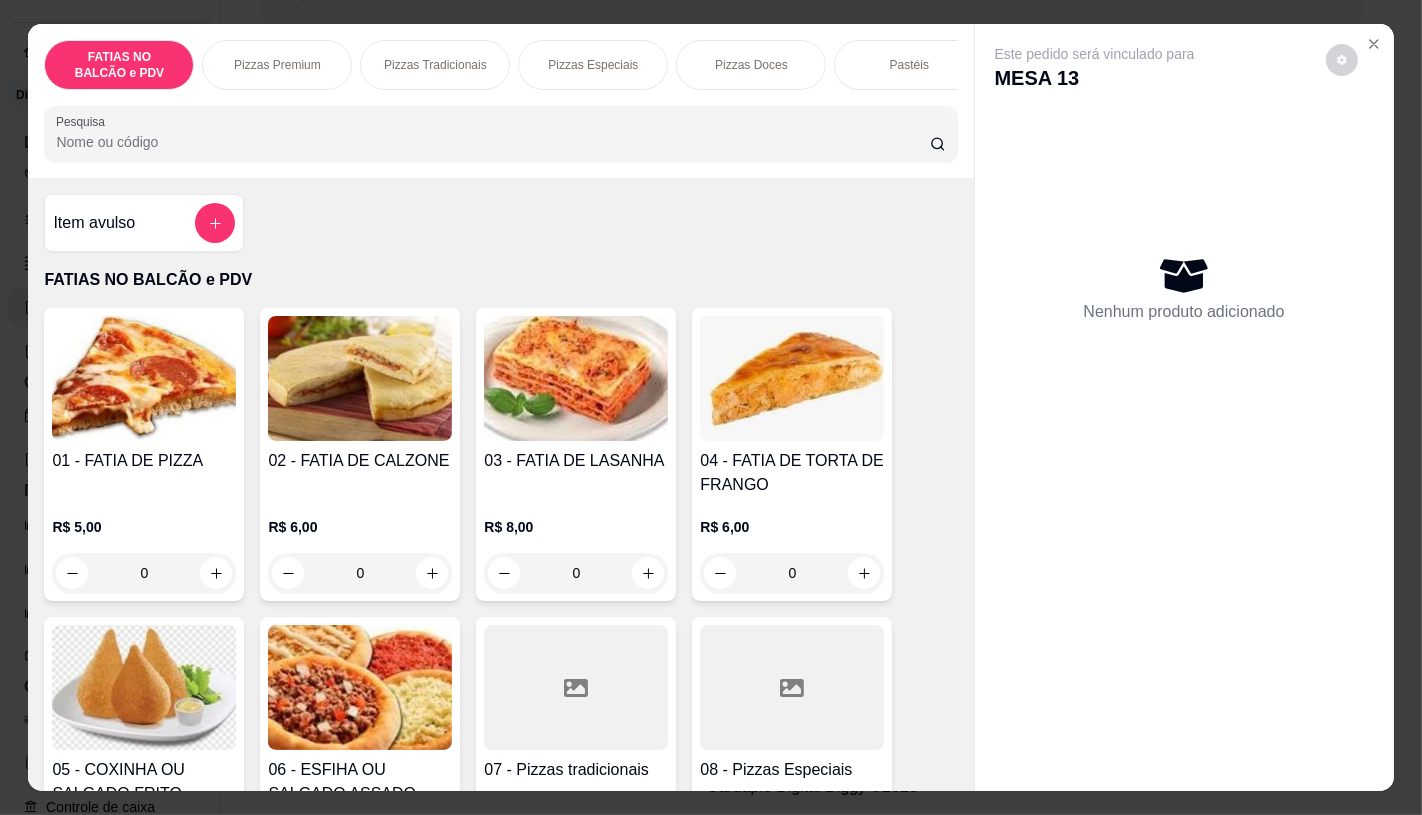 scroll, scrollTop: 333, scrollLeft: 0, axis: vertical 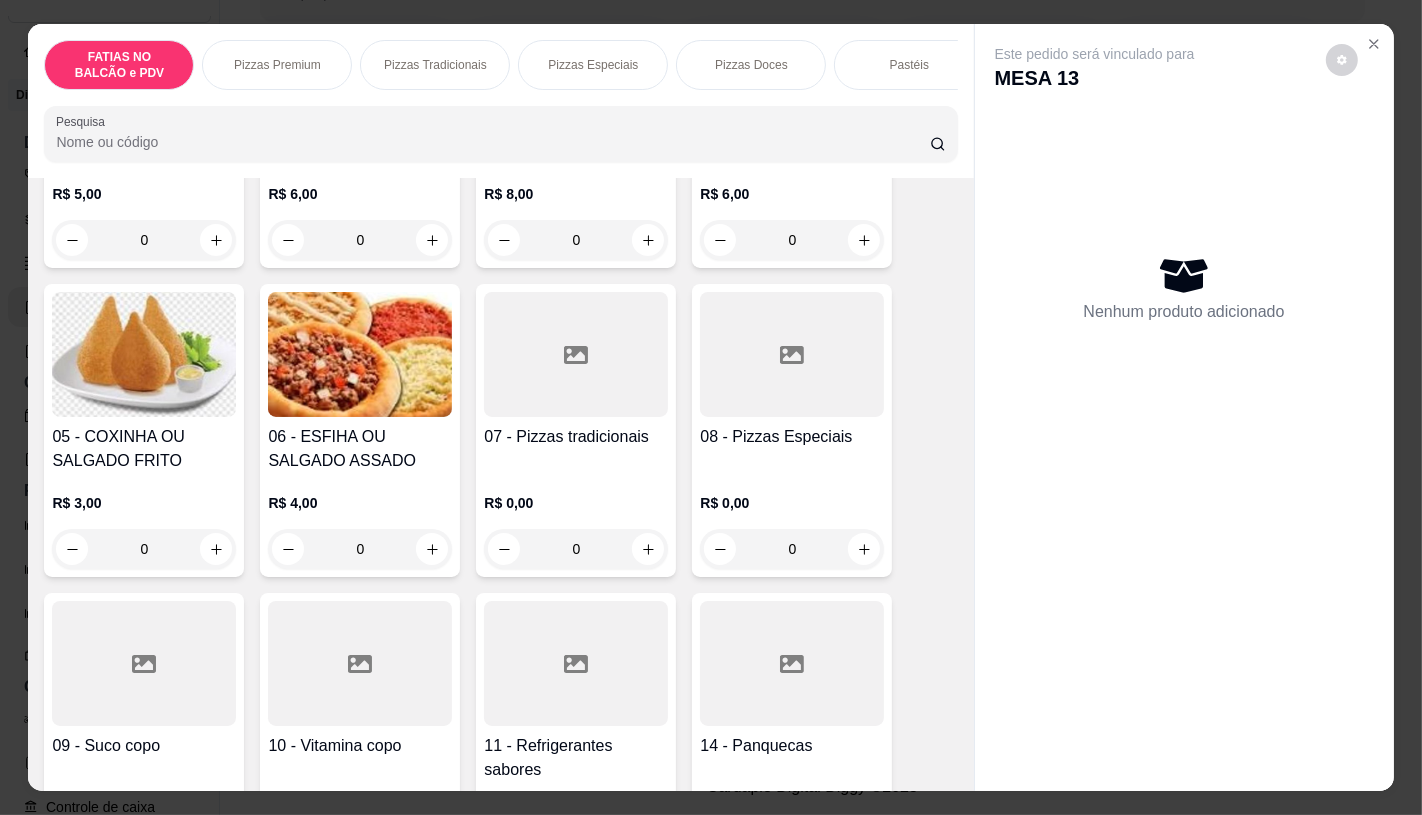 click at bounding box center [576, 663] 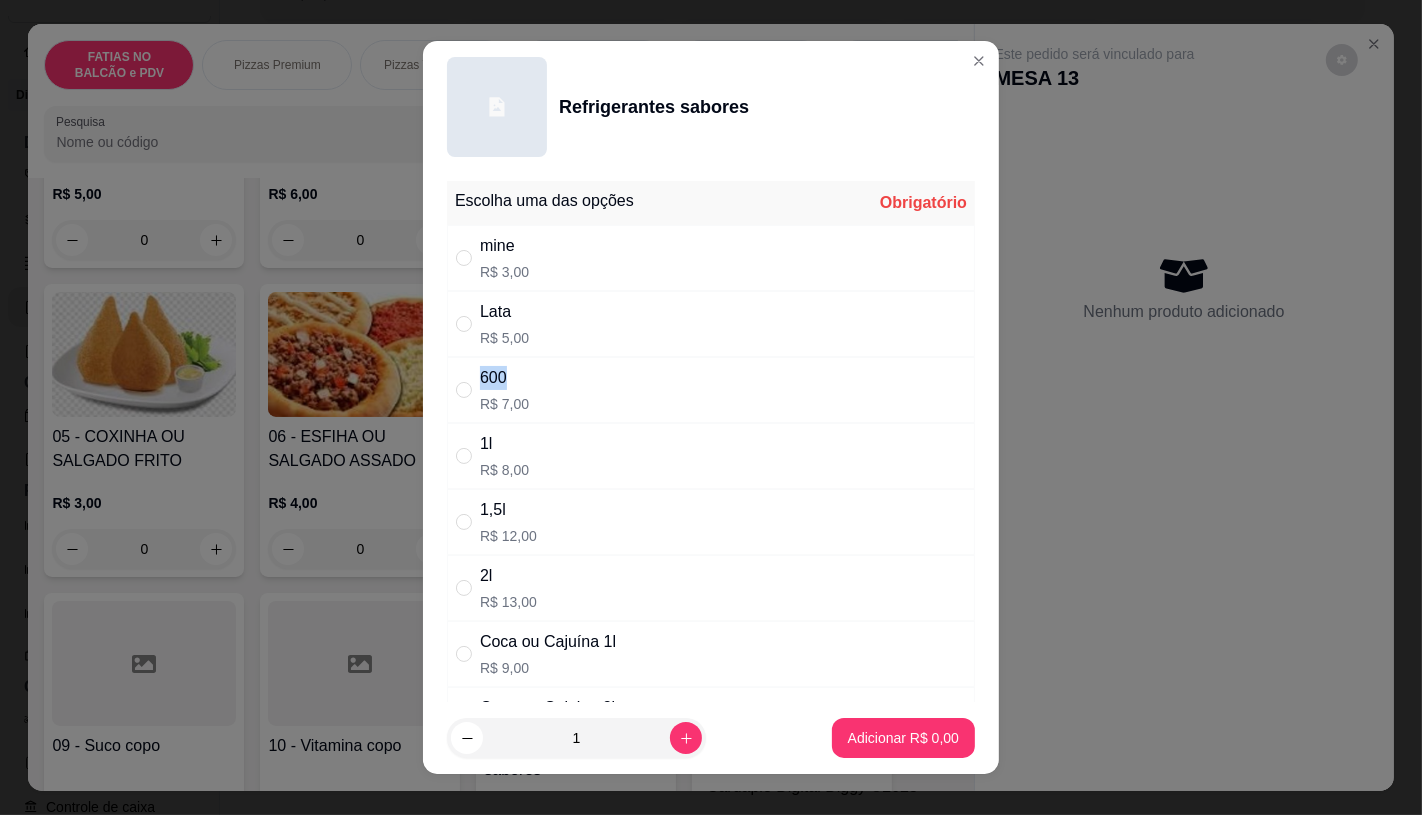 click on "Escolha uma das opções Obrigatório mine R$ 3,00 Lata R$ 5,00 600 R$ 7,00 1l R$ 8,00 1,5l R$ 12,00 2l R$ 13,00 Coca ou Cajuína 1l R$ 9,00 Coca ou Cajuina 2l R$ 15,00" at bounding box center [711, 467] 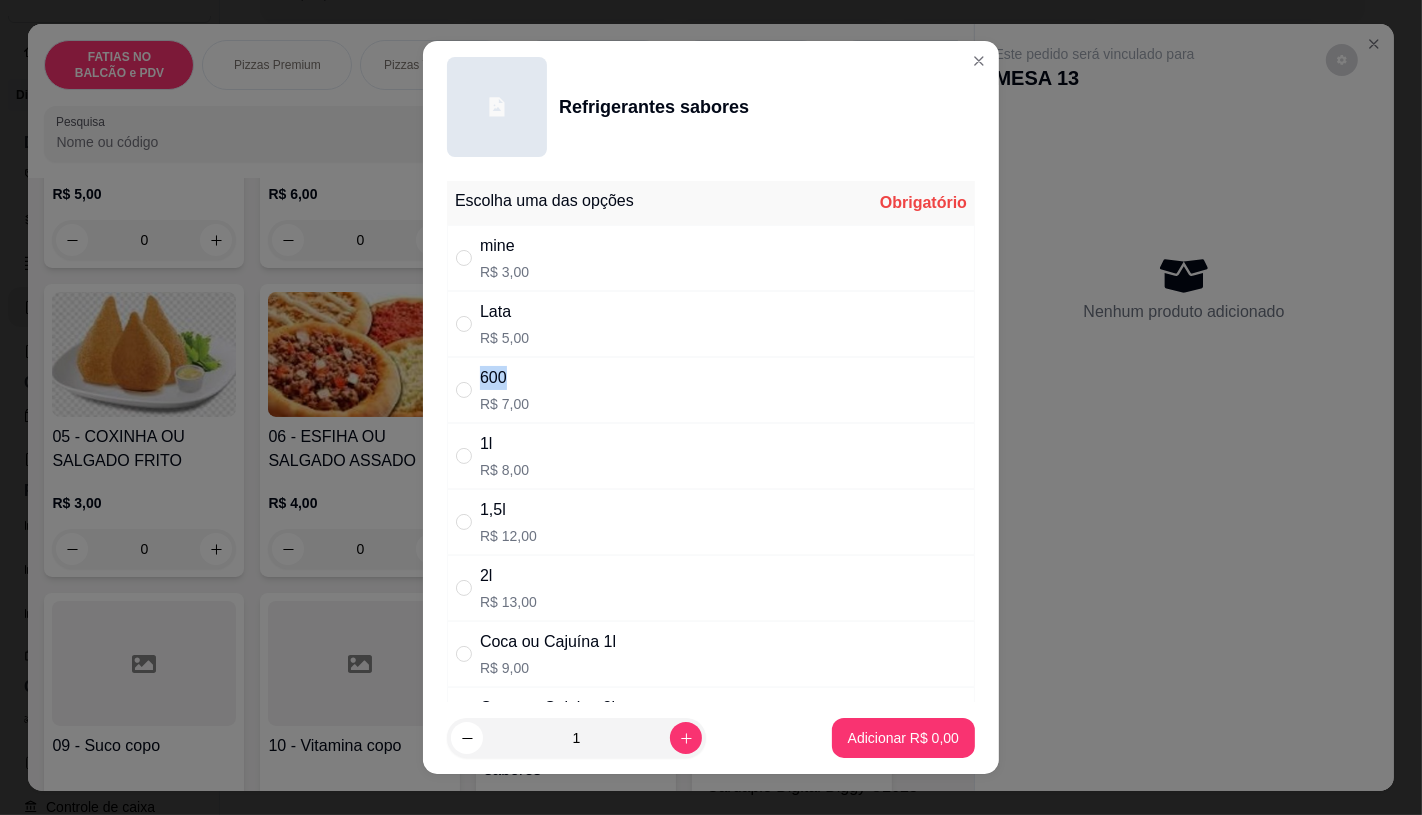 radio on "true" 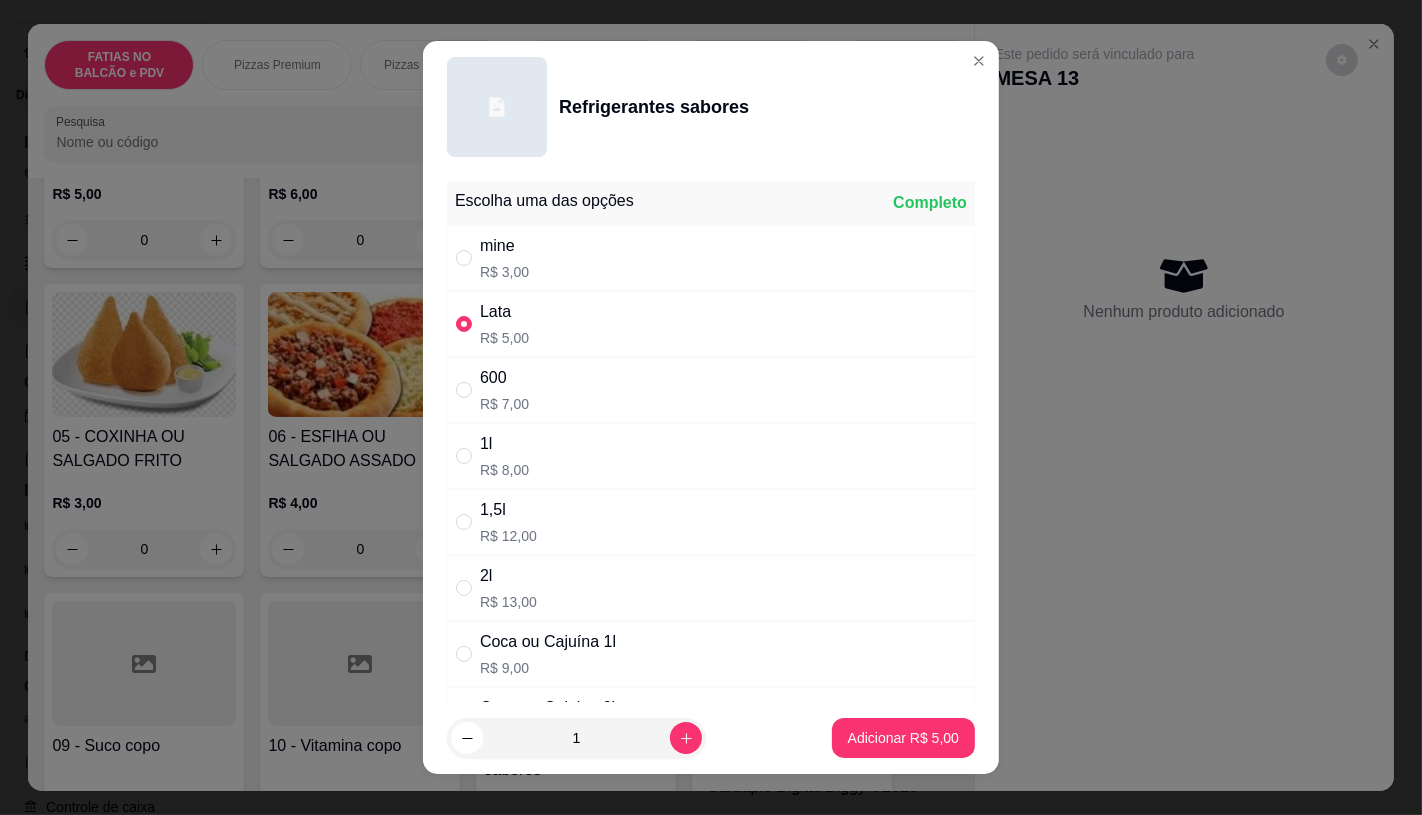 click on "1 Adicionar   R$ 5,00" at bounding box center [711, 738] 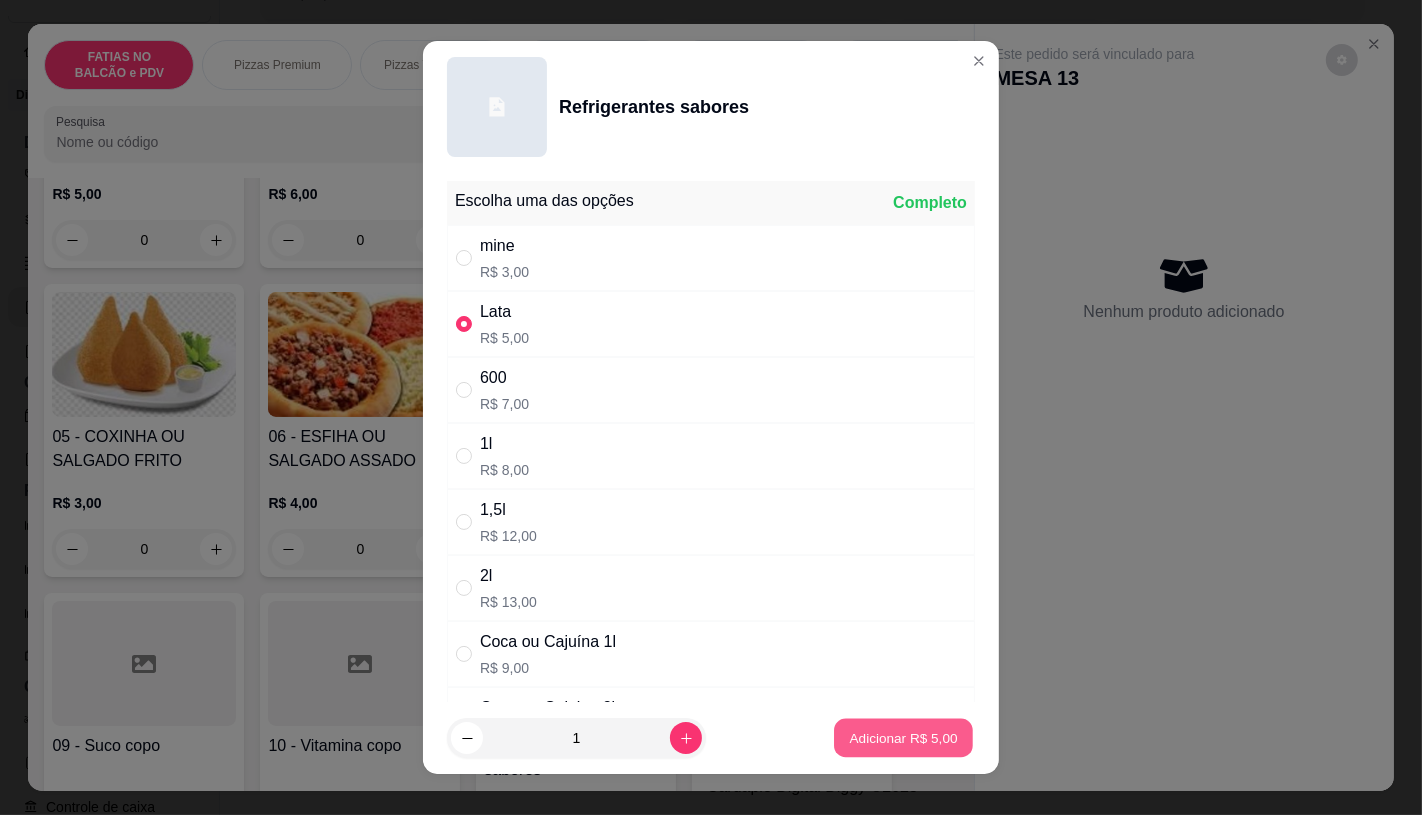 click on "Adicionar   R$ 5,00" at bounding box center [903, 738] 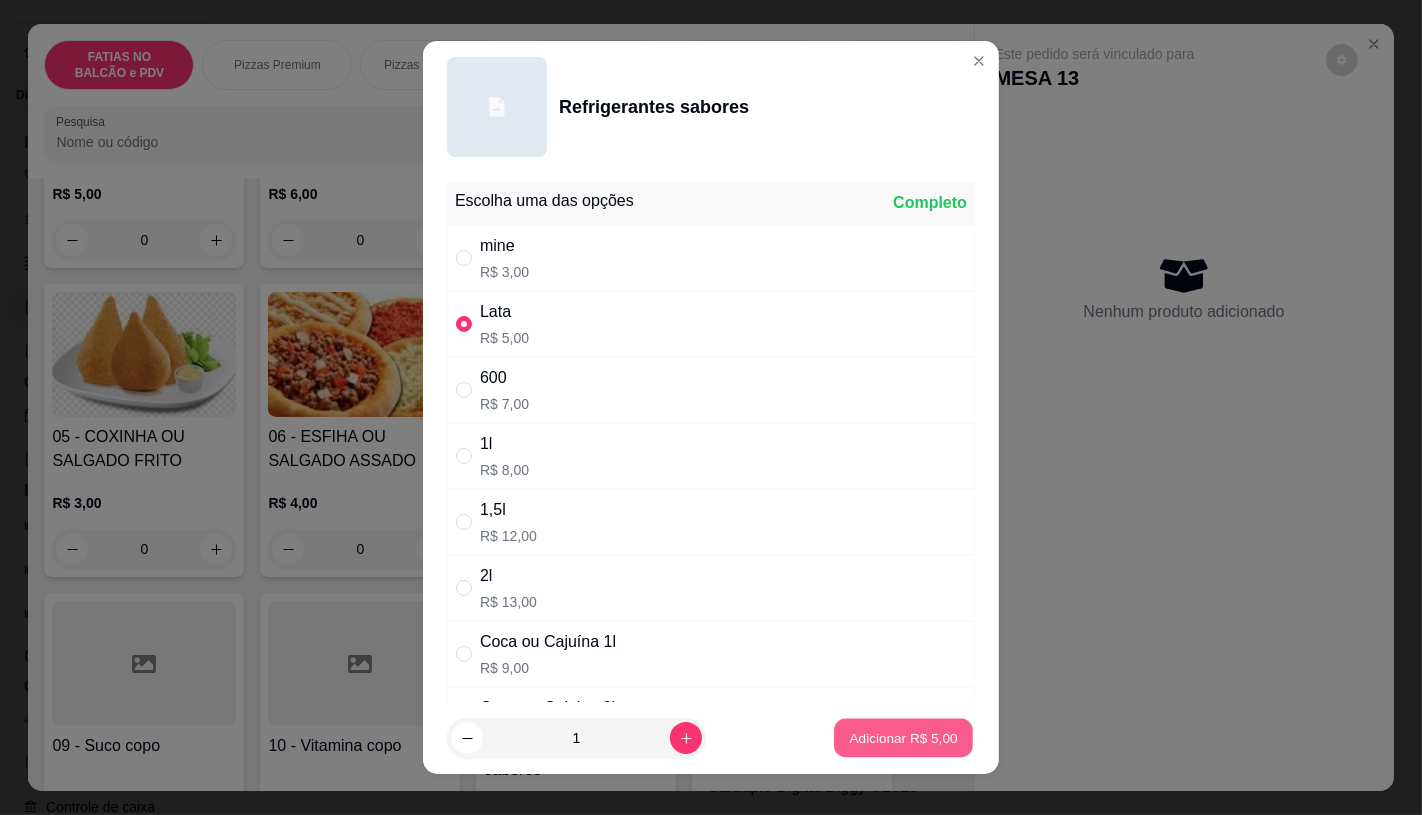 type on "1" 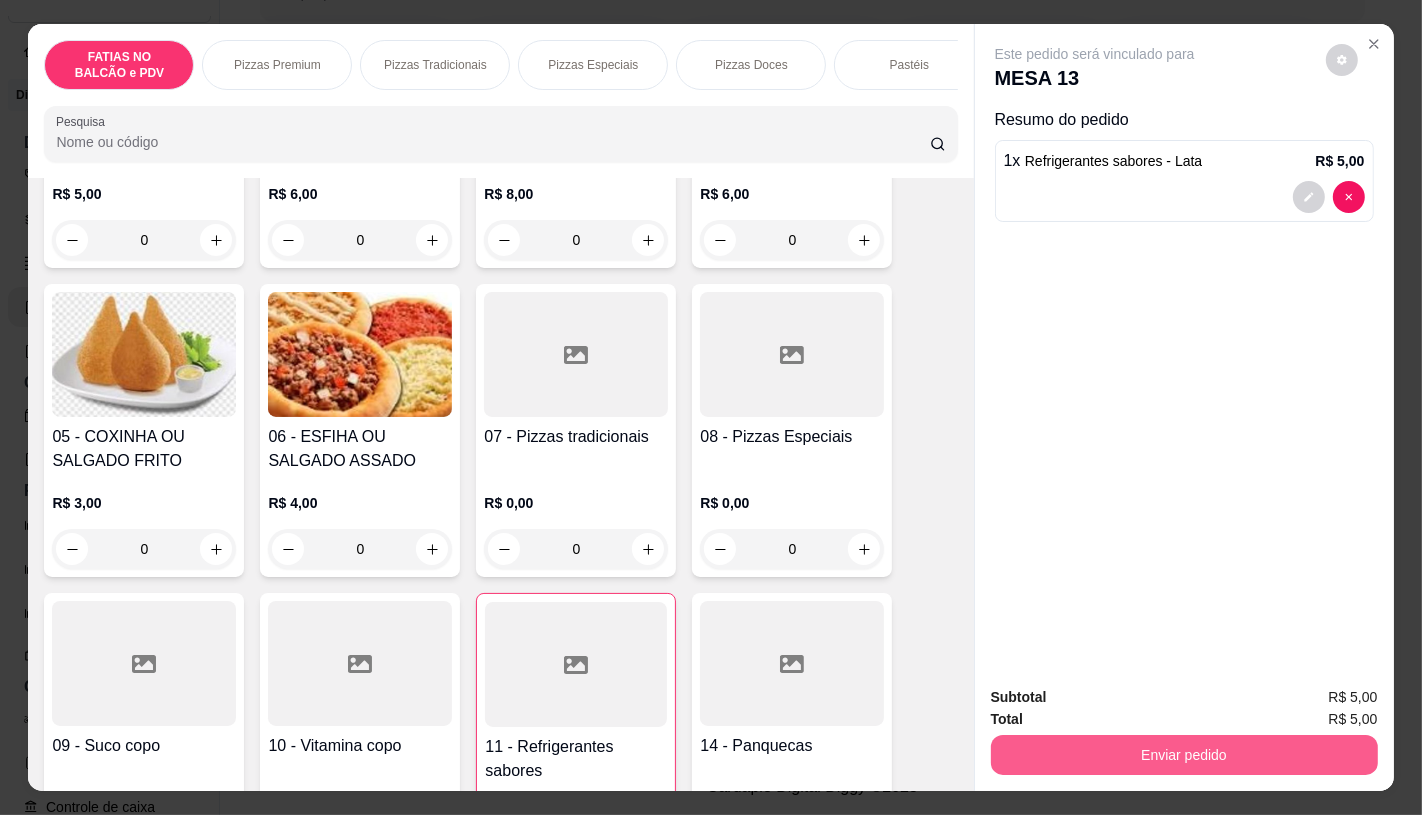 click on "Enviar pedido" at bounding box center (1184, 755) 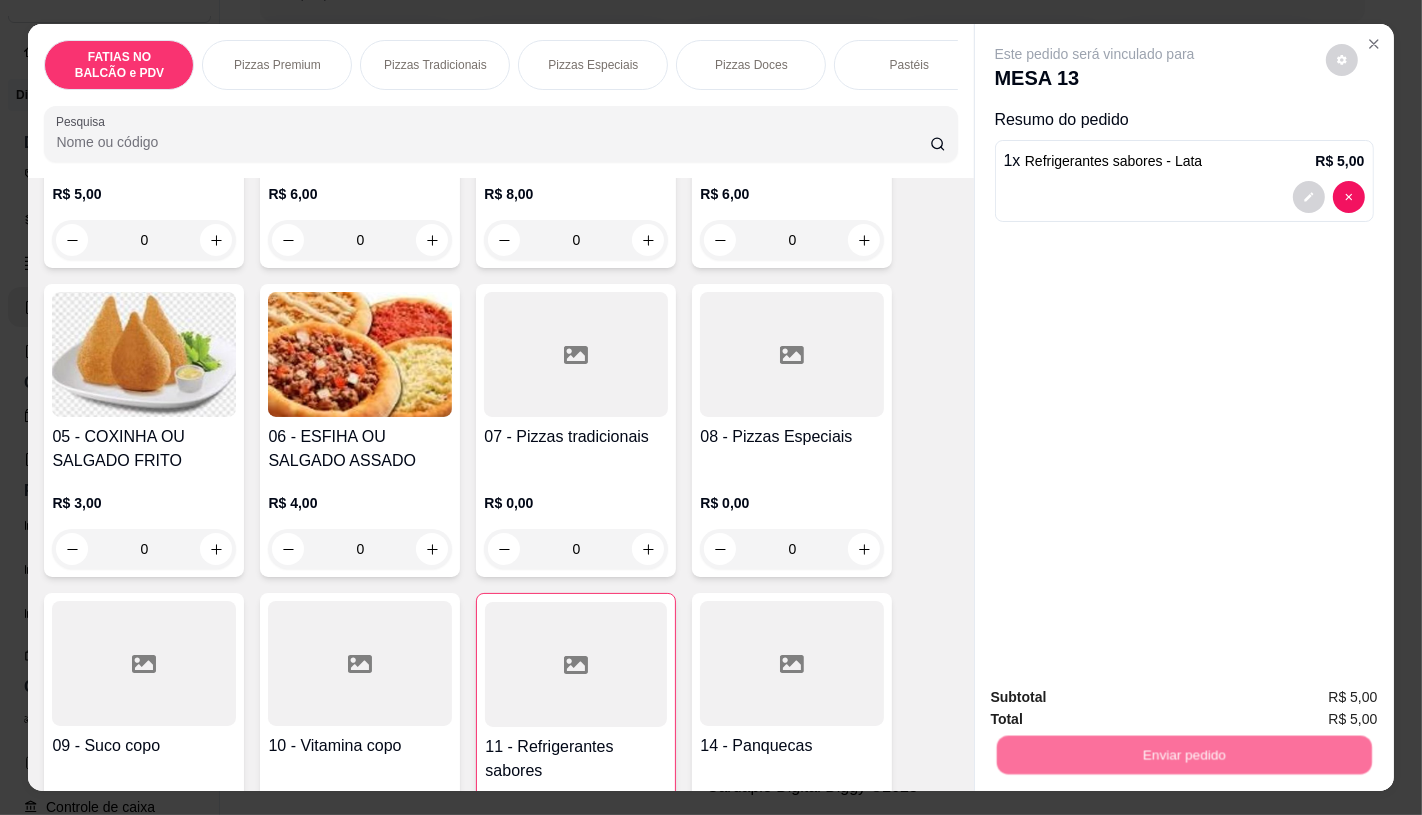 click on "Não registrar e enviar pedido" at bounding box center (1117, 698) 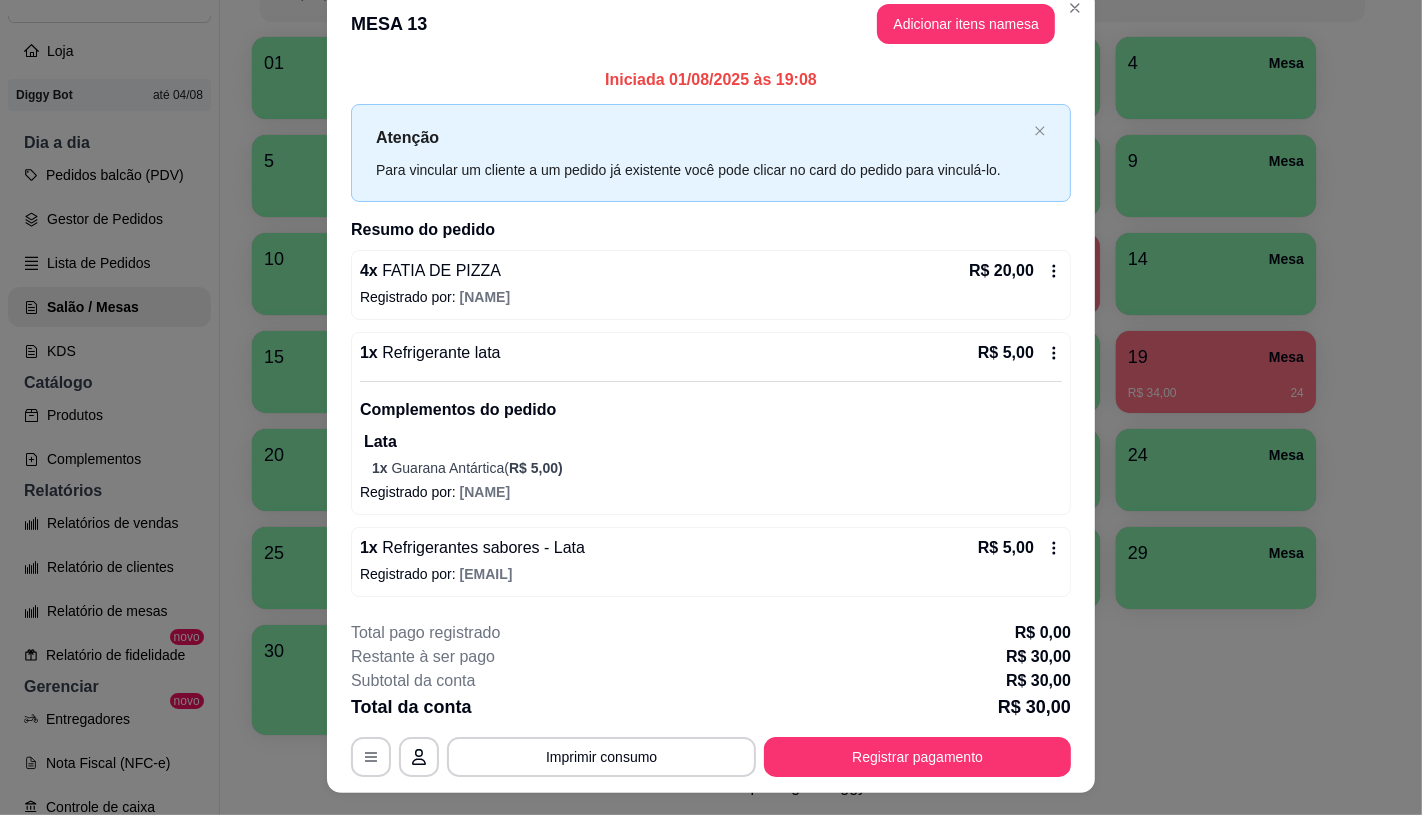 scroll, scrollTop: 0, scrollLeft: 0, axis: both 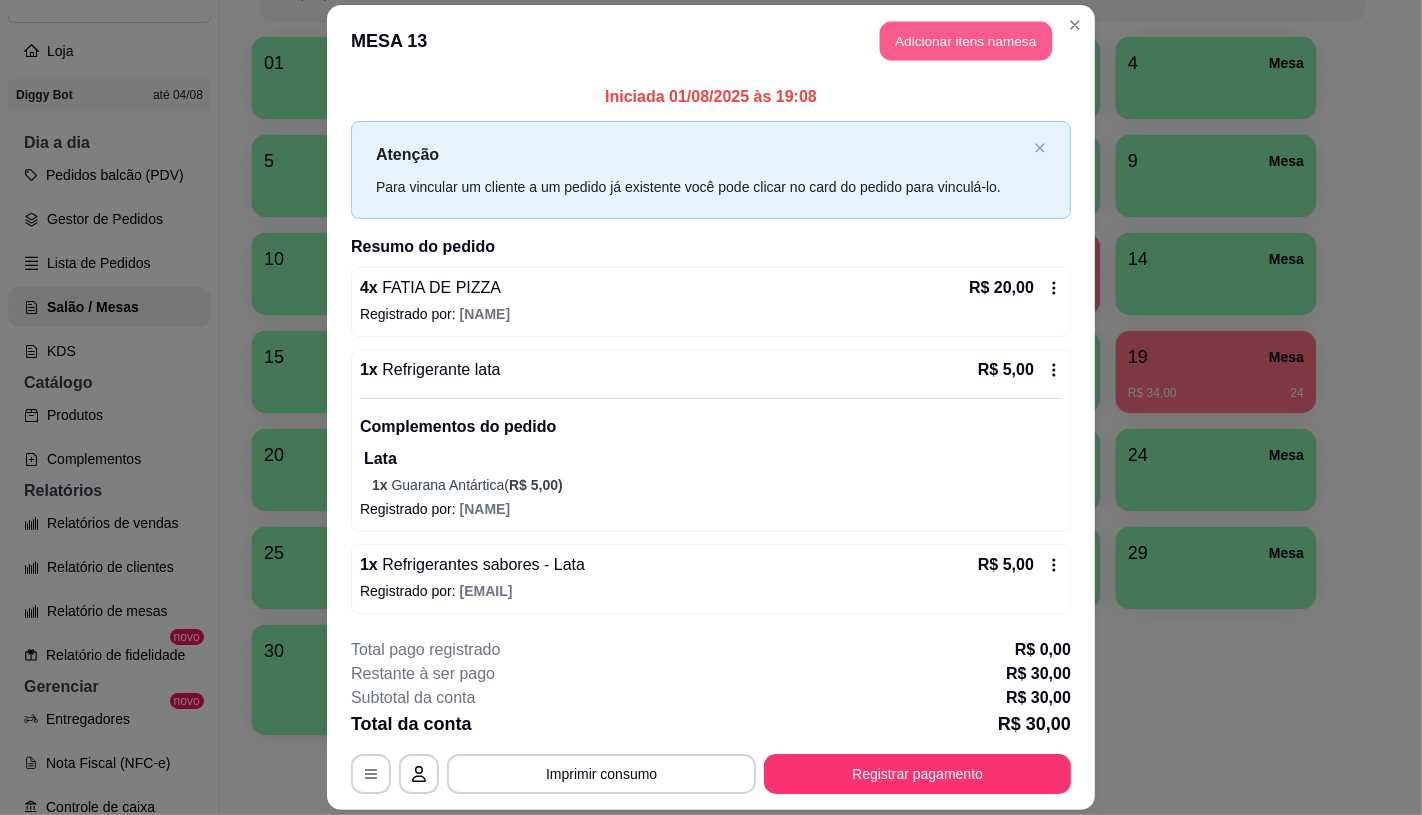click on "Adicionar itens na  mesa" at bounding box center (966, 41) 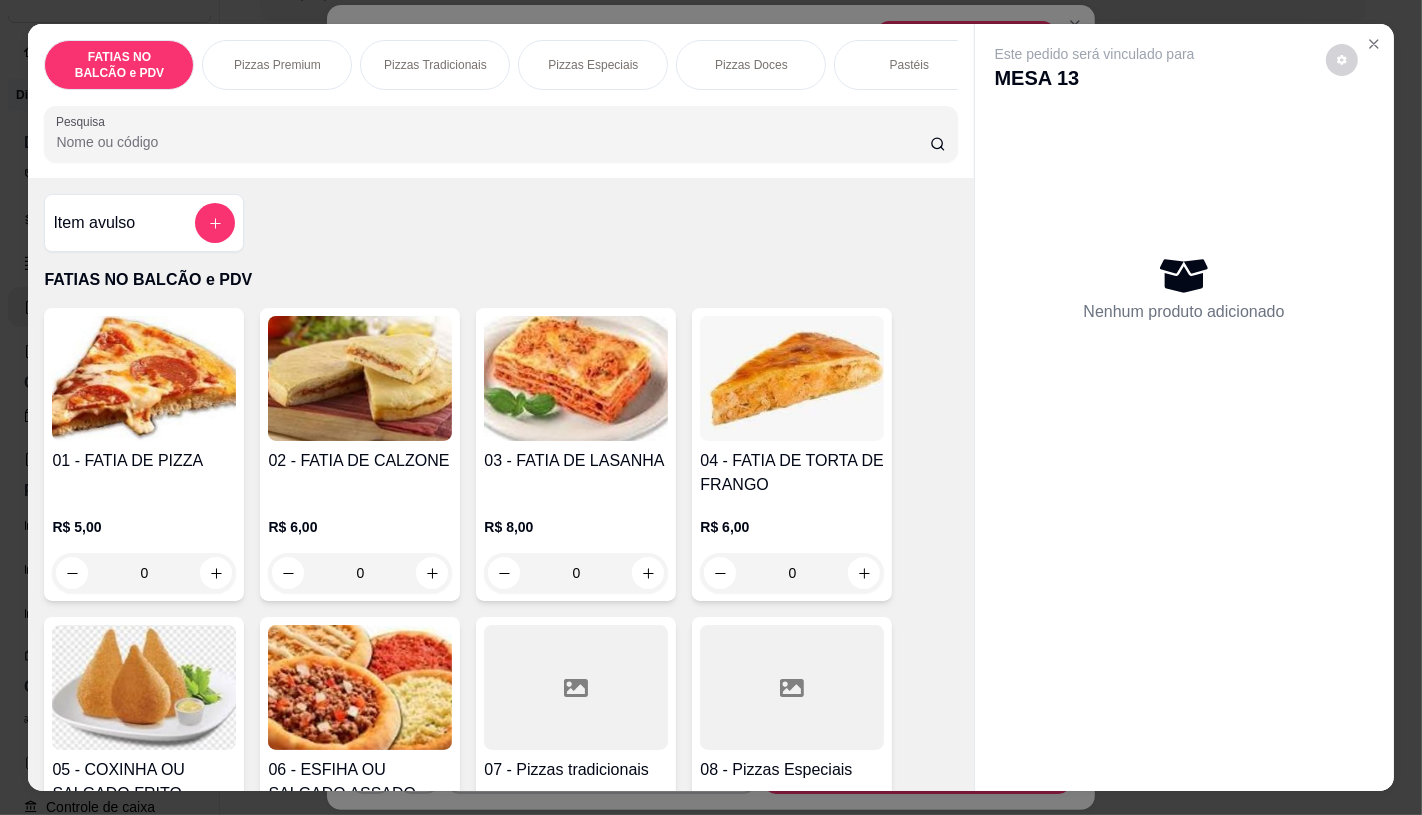 click on "Este pedido será vinculado para   MESA 13 Nenhum produto adicionado" at bounding box center [1184, 391] 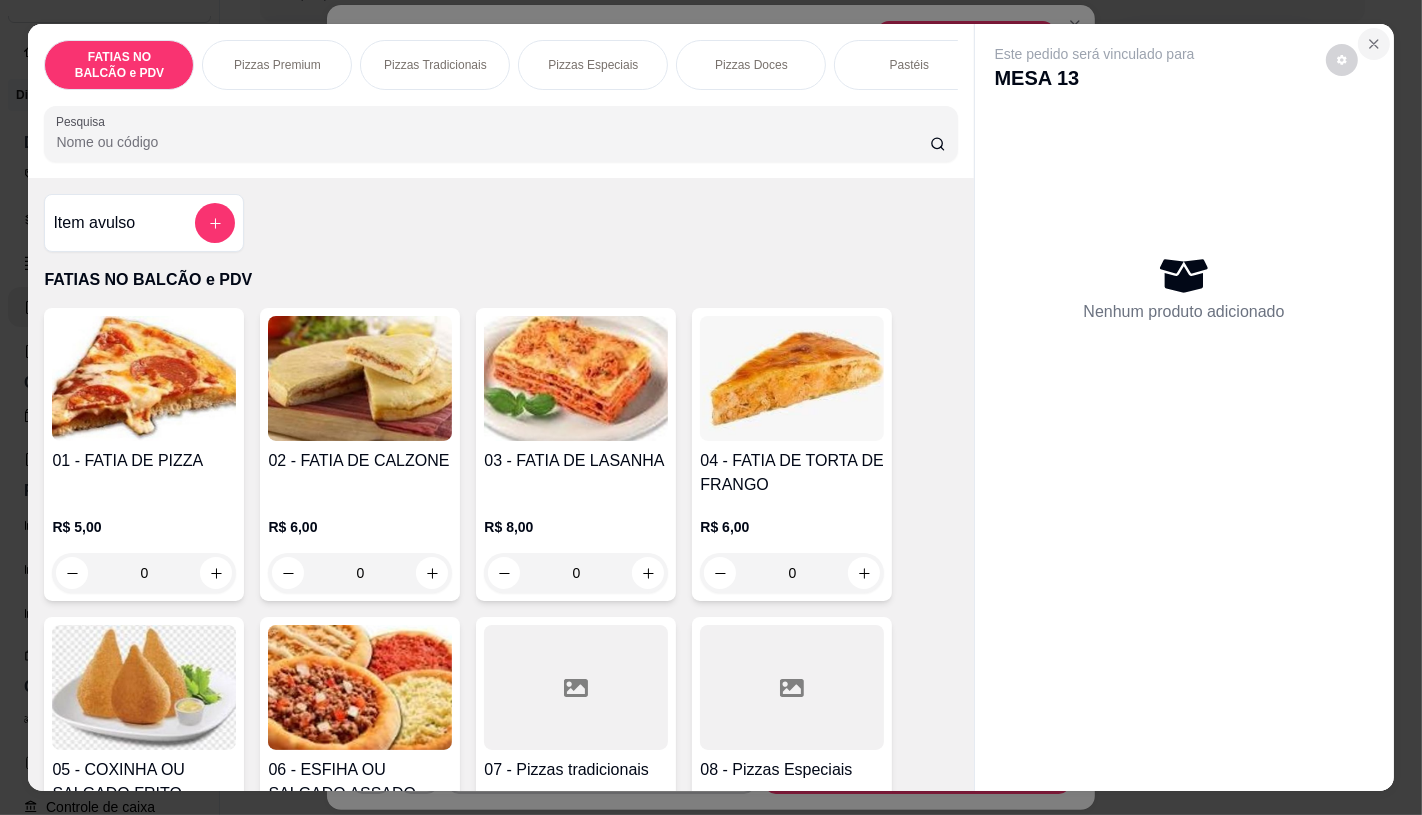 click at bounding box center (1374, 44) 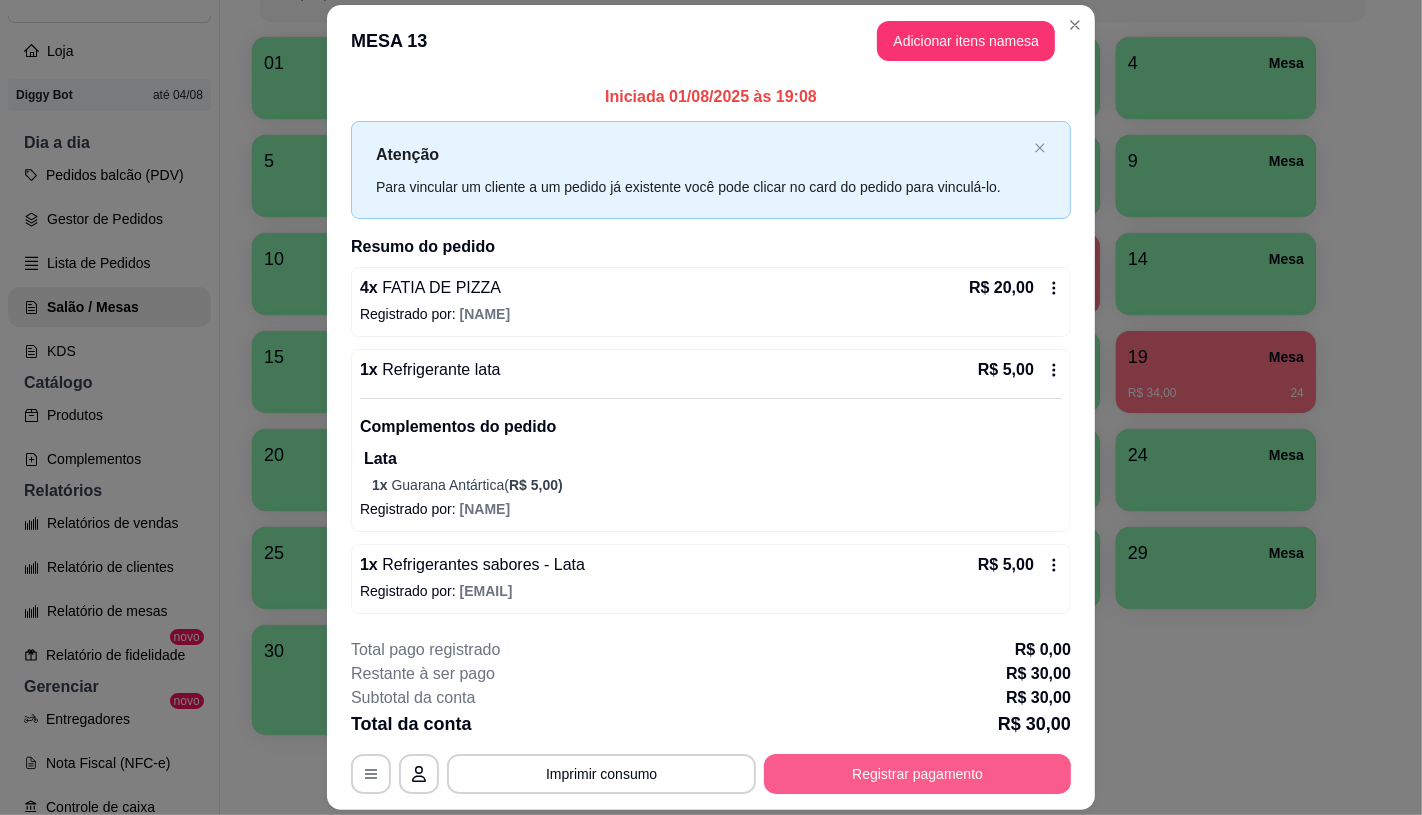 click on "Registrar pagamento" at bounding box center (917, 774) 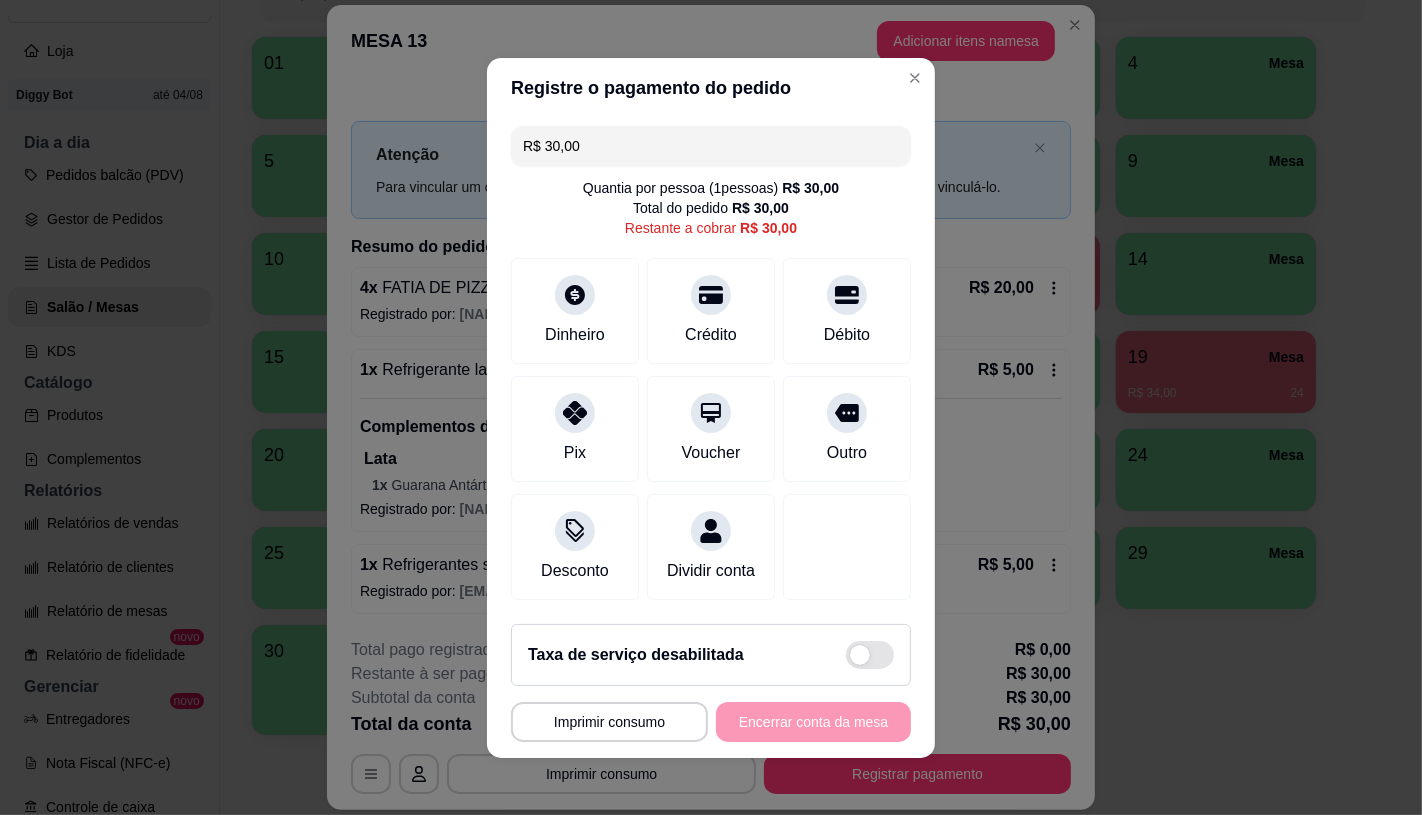 click on "R$ 30,00" at bounding box center (711, 146) 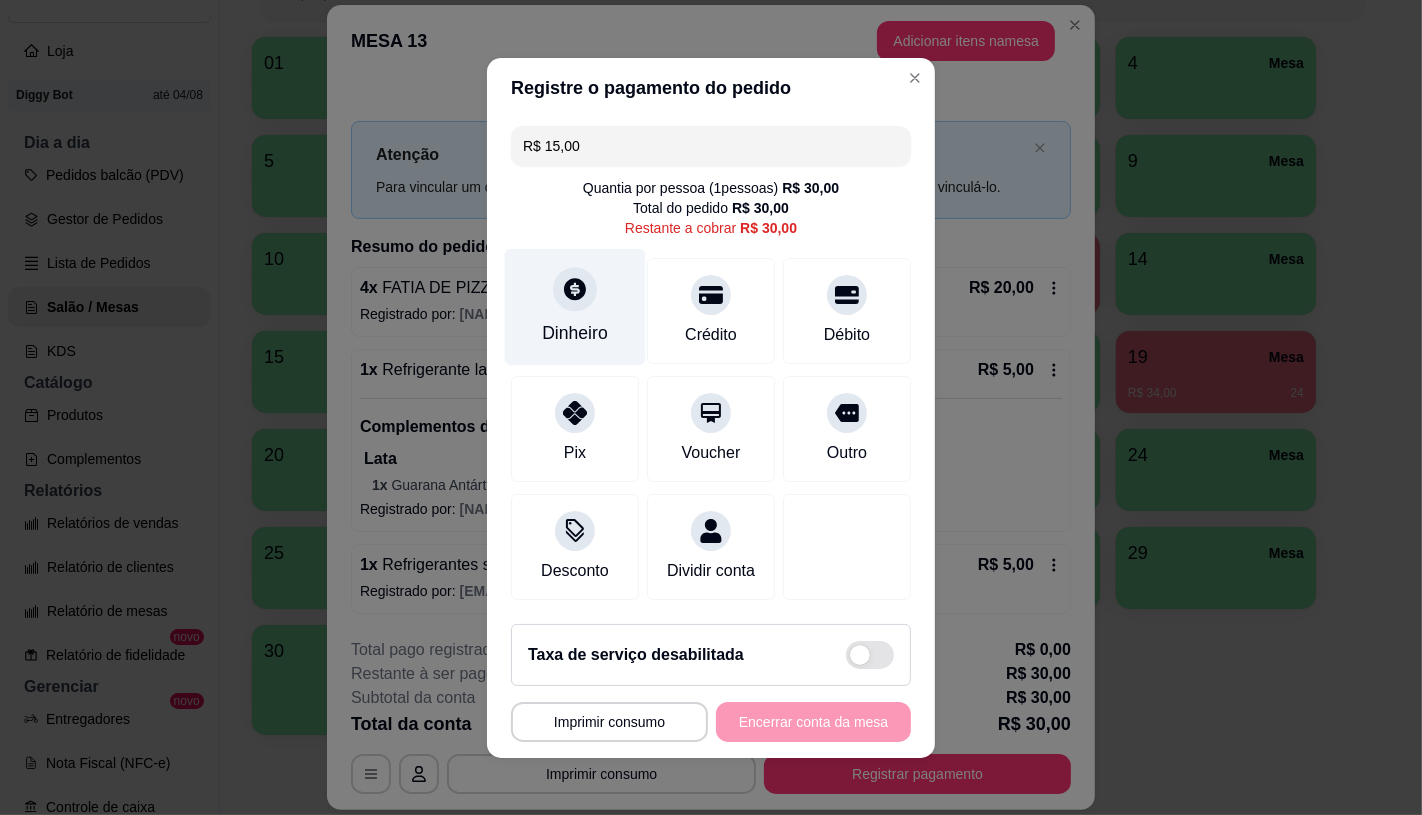 click on "Dinheiro" at bounding box center (575, 333) 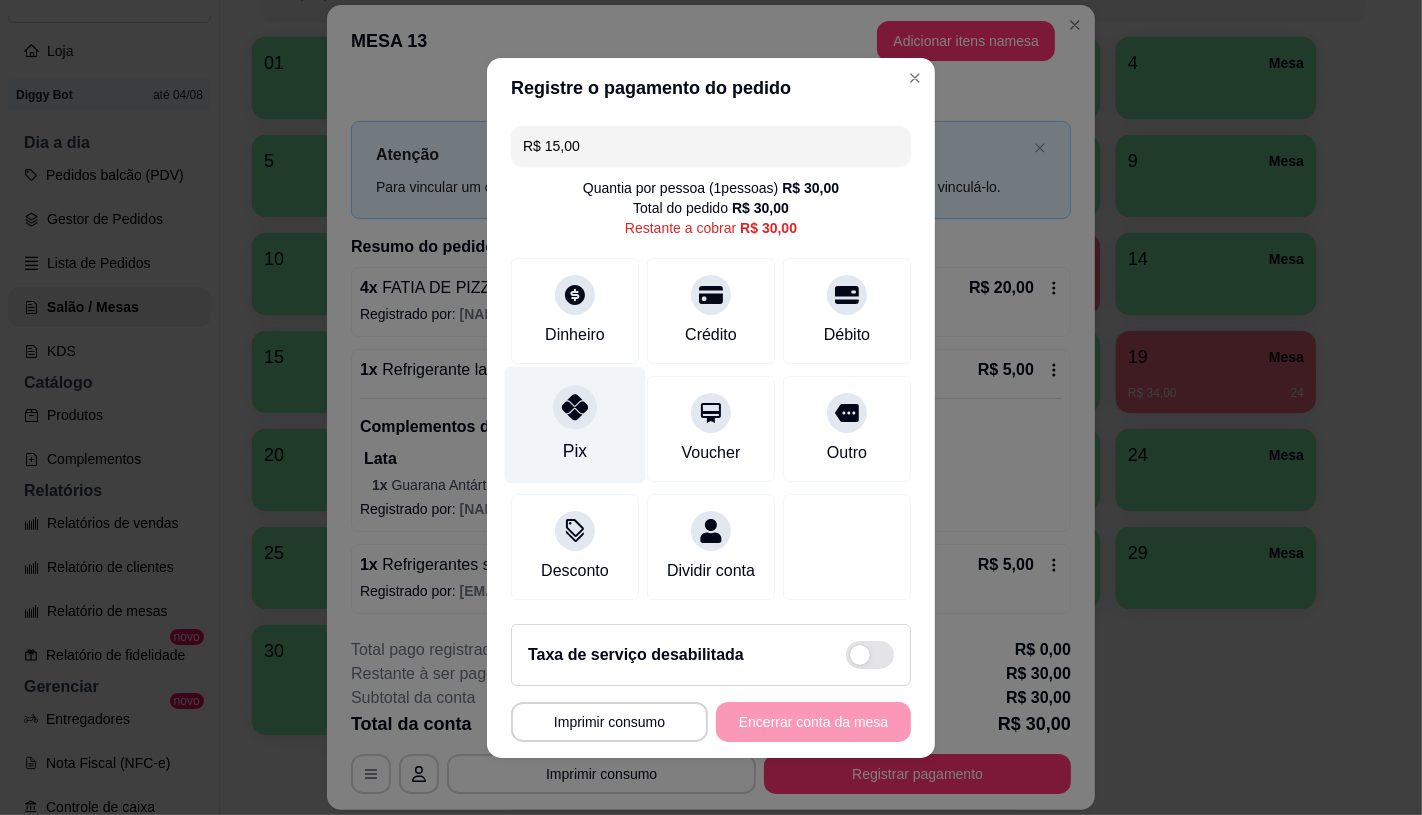 click on "Pix" at bounding box center [575, 424] 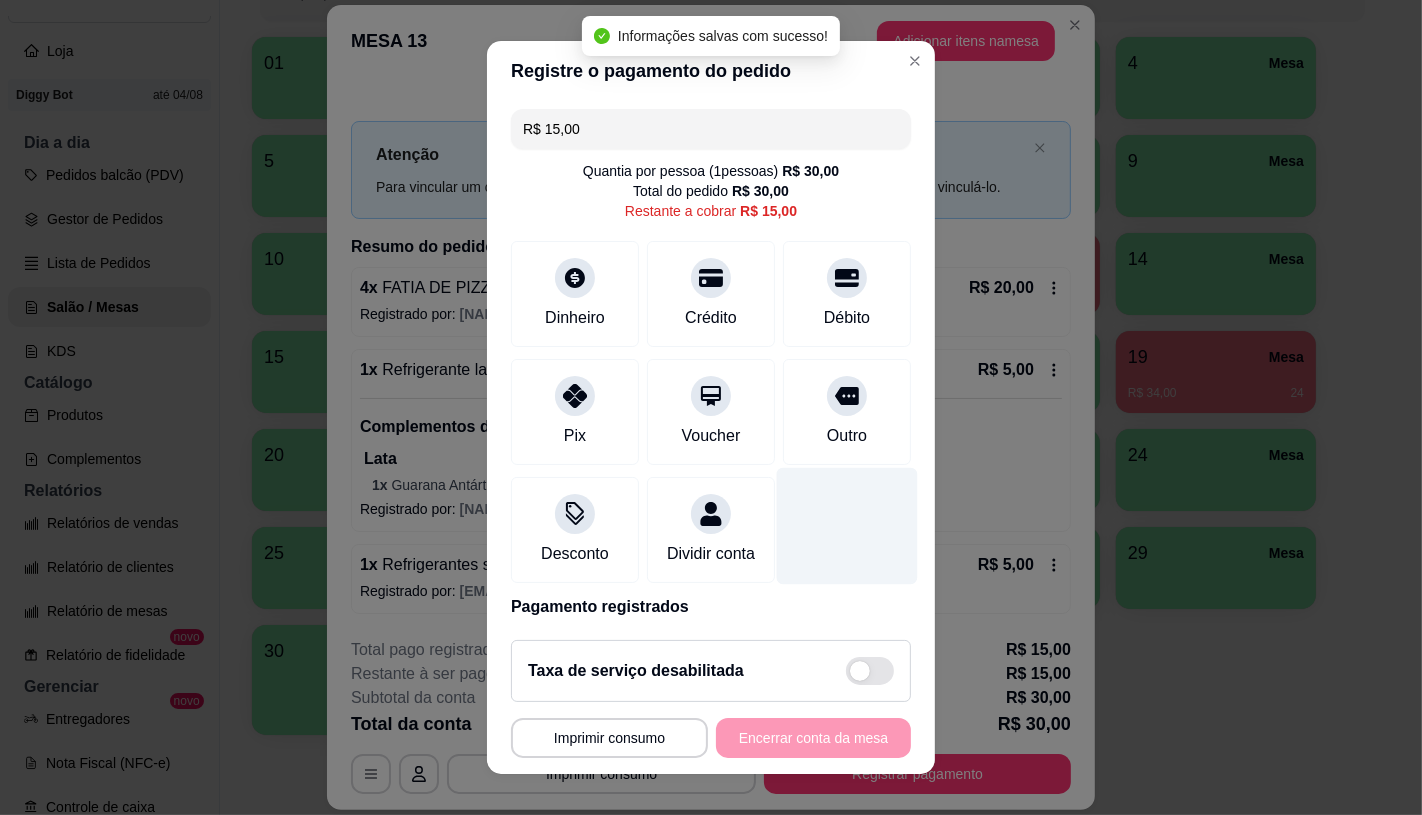 scroll, scrollTop: 94, scrollLeft: 0, axis: vertical 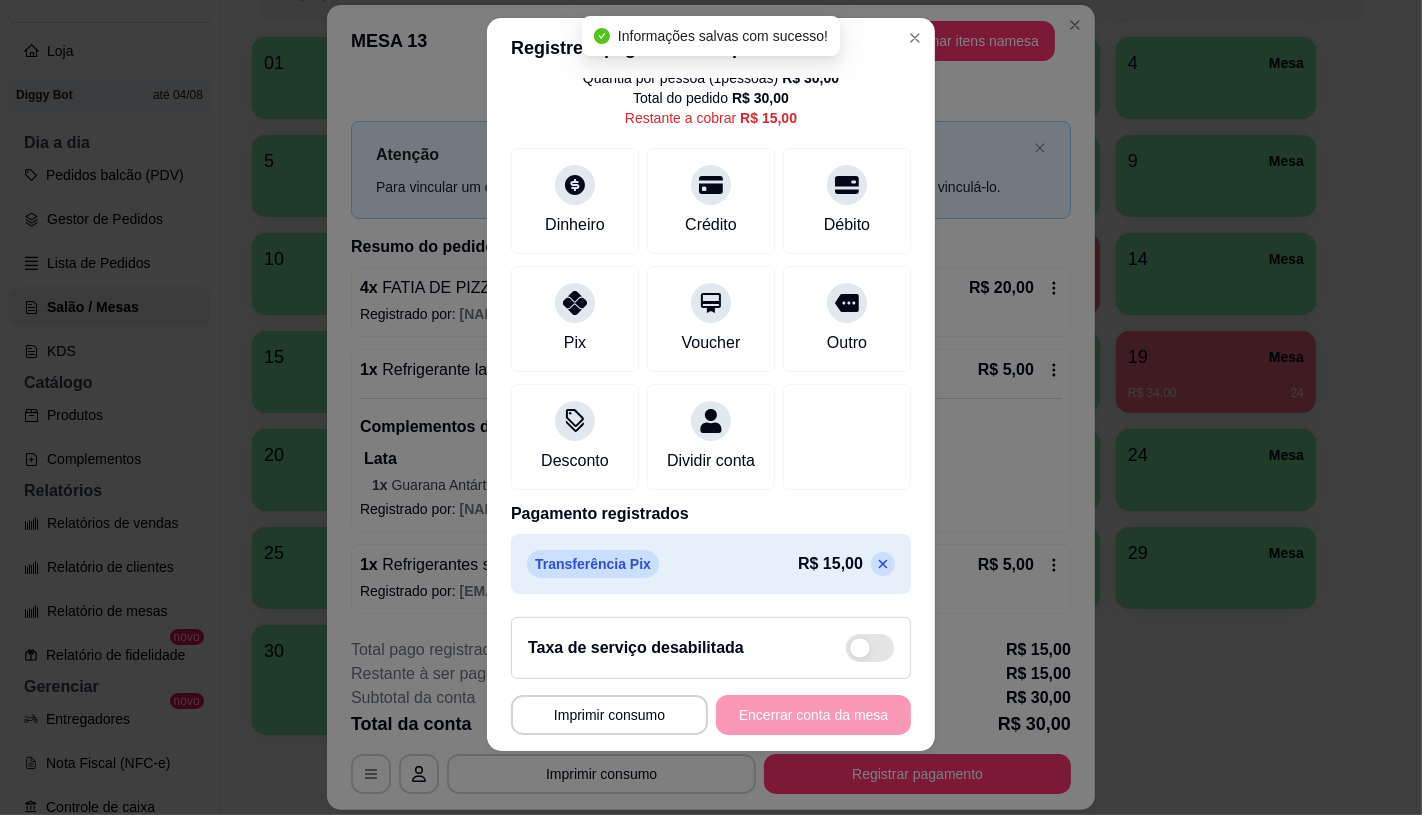 click at bounding box center (883, 564) 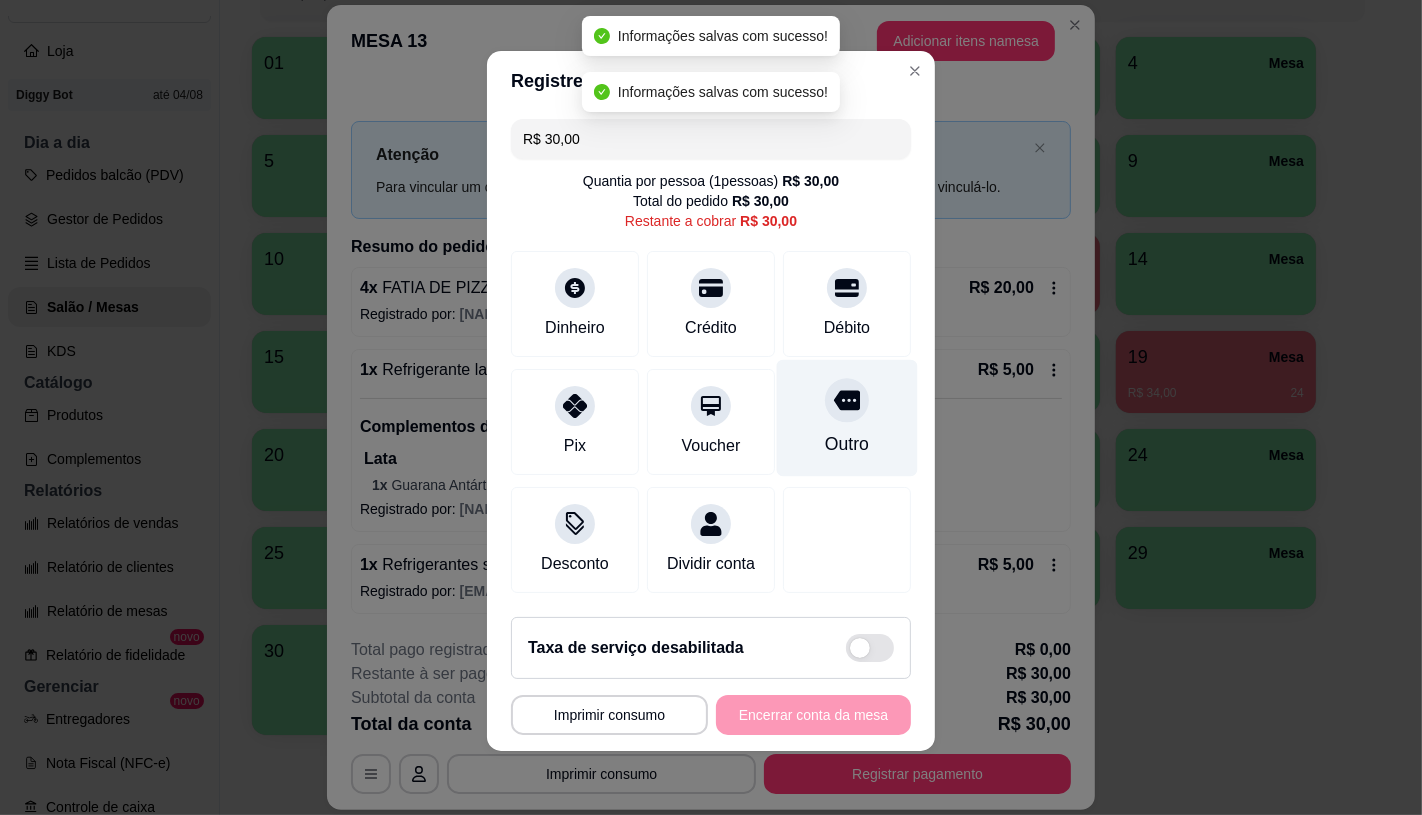 scroll, scrollTop: 0, scrollLeft: 0, axis: both 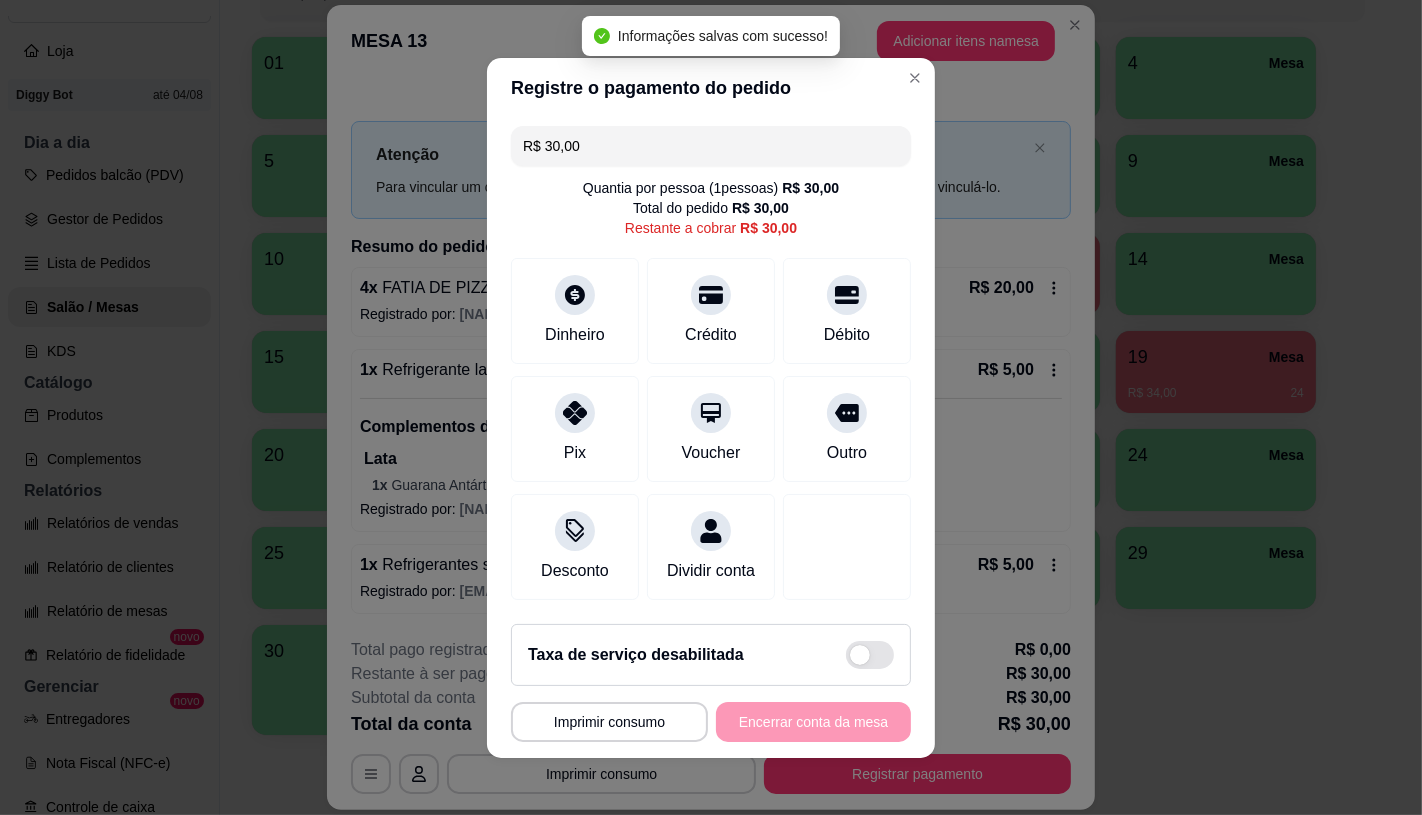 click on "R$ 30,00" at bounding box center [711, 146] 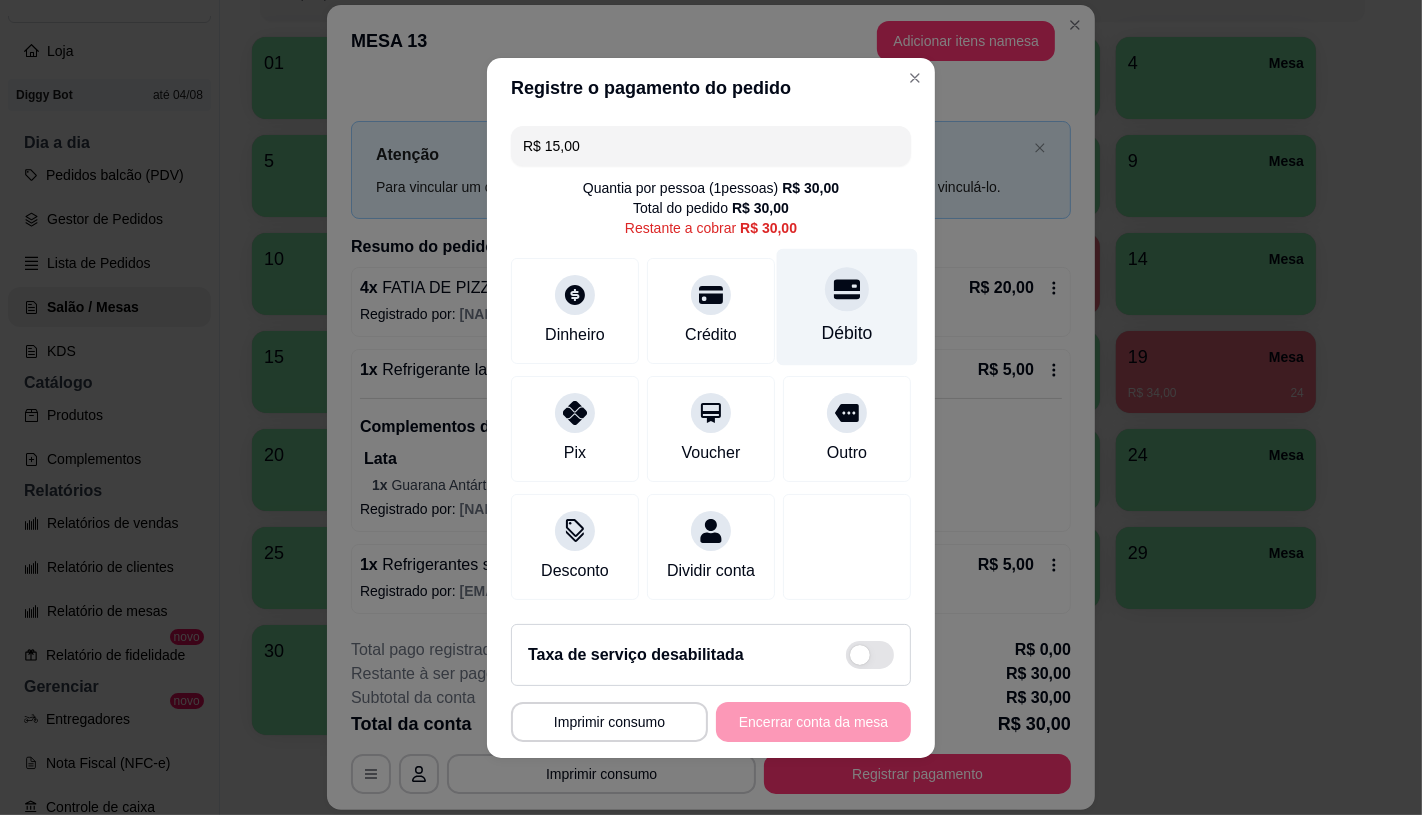 click on "Débito" at bounding box center [847, 333] 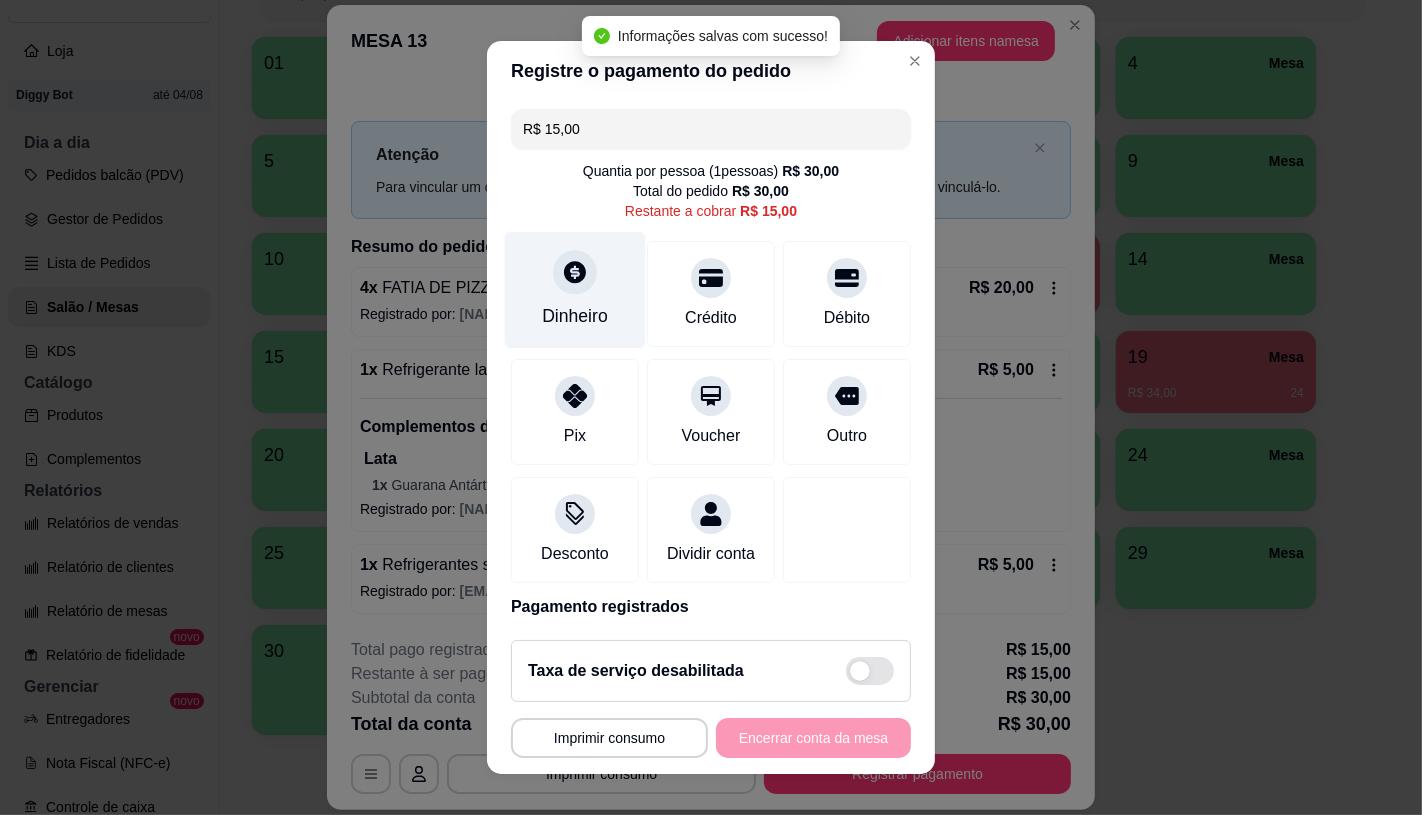 click on "Dinheiro" at bounding box center [575, 316] 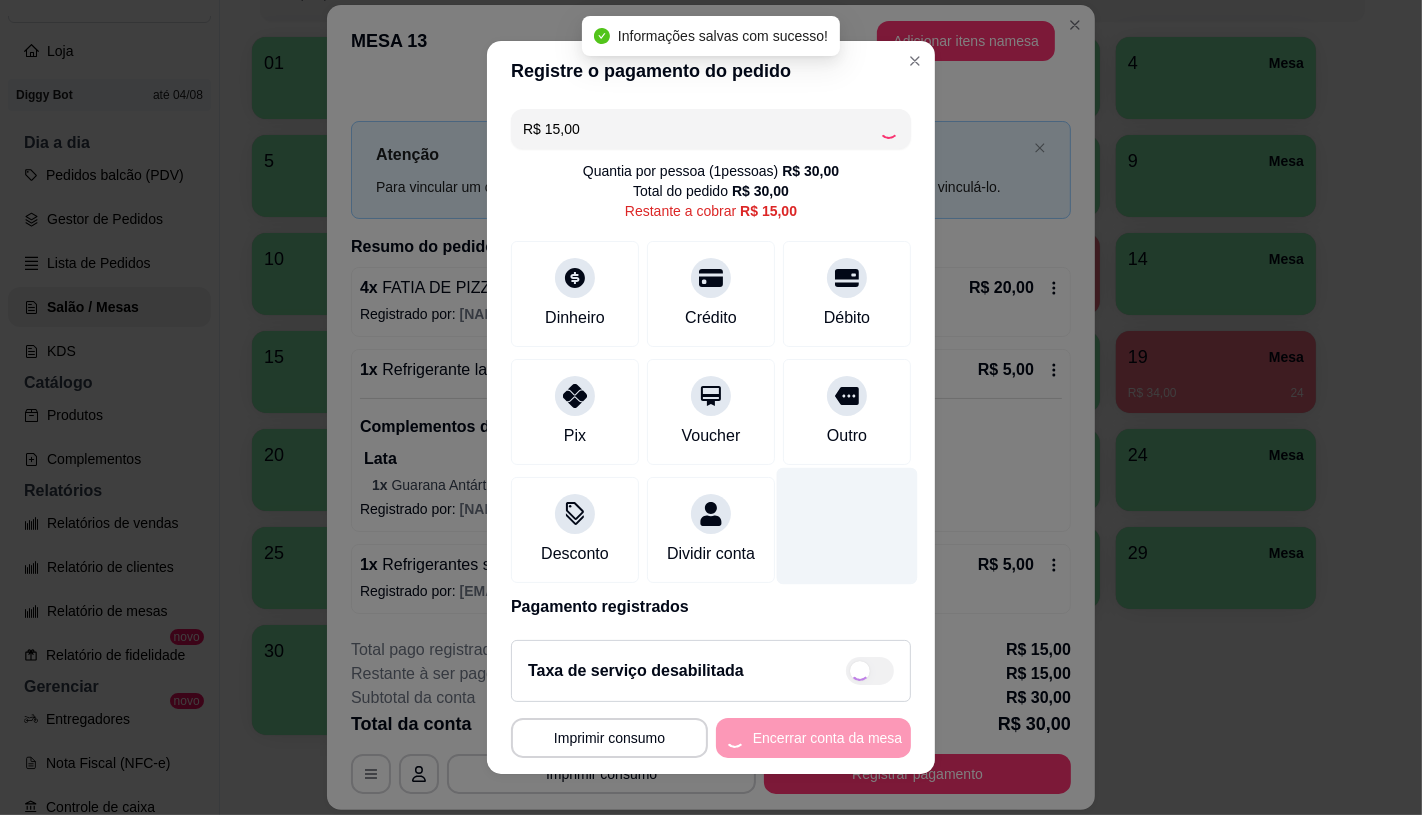 type on "R$ 0,00" 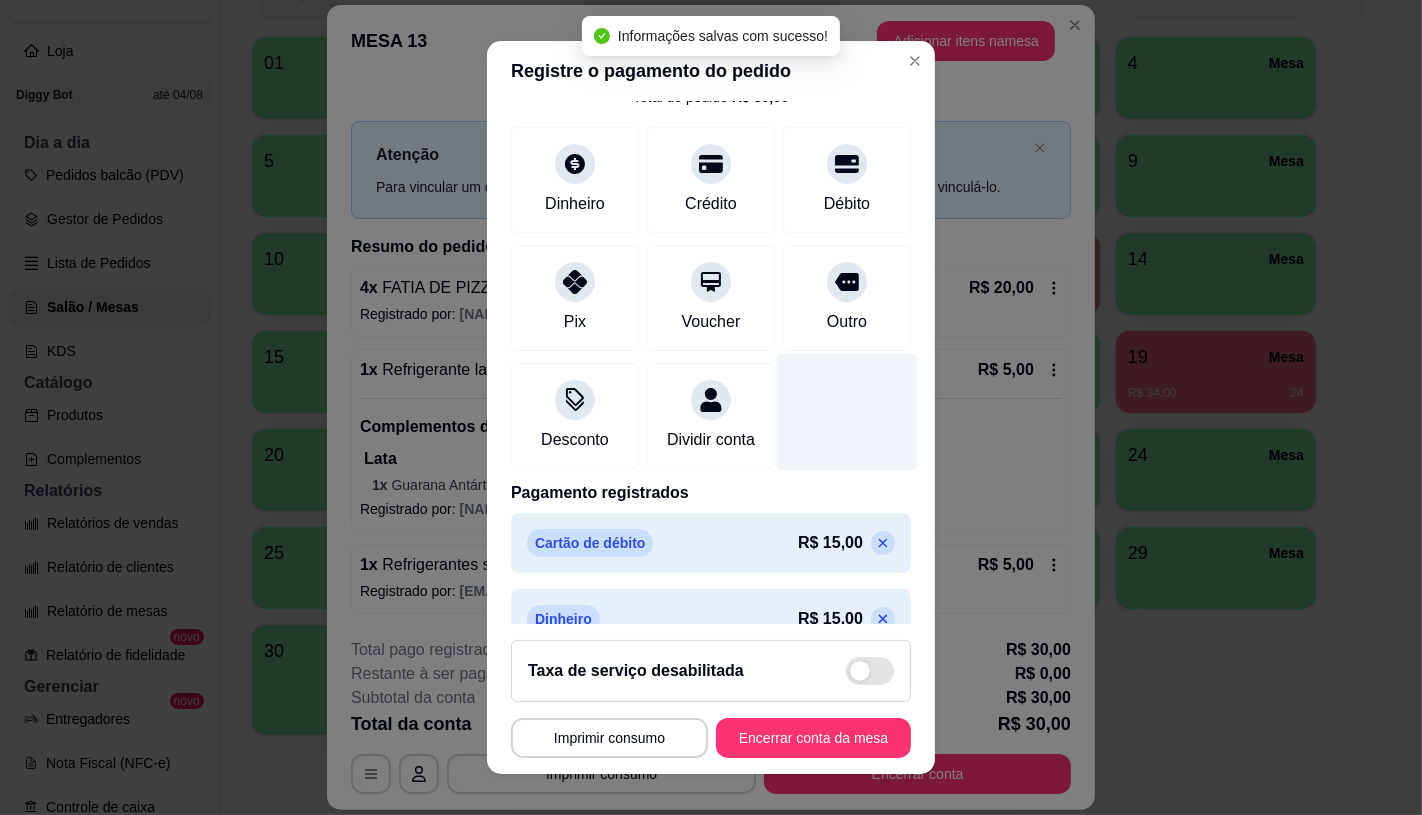 scroll, scrollTop: 151, scrollLeft: 0, axis: vertical 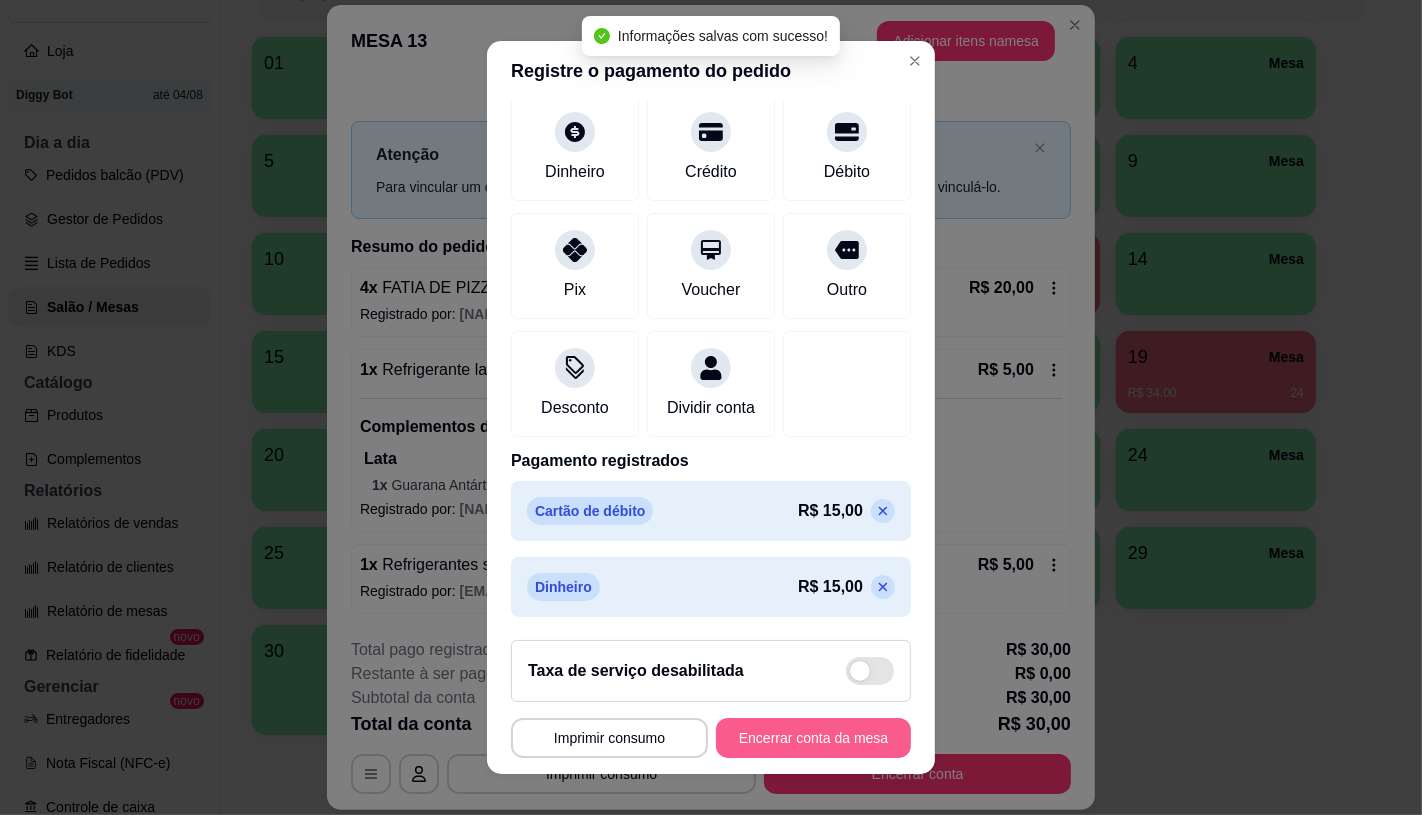 click on "Encerrar conta da mesa" at bounding box center [813, 738] 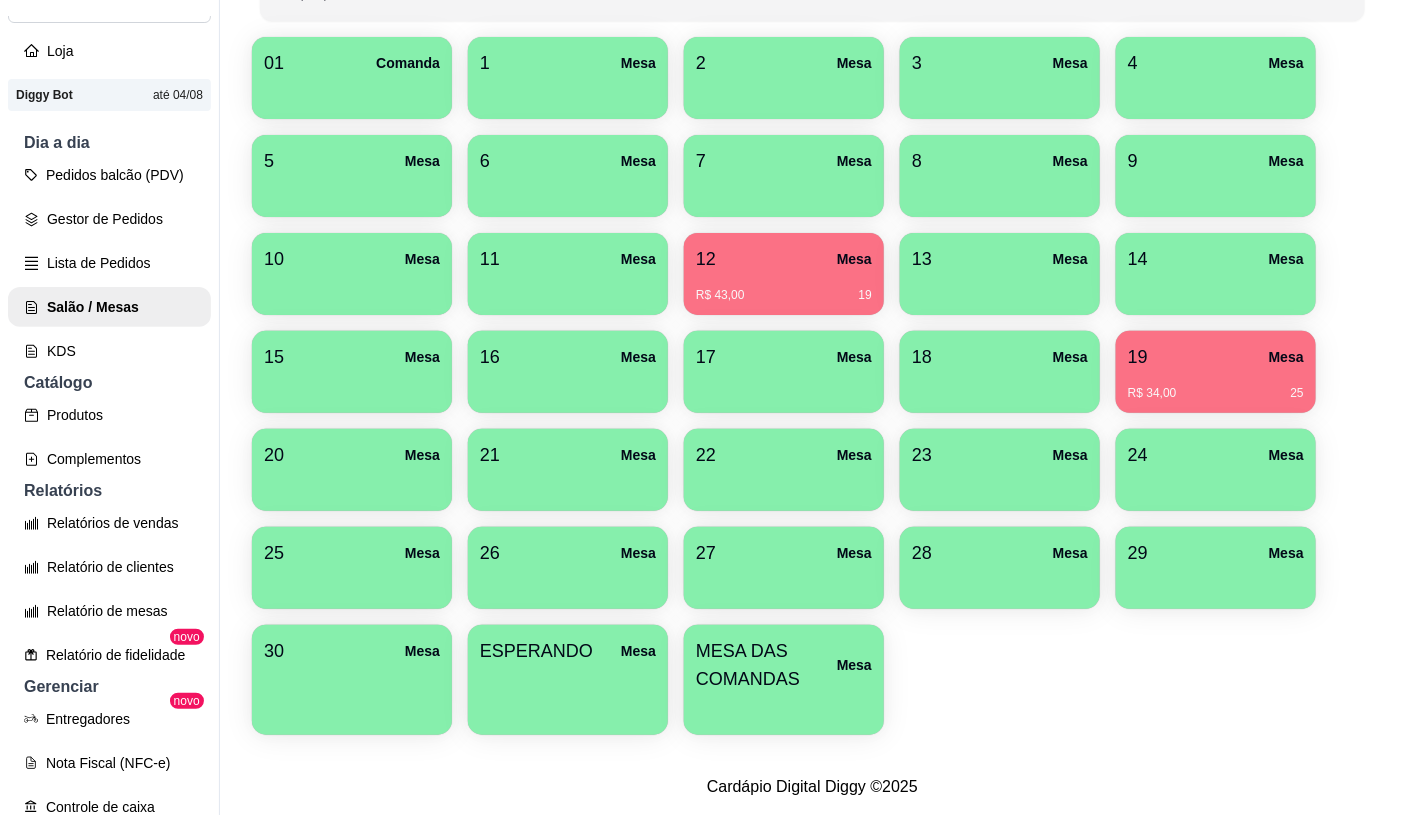 click on "19 Mesa" at bounding box center (1216, 357) 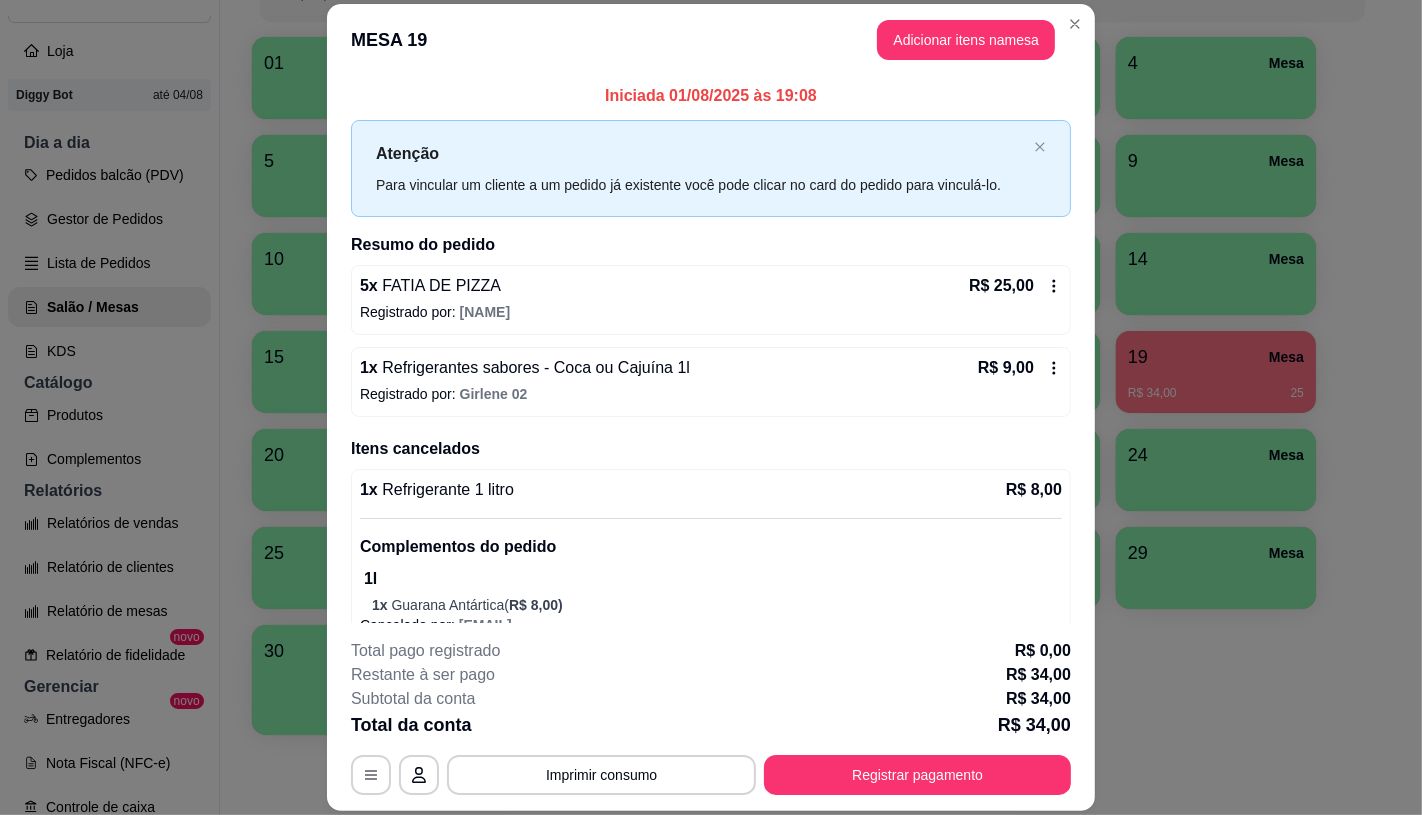 scroll, scrollTop: 28, scrollLeft: 0, axis: vertical 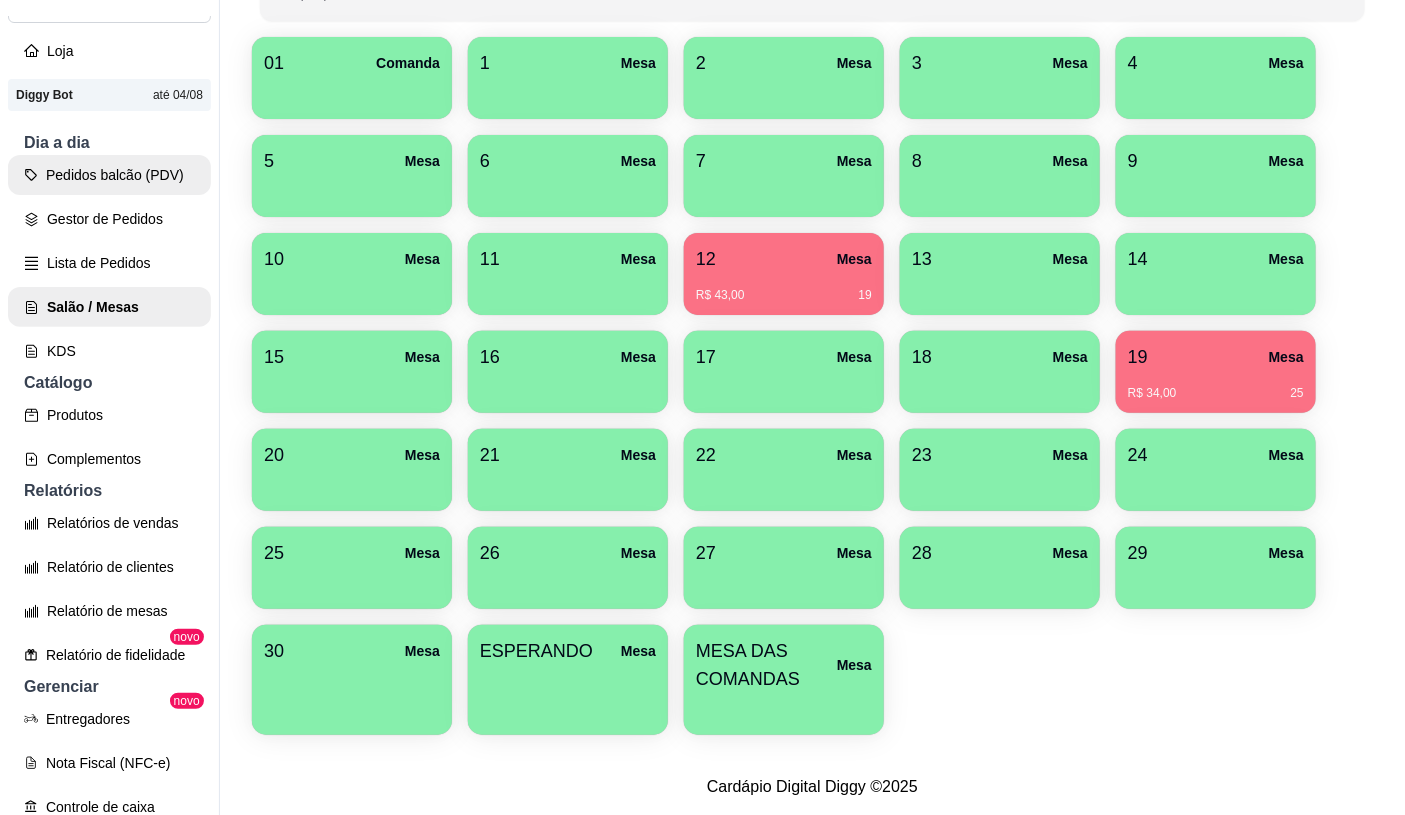 click on "Pedidos balcão (PDV)" at bounding box center [109, 175] 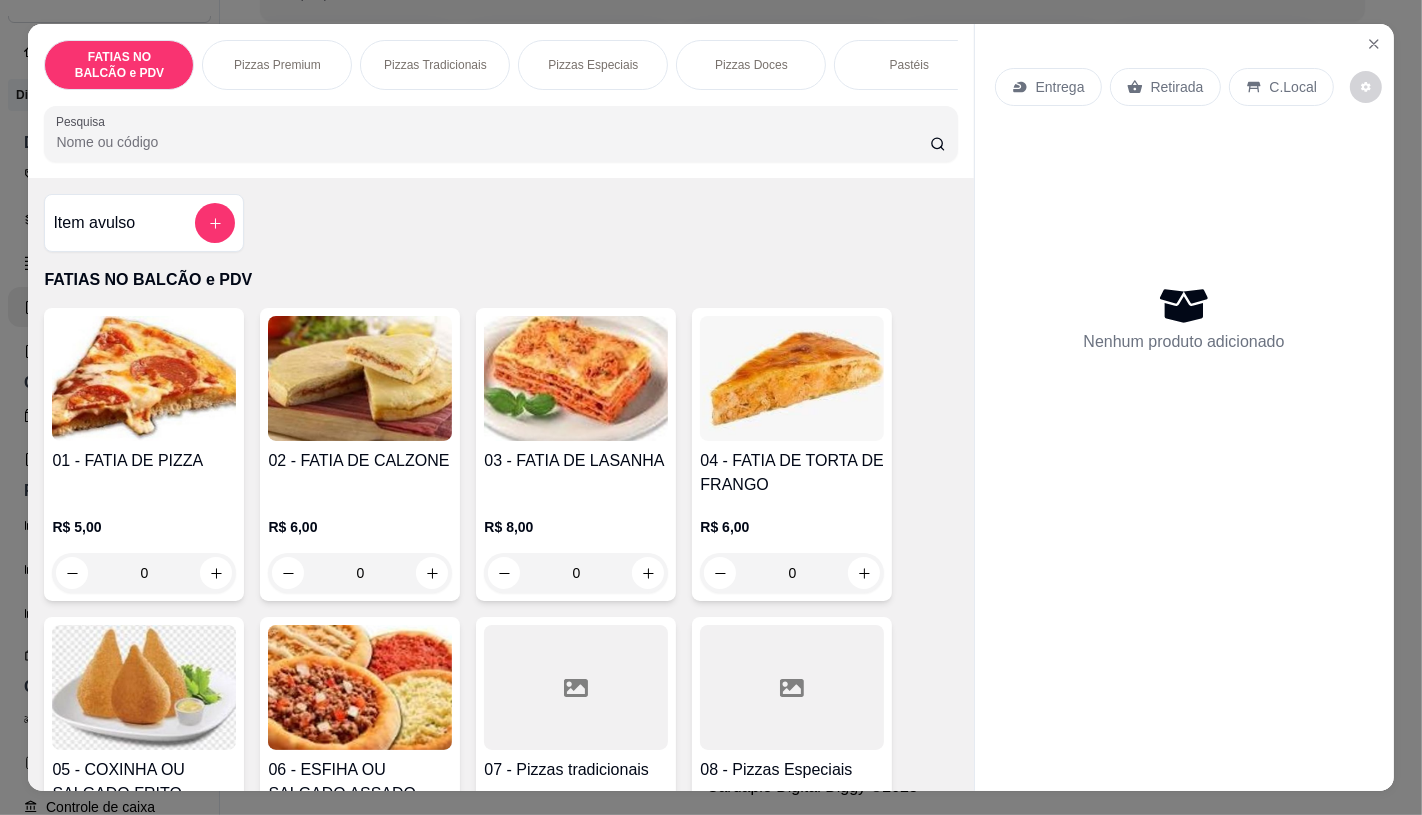 click on "0" at bounding box center [144, 573] 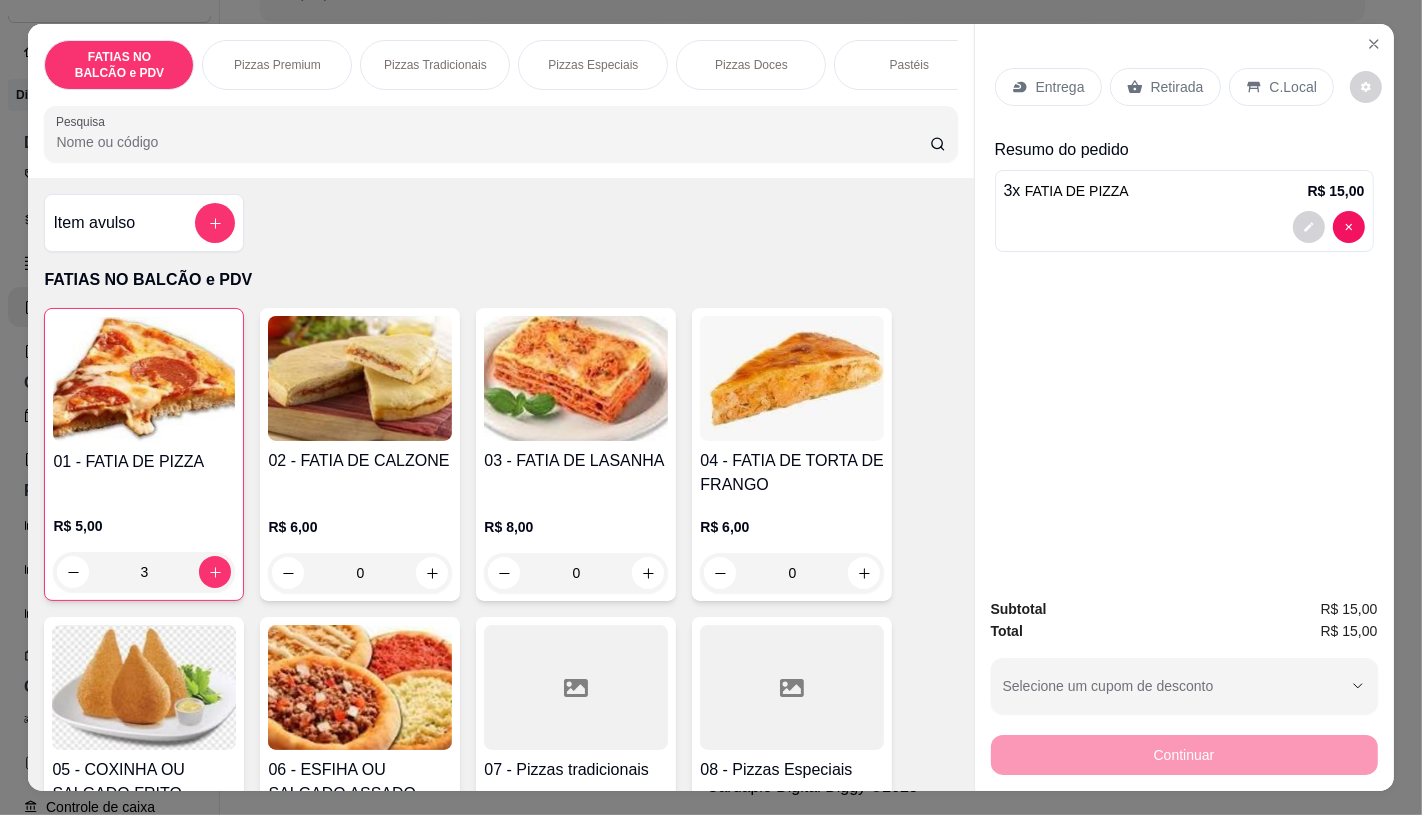 scroll, scrollTop: 444, scrollLeft: 0, axis: vertical 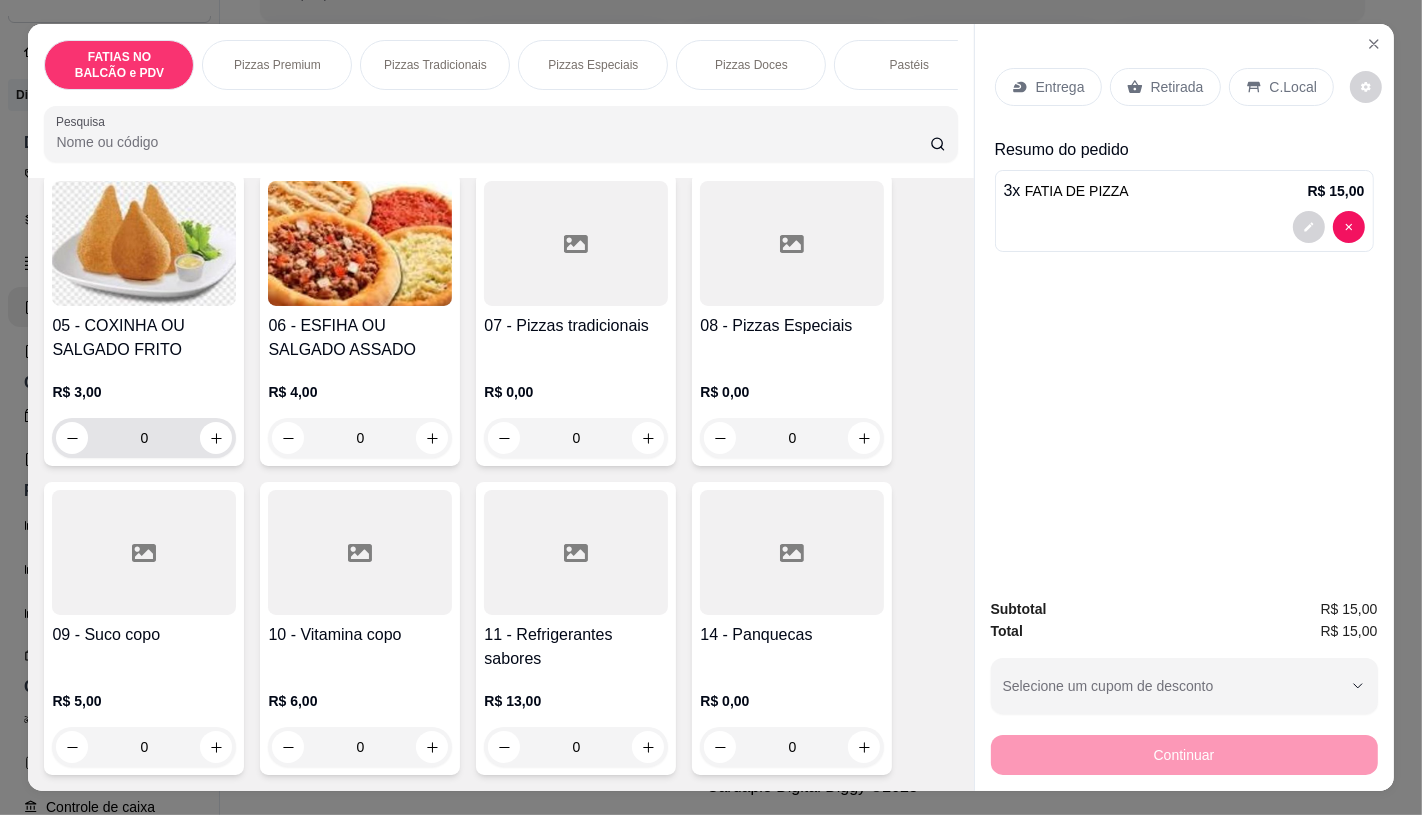 type on "3" 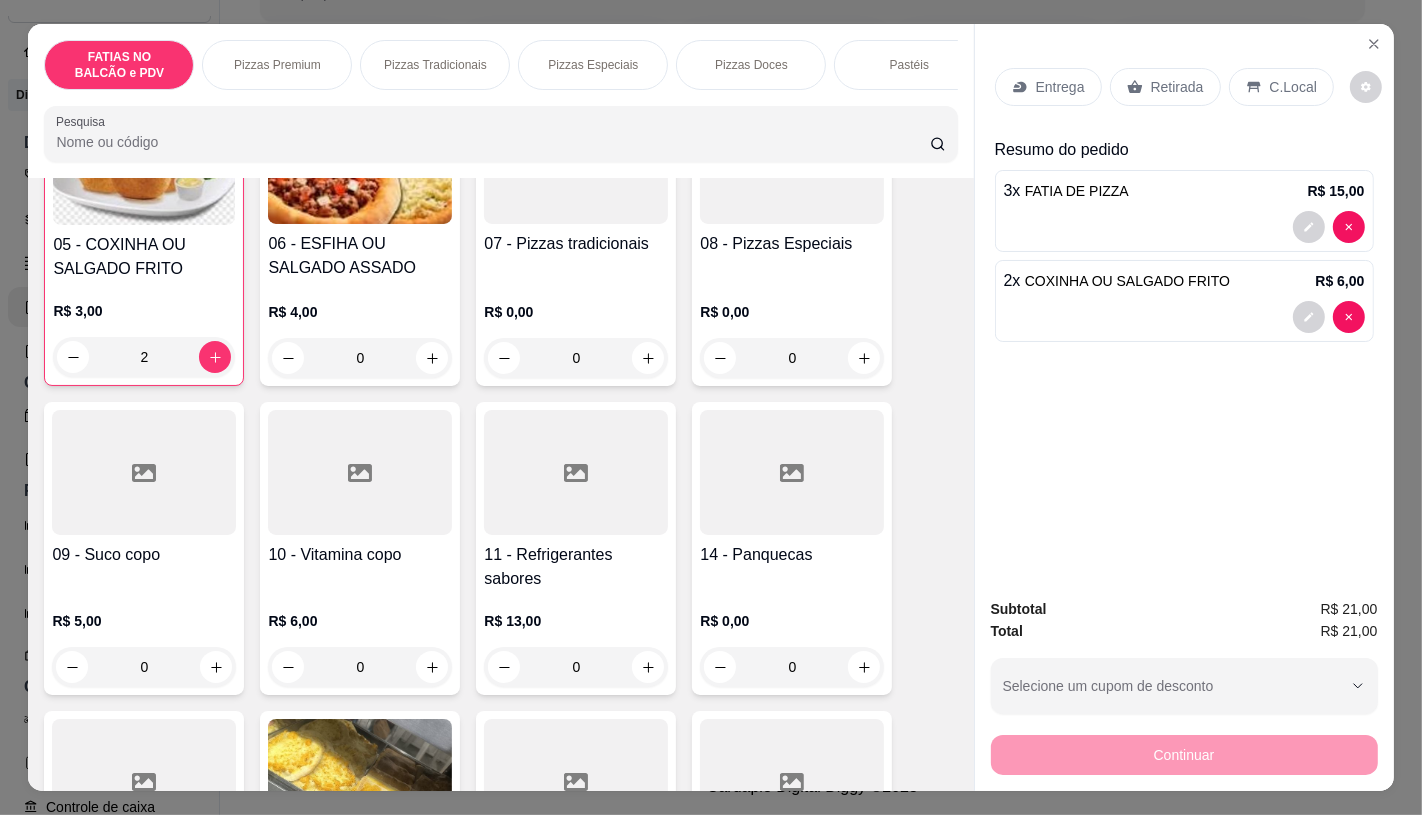 scroll, scrollTop: 556, scrollLeft: 0, axis: vertical 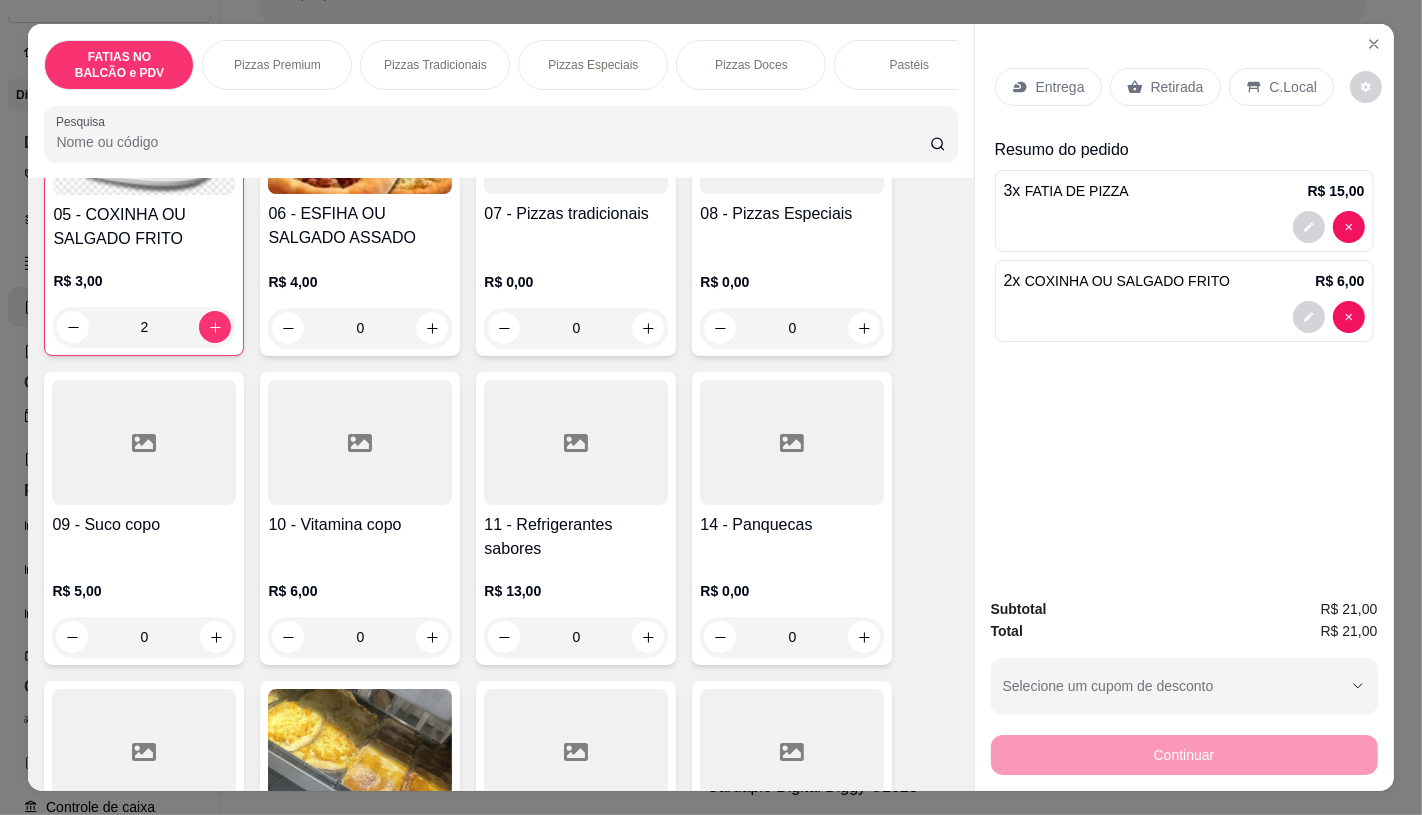 type on "2" 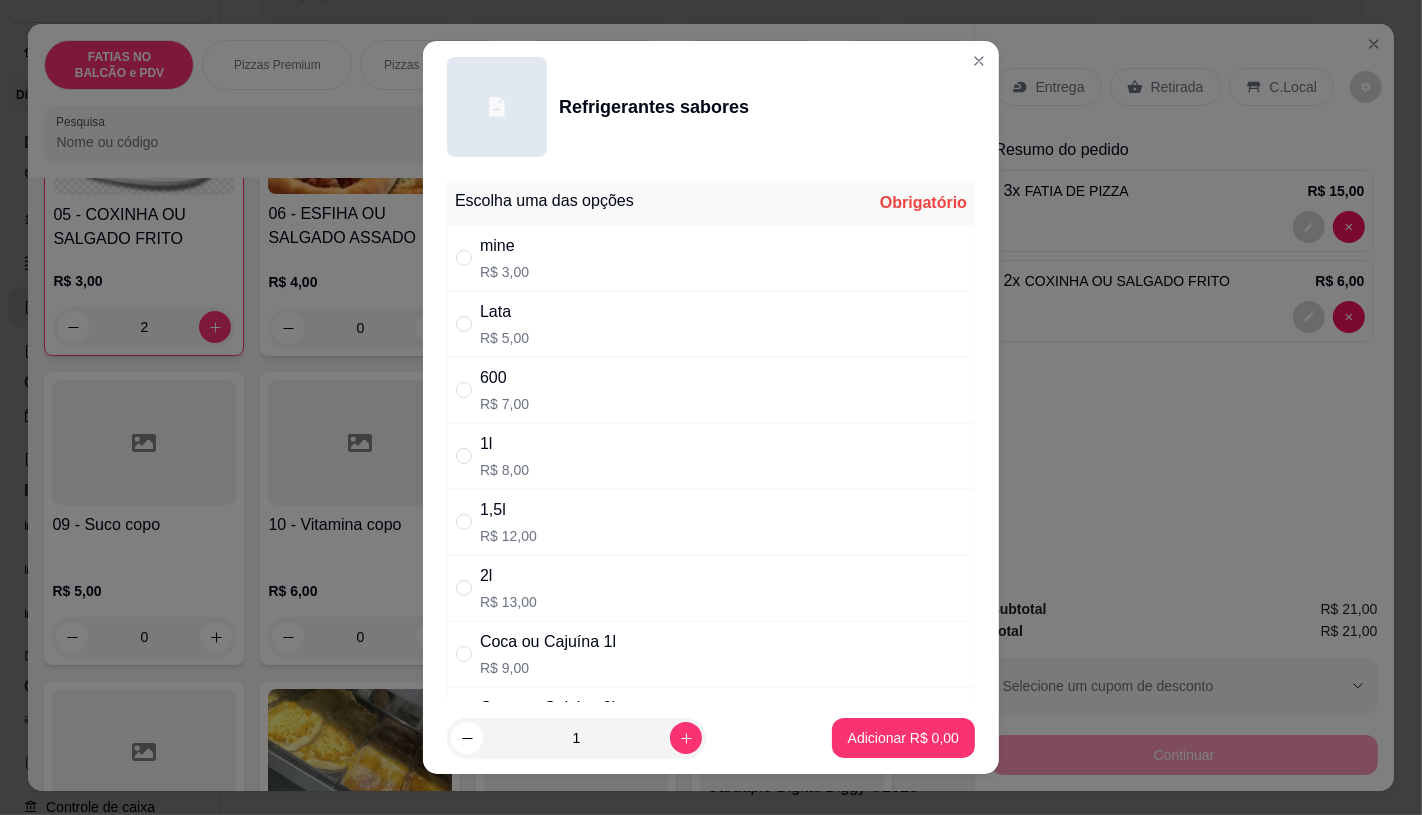 click on "Lata R$ 5,00" at bounding box center (711, 324) 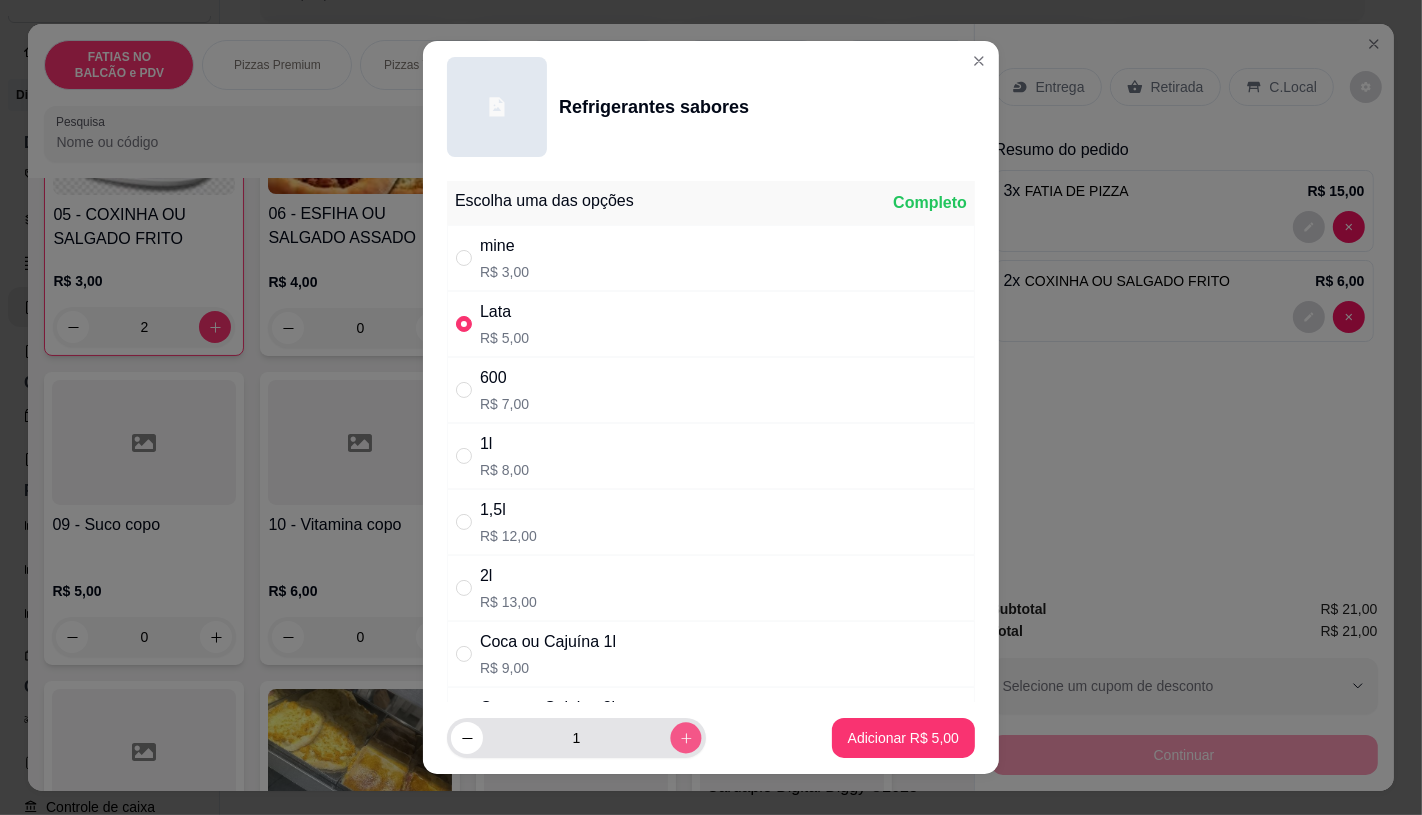 click at bounding box center (685, 738) 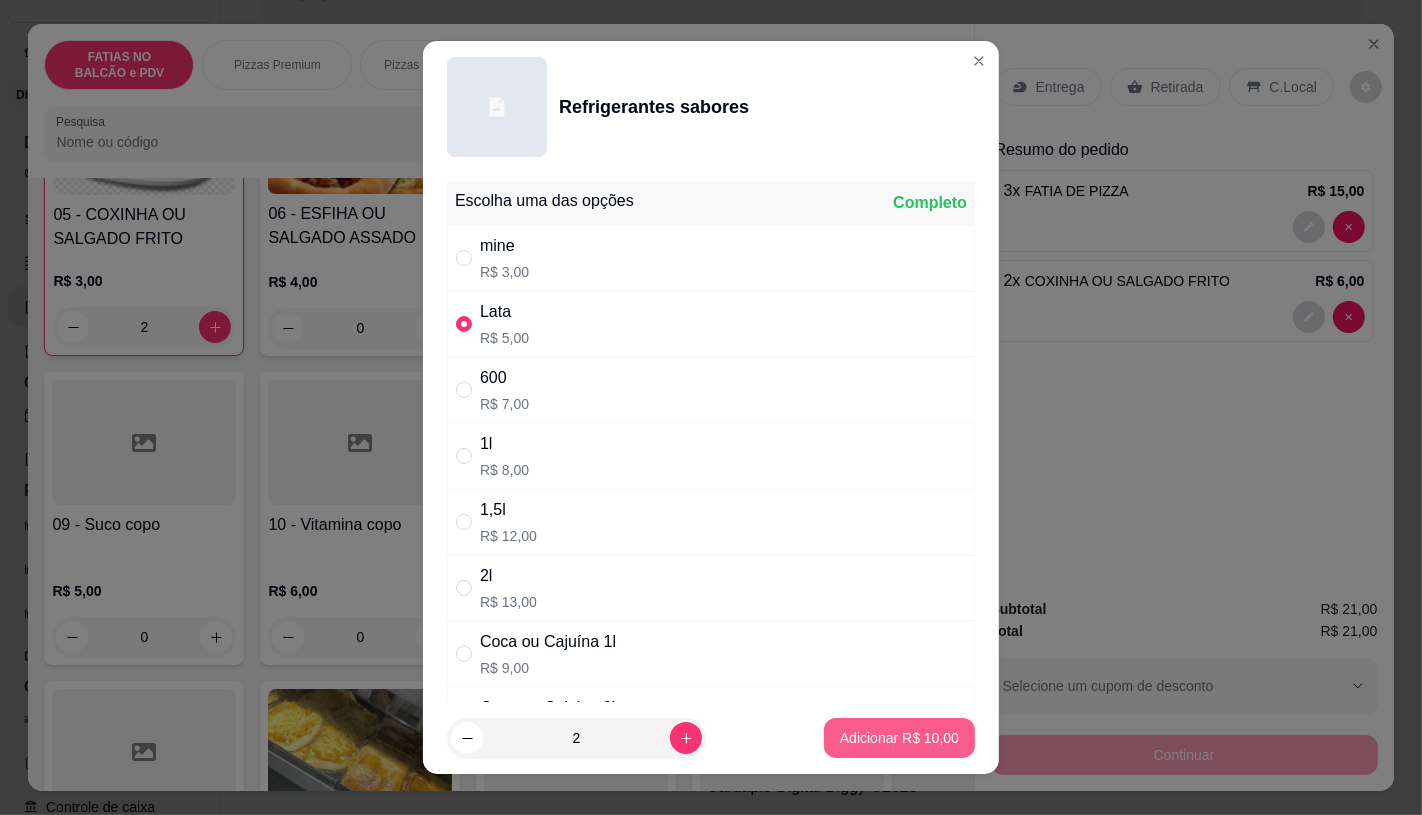 click on "Adicionar   R$ 10,00" at bounding box center (899, 738) 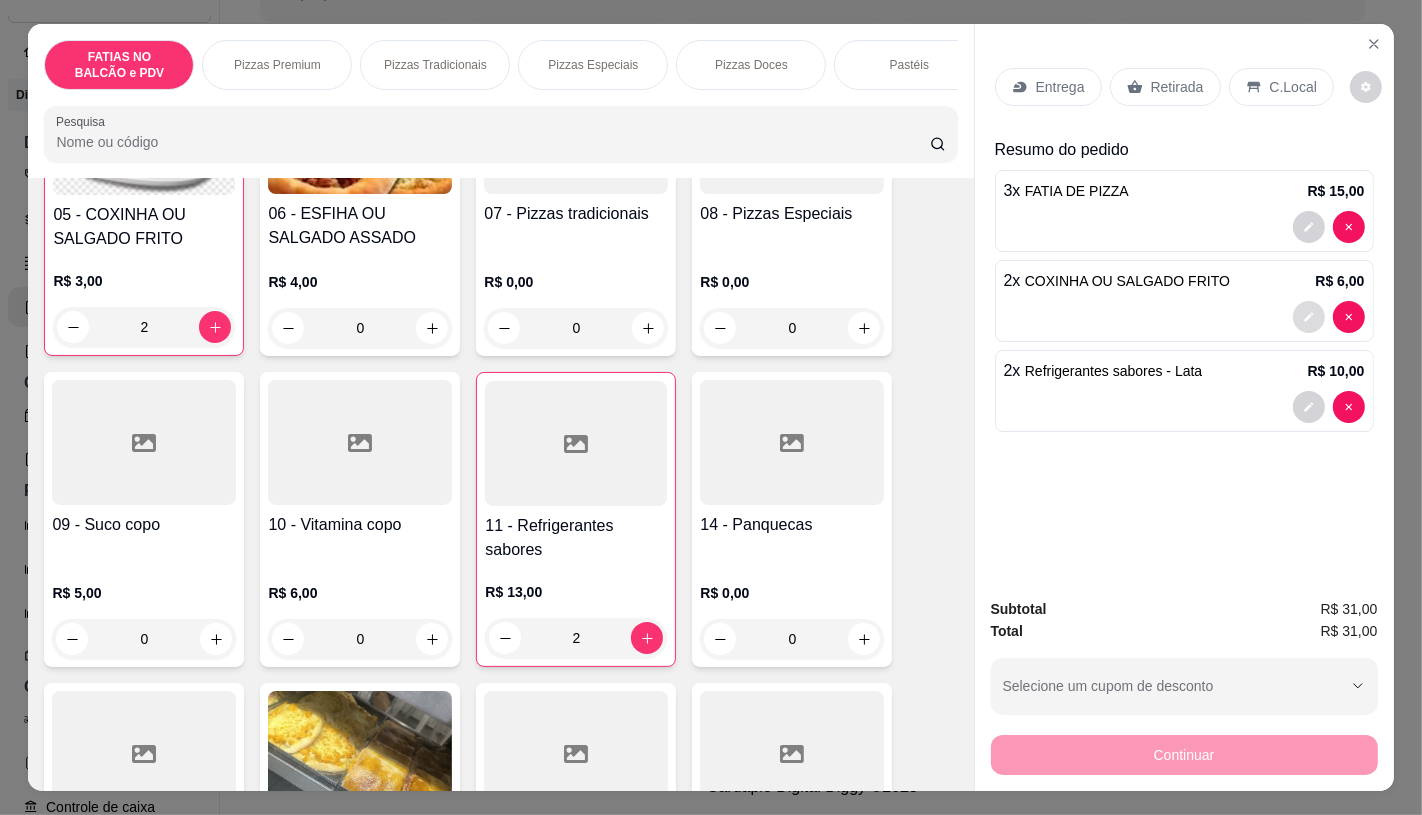 click at bounding box center [1309, 317] 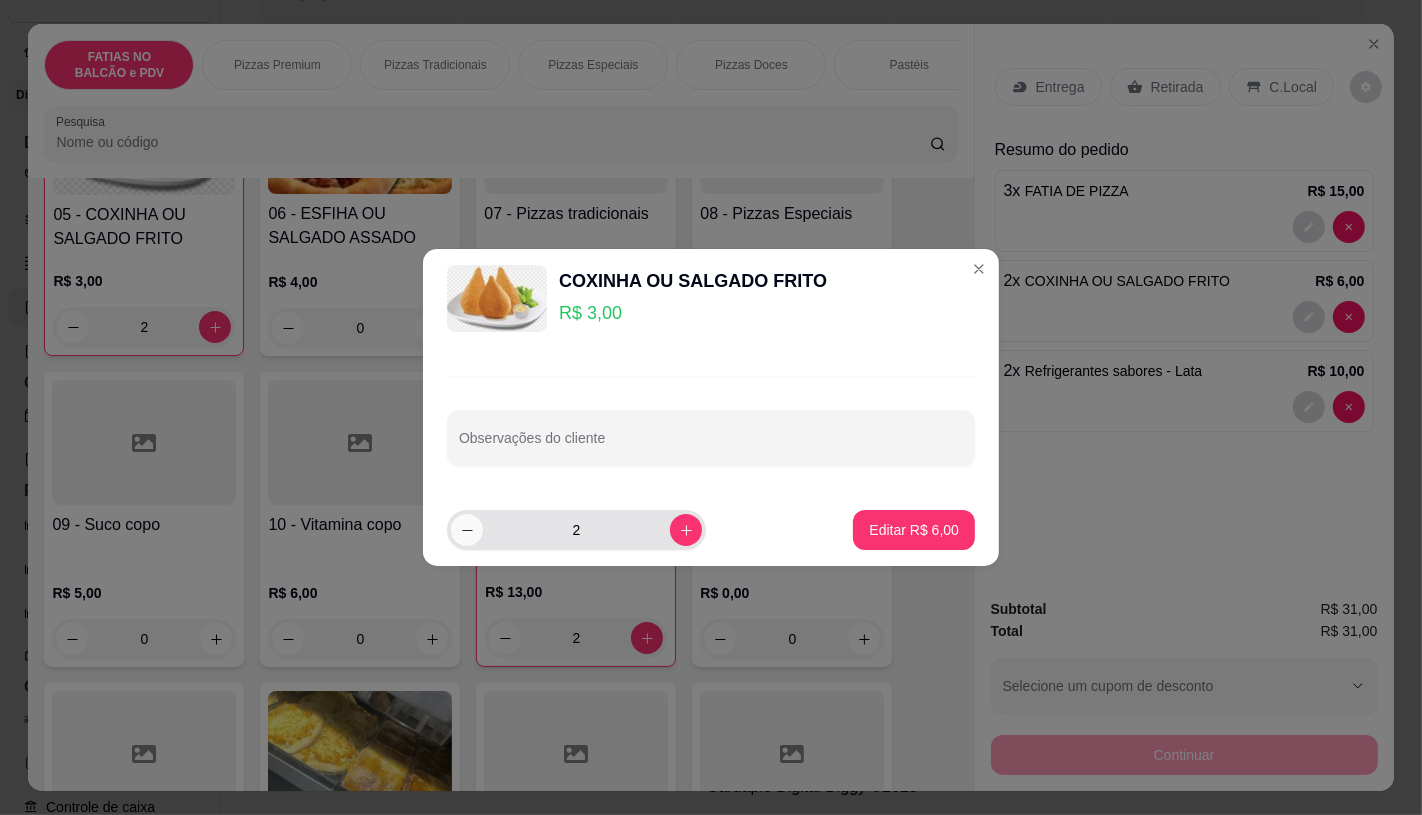 click on "2" at bounding box center (576, 530) 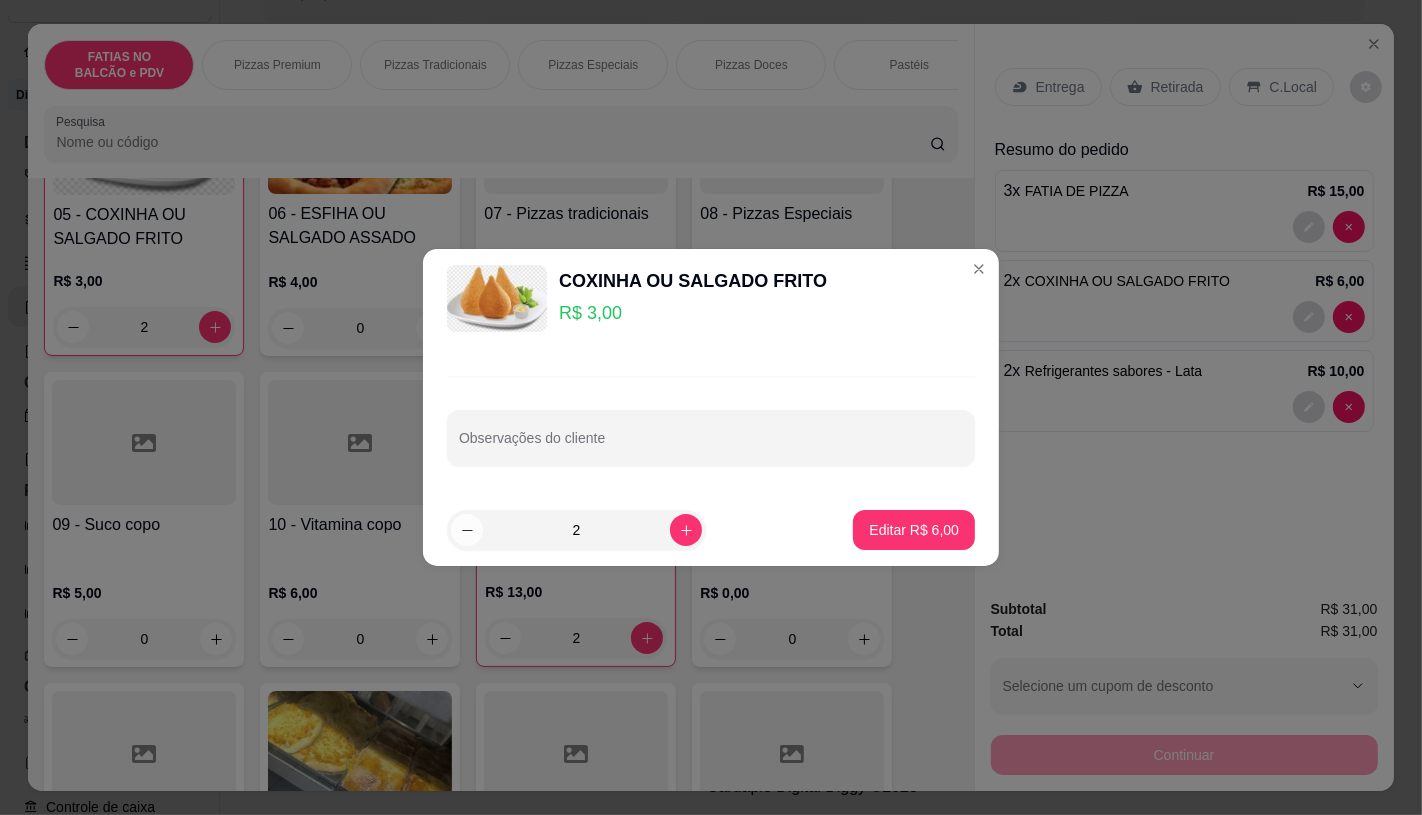 click at bounding box center [467, 530] 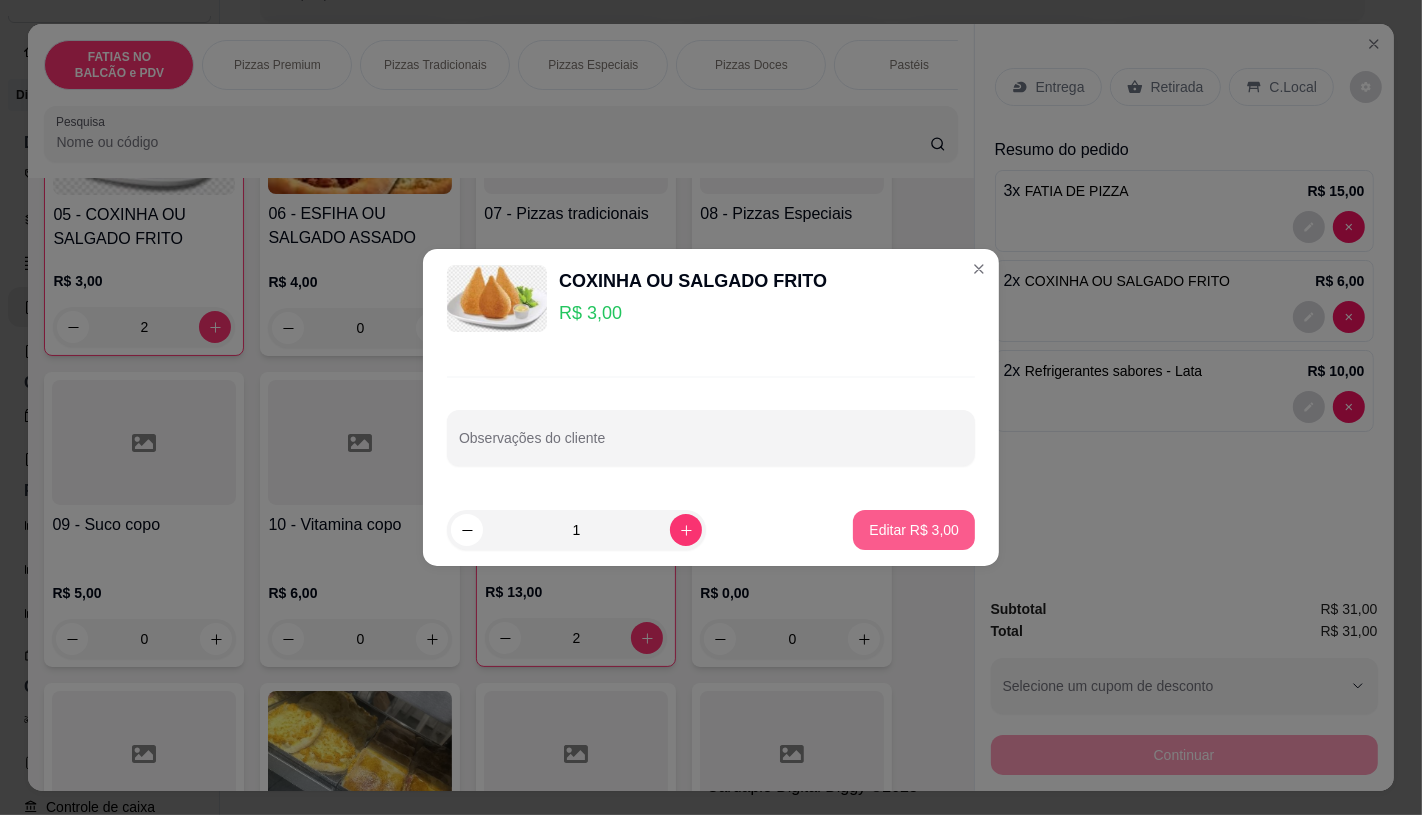 click on "Editar   R$ 3,00" at bounding box center [914, 530] 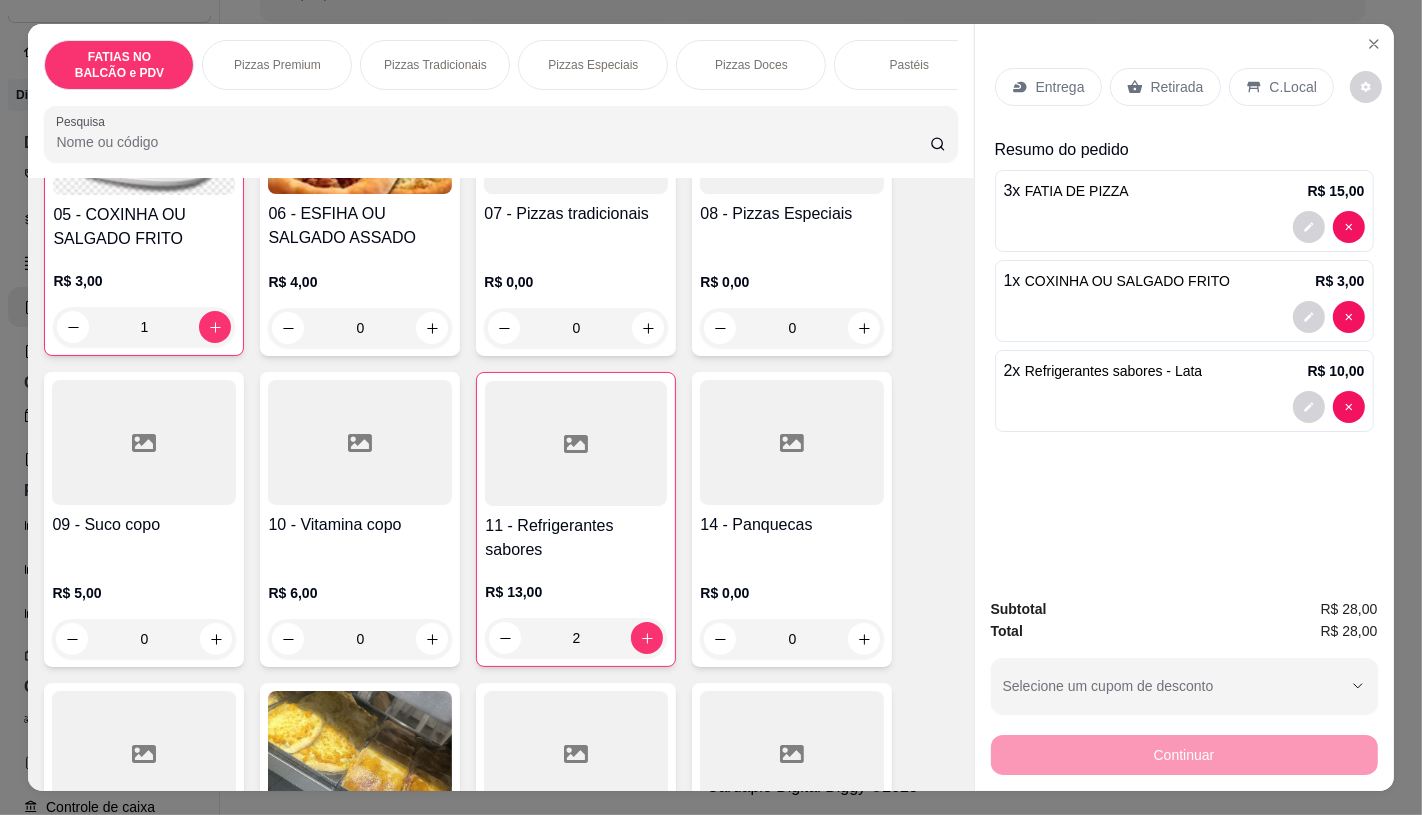 click on "Entrega Retirada C.Local Resumo do pedido 3 x FATIA DE PIZZA R$ 15,00 1 x COXINHA OU SALGADO FRITO R$ 3,00 2 x Refrigerantes sabores - Lata R$ 10,00" at bounding box center [1184, 302] 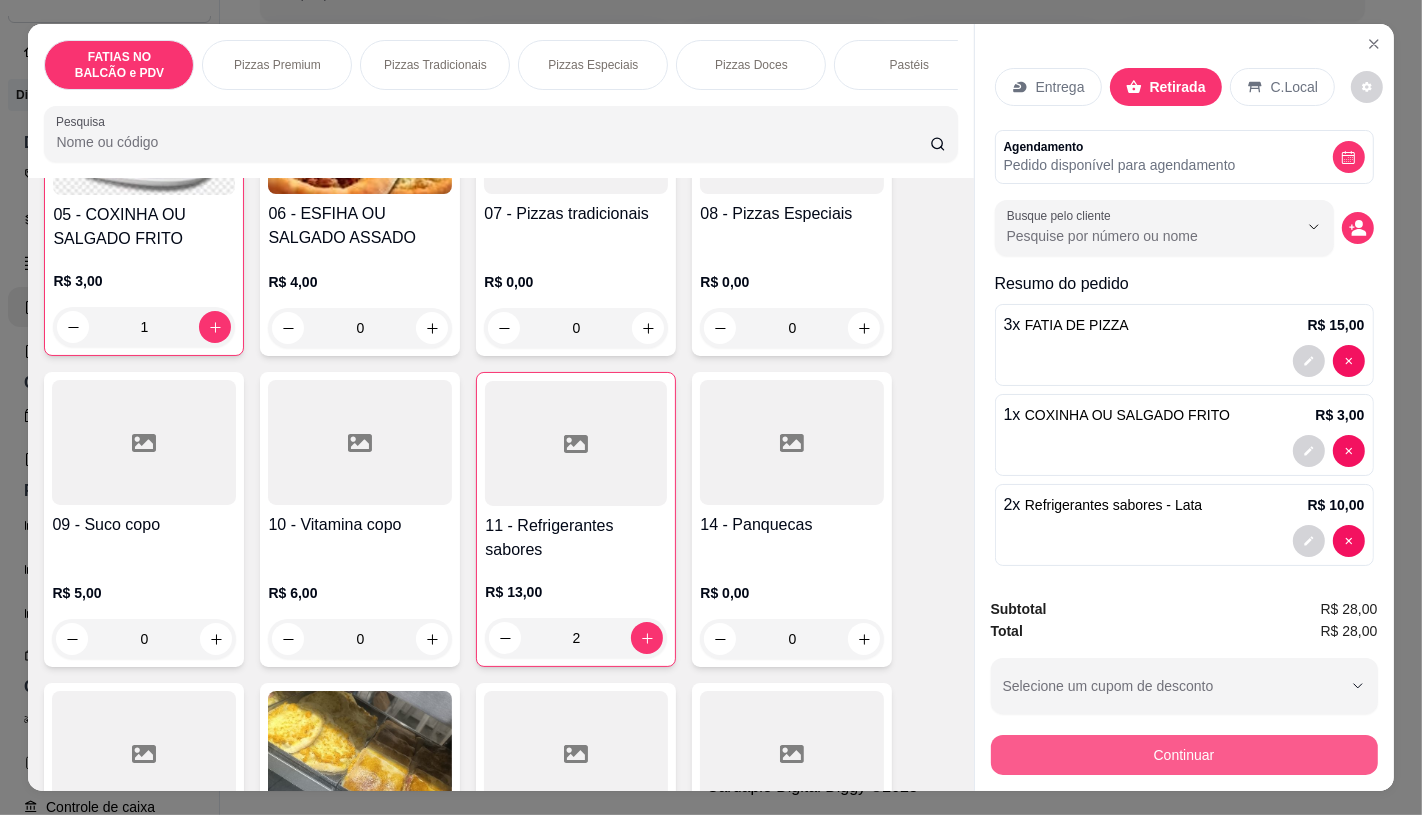 click on "Continuar" at bounding box center (1184, 755) 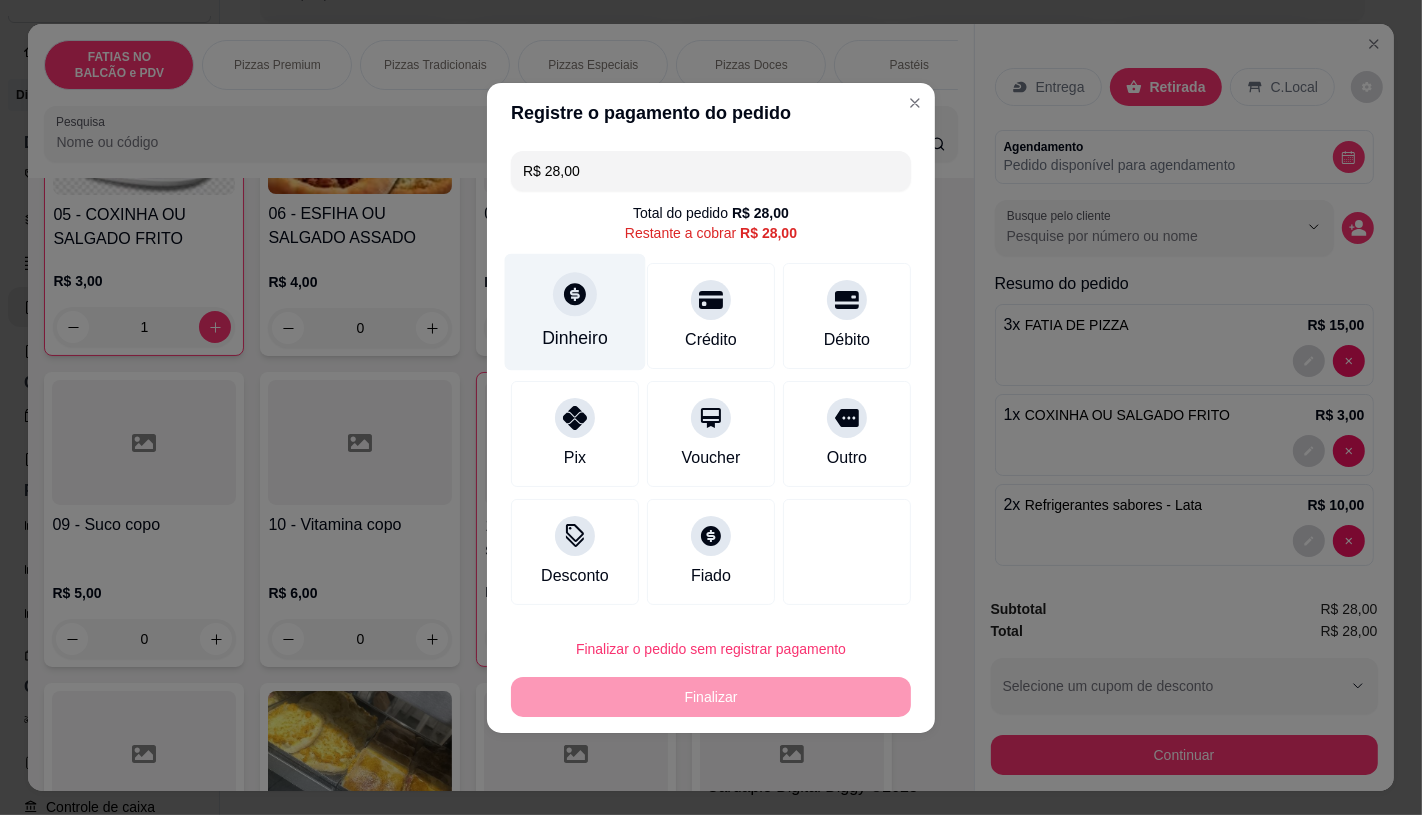 click on "Dinheiro" at bounding box center (575, 338) 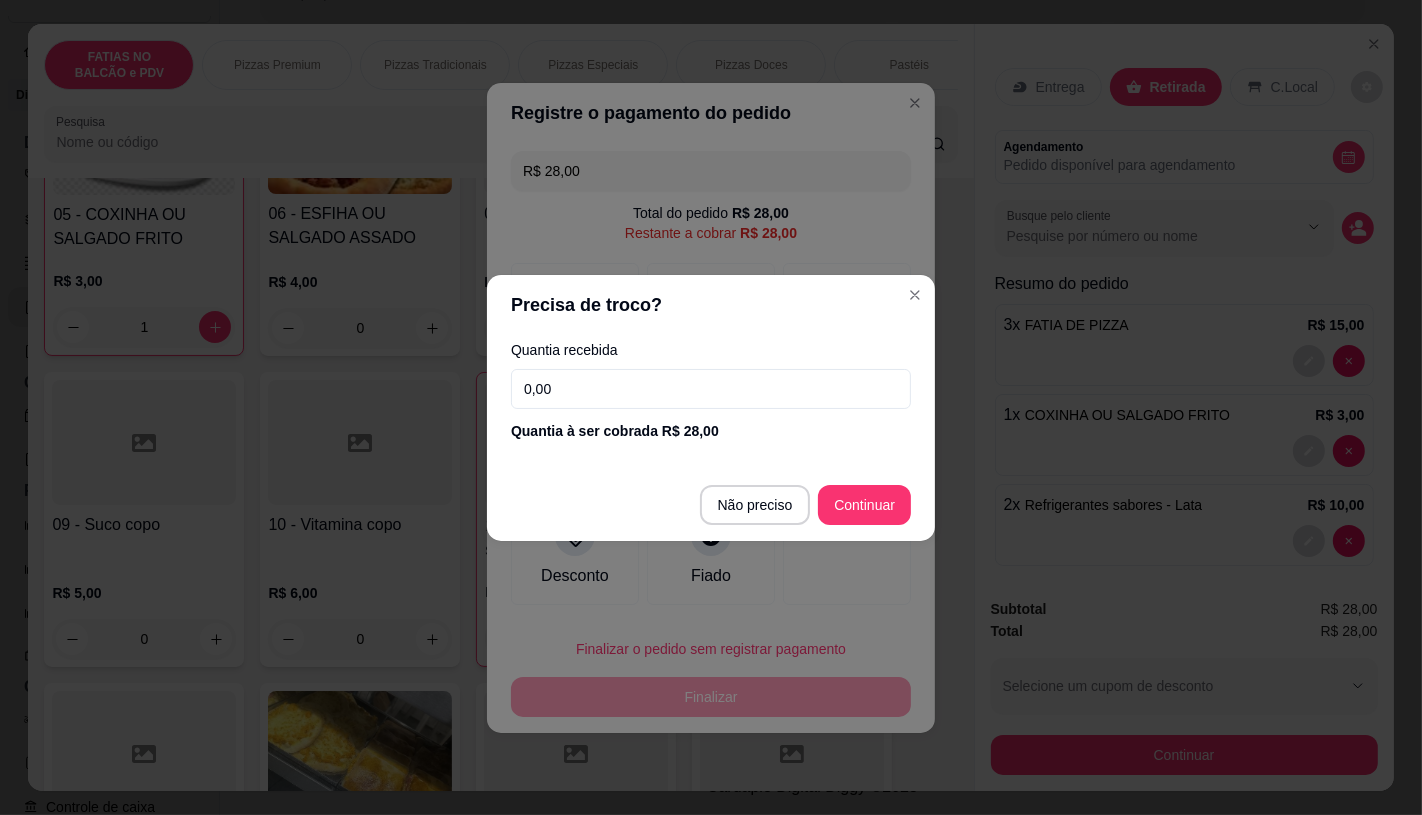 click on "0,00" at bounding box center (711, 389) 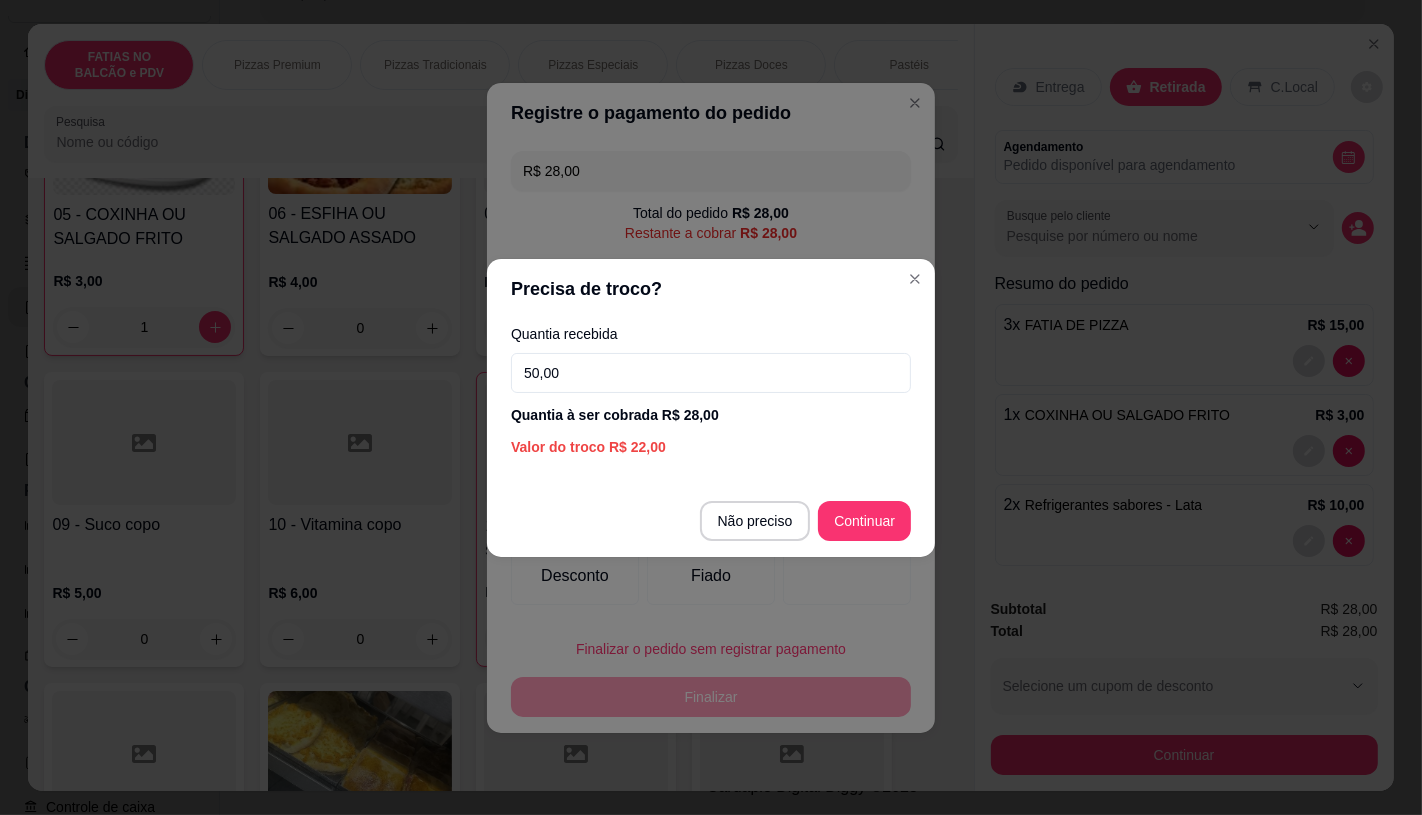 type on "50,00" 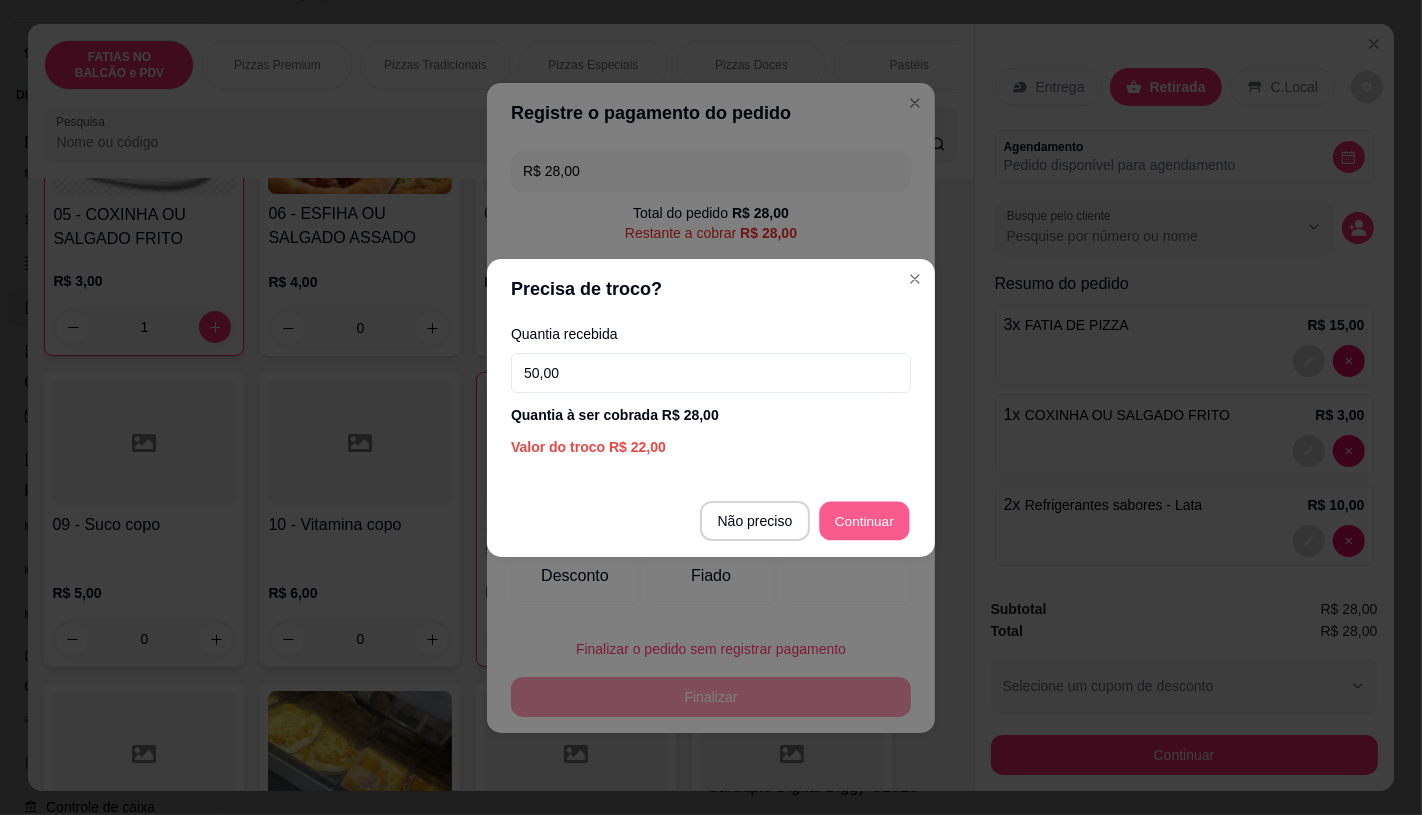 type on "R$ 0,00" 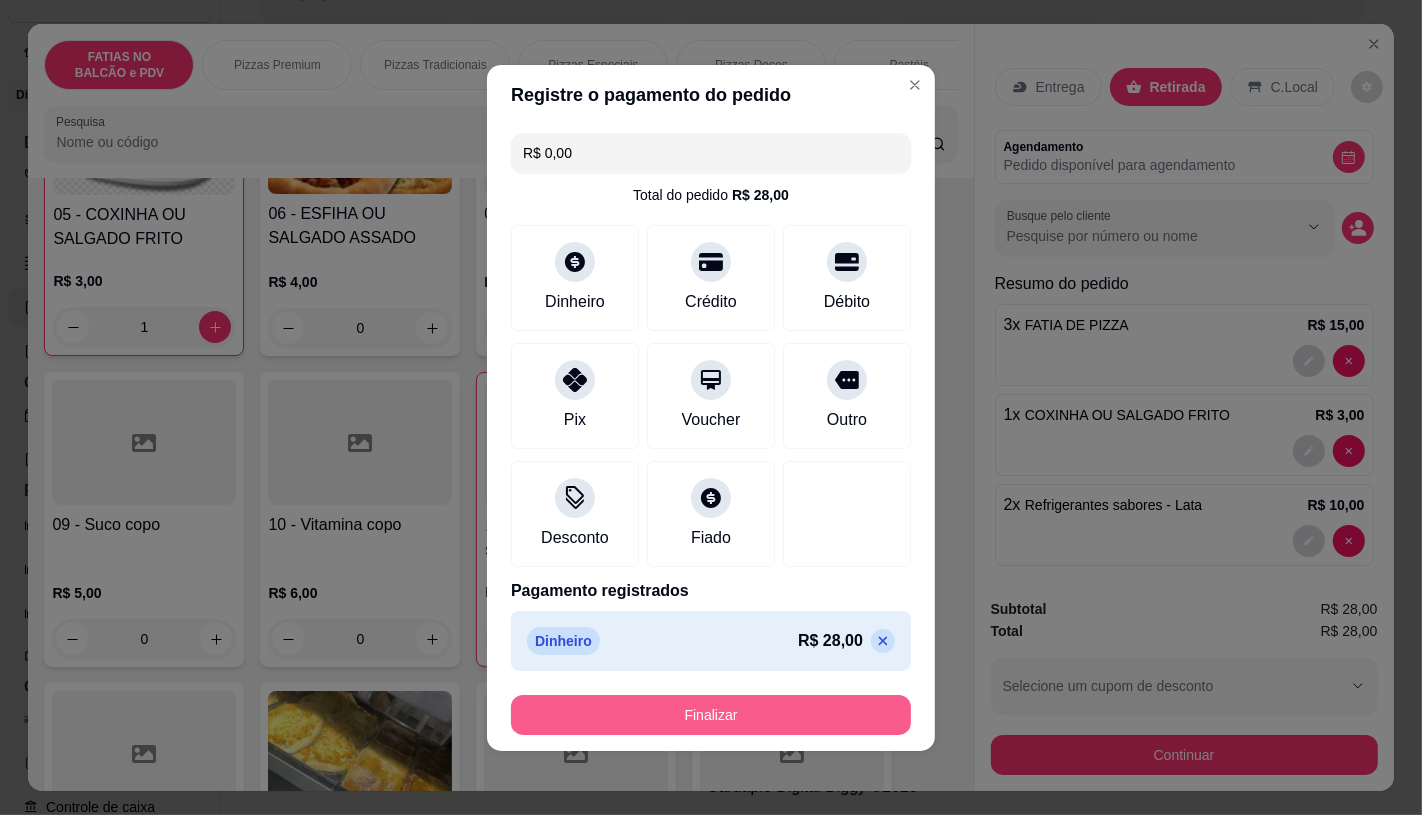 click on "Finalizar" at bounding box center (711, 715) 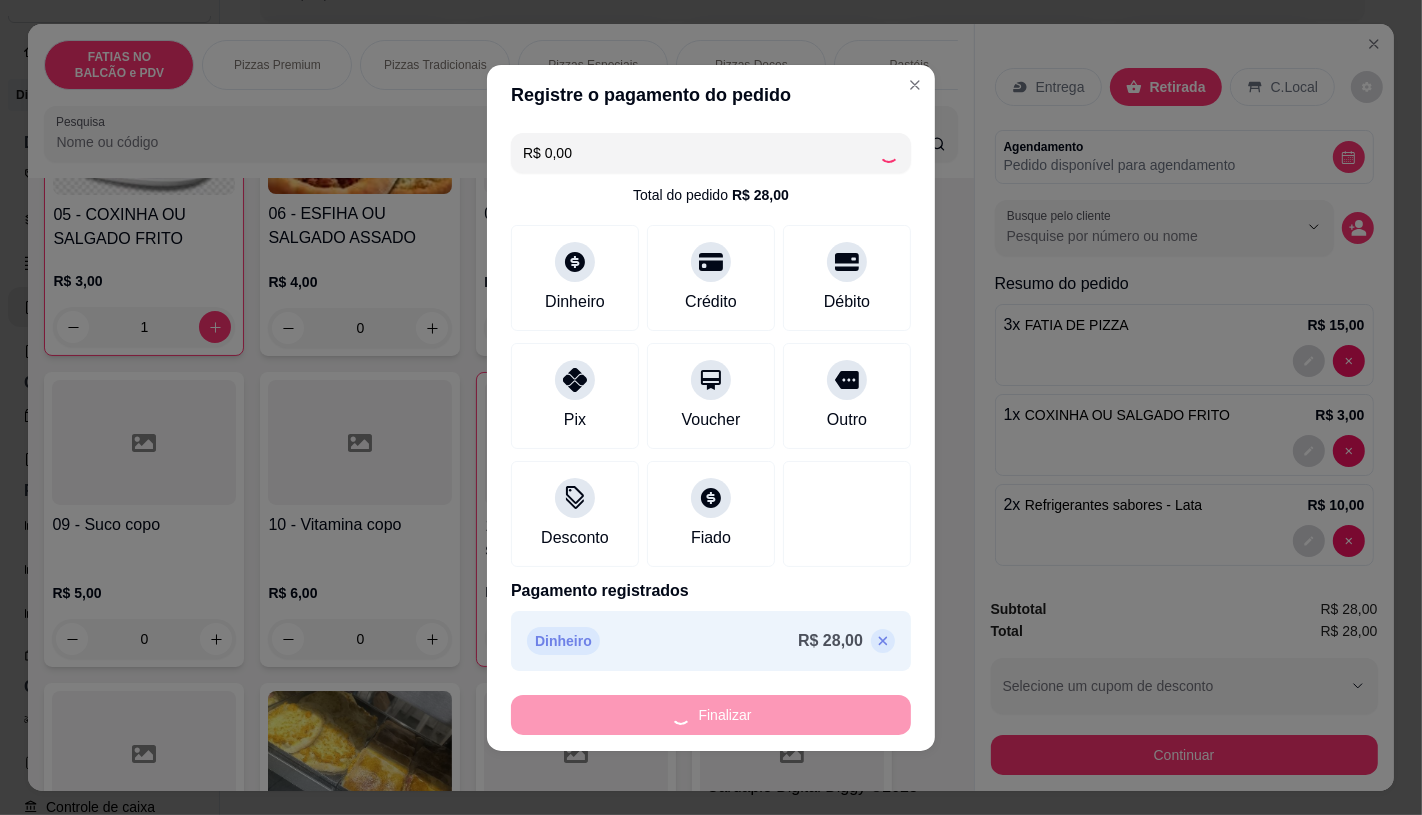 type on "0" 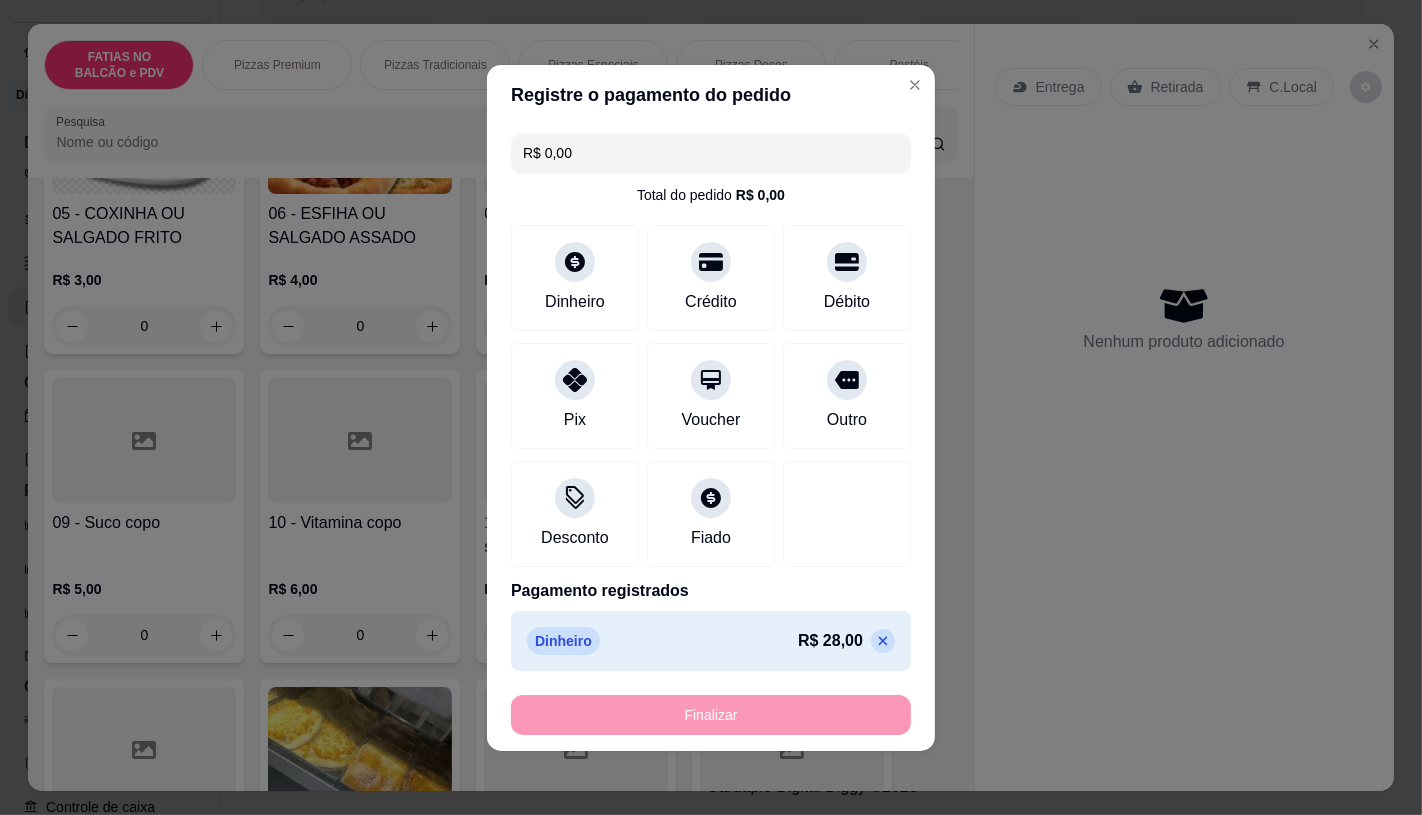 type on "-R$ 28,00" 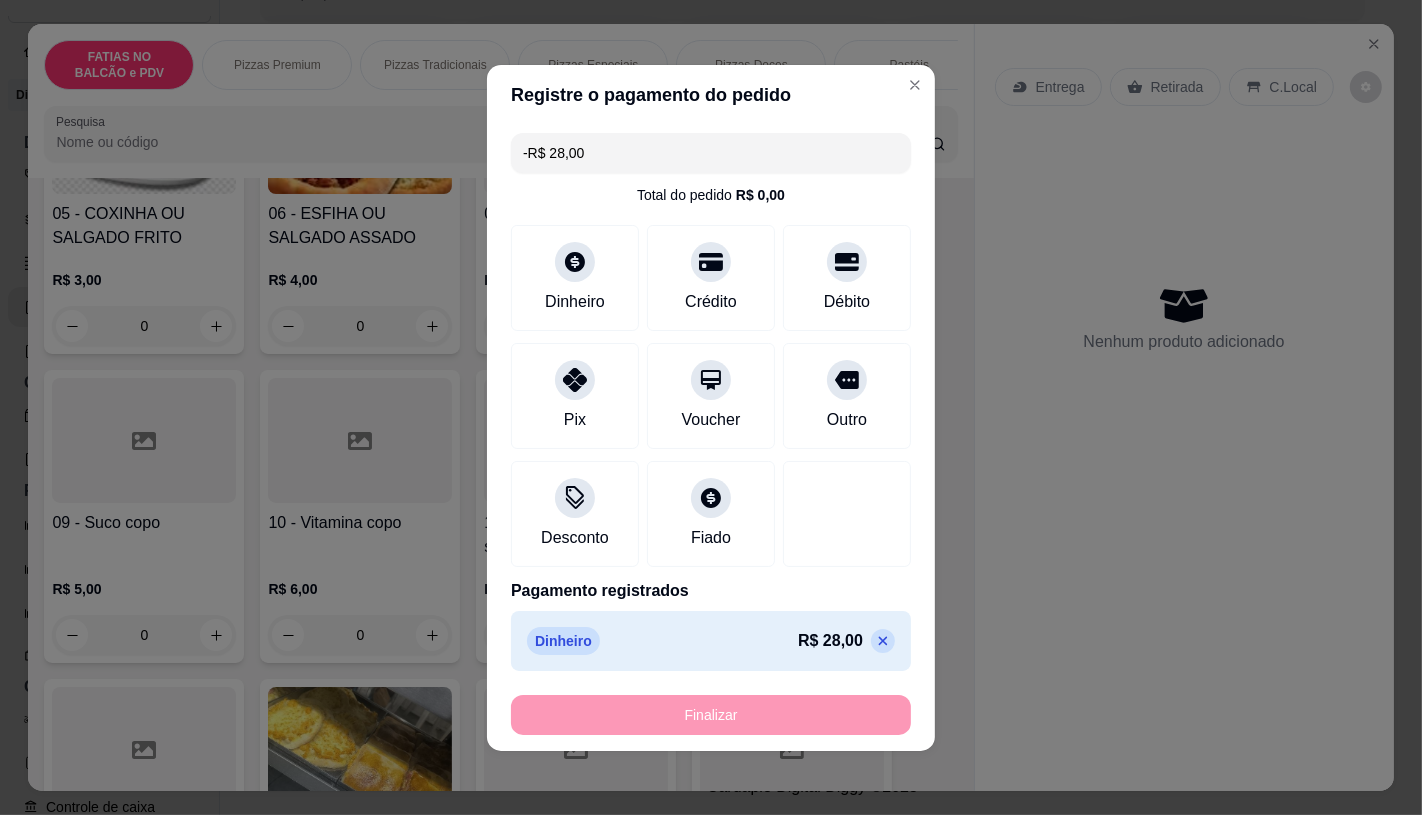 scroll, scrollTop: 555, scrollLeft: 0, axis: vertical 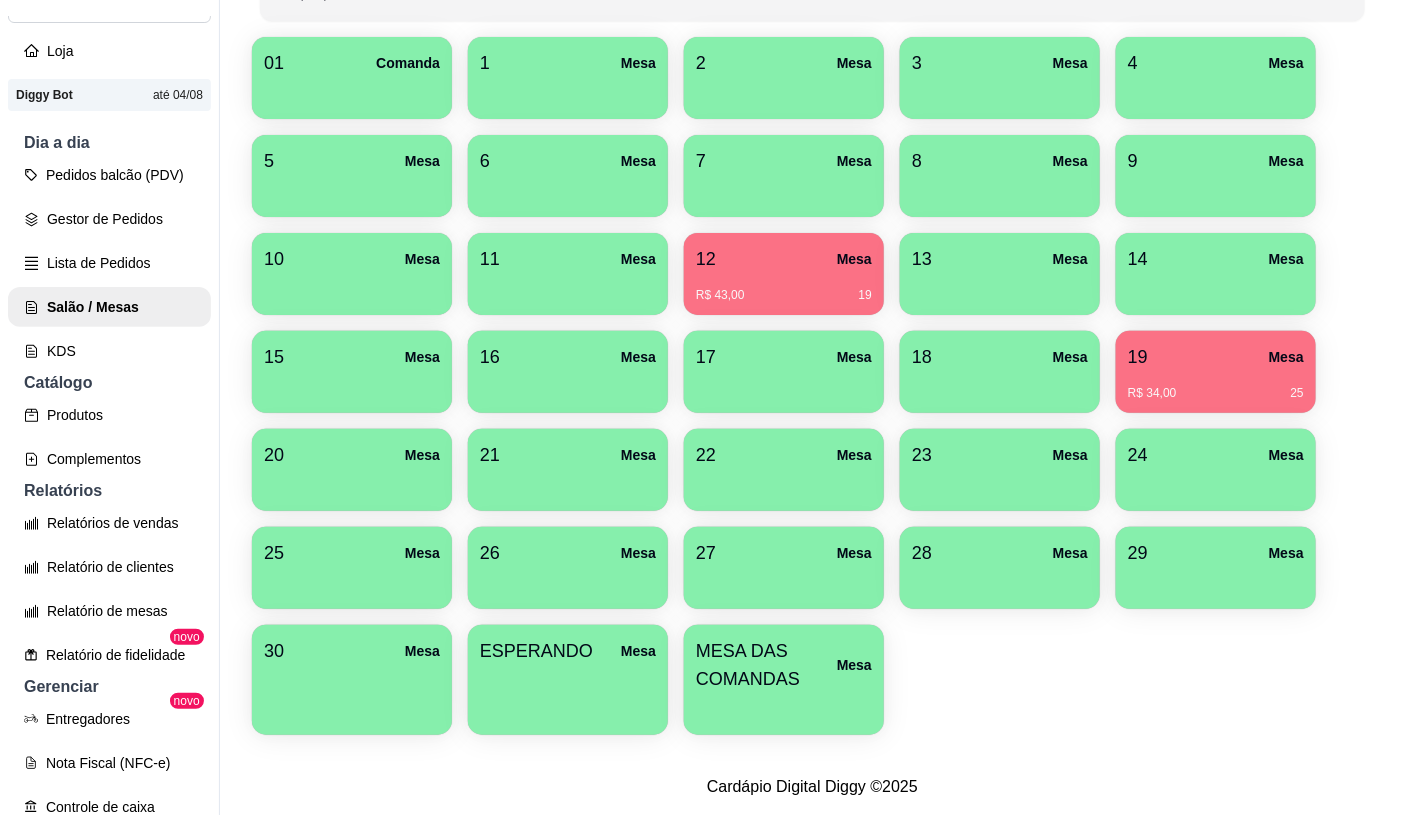 click at bounding box center (784, 708) 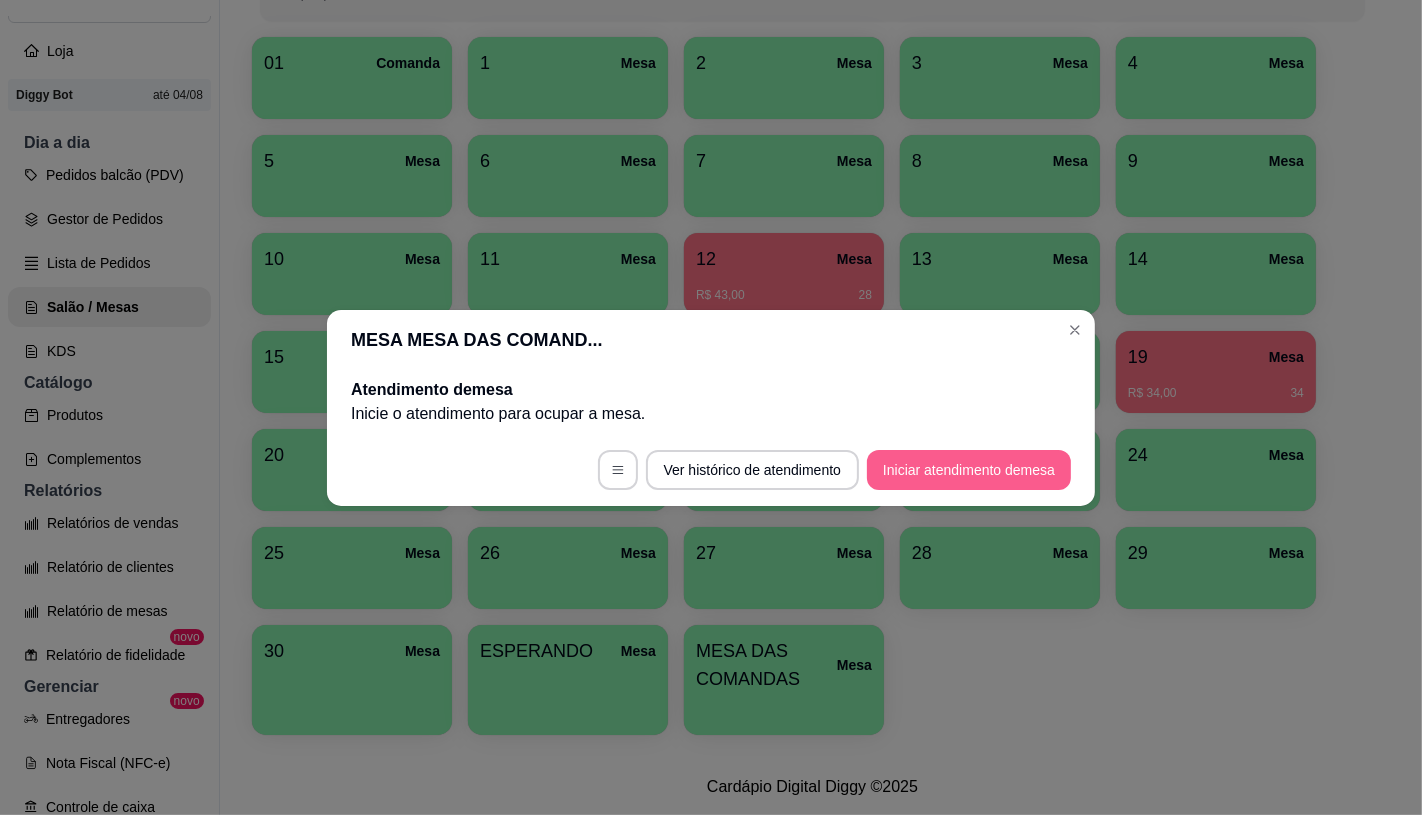 click on "Iniciar atendimento de  mesa" at bounding box center (969, 470) 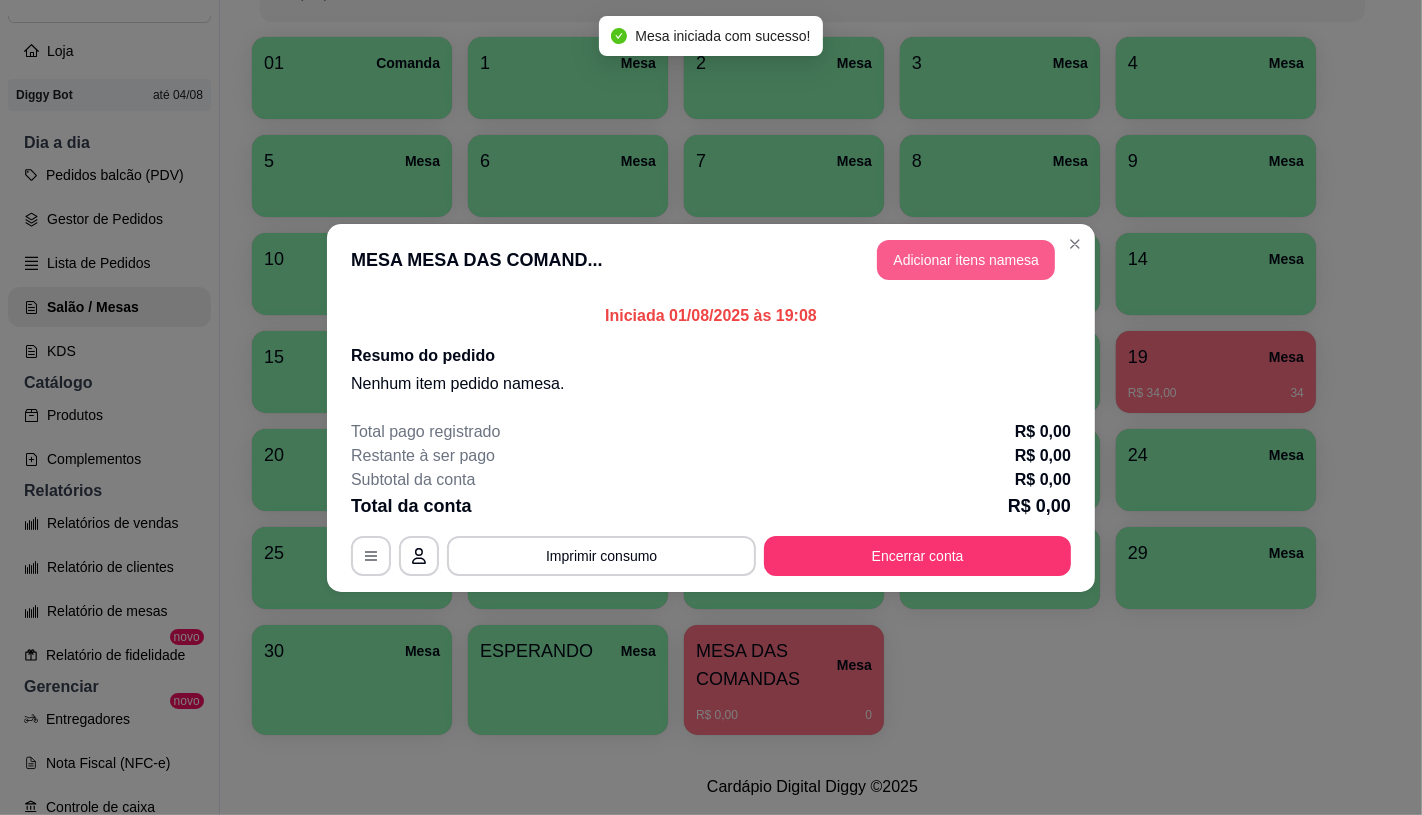 click on "Adicionar itens na  mesa" at bounding box center (966, 260) 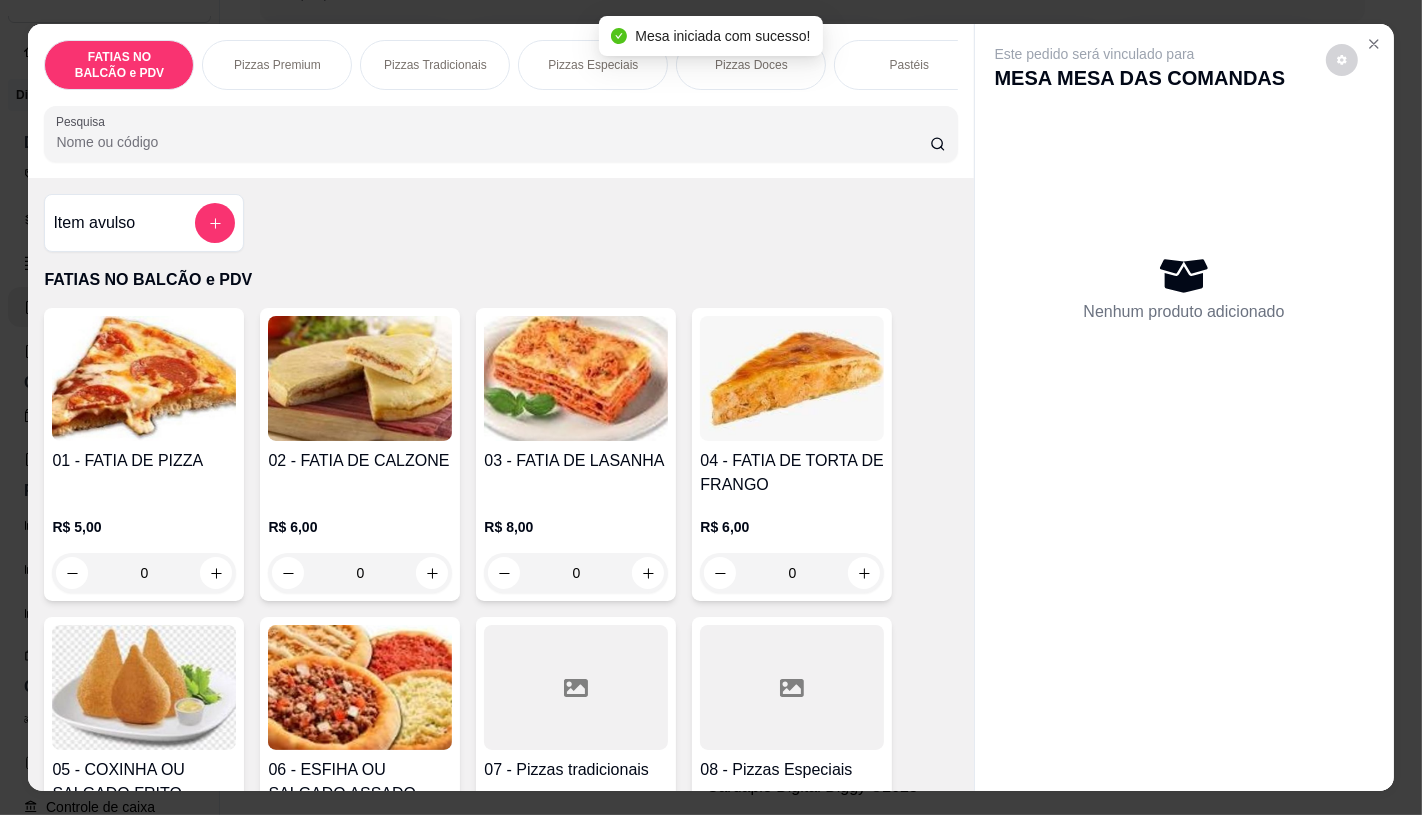 scroll, scrollTop: 222, scrollLeft: 0, axis: vertical 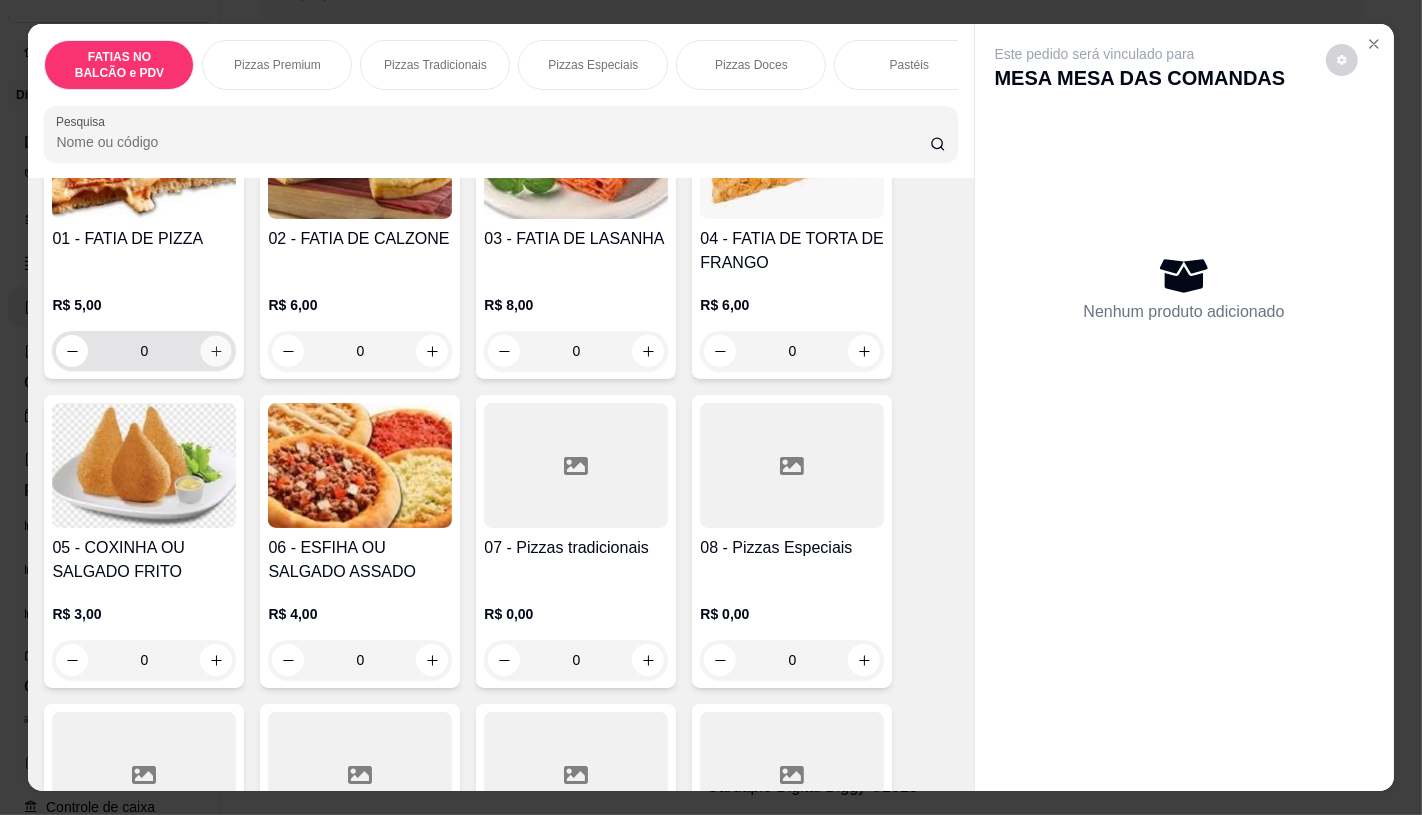 click 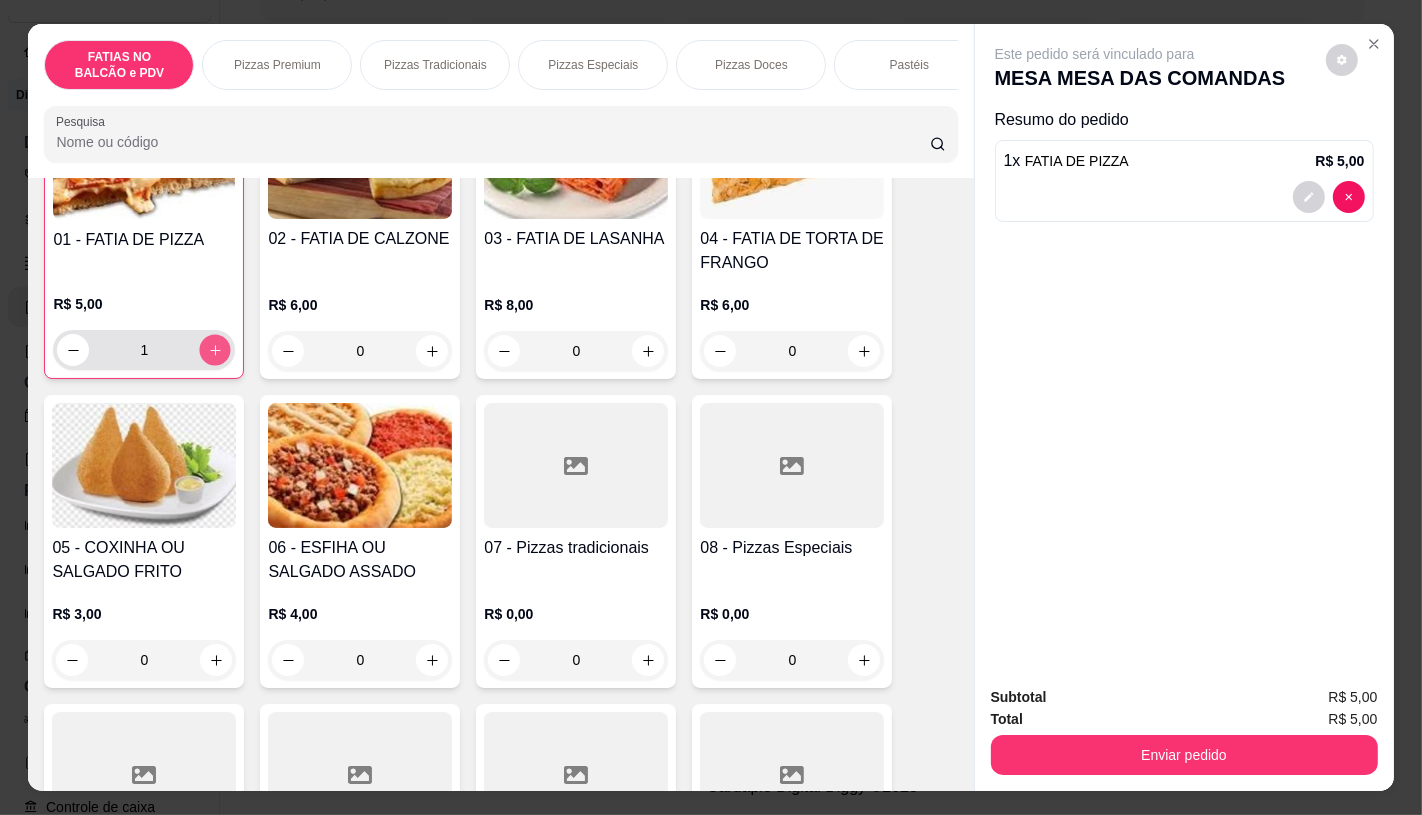 click 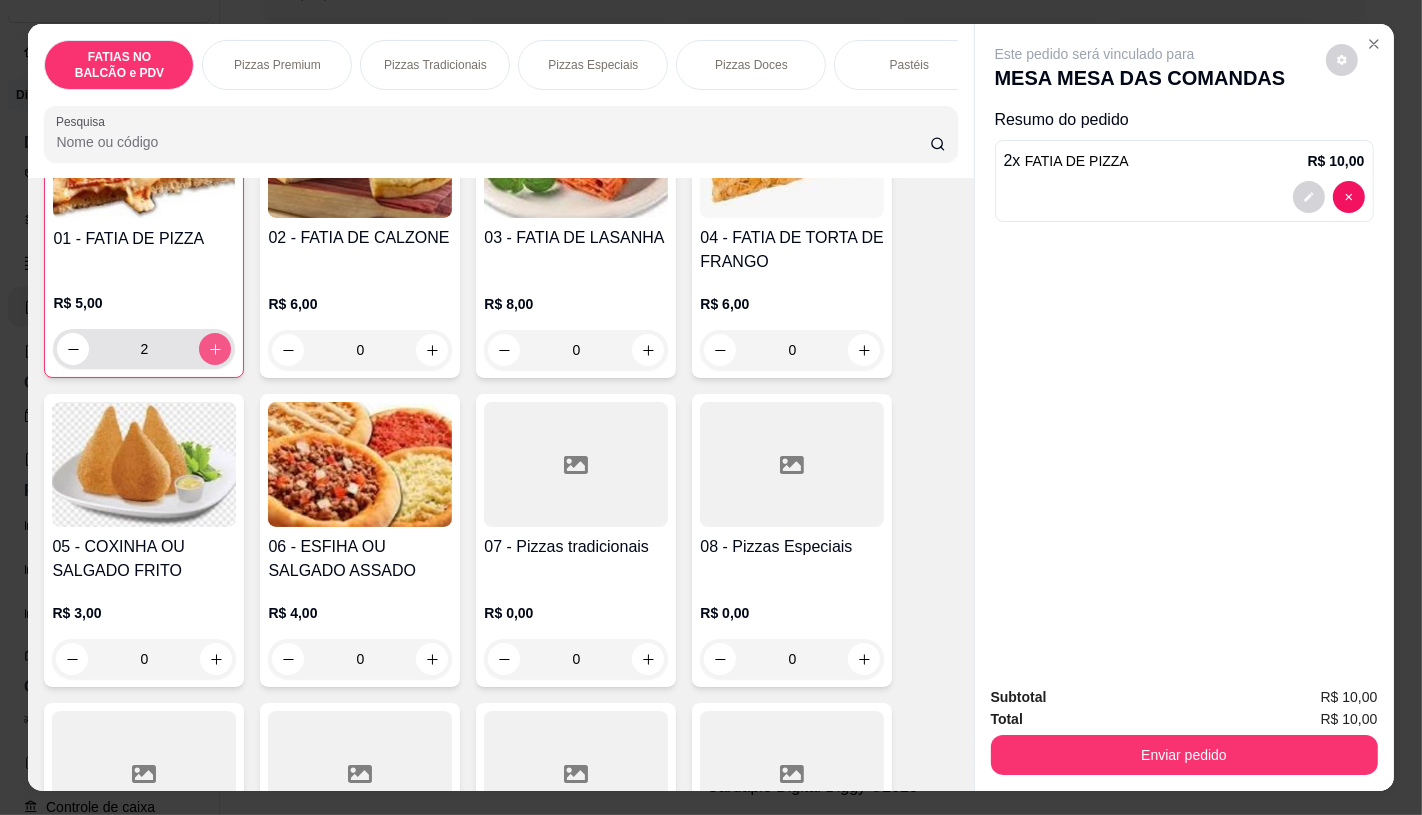 click 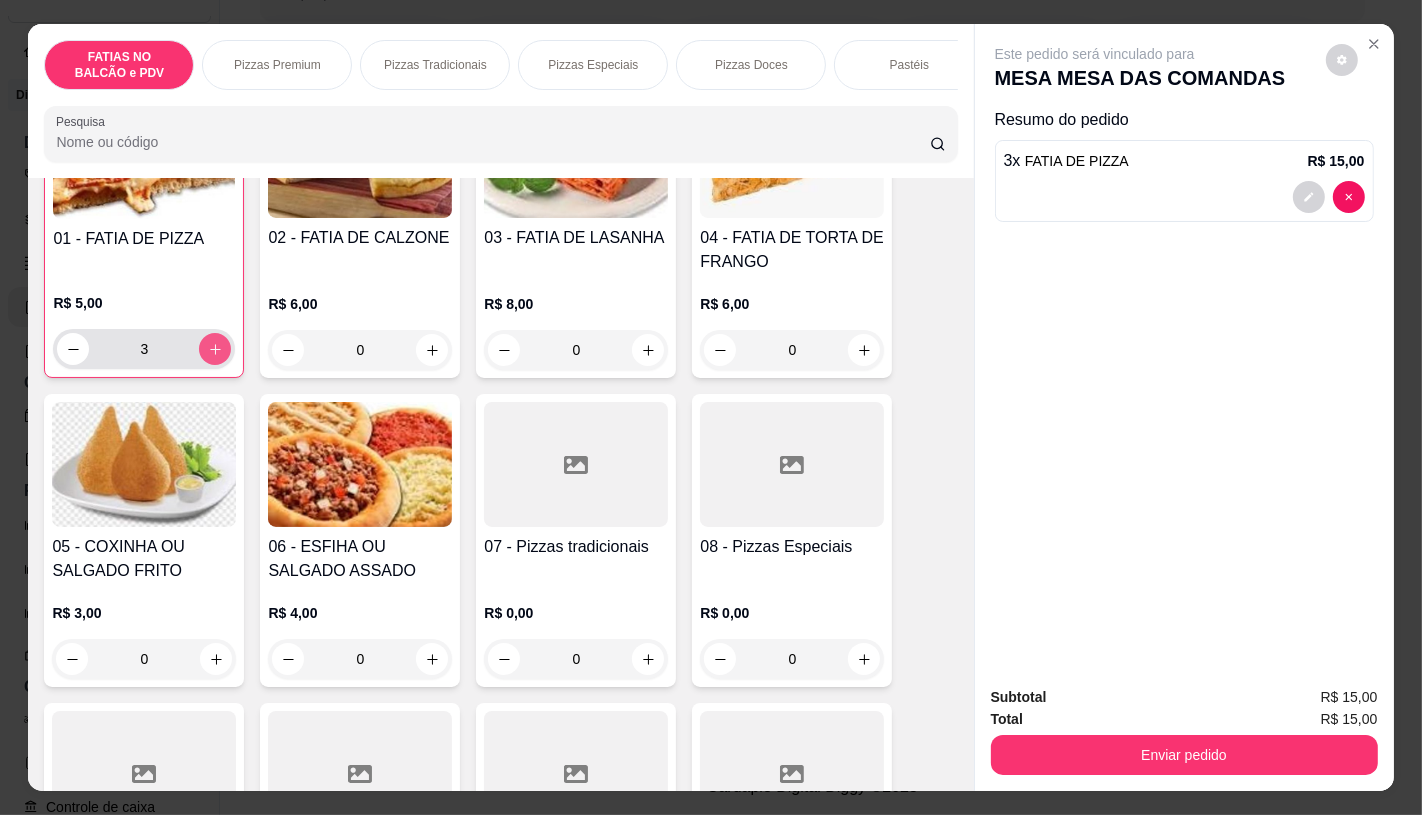 click 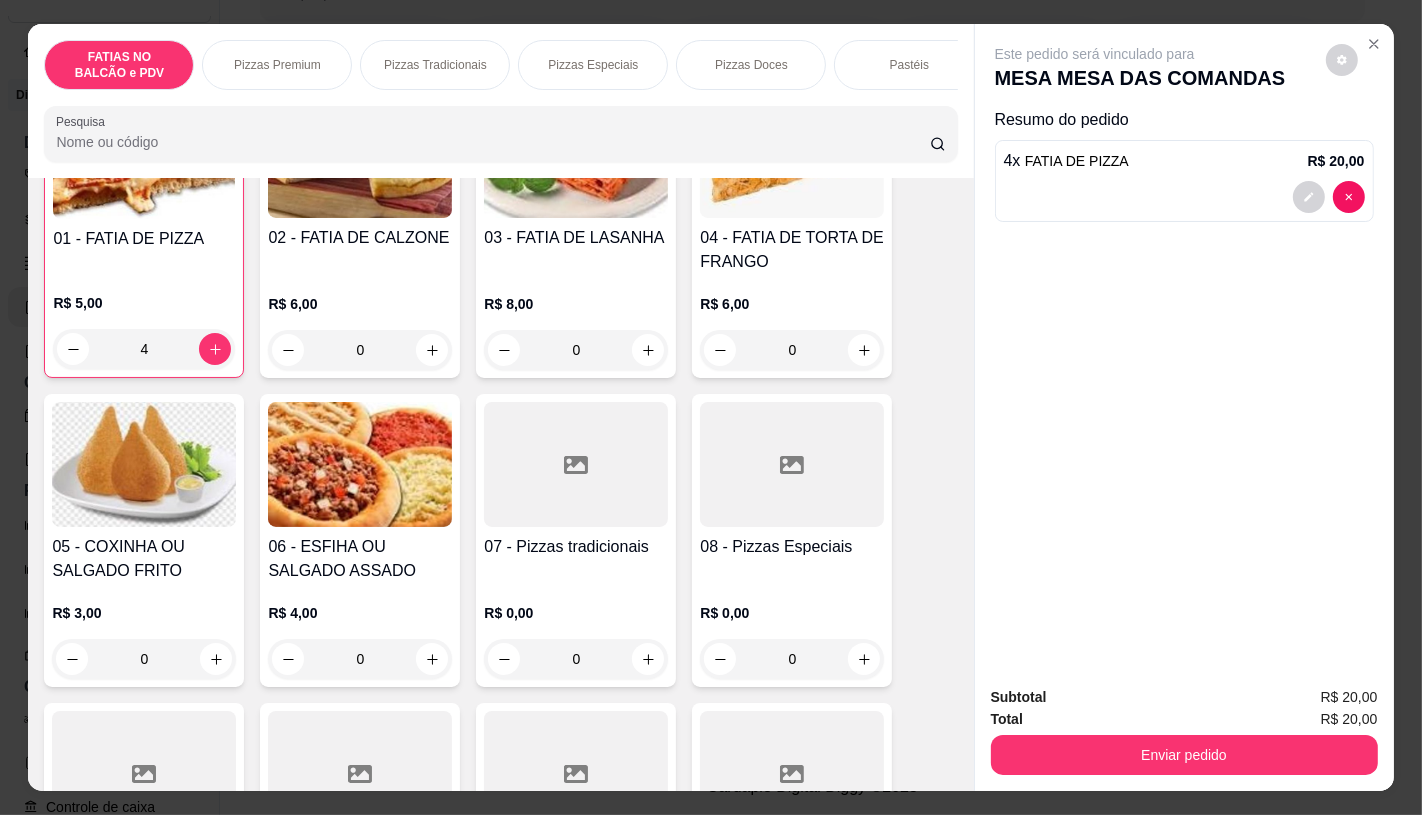 scroll, scrollTop: 0, scrollLeft: 2080, axis: horizontal 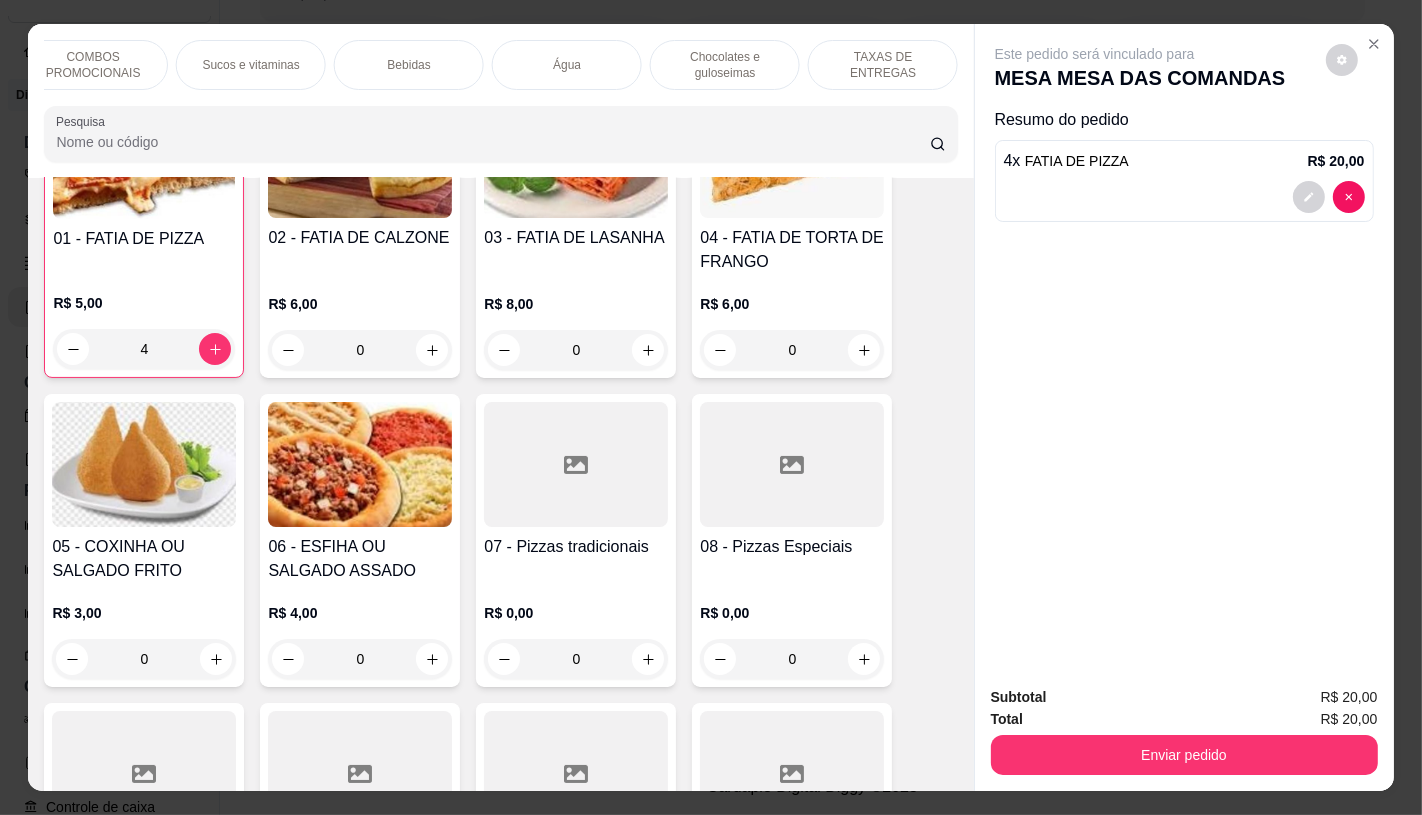 drag, startPoint x: 853, startPoint y: 56, endPoint x: 56, endPoint y: 802, distance: 1091.6616 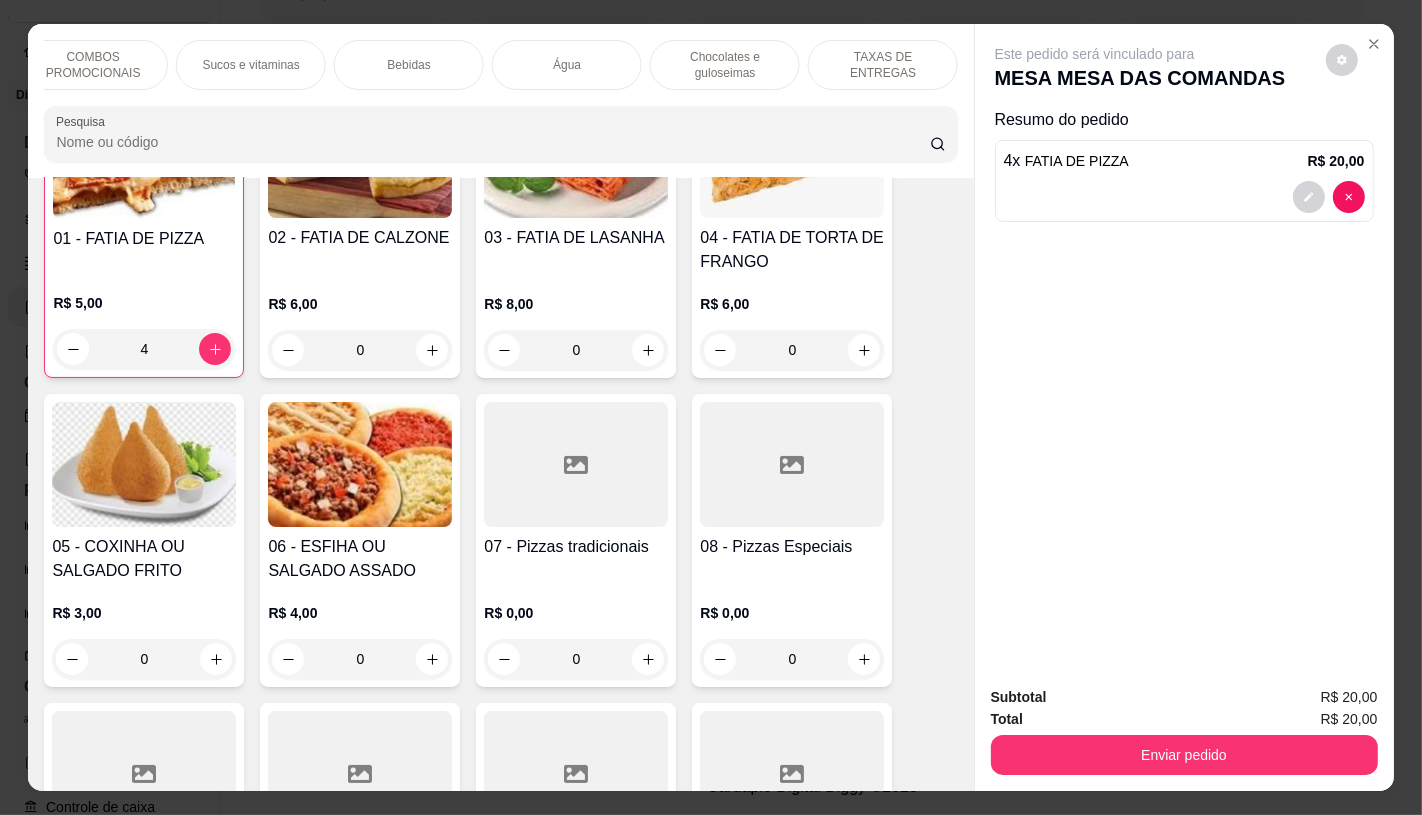 click on "TAXAS DE ENTREGAS" at bounding box center (883, 65) 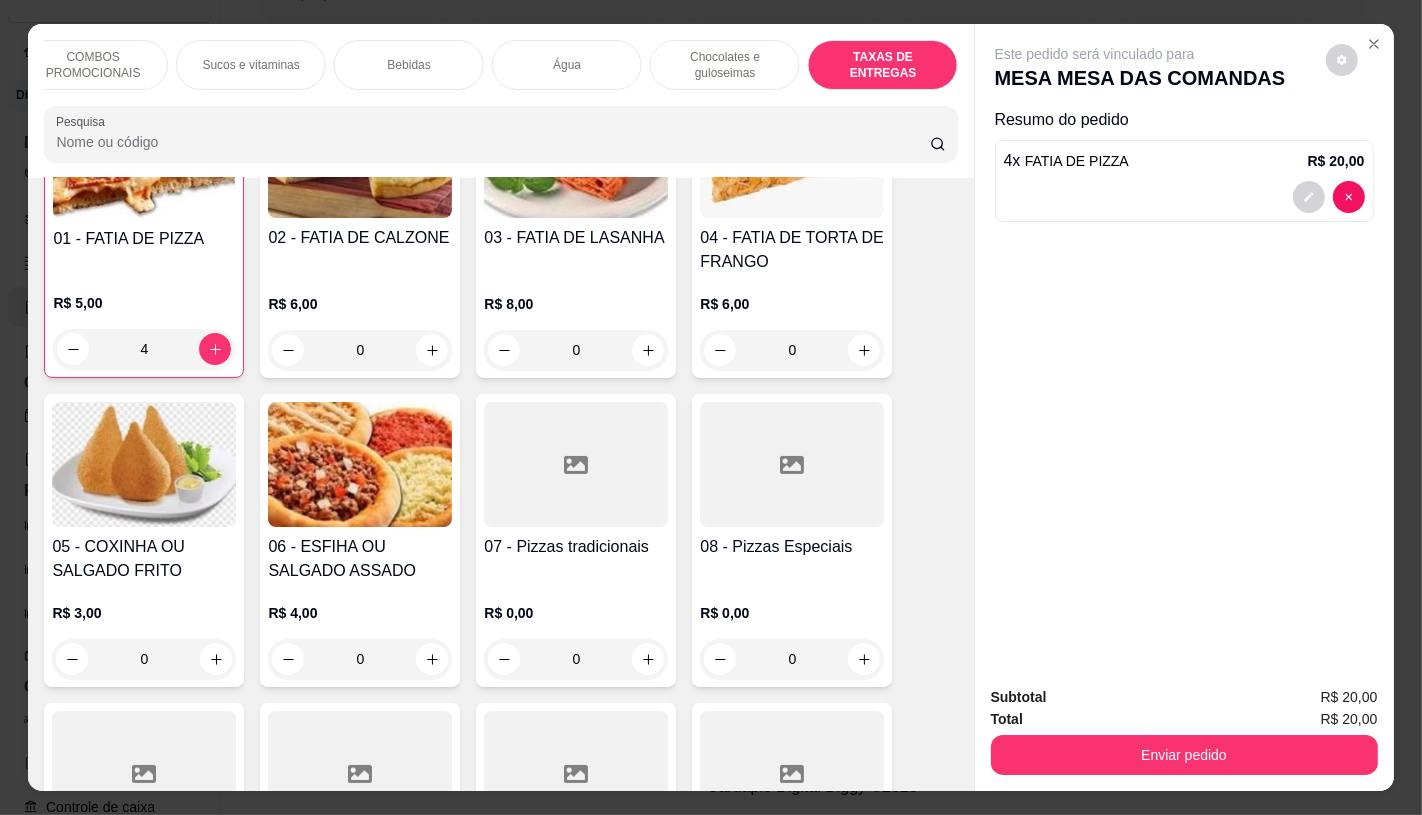 scroll, scrollTop: 13373, scrollLeft: 0, axis: vertical 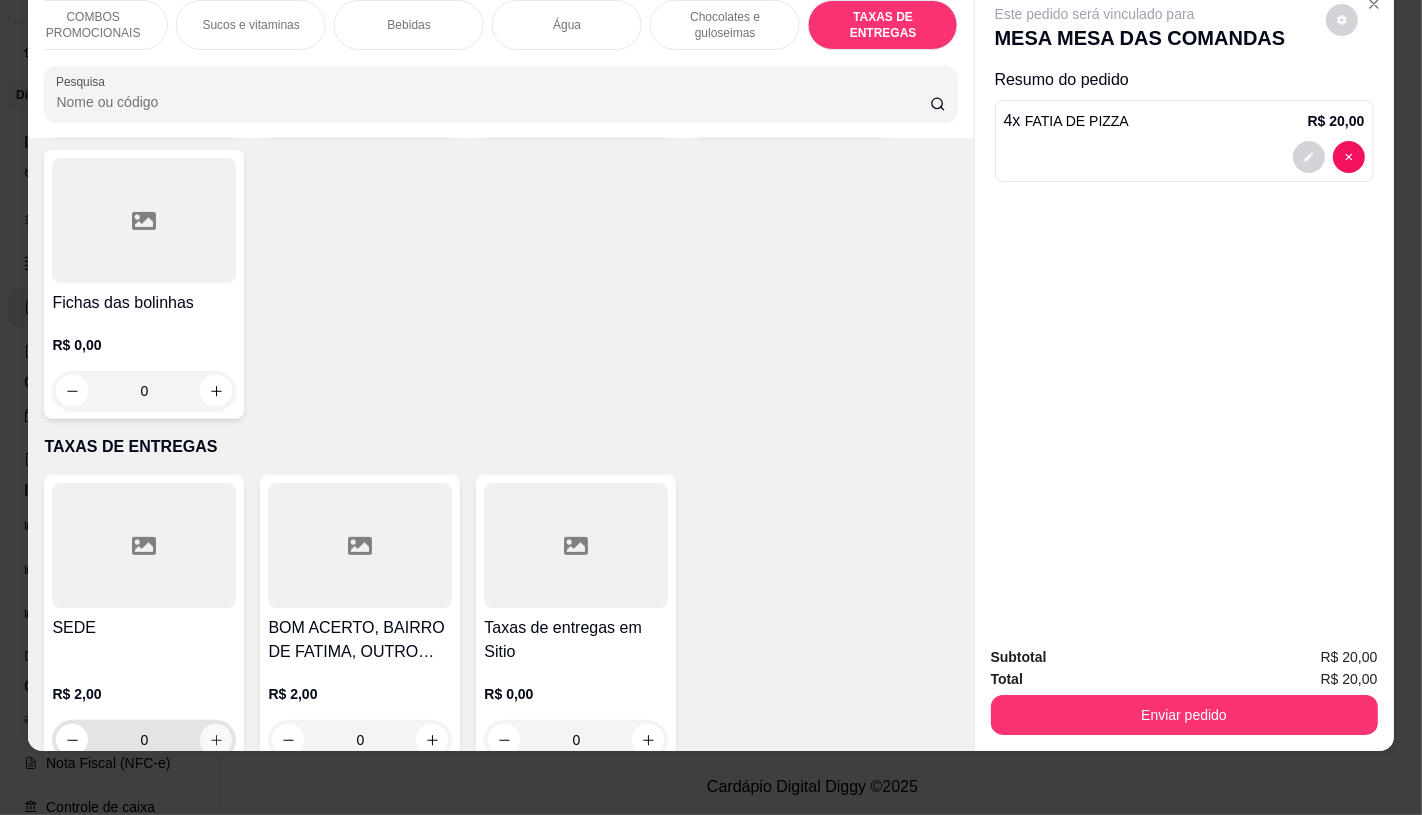 click at bounding box center (216, 740) 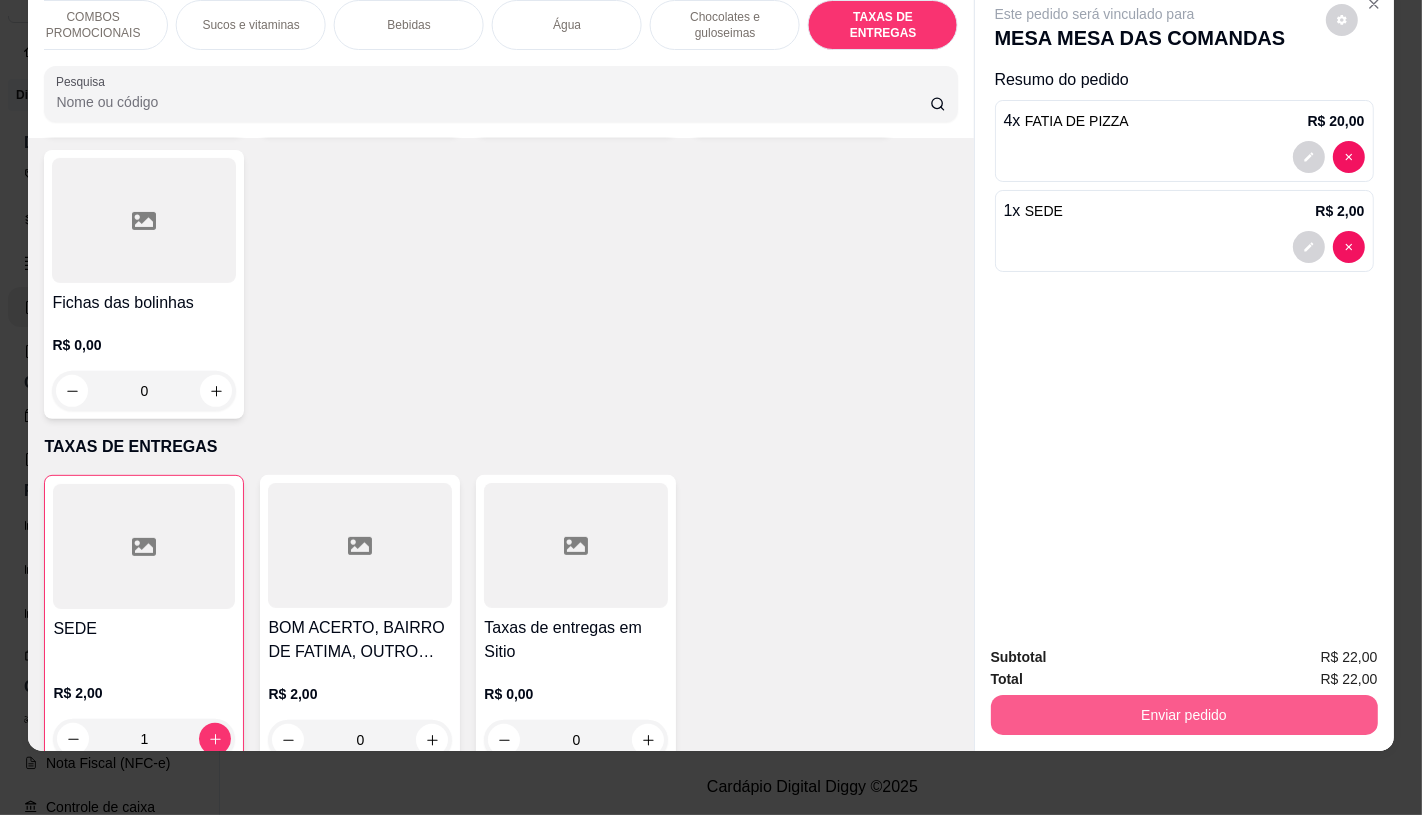 click on "Enviar pedido" at bounding box center (1184, 715) 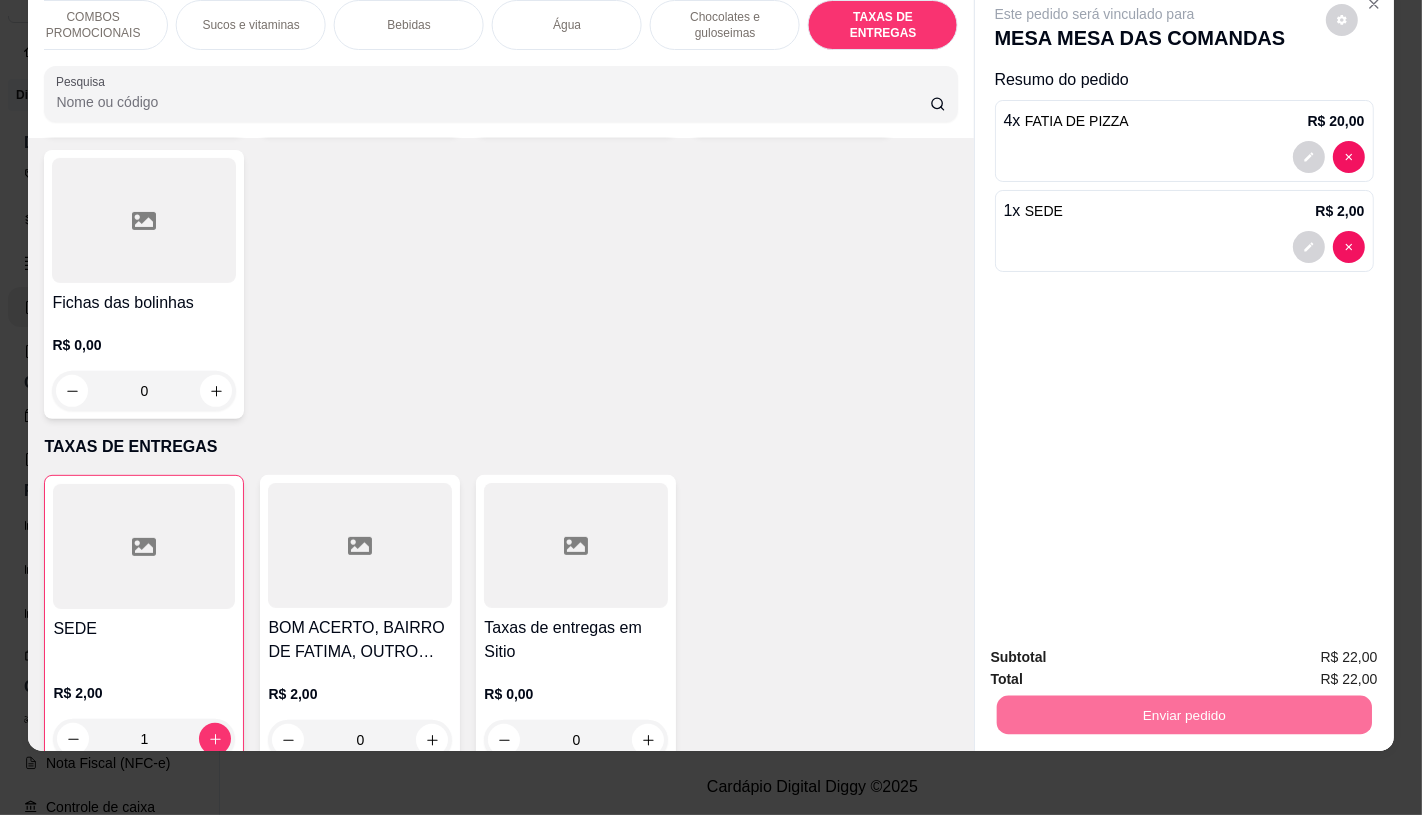 click on "Não registrar e enviar pedido" at bounding box center [1117, 649] 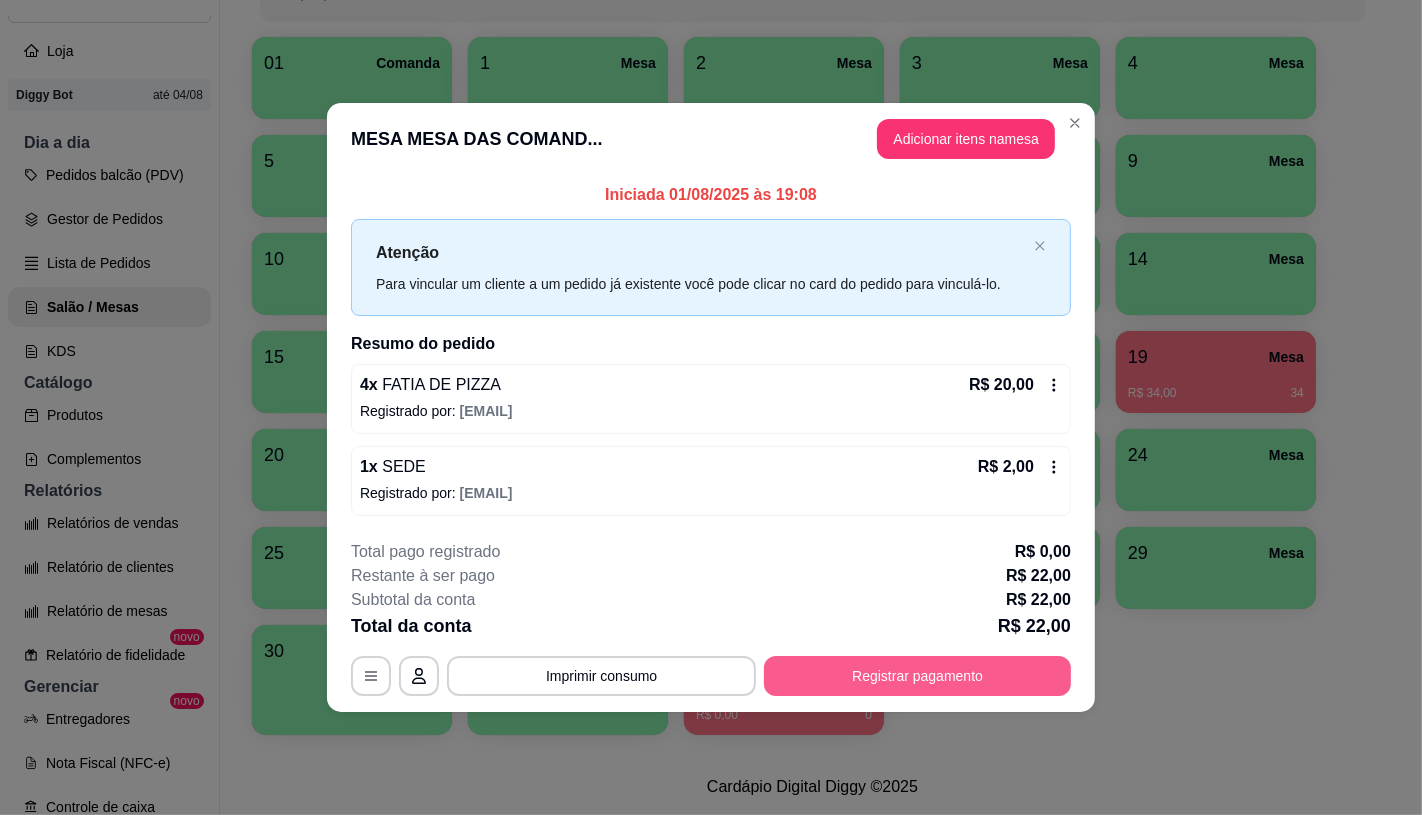 click on "Registrar pagamento" at bounding box center [917, 676] 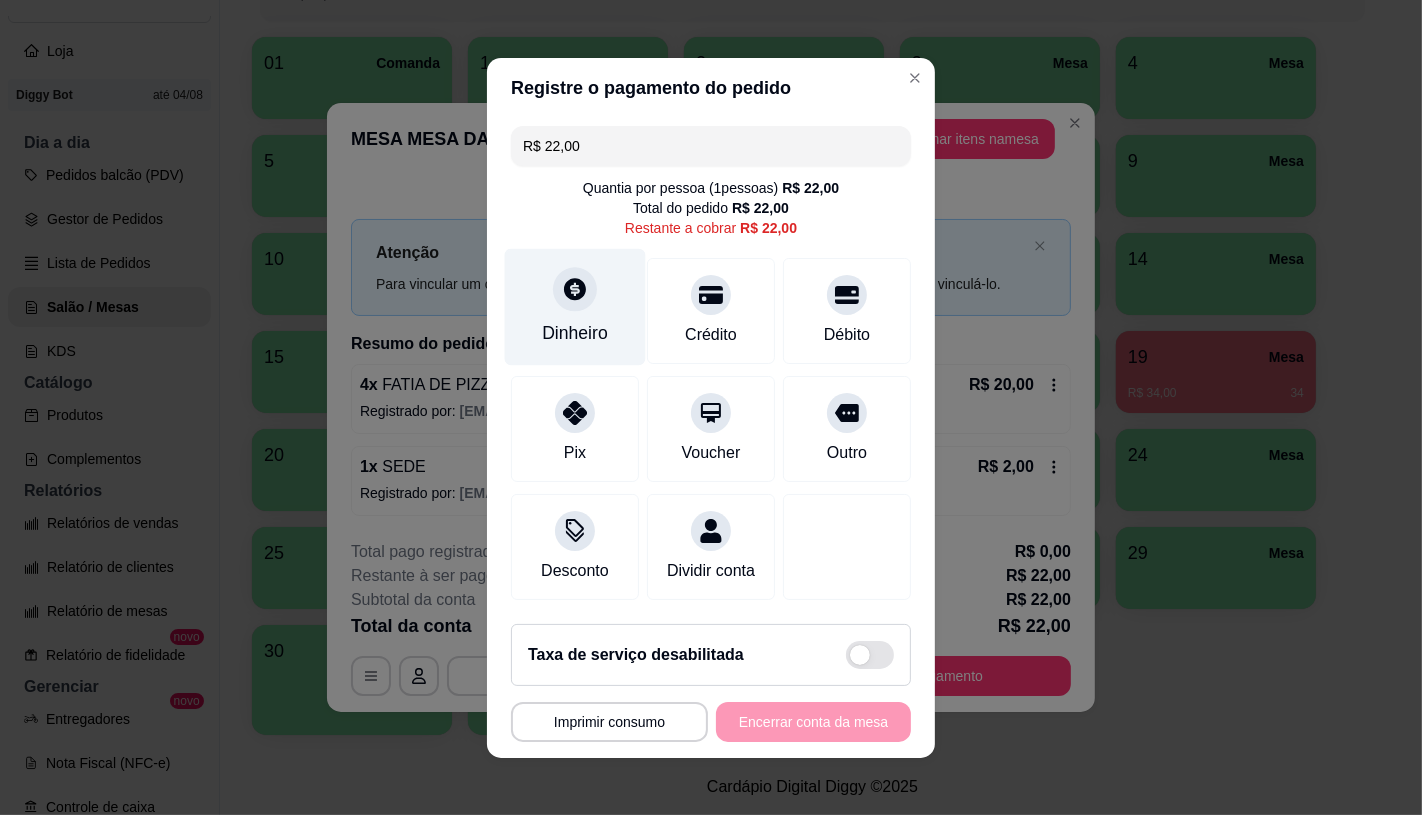 click on "Dinheiro" at bounding box center [575, 333] 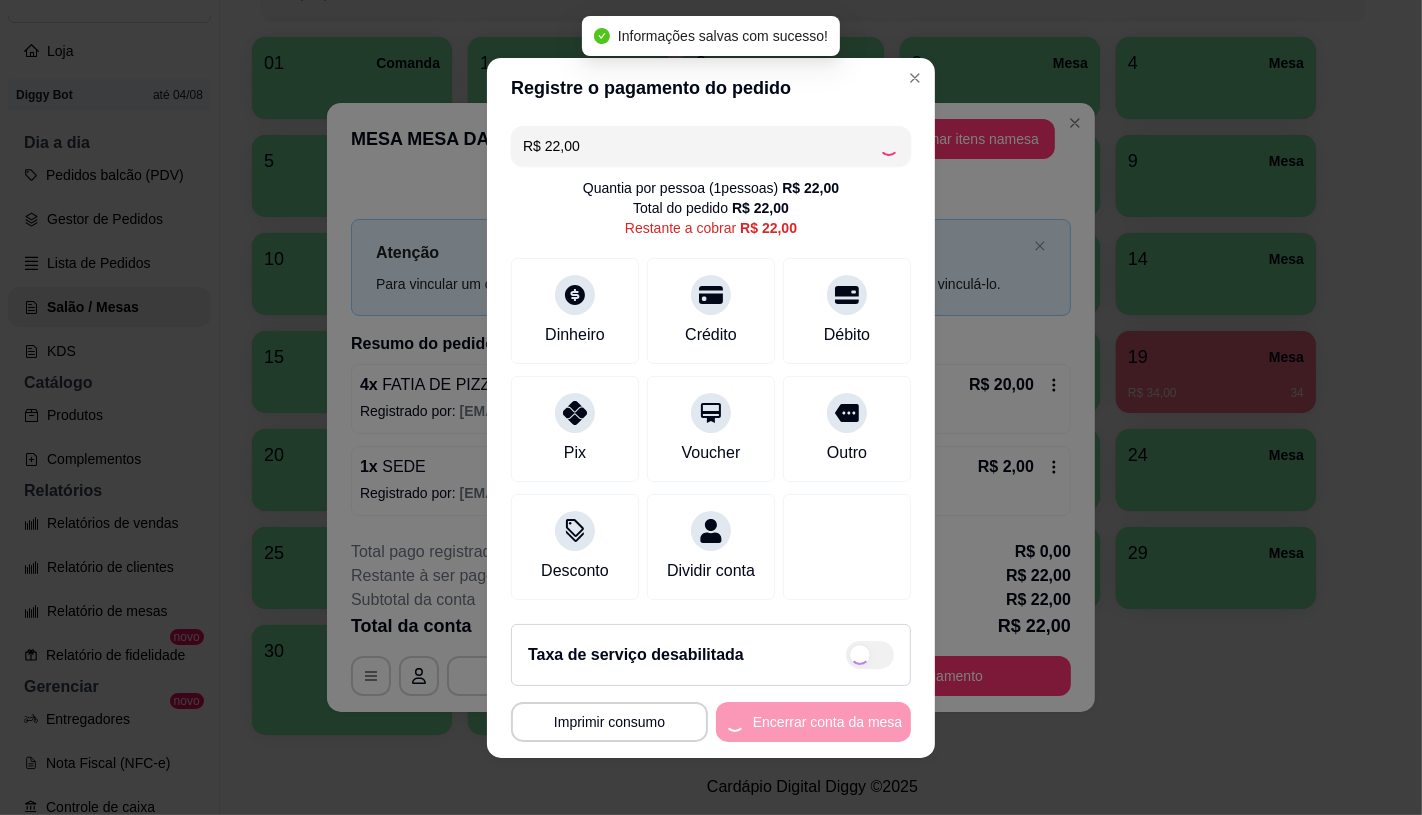type on "R$ 0,00" 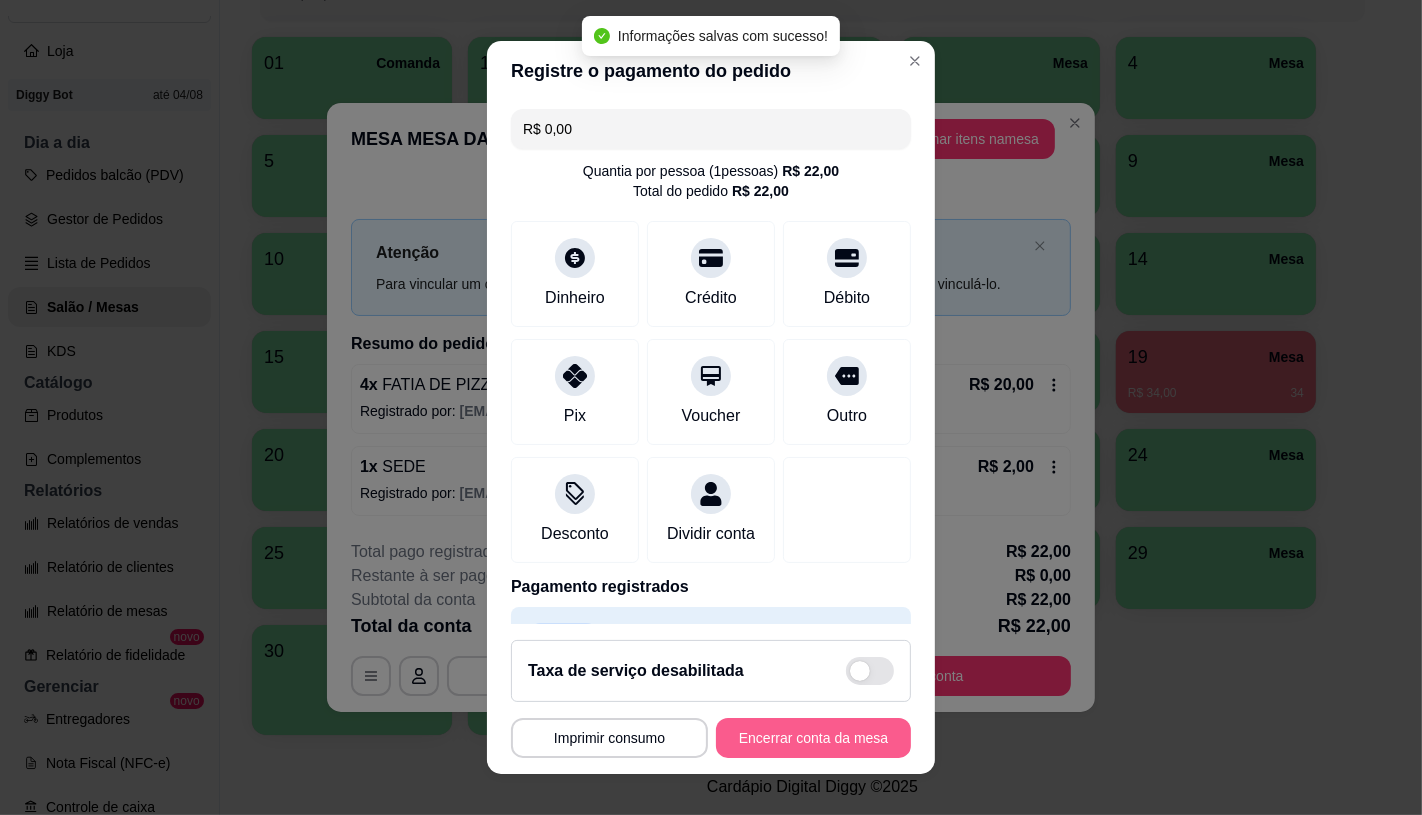 click on "Encerrar conta da mesa" at bounding box center (813, 738) 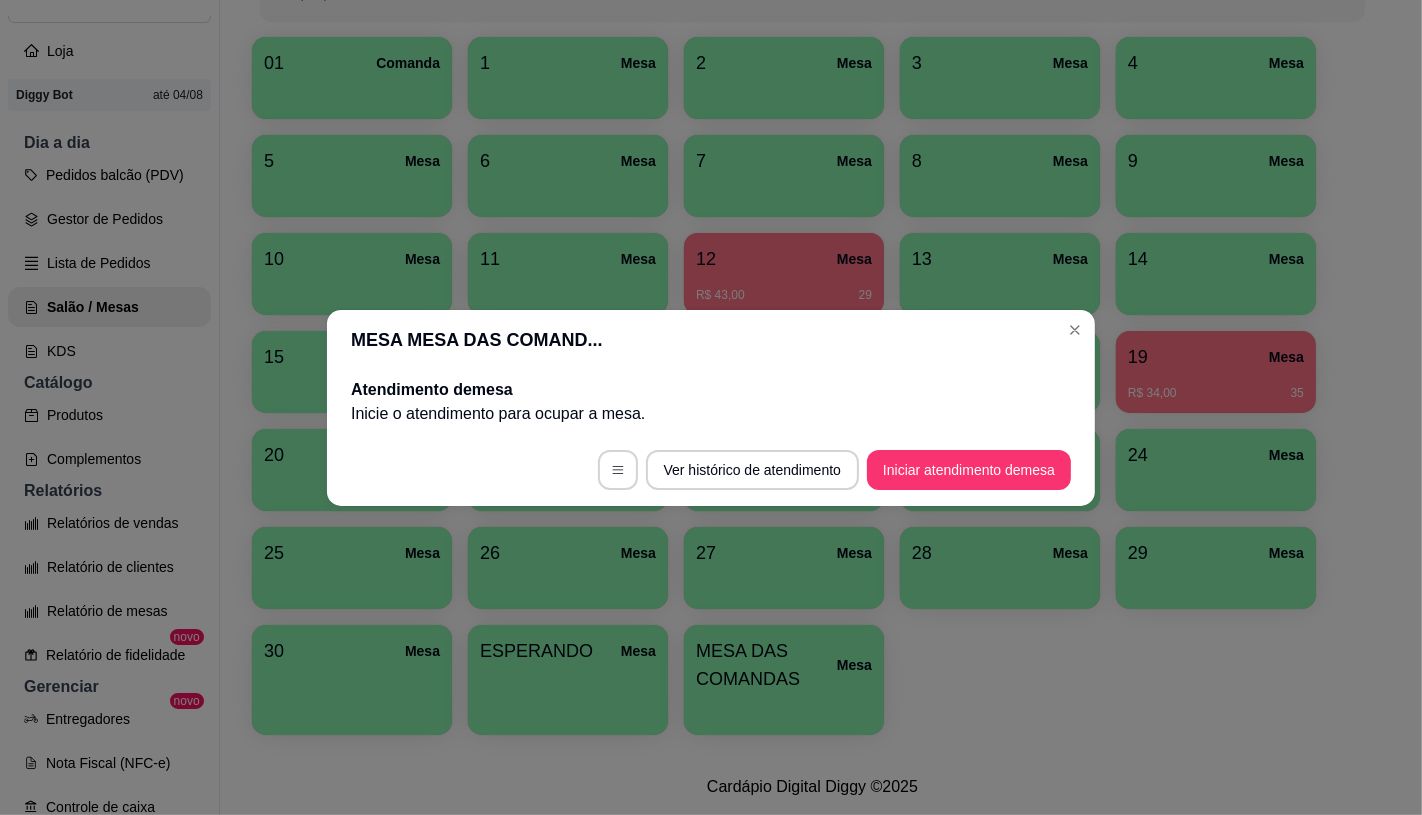 click on "Ver histórico de atendimento Iniciar atendimento de  mesa" at bounding box center [711, 470] 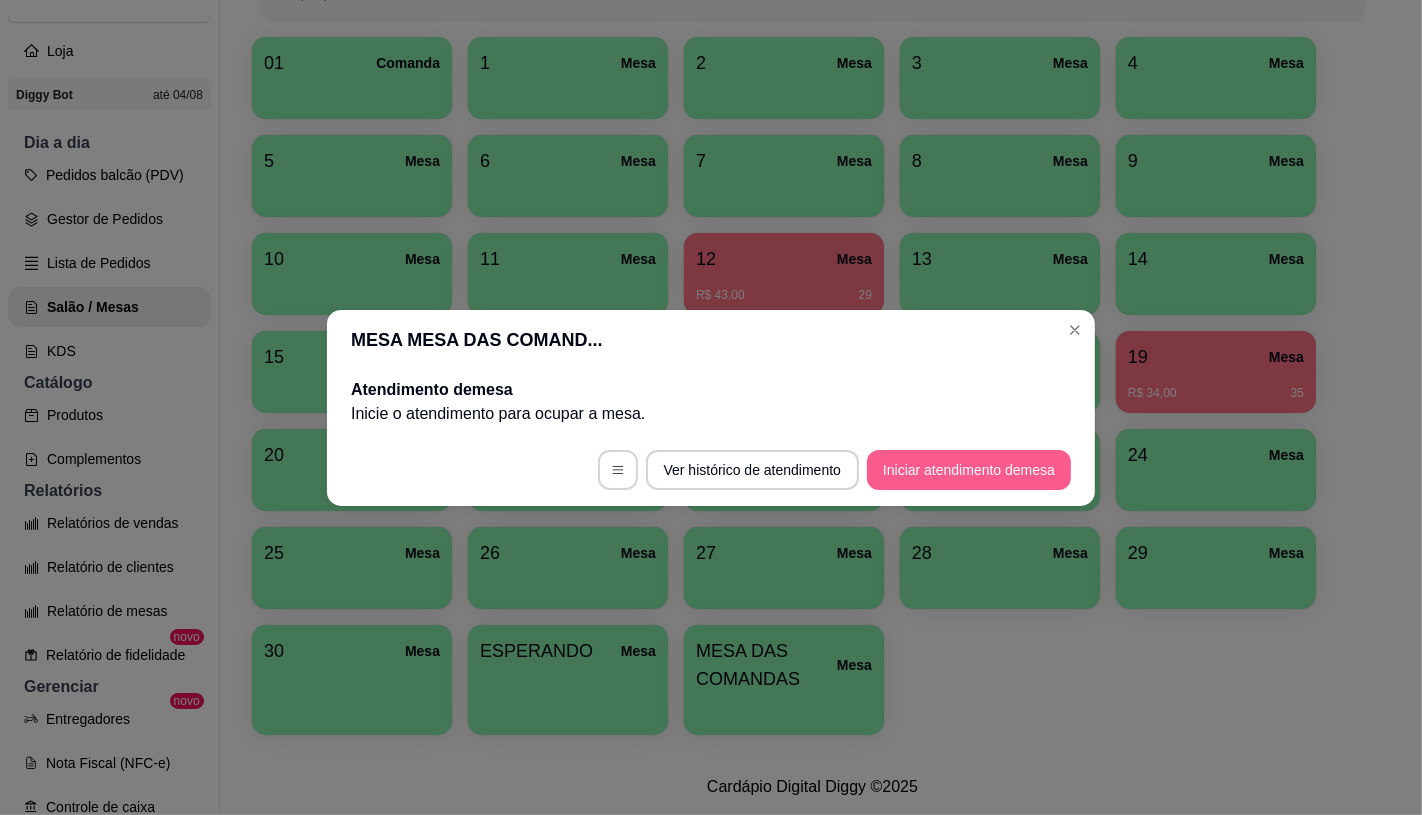 click on "Iniciar atendimento de  mesa" at bounding box center [969, 470] 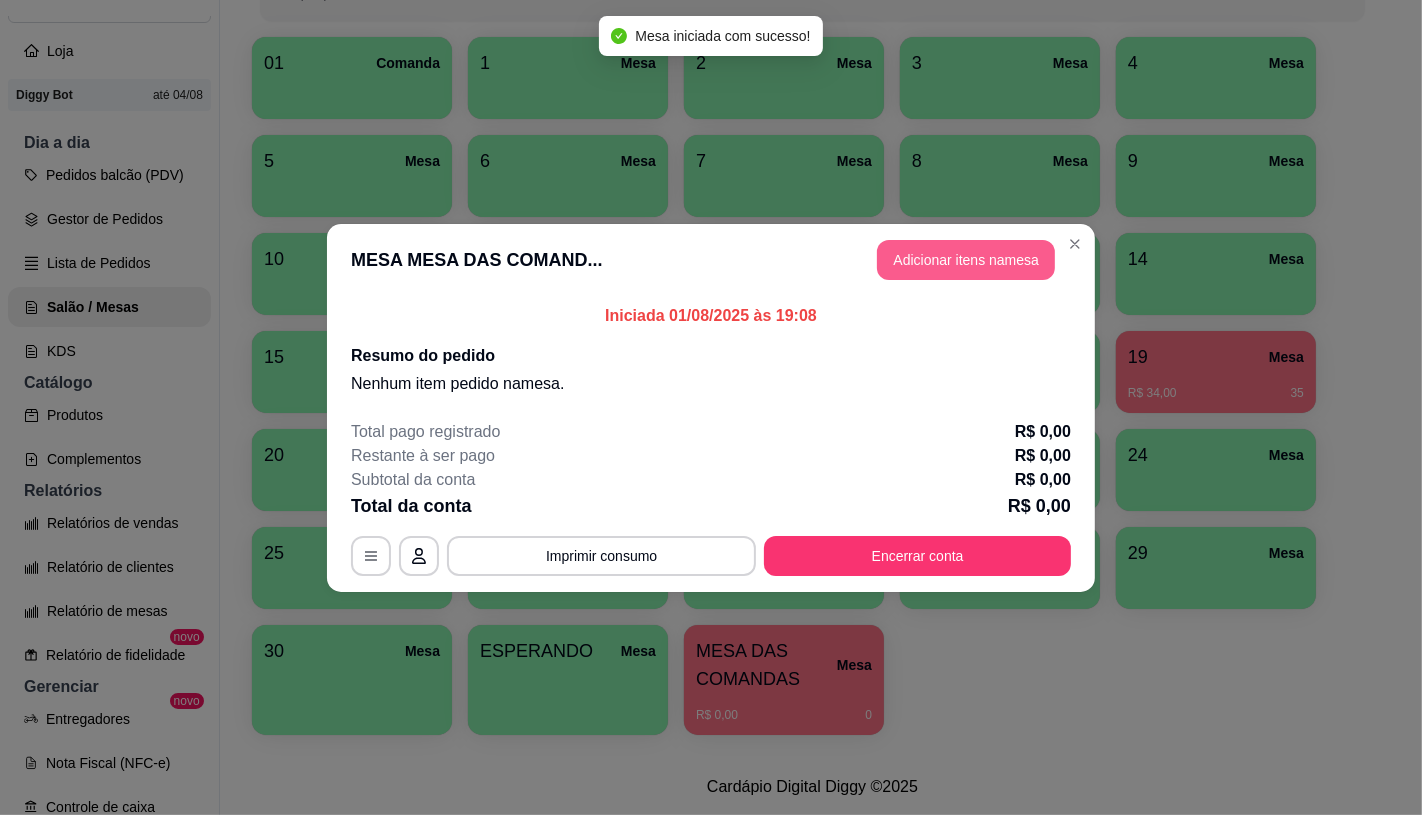 click on "Adicionar itens na  mesa" at bounding box center (966, 260) 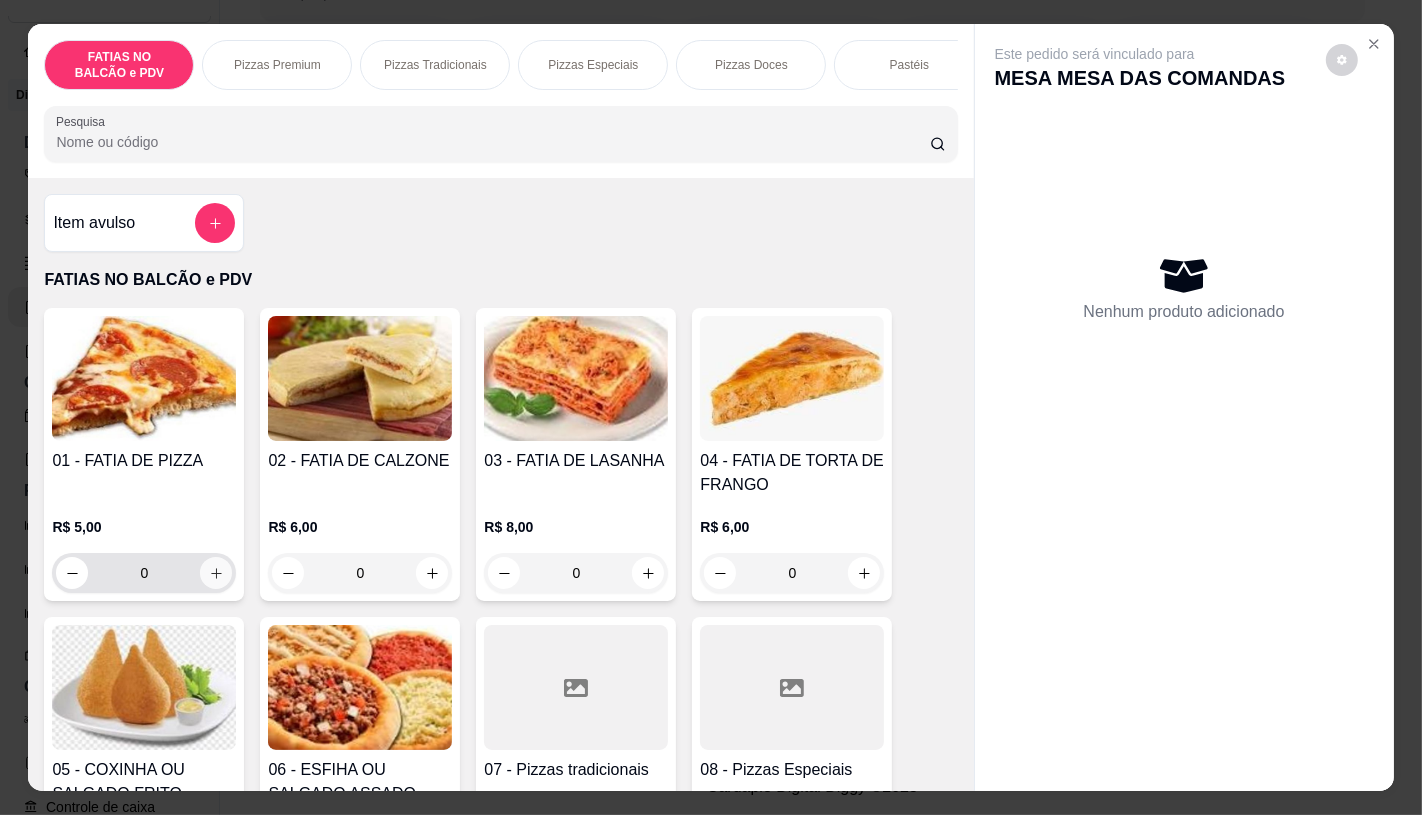 click at bounding box center (216, 573) 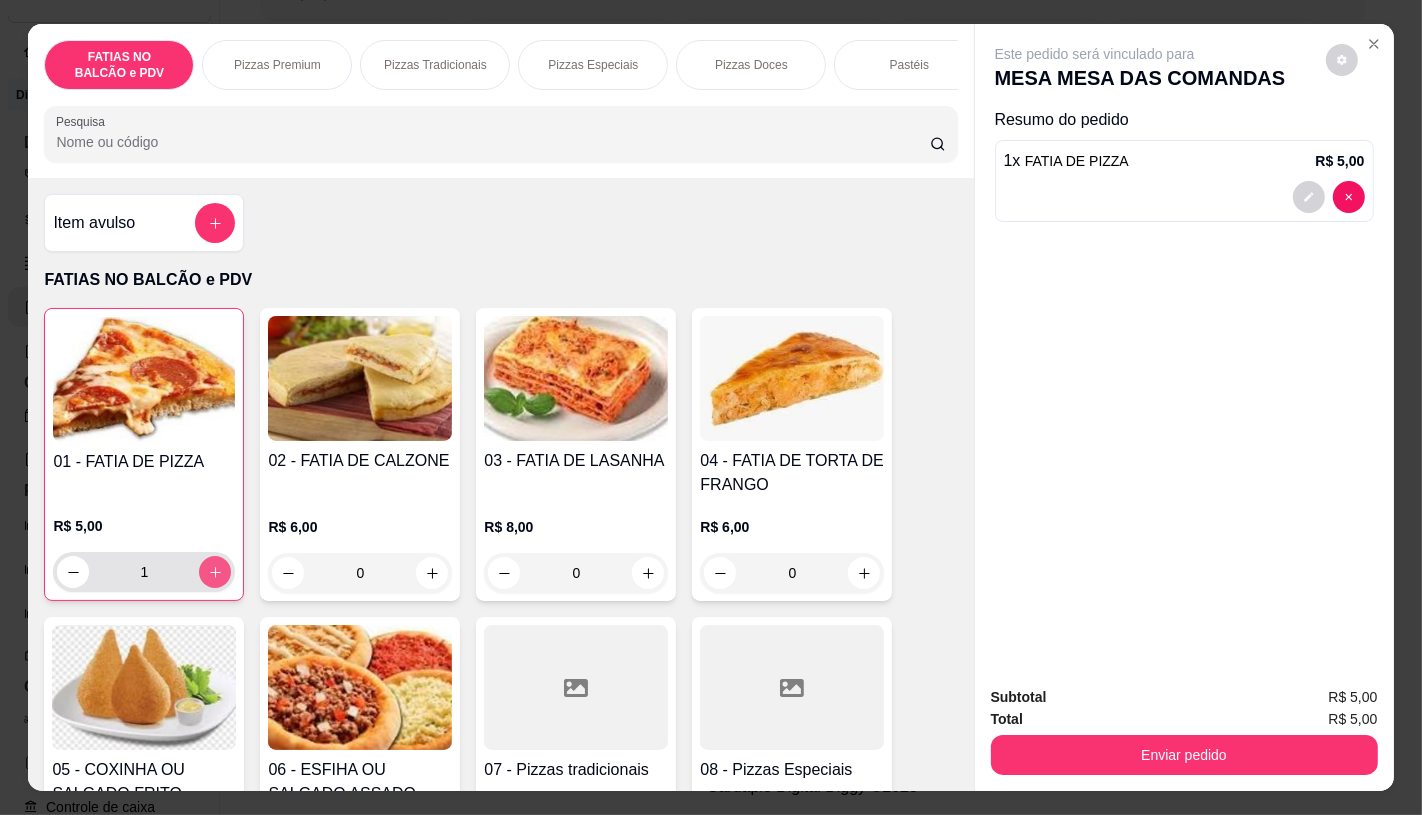 scroll, scrollTop: 222, scrollLeft: 0, axis: vertical 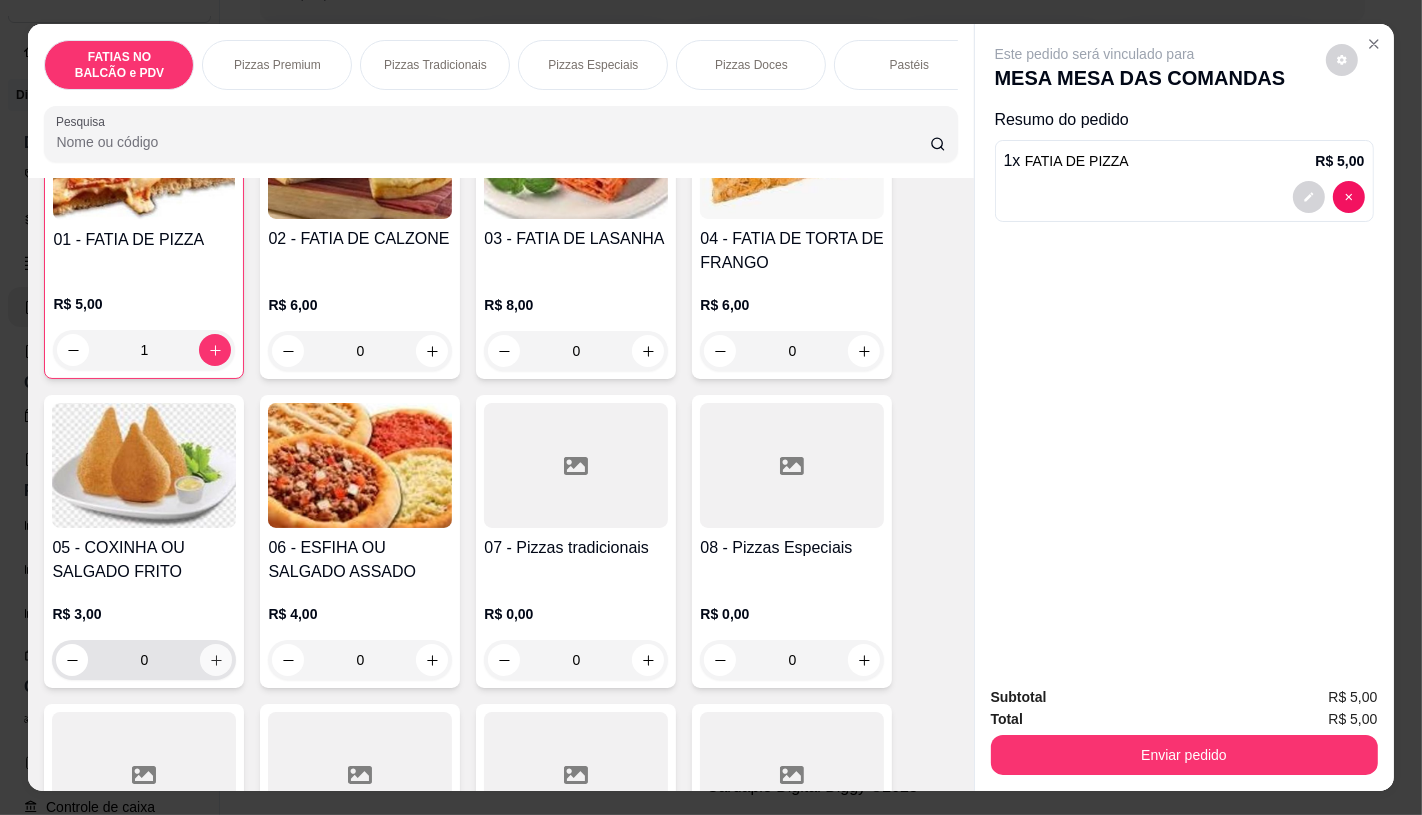 click 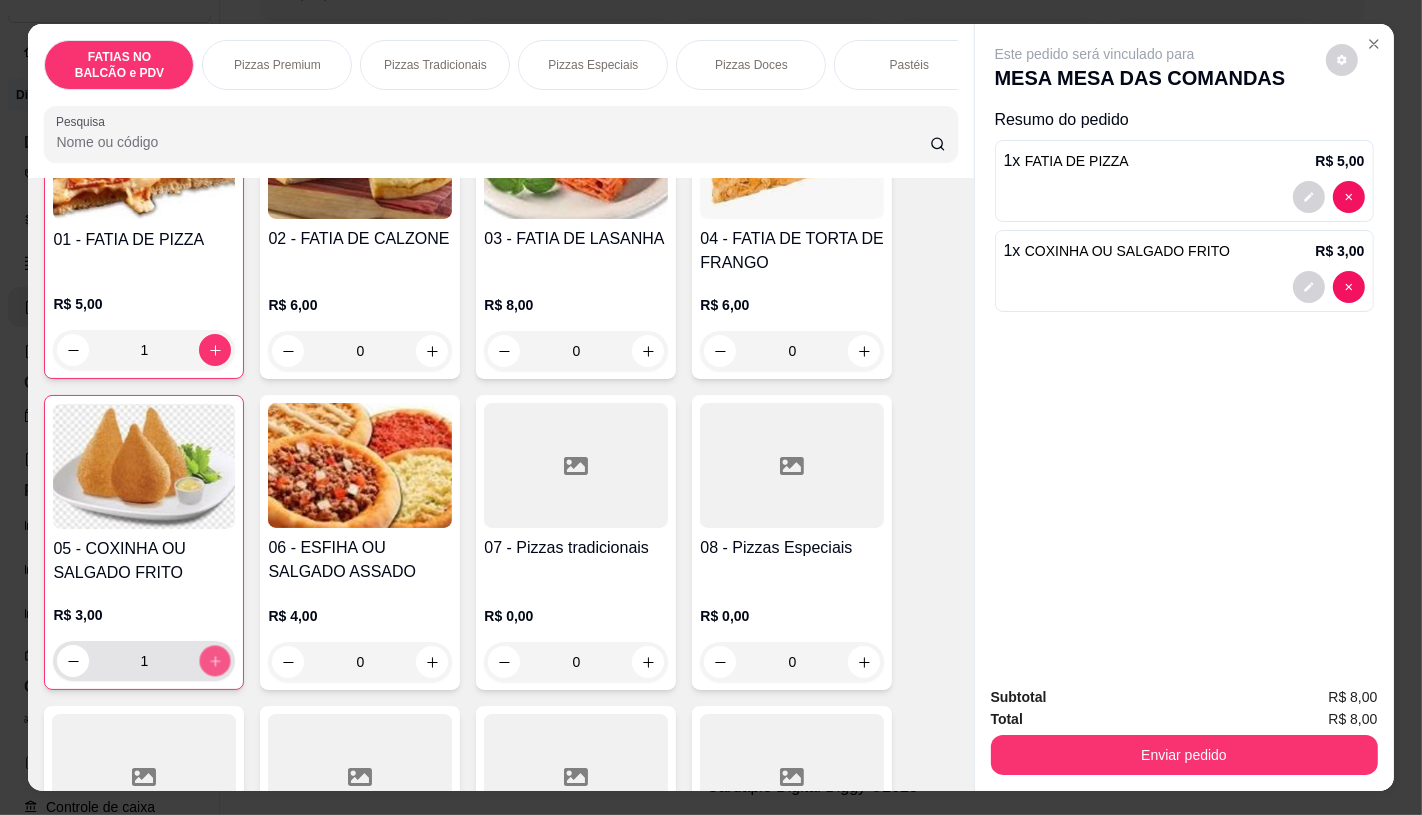 click 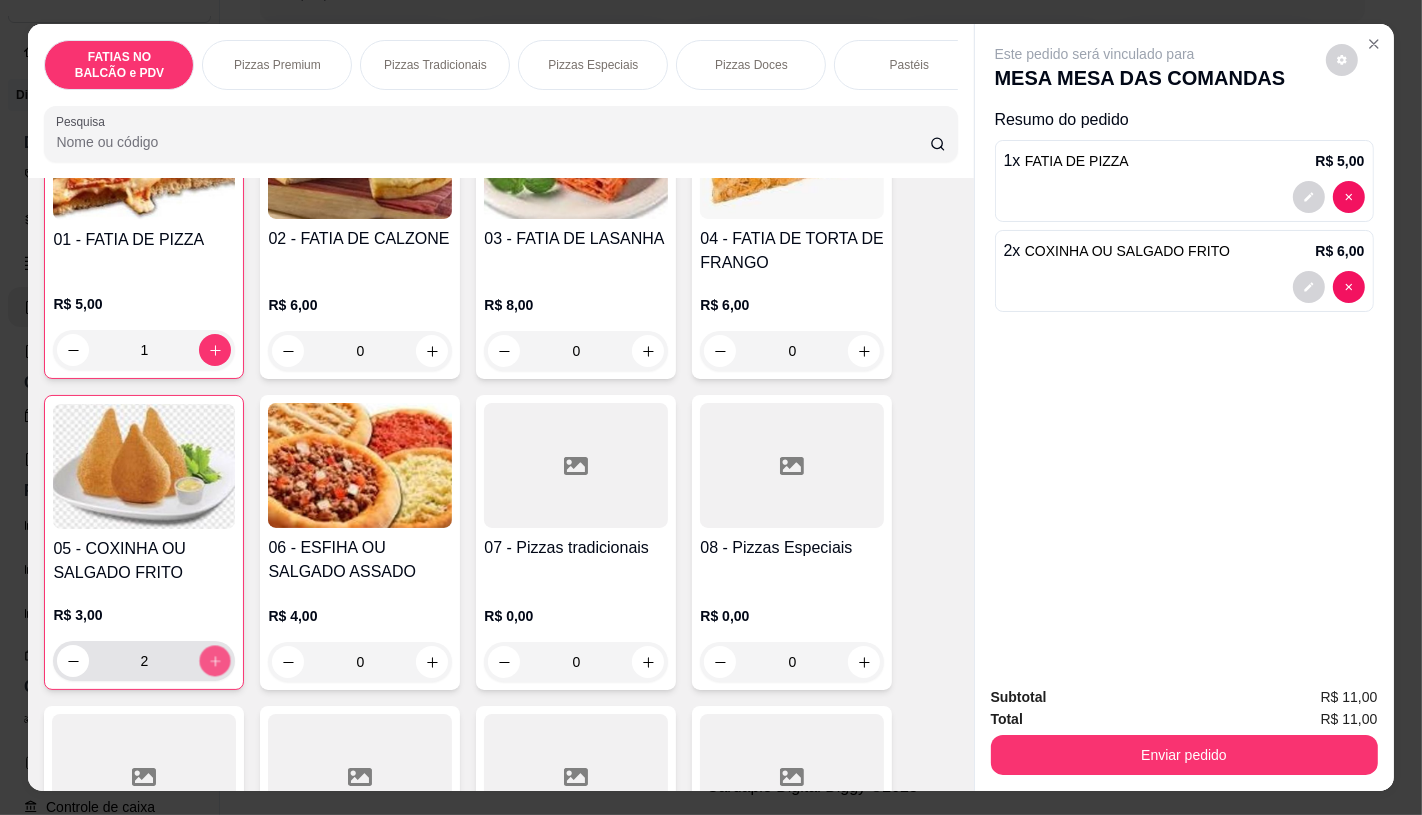 click 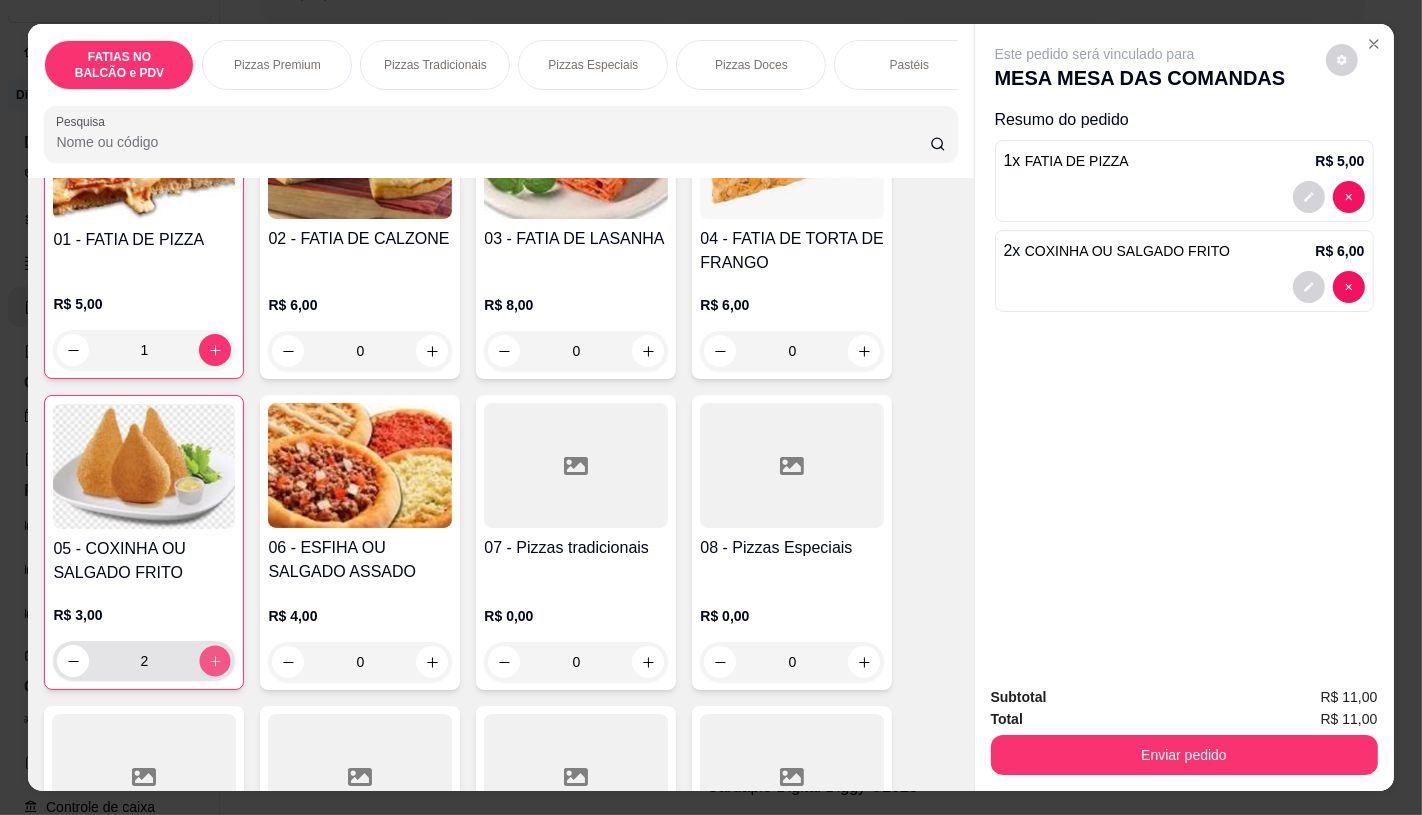 type on "3" 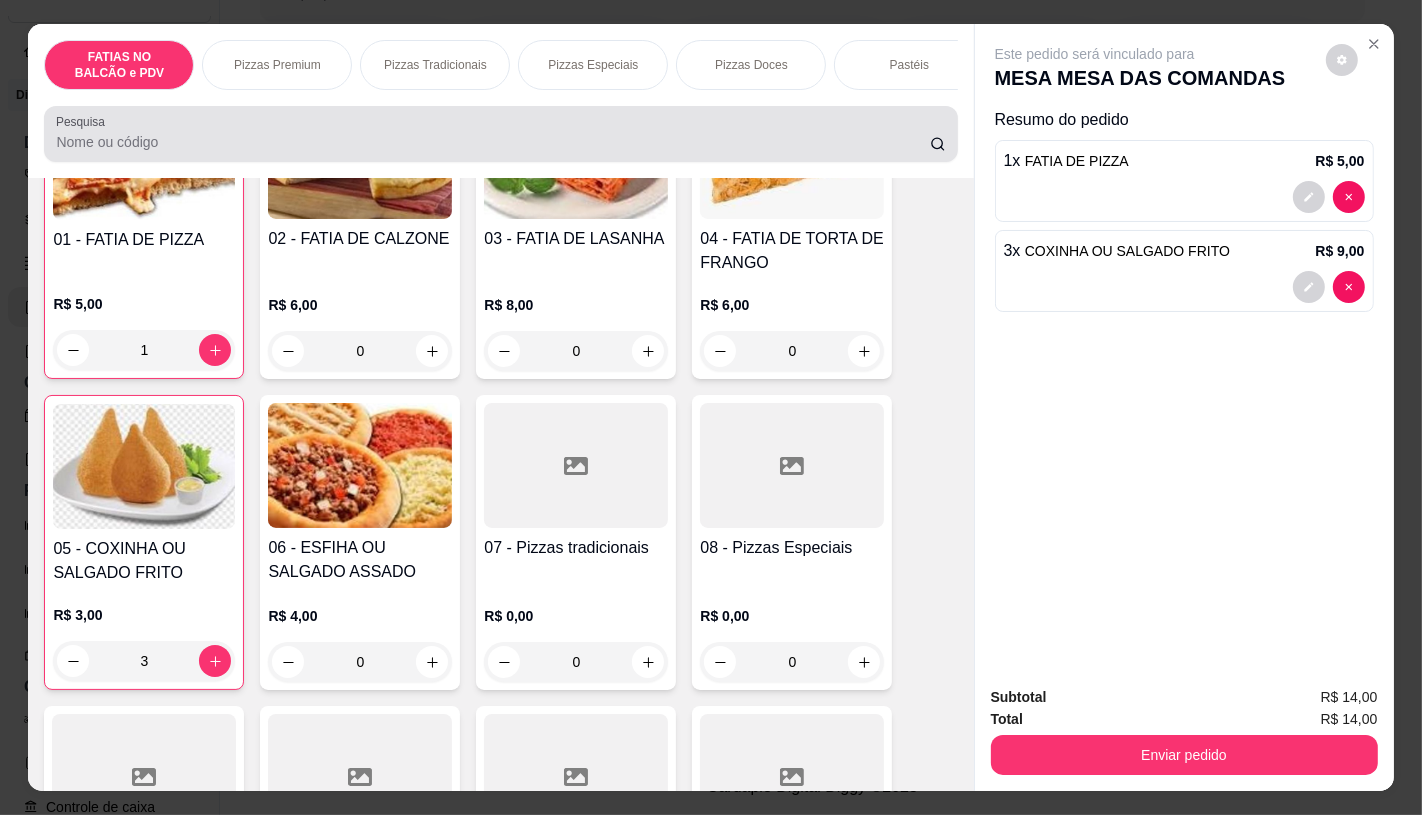 drag, startPoint x: 706, startPoint y: 125, endPoint x: 804, endPoint y: 116, distance: 98.4124 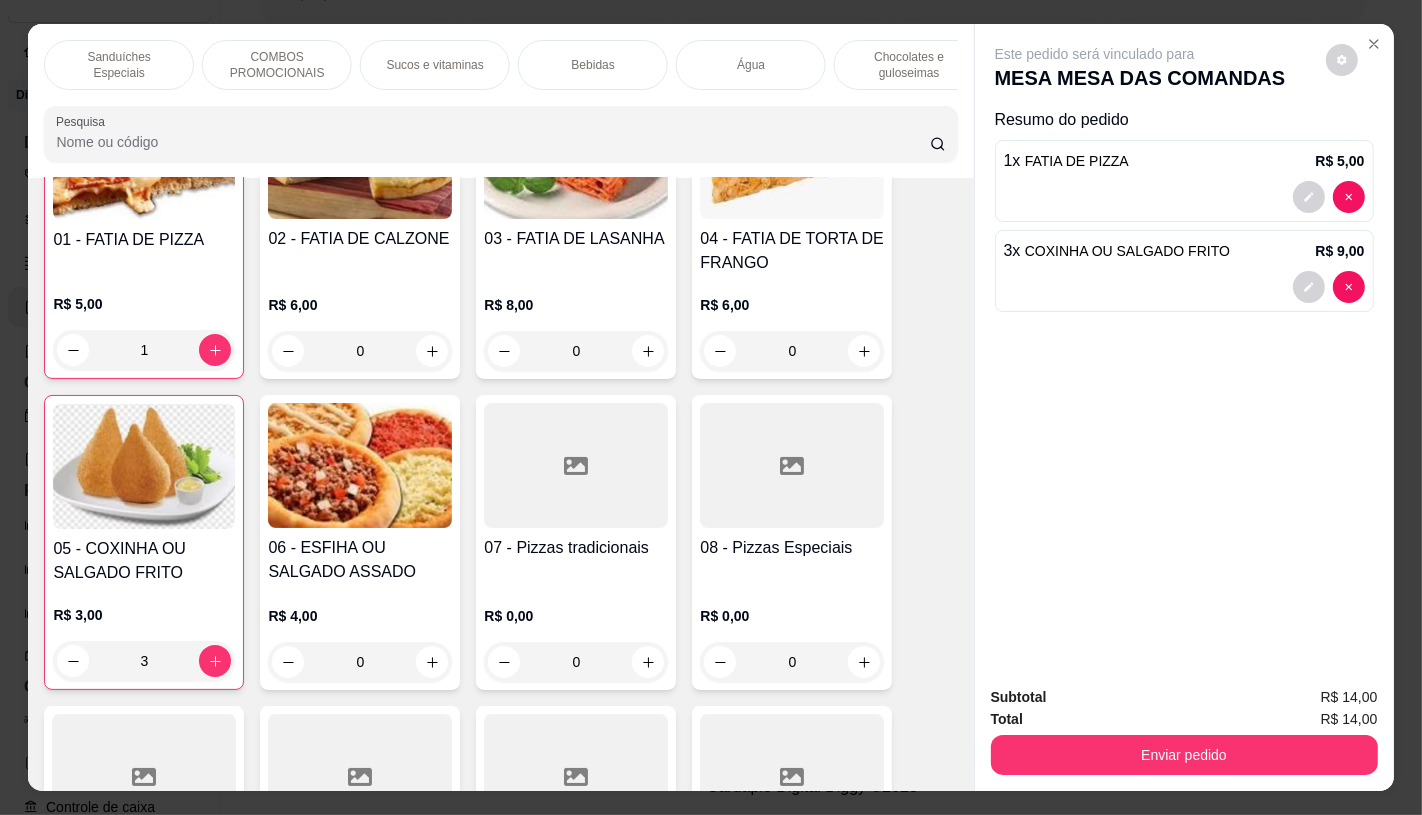 scroll, scrollTop: 0, scrollLeft: 1981, axis: horizontal 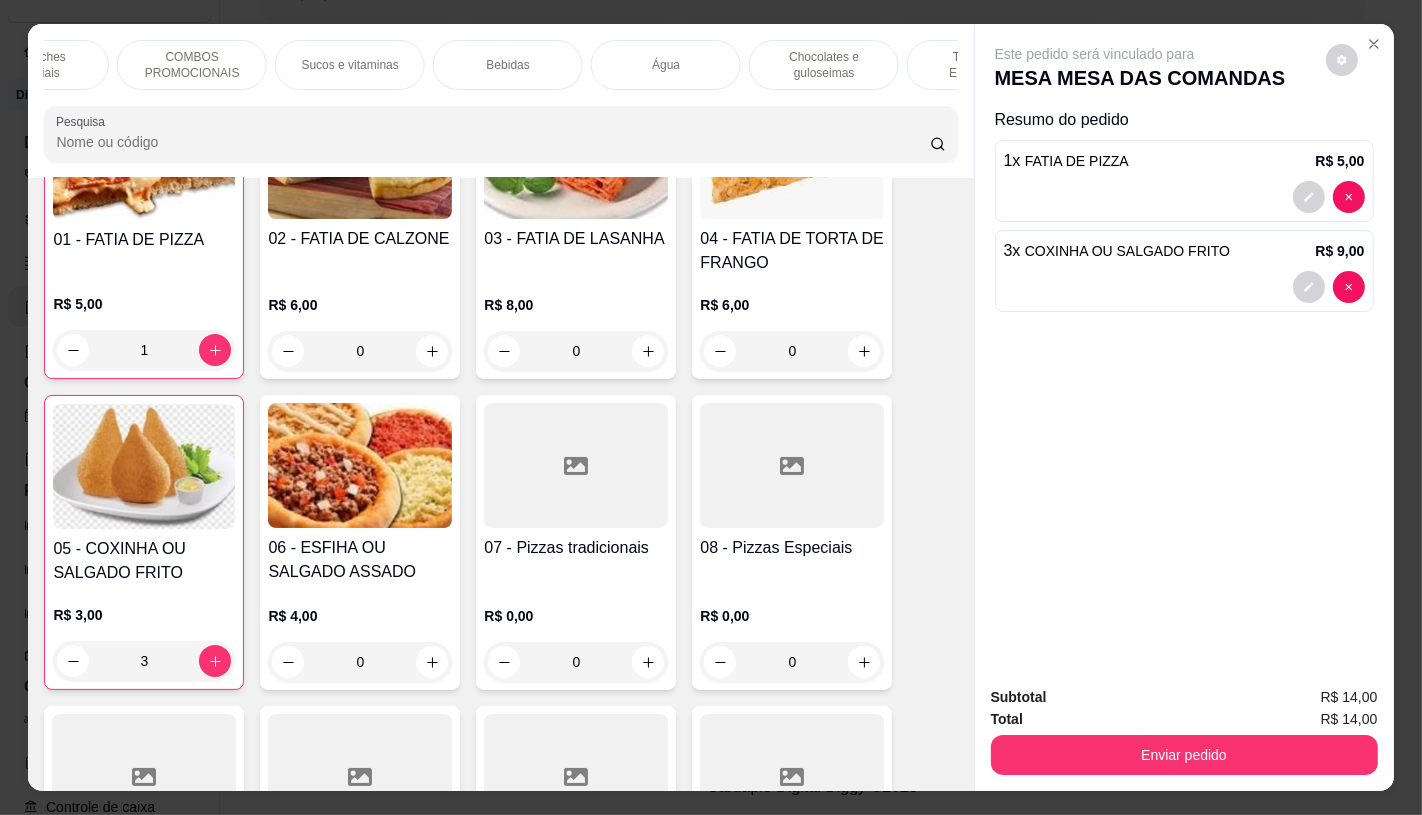 click on "TAXAS DE ENTREGAS" at bounding box center (982, 65) 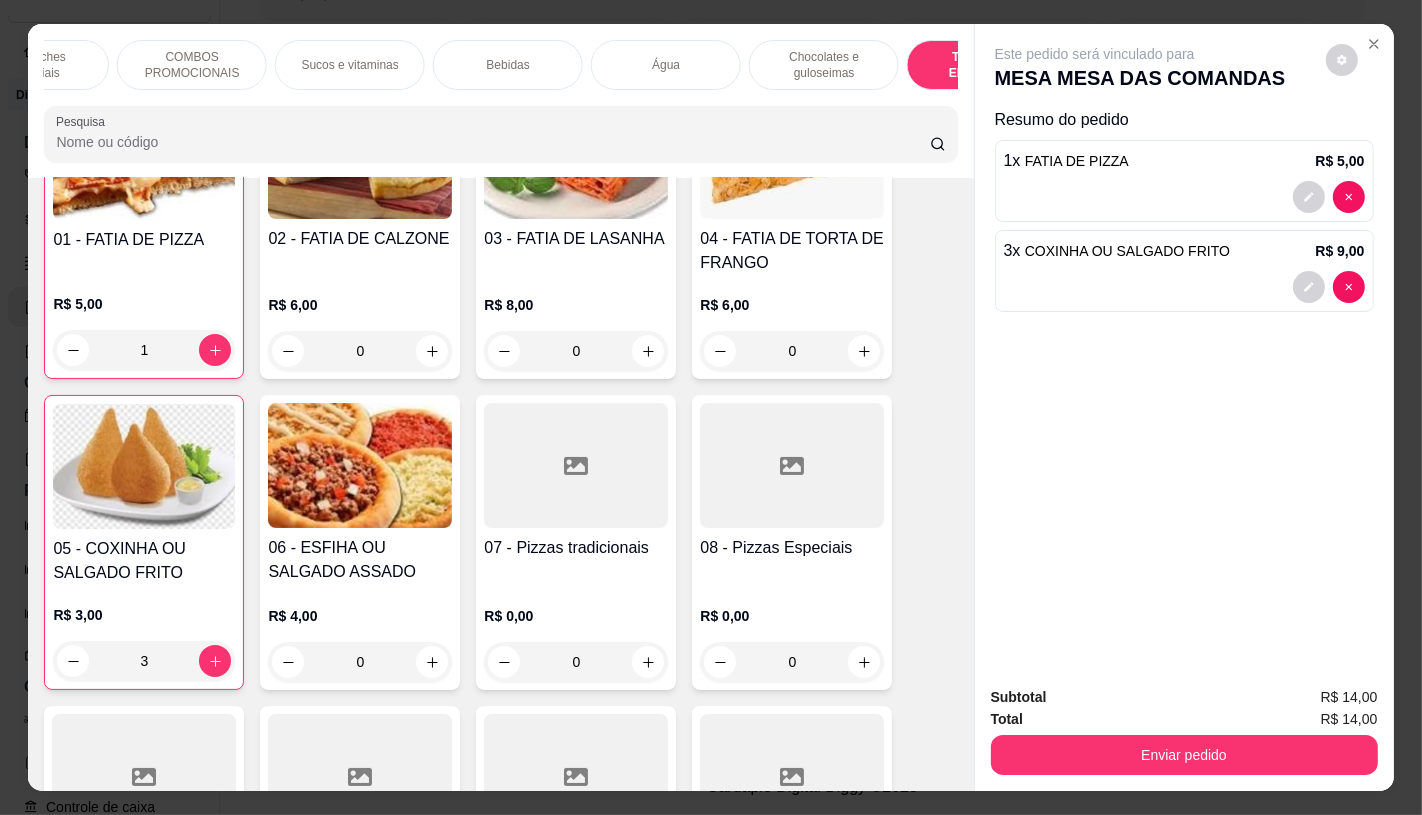scroll, scrollTop: 13375, scrollLeft: 0, axis: vertical 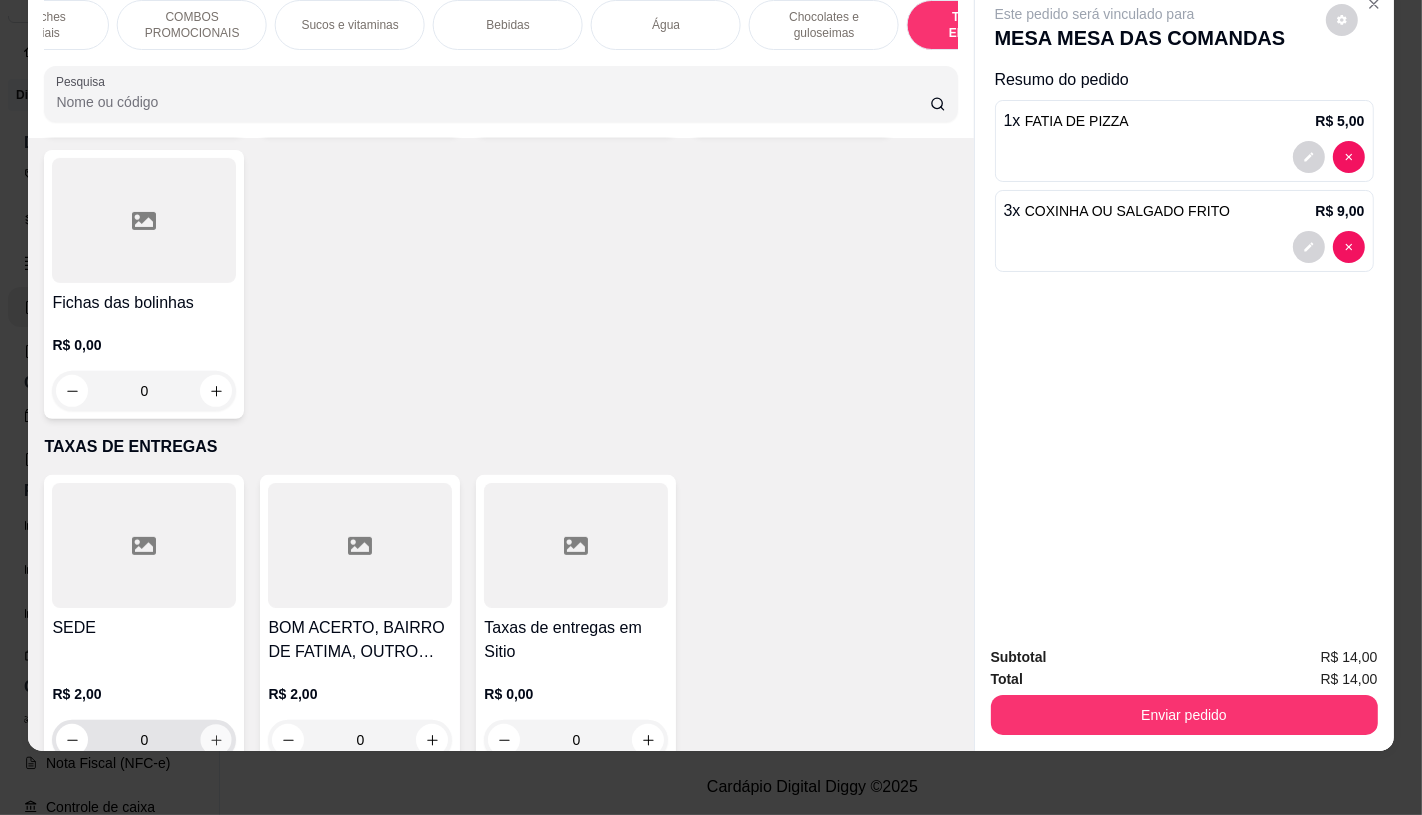 click 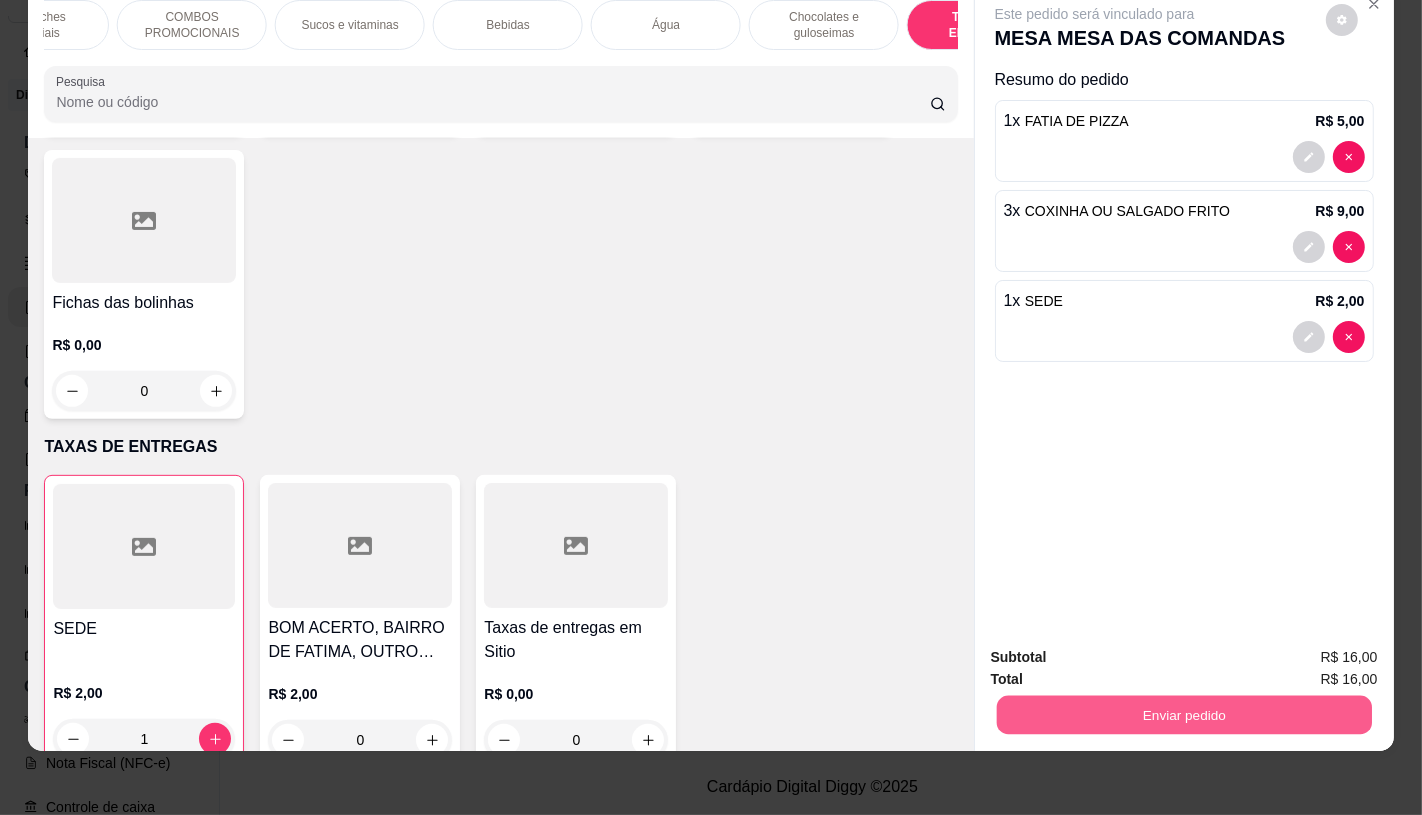 click on "Enviar pedido" at bounding box center (1183, 714) 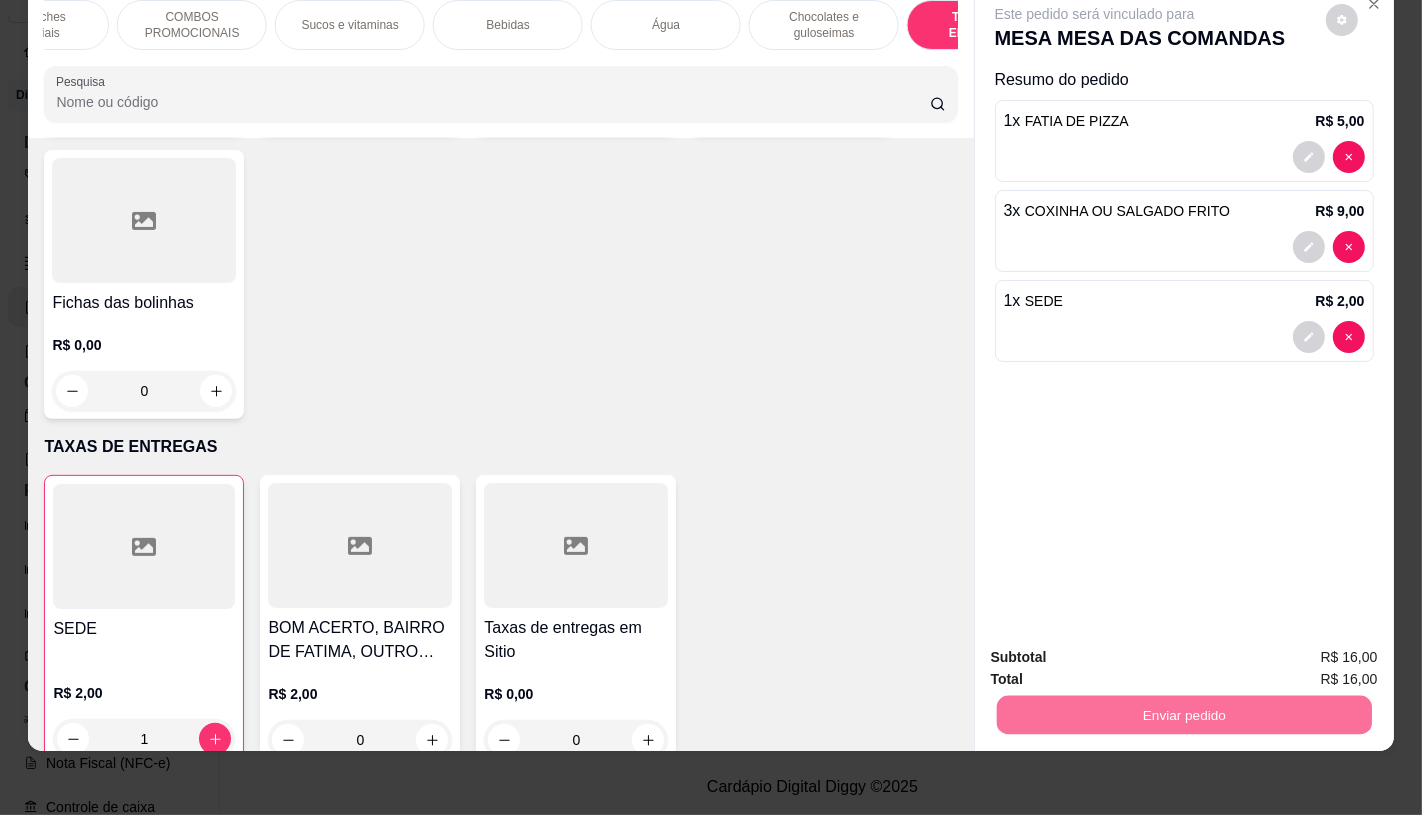 click on "Não registrar e enviar pedido" at bounding box center [1117, 650] 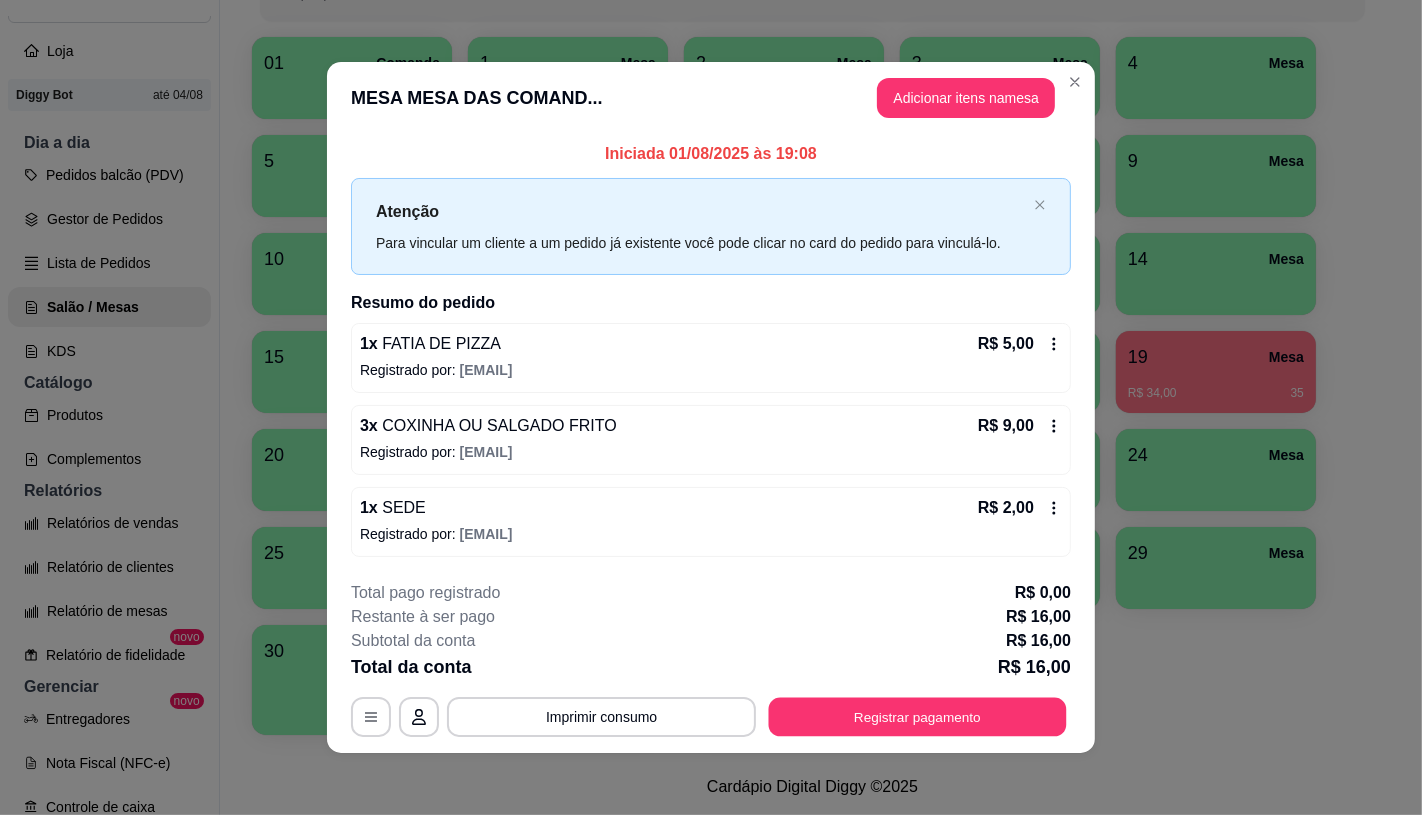 click on "Registrar pagamento" at bounding box center (918, 717) 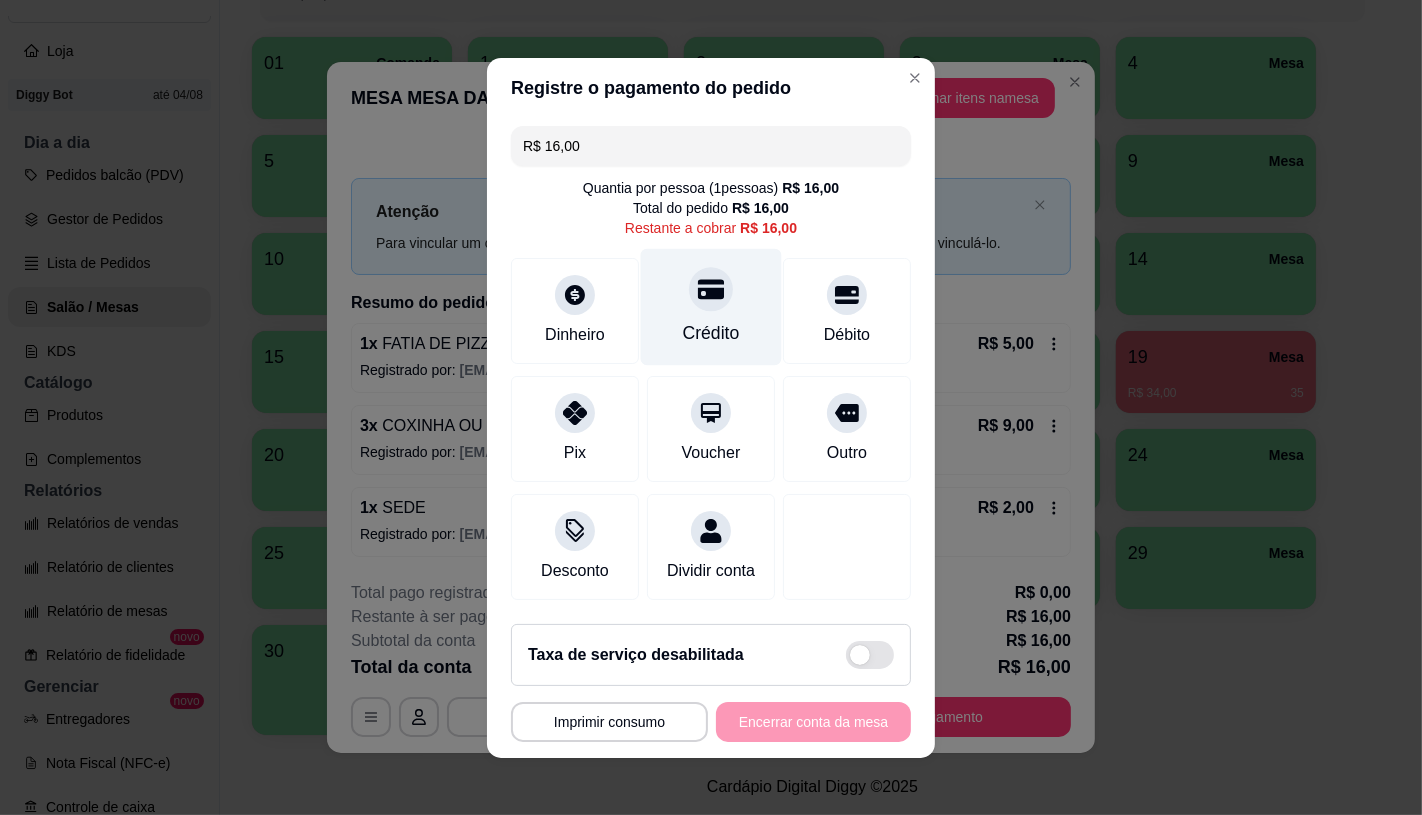 click on "Crédito" at bounding box center [711, 306] 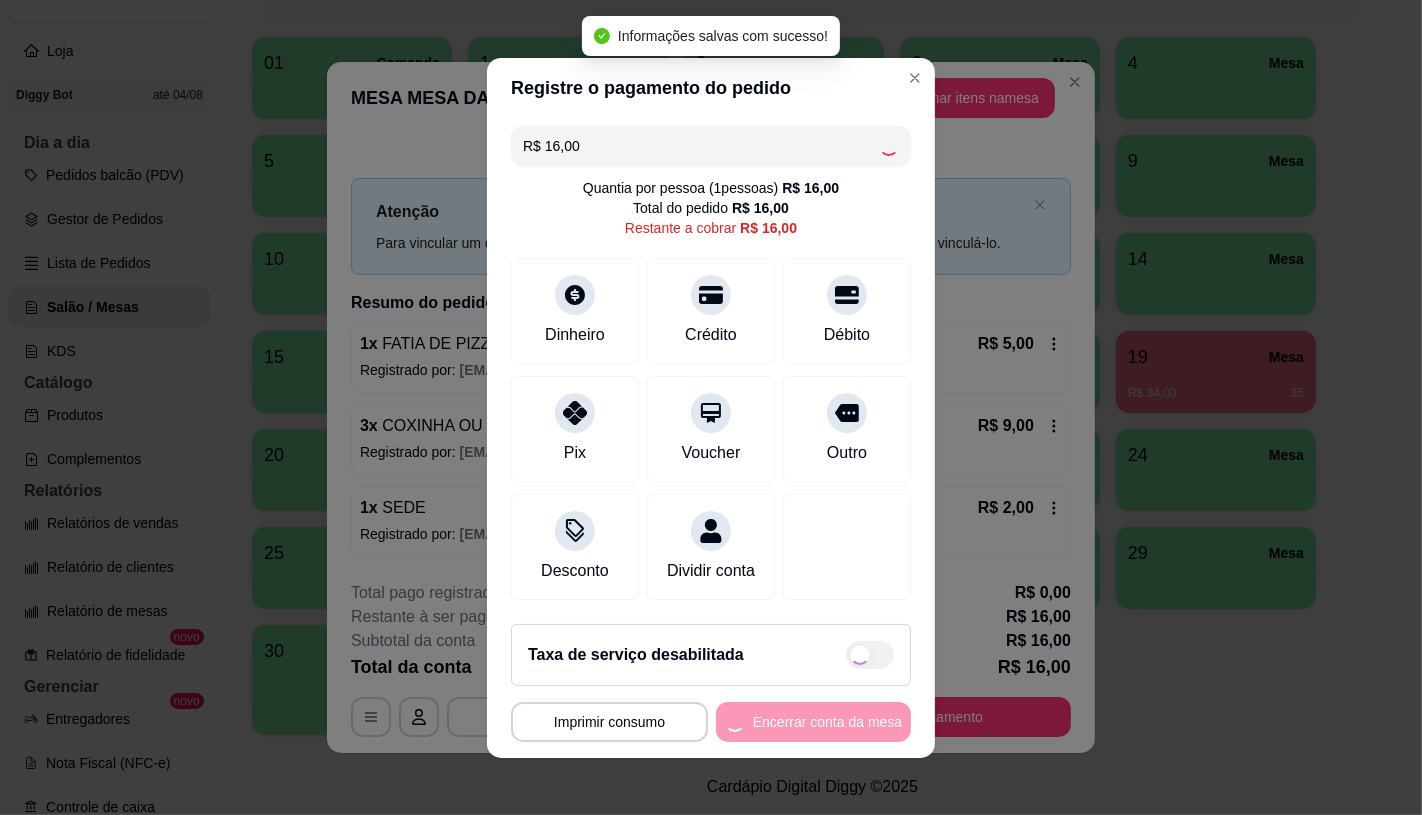 type on "R$ 0,00" 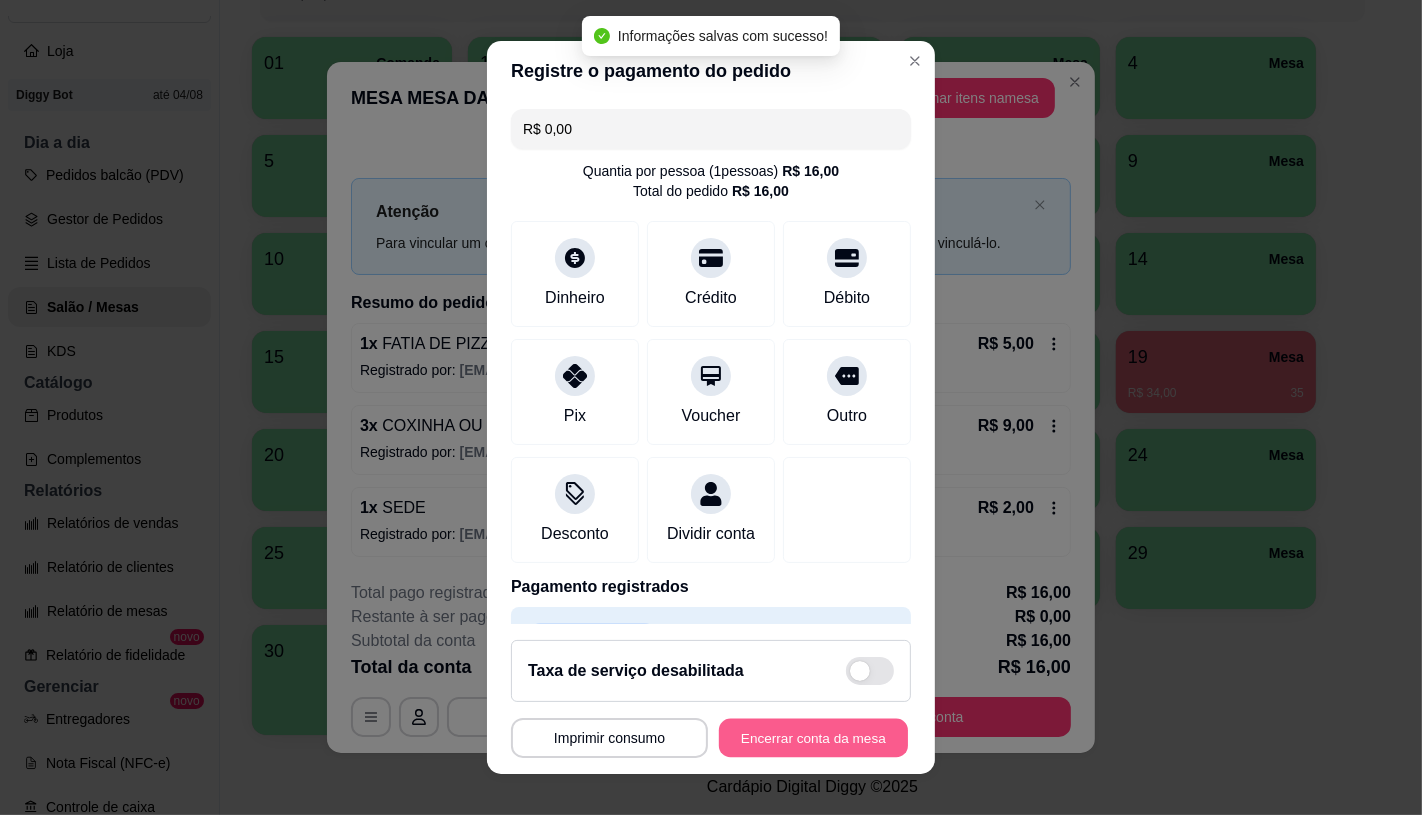 click on "Encerrar conta da mesa" at bounding box center [813, 738] 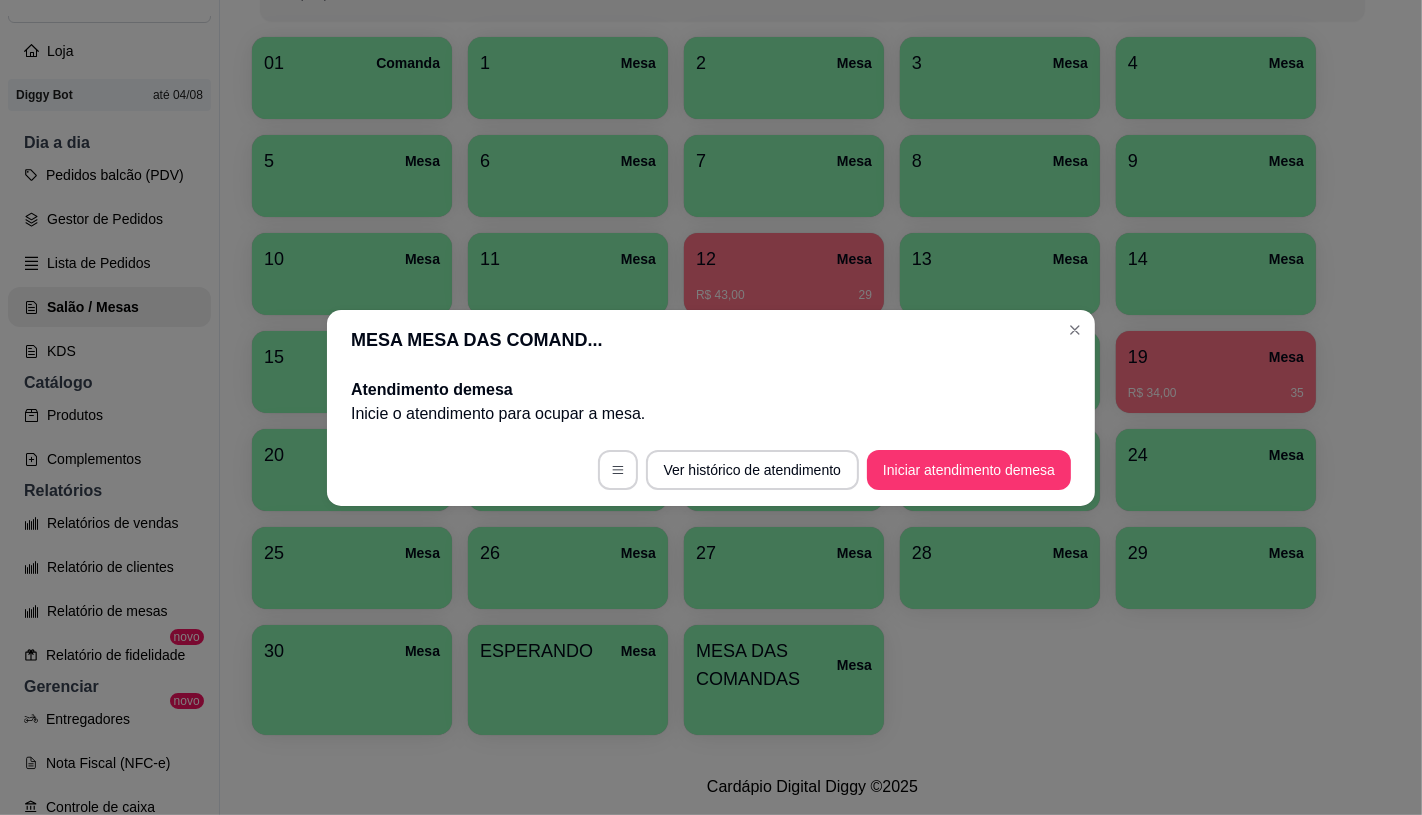 click on "Ver histórico de atendimento Iniciar atendimento de  mesa" at bounding box center [711, 470] 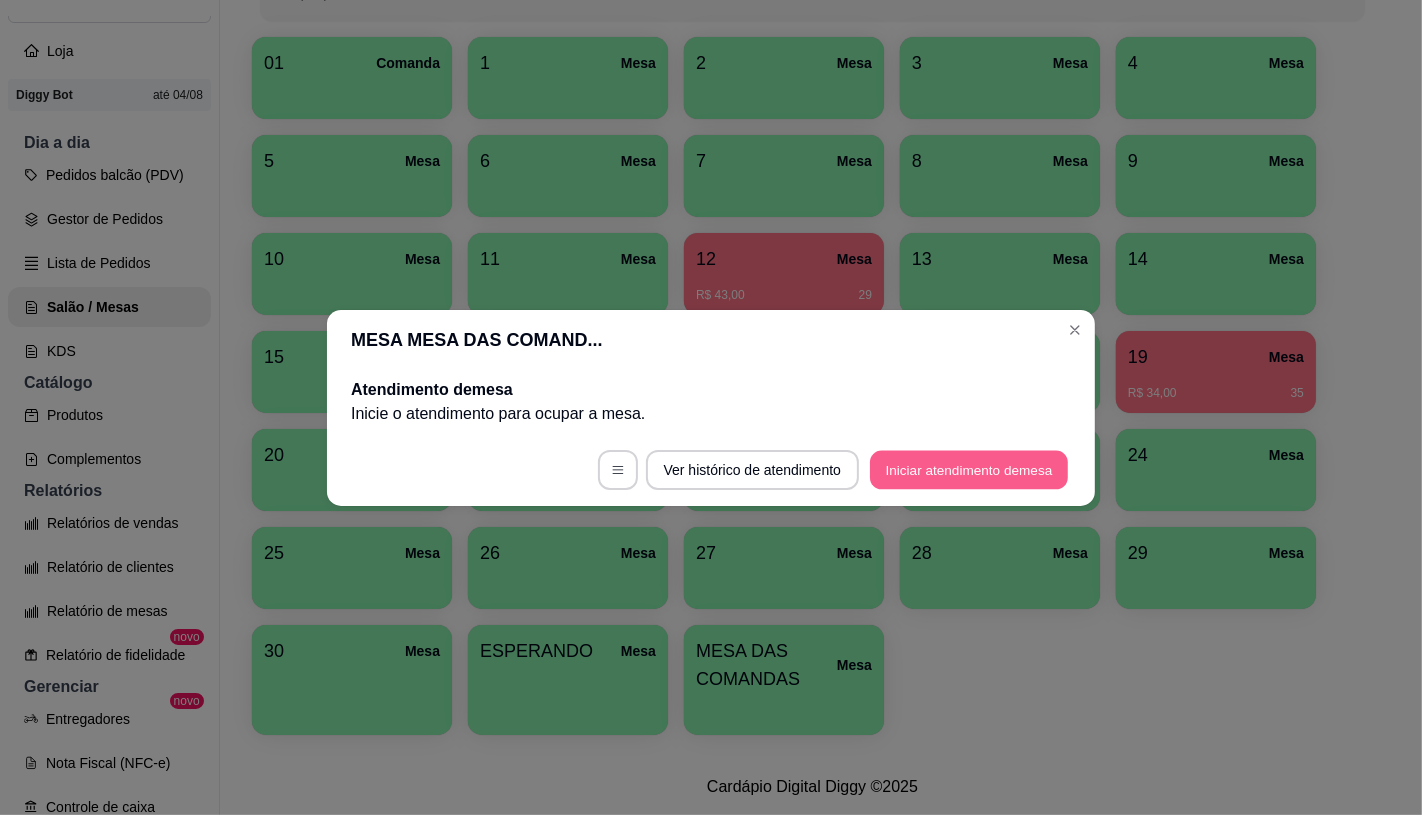 click on "Iniciar atendimento de  mesa" at bounding box center [969, 469] 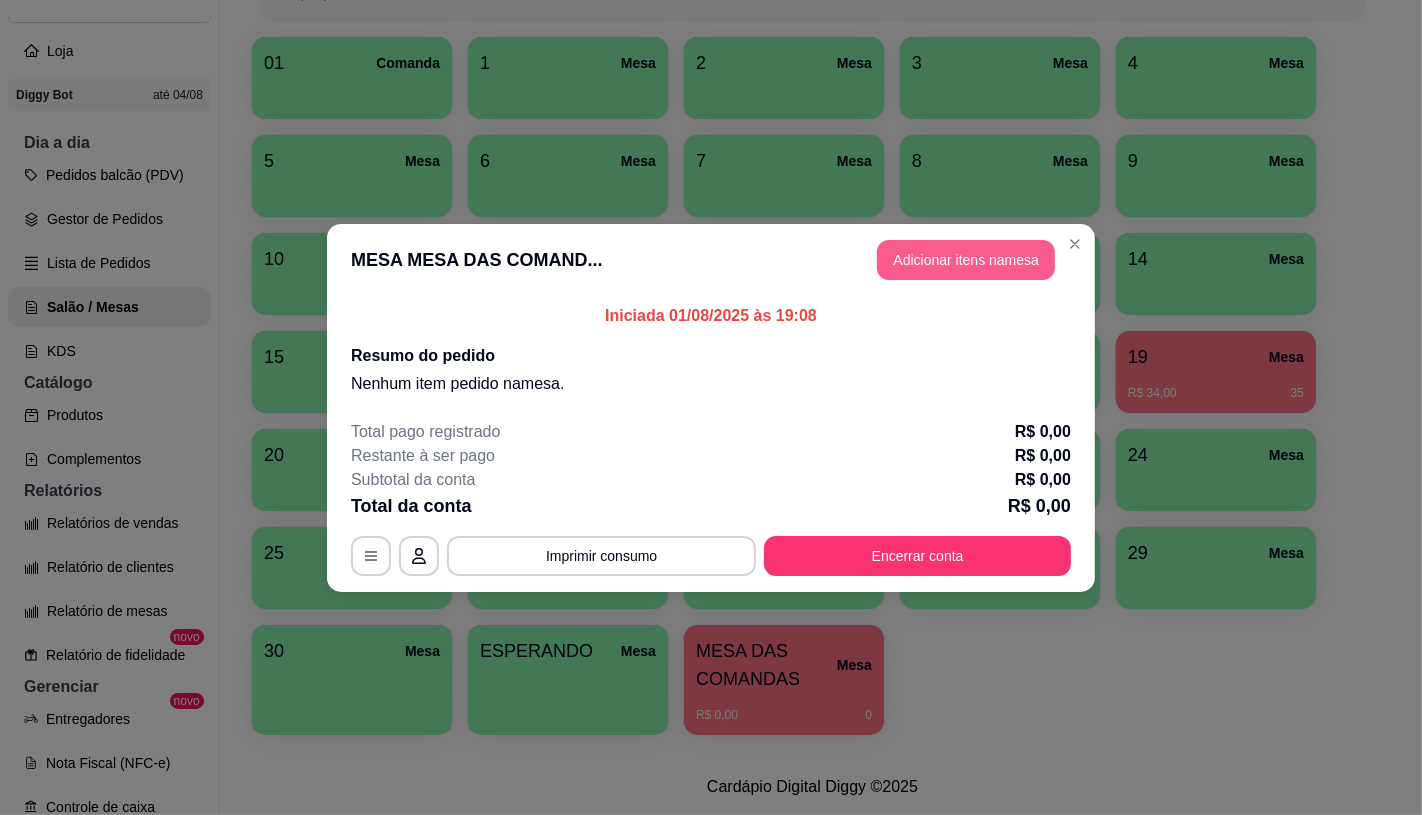 click on "Adicionar itens na  mesa" at bounding box center [966, 260] 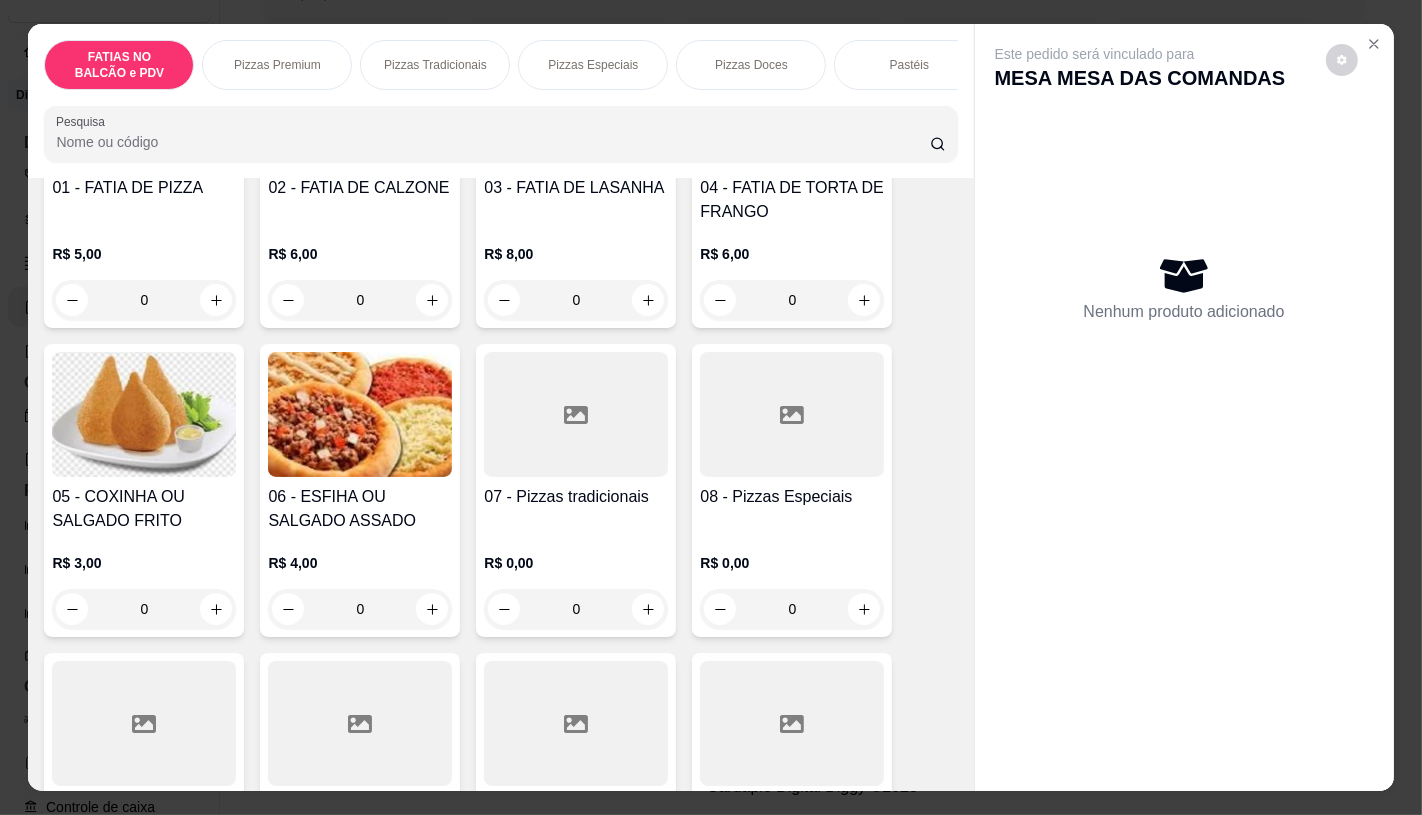 scroll, scrollTop: 333, scrollLeft: 0, axis: vertical 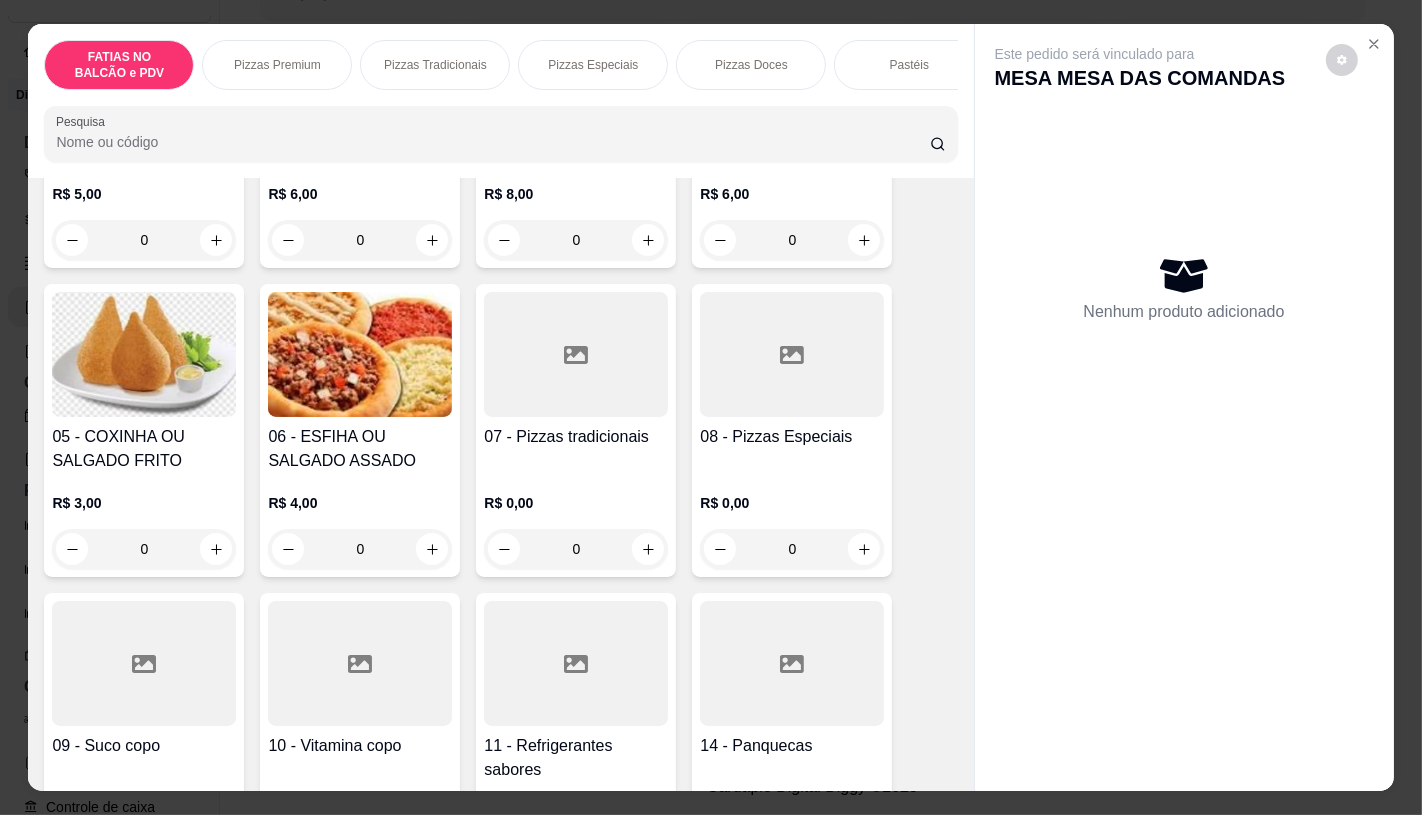 click on "R$ 0,00 0" at bounding box center (792, 521) 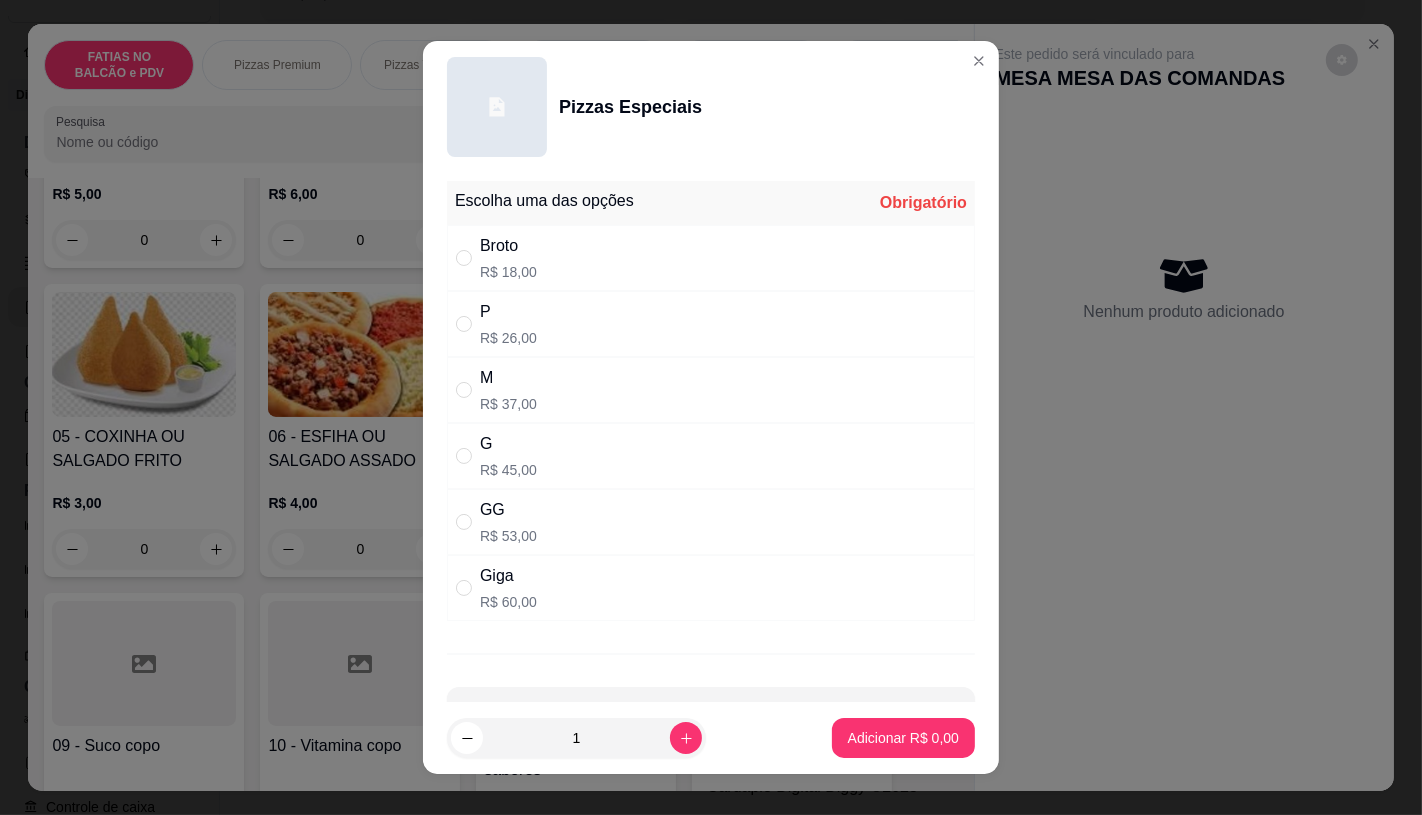 click on "M" at bounding box center [508, 378] 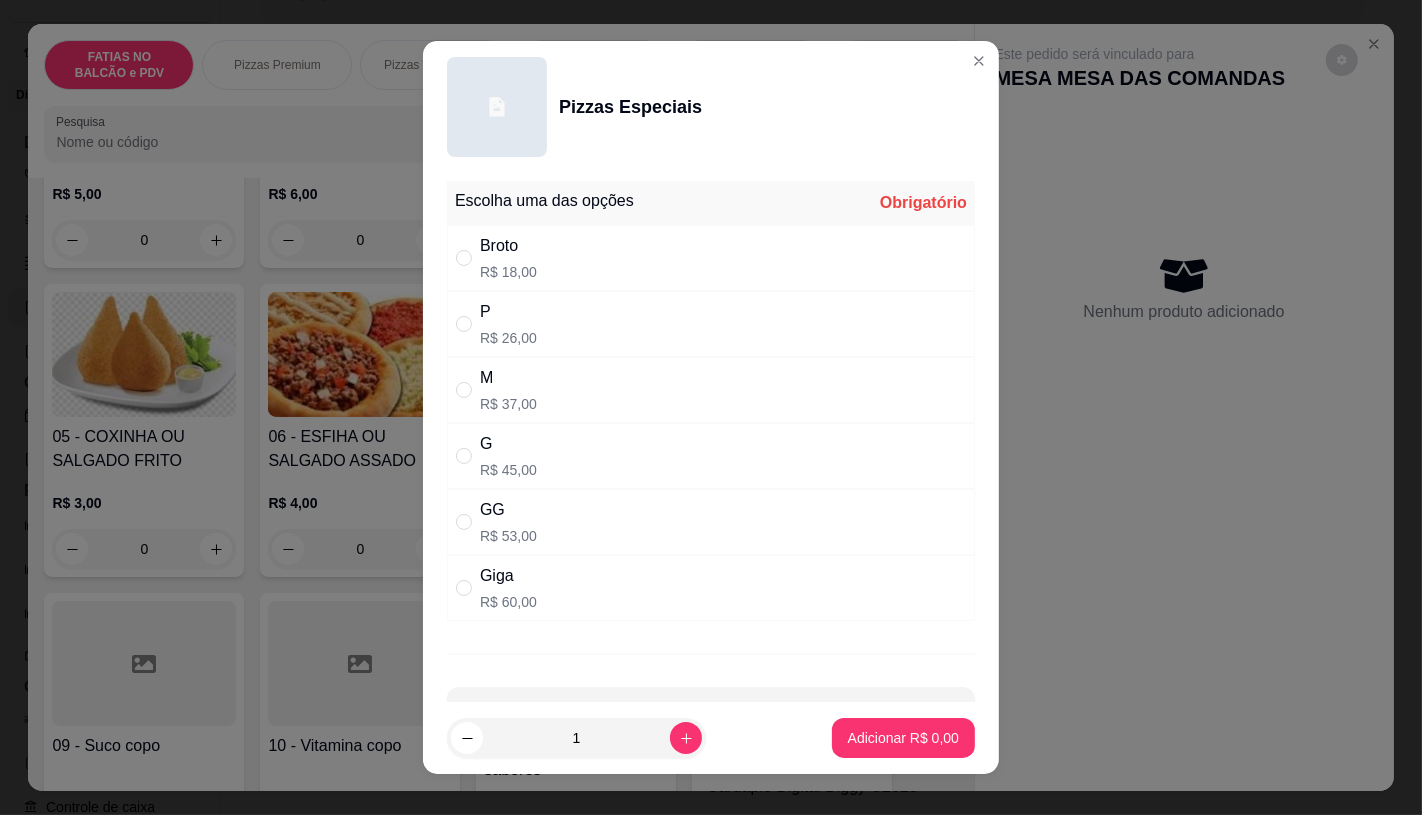 radio on "true" 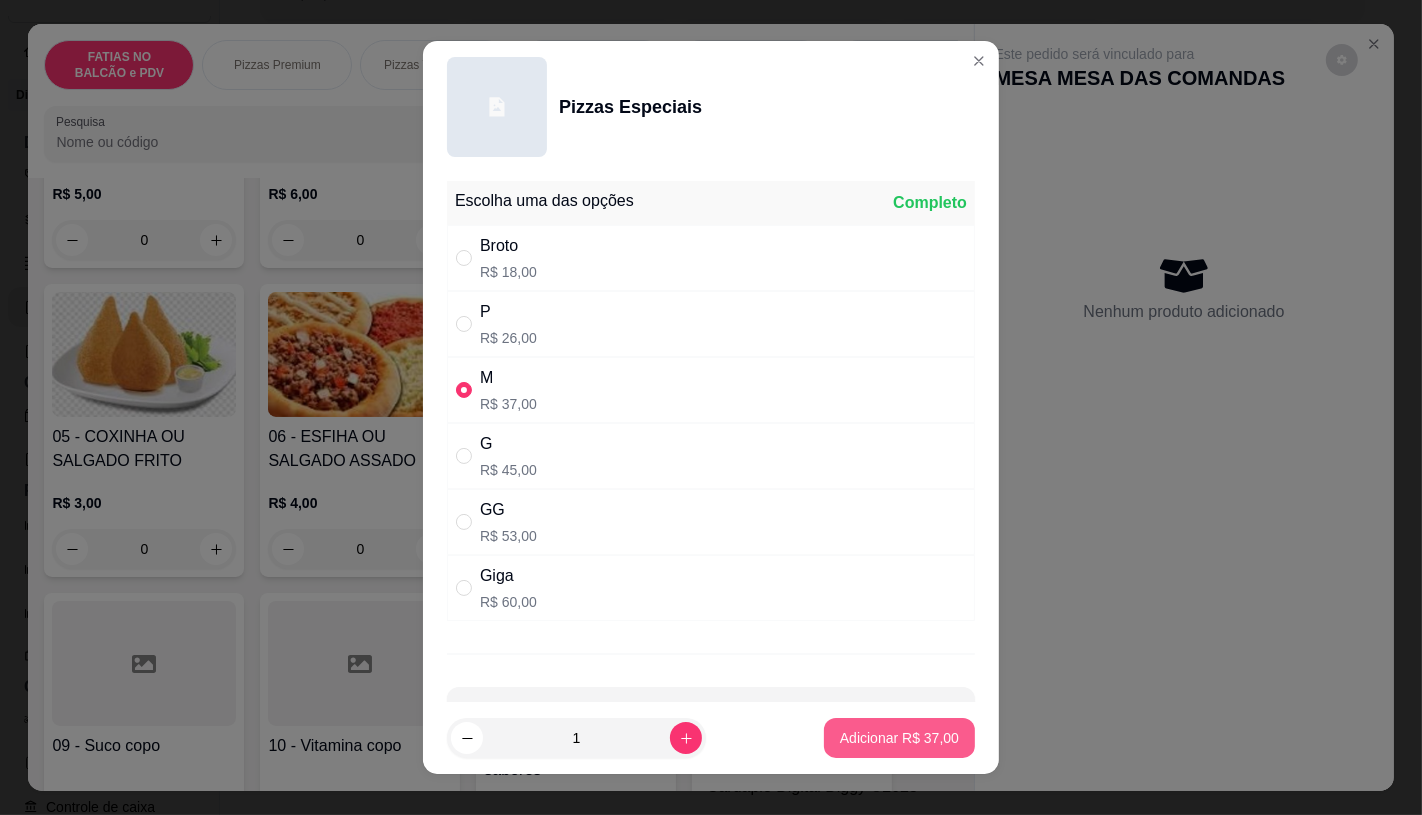 click on "Adicionar   R$ 37,00" at bounding box center (899, 738) 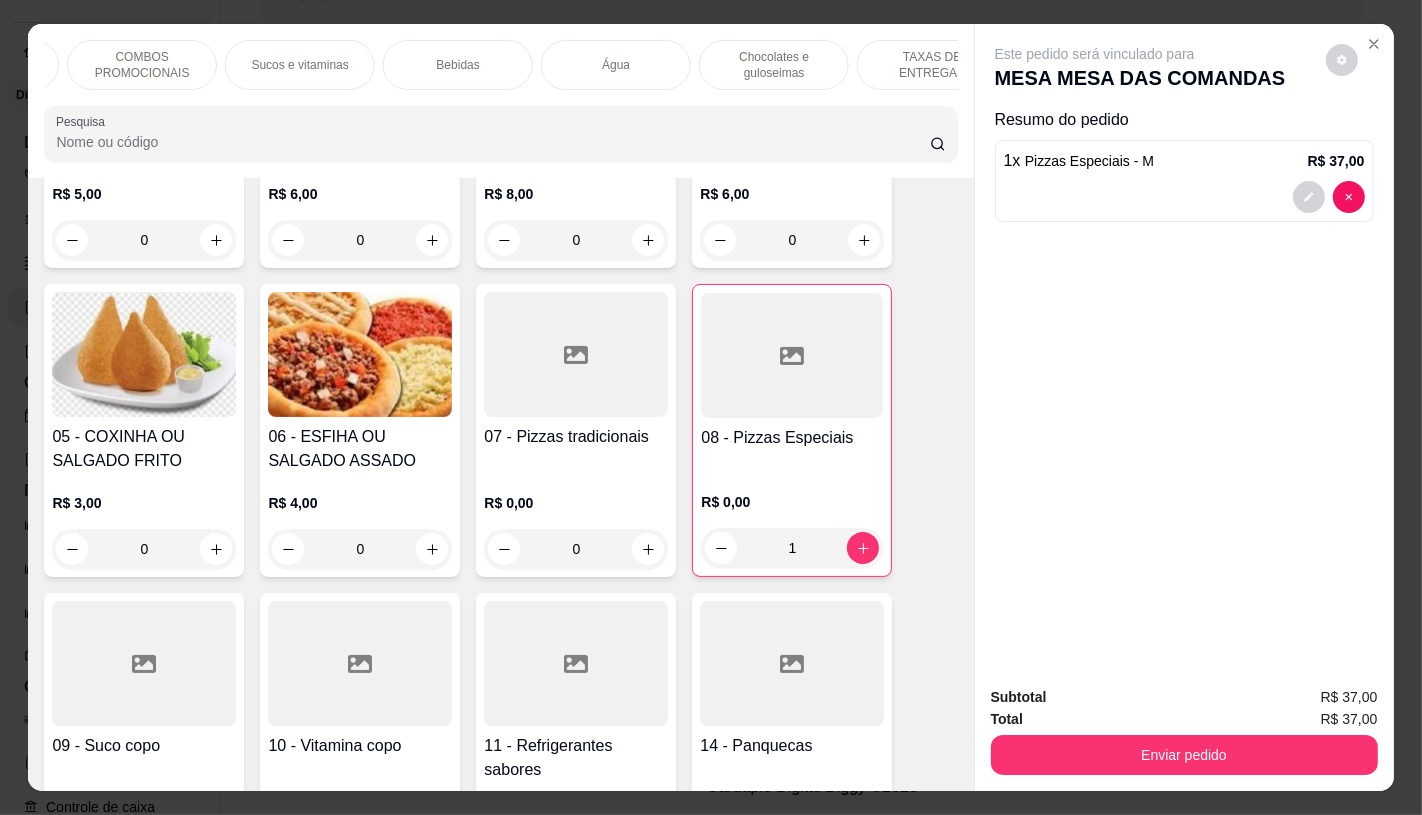 scroll, scrollTop: 0, scrollLeft: 2080, axis: horizontal 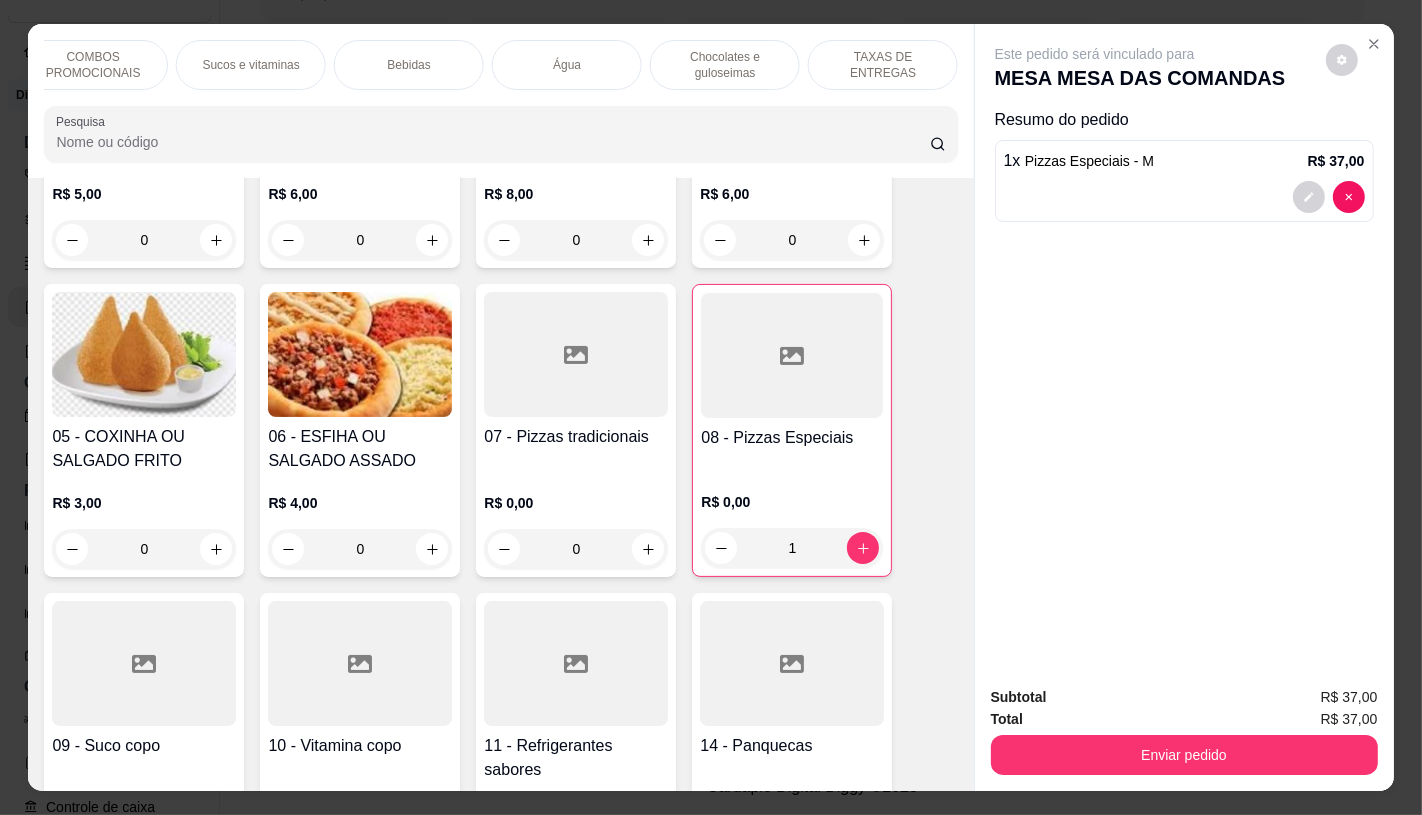 click on "TAXAS DE ENTREGAS" at bounding box center [883, 65] 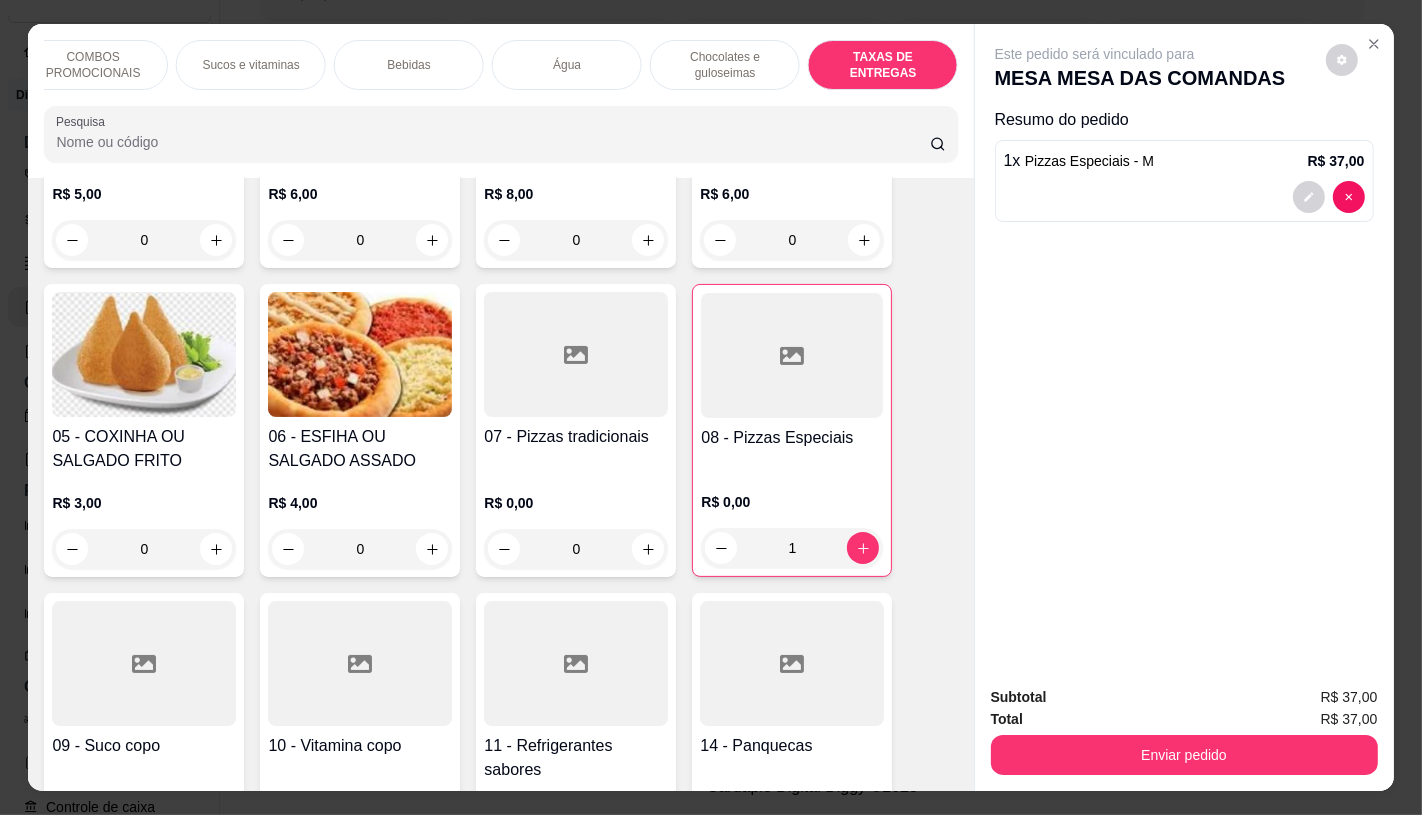 scroll, scrollTop: 13373, scrollLeft: 0, axis: vertical 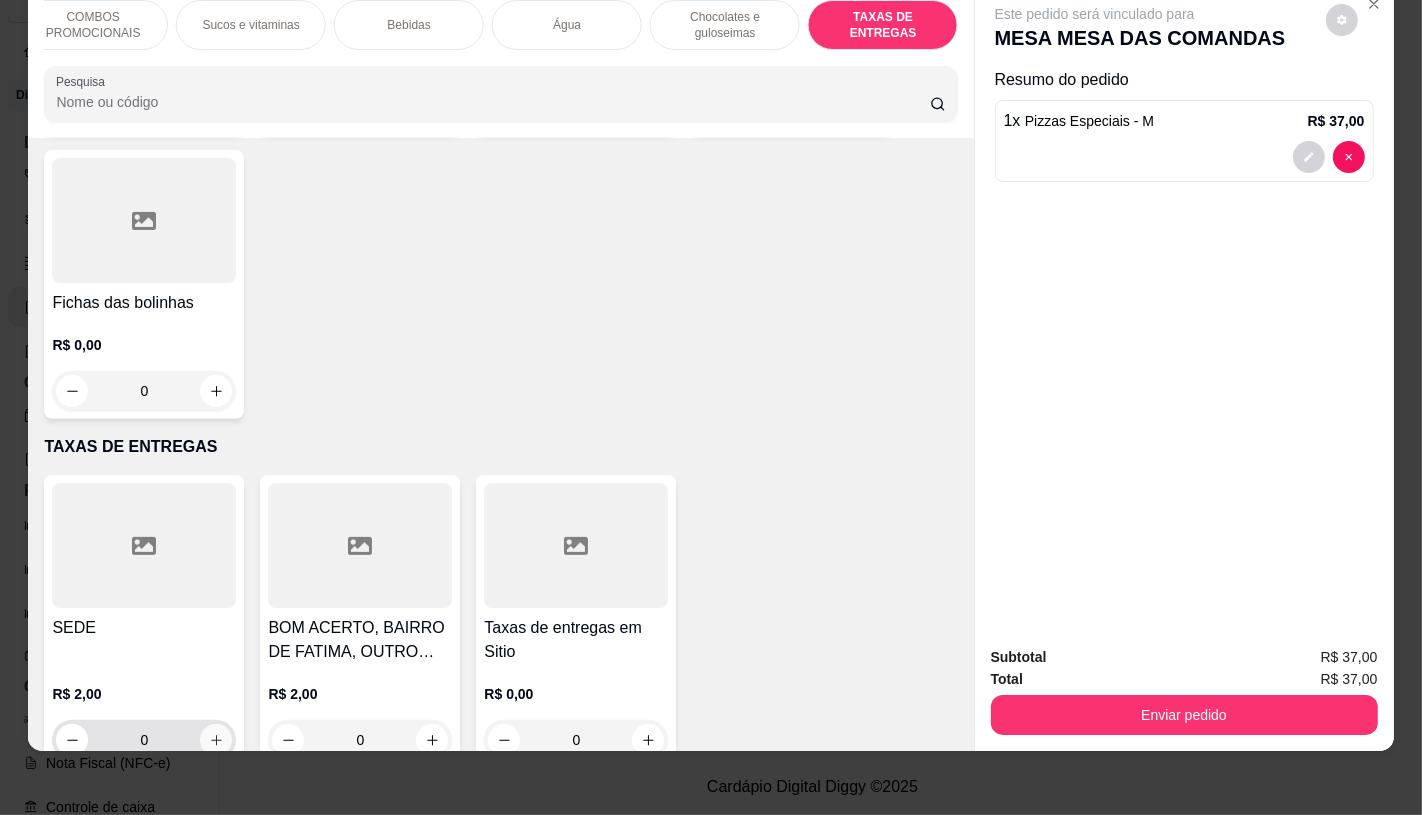 click 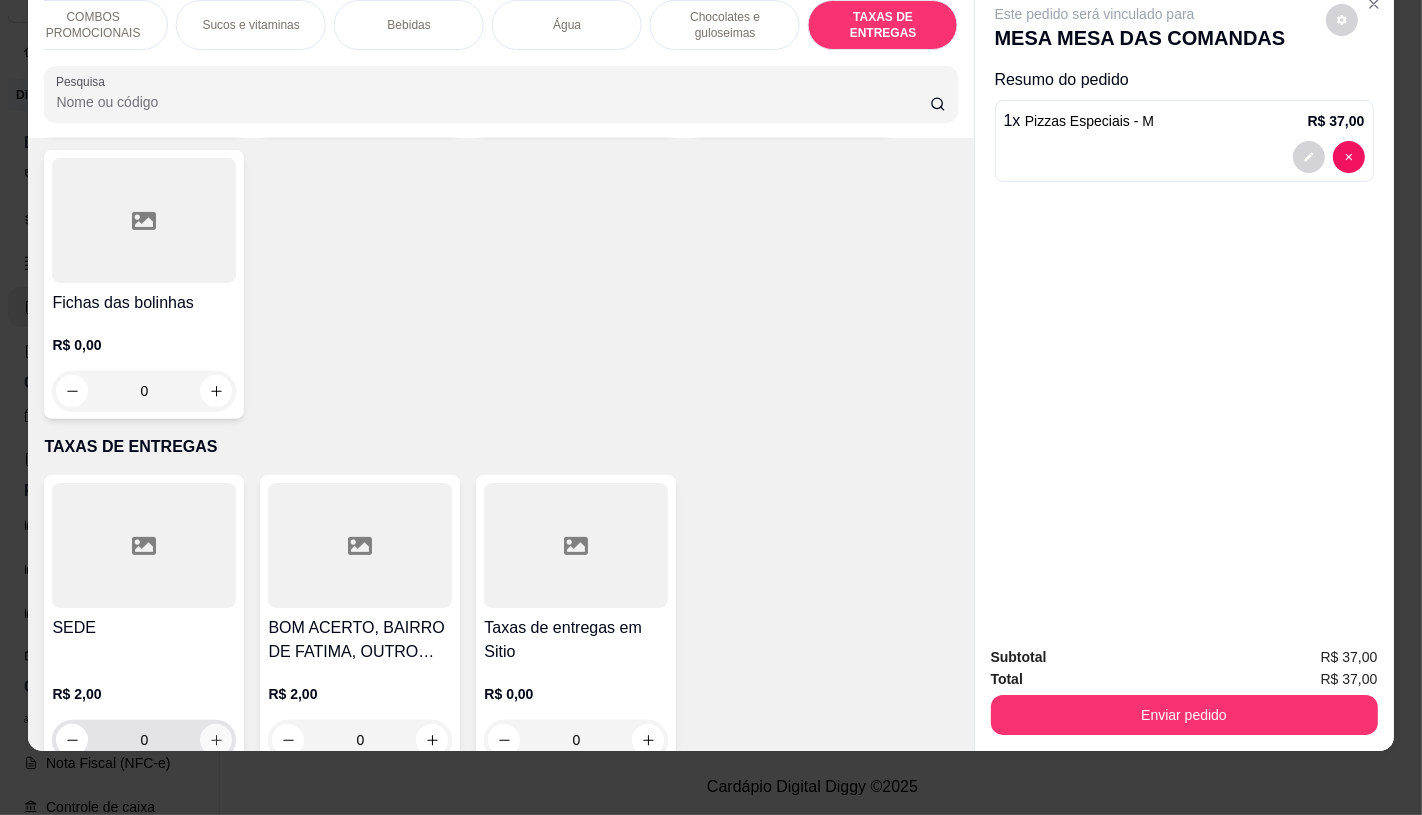 type on "1" 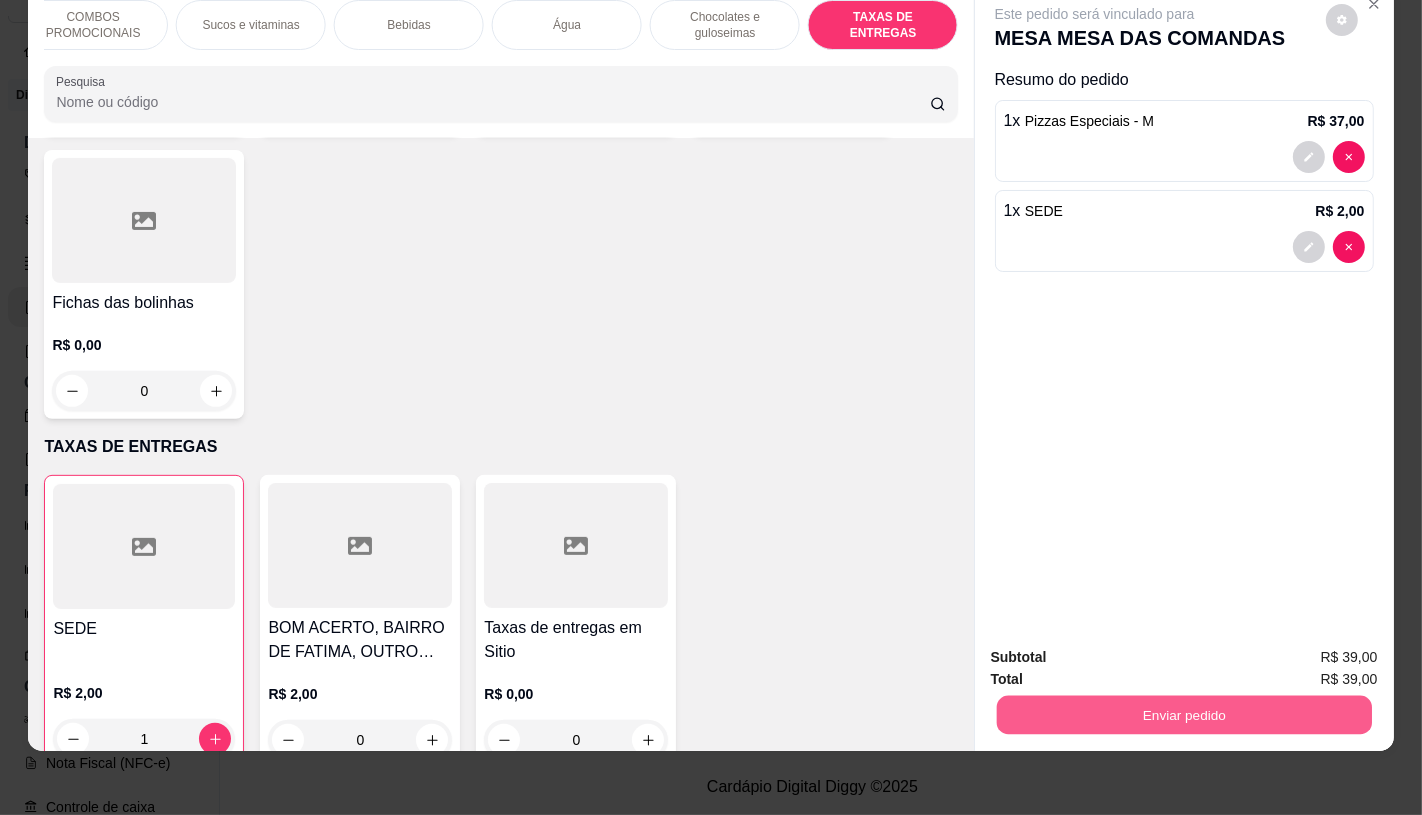click on "Enviar pedido" at bounding box center [1183, 714] 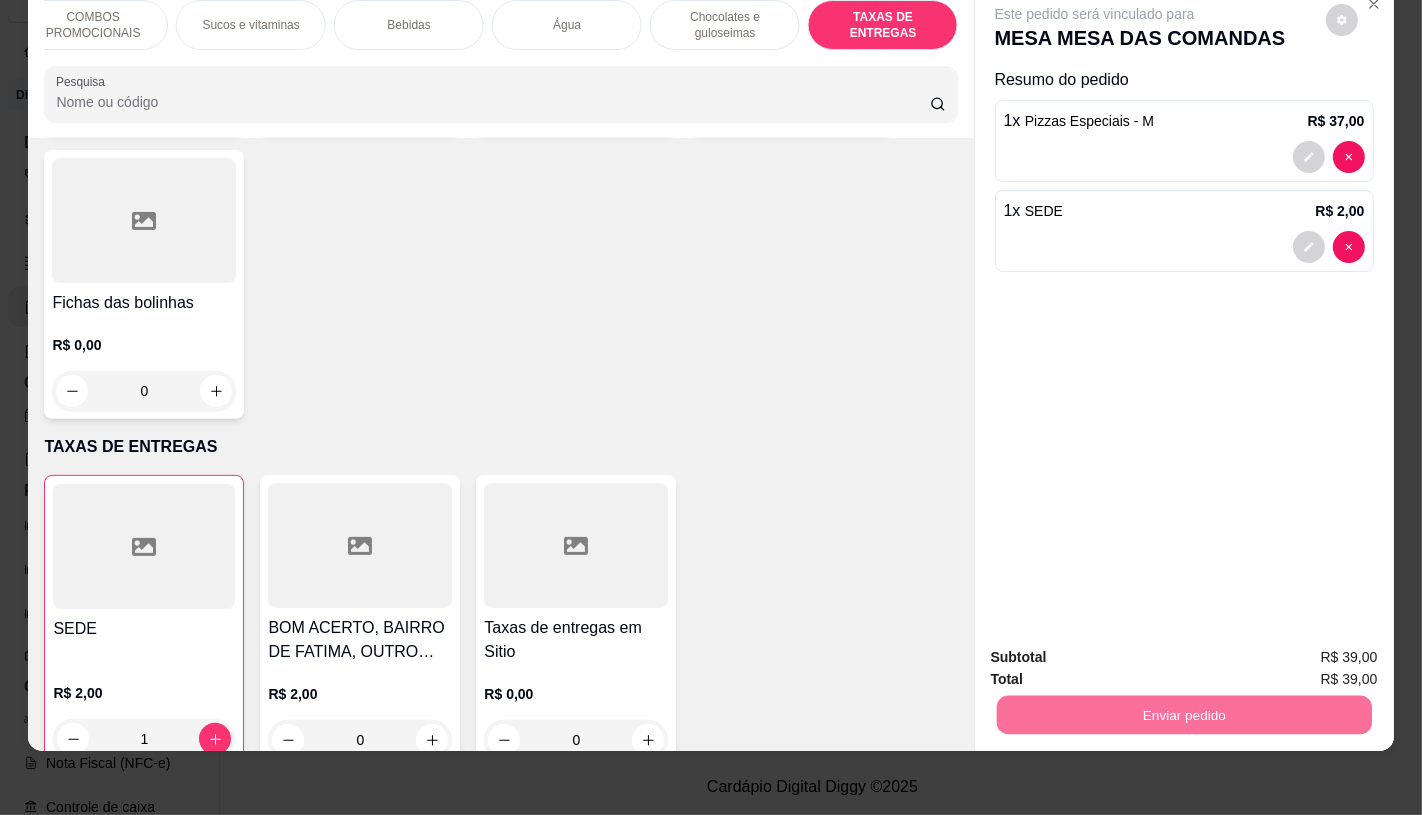 click on "Não registrar e enviar pedido" at bounding box center (1117, 650) 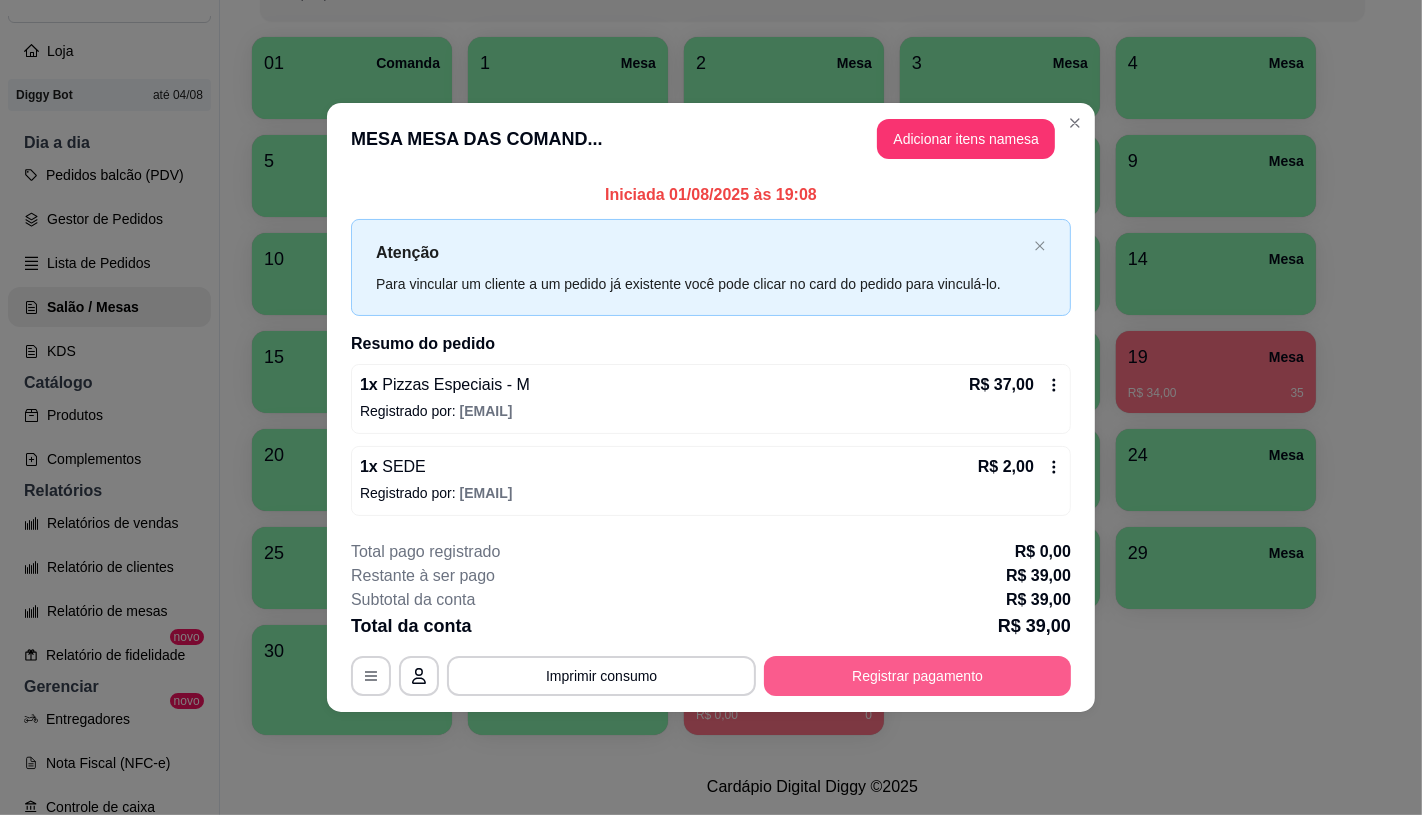 click on "Registrar pagamento" at bounding box center (917, 676) 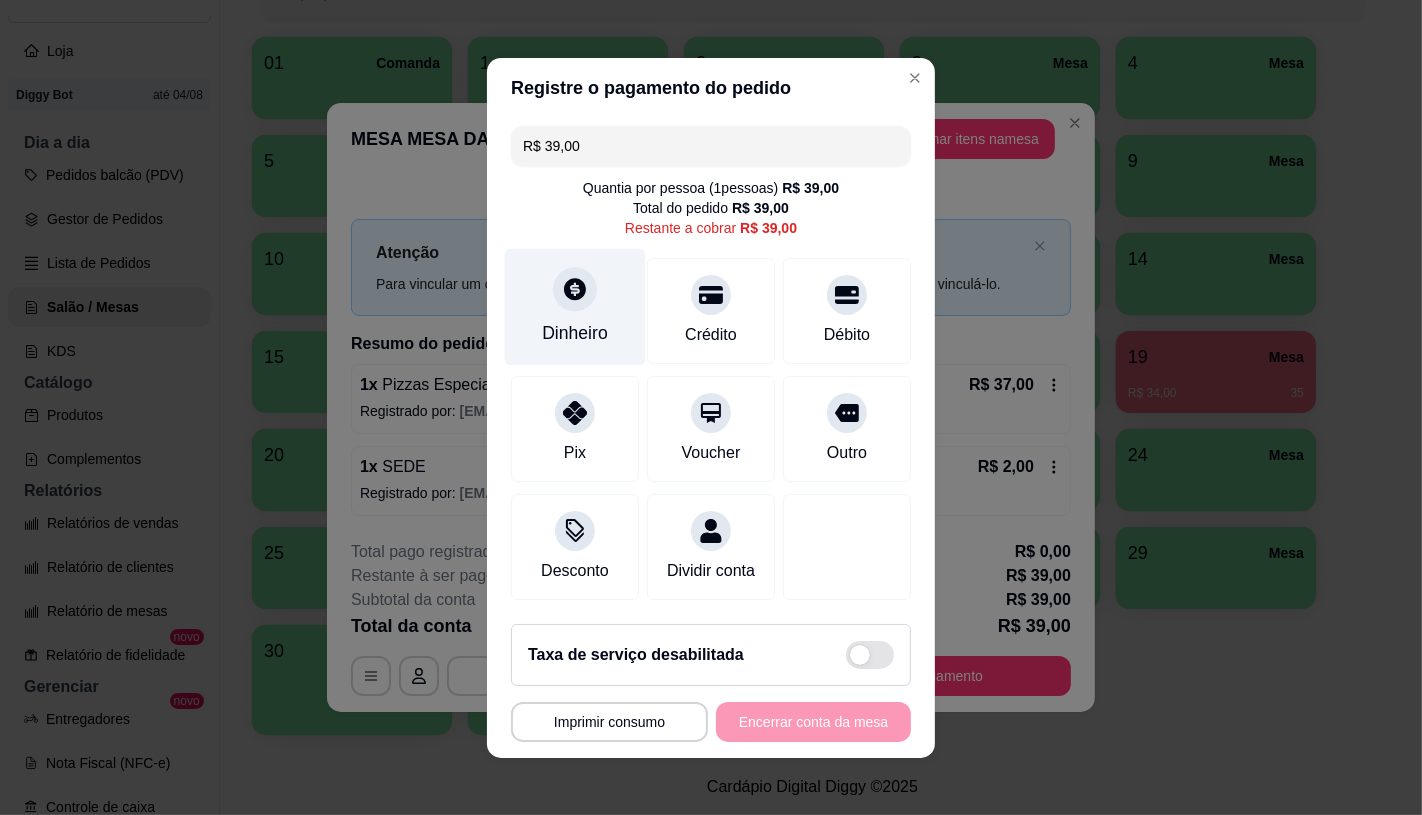 click on "Dinheiro" at bounding box center [575, 306] 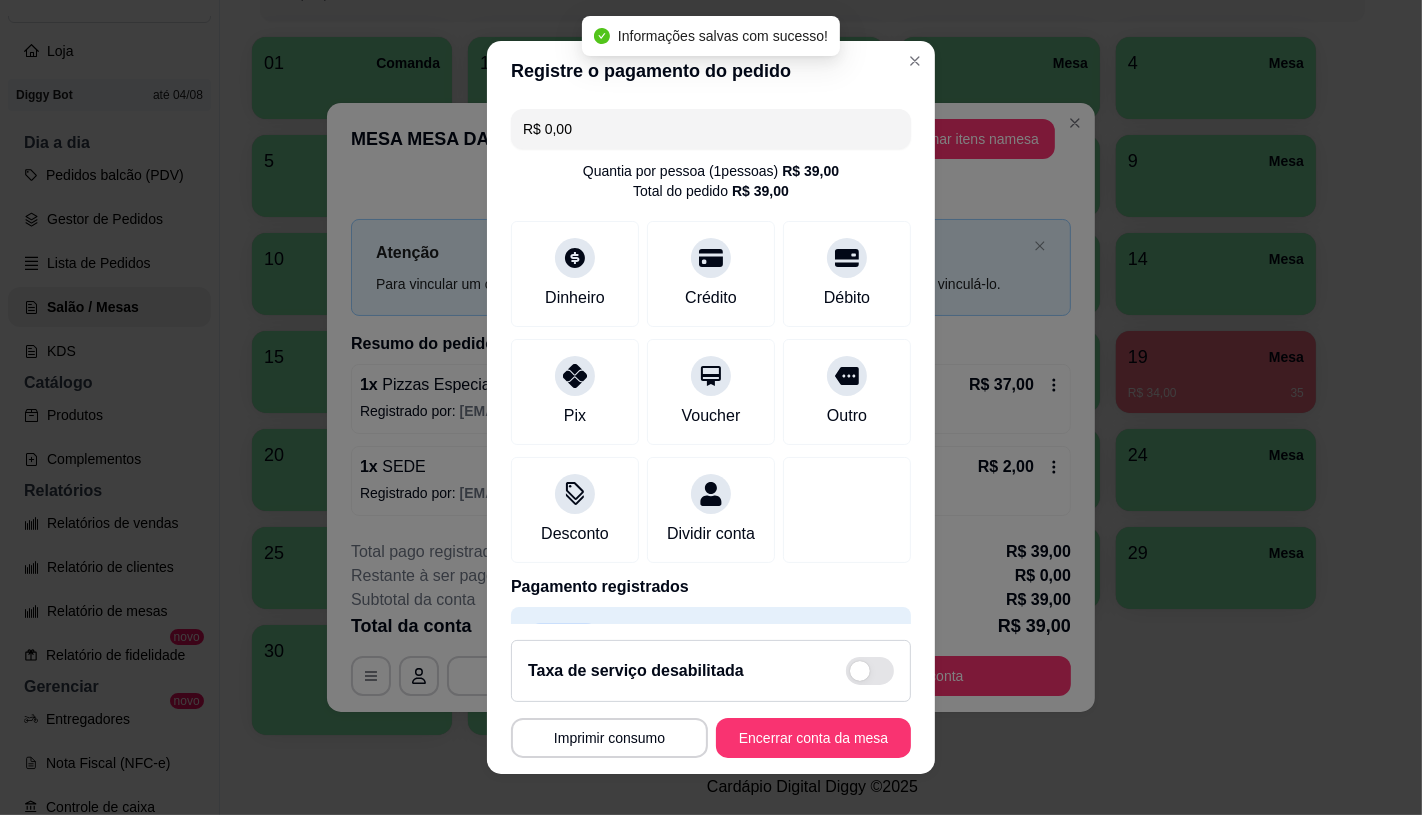 type on "R$ 0,00" 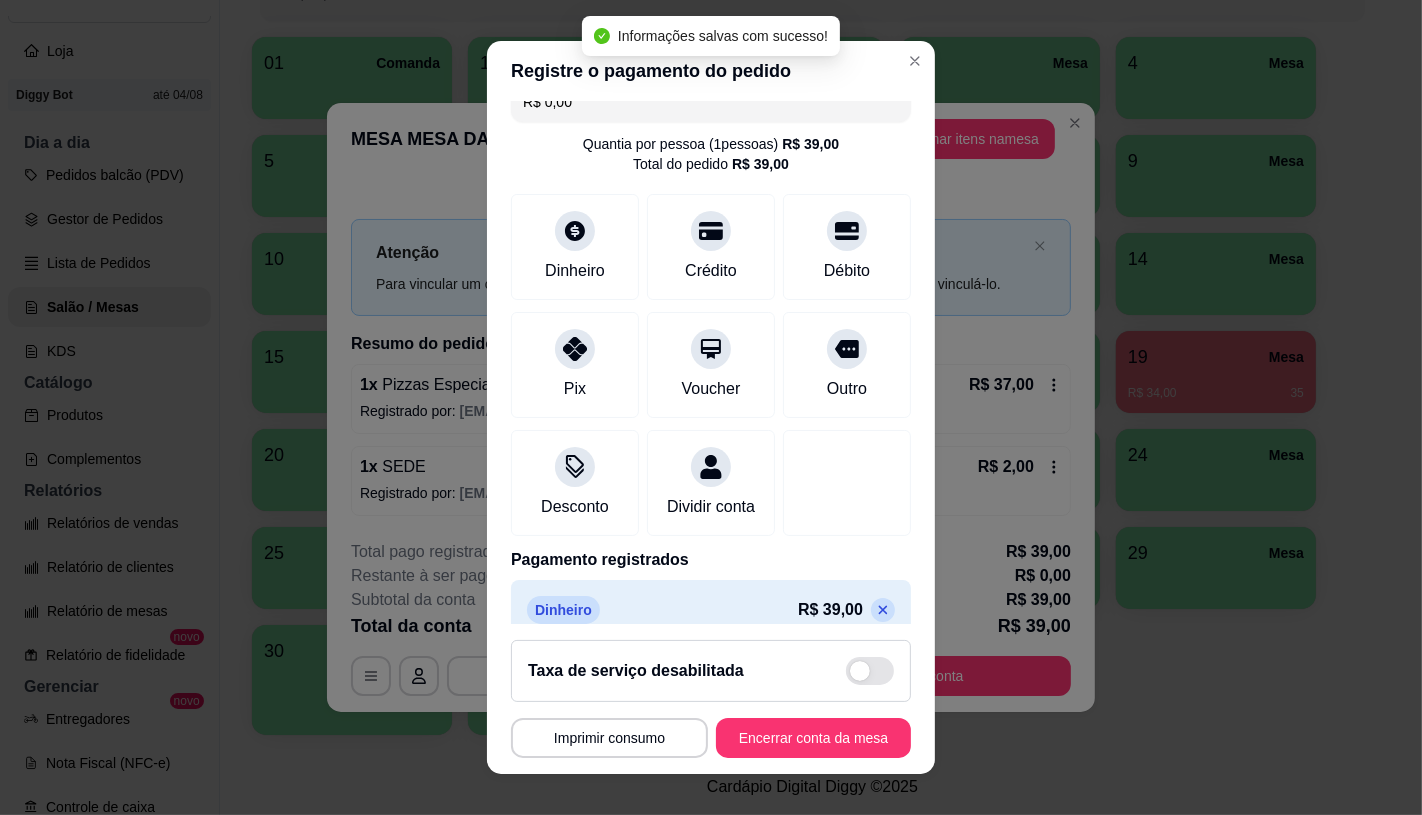 scroll, scrollTop: 74, scrollLeft: 0, axis: vertical 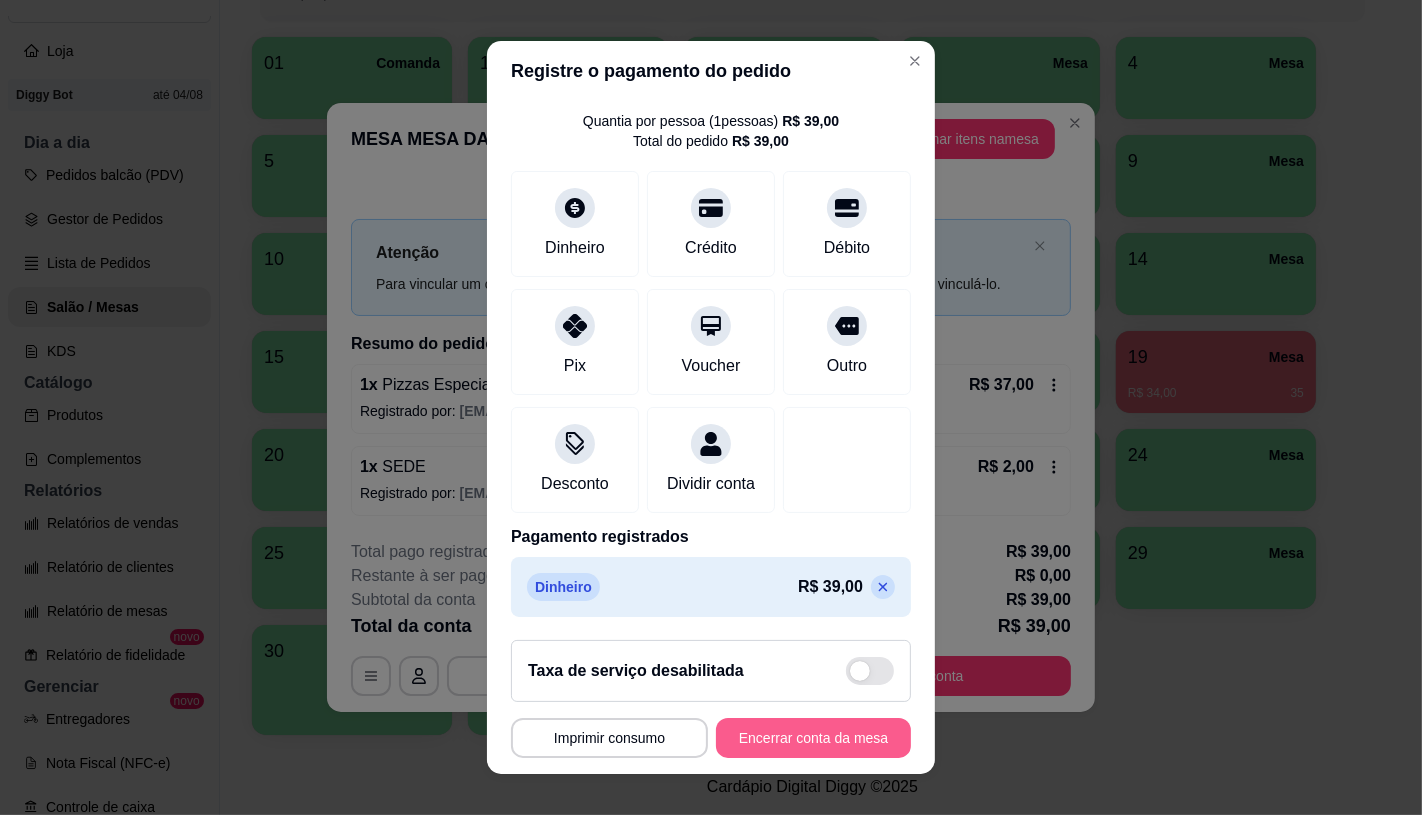 click on "Encerrar conta da mesa" at bounding box center (813, 738) 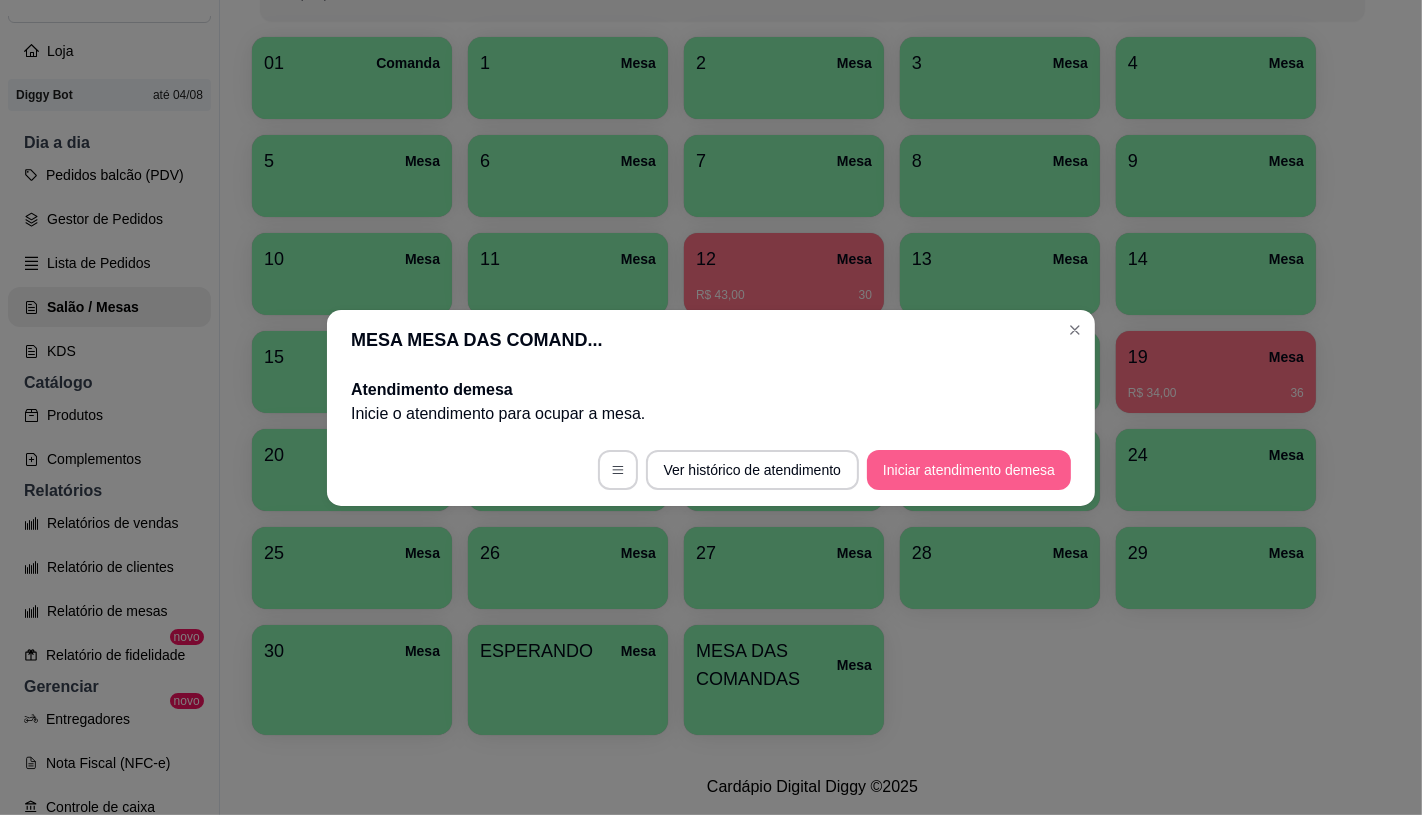 click on "Iniciar atendimento de  mesa" at bounding box center [969, 470] 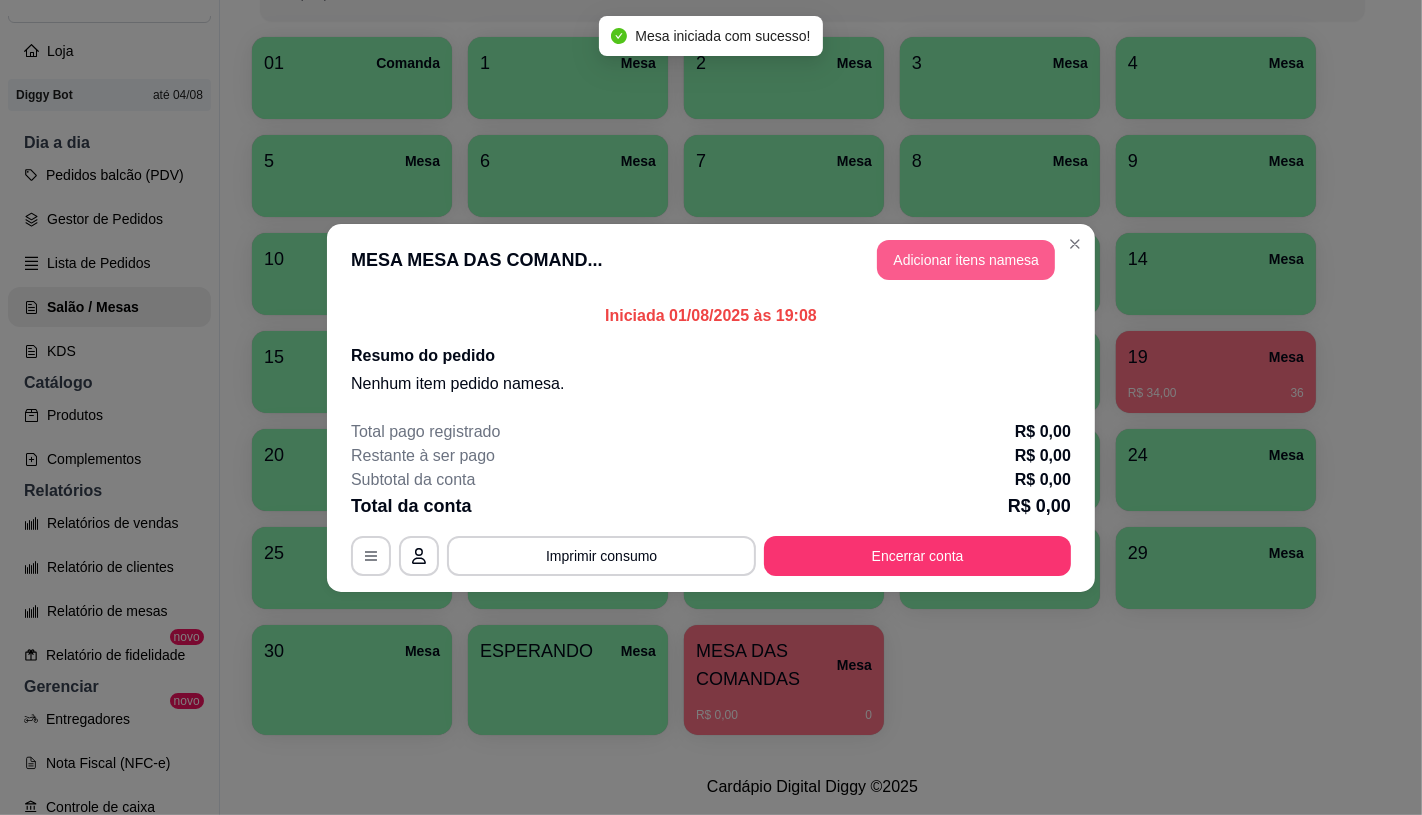 click on "Adicionar itens na  mesa" at bounding box center [966, 260] 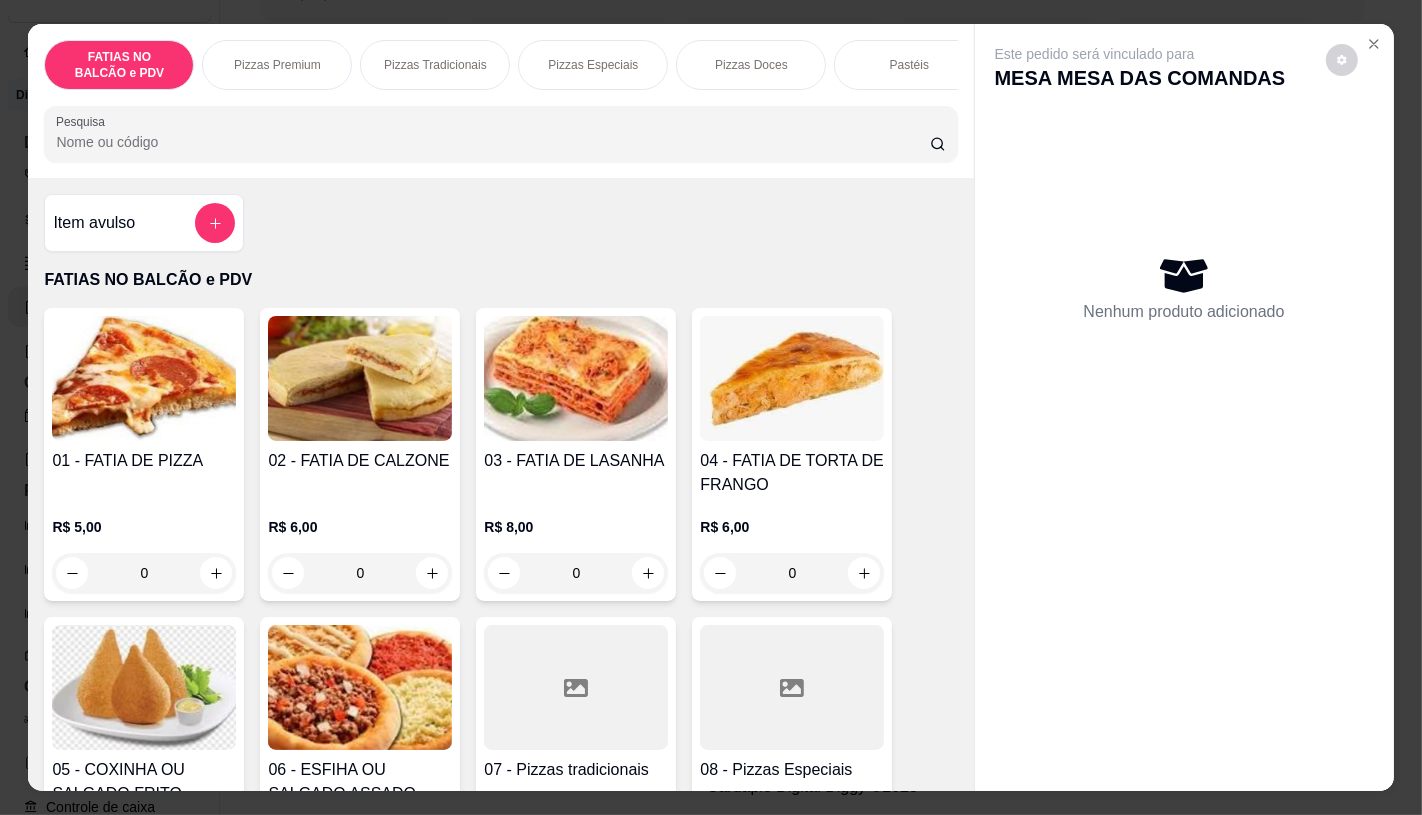 click at bounding box center [792, 687] 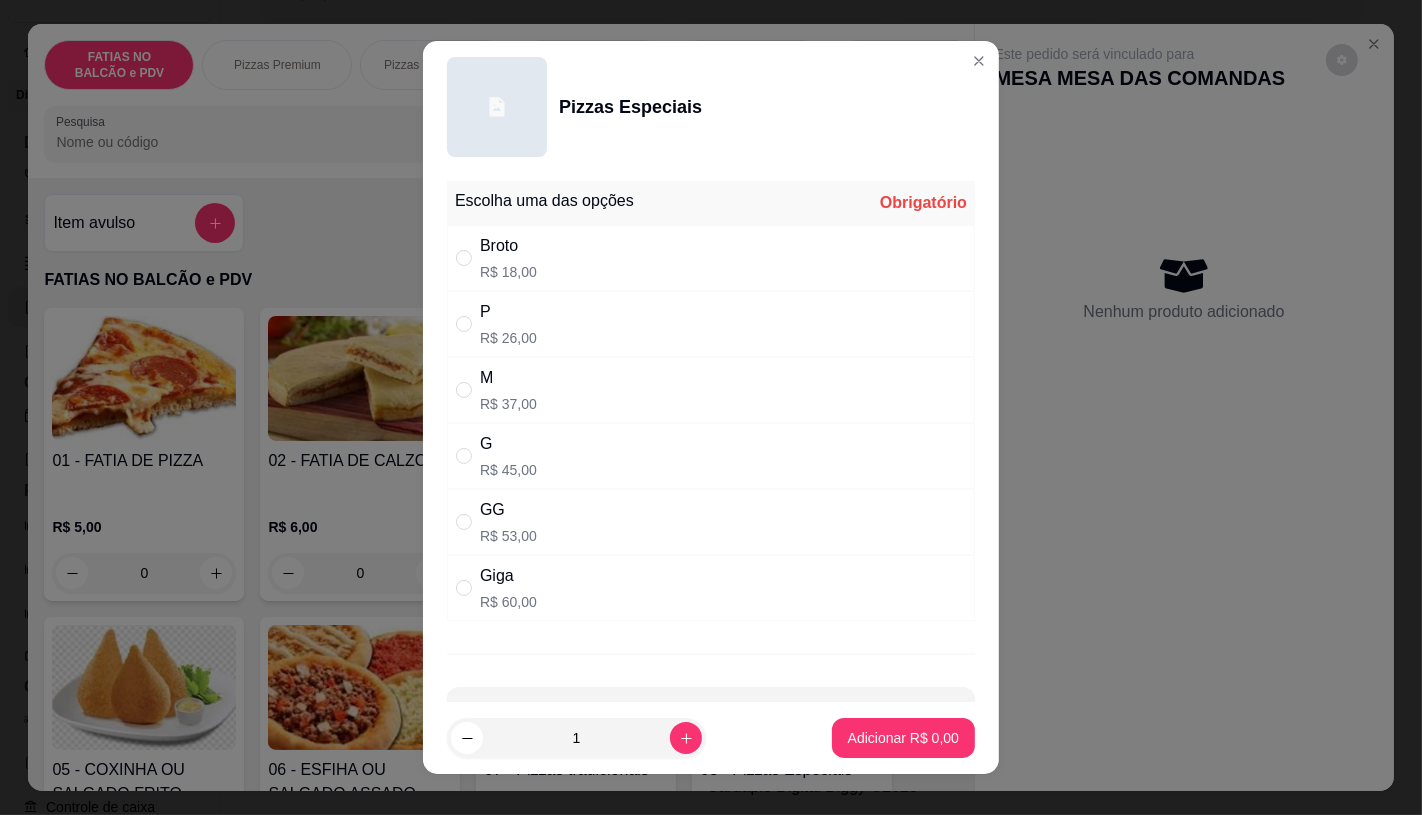 click on "G R$ 45,00" at bounding box center (711, 456) 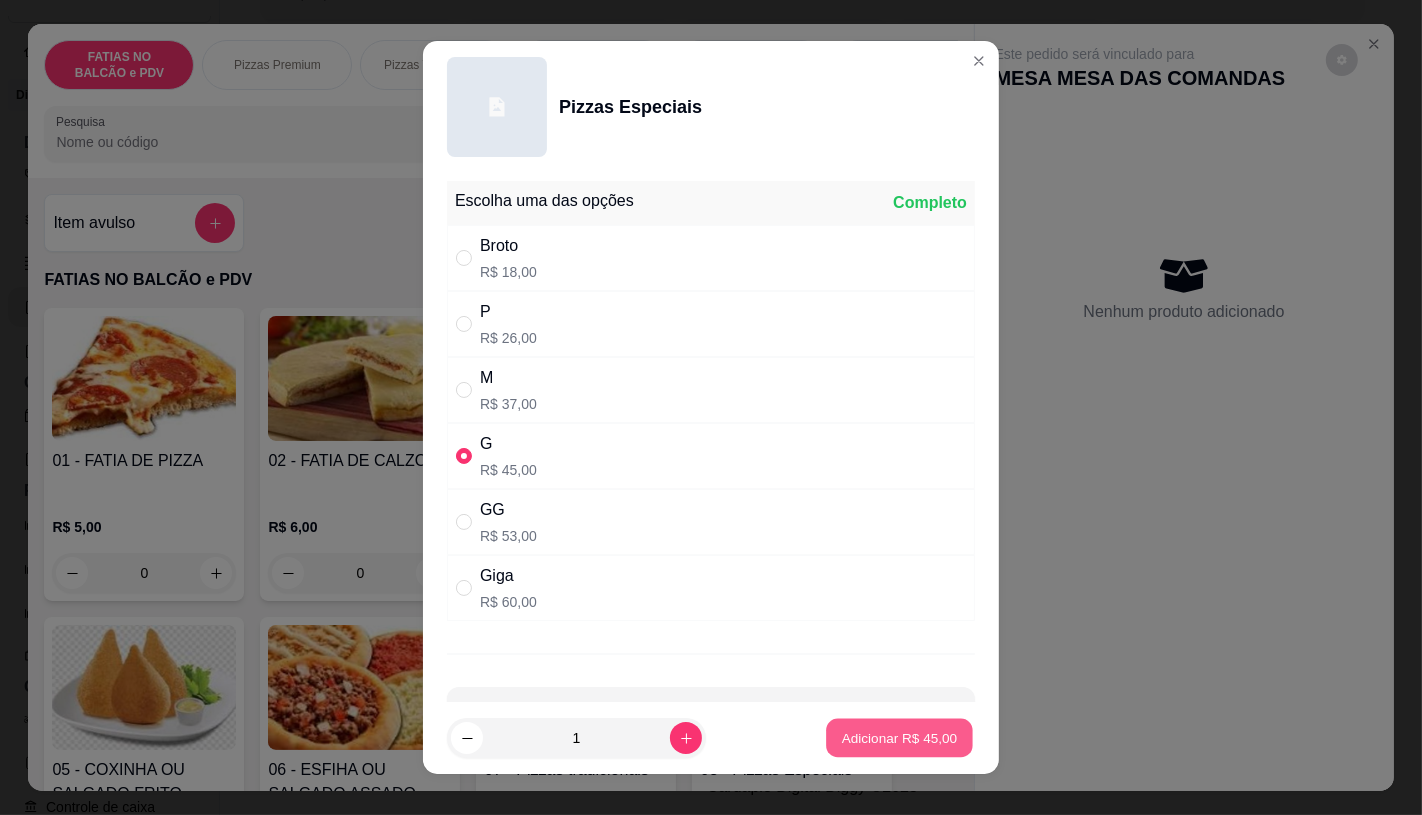 click on "Adicionar   R$ 45,00" at bounding box center (900, 738) 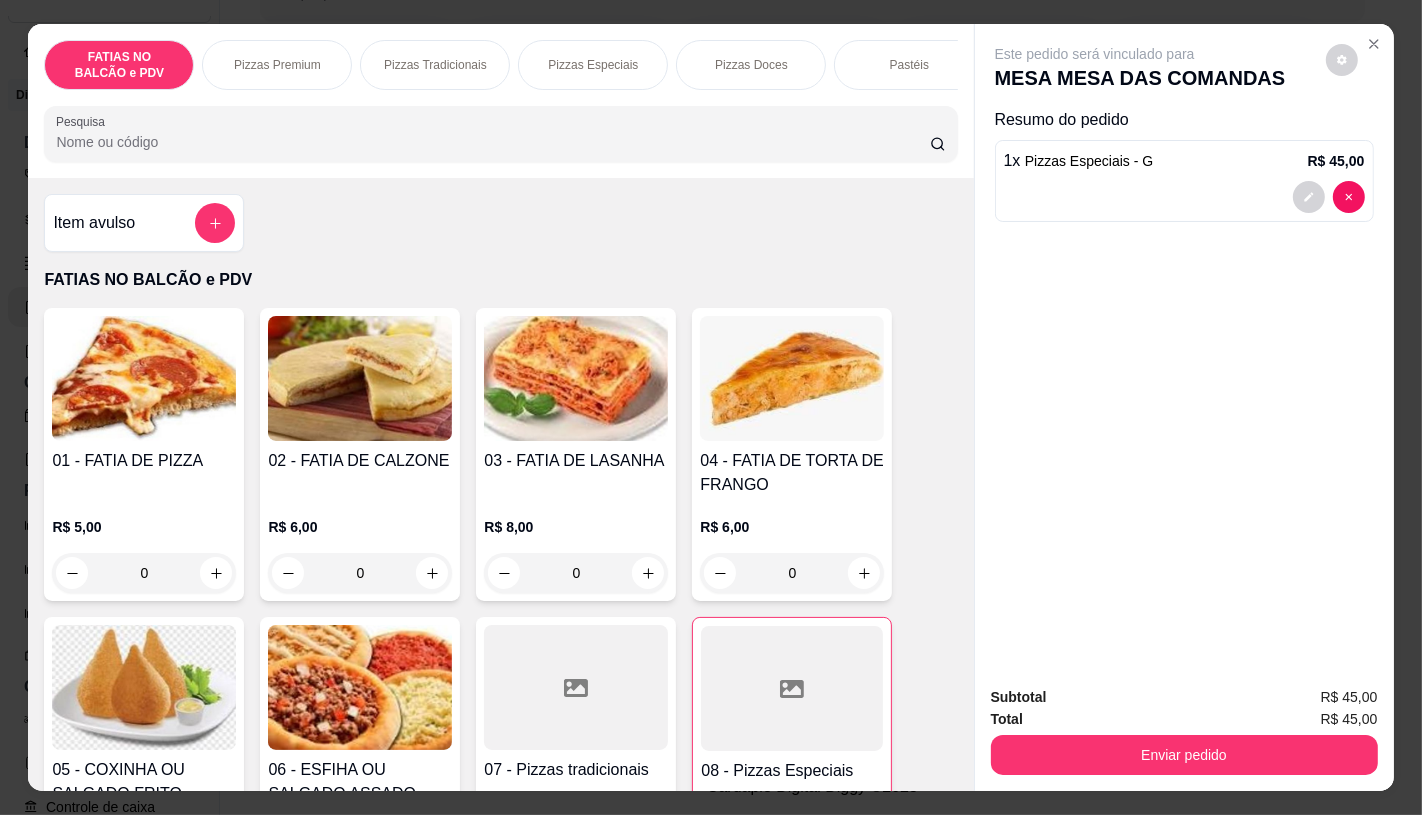 scroll, scrollTop: 333, scrollLeft: 0, axis: vertical 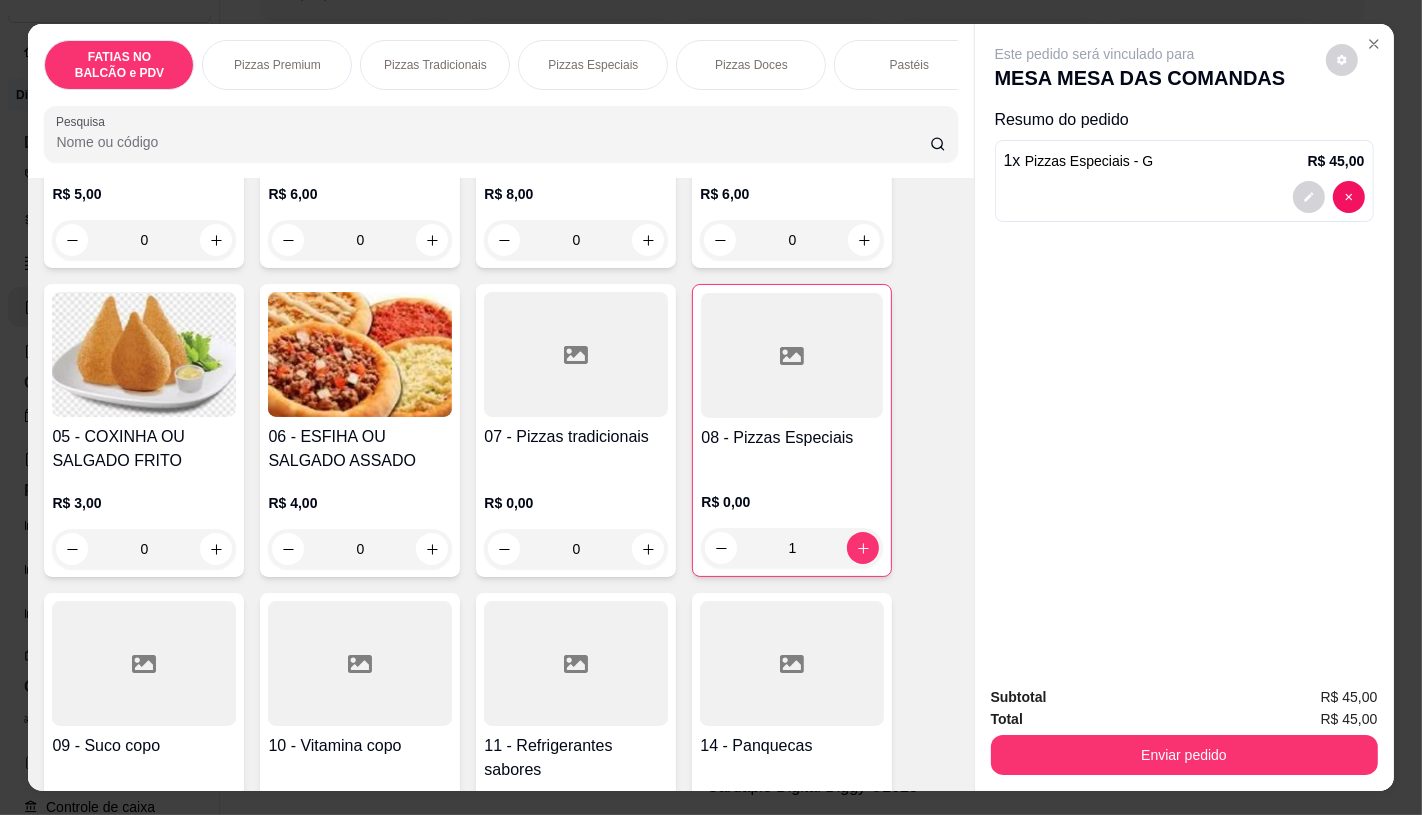 click at bounding box center [576, 663] 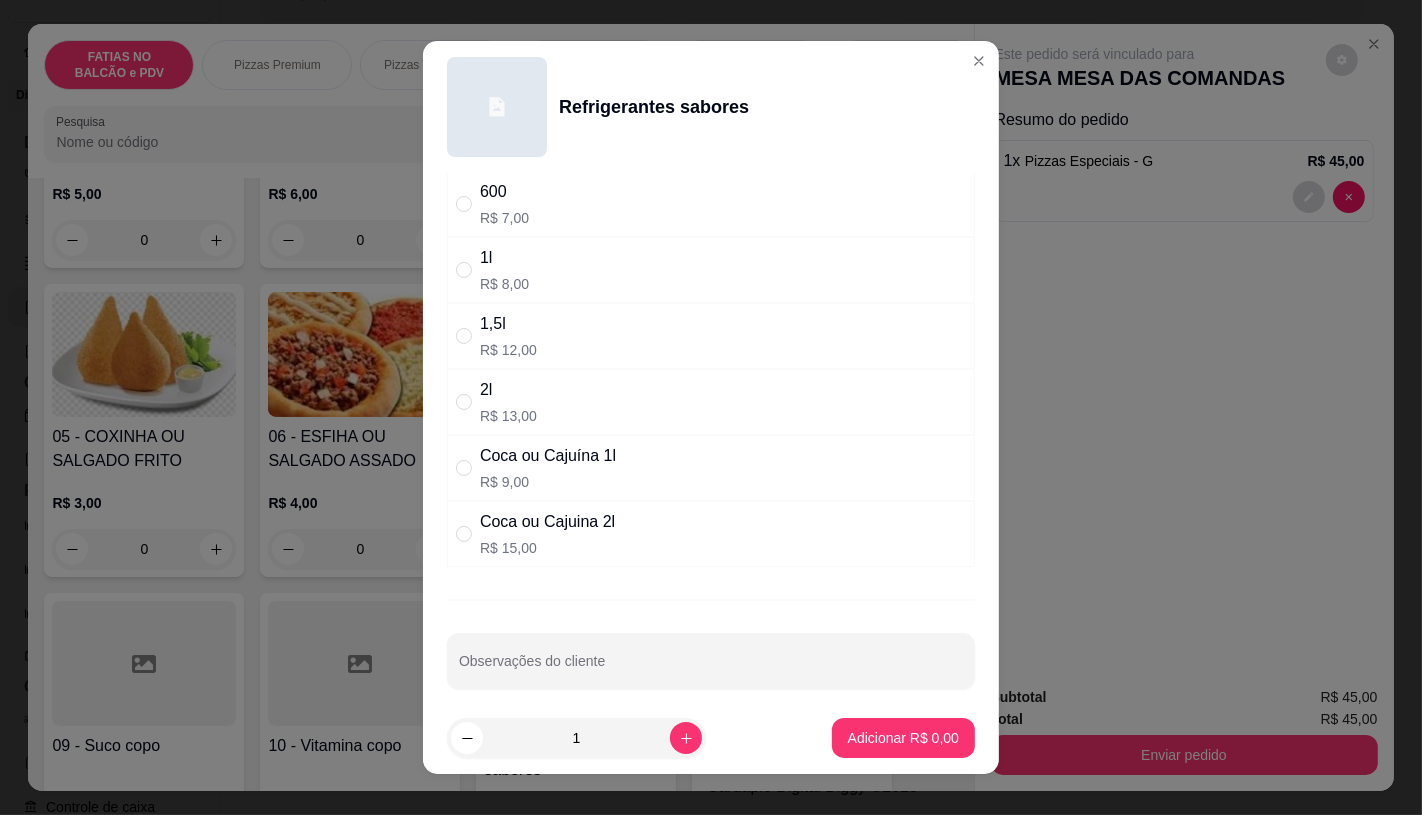 scroll, scrollTop: 201, scrollLeft: 0, axis: vertical 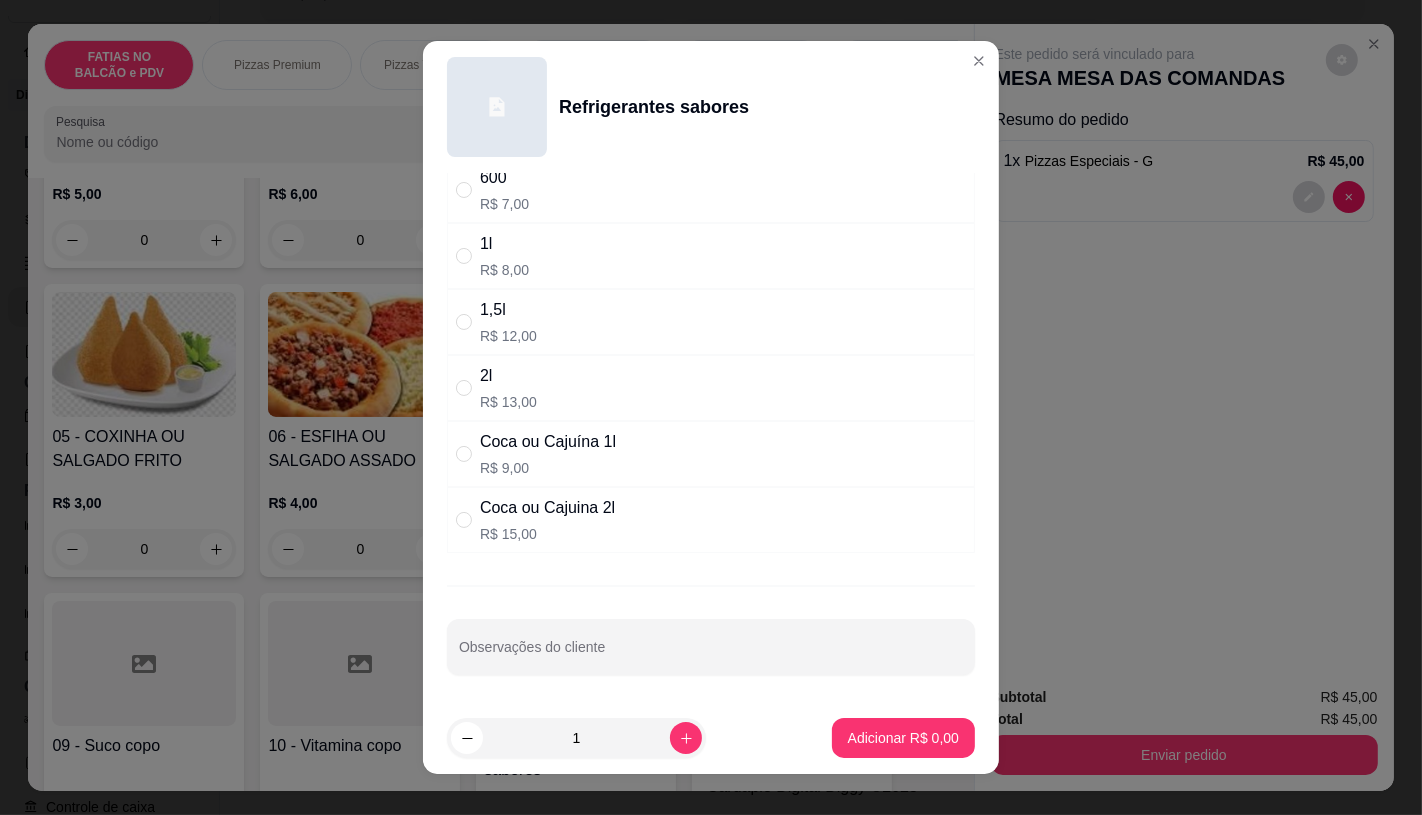 click on "Coca ou Cajuina 2l" at bounding box center (547, 508) 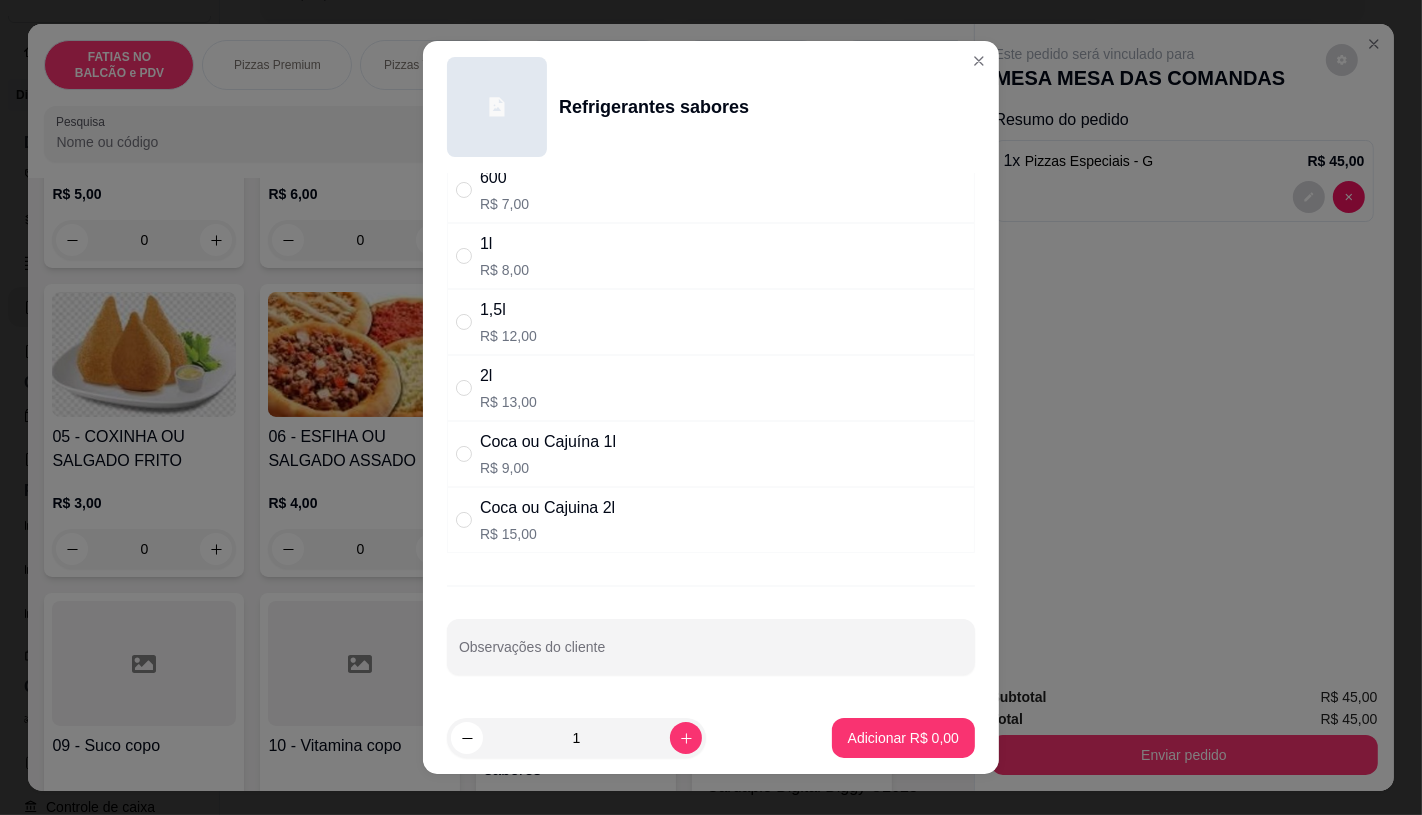 radio on "true" 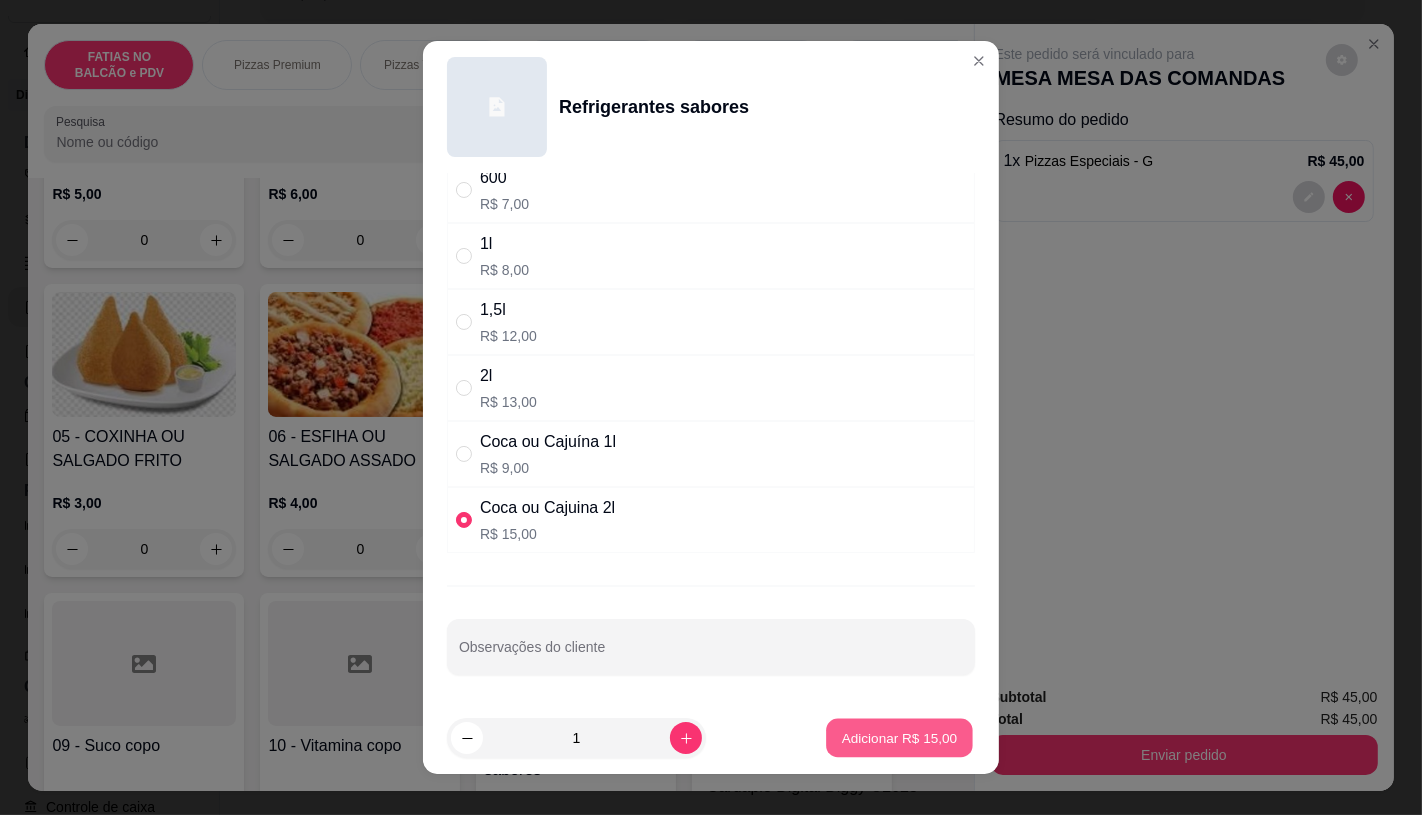 click on "Adicionar   R$ 15,00" at bounding box center [900, 738] 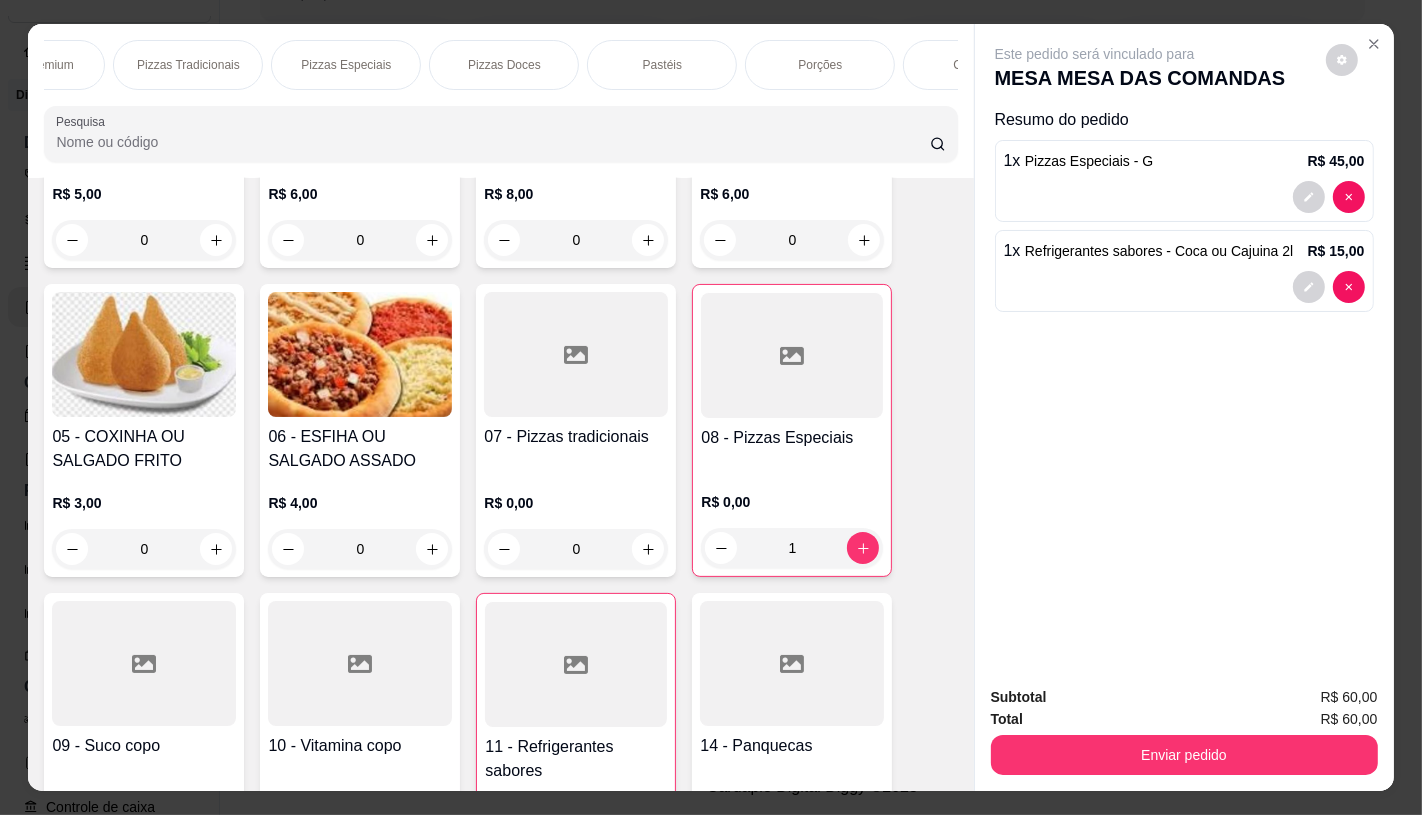 scroll, scrollTop: 0, scrollLeft: 2080, axis: horizontal 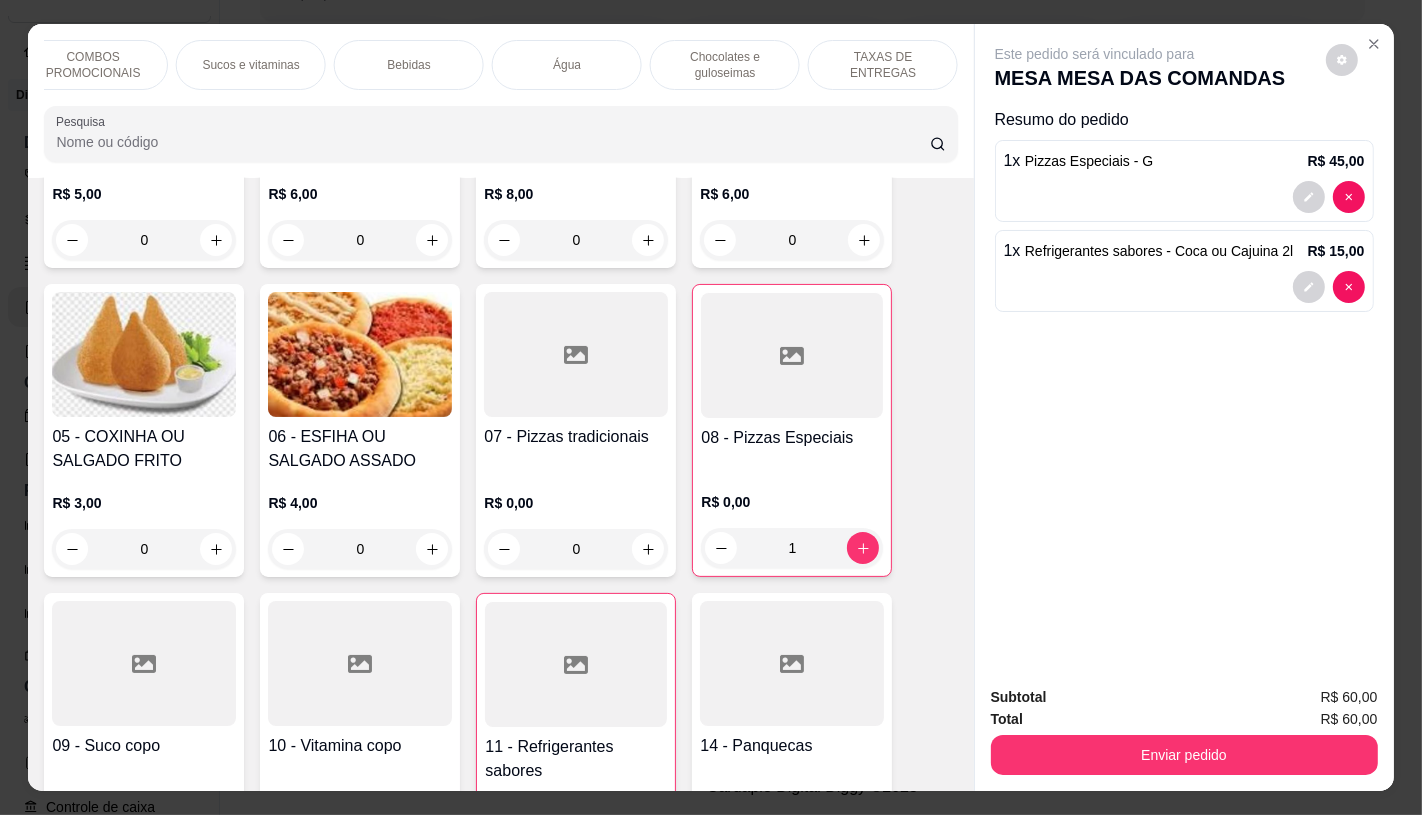 click on "TAXAS DE ENTREGAS" at bounding box center (883, 65) 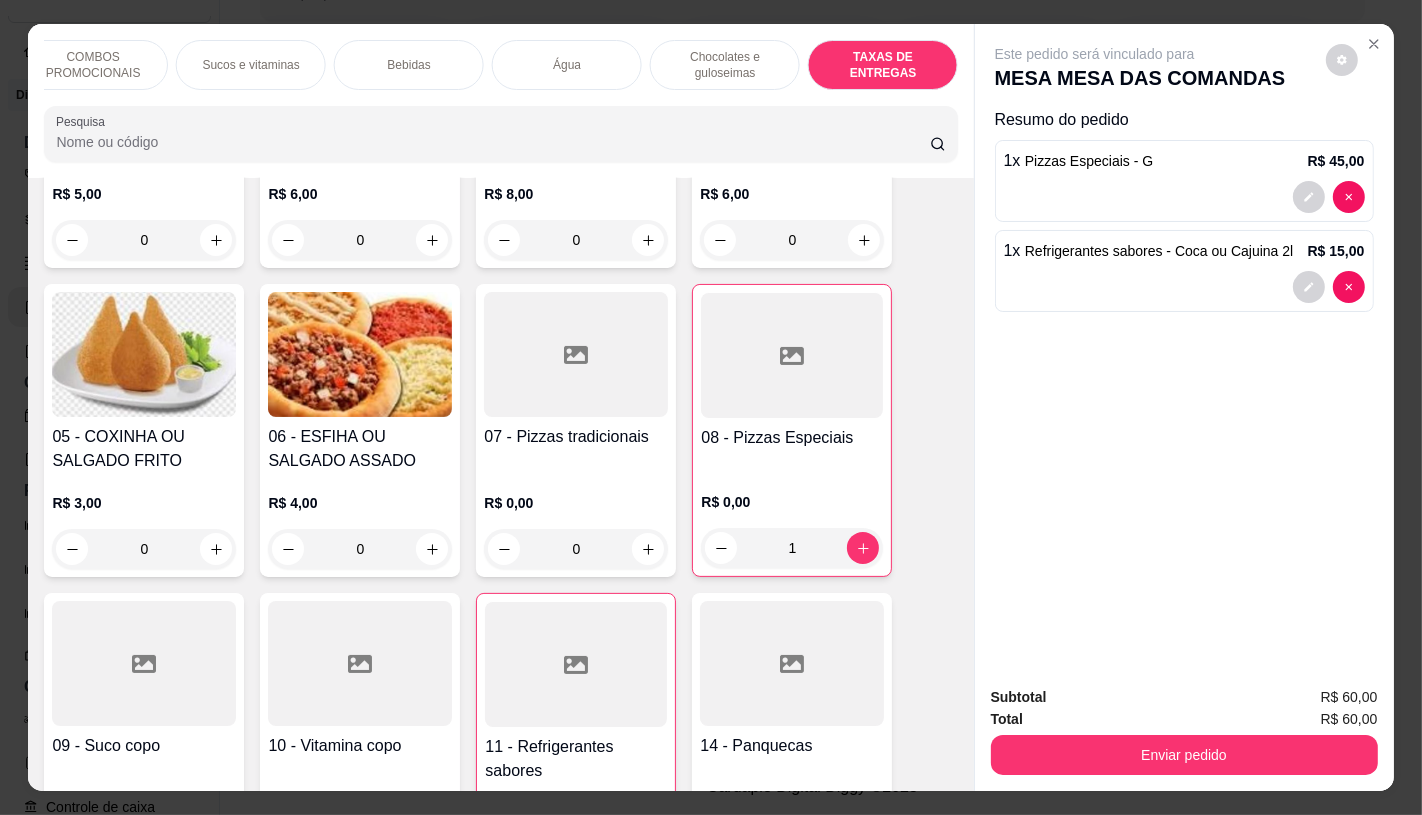scroll, scrollTop: 13375, scrollLeft: 0, axis: vertical 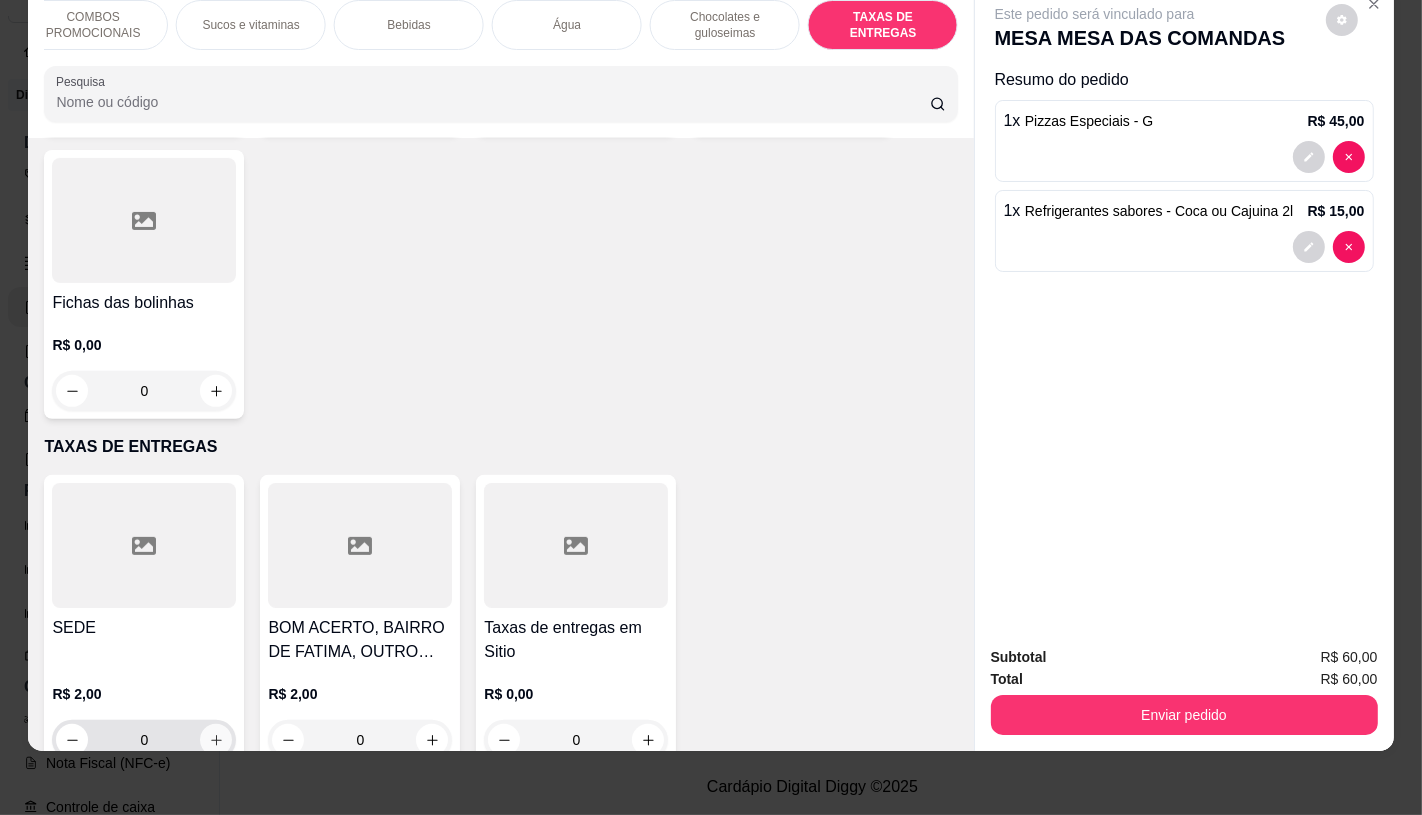 click 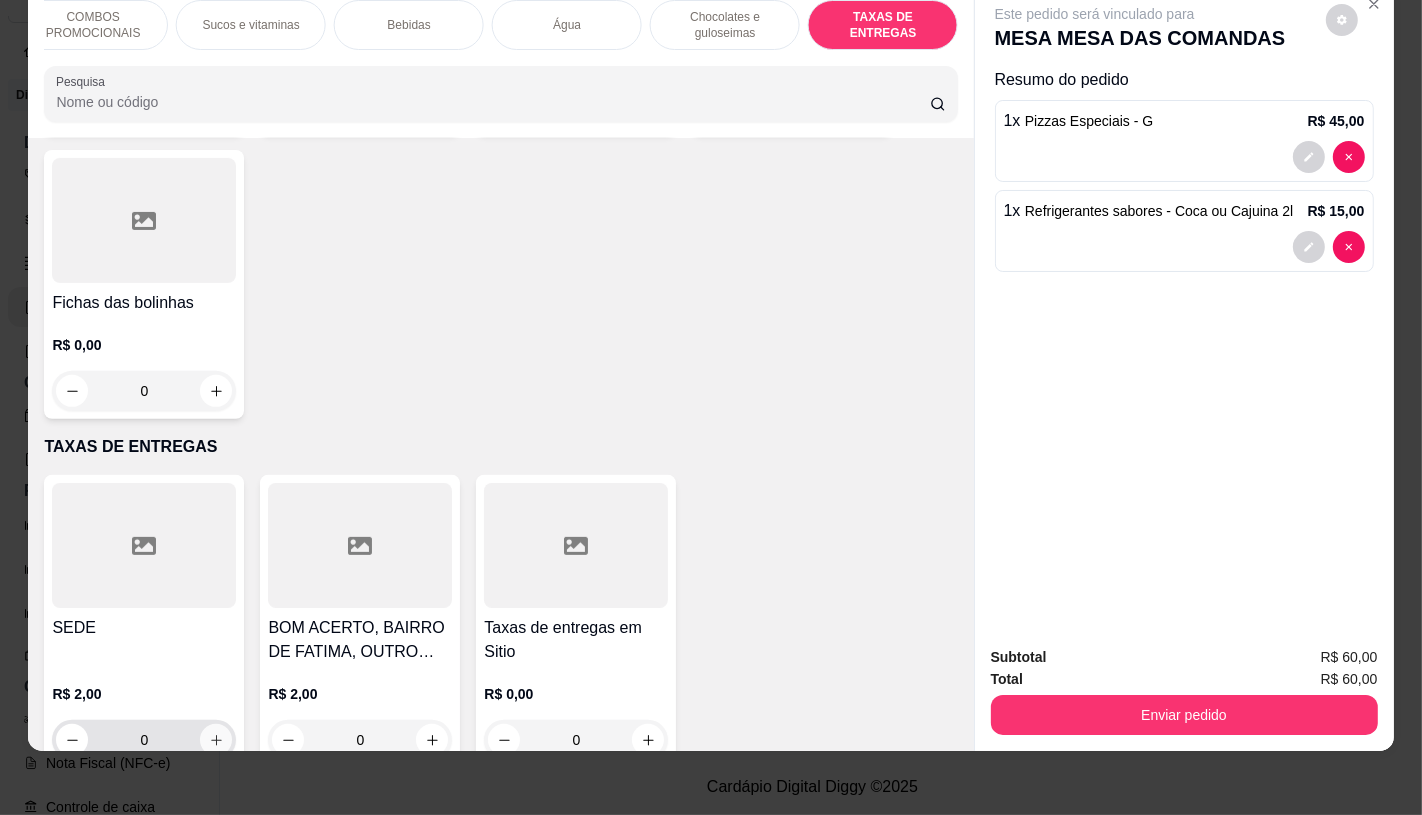 type on "1" 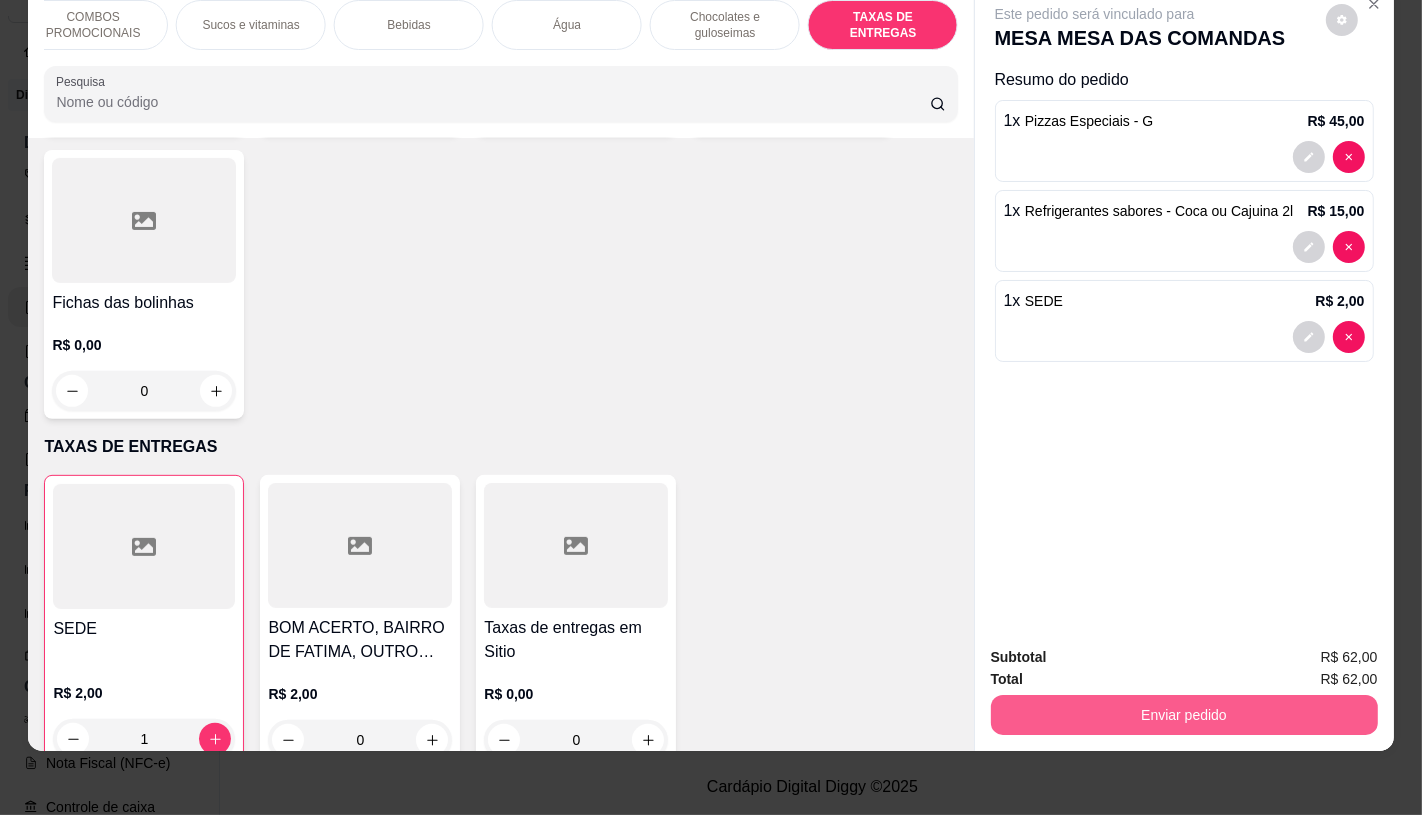 click on "Enviar pedido" at bounding box center (1184, 715) 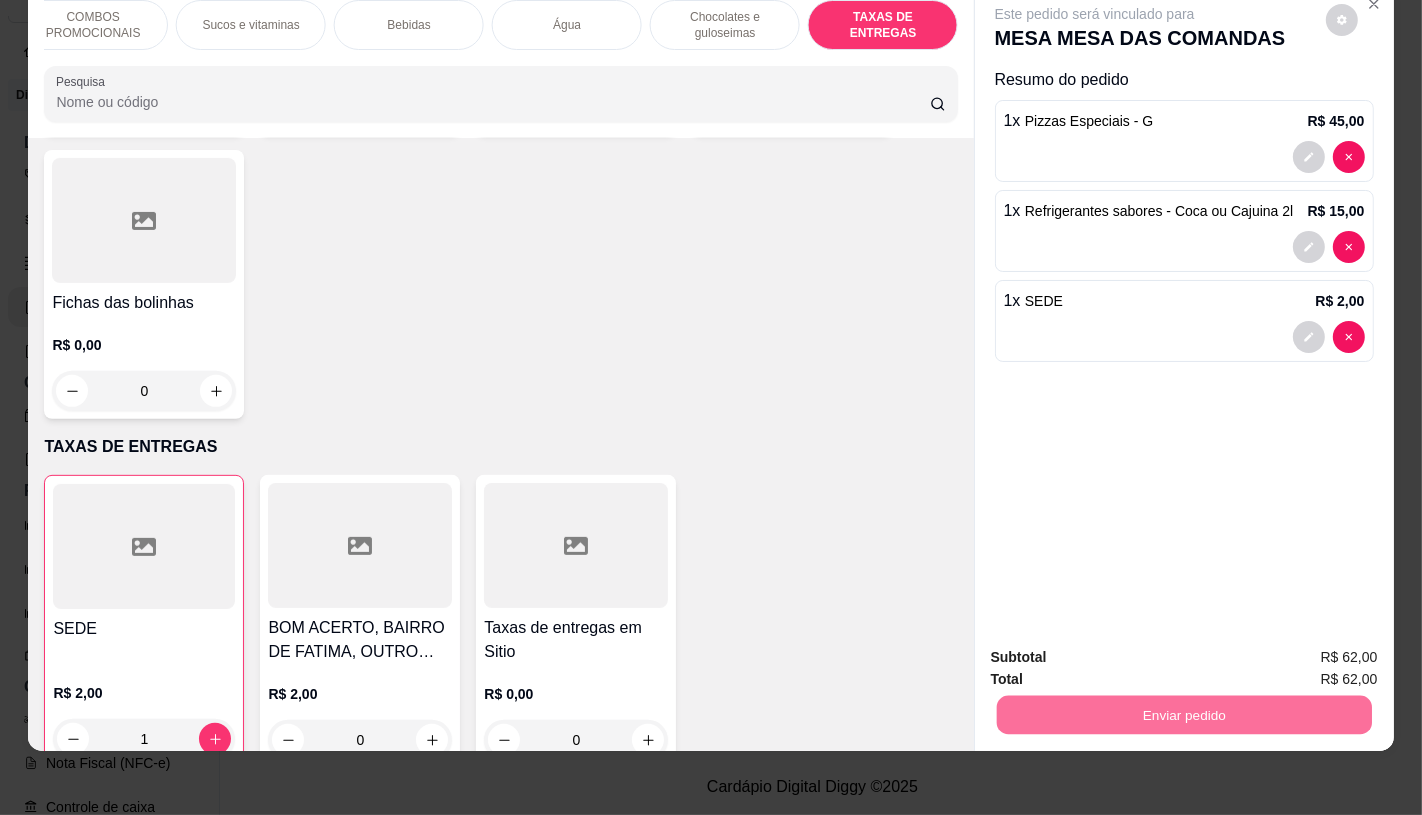 click on "Não registrar e enviar pedido" at bounding box center [1117, 649] 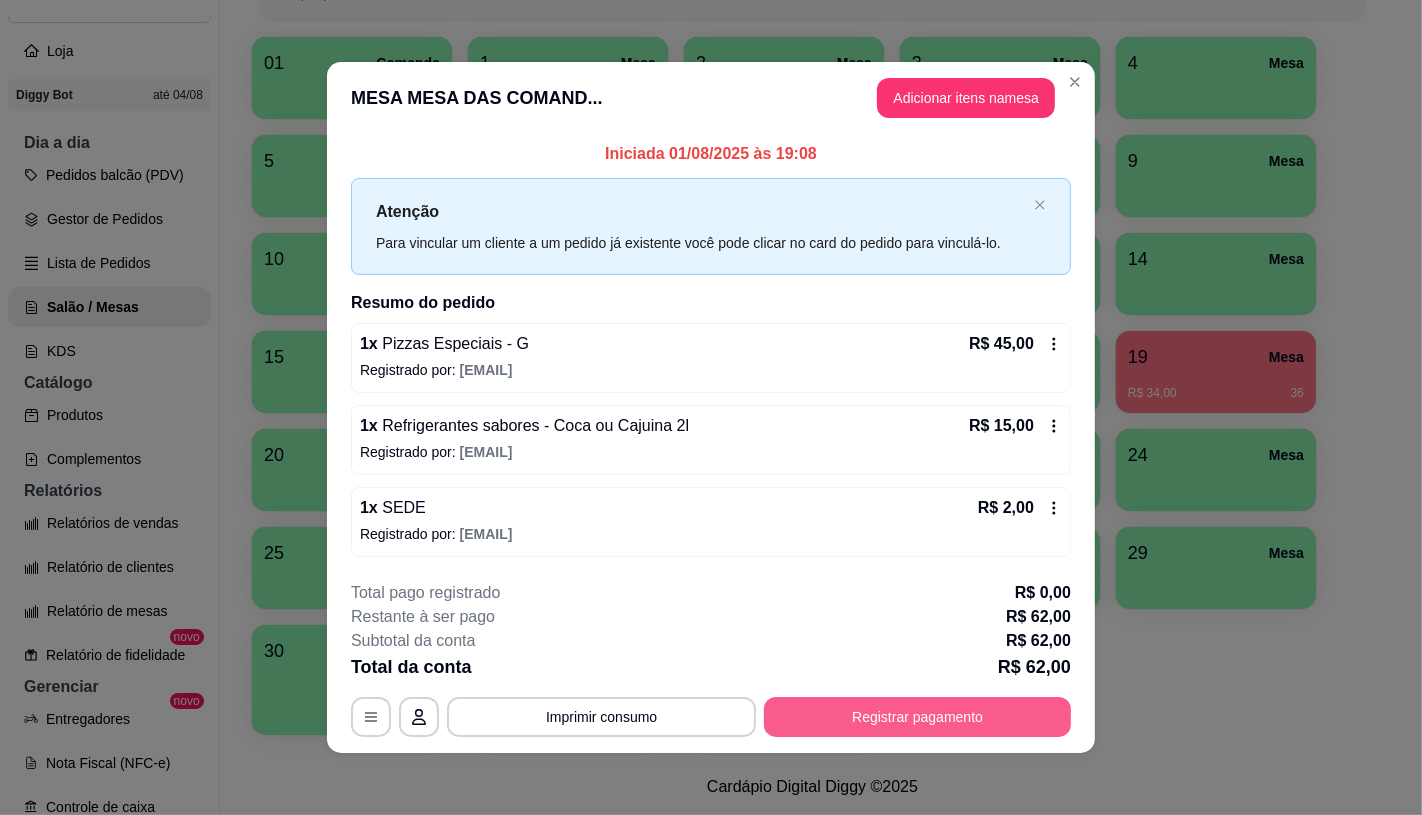 click on "Registrar pagamento" at bounding box center (917, 717) 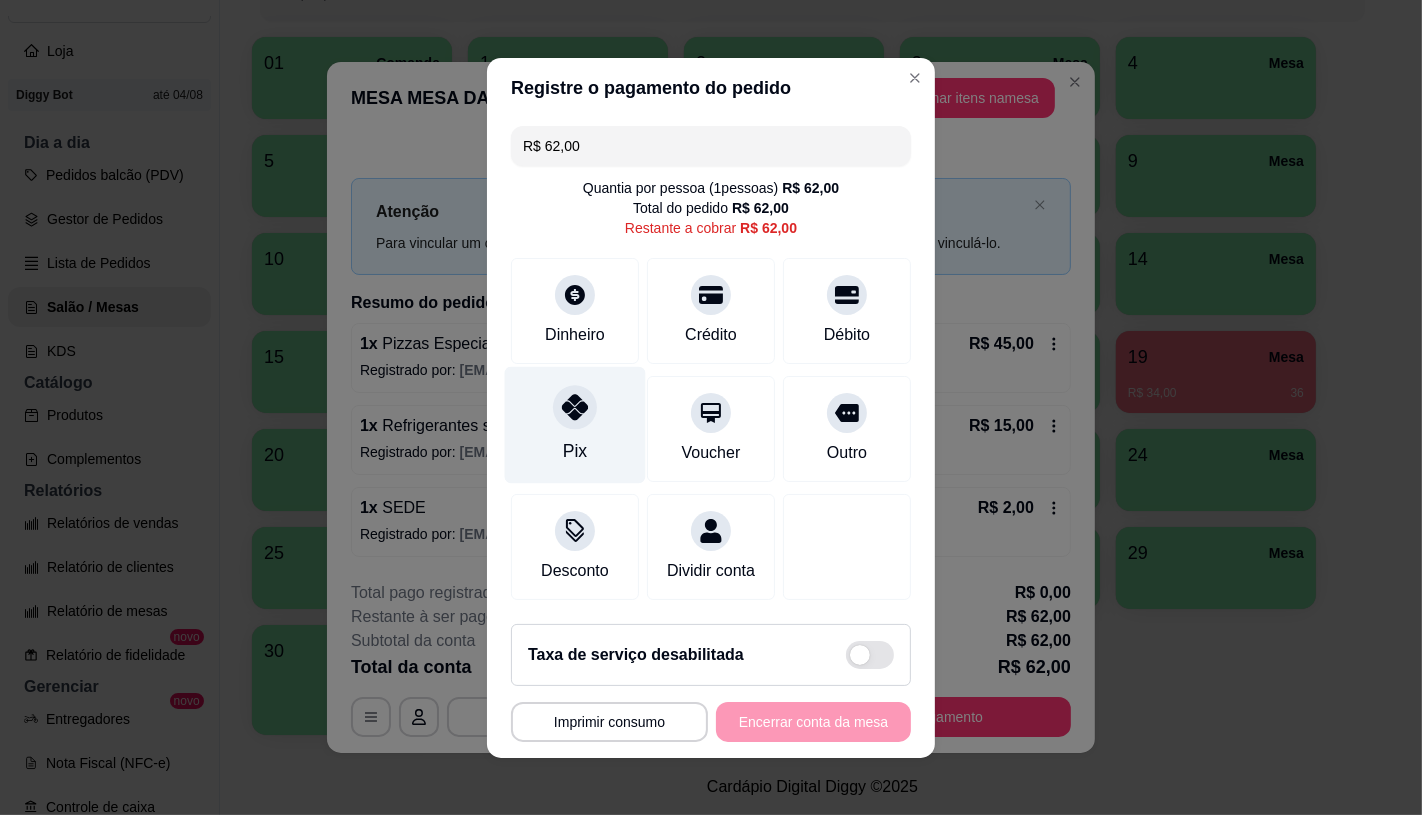 click on "Pix" at bounding box center [575, 424] 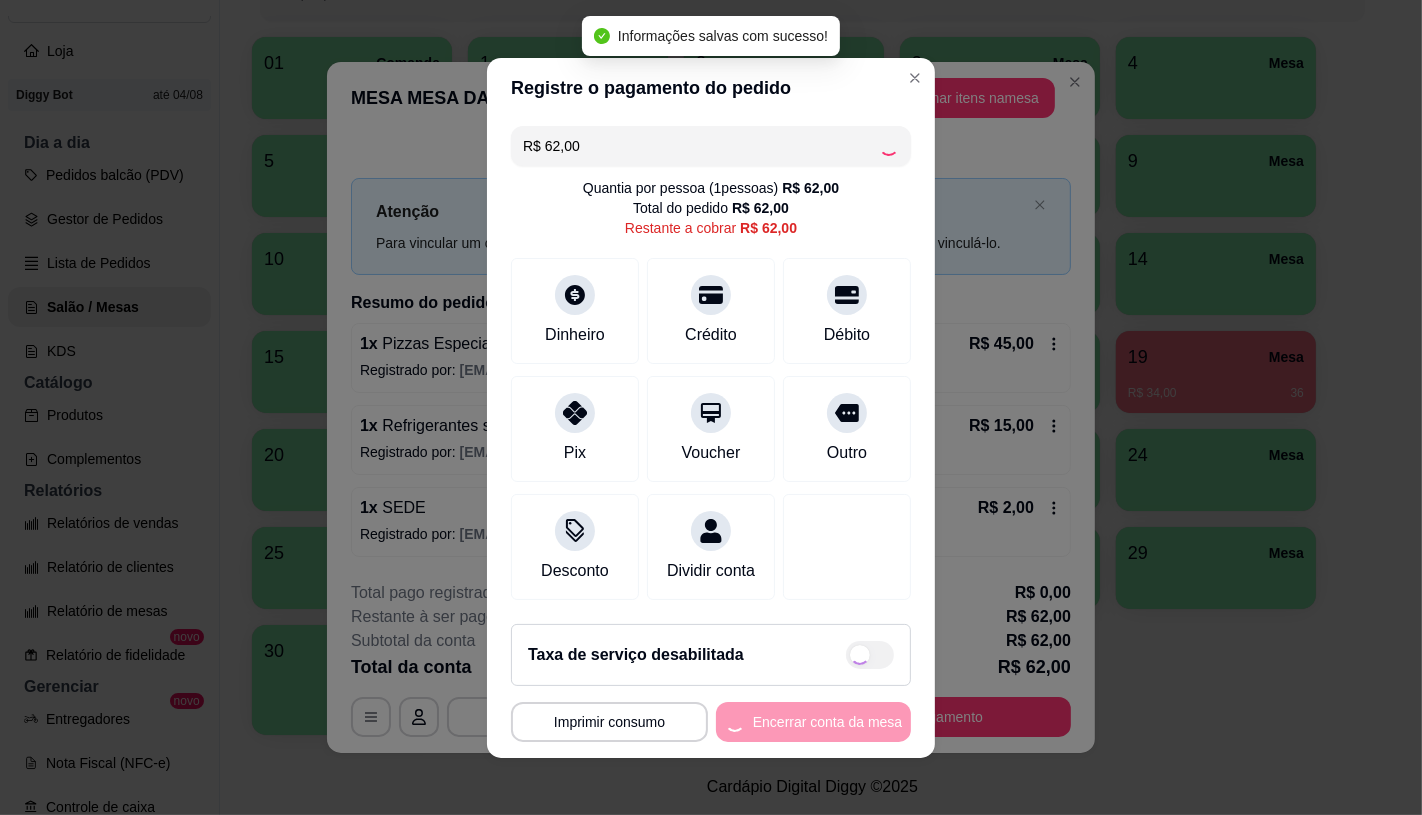 type on "R$ 0,00" 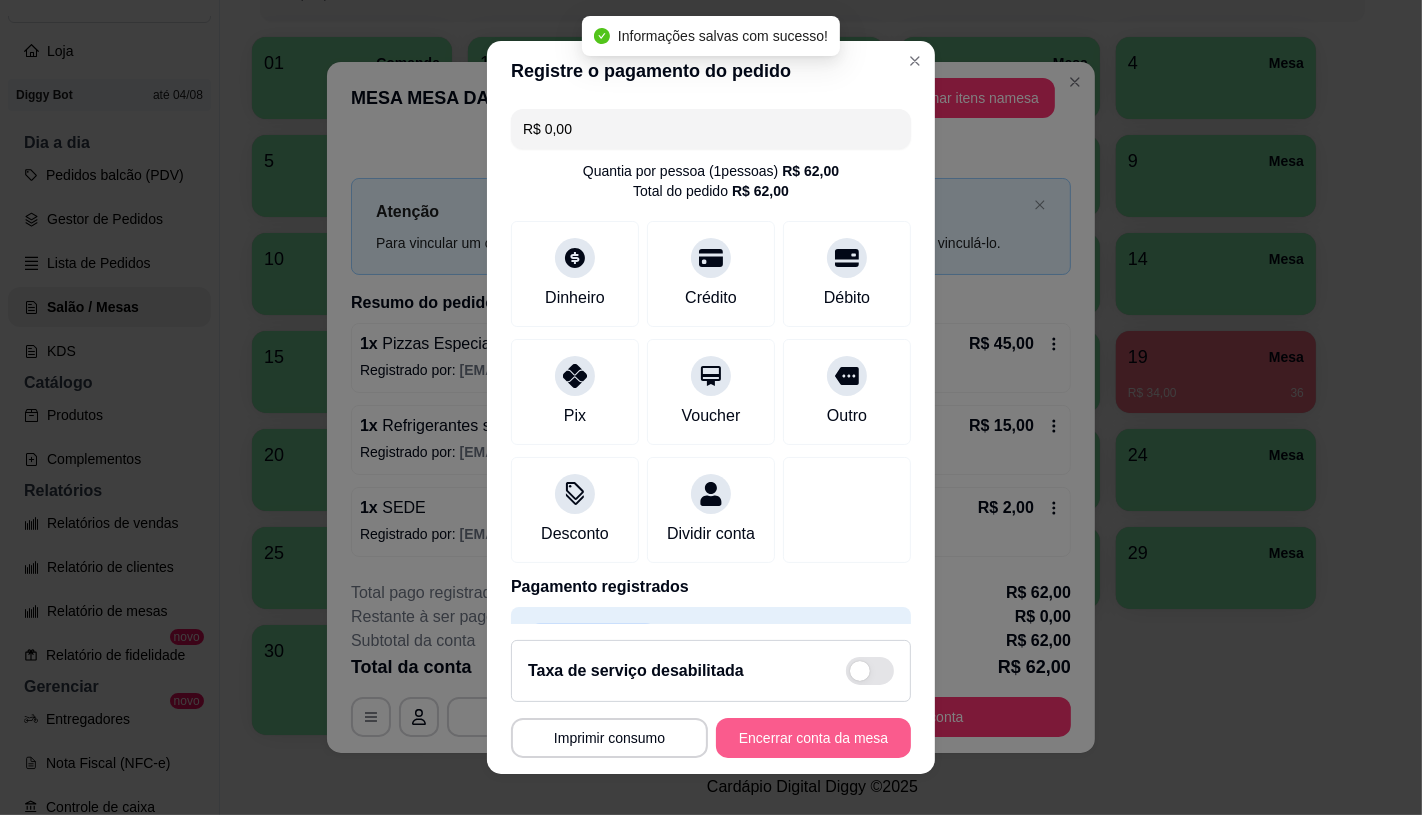 click on "Encerrar conta da mesa" at bounding box center (813, 738) 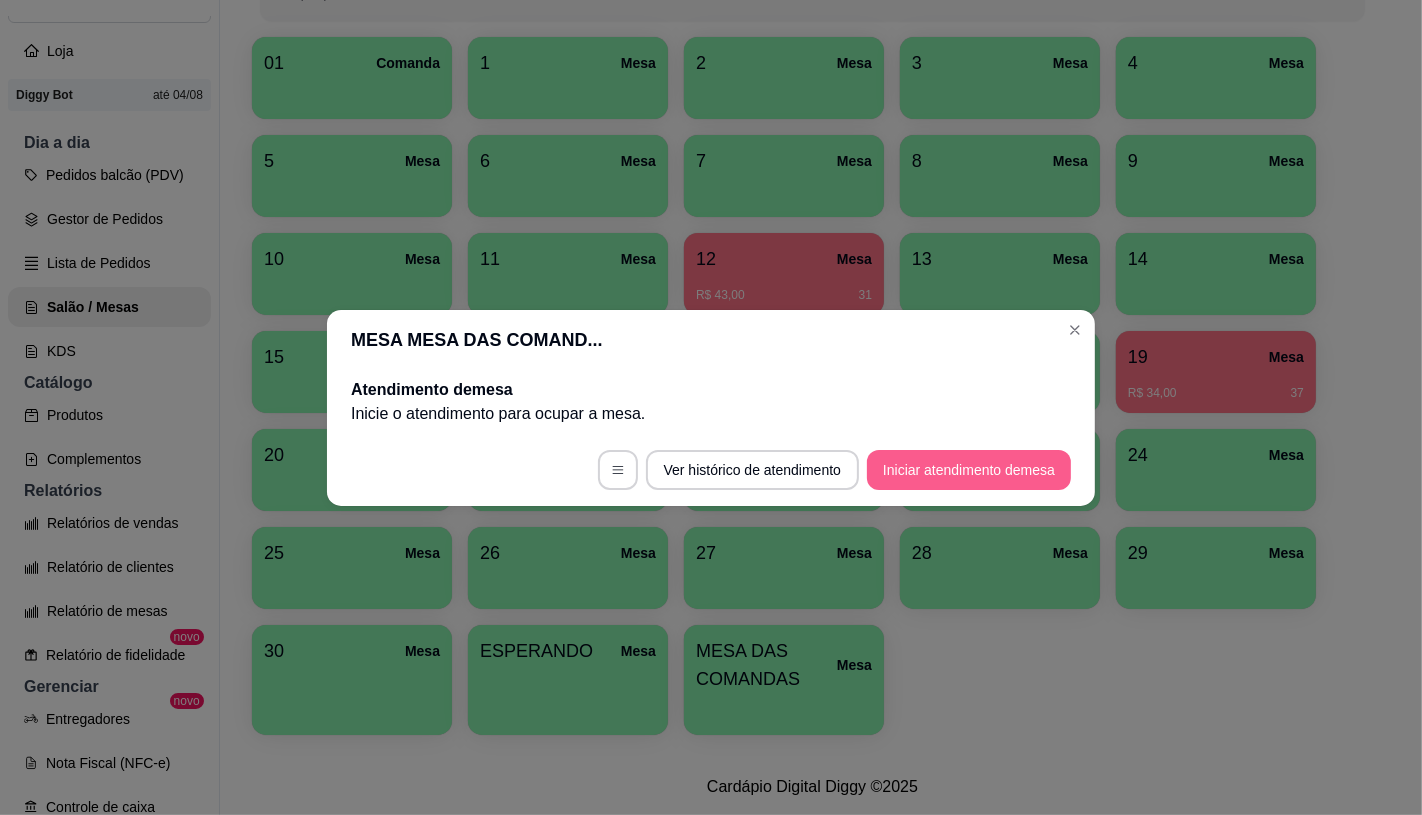 click on "Iniciar atendimento de  mesa" at bounding box center [969, 470] 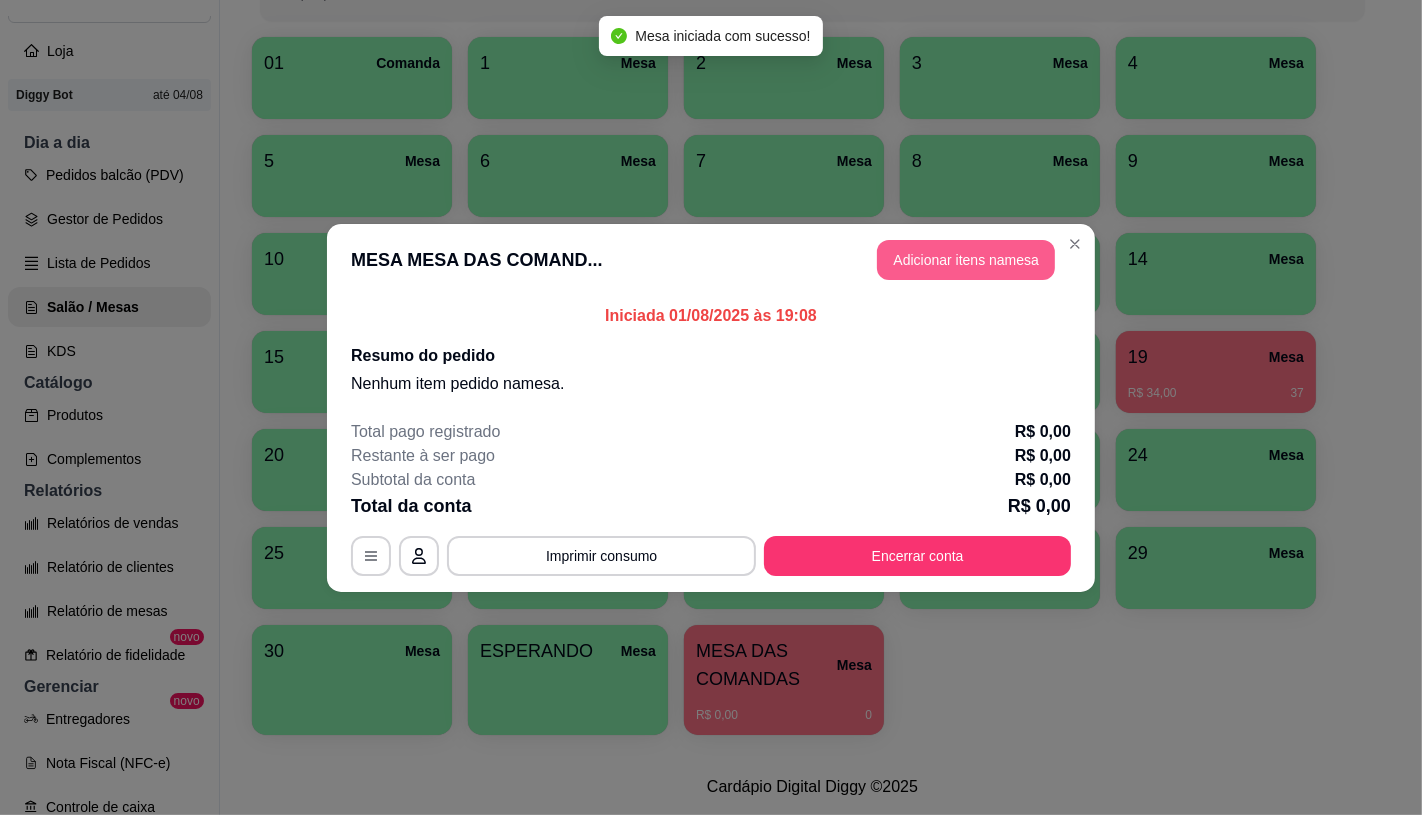 click on "Adicionar itens na  mesa" at bounding box center [966, 260] 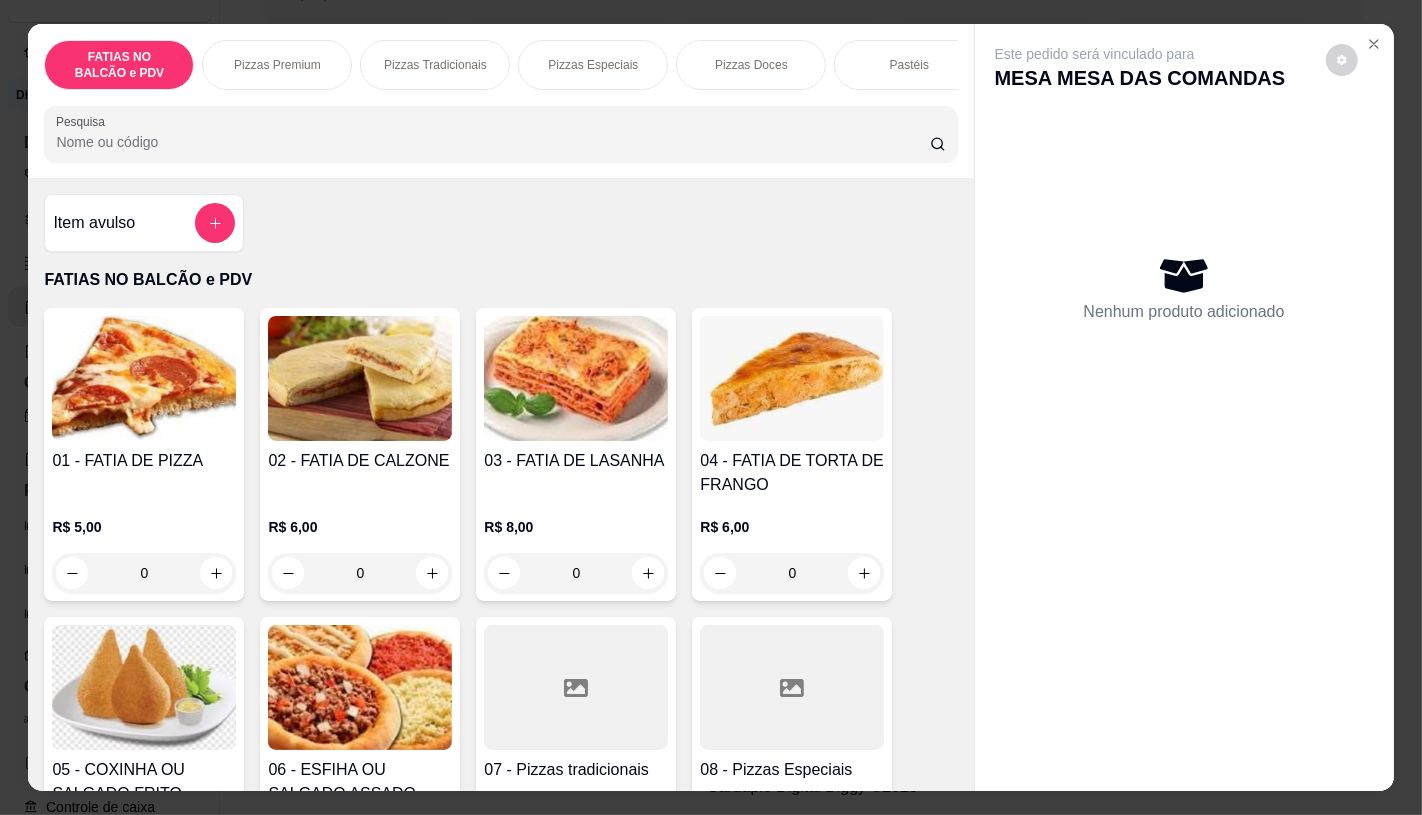 click at bounding box center [792, 687] 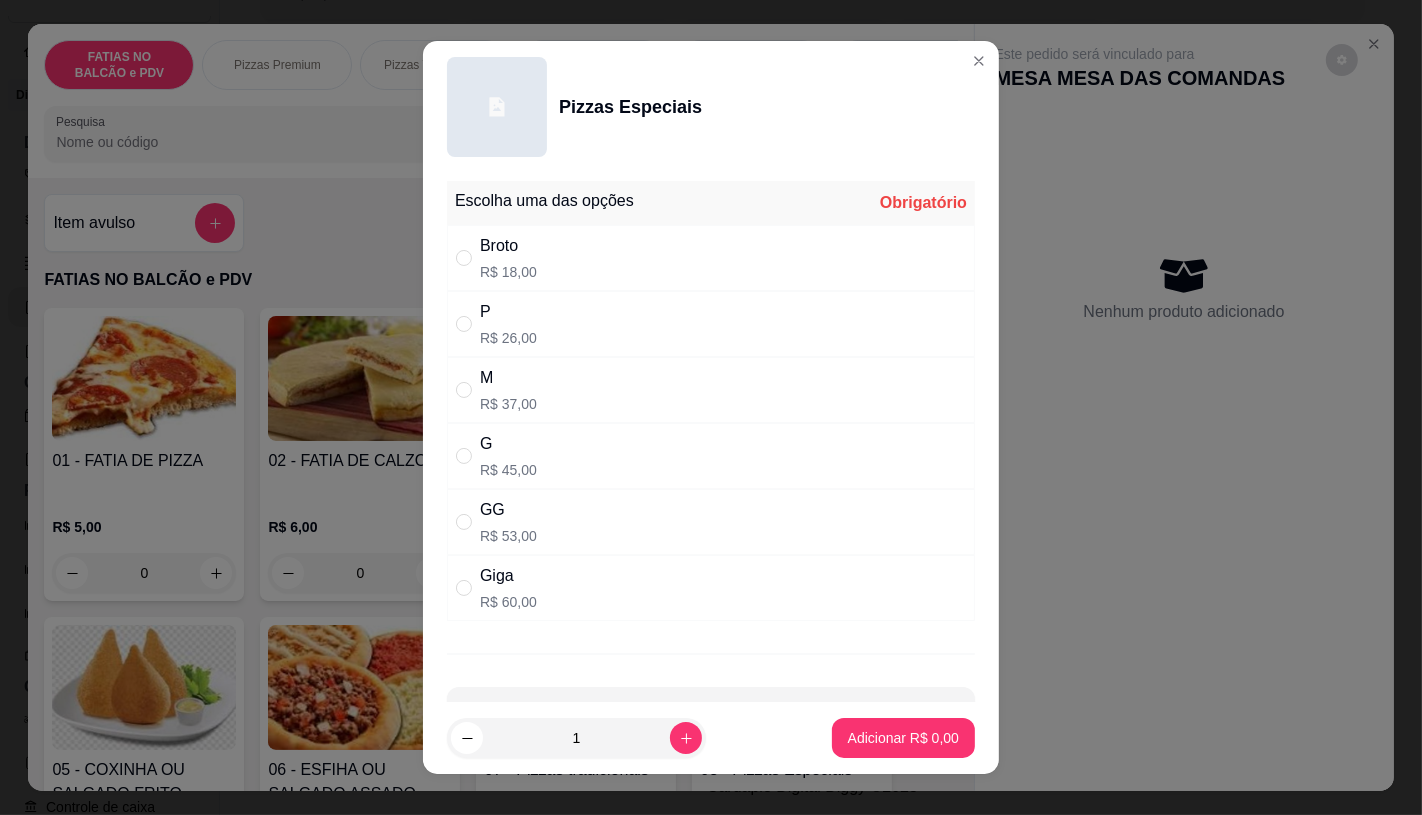 click on "R$ 26,00" at bounding box center [508, 338] 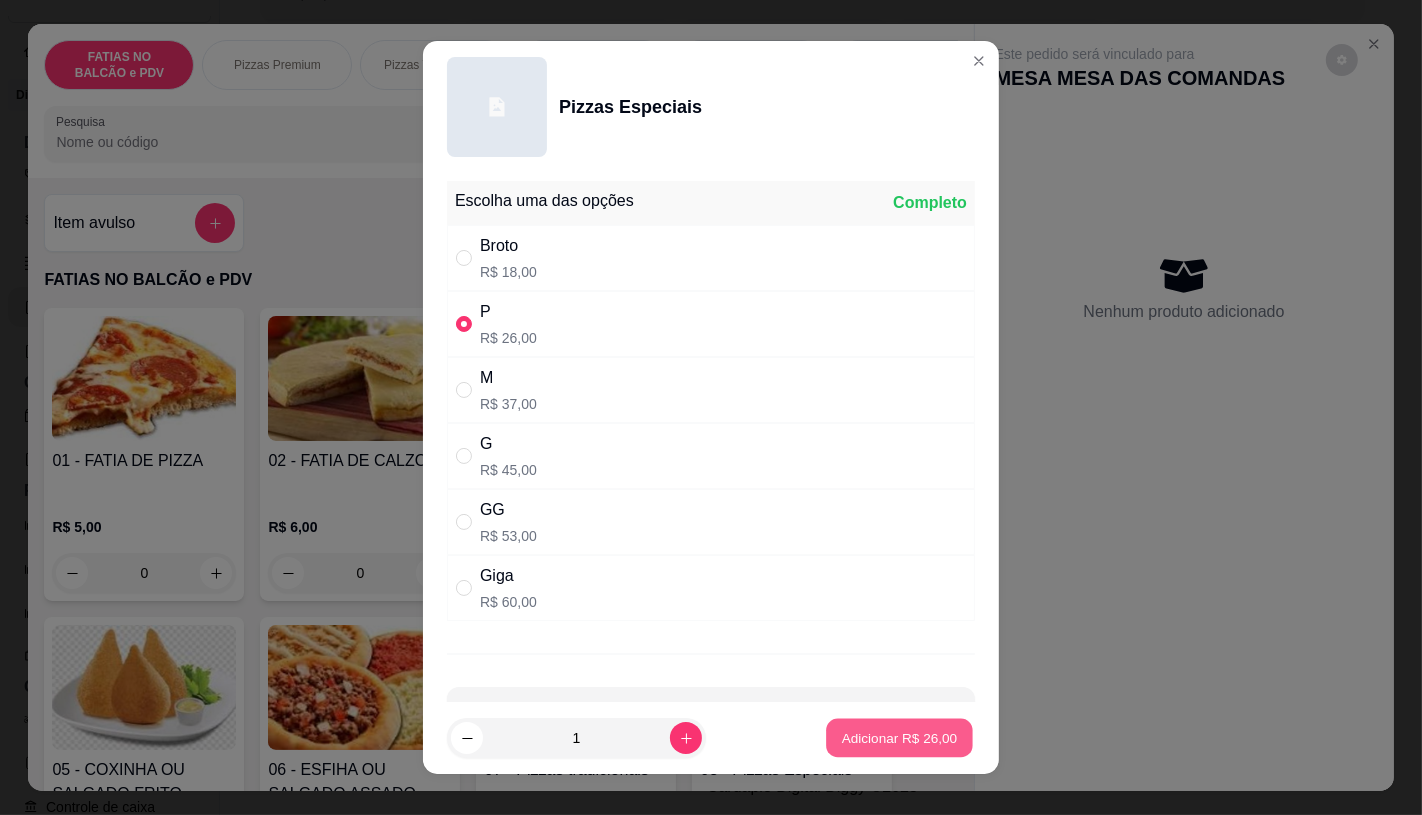 click on "Adicionar   R$ 26,00" at bounding box center [900, 738] 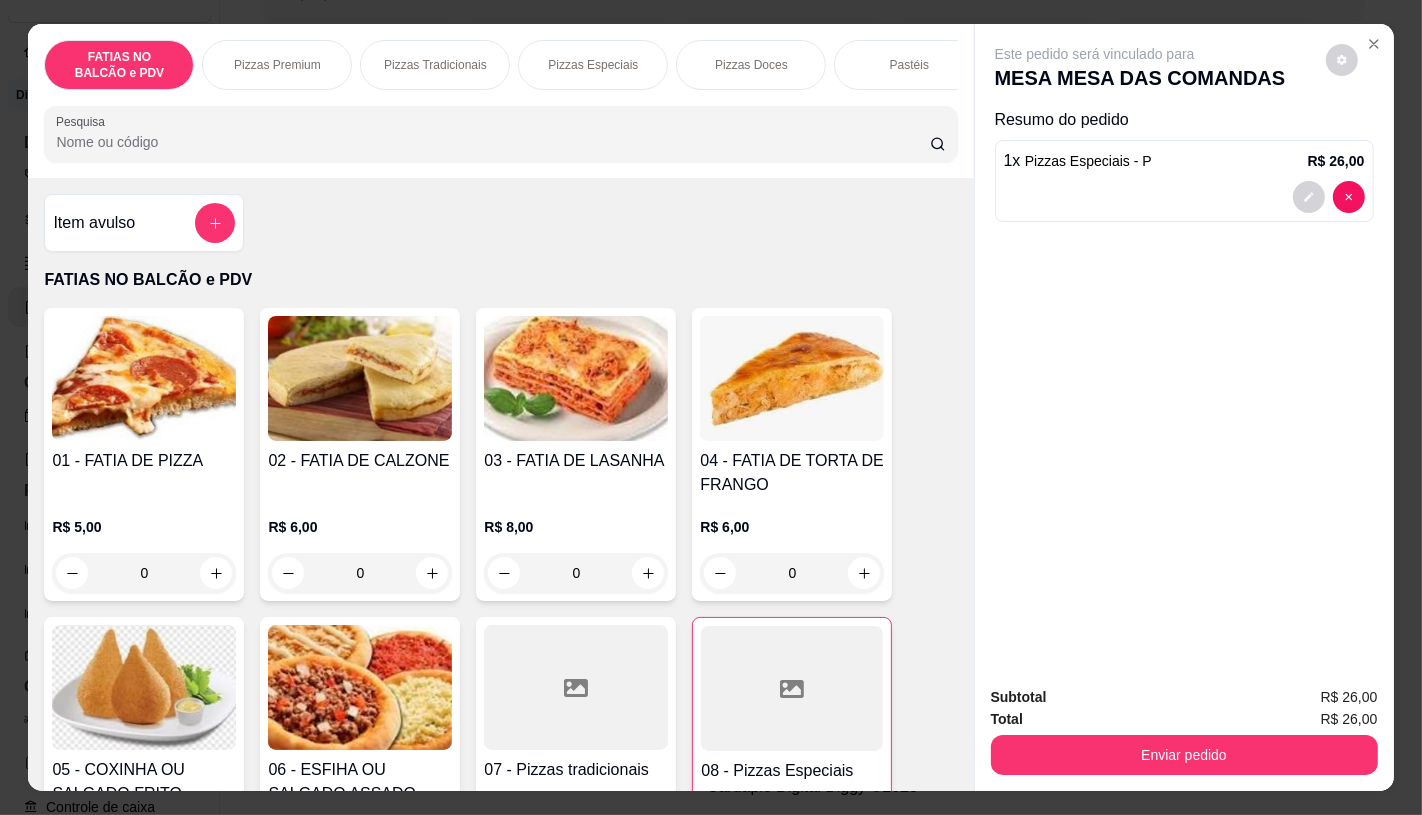 scroll, scrollTop: 444, scrollLeft: 0, axis: vertical 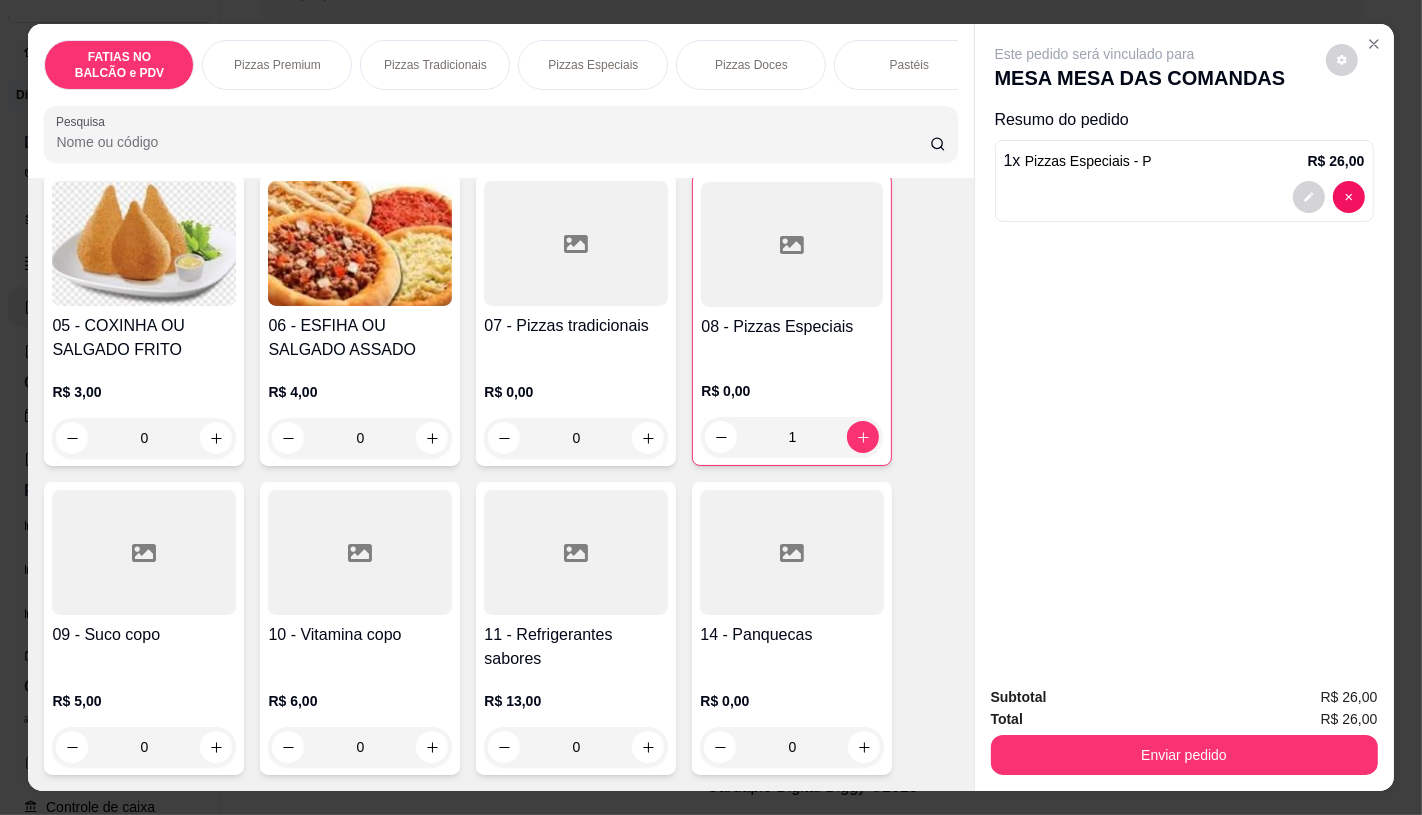 click at bounding box center [576, 552] 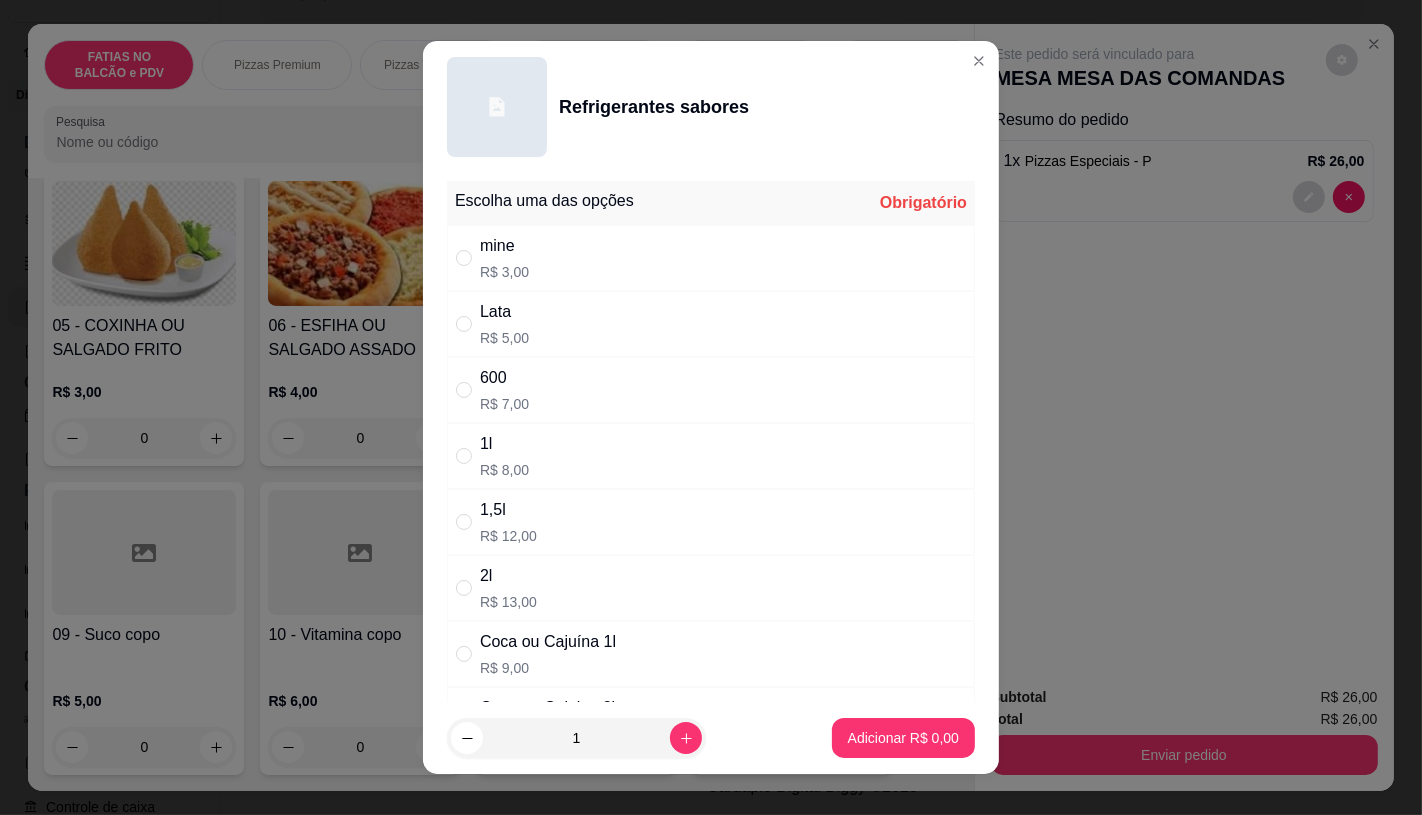 scroll, scrollTop: 111, scrollLeft: 0, axis: vertical 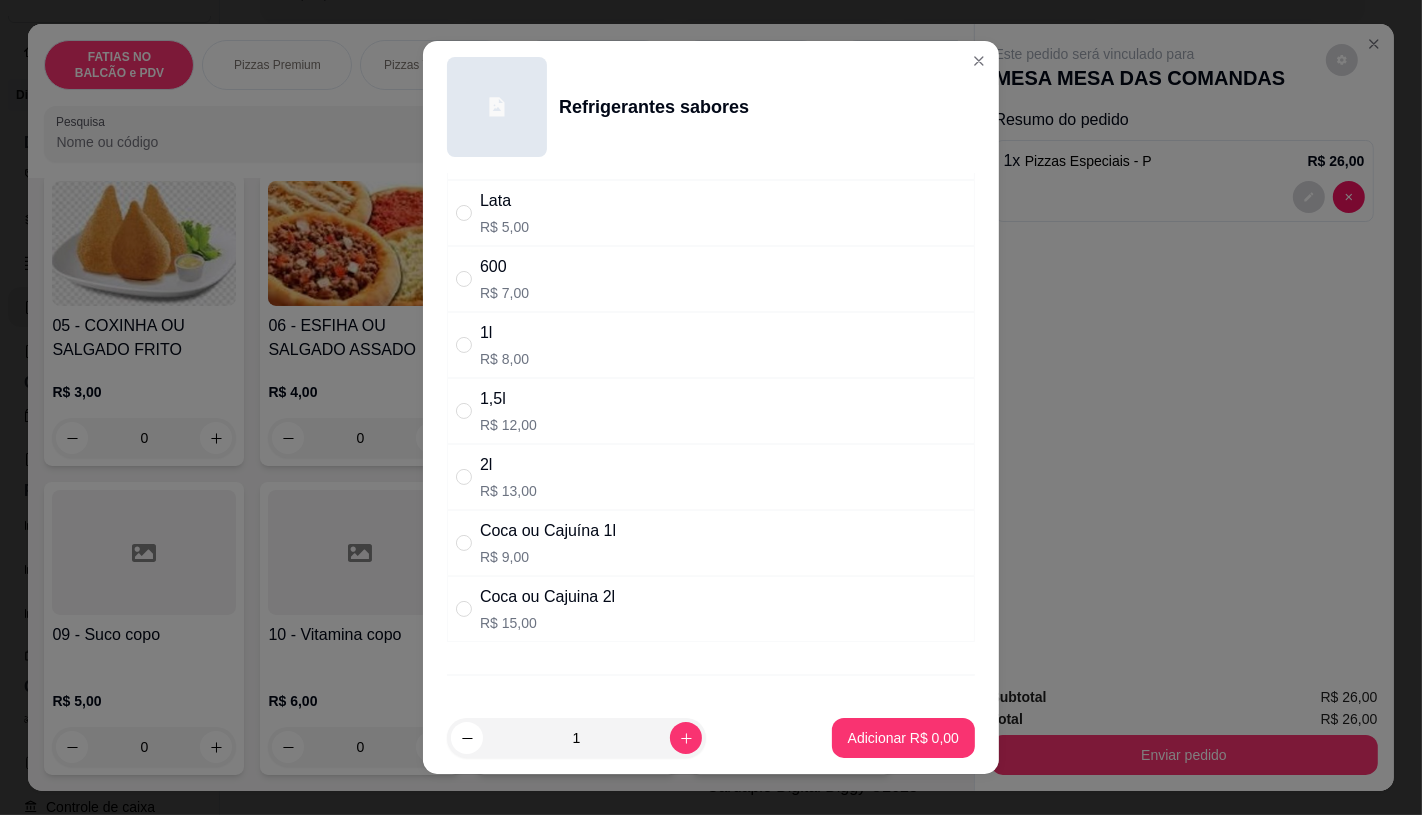 click on "Coca ou Cajuína 1l" at bounding box center [548, 531] 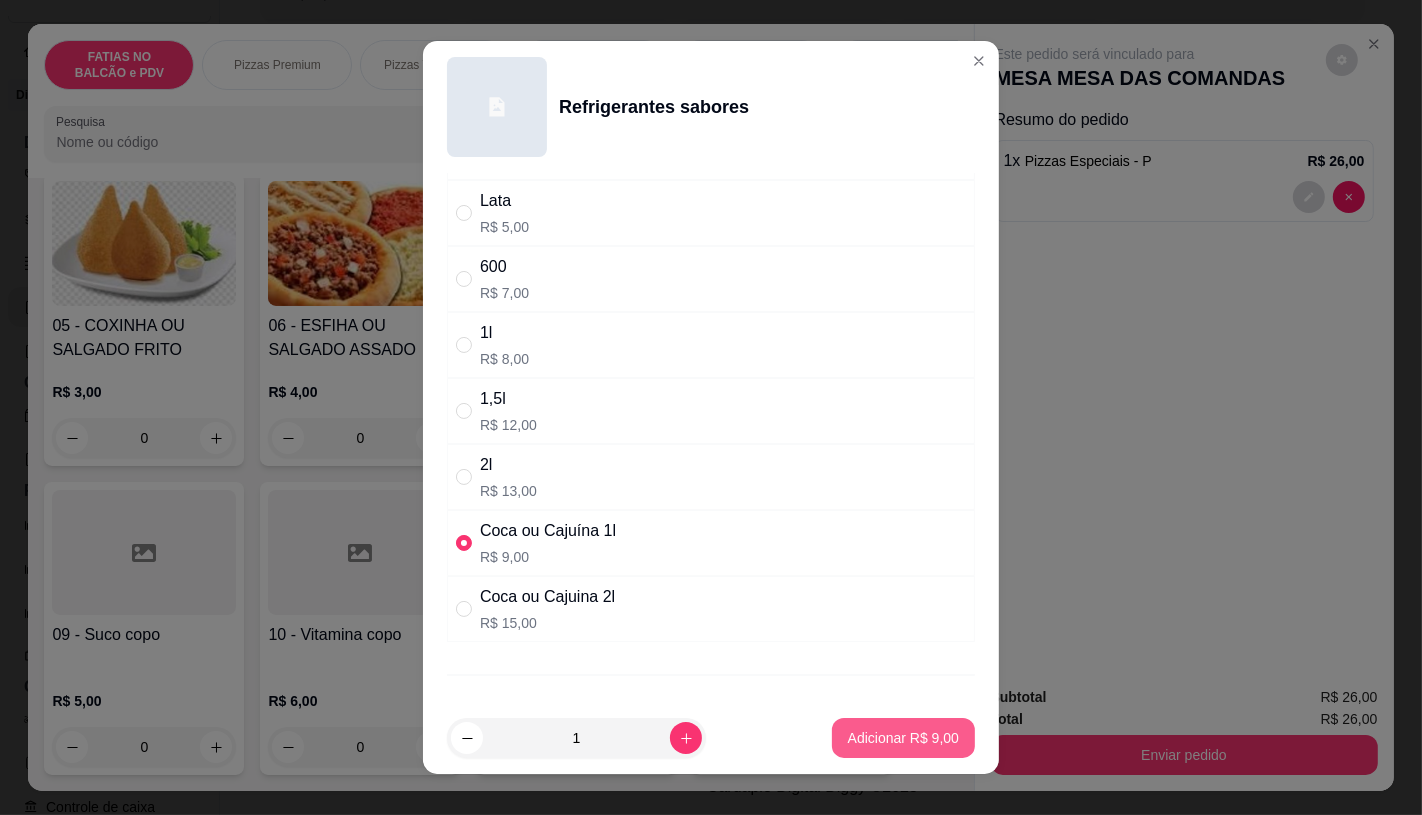 click on "Adicionar   R$ 9,00" at bounding box center (903, 738) 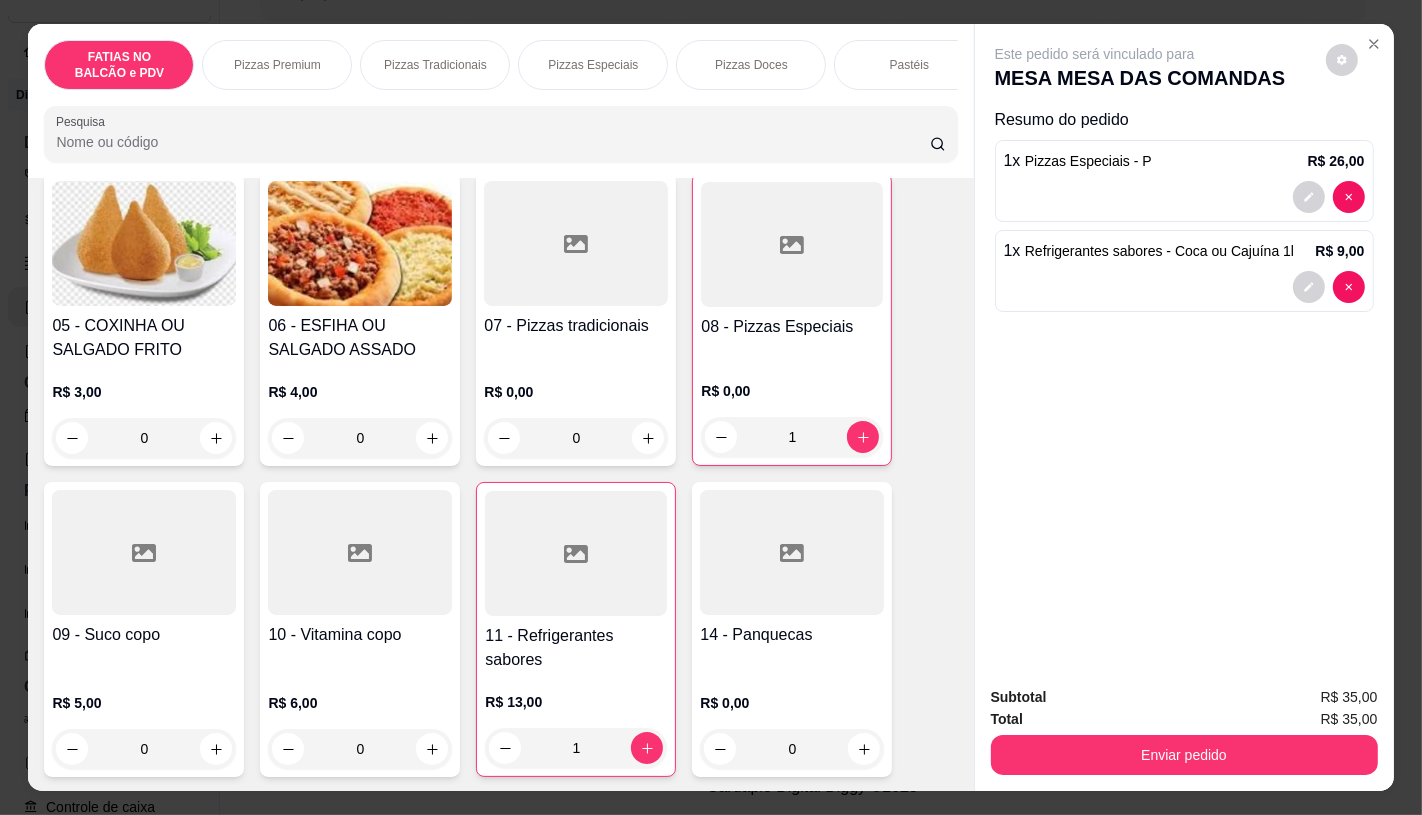 scroll, scrollTop: 0, scrollLeft: 2080, axis: horizontal 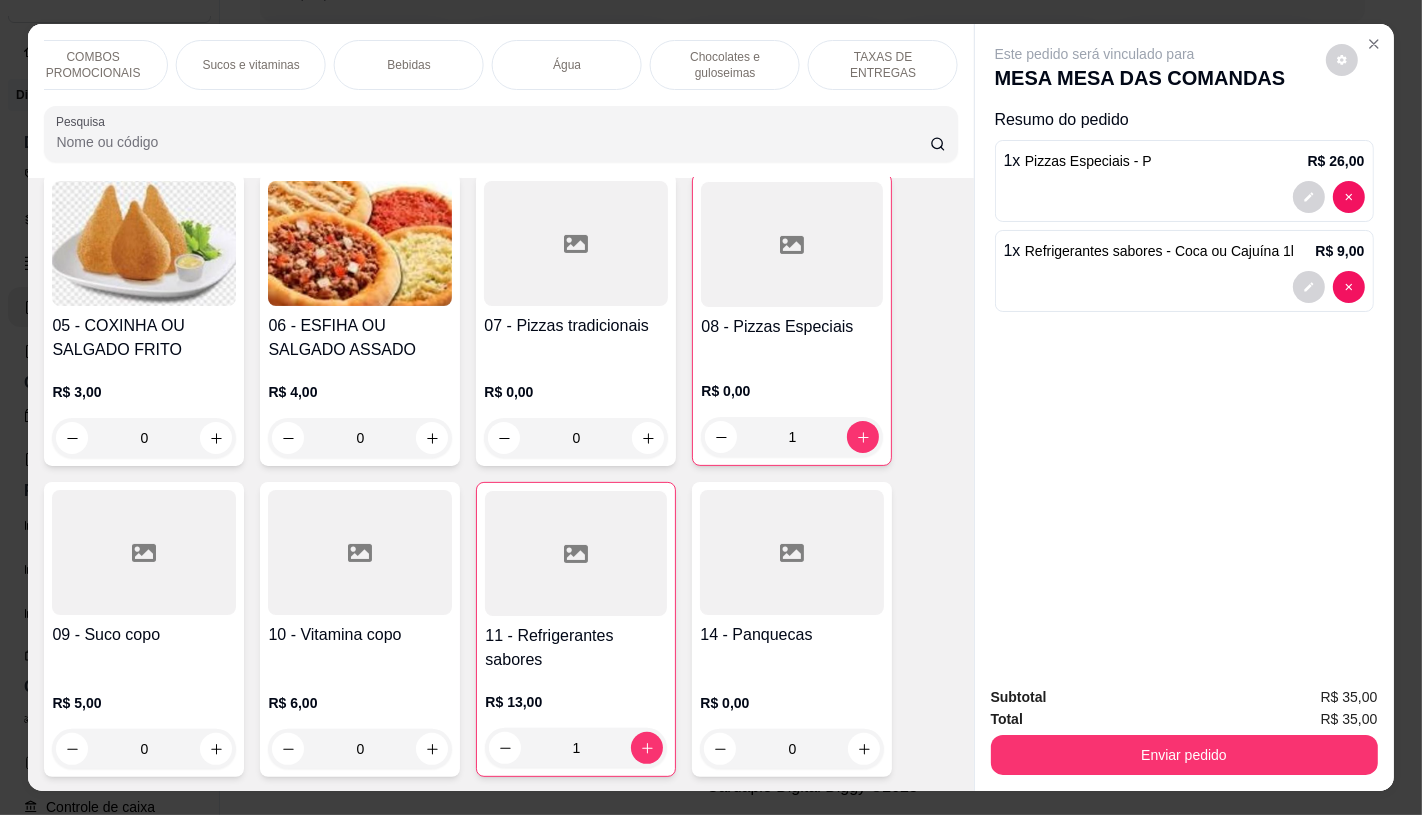 click on "TAXAS DE ENTREGAS" at bounding box center (883, 65) 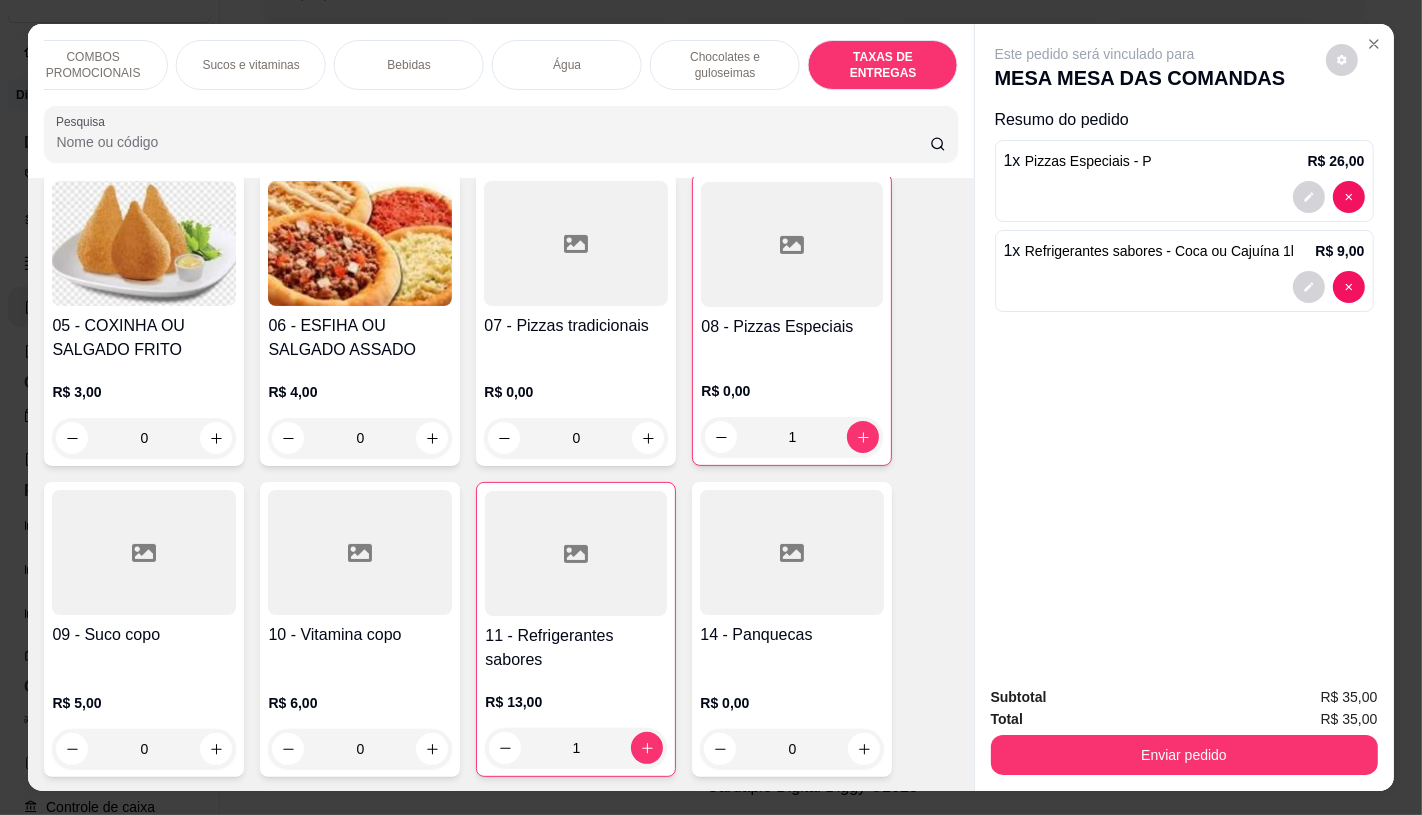 scroll, scrollTop: 13375, scrollLeft: 0, axis: vertical 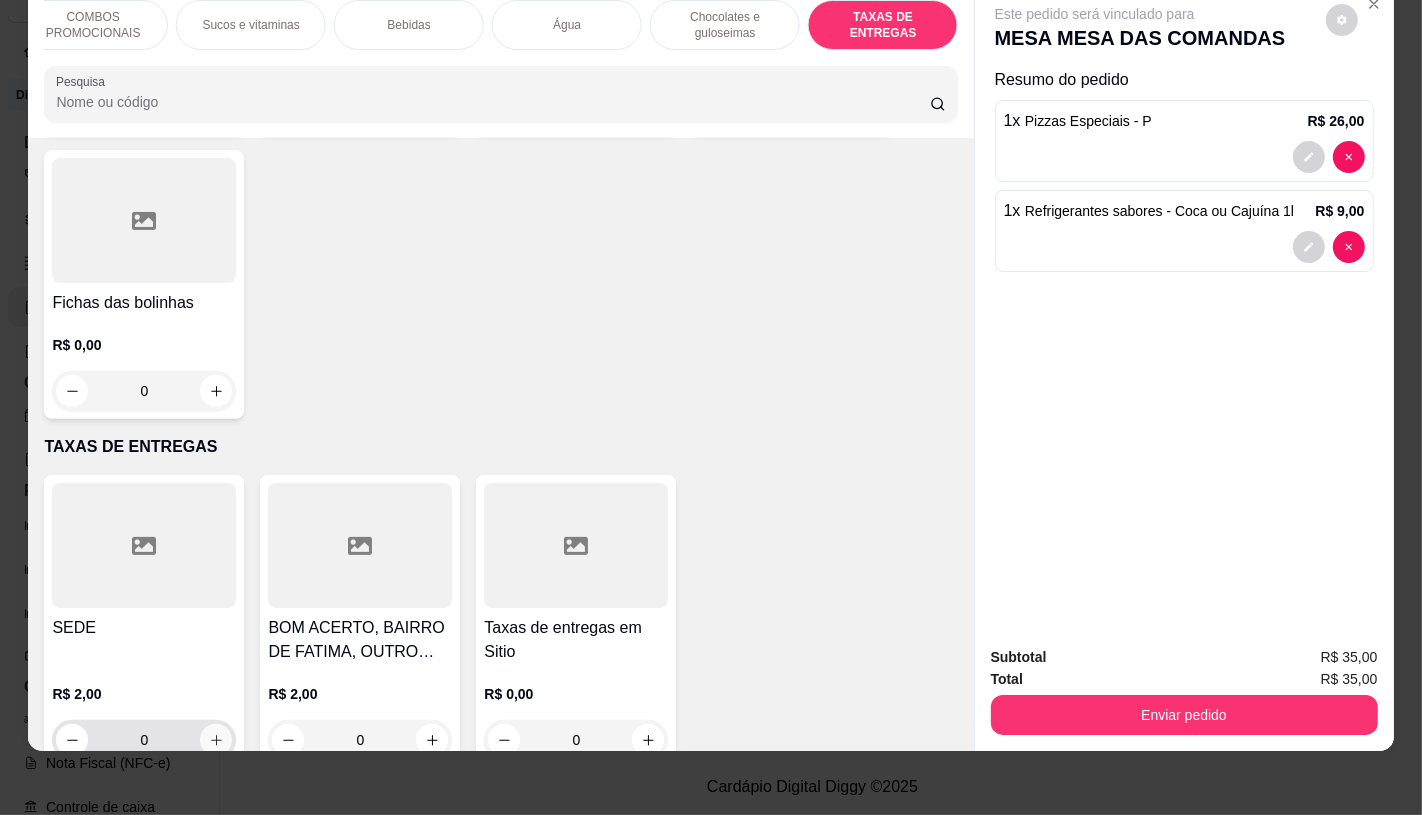 click 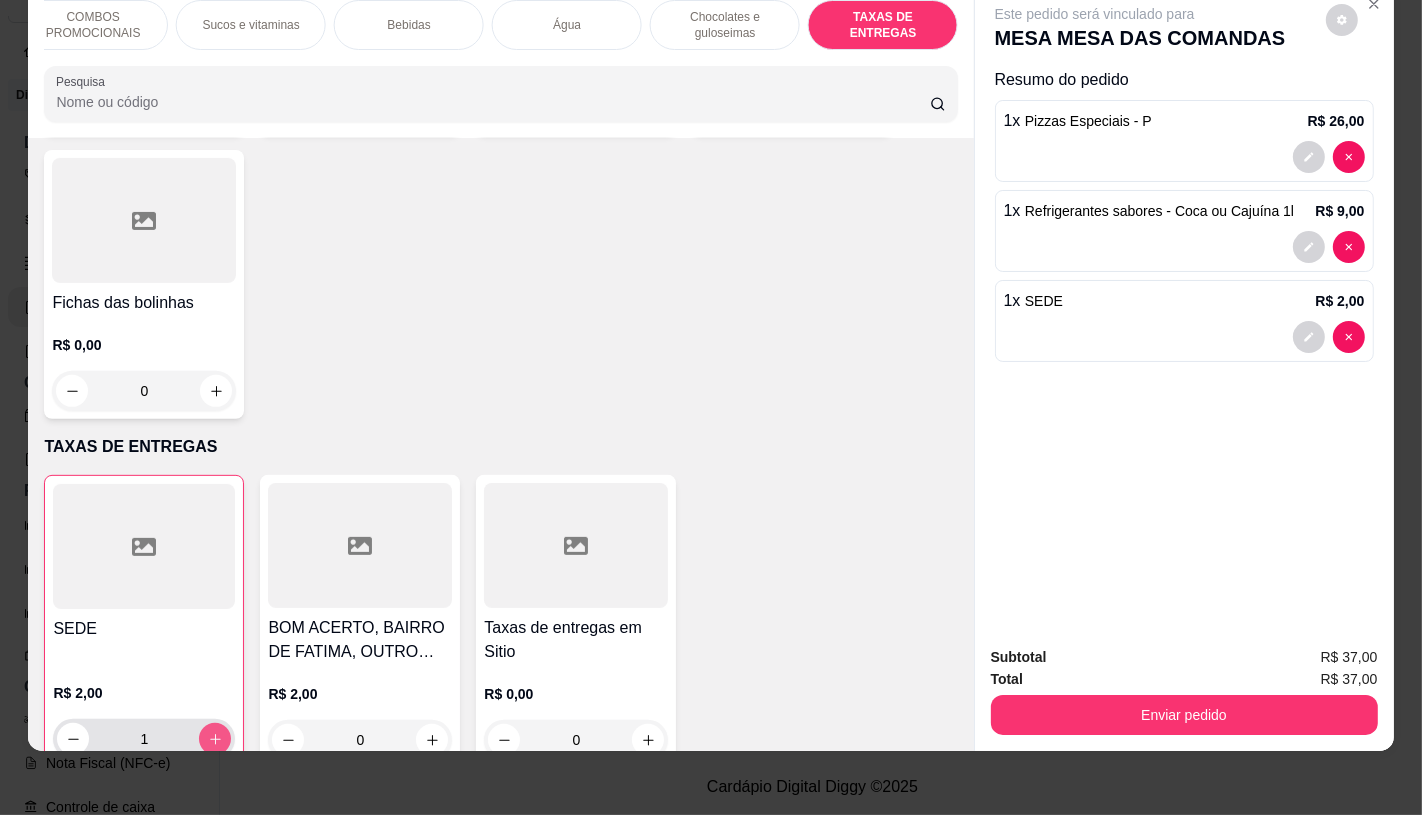 type on "1" 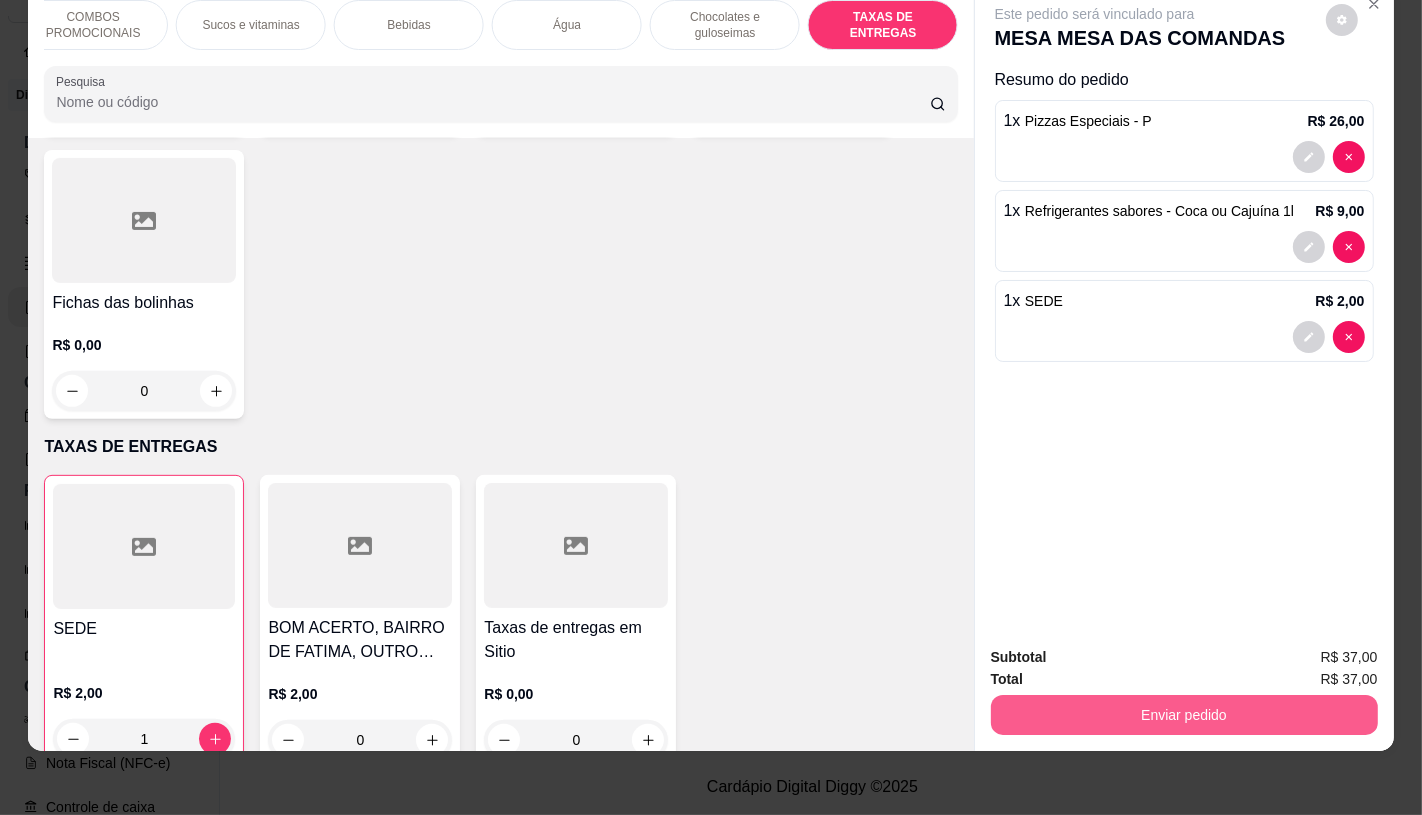 click on "Enviar pedido" at bounding box center (1184, 715) 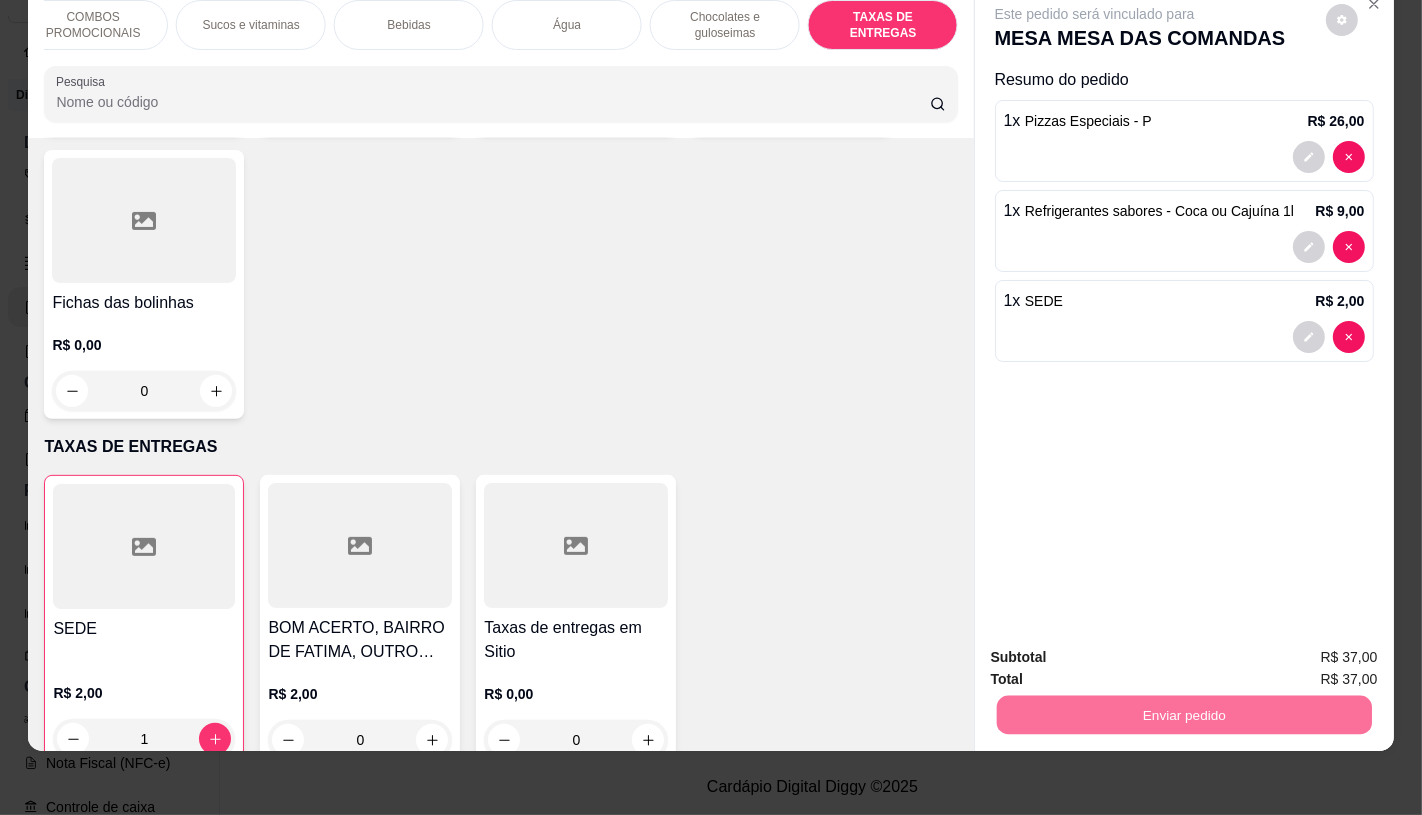 click on "Não registrar e enviar pedido" at bounding box center [1117, 650] 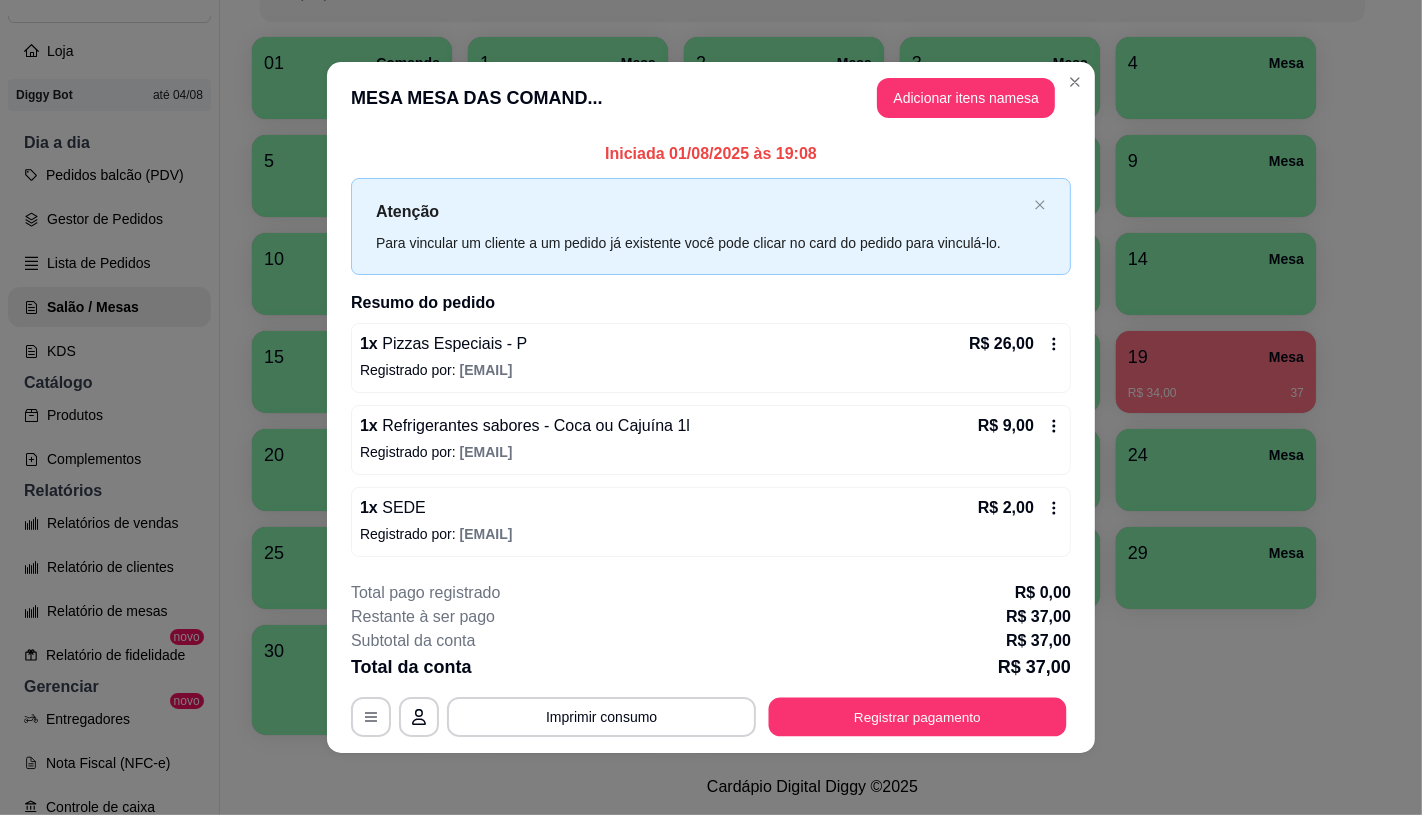 click on "Registrar pagamento" at bounding box center (918, 717) 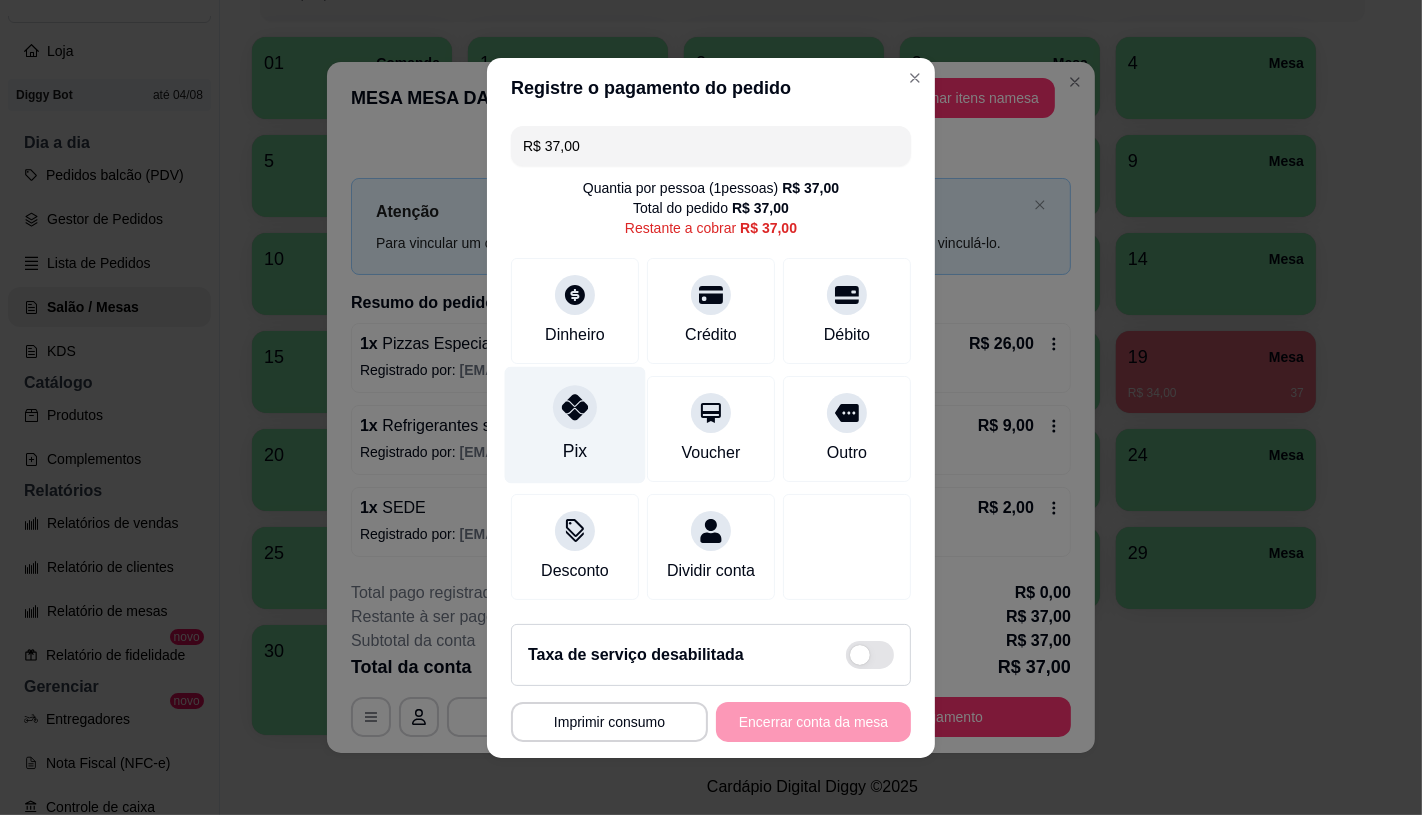 click on "Pix" at bounding box center [575, 424] 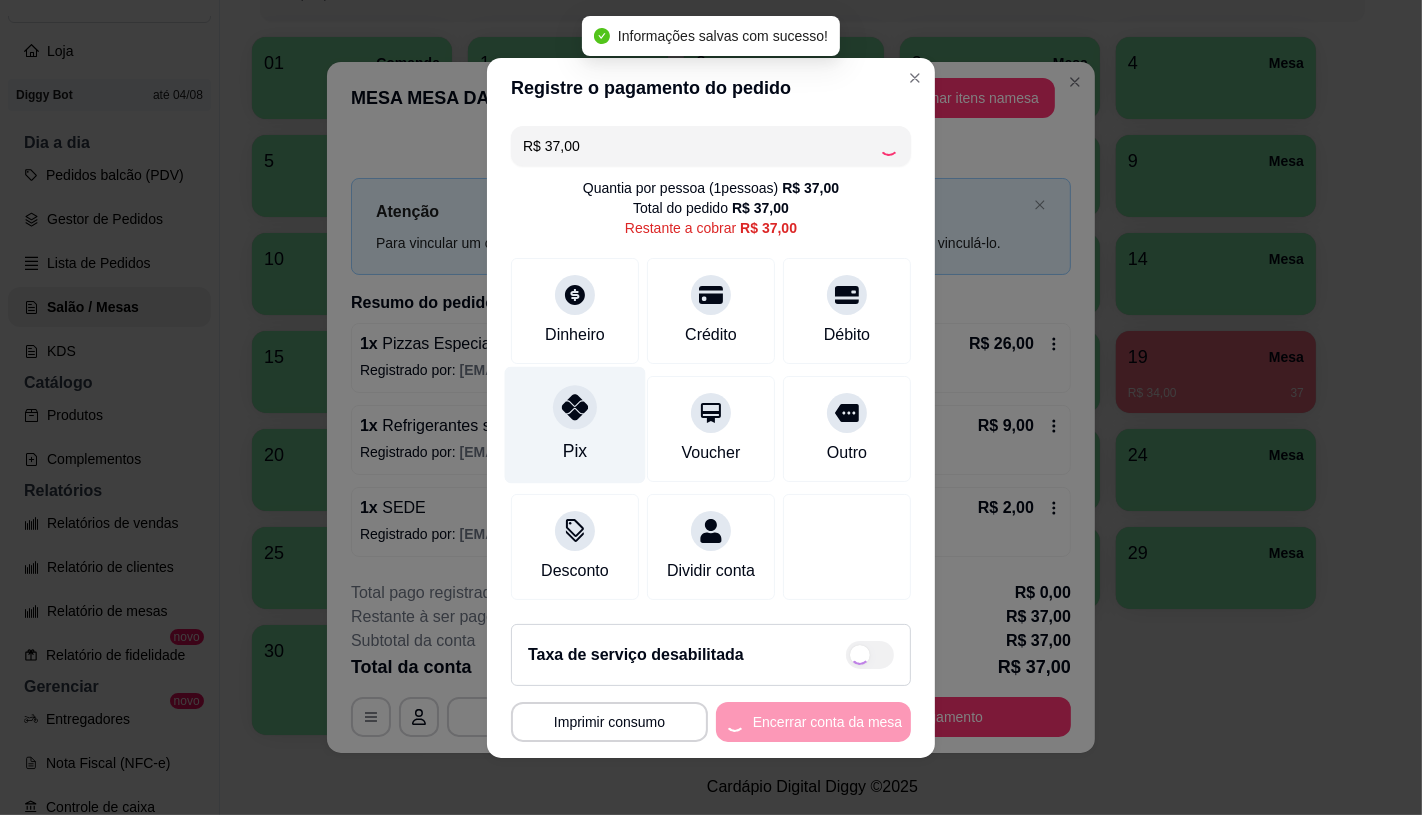 type on "R$ 0,00" 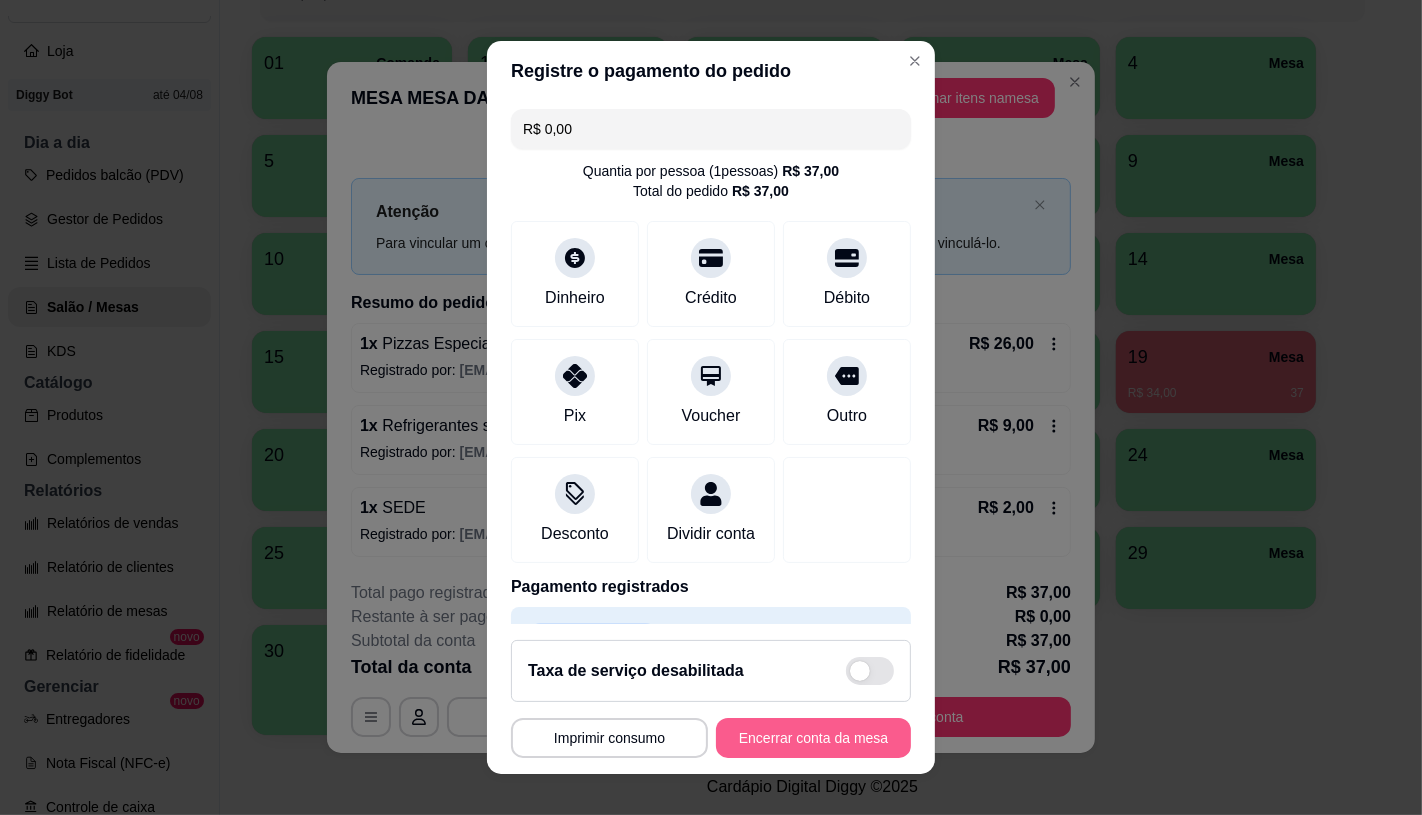 click on "Encerrar conta da mesa" at bounding box center (813, 738) 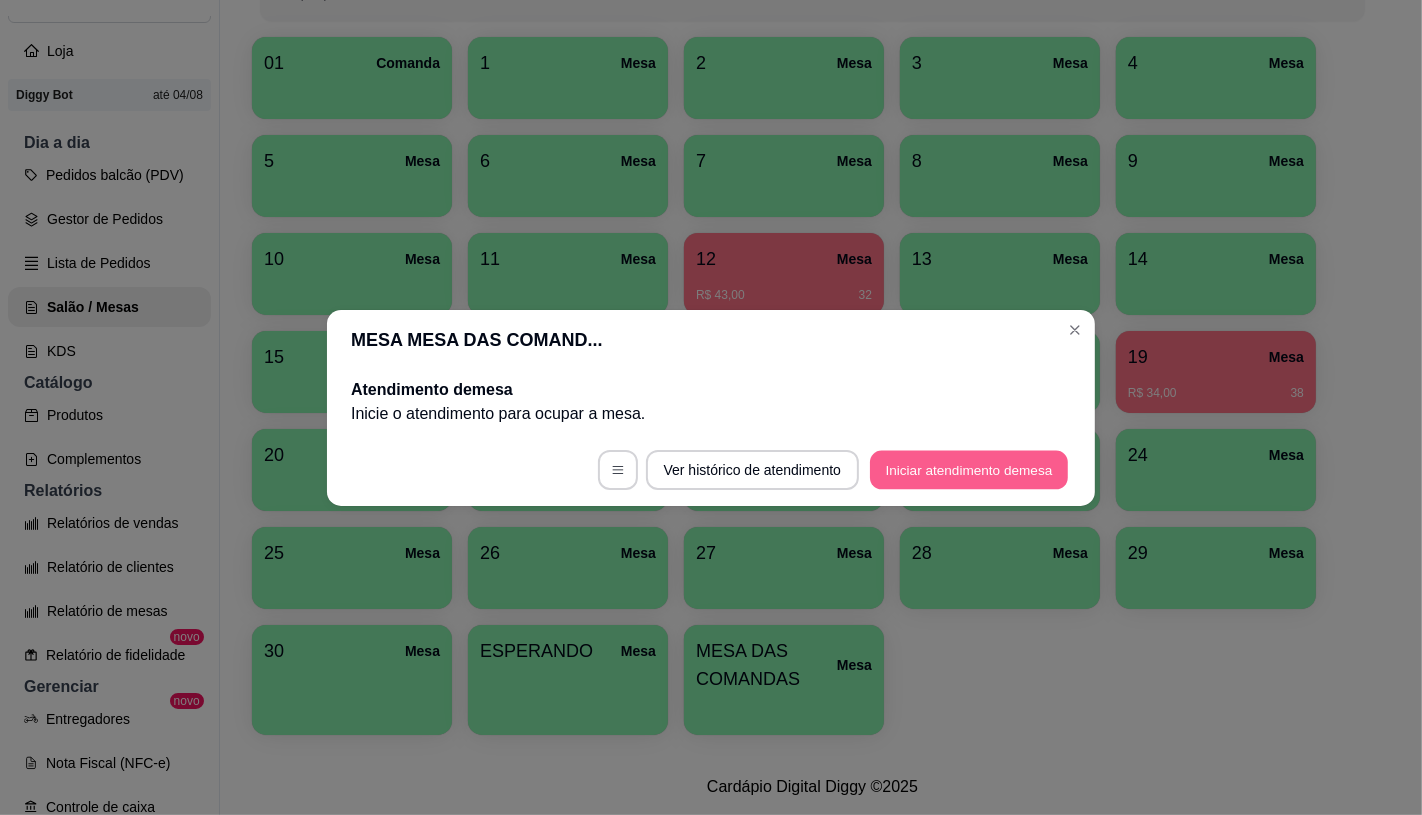 click on "Iniciar atendimento de  mesa" at bounding box center (969, 469) 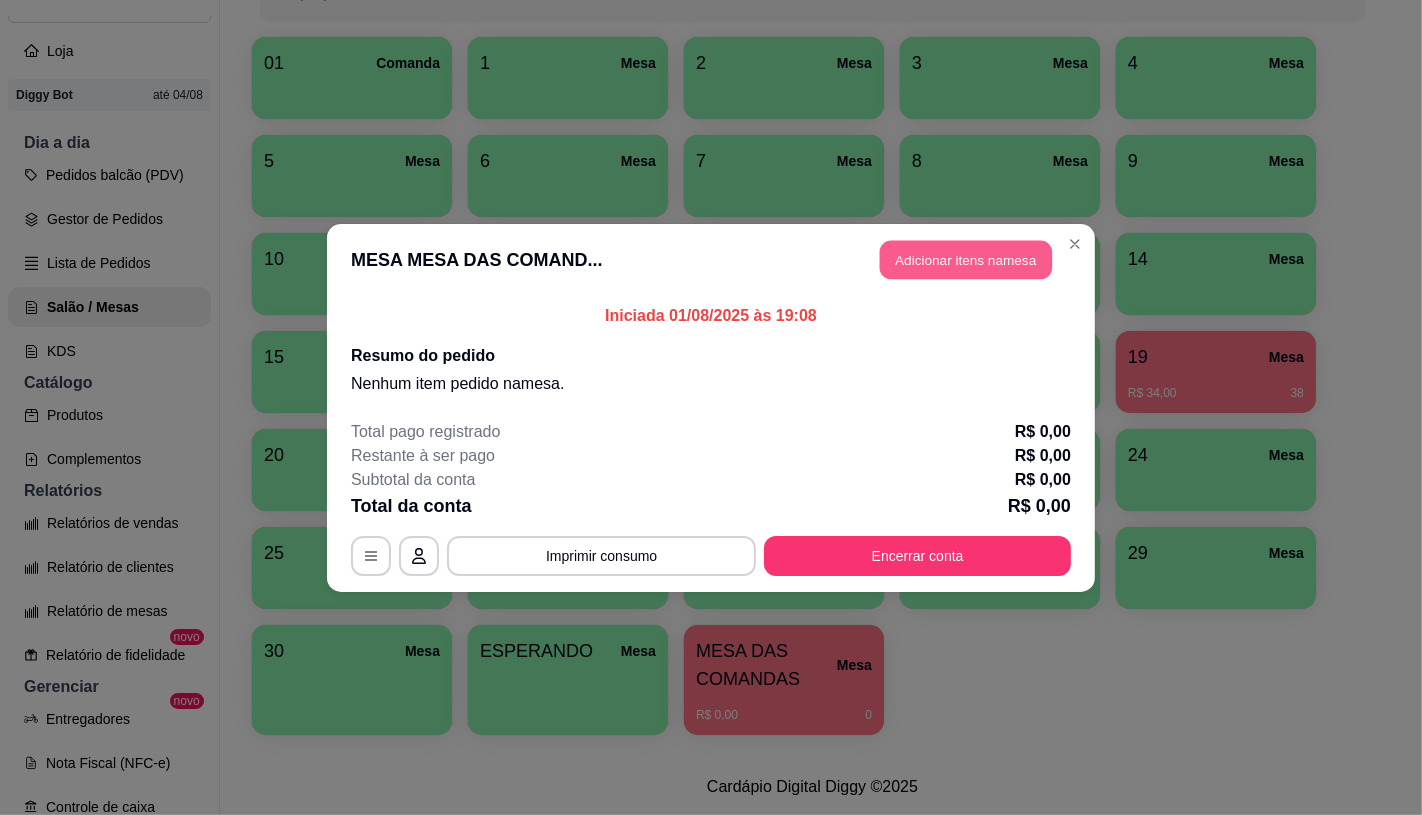 click on "Adicionar itens na  mesa" at bounding box center [966, 259] 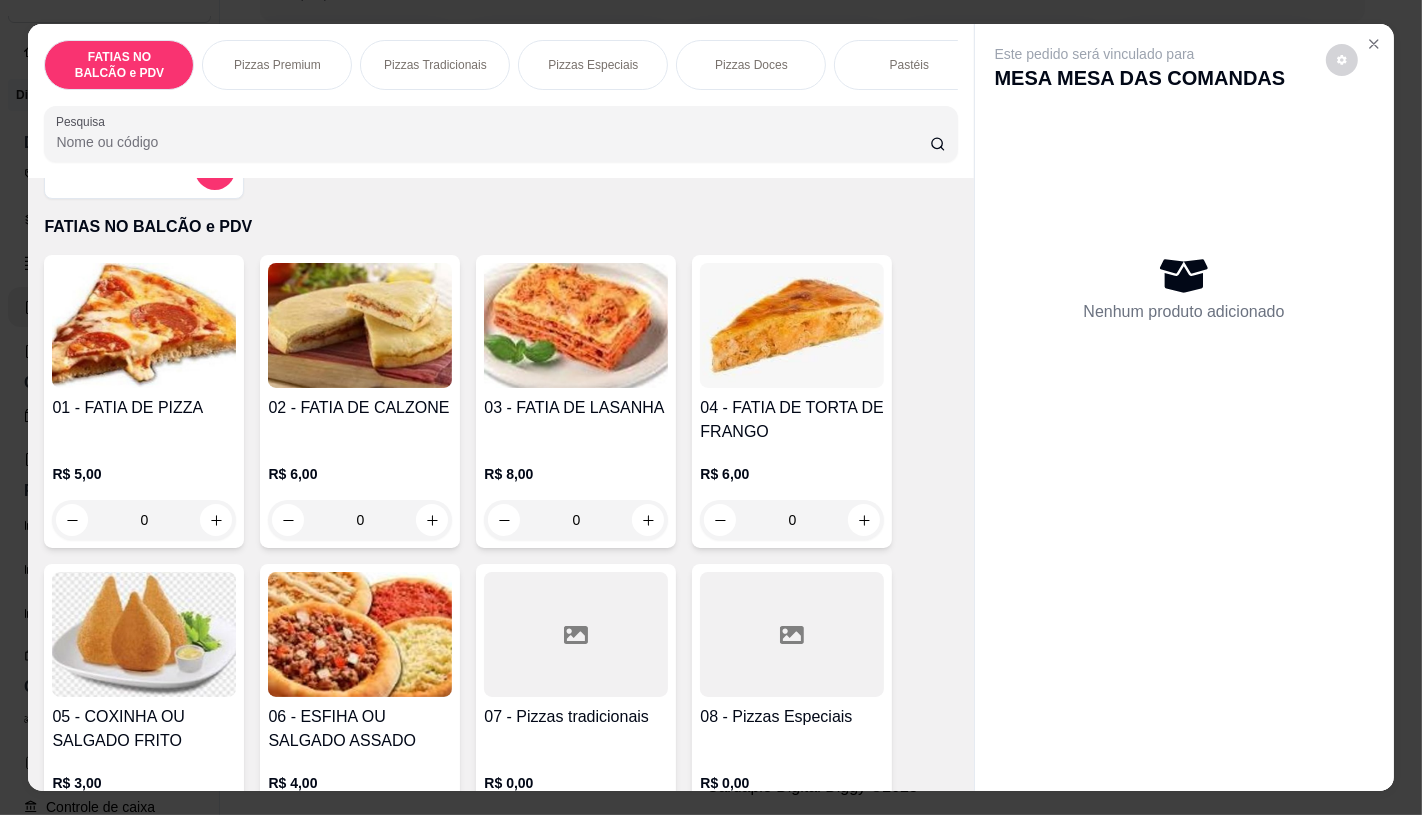scroll, scrollTop: 222, scrollLeft: 0, axis: vertical 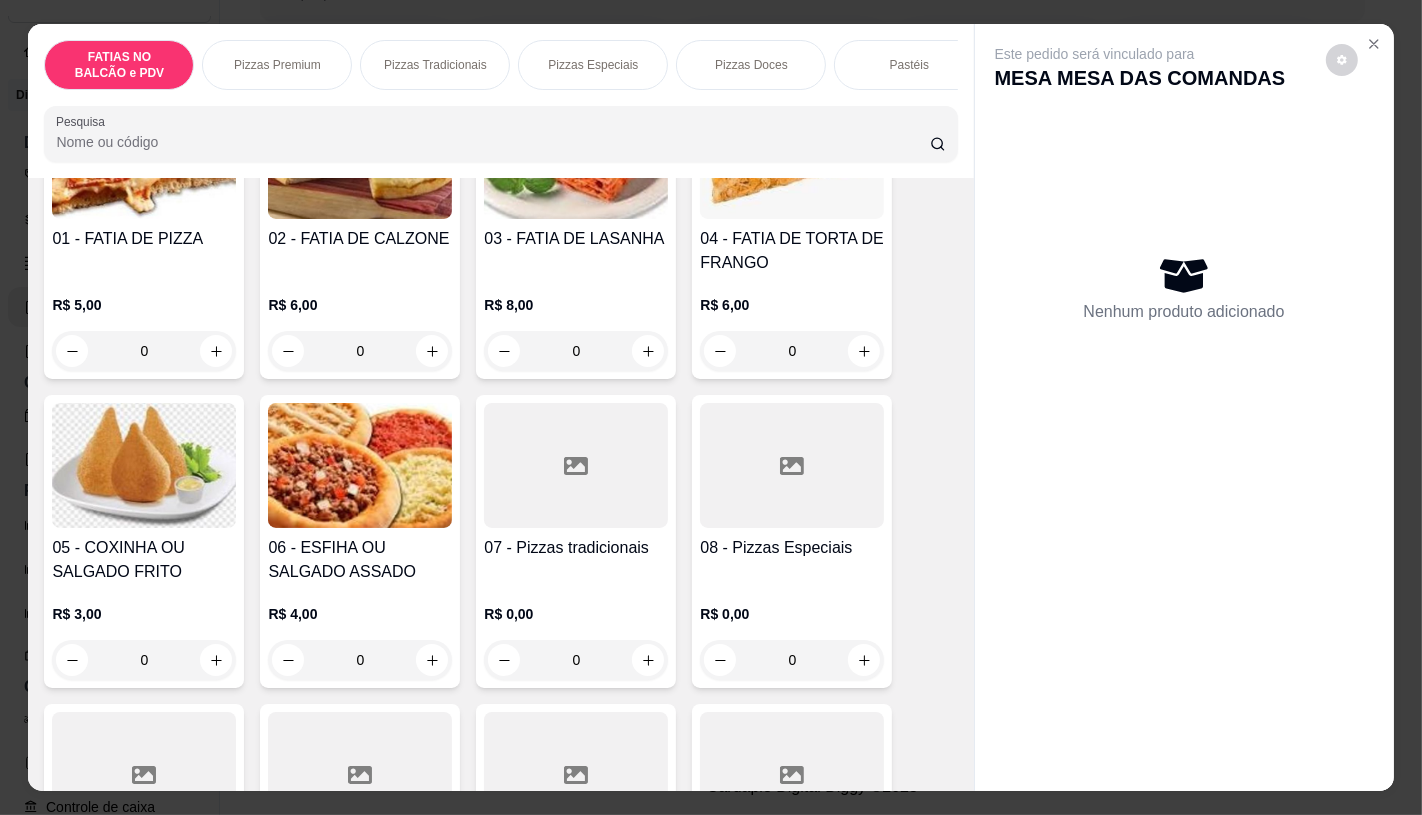 click at bounding box center [576, 465] 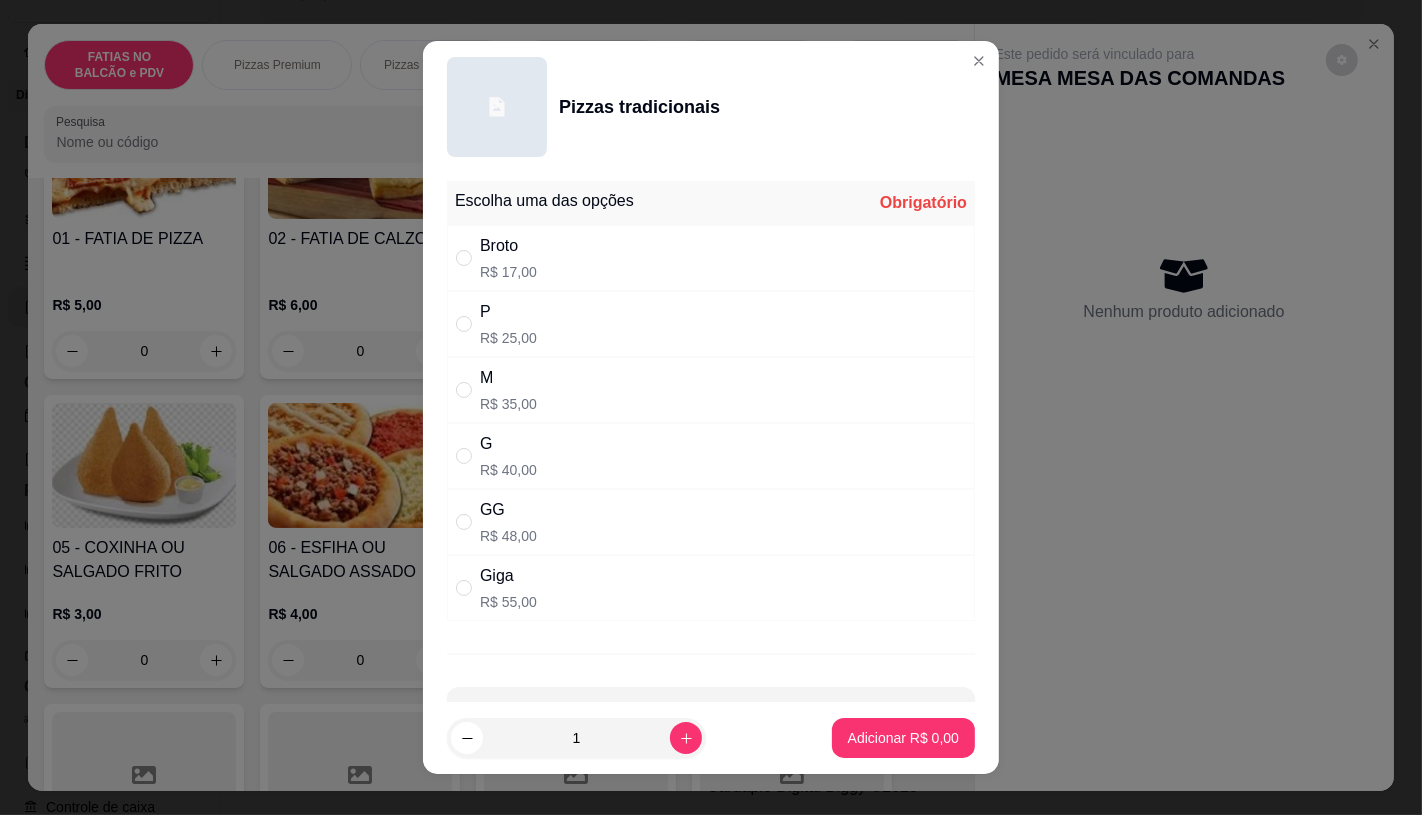 click on "G R$ 40,00" at bounding box center (711, 456) 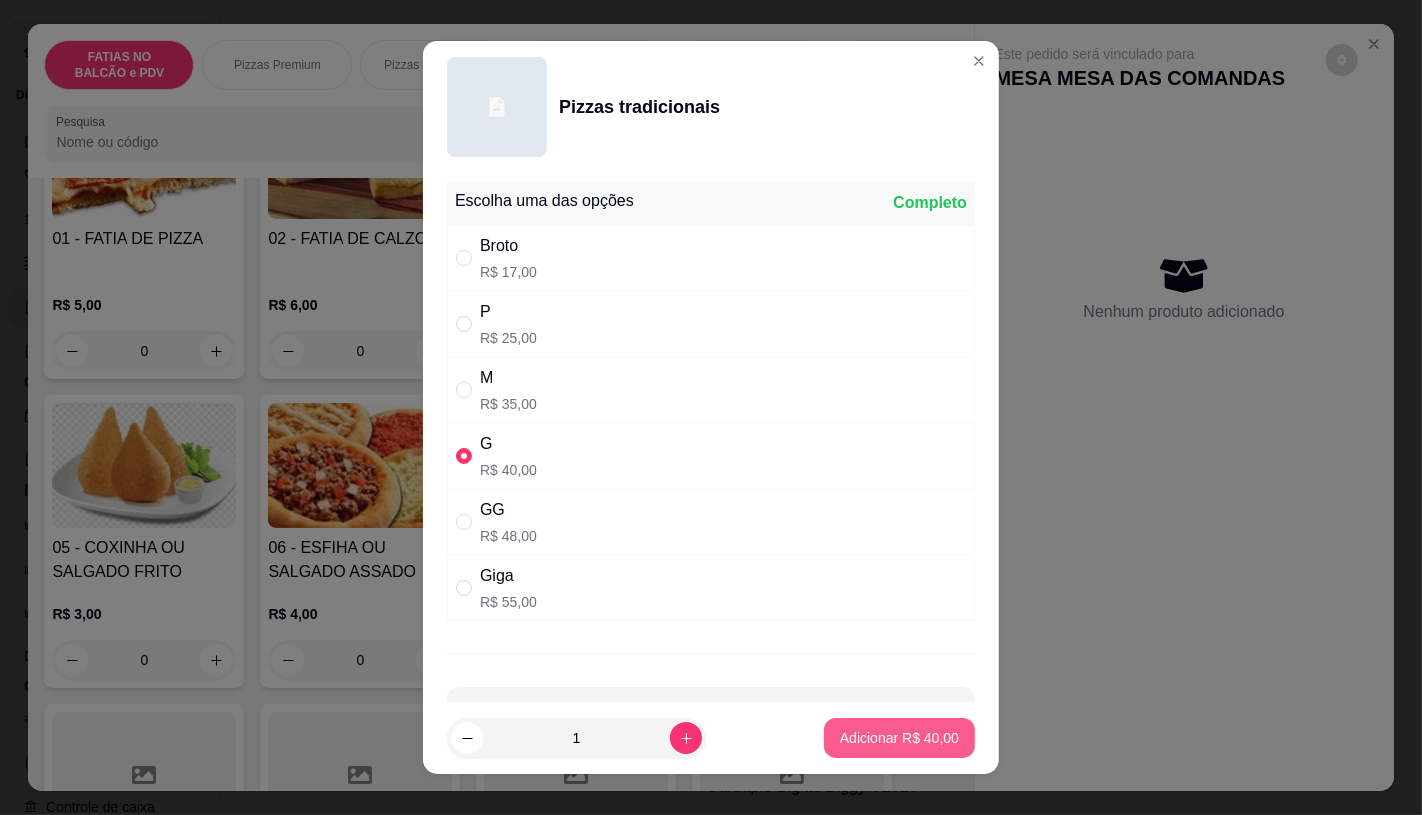 click on "Adicionar   R$ 40,00" at bounding box center [899, 738] 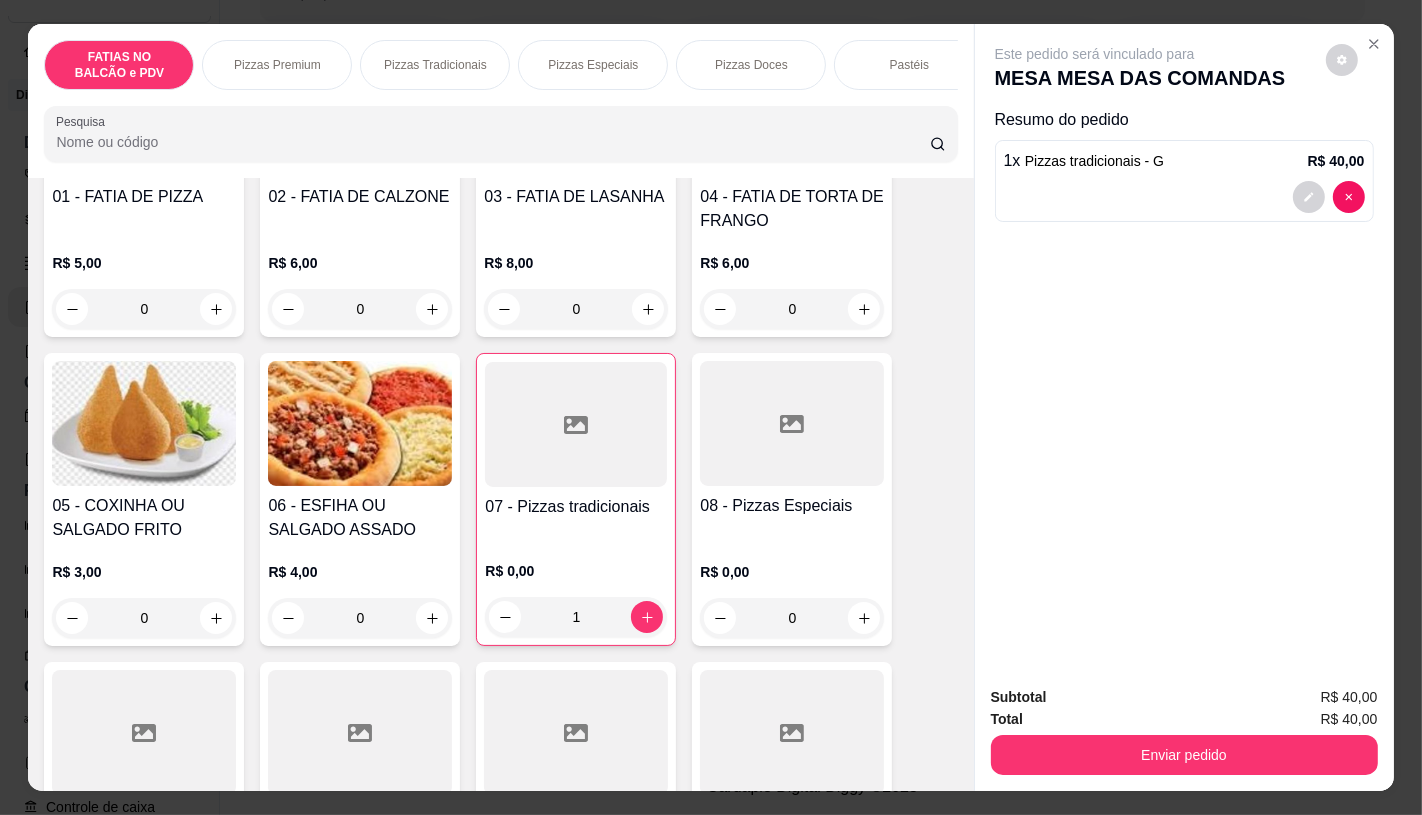 scroll, scrollTop: 333, scrollLeft: 0, axis: vertical 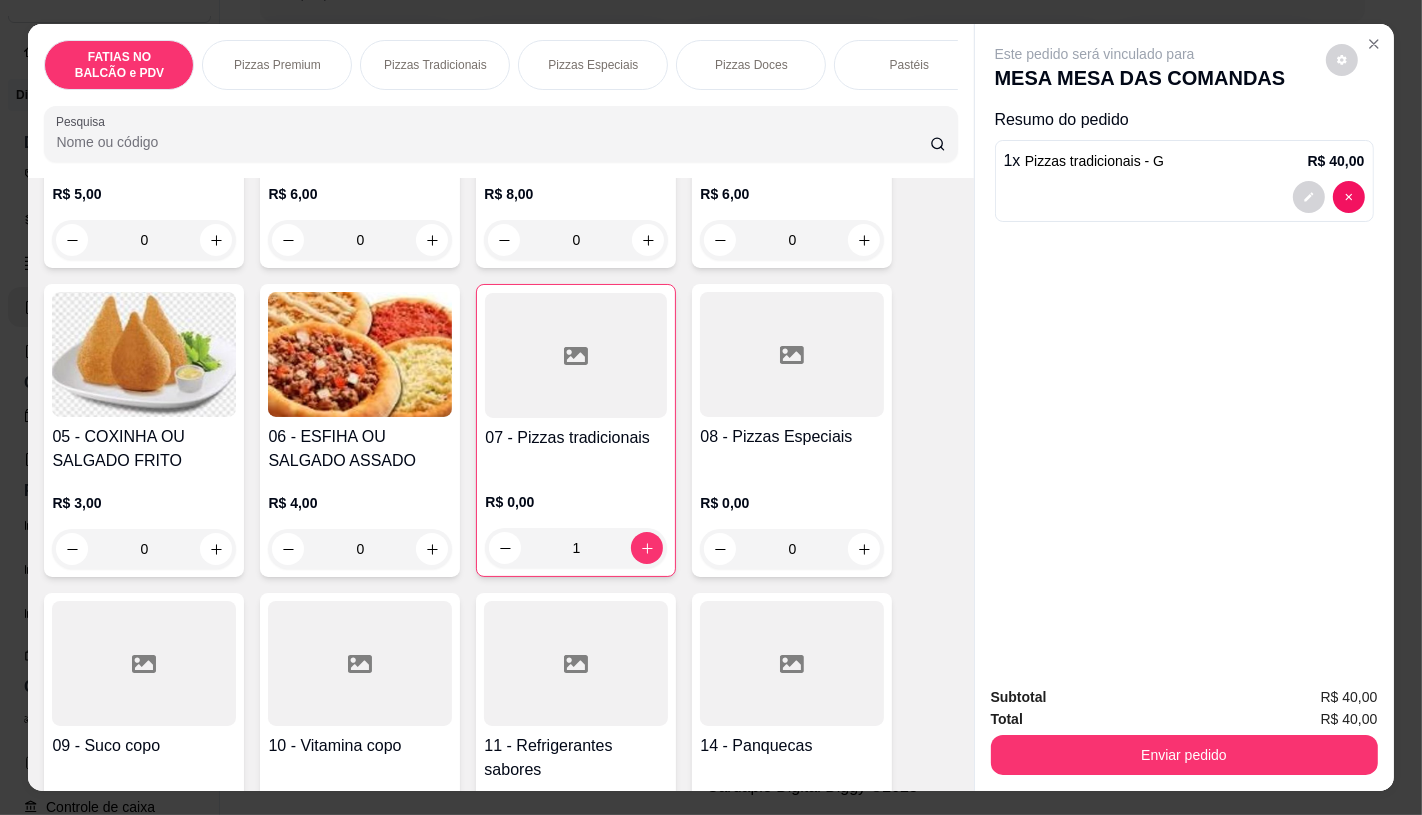 click at bounding box center [576, 663] 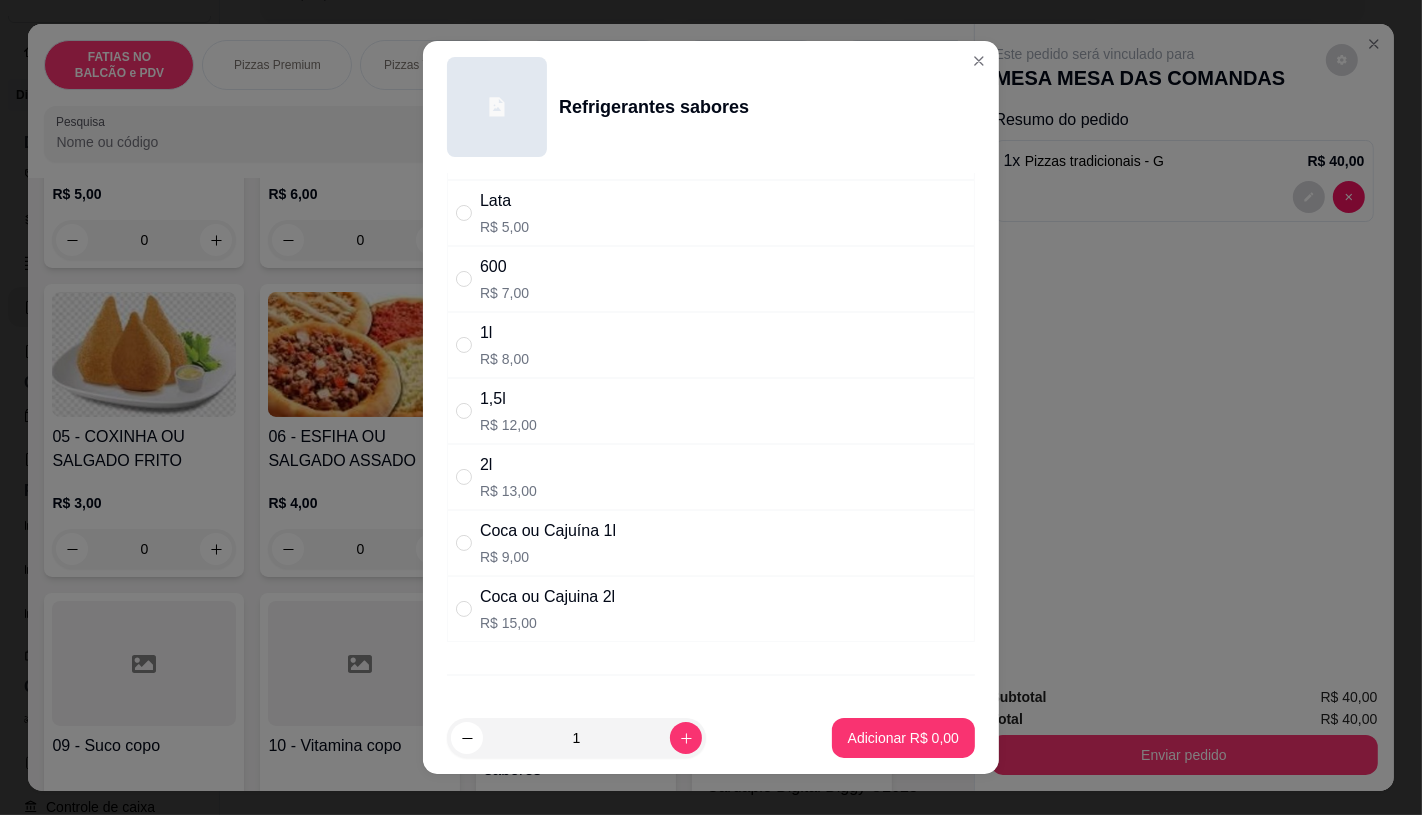 click on "R$ 15,00" at bounding box center [547, 623] 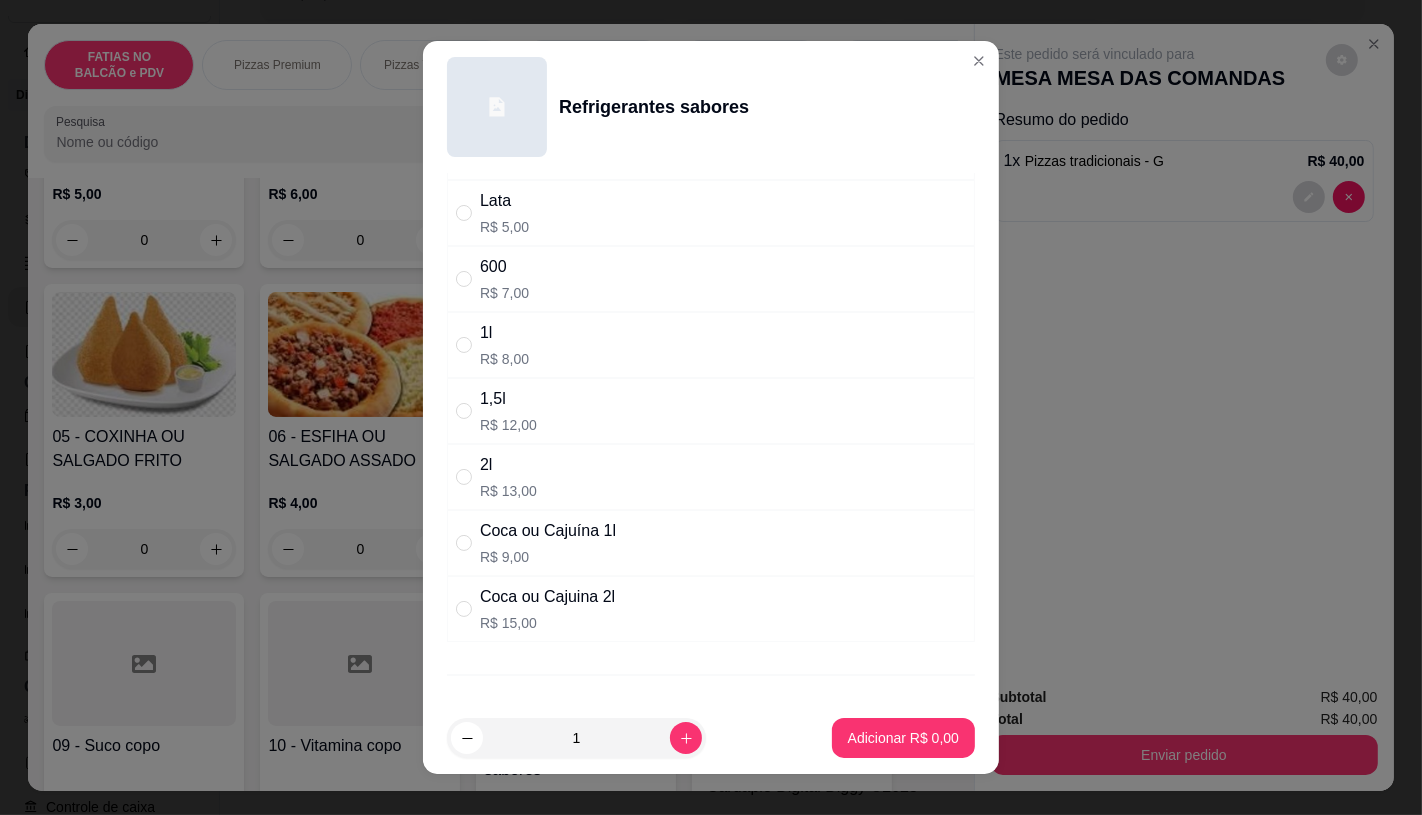 radio on "true" 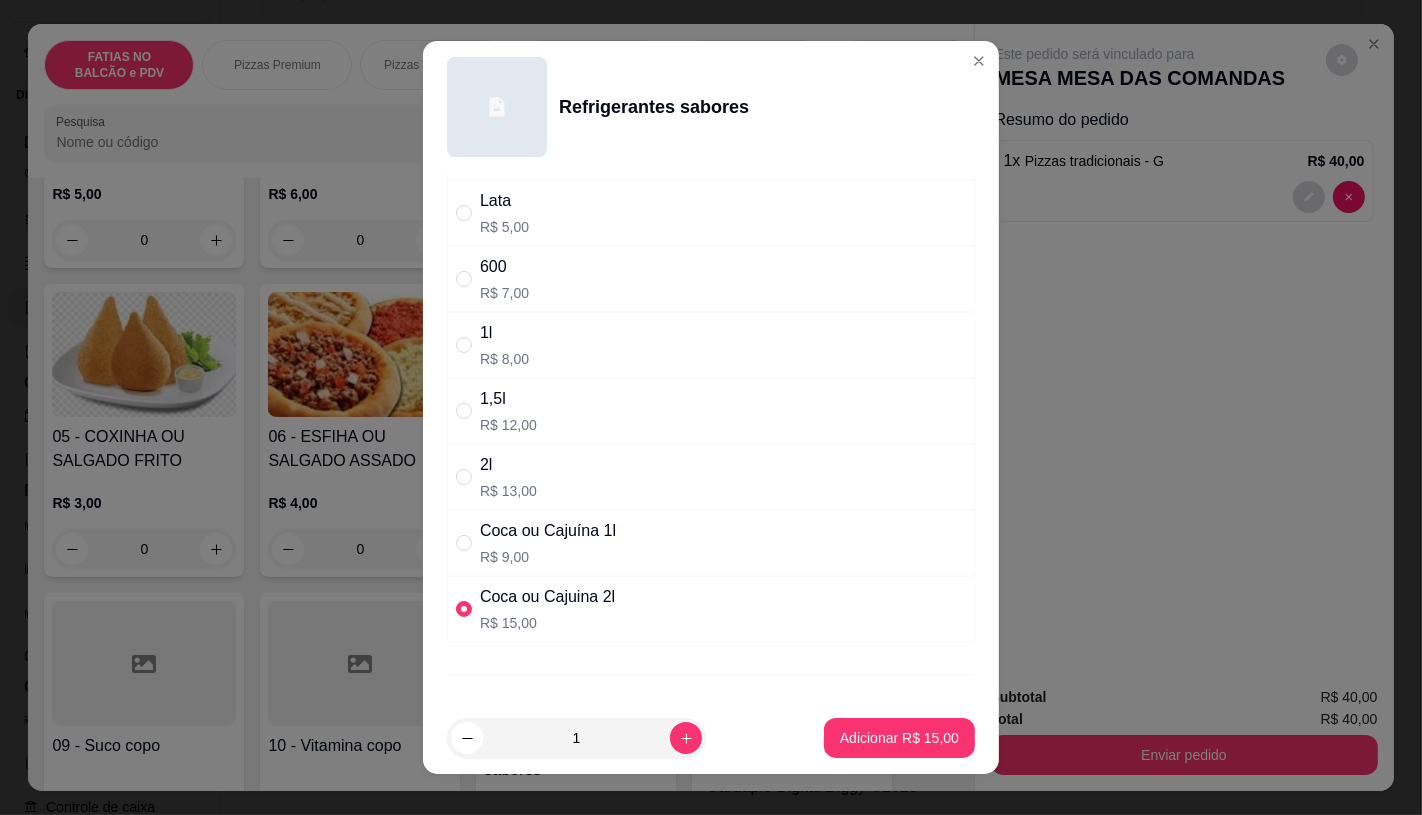 click on "Coca ou Cajuína 1l" at bounding box center (548, 531) 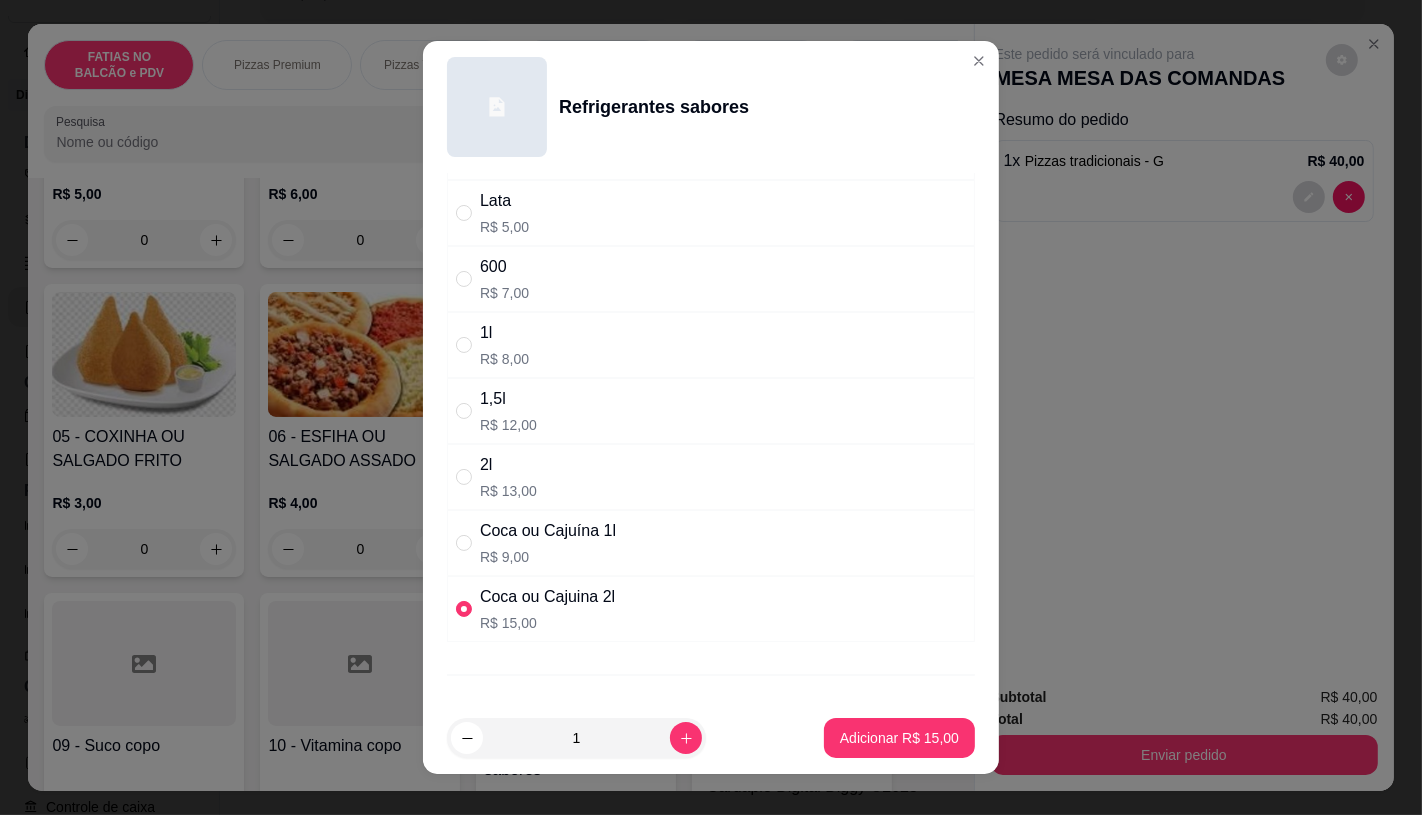 radio on "true" 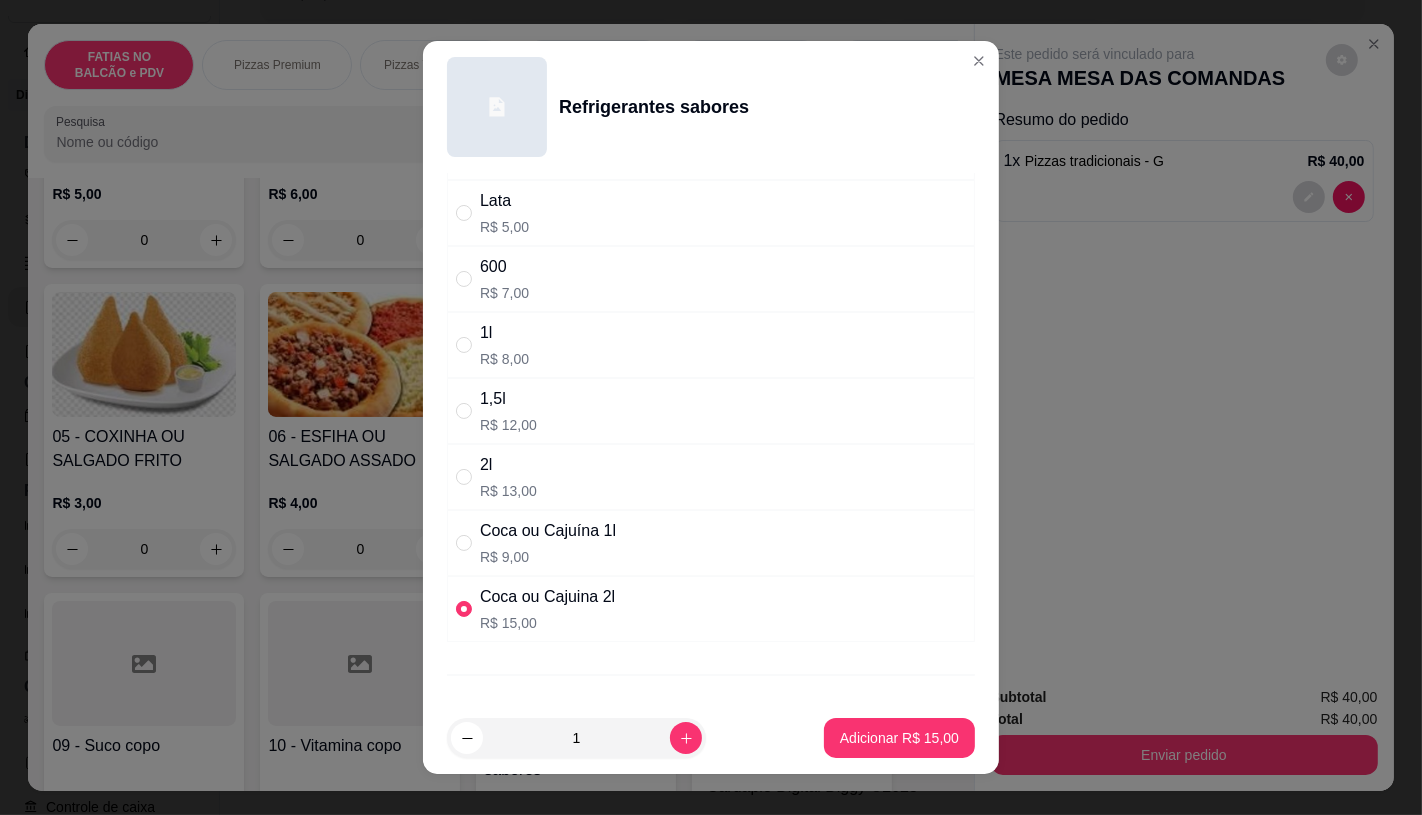 radio on "false" 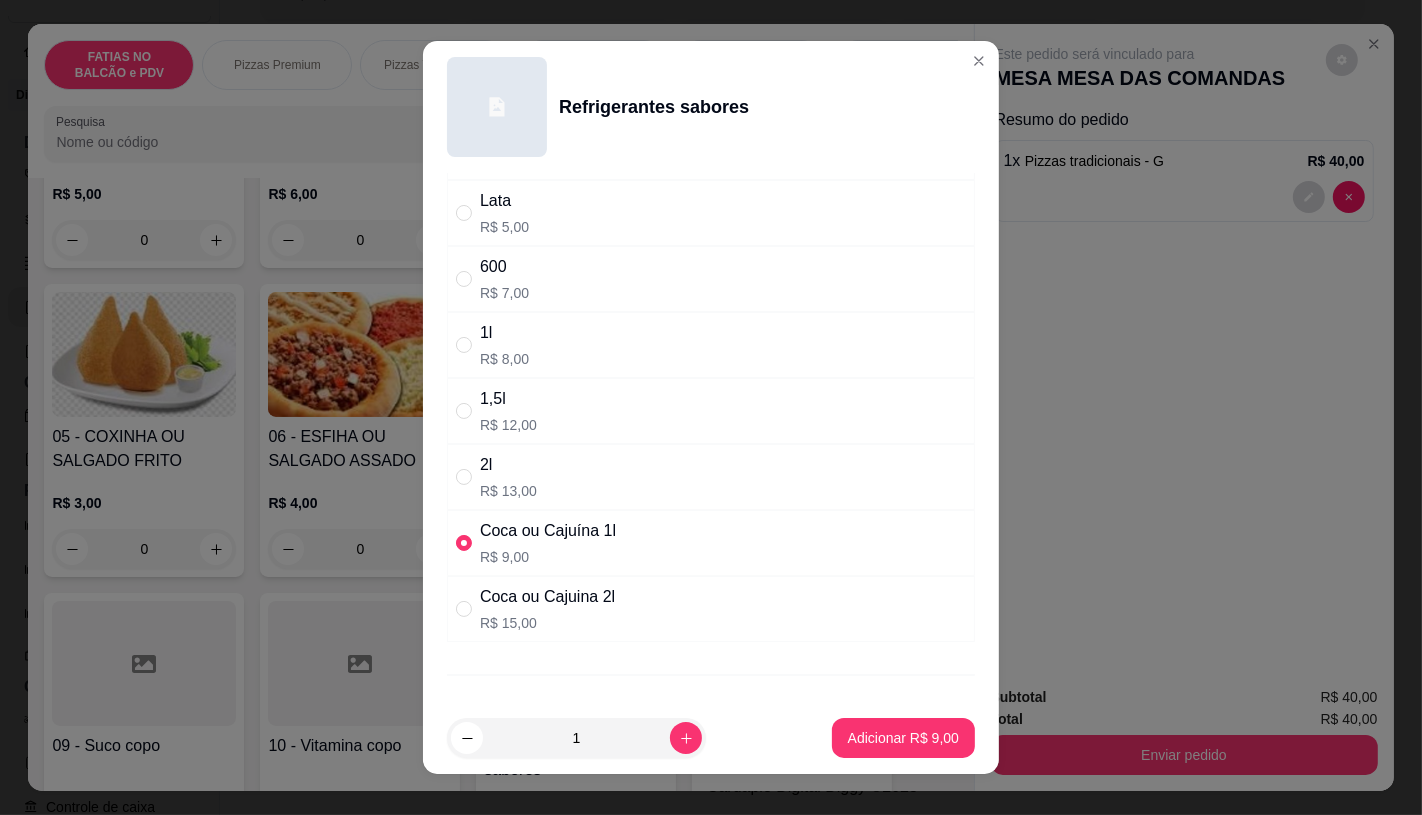 click on "1 Adicionar   R$ 9,00" at bounding box center [711, 738] 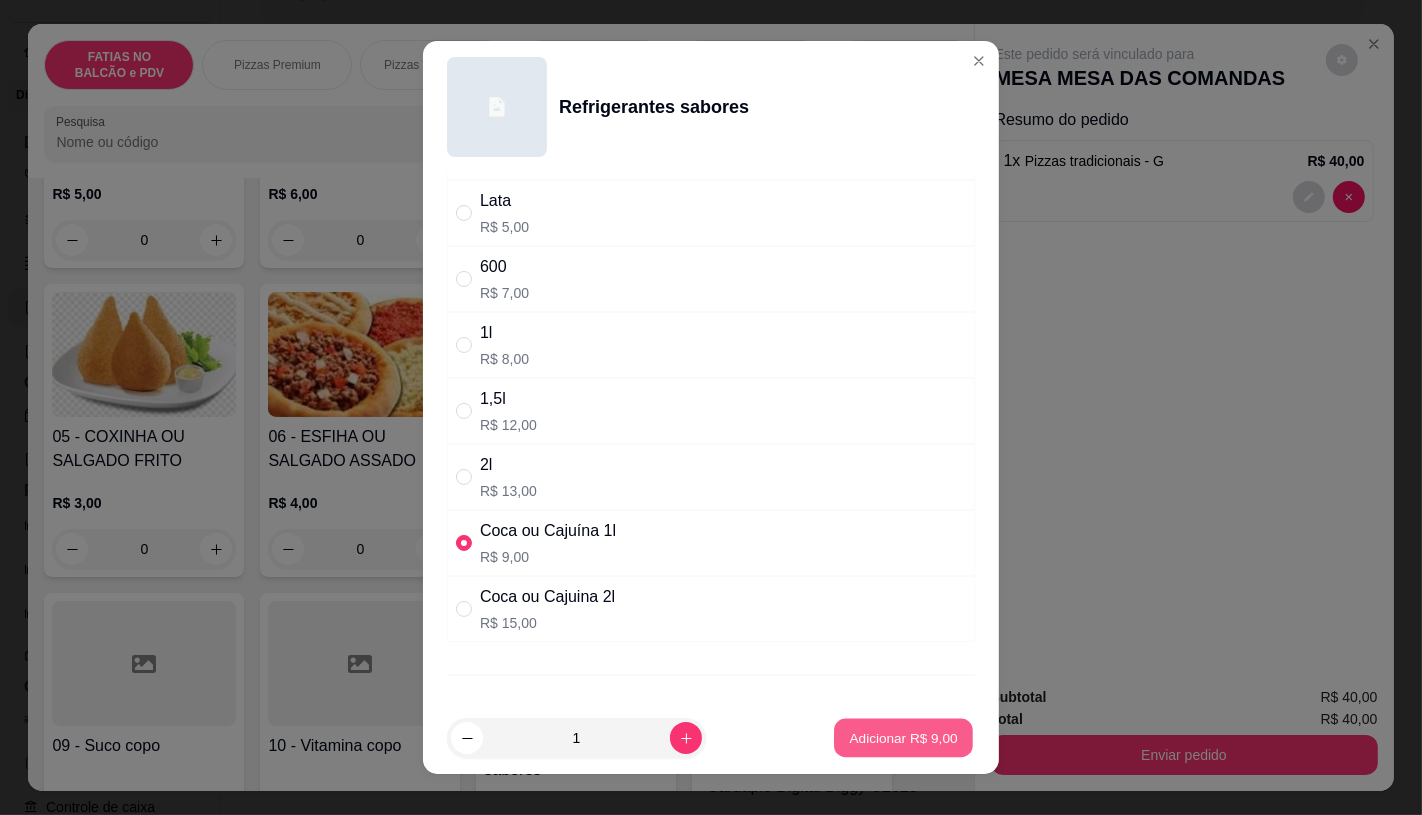 click on "Adicionar   R$ 9,00" at bounding box center [903, 738] 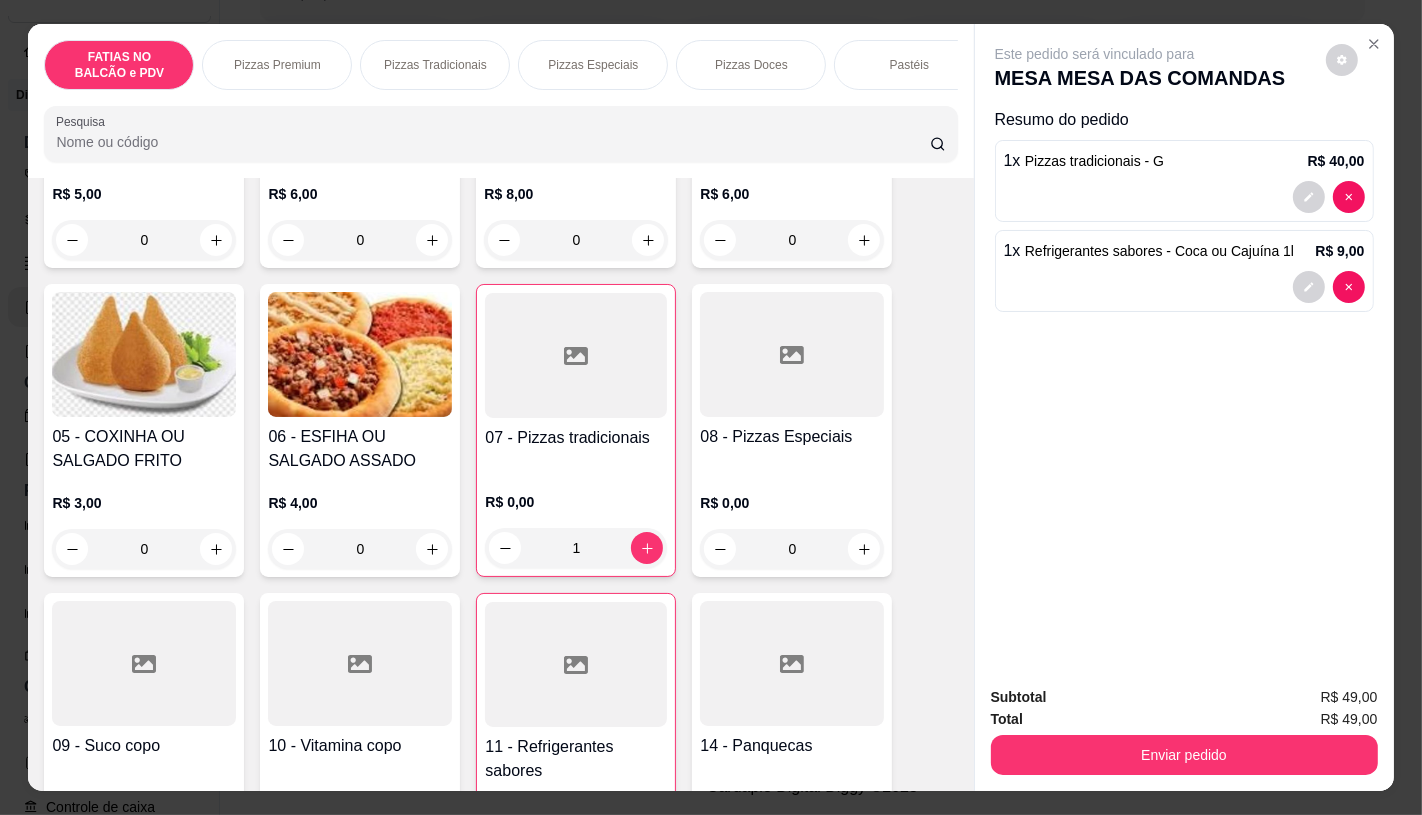 scroll, scrollTop: 0, scrollLeft: 2080, axis: horizontal 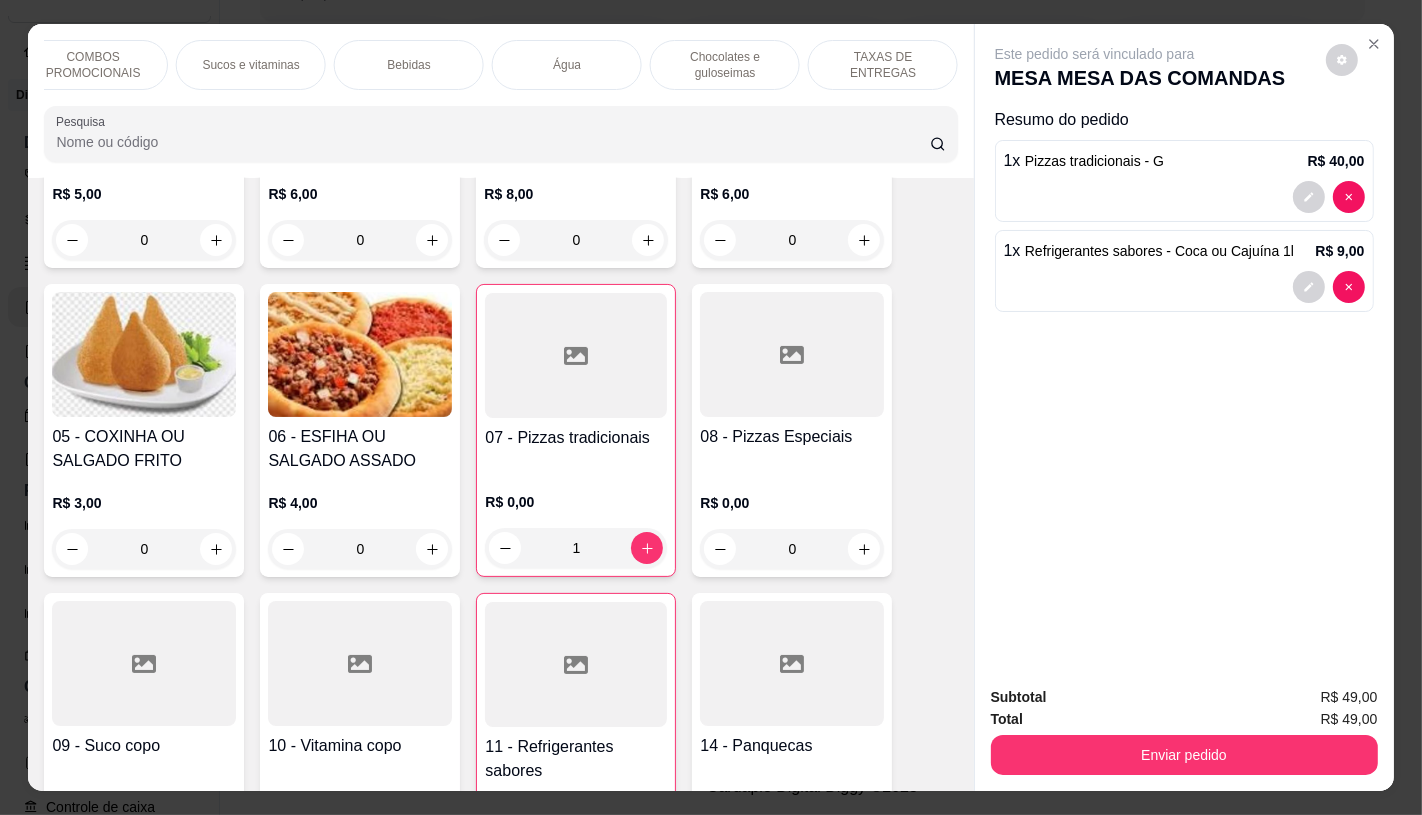 click on "TAXAS DE ENTREGAS" at bounding box center [883, 65] 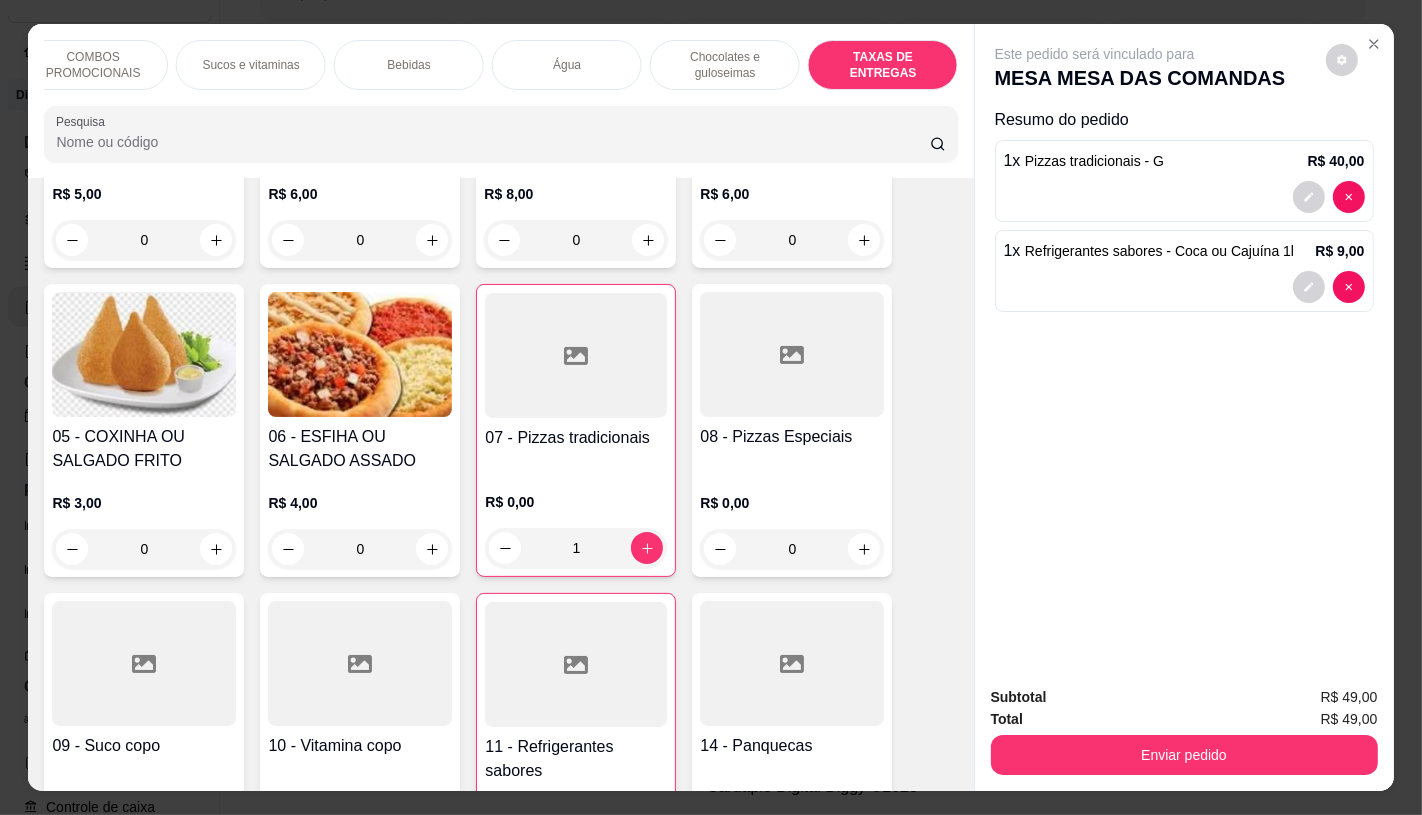 scroll, scrollTop: 13375, scrollLeft: 0, axis: vertical 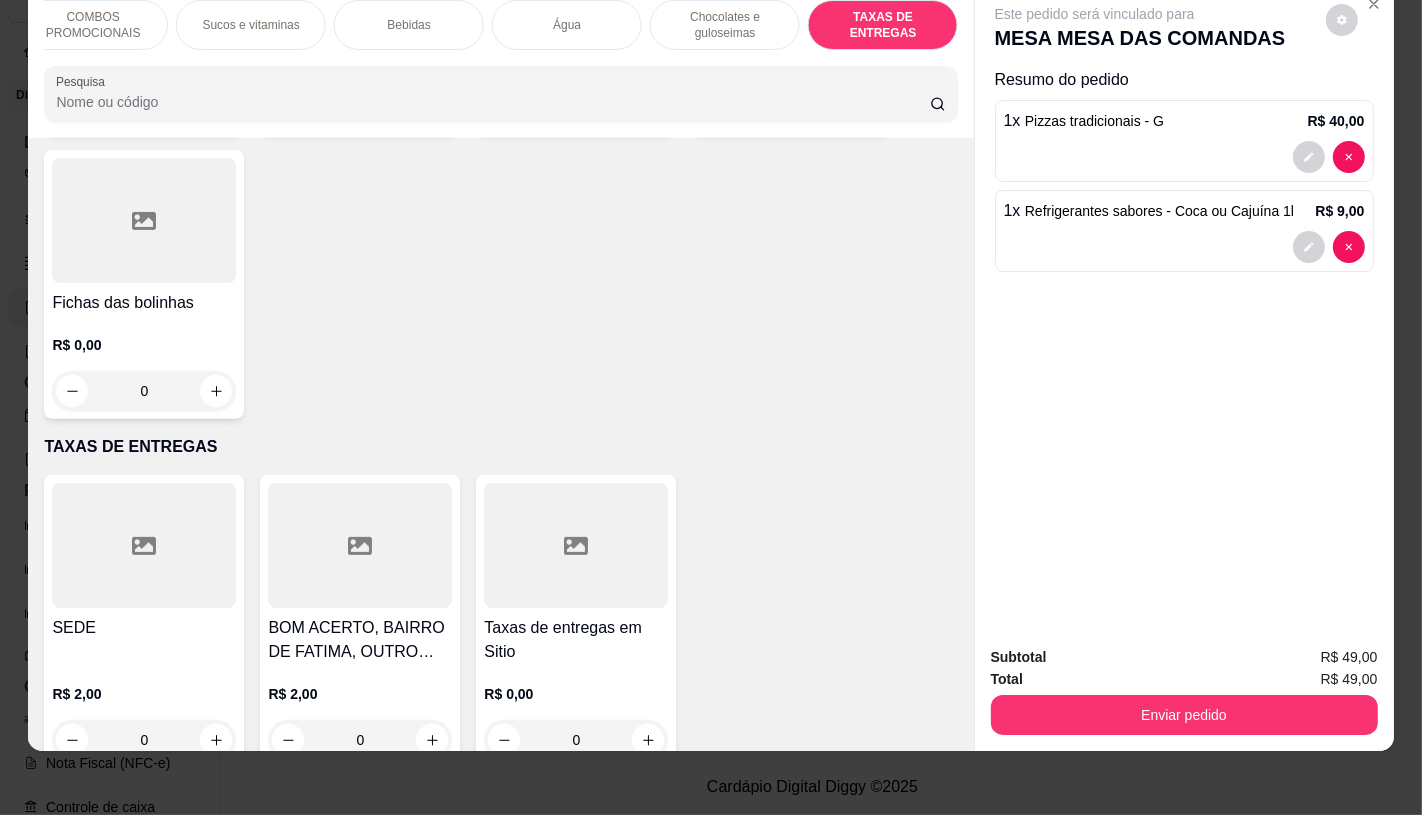 click at bounding box center [576, 545] 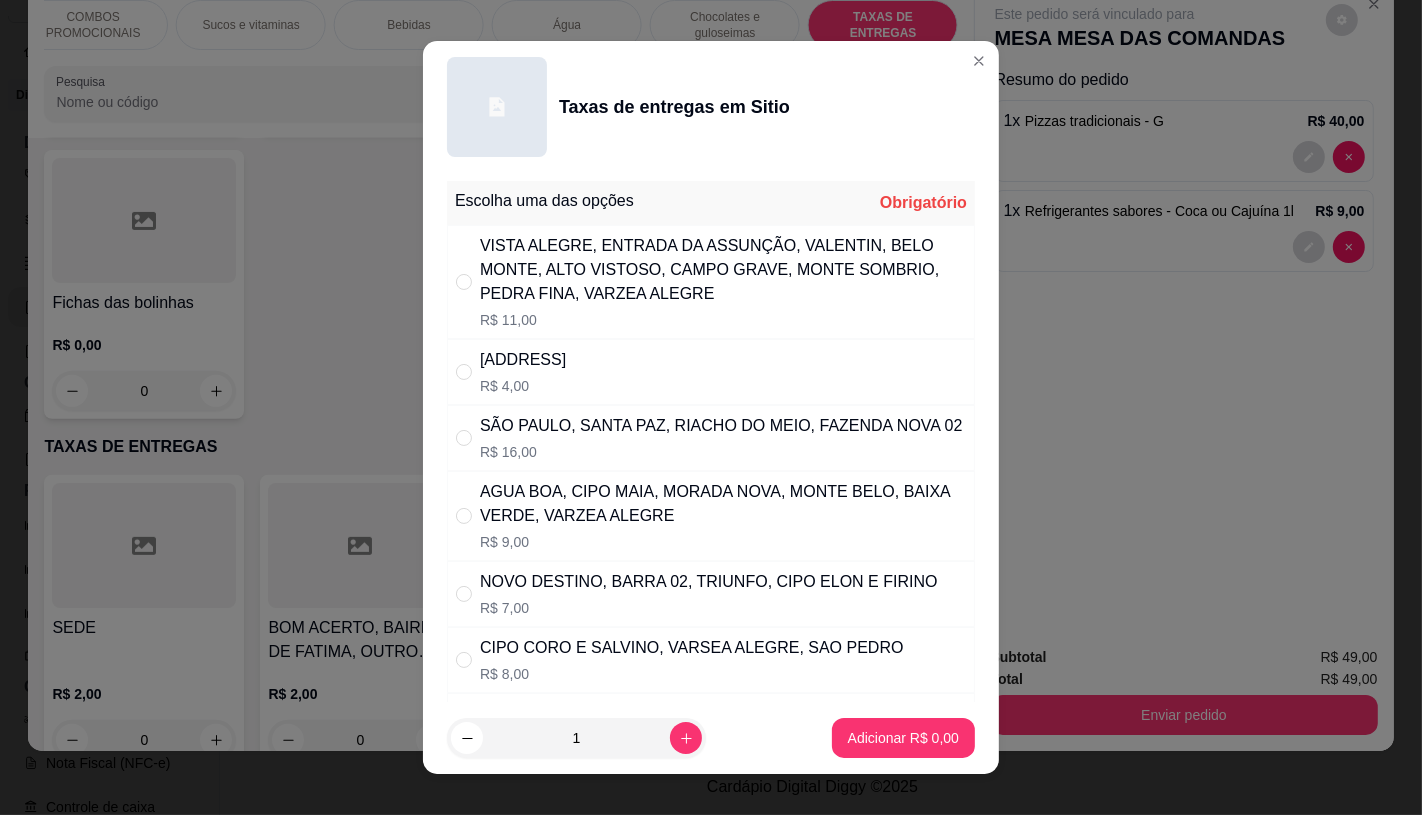 click on "AGUA BOA, CIPO MAIA, MORADA NOVA, MONTE BELO, BAIXA VERDE, VARZEA ALEGRE" at bounding box center (723, 504) 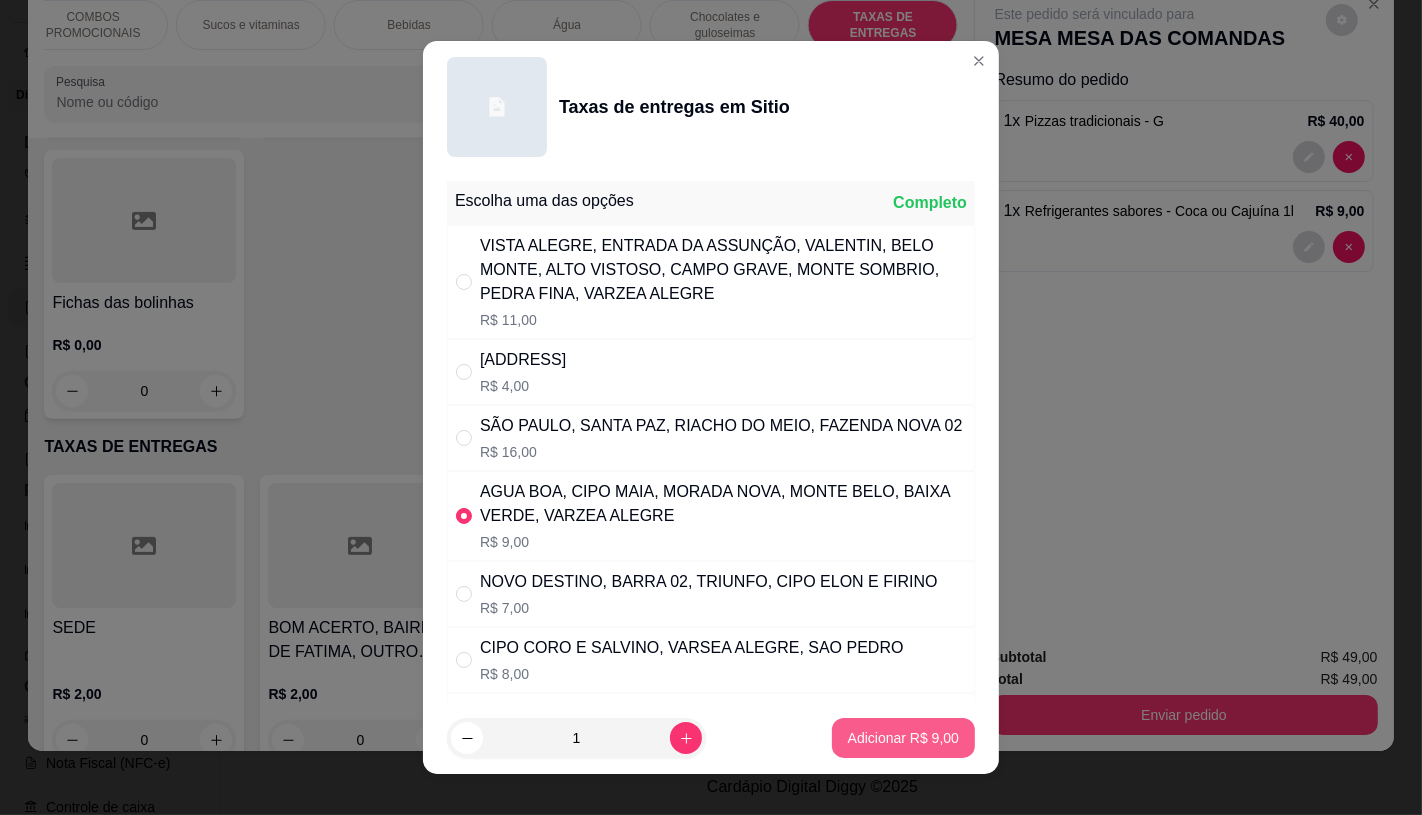 click on "Adicionar   R$ 9,00" at bounding box center [903, 738] 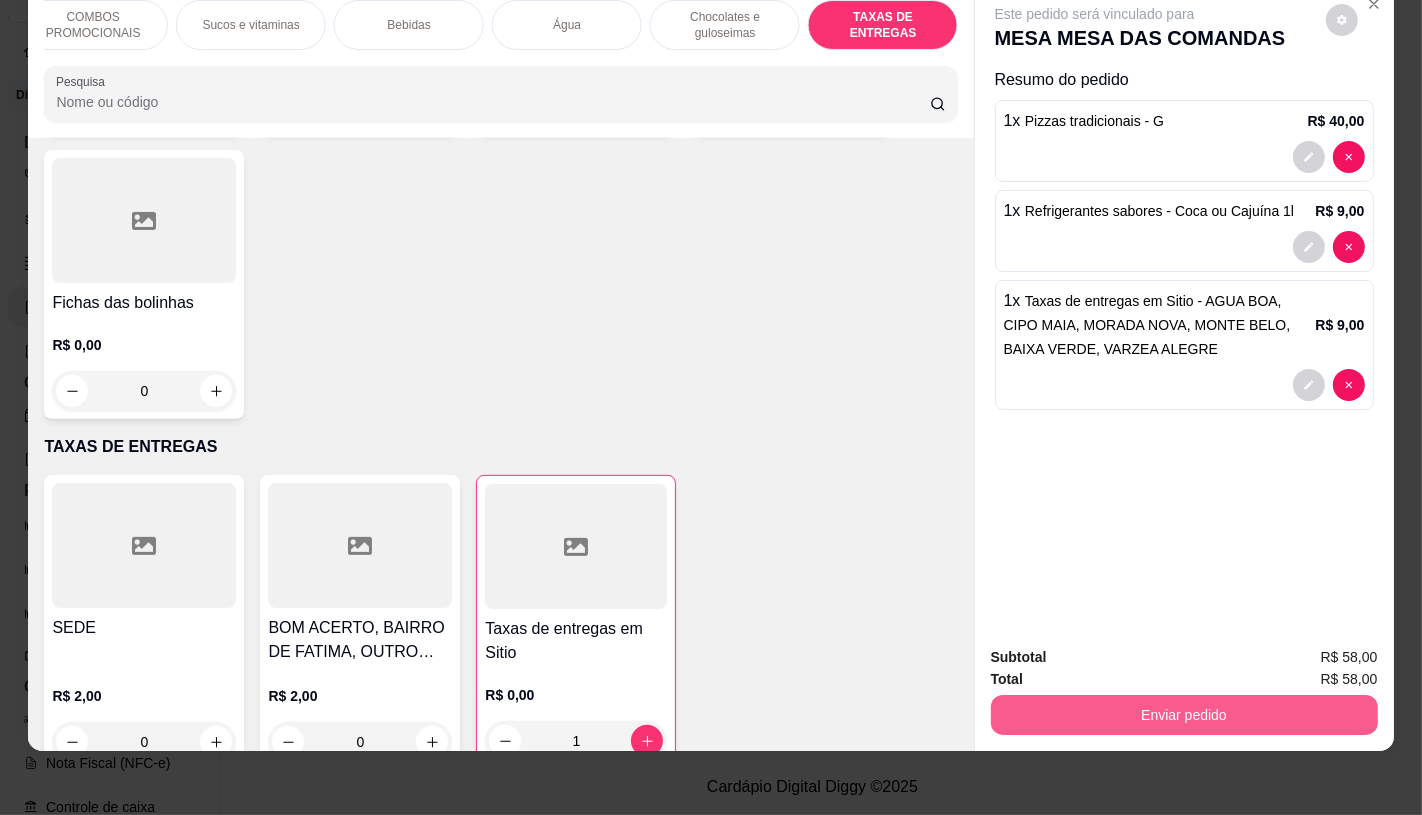 click on "Enviar pedido" at bounding box center (1184, 715) 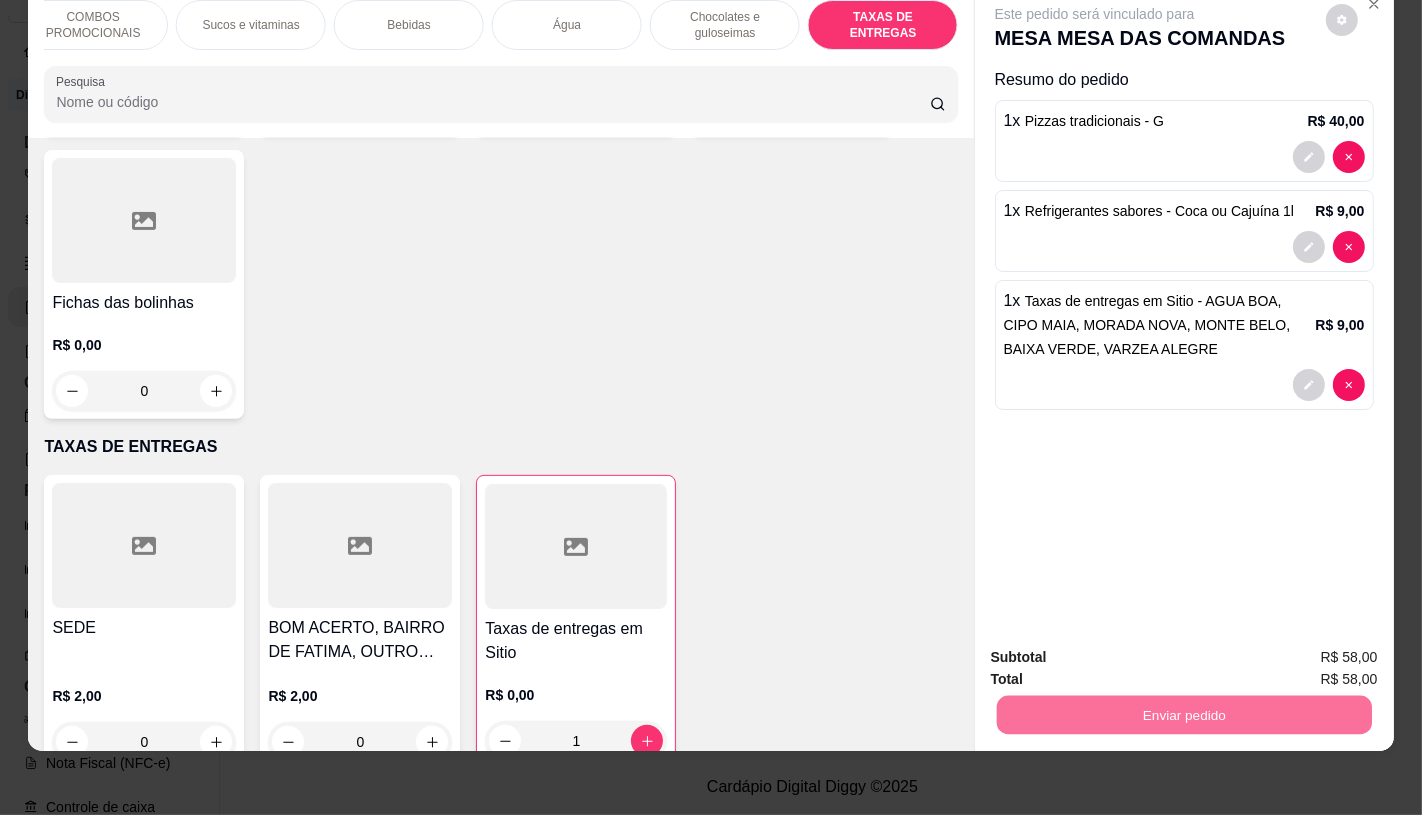 click on "Não registrar e enviar pedido" at bounding box center (1117, 649) 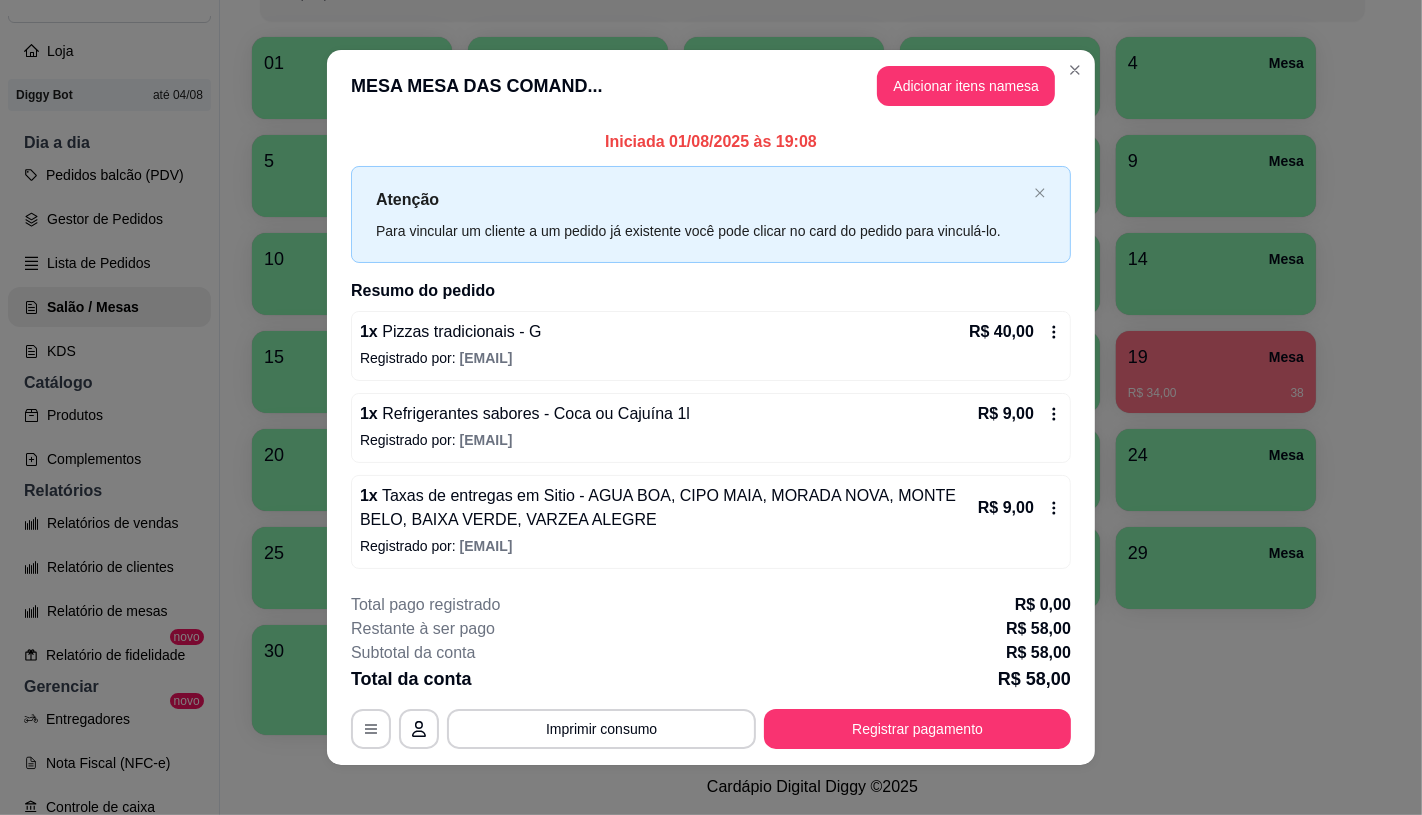 click on "Registrar pagamento" at bounding box center [917, 729] 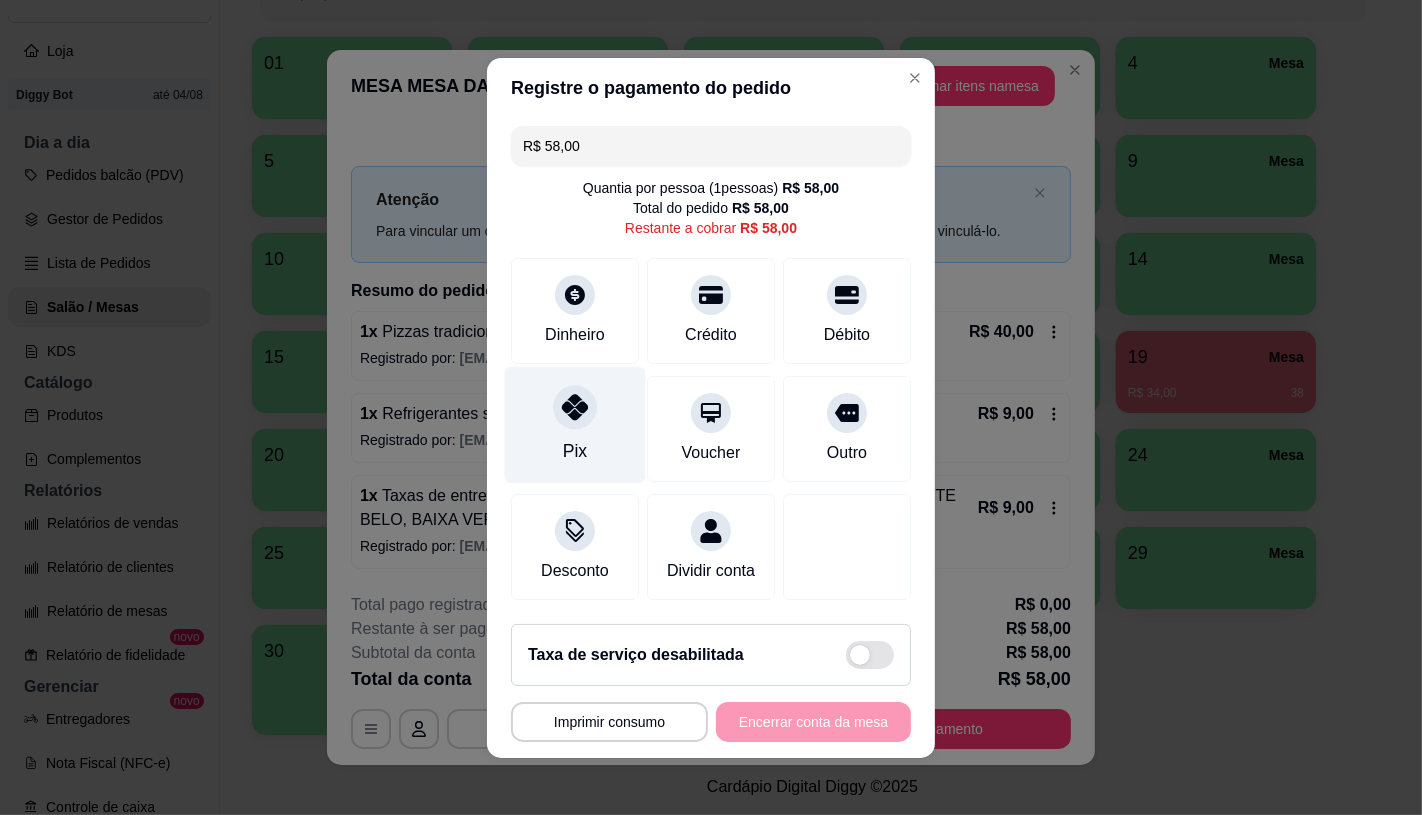 click at bounding box center (575, 407) 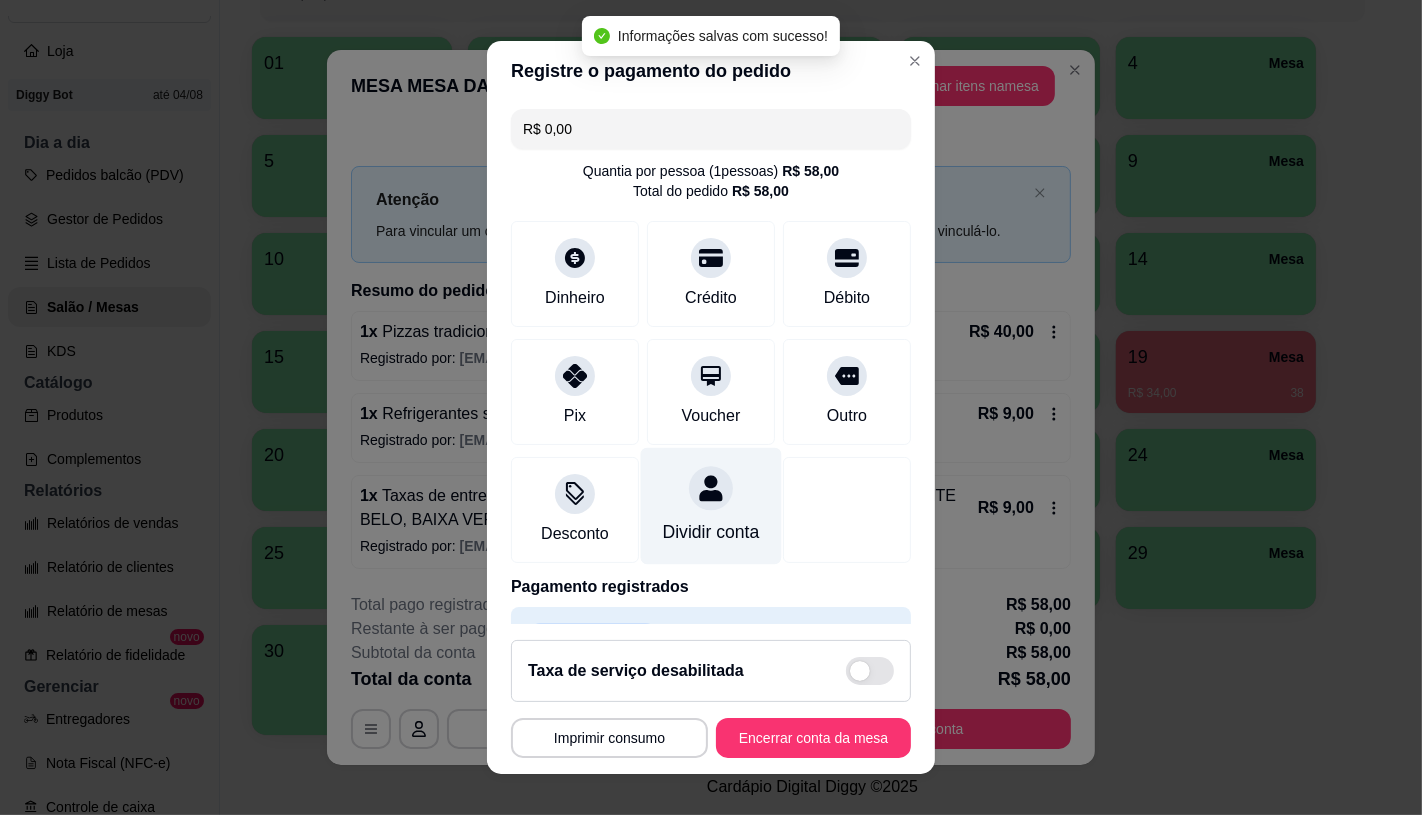 type on "R$ 0,00" 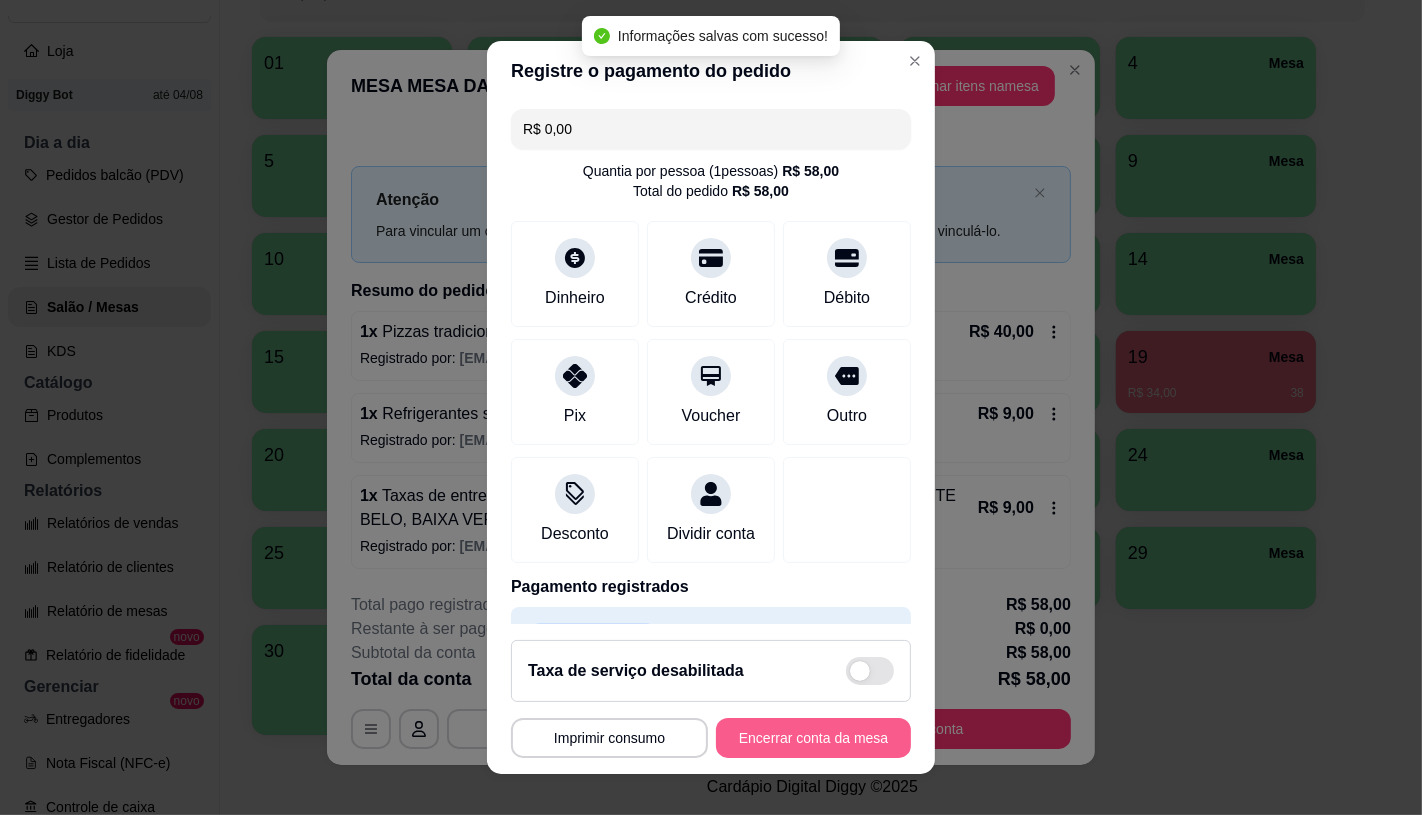 click on "Encerrar conta da mesa" at bounding box center (813, 738) 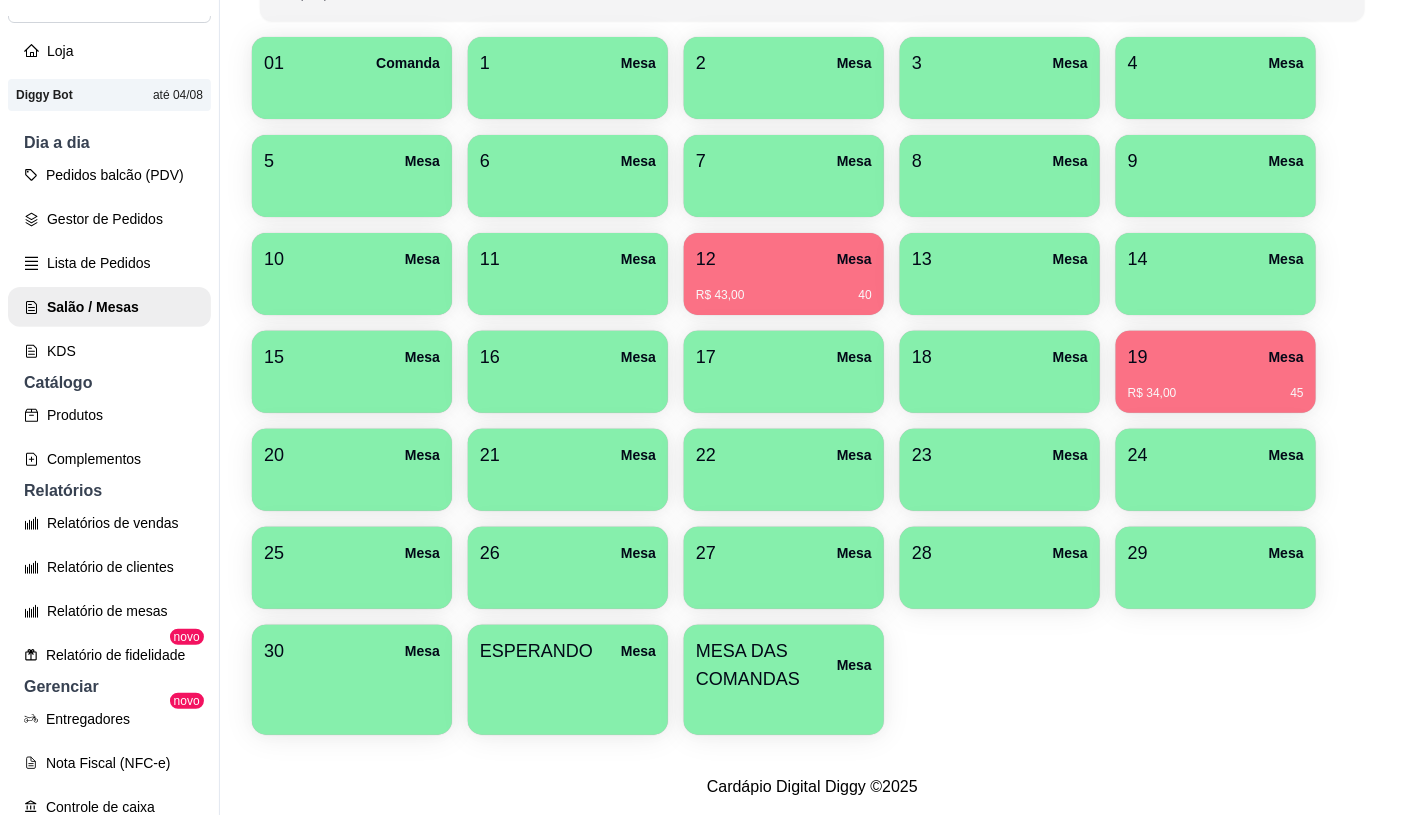 click on "R$ 43,00 40" at bounding box center (784, 295) 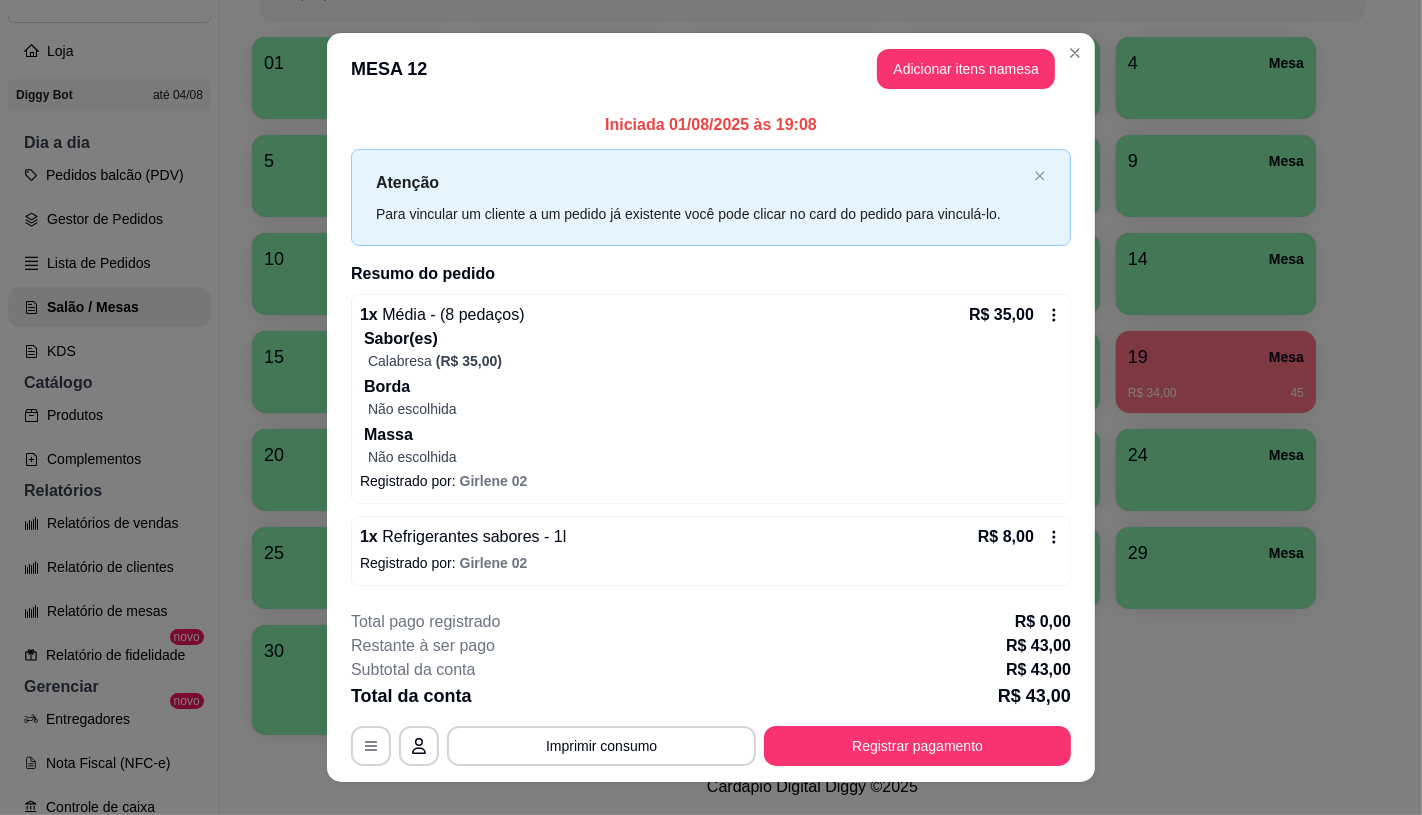 scroll, scrollTop: 31, scrollLeft: 0, axis: vertical 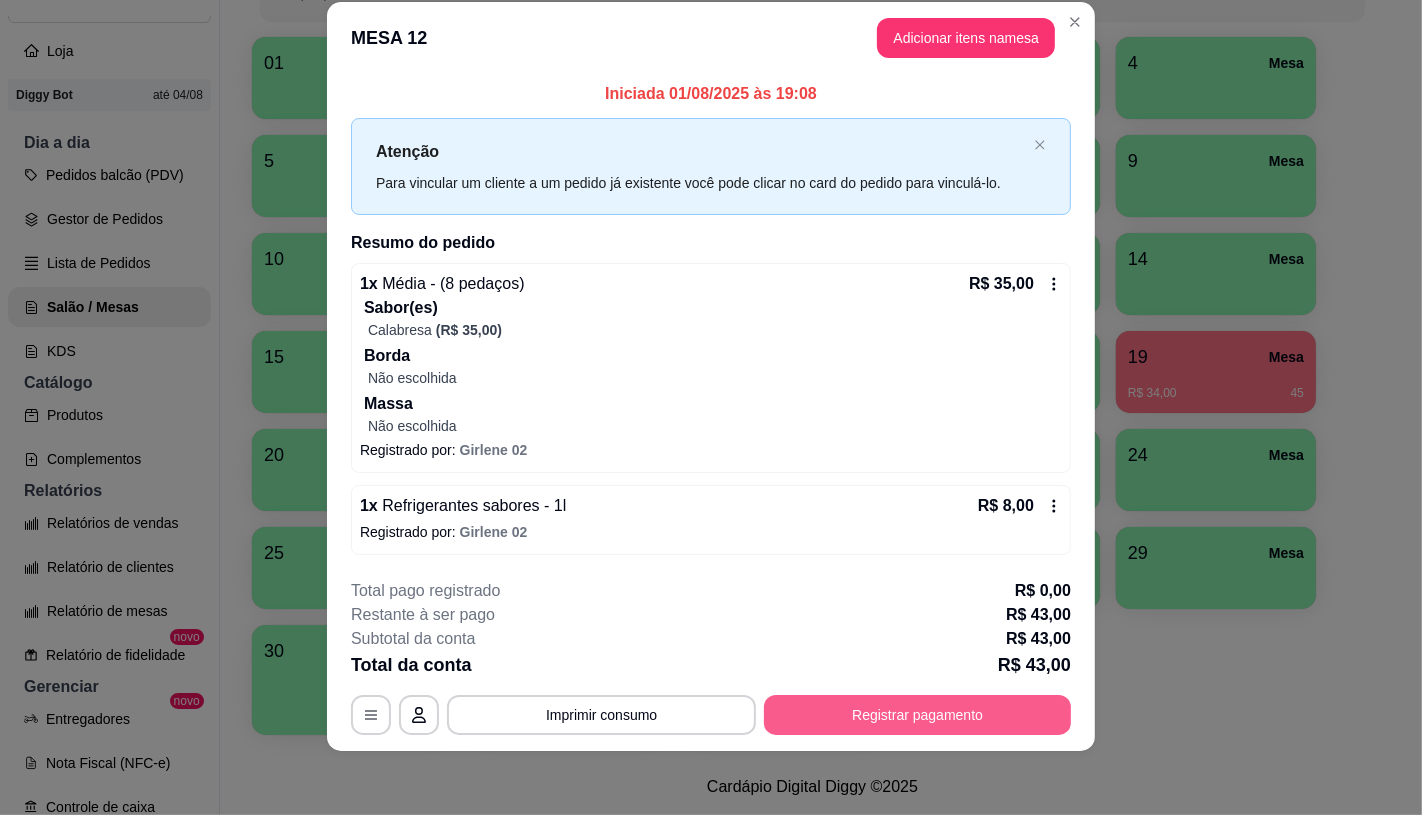 click on "Registrar pagamento" at bounding box center [917, 715] 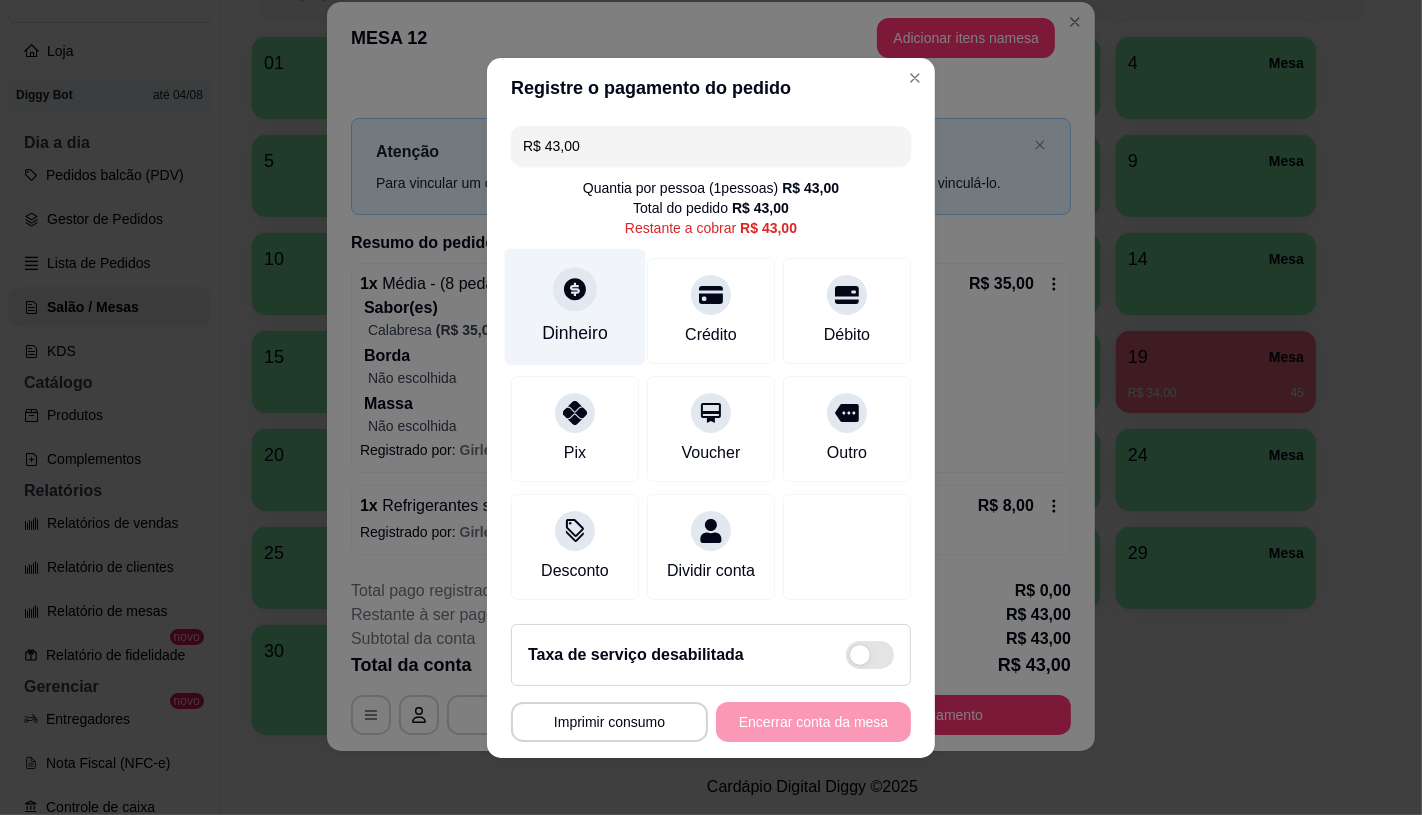 click 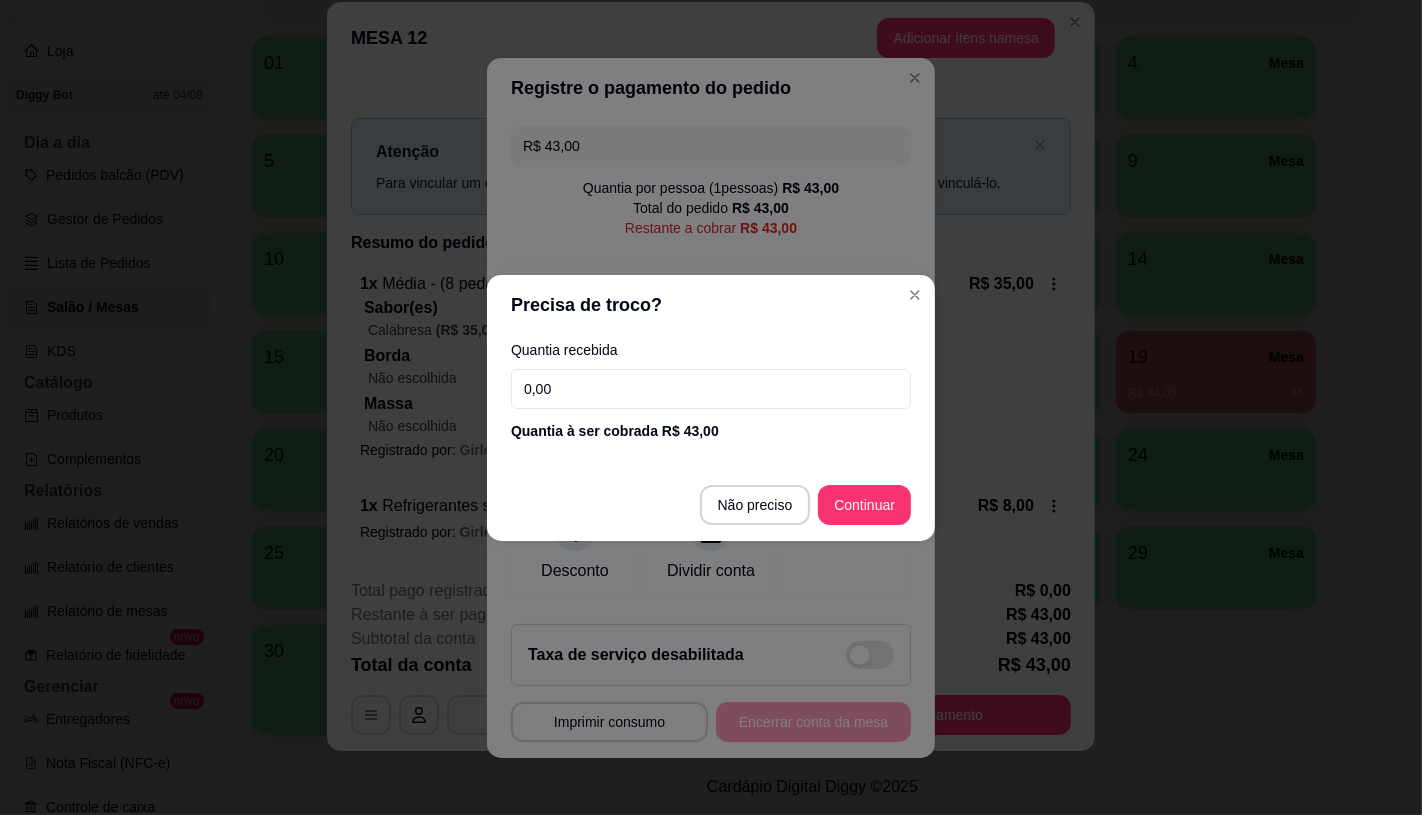 click on "Quantia recebida 0,00 Quantia à ser cobrada   R$ 43,00" at bounding box center [711, 392] 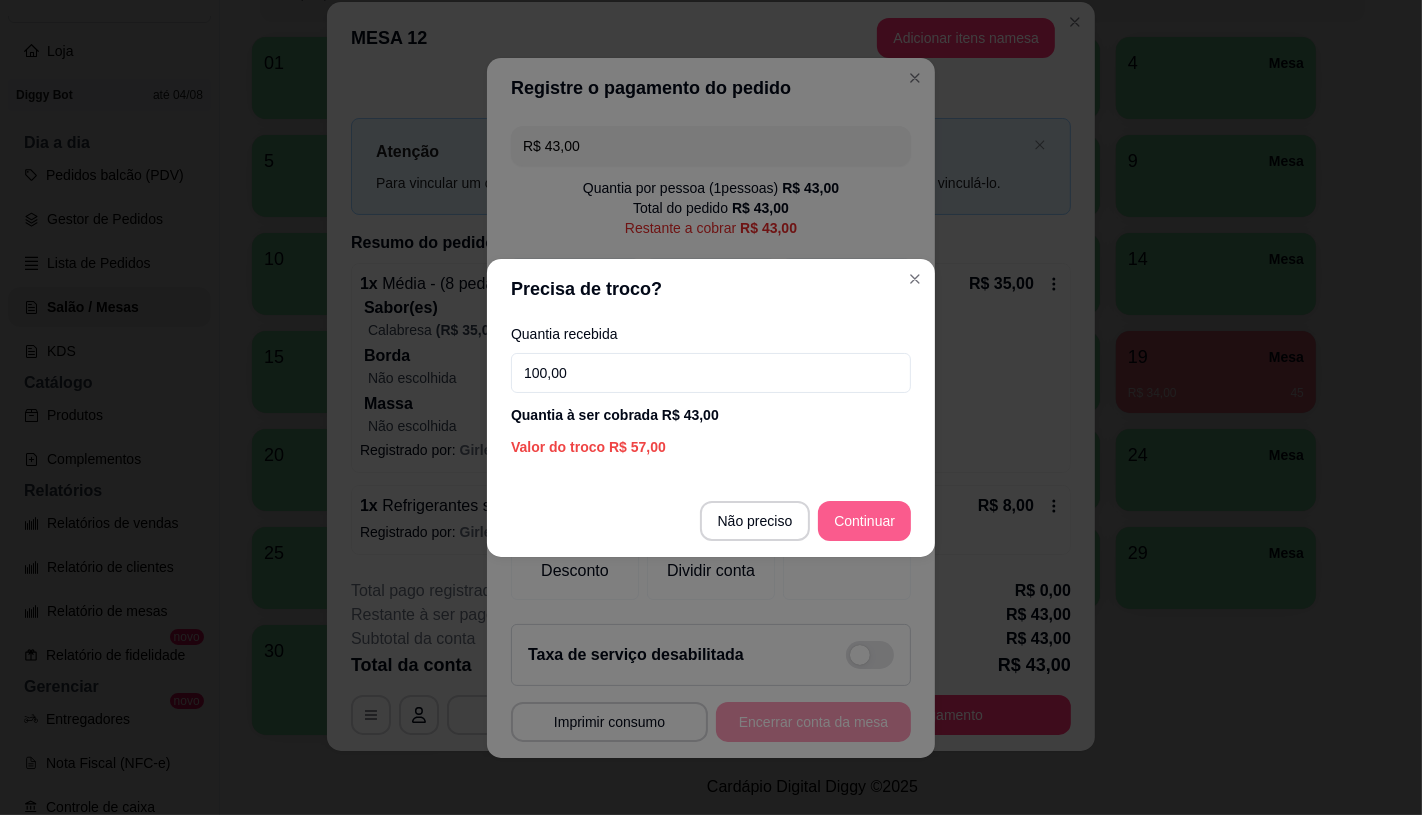 type on "100,00" 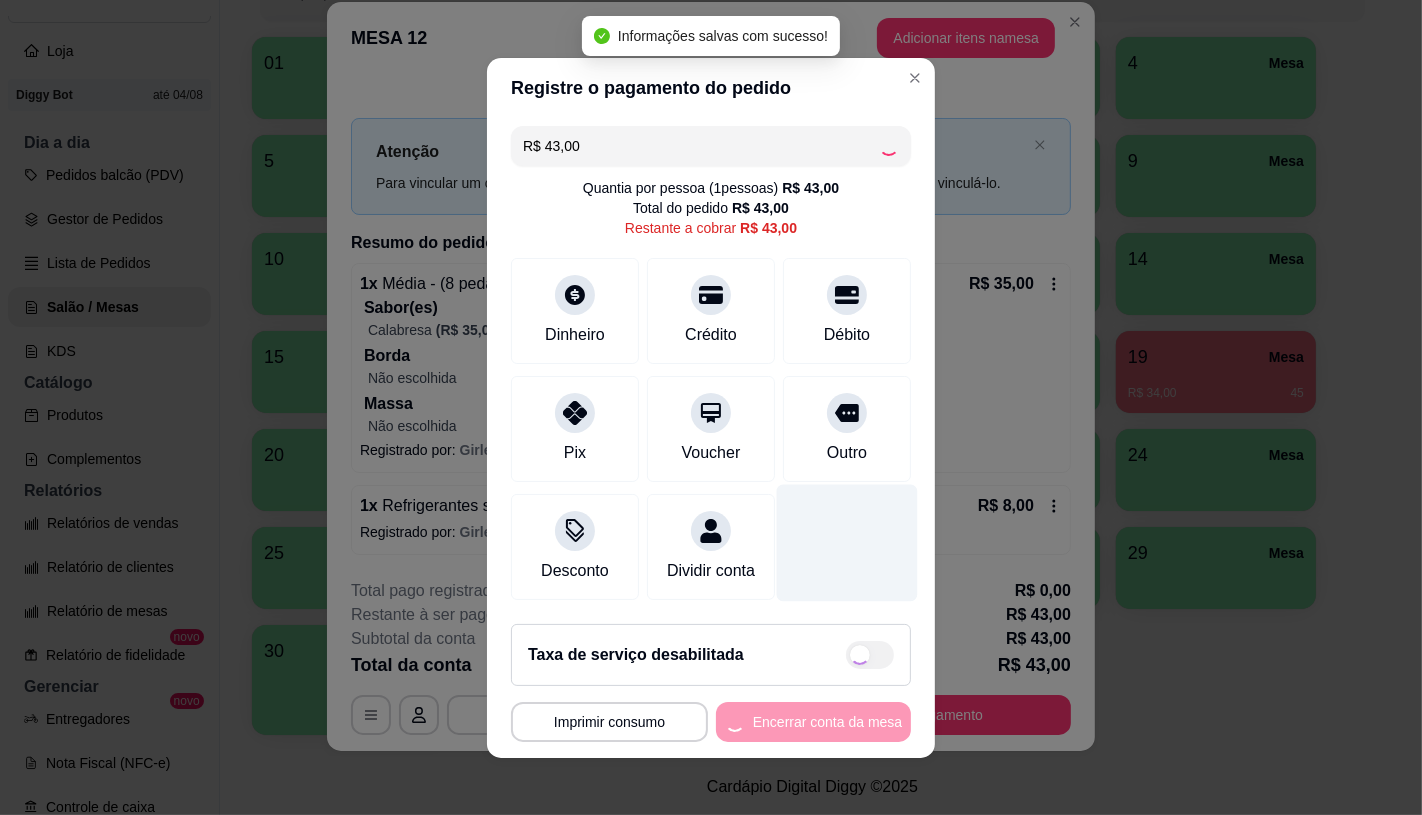 type on "R$ 0,00" 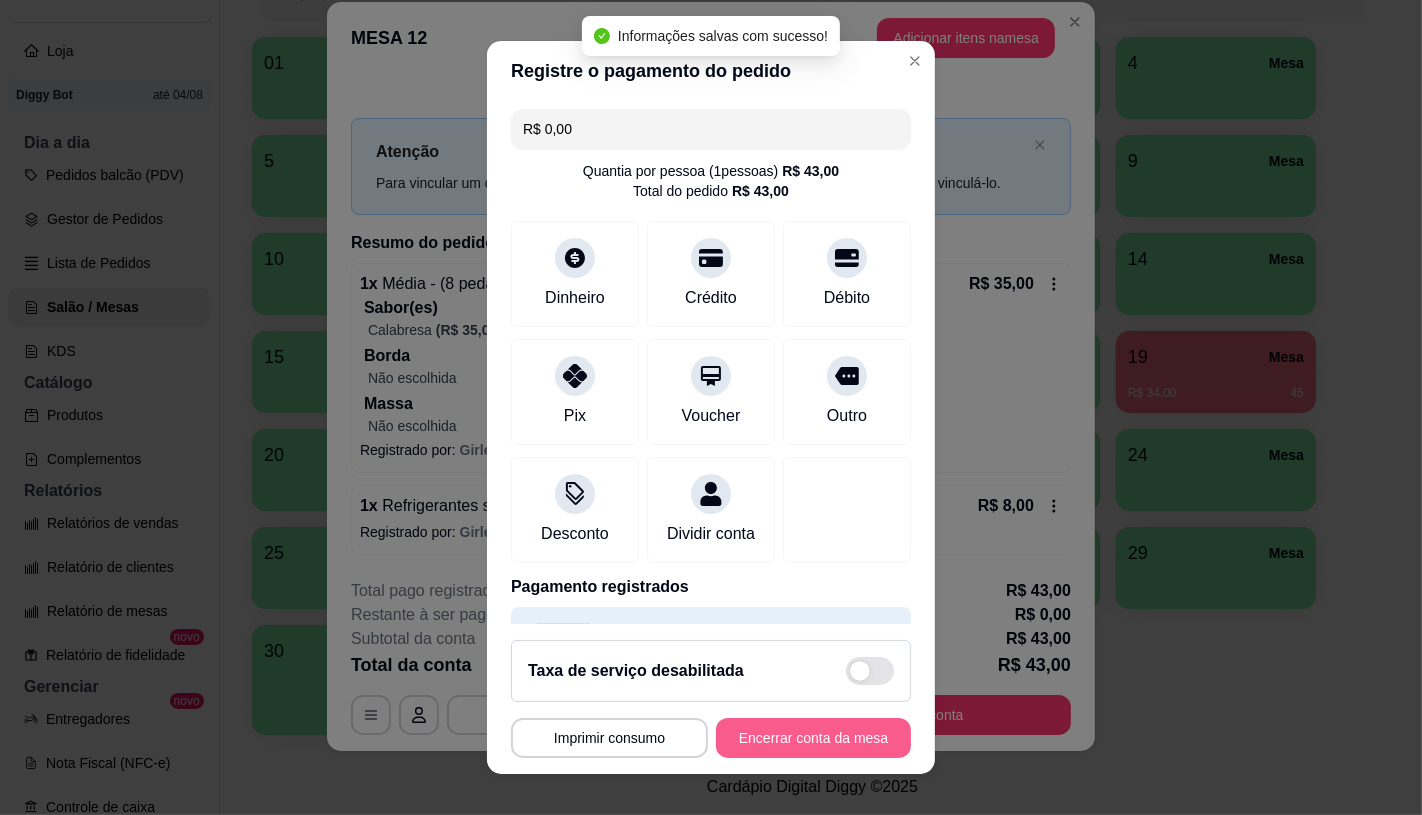click on "Encerrar conta da mesa" at bounding box center [813, 738] 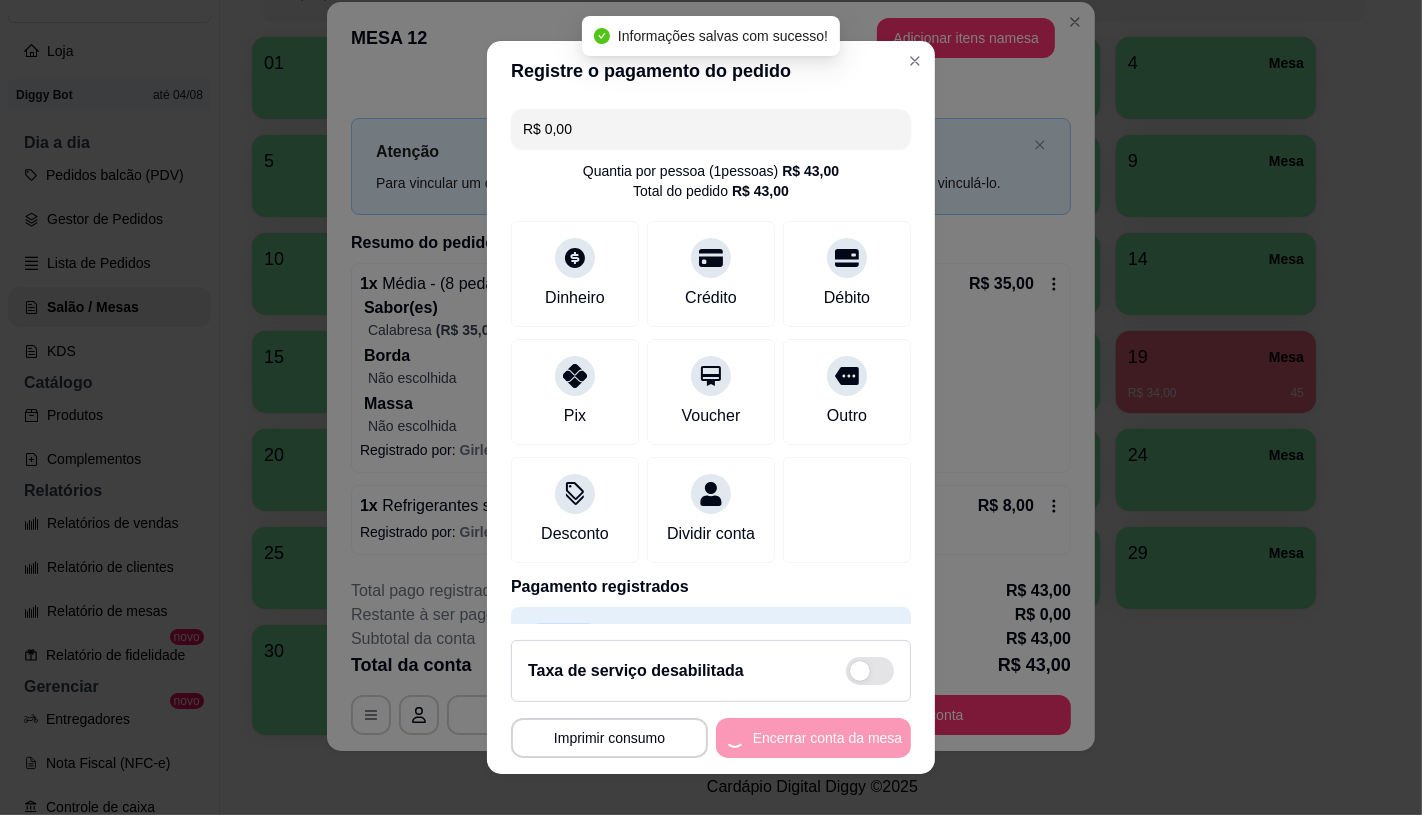 scroll, scrollTop: 0, scrollLeft: 0, axis: both 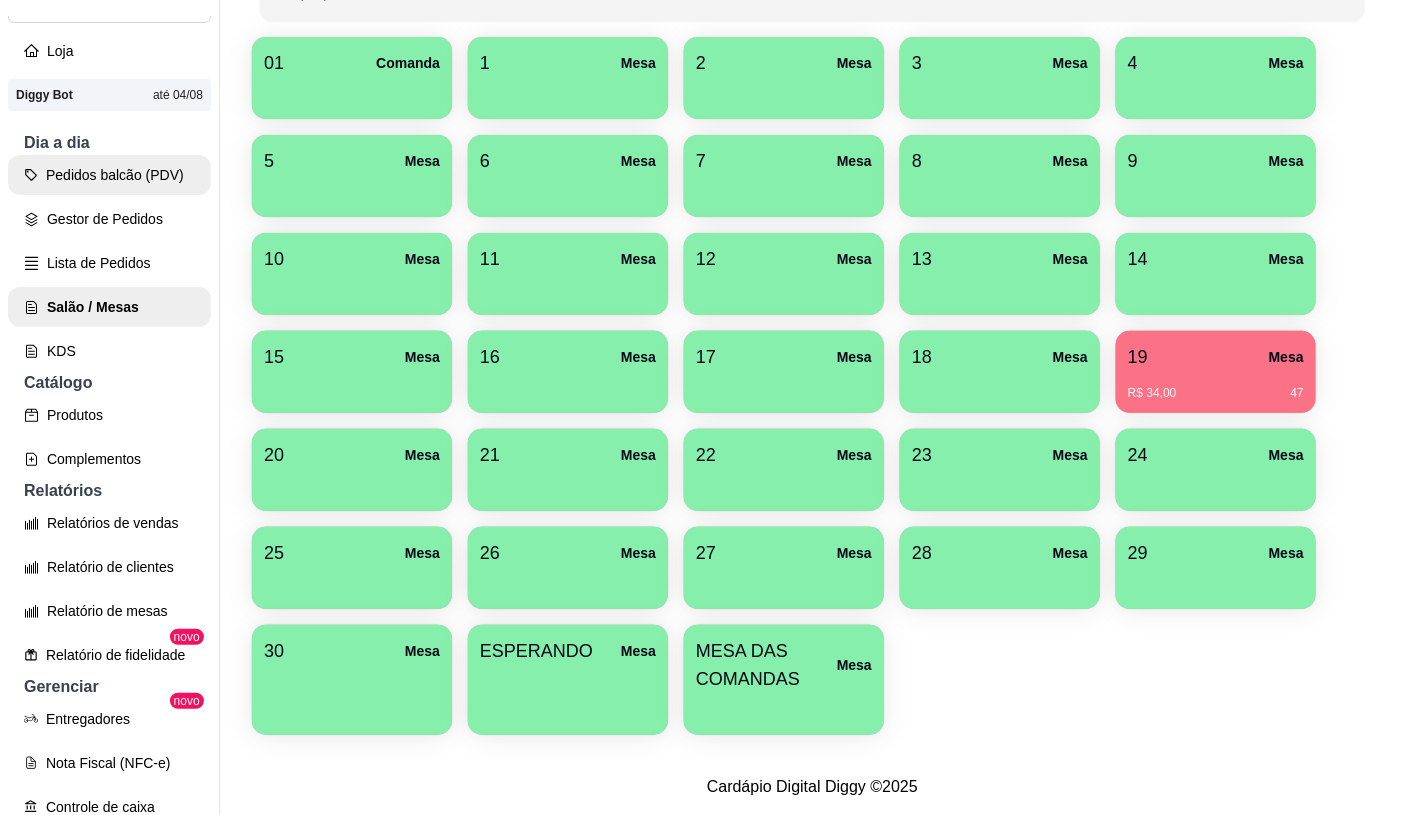 click on "Pedidos balcão (PDV)" at bounding box center [109, 175] 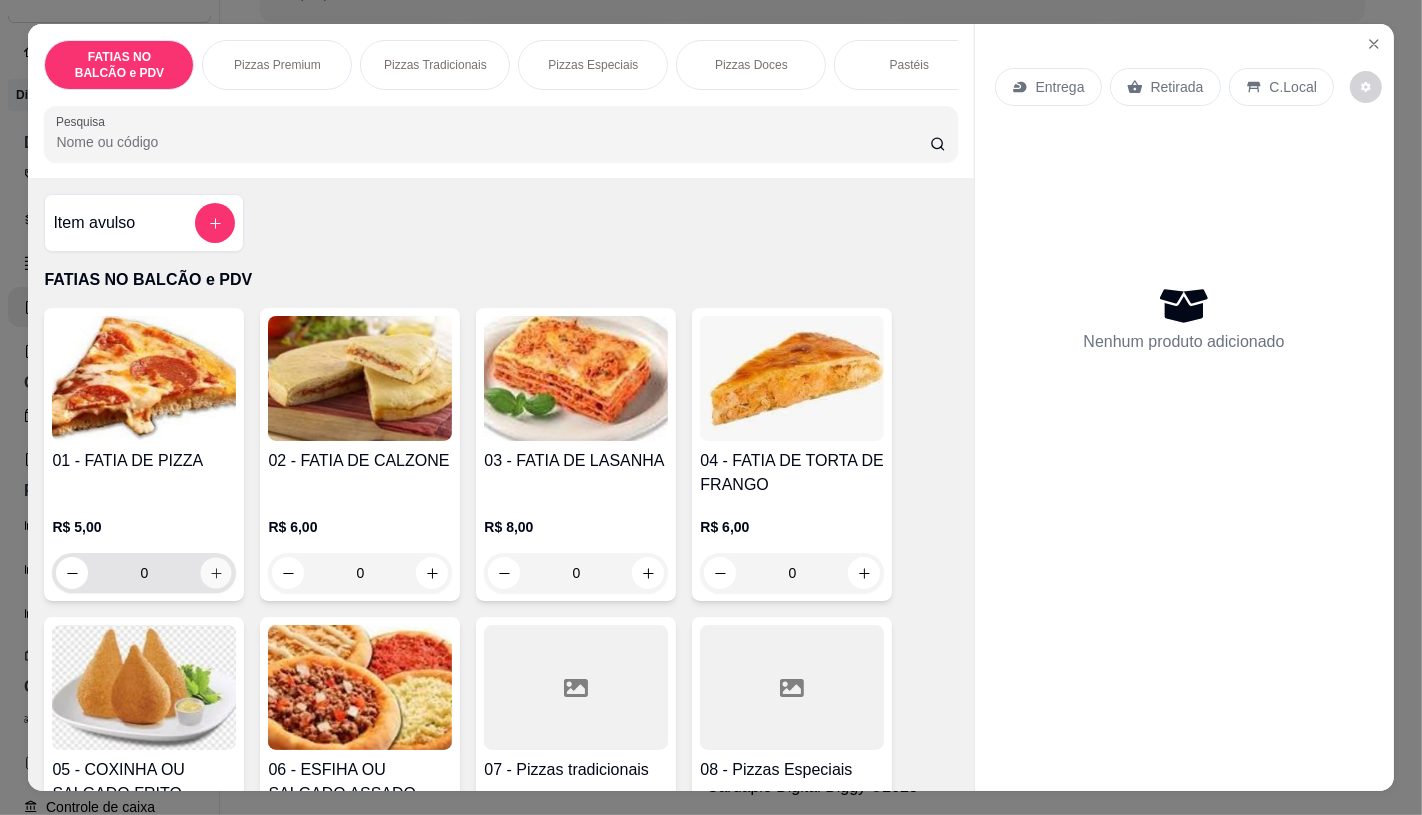 click 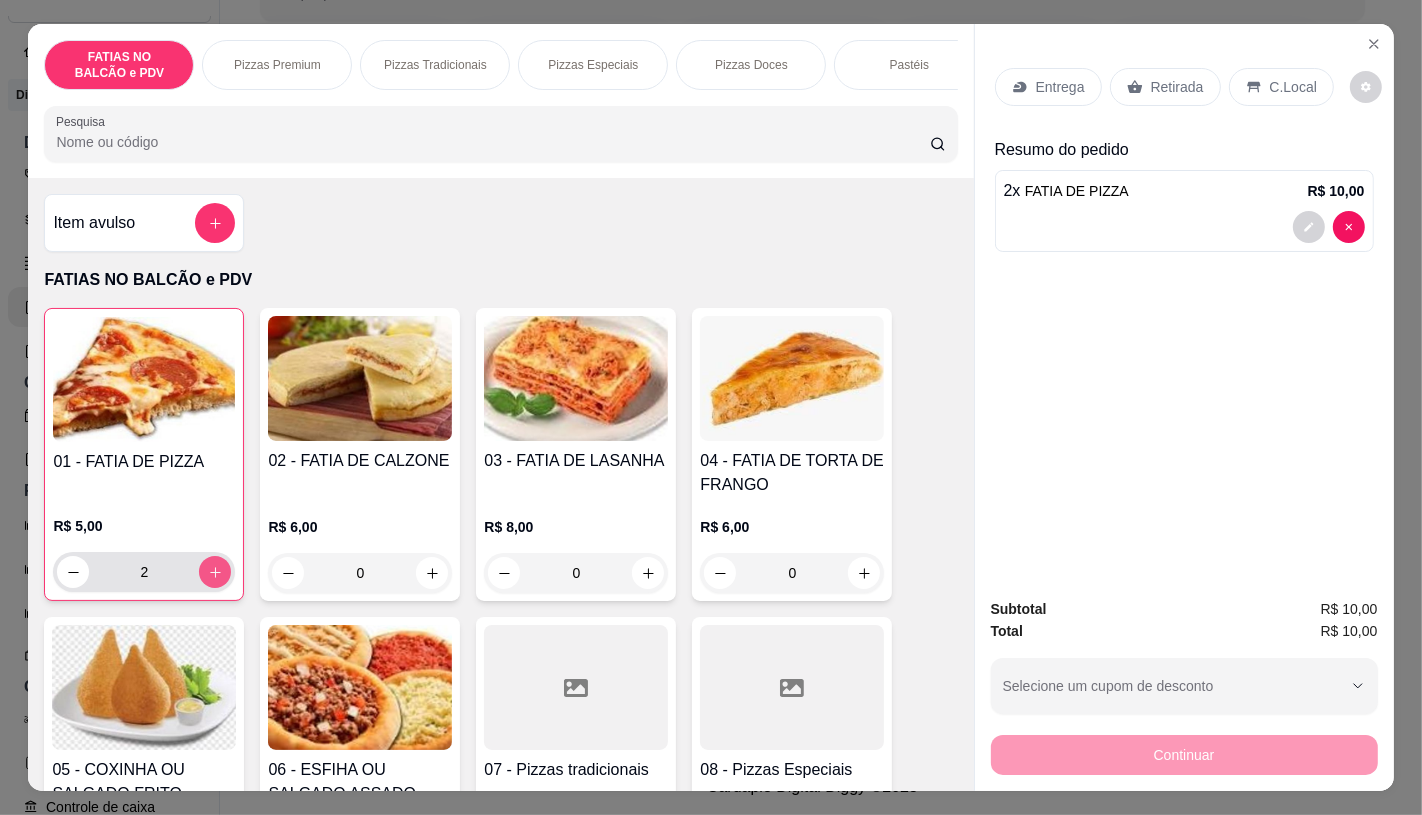 click at bounding box center (215, 572) 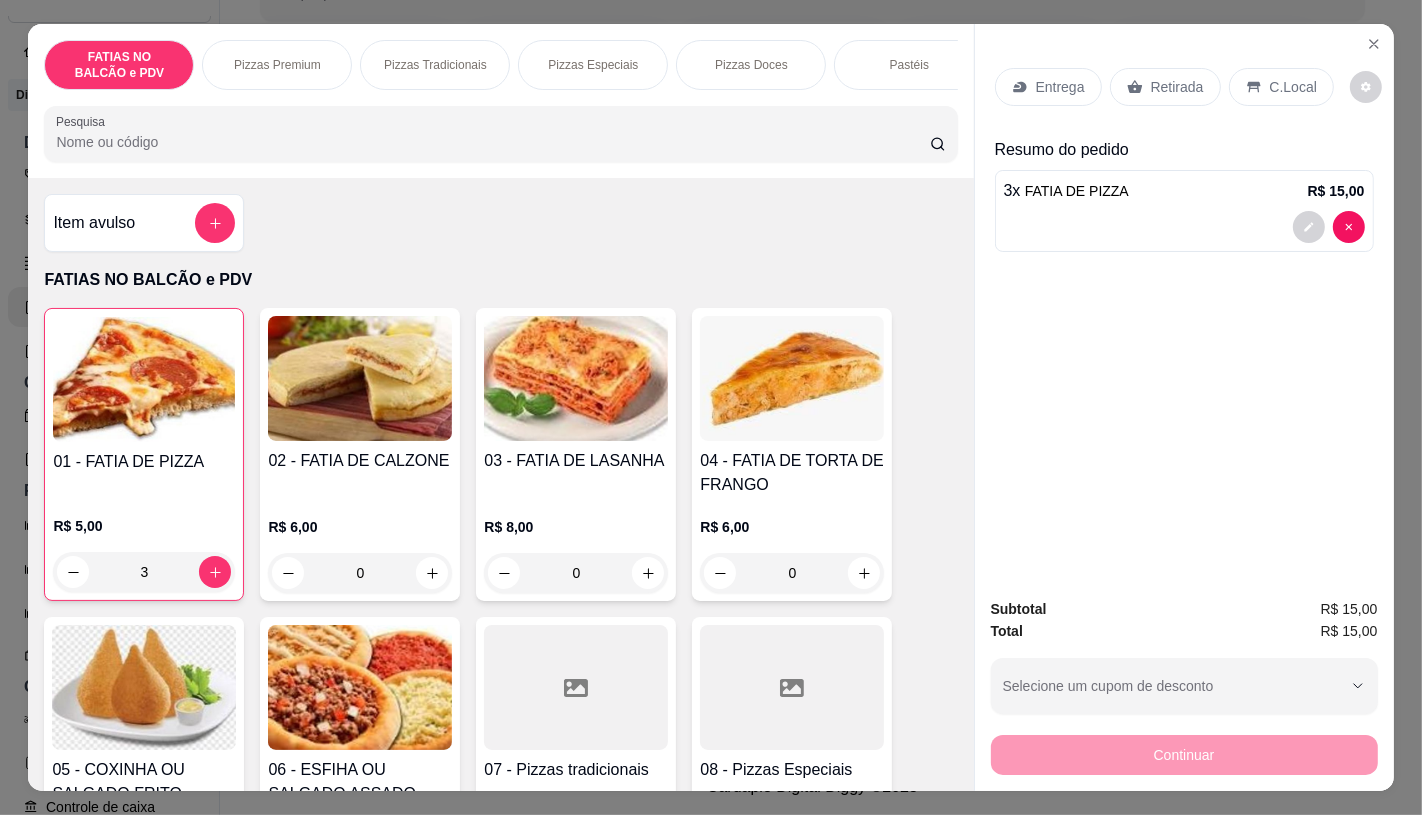 click on "Retirada" at bounding box center [1177, 87] 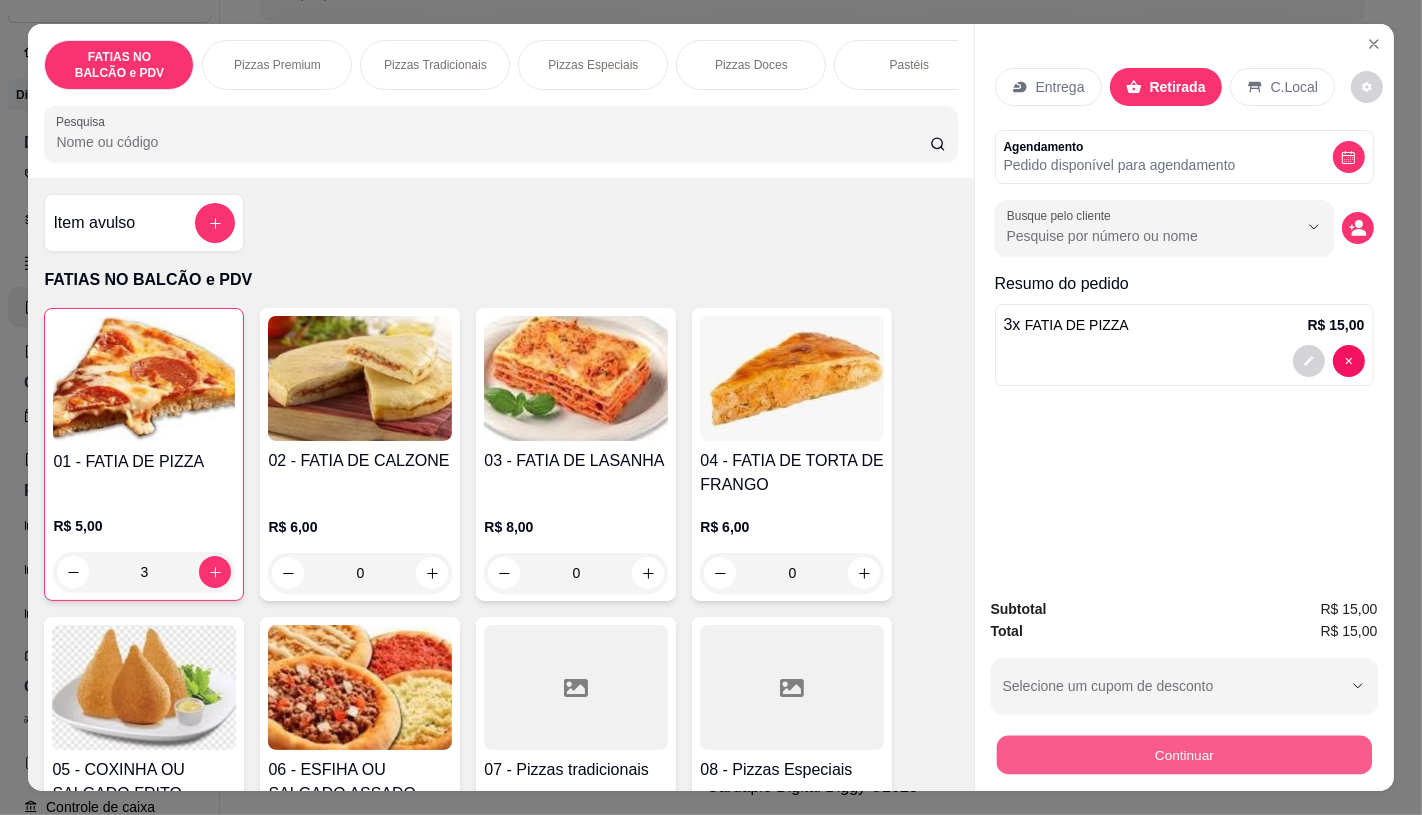 click on "Continuar" at bounding box center [1183, 754] 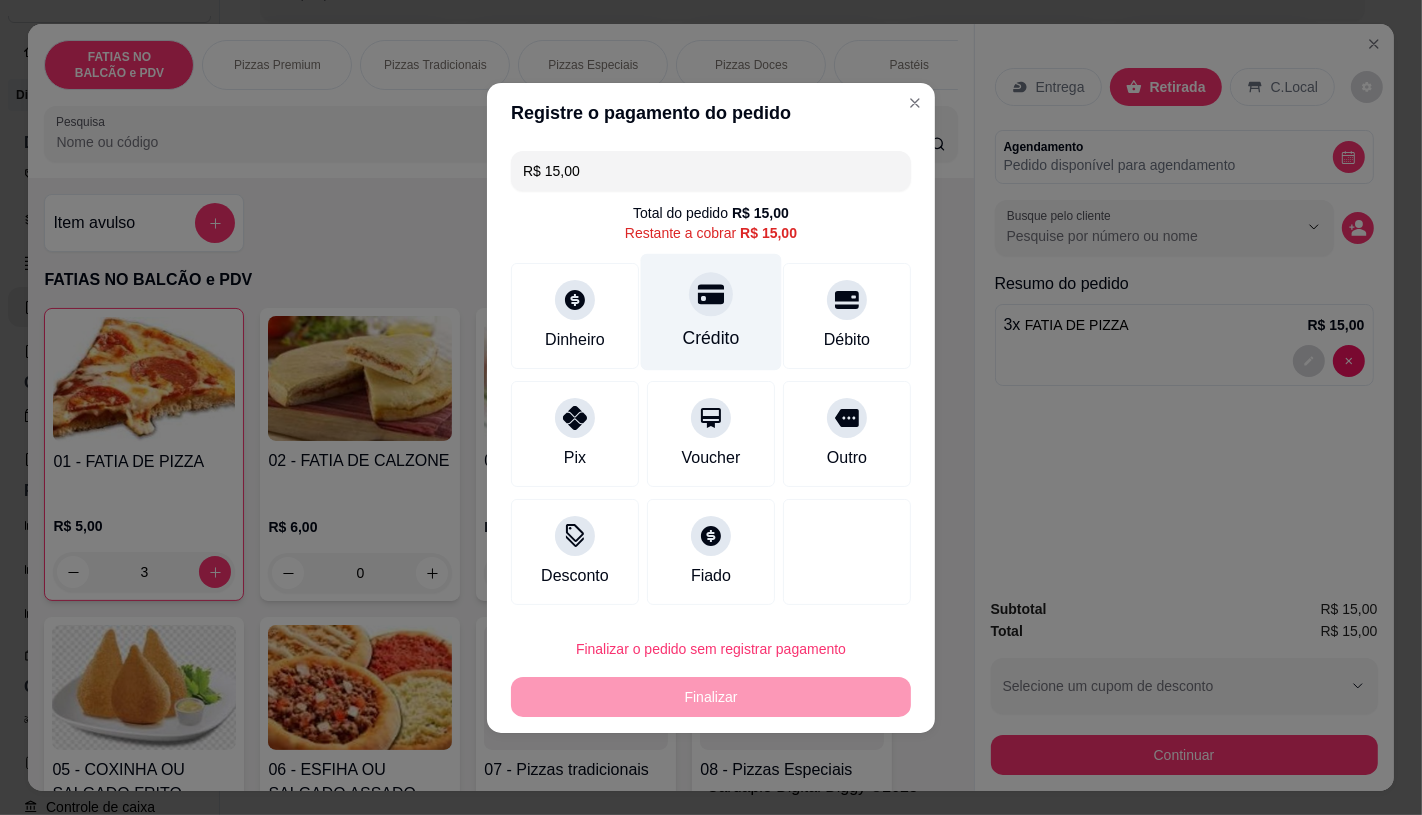 click on "Crédito" at bounding box center (711, 338) 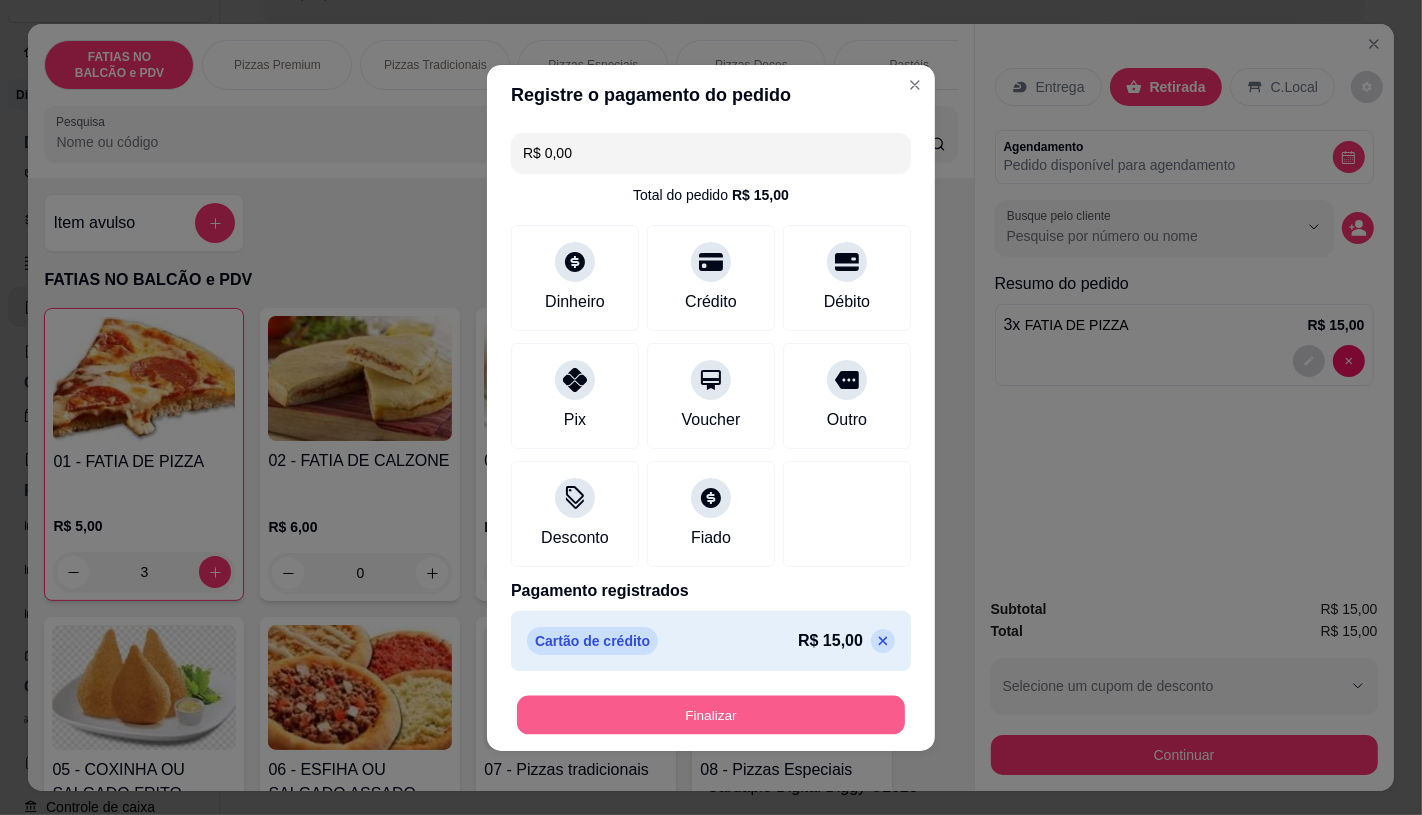 click on "Finalizar" at bounding box center (711, 714) 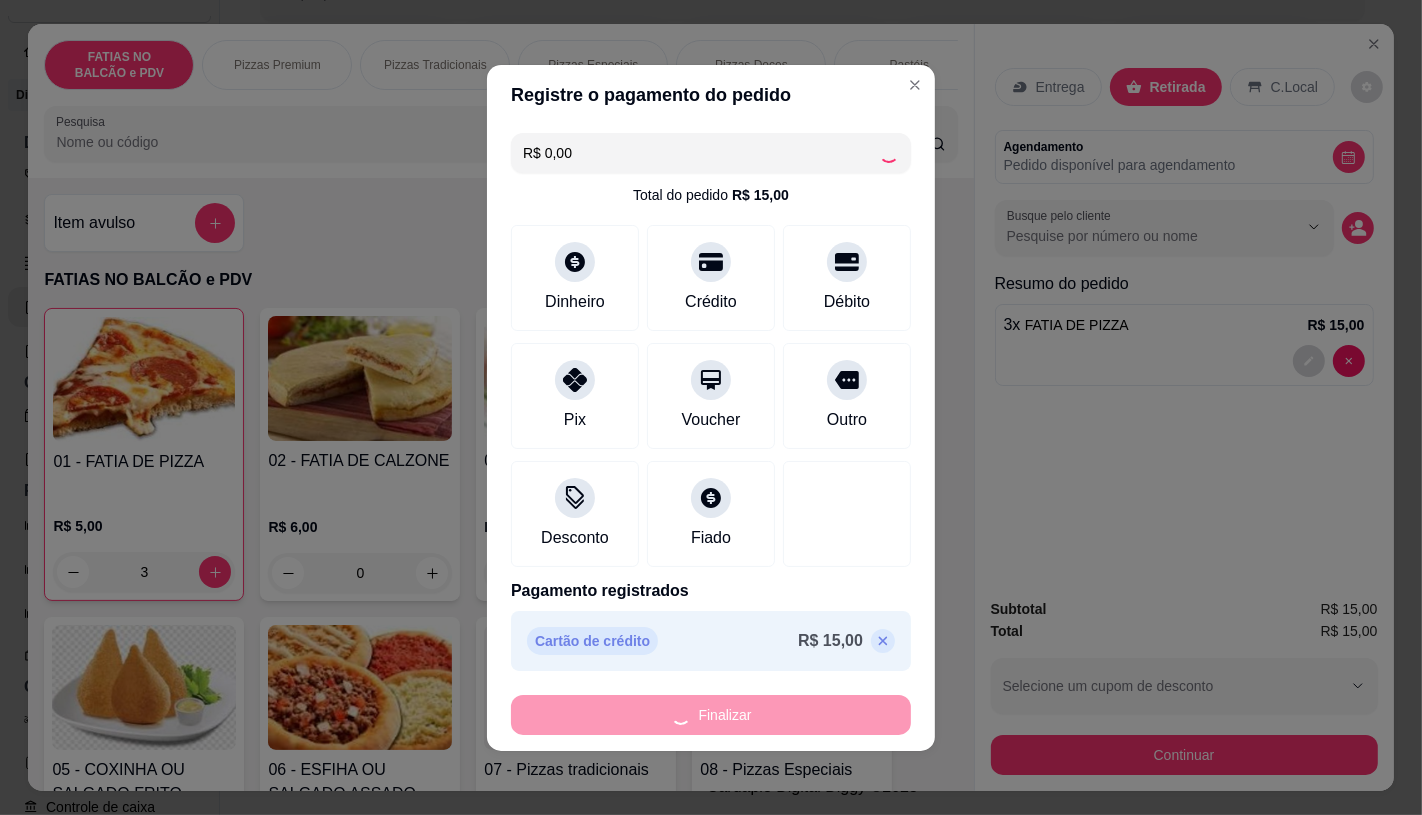 type on "0" 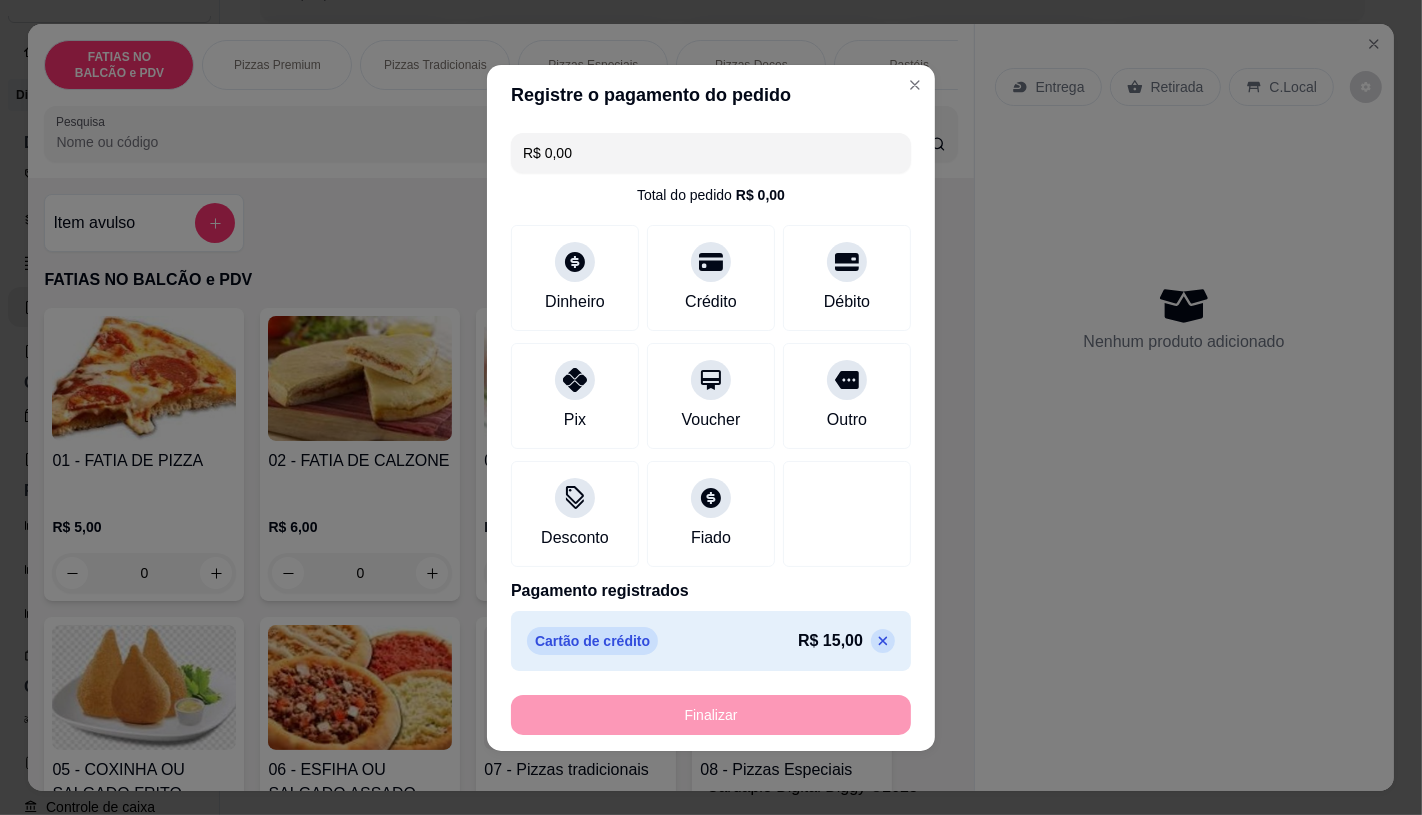 type on "-R$ 15,00" 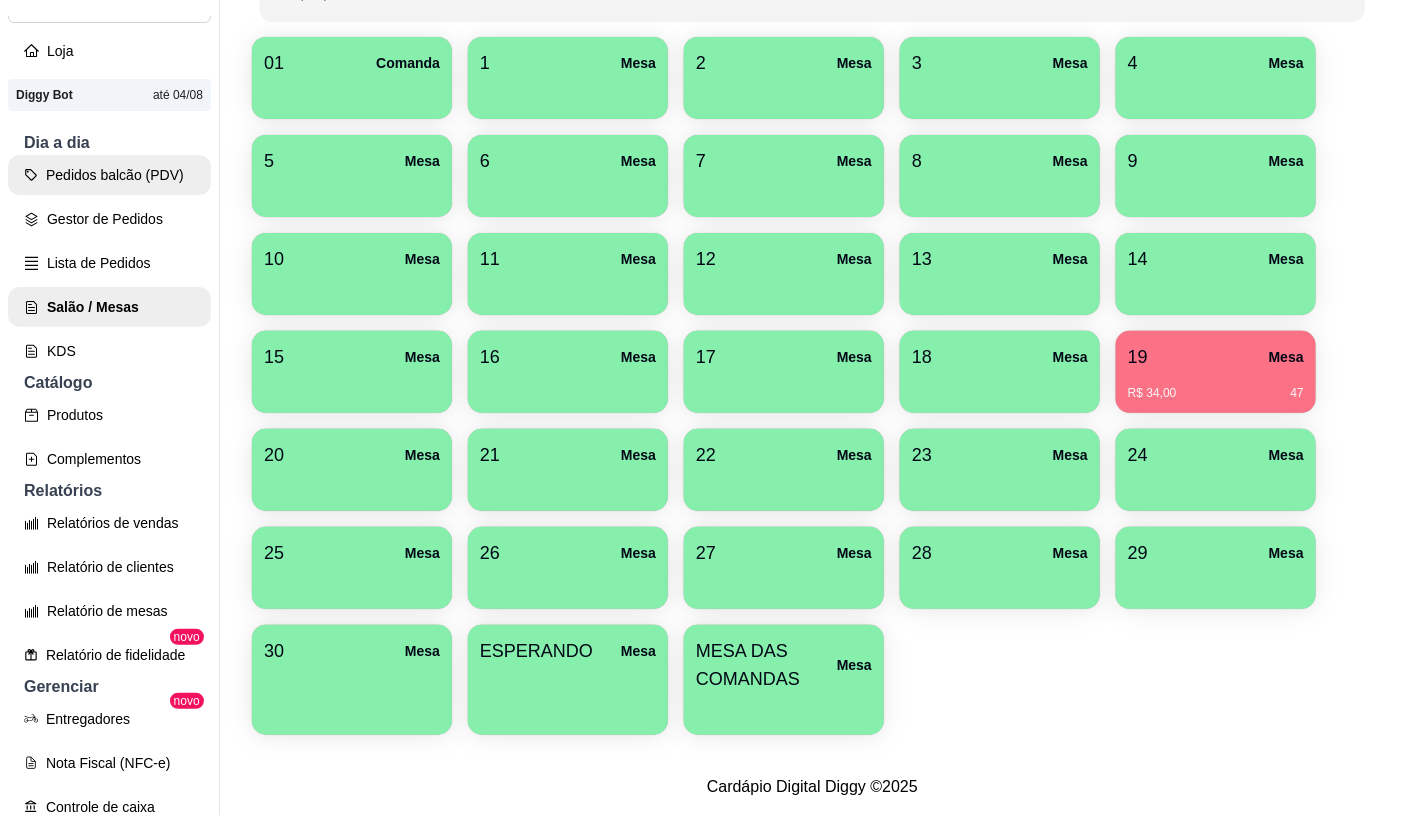 click on "Pedidos balcão (PDV)" at bounding box center [109, 175] 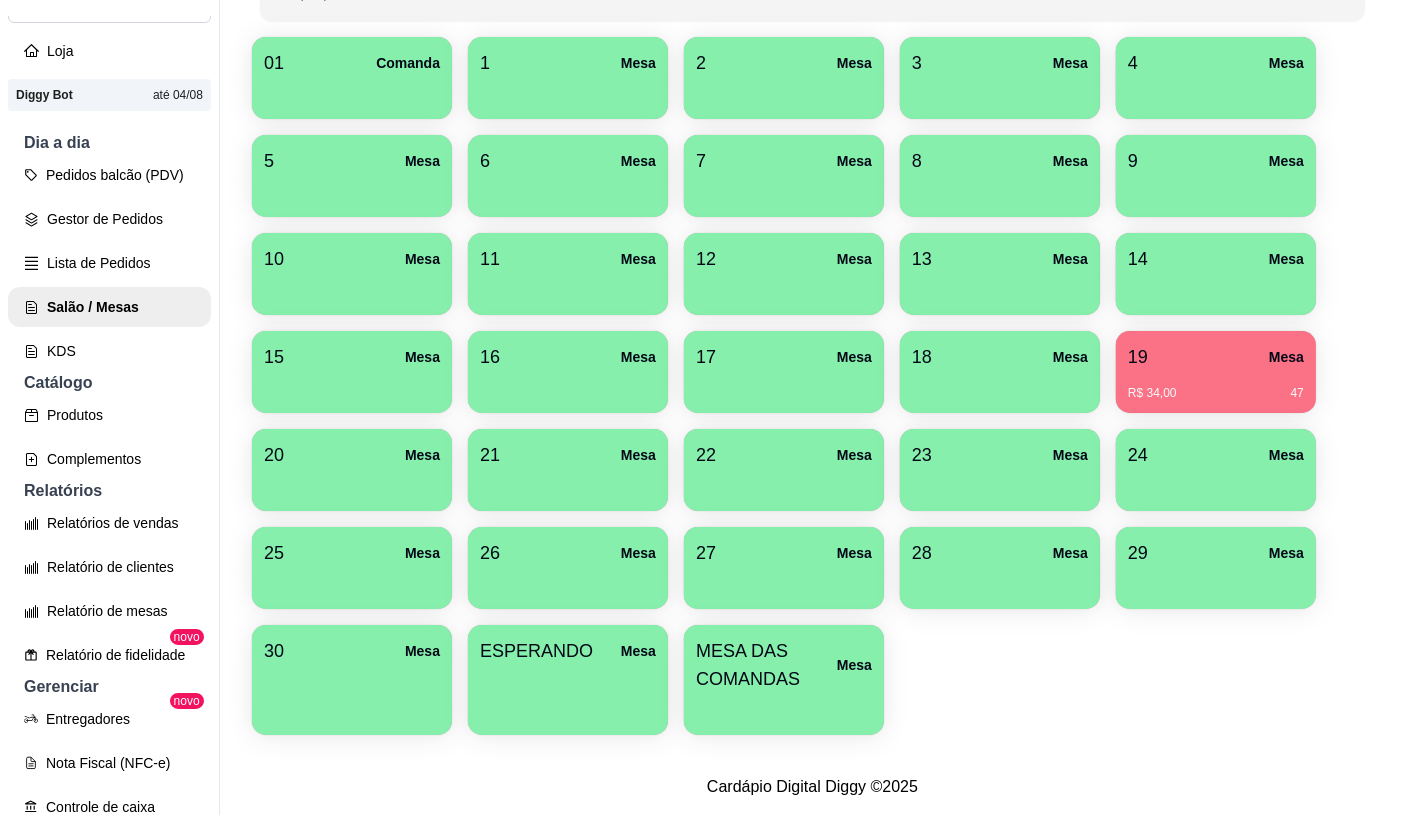 click at bounding box center (216, 573) 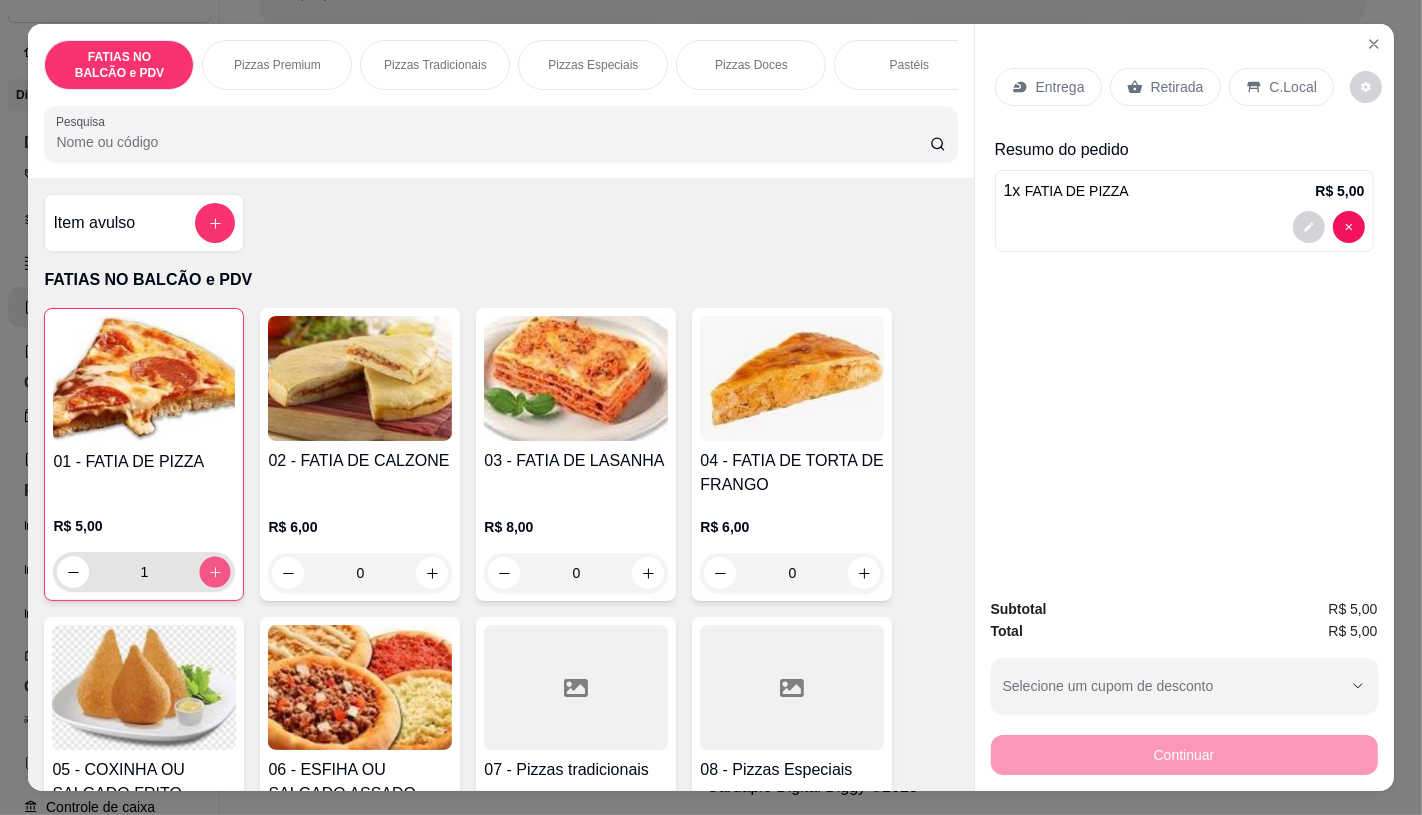click 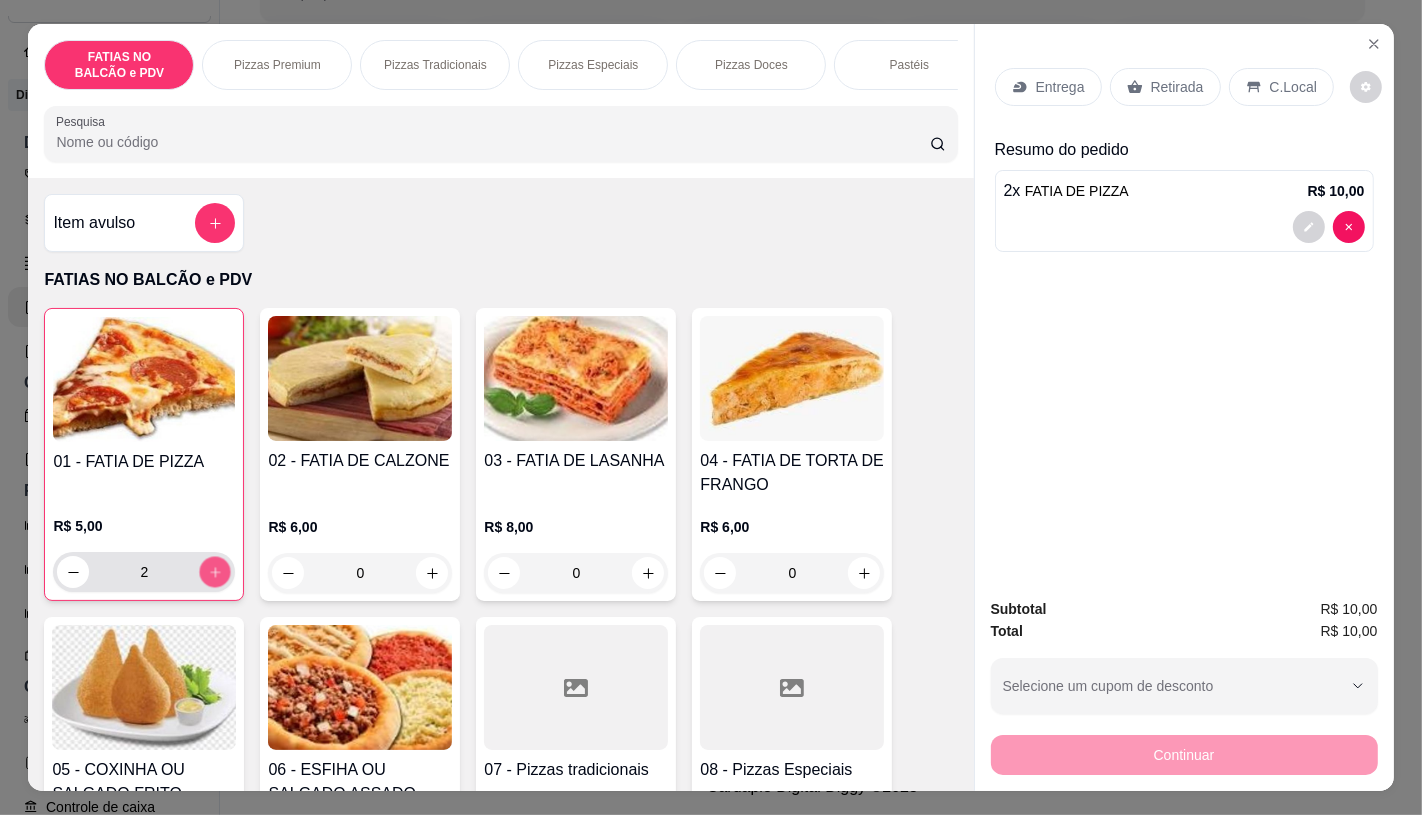 click 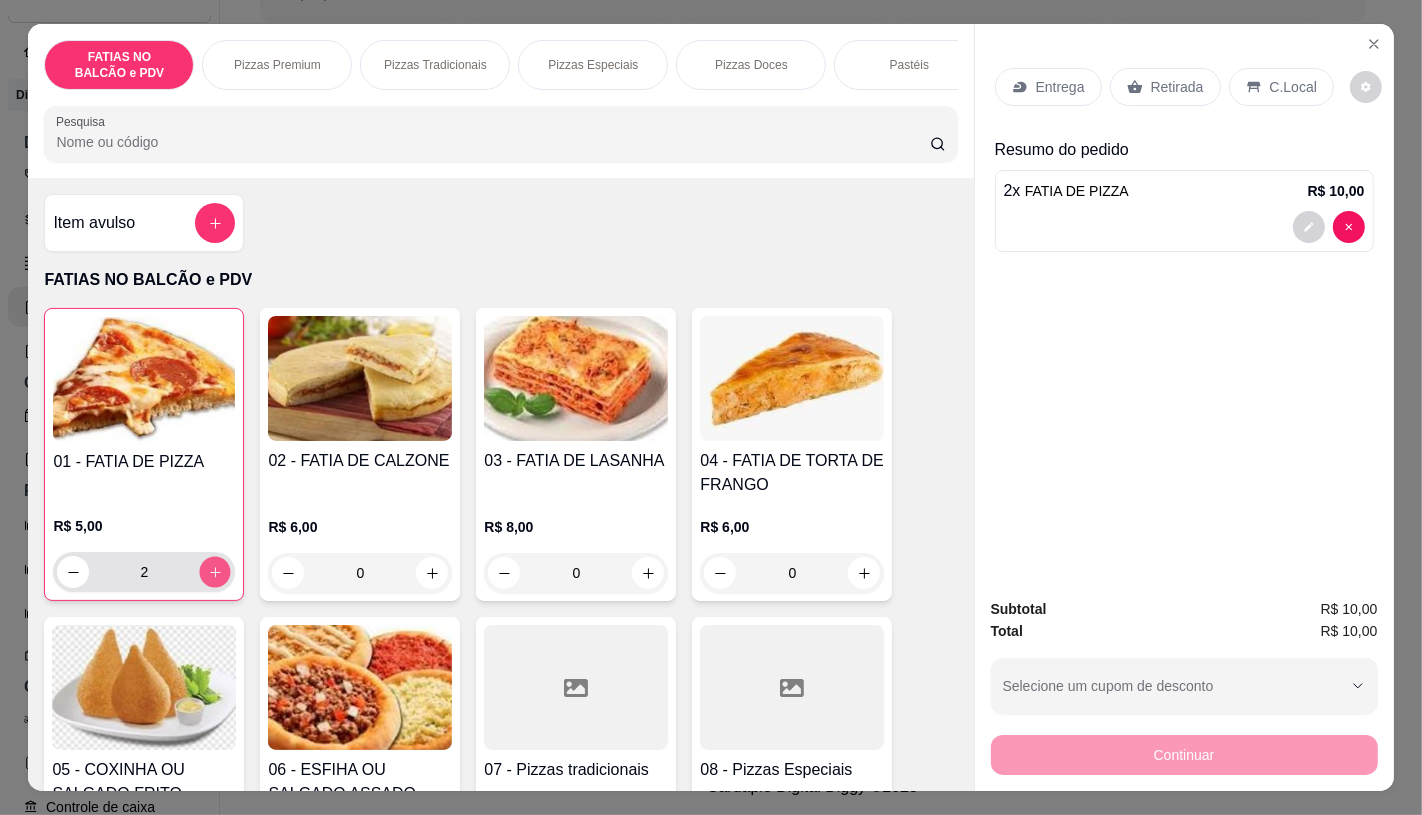 type on "3" 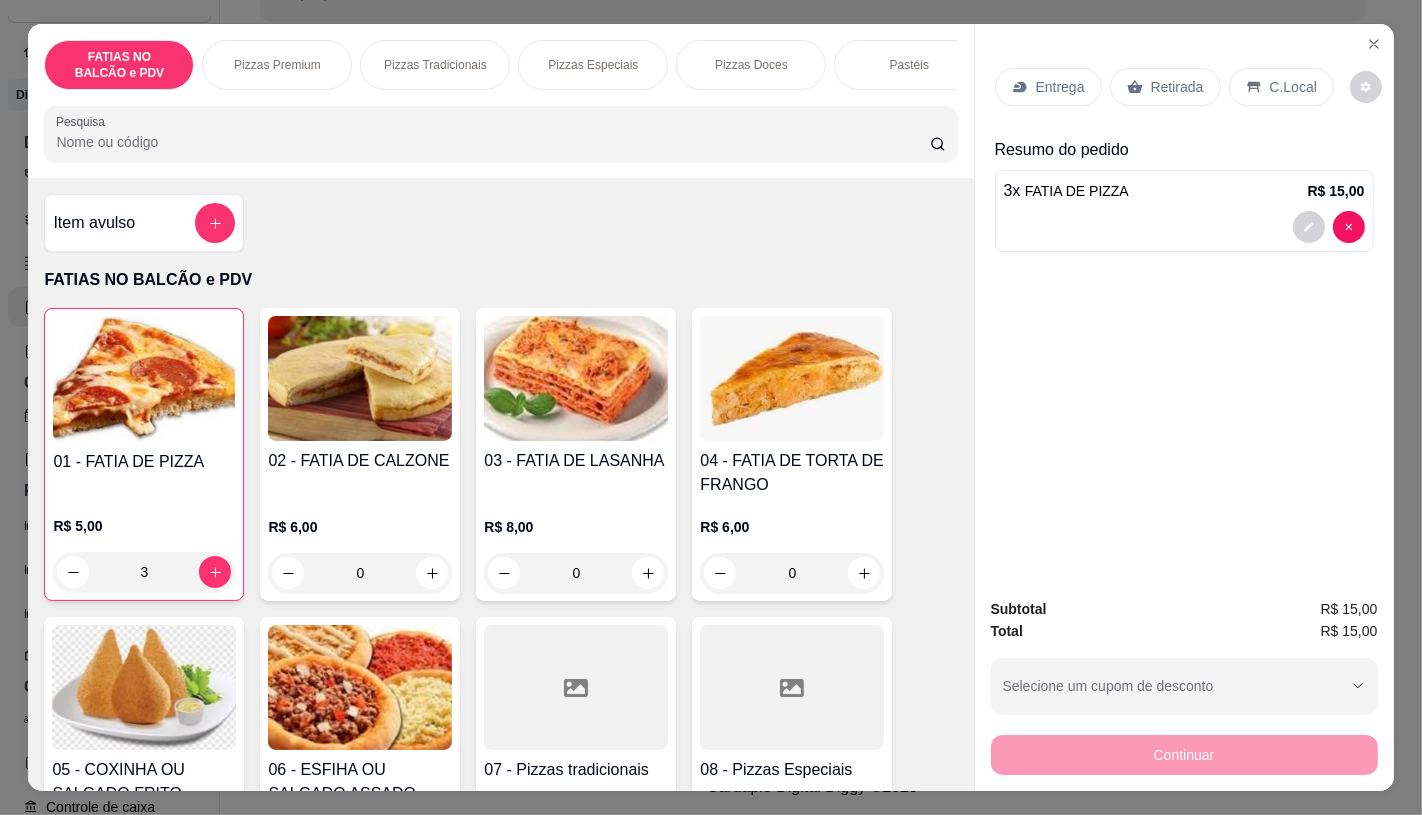 click on "Retirada" at bounding box center [1177, 87] 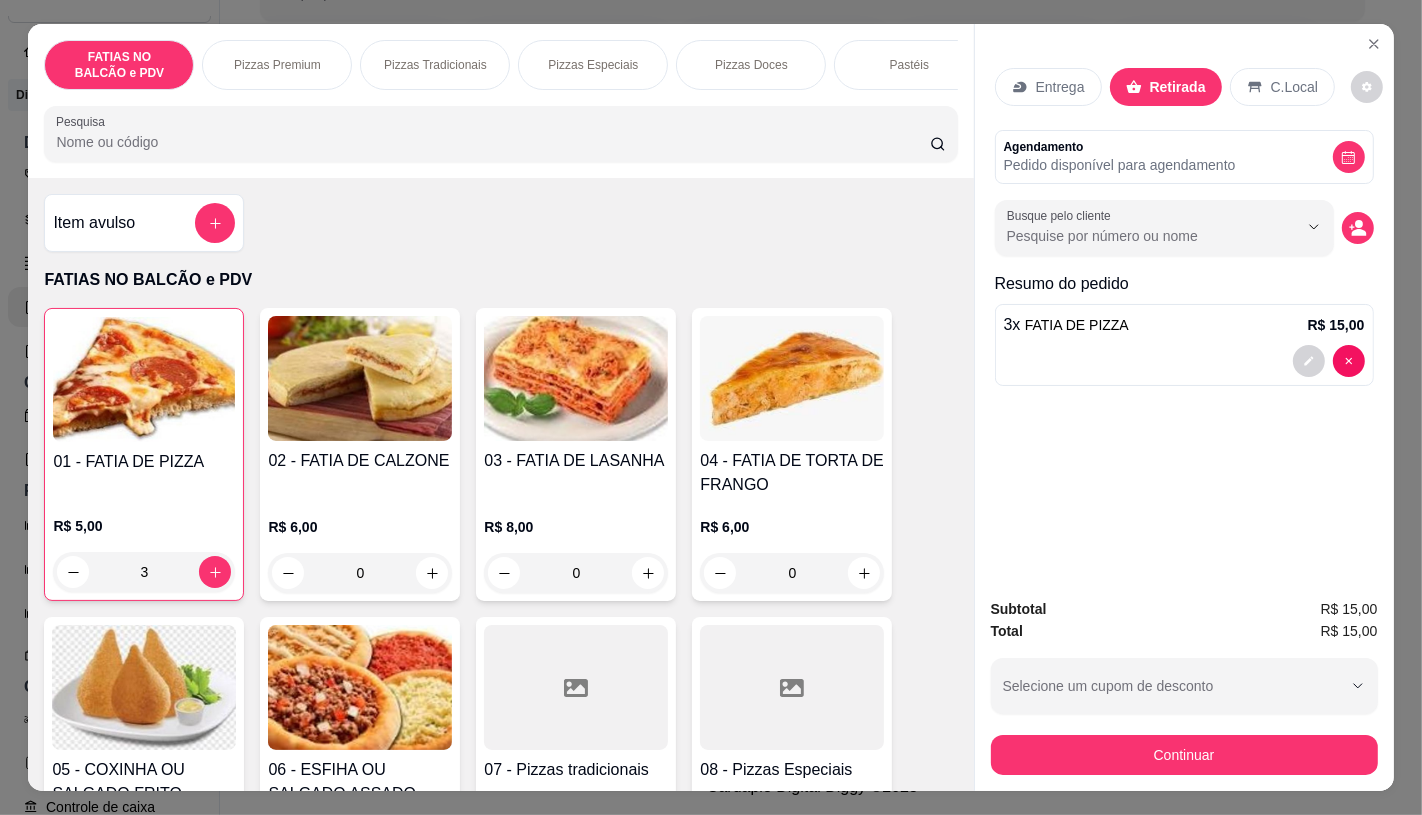 click on "Continuar" at bounding box center [1184, 752] 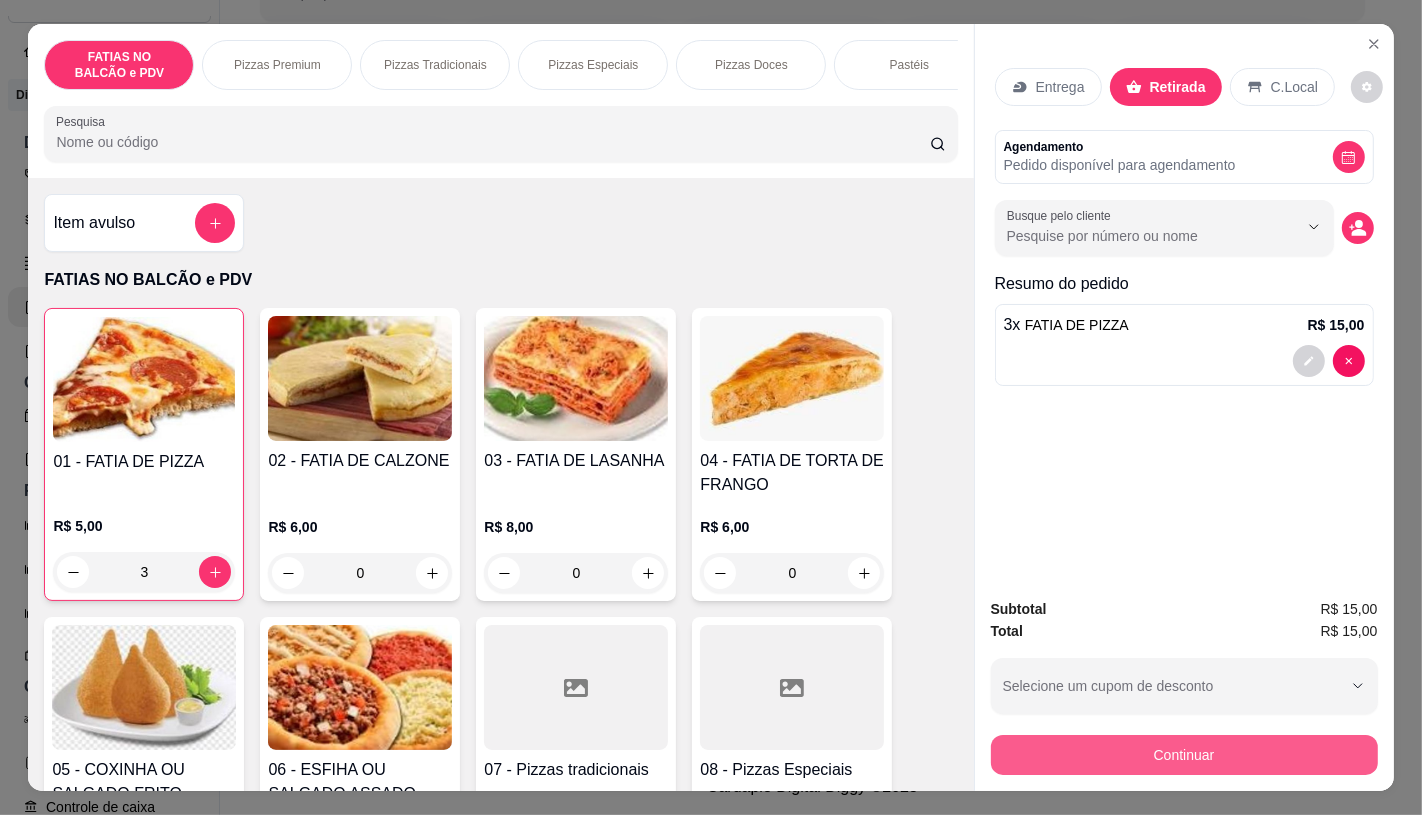 click on "Continuar" at bounding box center [1184, 755] 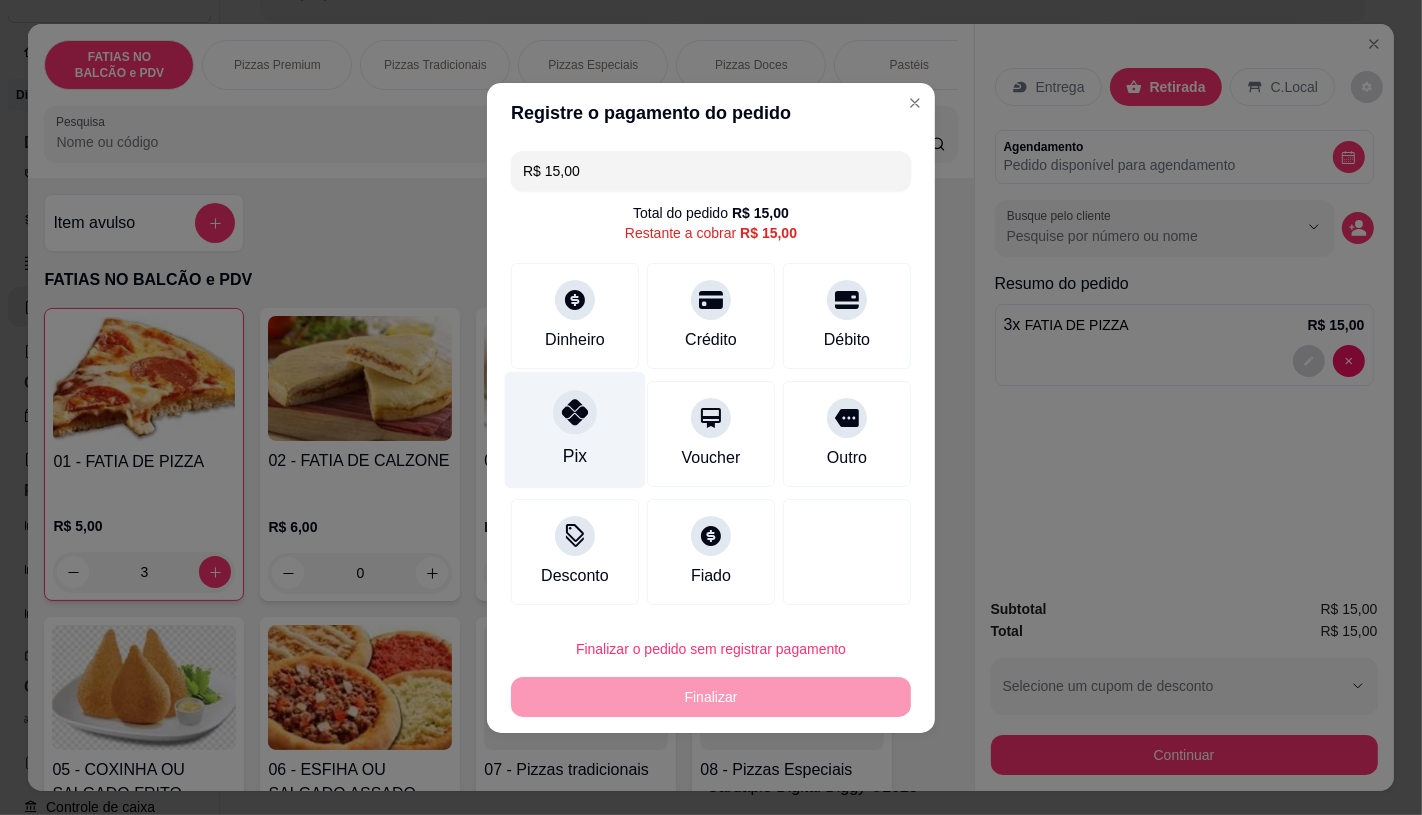 click on "Pix" at bounding box center [575, 456] 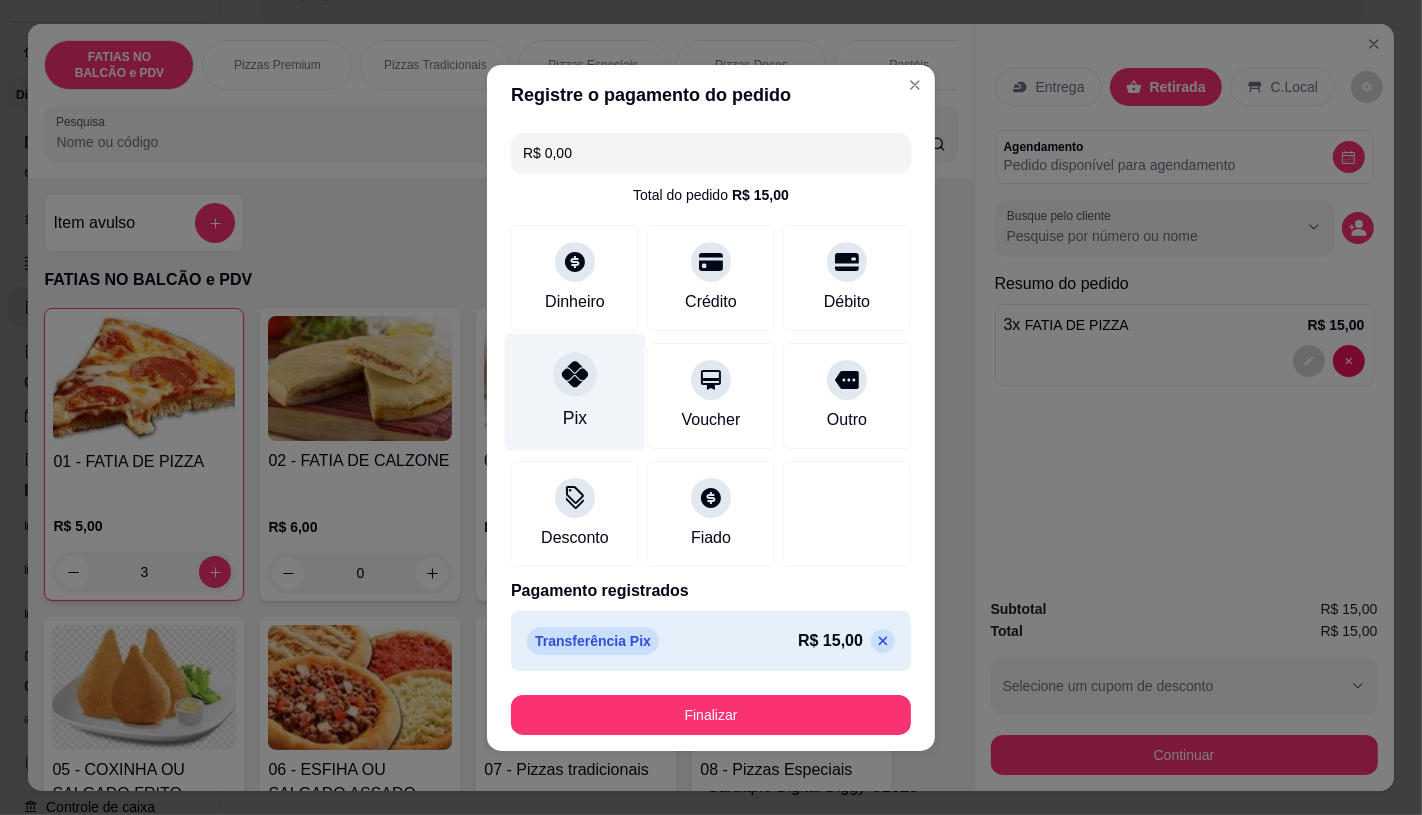 type on "R$ 0,00" 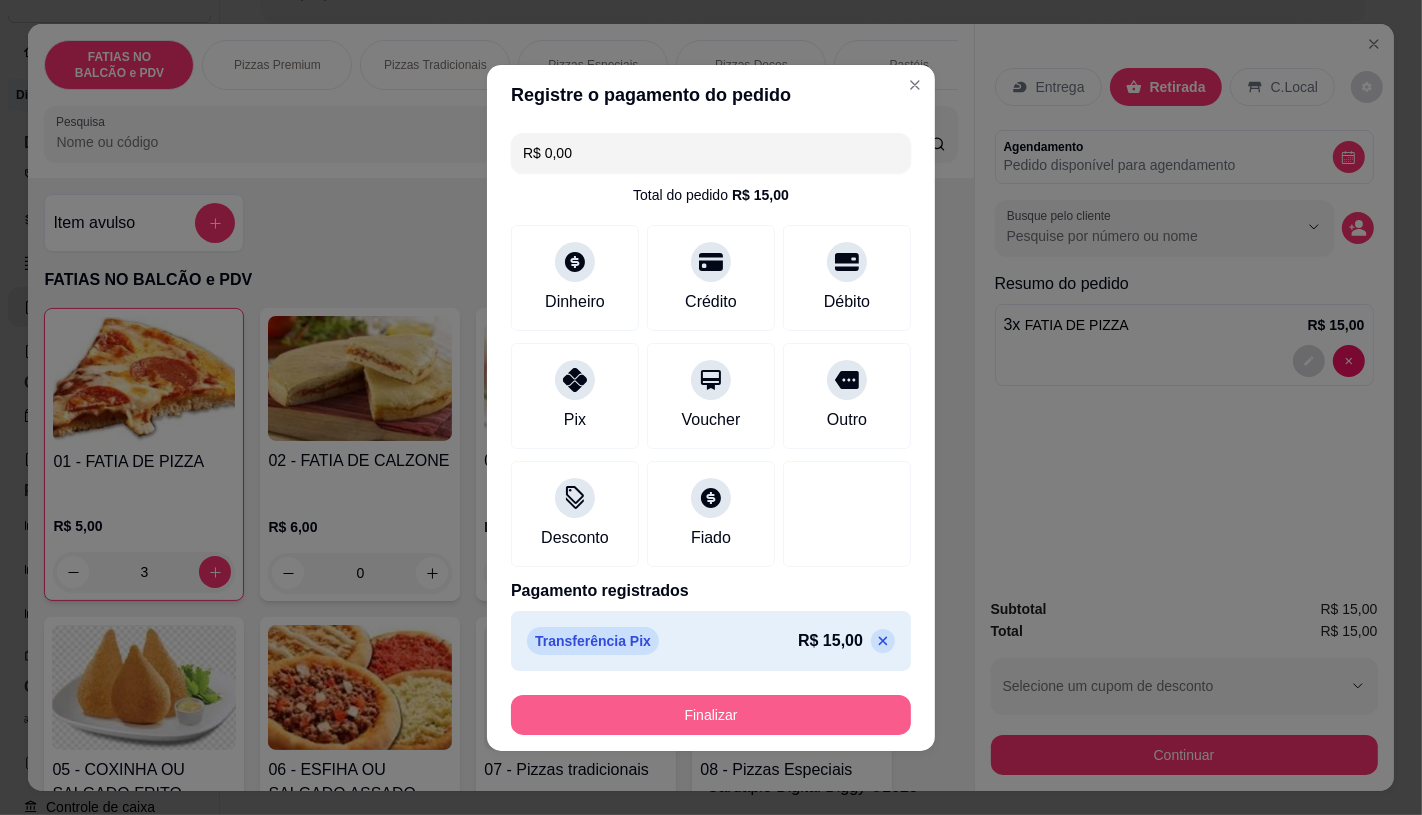 click on "Finalizar" at bounding box center [711, 715] 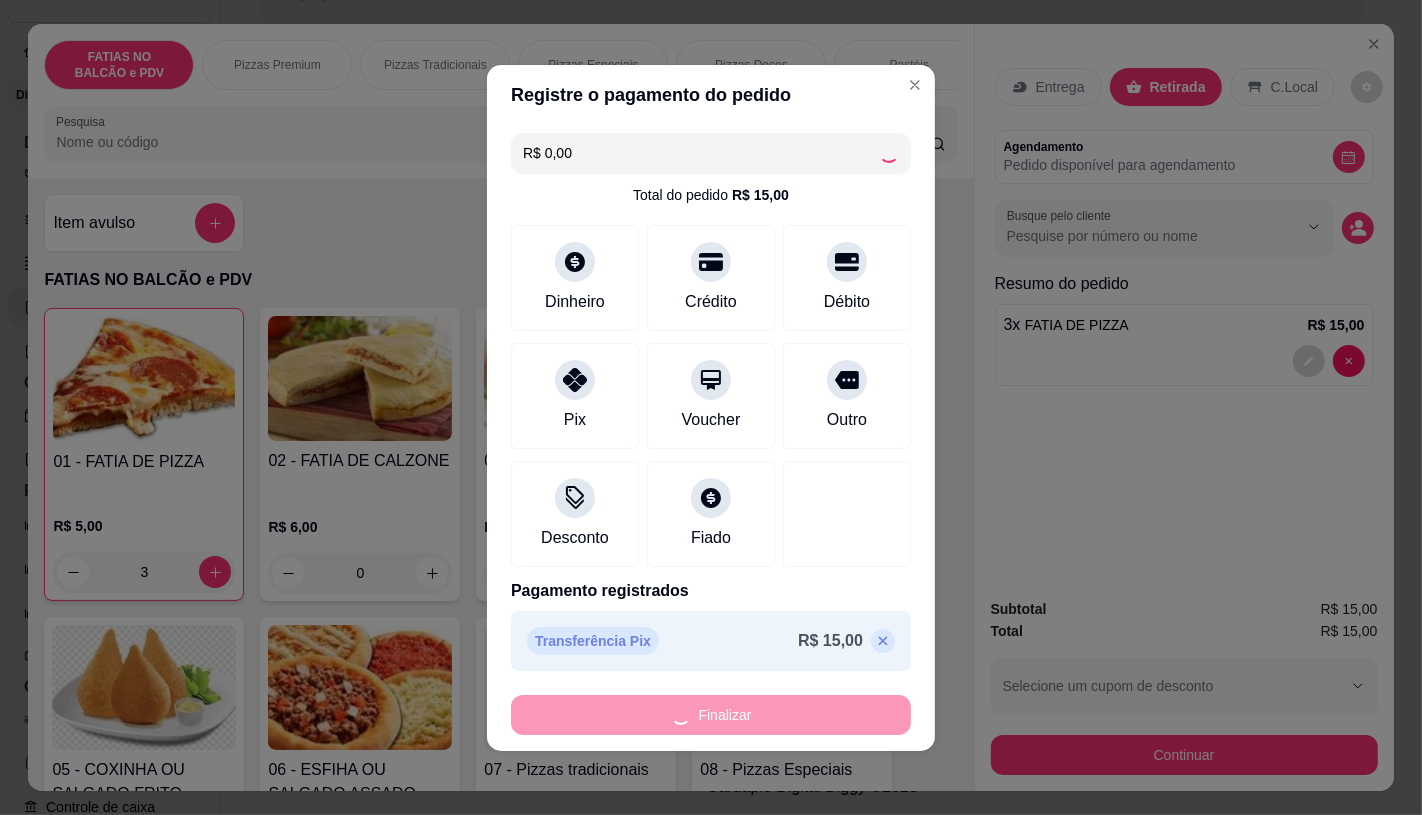 type on "0" 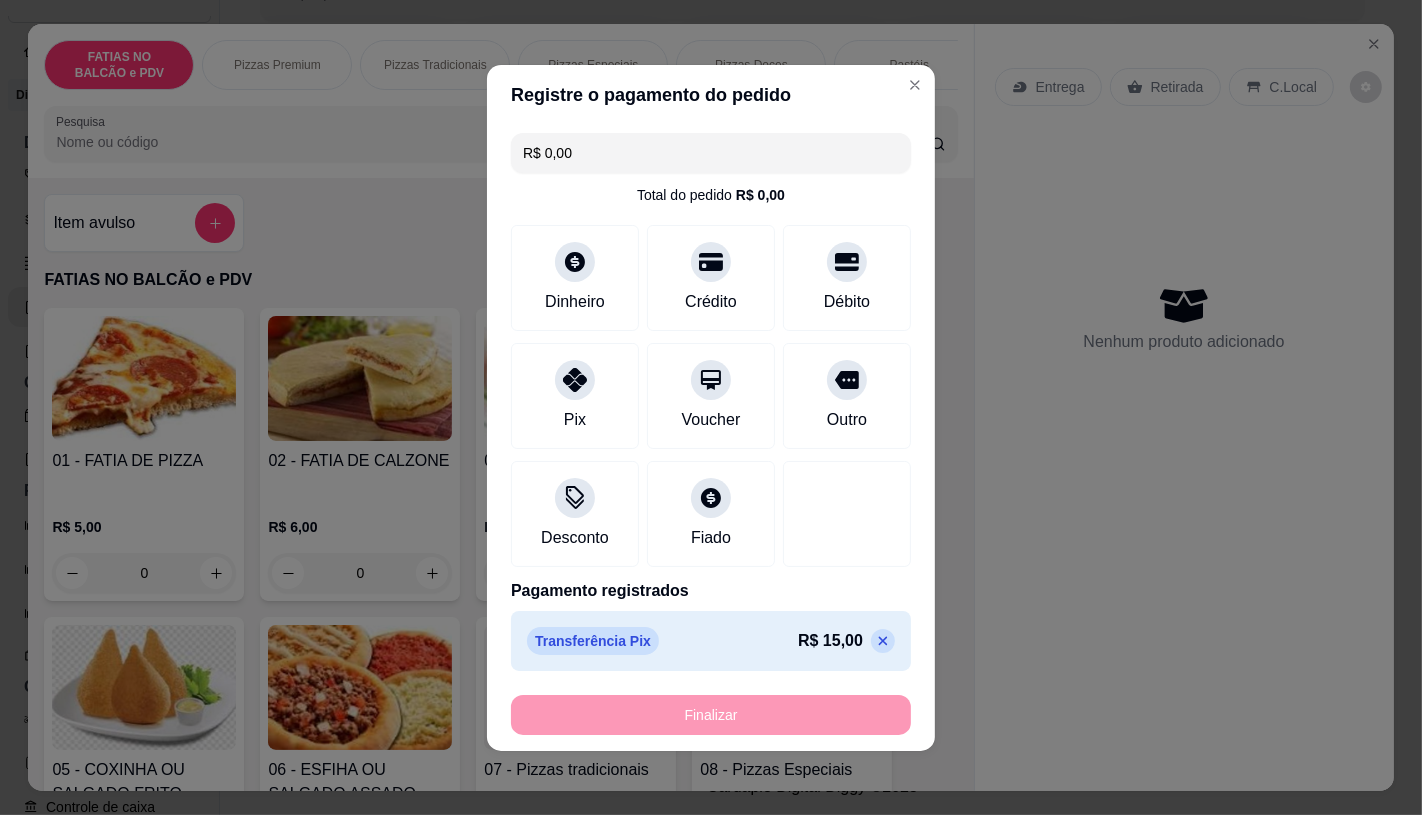 type on "-R$ 15,00" 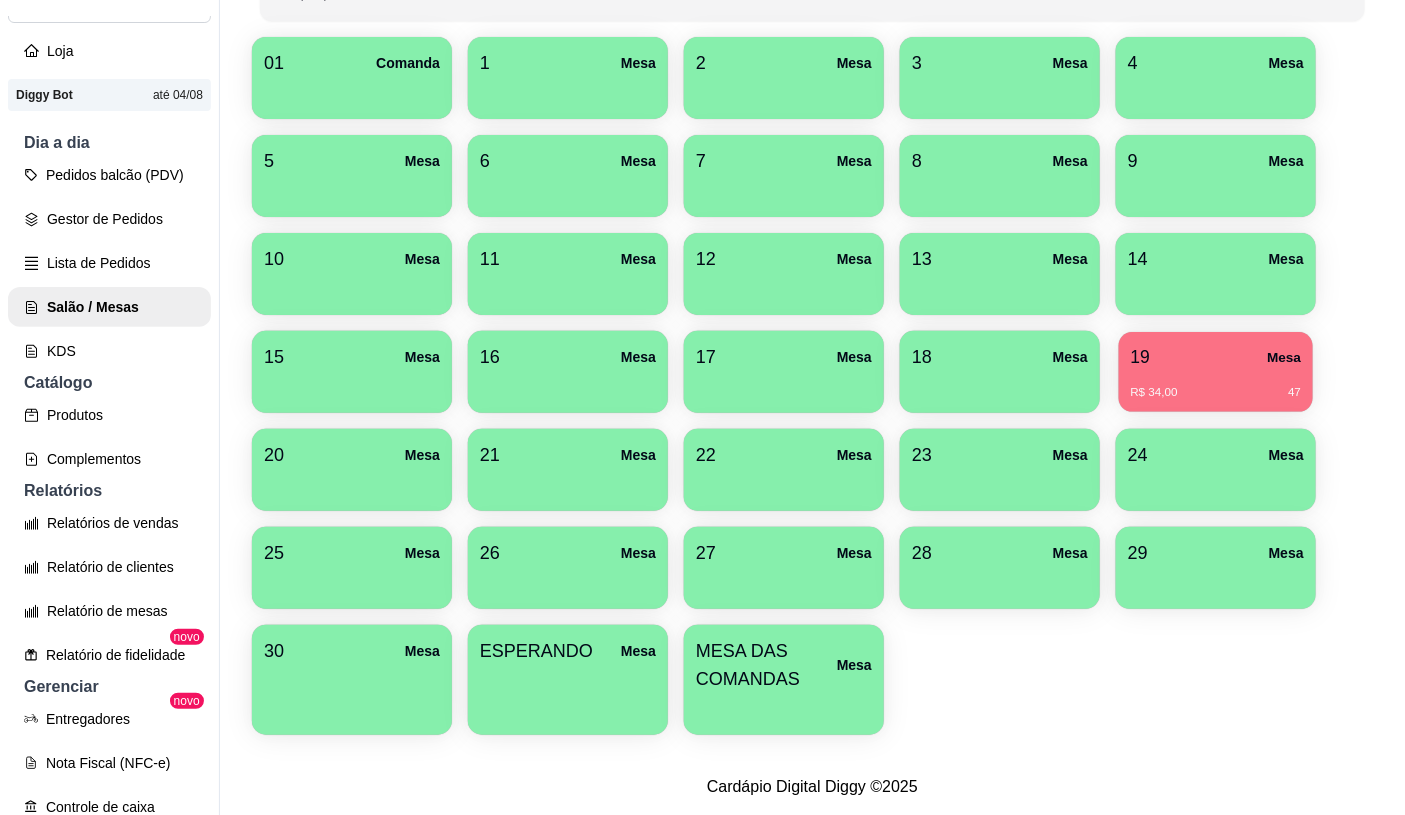 click on "19 Mesa R$ 34,00 47" at bounding box center [1216, 372] 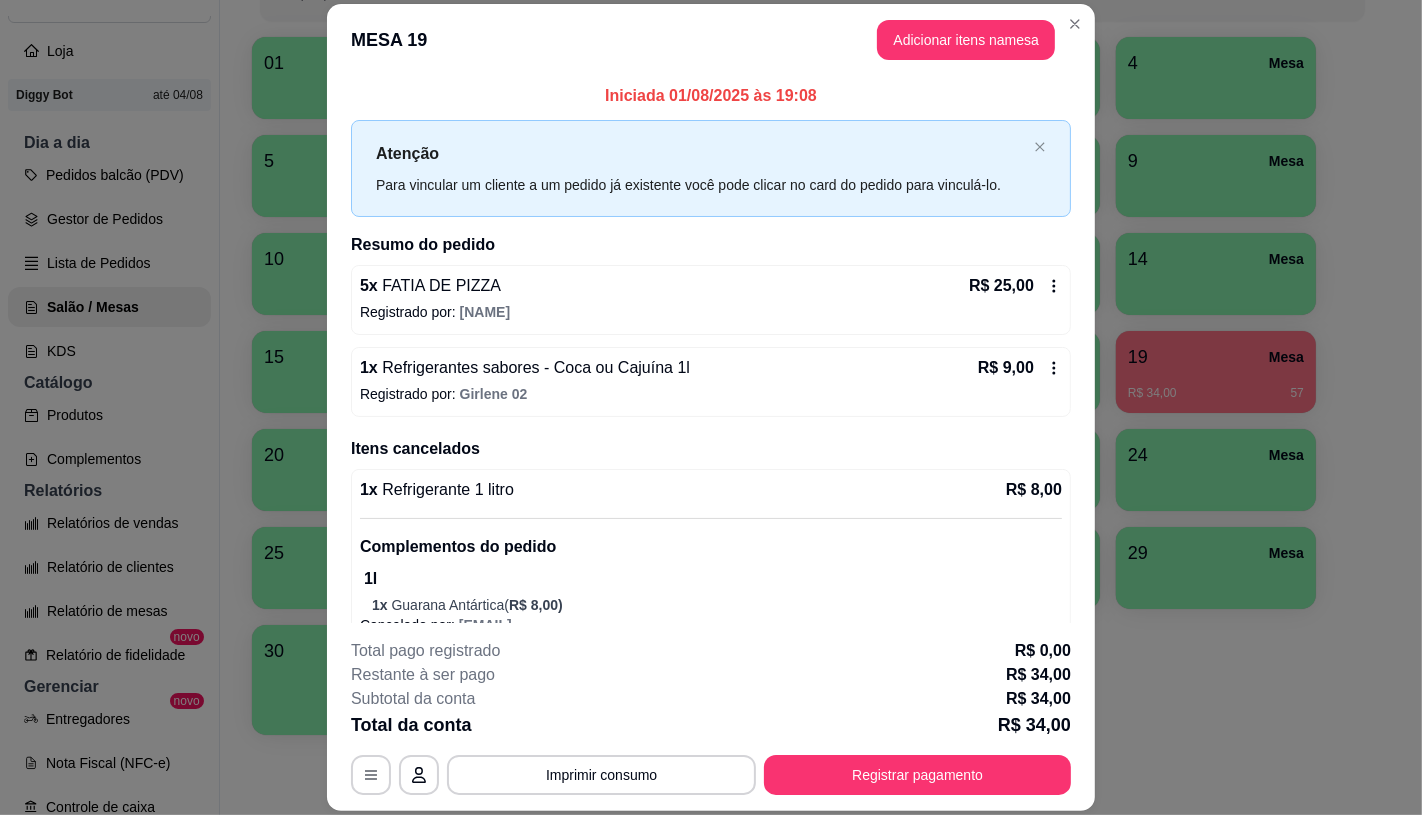 click on "Iniciada 01/08/2025 às 19:08 Atenção Para vincular um cliente a um pedido já existente você pode clicar no card do pedido para vinculá-lo. Resumo do pedido 5 x FATIA DE PIZZA R$ 25,00 Registrado por: [NAME] 1 x Refrigerantes sabores - Coca ou Cajuína 1l R$ 9,00 Registrado por: [NAME] 02 Itens cancelados 1 x Refrigerante 1 litro R$ 8,00 Complementos do pedido 1l 1 x Guarana Antártica ( R$ 8,00 ) Cancelado por: [EMAIL]" at bounding box center (711, 349) 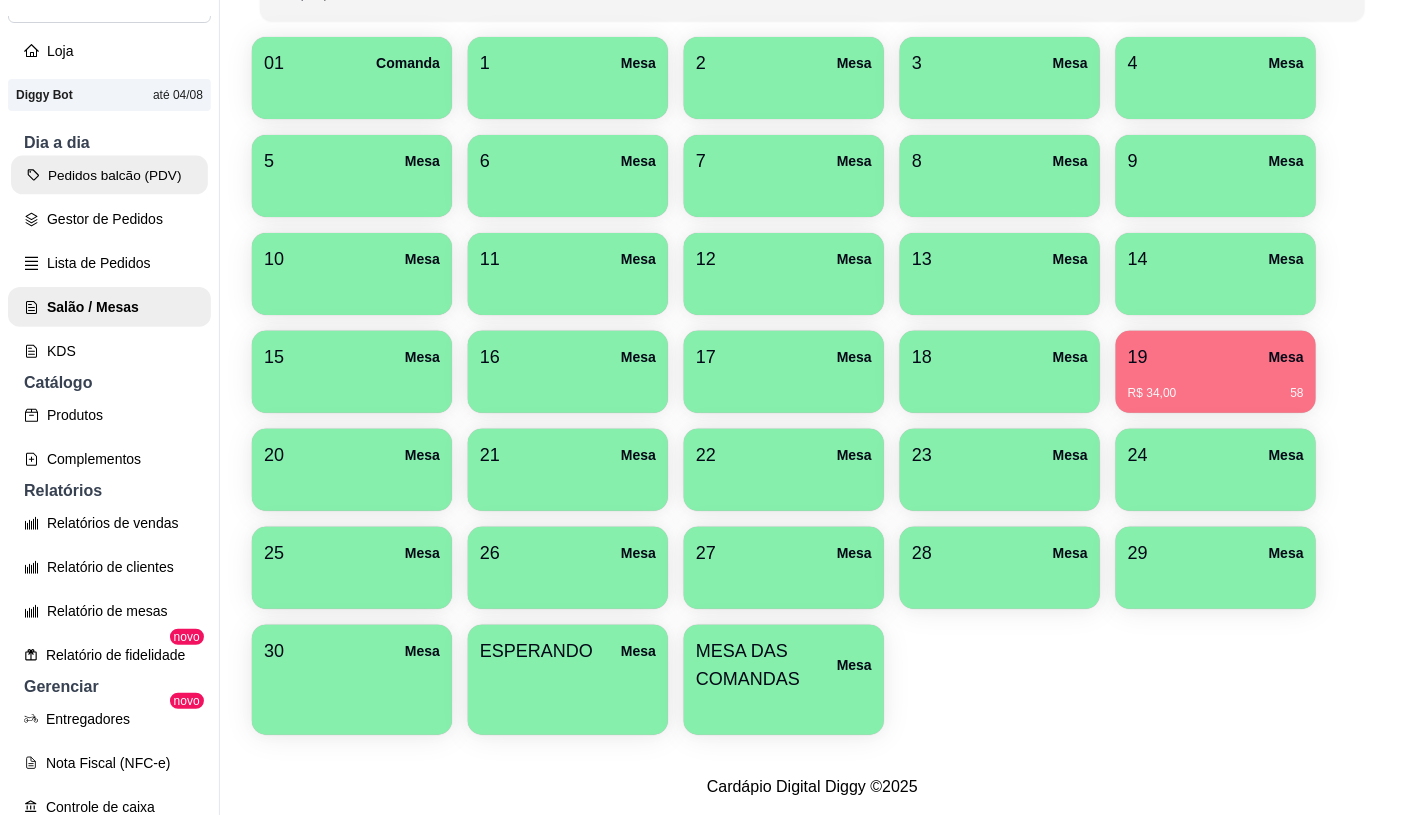 click on "Pedidos balcão (PDV)" at bounding box center (109, 175) 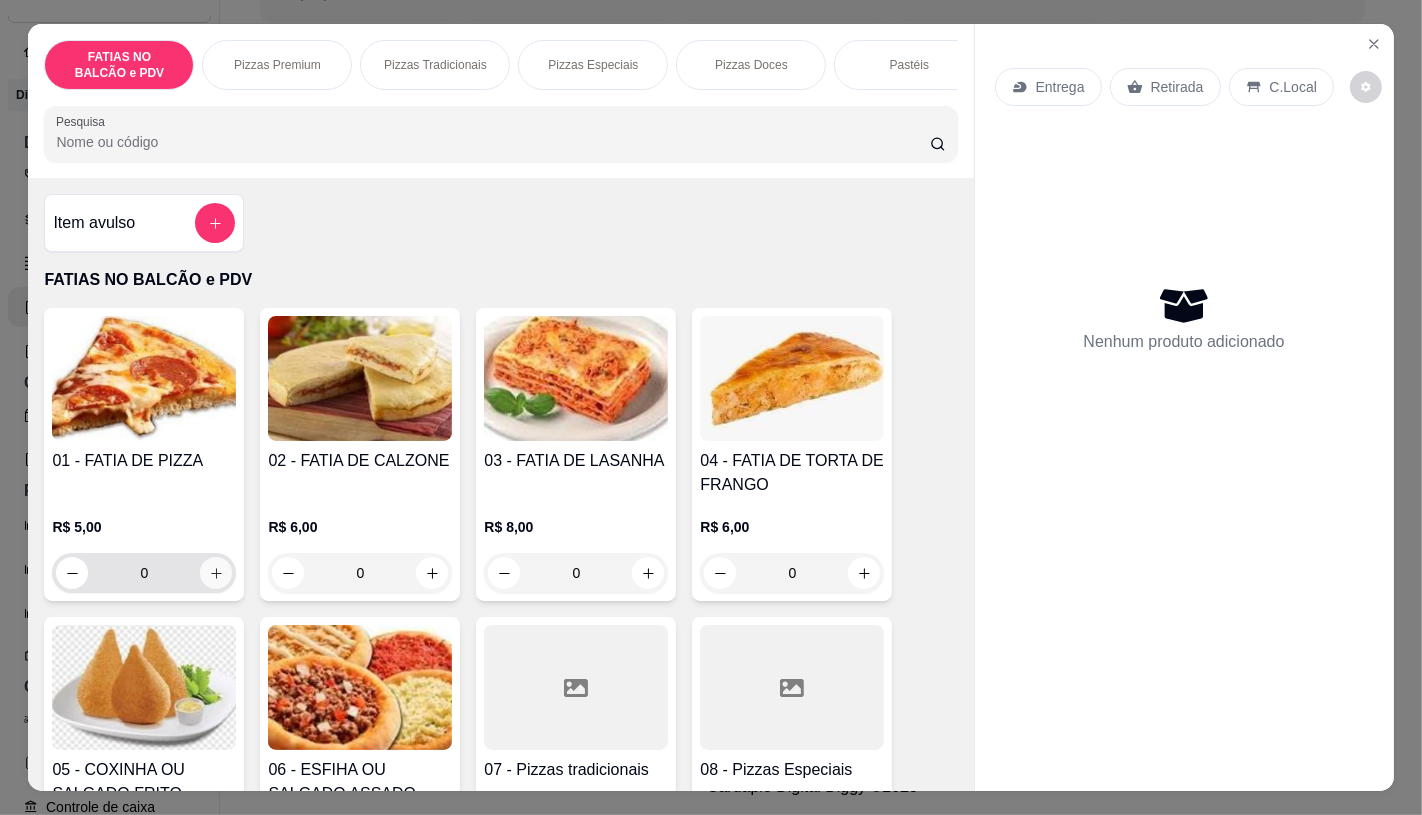 click at bounding box center [216, 573] 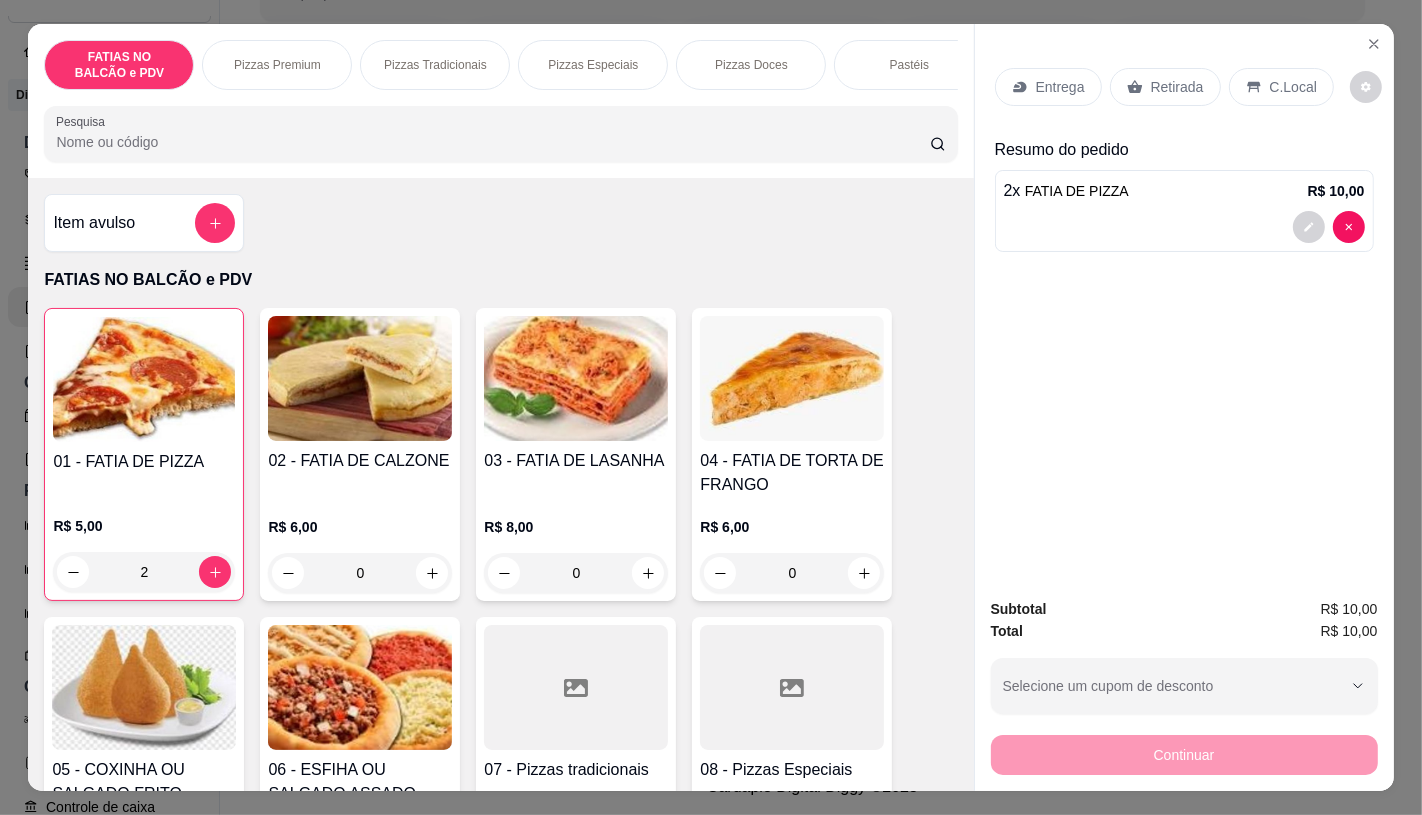 click on "Retirada" at bounding box center (1177, 87) 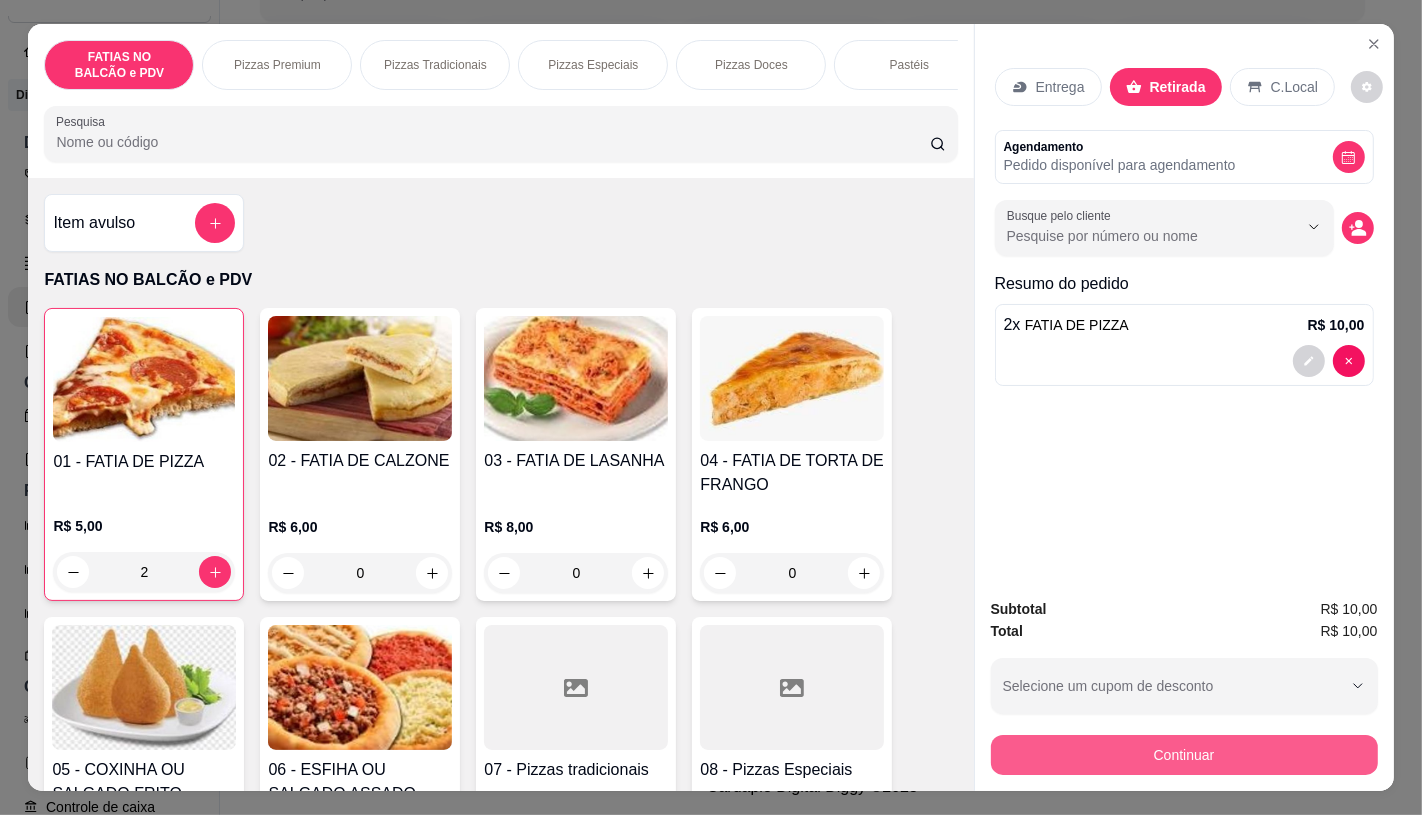 click on "Continuar" at bounding box center [1184, 755] 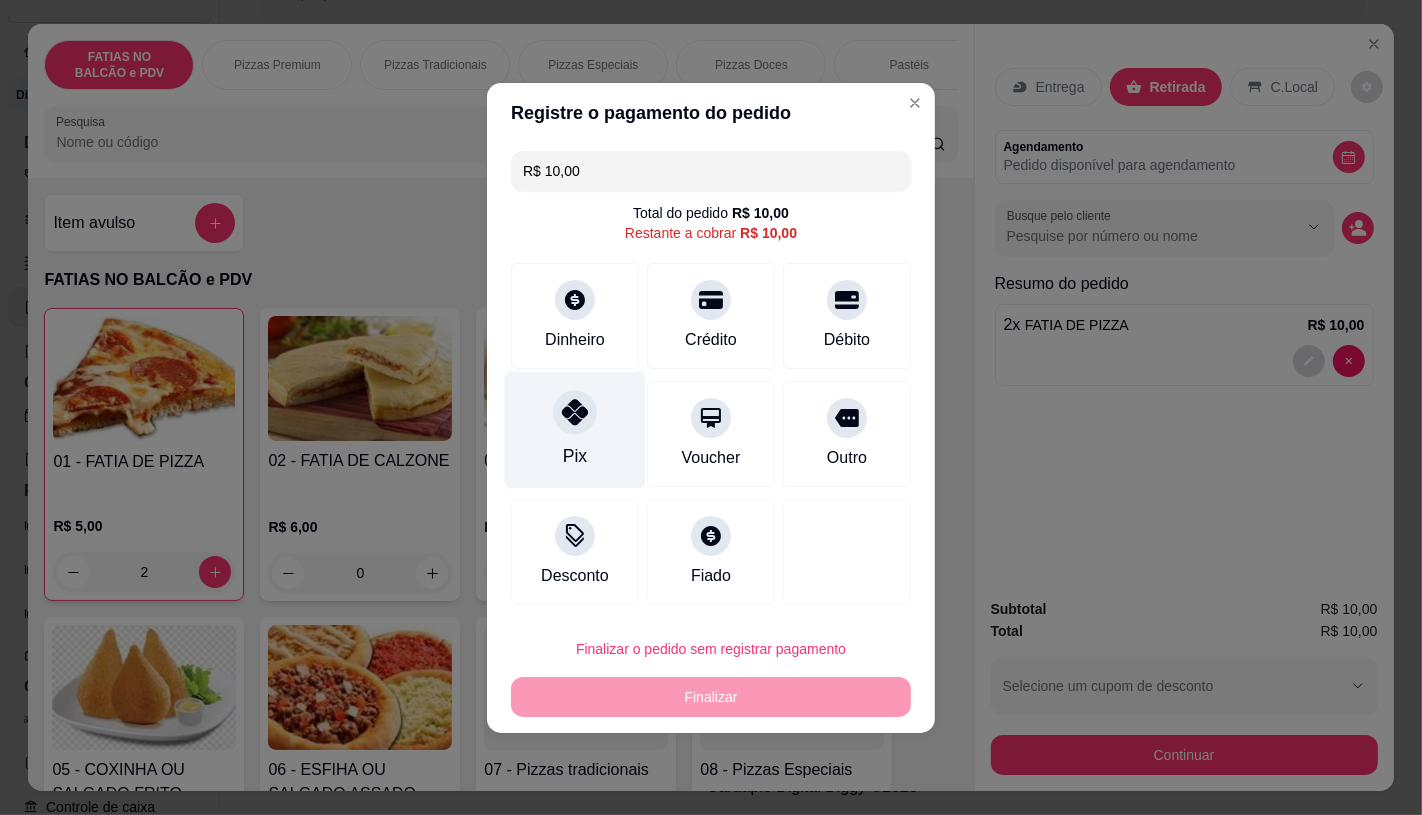 click on "Pix" at bounding box center [575, 456] 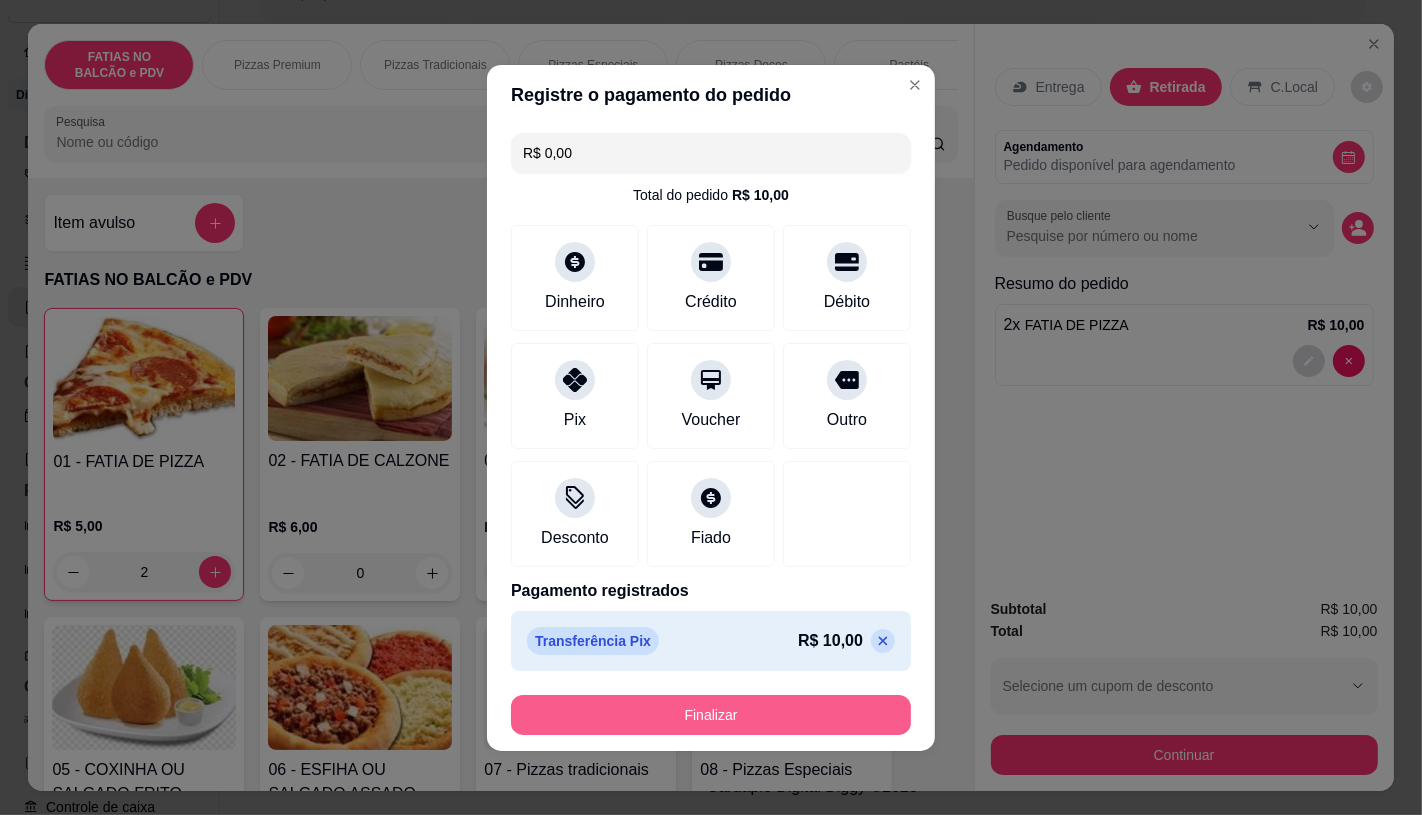 click on "Finalizar" at bounding box center (711, 715) 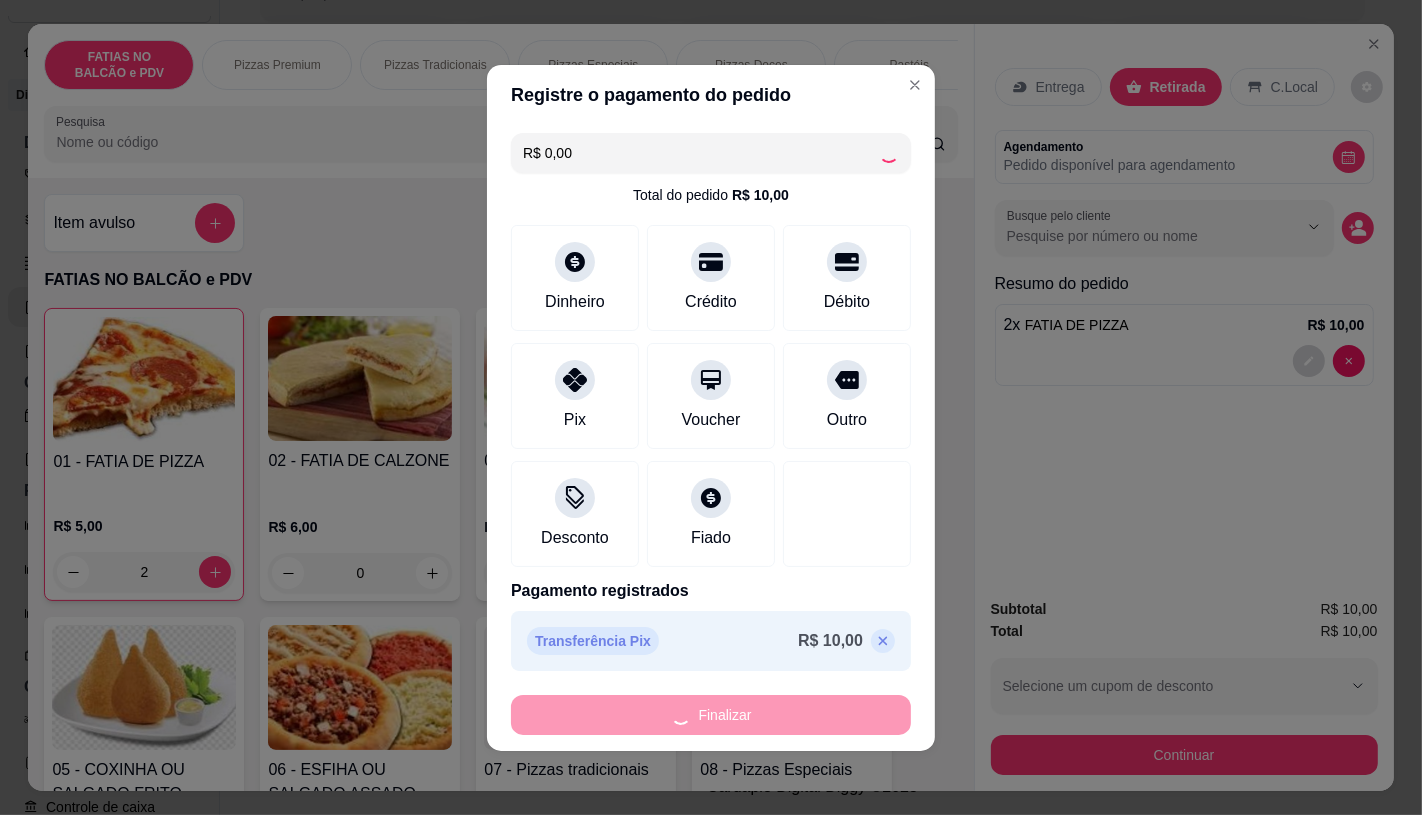 type on "0" 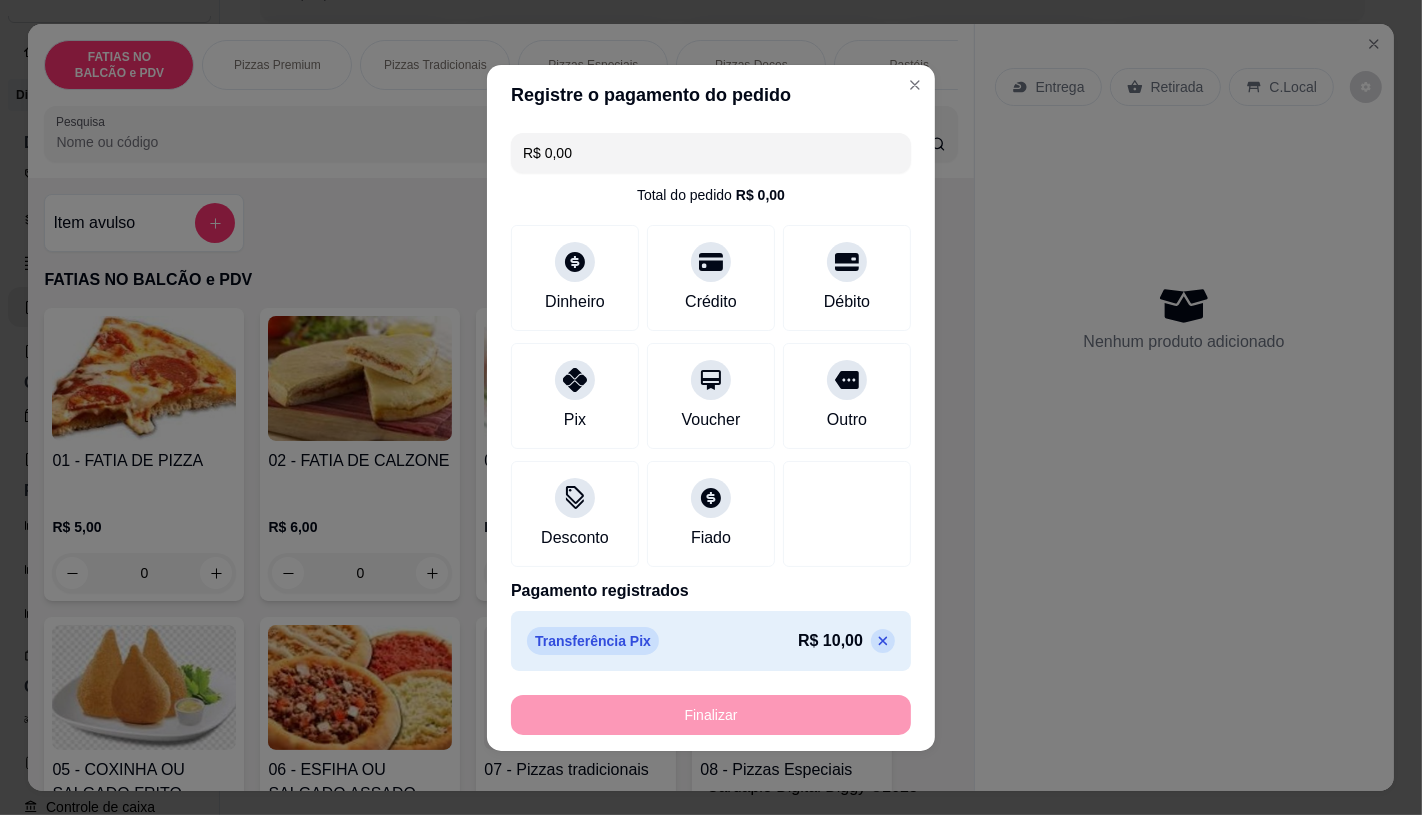 type on "-R$ 10,00" 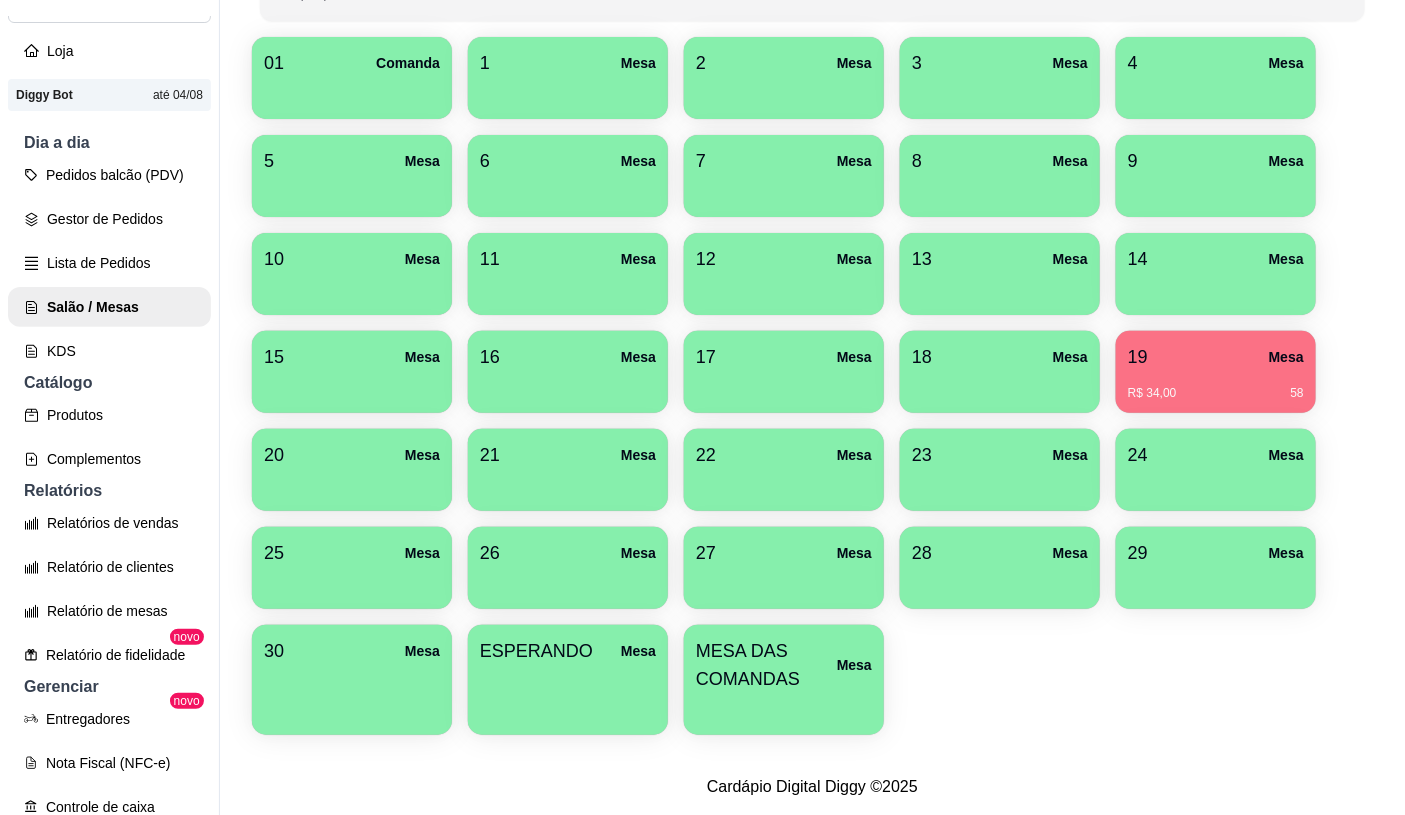 click on "MESA DAS COMANDAS Mesa" at bounding box center [784, 680] 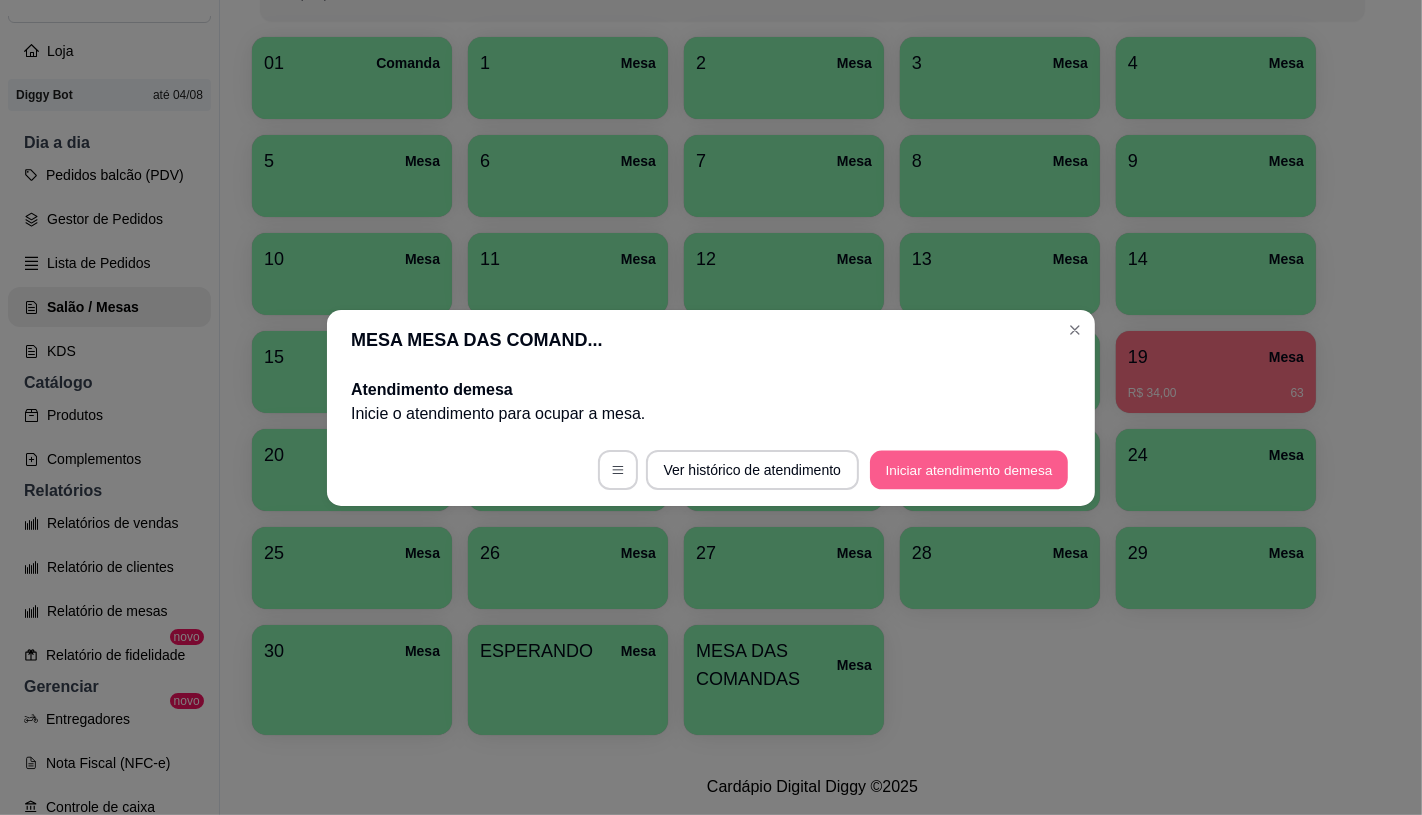 click on "Iniciar atendimento de  mesa" at bounding box center [969, 469] 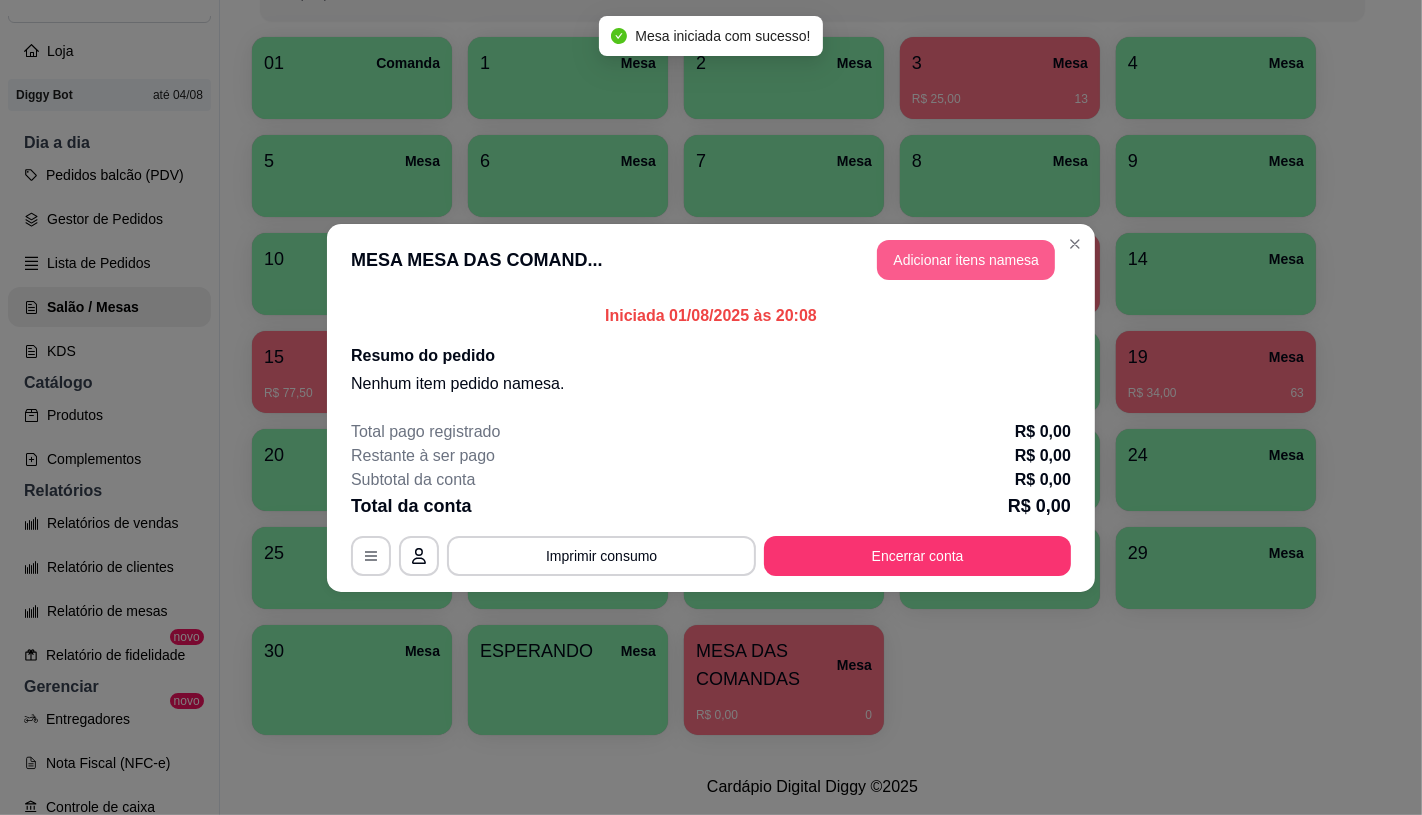 click on "Adicionar itens na  mesa" at bounding box center [966, 260] 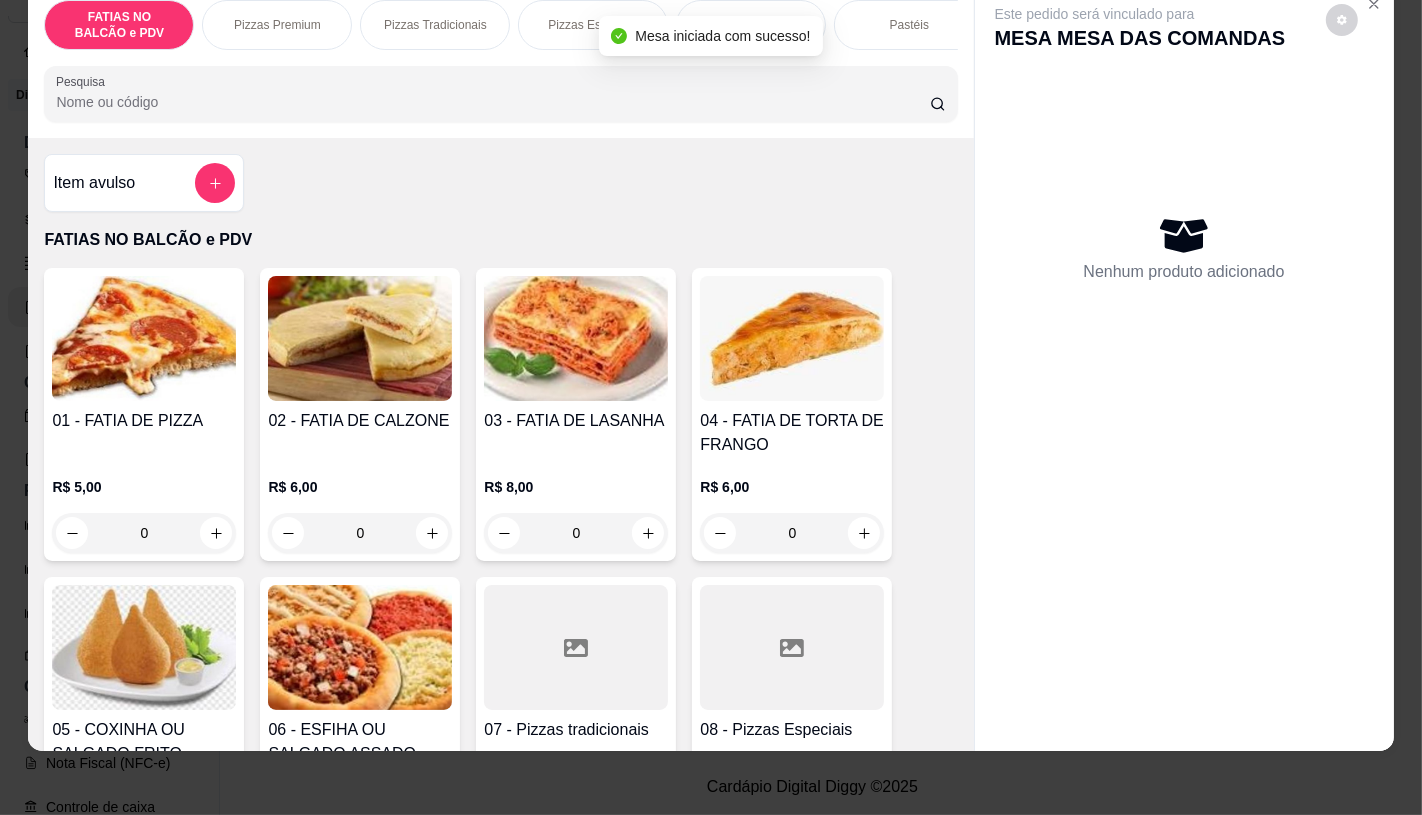 scroll, scrollTop: 47, scrollLeft: 0, axis: vertical 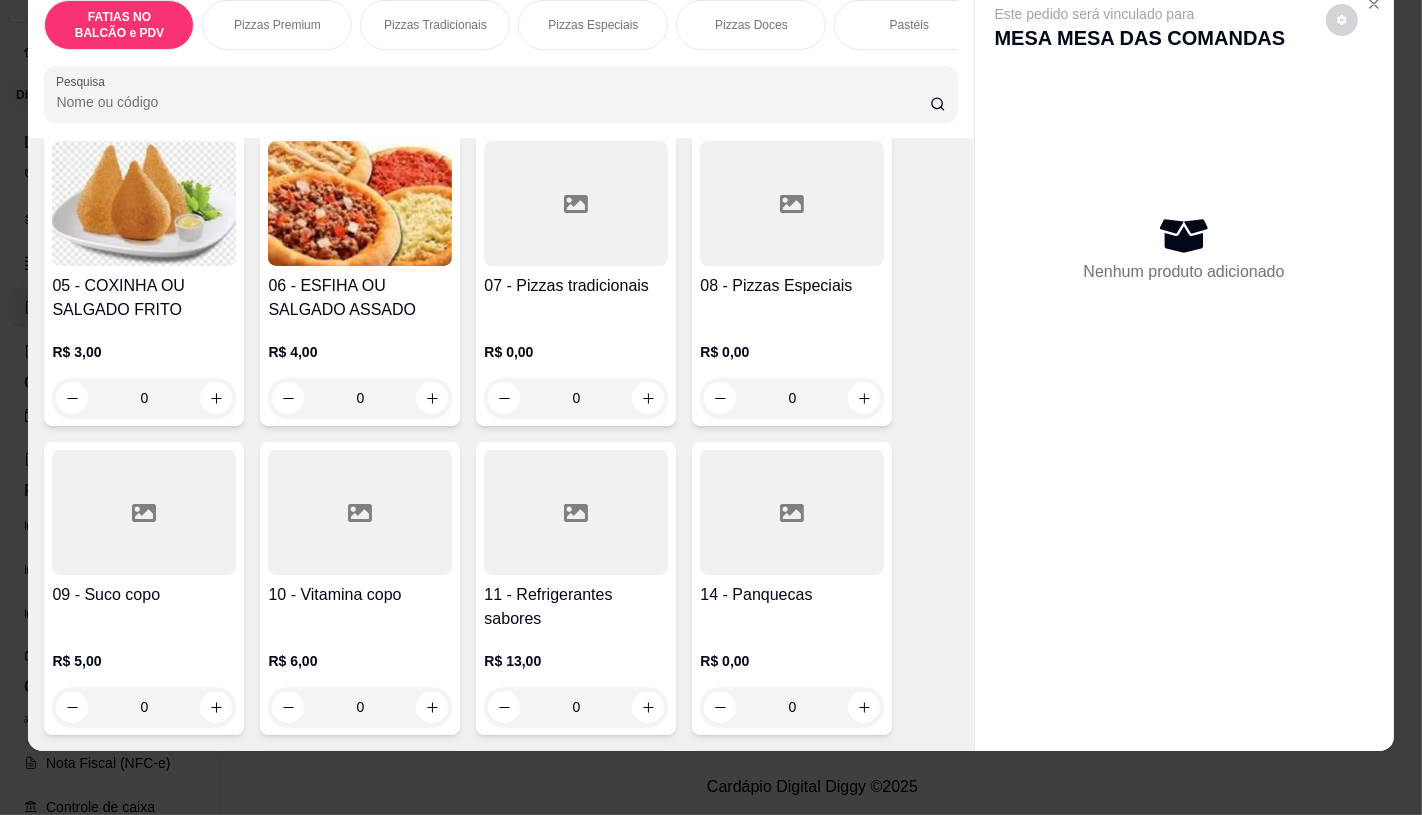 click at bounding box center [576, 512] 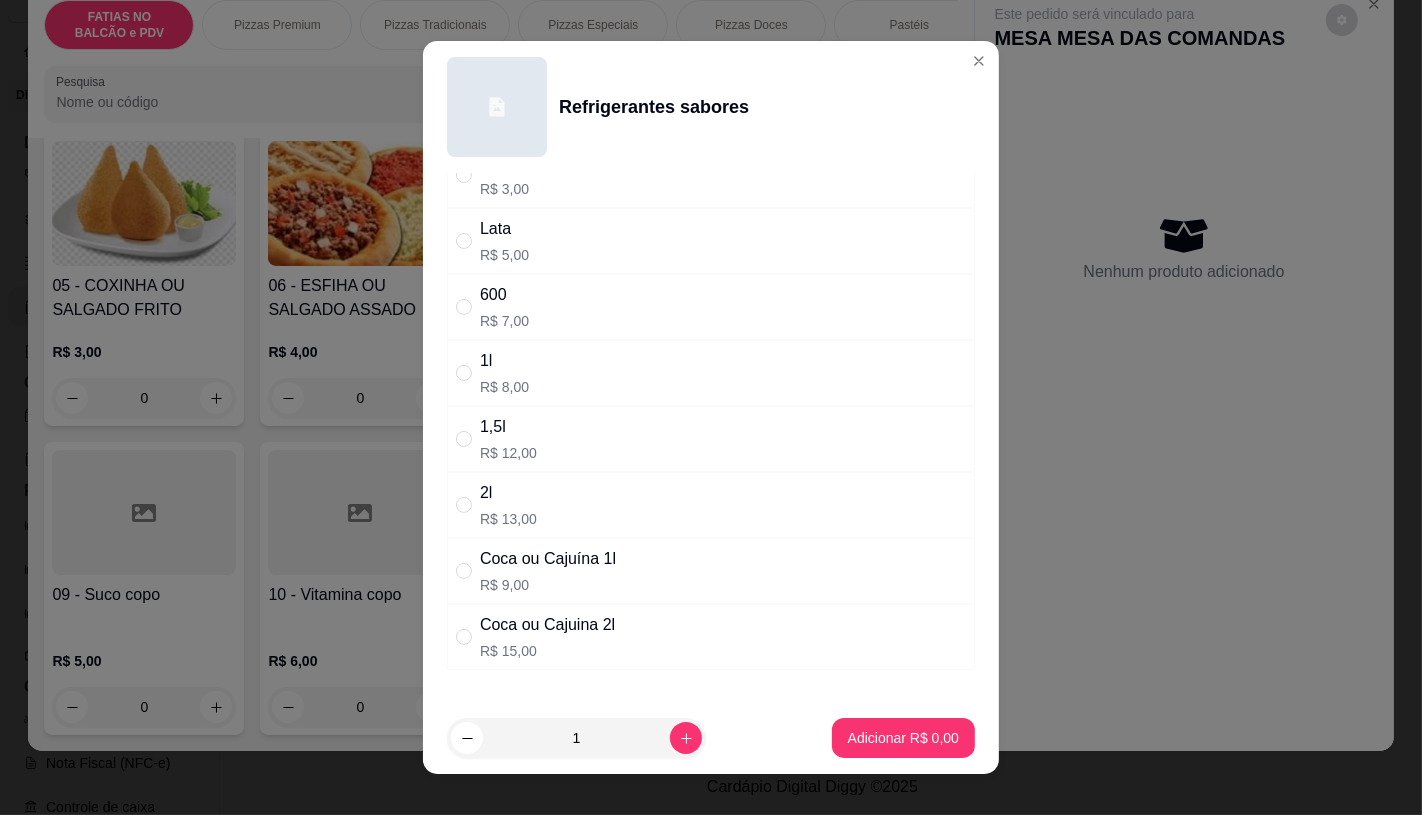 scroll, scrollTop: 111, scrollLeft: 0, axis: vertical 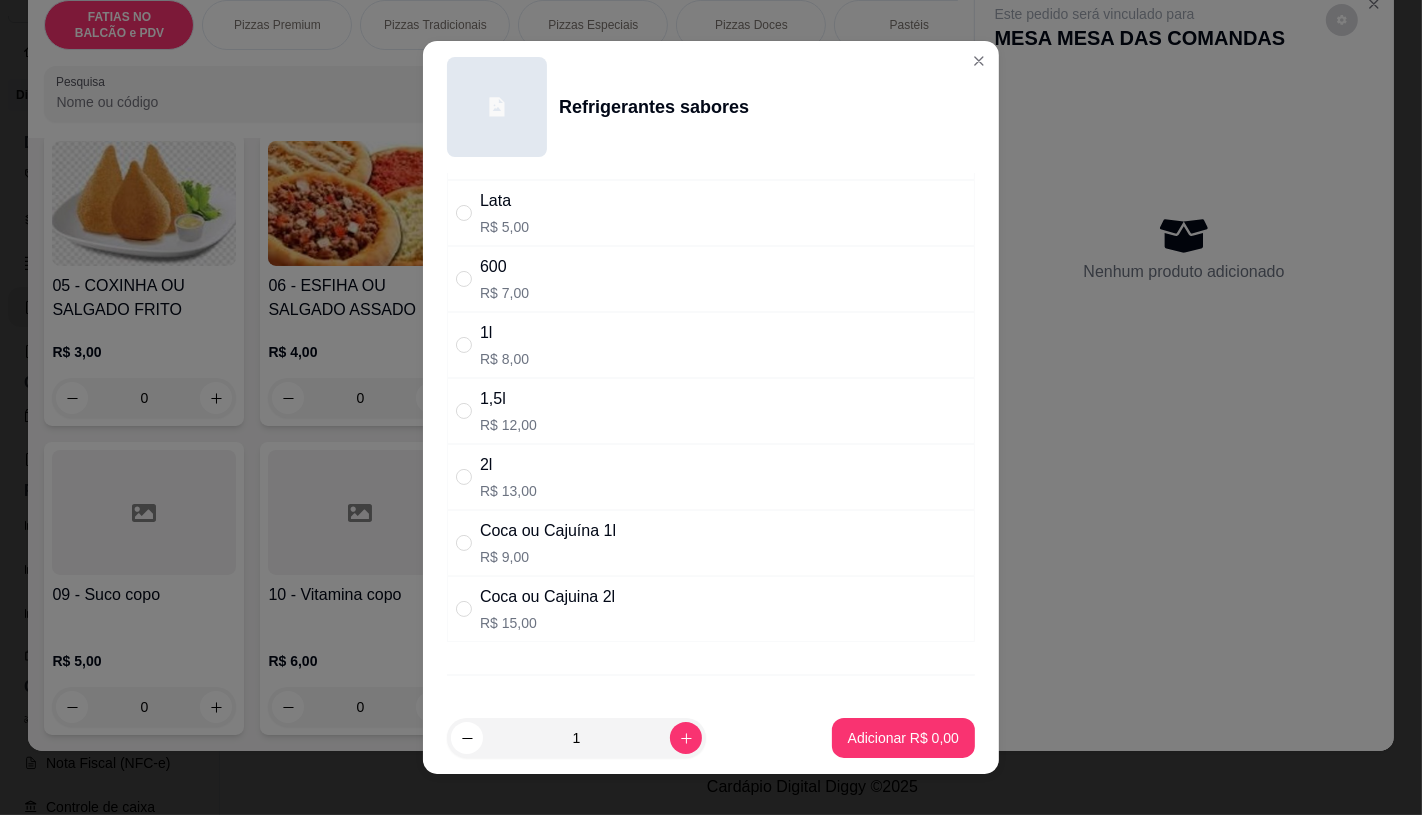 click on "Coca ou Cajuina 2l R$ 15,00" at bounding box center (711, 609) 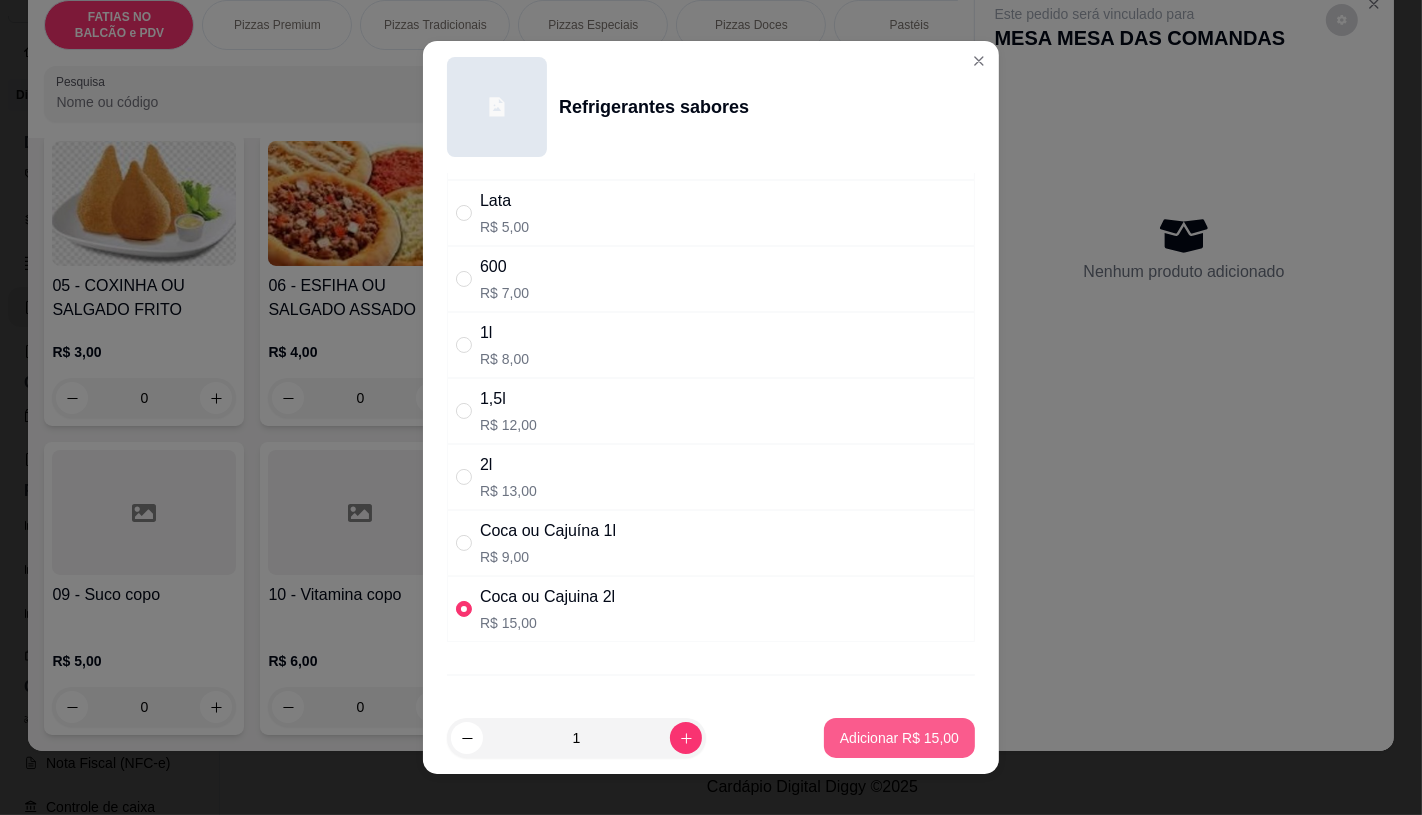 click on "Adicionar   R$ 15,00" at bounding box center [899, 738] 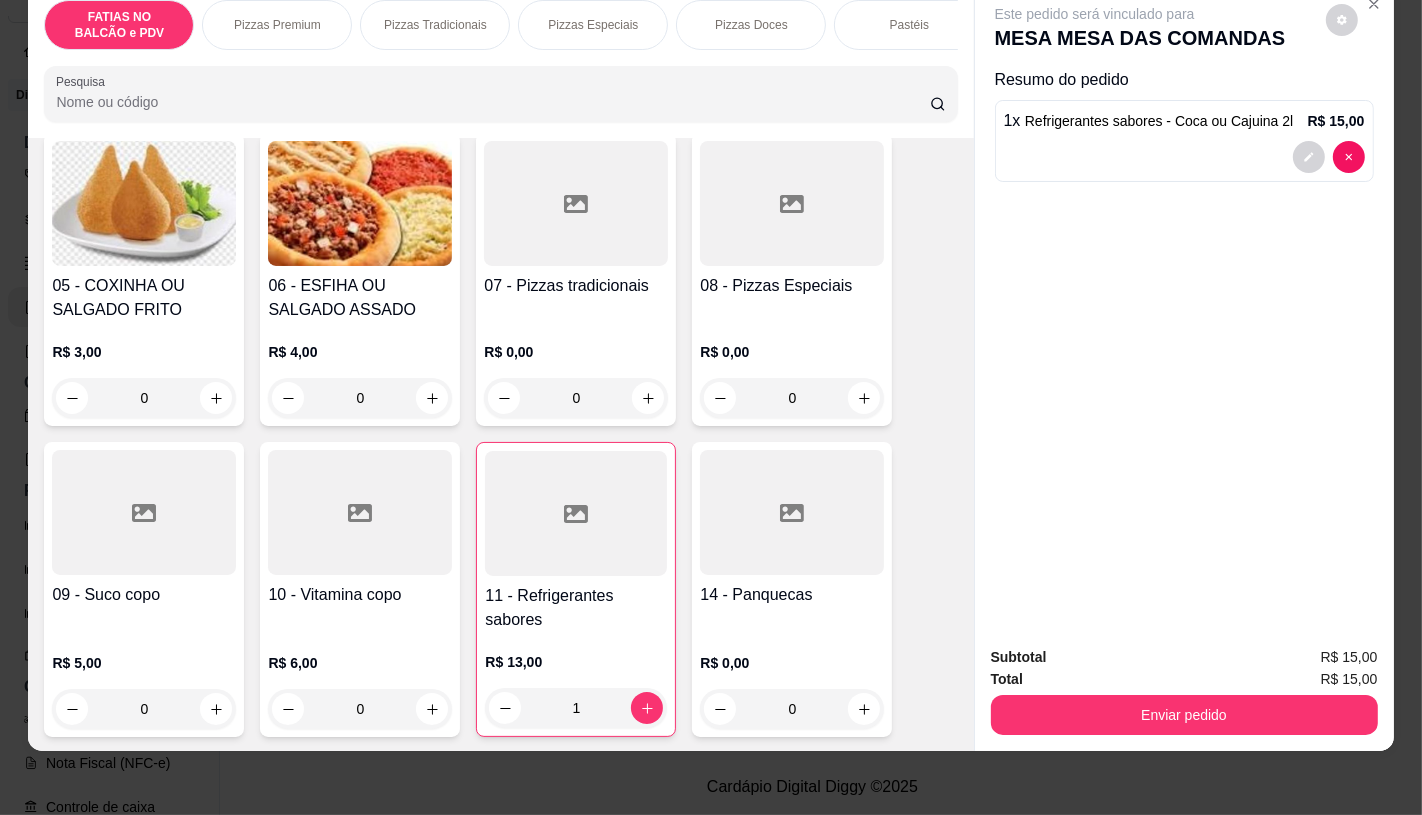 click on "R$ 0,00 0" at bounding box center [576, 370] 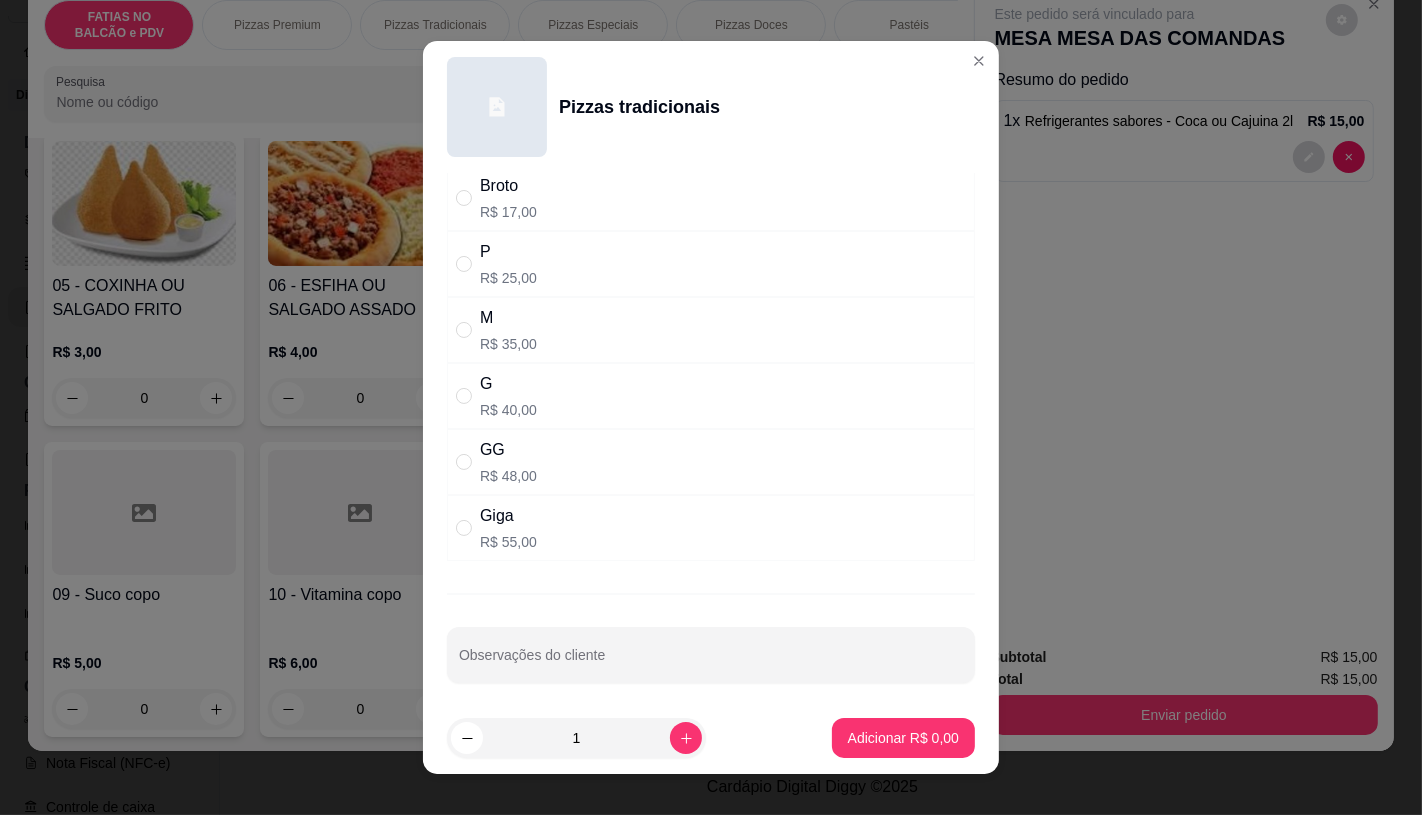 scroll, scrollTop: 68, scrollLeft: 0, axis: vertical 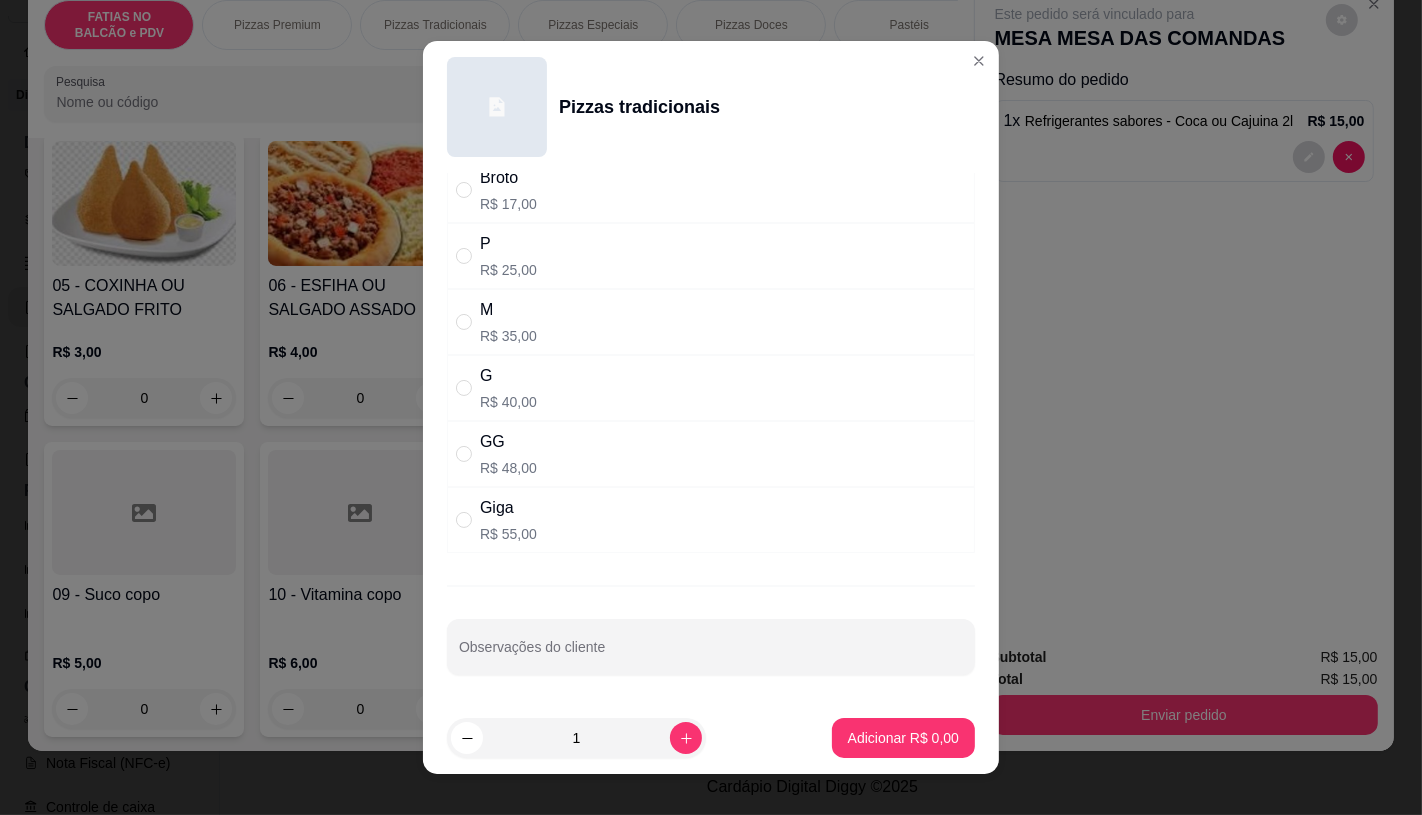 click on "Giga  R$ 55,00" at bounding box center [711, 520] 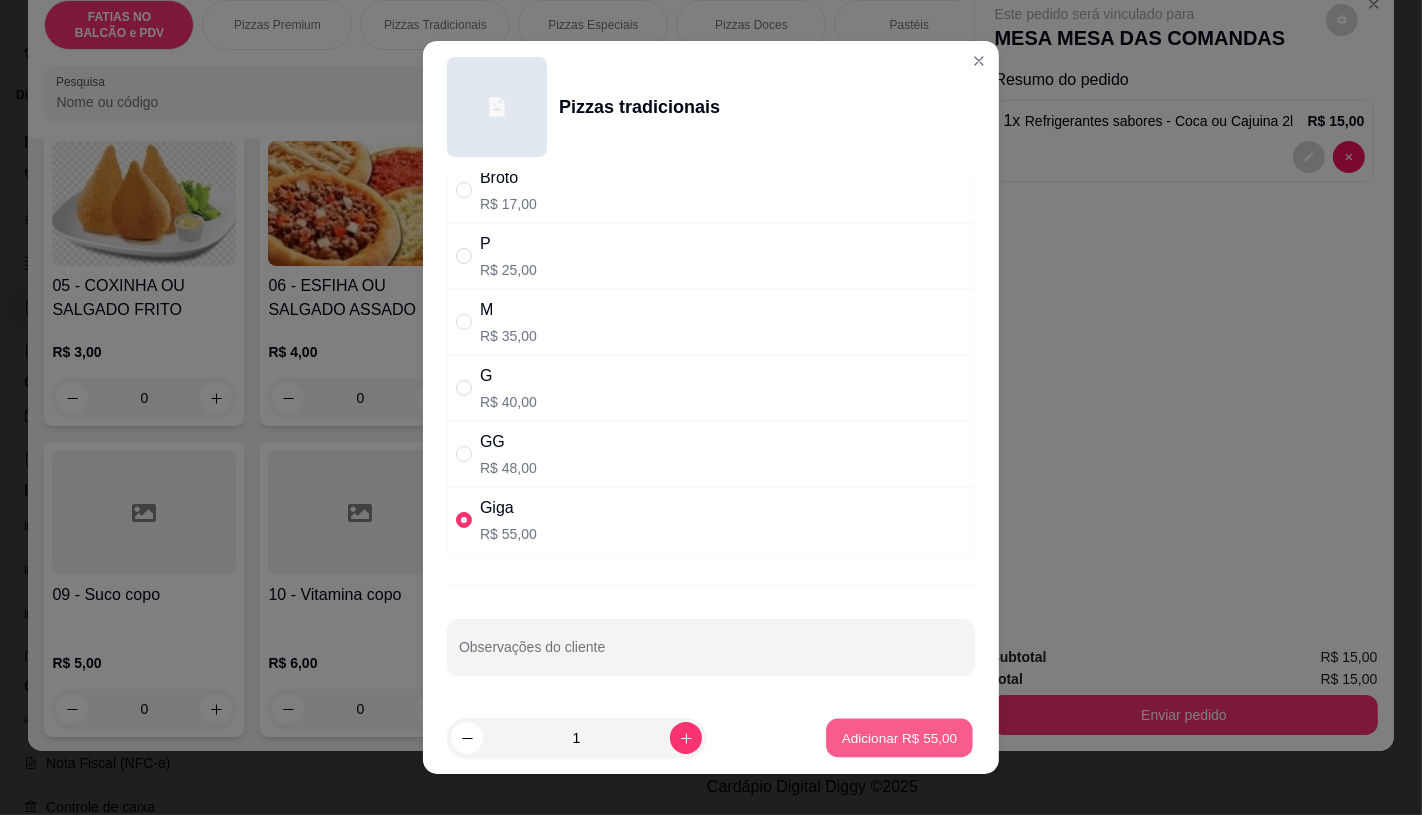 click on "Adicionar   R$ 55,00" at bounding box center (900, 738) 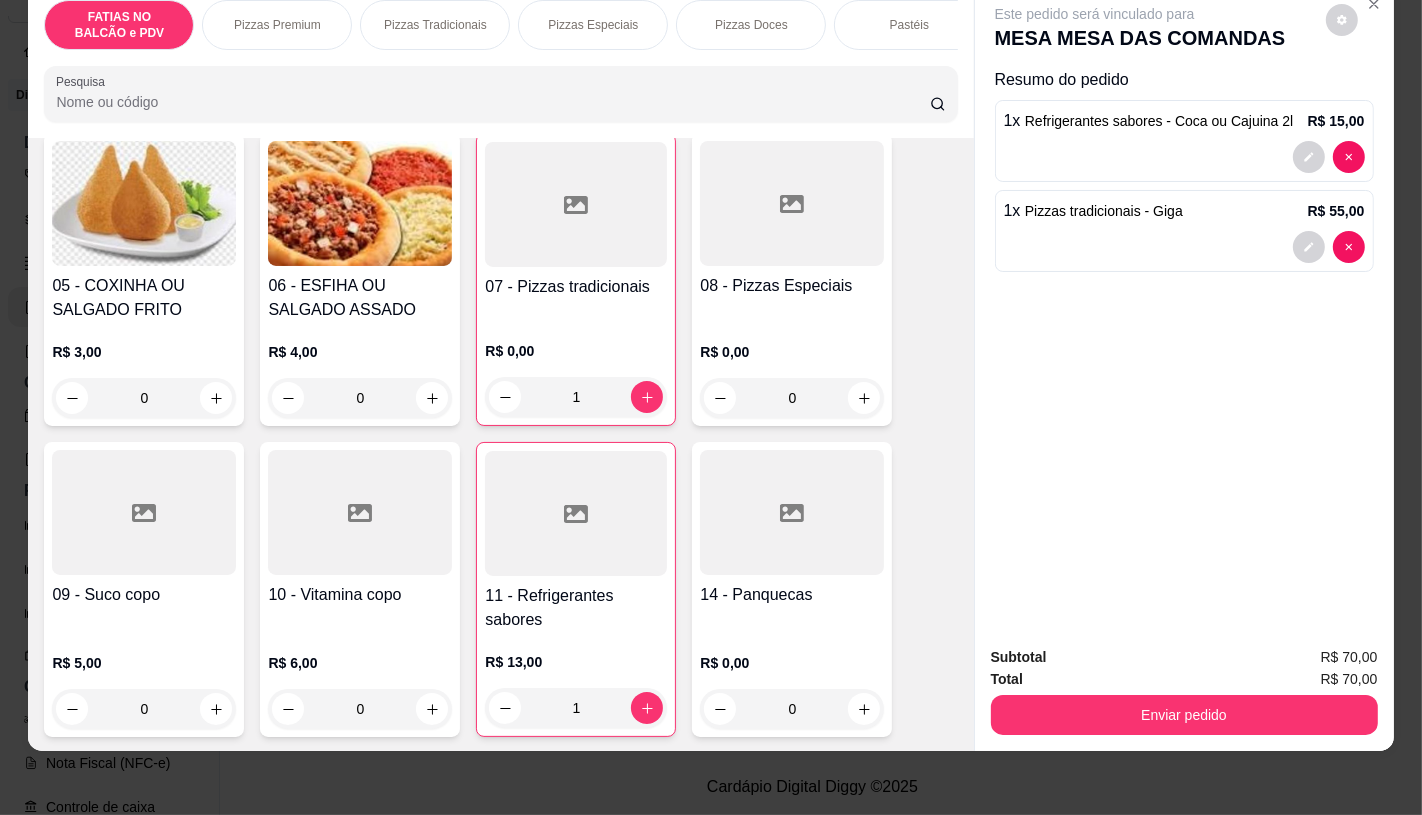 scroll, scrollTop: 0, scrollLeft: 798, axis: horizontal 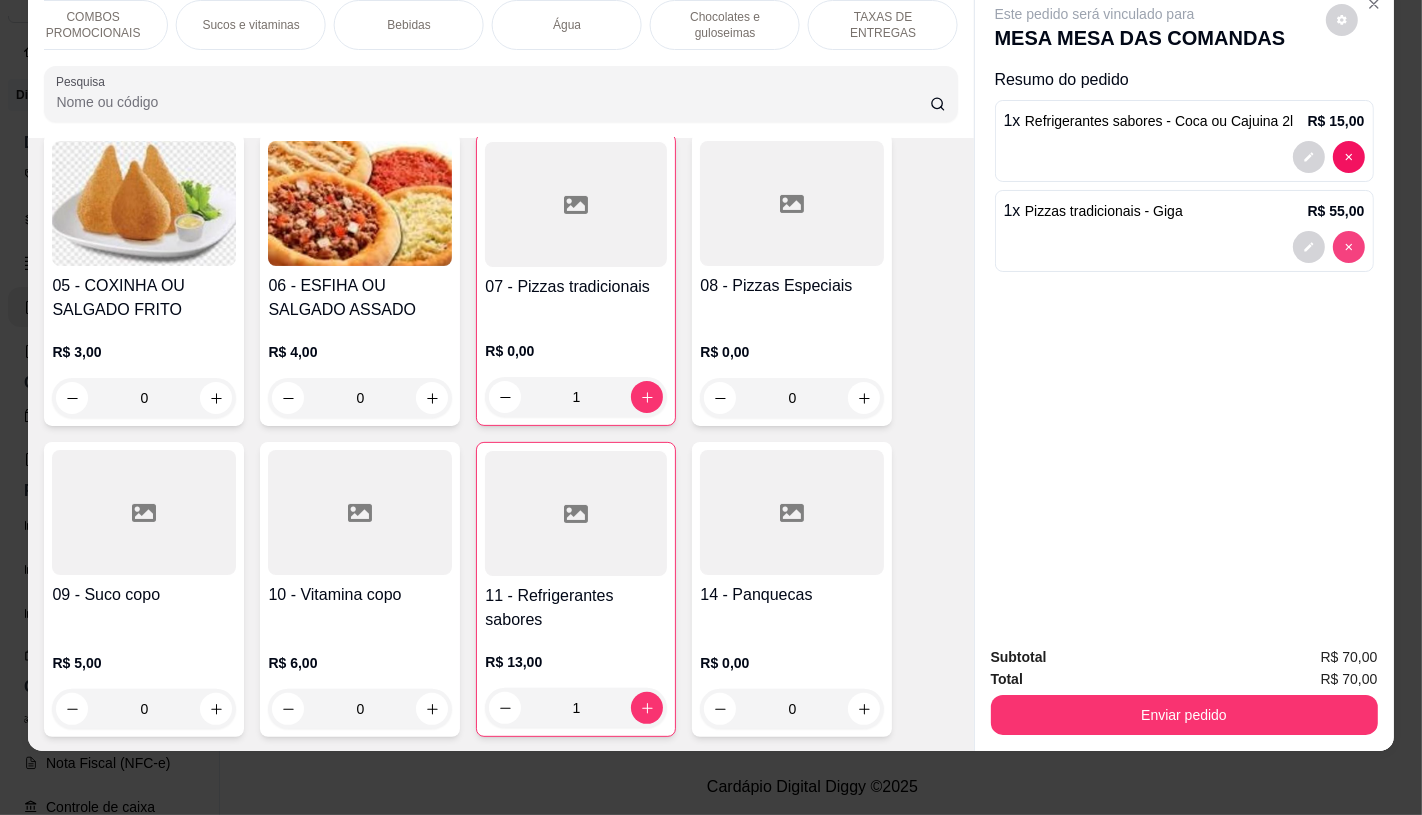 type on "0" 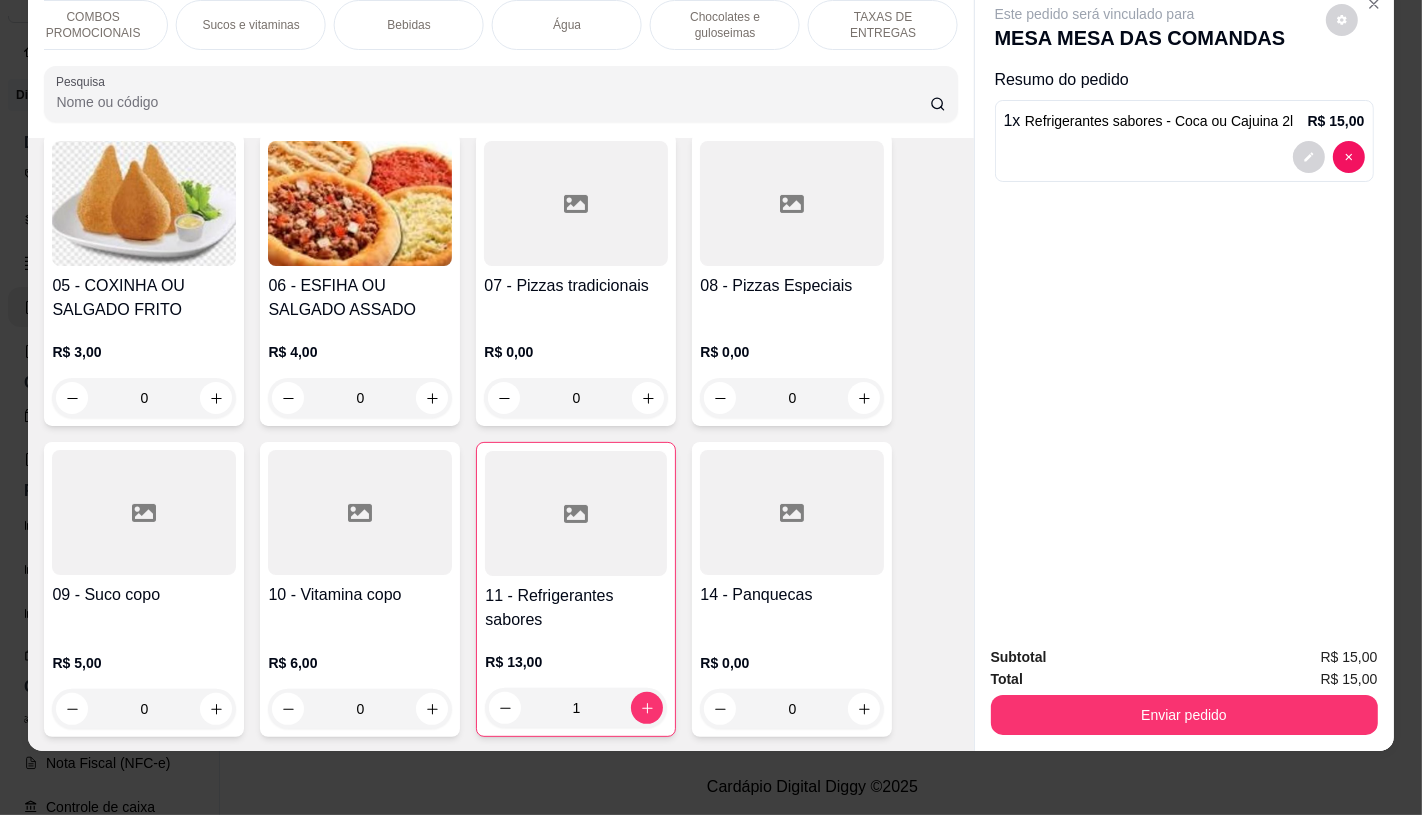 click at bounding box center [792, 203] 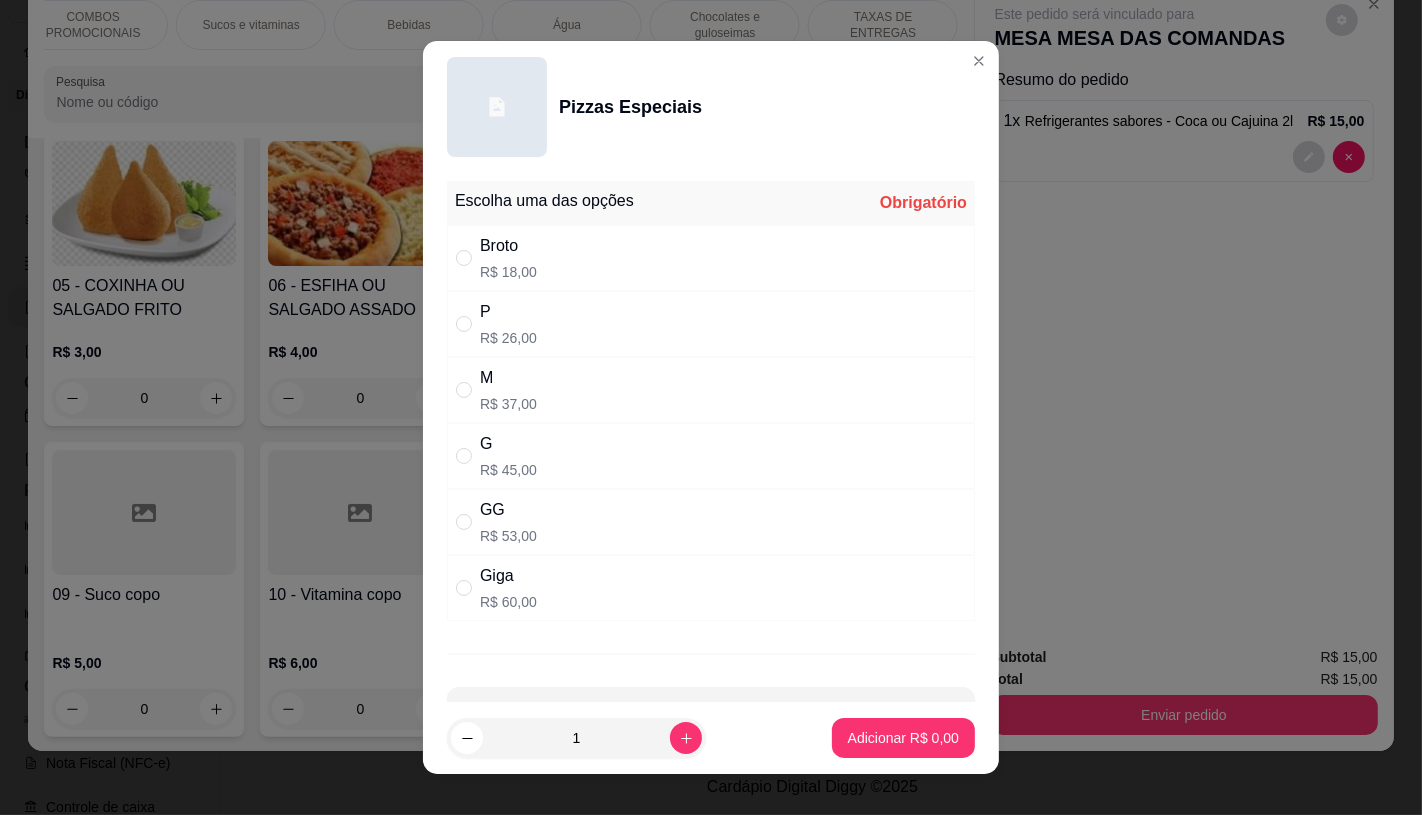 drag, startPoint x: 496, startPoint y: 590, endPoint x: 551, endPoint y: 590, distance: 55 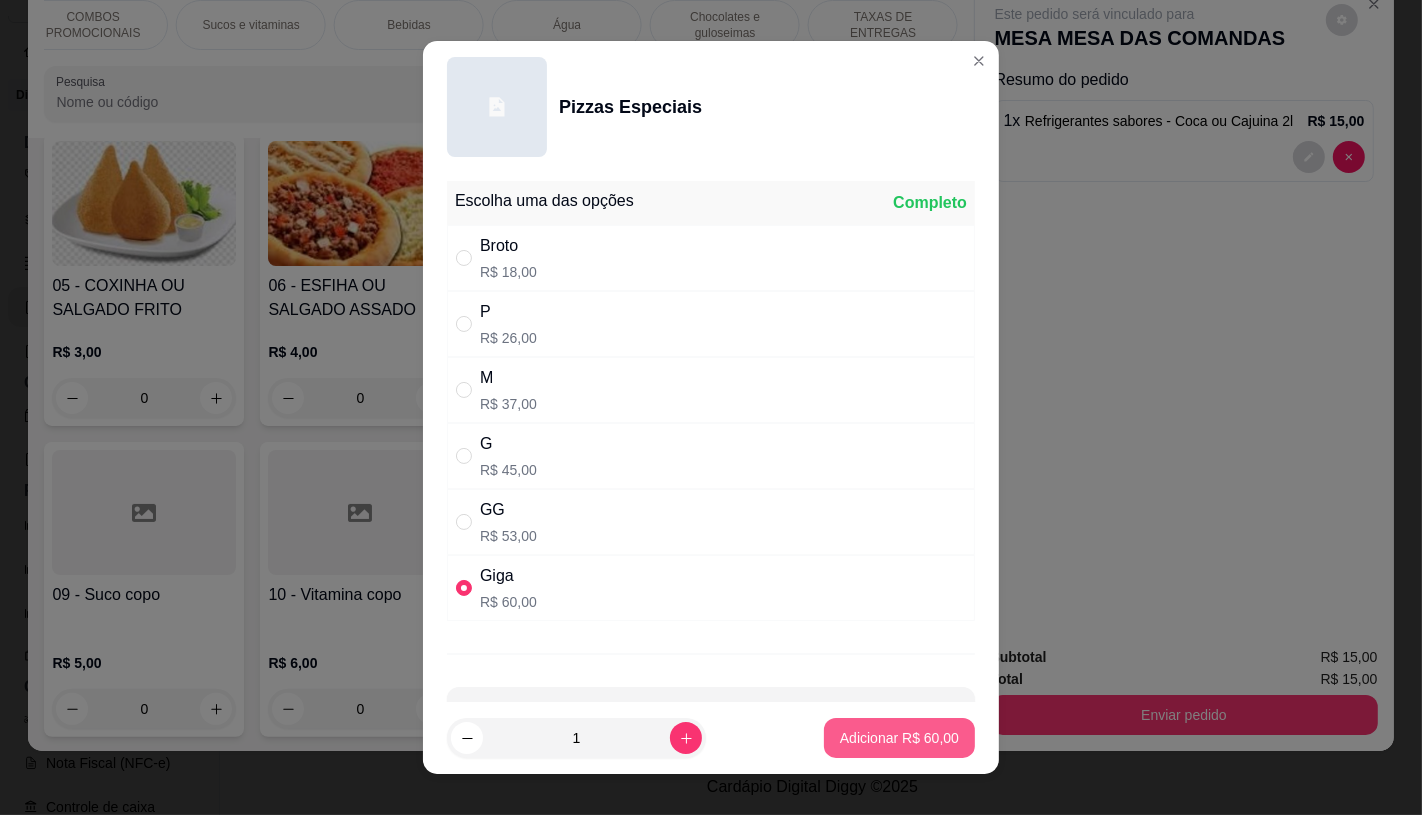 click on "Adicionar   R$ 60,00" at bounding box center (899, 738) 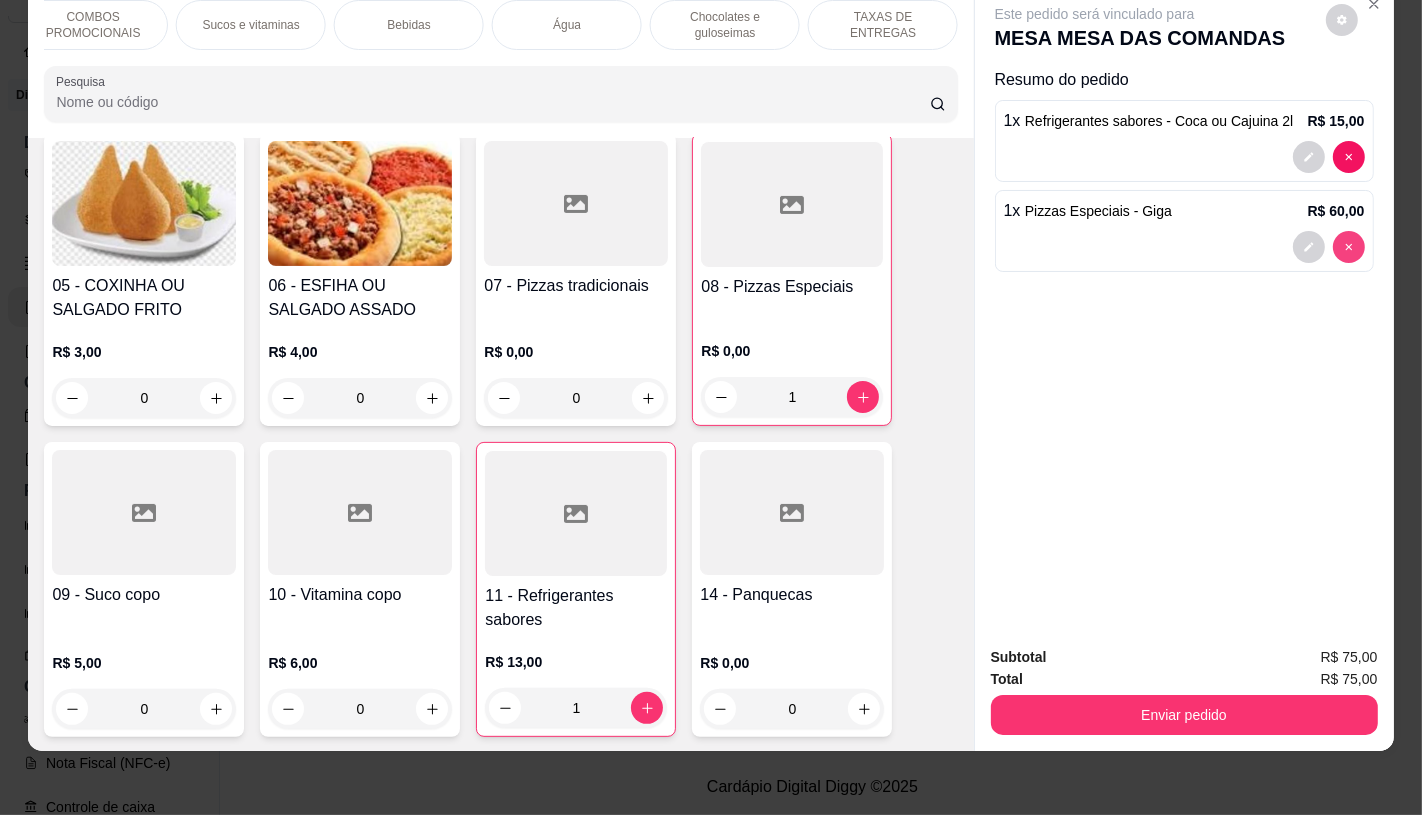type on "0" 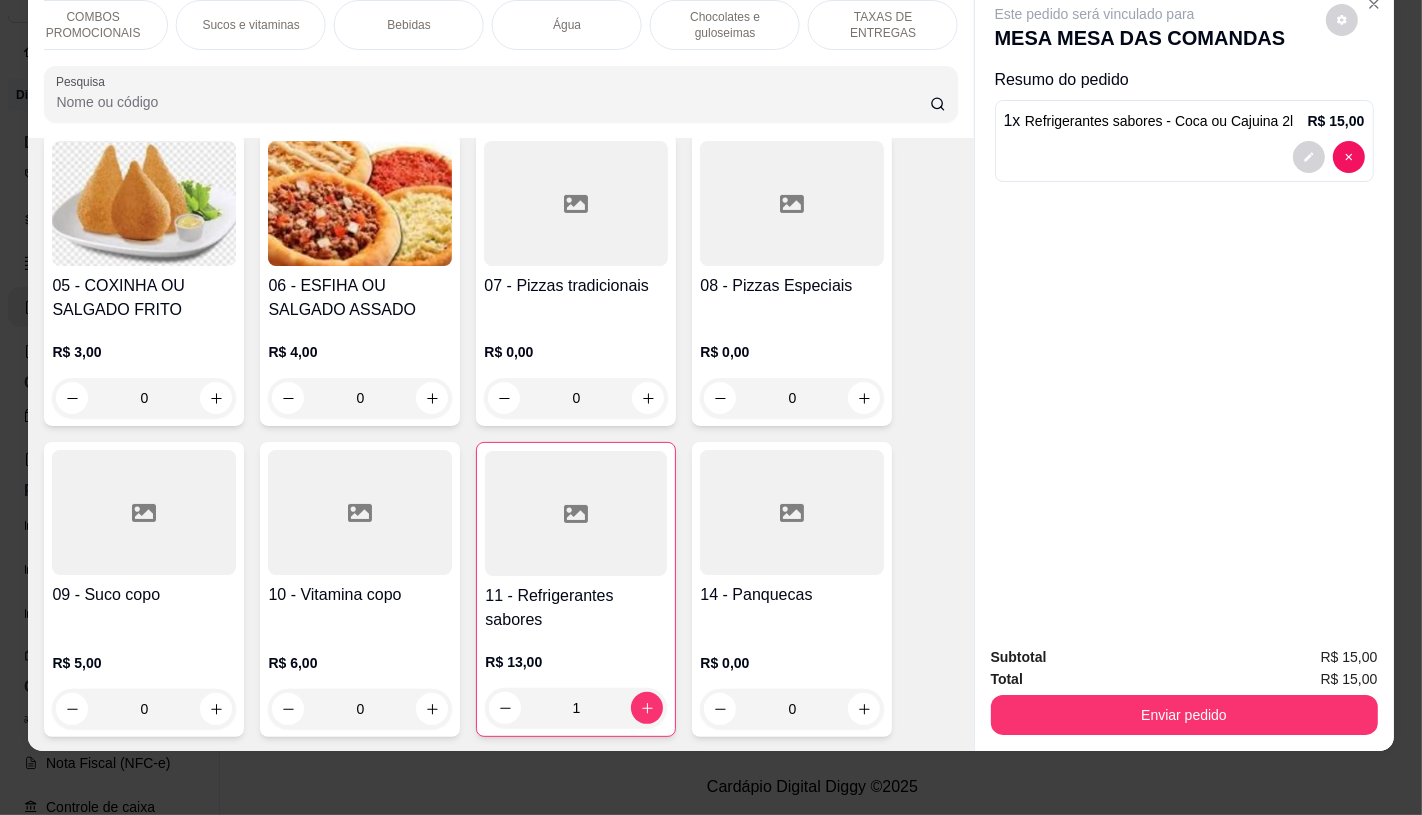 click on "07 - Pizzas tradicionais" at bounding box center [576, 298] 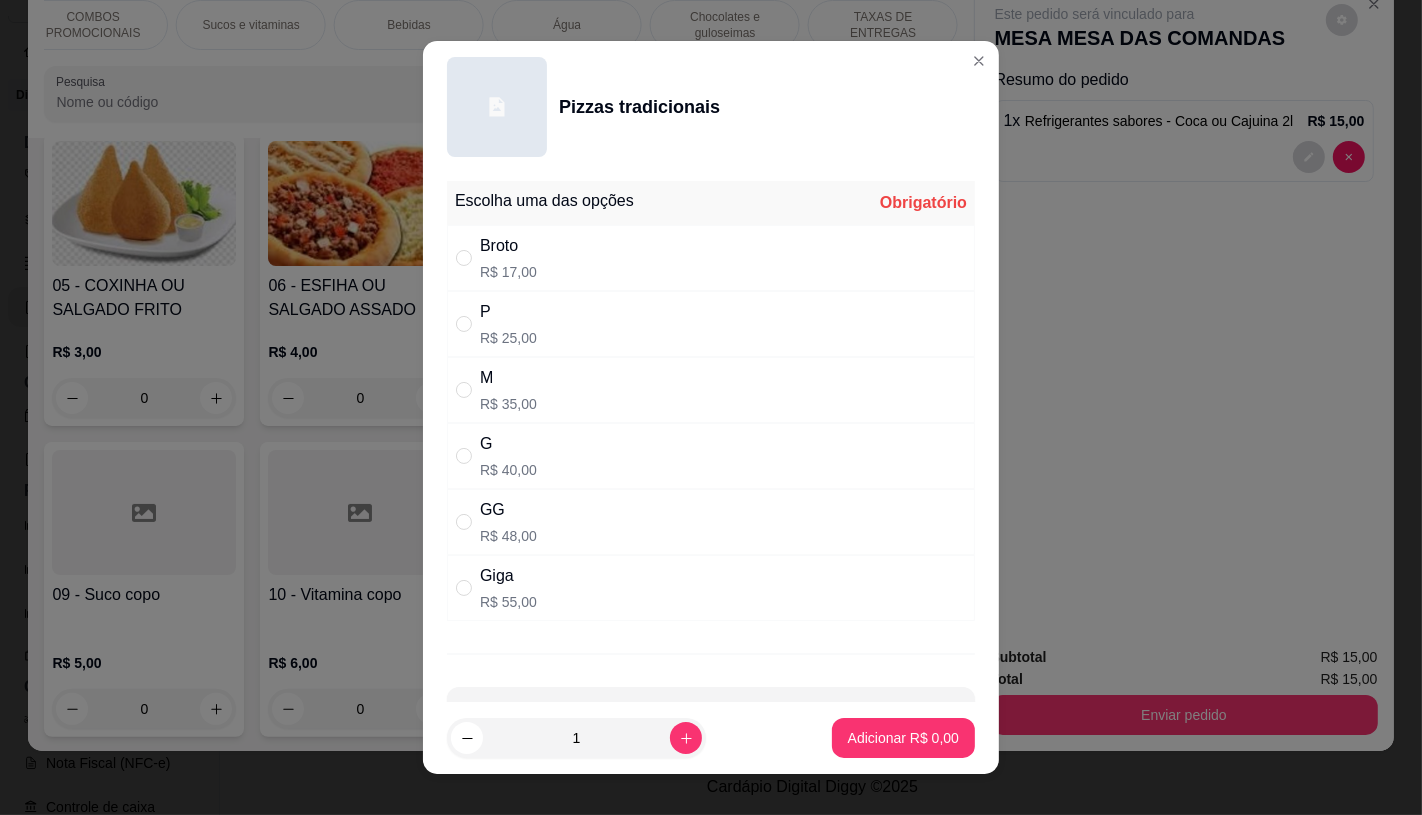 click on "Giga  R$ 55,00" at bounding box center [711, 588] 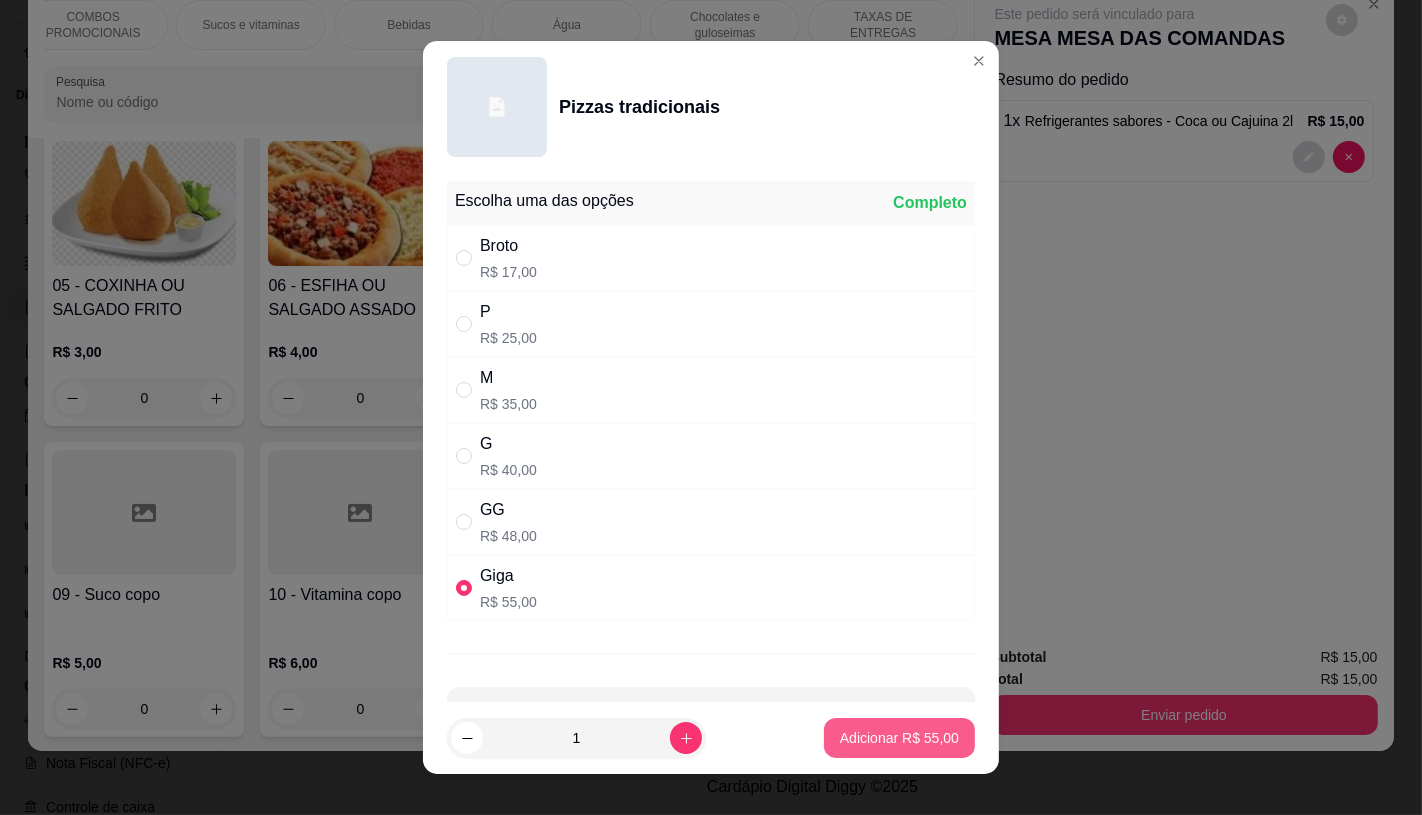 click on "Adicionar   R$ 55,00" at bounding box center [899, 738] 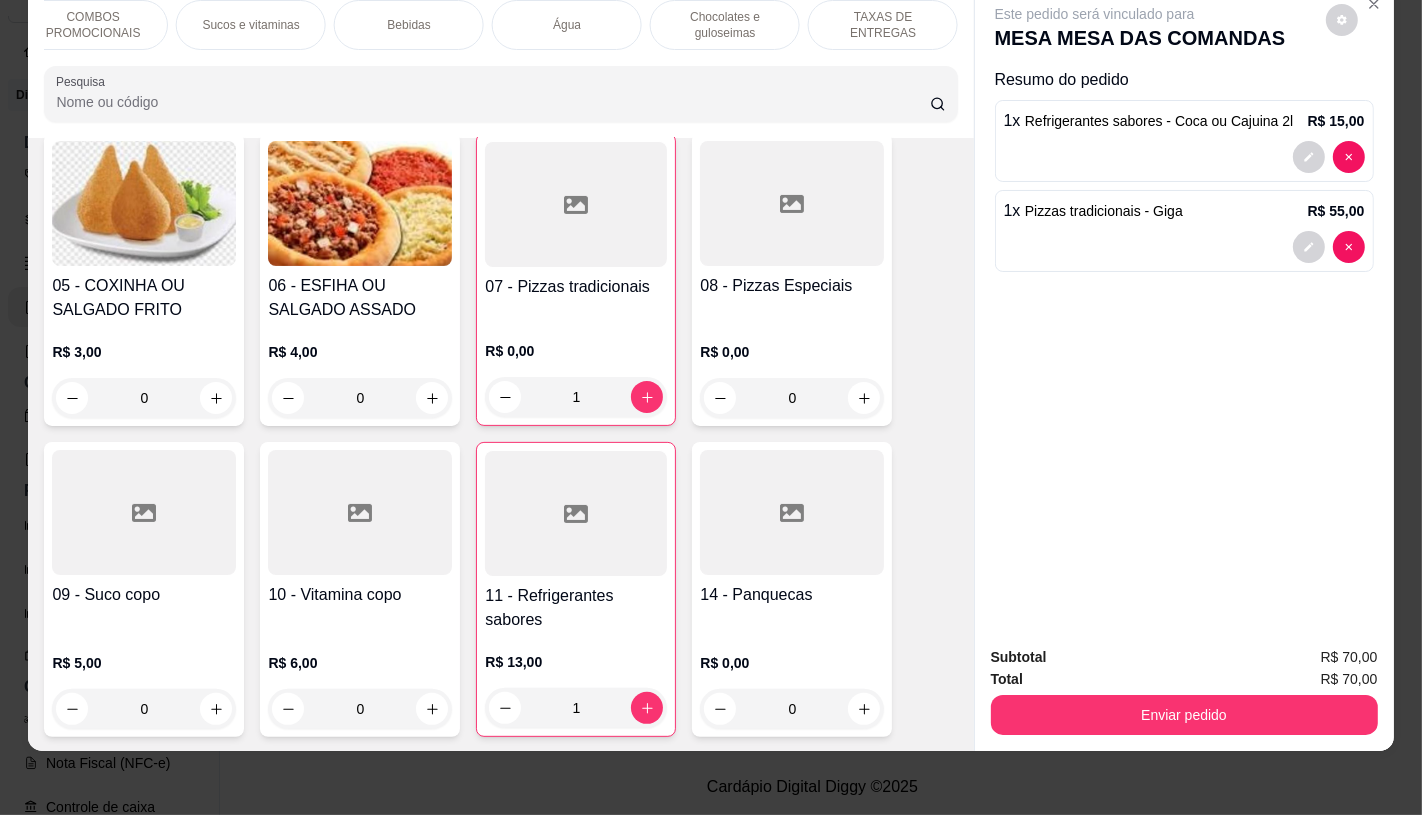 click on "TAXAS DE ENTREGAS" at bounding box center [883, 25] 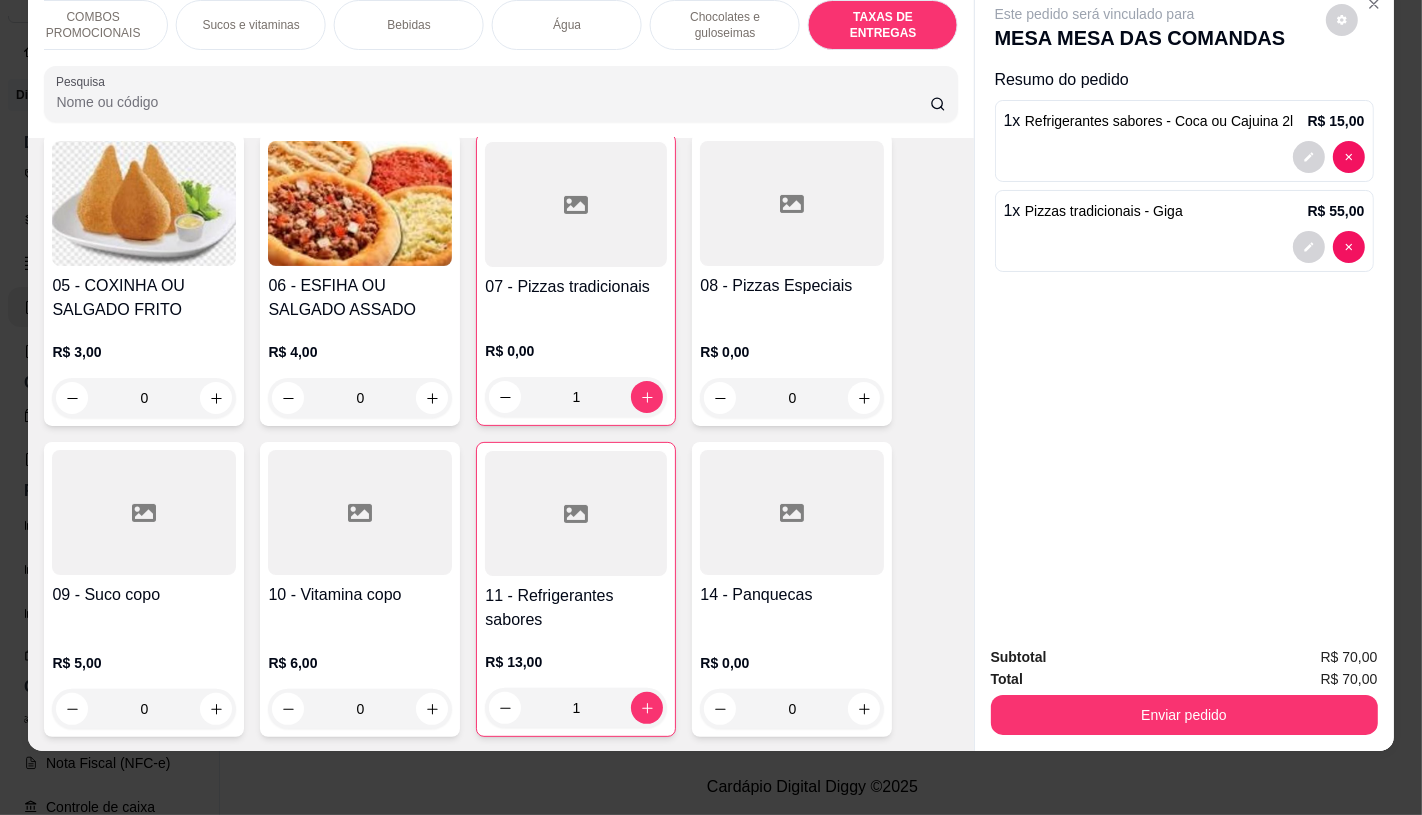scroll, scrollTop: 13375, scrollLeft: 0, axis: vertical 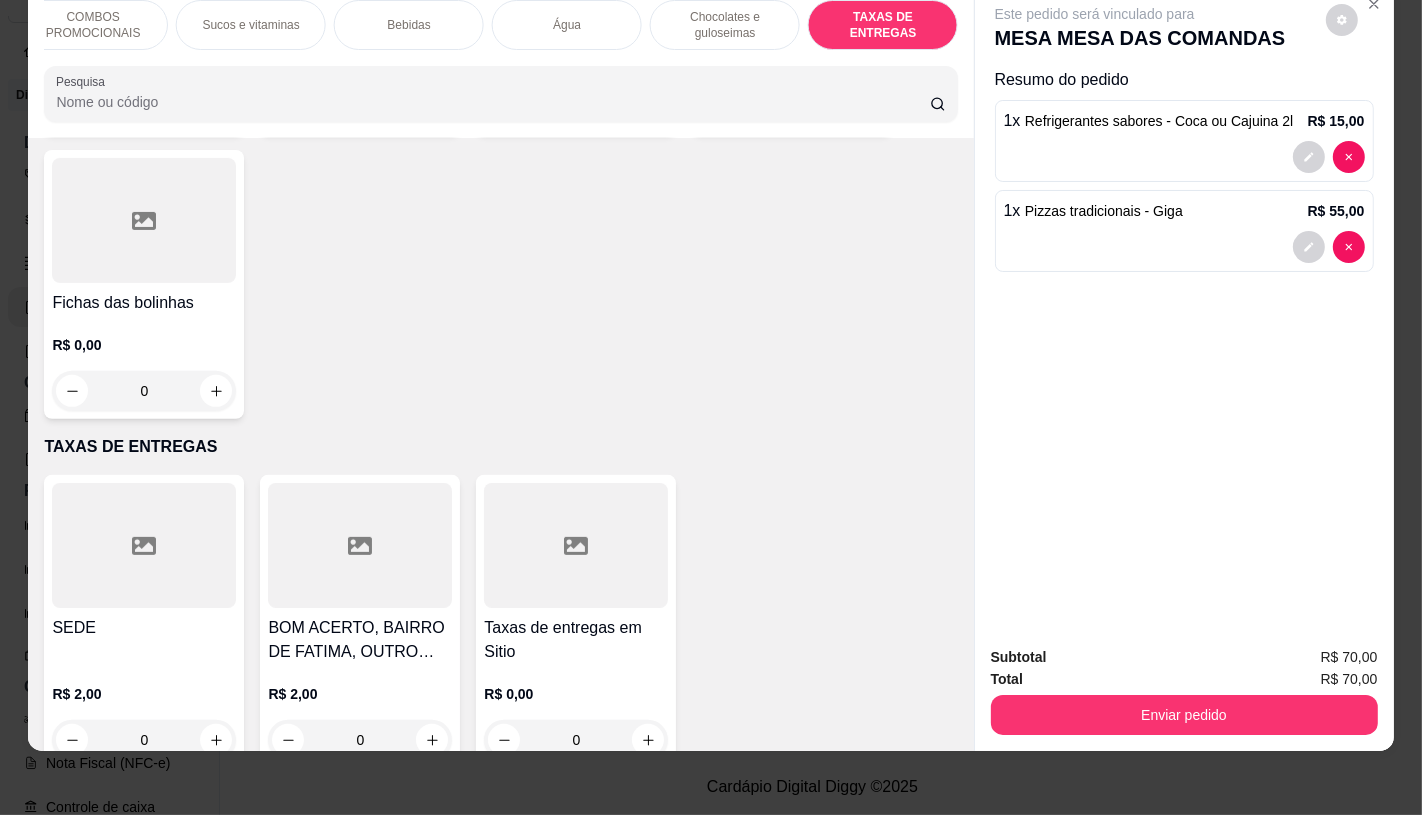 click at bounding box center [576, 545] 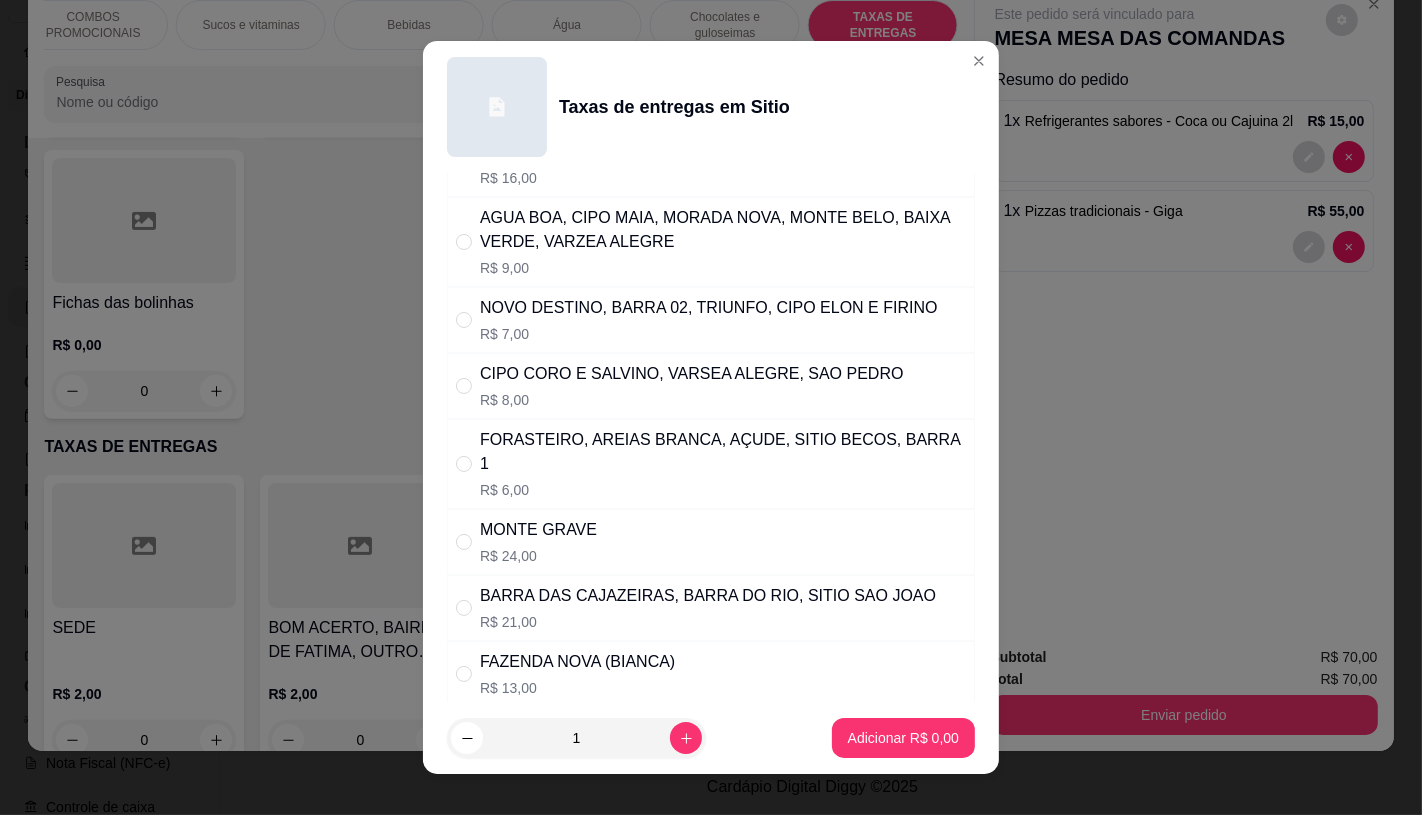 scroll, scrollTop: 163, scrollLeft: 0, axis: vertical 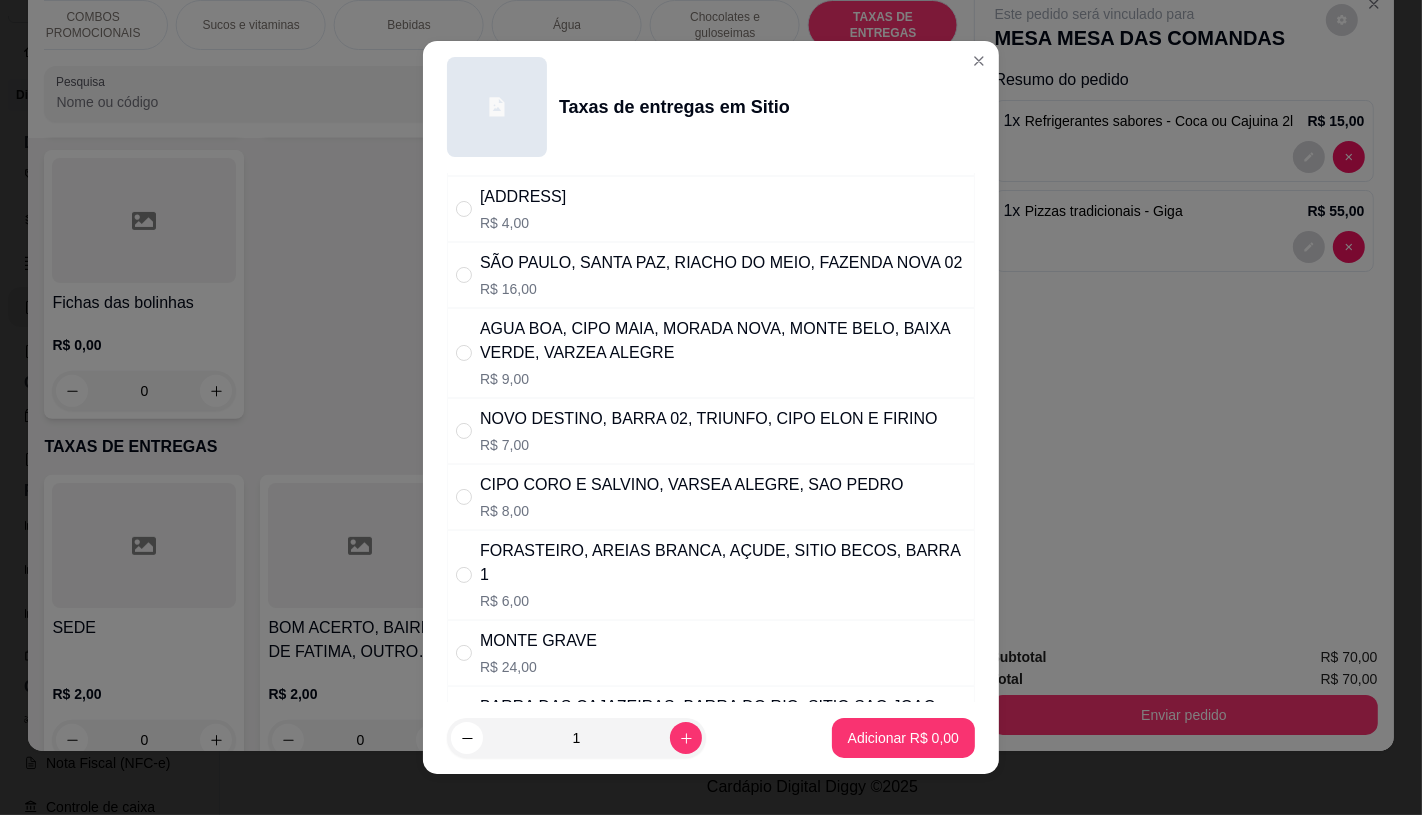 click on "SÃO PAULO, SANTA PAZ, RIACHO DO MEIO, FAZENDA NOVA 02 R$ 16,00" at bounding box center (711, 275) 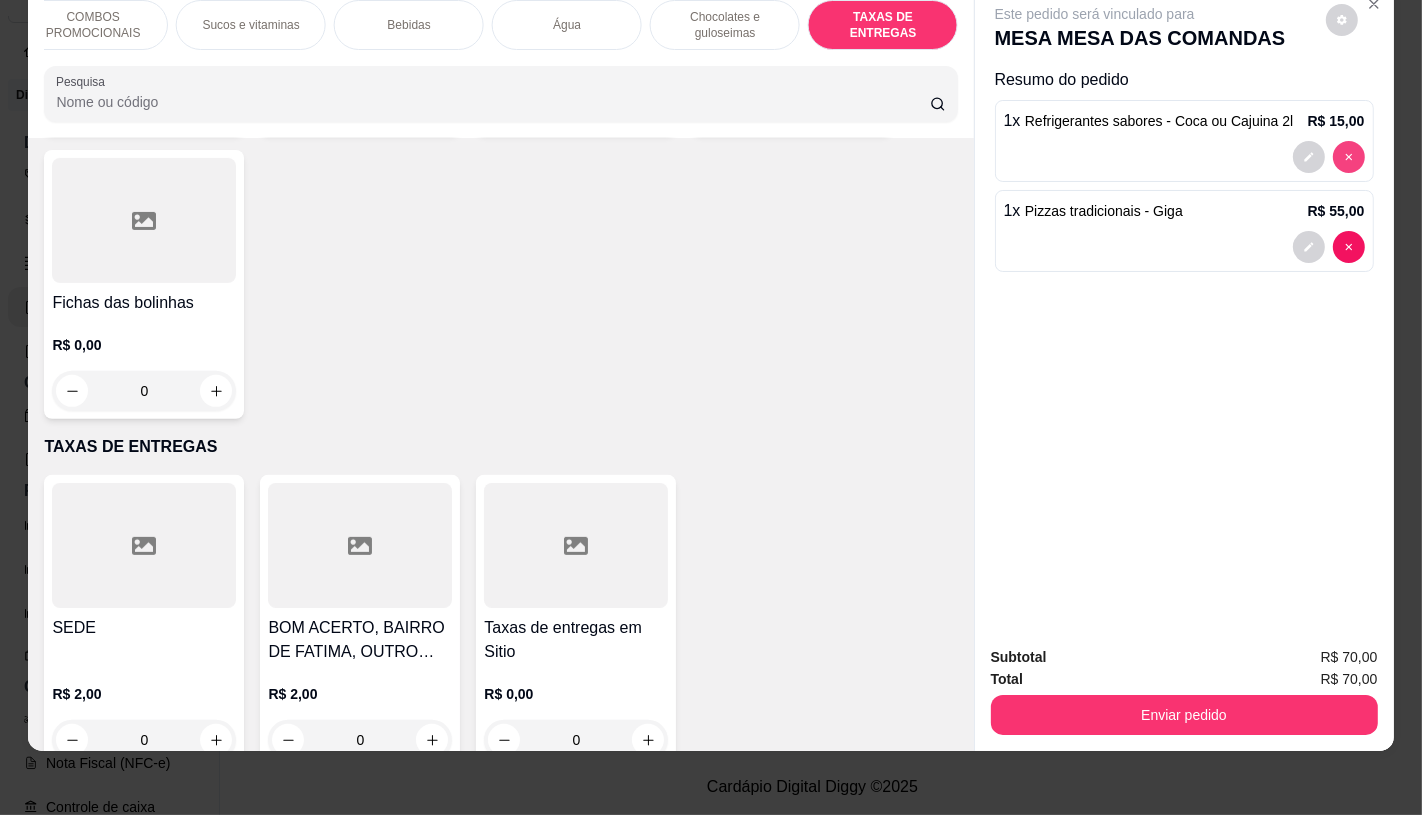 type on "0" 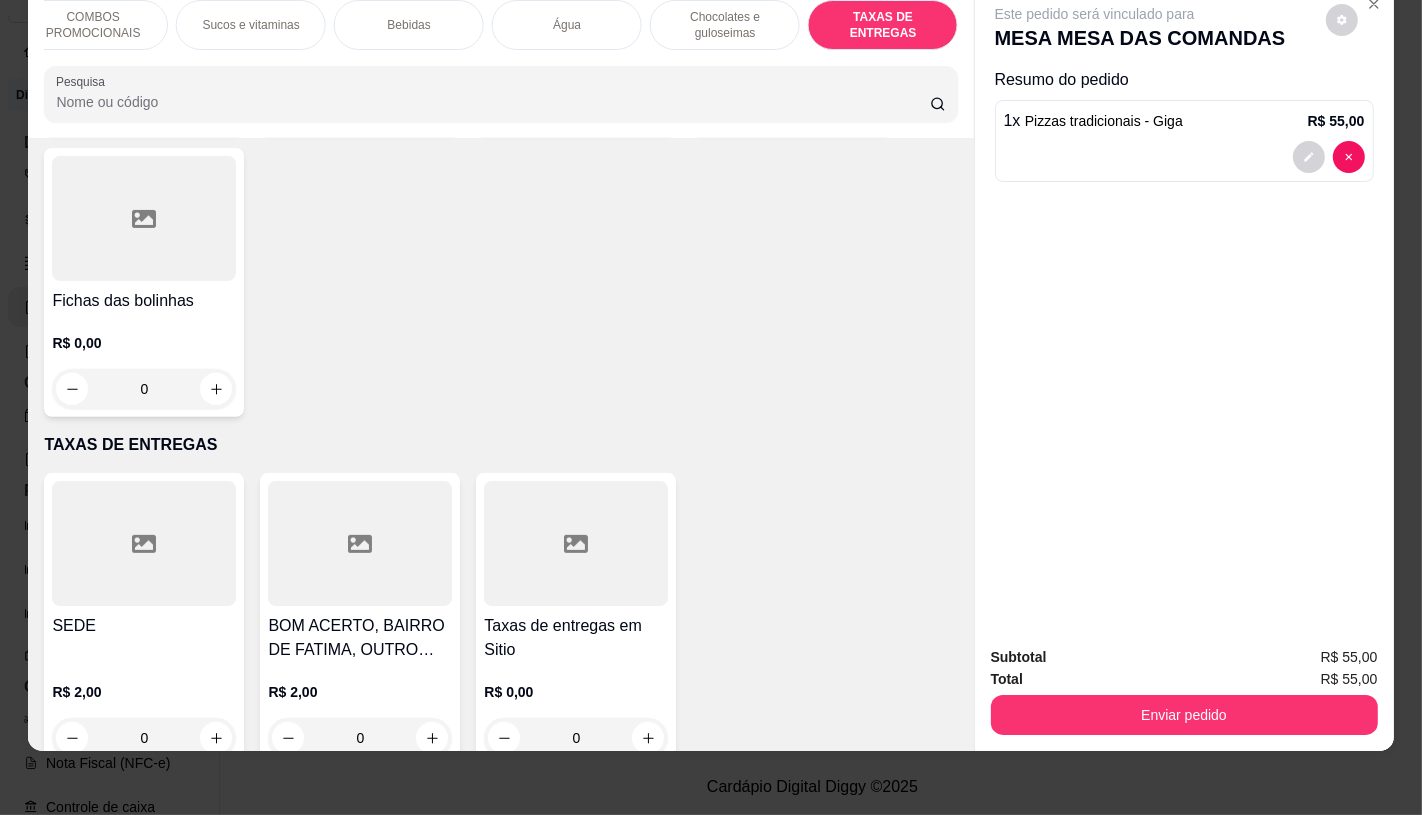 scroll, scrollTop: 13373, scrollLeft: 0, axis: vertical 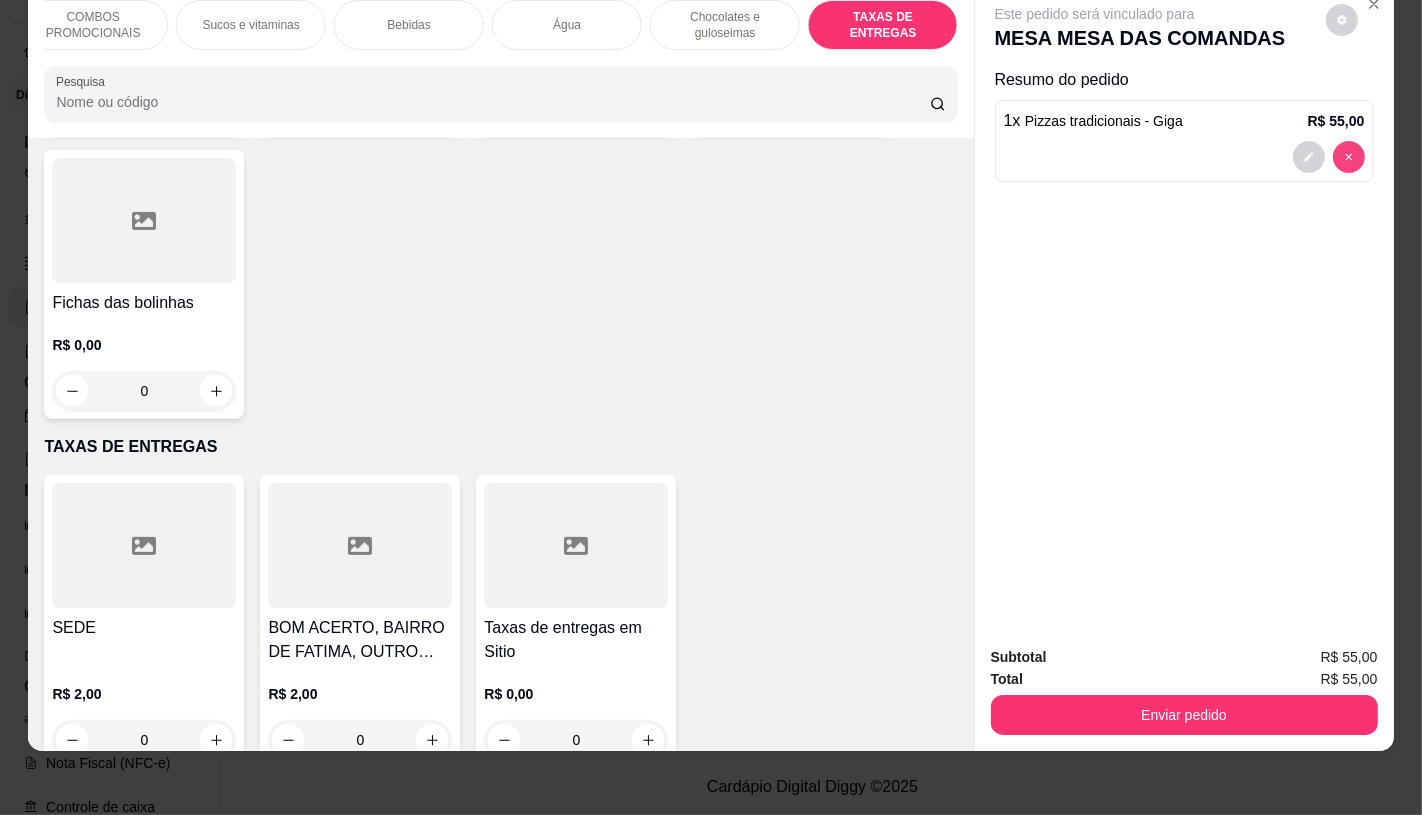 type on "0" 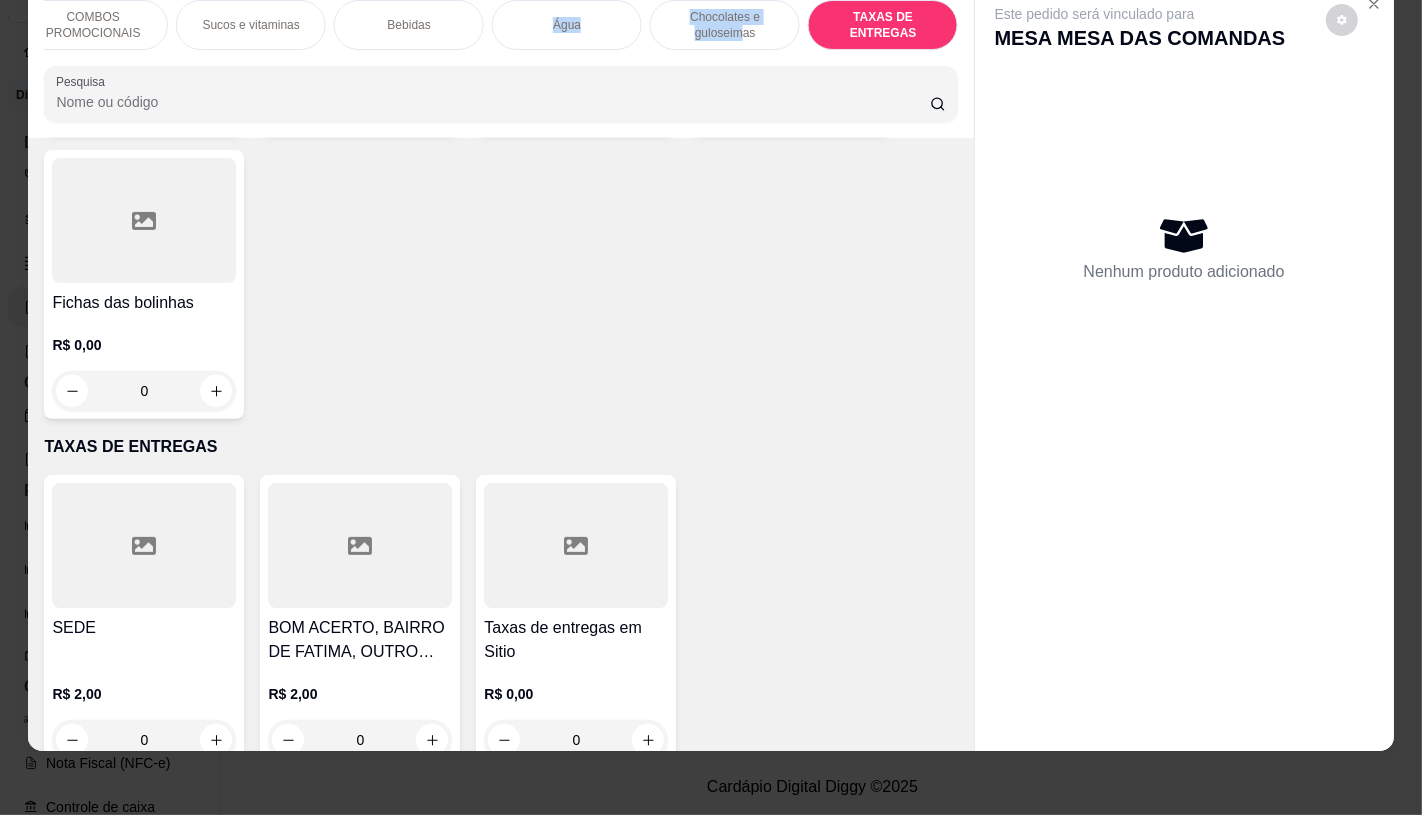 drag, startPoint x: 734, startPoint y: 32, endPoint x: 464, endPoint y: 44, distance: 270.26654 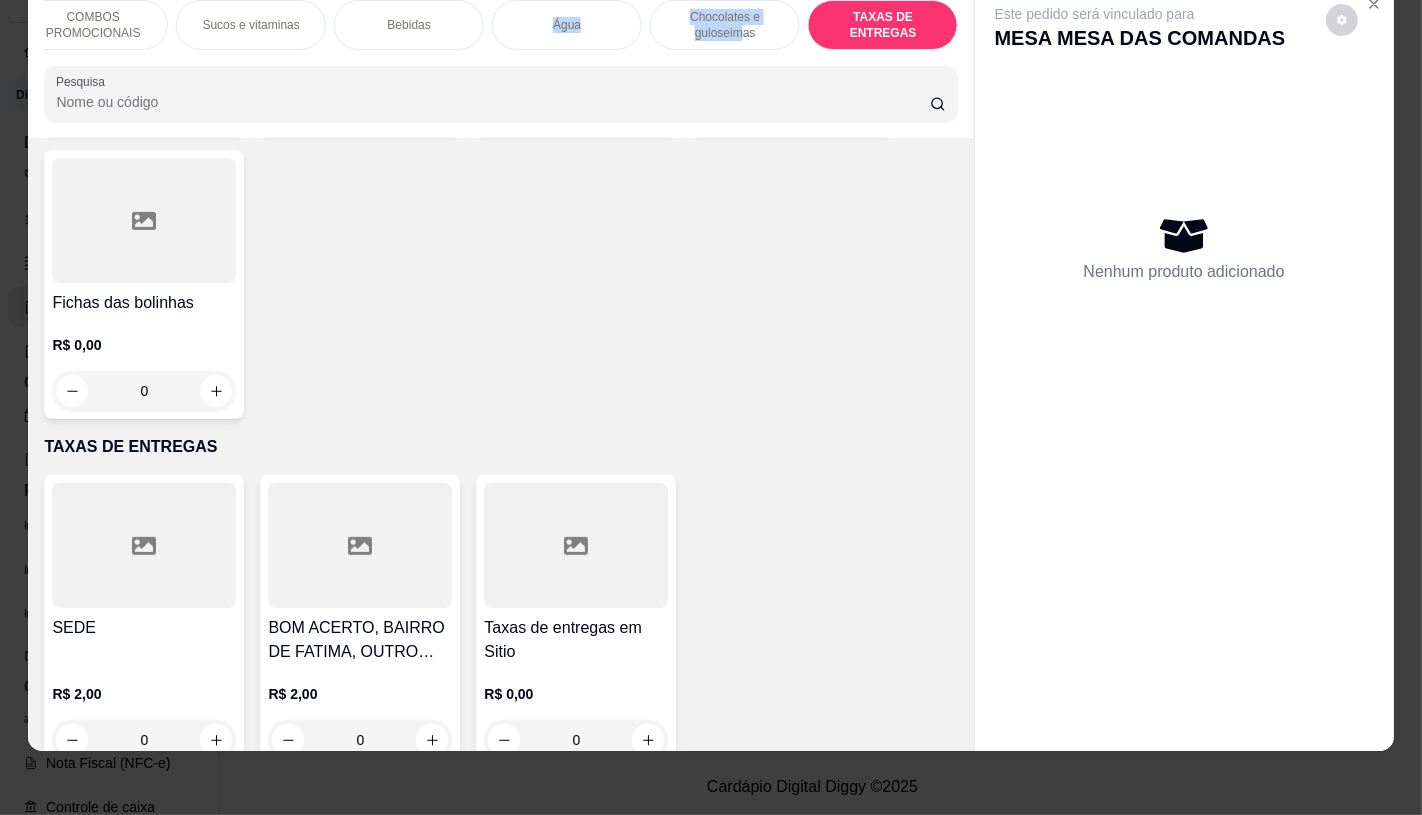 click on "FATIAS NO BALCÃO e PDV Pizzas Premium Pizzas Tradicionais  Pizzas Especiais Pizzas Doces Pastéis Porções Calzones Esfiha Esfihas Especiais Panqueca Sanduíches Sanduíches Especiais COMBOS PROMOCIONAIS  Sucos e vitaminas Bebidas Água Chocolates e guloseimas  TAXAS DE ENTREGAS" at bounding box center [500, 25] 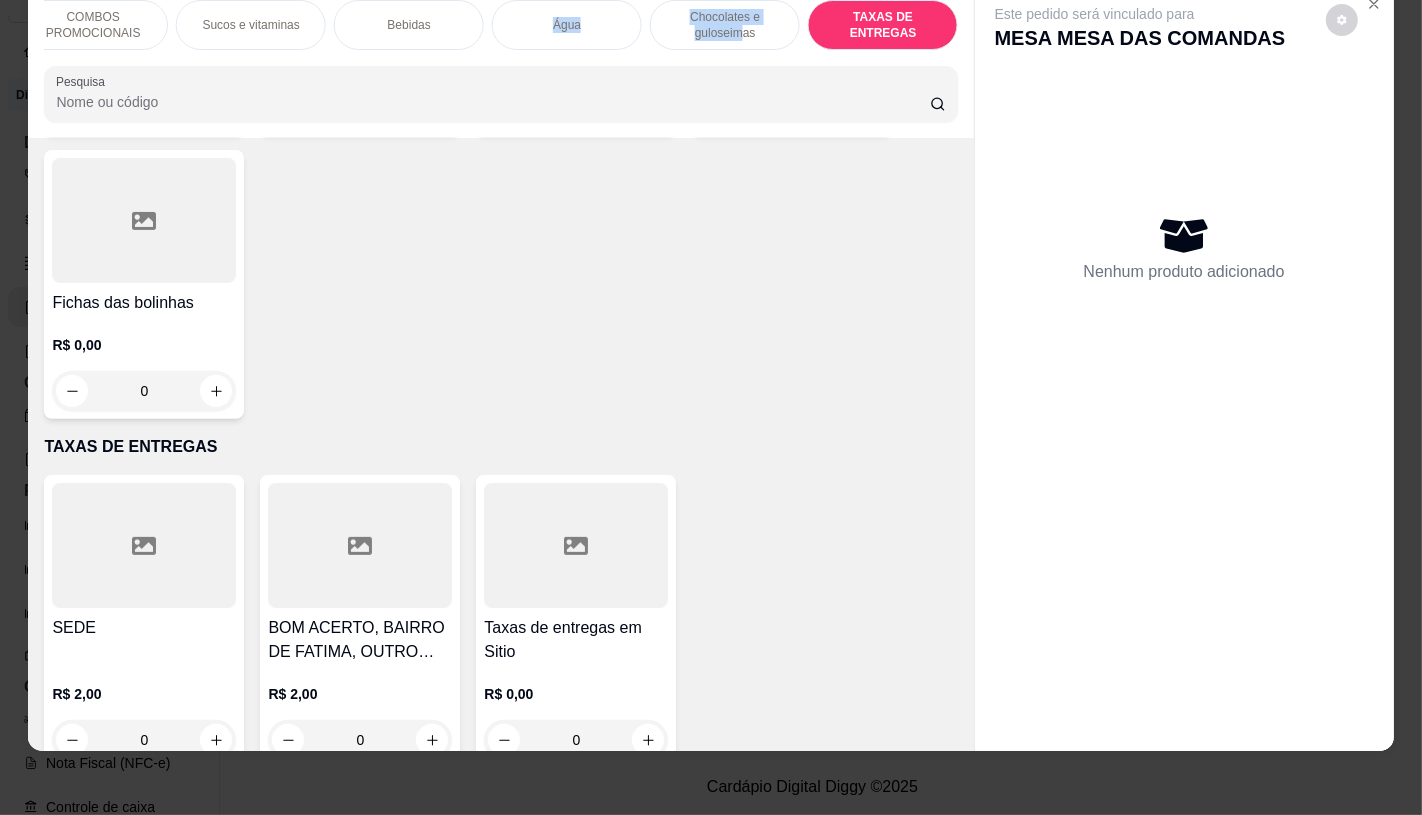 scroll, scrollTop: 0, scrollLeft: 0, axis: both 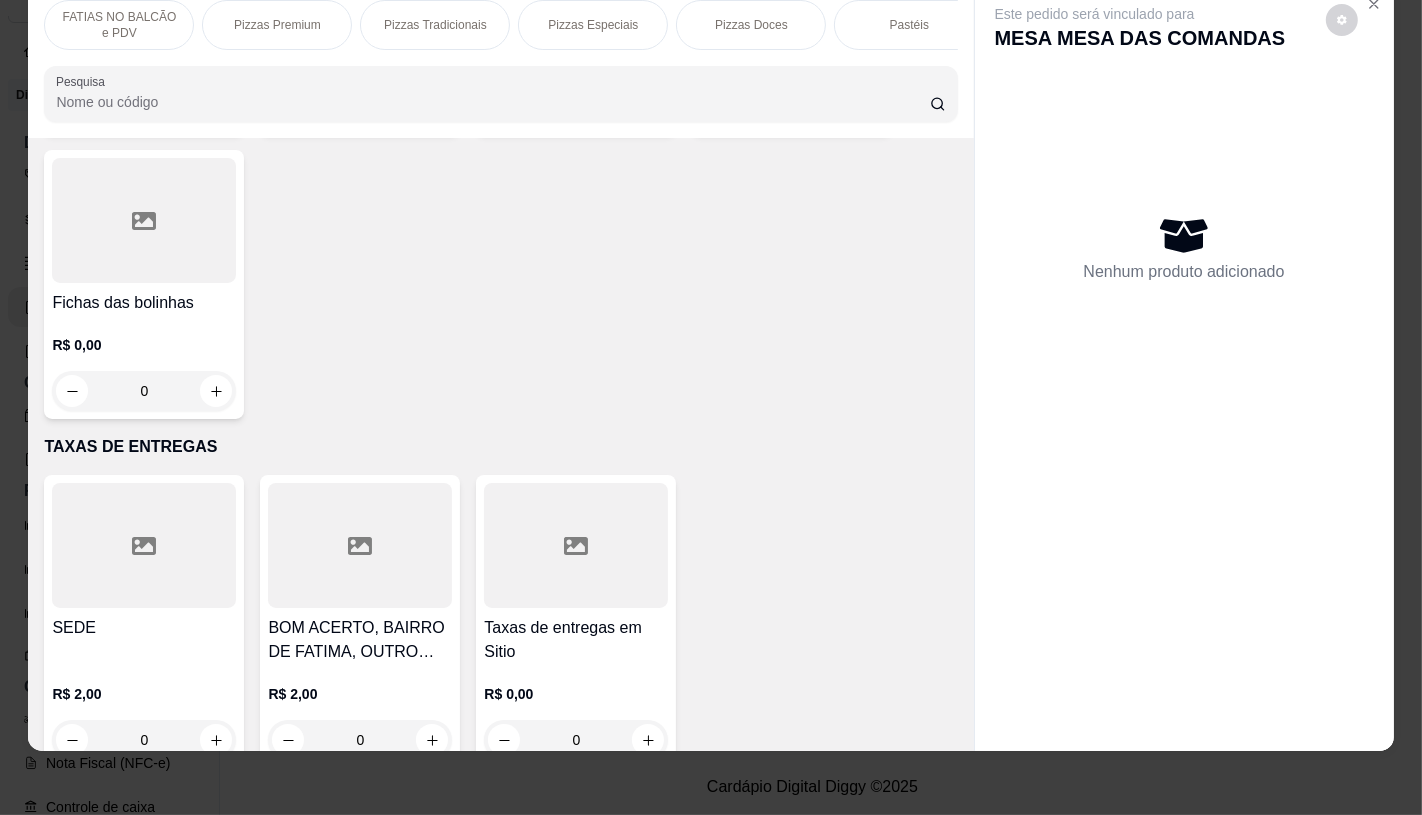 click on "FATIAS NO BALCÃO e PDV" at bounding box center (119, 25) 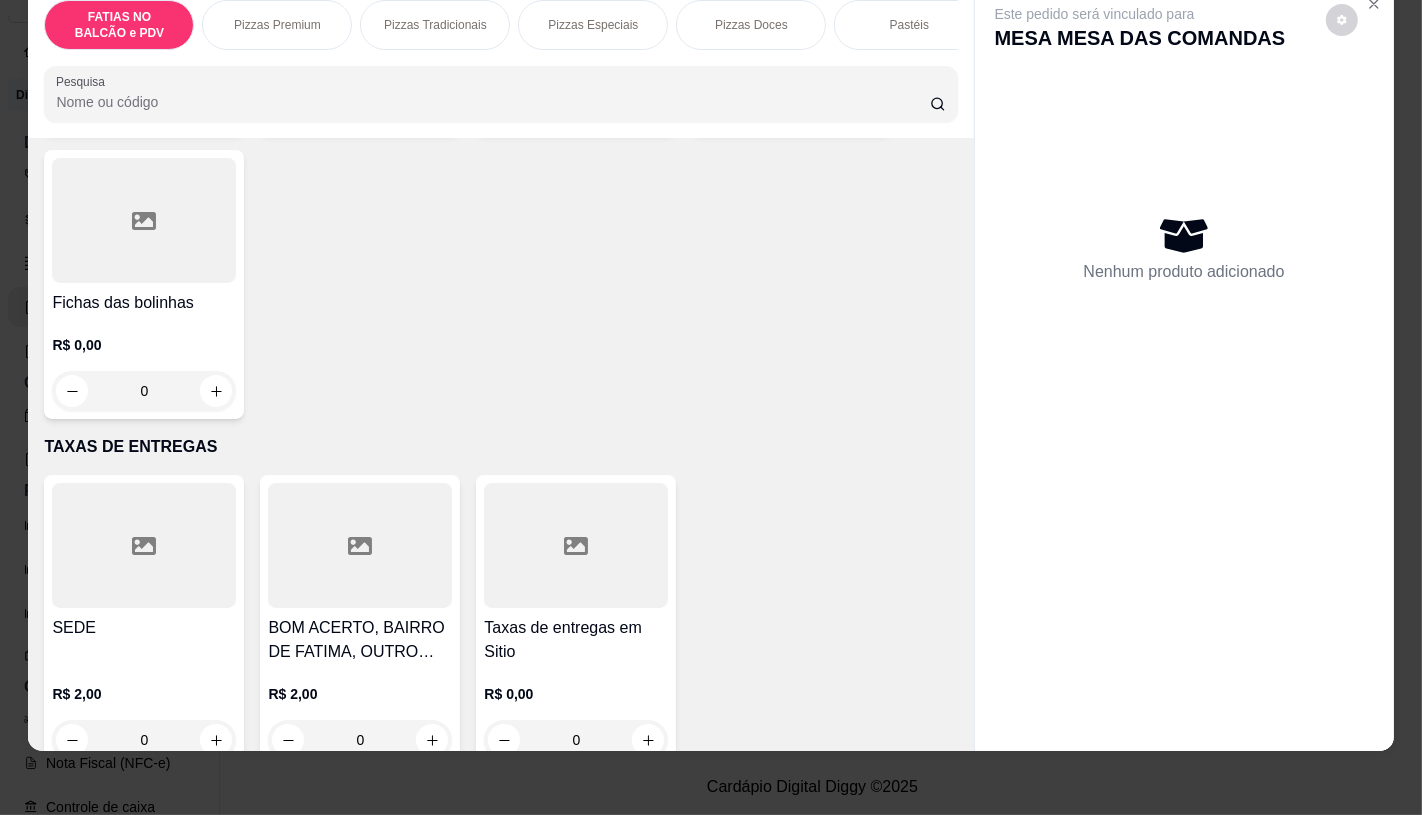 scroll, scrollTop: 90, scrollLeft: 0, axis: vertical 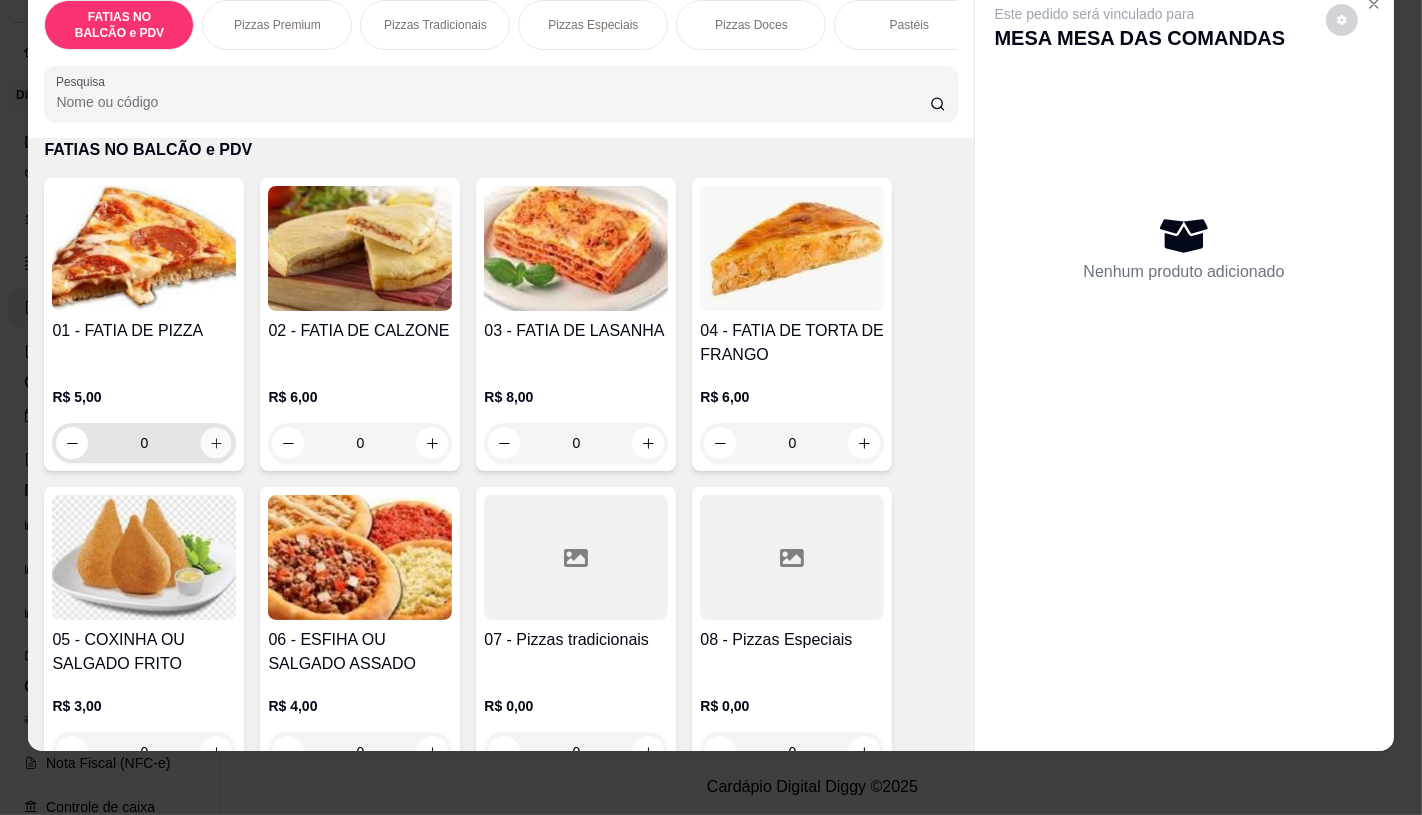click 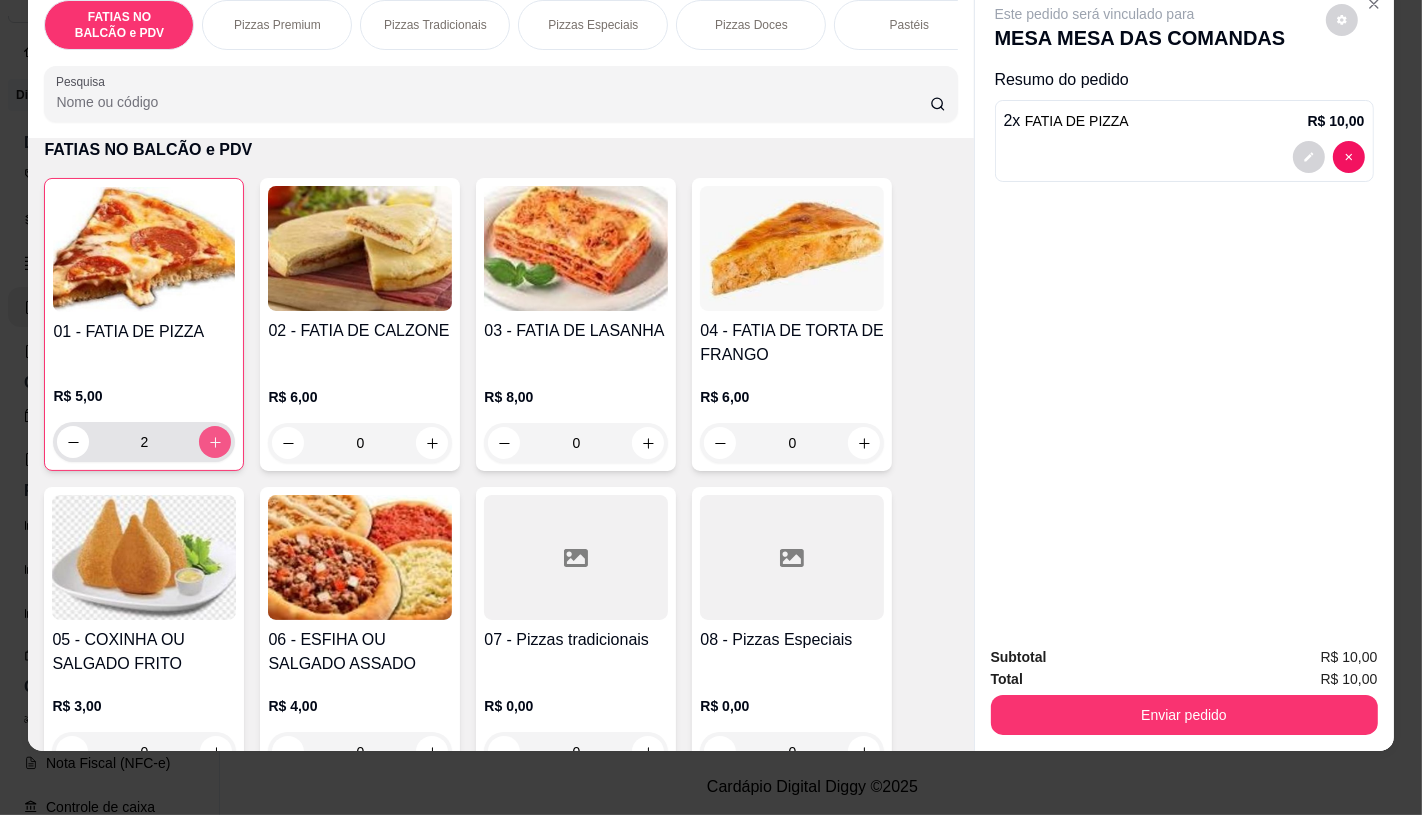 type on "2" 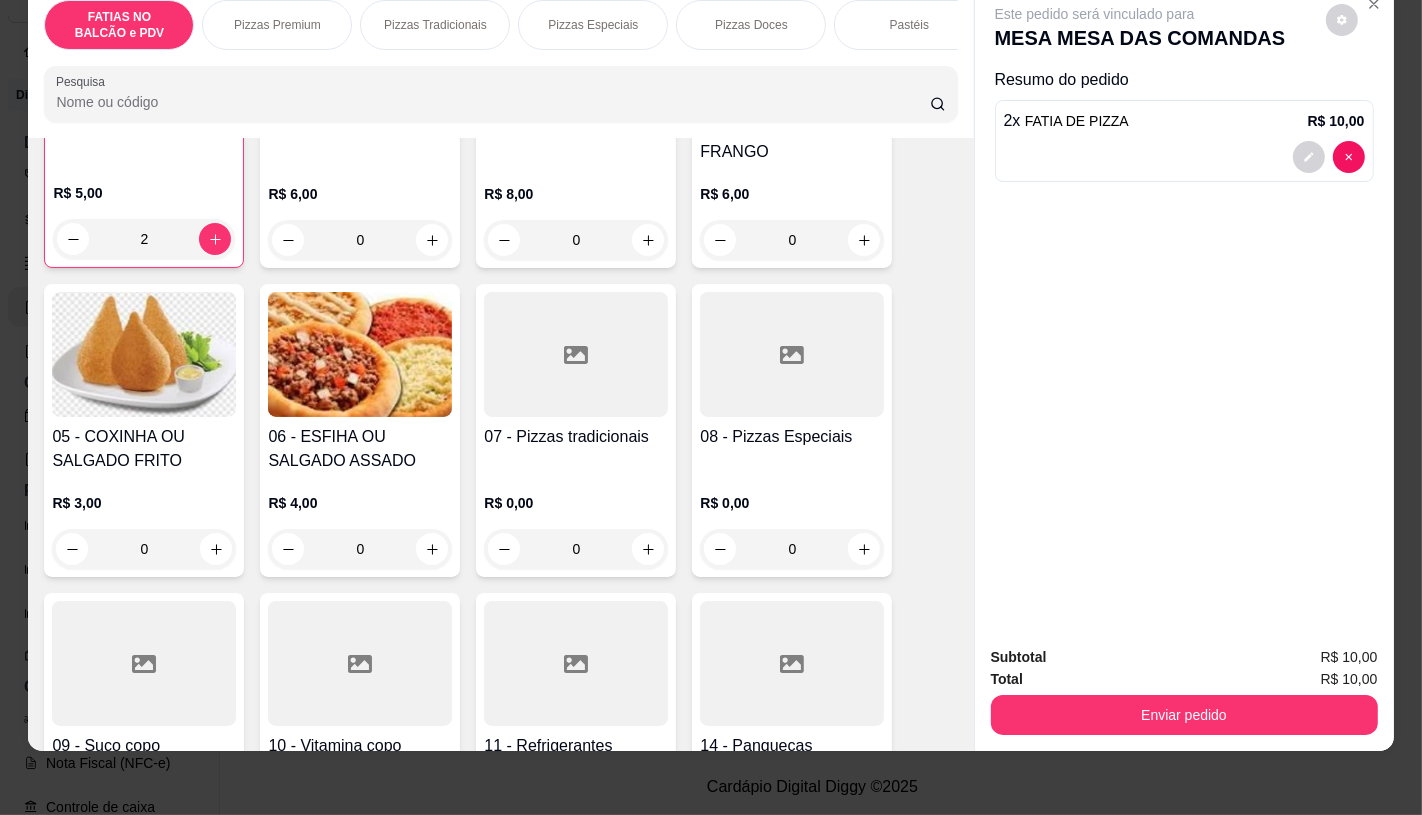 scroll, scrollTop: 312, scrollLeft: 0, axis: vertical 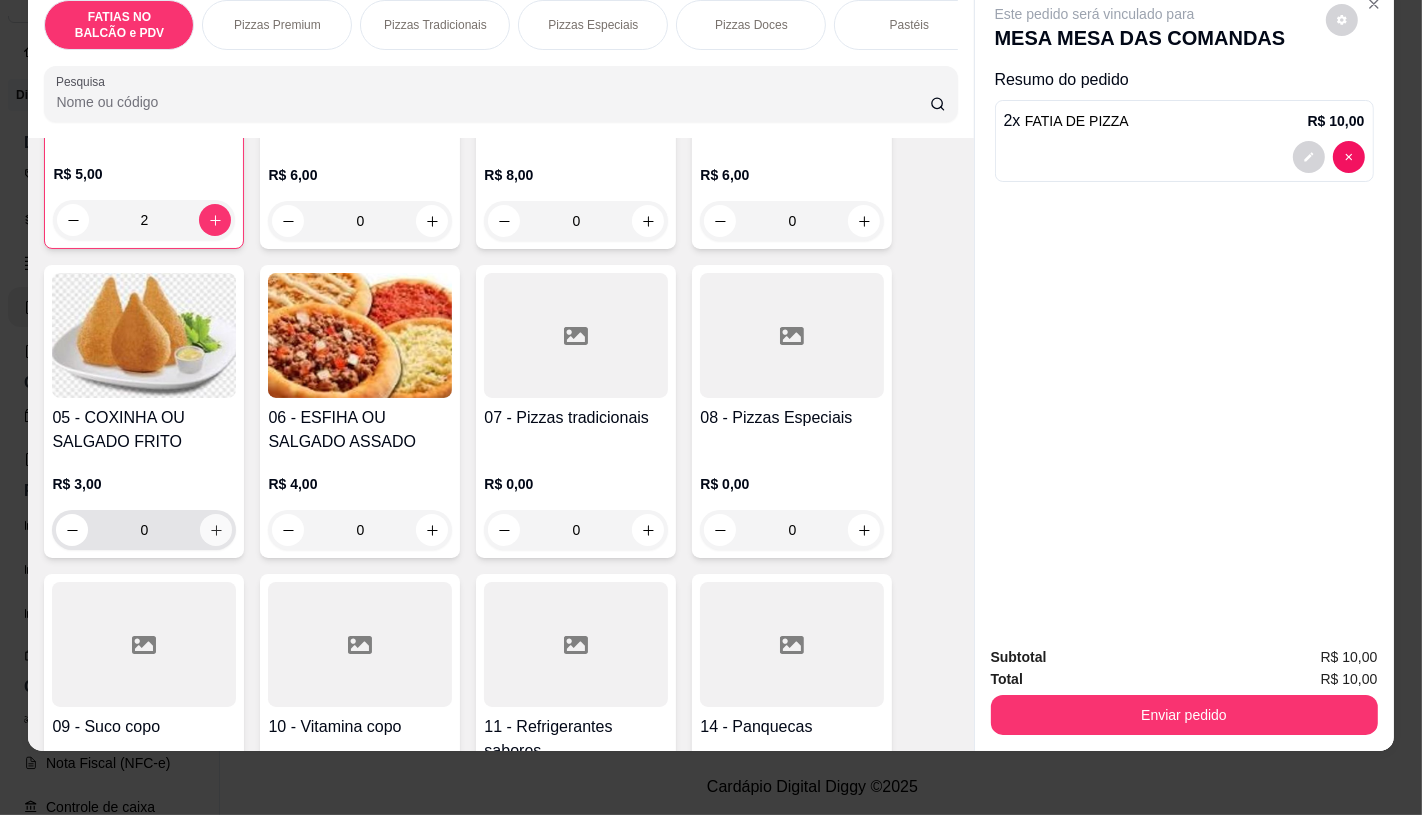 click at bounding box center (216, 530) 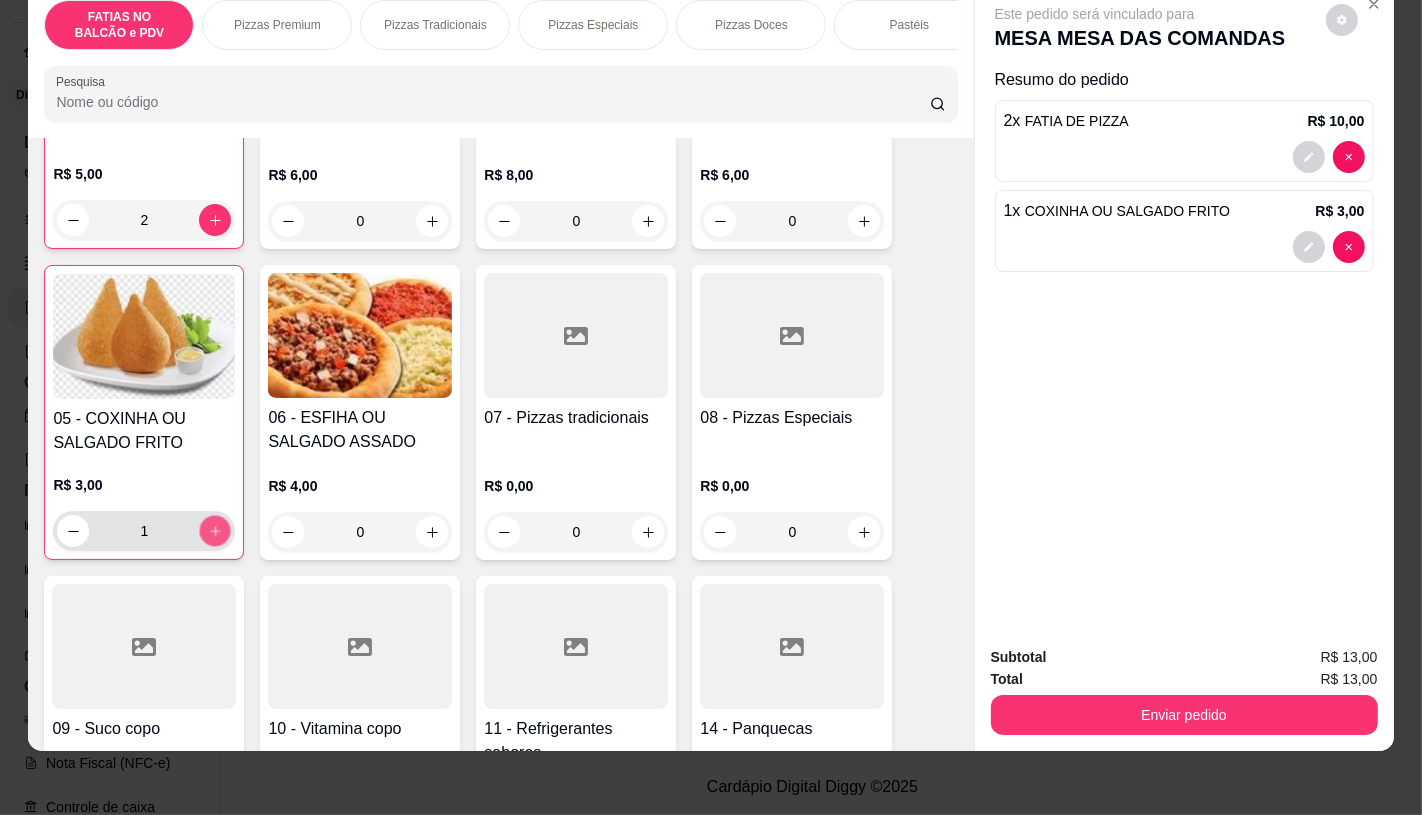 click 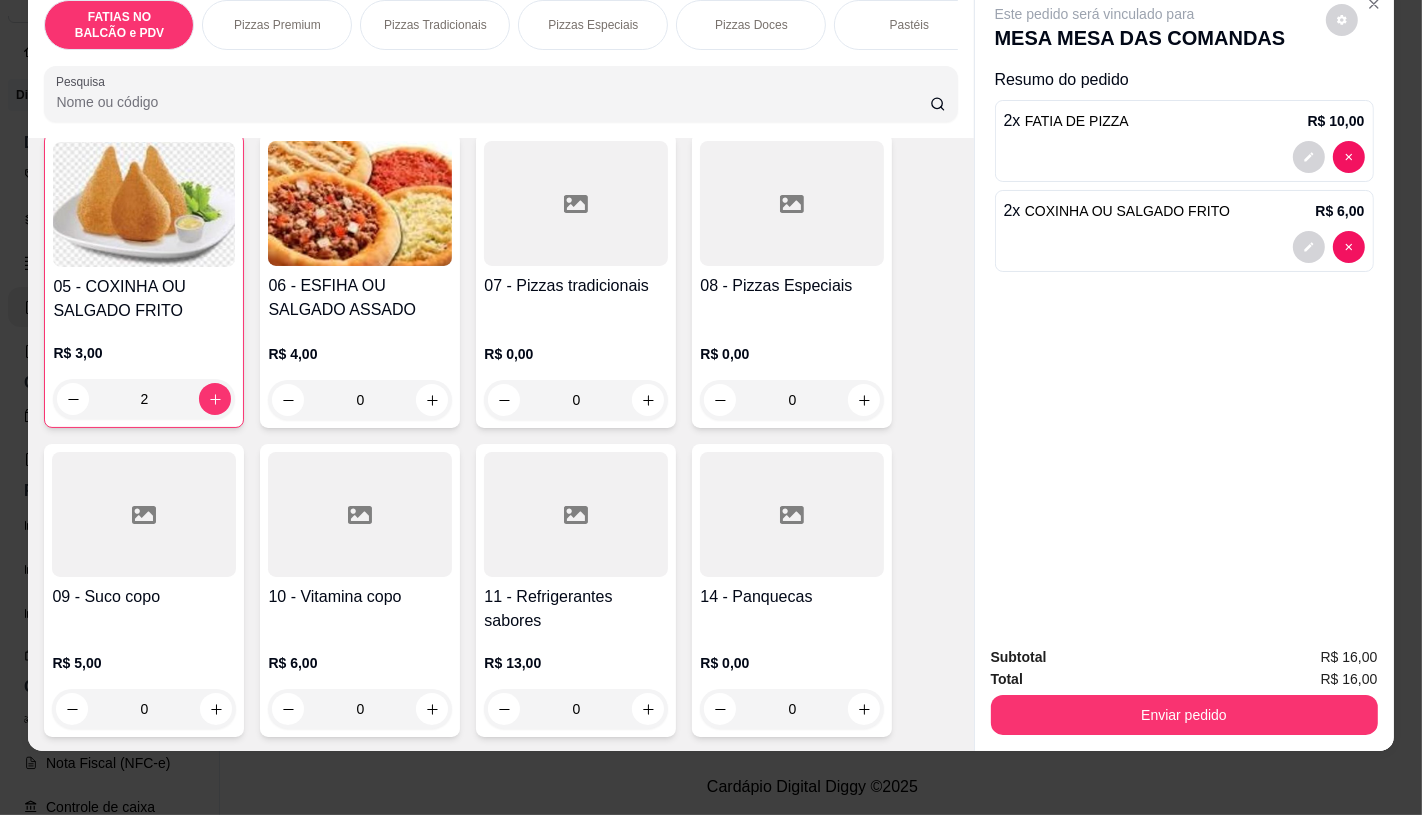 scroll, scrollTop: 534, scrollLeft: 0, axis: vertical 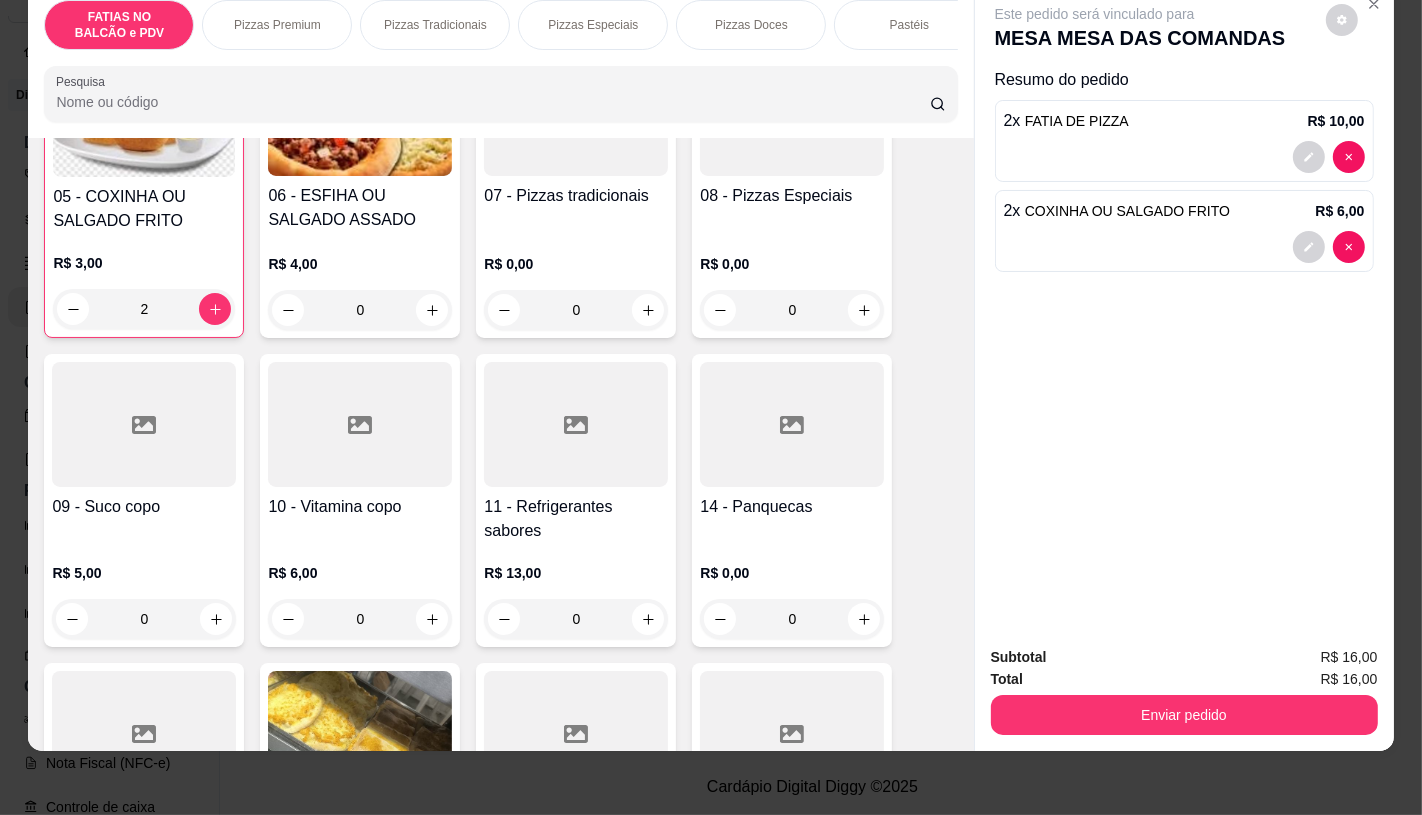click at bounding box center (576, 424) 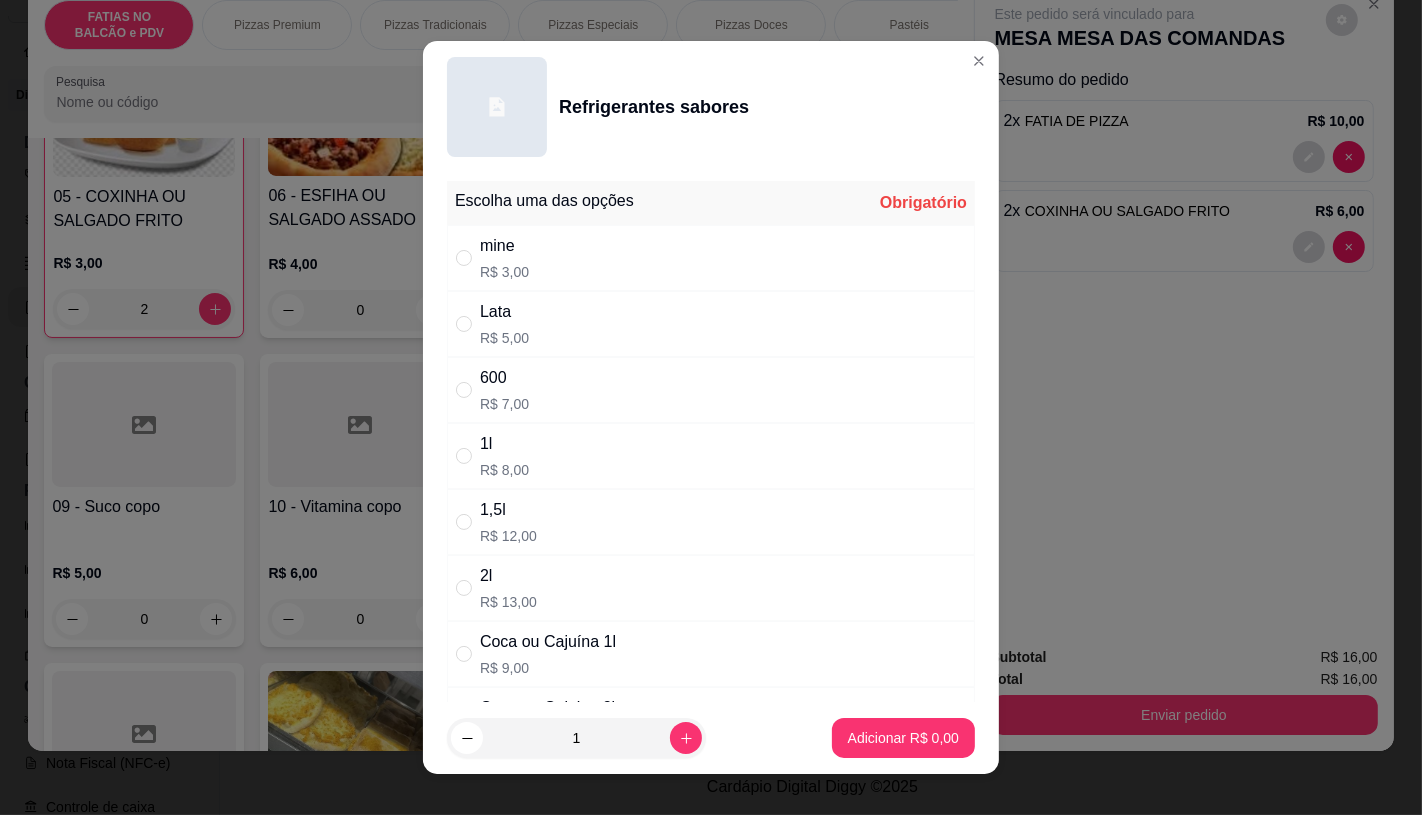click on "R$ 3,00" at bounding box center (504, 272) 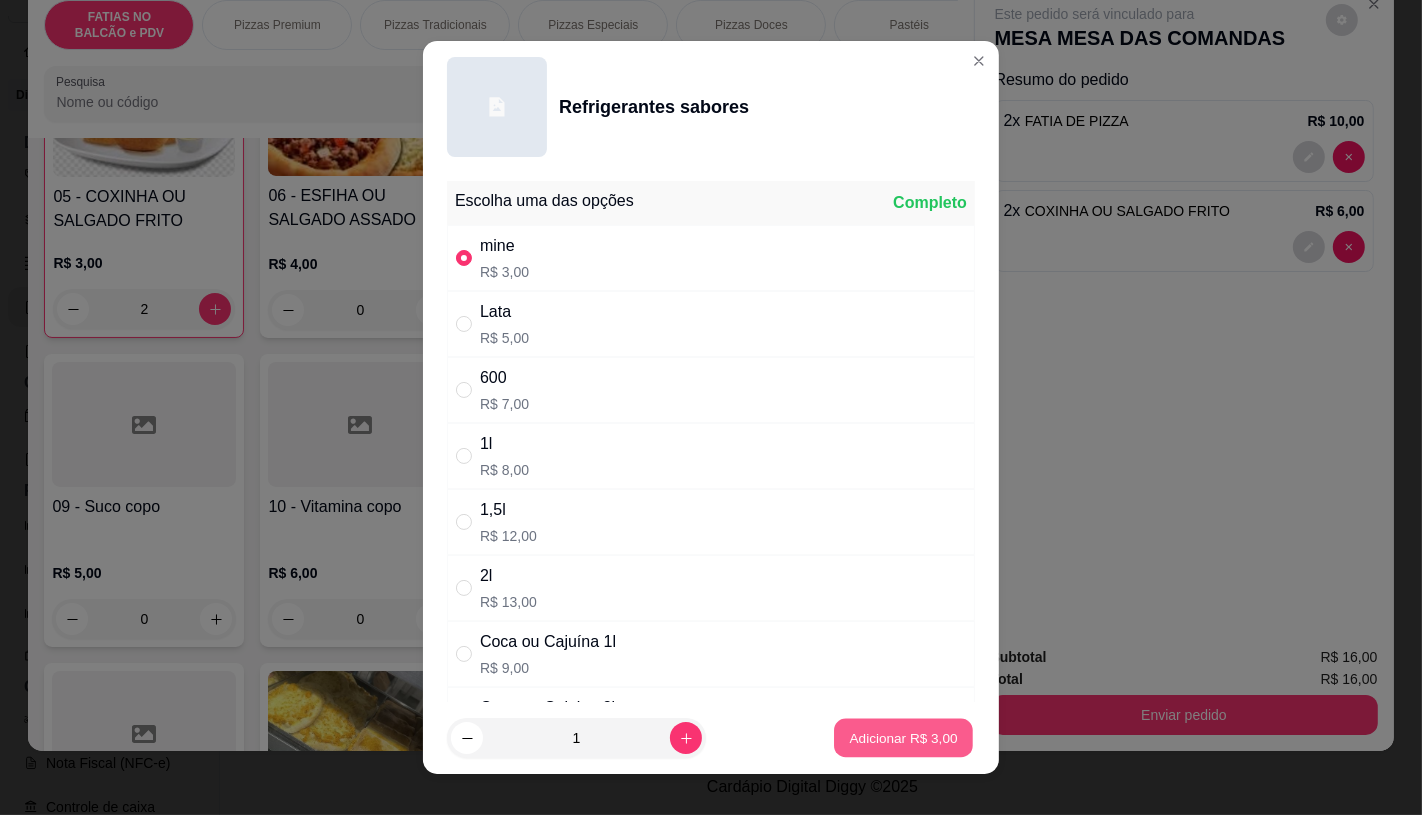 click on "Adicionar   R$ 3,00" at bounding box center [903, 738] 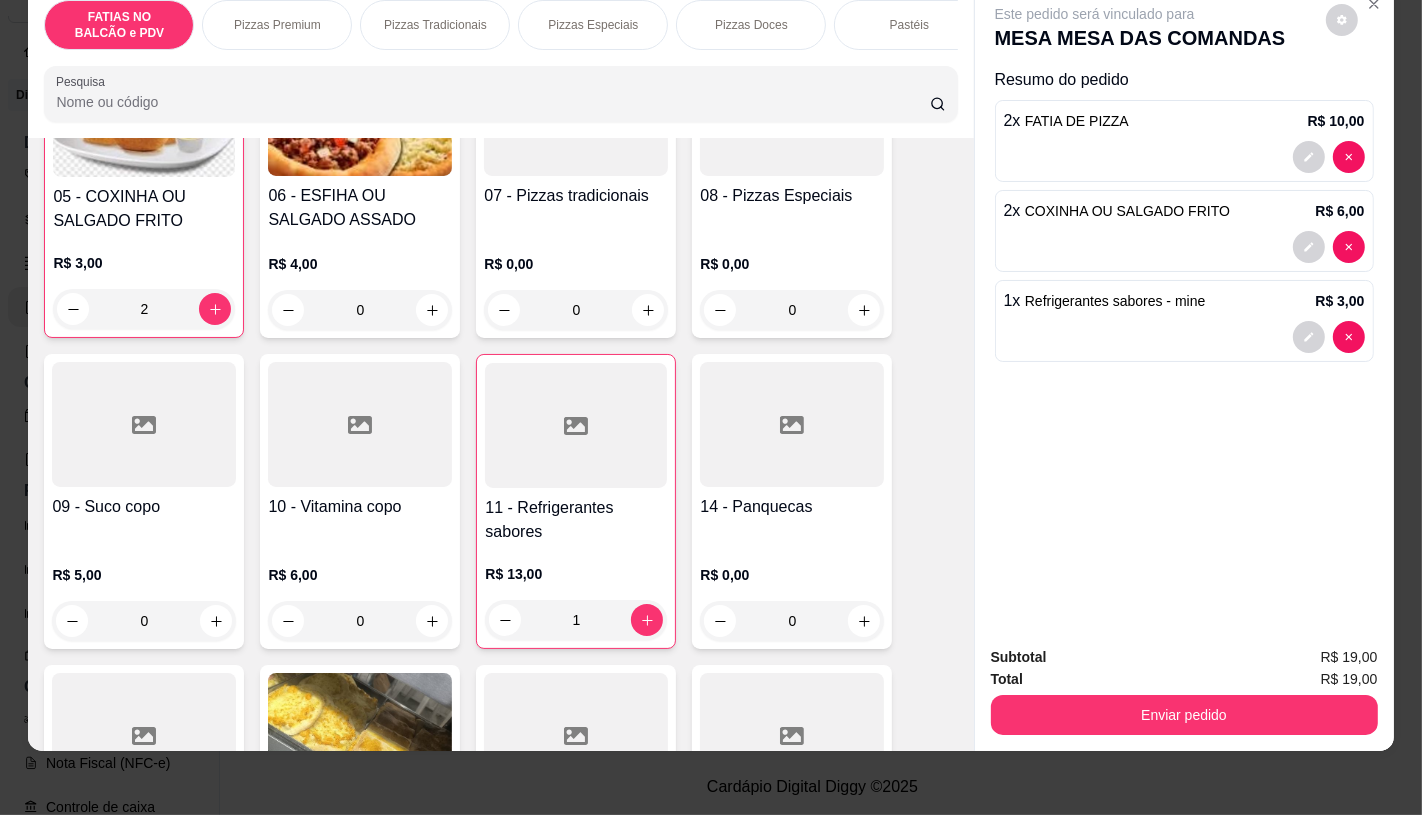 click on "Enviar pedido" at bounding box center [1184, 712] 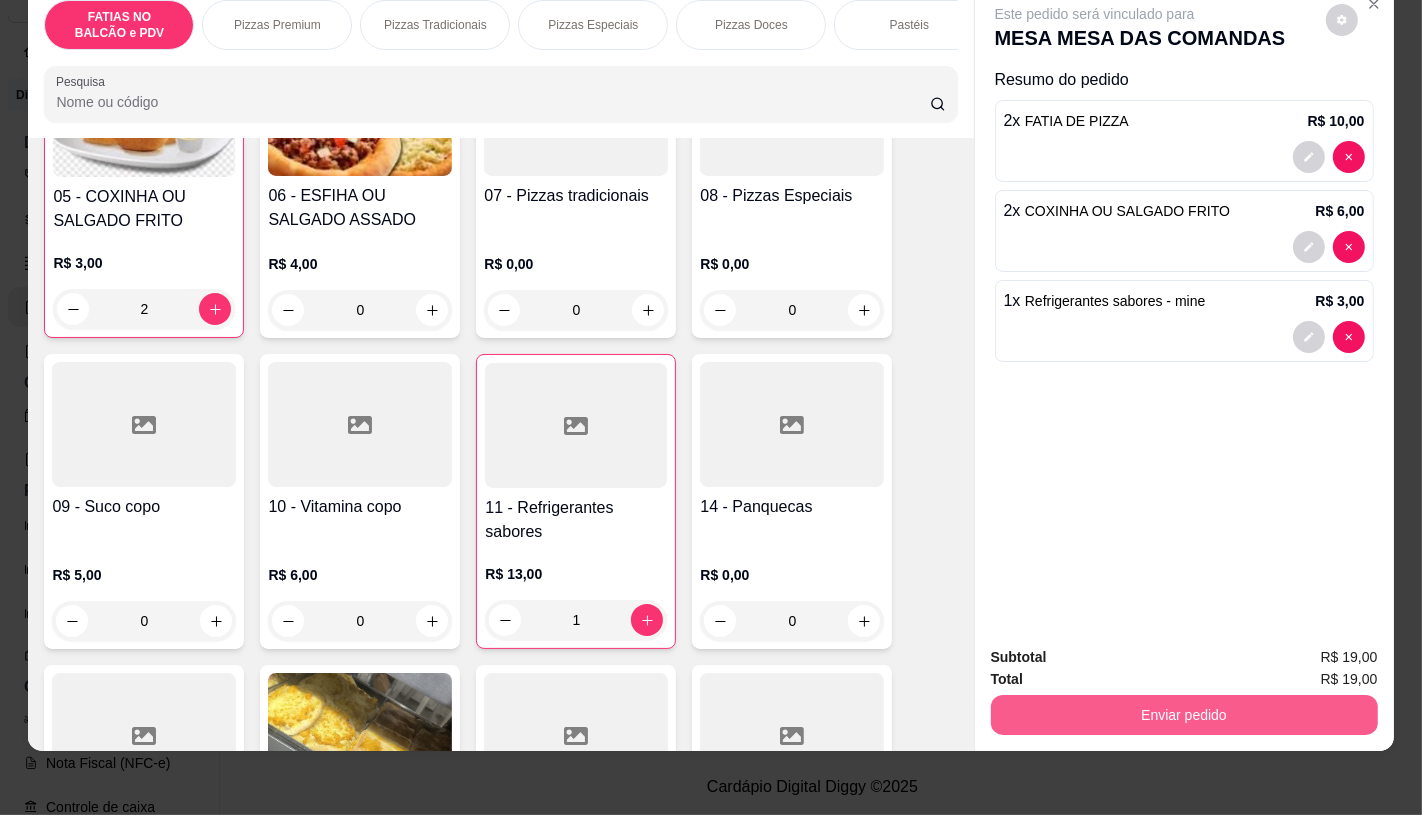 click on "Enviar pedido" at bounding box center [1184, 715] 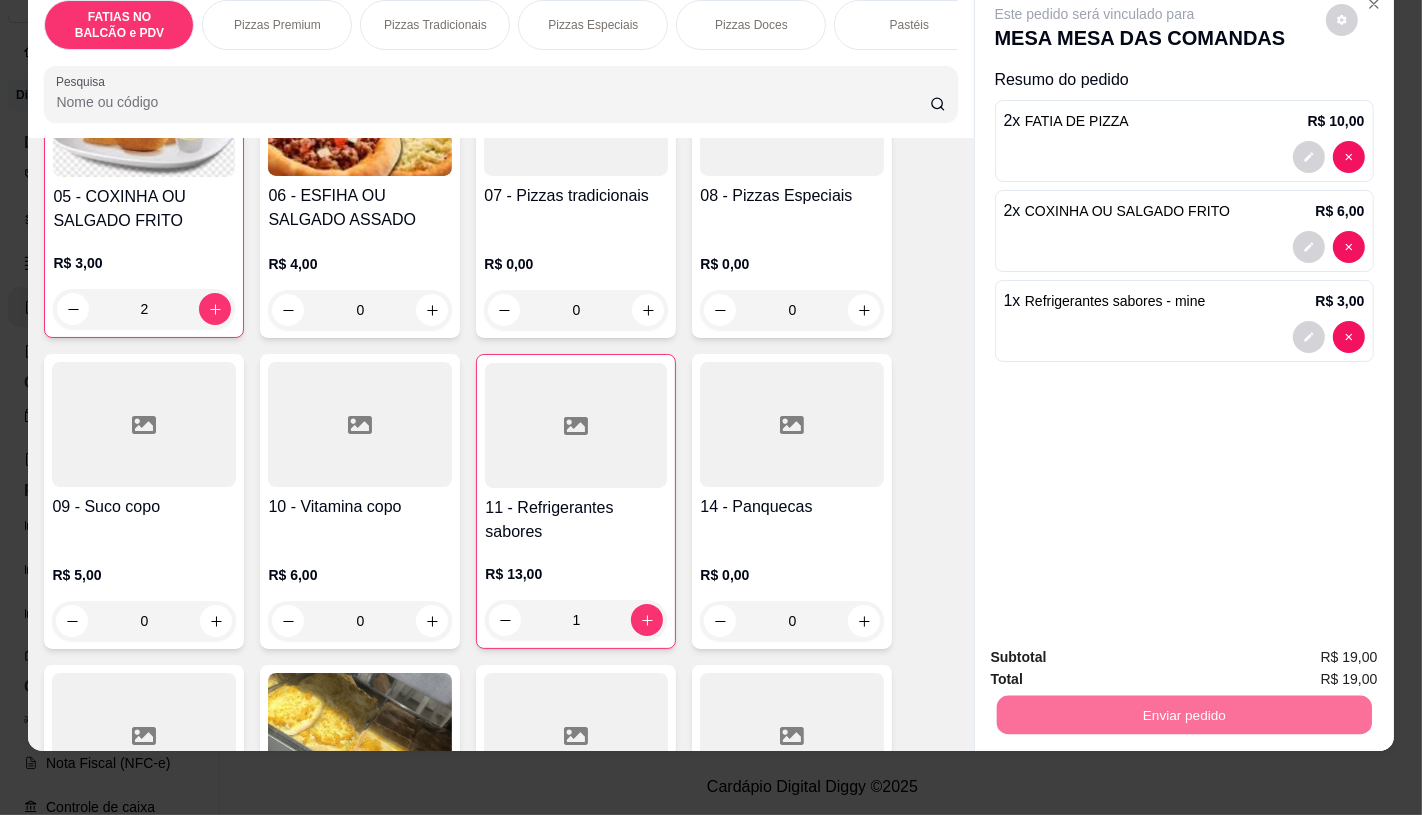 click on "Não registrar e enviar pedido" at bounding box center (1117, 649) 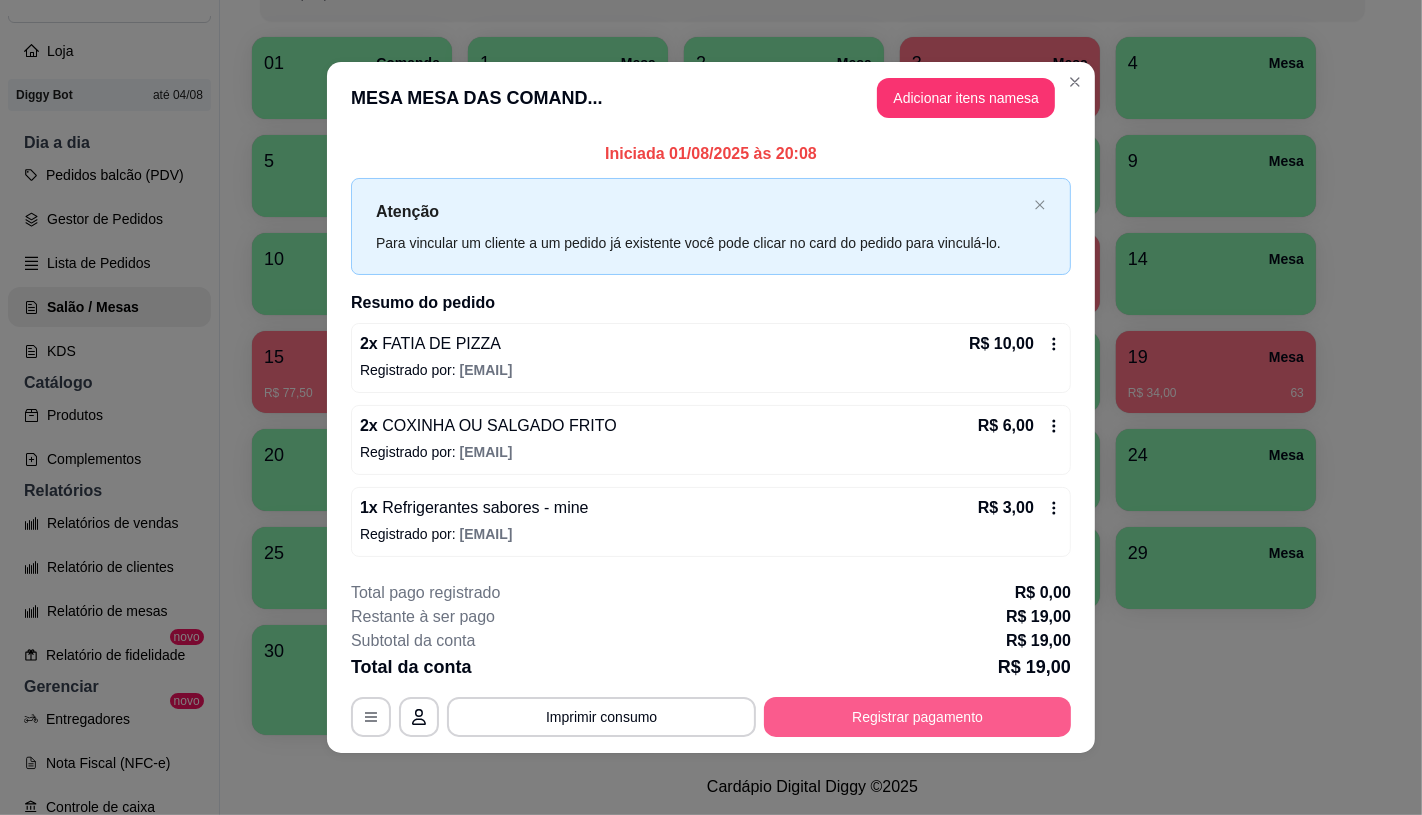 click on "**********" at bounding box center [711, 717] 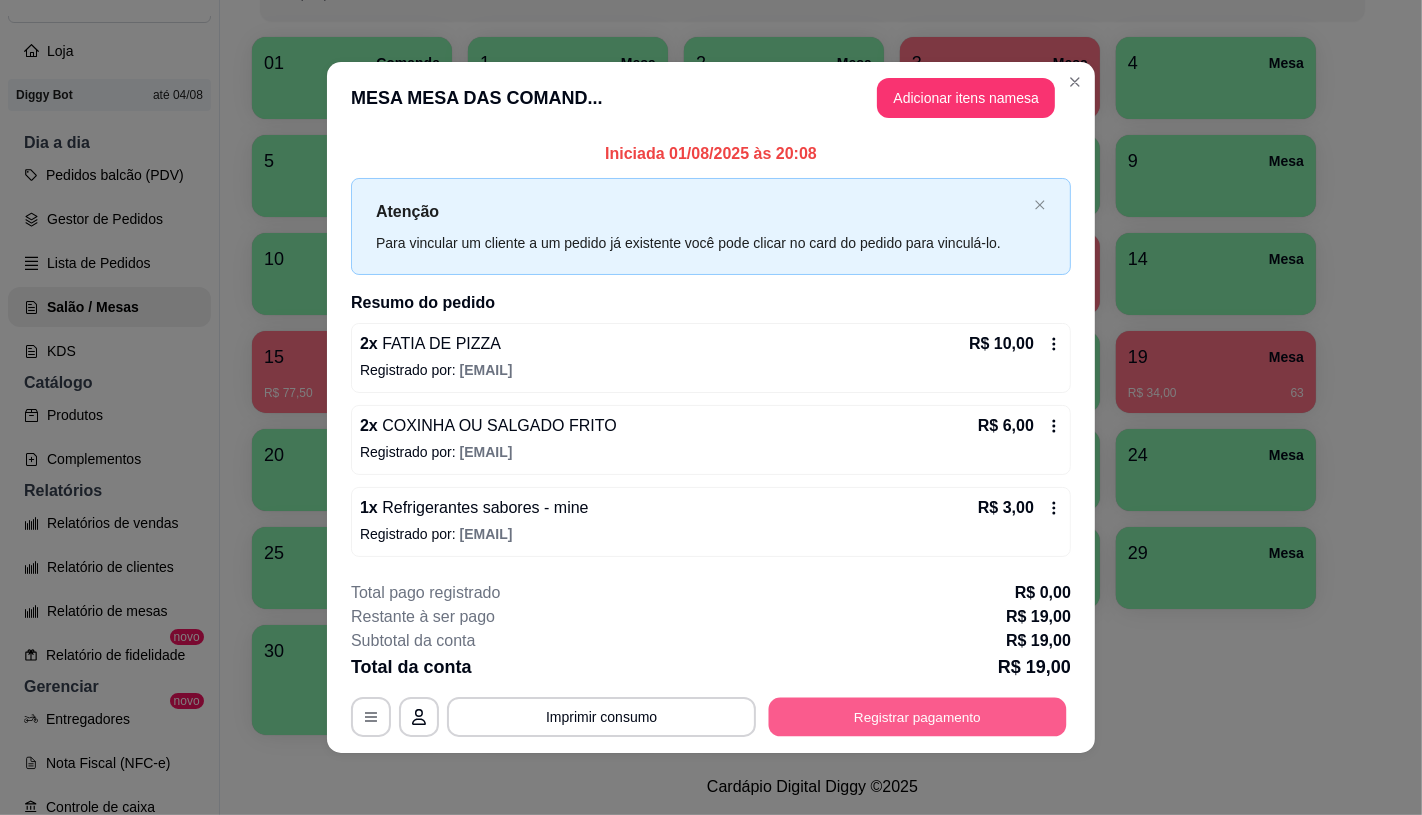 click on "Registrar pagamento" at bounding box center (918, 717) 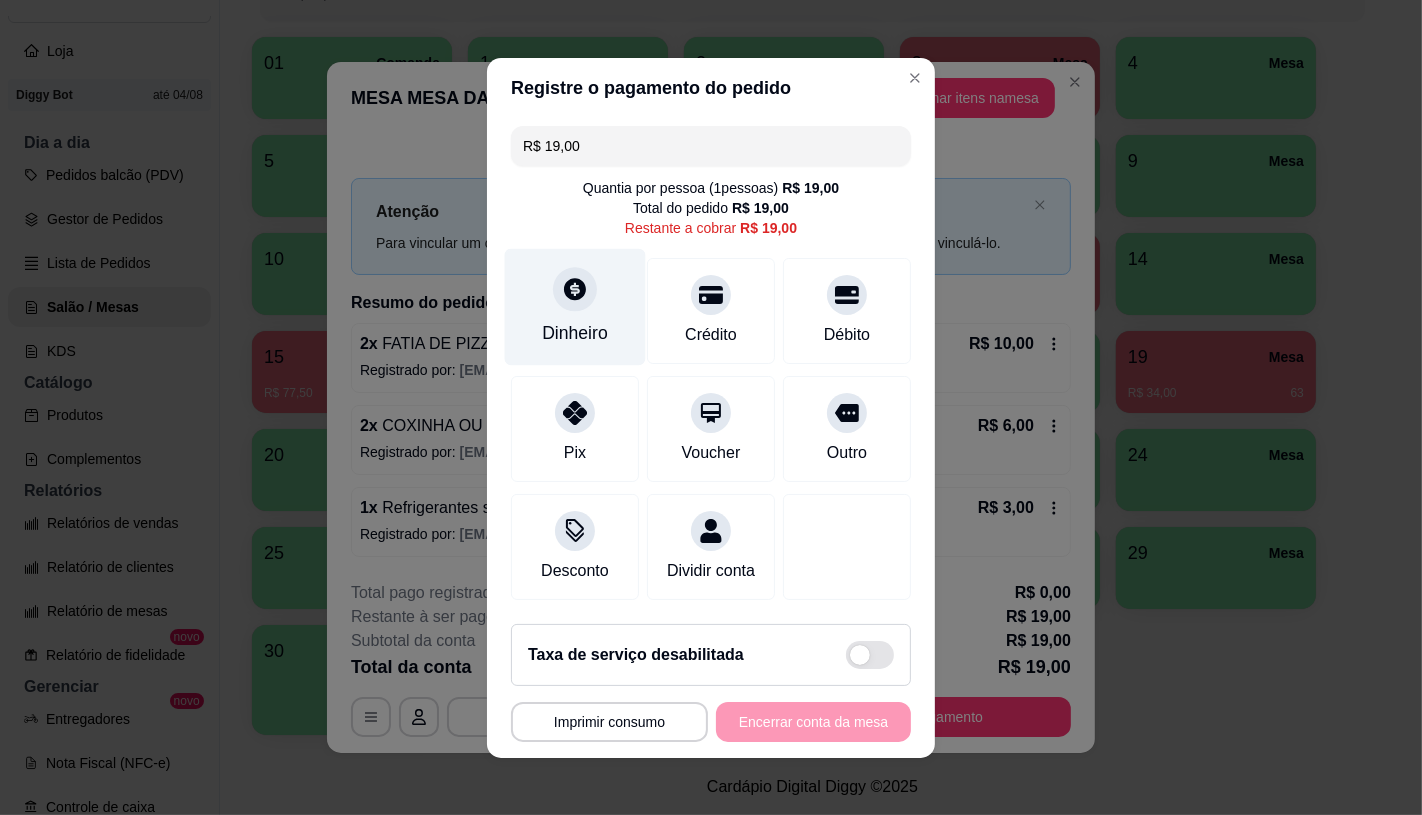 click on "Dinheiro" at bounding box center (575, 306) 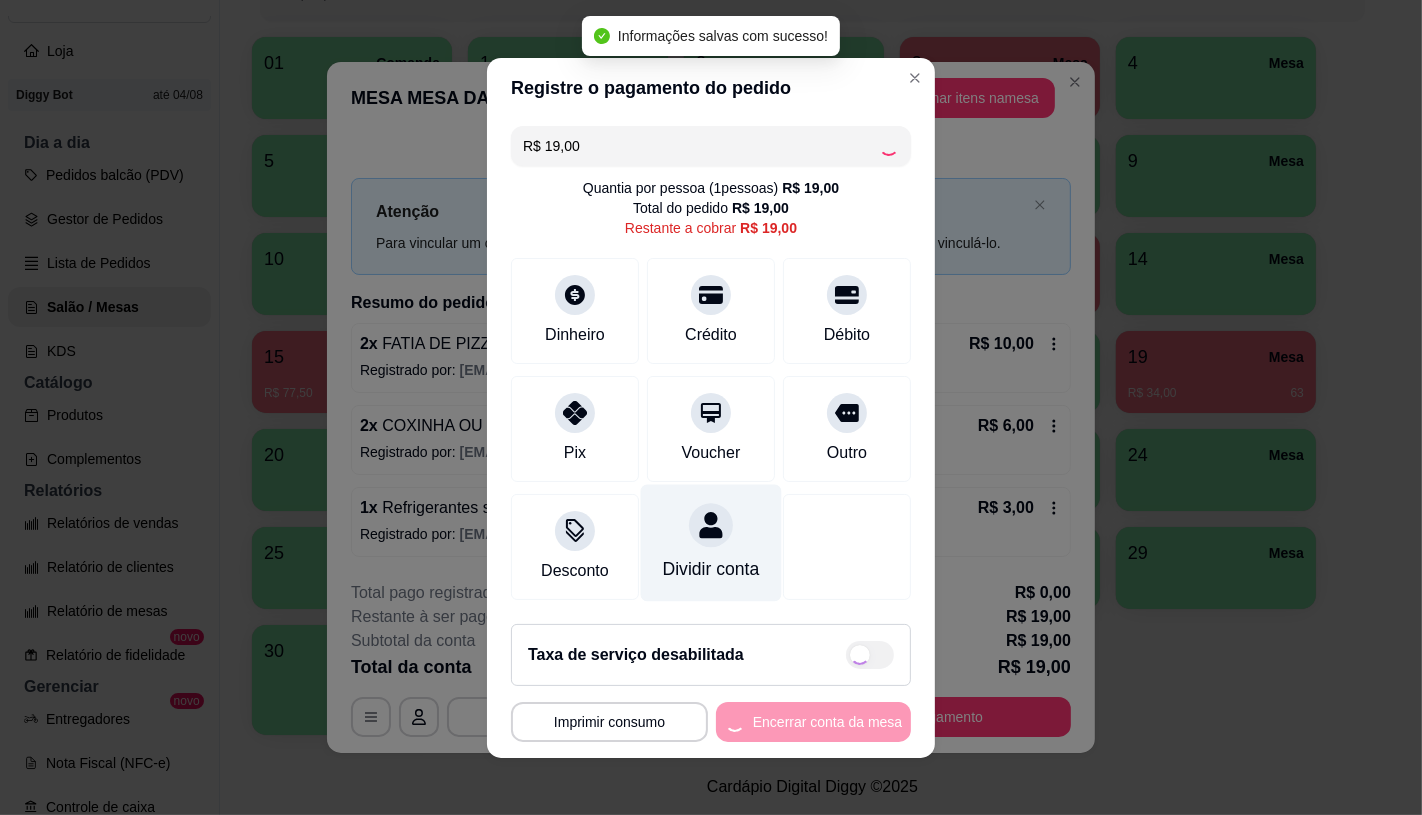 type on "R$ 0,00" 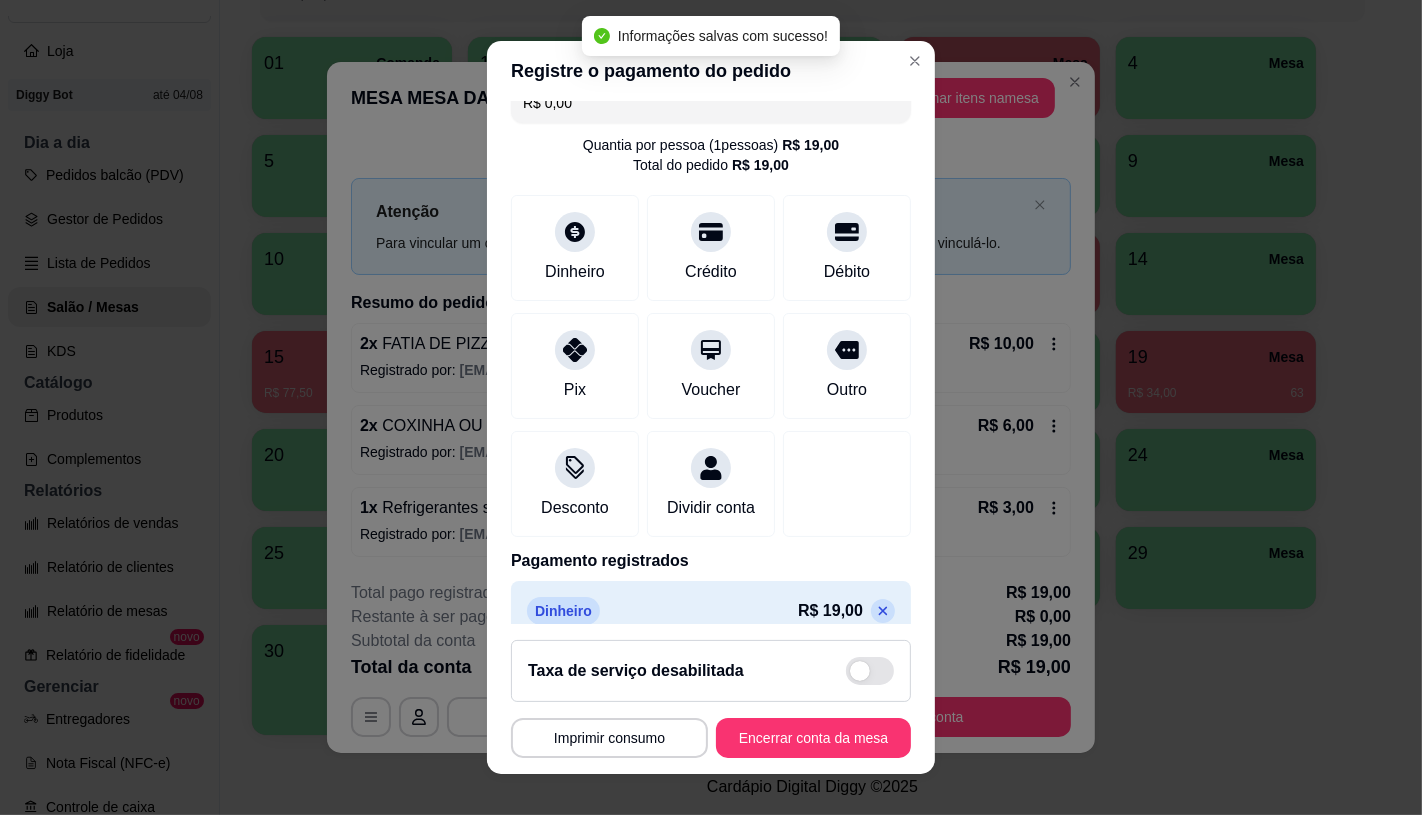 scroll, scrollTop: 74, scrollLeft: 0, axis: vertical 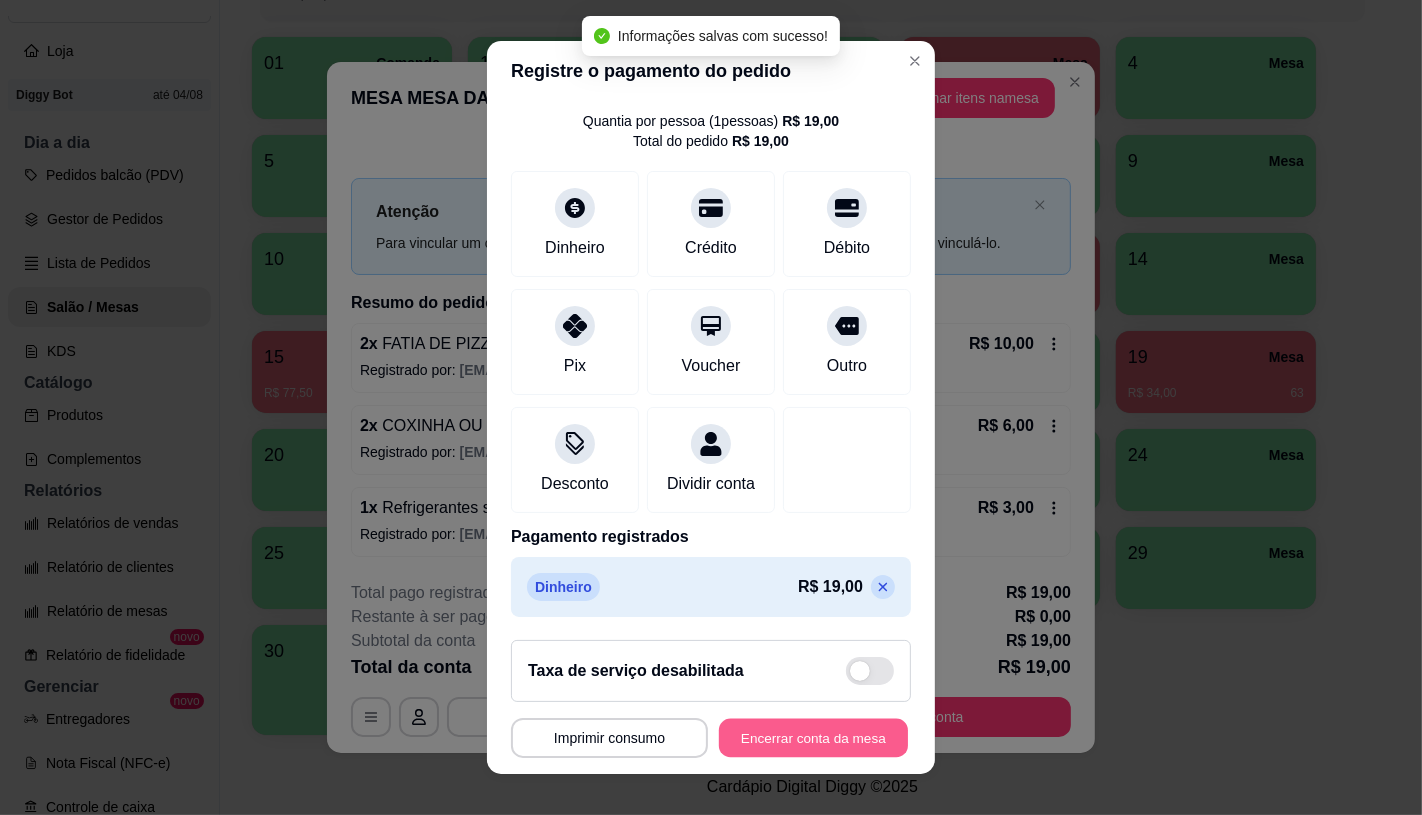 click on "Encerrar conta da mesa" at bounding box center (813, 738) 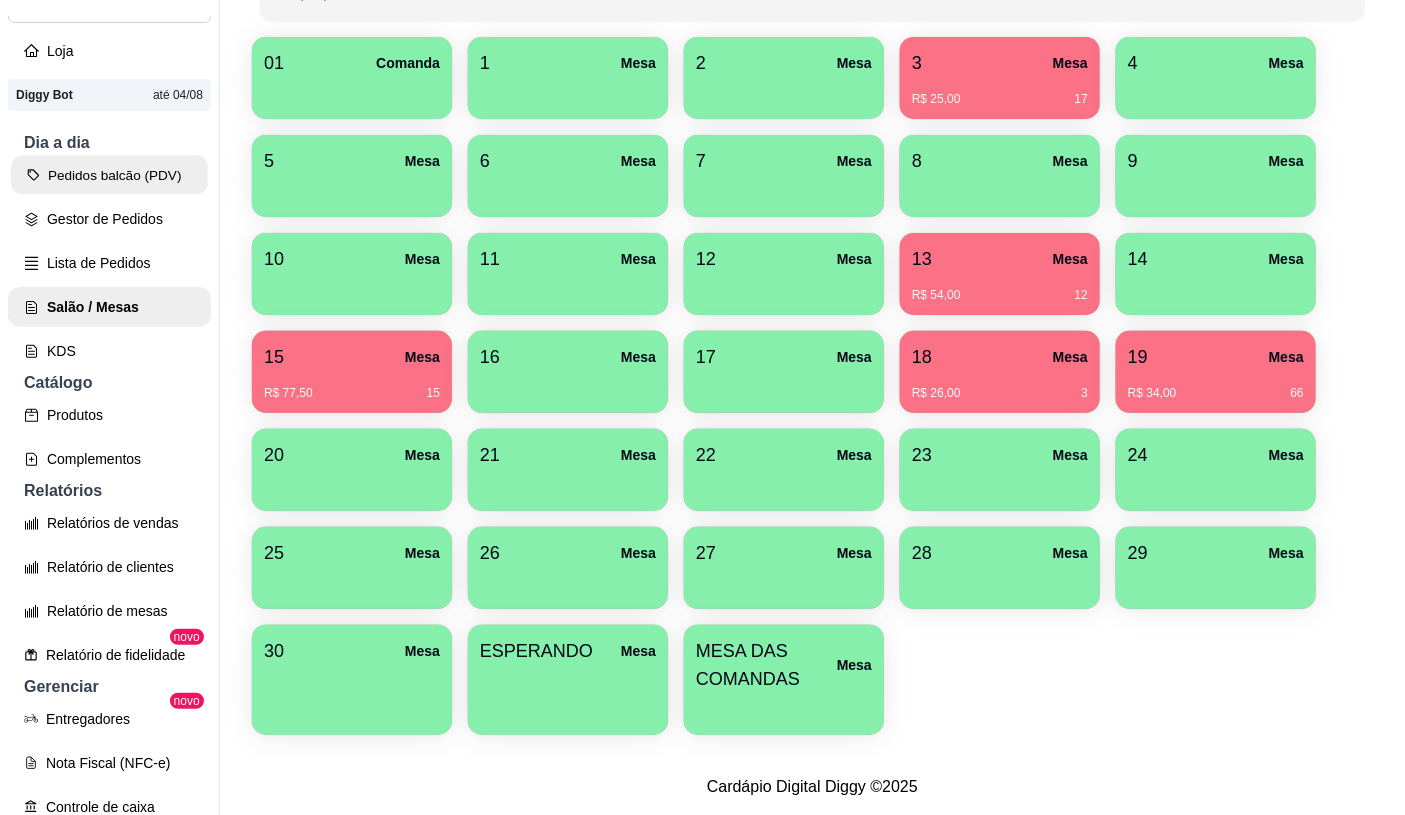 click on "Pedidos balcão (PDV)" at bounding box center [109, 175] 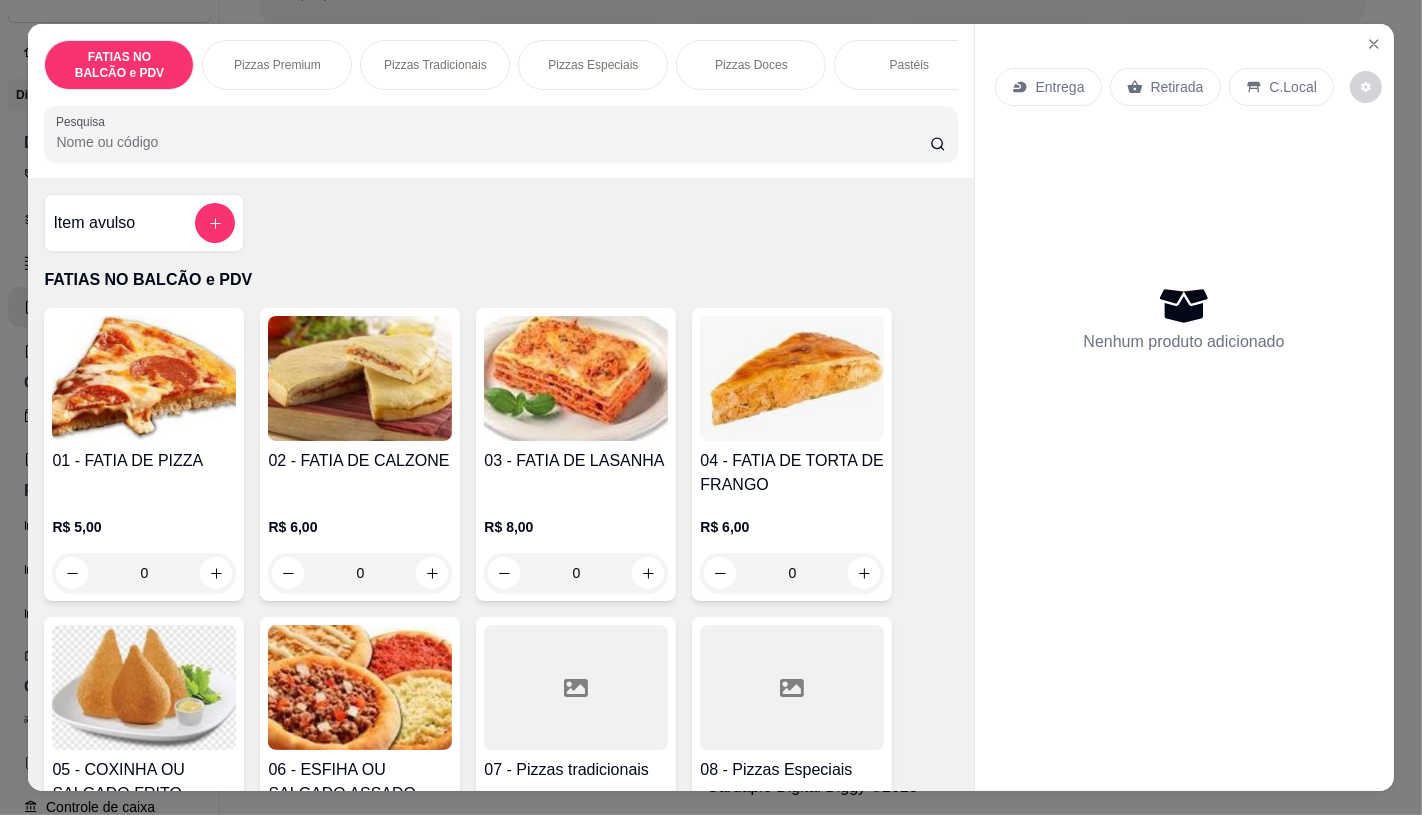 click 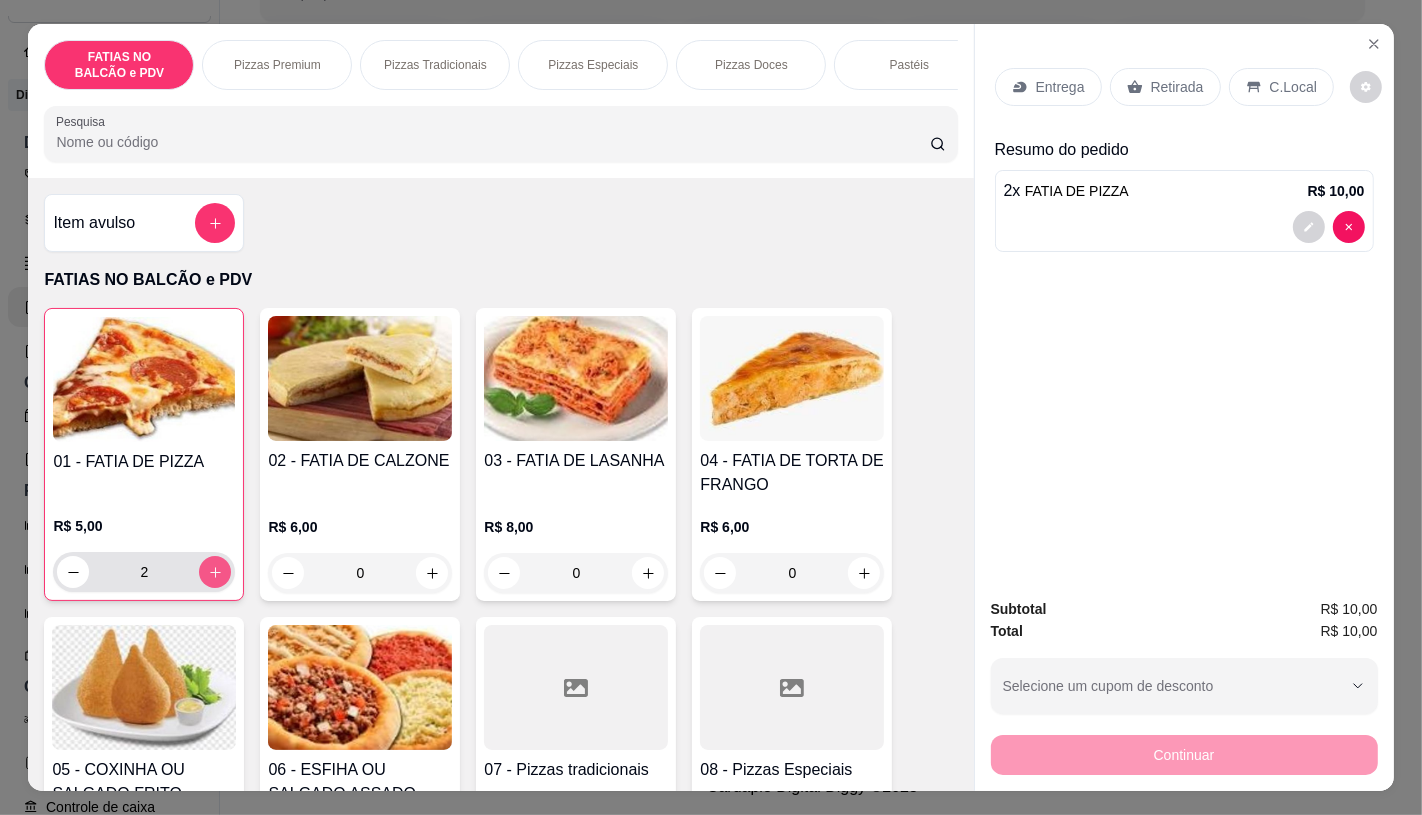 click 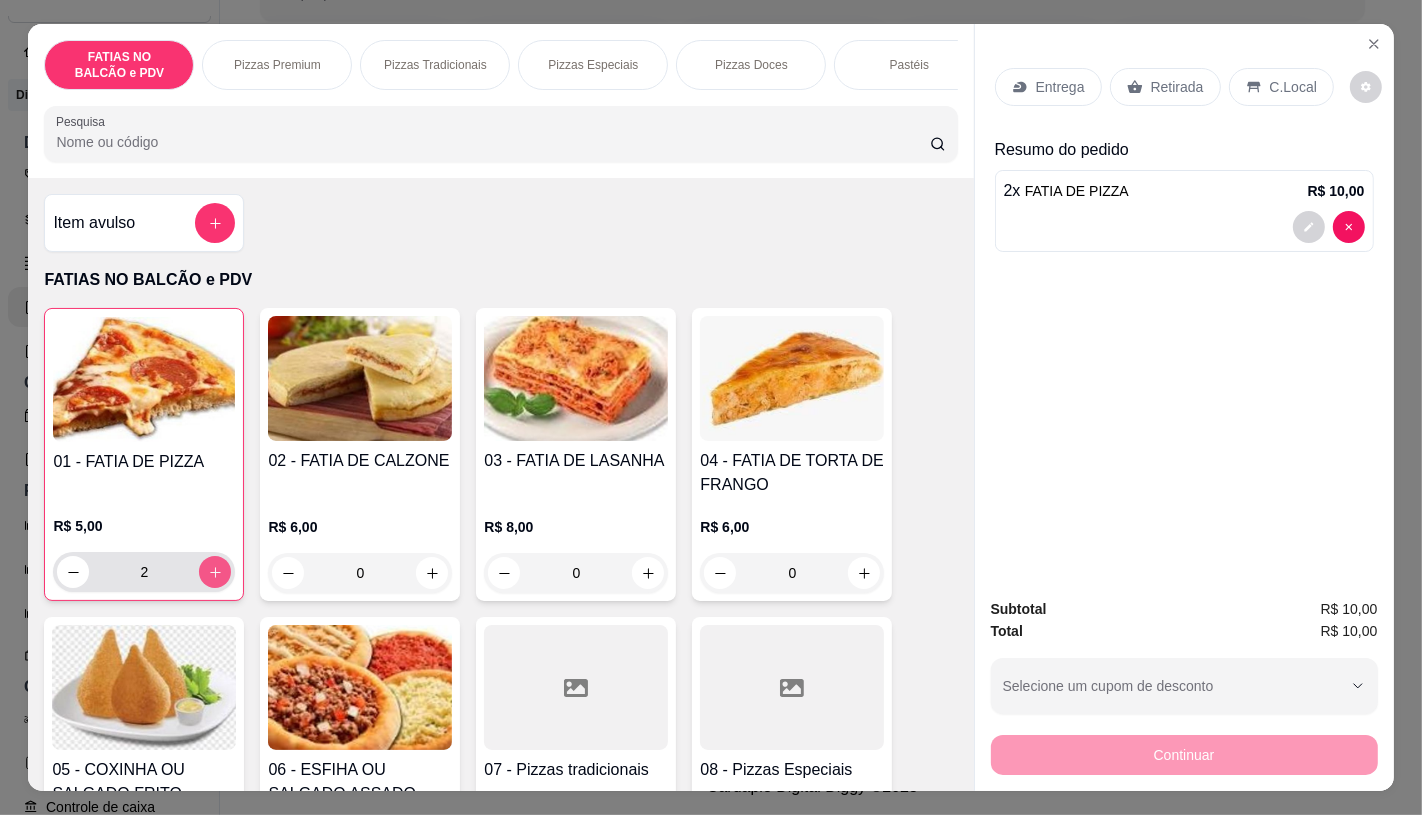 type on "3" 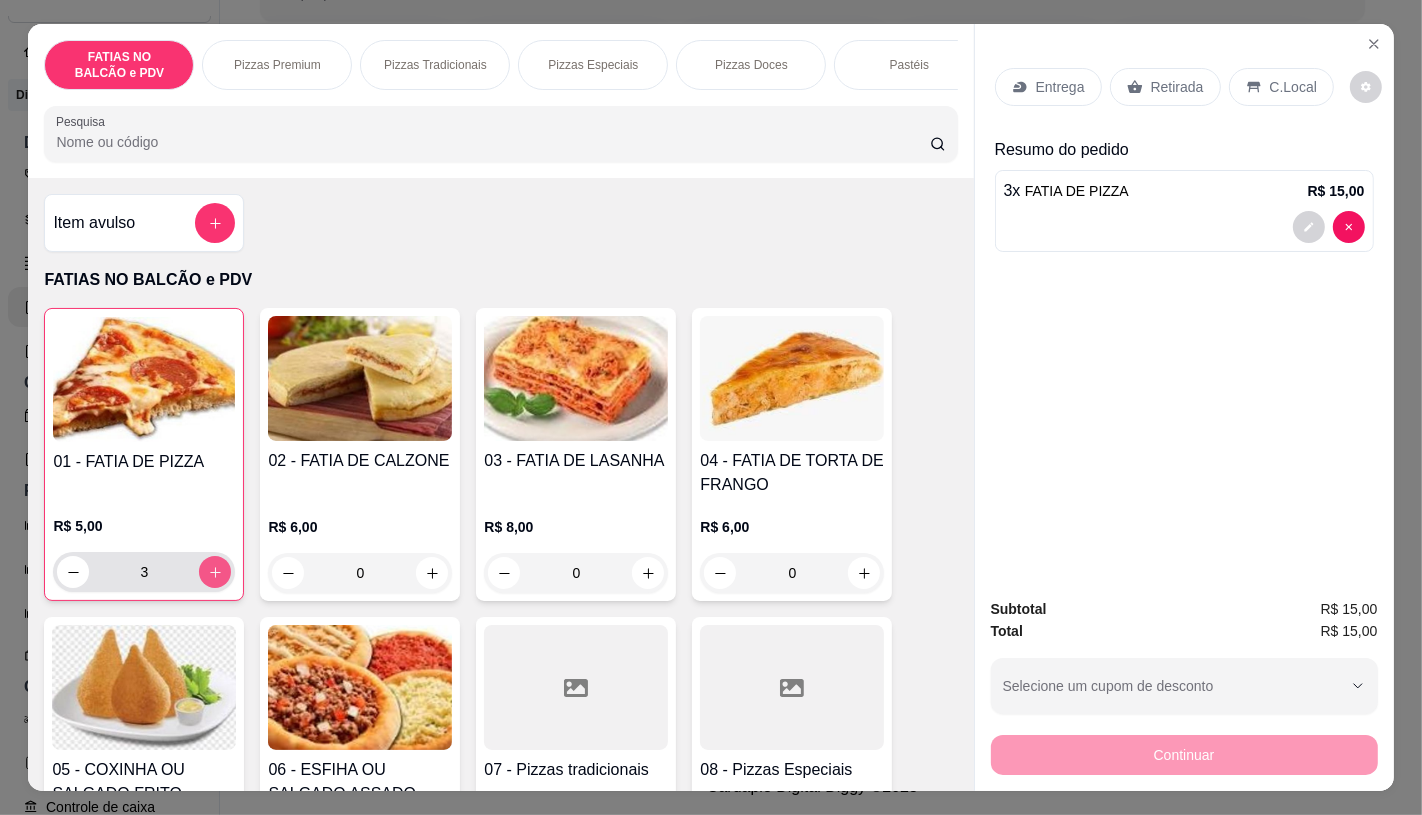 scroll, scrollTop: 333, scrollLeft: 0, axis: vertical 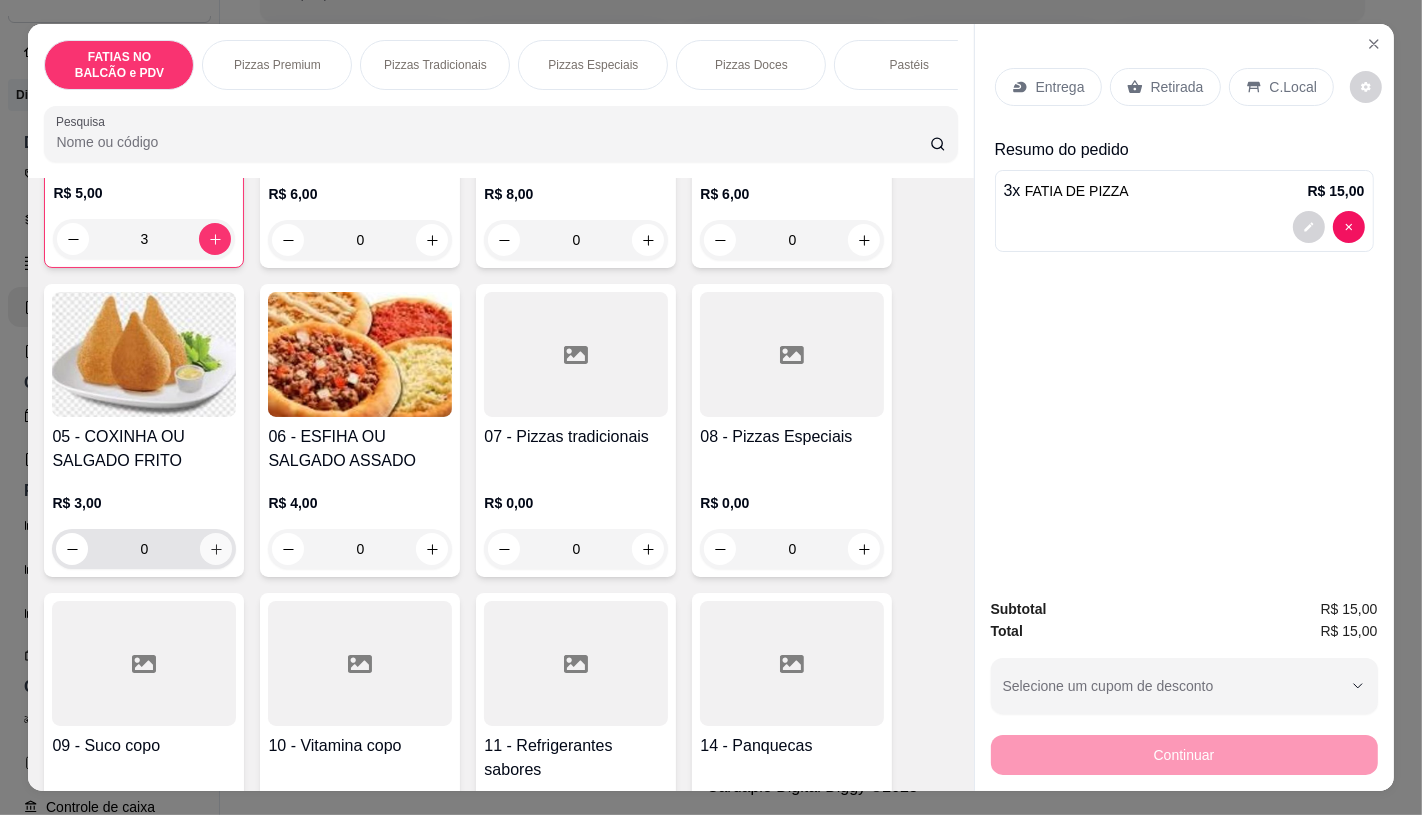 click 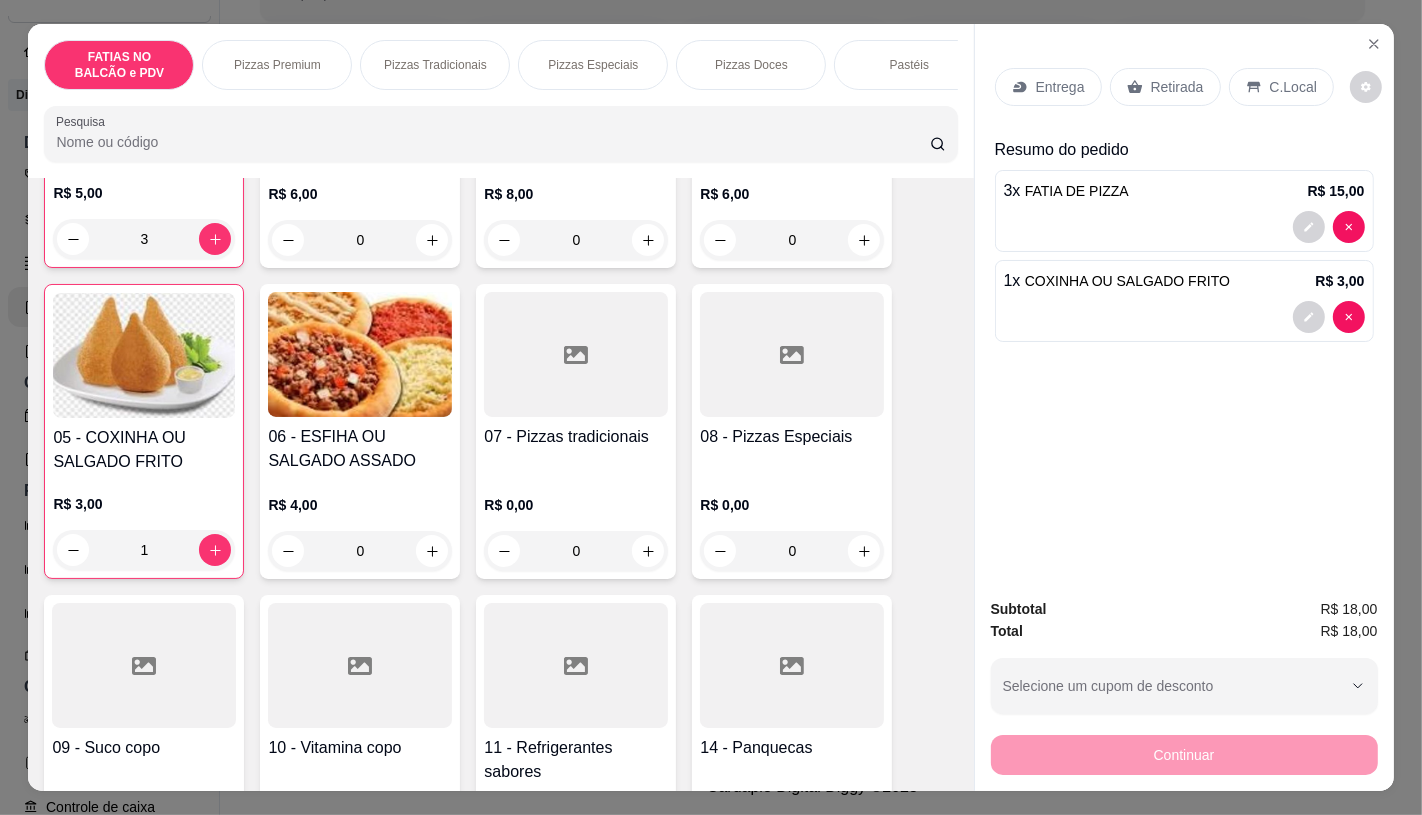 click on "Retirada" at bounding box center (1177, 87) 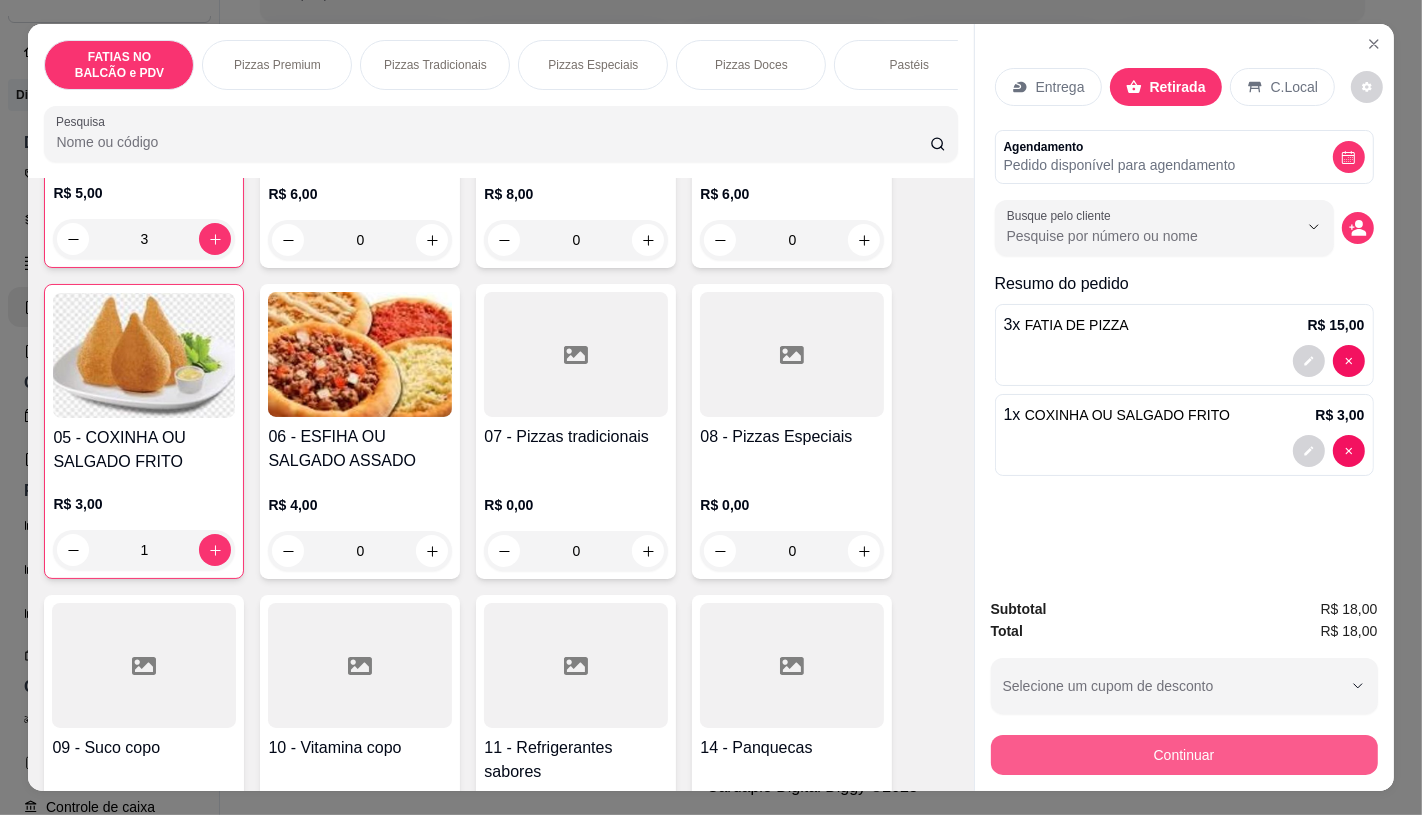 click on "Continuar" at bounding box center (1184, 755) 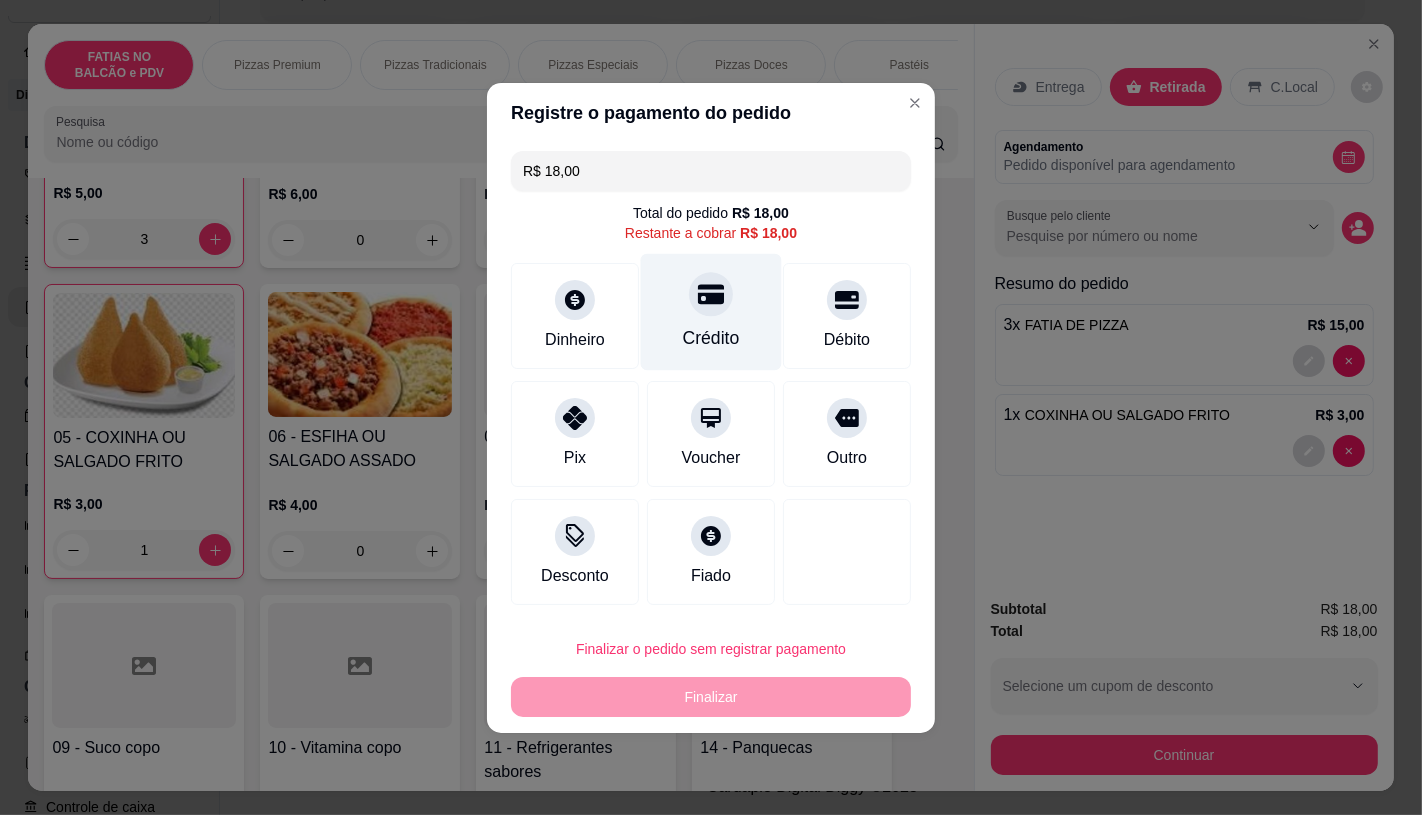 click on "Crédito" at bounding box center [711, 338] 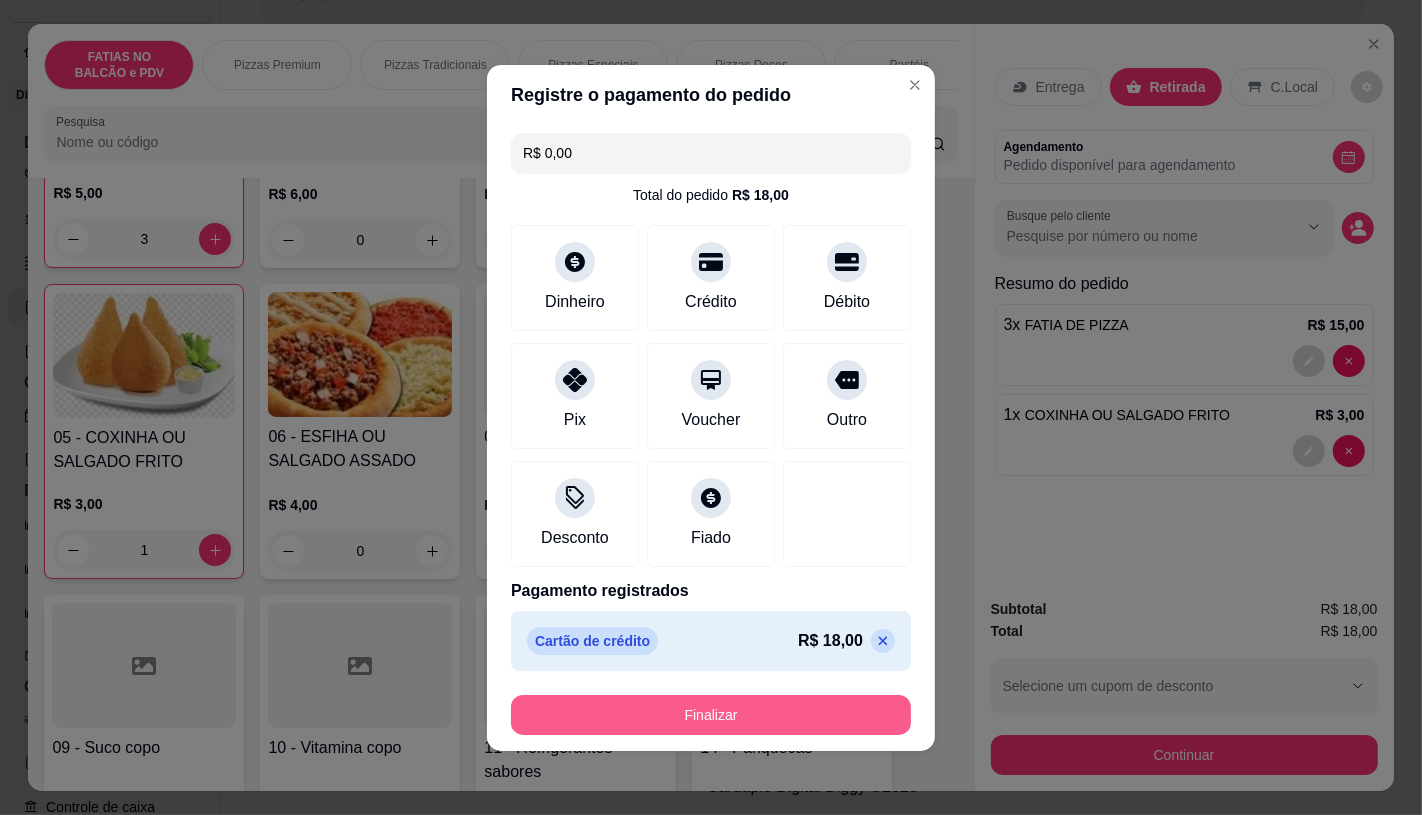 click on "Finalizar" at bounding box center [711, 715] 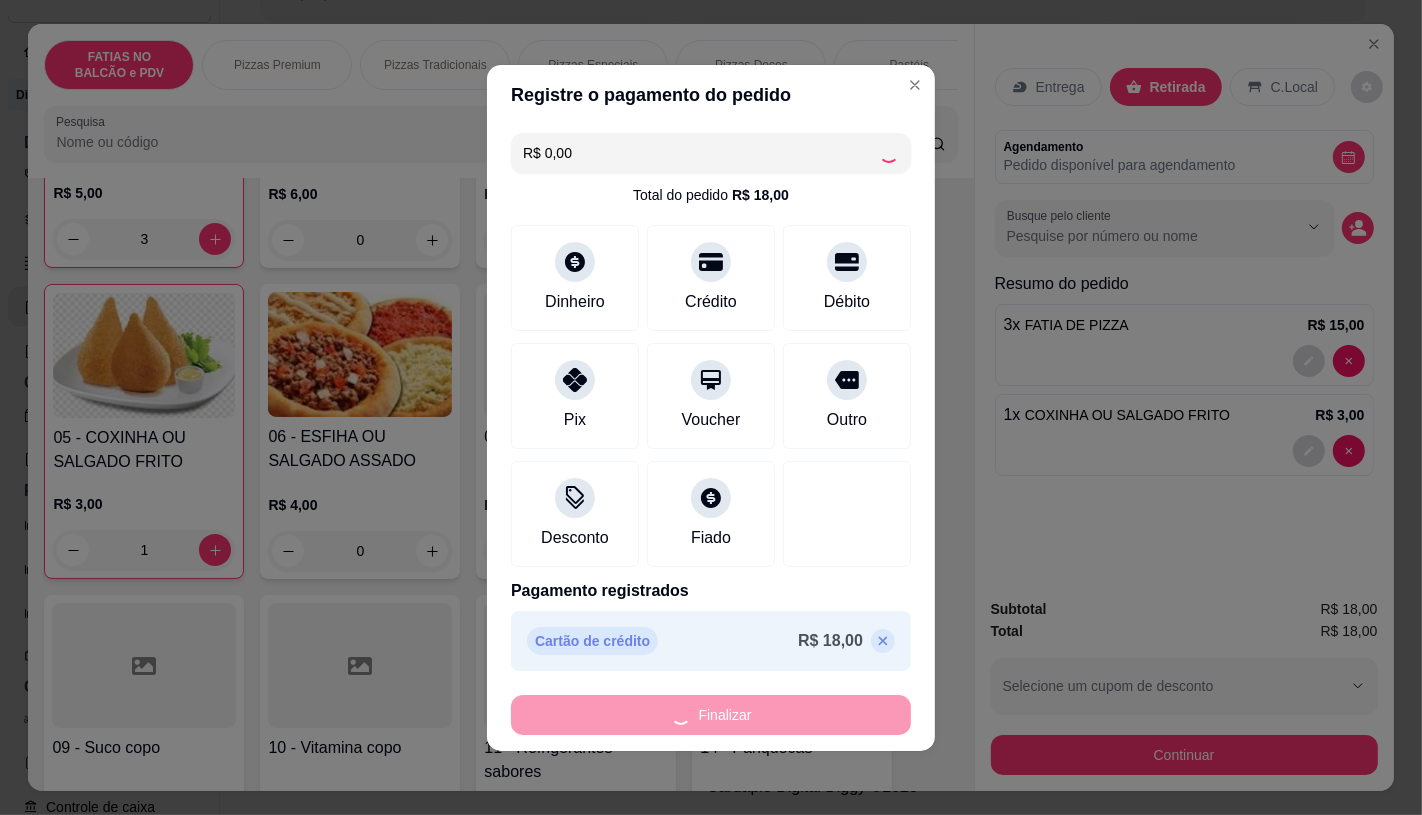 type on "0" 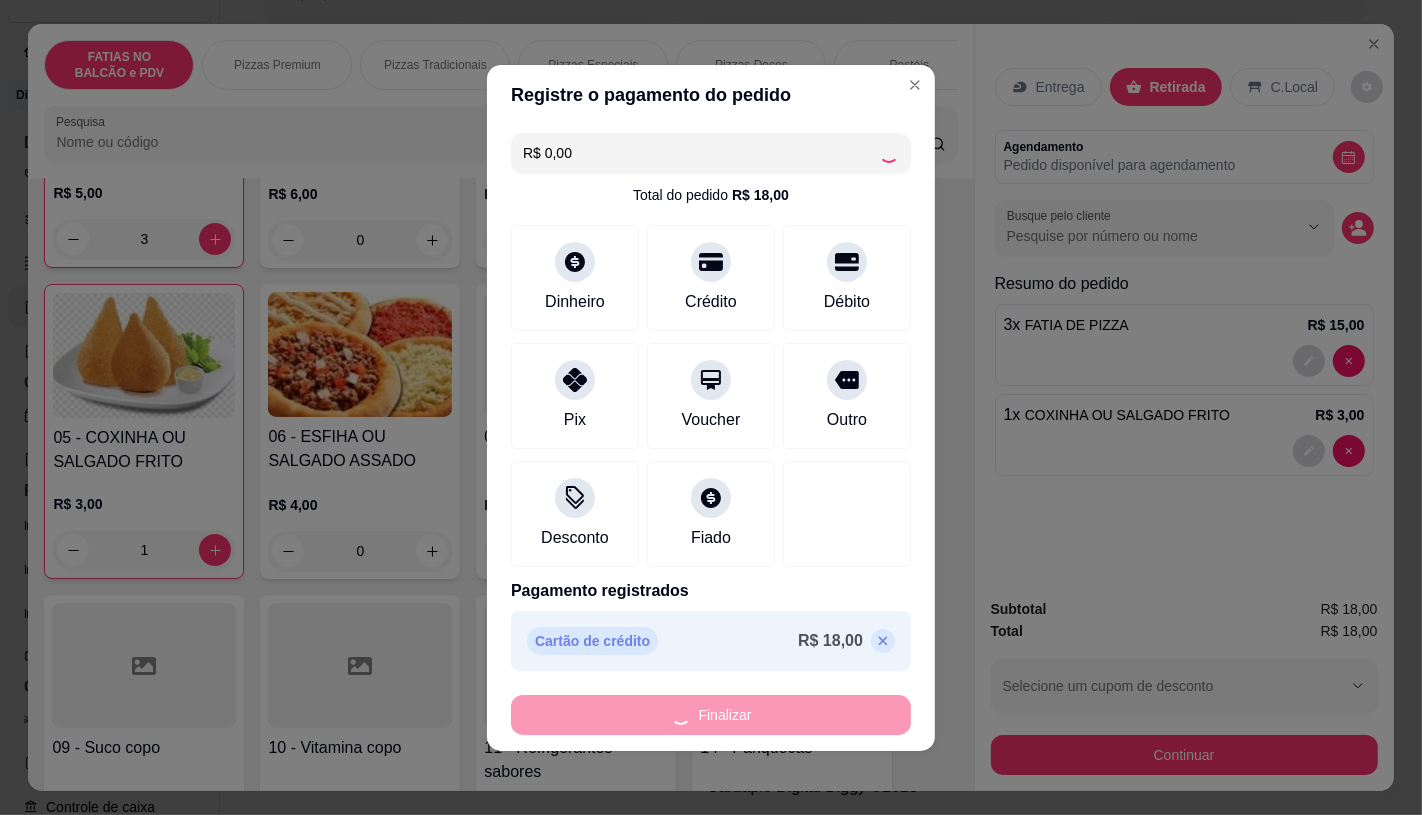 type on "0" 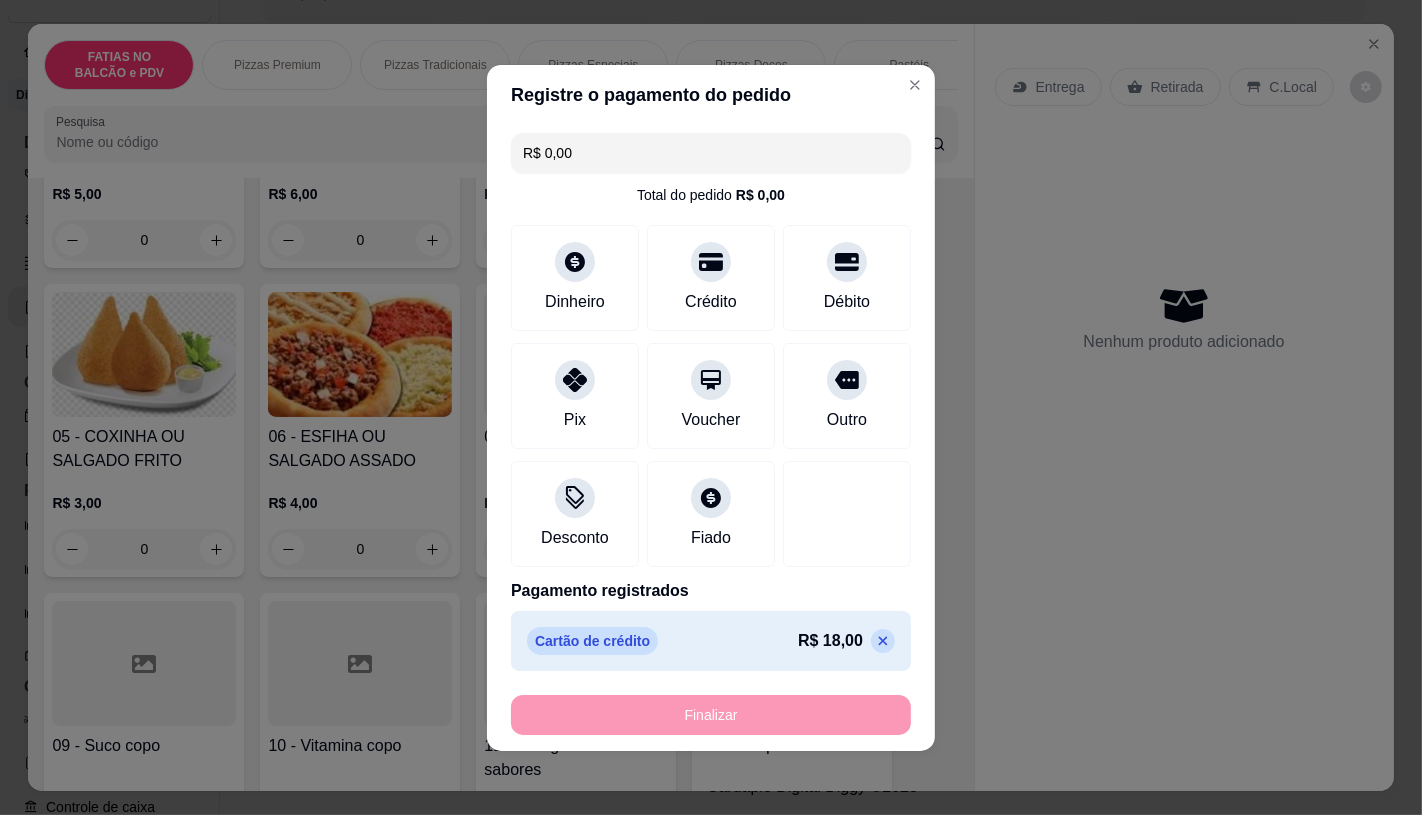 type on "-R$ 18,00" 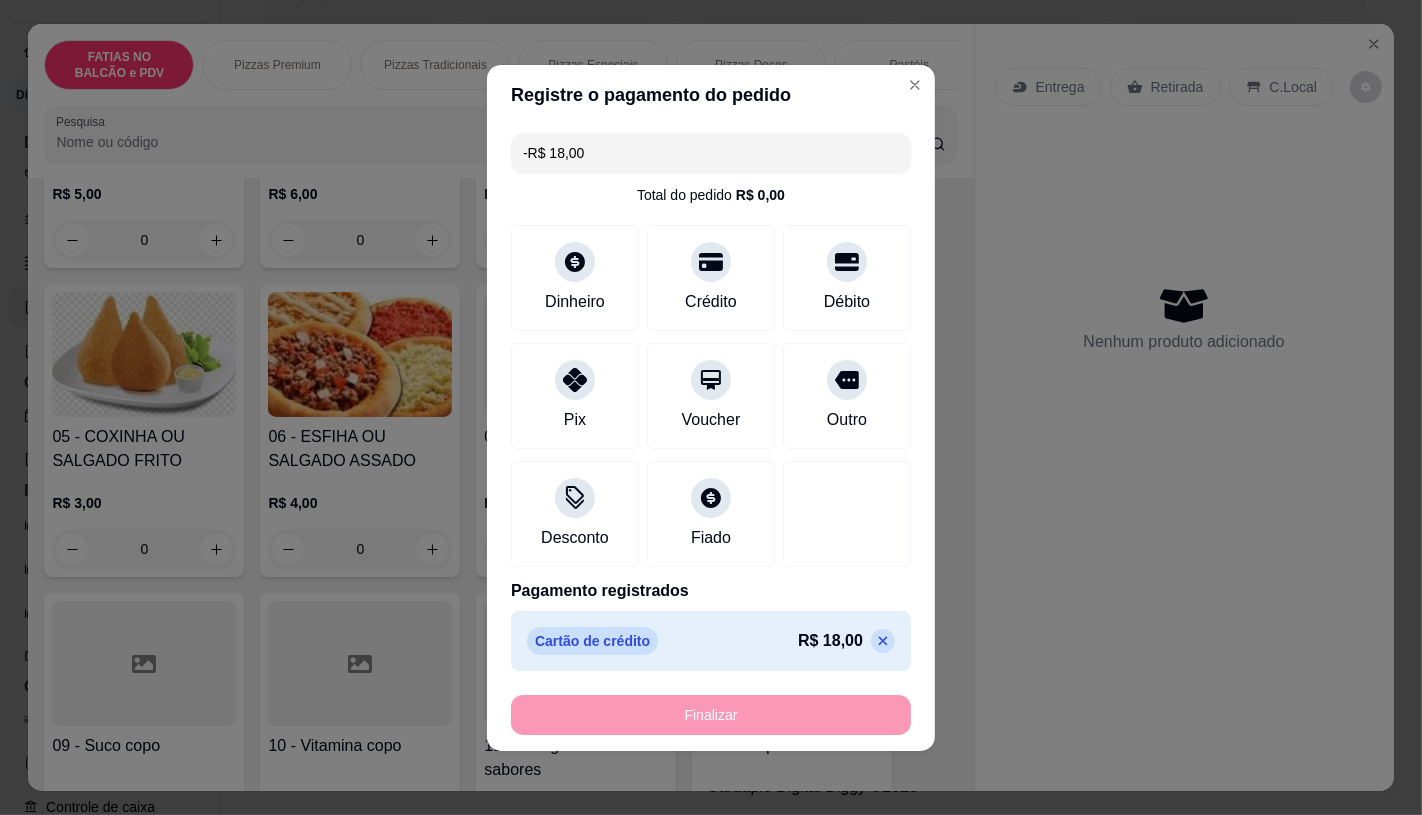 scroll, scrollTop: 334, scrollLeft: 0, axis: vertical 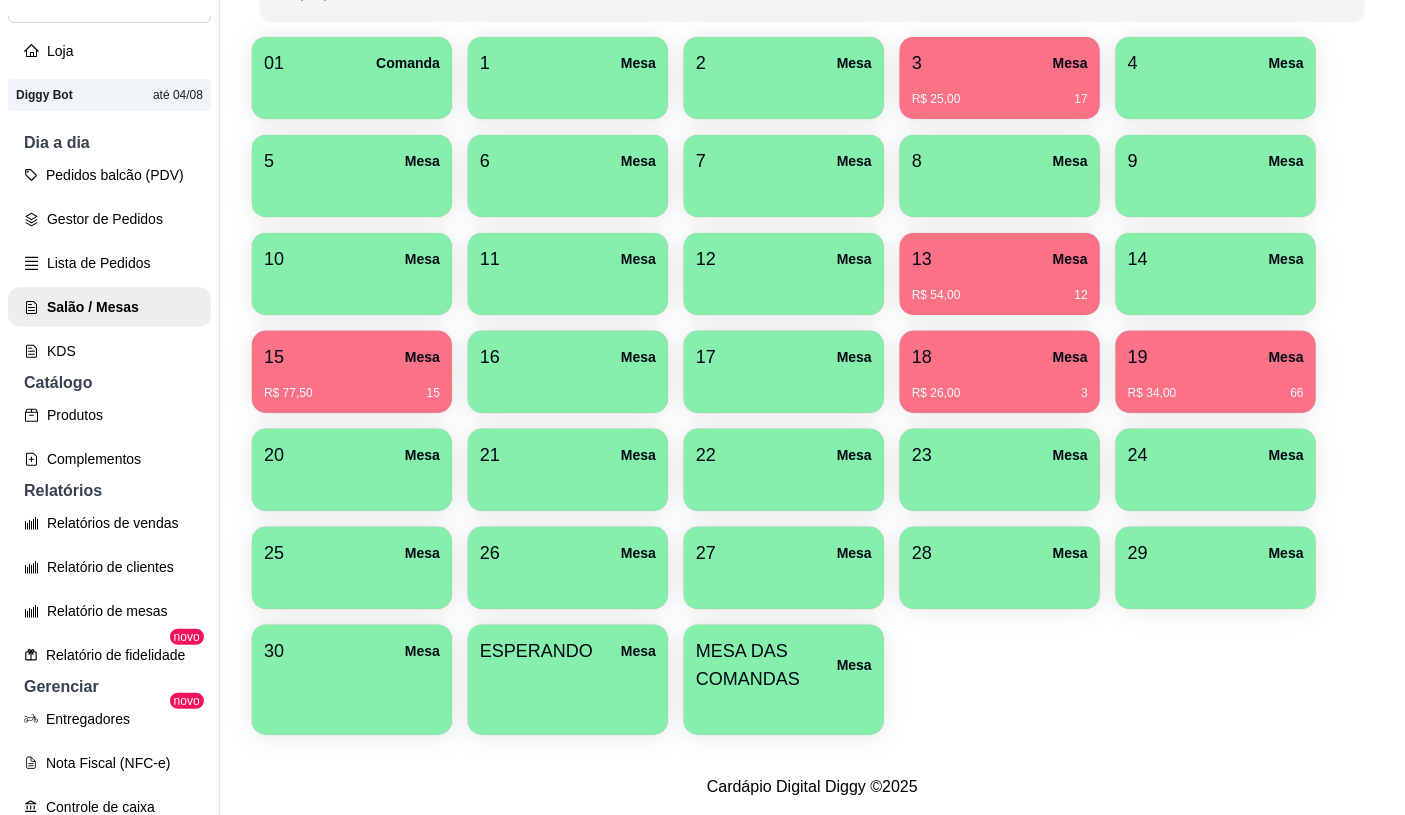click on "Pedidos balcão (PDV)" at bounding box center (109, 175) 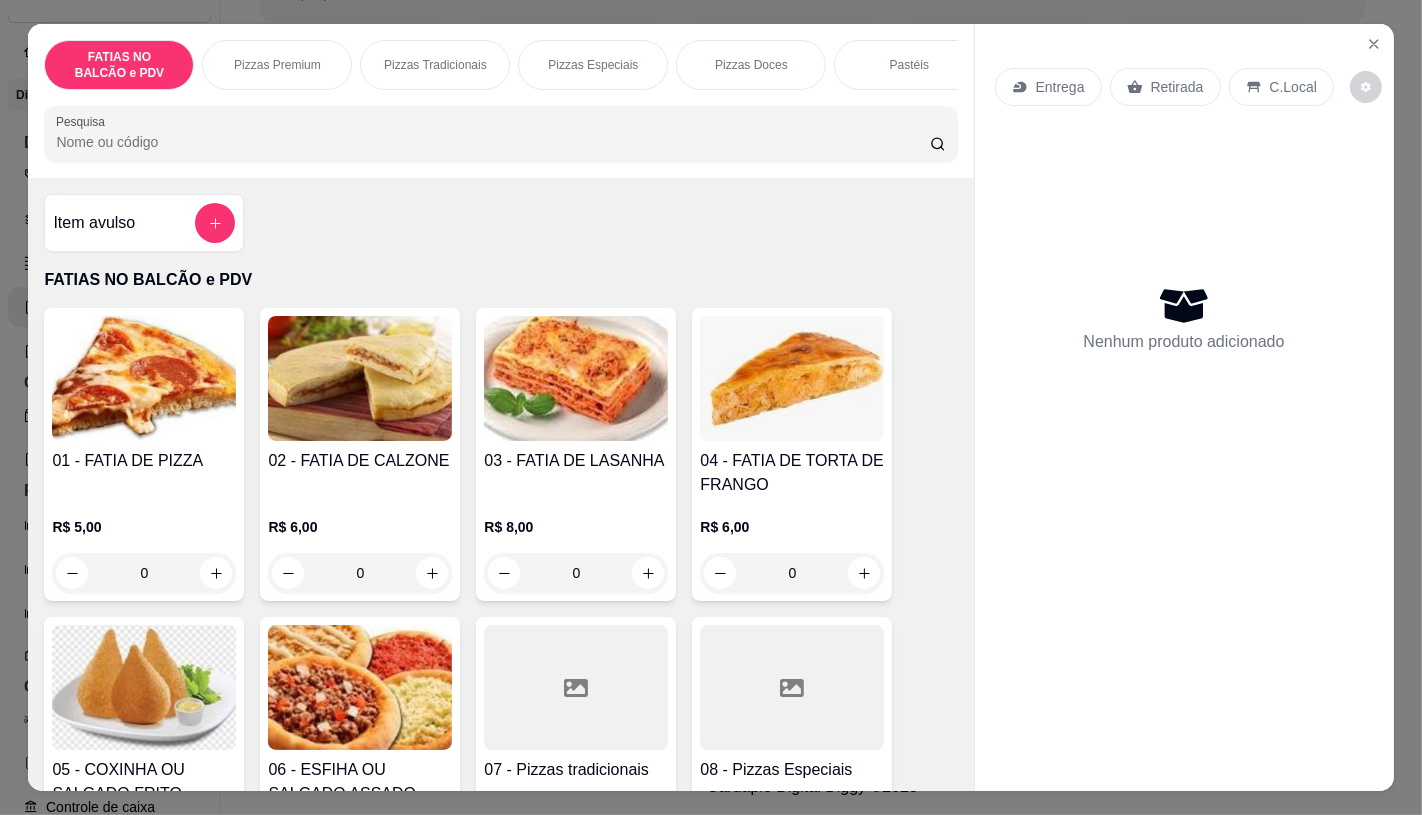 scroll, scrollTop: 111, scrollLeft: 0, axis: vertical 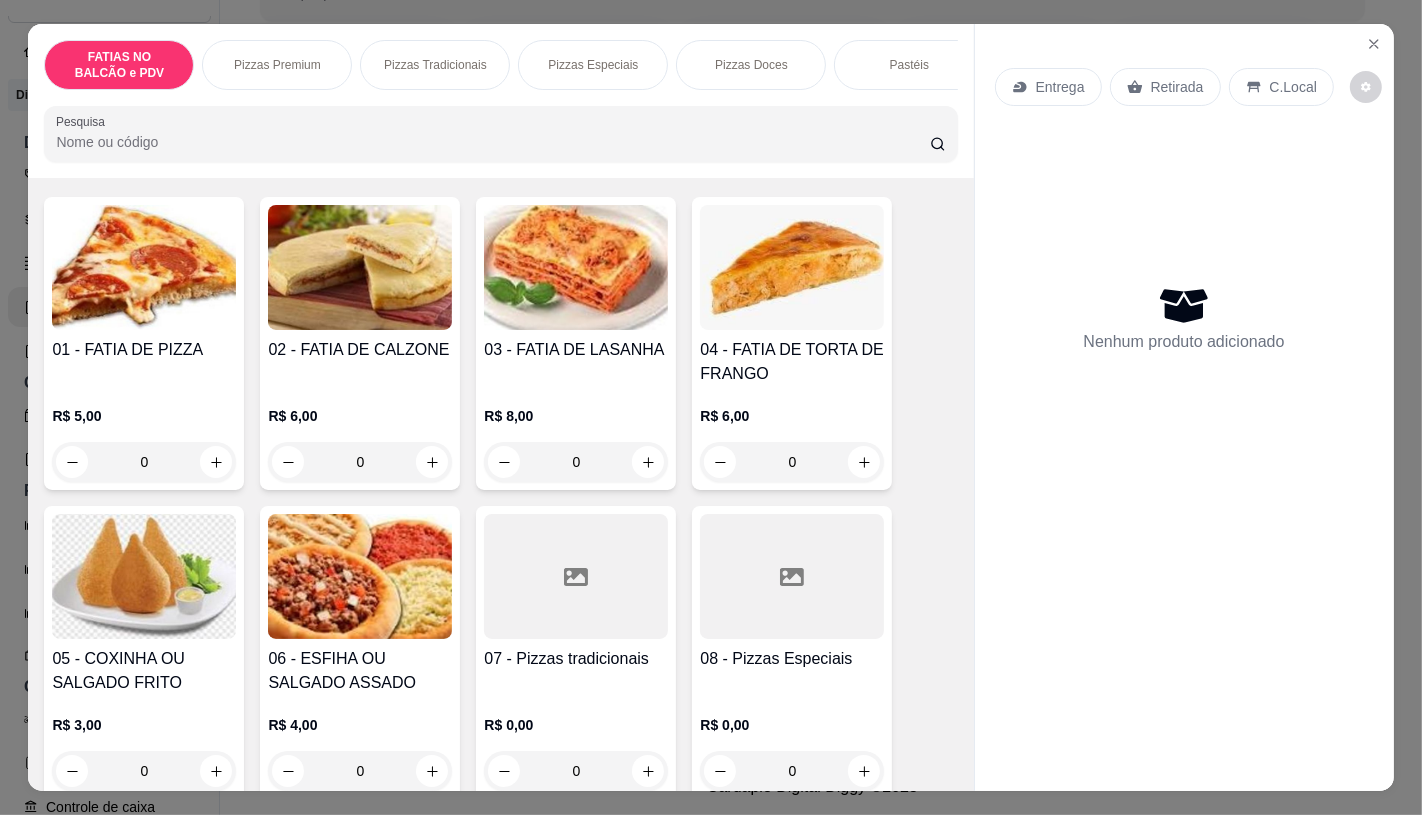 click at bounding box center (576, 576) 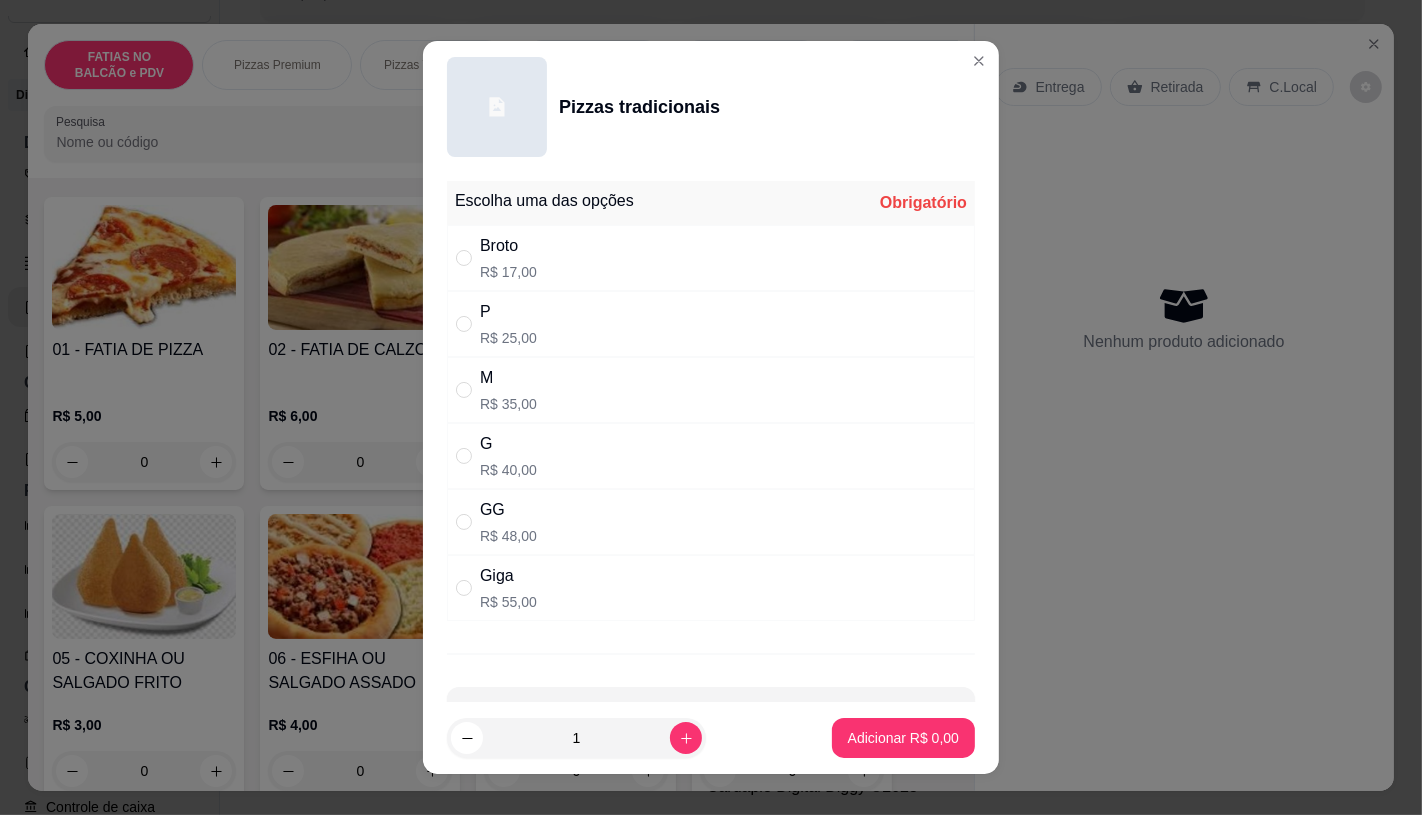 click on "Giga  R$ 55,00" at bounding box center (711, 588) 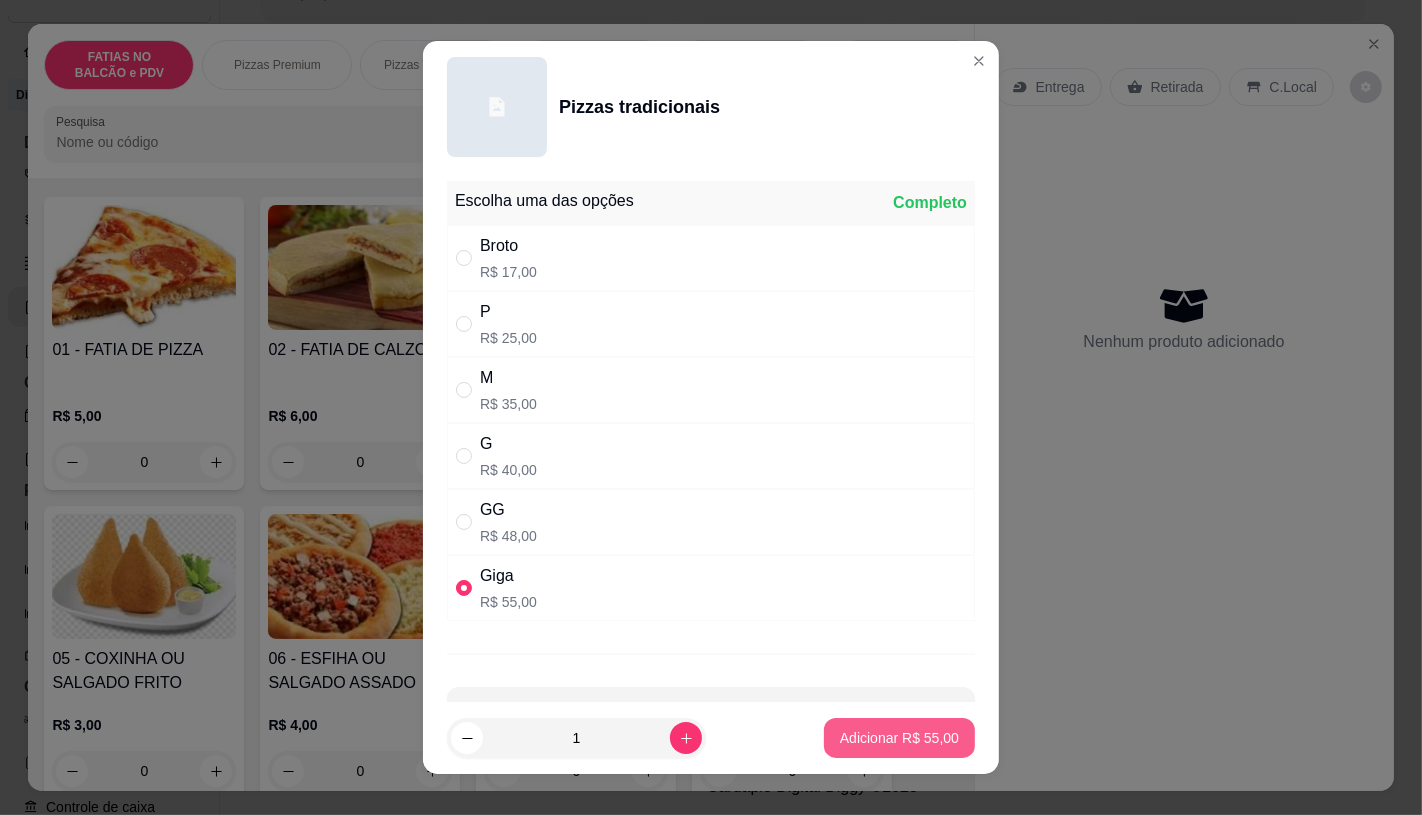 click on "Adicionar   R$ 55,00" at bounding box center [899, 738] 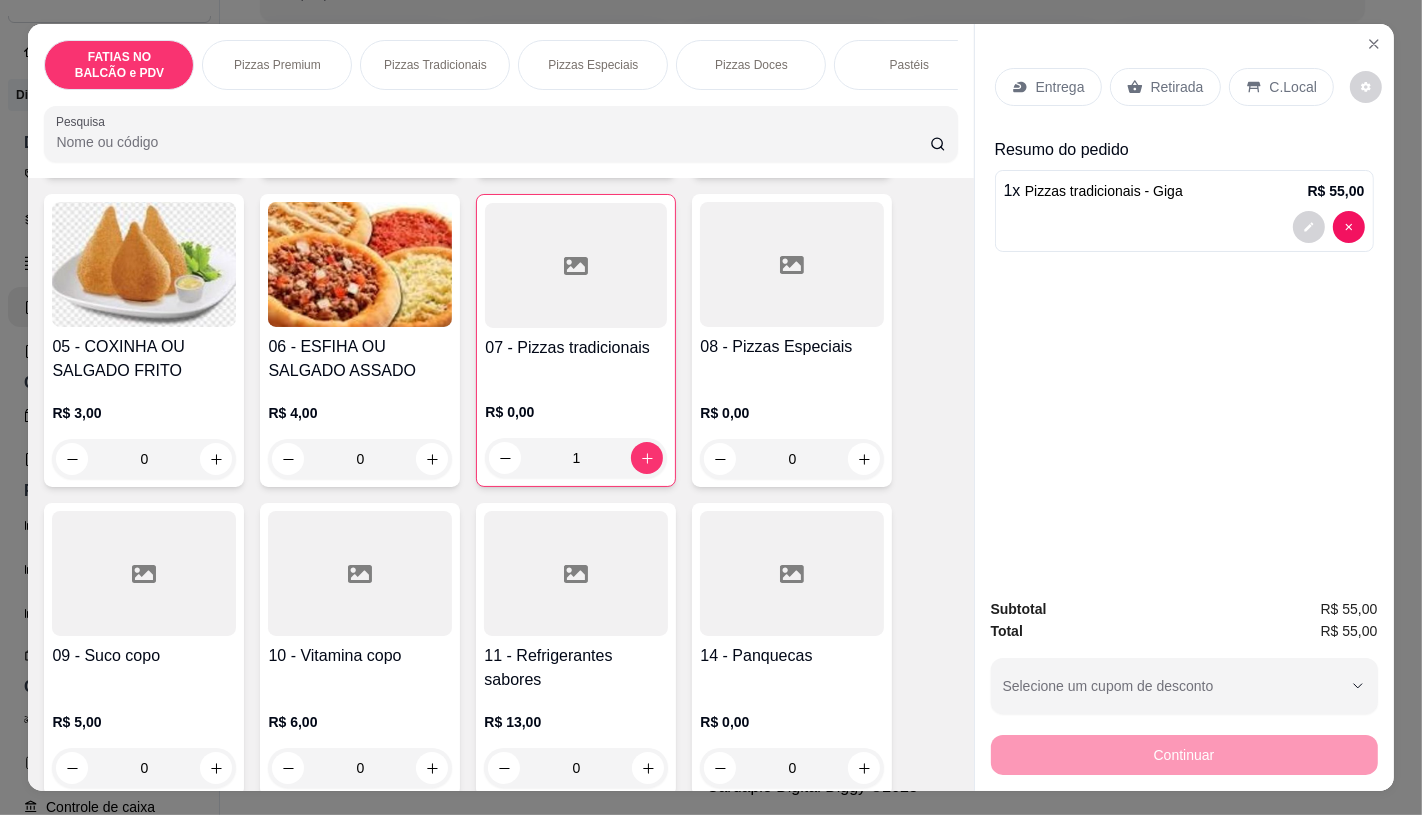 scroll, scrollTop: 444, scrollLeft: 0, axis: vertical 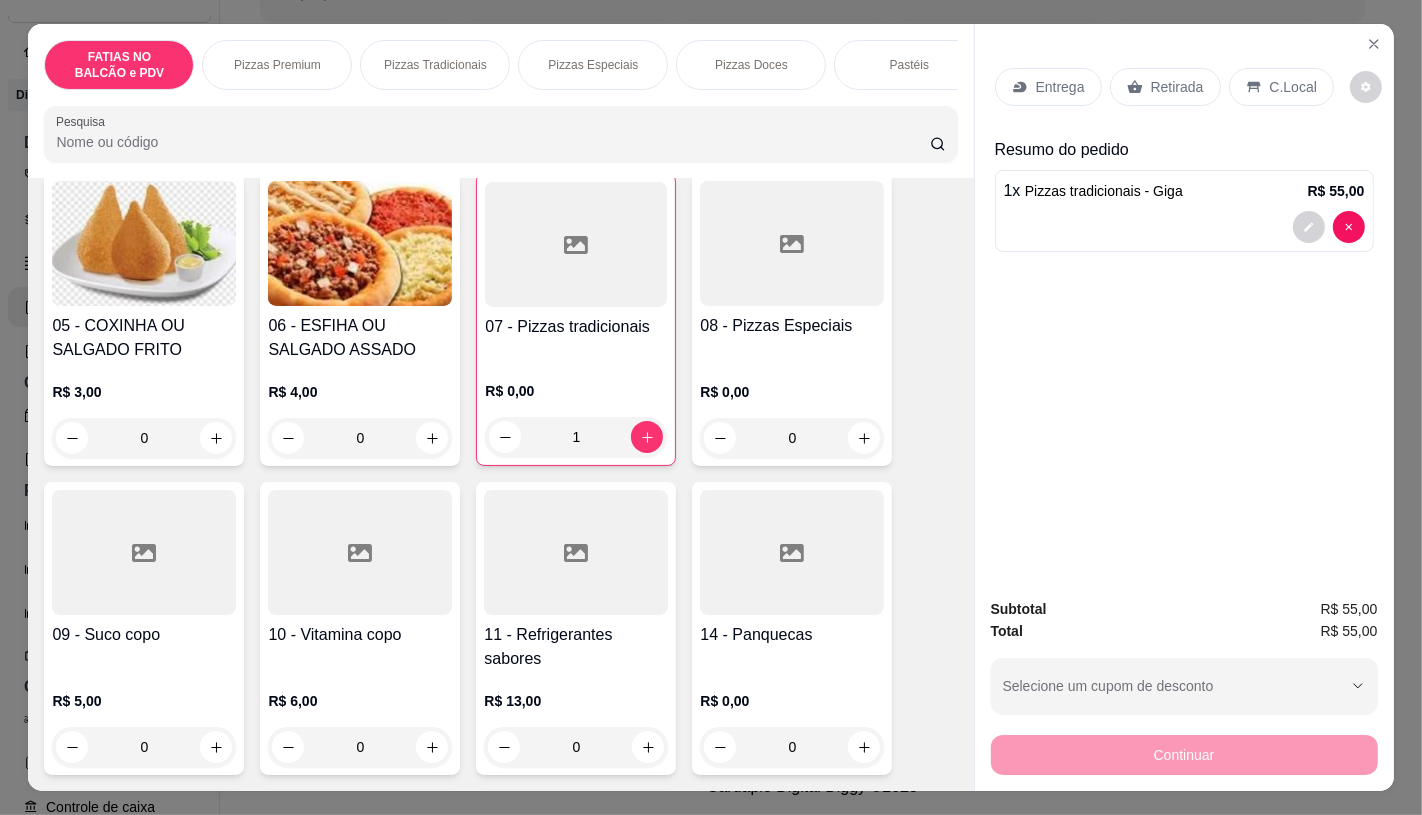 click at bounding box center (576, 552) 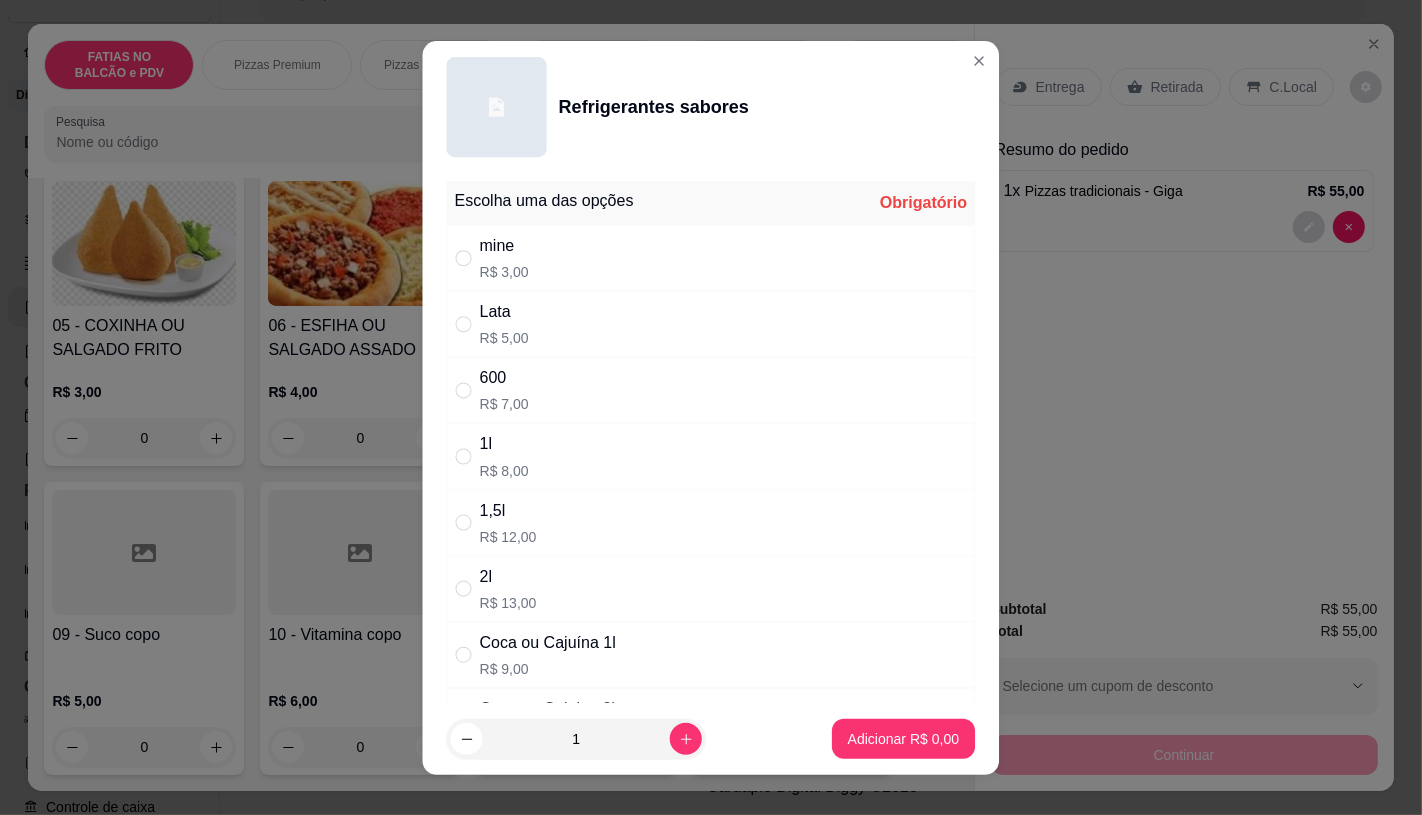 scroll, scrollTop: 111, scrollLeft: 0, axis: vertical 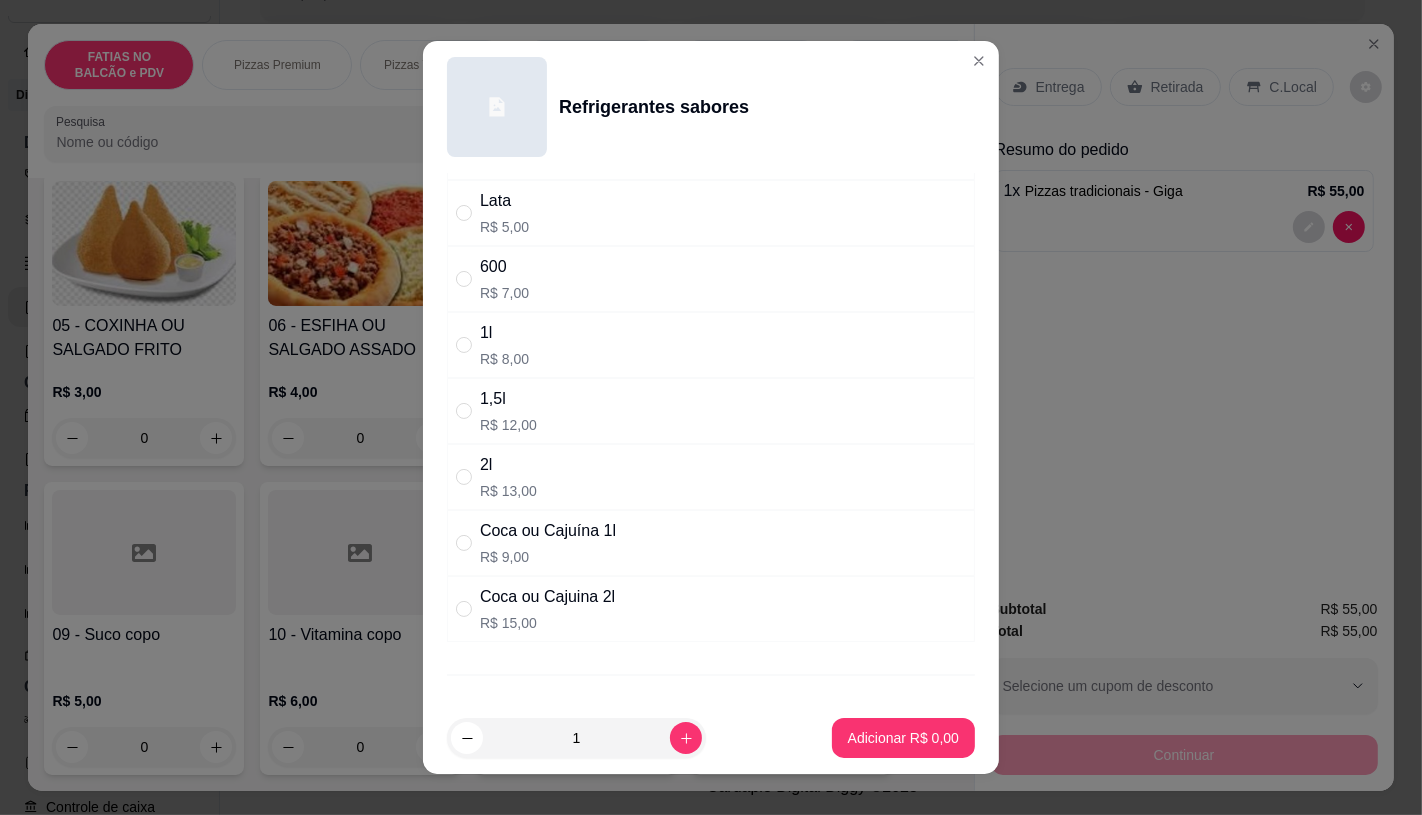click on "Coca ou Cajuina 2l R$ 15,00" at bounding box center (711, 609) 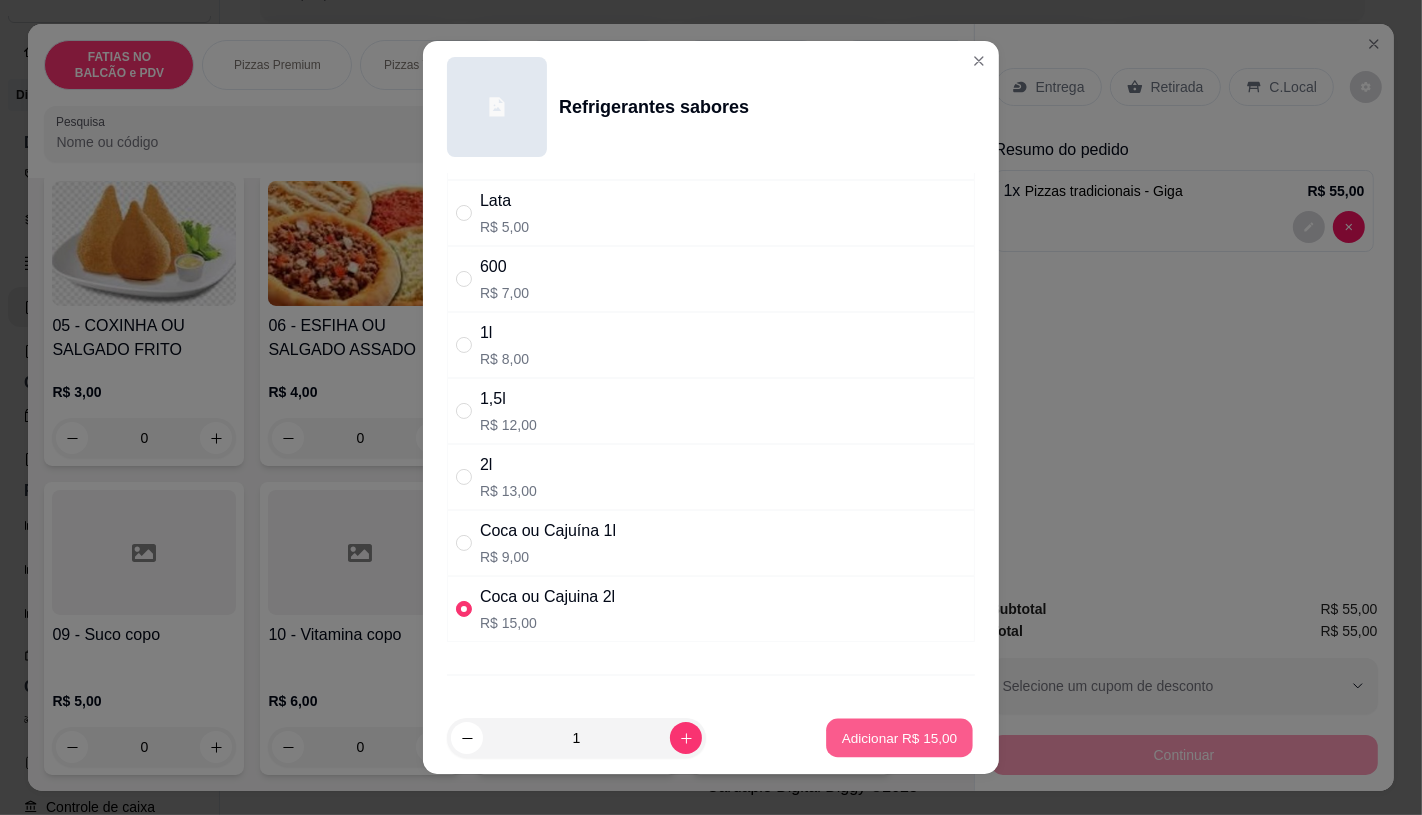 click on "Adicionar   R$ 15,00" at bounding box center [899, 738] 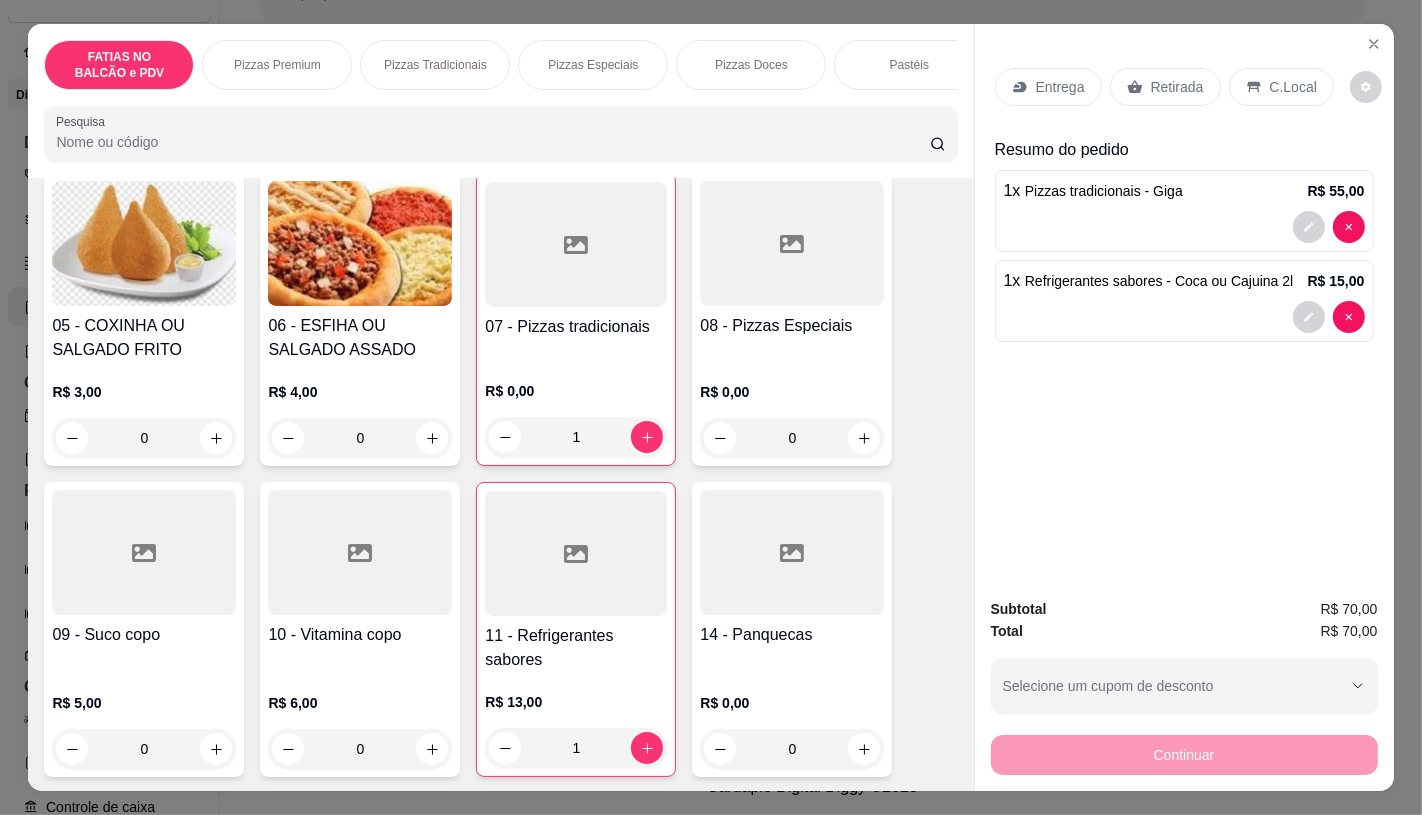 scroll, scrollTop: 0, scrollLeft: 0, axis: both 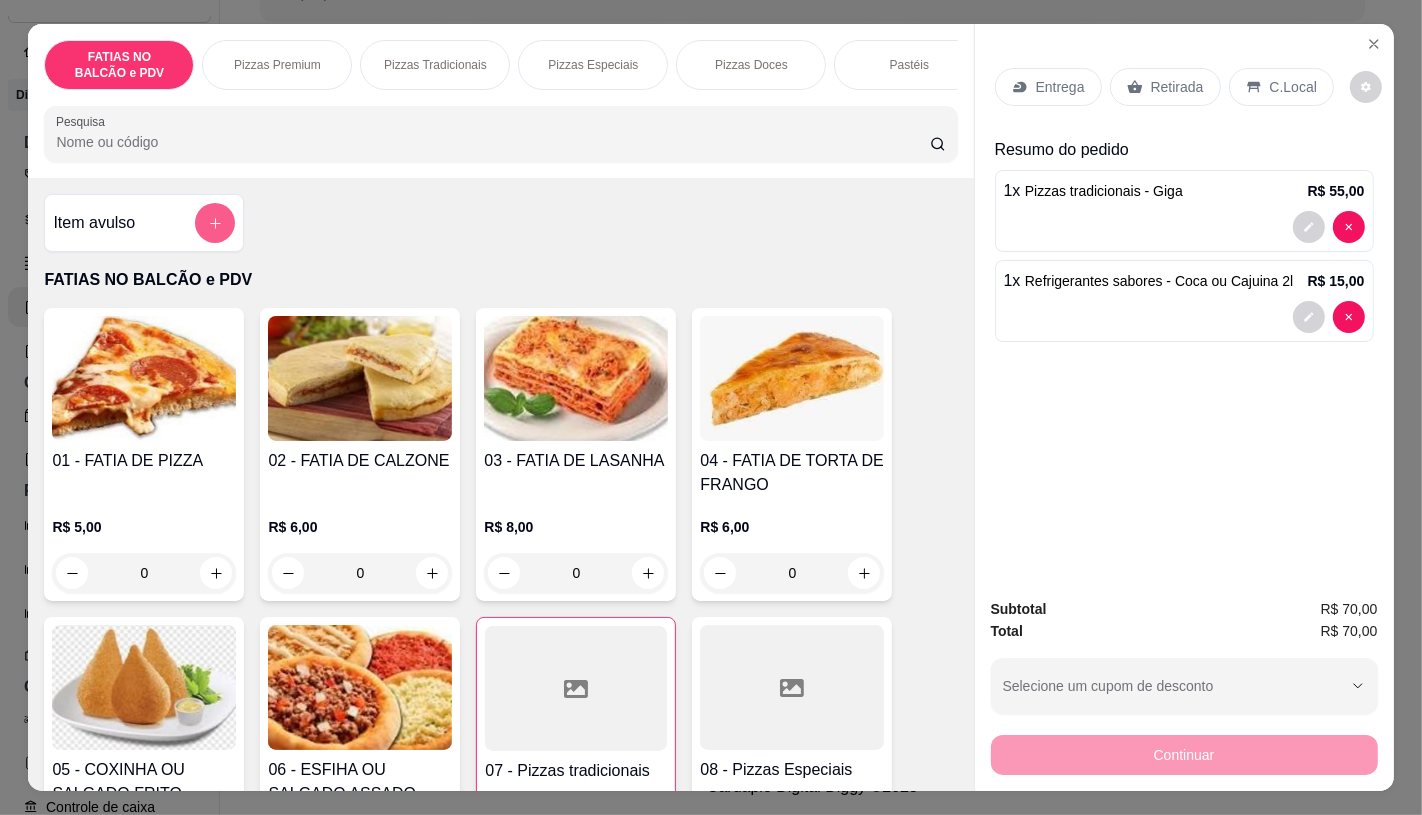 click 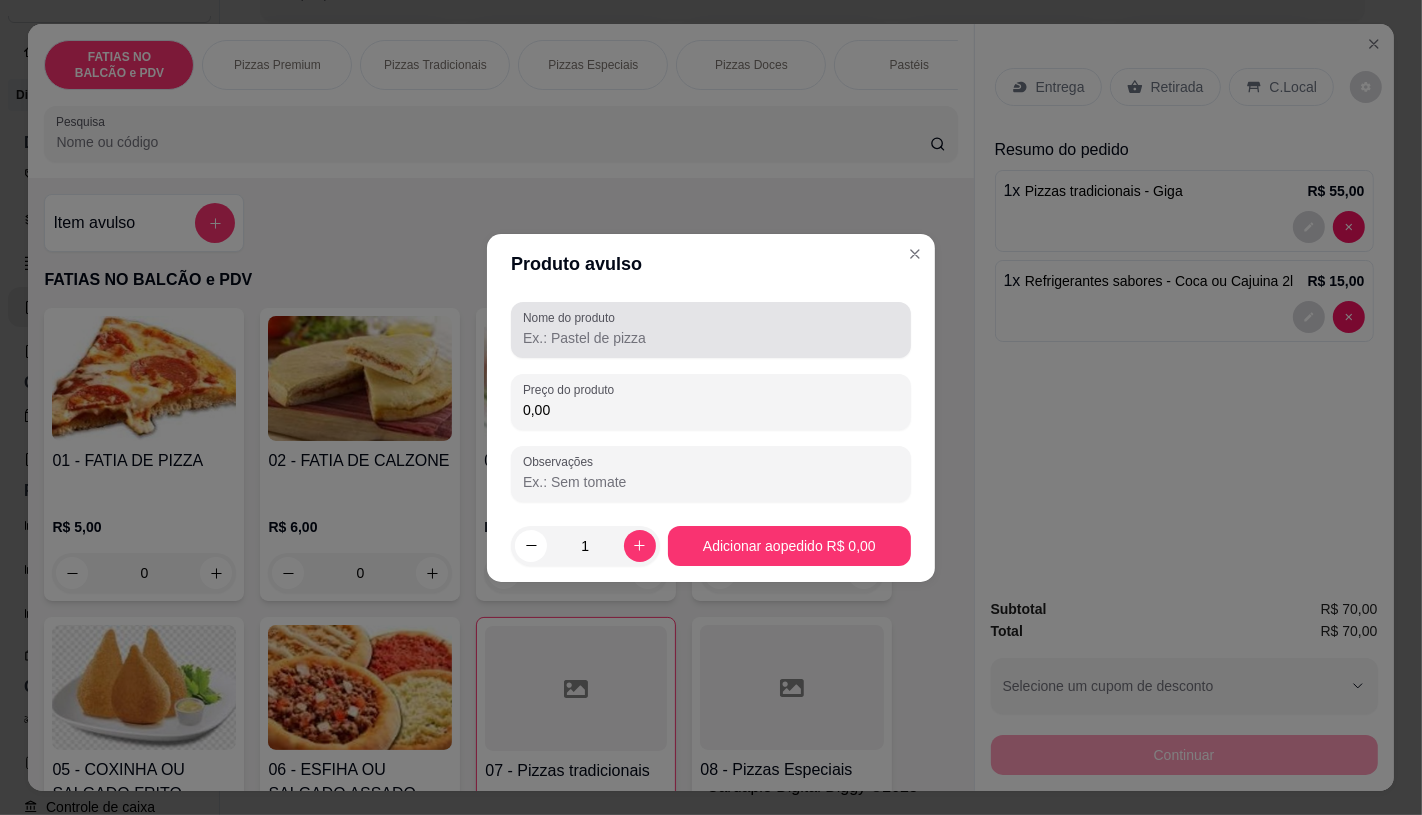 click on "Nome do produto" at bounding box center [711, 338] 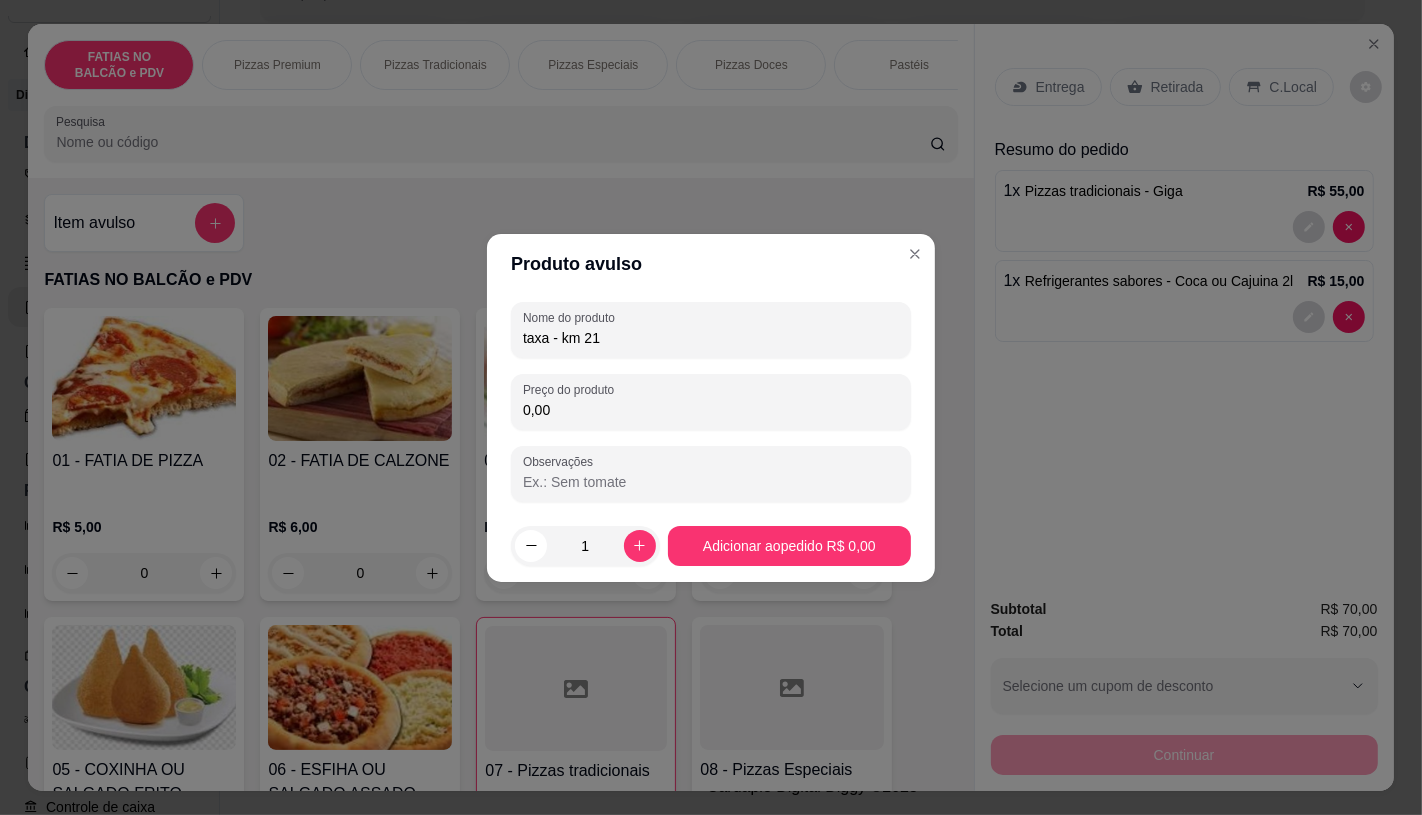 type on "taxa - km 21" 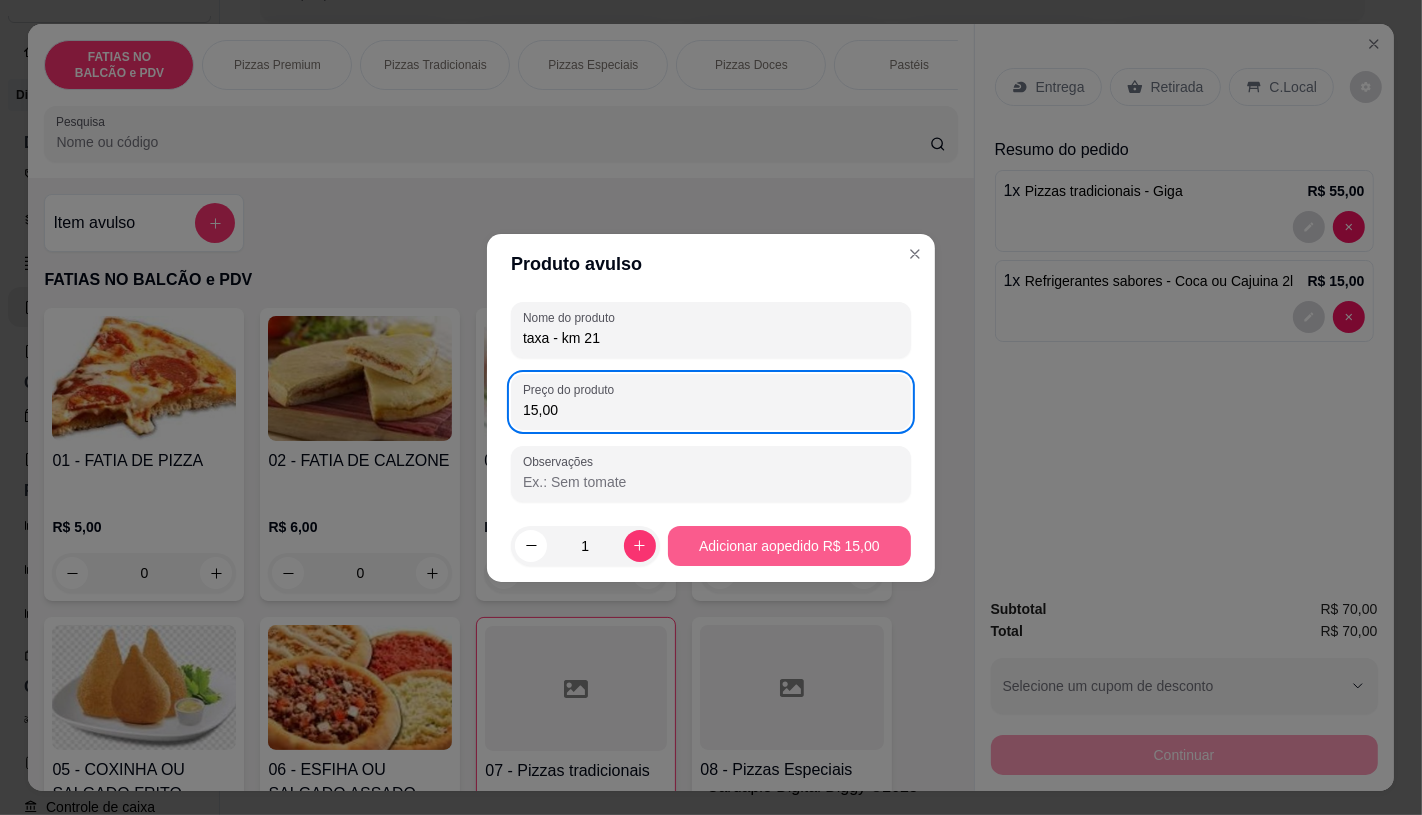 type on "15,00" 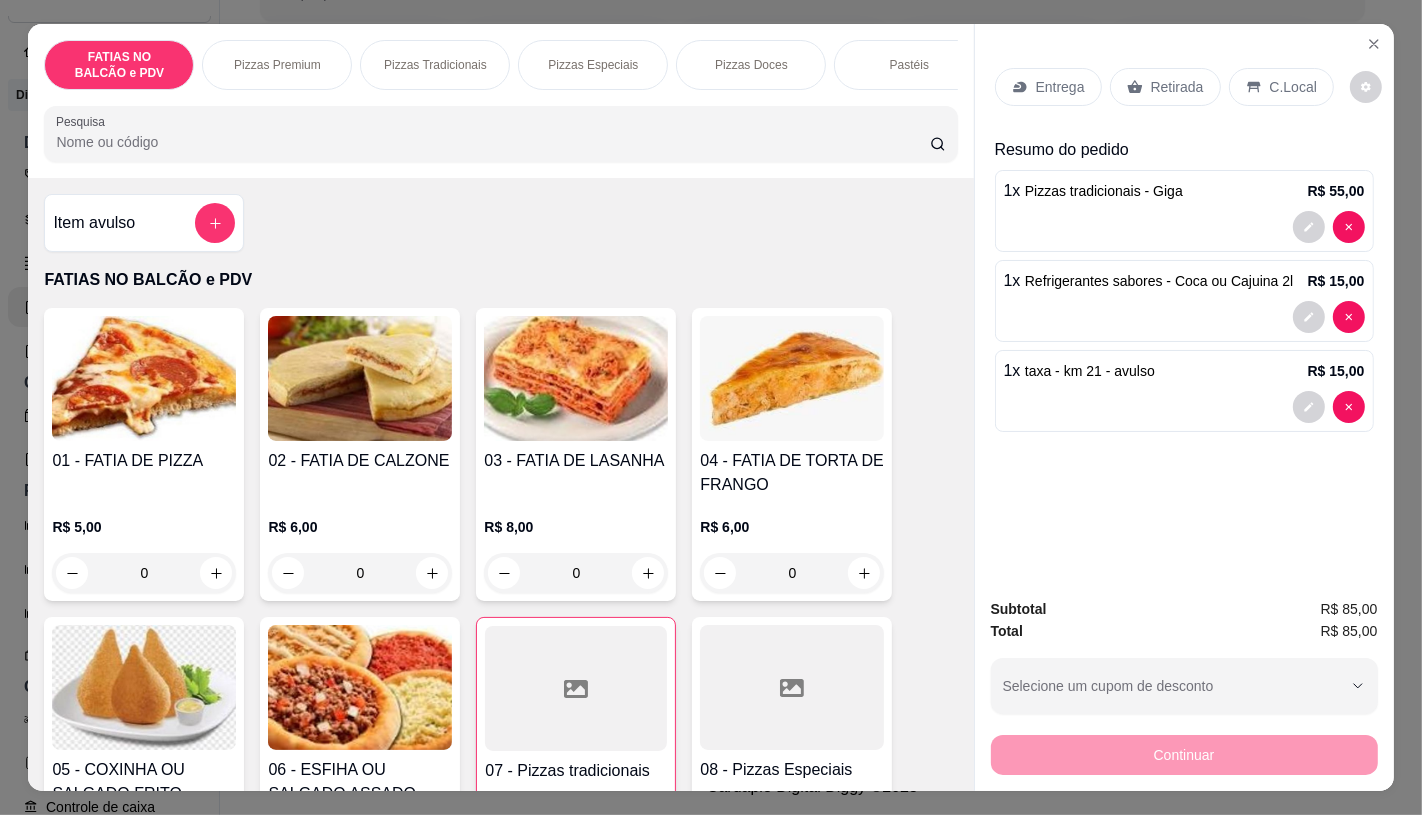 click 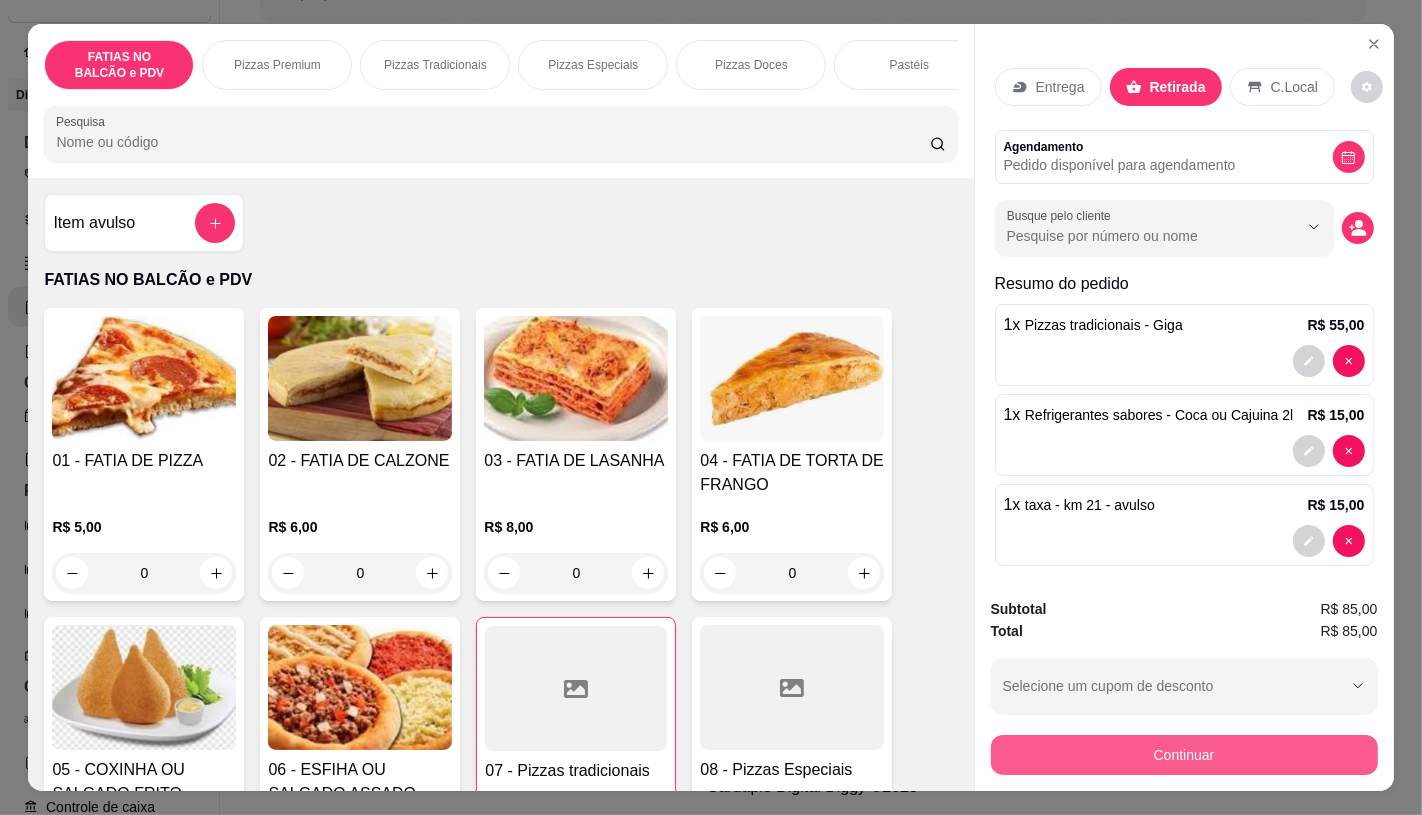 click on "Continuar" at bounding box center (1184, 755) 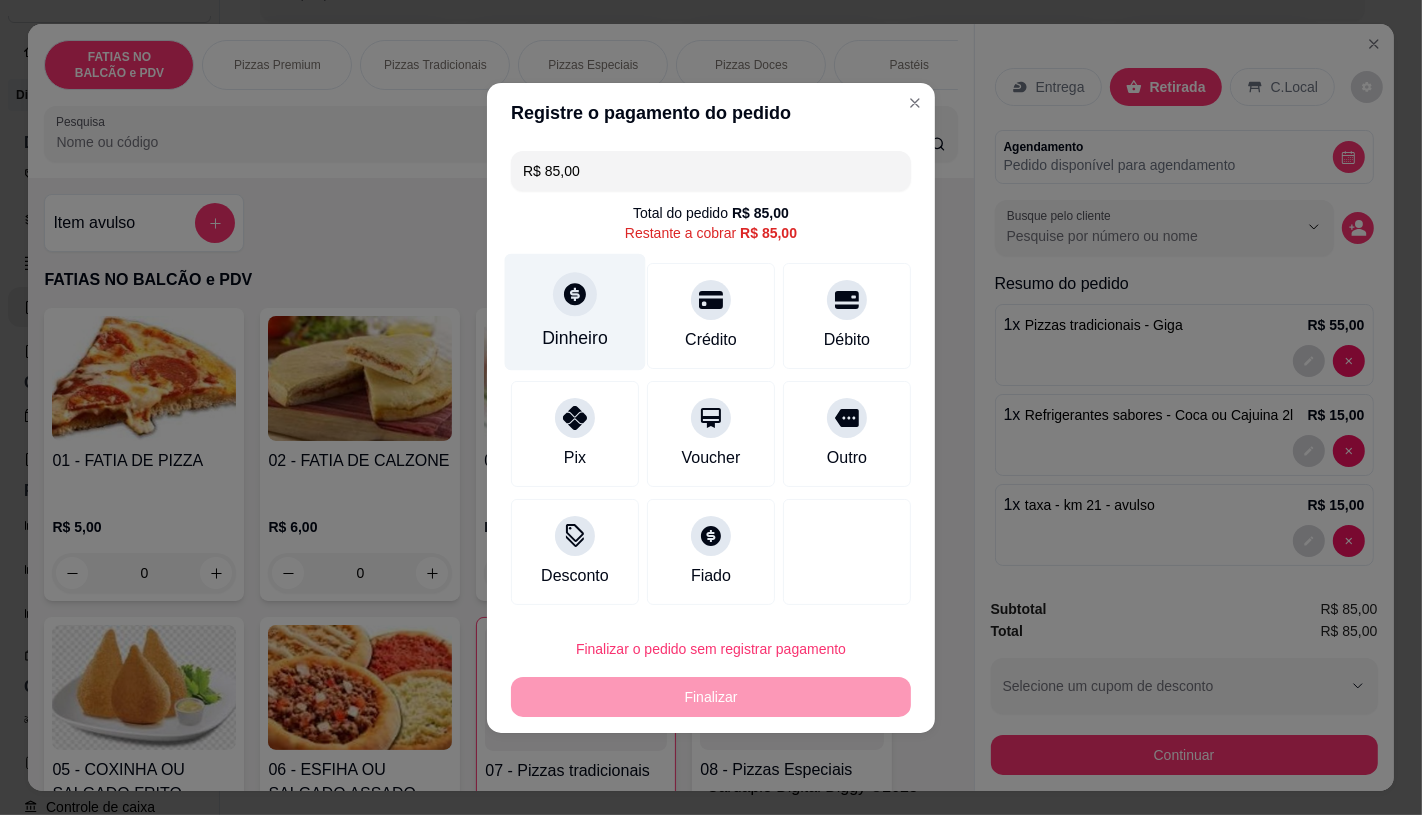 click on "Dinheiro" at bounding box center (575, 311) 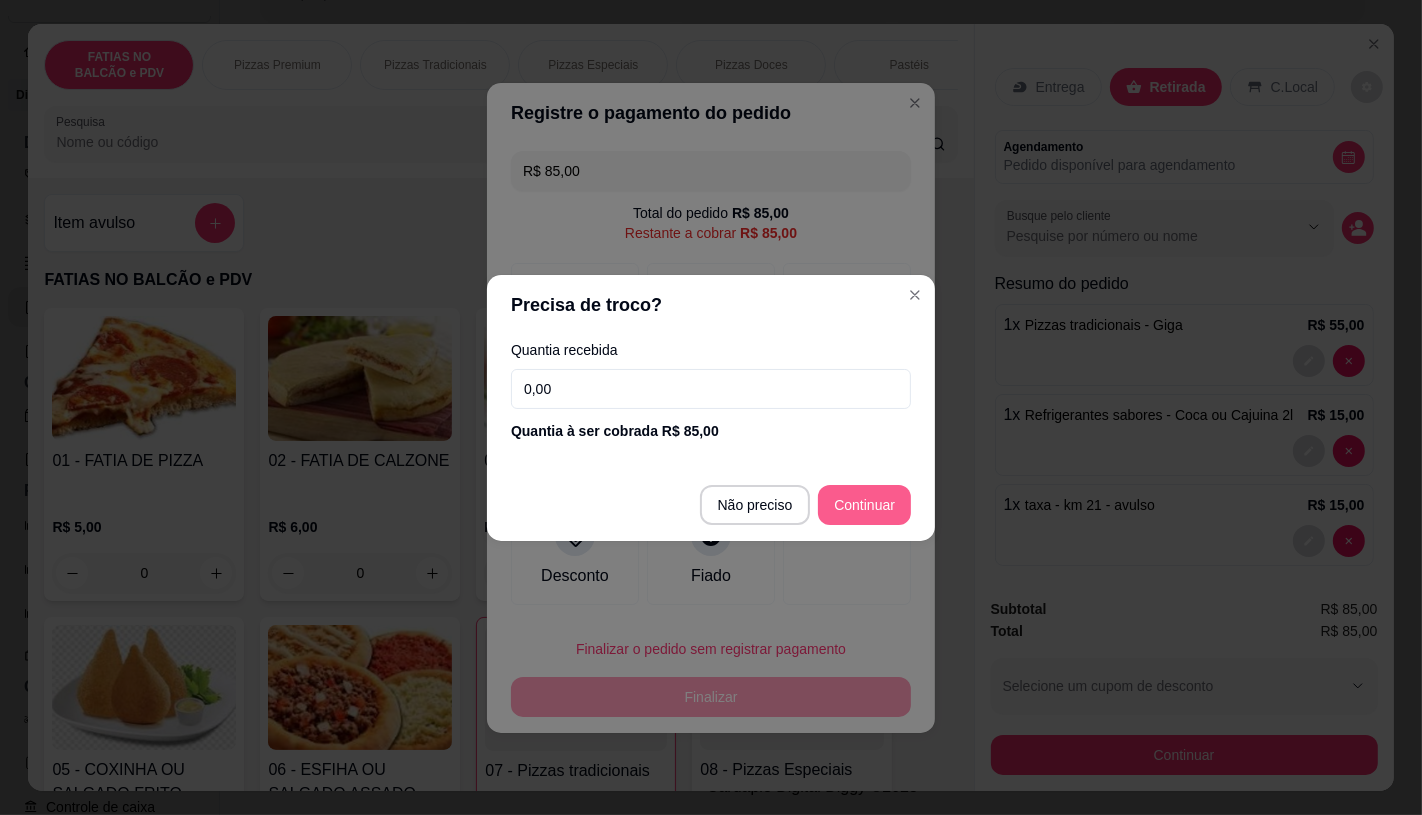 type on "R$ 0,00" 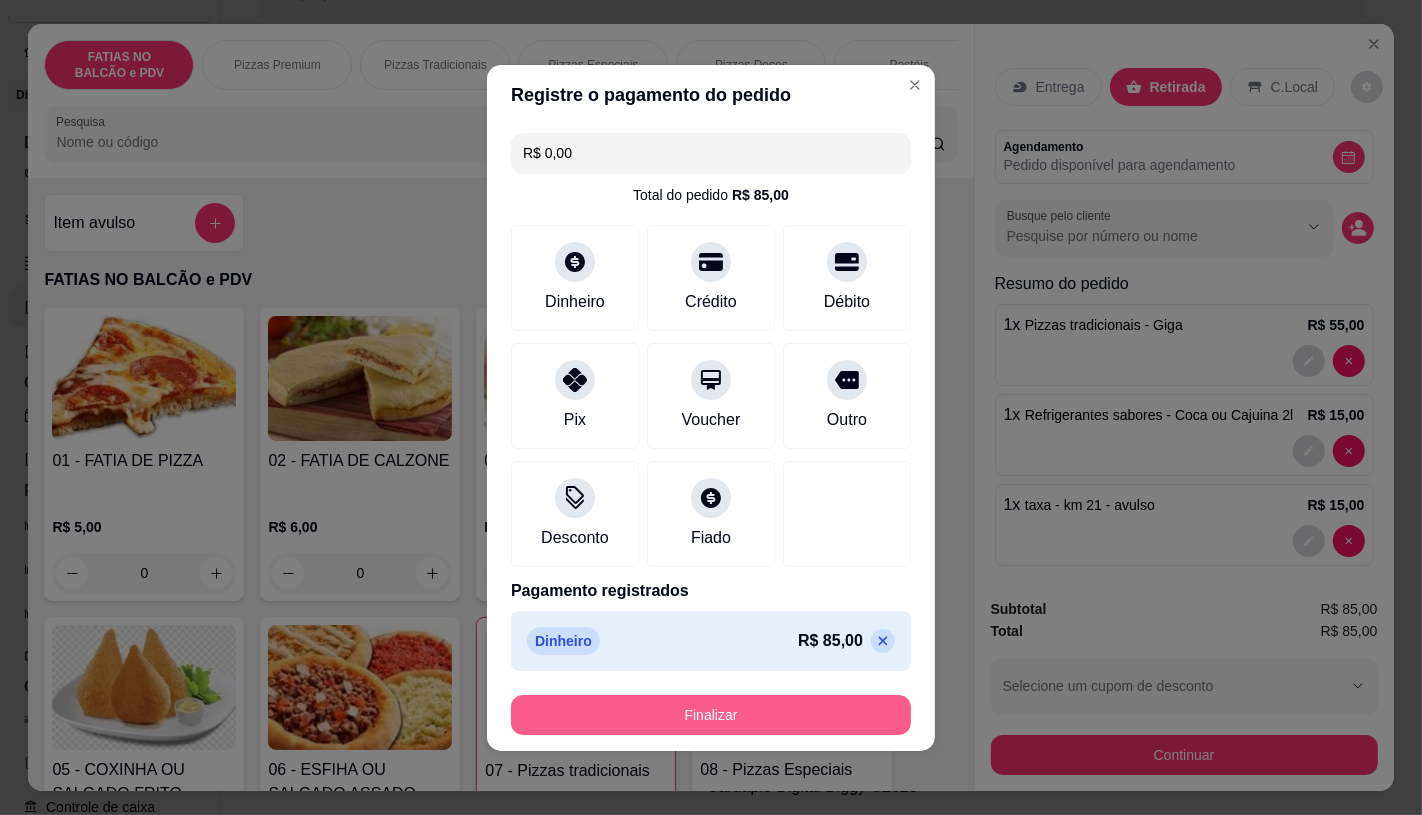 click on "Finalizar" at bounding box center [711, 715] 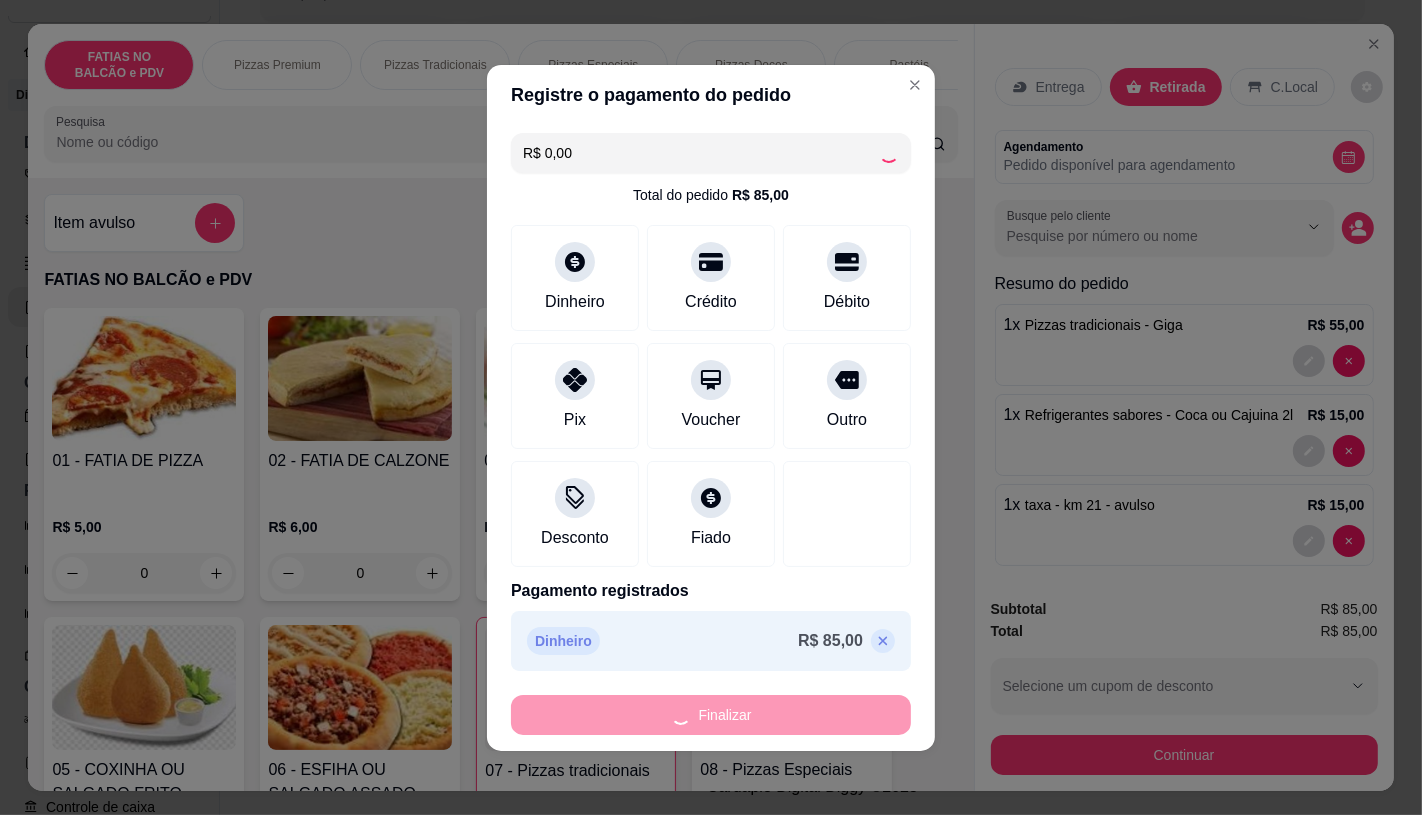 type on "0" 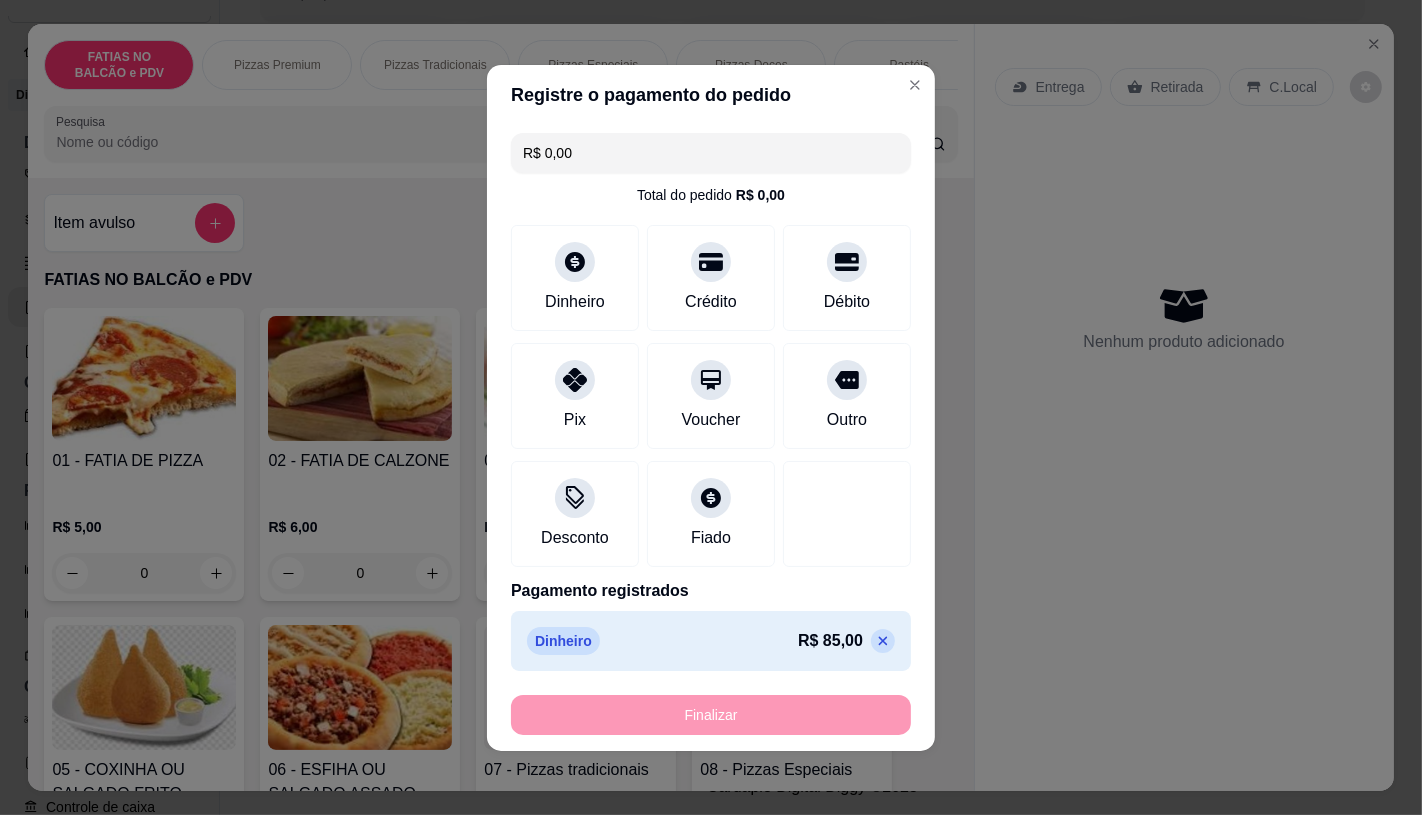 type on "-R$ 85,00" 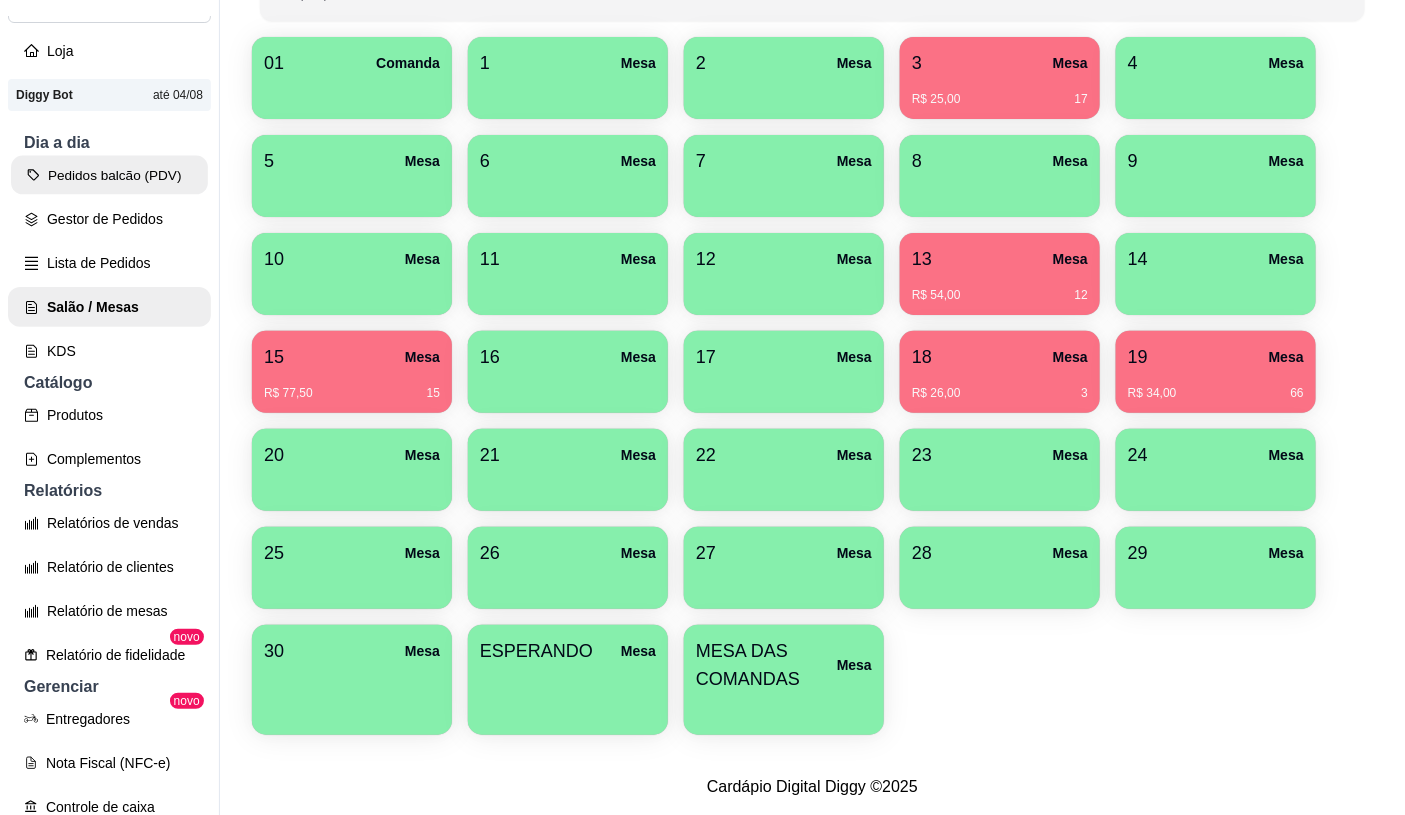 click on "Pedidos balcão (PDV)" at bounding box center (109, 175) 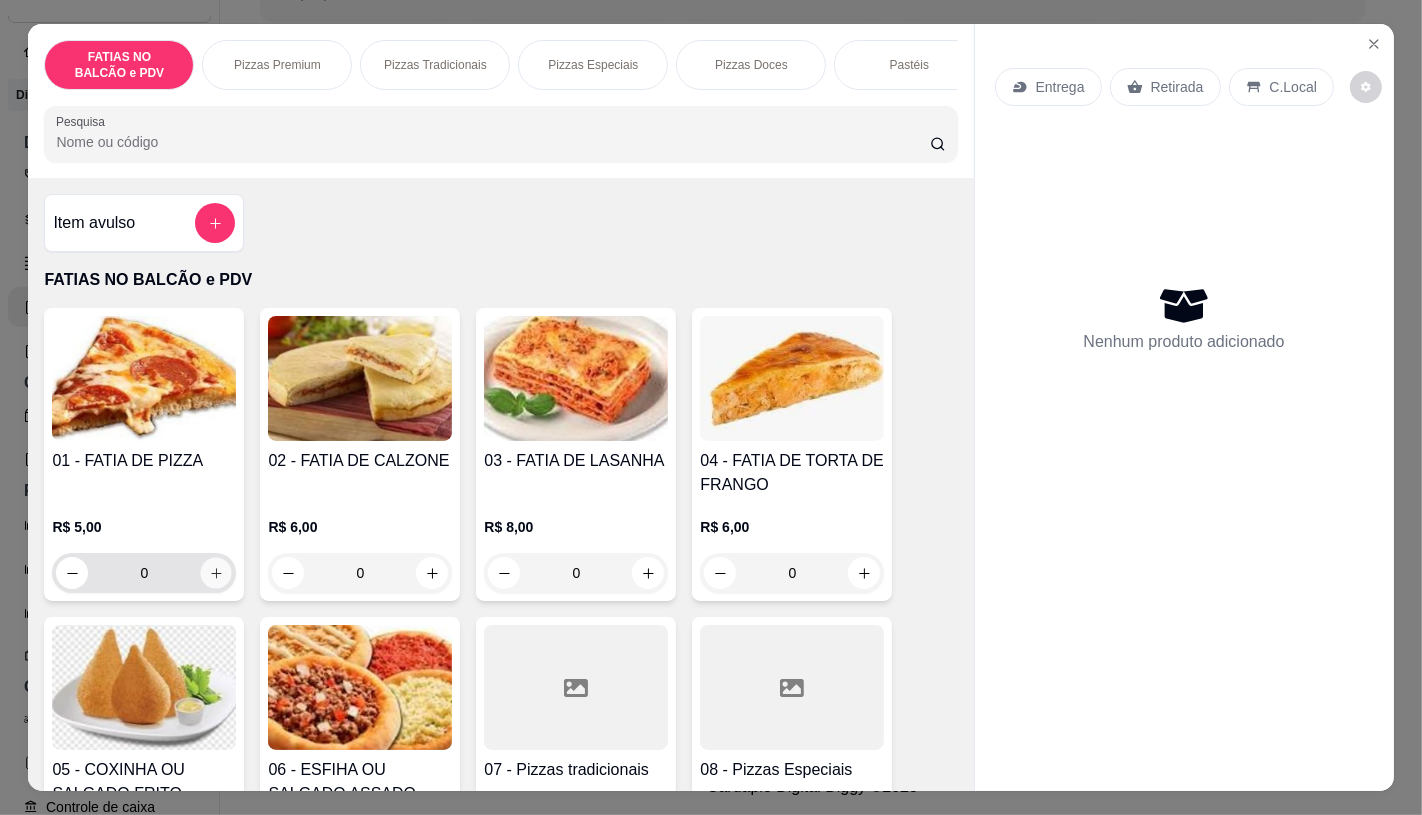 click at bounding box center [216, 573] 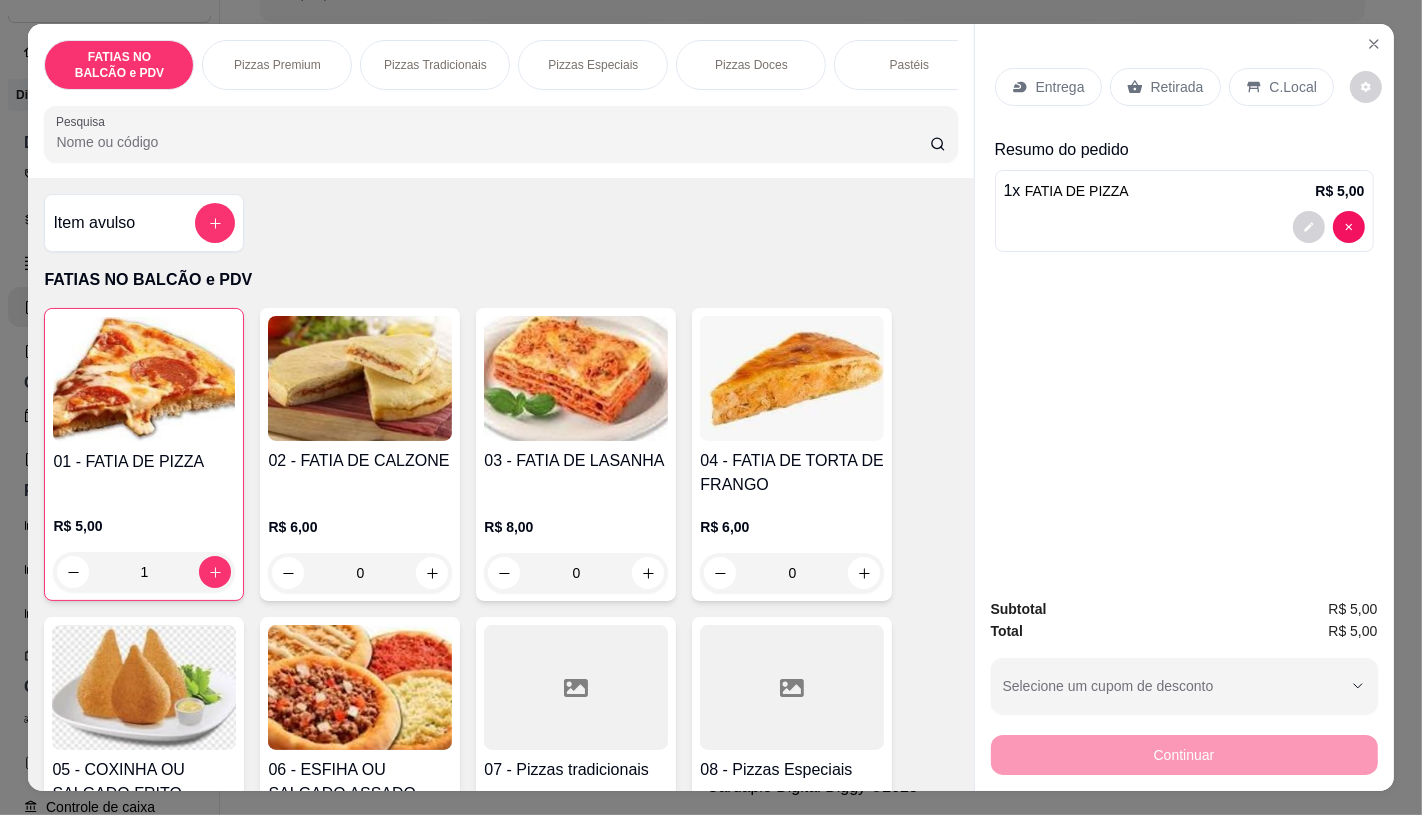 click on "Retirada" at bounding box center [1165, 87] 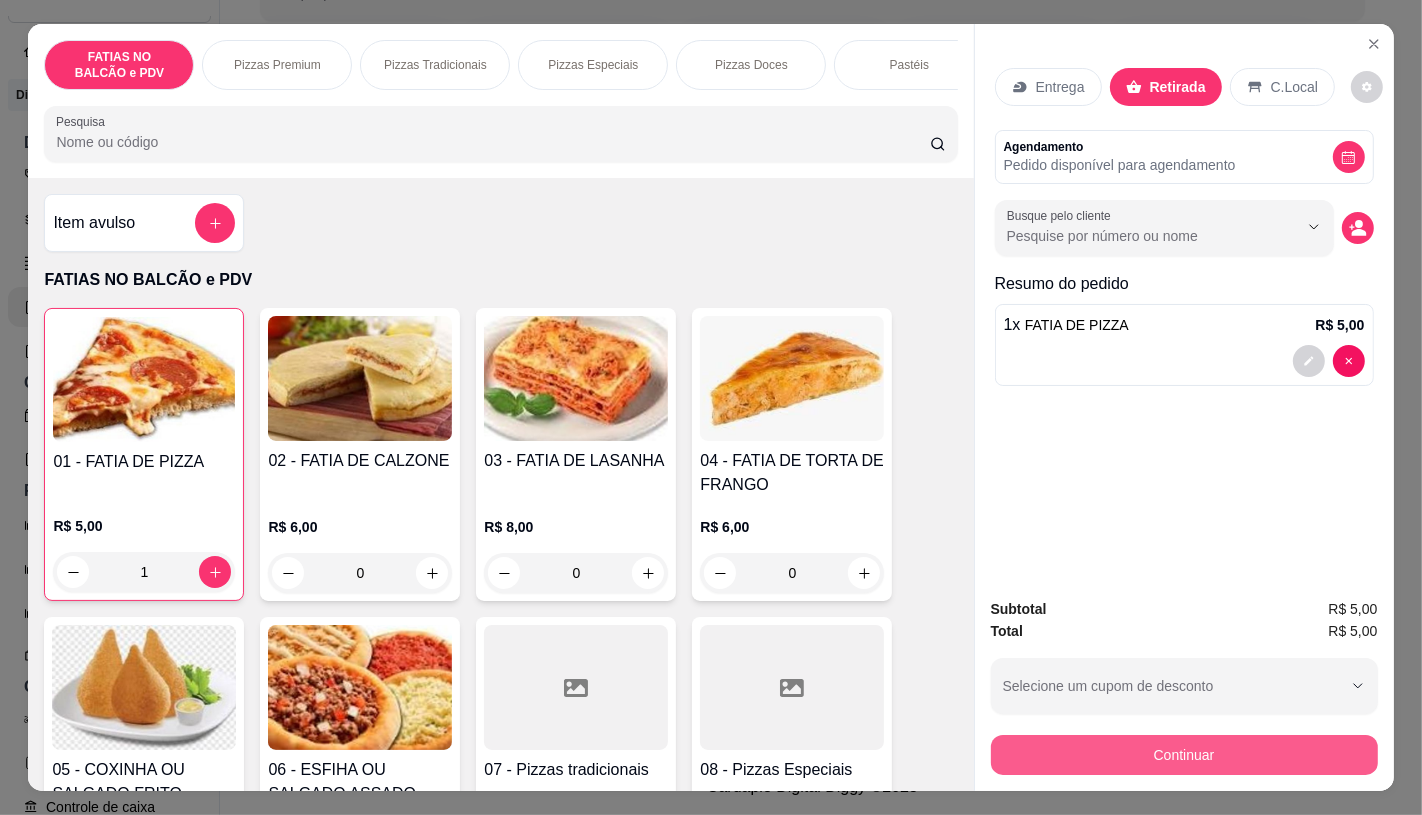 click on "Continuar" at bounding box center (1184, 755) 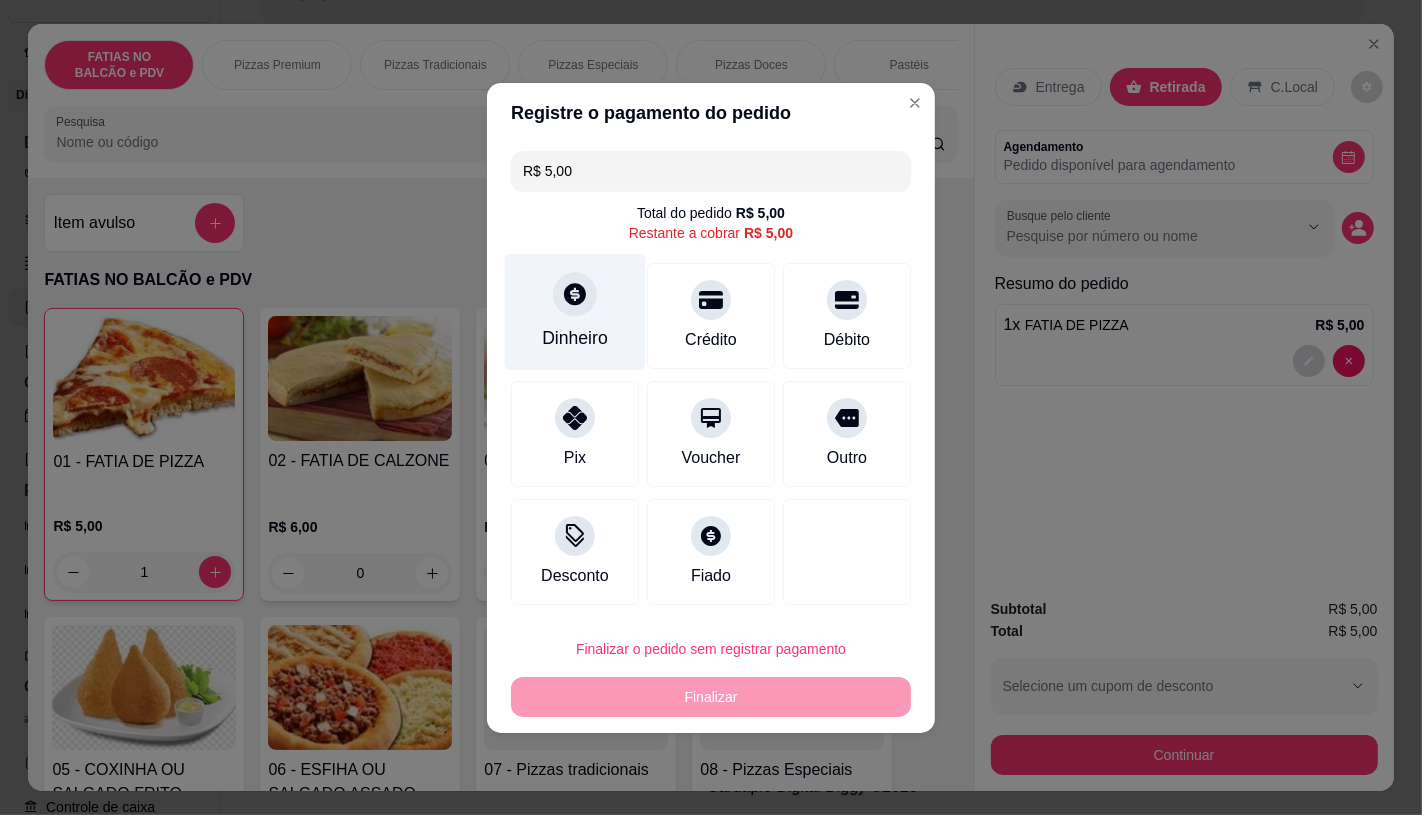 click on "Dinheiro" at bounding box center [575, 311] 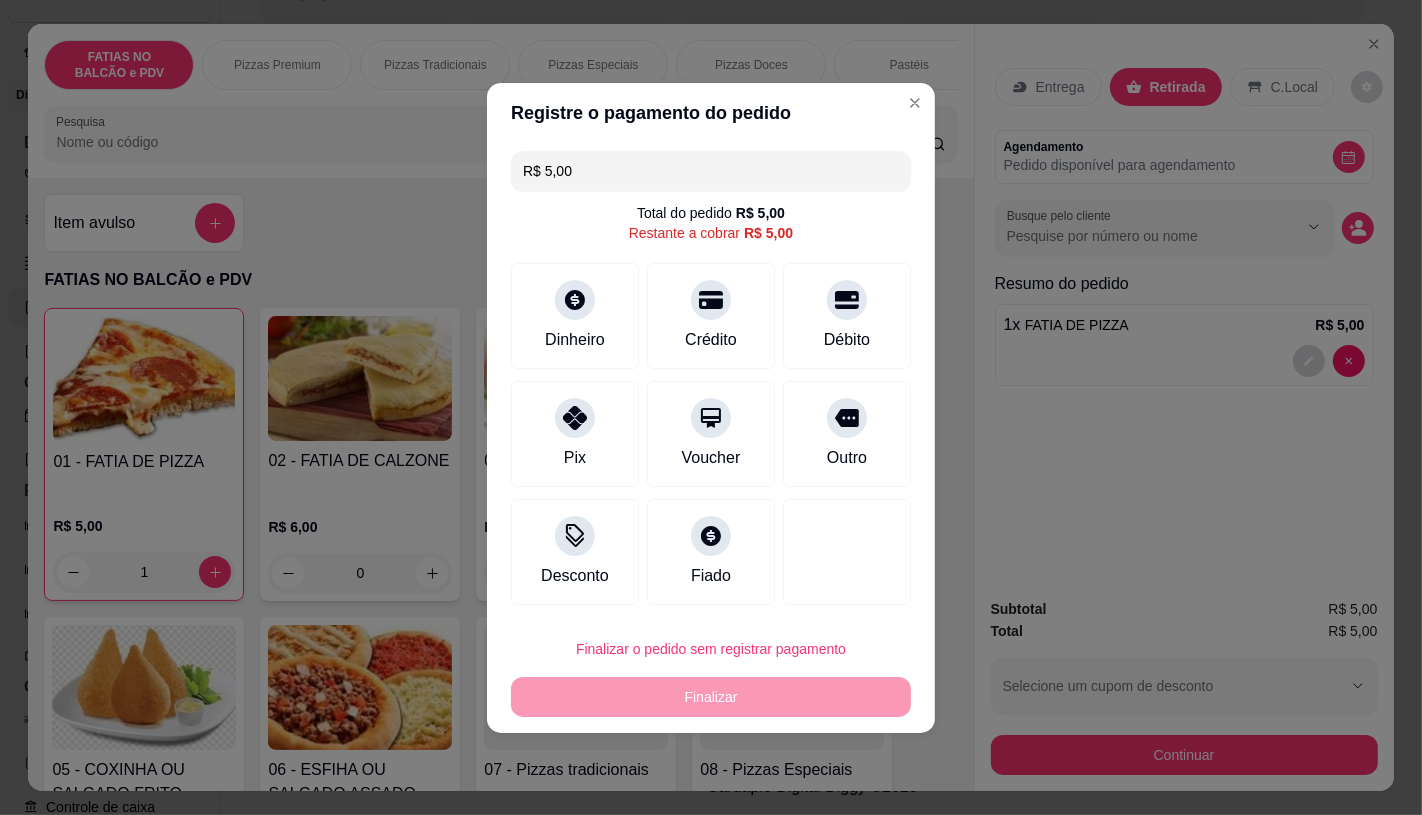 type on "R$ 0,00" 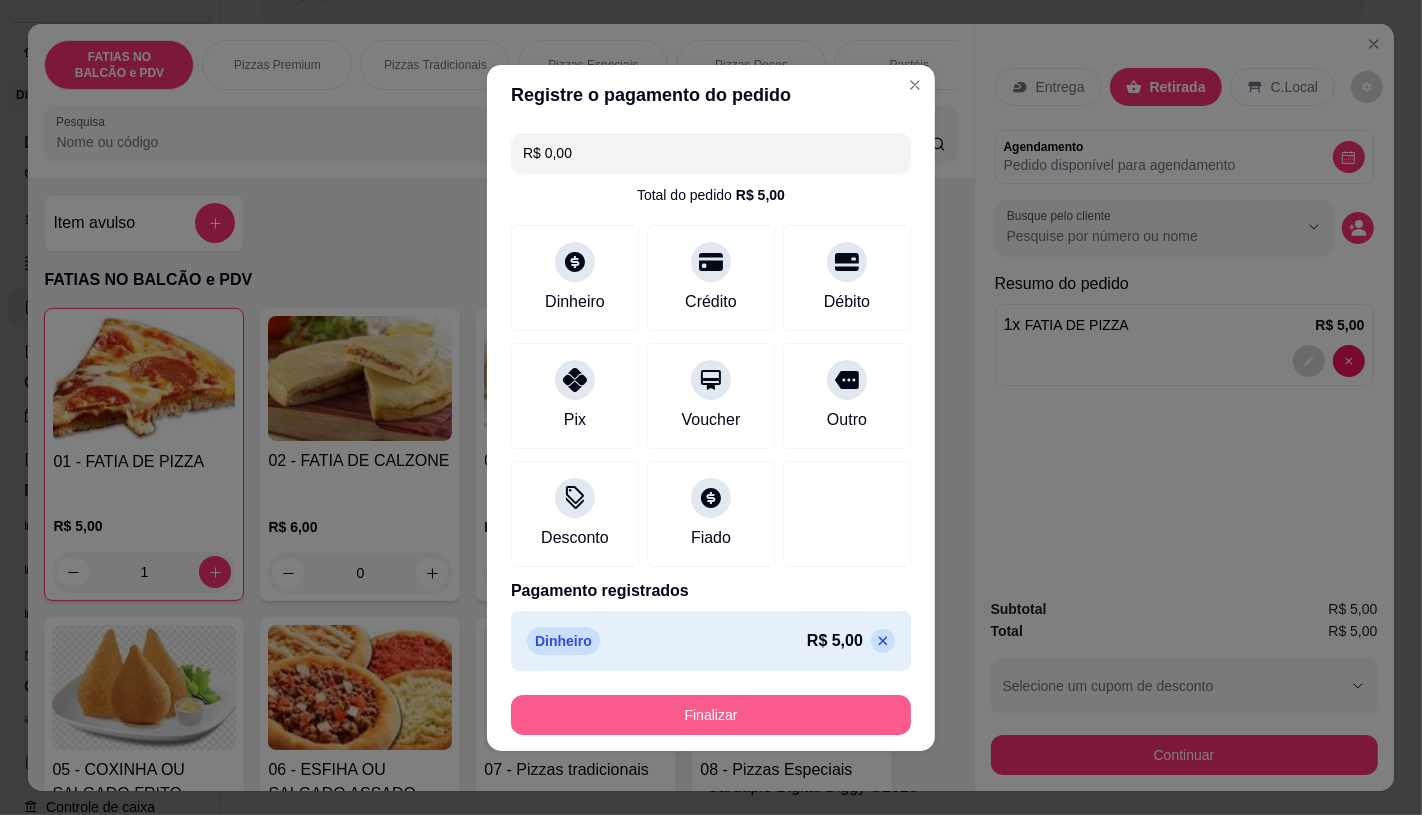 click on "Finalizar" at bounding box center (711, 715) 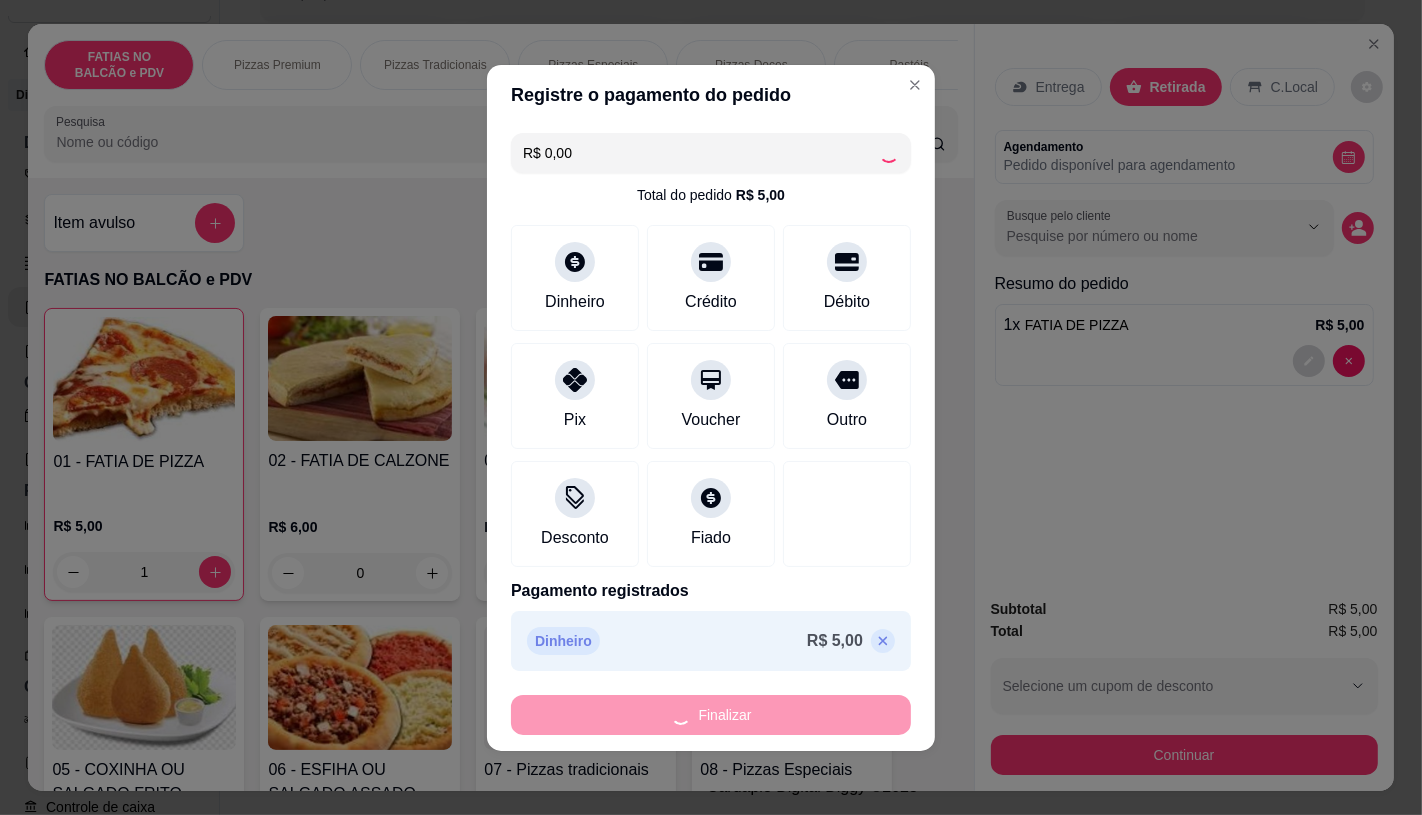 type on "0" 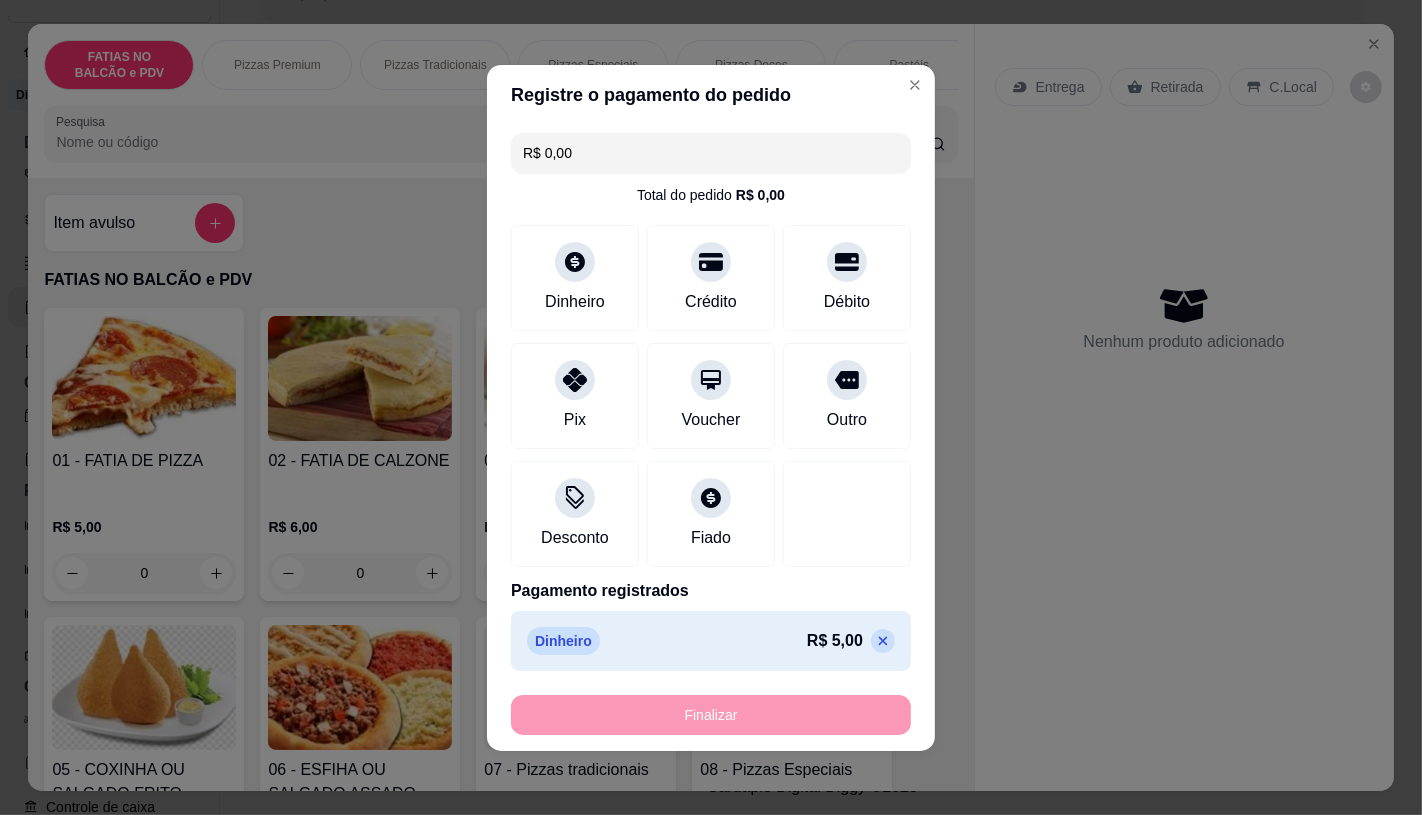 type on "-R$ 5,00" 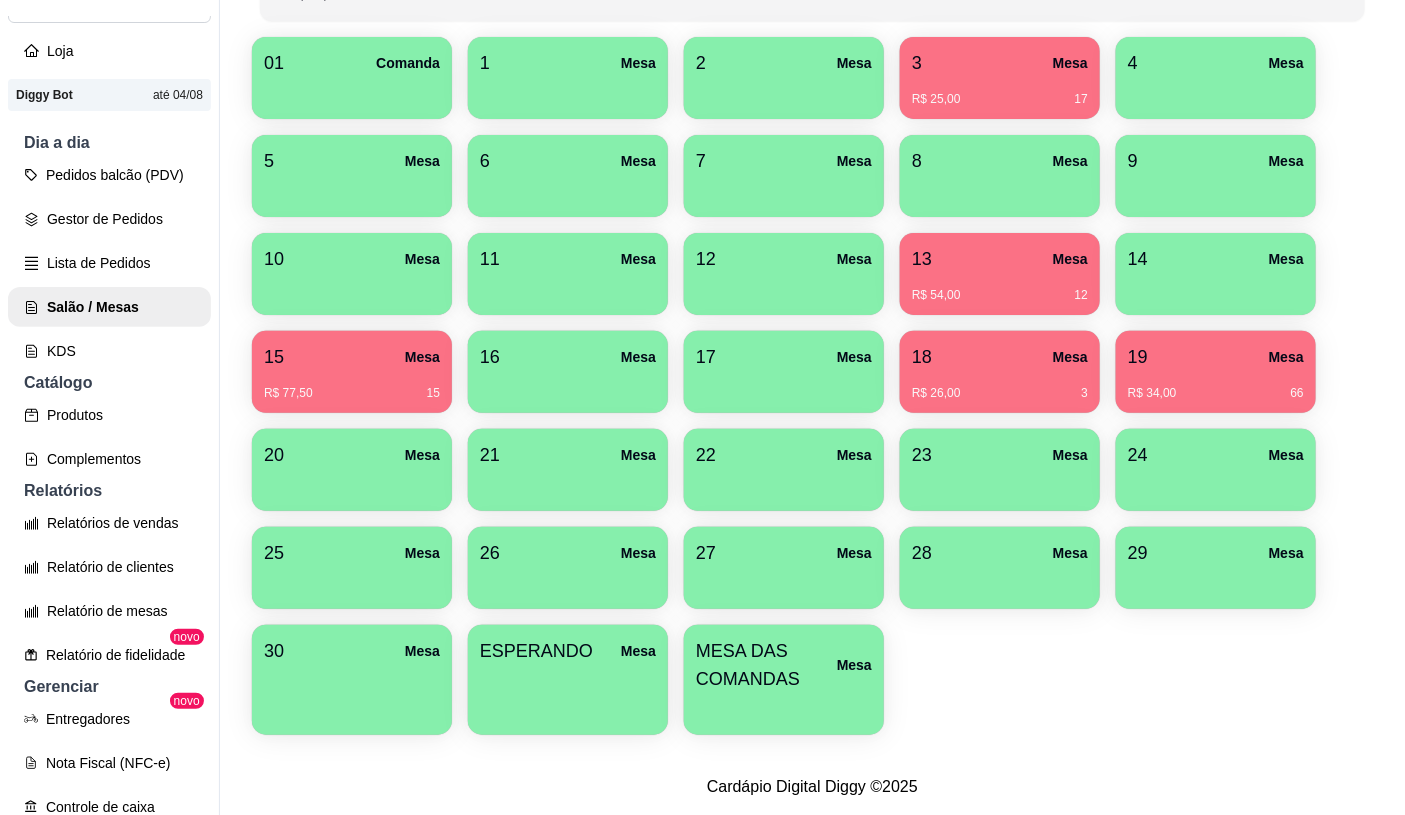 click at bounding box center [784, 708] 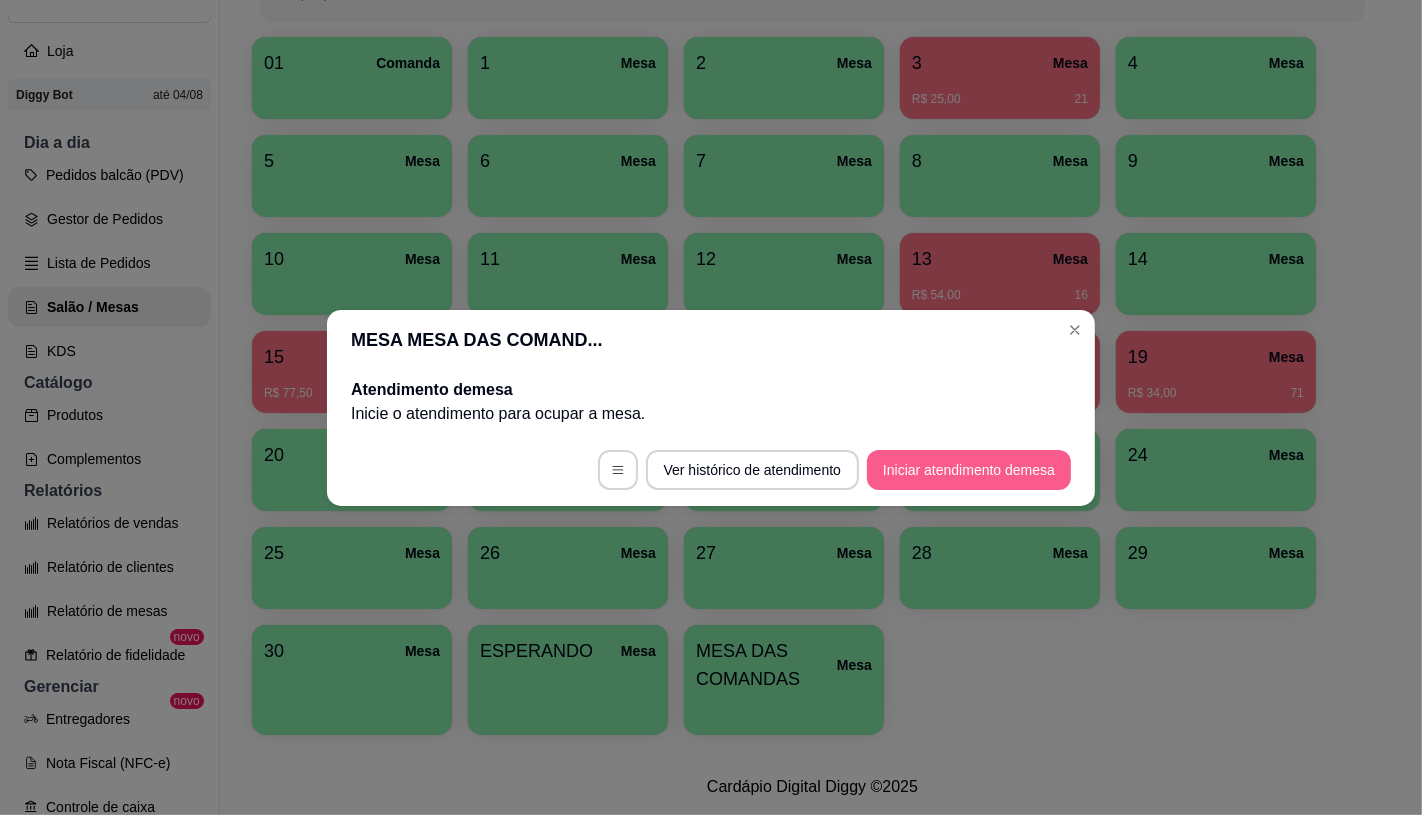 click on "Iniciar atendimento de  mesa" at bounding box center [969, 470] 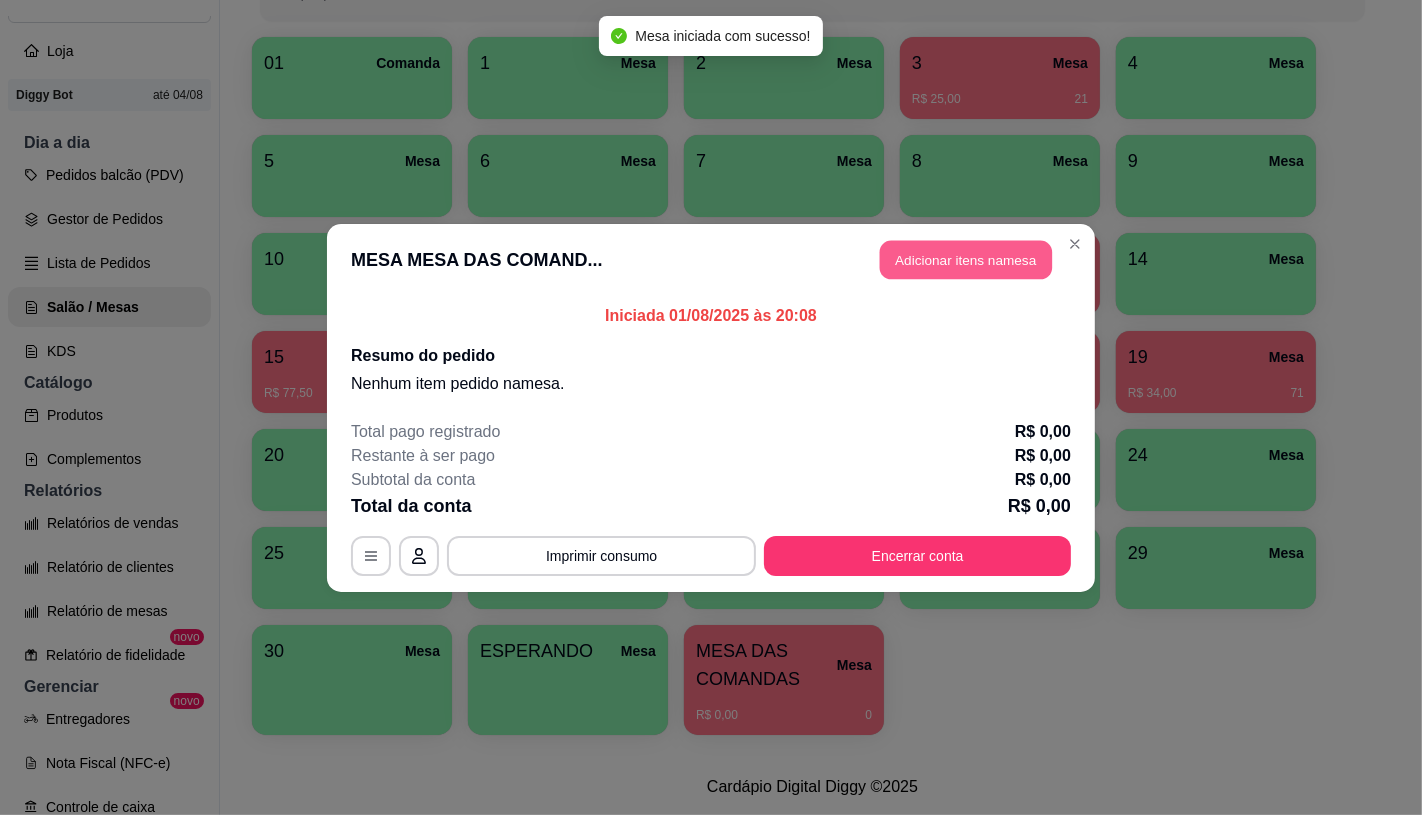 click on "Adicionar itens na  mesa" at bounding box center [966, 259] 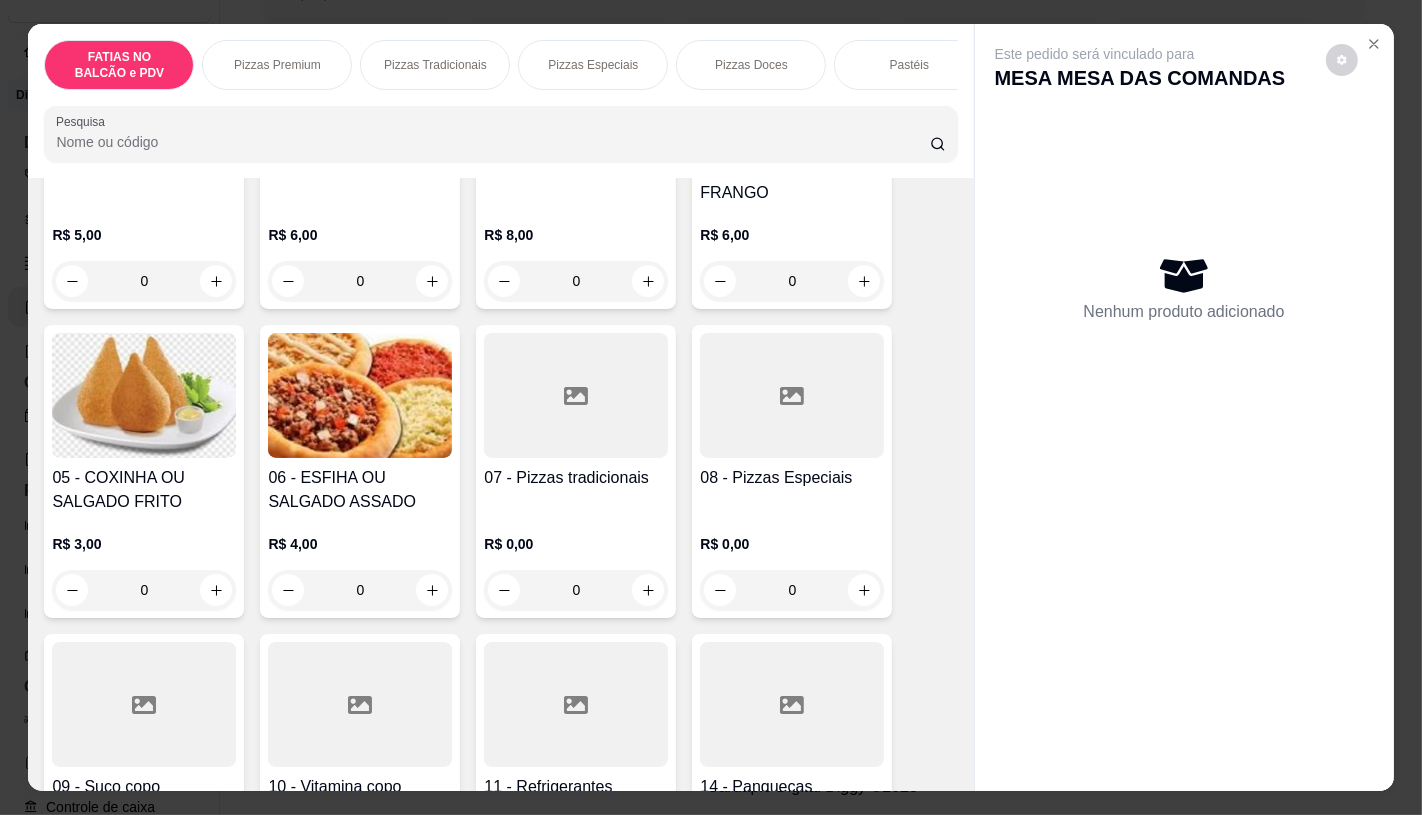 scroll, scrollTop: 444, scrollLeft: 0, axis: vertical 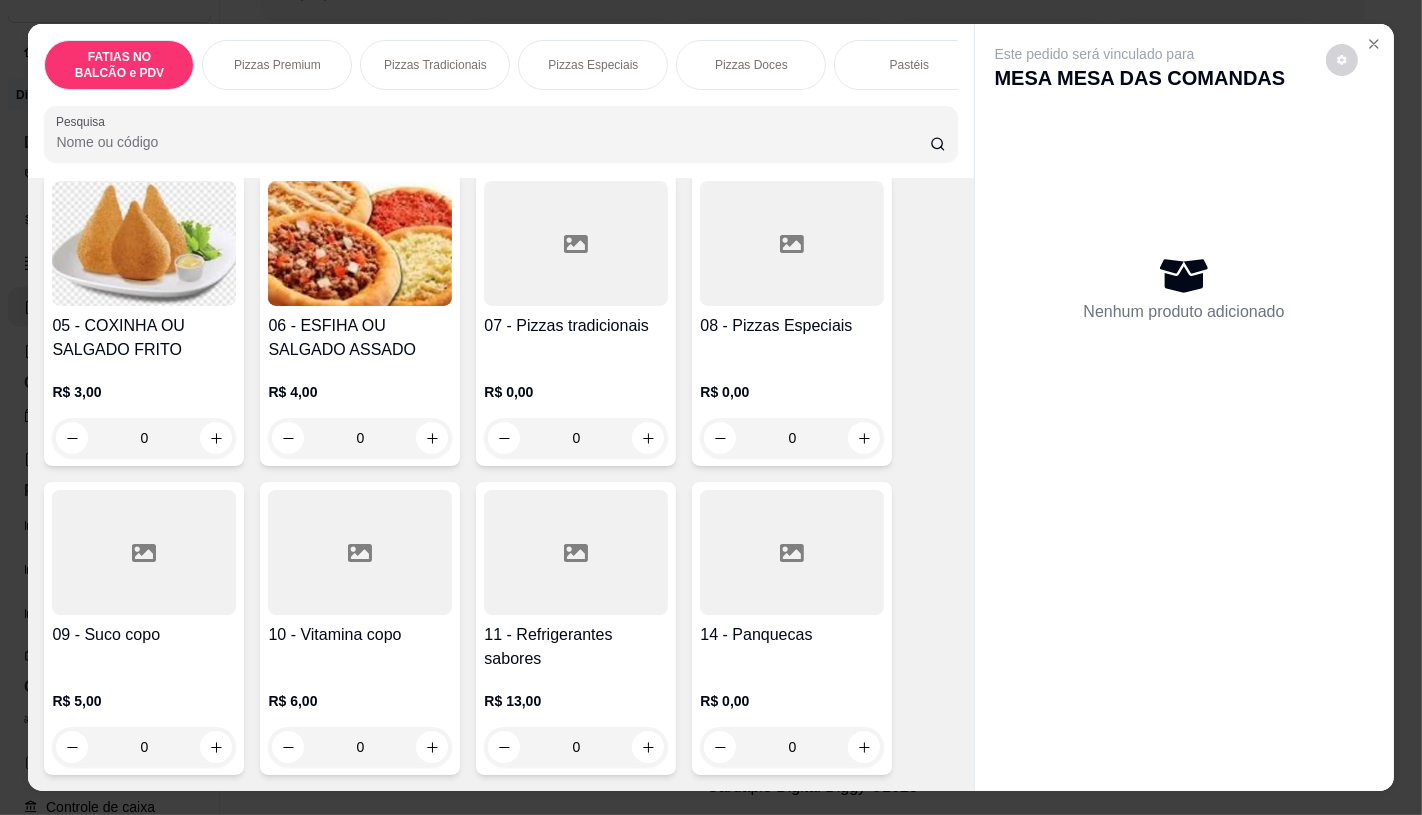 click on "R$ 0,00" at bounding box center (792, 392) 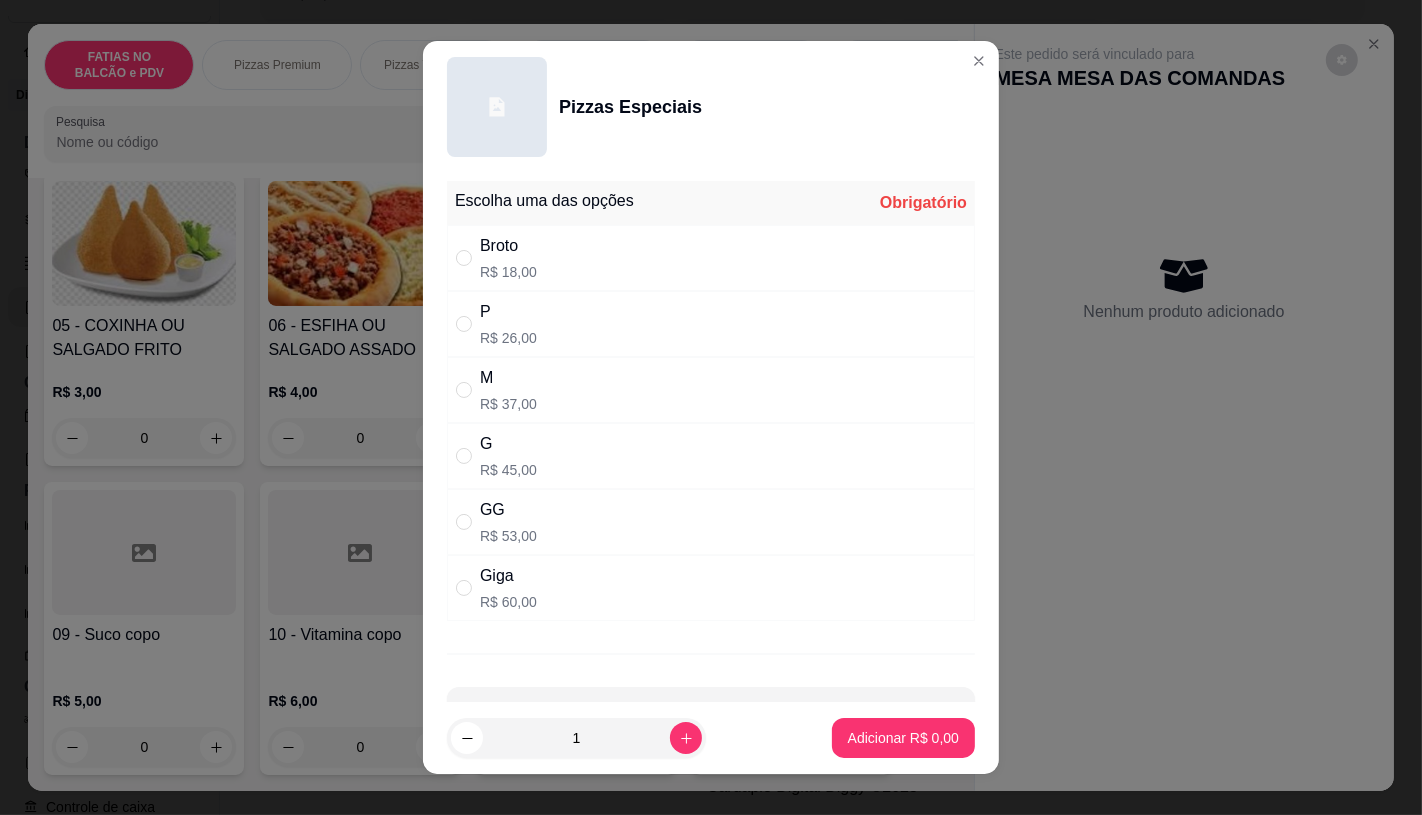 click on "G R$ 45,00" at bounding box center [711, 456] 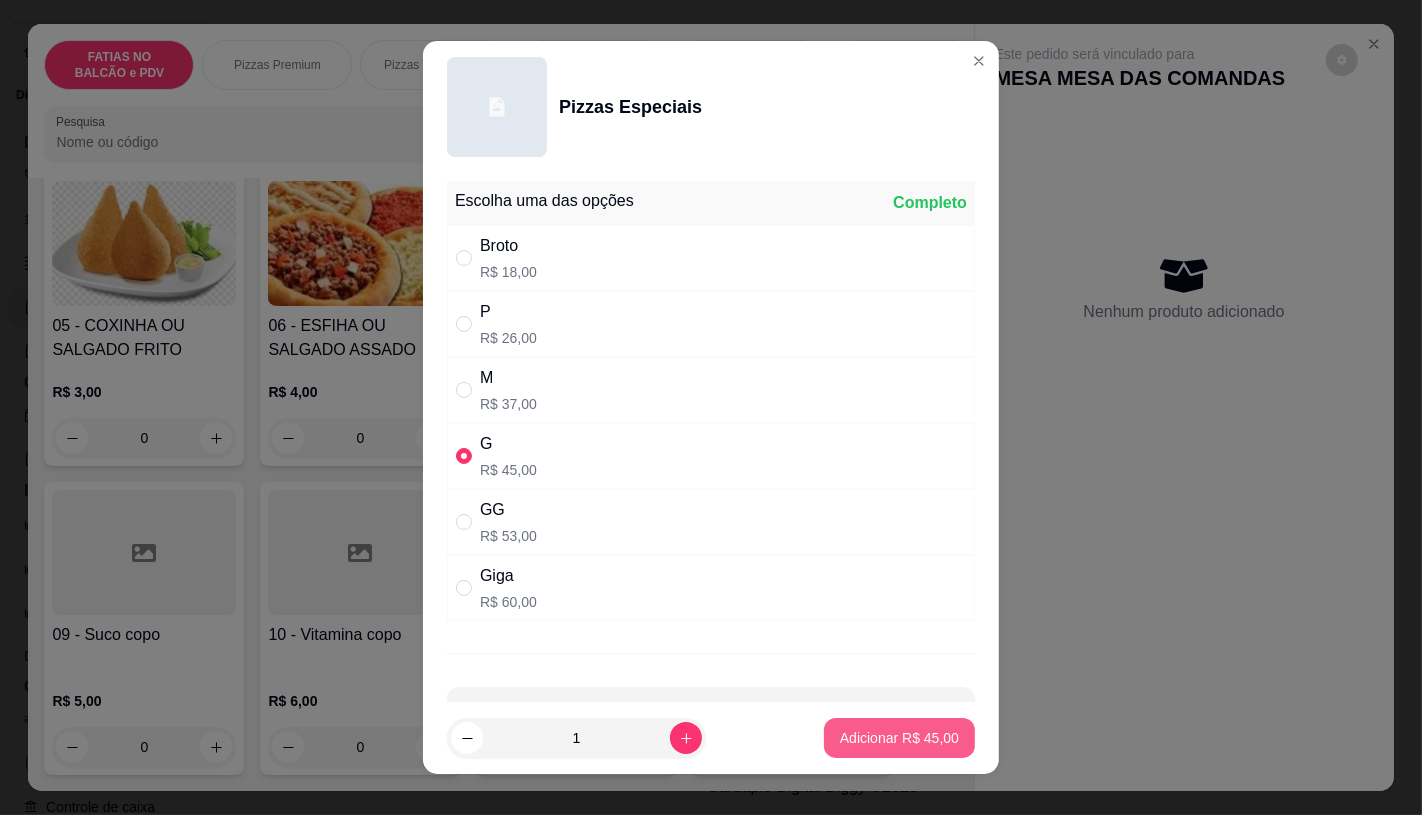 click on "Adicionar   R$ 45,00" at bounding box center (899, 738) 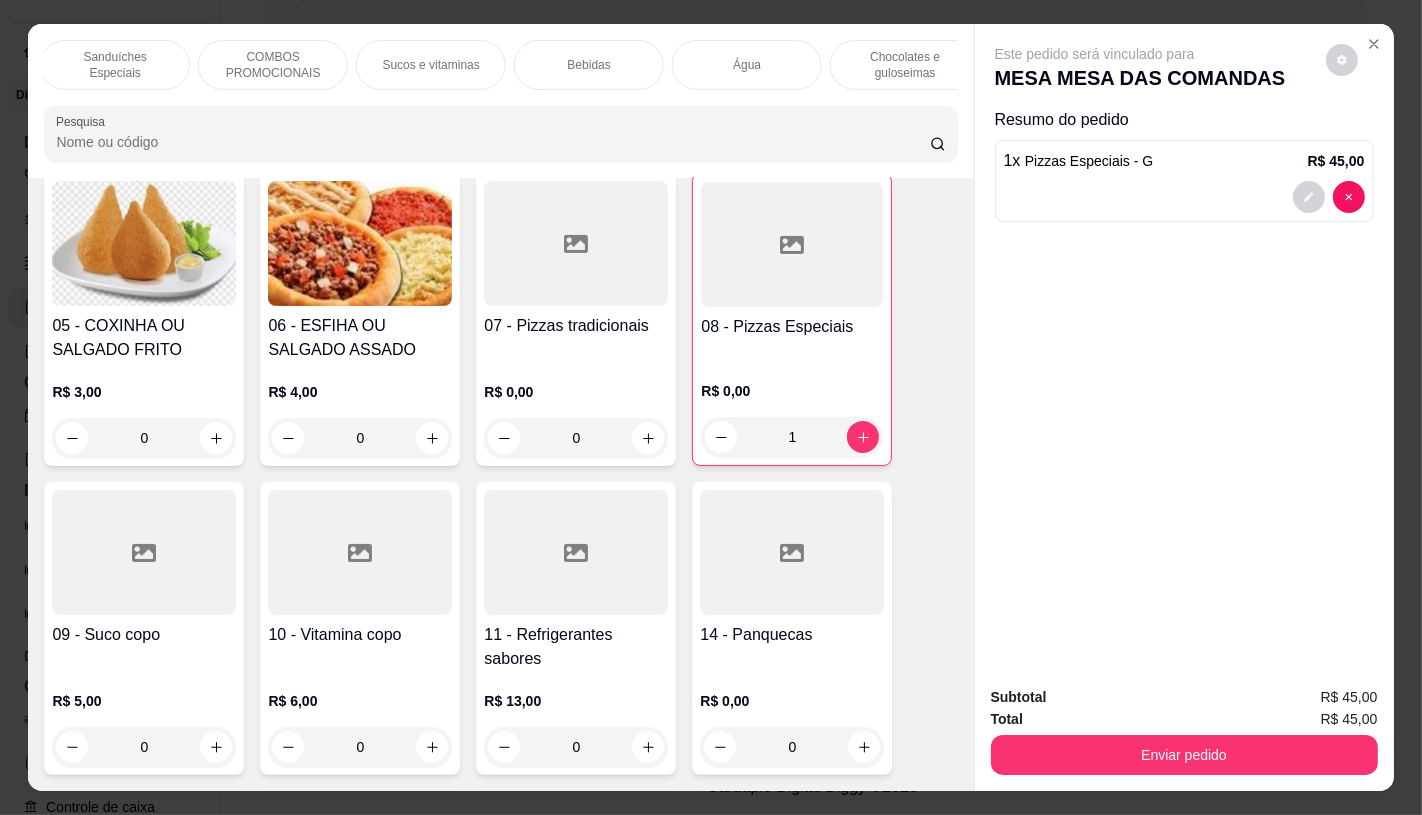 scroll, scrollTop: 0, scrollLeft: 2080, axis: horizontal 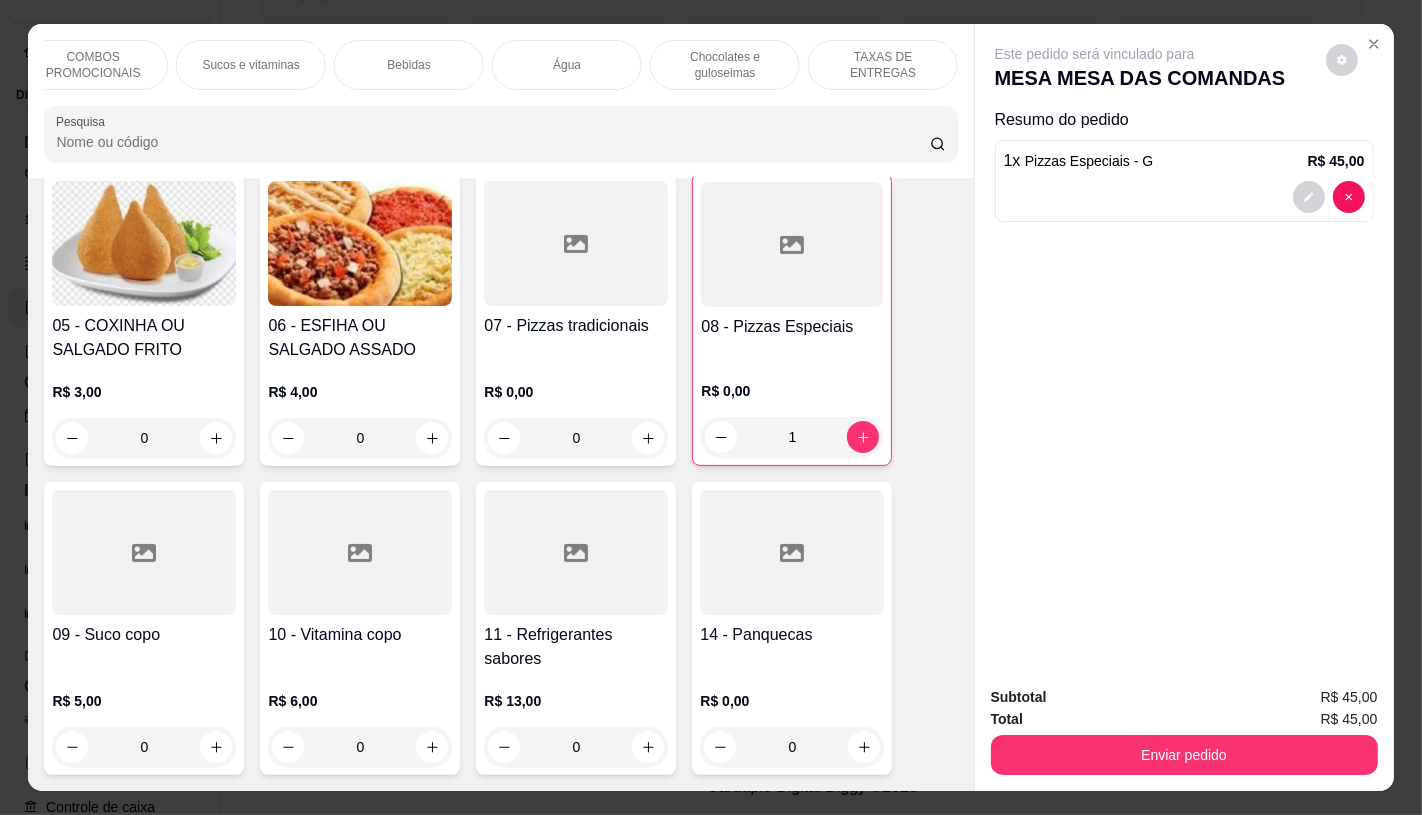 click on "TAXAS DE ENTREGAS" at bounding box center [883, 65] 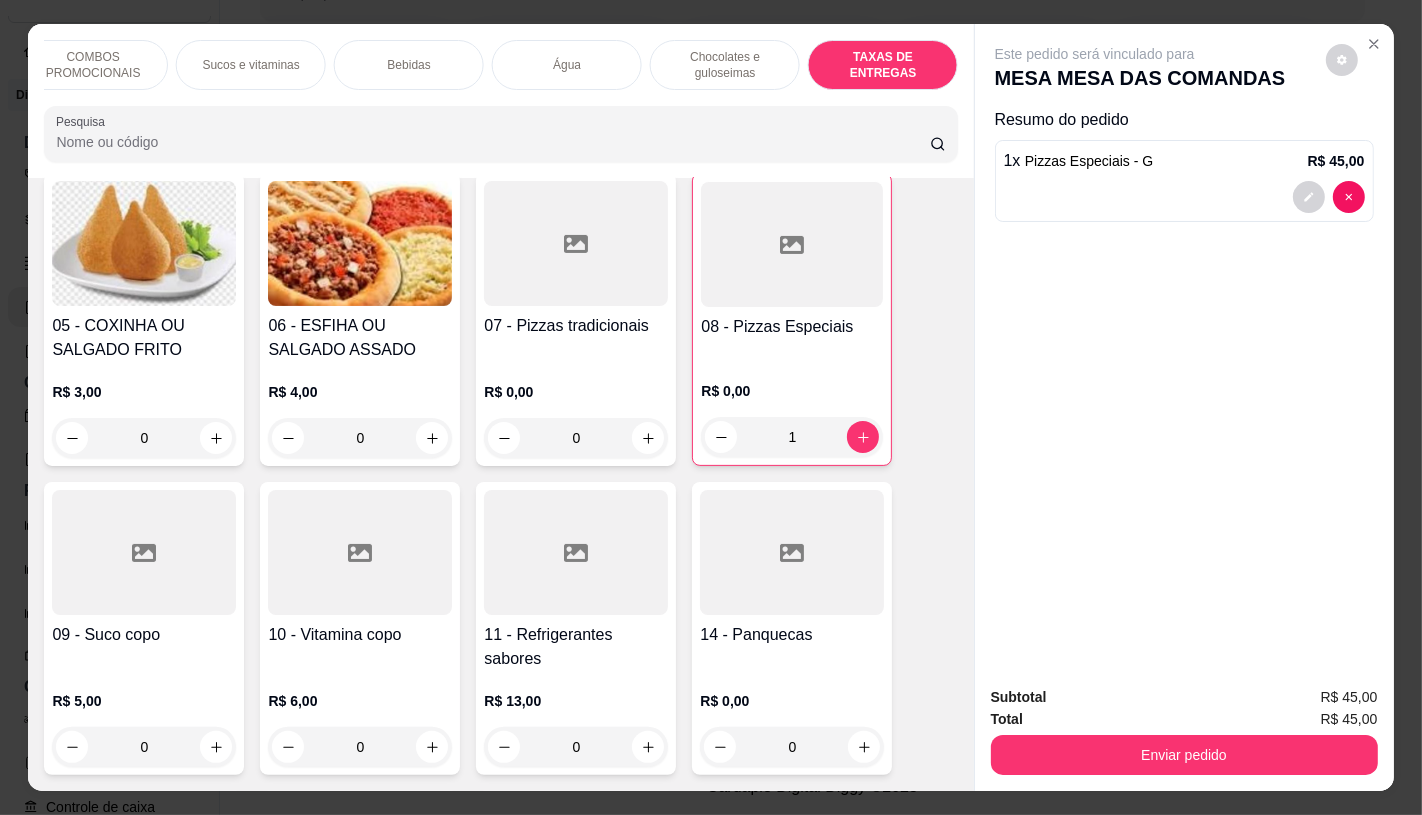 scroll, scrollTop: 13373, scrollLeft: 0, axis: vertical 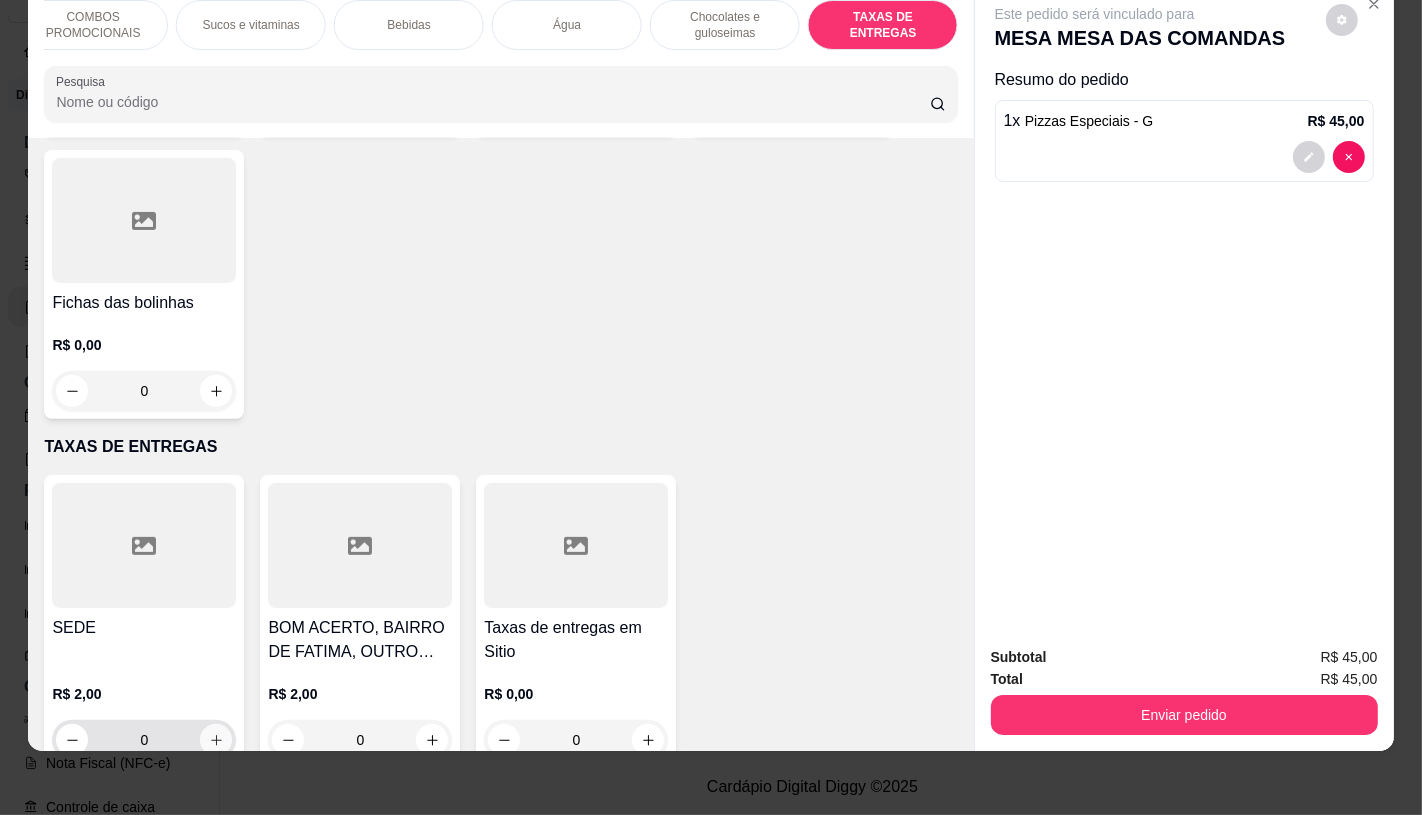 click 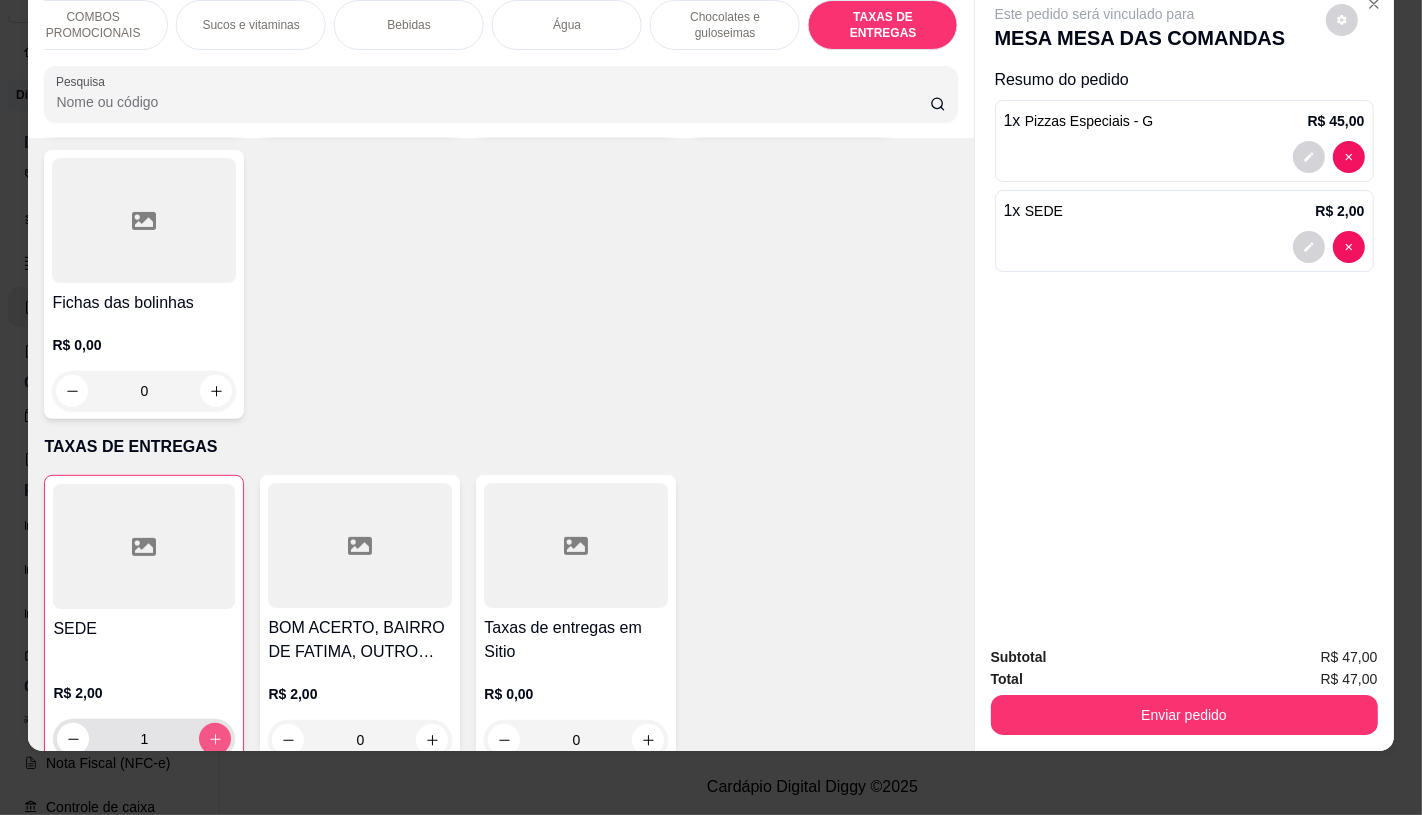 type on "1" 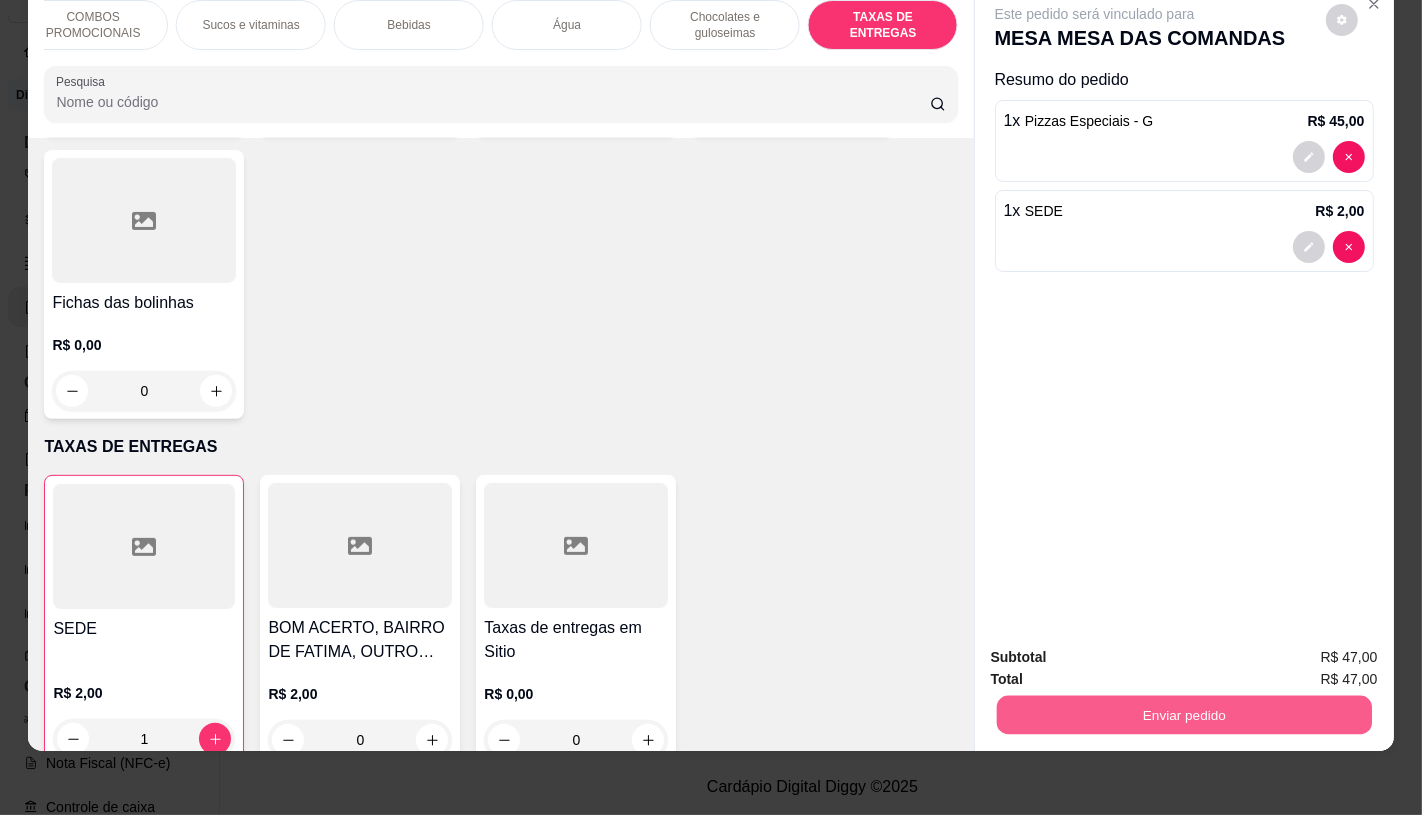 click on "Enviar pedido" at bounding box center [1183, 714] 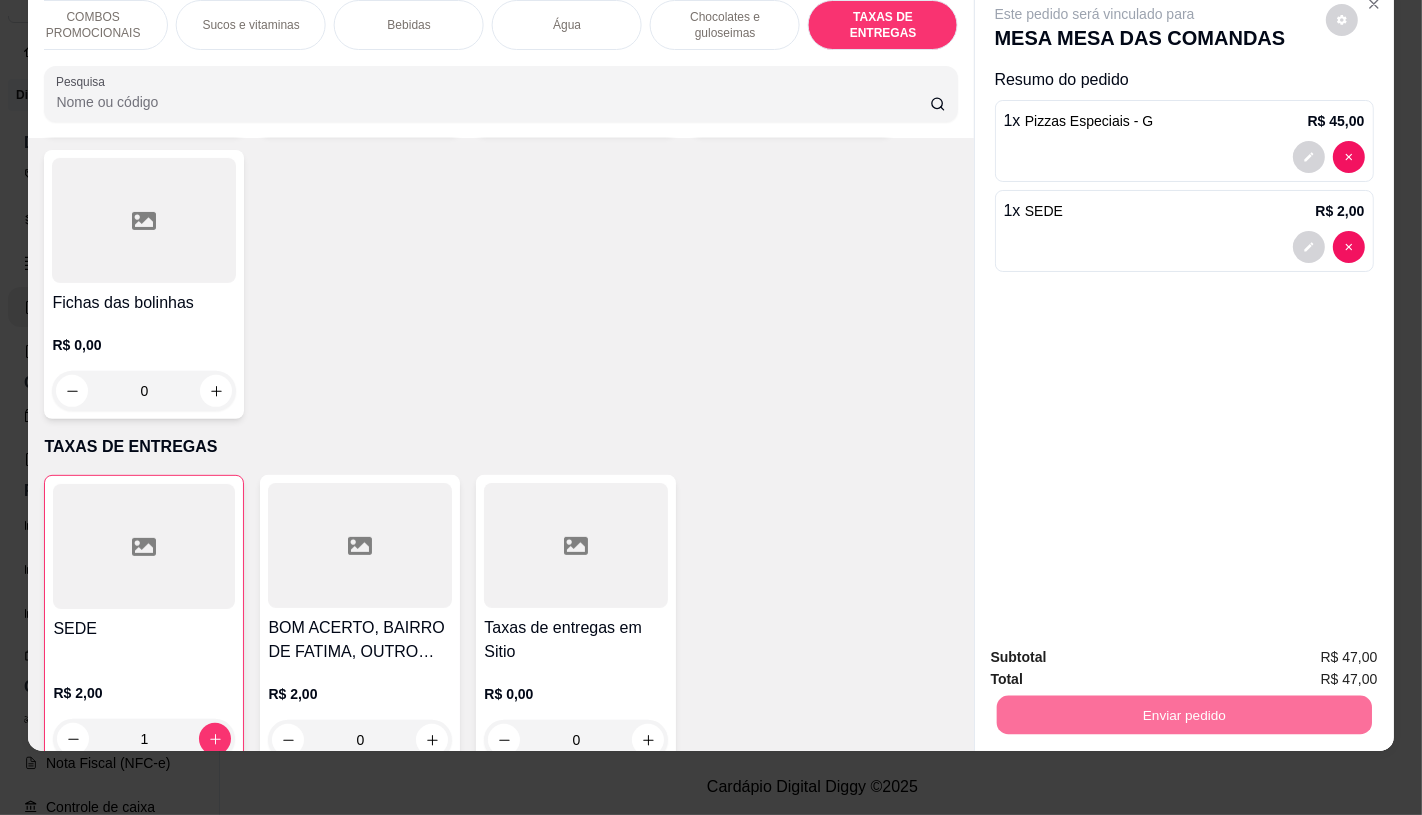click on "Não registrar e enviar pedido" at bounding box center (1117, 649) 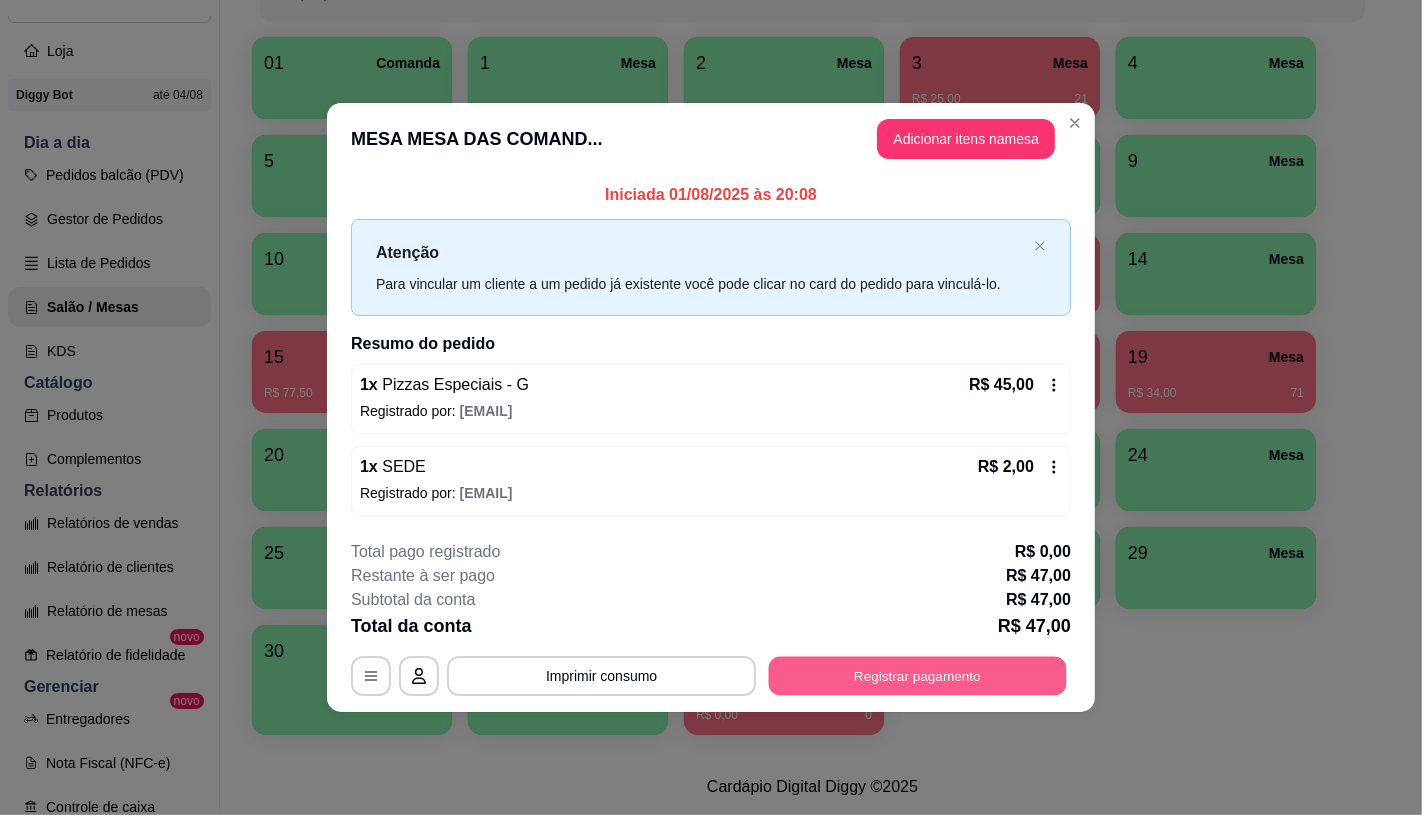click on "Registrar pagamento" at bounding box center [918, 676] 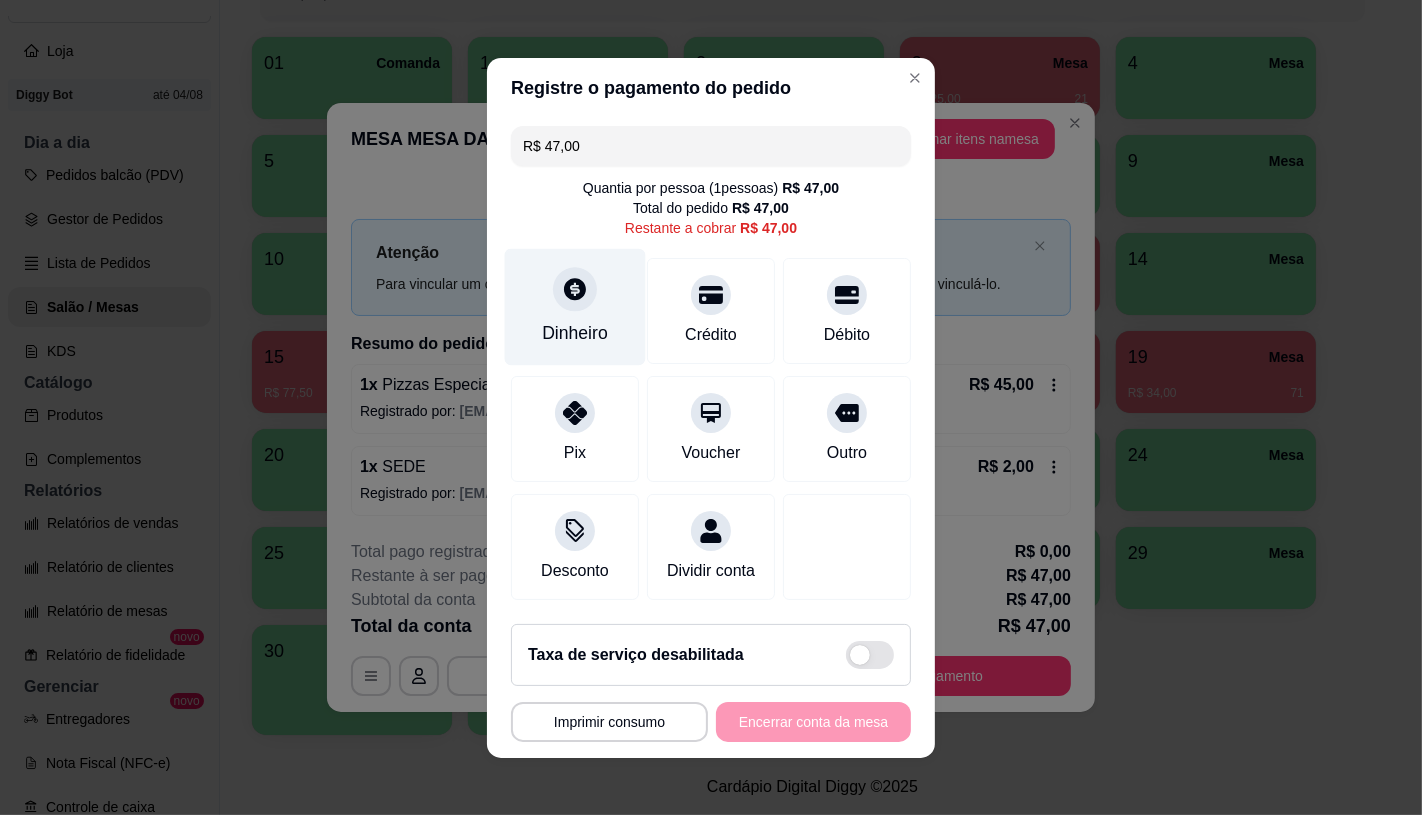 click on "Dinheiro" at bounding box center [575, 333] 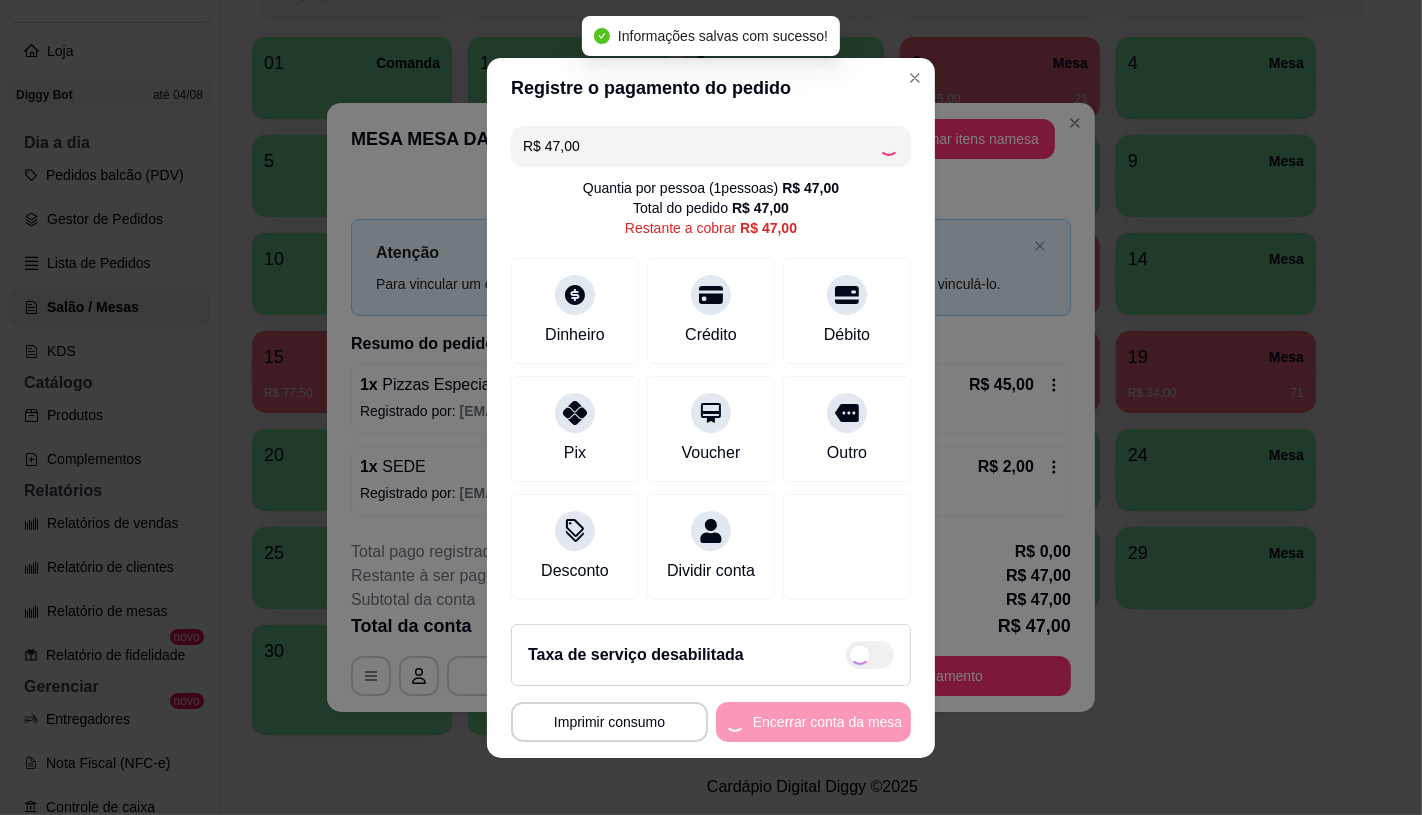 type on "R$ 0,00" 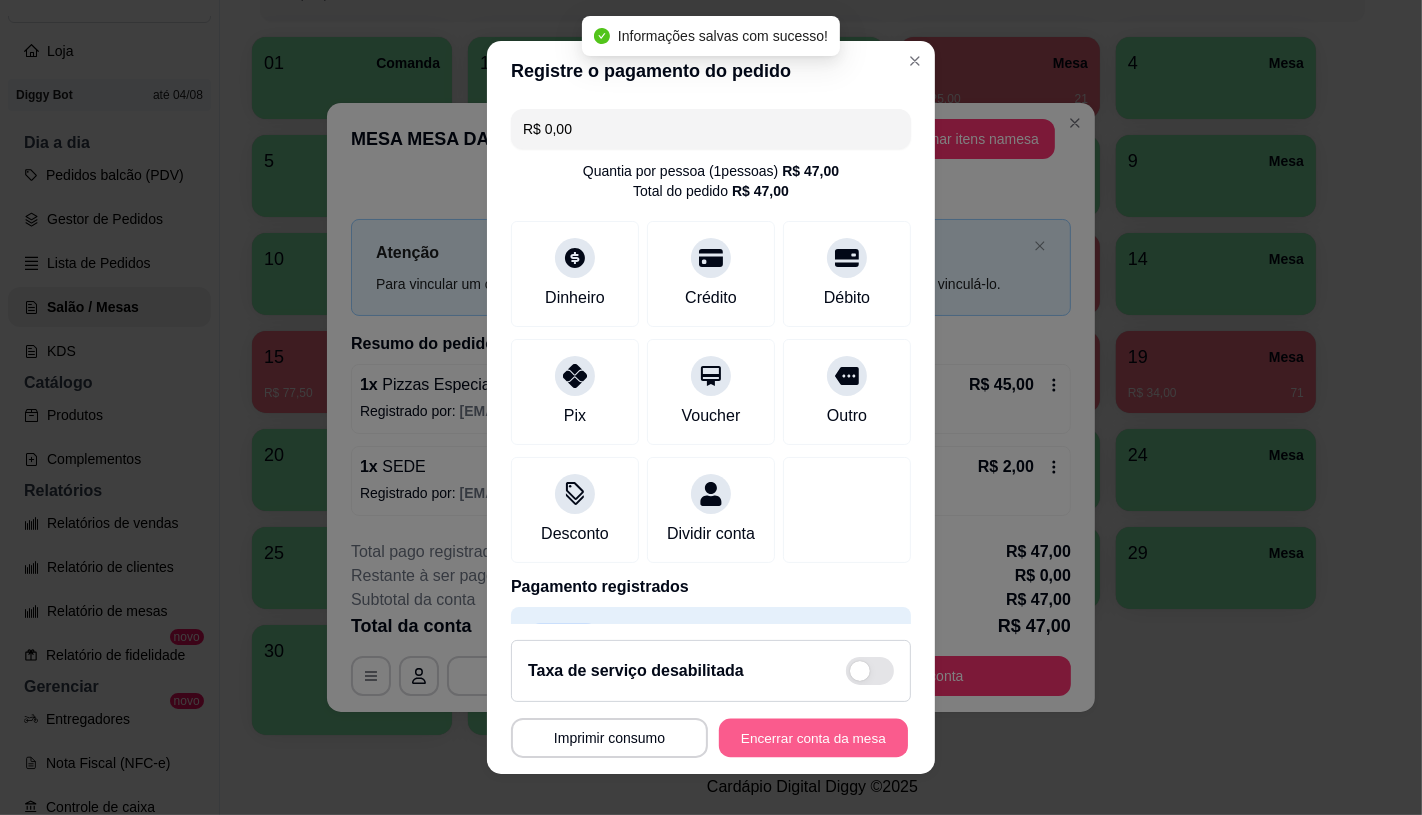 click on "Encerrar conta da mesa" at bounding box center [813, 738] 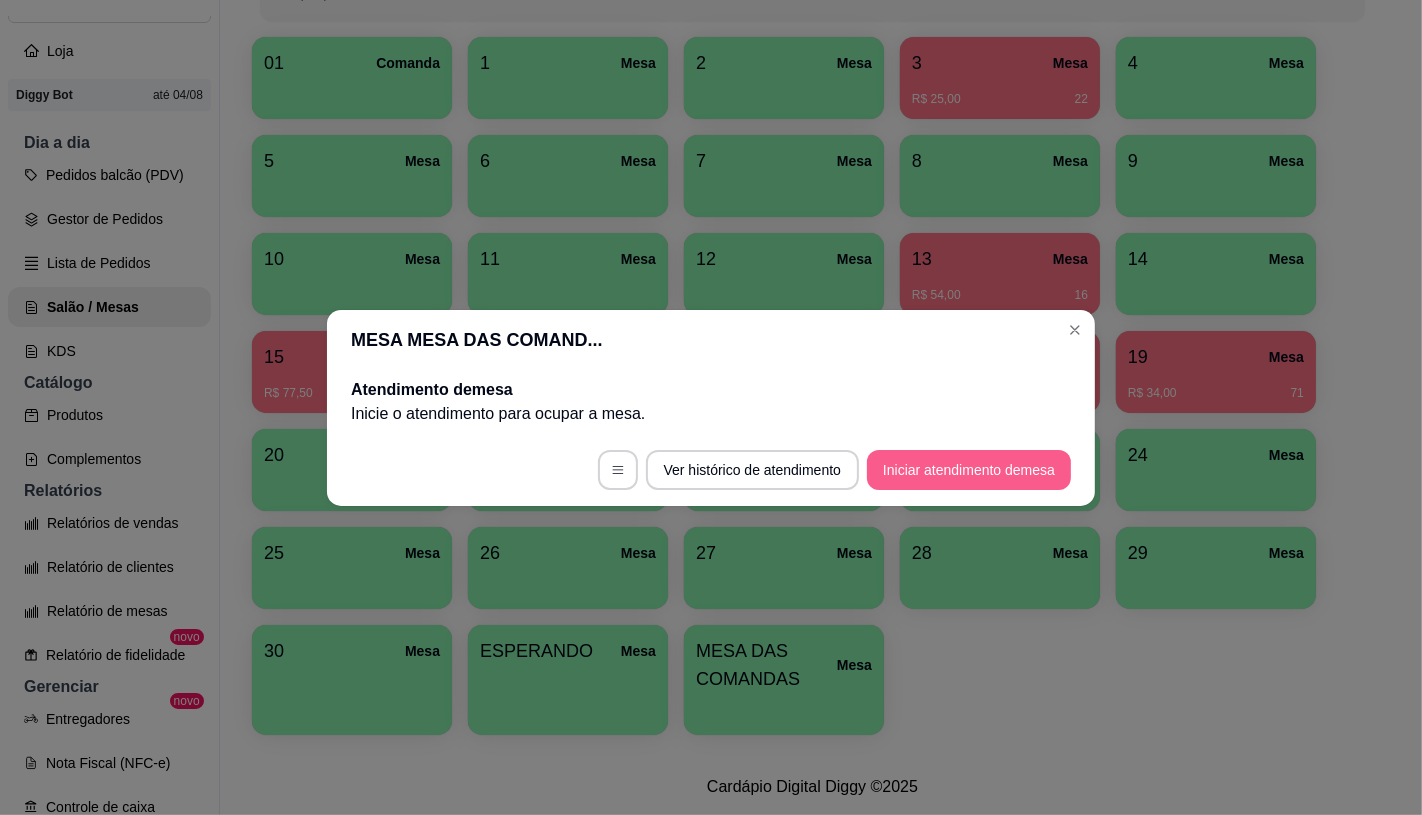 click on "Iniciar atendimento de  mesa" at bounding box center (969, 470) 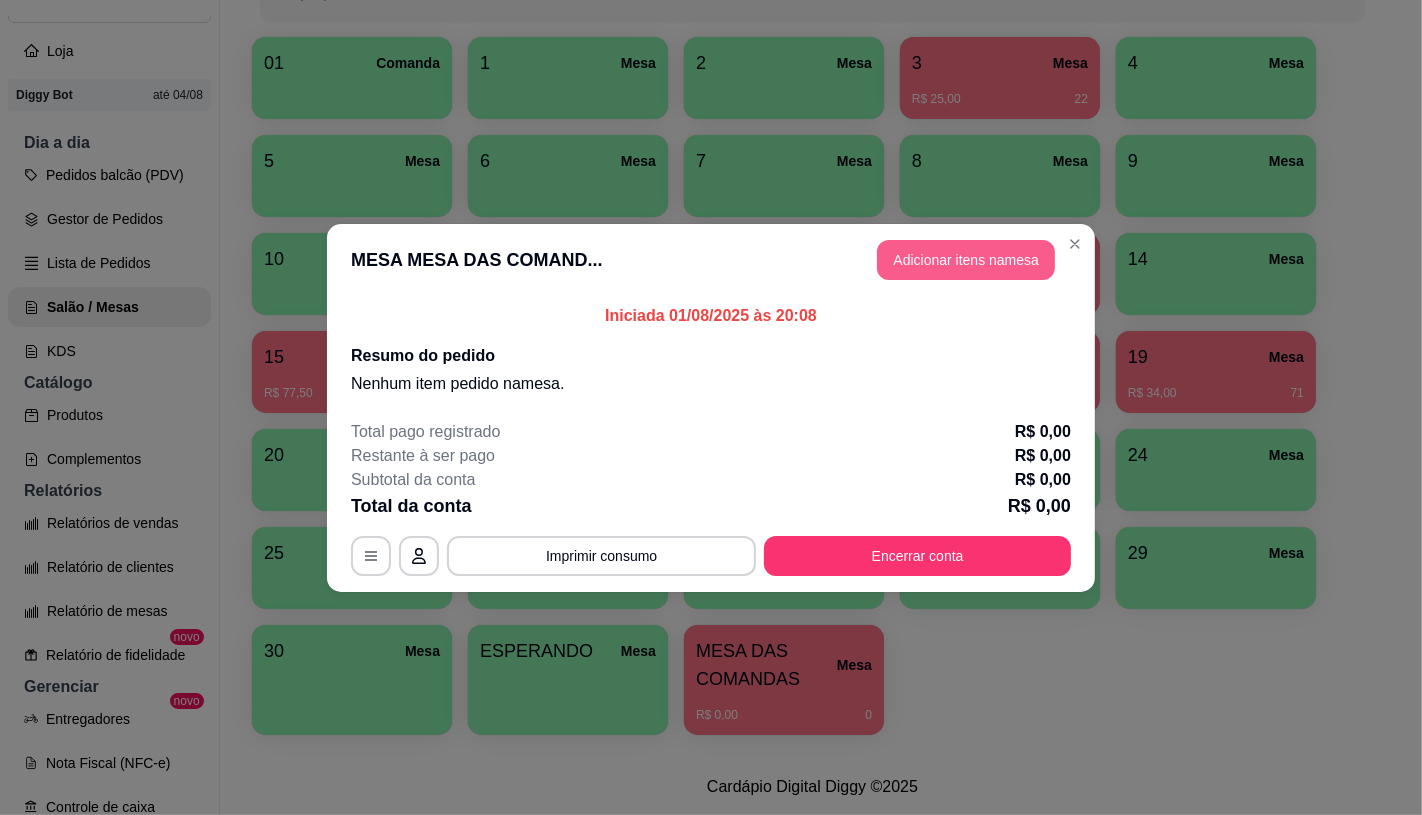 click on "Adicionar itens na  mesa" at bounding box center [966, 260] 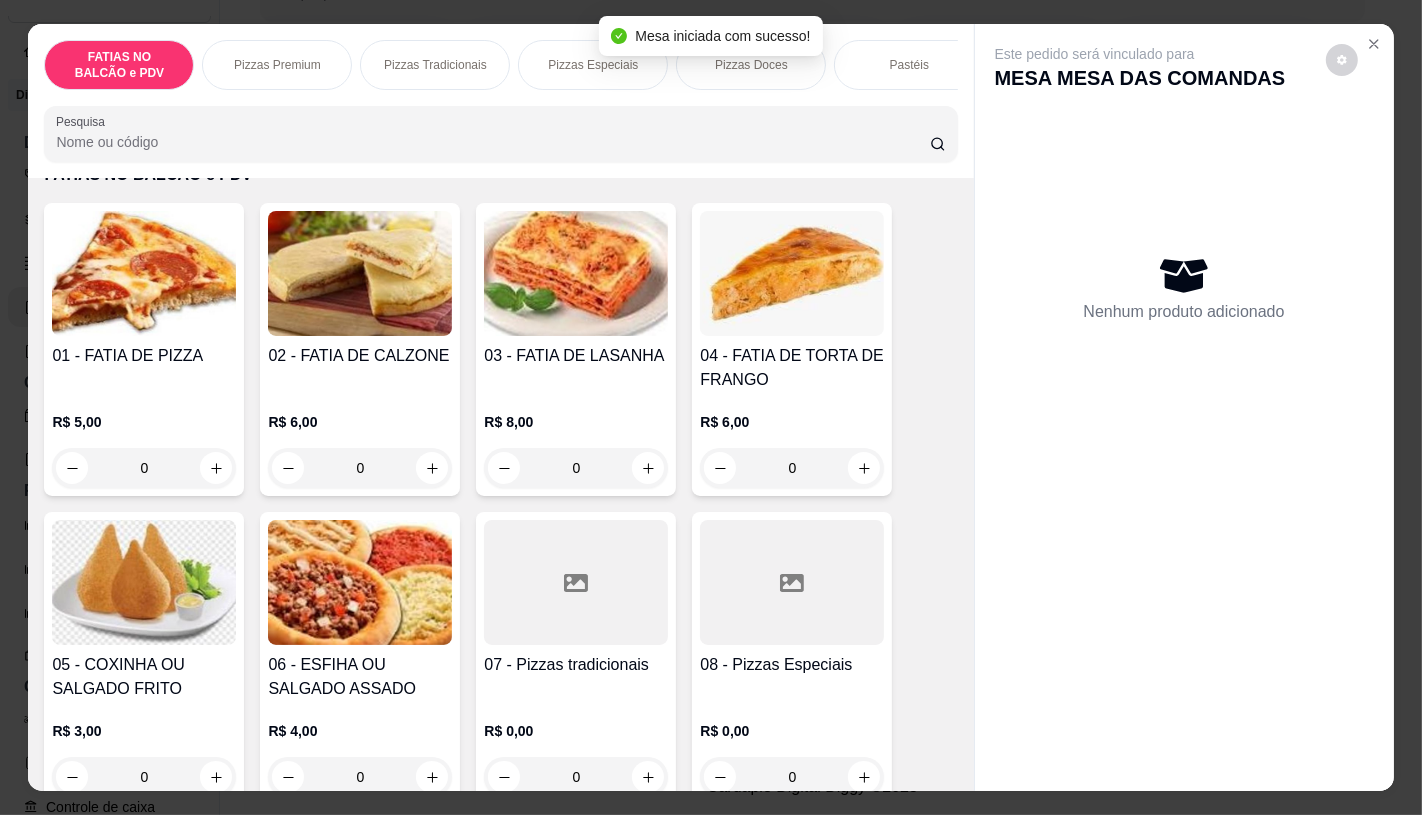 scroll, scrollTop: 111, scrollLeft: 0, axis: vertical 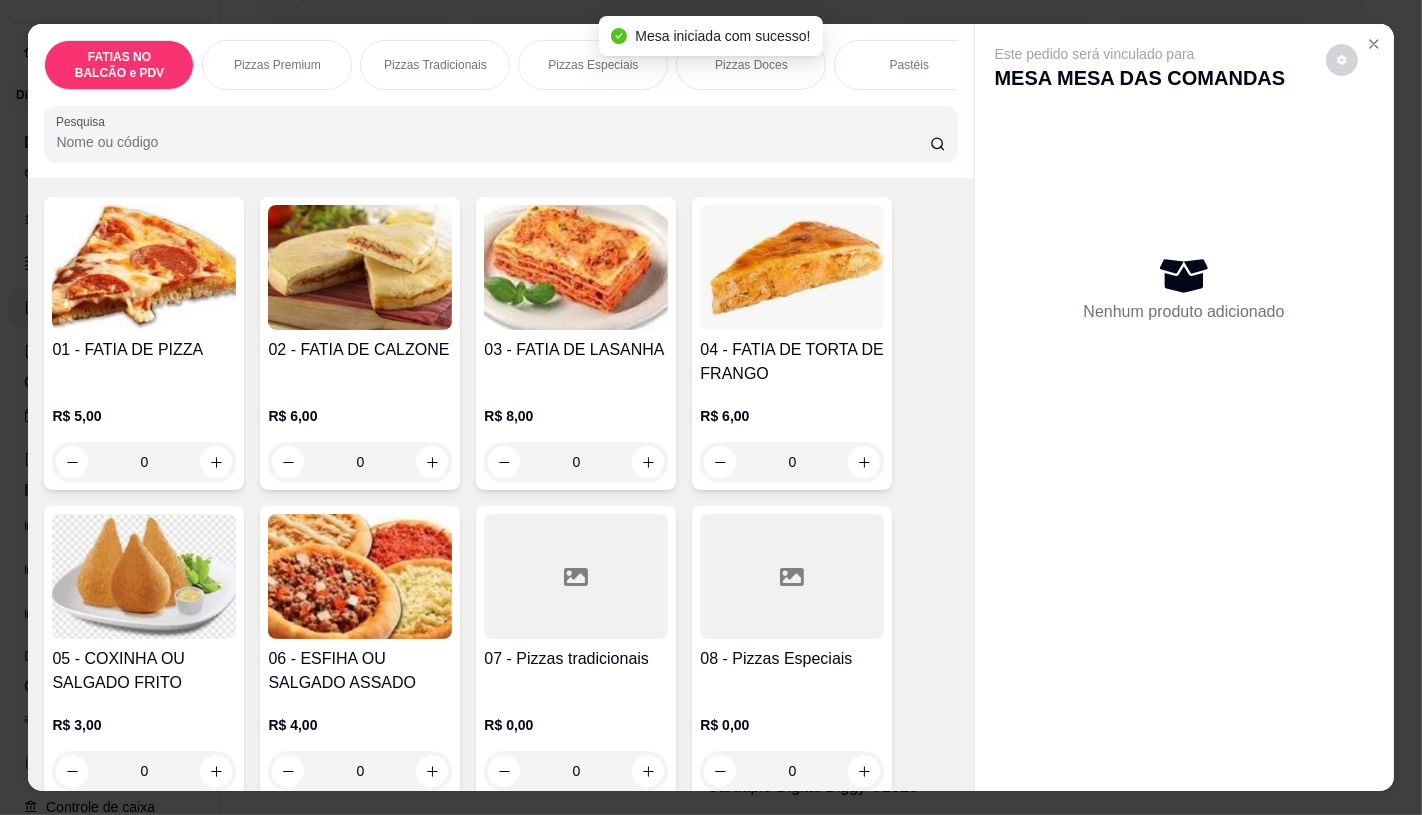 click at bounding box center [576, 576] 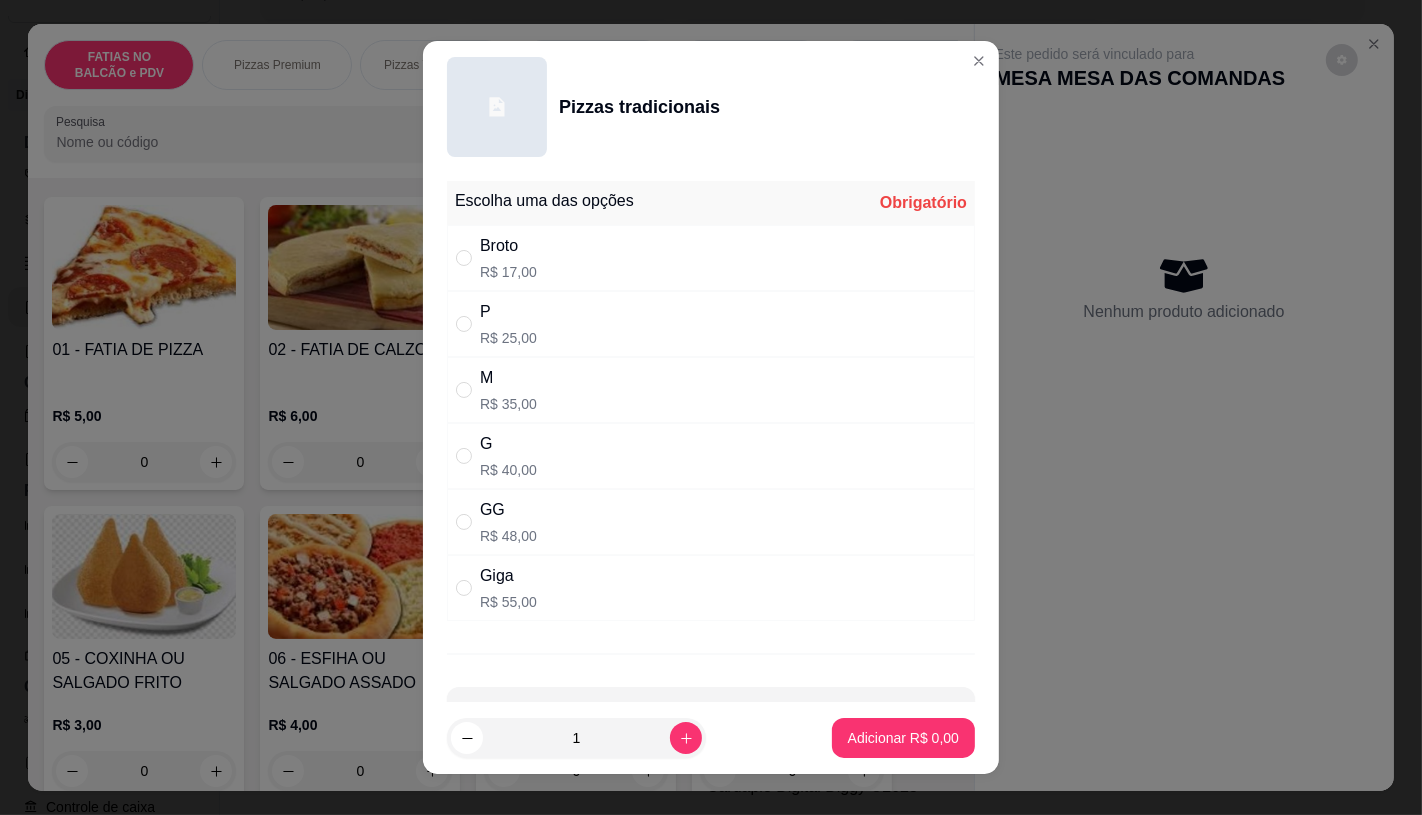 click on "P R$ 25,00" at bounding box center [711, 324] 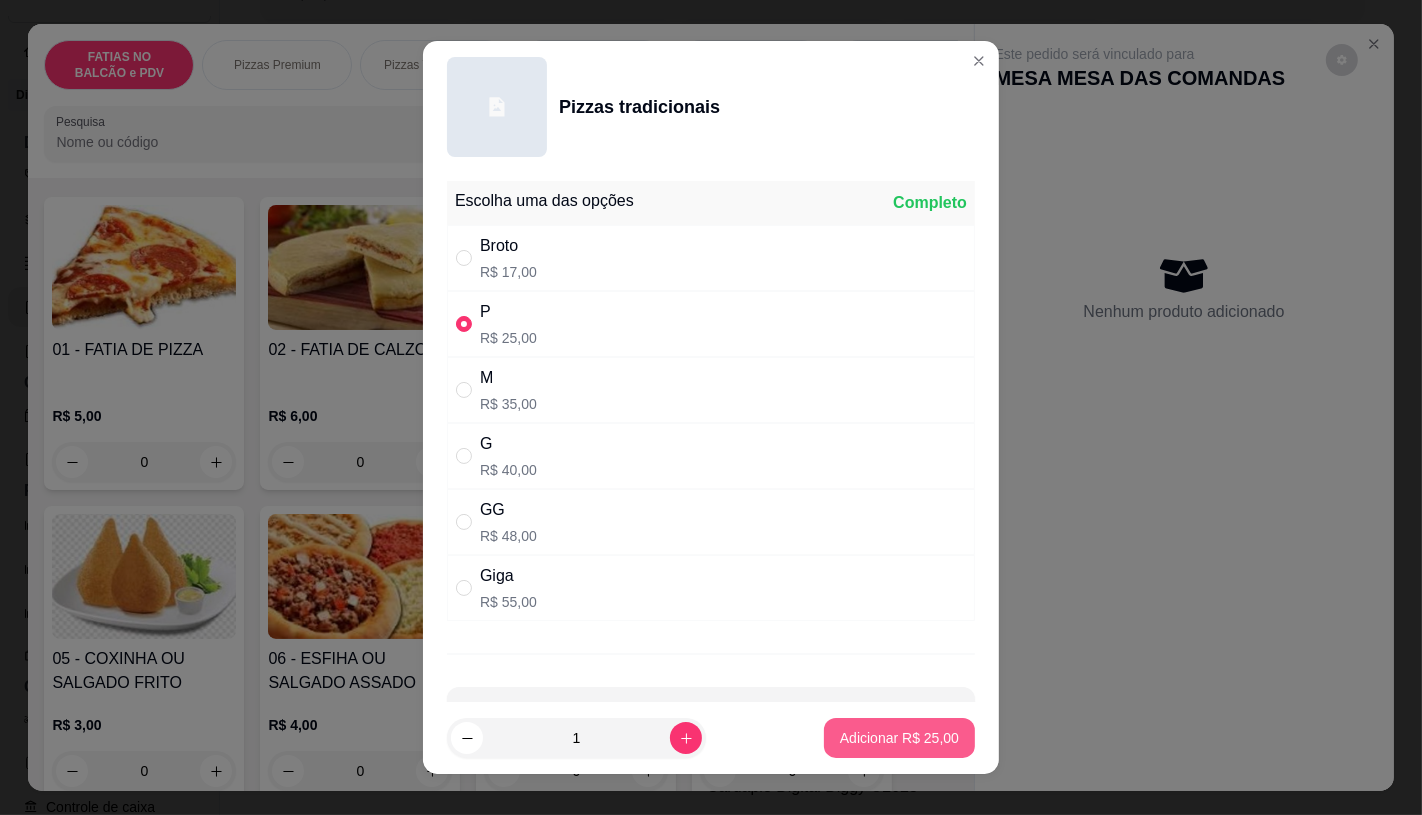 click on "Adicionar   R$ 25,00" at bounding box center [899, 738] 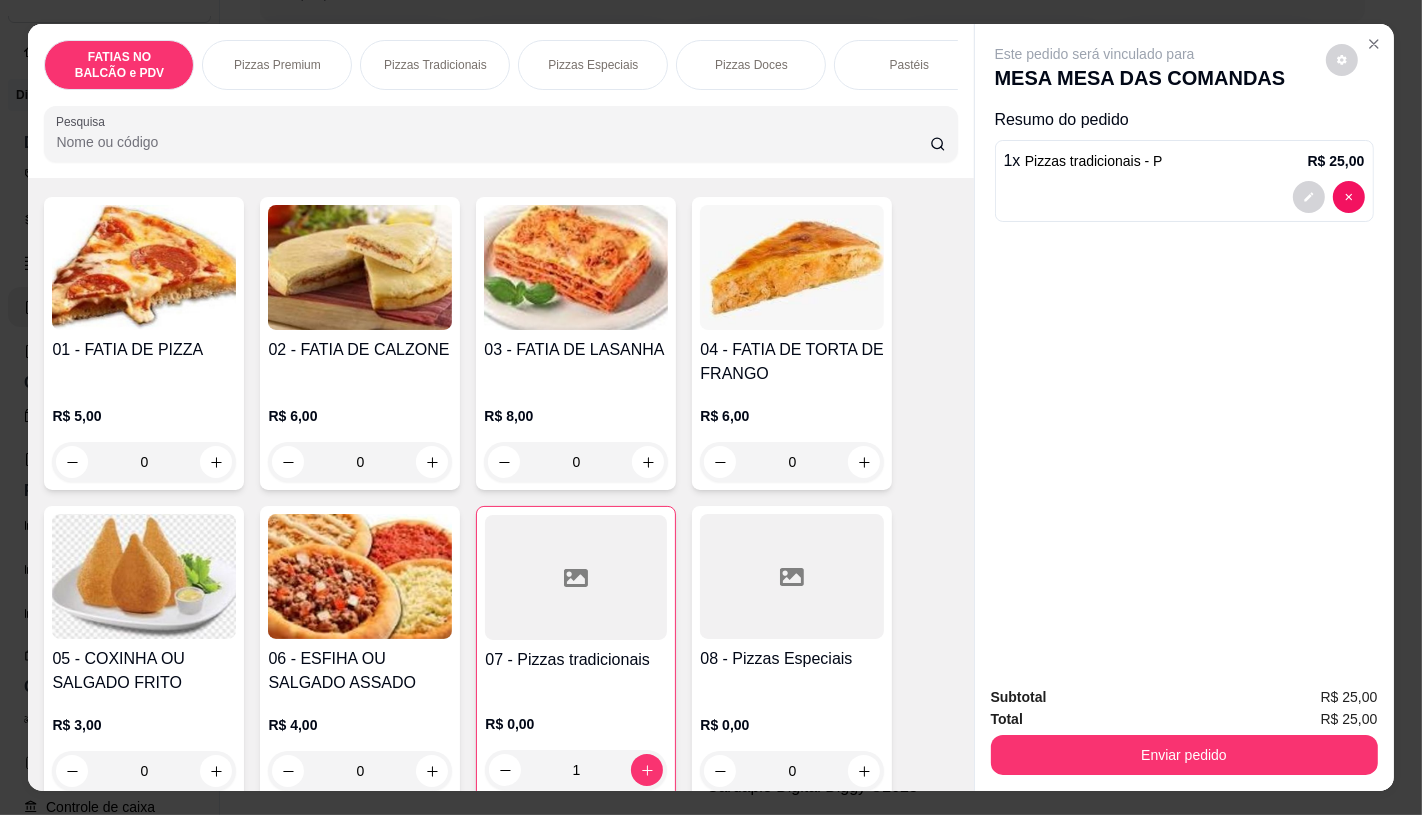 click on "07 - Pizzas tradicionais" at bounding box center [576, 660] 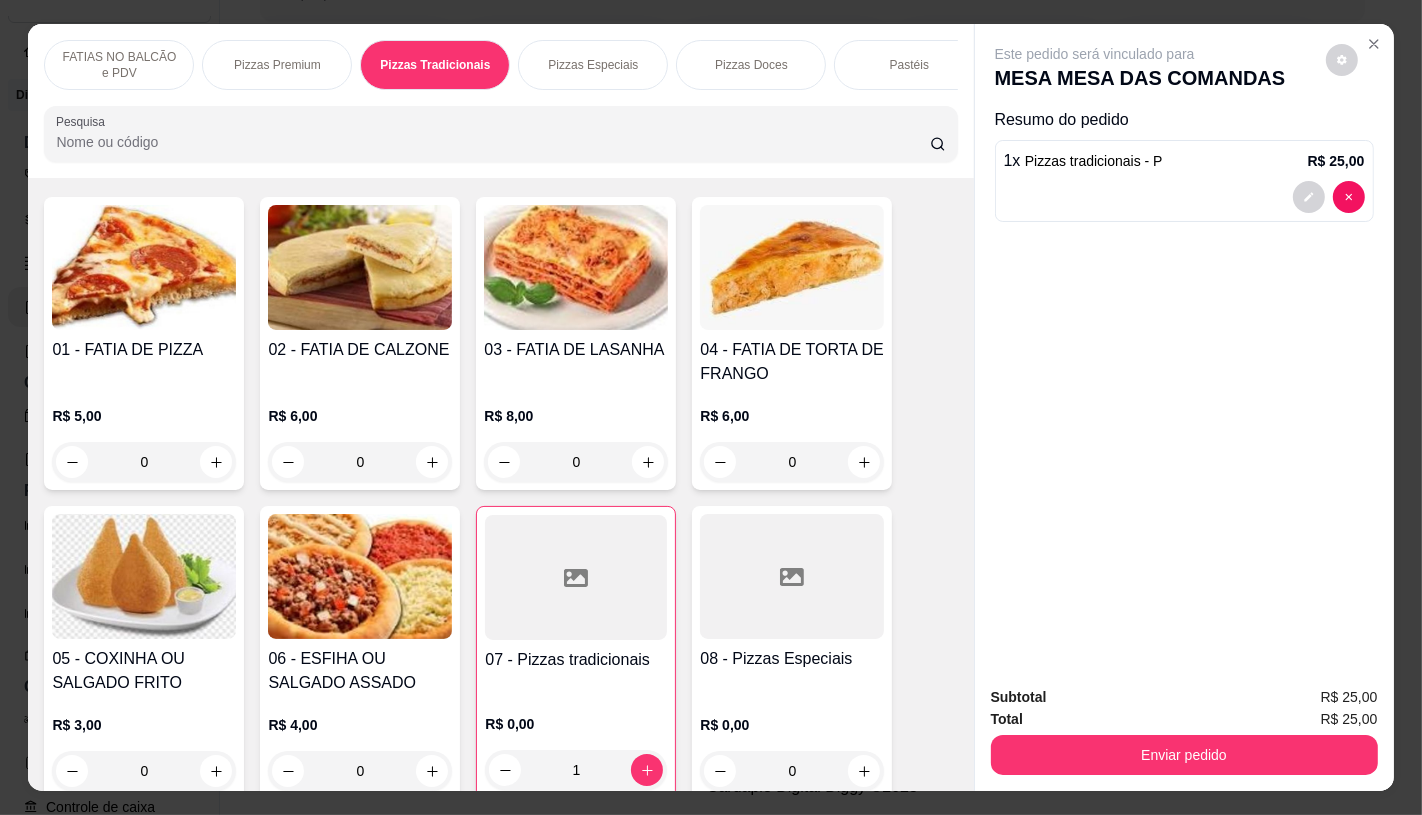 scroll, scrollTop: 2213, scrollLeft: 0, axis: vertical 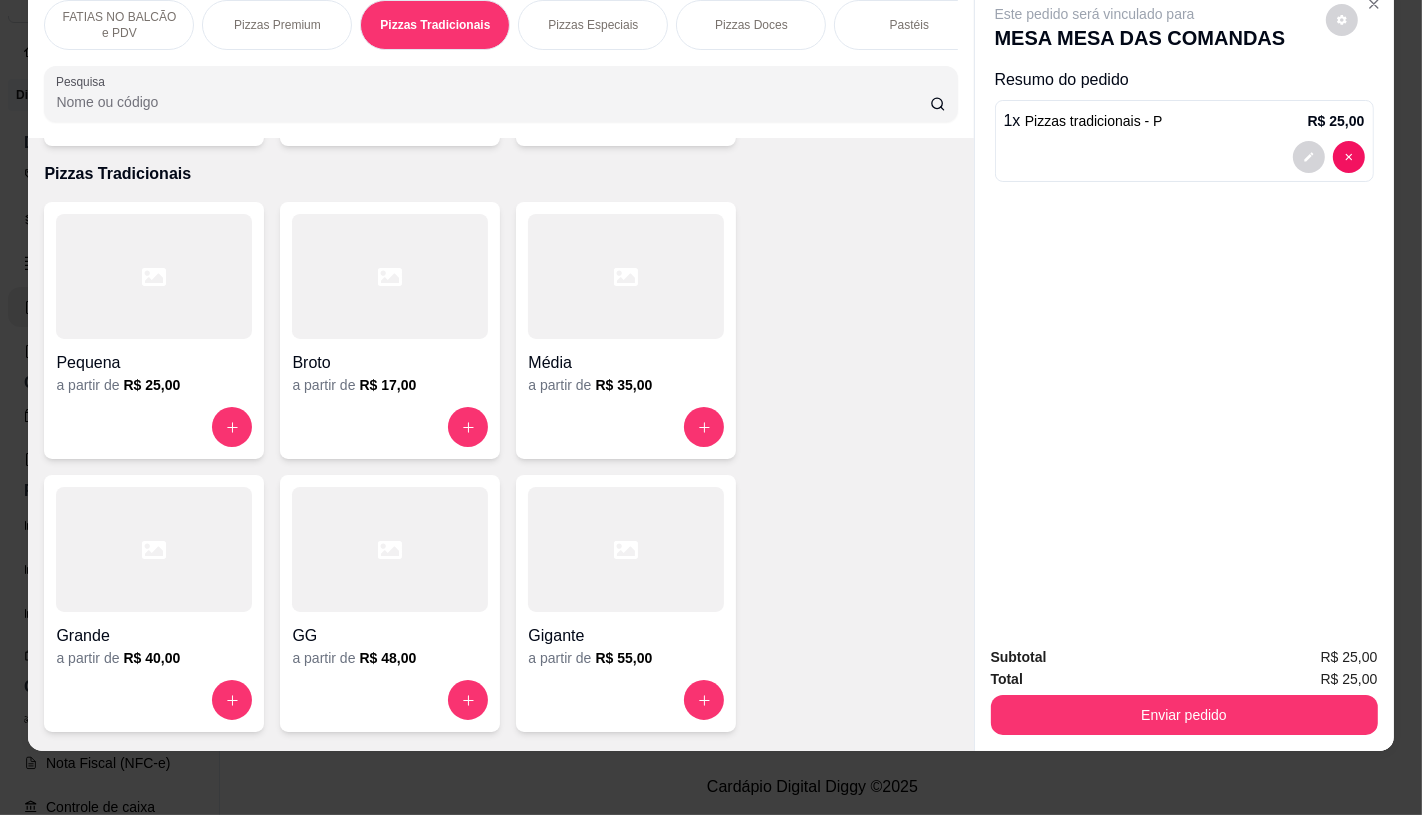 click at bounding box center [626, 276] 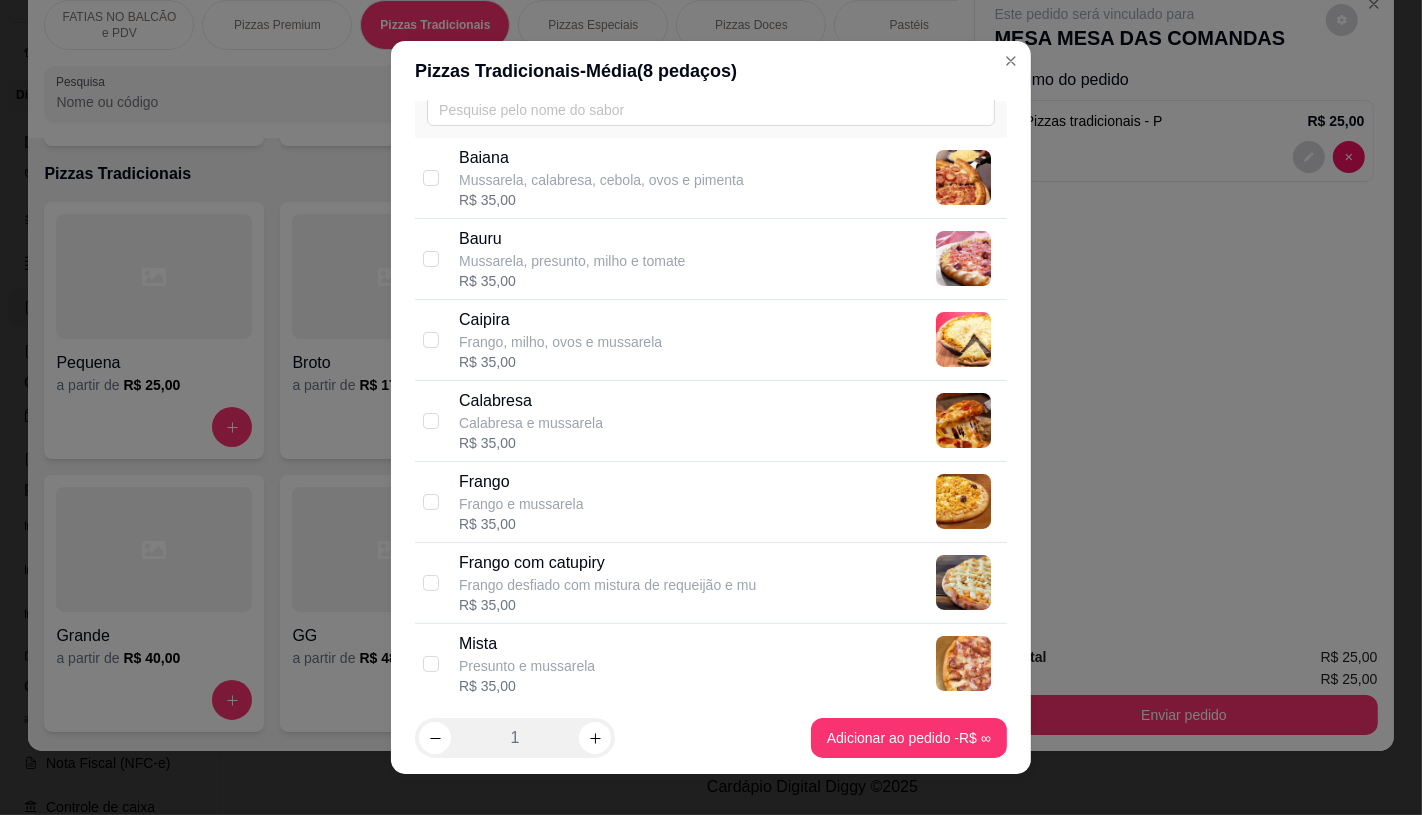 drag, startPoint x: 535, startPoint y: 587, endPoint x: 544, endPoint y: 572, distance: 17.492855 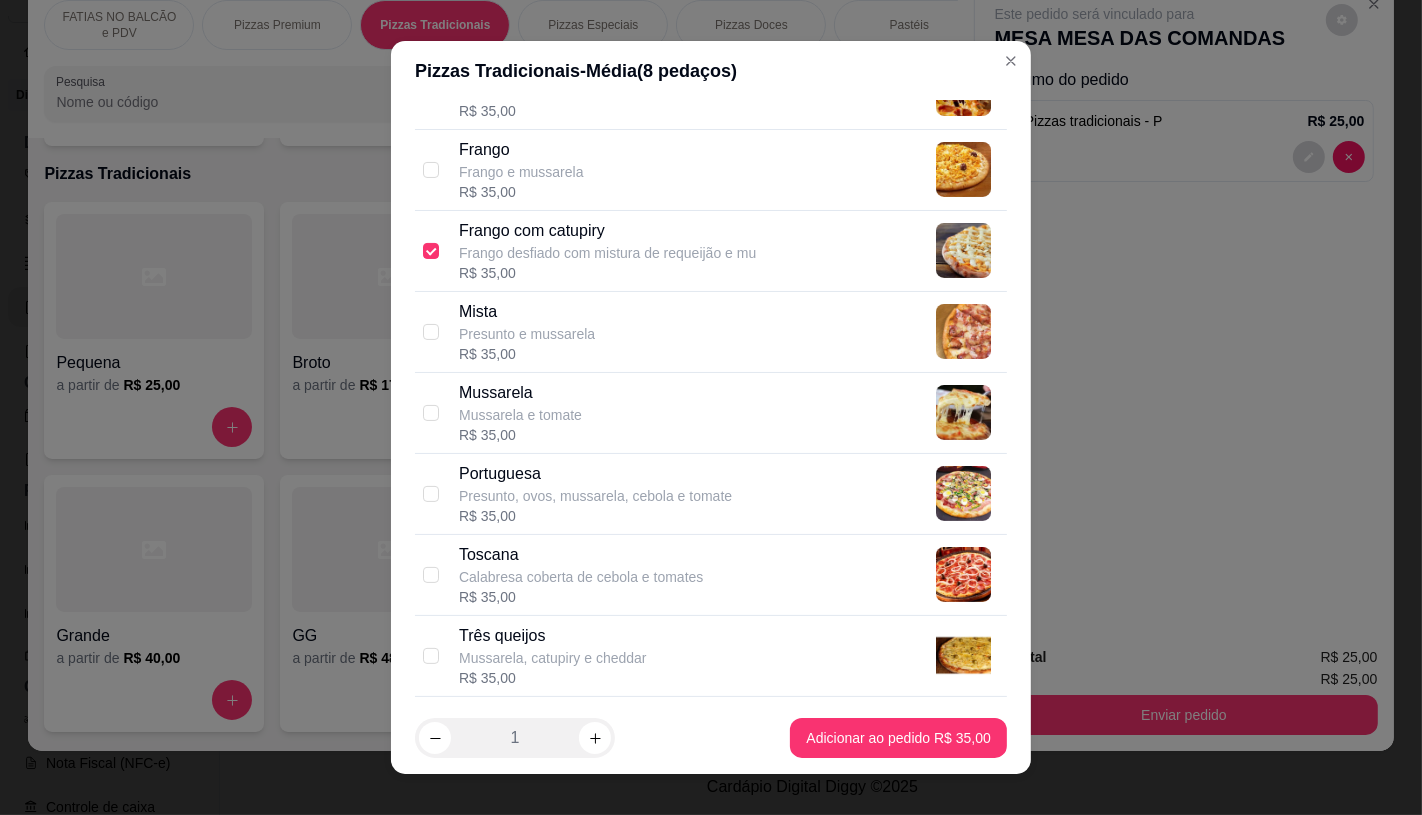 scroll, scrollTop: 444, scrollLeft: 0, axis: vertical 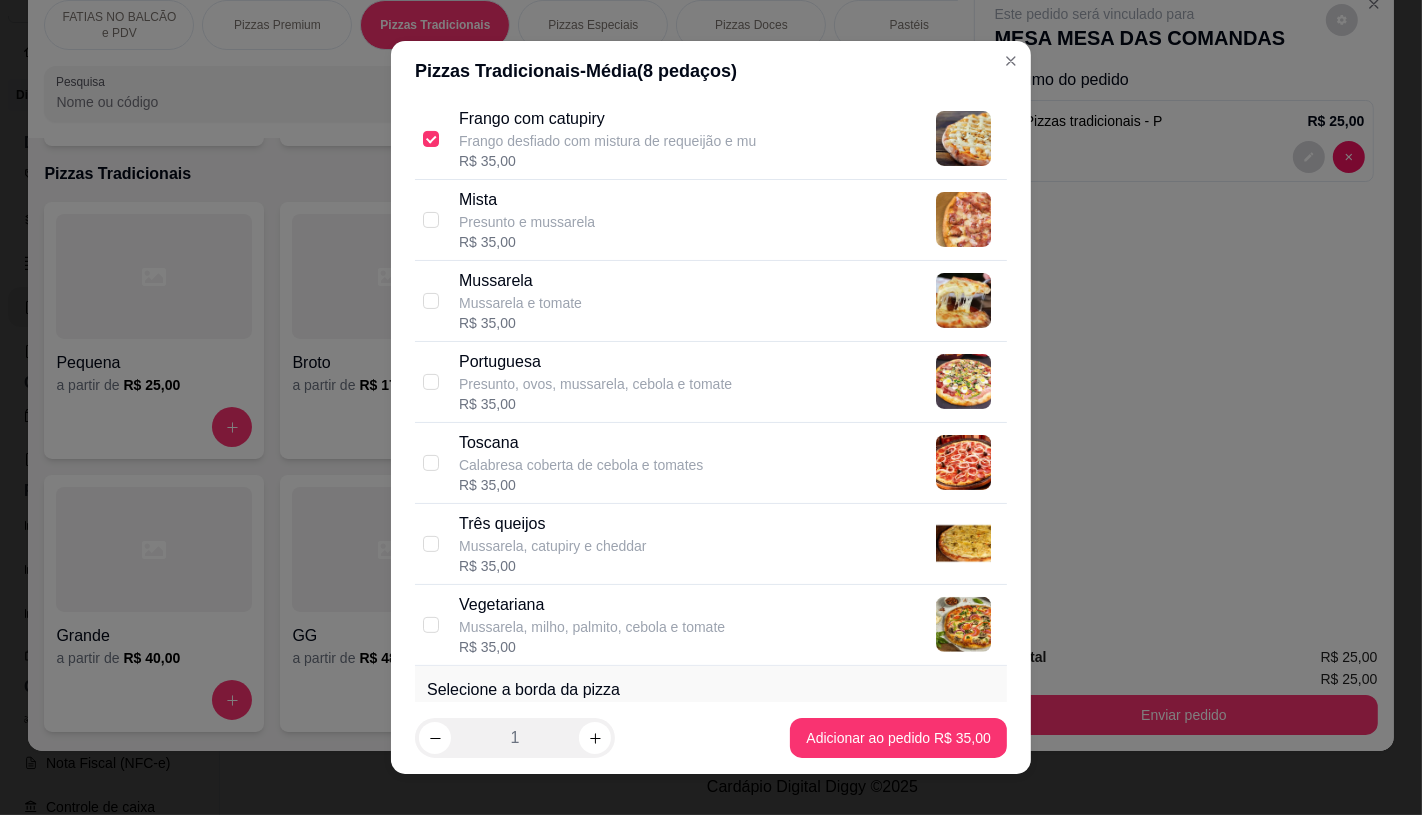 click on "Três queijos Mussarela, catupiry e cheddar R$ 35,00" at bounding box center (711, 544) 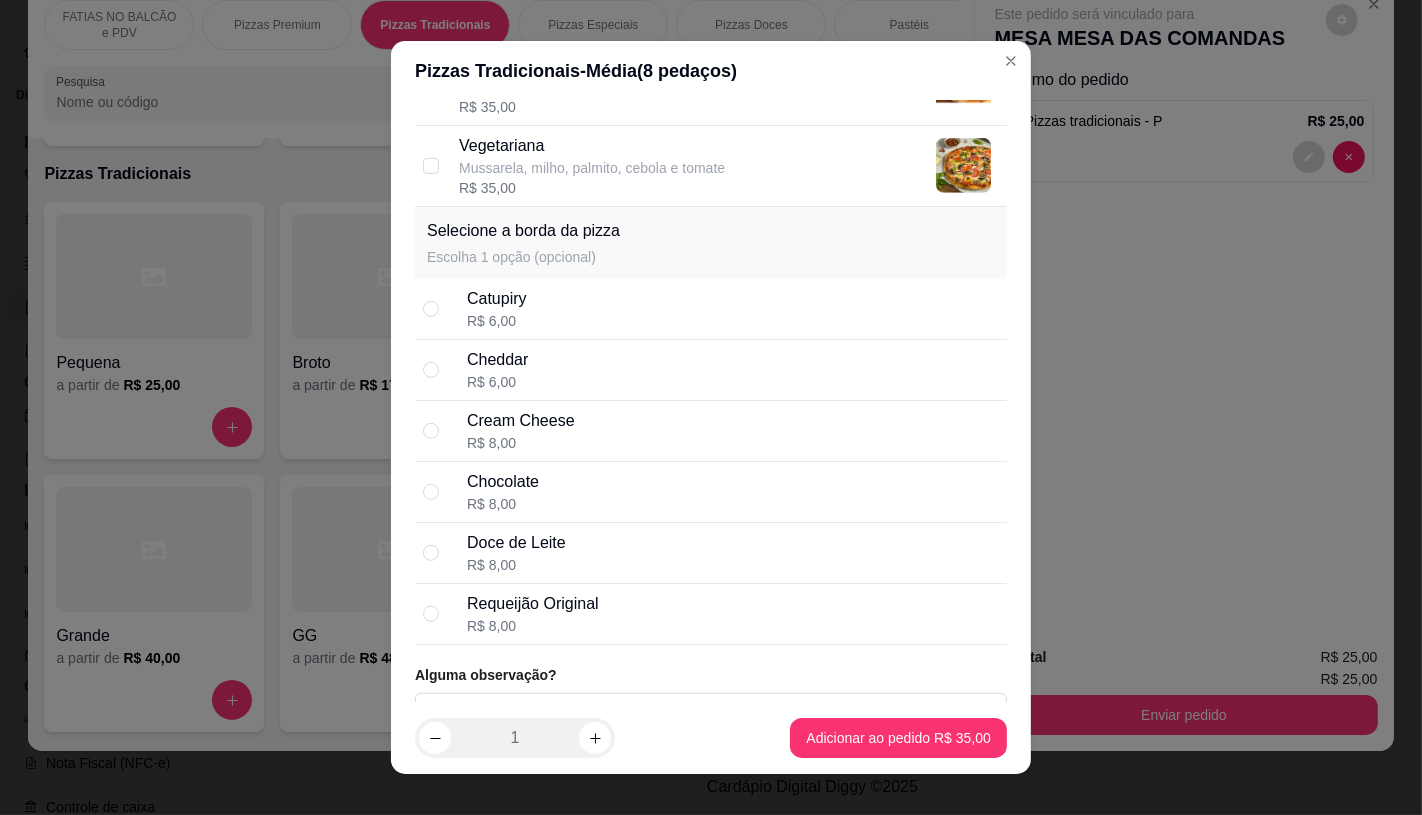 scroll, scrollTop: 1045, scrollLeft: 0, axis: vertical 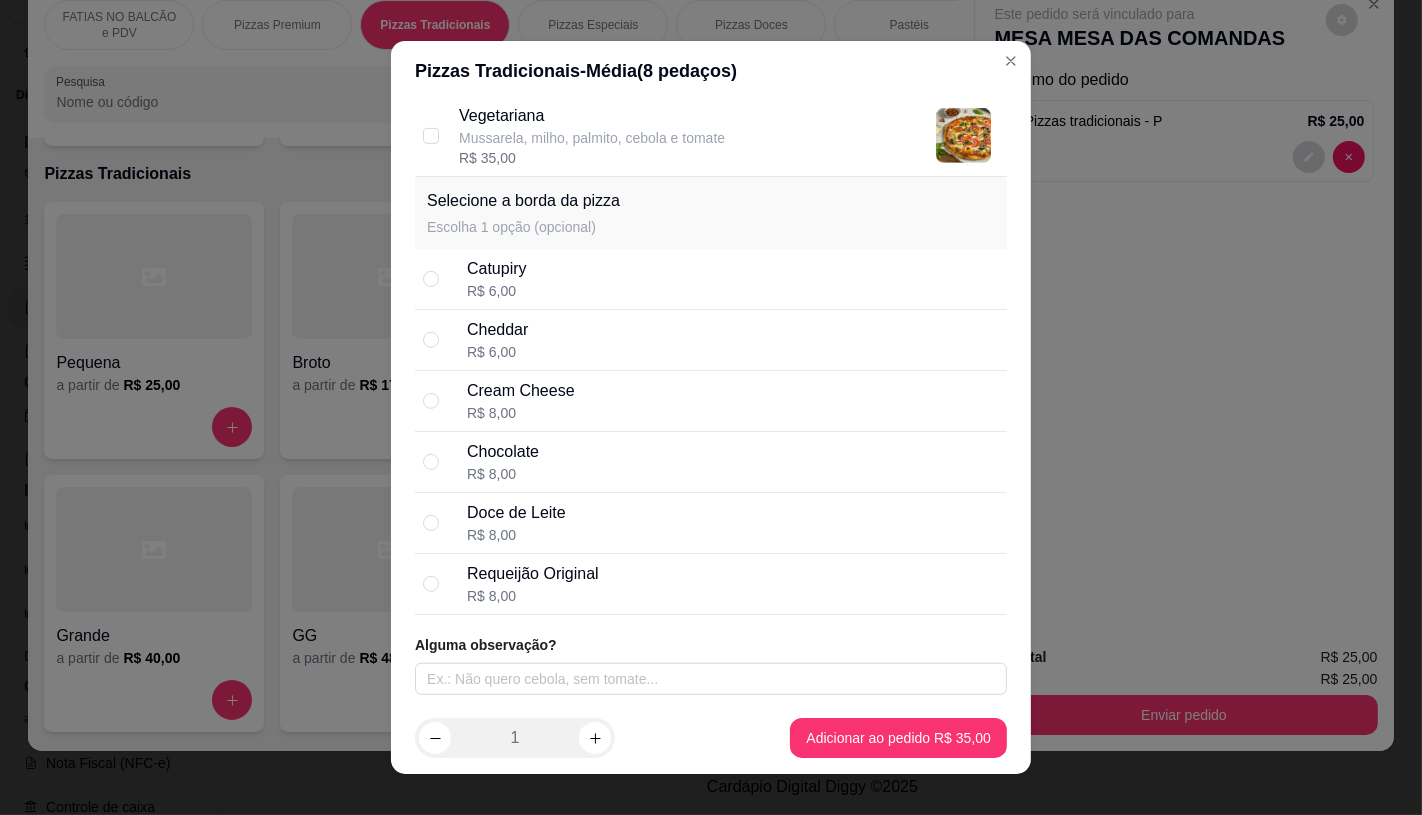 click on "Catupiry R$ 6,00" at bounding box center [733, 279] 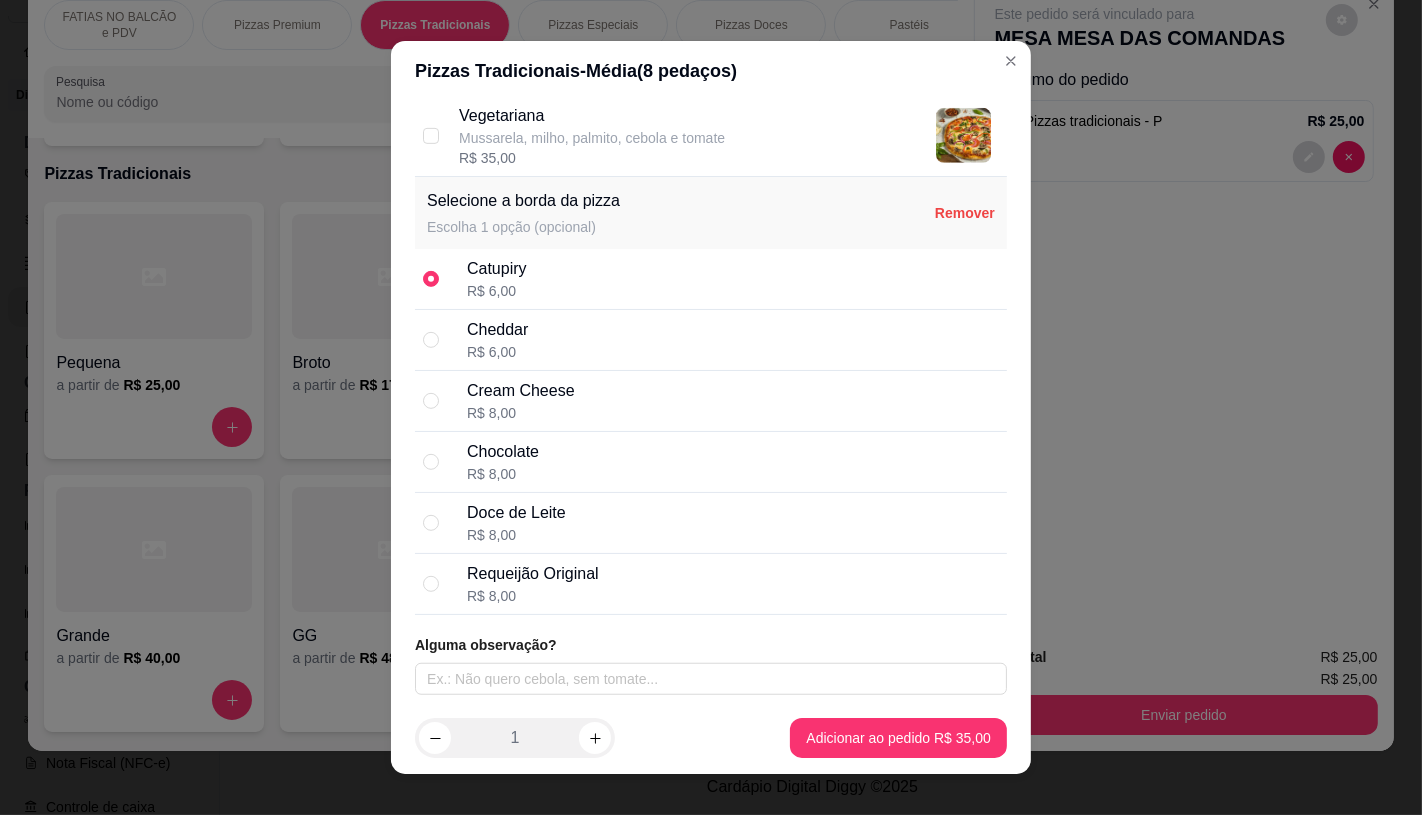 click on "Cheddar" at bounding box center (497, 330) 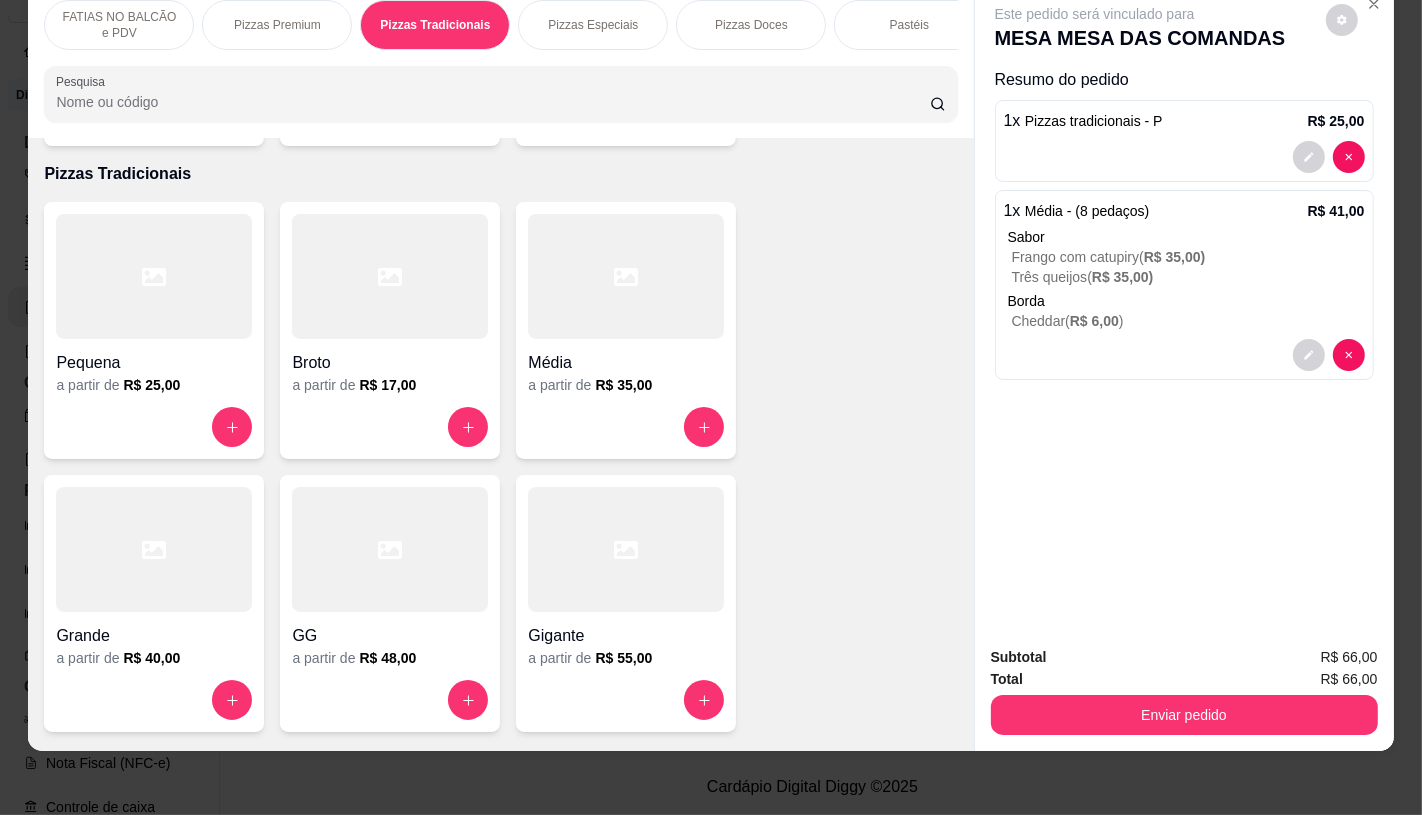 scroll, scrollTop: 0, scrollLeft: 2080, axis: horizontal 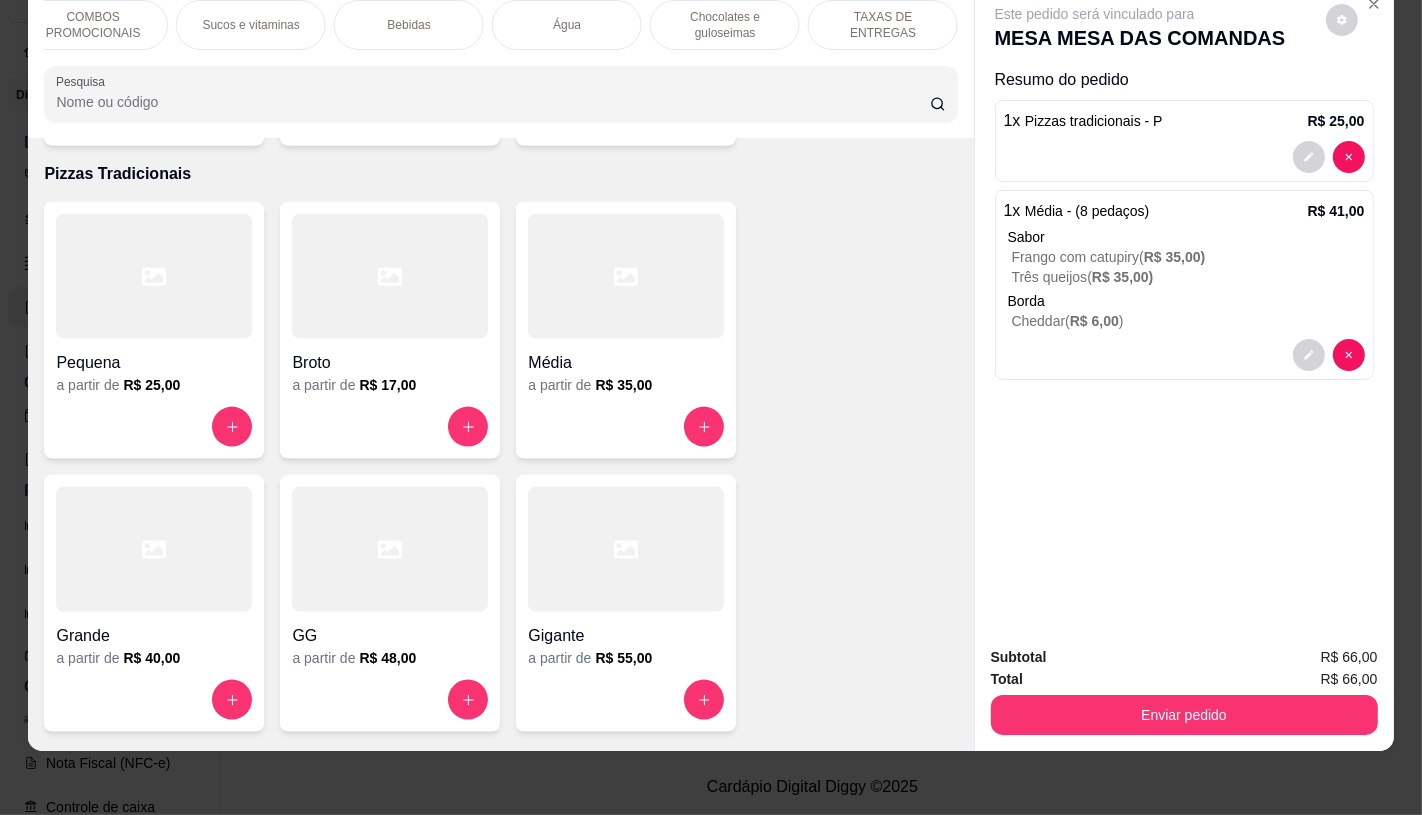 click on "TAXAS DE ENTREGAS" at bounding box center [883, 25] 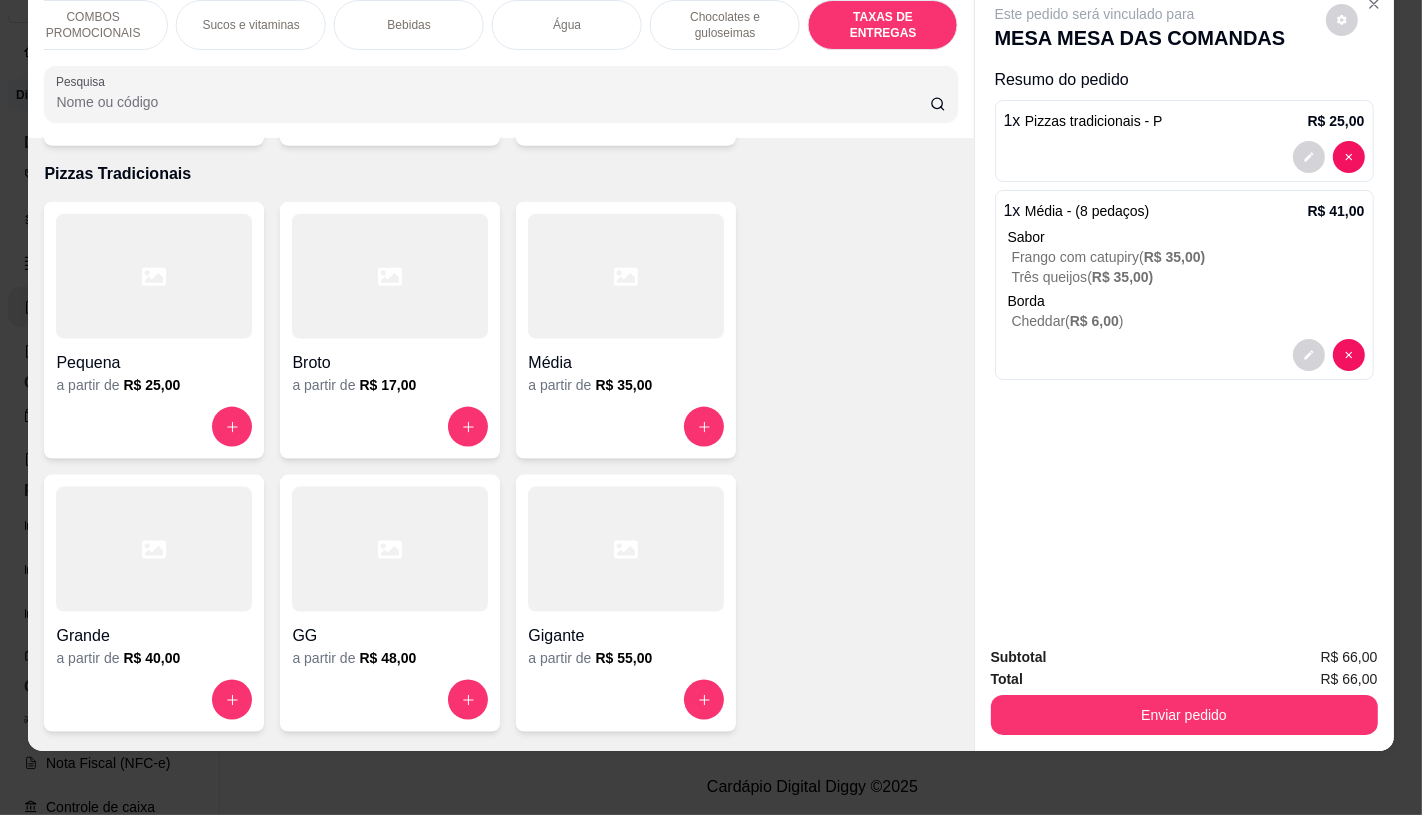 scroll, scrollTop: 13373, scrollLeft: 0, axis: vertical 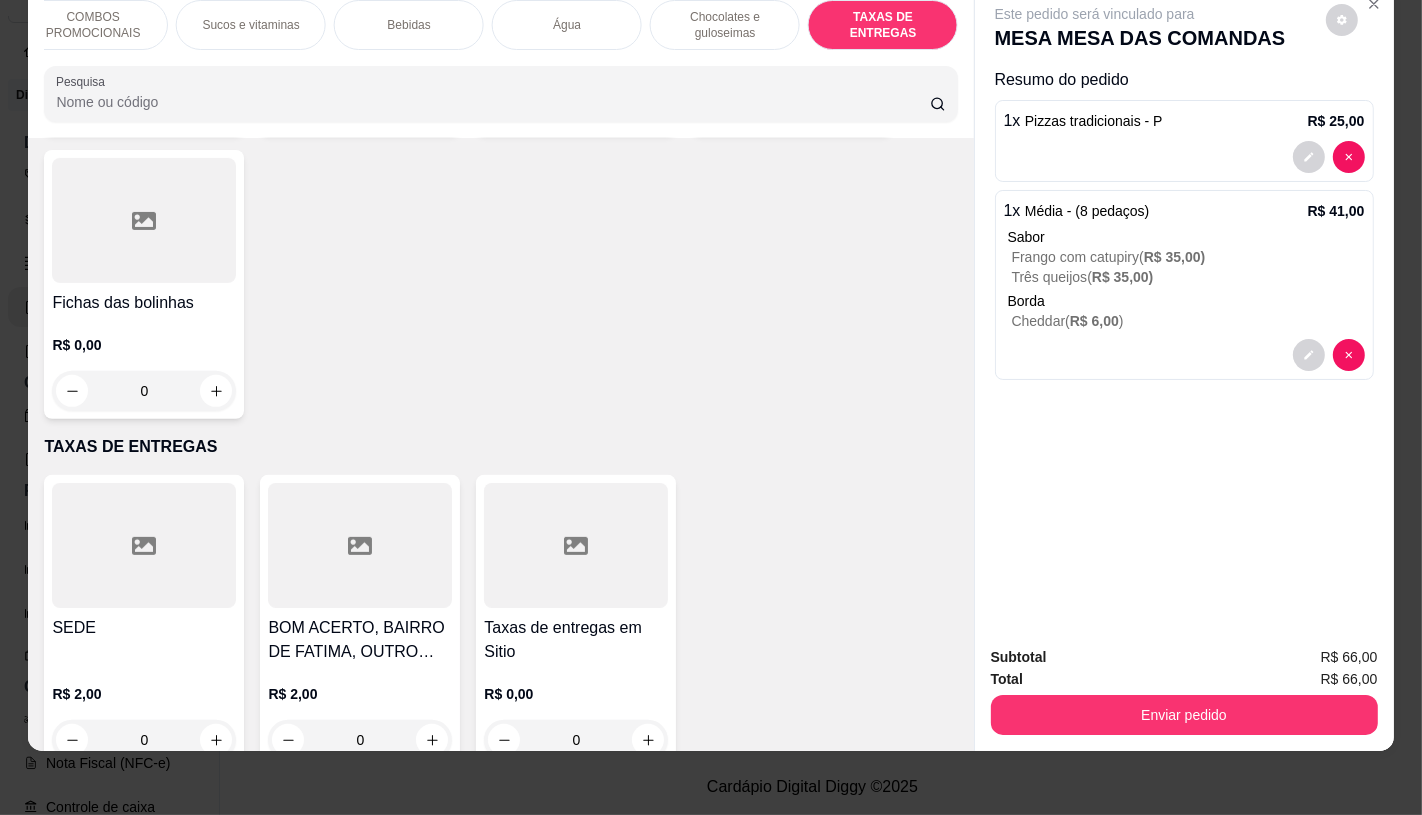 click on "Taxas de entregas em Sitio" at bounding box center [576, 640] 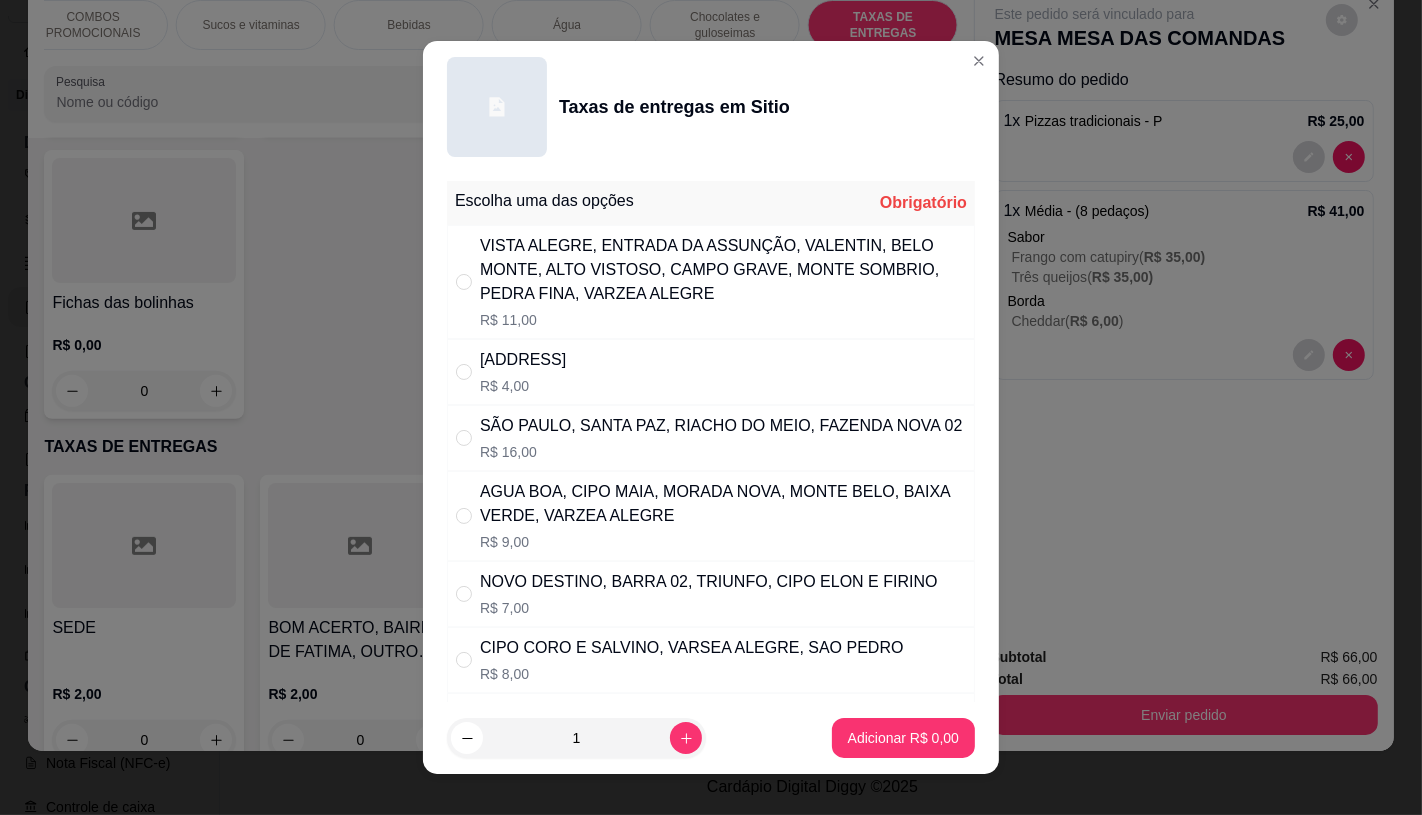 click on "AGUA BOA, CIPO MAIA, MORADA NOVA, MONTE BELO, BAIXA VERDE, VARZEA ALEGRE" at bounding box center [723, 504] 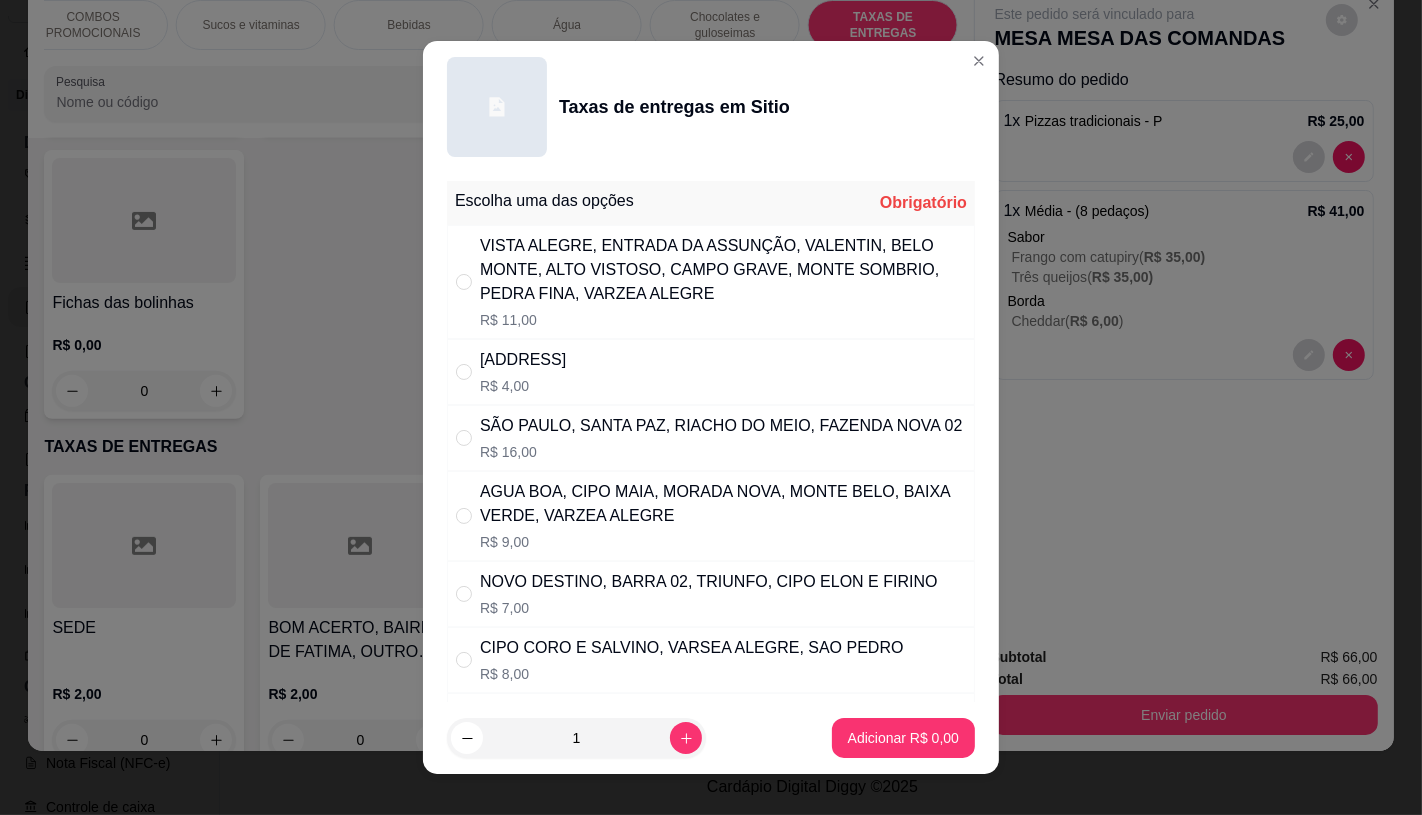 radio on "true" 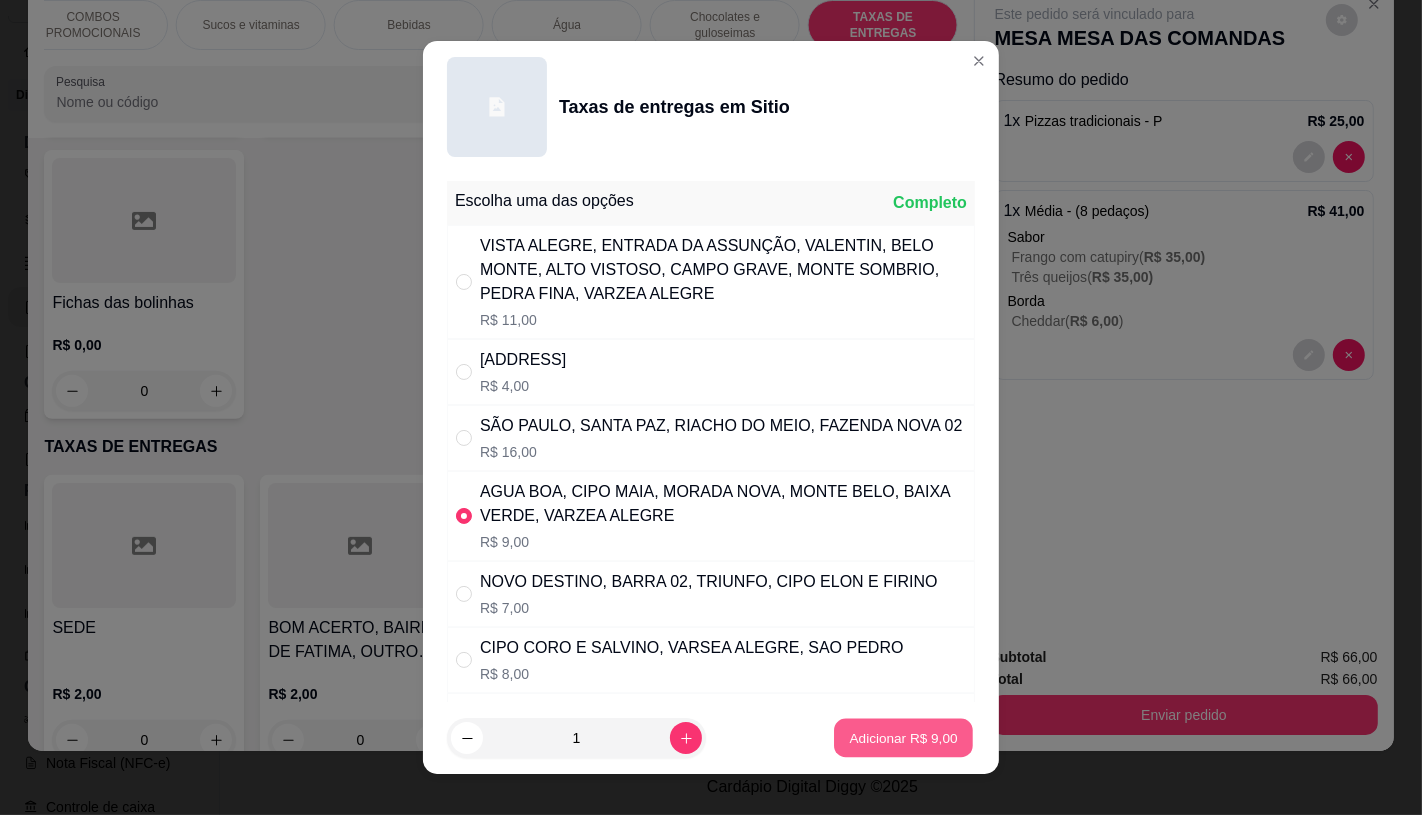 click on "Adicionar   R$ 9,00" at bounding box center (903, 738) 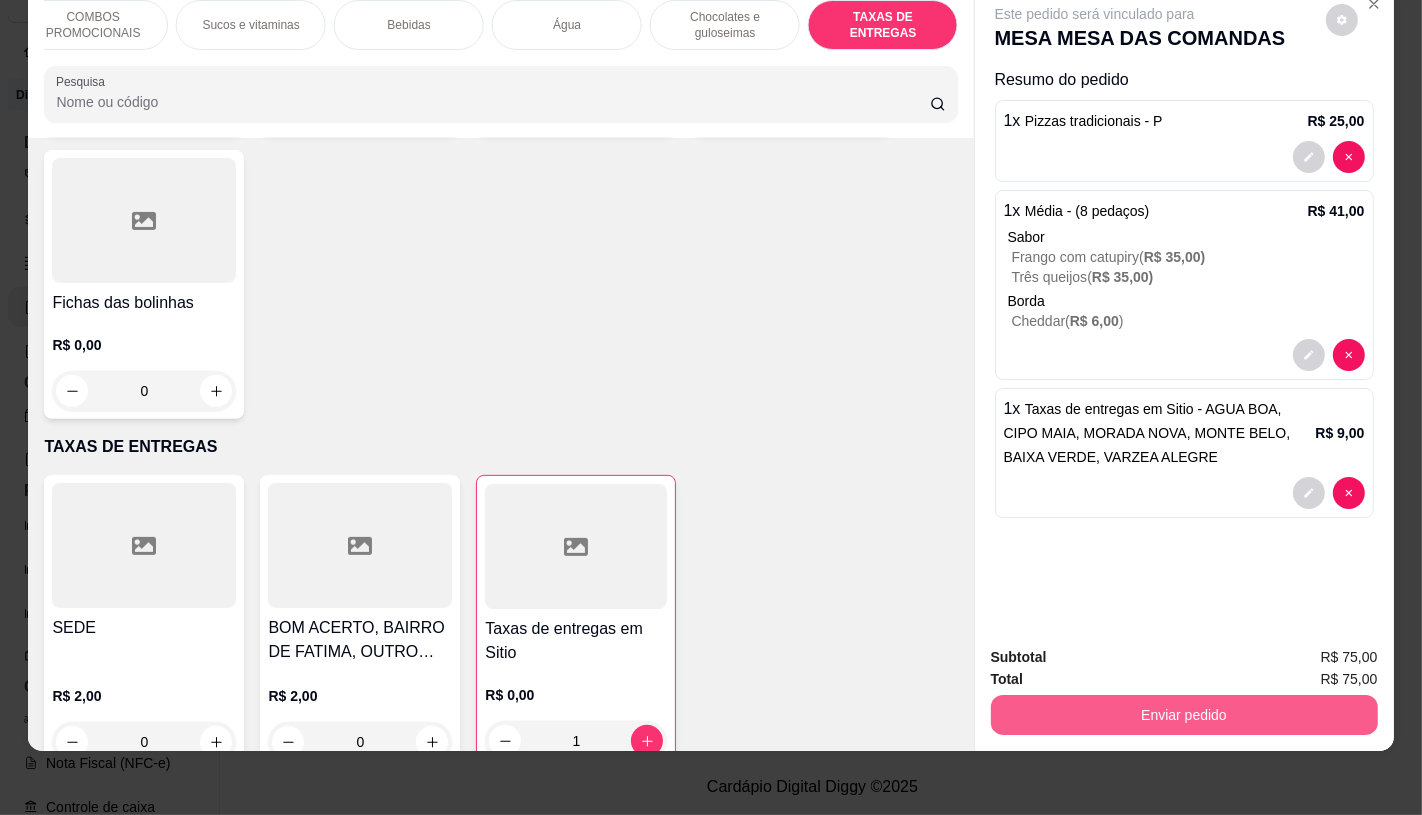 click on "Enviar pedido" at bounding box center [1184, 715] 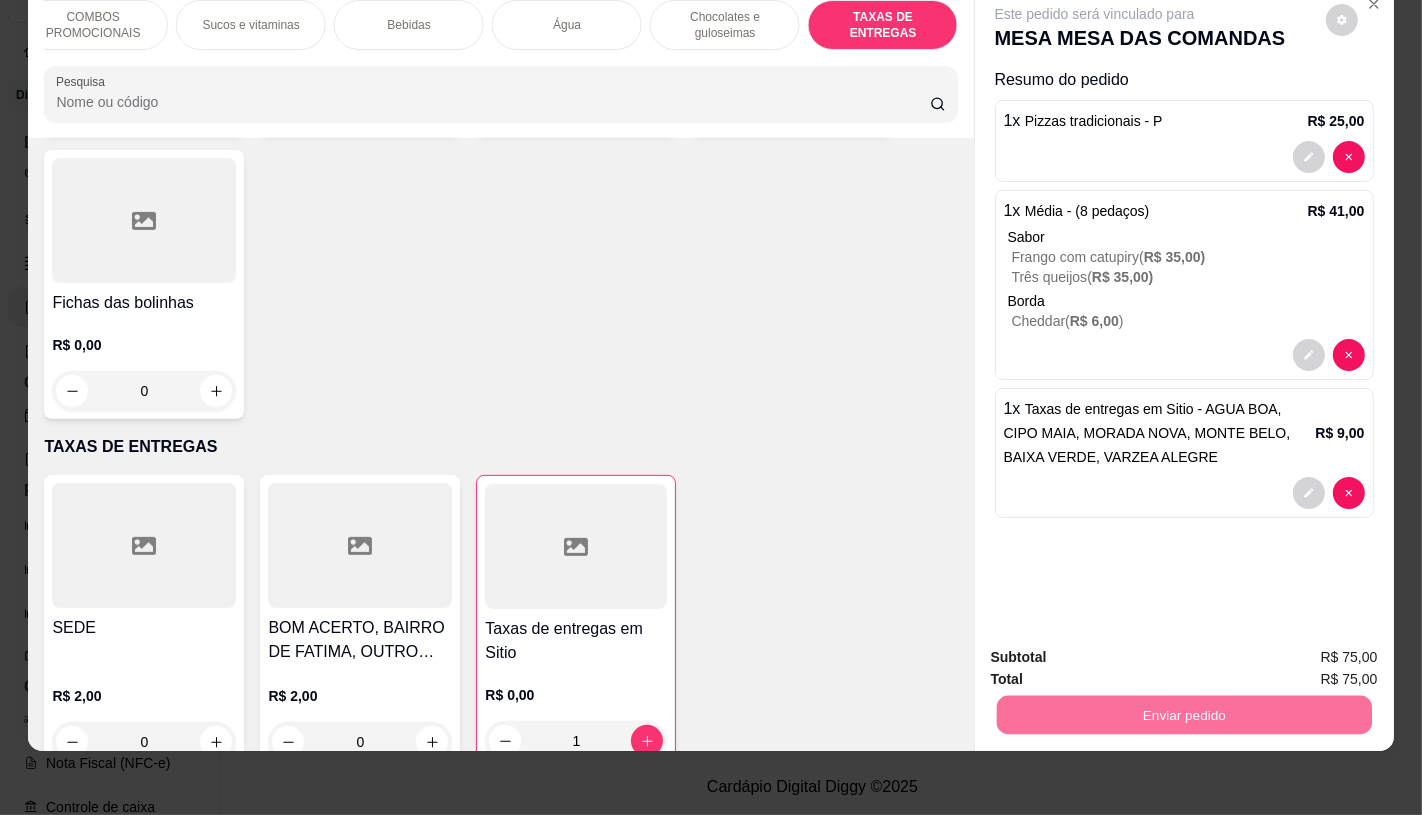 click on "Não registrar e enviar pedido" at bounding box center [1117, 650] 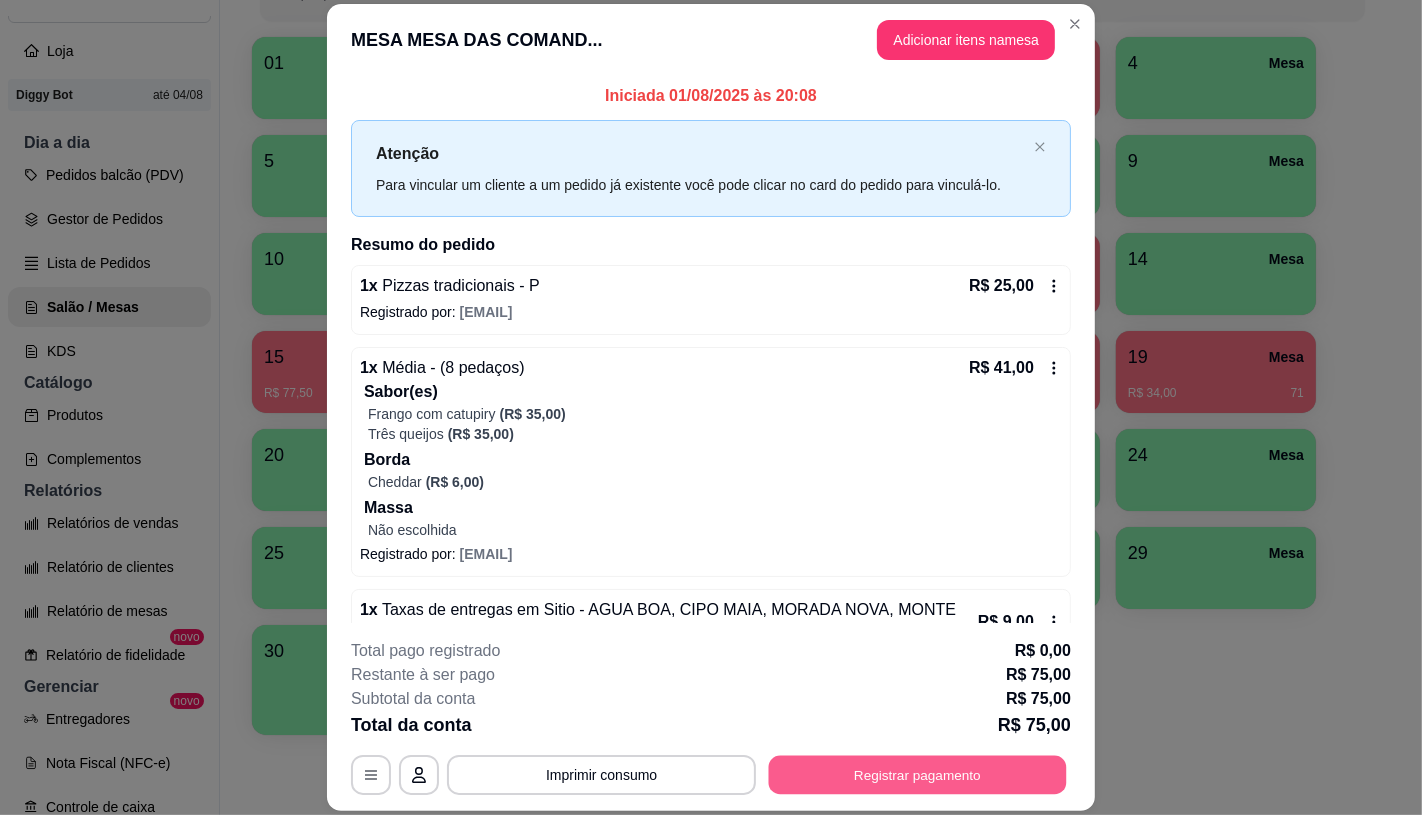 click on "Registrar pagamento" at bounding box center [918, 775] 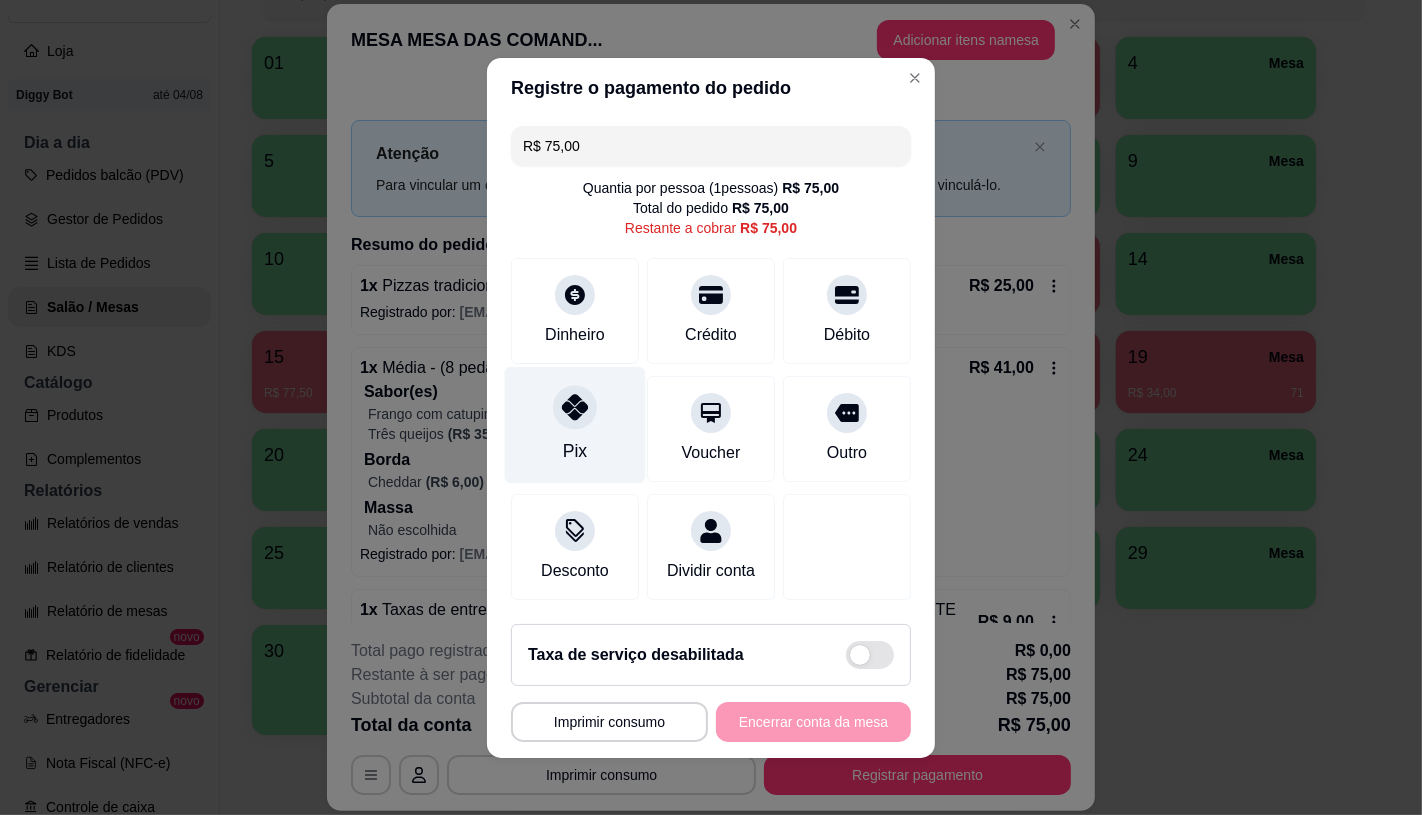 click at bounding box center [575, 407] 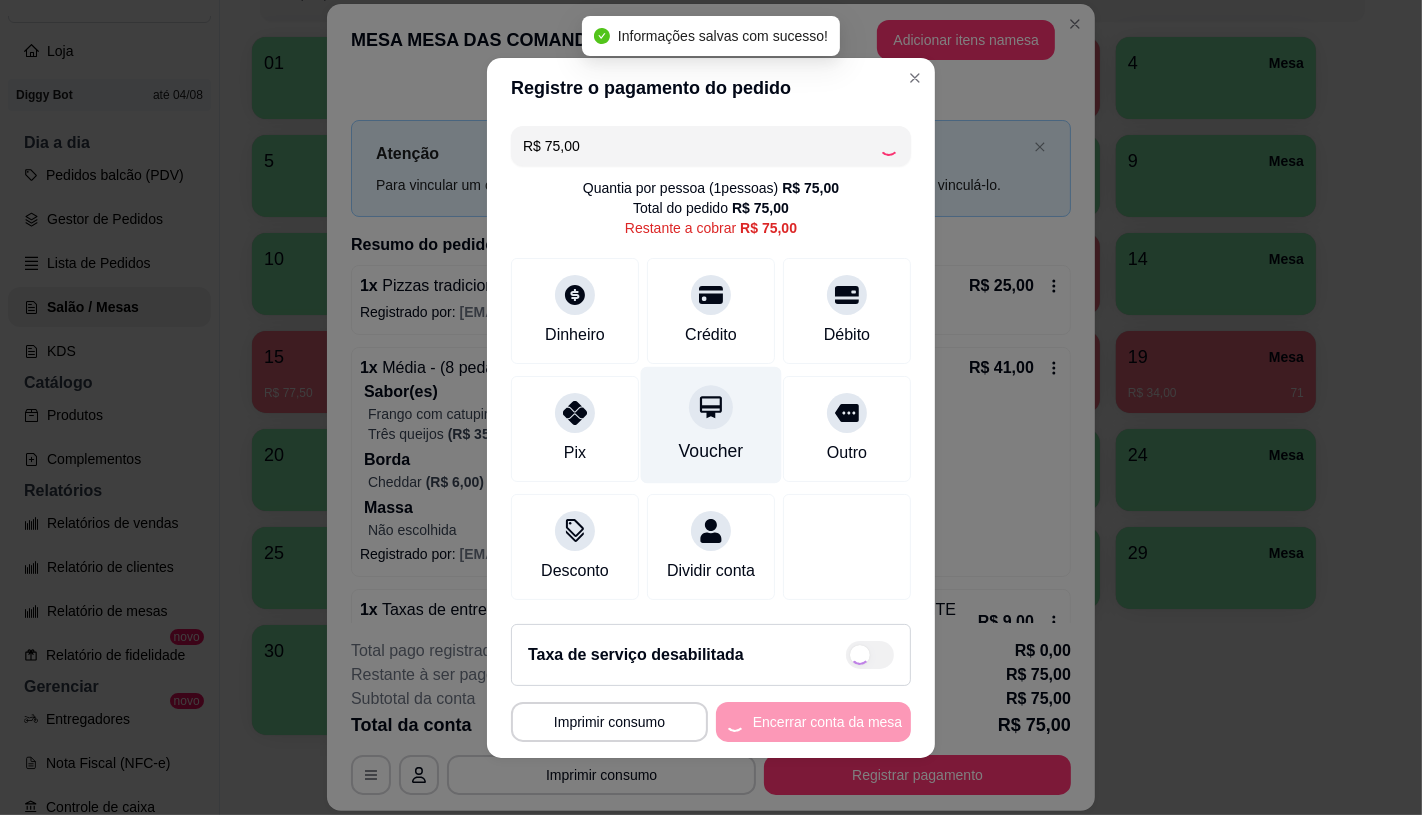 type on "R$ 0,00" 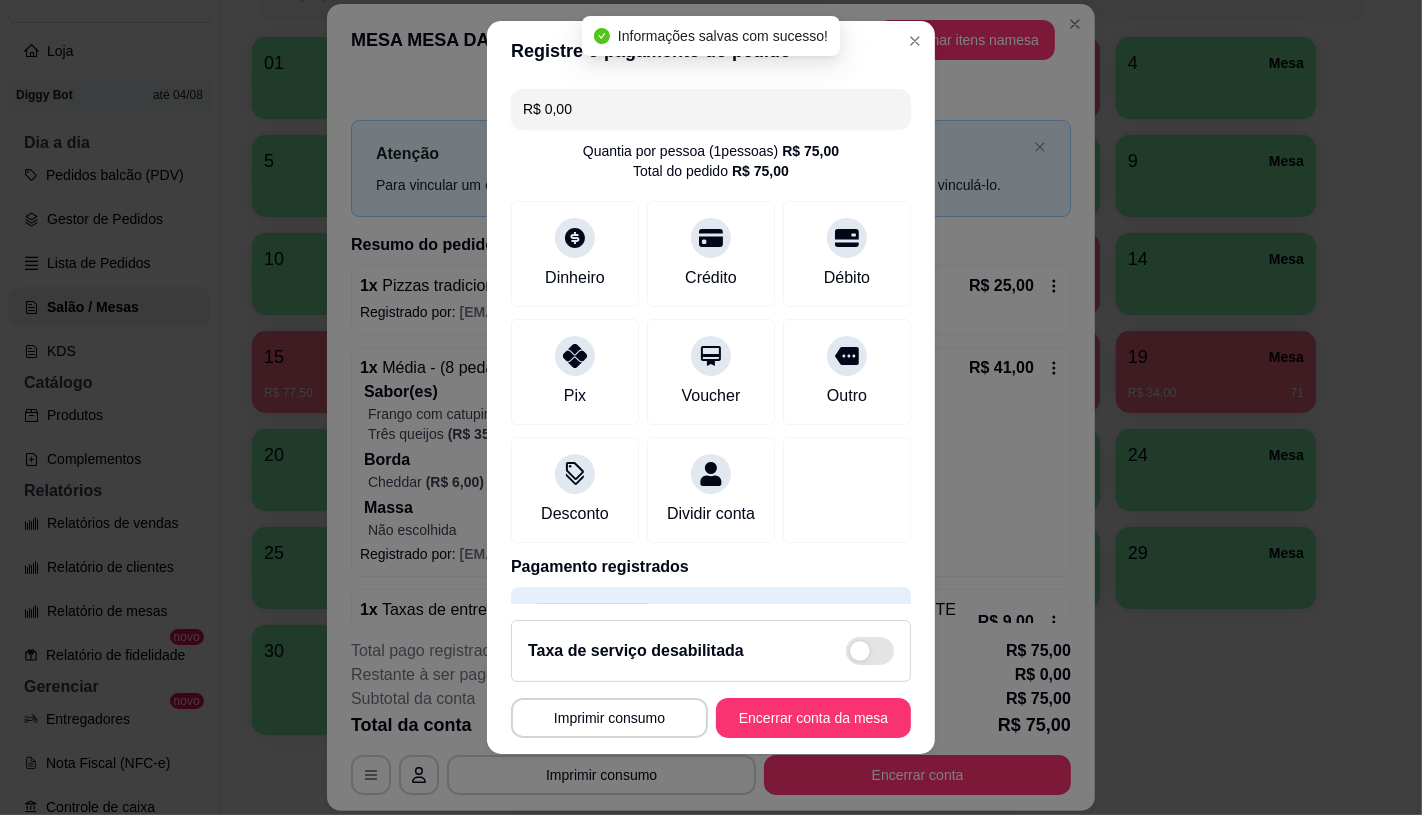 scroll, scrollTop: 23, scrollLeft: 0, axis: vertical 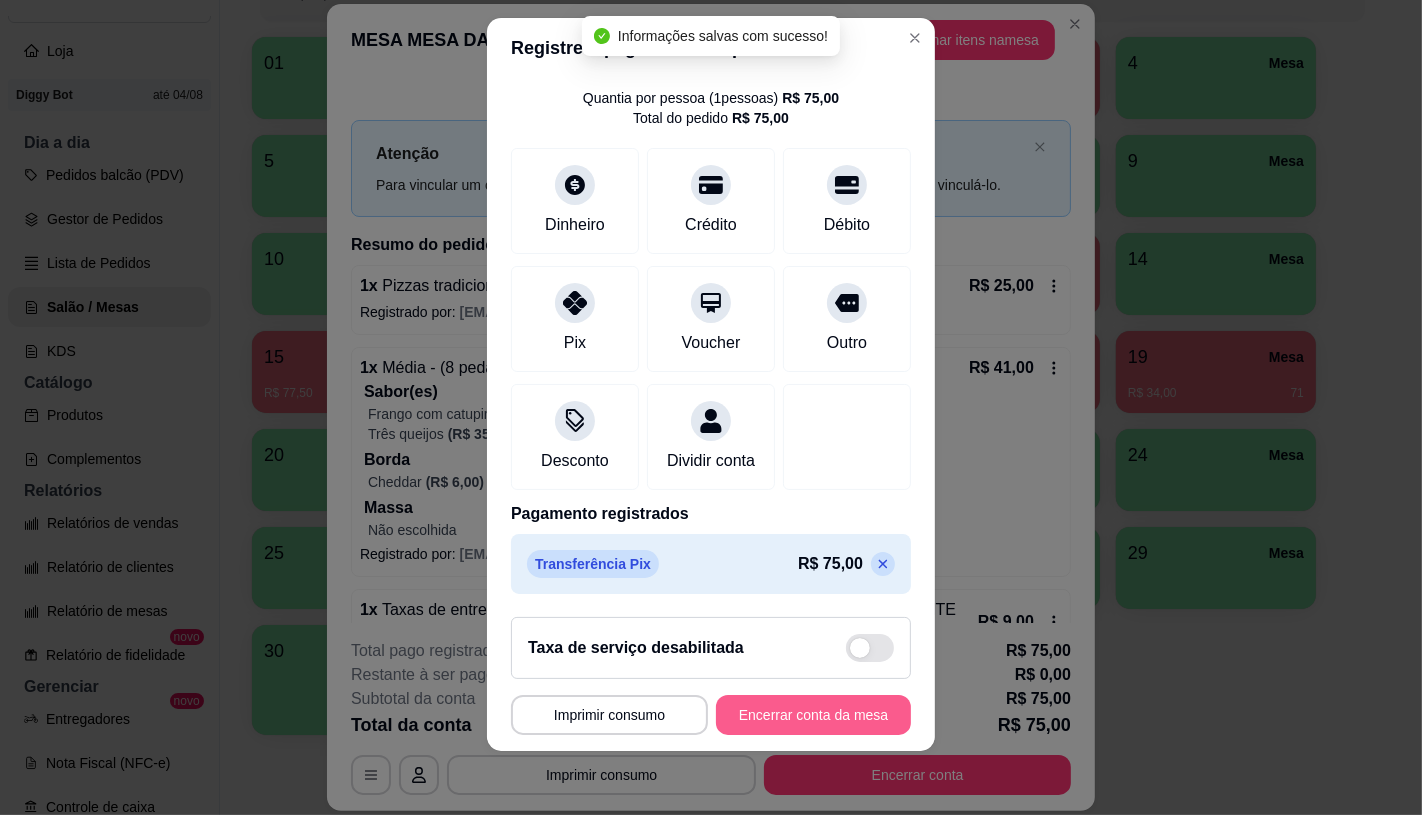 click on "Encerrar conta da mesa" at bounding box center [813, 715] 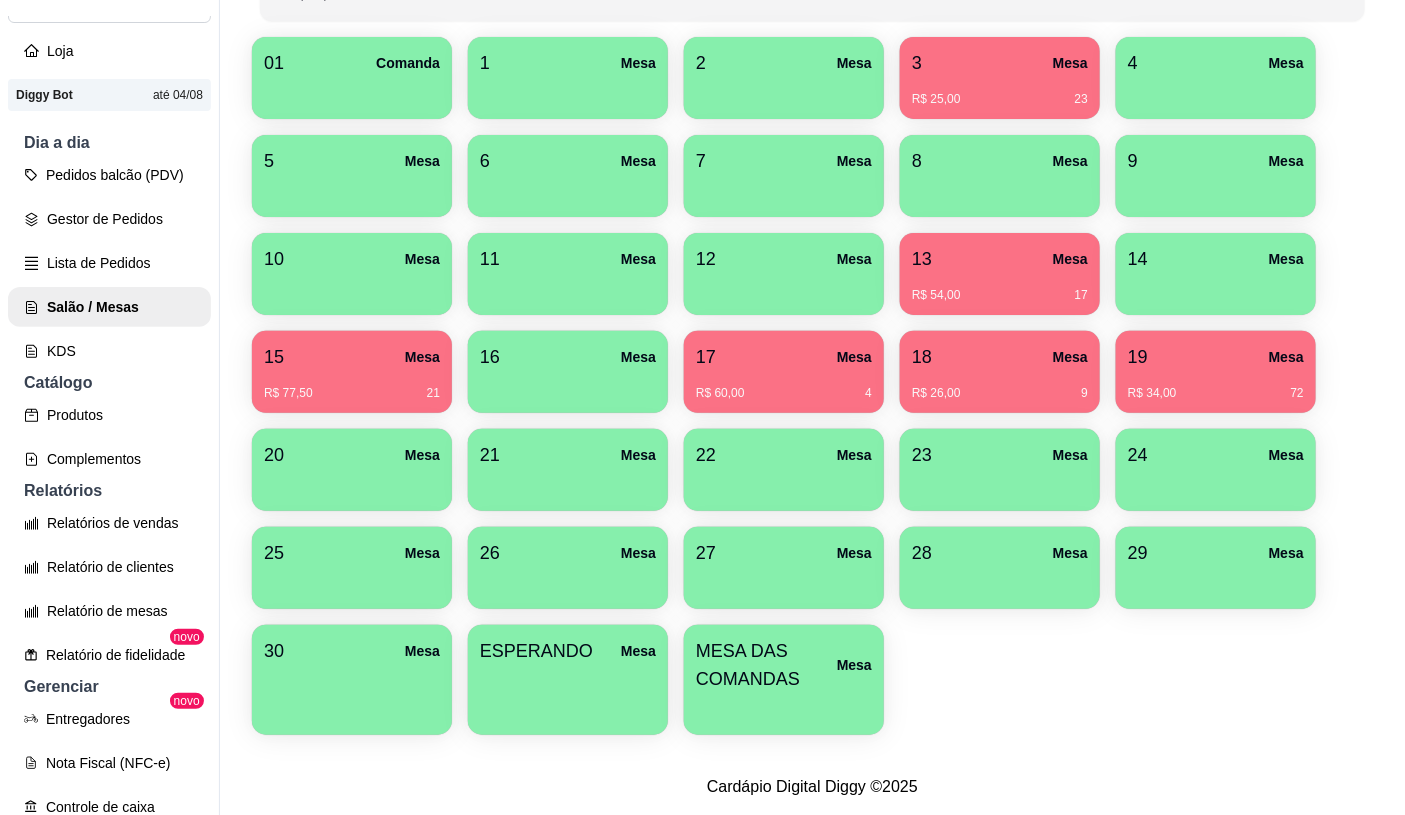 click on "18 Mesa R$ 26,00 9" at bounding box center [1000, 372] 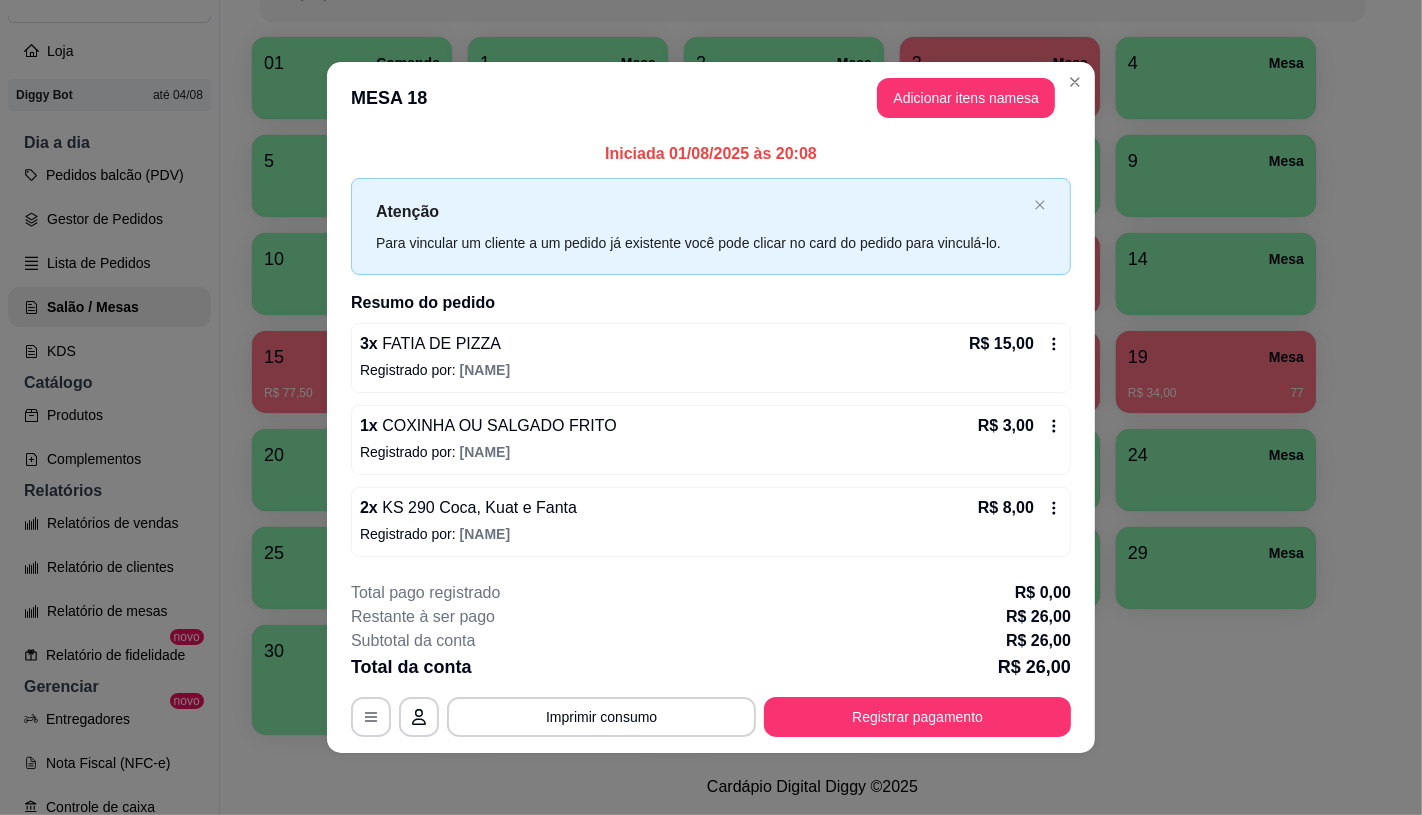 scroll, scrollTop: 2, scrollLeft: 0, axis: vertical 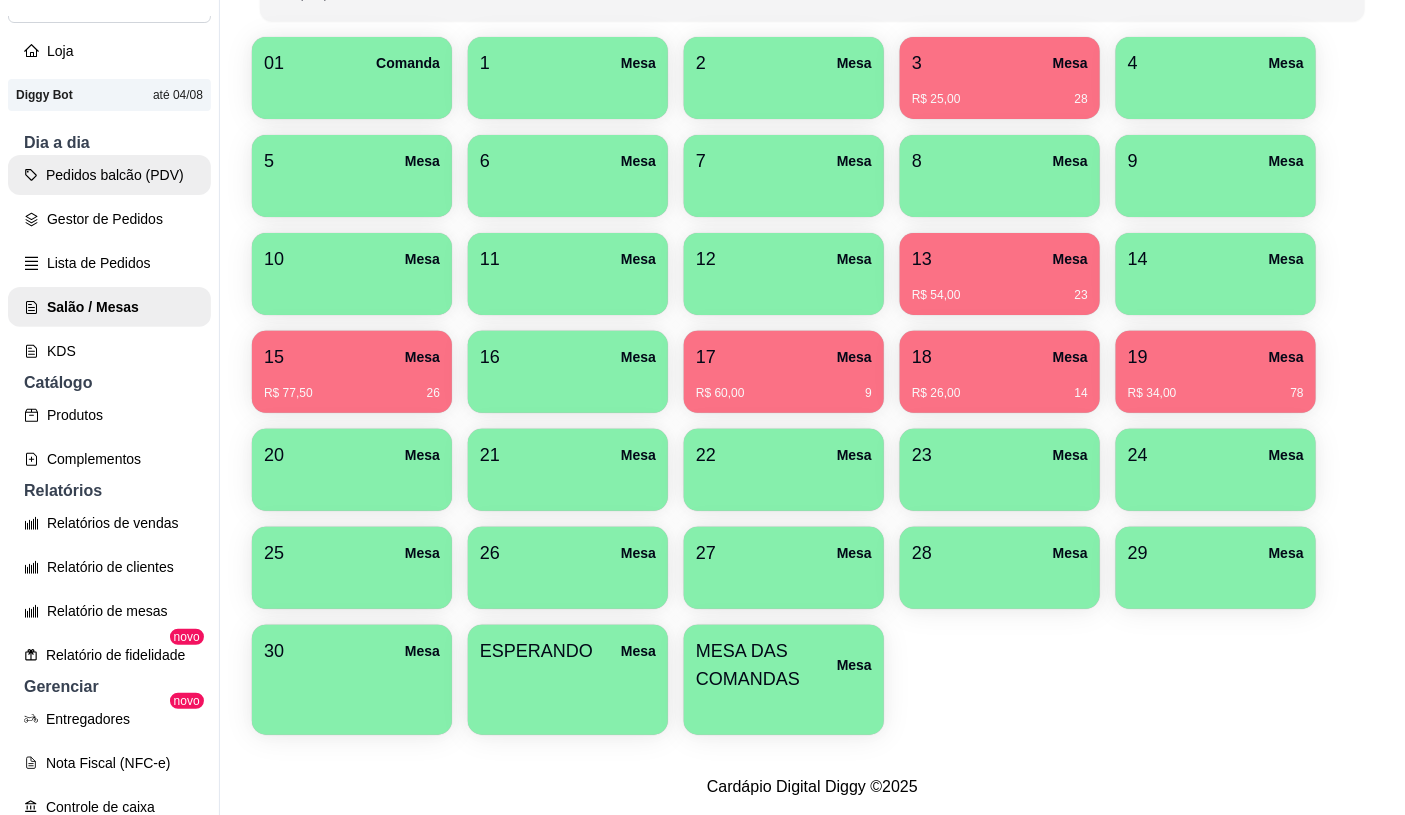 click on "Pedidos balcão (PDV)" at bounding box center (109, 175) 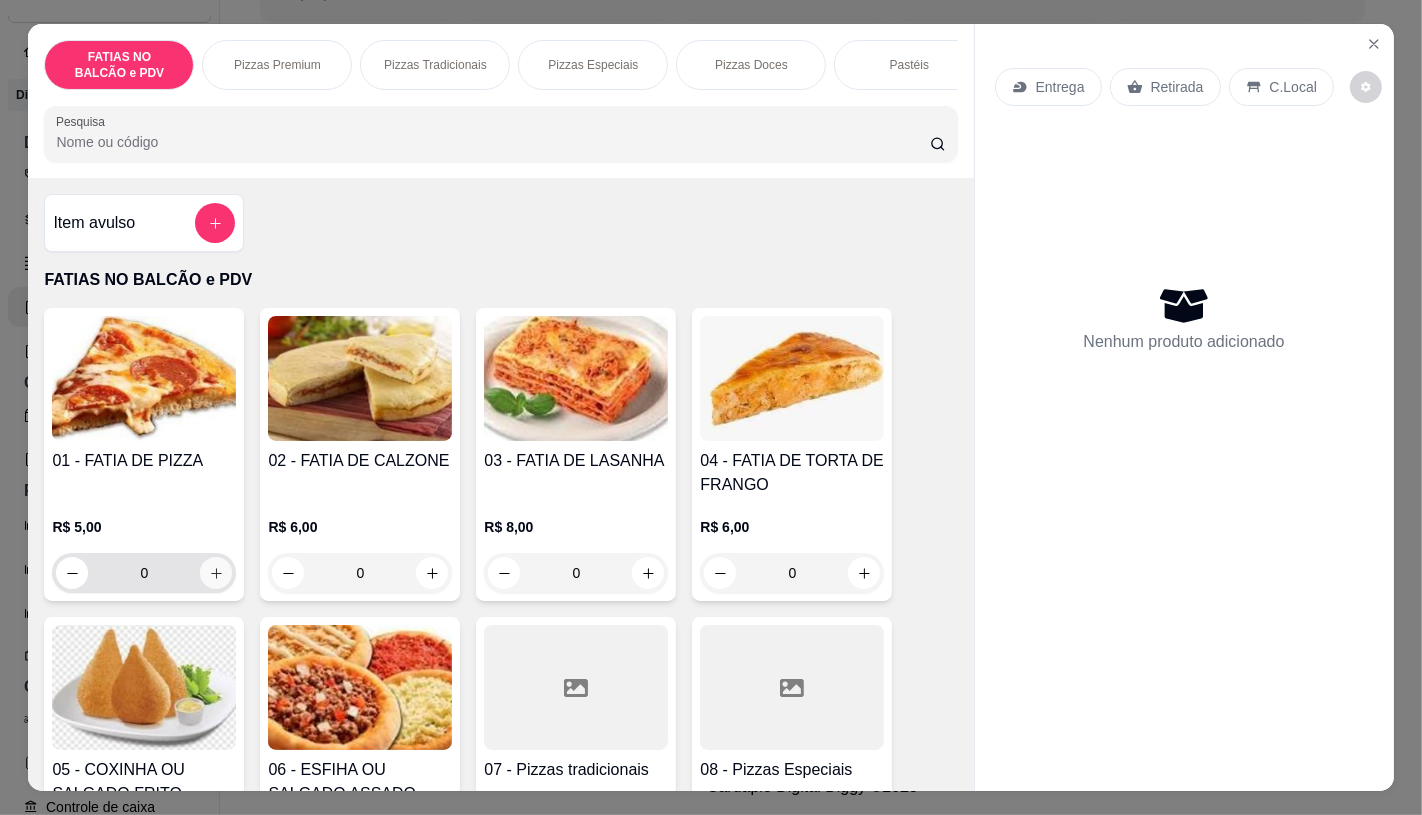 click 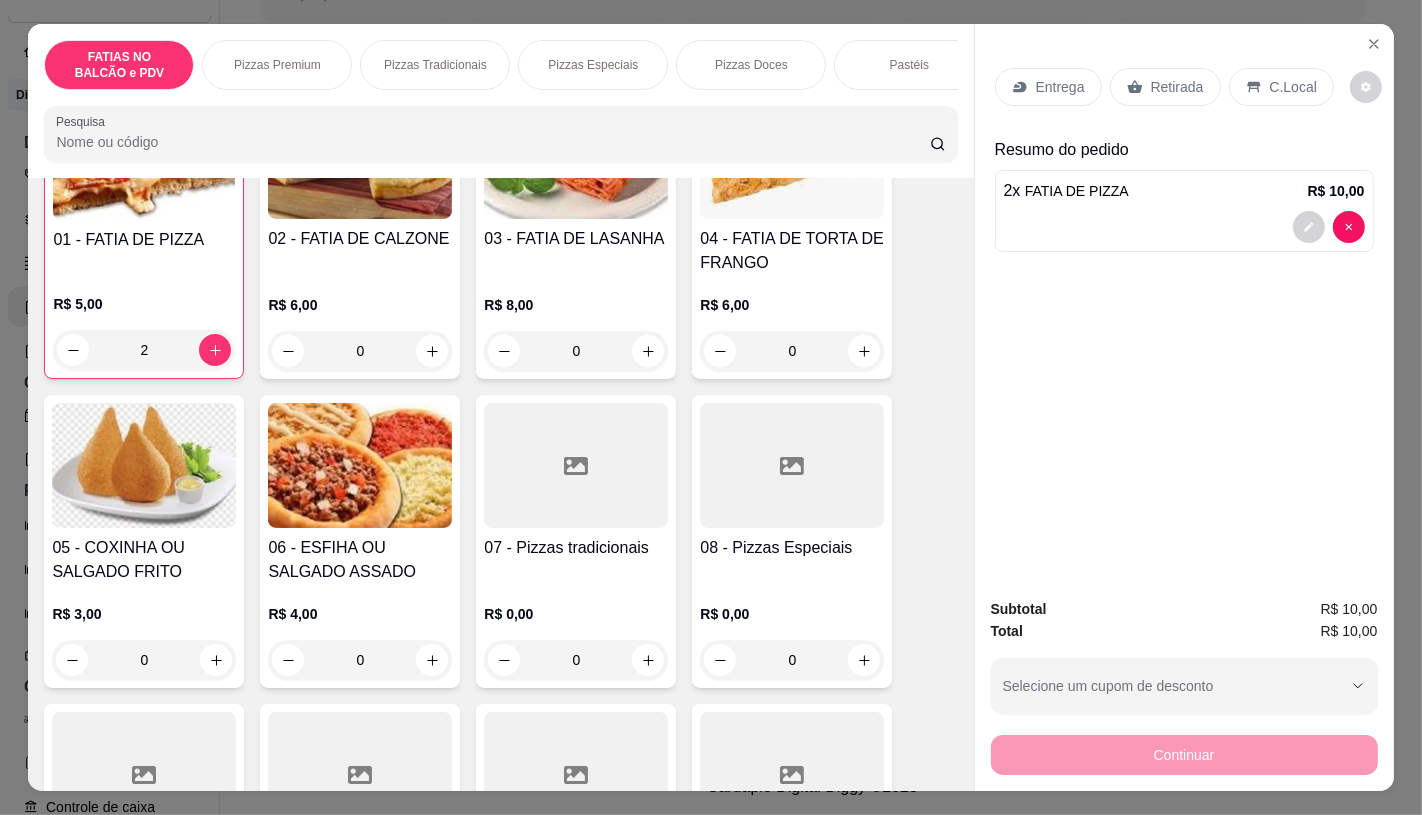 scroll, scrollTop: 333, scrollLeft: 0, axis: vertical 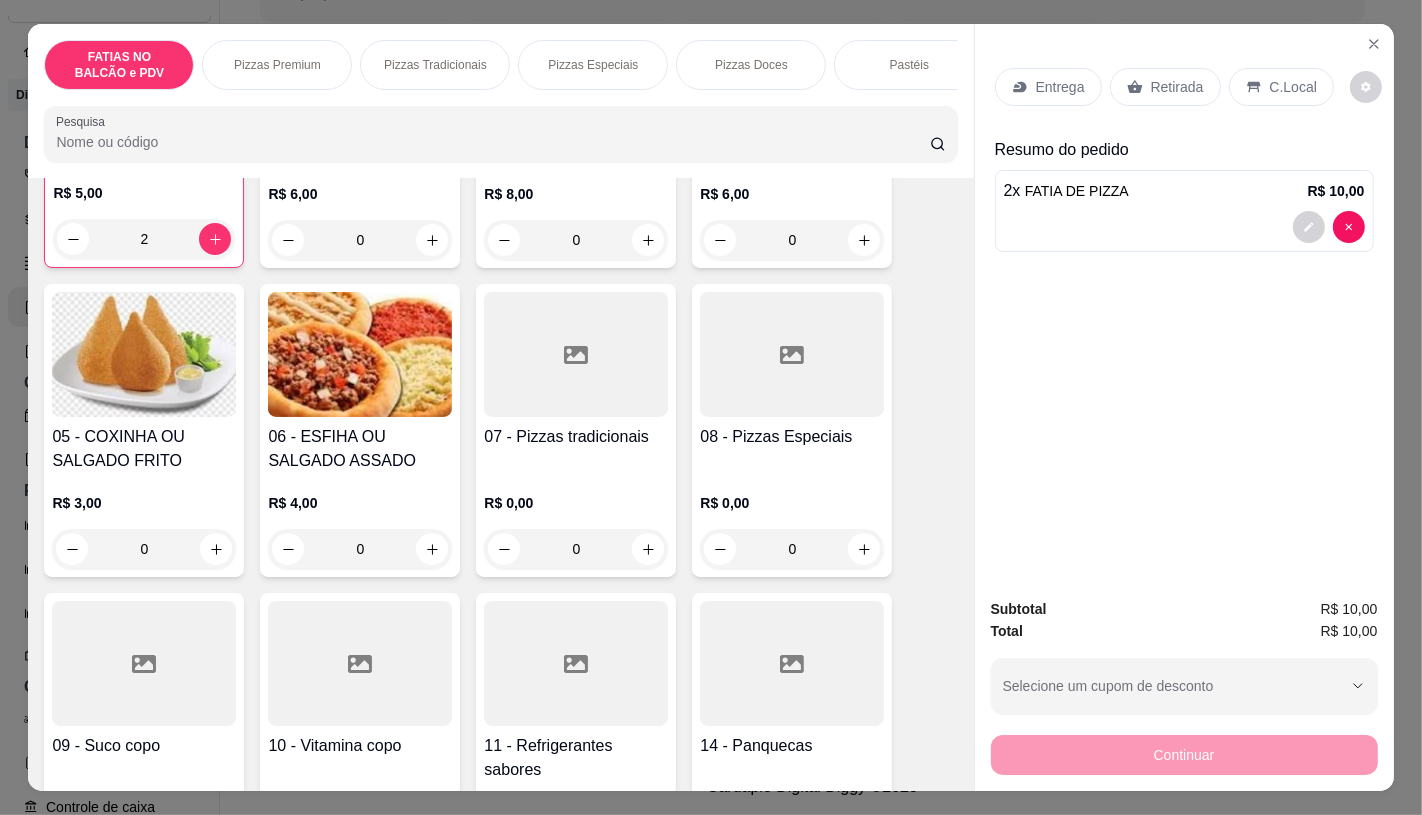 click at bounding box center (576, 663) 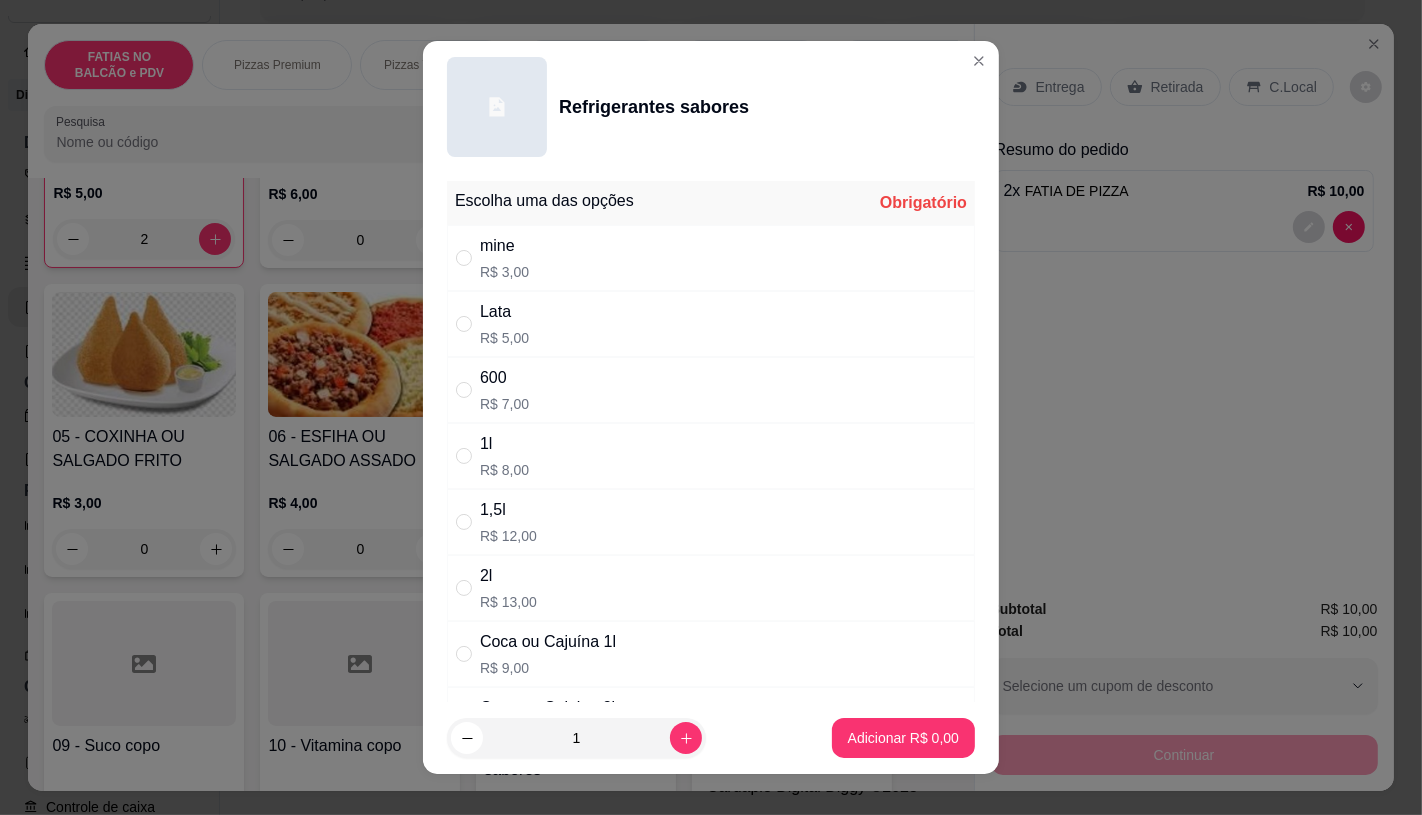 click on "mine" at bounding box center (504, 246) 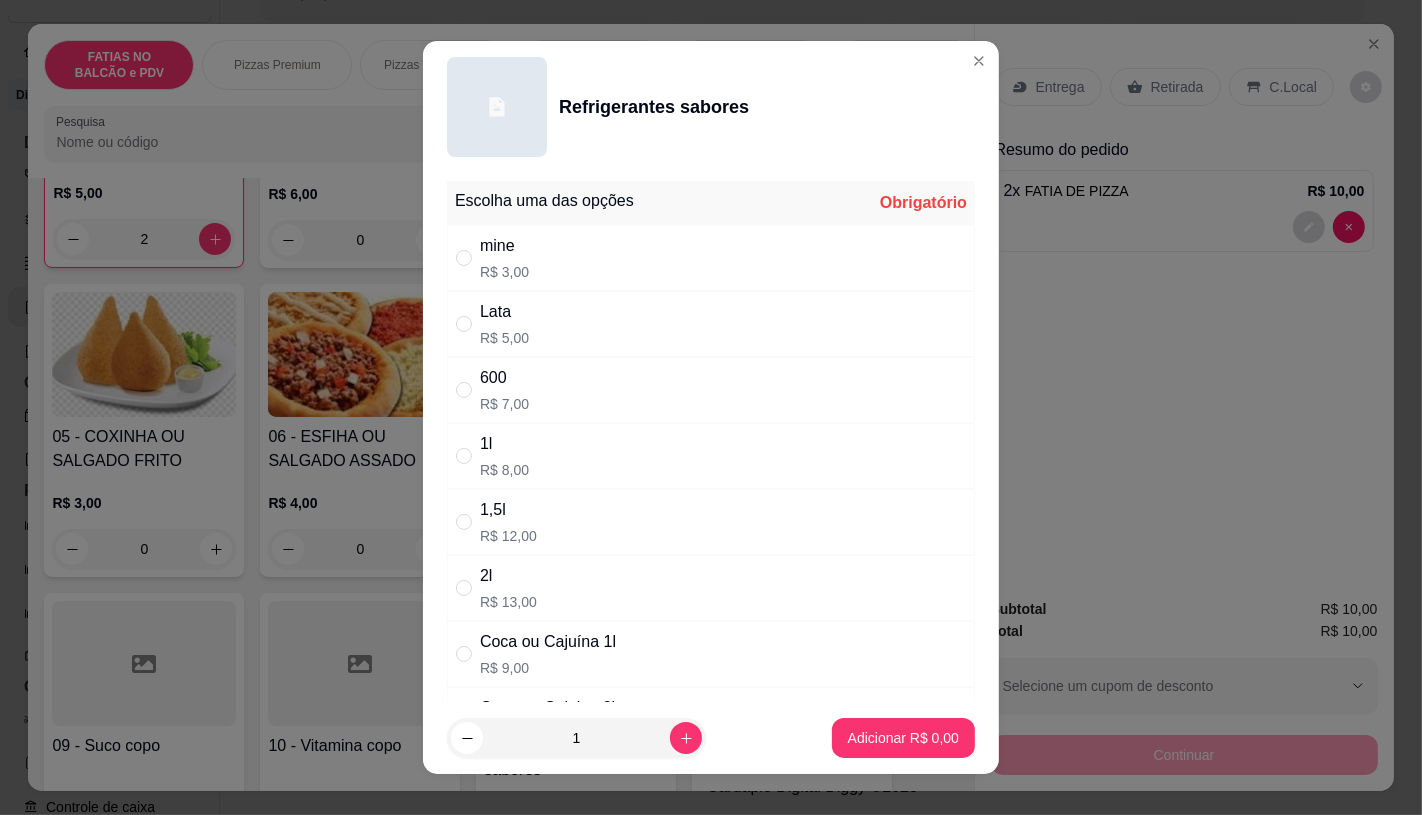 radio on "true" 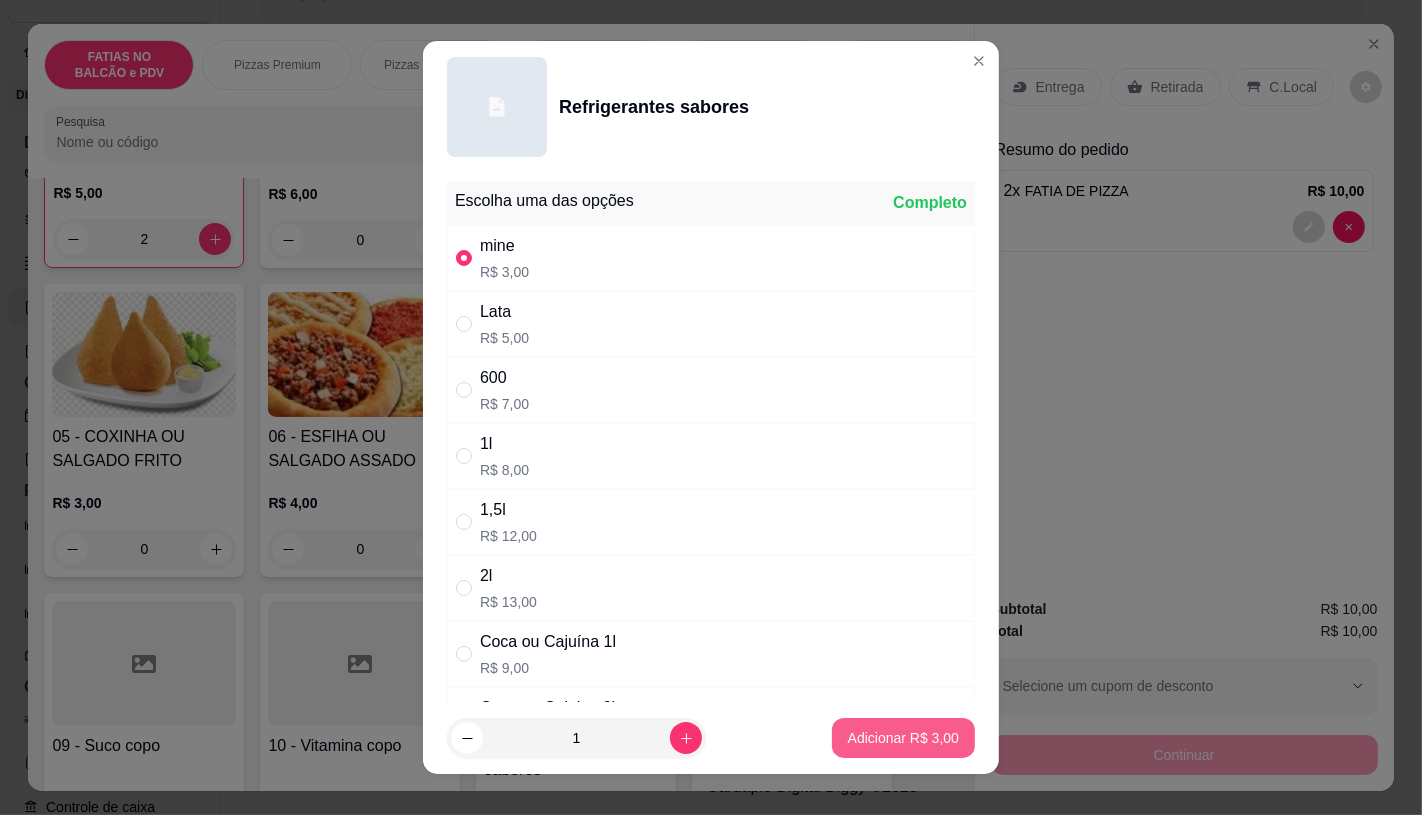 click on "Adicionar   R$ 3,00" at bounding box center (903, 738) 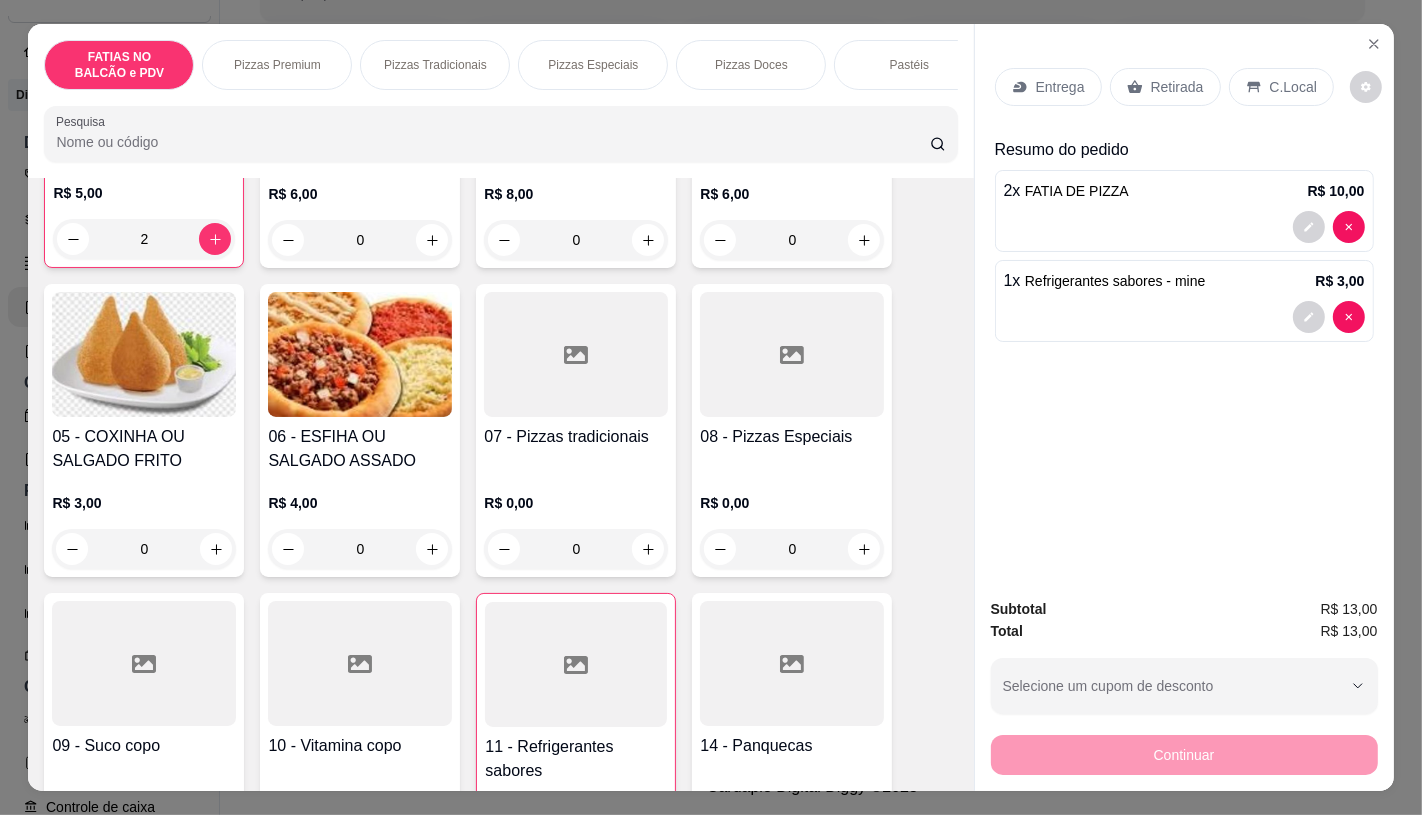 drag, startPoint x: 1140, startPoint y: 30, endPoint x: 1142, endPoint y: 43, distance: 13.152946 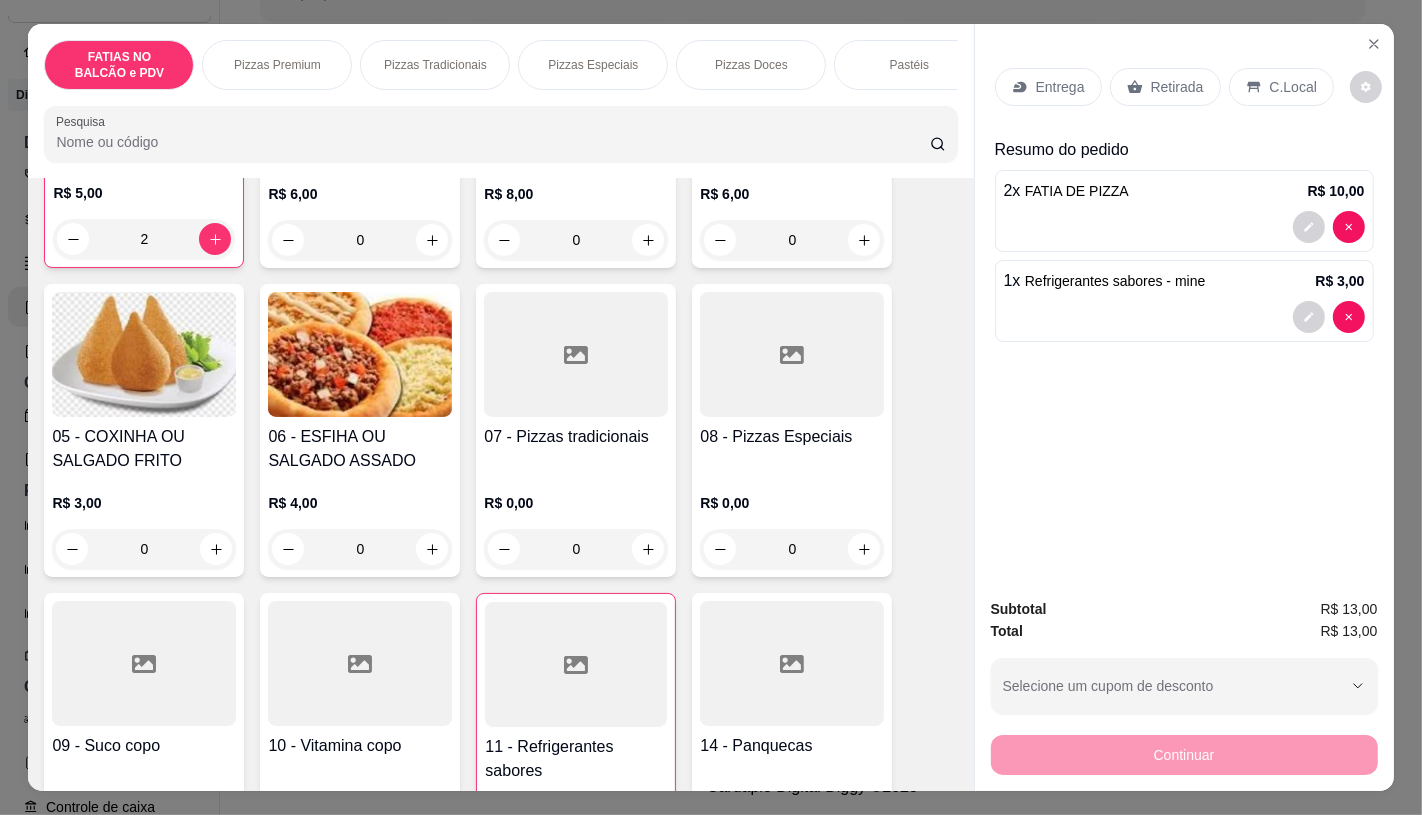click on "Entrega Retirada C.Local Resumo do pedido 2 x   FATIA DE PIZZA R$ 10,00 1 x   Refrigerantes sabores  - mine R$ 3,00" at bounding box center (1184, 302) 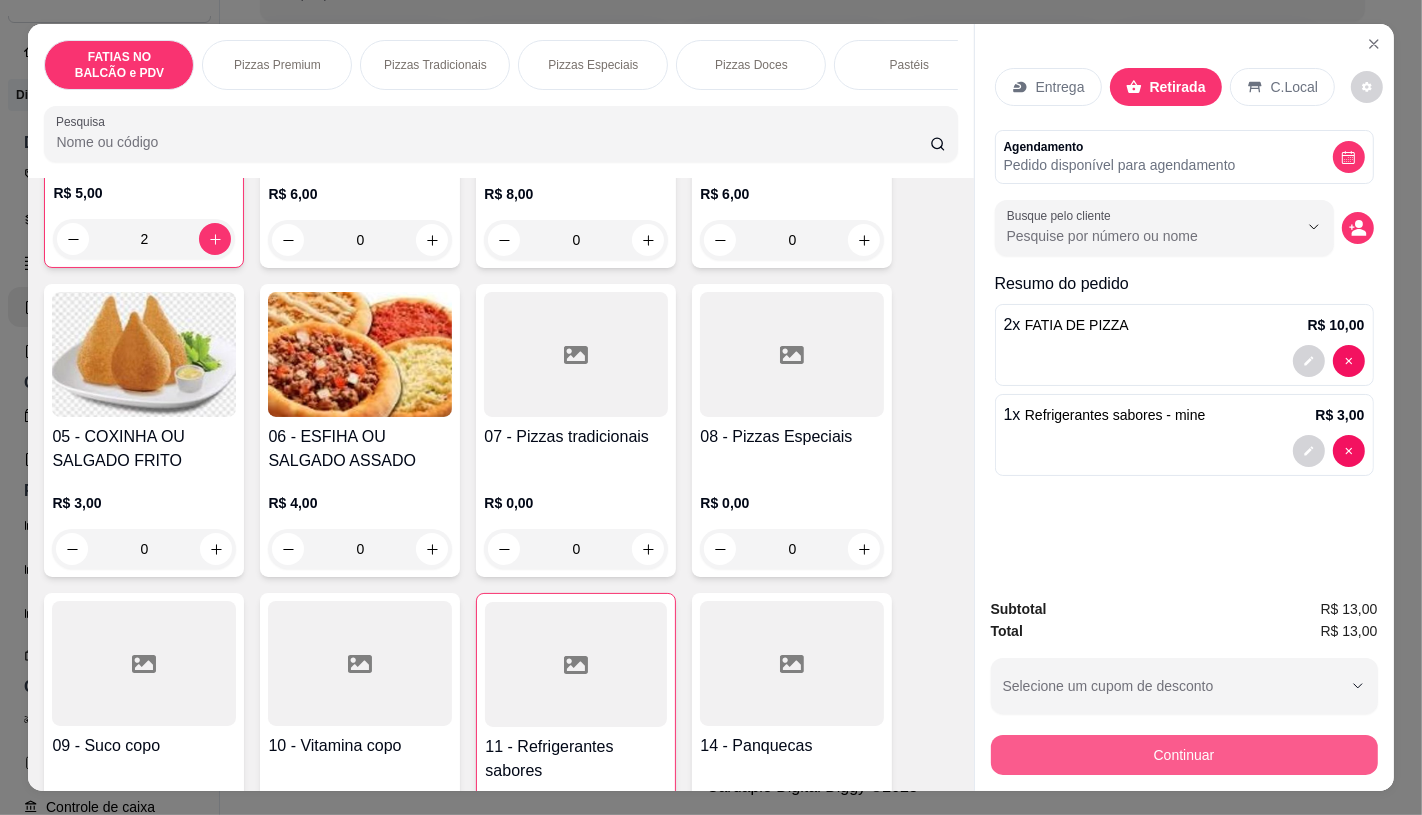 click on "Continuar" at bounding box center (1184, 755) 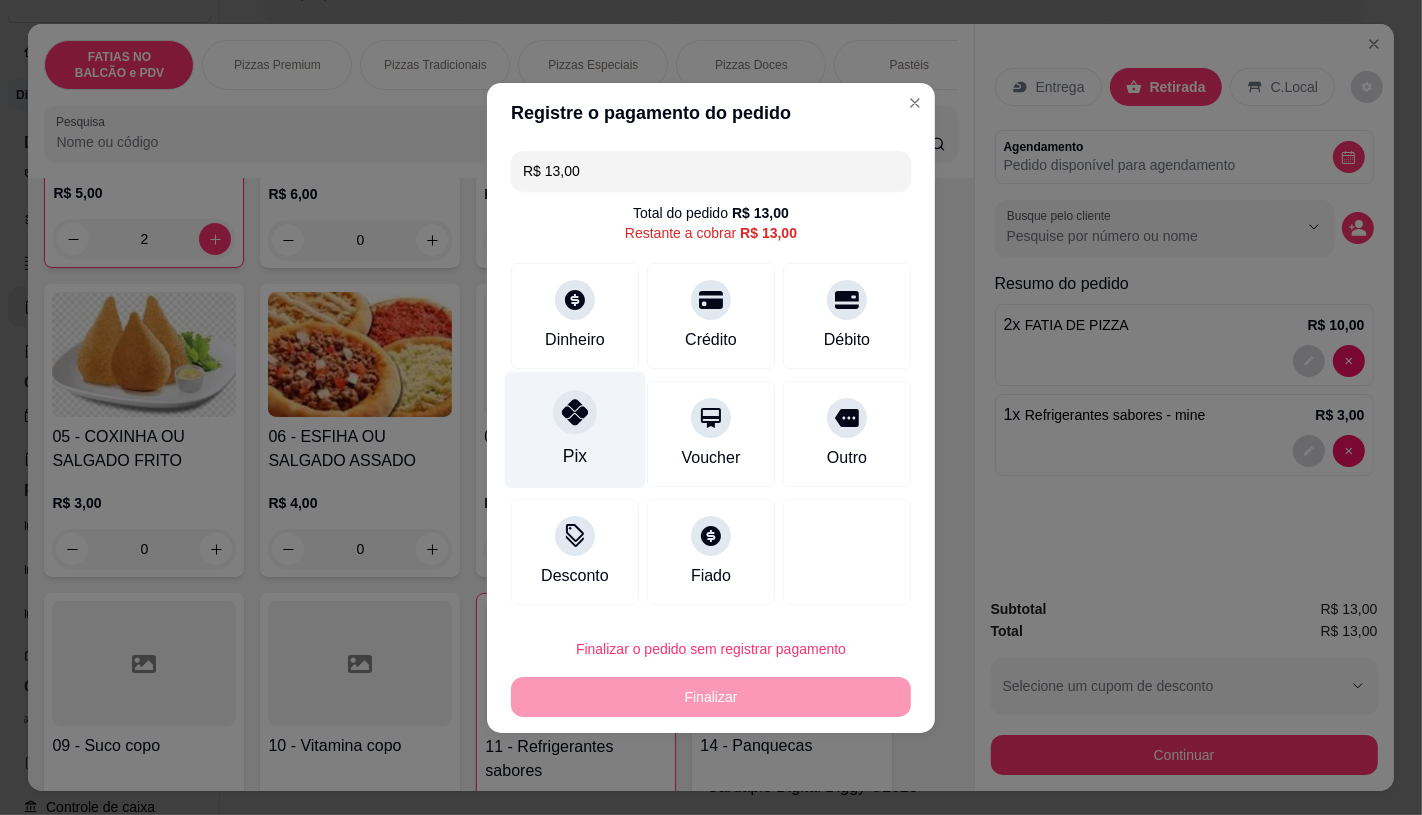 drag, startPoint x: 564, startPoint y: 454, endPoint x: 568, endPoint y: 443, distance: 11.7046995 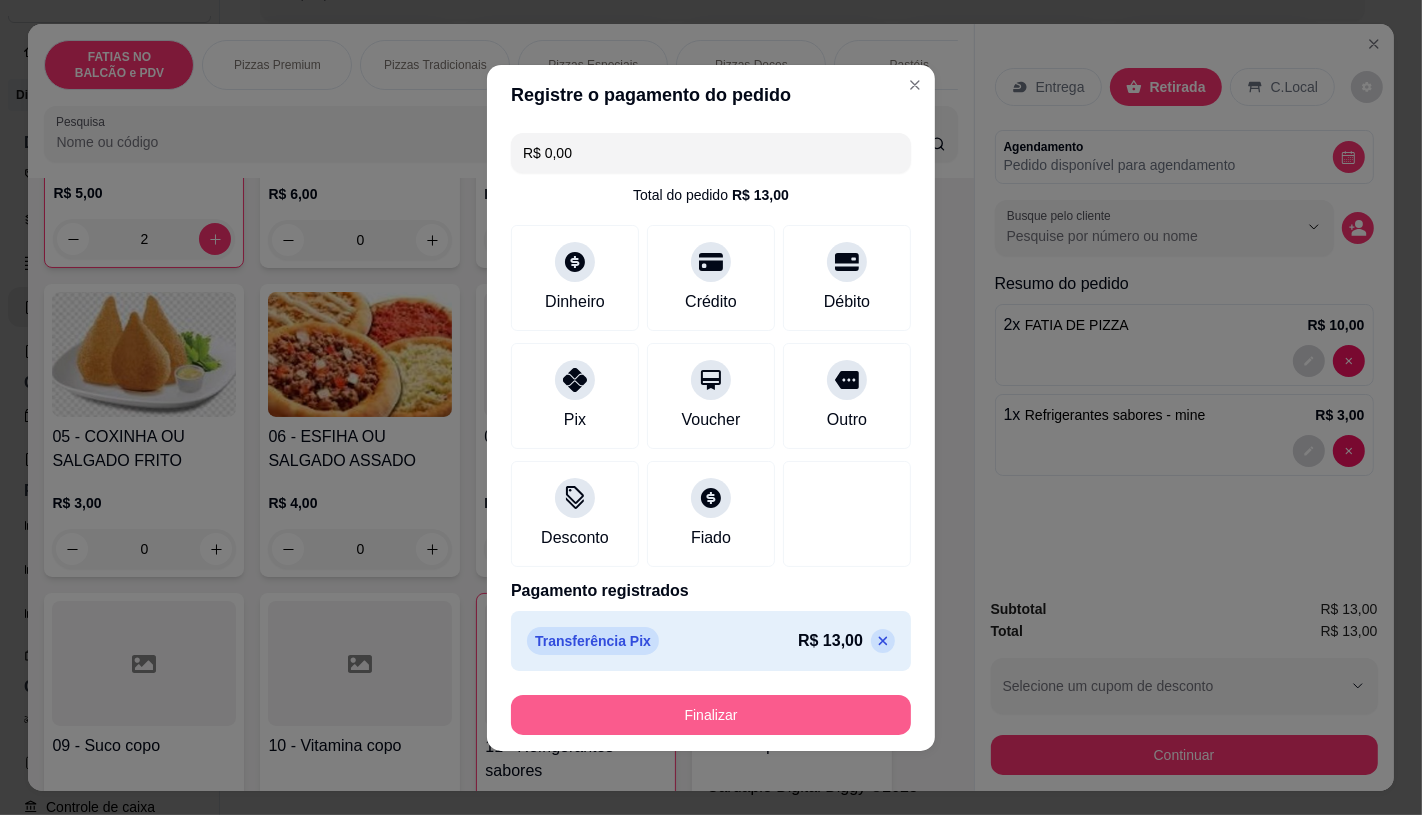 click on "Finalizar" at bounding box center [711, 715] 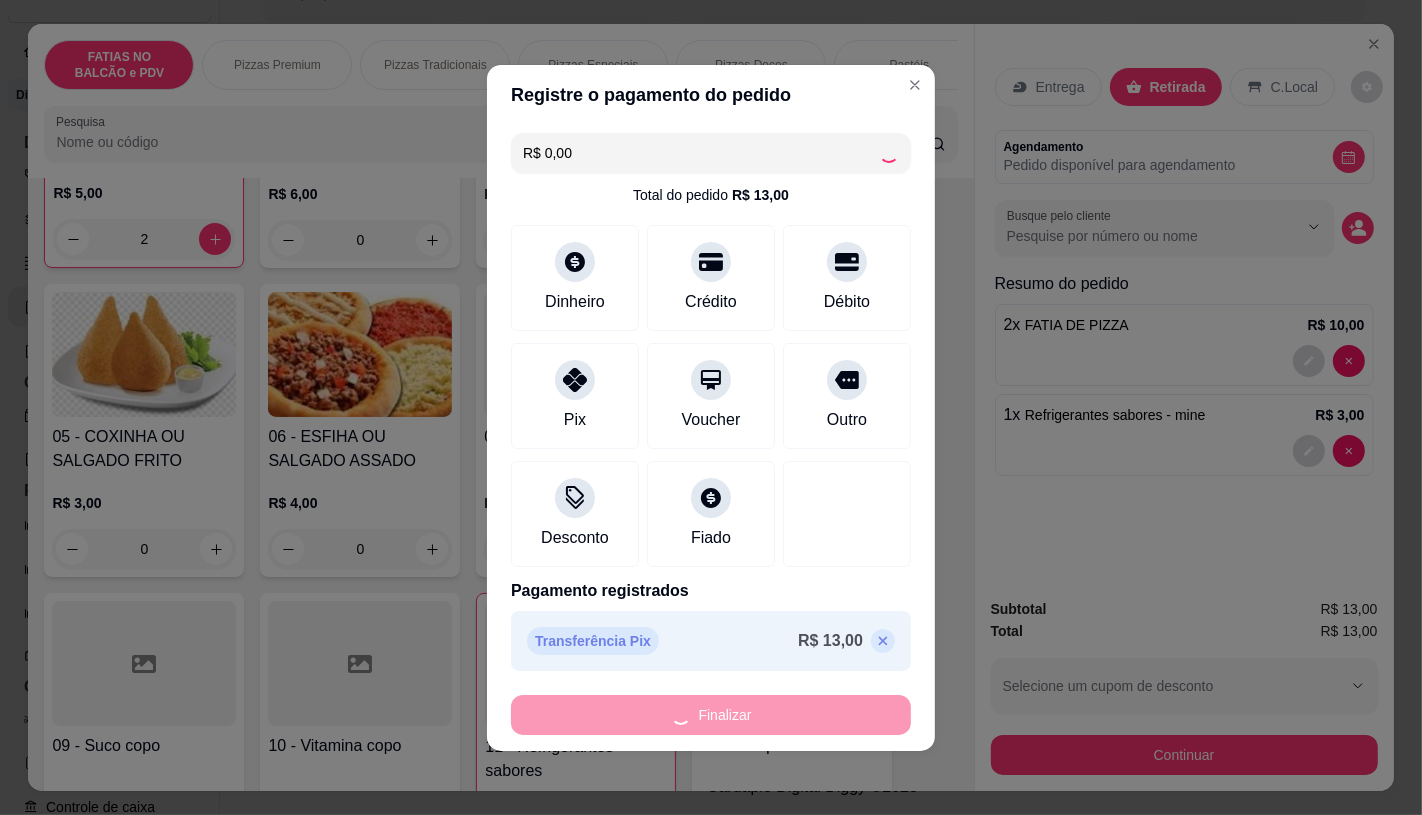 type on "0" 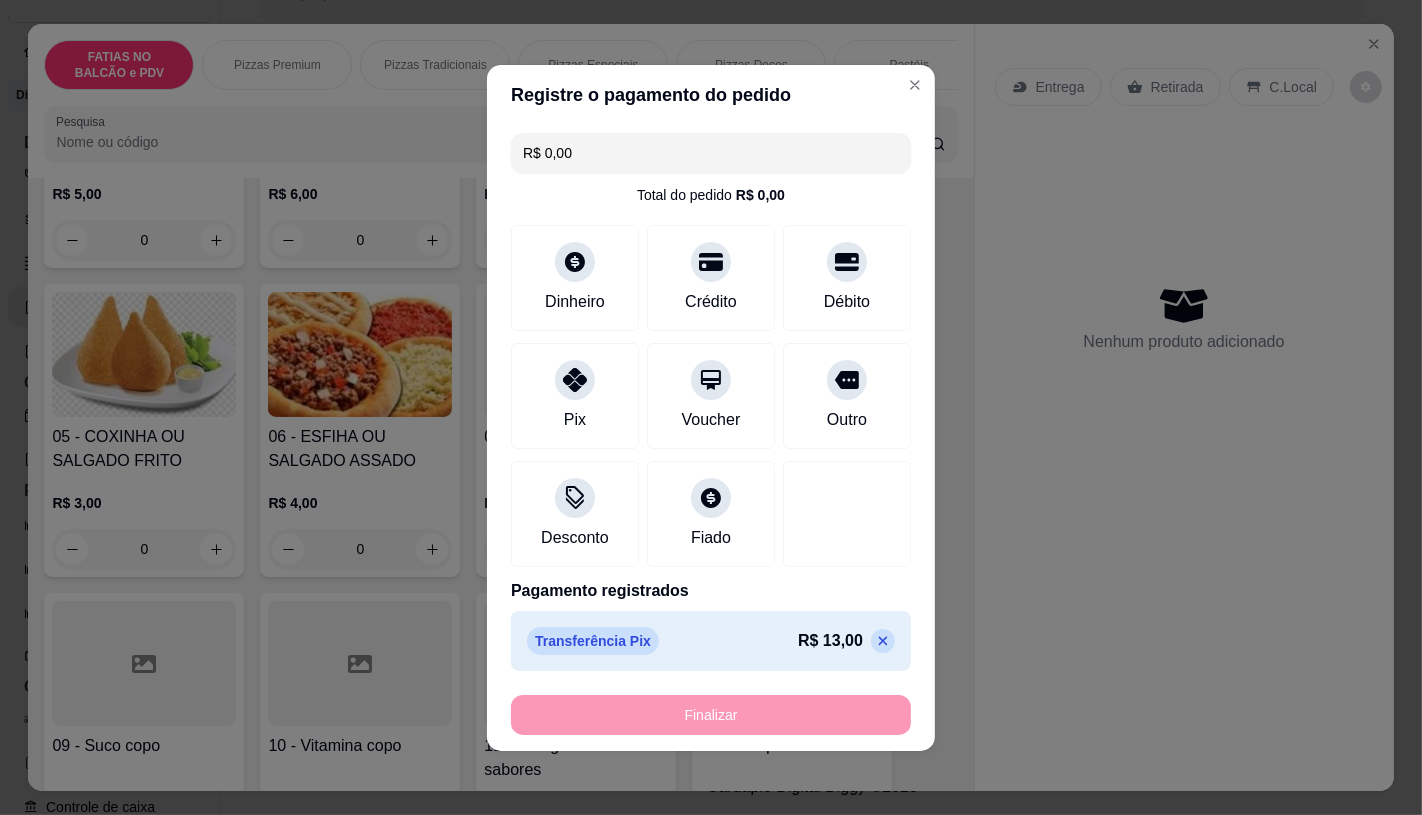 type on "-R$ 13,00" 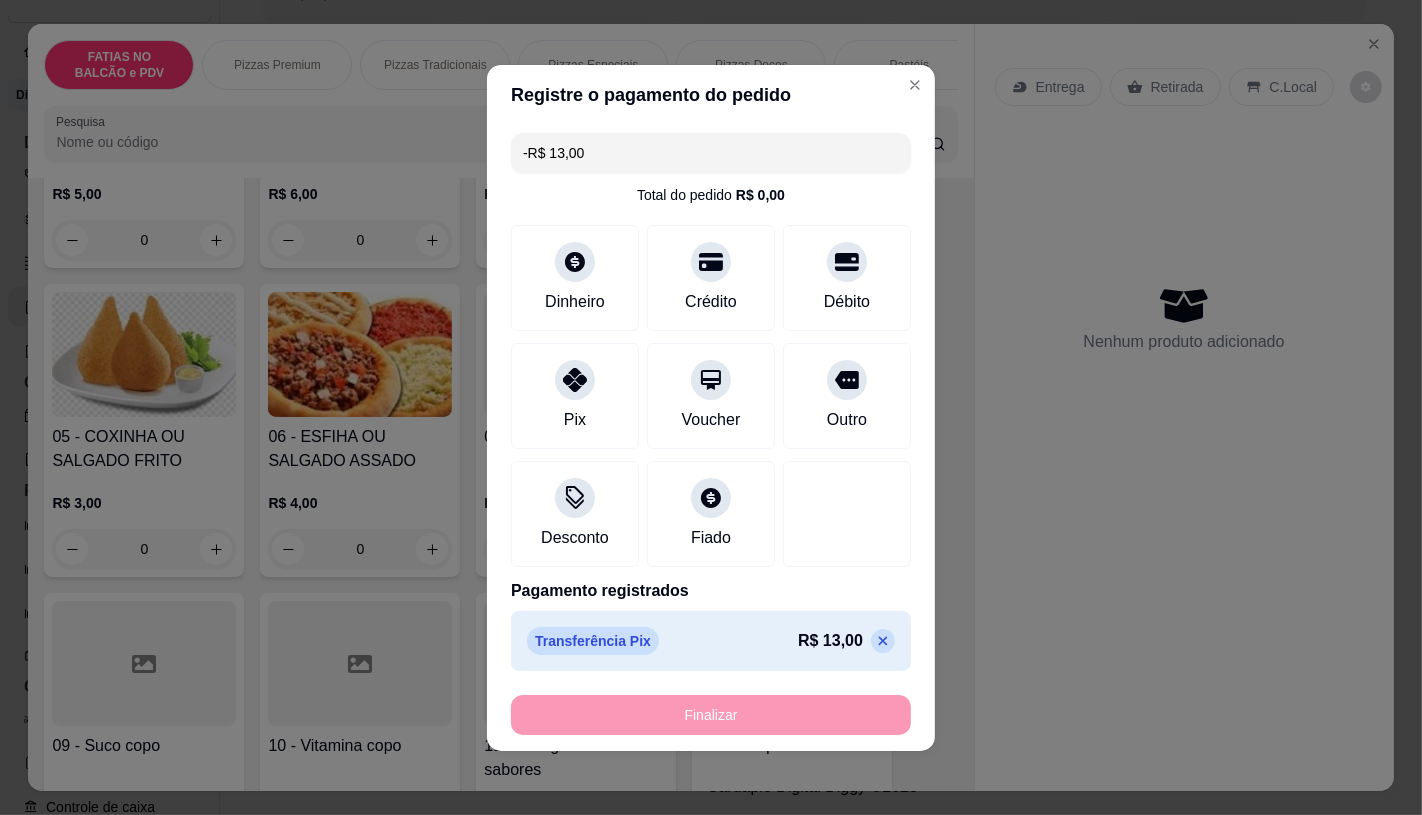 scroll, scrollTop: 334, scrollLeft: 0, axis: vertical 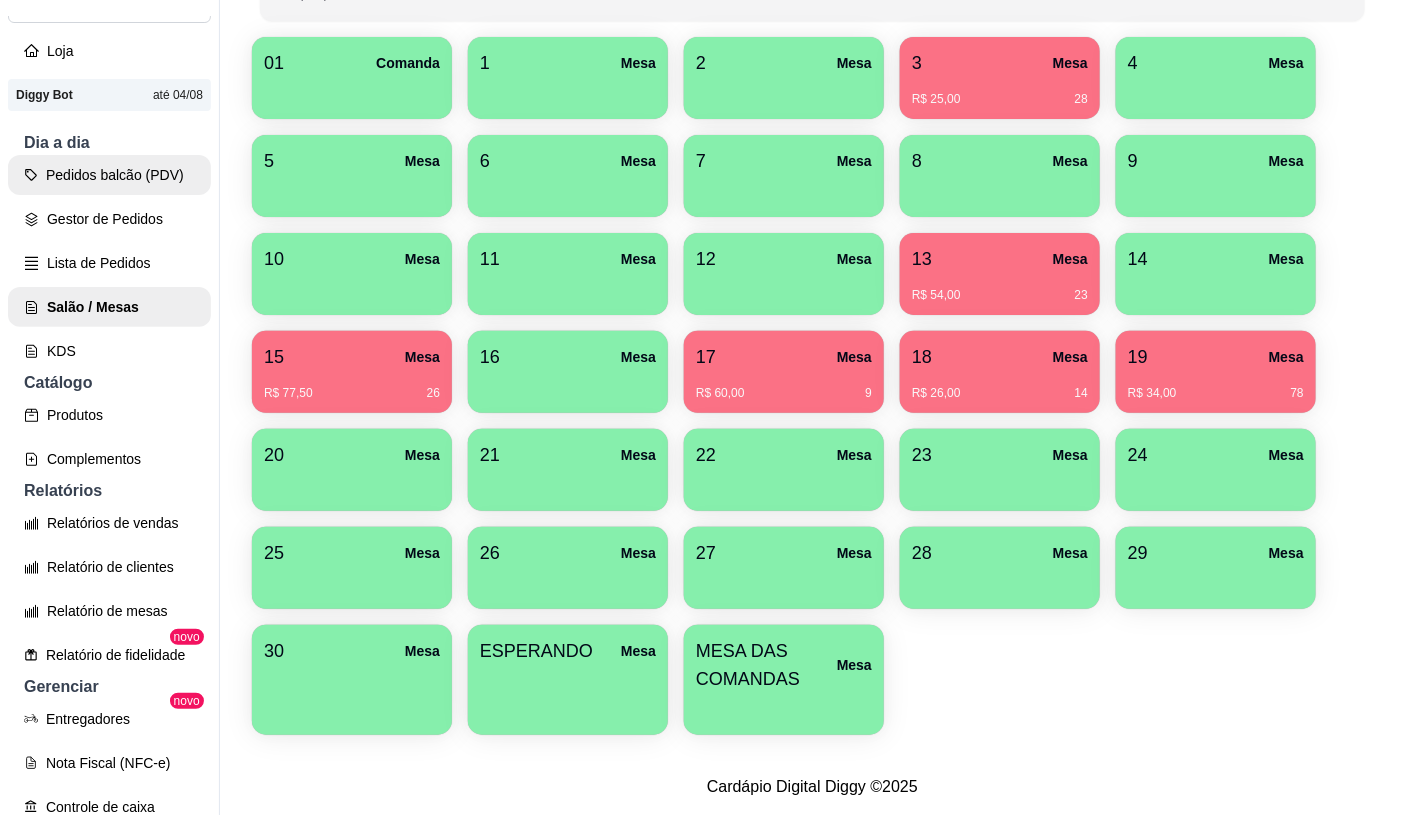 click on "Pedidos balcão (PDV)" at bounding box center (109, 175) 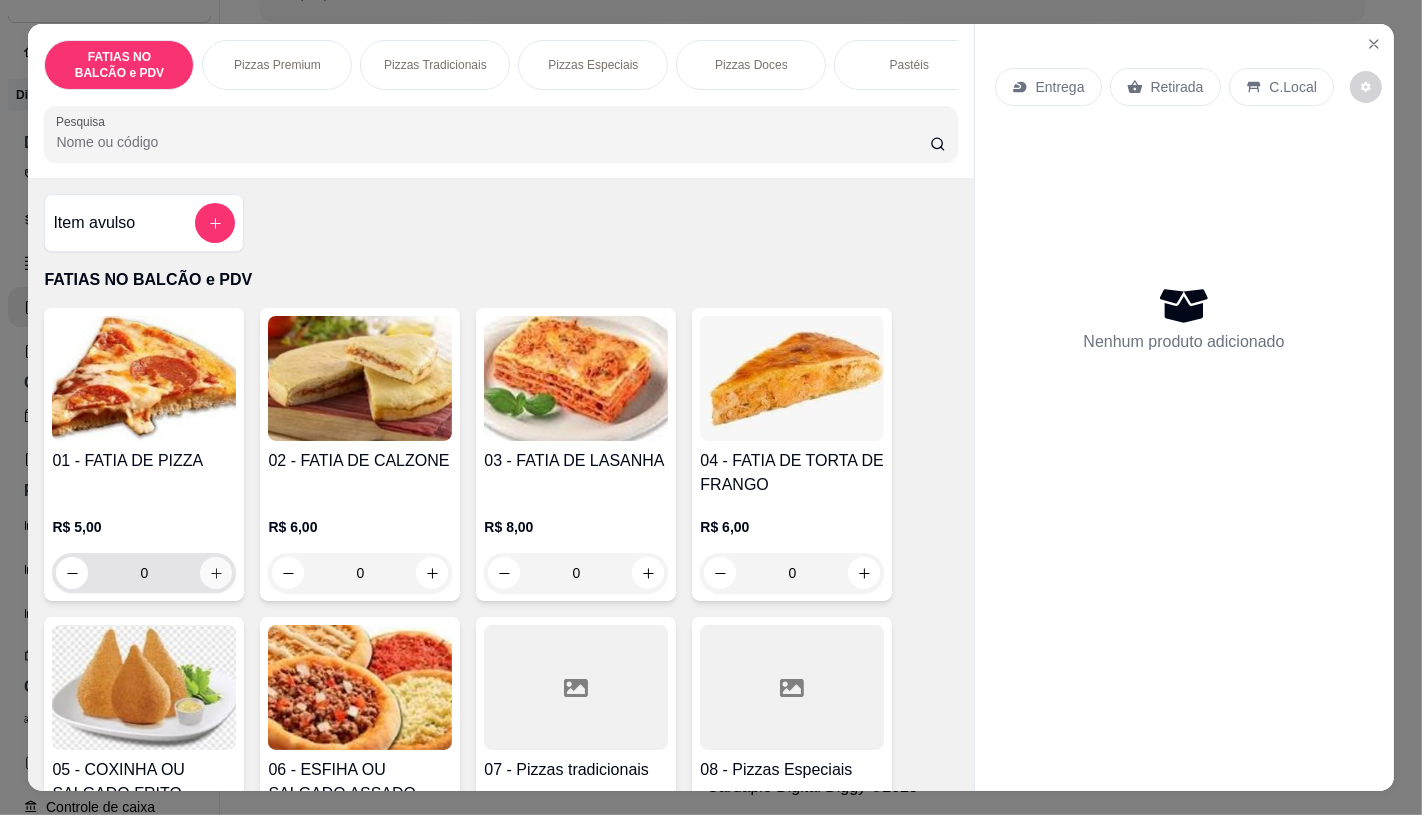 click 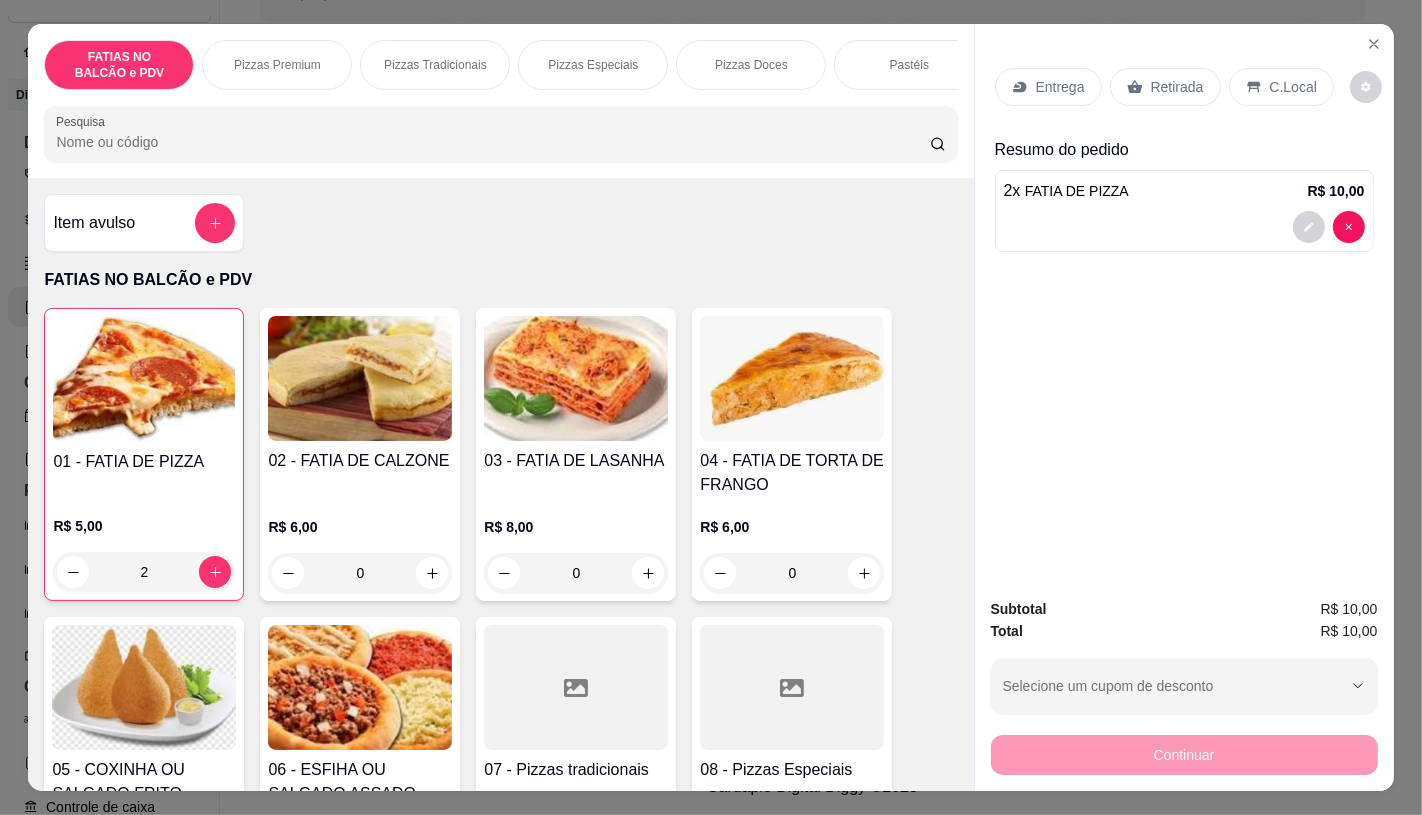 click on "Retirada" at bounding box center (1177, 87) 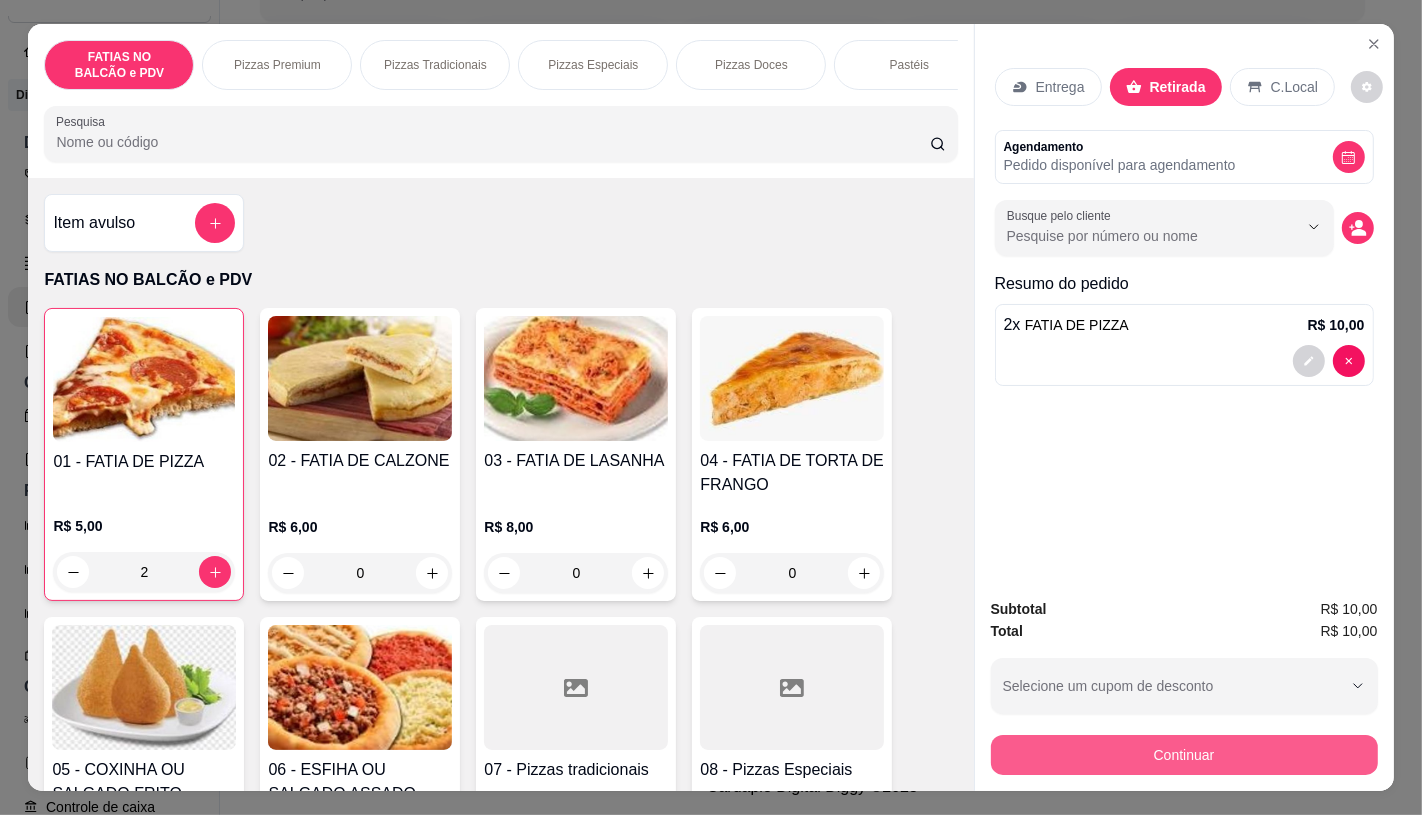 click on "Continuar" at bounding box center [1184, 755] 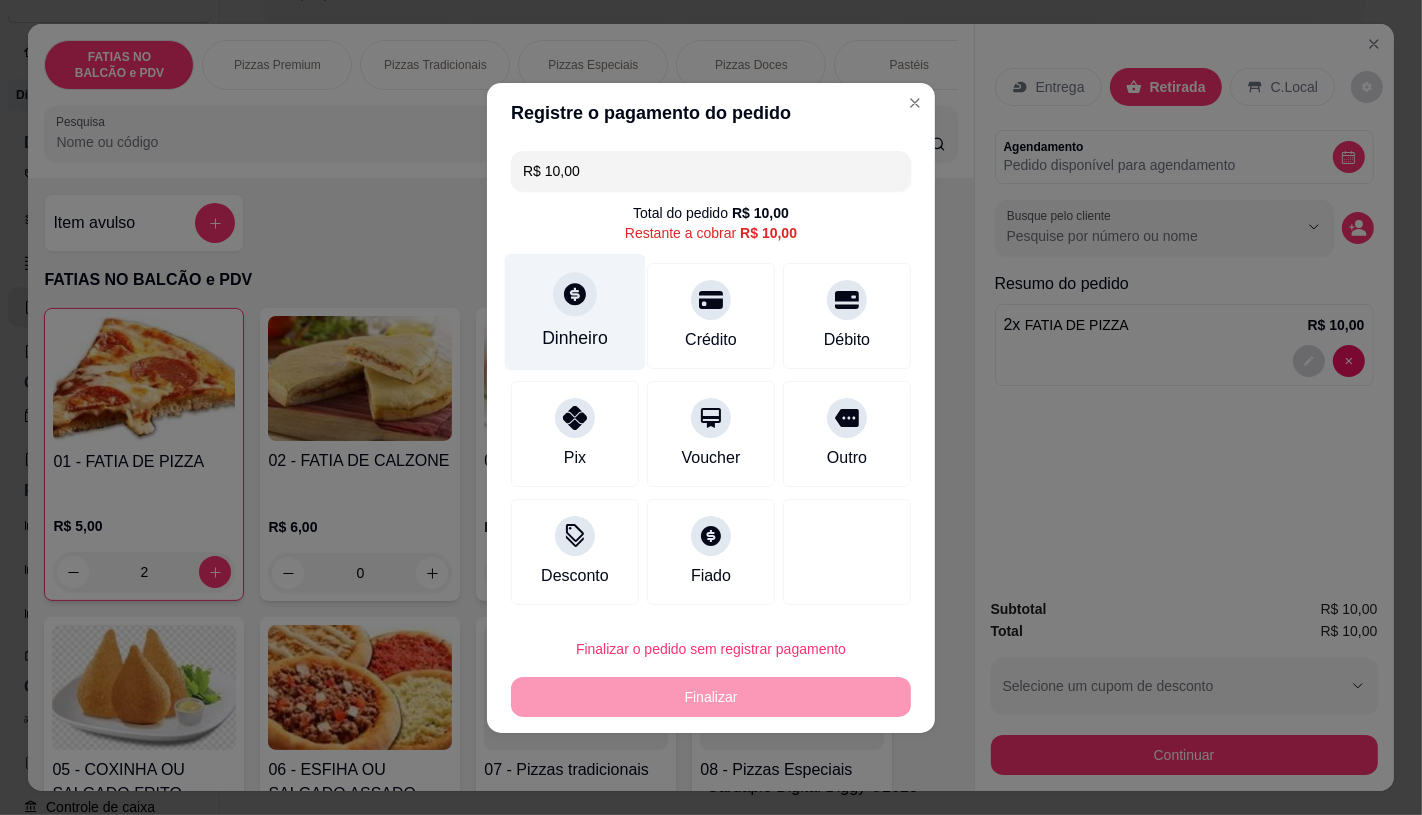 click at bounding box center (575, 294) 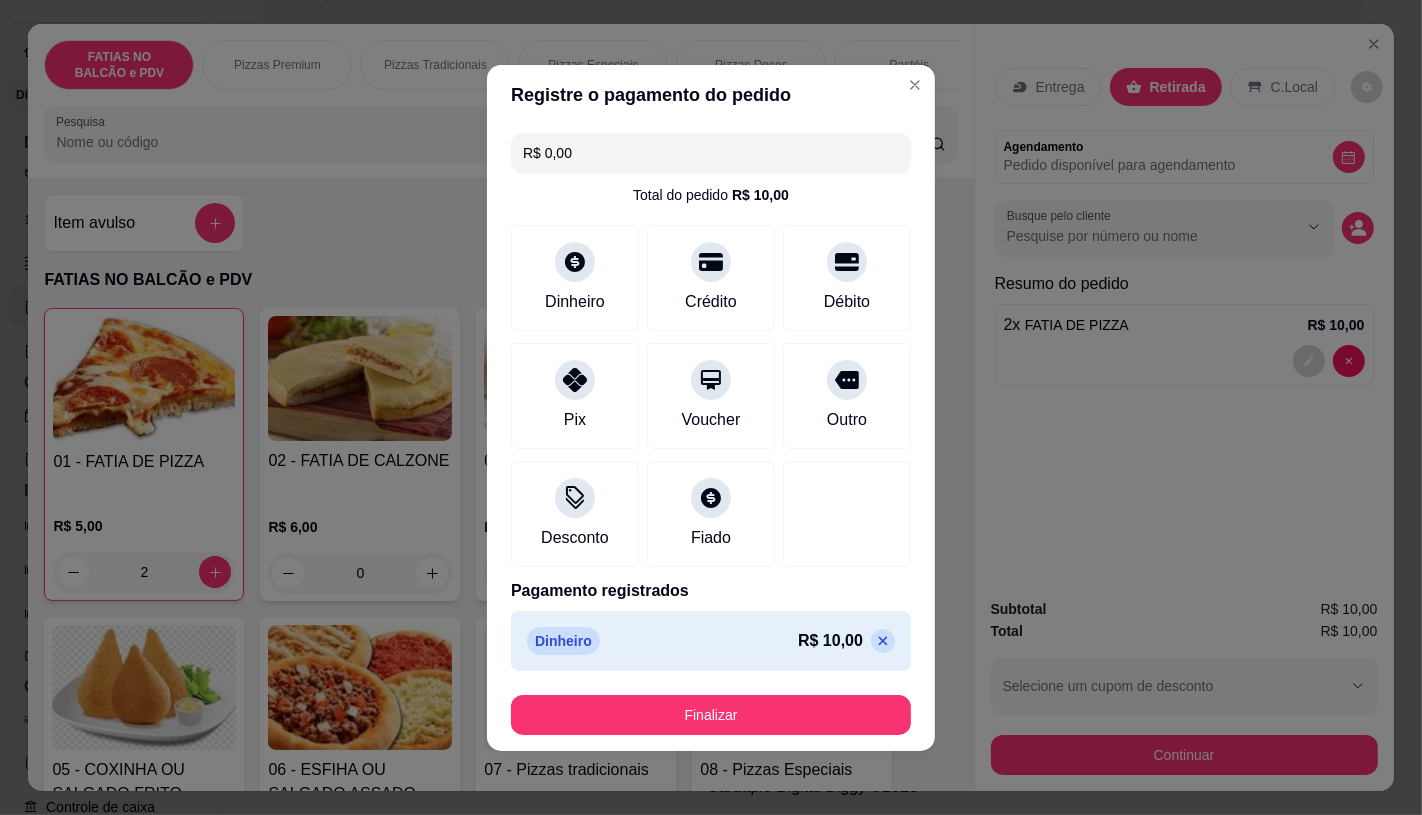 type on "R$ 0,00" 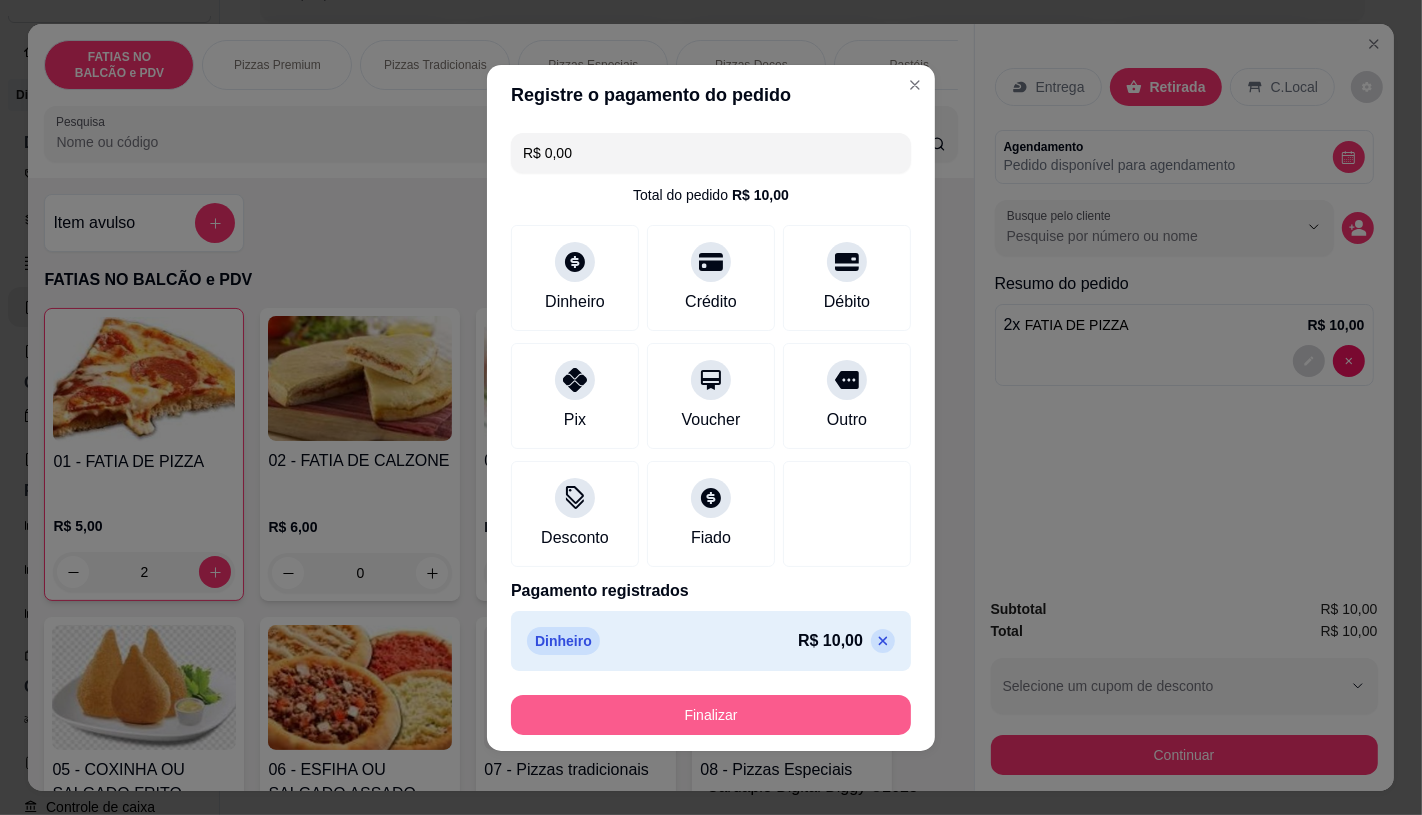click on "Finalizar" at bounding box center [711, 715] 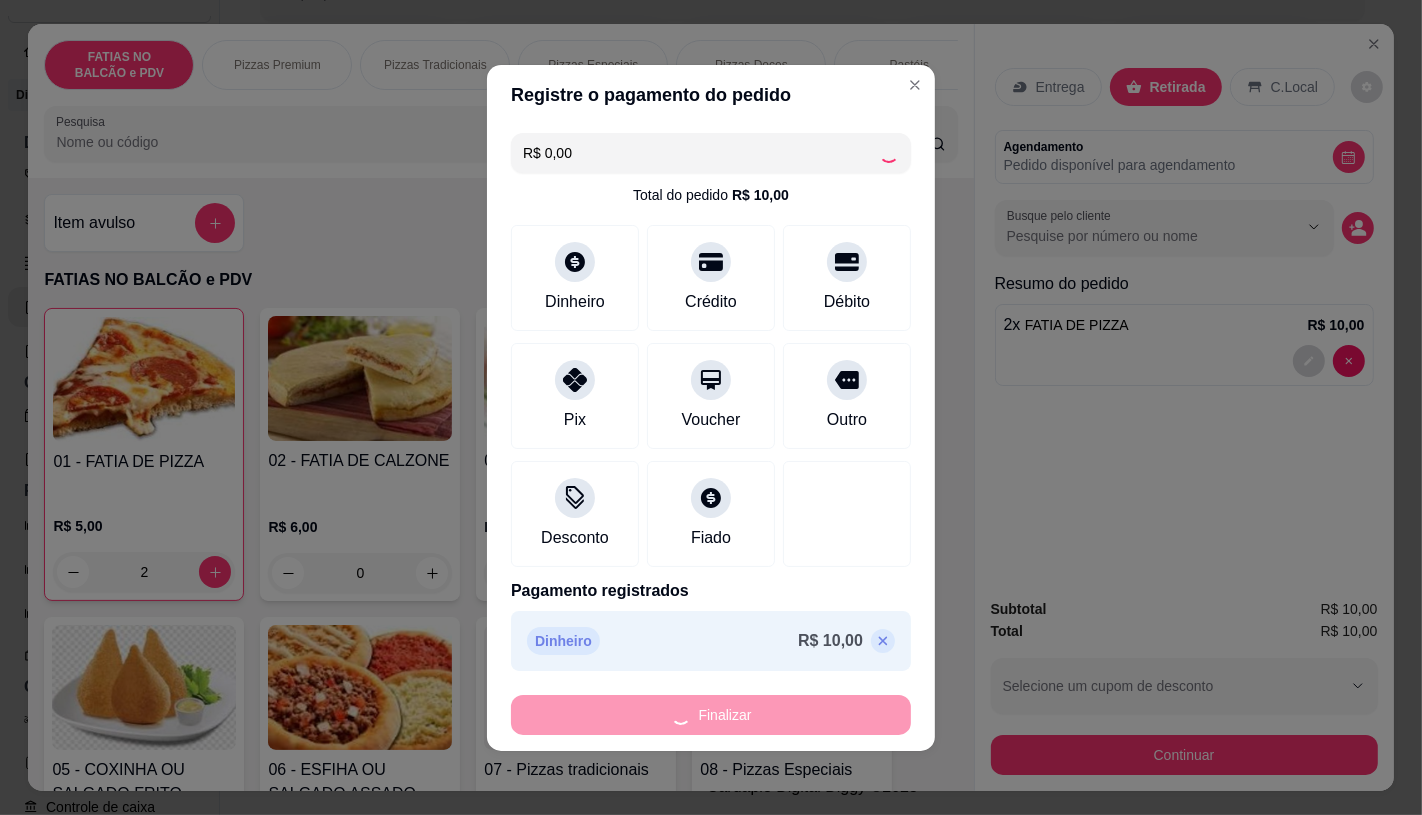 type on "0" 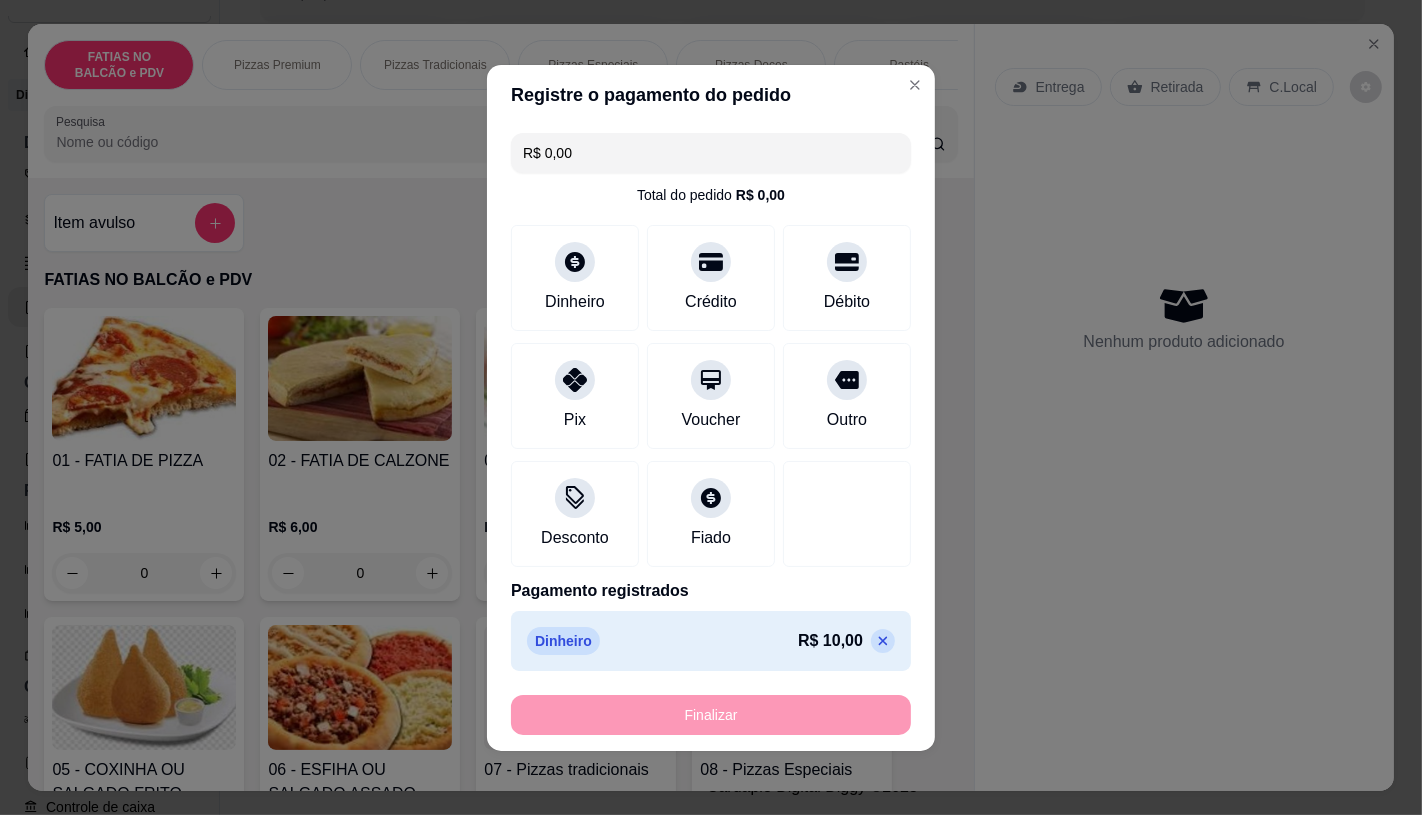 type on "-R$ 10,00" 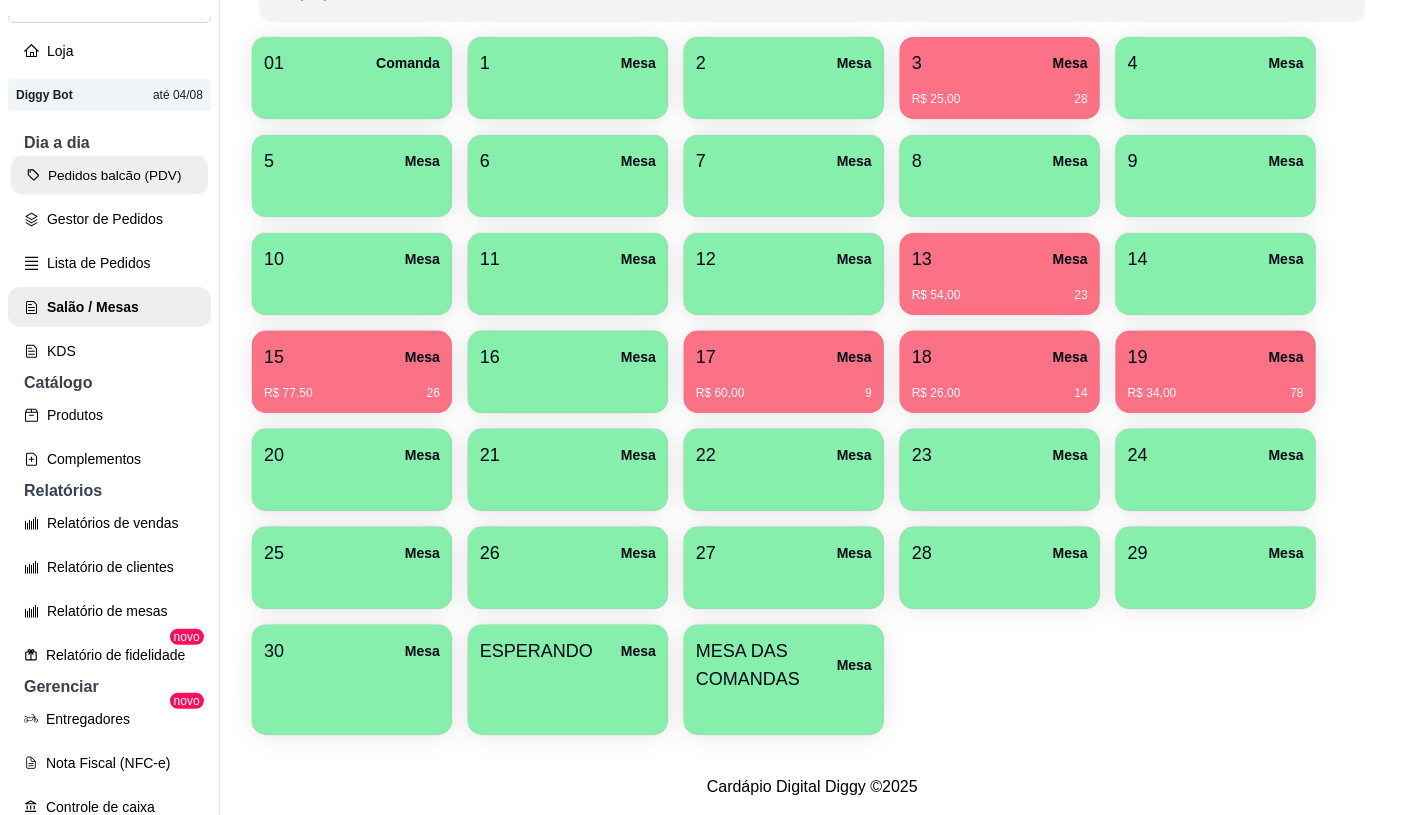 click on "Pedidos balcão (PDV)" at bounding box center [109, 175] 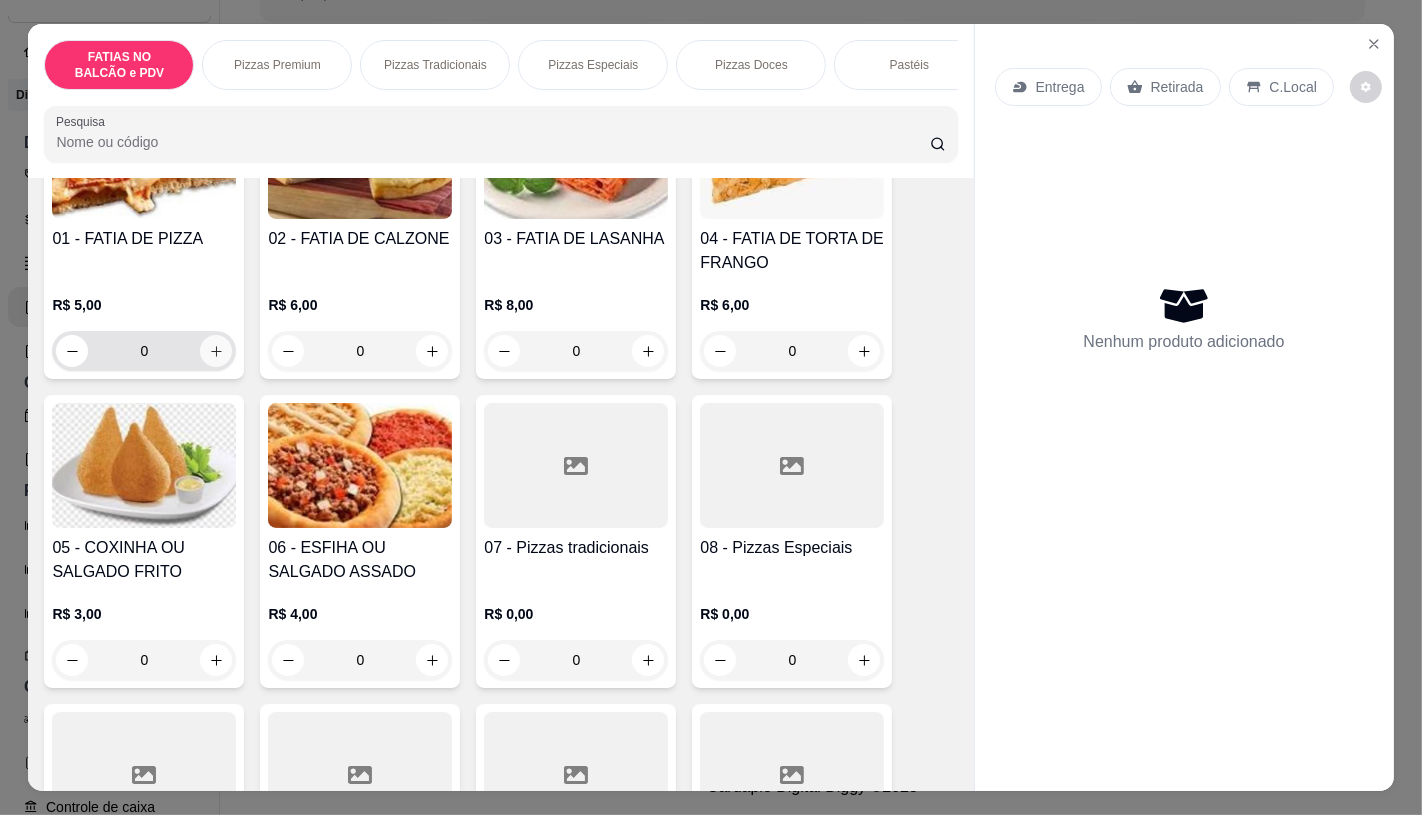 click 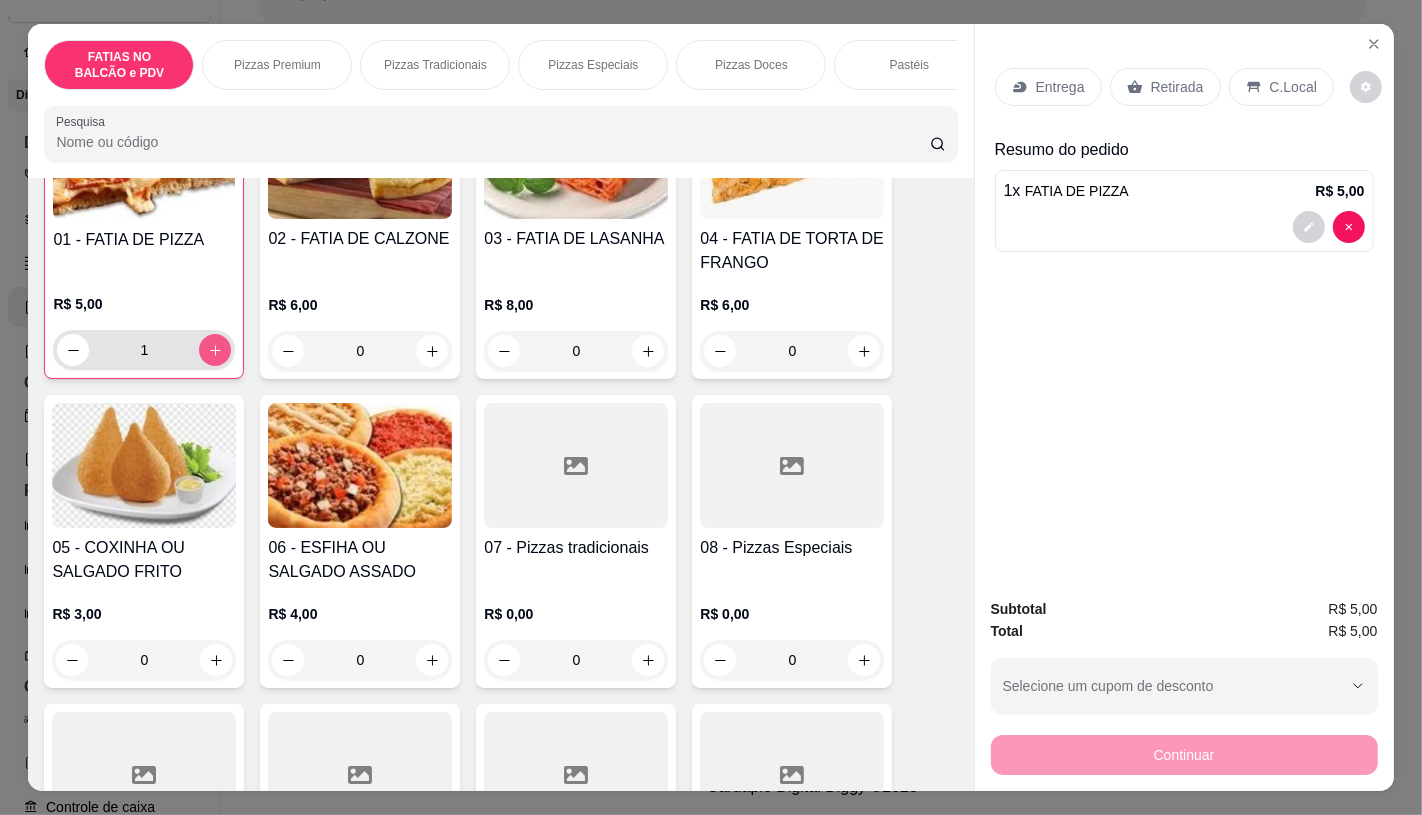 scroll, scrollTop: 223, scrollLeft: 0, axis: vertical 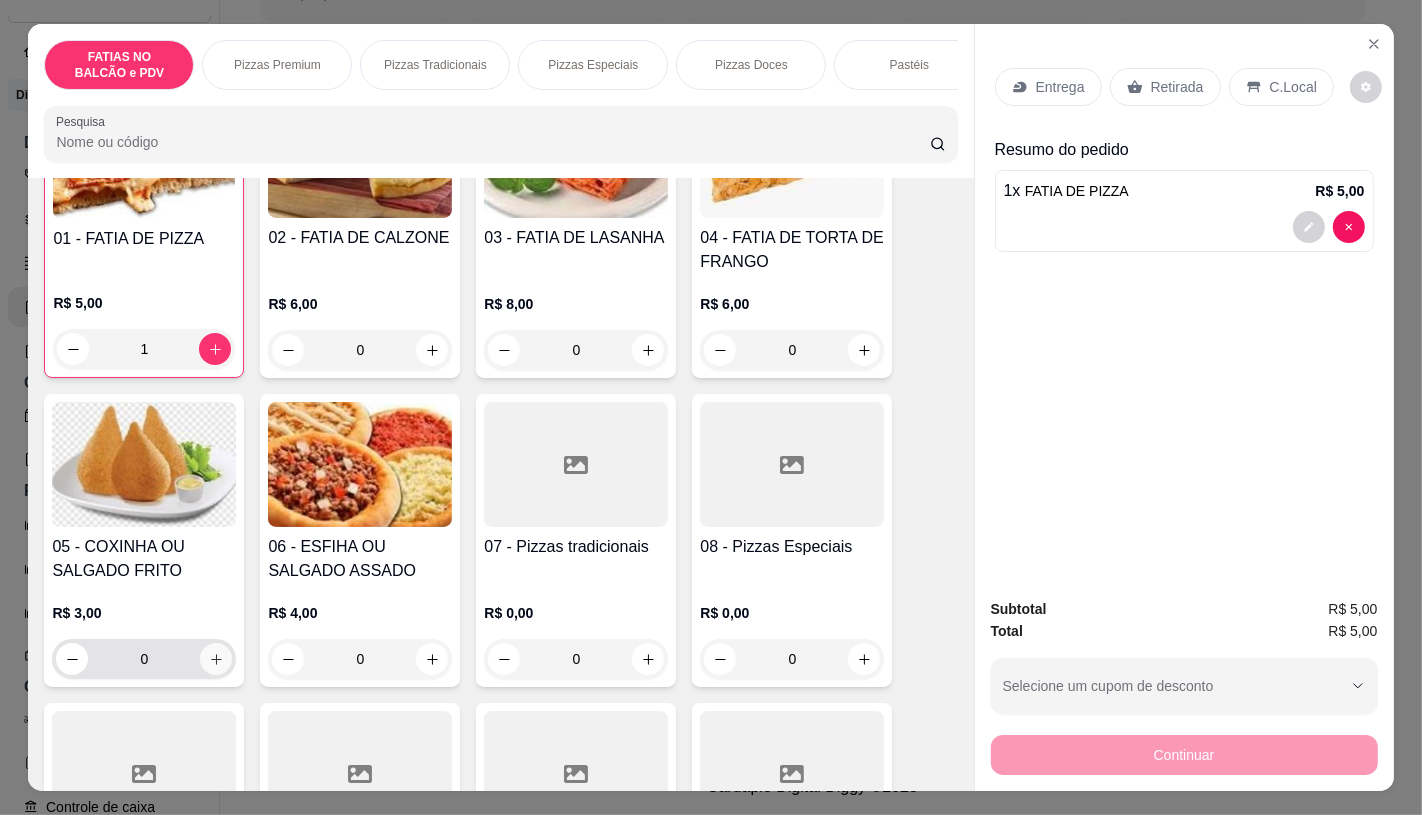click 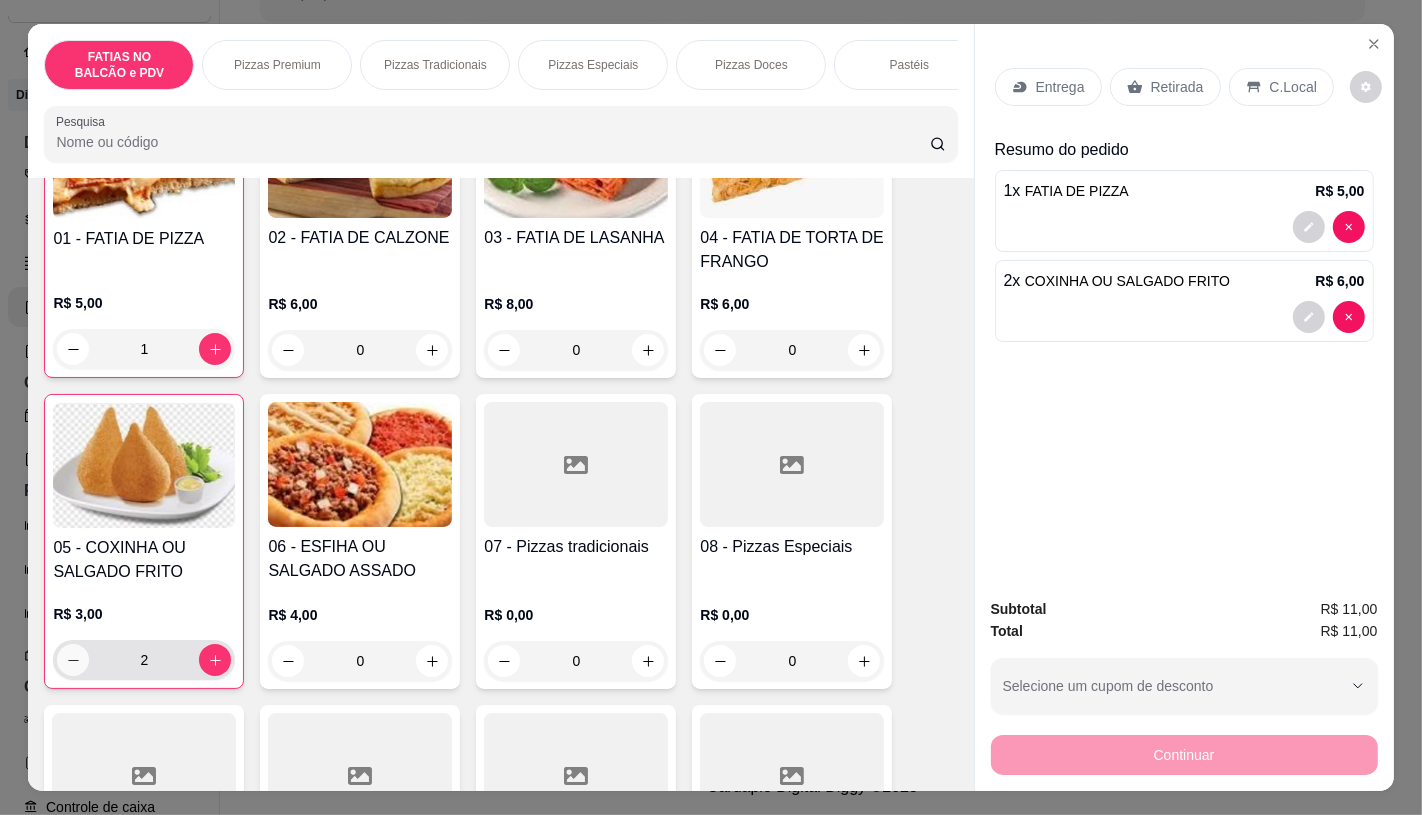 click at bounding box center [73, 660] 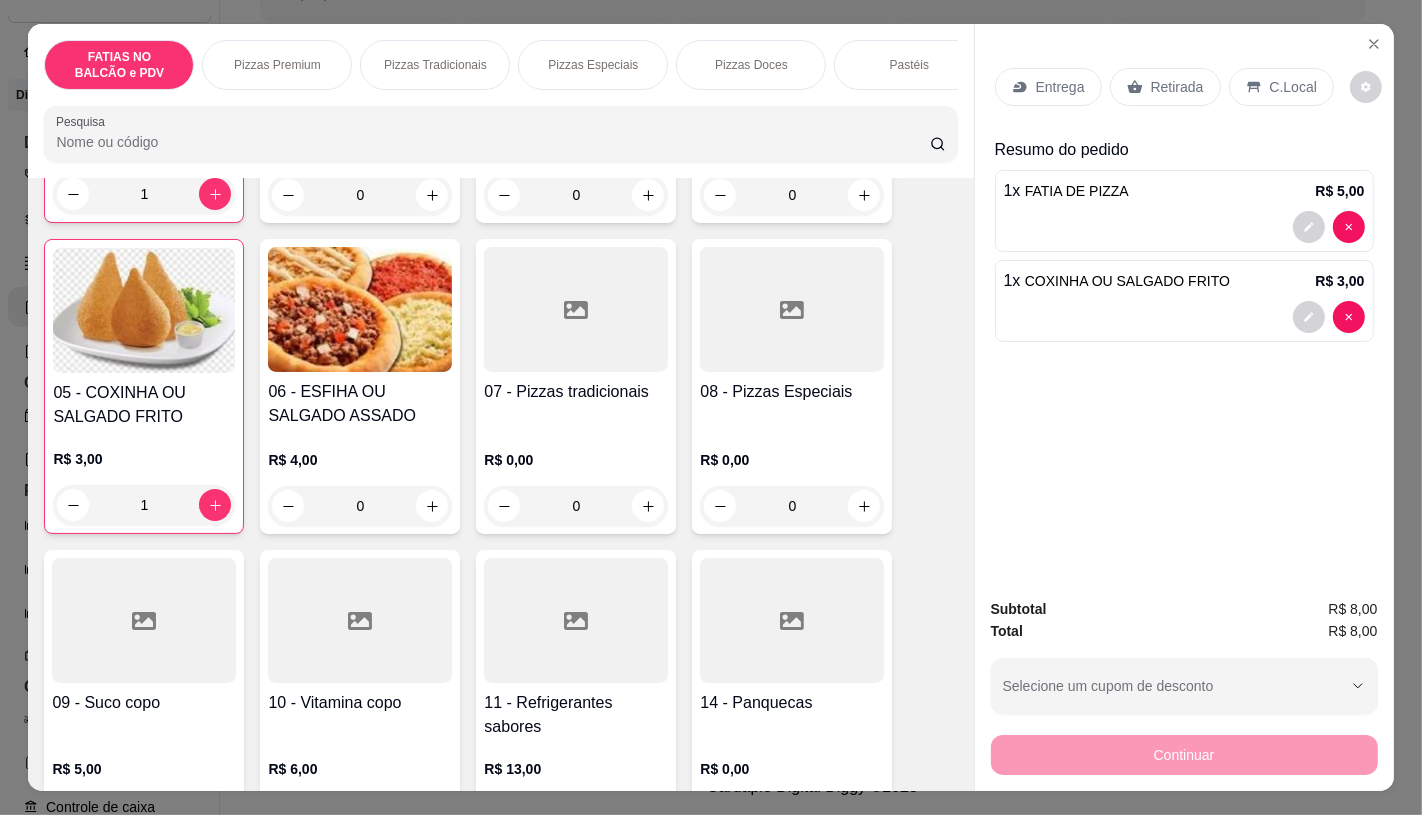 scroll, scrollTop: 445, scrollLeft: 0, axis: vertical 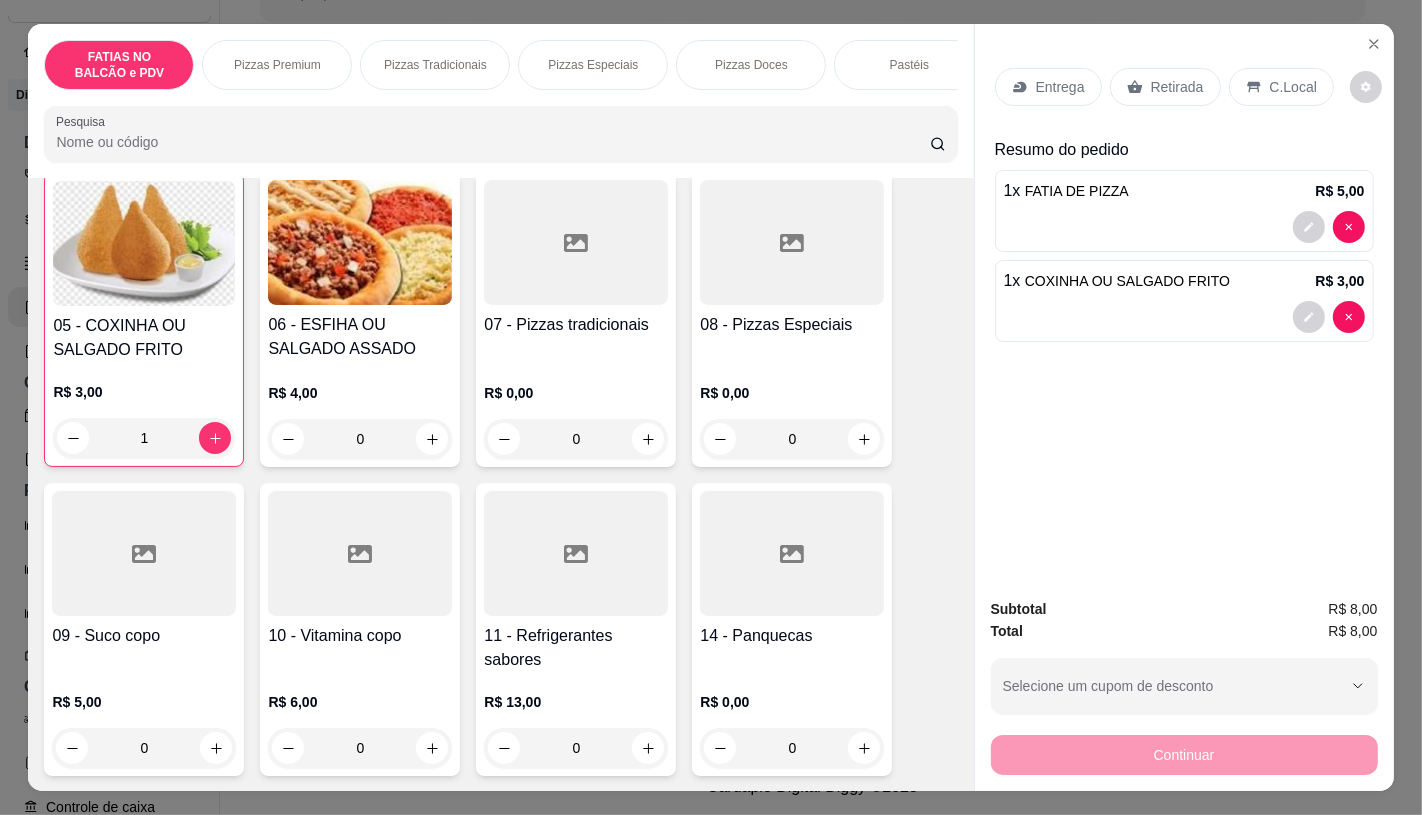 click at bounding box center (576, 553) 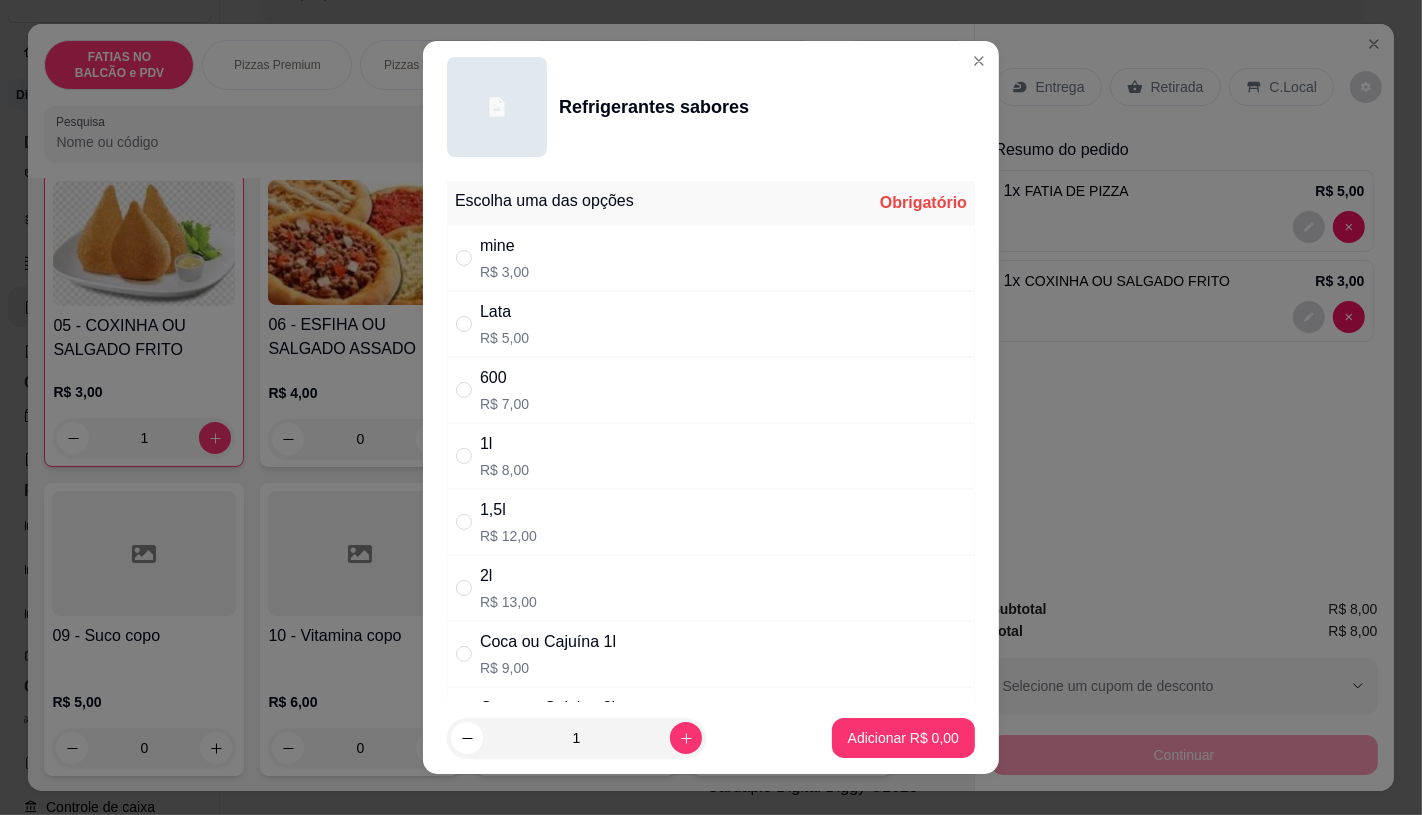 click on "mine R$ 3,00" at bounding box center (711, 258) 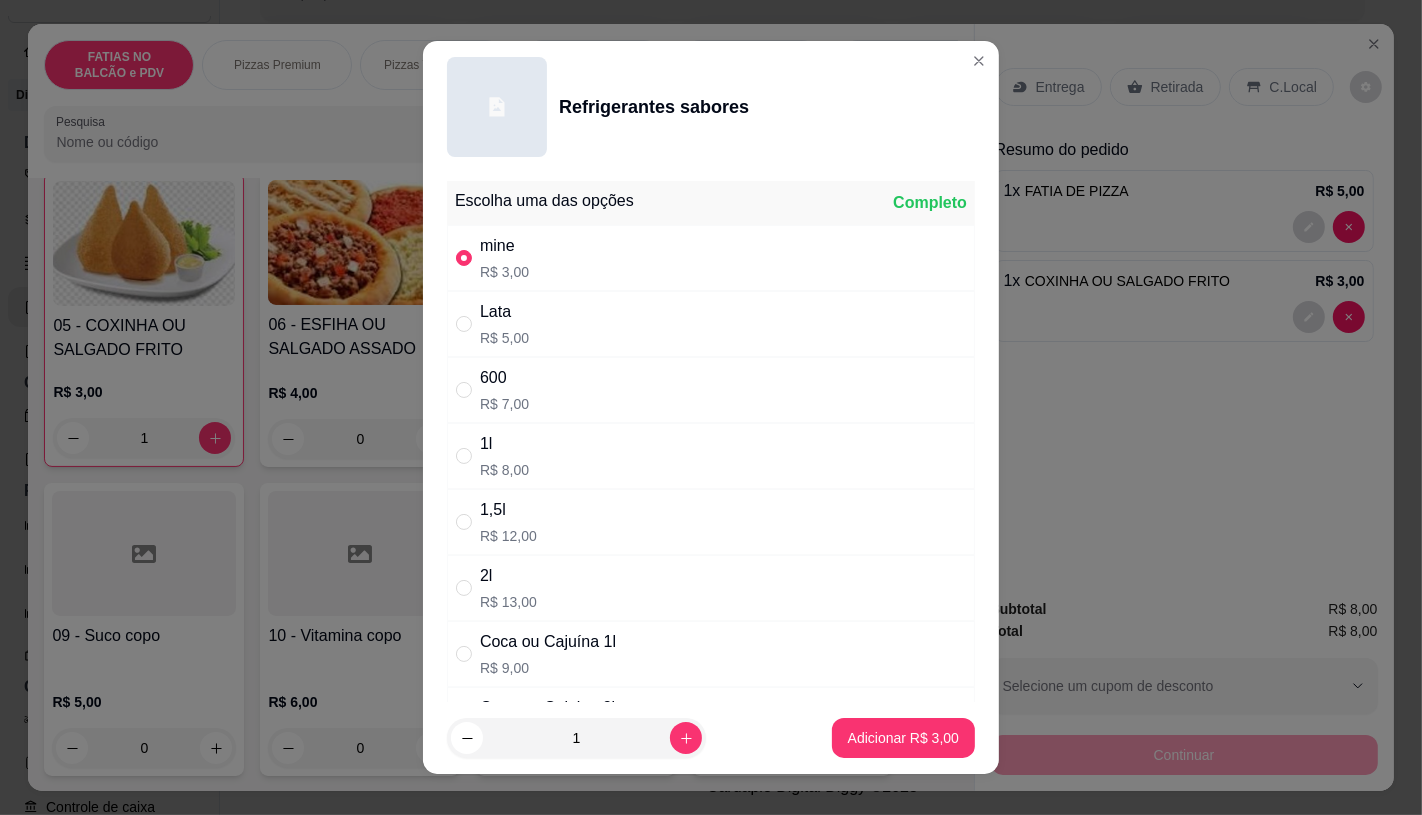 click on "1 Adicionar   R$ 3,00" at bounding box center (711, 738) 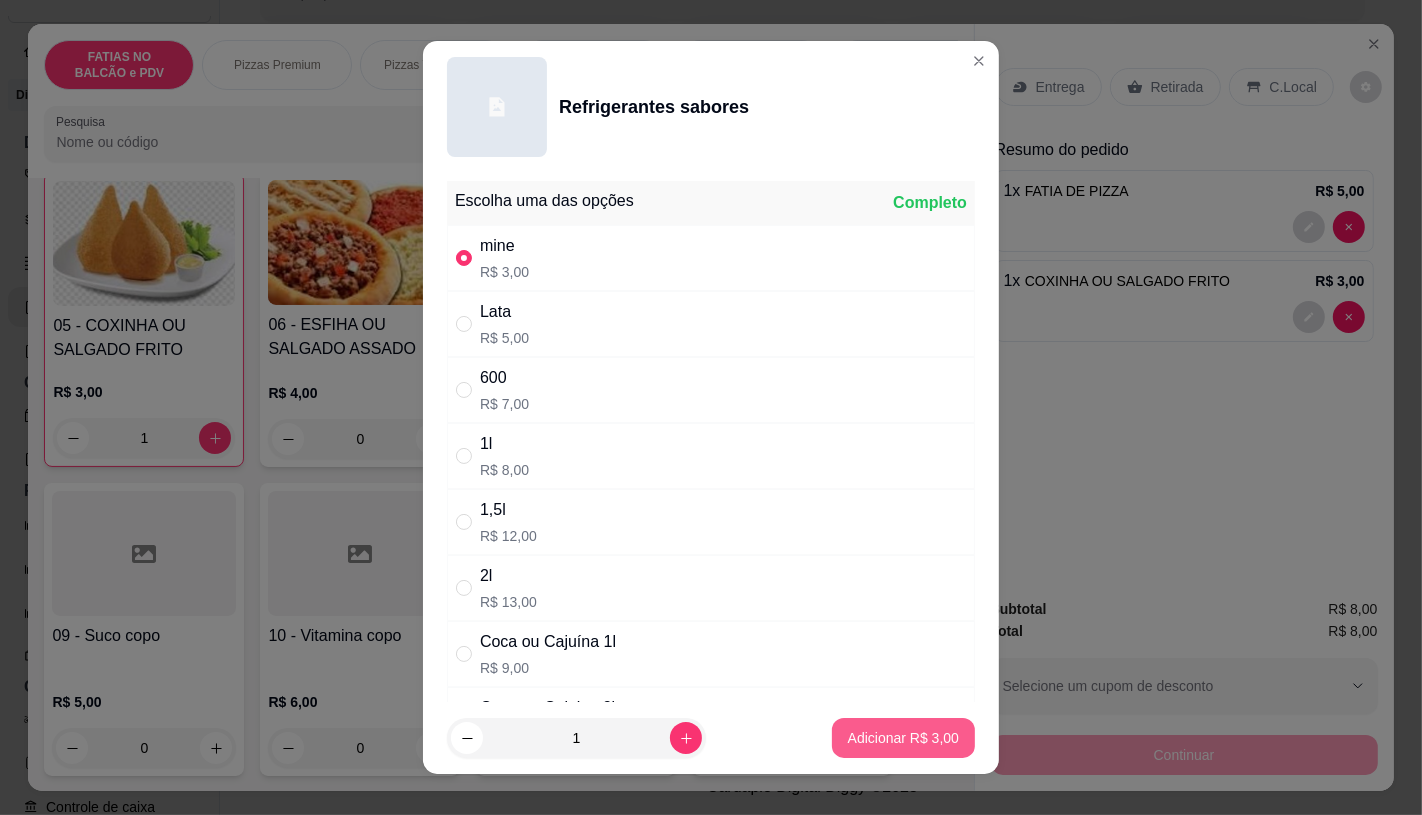 click on "Adicionar   R$ 3,00" at bounding box center (903, 738) 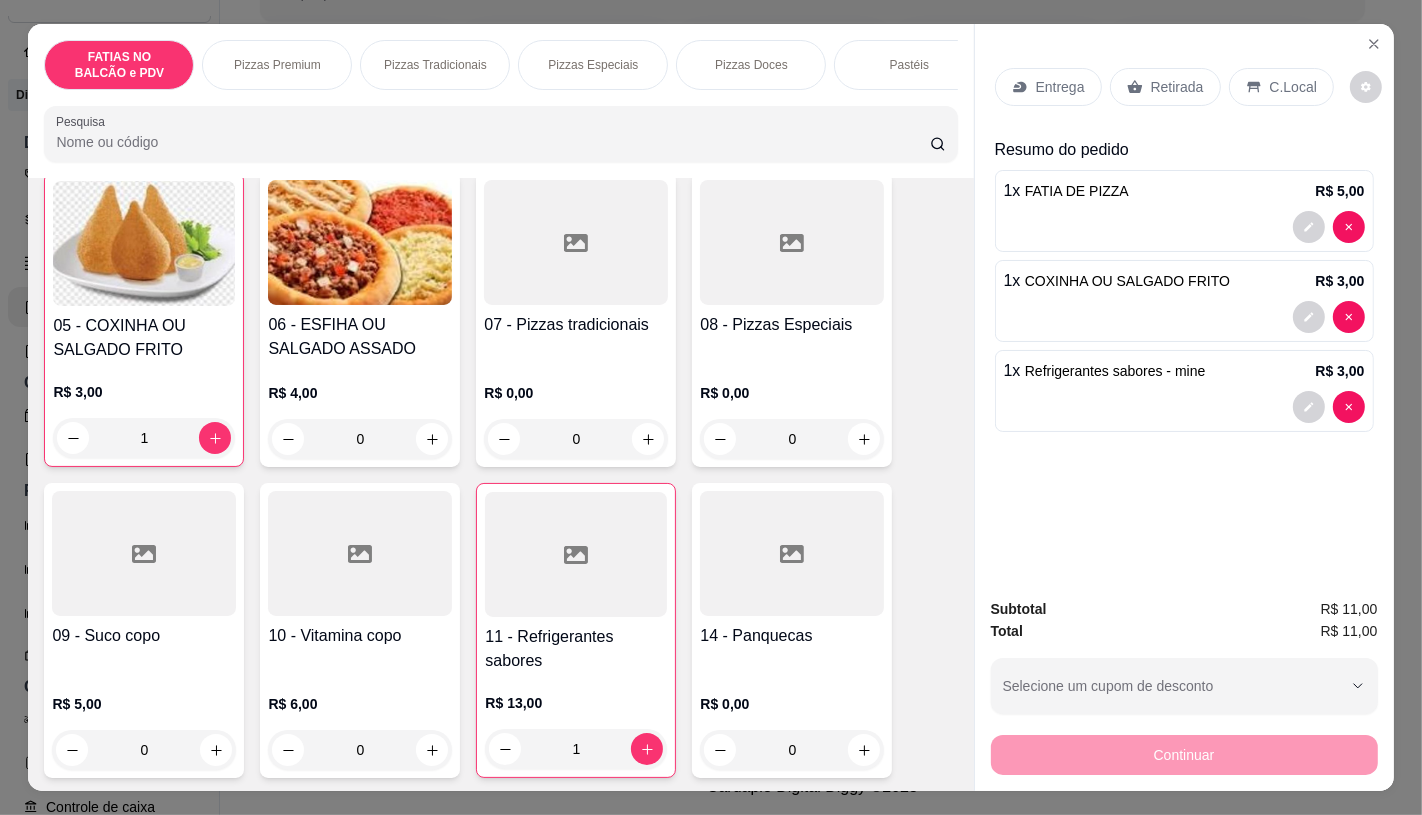 click on "Retirada" at bounding box center [1165, 87] 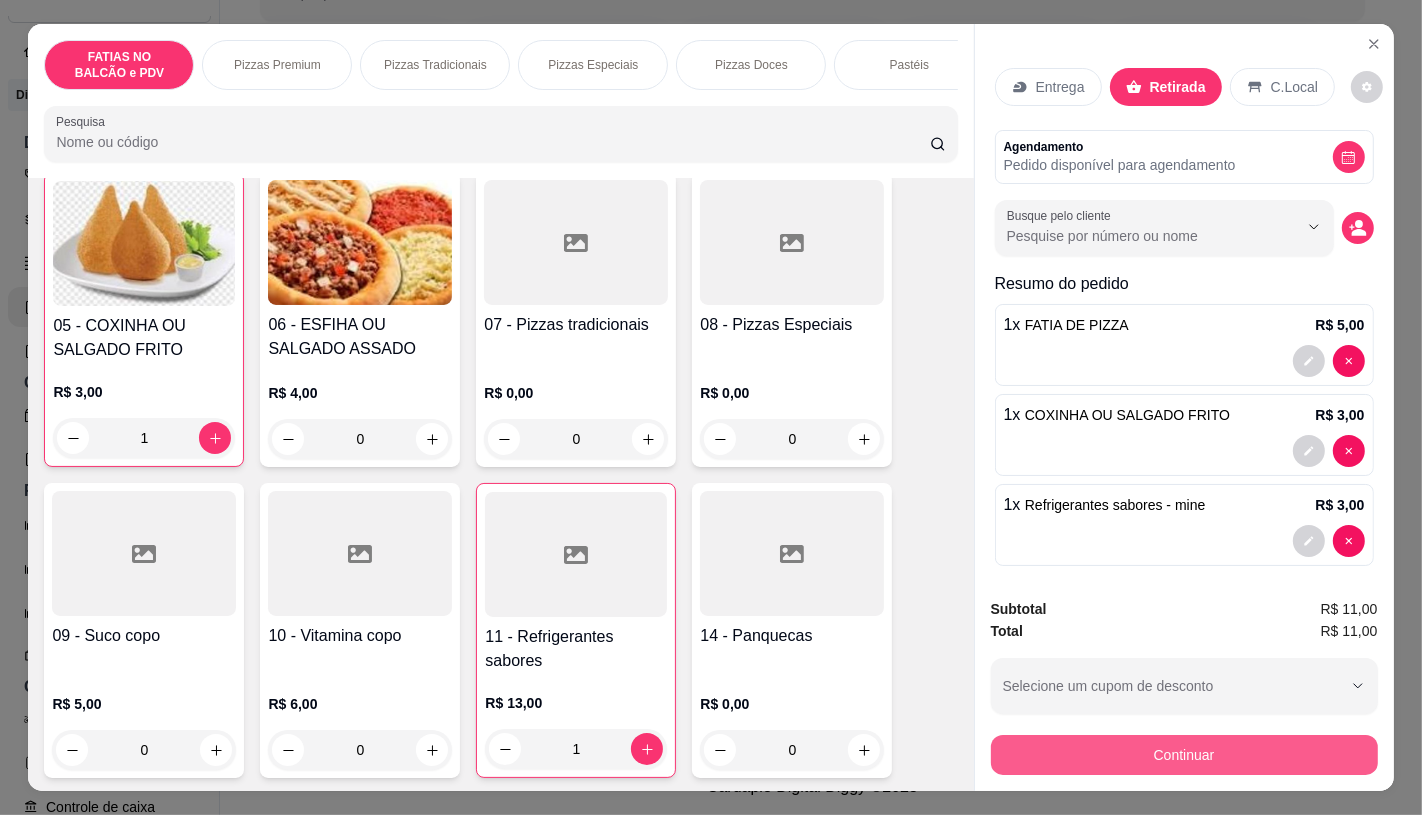 click on "Continuar" at bounding box center (1184, 755) 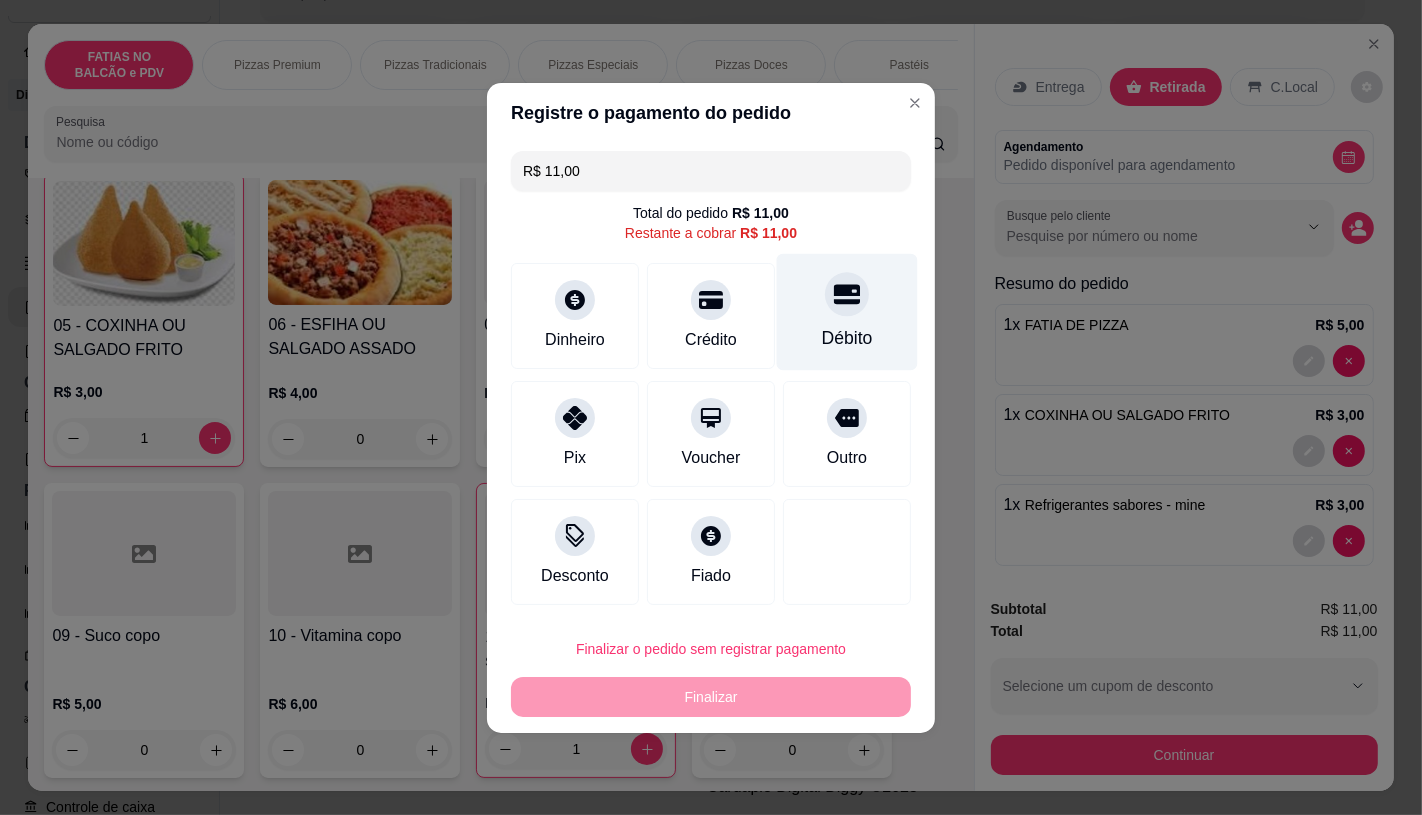 click on "Débito" at bounding box center (847, 311) 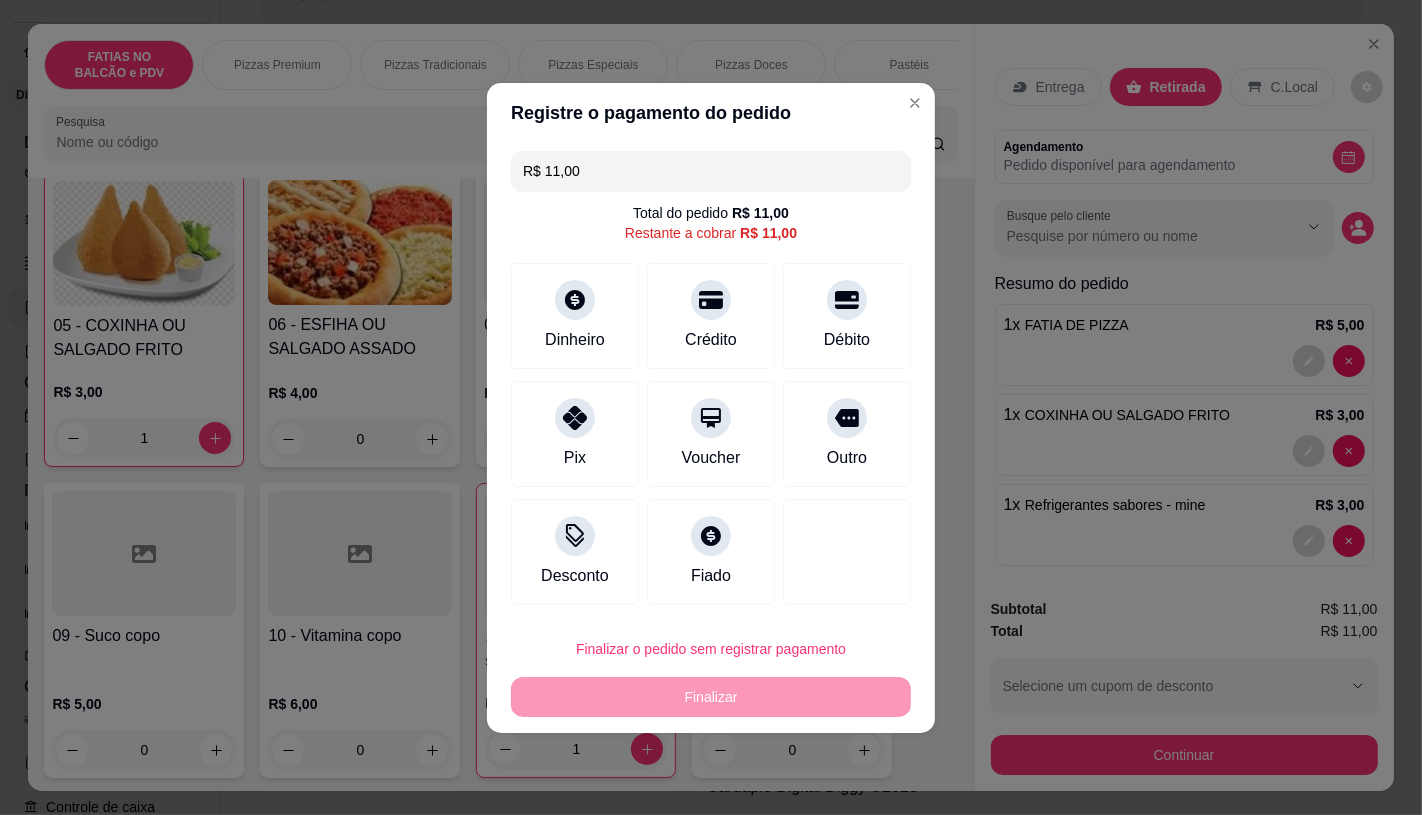 type on "R$ 0,00" 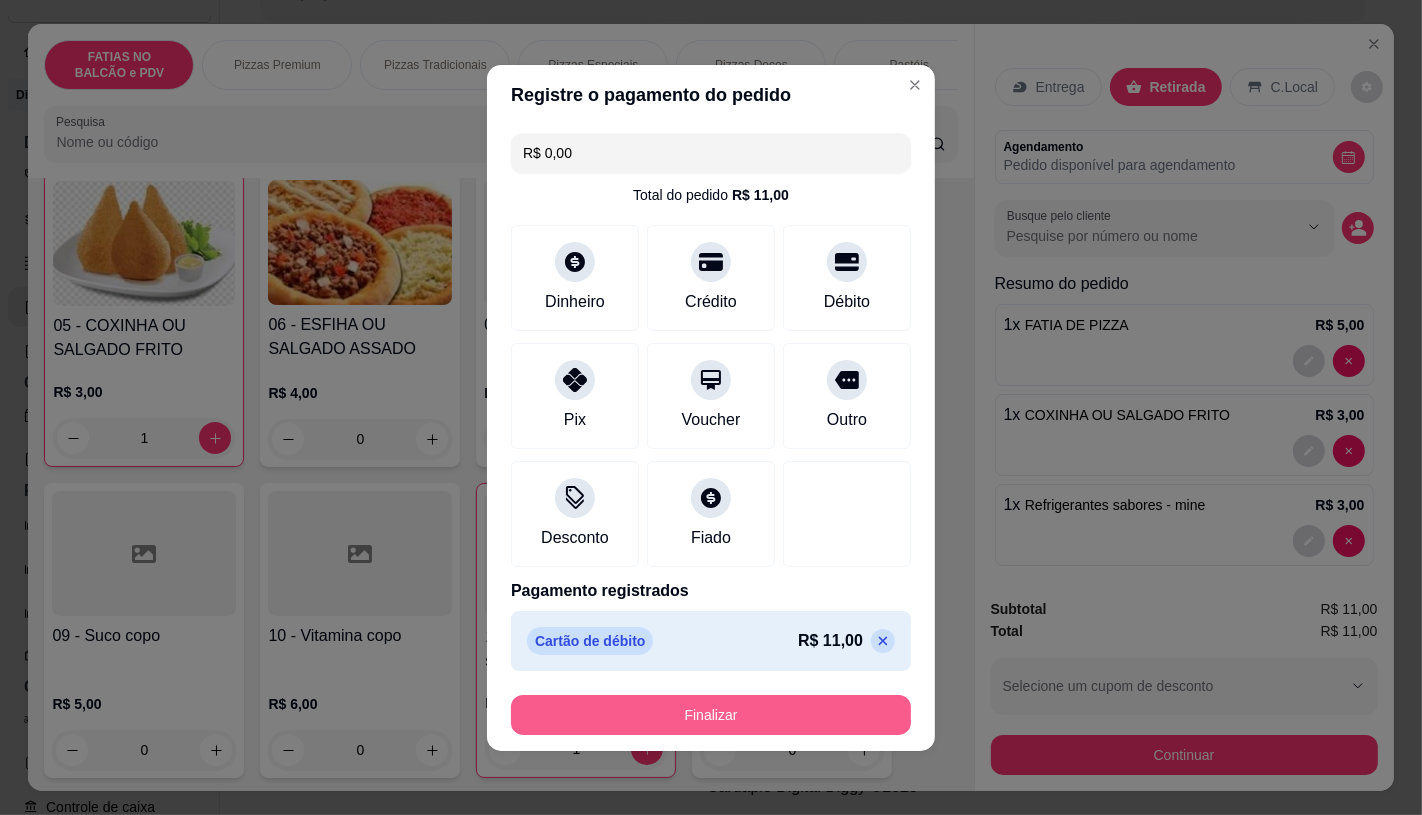 click on "Finalizar" at bounding box center [711, 715] 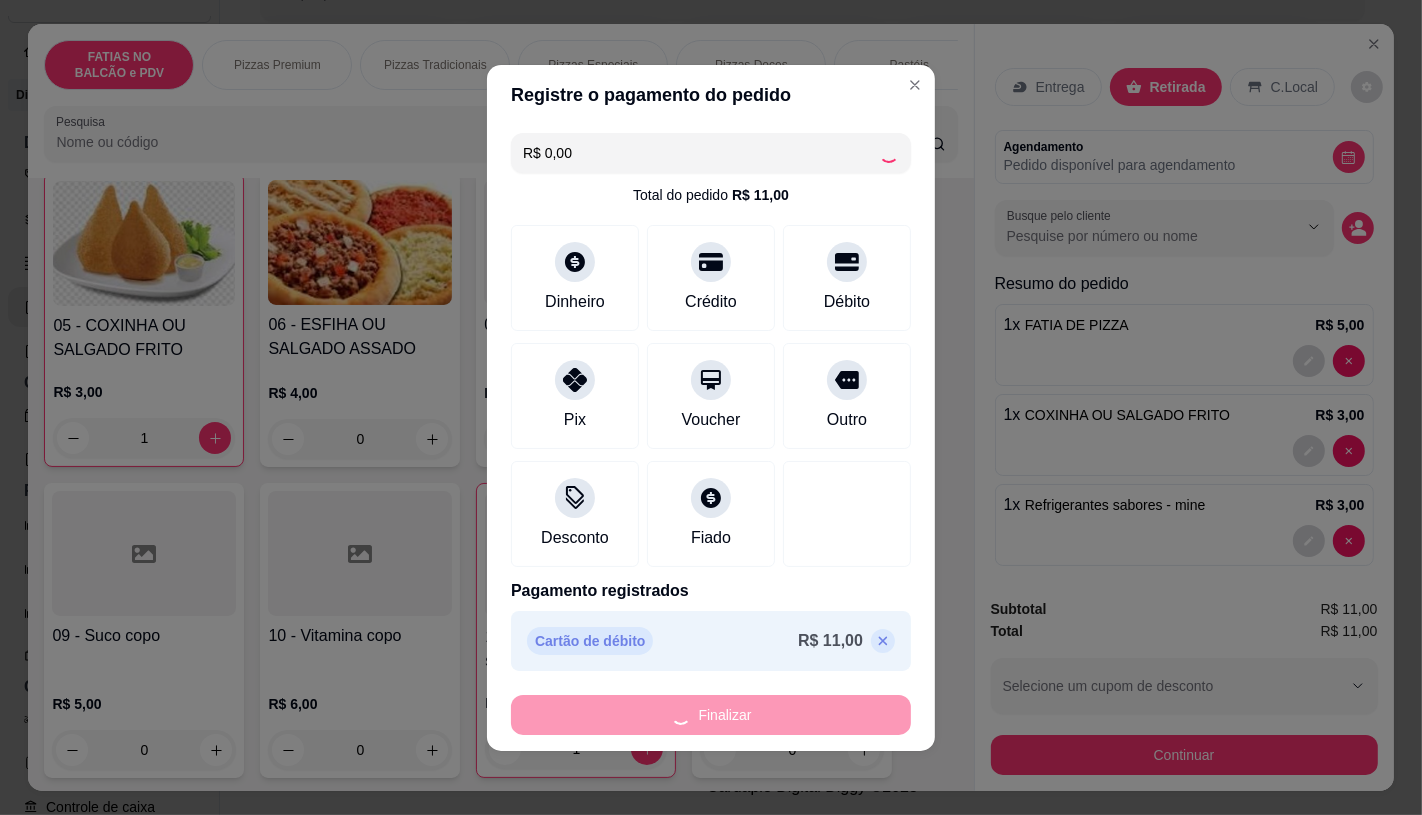 type on "0" 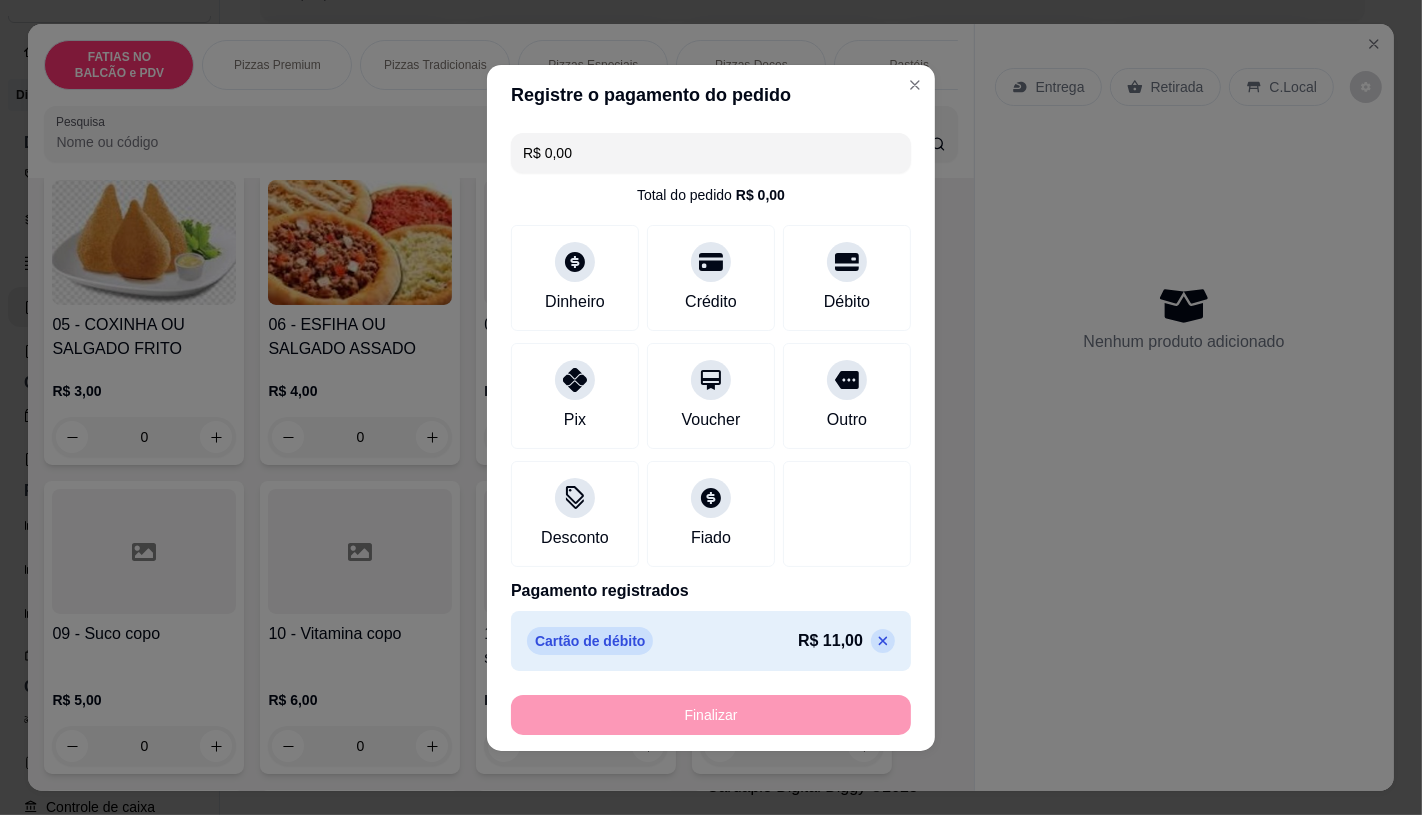 type 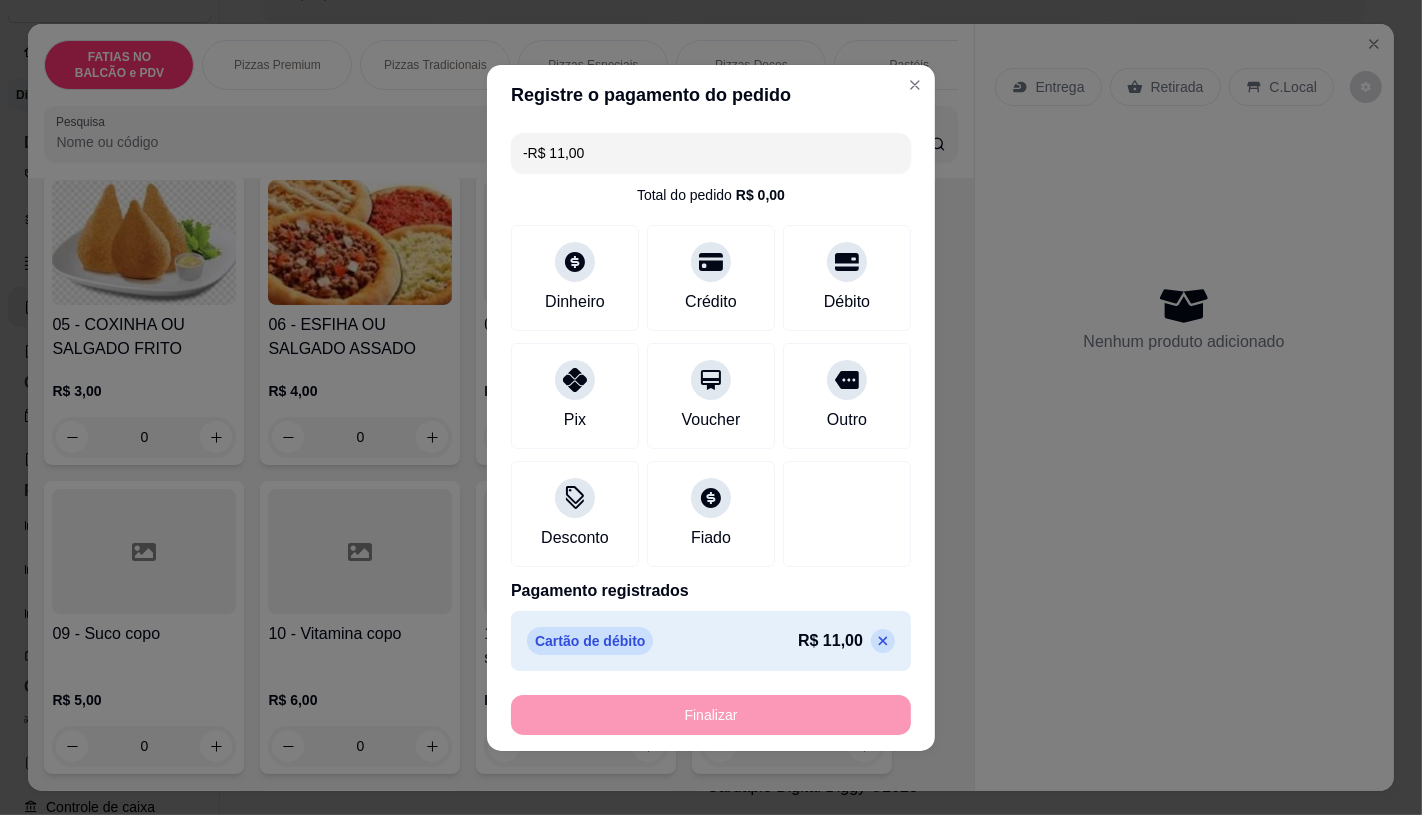 scroll, scrollTop: 444, scrollLeft: 0, axis: vertical 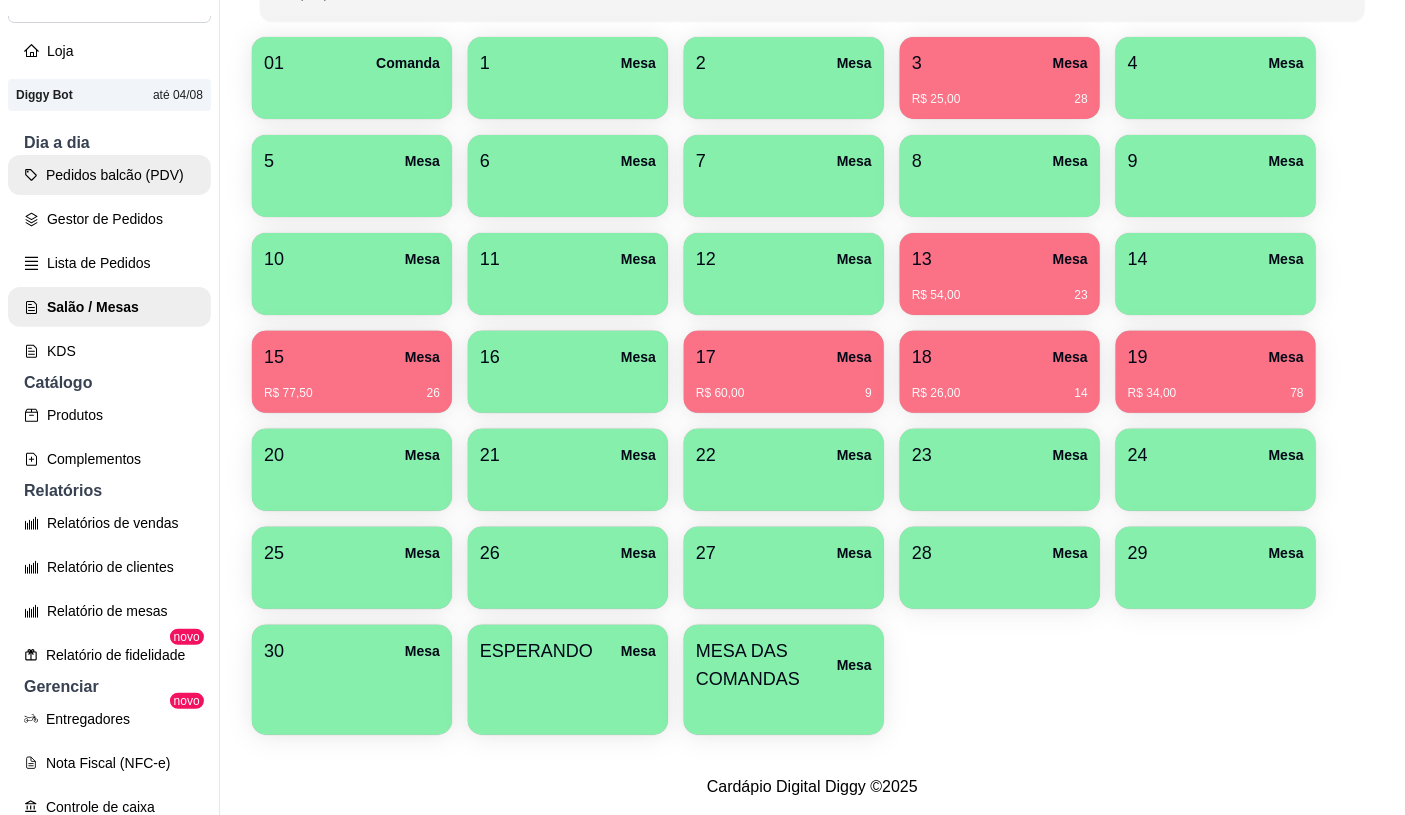 click on "Pedidos balcão (PDV)" at bounding box center (109, 175) 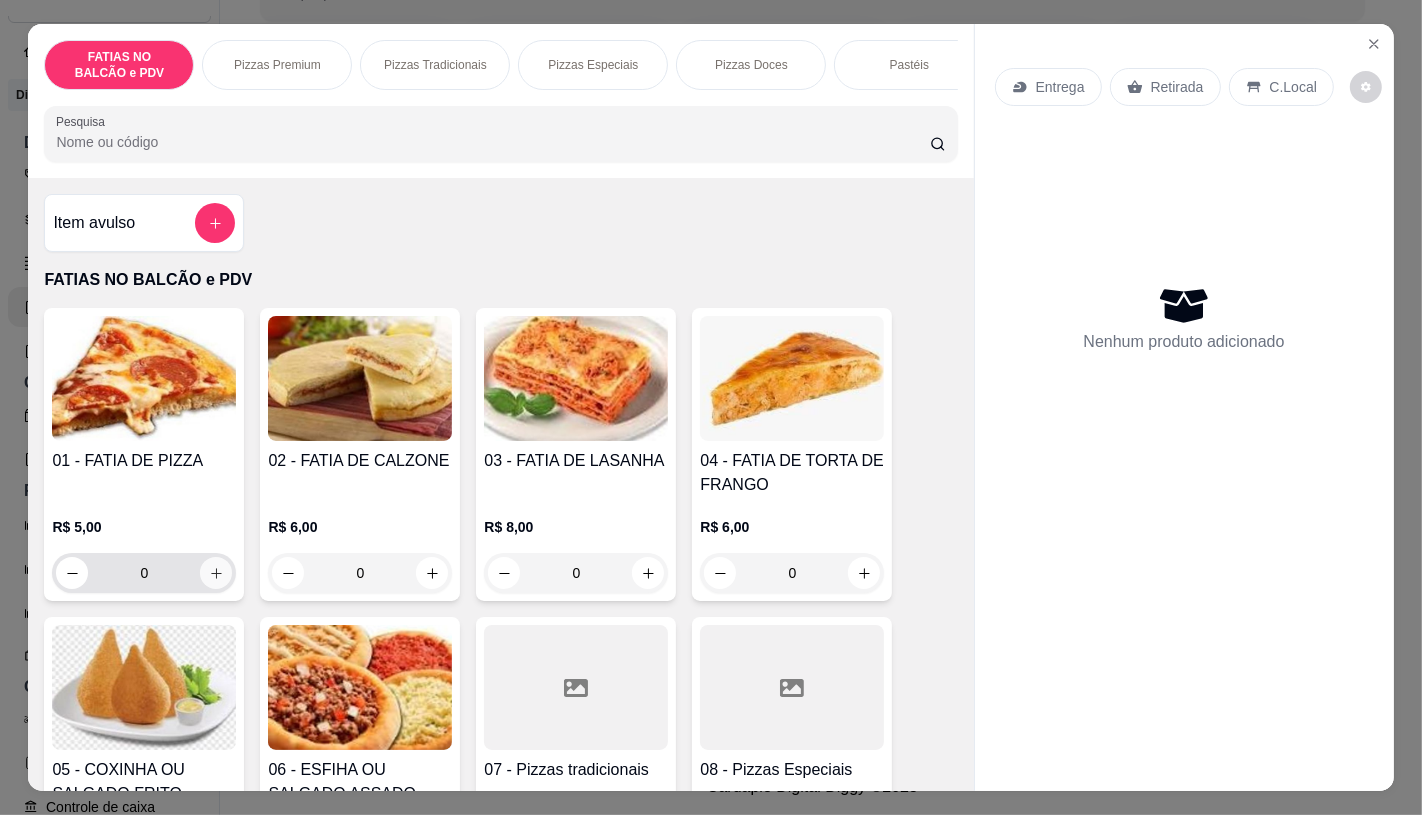 click on "0" at bounding box center [144, 573] 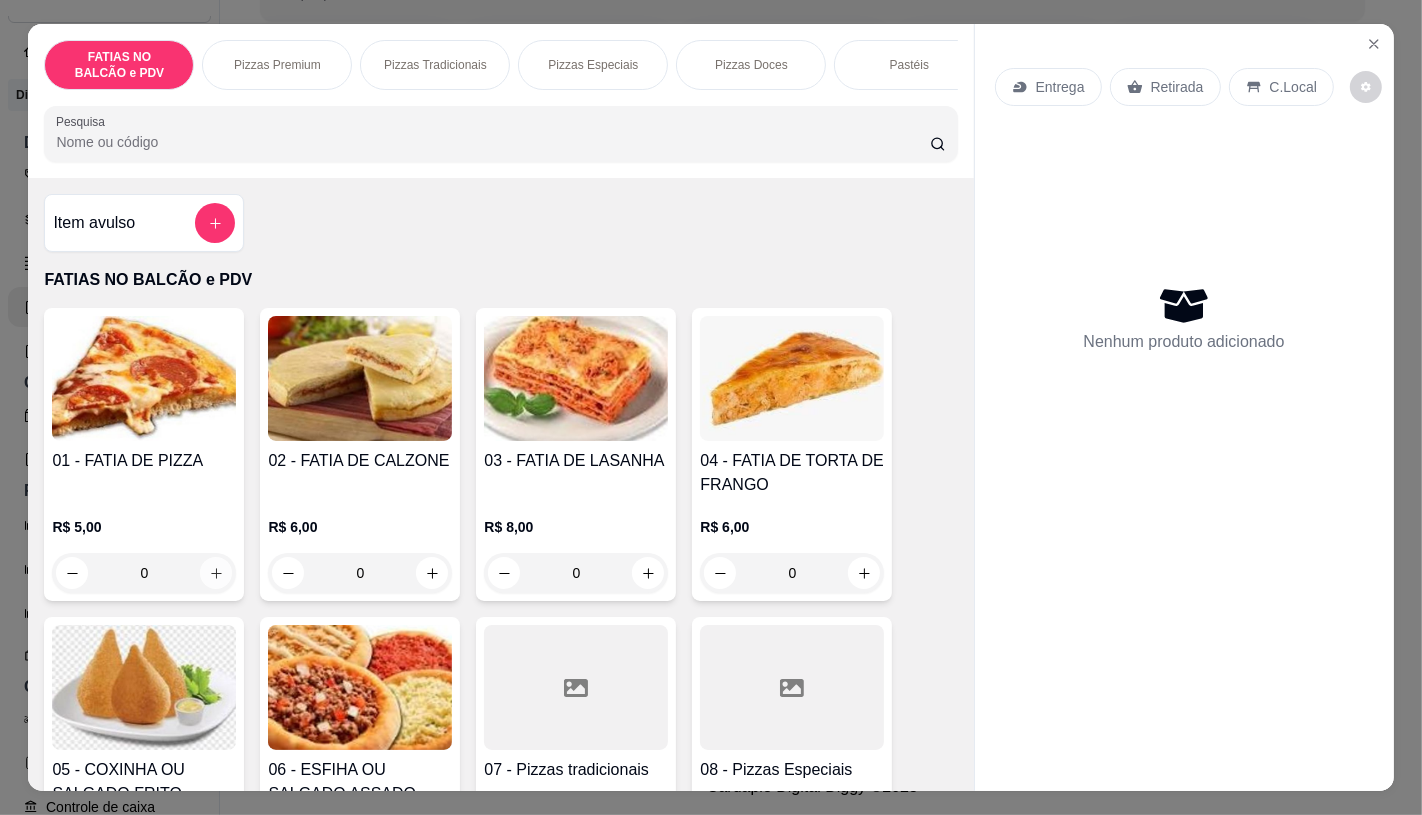 click 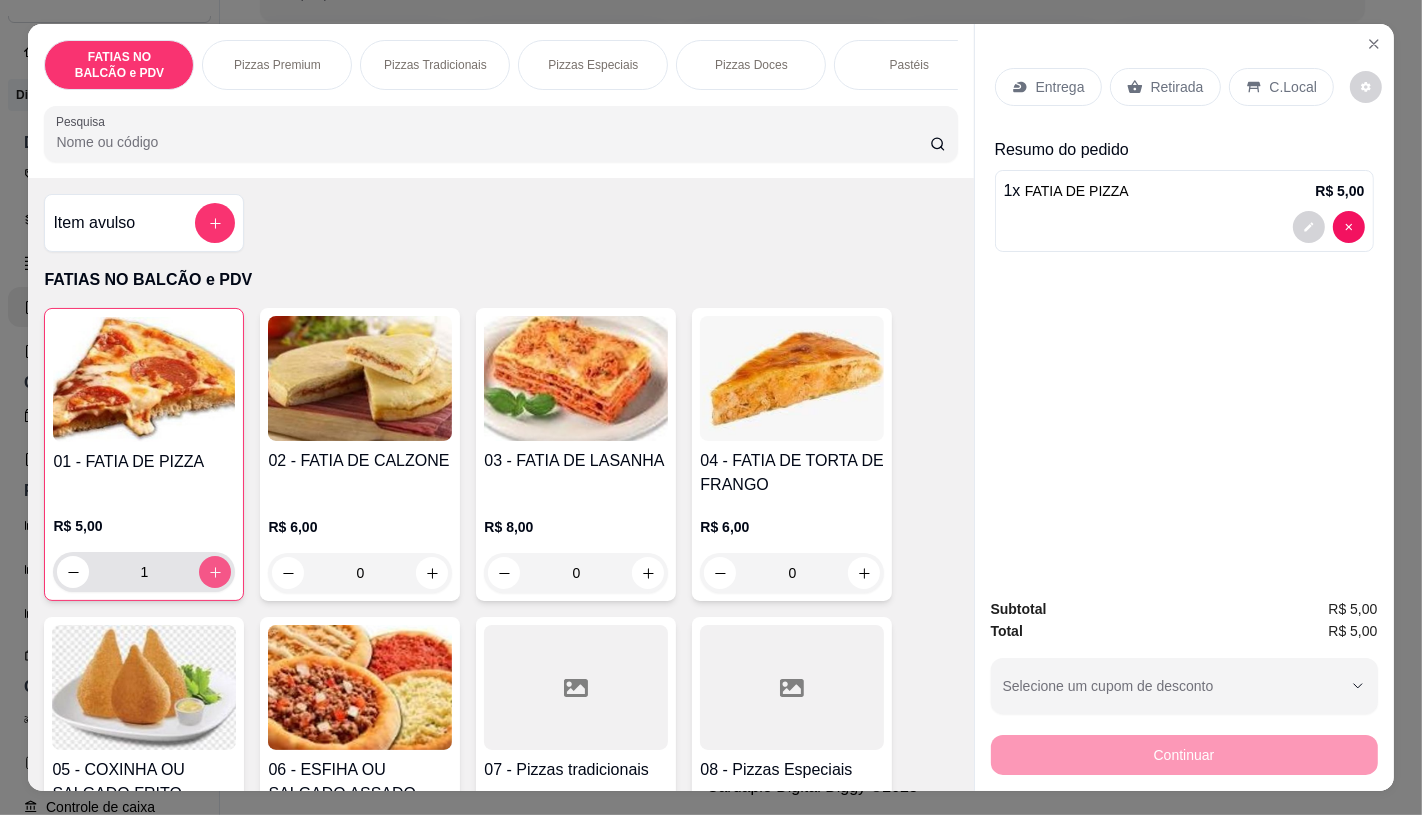 click at bounding box center [215, 572] 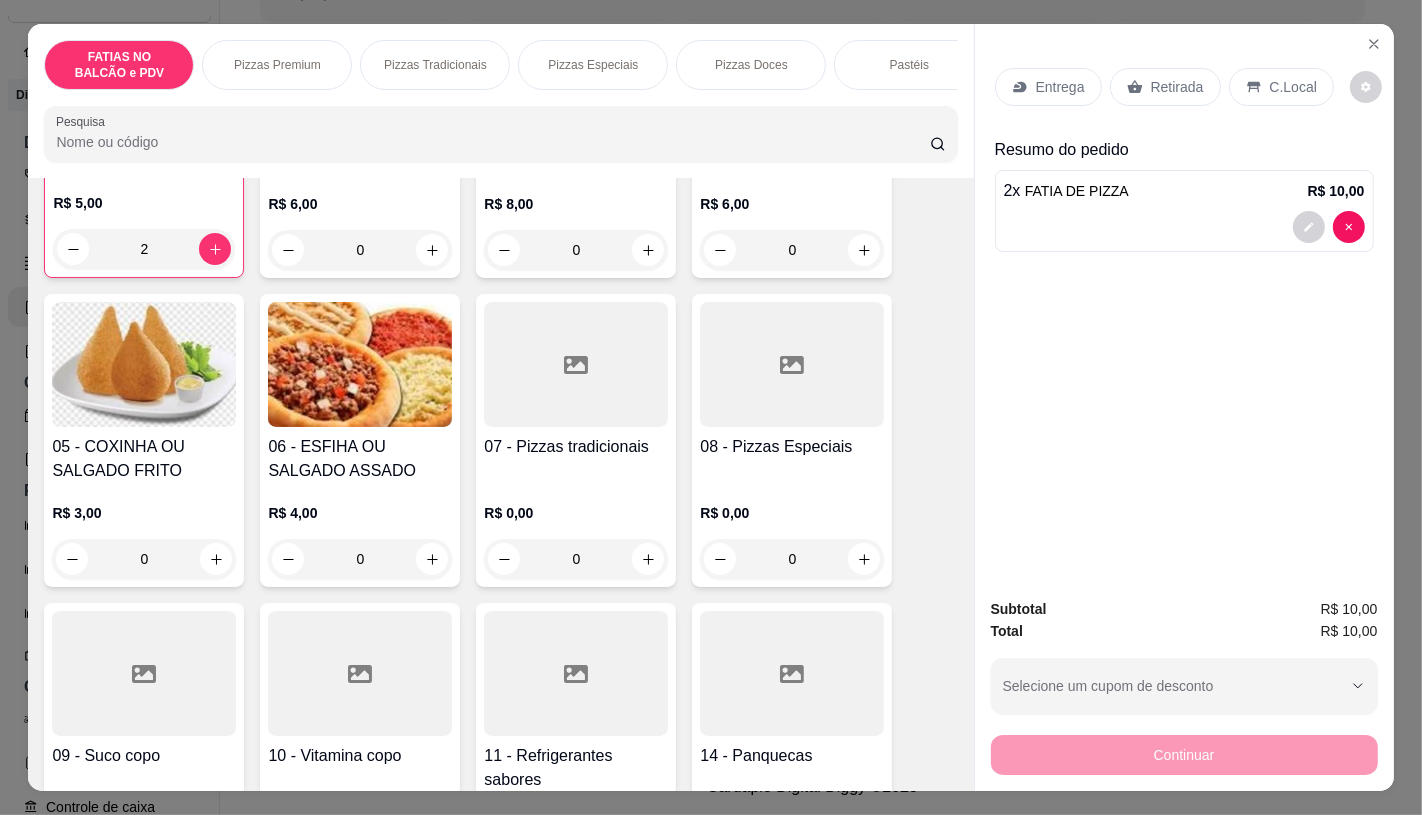 scroll, scrollTop: 333, scrollLeft: 0, axis: vertical 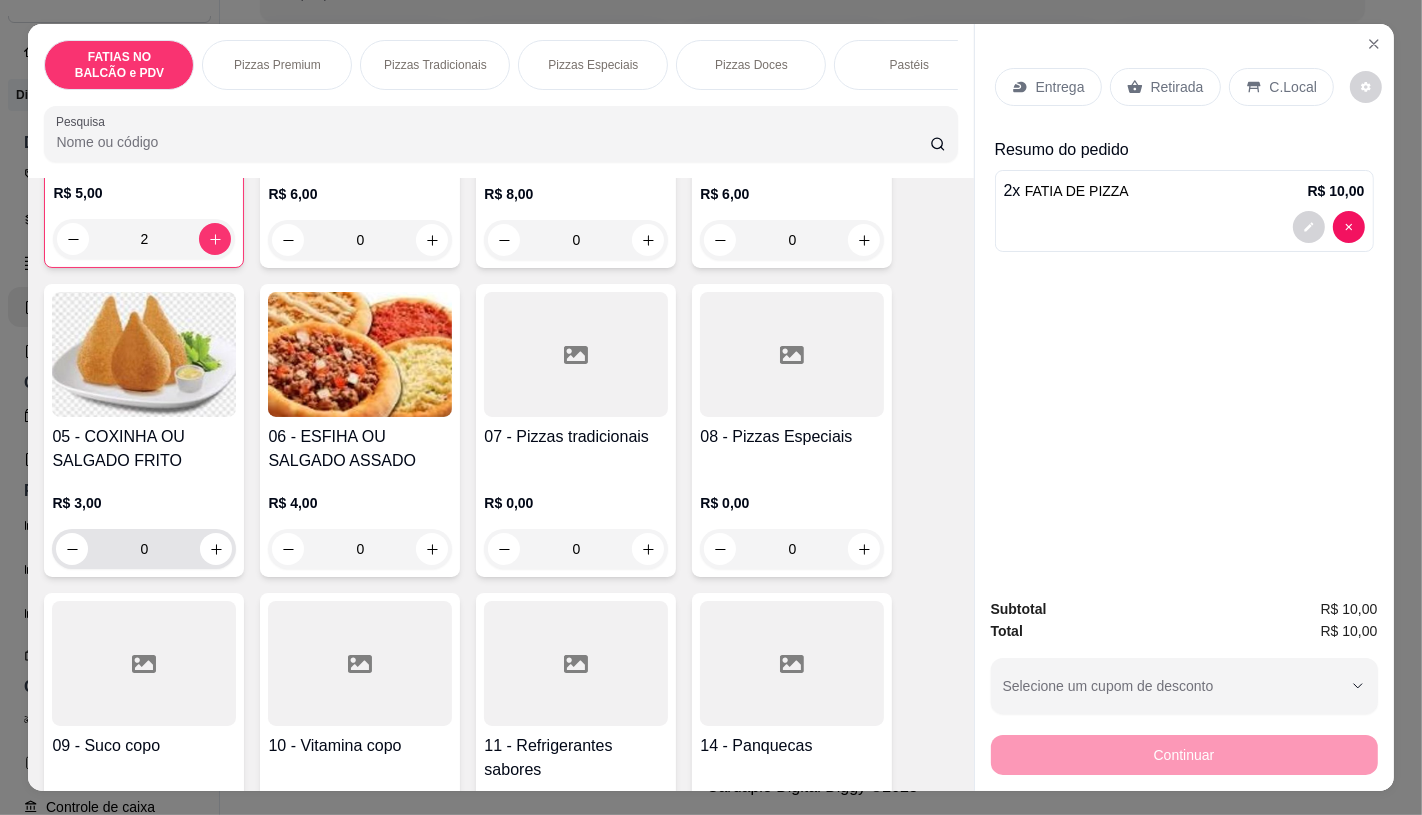 click 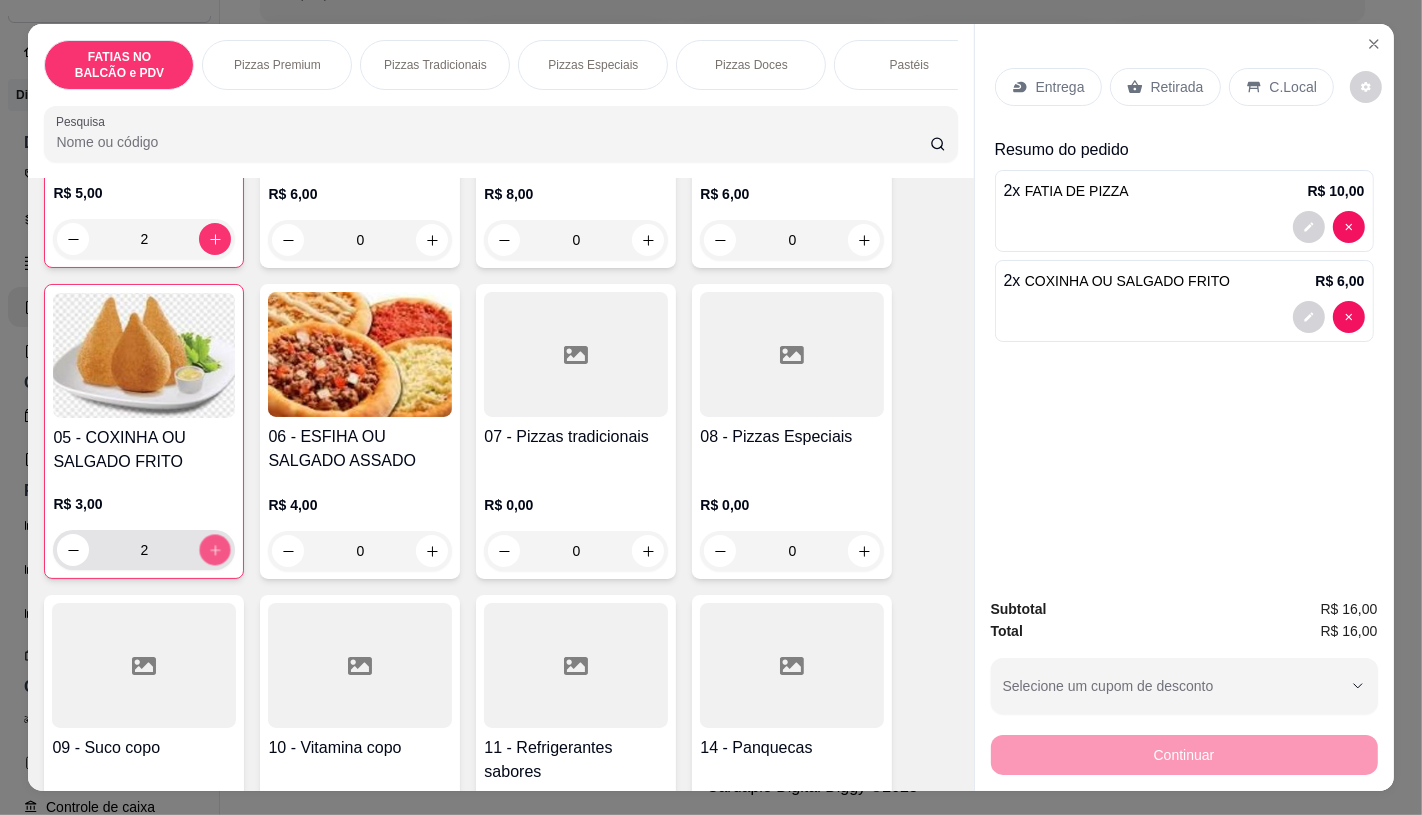 click 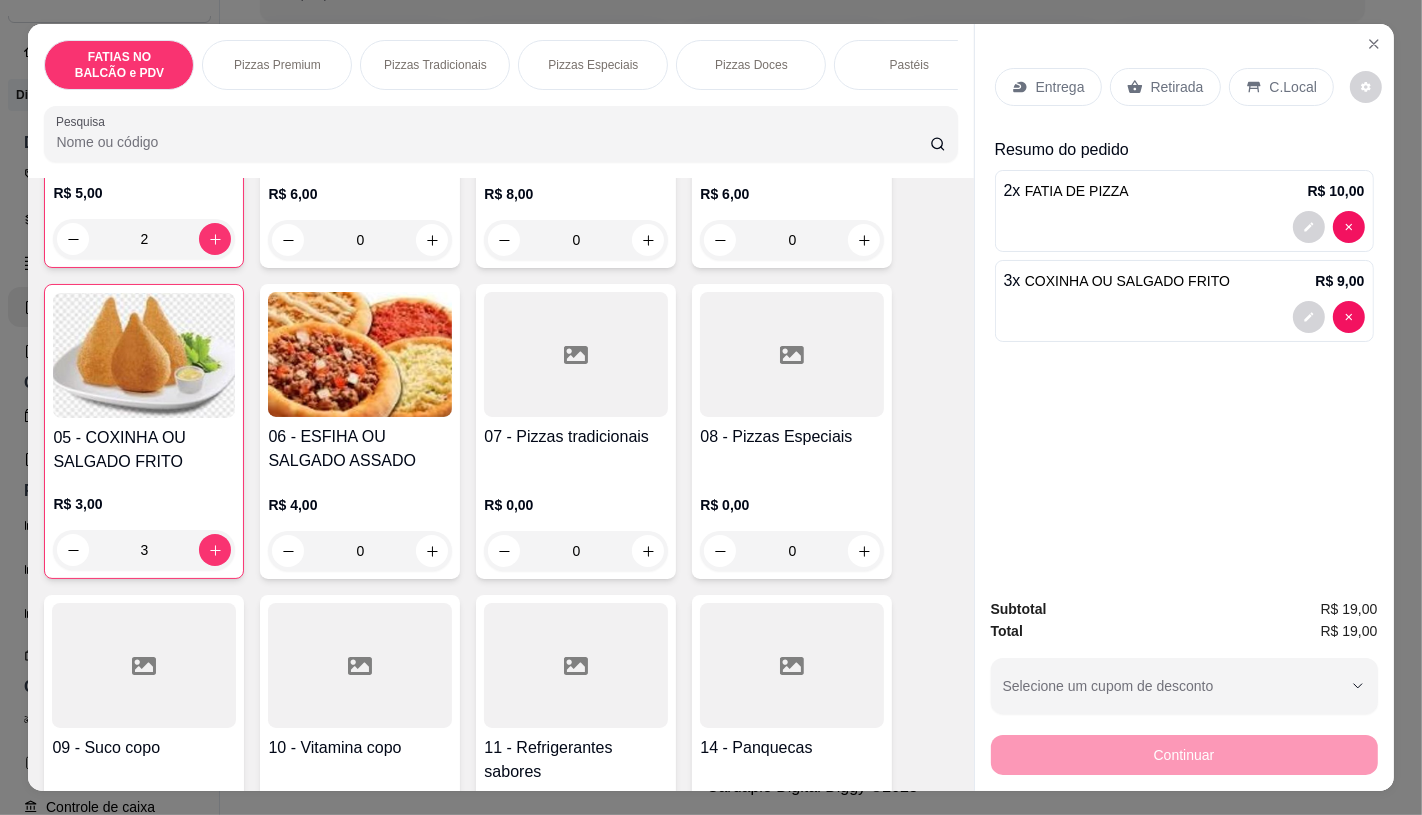 click on "Entrega Retirada C.Local" at bounding box center [1184, 87] 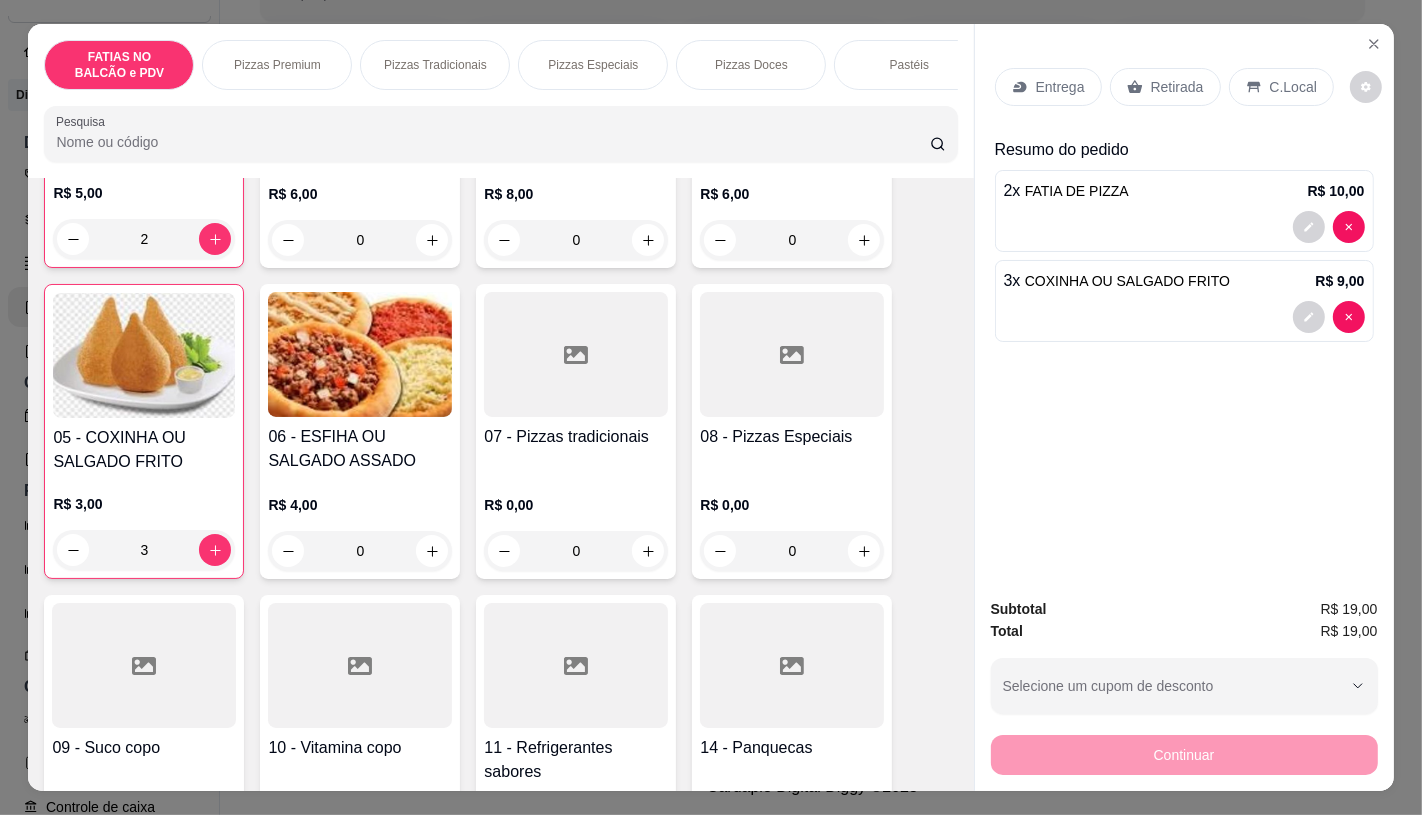 click on "Retirada" at bounding box center (1165, 87) 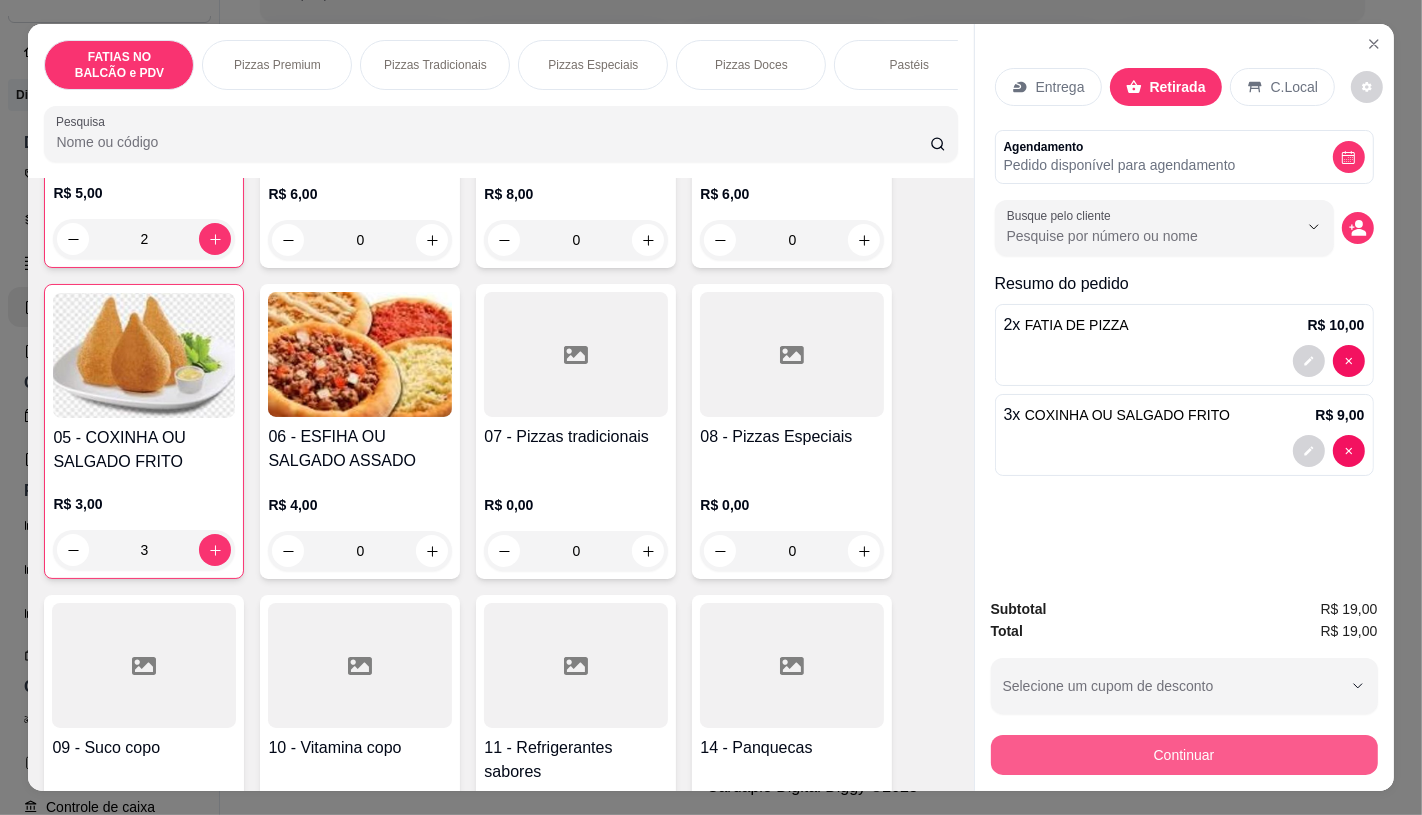 click on "Continuar" at bounding box center (1184, 755) 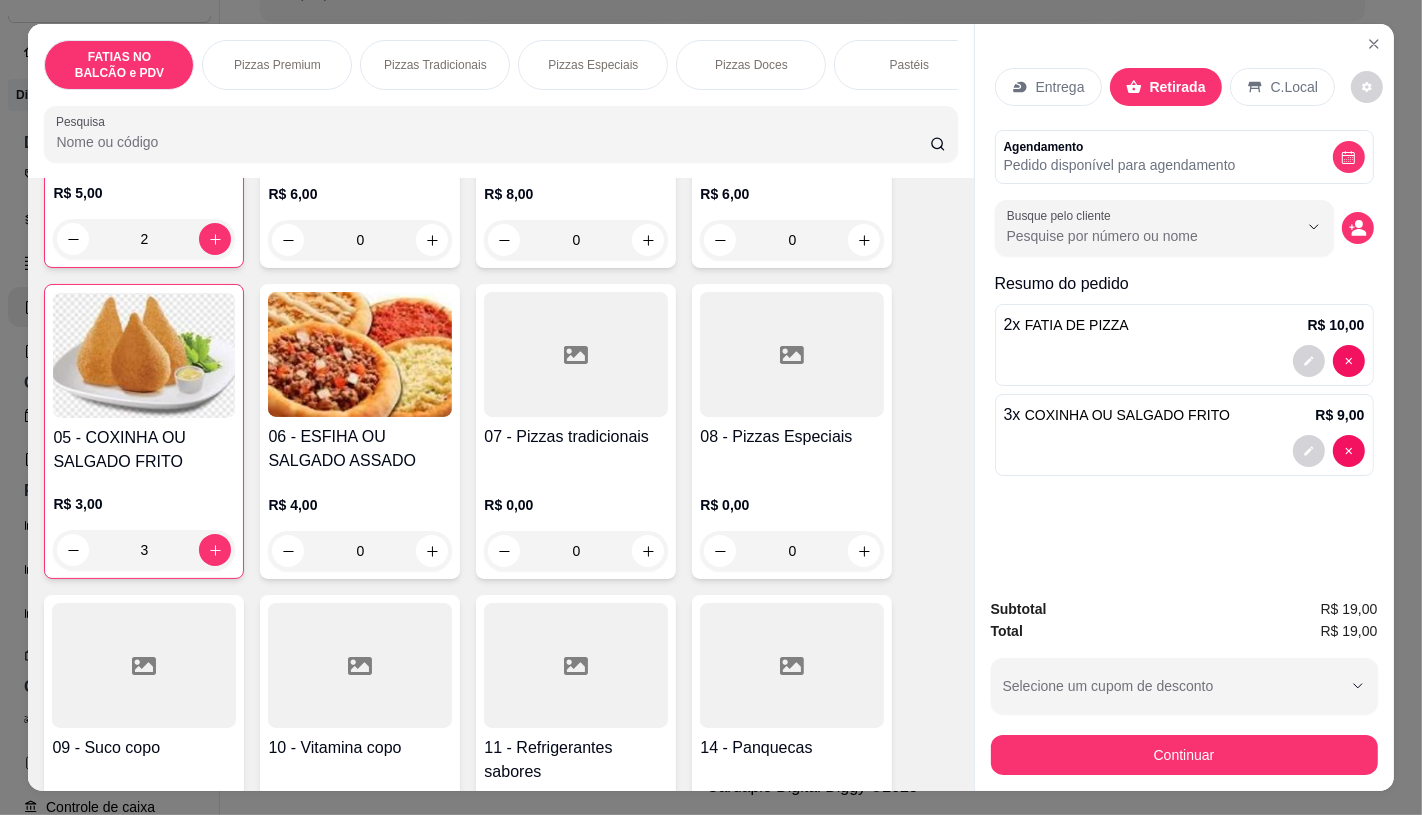 click at bounding box center (575, 294) 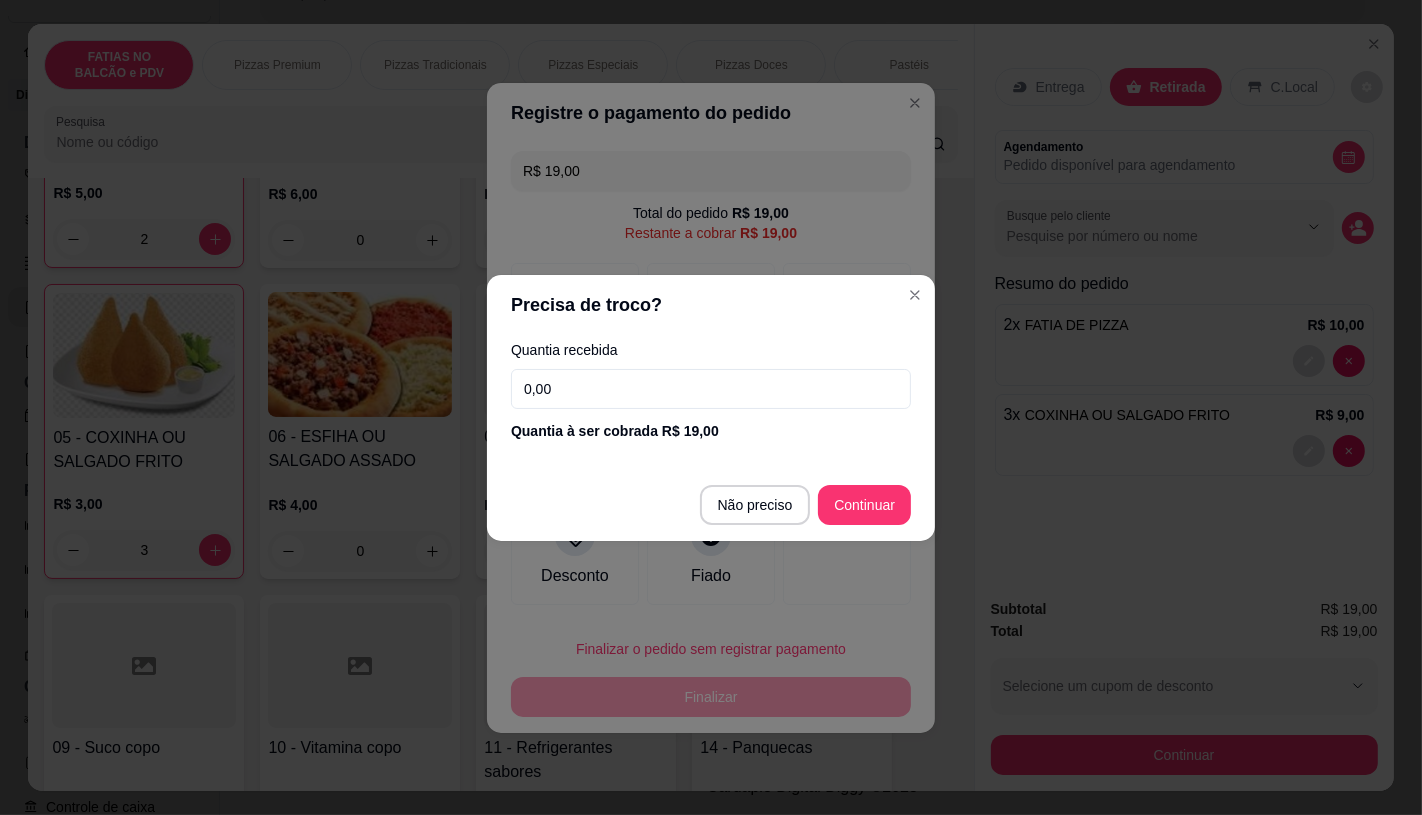click on "0,00" at bounding box center (711, 389) 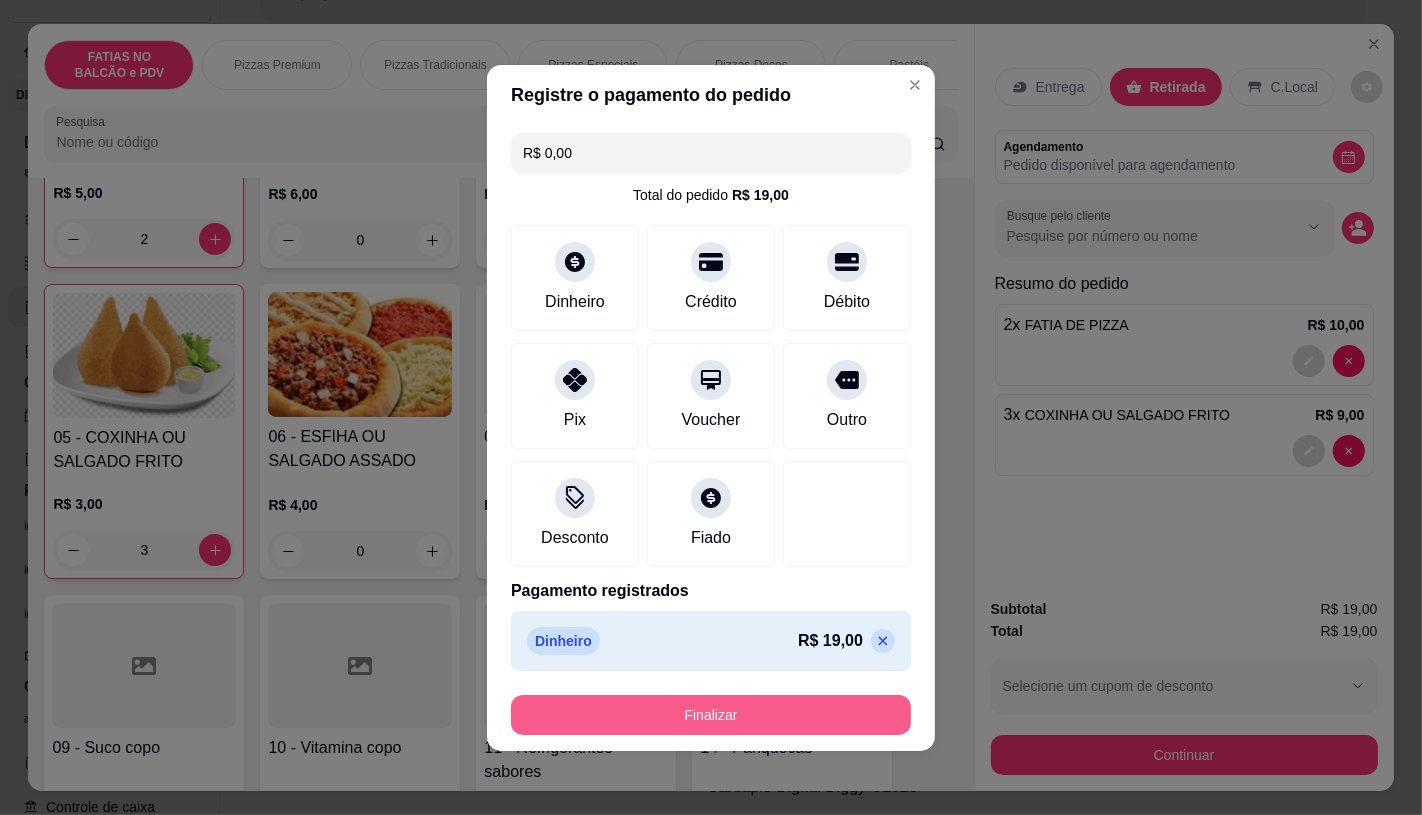 click on "Finalizar" at bounding box center (711, 715) 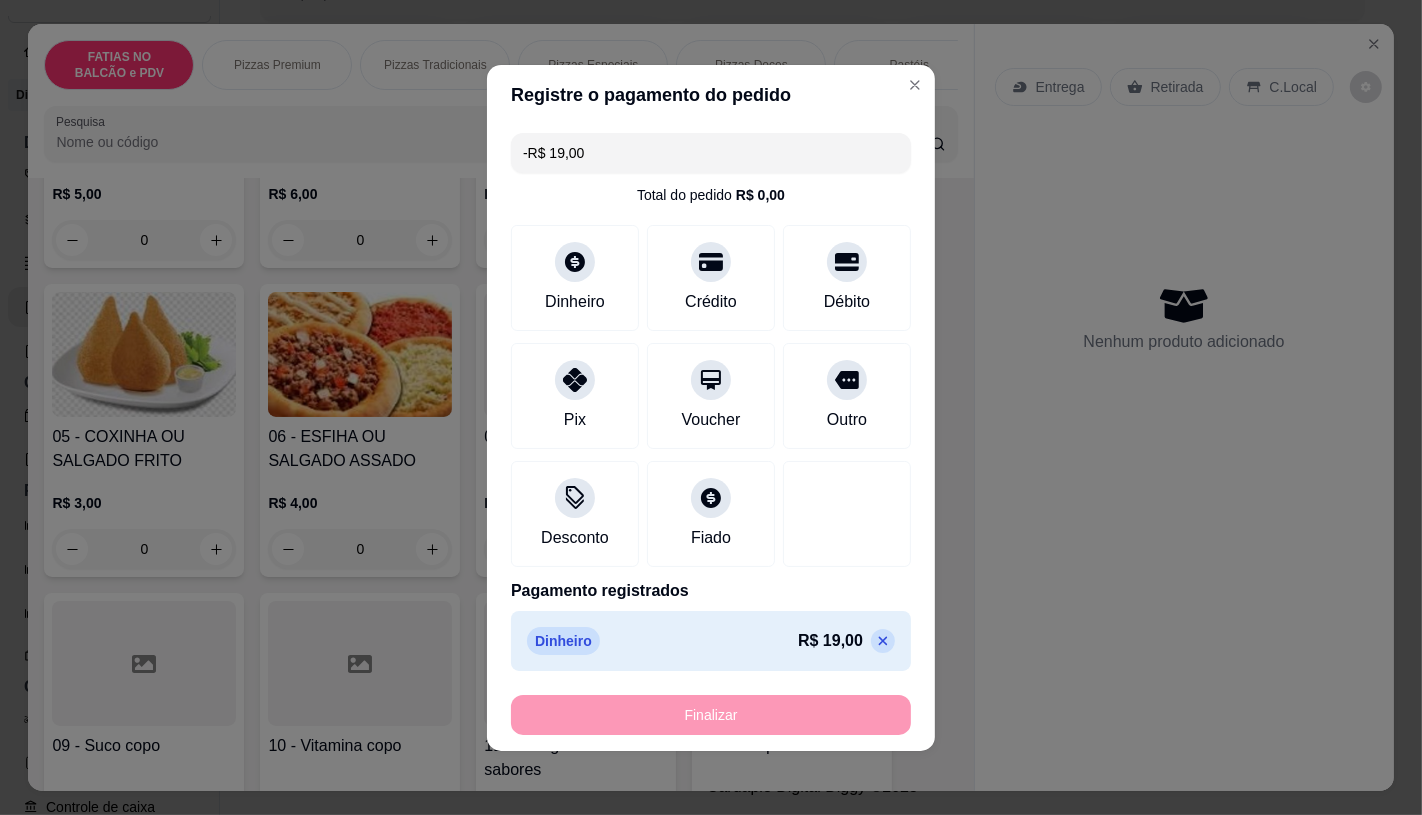 scroll, scrollTop: 334, scrollLeft: 0, axis: vertical 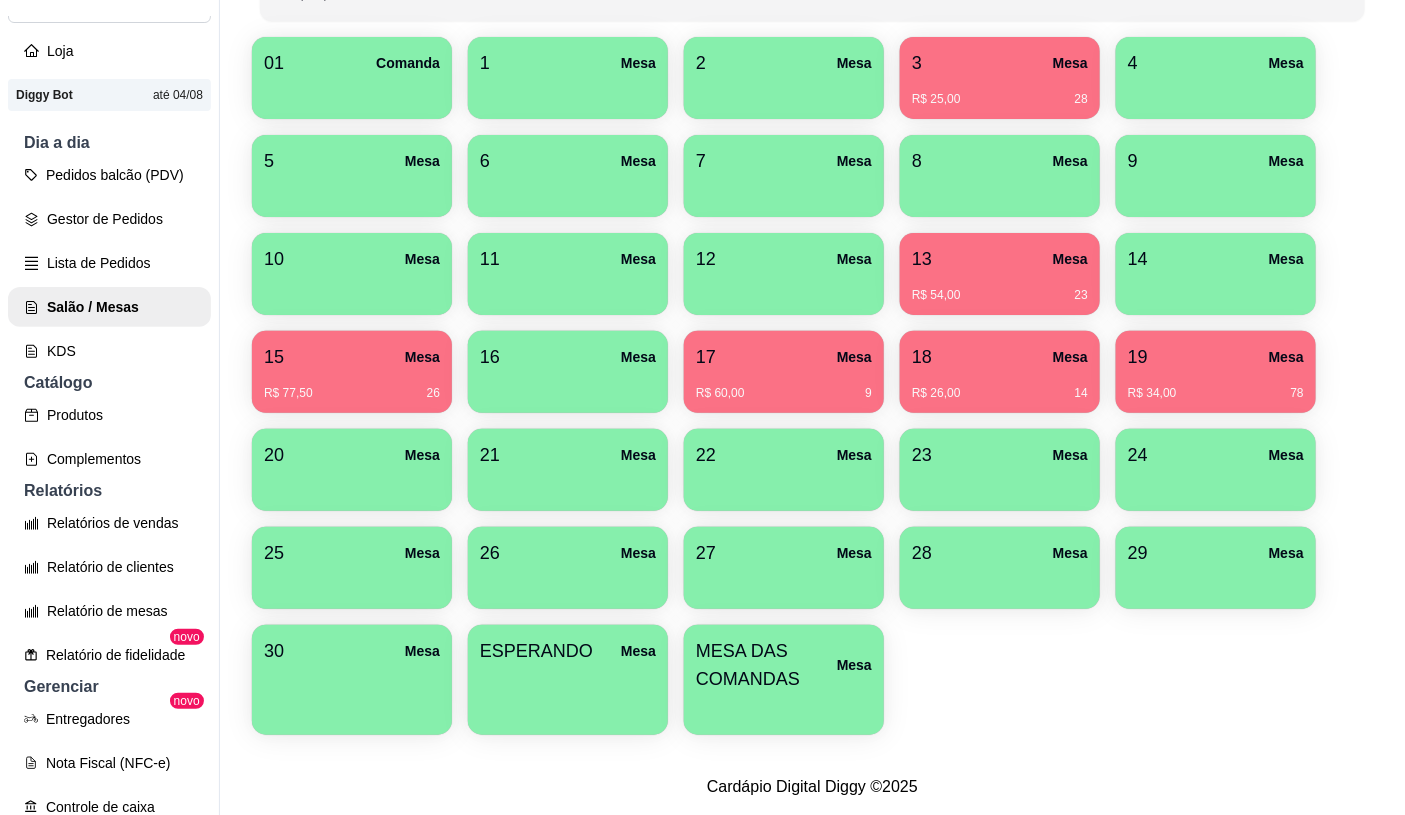 click on "R$ 77,50 26" at bounding box center [352, 386] 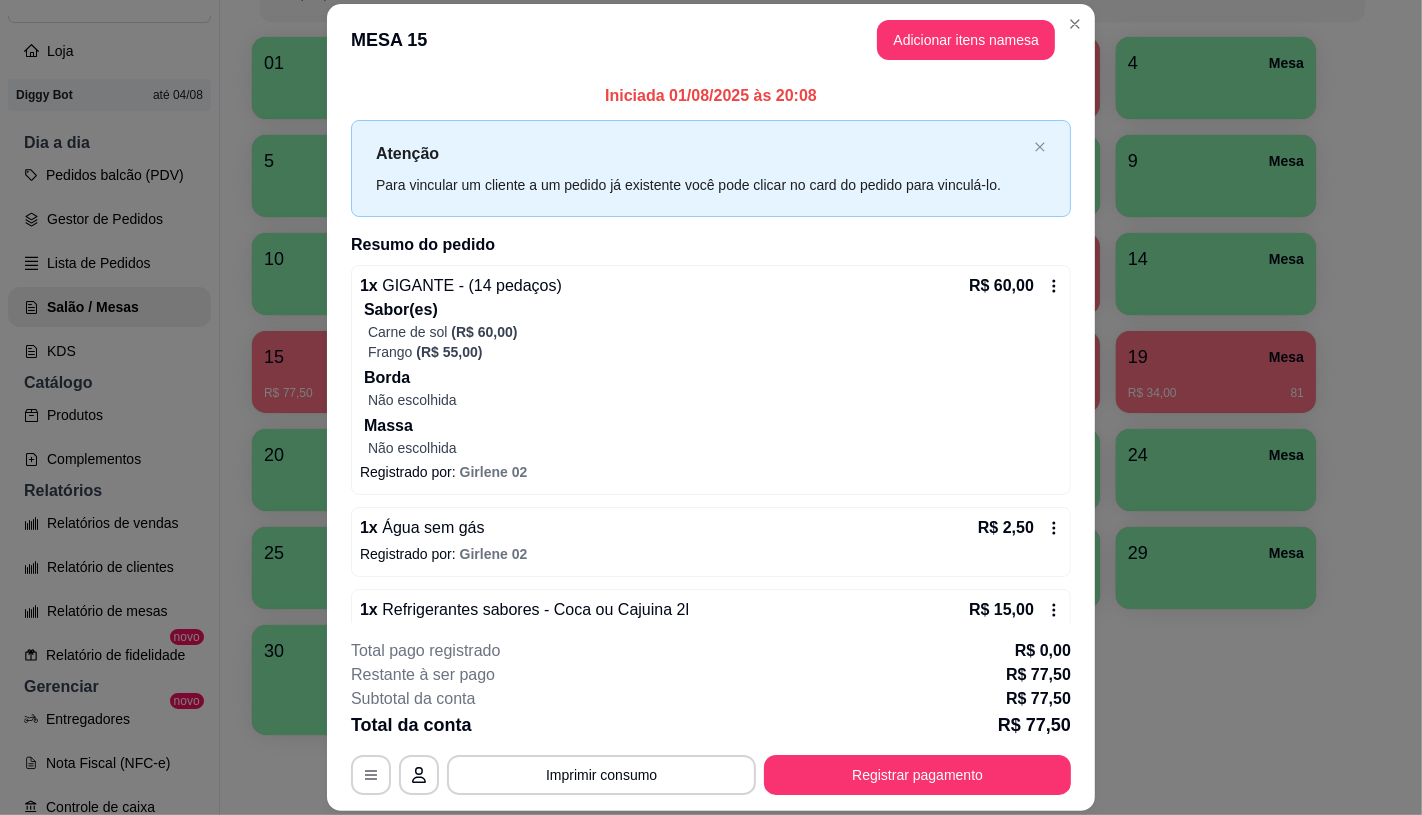 scroll, scrollTop: 44, scrollLeft: 0, axis: vertical 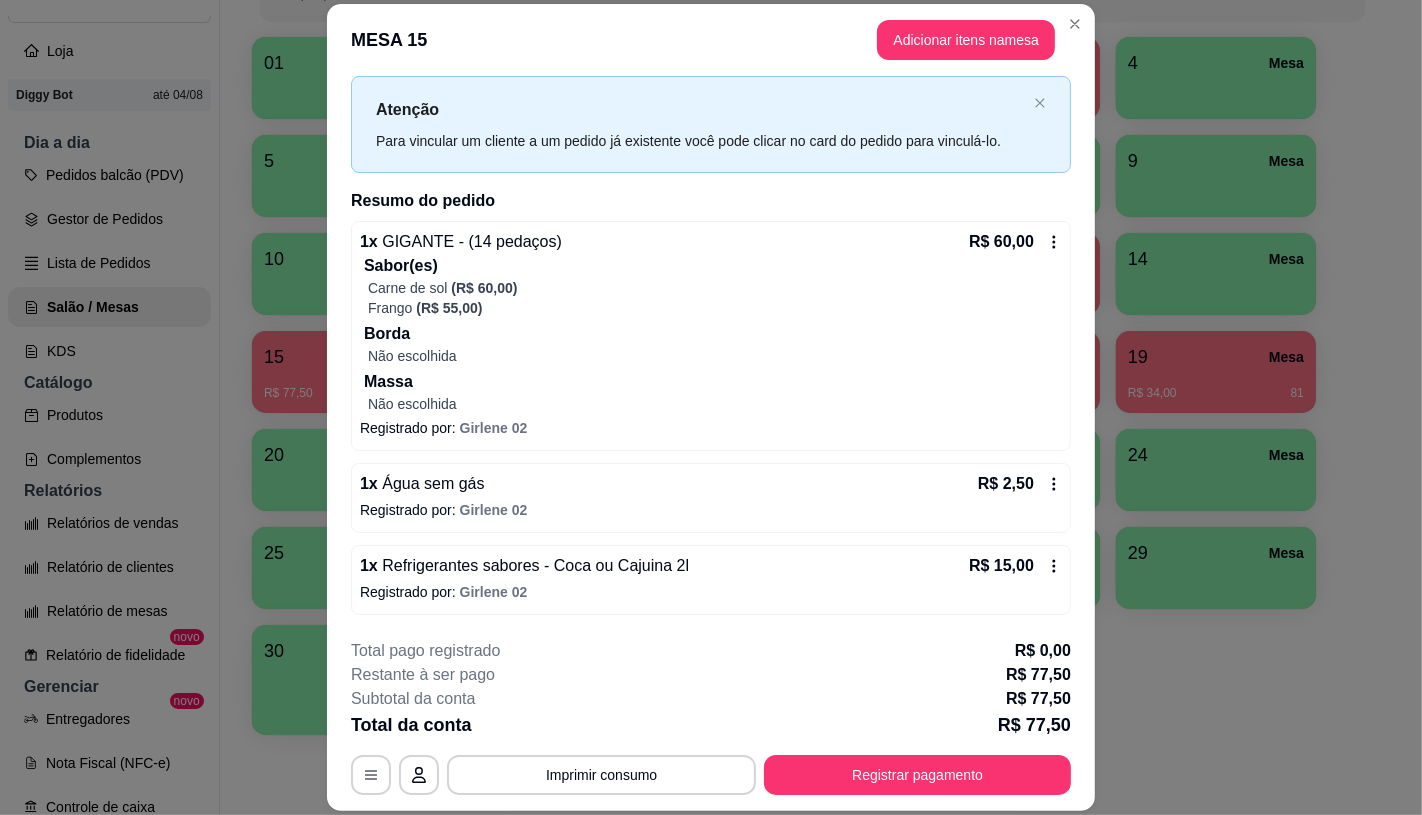 click on "1 x   Refrigerantes sabores  - Coca ou Cajuina 2l R$ 15,00 Registrado por:   Girlene 02" at bounding box center (711, 580) 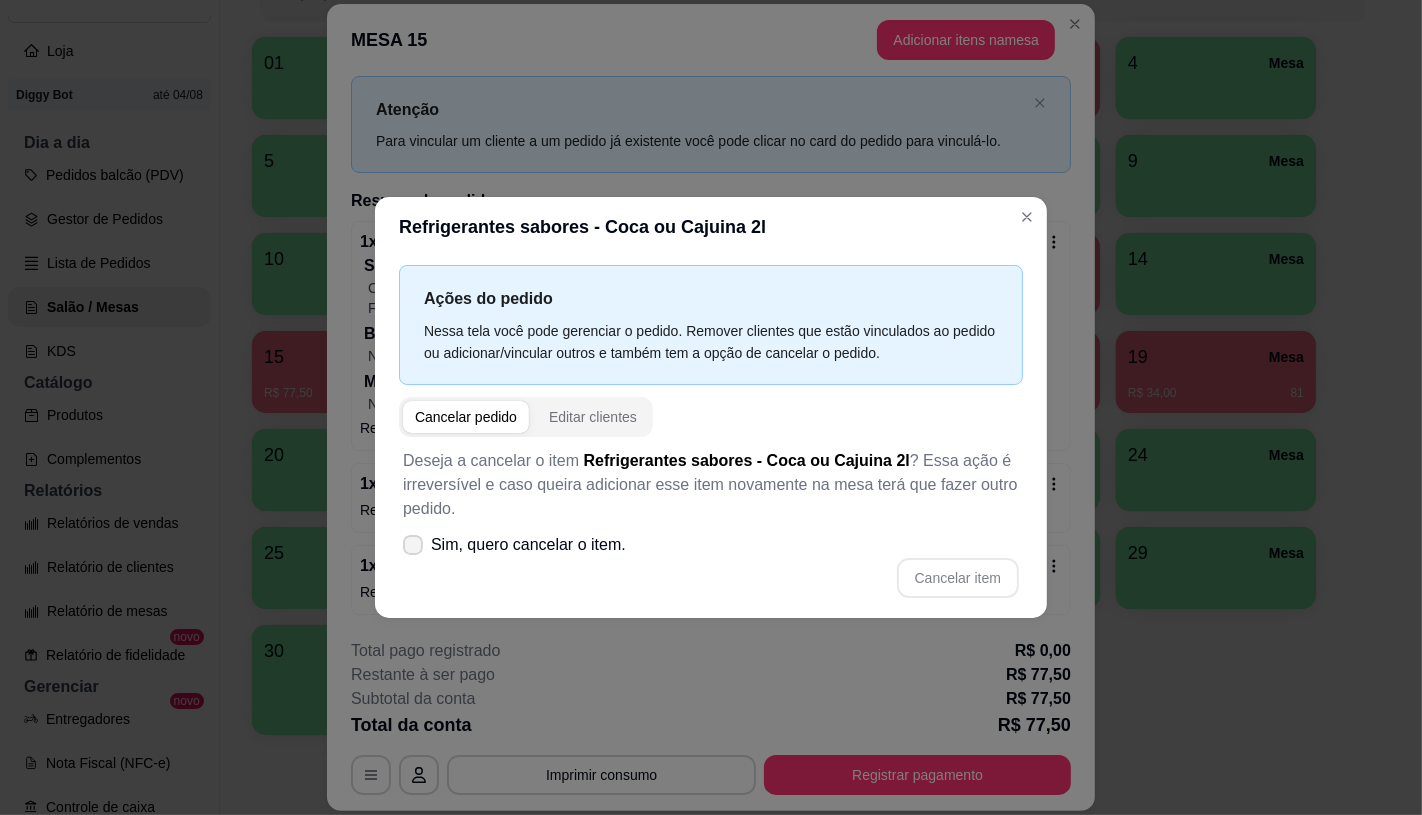 click on "Sim, quero cancelar o item." at bounding box center [528, 545] 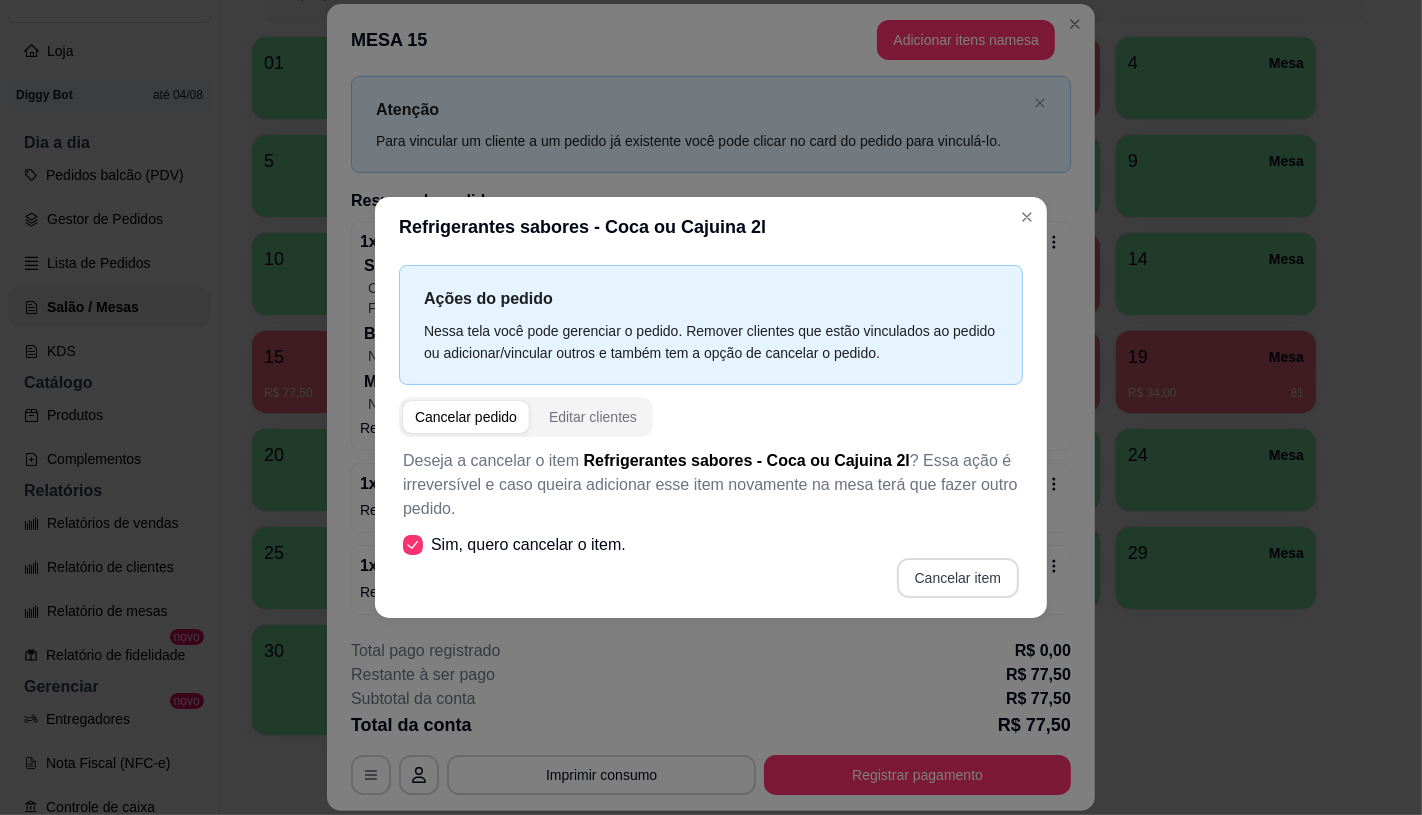 click on "Cancelar item" at bounding box center [958, 578] 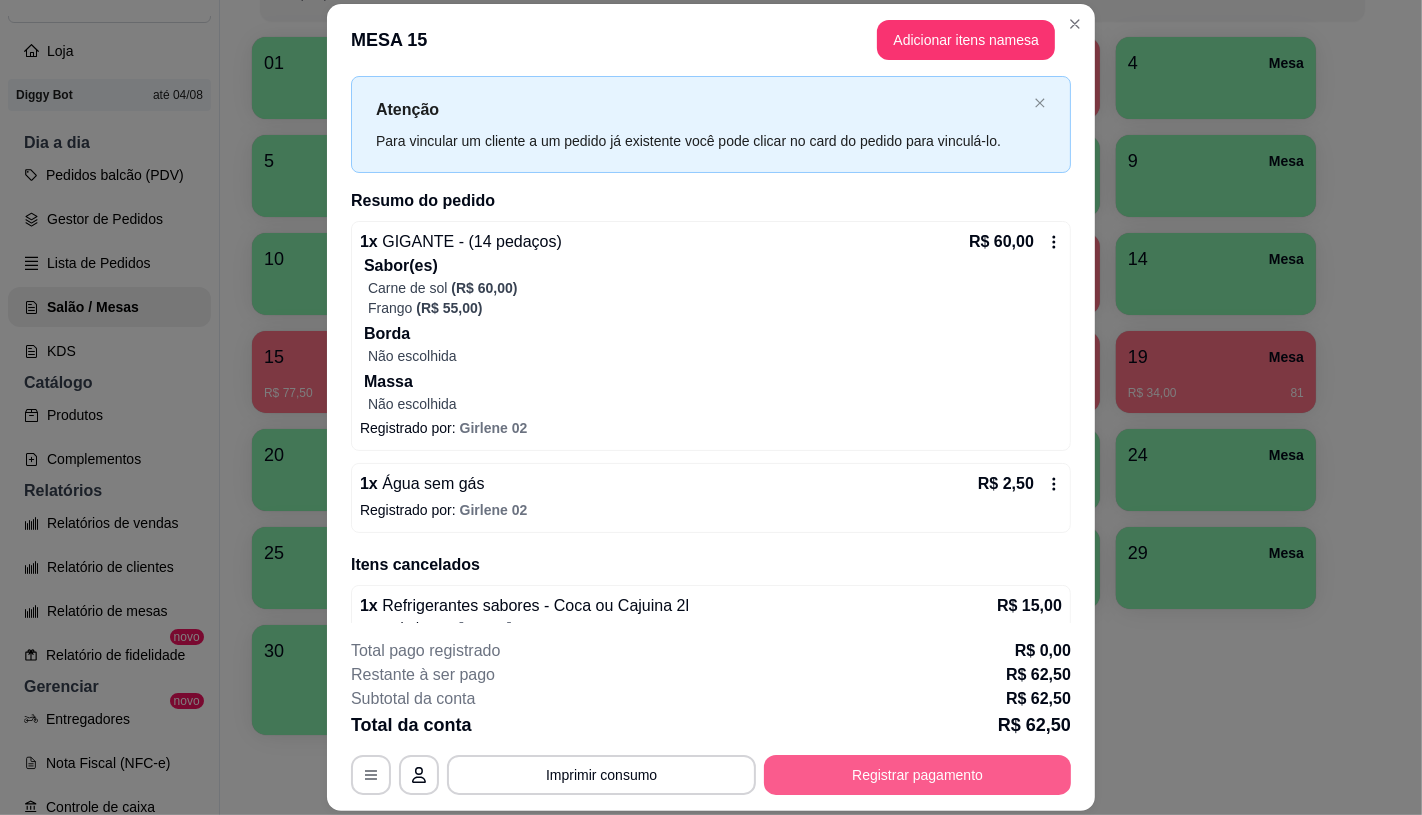 click on "Registrar pagamento" at bounding box center (917, 775) 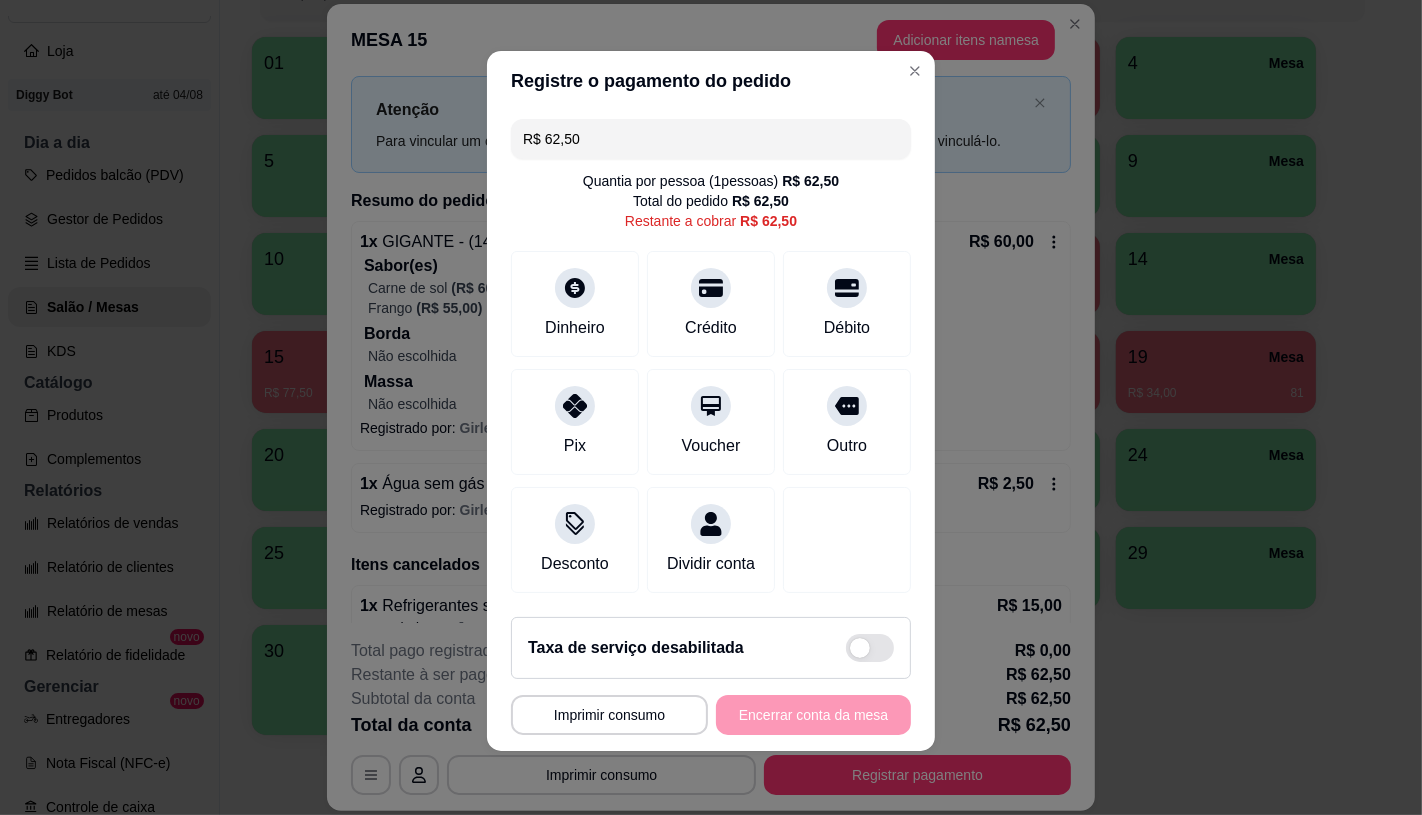 scroll, scrollTop: 18, scrollLeft: 0, axis: vertical 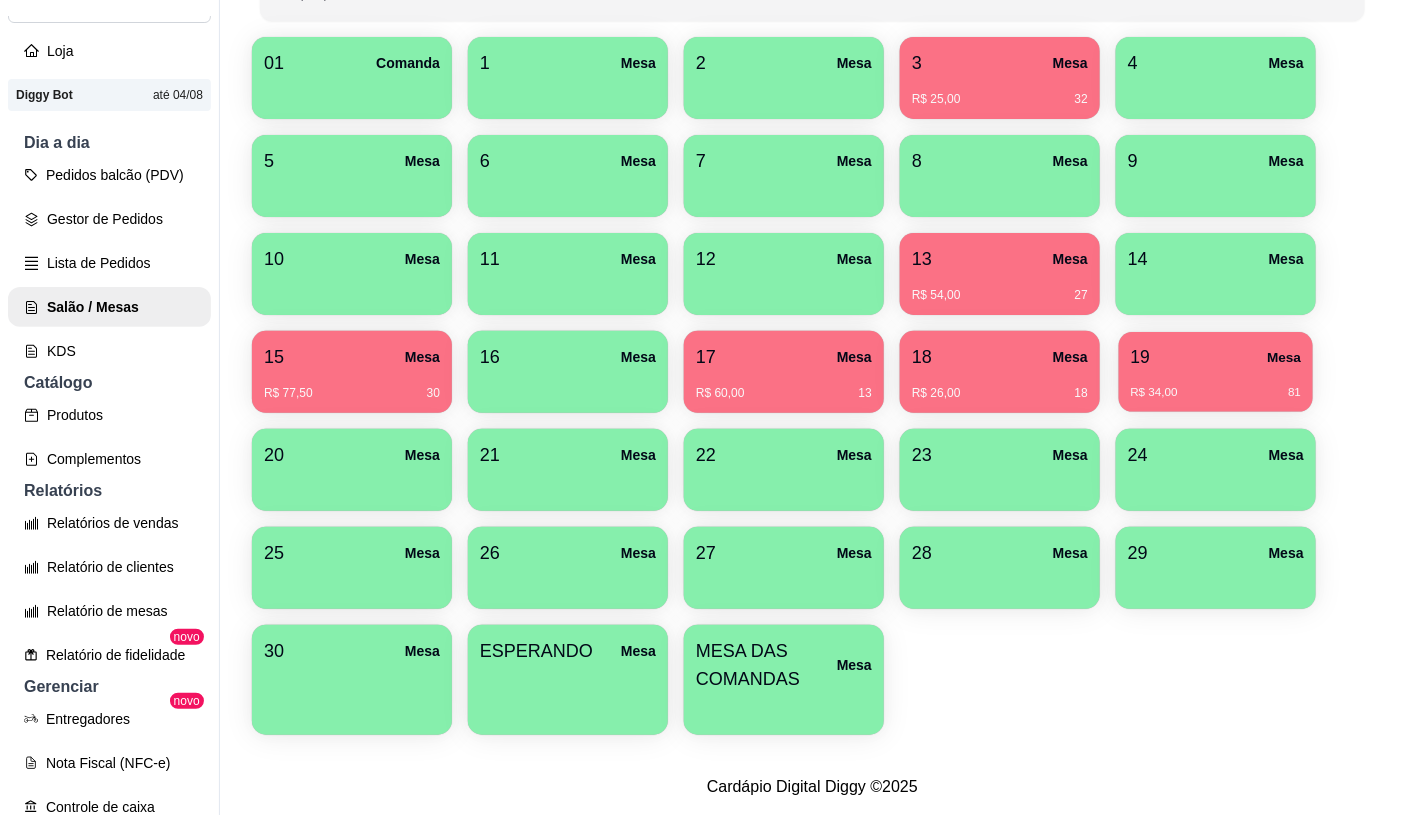 click on "19 Mesa R$ 34,00 81" at bounding box center (1216, 372) 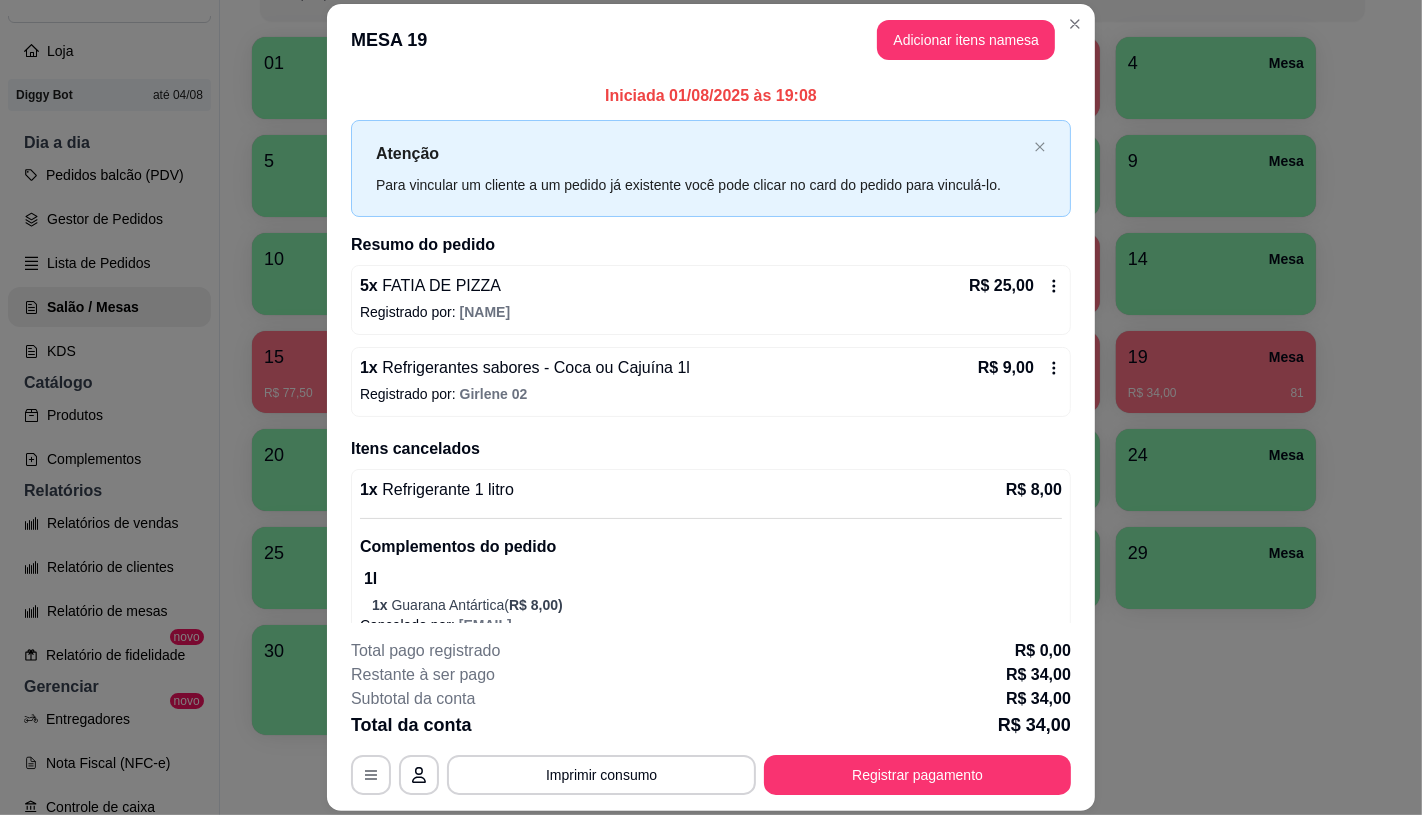 click on "Registrado por: [NAME]" at bounding box center (711, 312) 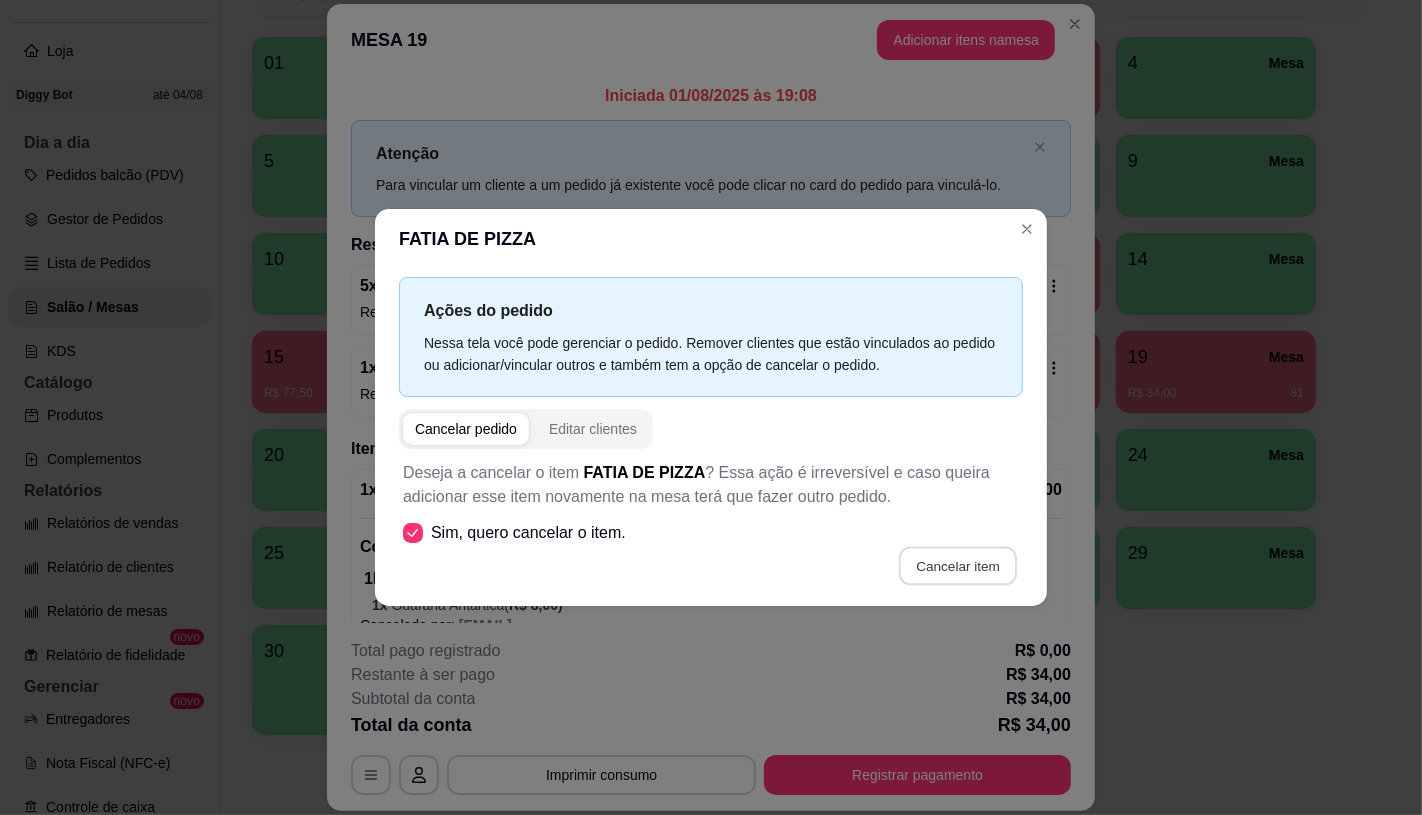 click on "Cancelar item" at bounding box center [957, 565] 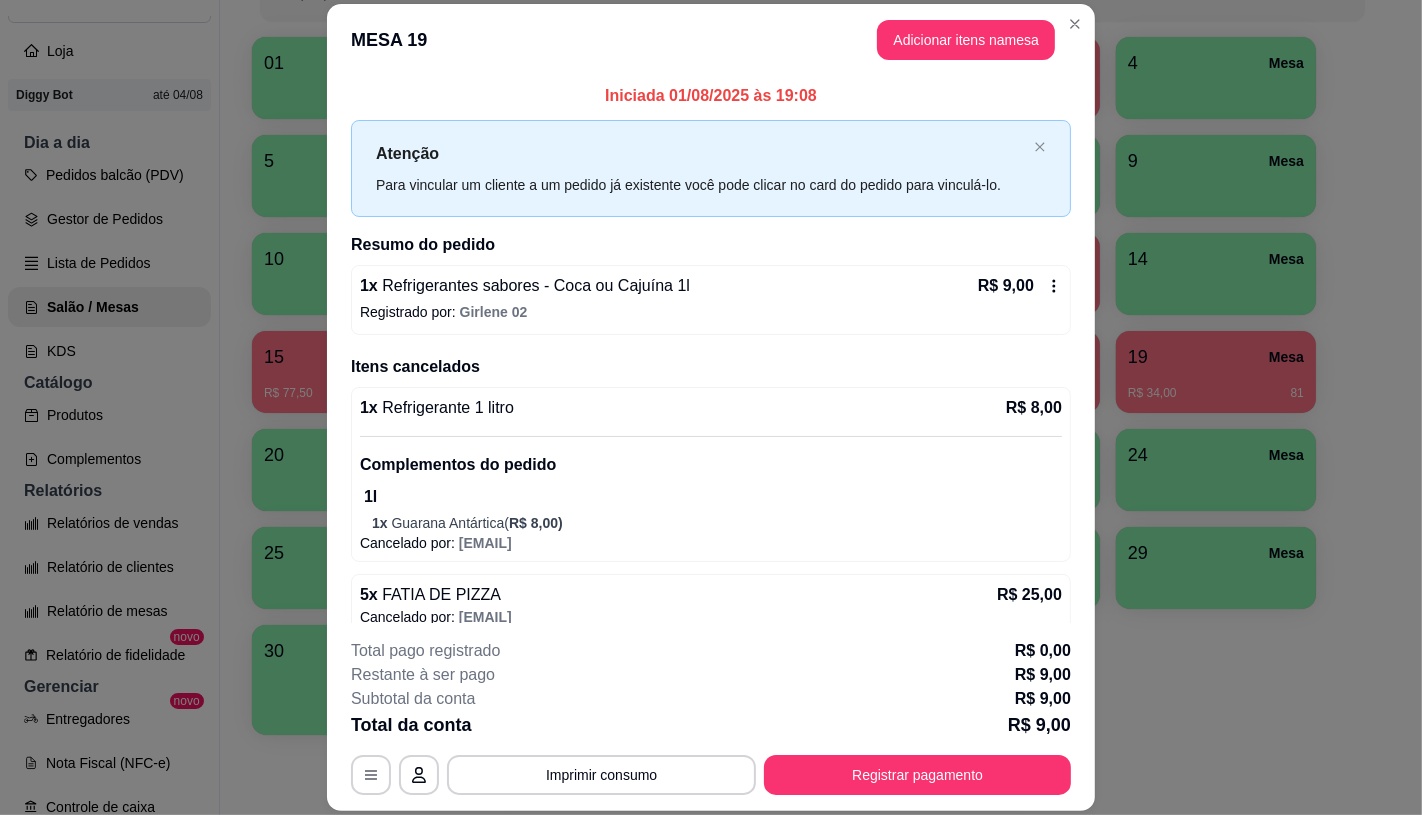 click on "Refrigerante 1 litro" at bounding box center [446, 407] 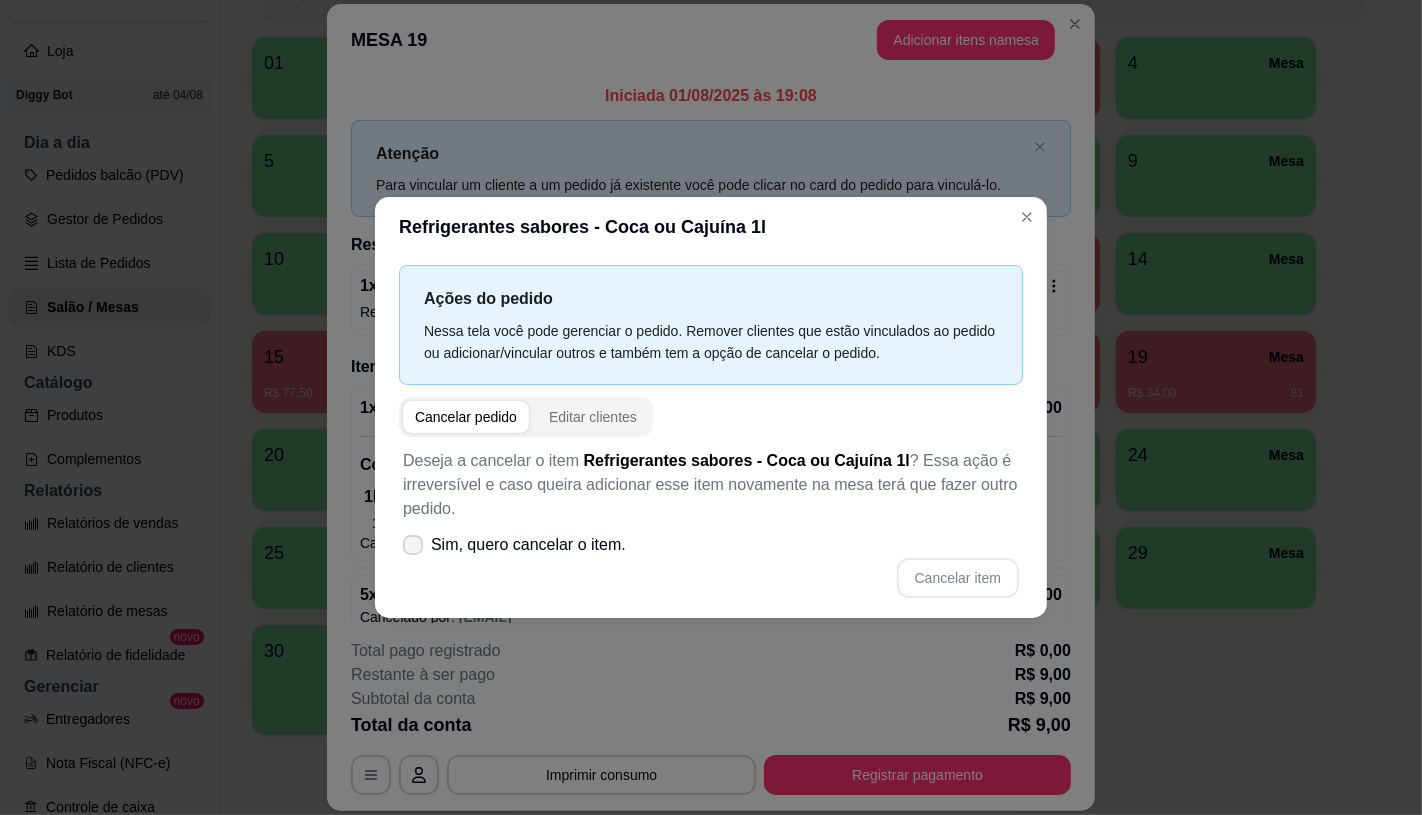 click on "Sim, quero cancelar o item." at bounding box center (514, 545) 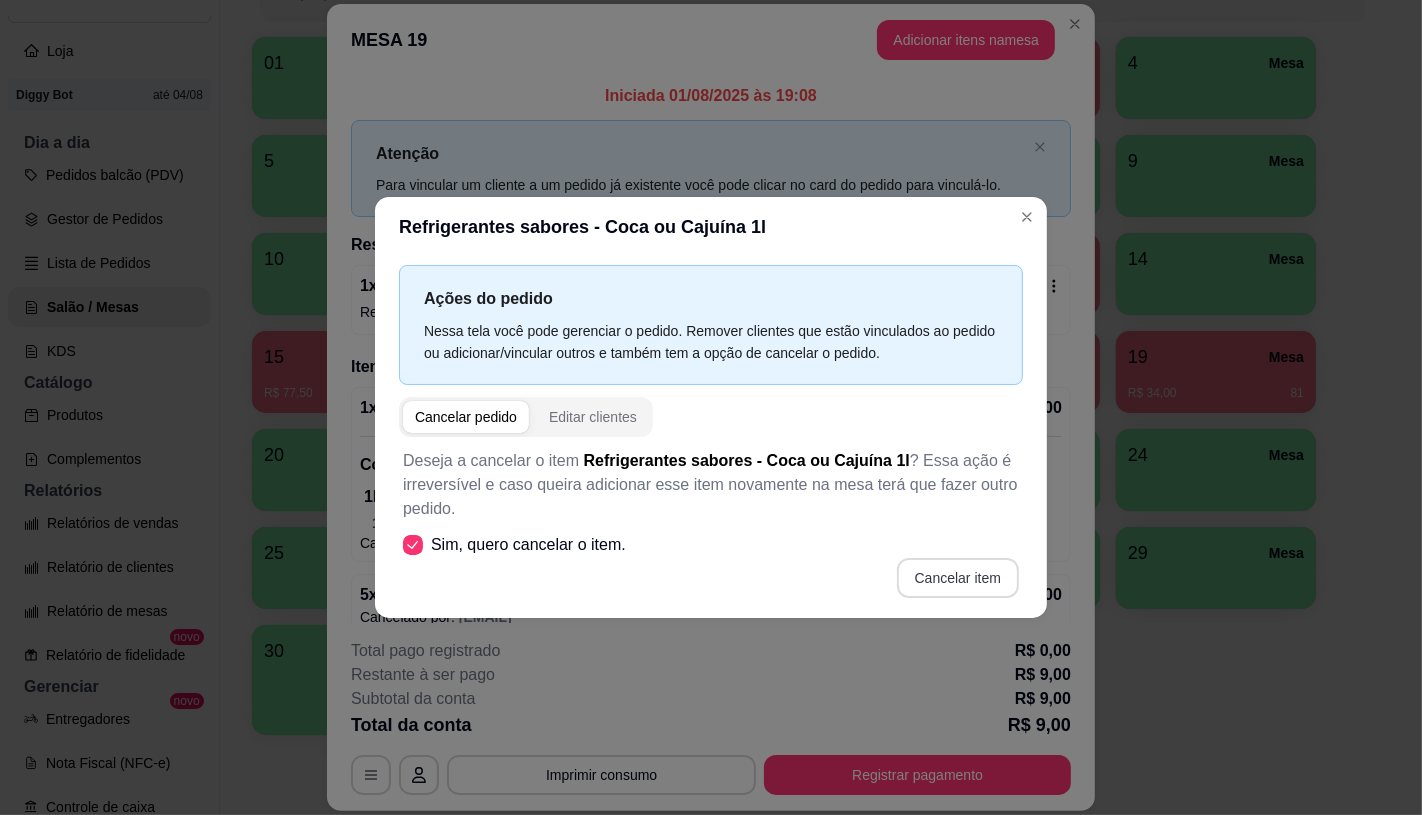 click on "Cancelar item" at bounding box center (958, 578) 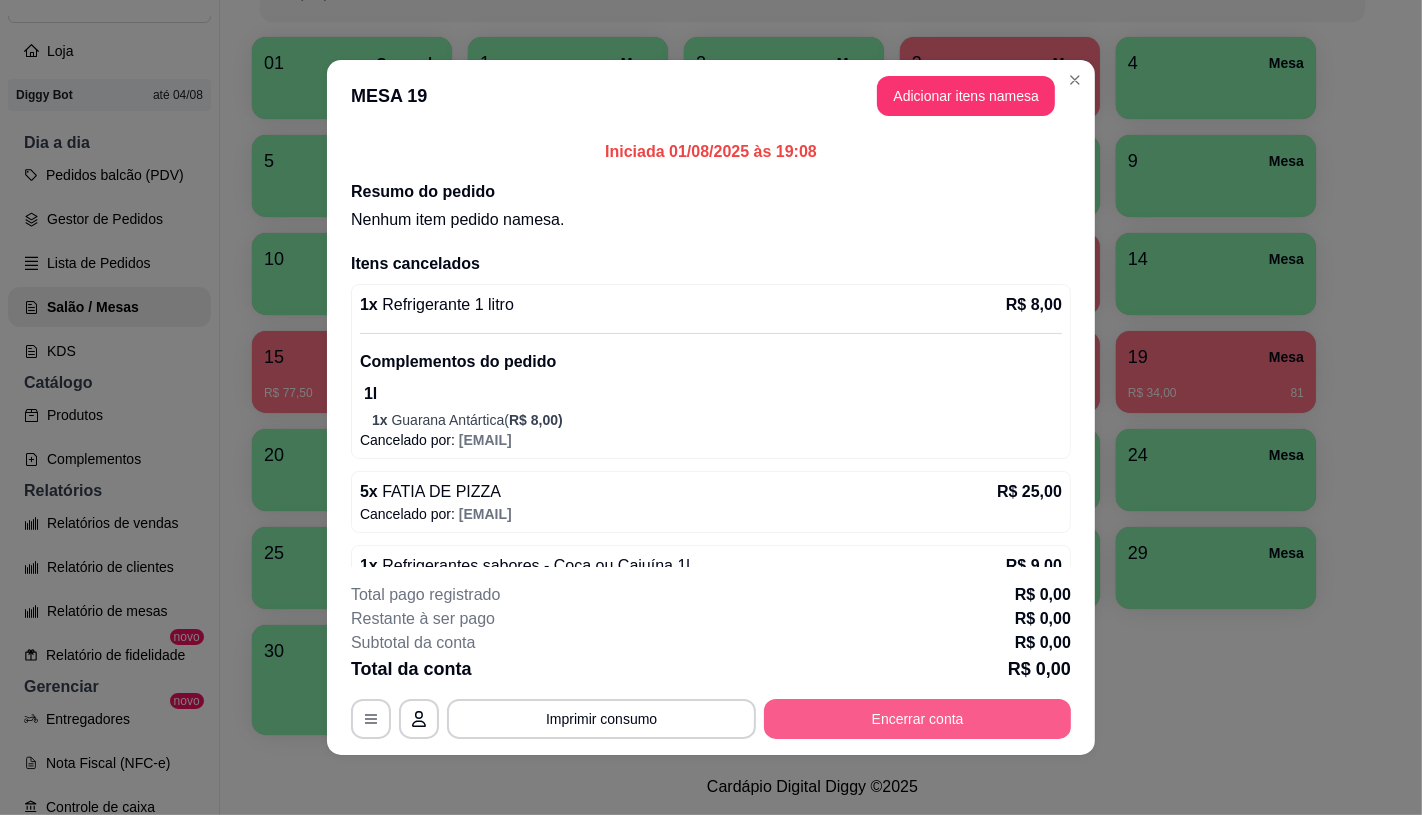 click on "Encerrar conta" at bounding box center (917, 719) 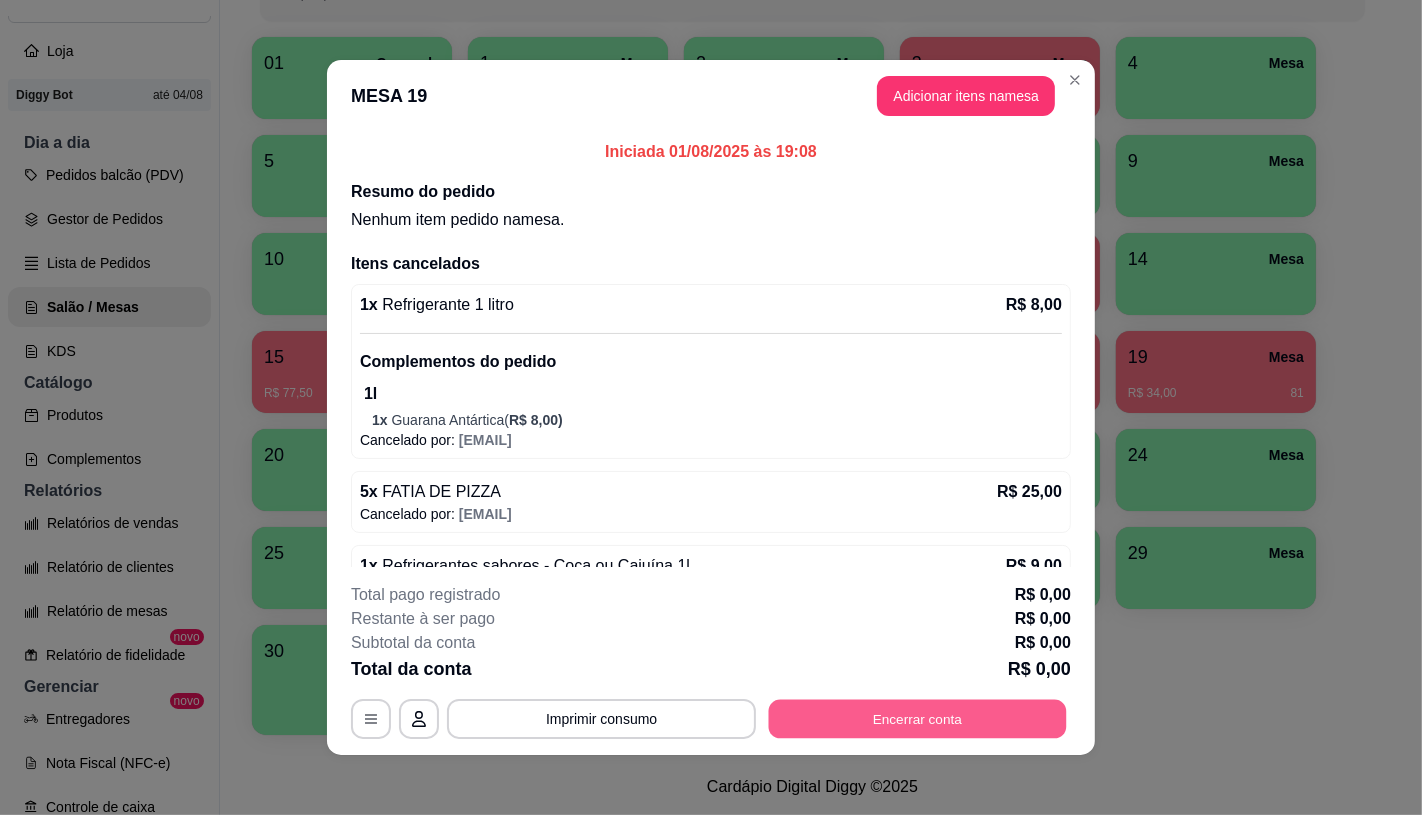 click on "Encerrar conta" at bounding box center (918, 719) 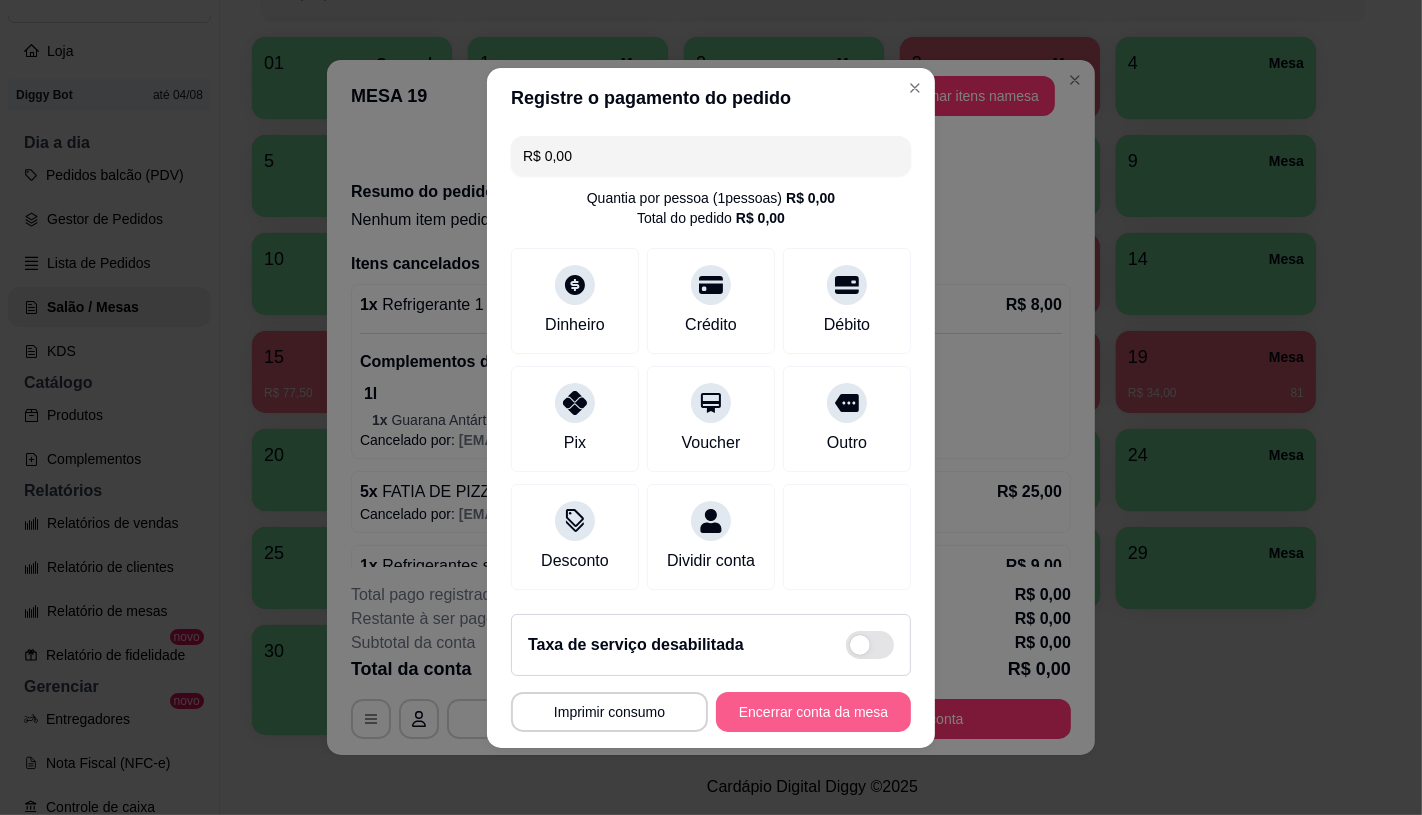 click on "Encerrar conta da mesa" at bounding box center (813, 712) 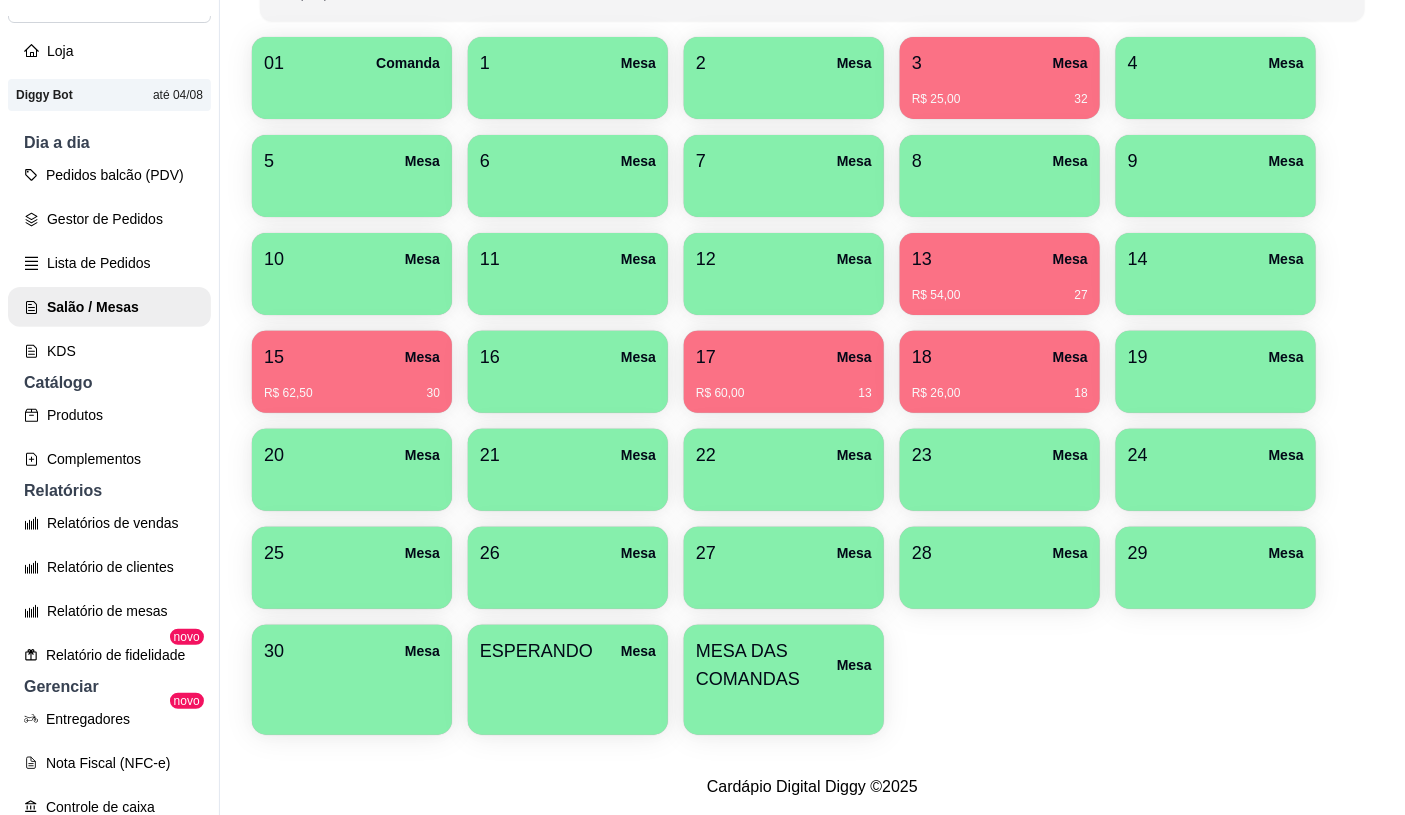 drag, startPoint x: 1000, startPoint y: 311, endPoint x: 1003, endPoint y: 372, distance: 61.073727 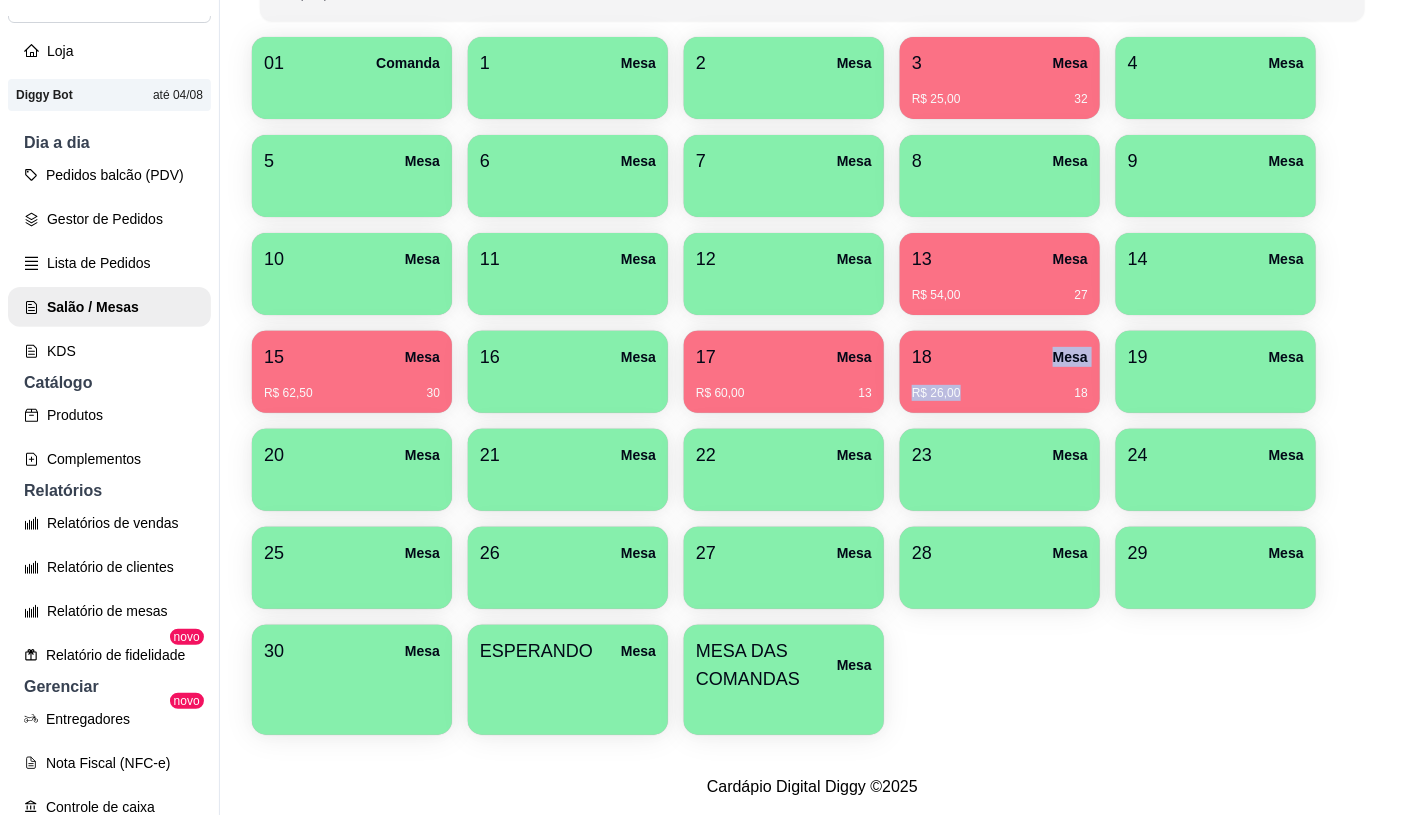 click on "R$ 26,00 18" at bounding box center [1000, 393] 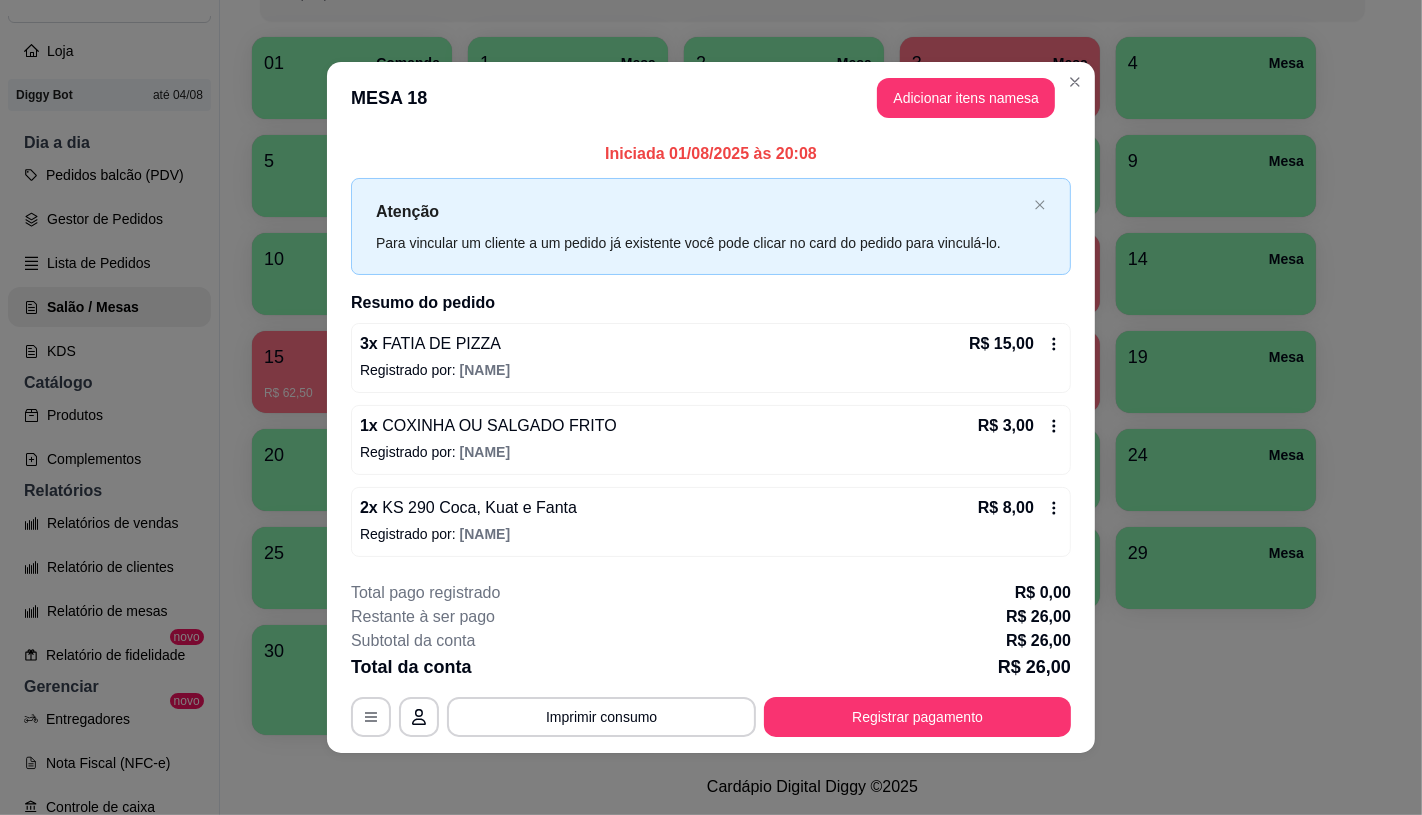 scroll, scrollTop: 2, scrollLeft: 0, axis: vertical 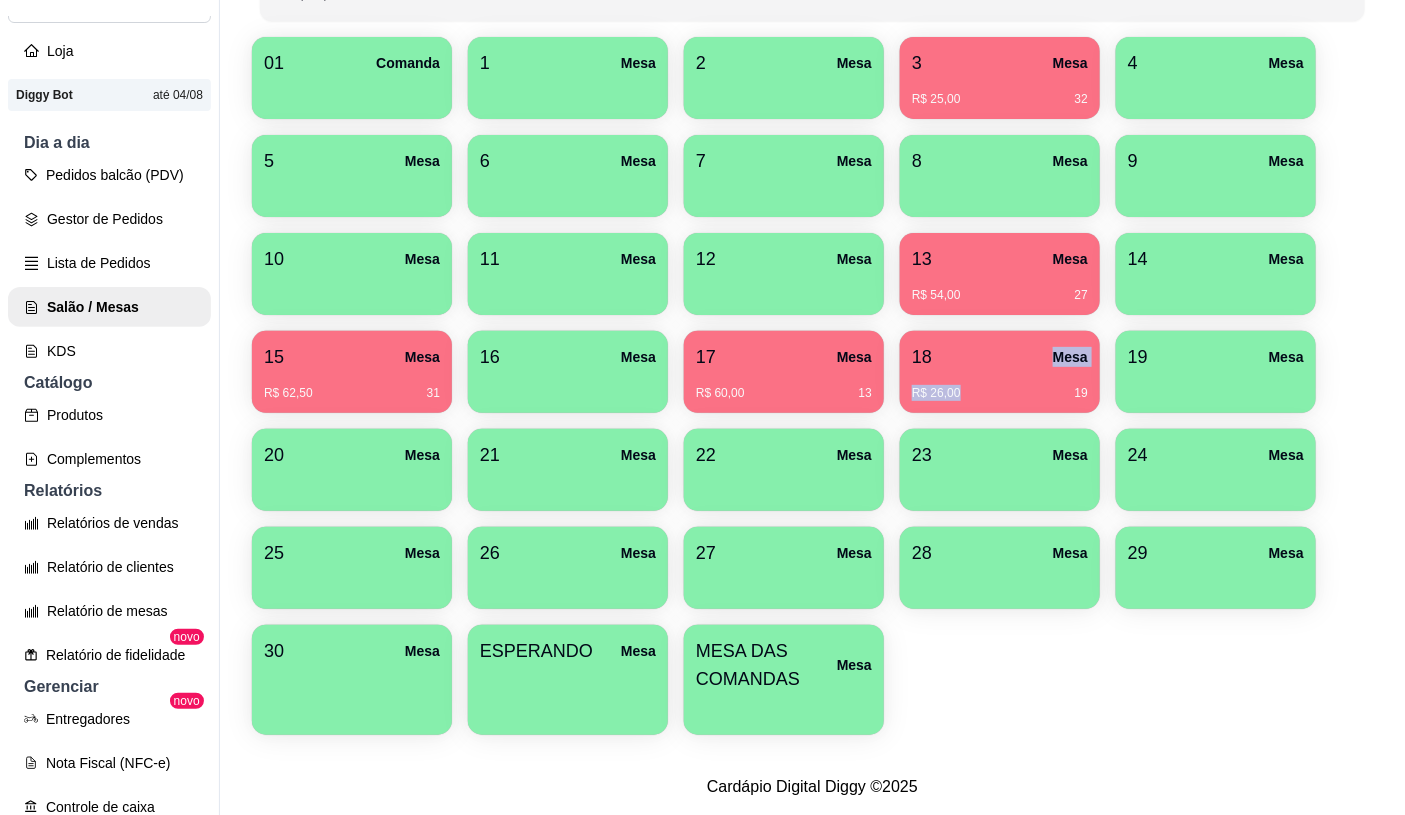 click on "13 Mesa" at bounding box center (1000, 259) 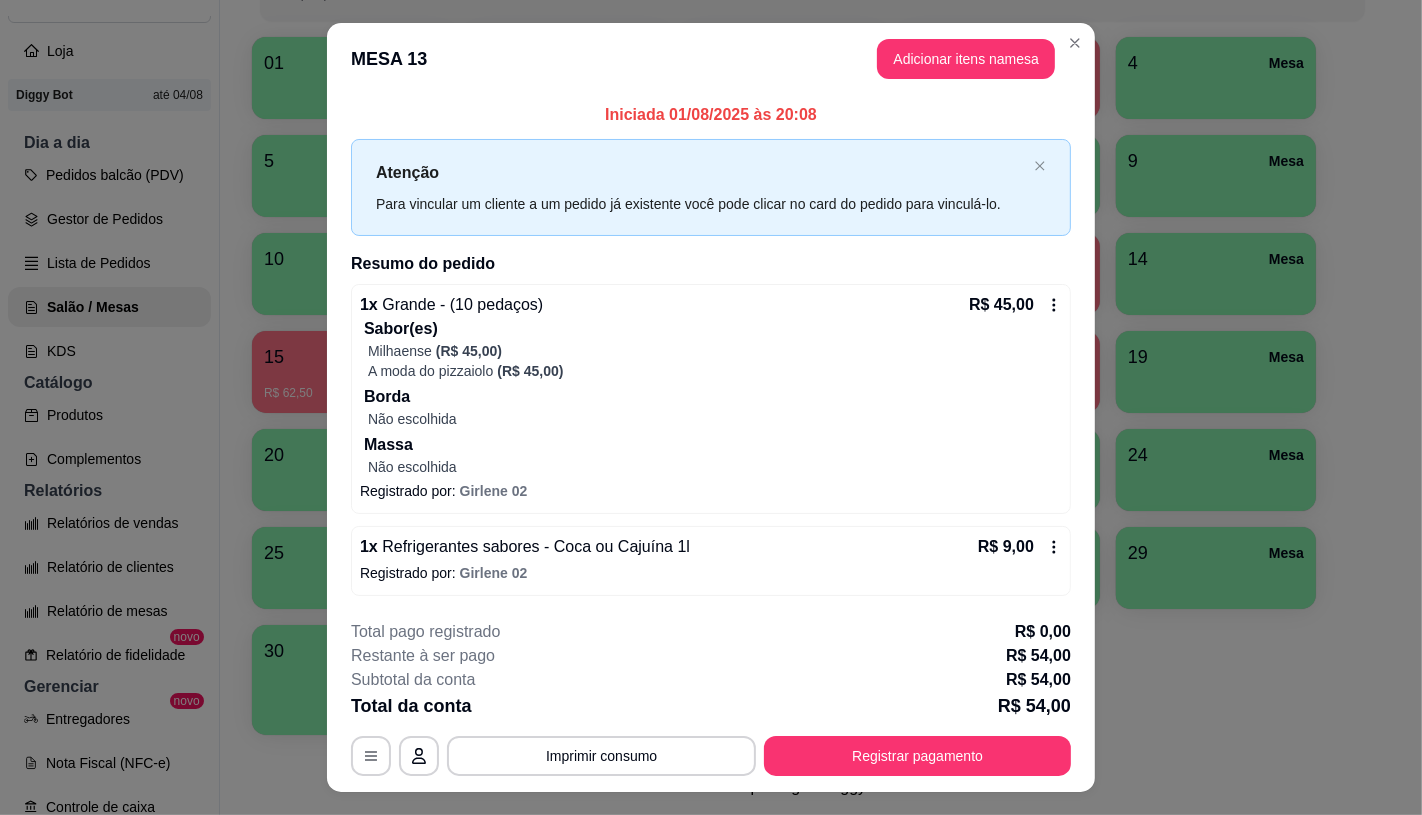 scroll, scrollTop: 41, scrollLeft: 0, axis: vertical 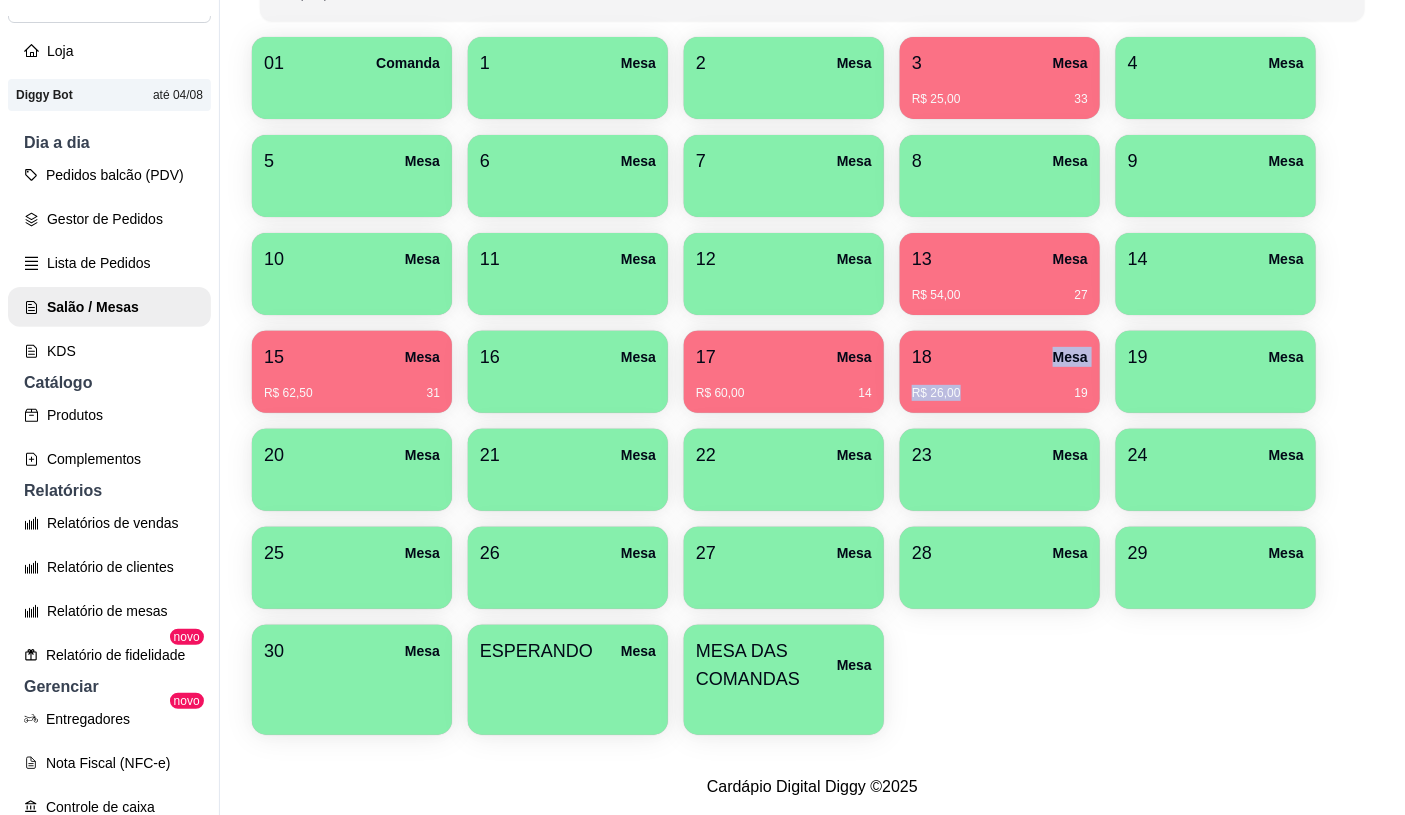click on "R$ 25,00 33" at bounding box center (1000, 92) 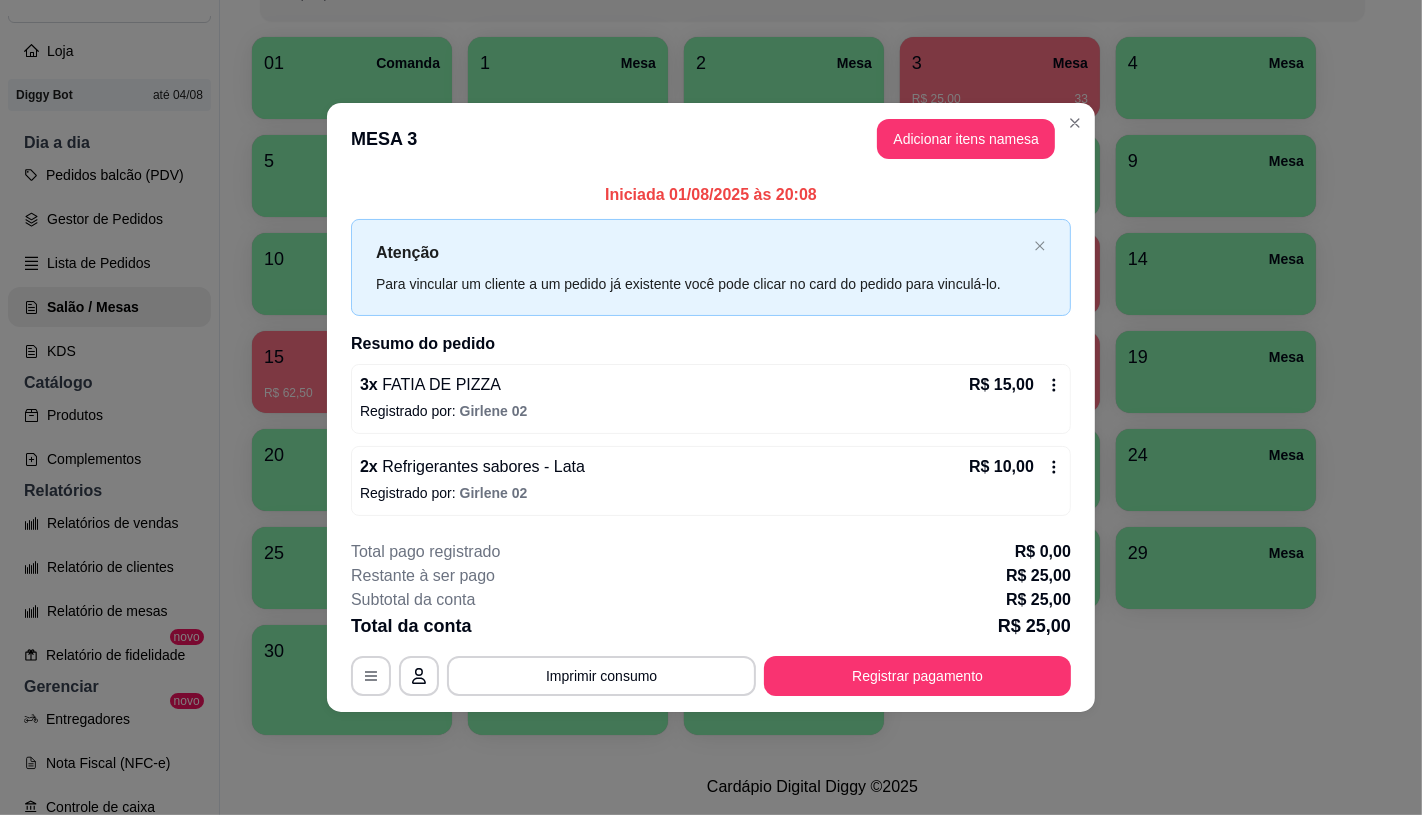 click on "2 x   Refrigerantes sabores  - Lata R$ 10,00" at bounding box center [711, 467] 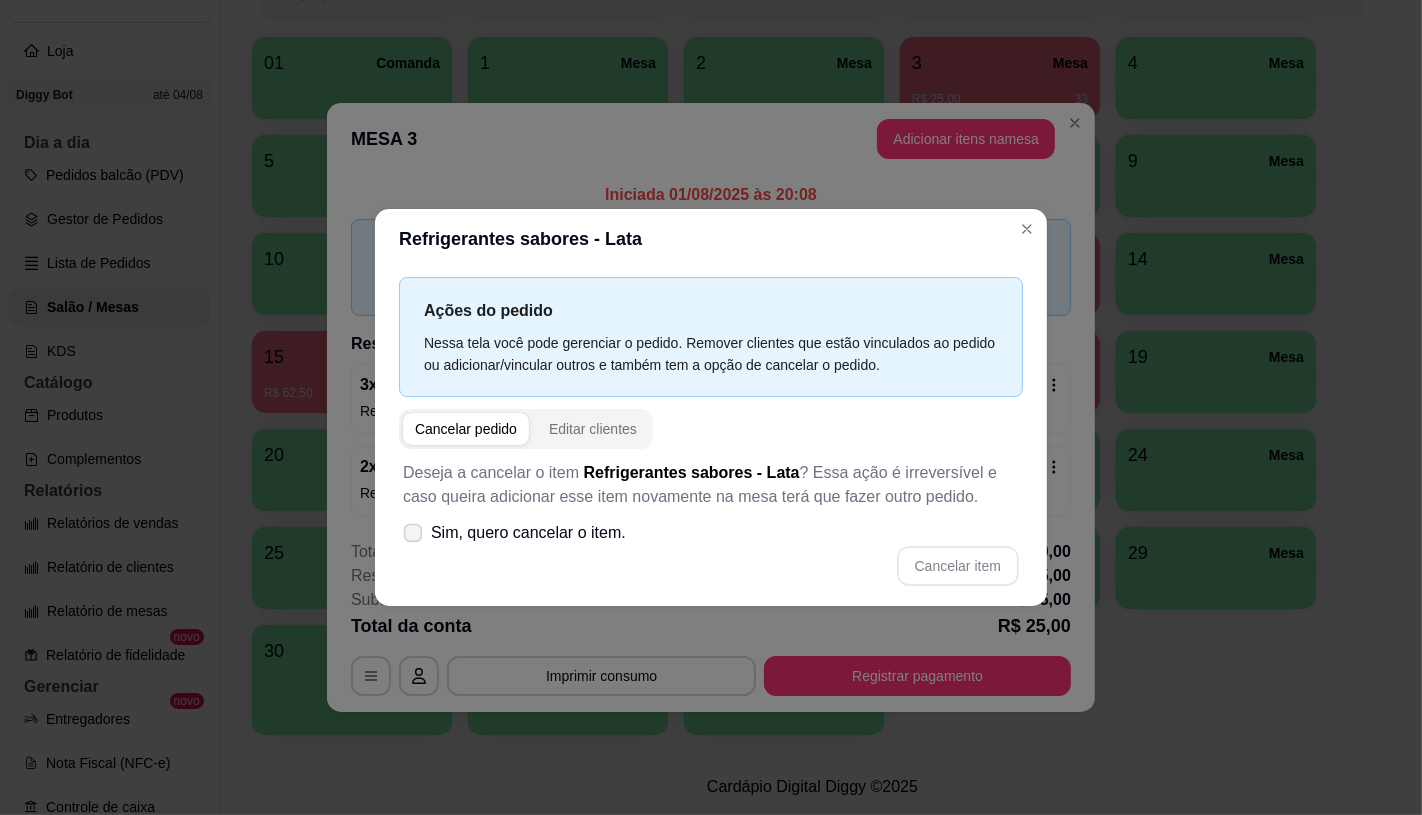 click on "Sim, quero cancelar o item." at bounding box center (528, 533) 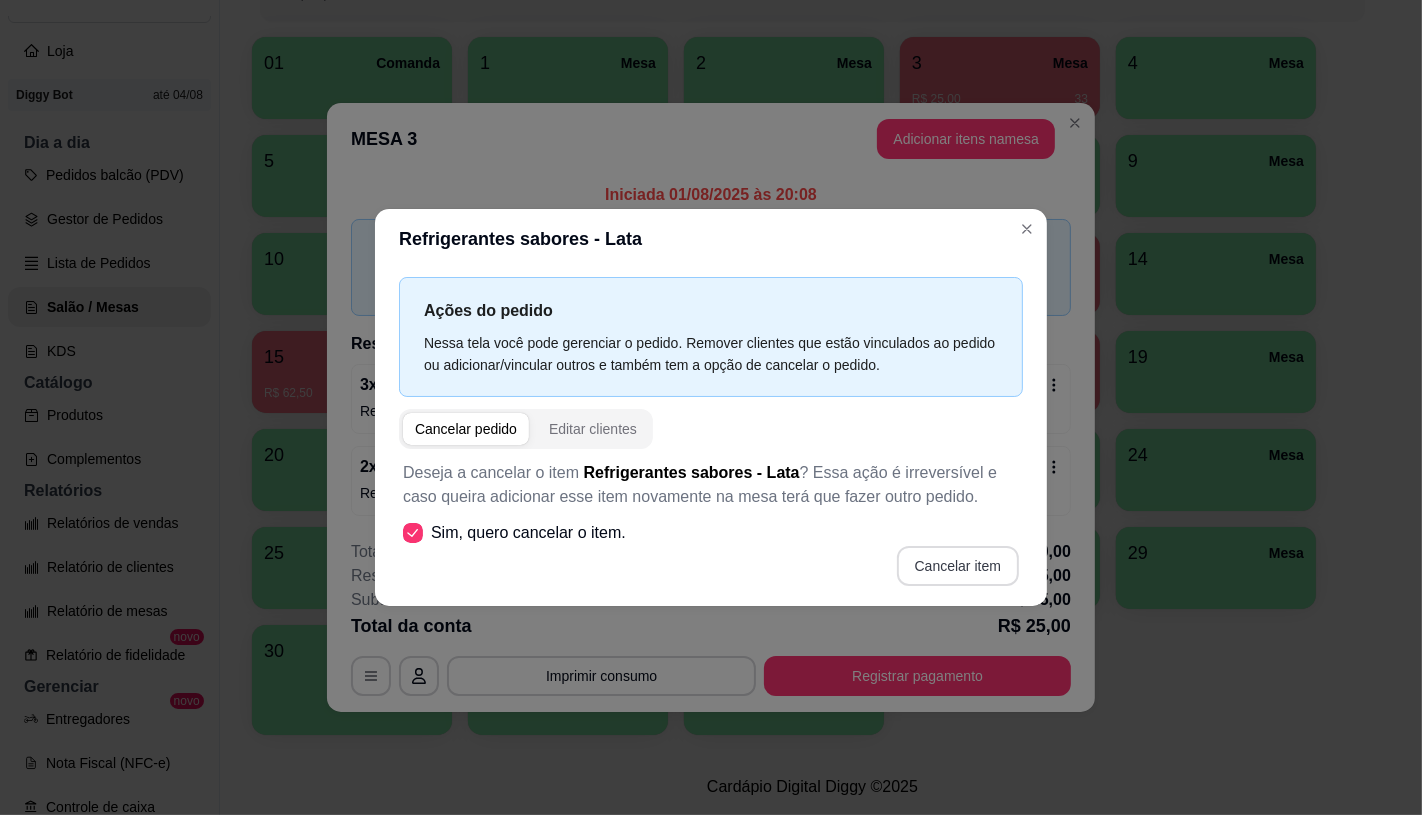 click on "Cancelar item" at bounding box center (958, 566) 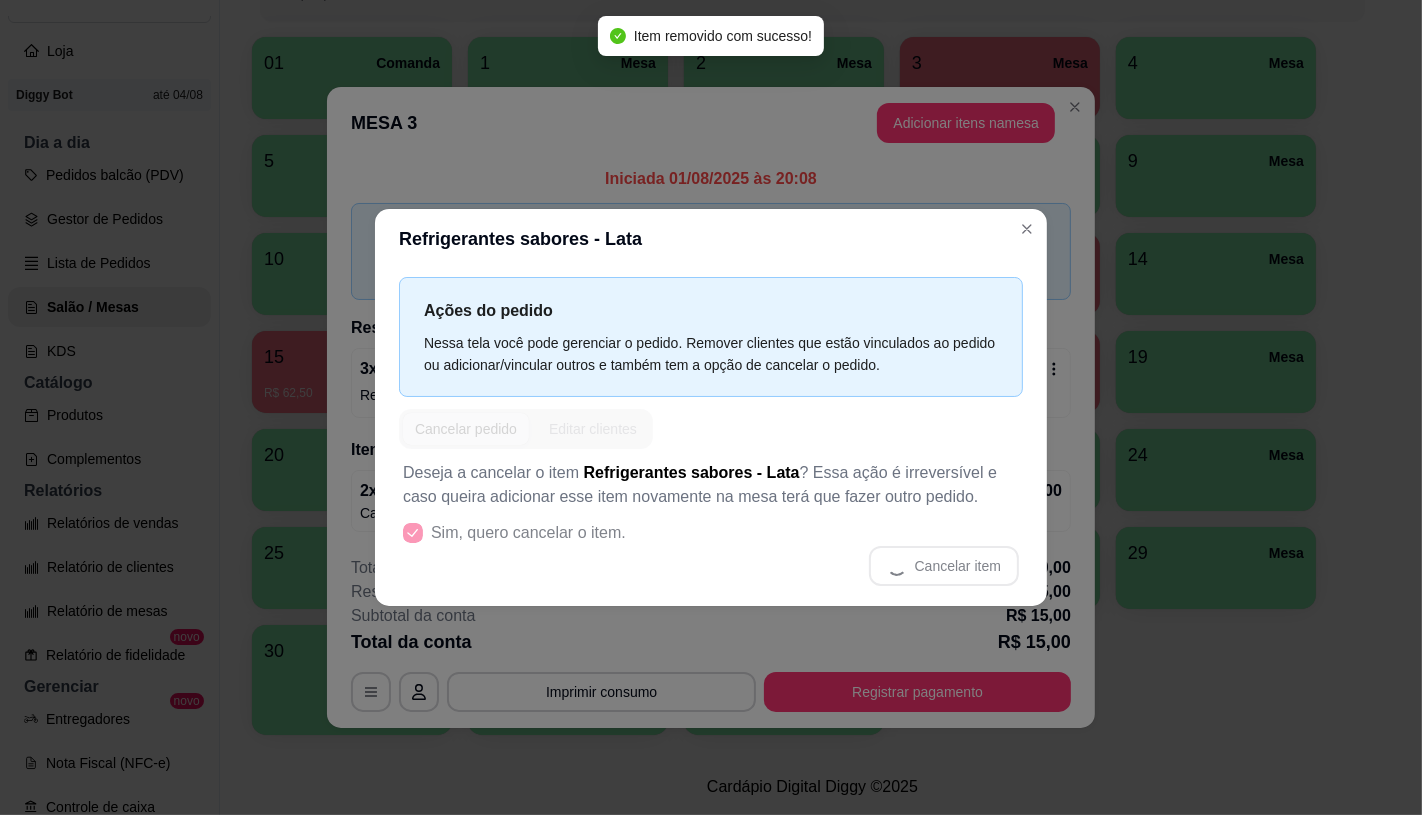 click on "Ações do pedido Nessa tela você pode gerenciar o pedido. Remover clientes que estão vinculados ao pedido ou adicionar/vincular outros e também tem a opção de cancelar o pedido. Cancelar pedido Editar clientes Deseja a cancelar o item Refrigerantes sabores - Lata ? Essa ação é irreversível e caso queira adicionar esse item novamente na mesa terá que fazer outro pedido. Sim, quero cancelar o item. Cancelar item" at bounding box center (711, 437) 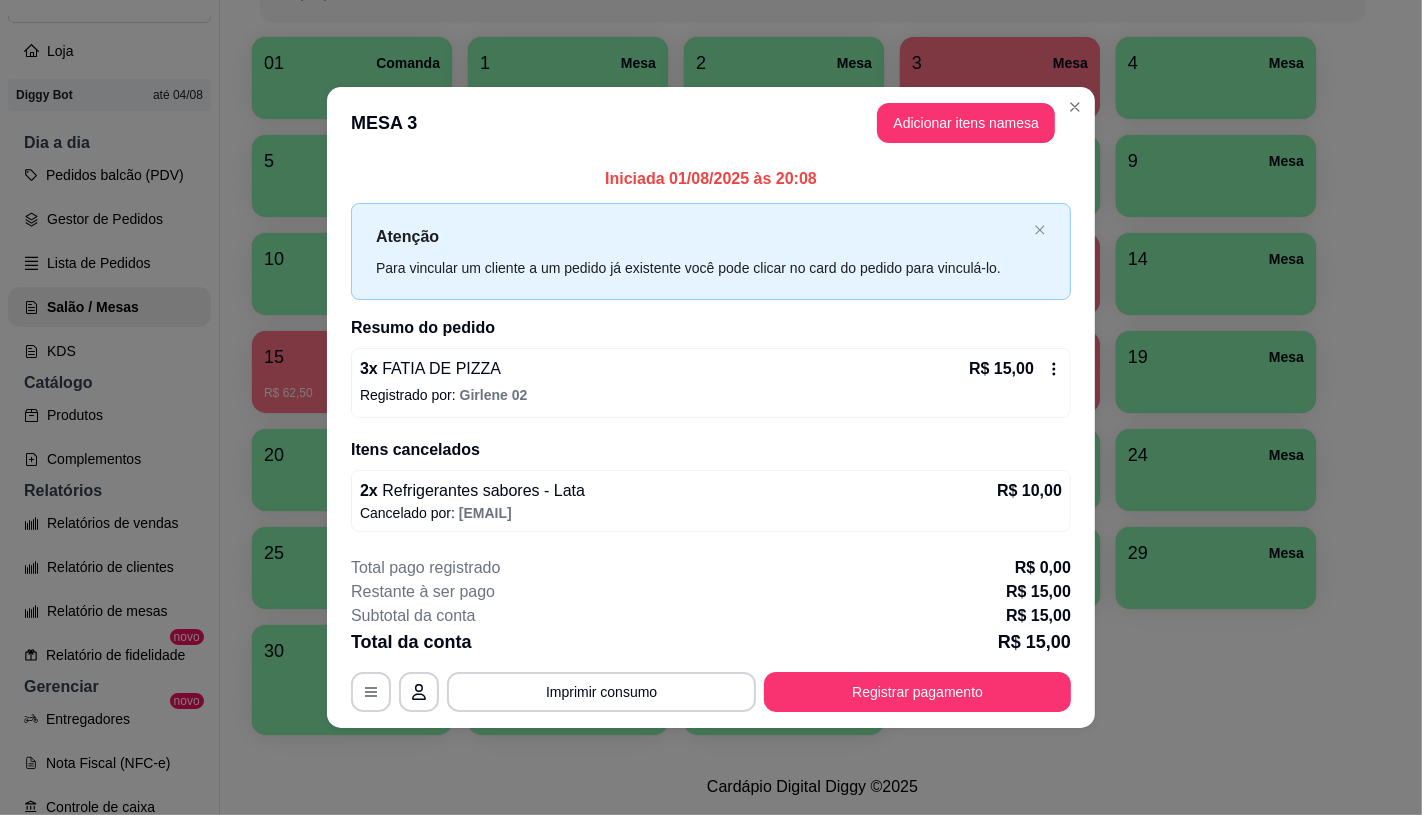 click on "Registrado por: [NAME] 02" at bounding box center (711, 395) 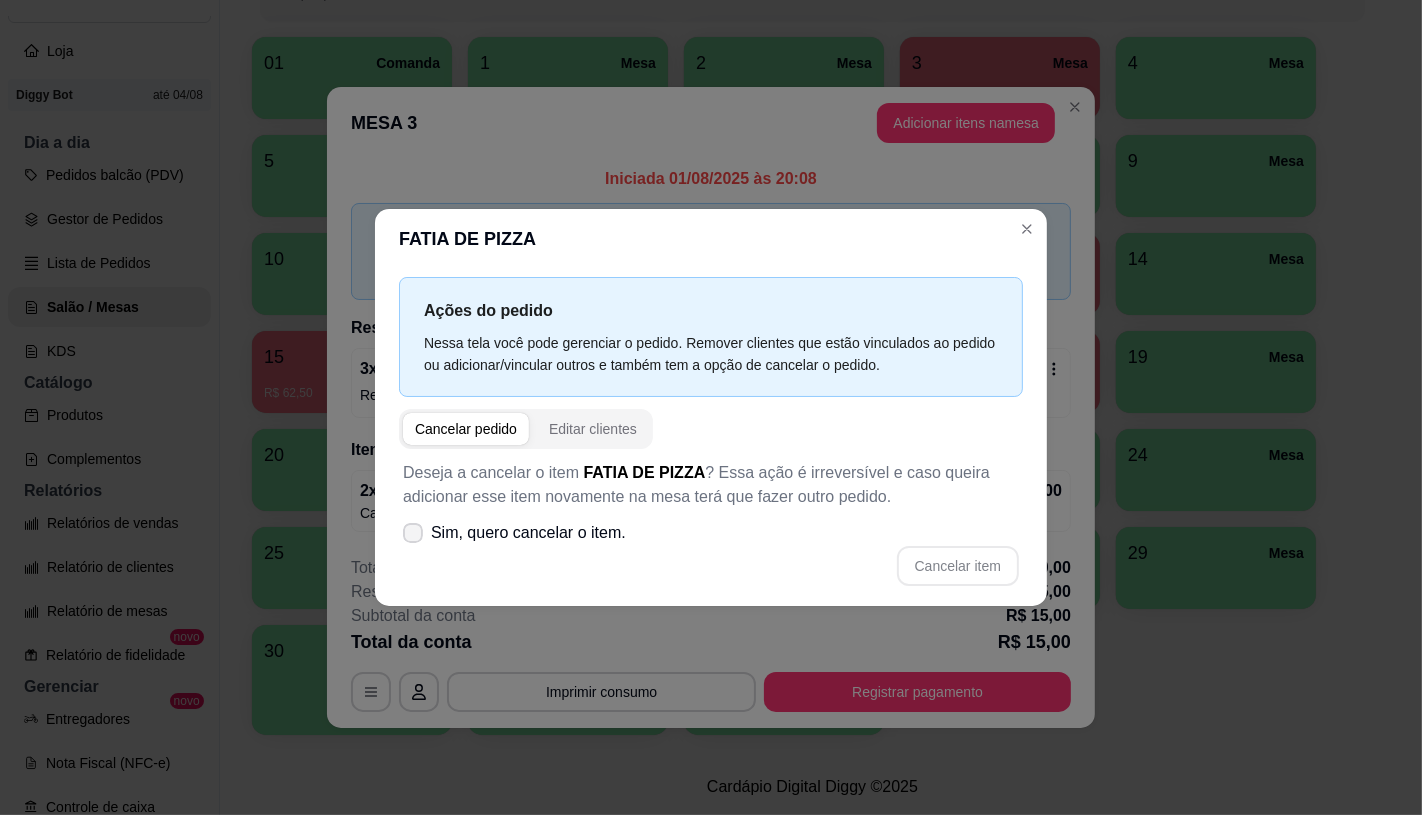 click on "Sim, quero cancelar o item." at bounding box center (514, 533) 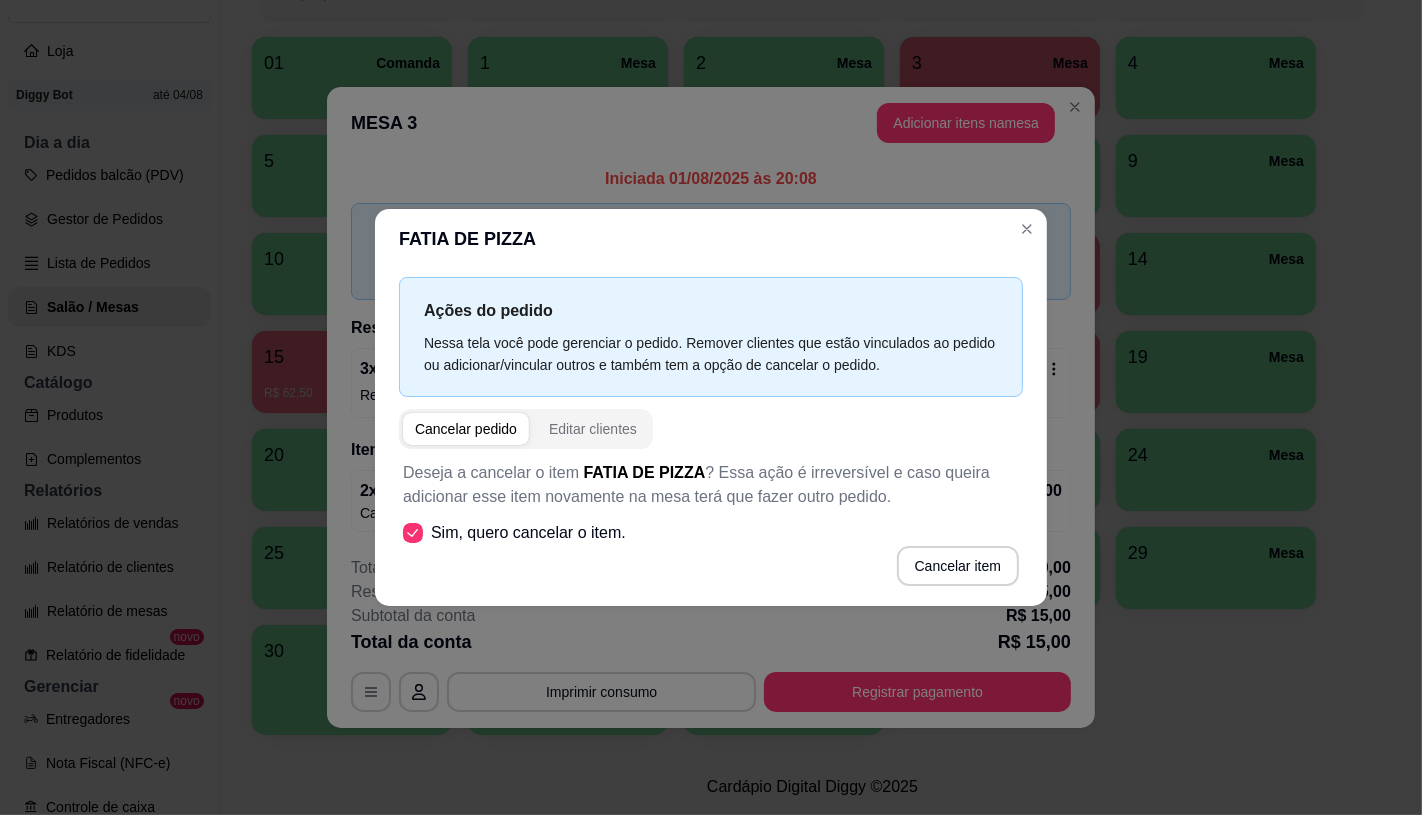 click on "Cancelar item" at bounding box center (958, 566) 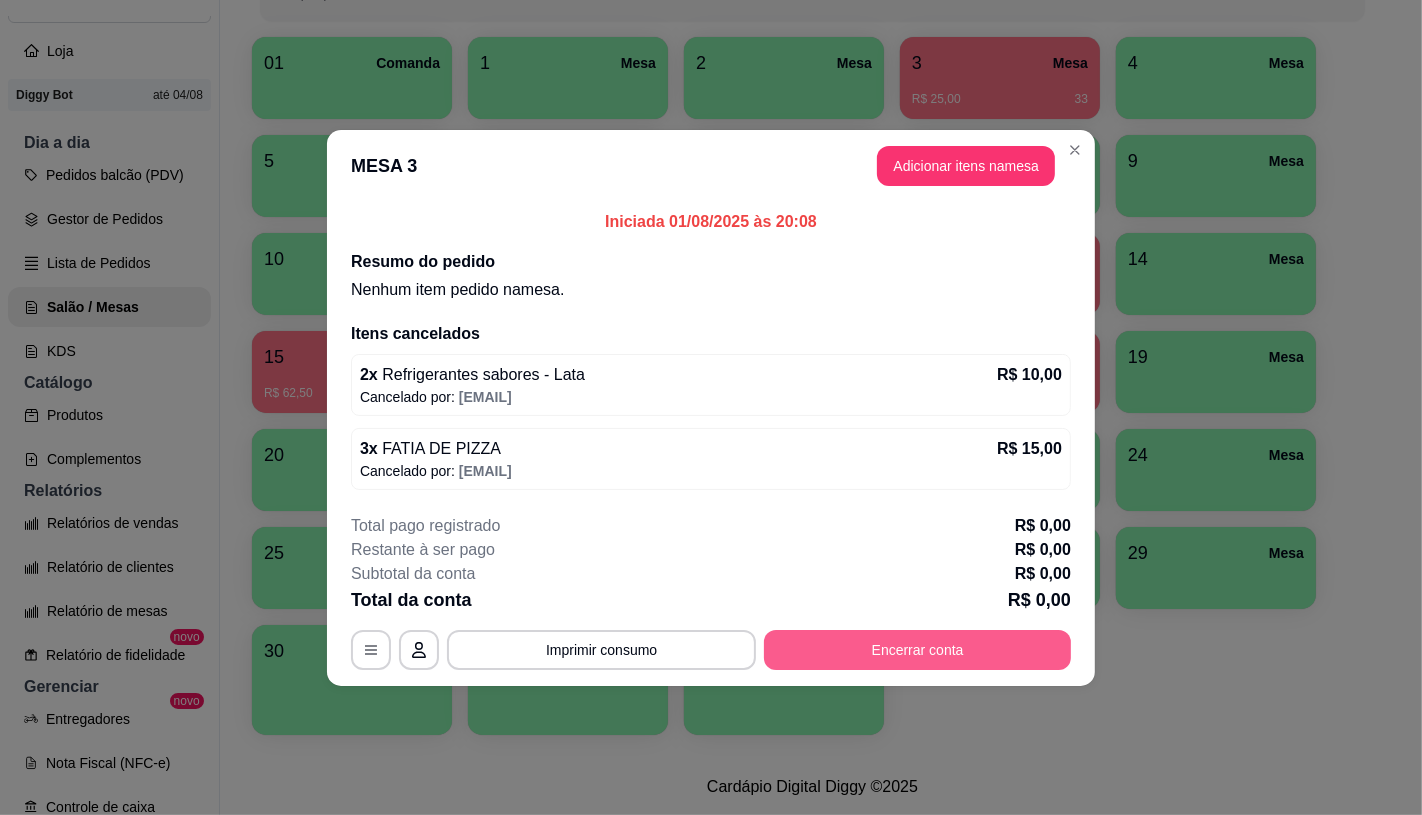 click on "Encerrar conta" at bounding box center [917, 650] 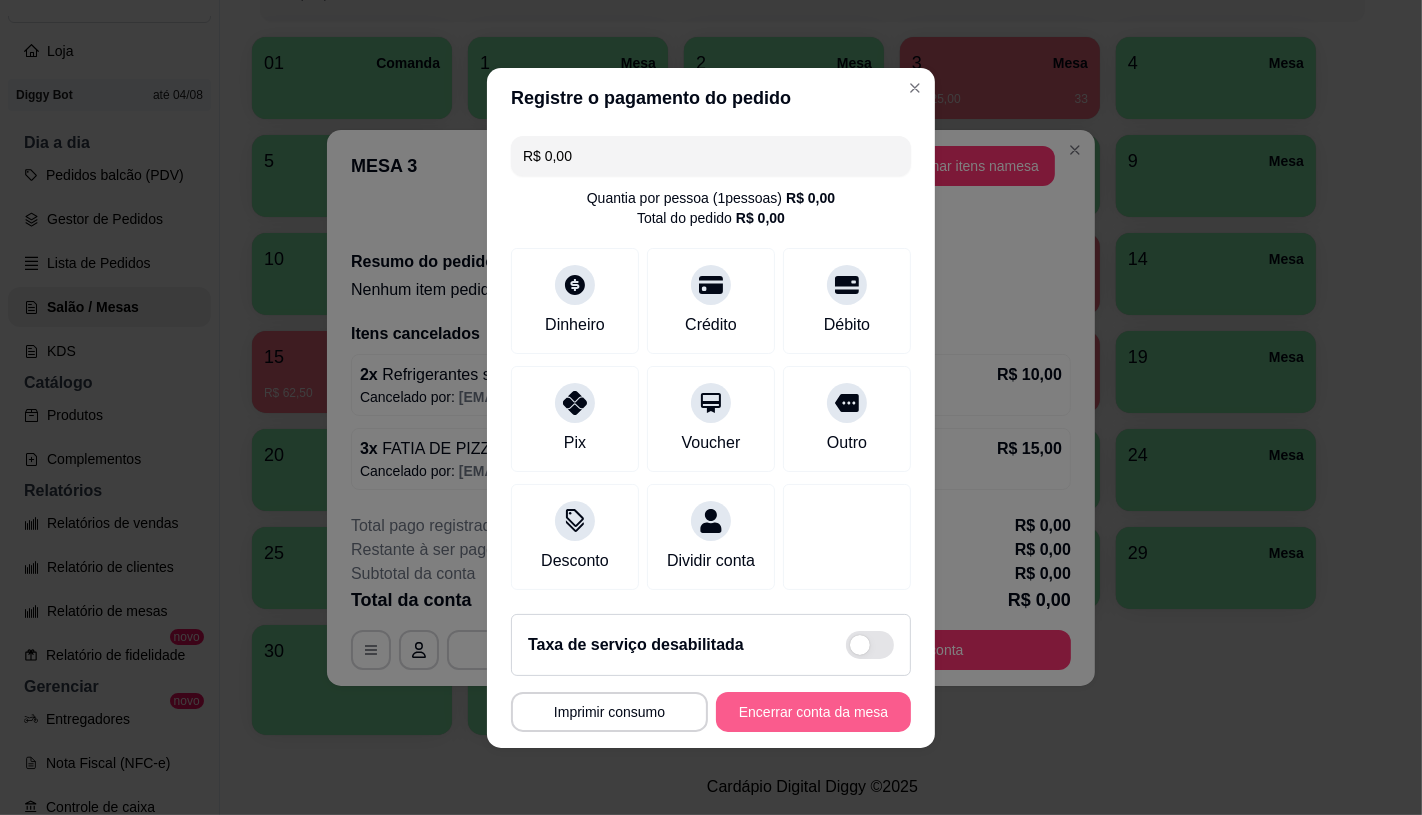 click on "Encerrar conta da mesa" at bounding box center [813, 712] 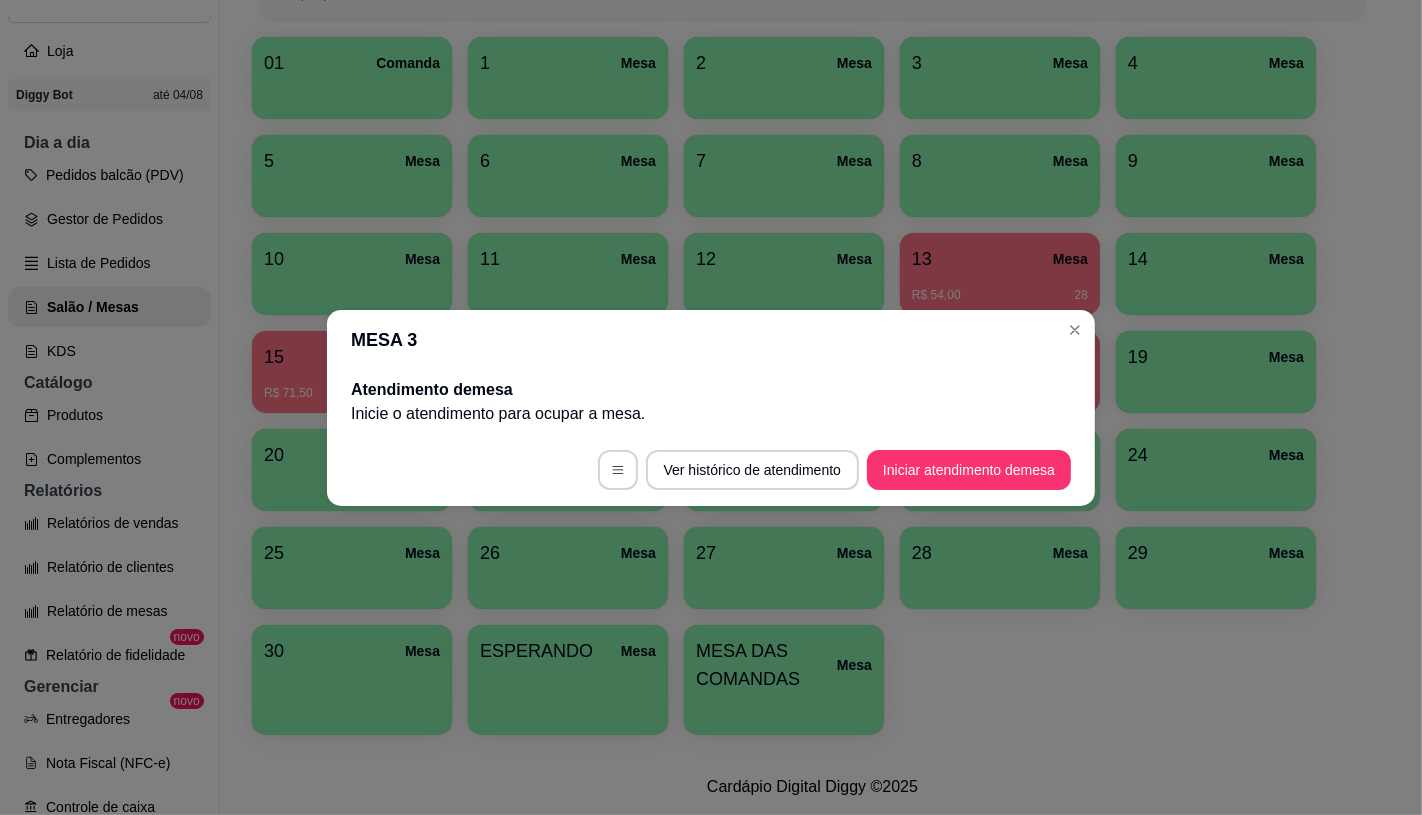 click on "MESA 3" at bounding box center [711, 340] 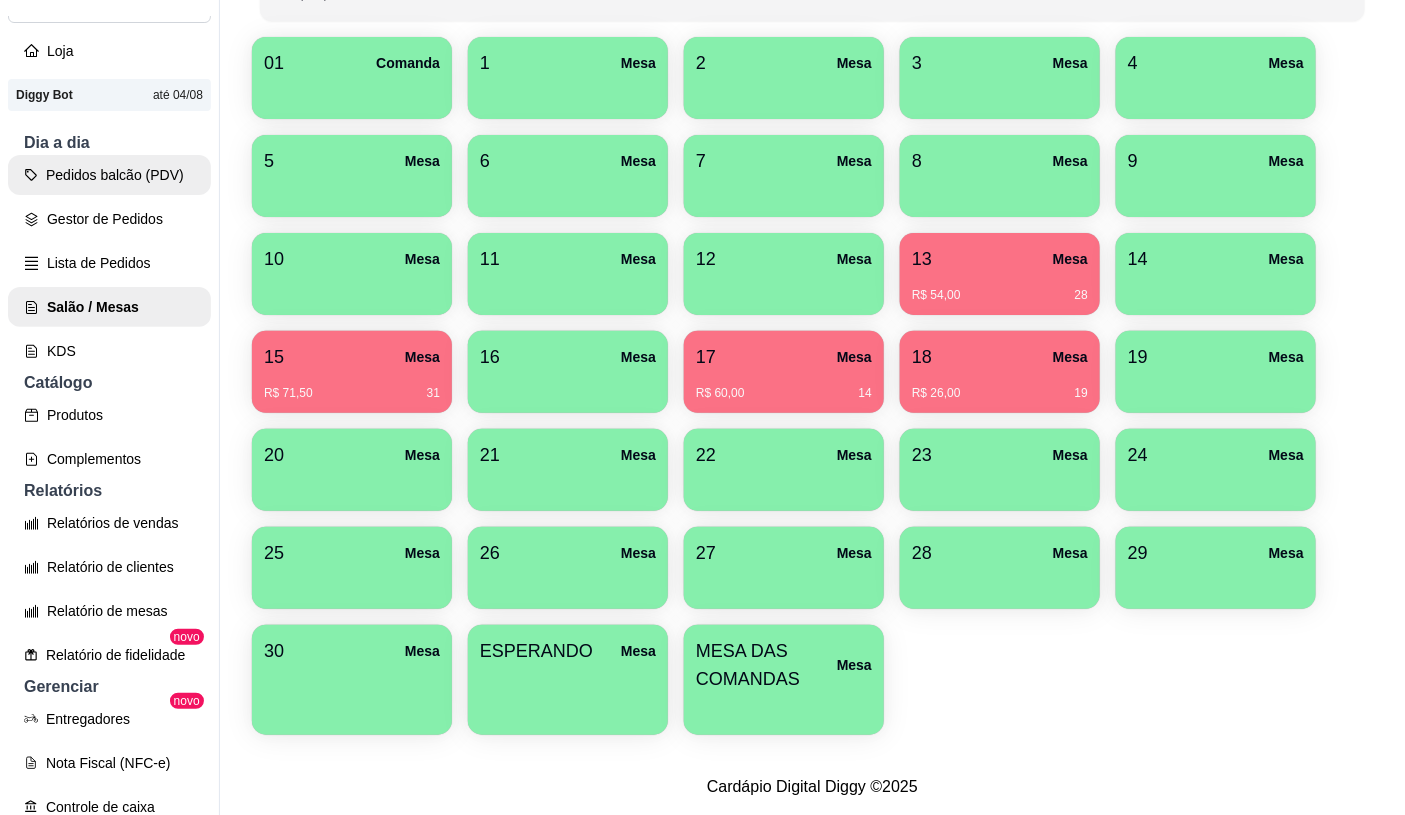 click on "Pedidos balcão (PDV)" at bounding box center [109, 175] 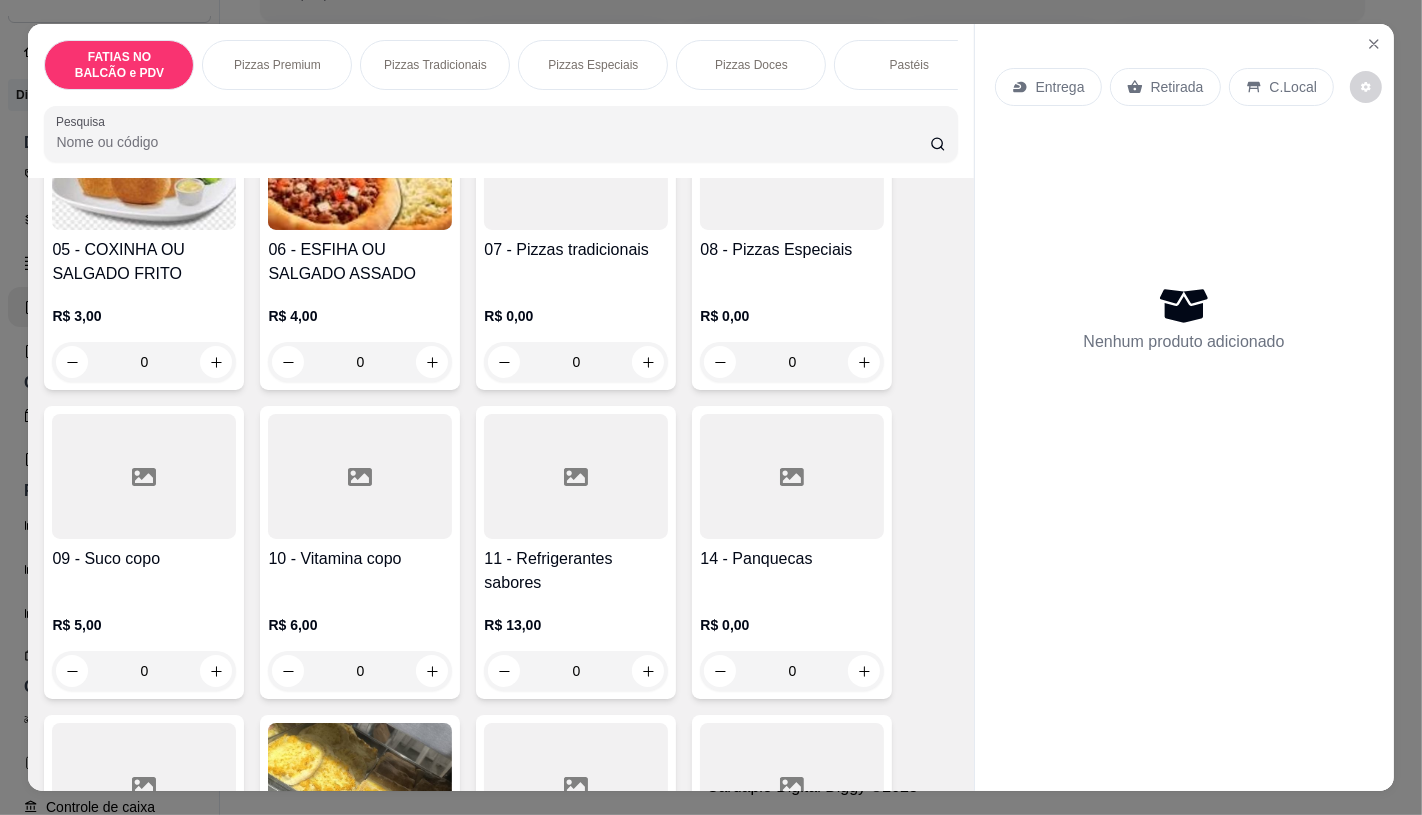 scroll, scrollTop: 555, scrollLeft: 0, axis: vertical 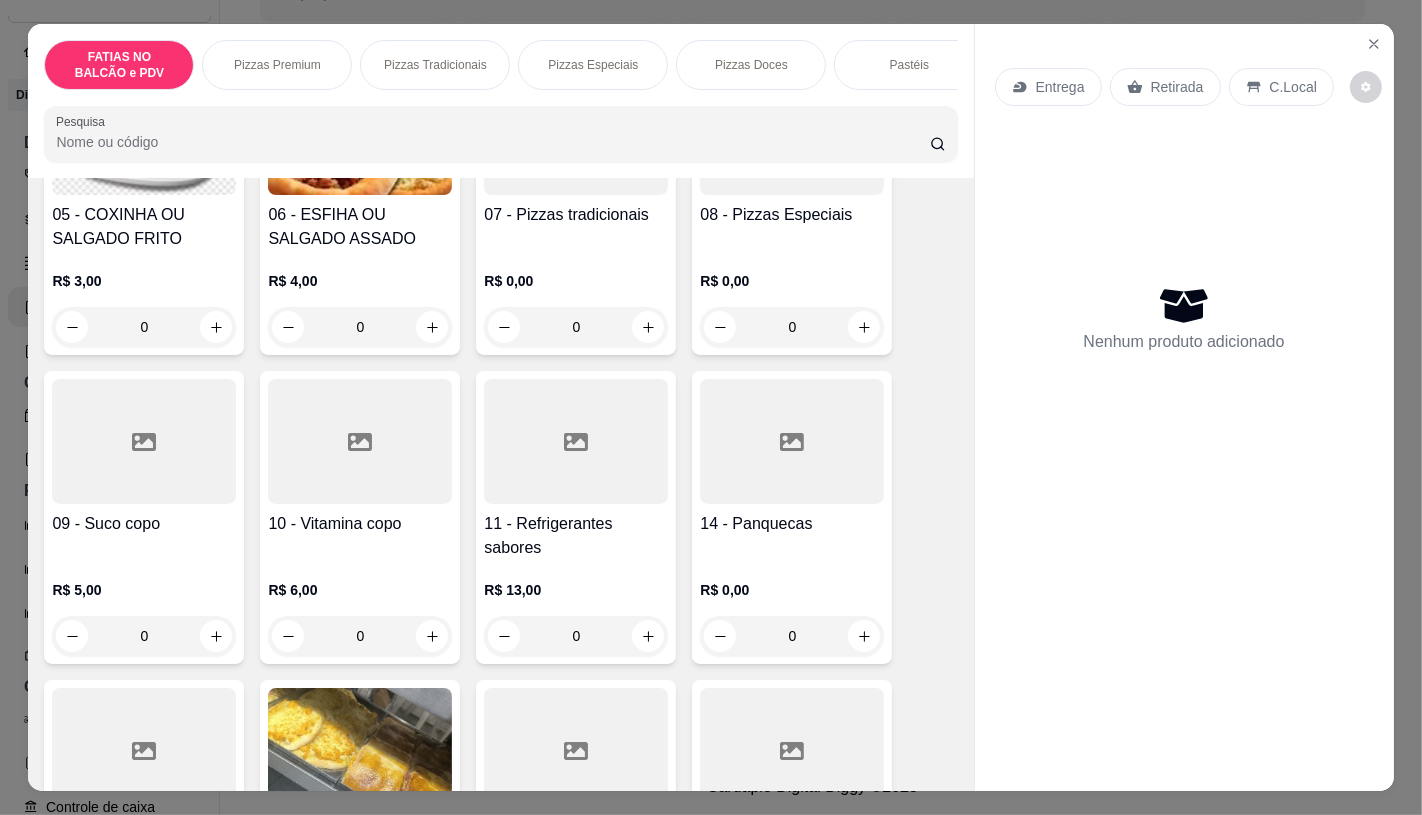 click on "R$ 0,00 0" at bounding box center (792, 608) 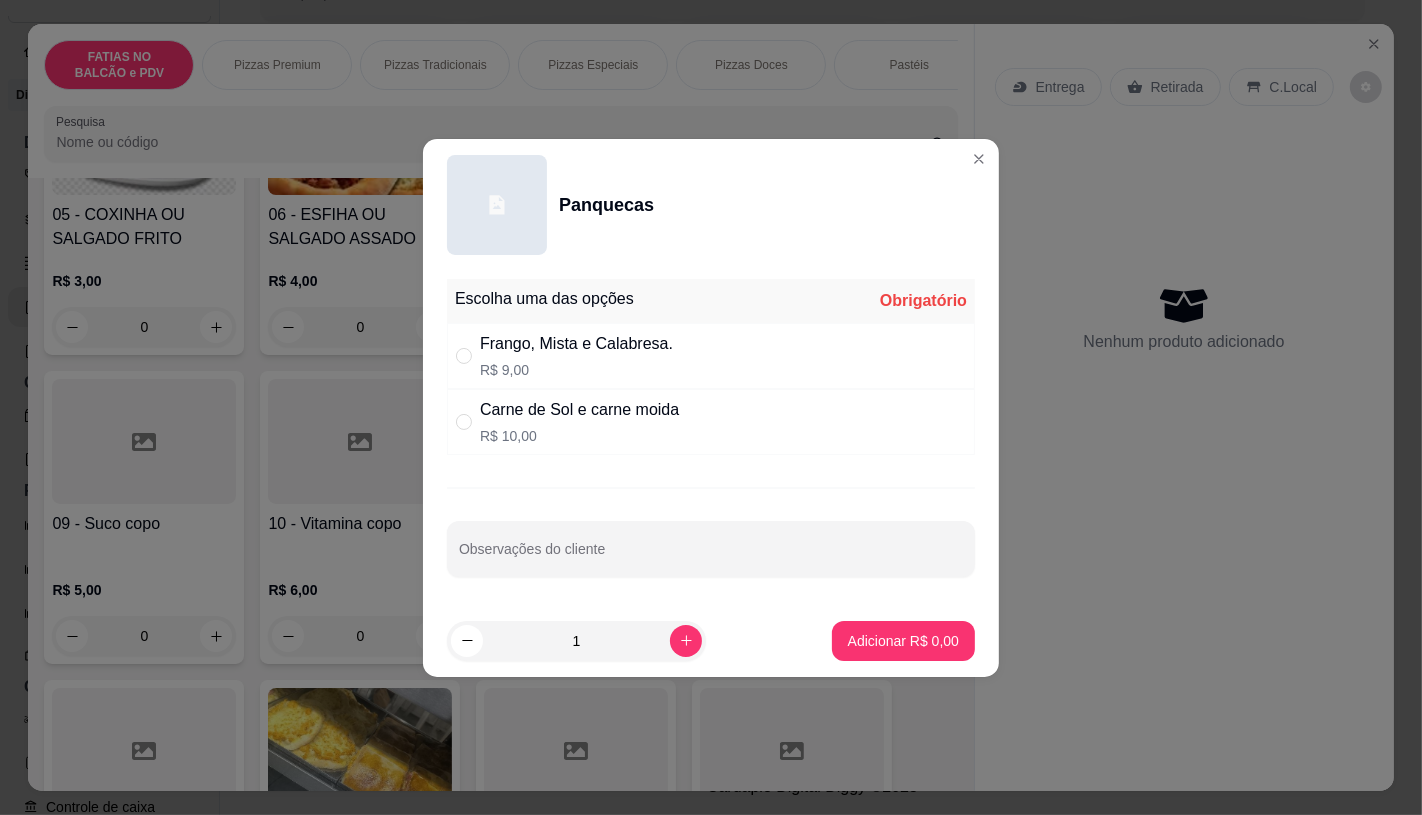 click on "Frango, Mista e Calabresa." at bounding box center (576, 344) 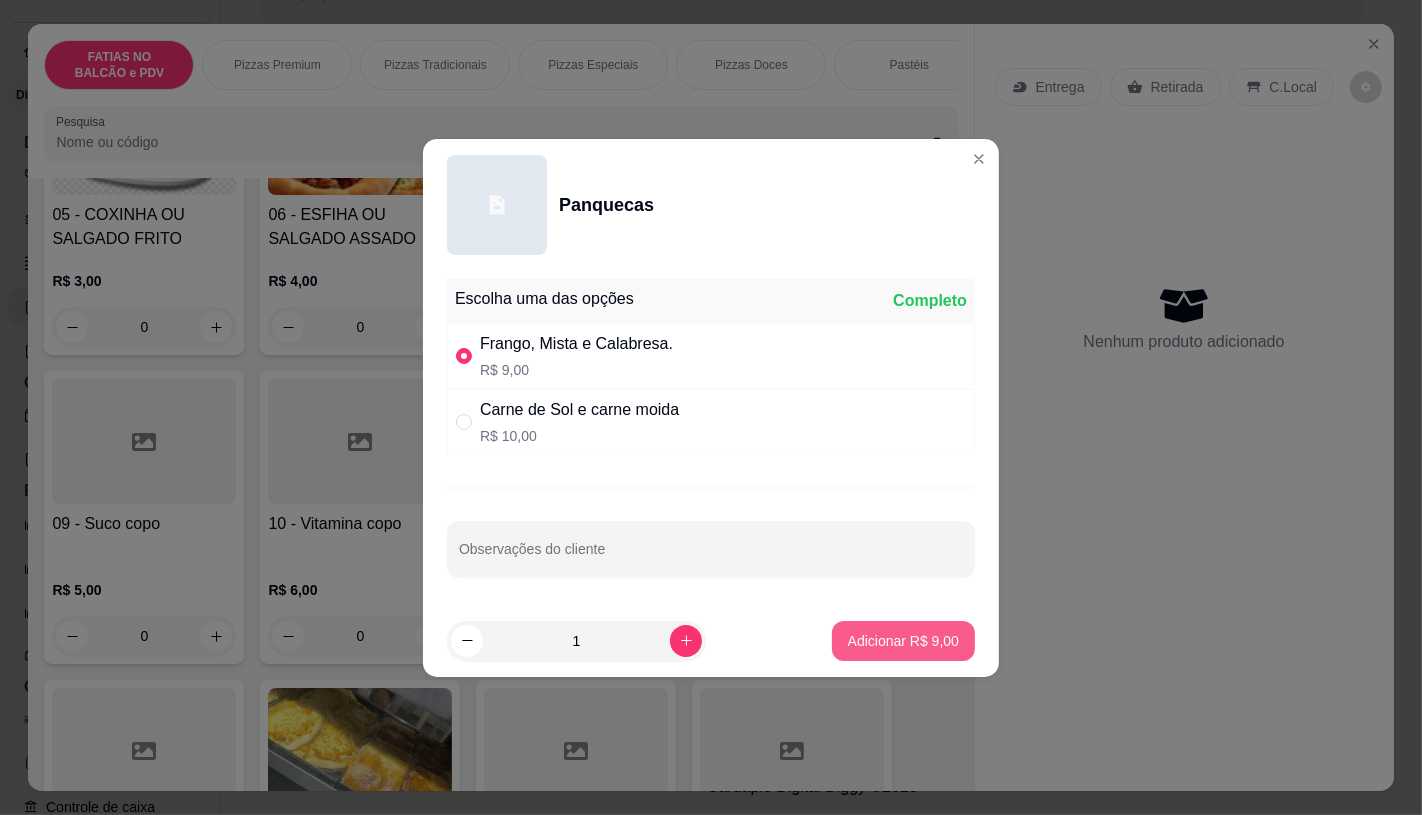 click on "Adicionar   R$ 9,00" at bounding box center [903, 641] 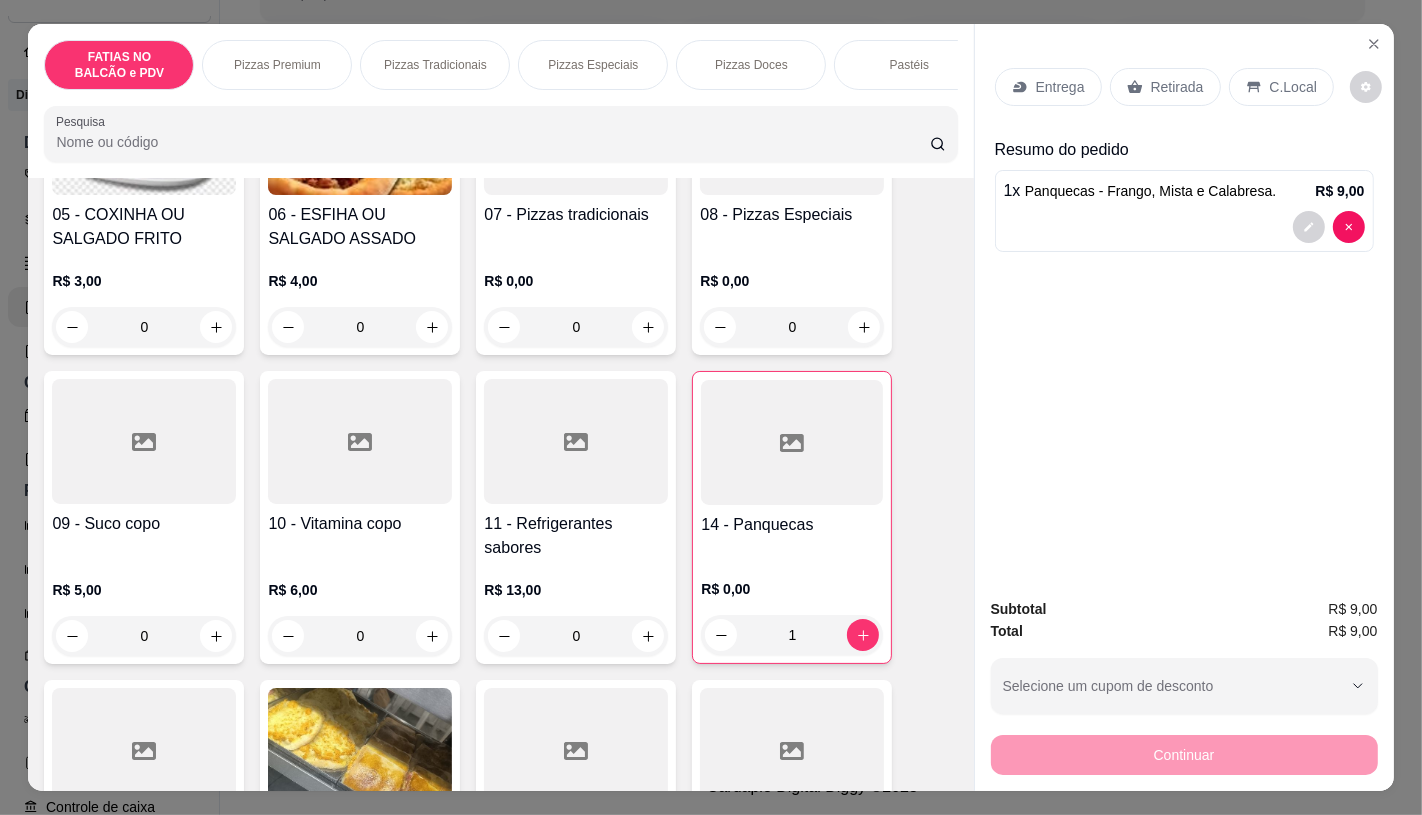 click on "14 - Panquecas" at bounding box center (792, 525) 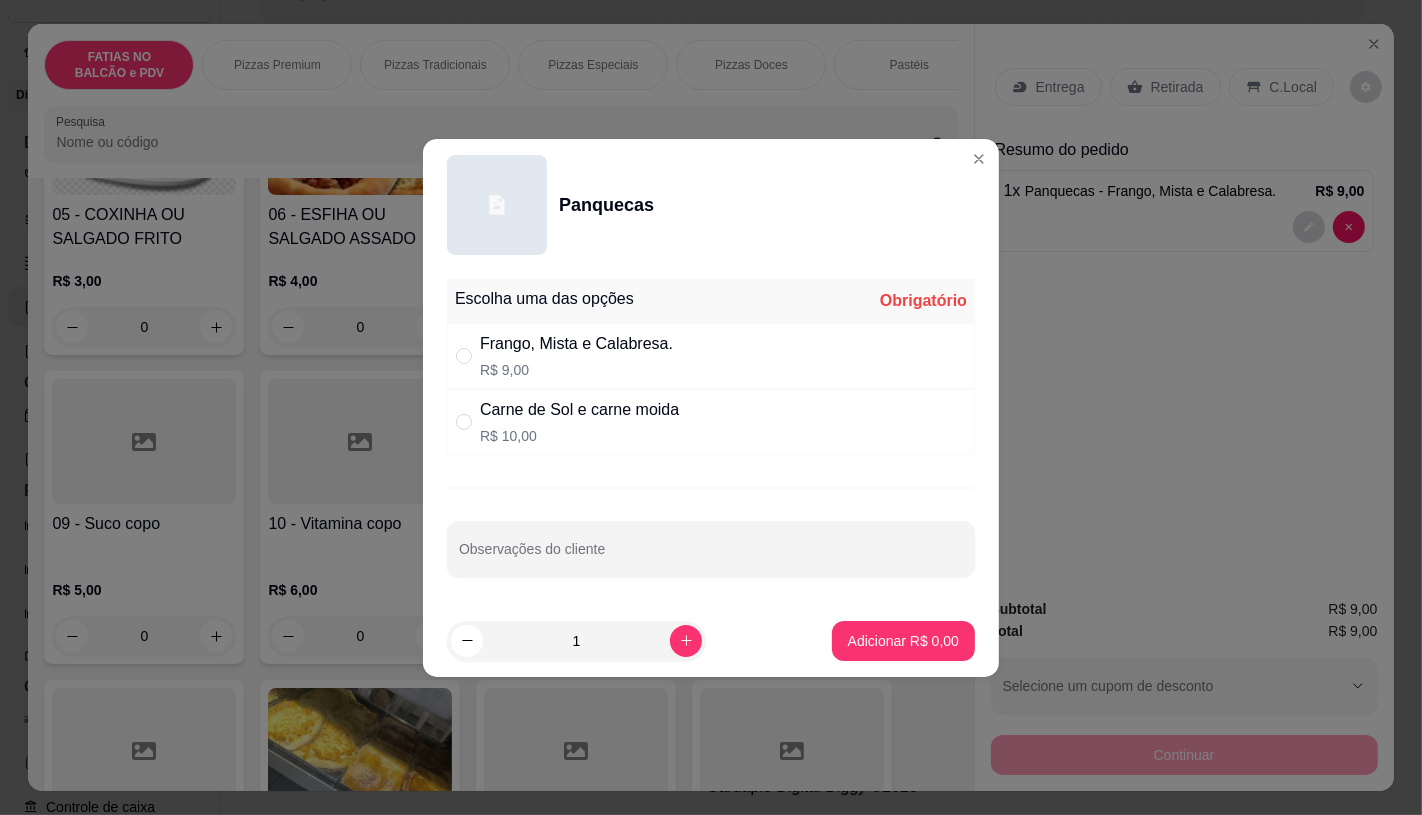 click on "R$ 10,00" at bounding box center (579, 436) 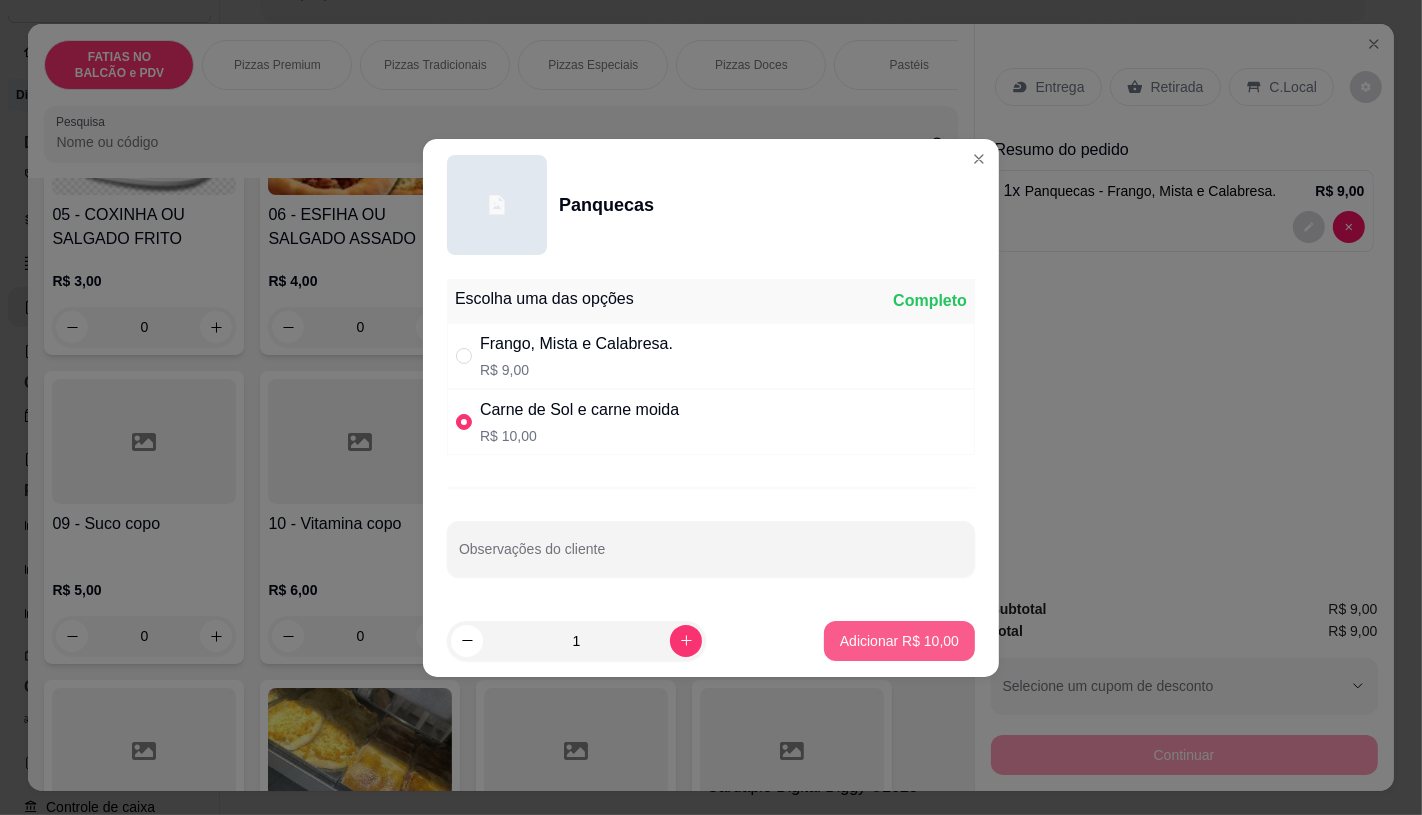 click on "Adicionar   R$ 10,00" at bounding box center [899, 641] 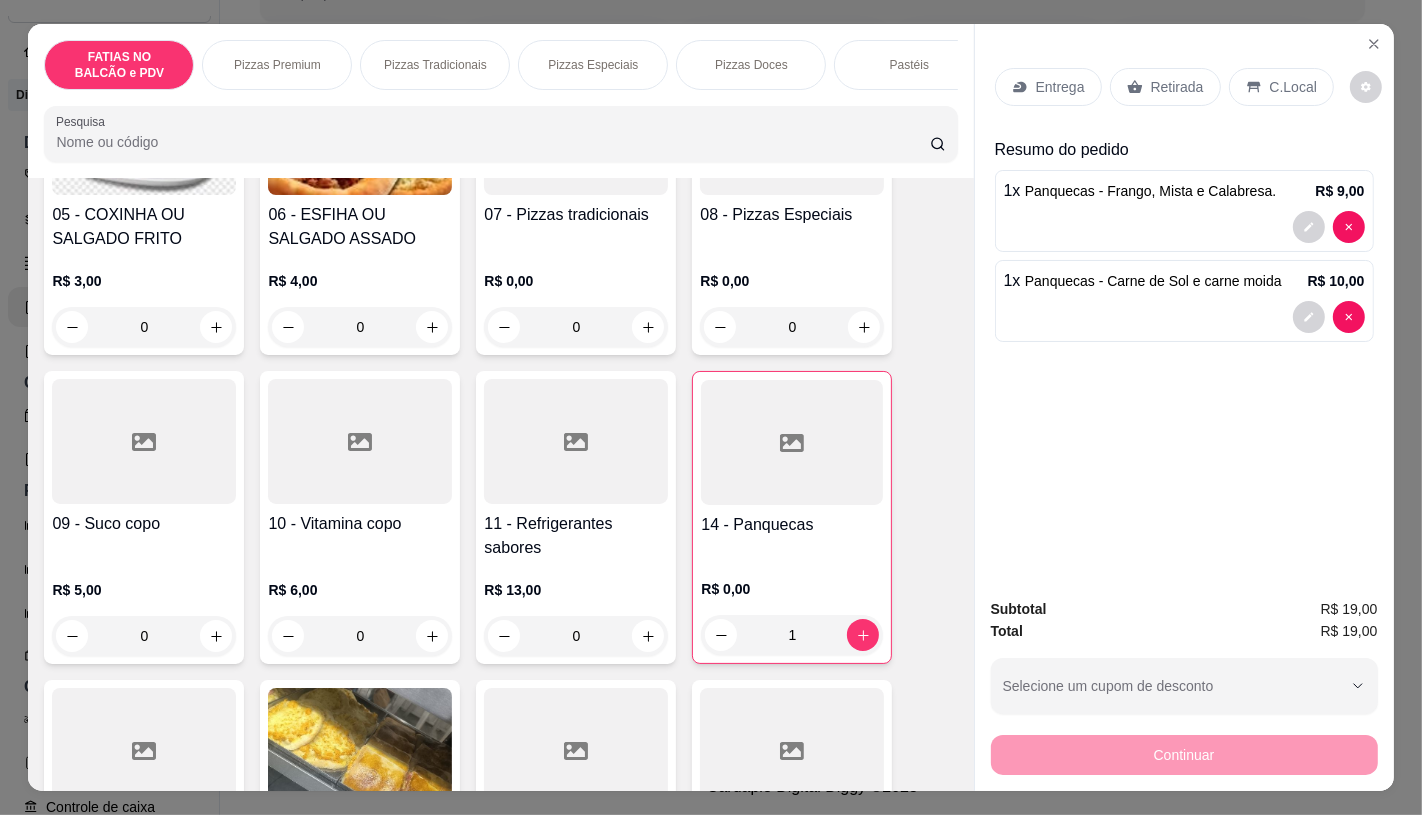 scroll, scrollTop: 0, scrollLeft: 2080, axis: horizontal 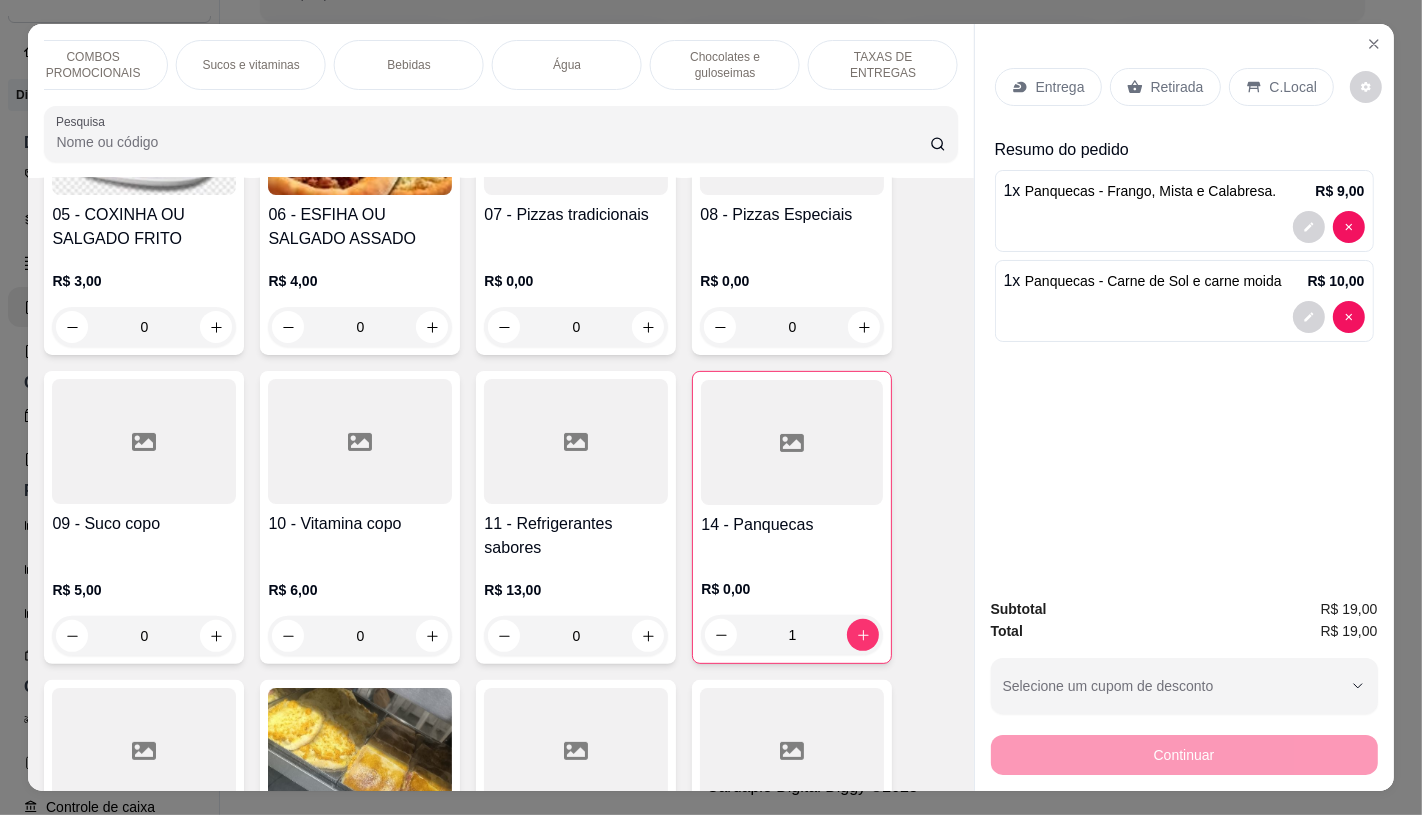 click on "TAXAS DE ENTREGAS" at bounding box center (883, 65) 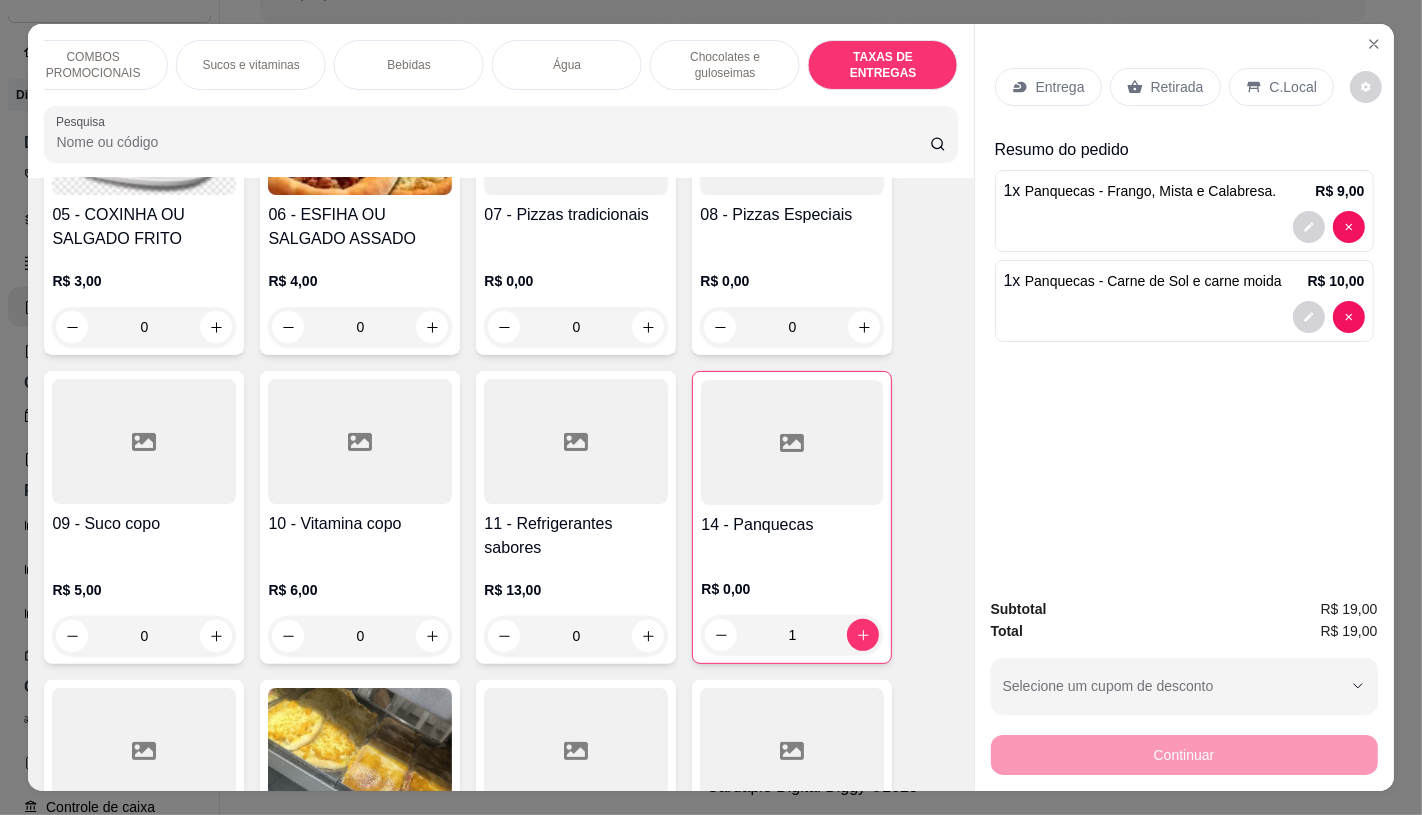 scroll, scrollTop: 13373, scrollLeft: 0, axis: vertical 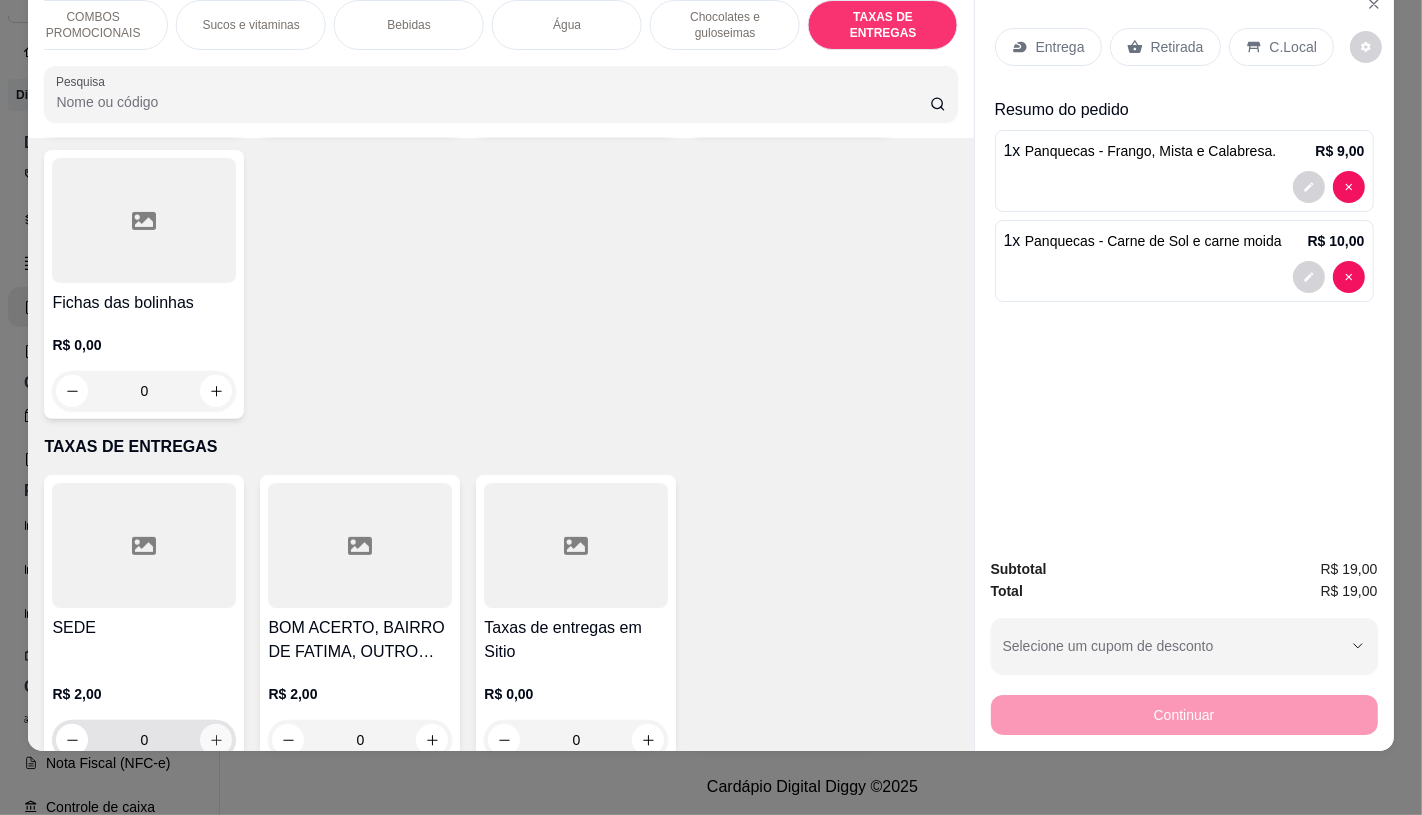 click 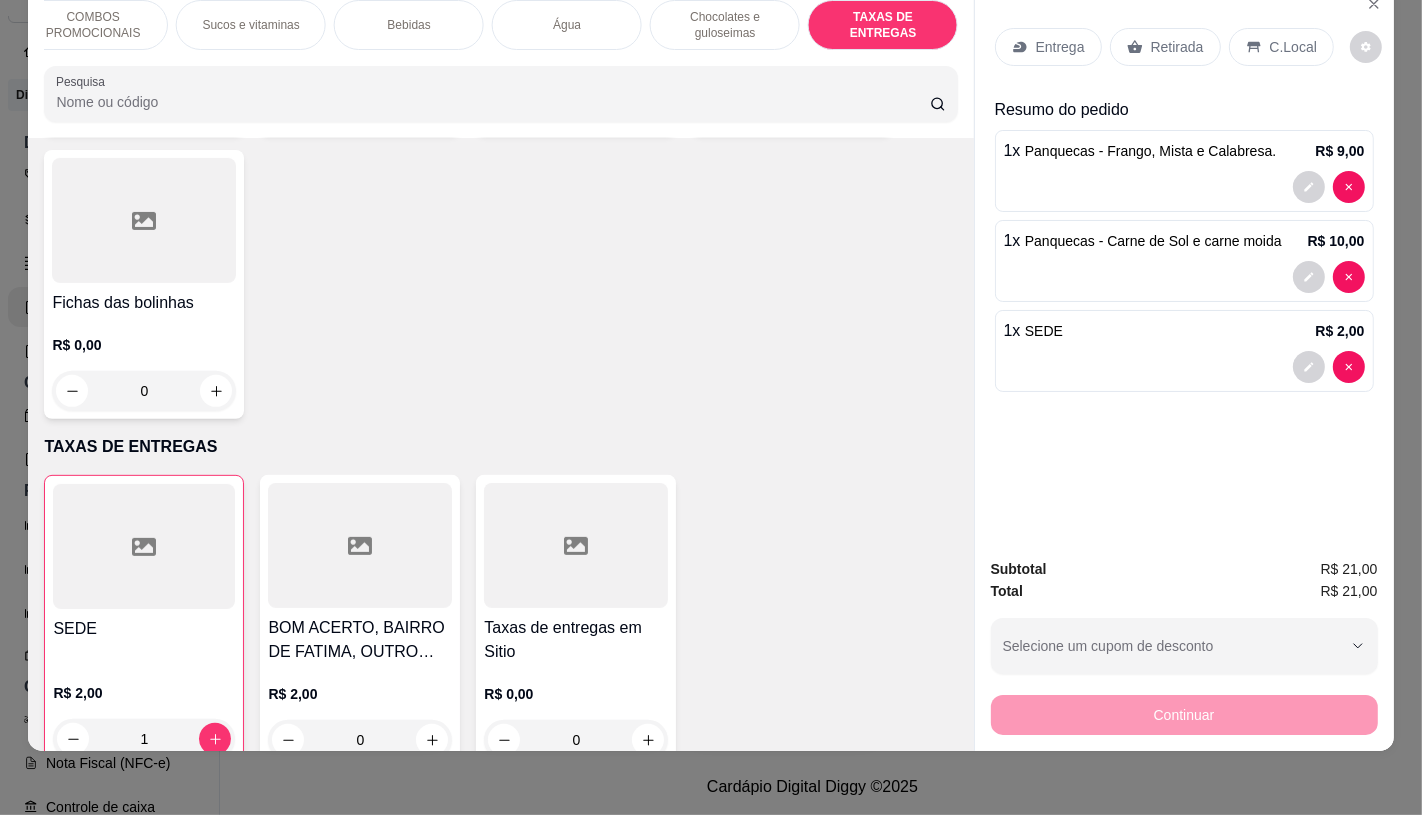 click on "Retirada" at bounding box center (1177, 47) 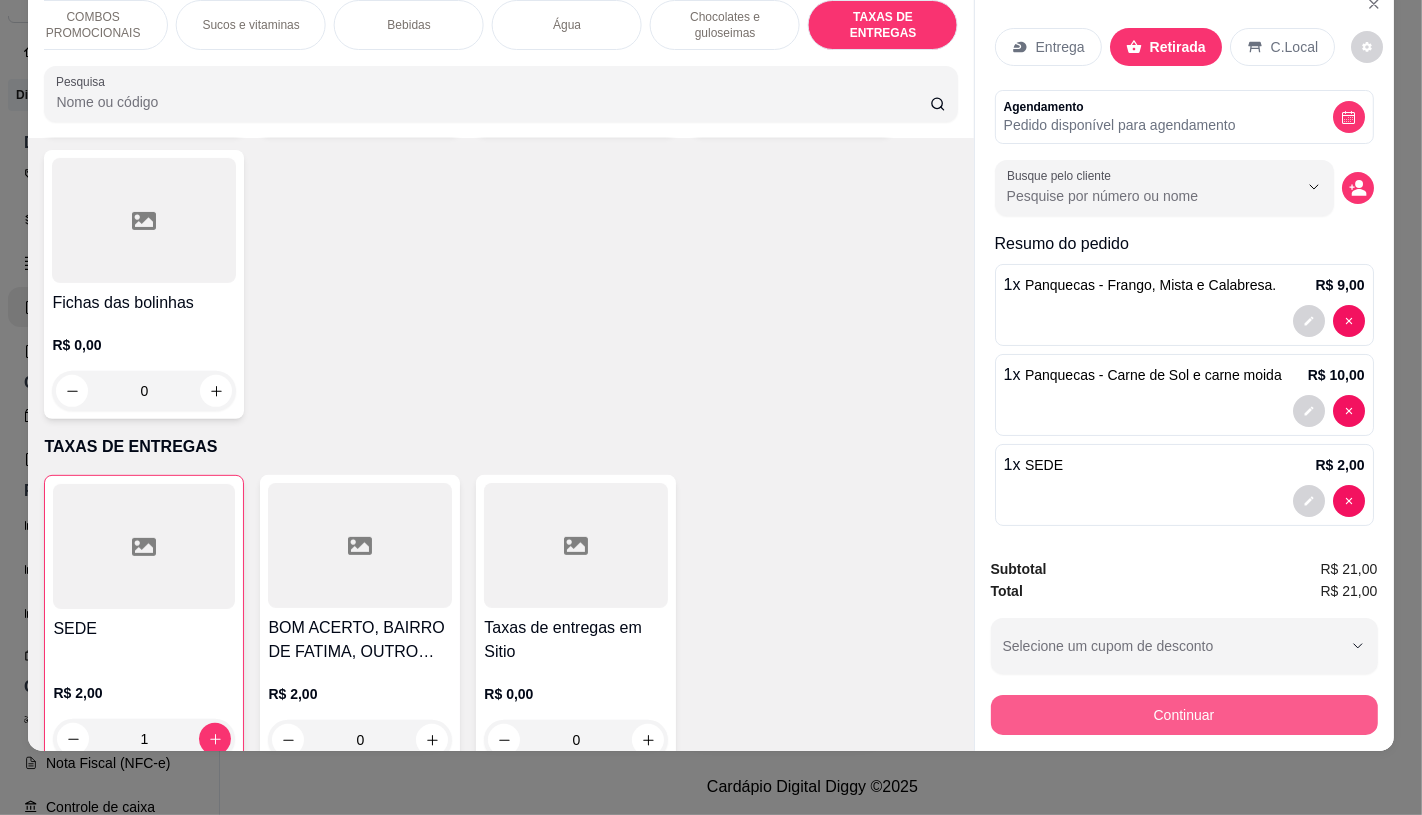 click on "Continuar" at bounding box center [1184, 715] 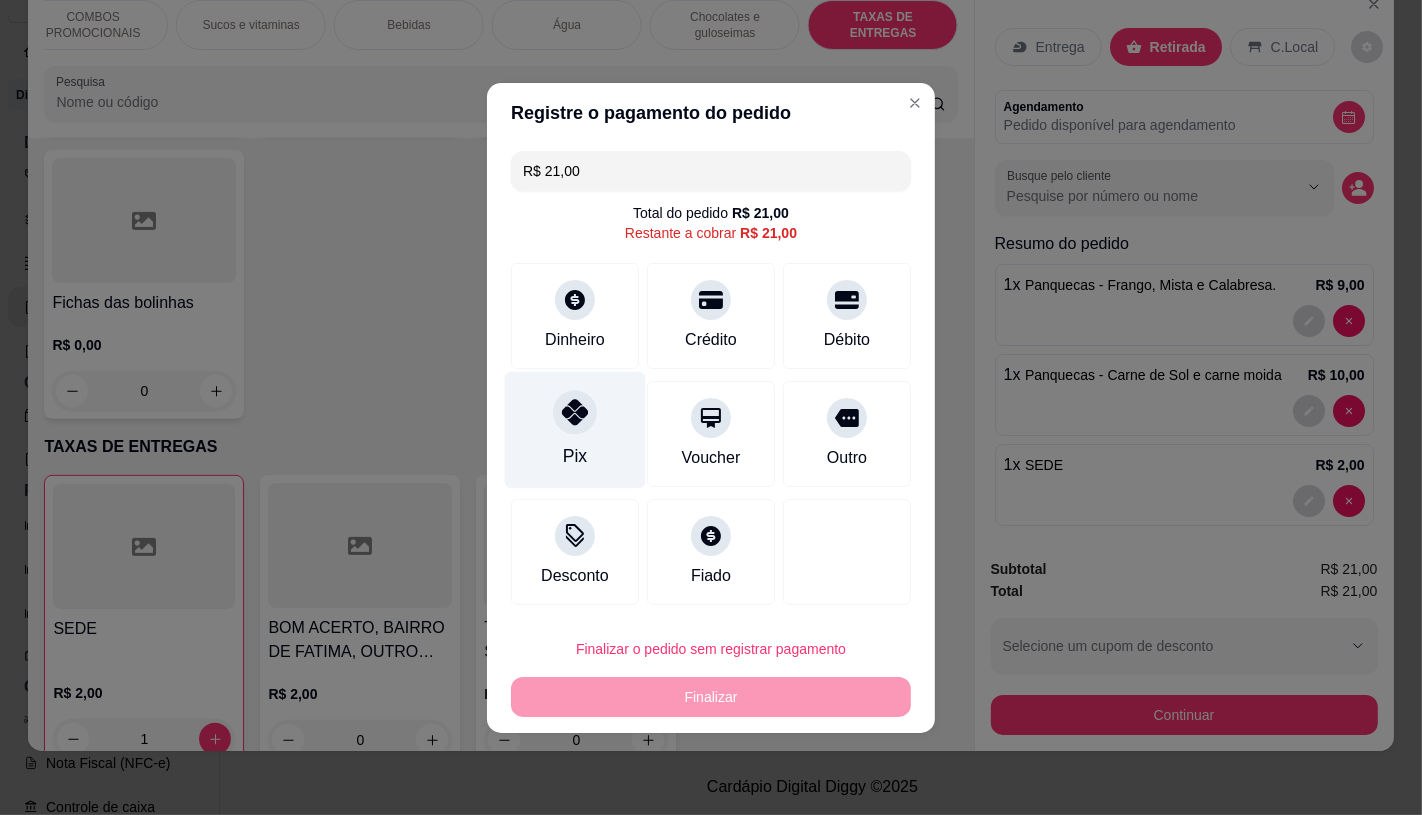 click 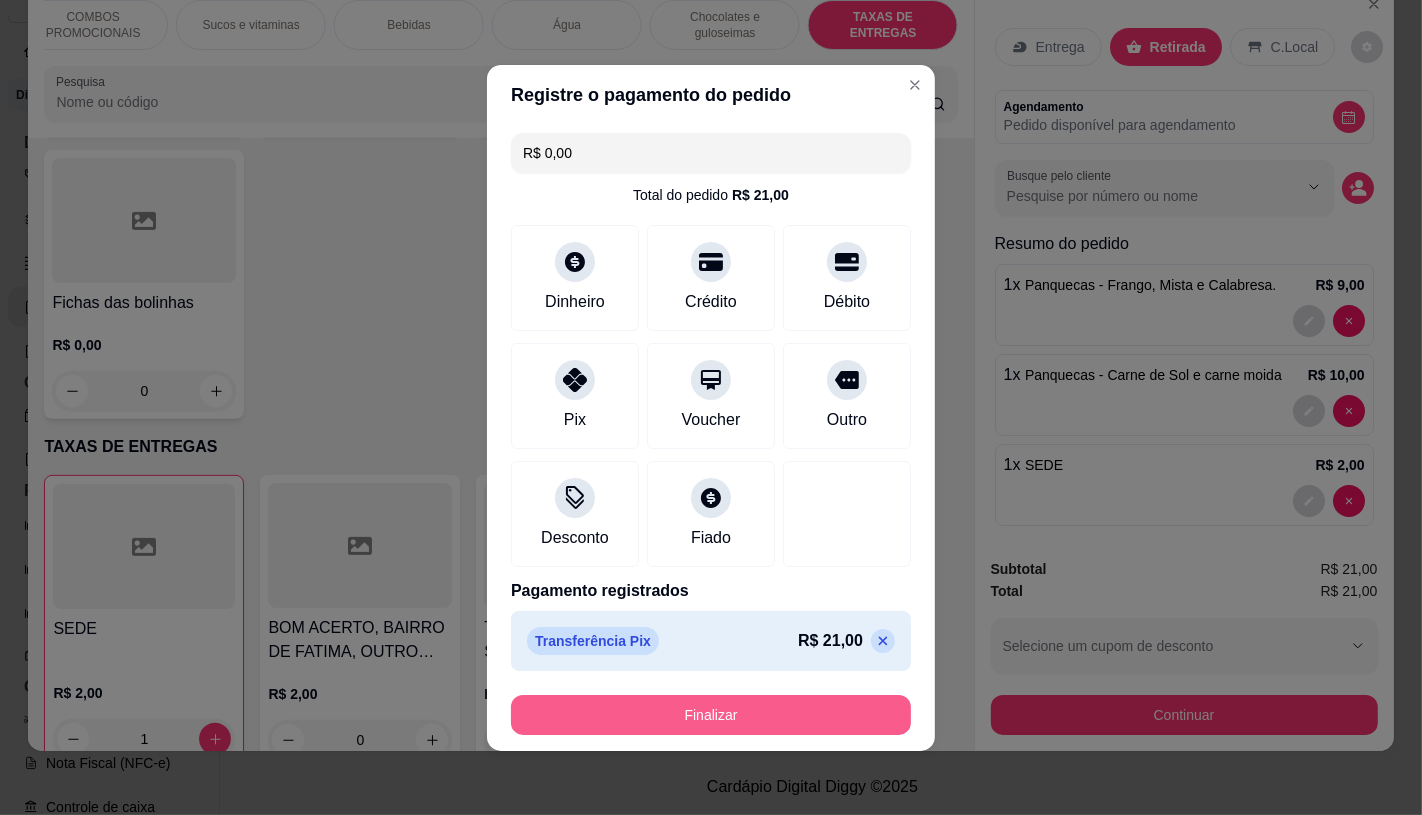click on "Finalizar" at bounding box center (711, 715) 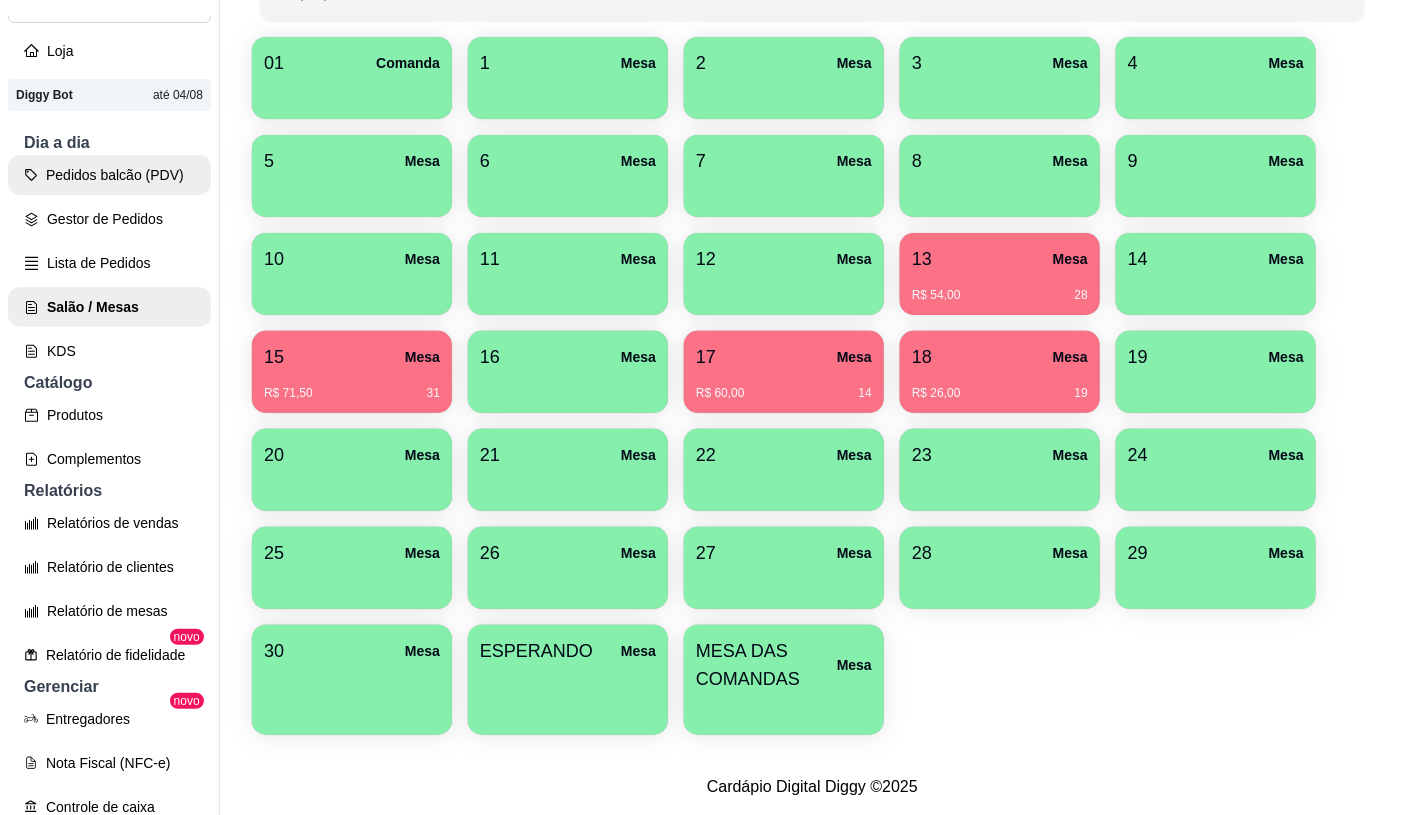 click on "Pedidos balcão (PDV)" at bounding box center [109, 175] 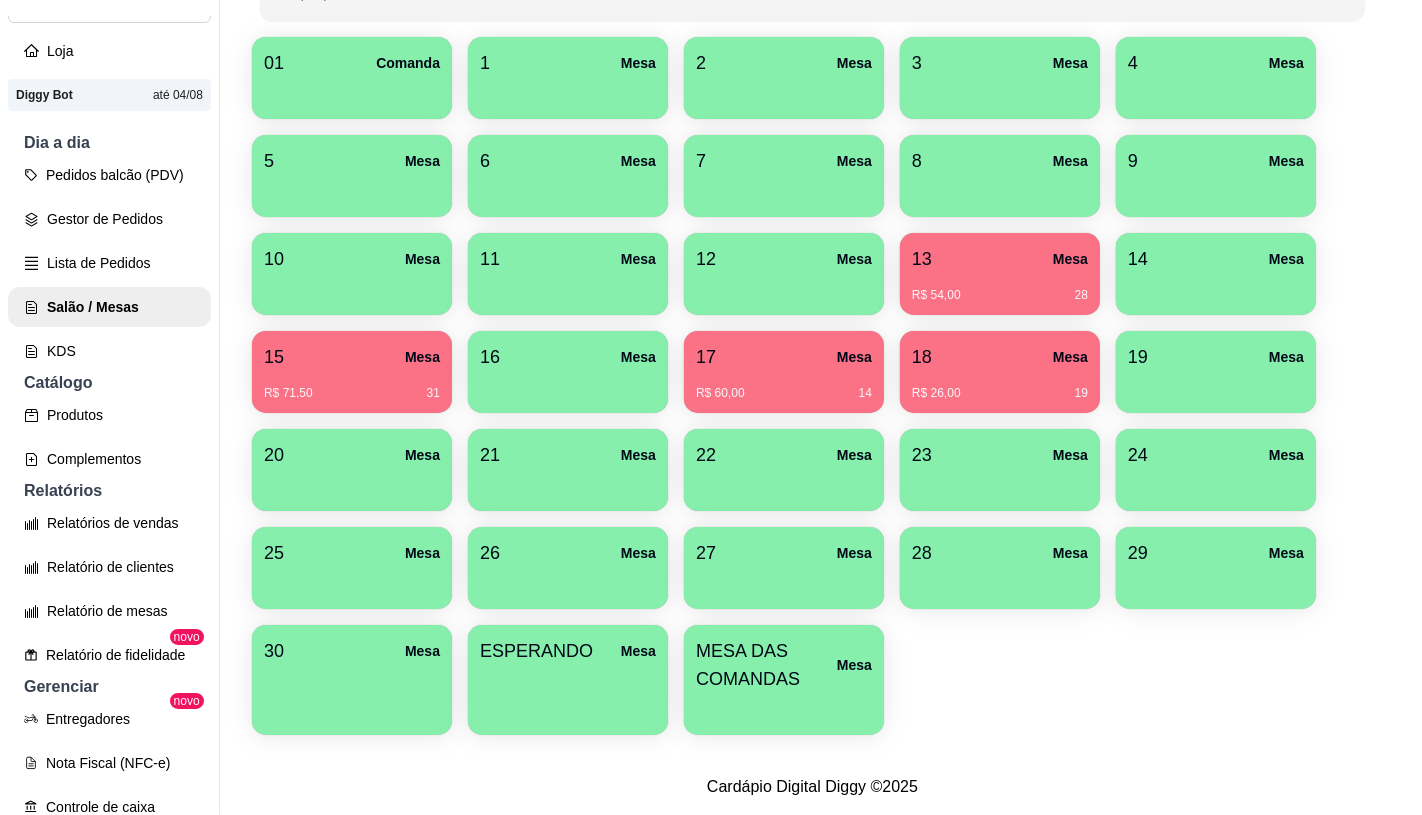click 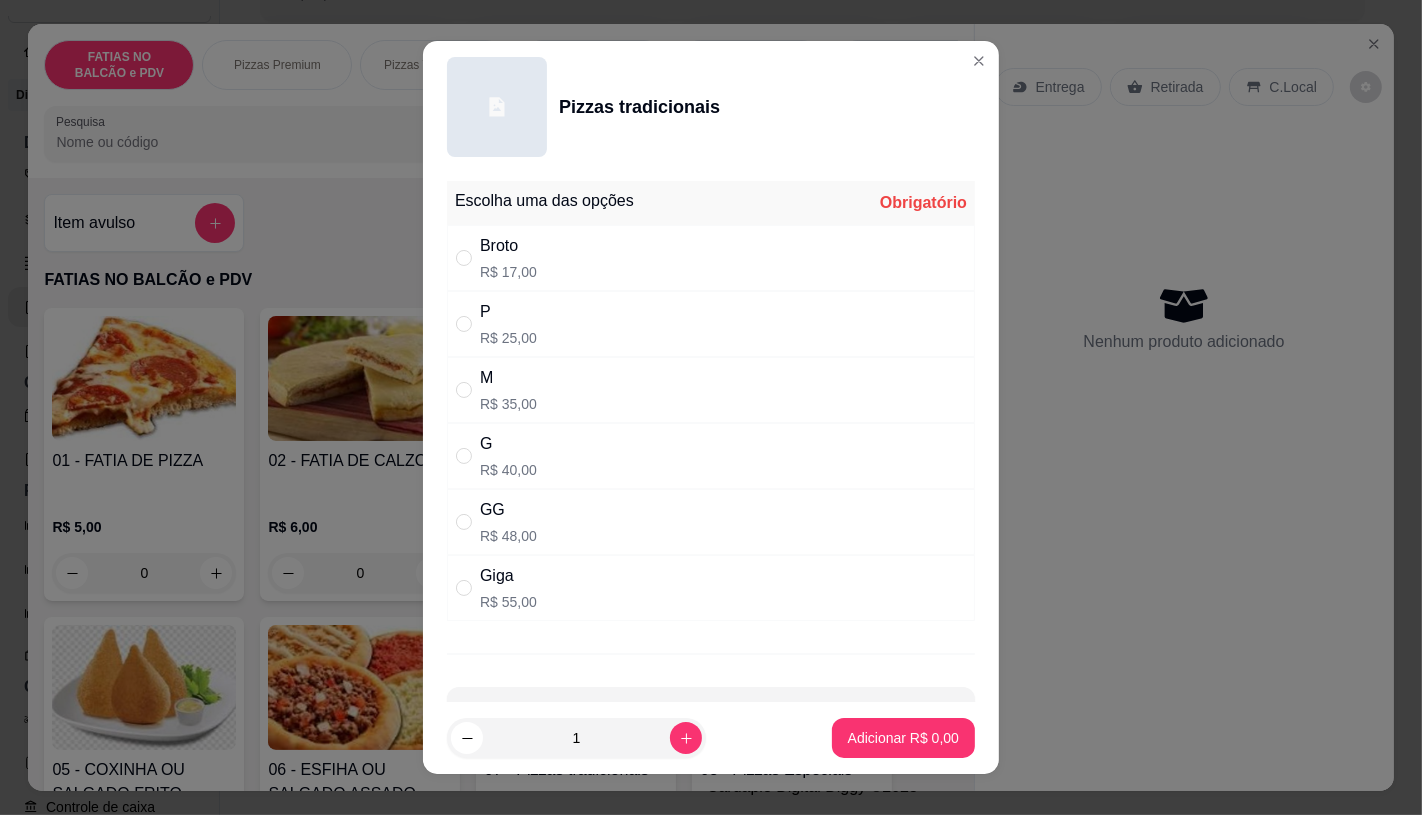 click on "R$ 40,00" at bounding box center [508, 470] 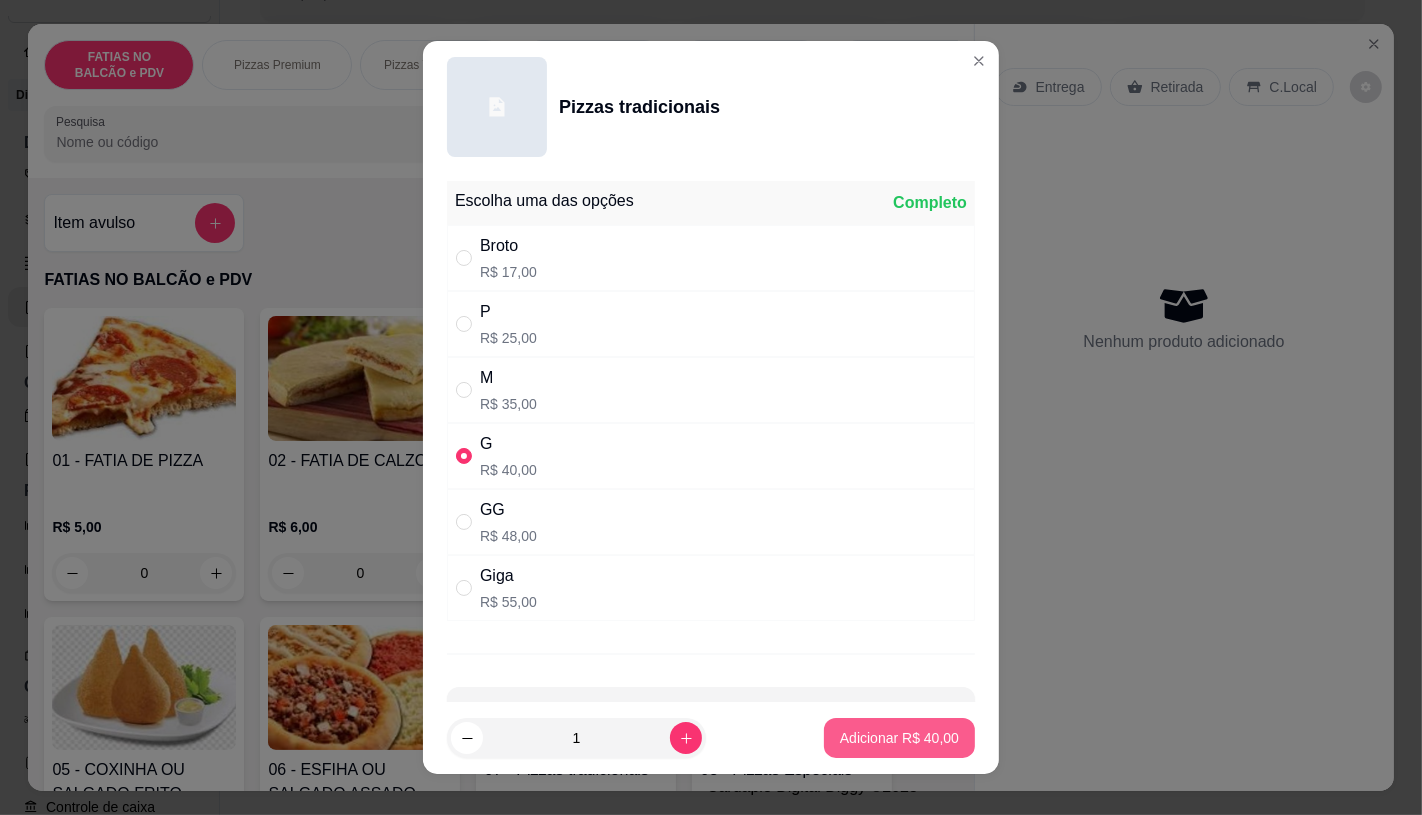 click on "Adicionar   R$ 40,00" at bounding box center (899, 738) 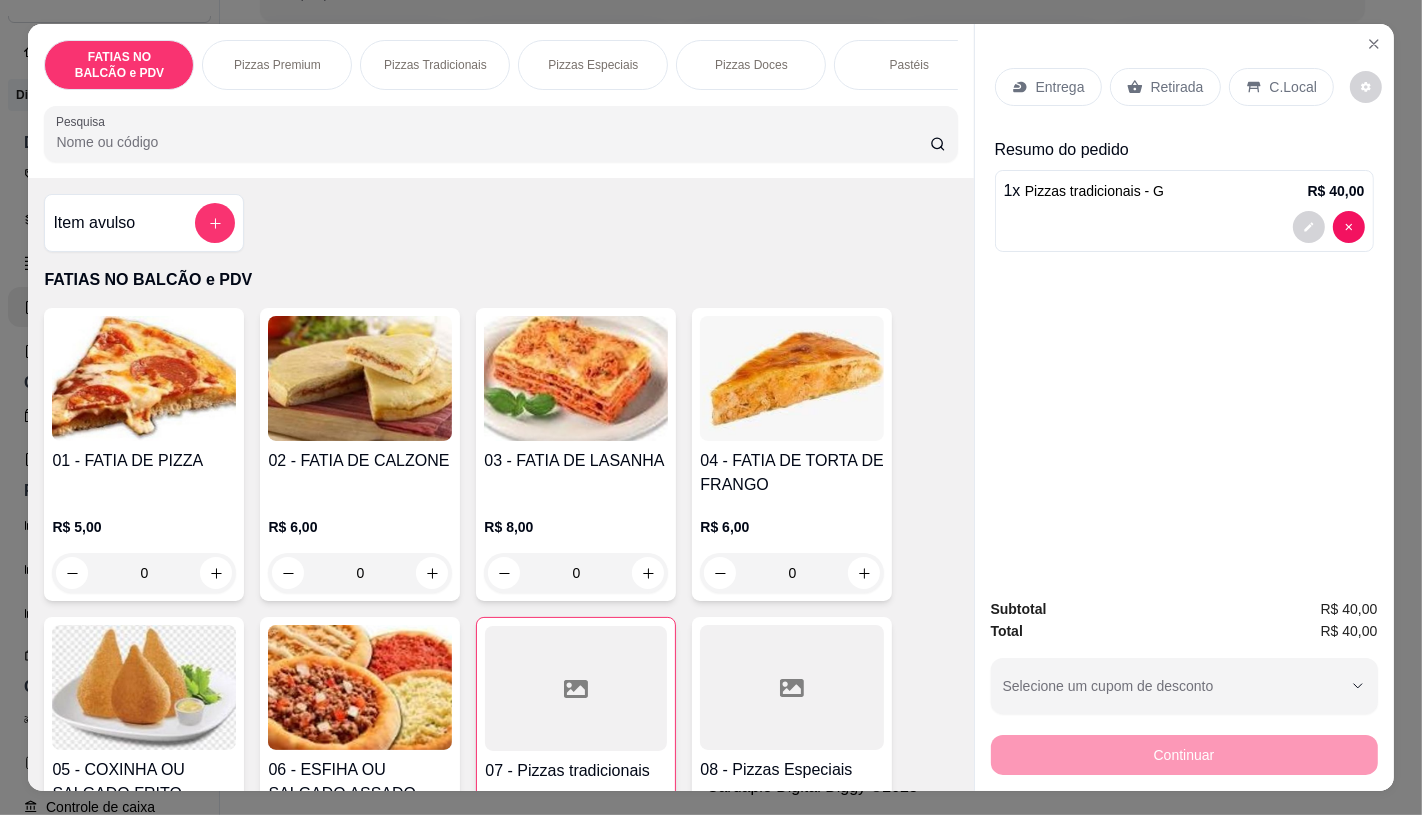 click on "Retirada" at bounding box center (1177, 87) 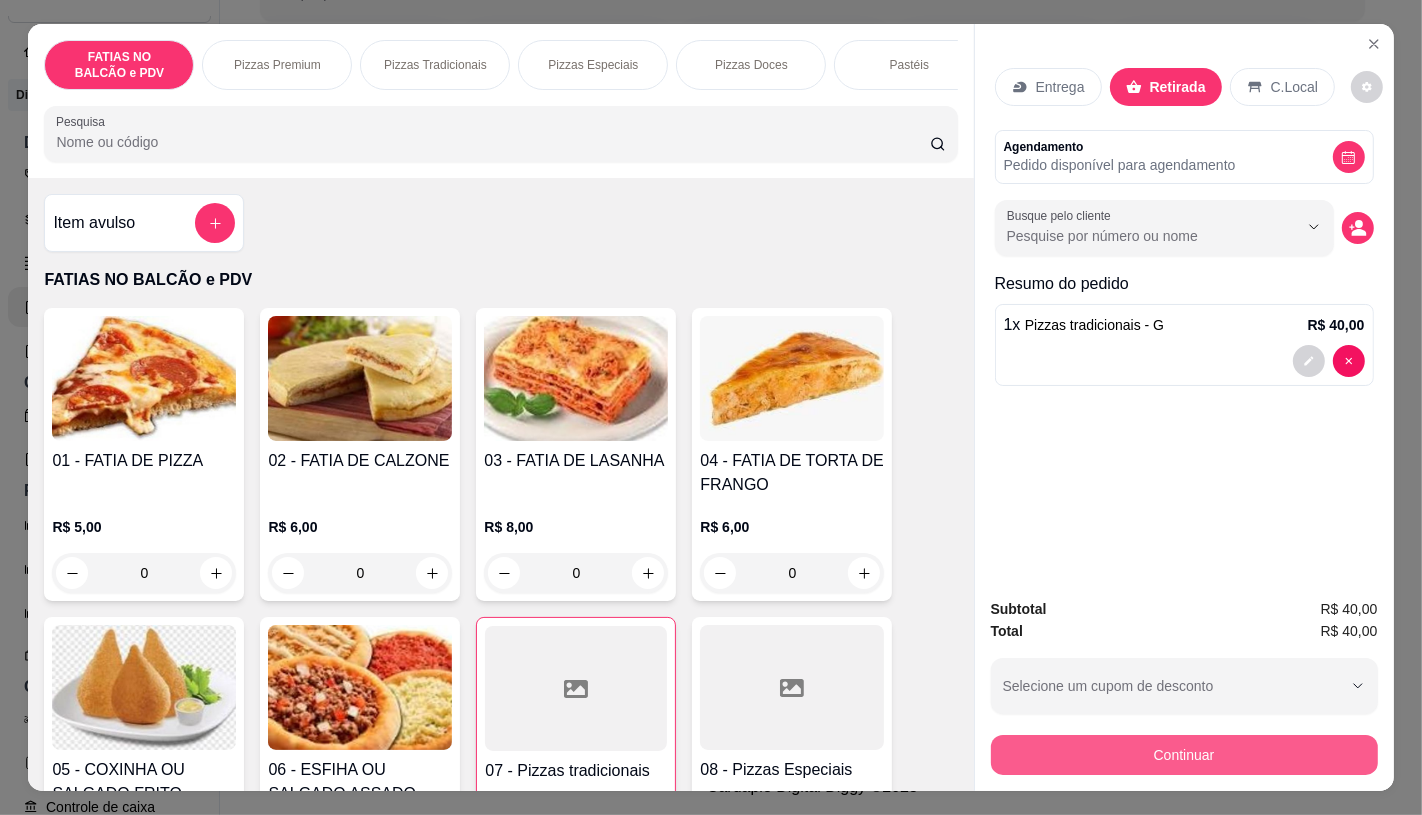 click on "Continuar" at bounding box center (1184, 755) 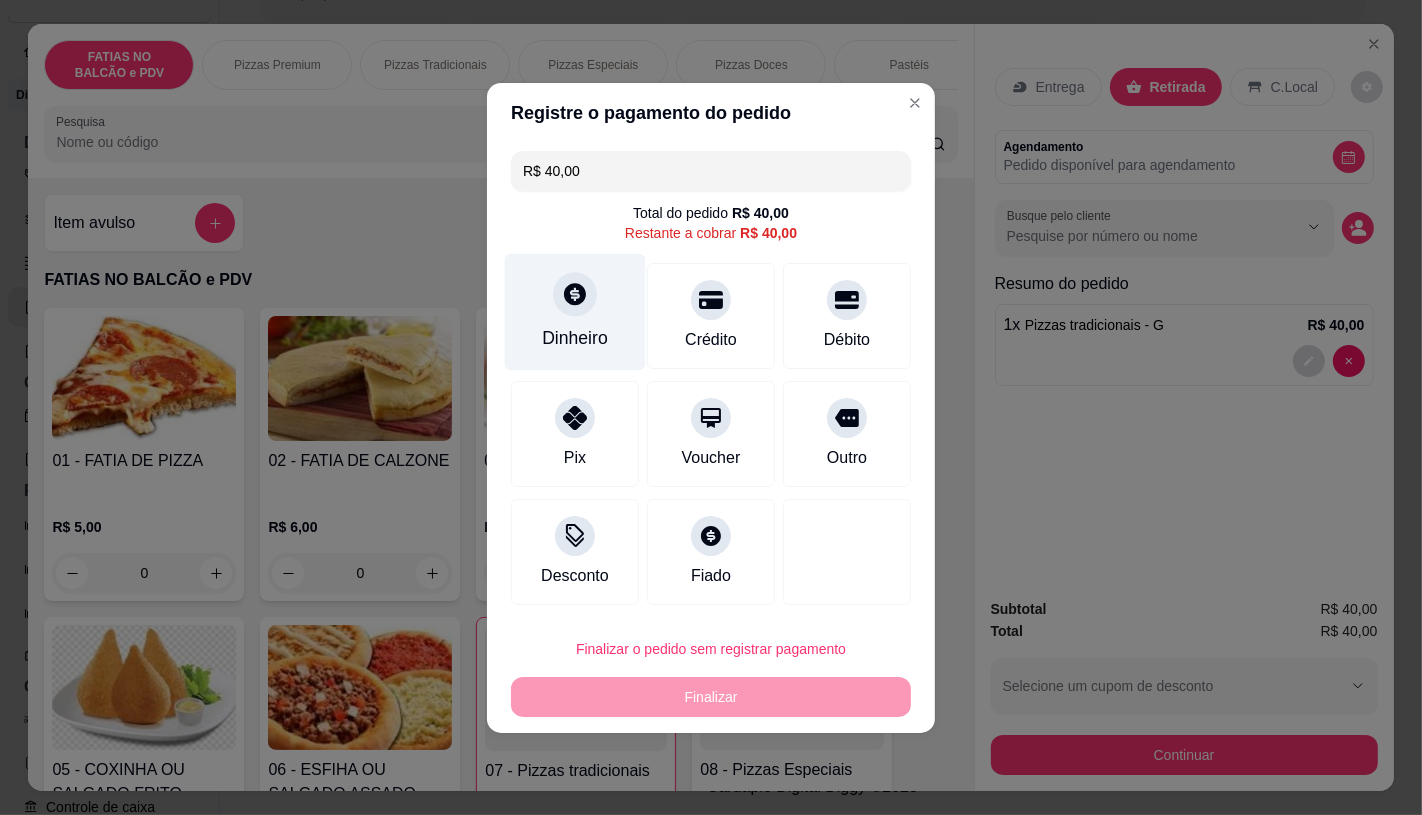 click on "Dinheiro" at bounding box center (575, 311) 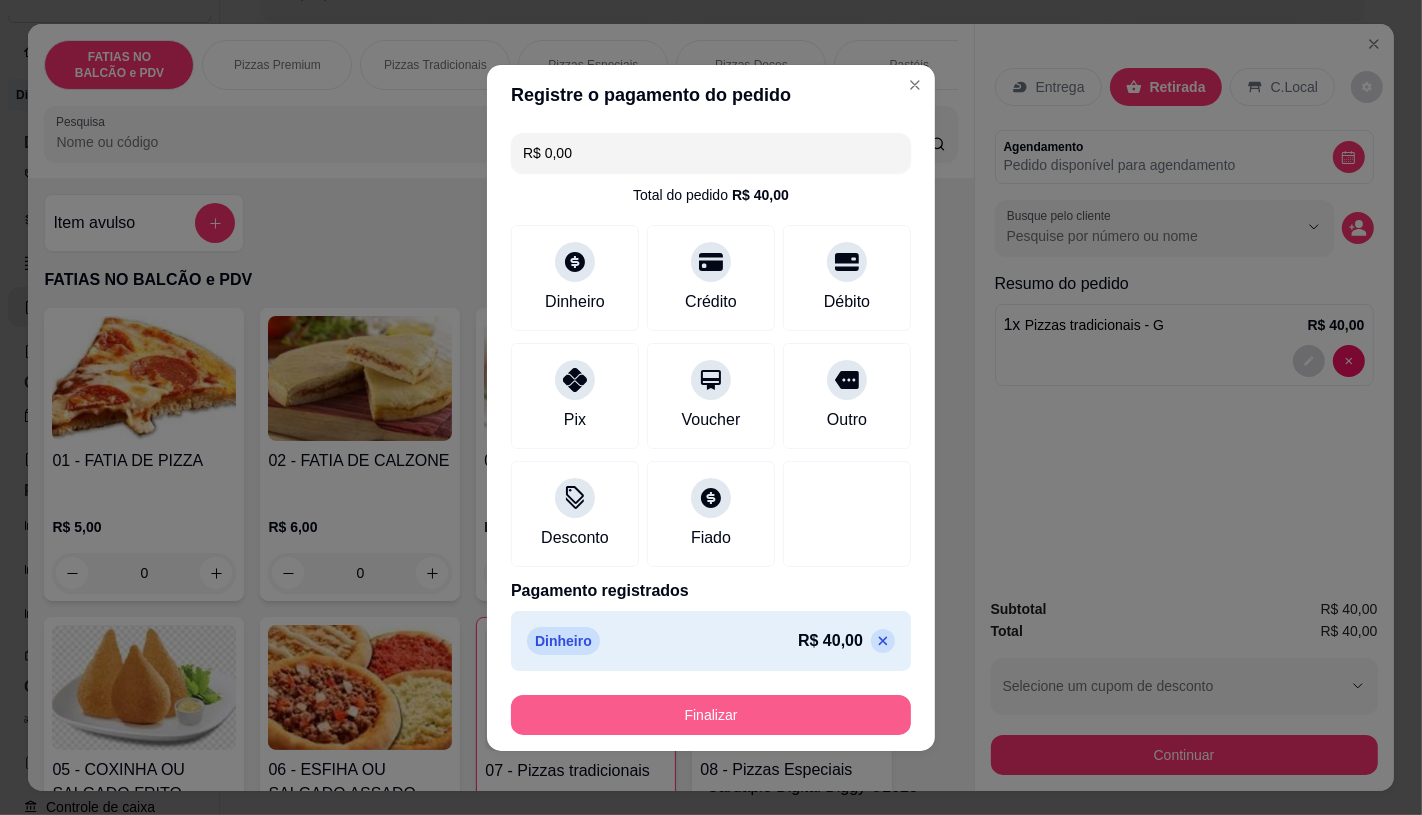 click on "Finalizar" at bounding box center (711, 715) 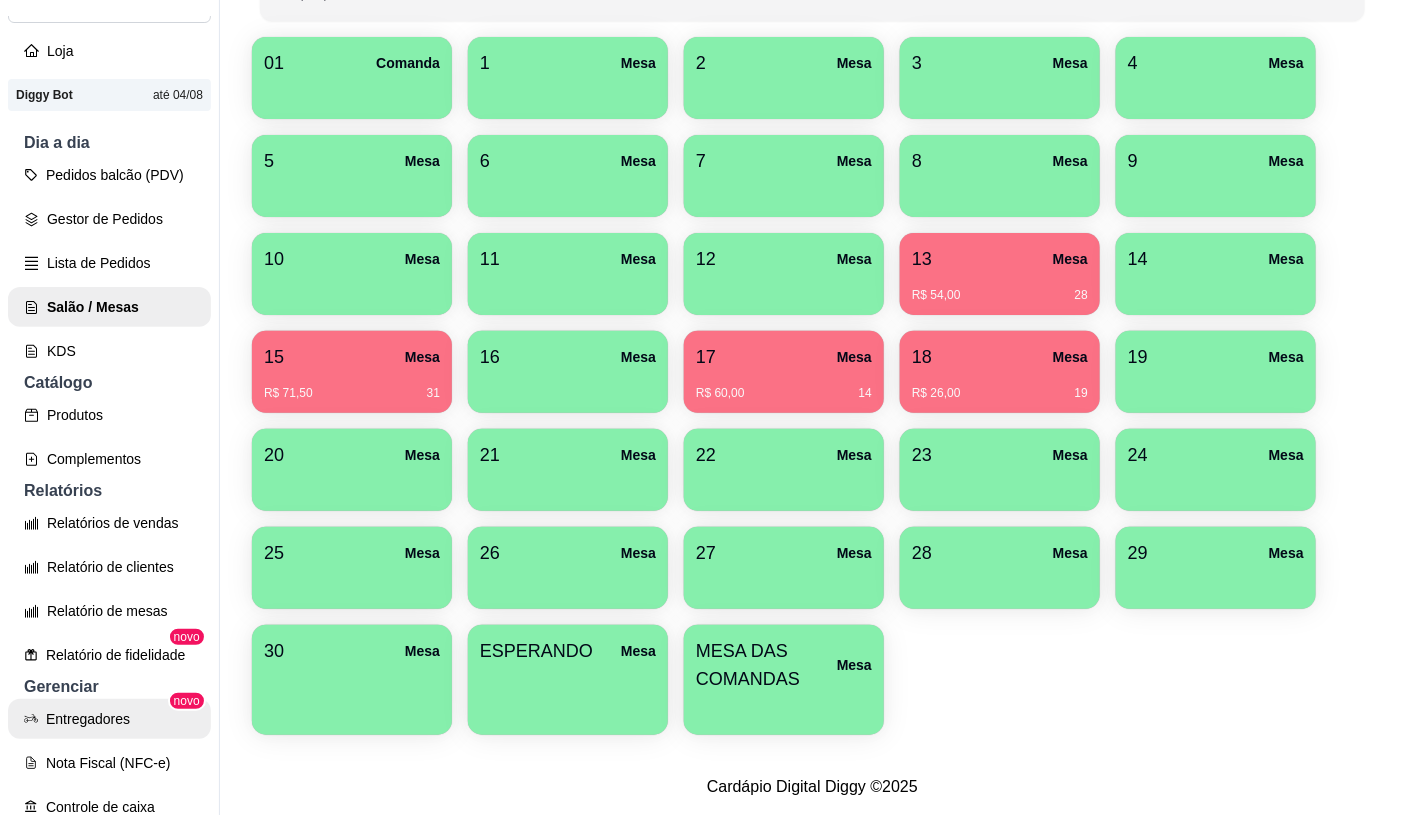 scroll, scrollTop: 444, scrollLeft: 0, axis: vertical 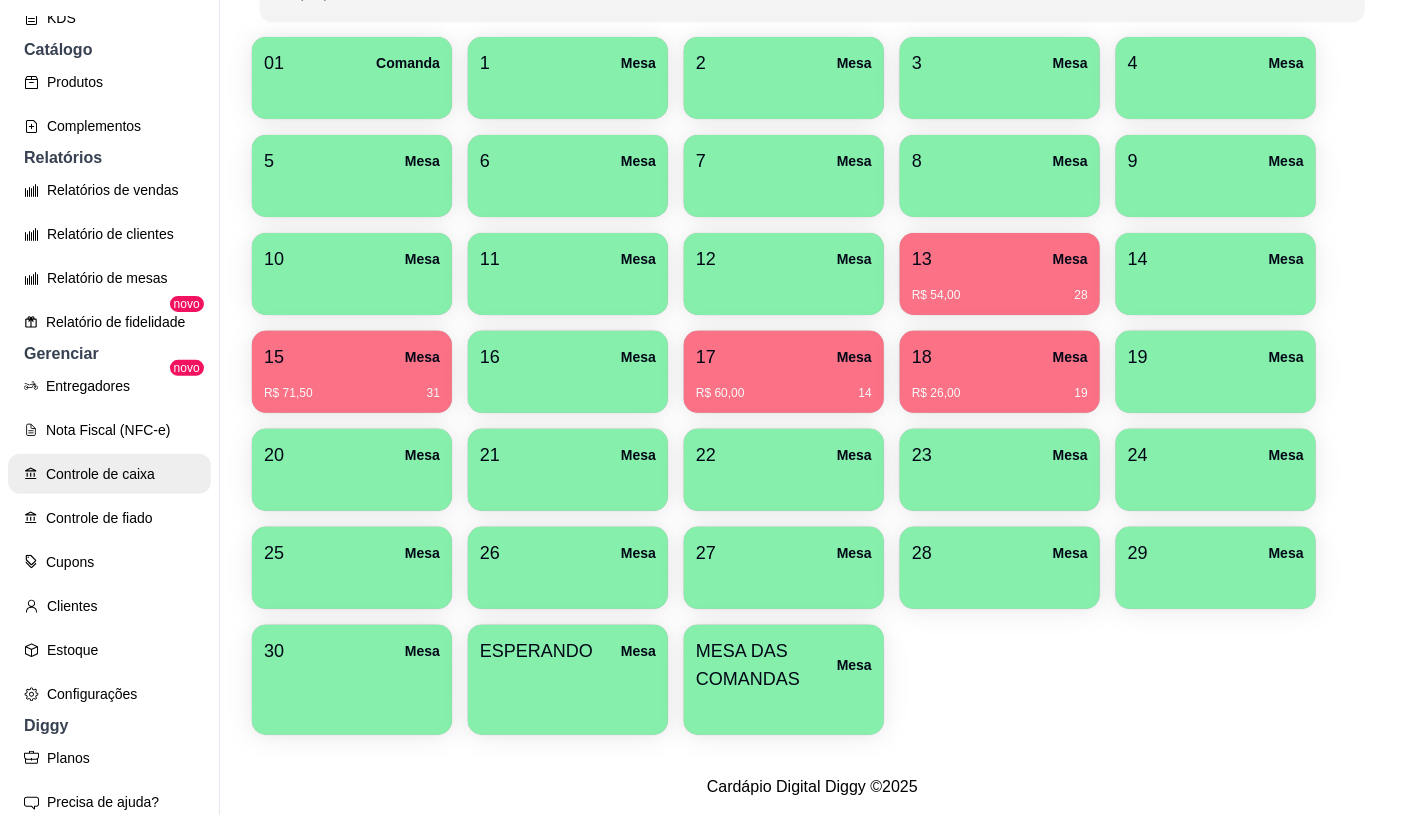 click on "Controle de caixa" at bounding box center (109, 474) 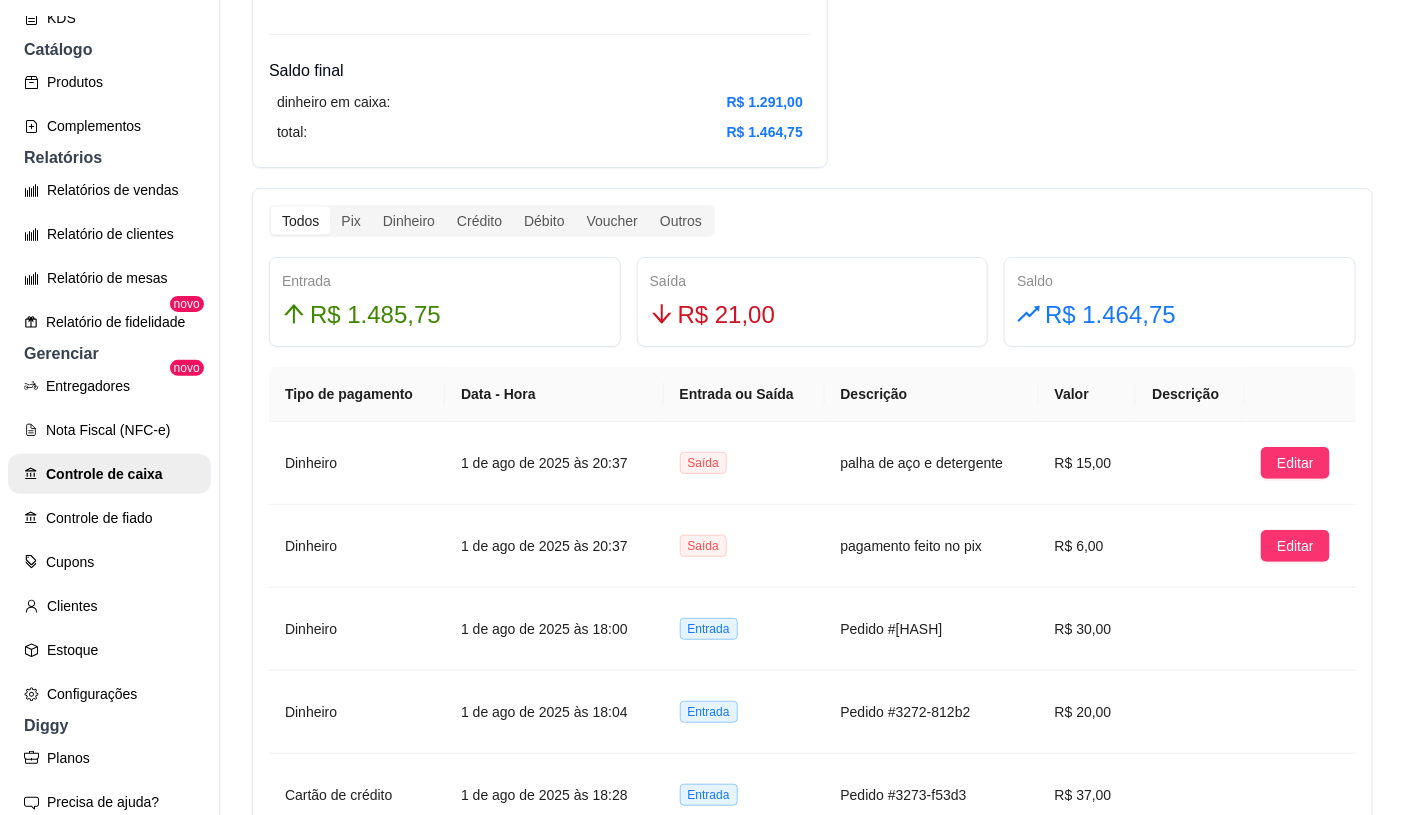scroll, scrollTop: 1000, scrollLeft: 0, axis: vertical 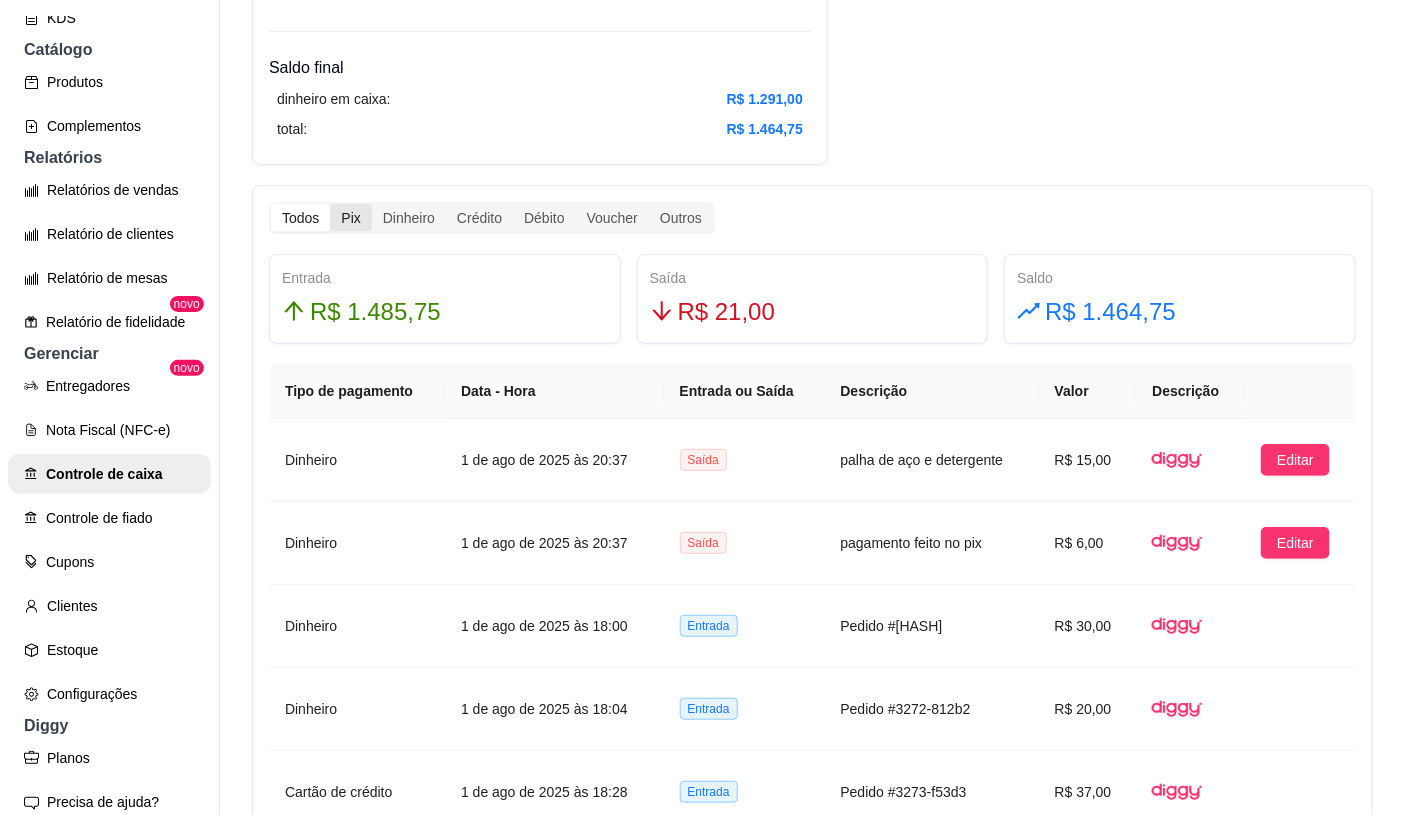 click on "Pix" at bounding box center [350, 218] 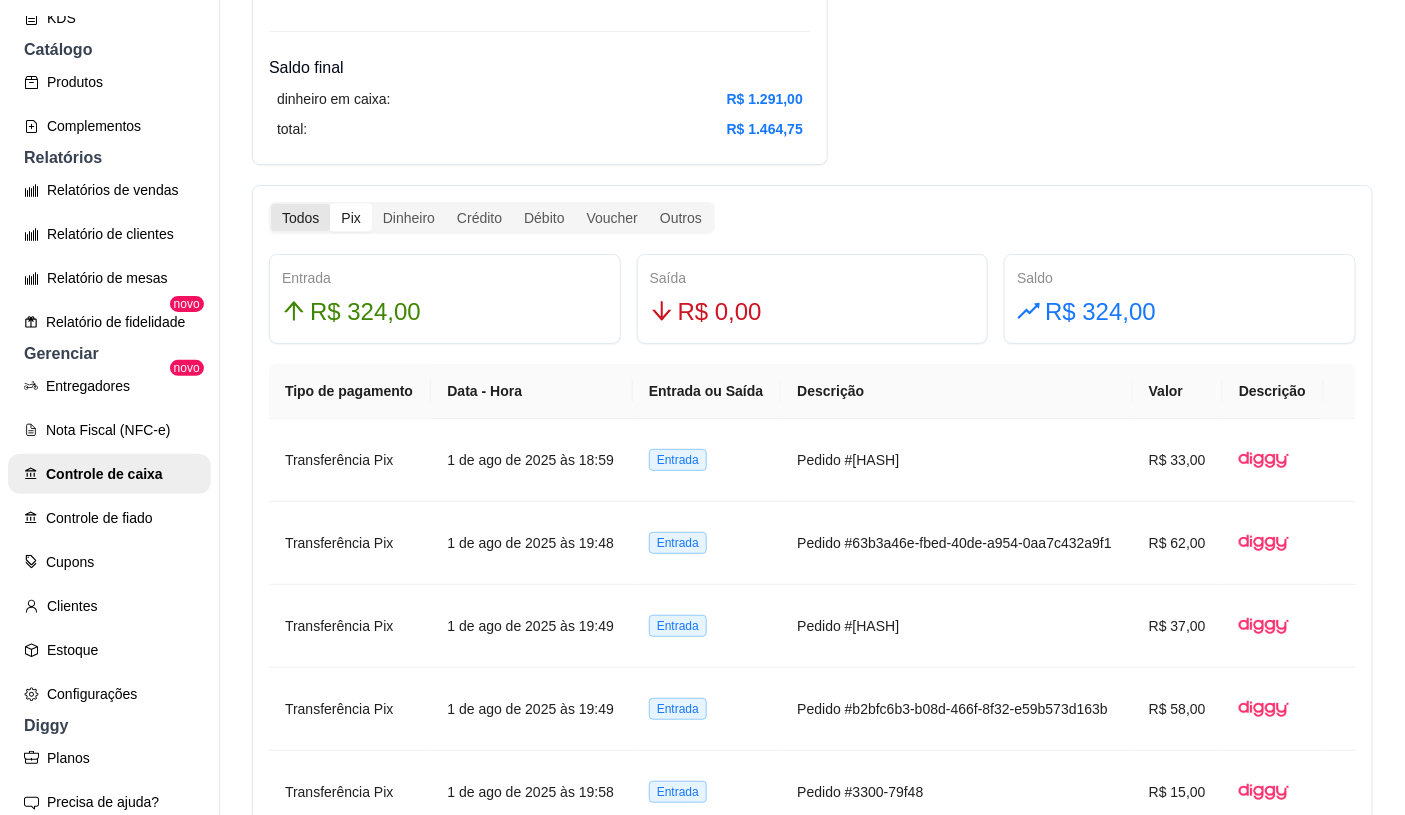 click on "Todos" at bounding box center [300, 218] 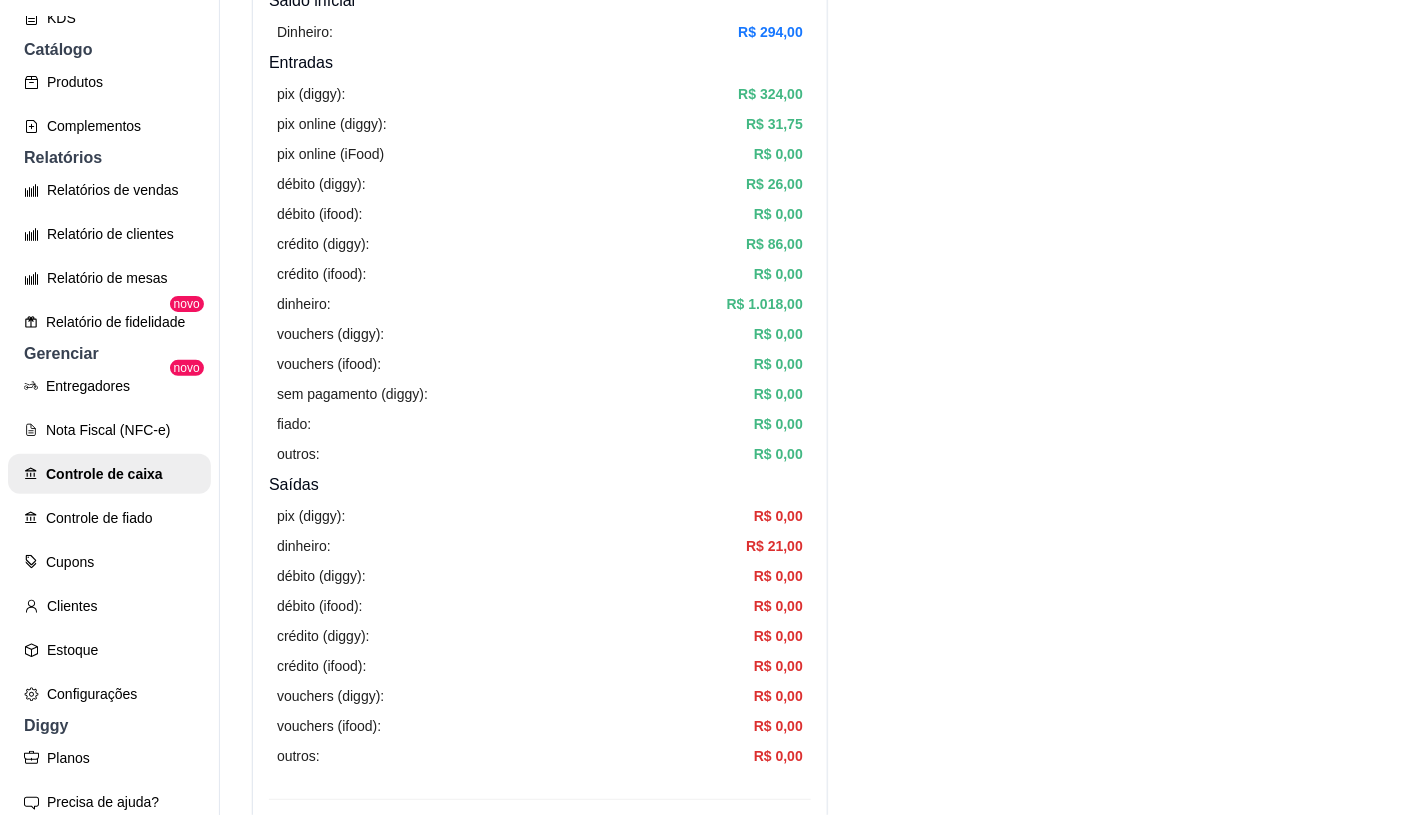 scroll, scrollTop: 111, scrollLeft: 0, axis: vertical 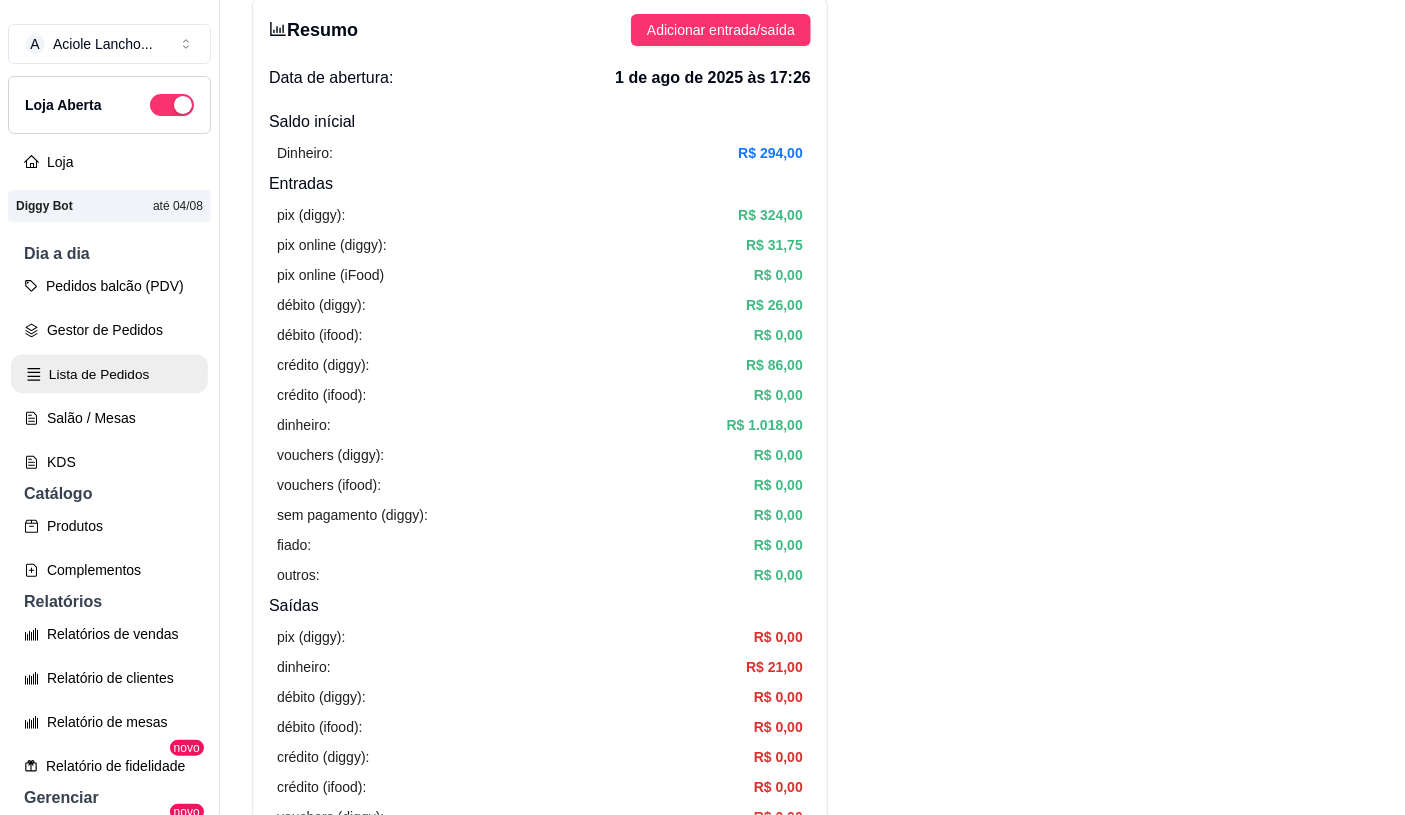 click on "Lista de Pedidos" at bounding box center (109, 374) 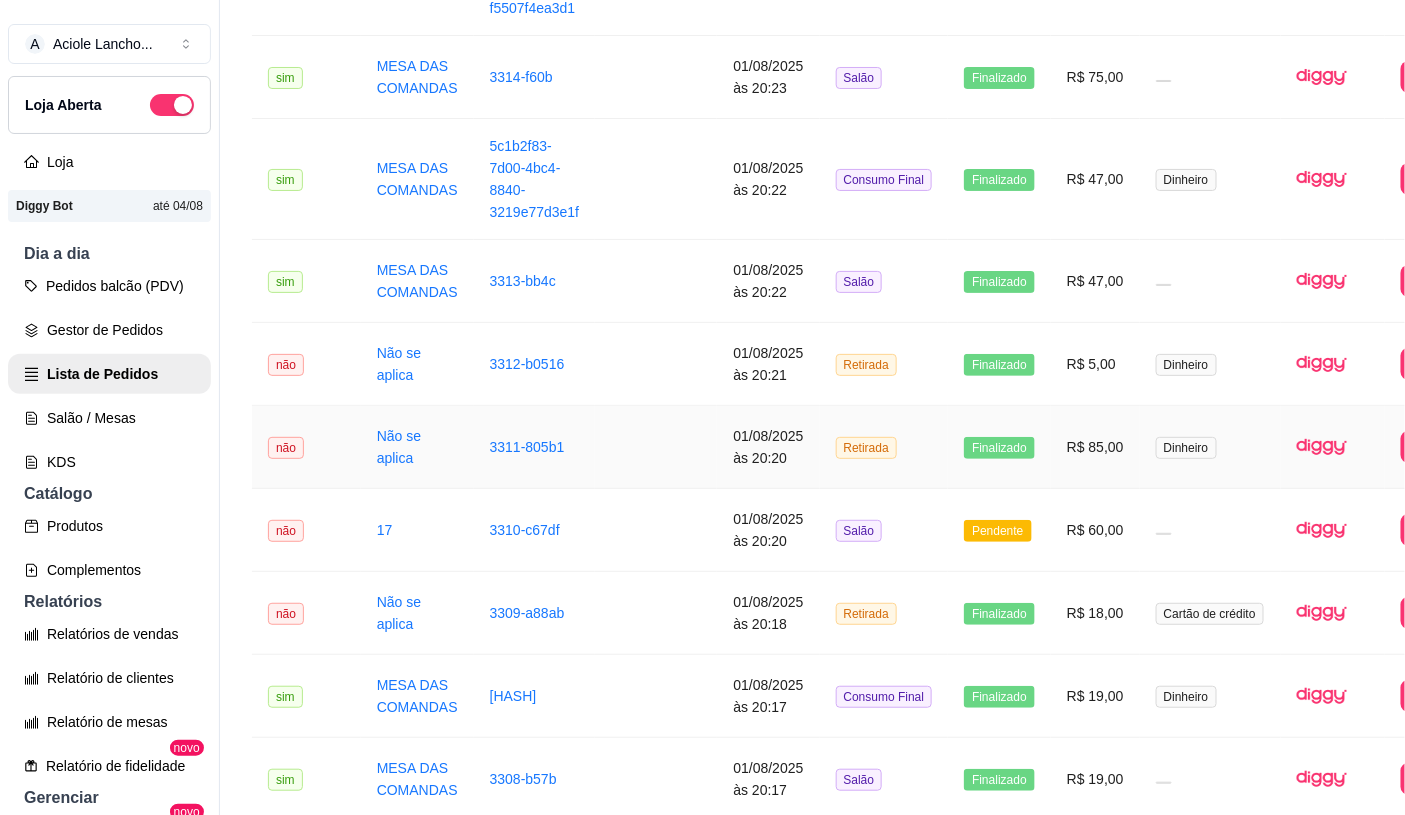 scroll, scrollTop: 744, scrollLeft: 0, axis: vertical 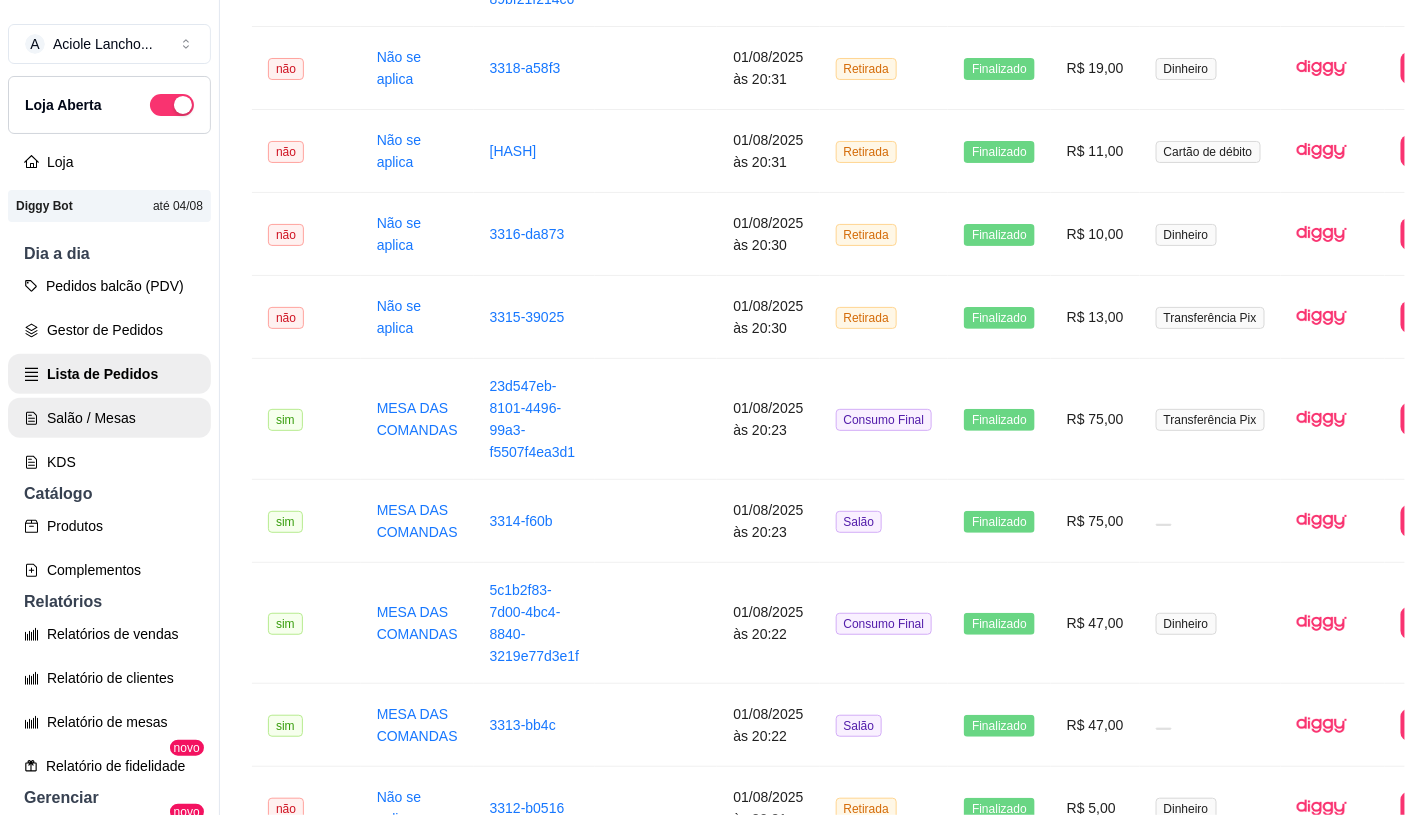 click on "Salão / Mesas" at bounding box center [109, 418] 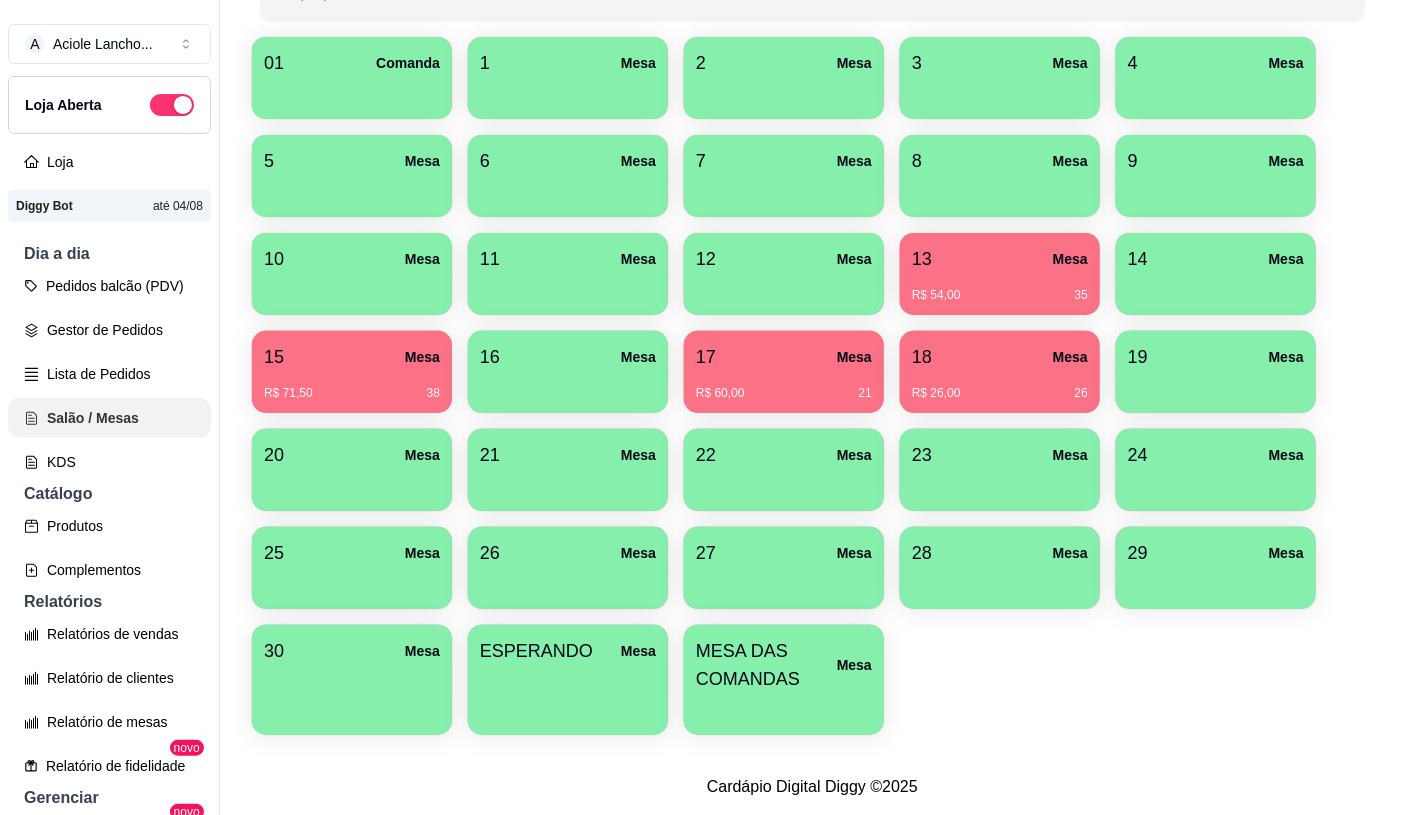 scroll, scrollTop: 0, scrollLeft: 0, axis: both 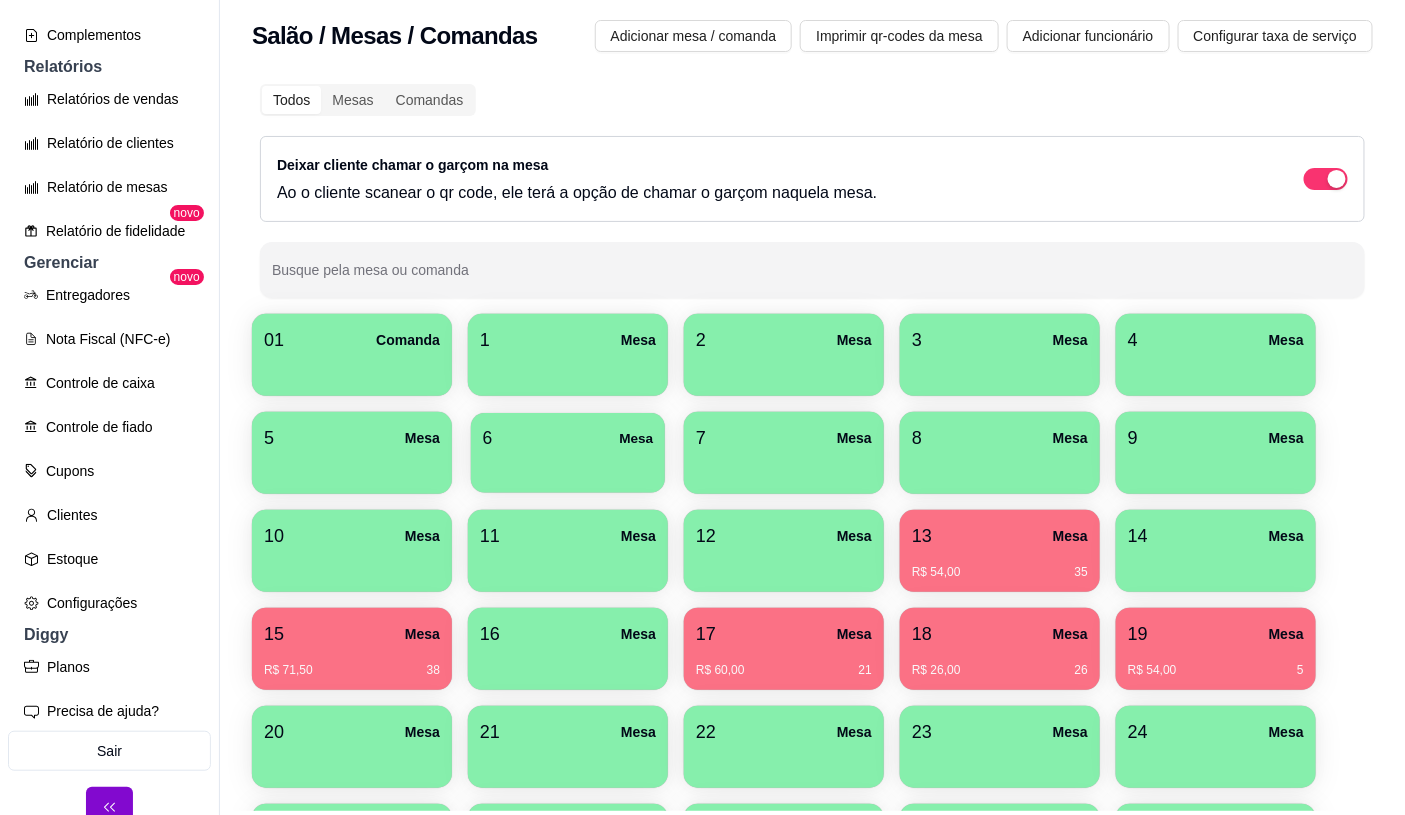 click at bounding box center (568, 466) 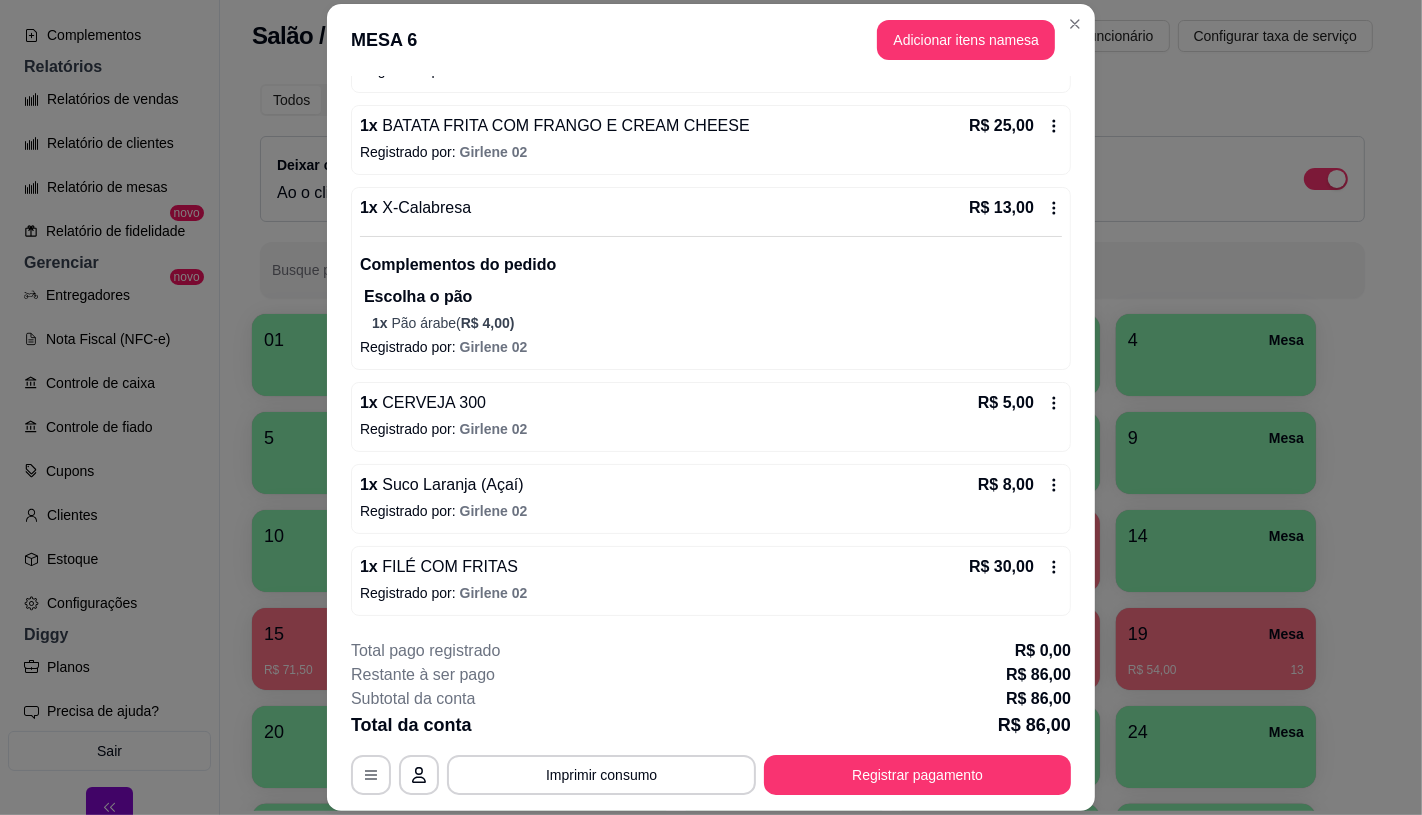scroll, scrollTop: 356, scrollLeft: 0, axis: vertical 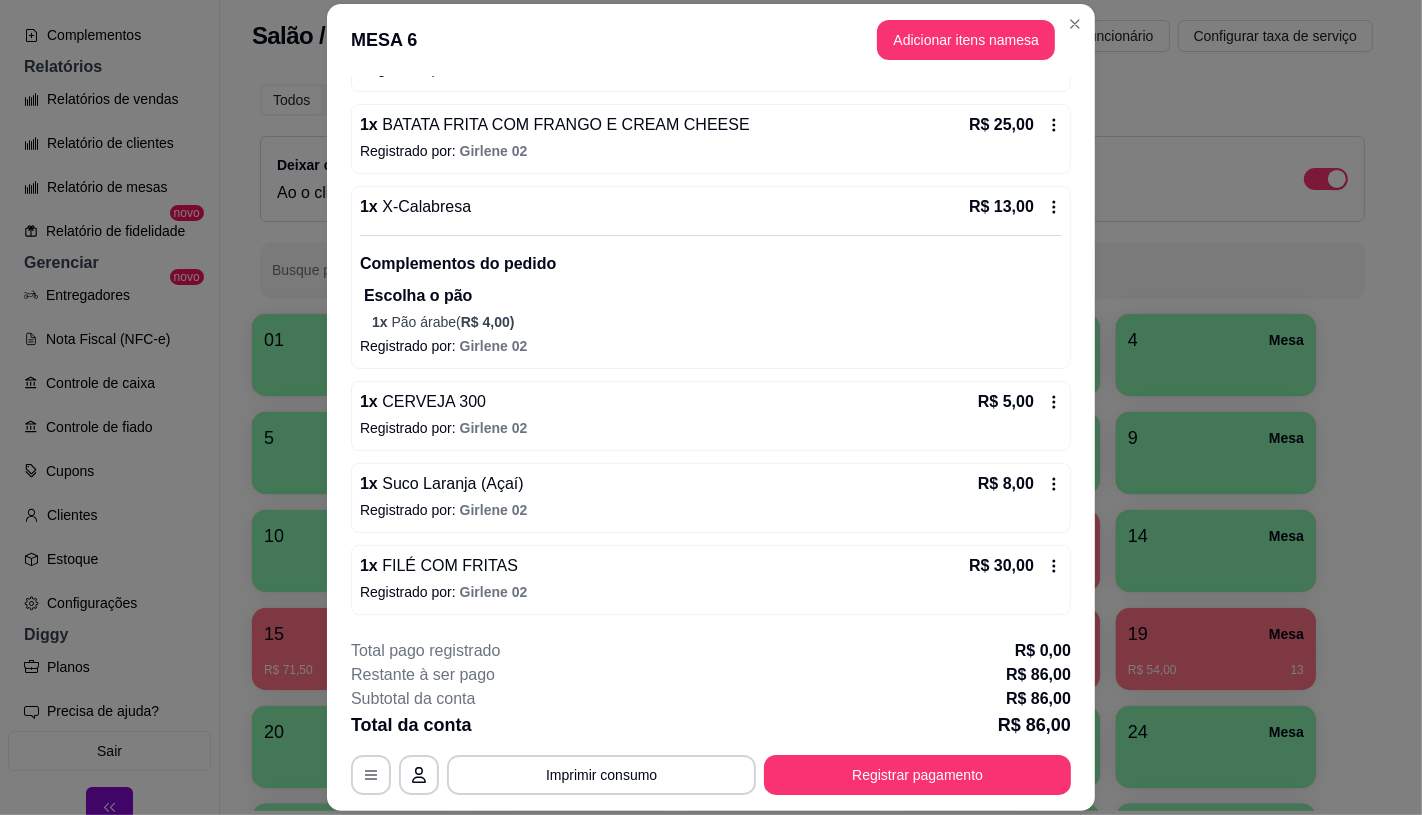 click on "Girlene 02" at bounding box center [494, 151] 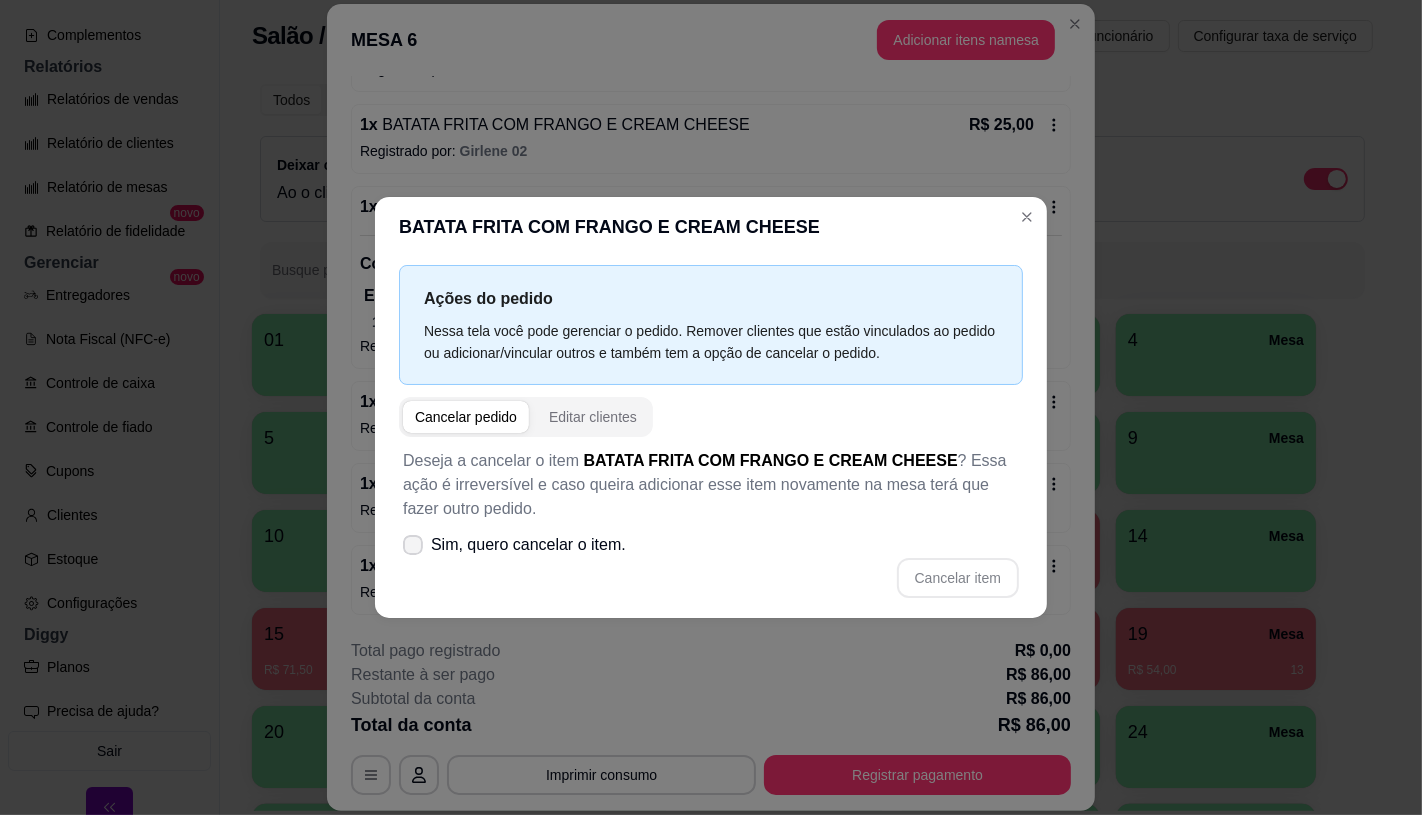 click on "Sim, quero cancelar o item." at bounding box center (528, 545) 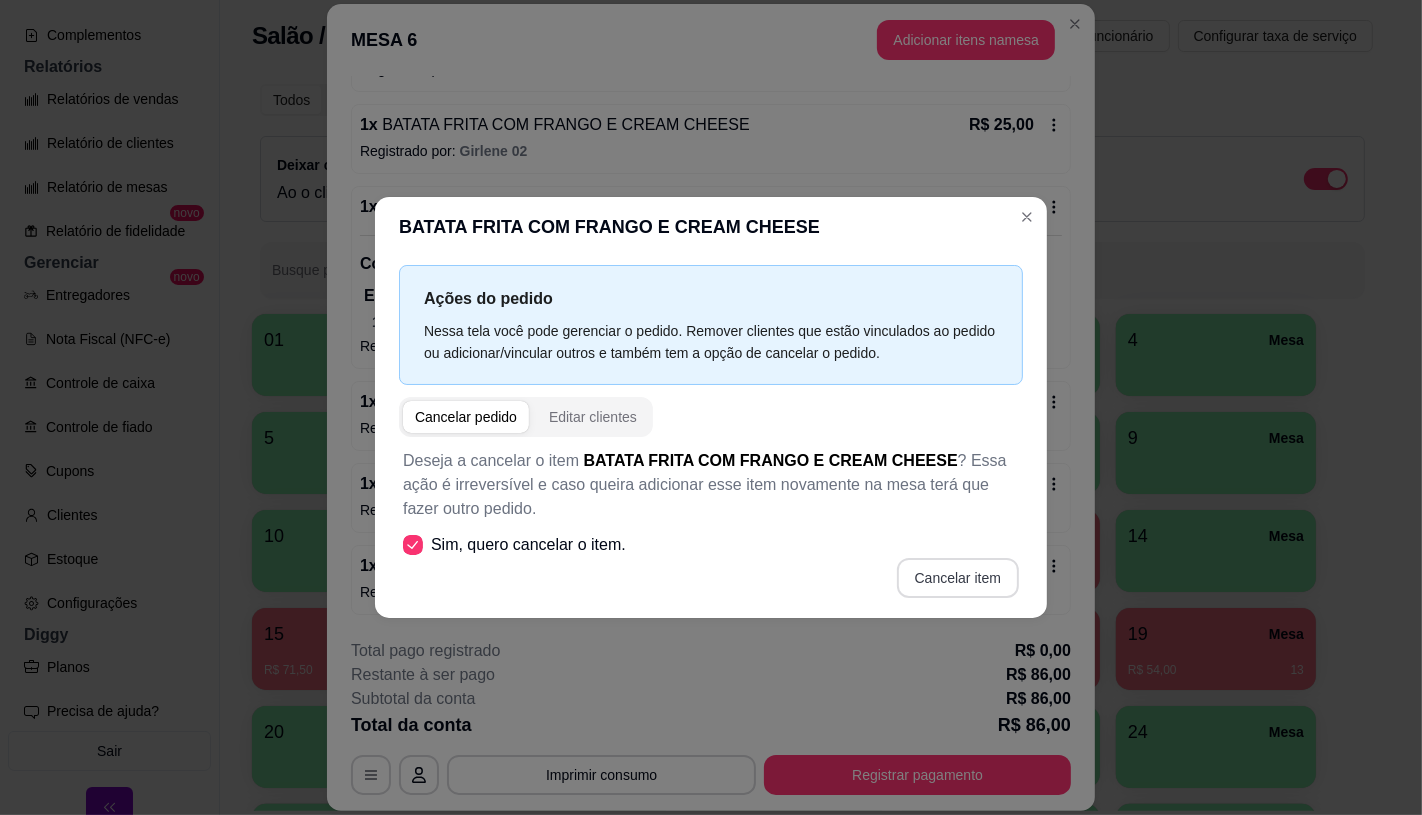 click on "Cancelar item" at bounding box center [958, 578] 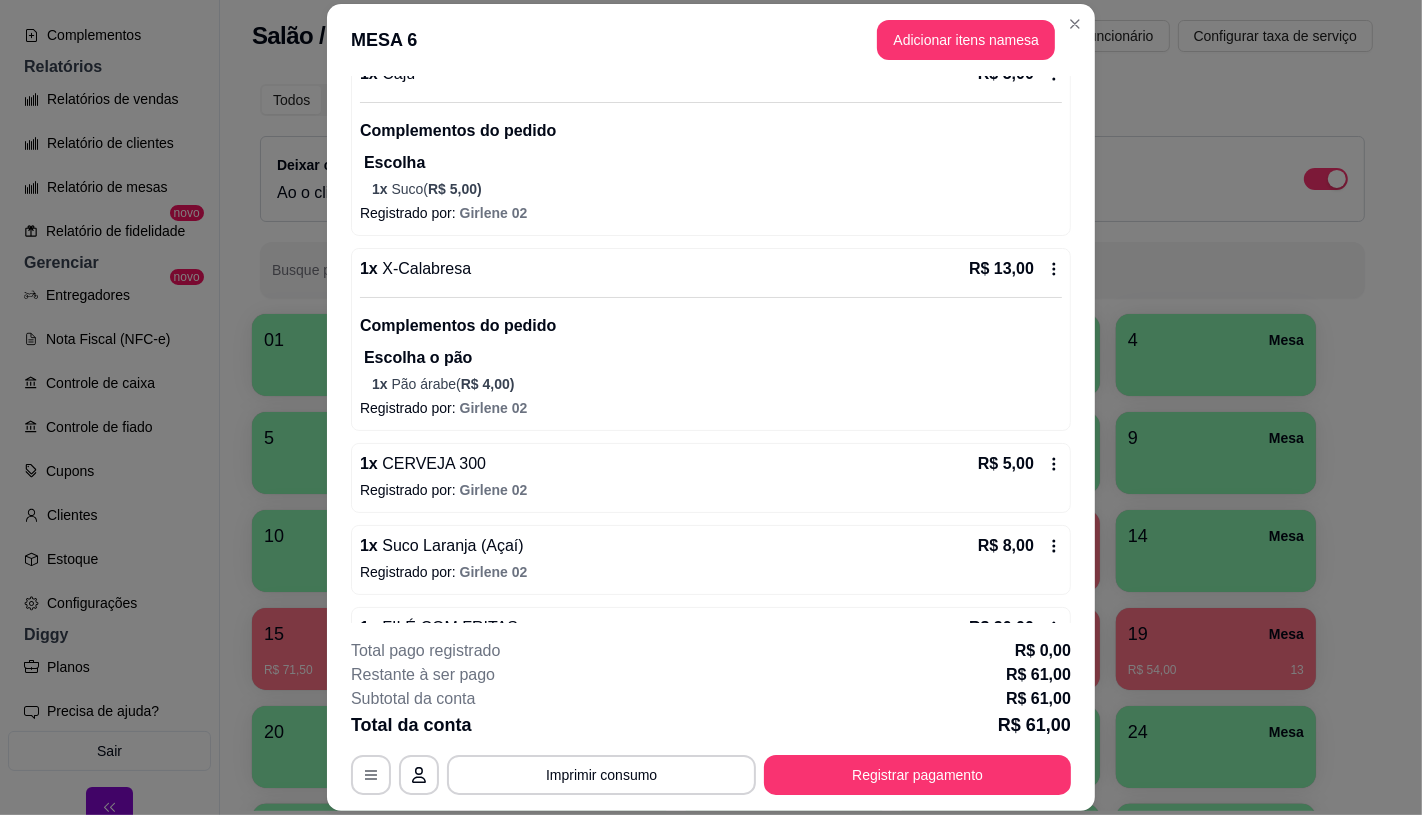 scroll, scrollTop: 388, scrollLeft: 0, axis: vertical 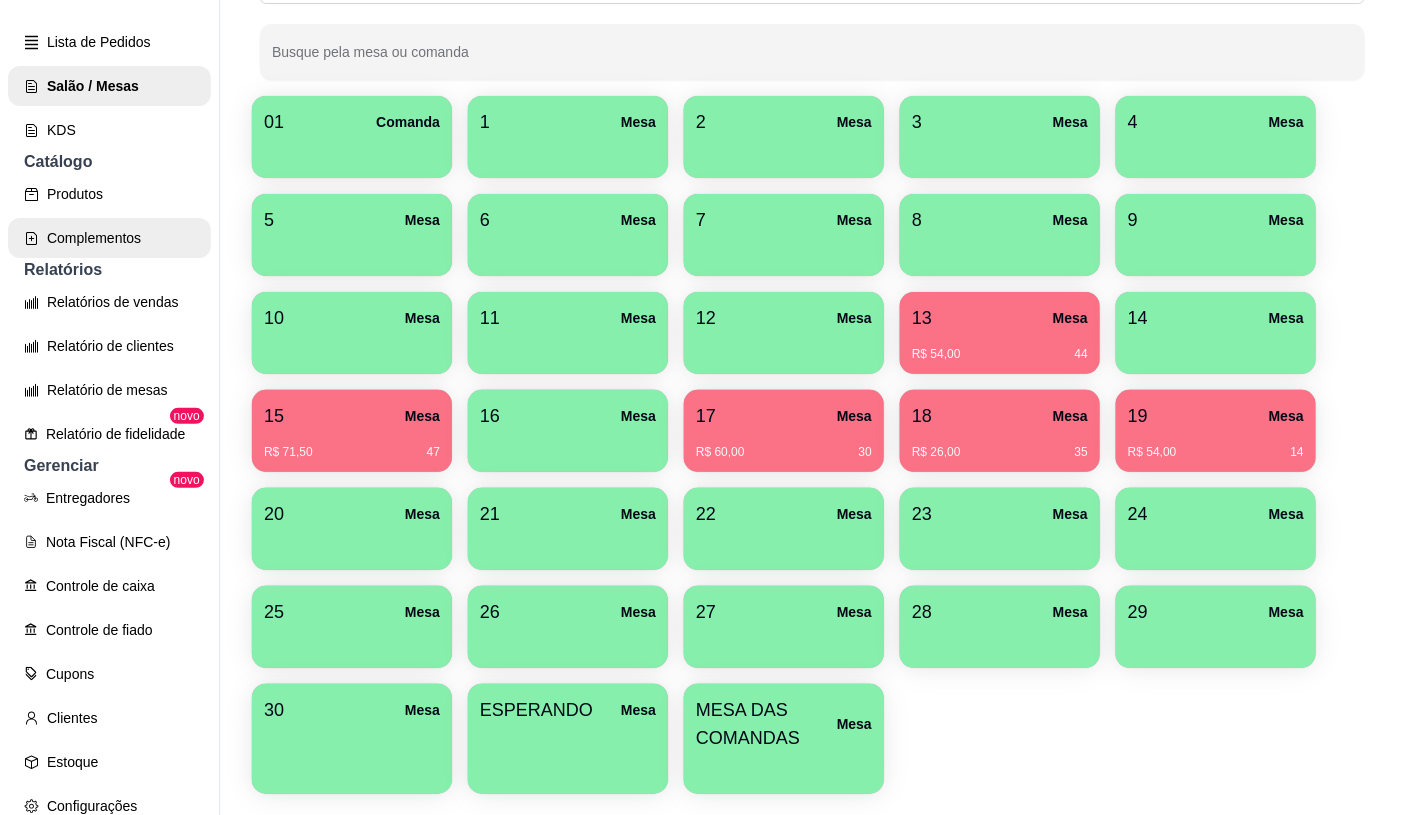 click on "Complementos" at bounding box center [109, 238] 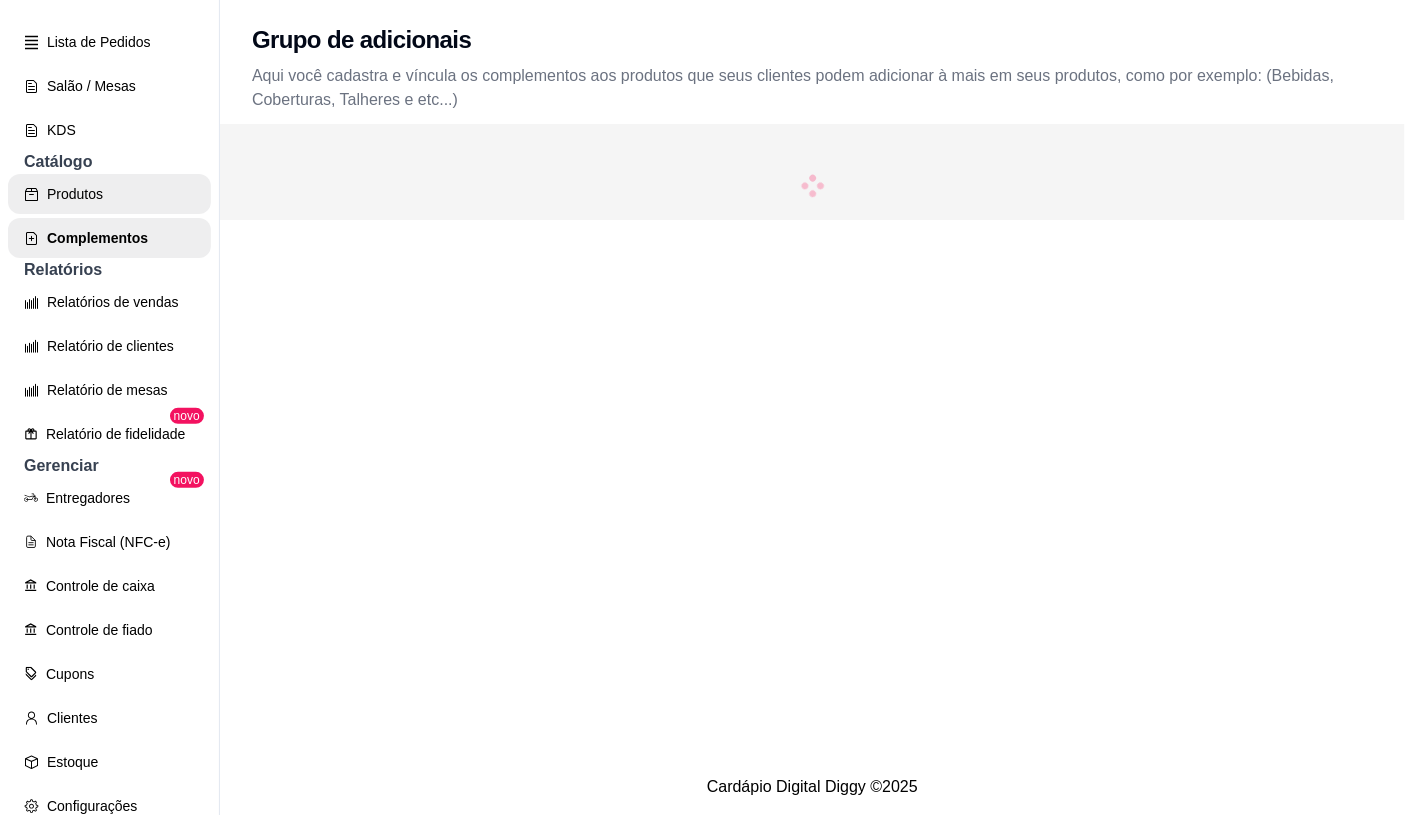 scroll, scrollTop: 0, scrollLeft: 0, axis: both 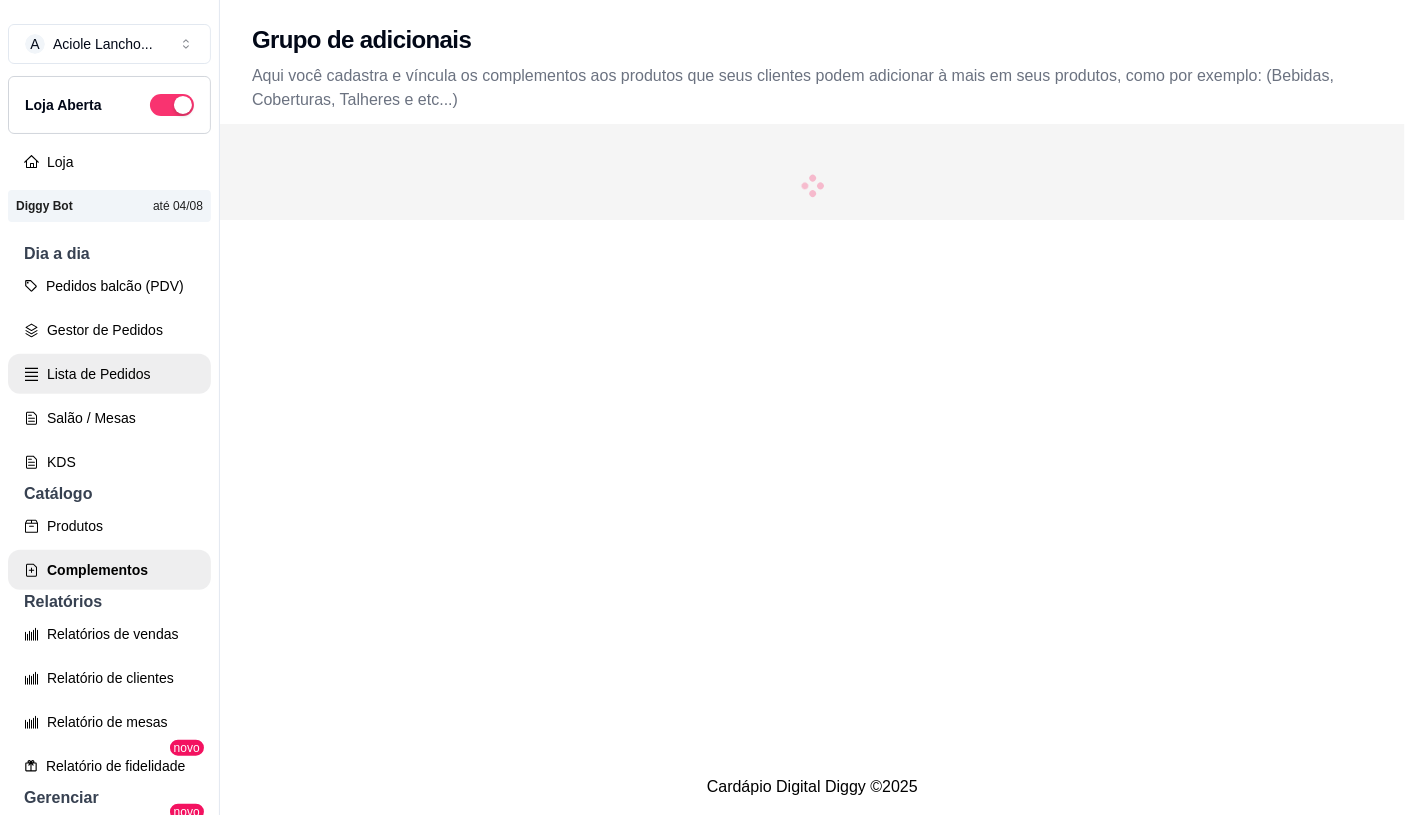 click on "Pedidos balcão (PDV) Gestor de Pedidos Lista de Pedidos Salão / Mesas KDS" at bounding box center (109, 374) 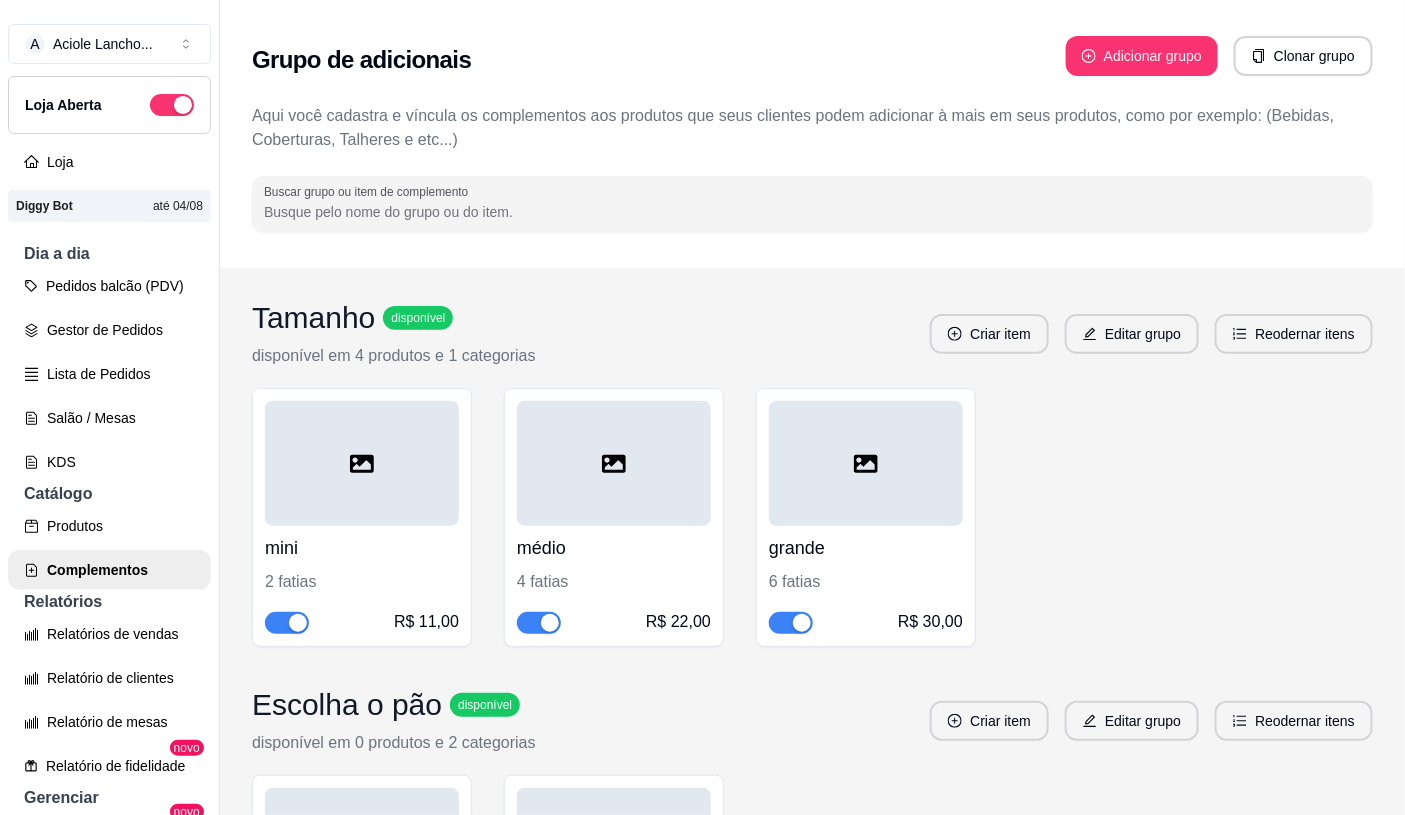 click on "Salão / Mesas" at bounding box center [109, 418] 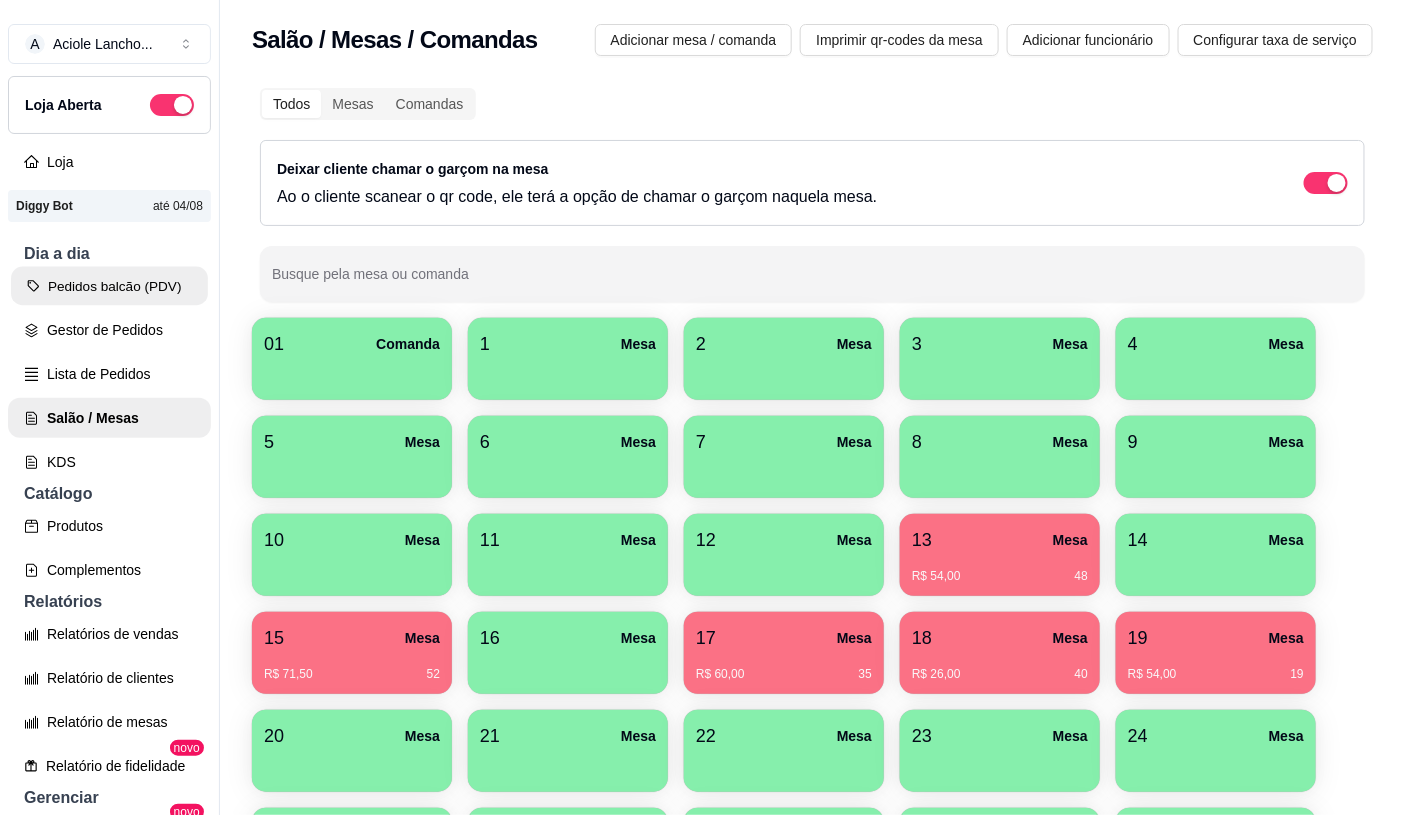 click on "Pedidos balcão (PDV)" at bounding box center (109, 286) 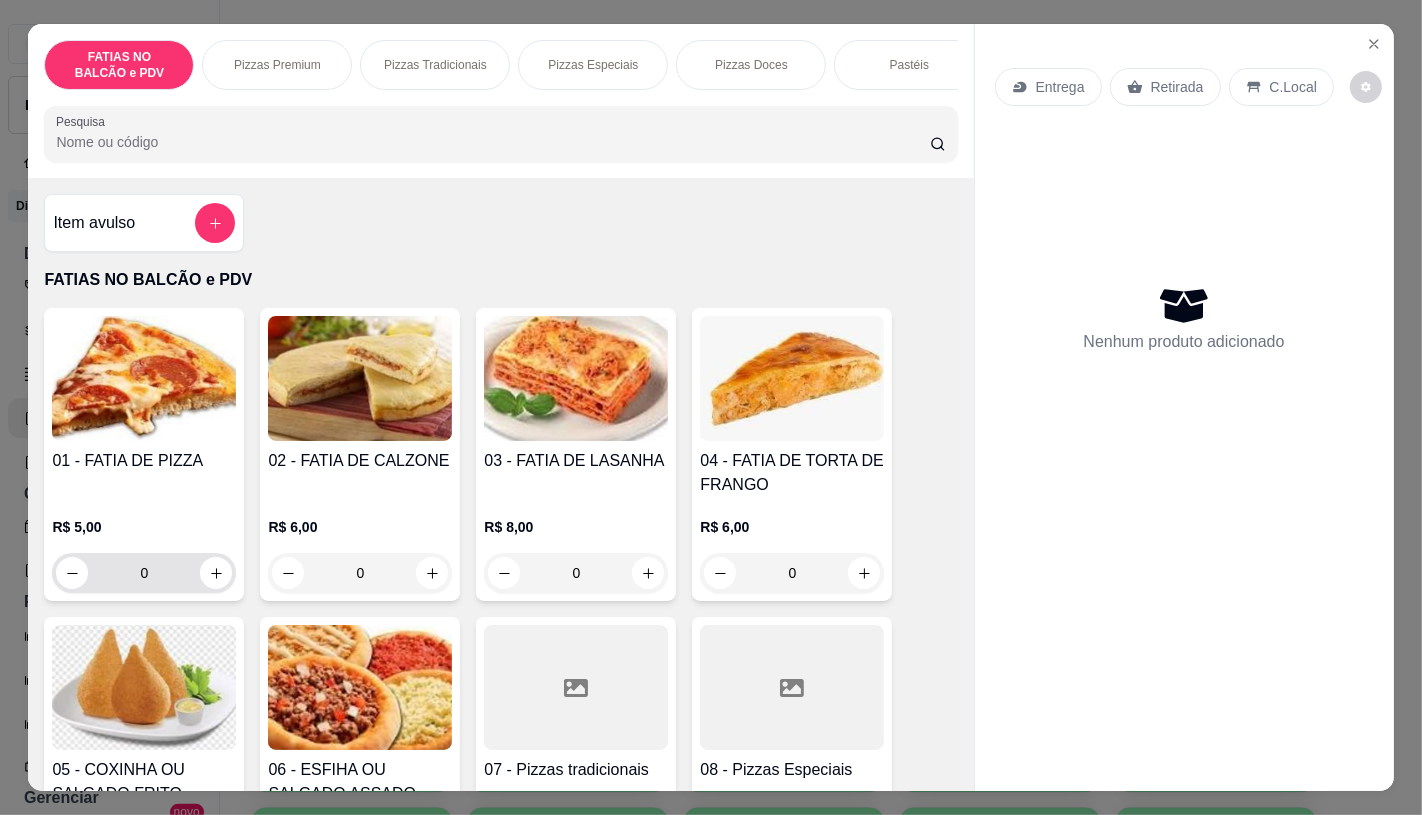 click on "0" at bounding box center (144, 573) 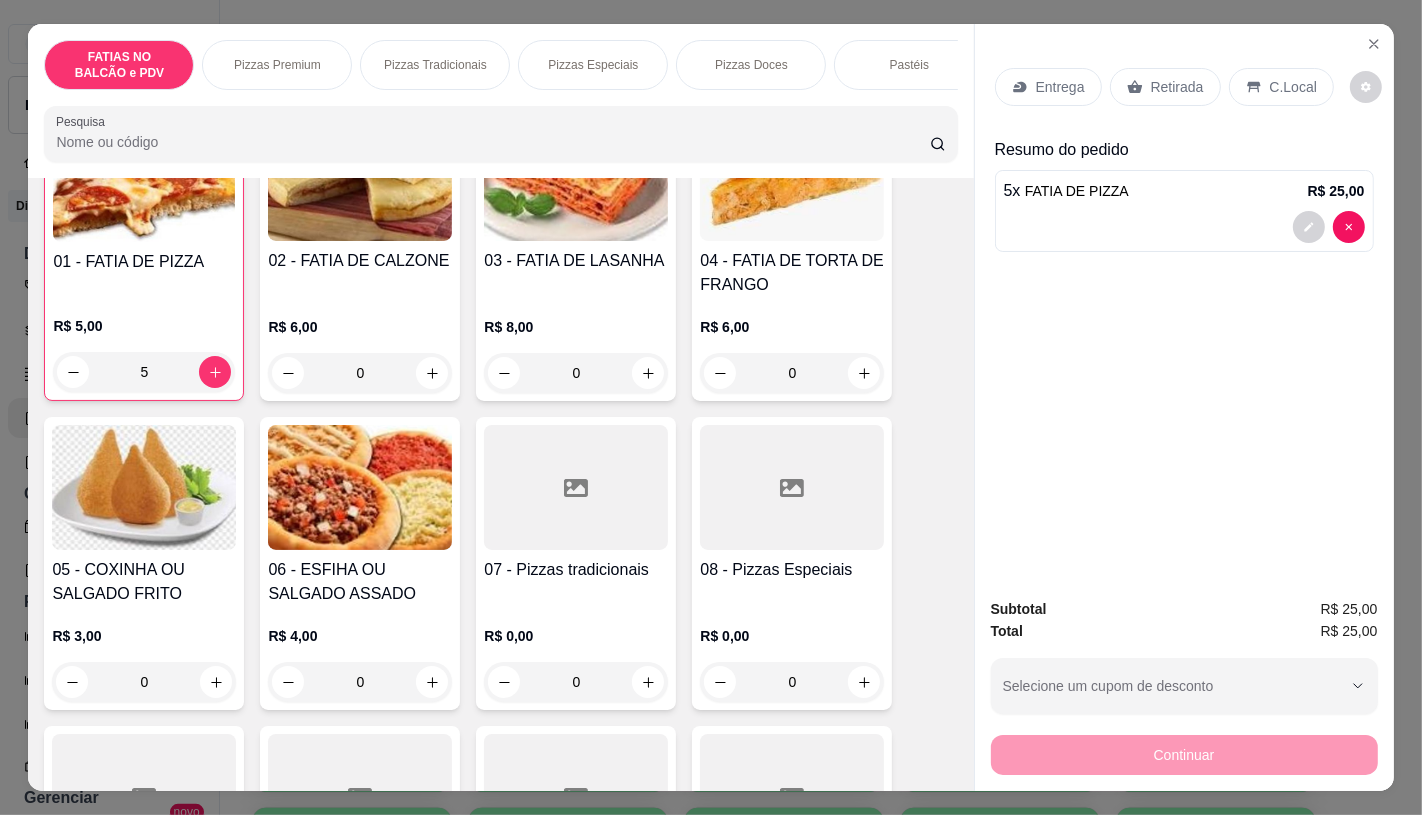 scroll, scrollTop: 222, scrollLeft: 0, axis: vertical 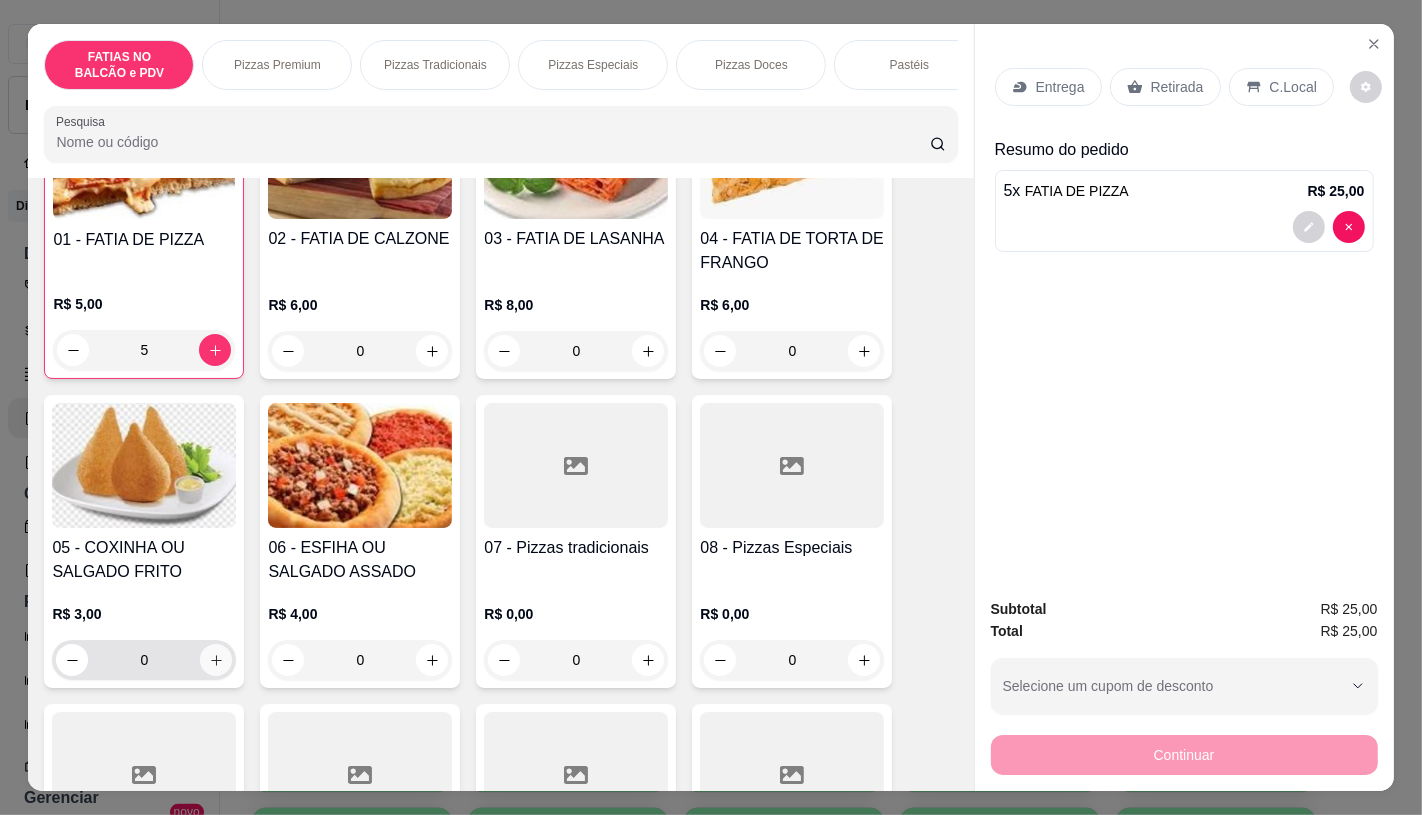 click at bounding box center (216, 660) 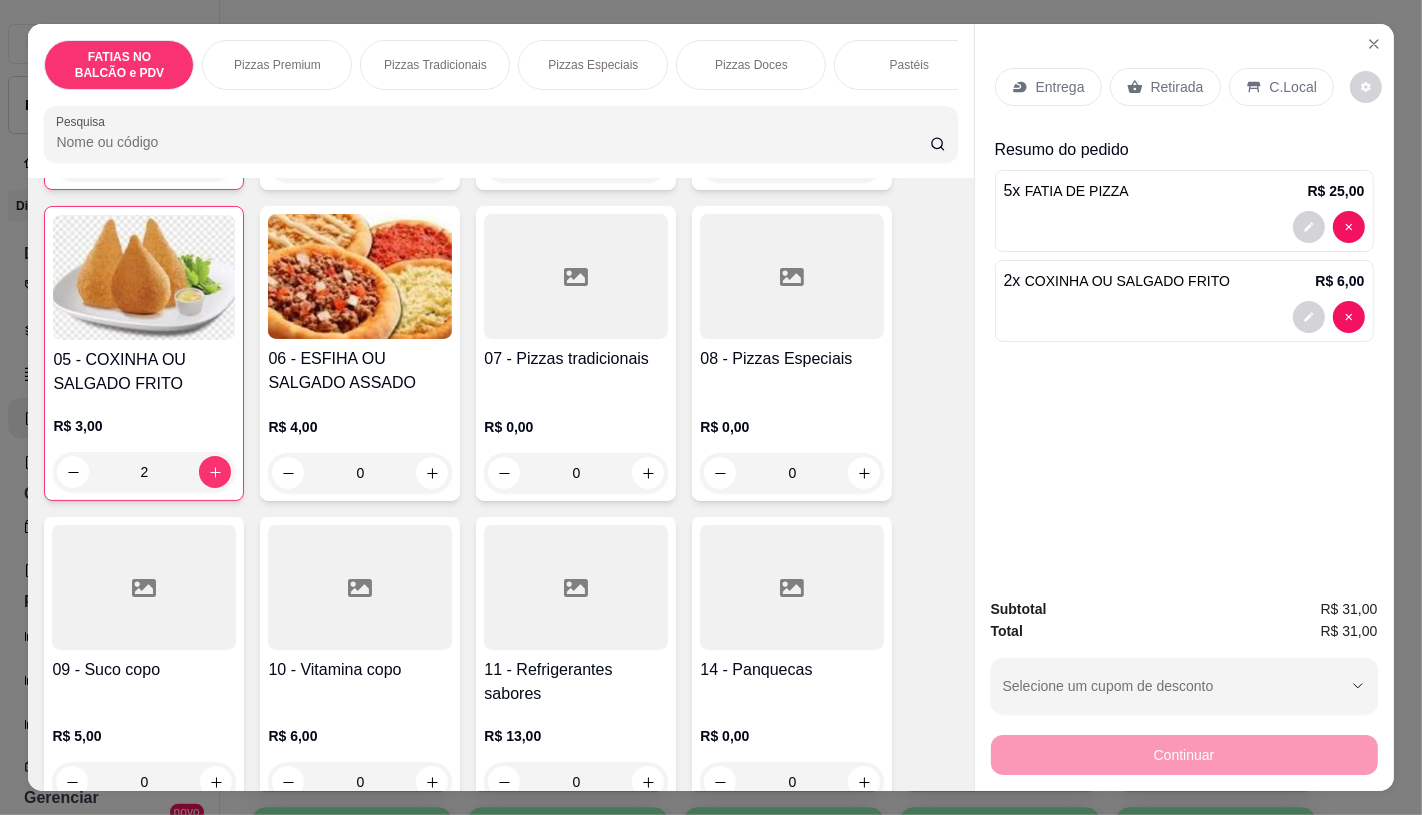 scroll, scrollTop: 444, scrollLeft: 0, axis: vertical 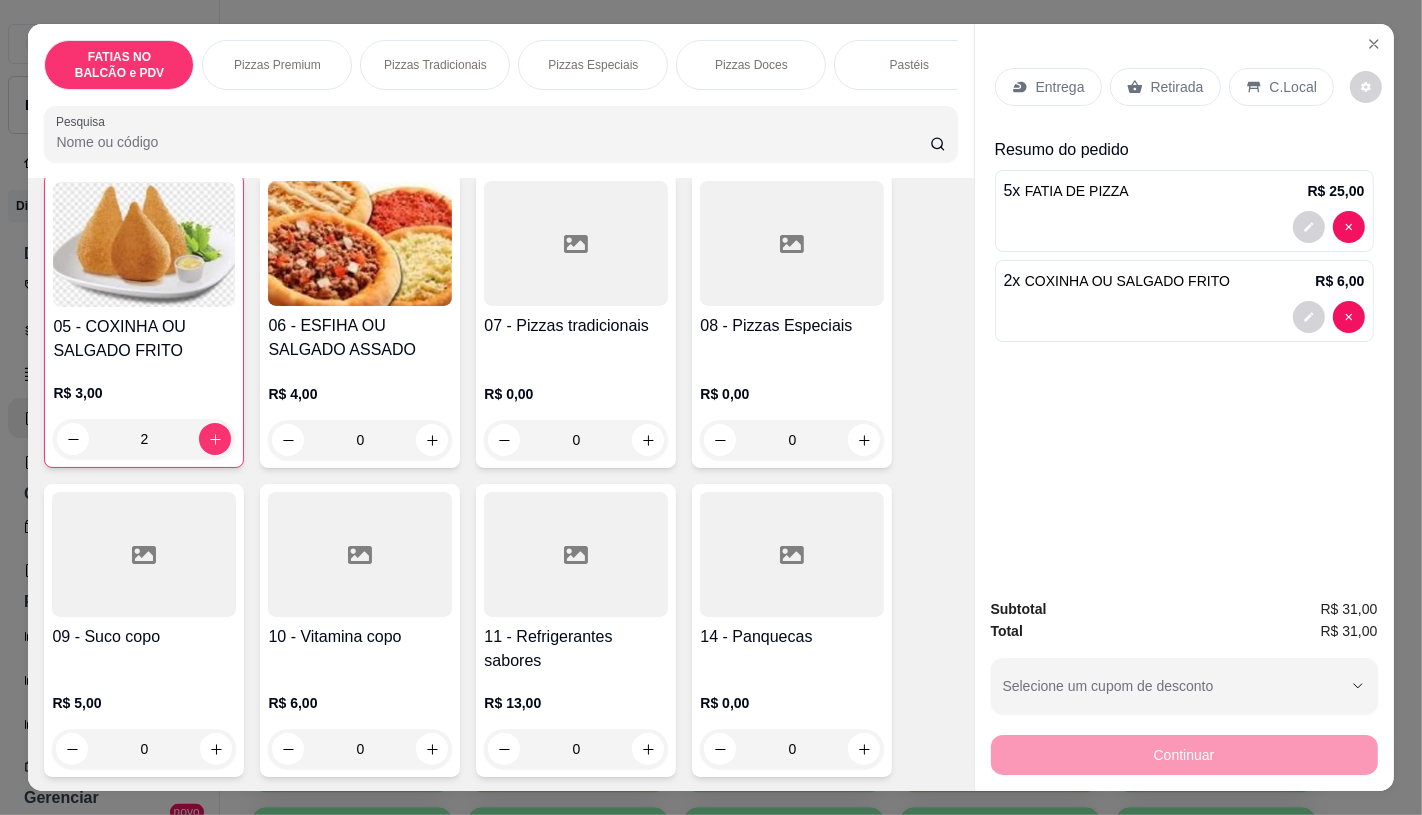 click on "11 - Refrigerantes sabores" at bounding box center (576, 649) 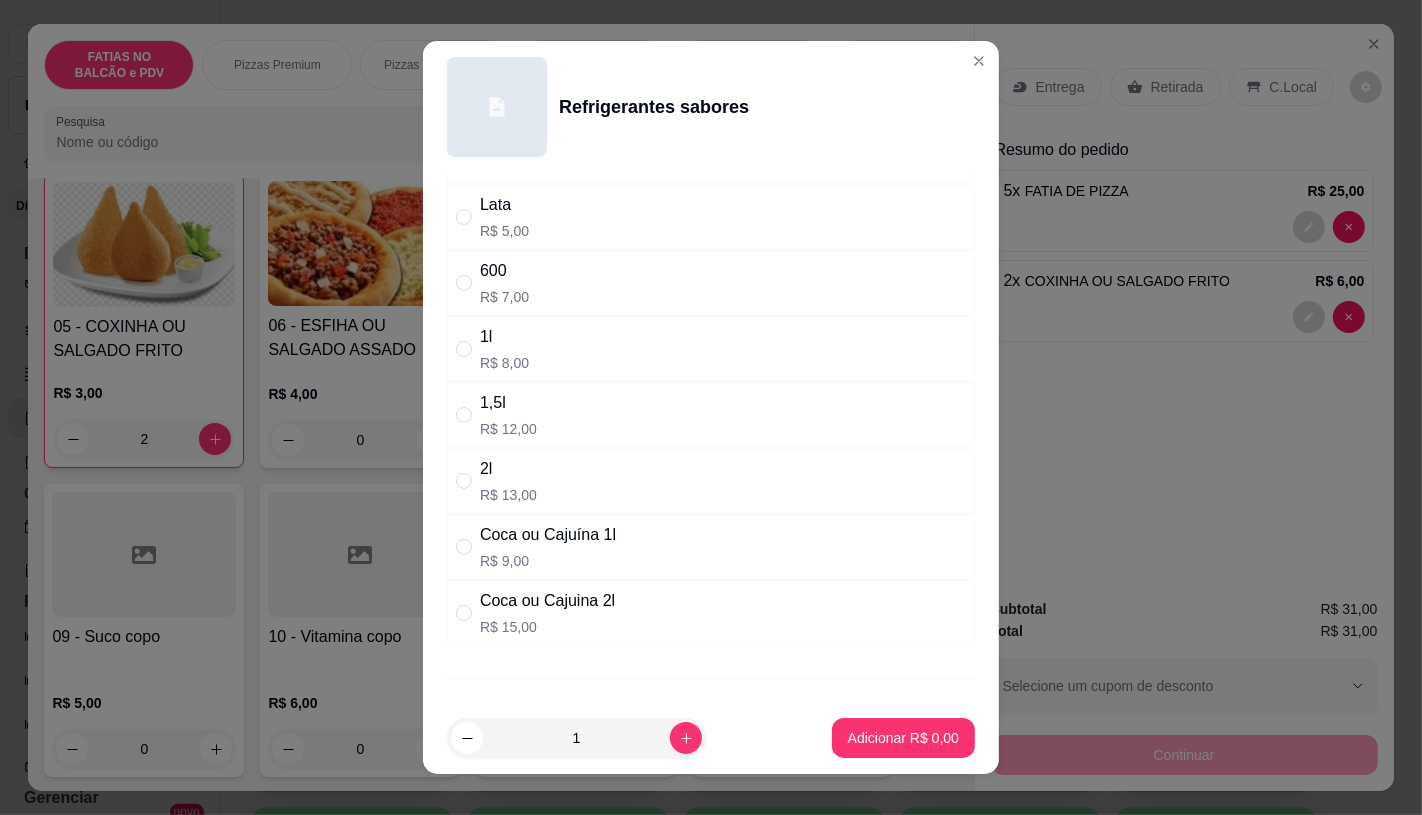 scroll, scrollTop: 111, scrollLeft: 0, axis: vertical 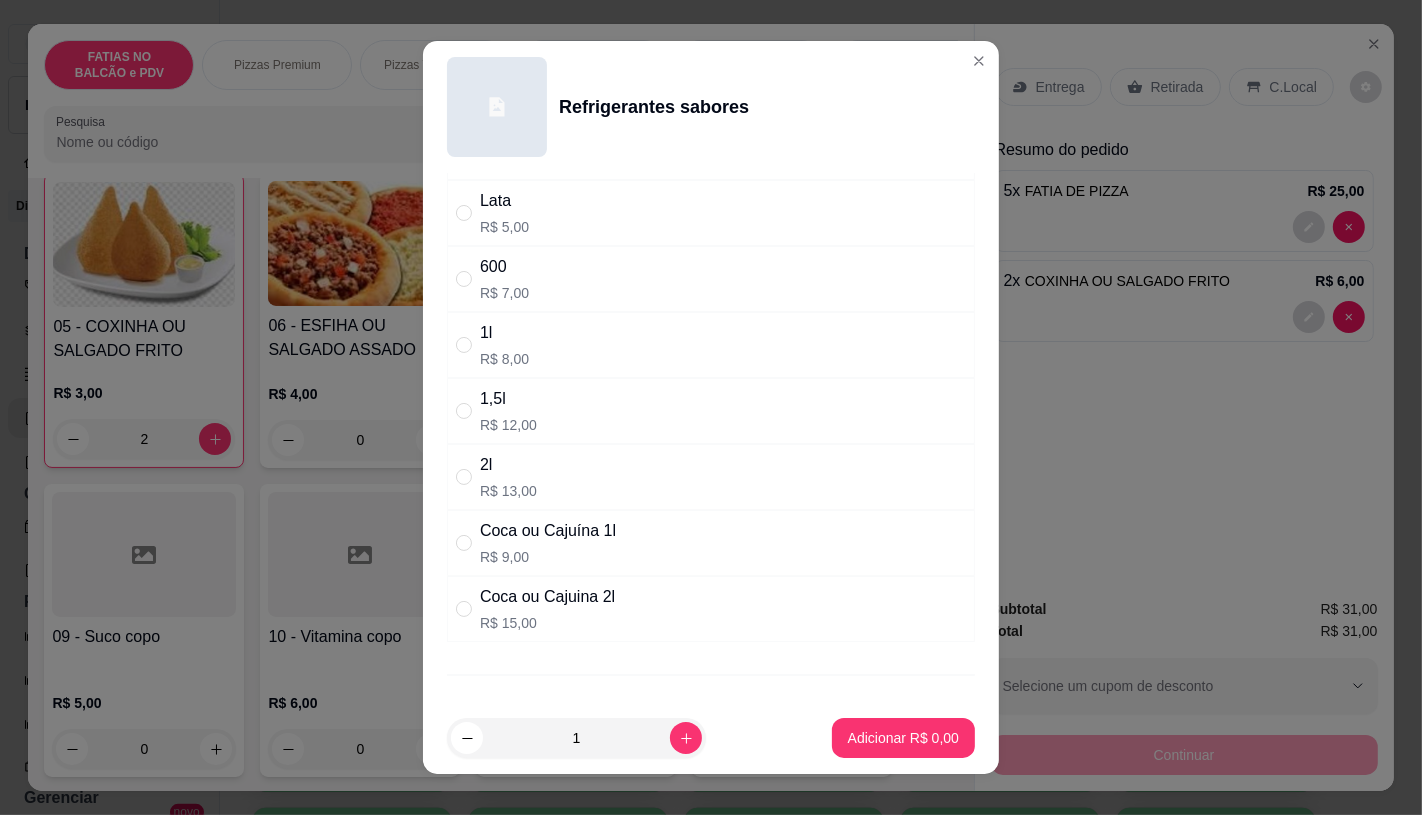 click on "Coca ou Cajuina 2l" at bounding box center [547, 597] 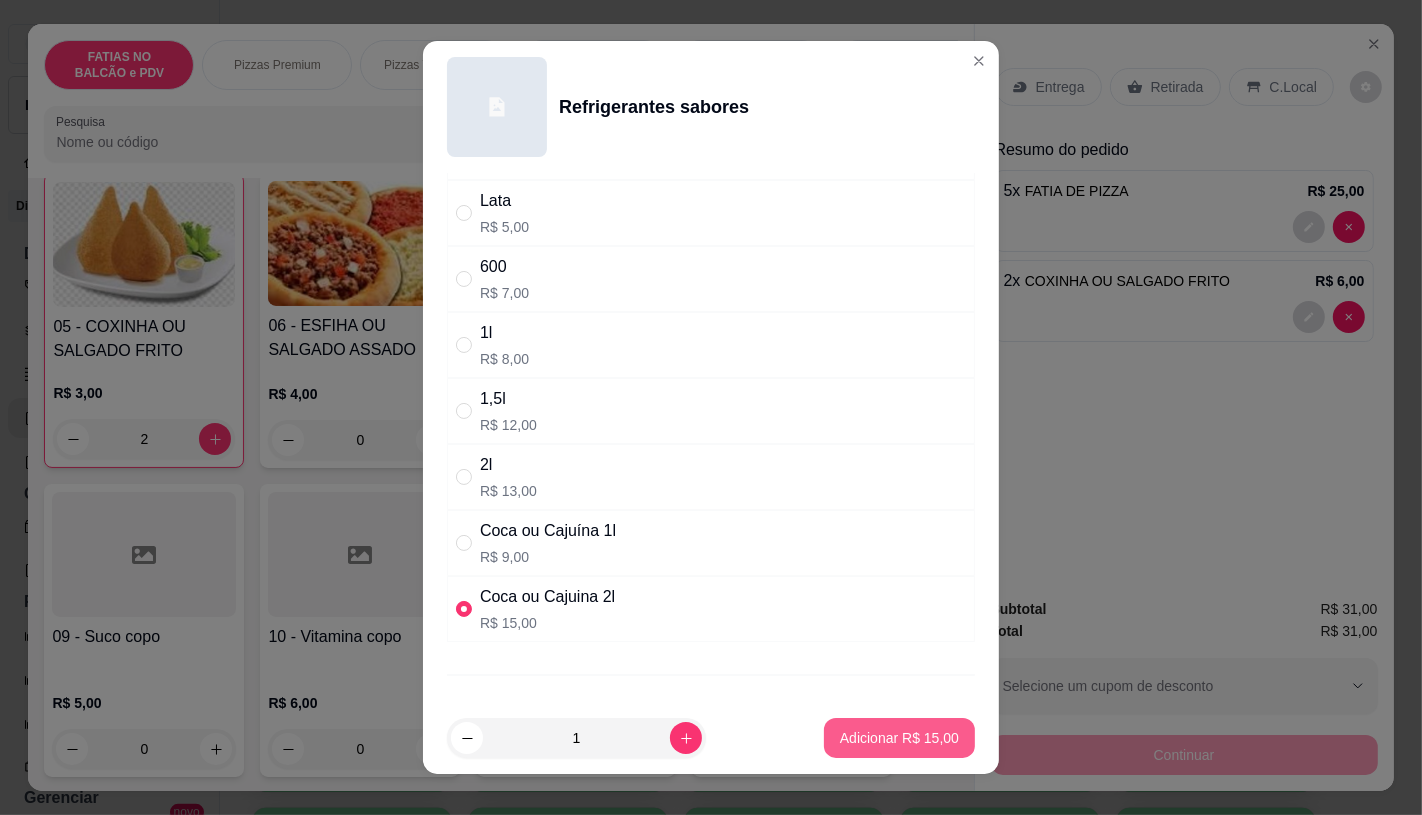 click on "Adicionar   R$ 15,00" at bounding box center [899, 738] 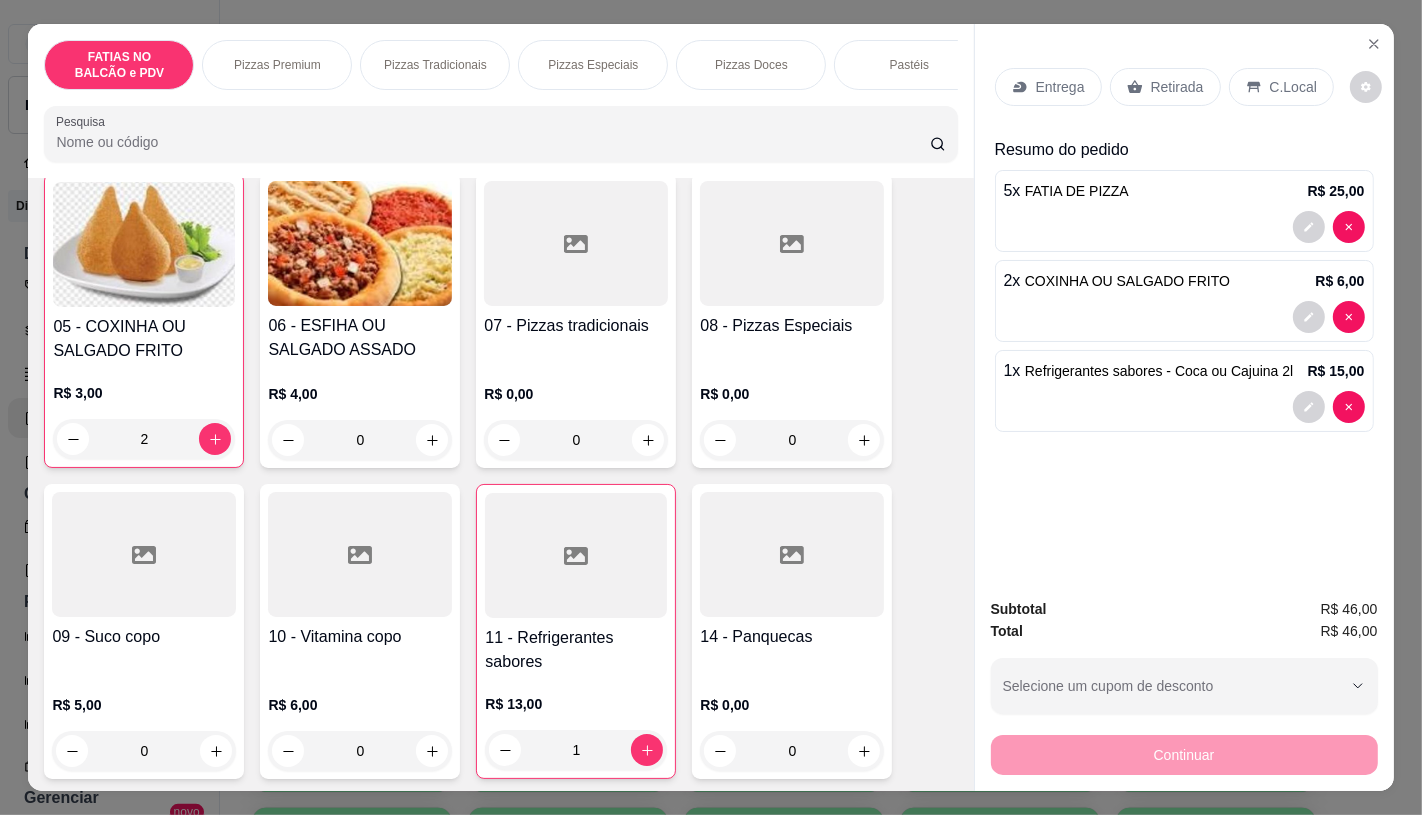 click on "Retirada" at bounding box center [1177, 87] 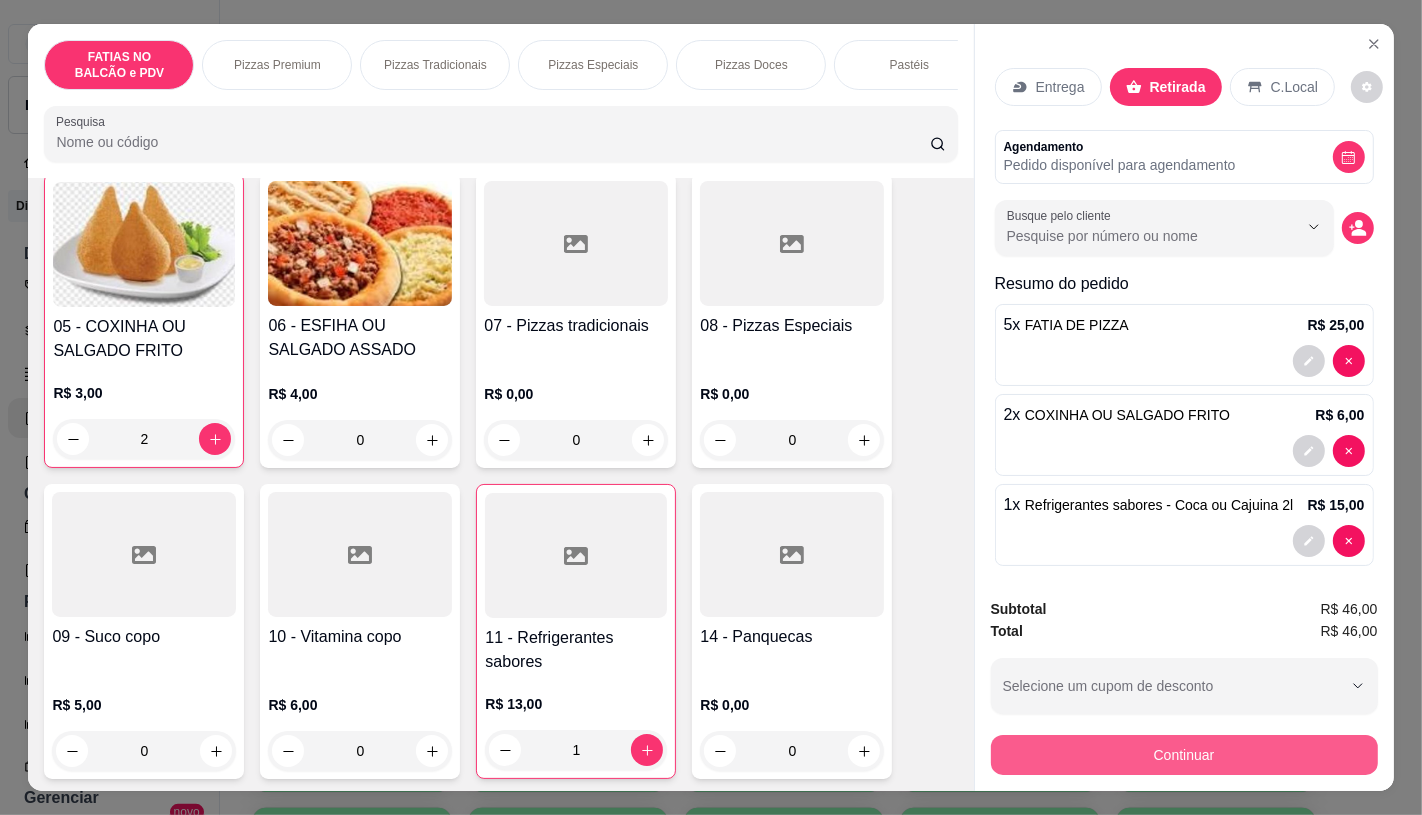 click on "Continuar" at bounding box center (1184, 755) 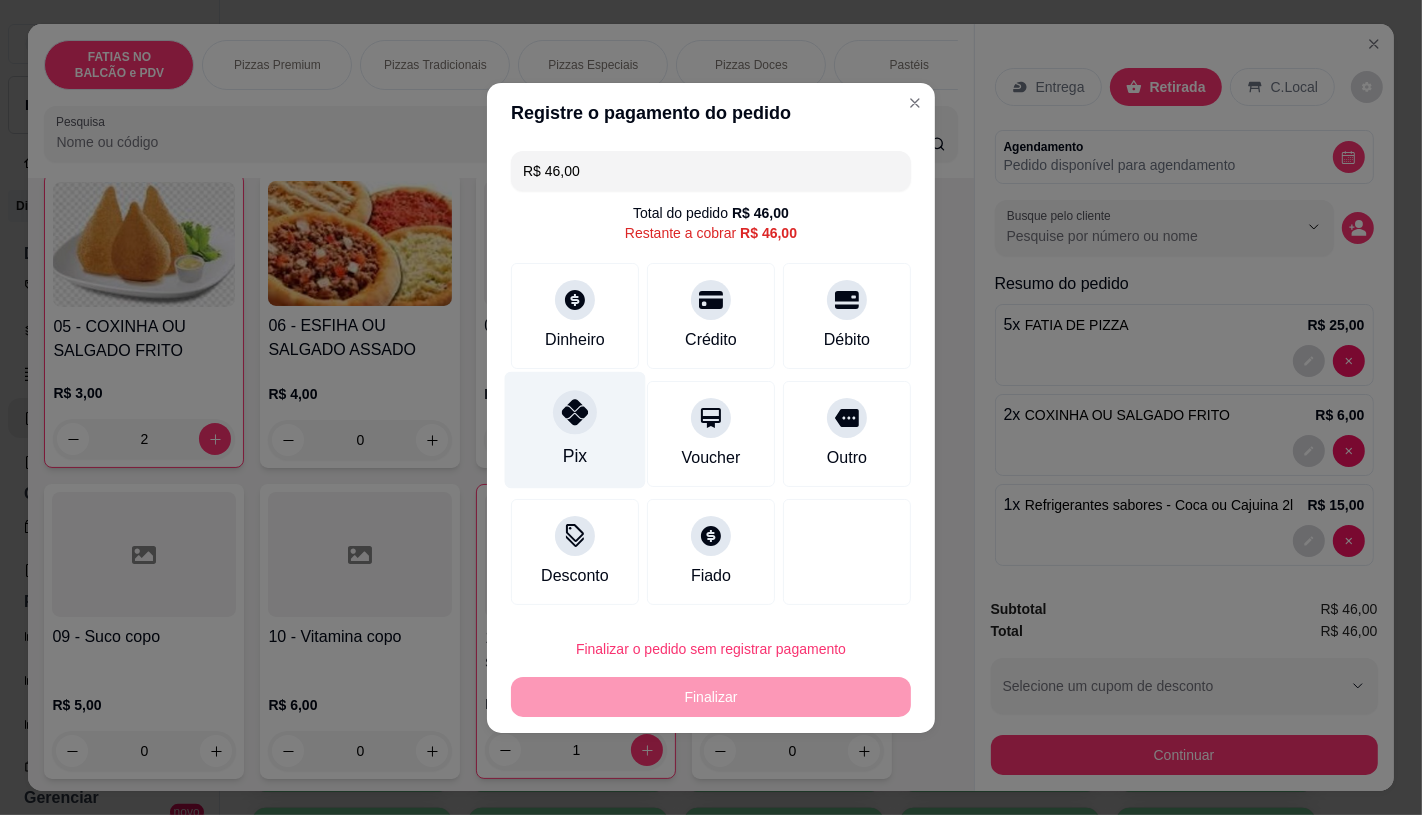 click on "Pix" at bounding box center [575, 429] 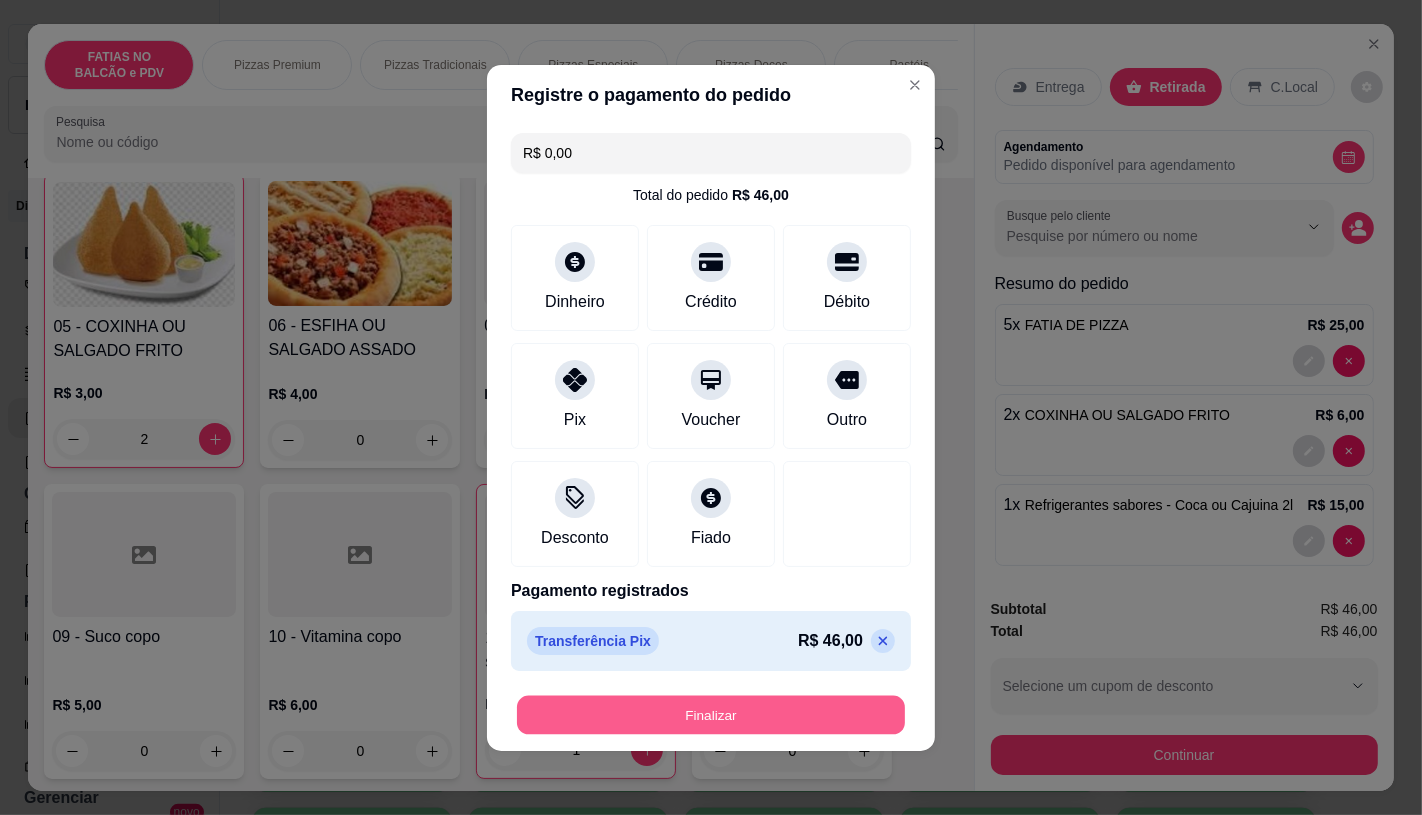 click on "Finalizar" at bounding box center (711, 714) 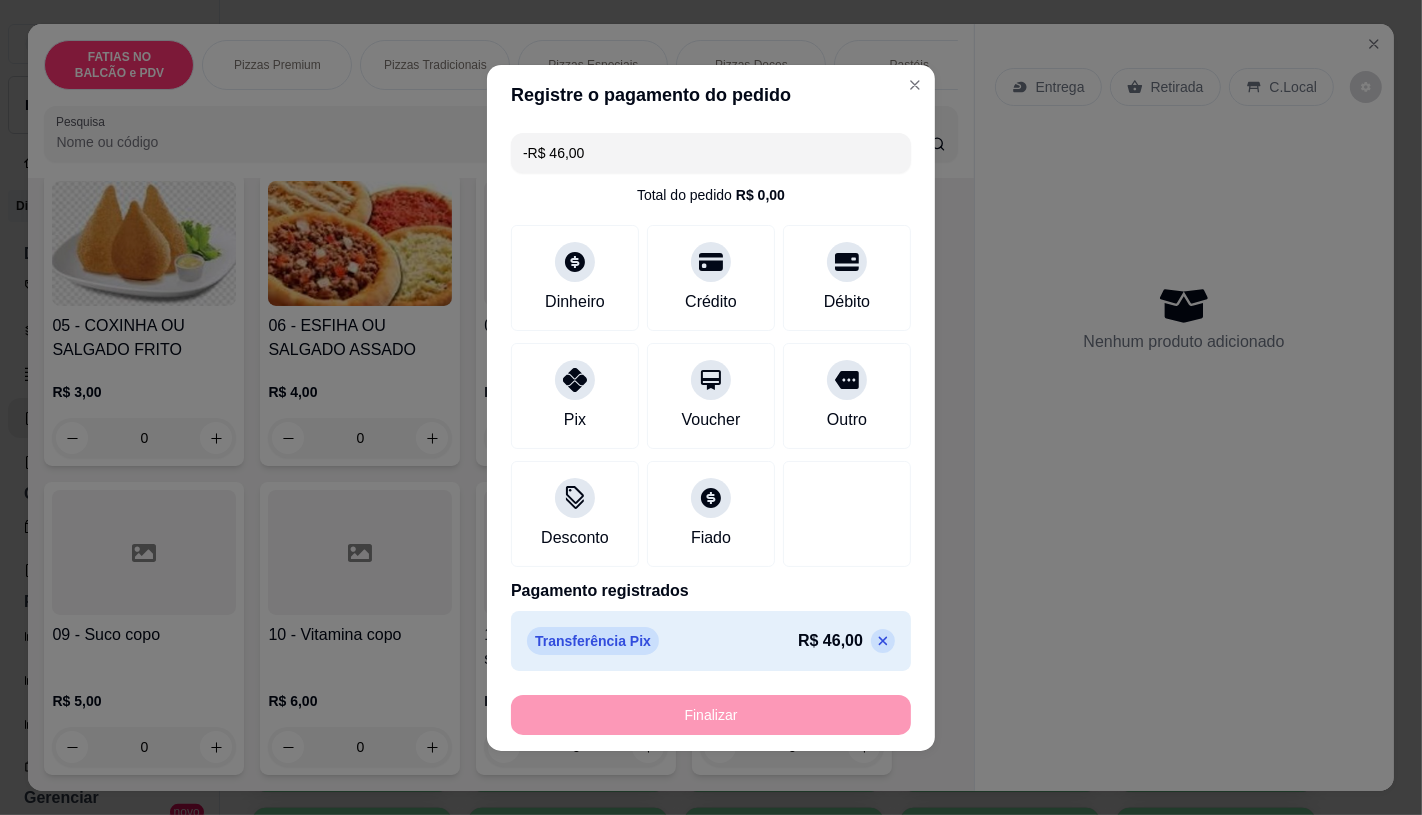 scroll, scrollTop: 443, scrollLeft: 0, axis: vertical 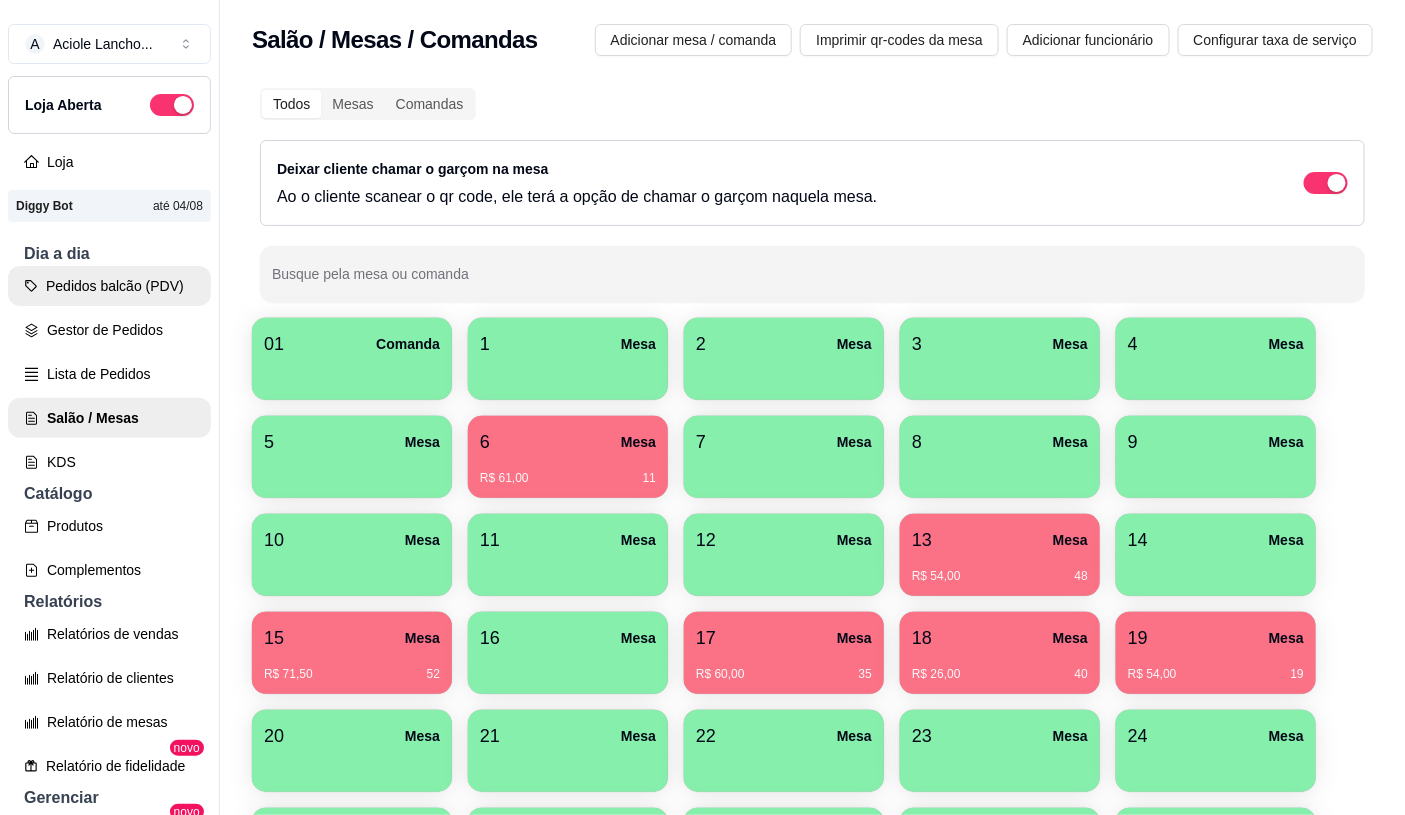 click on "Pedidos balcão (PDV)" at bounding box center [109, 286] 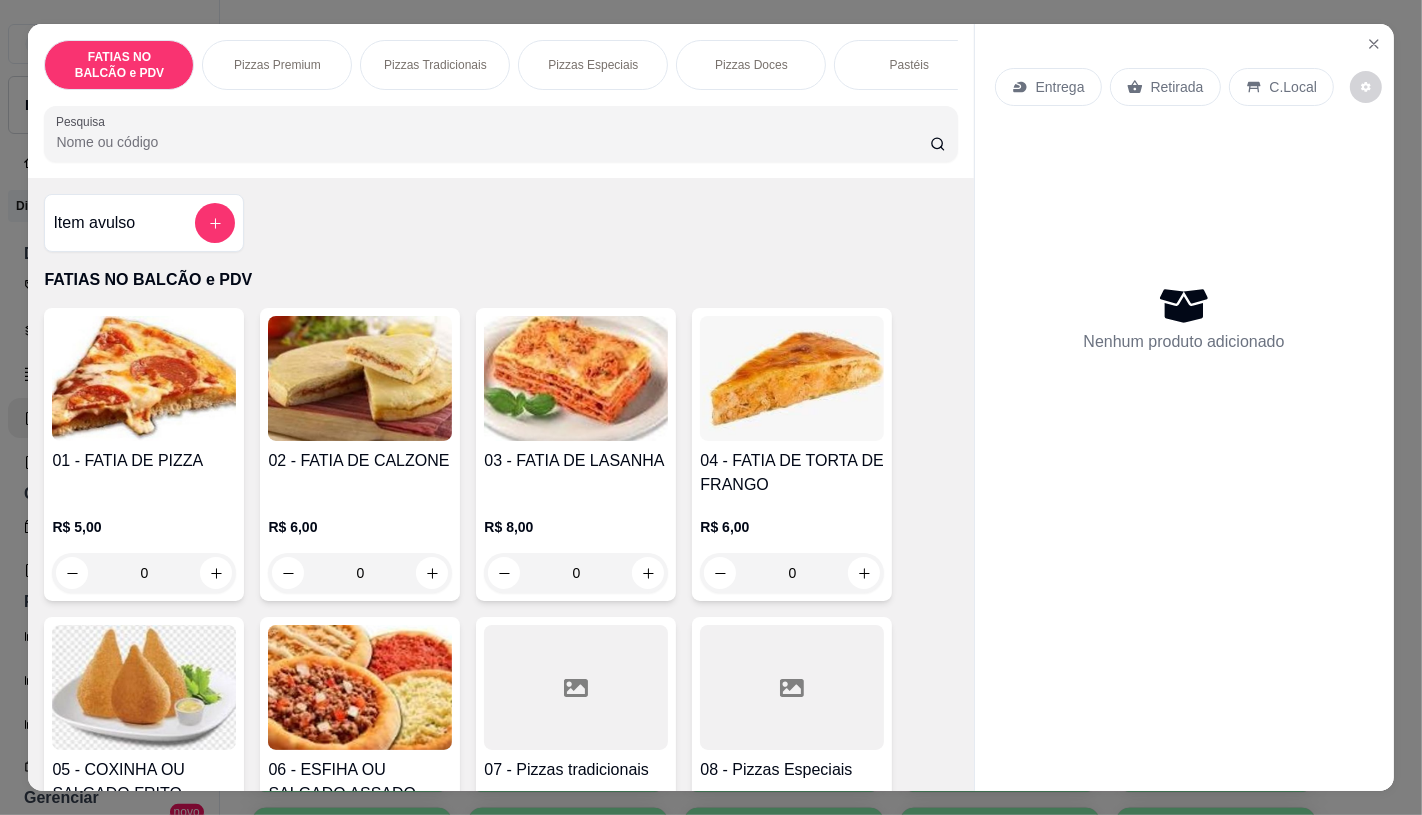click at bounding box center (792, 687) 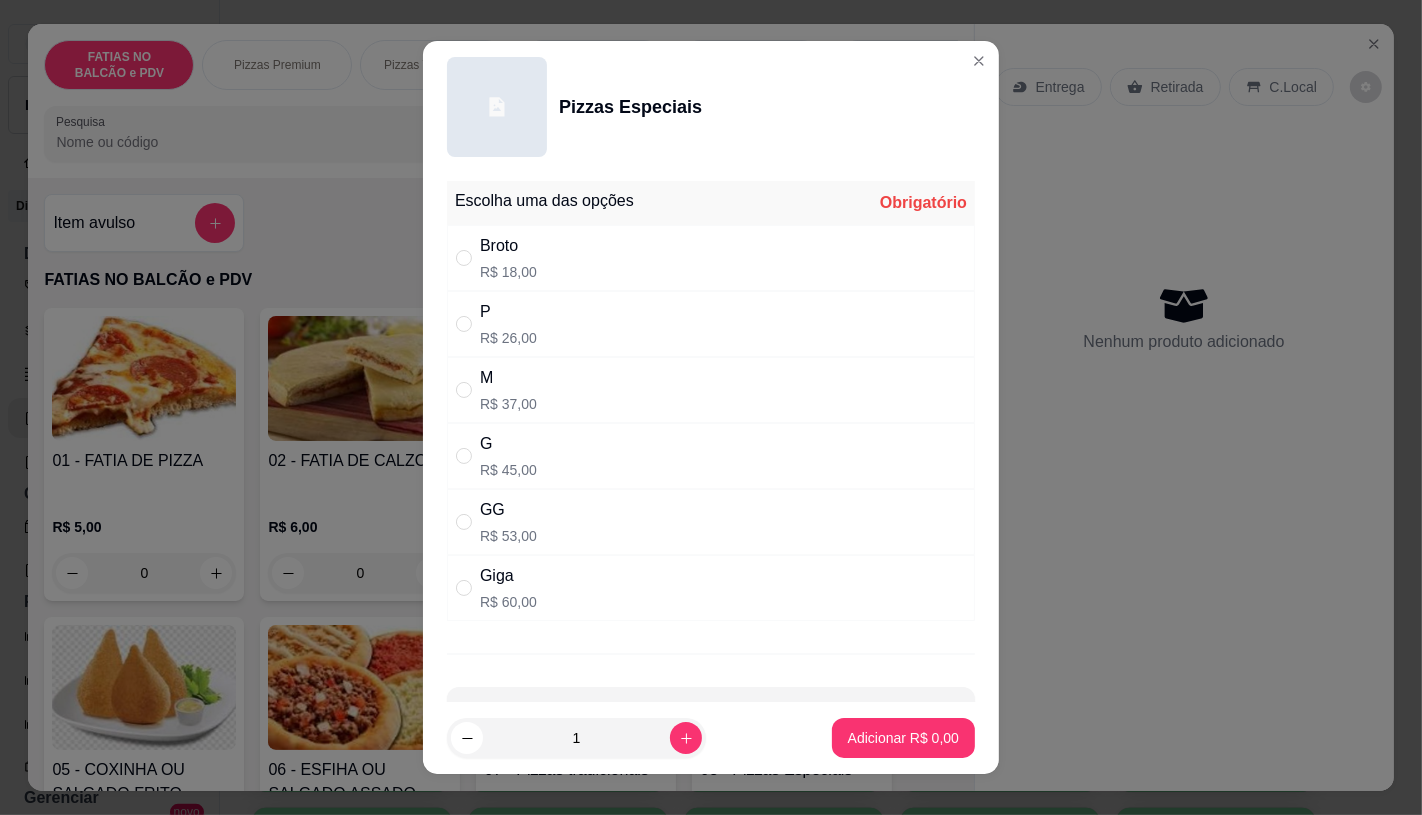 click on "R$ 53,00" at bounding box center [508, 536] 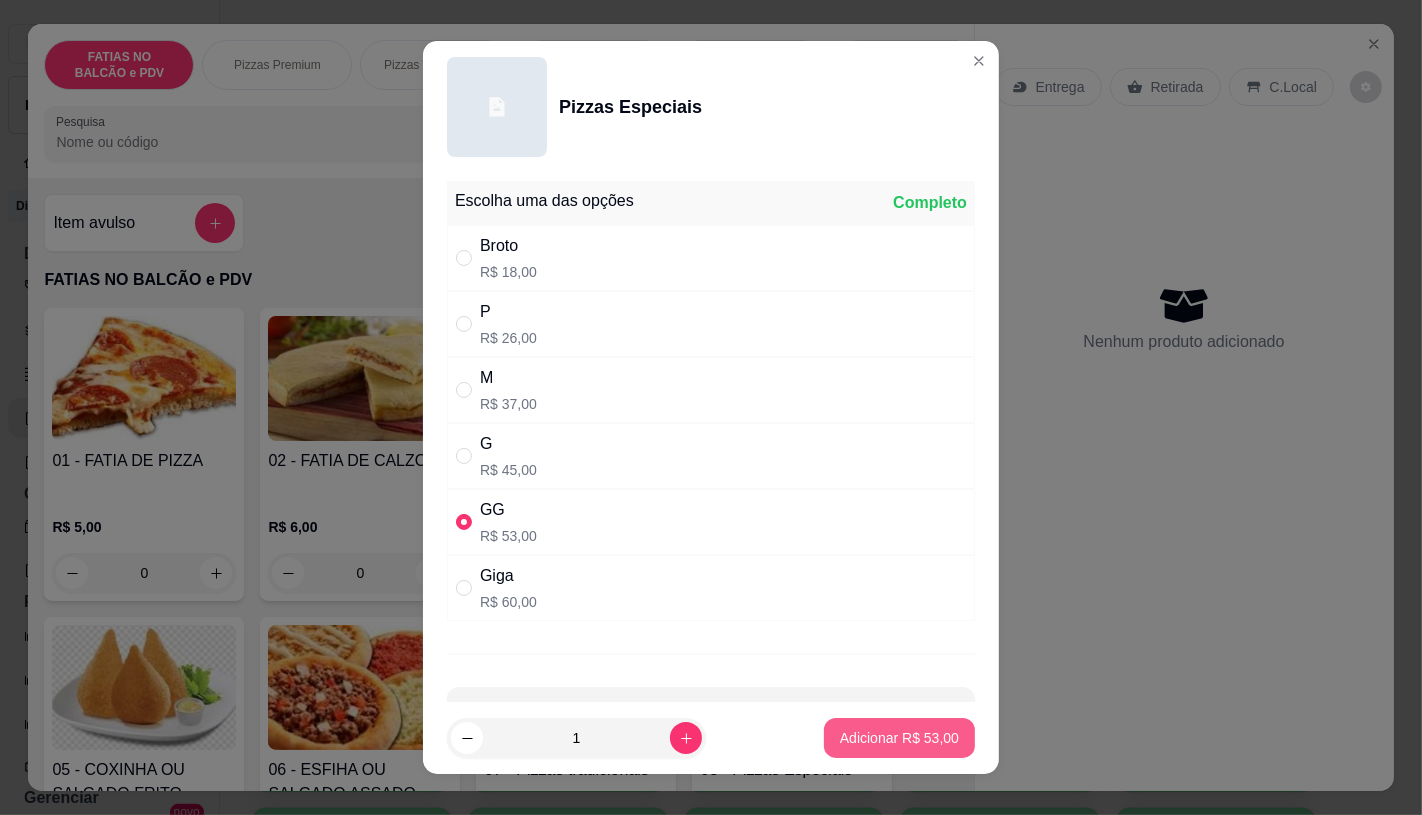 click on "Adicionar   R$ 53,00" at bounding box center (899, 738) 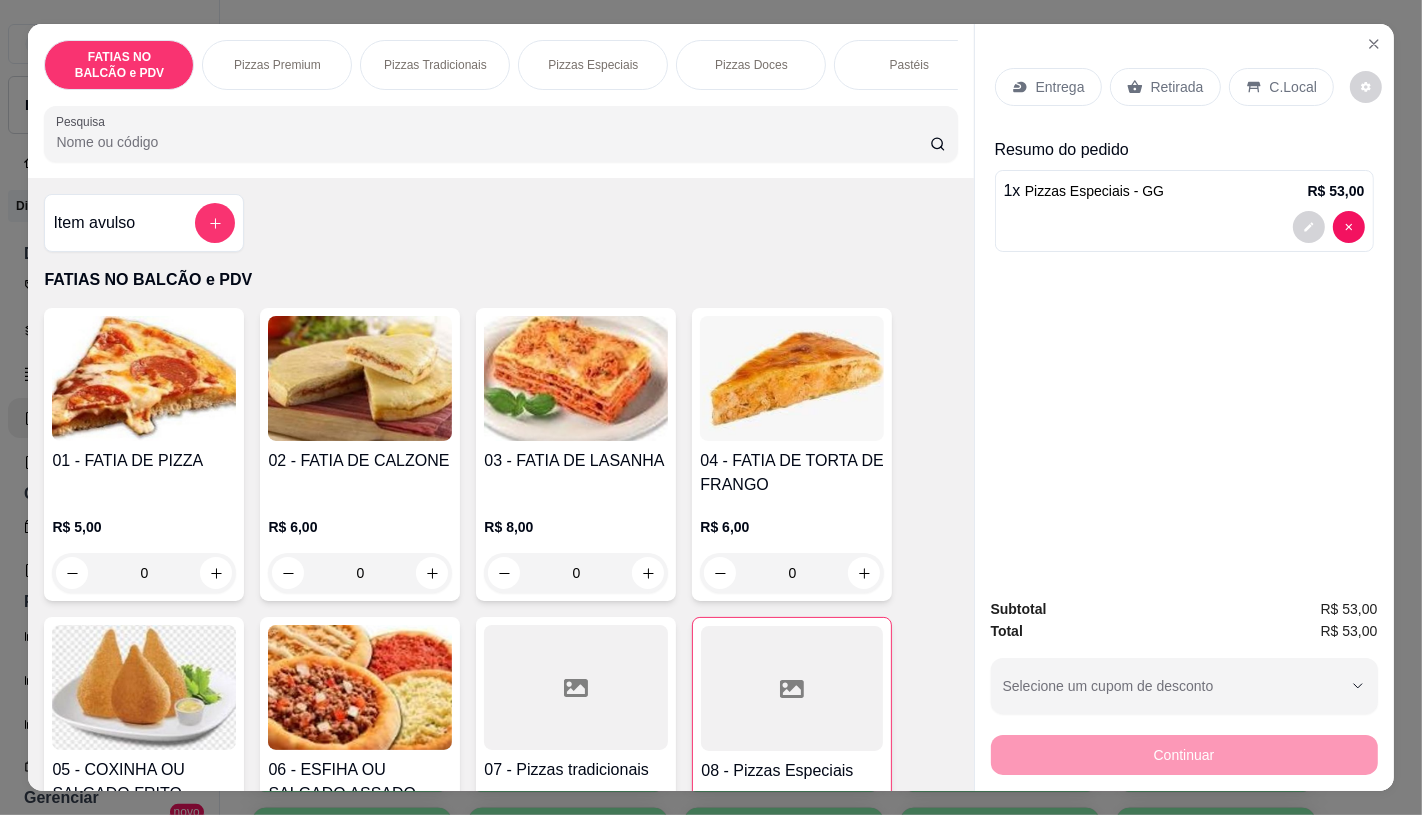 click 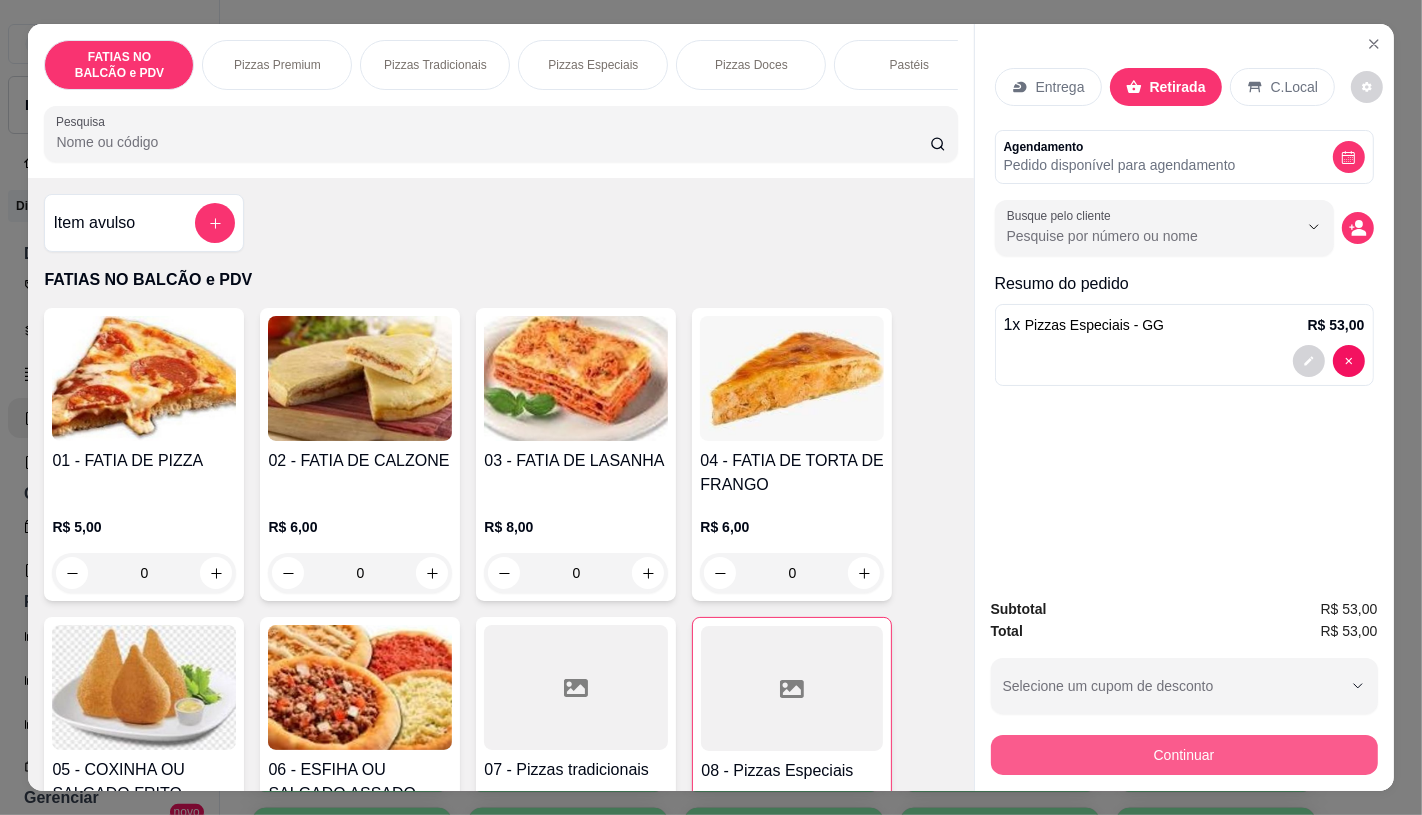 click on "Continuar" at bounding box center [1184, 755] 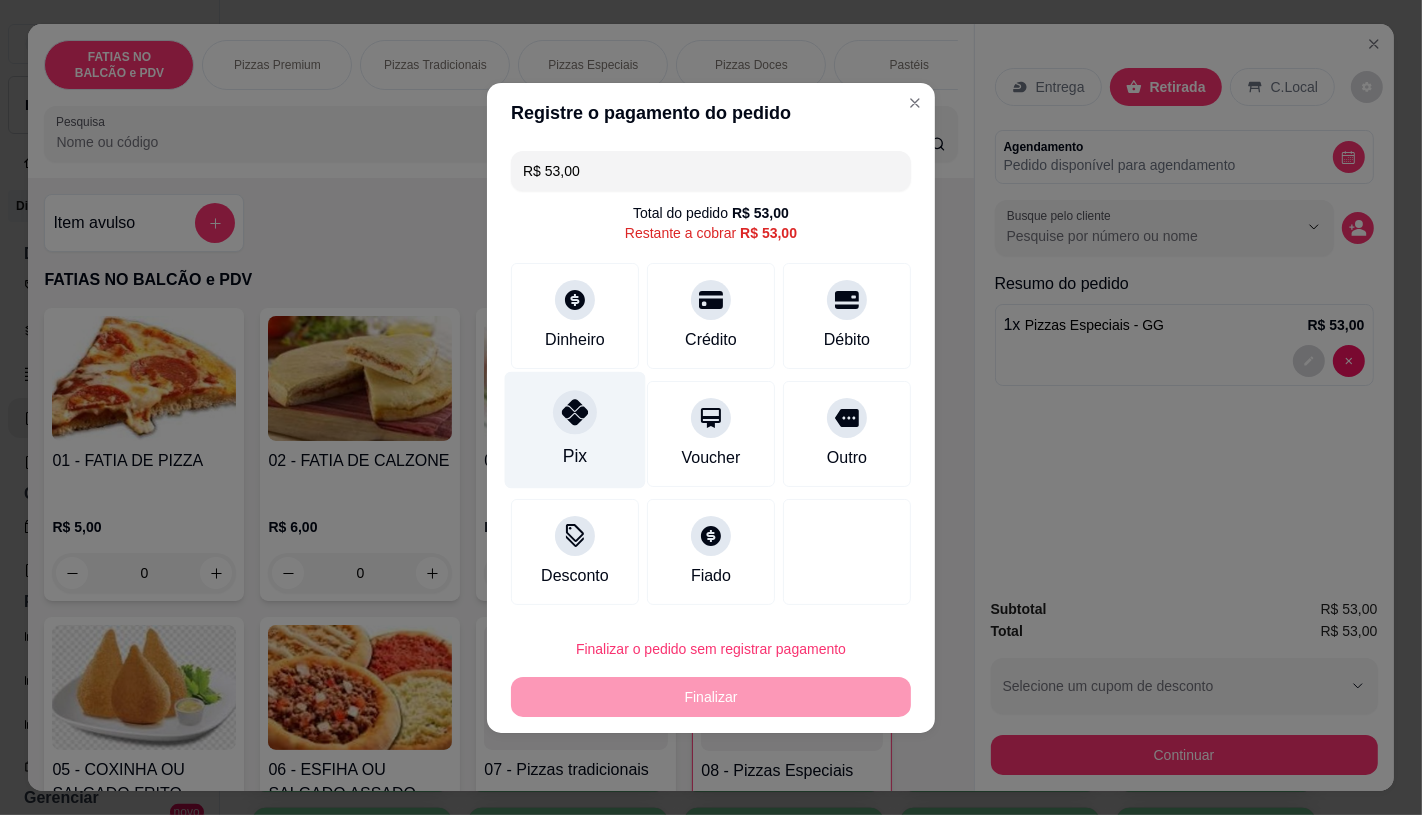 click on "Pix" at bounding box center [575, 429] 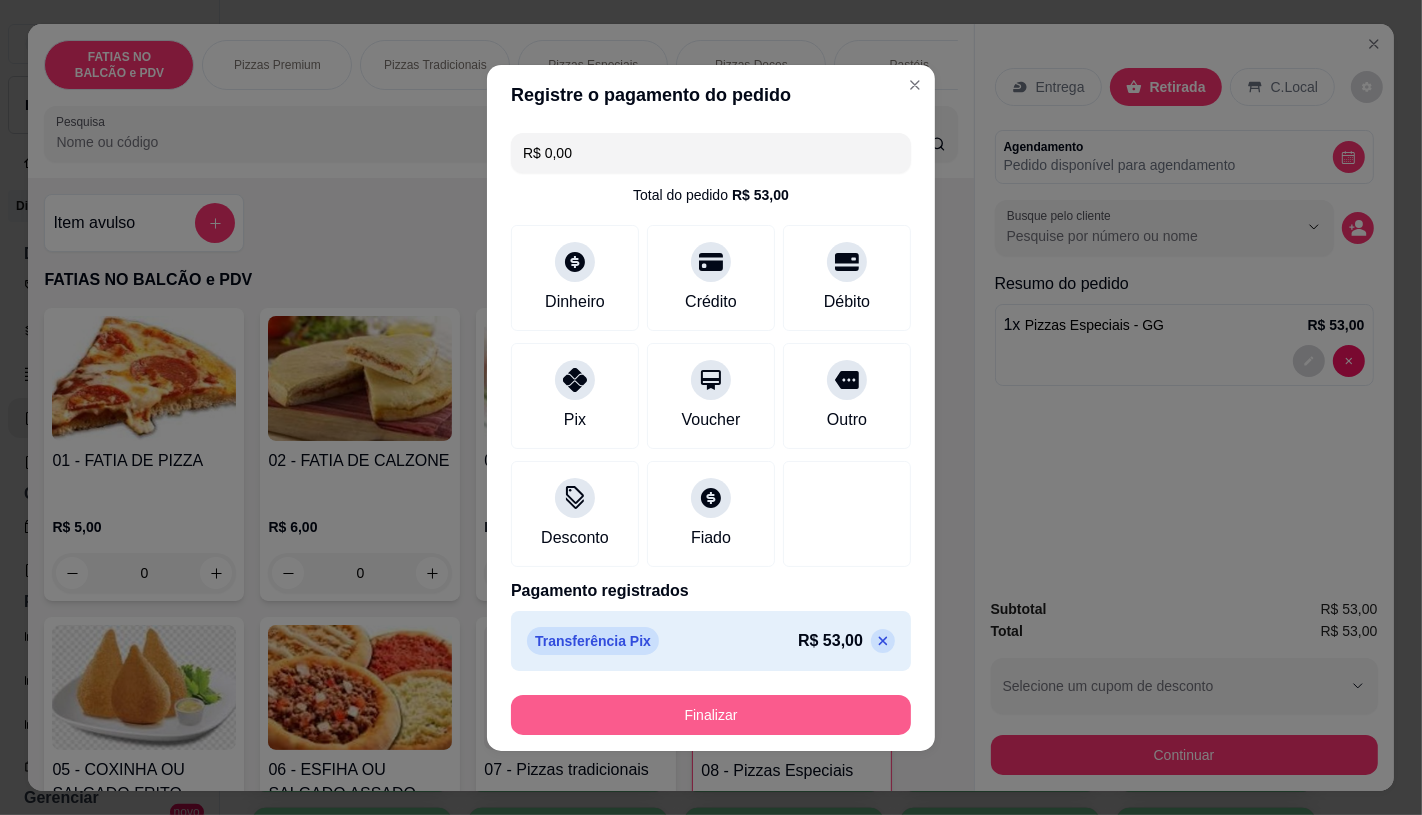 click on "Finalizar" at bounding box center [711, 715] 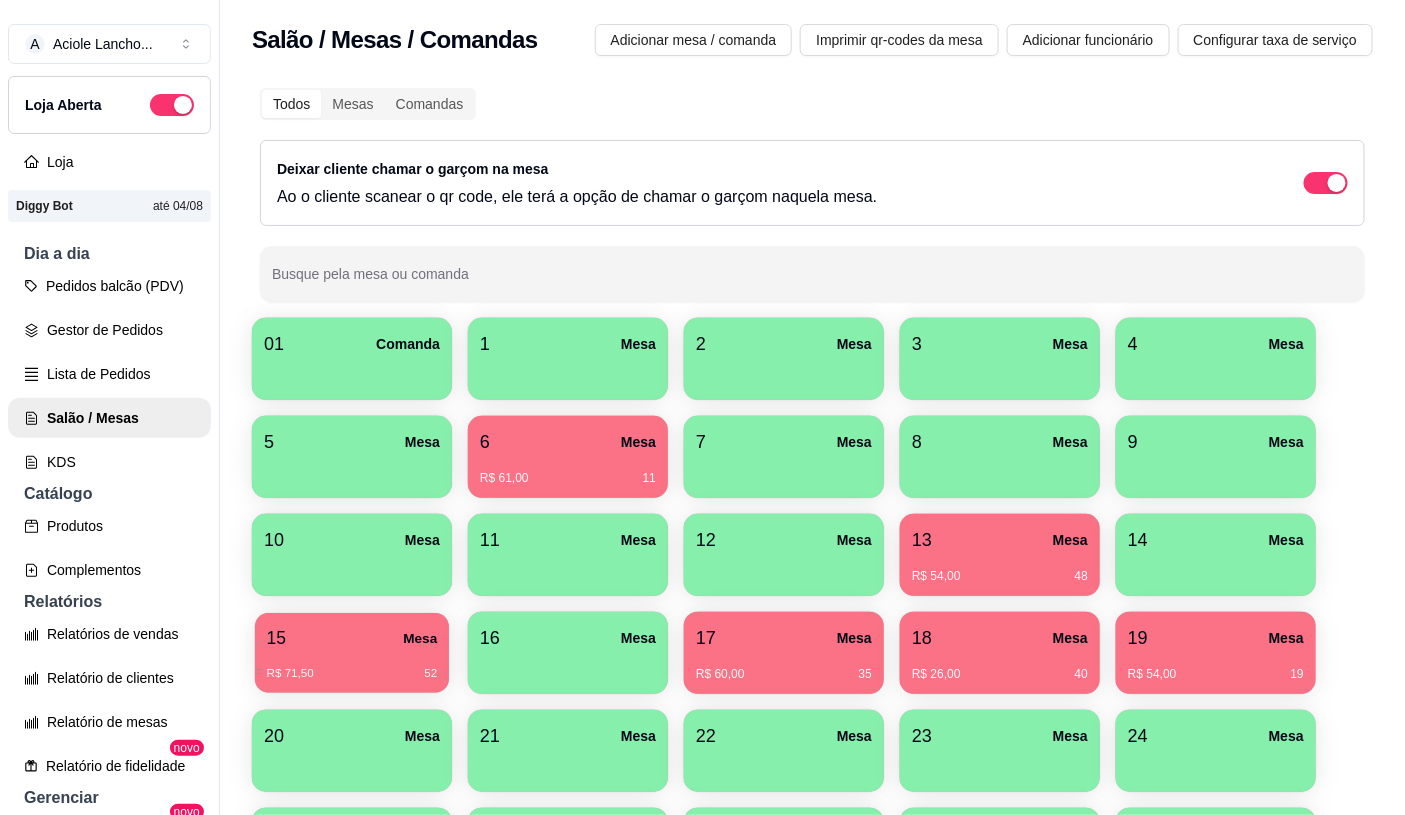 click on "R$ 71,50 52" at bounding box center [352, 674] 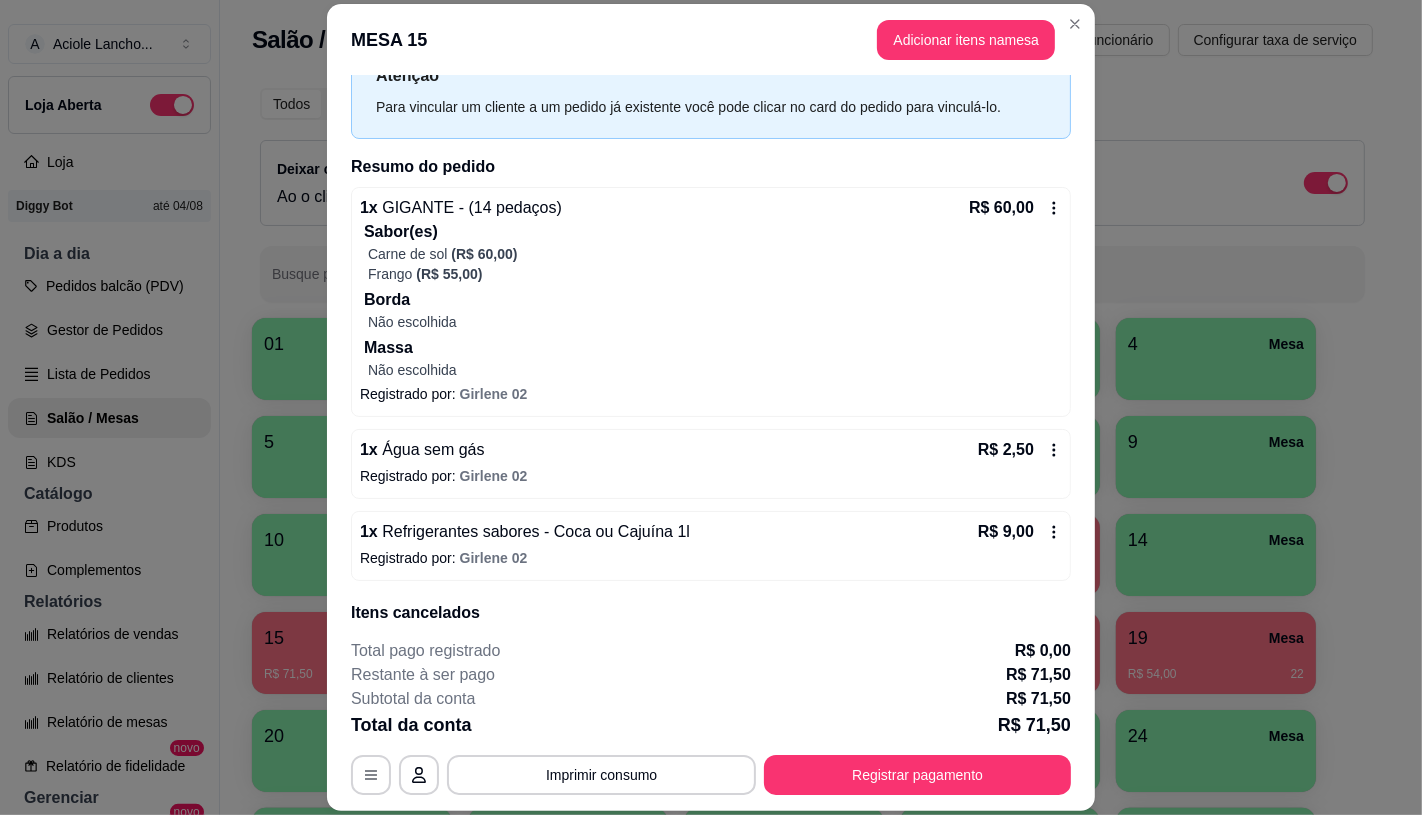 scroll, scrollTop: 157, scrollLeft: 0, axis: vertical 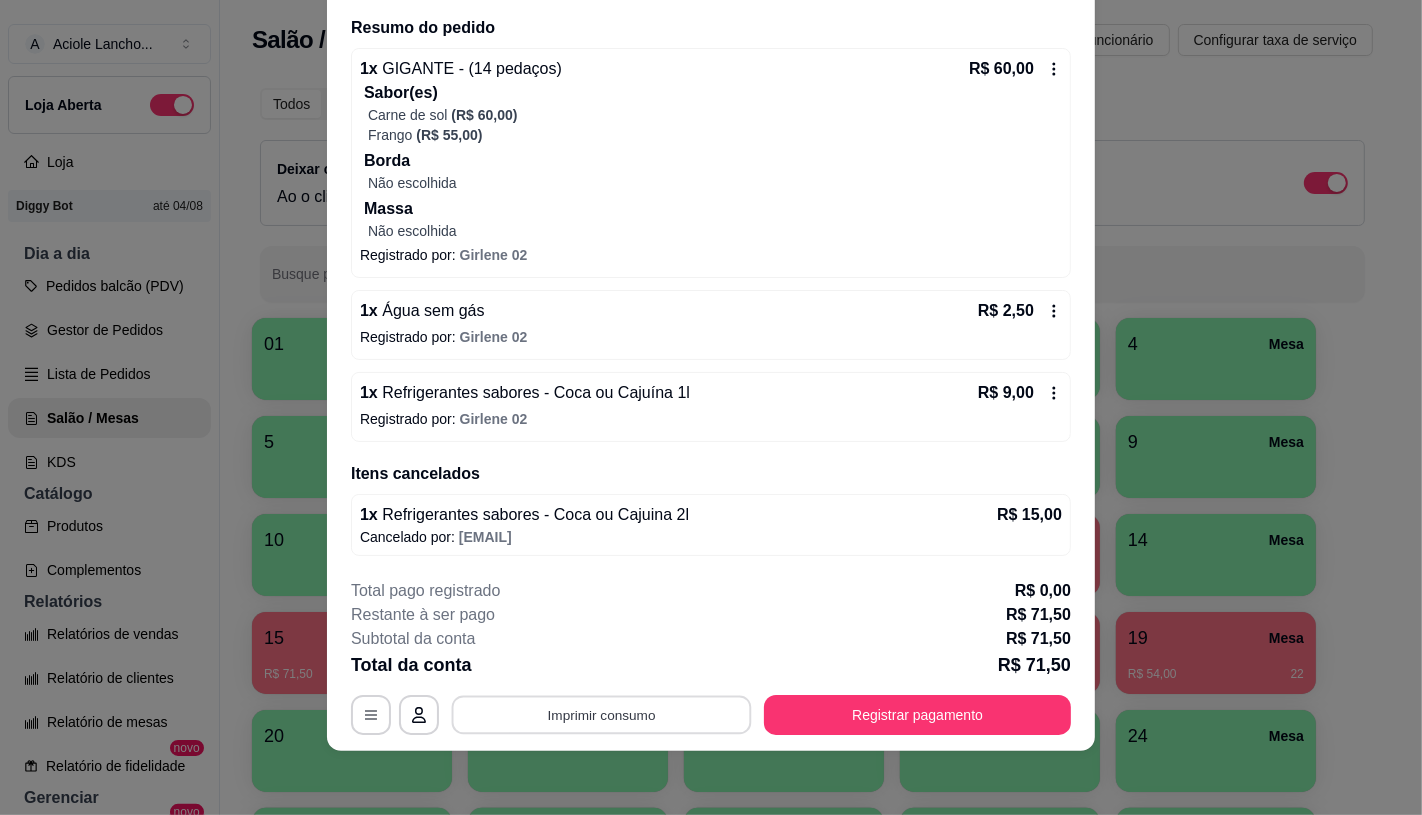 click on "Imprimir consumo" at bounding box center [602, 715] 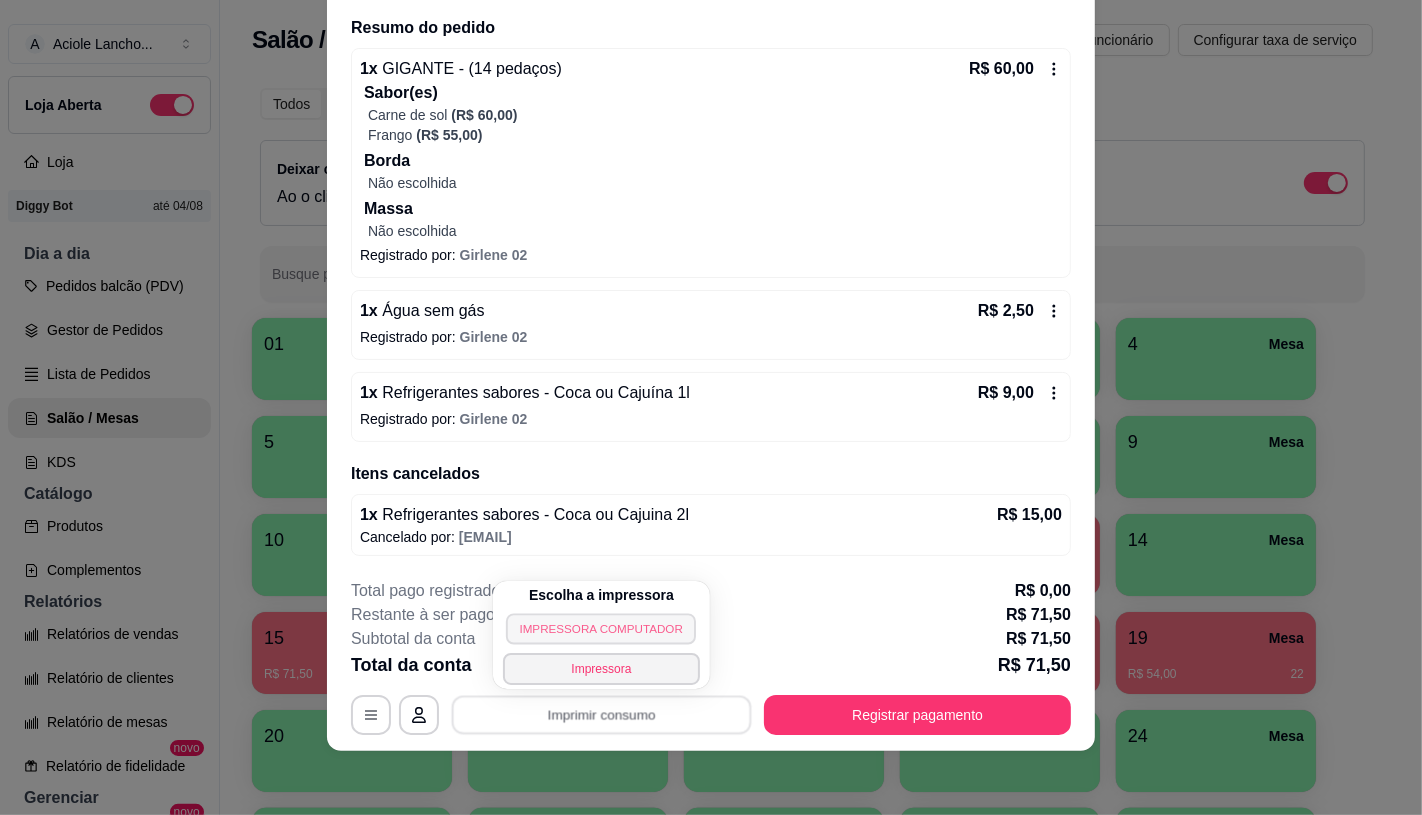 click on "IMPRESSORA COMPUTADOR" at bounding box center [601, 628] 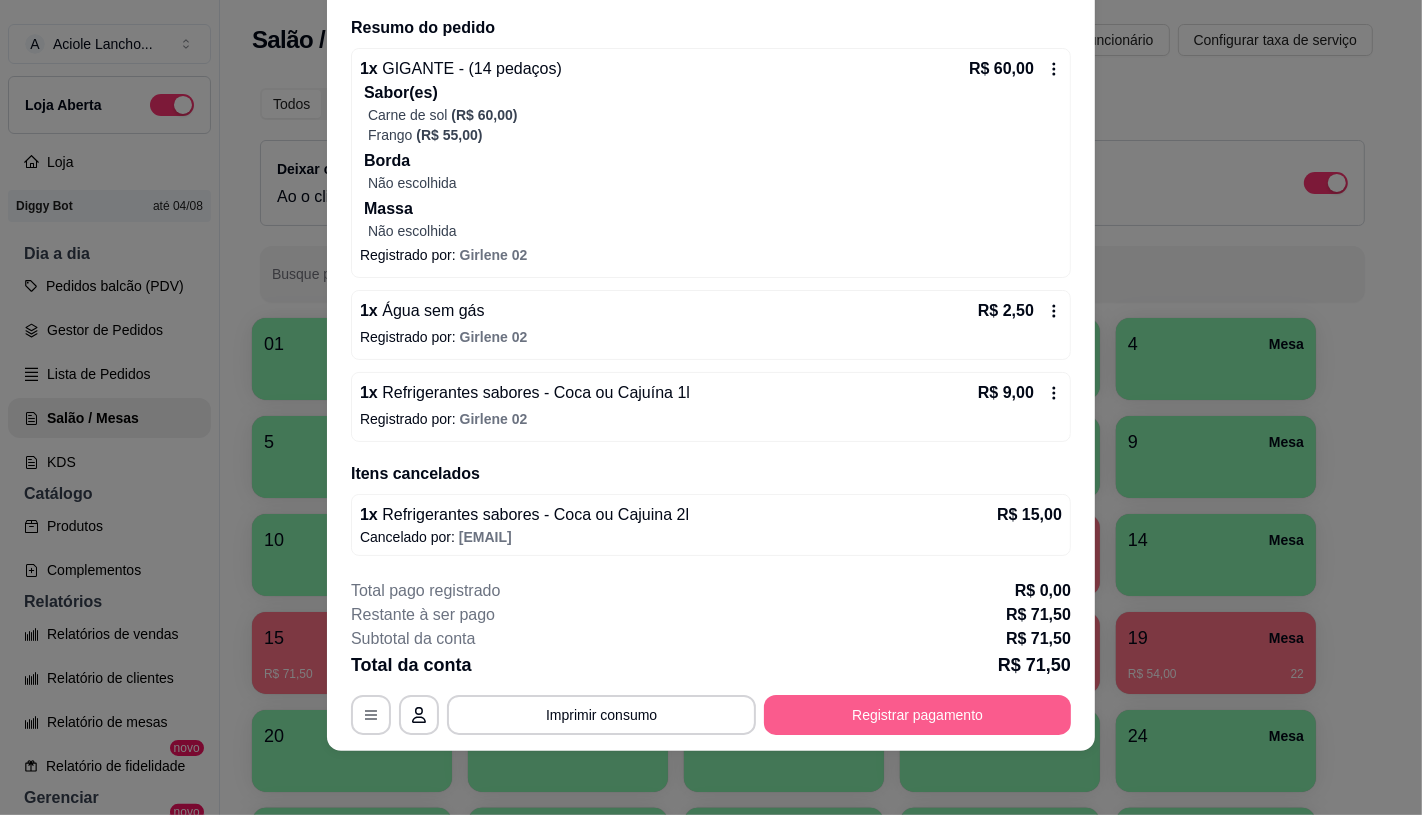 click on "Registrar pagamento" at bounding box center [917, 715] 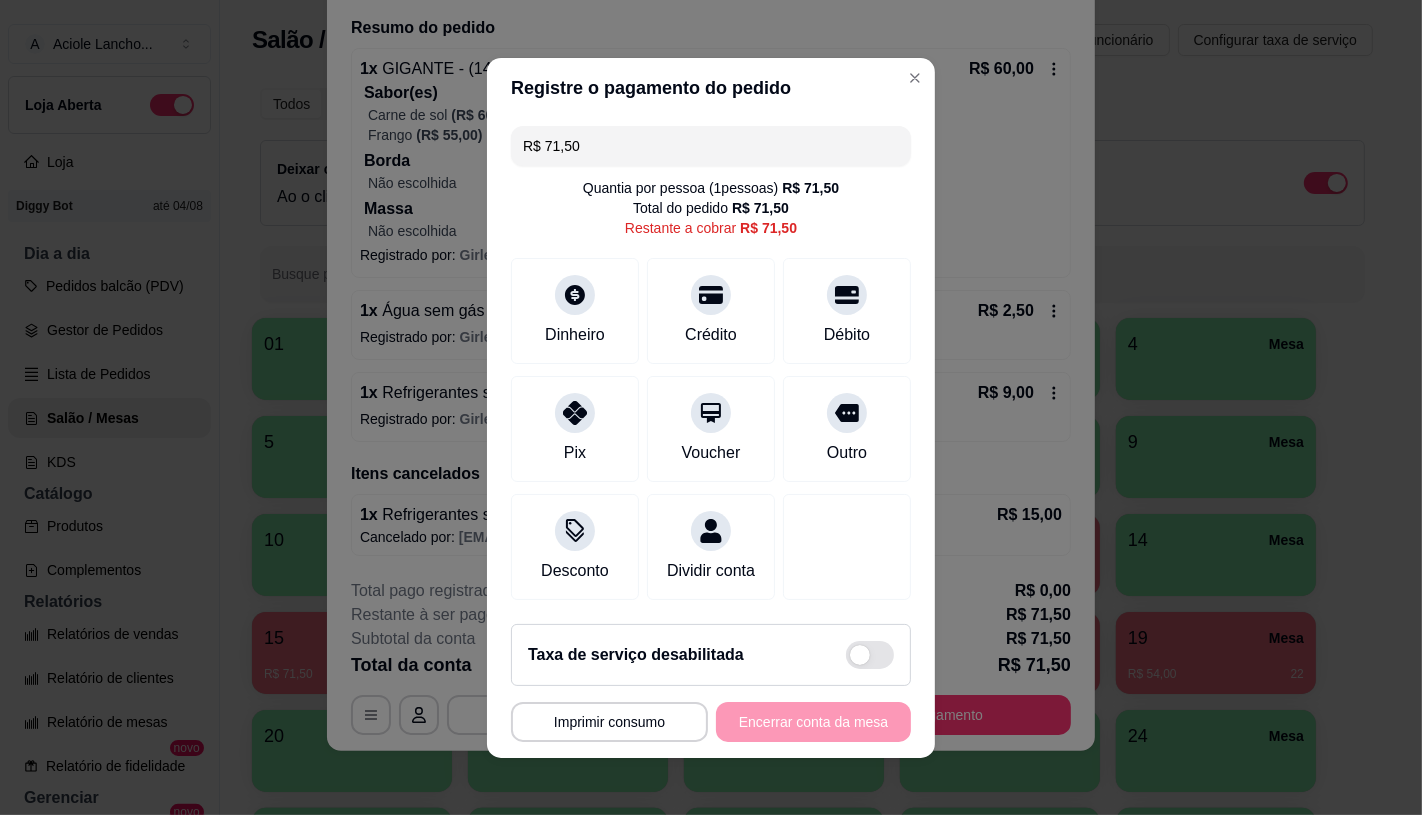click on "R$ 71,50" at bounding box center (711, 146) 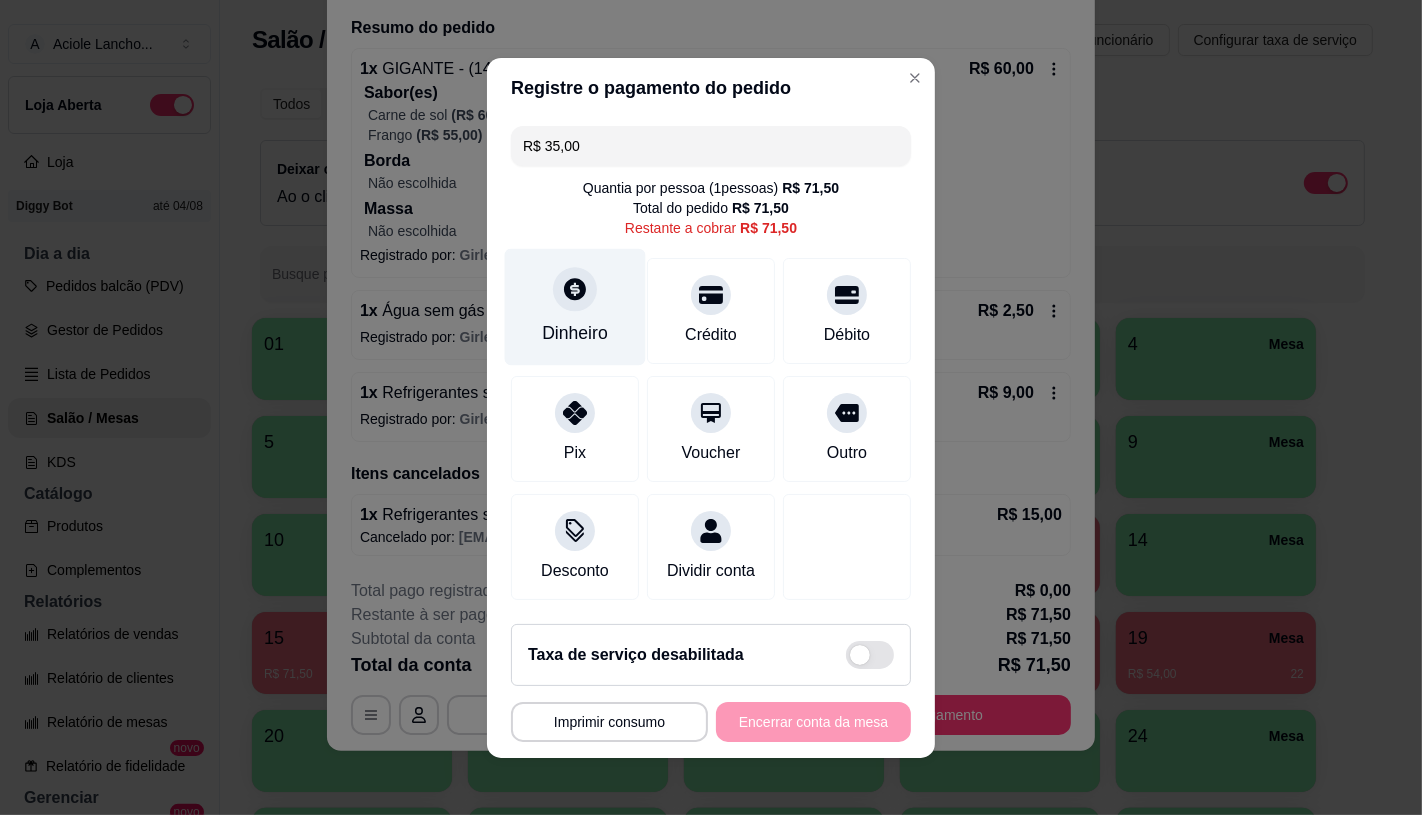 click on "Dinheiro" at bounding box center (575, 306) 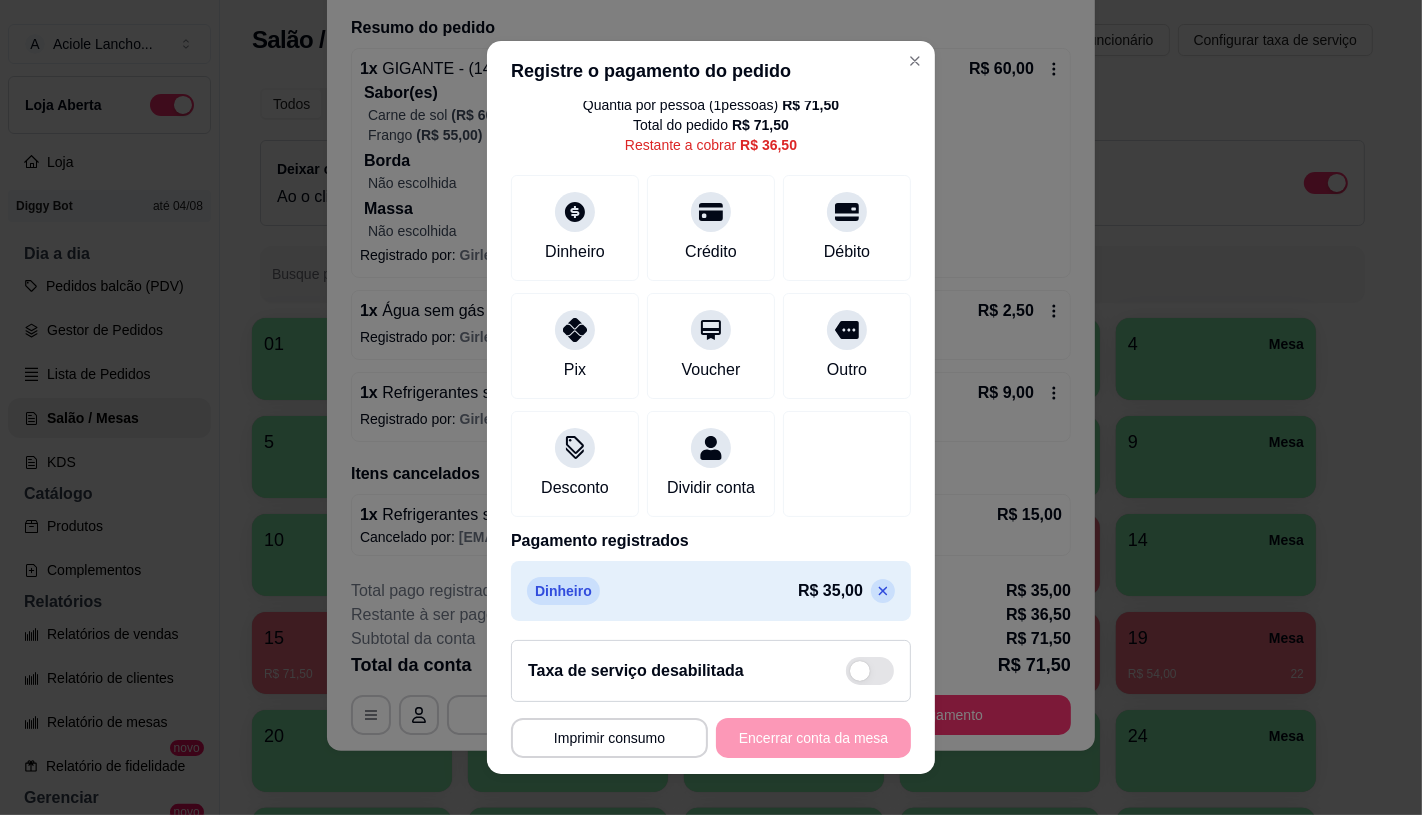 scroll, scrollTop: 94, scrollLeft: 0, axis: vertical 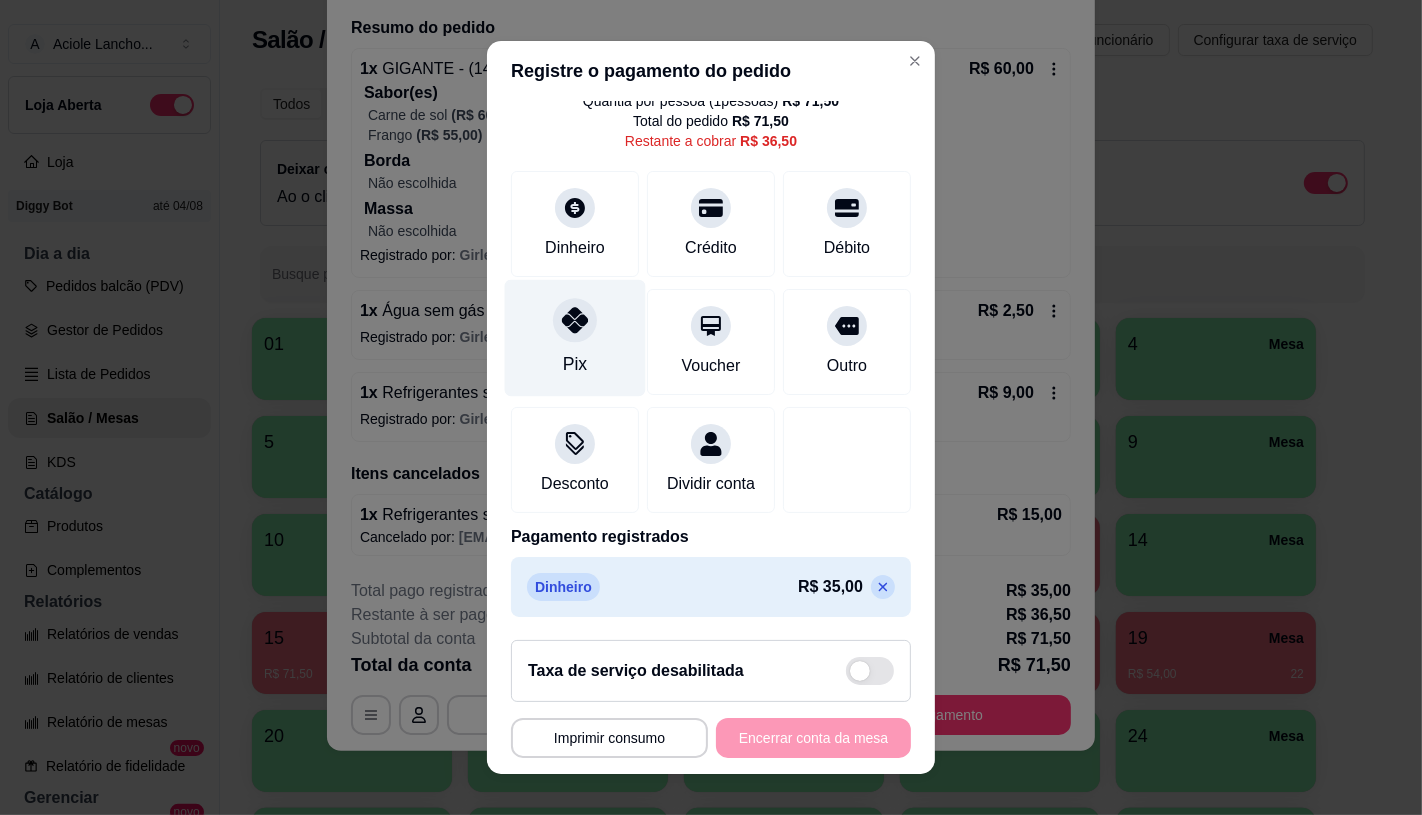 click on "Pix" at bounding box center [575, 337] 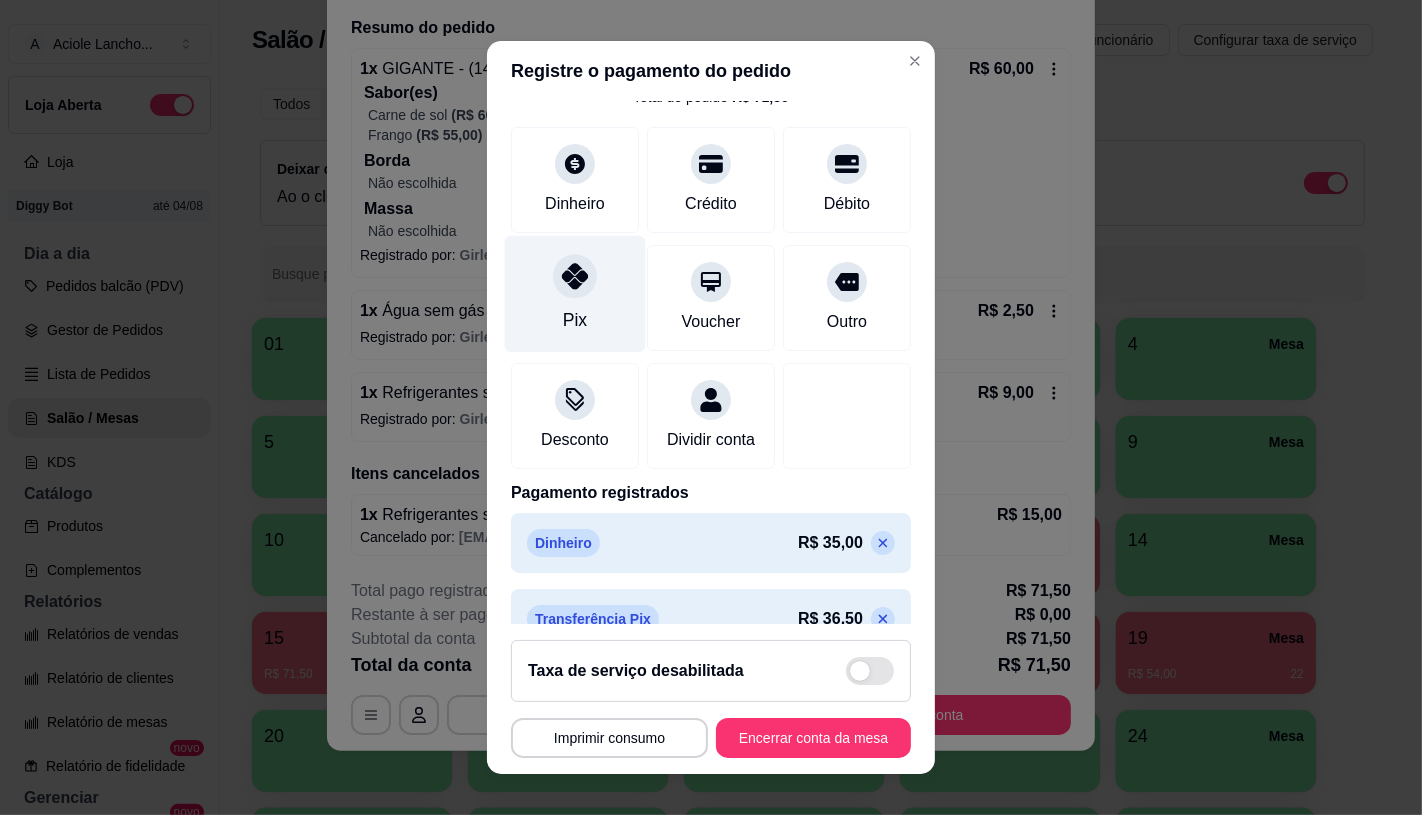 scroll, scrollTop: 151, scrollLeft: 0, axis: vertical 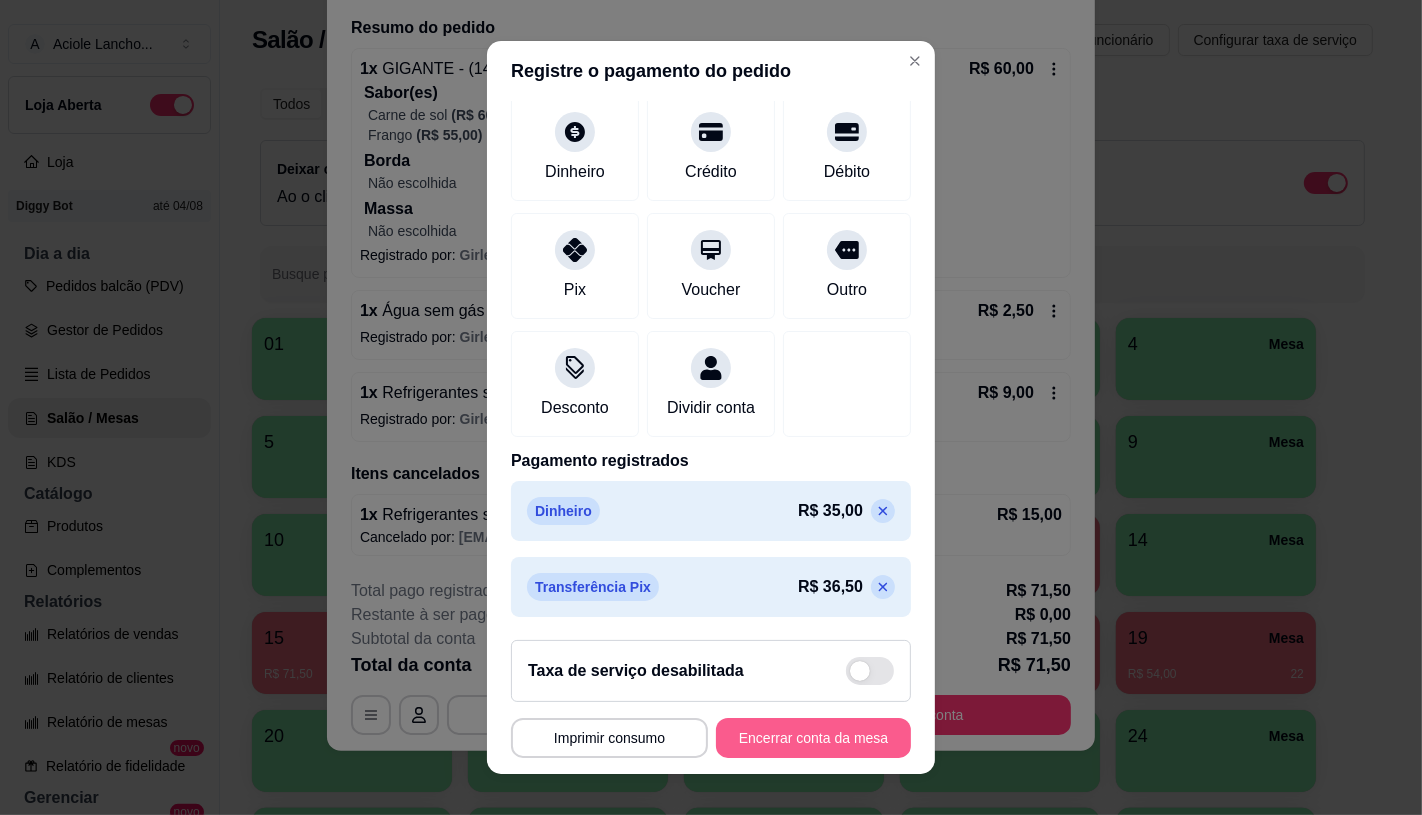 click on "Encerrar conta da mesa" at bounding box center [813, 738] 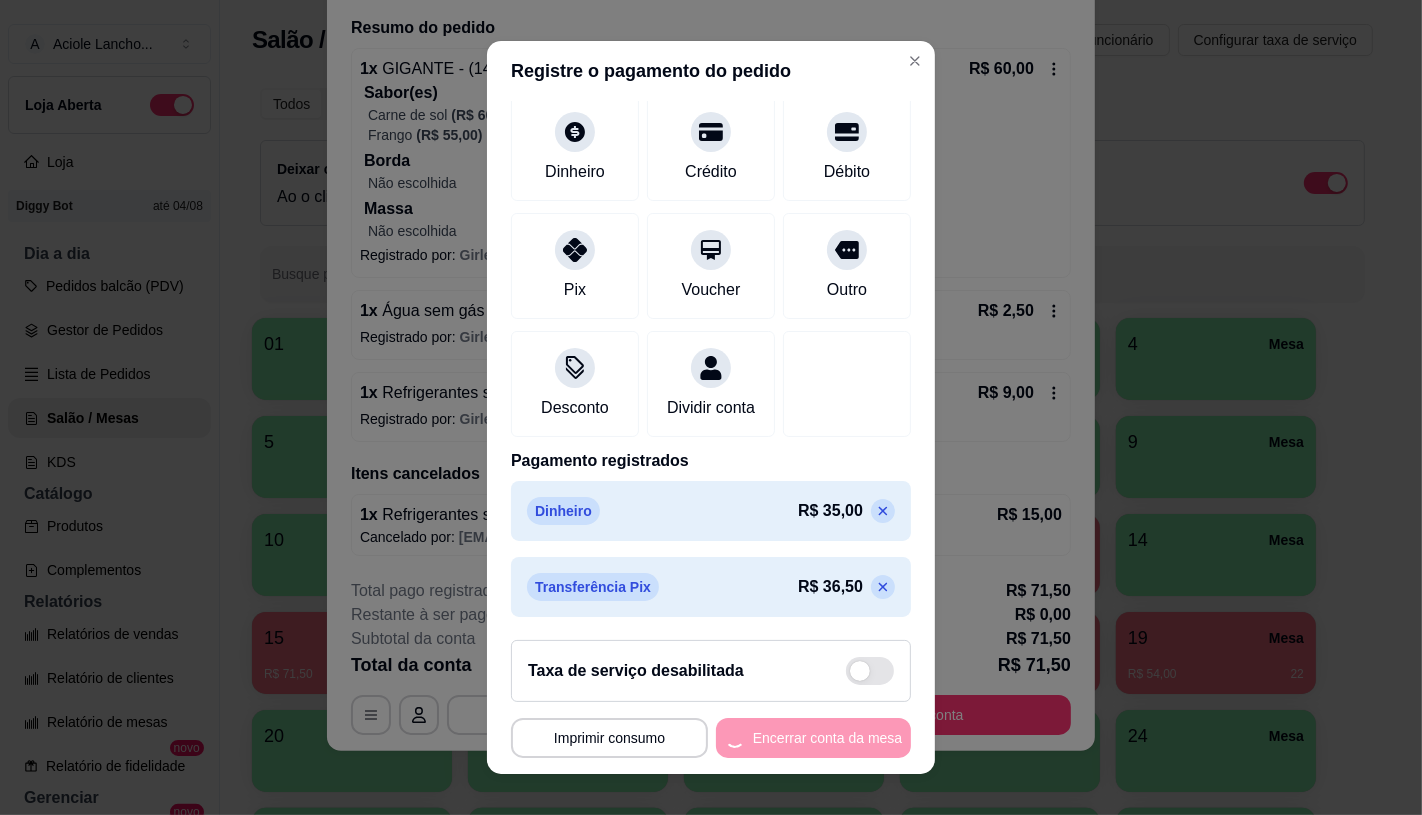 scroll, scrollTop: 0, scrollLeft: 0, axis: both 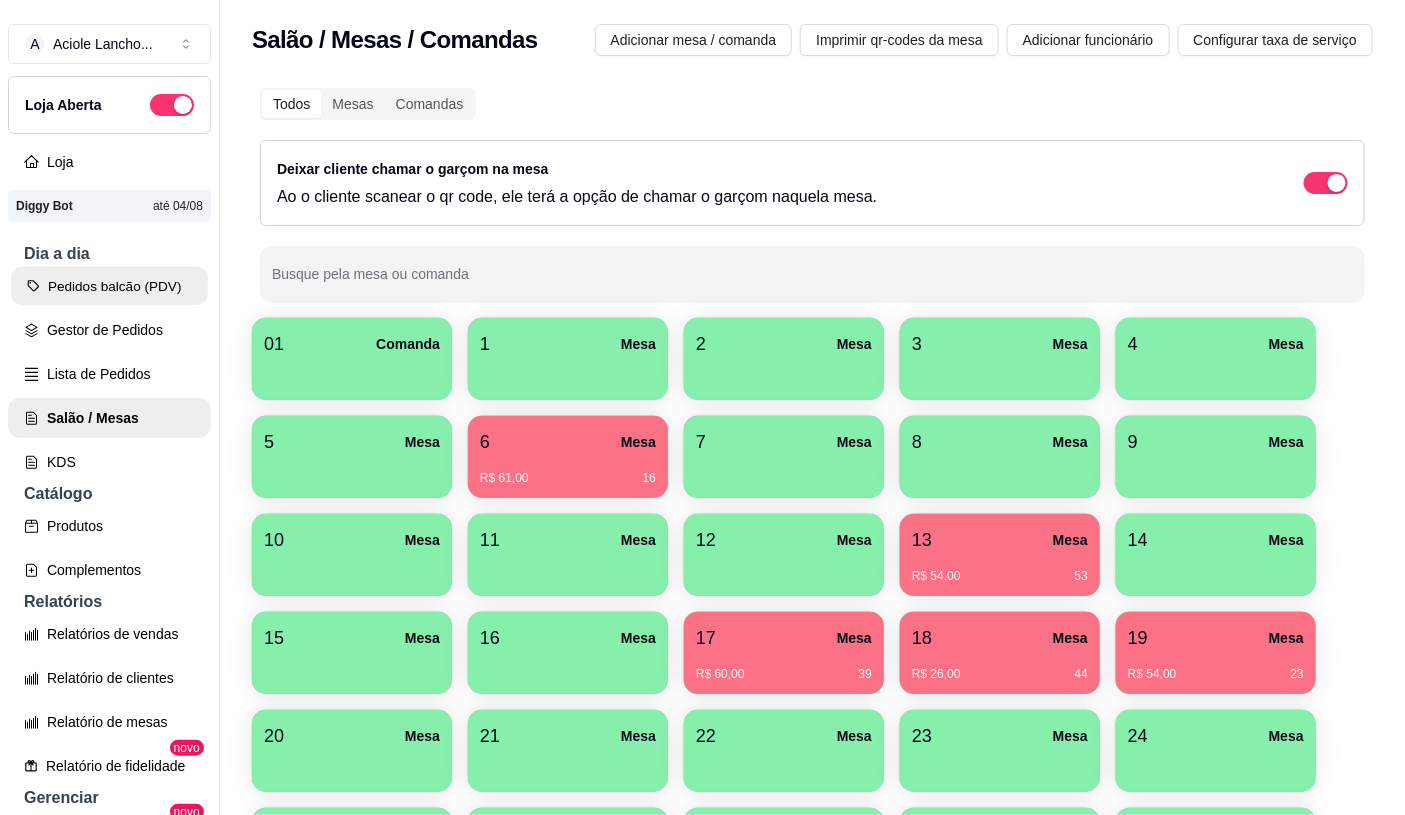 click on "Pedidos balcão (PDV)" at bounding box center (109, 286) 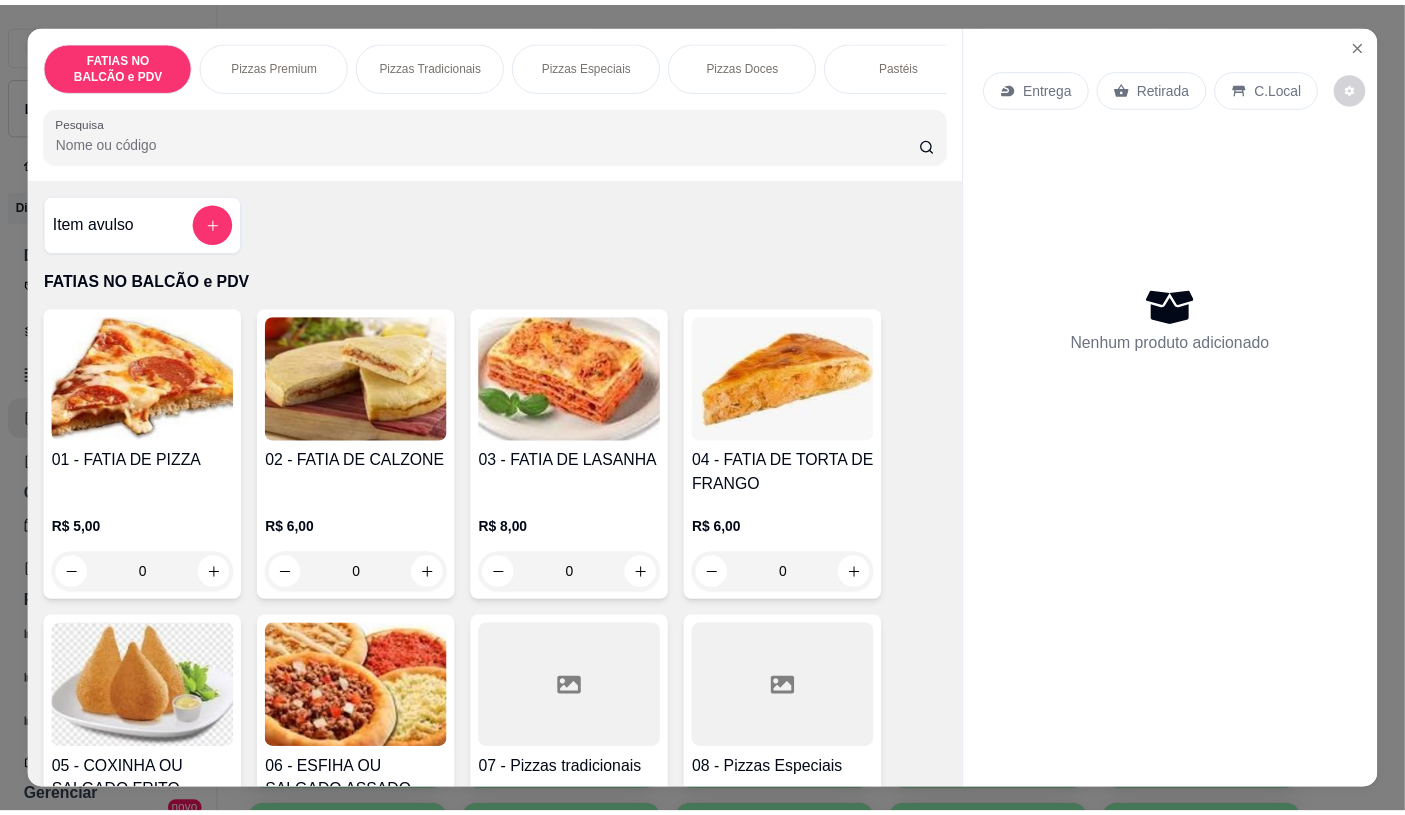 scroll, scrollTop: 333, scrollLeft: 0, axis: vertical 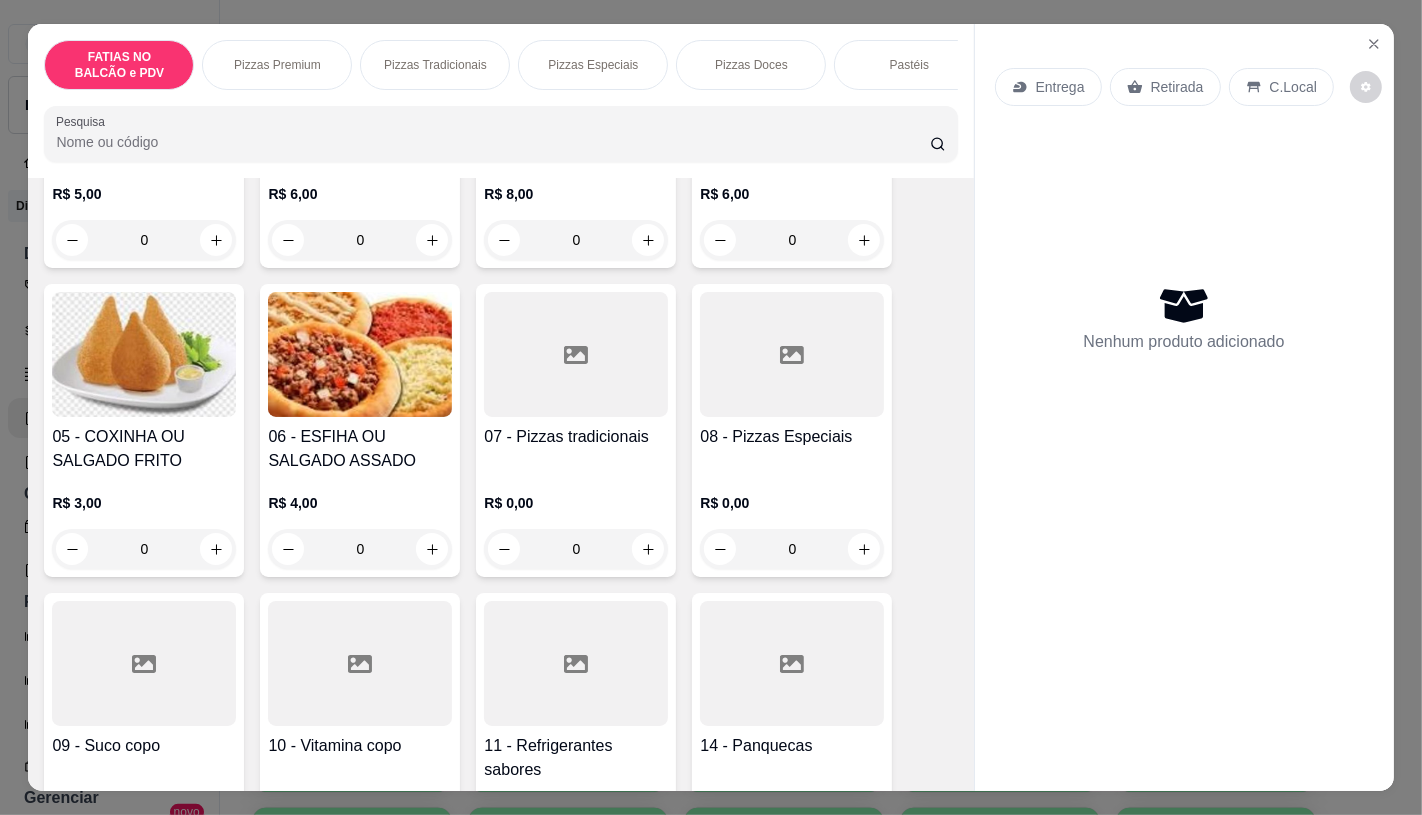 click at bounding box center (576, 663) 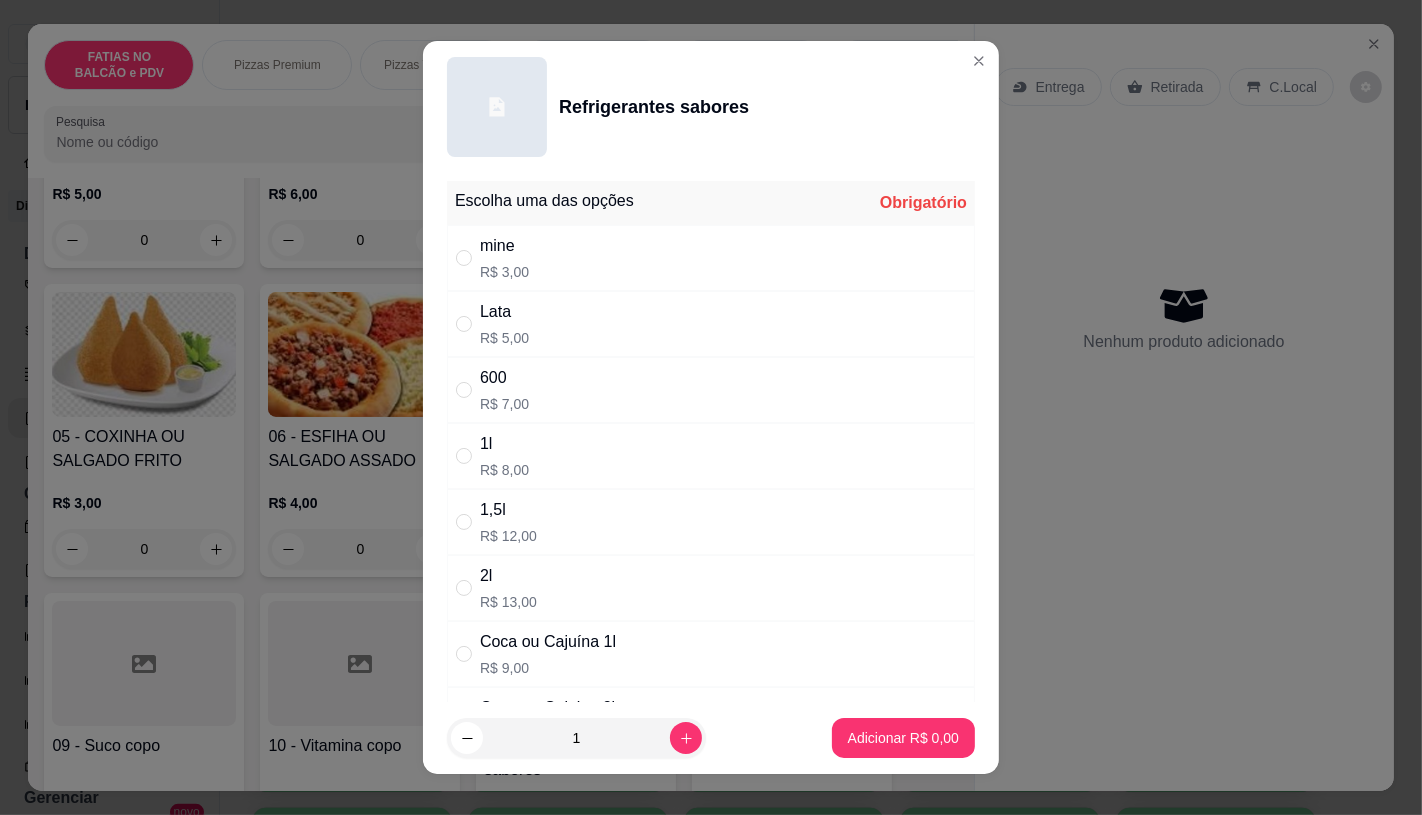 click on "R$ 9,00" at bounding box center [548, 668] 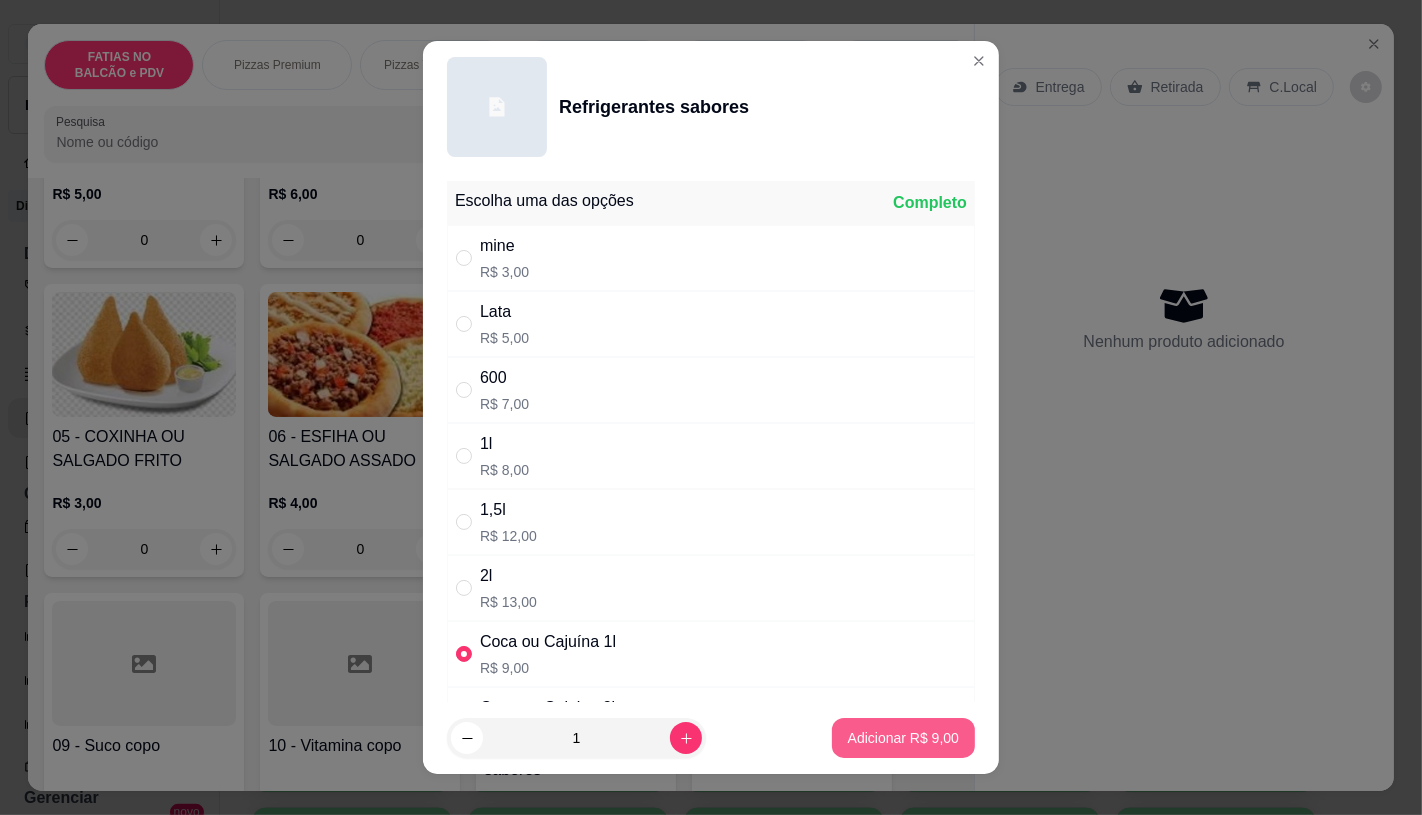 click on "Adicionar   R$ 9,00" at bounding box center (903, 738) 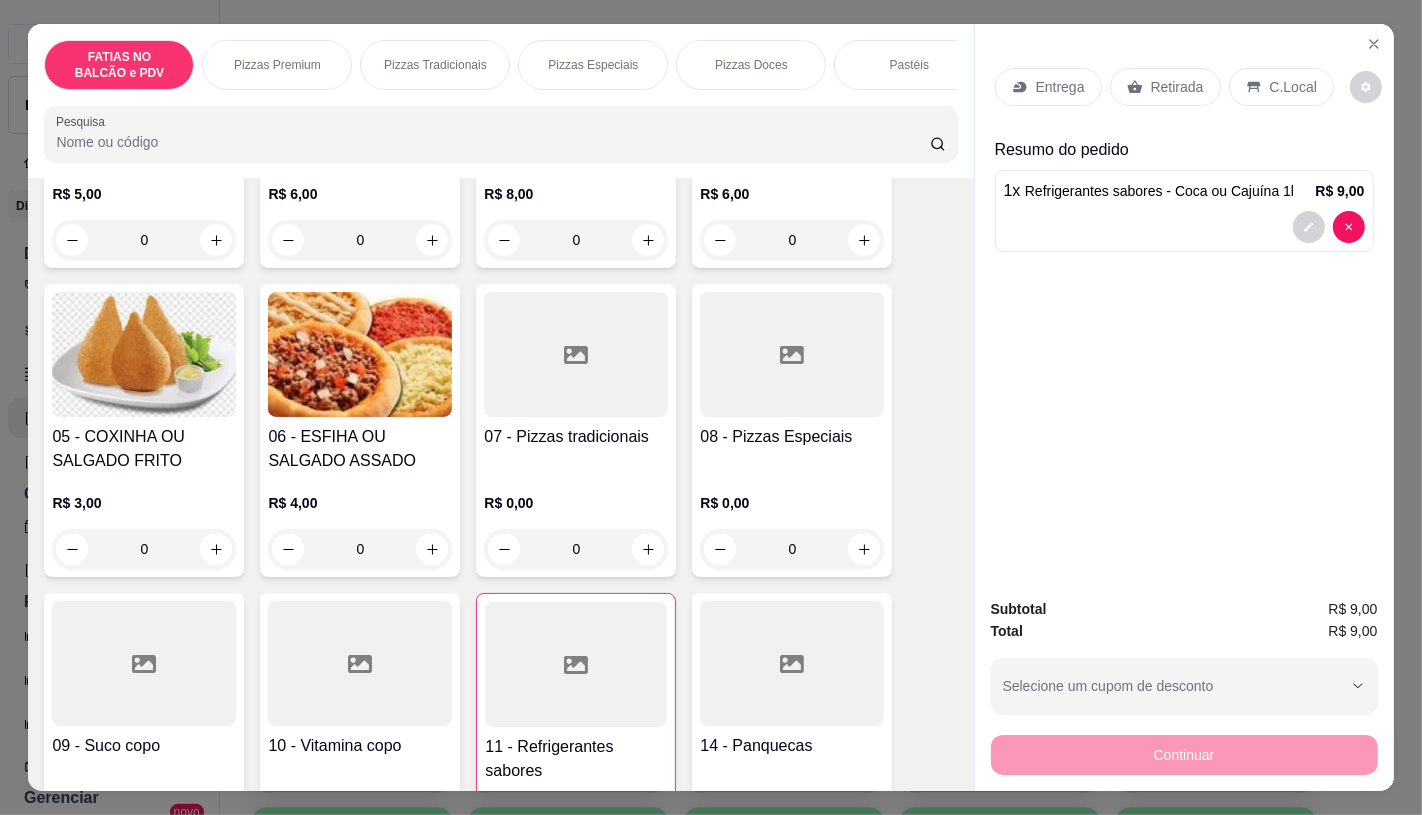 drag, startPoint x: 1188, startPoint y: 77, endPoint x: 1216, endPoint y: 466, distance: 390.0064 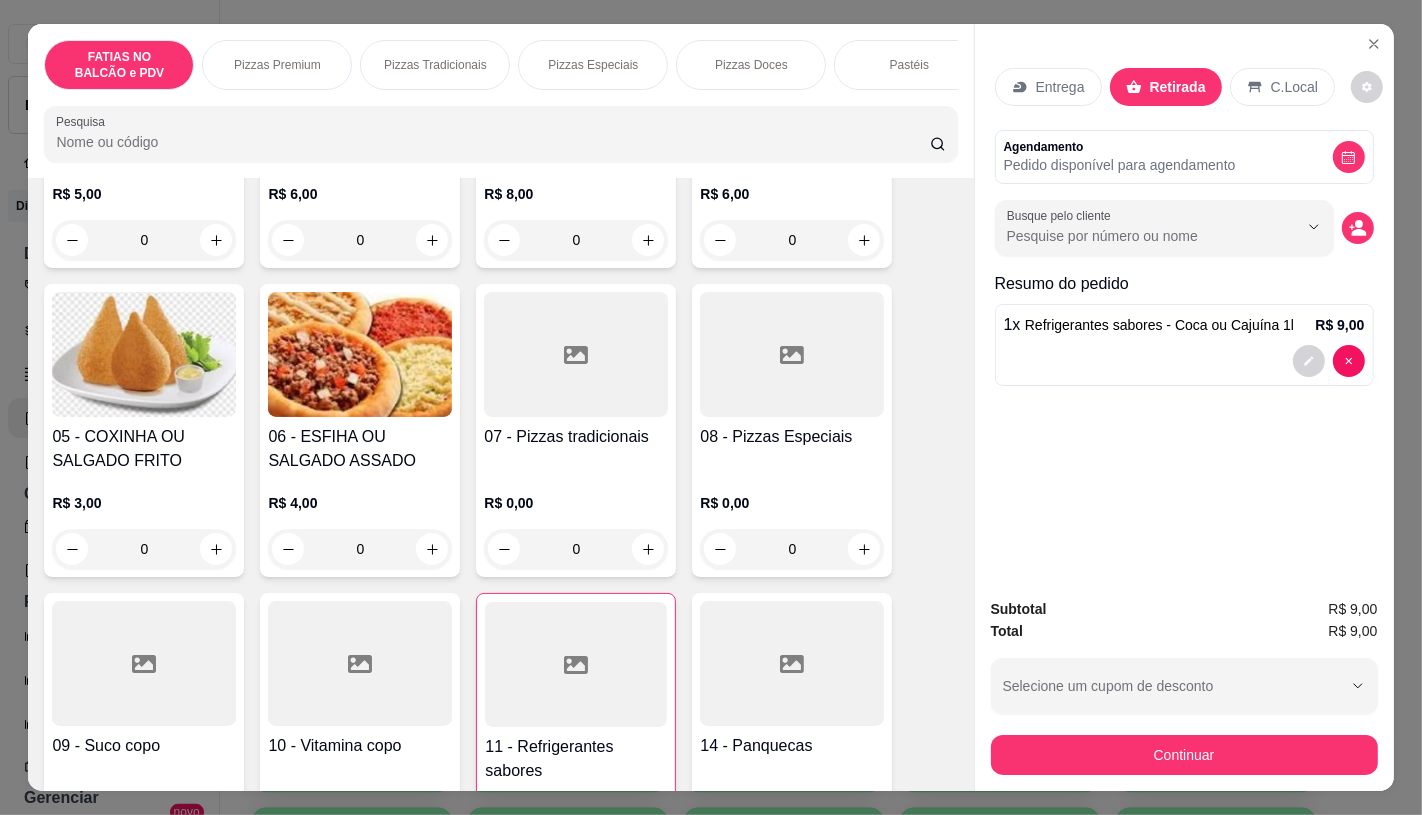 click on "Continuar" at bounding box center (1184, 752) 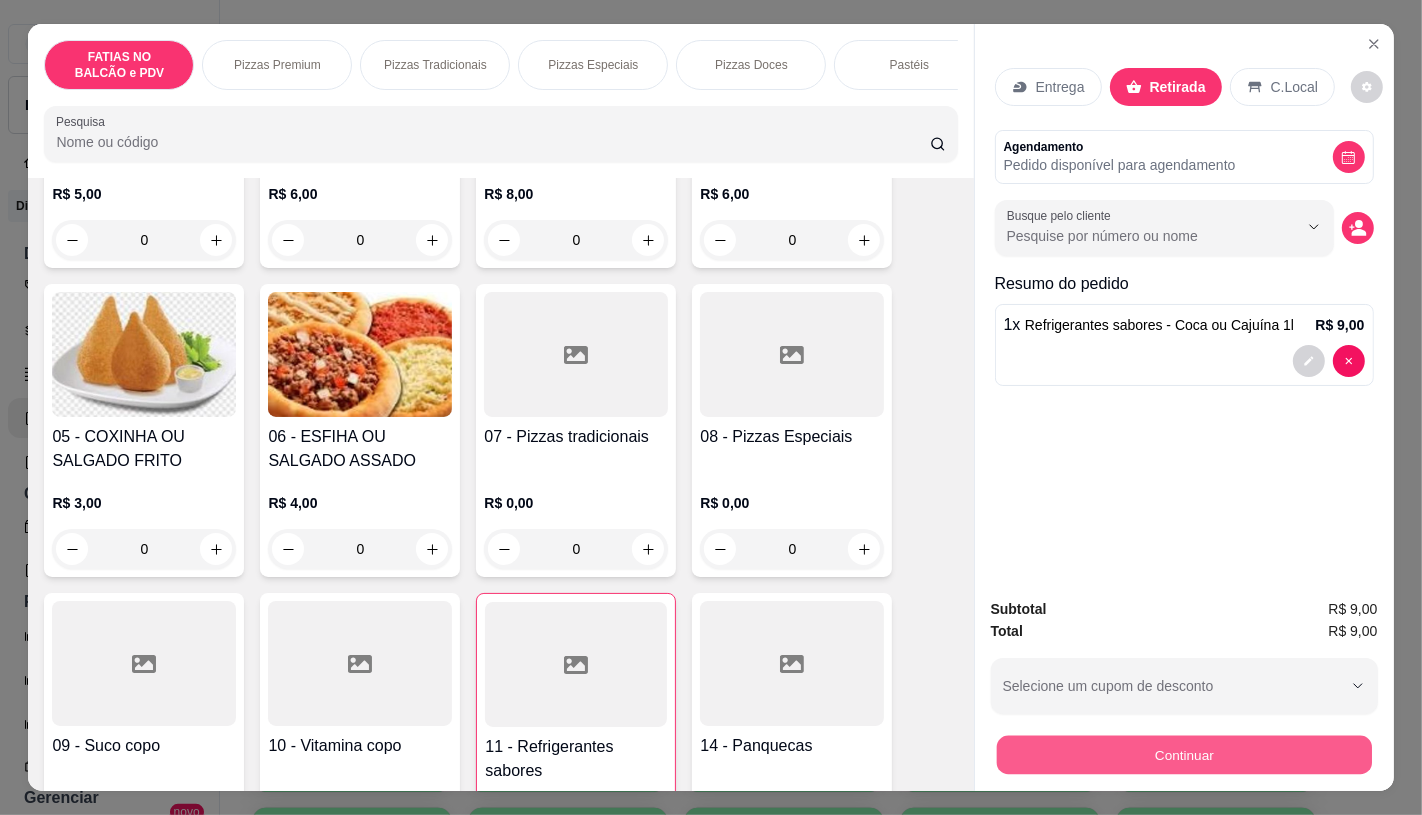 click on "Continuar" at bounding box center [1183, 754] 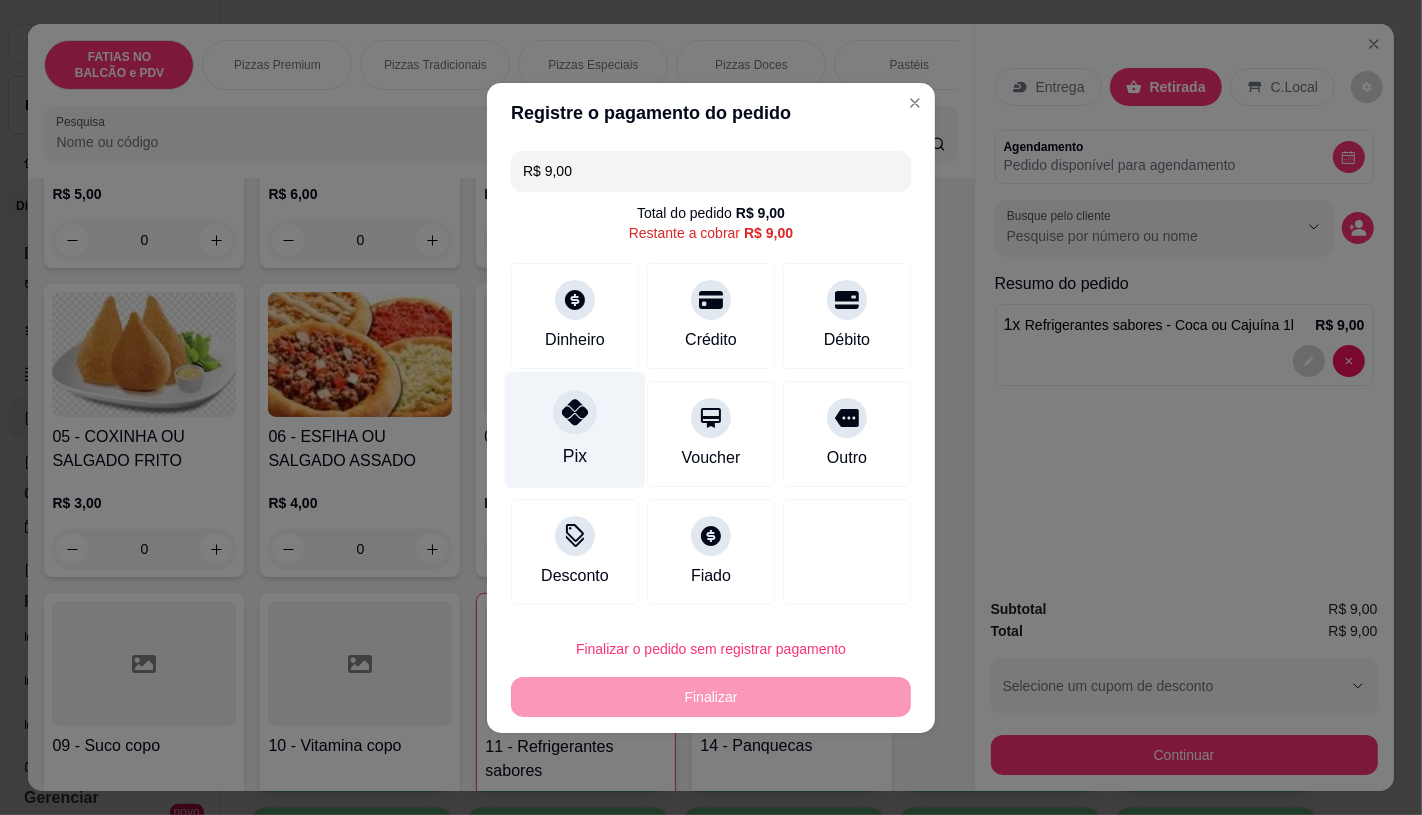 click on "Pix" at bounding box center (575, 429) 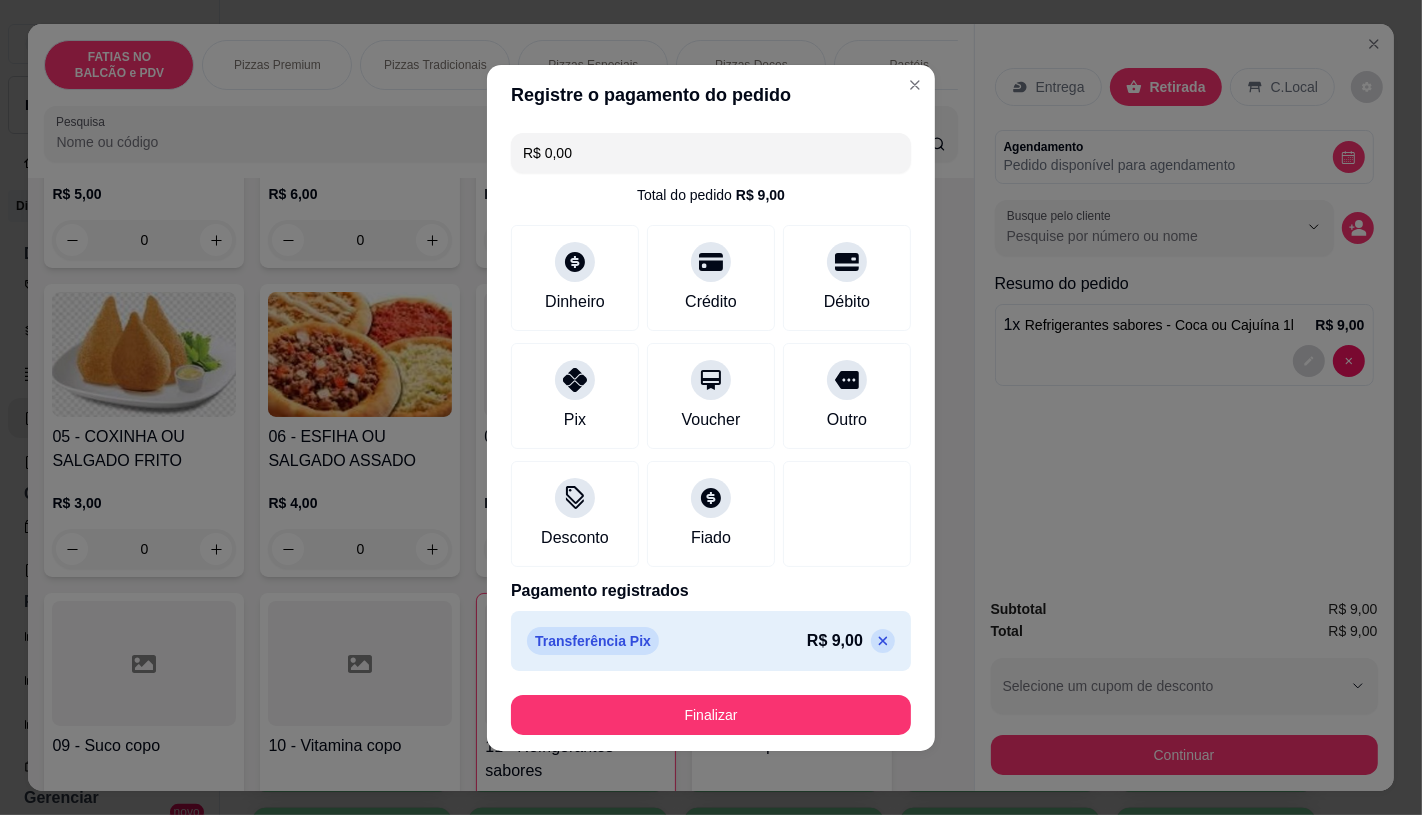click on "Finalizar" at bounding box center (711, 715) 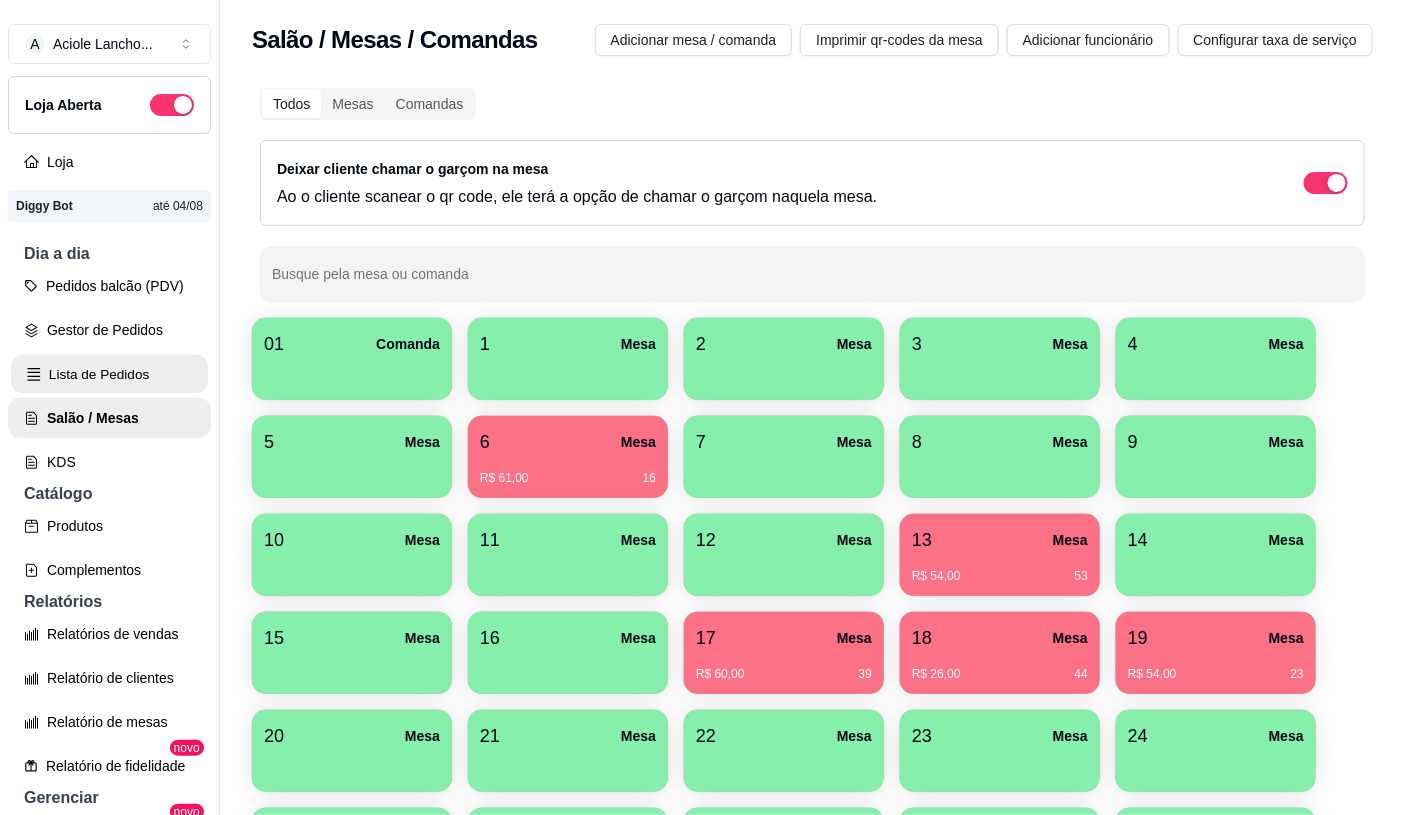 click on "Lista de Pedidos" at bounding box center (109, 374) 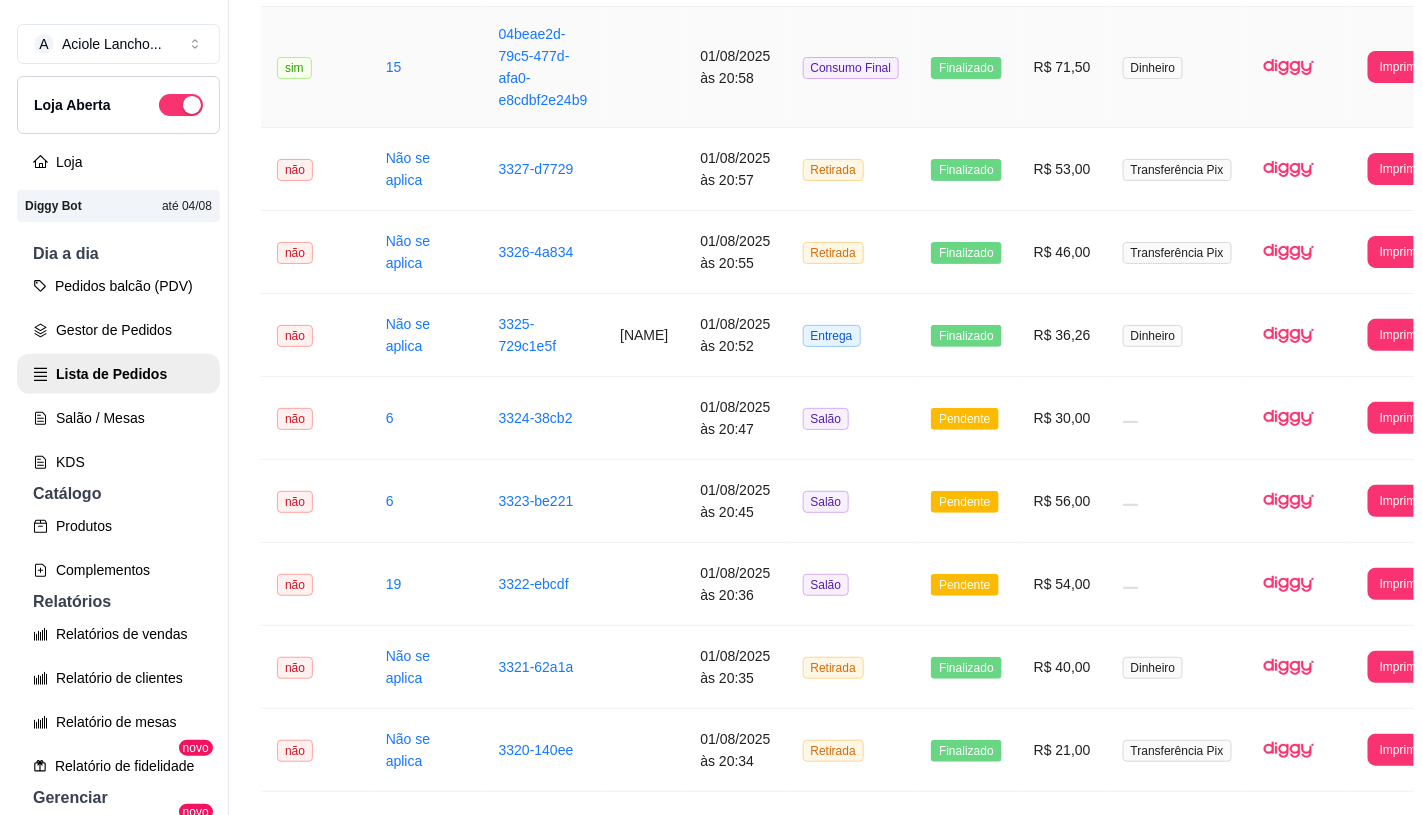scroll, scrollTop: 333, scrollLeft: 0, axis: vertical 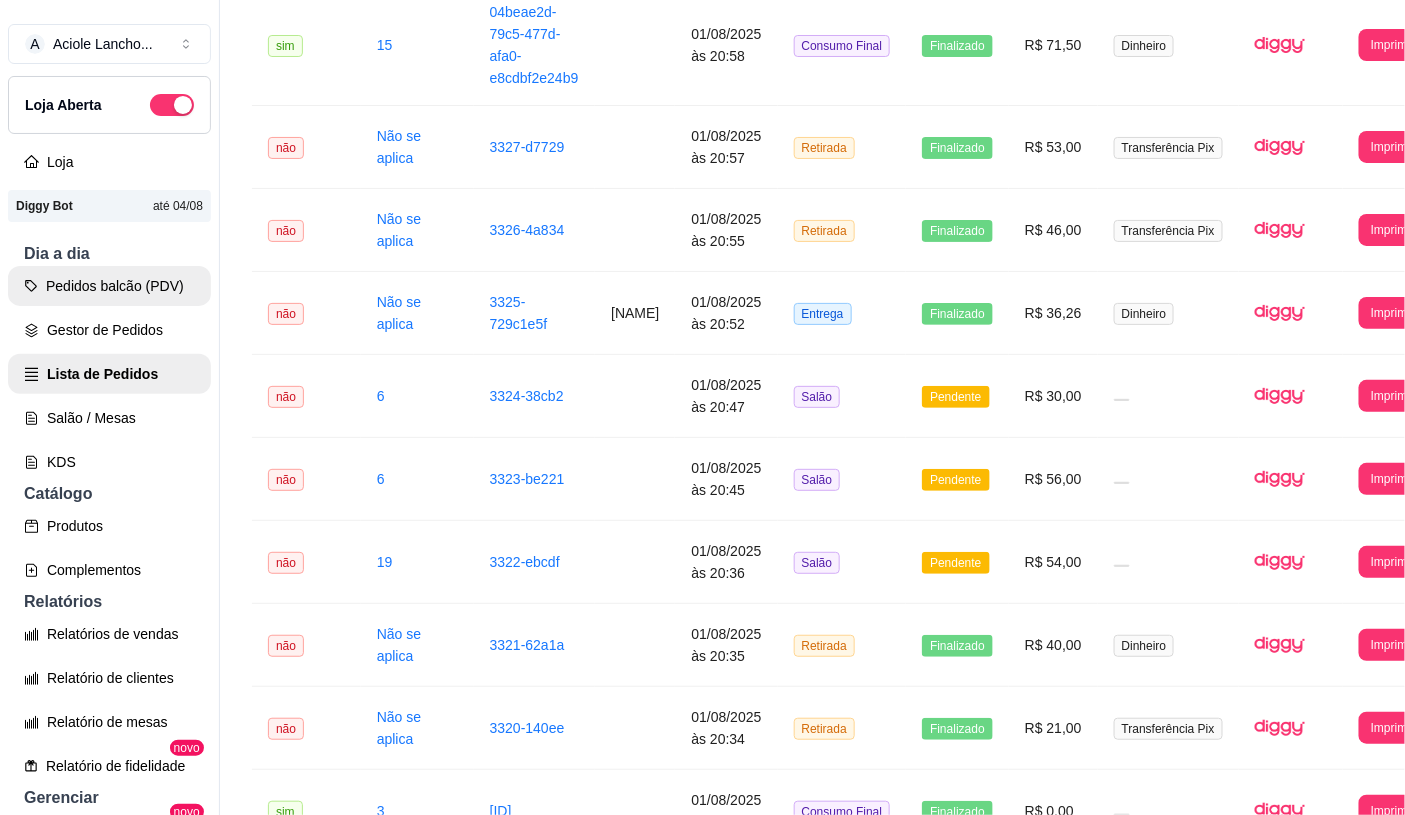 click on "Pedidos balcão (PDV)" at bounding box center (109, 286) 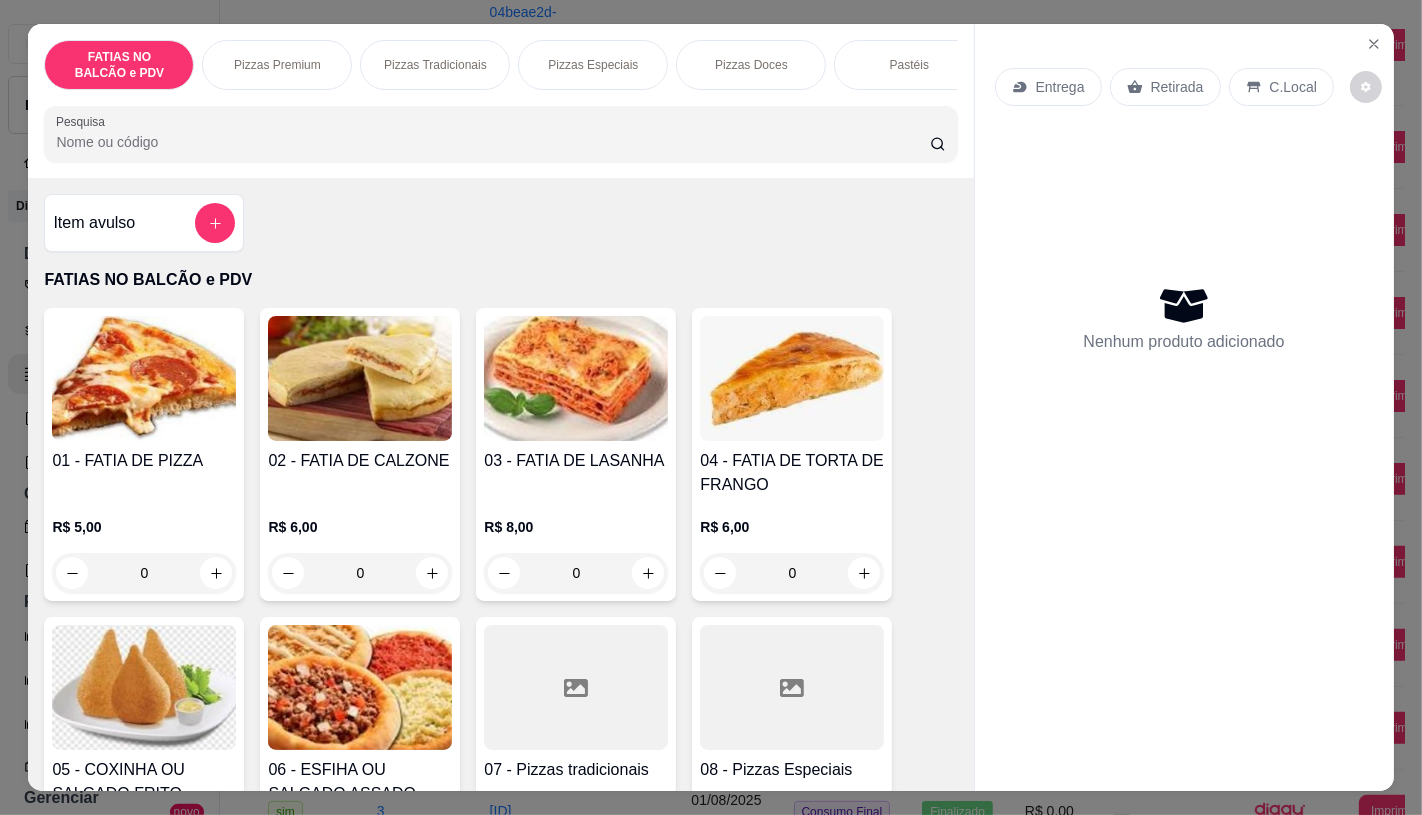scroll, scrollTop: 0, scrollLeft: 1253, axis: horizontal 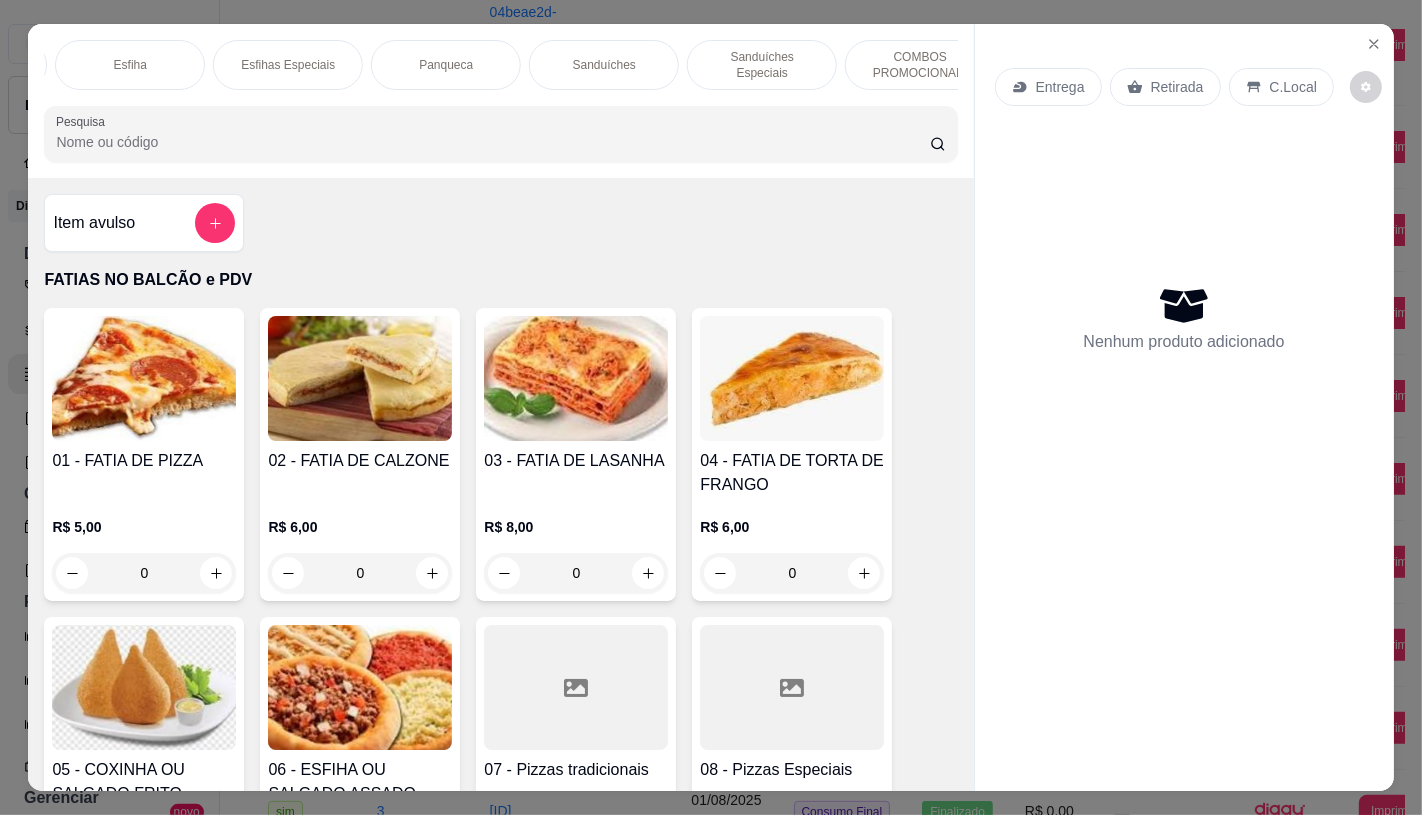click on "COMBOS PROMOCIONAIS" at bounding box center (920, 65) 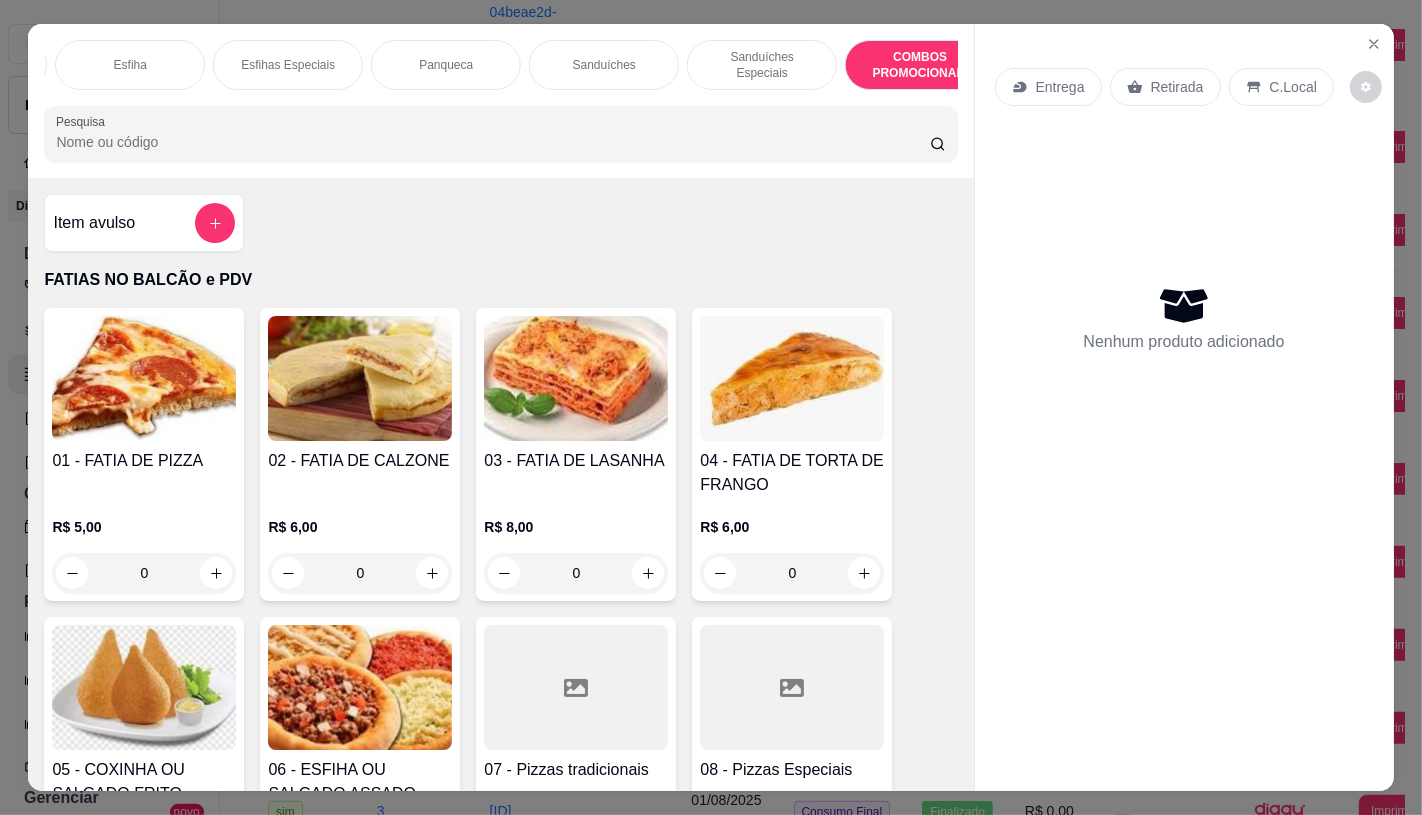 scroll, scrollTop: 9872, scrollLeft: 0, axis: vertical 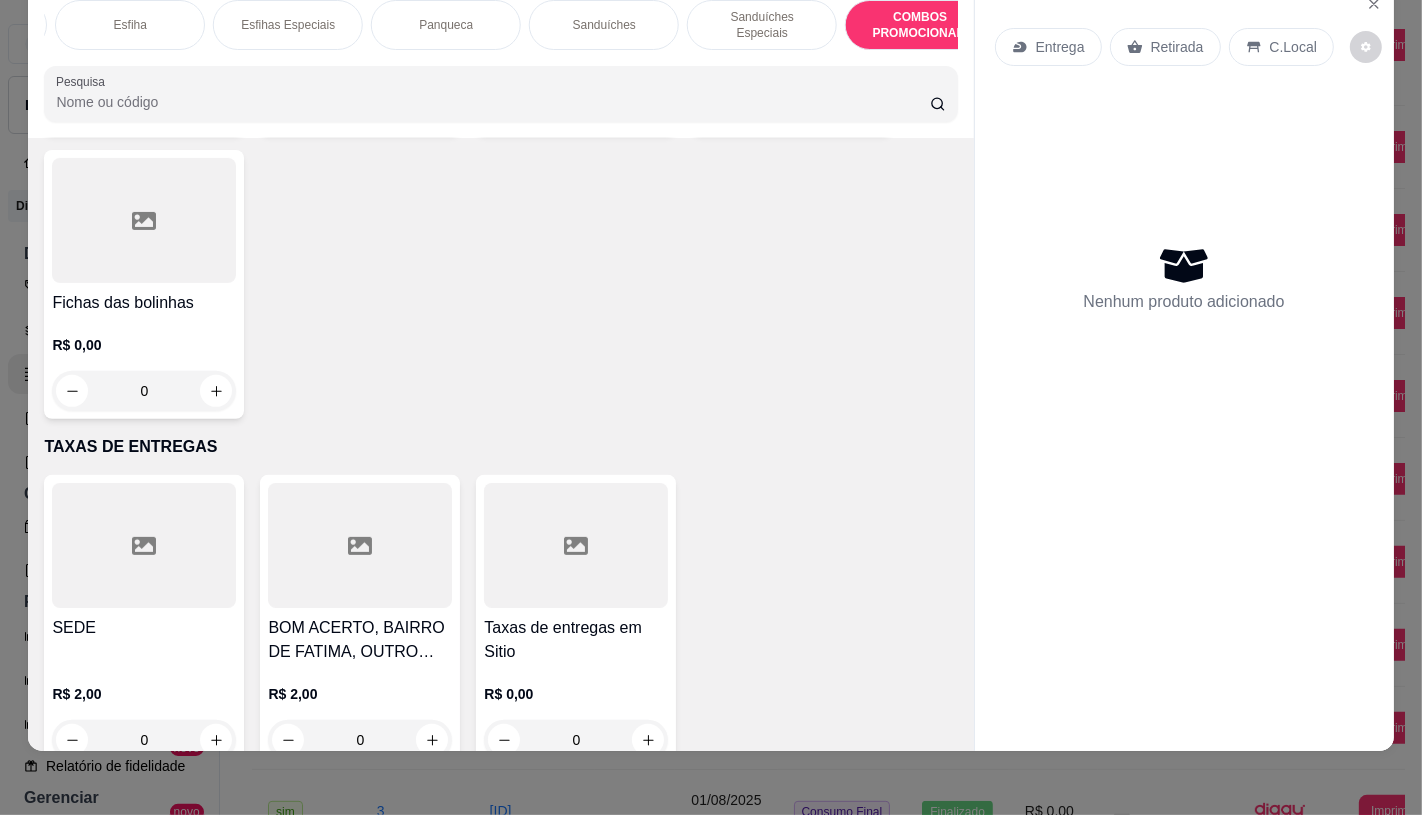 click on "Taxas de entregas em Sitio" at bounding box center [576, 640] 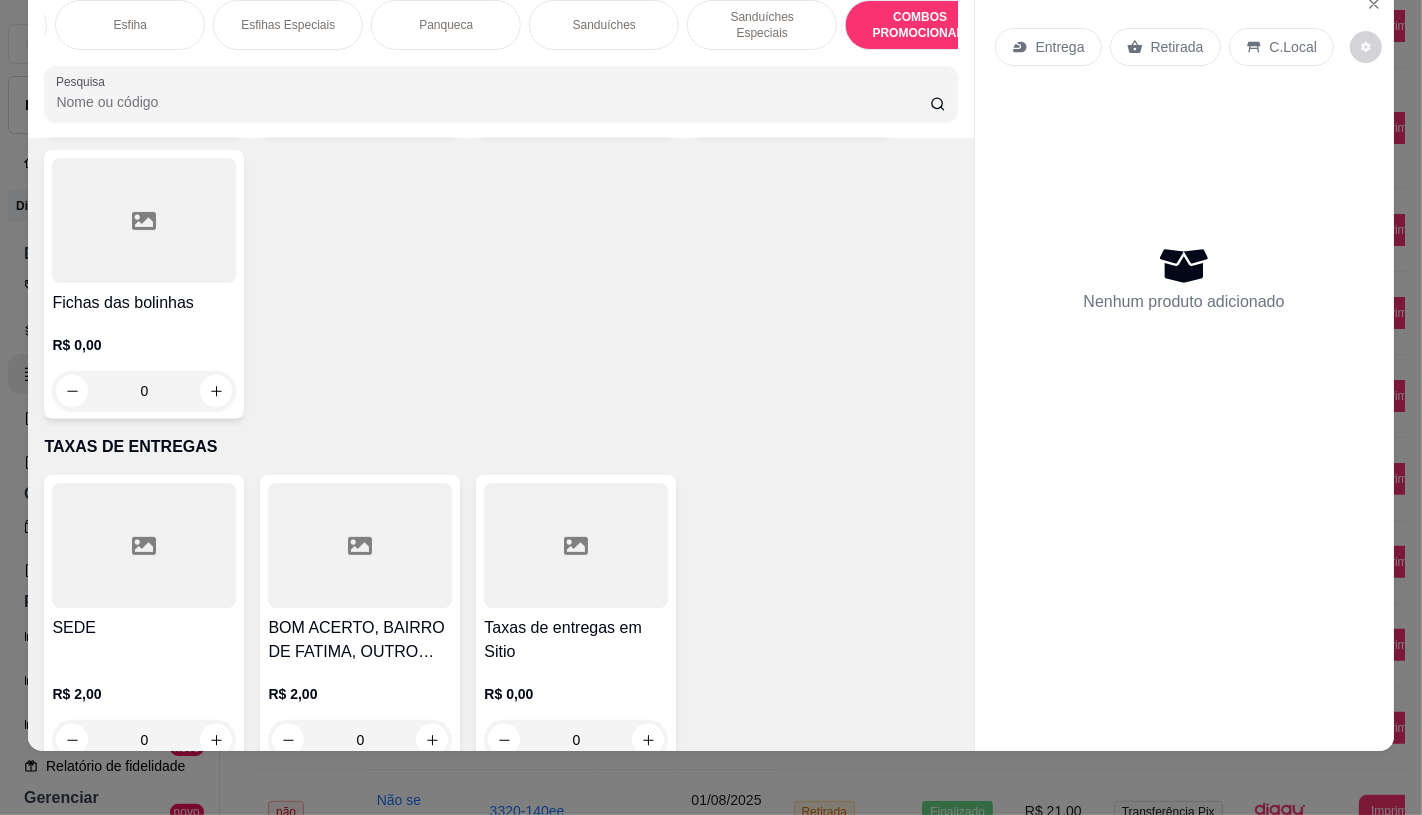 click on "Entrega Retirada C.Local Nenhum produto adicionado" at bounding box center (1184, 351) 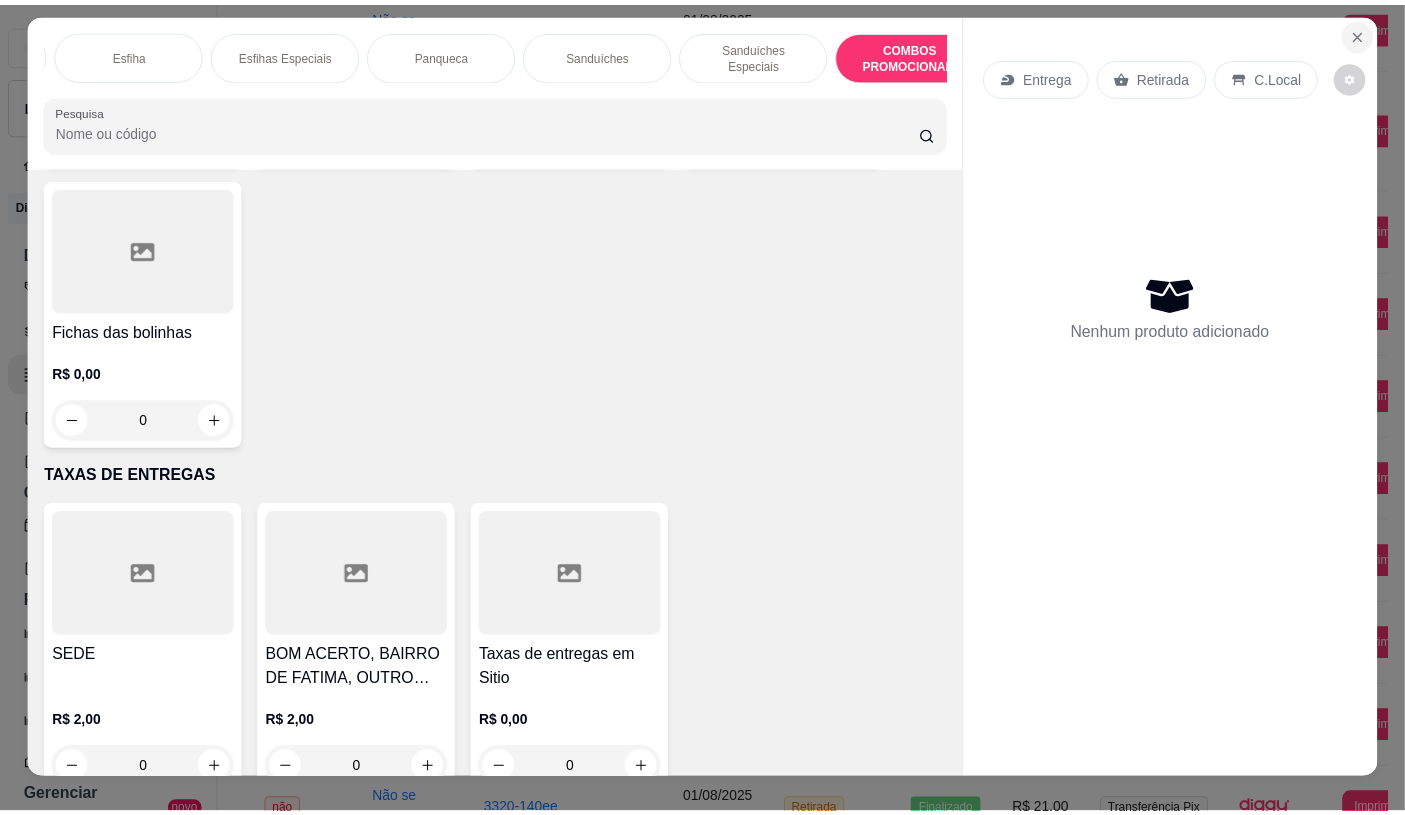 scroll, scrollTop: 0, scrollLeft: 0, axis: both 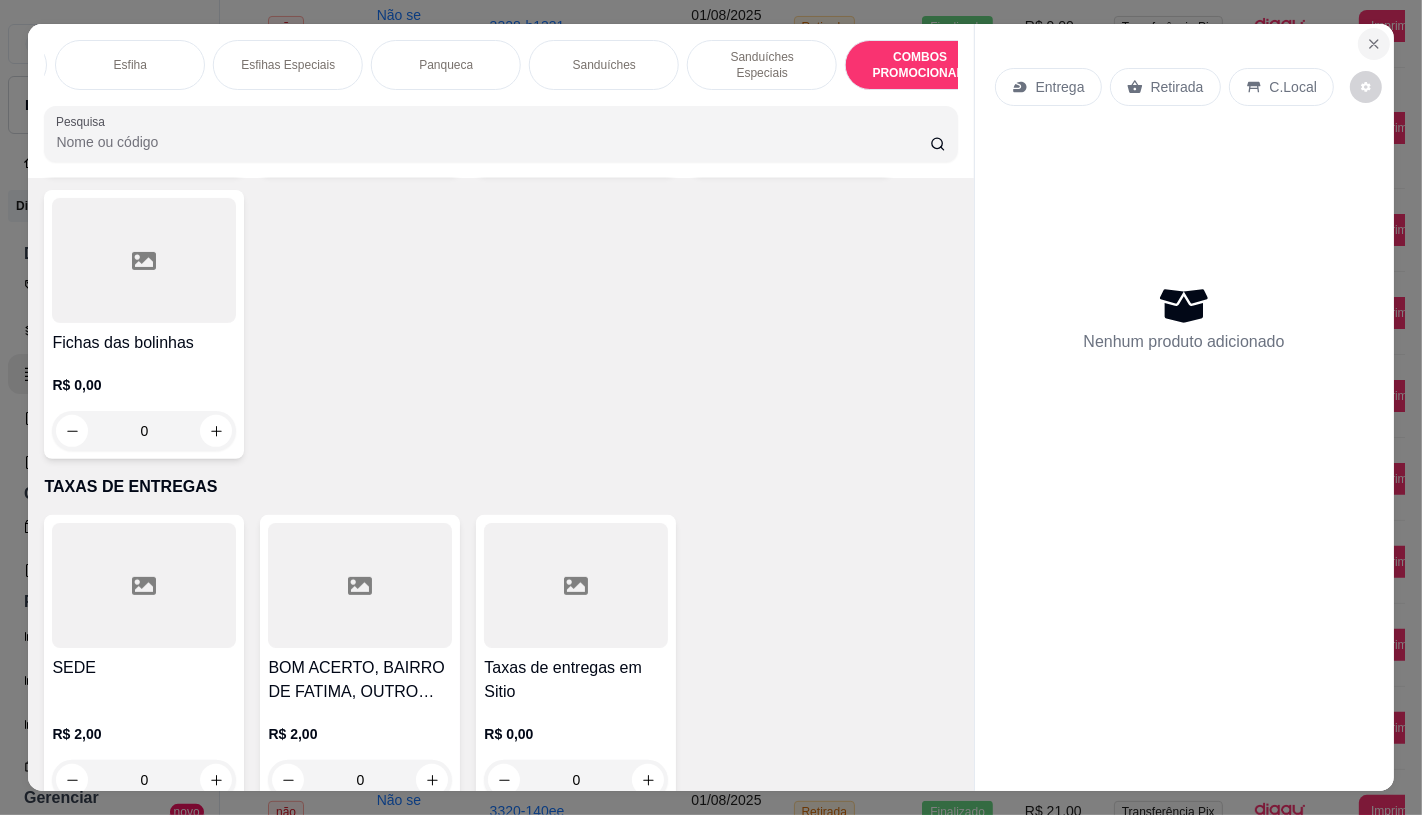 click at bounding box center (1374, 44) 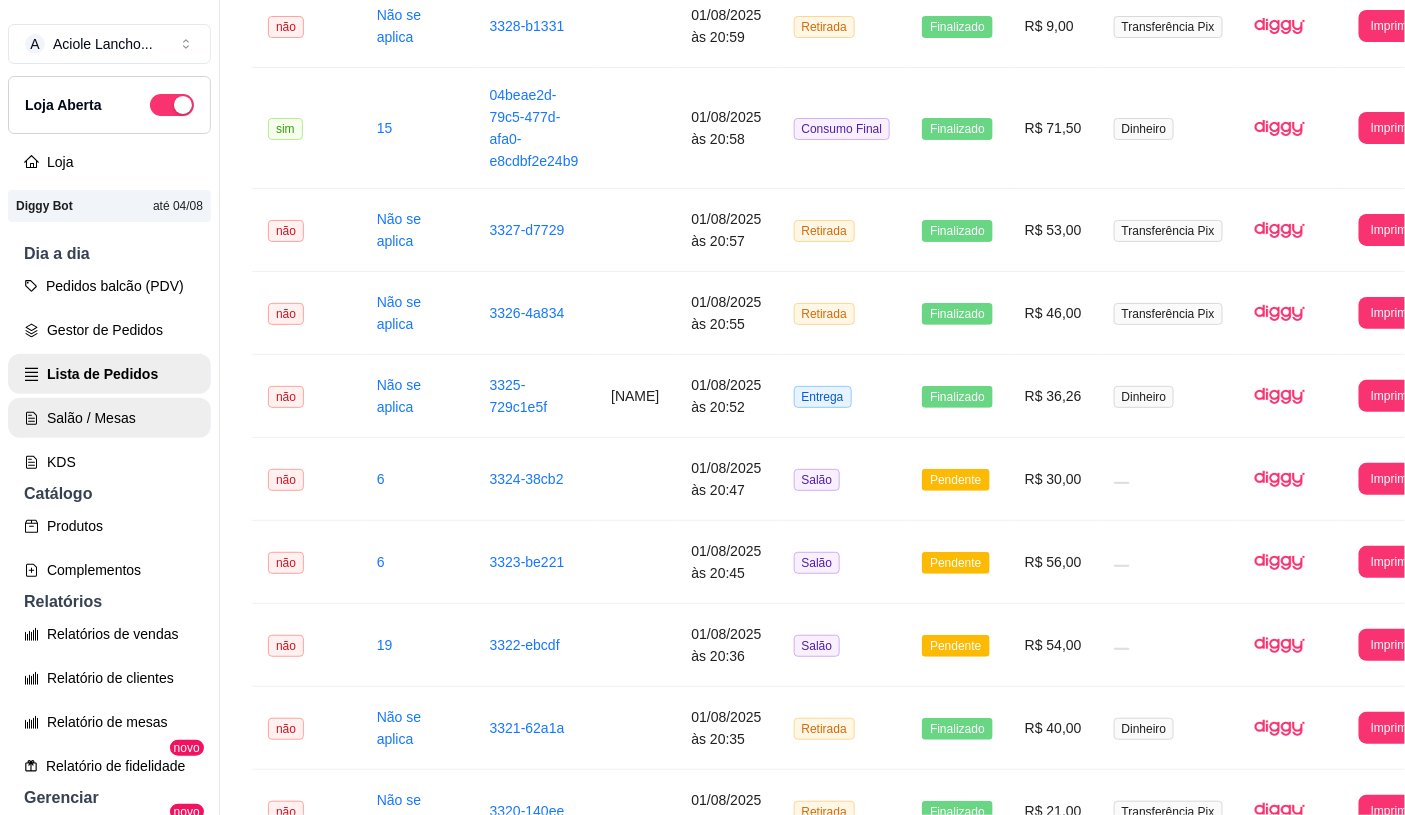 click on "Salão / Mesas" at bounding box center (109, 418) 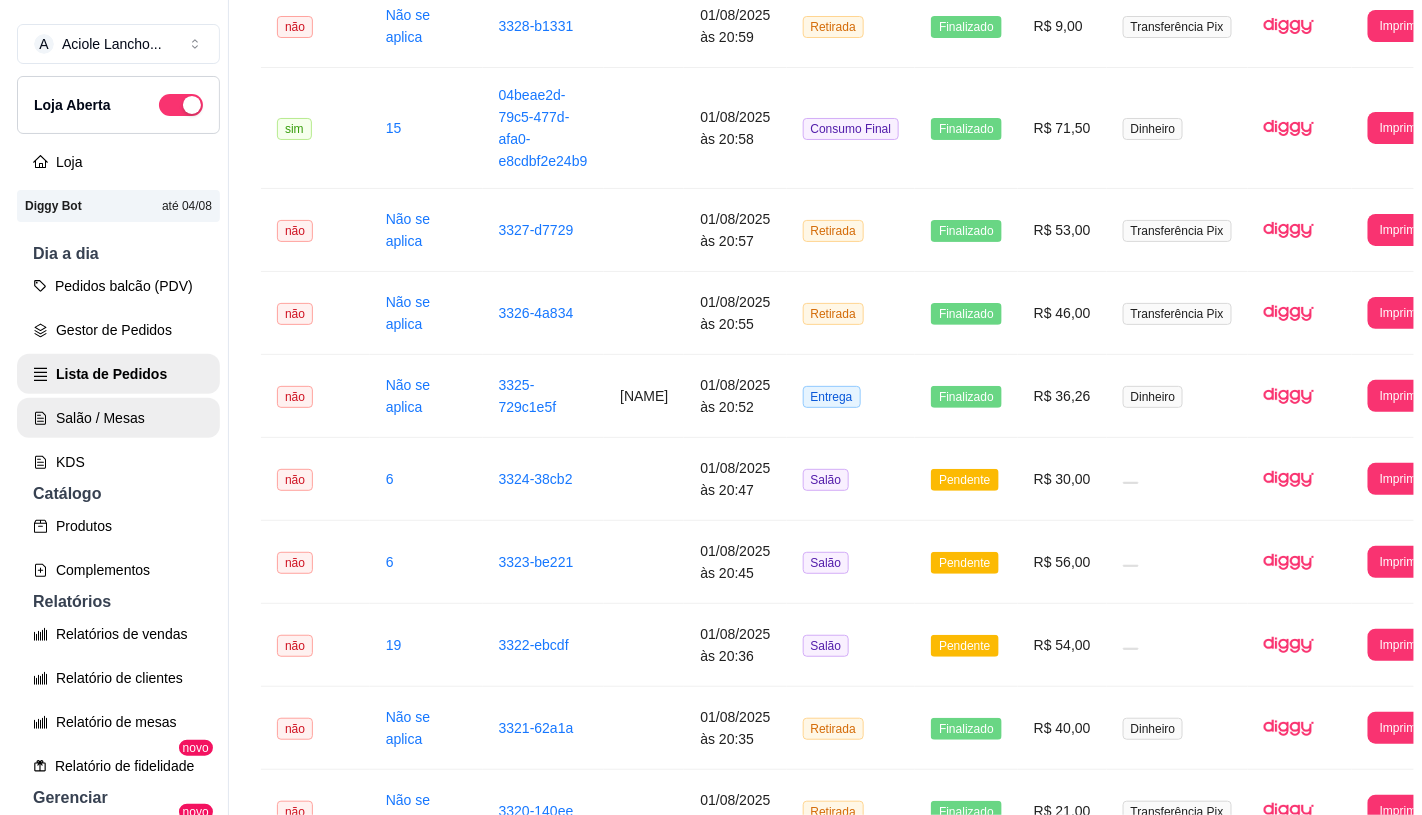 scroll, scrollTop: 0, scrollLeft: 0, axis: both 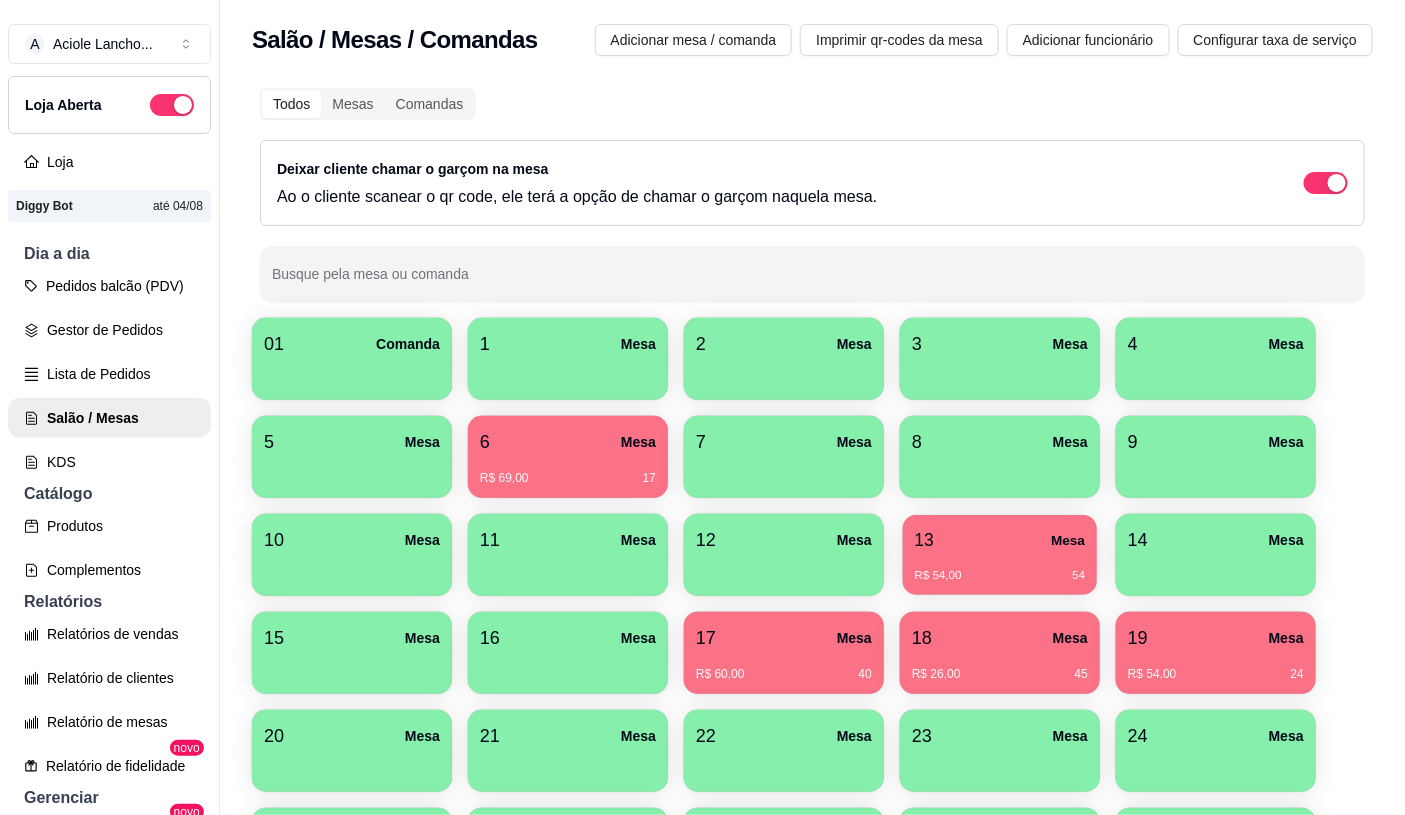click on "R$ 54,00 54" at bounding box center (1000, 576) 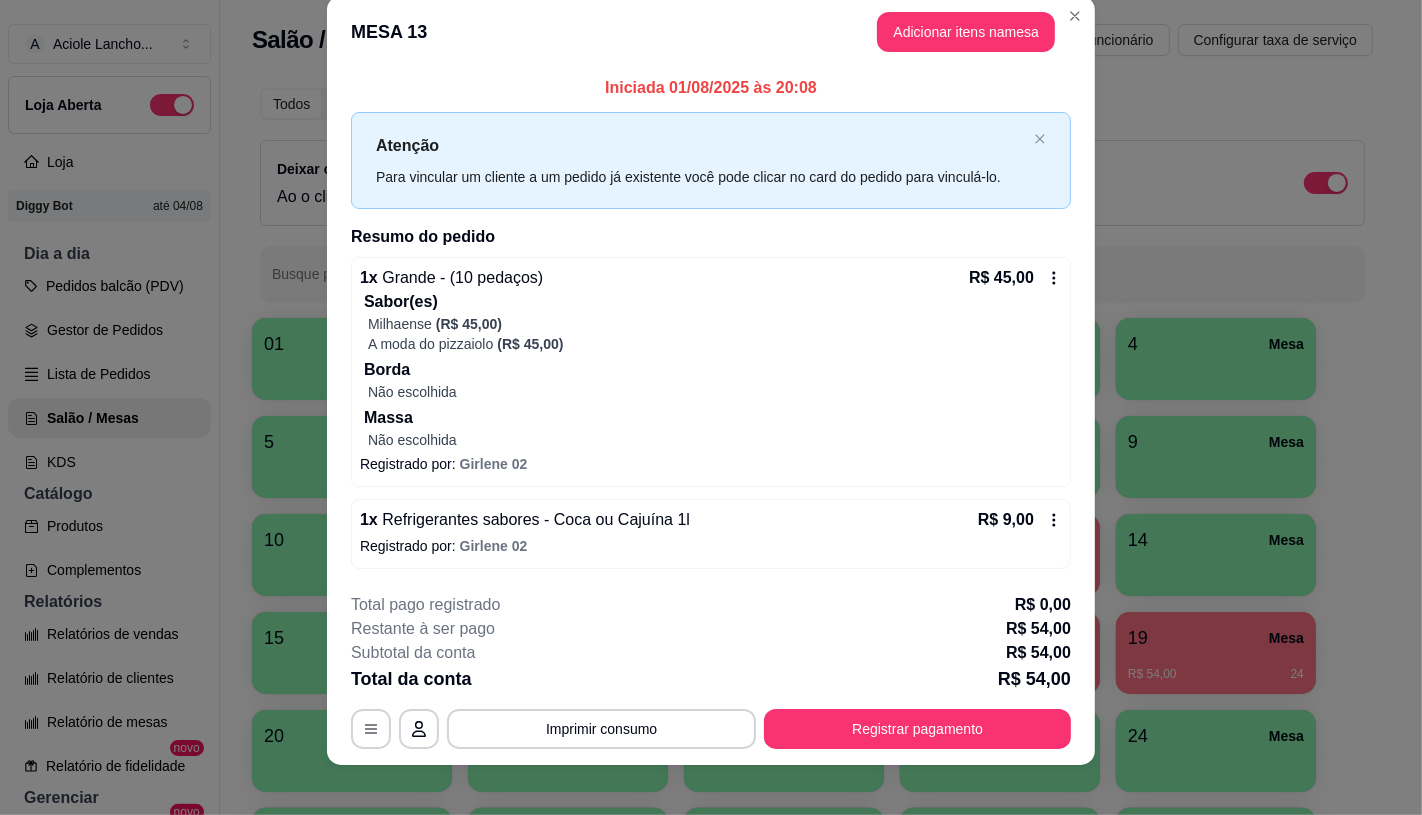 scroll, scrollTop: 41, scrollLeft: 0, axis: vertical 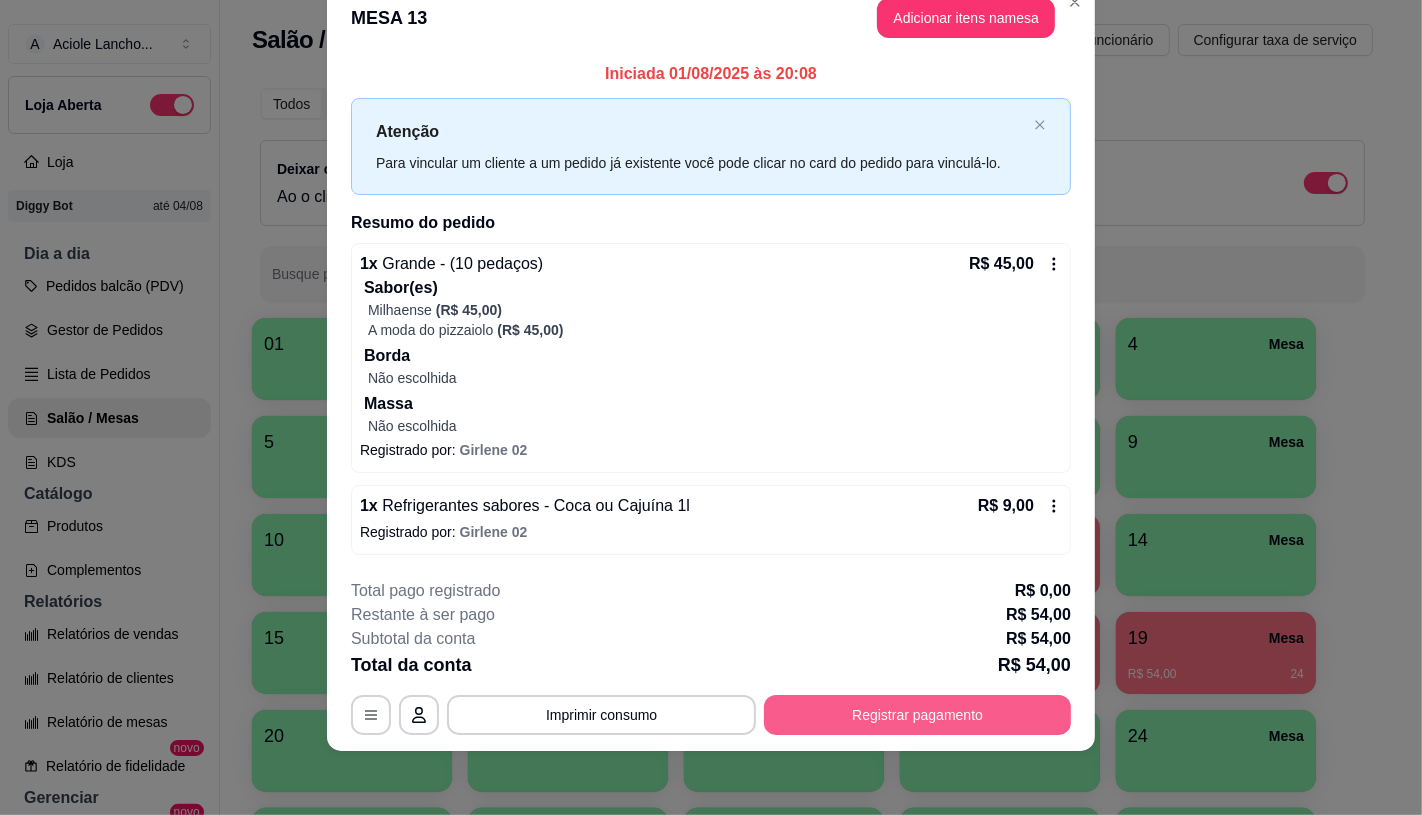 click on "Registrar pagamento" at bounding box center (917, 715) 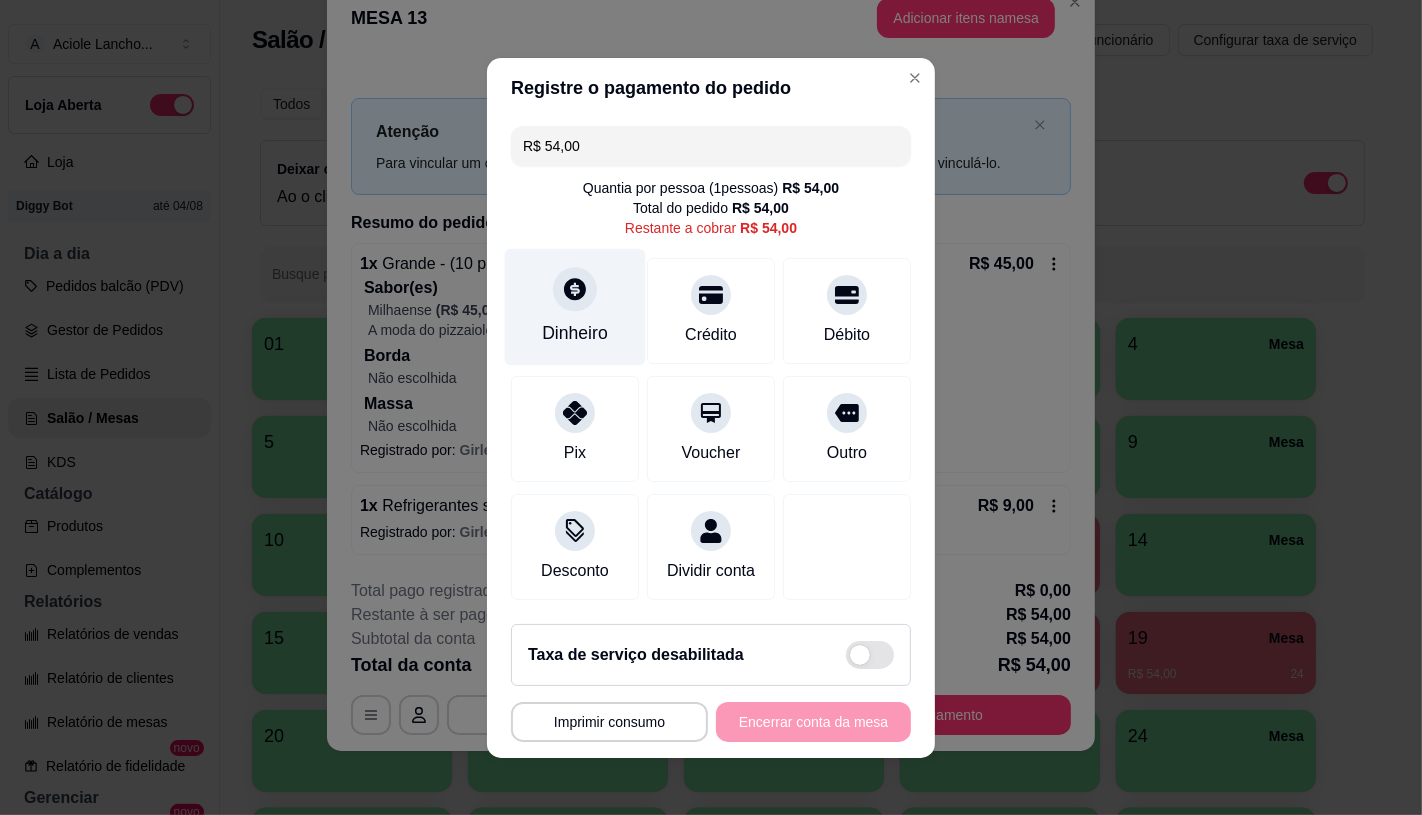 click on "Dinheiro" at bounding box center (575, 333) 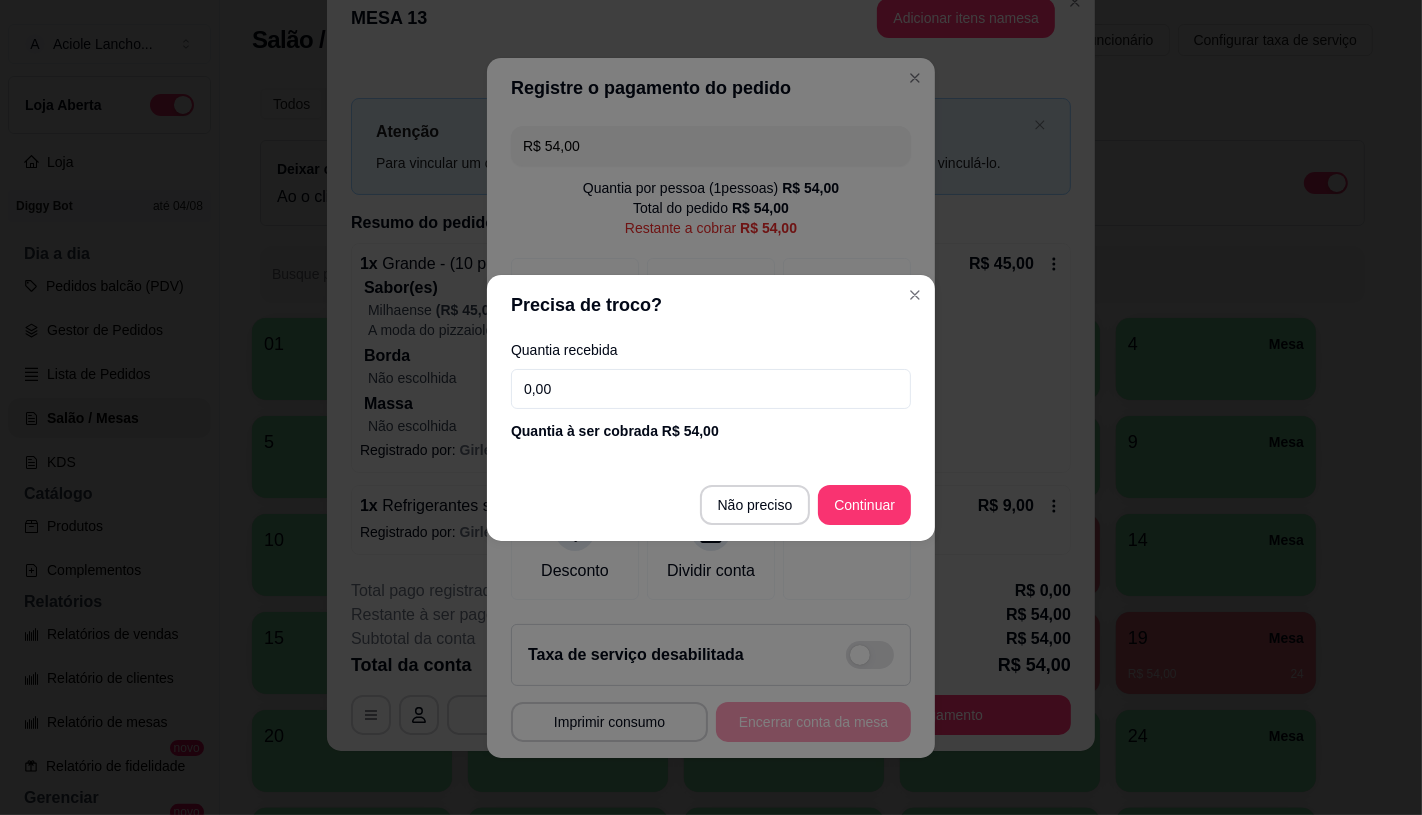 click on "0,00" at bounding box center (711, 389) 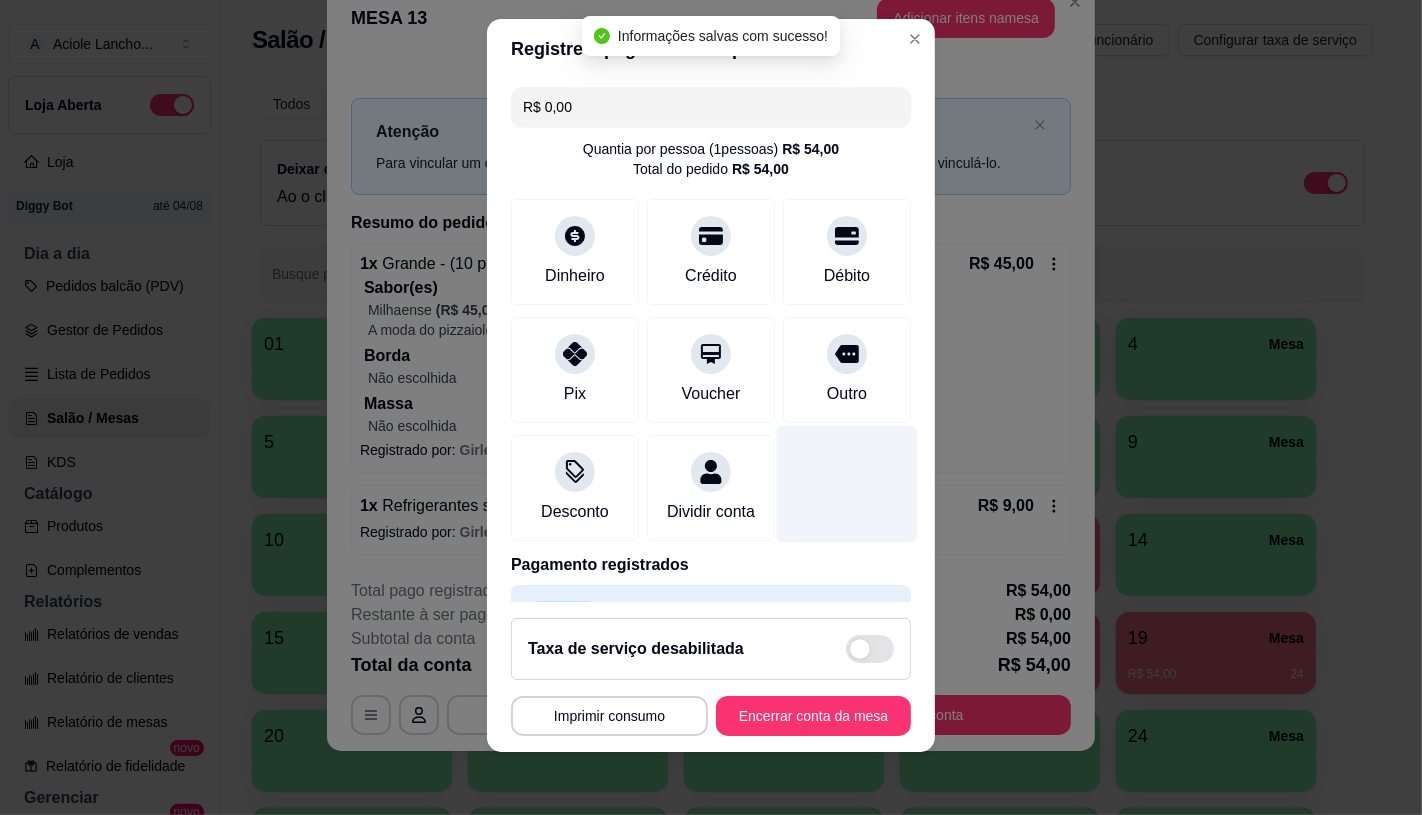 scroll, scrollTop: 23, scrollLeft: 0, axis: vertical 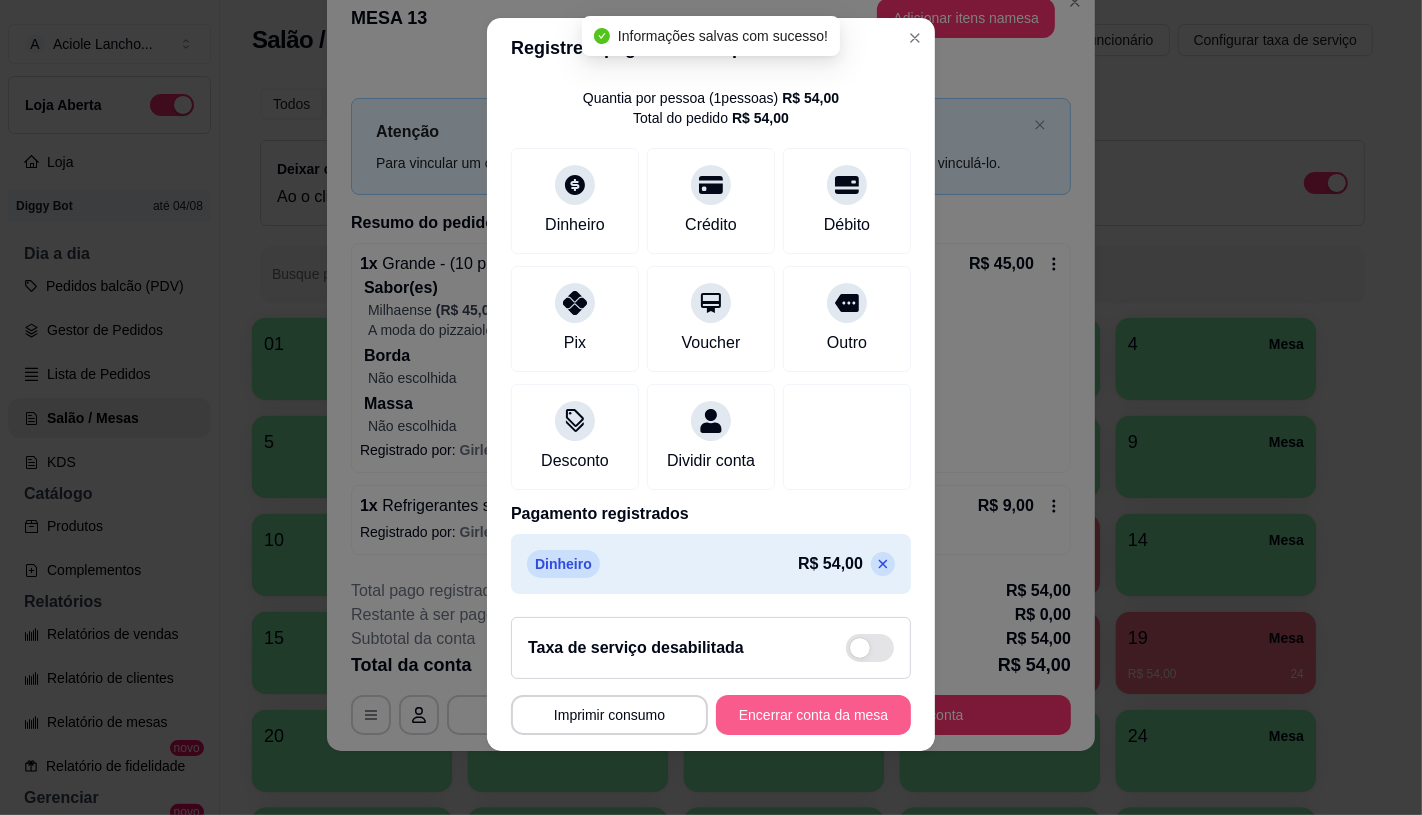 click on "Encerrar conta da mesa" at bounding box center (813, 715) 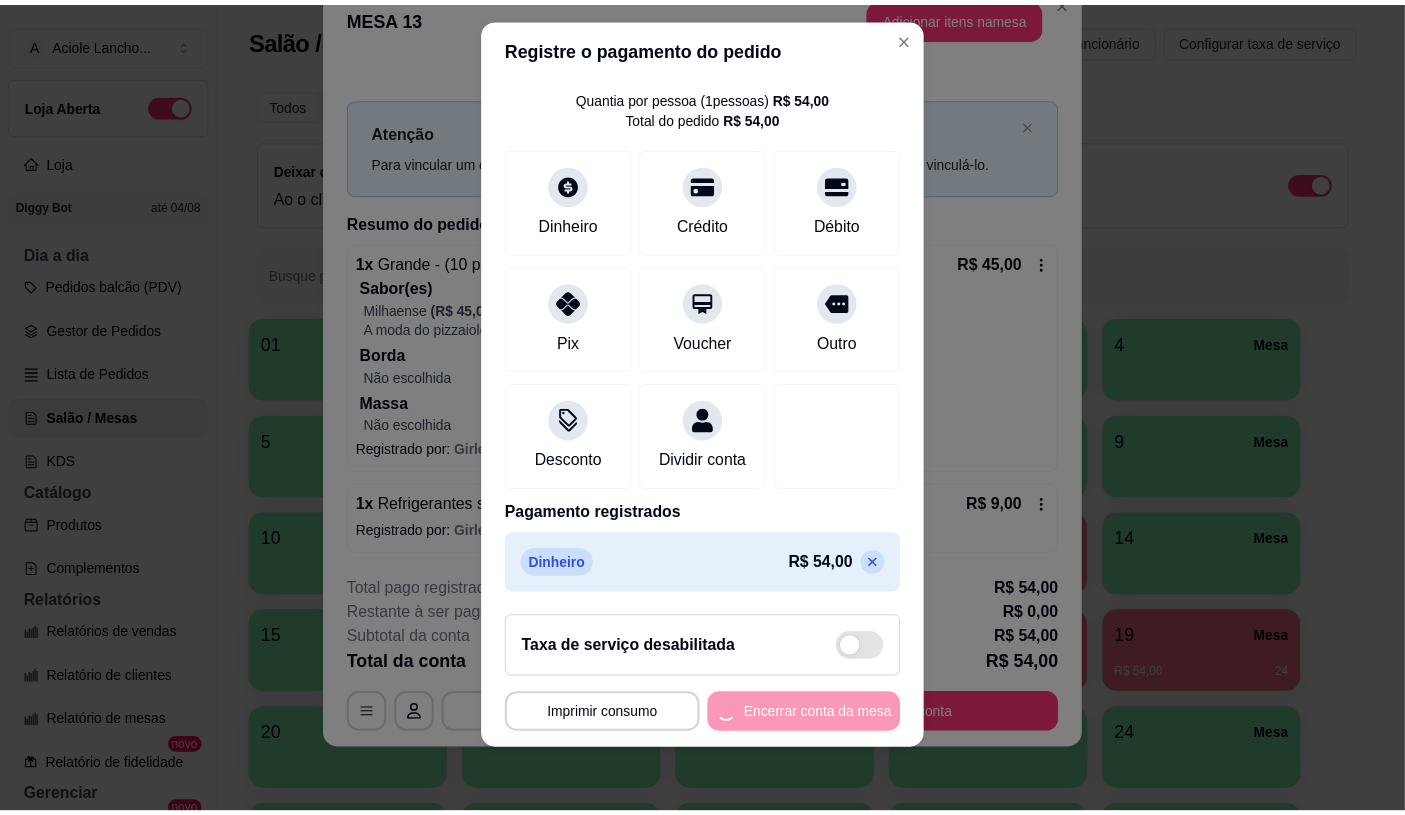 scroll, scrollTop: 0, scrollLeft: 0, axis: both 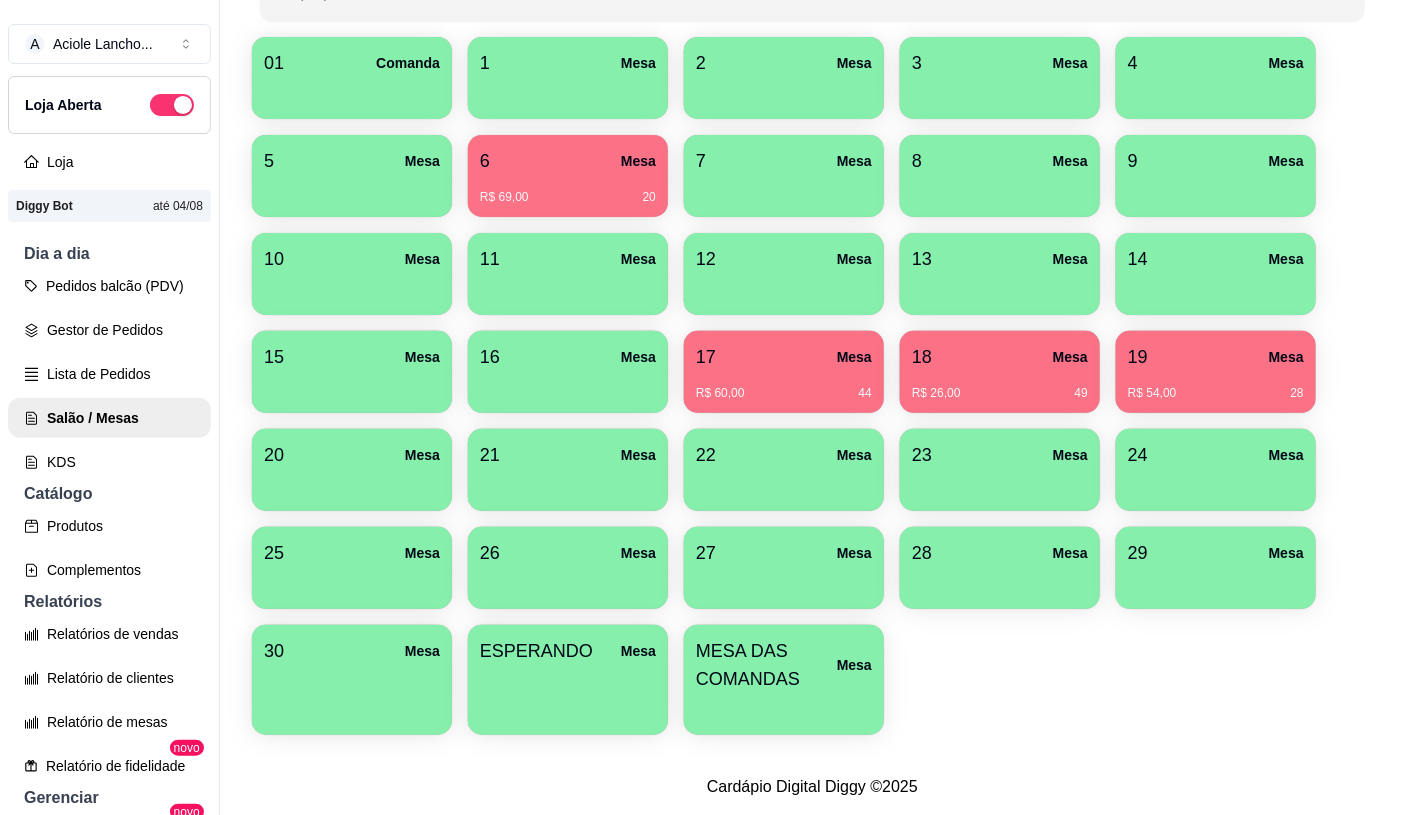 click at bounding box center (784, 708) 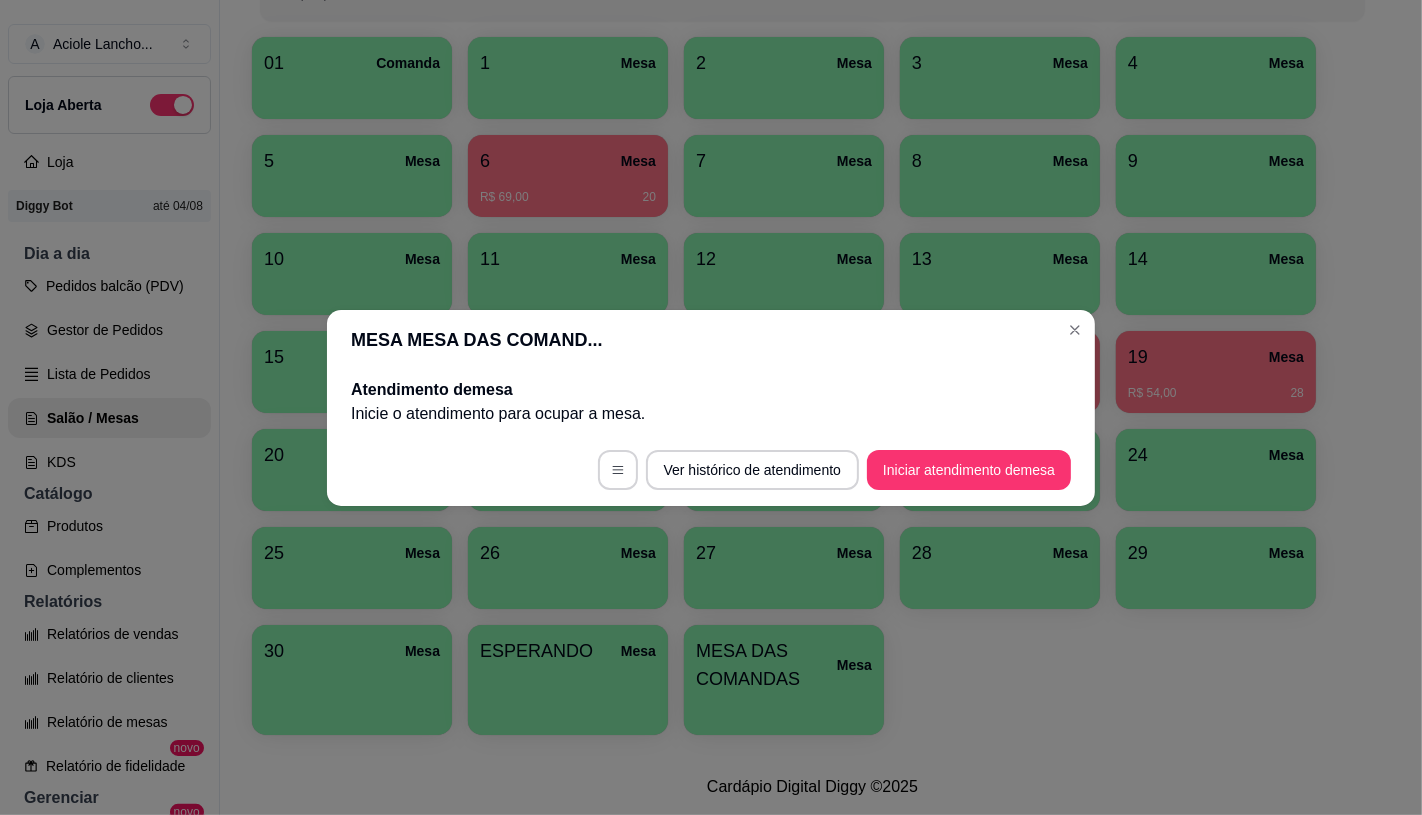 click on "Ver histórico de atendimento Iniciar atendimento de  mesa" at bounding box center [711, 470] 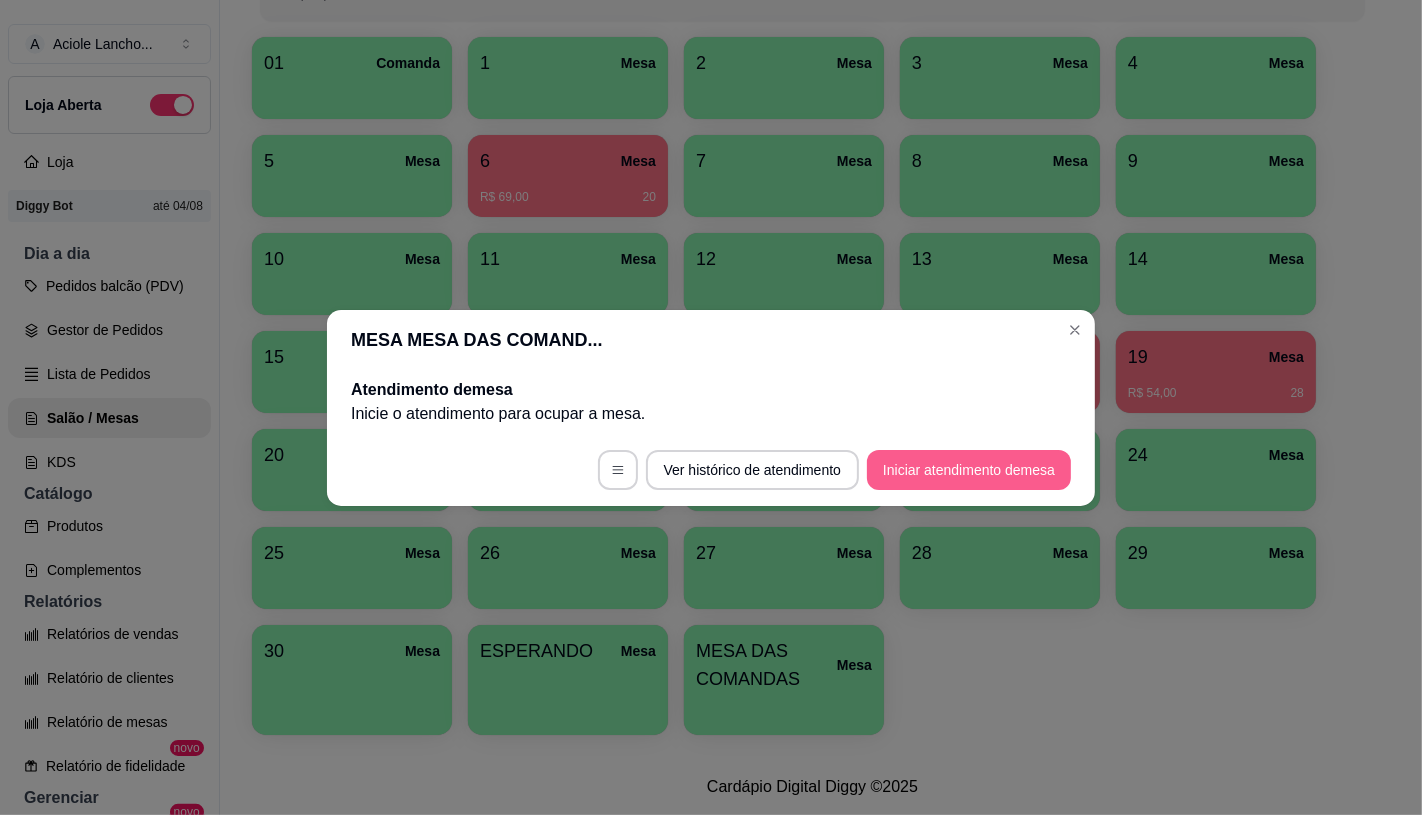 click on "Iniciar atendimento de  mesa" at bounding box center [969, 470] 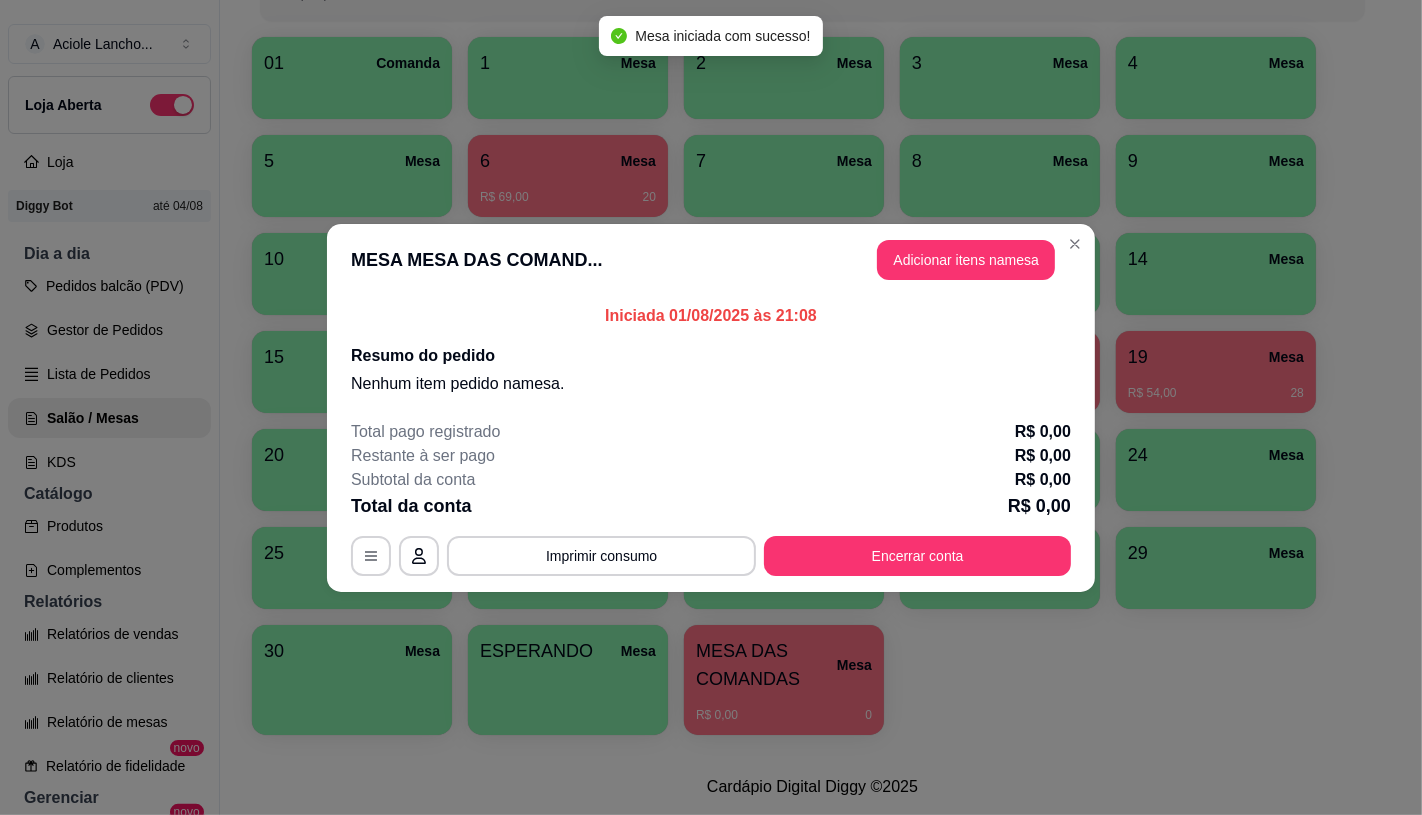 click on "MESA MESA DAS COMAND... Adicionar itens na  mesa" at bounding box center (711, 260) 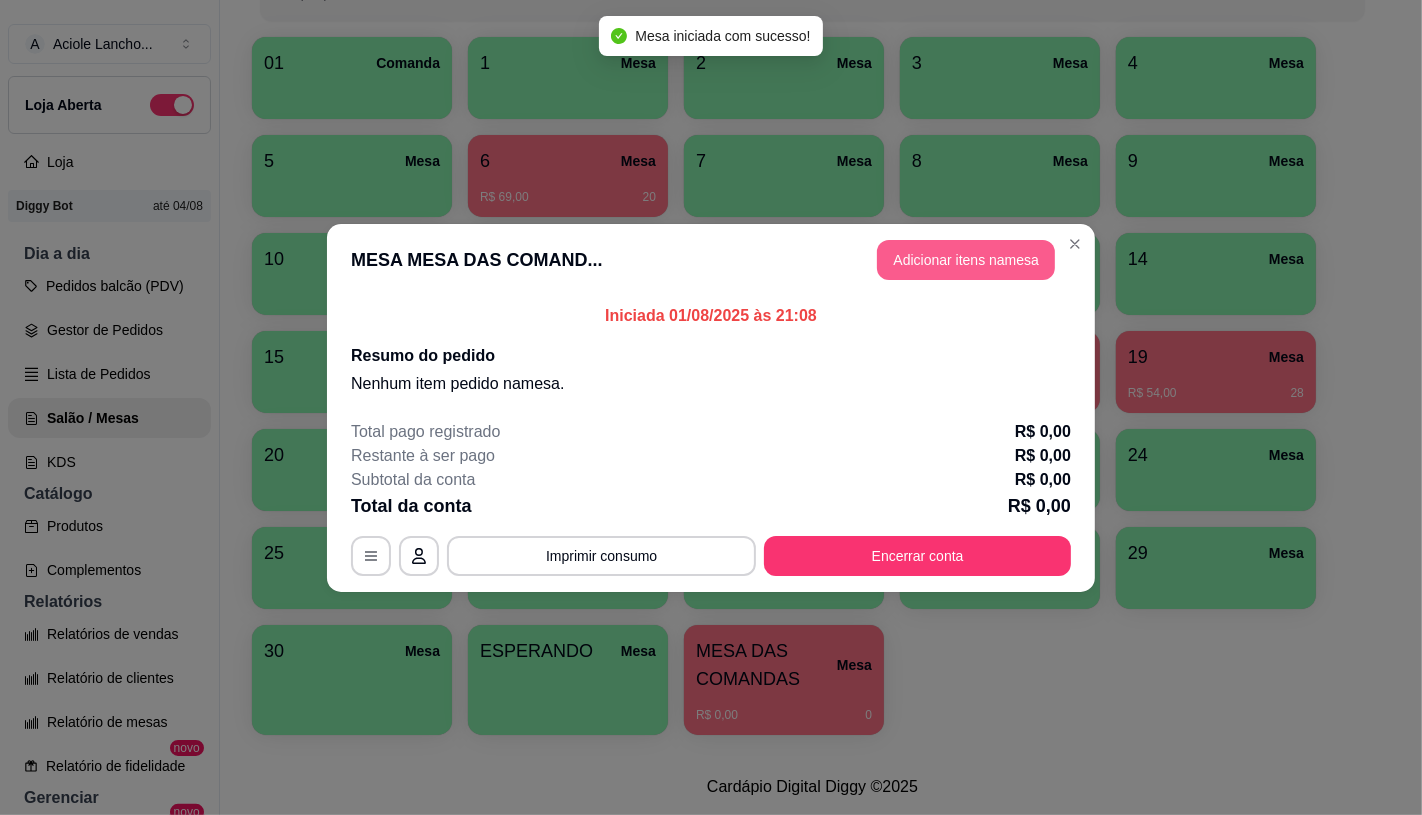 click on "Adicionar itens na  mesa" at bounding box center [966, 260] 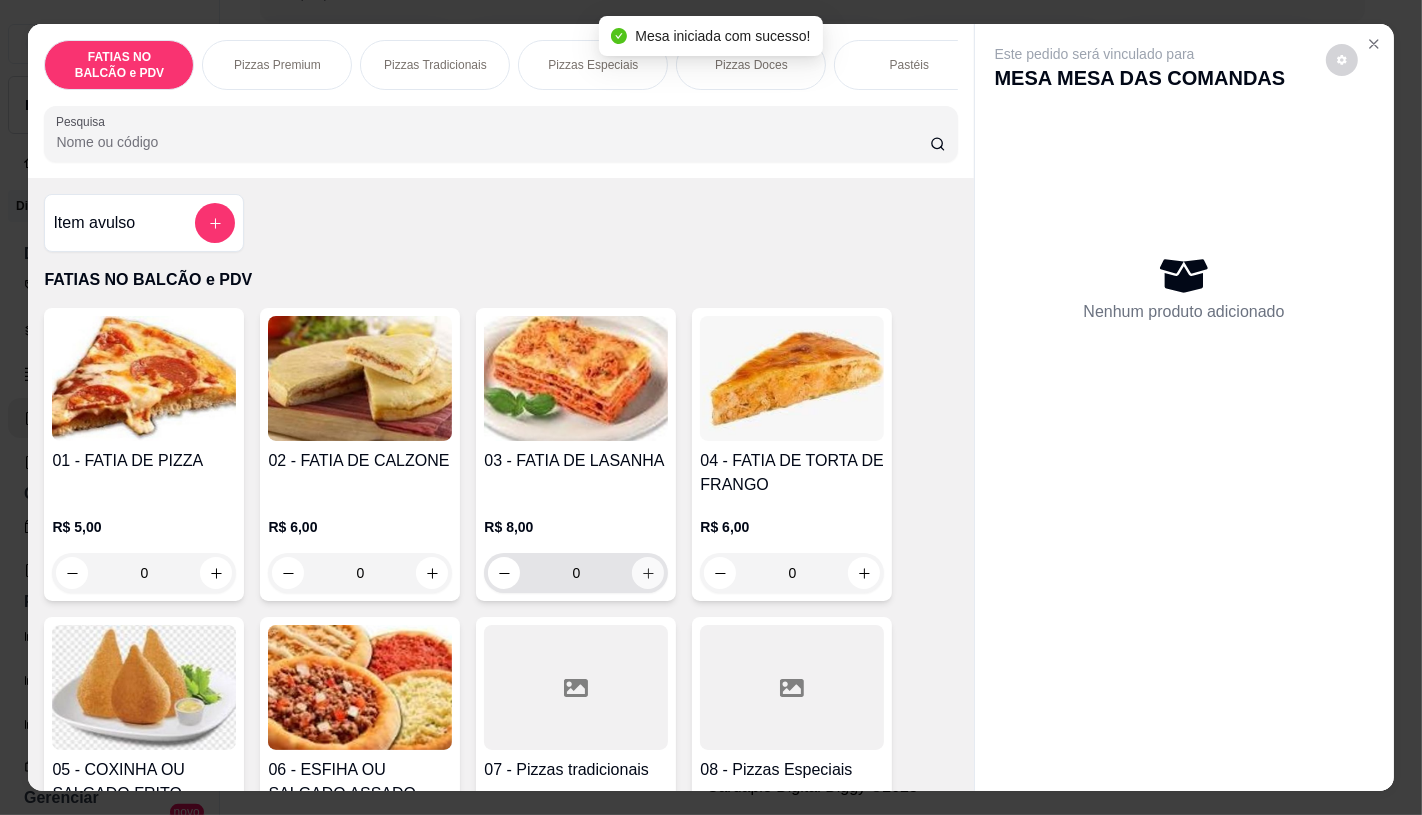 click at bounding box center [648, 573] 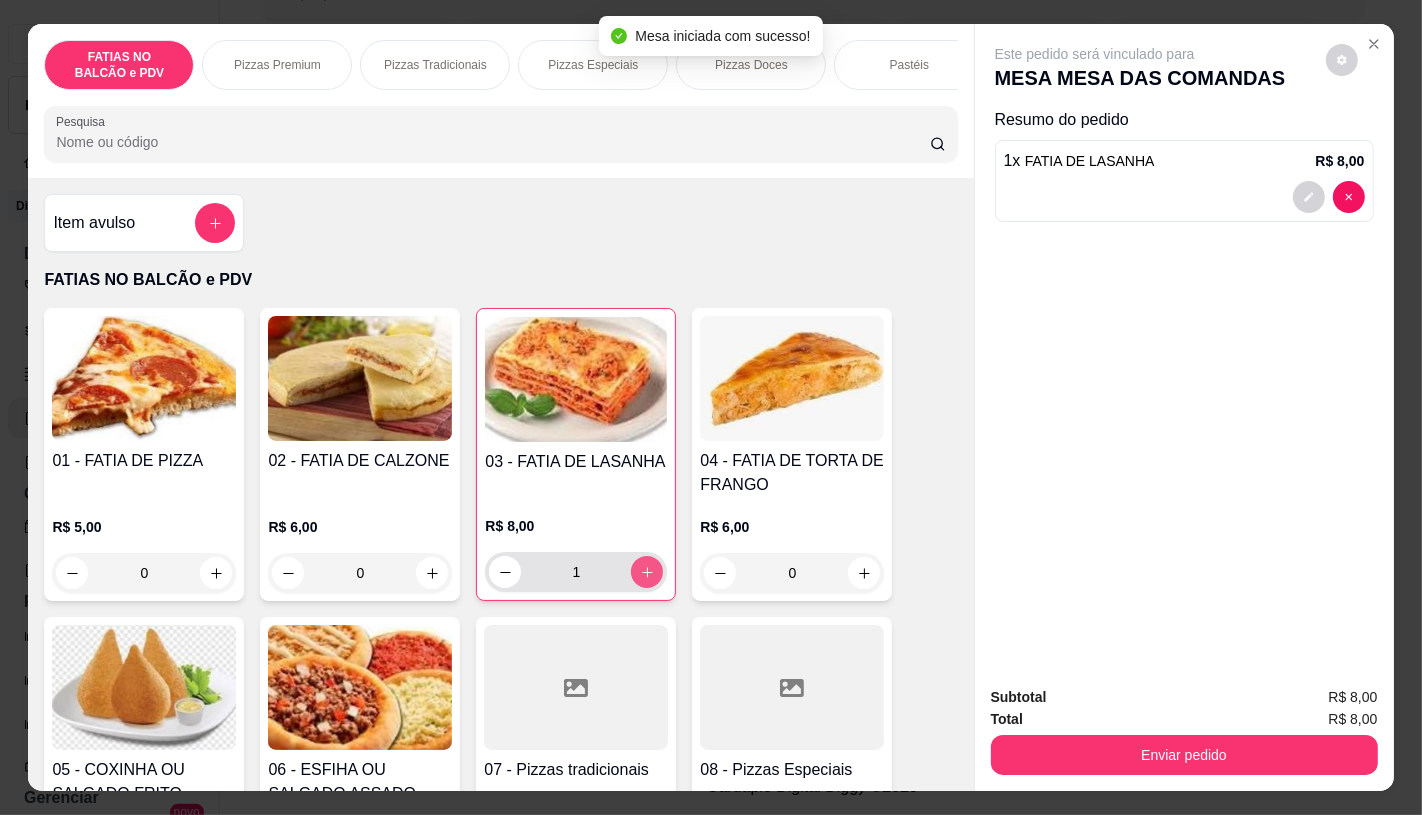 click at bounding box center [647, 572] 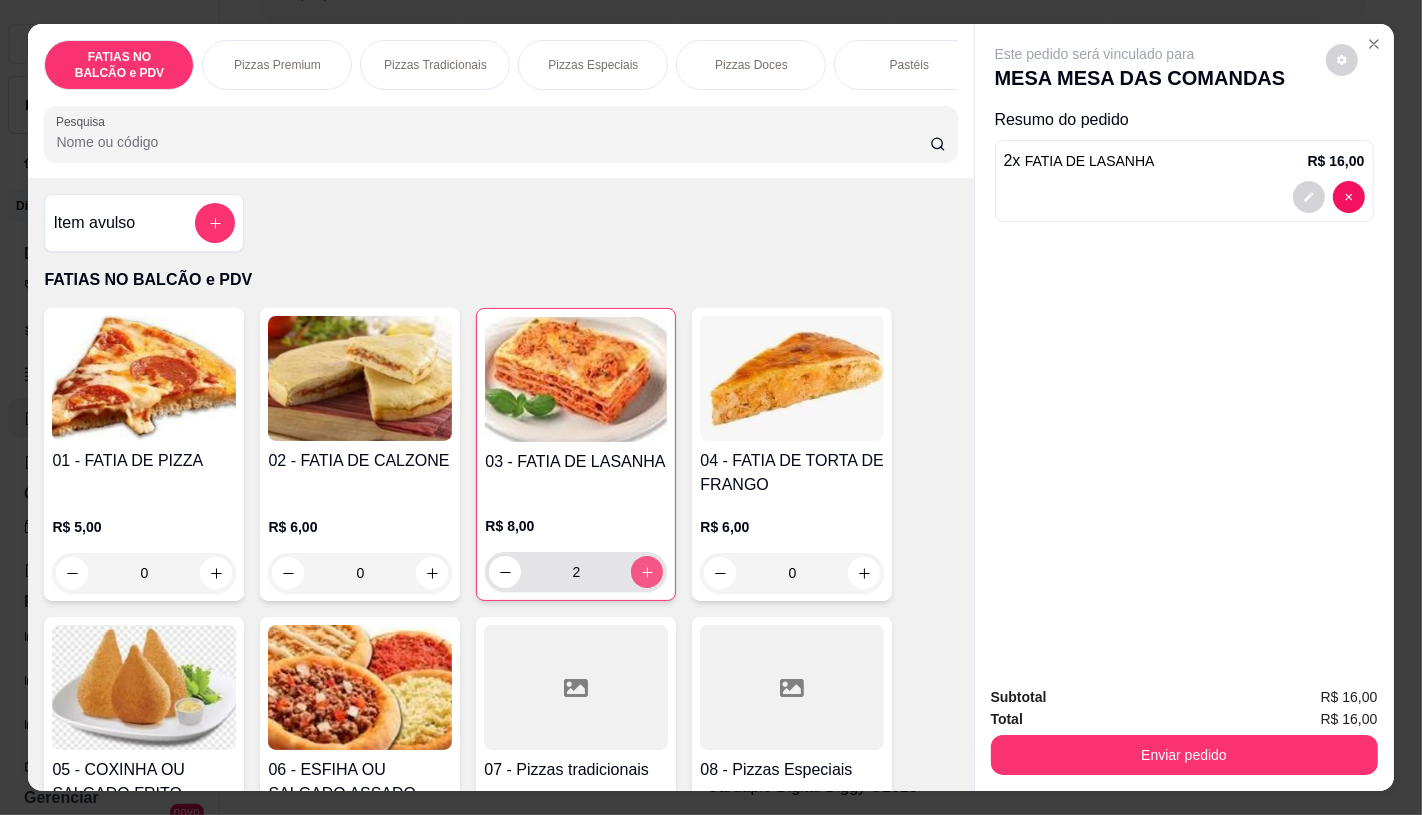 click at bounding box center [647, 572] 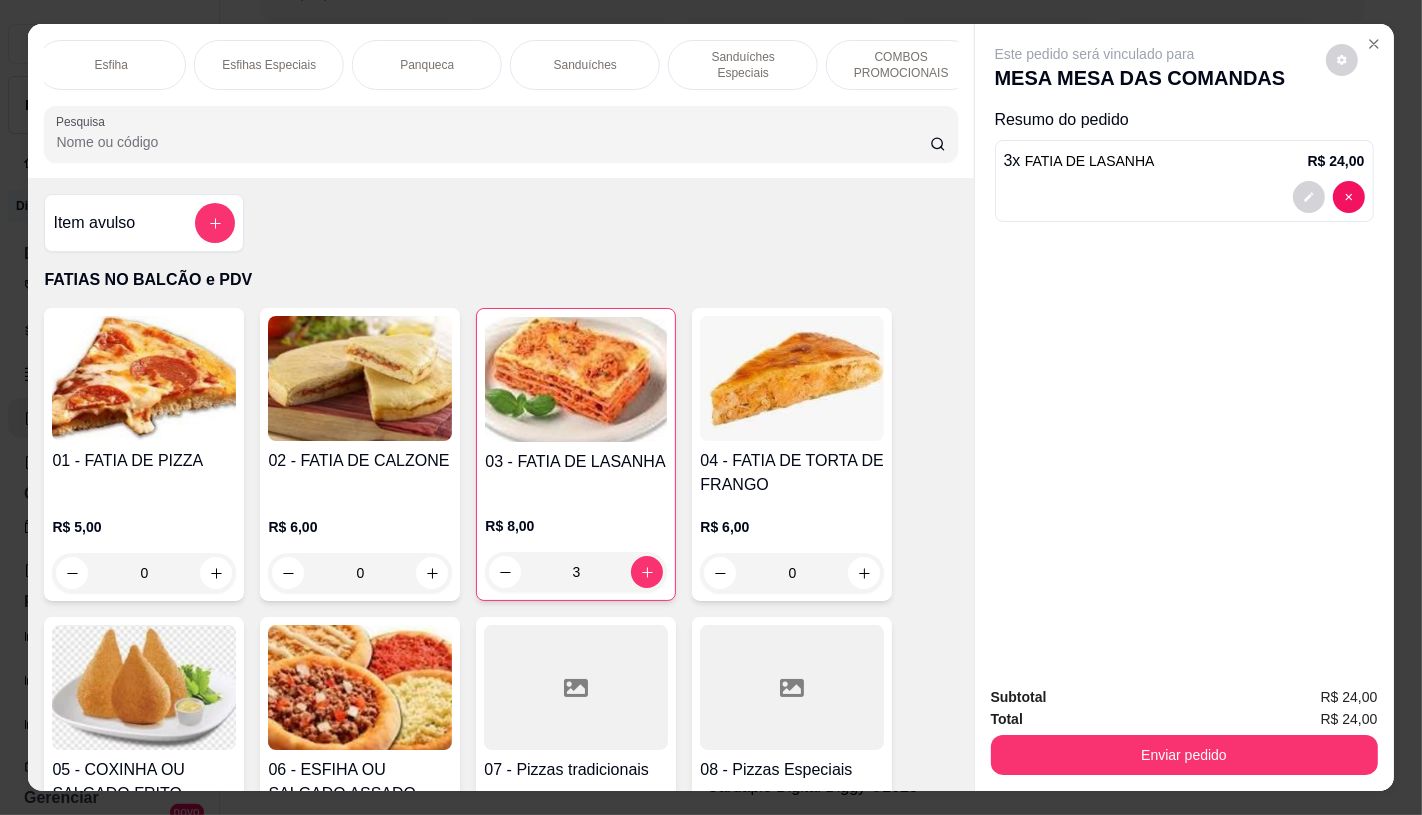 scroll, scrollTop: 0, scrollLeft: 2080, axis: horizontal 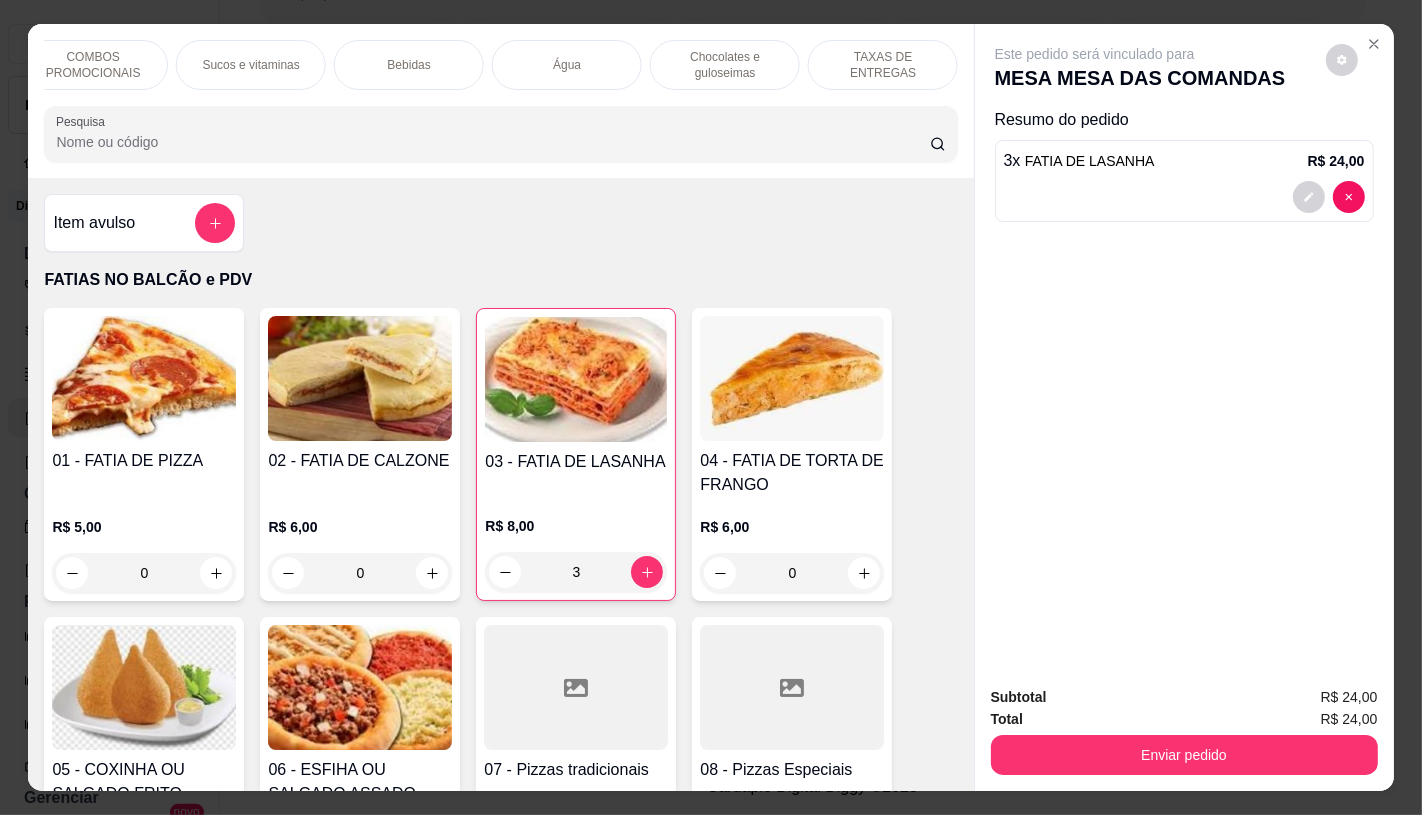 click on "TAXAS DE ENTREGAS" at bounding box center [883, 65] 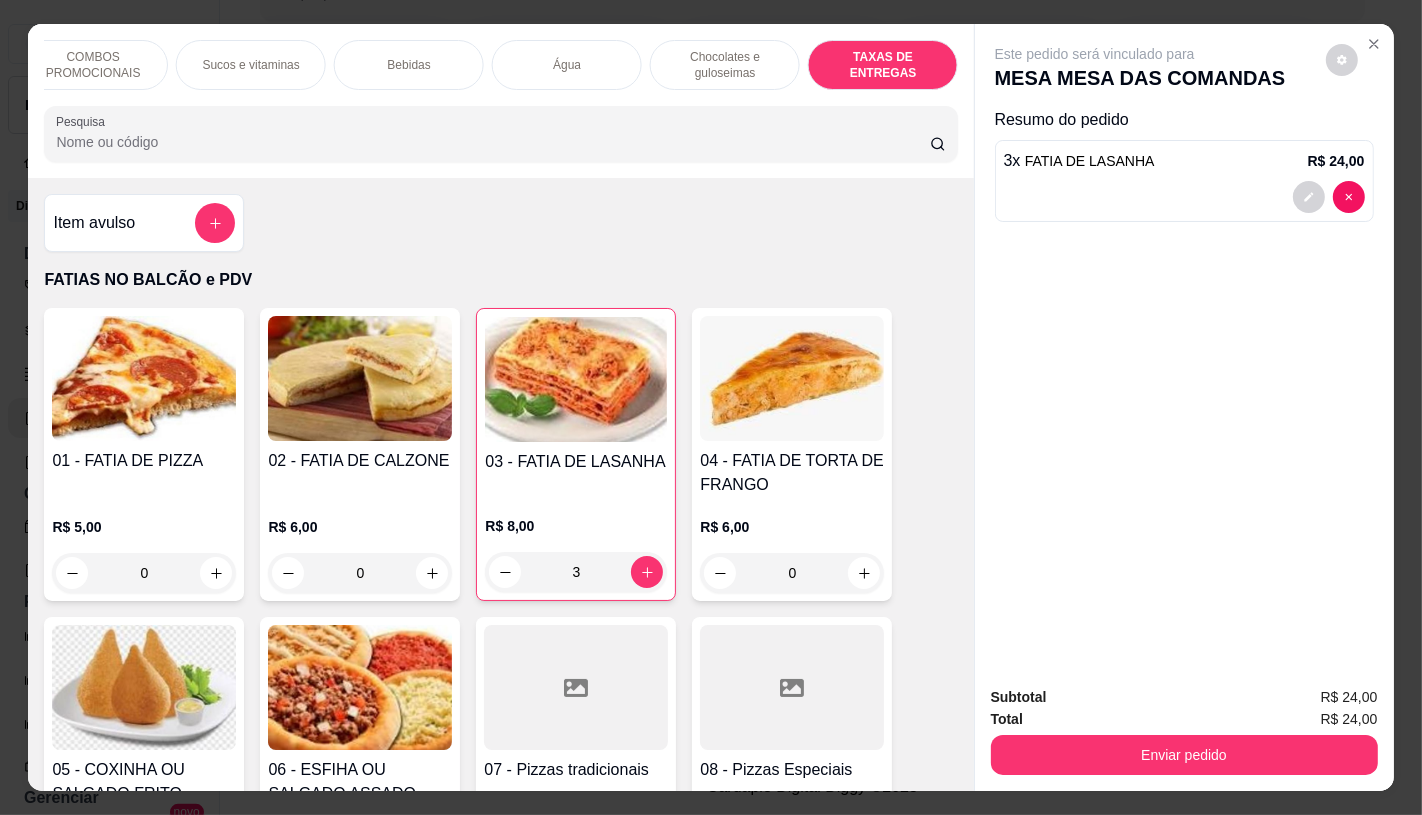 scroll, scrollTop: 13373, scrollLeft: 0, axis: vertical 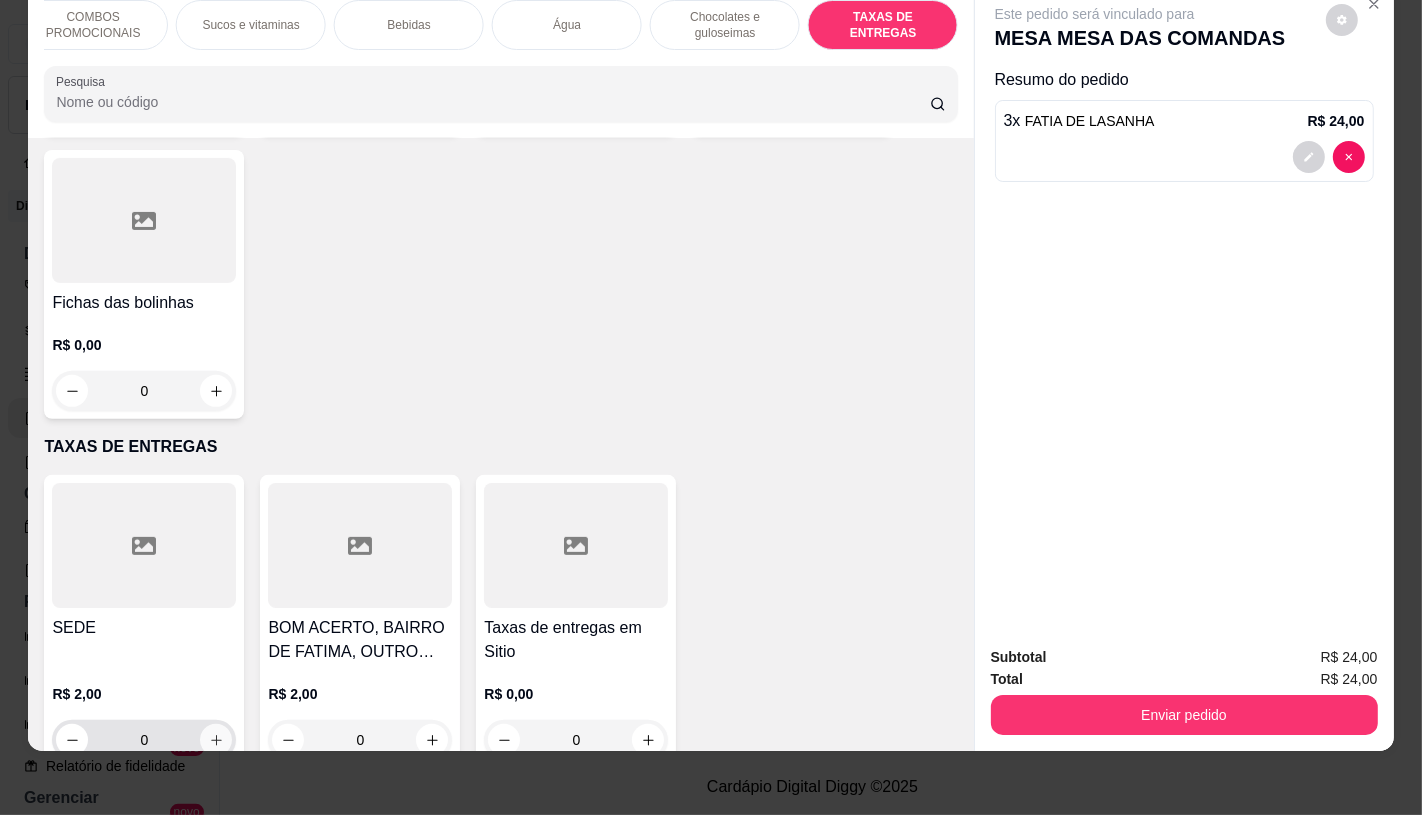 click 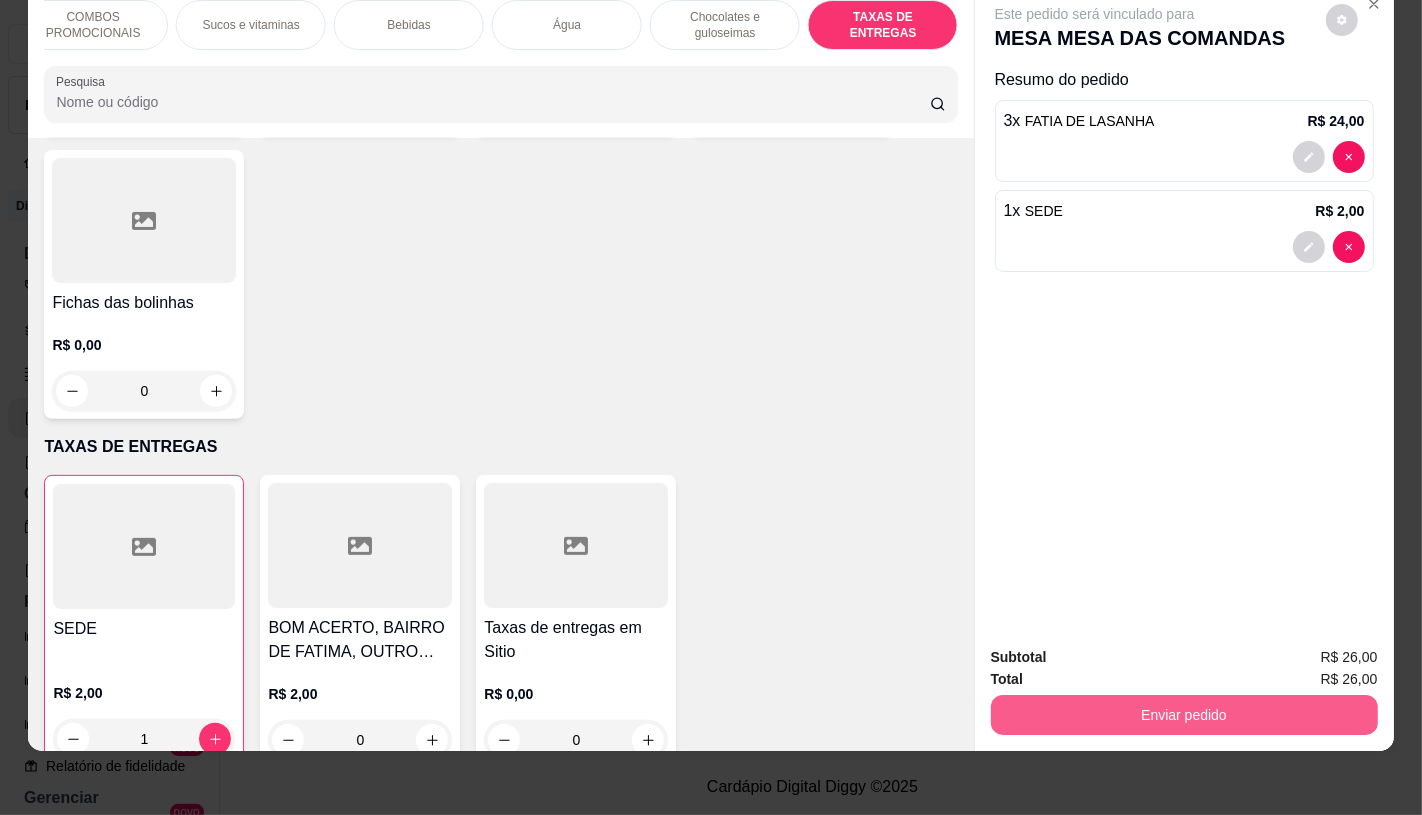 click on "Enviar pedido" at bounding box center [1184, 715] 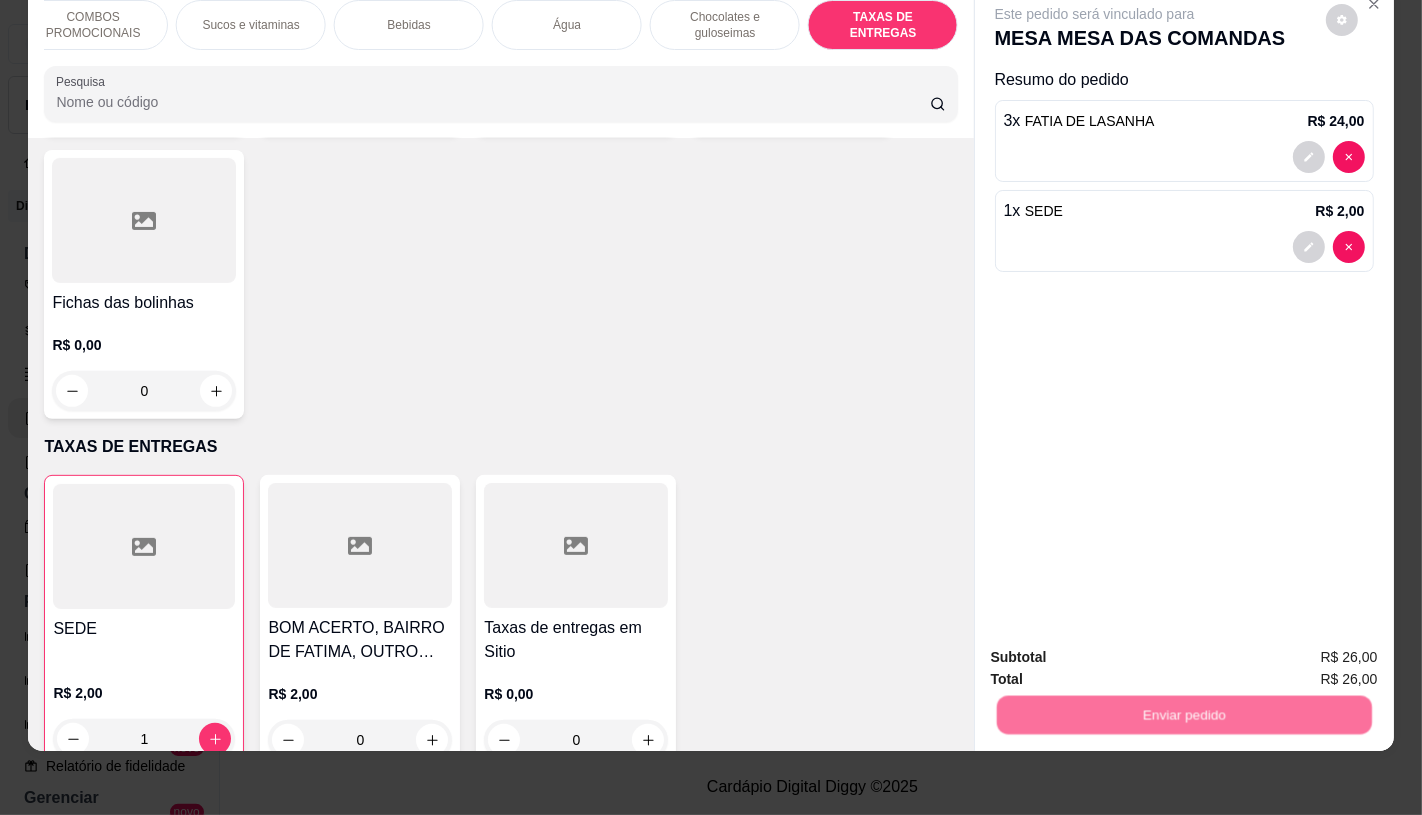 click on "Não registrar e enviar pedido" at bounding box center (1117, 649) 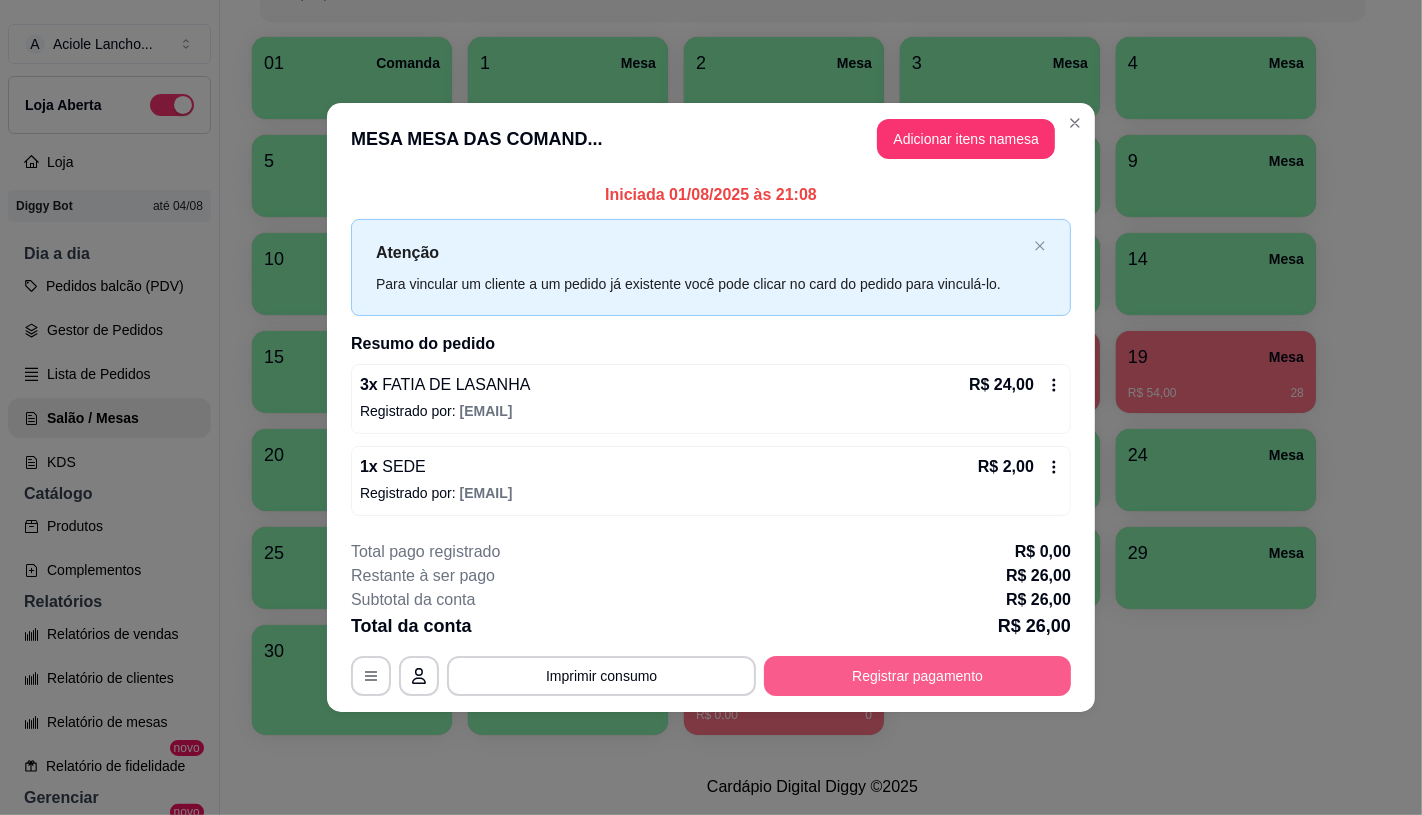 click on "Registrar pagamento" at bounding box center (917, 676) 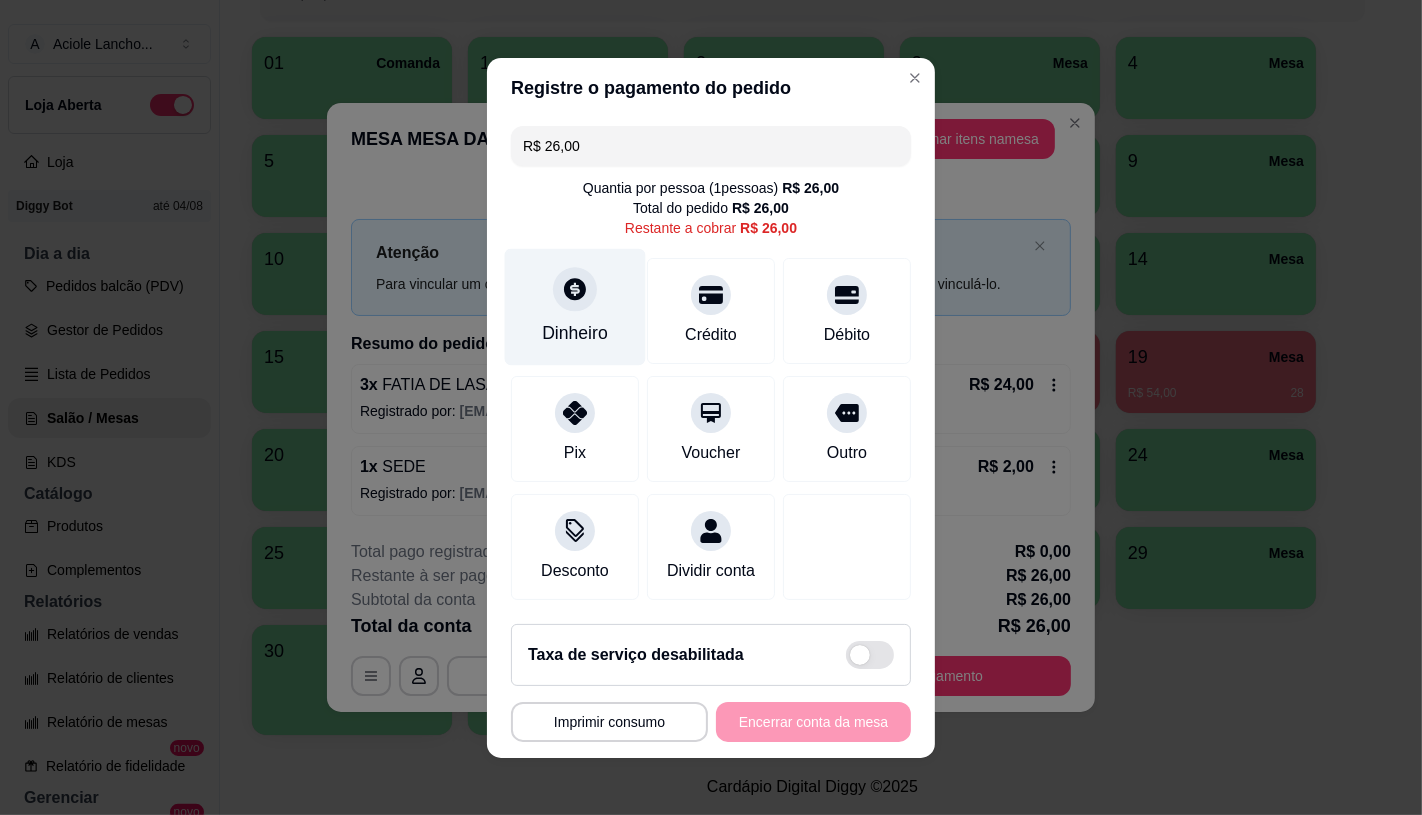 click on "Dinheiro" at bounding box center (575, 333) 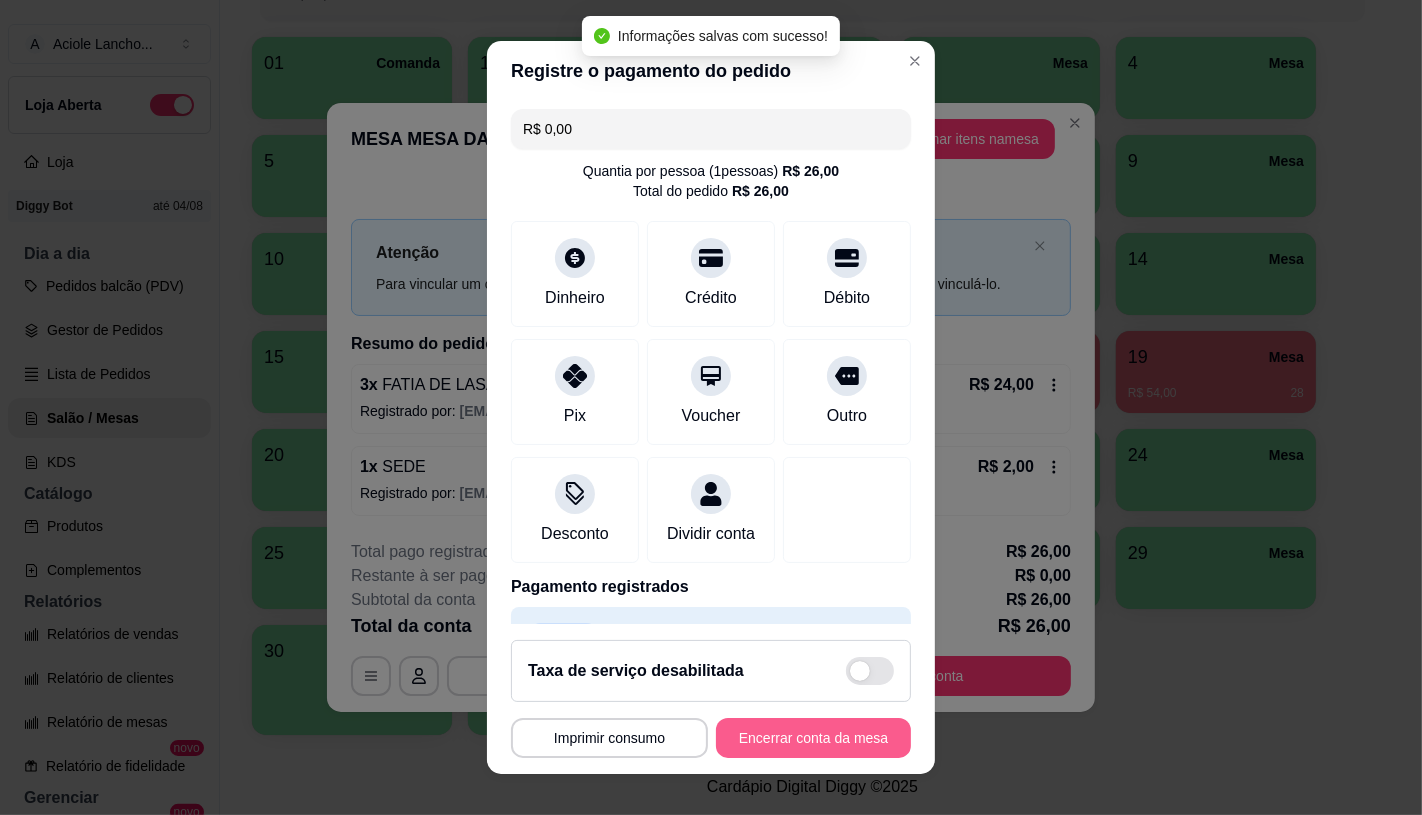 click on "Encerrar conta da mesa" at bounding box center [813, 738] 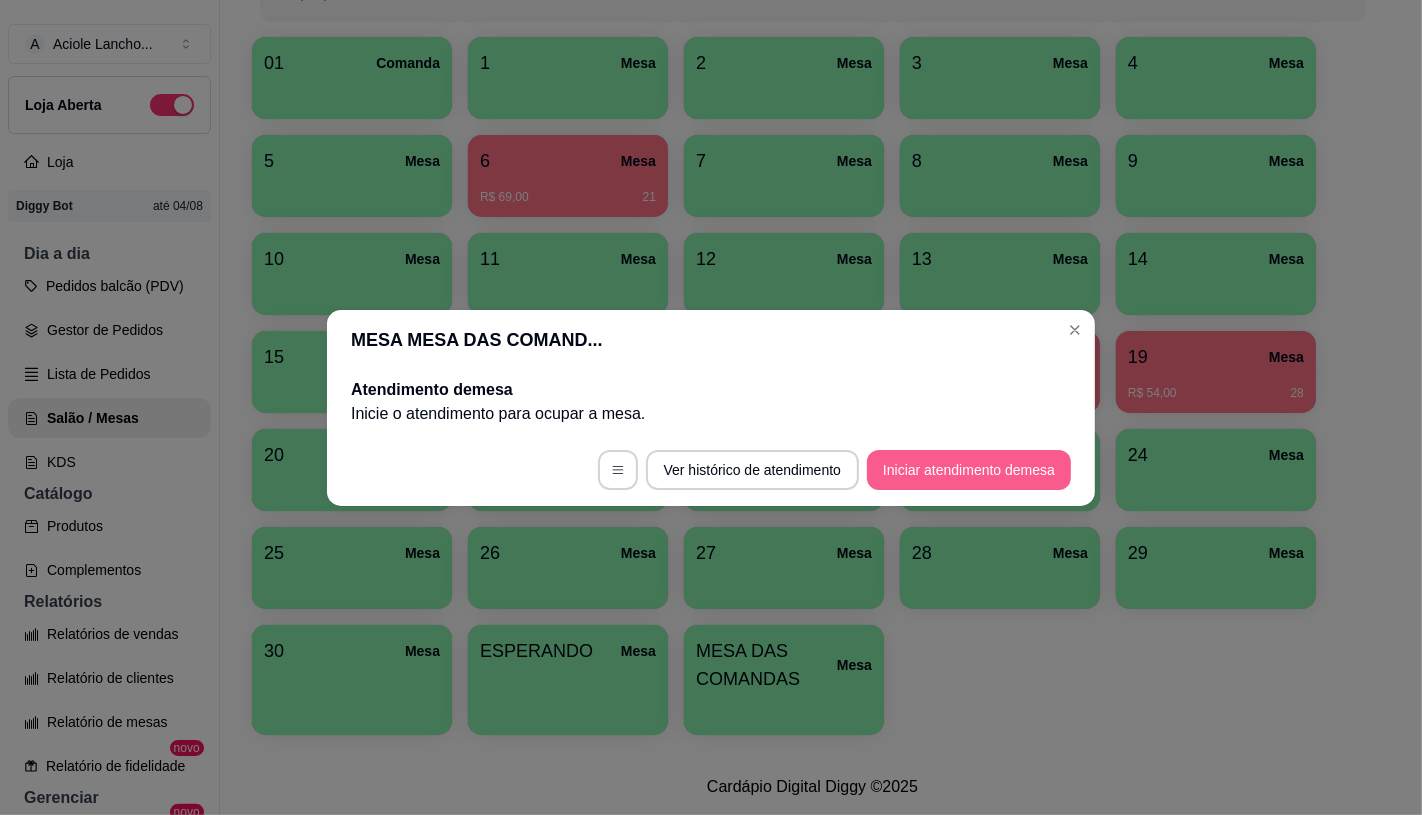 click on "Iniciar atendimento de  mesa" at bounding box center (969, 470) 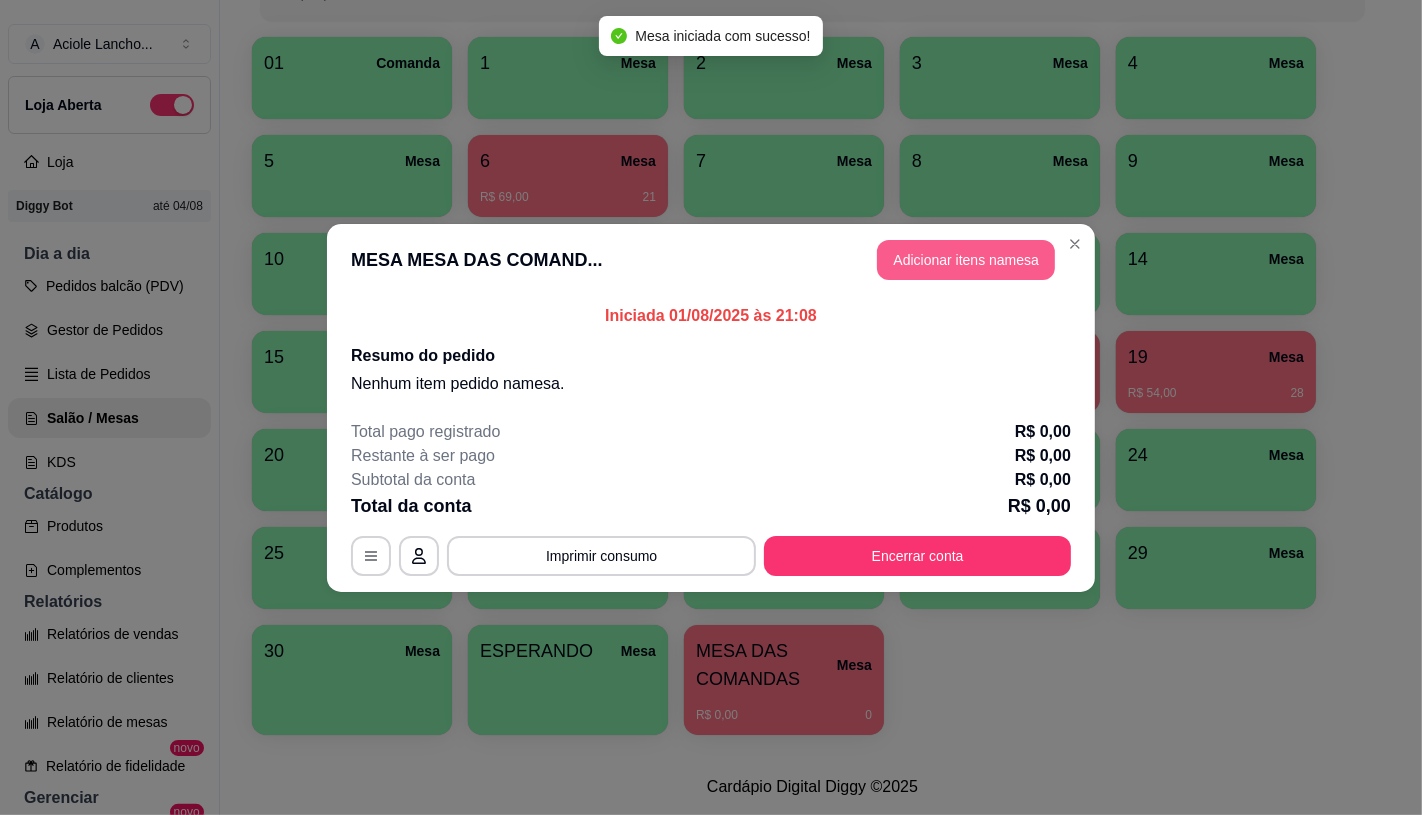 click on "Adicionar itens na  mesa" at bounding box center (966, 260) 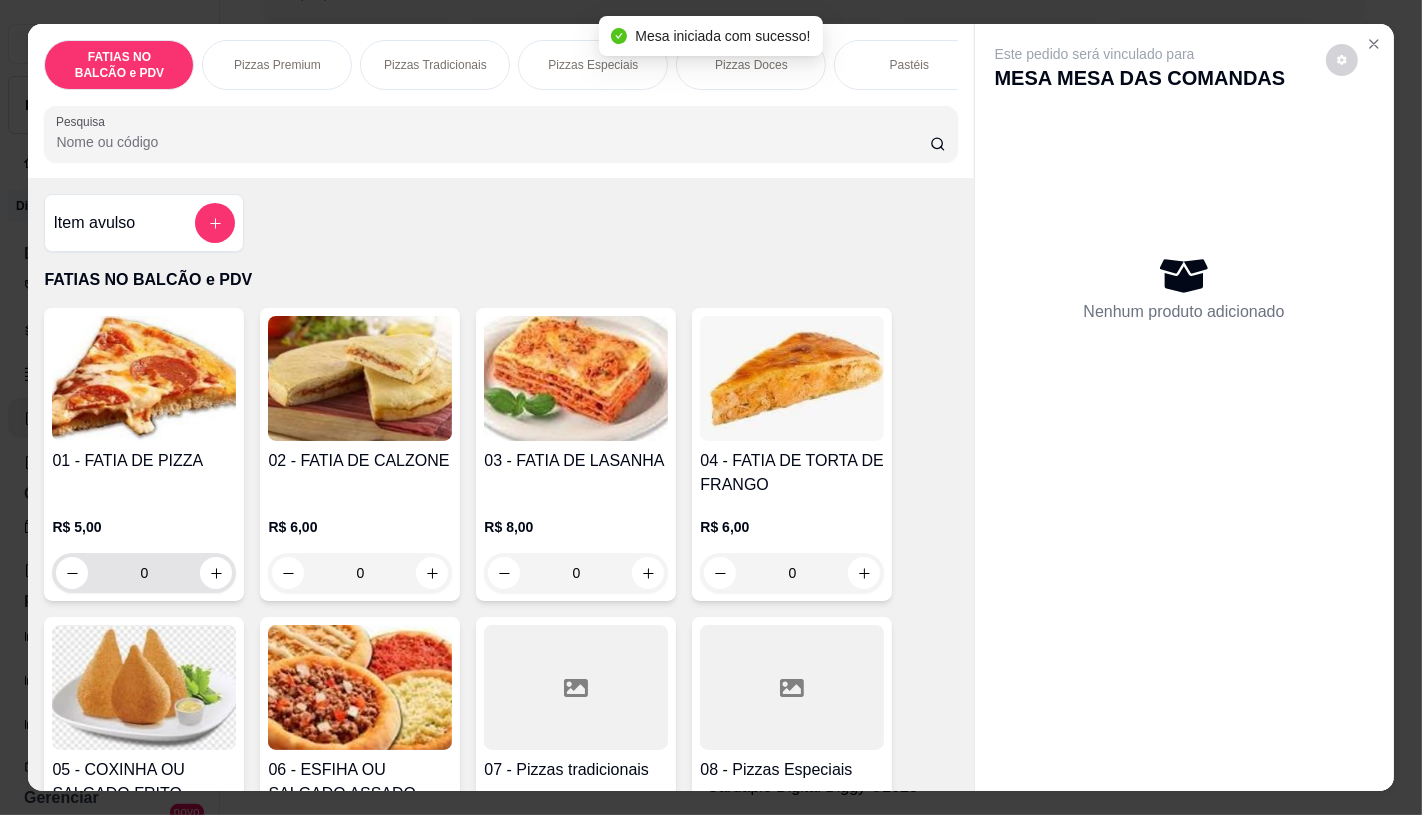 click on "0" at bounding box center [144, 573] 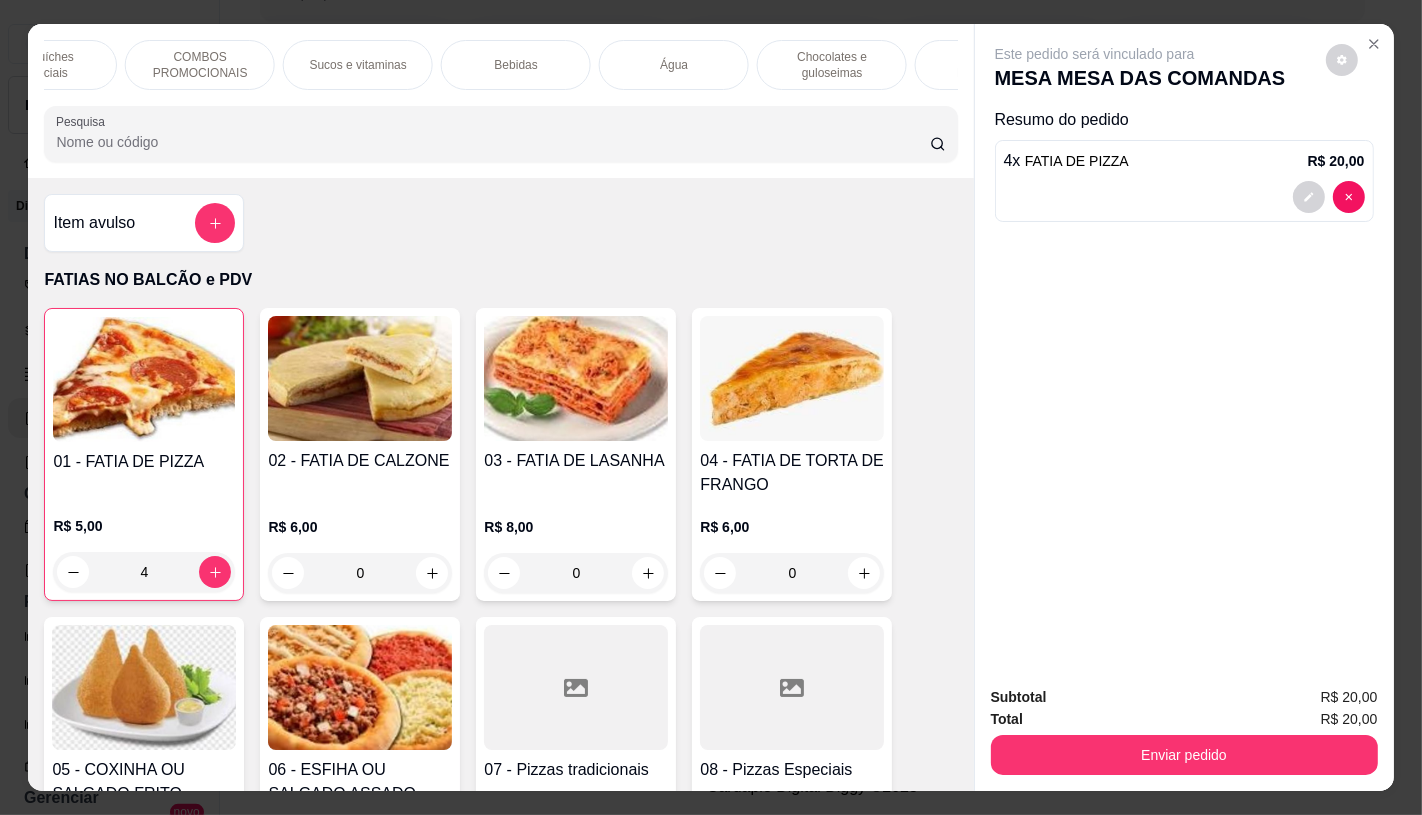 scroll, scrollTop: 0, scrollLeft: 1970, axis: horizontal 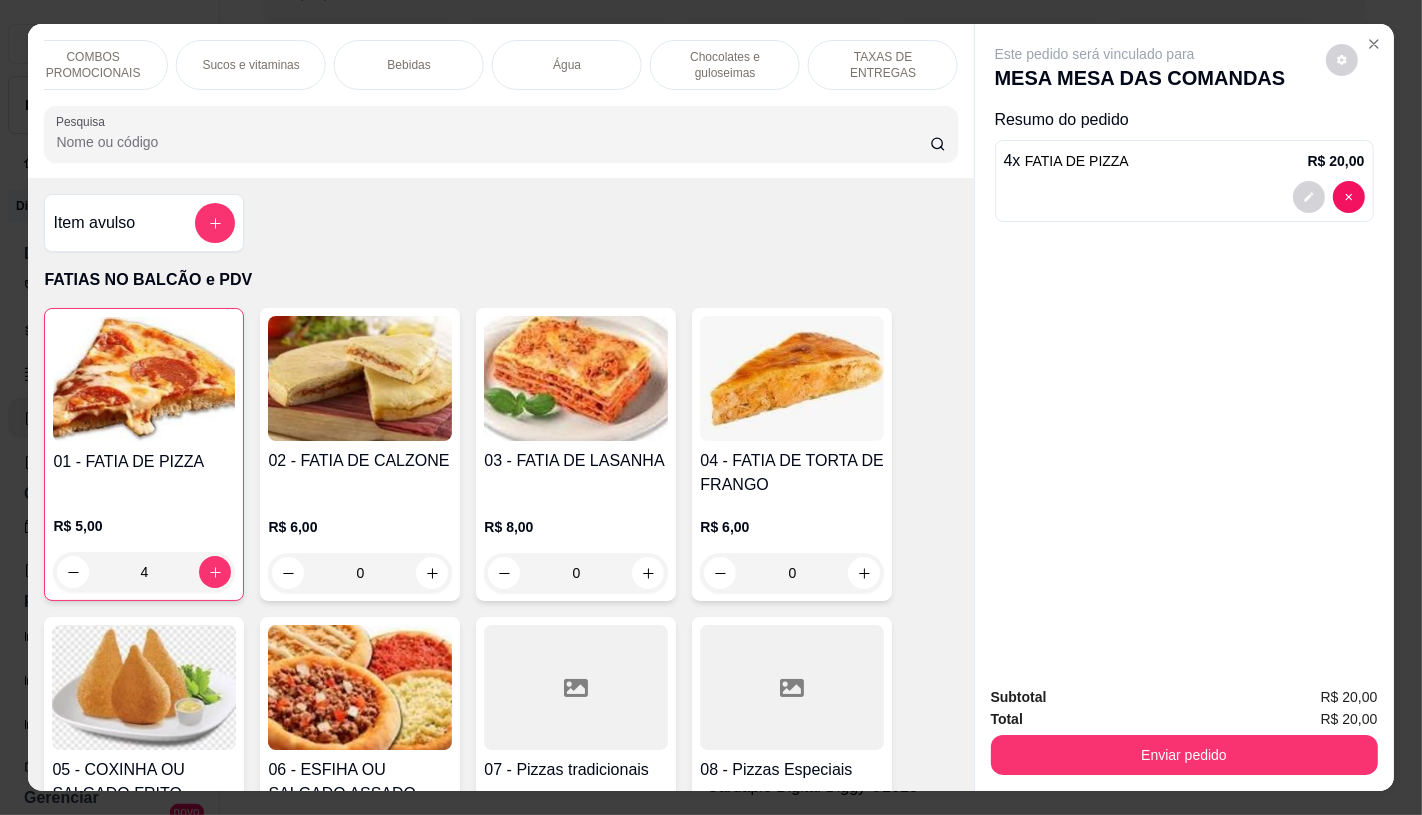 click on "TAXAS DE ENTREGAS" at bounding box center [883, 65] 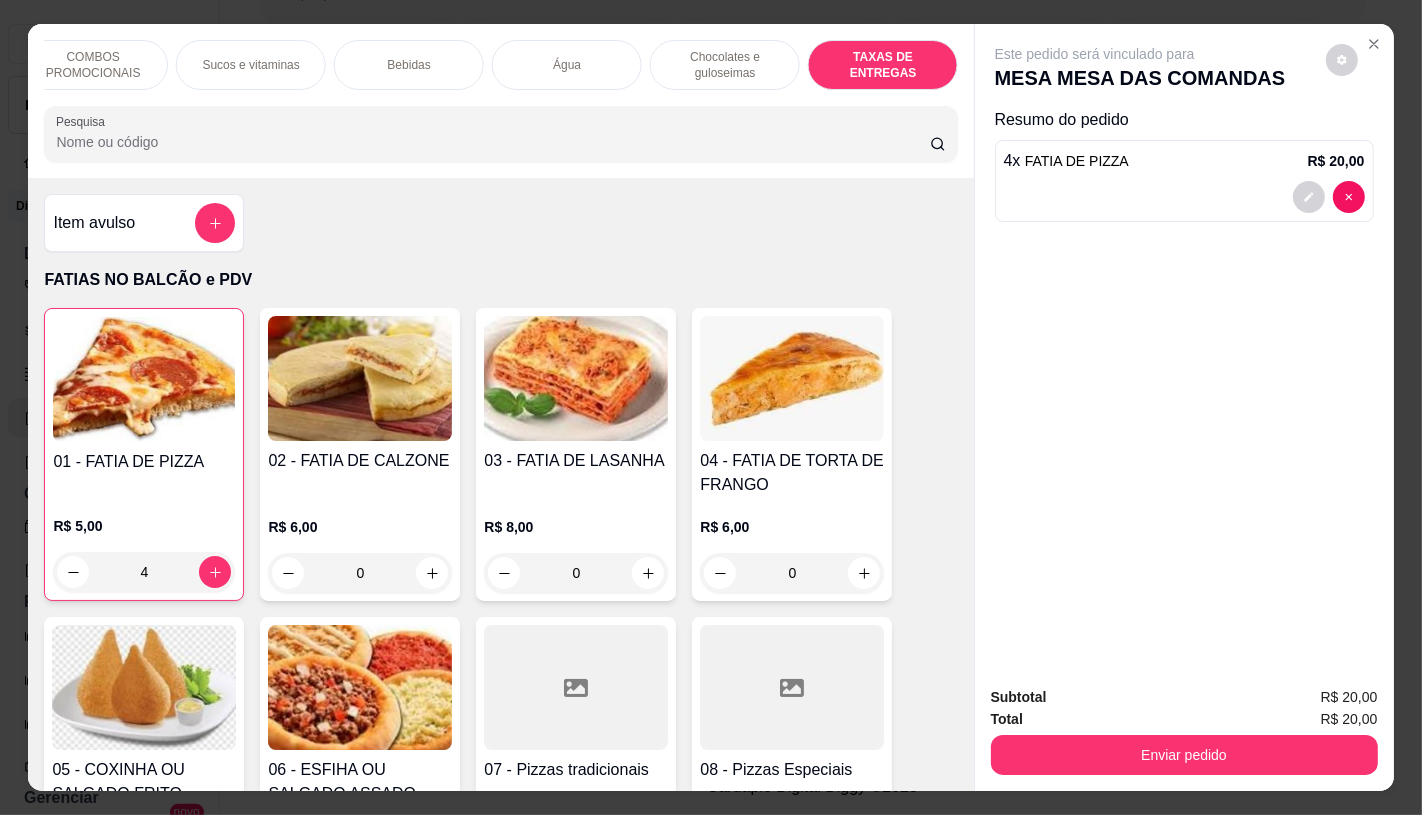 scroll, scrollTop: 13373, scrollLeft: 0, axis: vertical 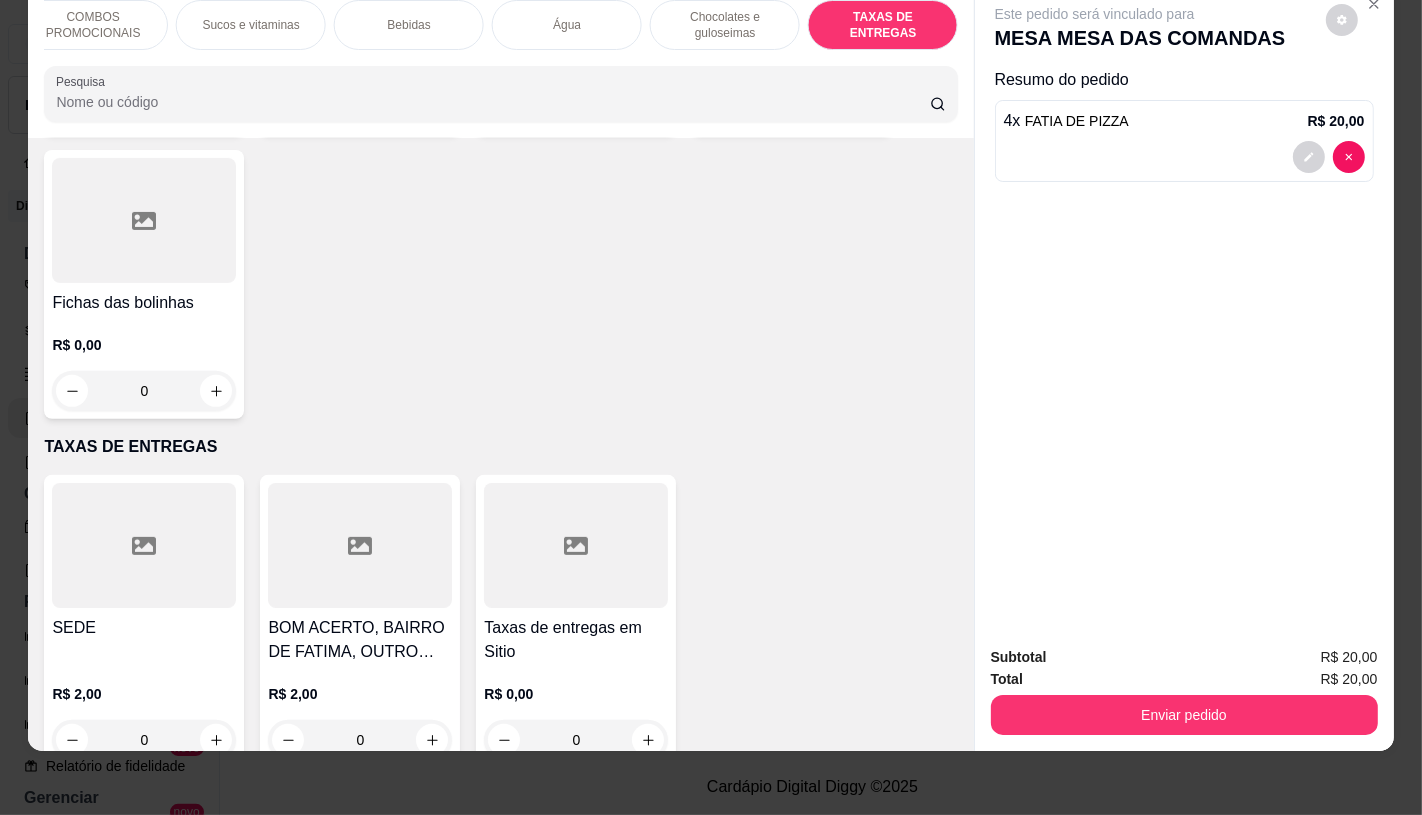 click on "Taxas de entregas em Sitio    R$ 0,00 0" at bounding box center [576, 621] 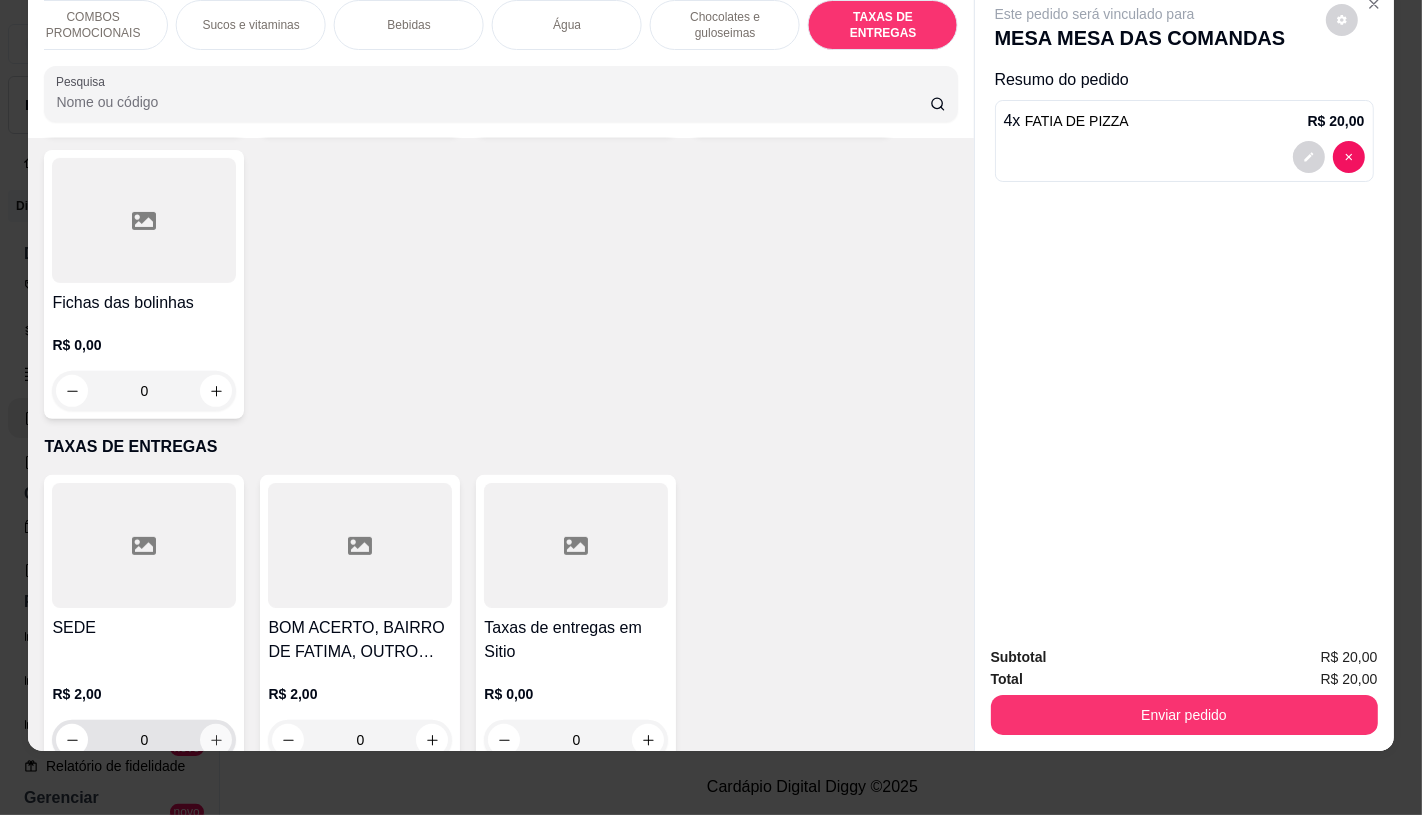 click 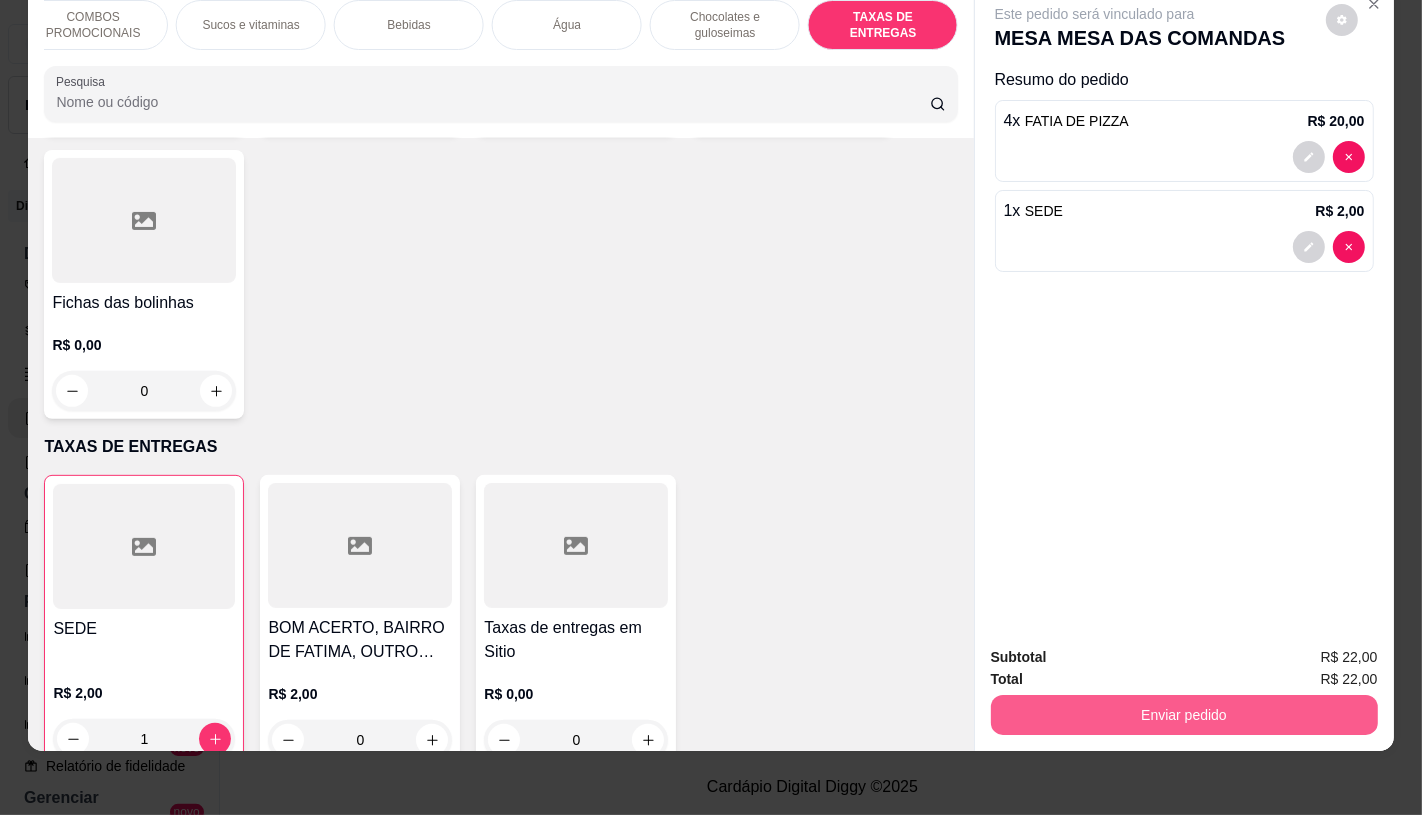 click on "Enviar pedido" at bounding box center [1184, 715] 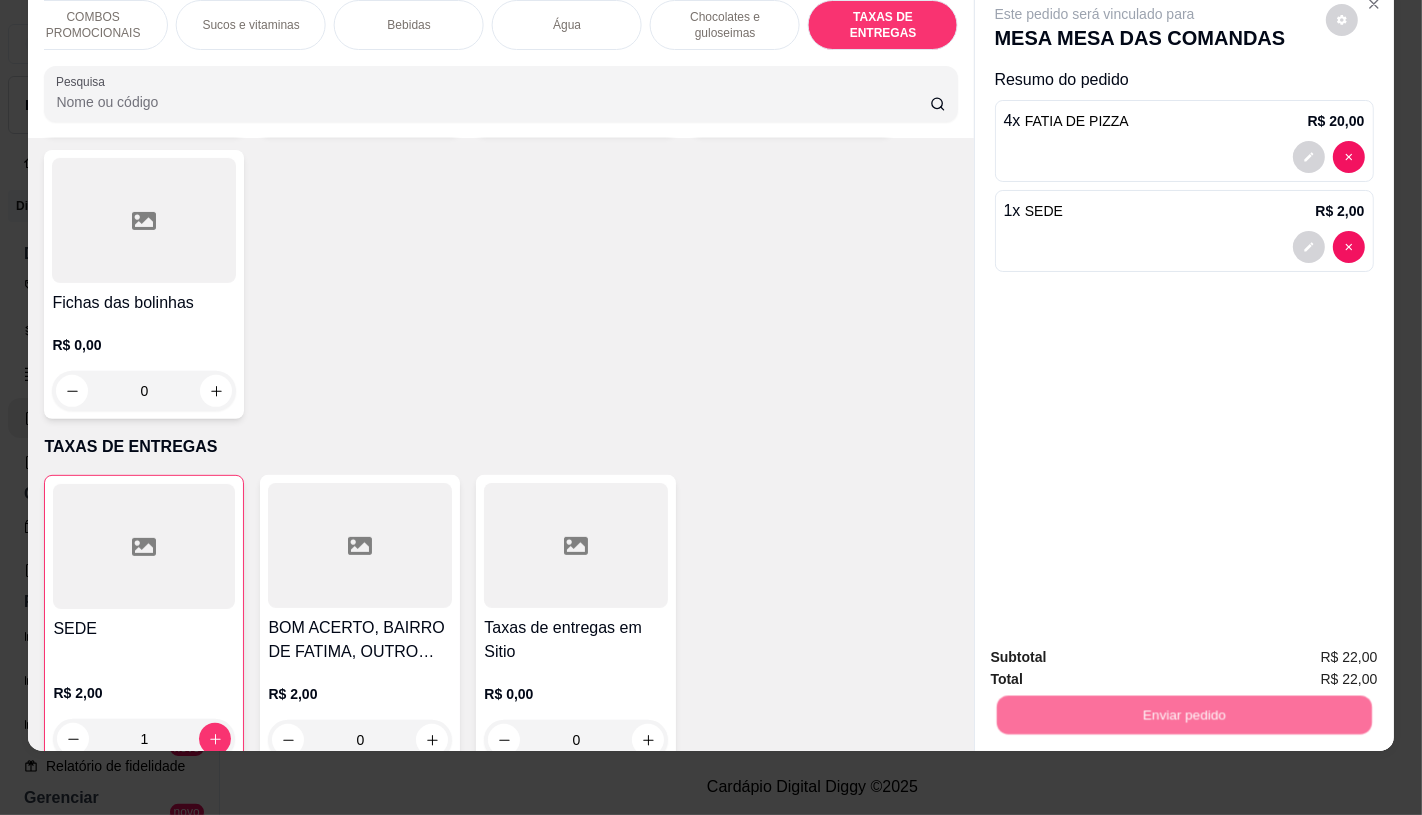 click on "Não registrar e enviar pedido" at bounding box center (1117, 650) 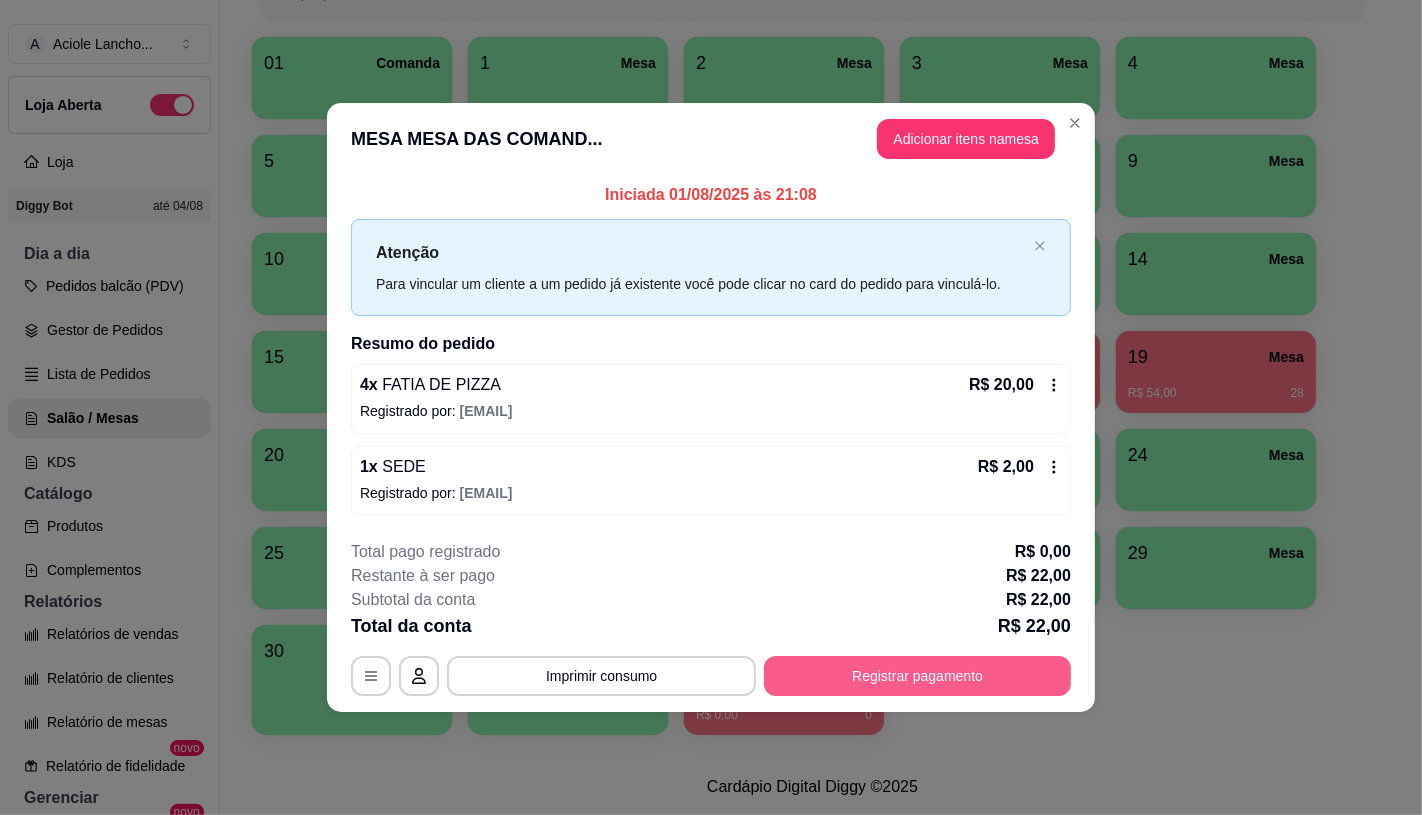click on "Registrar pagamento" at bounding box center [917, 676] 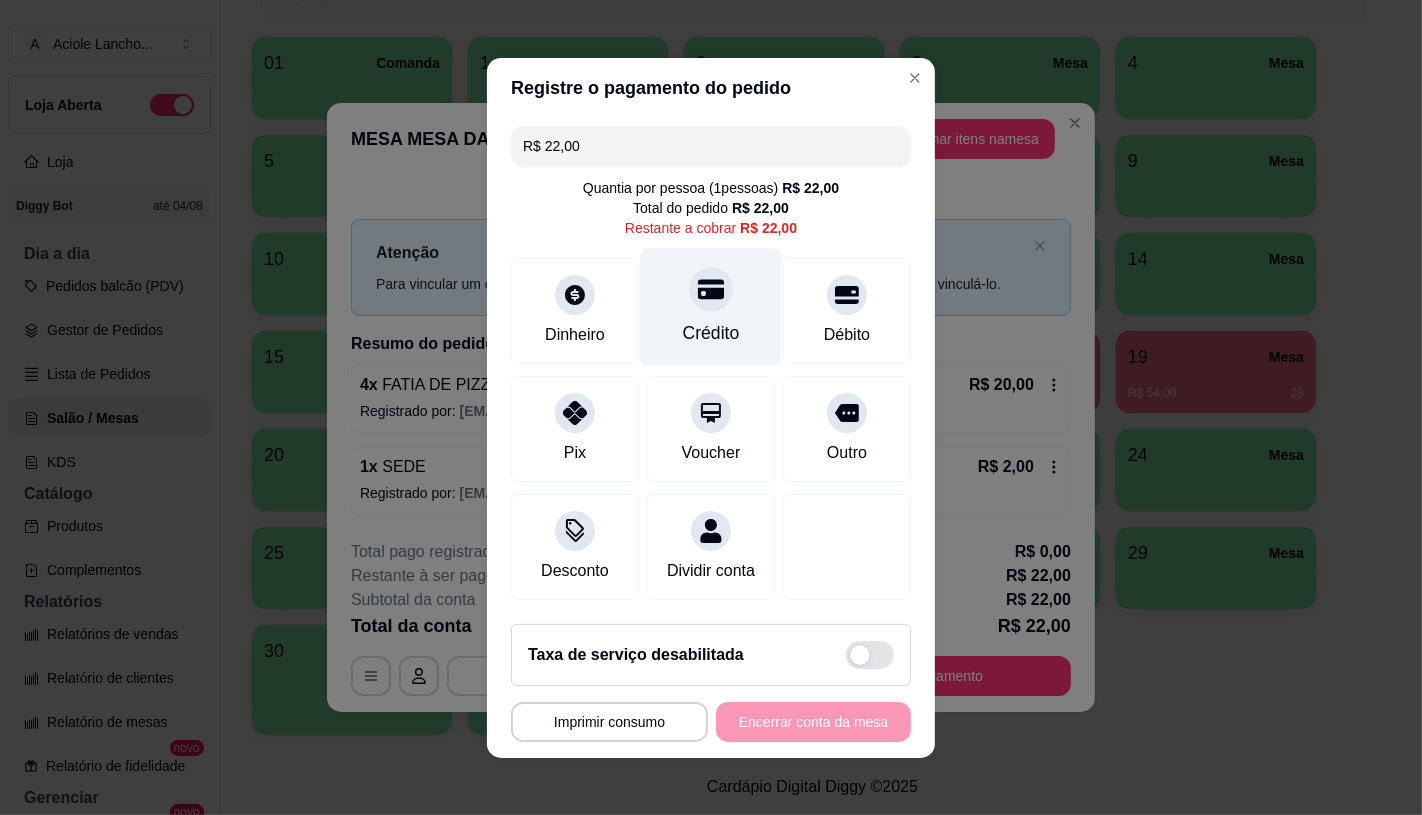 click at bounding box center (711, 289) 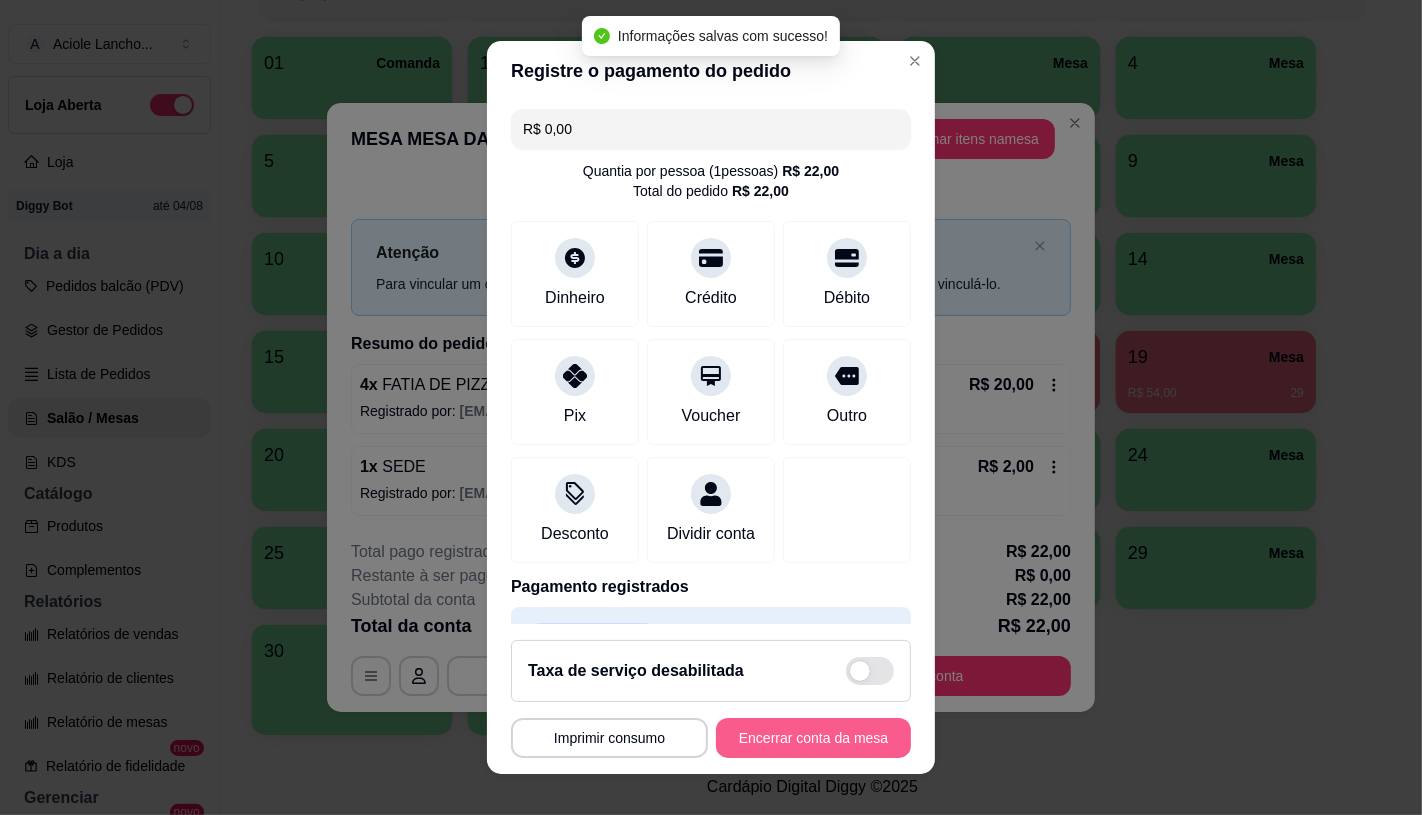 click on "Encerrar conta da mesa" at bounding box center [813, 738] 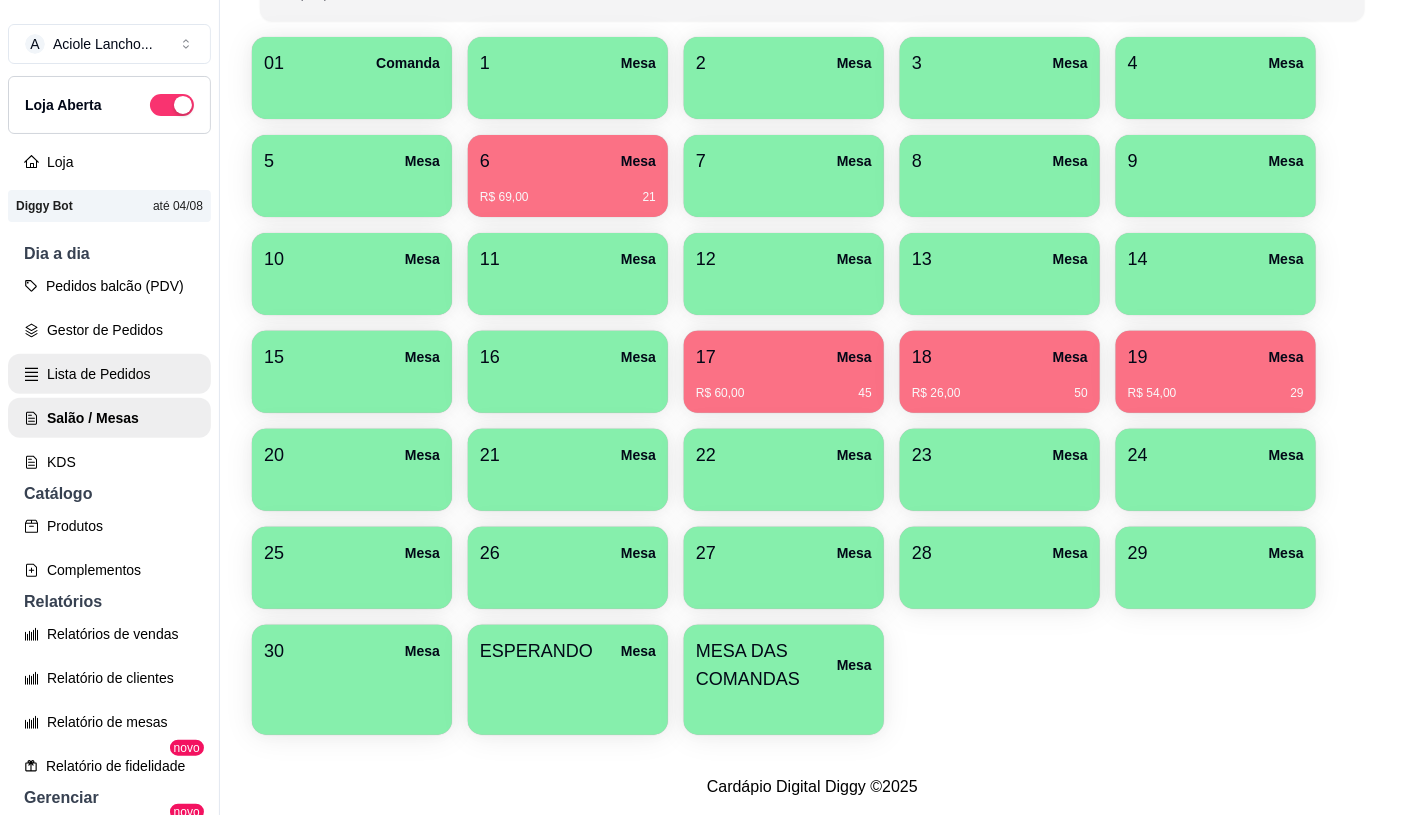 click on "Lista de Pedidos" at bounding box center [109, 374] 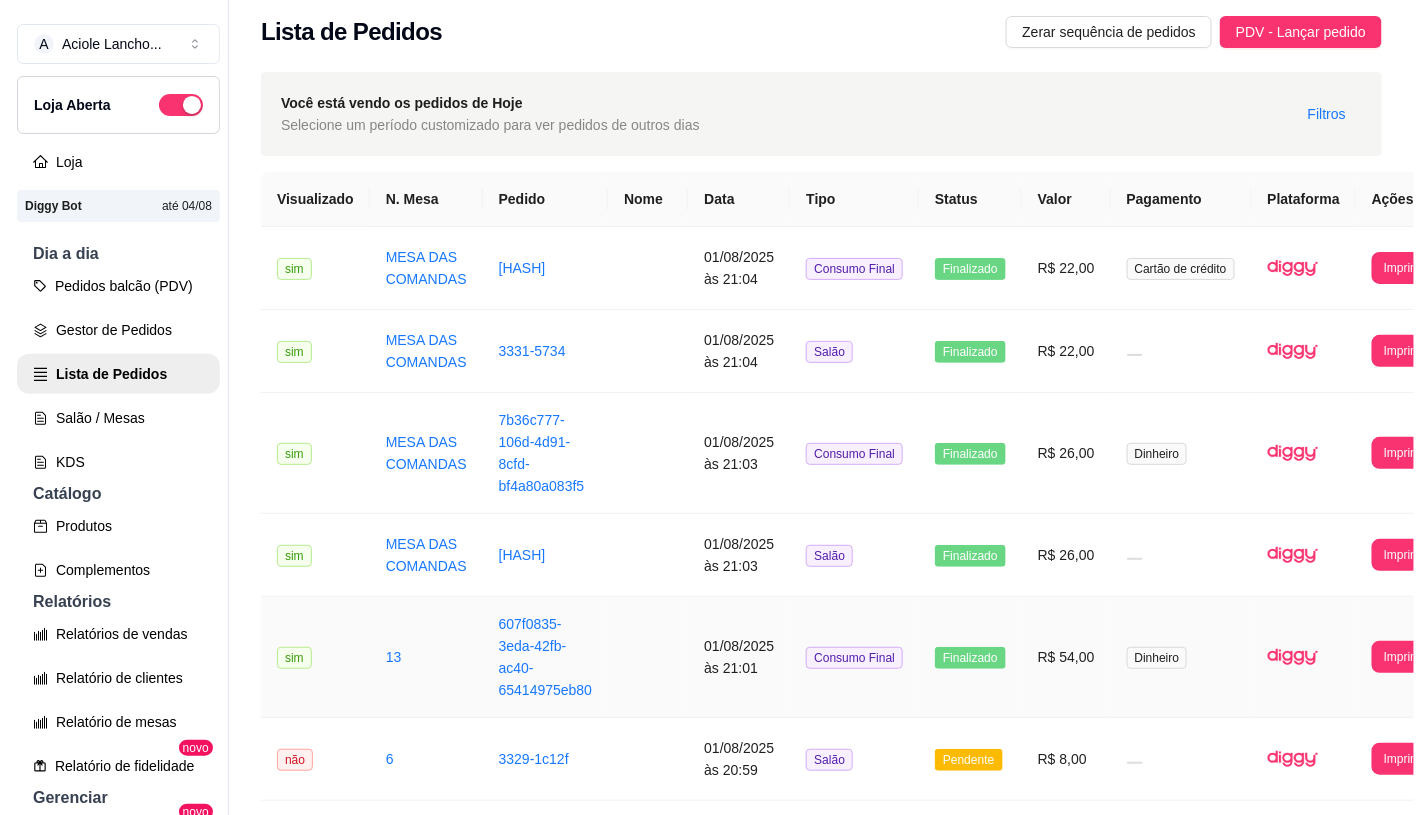 scroll, scrollTop: 0, scrollLeft: 0, axis: both 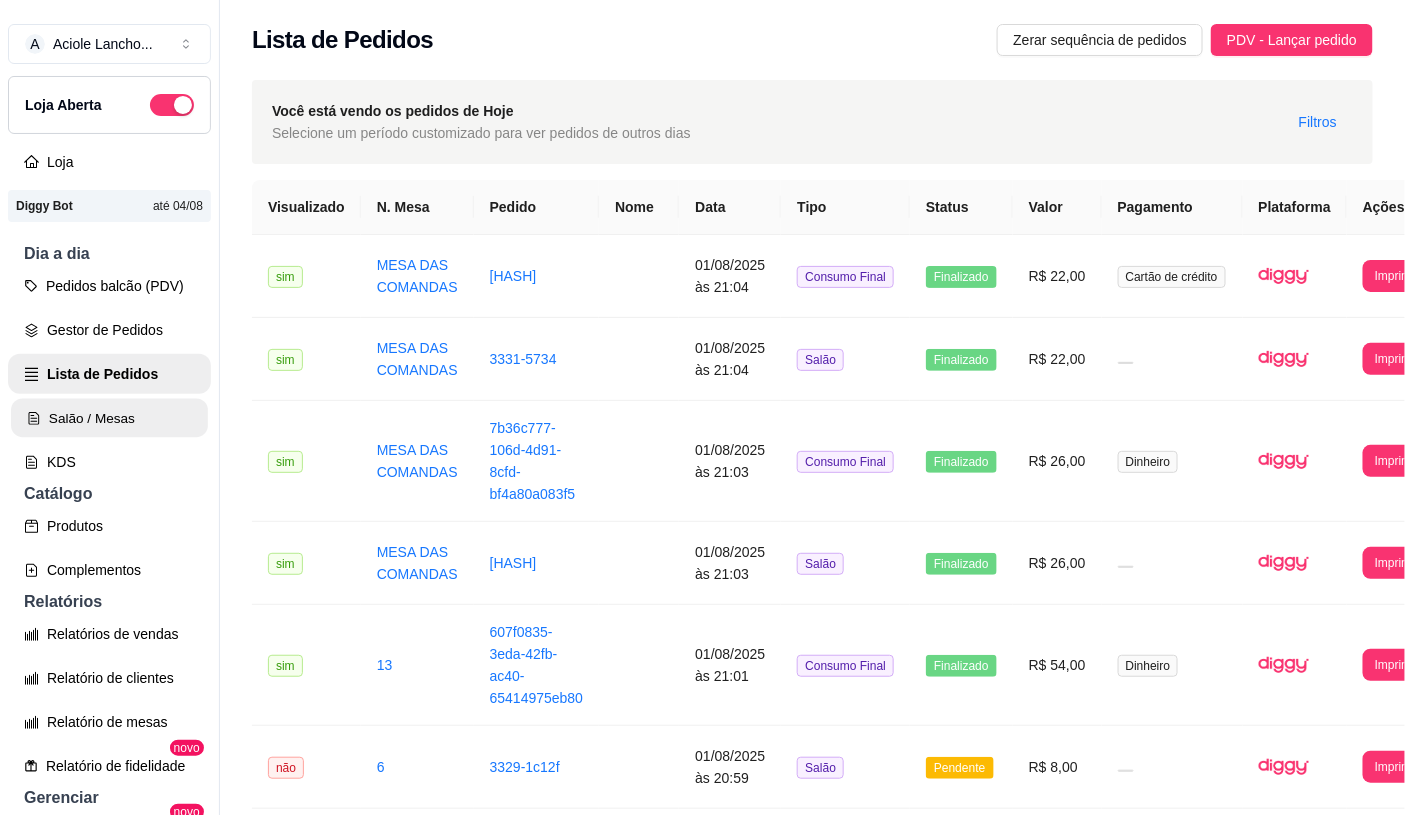 click on "Salão / Mesas" at bounding box center [109, 418] 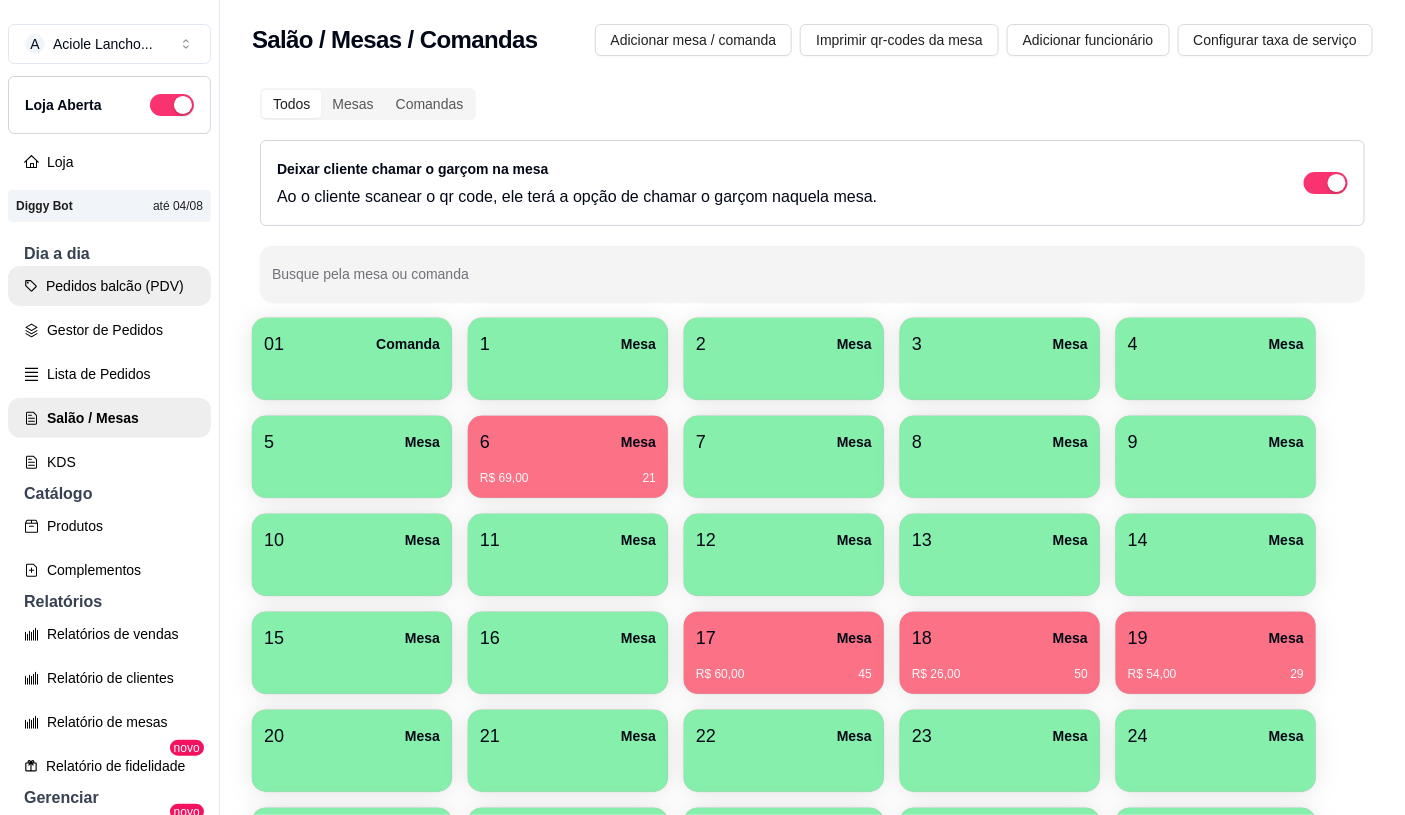 click on "Pedidos balcão (PDV)" at bounding box center [109, 286] 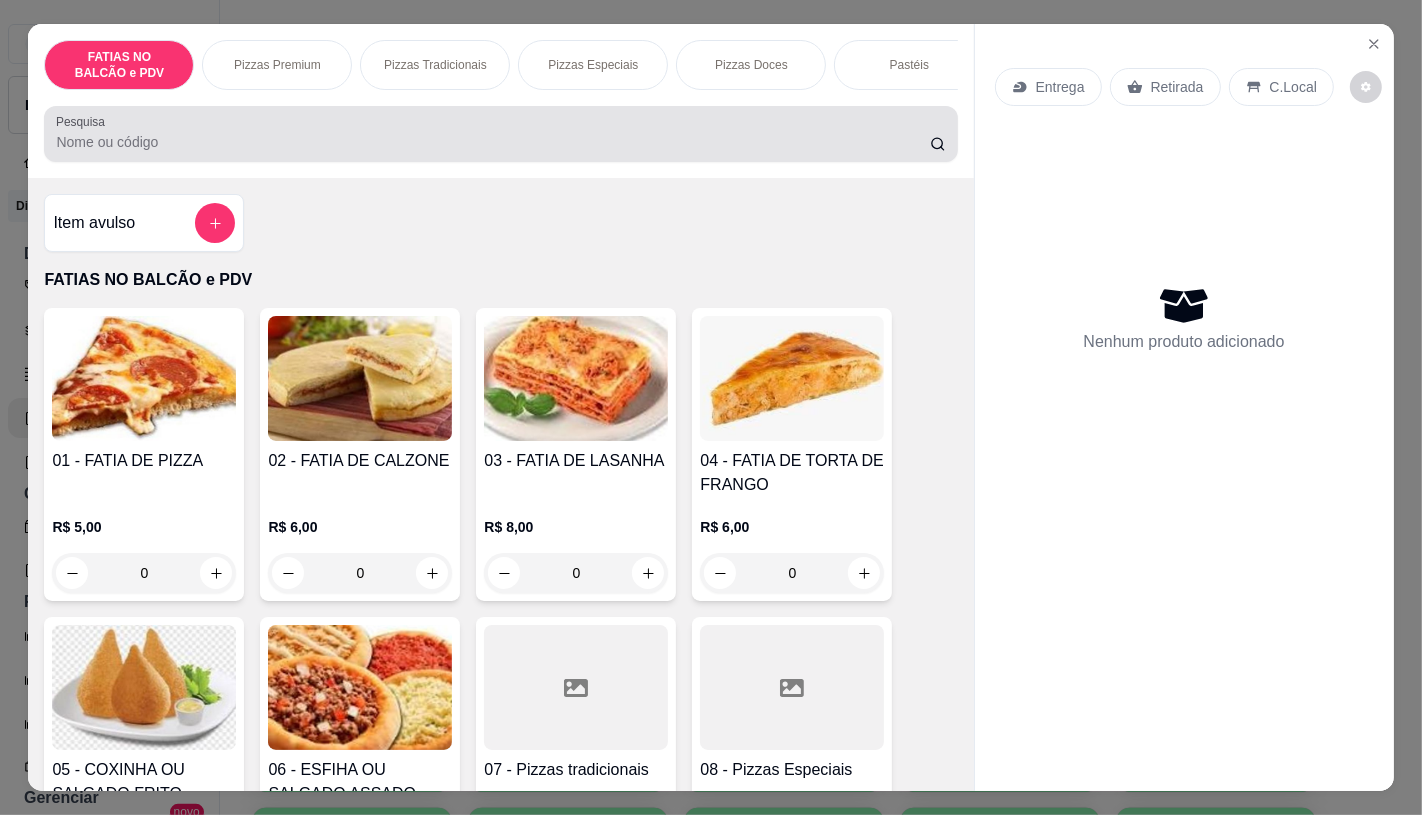 click at bounding box center [500, 134] 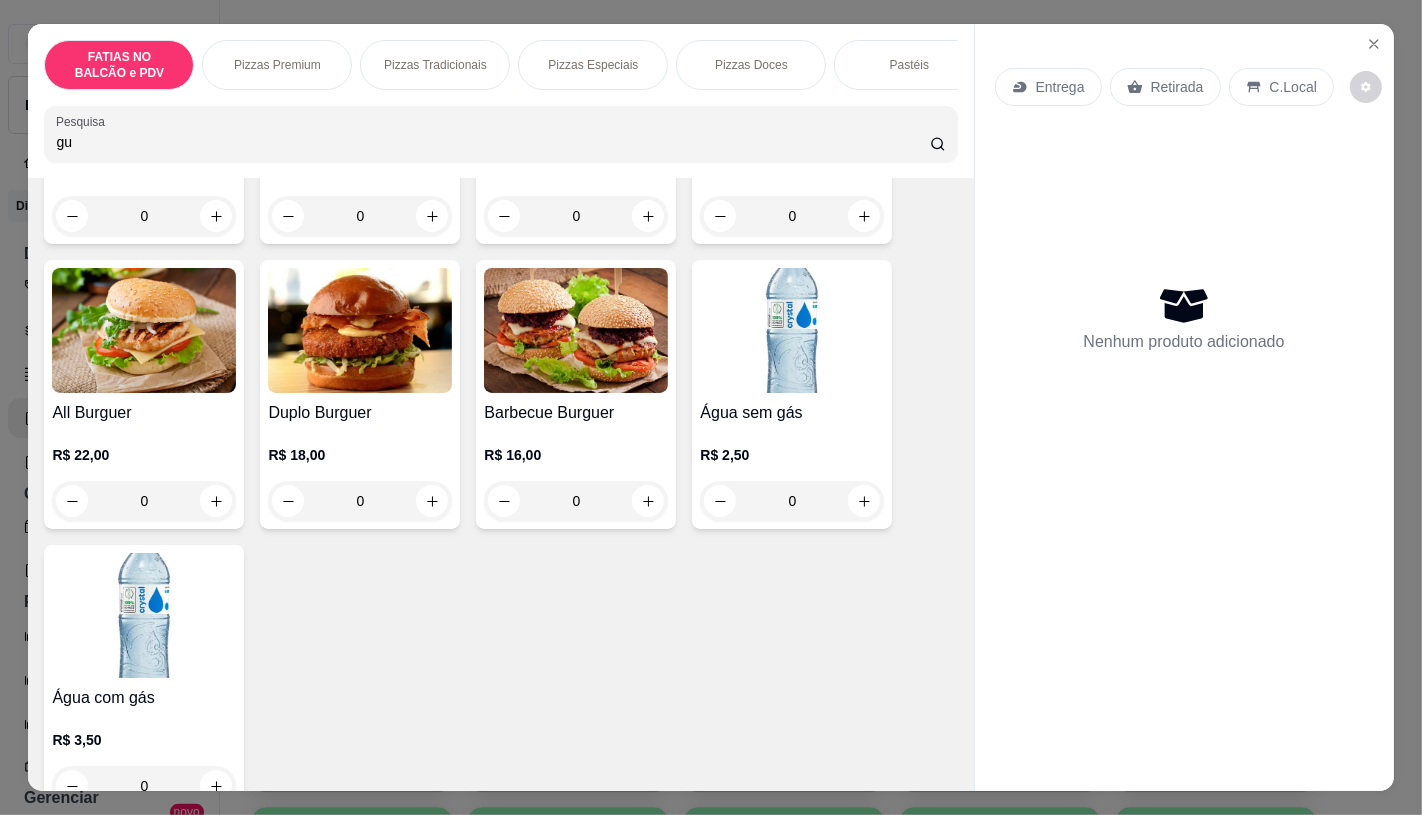 scroll, scrollTop: 666, scrollLeft: 0, axis: vertical 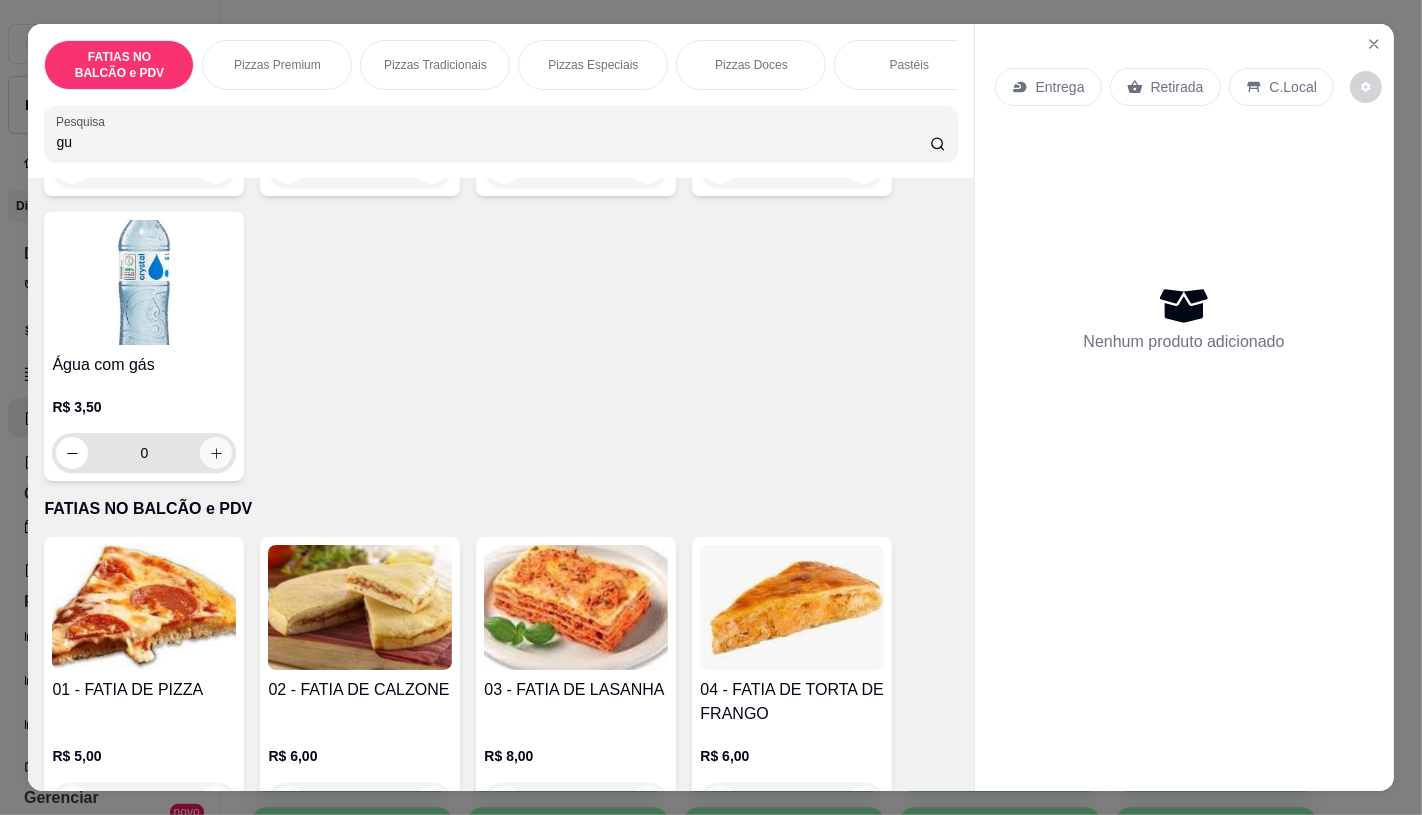 click 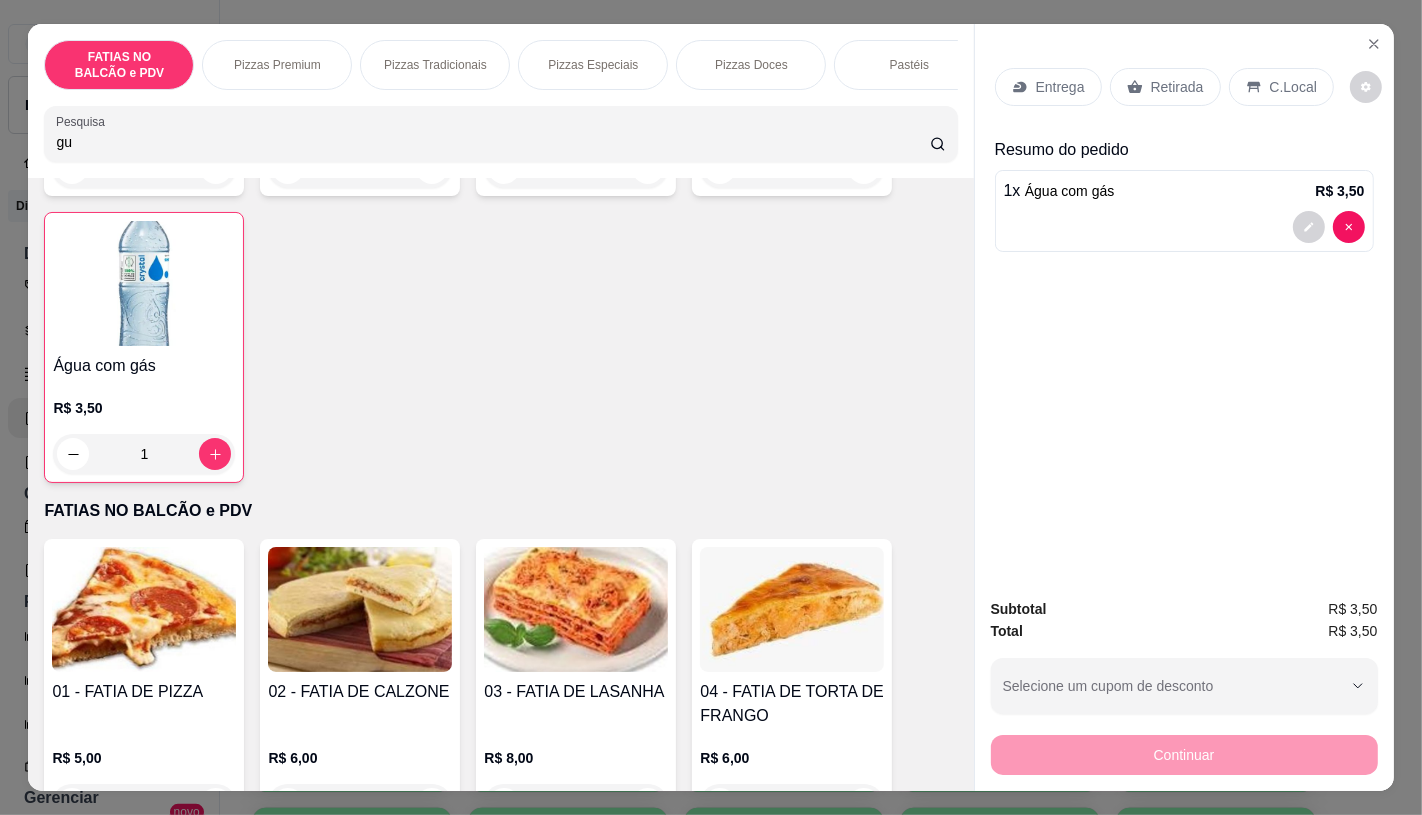 click on "Retirada" at bounding box center (1177, 87) 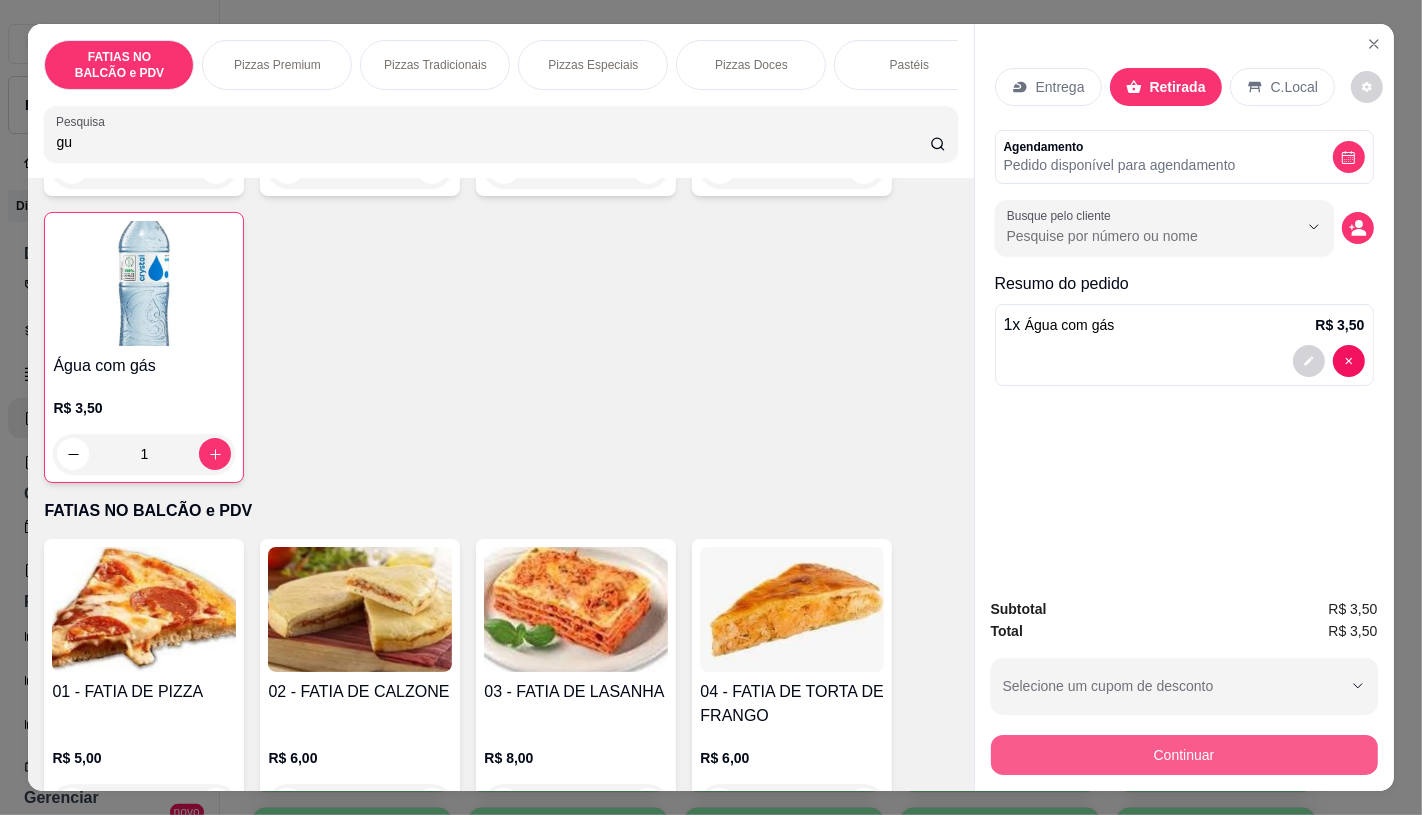 click on "Continuar" at bounding box center [1184, 755] 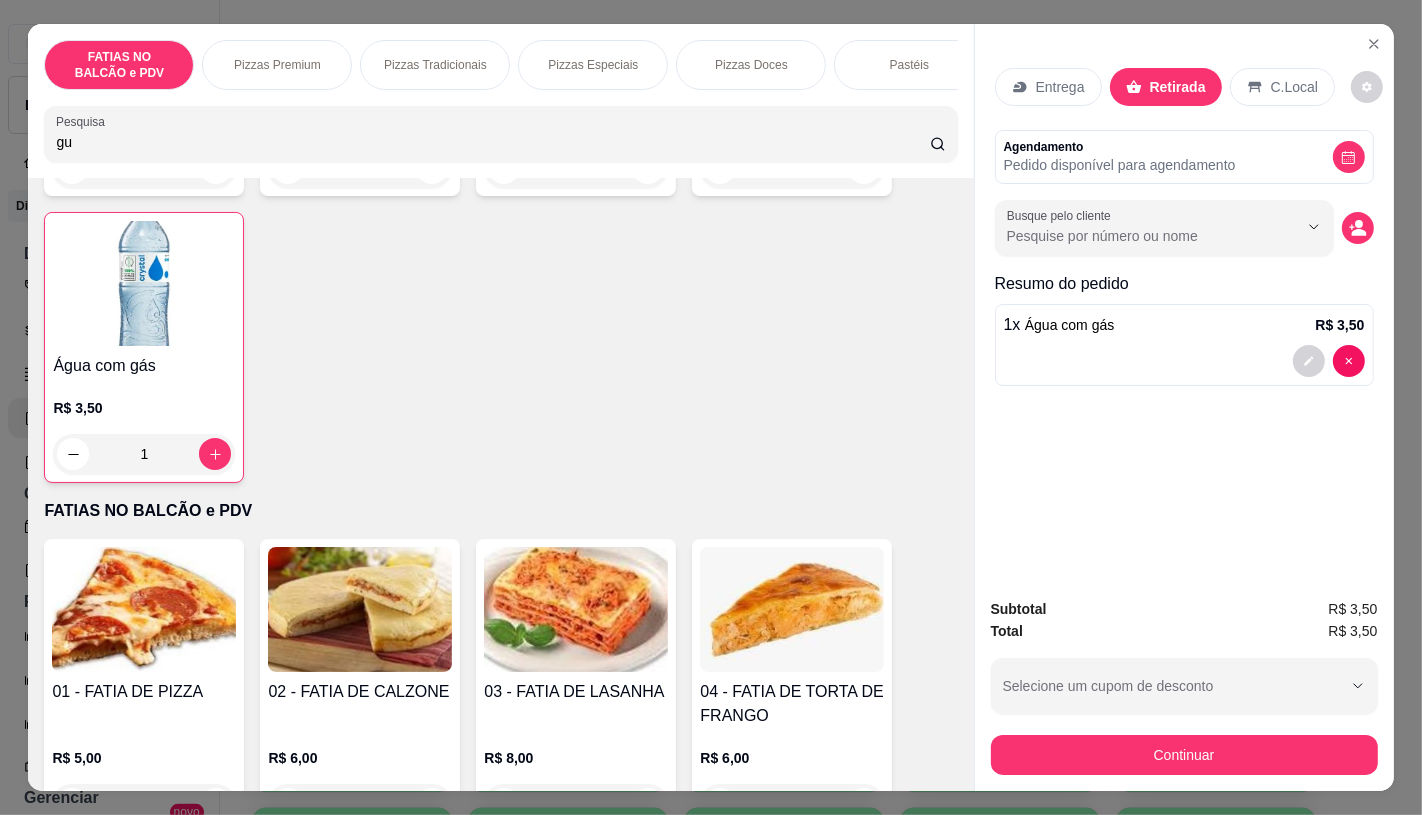 click on "Crédito" at bounding box center (711, 311) 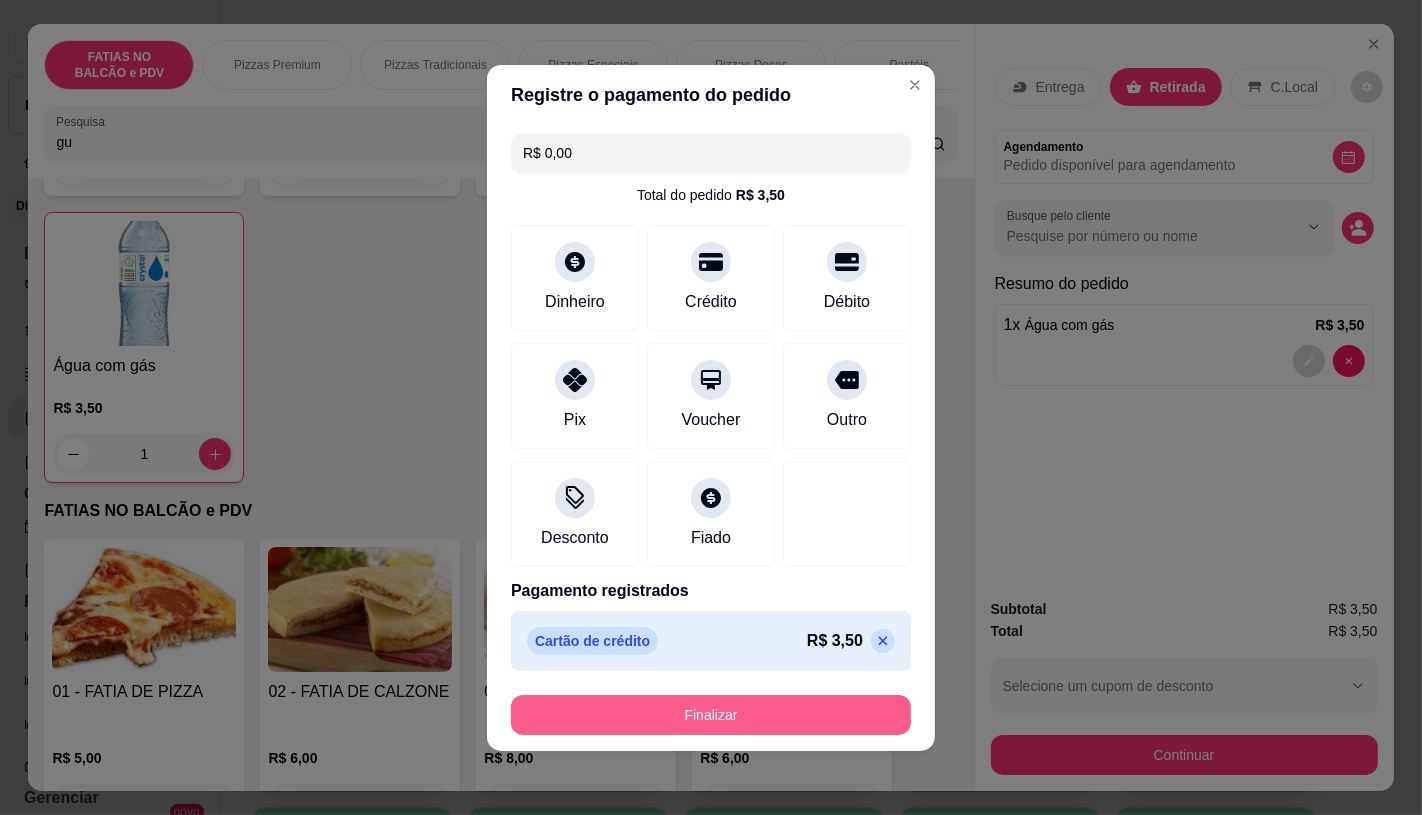 click on "Finalizar" at bounding box center [711, 715] 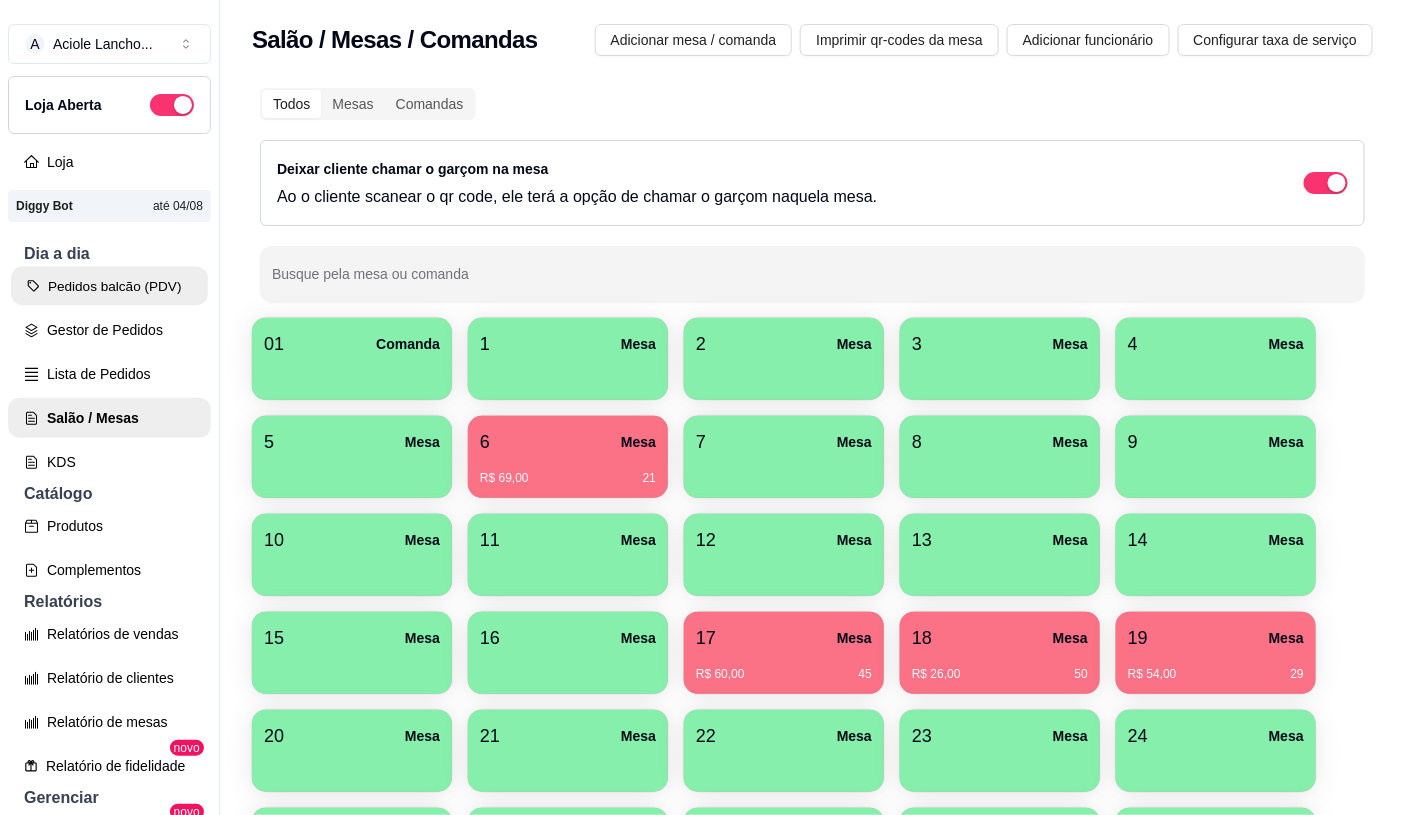 click on "Pedidos balcão (PDV)" at bounding box center [109, 286] 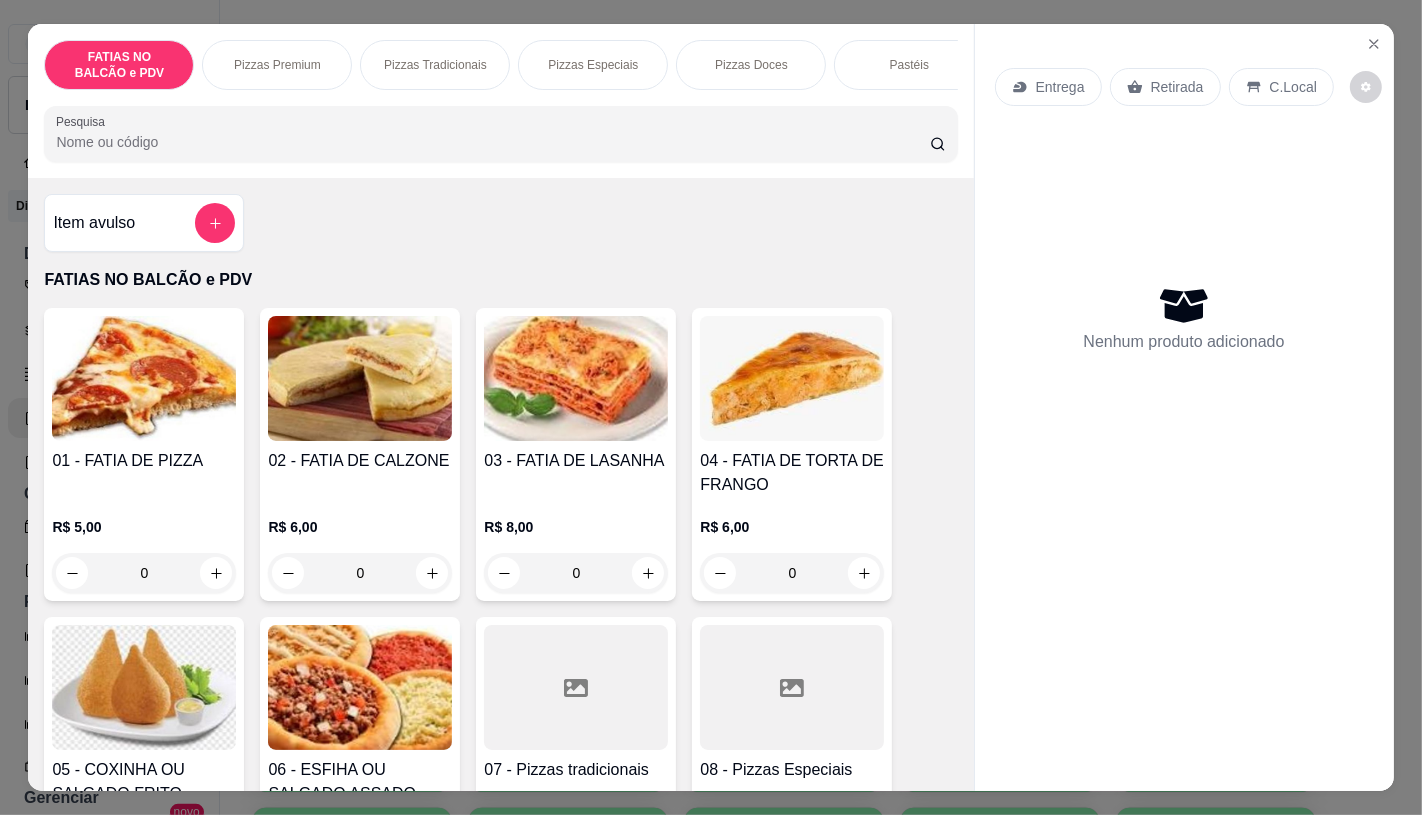 scroll, scrollTop: 111, scrollLeft: 0, axis: vertical 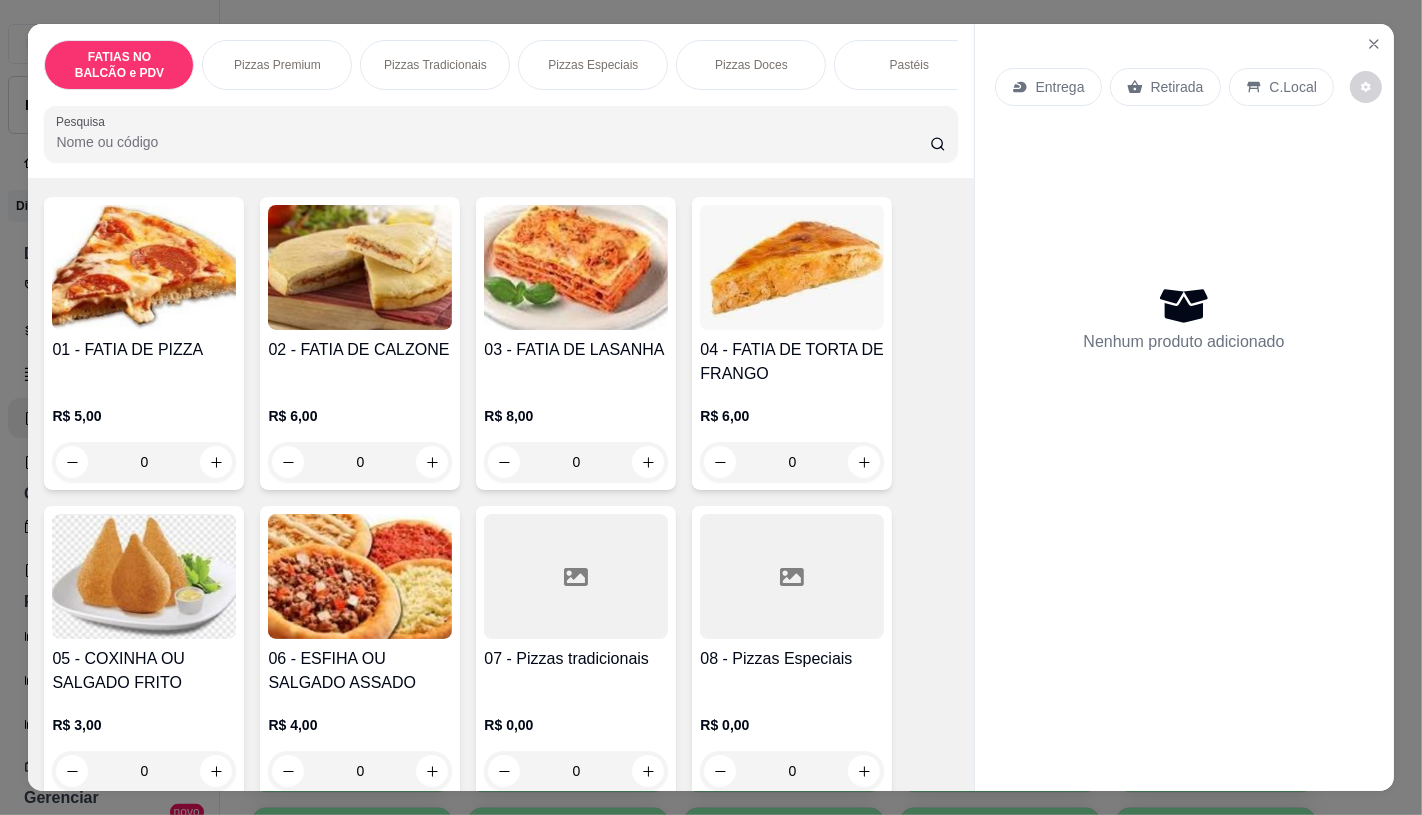 click on "07 - Pizzas tradicionais" at bounding box center [576, 659] 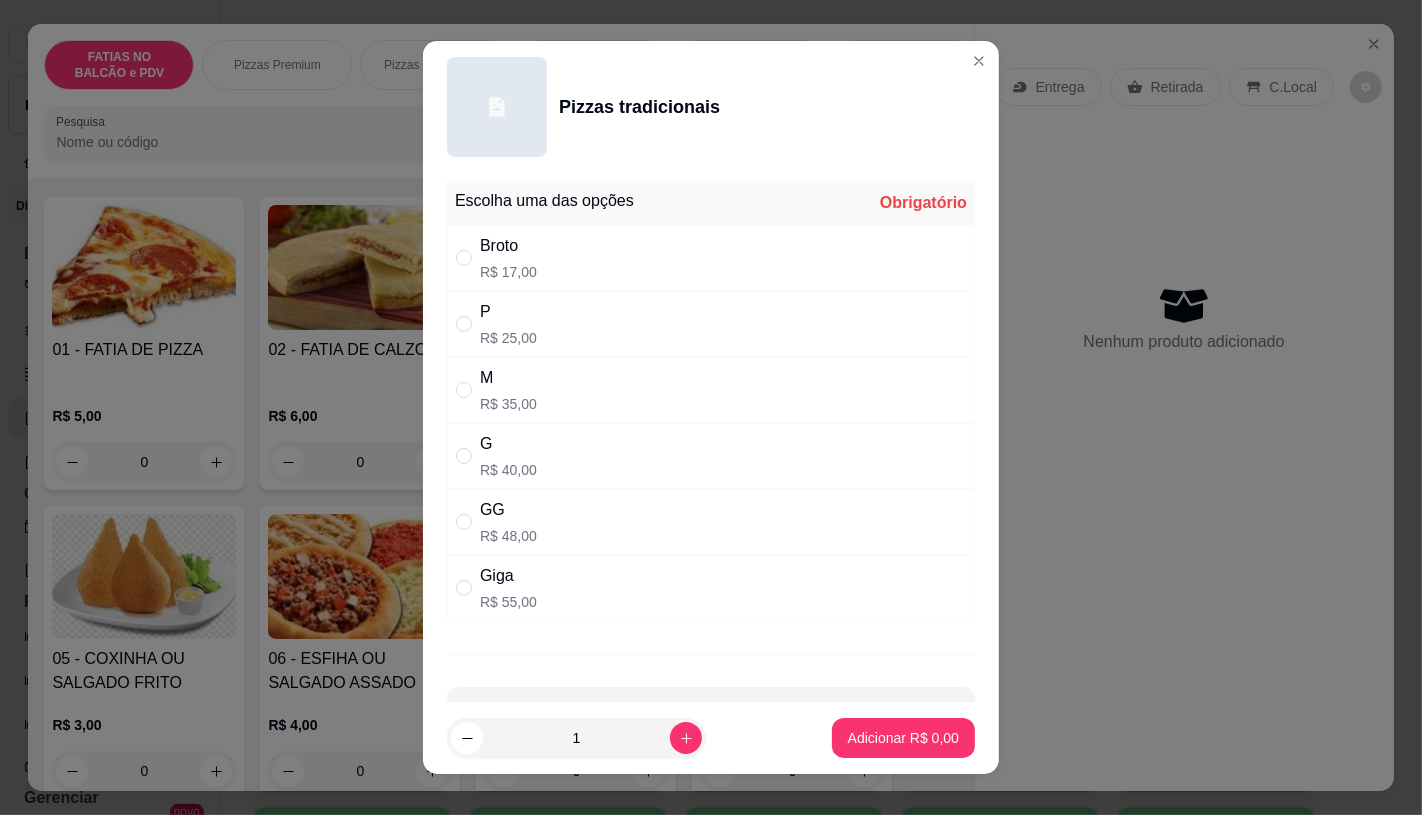 click on "R$ 25,00" at bounding box center (508, 338) 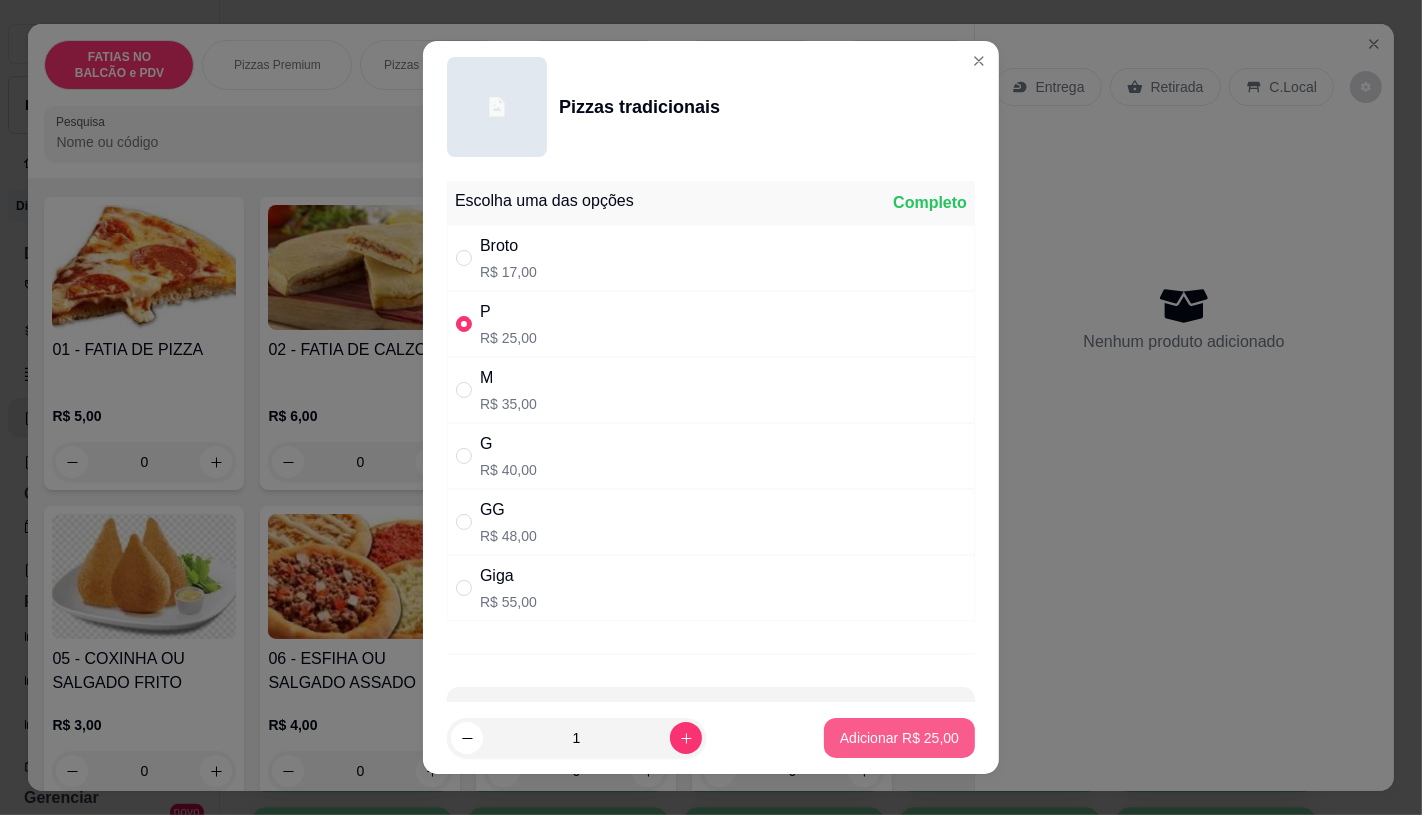 click on "Adicionar   R$ 25,00" at bounding box center [899, 738] 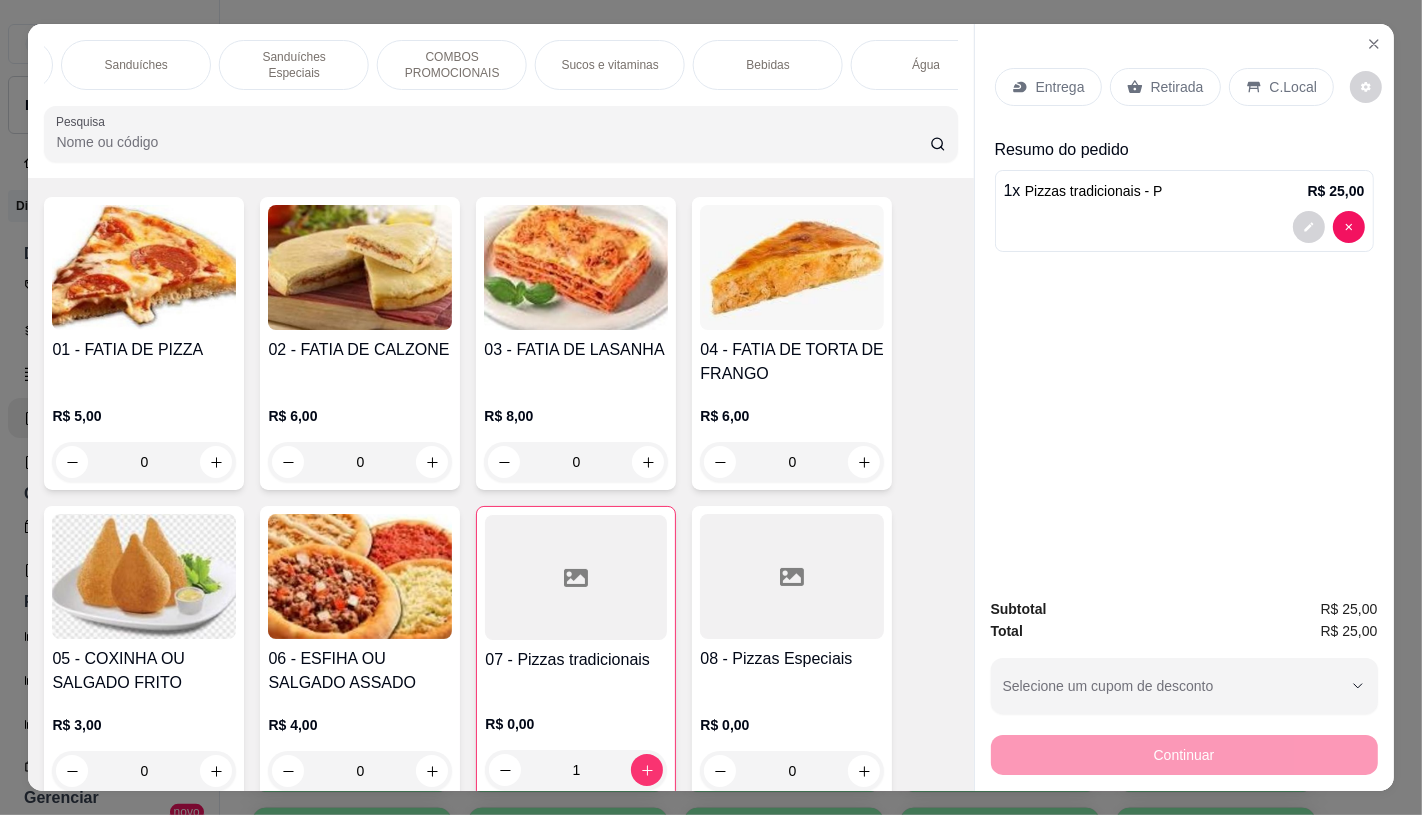 scroll, scrollTop: 0, scrollLeft: 2080, axis: horizontal 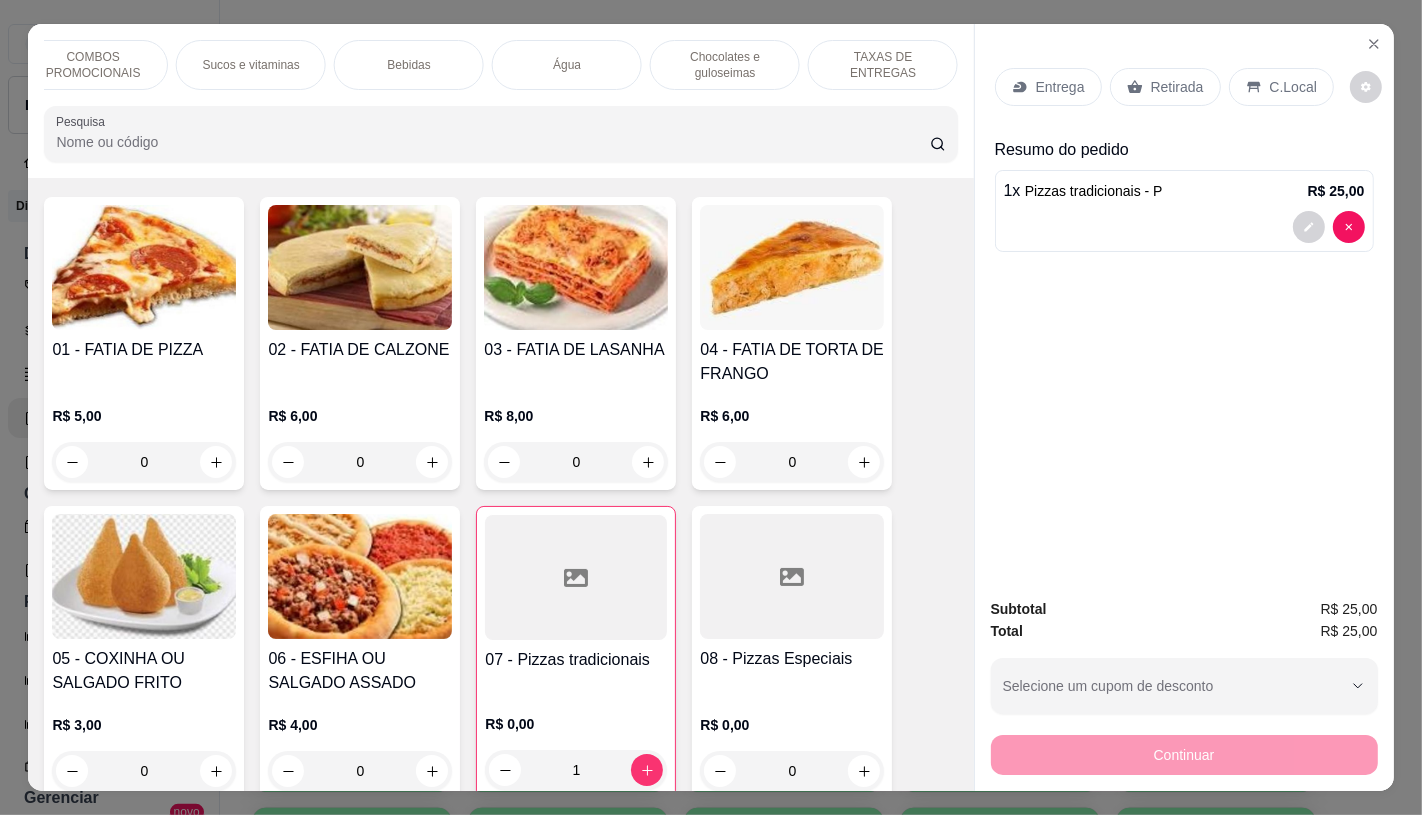 click on "TAXAS DE ENTREGAS" at bounding box center [883, 65] 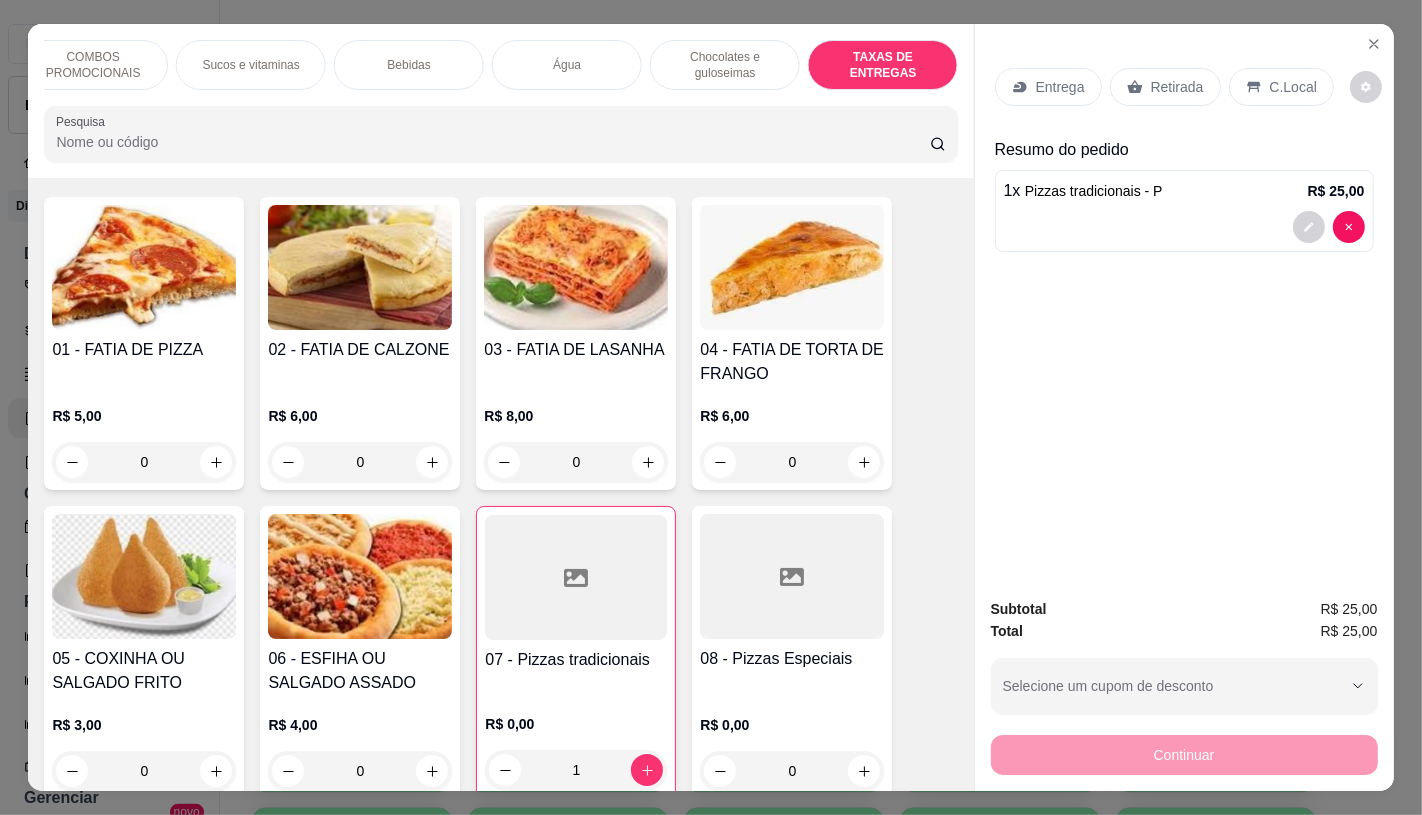 scroll, scrollTop: 13373, scrollLeft: 0, axis: vertical 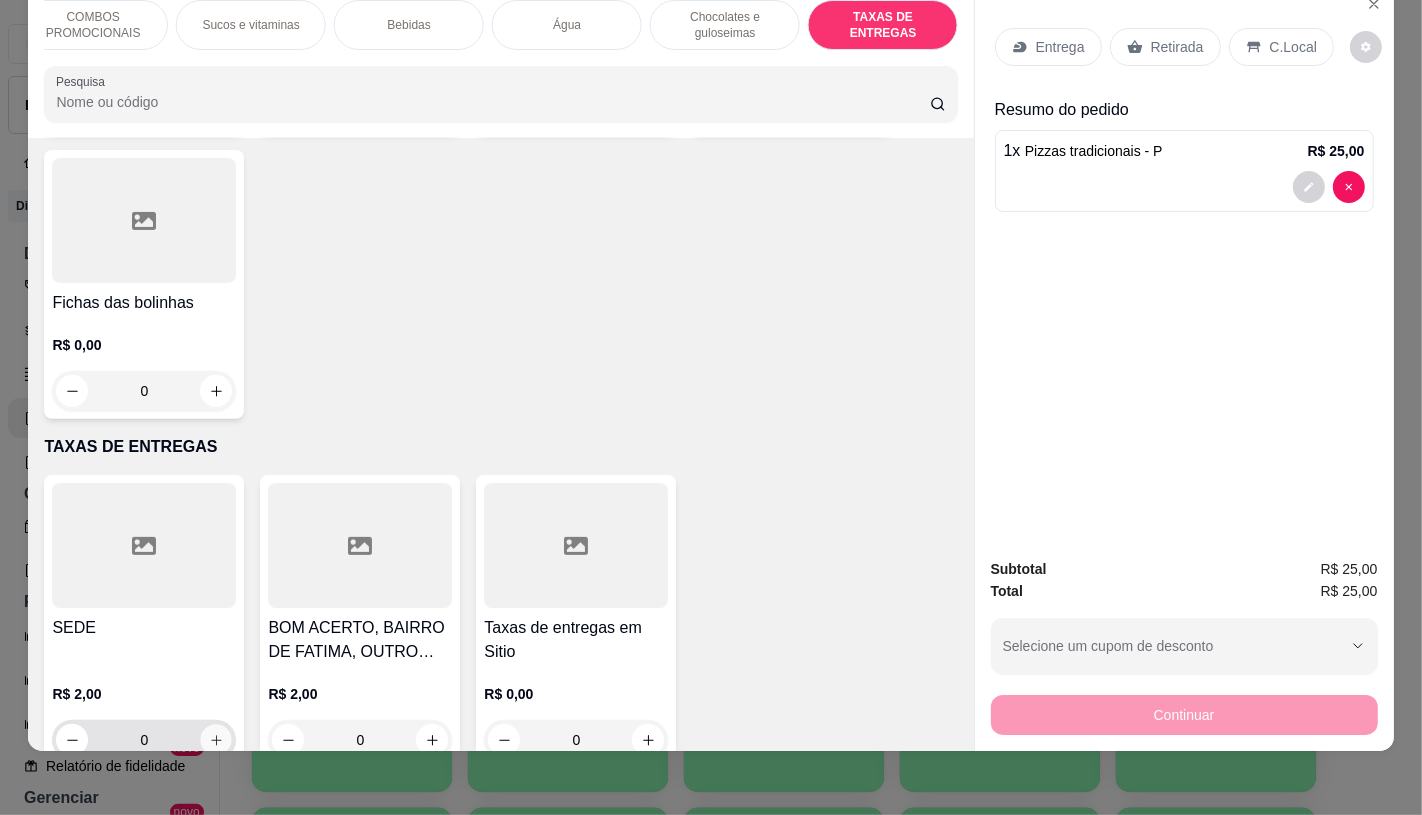 click 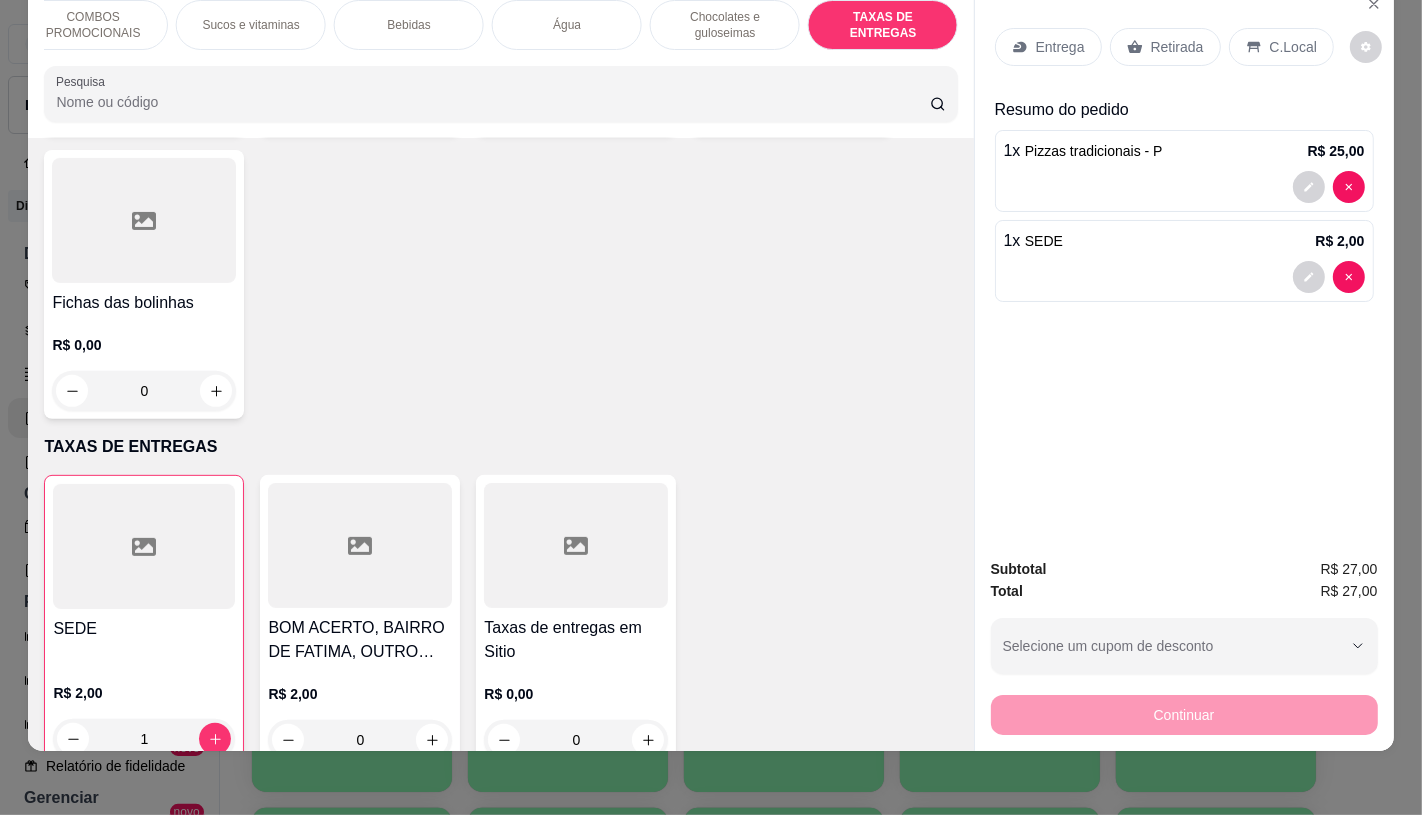 click on "Retirada" at bounding box center [1177, 47] 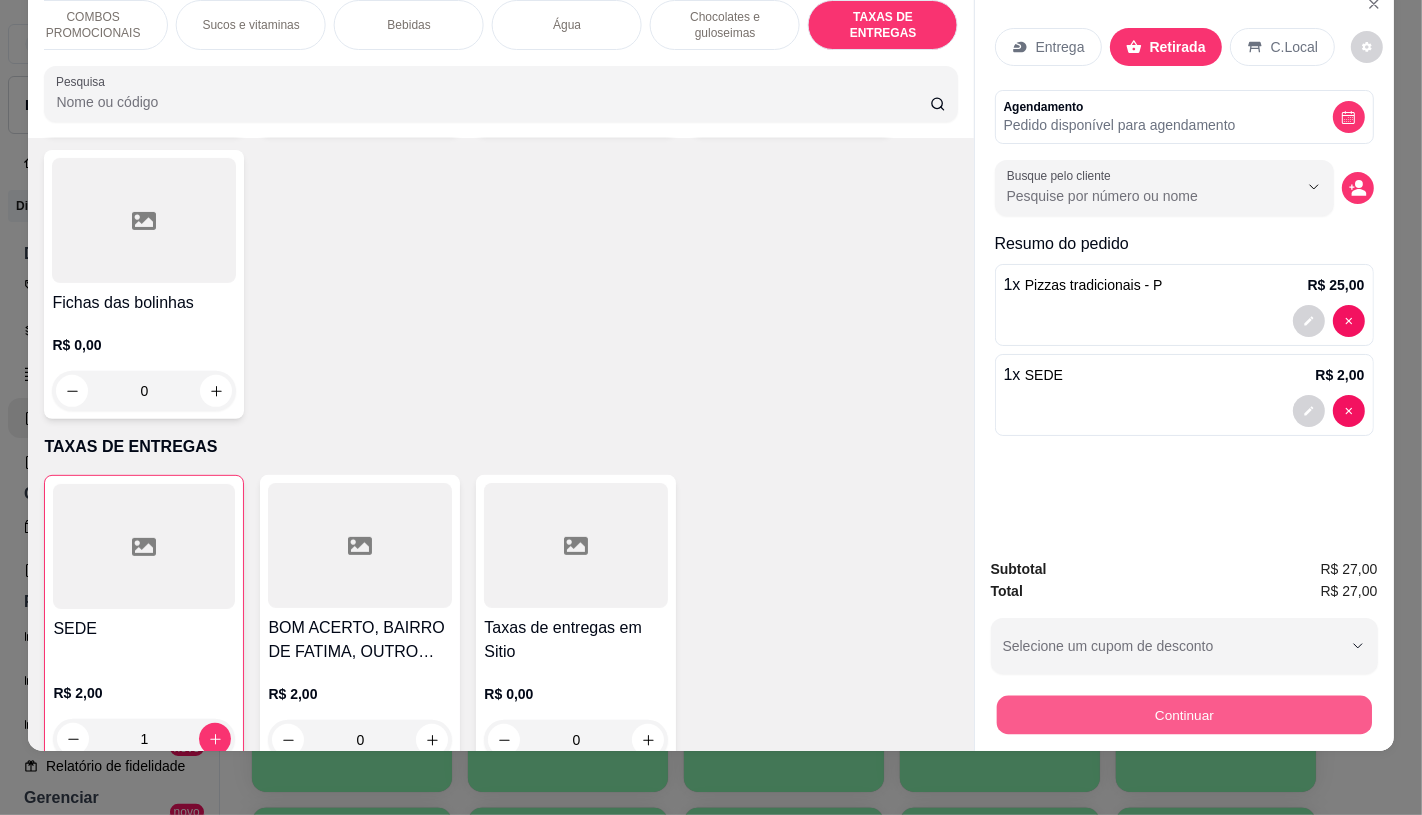 click on "Continuar" at bounding box center [1184, 712] 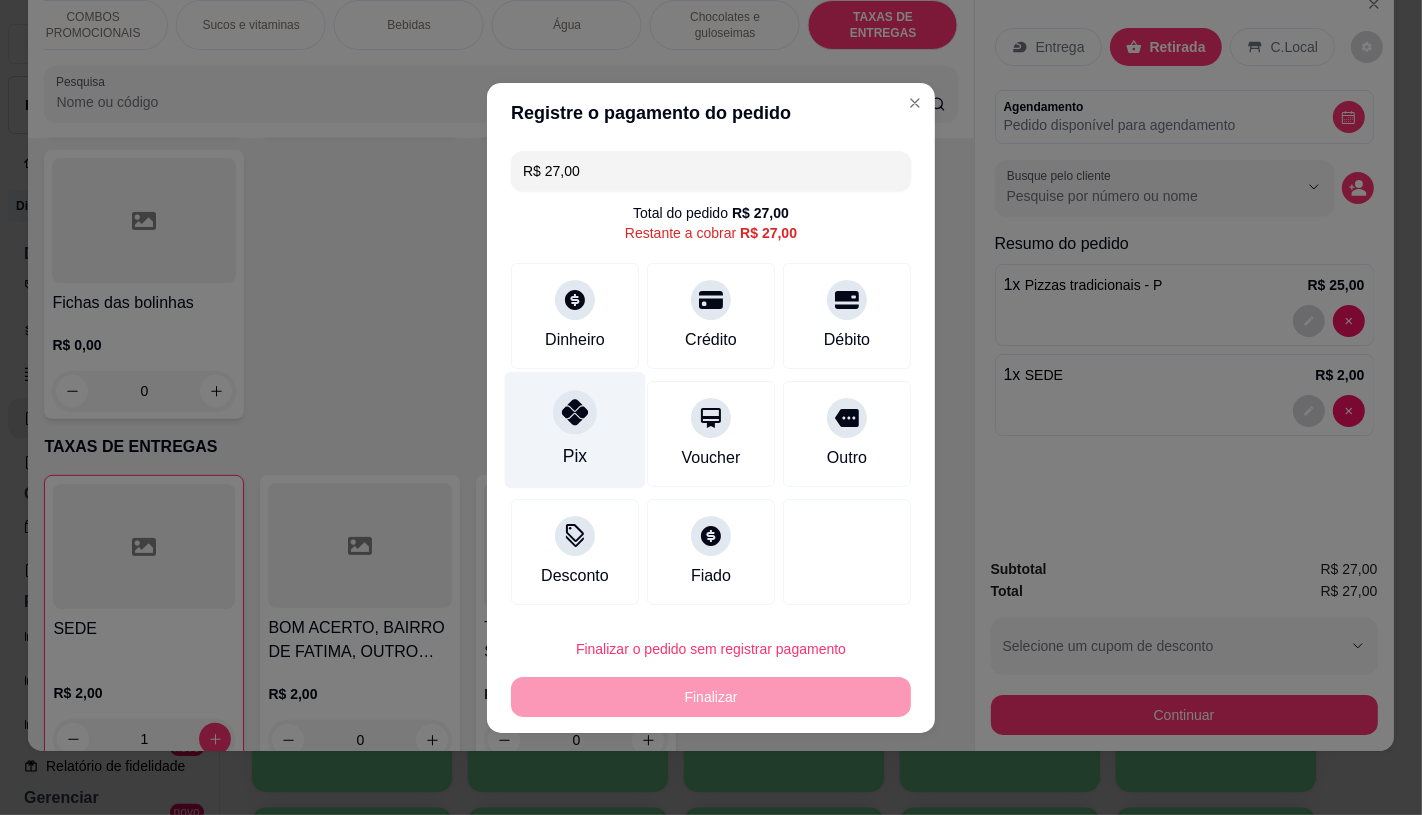 click on "Pix" at bounding box center [575, 429] 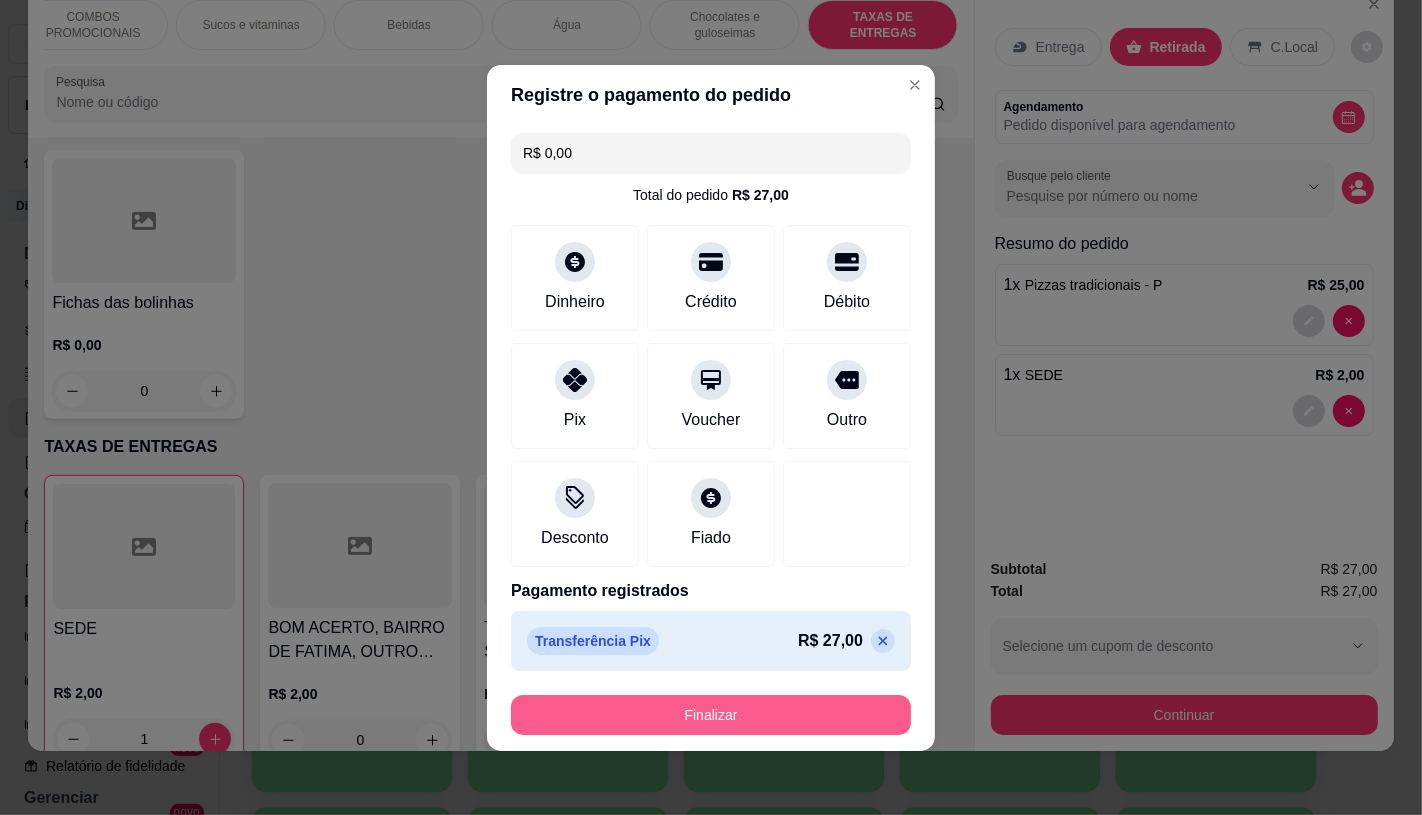 click on "Finalizar" at bounding box center [711, 715] 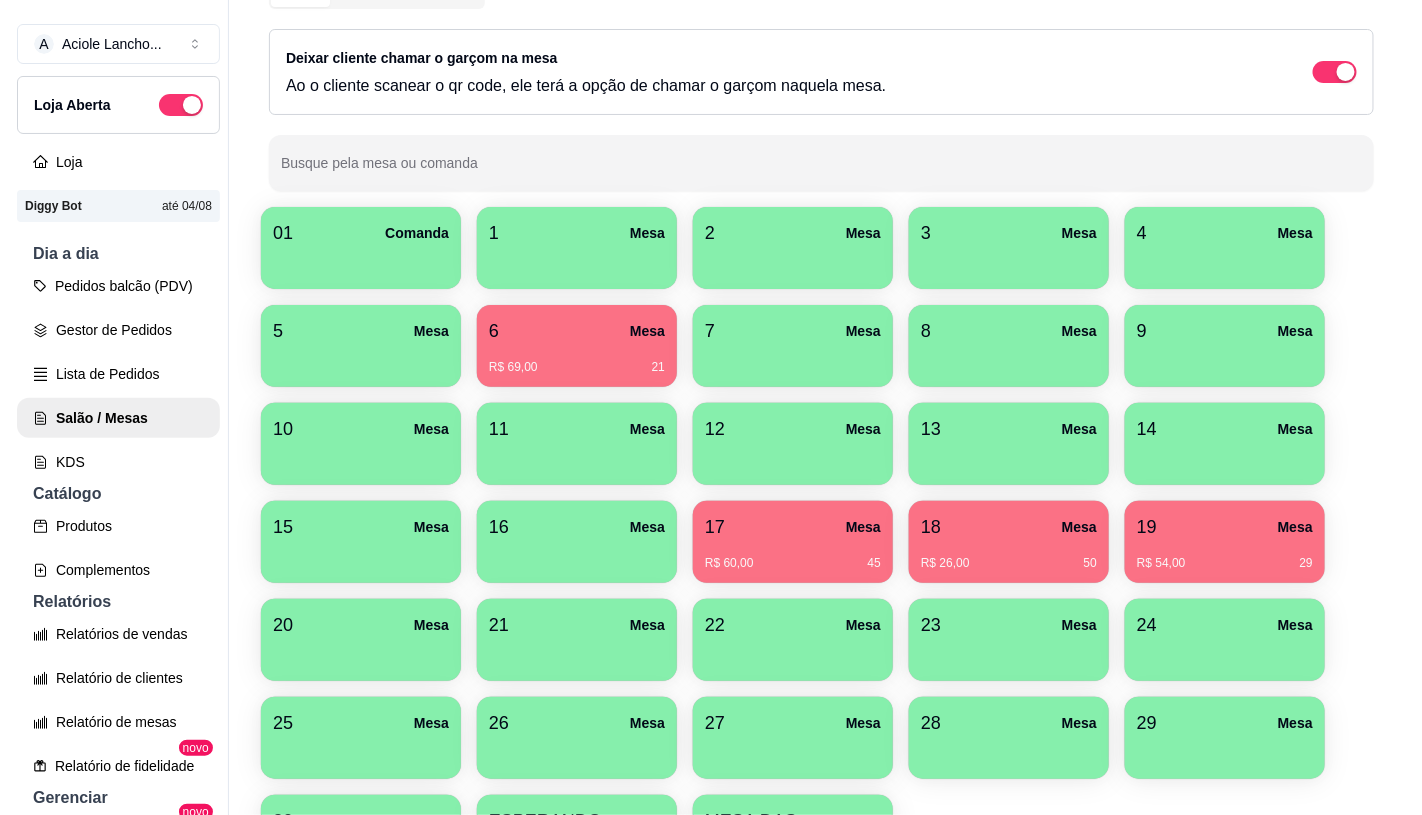 scroll, scrollTop: 296, scrollLeft: 0, axis: vertical 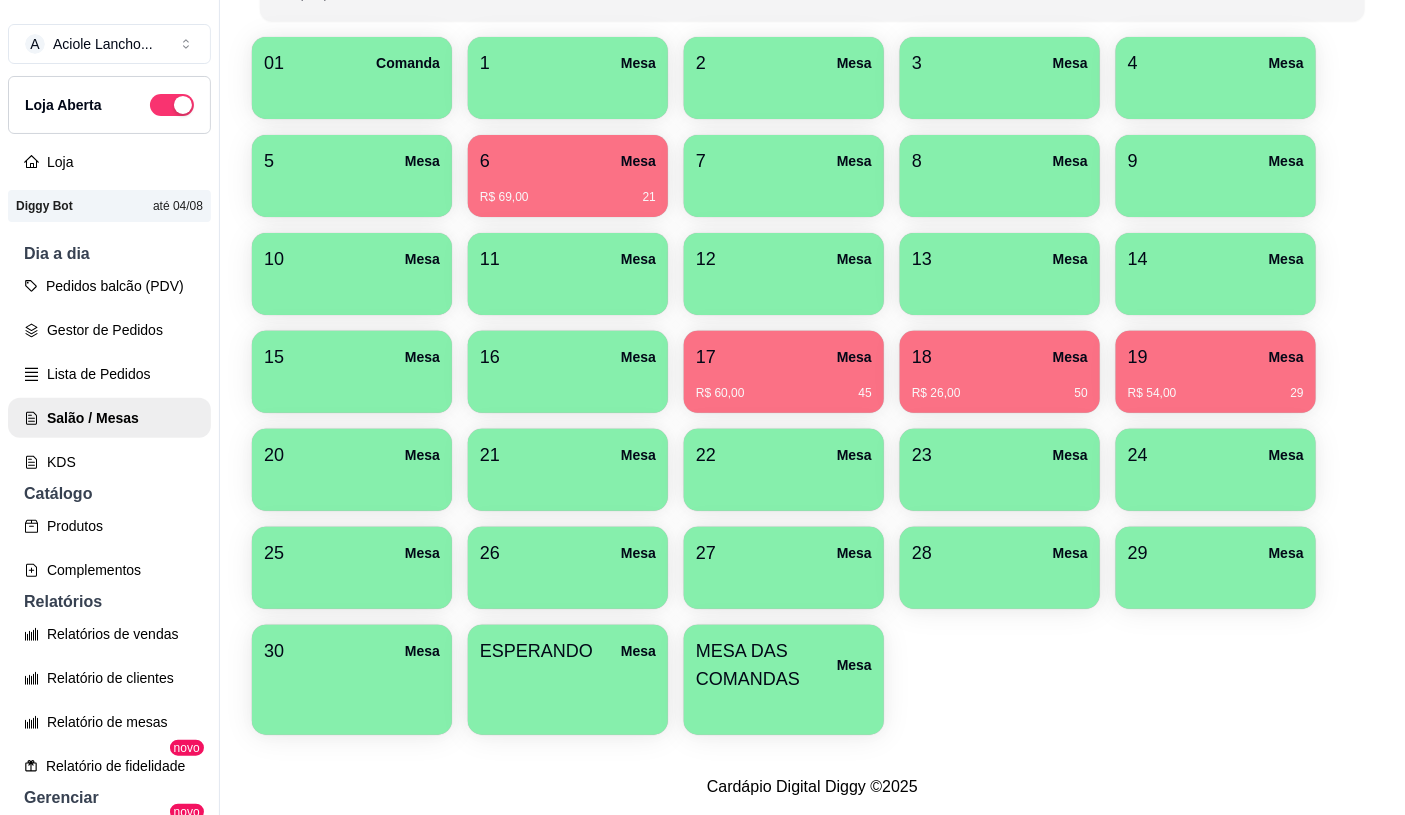 click at bounding box center (784, 708) 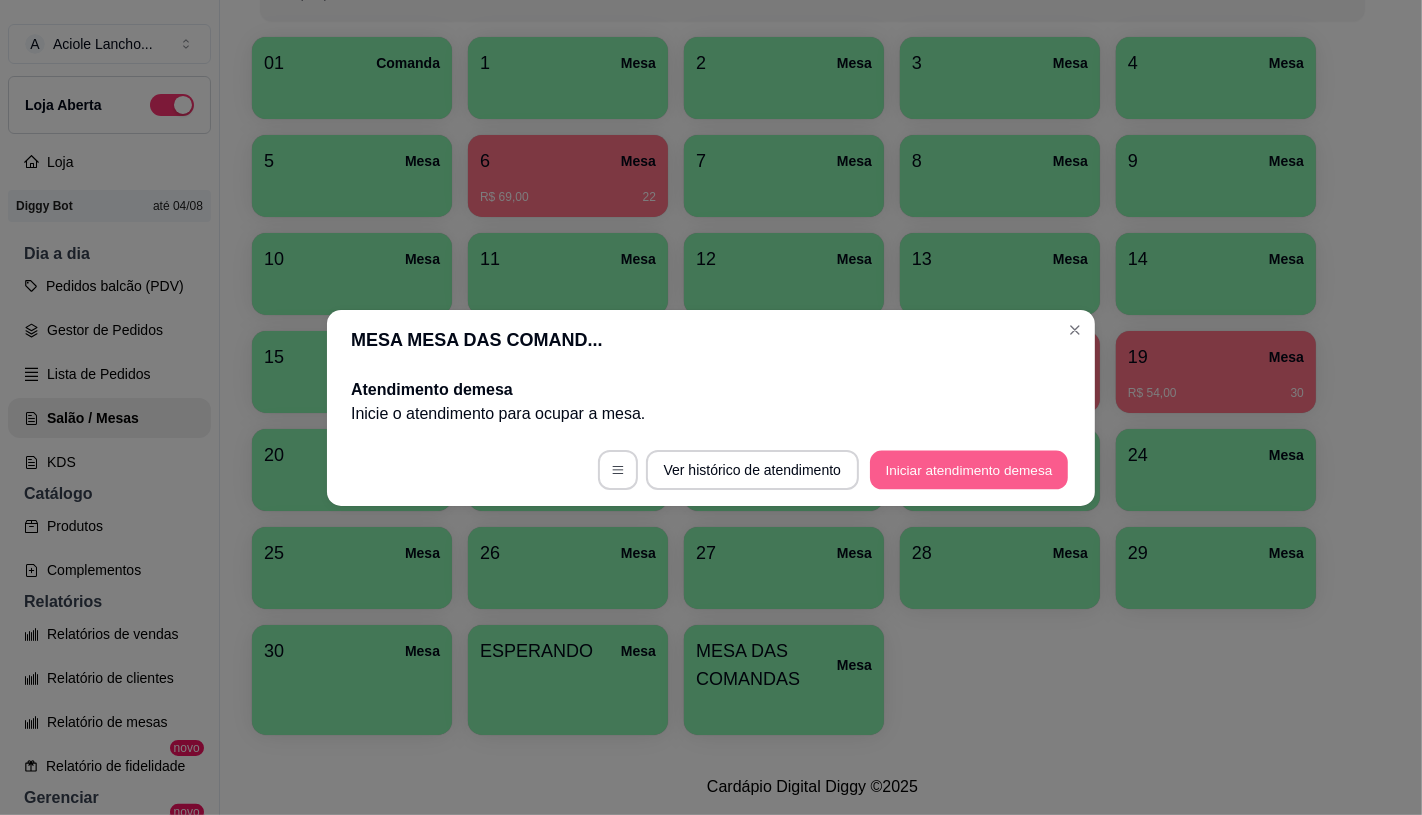 click on "Iniciar atendimento de  mesa" at bounding box center [969, 469] 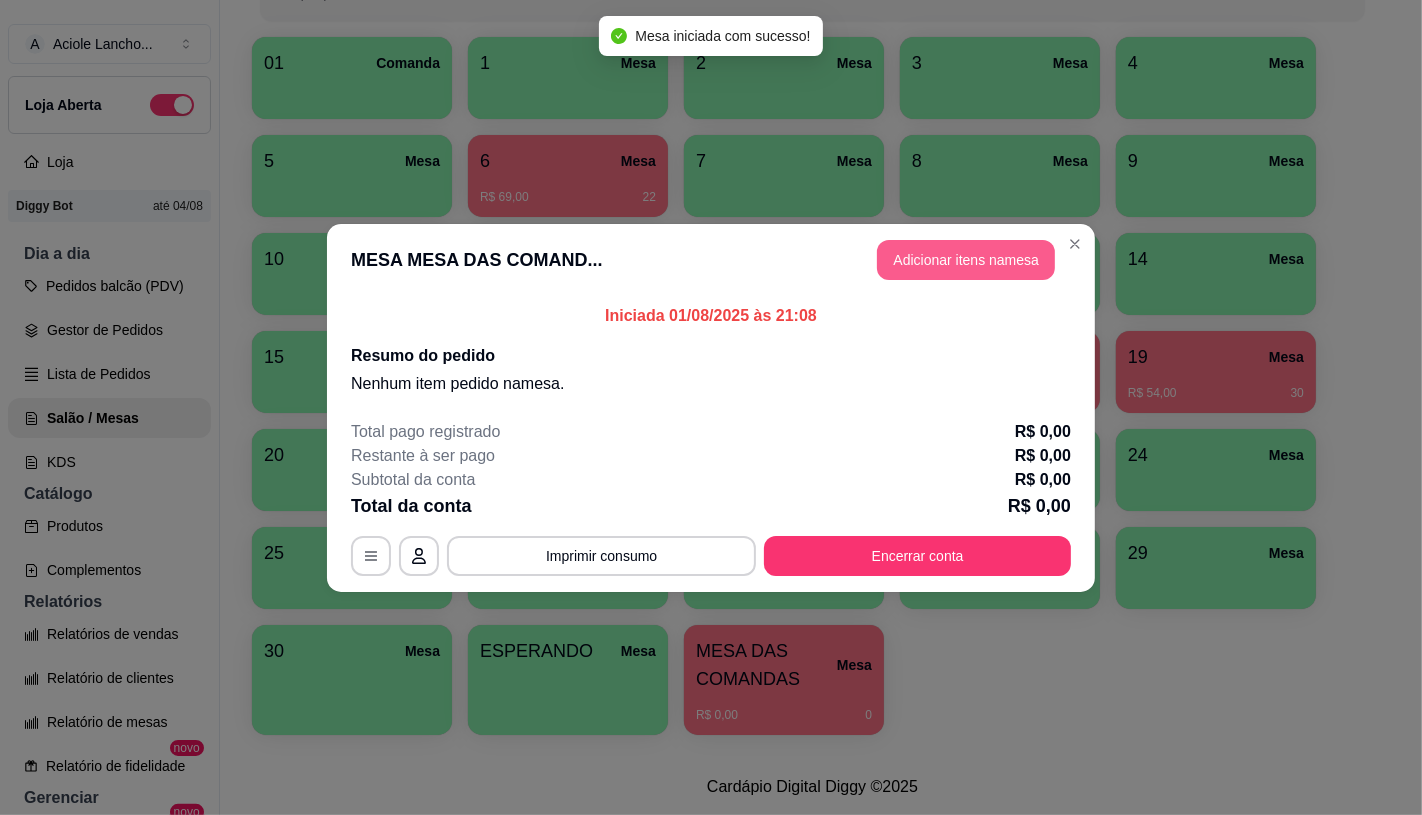 click on "Adicionar itens na  mesa" at bounding box center (966, 260) 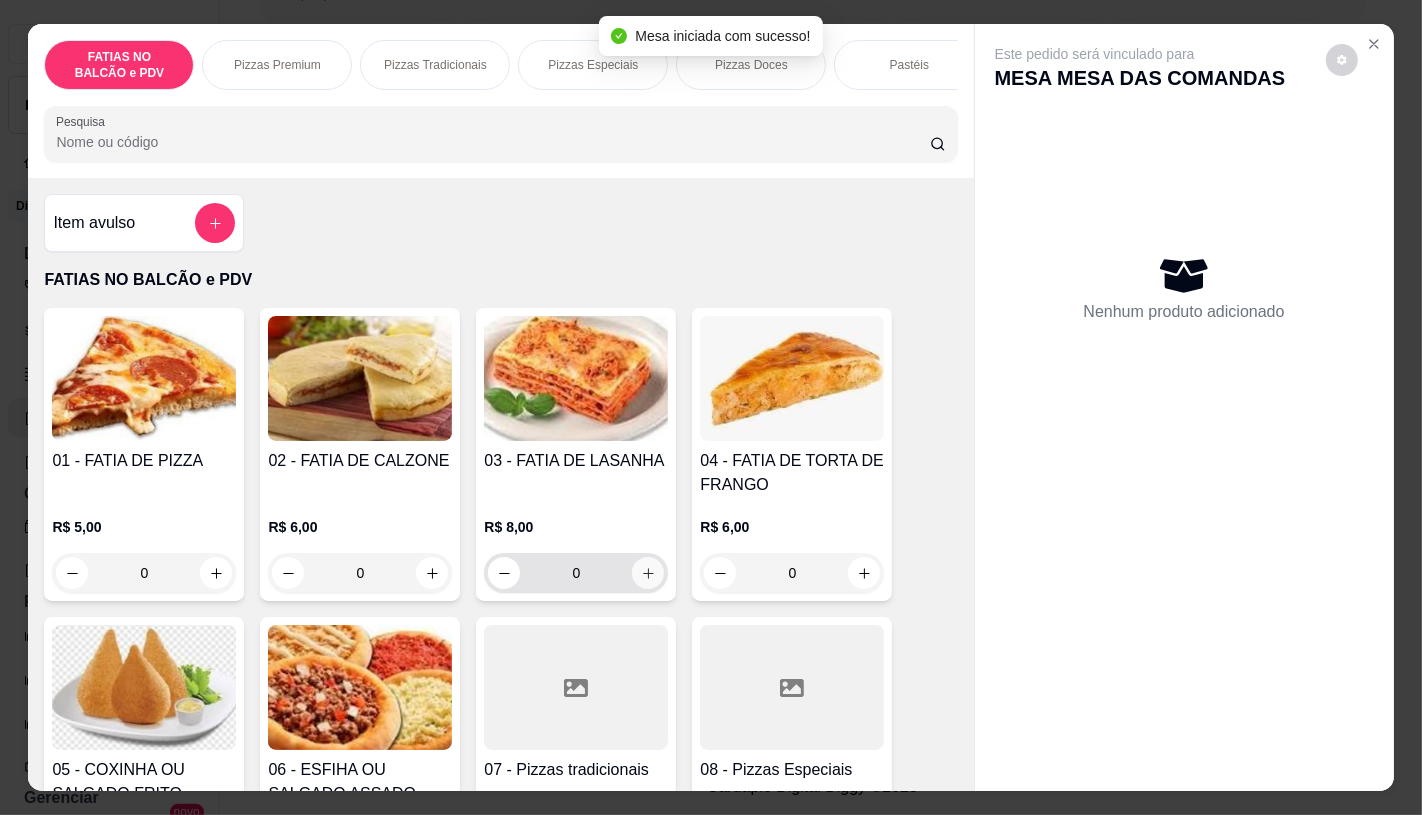 click at bounding box center (648, 573) 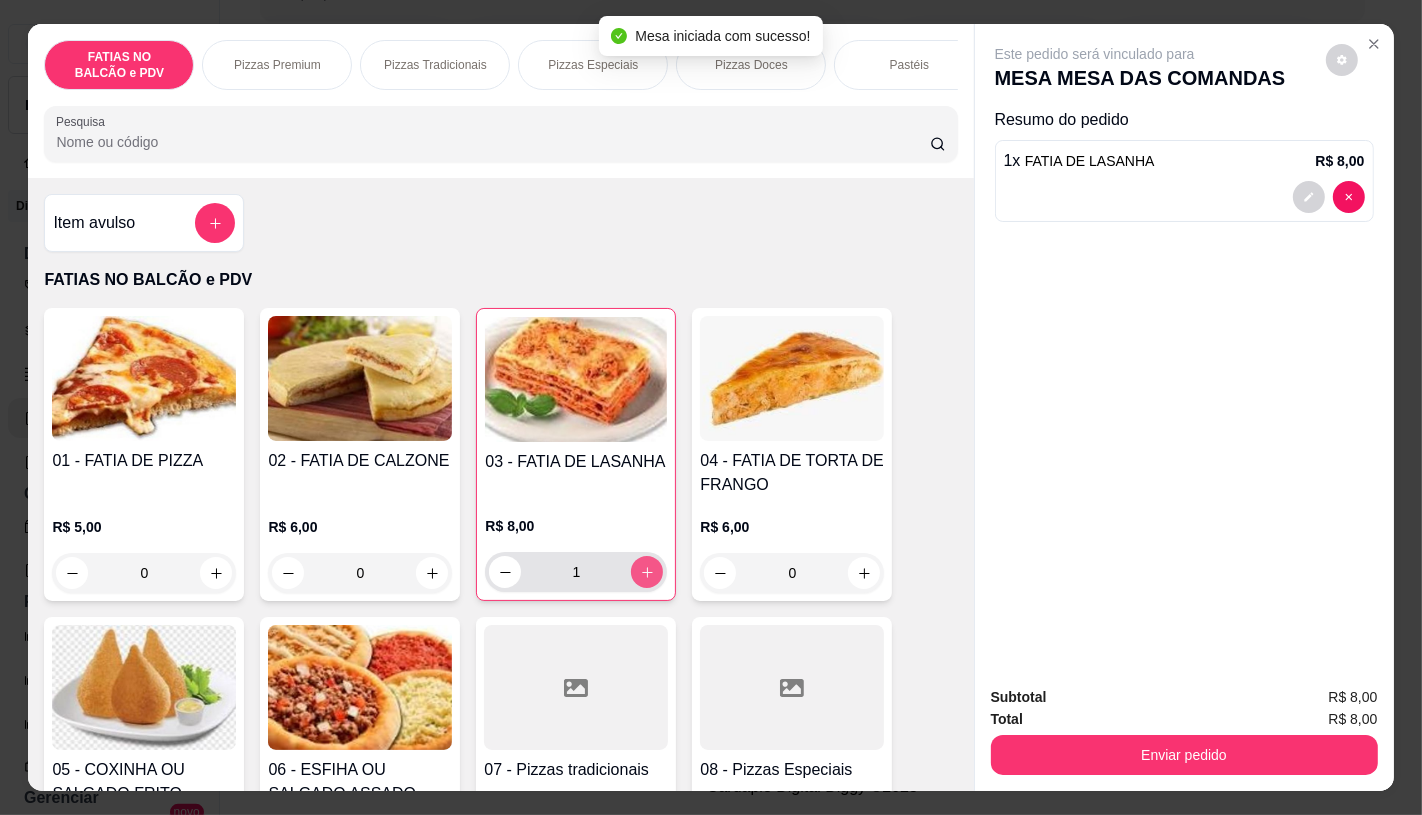 click at bounding box center (647, 572) 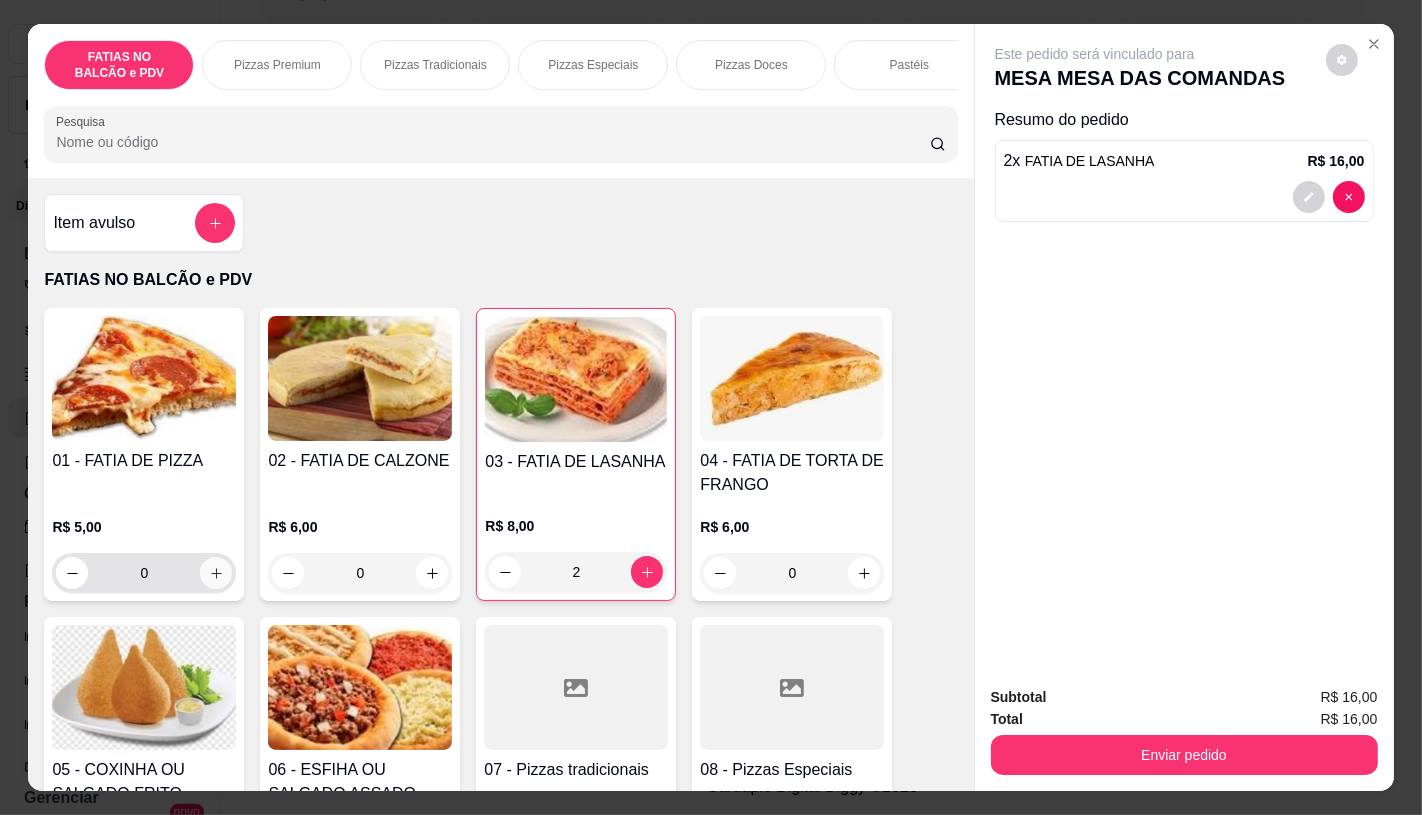 click at bounding box center (216, 573) 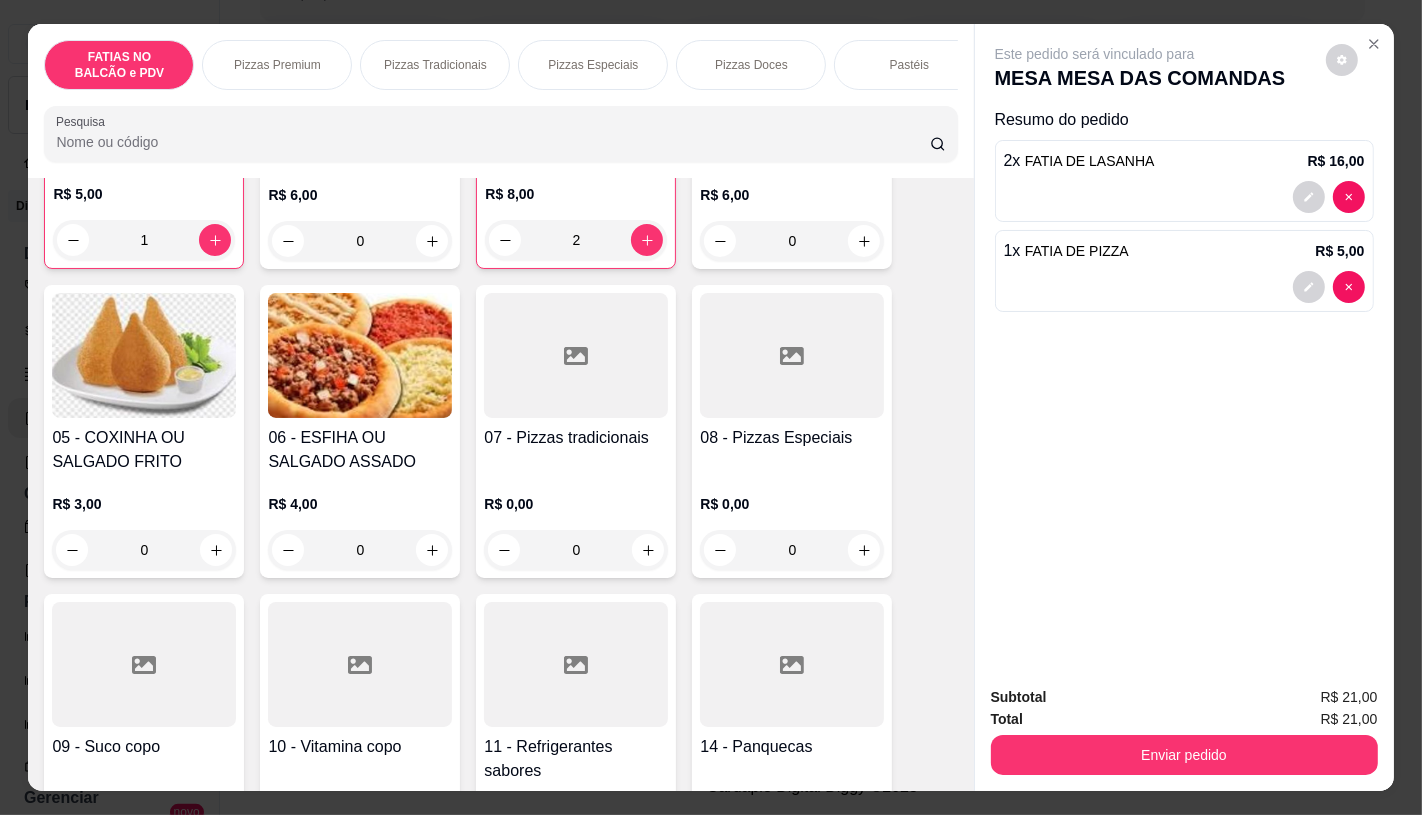 scroll, scrollTop: 333, scrollLeft: 0, axis: vertical 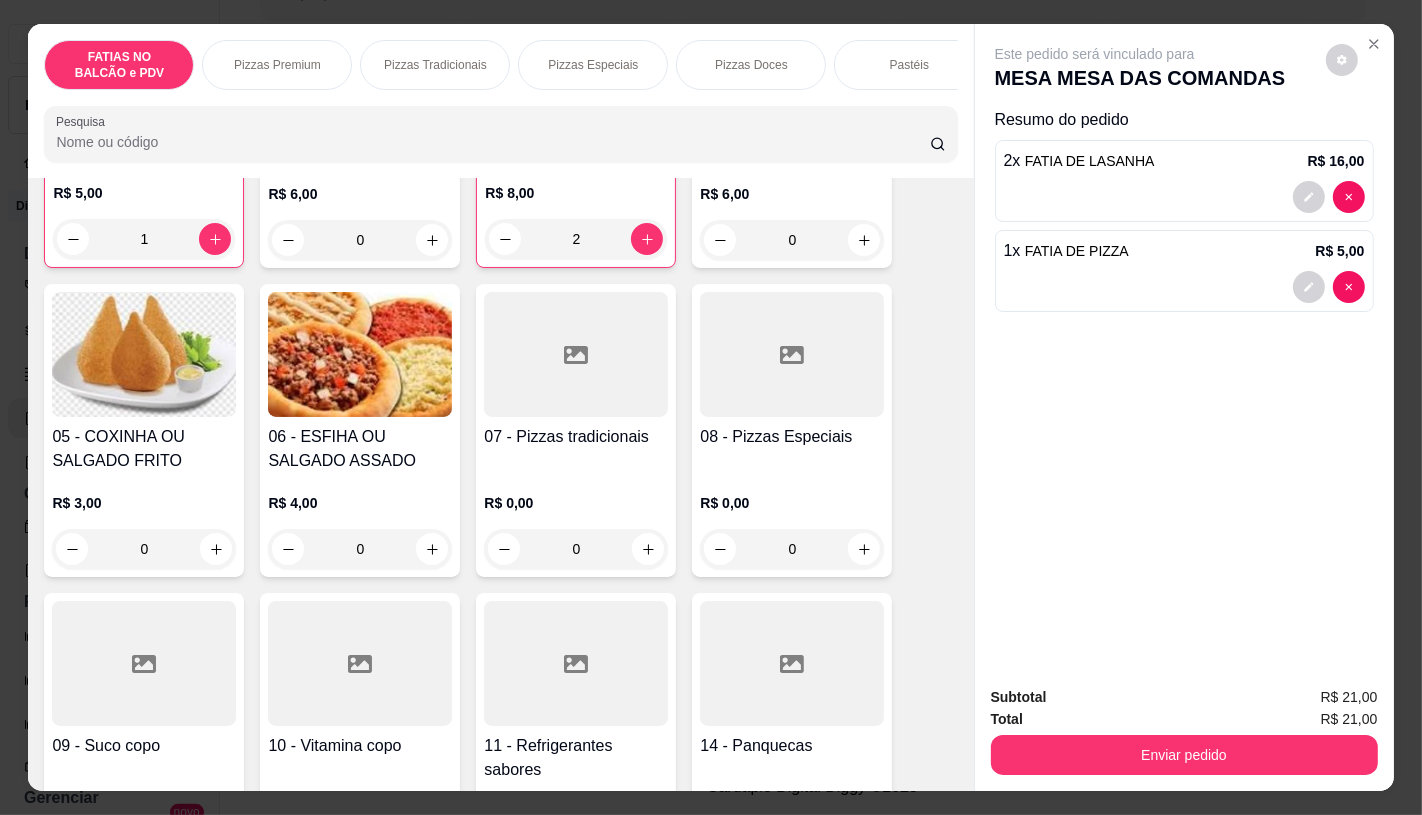 click at bounding box center (576, 663) 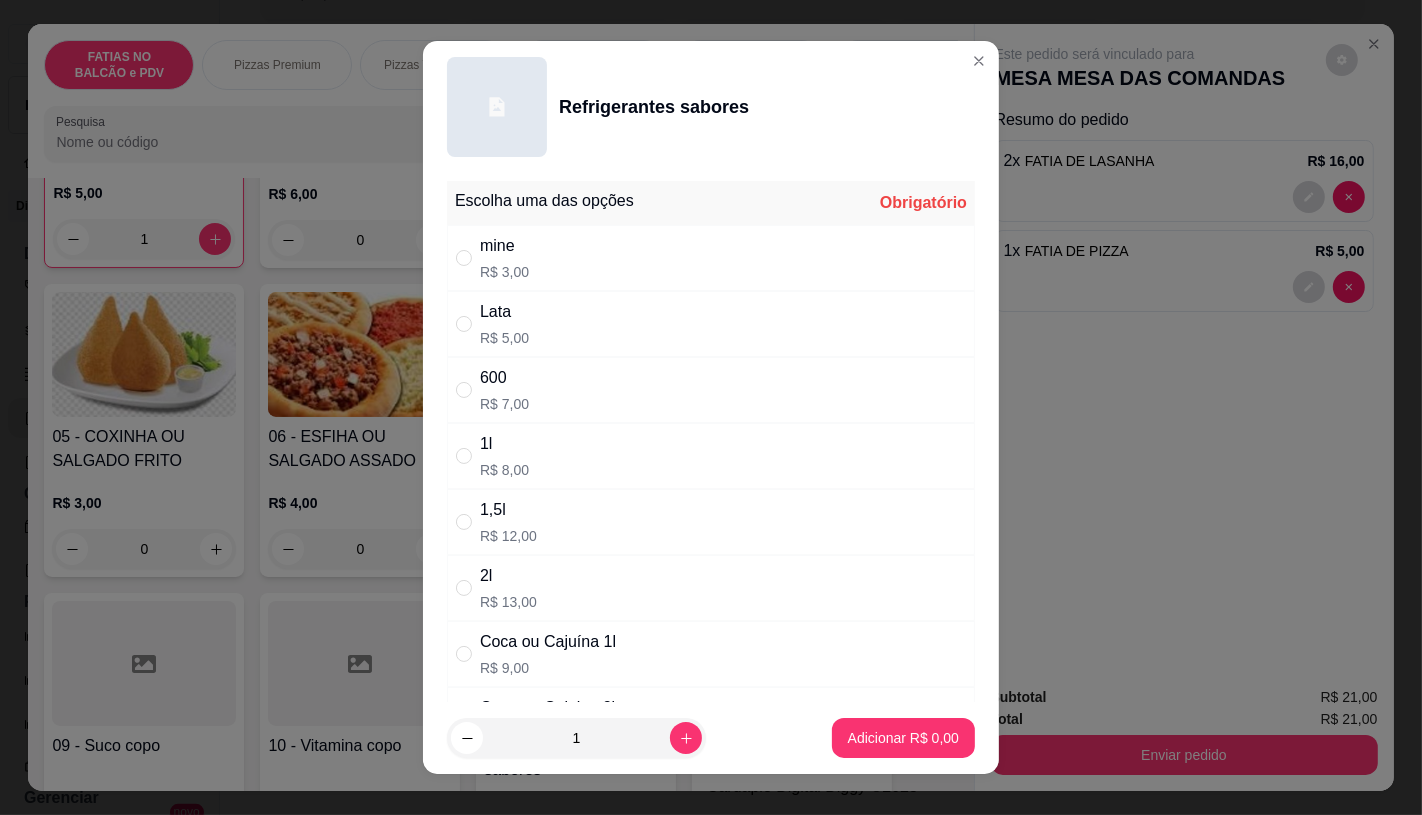 click on "Lata R$ 5,00" at bounding box center [711, 324] 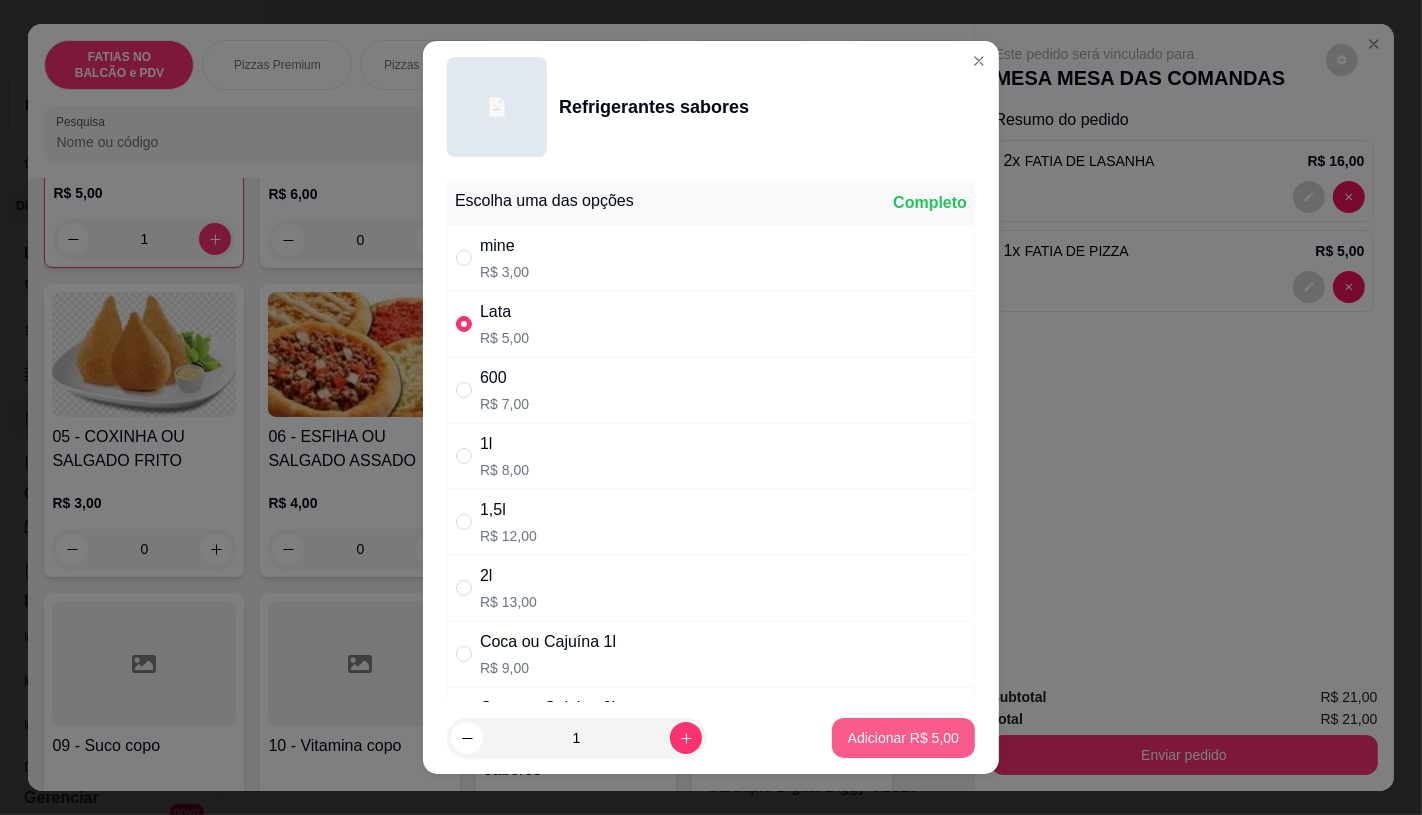 click on "Adicionar   R$ 5,00" at bounding box center [903, 738] 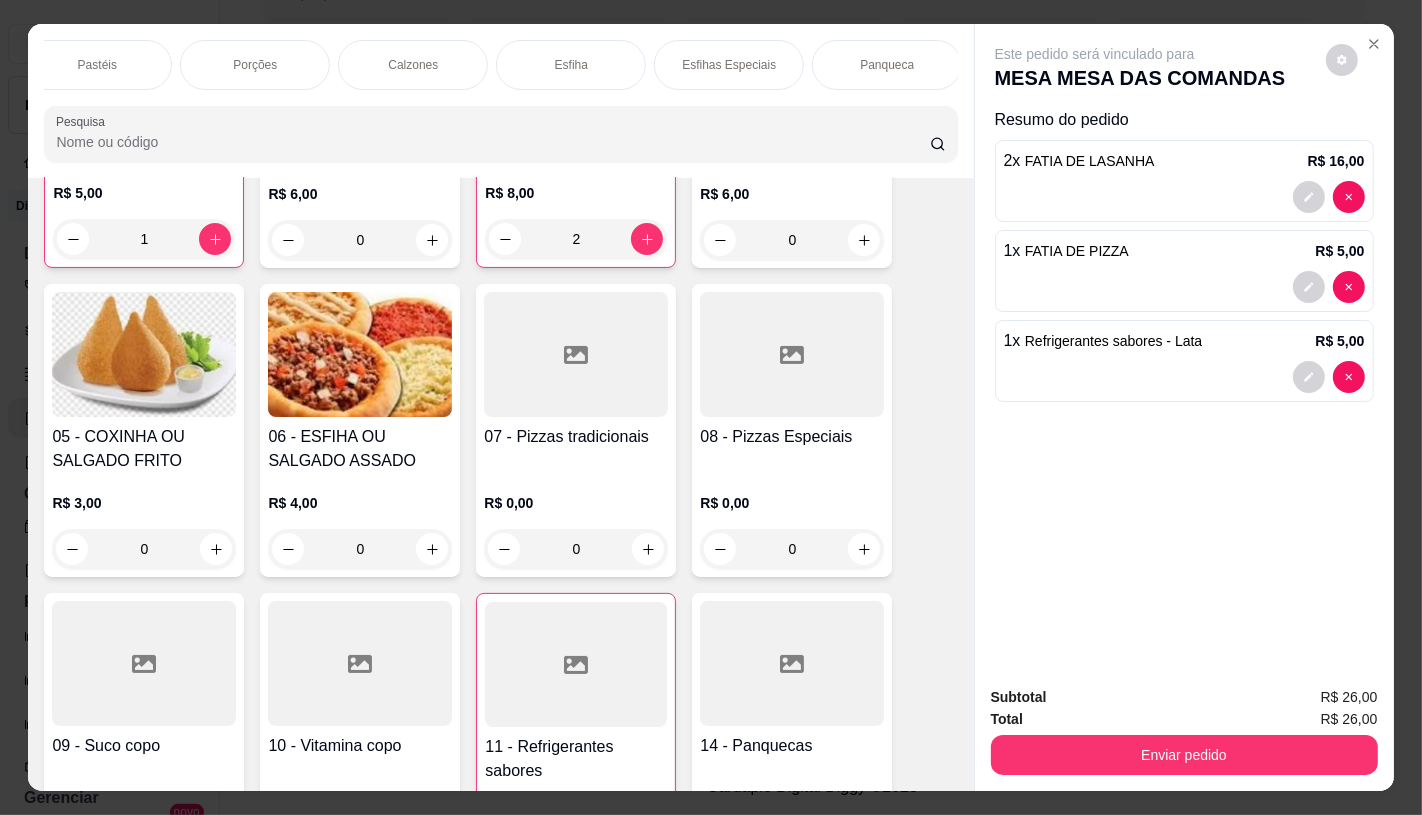 scroll, scrollTop: 0, scrollLeft: 2080, axis: horizontal 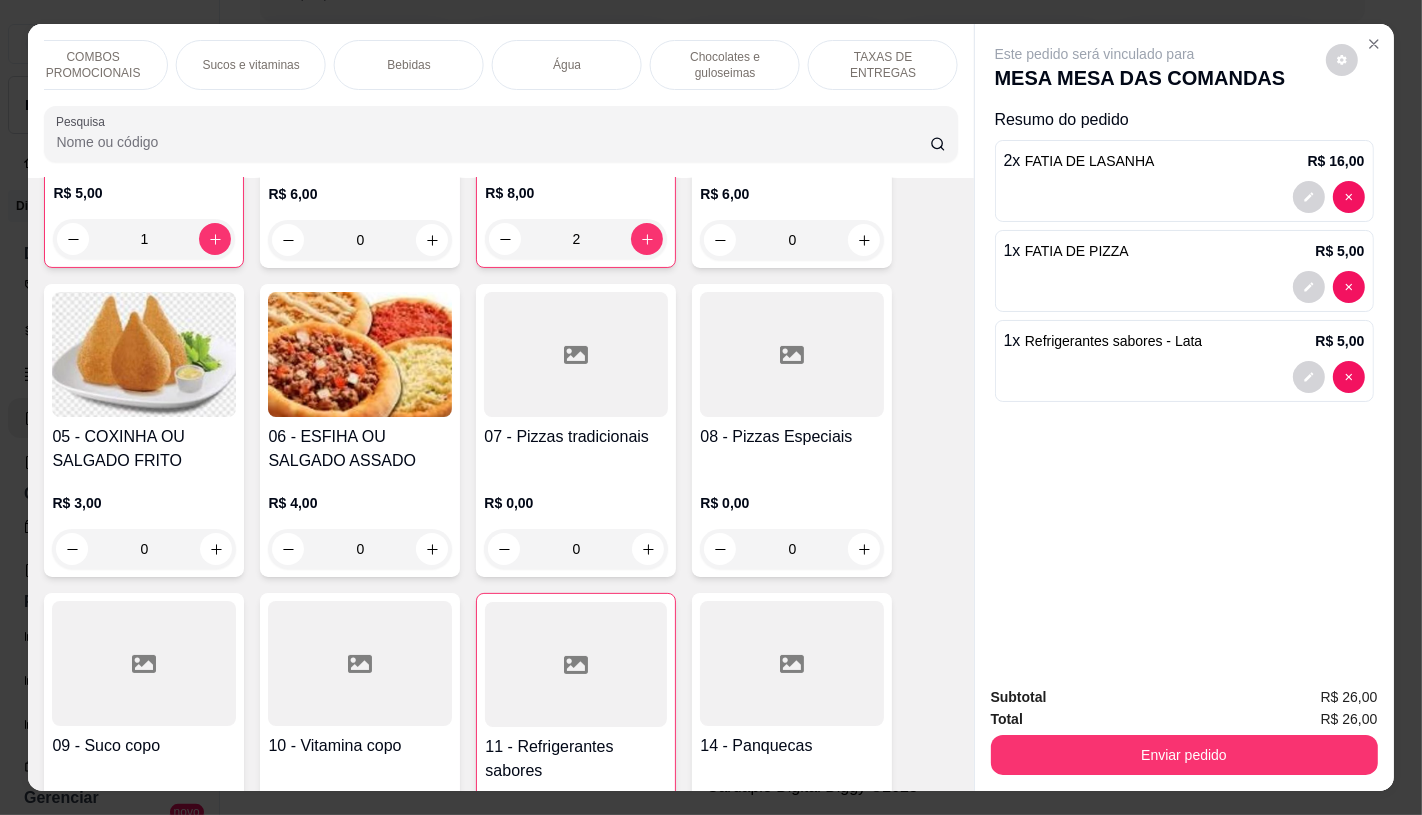 click on "TAXAS DE ENTREGAS" at bounding box center (883, 65) 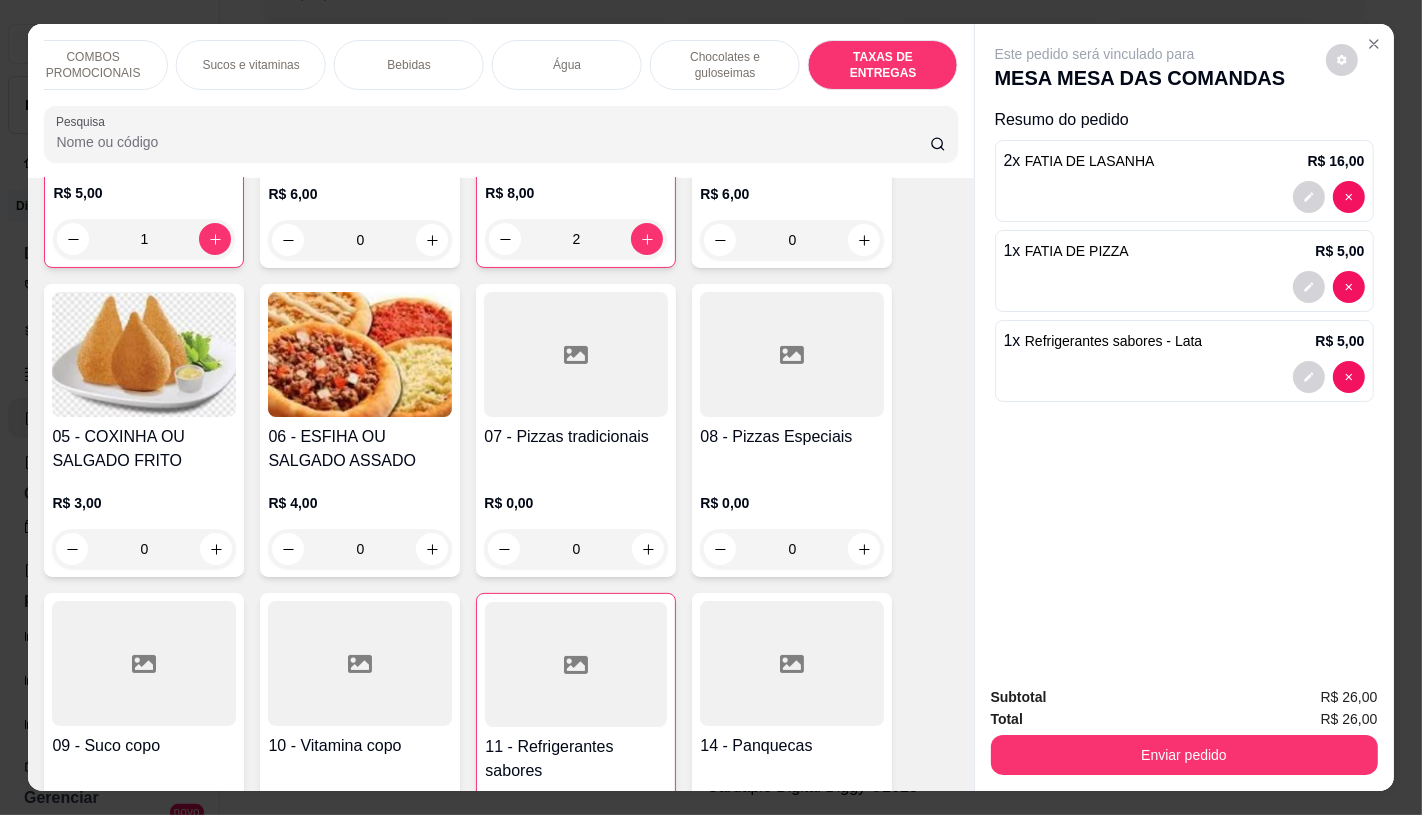 scroll, scrollTop: 13375, scrollLeft: 0, axis: vertical 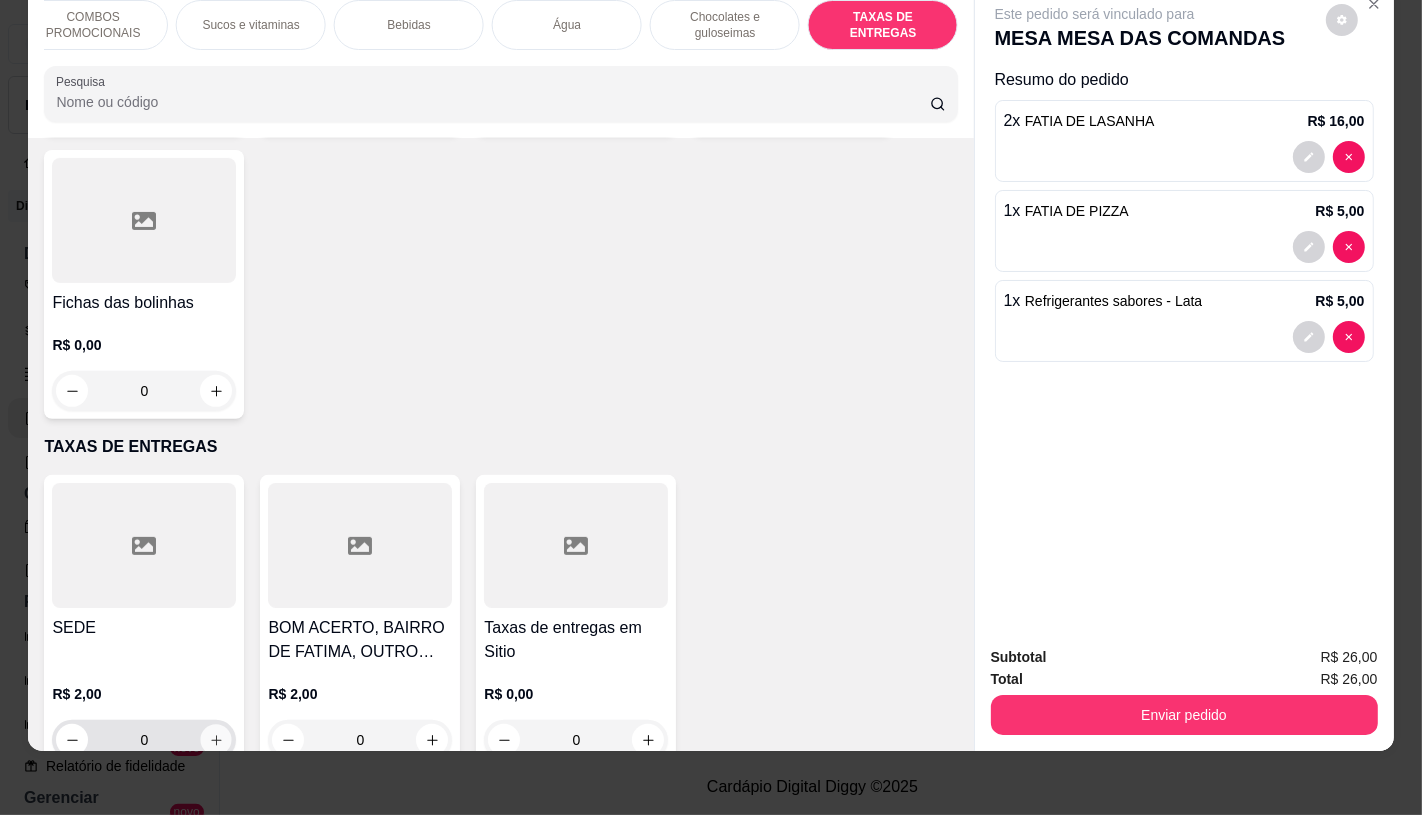 click at bounding box center (216, 740) 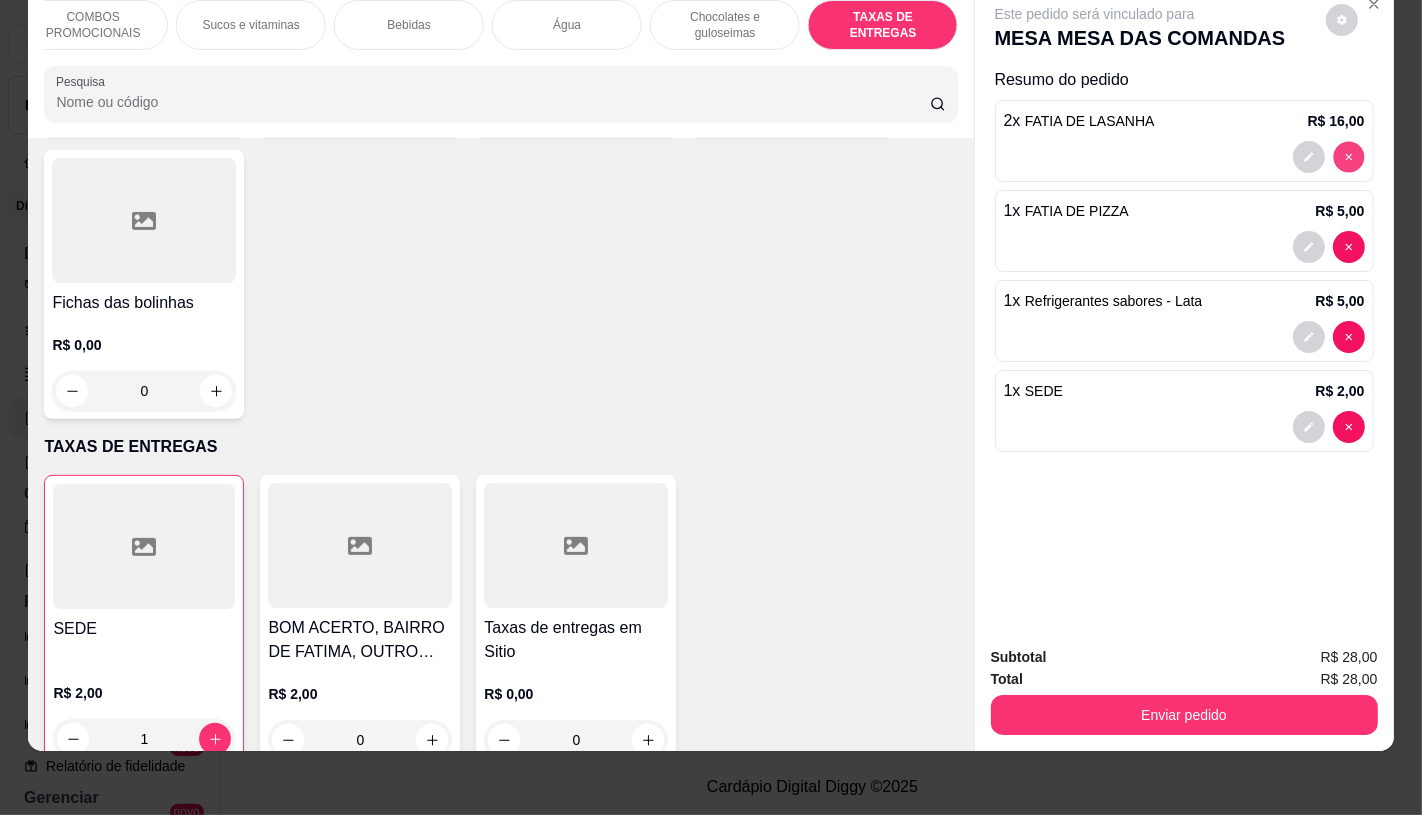 click on "2 x   FATIA DE LASANHA R$ 16,00" at bounding box center (1184, 141) 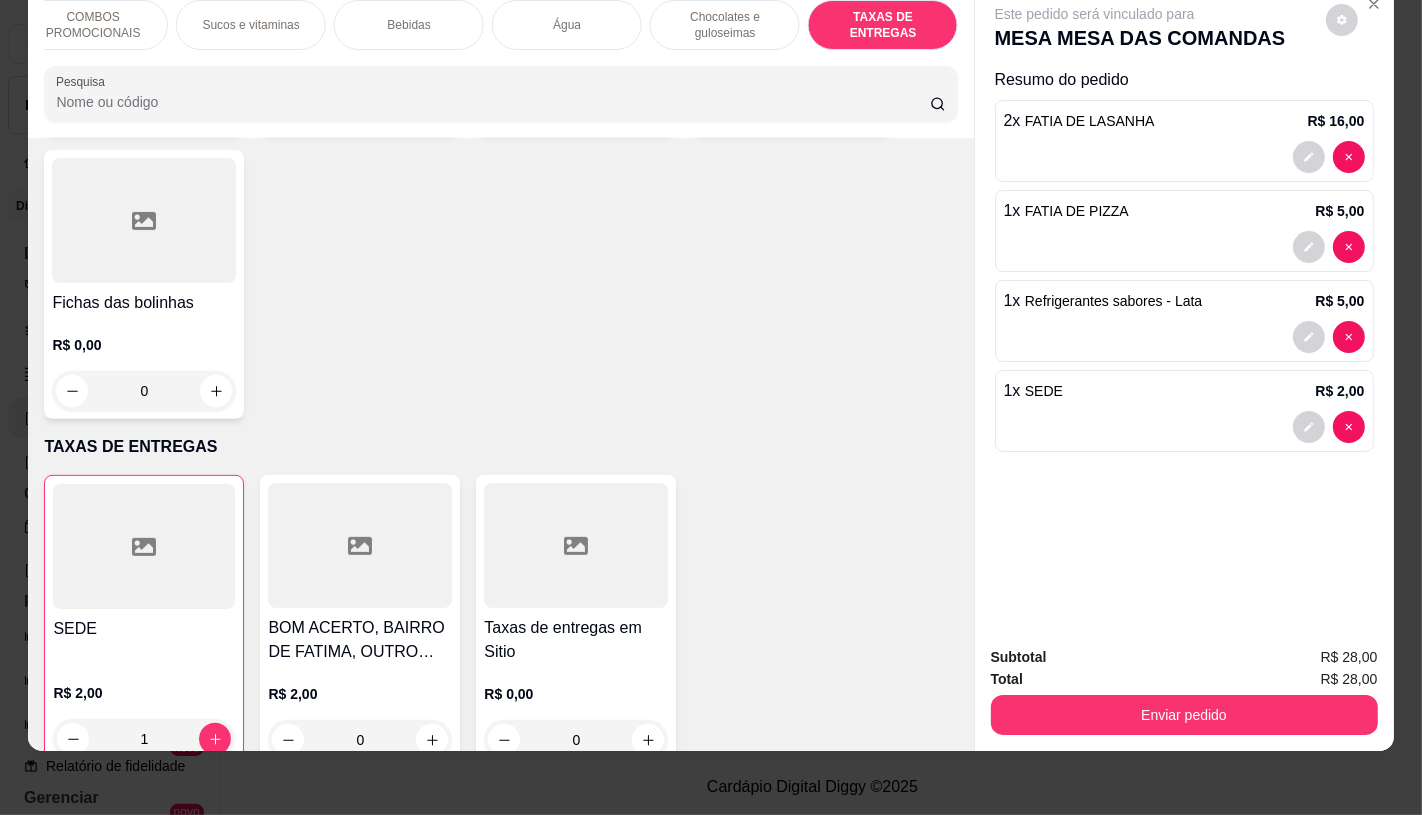 drag, startPoint x: 984, startPoint y: 233, endPoint x: 972, endPoint y: 253, distance: 23.323807 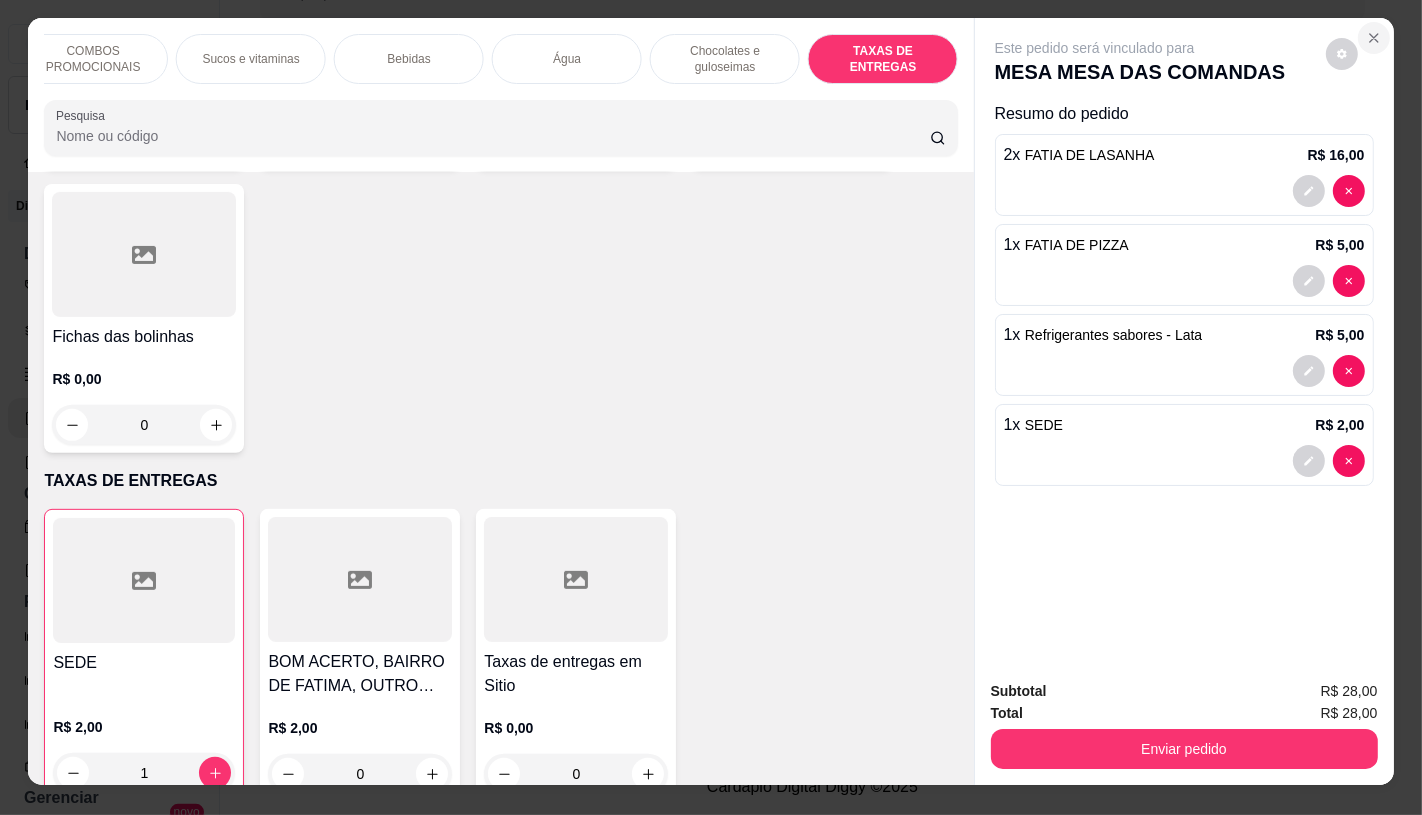 scroll, scrollTop: 0, scrollLeft: 0, axis: both 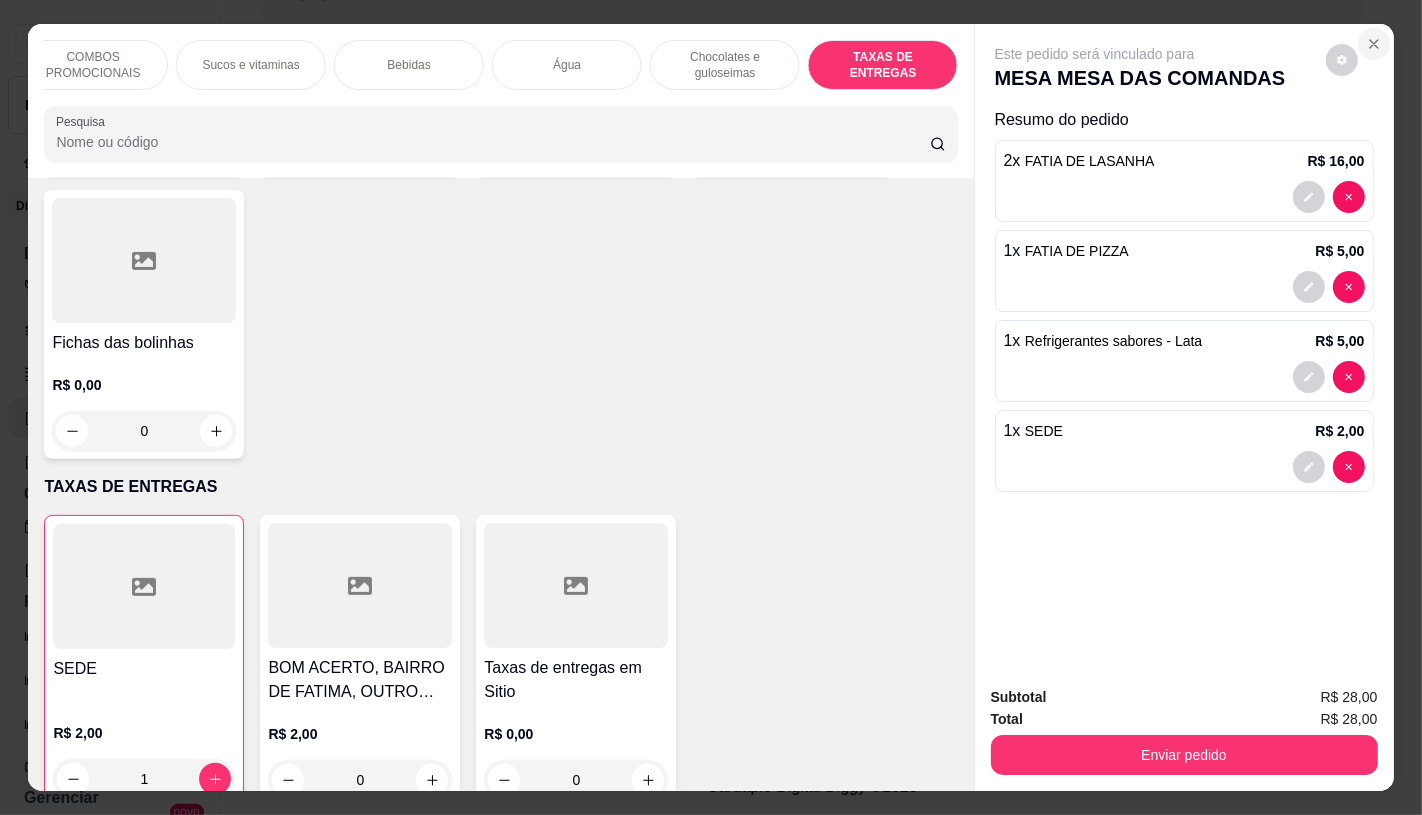 click on "Este pedido será vinculado para MESA MESA DAS COMANDAS Resumo do pedido 2 x FATIA DE LASANHA R$ 16,00 1 x FATIA DE PIZZA R$ 5,00 1 x Refrigerantes sabores - Lata R$ 5,00 1 x SEDE R$ 2,00" at bounding box center (1184, 346) 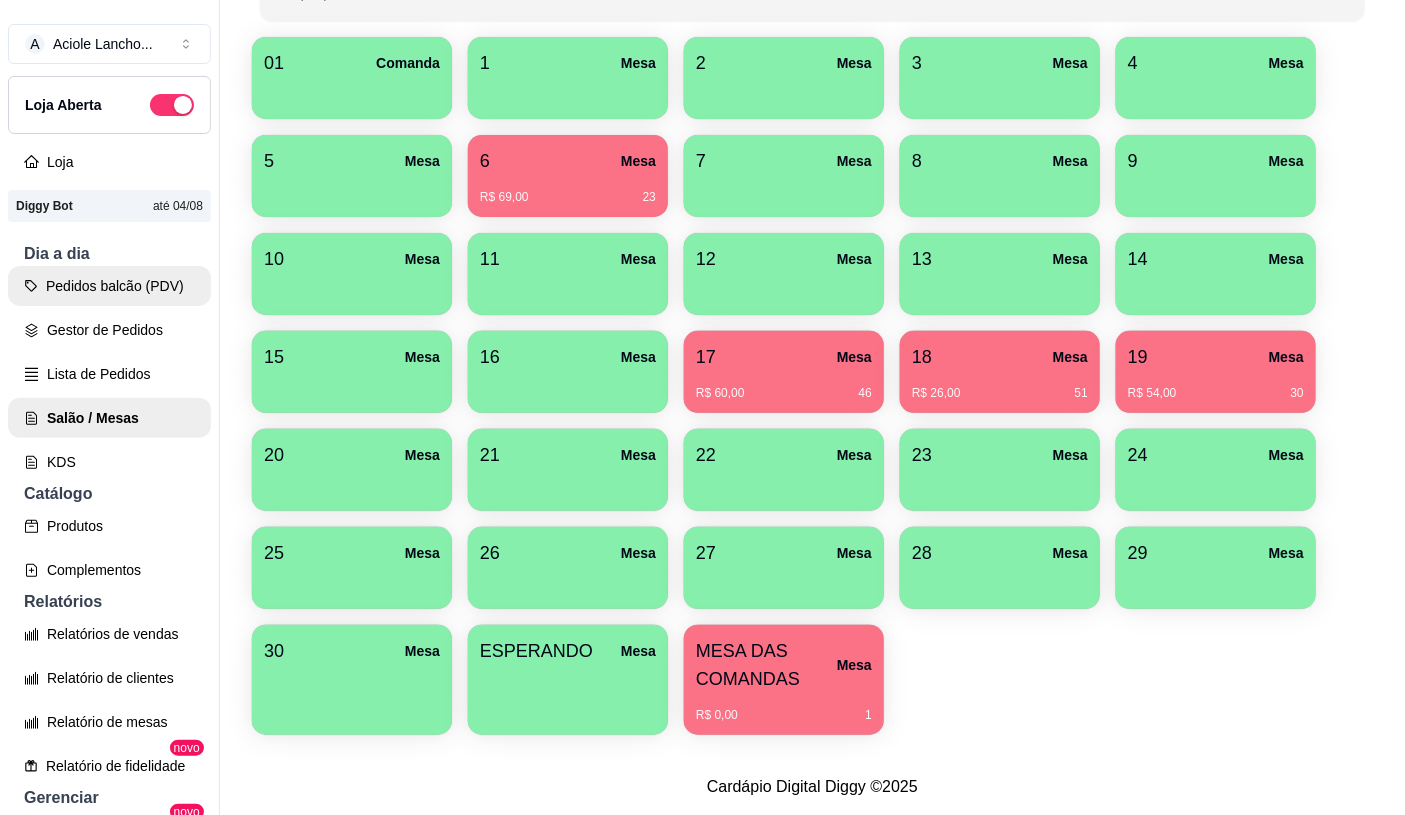 click on "Pedidos balcão (PDV)" at bounding box center (109, 286) 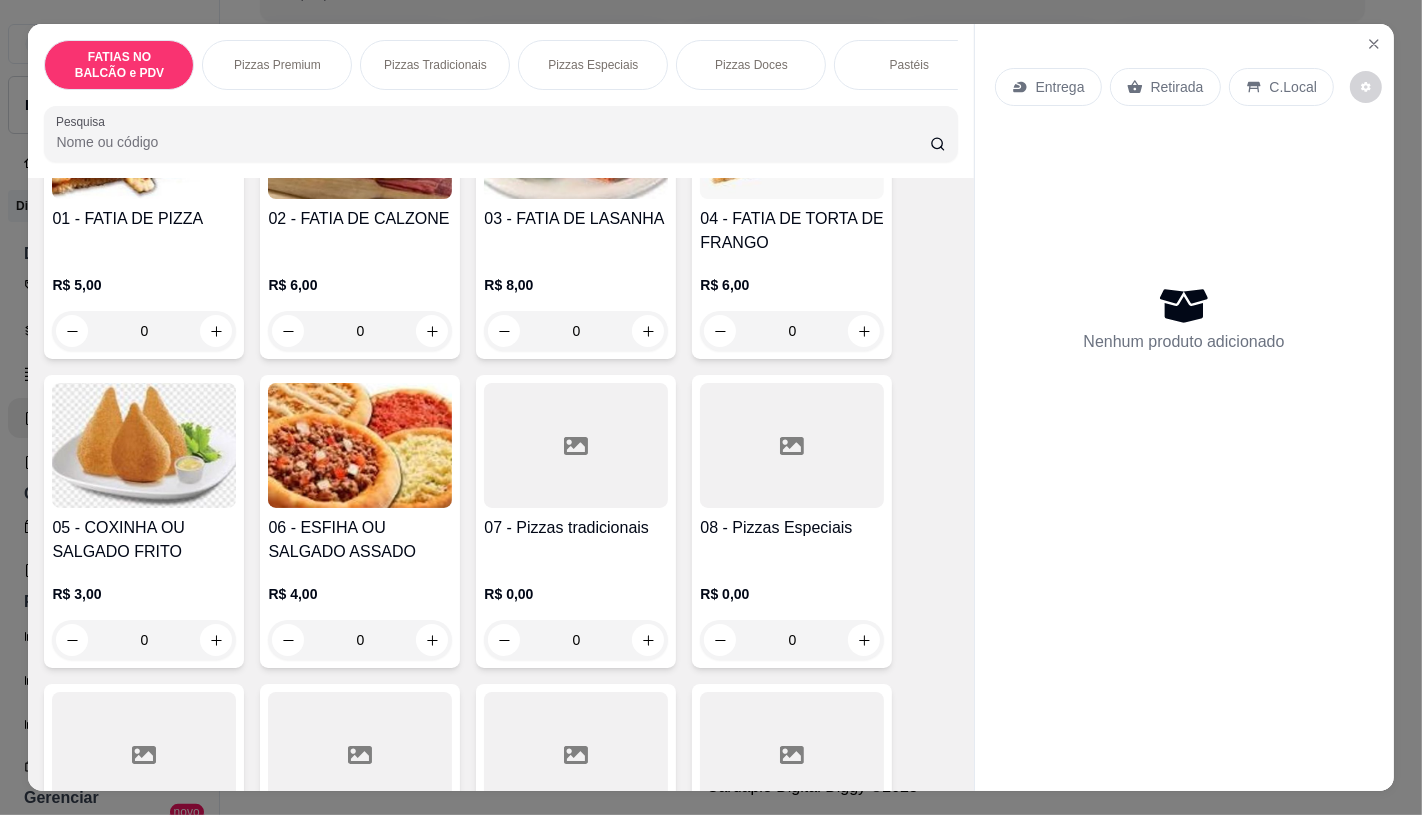 scroll, scrollTop: 333, scrollLeft: 0, axis: vertical 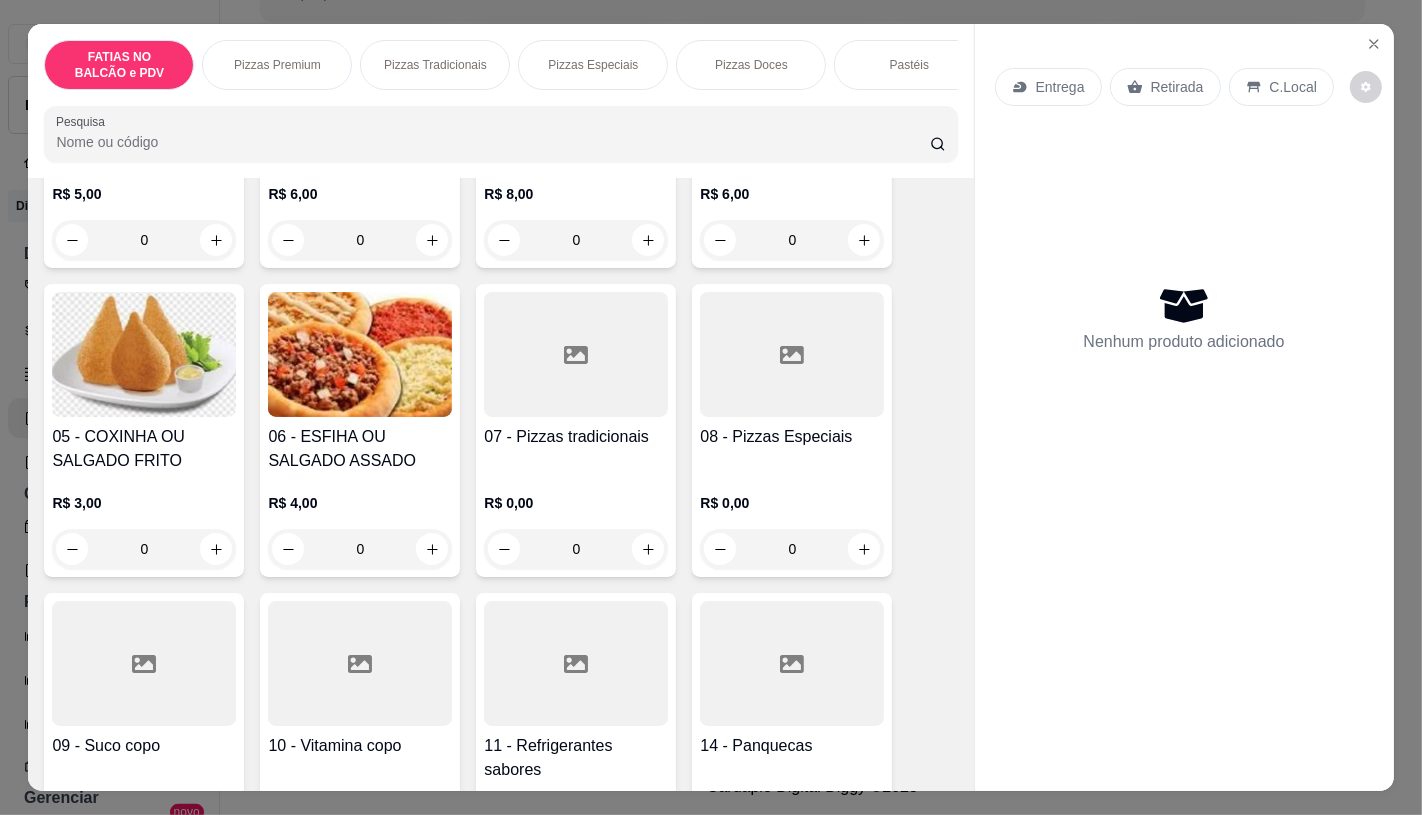 click on "07 - Pizzas tradicionais" at bounding box center (576, 437) 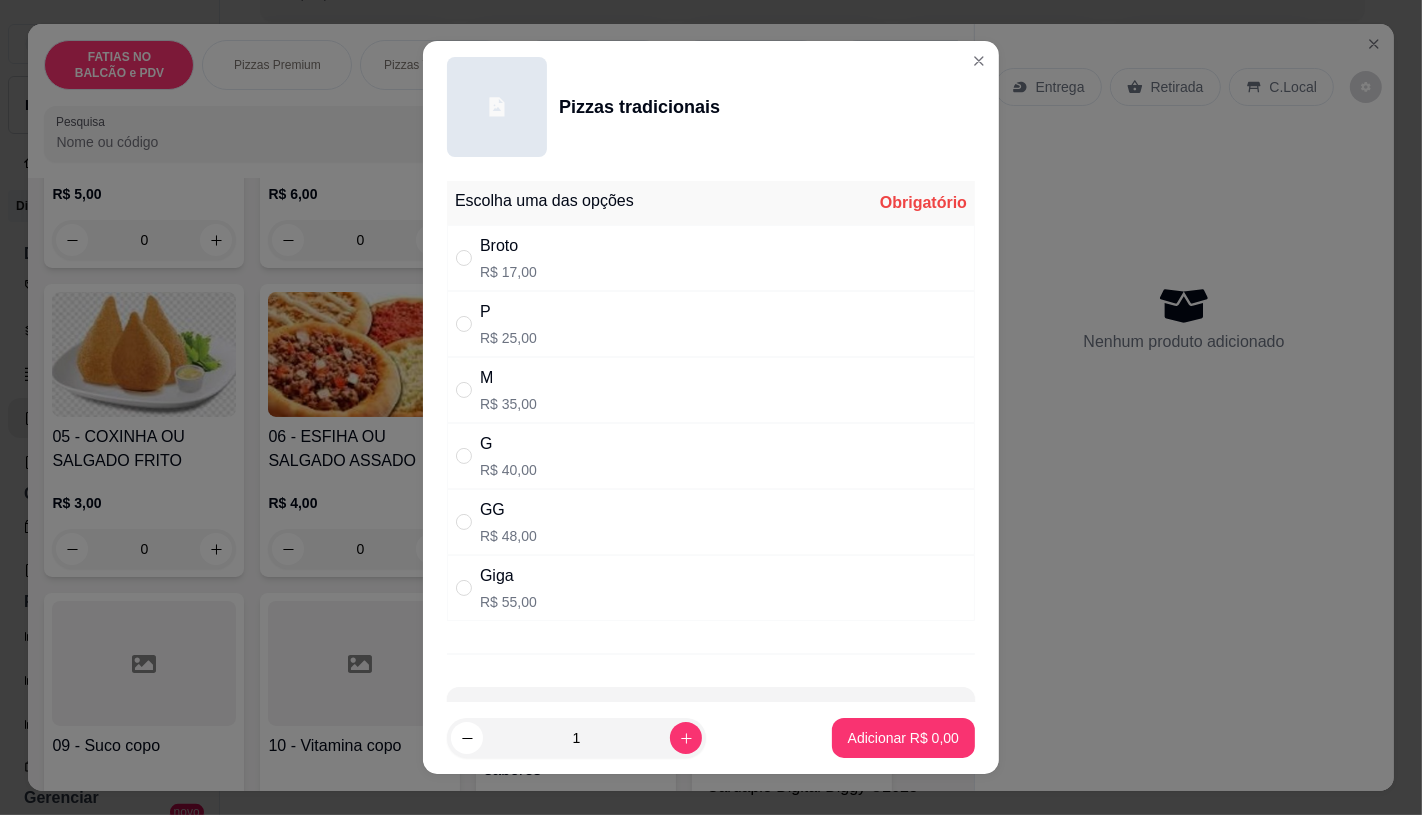 click on "Giga  R$ 55,00" at bounding box center (711, 588) 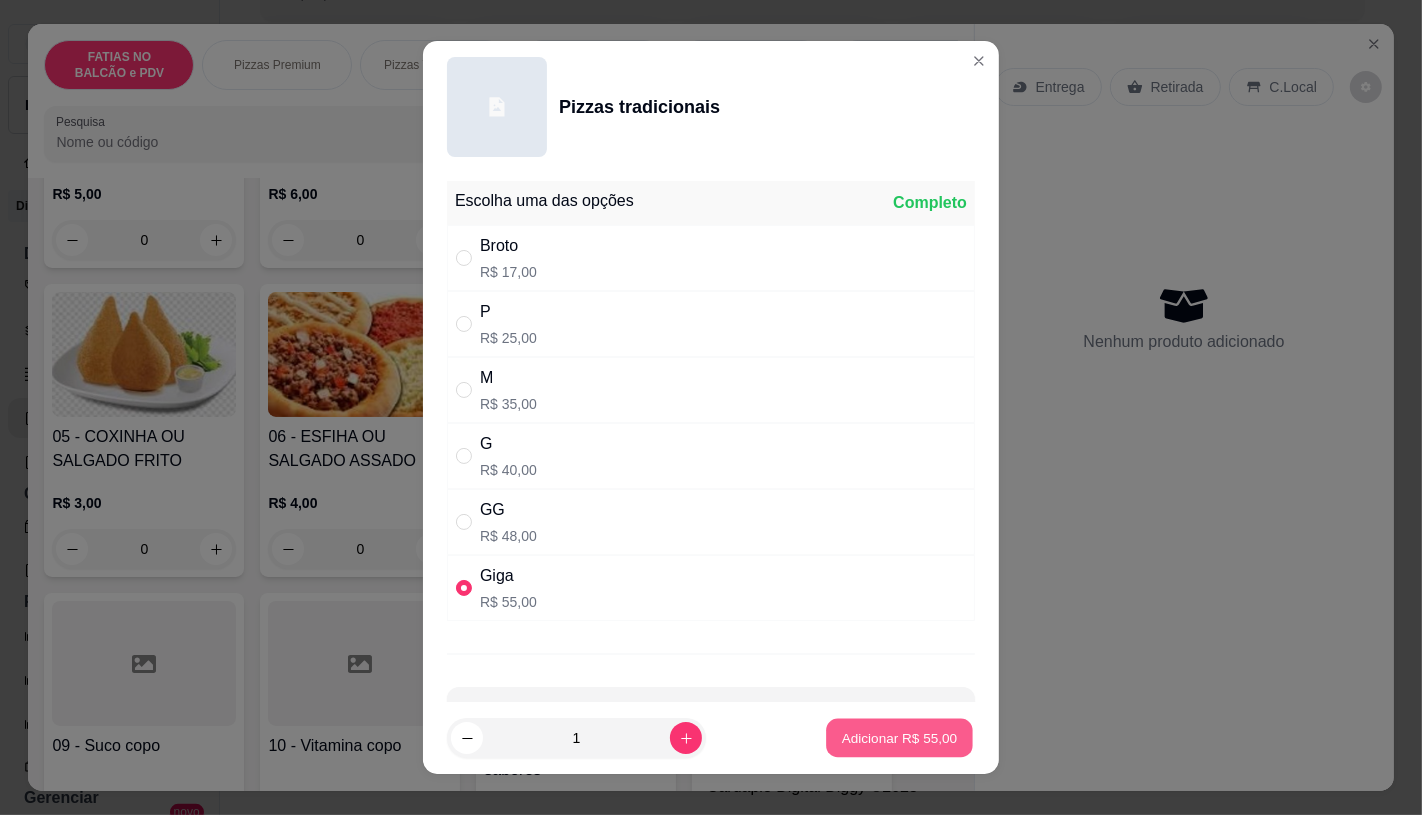 click on "Adicionar   R$ 55,00" at bounding box center (900, 738) 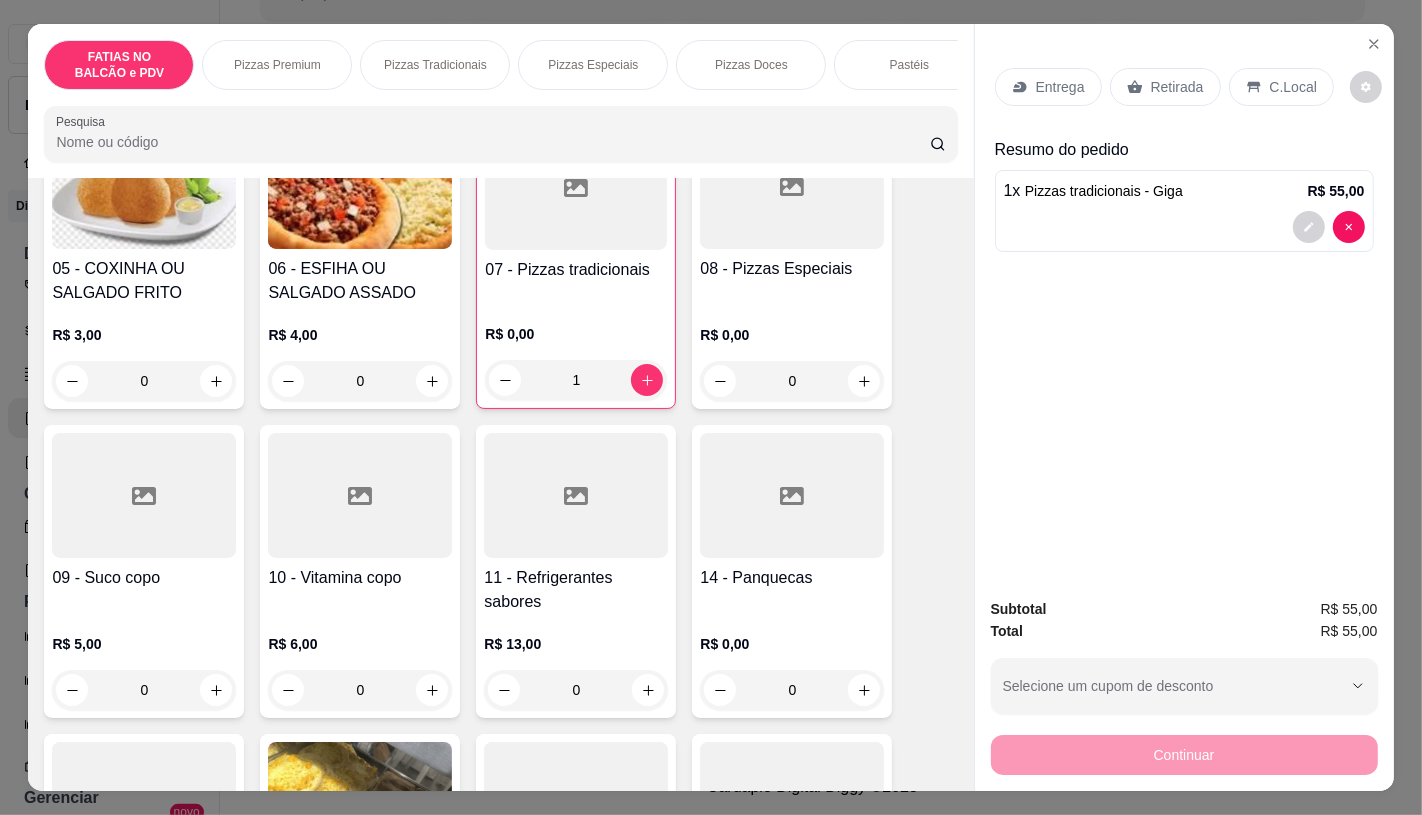 scroll, scrollTop: 555, scrollLeft: 0, axis: vertical 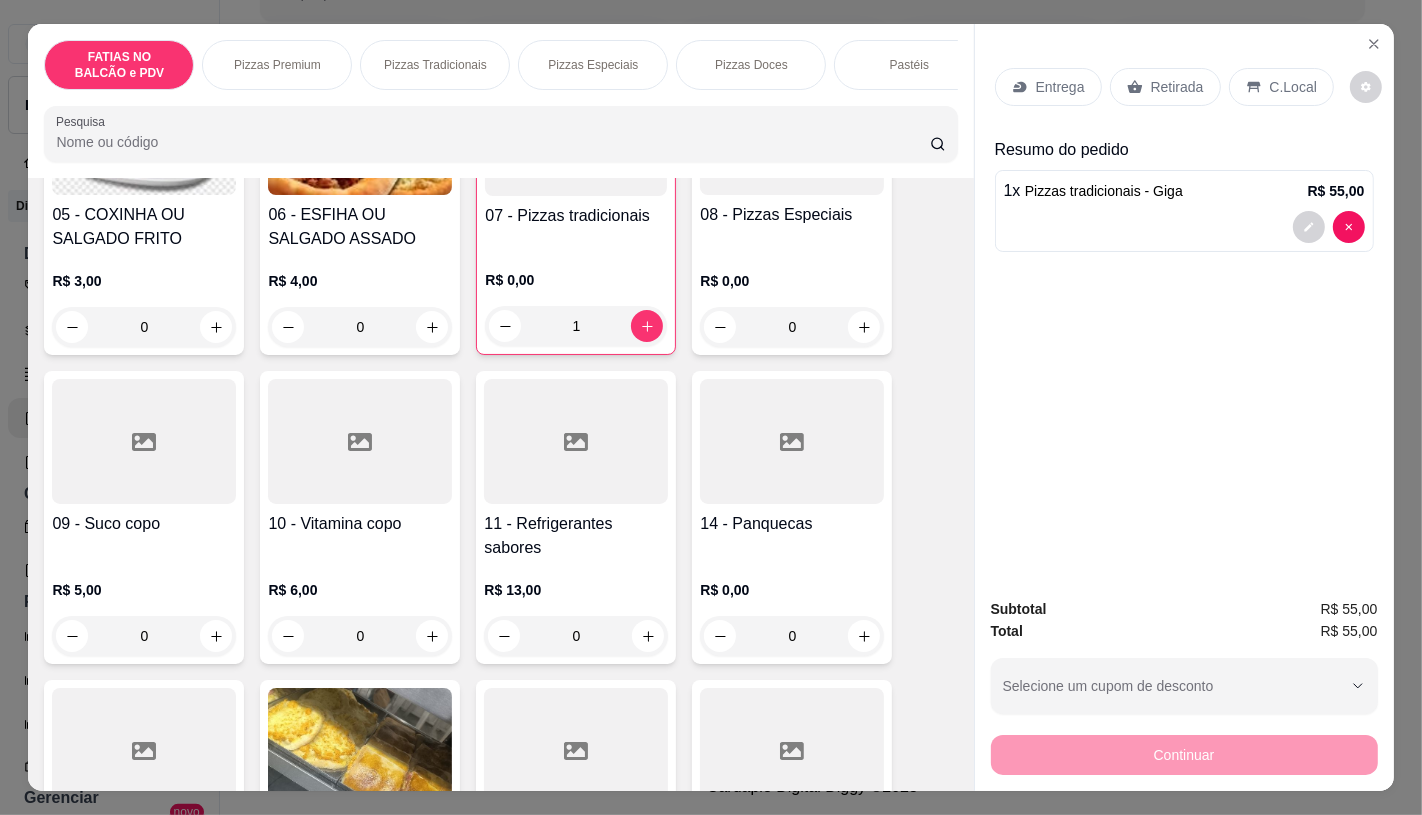 click at bounding box center [576, 441] 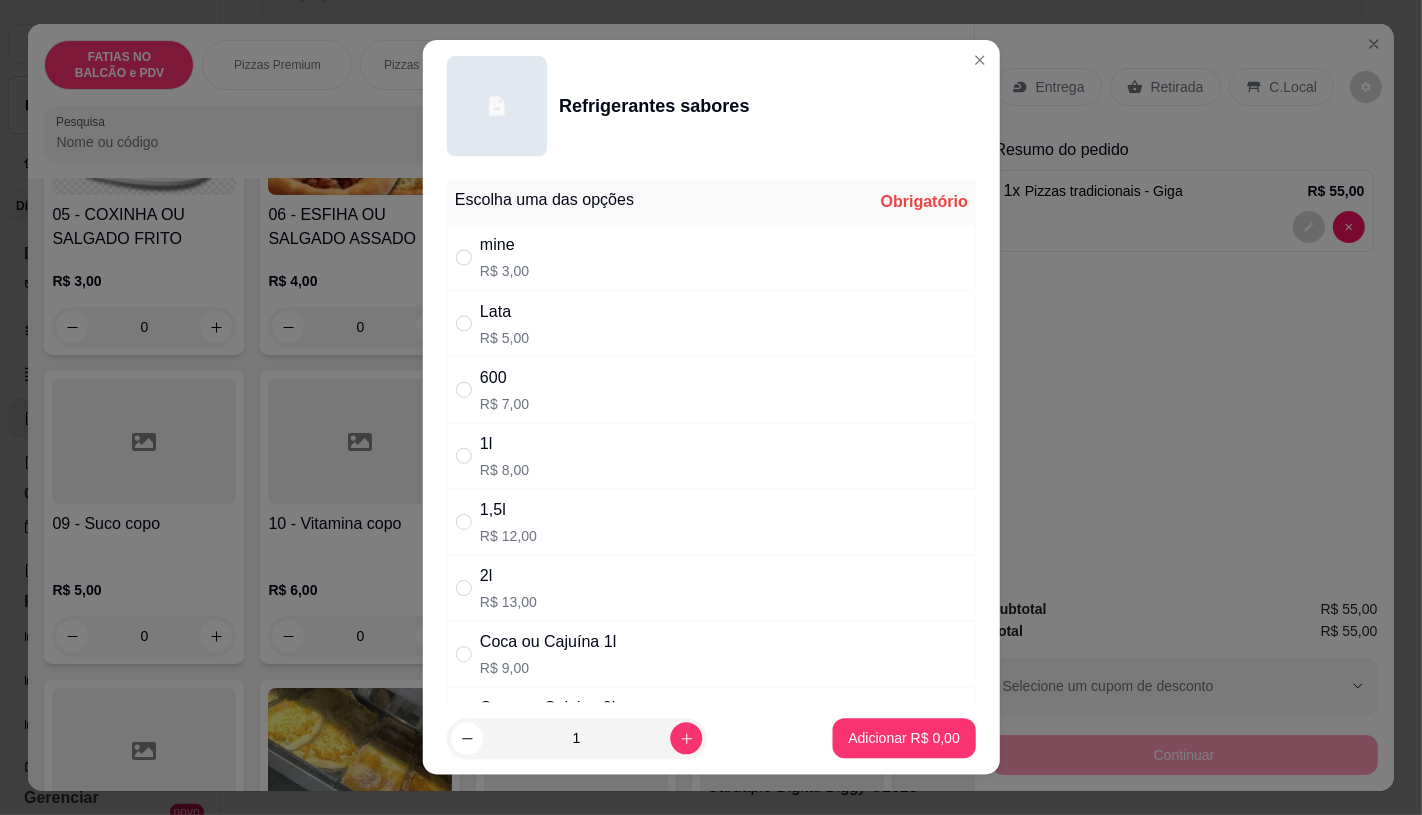 scroll, scrollTop: 201, scrollLeft: 0, axis: vertical 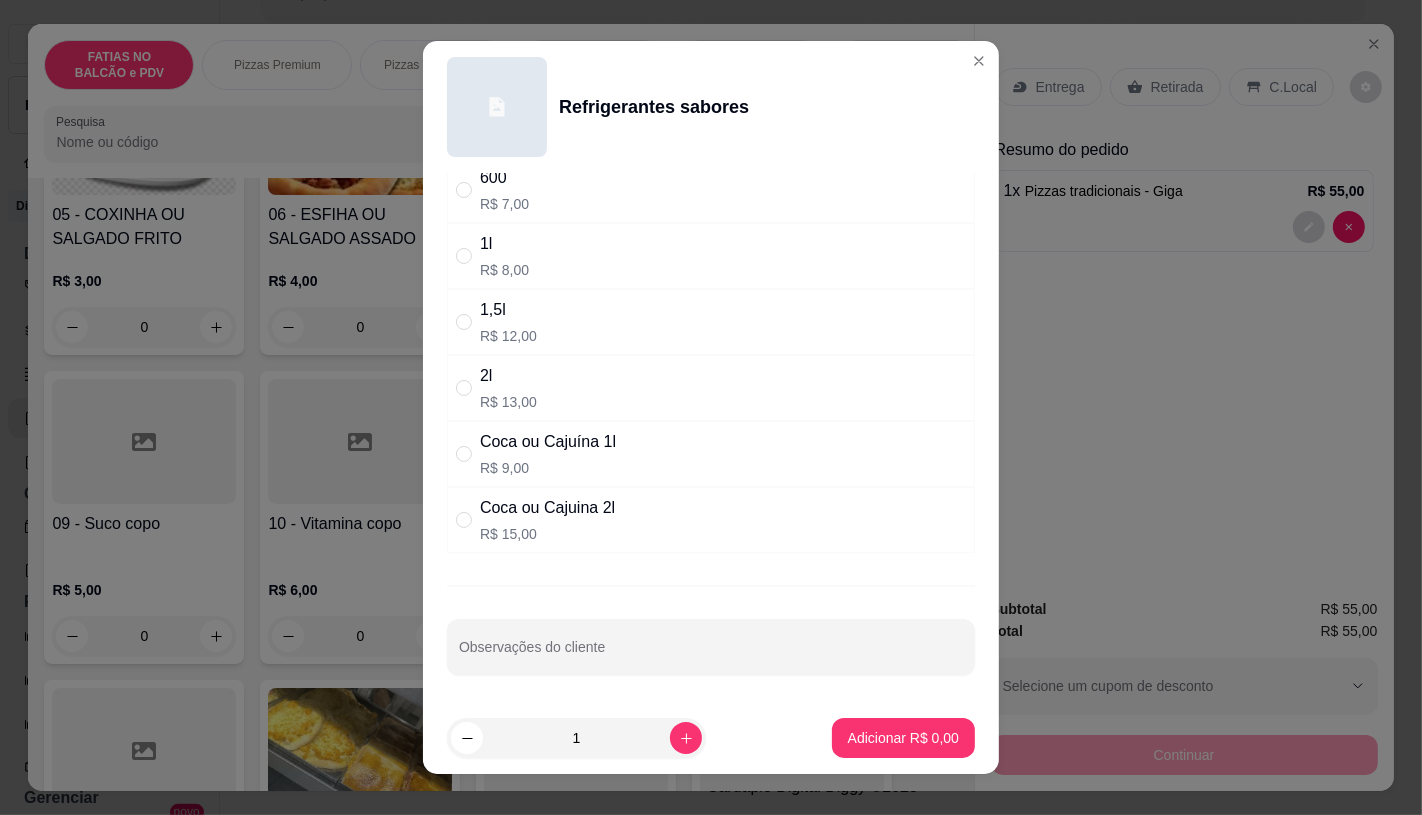 click on "R$ 15,00" at bounding box center (547, 534) 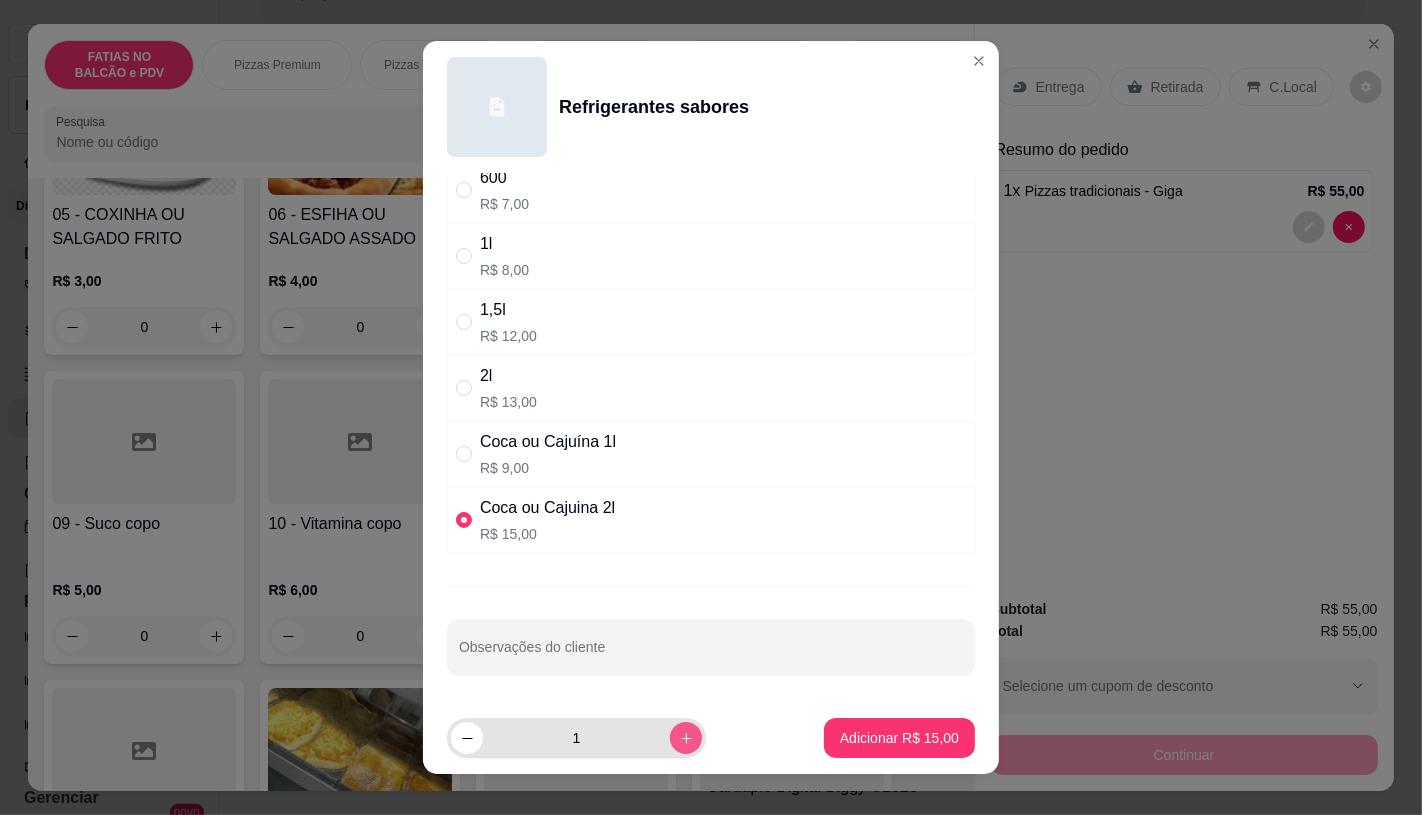 click 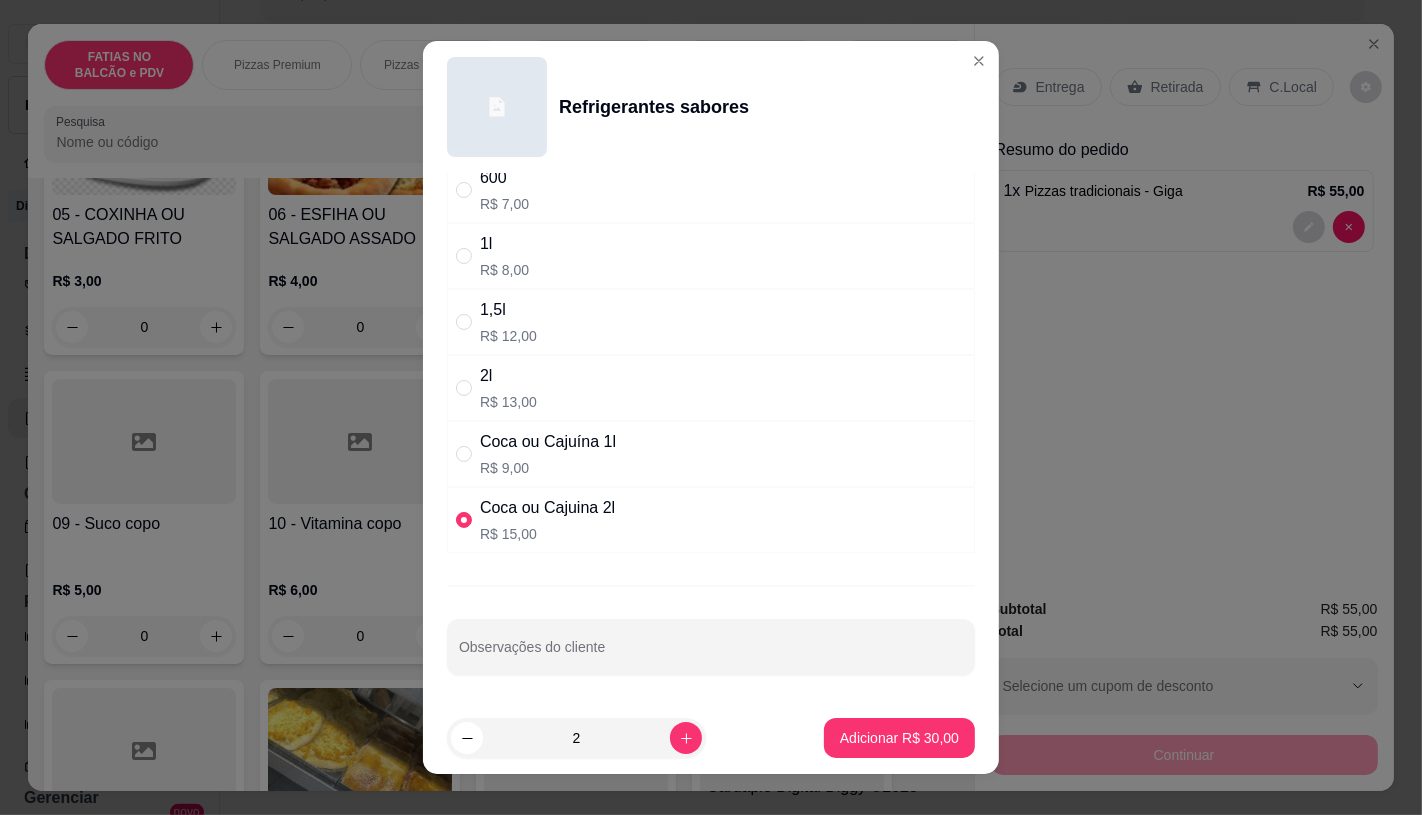 click on "2 Adicionar   R$ 30,00" at bounding box center [711, 738] 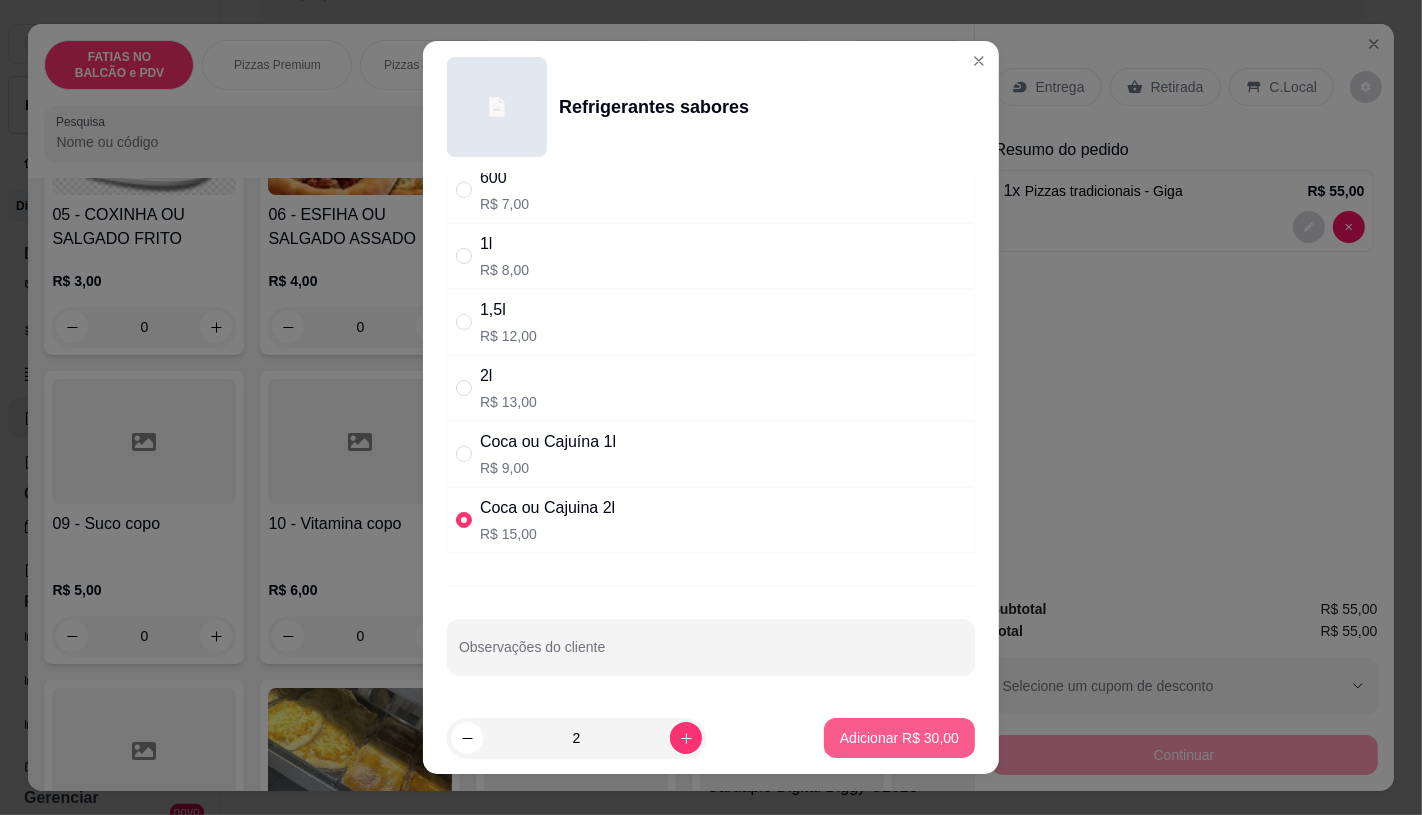 click on "Adicionar   R$ 30,00" at bounding box center [899, 738] 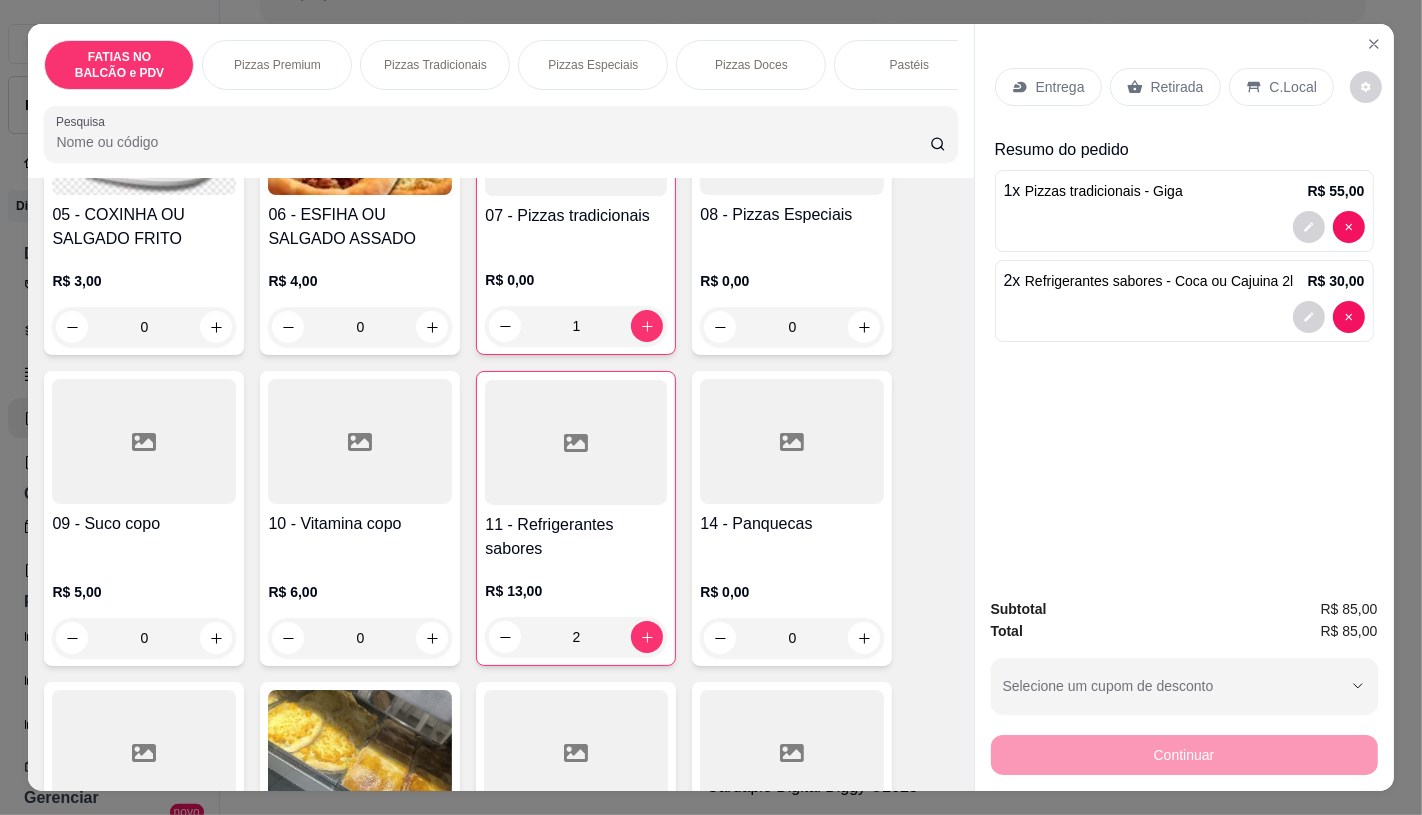 click on "Retirada" at bounding box center [1165, 87] 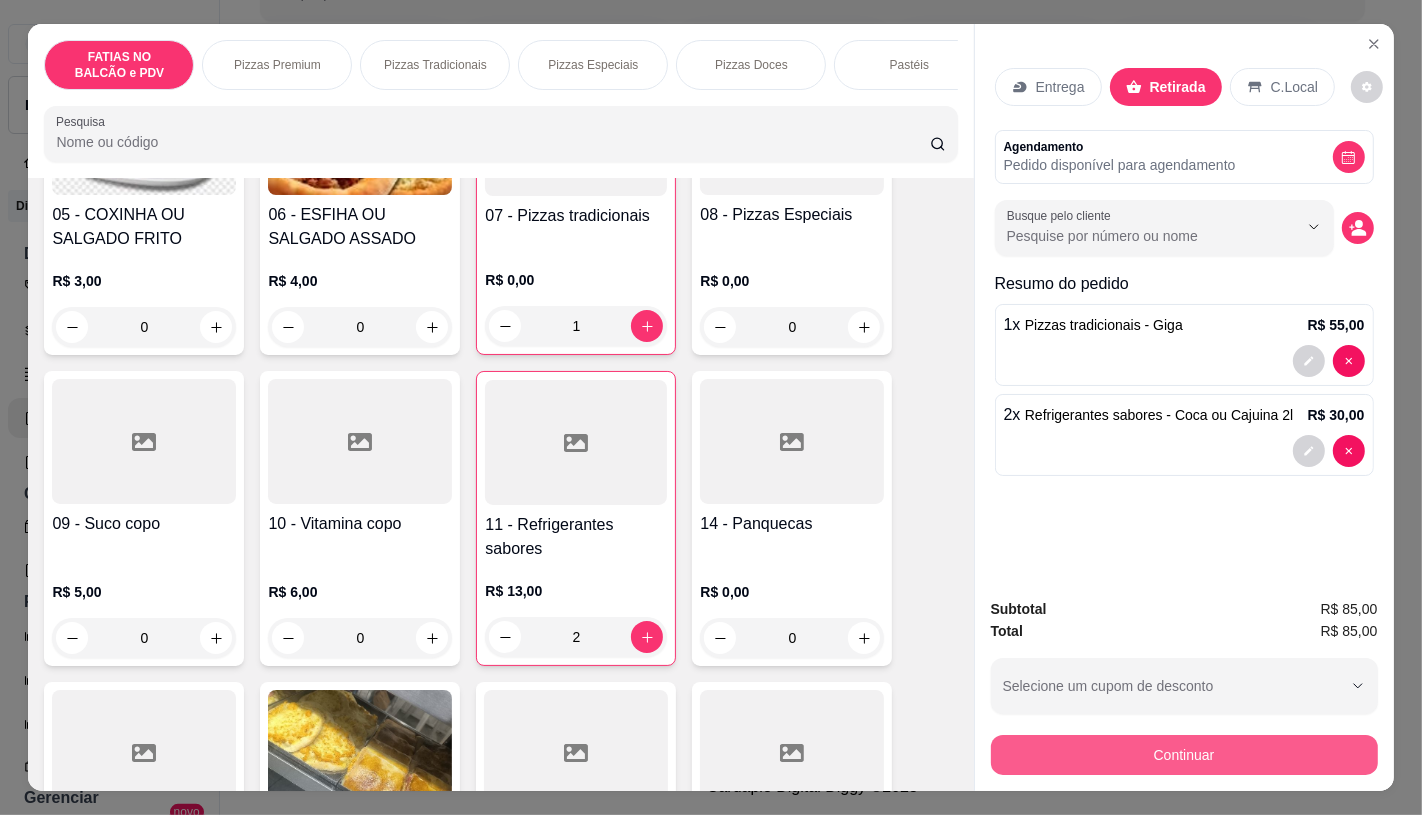 click on "Continuar" at bounding box center [1184, 755] 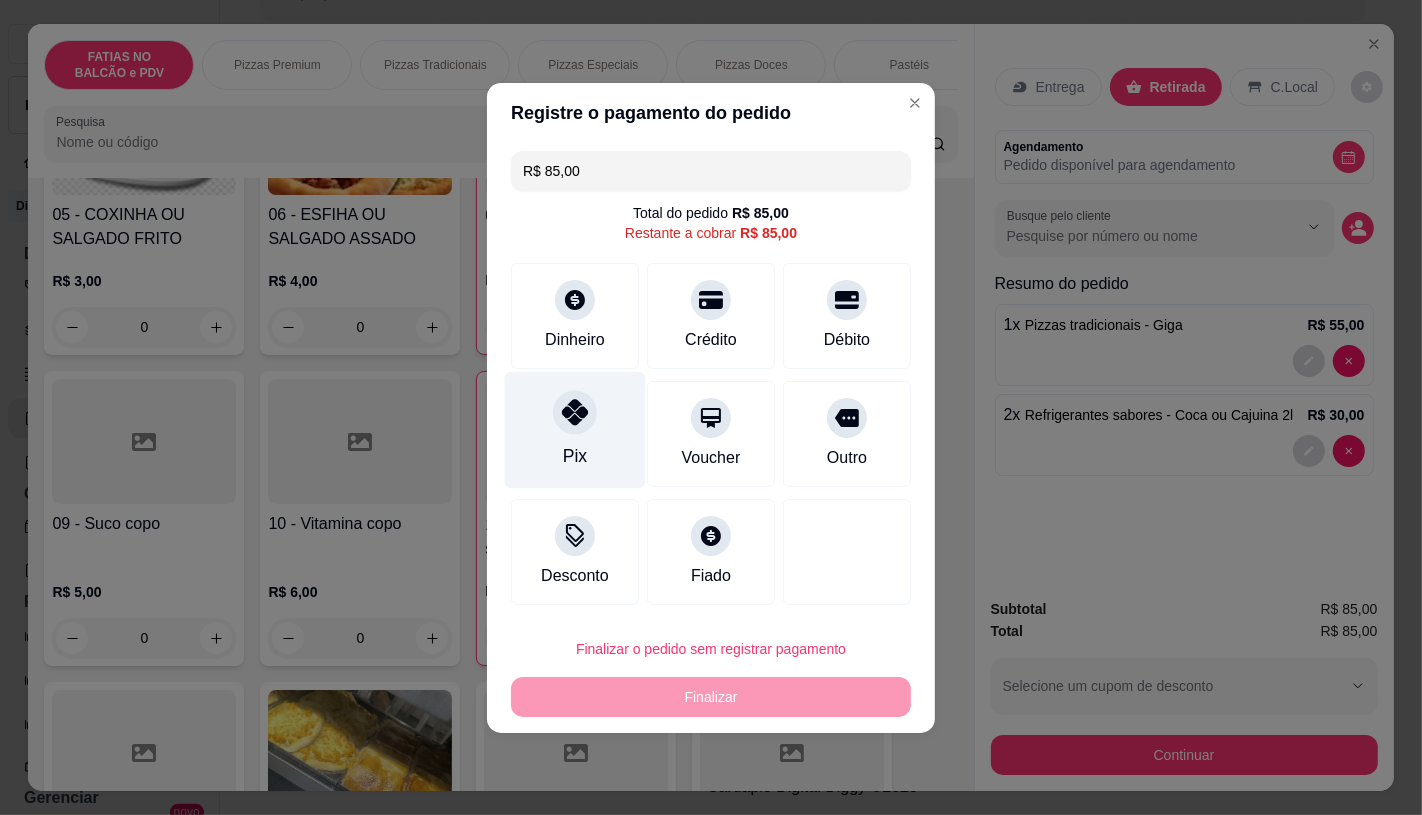 click on "Pix" at bounding box center [575, 429] 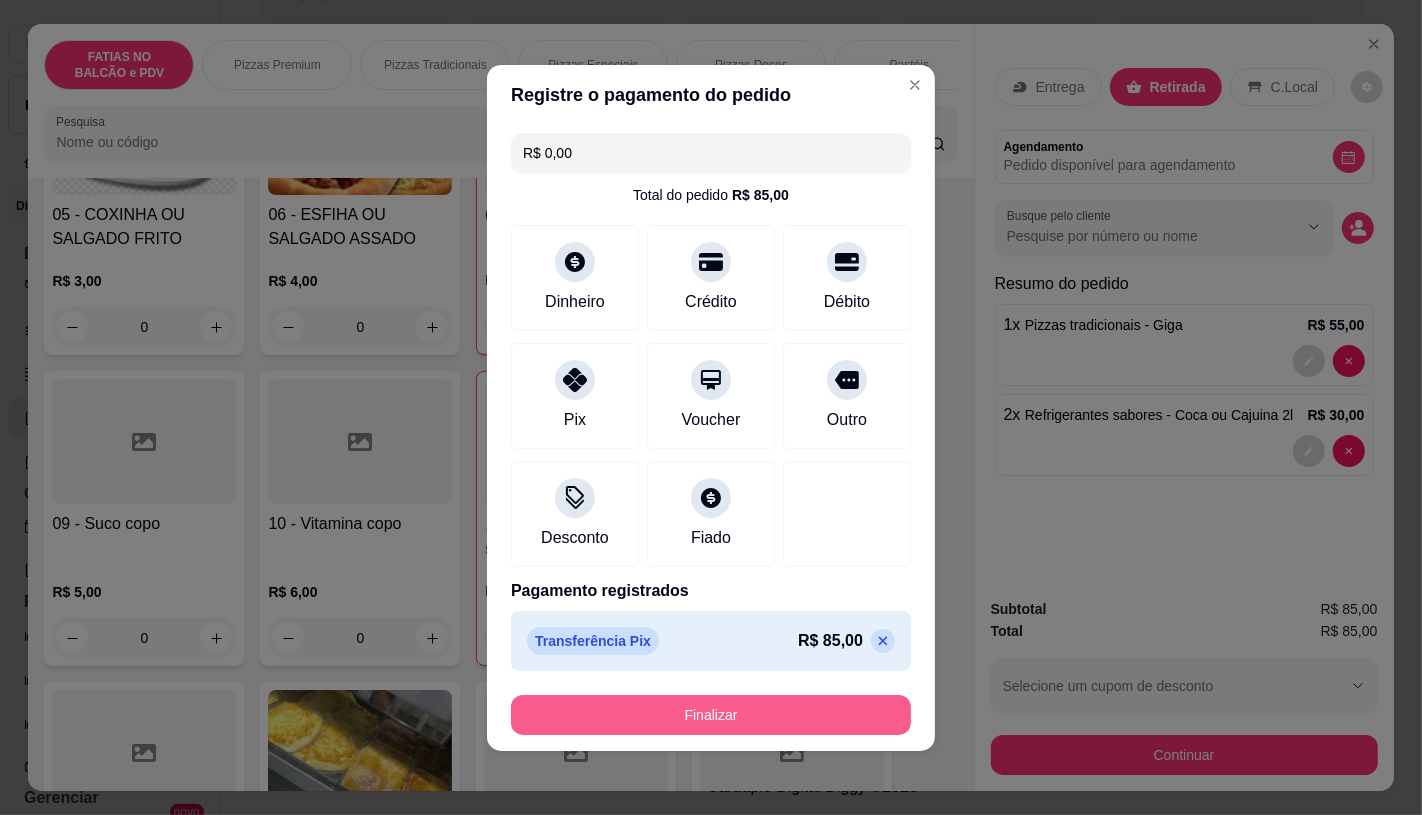 click on "Finalizar" at bounding box center [711, 715] 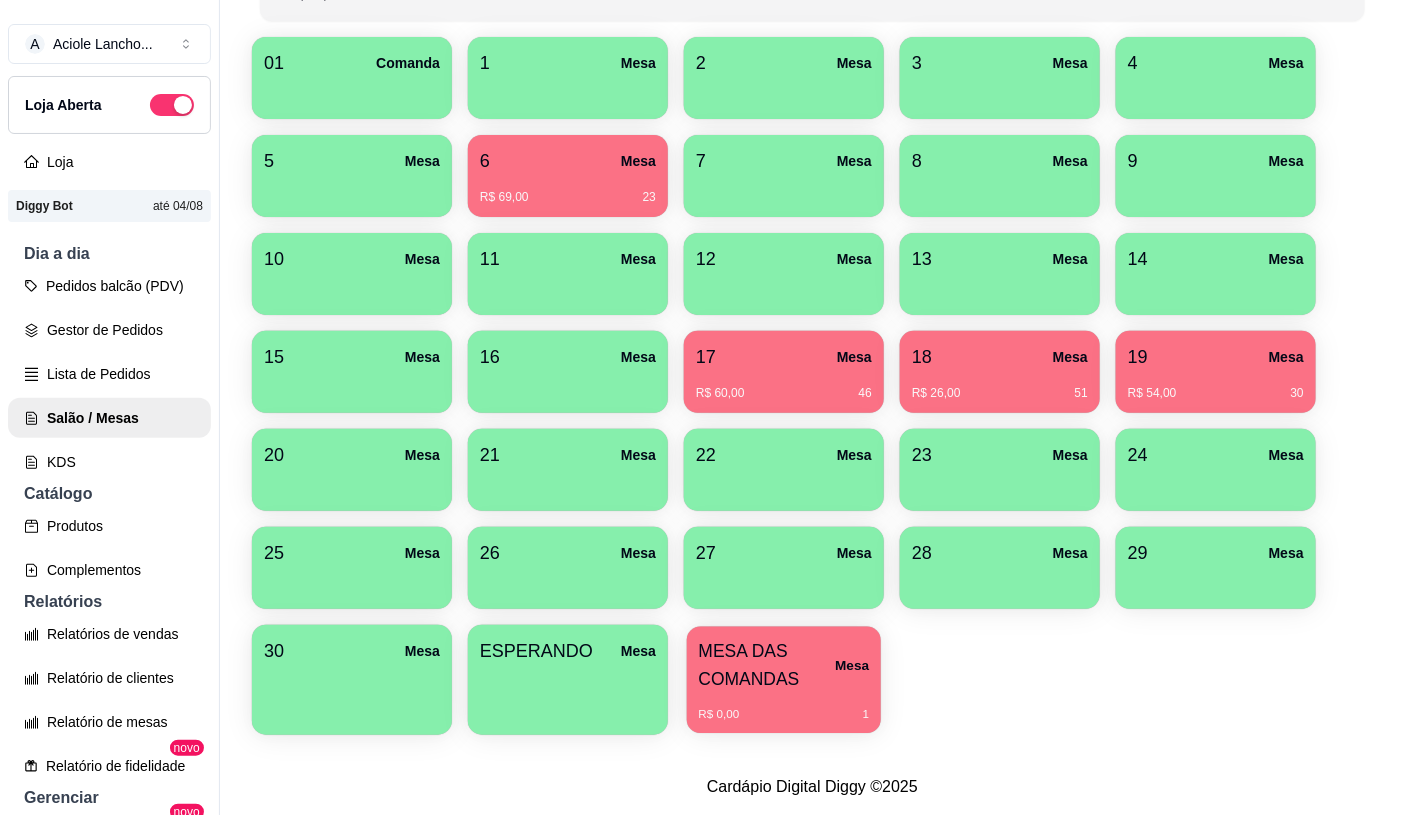click on "MESA DAS COMANDAS" at bounding box center [767, 665] 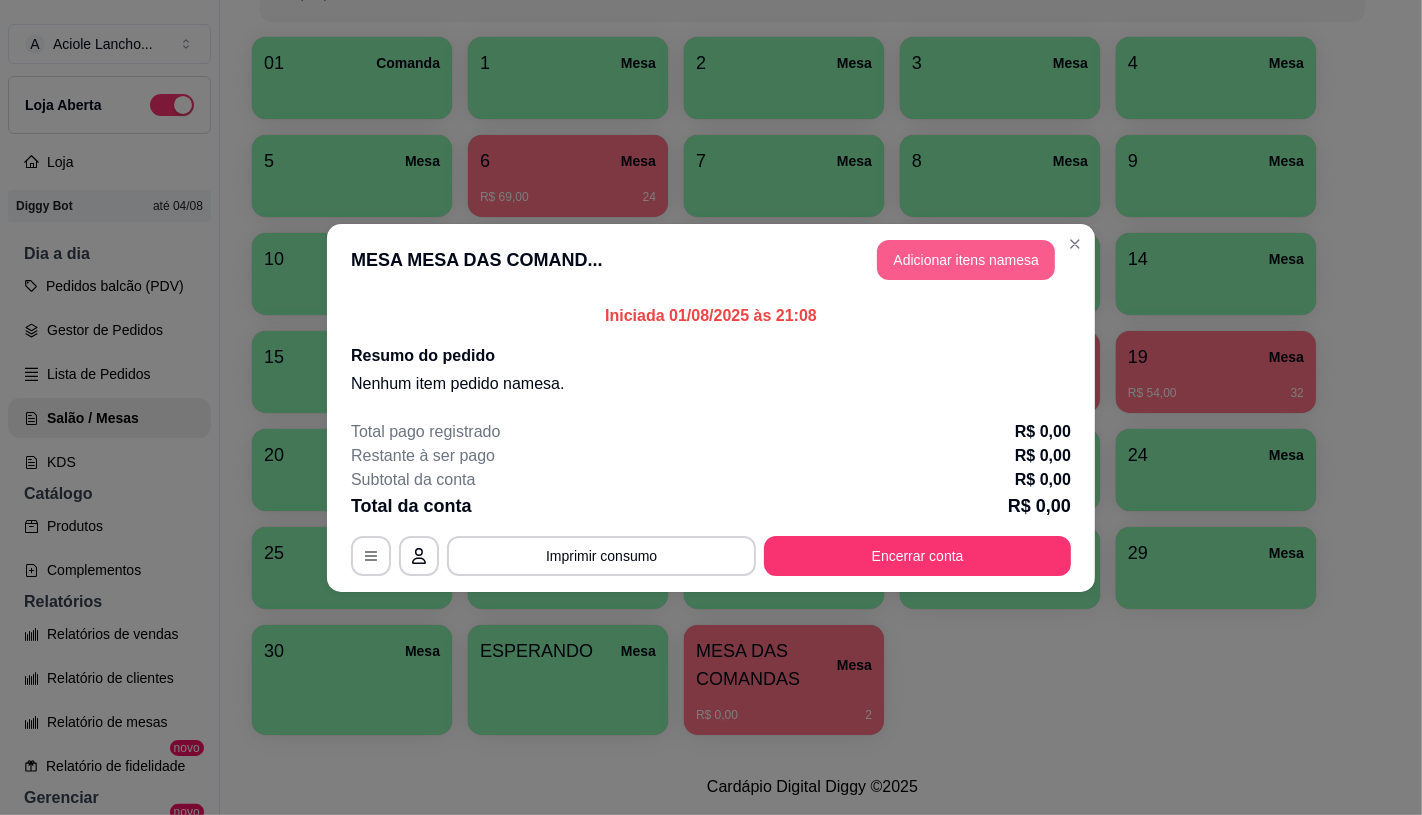 click on "Adicionar itens na  mesa" at bounding box center (966, 260) 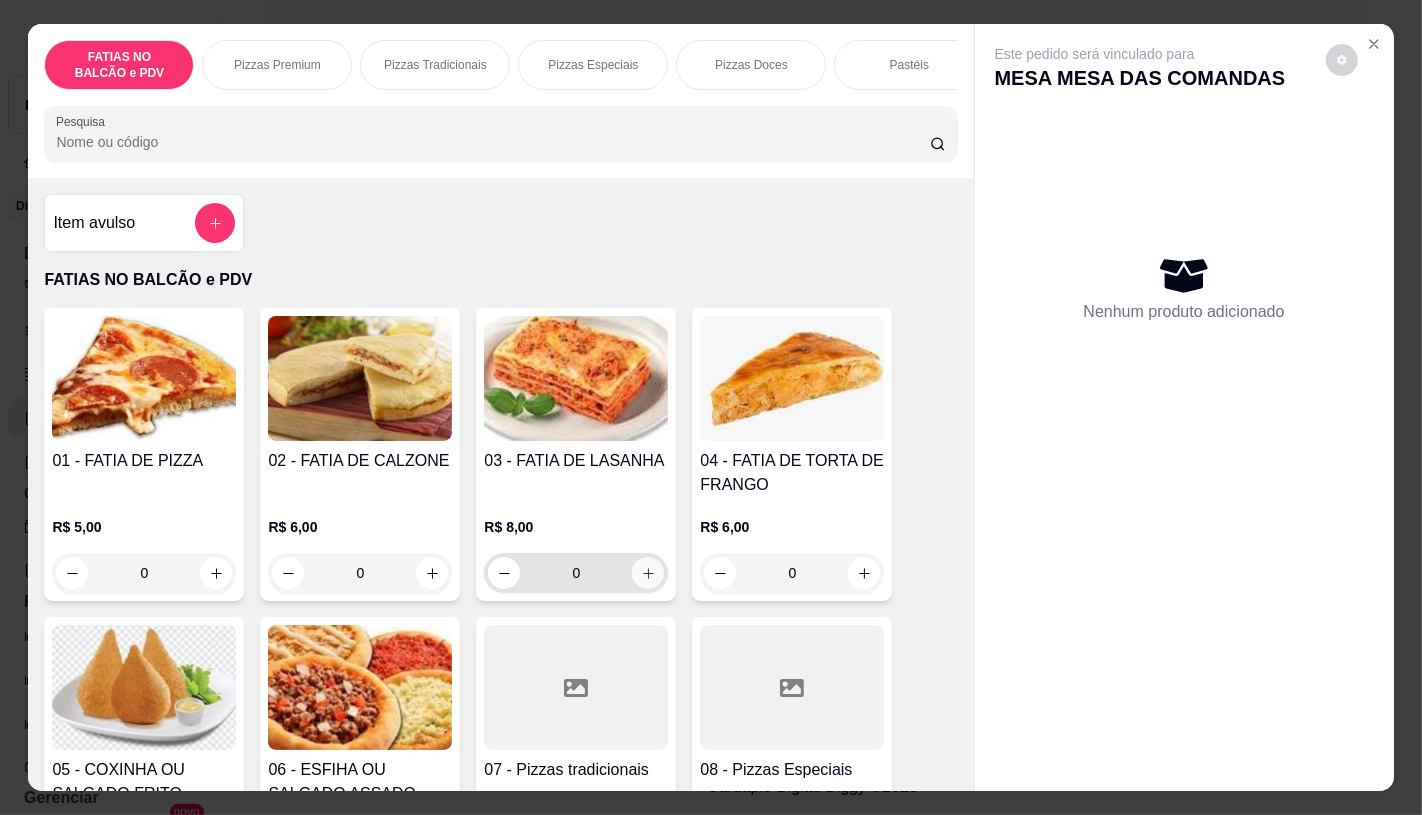 click 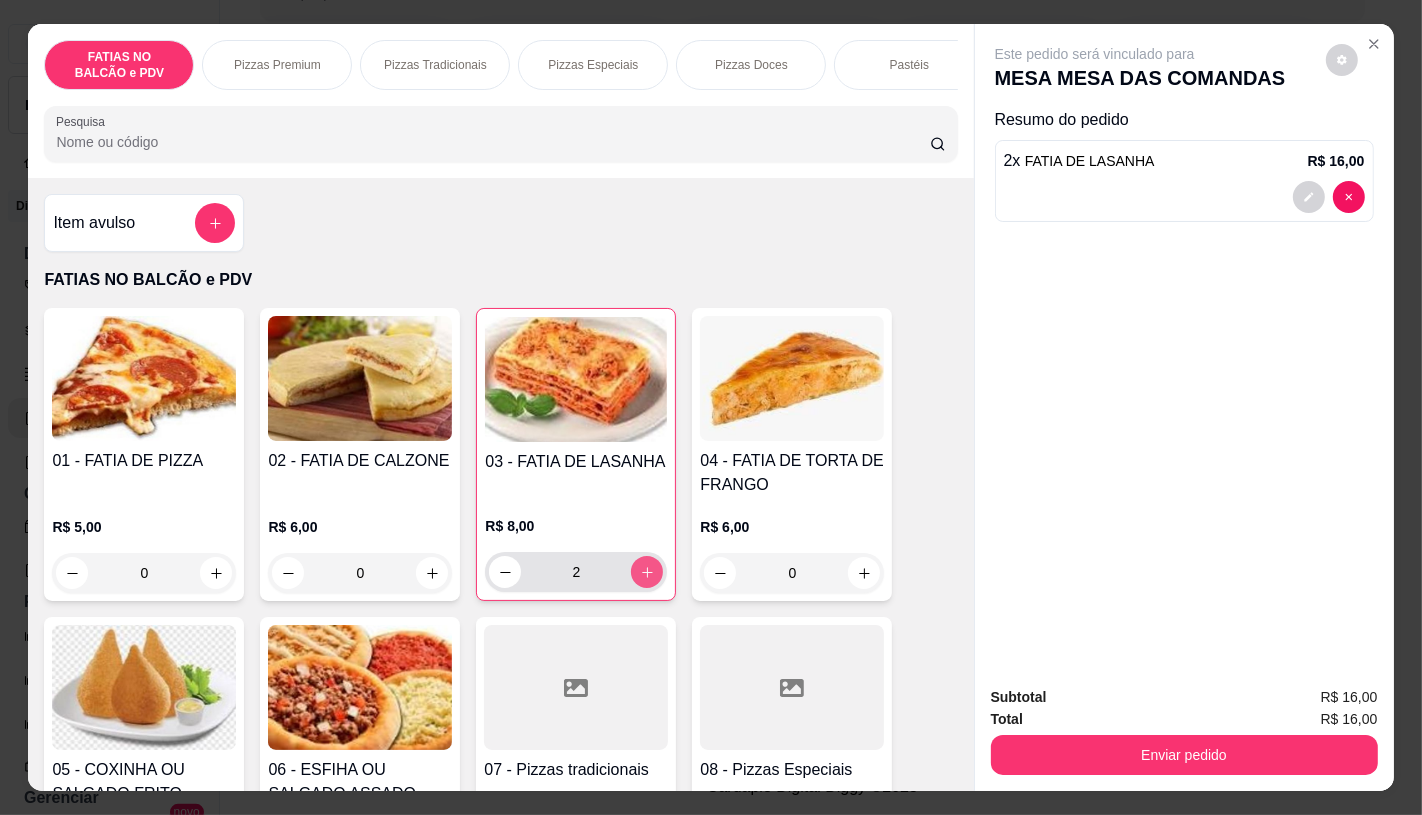 click 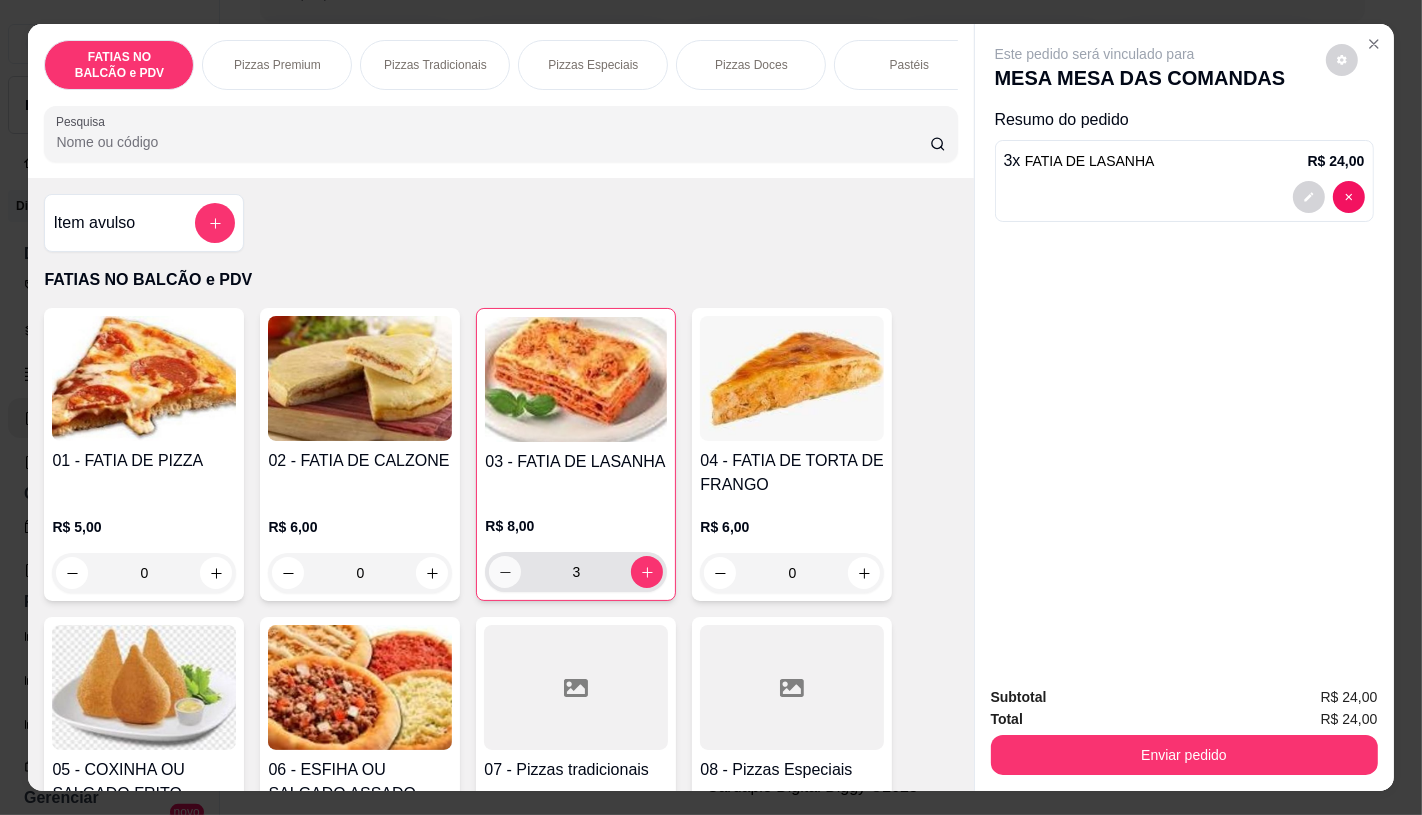 click 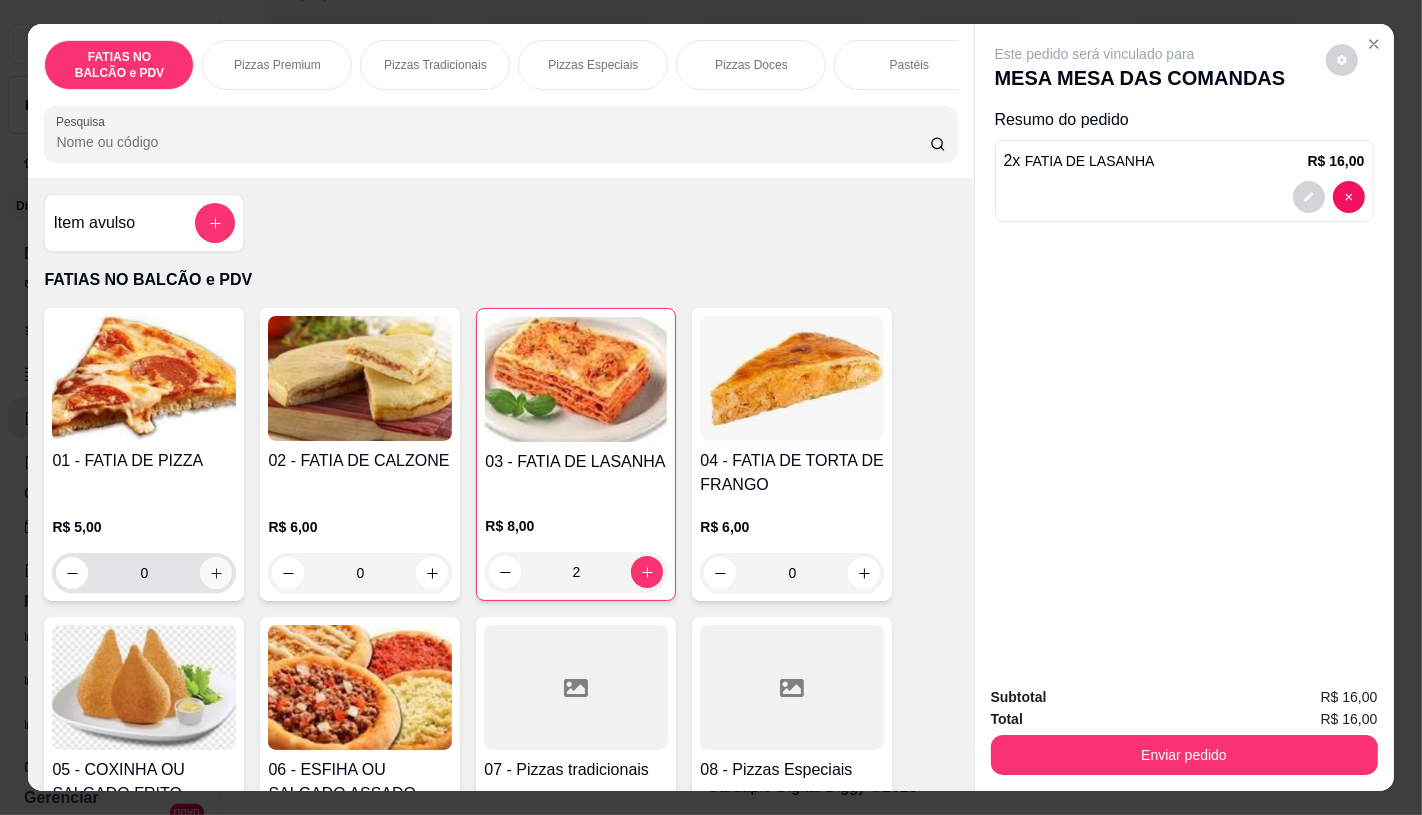 click 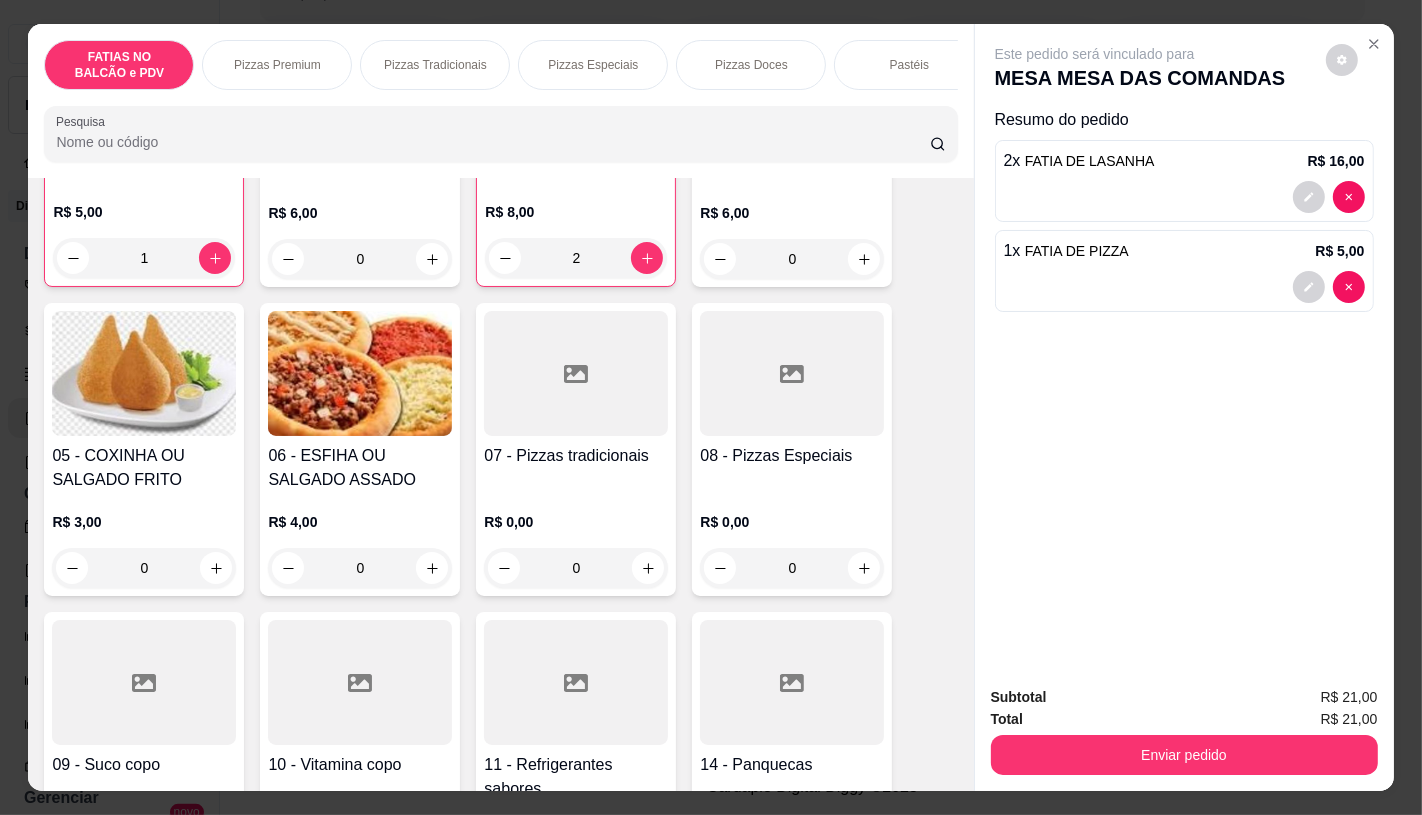 scroll, scrollTop: 333, scrollLeft: 0, axis: vertical 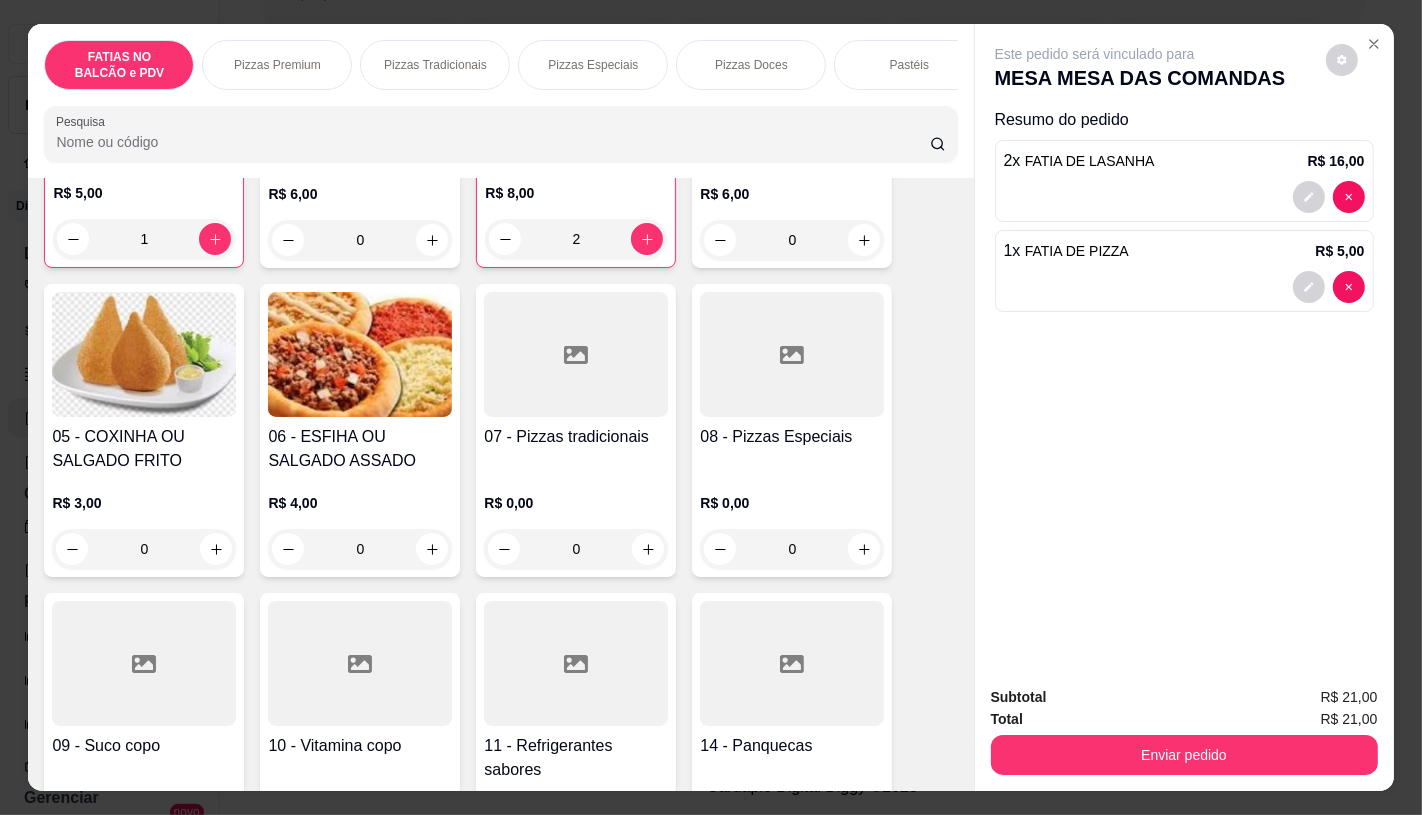 click at bounding box center (576, 663) 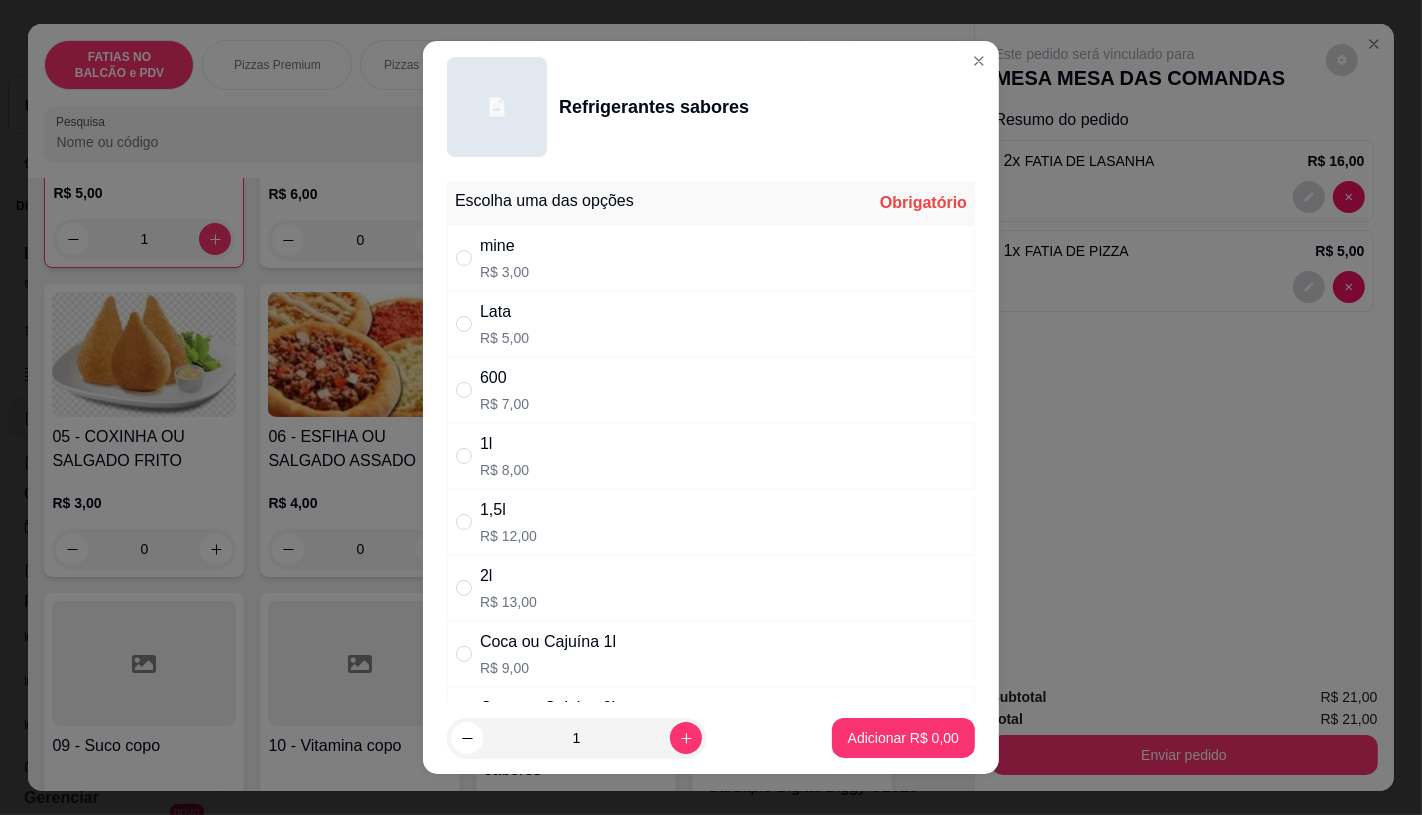 click on "Lata" at bounding box center (504, 312) 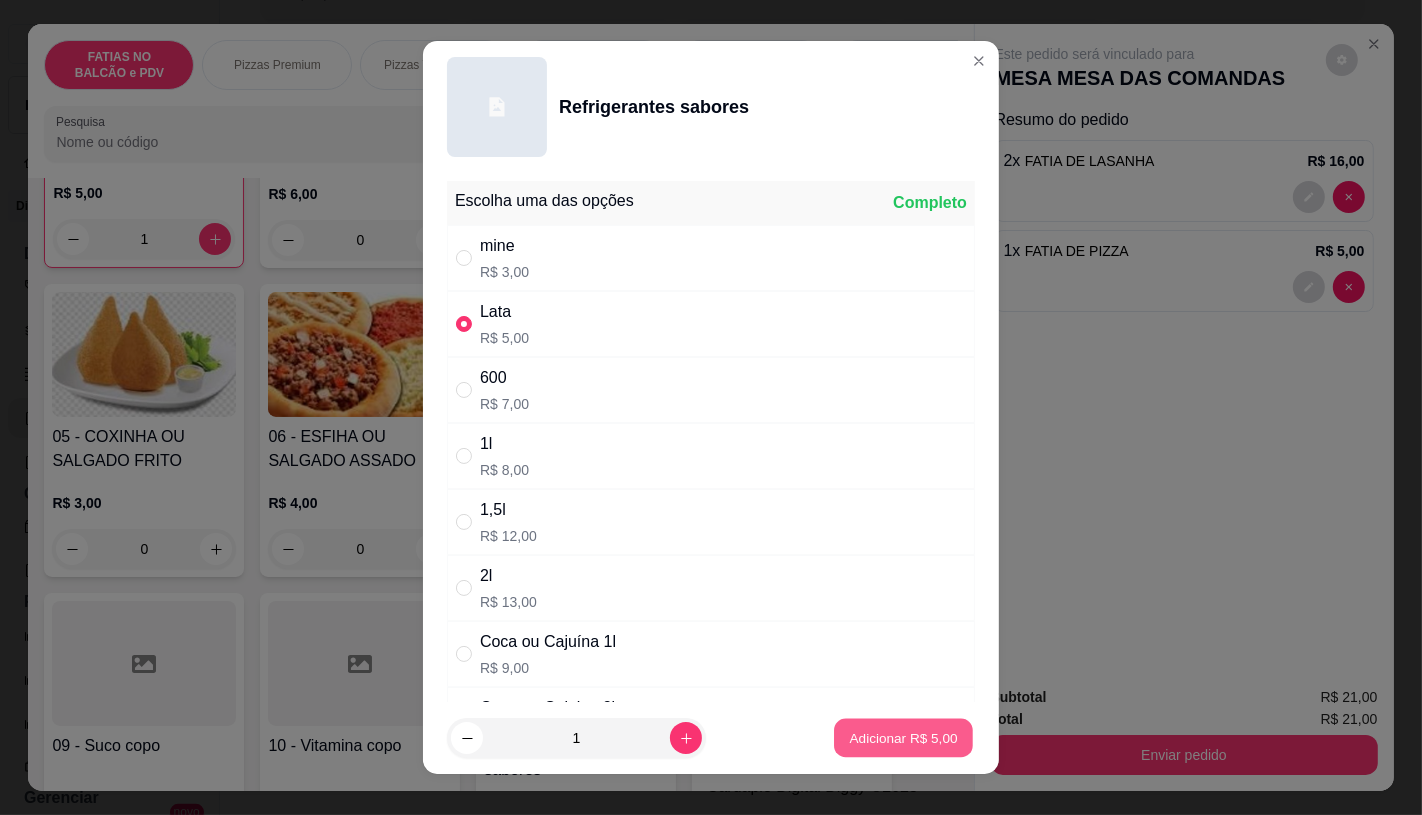 click on "Adicionar   R$ 5,00" at bounding box center [903, 738] 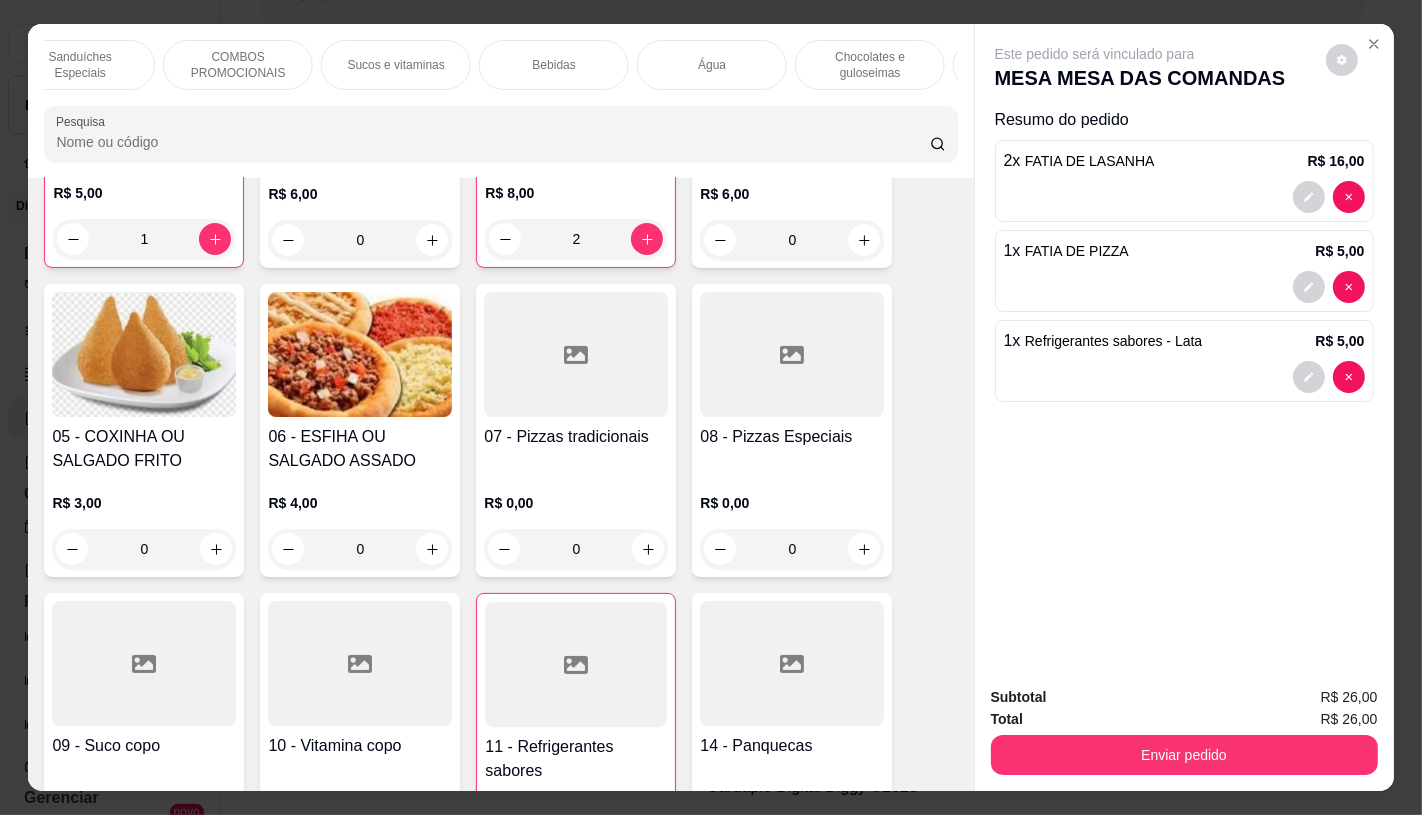 scroll, scrollTop: 0, scrollLeft: 2080, axis: horizontal 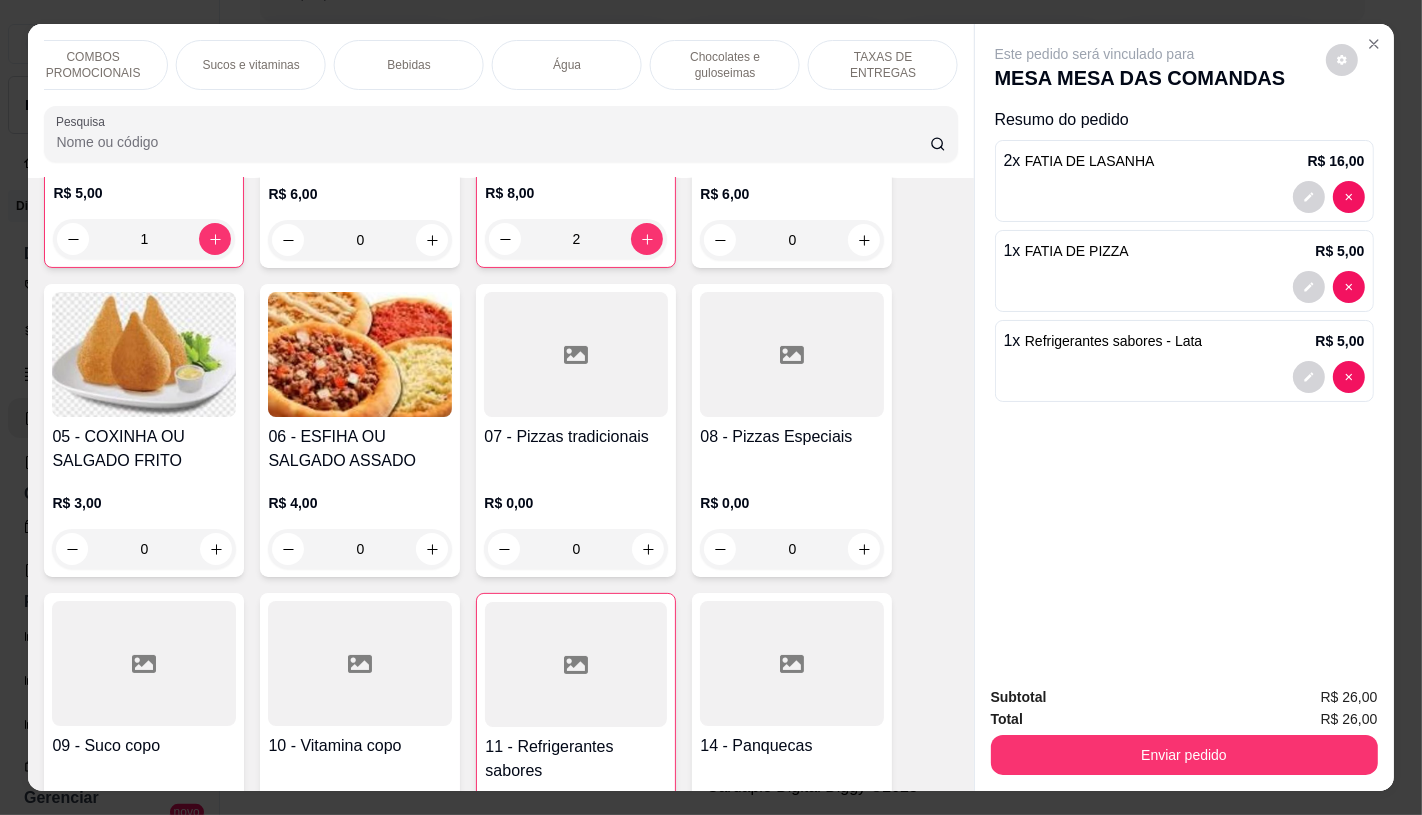 click on "TAXAS DE ENTREGAS" at bounding box center (883, 65) 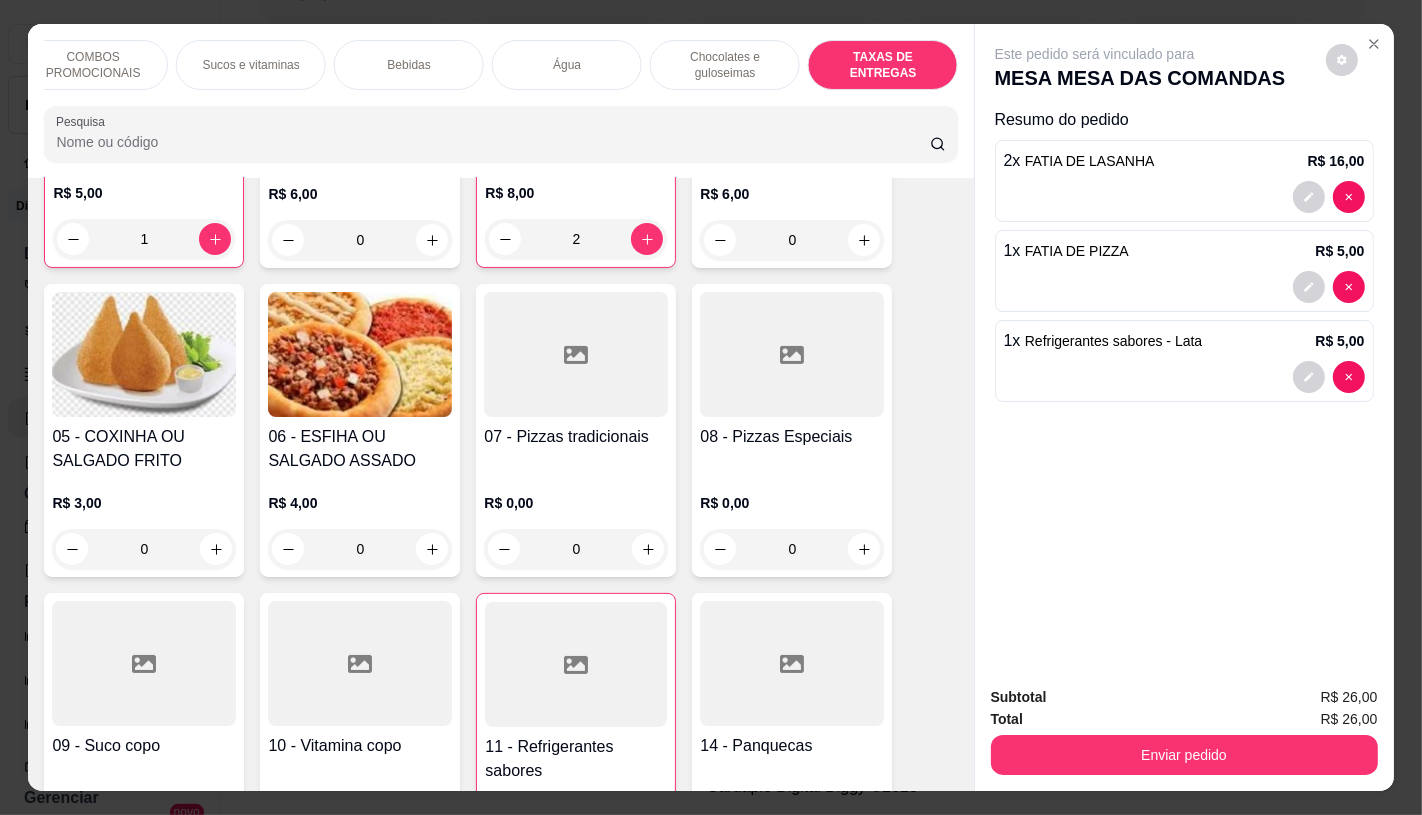 scroll, scrollTop: 13375, scrollLeft: 0, axis: vertical 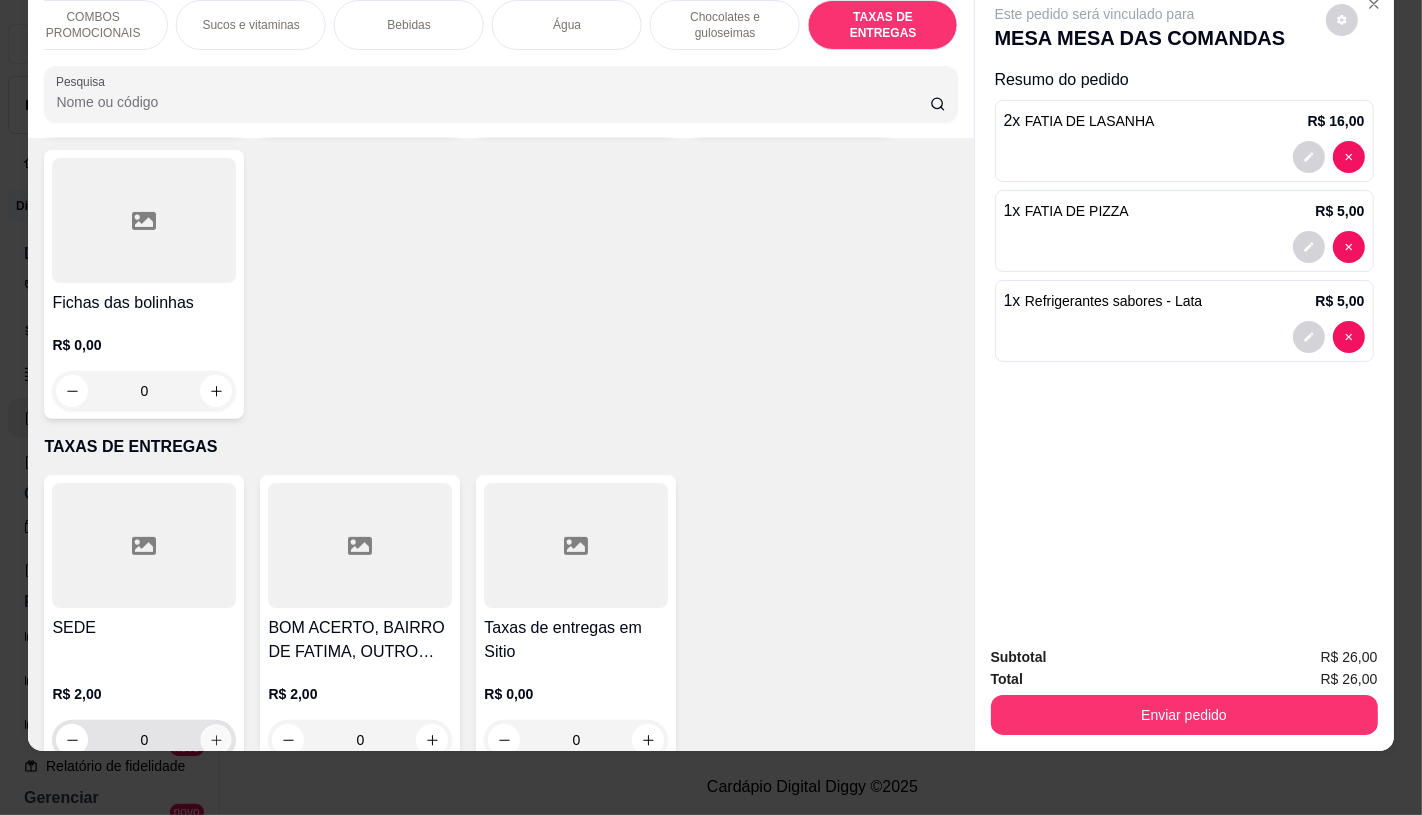 click at bounding box center (216, 740) 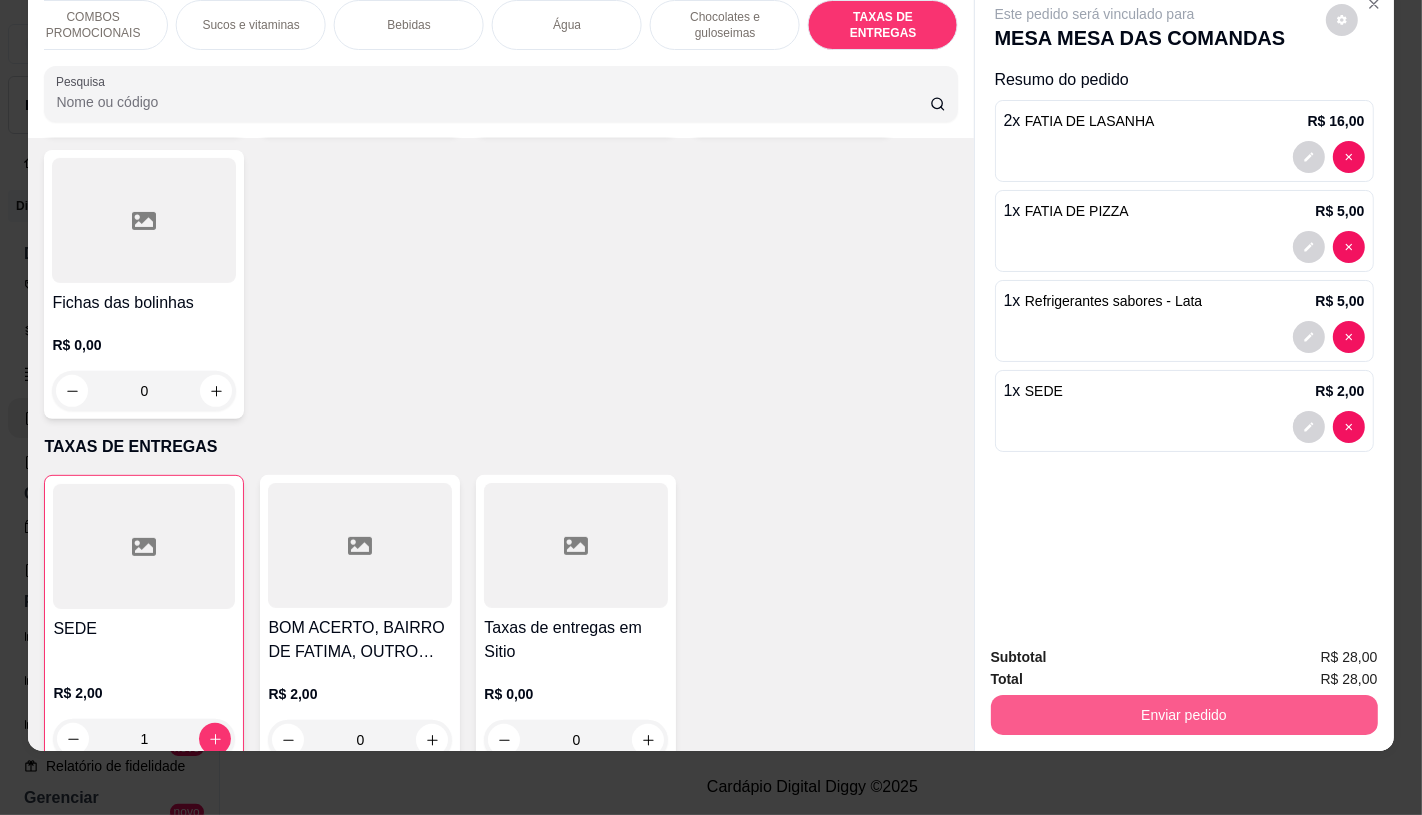 click on "Enviar pedido" at bounding box center [1184, 715] 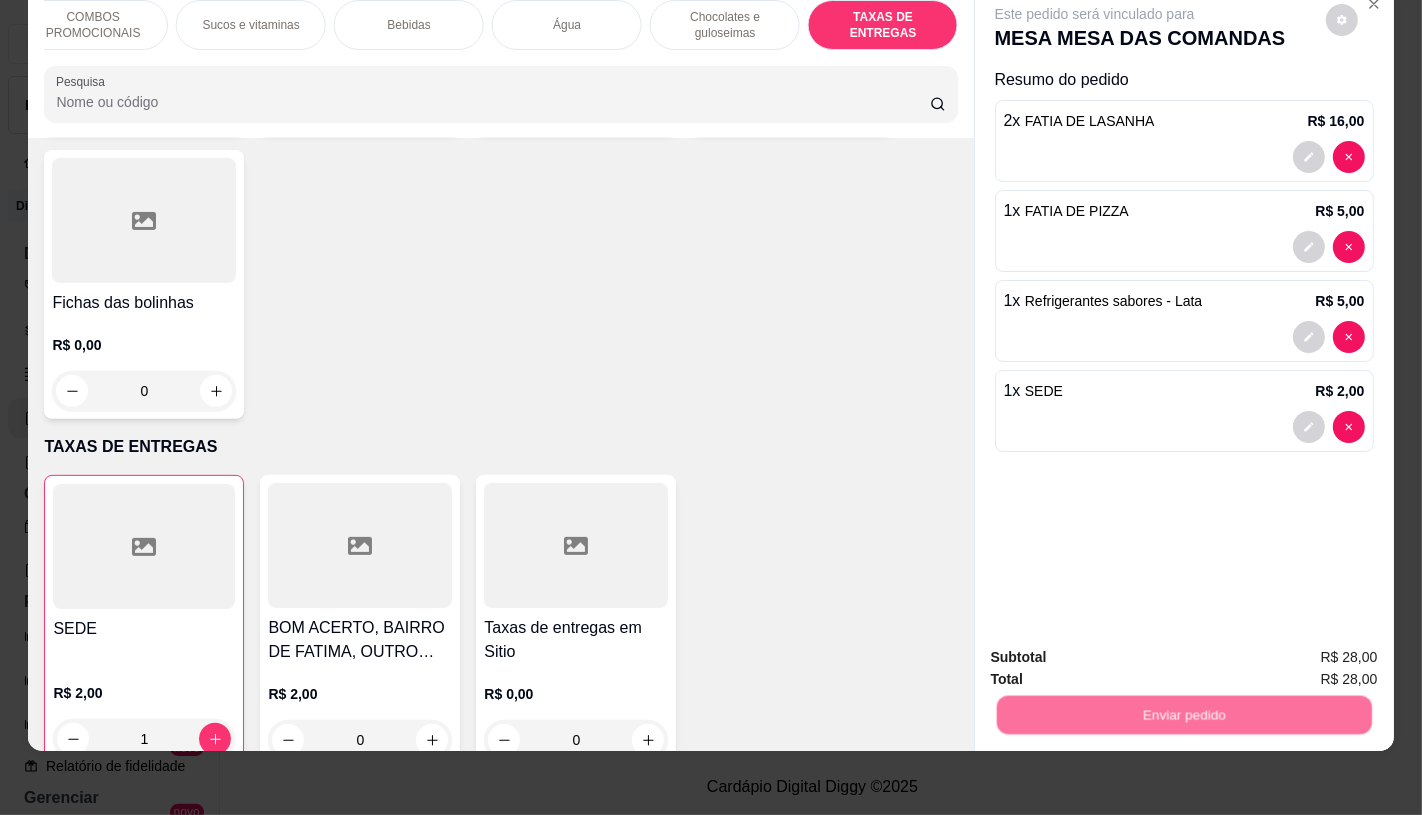 click on "Não registrar e enviar pedido" at bounding box center (1117, 650) 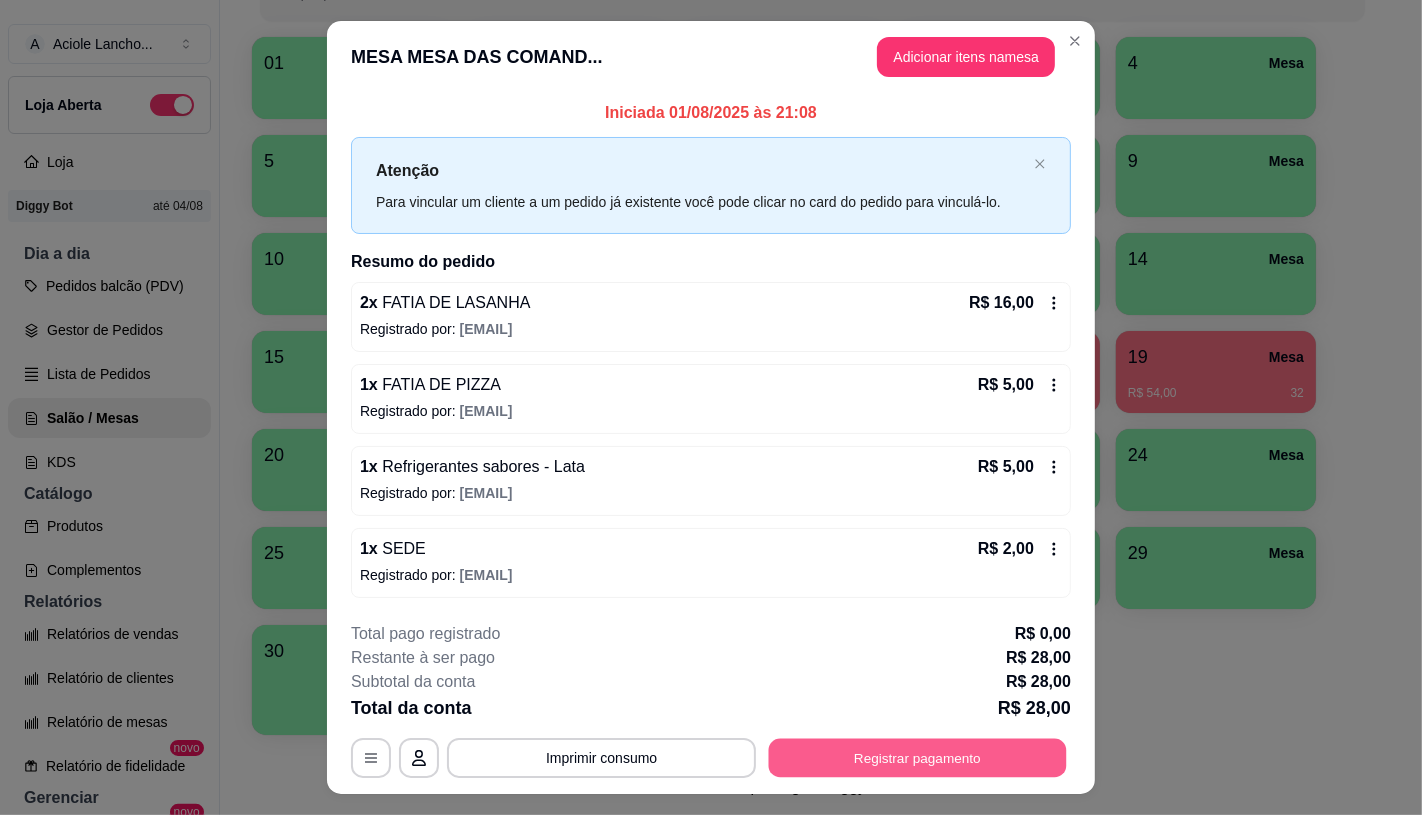 click on "Registrar pagamento" at bounding box center (918, 758) 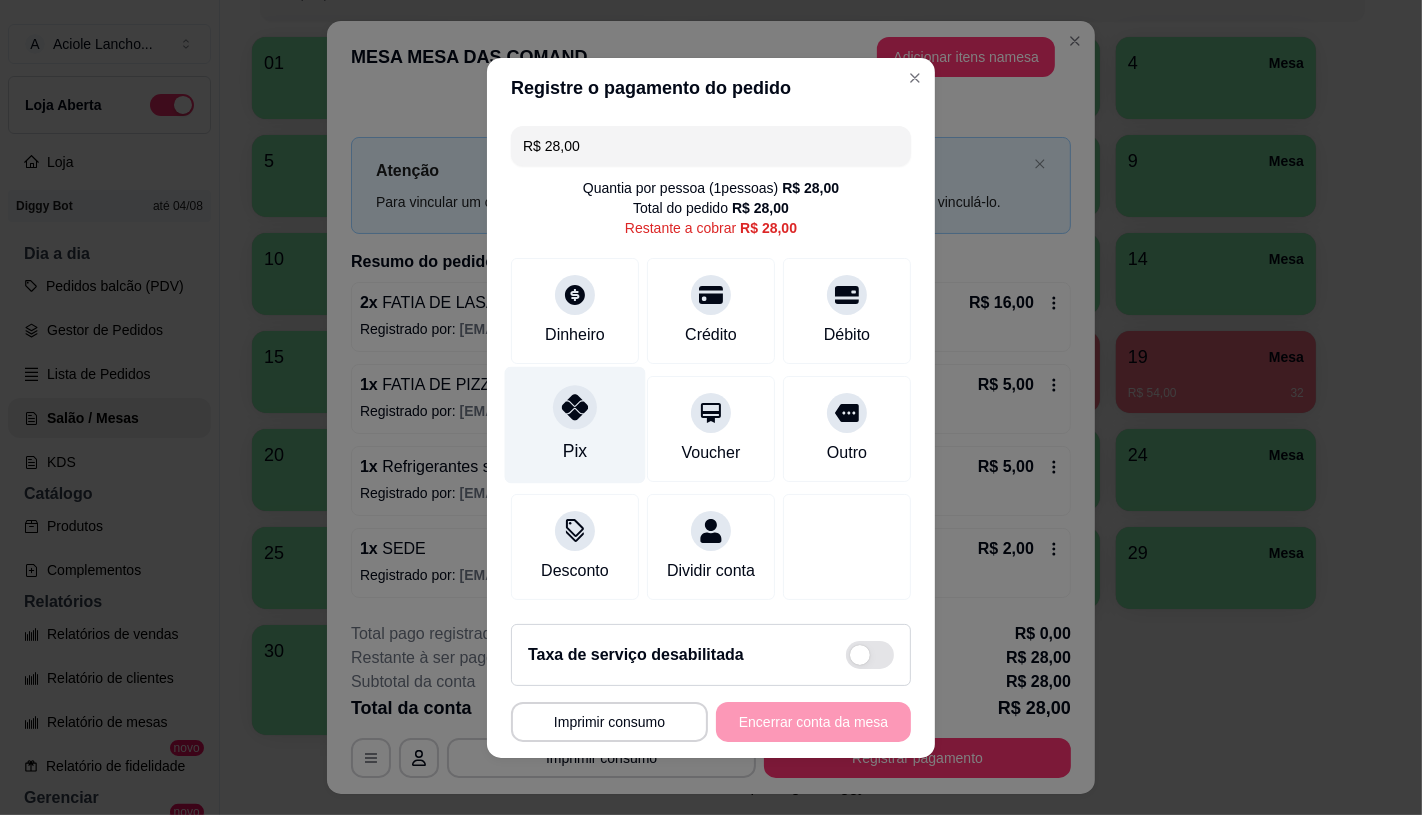 click on "Pix" at bounding box center [575, 424] 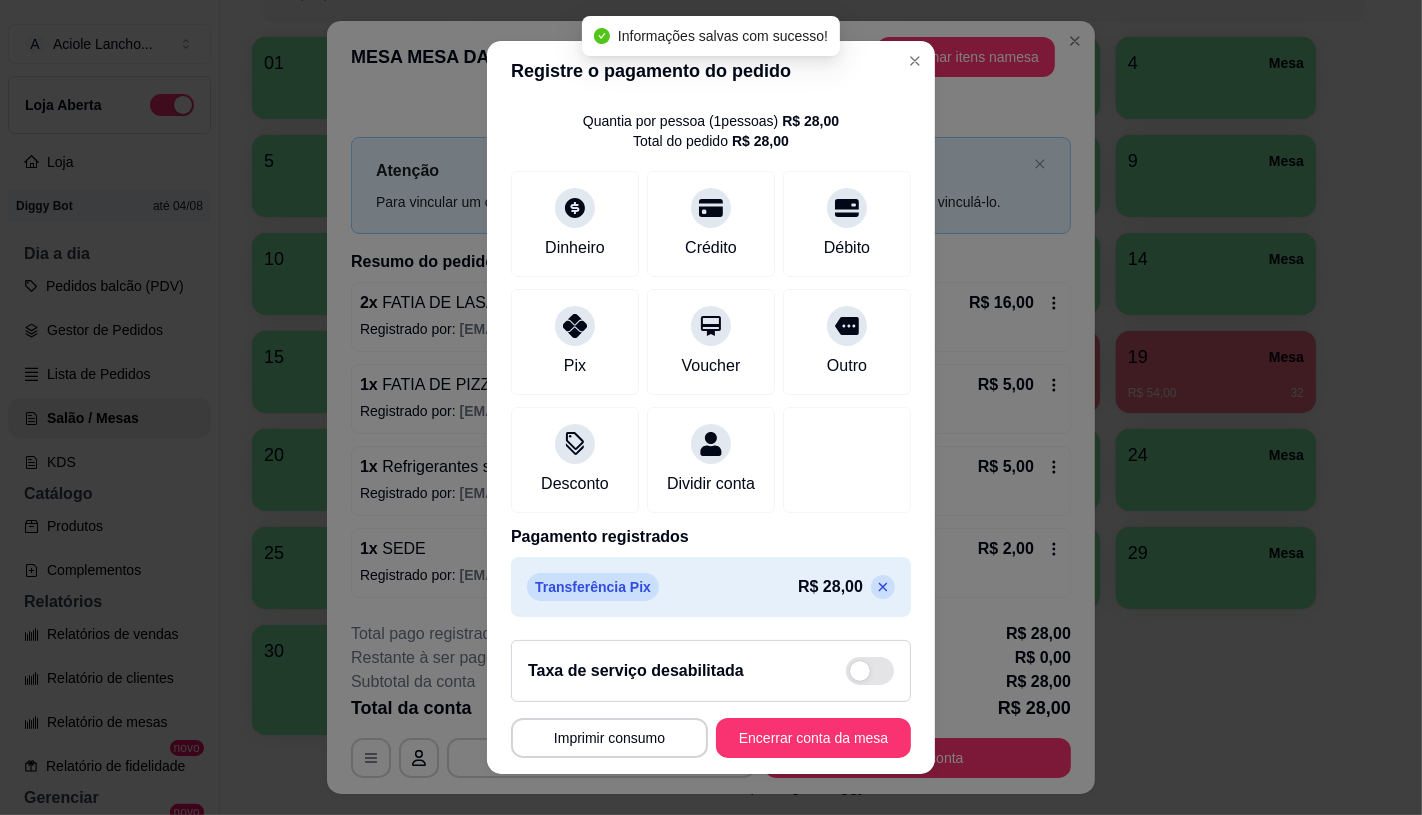 scroll, scrollTop: 74, scrollLeft: 0, axis: vertical 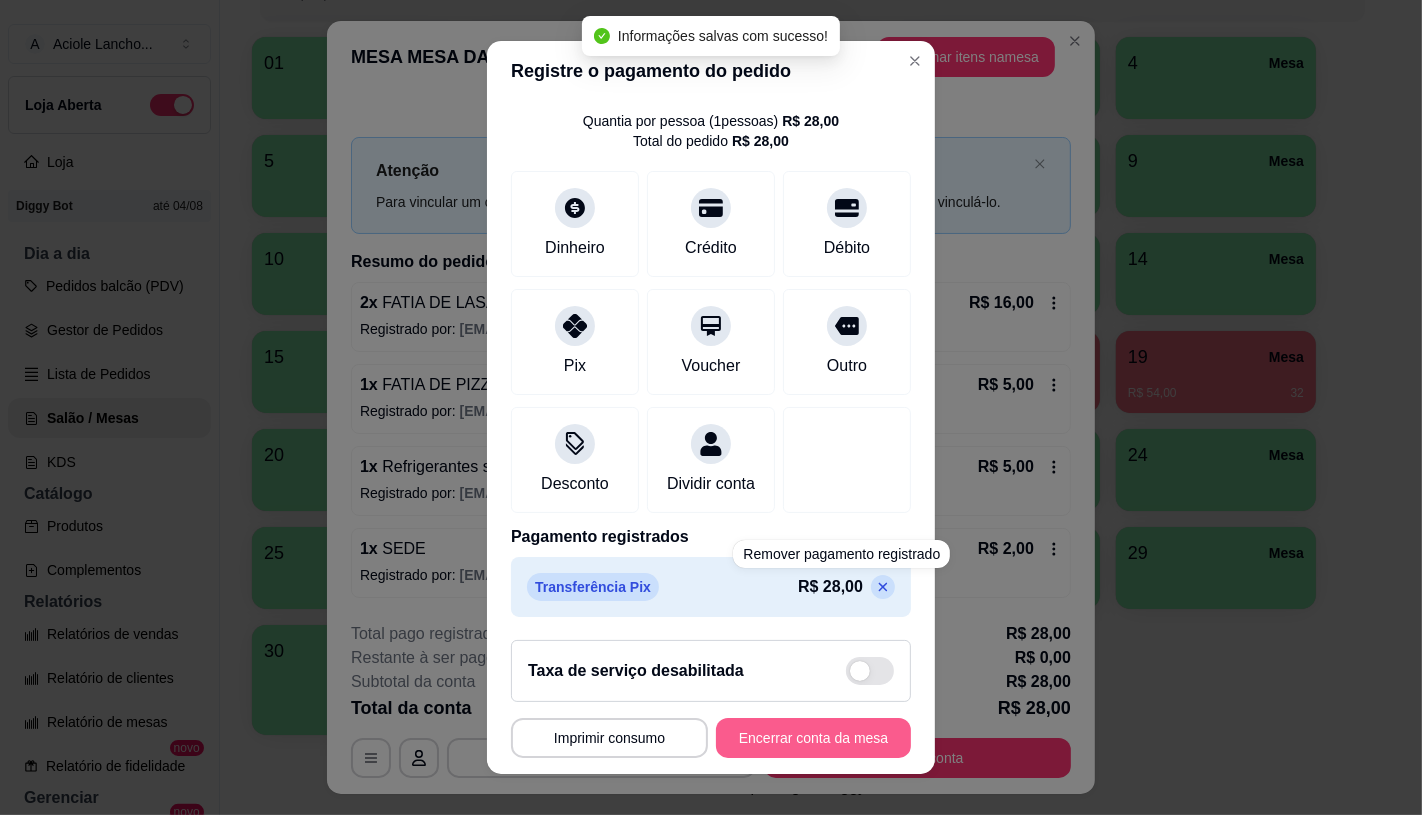 click on "Encerrar conta da mesa" at bounding box center (813, 738) 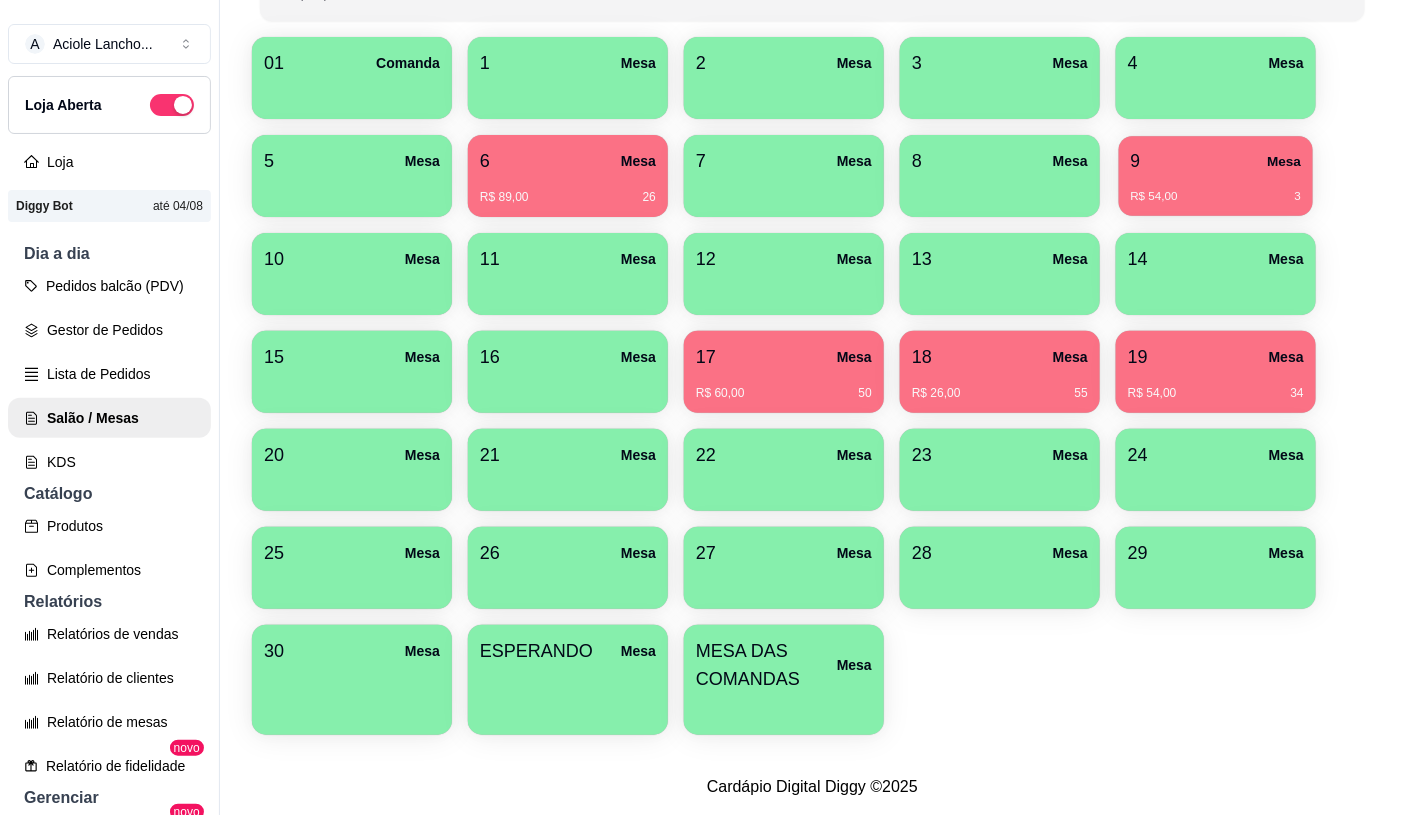 click on "R$ 54,00 3" at bounding box center [1216, 189] 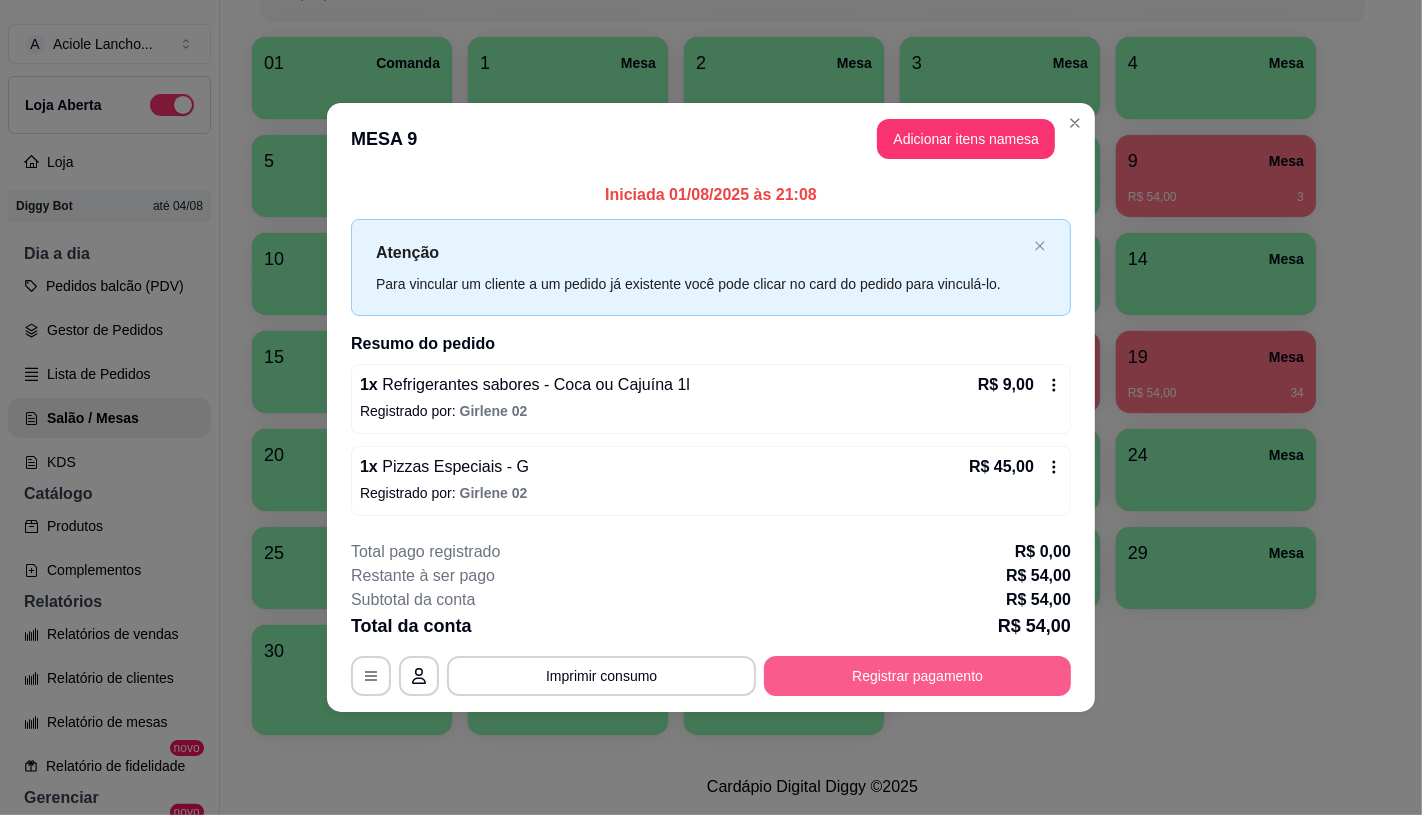 click on "Registrar pagamento" at bounding box center (917, 676) 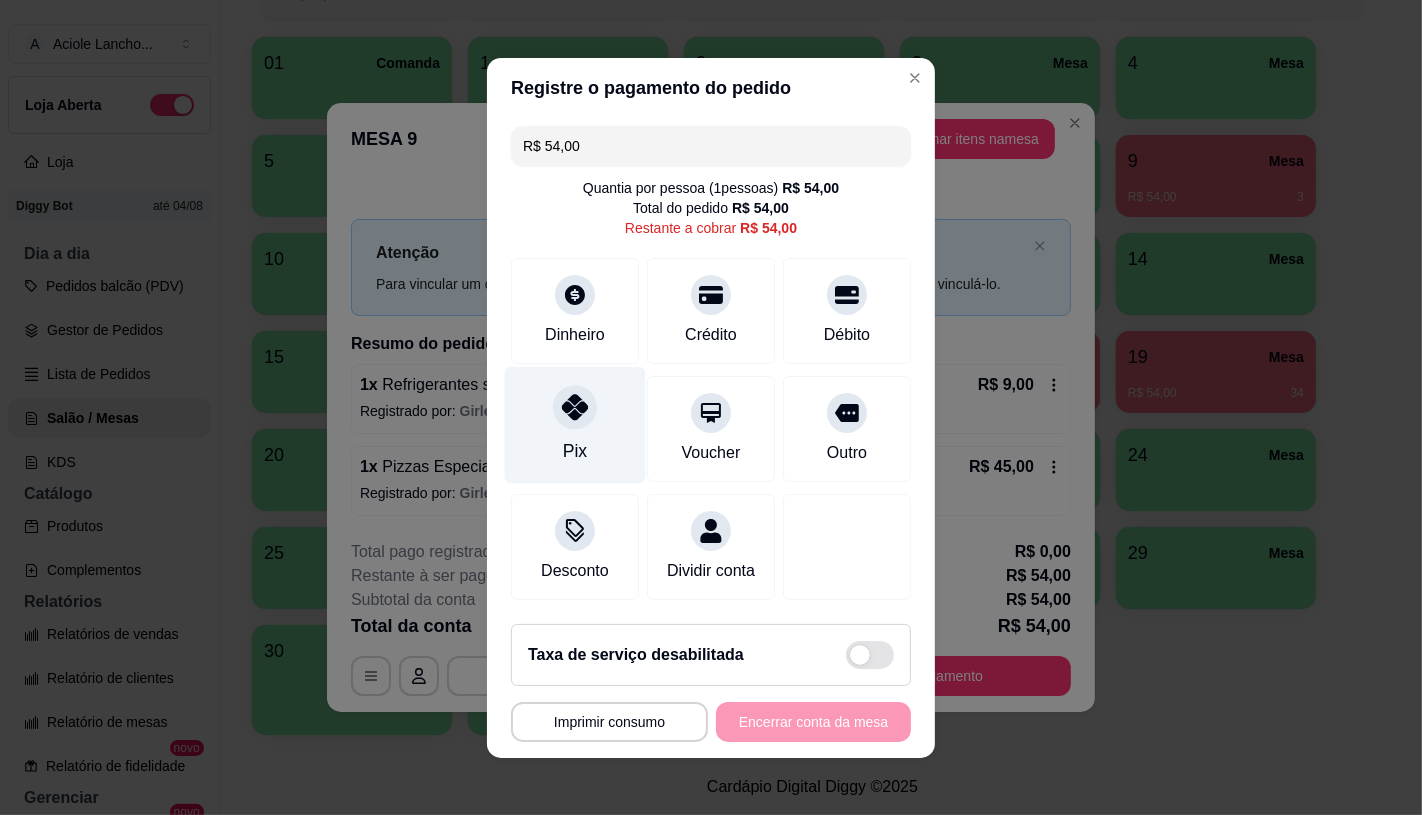 click on "Pix" at bounding box center (575, 424) 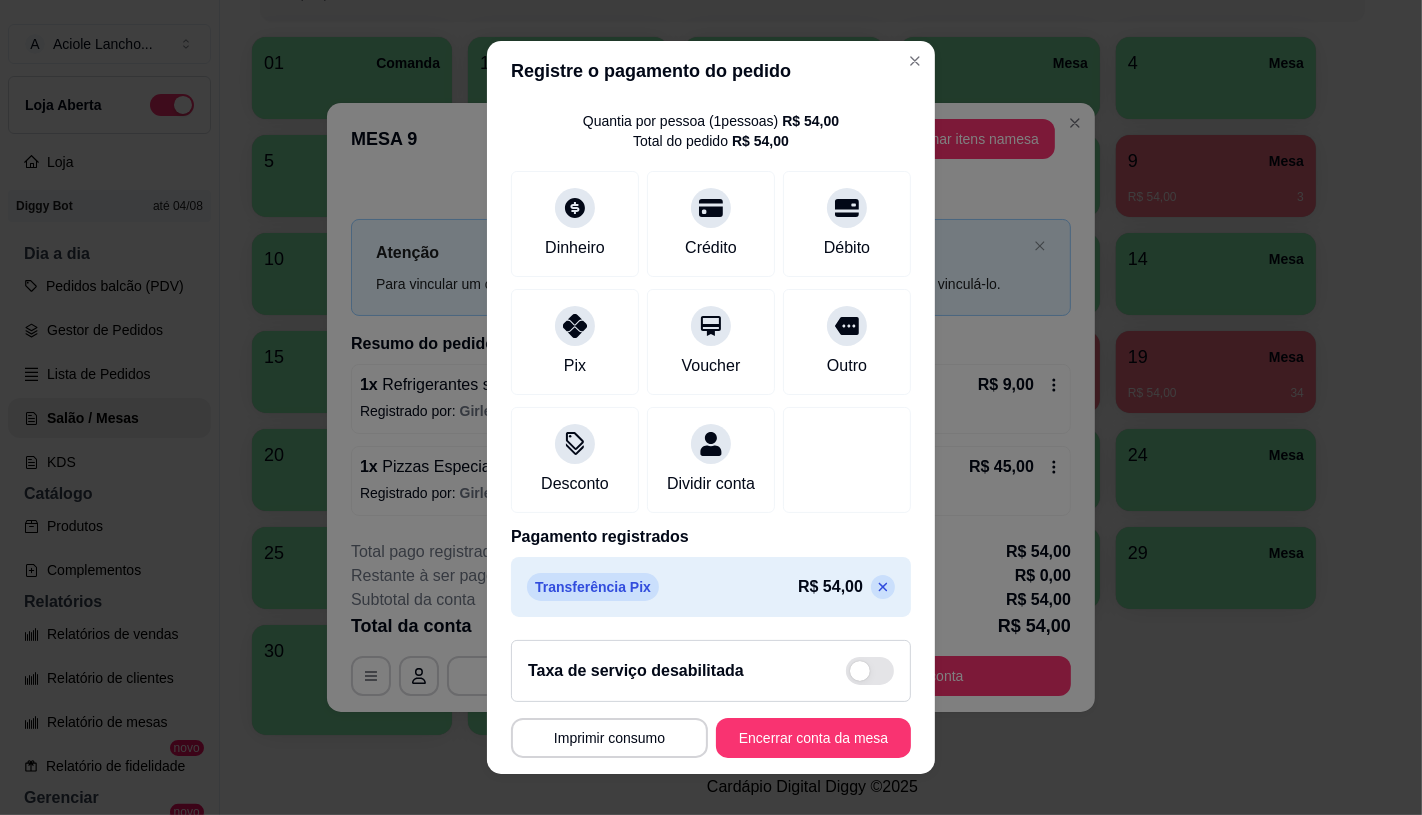 scroll, scrollTop: 74, scrollLeft: 0, axis: vertical 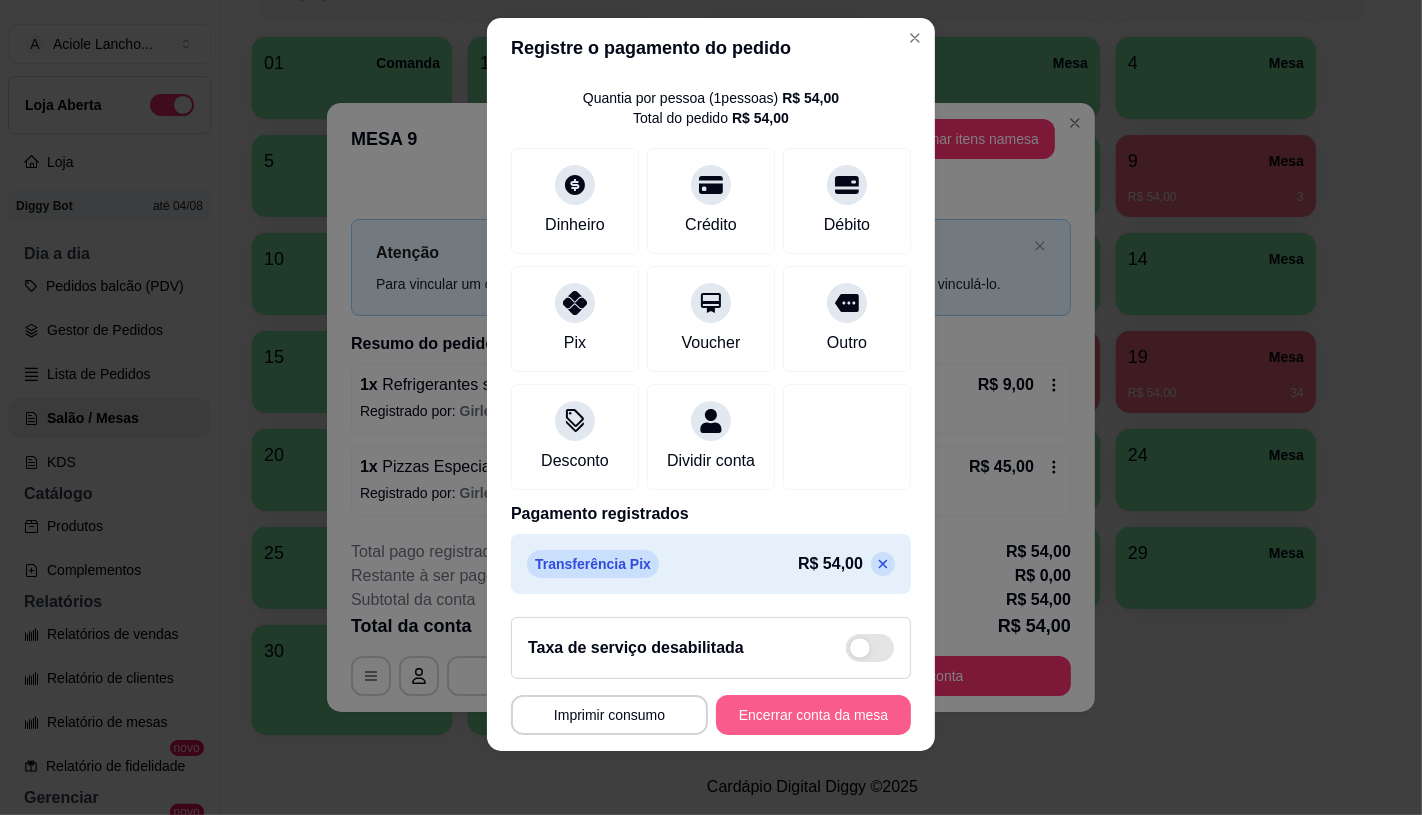 click on "Encerrar conta da mesa" at bounding box center [813, 715] 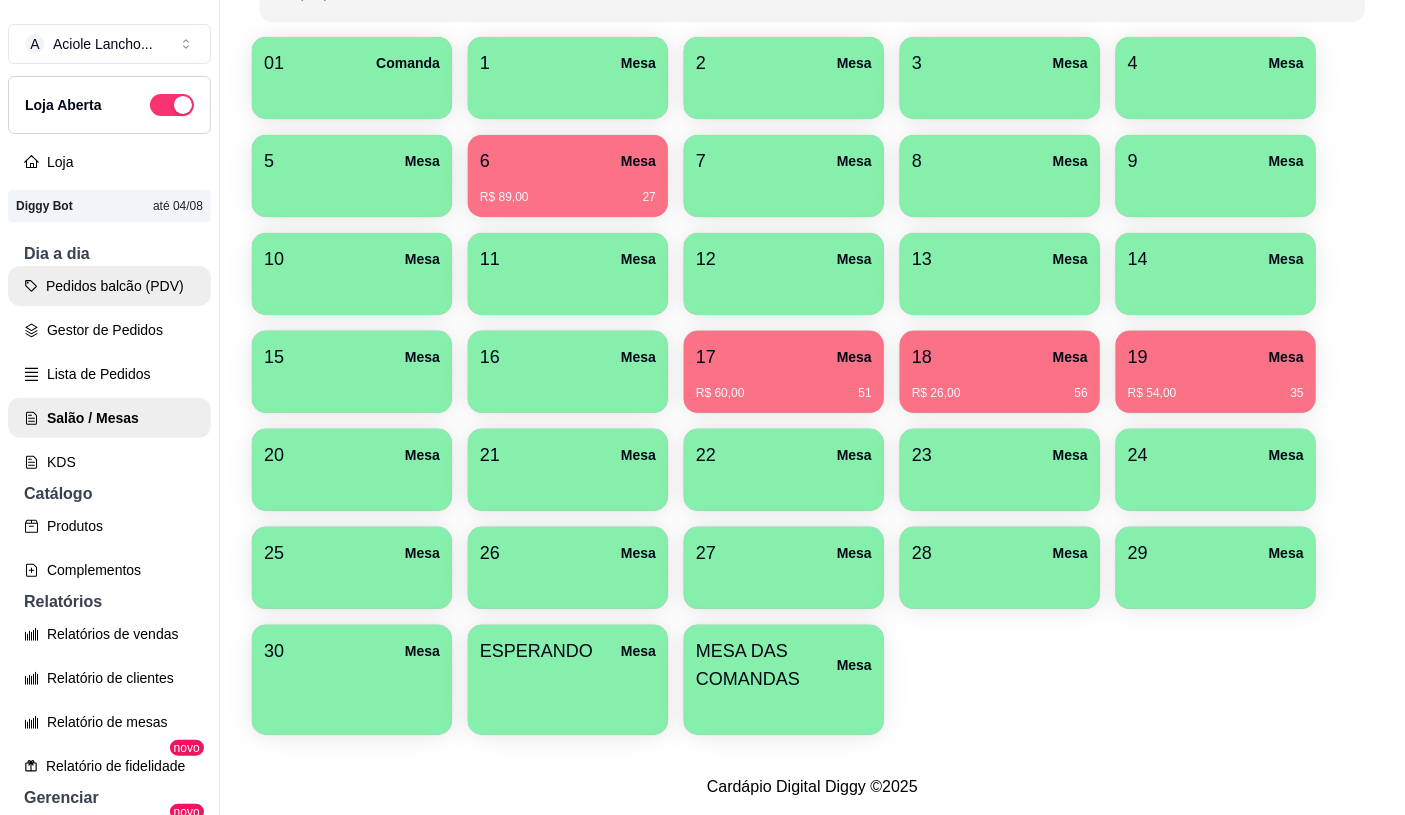 click on "Pedidos balcão (PDV)" at bounding box center (109, 286) 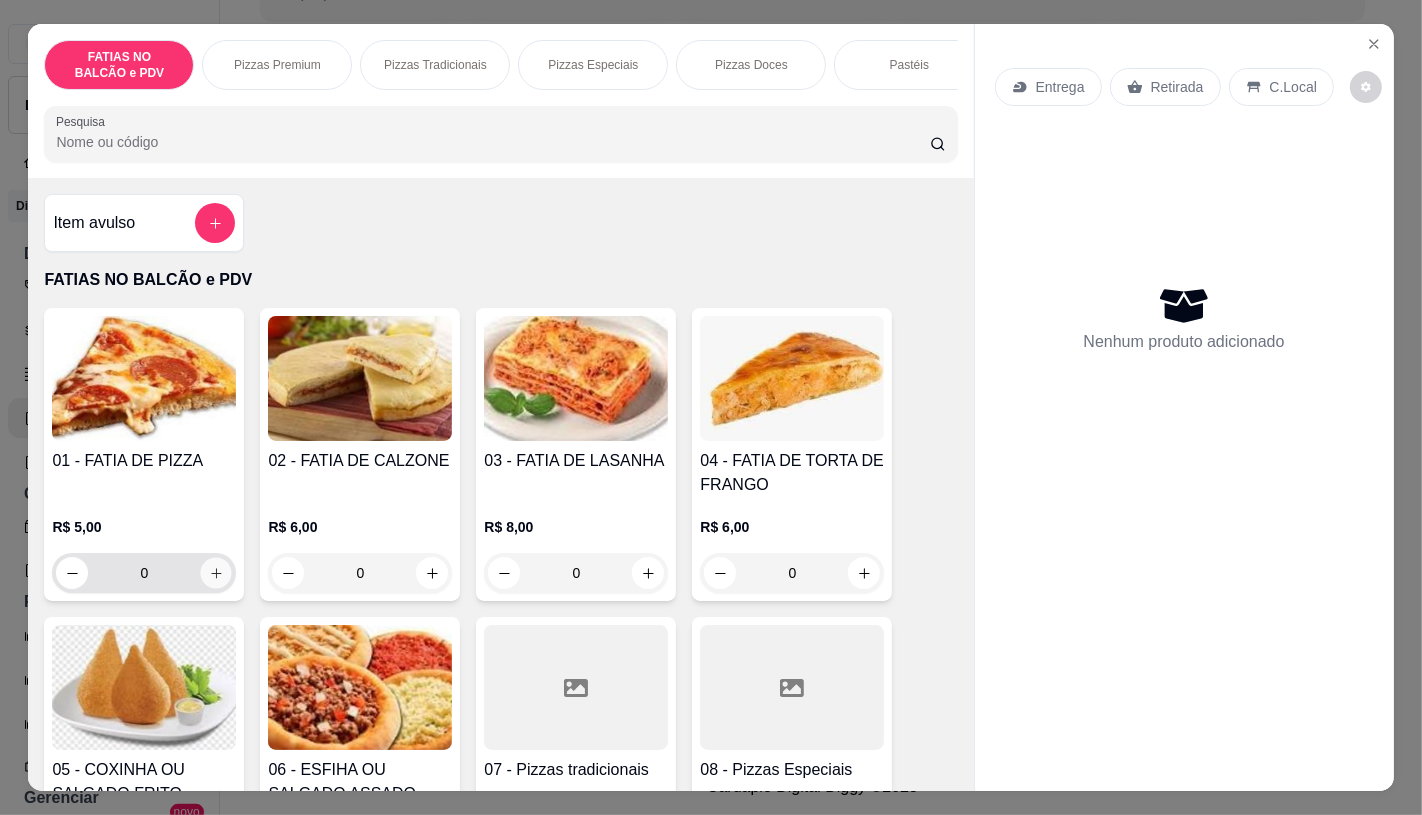 click 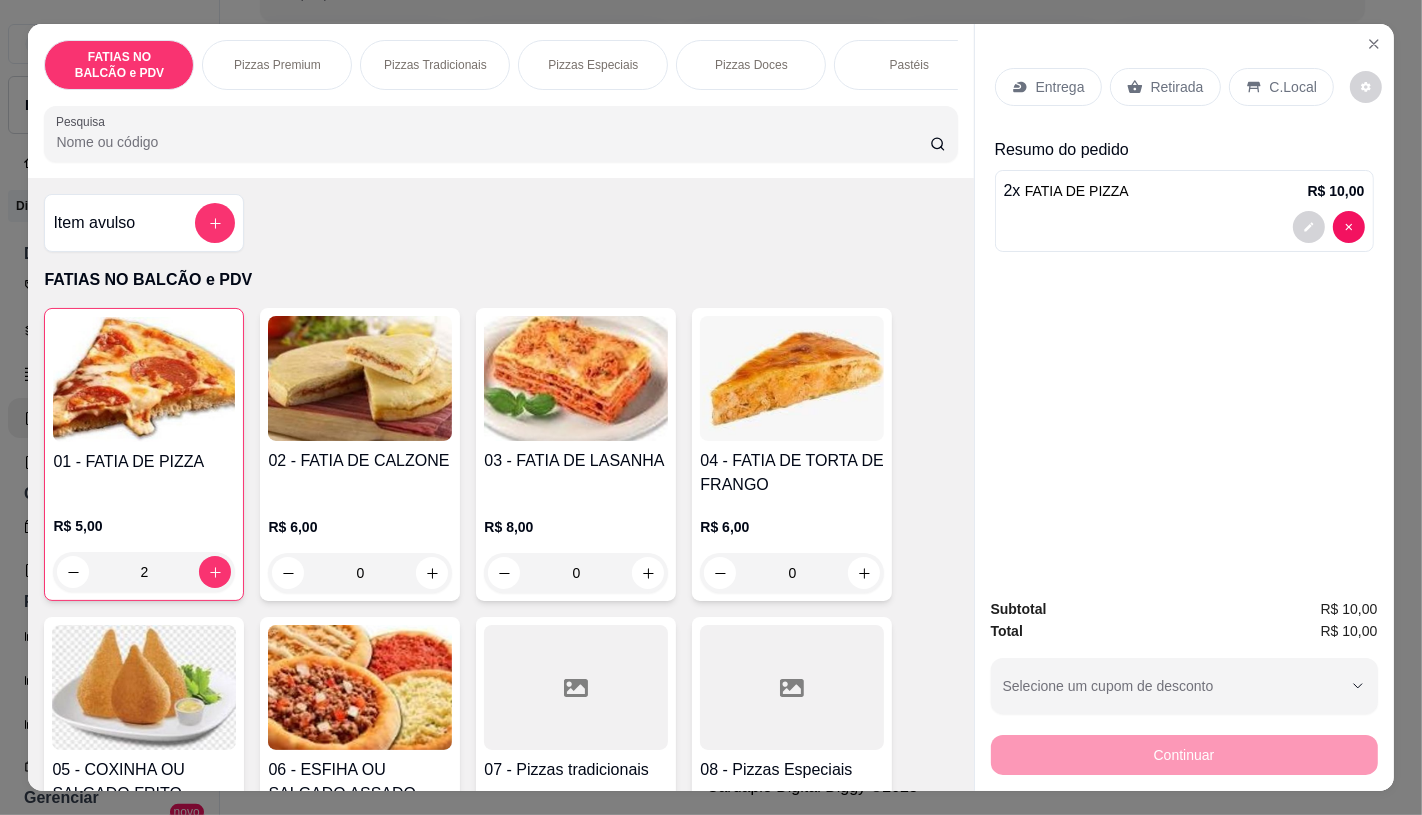 click on "Retirada" at bounding box center [1177, 87] 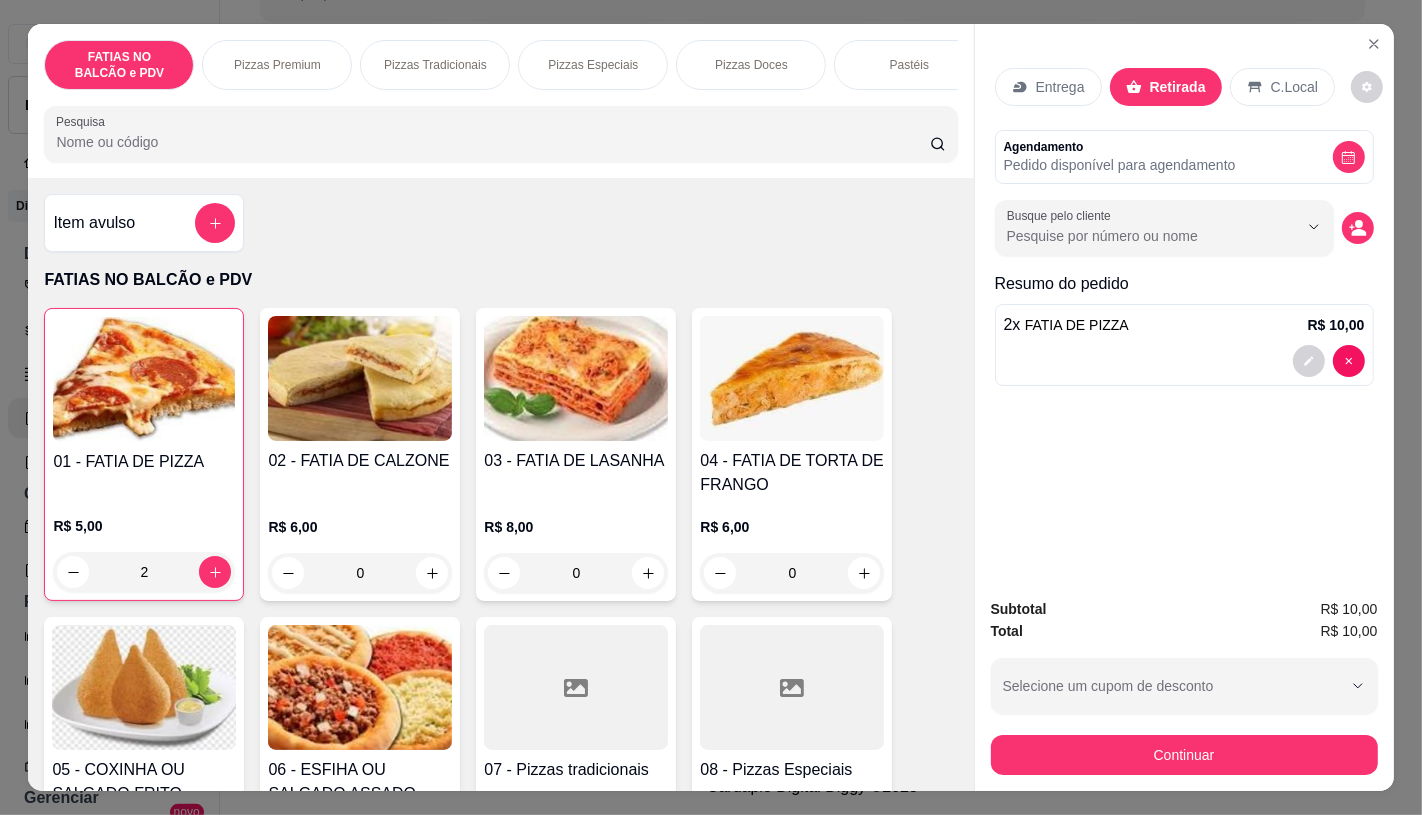 click on "Retirada" at bounding box center (1178, 87) 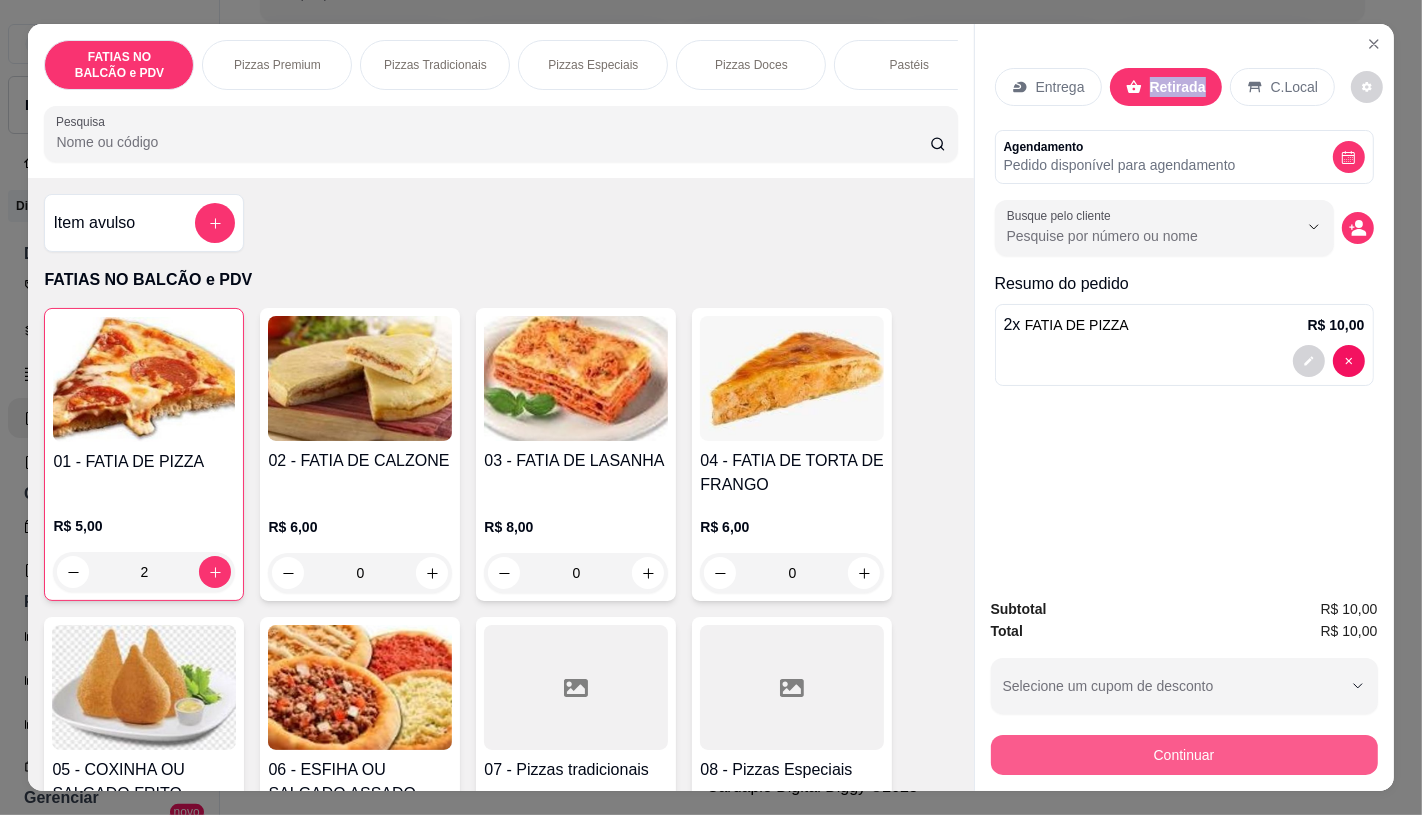 click on "Continuar" at bounding box center [1184, 755] 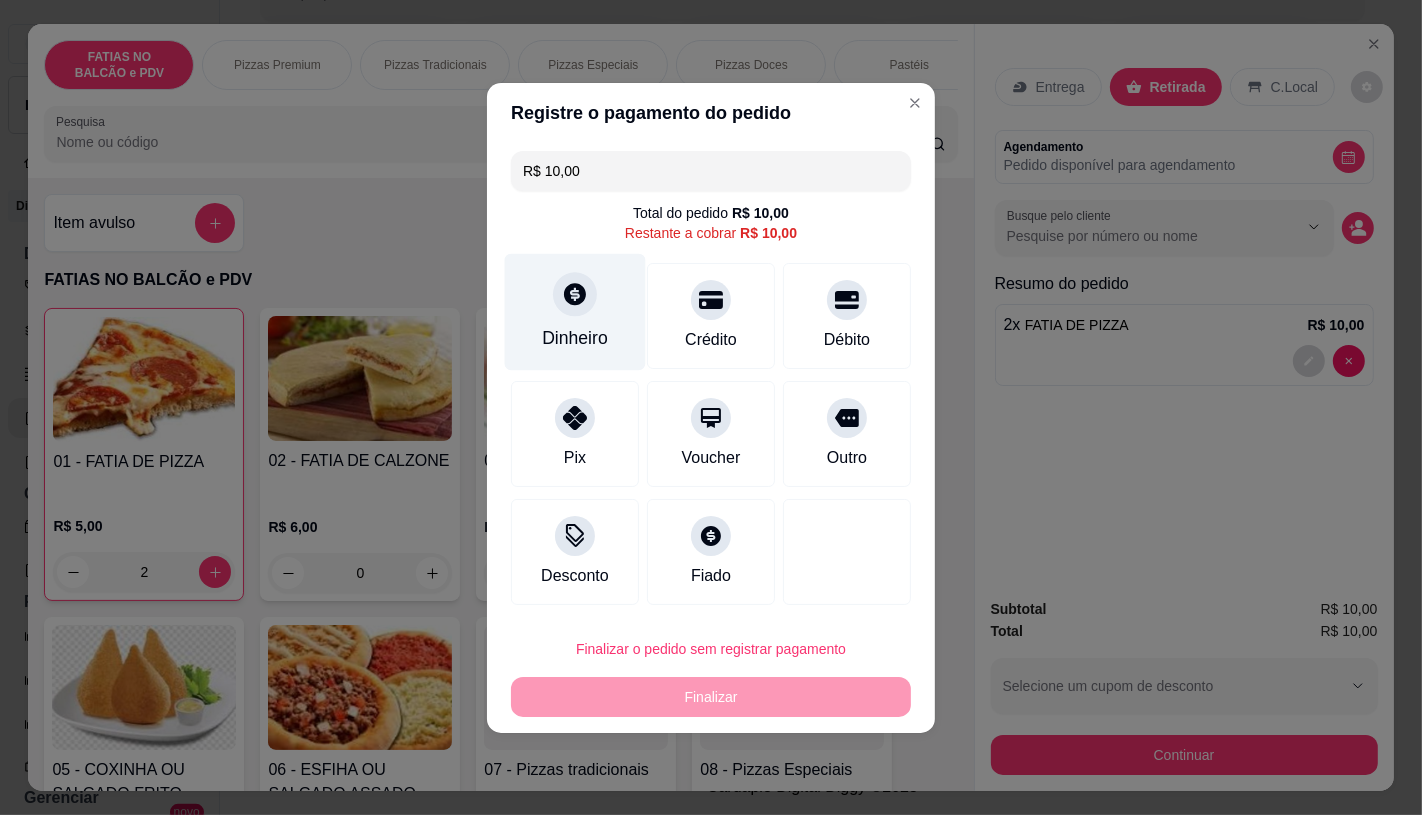 click on "Dinheiro" at bounding box center [575, 311] 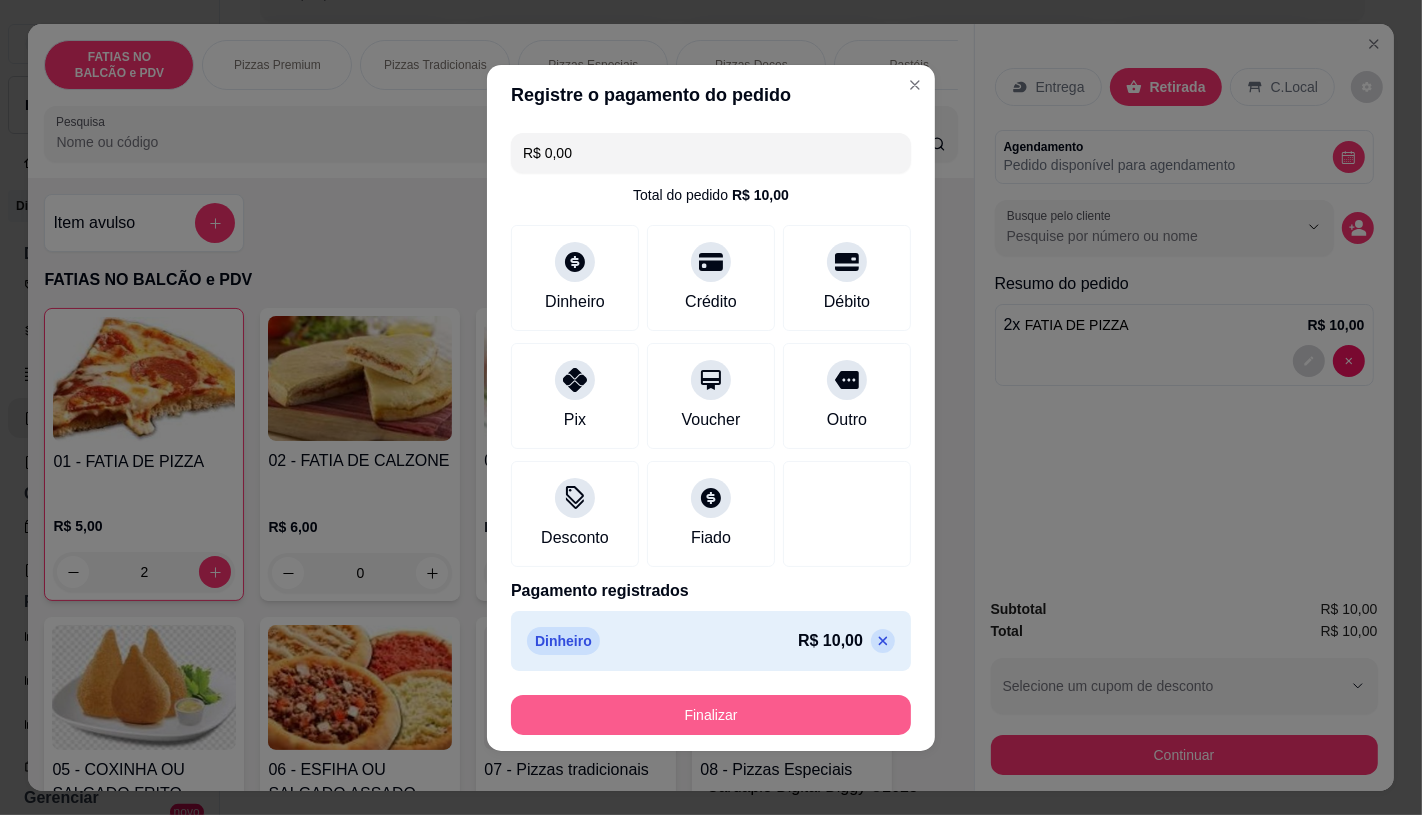 click on "Finalizar" at bounding box center (711, 715) 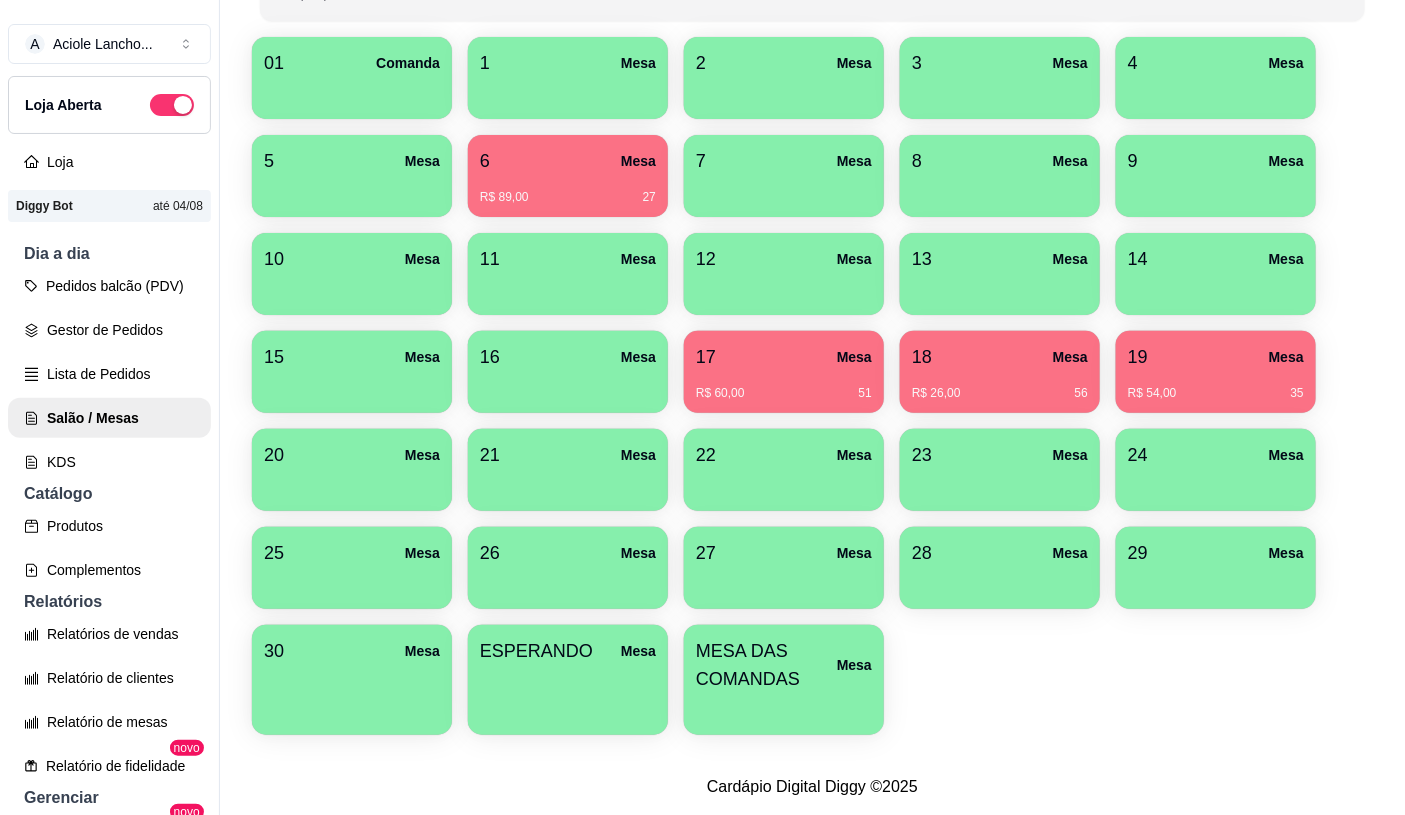 click on "MESA DAS COMANDAS" at bounding box center (766, 665) 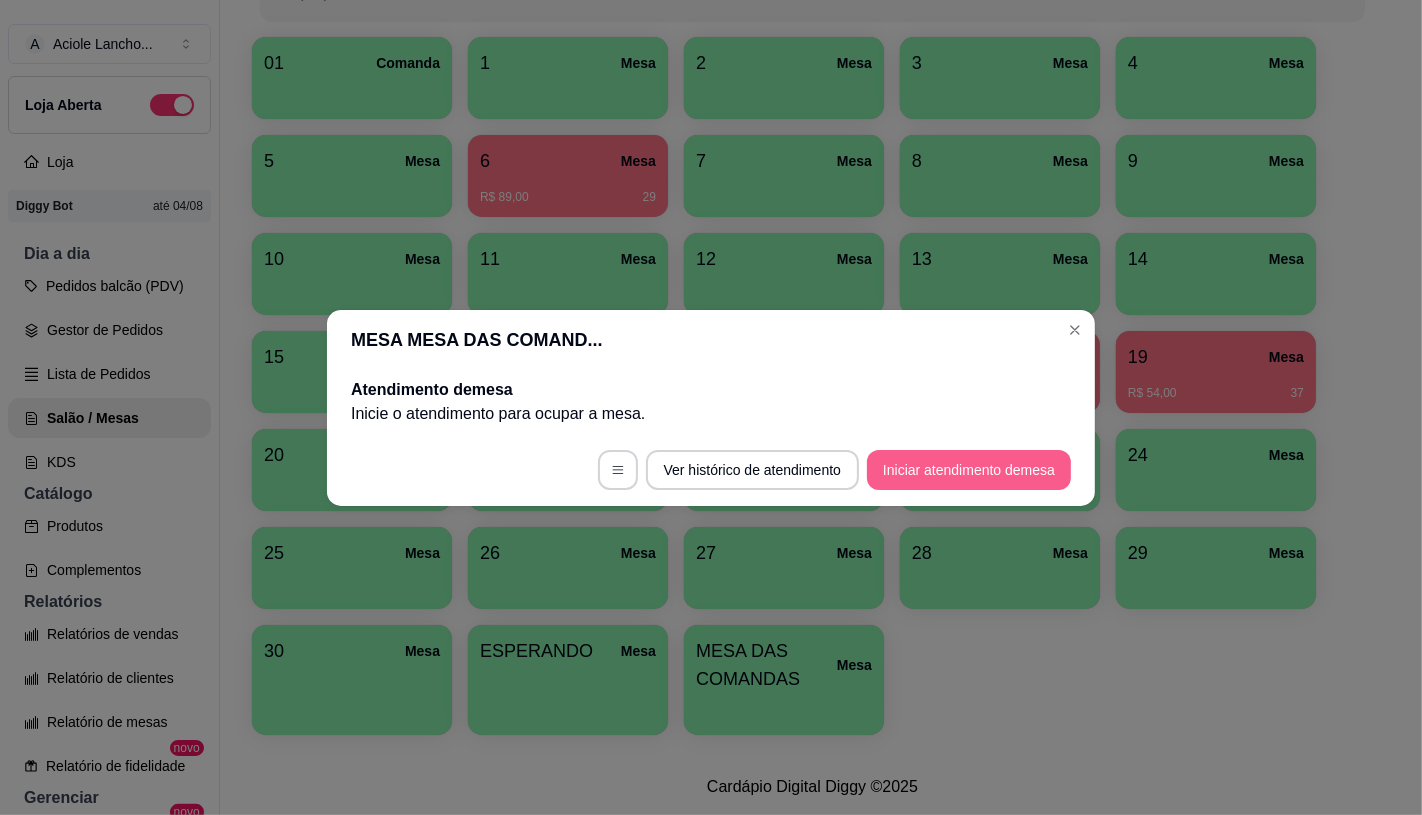 click on "Iniciar atendimento de  mesa" at bounding box center (969, 470) 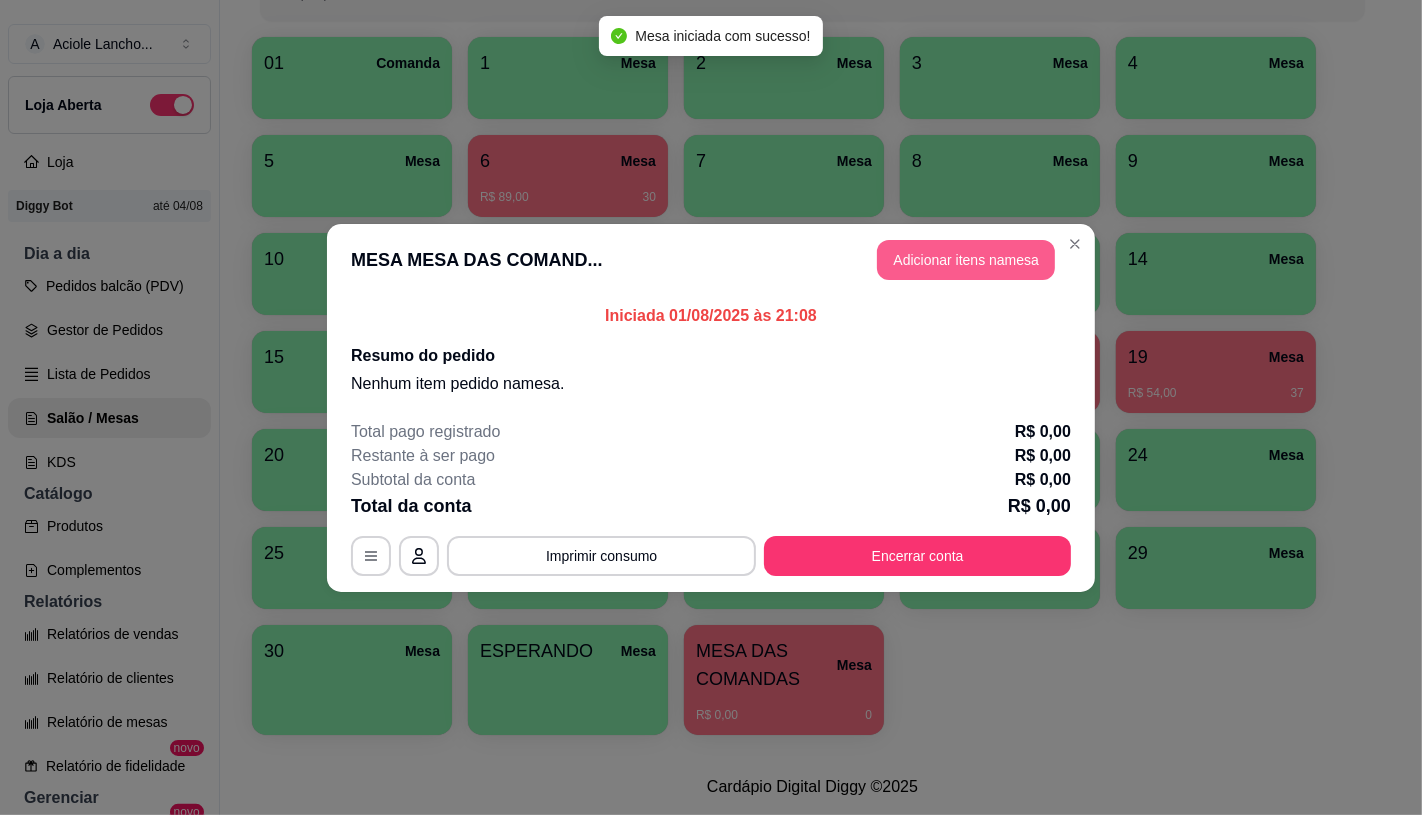 click on "Adicionar itens na  mesa" at bounding box center [966, 260] 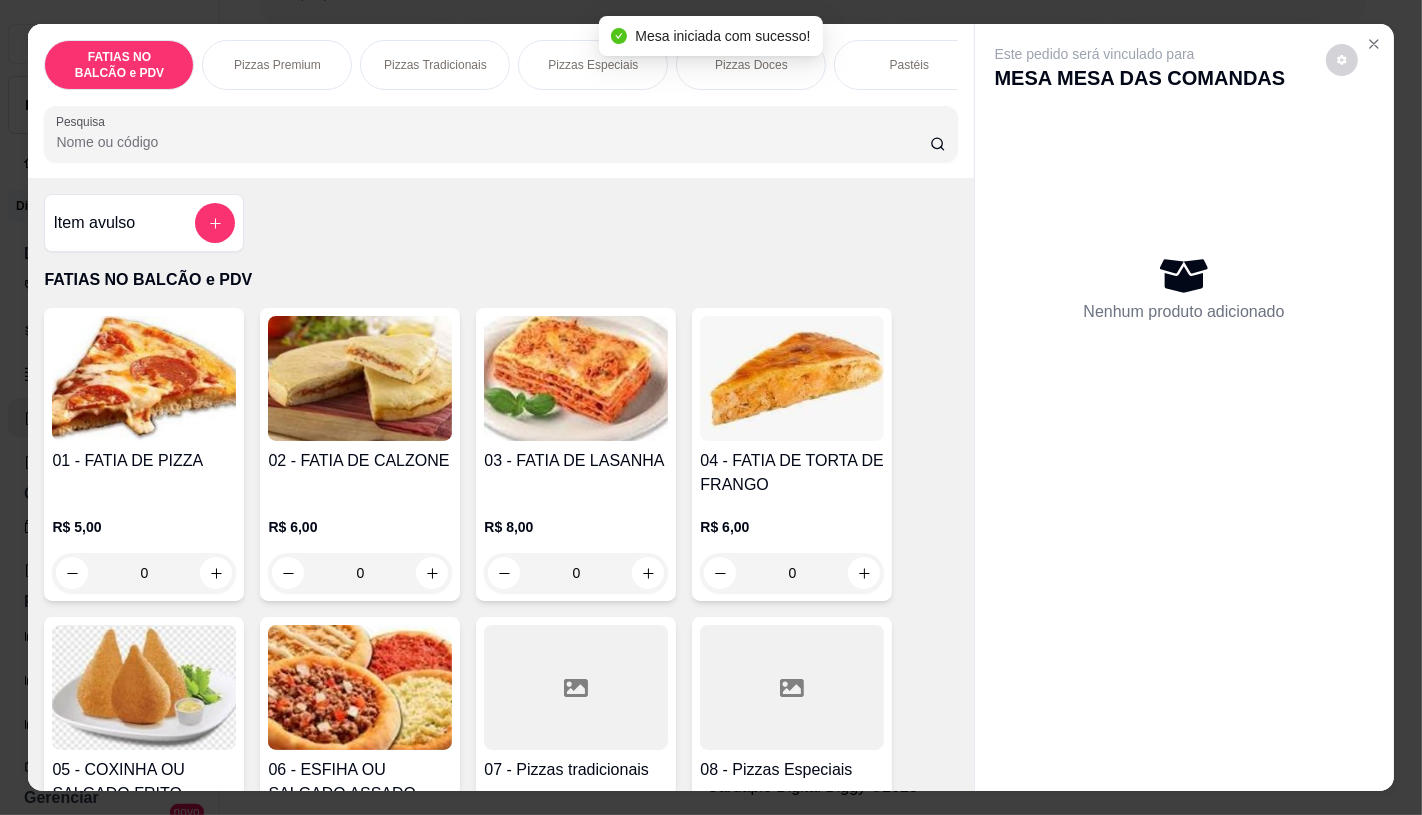 scroll, scrollTop: 111, scrollLeft: 0, axis: vertical 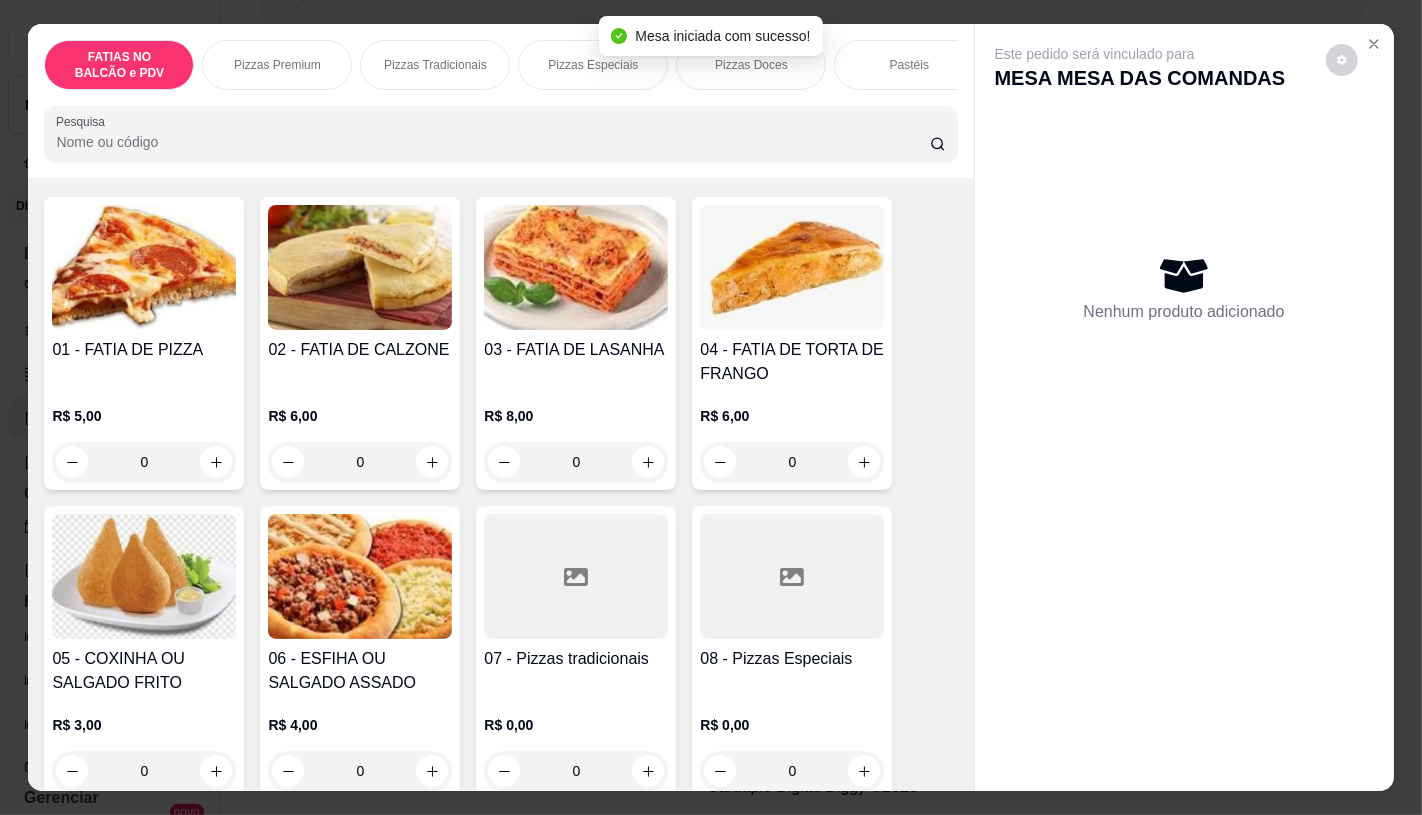 click at bounding box center [576, 576] 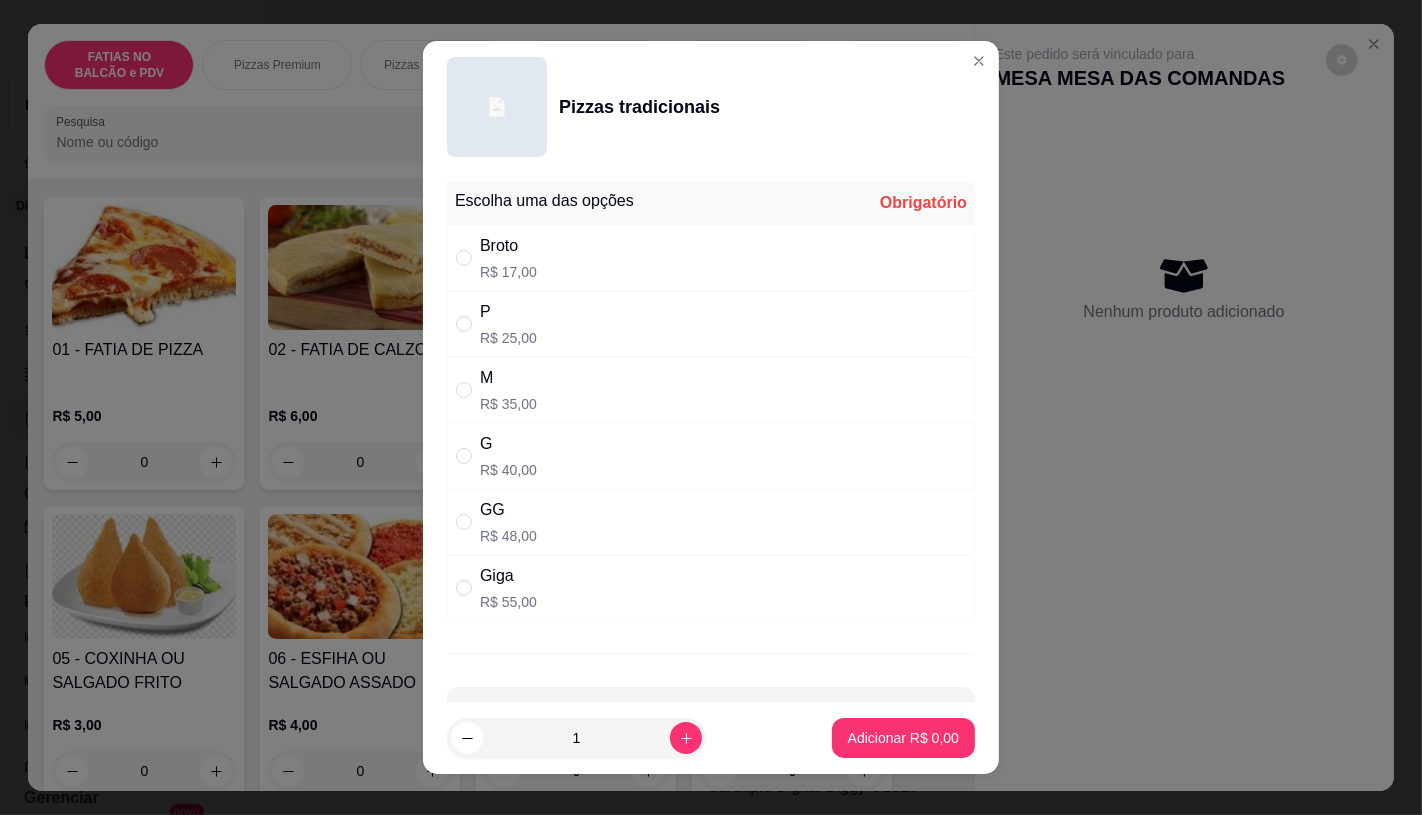 click on "R$ 55,00" at bounding box center (508, 602) 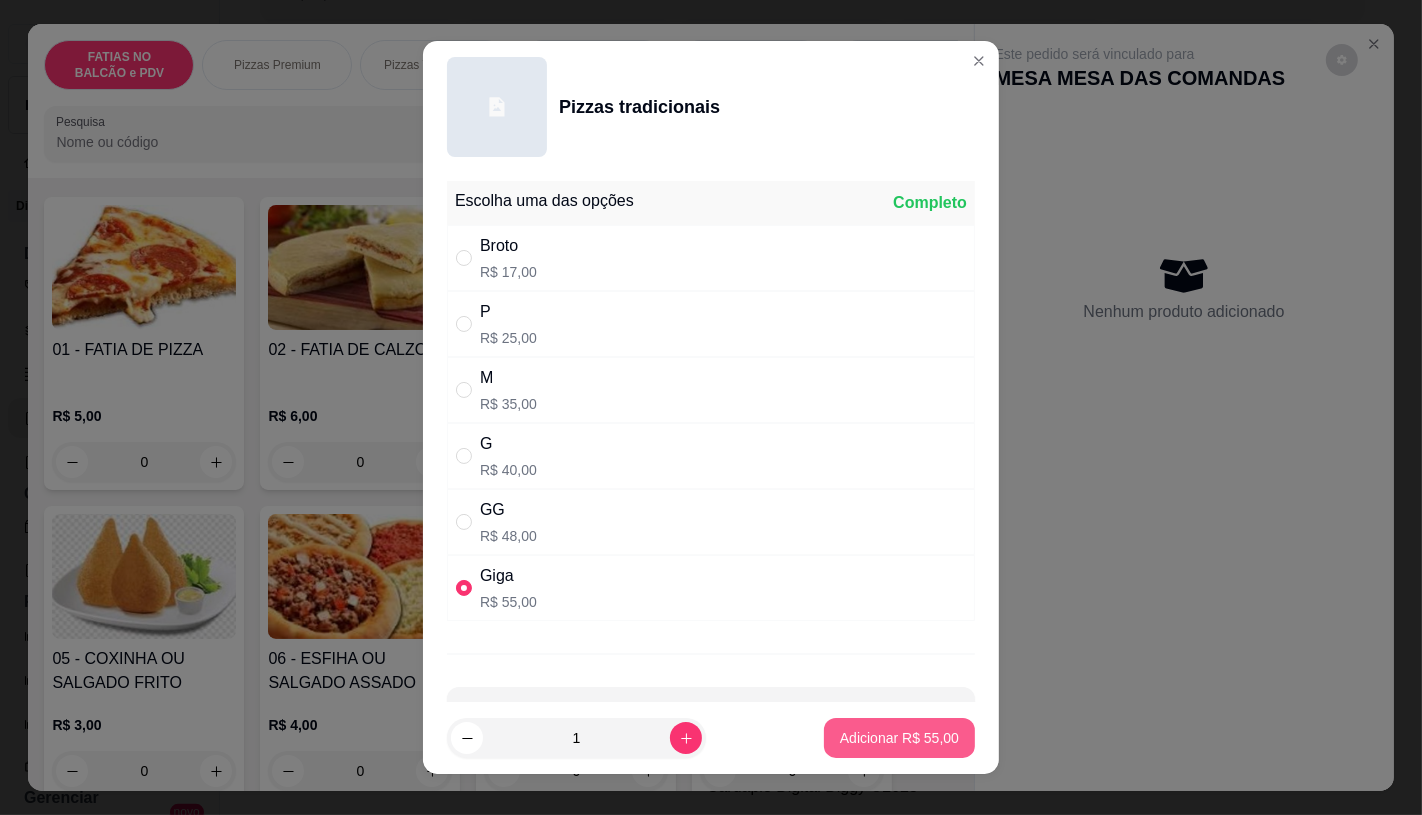 click on "Adicionar   R$ 55,00" at bounding box center [899, 738] 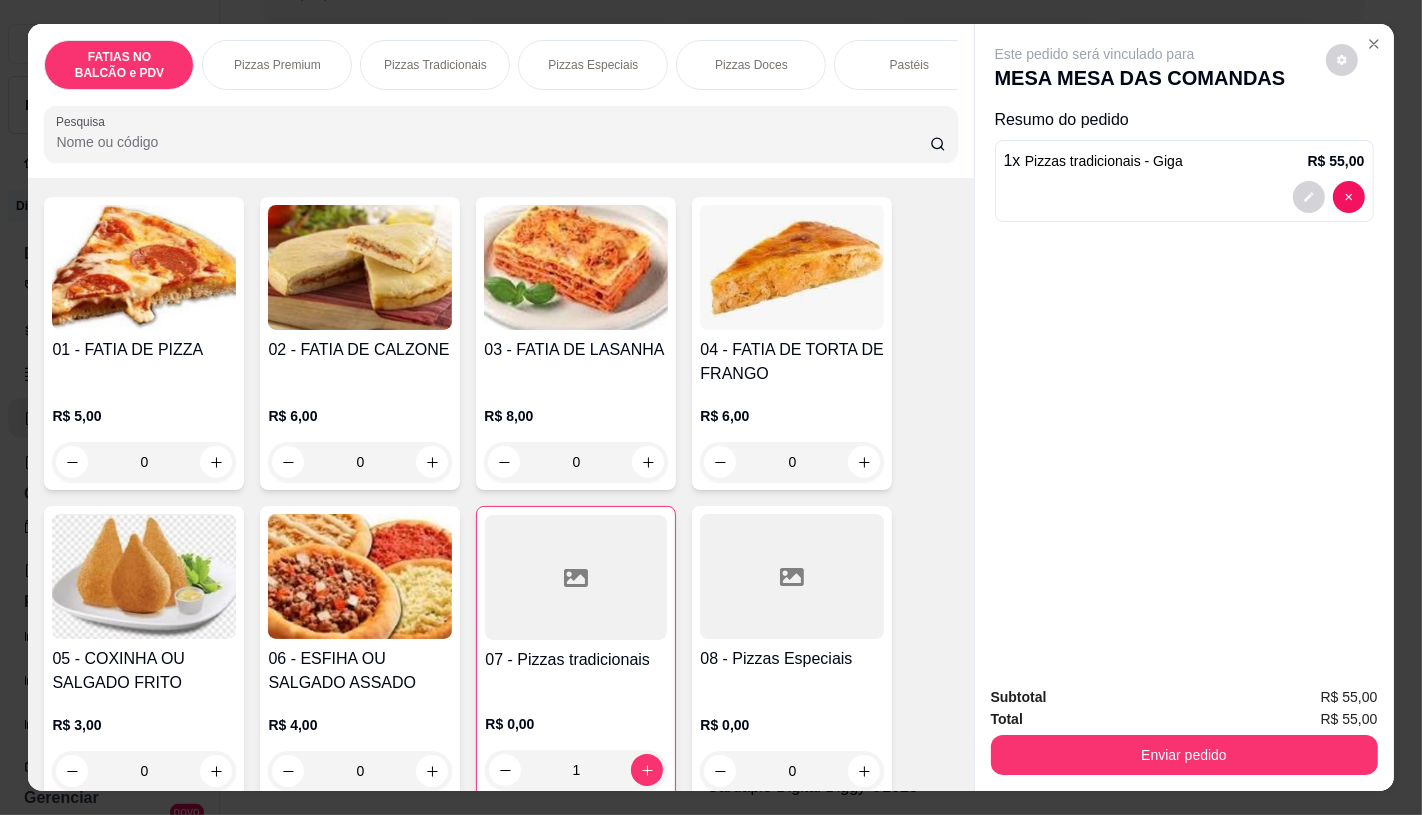 scroll, scrollTop: 0, scrollLeft: 2080, axis: horizontal 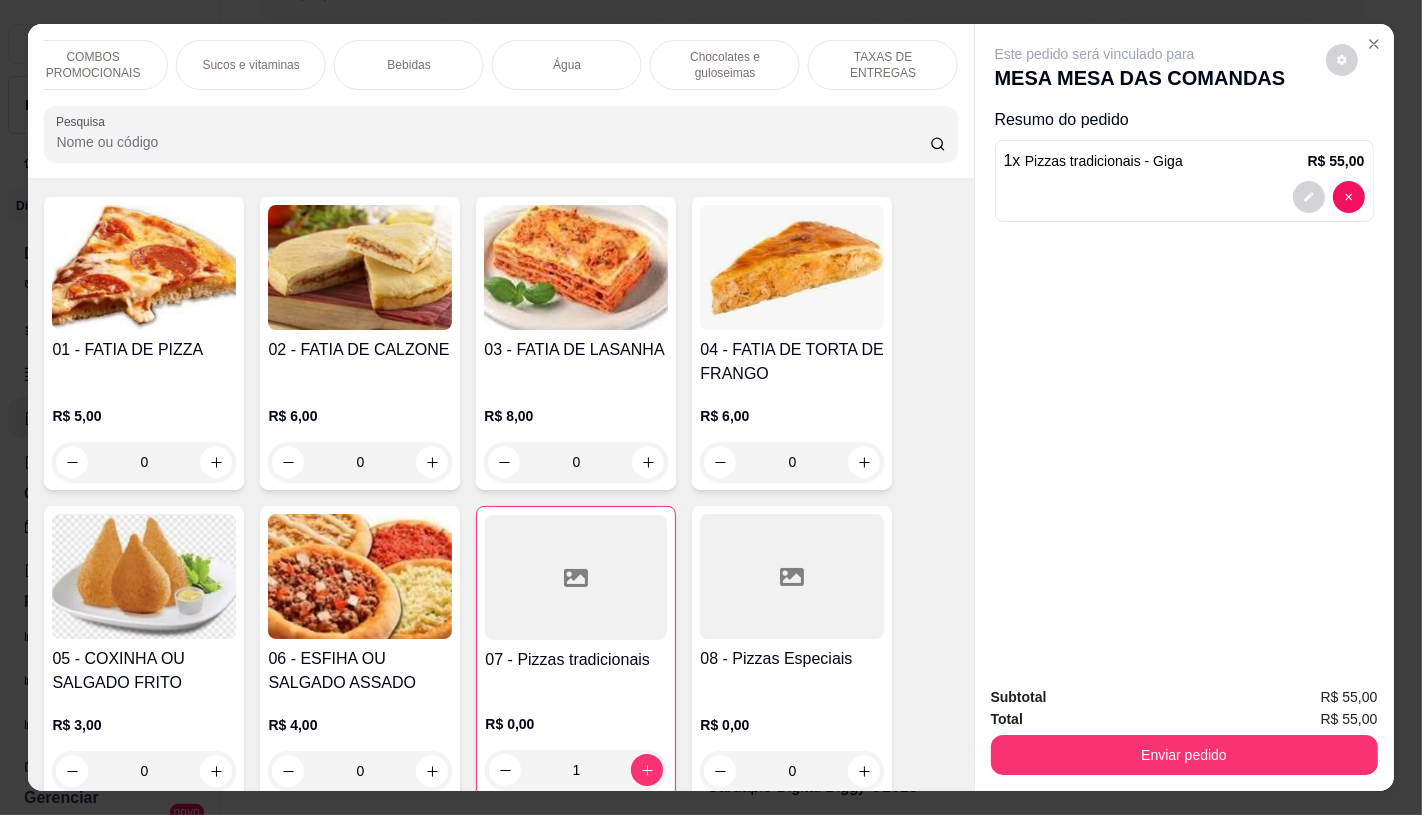 click on "TAXAS DE ENTREGAS" at bounding box center (883, 65) 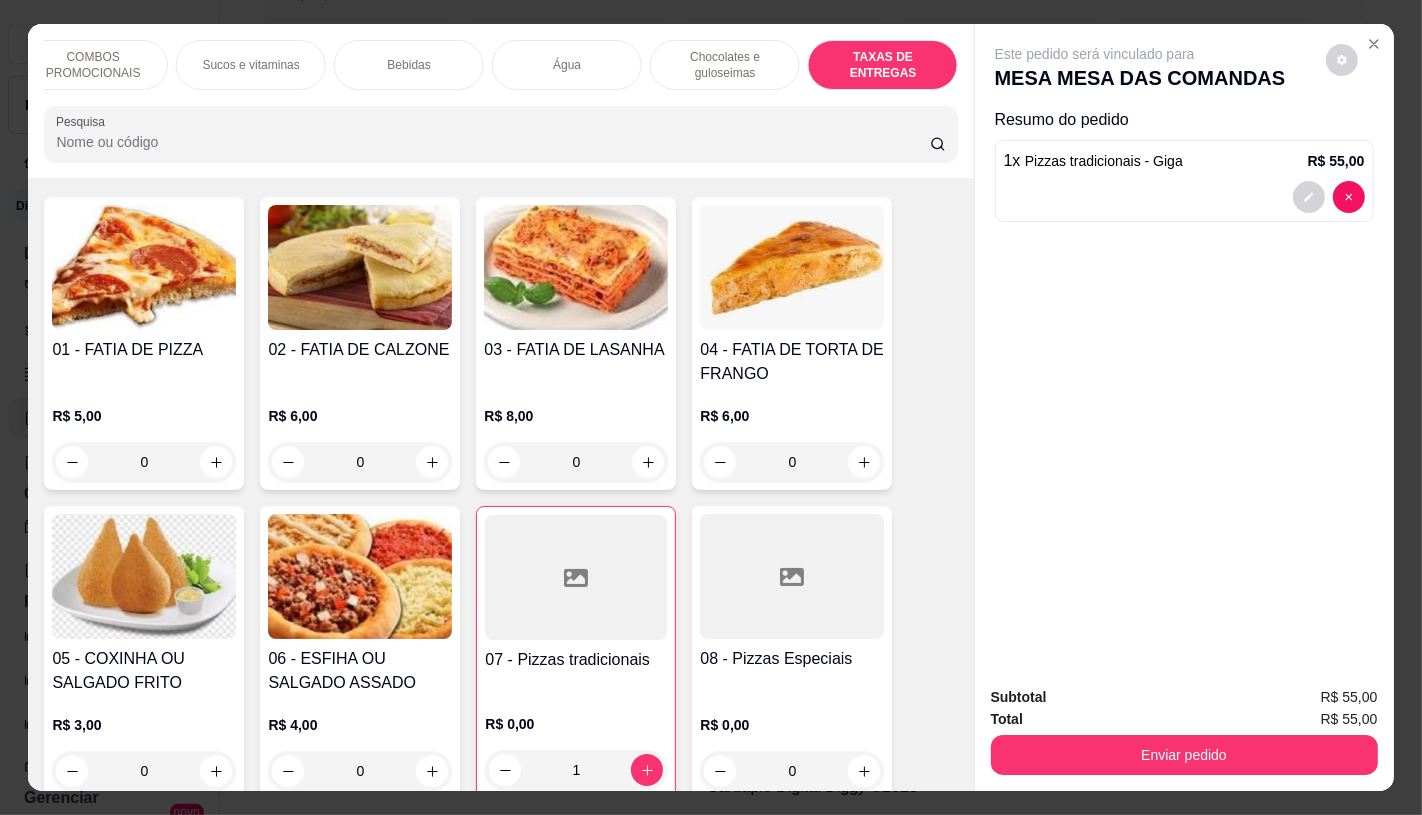 scroll, scrollTop: 13373, scrollLeft: 0, axis: vertical 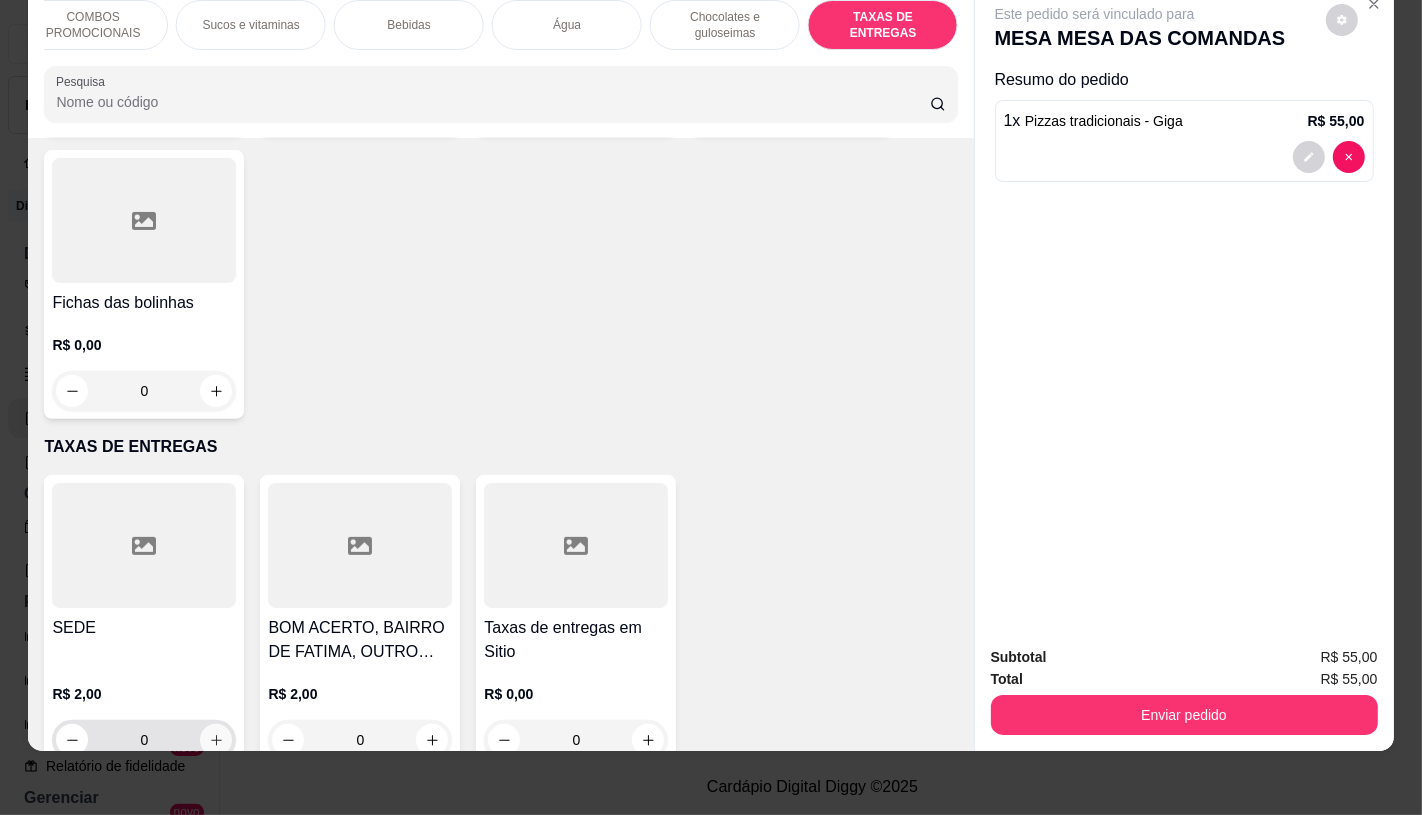click at bounding box center (216, 740) 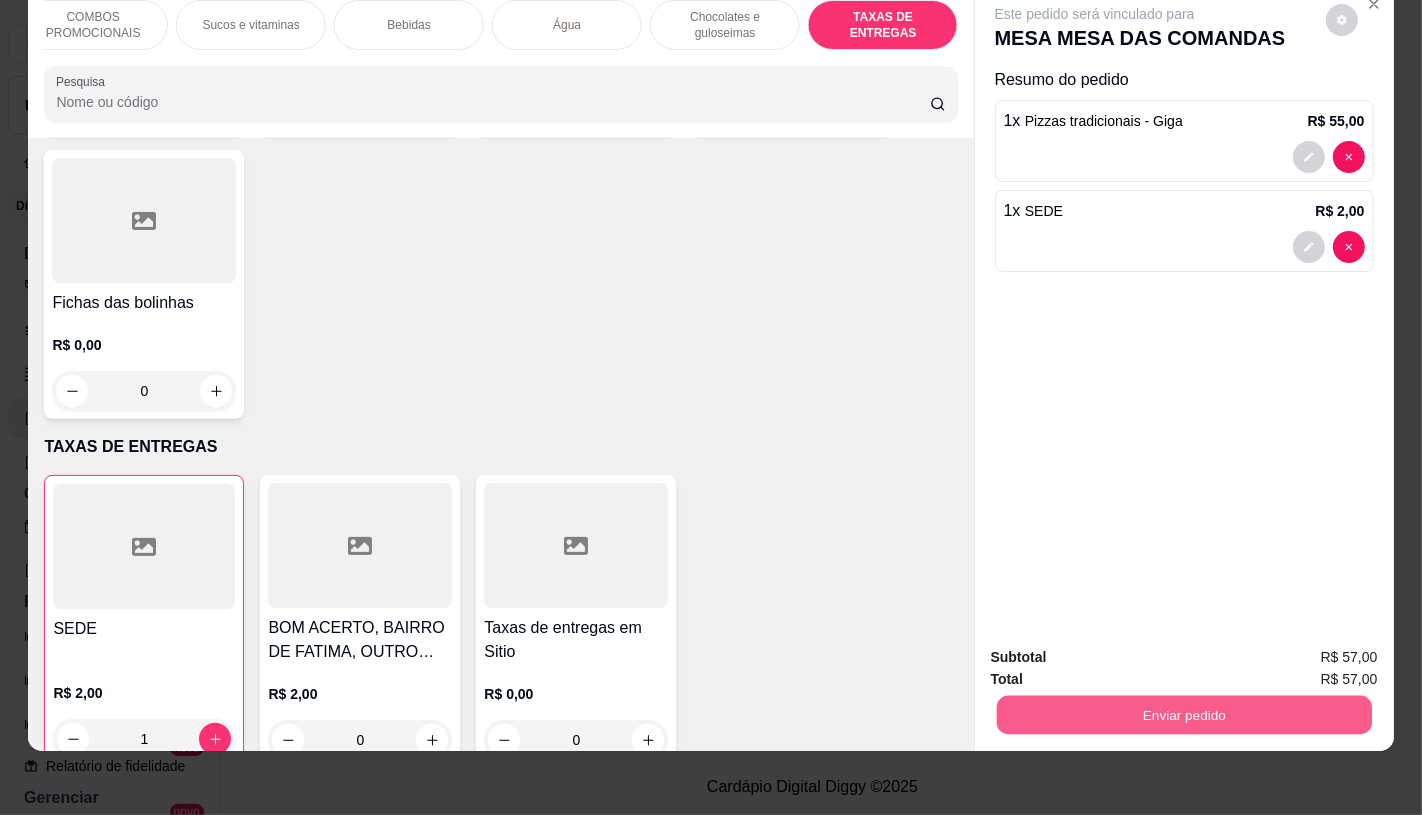 click on "Enviar pedido" at bounding box center (1183, 714) 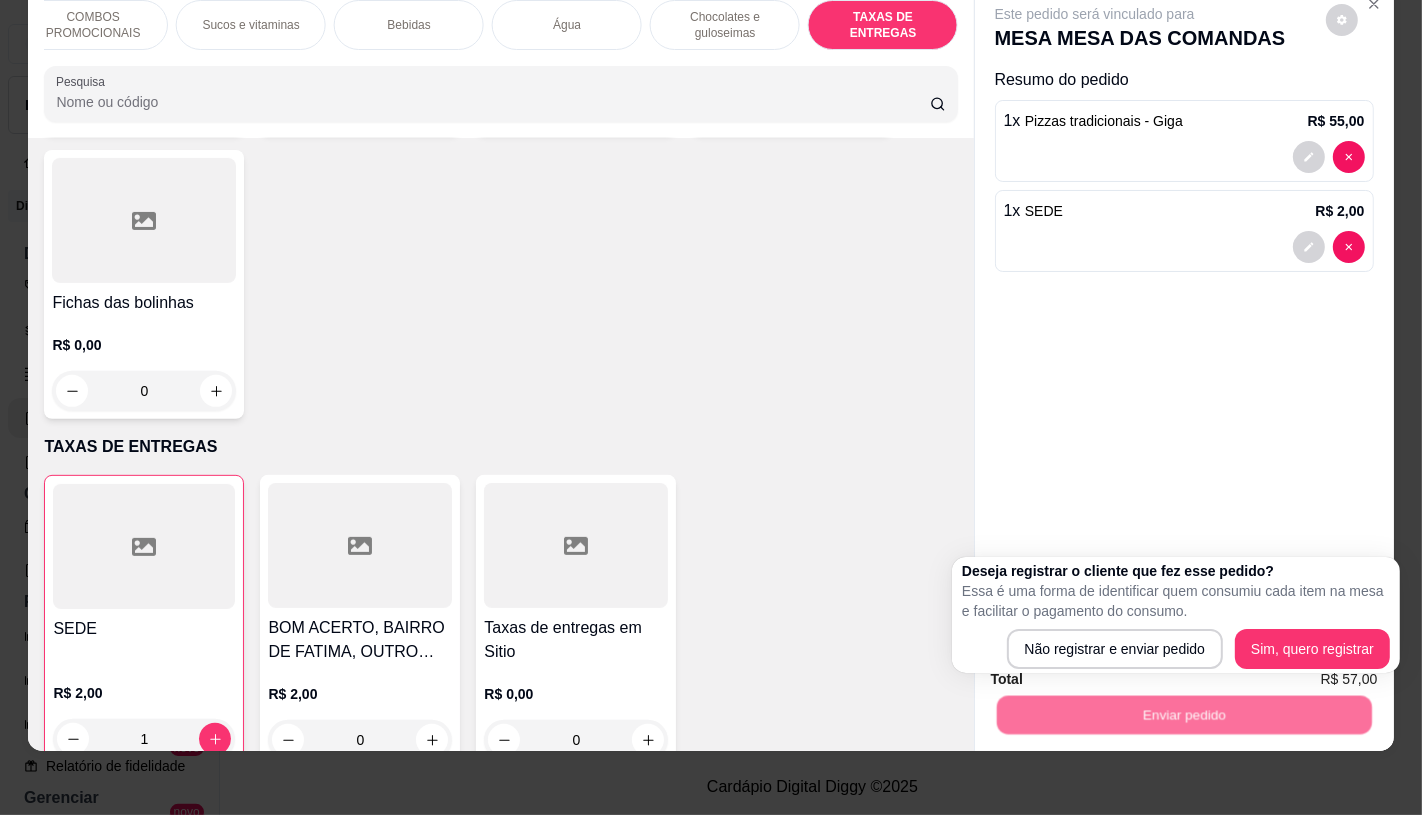 click on "Deseja registrar o cliente que fez esse pedido? Essa é uma forma de identificar quem consumiu cada item na mesa e facilitar o pagamento do consumo. Não registrar e enviar pedido Sim, quero registrar" at bounding box center [1176, 615] 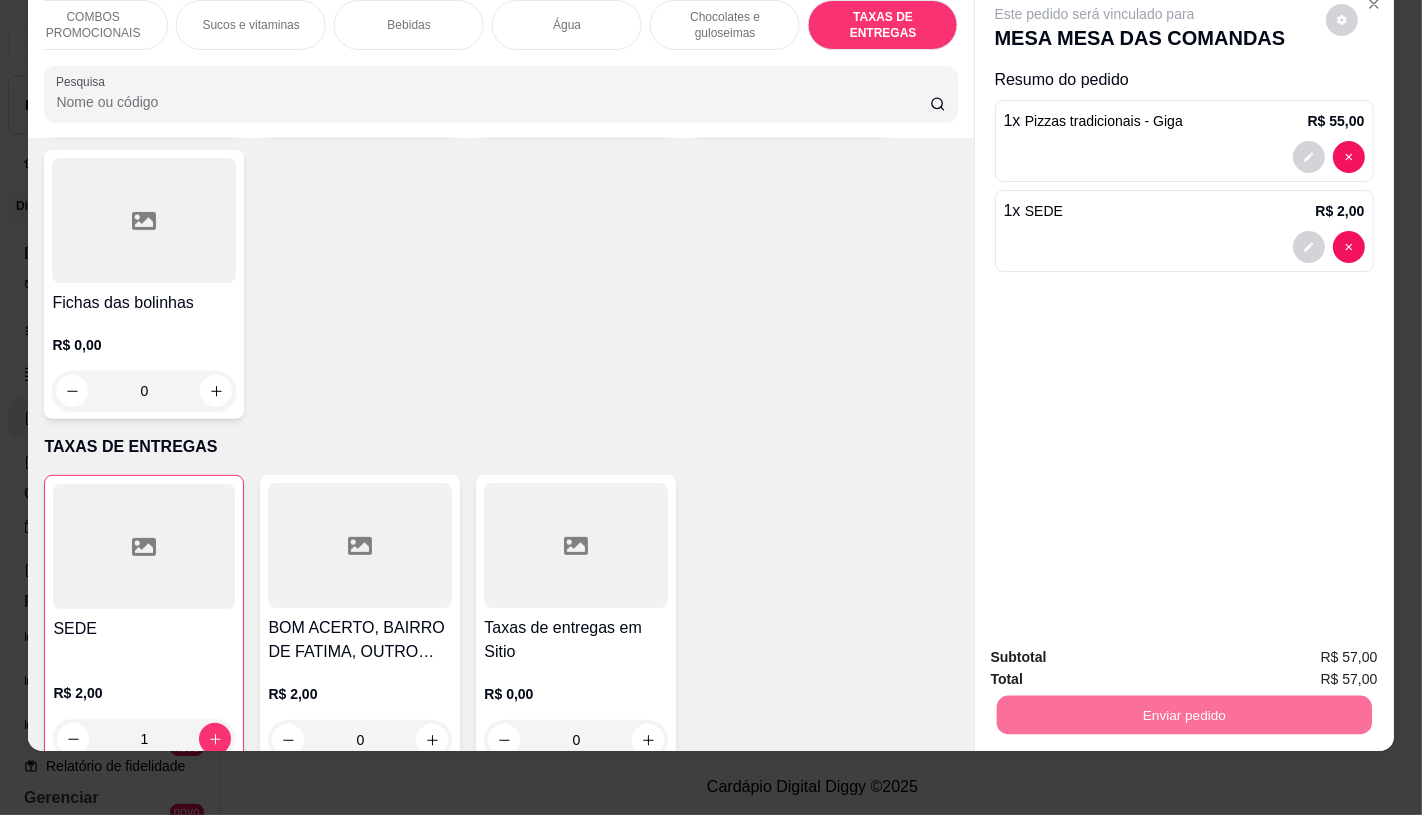 click on "Não registrar e enviar pedido" at bounding box center (1117, 650) 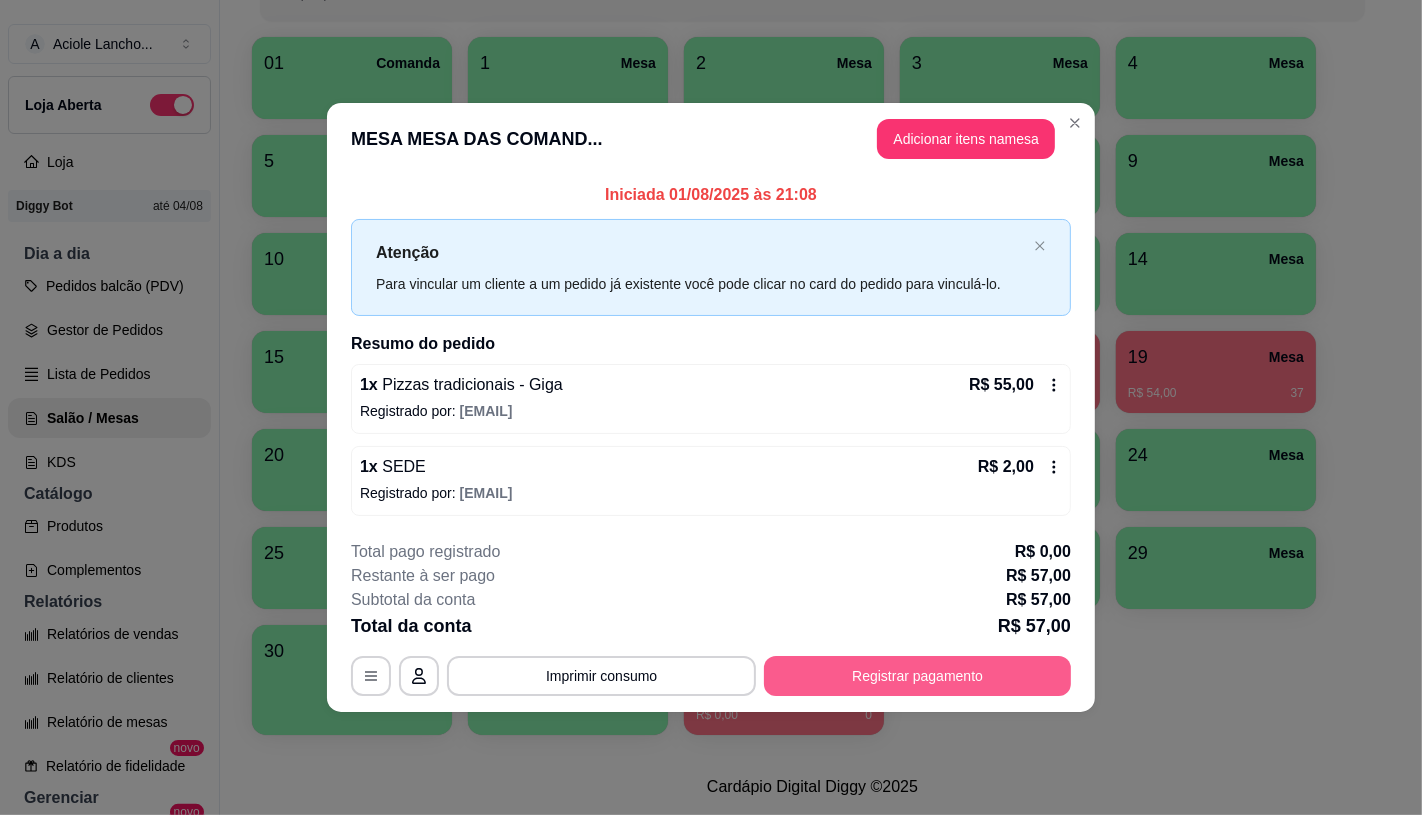 click on "Registrar pagamento" at bounding box center [917, 676] 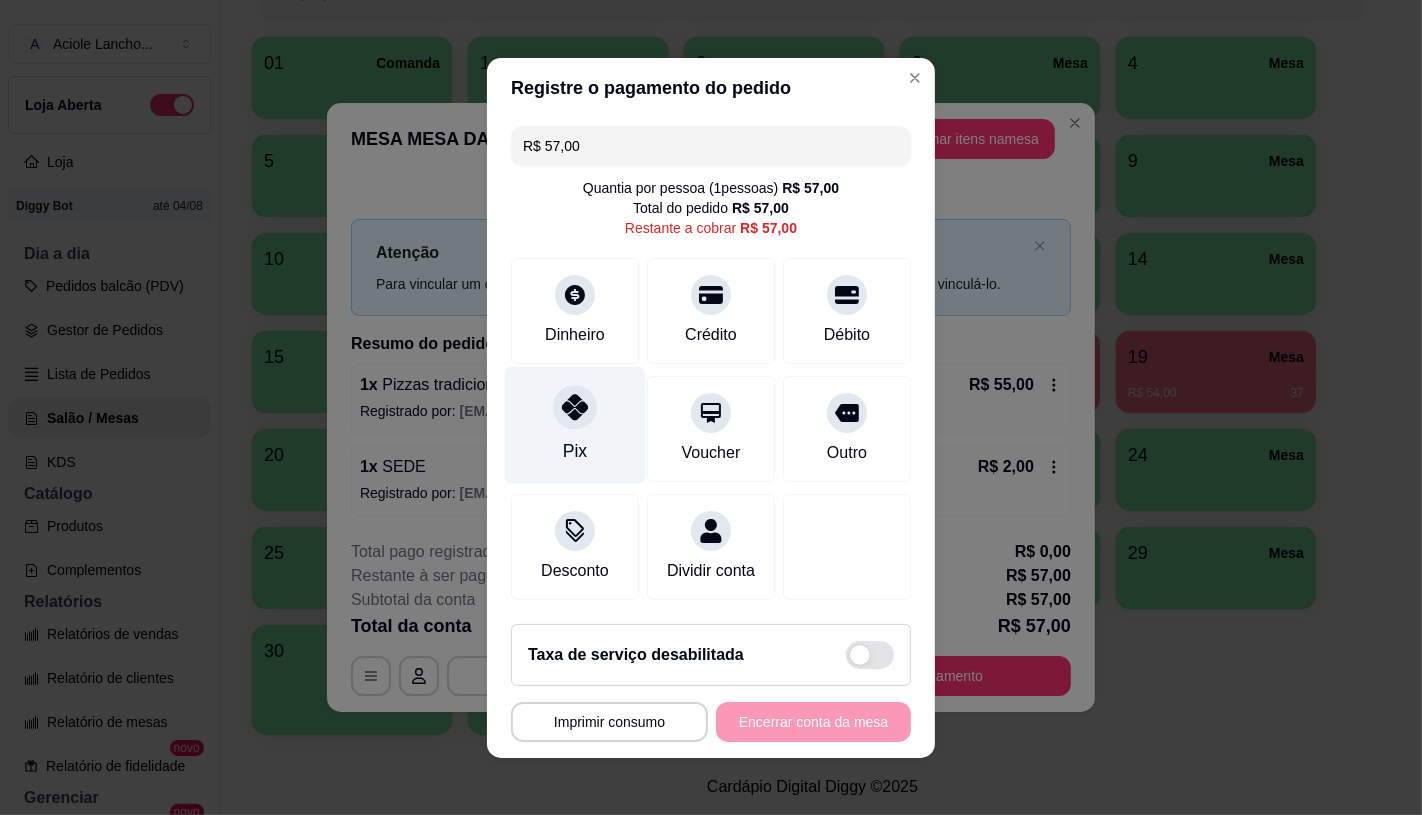 click on "Pix" at bounding box center (575, 424) 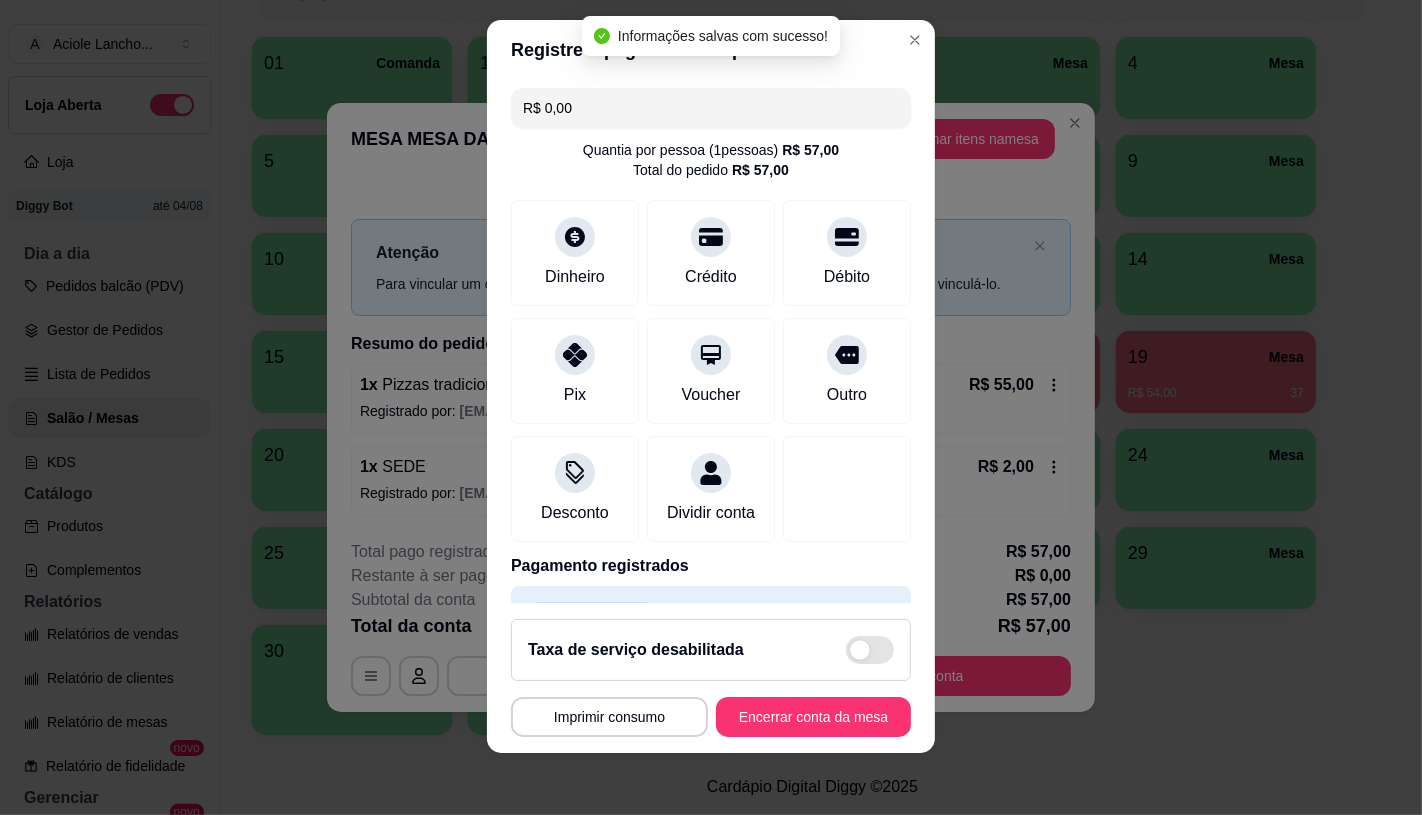 scroll, scrollTop: 23, scrollLeft: 0, axis: vertical 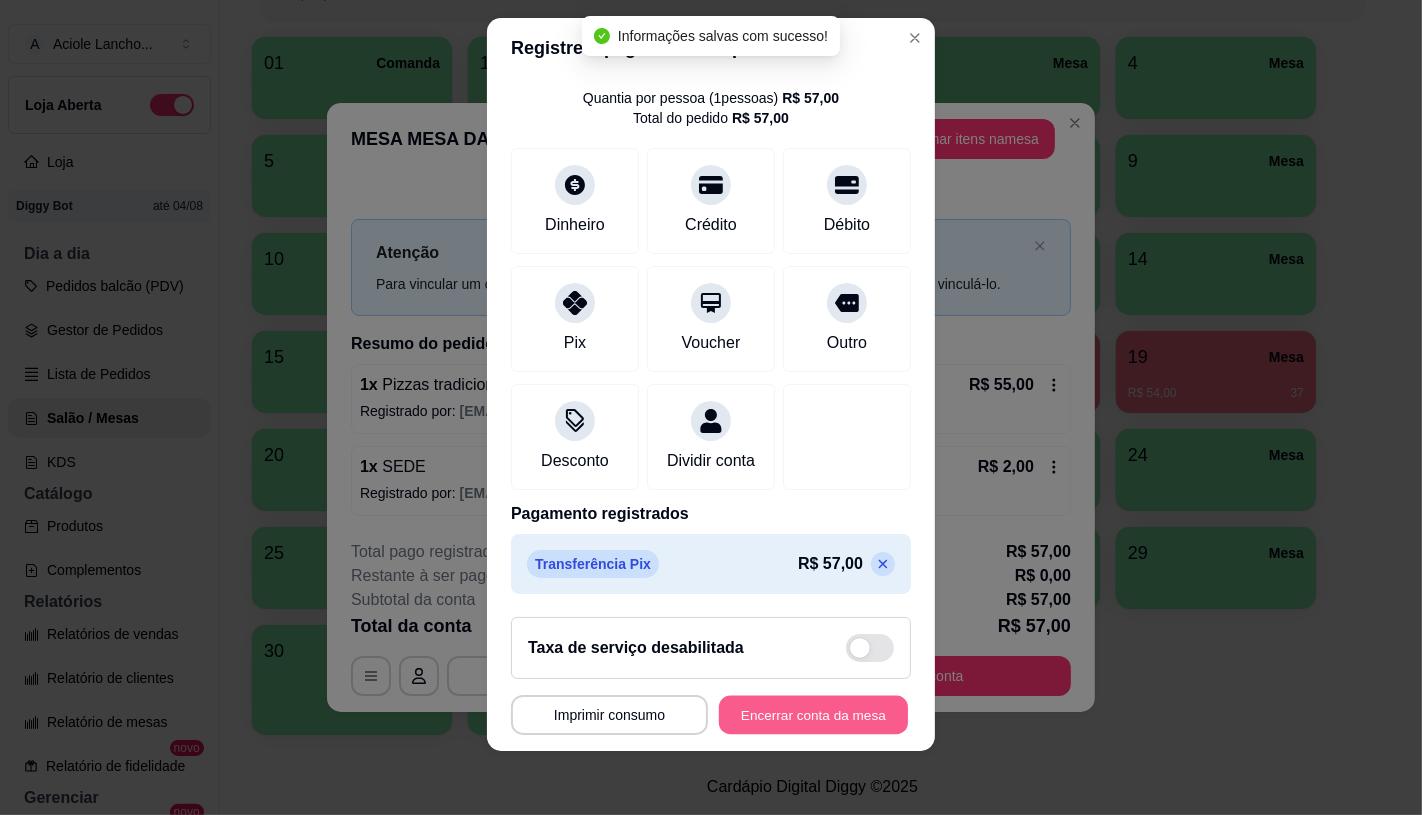 click on "Encerrar conta da mesa" at bounding box center [813, 715] 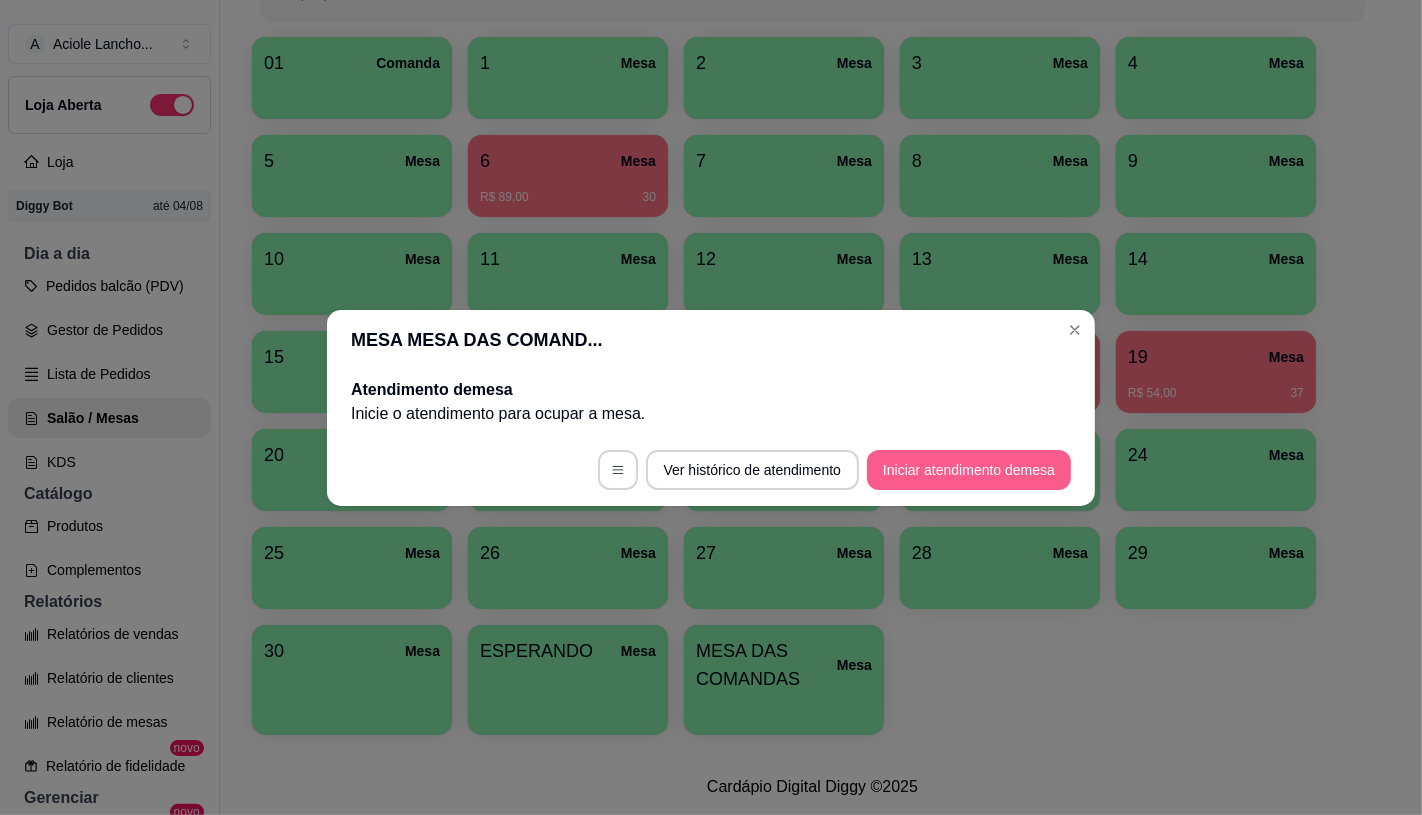 click on "Iniciar atendimento de  mesa" at bounding box center (969, 470) 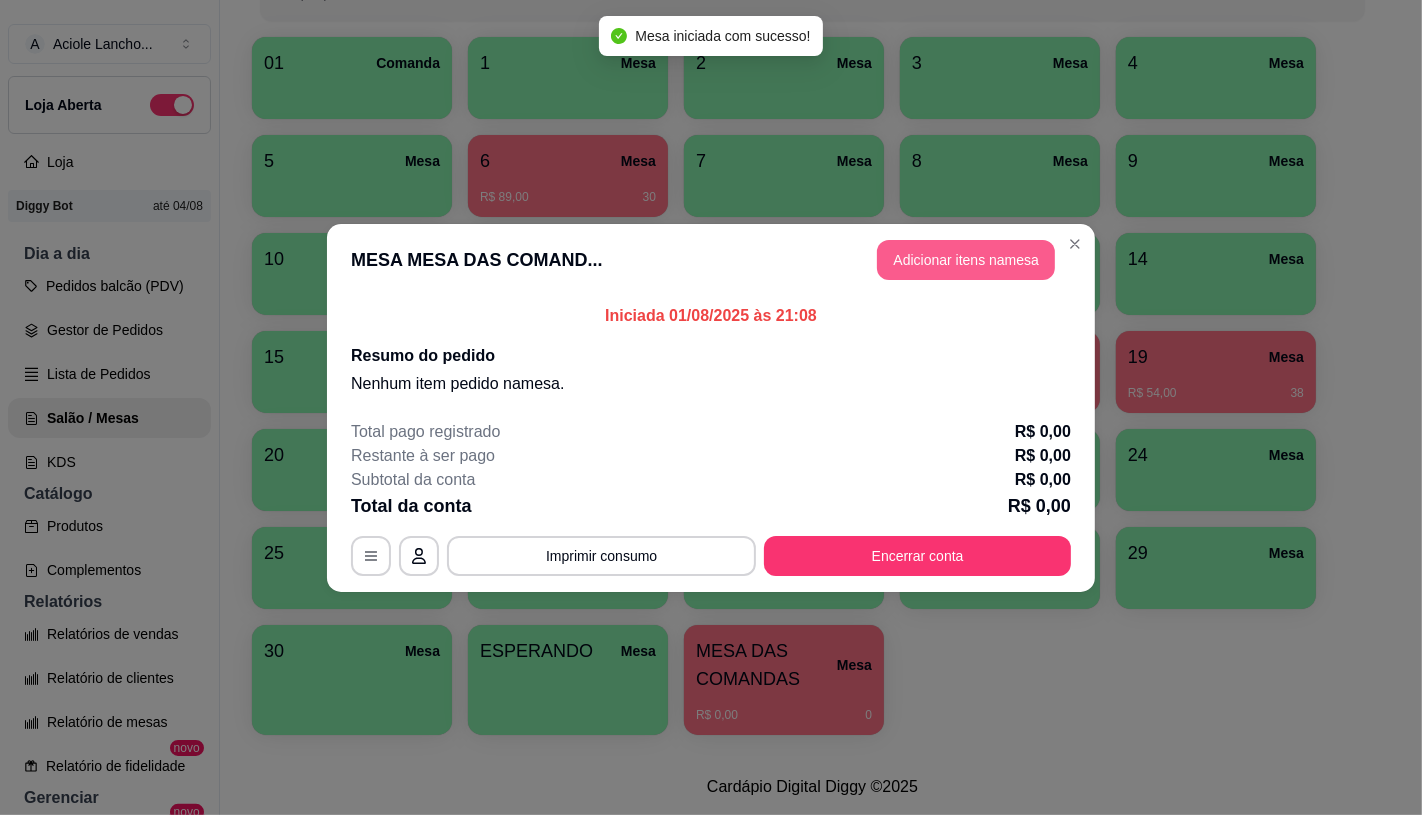 click on "Adicionar itens na  mesa" at bounding box center [966, 260] 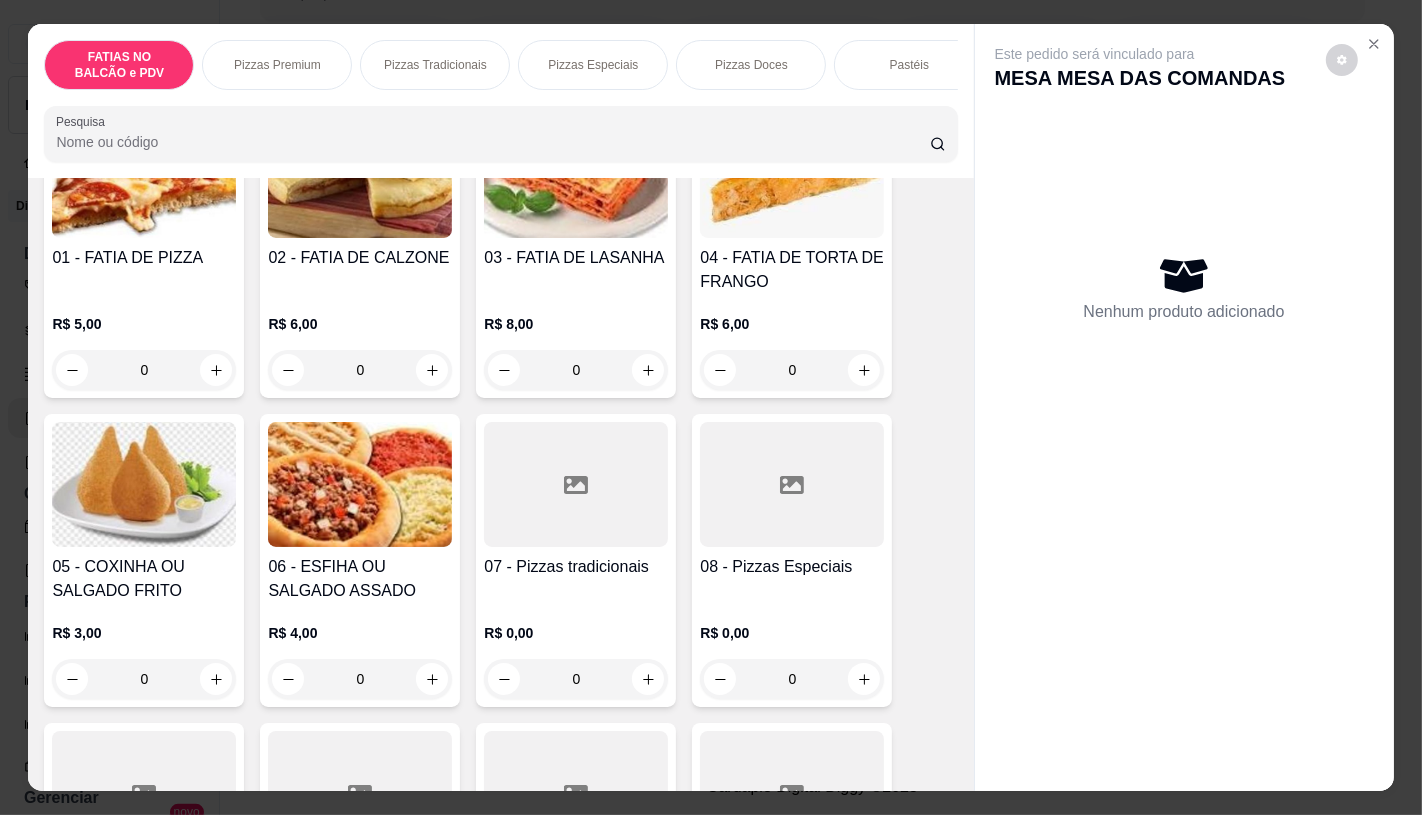 scroll, scrollTop: 222, scrollLeft: 0, axis: vertical 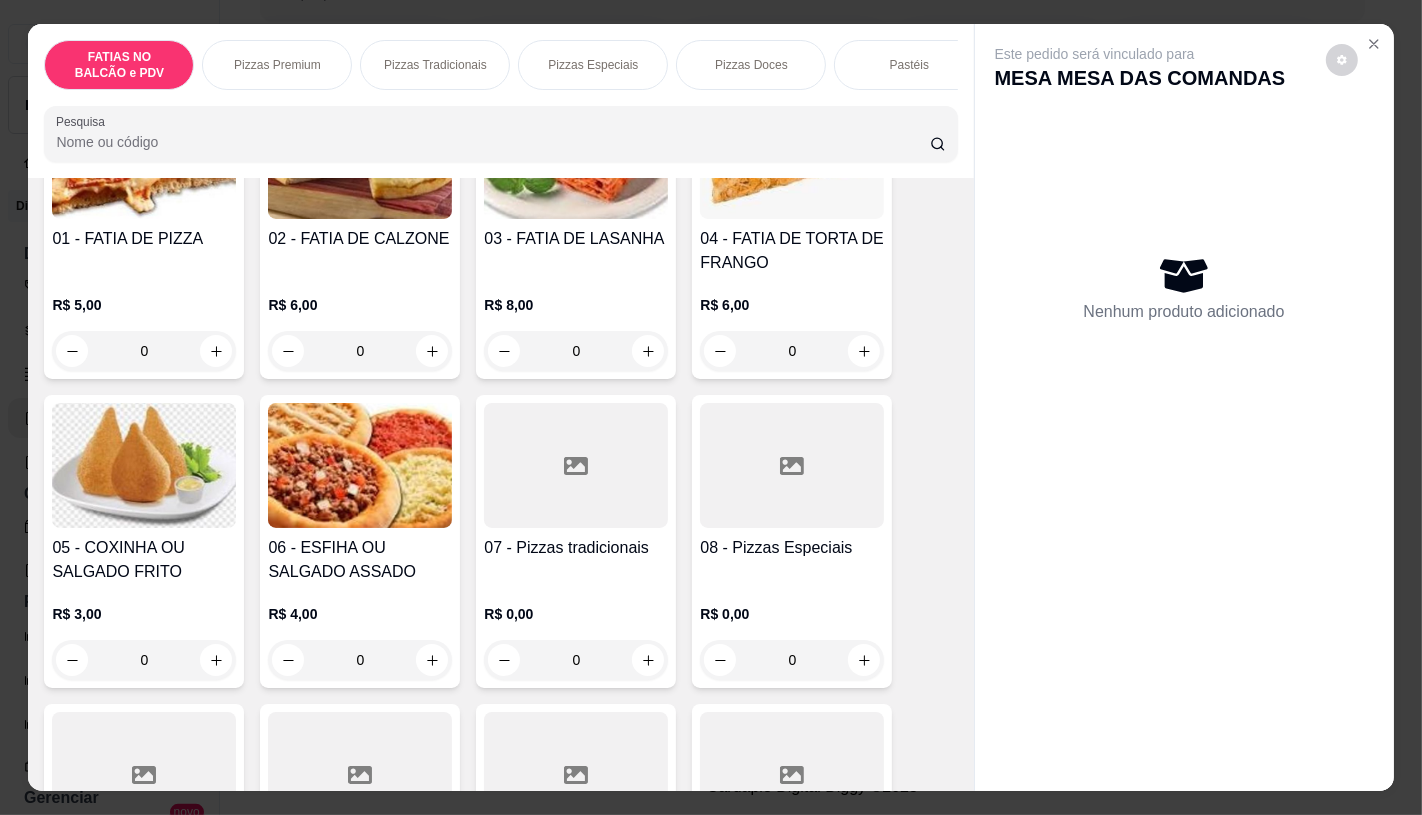 click on "07 - Pizzas tradicionais" at bounding box center [576, 548] 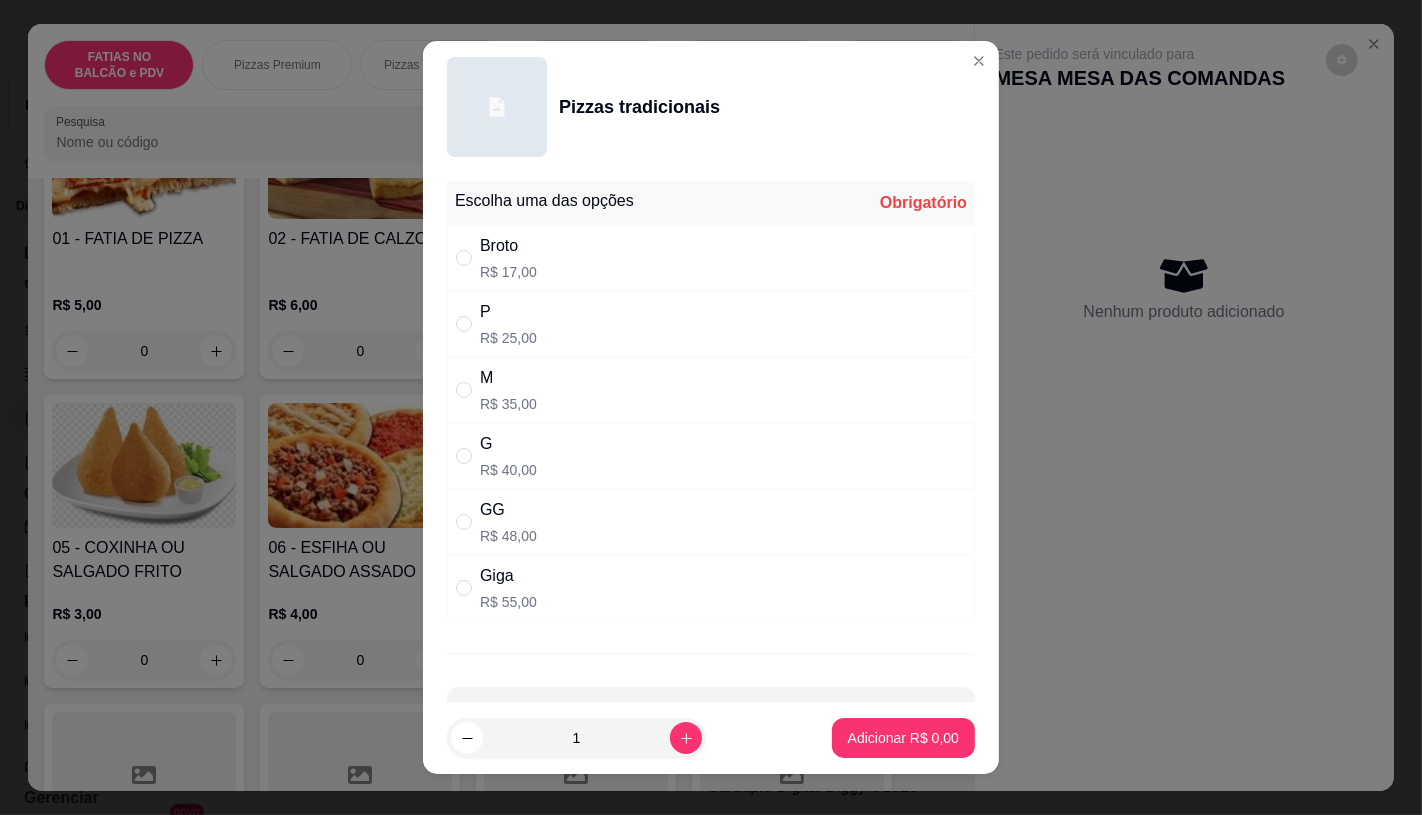 click on "M R$ 35,00" at bounding box center [508, 390] 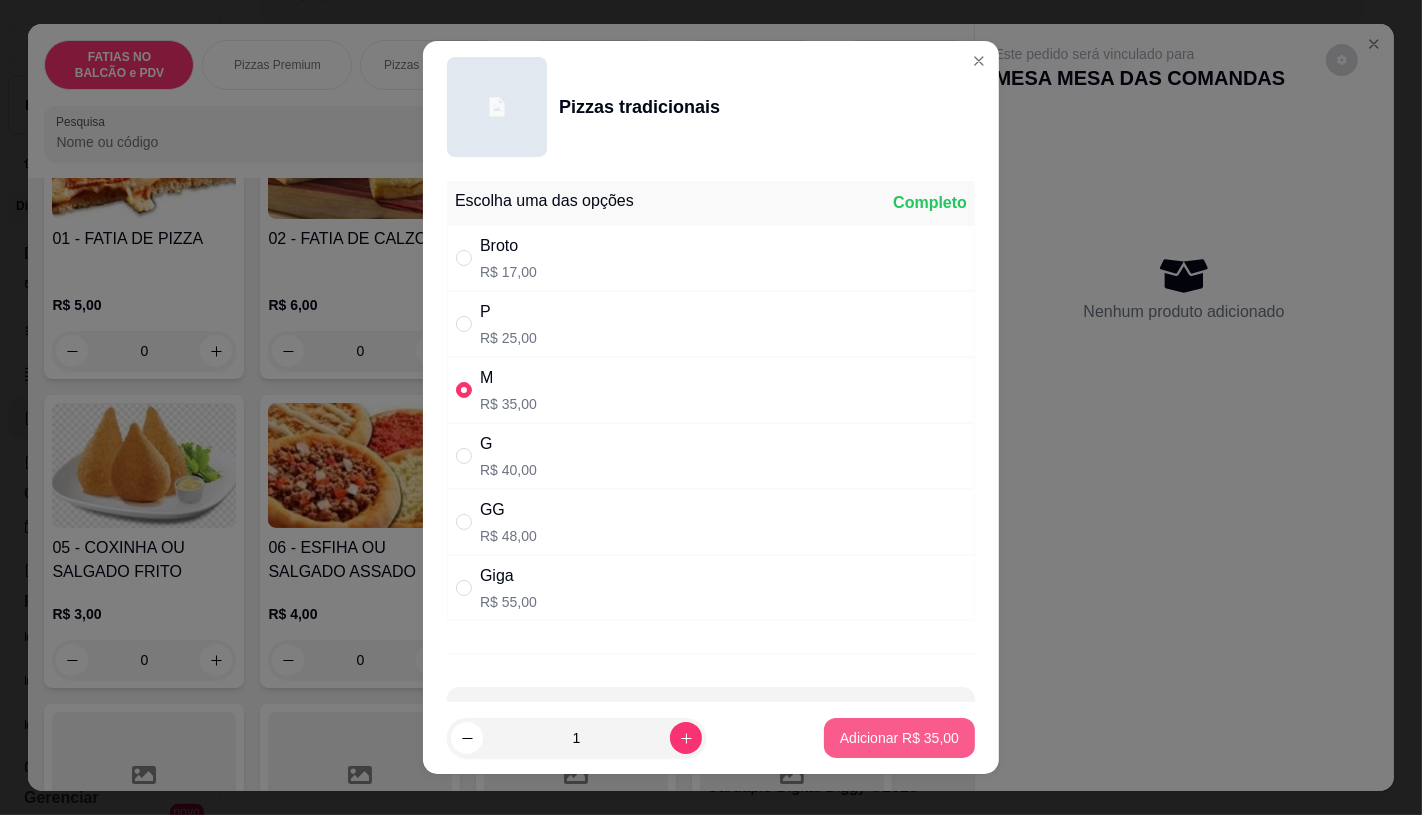 click on "Adicionar   R$ 35,00" at bounding box center [899, 738] 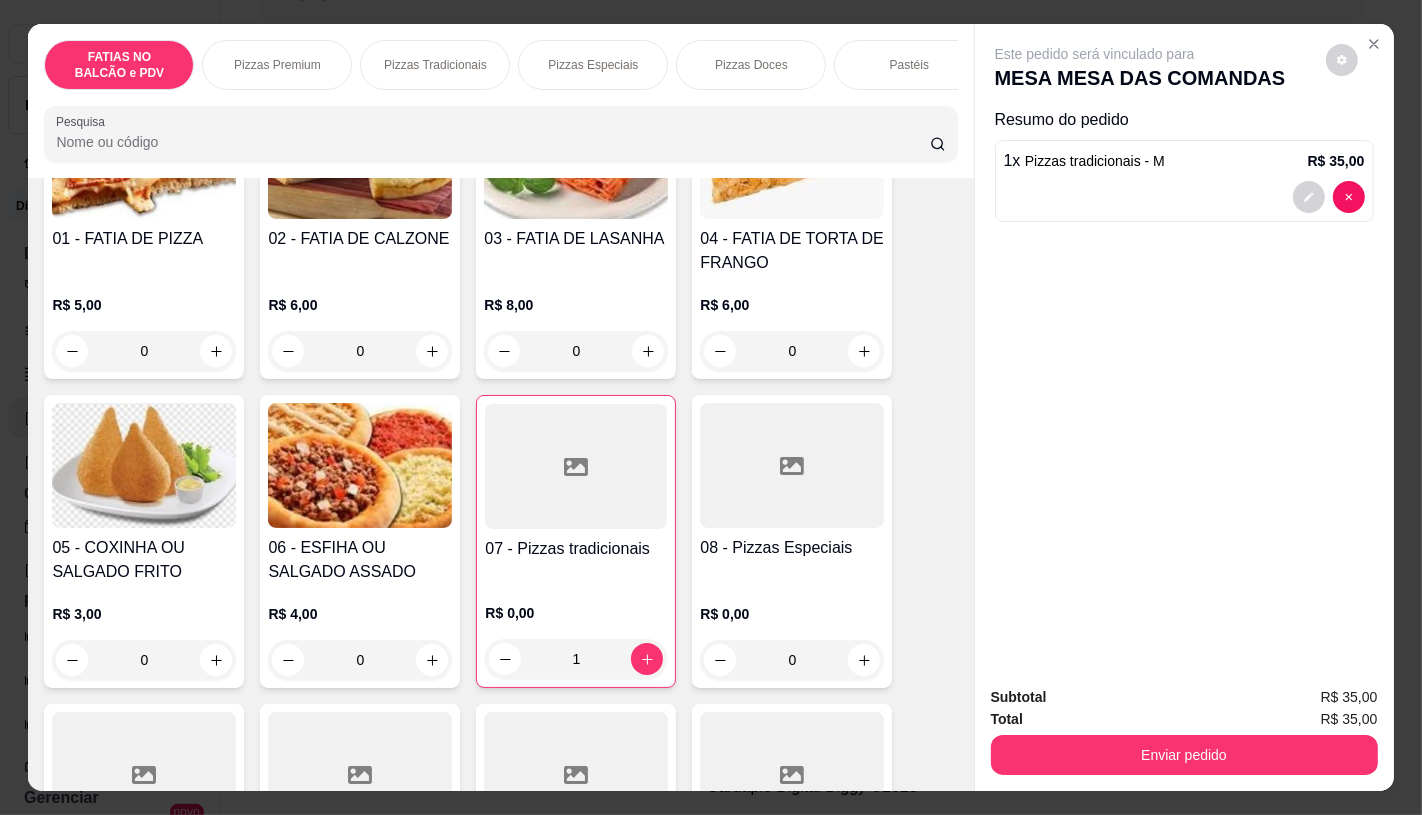 click on "08 - Pizzas Especiais" at bounding box center [792, 548] 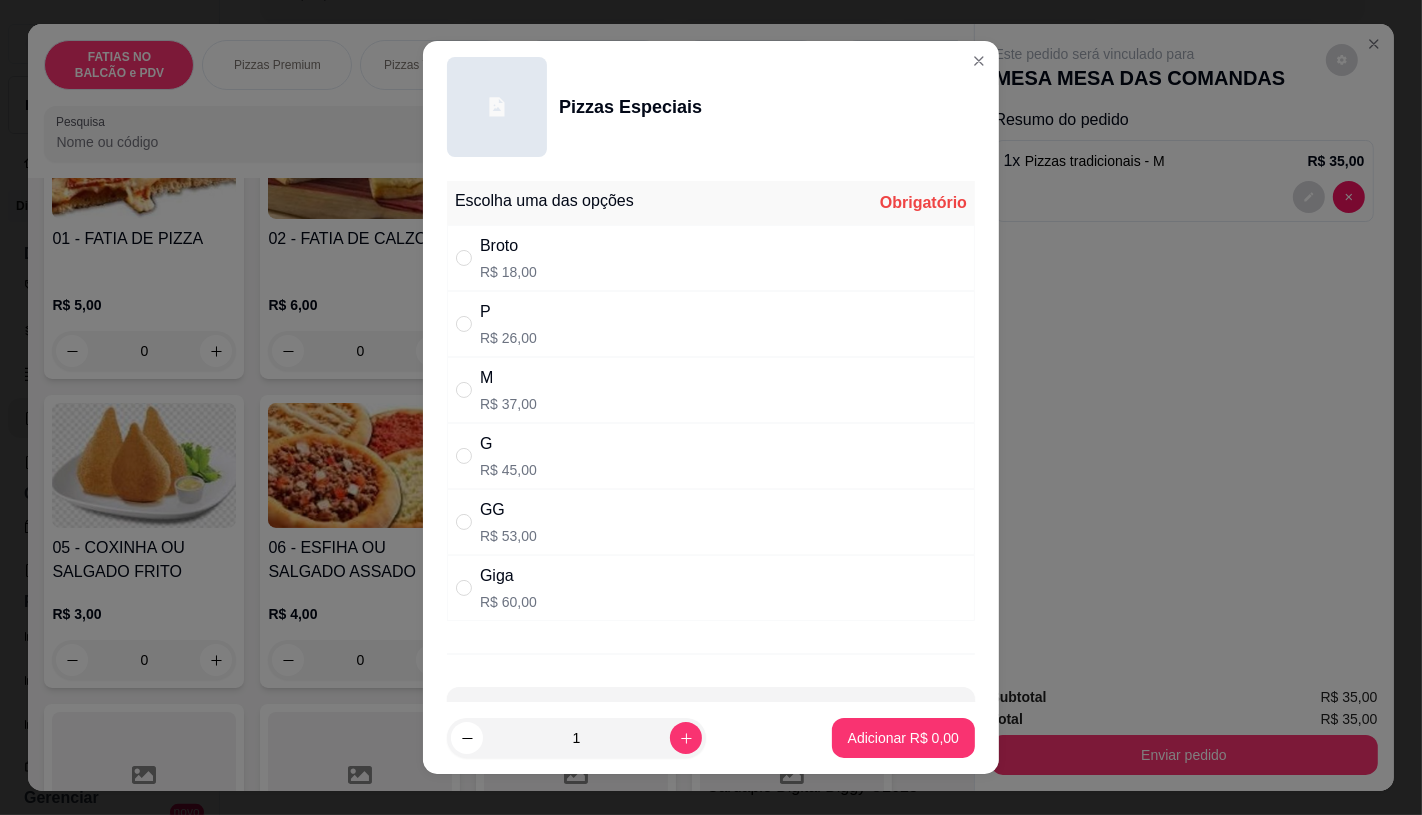 click on "M R$ 37,00" at bounding box center [711, 390] 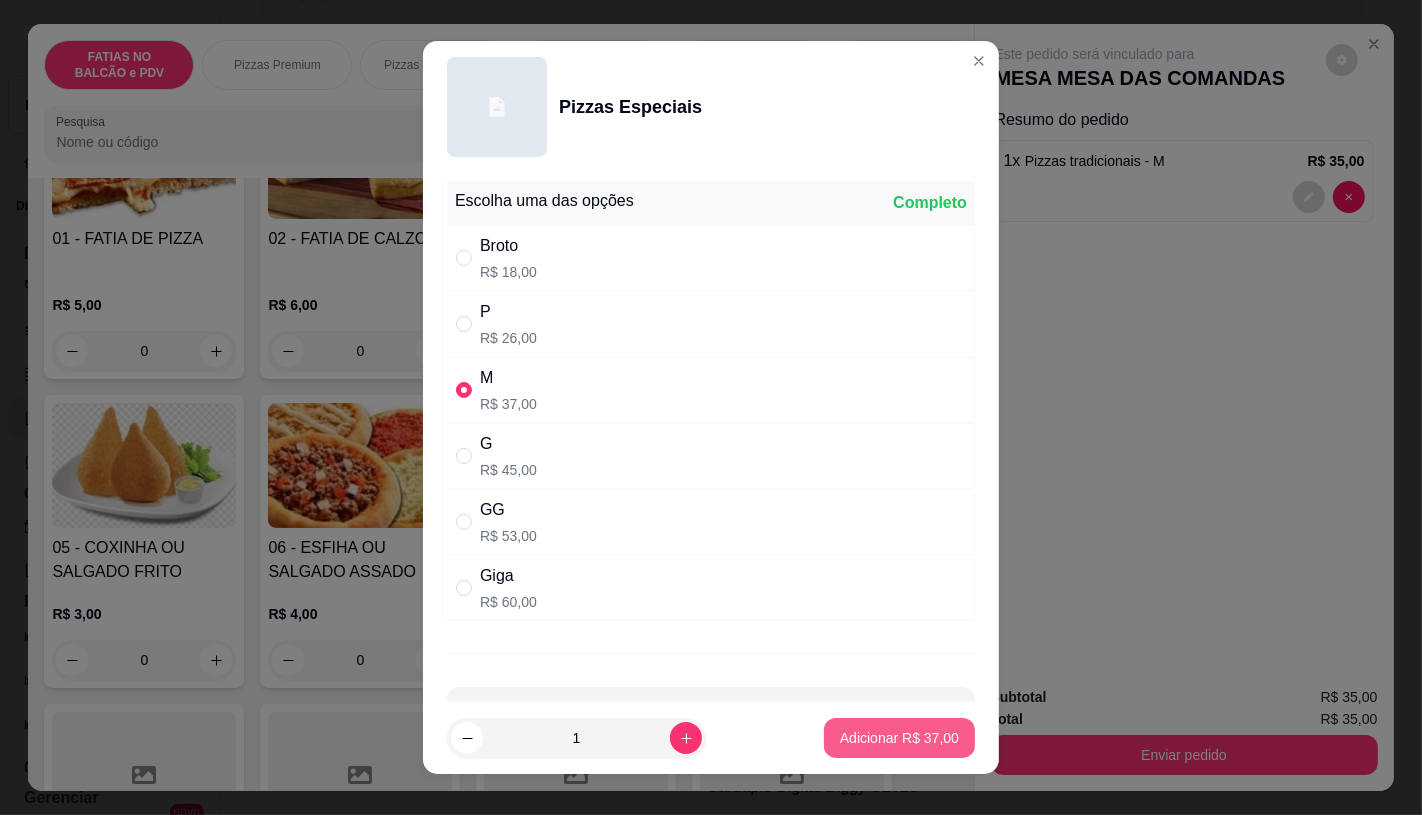 click on "Adicionar   R$ 37,00" at bounding box center [899, 738] 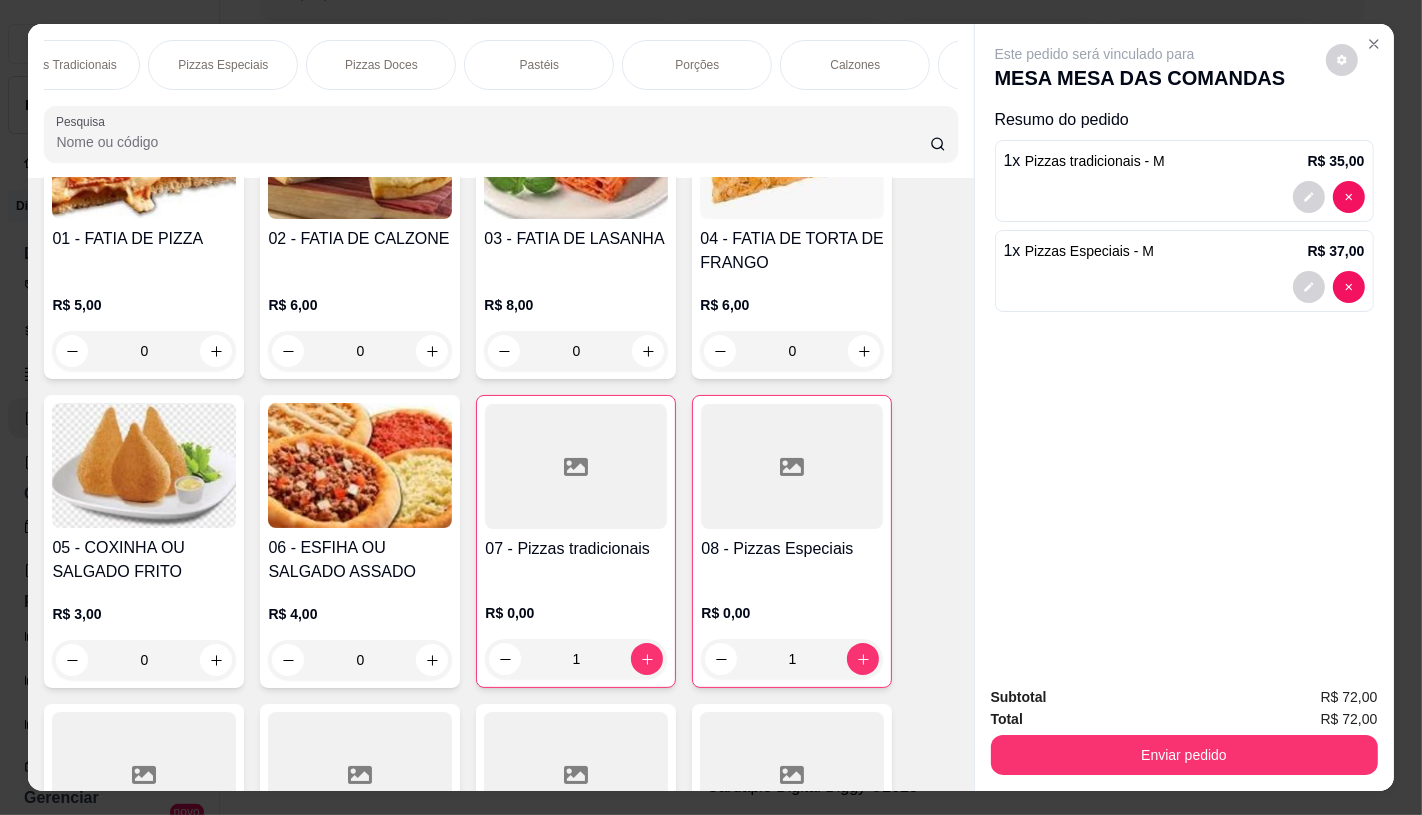 scroll, scrollTop: 0, scrollLeft: 2080, axis: horizontal 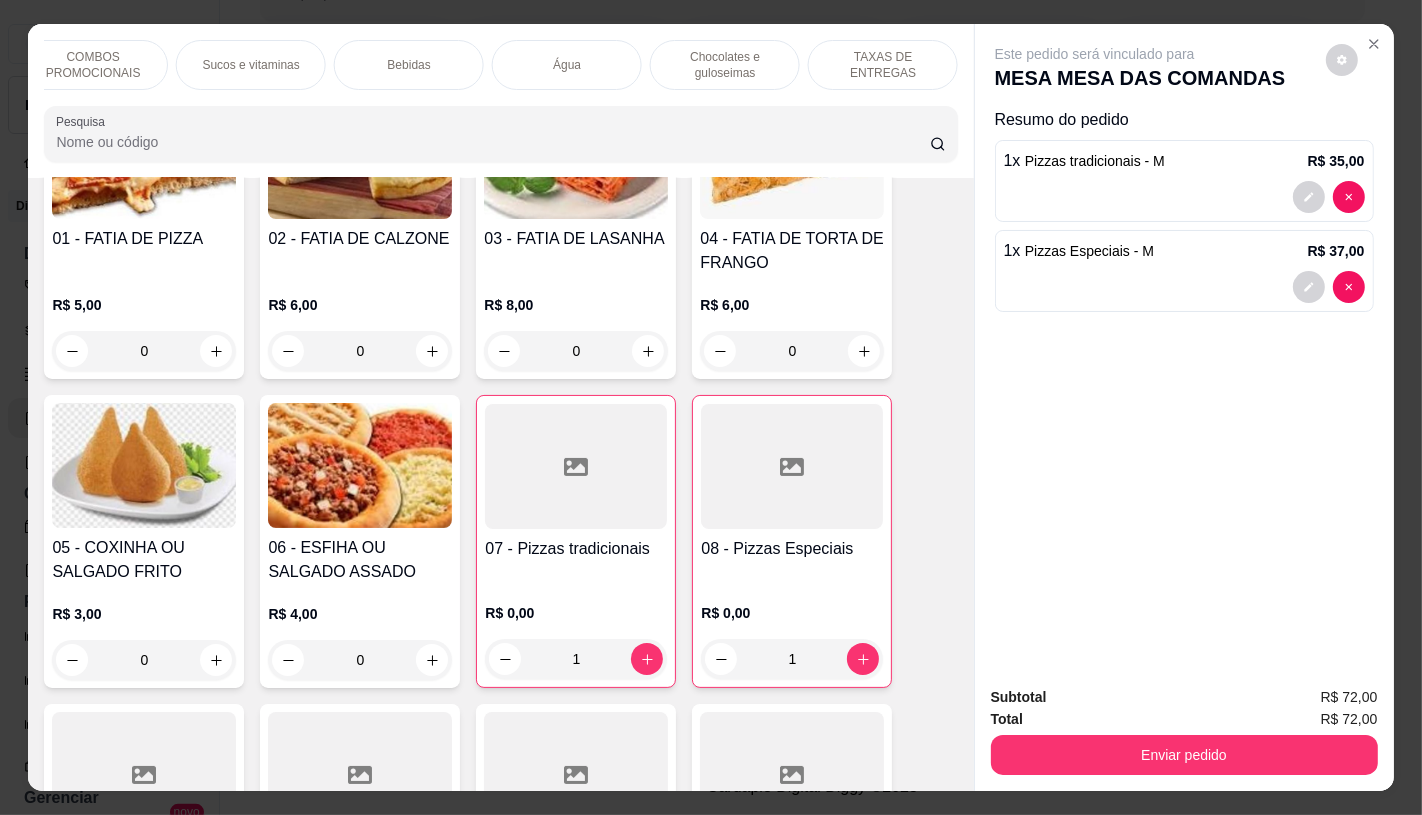 click on "TAXAS DE ENTREGAS" at bounding box center (883, 65) 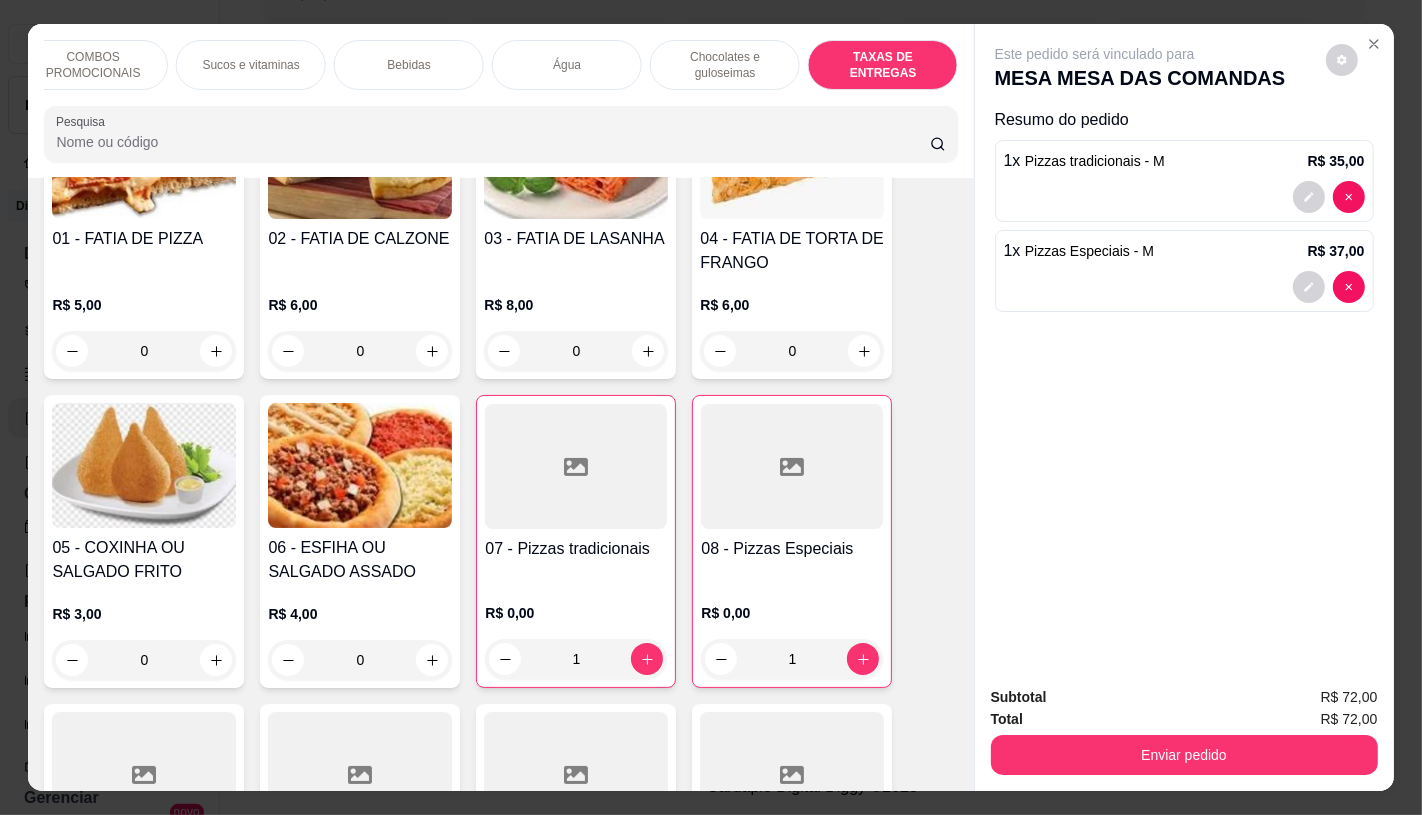 scroll, scrollTop: 13373, scrollLeft: 0, axis: vertical 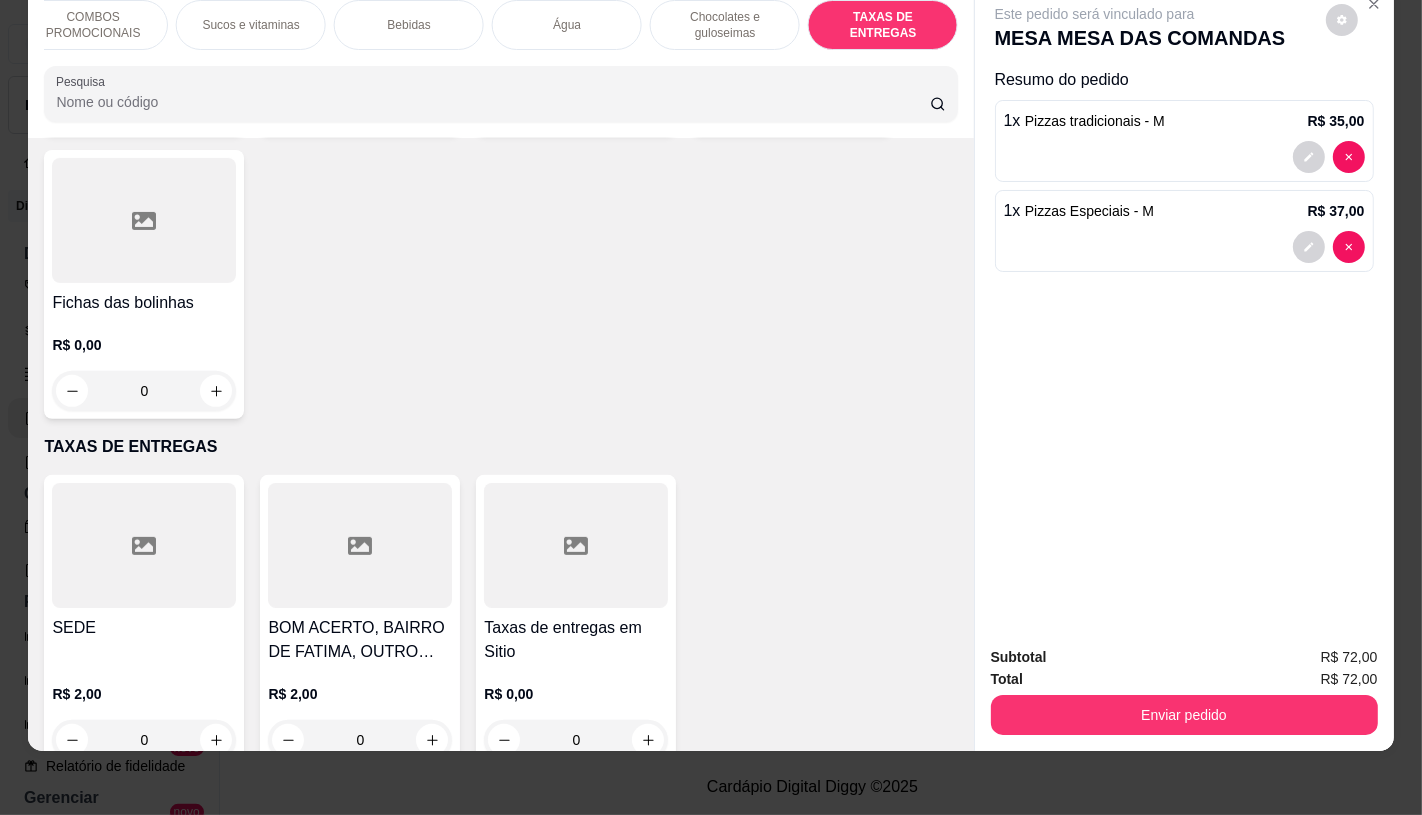 click at bounding box center (576, 545) 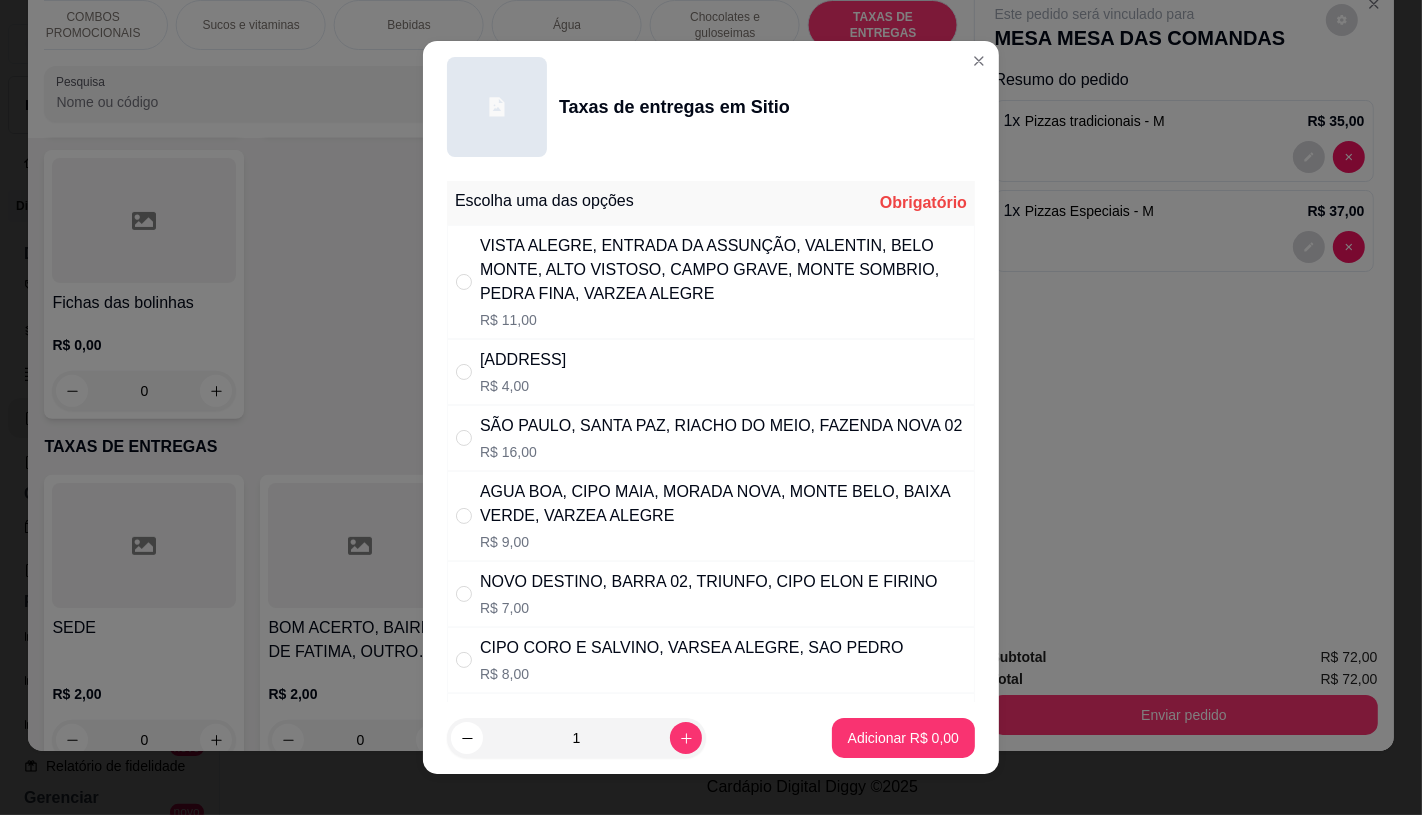 click on "[ADDRESS]" at bounding box center (523, 360) 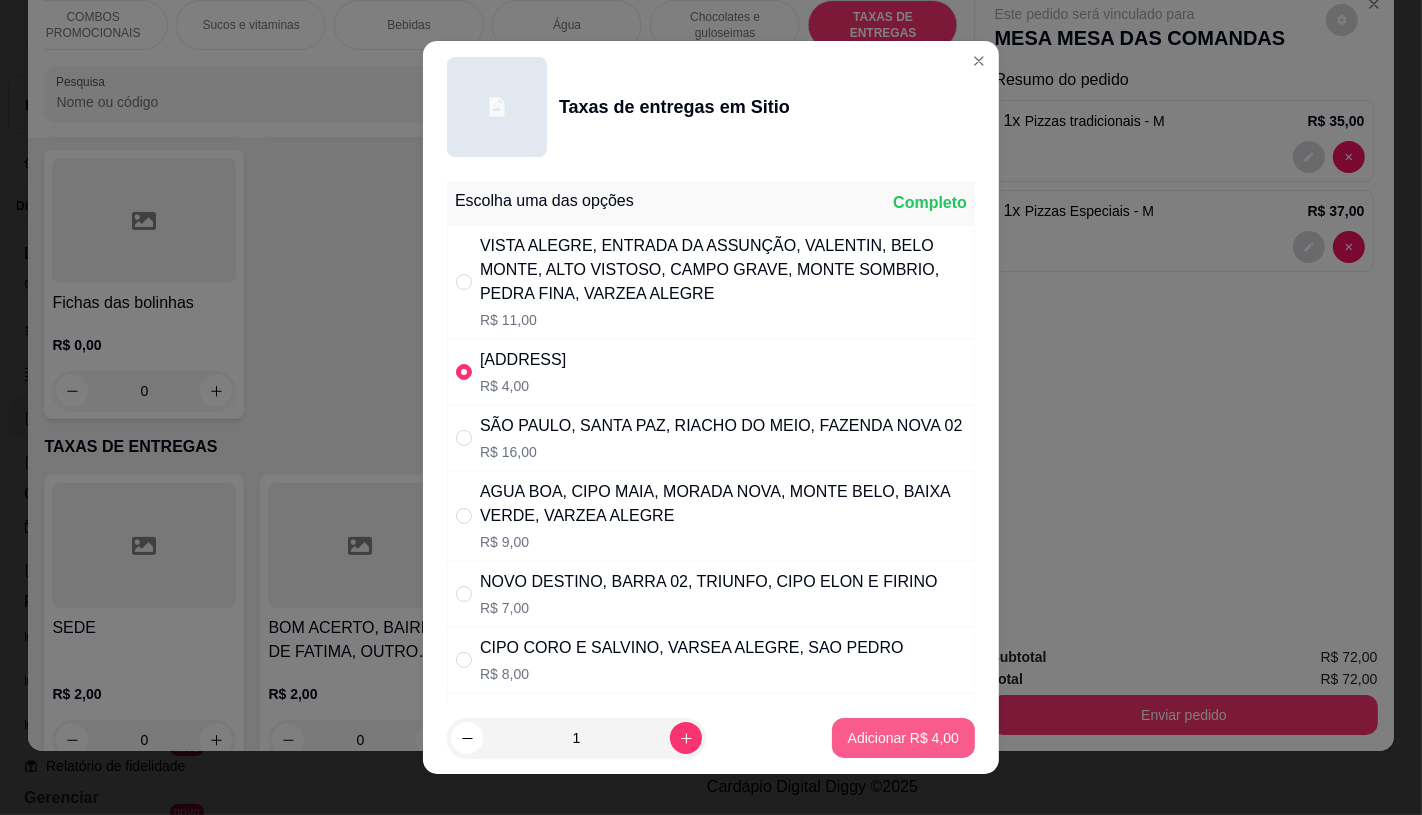 click on "Adicionar   R$ 4,00" at bounding box center (903, 738) 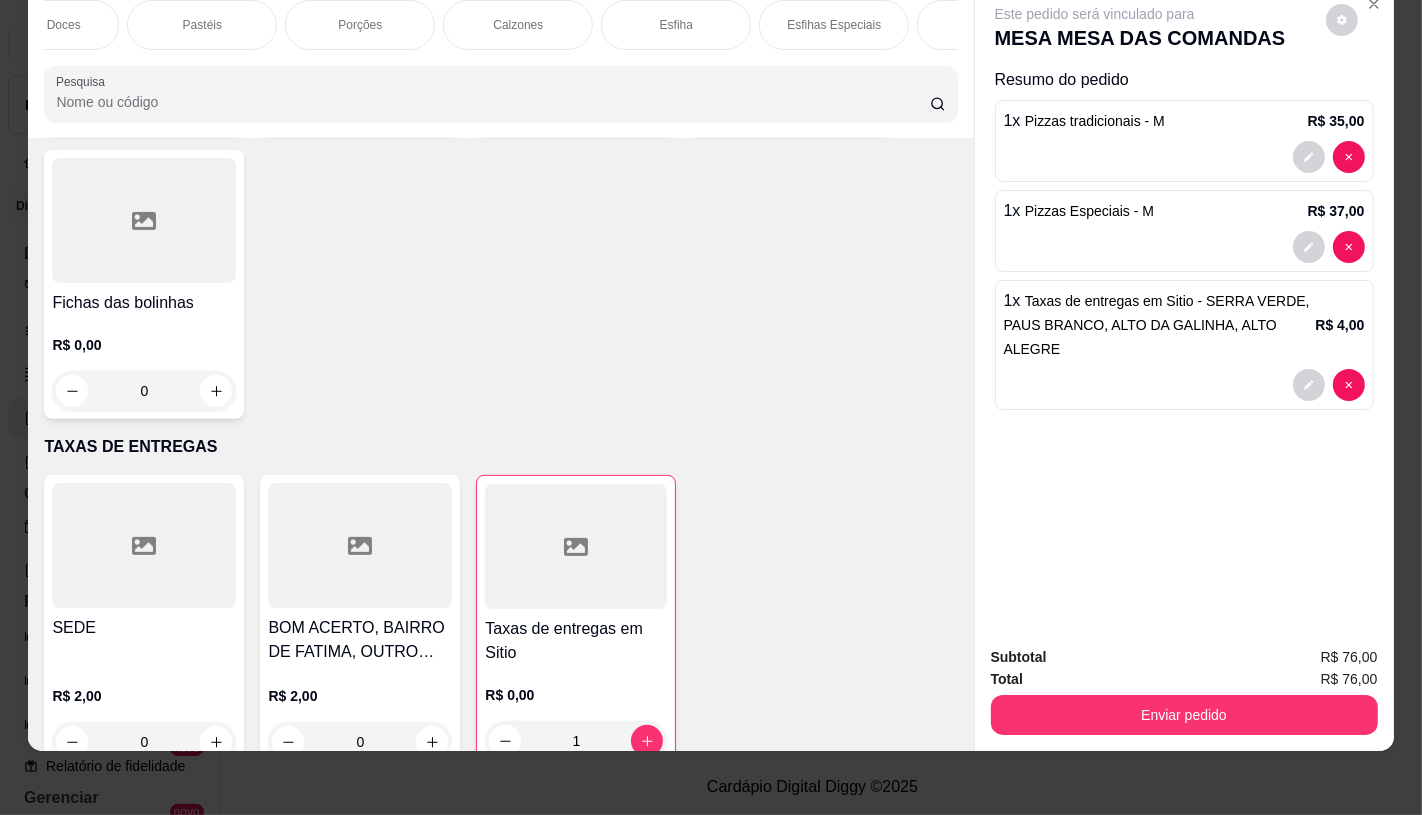 scroll, scrollTop: 0, scrollLeft: 0, axis: both 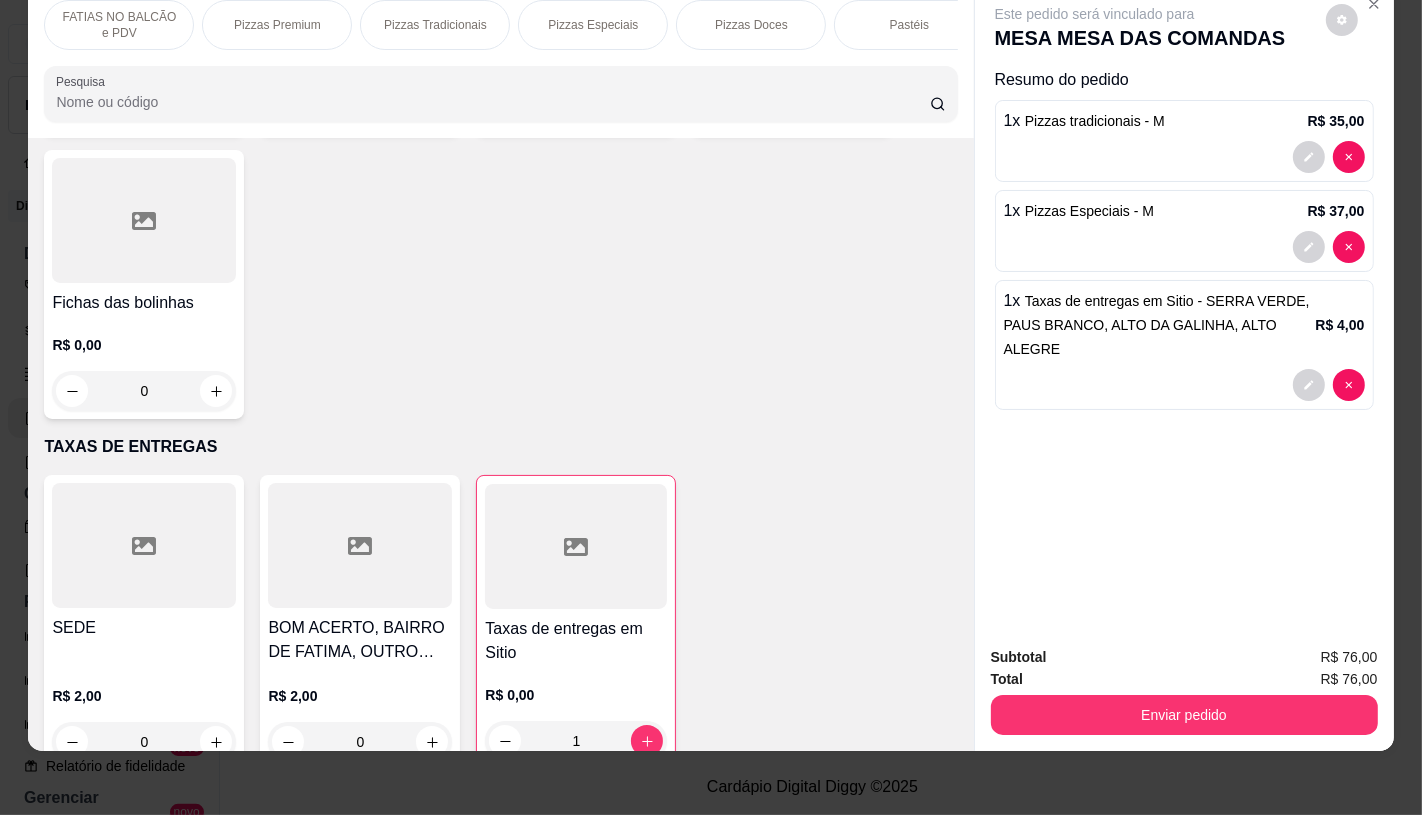 click on "FATIAS NO BALCÃO e PDV" at bounding box center [119, 25] 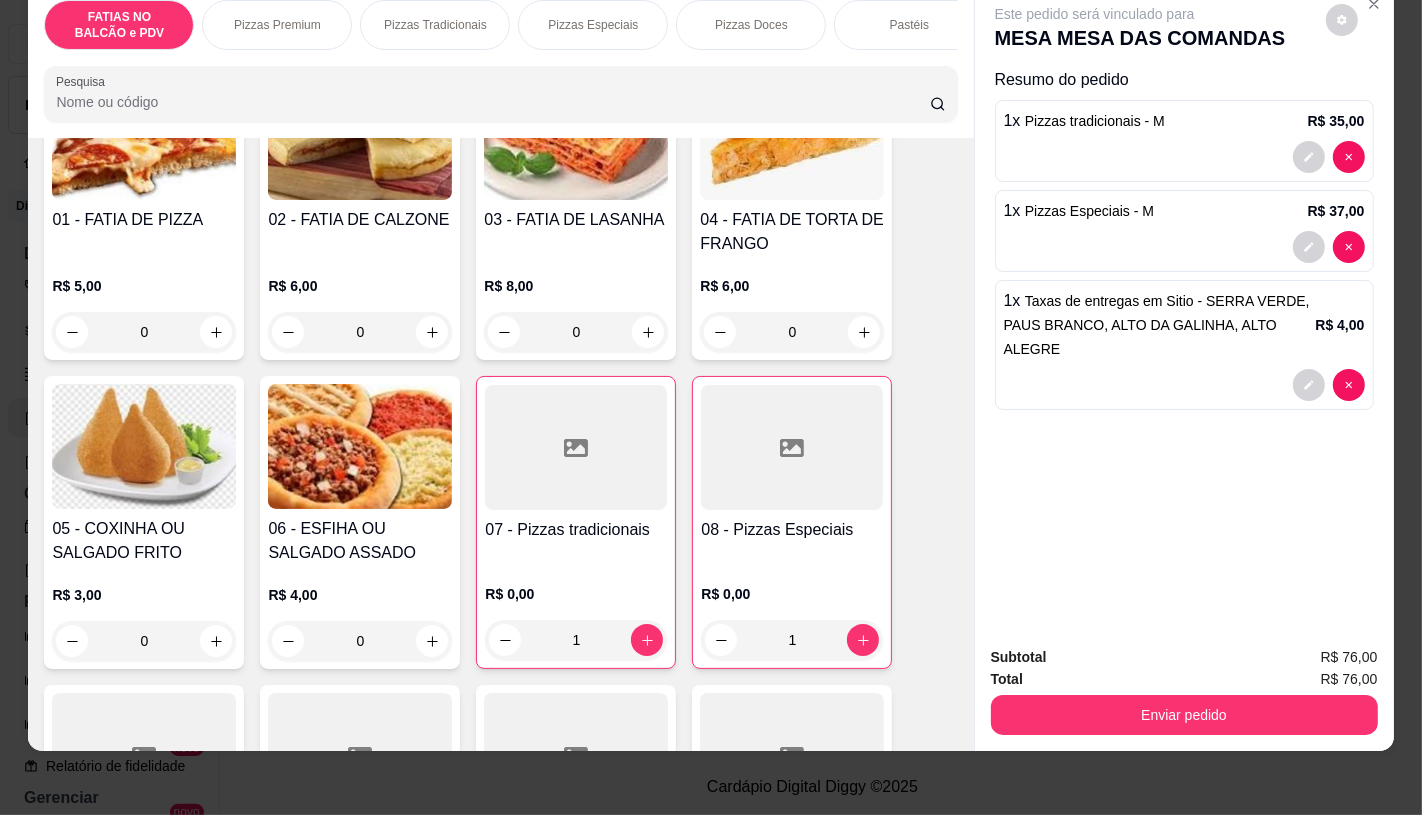 scroll, scrollTop: 534, scrollLeft: 0, axis: vertical 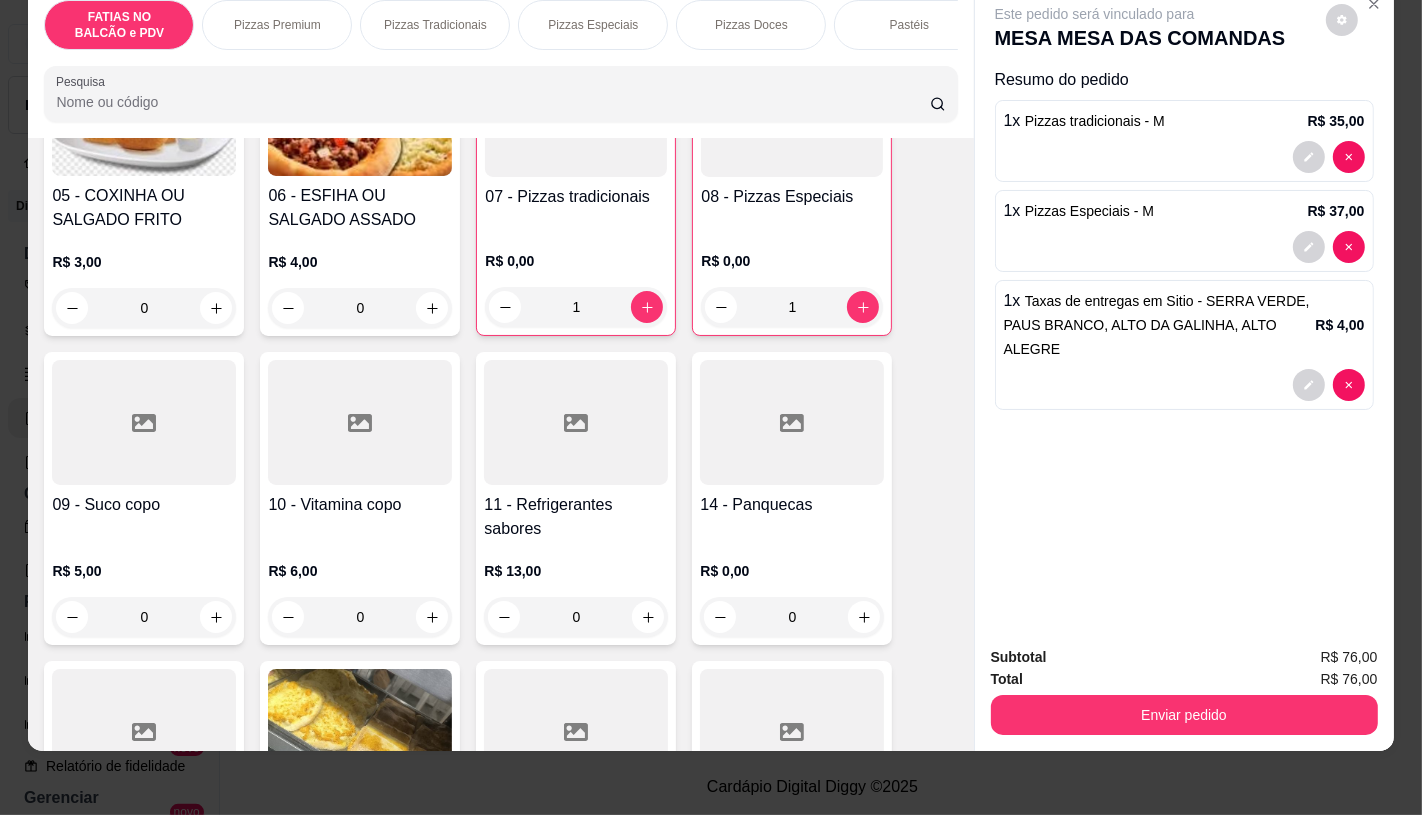 click at bounding box center [792, 422] 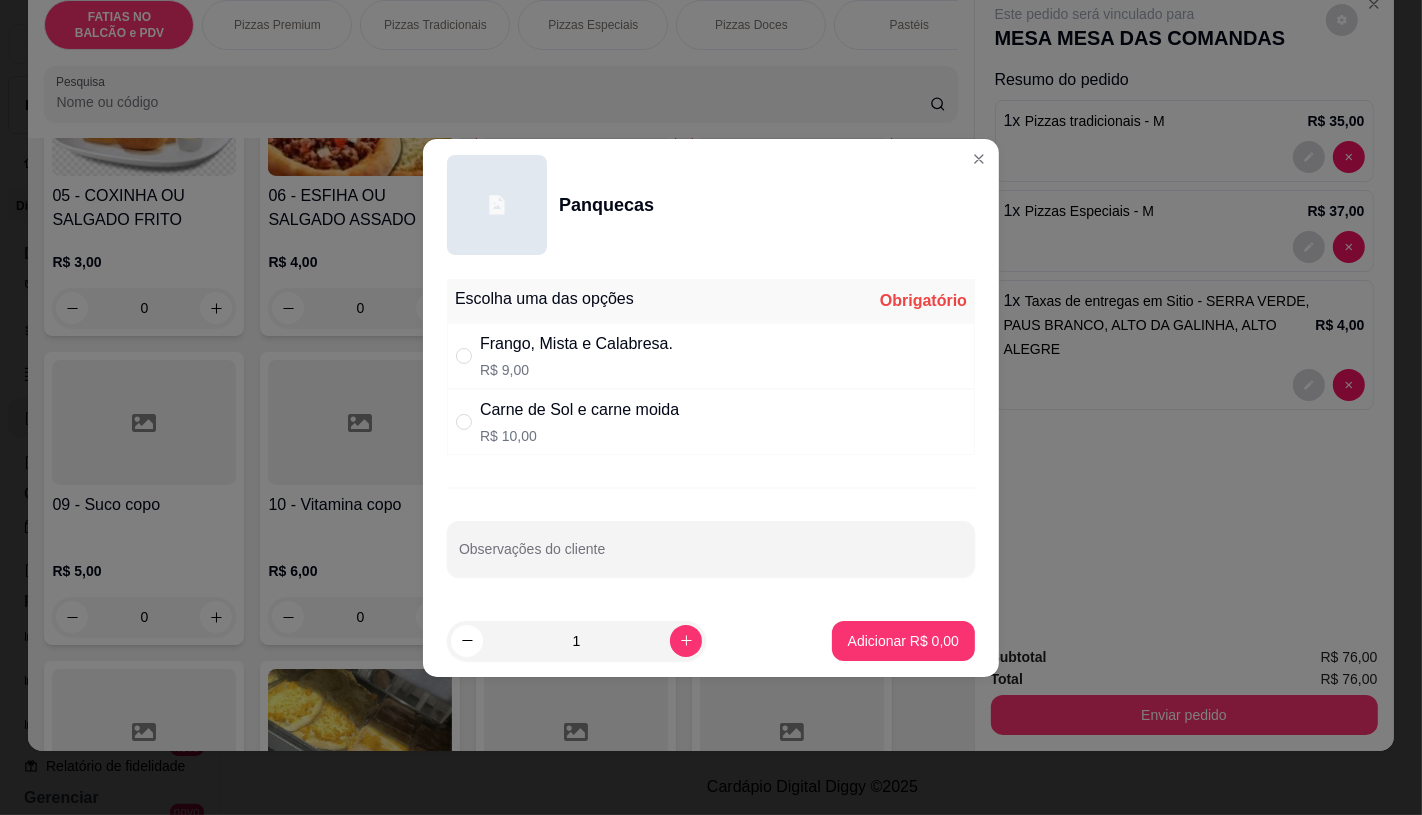 click on "Frango, Mista e Calabresa. R$ 9,00" at bounding box center (711, 356) 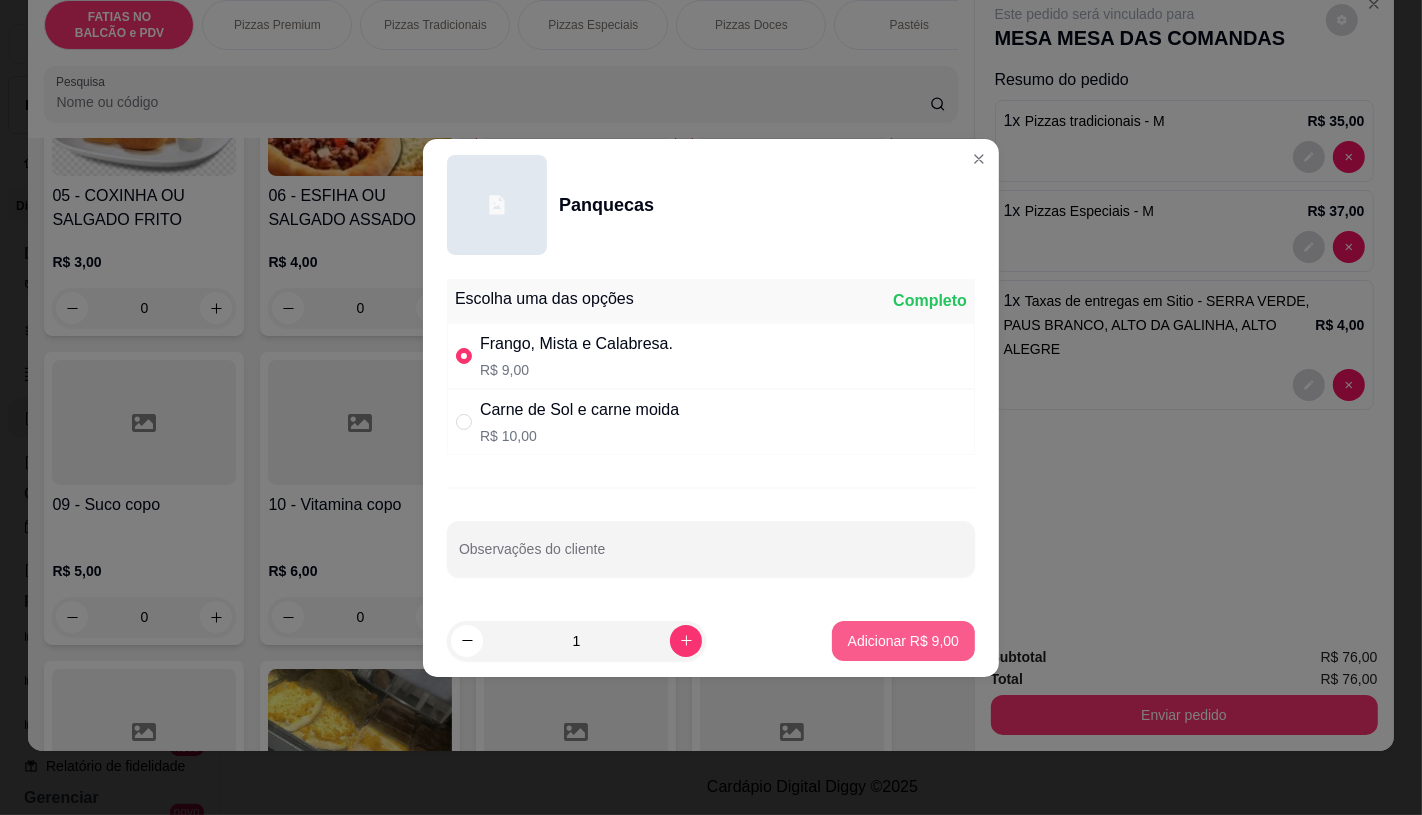 click on "Adicionar   R$ 9,00" at bounding box center (903, 641) 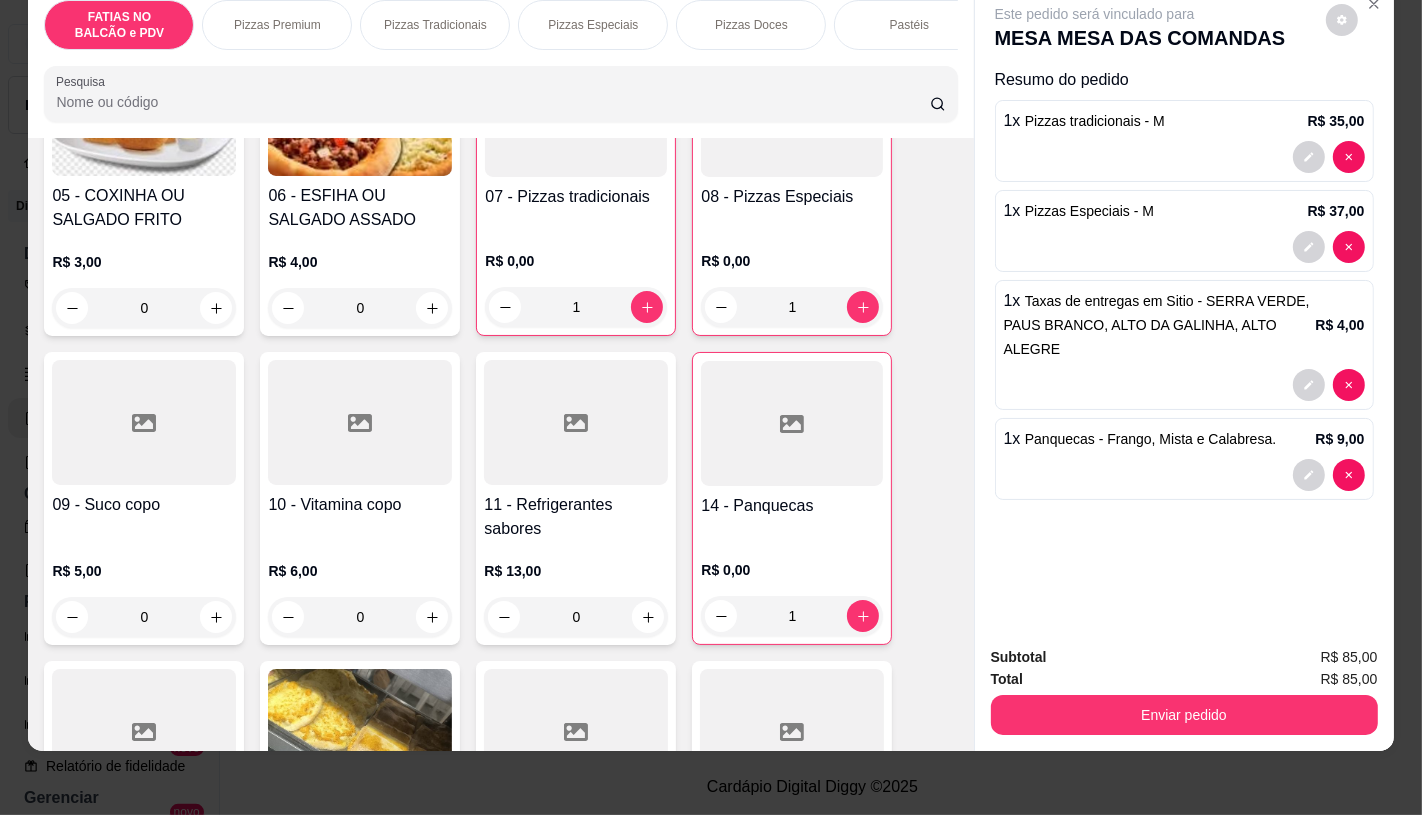 click on "Subtotal R$ 85,00 Total R$ 85,00 Enviar pedido" at bounding box center (1184, 690) 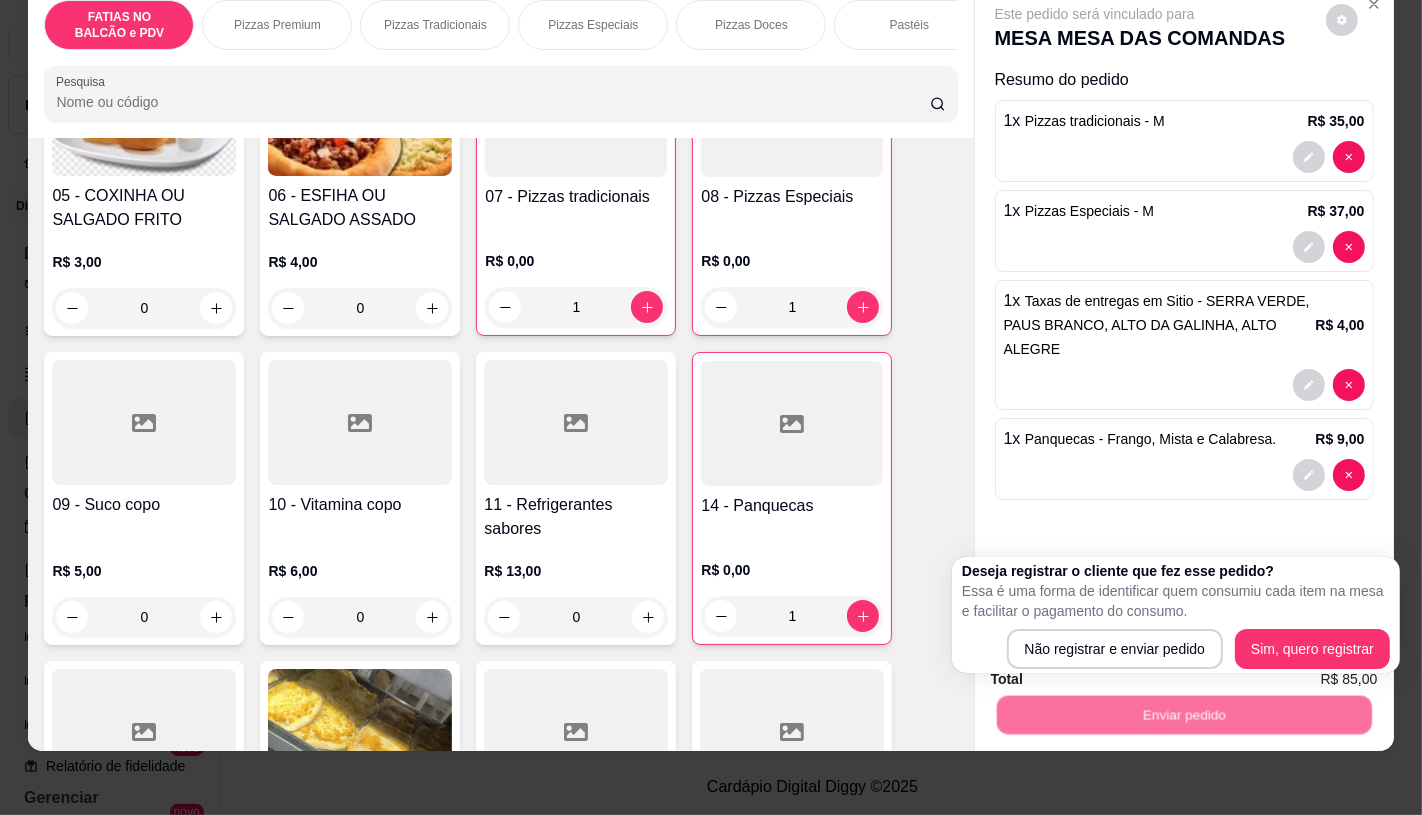 click on "Essa é uma forma de identificar quem consumiu cada item na mesa e facilitar o pagamento do consumo." at bounding box center [1176, 601] 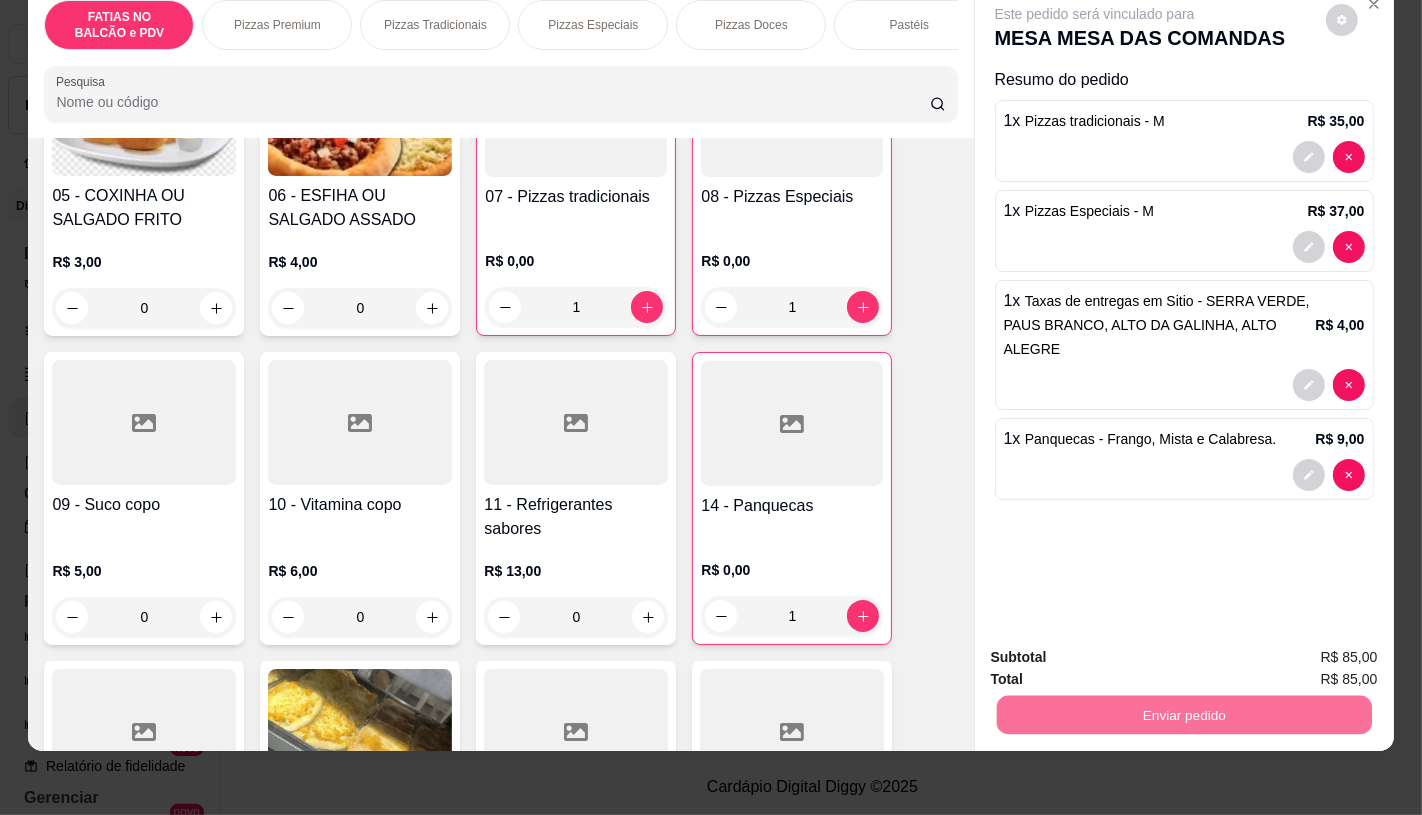 click on "Não registrar e enviar pedido" at bounding box center [1117, 650] 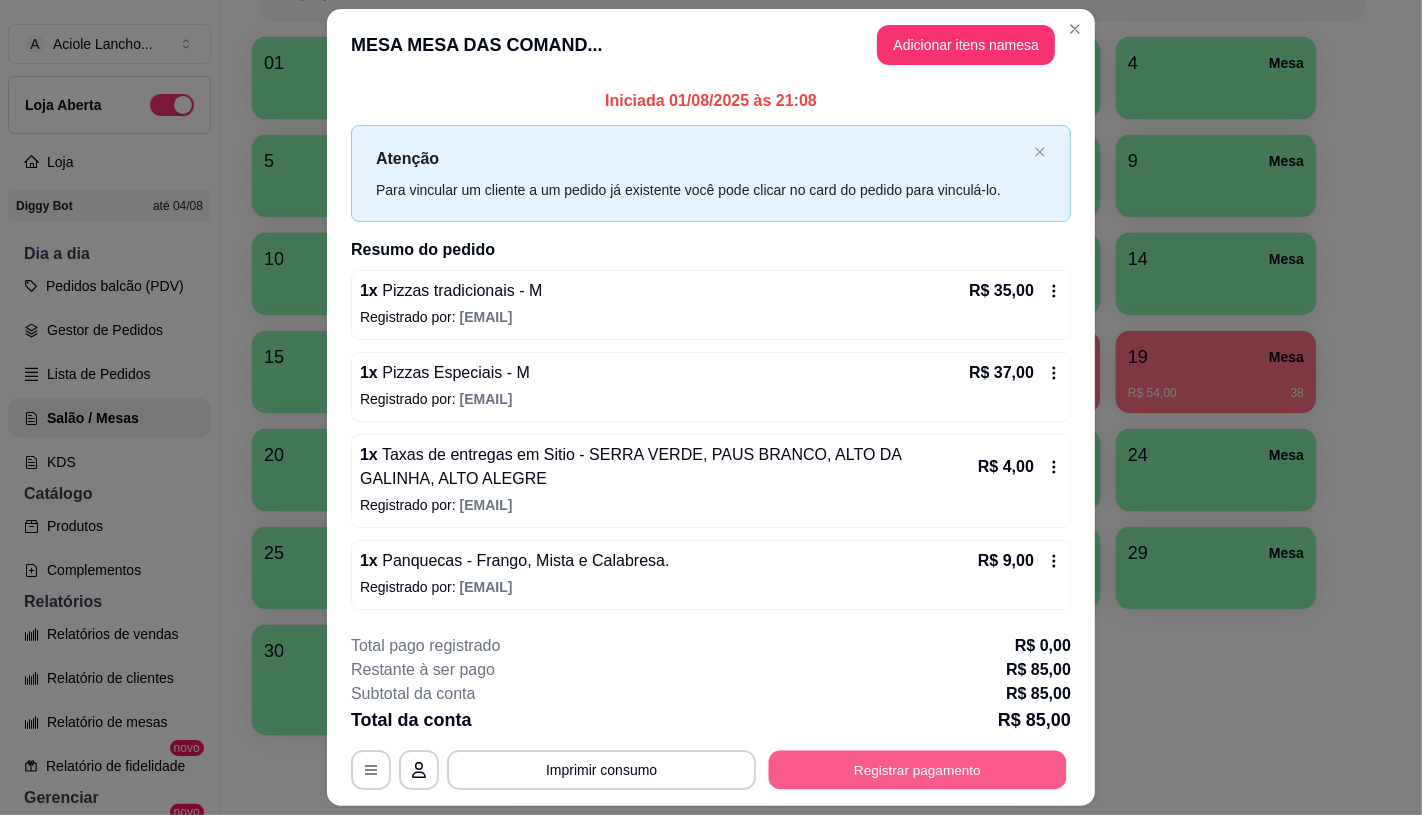 click on "Registrar pagamento" at bounding box center (918, 770) 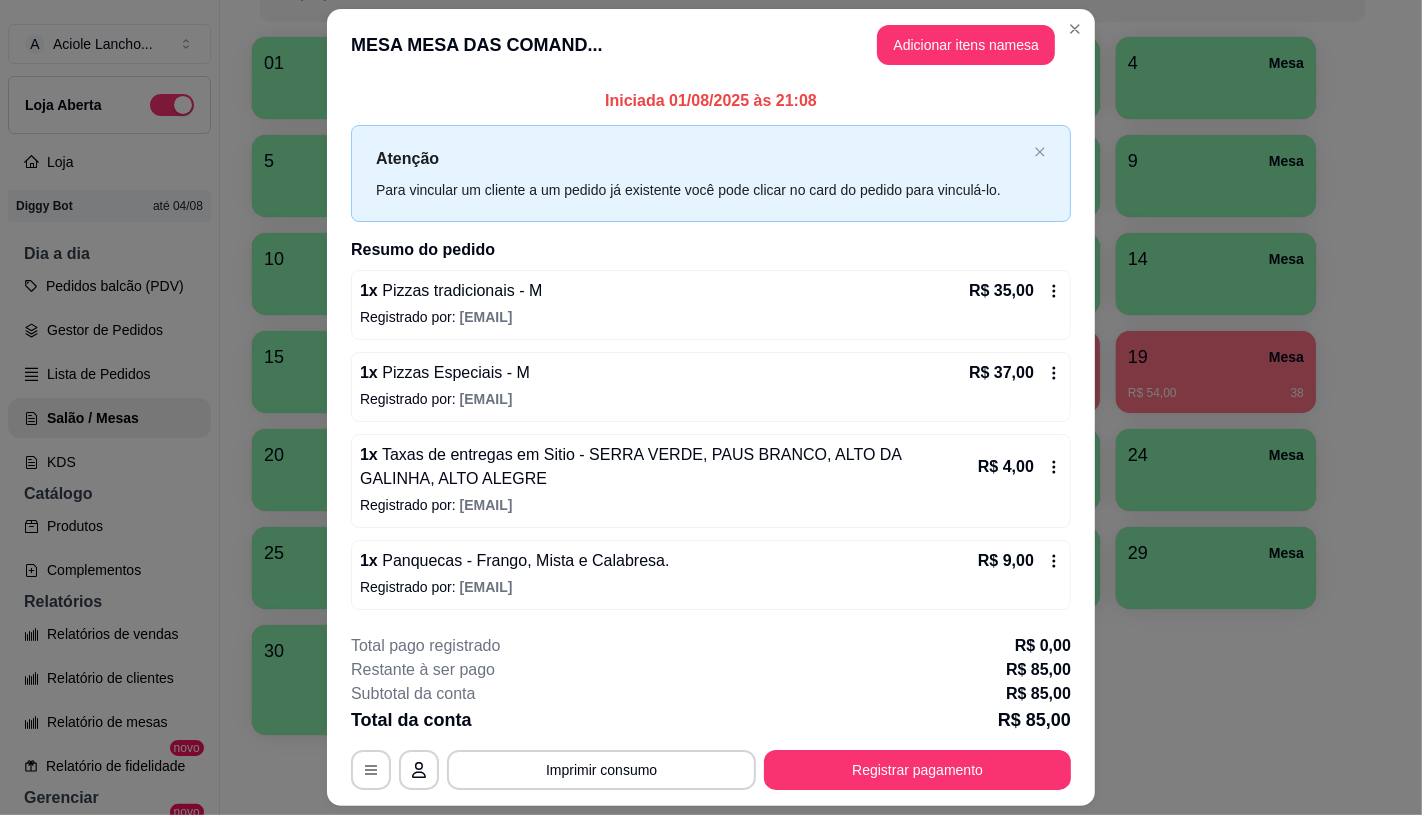 click on "Pix" at bounding box center [575, 424] 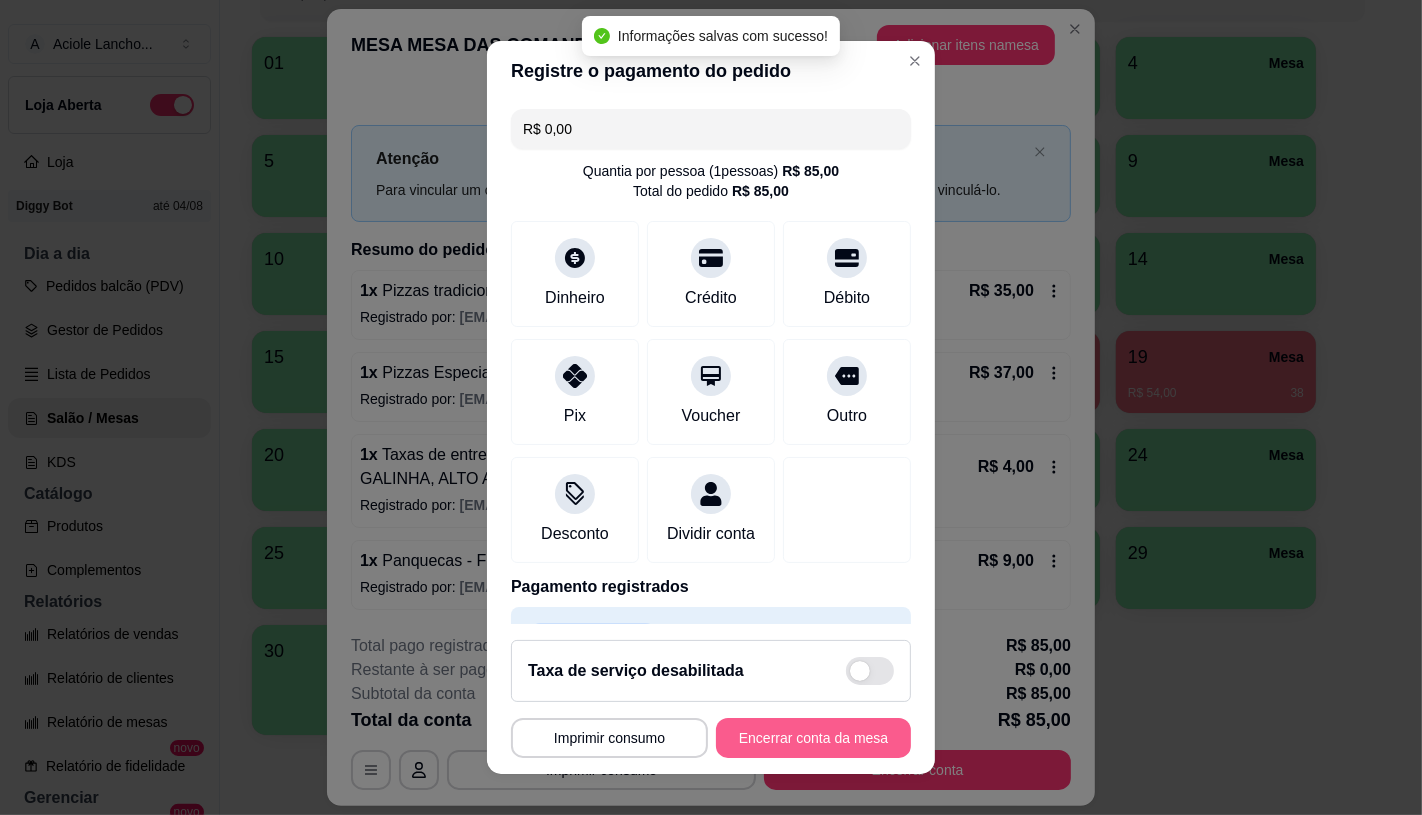click on "Encerrar conta da mesa" at bounding box center [813, 738] 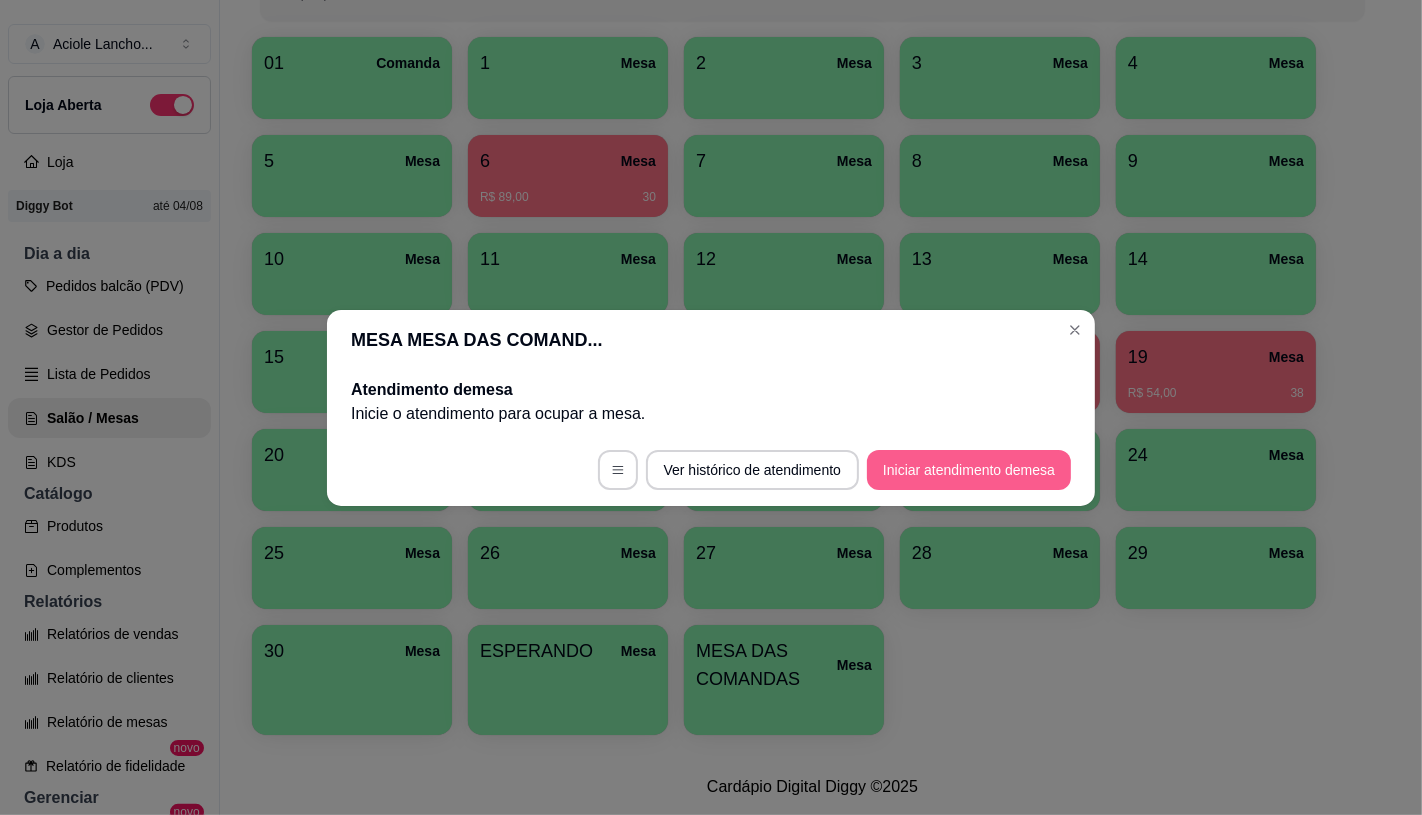 click on "Iniciar atendimento de  mesa" at bounding box center (969, 470) 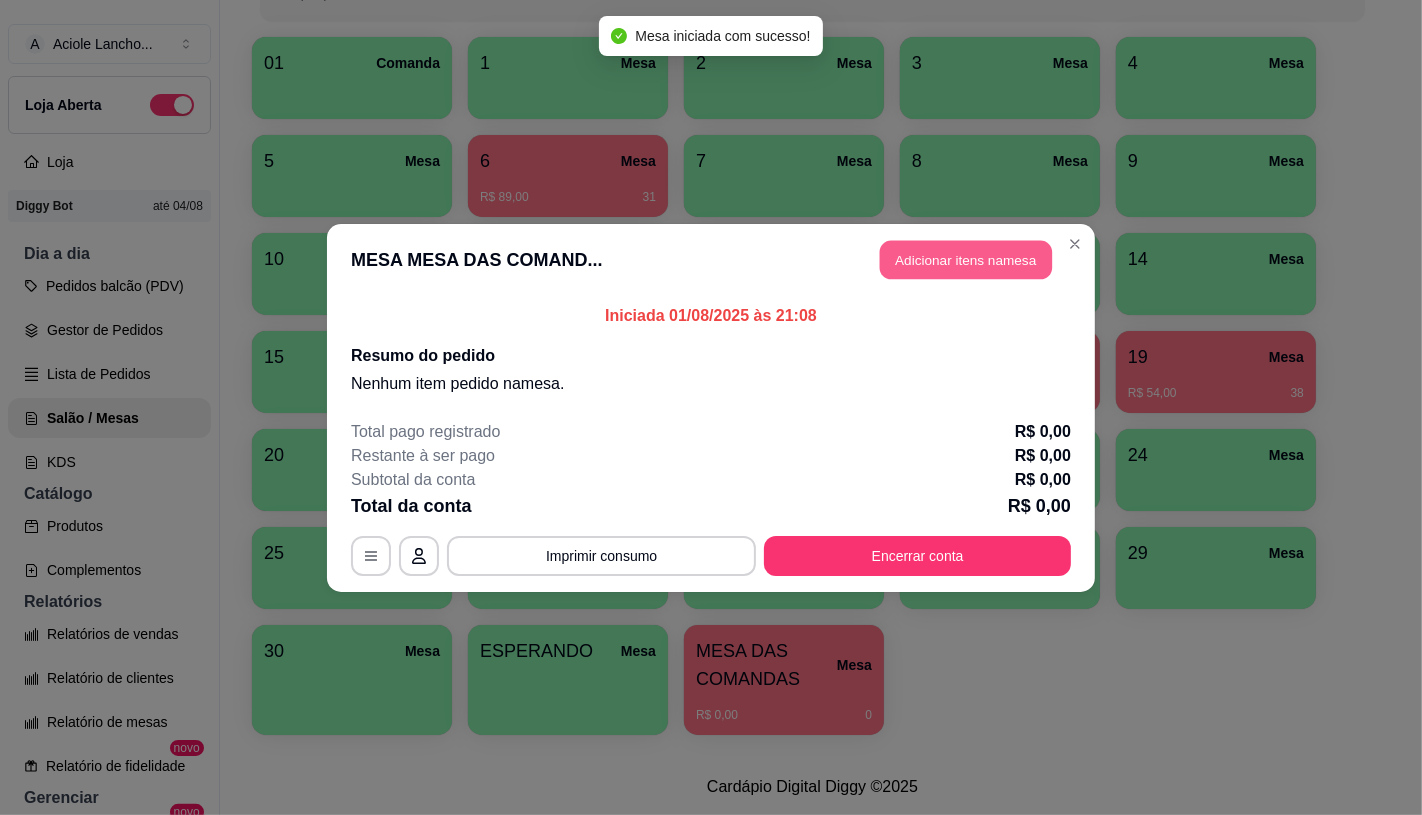 click on "Adicionar itens na  mesa" at bounding box center (966, 259) 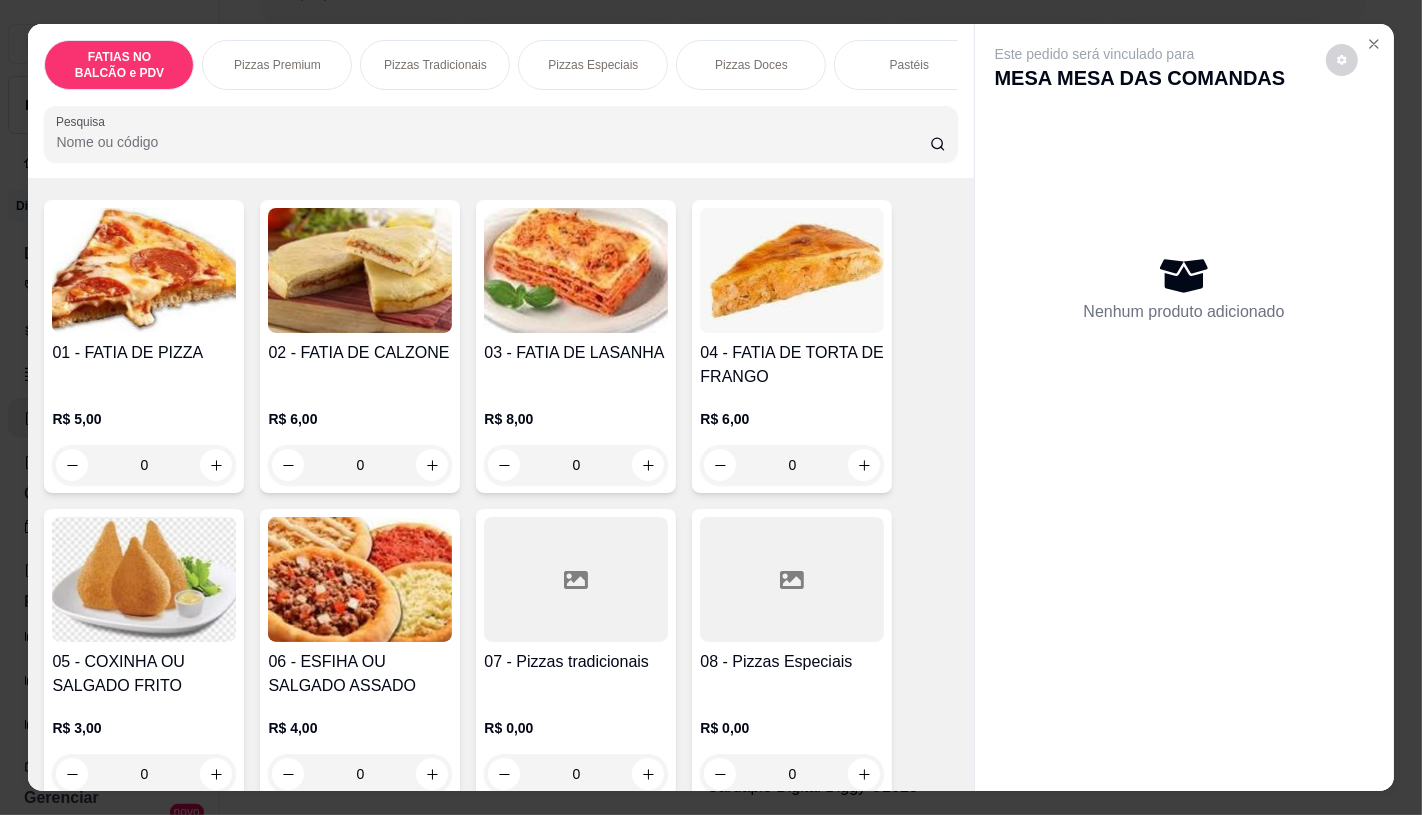 scroll, scrollTop: 111, scrollLeft: 0, axis: vertical 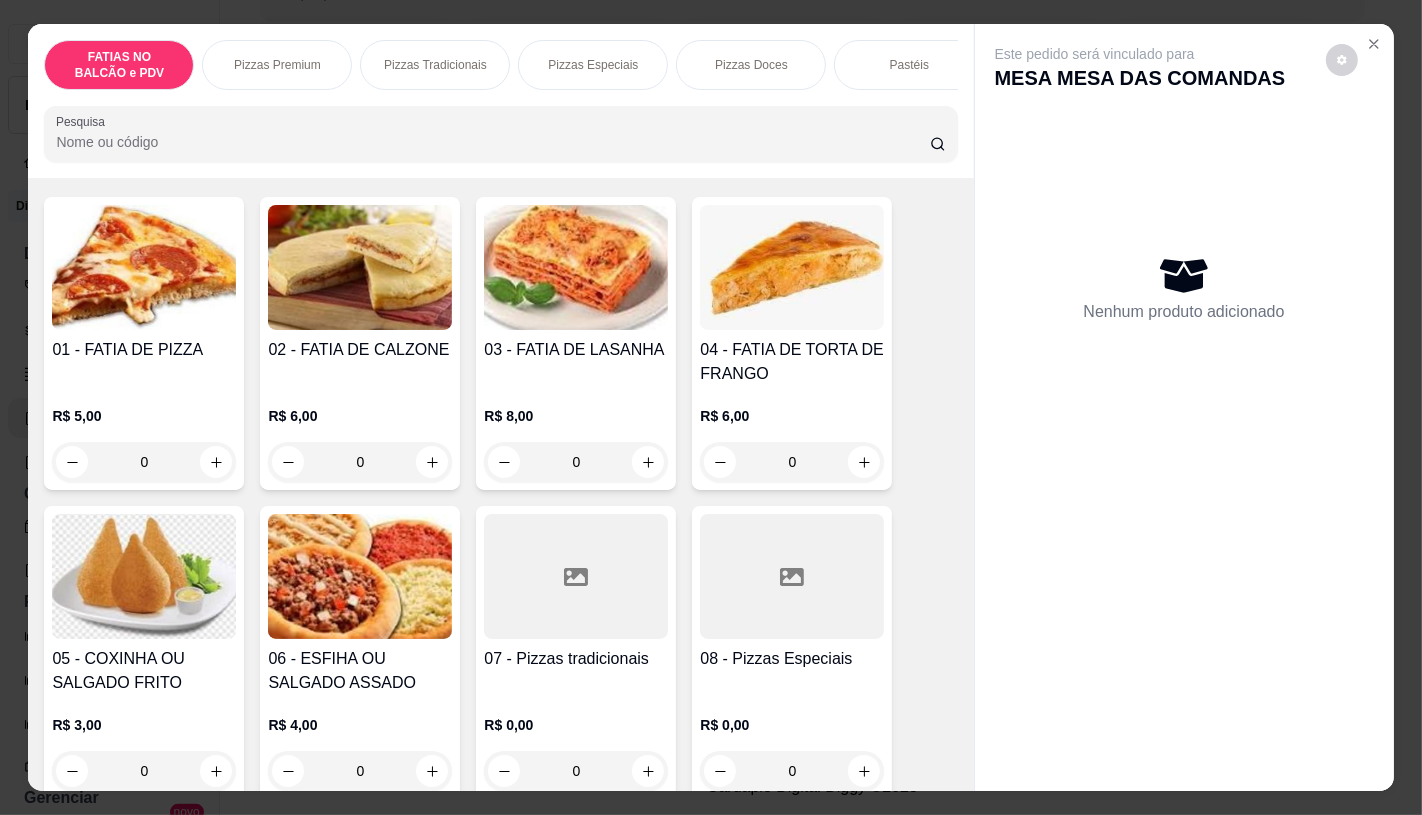 click at bounding box center (792, 576) 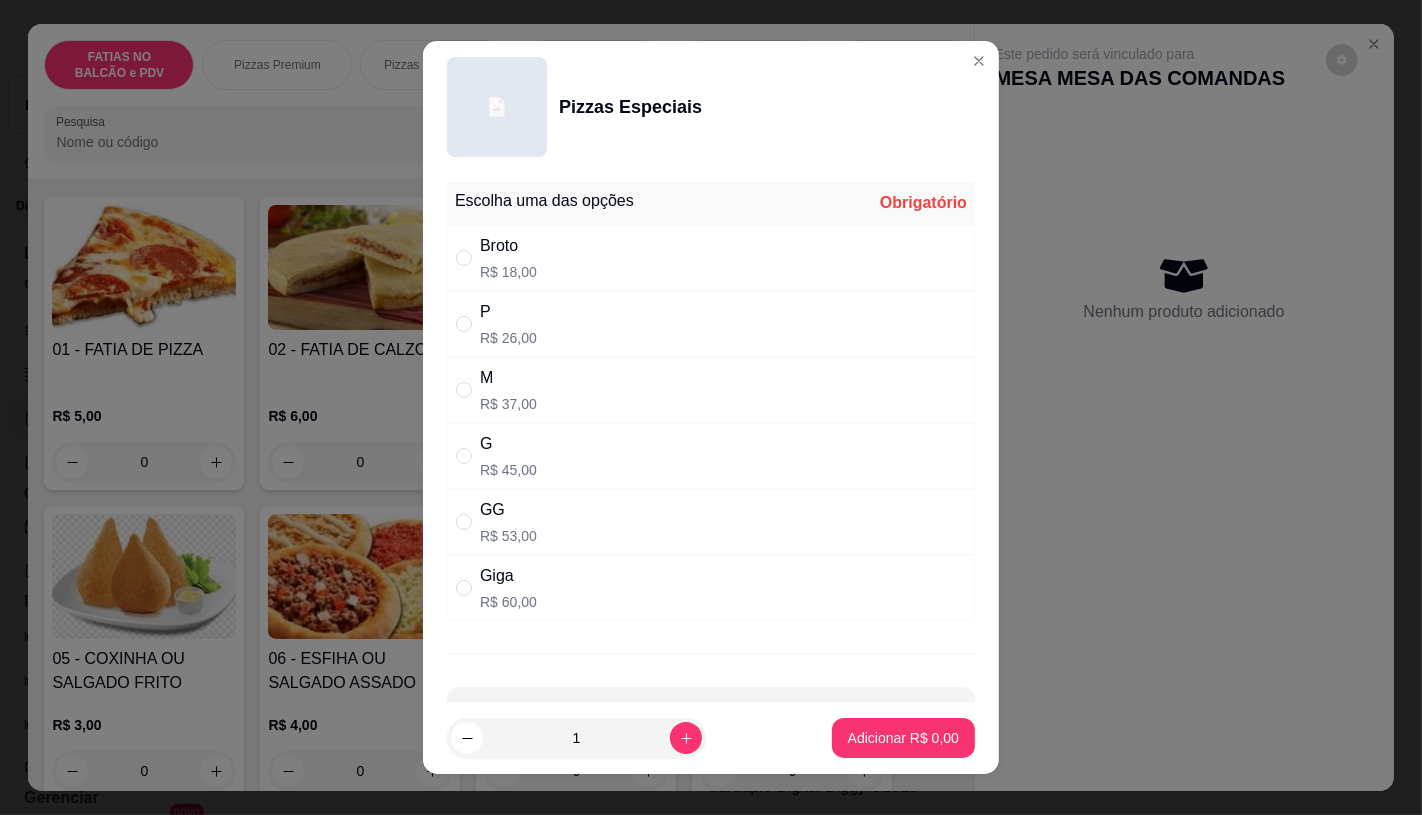 click on "Giga R$ 60,00" at bounding box center [711, 588] 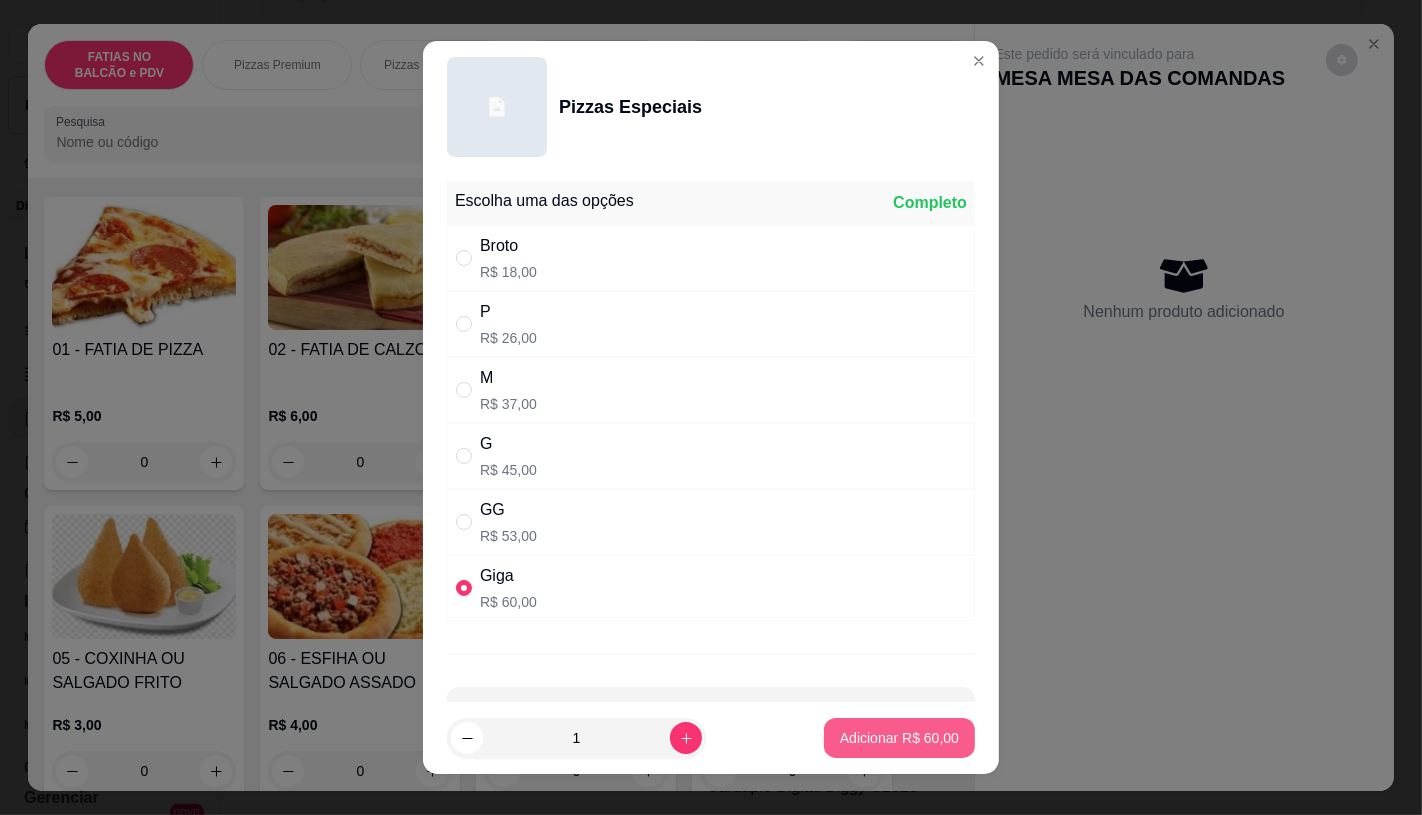 click on "Adicionar   R$ 60,00" at bounding box center [899, 738] 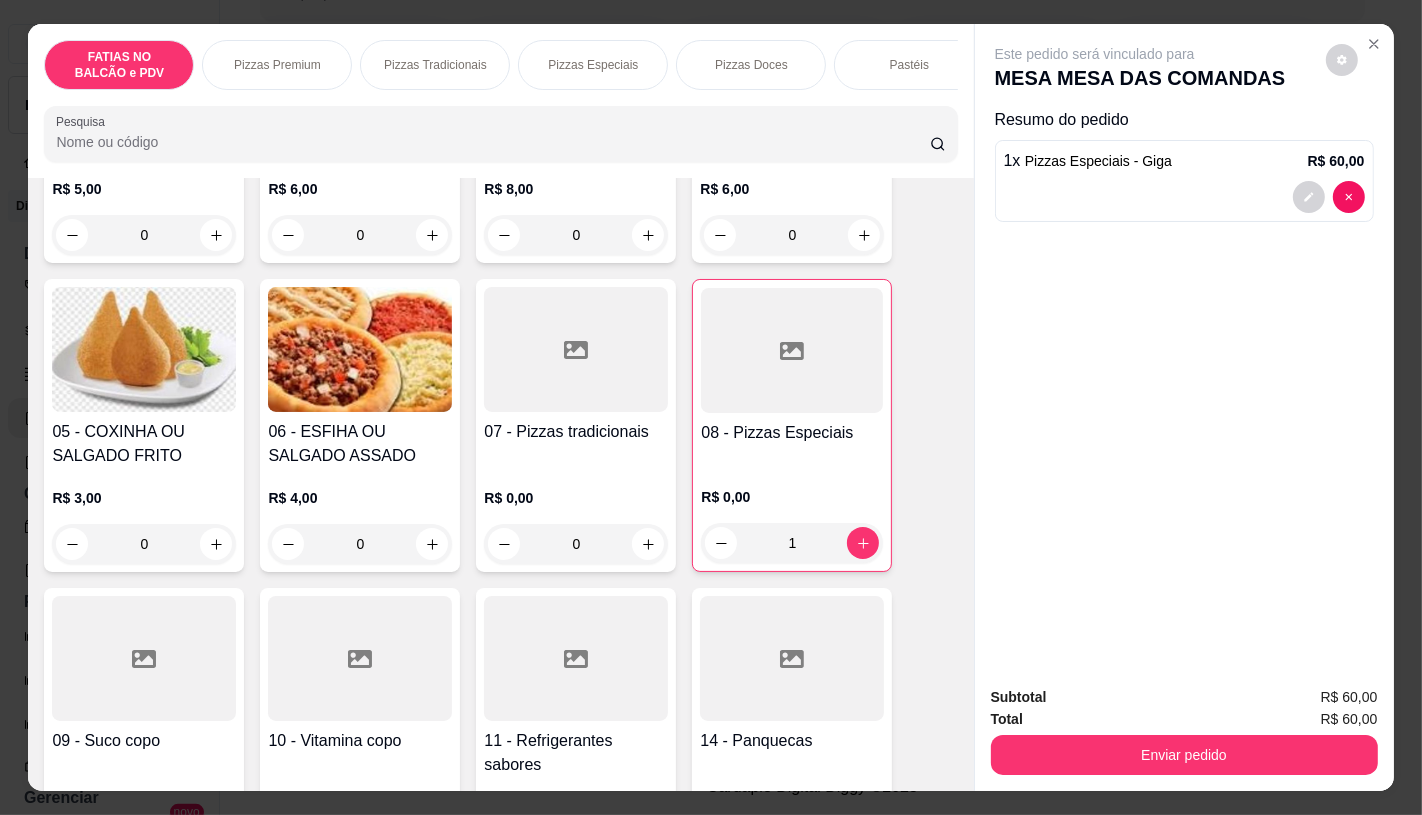 scroll, scrollTop: 666, scrollLeft: 0, axis: vertical 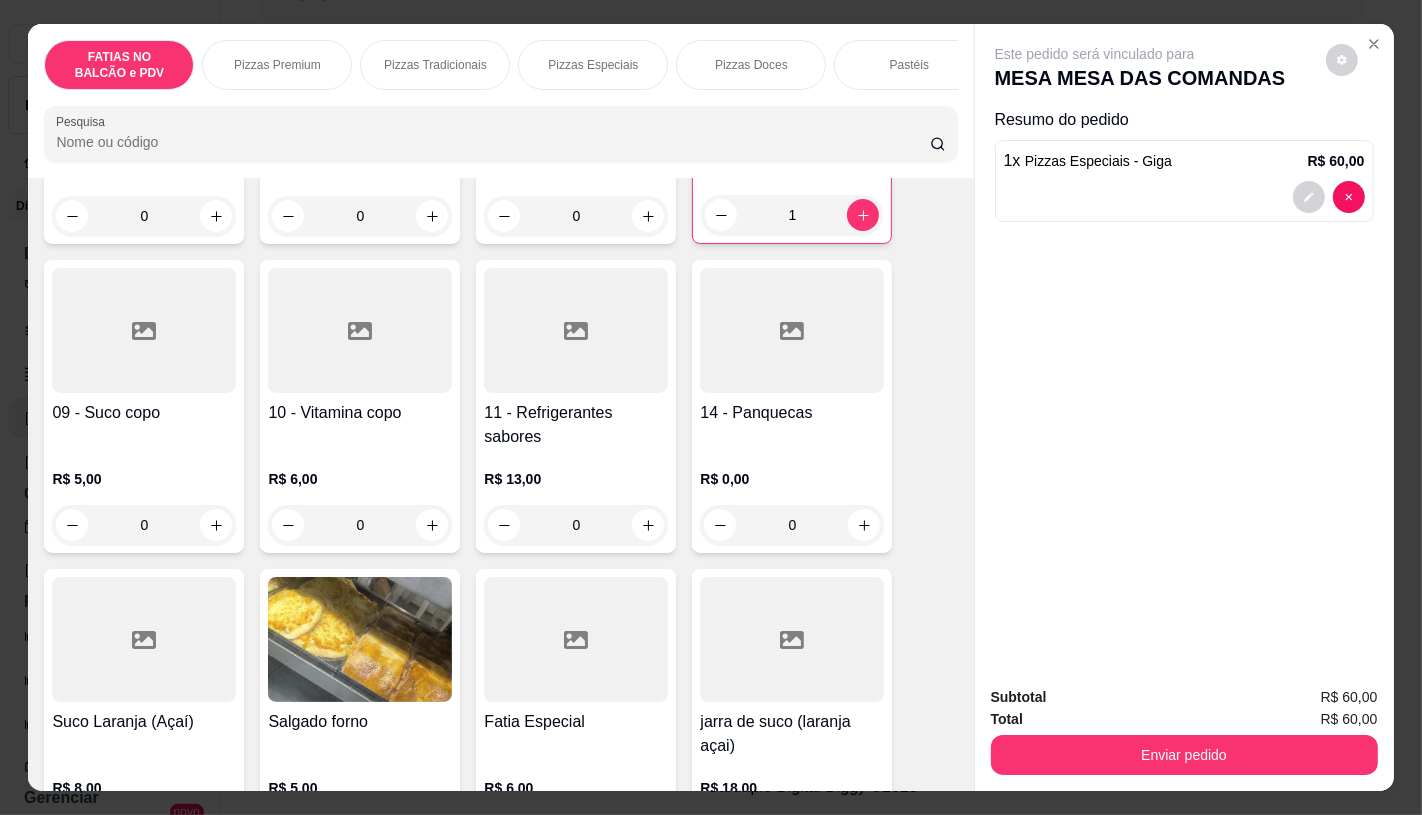click at bounding box center [576, 330] 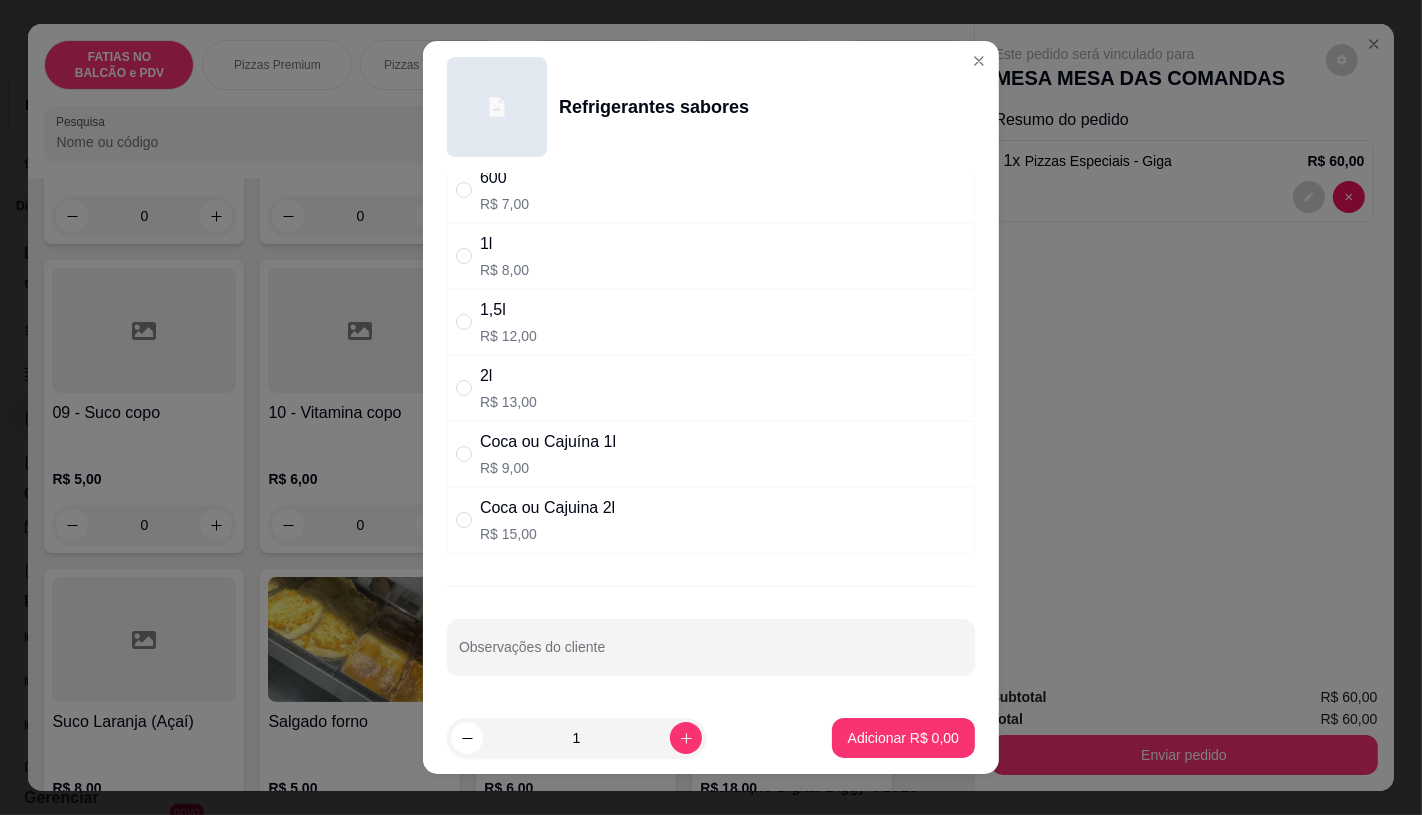 scroll, scrollTop: 201, scrollLeft: 0, axis: vertical 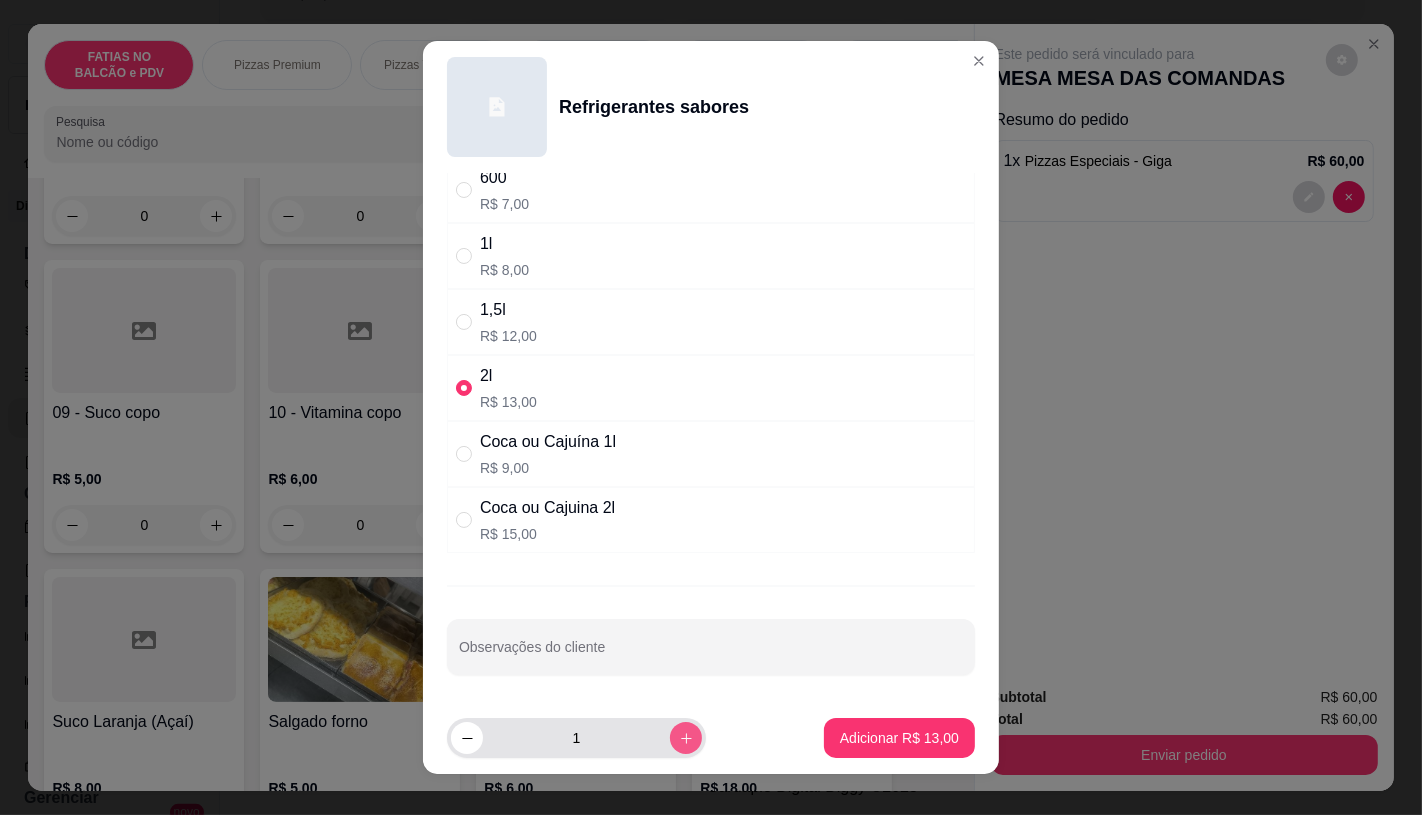 click at bounding box center [686, 738] 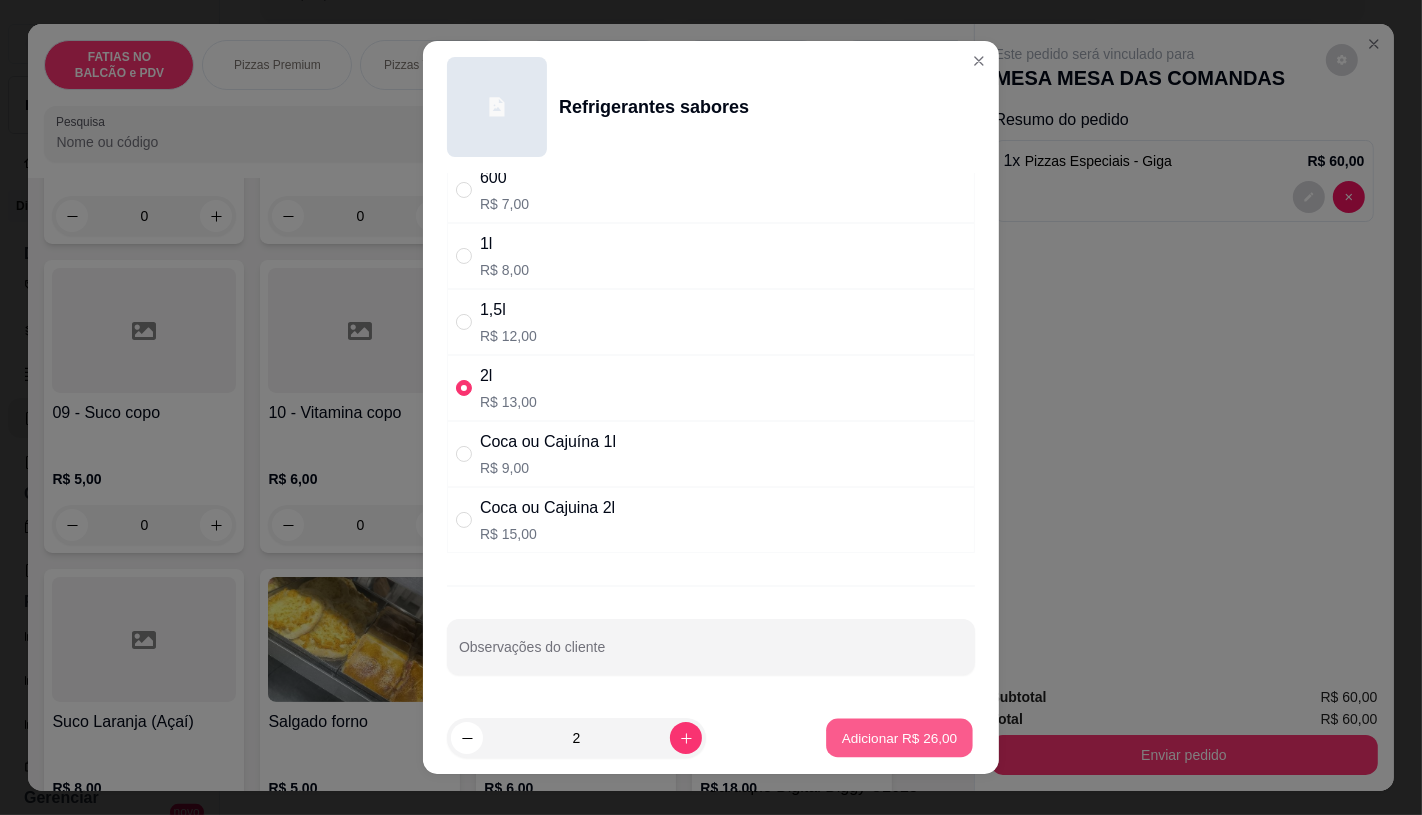 click on "Adicionar   R$ 26,00" at bounding box center (900, 738) 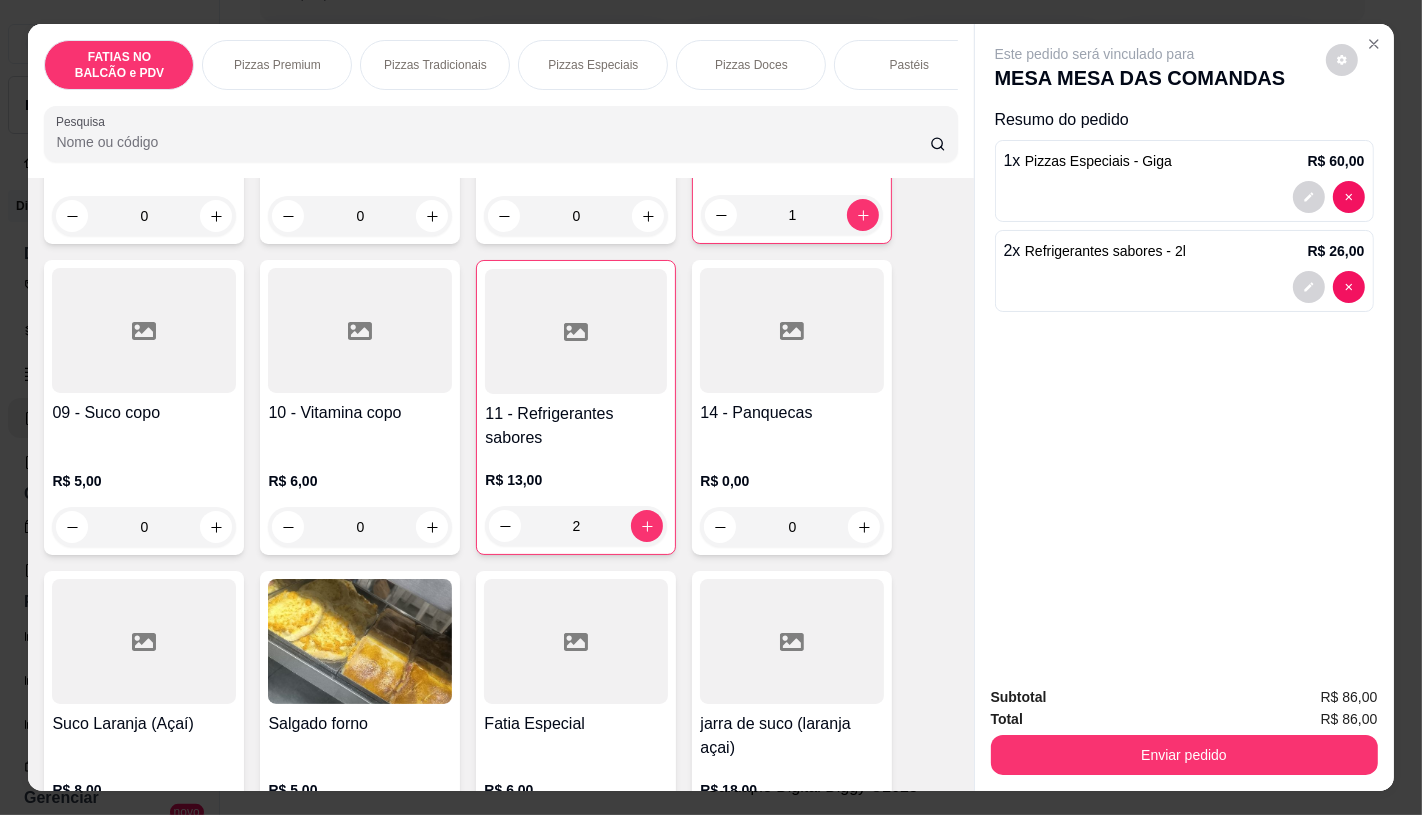 scroll, scrollTop: 0, scrollLeft: 2003, axis: horizontal 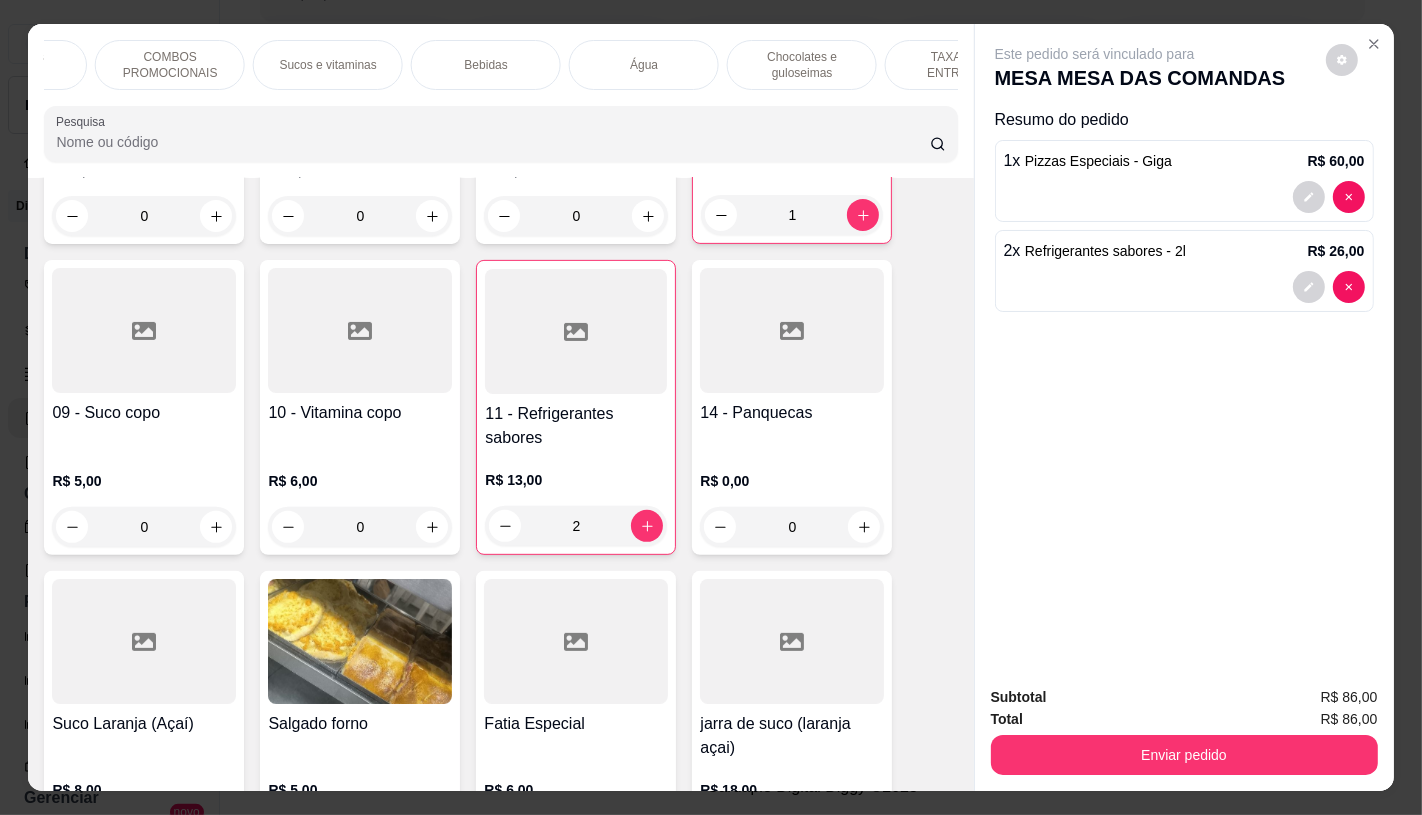 click on "TAXAS DE ENTREGAS" at bounding box center (960, 65) 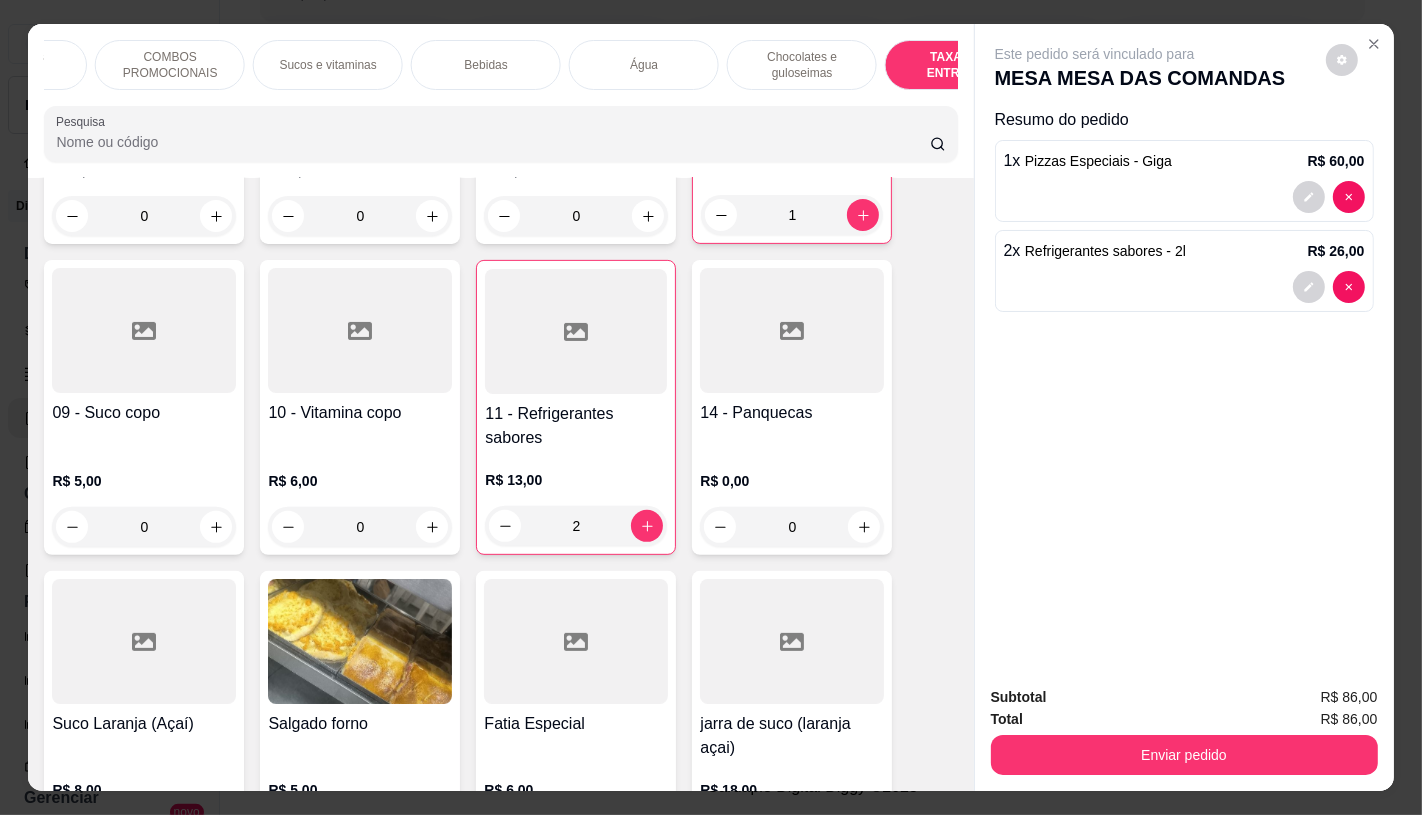 scroll, scrollTop: 13375, scrollLeft: 0, axis: vertical 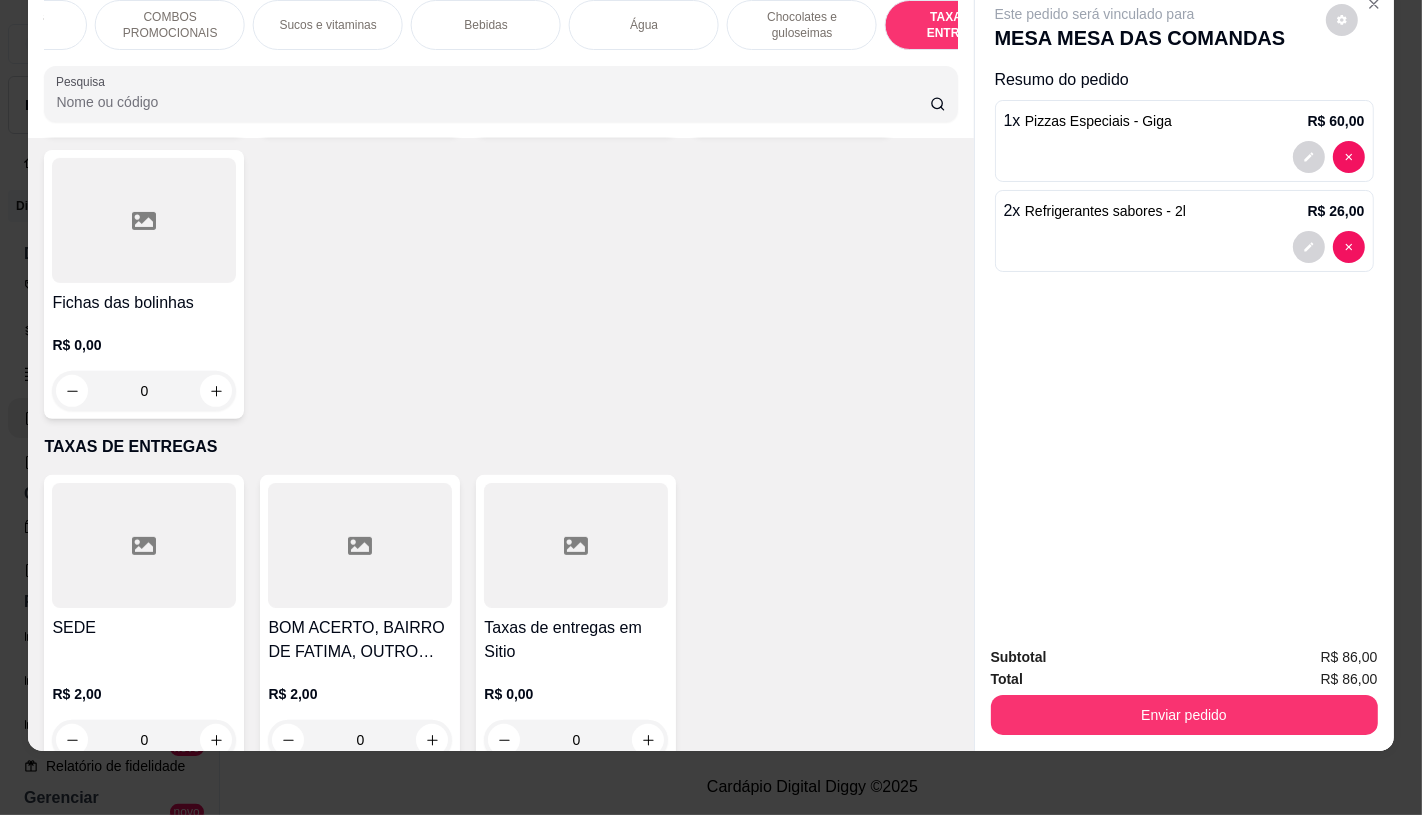 click on "Taxas de entregas em Sitio" at bounding box center [576, 640] 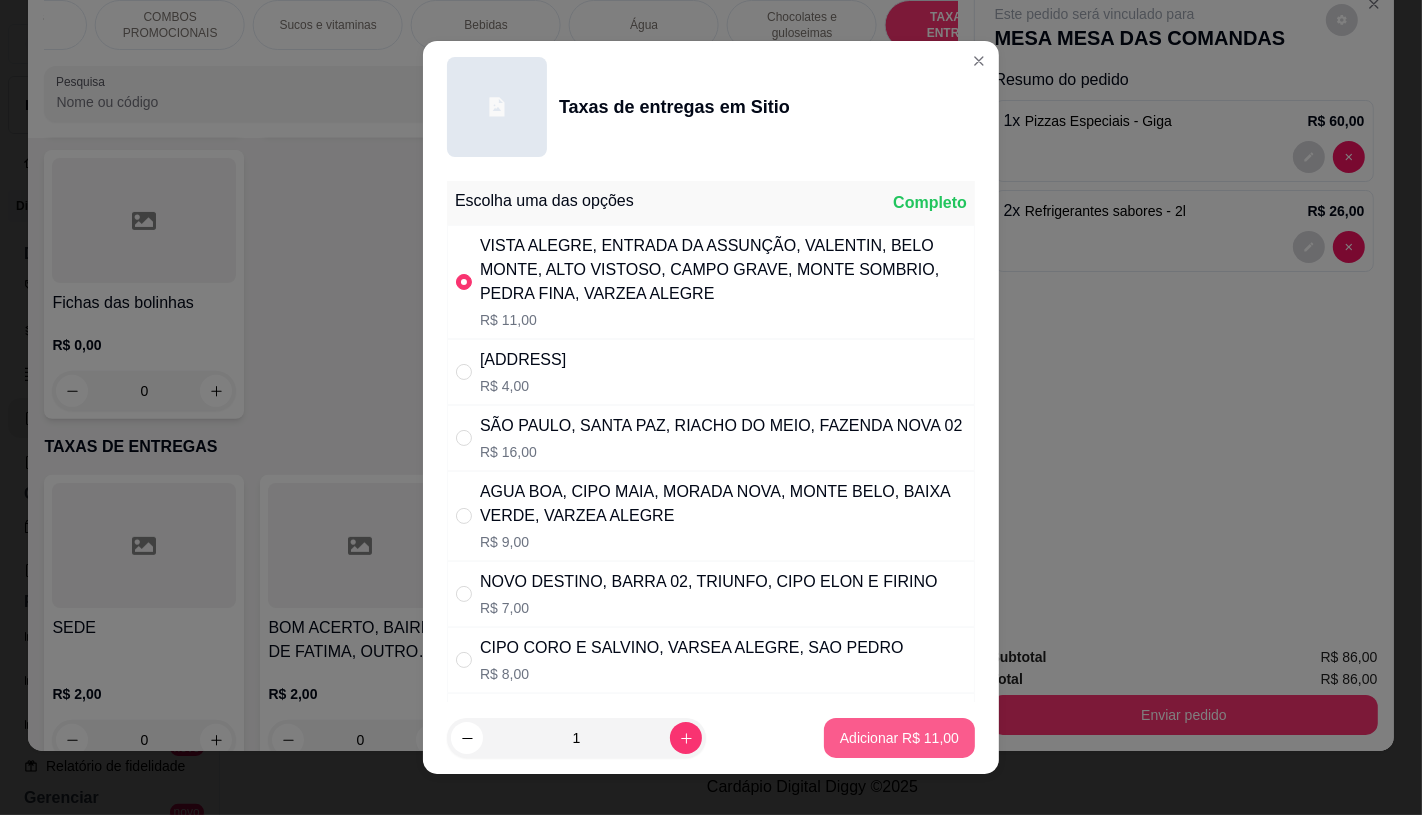 click on "Adicionar   R$ 11,00" at bounding box center [899, 738] 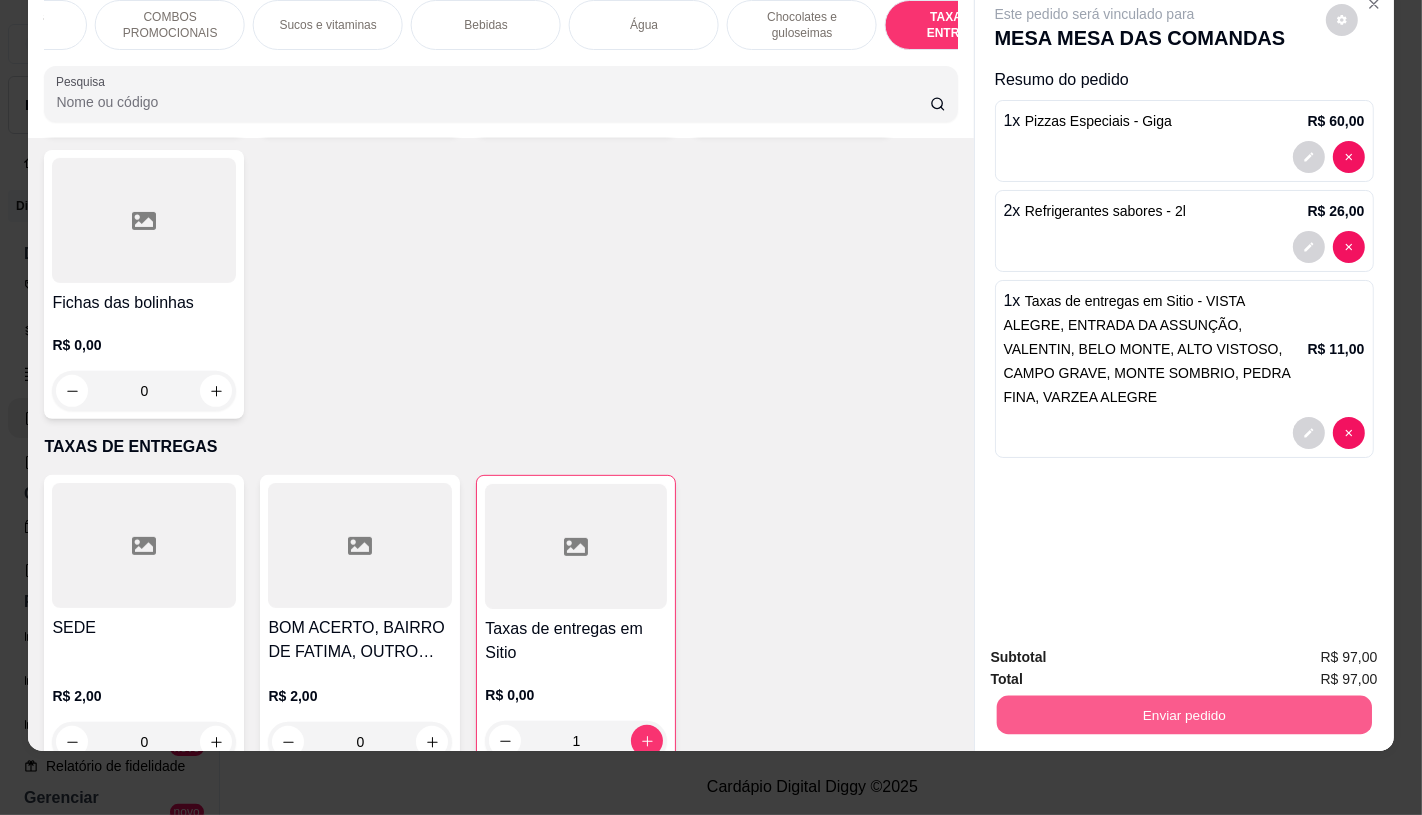 click on "Enviar pedido" at bounding box center [1183, 714] 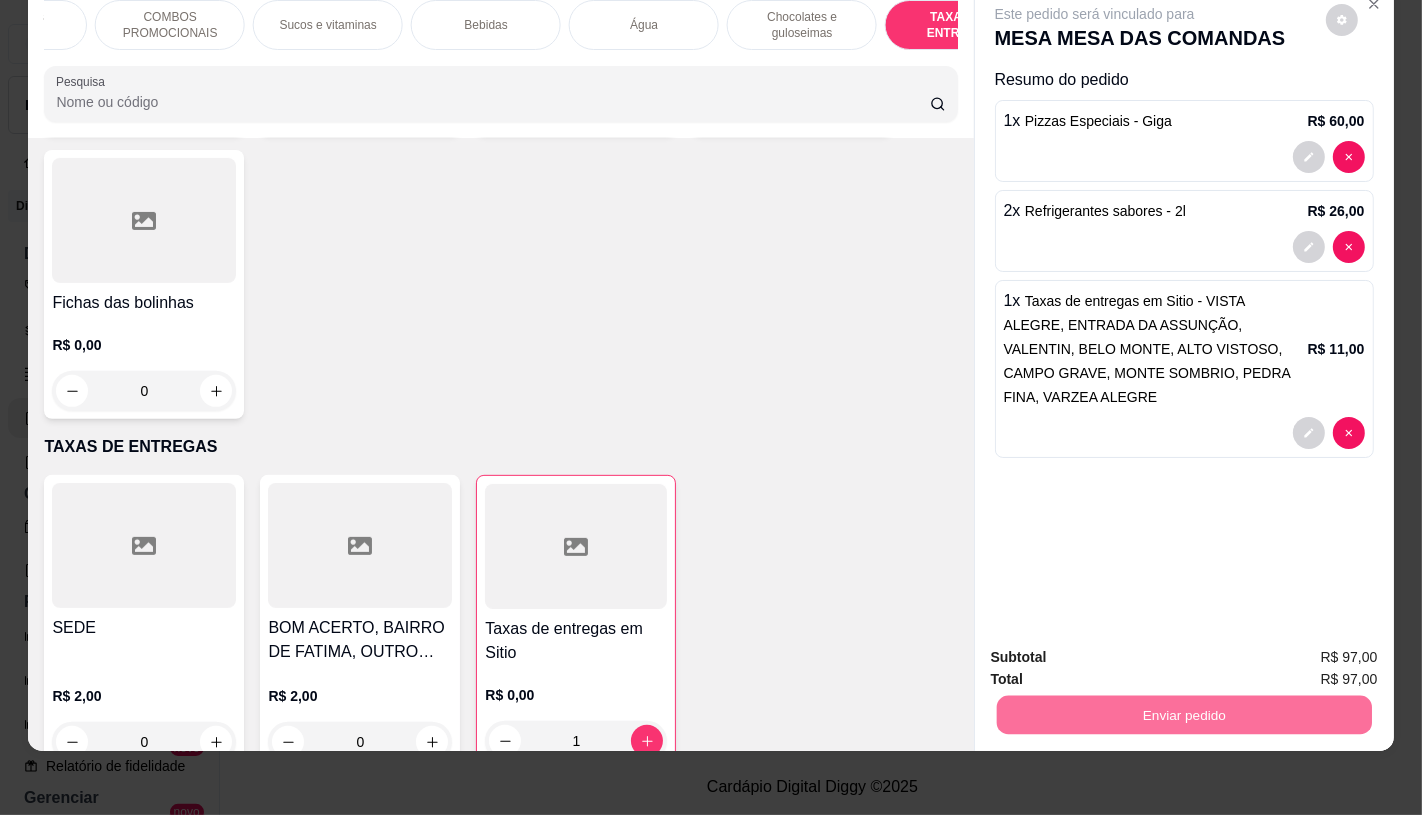 click on "Não registrar e enviar pedido" at bounding box center (1117, 650) 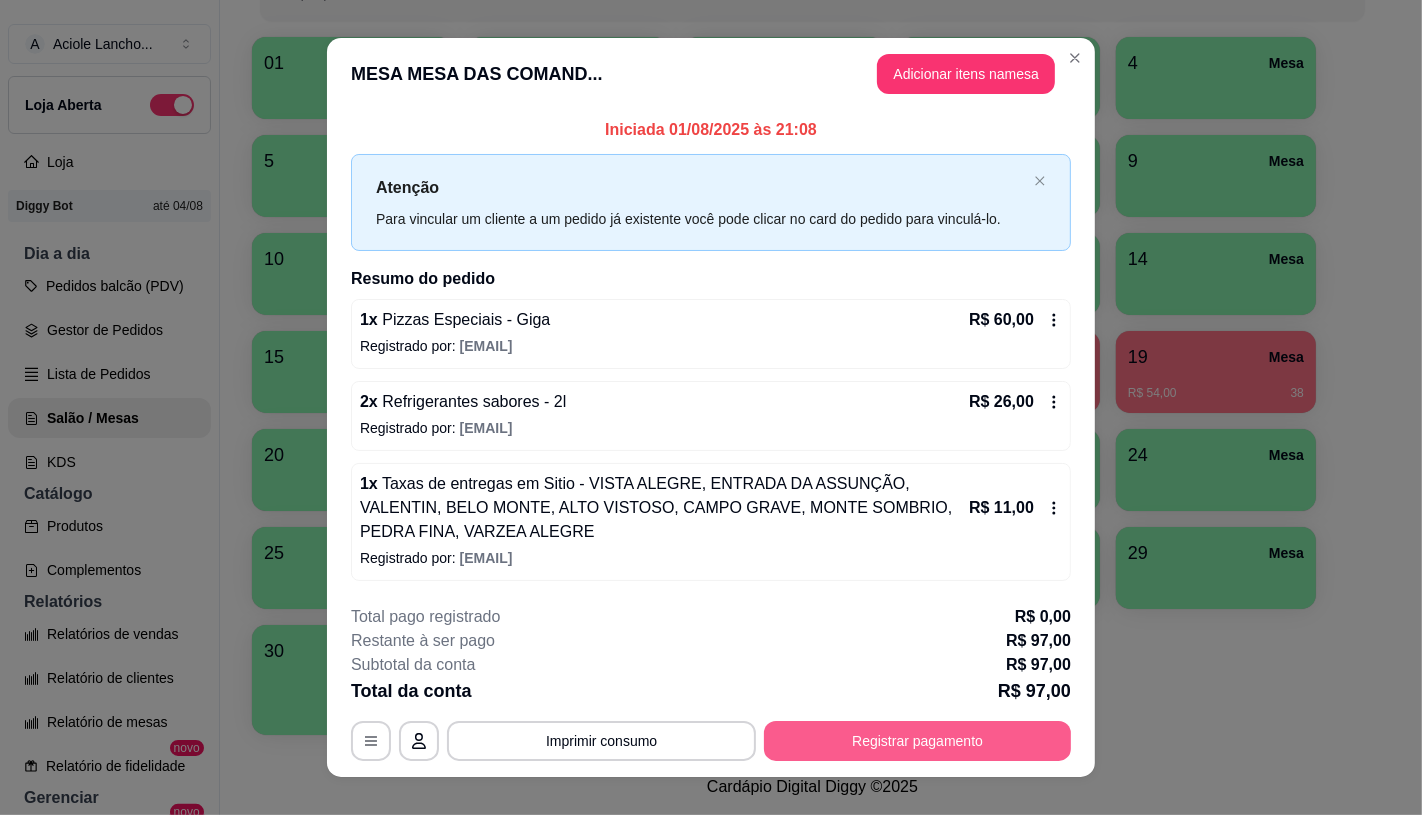 click on "Registrar pagamento" at bounding box center (917, 741) 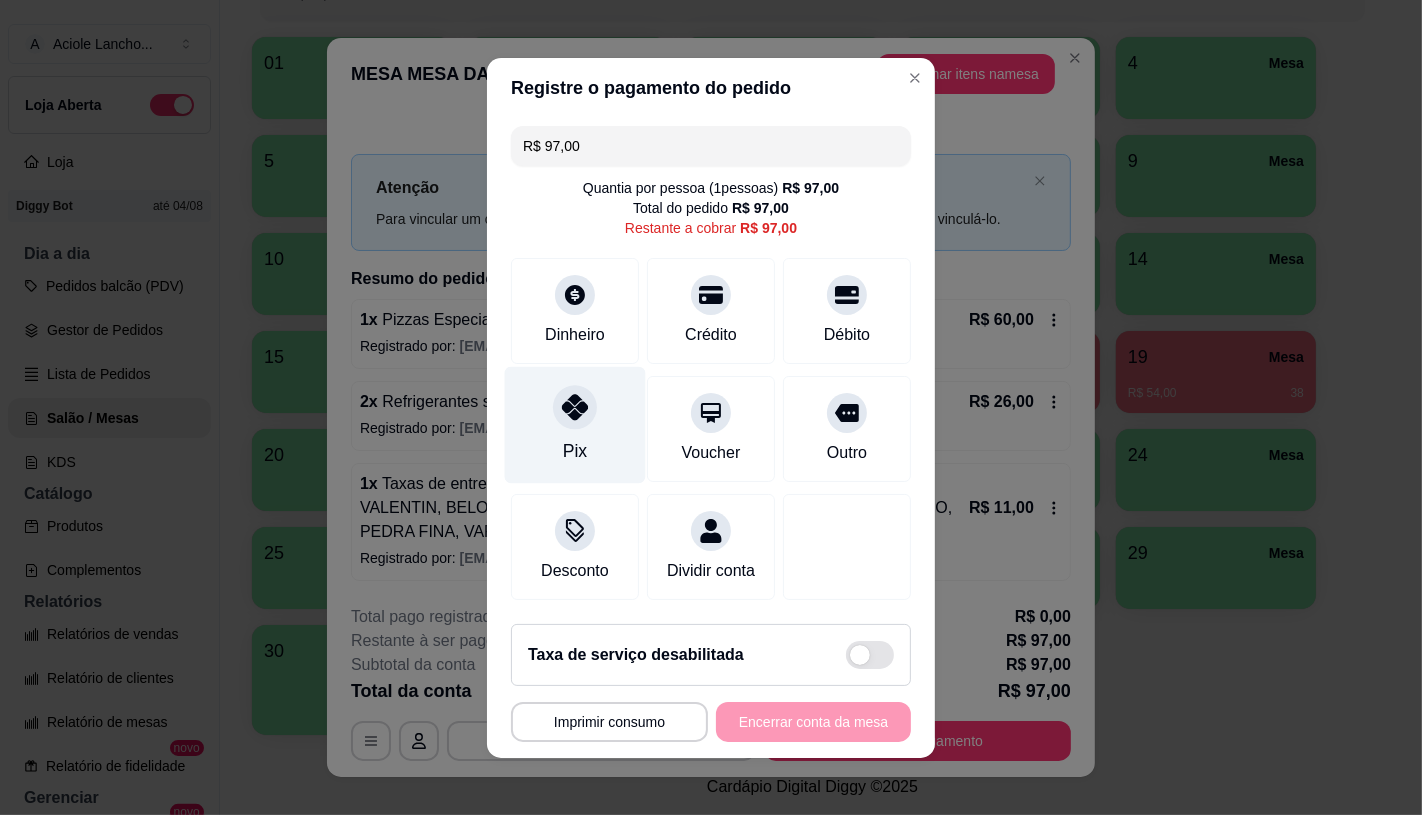 click on "Pix" at bounding box center (575, 451) 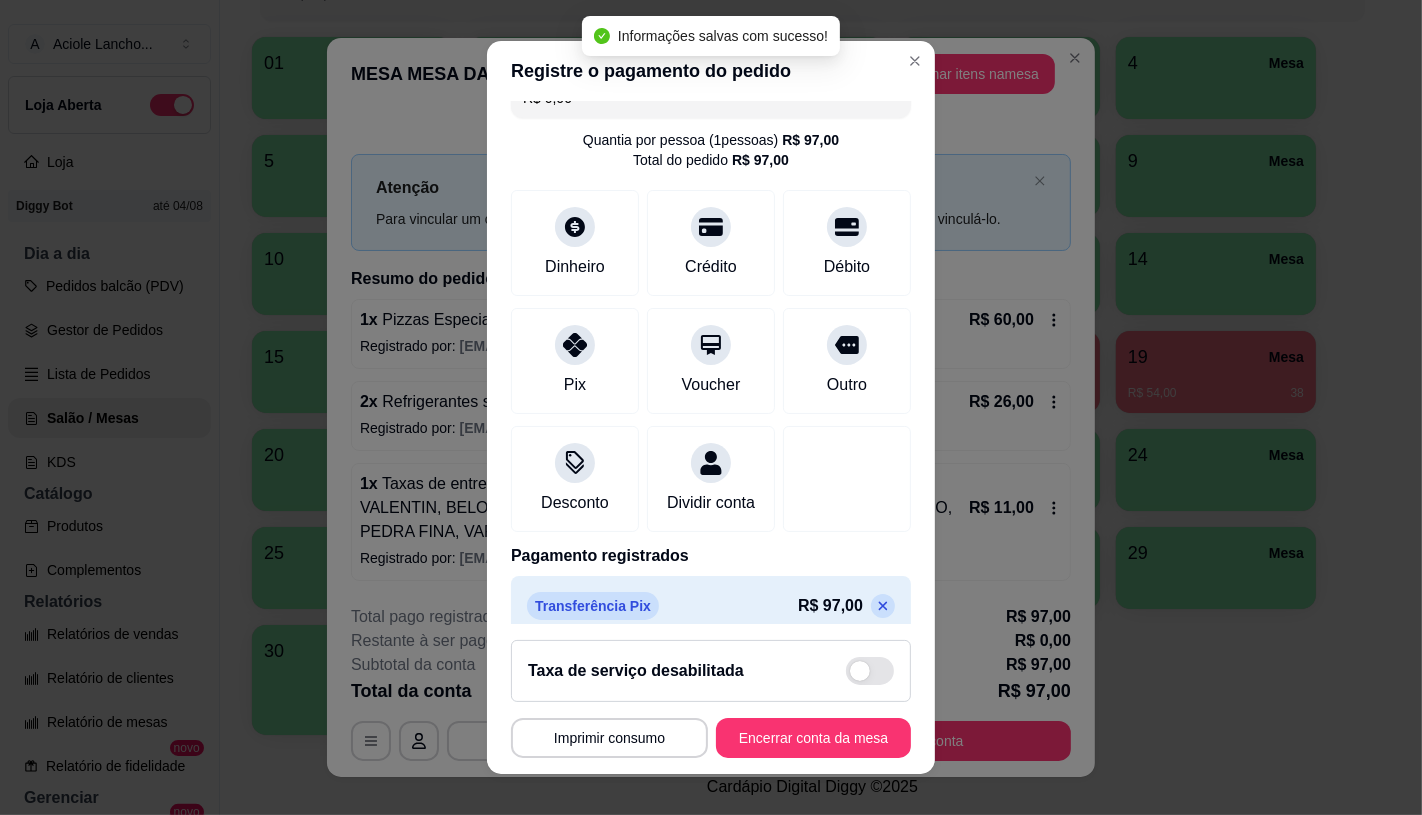 scroll, scrollTop: 74, scrollLeft: 0, axis: vertical 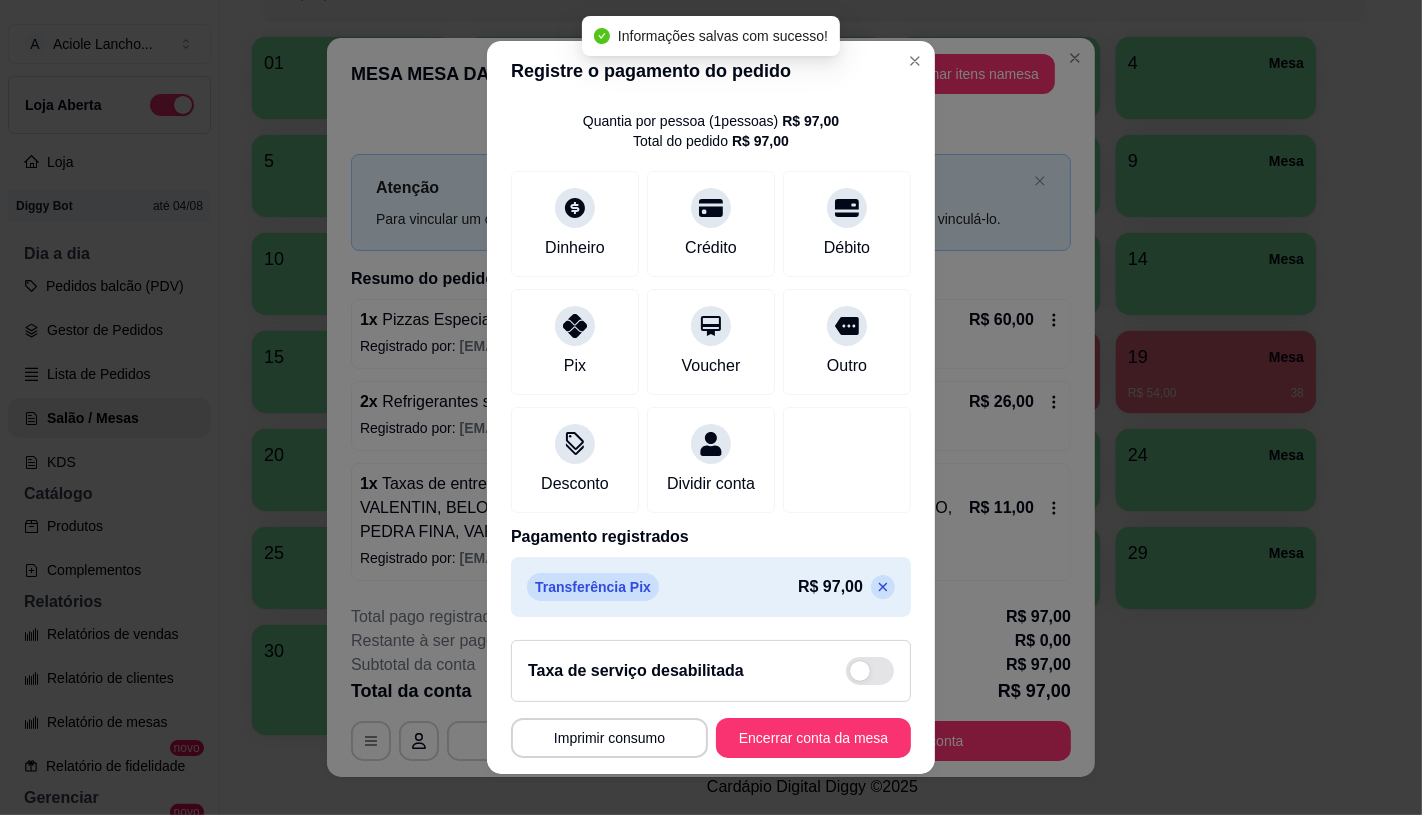 click on "**********" at bounding box center [711, 699] 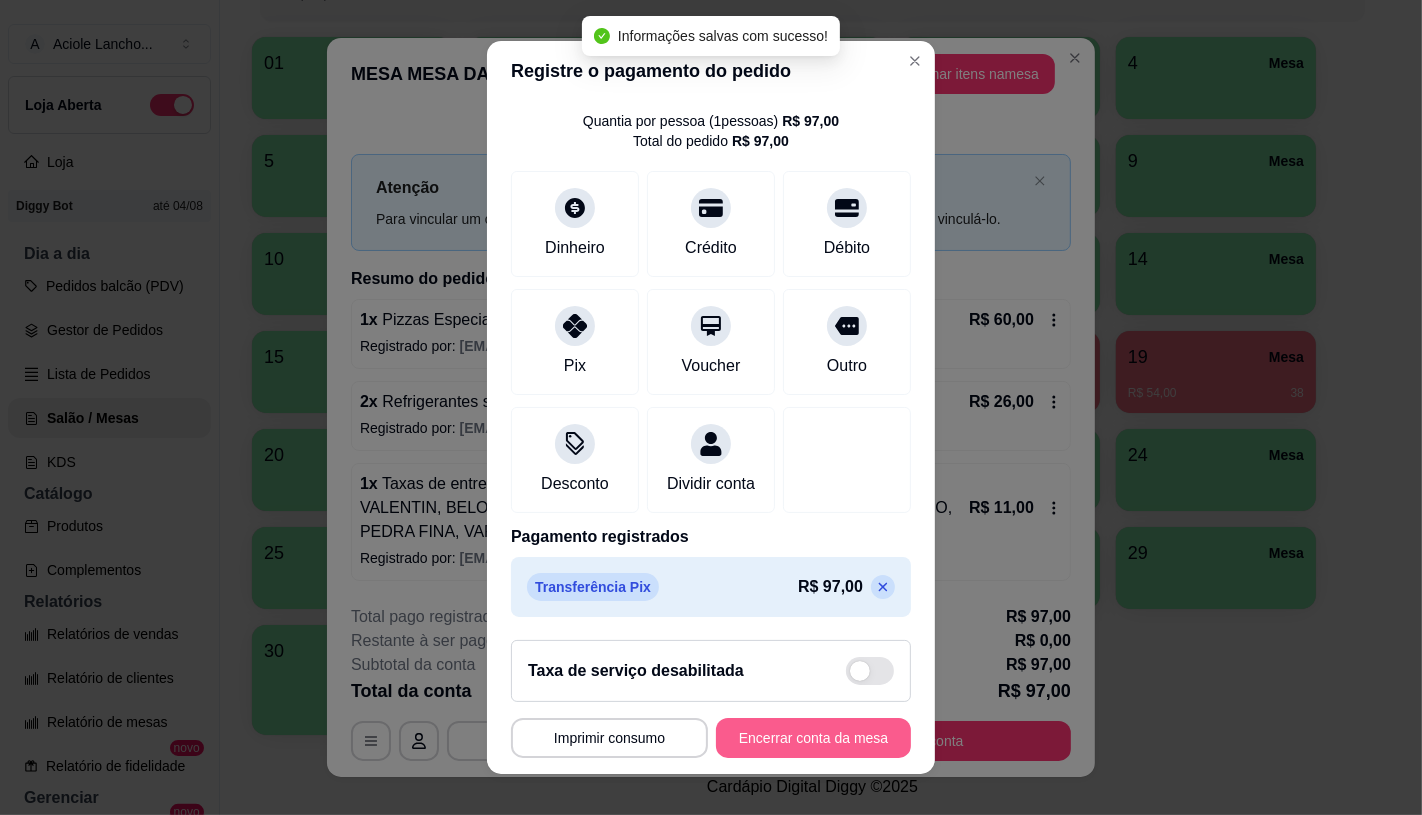 click on "Encerrar conta da mesa" at bounding box center (813, 738) 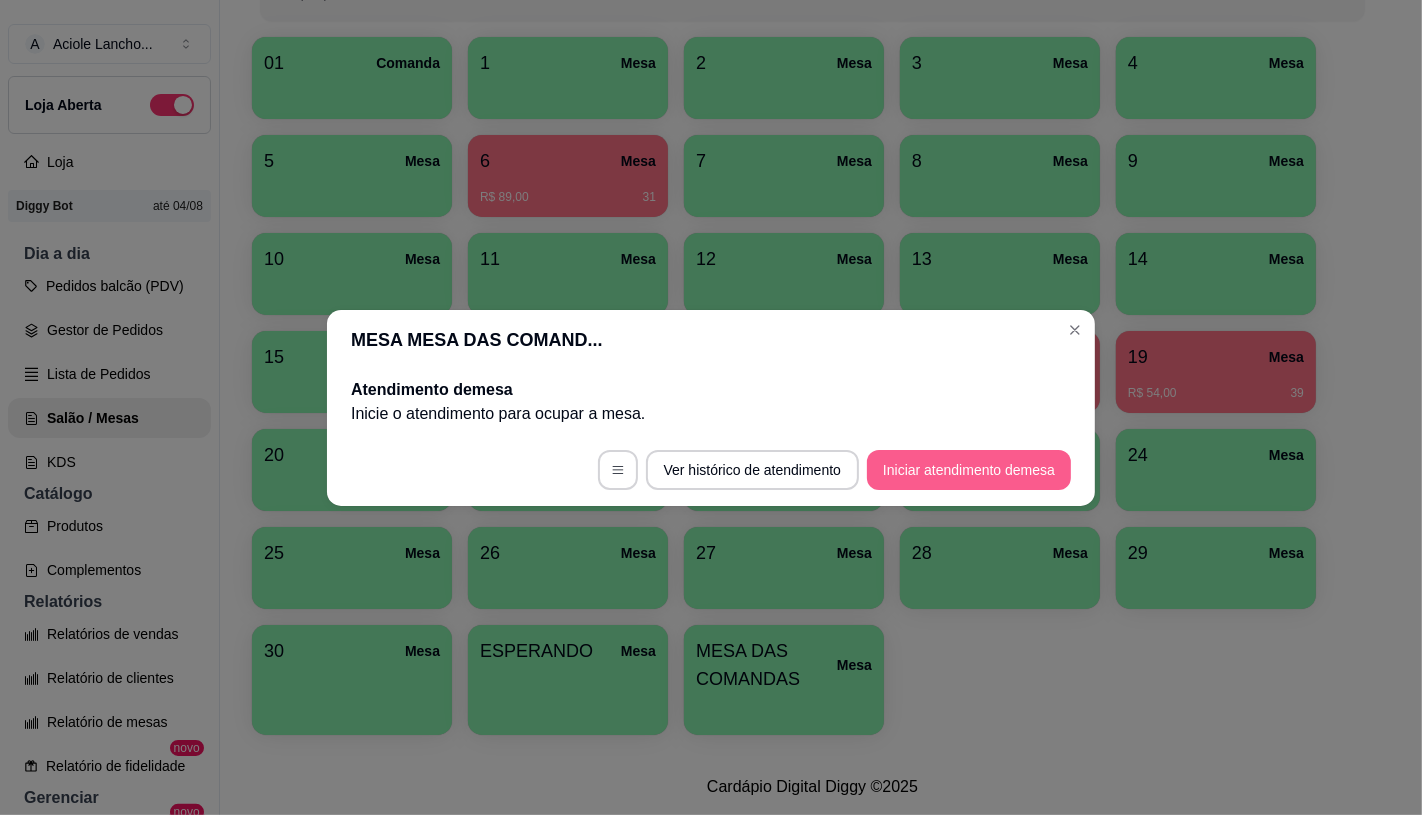 click on "Iniciar atendimento de  mesa" at bounding box center [969, 470] 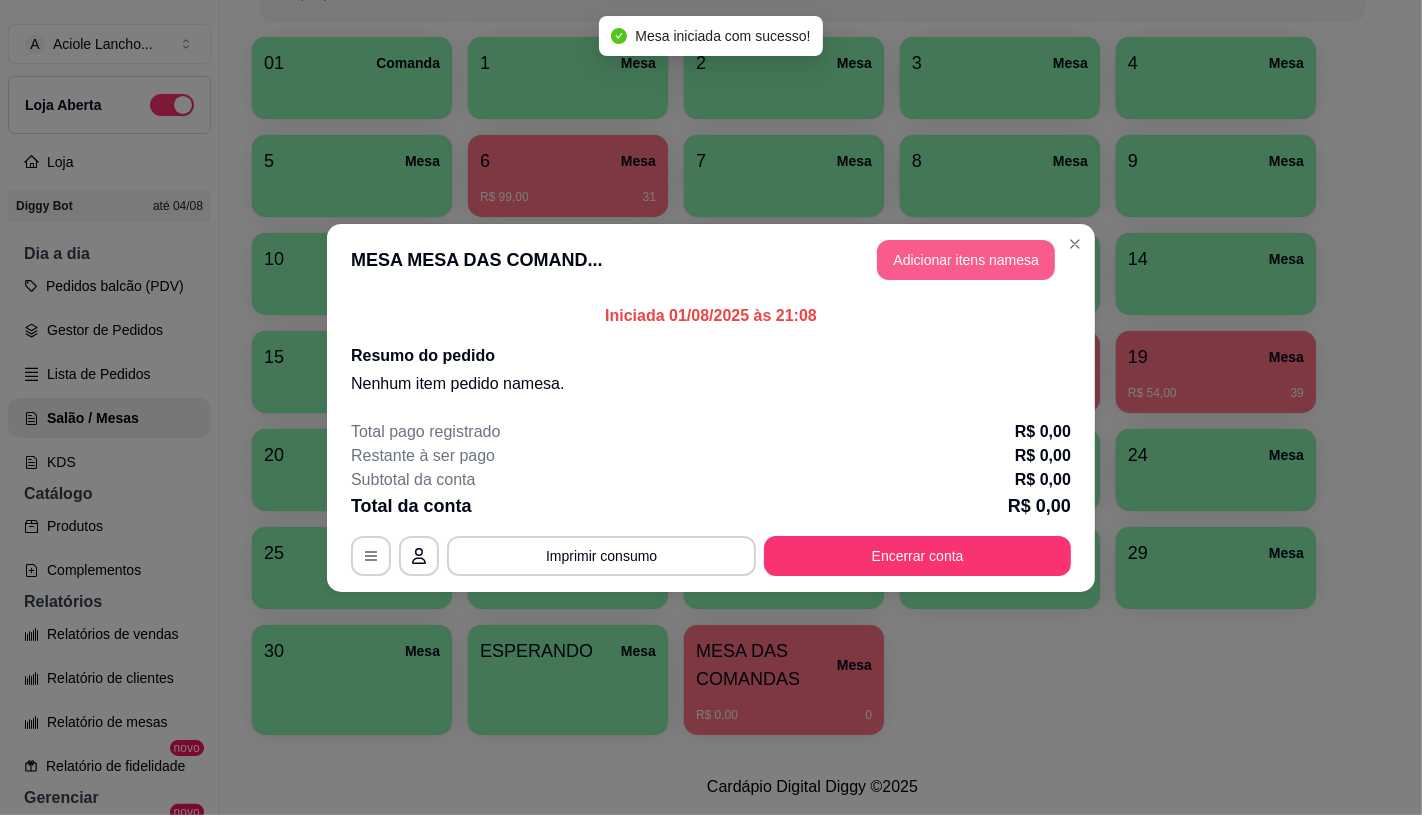 click on "Adicionar itens na  mesa" at bounding box center (966, 260) 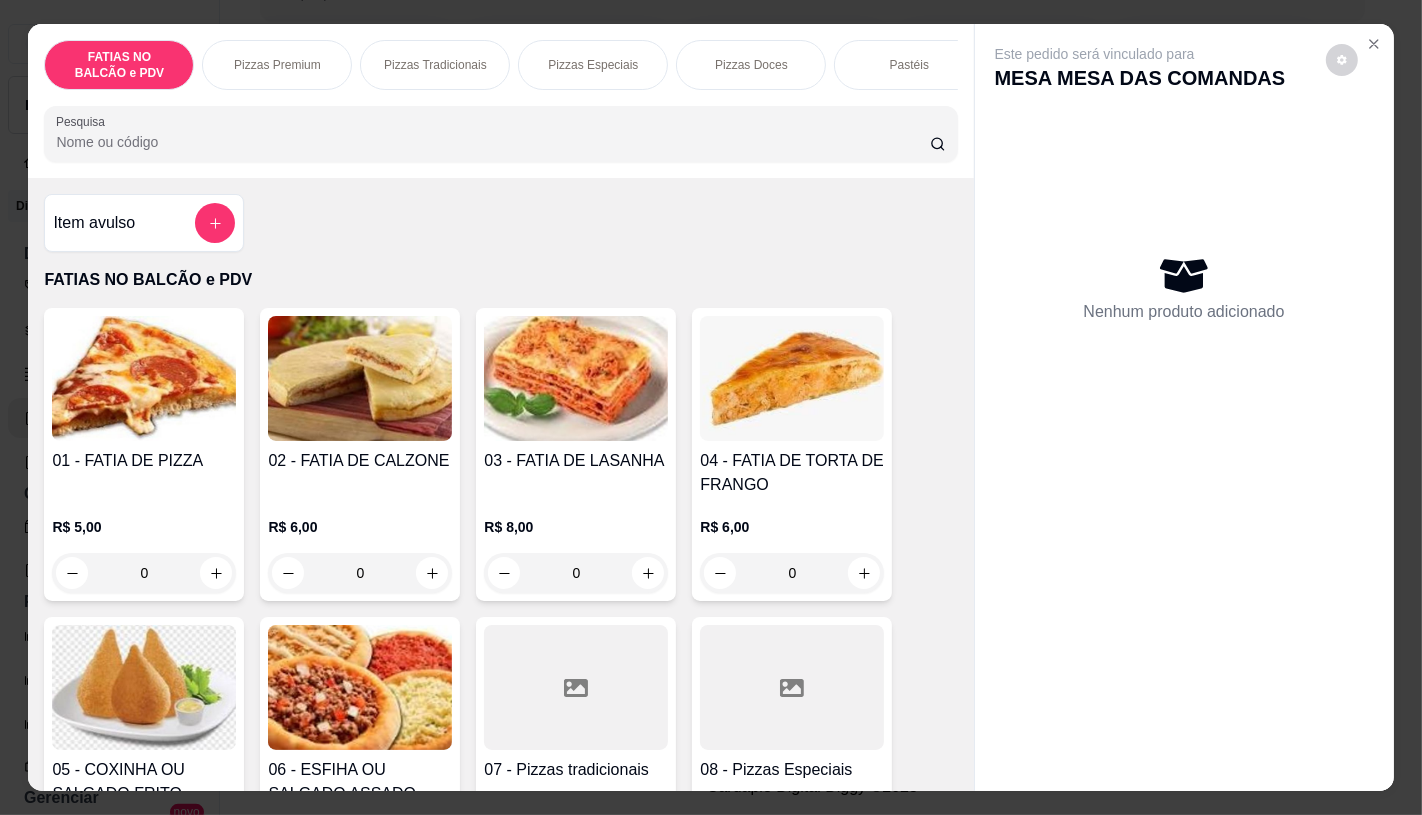 click at bounding box center (792, 687) 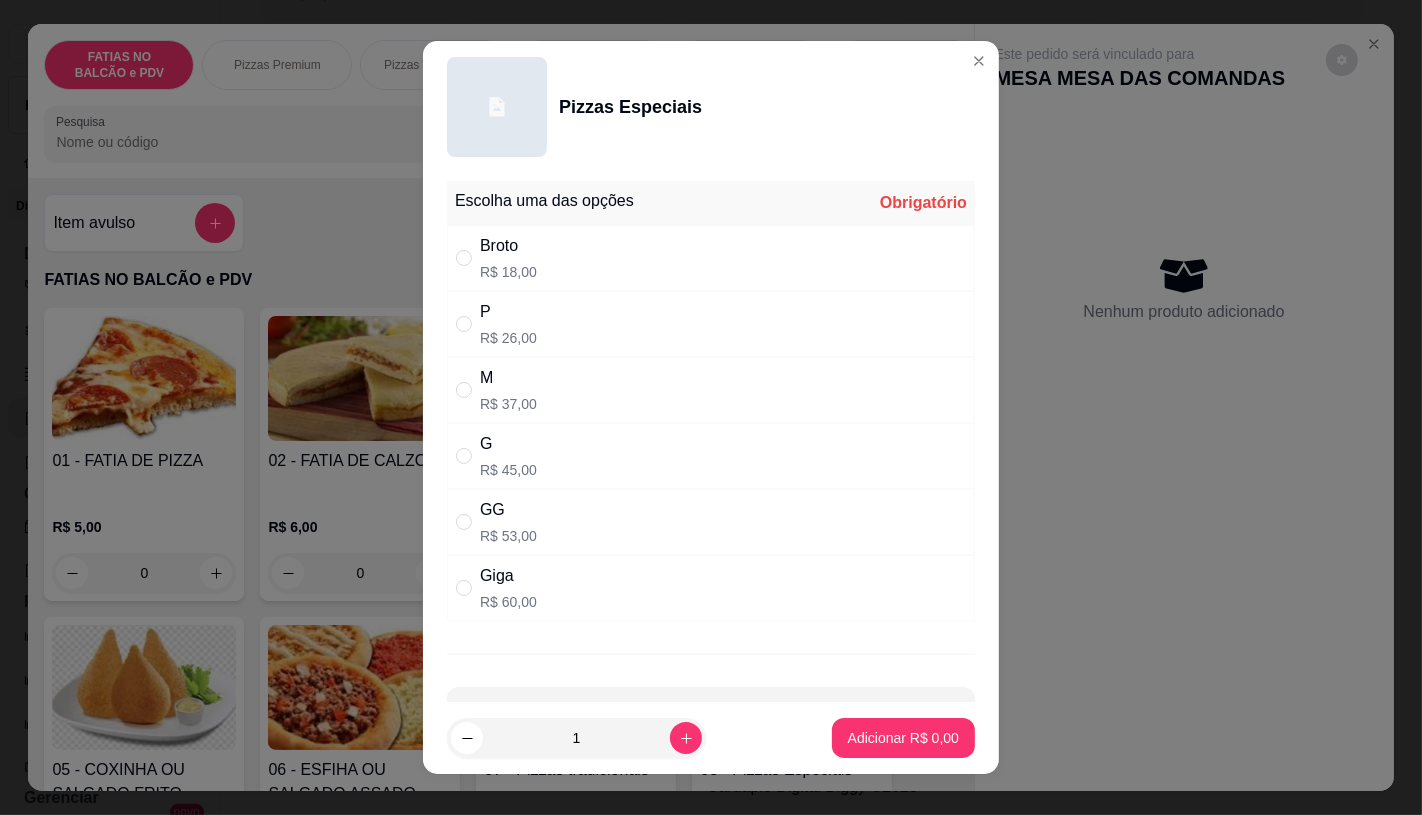 click on "M R$ 37,00" at bounding box center [711, 390] 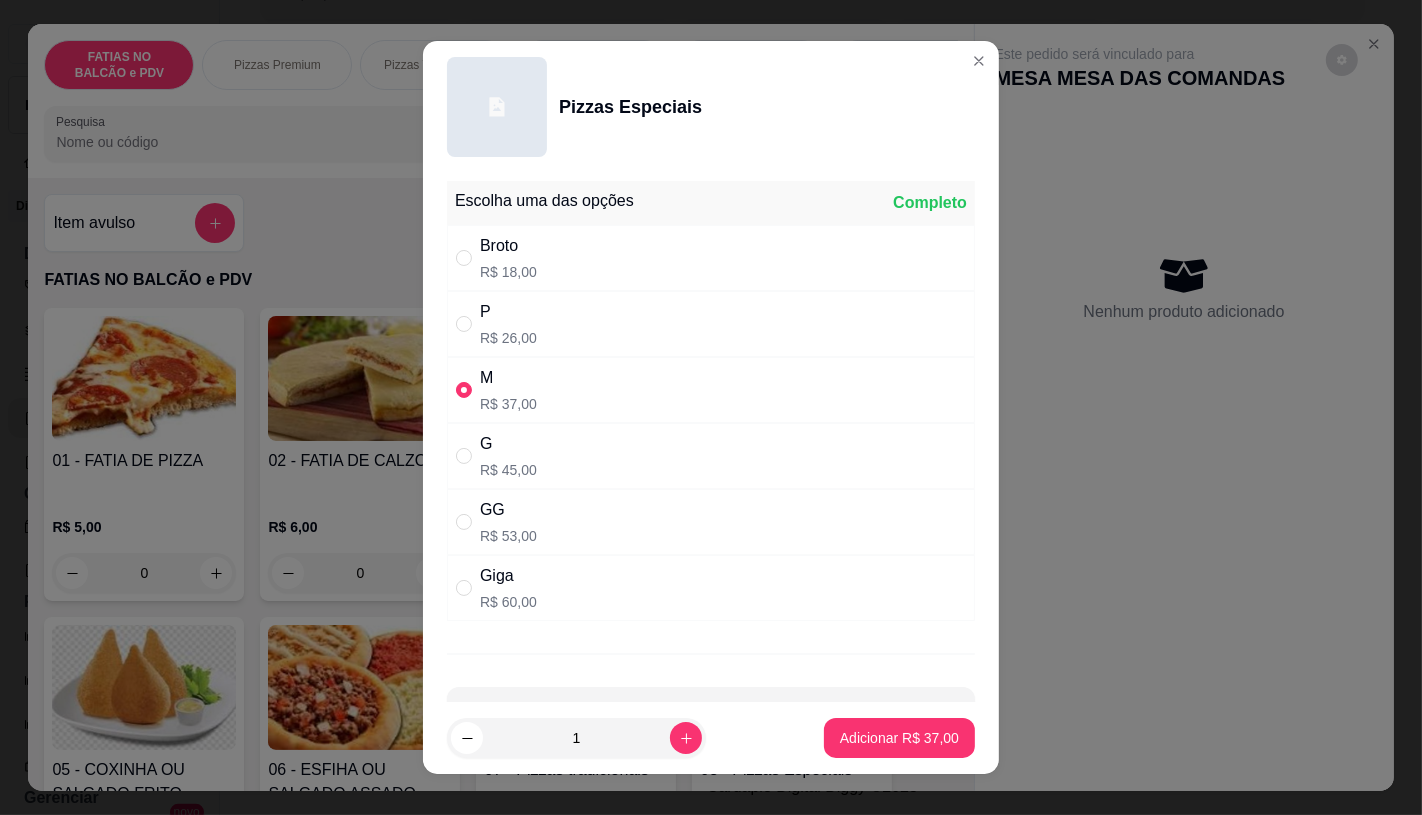 click on "Adicionar   R$ 37,00" at bounding box center [899, 738] 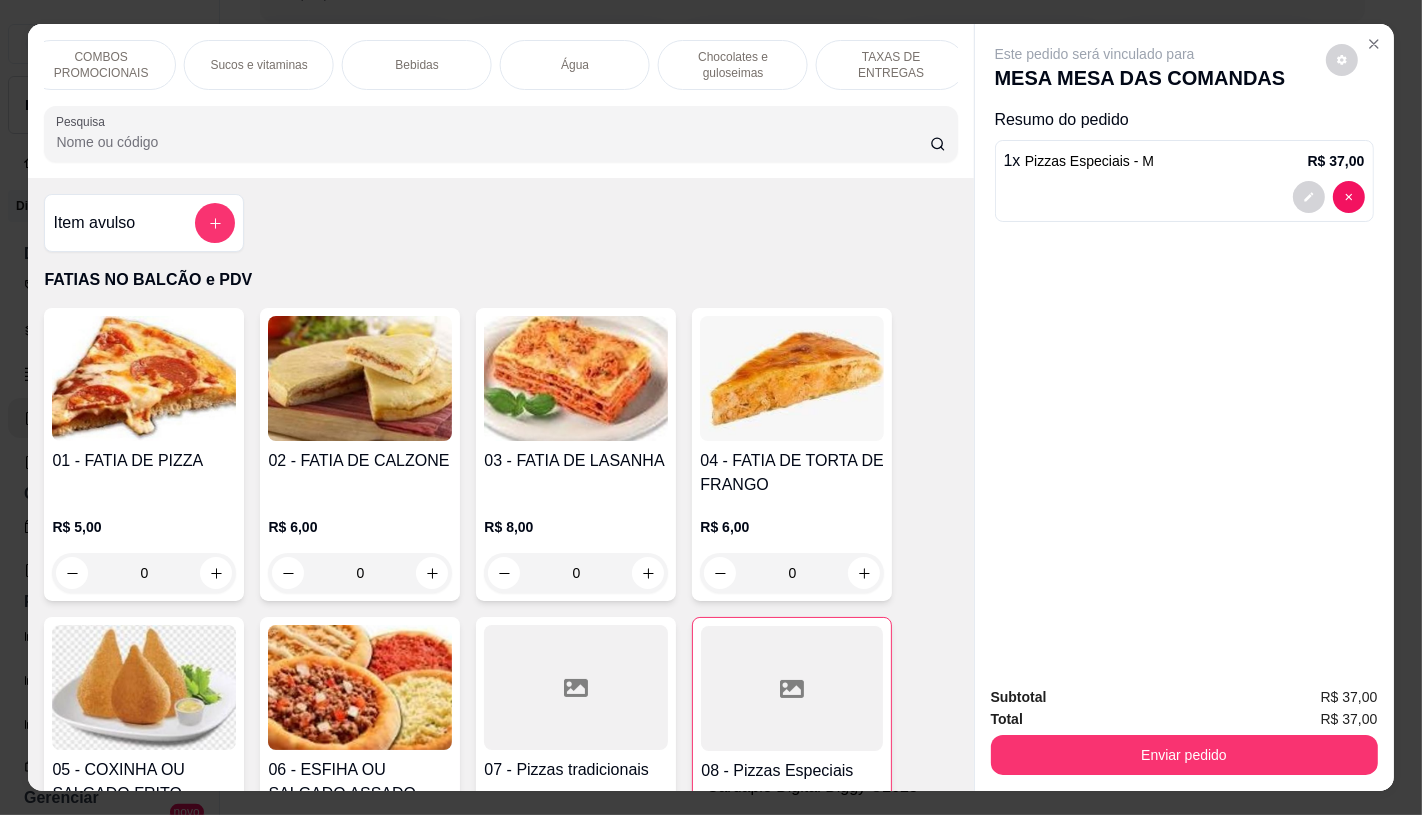 scroll, scrollTop: 0, scrollLeft: 2080, axis: horizontal 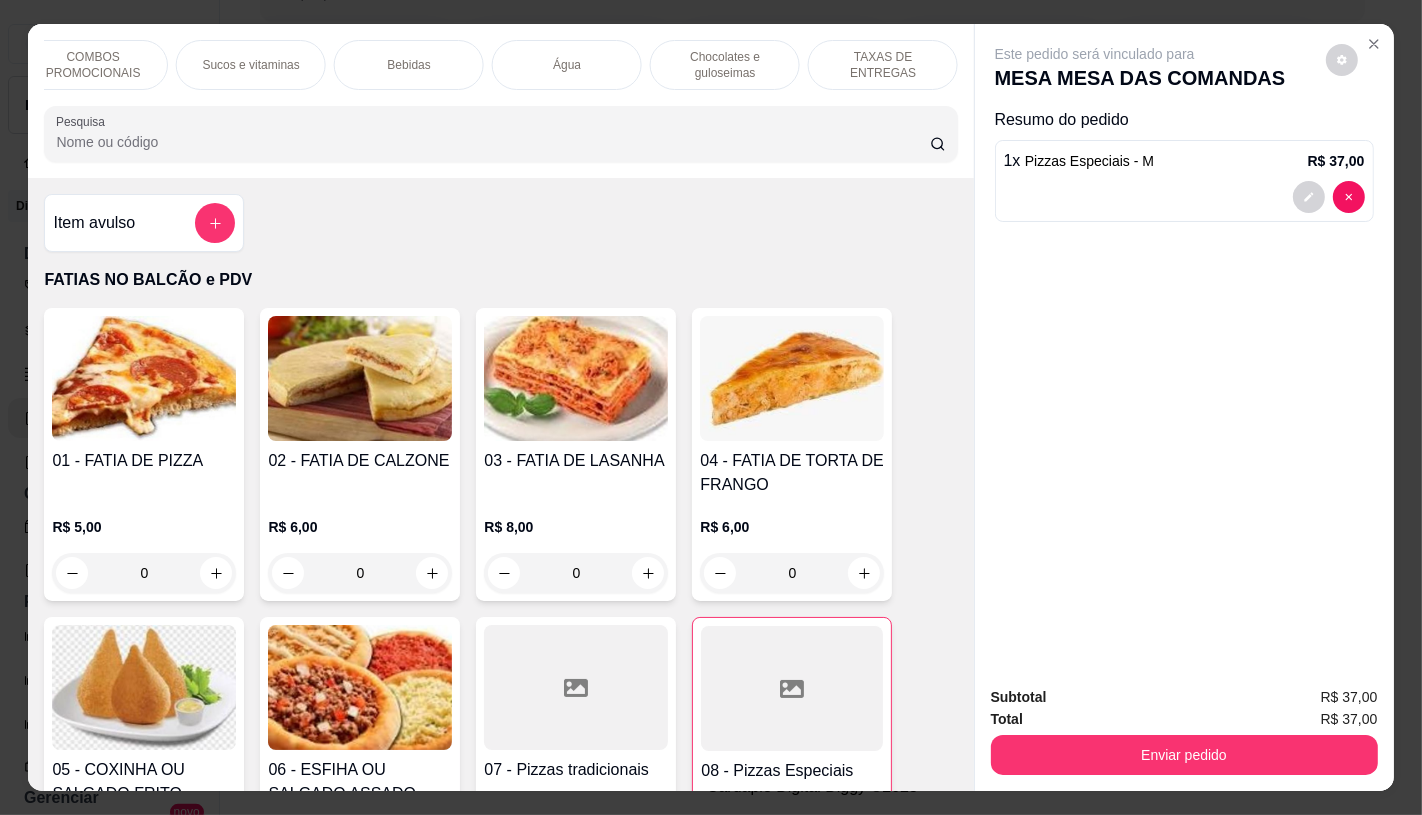click on "TAXAS DE ENTREGAS" at bounding box center (883, 65) 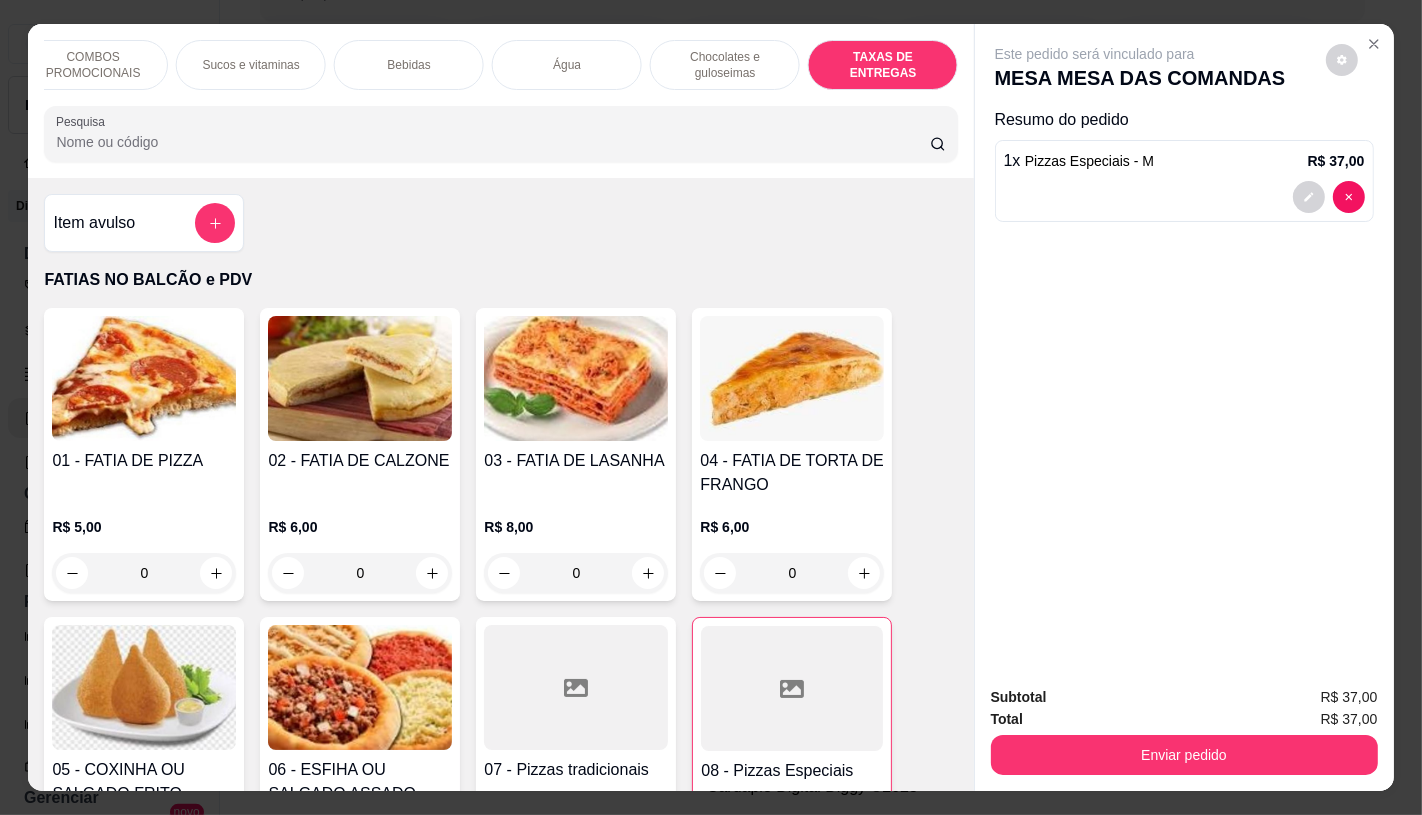 scroll, scrollTop: 13373, scrollLeft: 0, axis: vertical 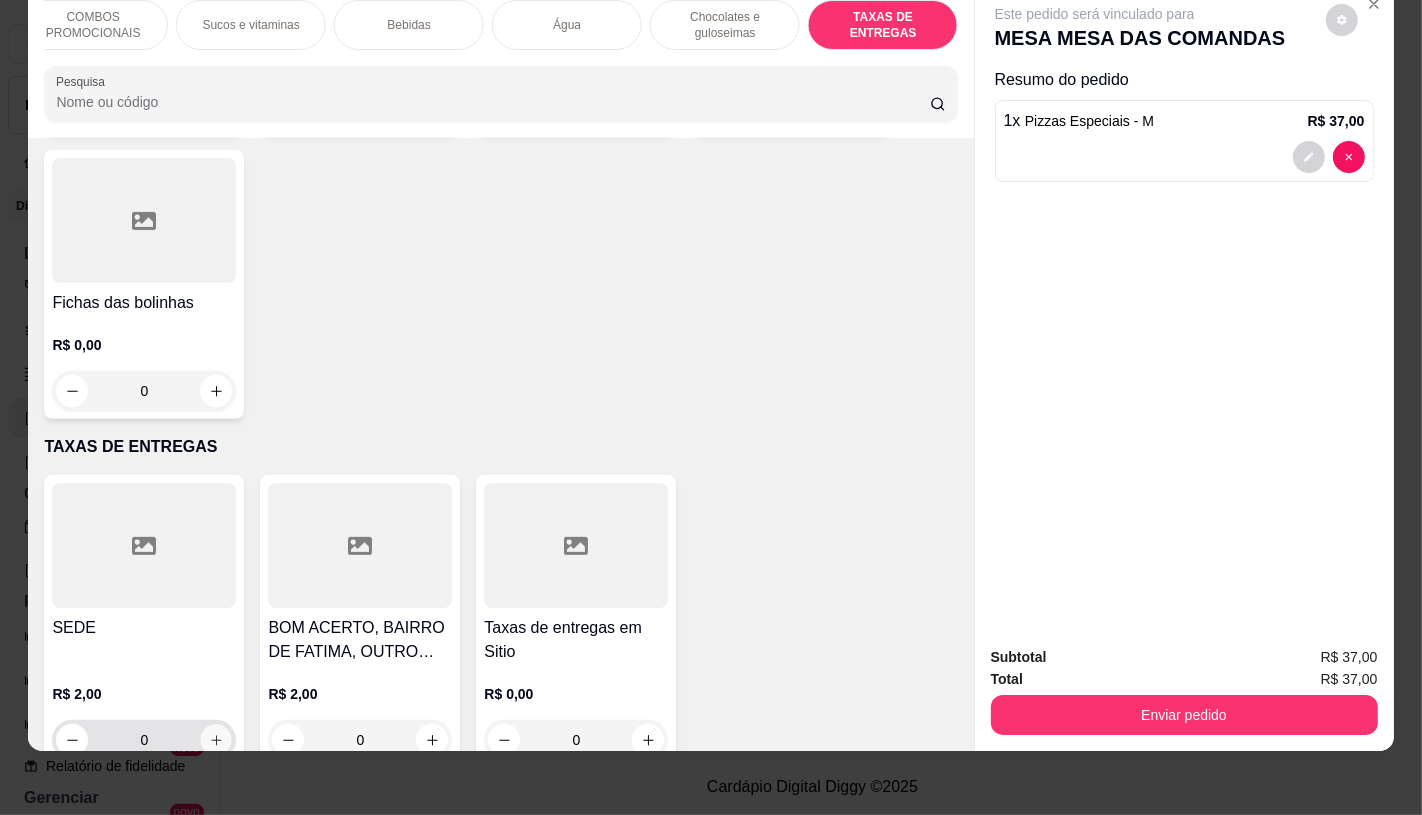 click at bounding box center (216, 740) 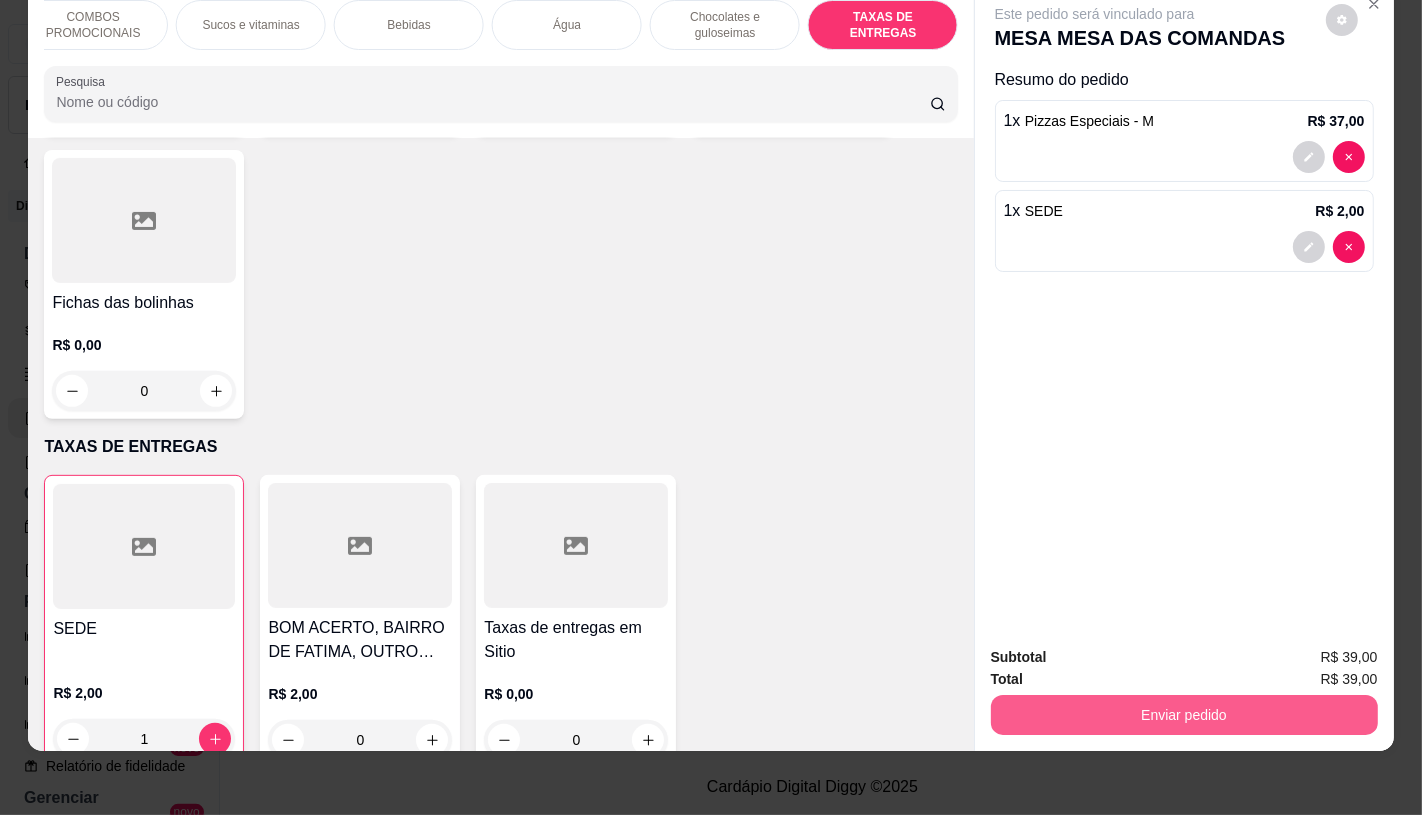 click on "Enviar pedido" at bounding box center (1184, 715) 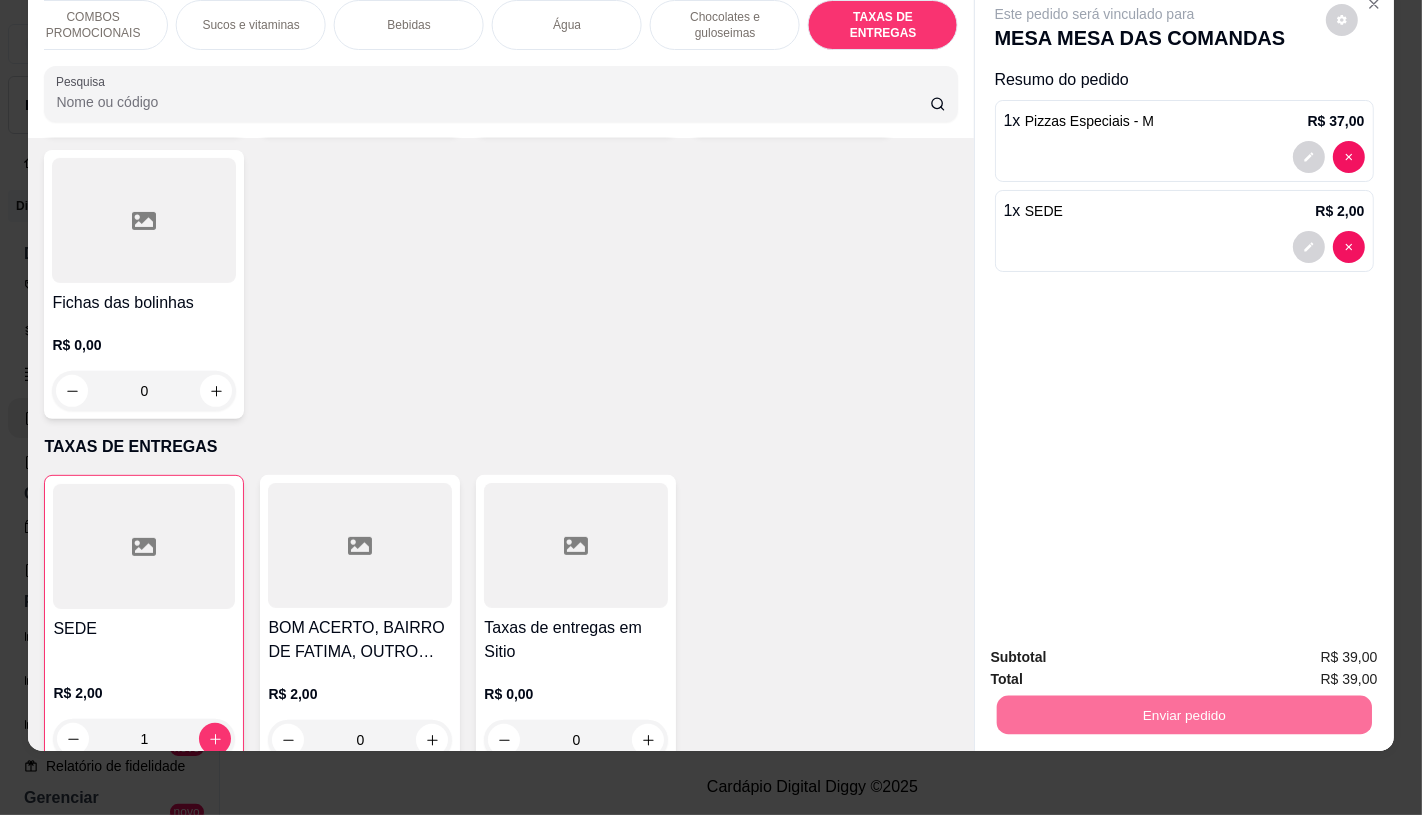 click on "Não registrar e enviar pedido" at bounding box center [1117, 649] 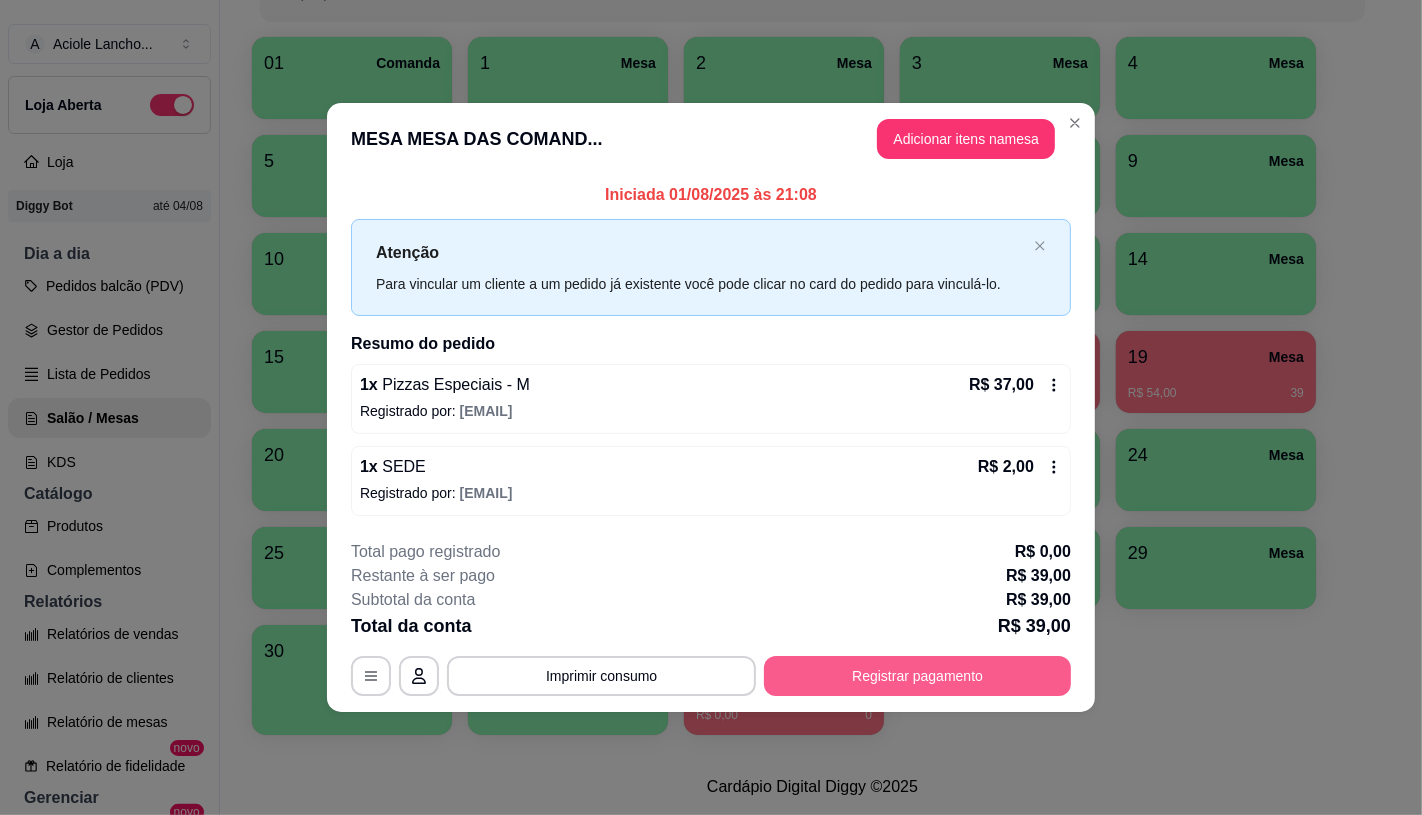 click on "Registrar pagamento" at bounding box center [917, 676] 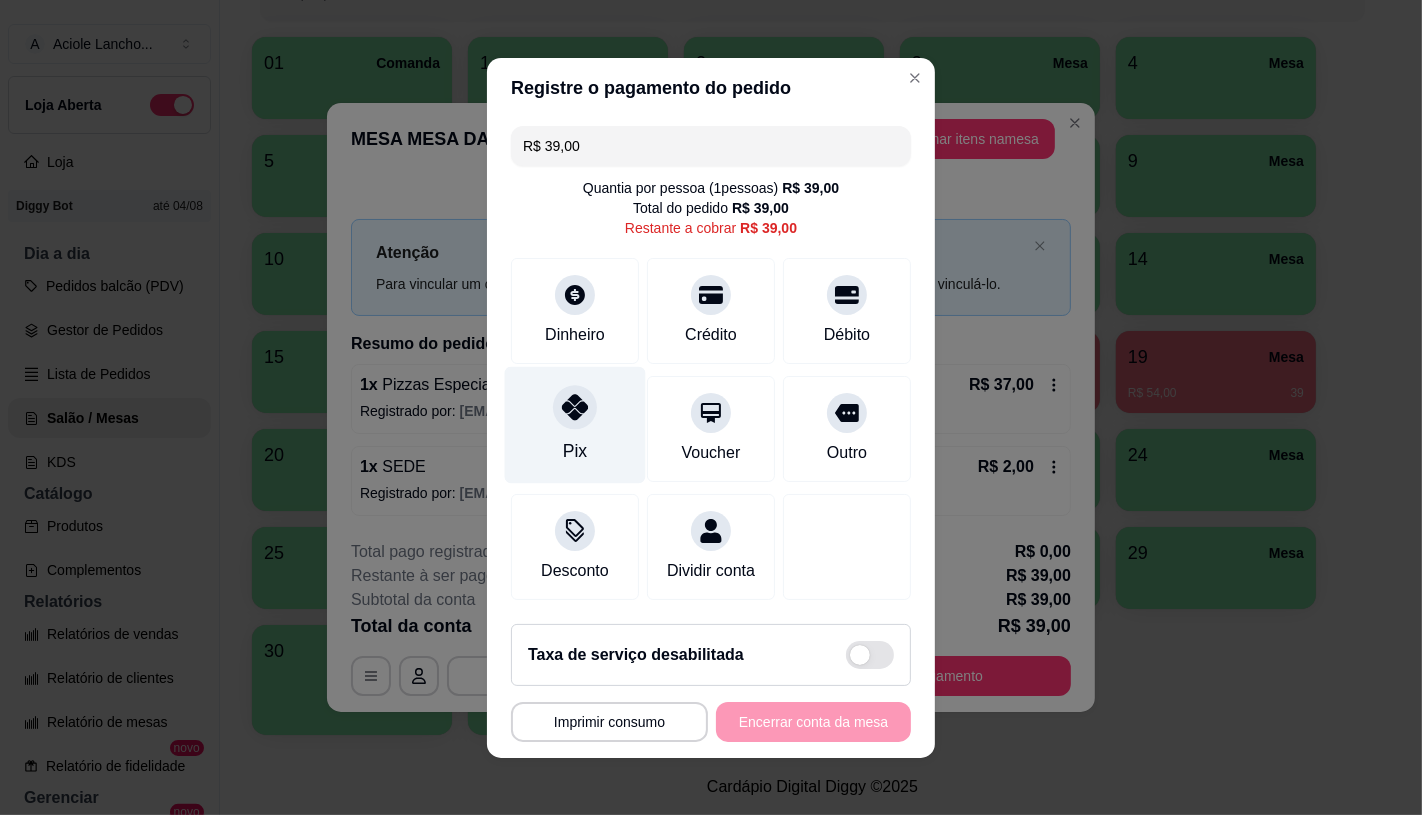click on "Pix" at bounding box center [575, 424] 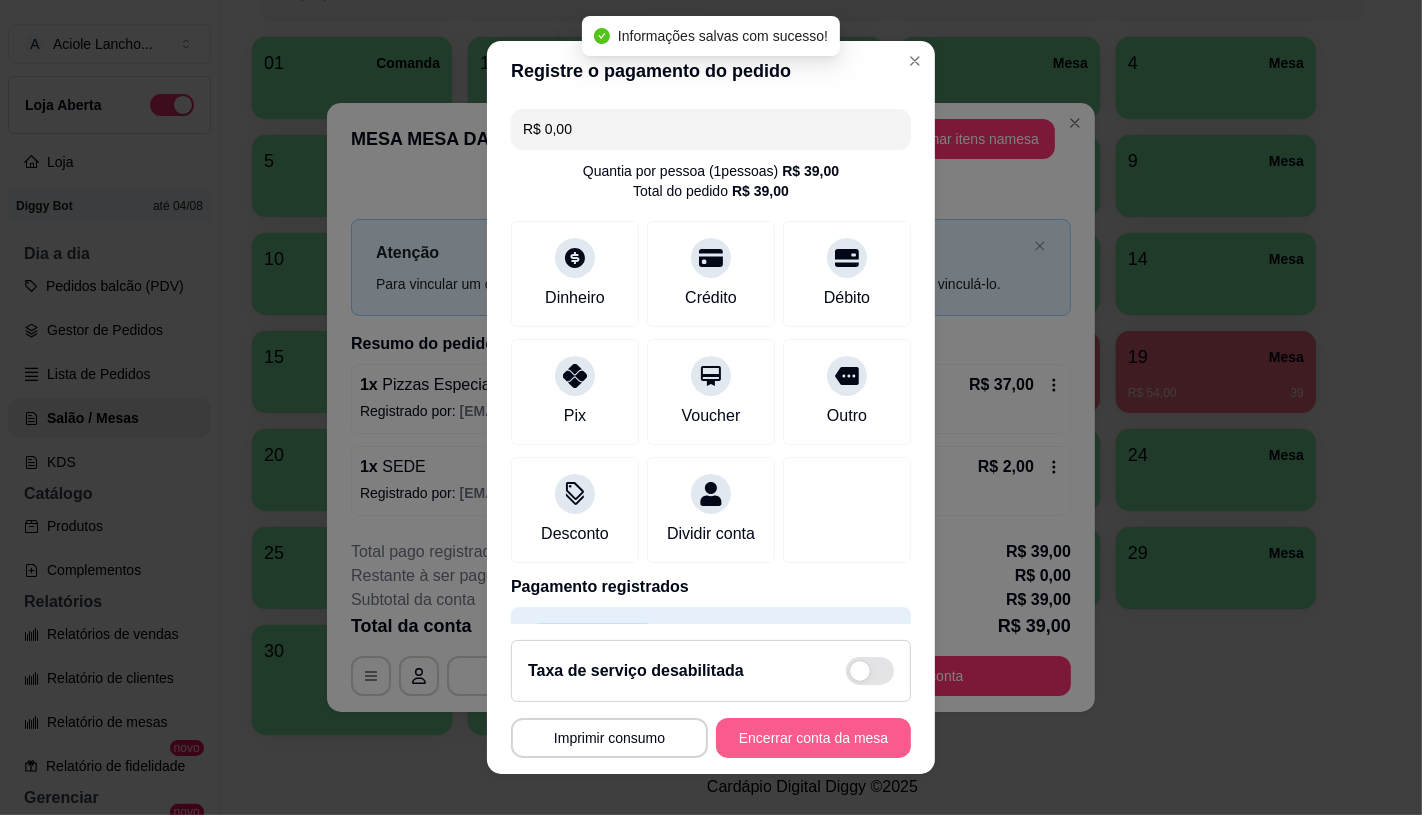 click on "Encerrar conta da mesa" at bounding box center [813, 738] 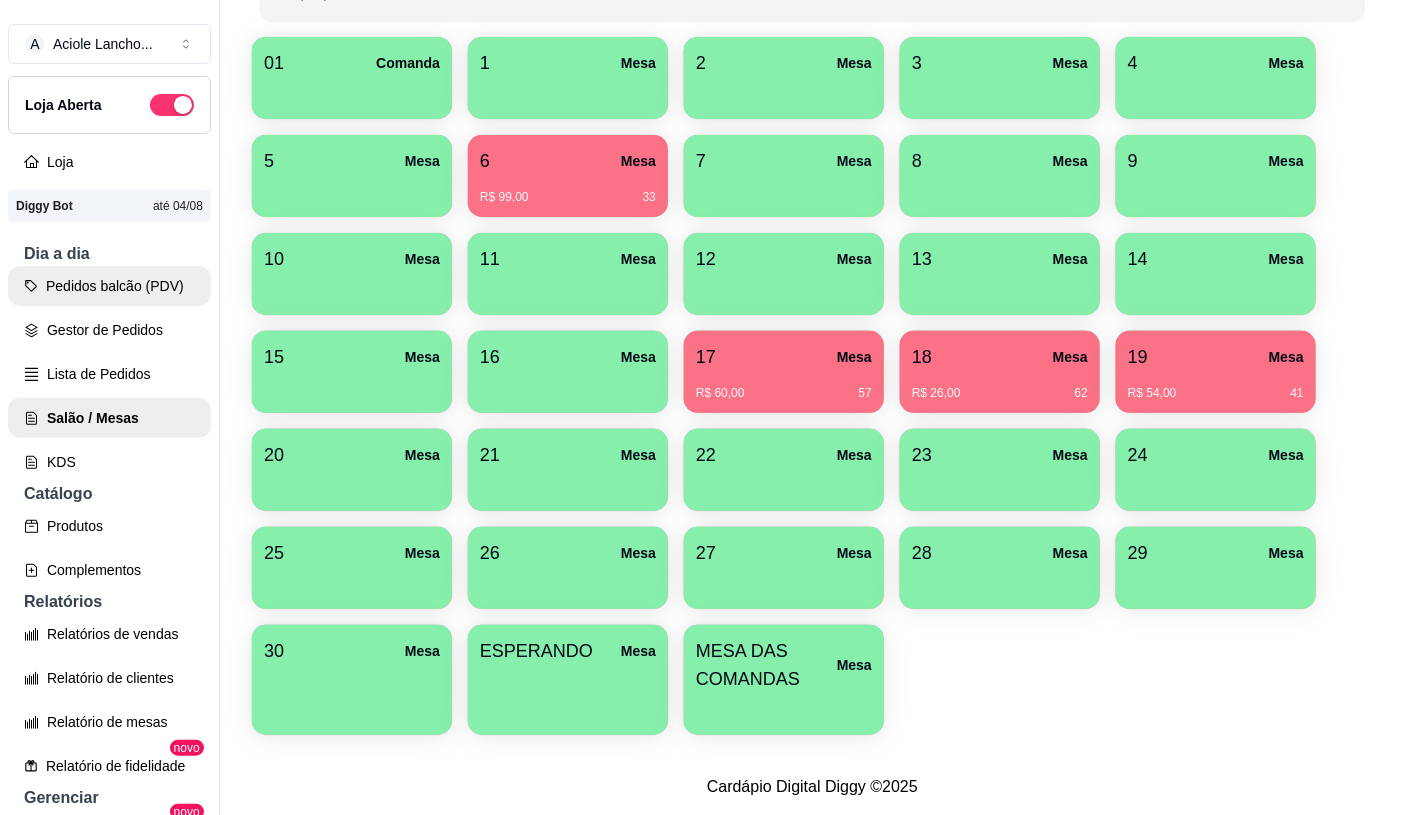click on "Pedidos balcão (PDV)" at bounding box center [109, 286] 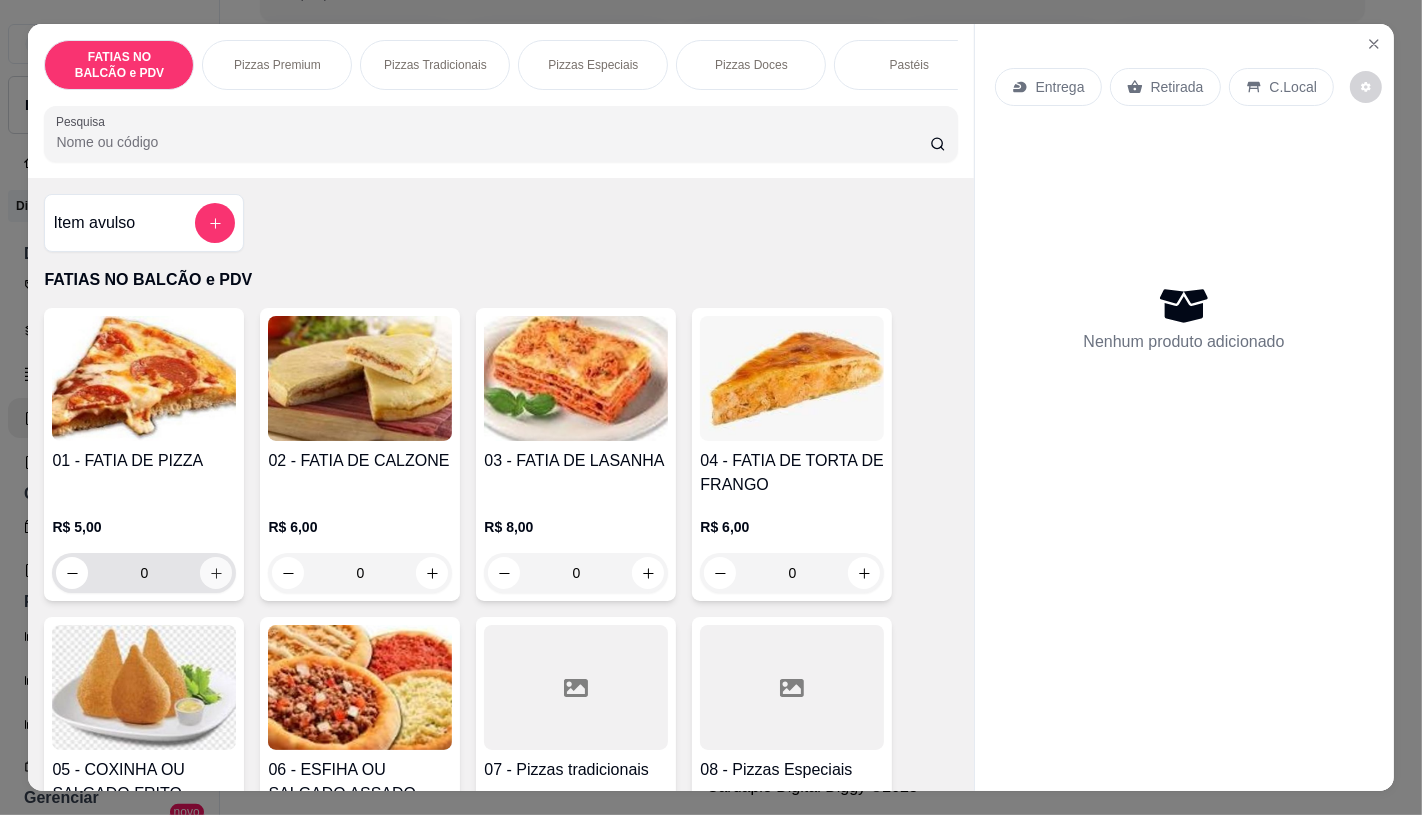 click 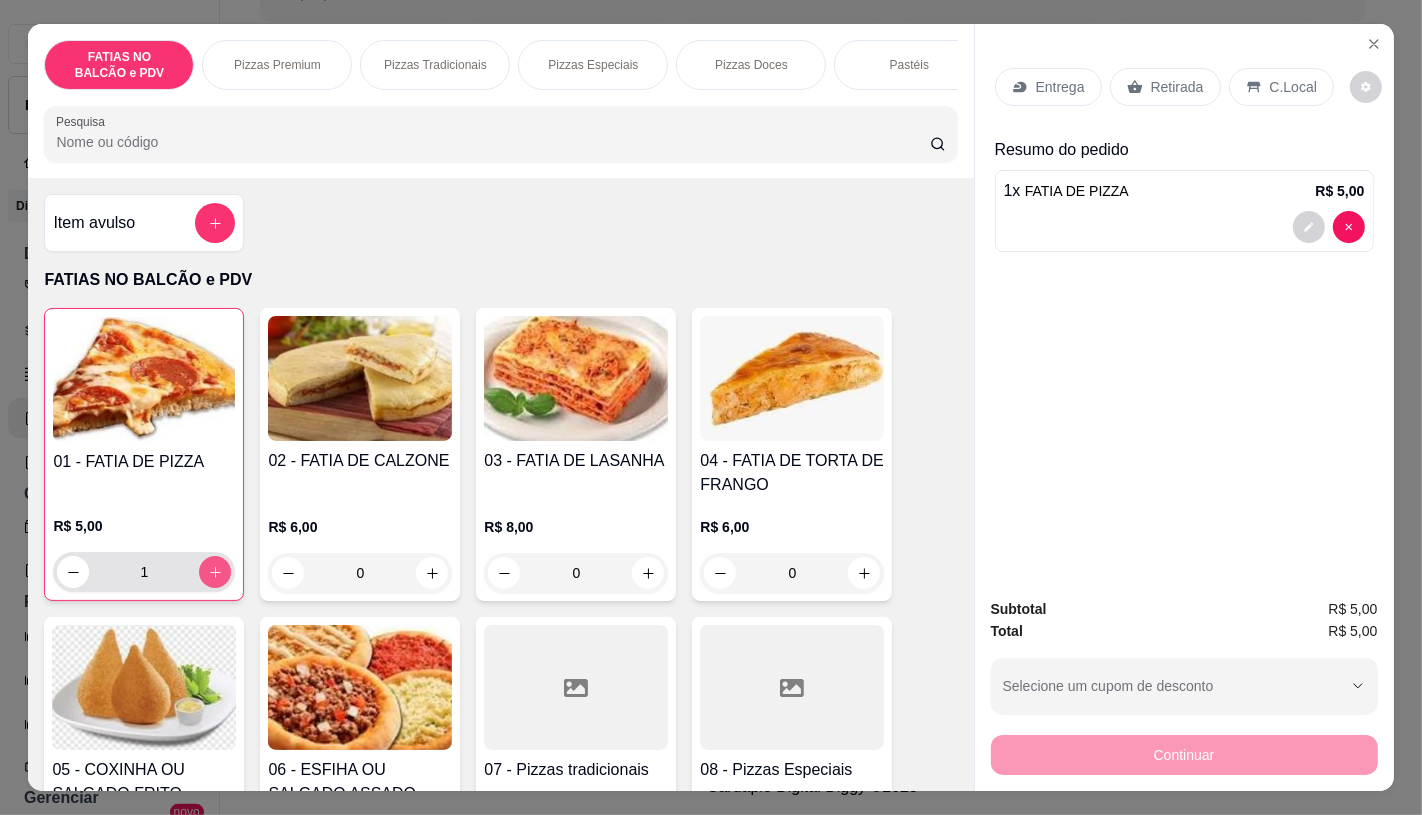 click 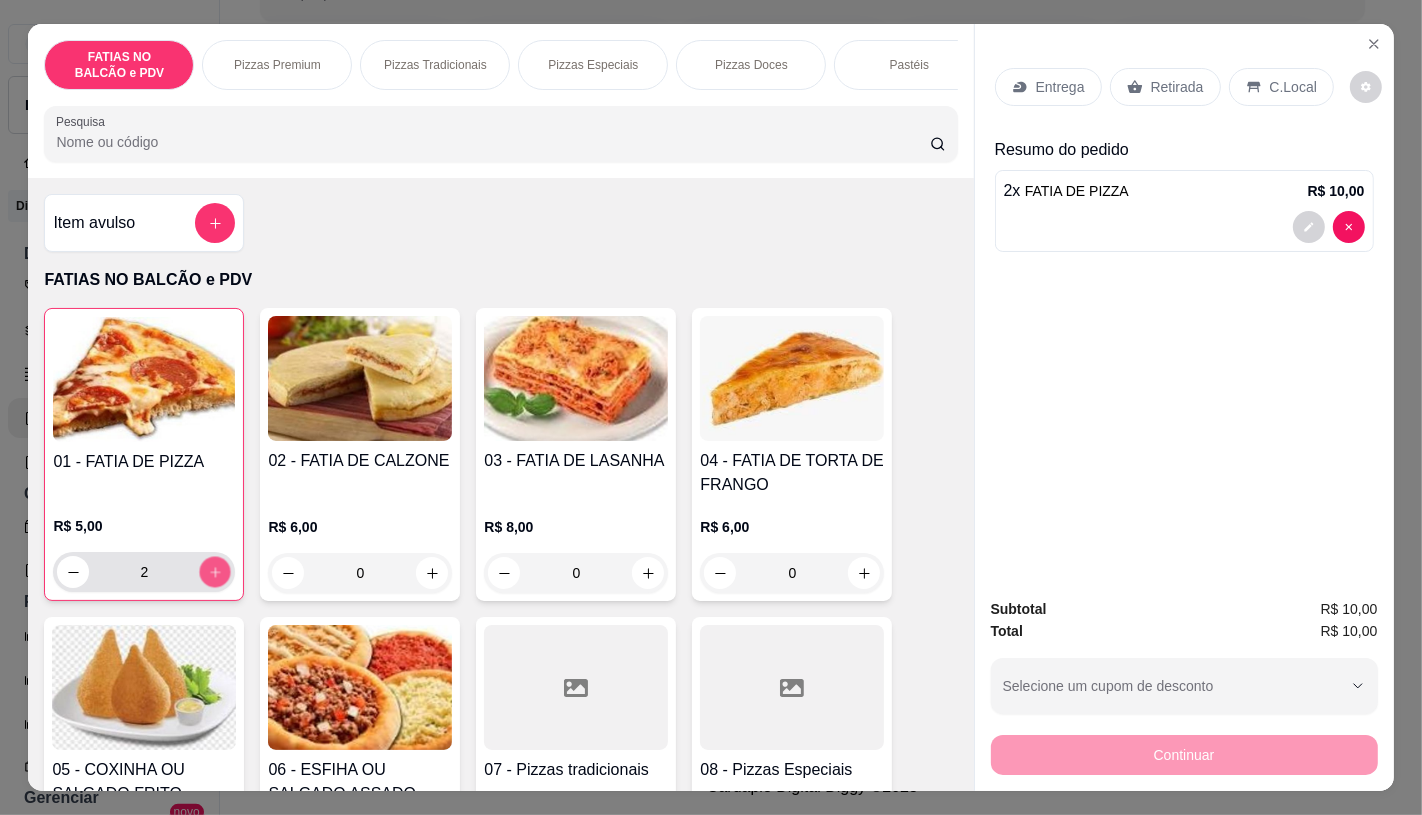 click 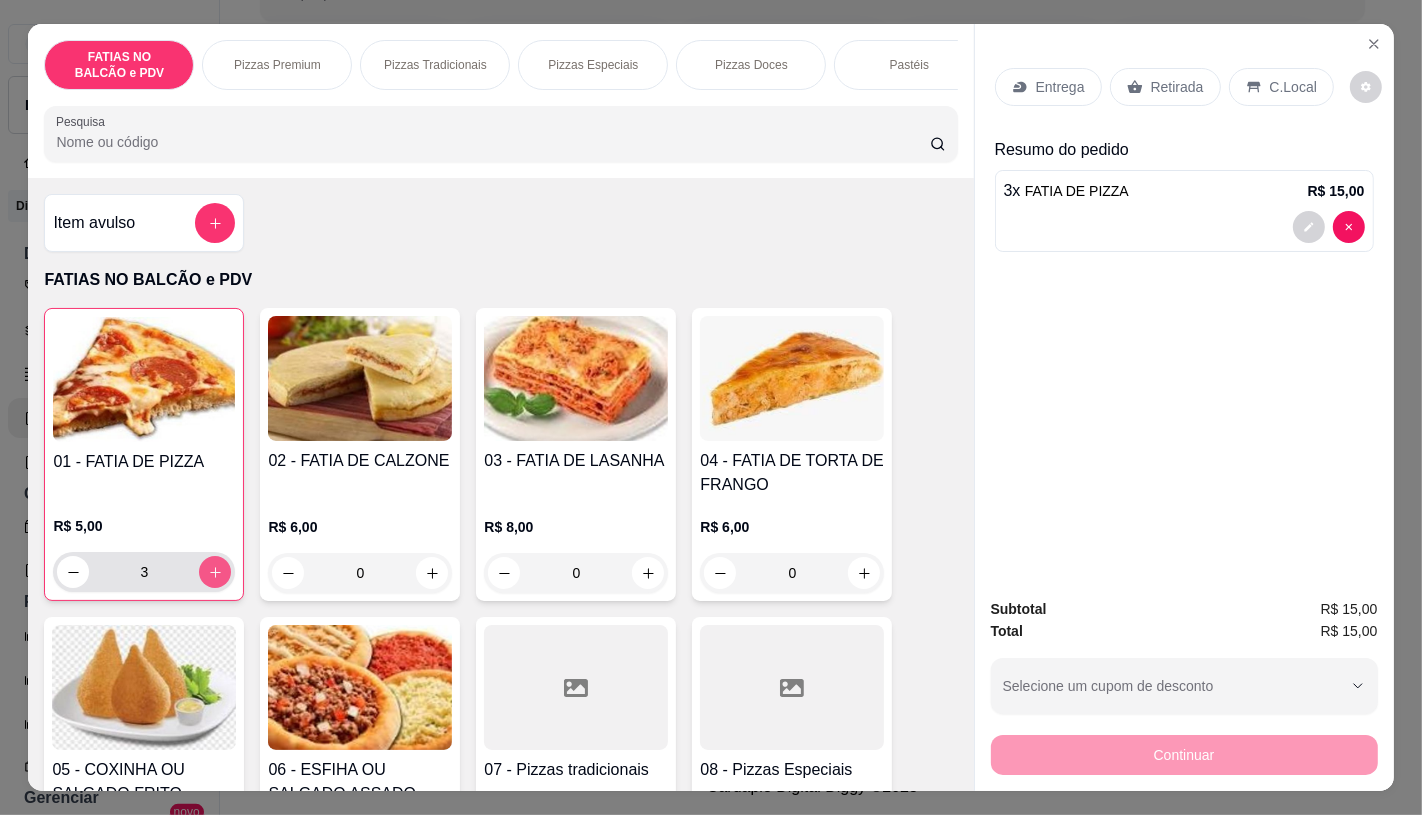 click 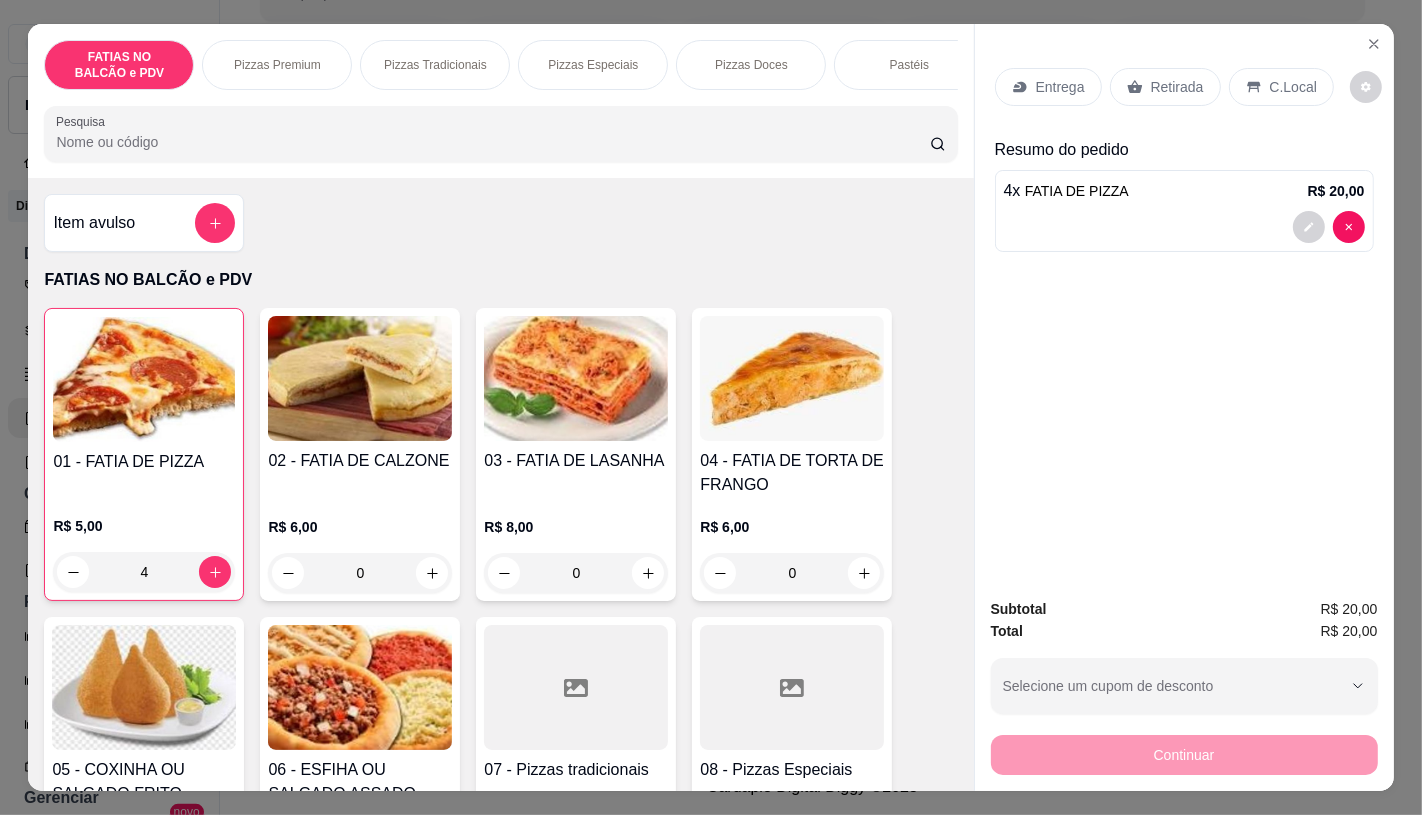 click on "Retirada" at bounding box center (1177, 87) 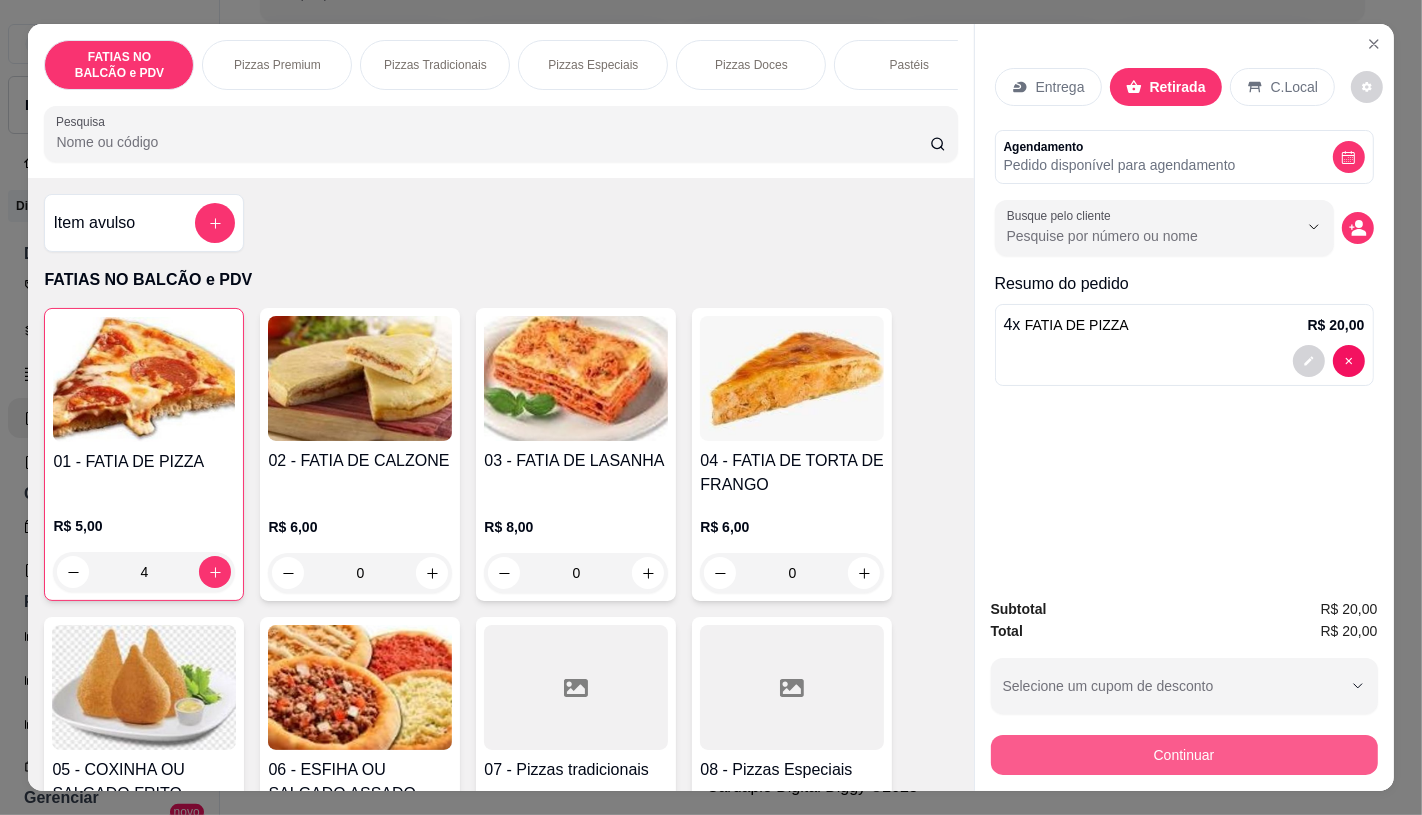 click on "Continuar" at bounding box center (1184, 755) 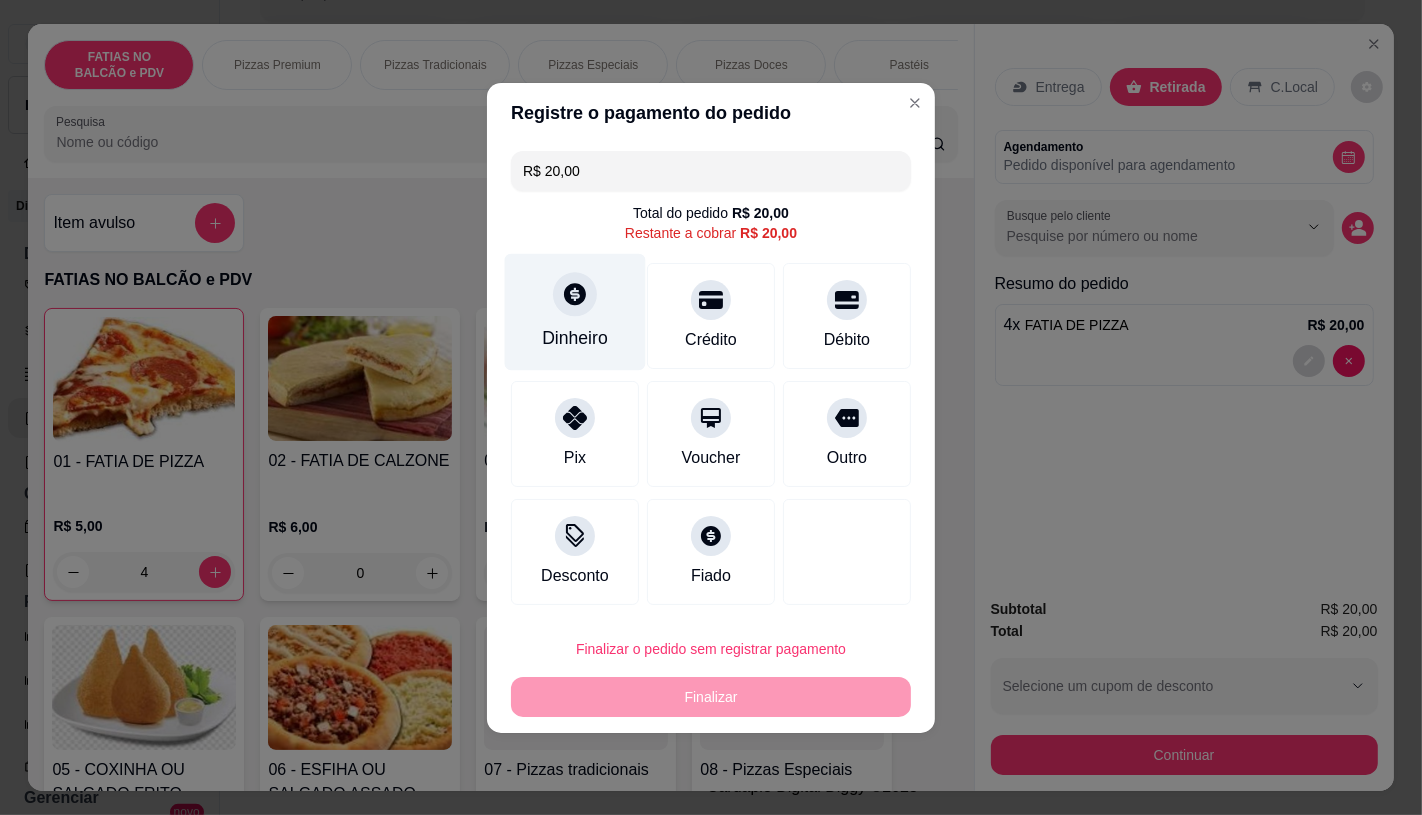 click 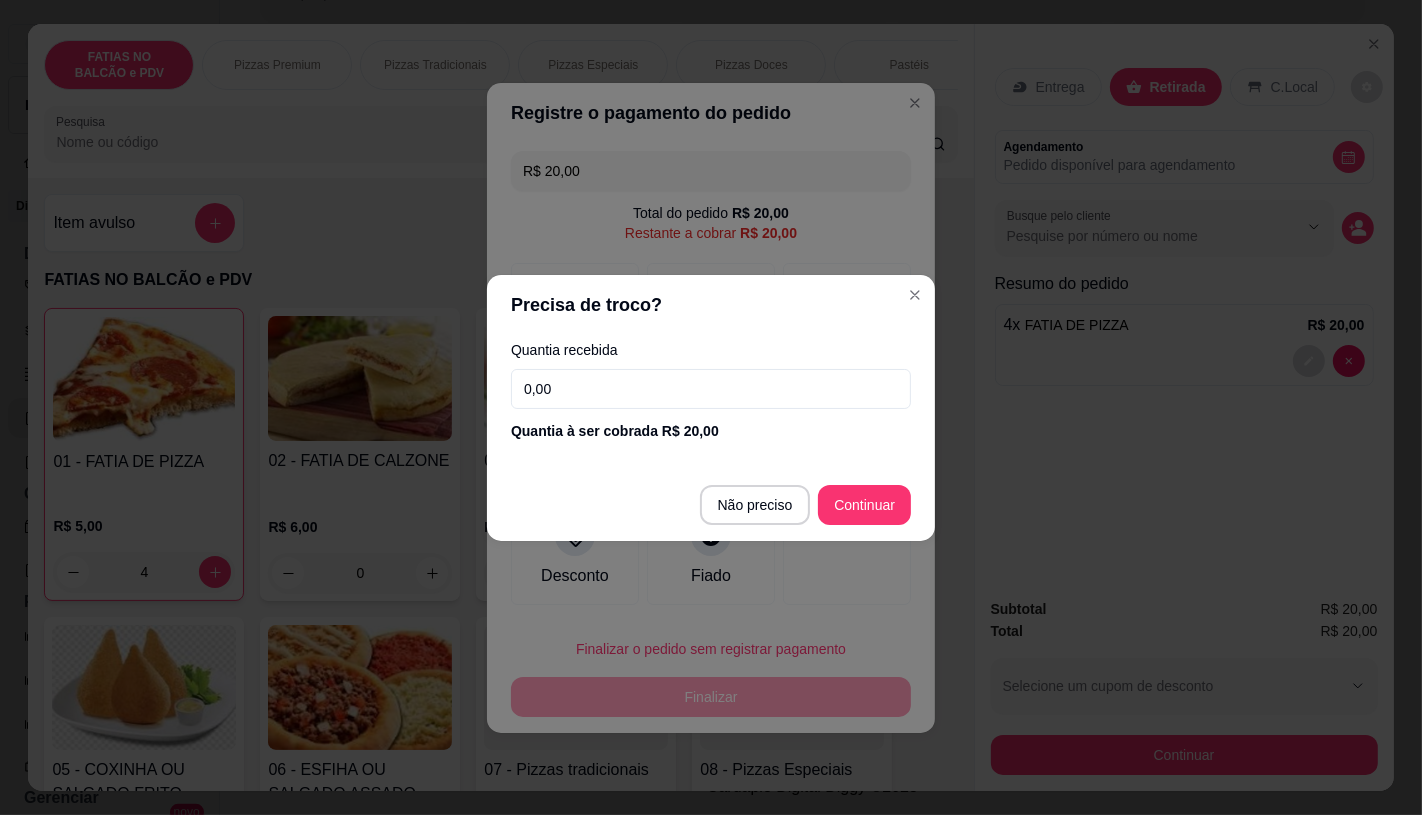 click on "0,00" at bounding box center [711, 389] 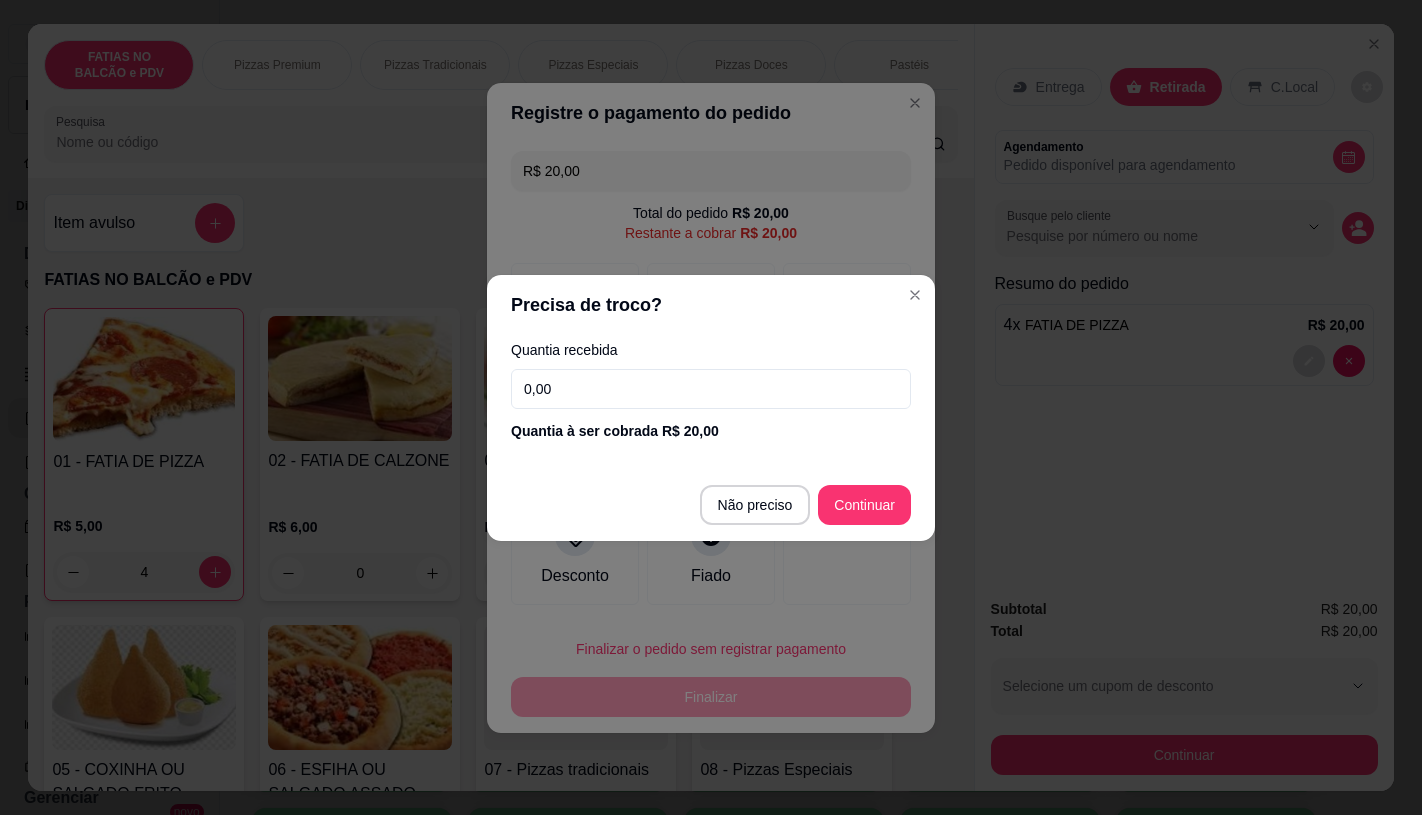 scroll, scrollTop: 0, scrollLeft: 0, axis: both 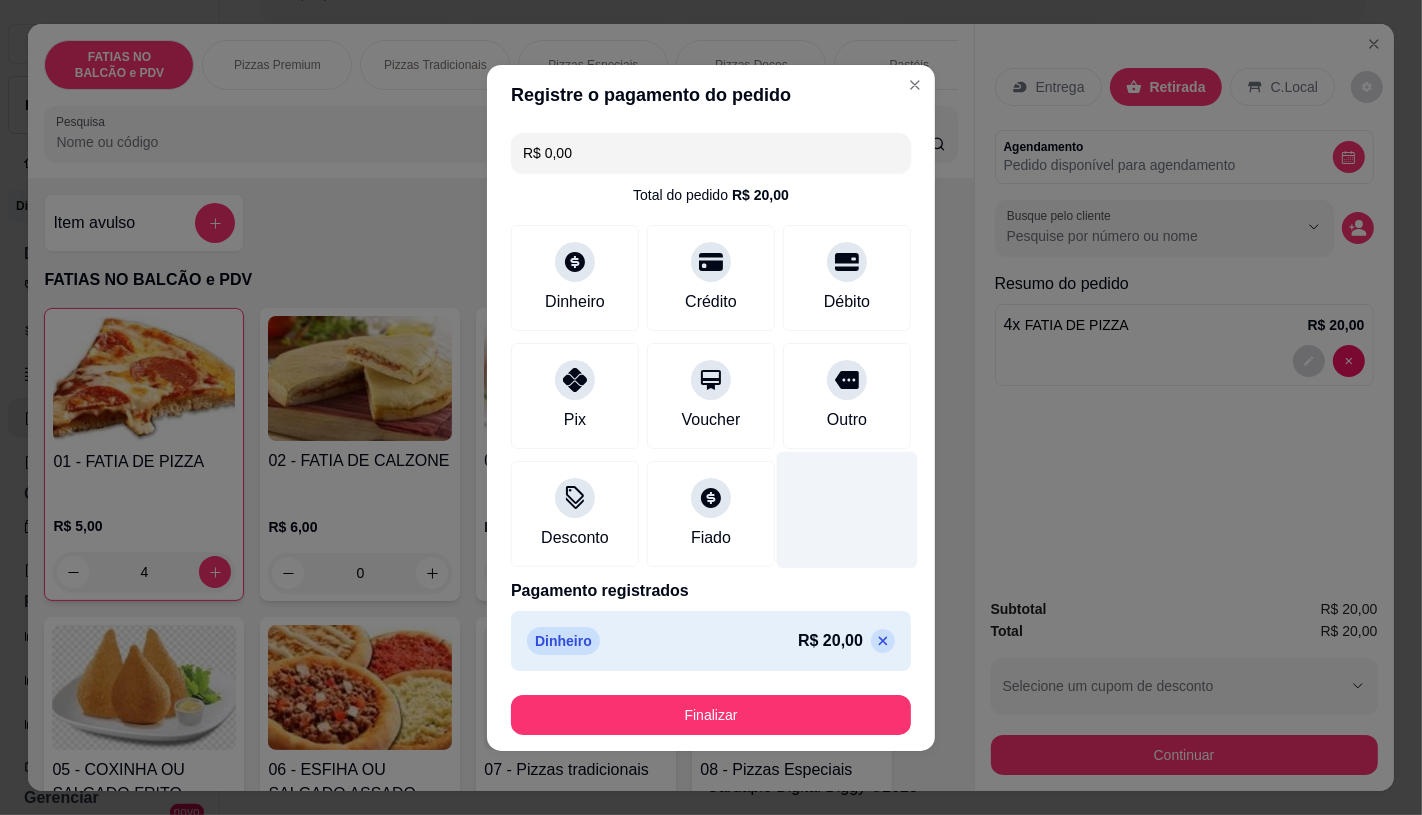 type on "R$ 0,00" 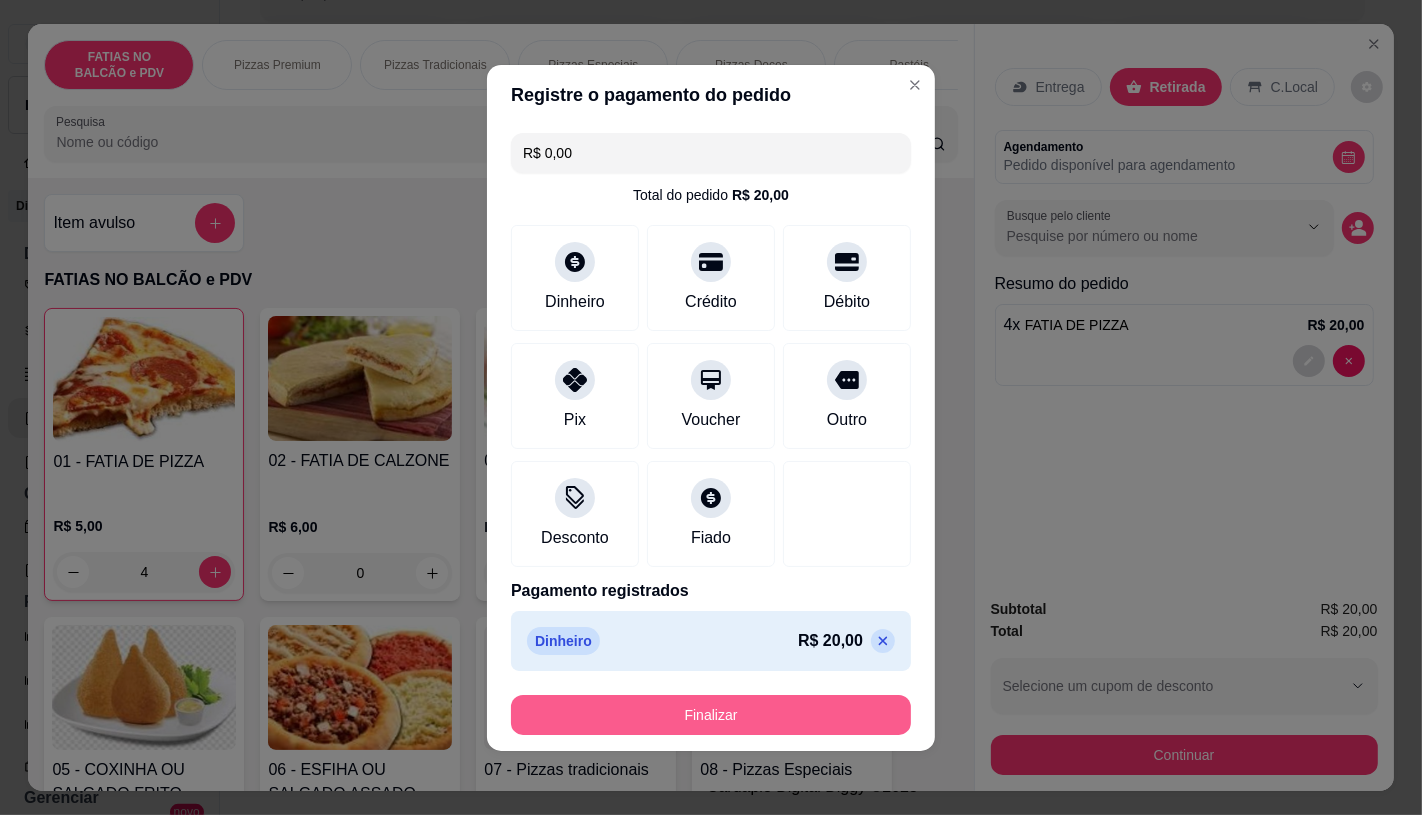 click on "Finalizar" at bounding box center [711, 715] 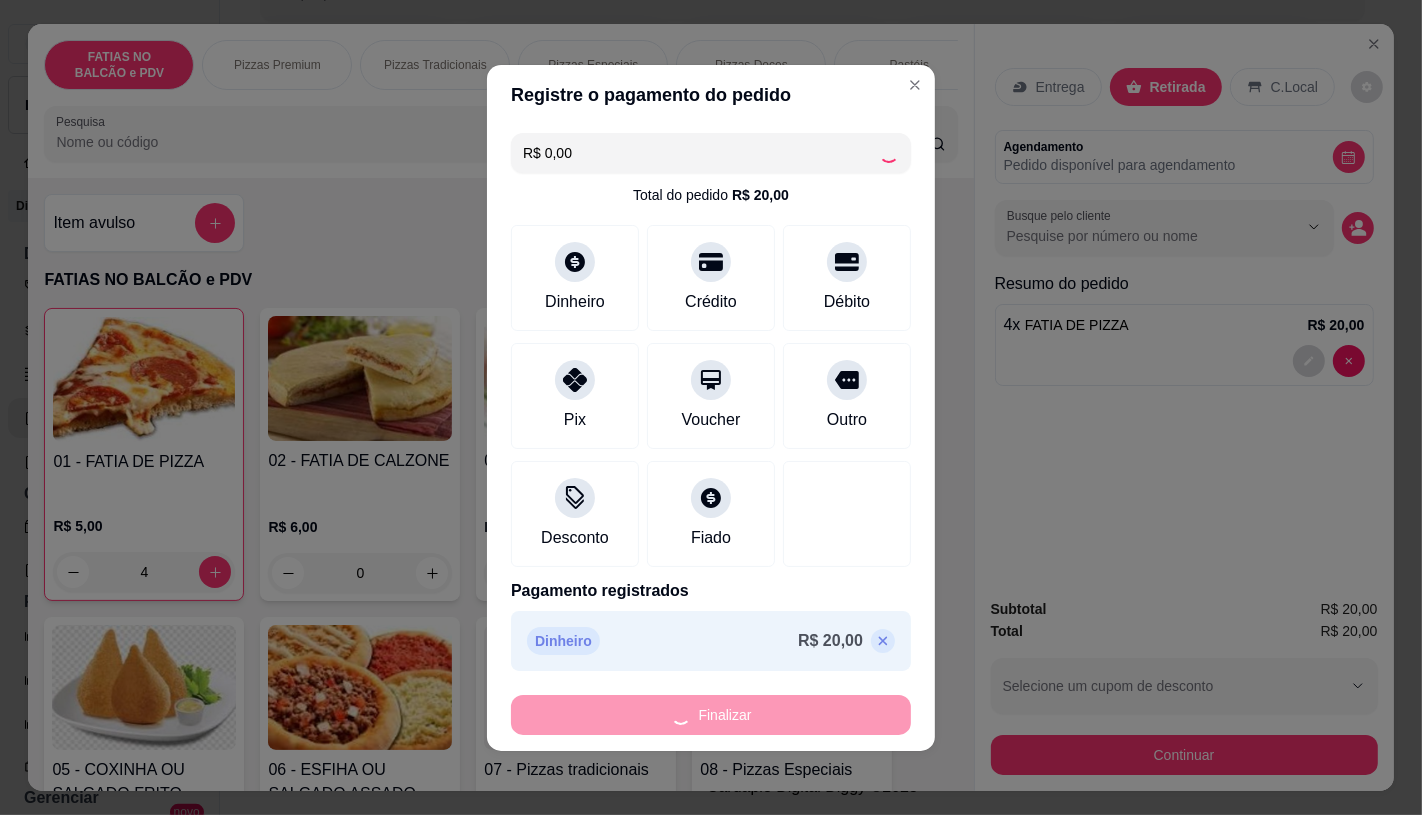 type on "0" 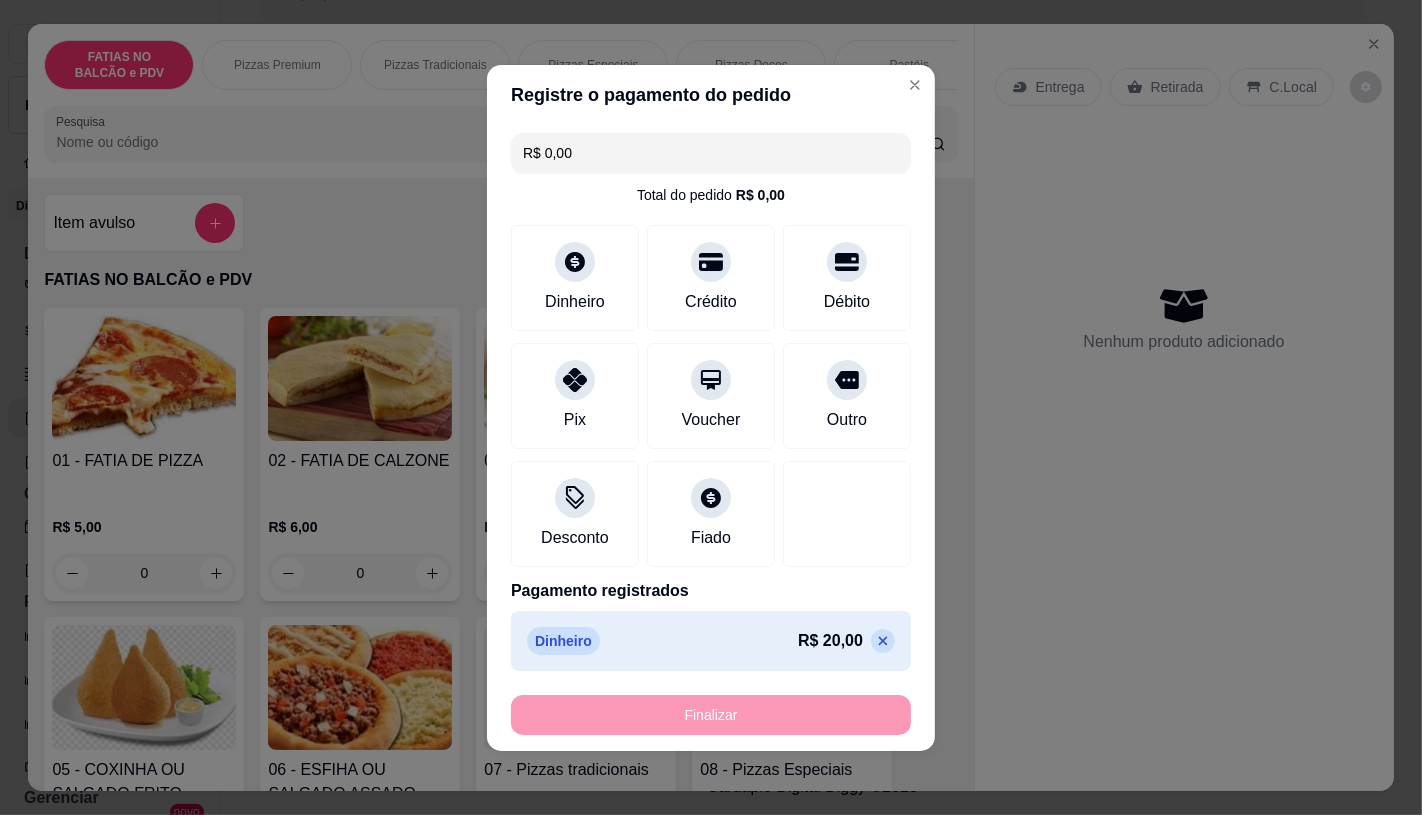 type on "-R$ 20,00" 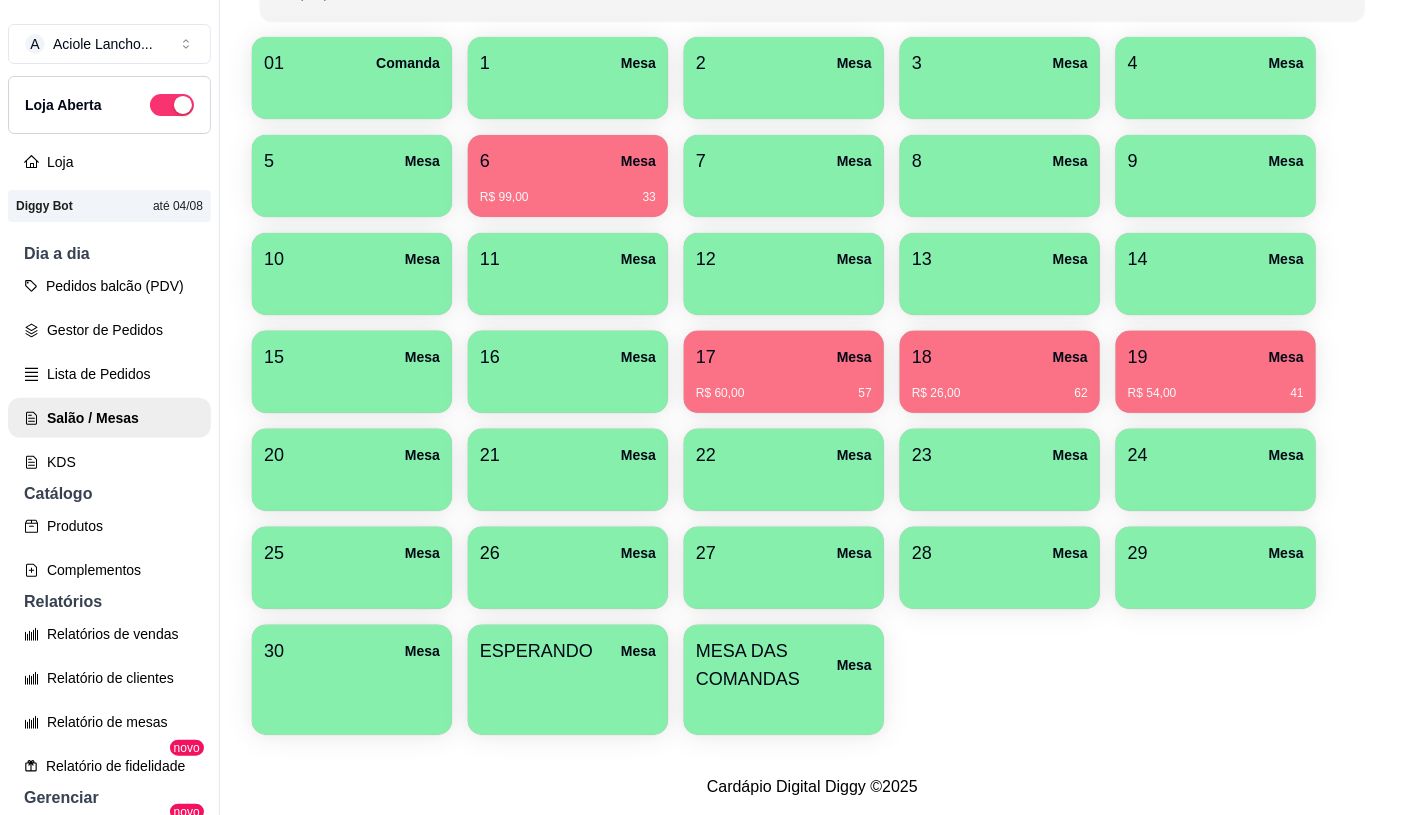 click on "R$ 60,00 57" at bounding box center [784, 393] 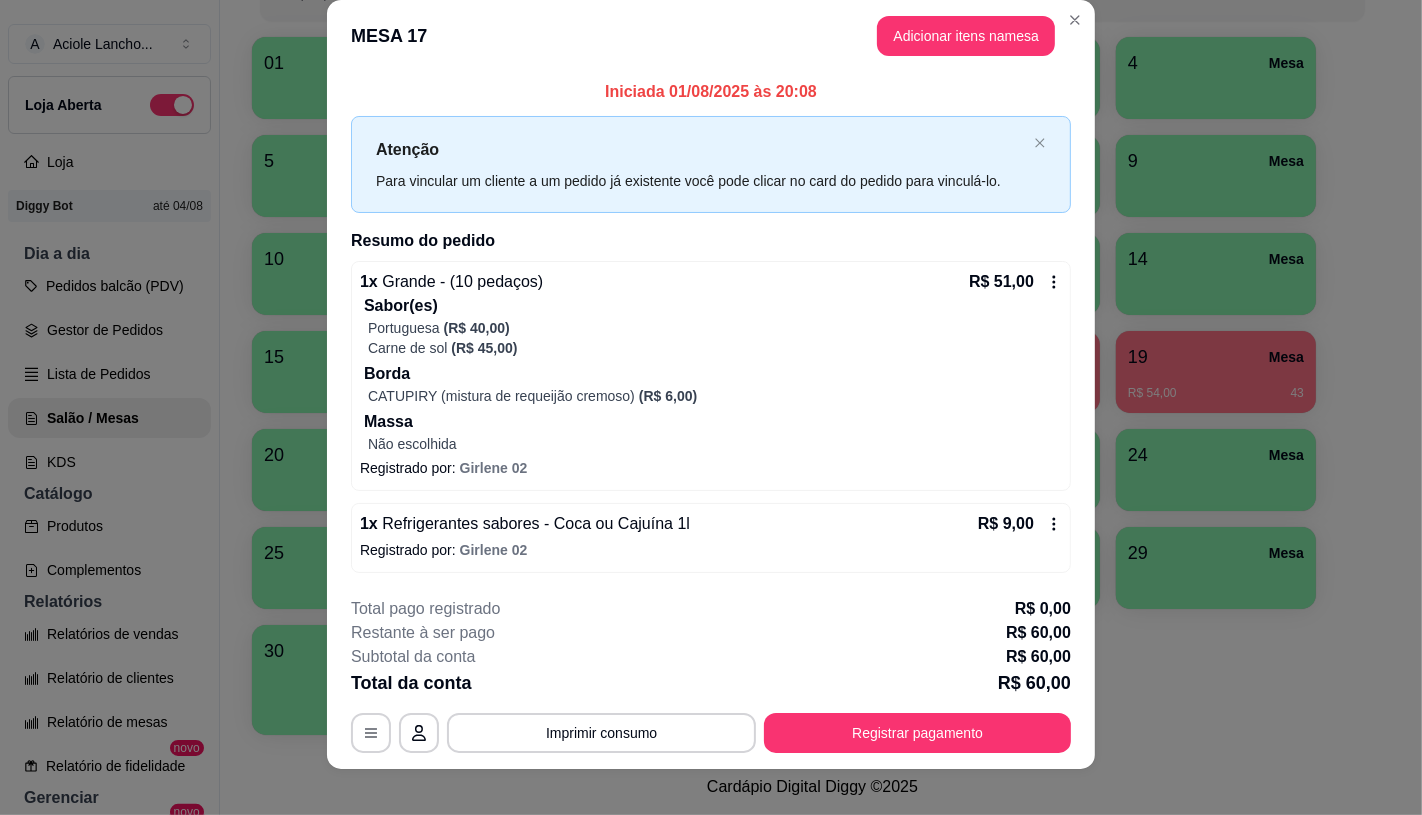 scroll, scrollTop: 41, scrollLeft: 0, axis: vertical 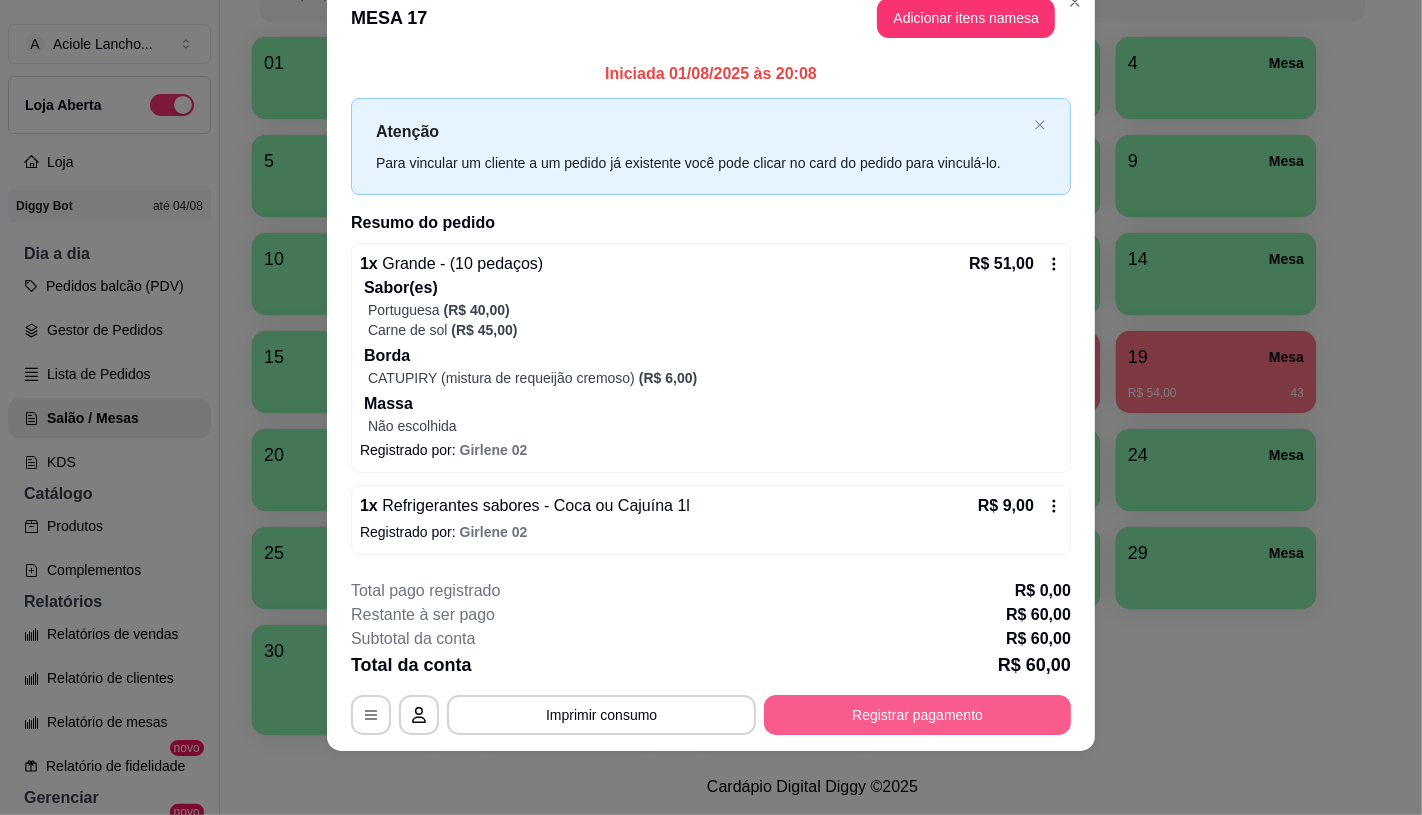 click on "Registrar pagamento" at bounding box center [917, 715] 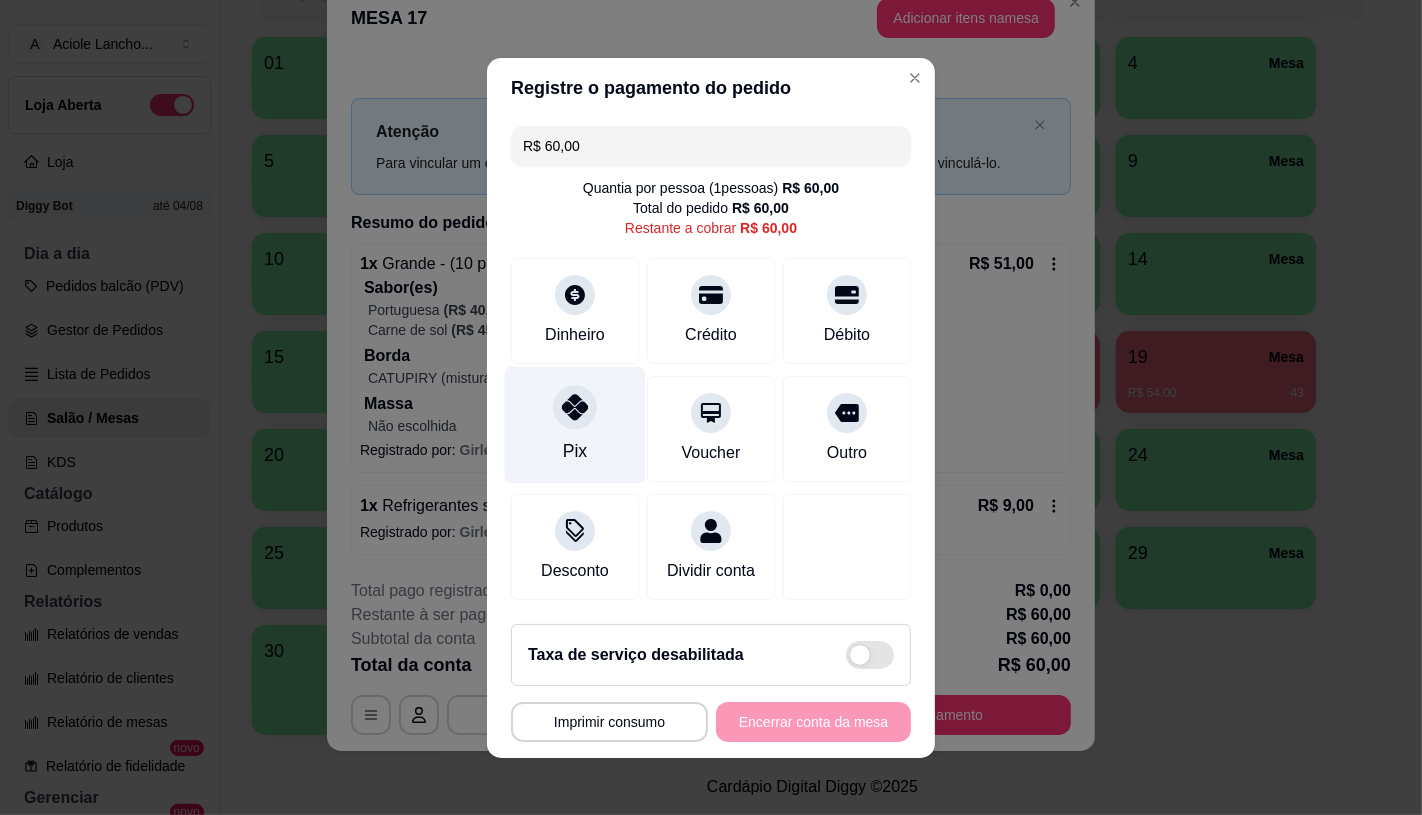 click at bounding box center (575, 407) 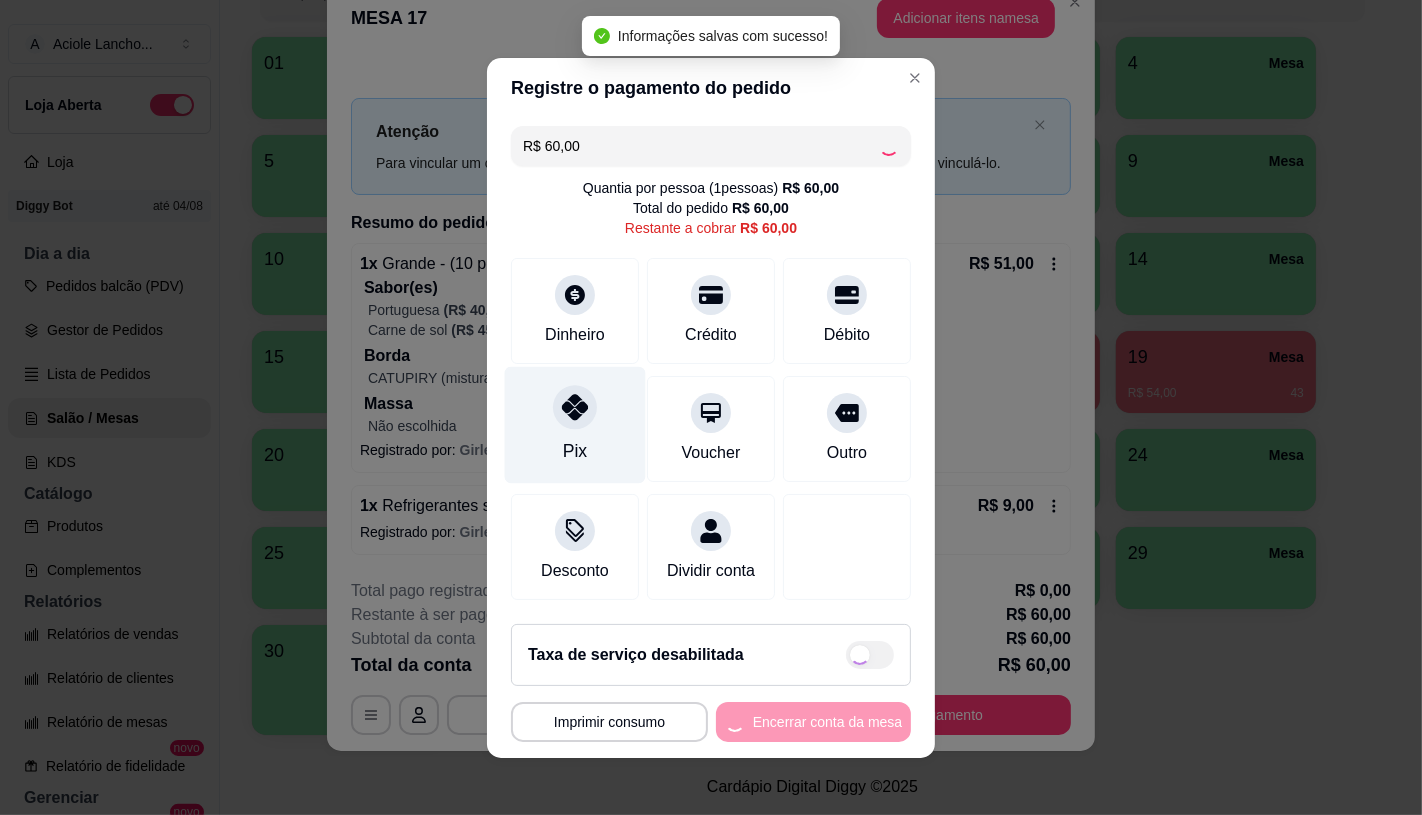 type on "R$ 0,00" 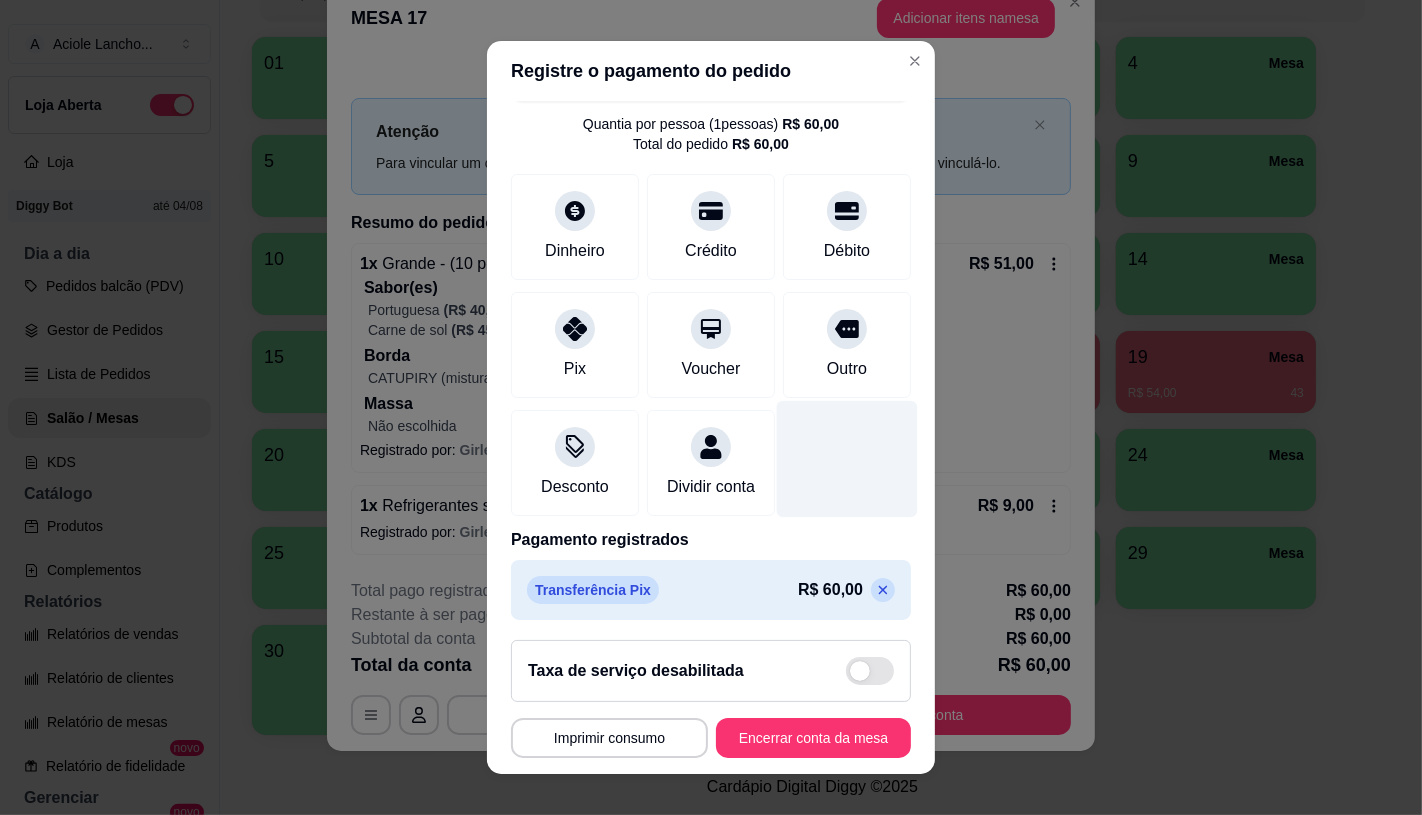 scroll, scrollTop: 74, scrollLeft: 0, axis: vertical 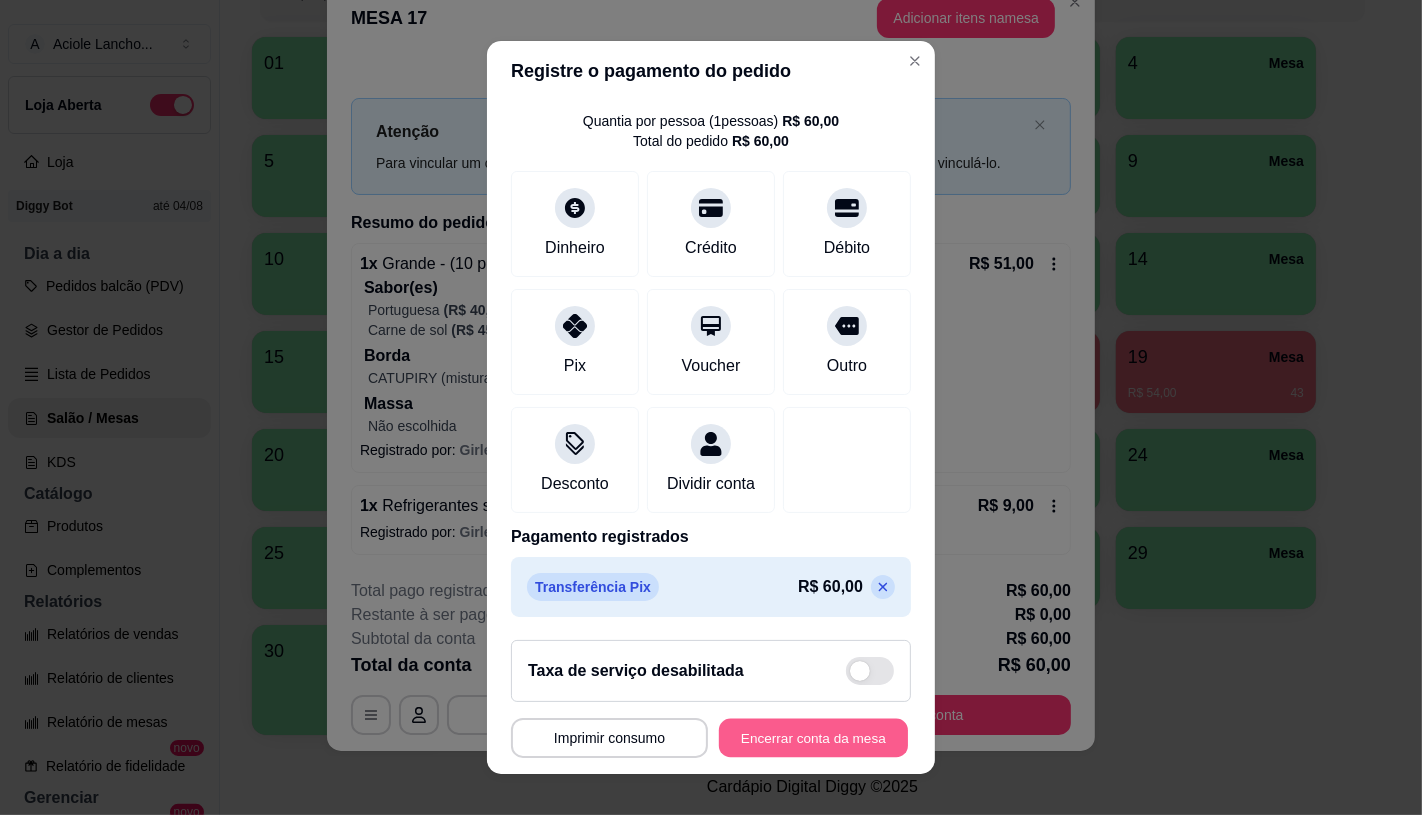 click on "Encerrar conta da mesa" at bounding box center [813, 738] 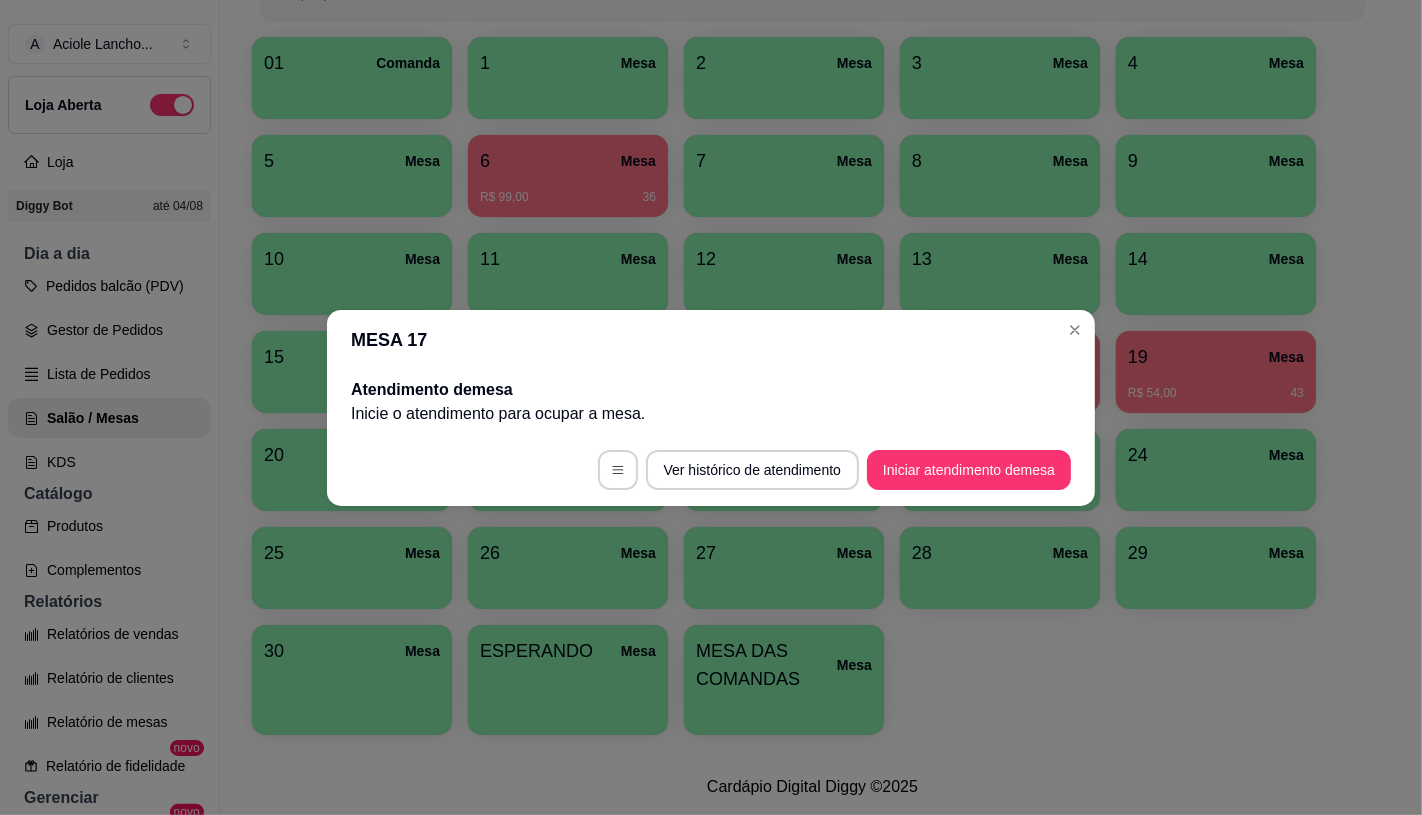 scroll, scrollTop: 0, scrollLeft: 0, axis: both 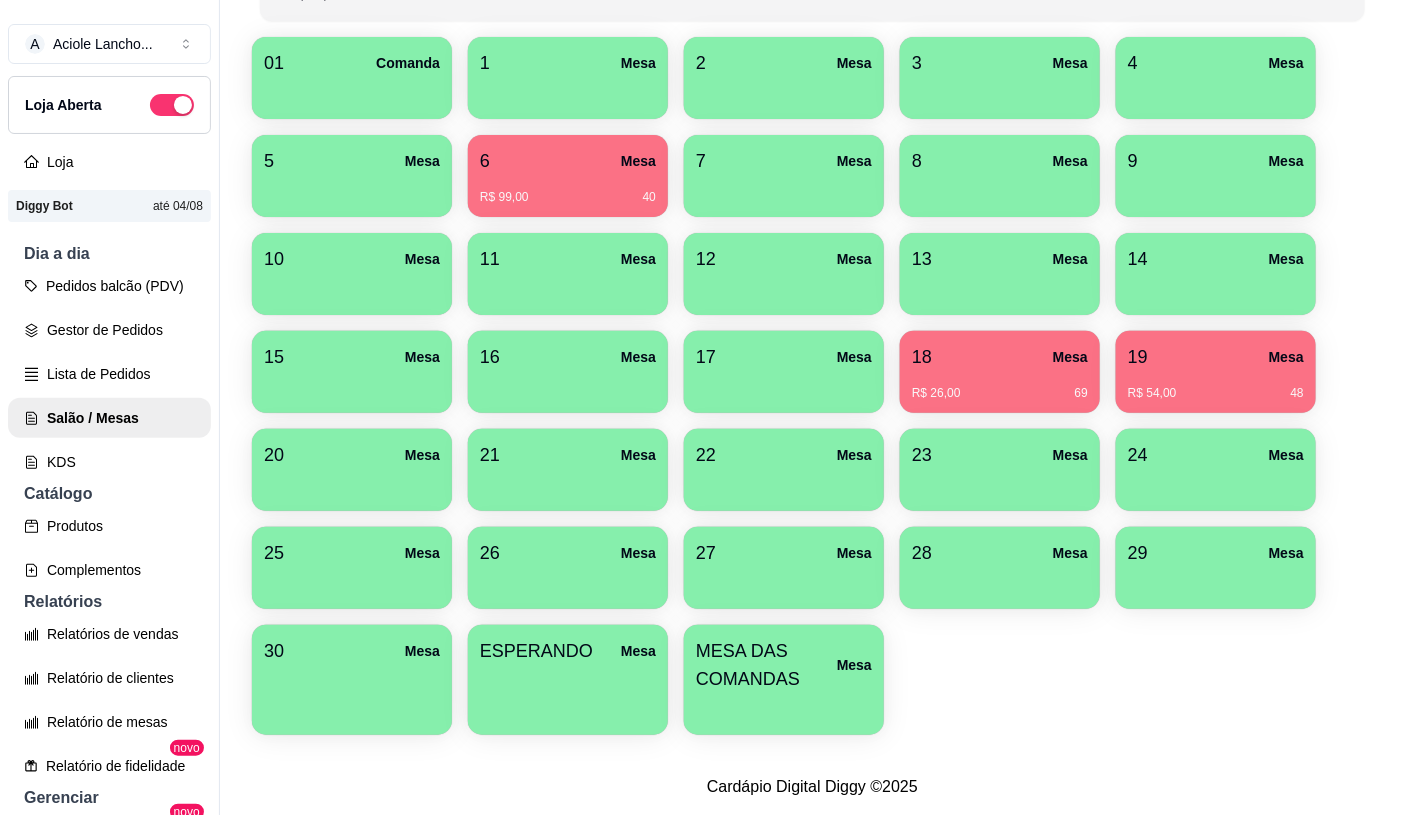 click on "18 Mesa" at bounding box center (1000, 357) 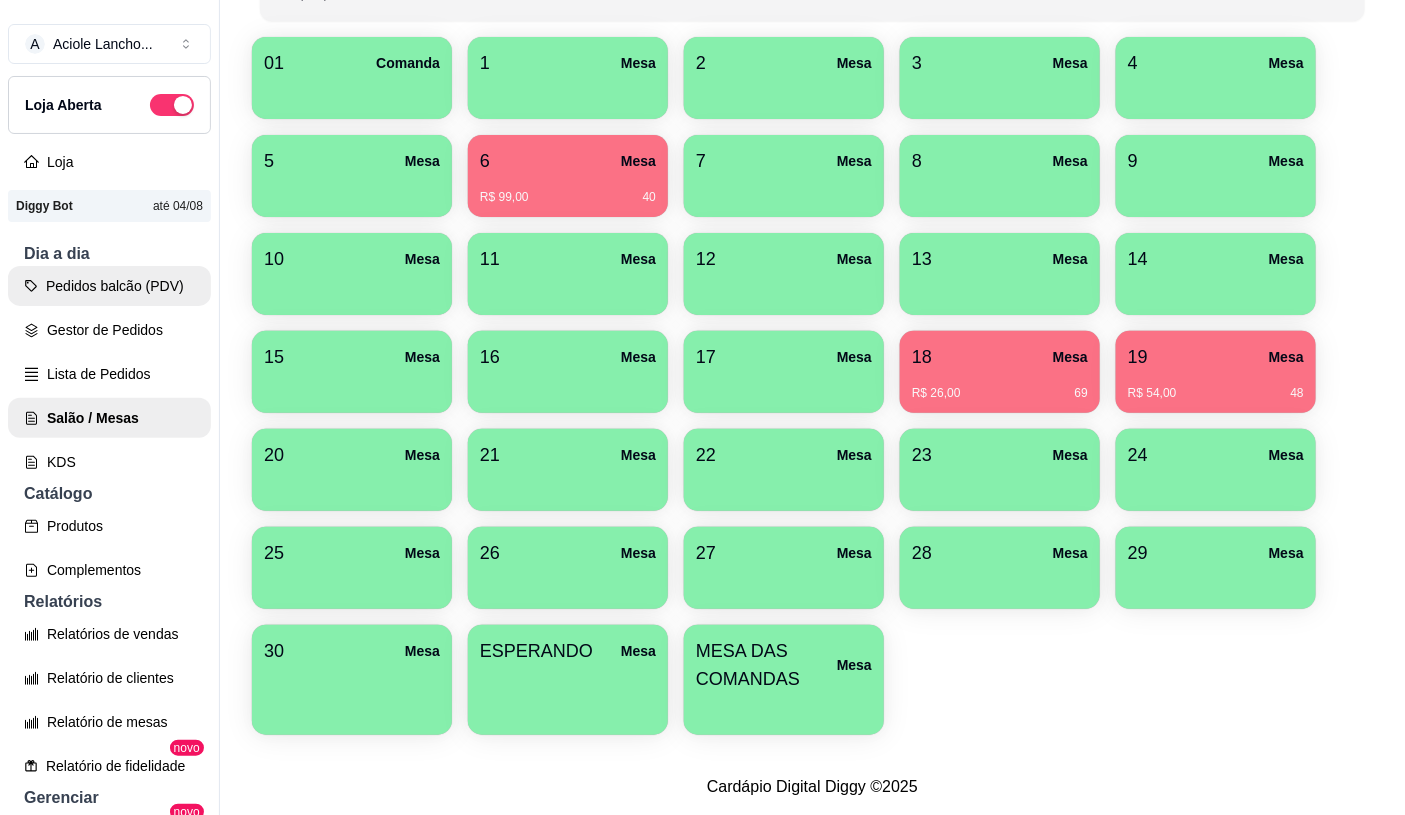 click on "Pedidos balcão (PDV)" at bounding box center (109, 286) 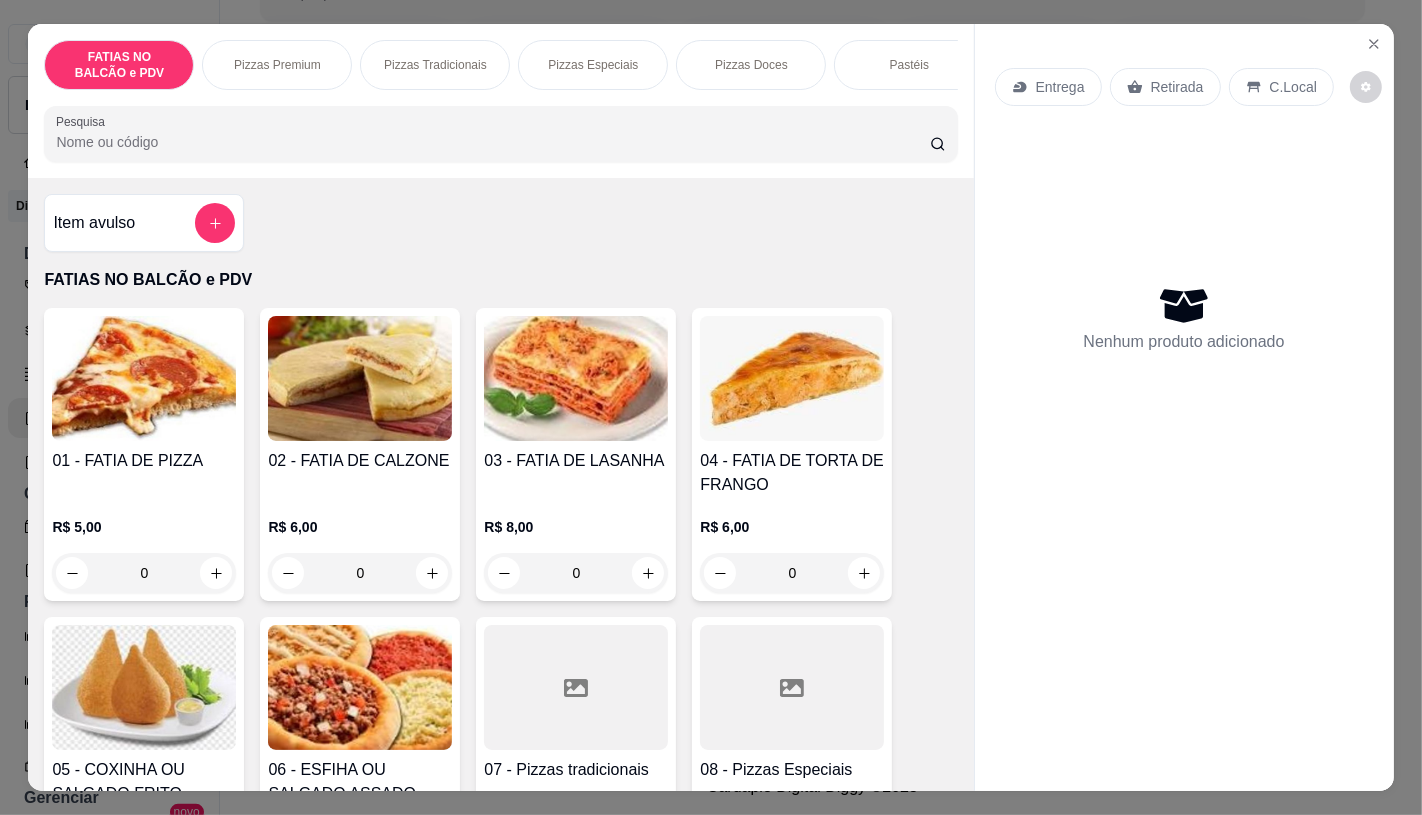 click on "Pastéis" at bounding box center [909, 65] 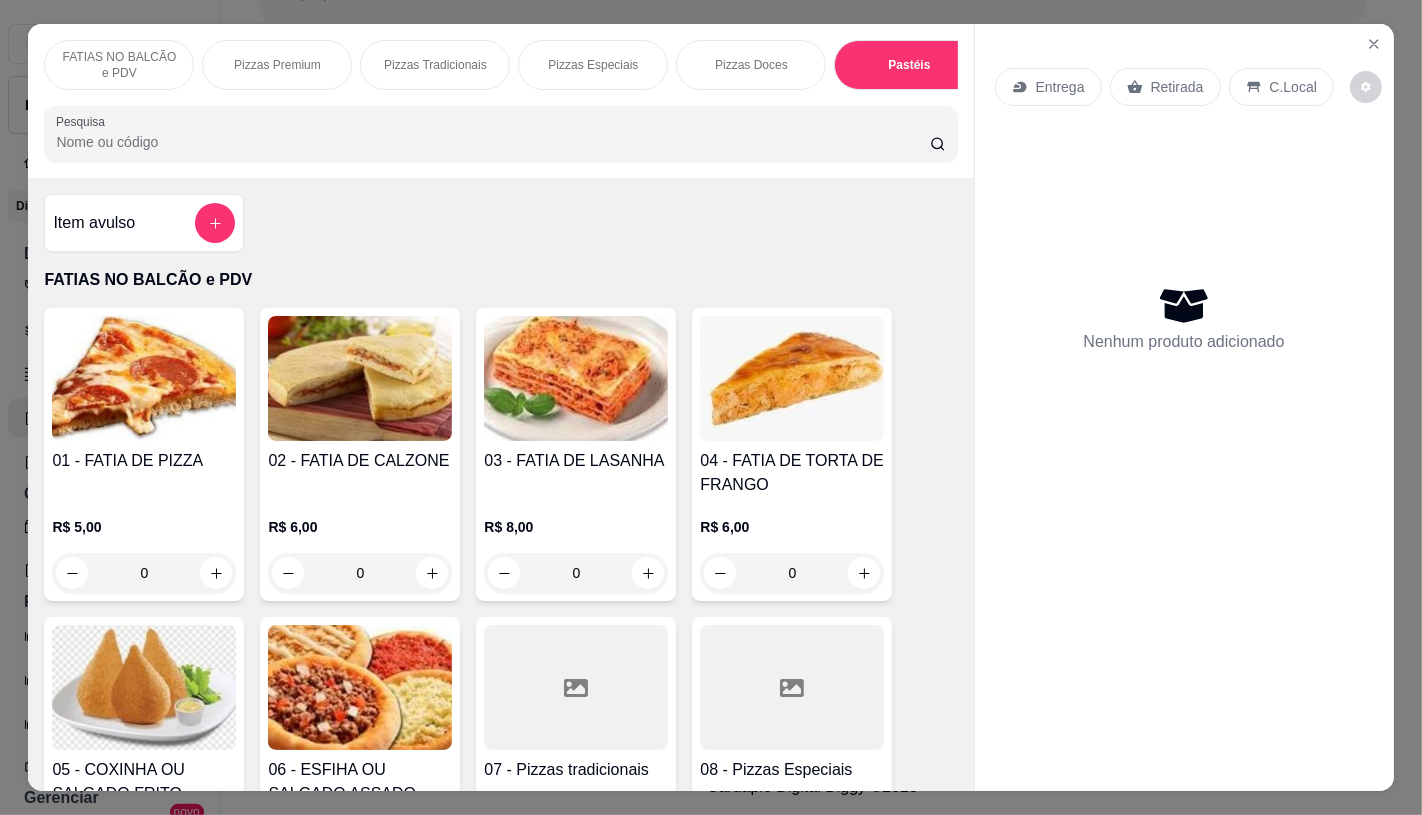 scroll, scrollTop: 3971, scrollLeft: 0, axis: vertical 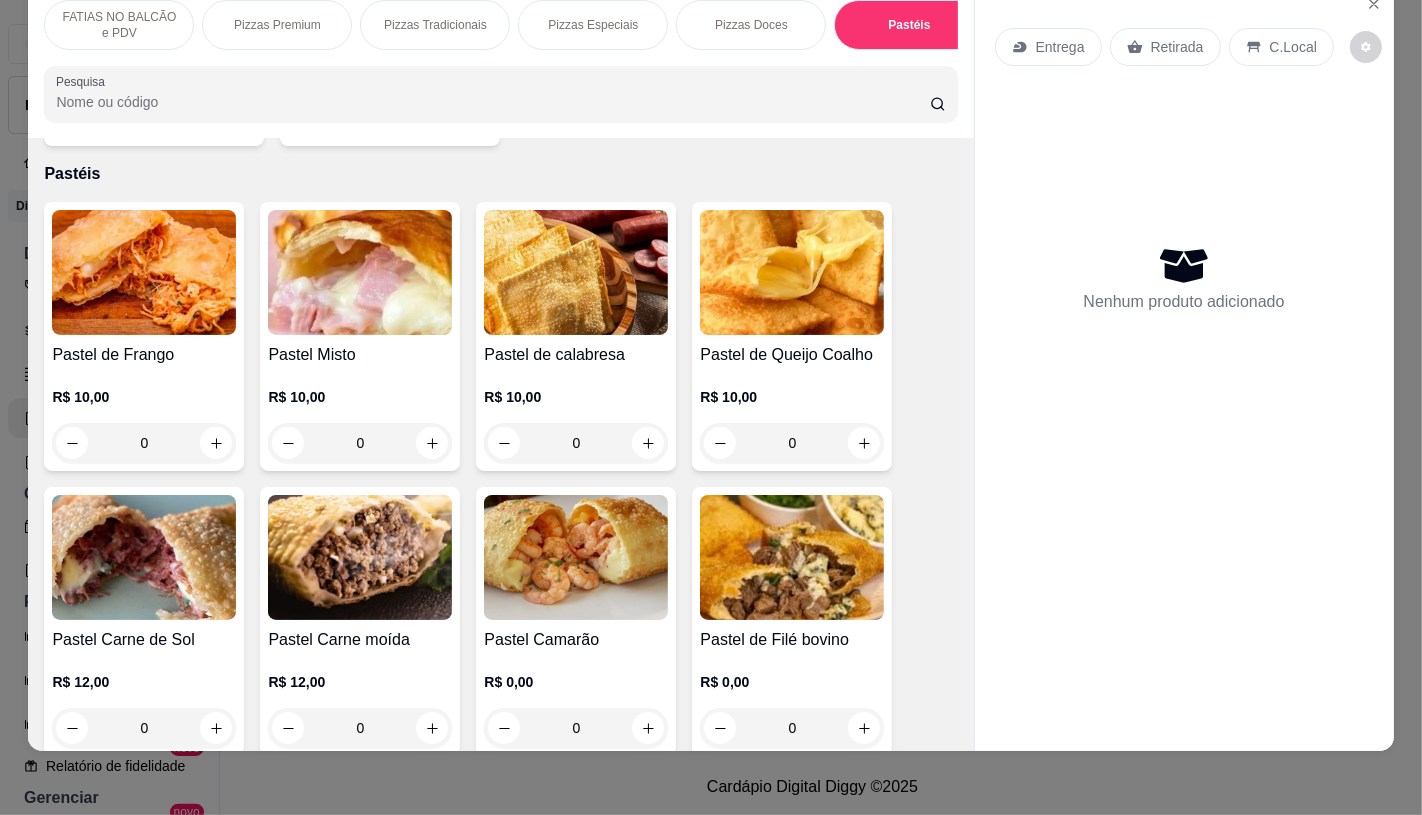 click at bounding box center [360, 557] 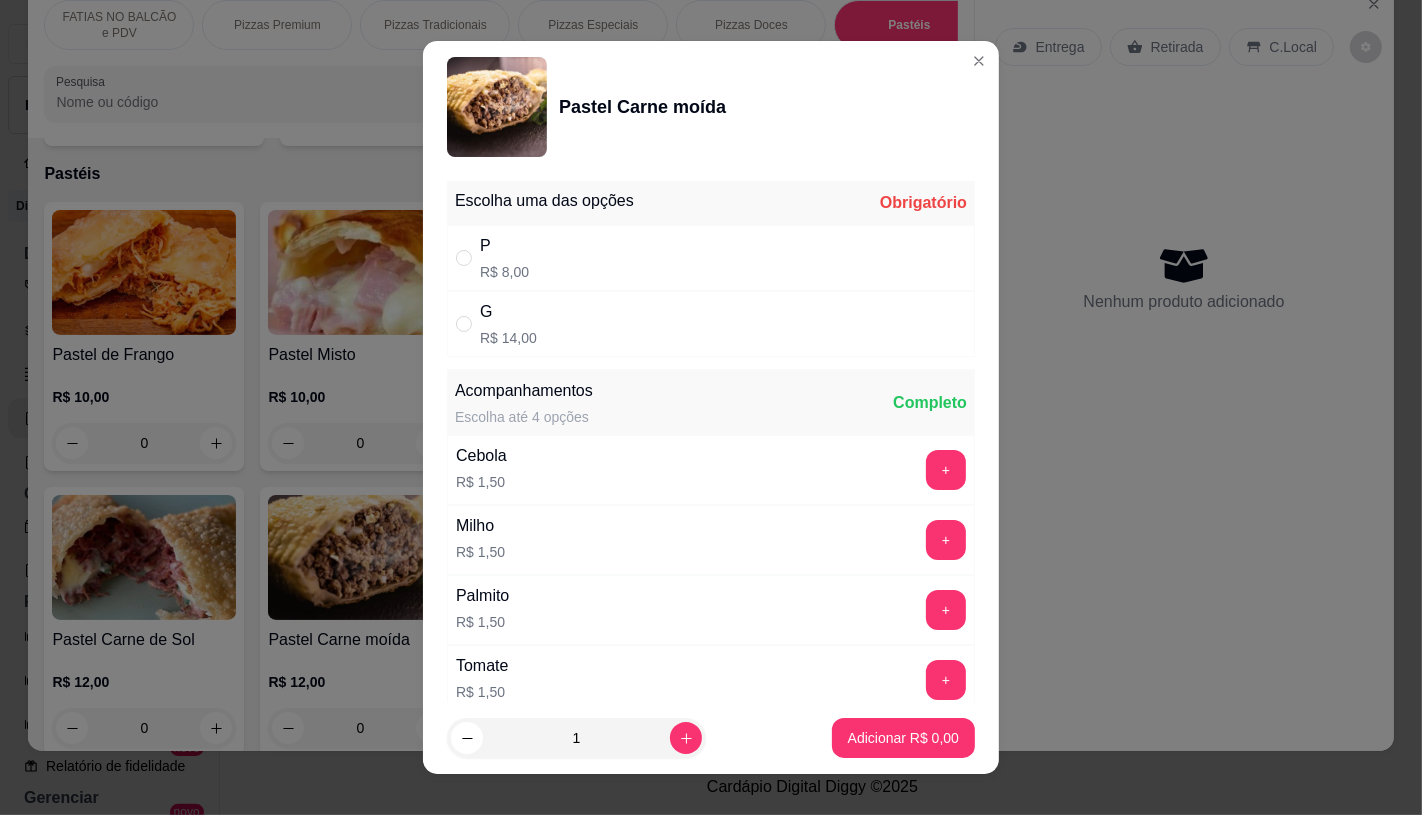 click on "P R$ 8,00" at bounding box center (711, 258) 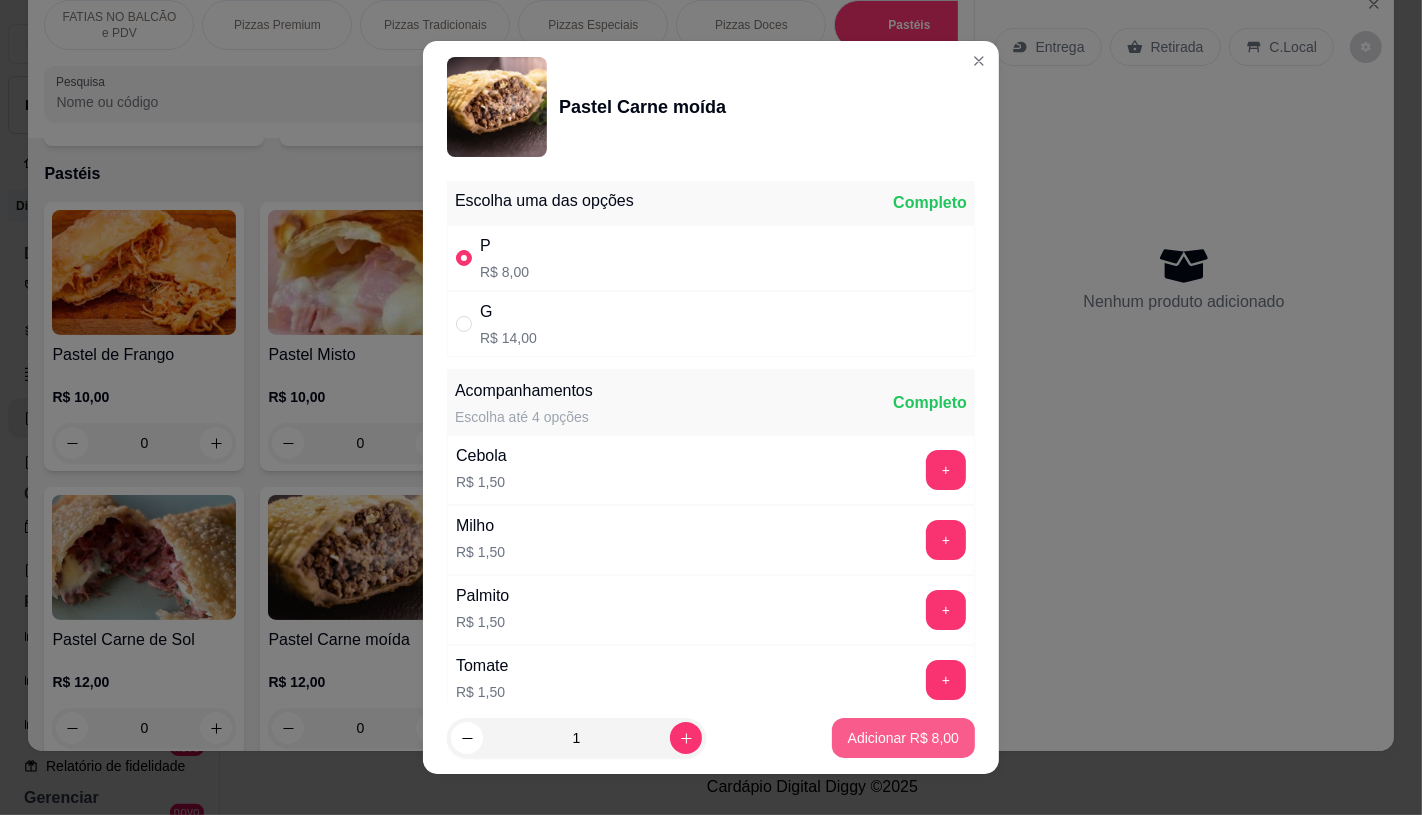 click on "Adicionar   R$ 8,00" at bounding box center (903, 738) 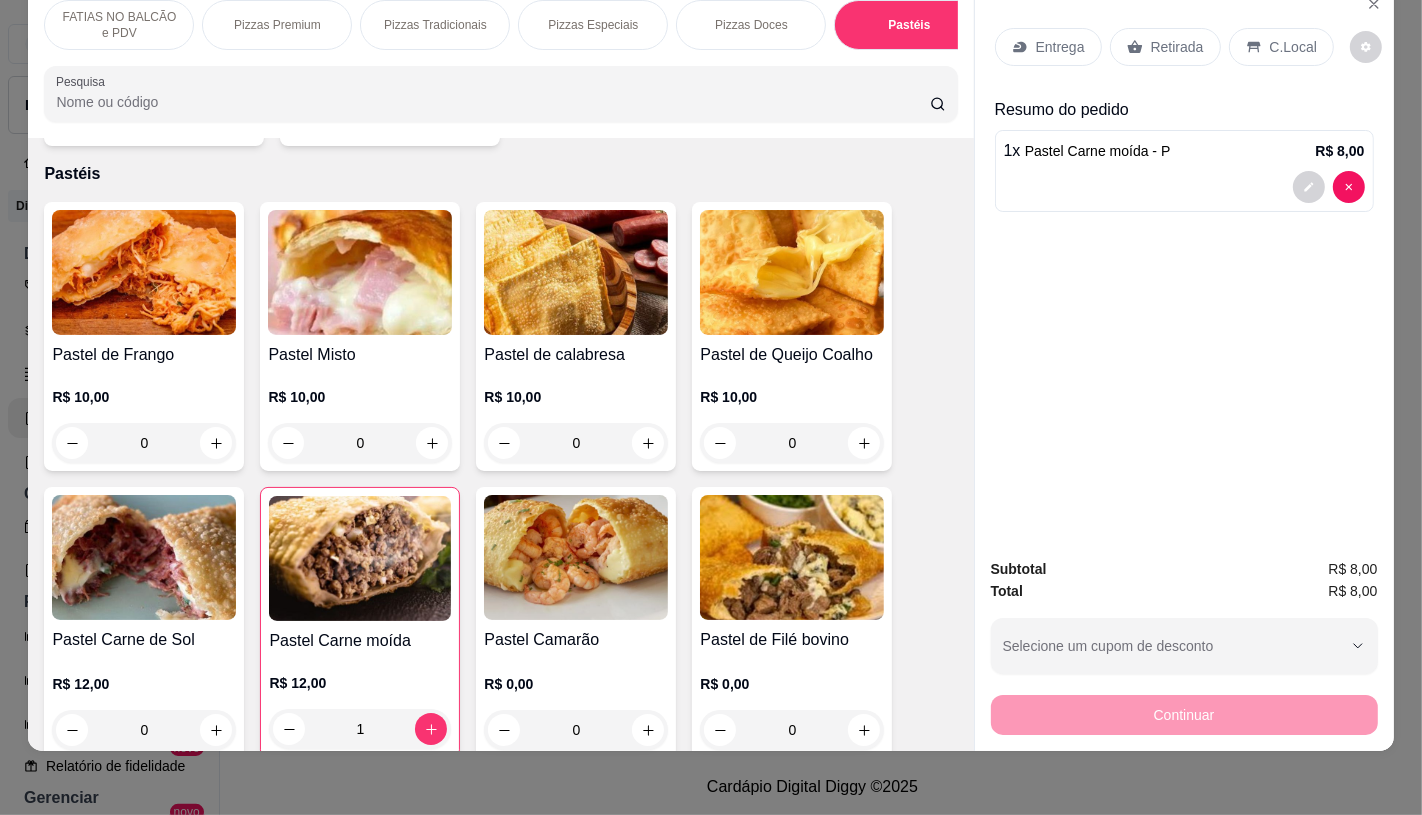 click on "FATIAS NO BALCÃO e PDV" at bounding box center [119, 25] 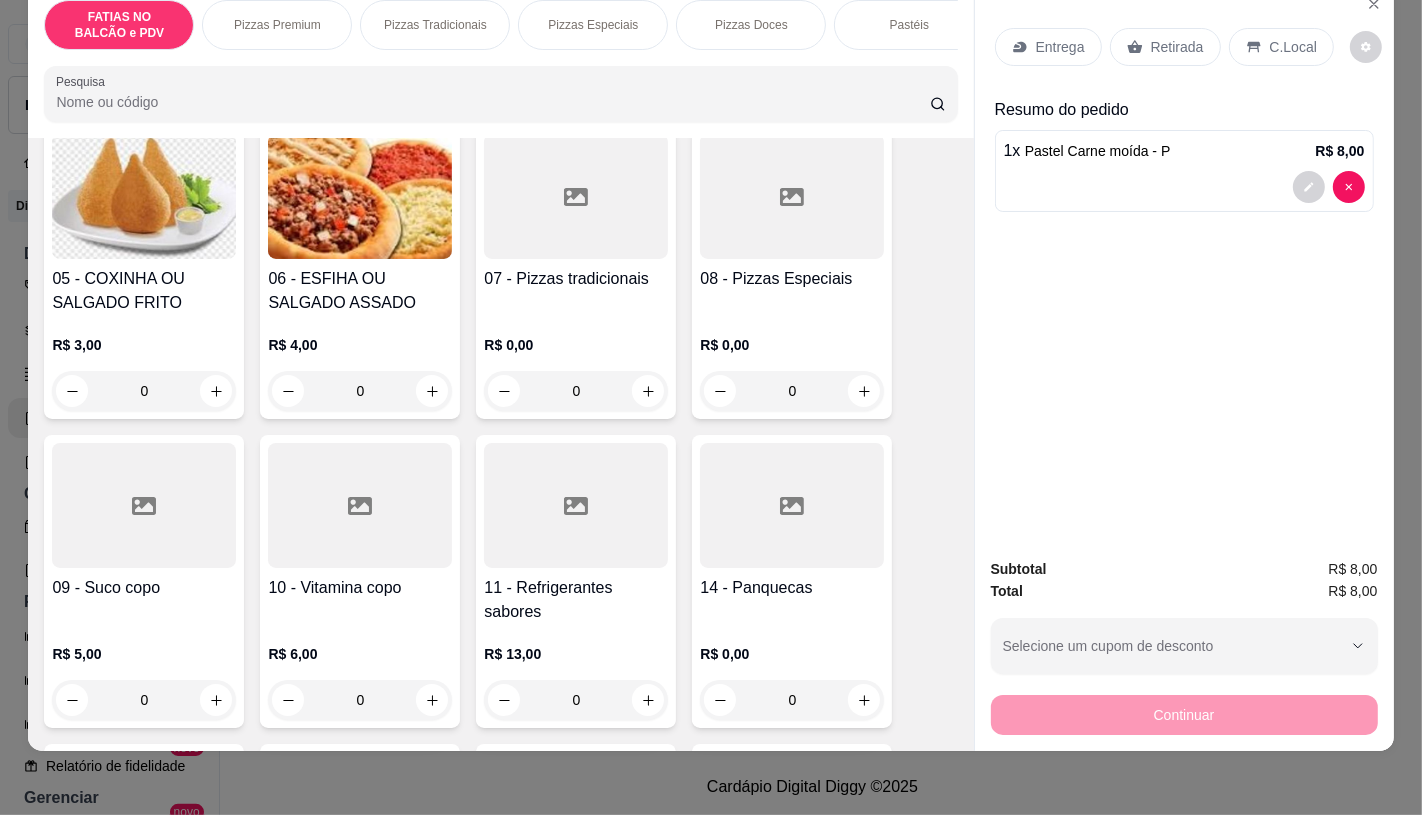 scroll, scrollTop: 534, scrollLeft: 0, axis: vertical 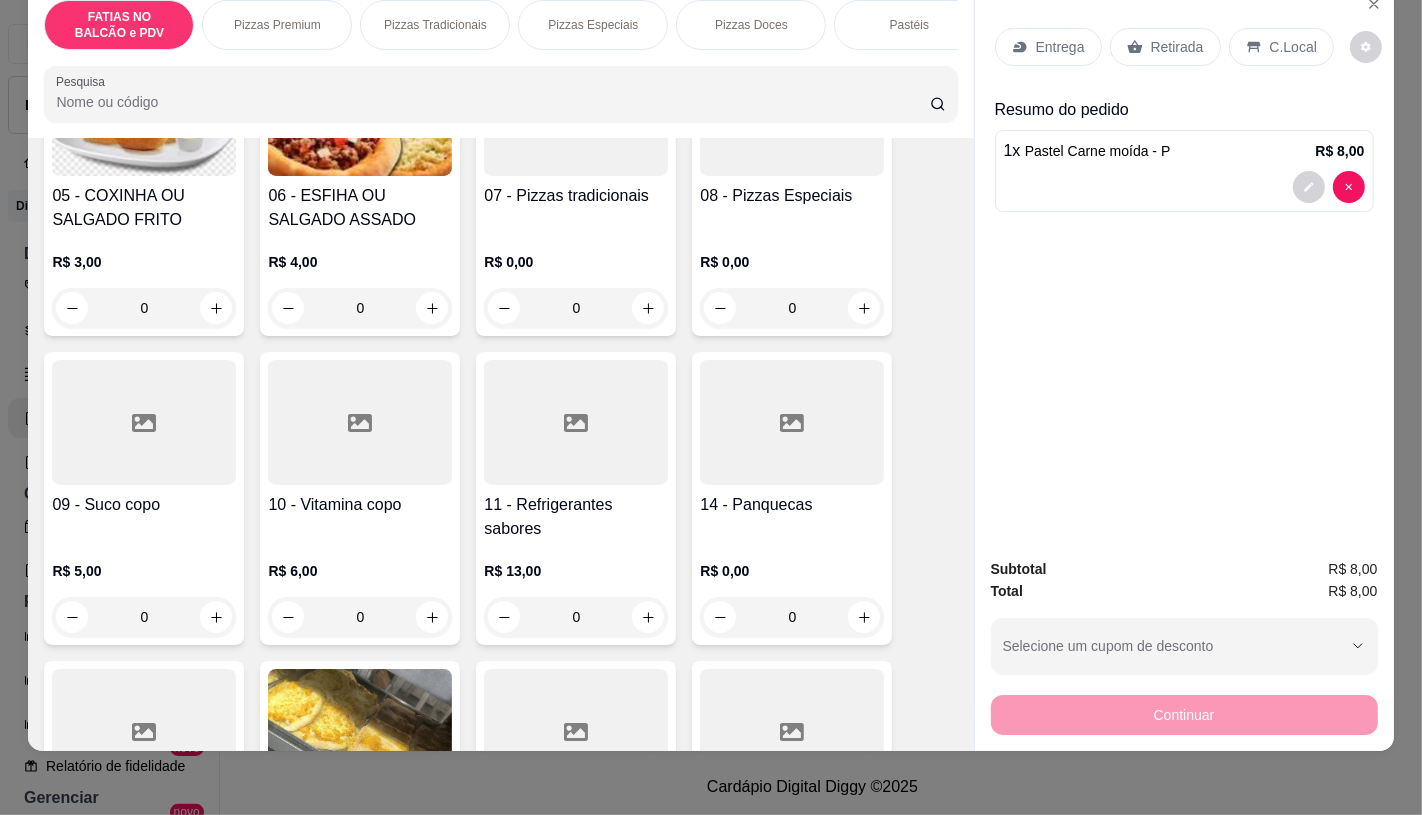 click on "11 - Refrigerantes sabores" at bounding box center (576, 517) 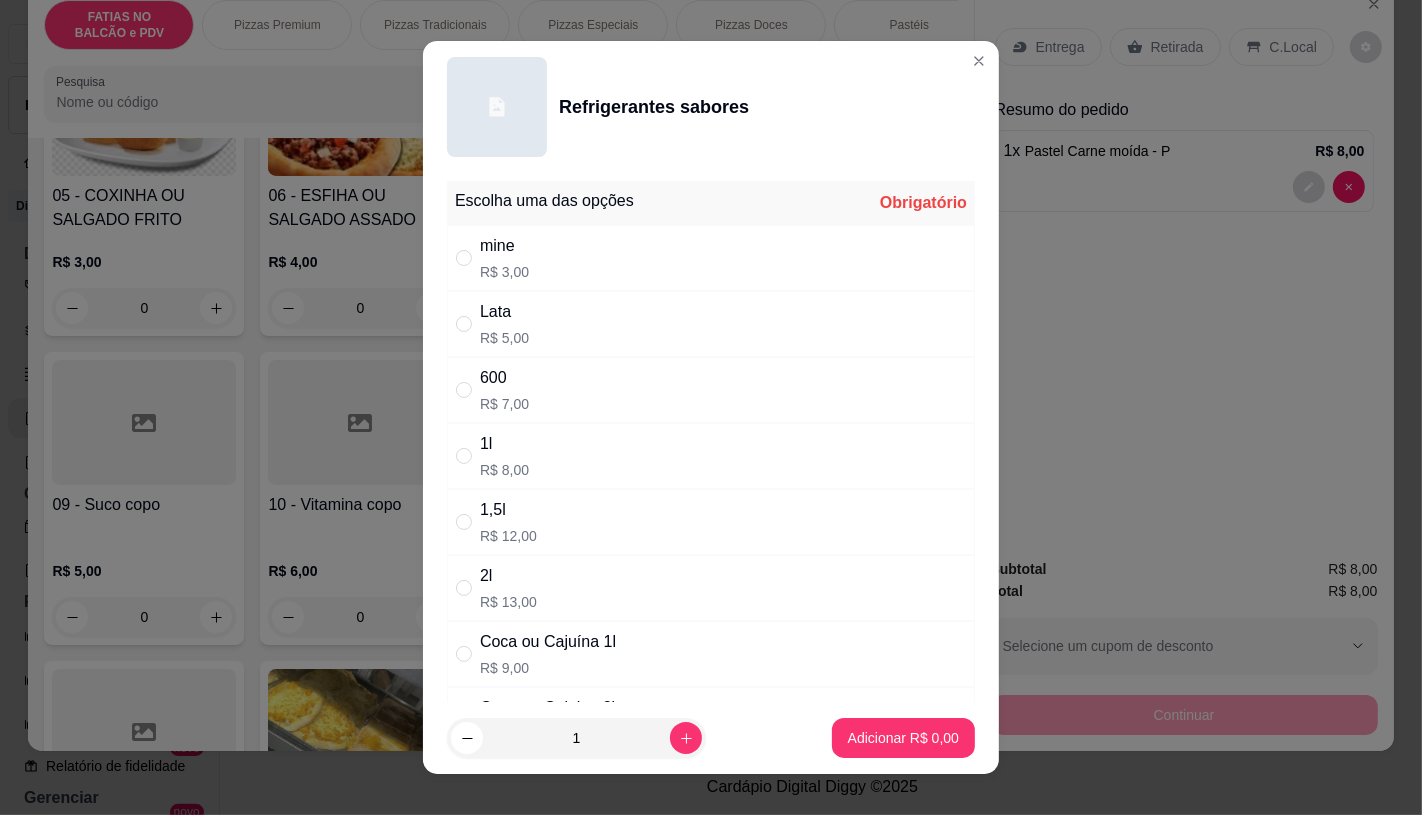 click on "Coca ou Cajuína 1l" at bounding box center (548, 642) 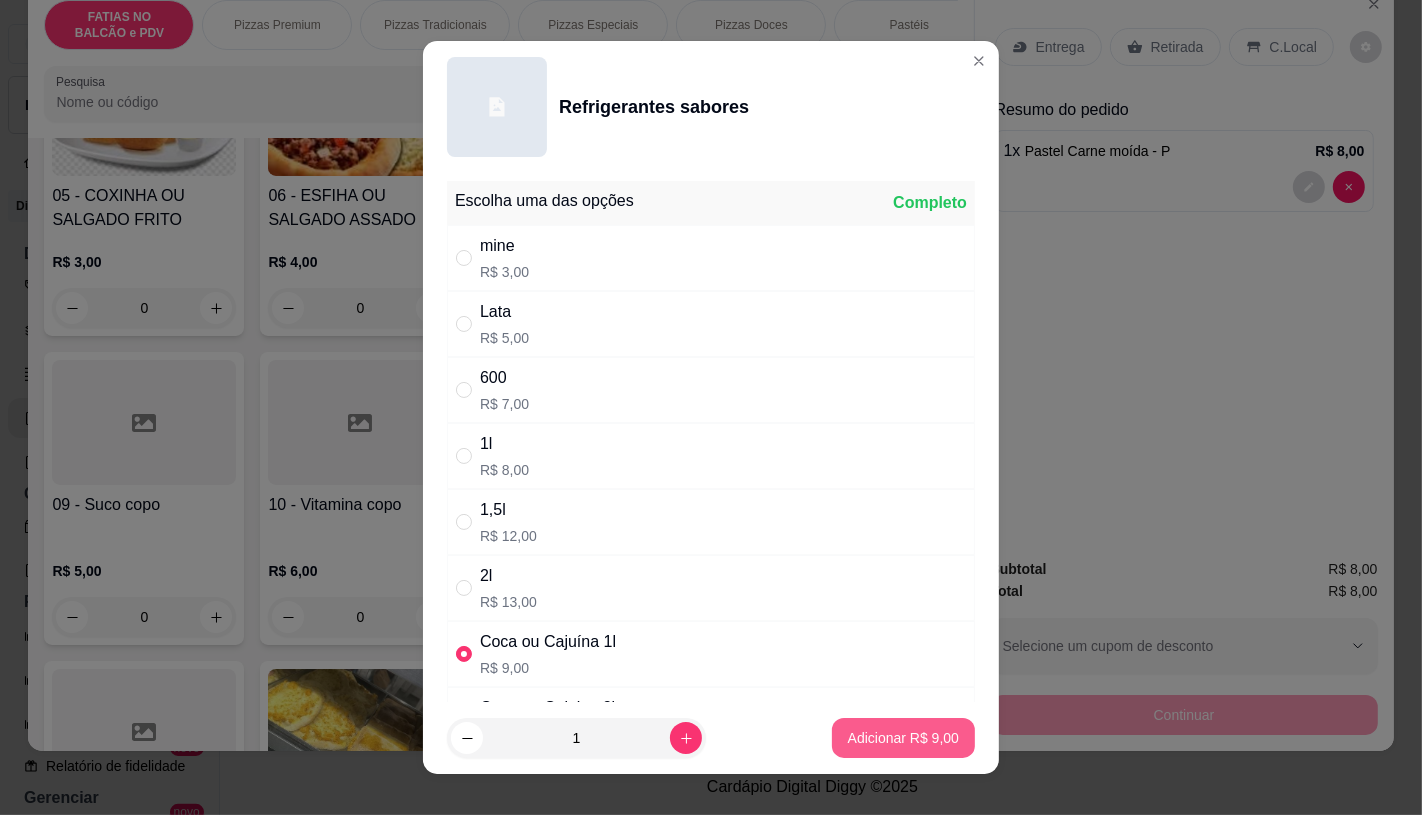click on "Adicionar   R$ 9,00" at bounding box center (903, 738) 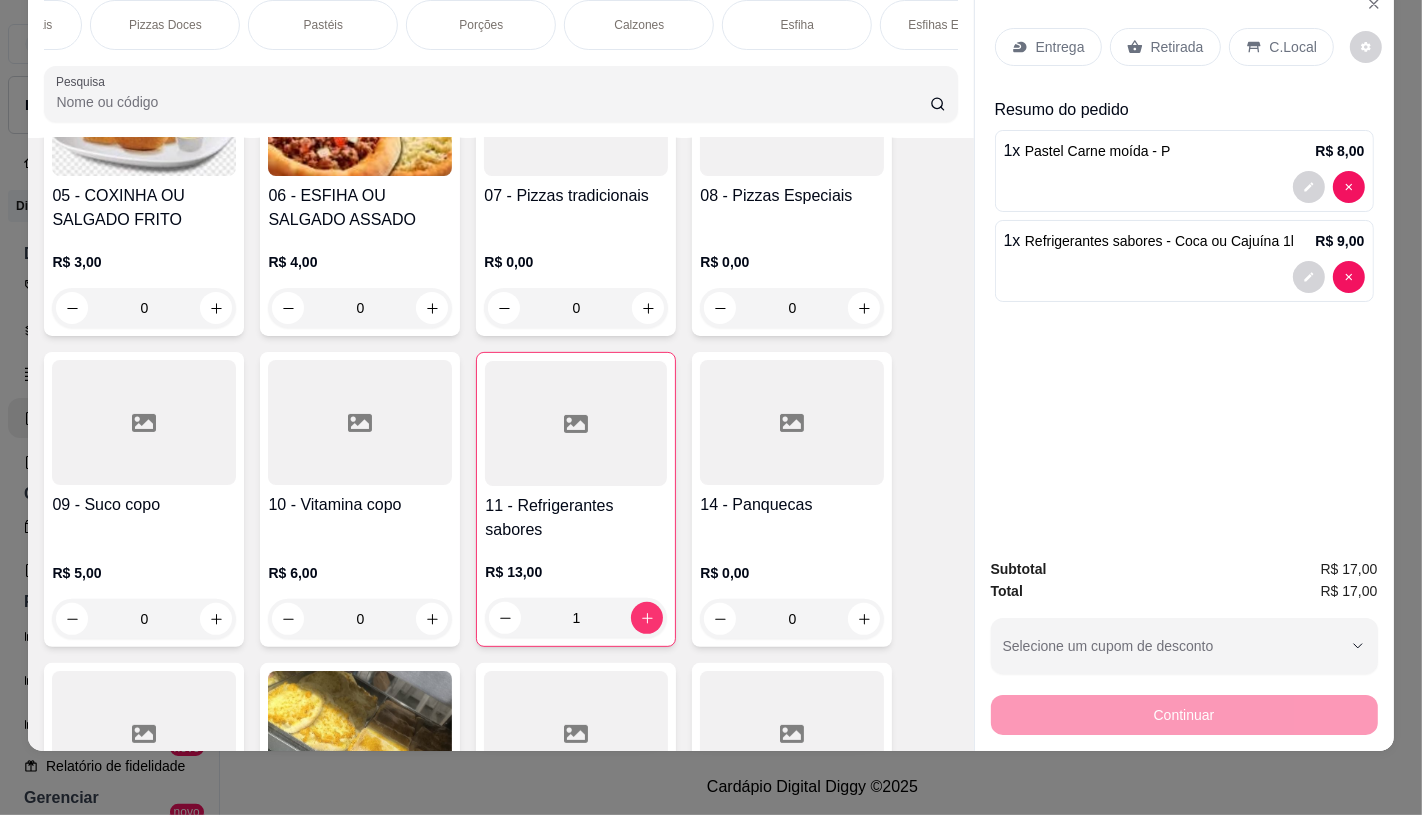 scroll, scrollTop: 0, scrollLeft: 2080, axis: horizontal 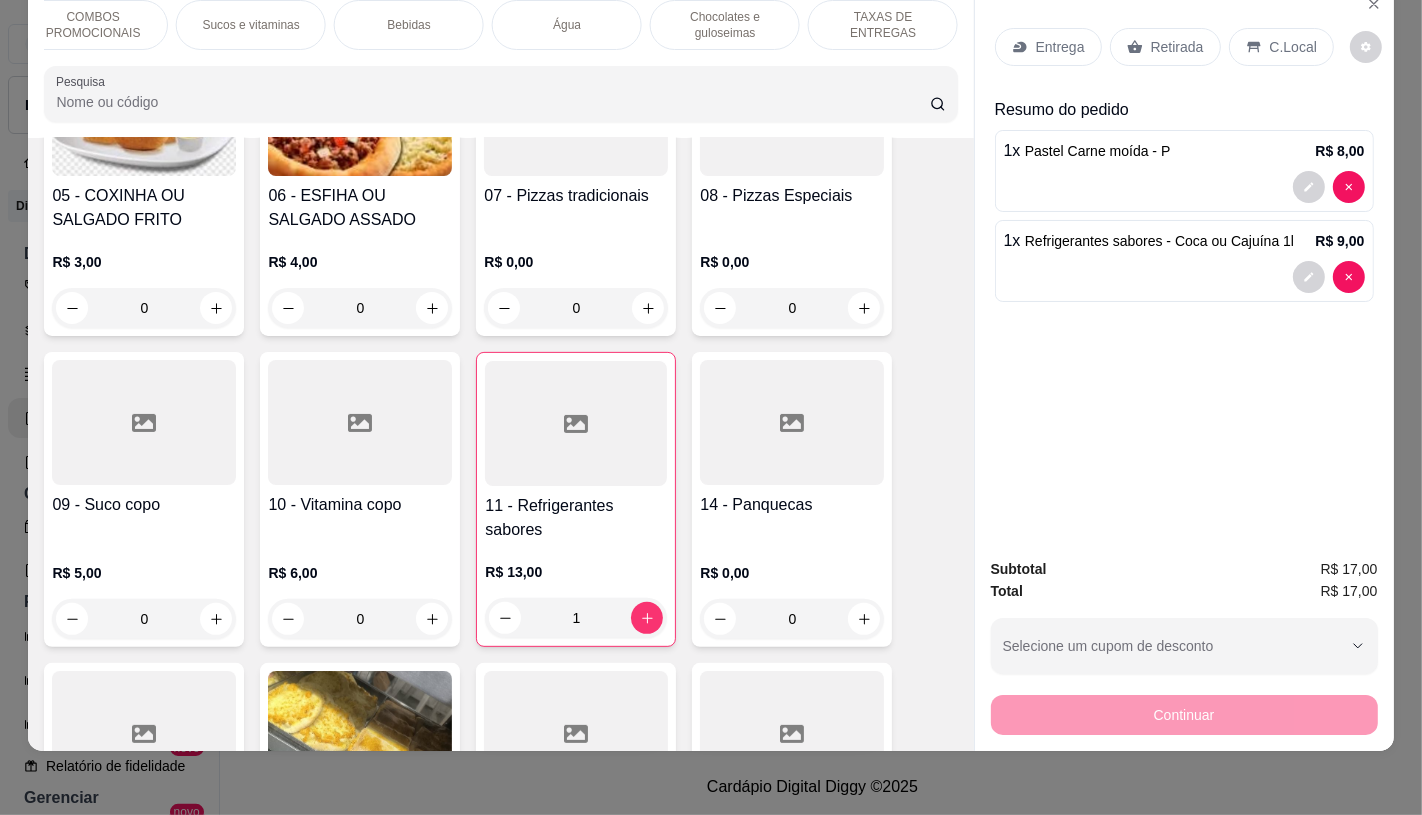 click on "Chocolates e guloseimas" at bounding box center (725, 25) 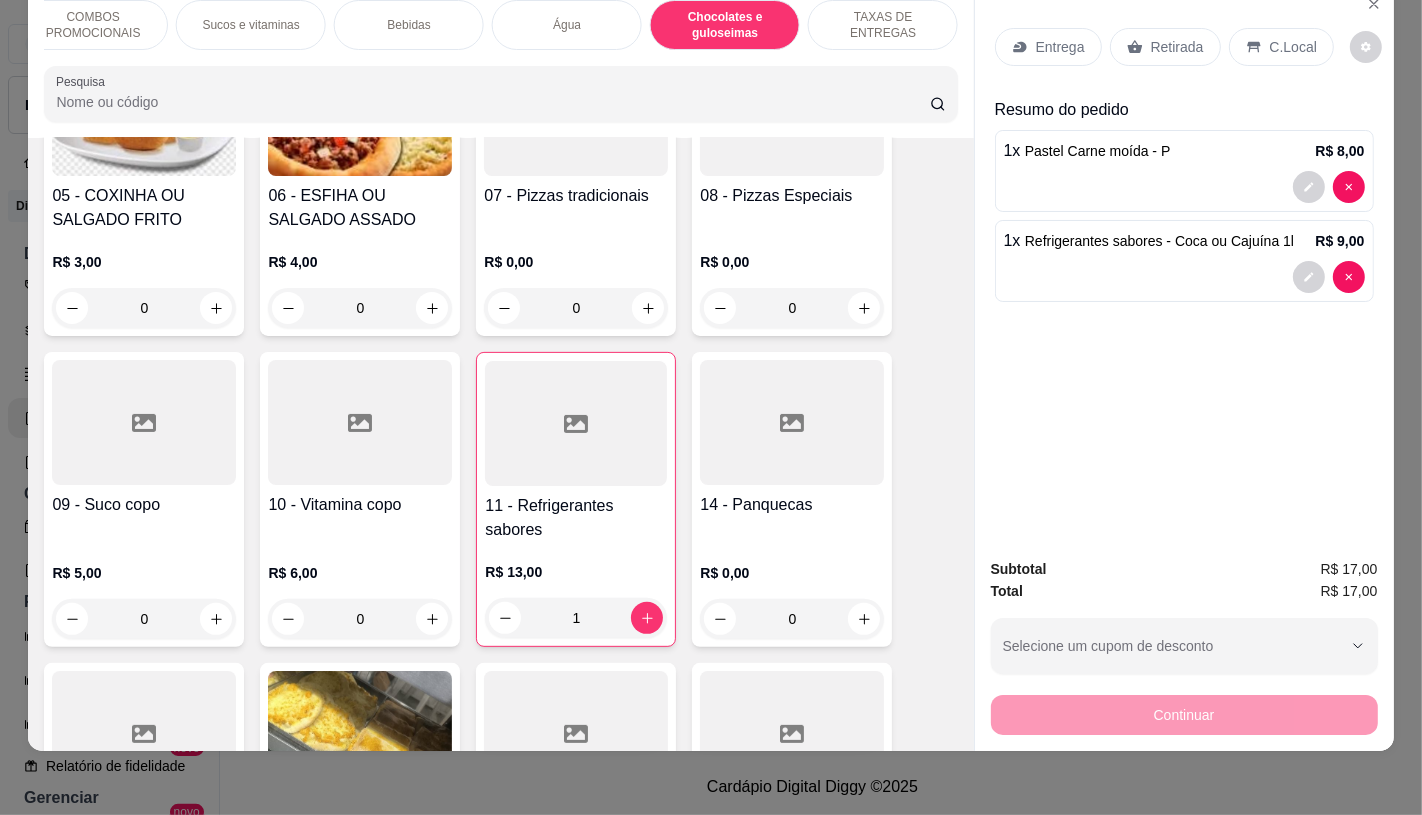 scroll, scrollTop: 13014, scrollLeft: 0, axis: vertical 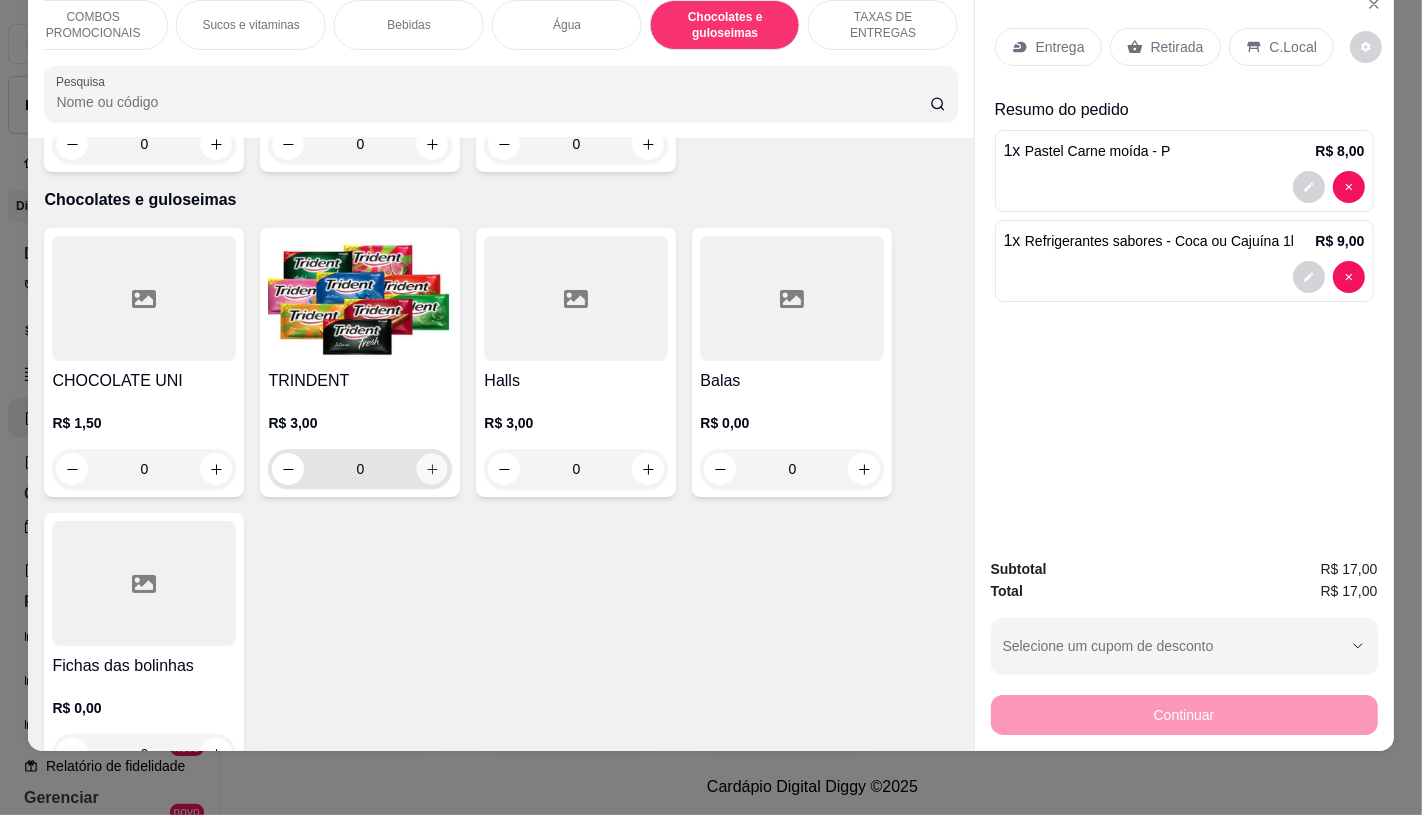 click 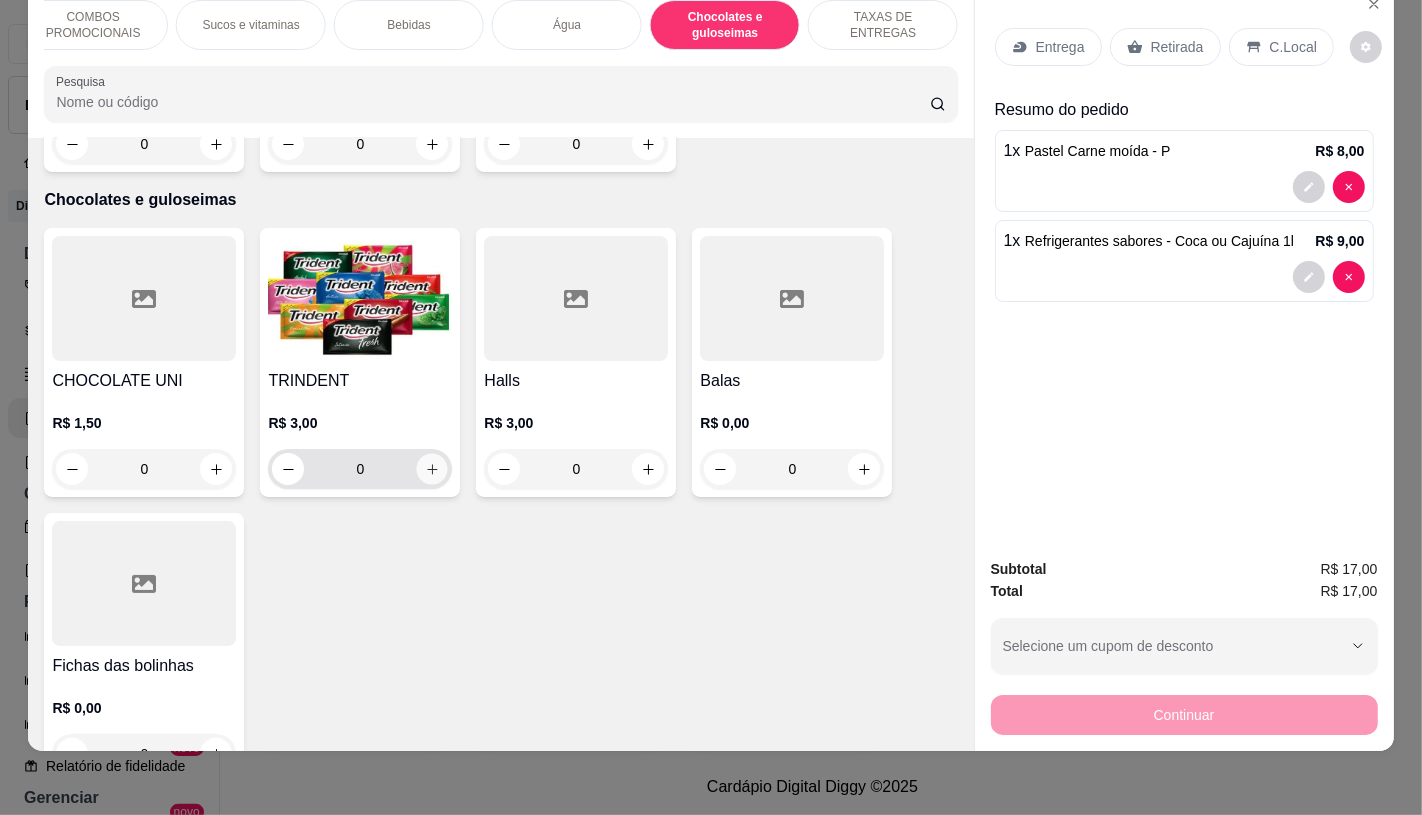 type on "1" 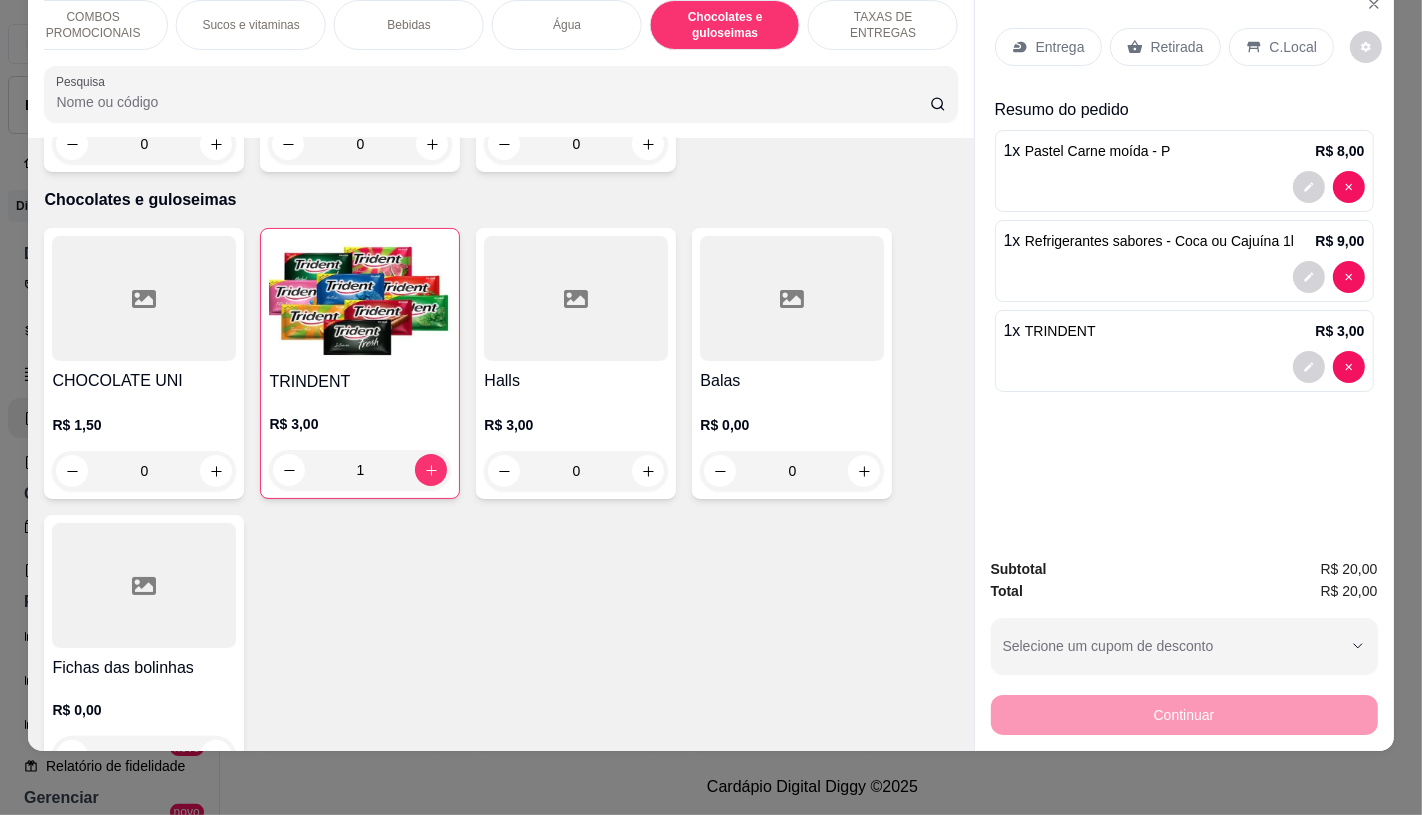 click on "Retirada" at bounding box center [1177, 47] 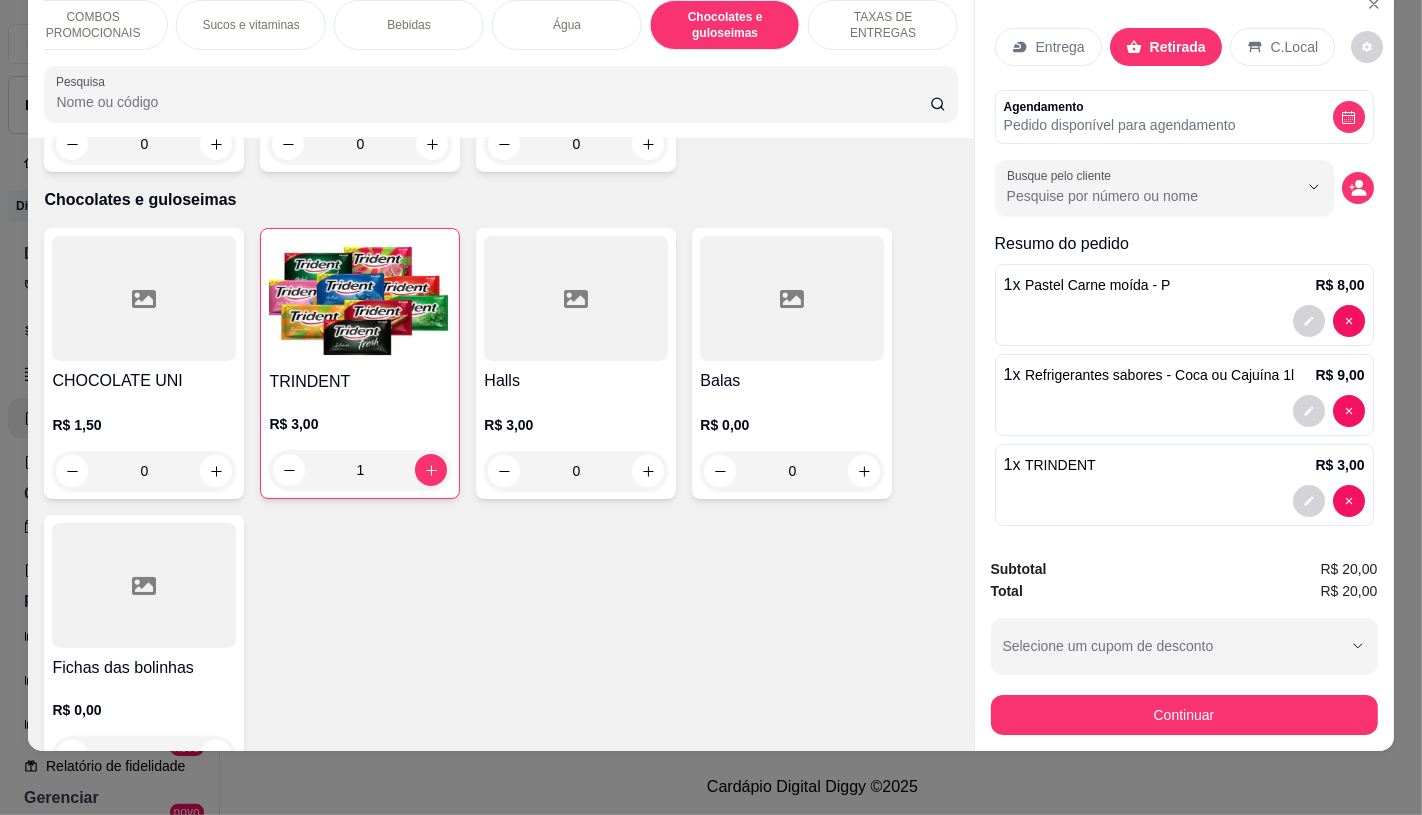 click on "Continuar" at bounding box center [1184, 715] 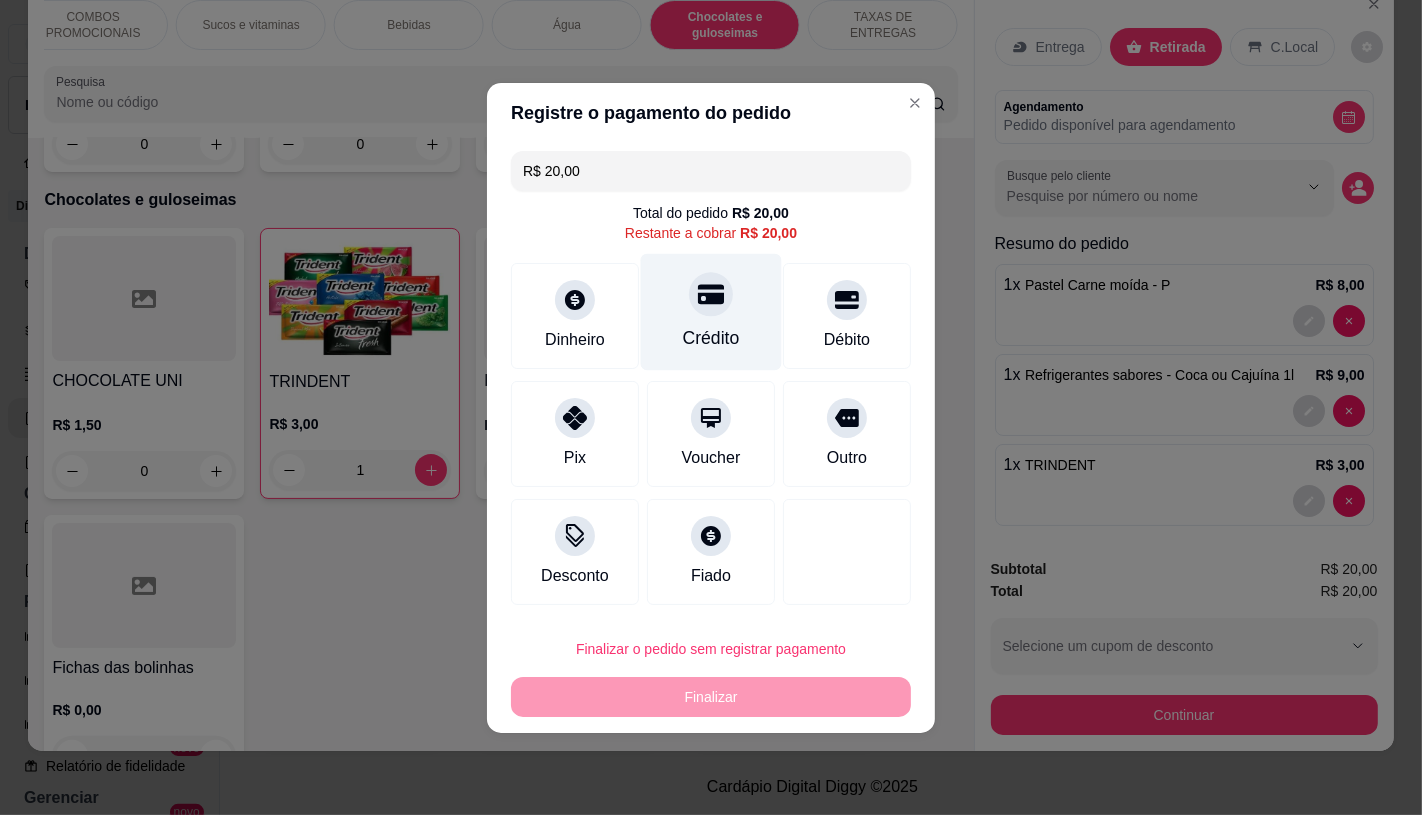 click on "Crédito" at bounding box center [711, 311] 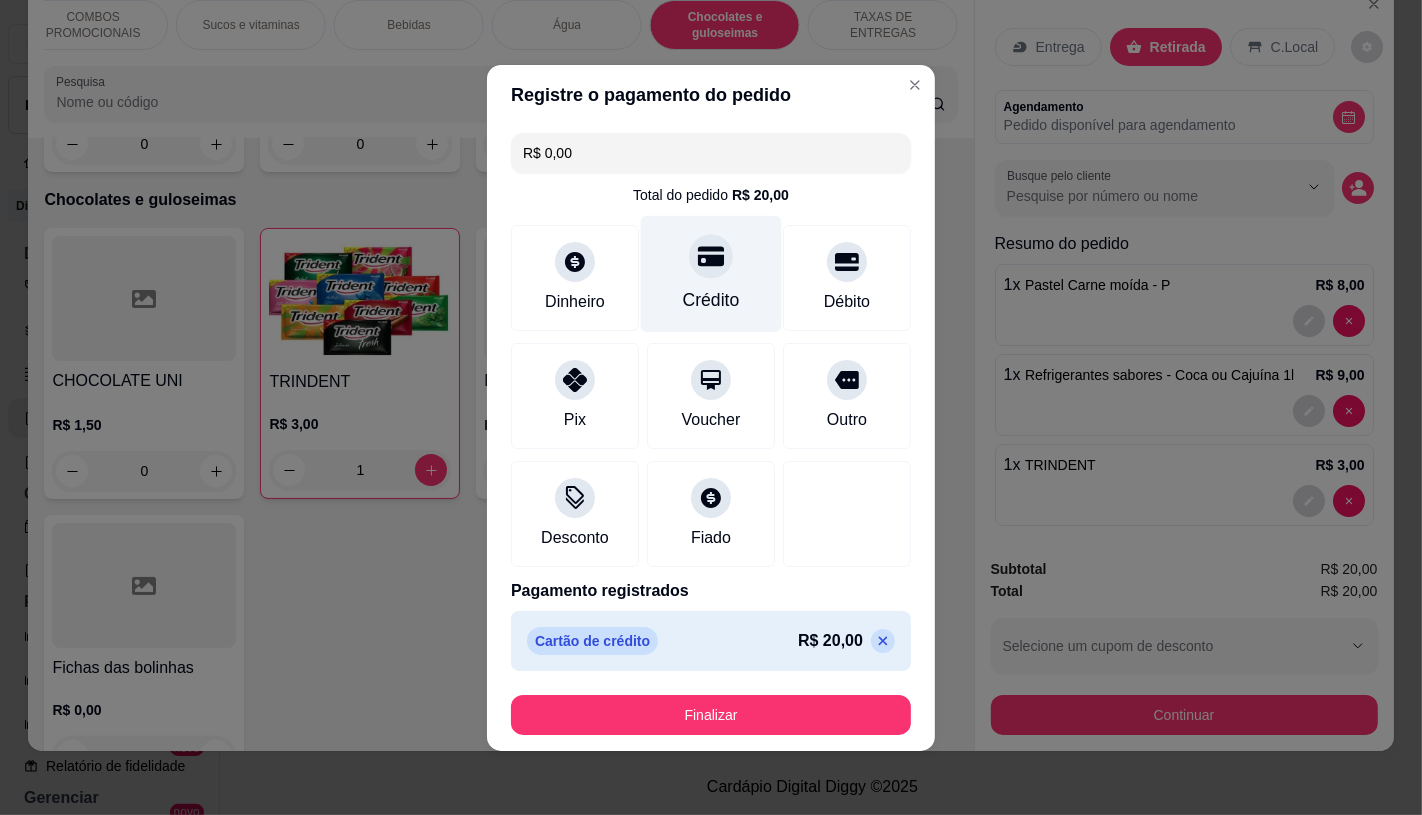 type on "R$ 0,00" 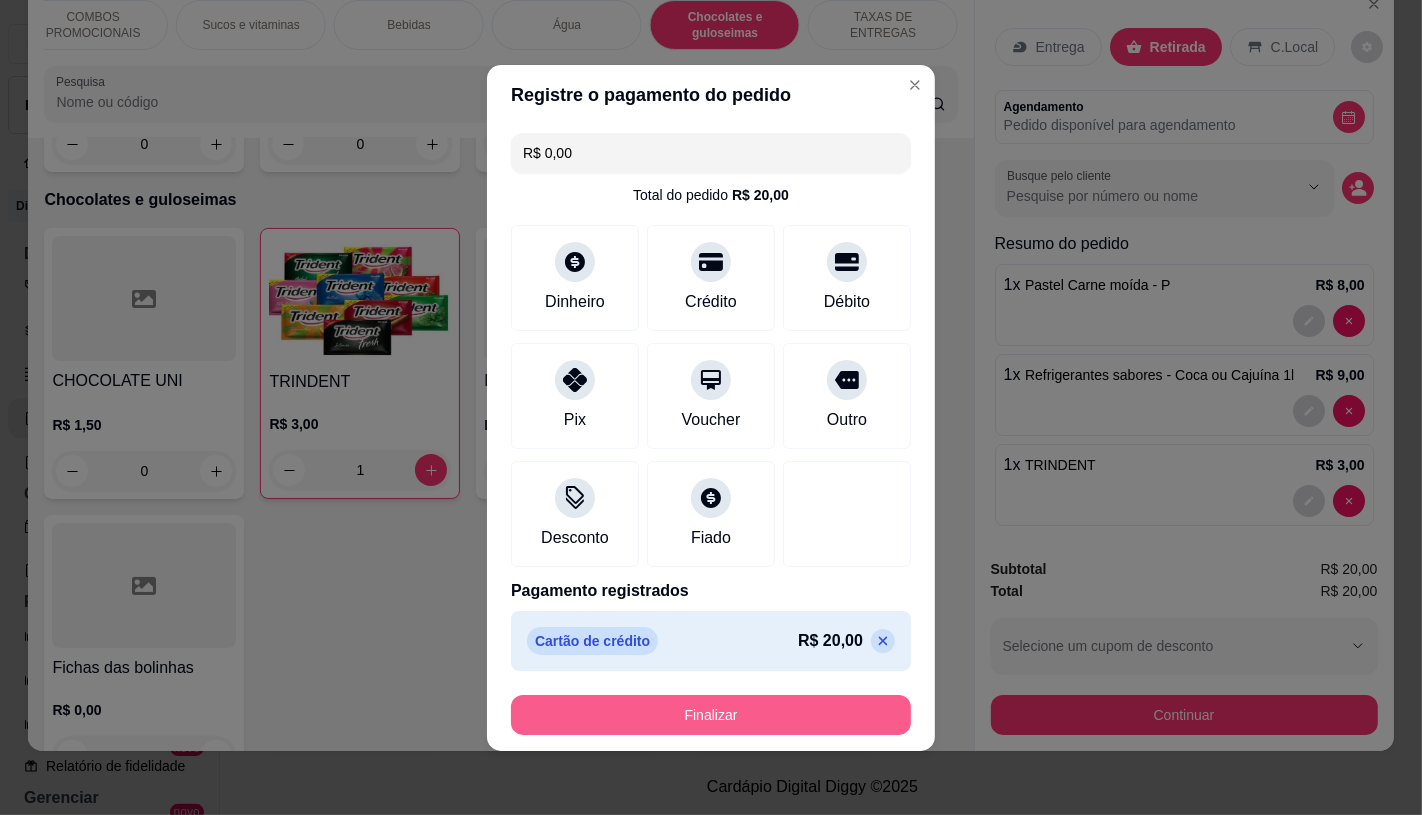 click on "Finalizar" at bounding box center (711, 715) 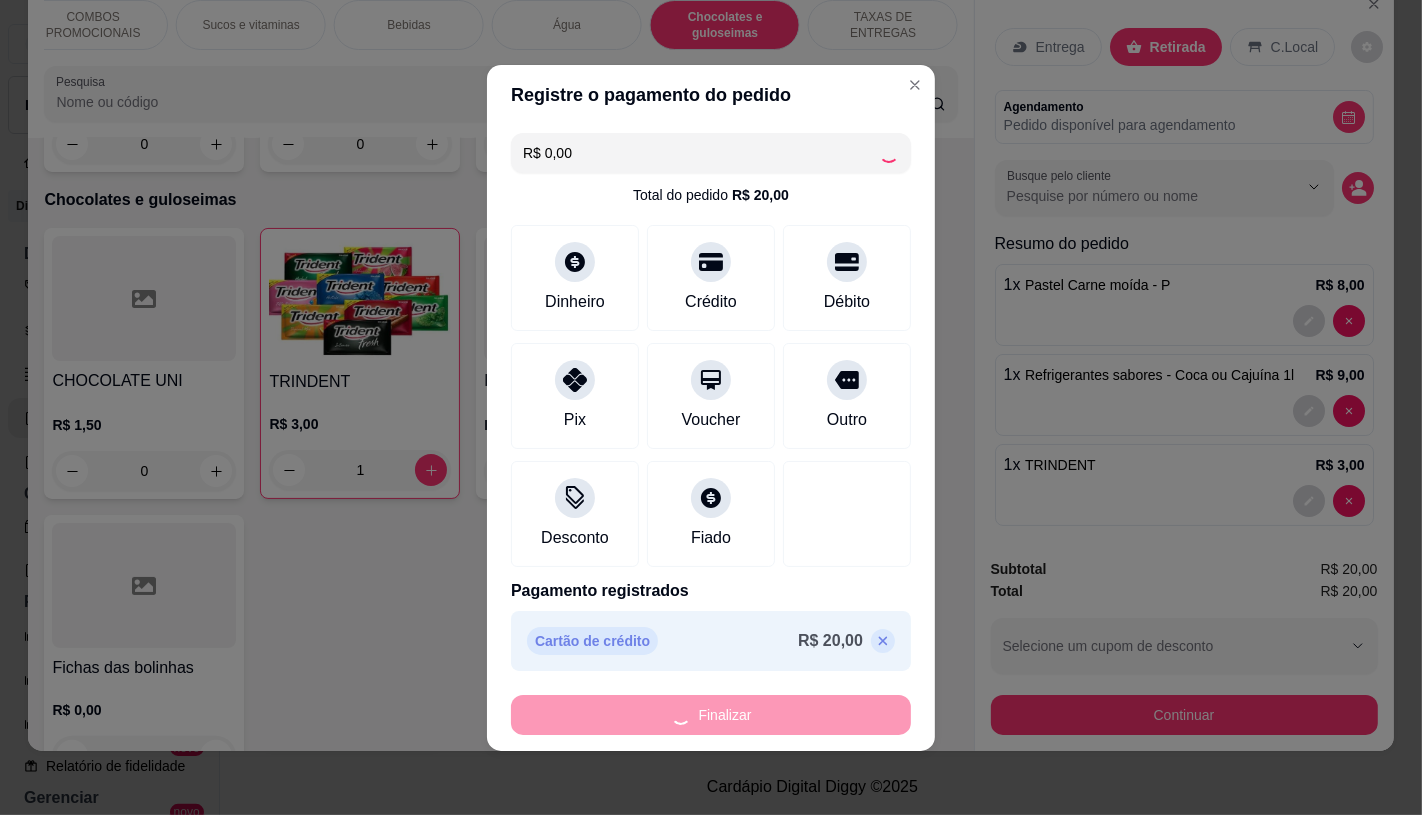 type on "0" 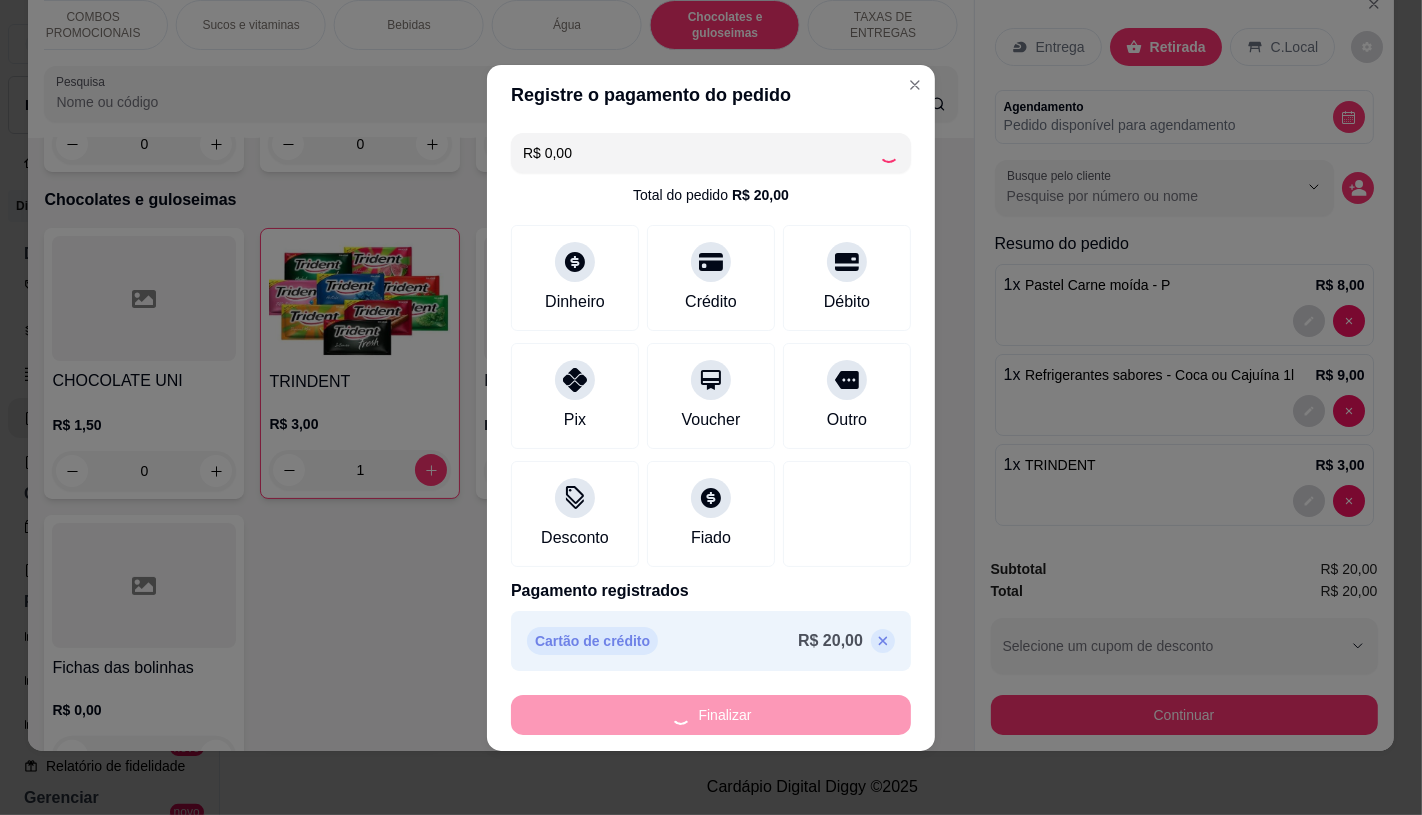 type on "0" 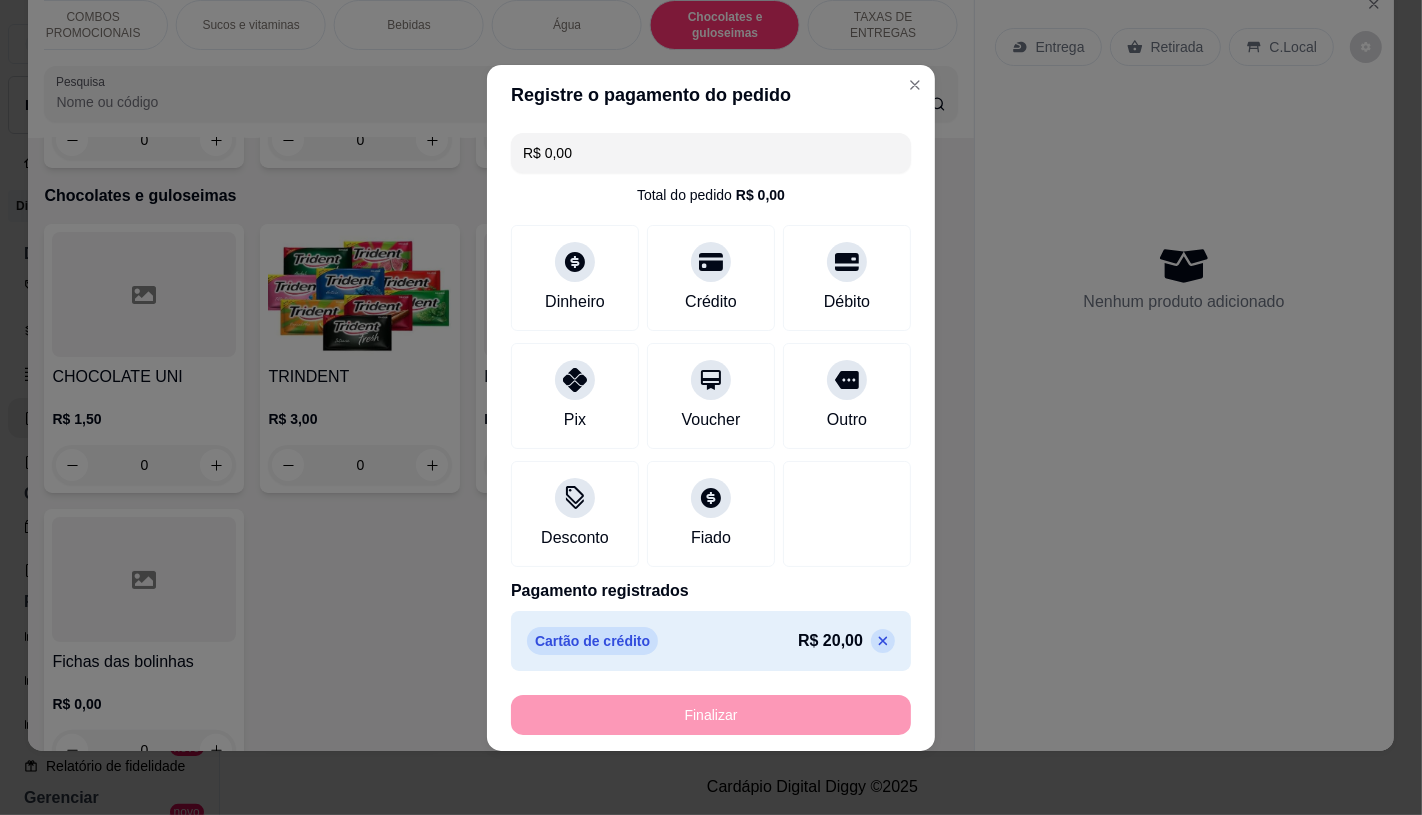 type on "-R$ 20,00" 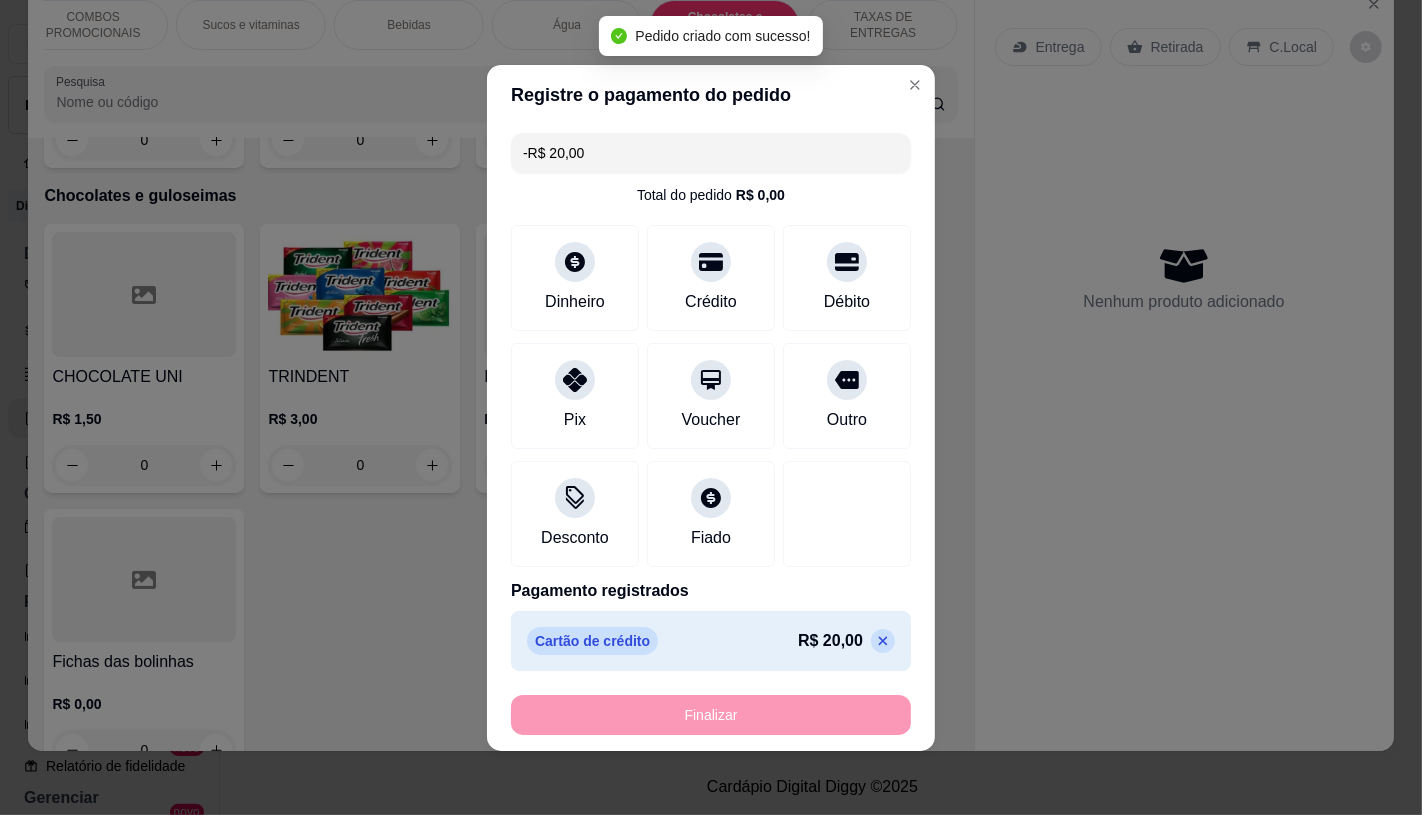 scroll, scrollTop: 13010, scrollLeft: 0, axis: vertical 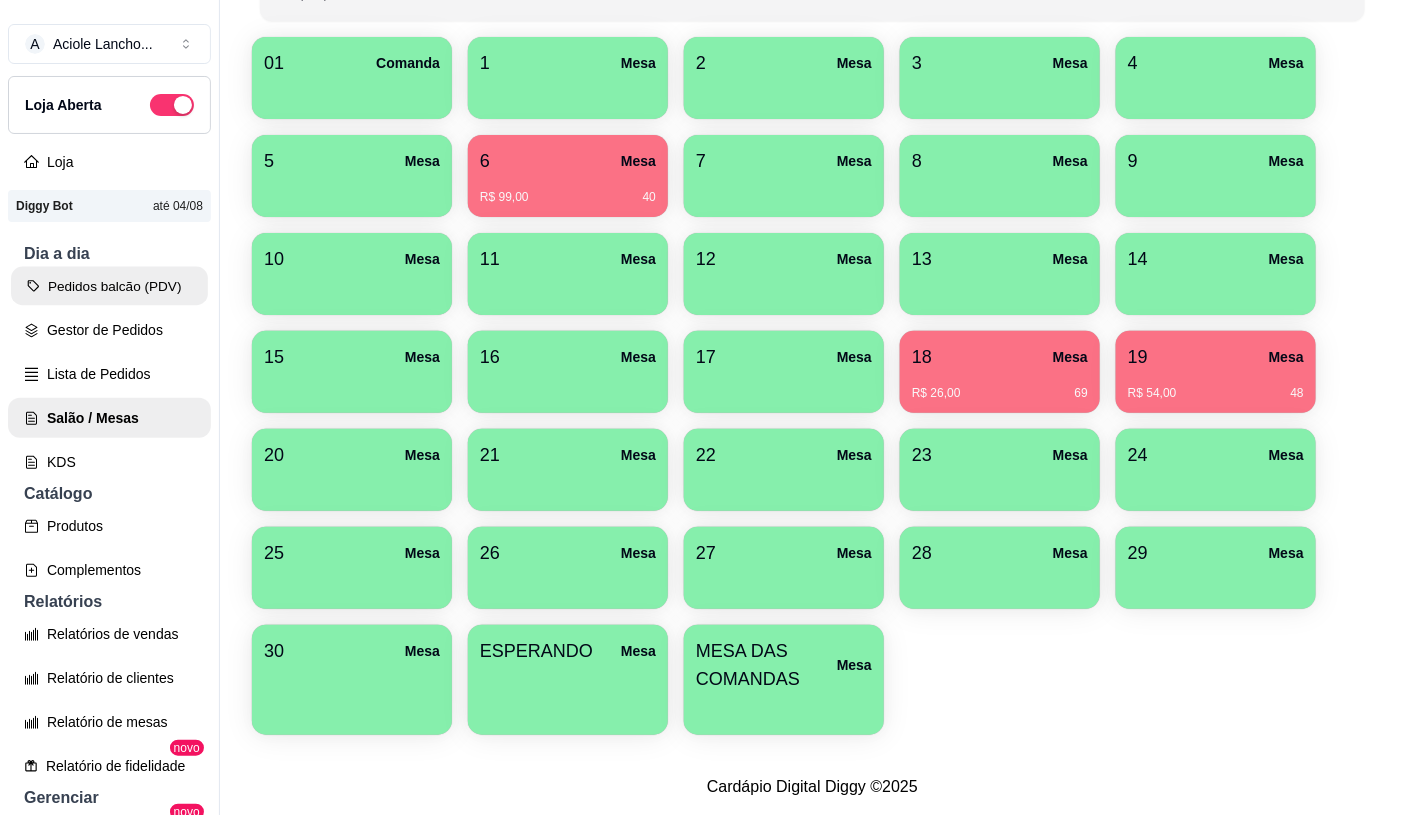 click on "Pedidos balcão (PDV)" at bounding box center (109, 286) 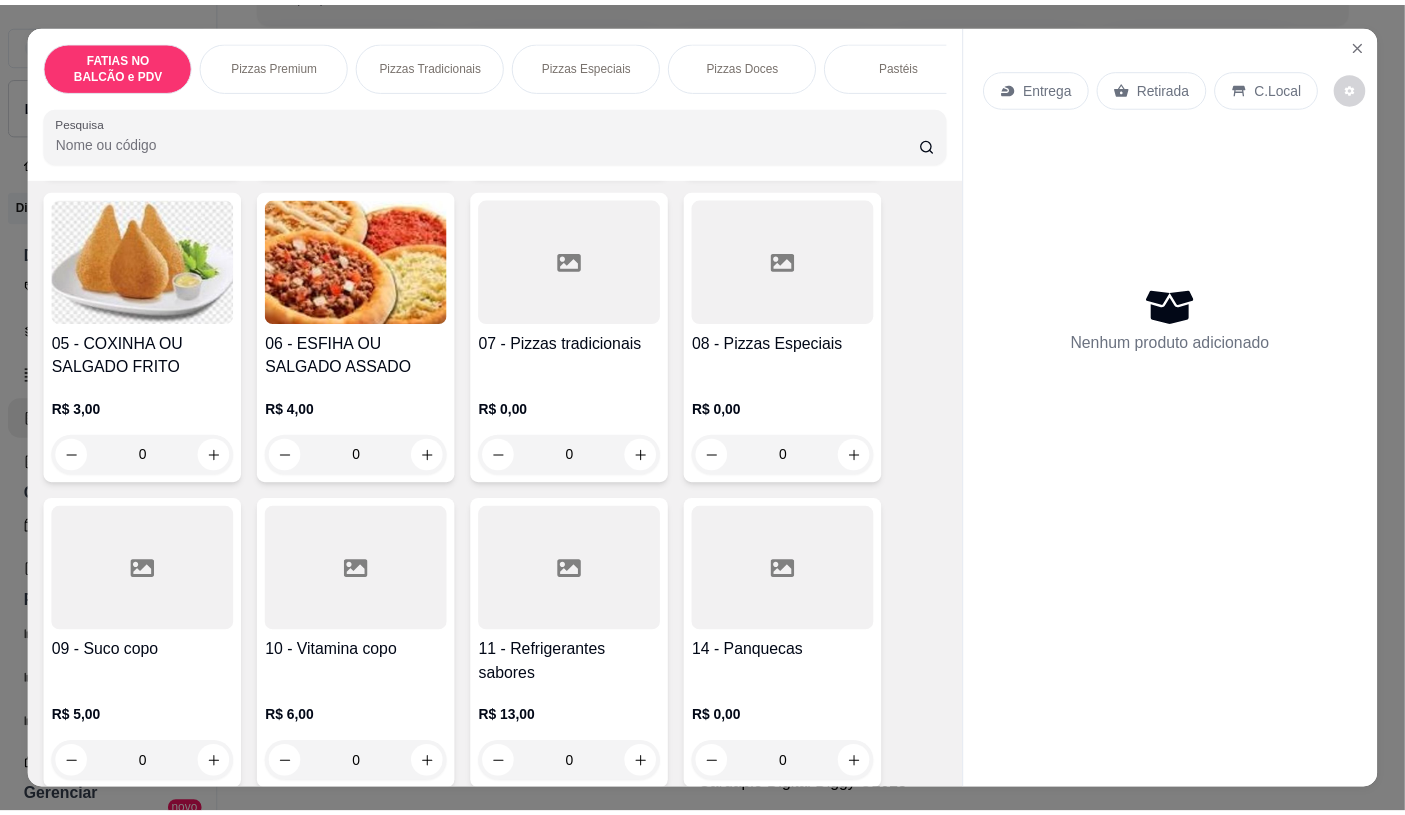 scroll, scrollTop: 444, scrollLeft: 0, axis: vertical 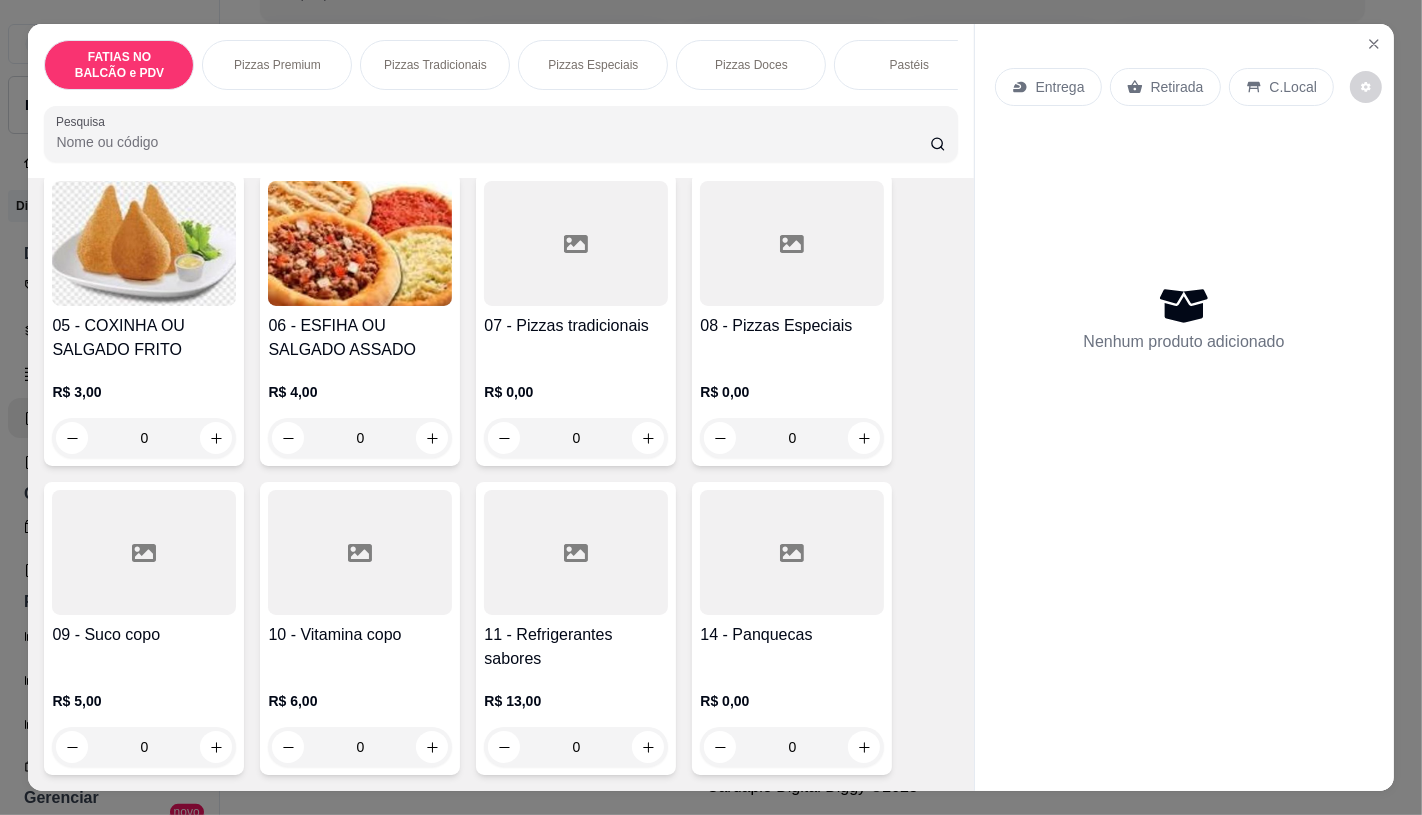 click on "14 - Panquecas    R$ 0,00 0" at bounding box center (792, 628) 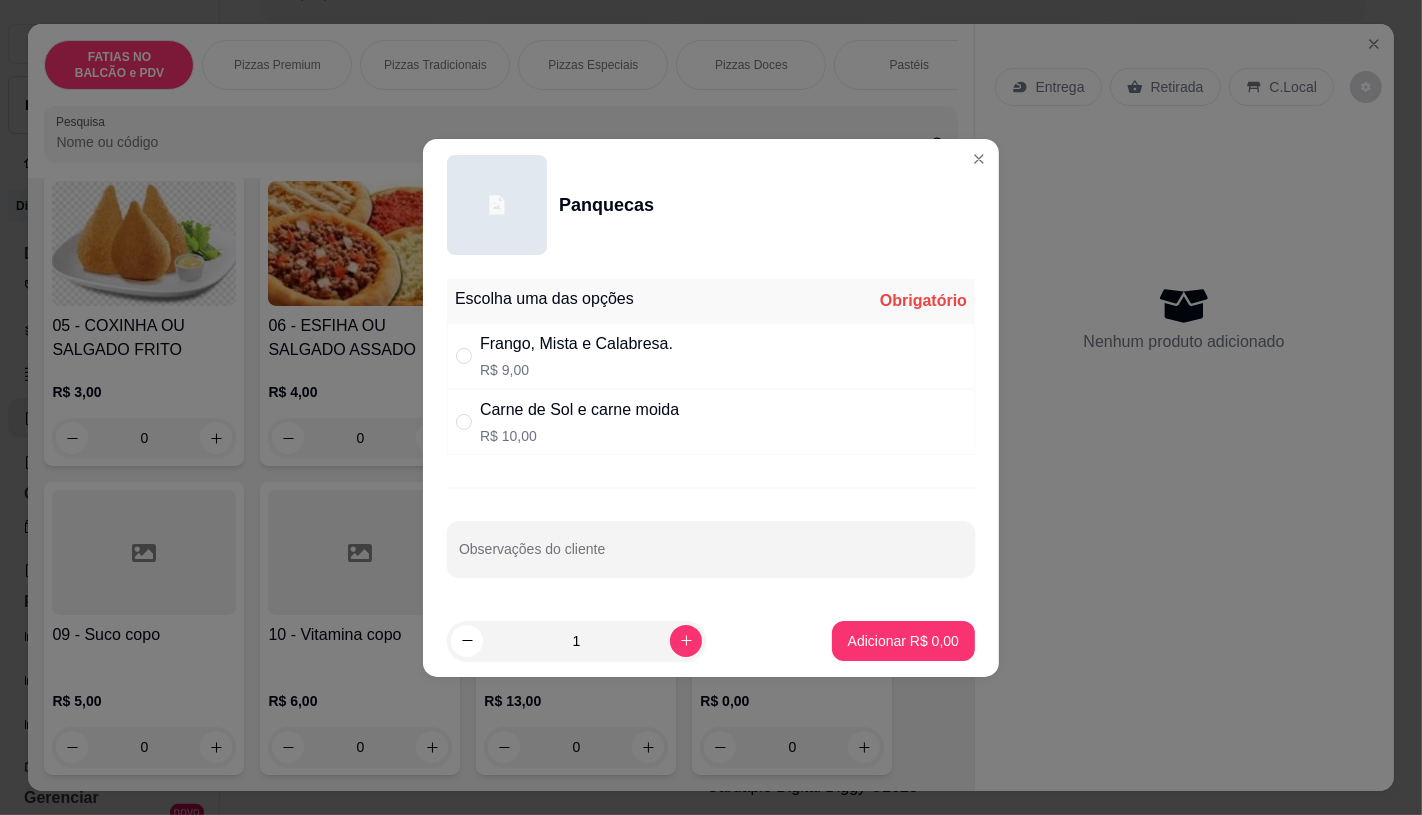 click on "Frango, Mista e Calabresa." at bounding box center [576, 344] 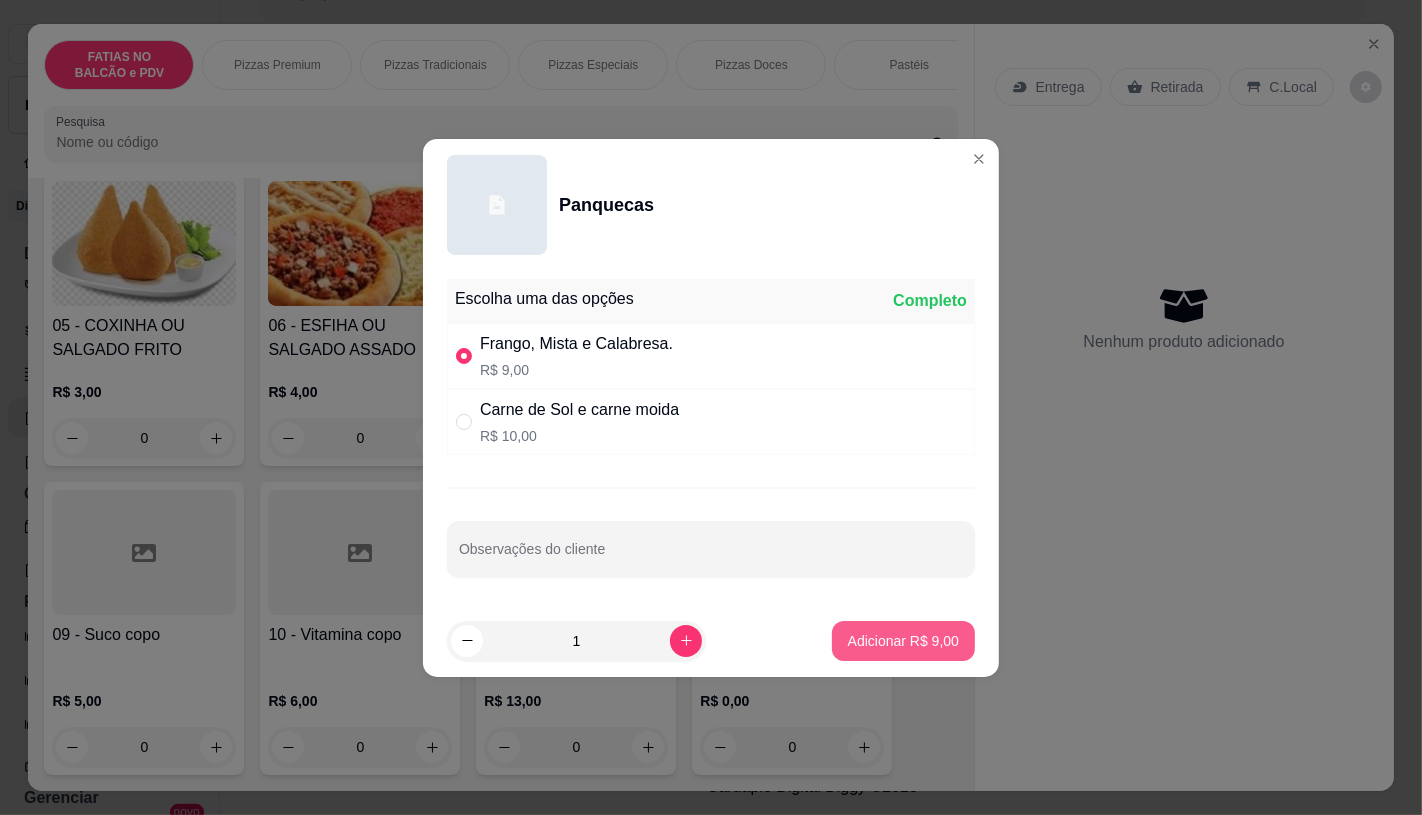 click on "Adicionar   R$ 9,00" at bounding box center (903, 641) 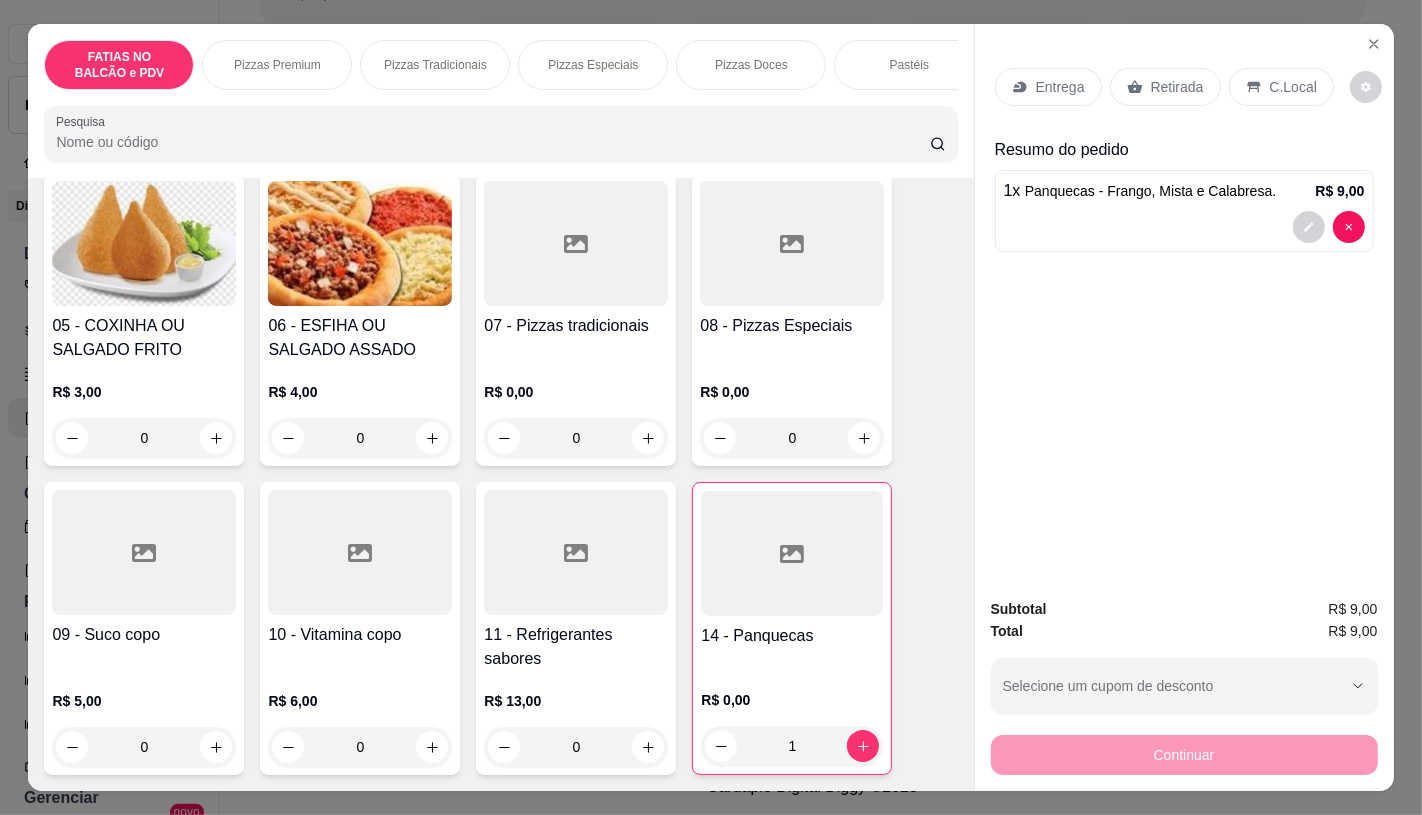 click on "Entrega Retirada C.Local" at bounding box center [1184, 87] 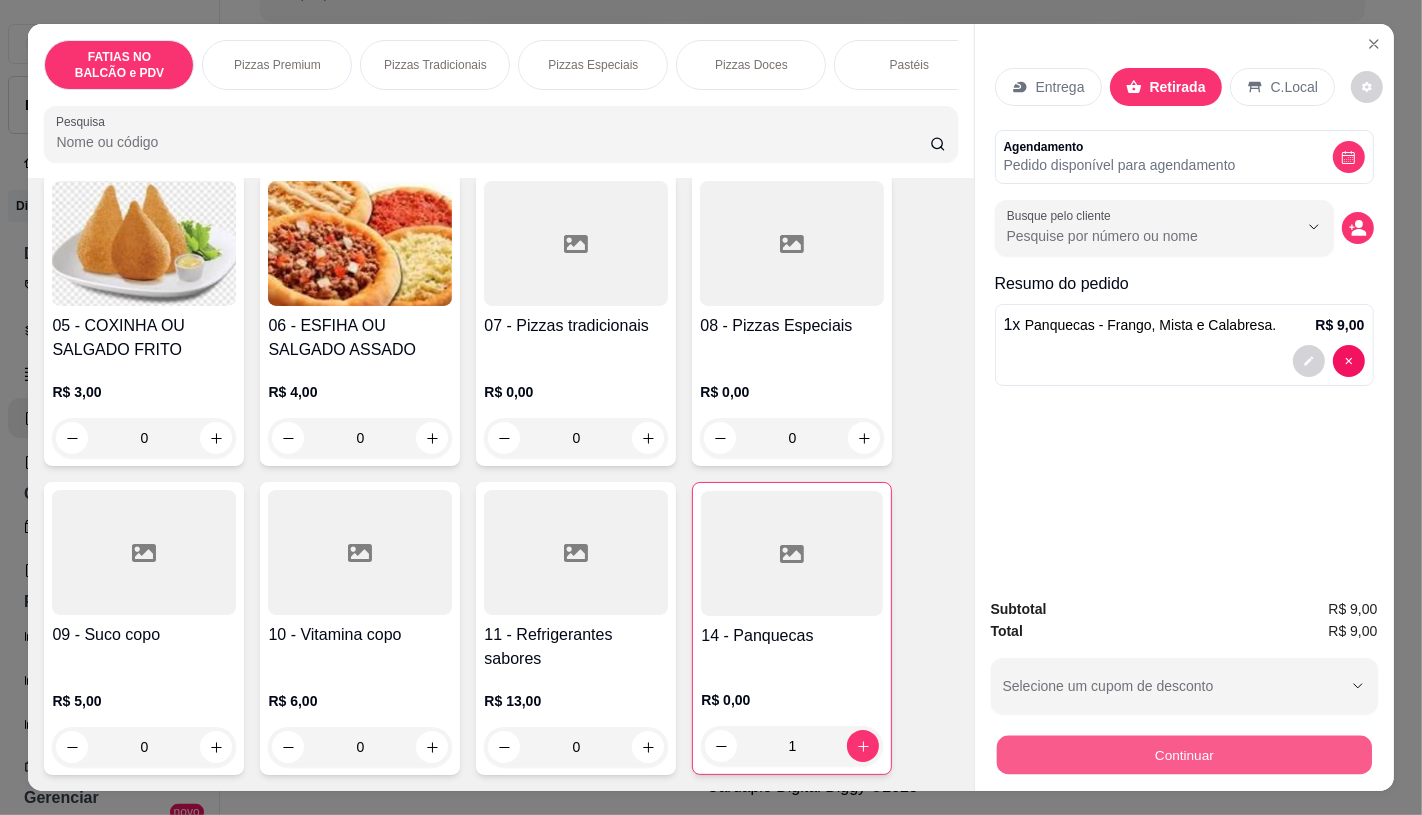 click on "Continuar" at bounding box center [1183, 754] 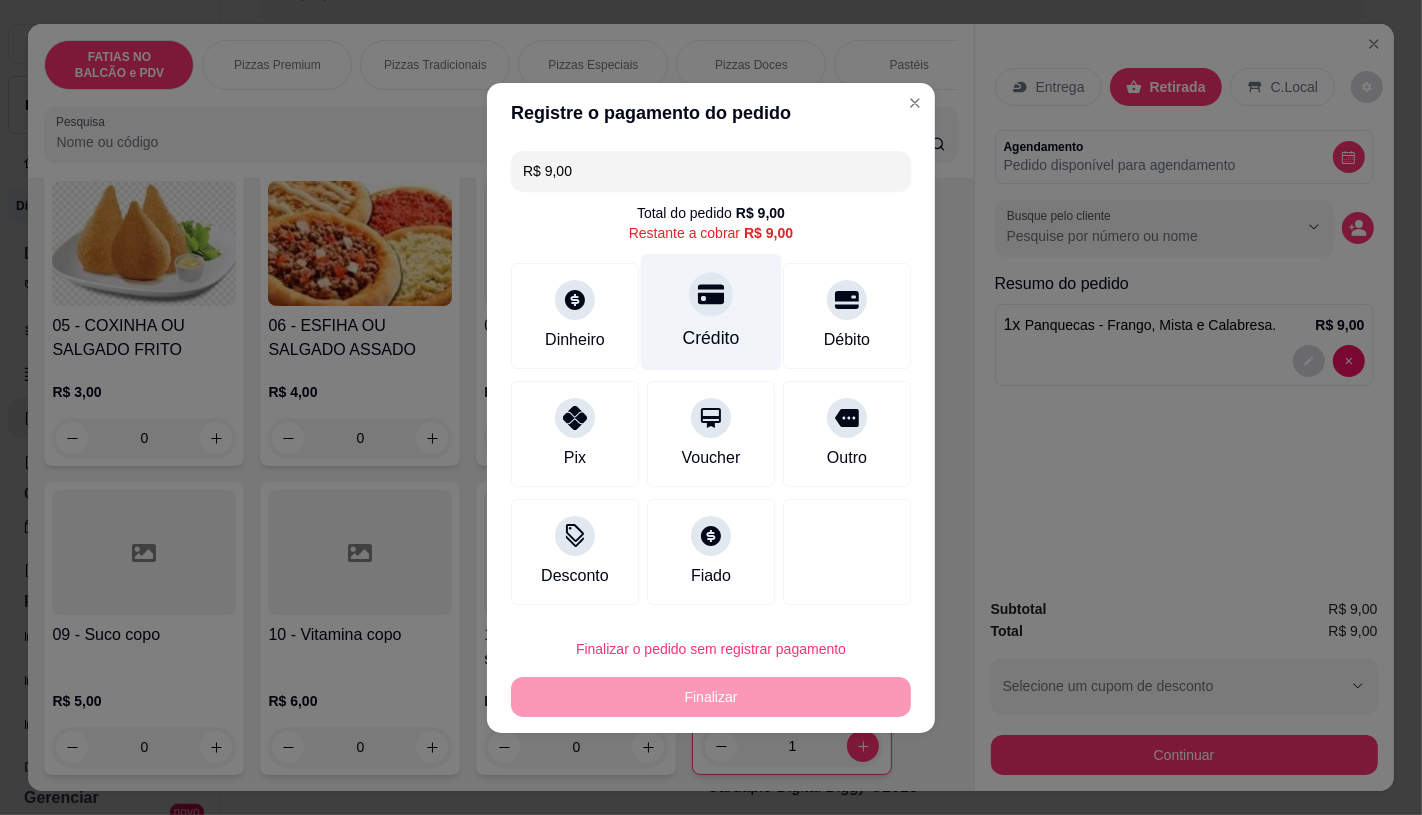 click on "Crédito" at bounding box center (711, 338) 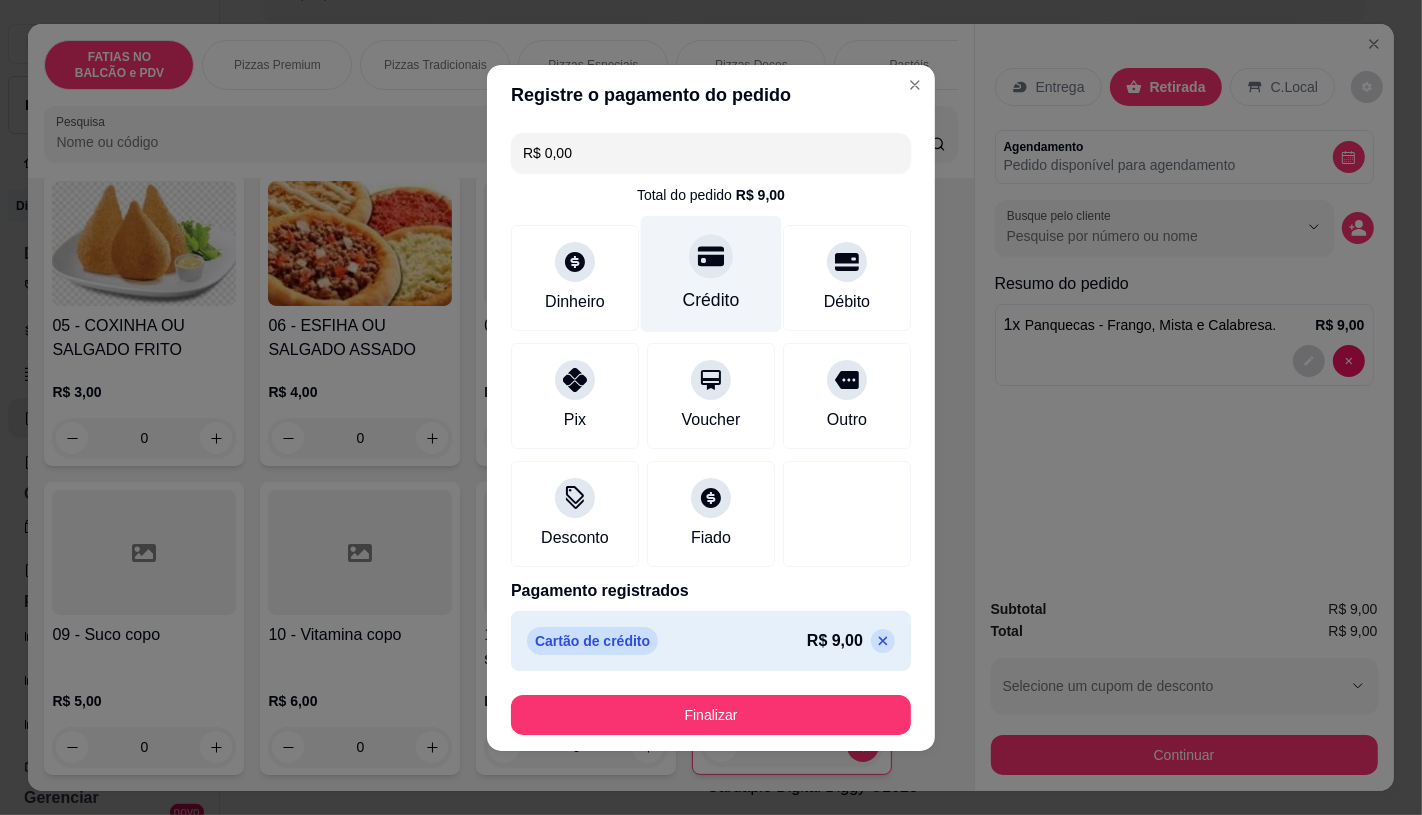 type on "R$ 0,00" 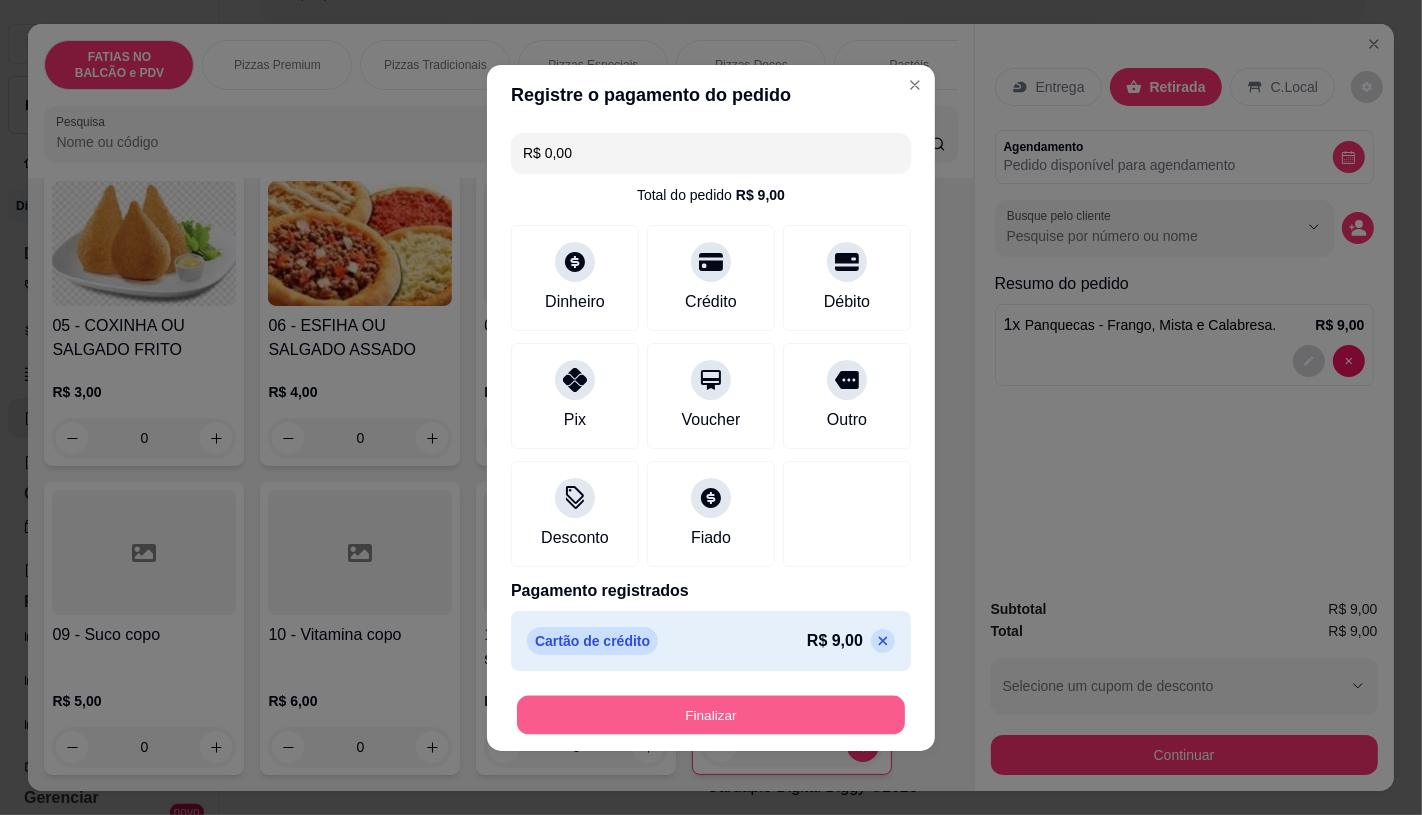 click on "Finalizar" at bounding box center [711, 714] 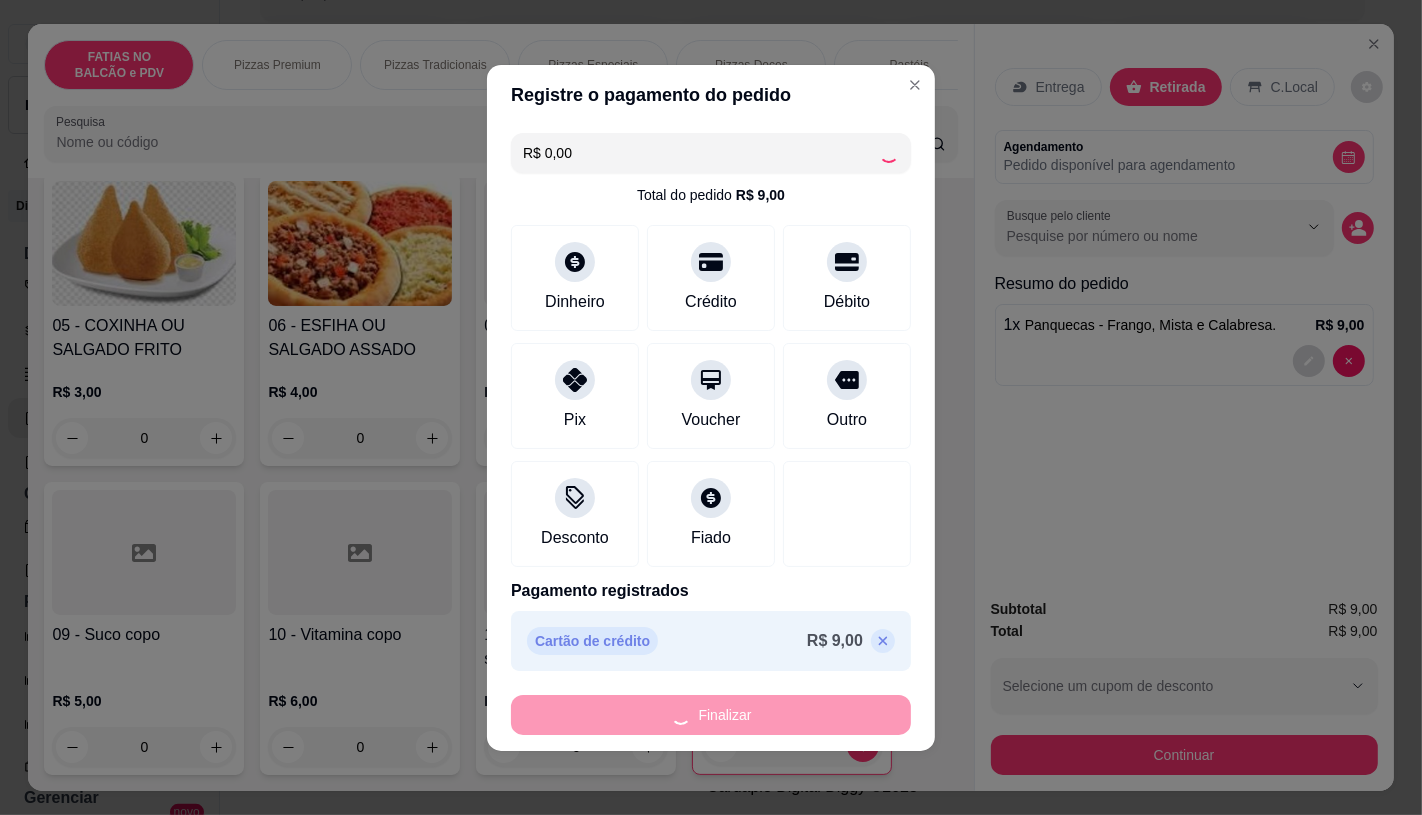type on "0" 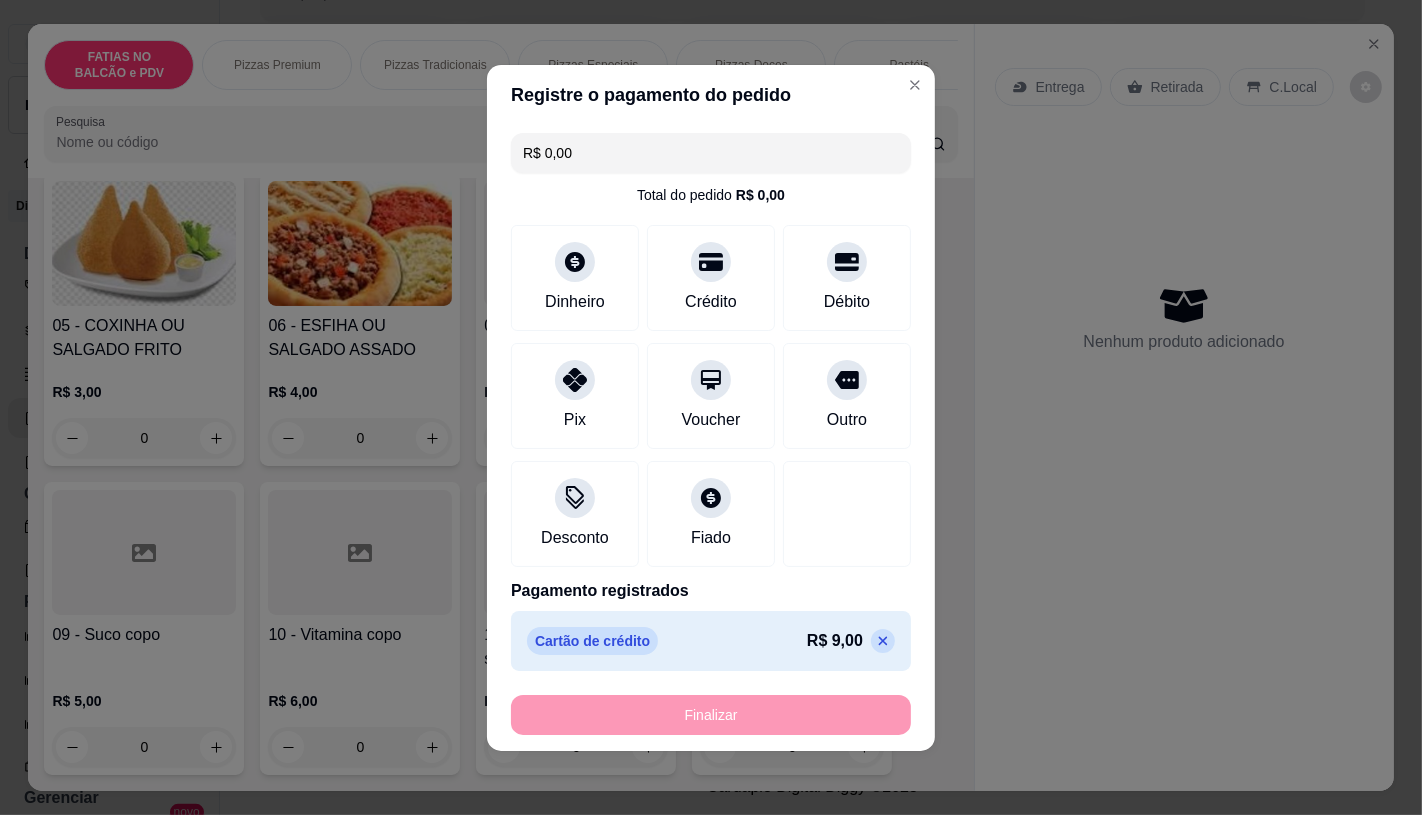 type on "-R$ 9,00" 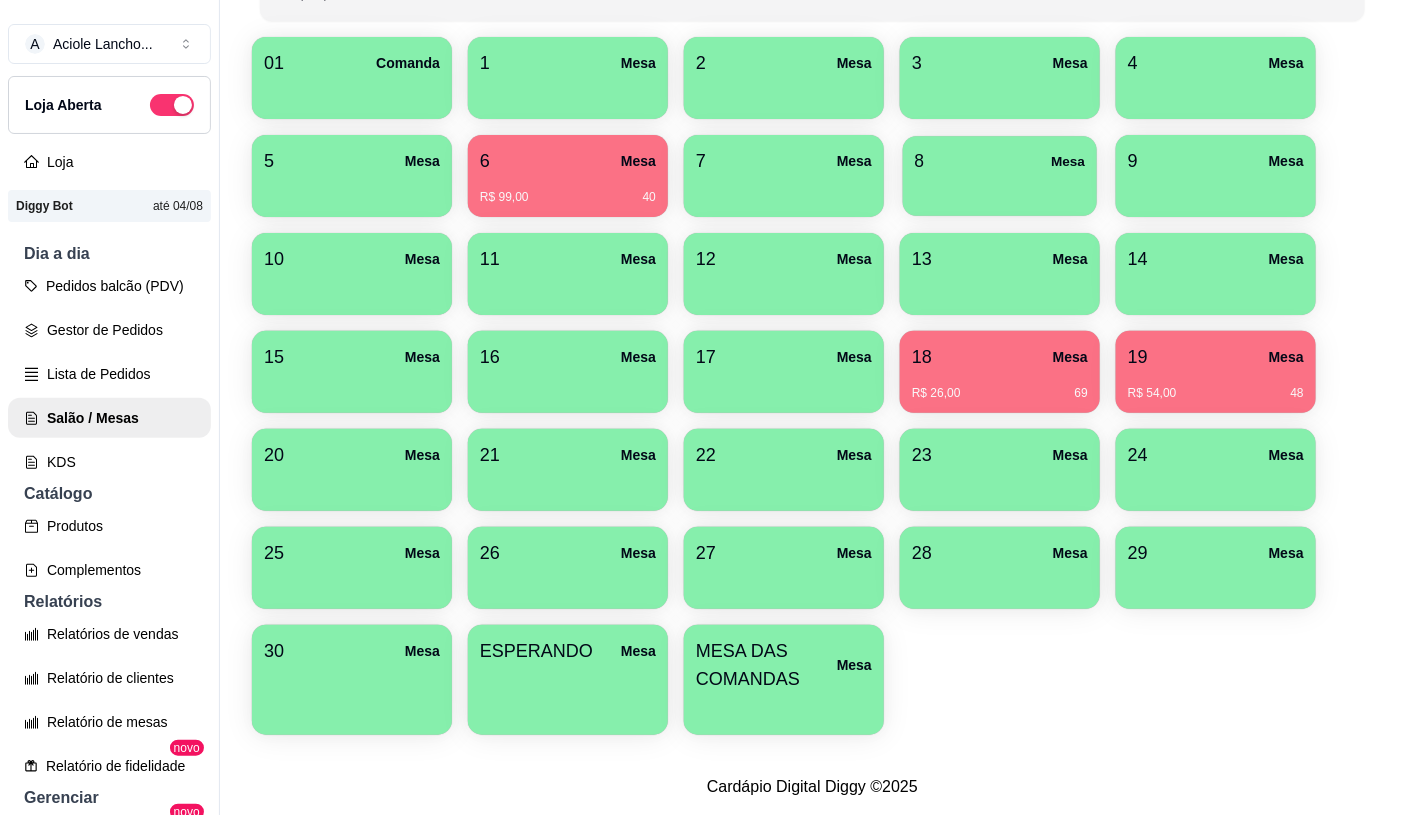 click on "8 Mesa" at bounding box center [1000, 176] 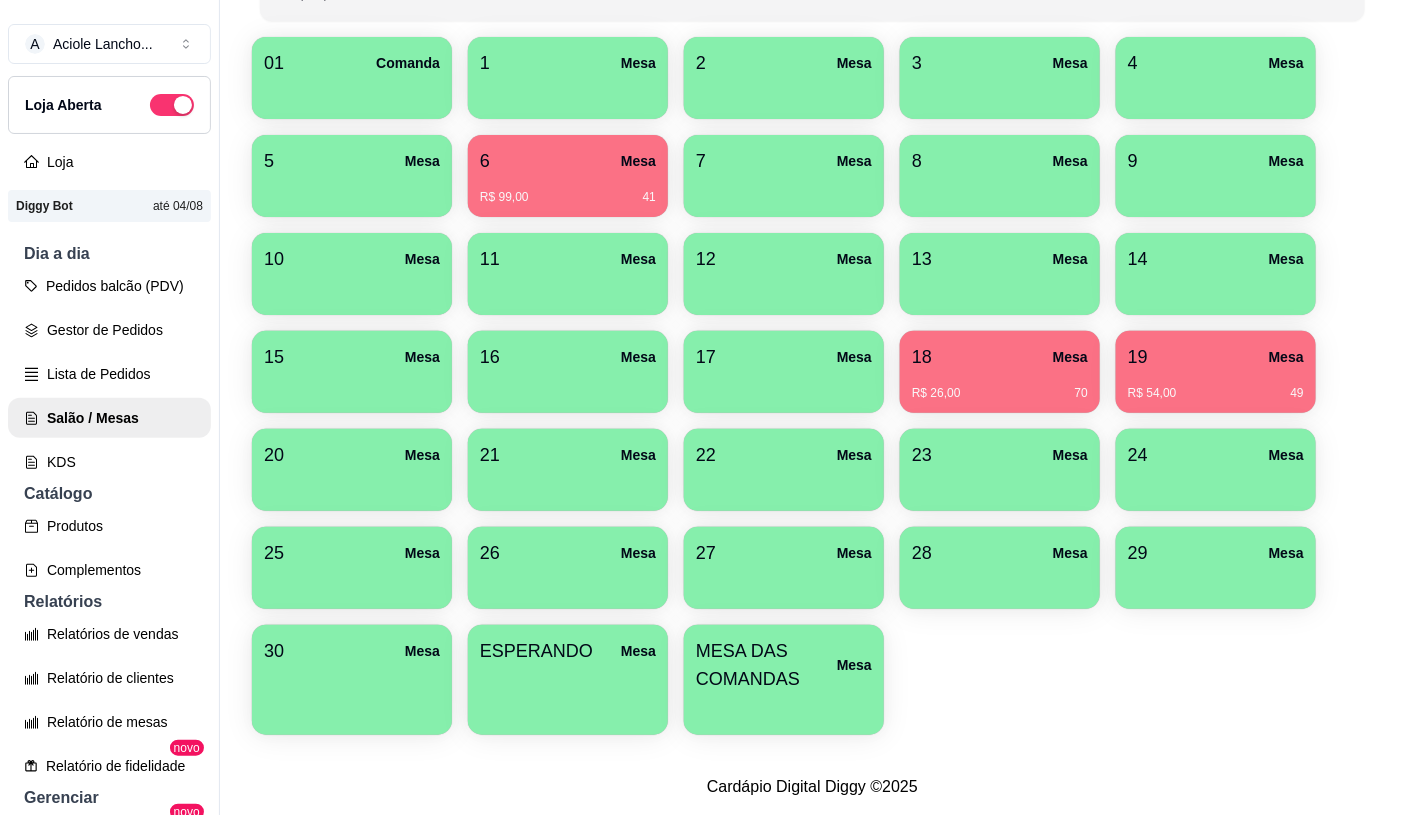 click at bounding box center [784, 190] 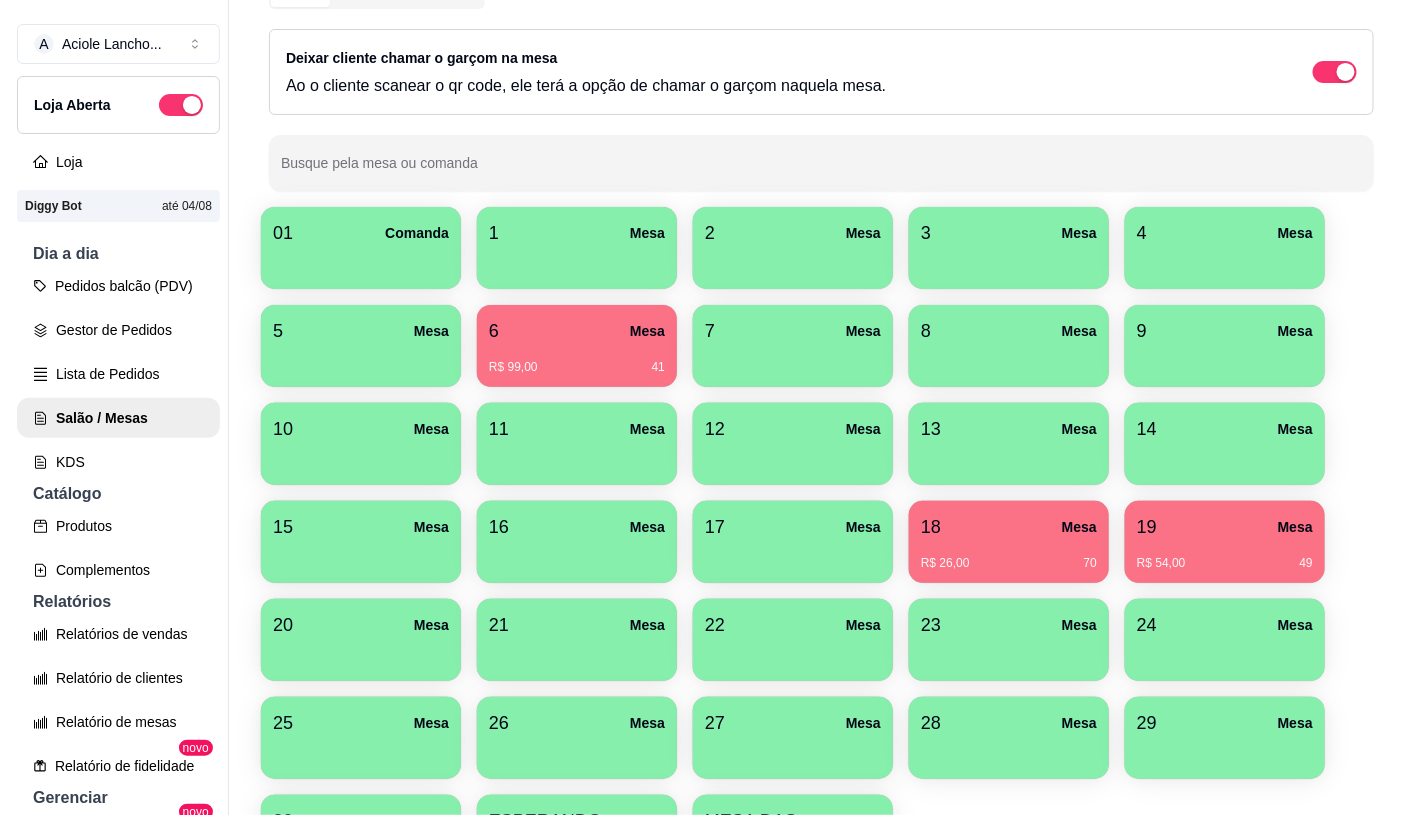 scroll, scrollTop: 222, scrollLeft: 0, axis: vertical 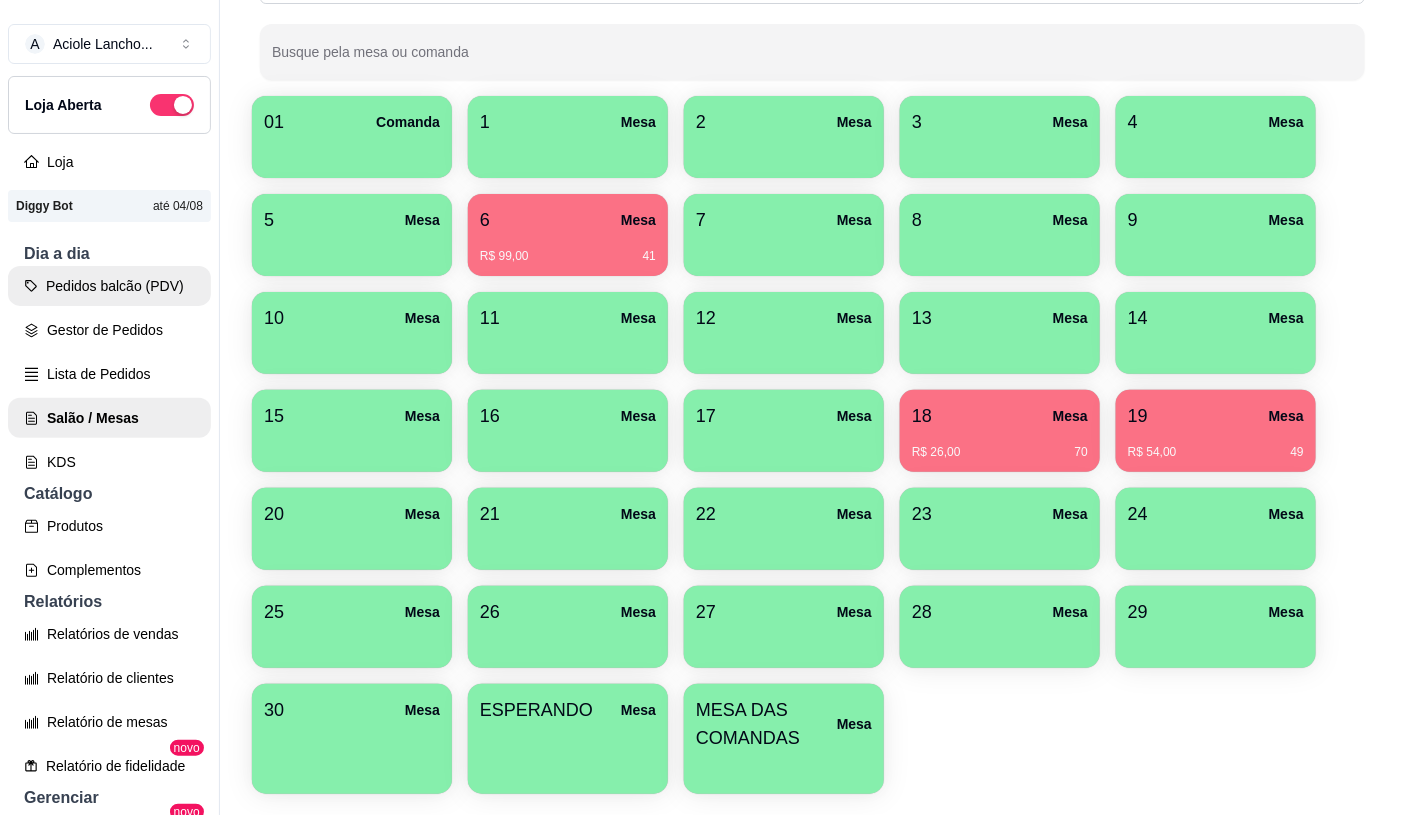 click on "Pedidos balcão (PDV)" at bounding box center [109, 286] 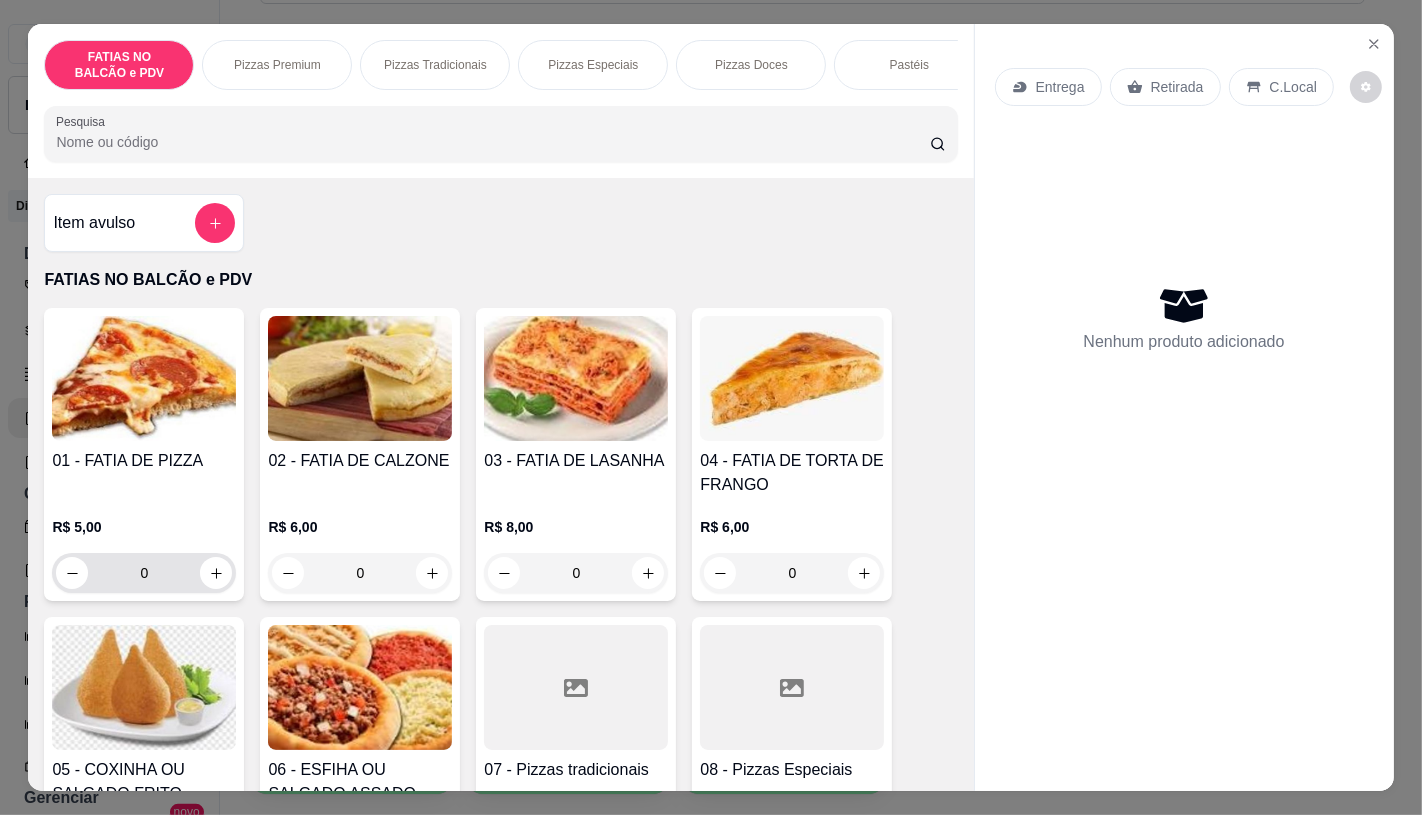click on "0" at bounding box center (144, 573) 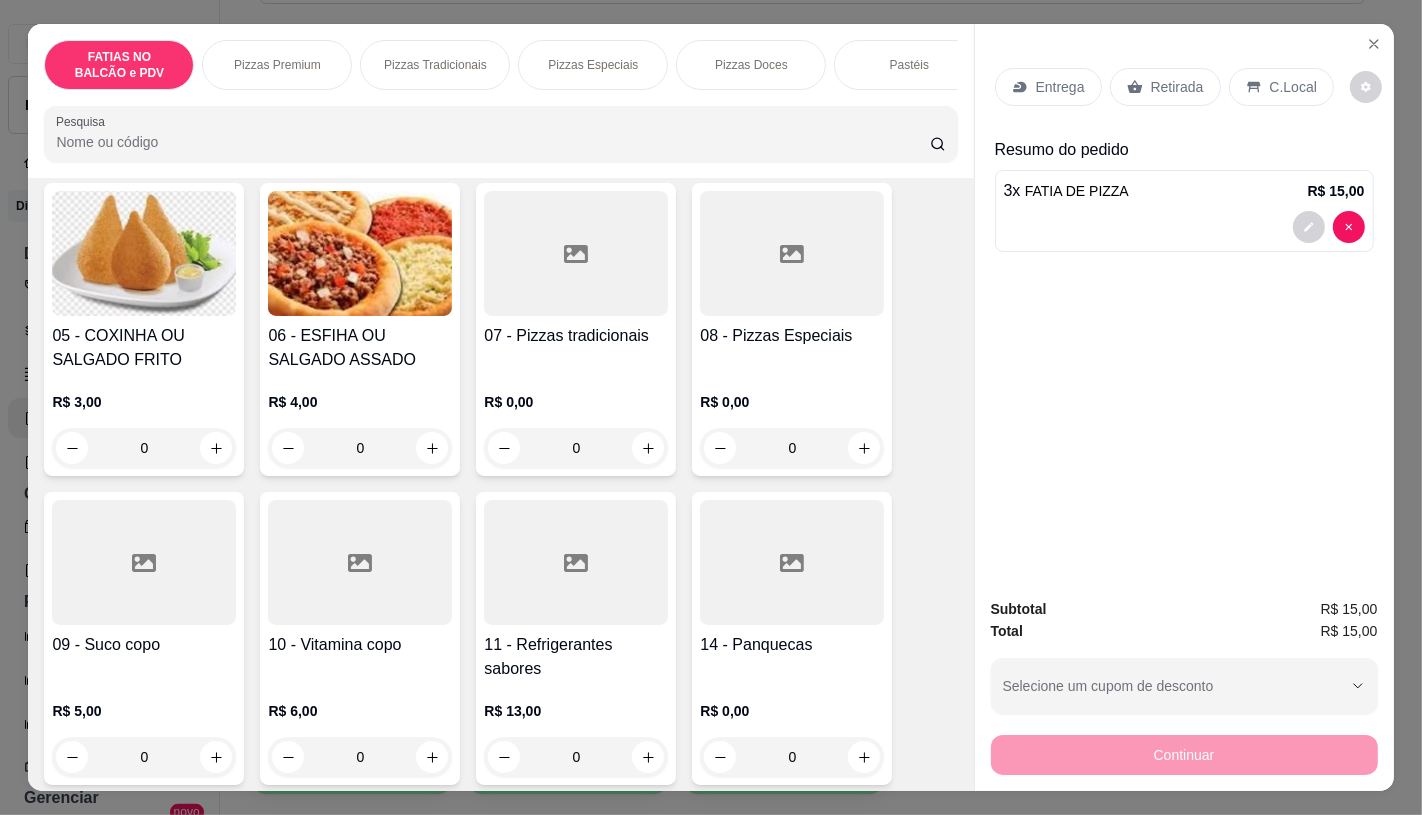 scroll, scrollTop: 444, scrollLeft: 0, axis: vertical 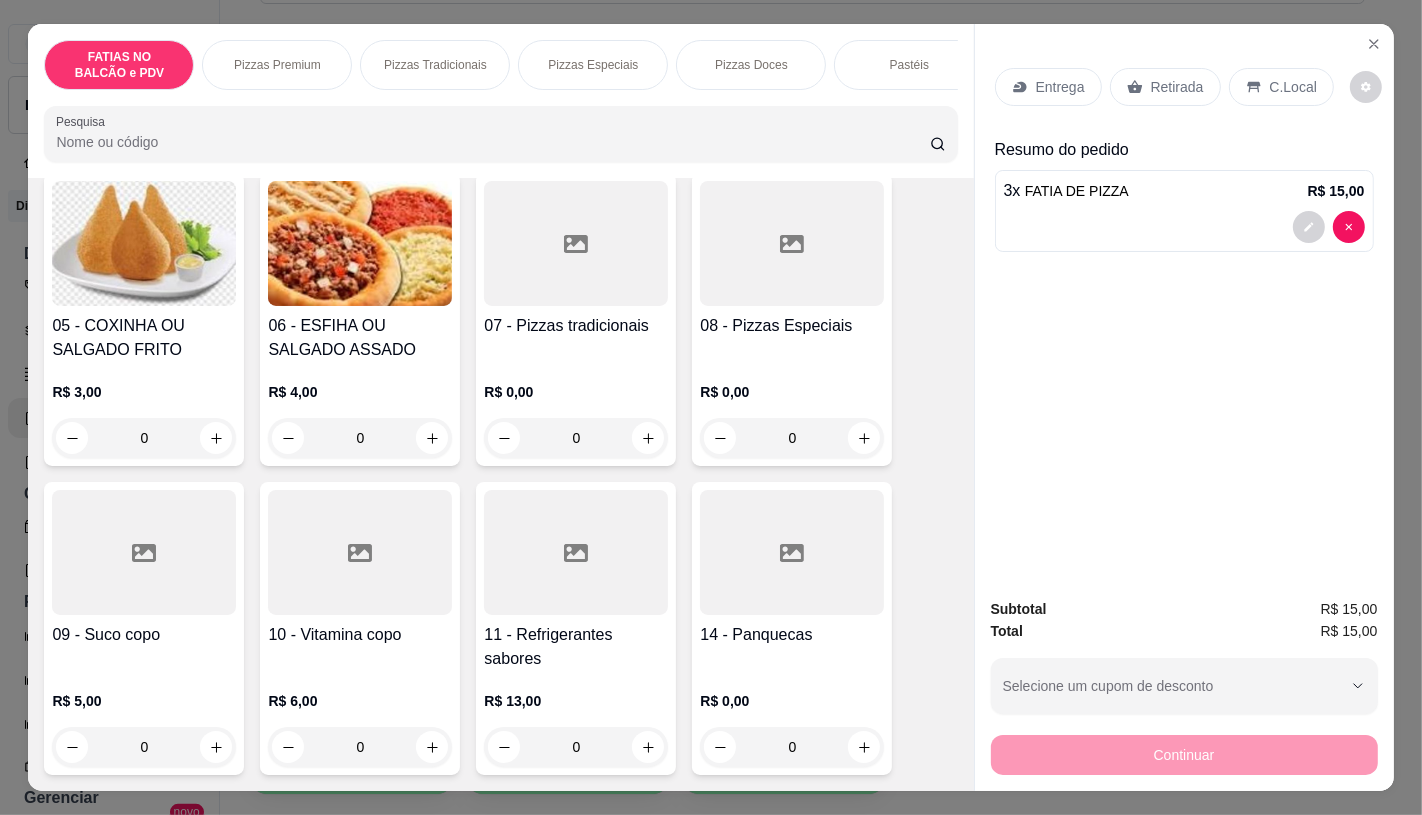 type on "3" 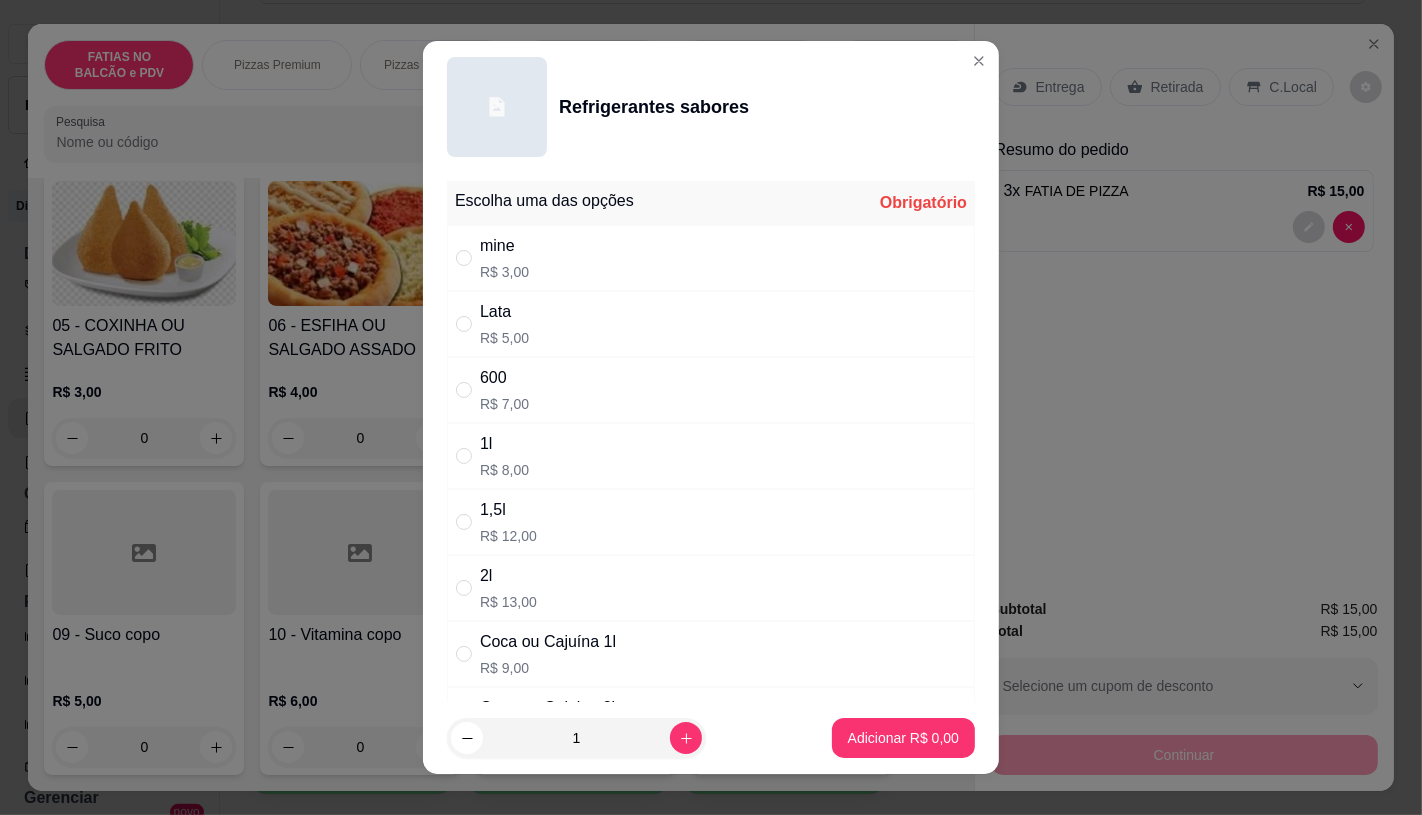 click on "600 R$ 7,00" at bounding box center (711, 390) 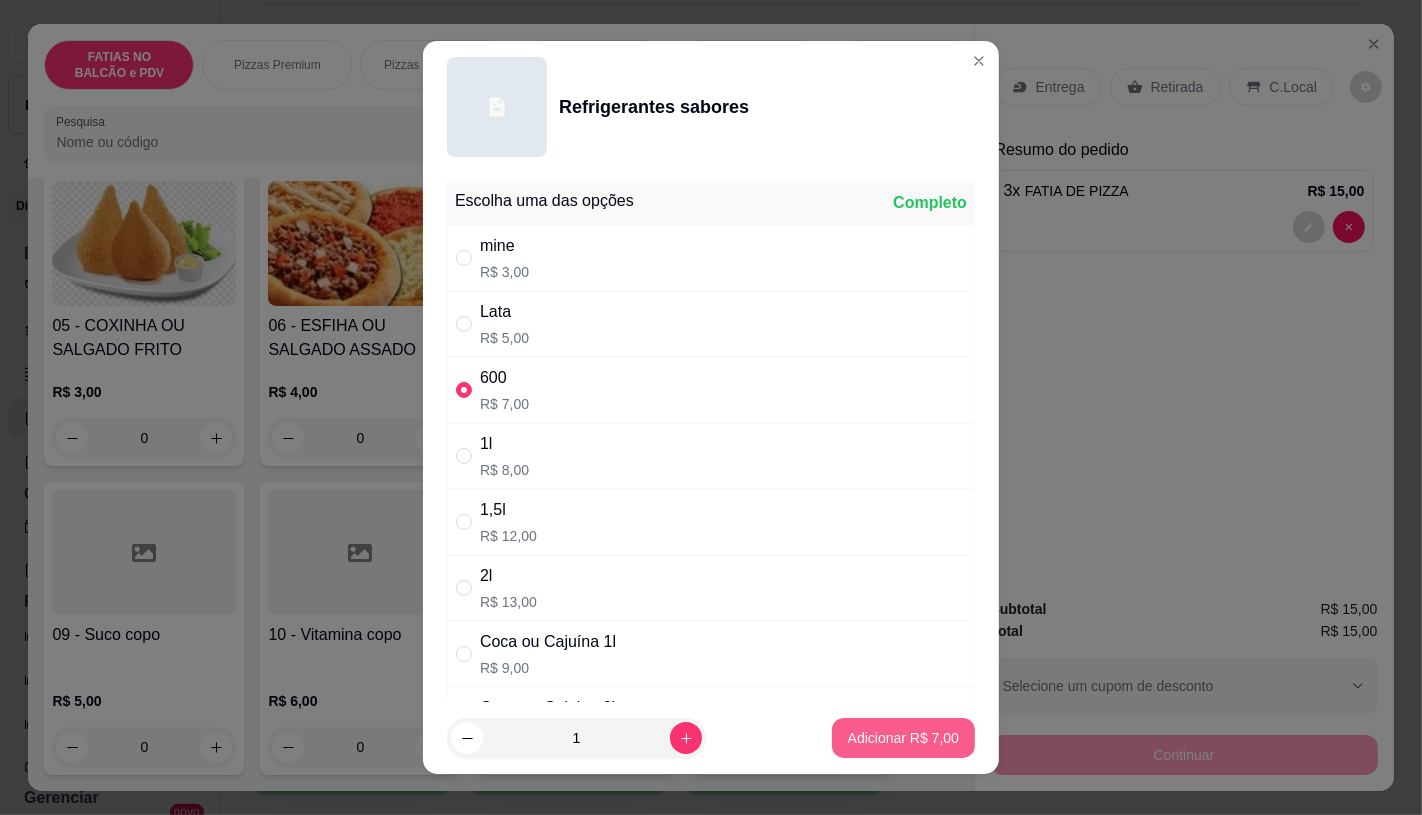 click on "Adicionar   R$ 7,00" at bounding box center [903, 738] 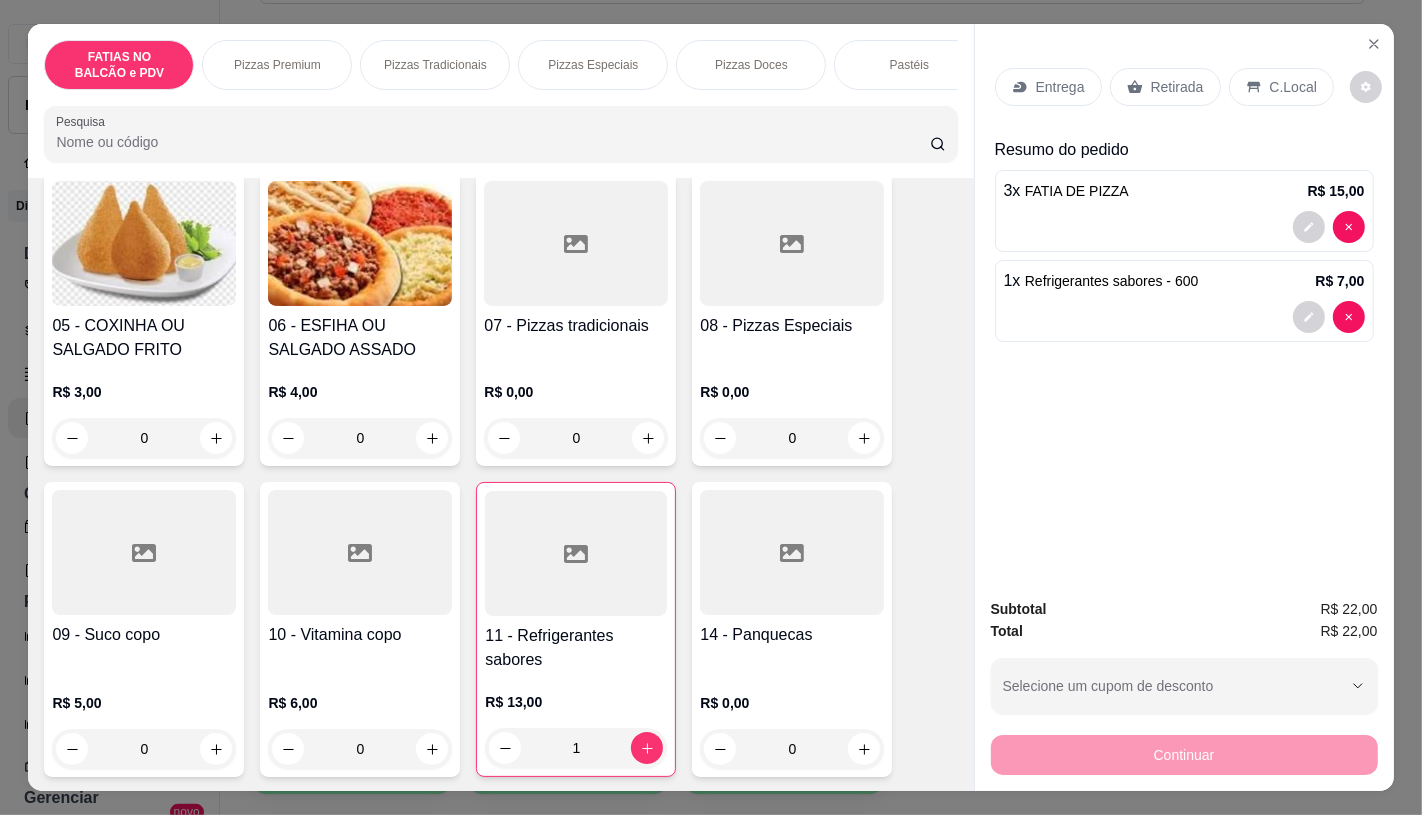 click on "Retirada" at bounding box center (1177, 87) 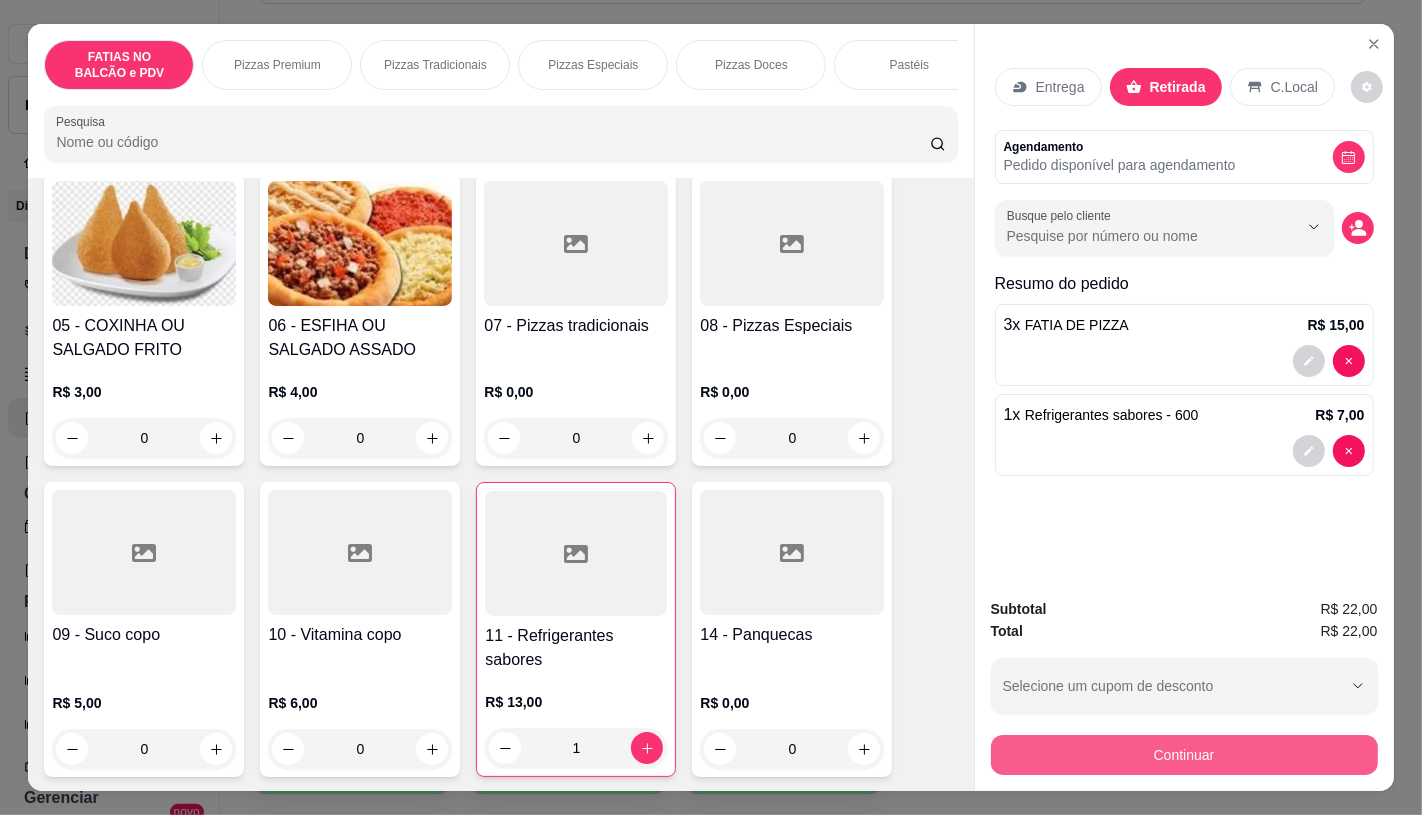 click on "Continuar" at bounding box center [1184, 755] 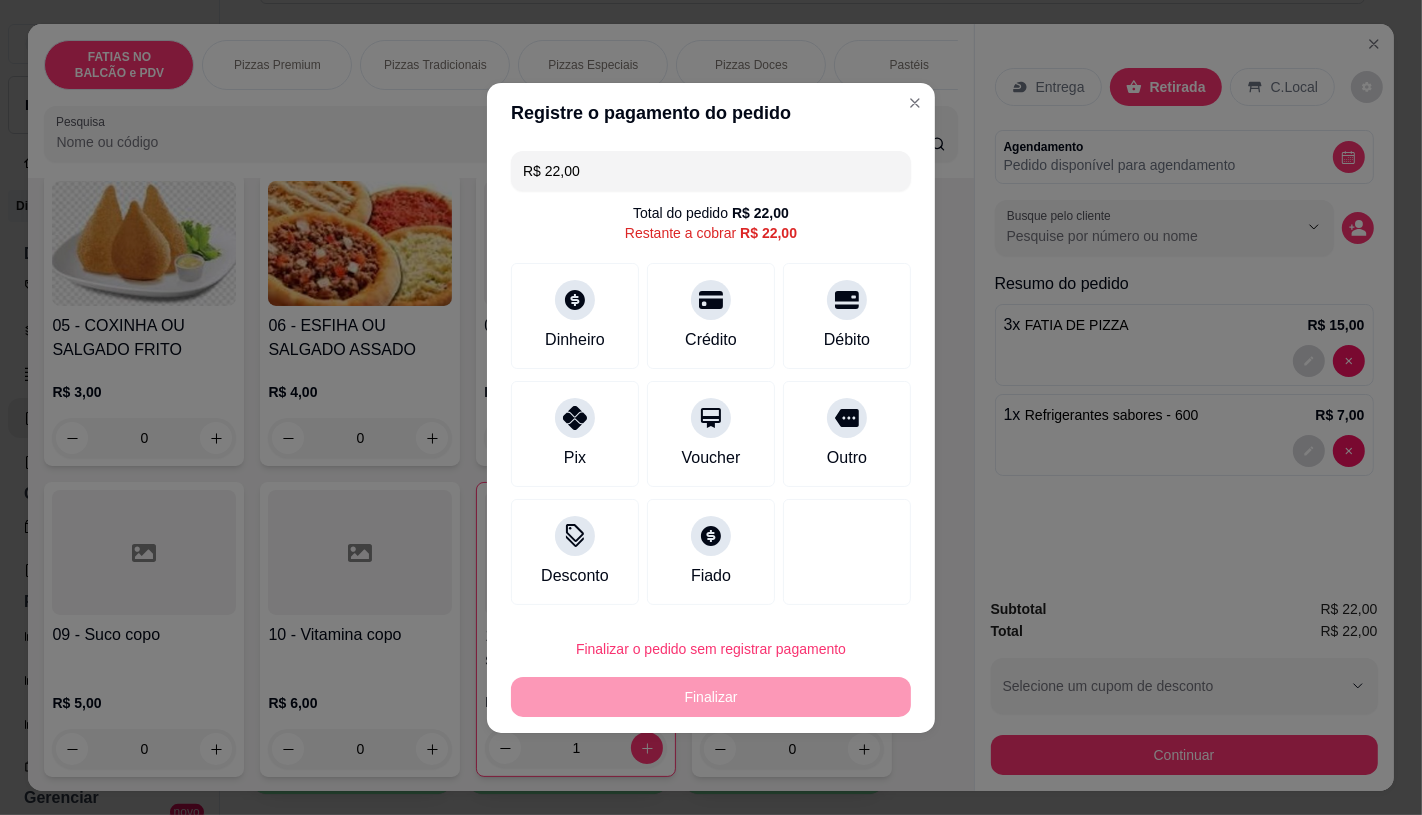 click on "R$ 22,00" at bounding box center (711, 171) 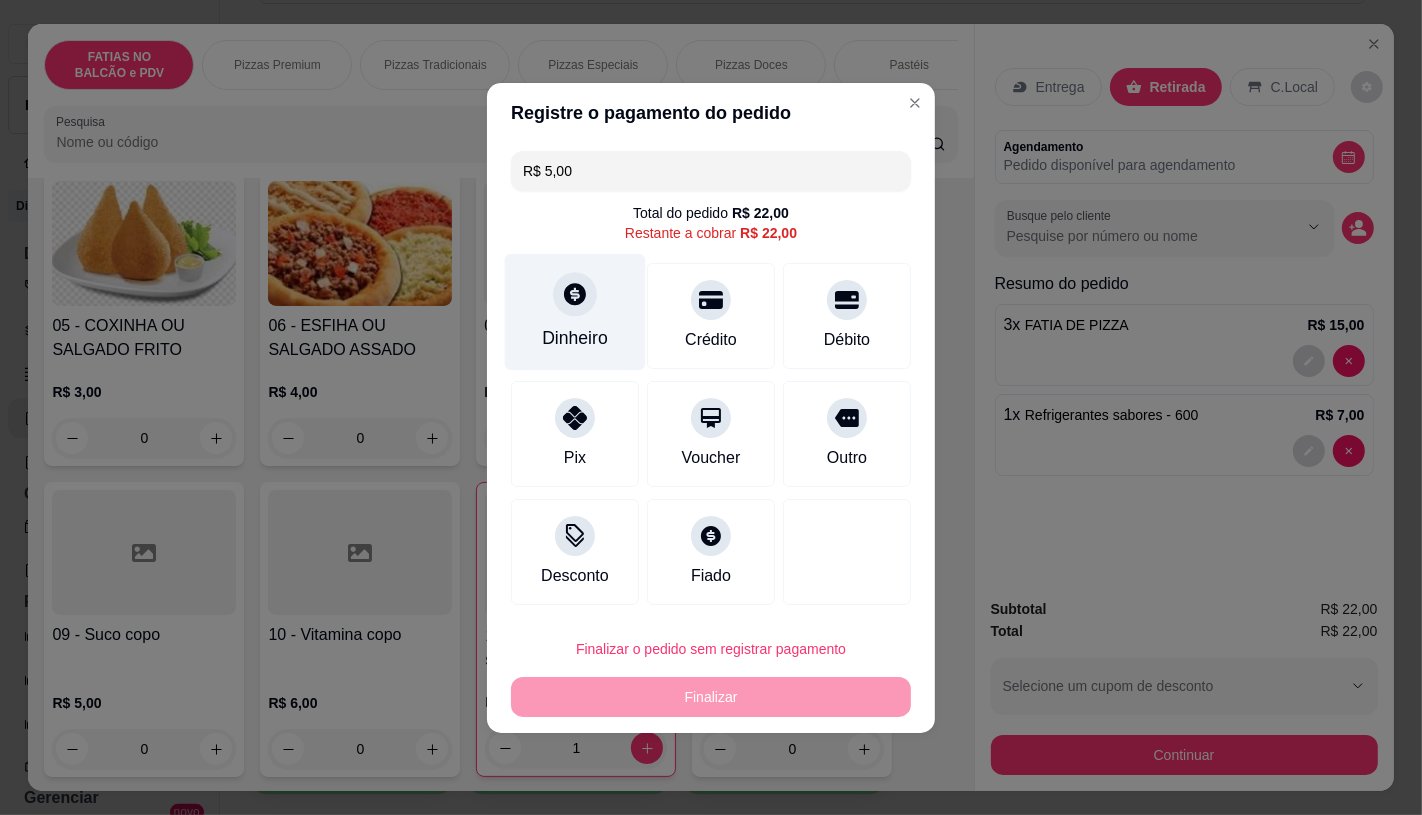 click on "Dinheiro" at bounding box center (575, 311) 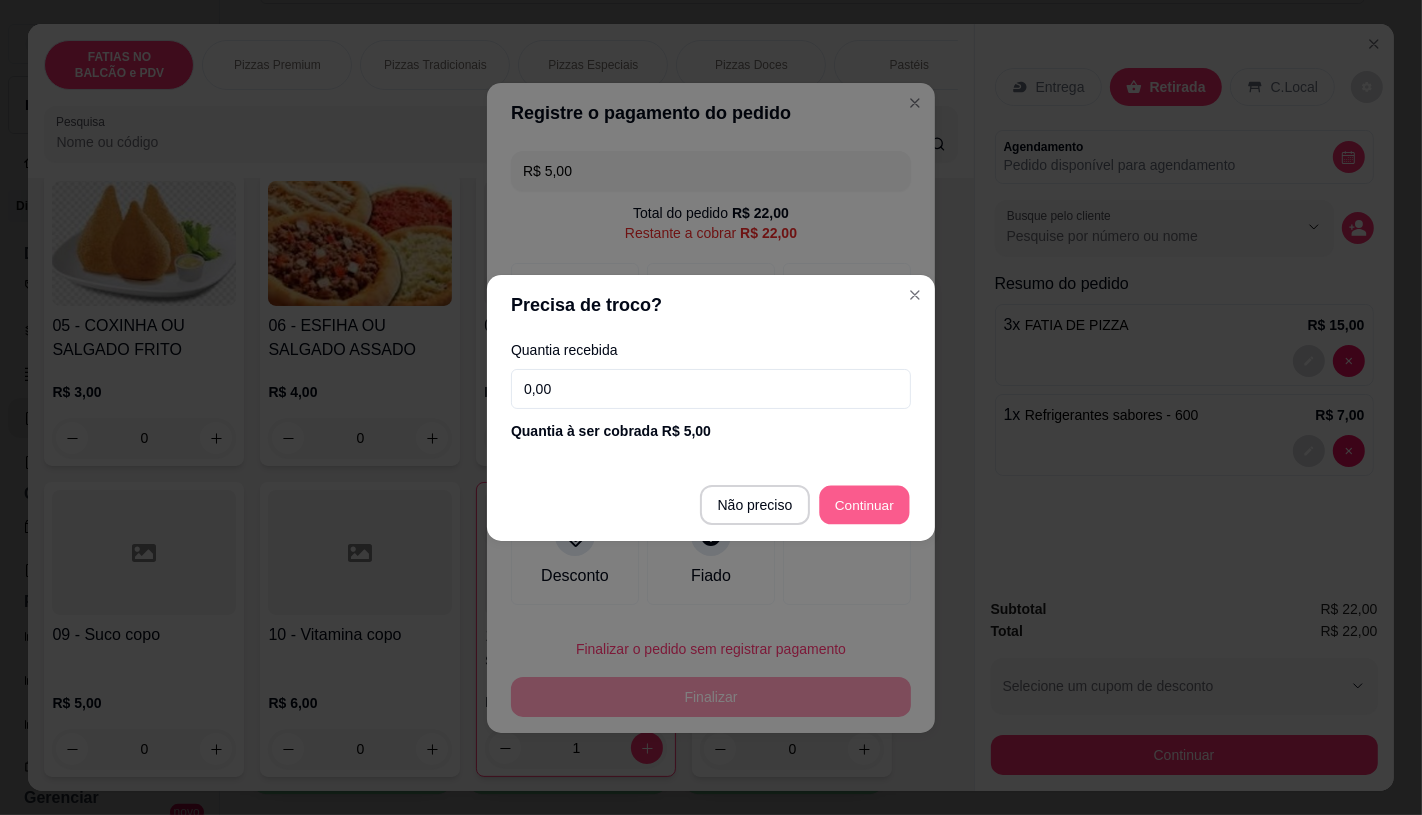 type on "R$ 17,00" 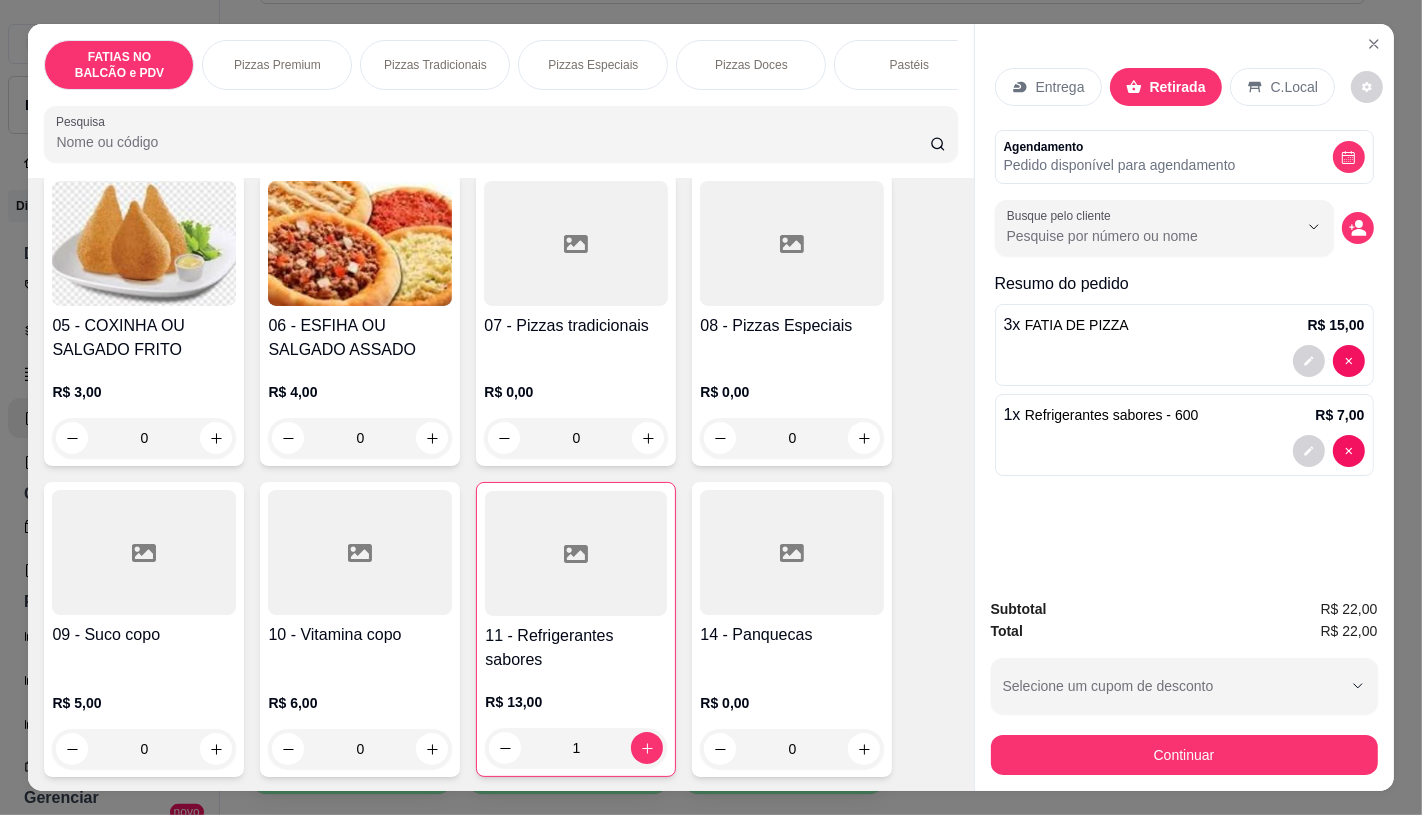 drag, startPoint x: 315, startPoint y: 100, endPoint x: 401, endPoint y: 93, distance: 86.28442 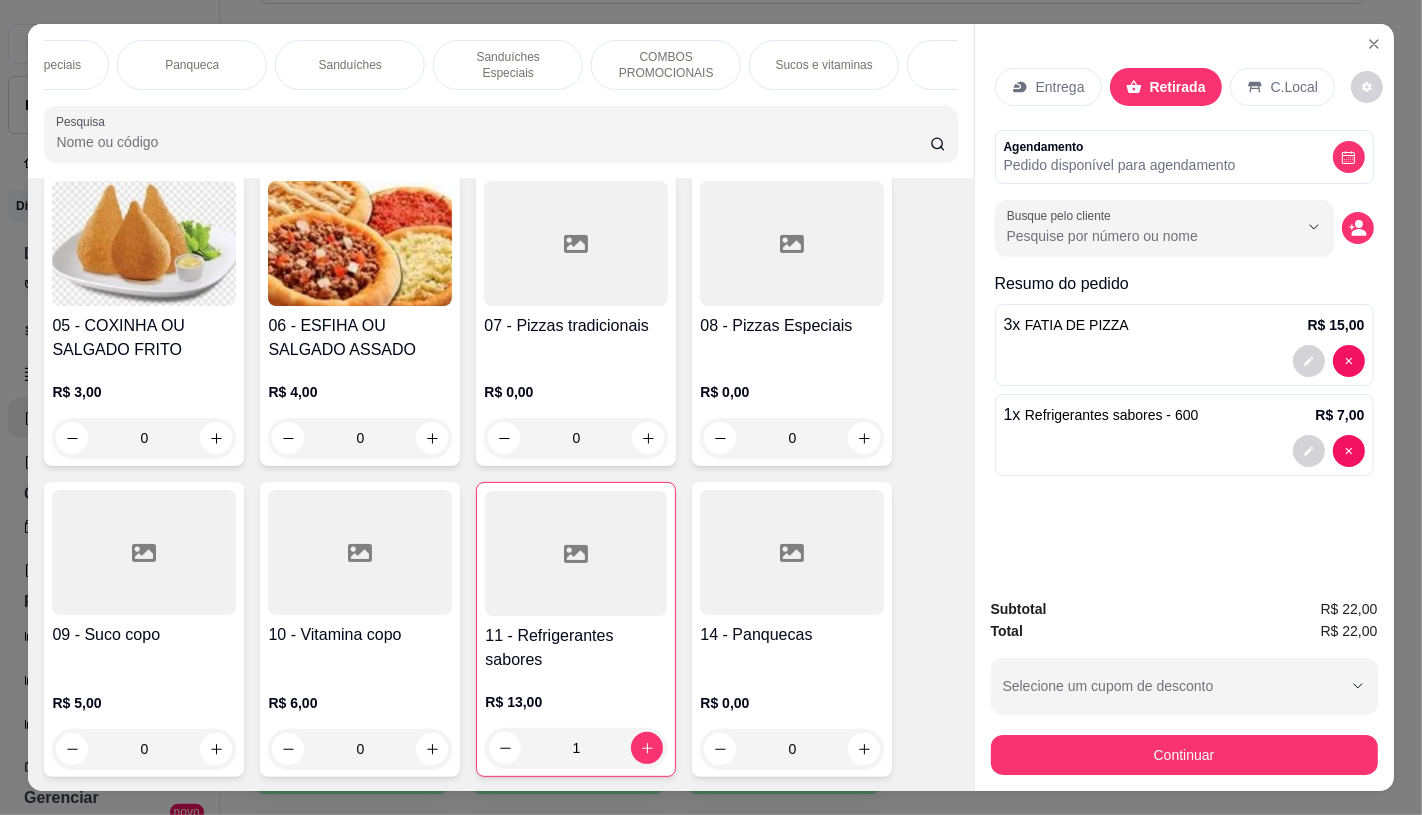 scroll, scrollTop: 0, scrollLeft: 2030, axis: horizontal 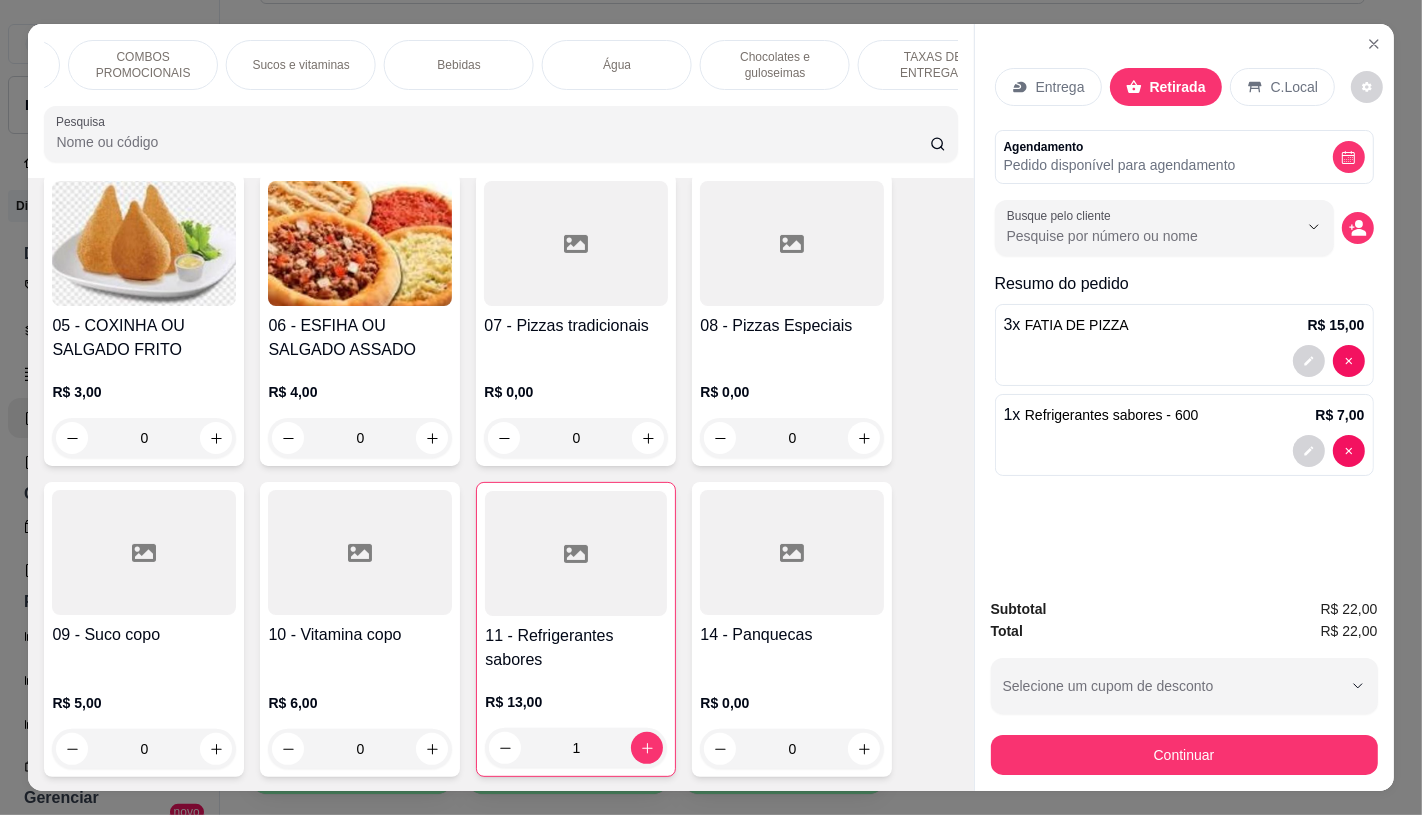 click on "Chocolates e guloseimas" at bounding box center [775, 65] 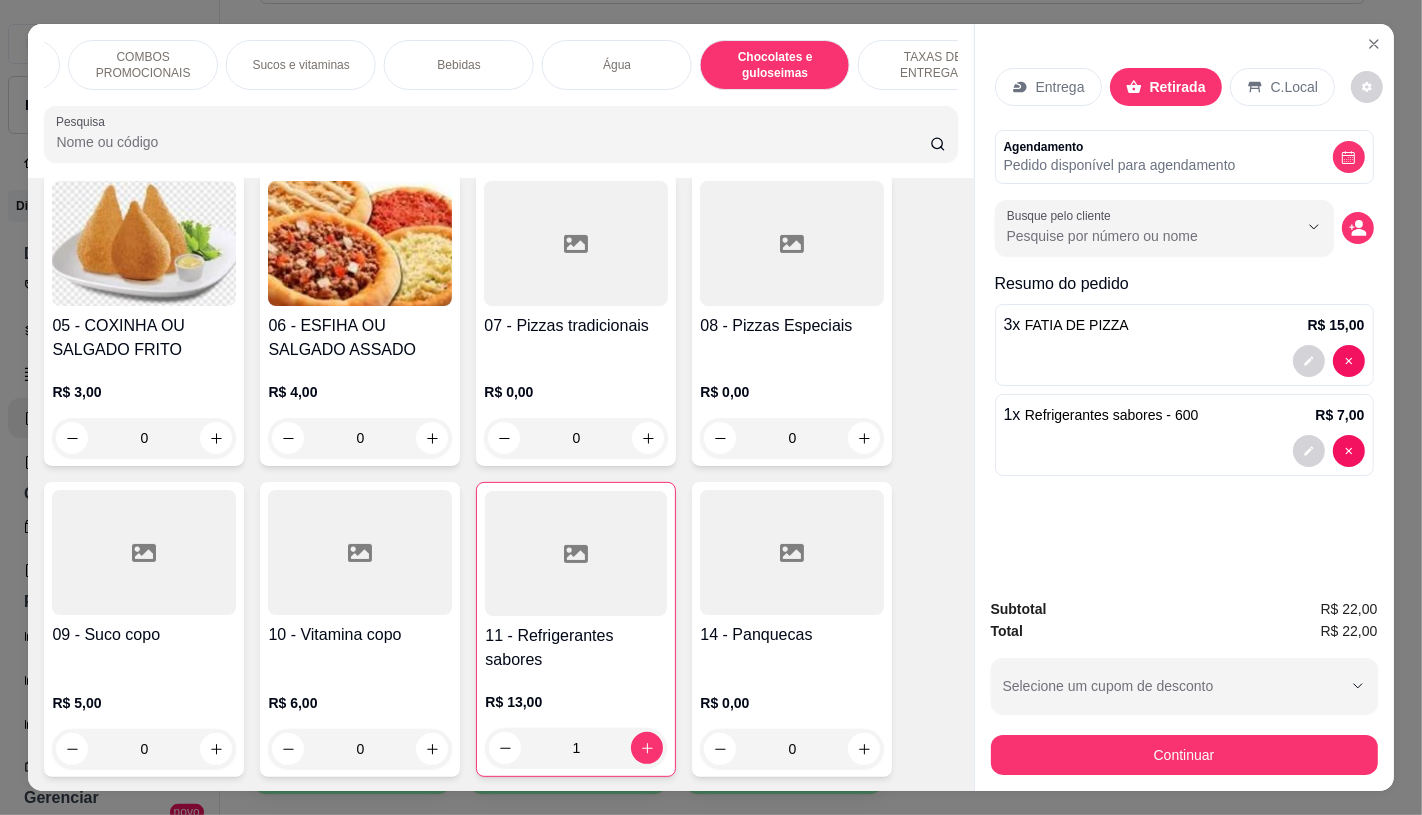 scroll, scrollTop: 13012, scrollLeft: 0, axis: vertical 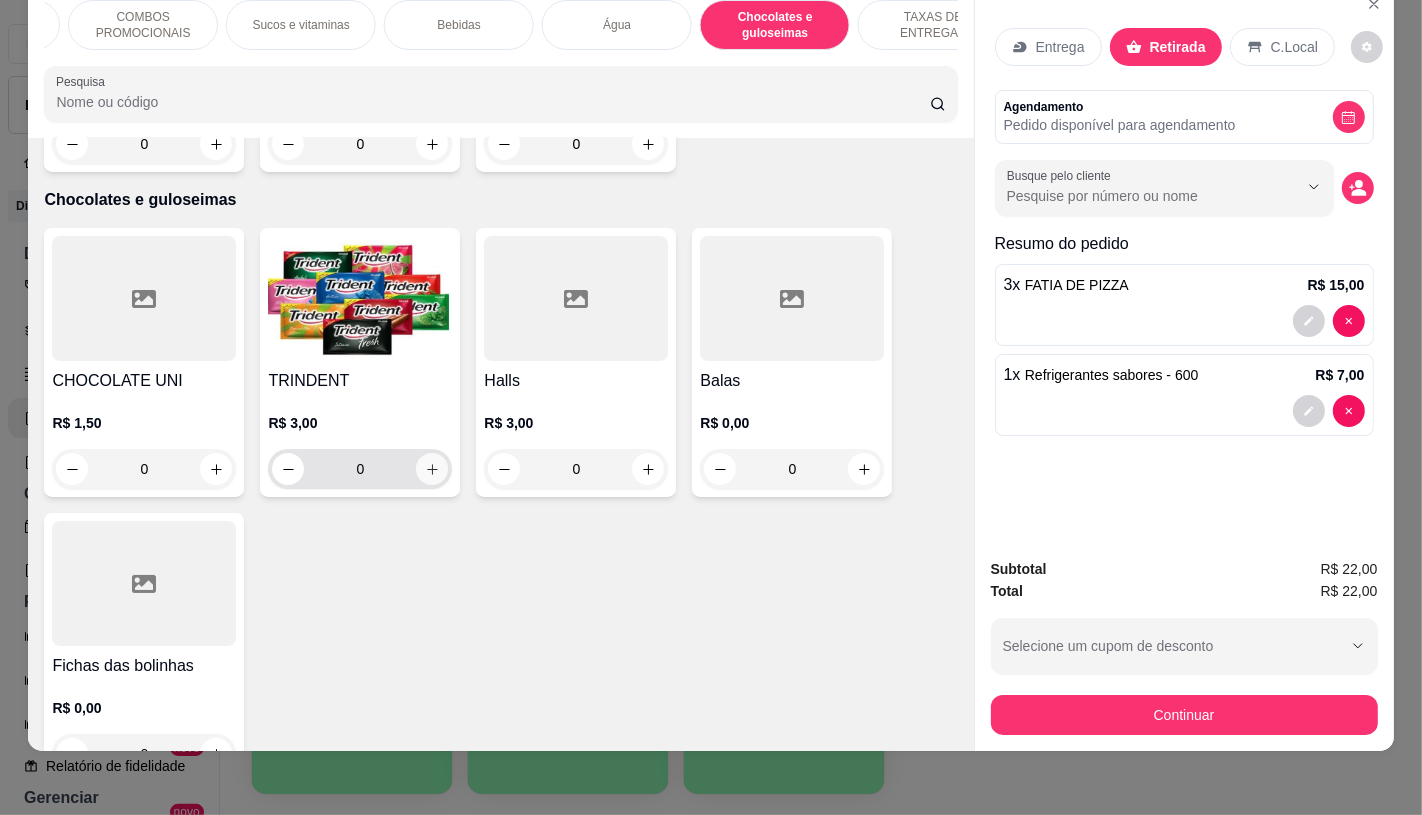 click 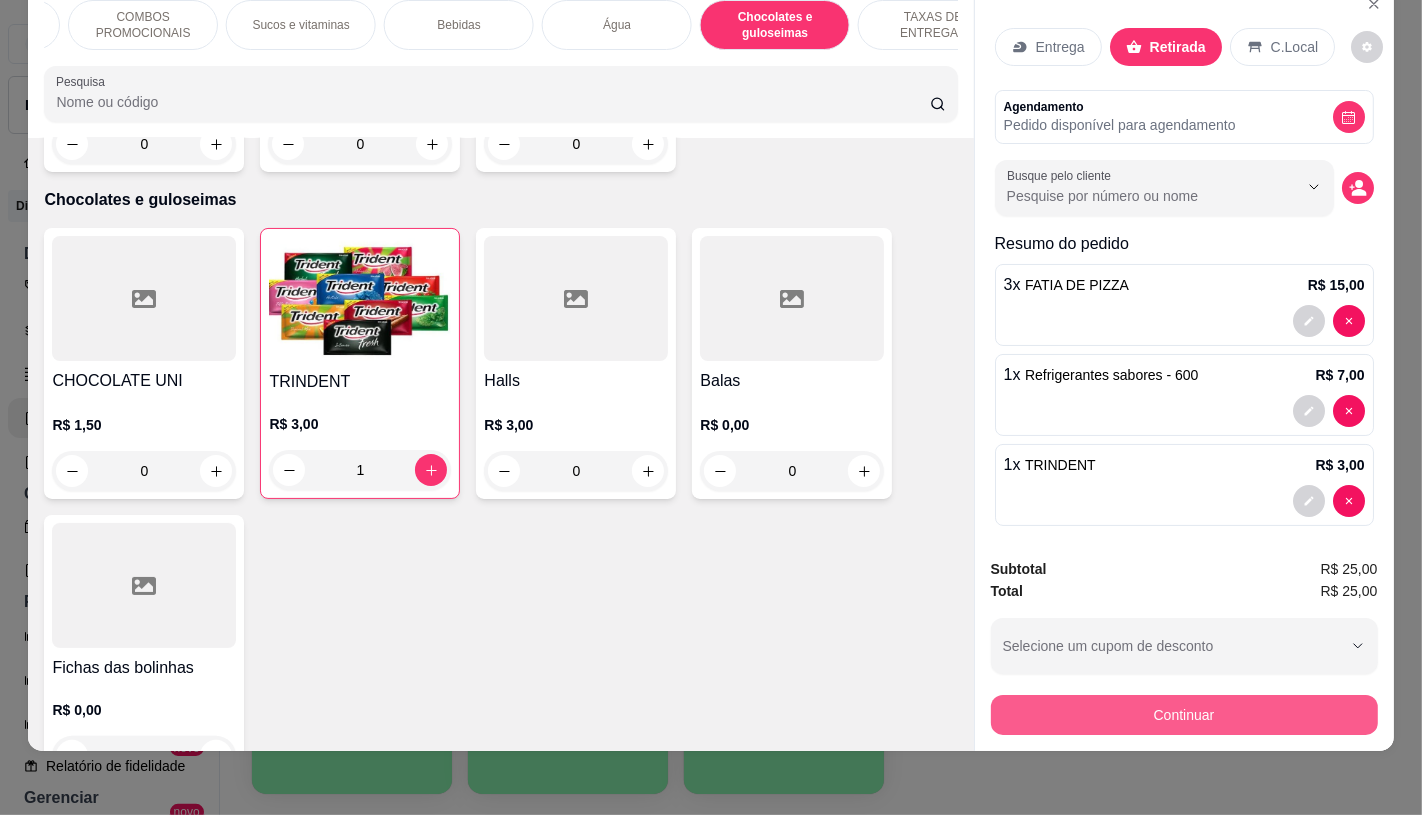 click on "Continuar" at bounding box center (1184, 715) 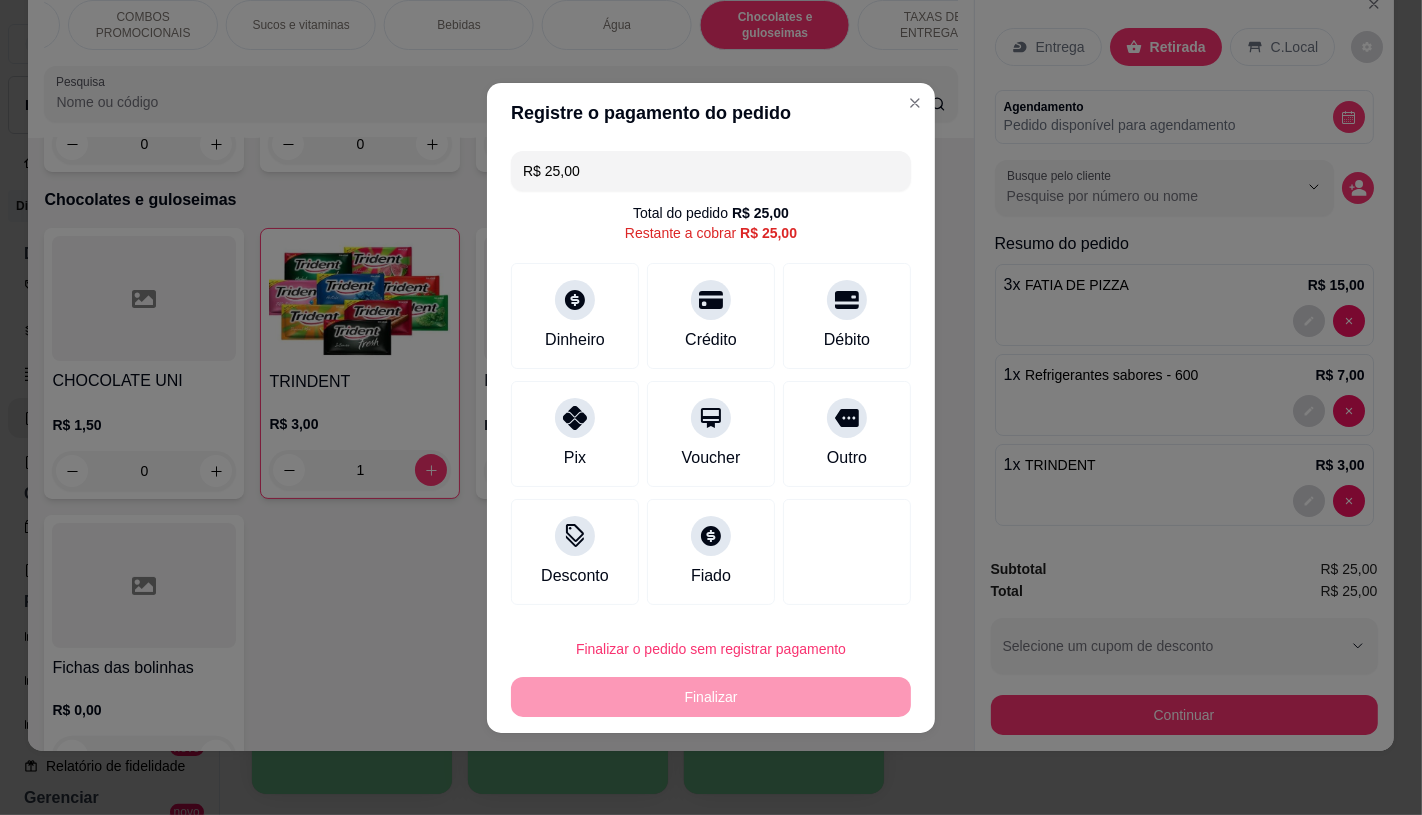 click on "R$ 25,00" at bounding box center (711, 171) 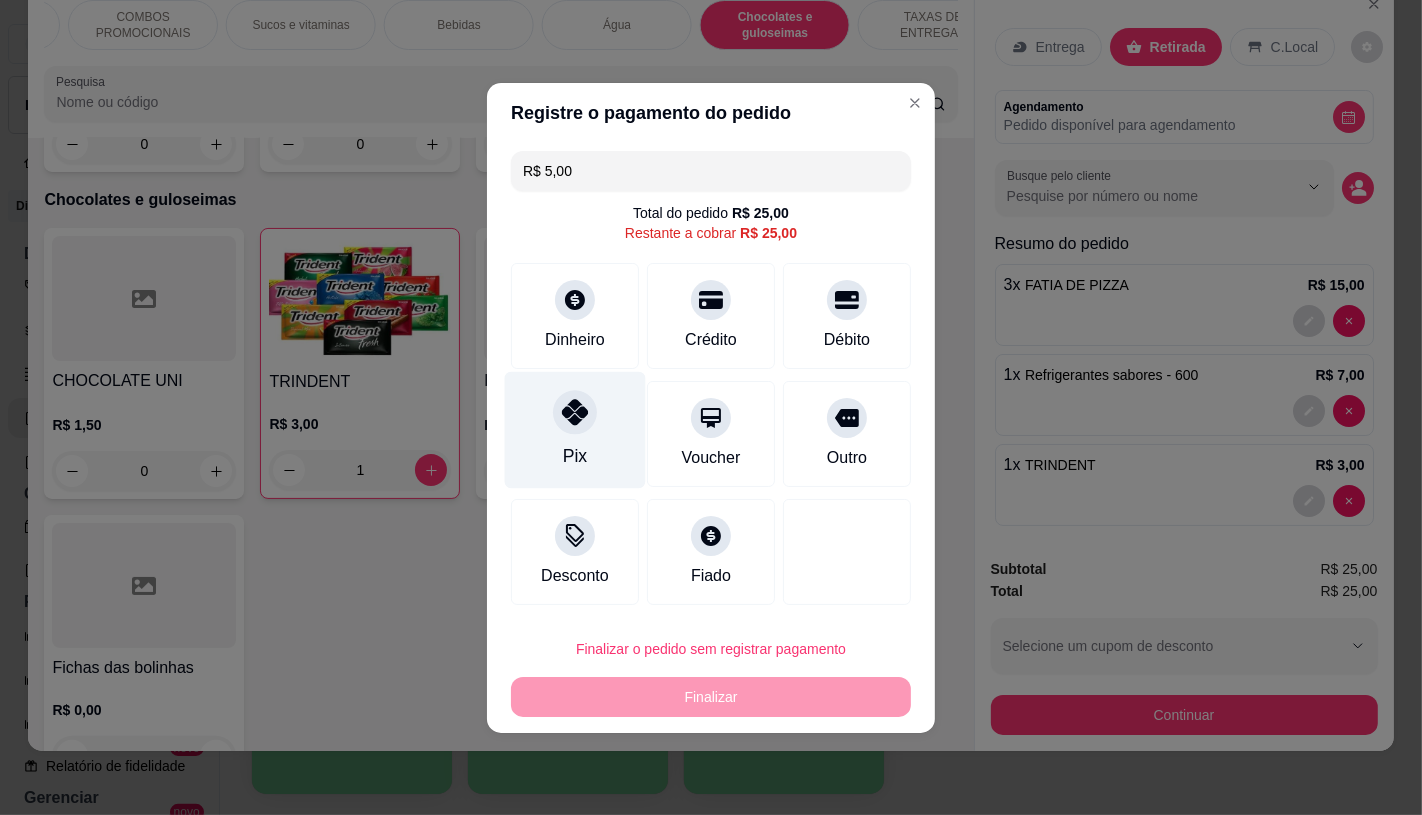 click at bounding box center (575, 412) 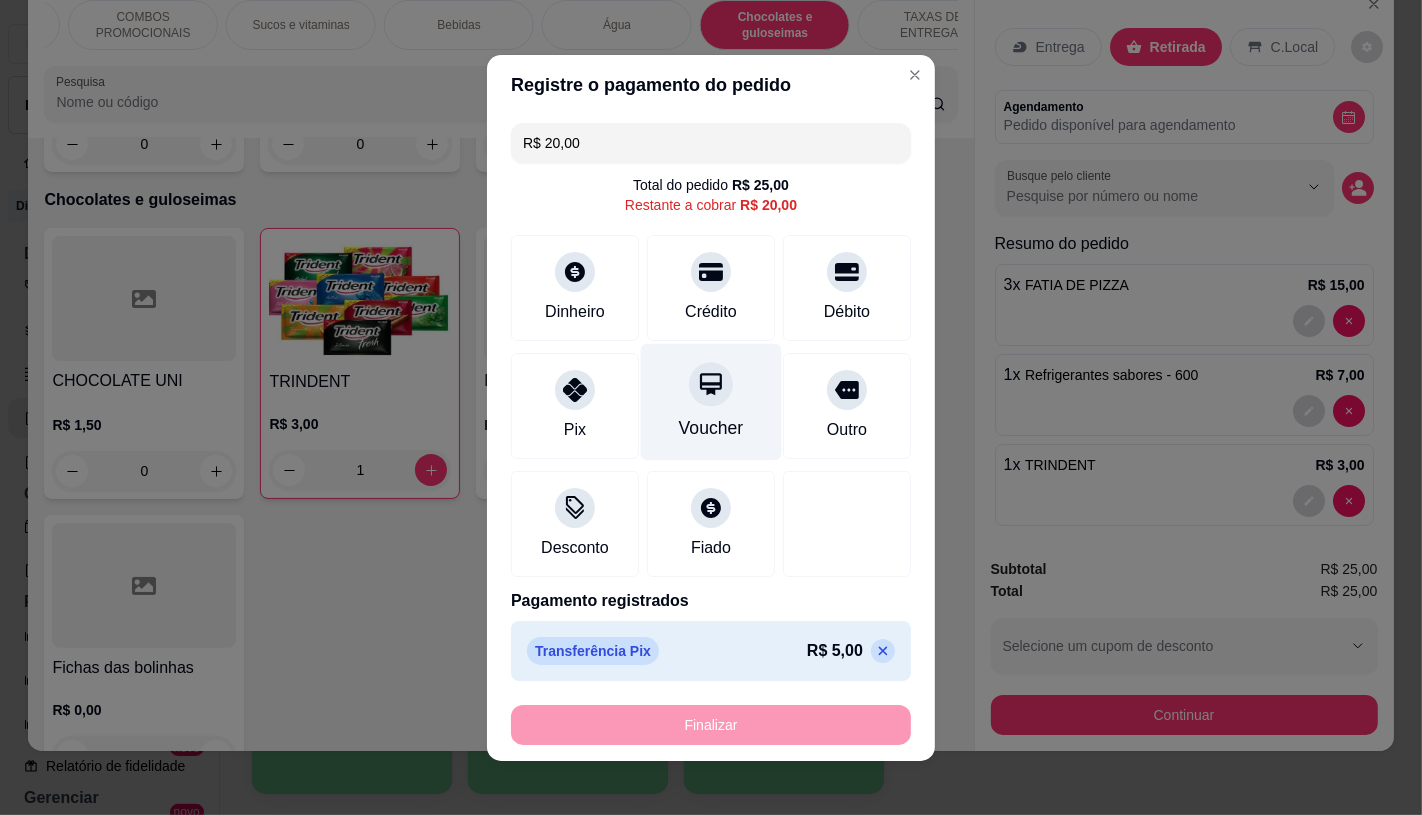 scroll, scrollTop: 8, scrollLeft: 0, axis: vertical 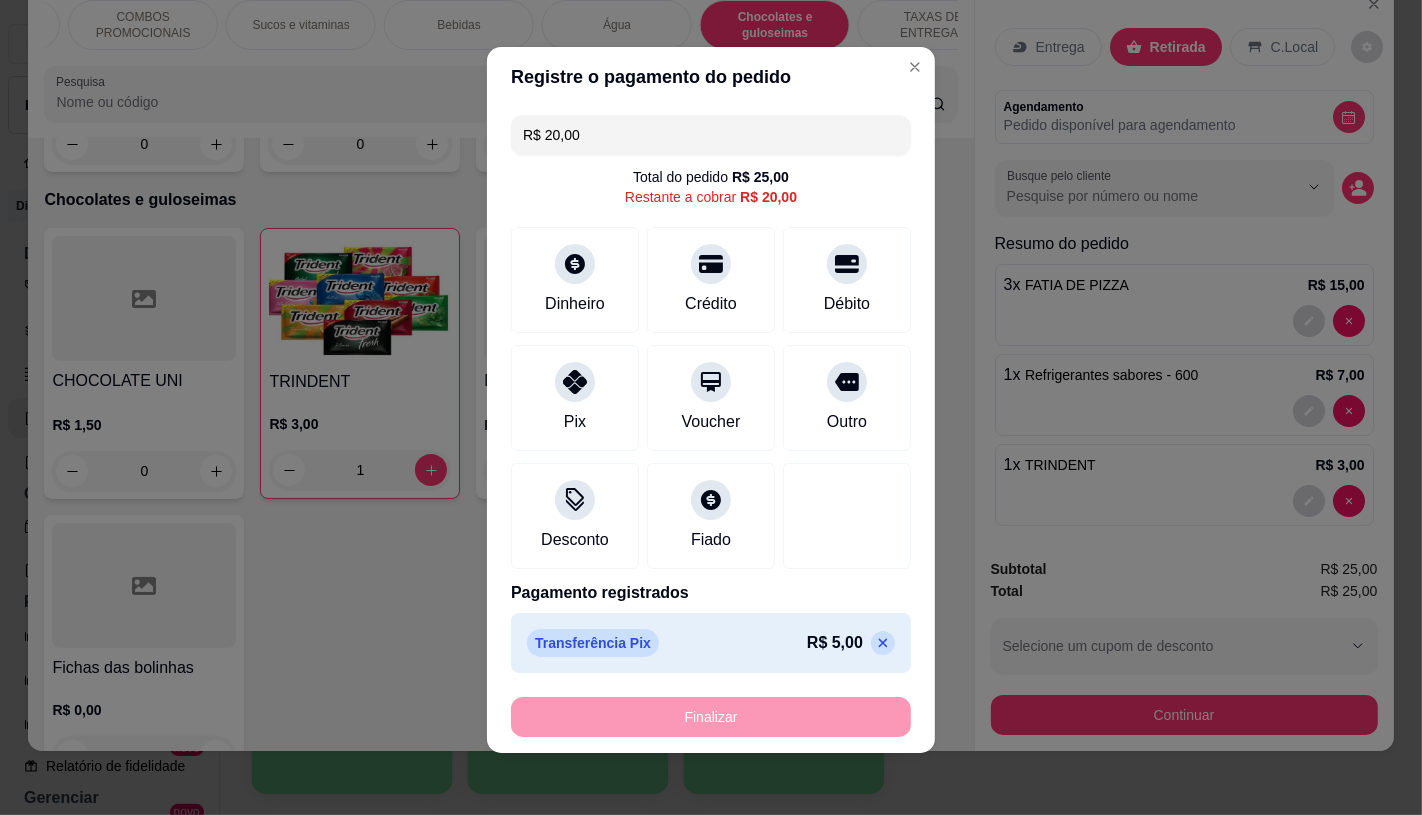 click 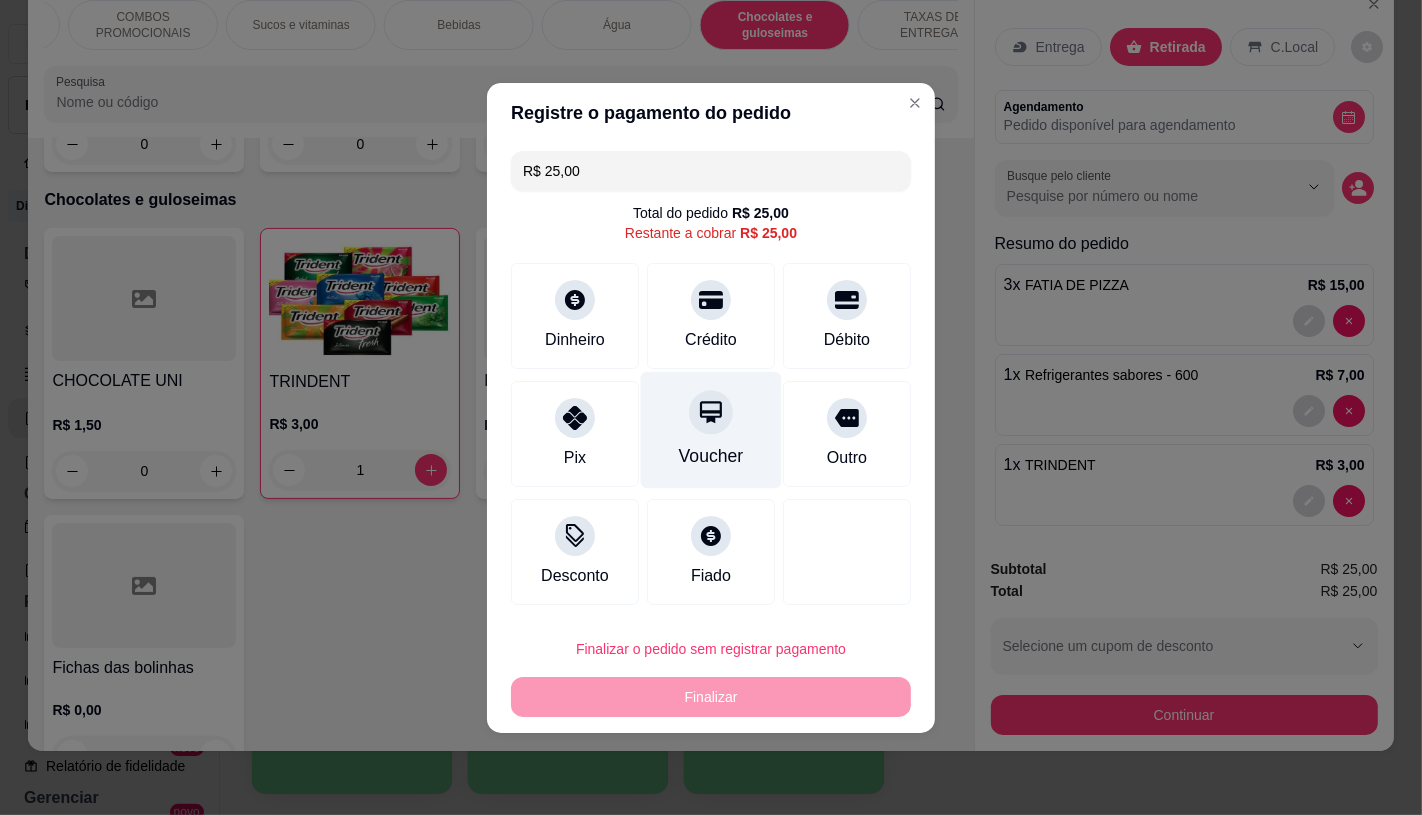 scroll, scrollTop: 0, scrollLeft: 0, axis: both 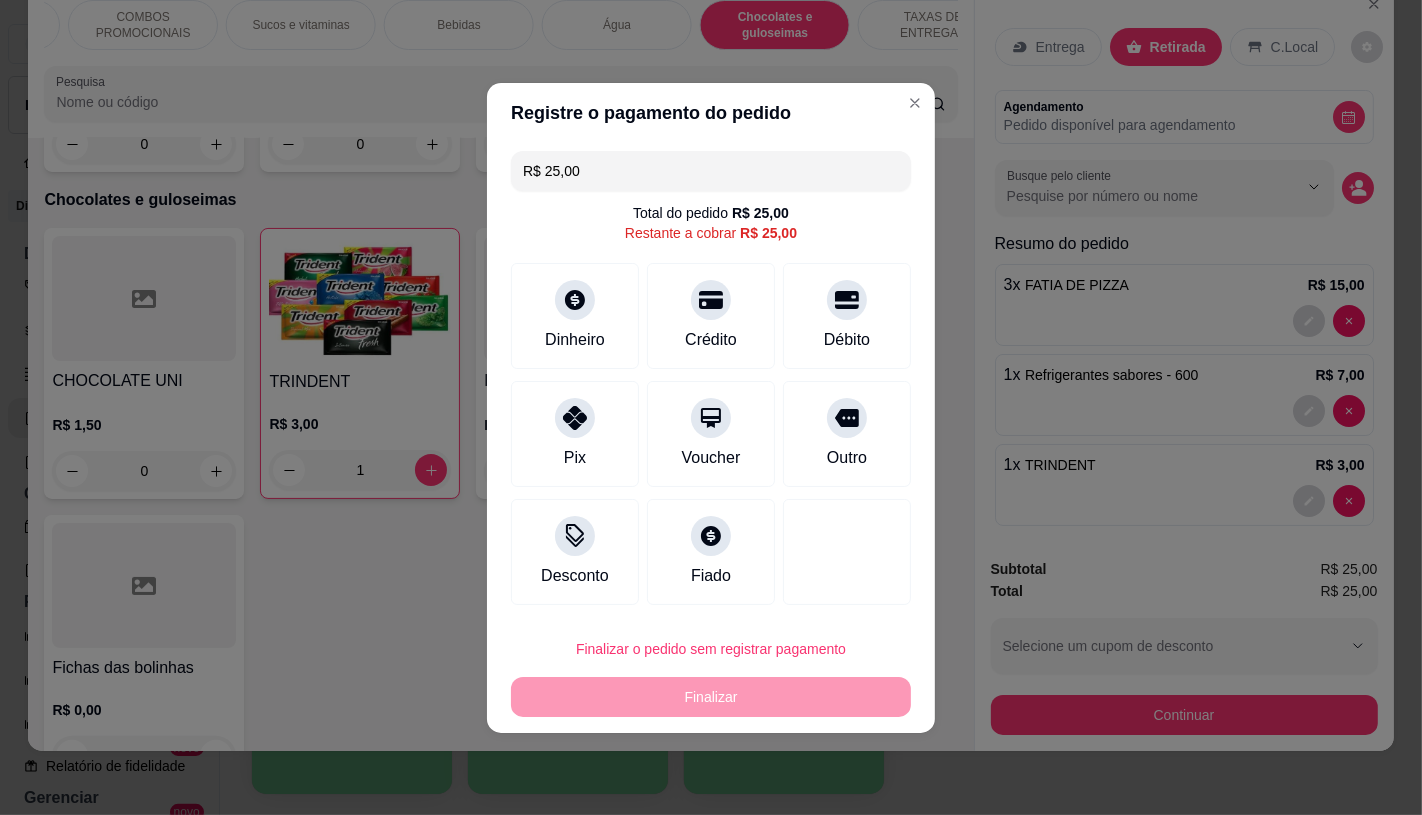 drag, startPoint x: 584, startPoint y: 177, endPoint x: 532, endPoint y: 181, distance: 52.153618 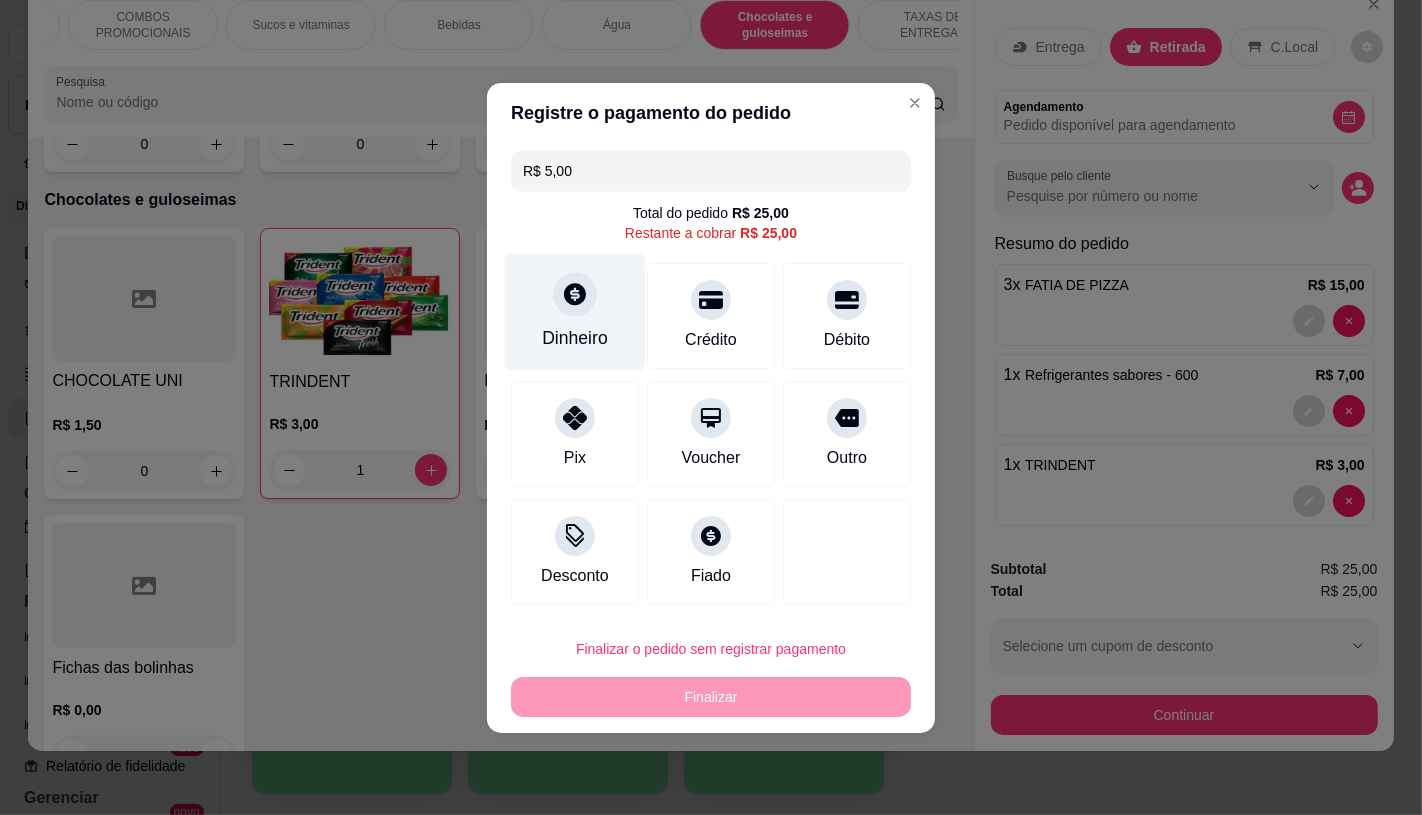 click on "Dinheiro" at bounding box center (575, 311) 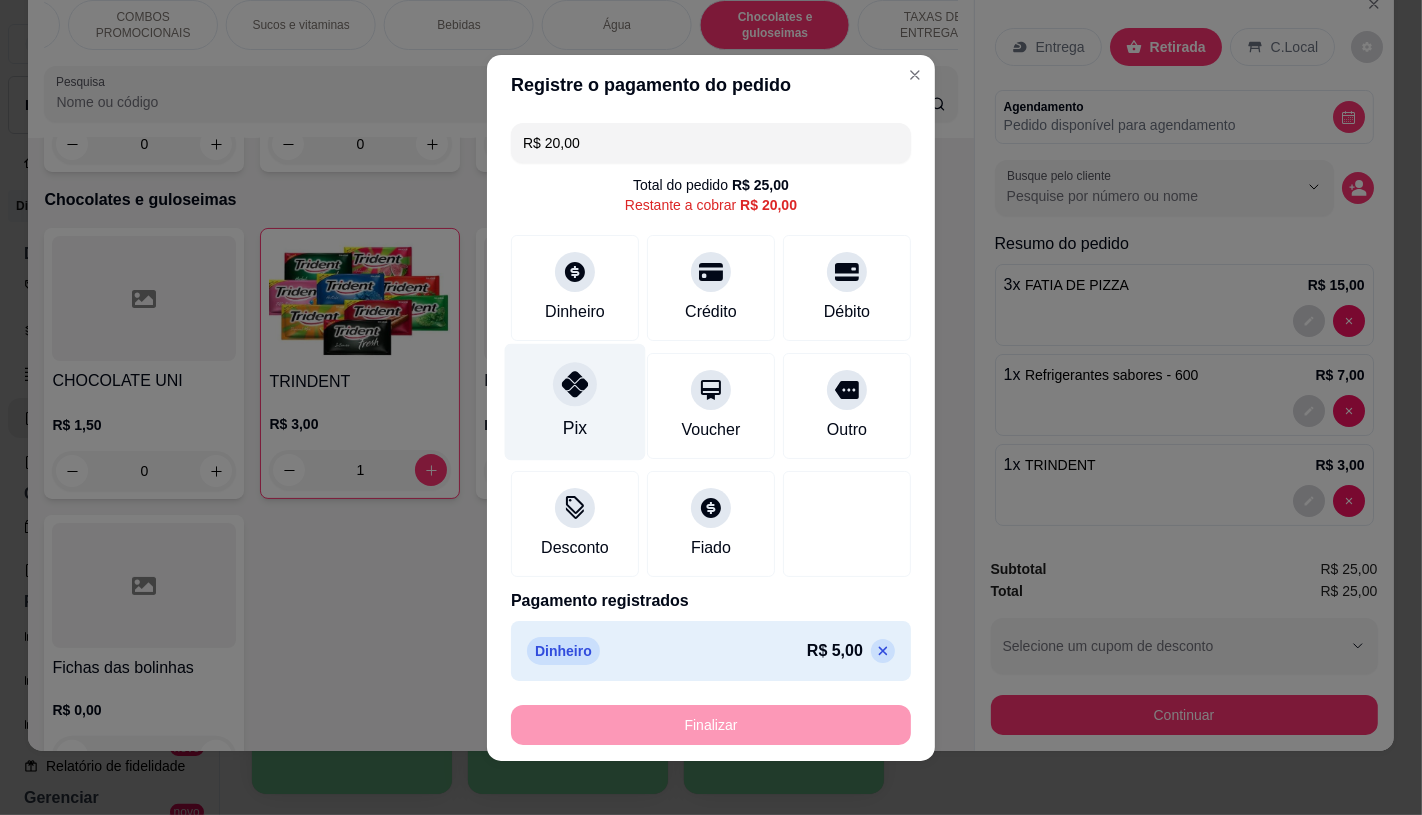 click at bounding box center (575, 384) 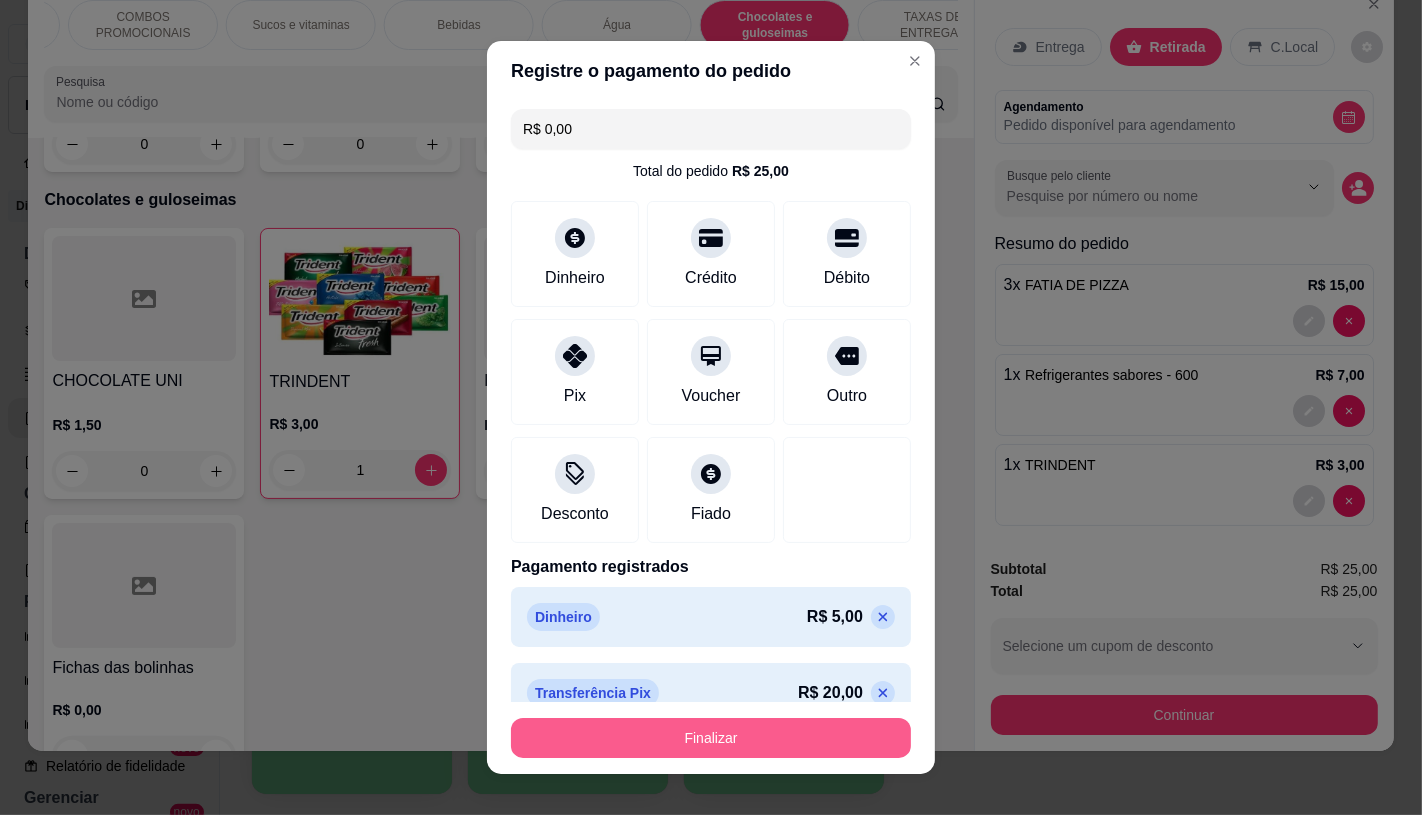click on "Finalizar" at bounding box center (711, 738) 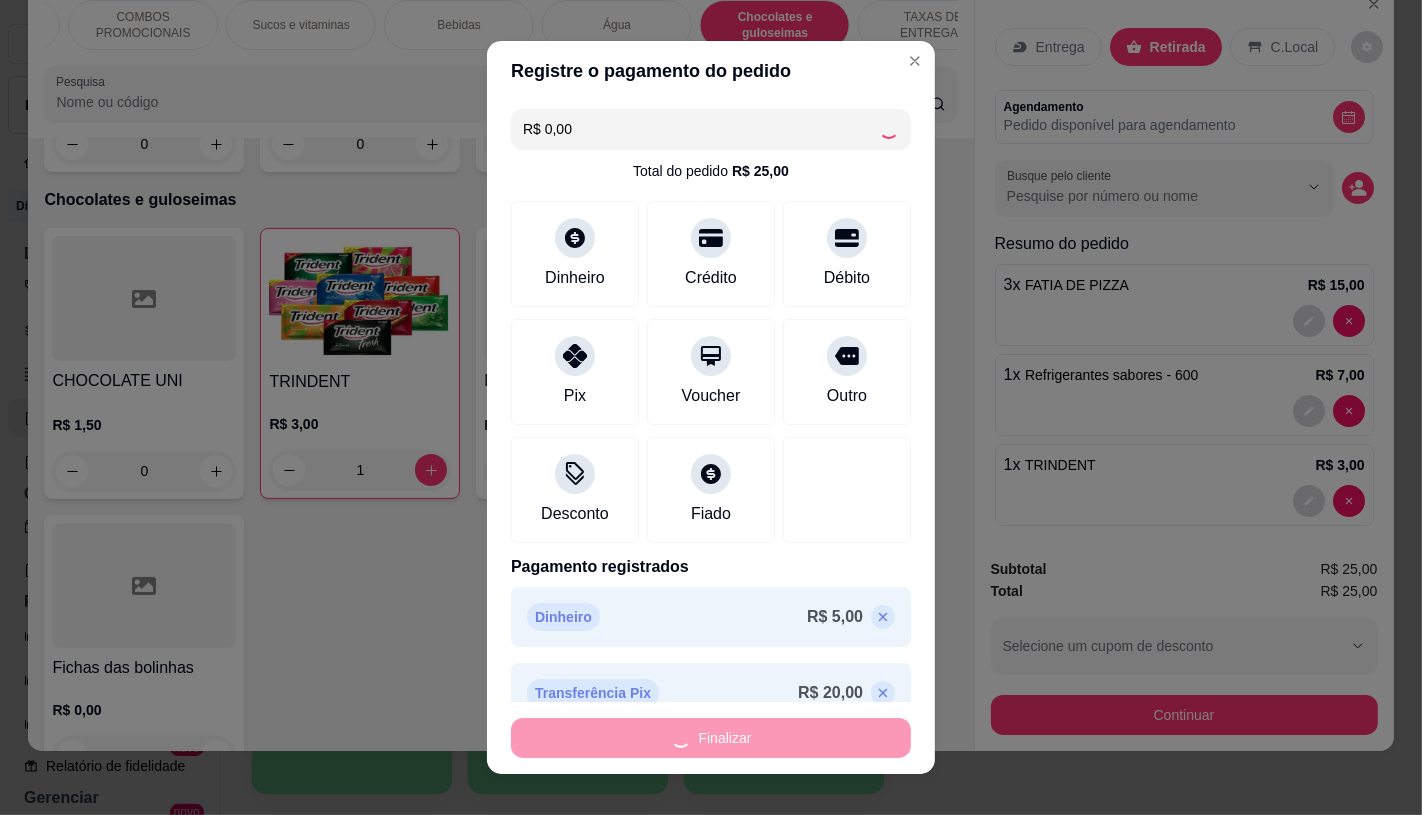 type on "0" 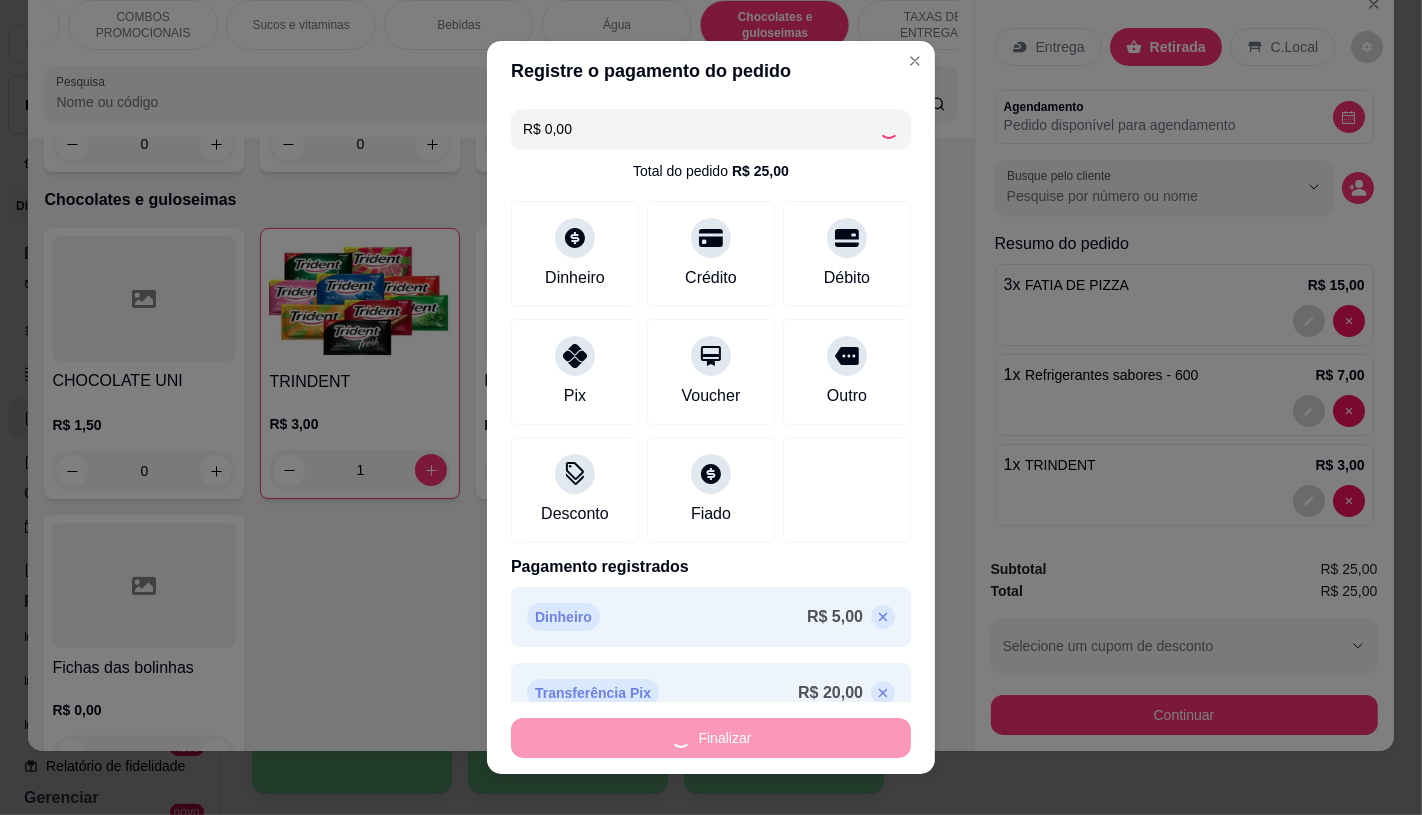 type on "0" 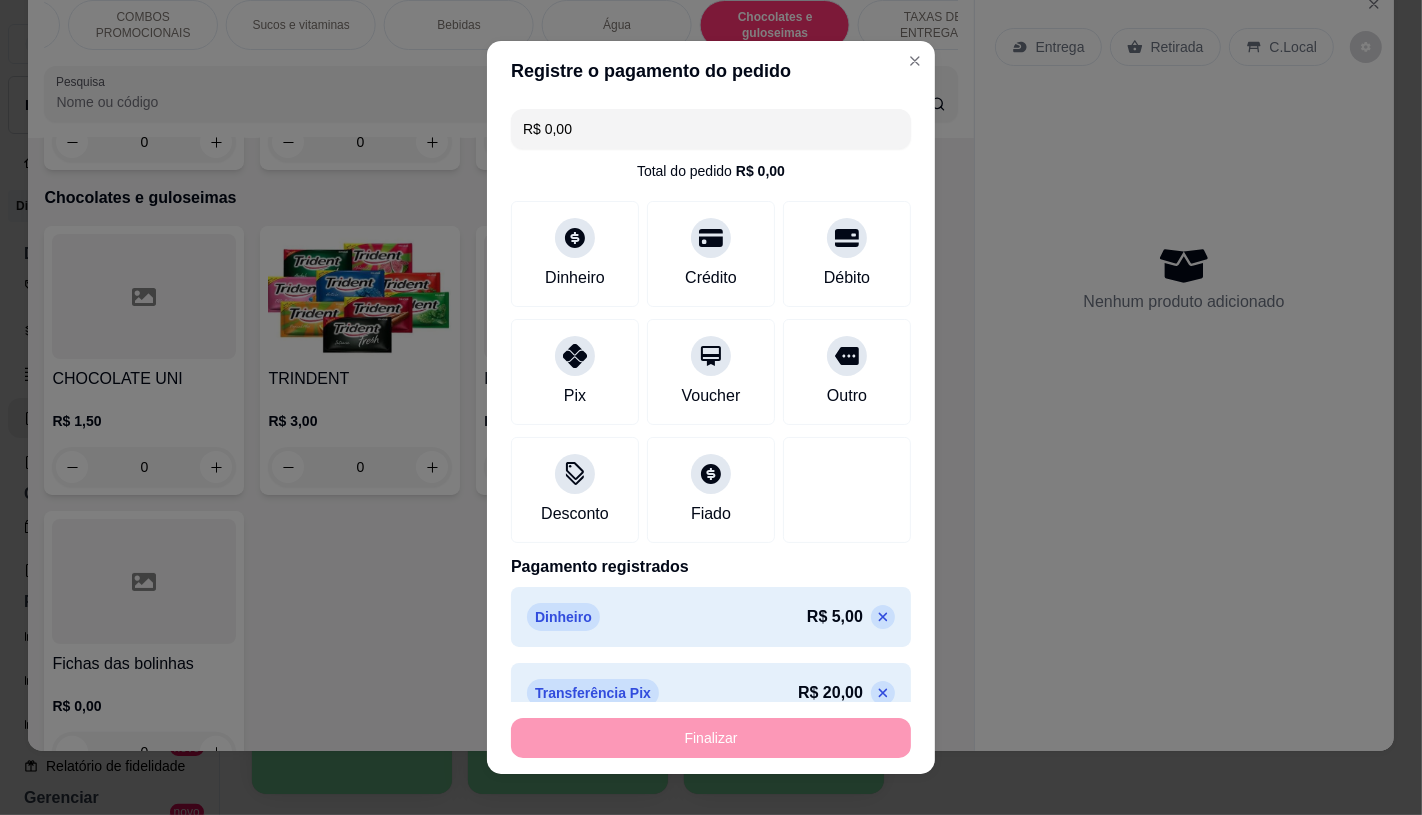 type on "-R$ 25,00" 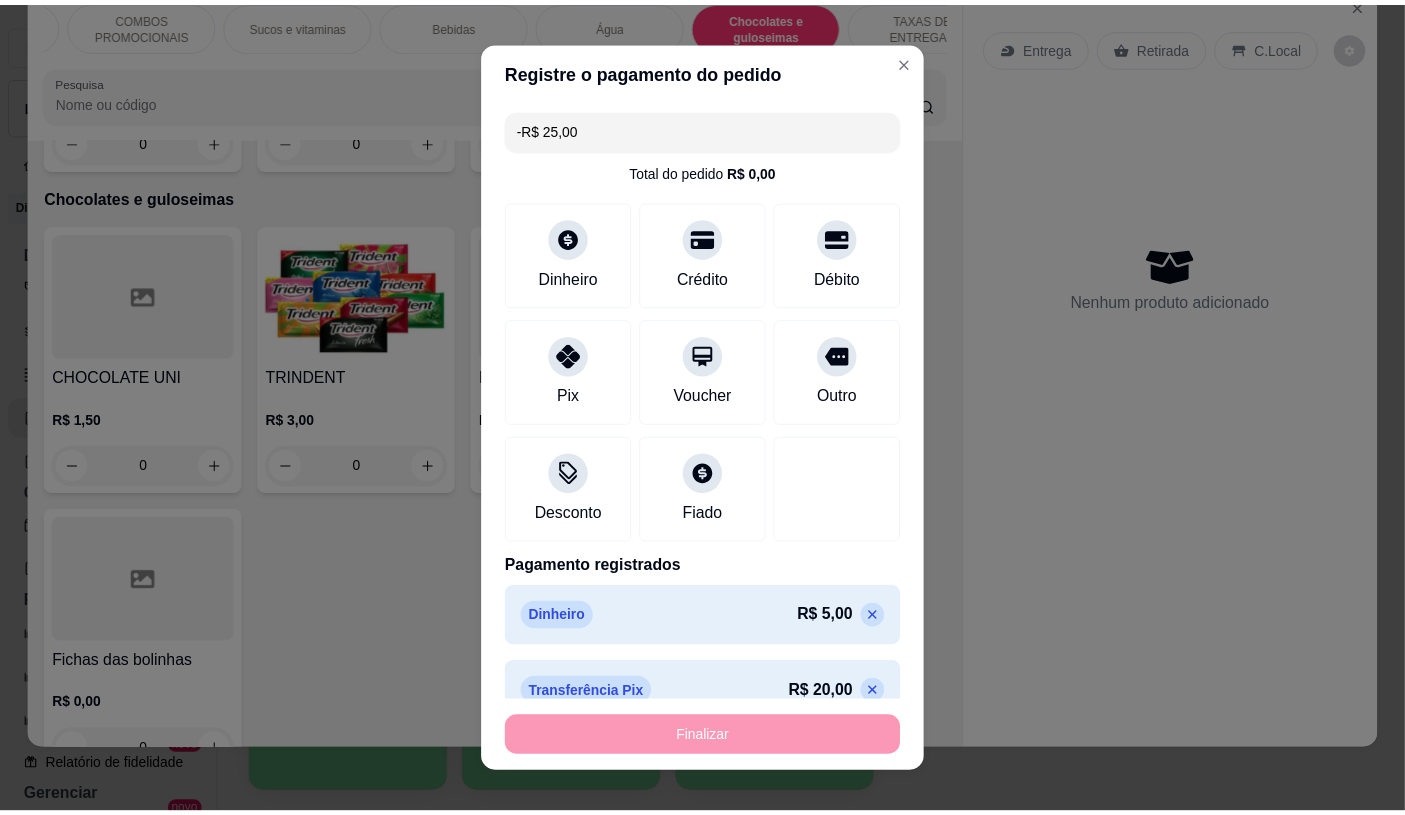 scroll, scrollTop: 13010, scrollLeft: 0, axis: vertical 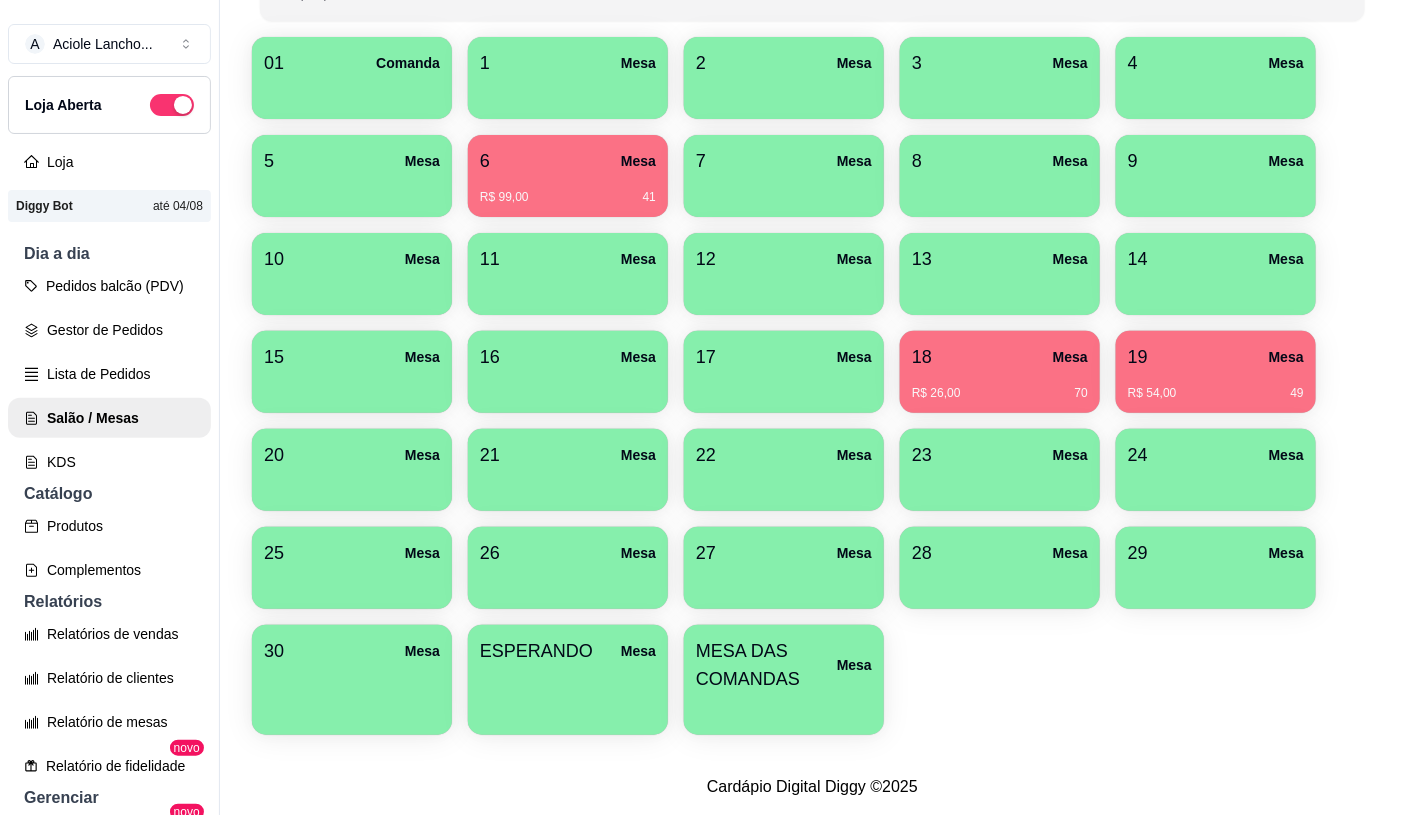 click on "19 Mesa" at bounding box center [1216, 357] 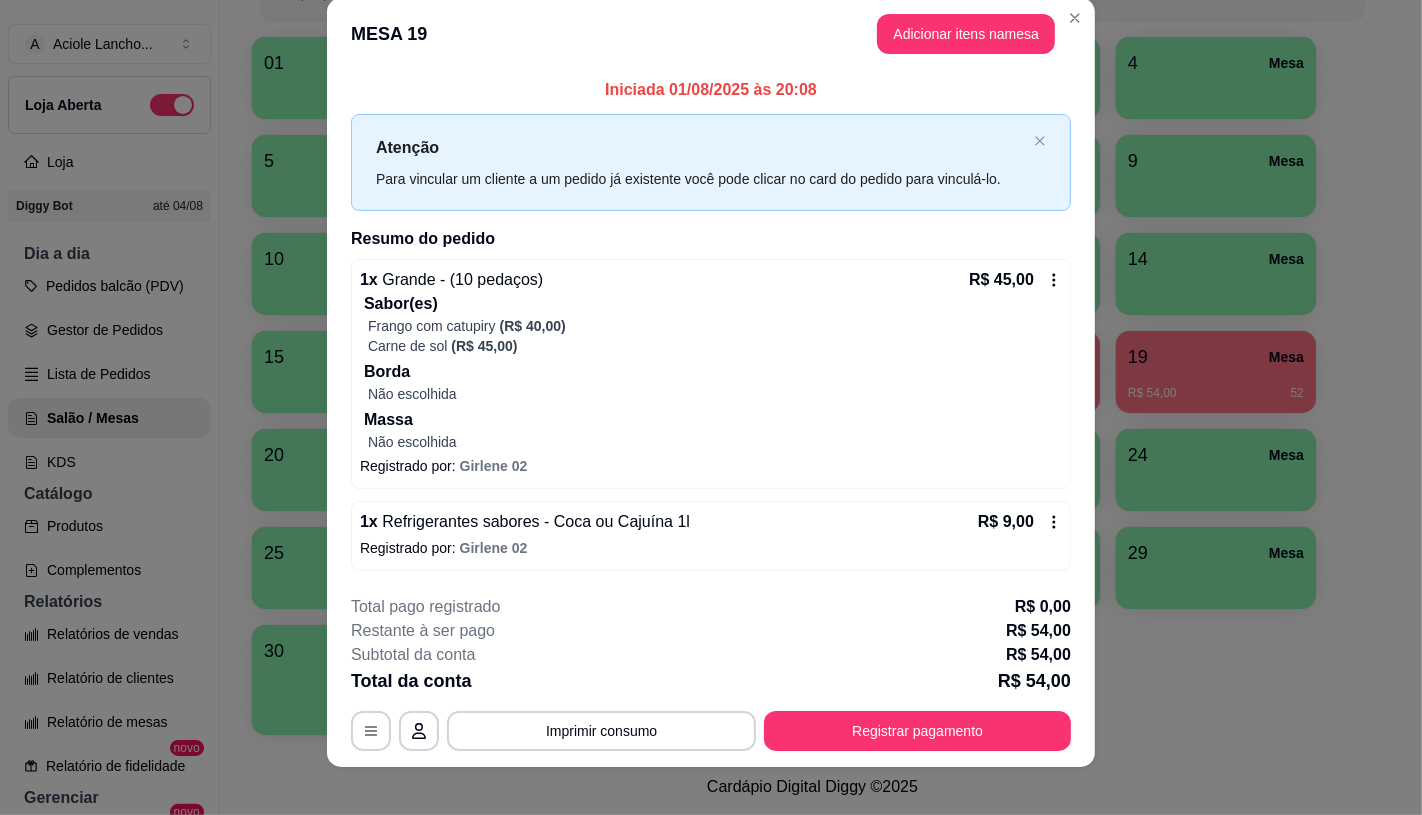 scroll, scrollTop: 41, scrollLeft: 0, axis: vertical 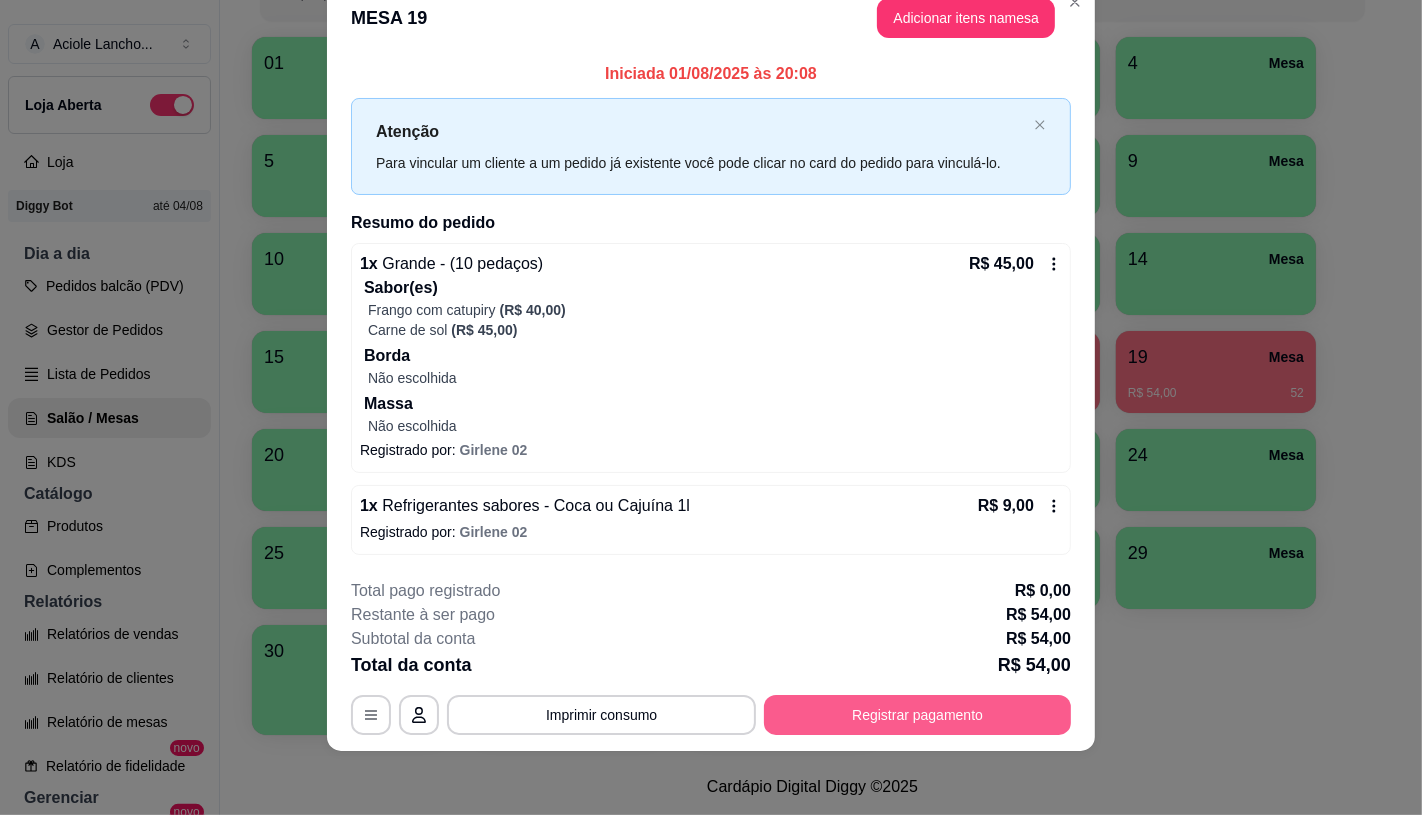 click on "Registrar pagamento" at bounding box center (917, 715) 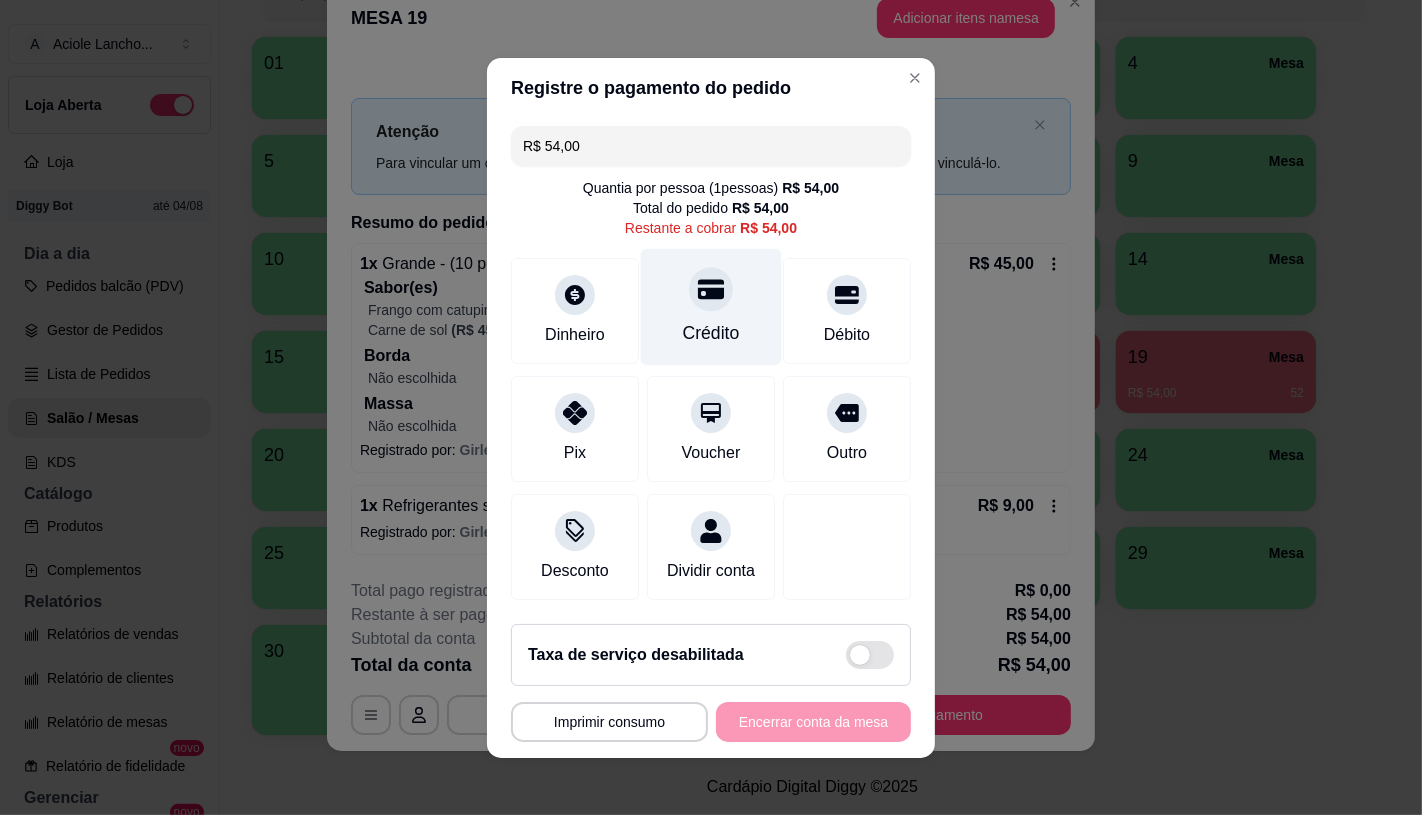 click on "Crédito" at bounding box center (711, 306) 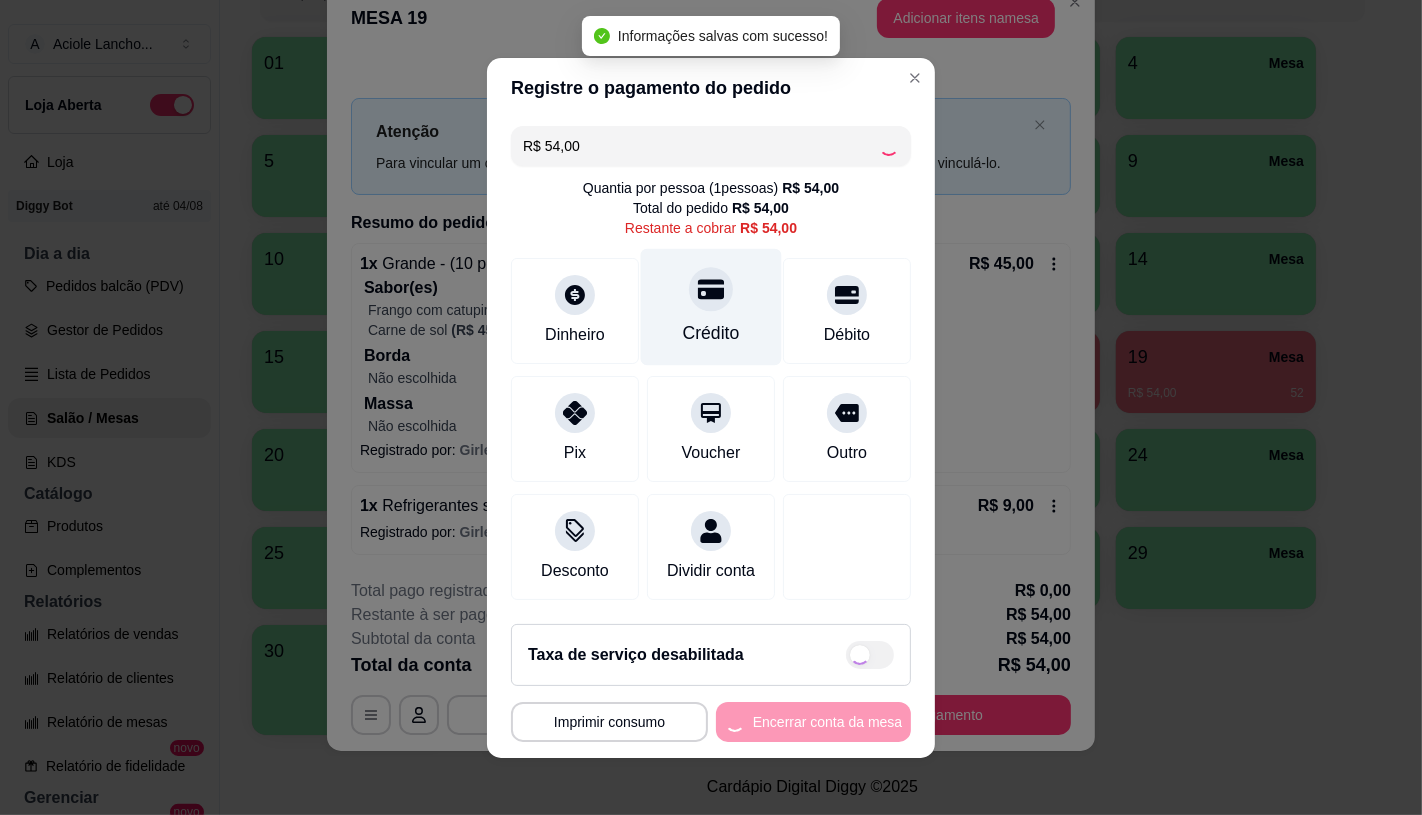 type on "R$ 0,00" 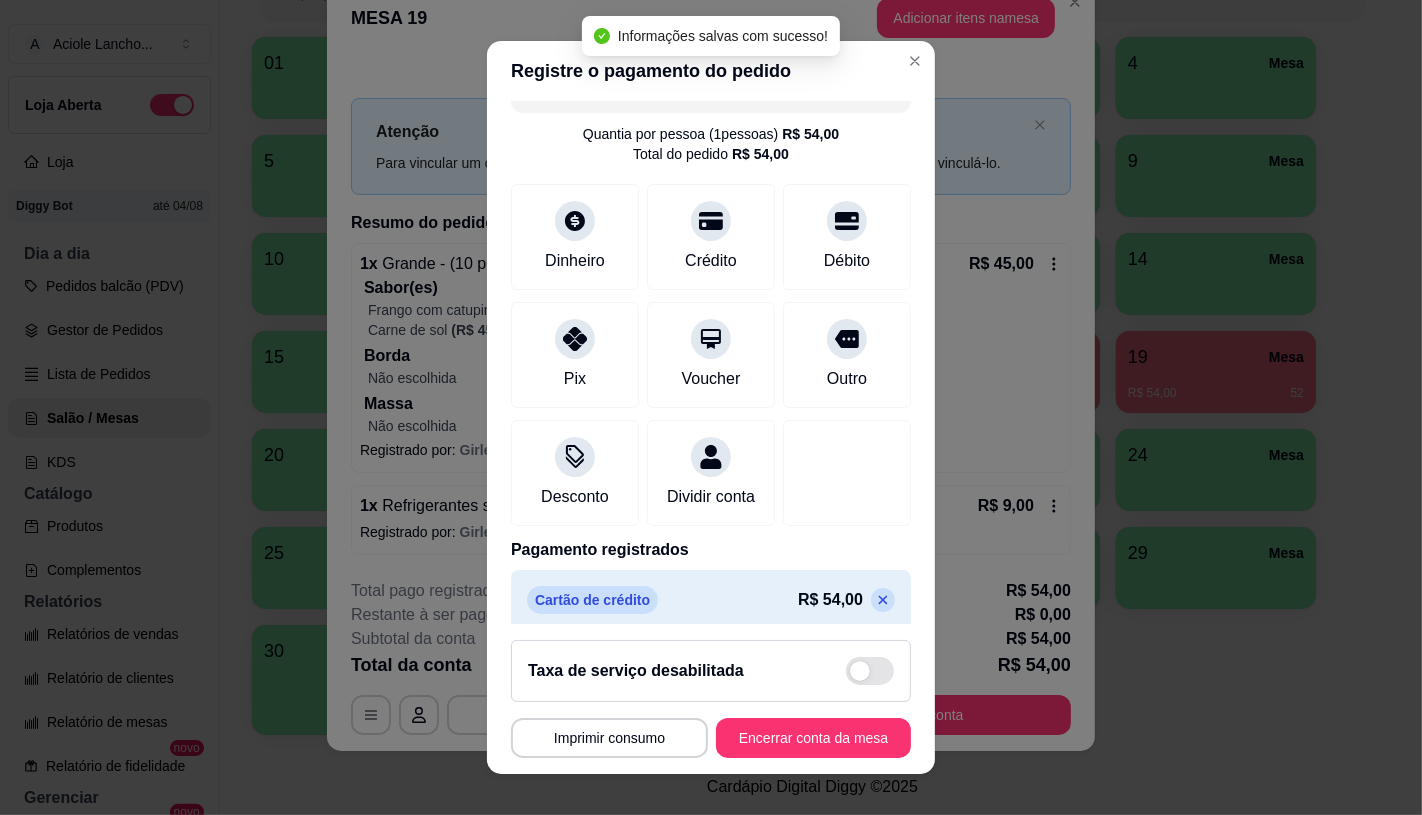scroll, scrollTop: 74, scrollLeft: 0, axis: vertical 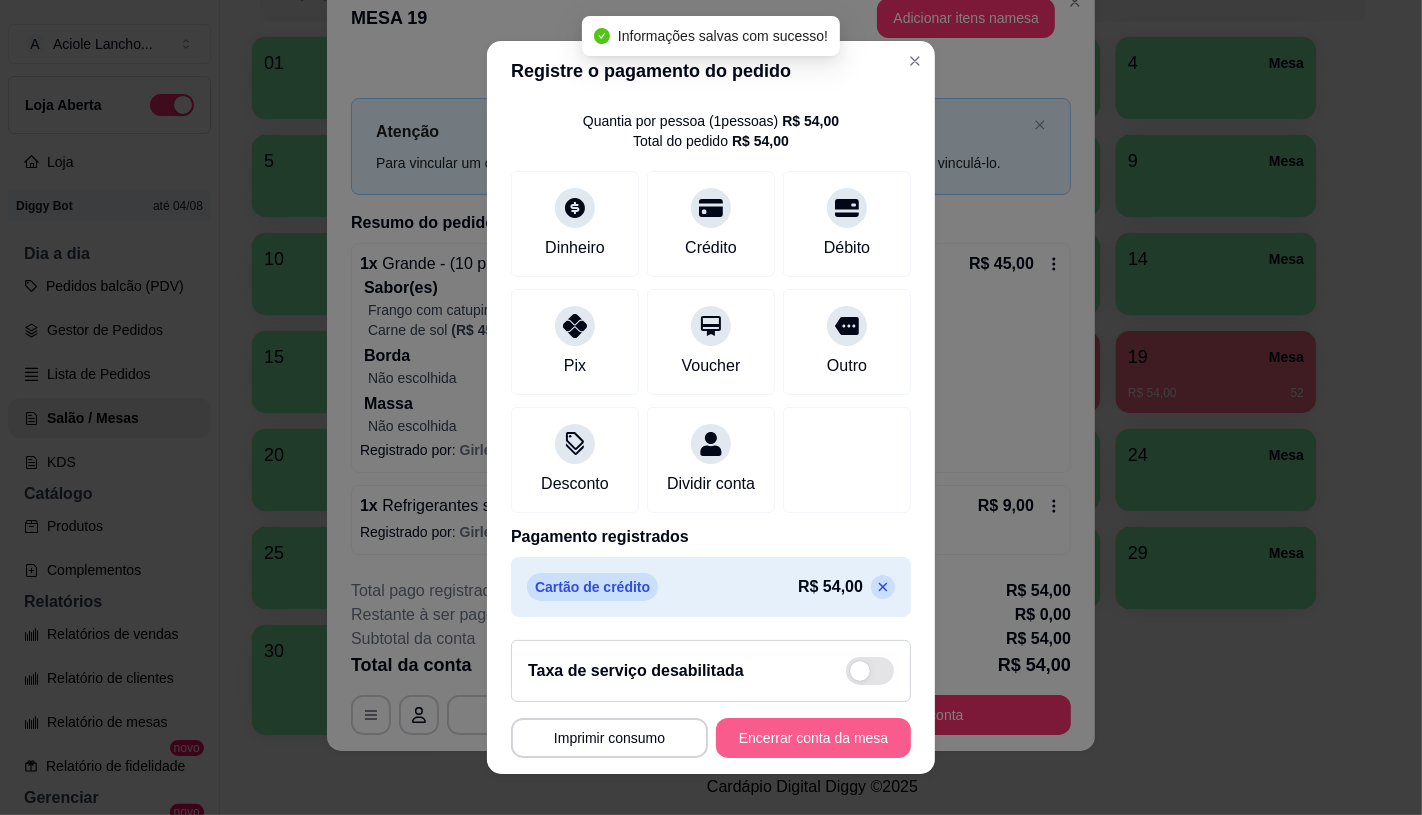 click on "Encerrar conta da mesa" at bounding box center (813, 738) 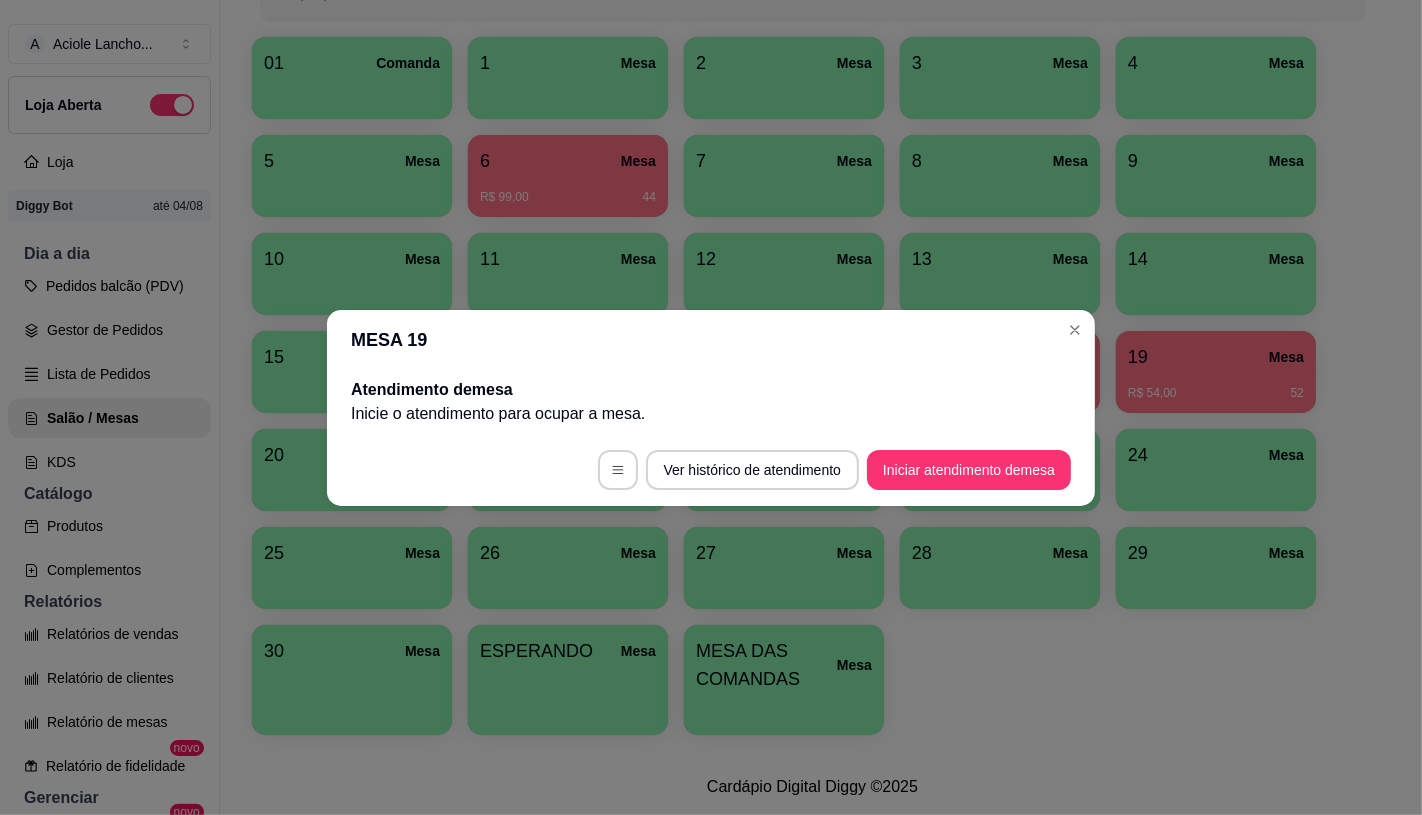 scroll, scrollTop: 0, scrollLeft: 0, axis: both 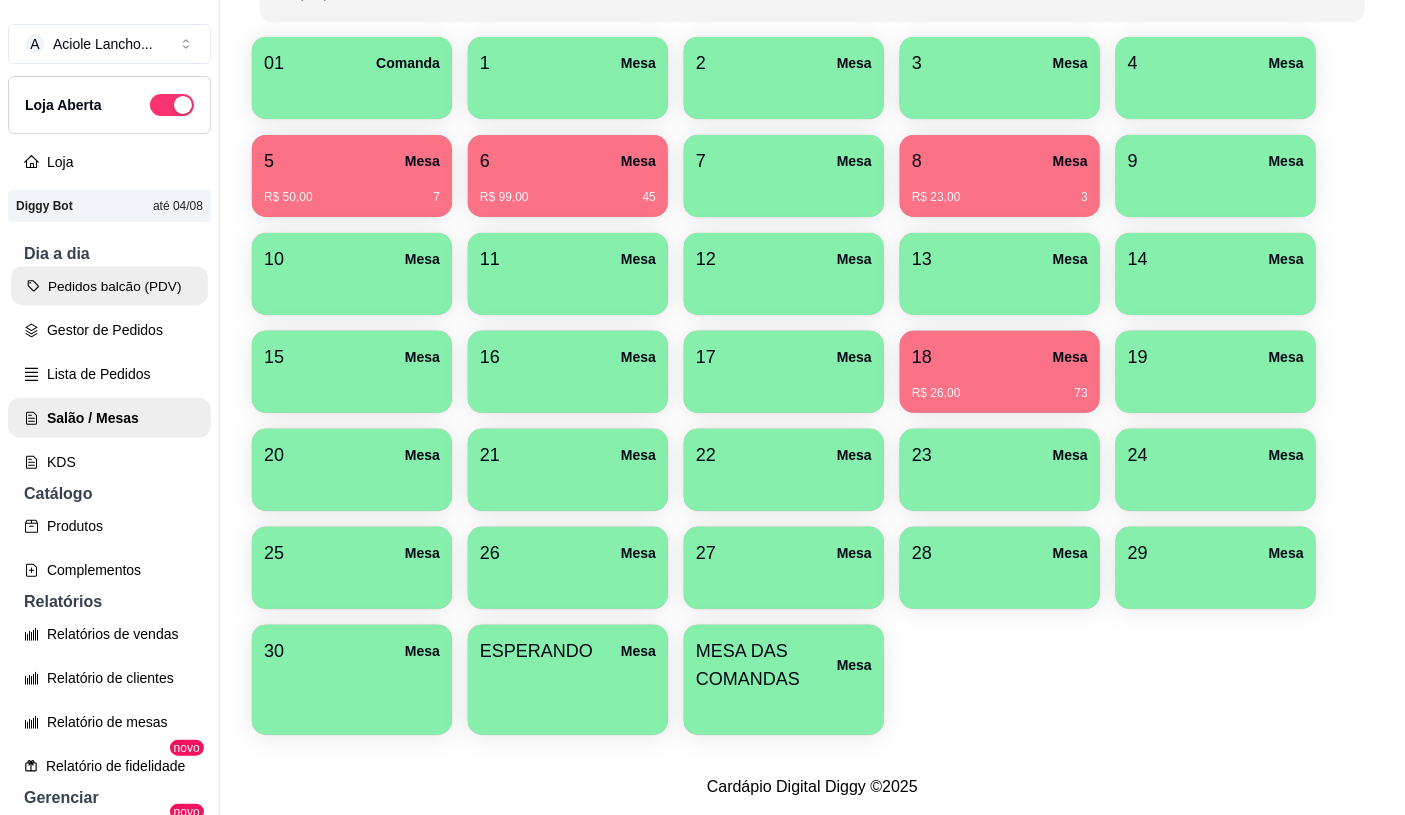click on "Pedidos balcão (PDV)" at bounding box center [109, 286] 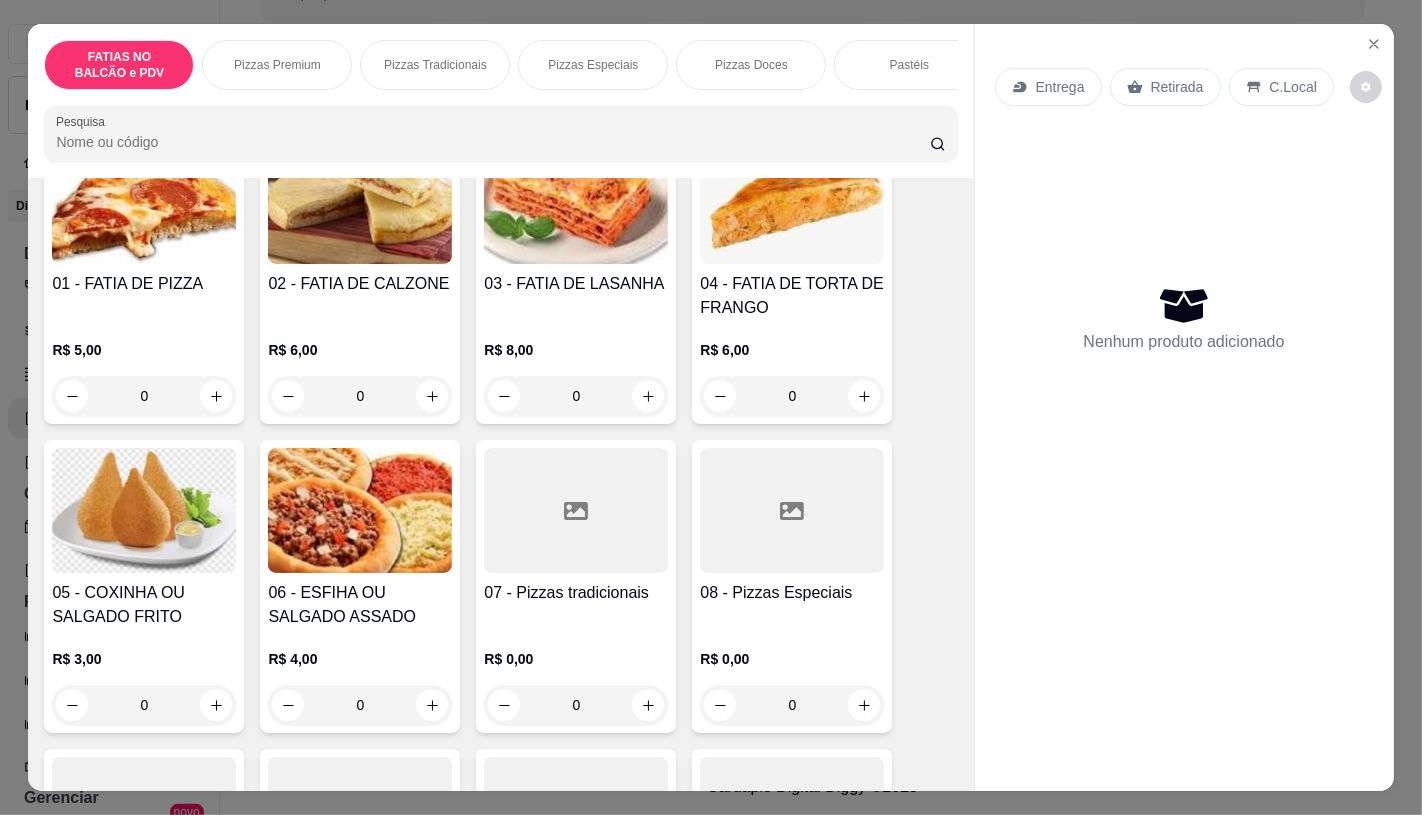scroll, scrollTop: 333, scrollLeft: 0, axis: vertical 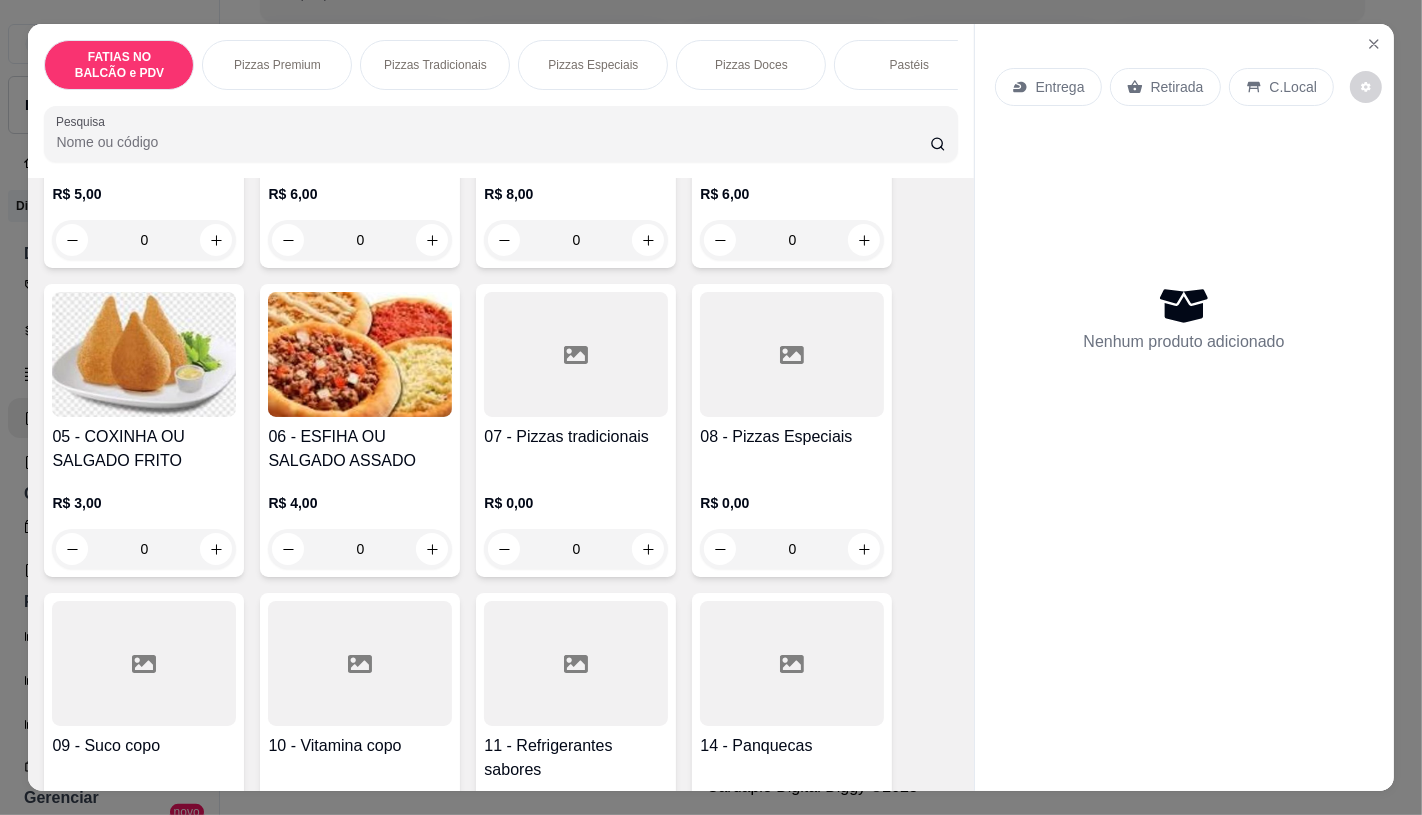 click at bounding box center [576, 354] 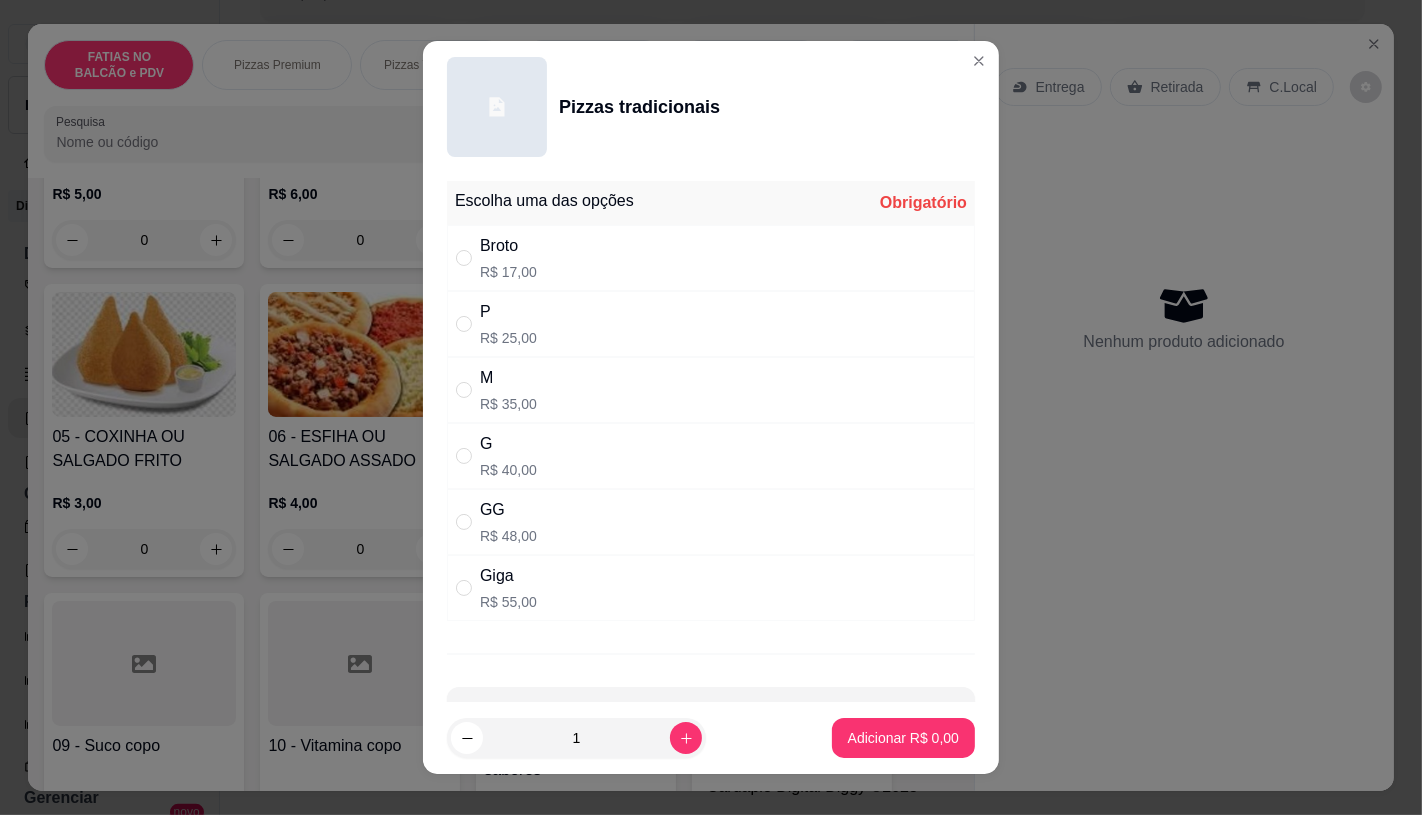 click on "G R$ 40,00" at bounding box center [711, 456] 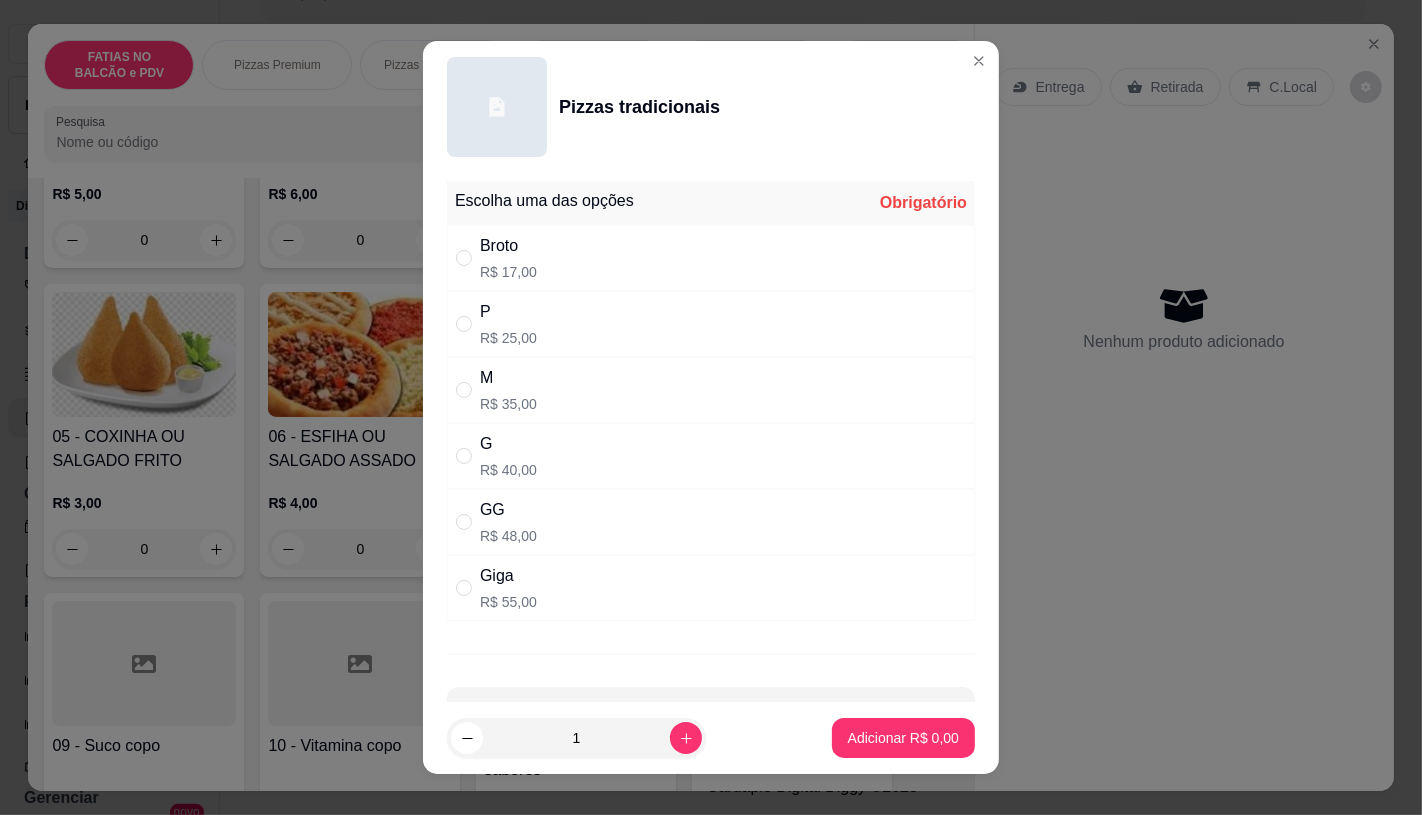 radio on "true" 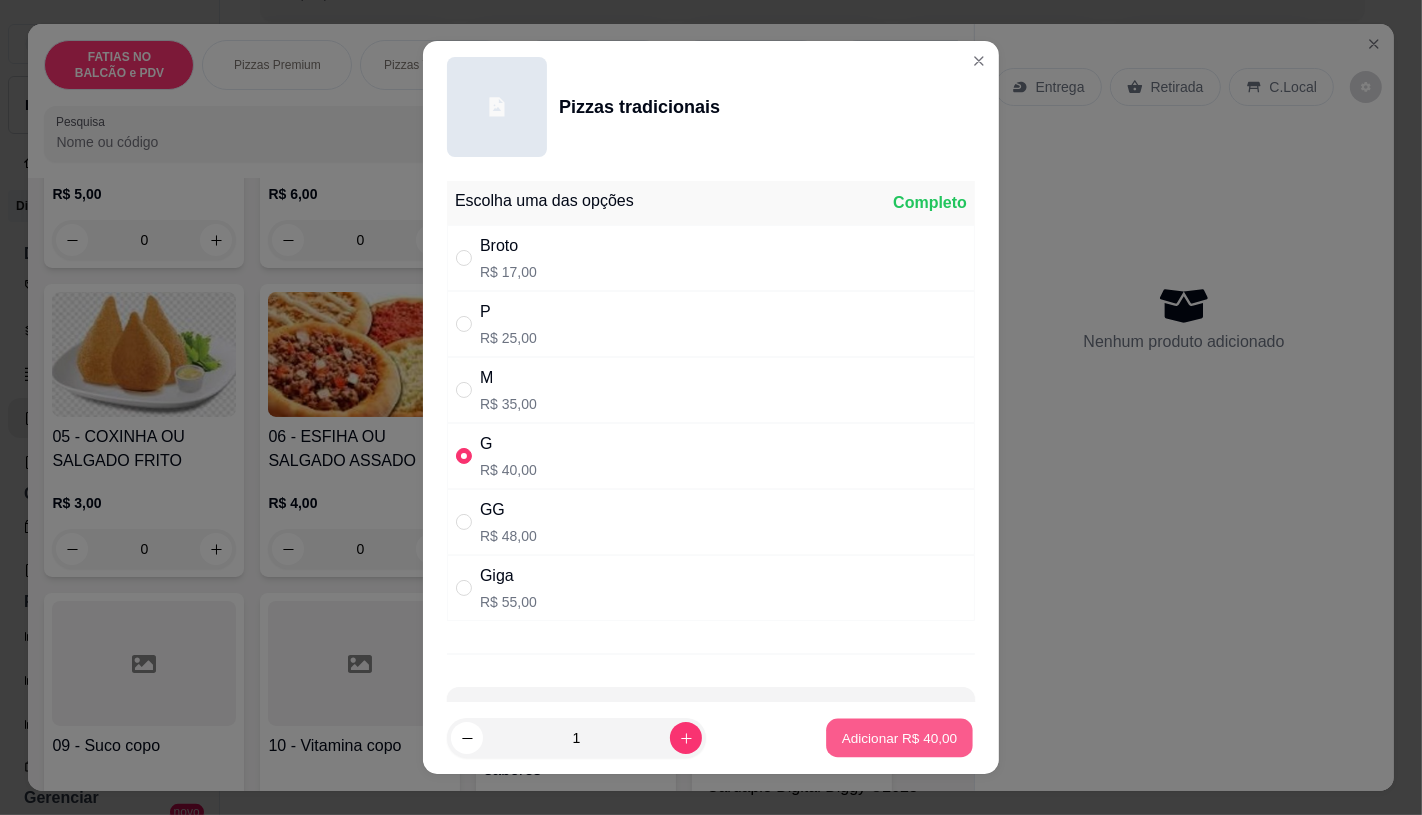 click on "Adicionar   R$ 40,00" at bounding box center (900, 738) 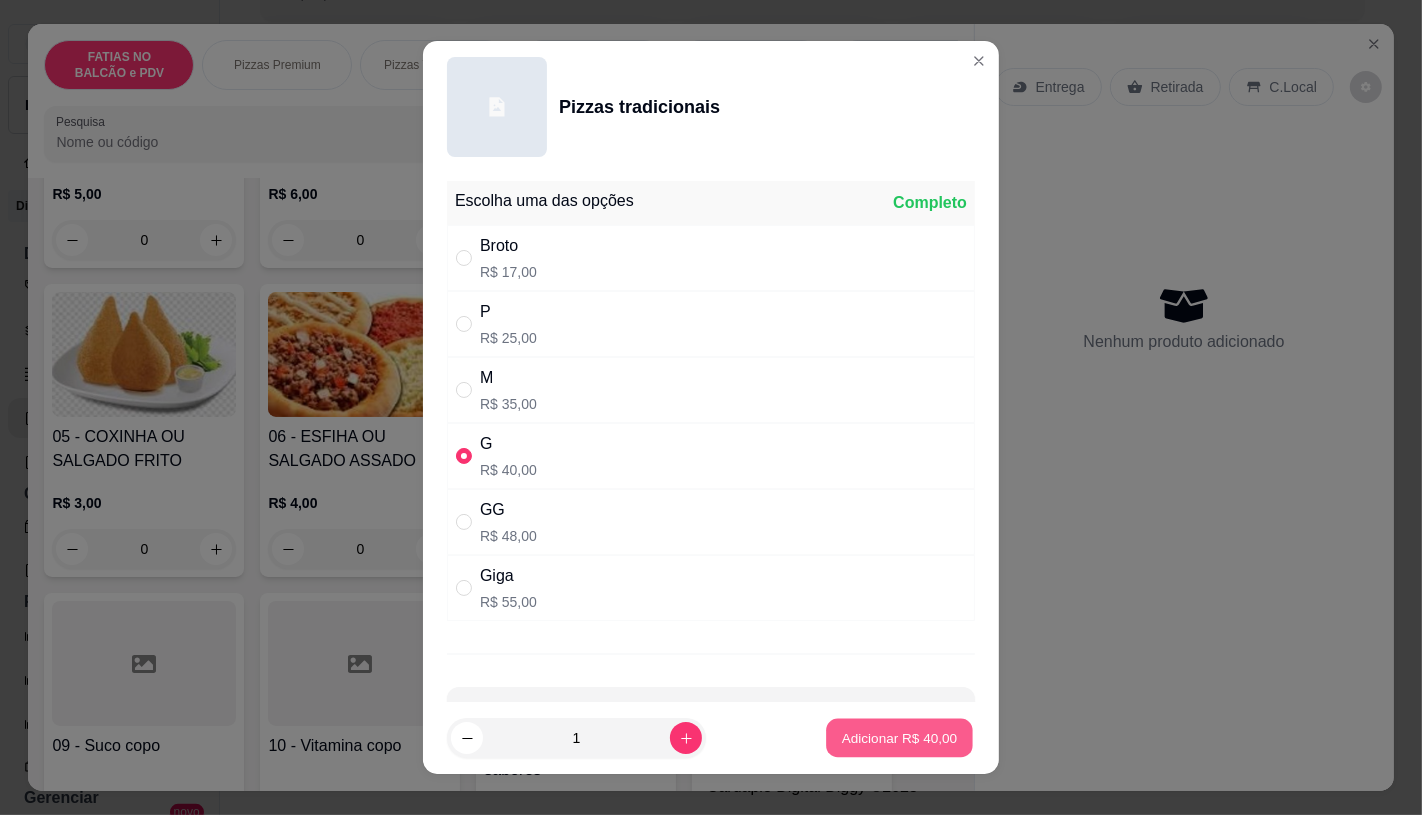 type on "1" 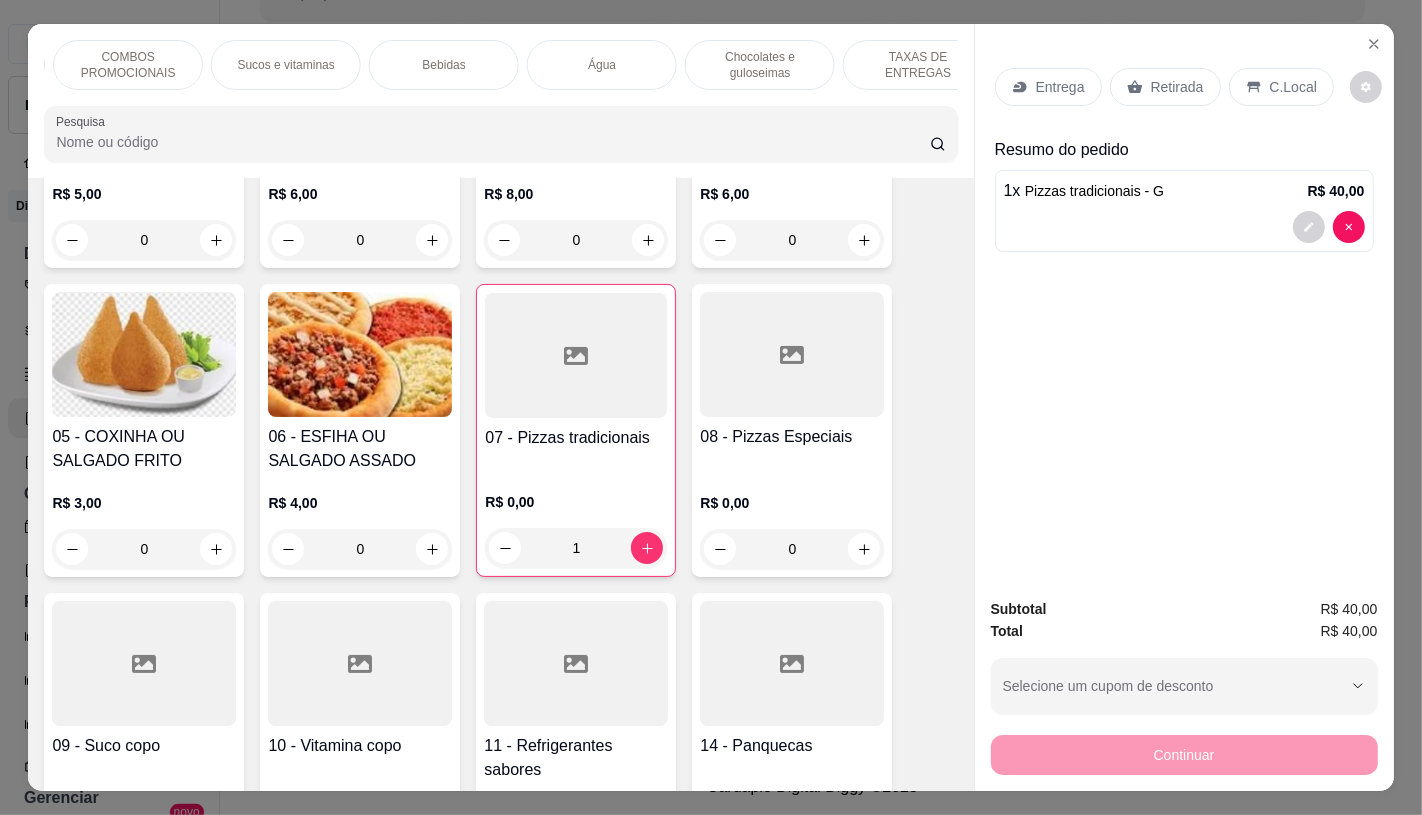 scroll, scrollTop: 0, scrollLeft: 2056, axis: horizontal 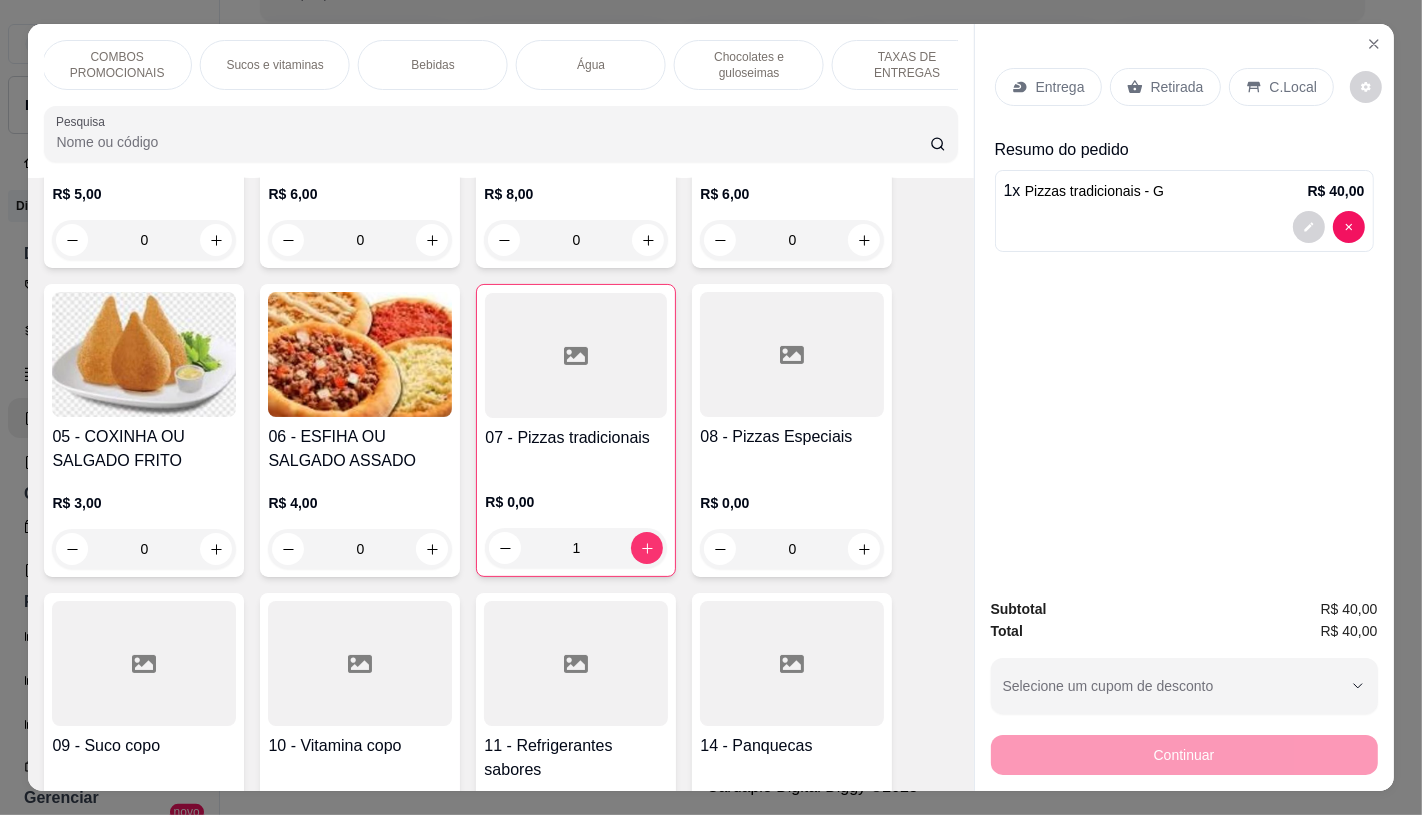click on "TAXAS DE ENTREGAS" at bounding box center (907, 65) 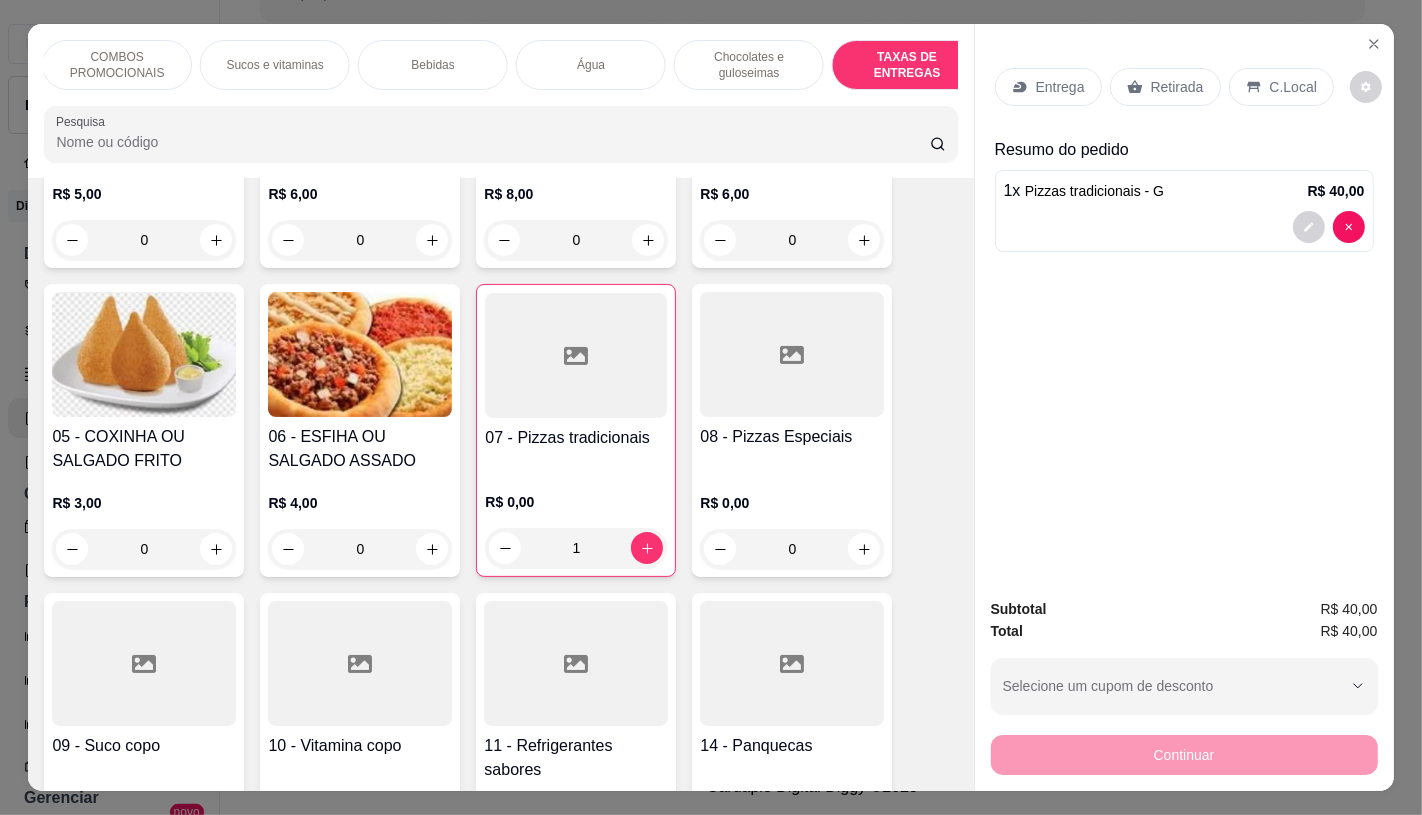 scroll, scrollTop: 13373, scrollLeft: 0, axis: vertical 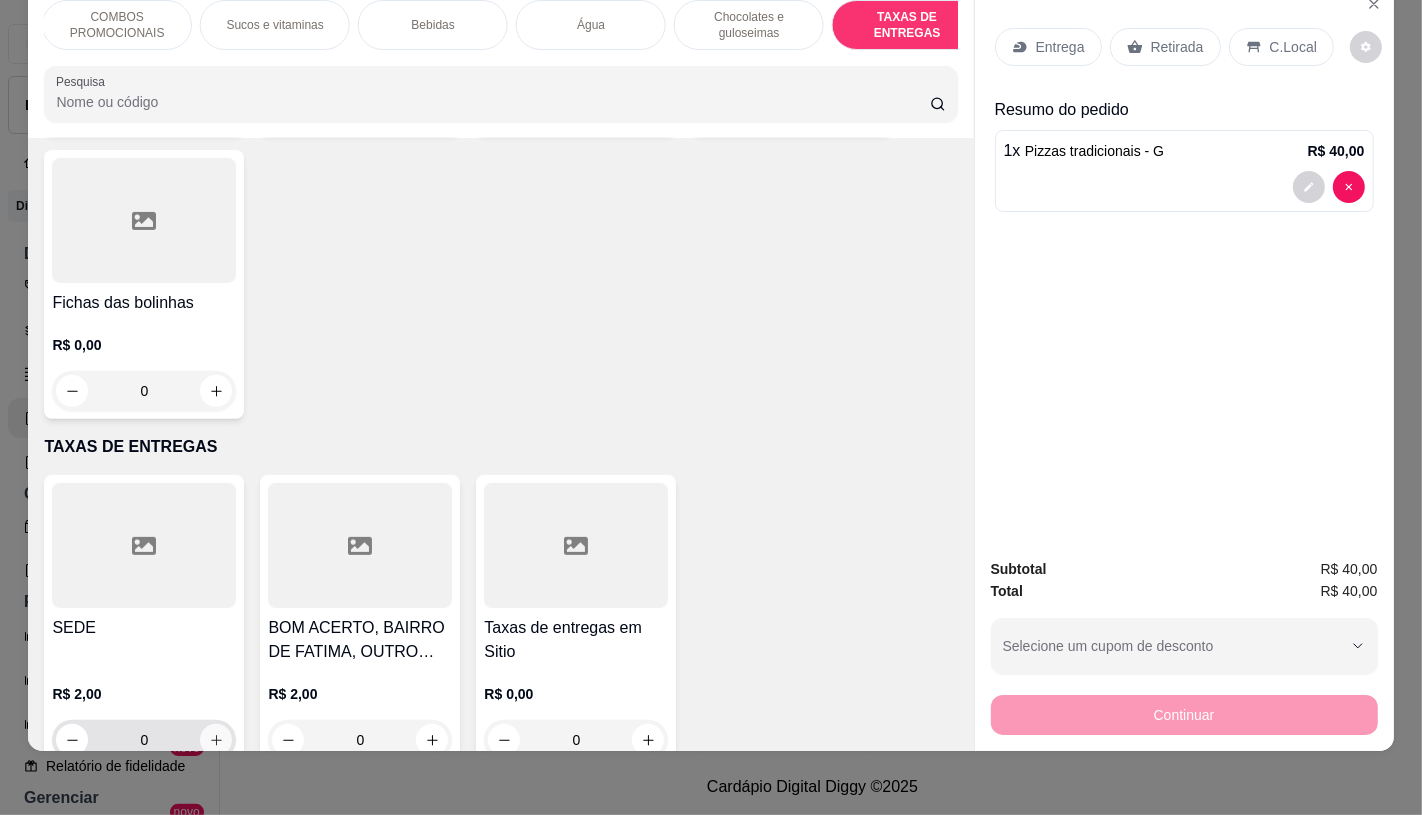 click at bounding box center (216, 740) 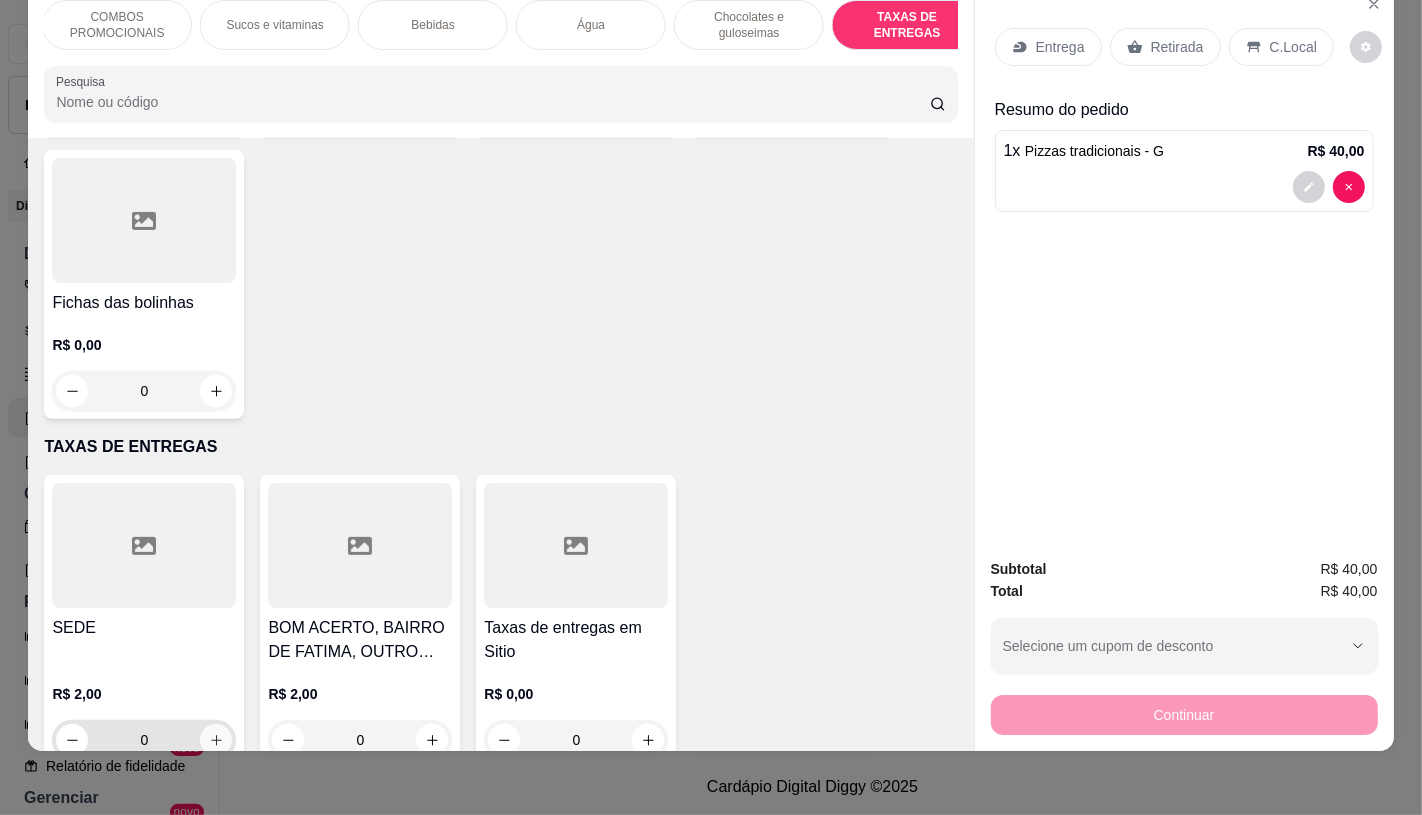 type on "1" 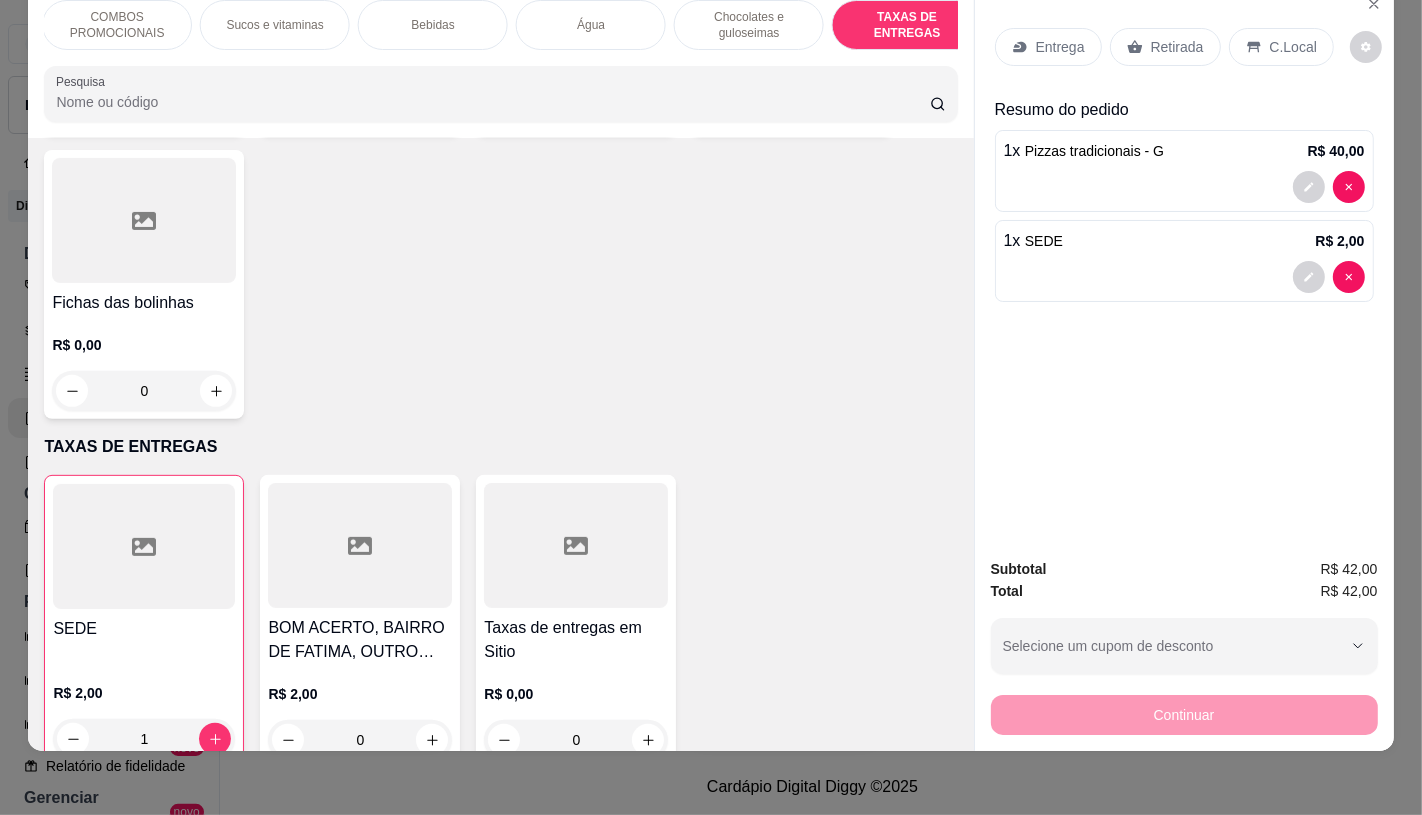 click on "Retirada" at bounding box center (1177, 47) 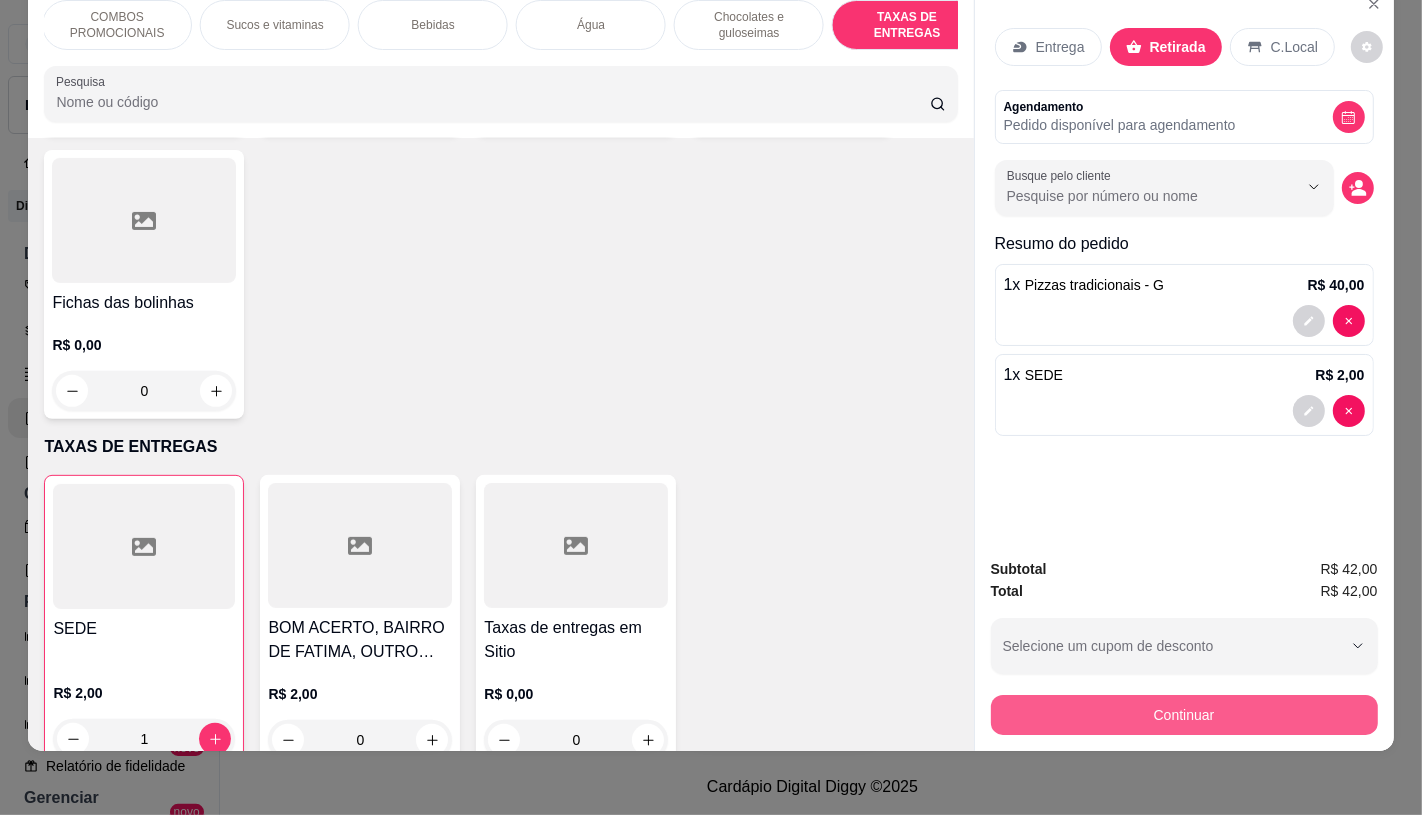 click on "Continuar" at bounding box center [1184, 715] 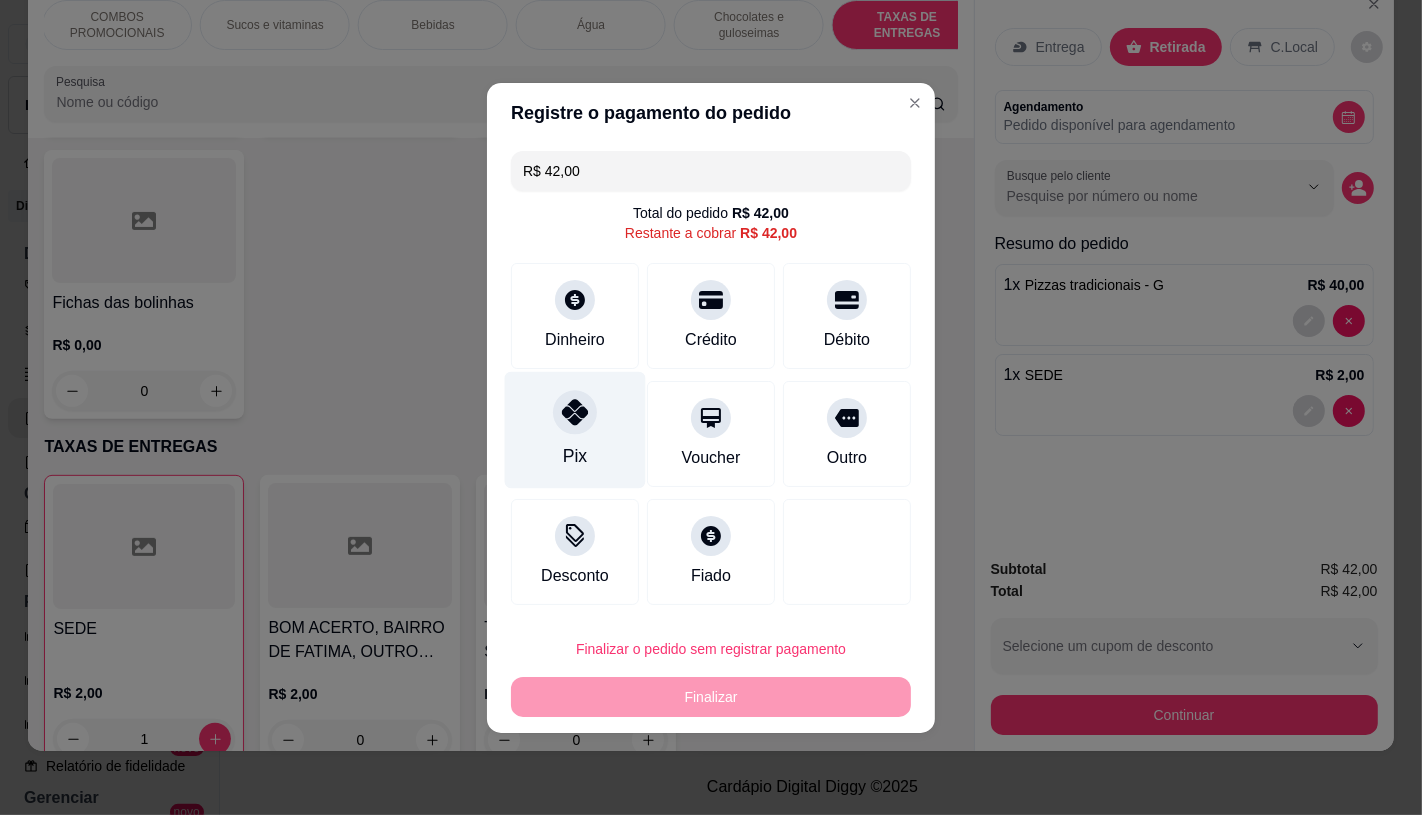 click on "Pix" at bounding box center [575, 429] 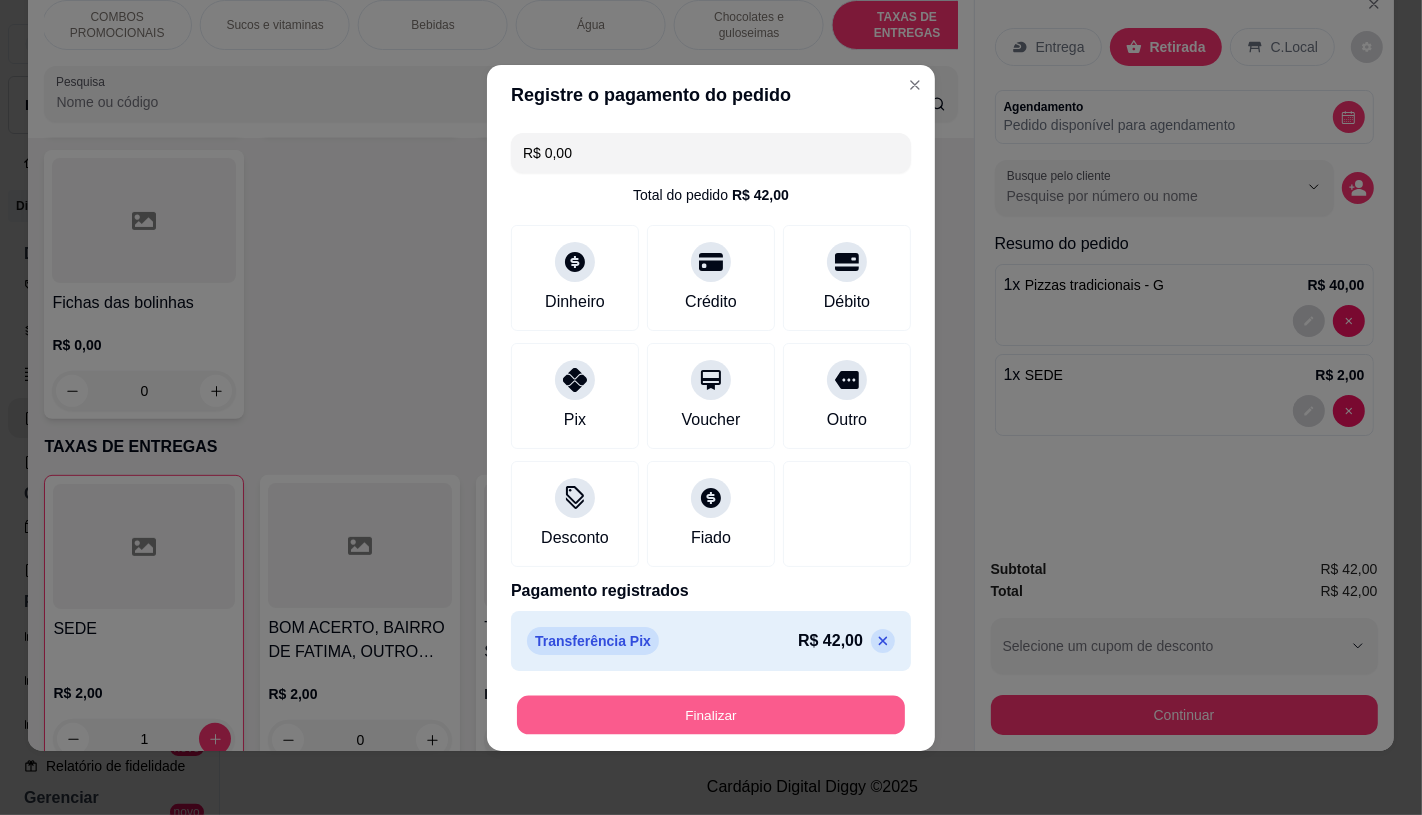 click on "Finalizar" at bounding box center [711, 714] 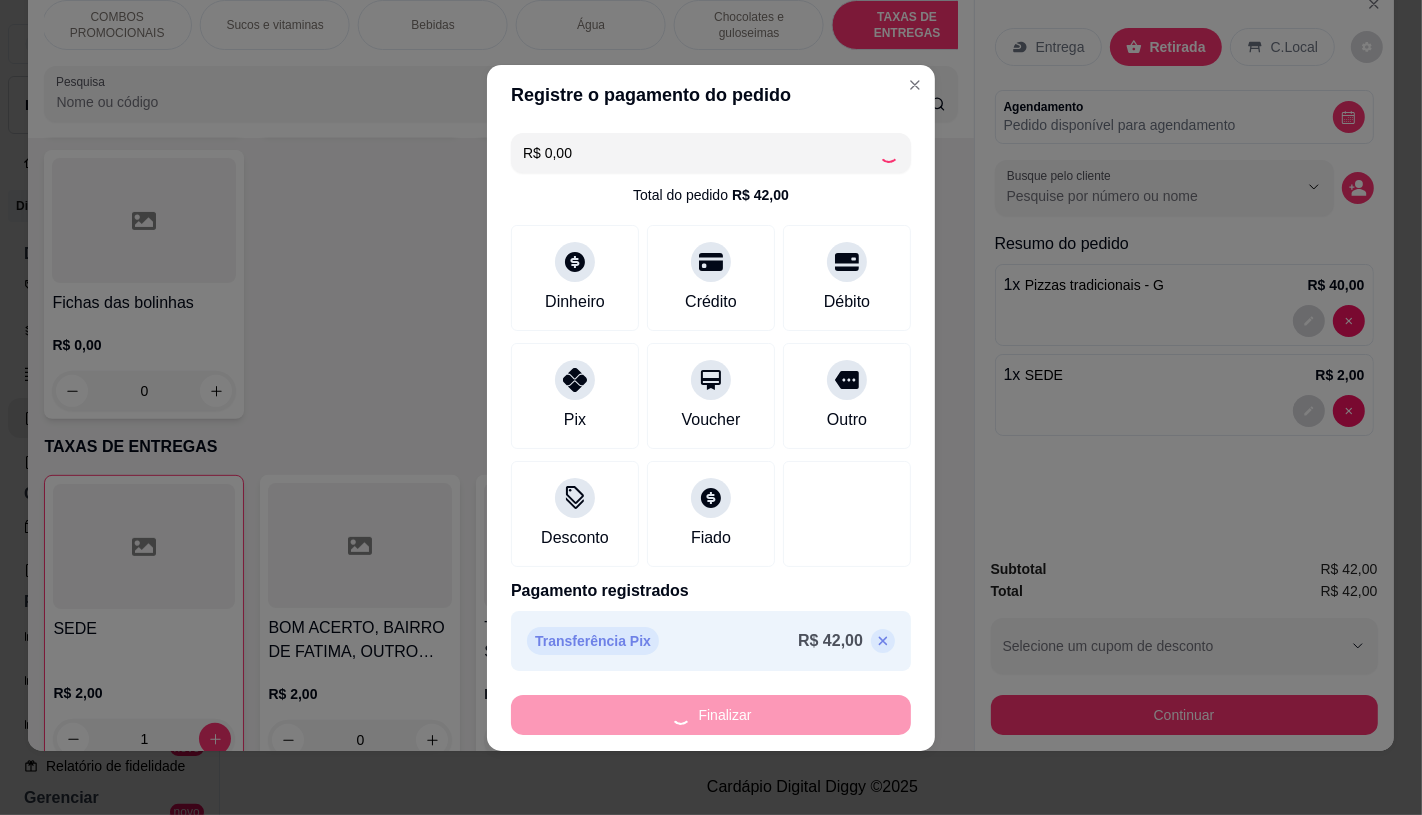 type on "0" 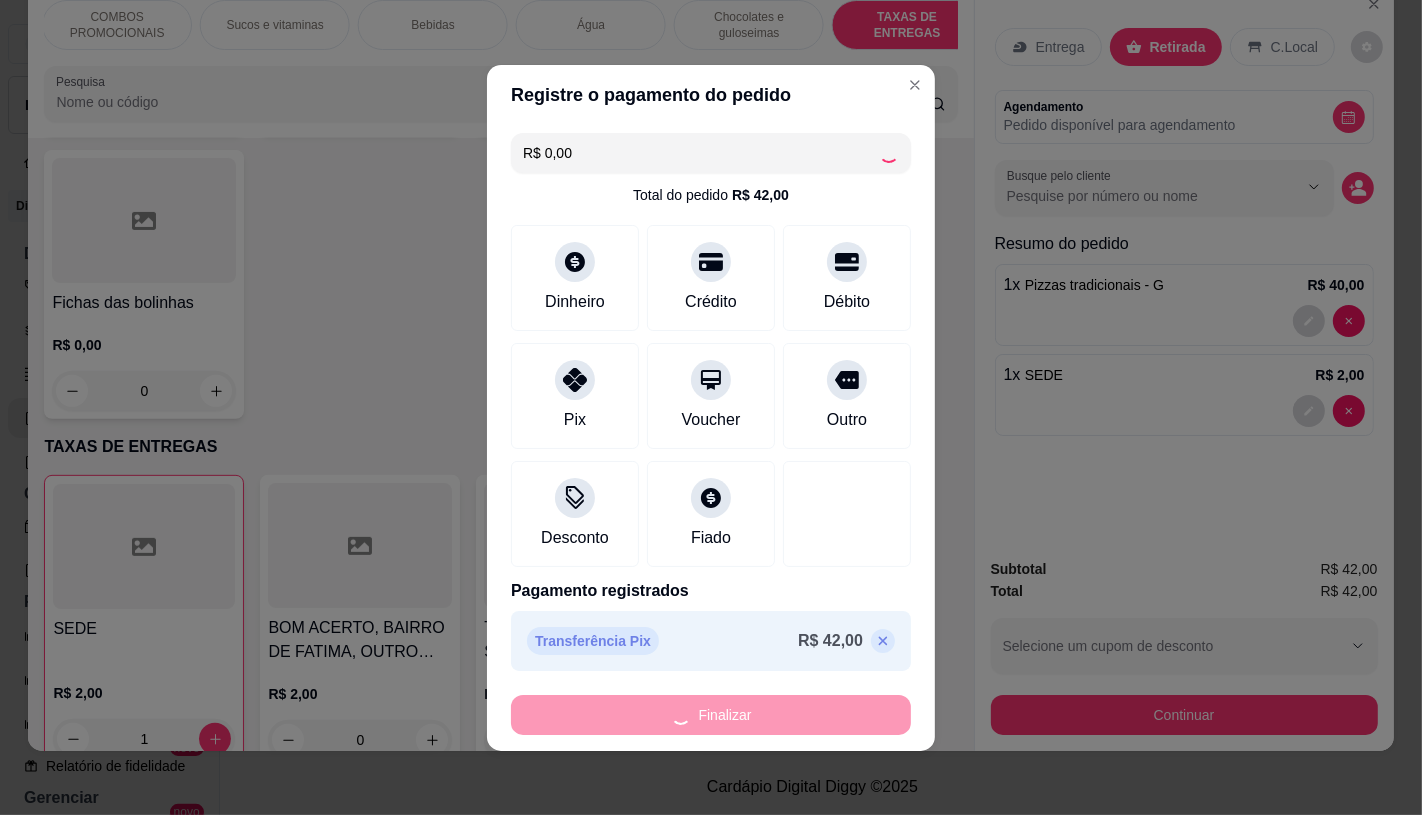 type on "0" 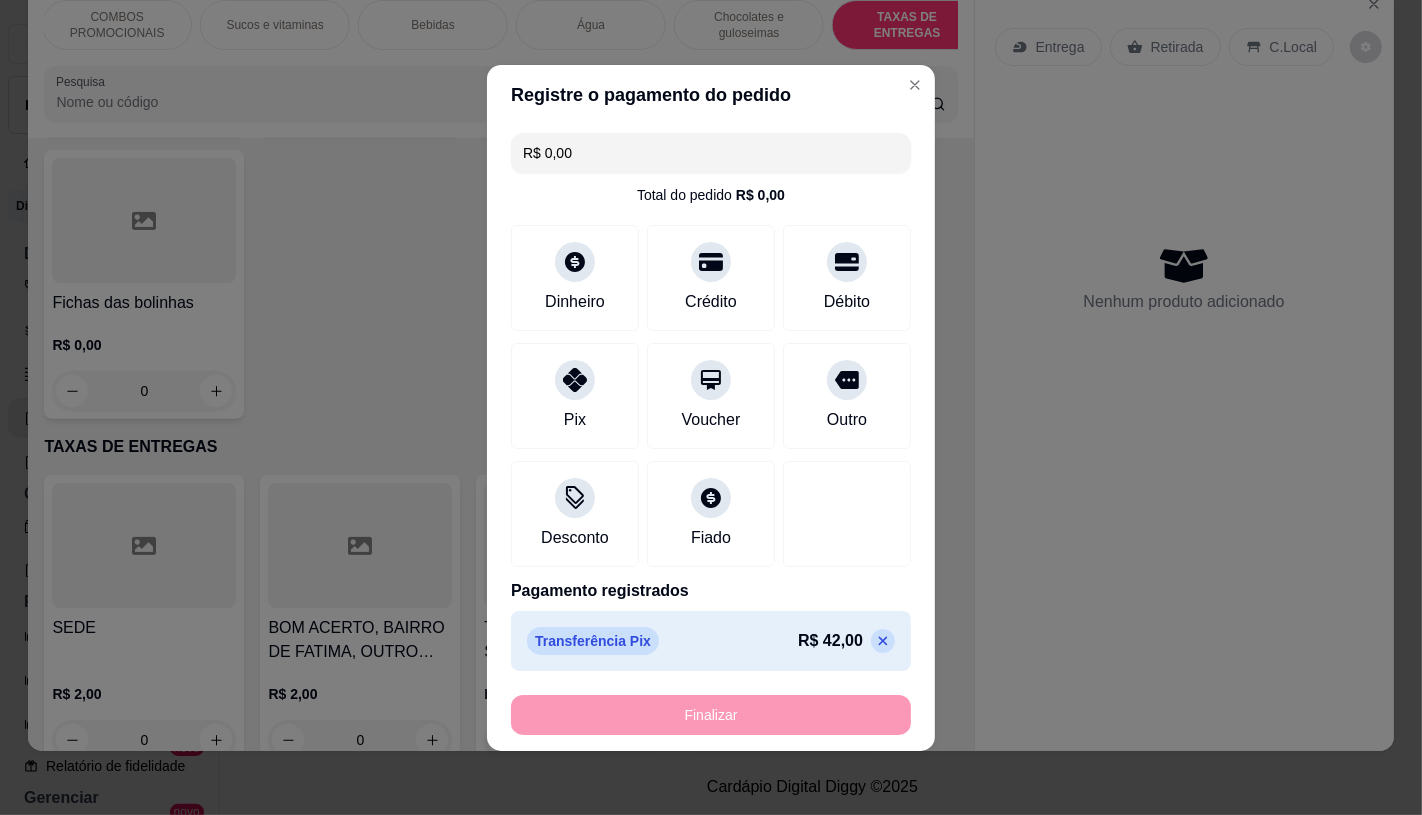 type on "-R$ 42,00" 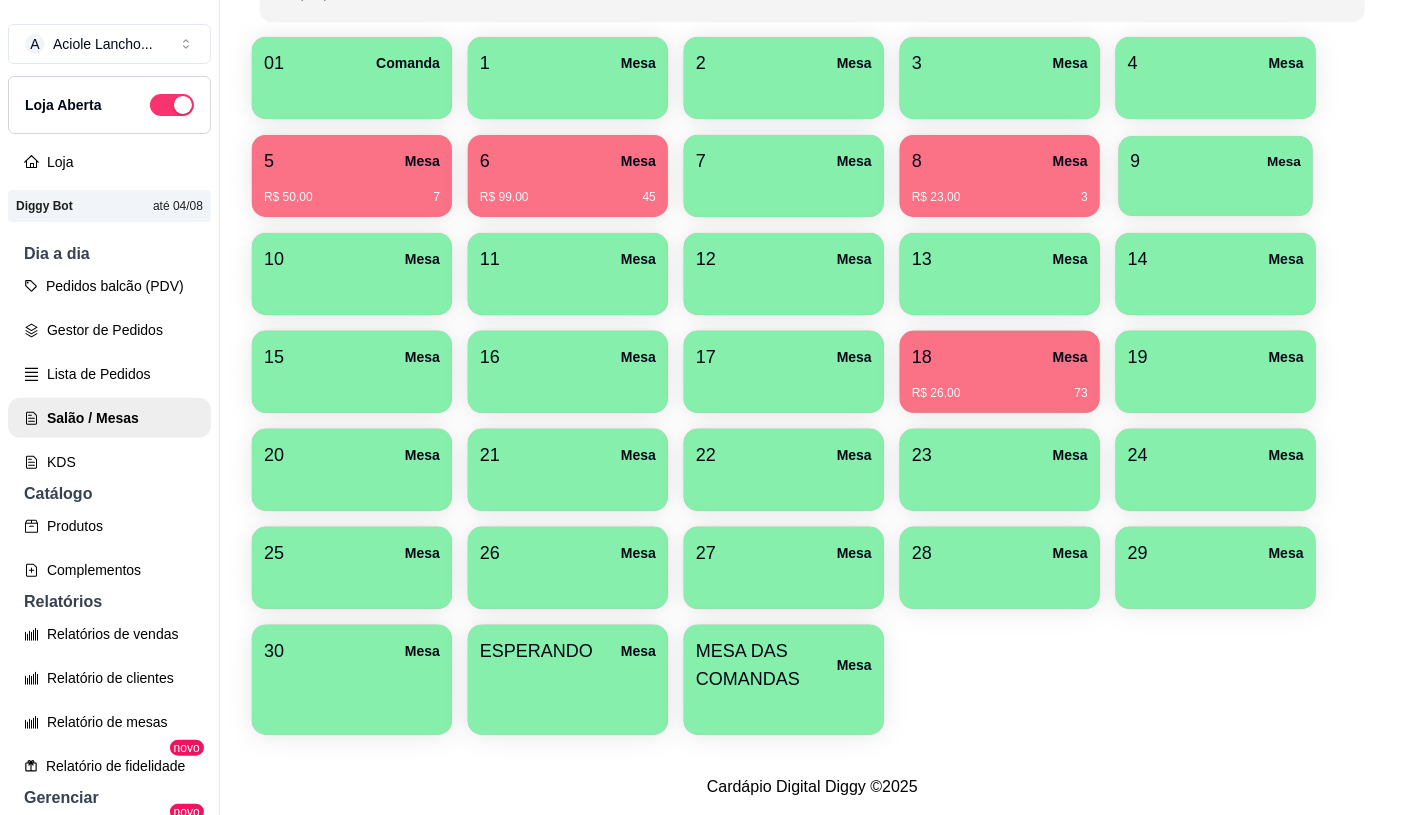 click at bounding box center (1216, 189) 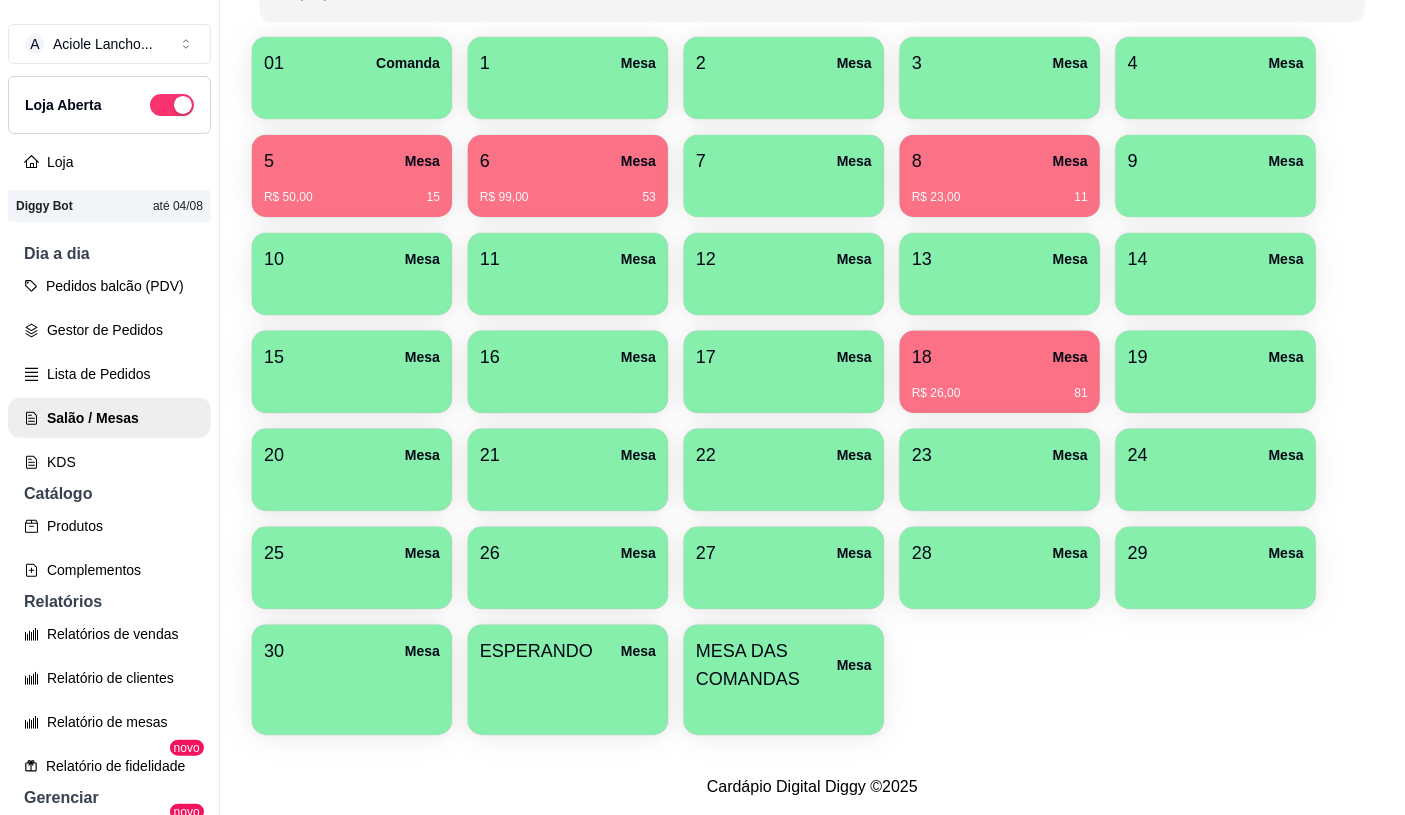 click on "8 Mesa R$ 23,00 11" at bounding box center [1000, 176] 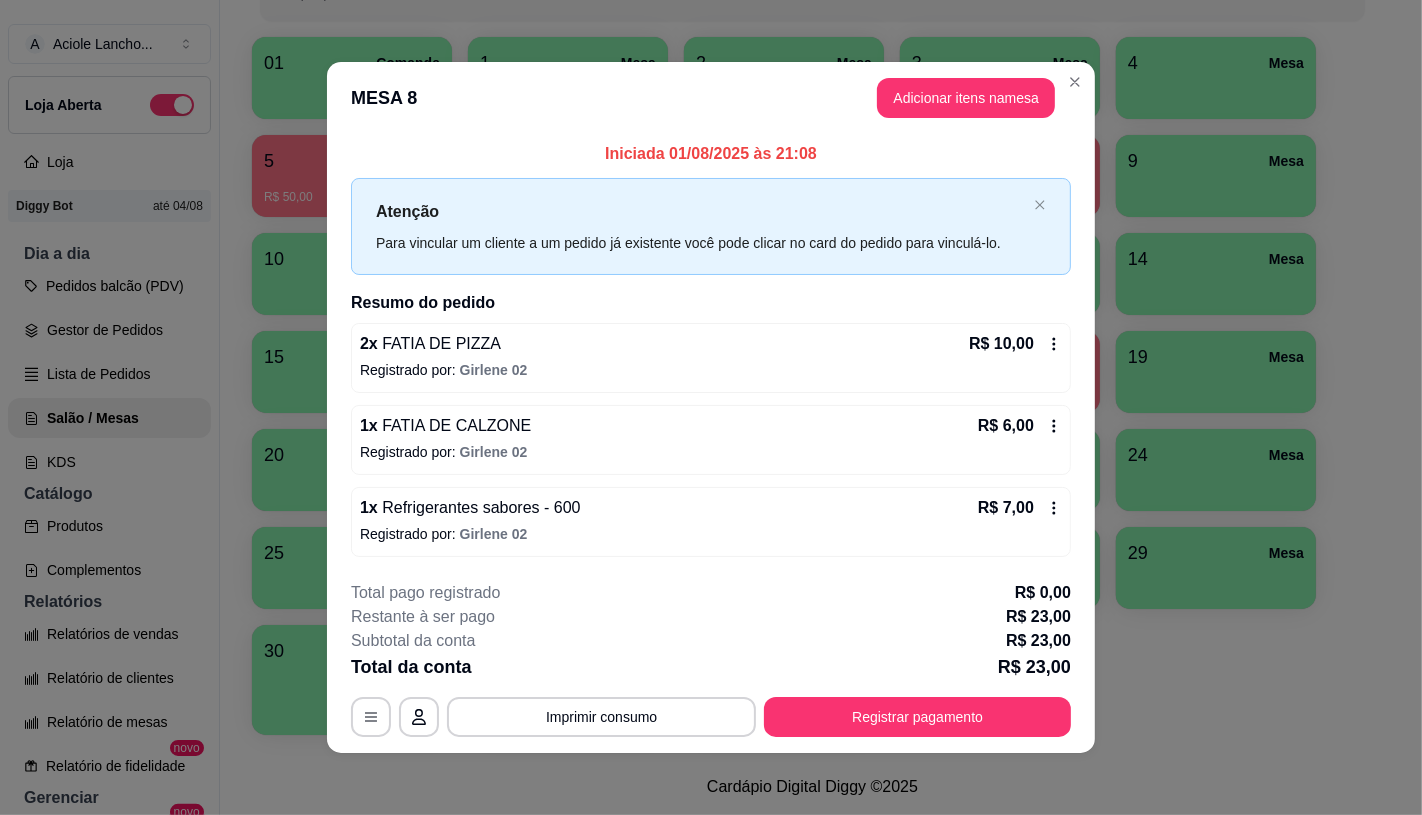 click on "Registrado por: [NAME] 02" at bounding box center [711, 370] 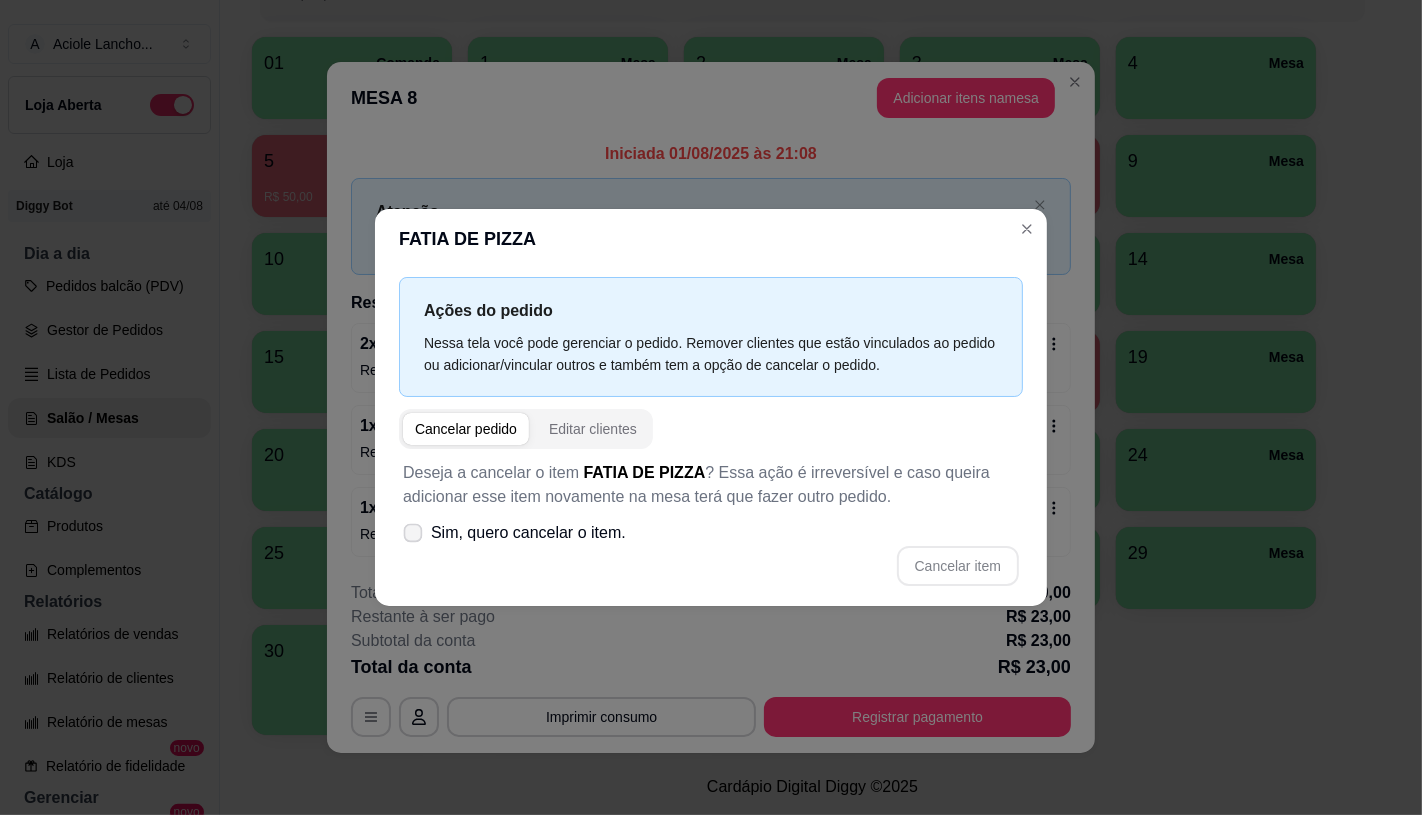 click on "Sim, quero cancelar o item." at bounding box center [528, 533] 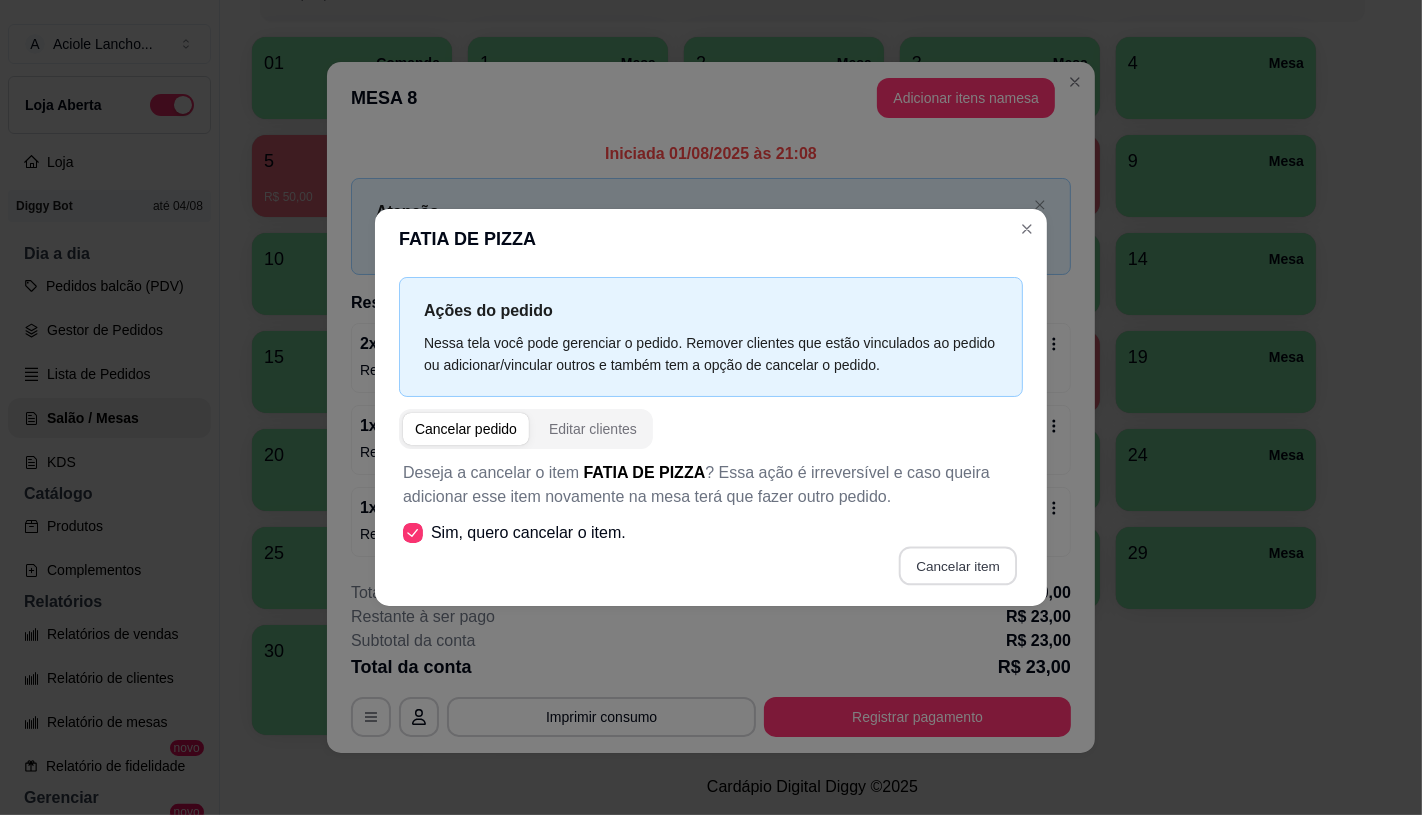 click on "Cancelar item" at bounding box center [957, 565] 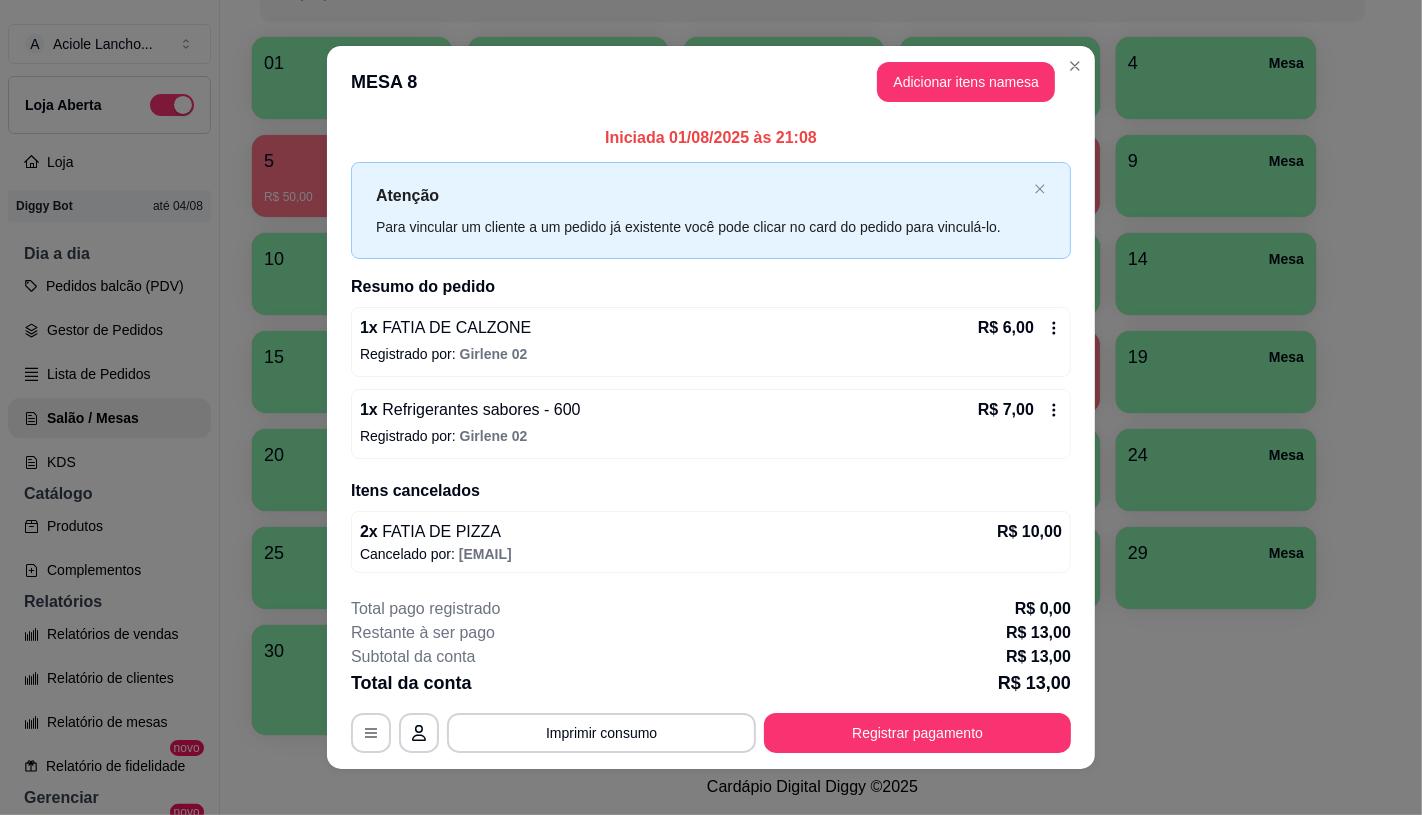 click on "Refrigerantes sabores  - 600" at bounding box center (479, 409) 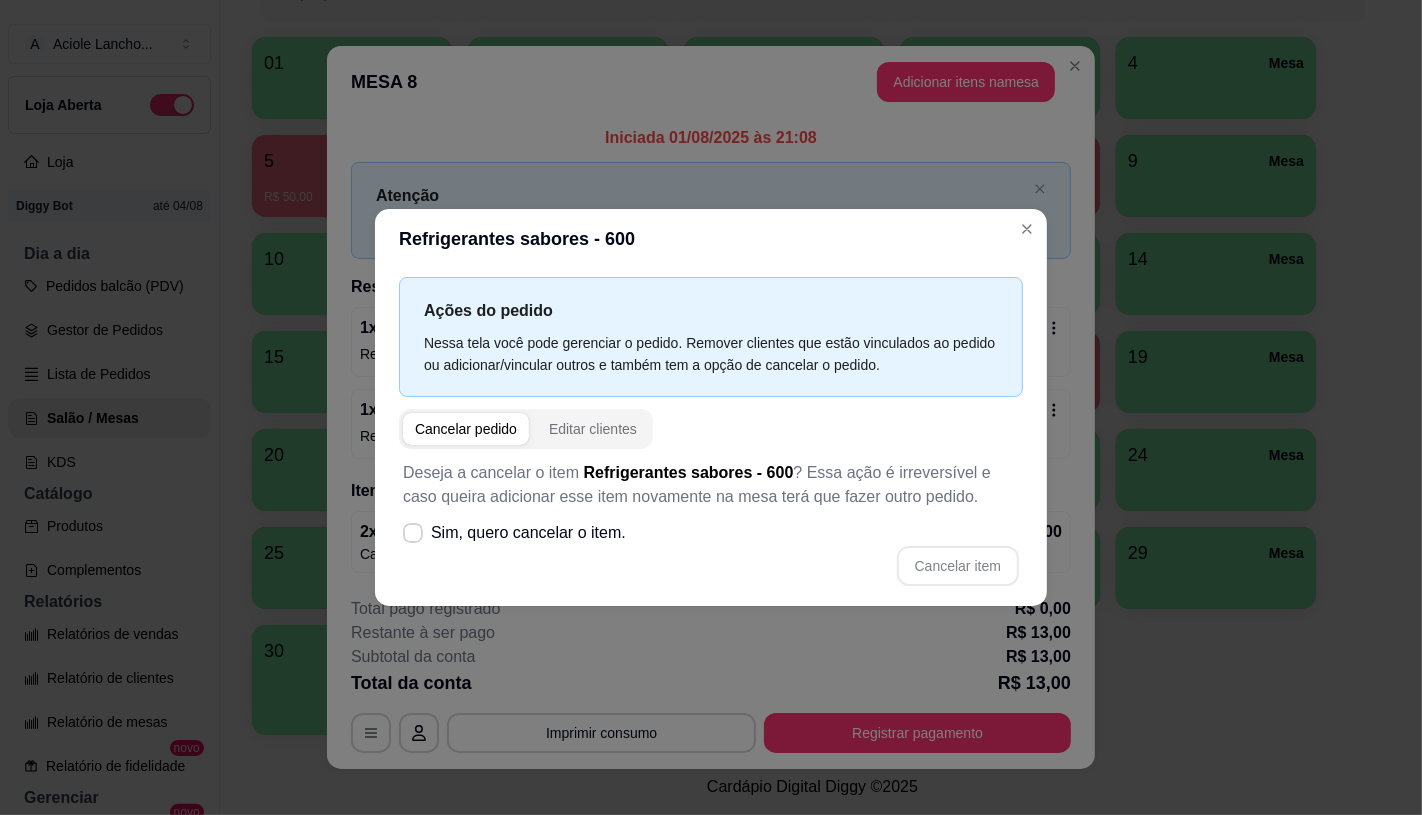 click on "Sim, quero cancelar o item." at bounding box center [528, 533] 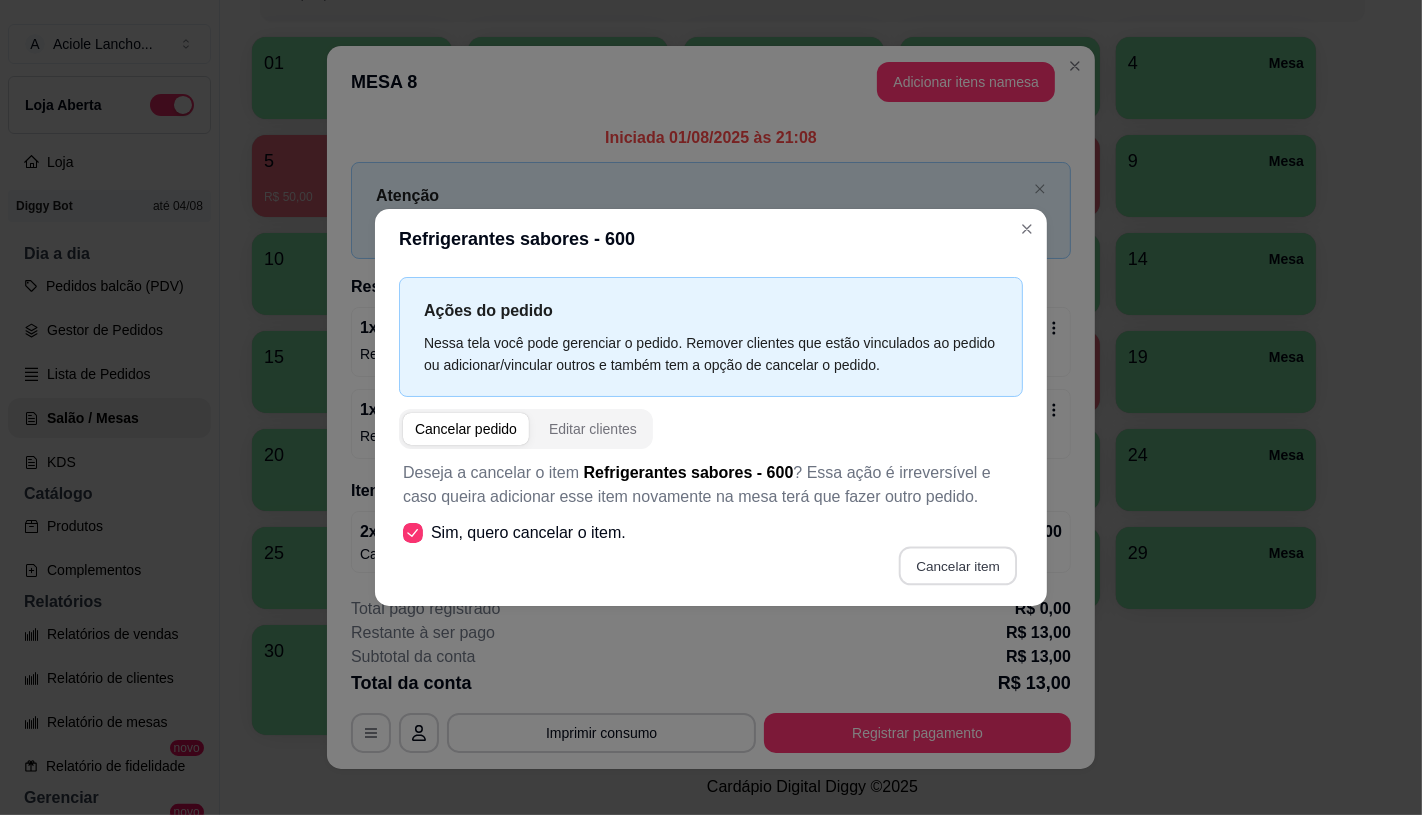 click on "Cancelar item" at bounding box center (957, 565) 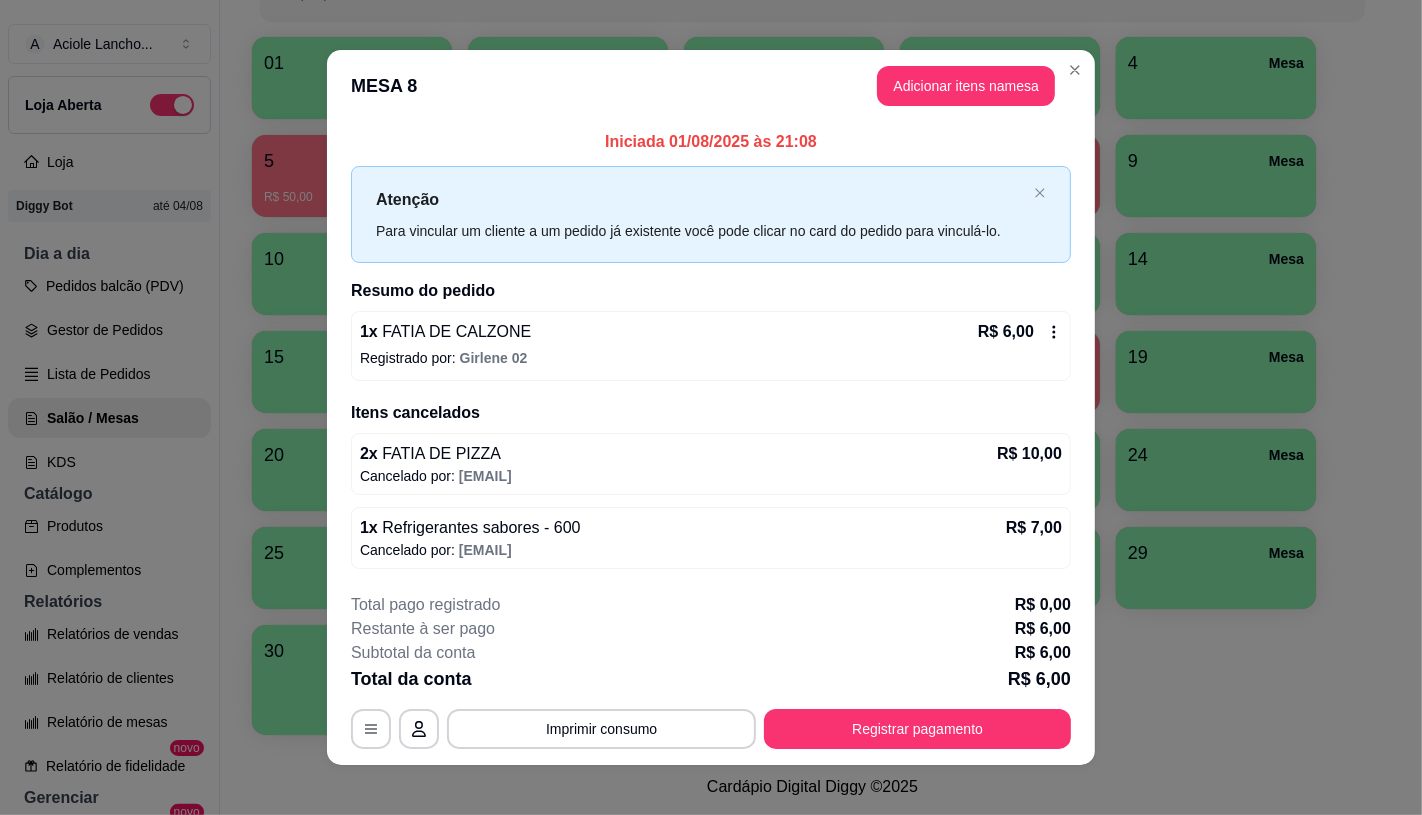 click on "1 x   FATIA DE CALZONE R$ 6,00" at bounding box center (711, 332) 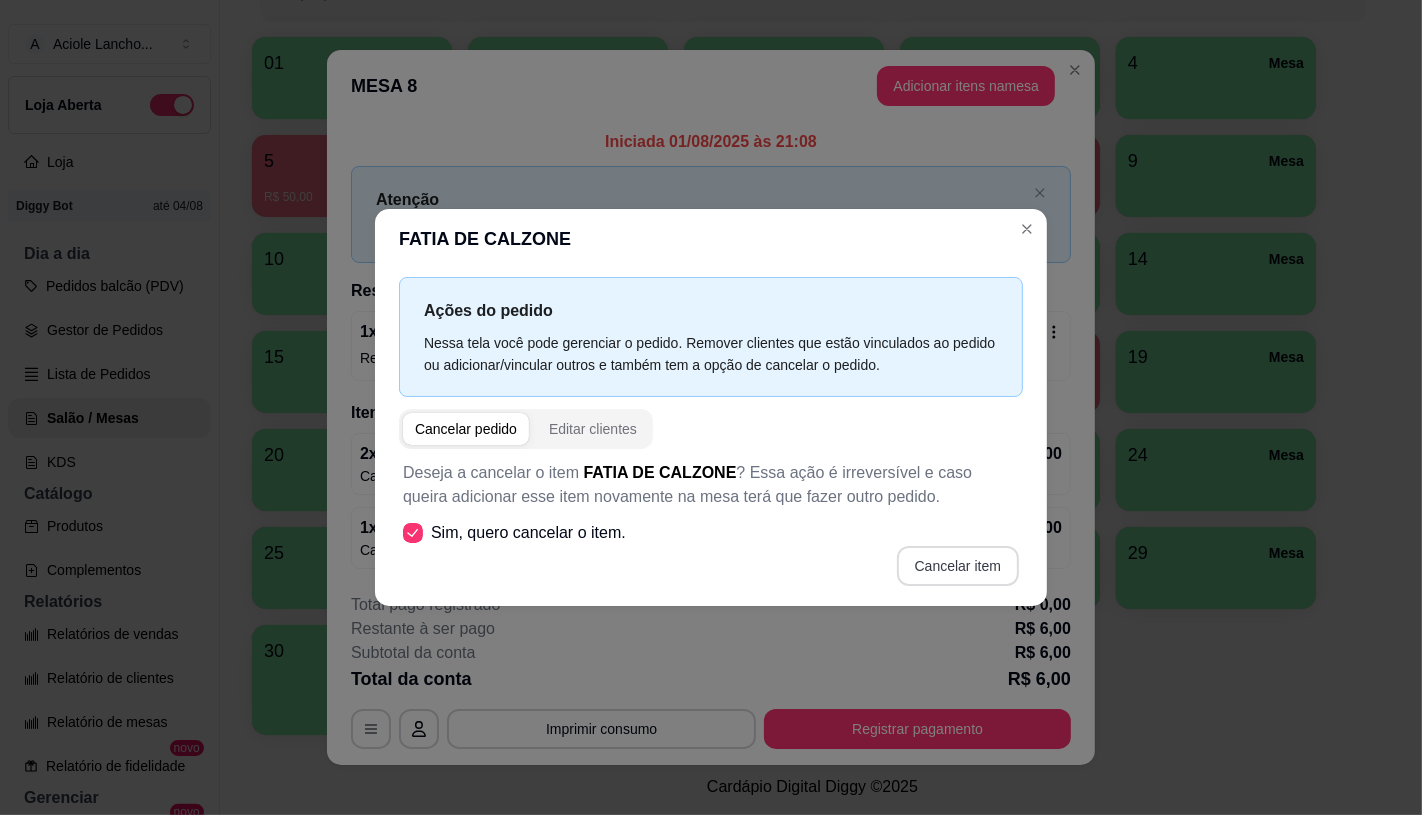 click on "Cancelar item" at bounding box center [958, 566] 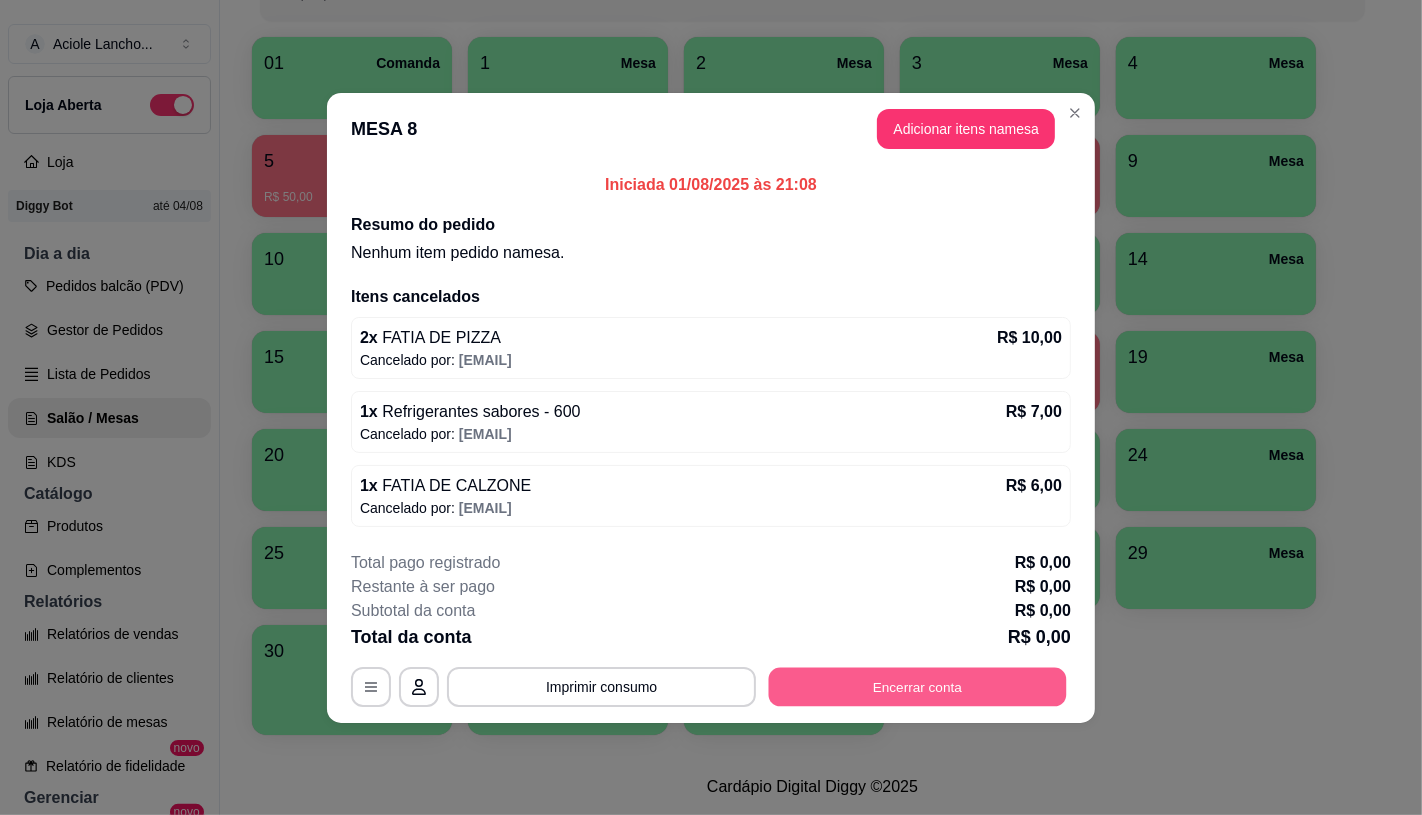 click on "Encerrar conta" at bounding box center (918, 686) 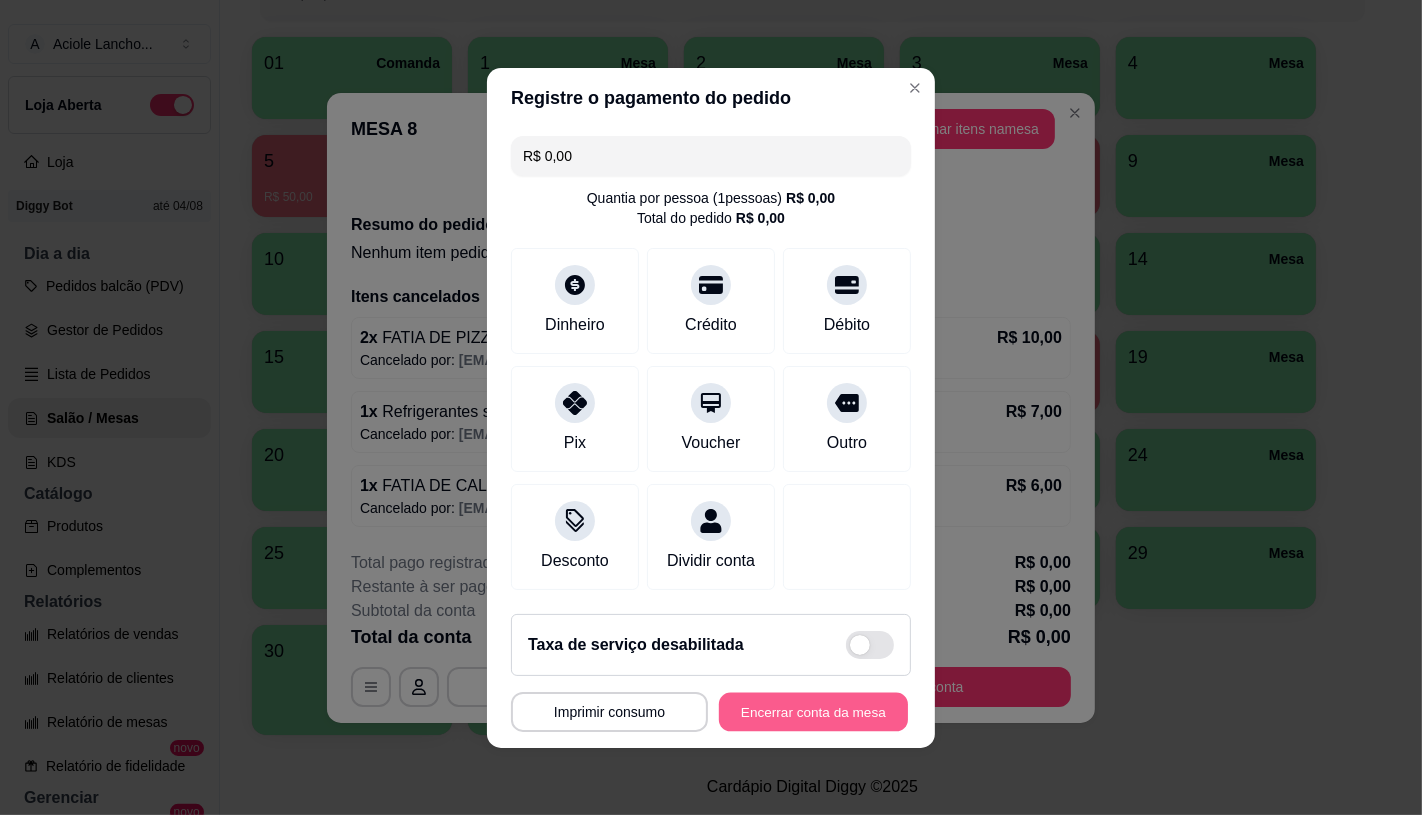 click on "Encerrar conta da mesa" at bounding box center (813, 711) 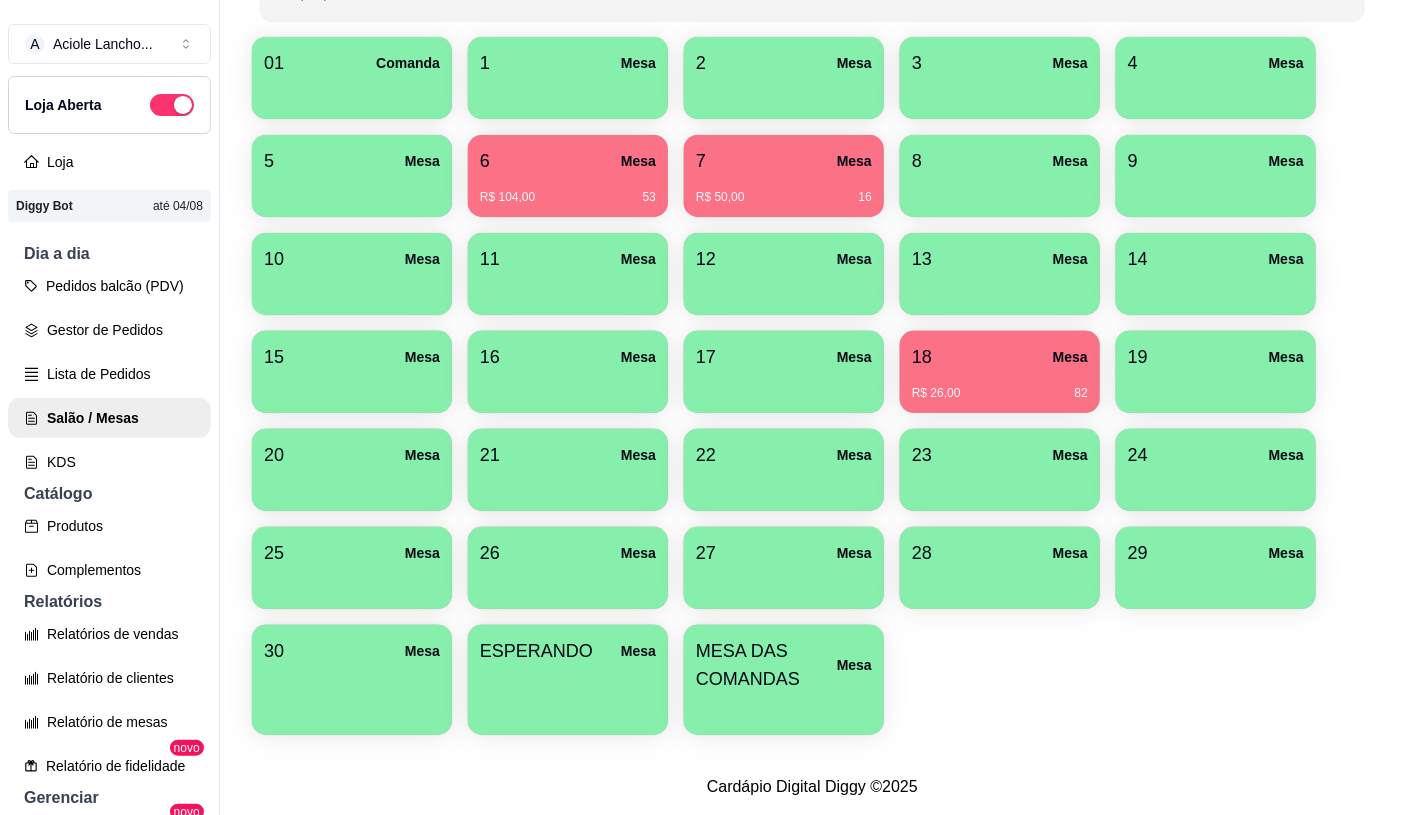 click on "18 Mesa" at bounding box center [1000, 357] 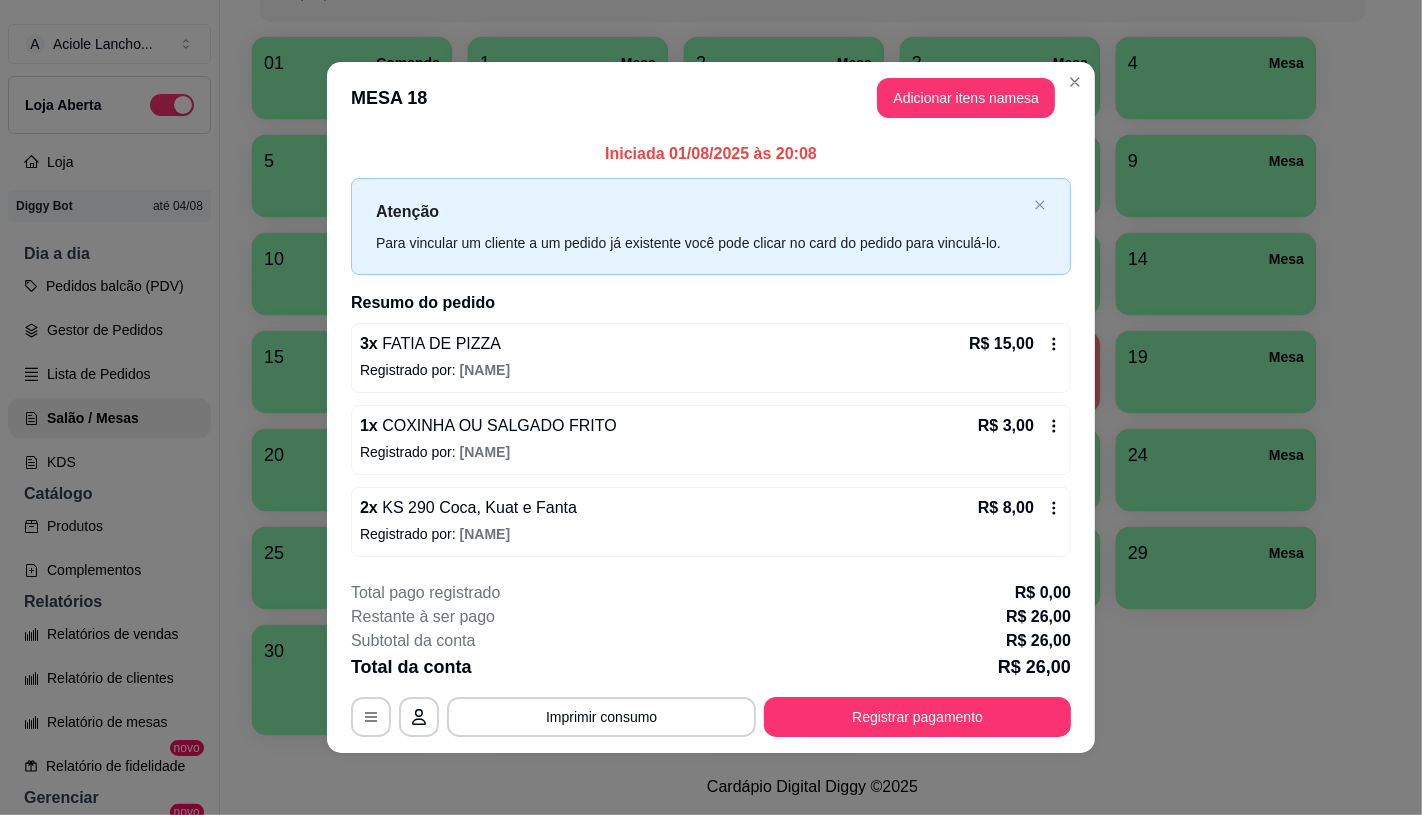 click on "Registrado por: [NAME]" at bounding box center (711, 534) 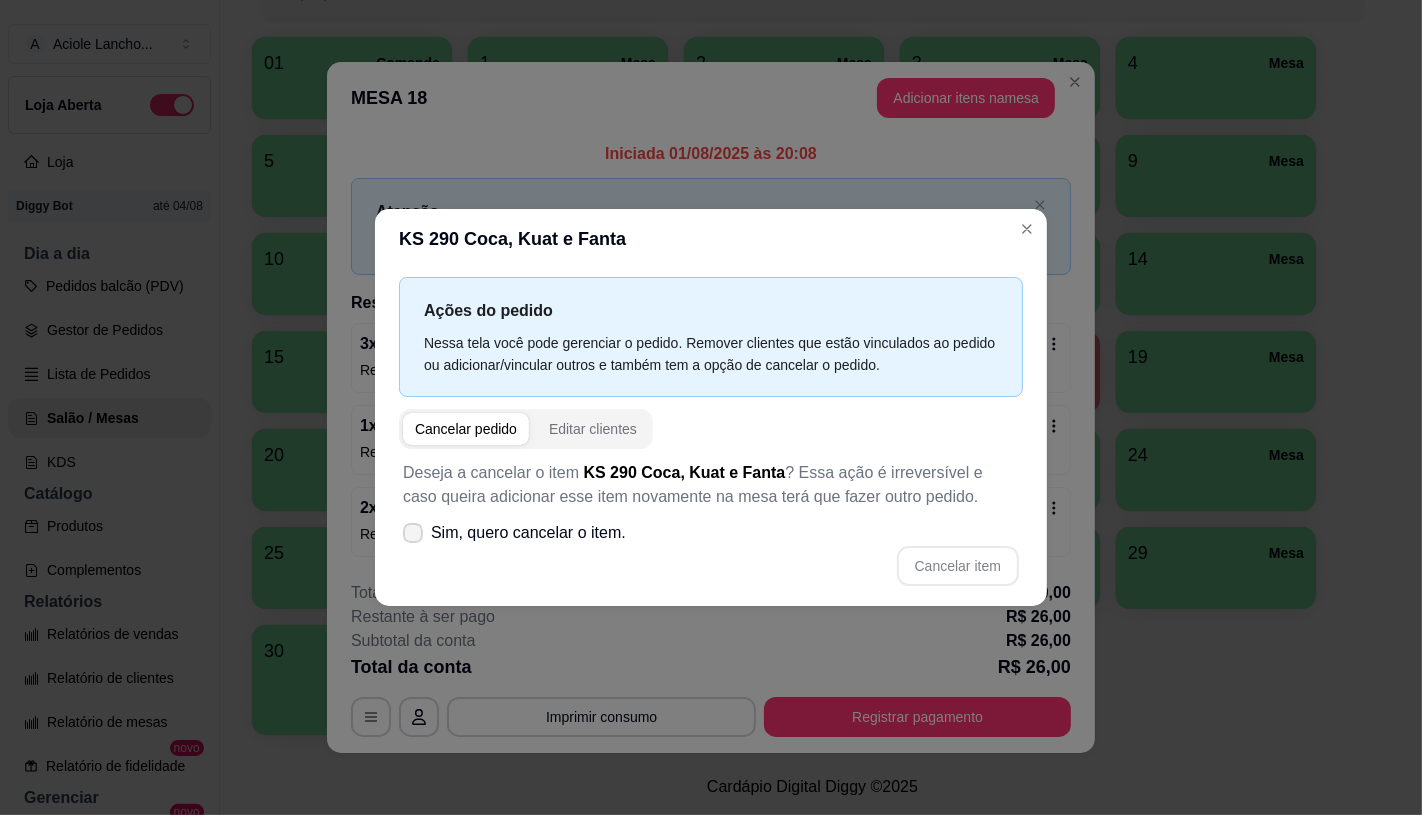 click on "Sim, quero cancelar o item." at bounding box center (528, 533) 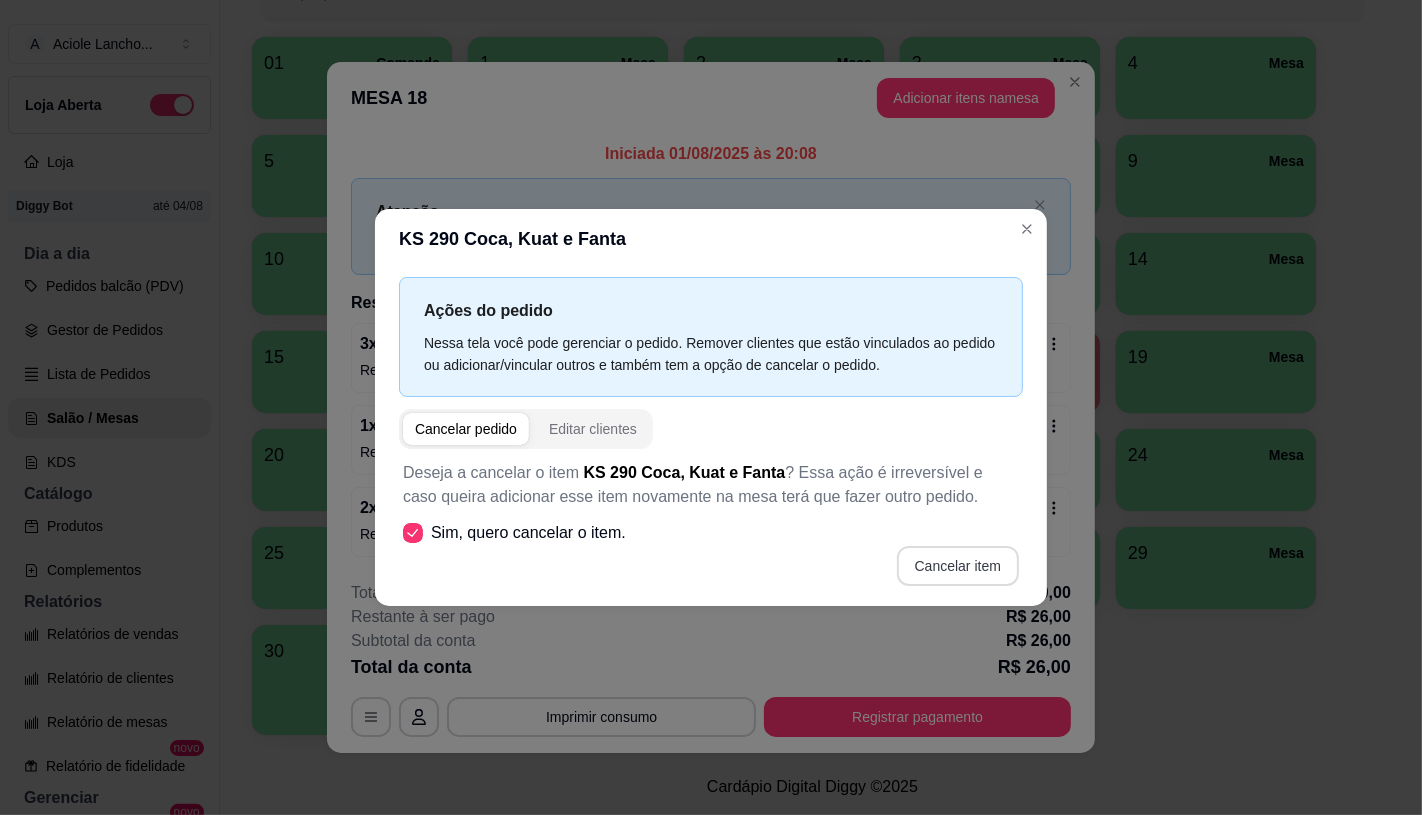 click on "Cancelar item" at bounding box center [958, 566] 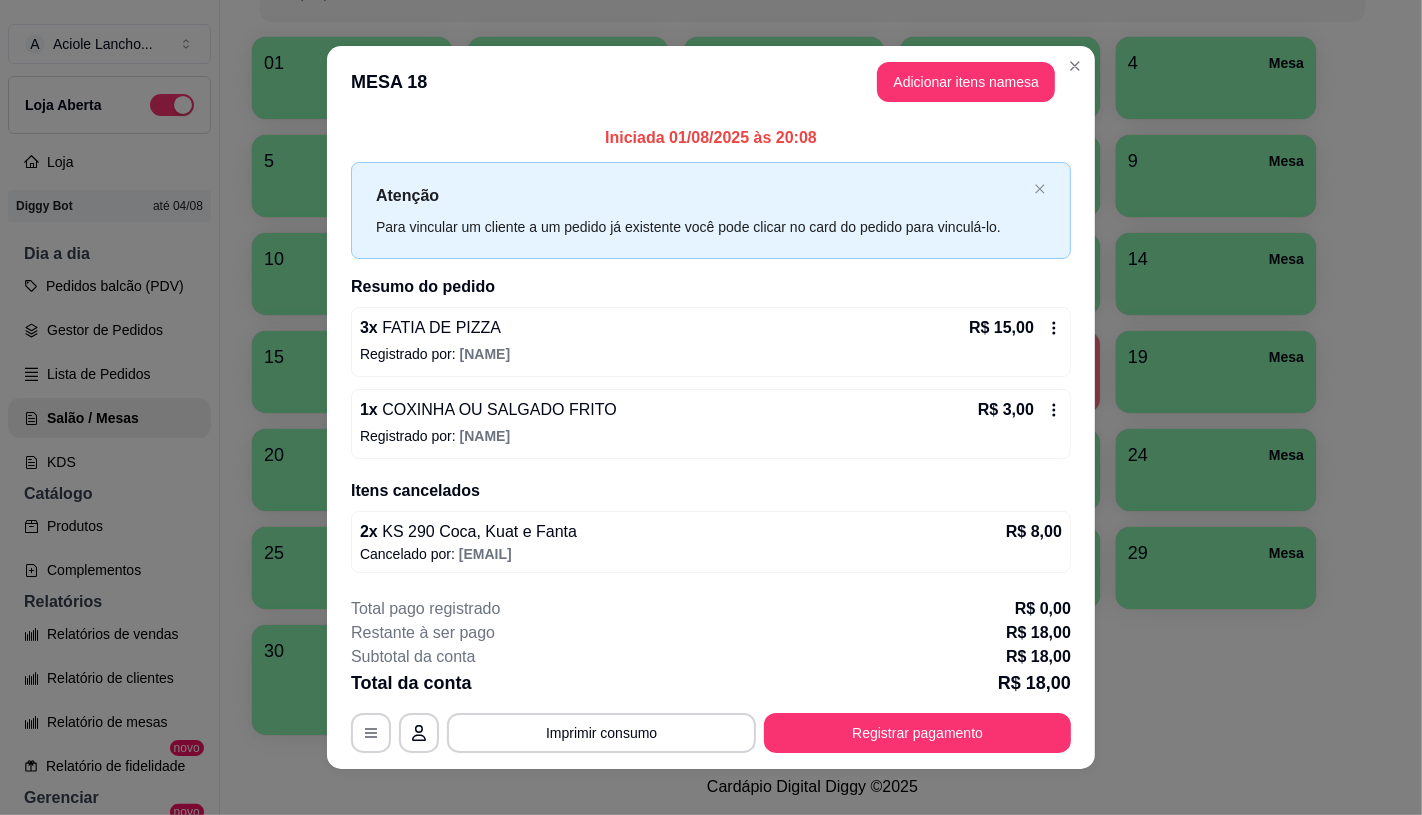 click on "Registrado por: [NAME]" at bounding box center [711, 436] 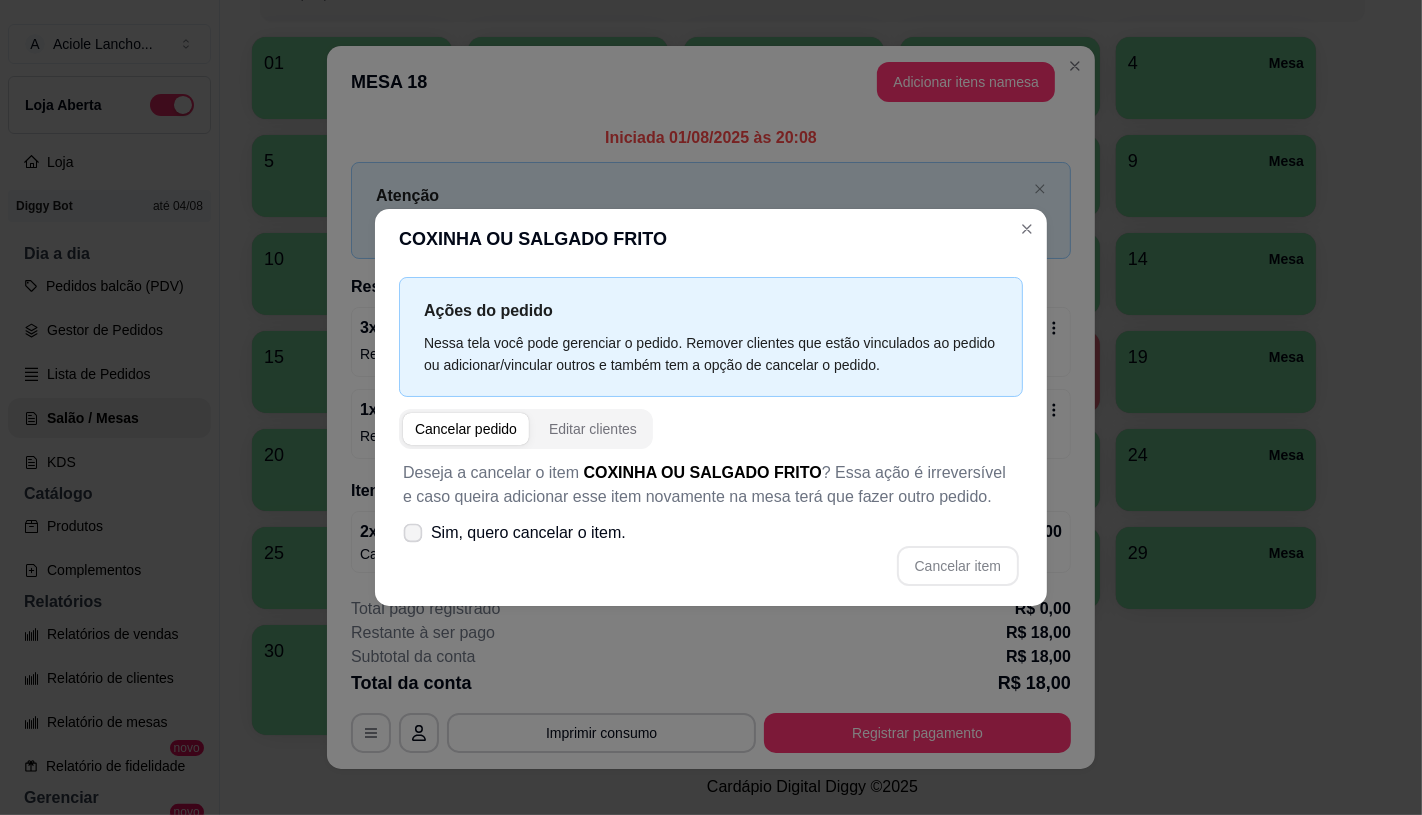 click on "Sim, quero cancelar o item." at bounding box center (514, 533) 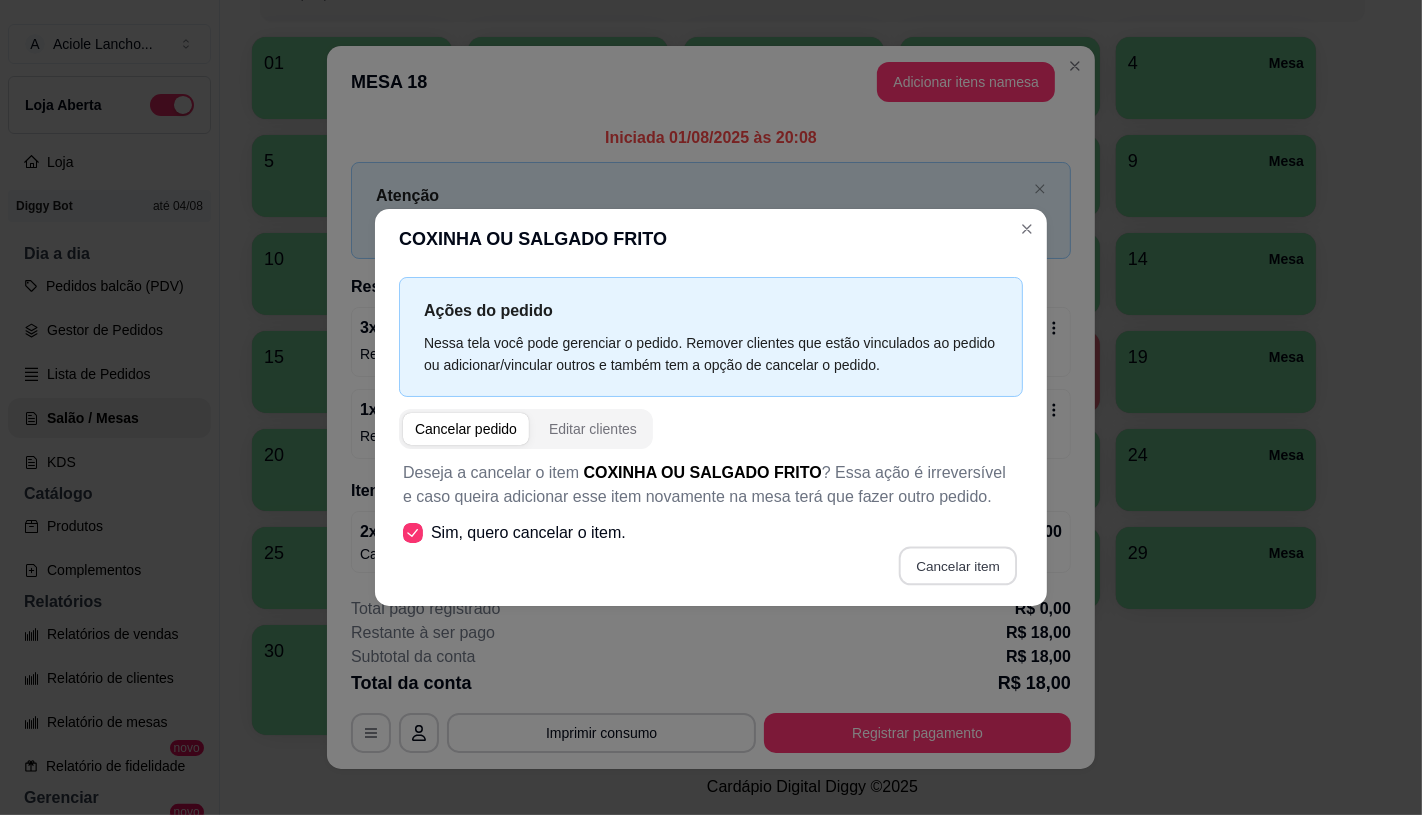 click on "Cancelar item" at bounding box center (957, 565) 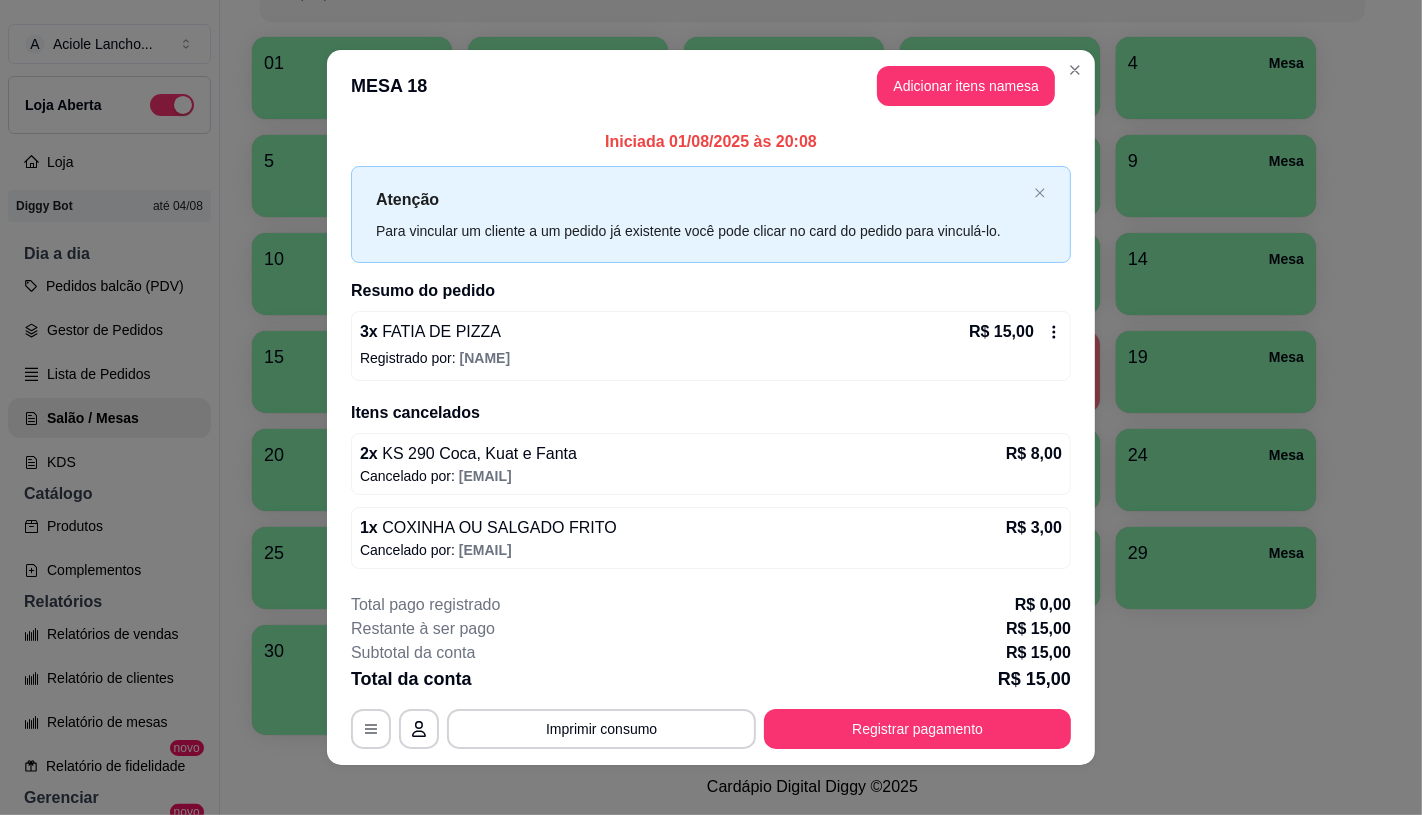 click on "Registrado por: [NAME]" at bounding box center (711, 358) 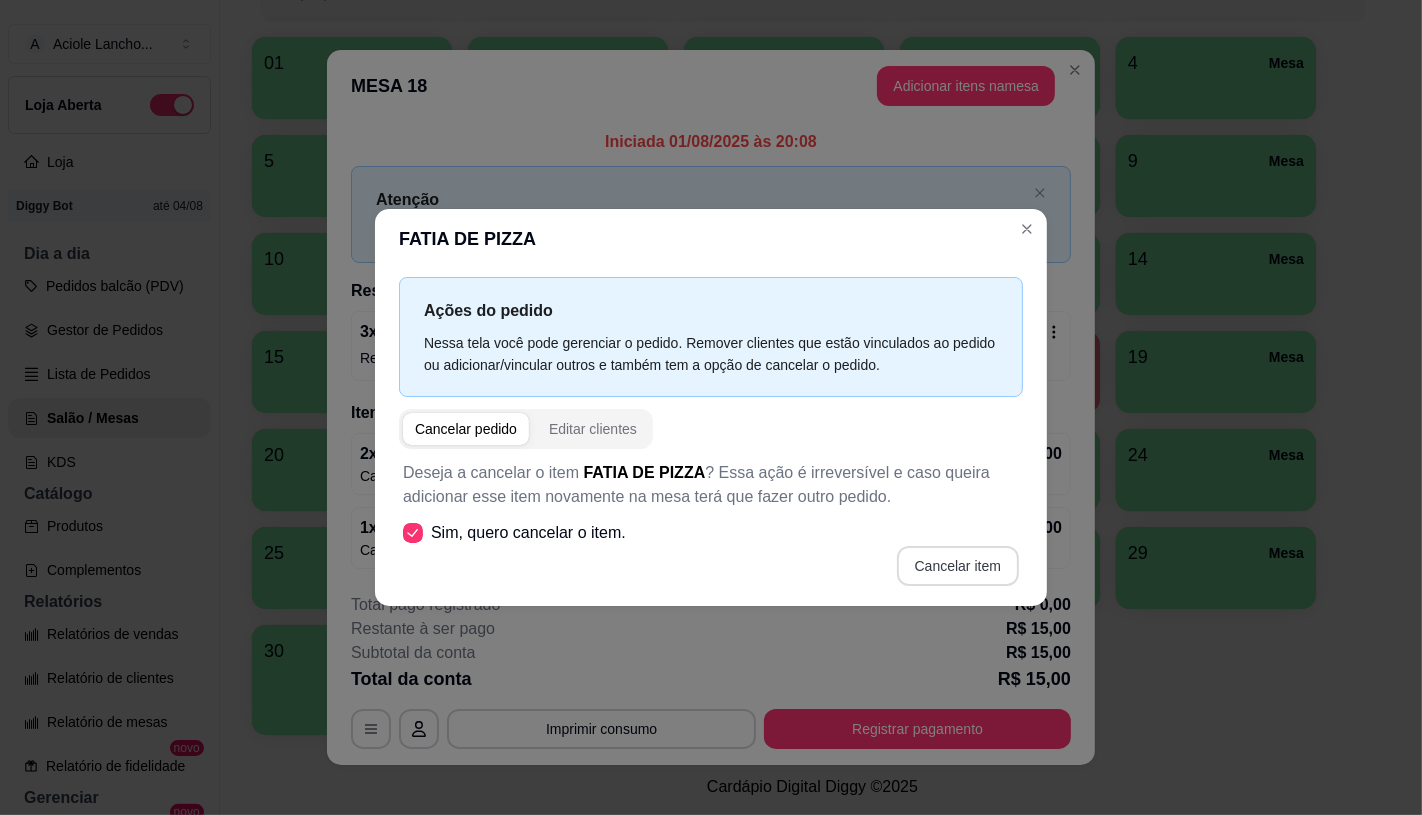click on "Cancelar item" at bounding box center [958, 566] 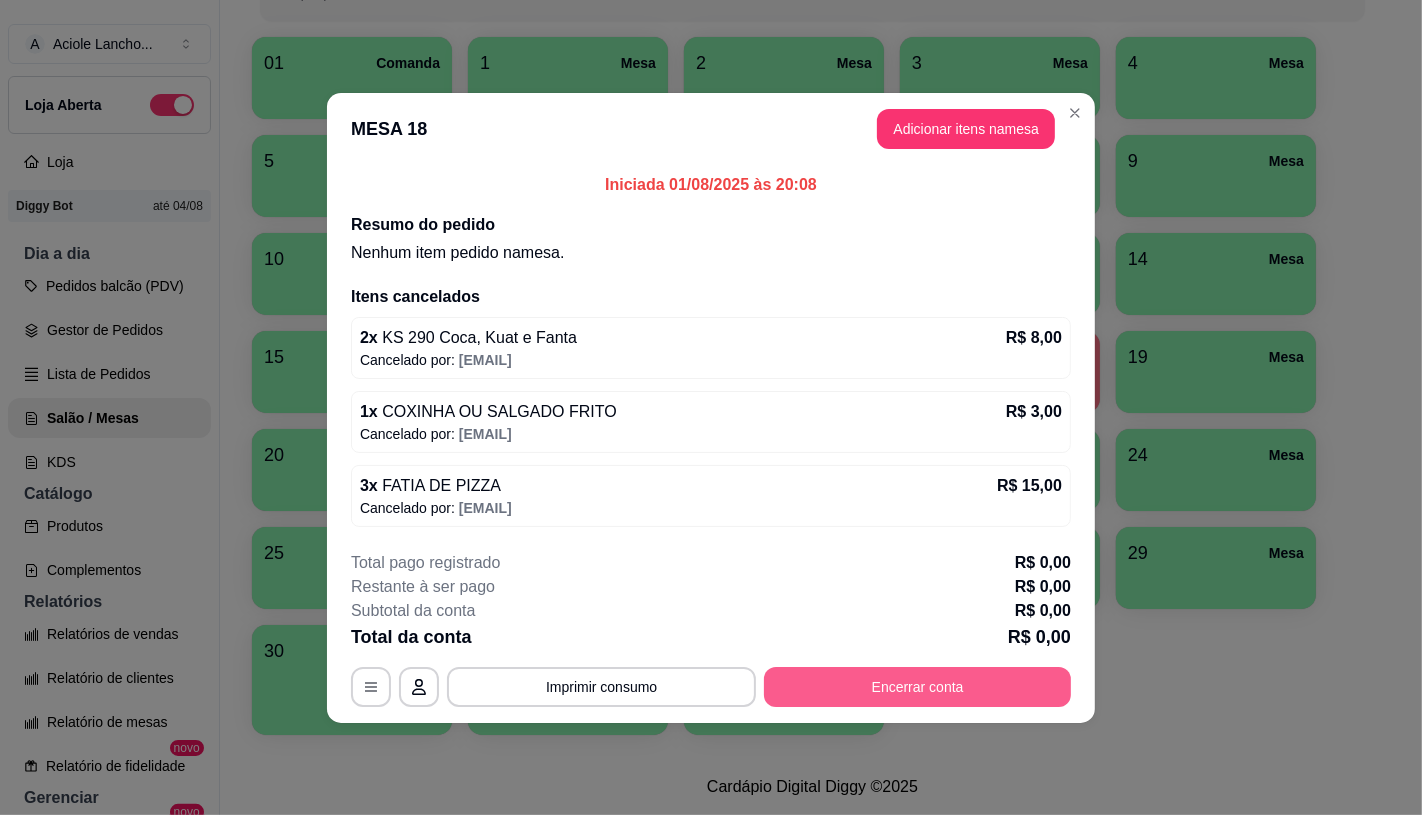 click on "Encerrar conta" at bounding box center [917, 687] 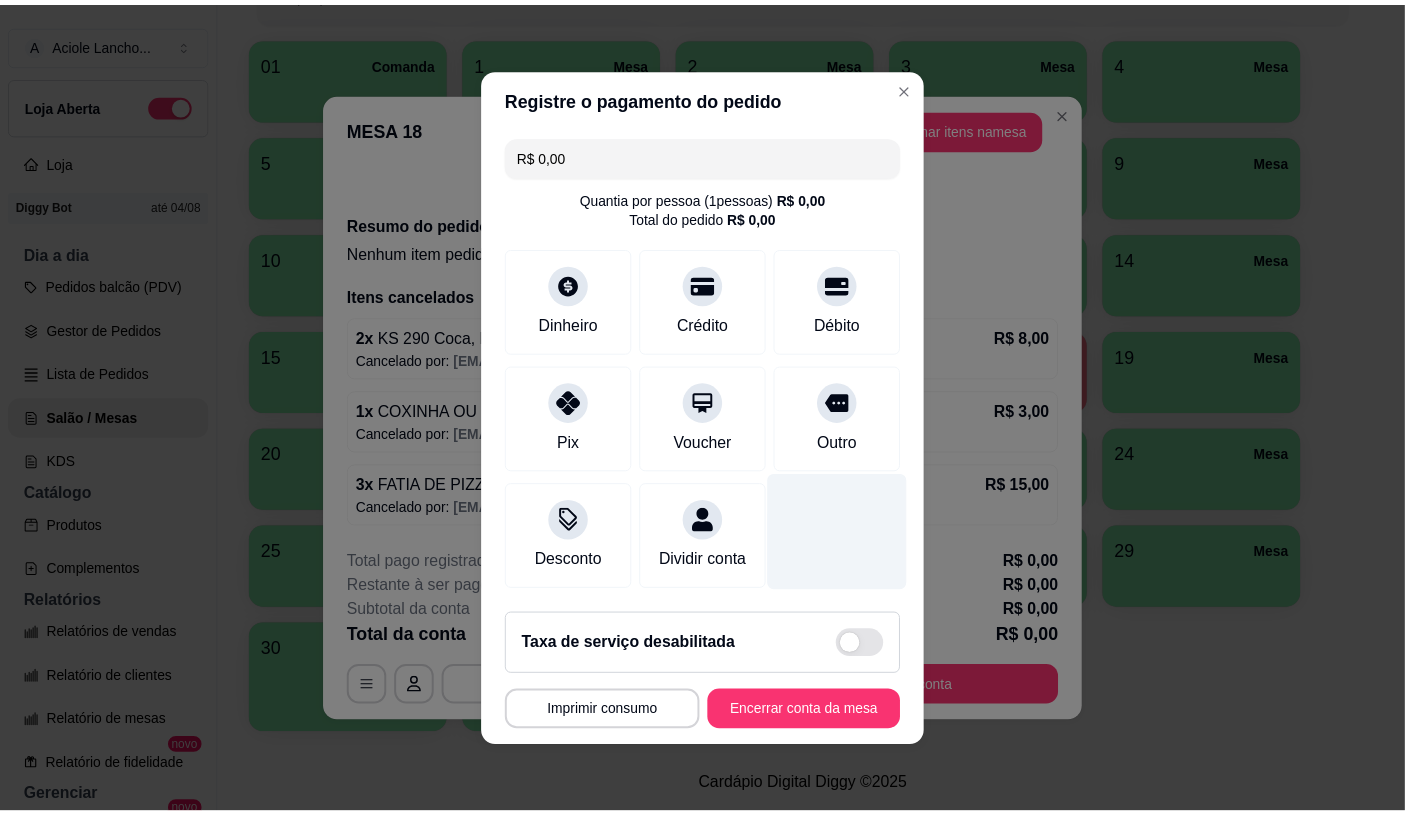 scroll, scrollTop: 8, scrollLeft: 0, axis: vertical 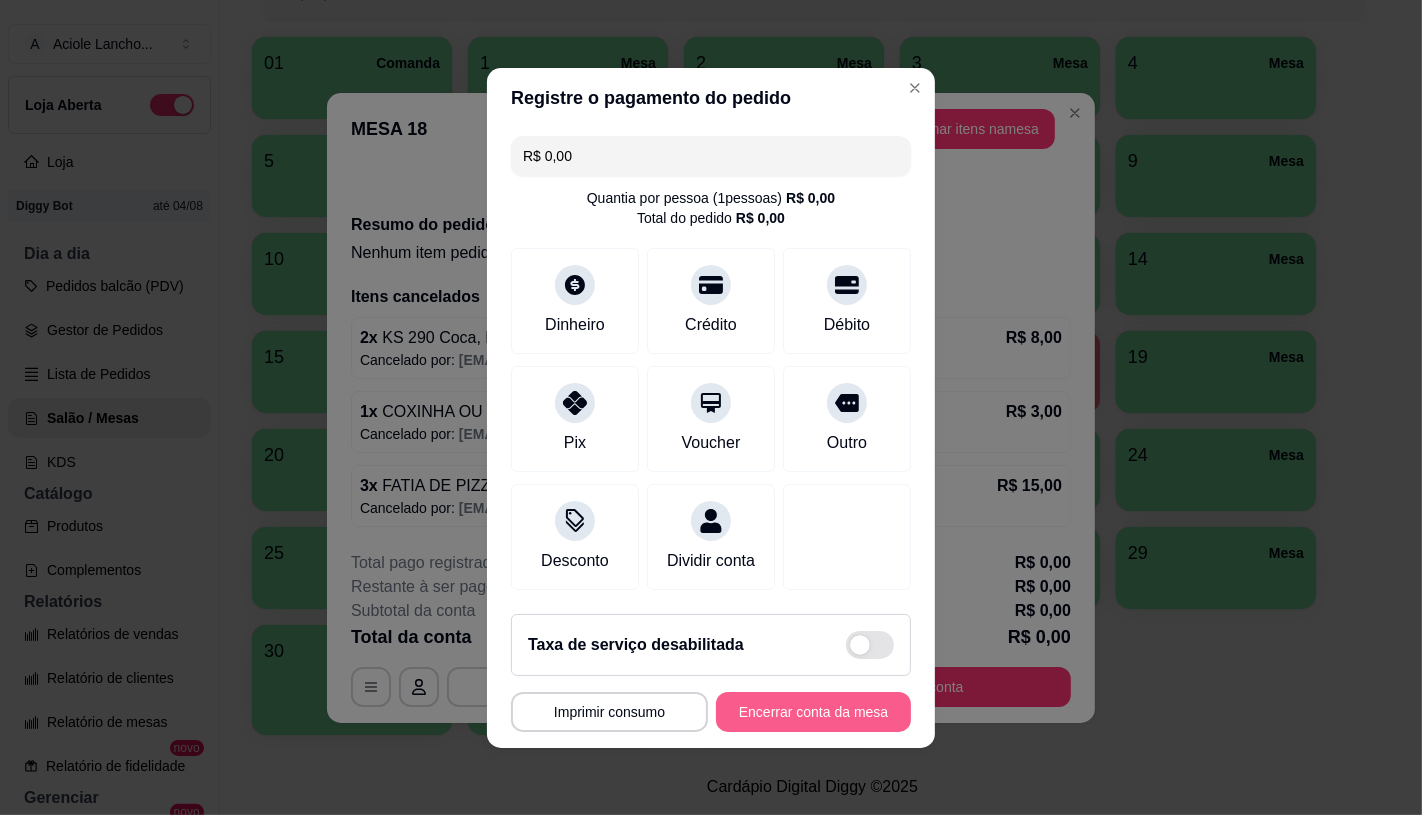click on "Encerrar conta da mesa" at bounding box center (813, 712) 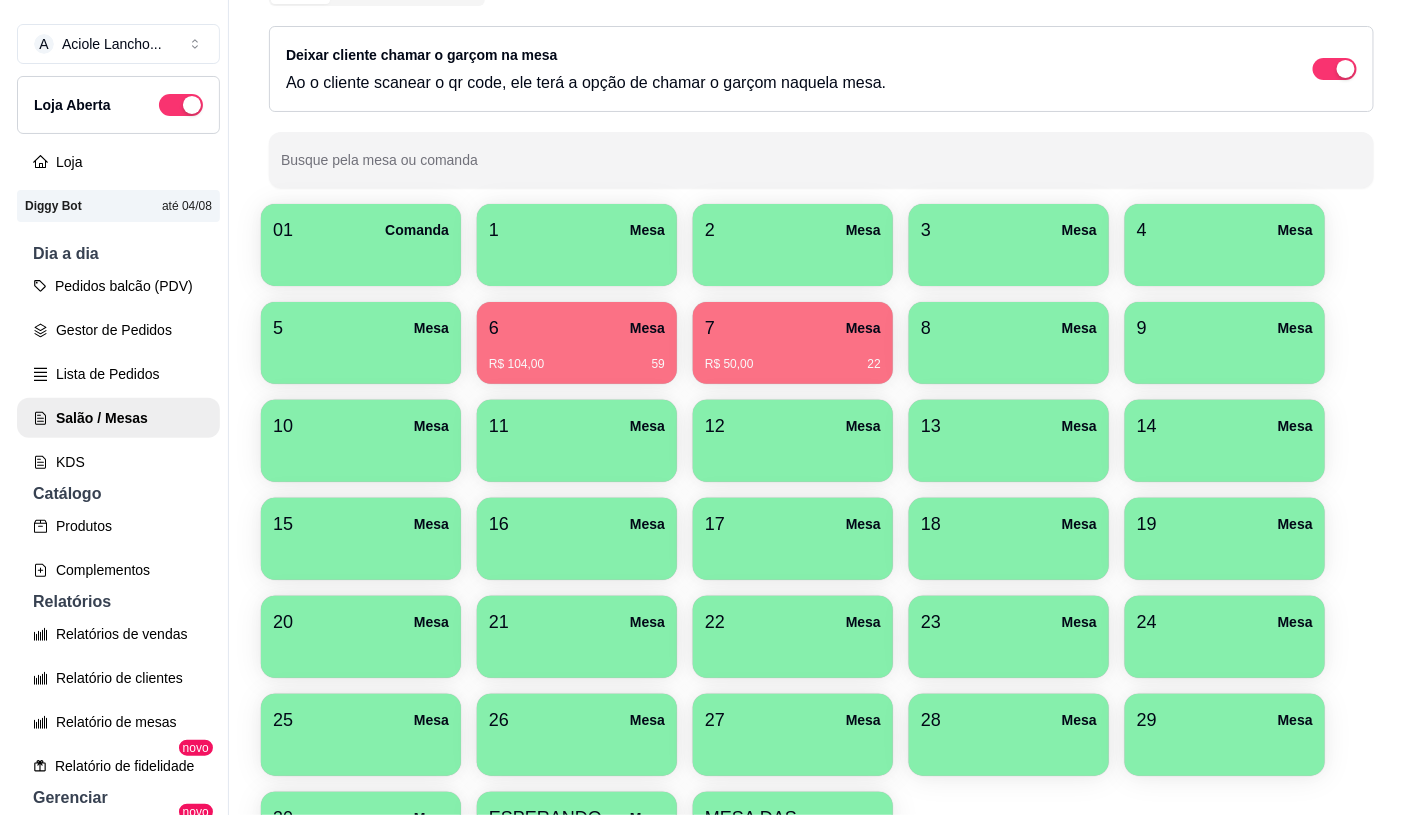 scroll, scrollTop: 0, scrollLeft: 0, axis: both 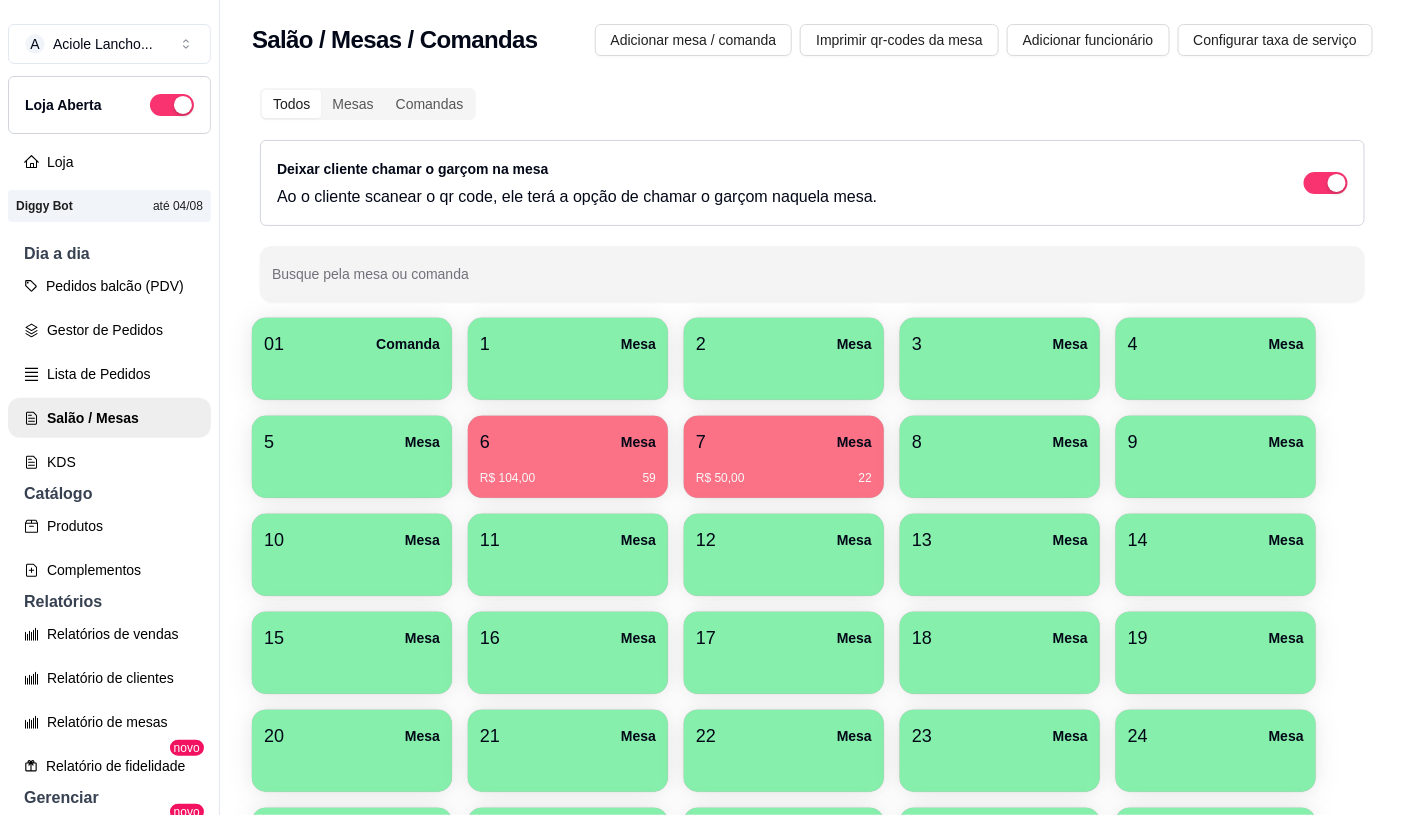 click on "Todos Mesas Comandas Deixar cliente chamar o garçom na mesa Ao o cliente scanear o qr code, ele terá a opção de chamar o garçom naquela mesa. Busque pela mesa ou comanda
01 Comanda 1 Mesa 2 Mesa 3 Mesa 4 Mesa 5 Mesa 6 Mesa R$ 104,00 59 7 Mesa R$ 50,00 22 8 Mesa 9 Mesa 10 Mesa 11 Mesa 12 Mesa 13 Mesa 14 Mesa 15 Mesa 16 Mesa 17 Mesa 18 Mesa 19 Mesa 20 Mesa 21 Mesa 22 Mesa 23 Mesa 24 Mesa 25 Mesa 26 Mesa 27 Mesa 28 Mesa 29 Mesa 30 Mesa ESPERANDO  Mesa MESA DAS COMANDAS Mesa" at bounding box center (812, 554) 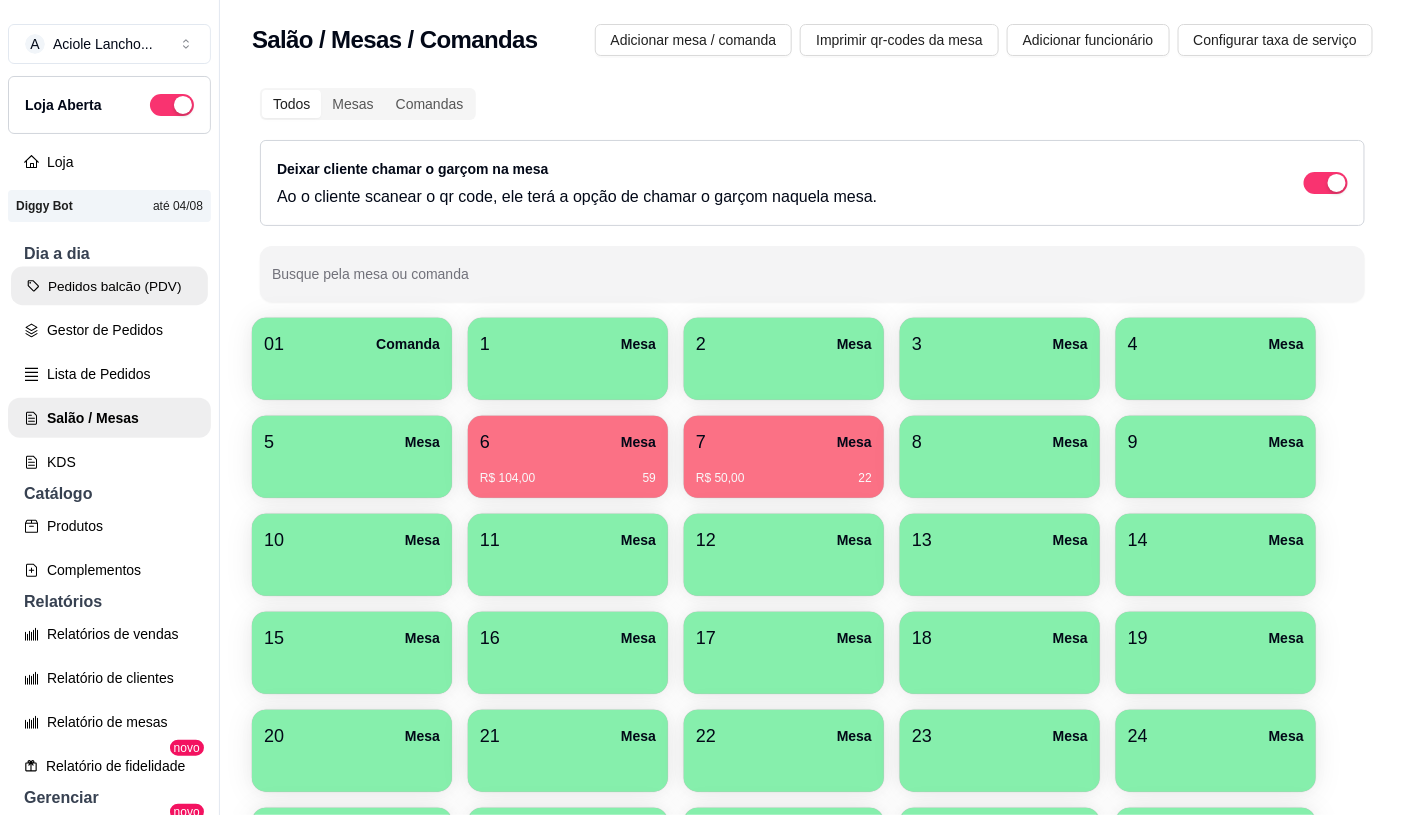 click on "Pedidos balcão (PDV)" at bounding box center [109, 286] 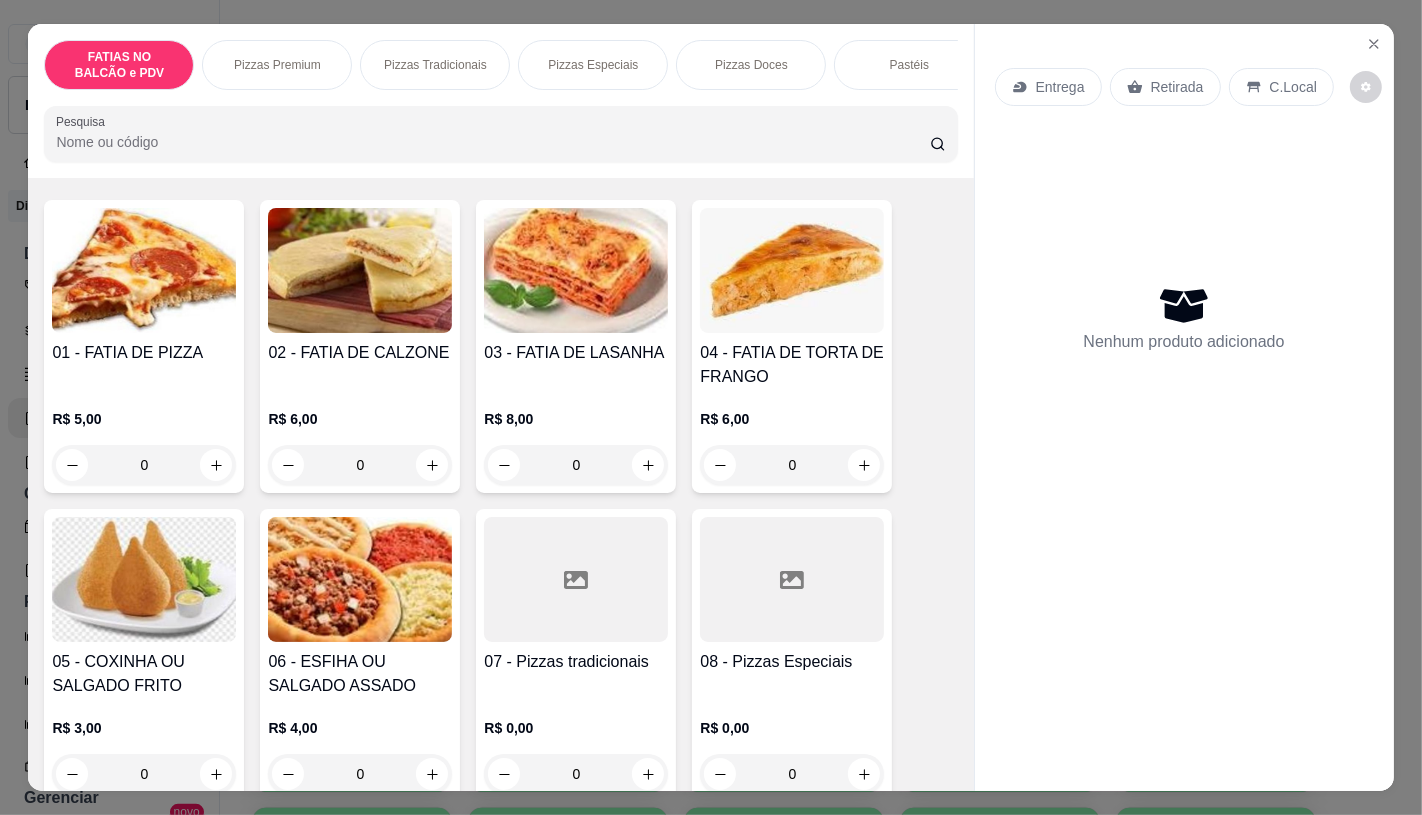 scroll, scrollTop: 111, scrollLeft: 0, axis: vertical 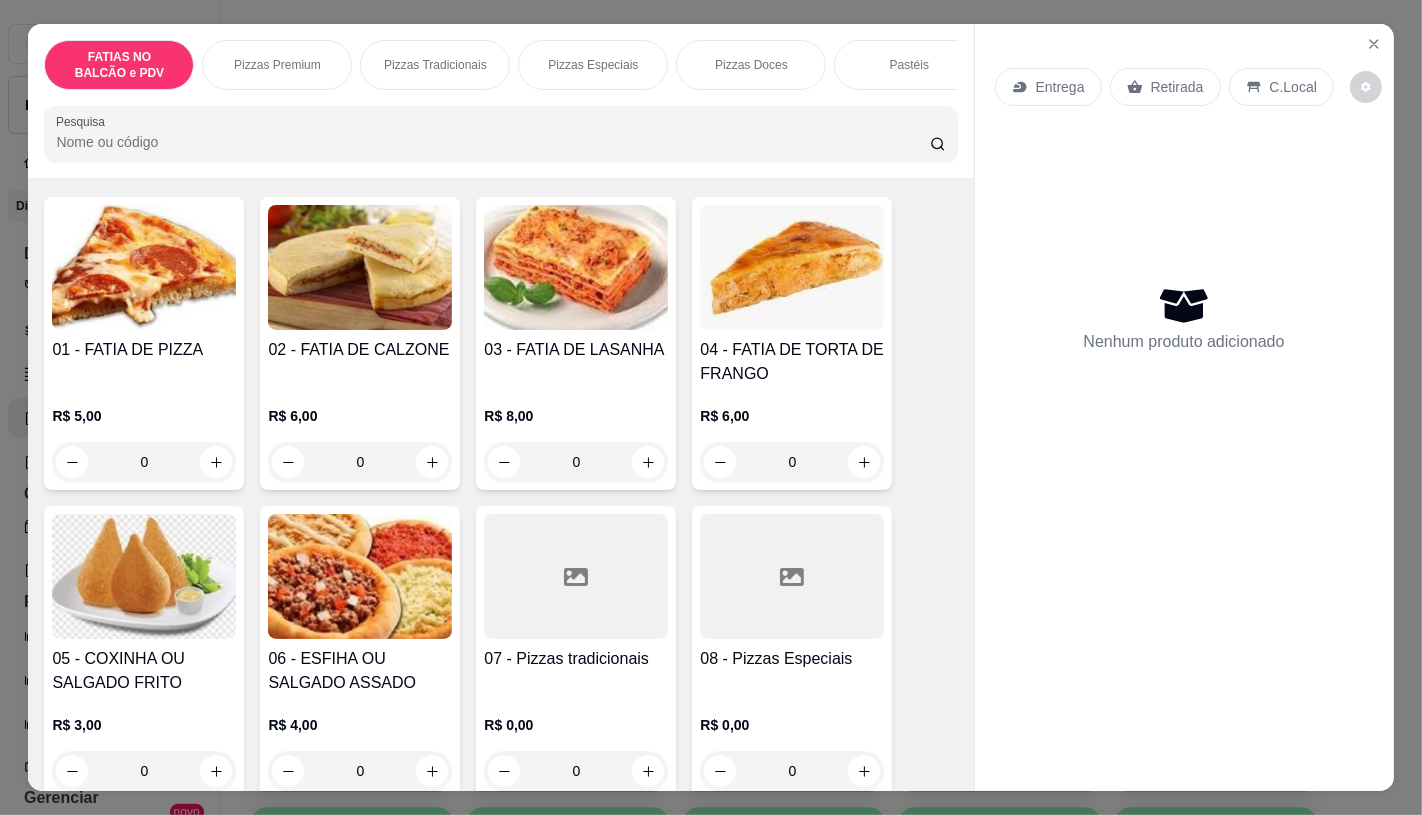 click on "Entrega Retirada C.Local" at bounding box center [1184, 87] 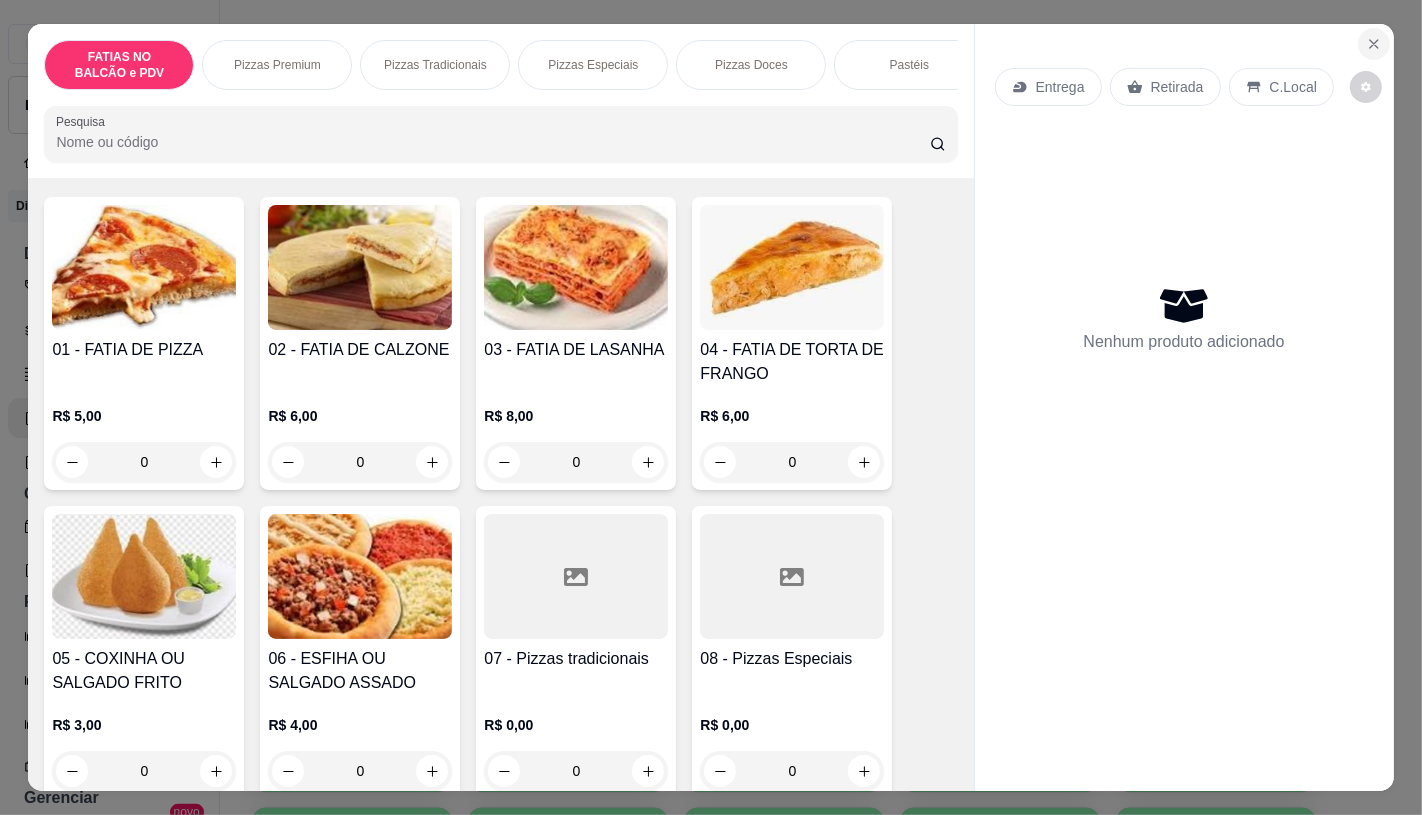 click at bounding box center (1374, 44) 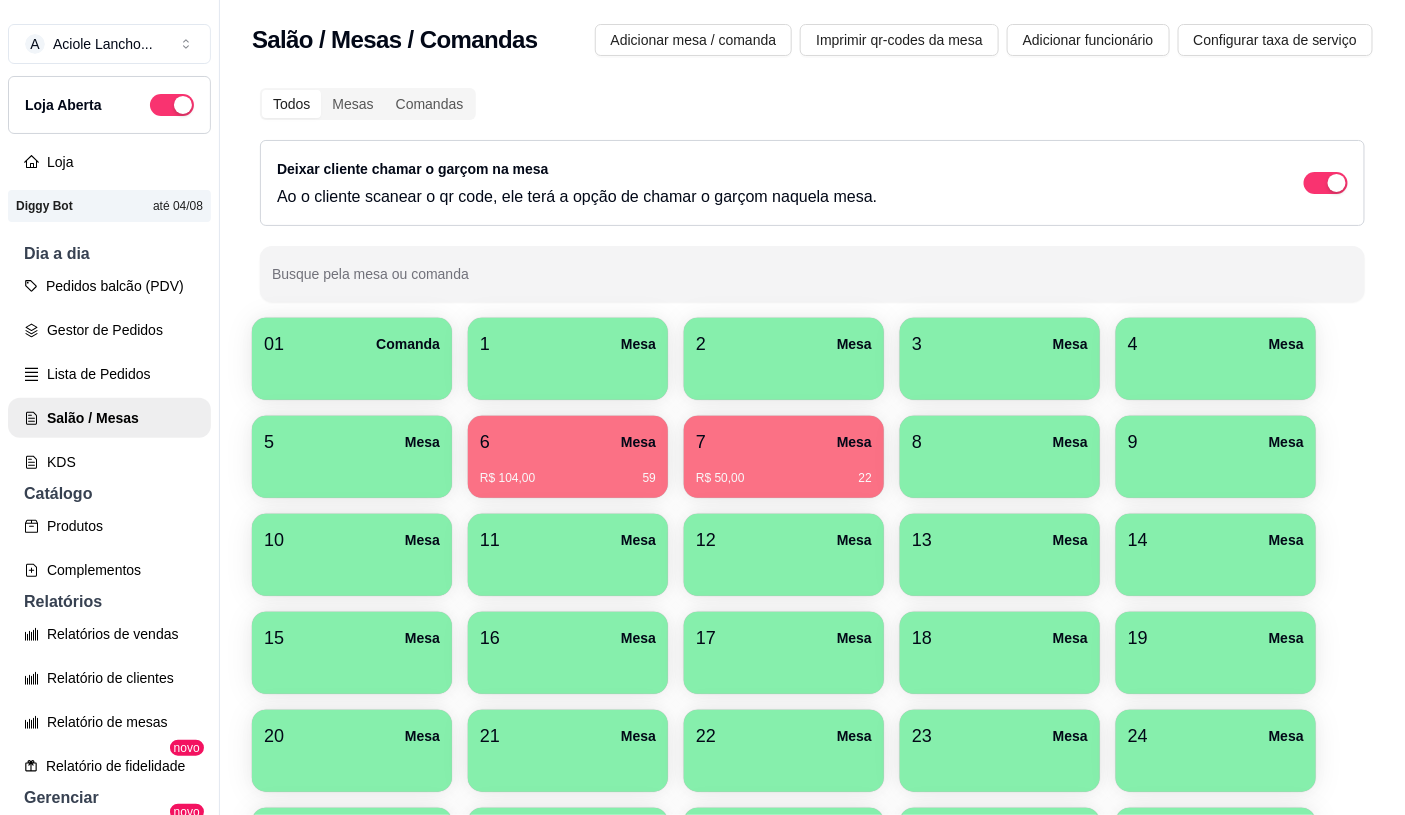 click on "18 Mesa" at bounding box center (1000, 638) 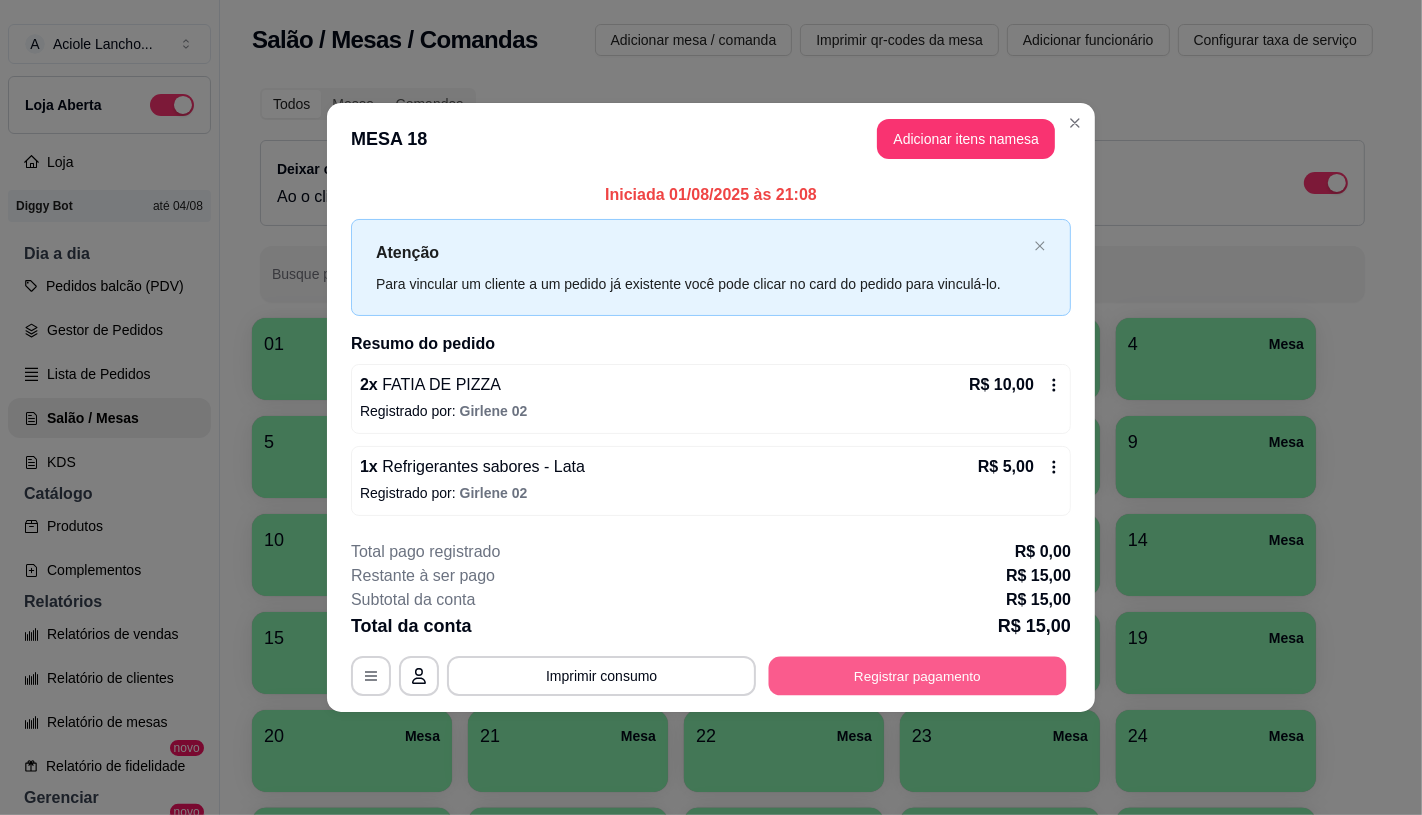click on "Registrar pagamento" at bounding box center (918, 676) 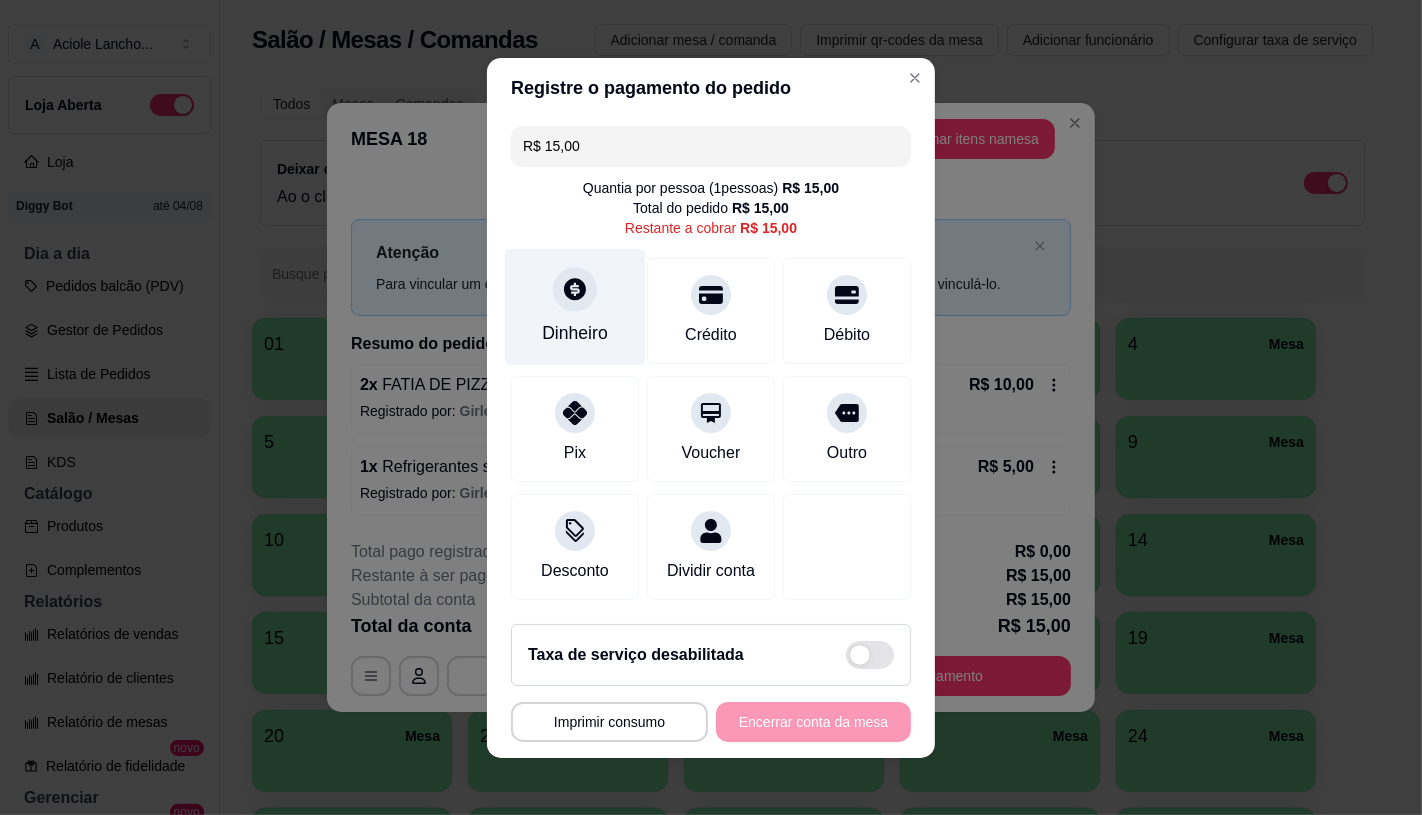 click on "Dinheiro" at bounding box center (575, 333) 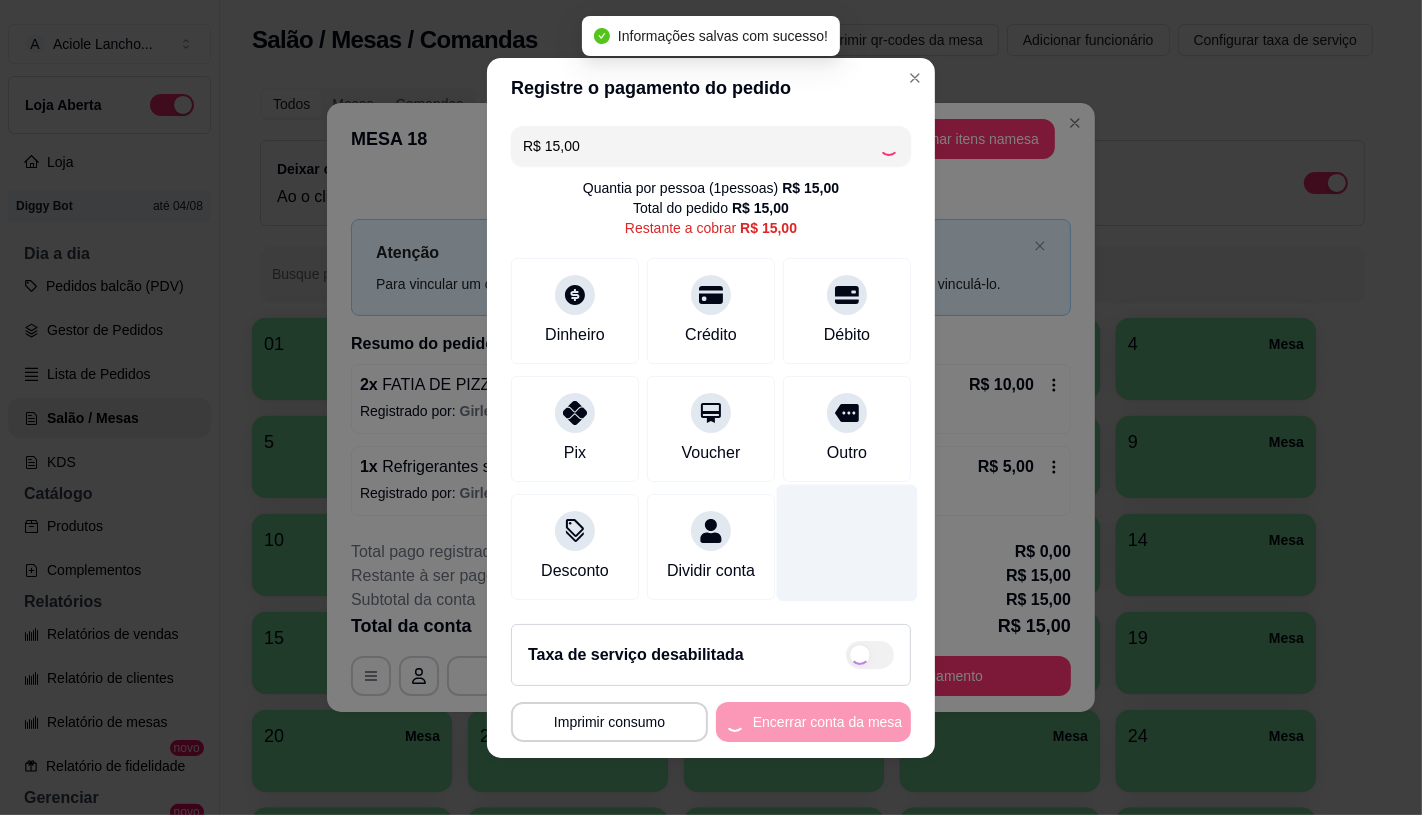 type on "R$ 0,00" 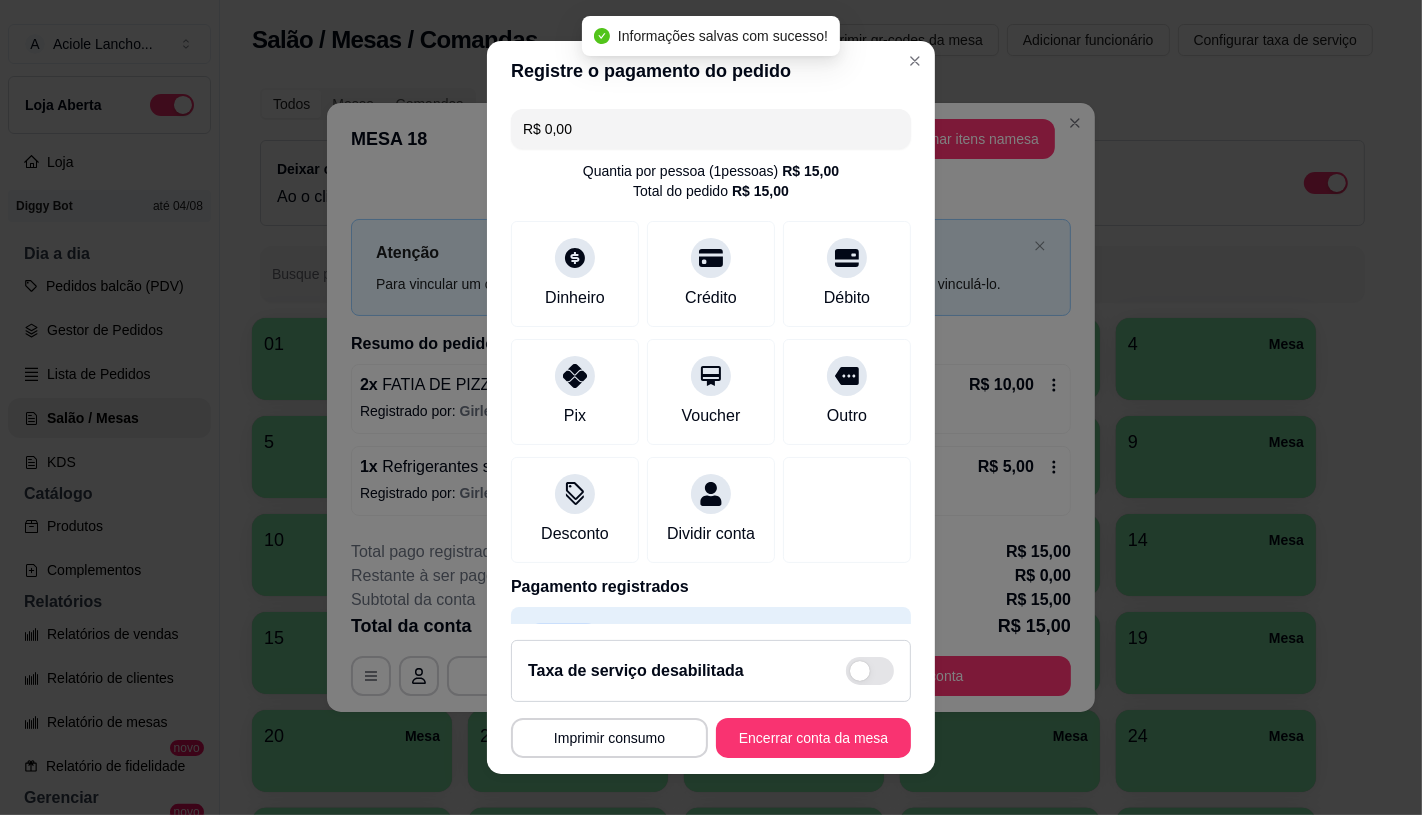 scroll, scrollTop: 74, scrollLeft: 0, axis: vertical 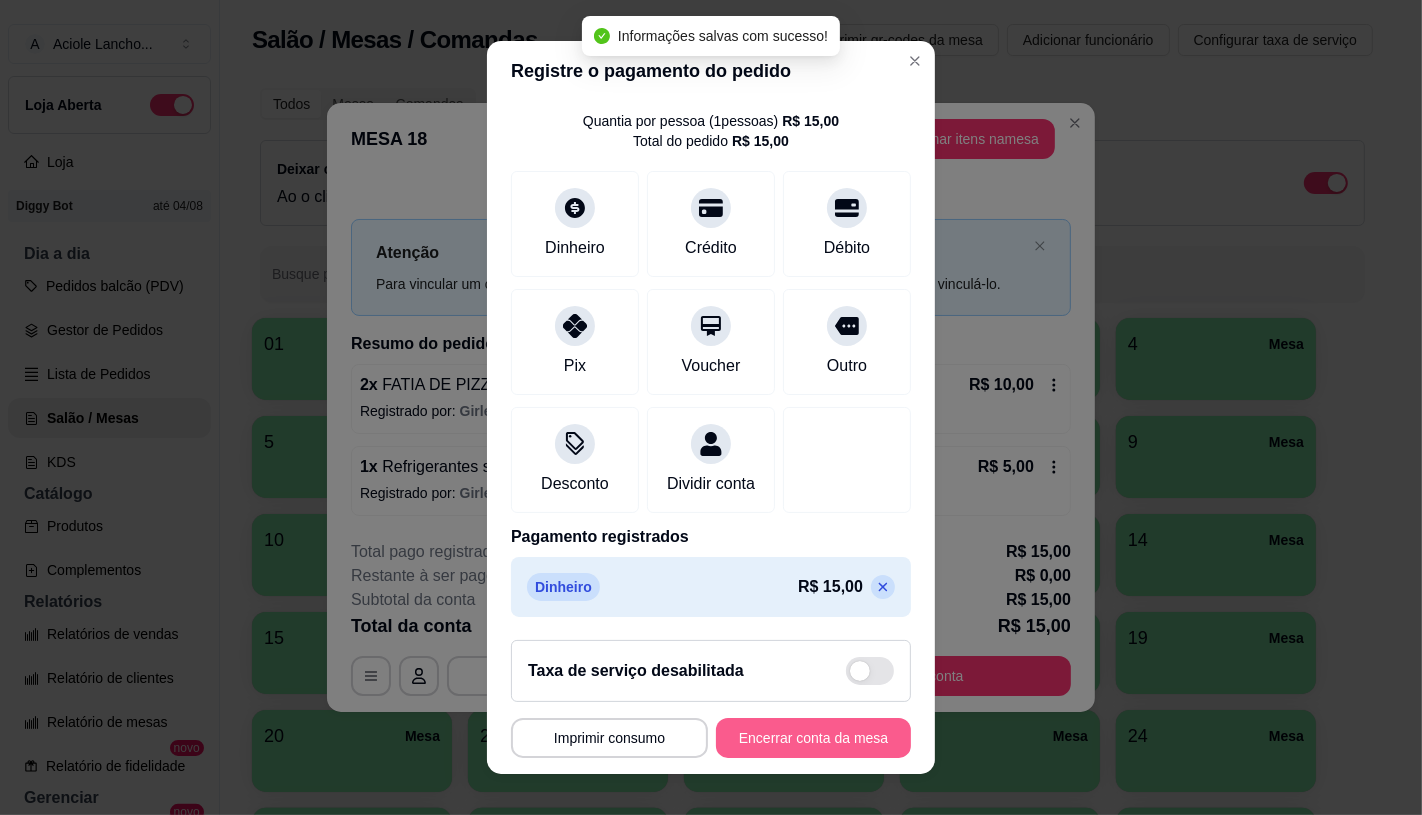 click on "Encerrar conta da mesa" at bounding box center (813, 738) 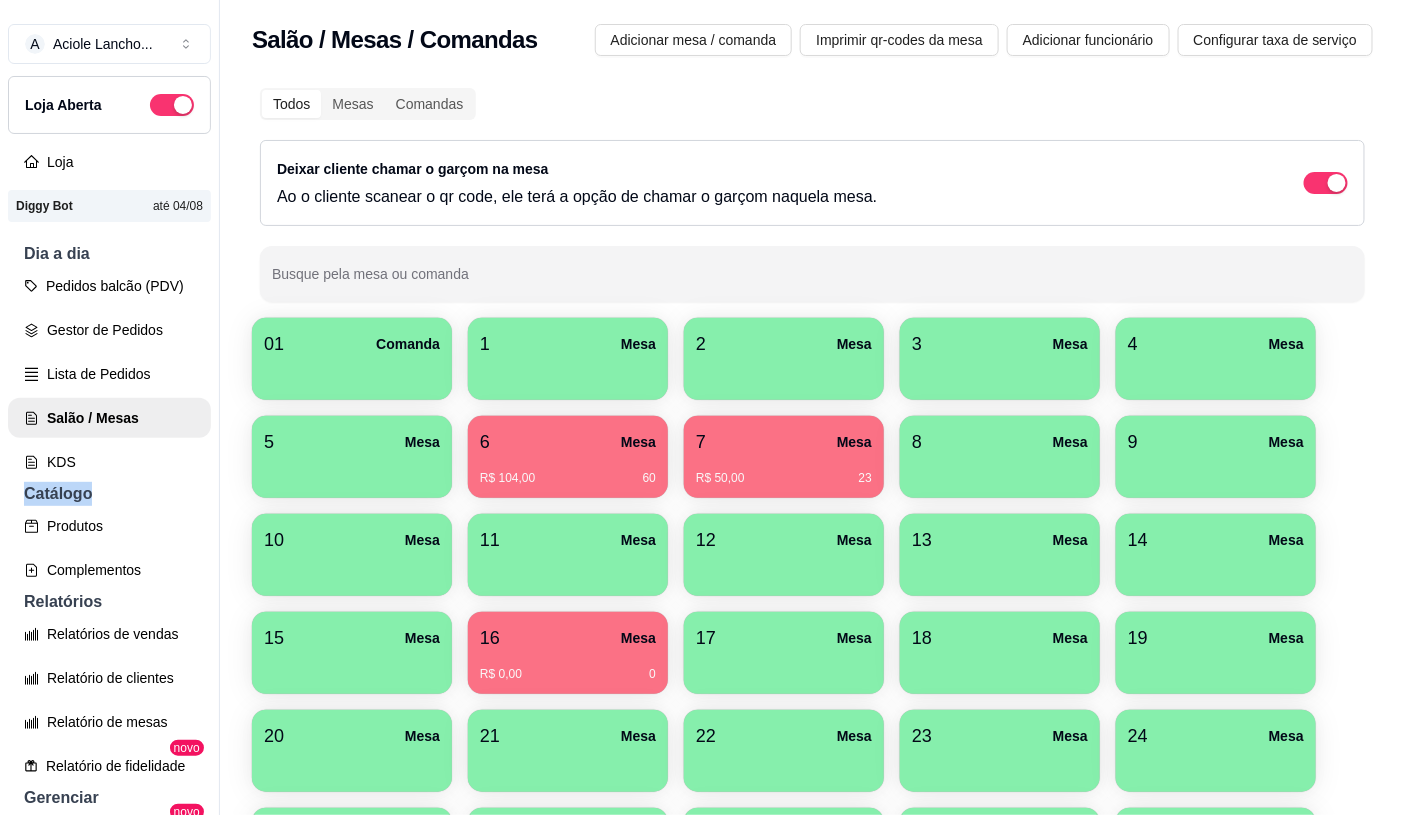 click on "Pedidos balcão (PDV) Gestor de Pedidos Lista de Pedidos Salão / Mesas KDS" at bounding box center (109, 374) 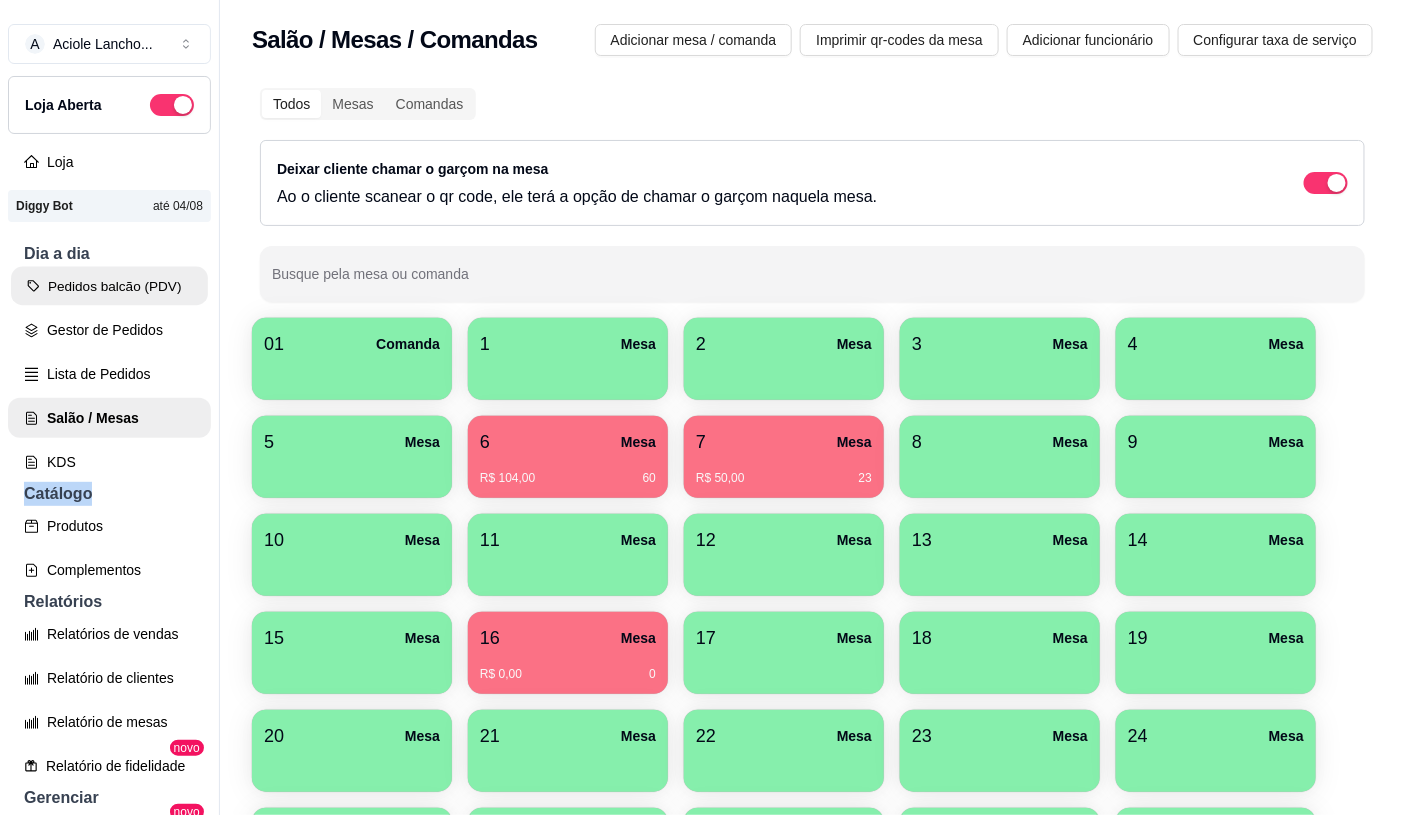 click on "Pedidos balcão (PDV)" at bounding box center (109, 286) 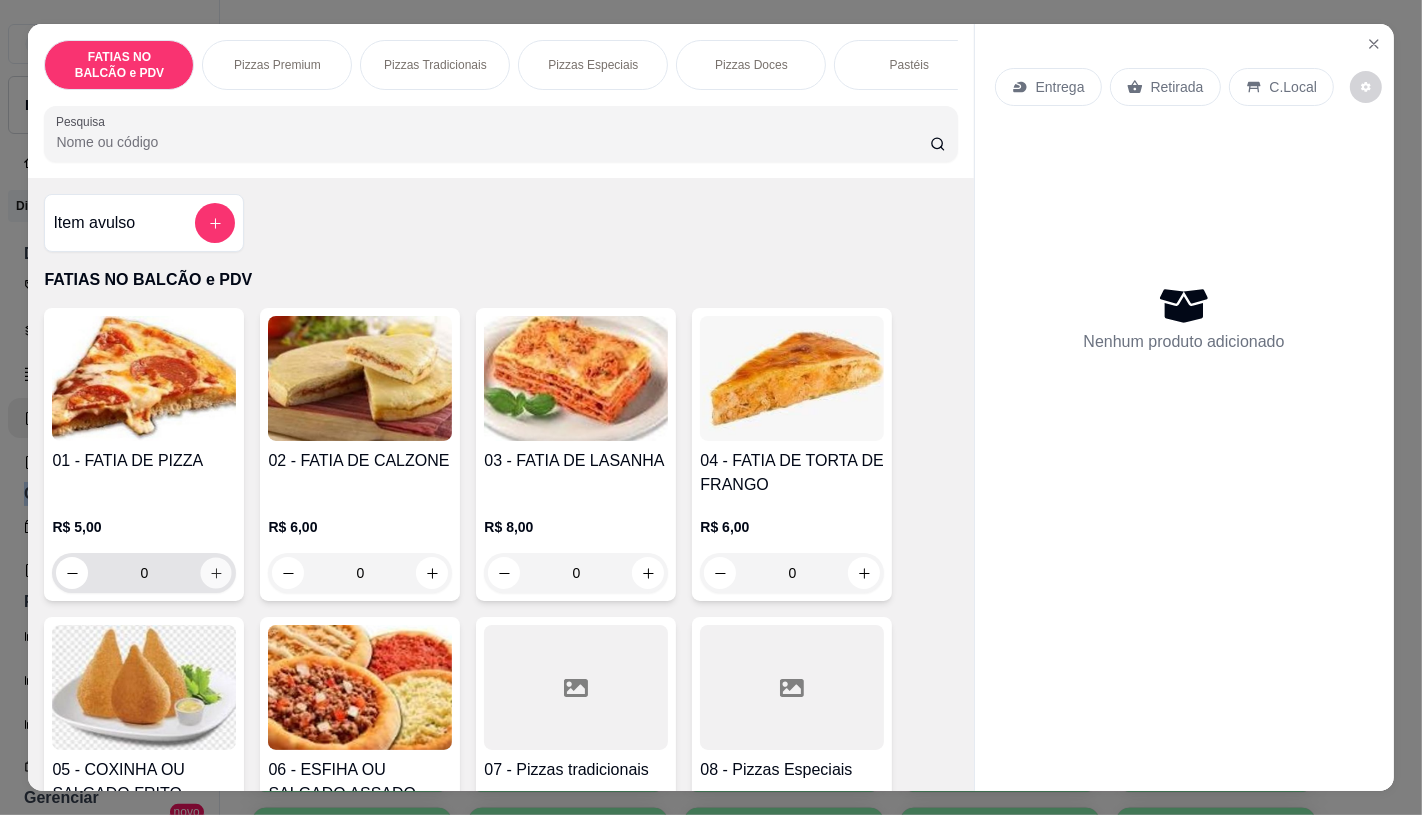 click at bounding box center [216, 573] 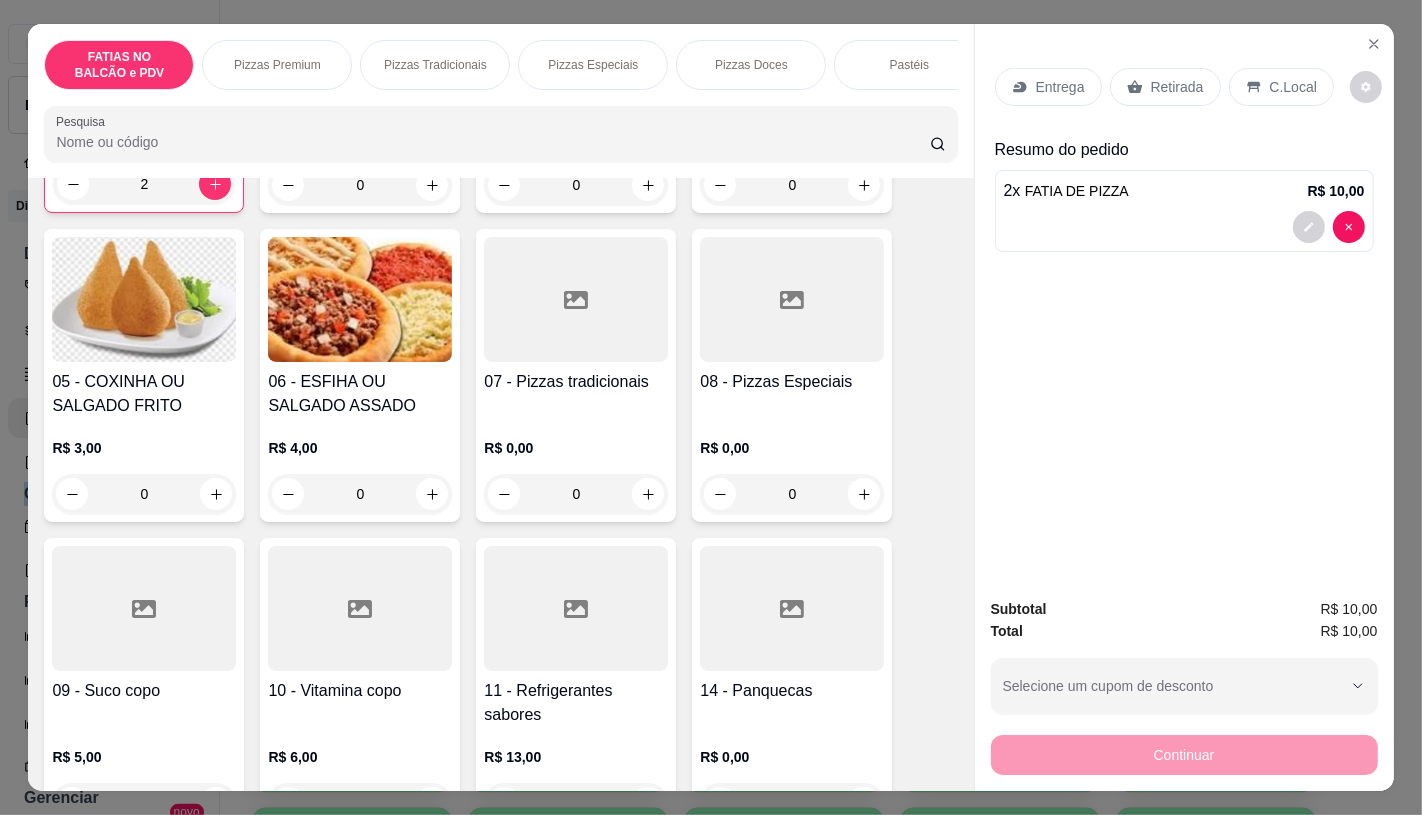 scroll, scrollTop: 444, scrollLeft: 0, axis: vertical 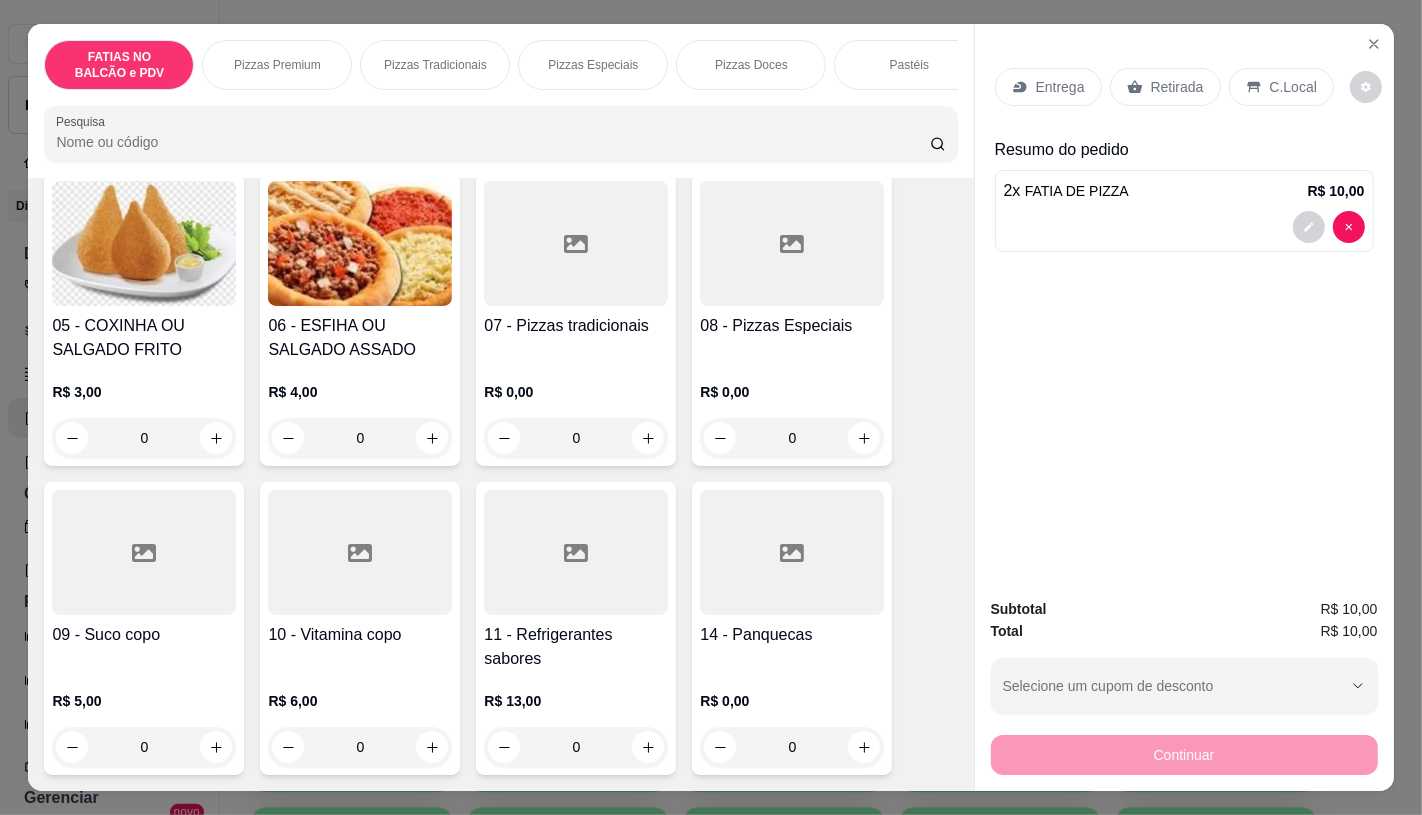 click on "11 - Refrigerantes sabores" at bounding box center [576, 647] 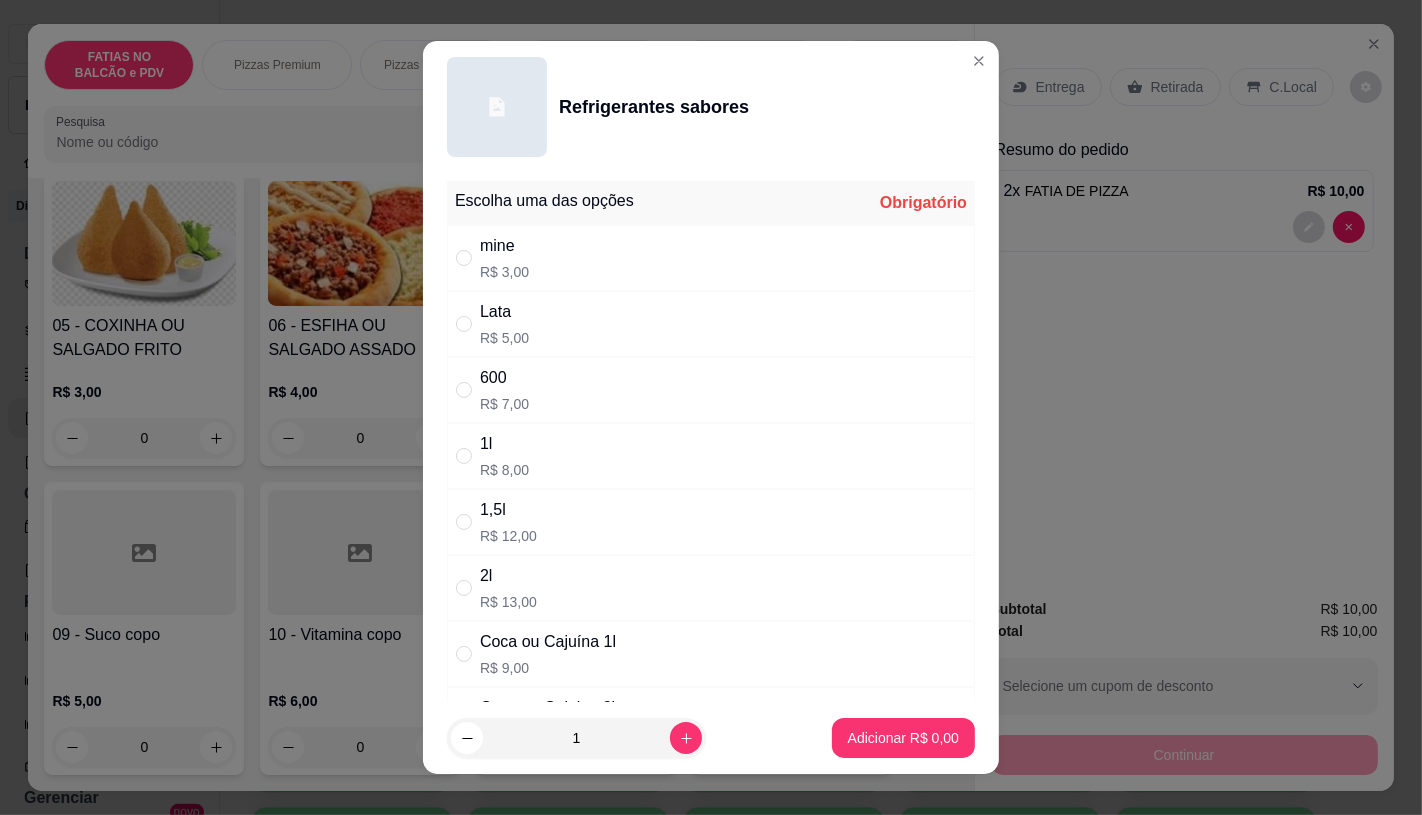 click on "Lata R$ 5,00" at bounding box center (711, 324) 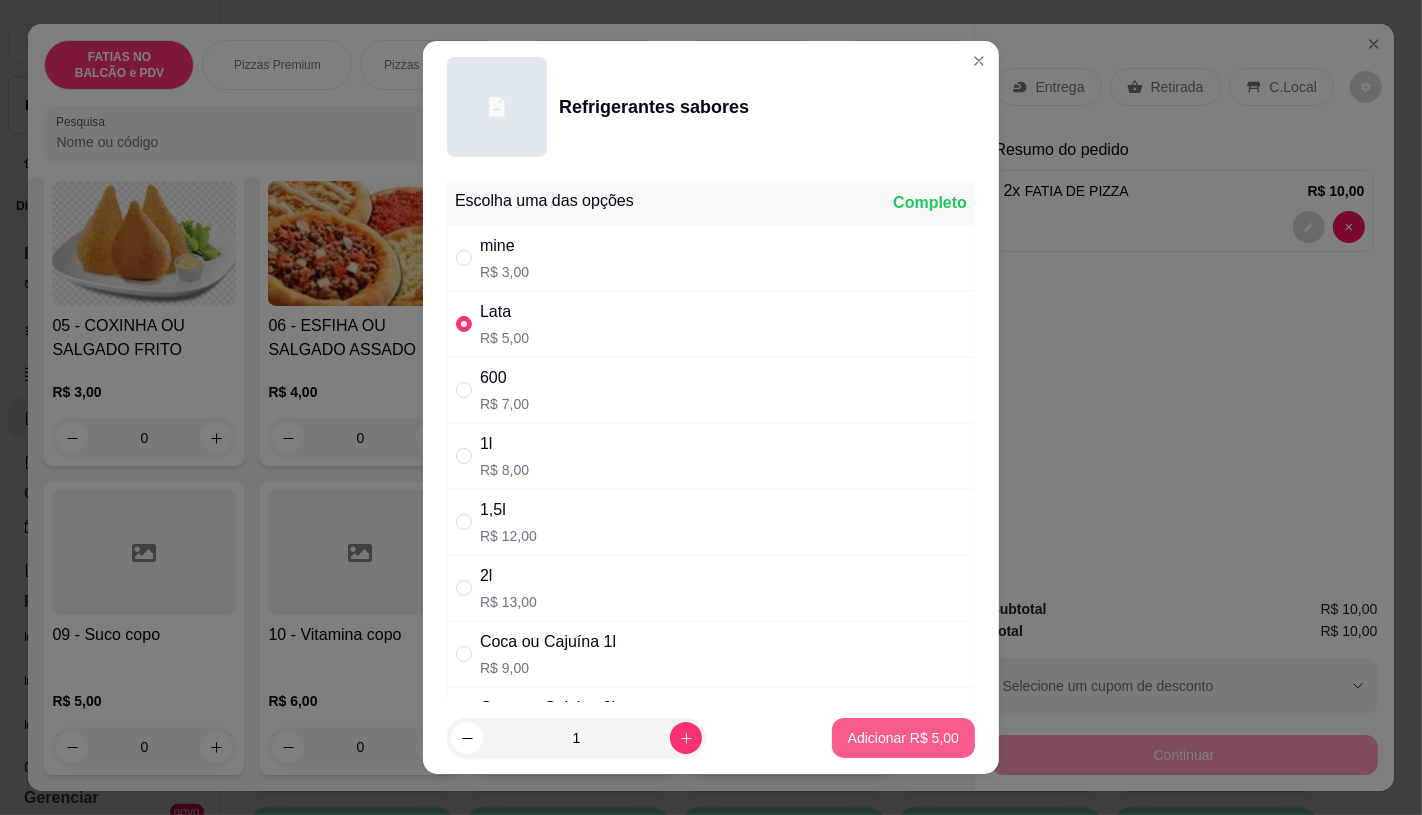 click on "Adicionar   R$ 5,00" at bounding box center (903, 738) 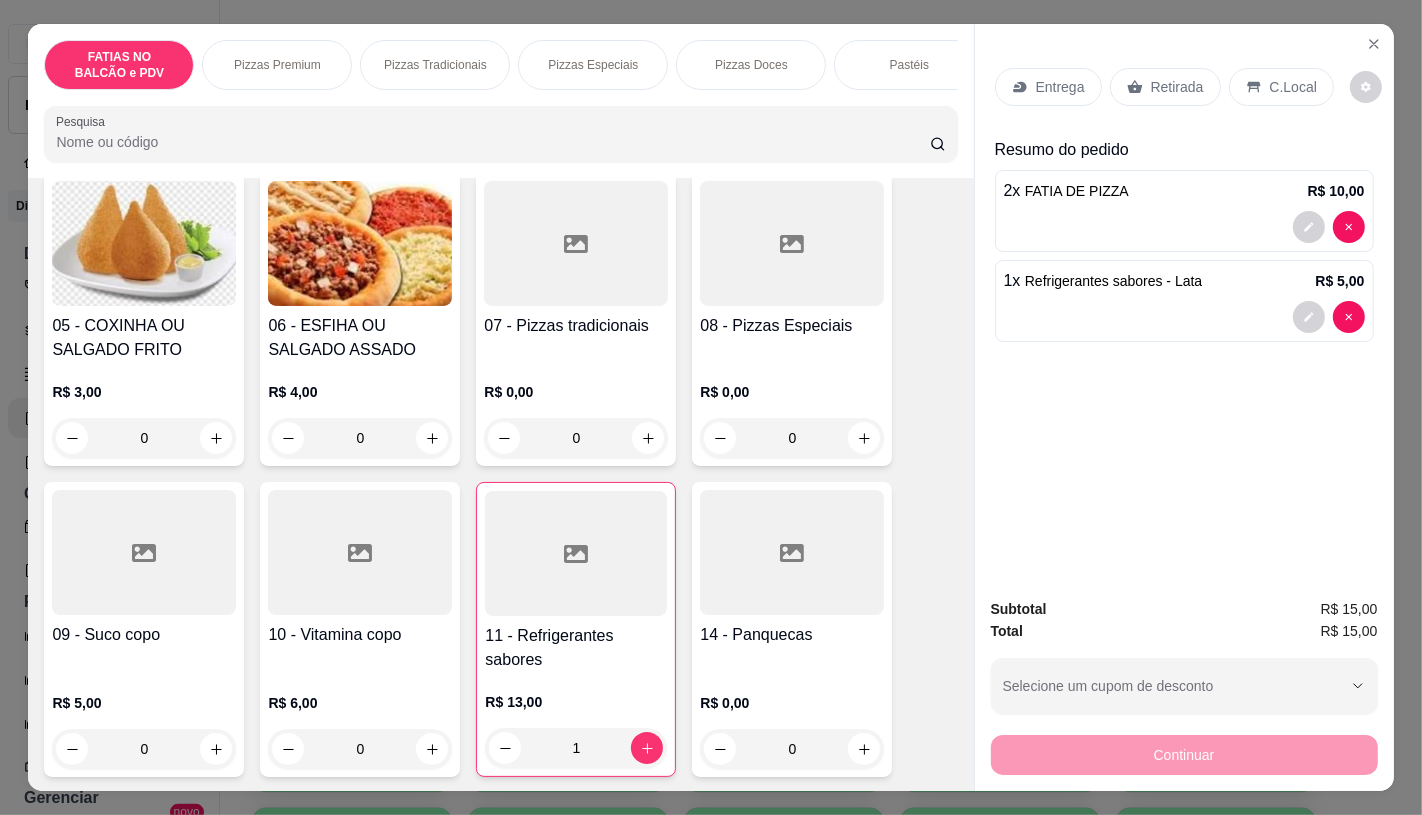 click on "Retirada" at bounding box center [1177, 87] 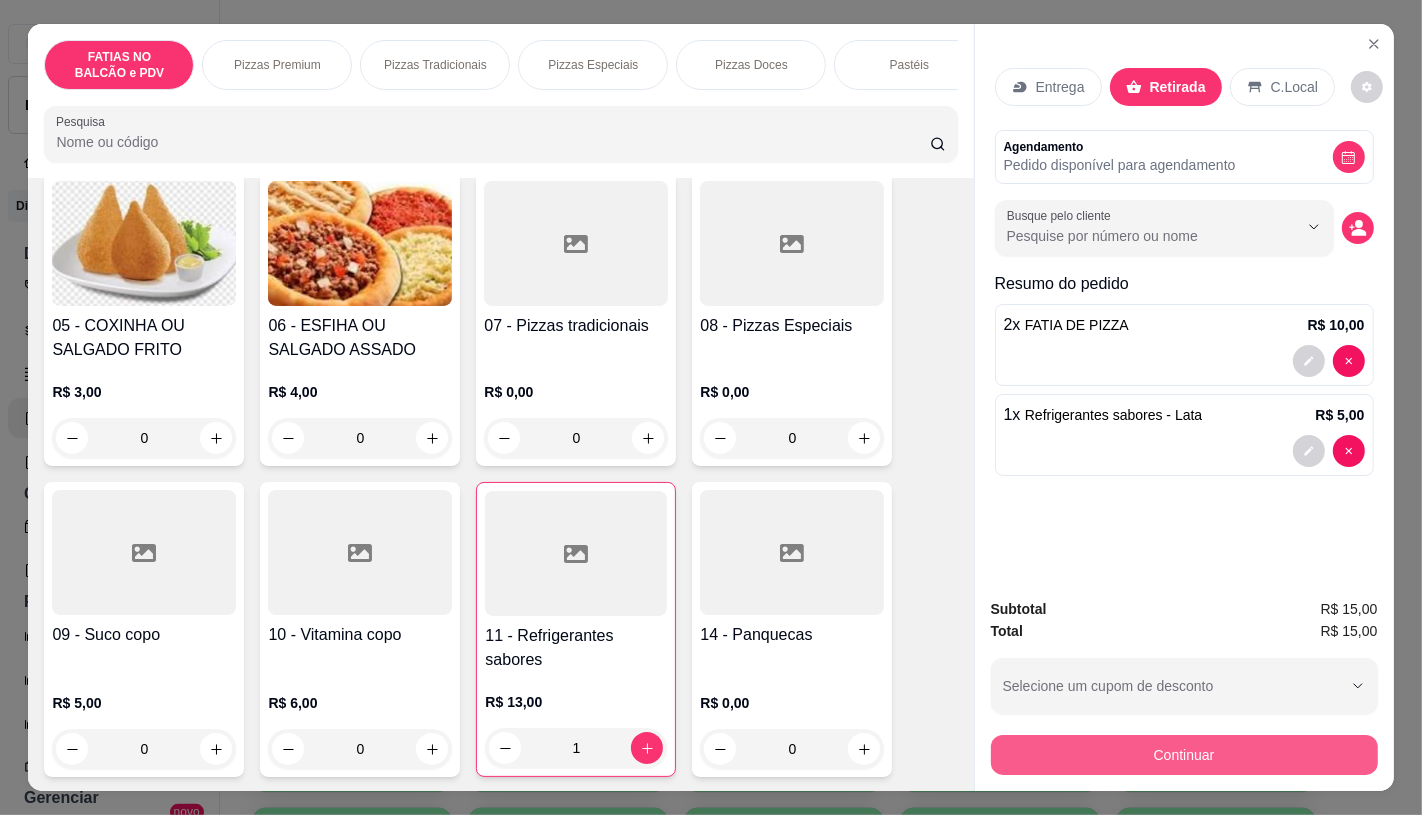 click on "Continuar" at bounding box center [1184, 755] 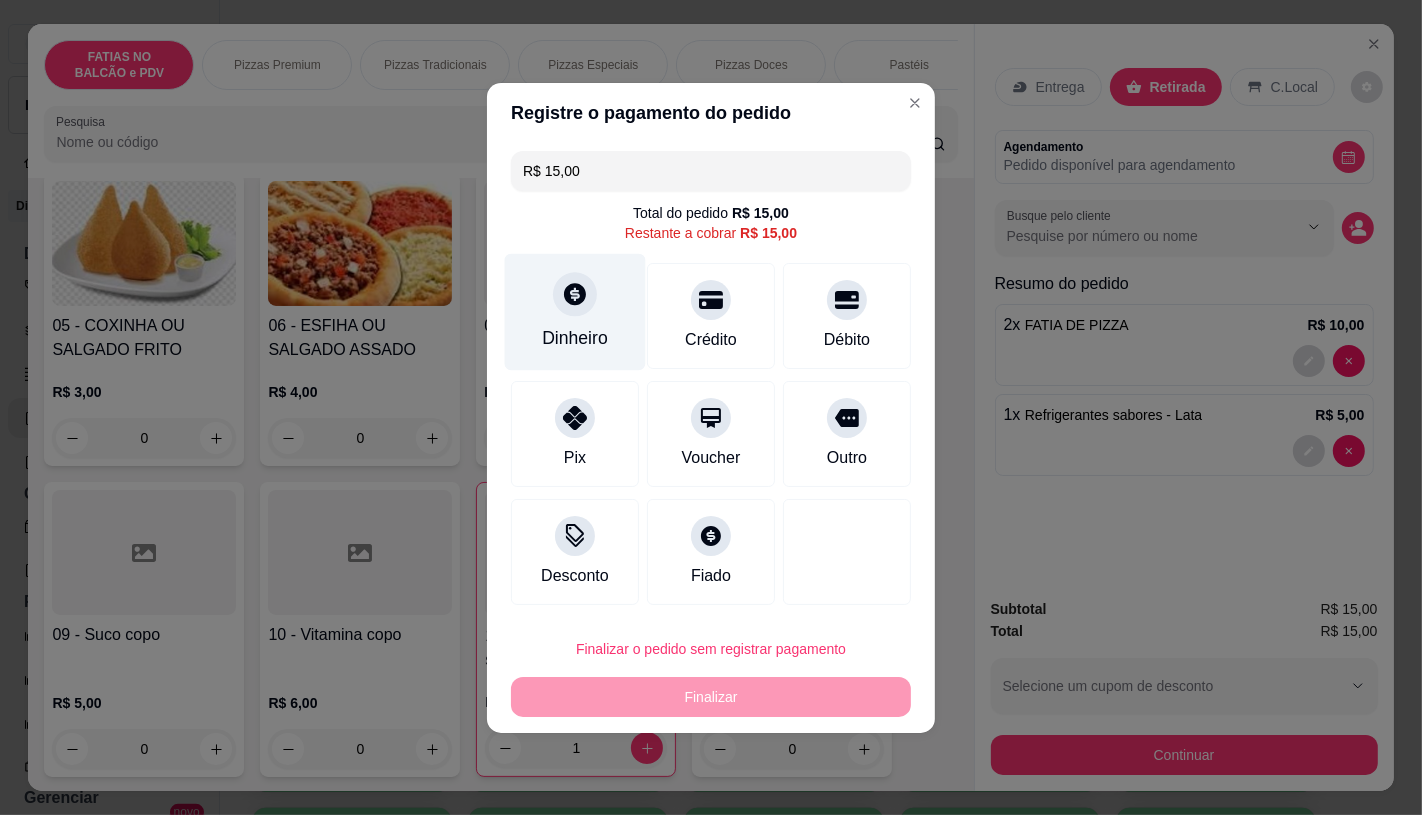 click 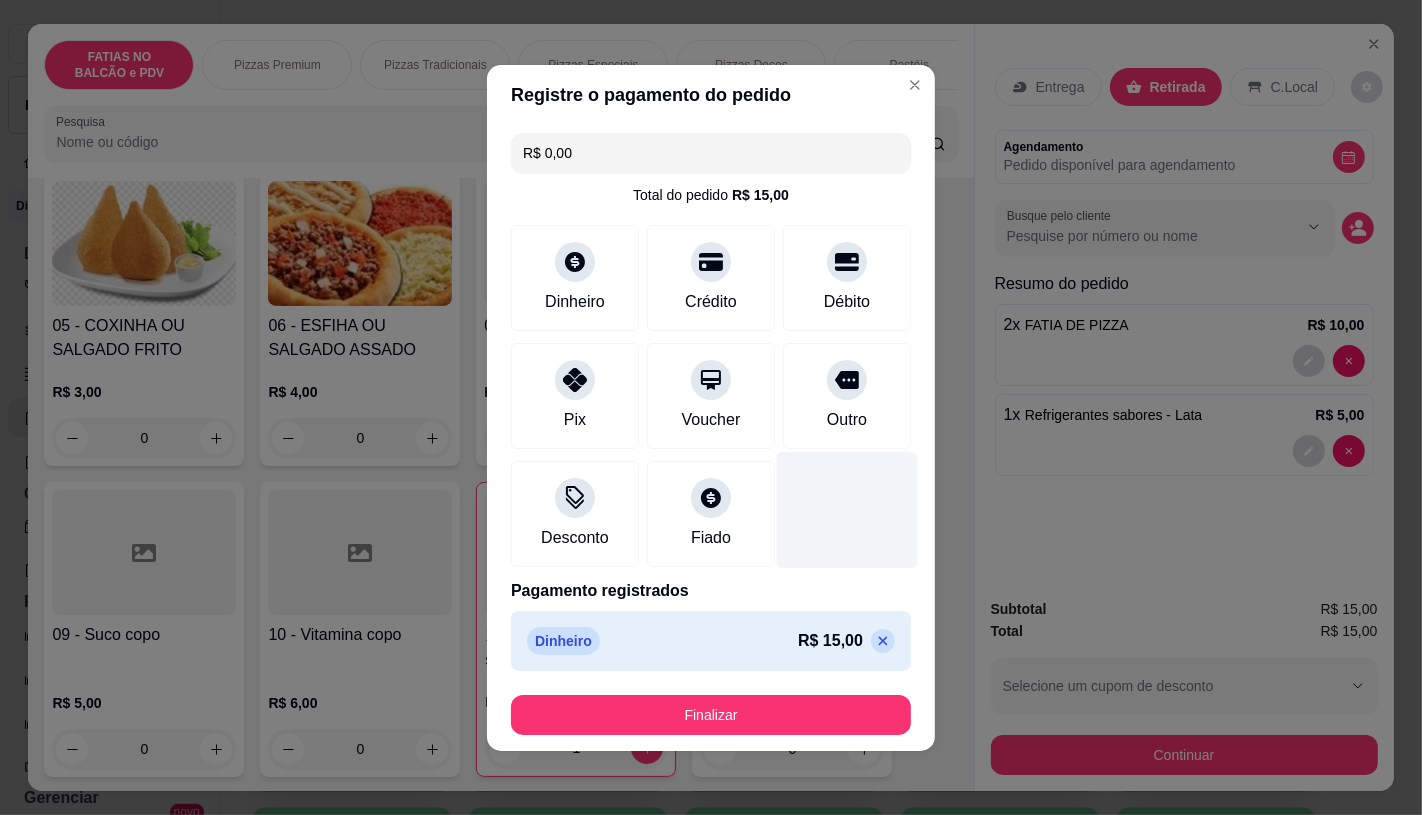 type on "R$ 0,00" 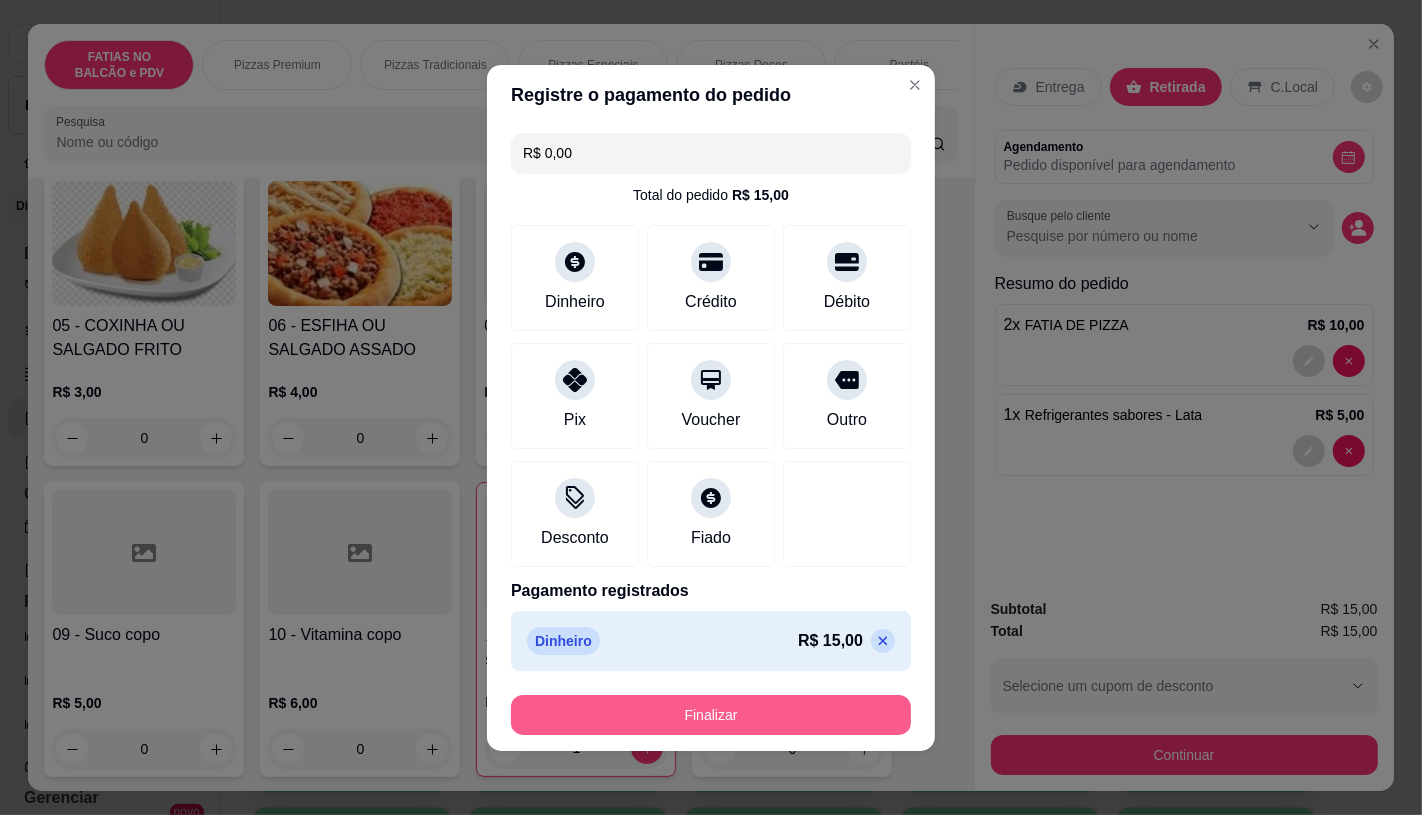 click on "Finalizar" at bounding box center (711, 715) 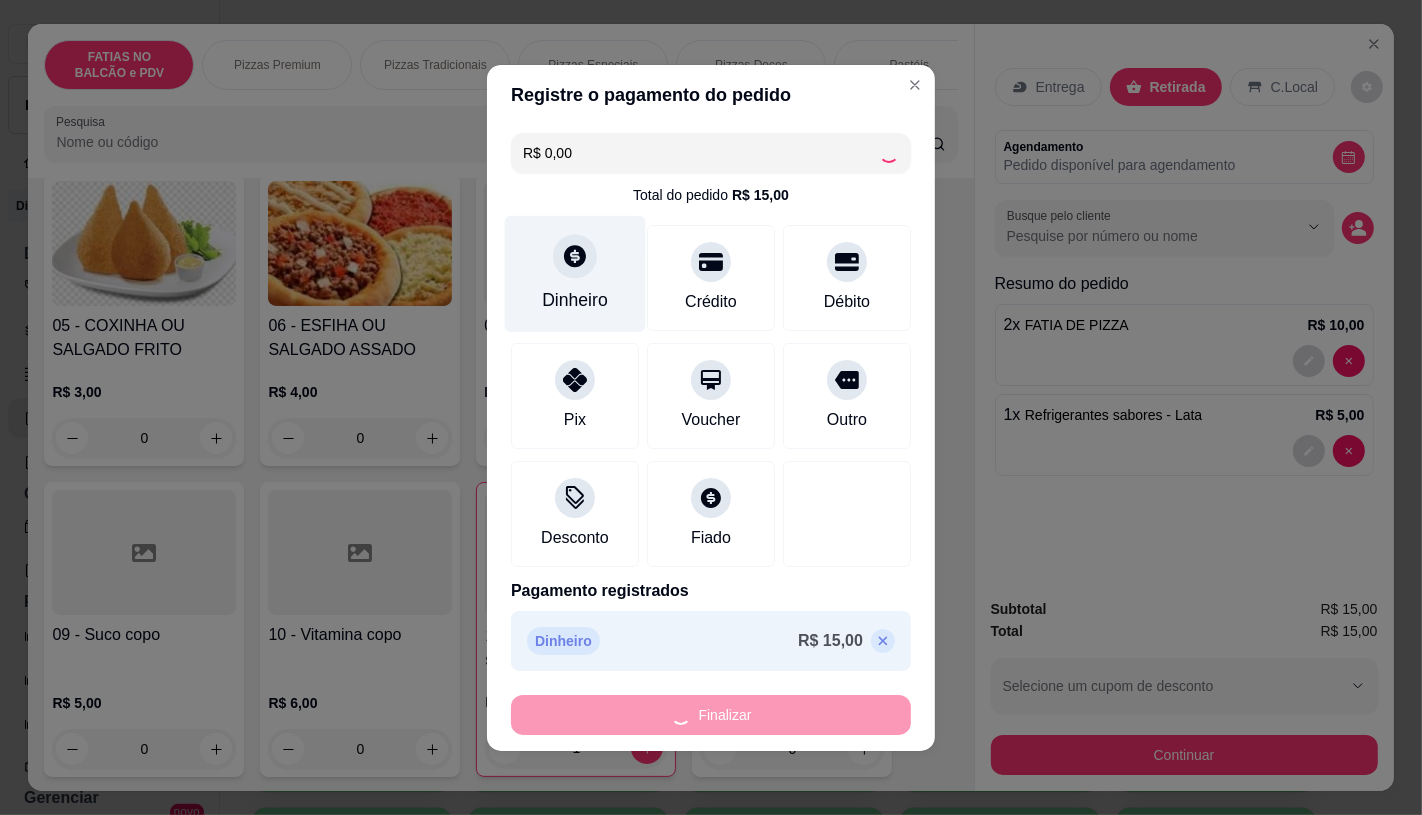 type on "0" 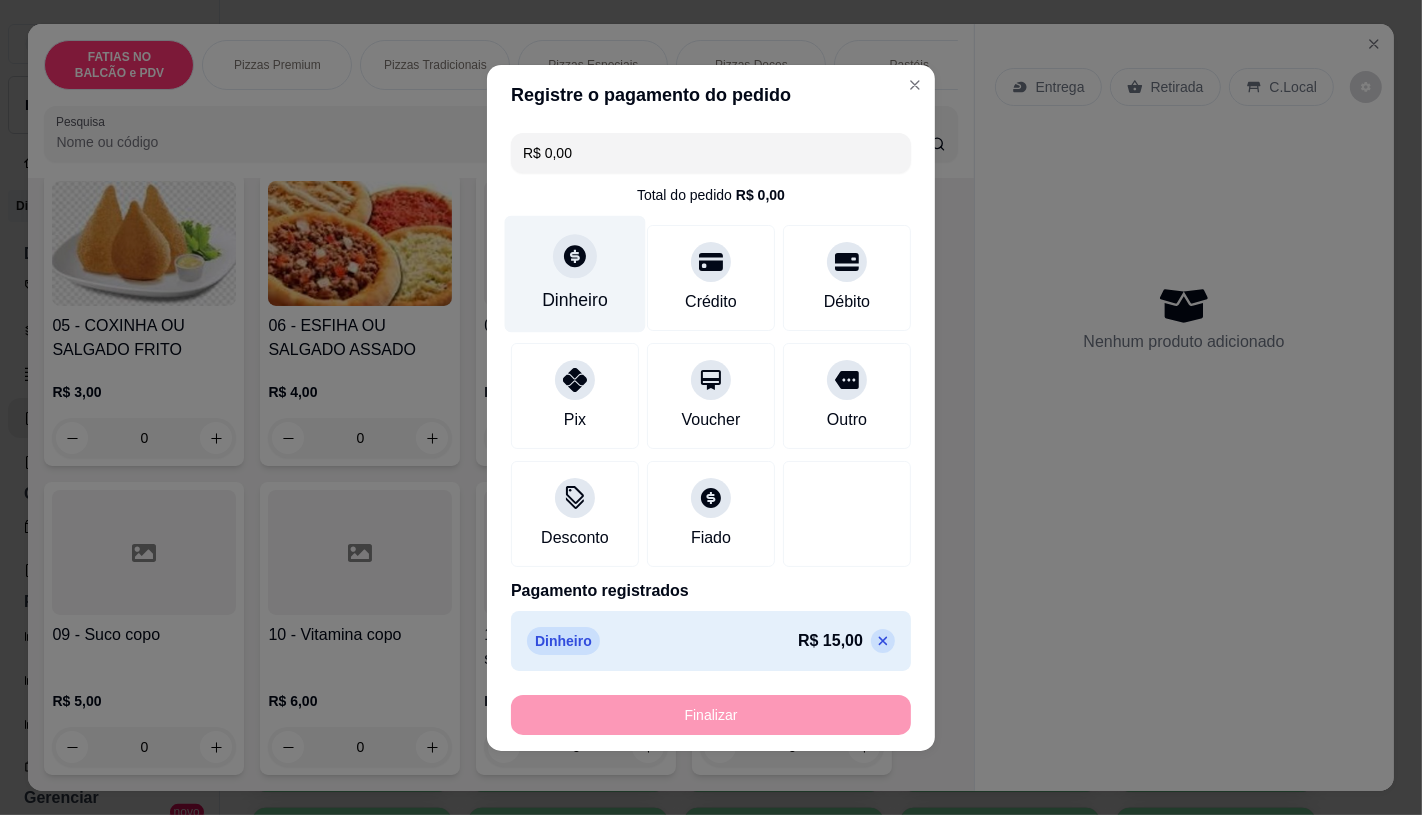 type on "-R$ 15,00" 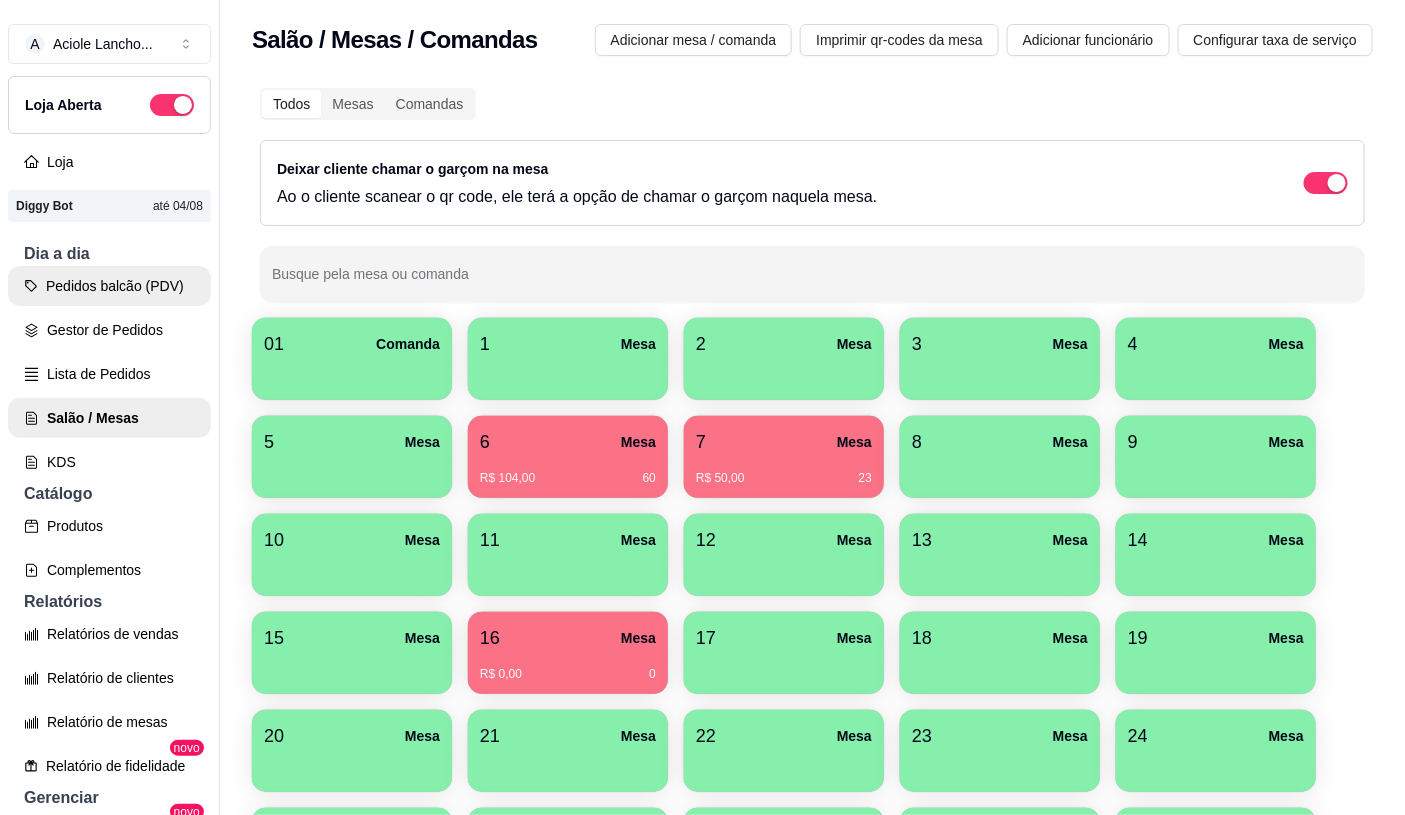 click on "Pedidos balcão (PDV)" at bounding box center (109, 286) 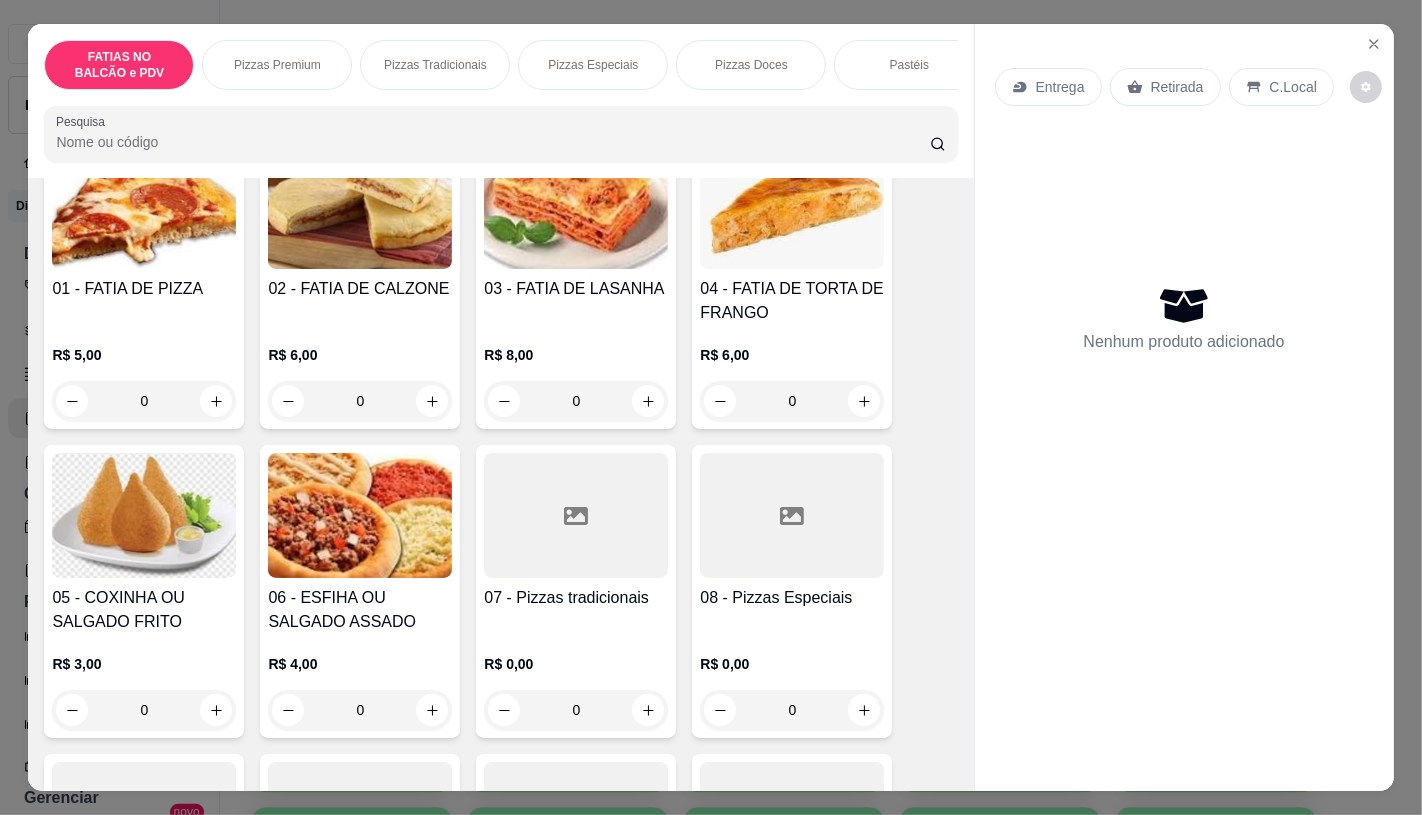 scroll, scrollTop: 222, scrollLeft: 0, axis: vertical 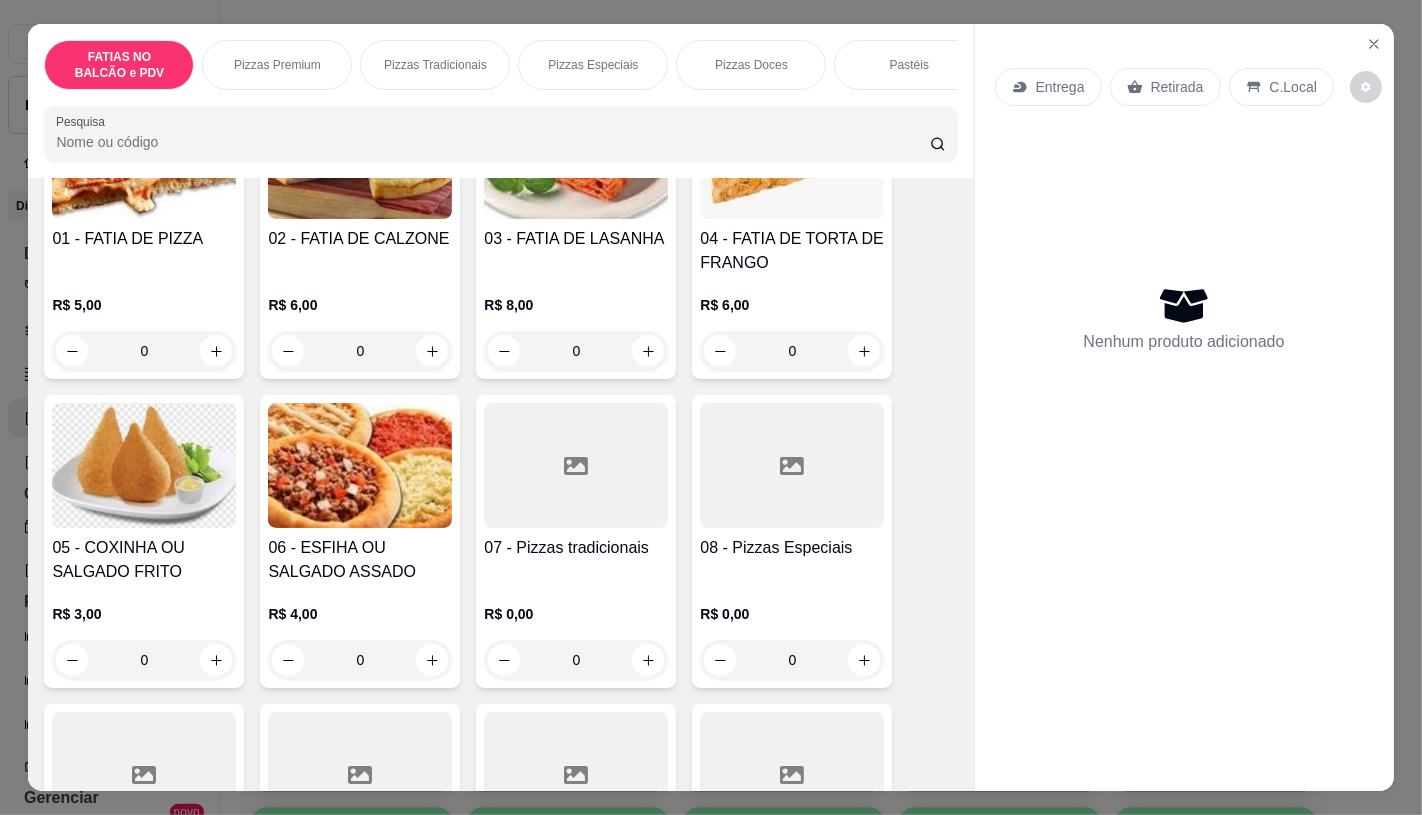 click on "07 - Pizzas tradicionais" at bounding box center [576, 548] 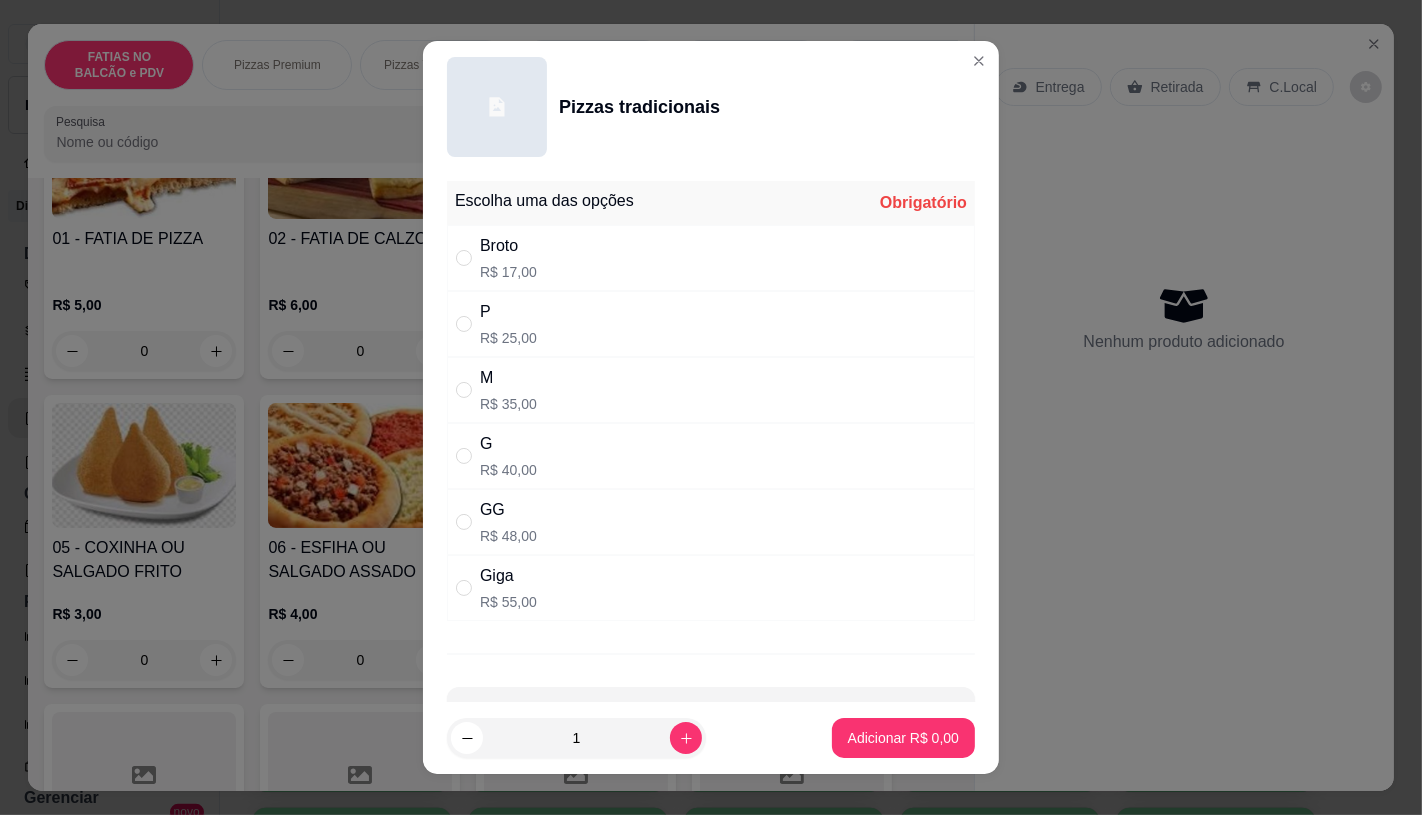 click on "M R$ 35,00" at bounding box center [711, 390] 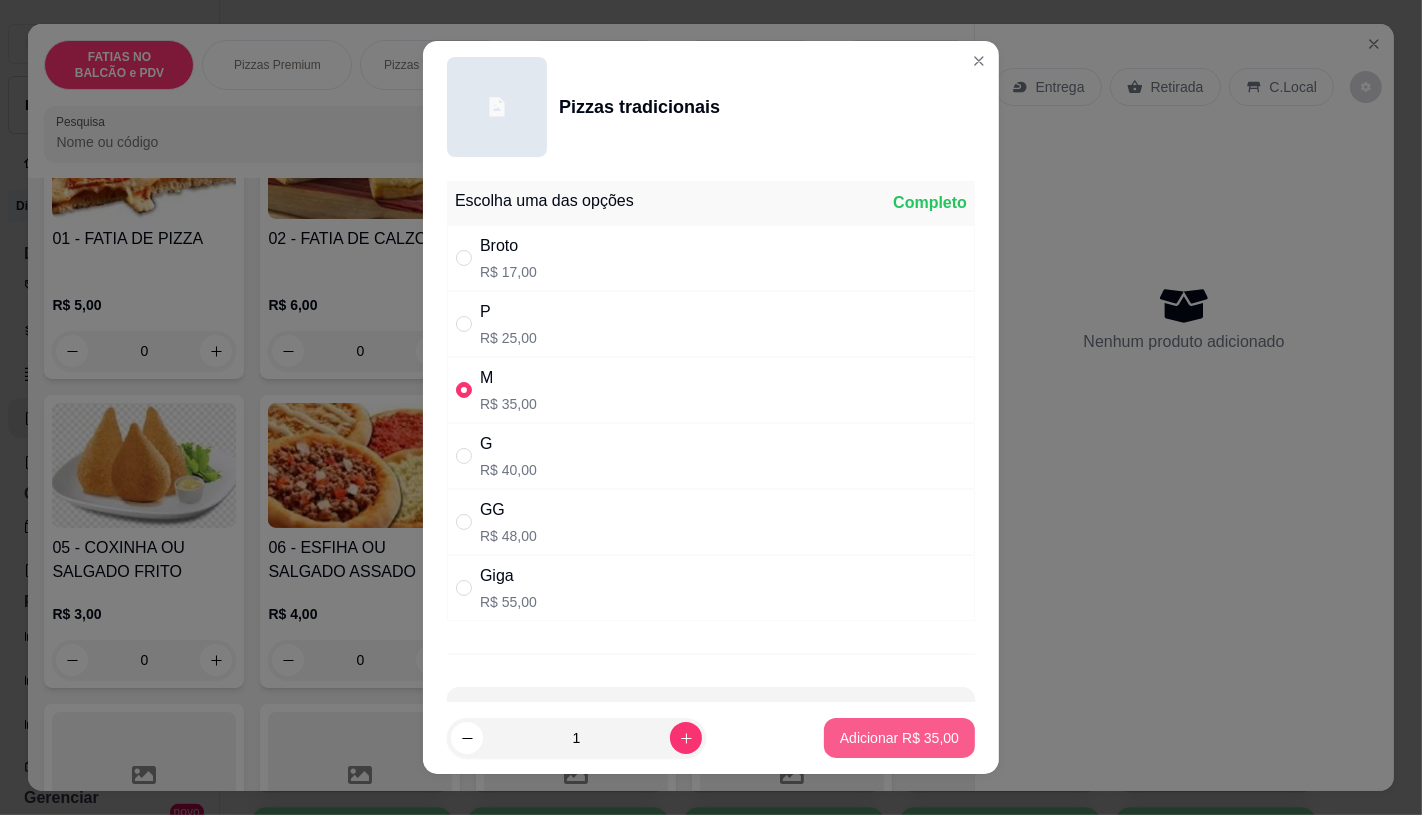 click on "Adicionar   R$ 35,00" at bounding box center (899, 738) 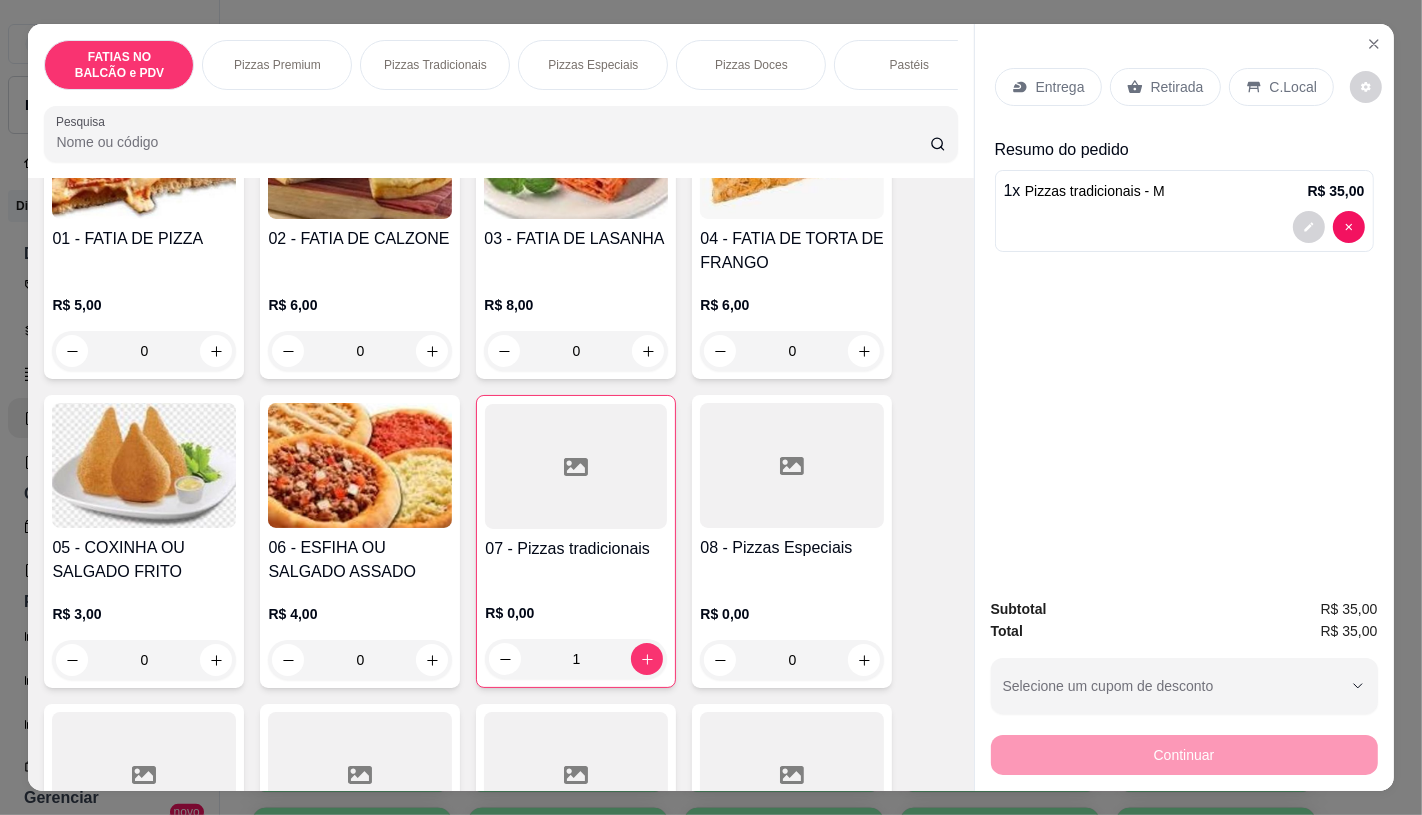 click on "Pizzas Premium" at bounding box center (277, 65) 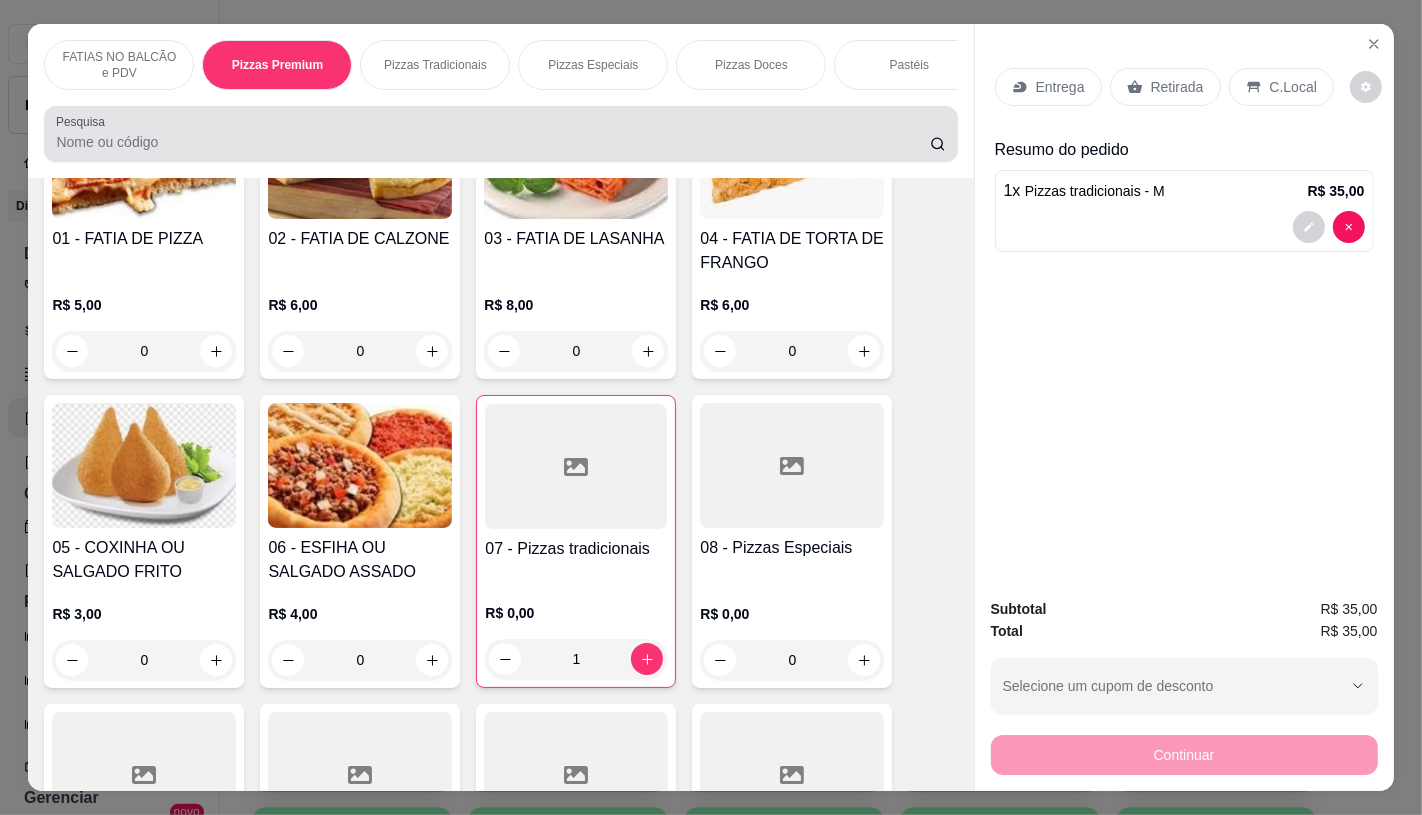 scroll, scrollTop: 1626, scrollLeft: 0, axis: vertical 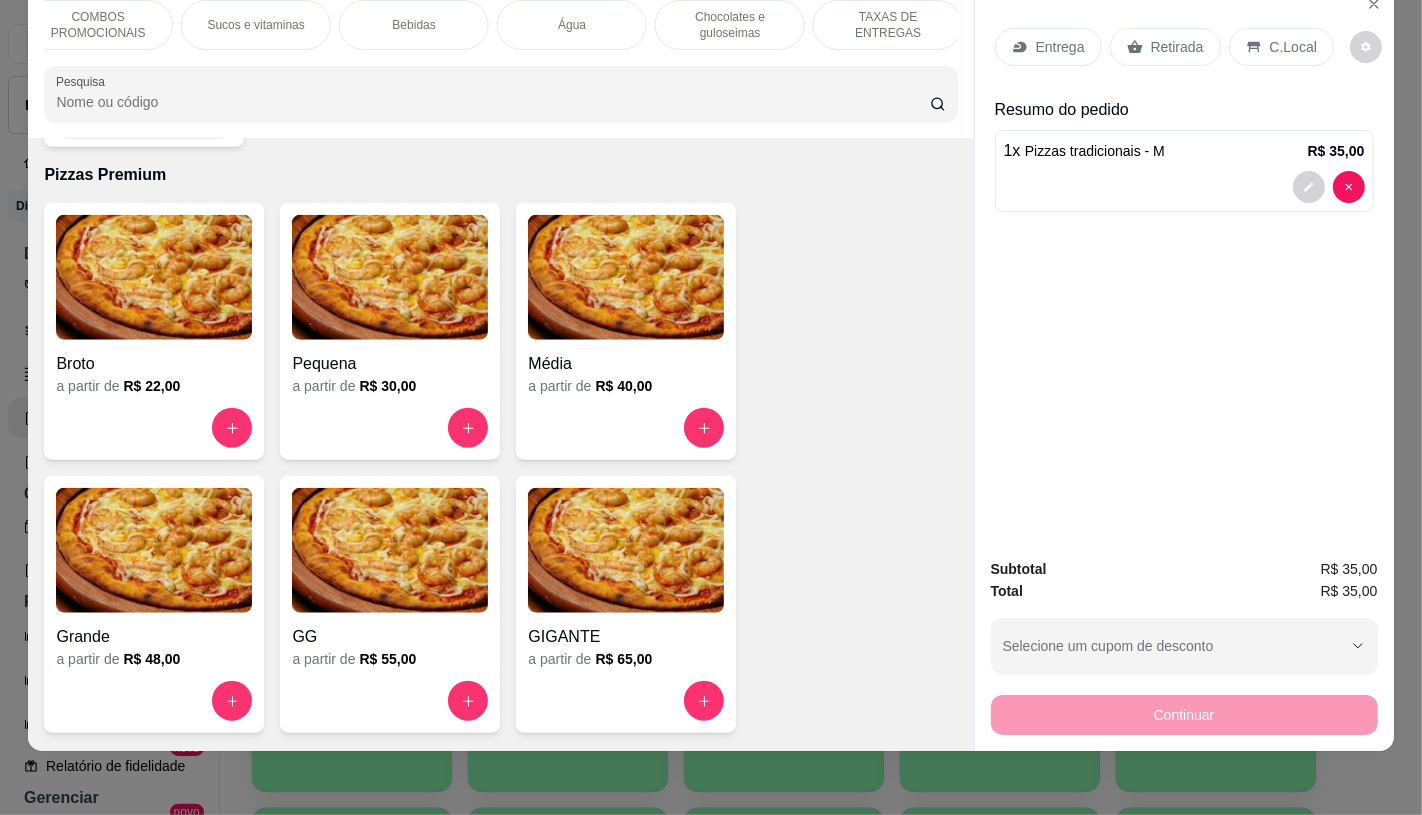 click on "TAXAS DE ENTREGAS" at bounding box center [888, 25] 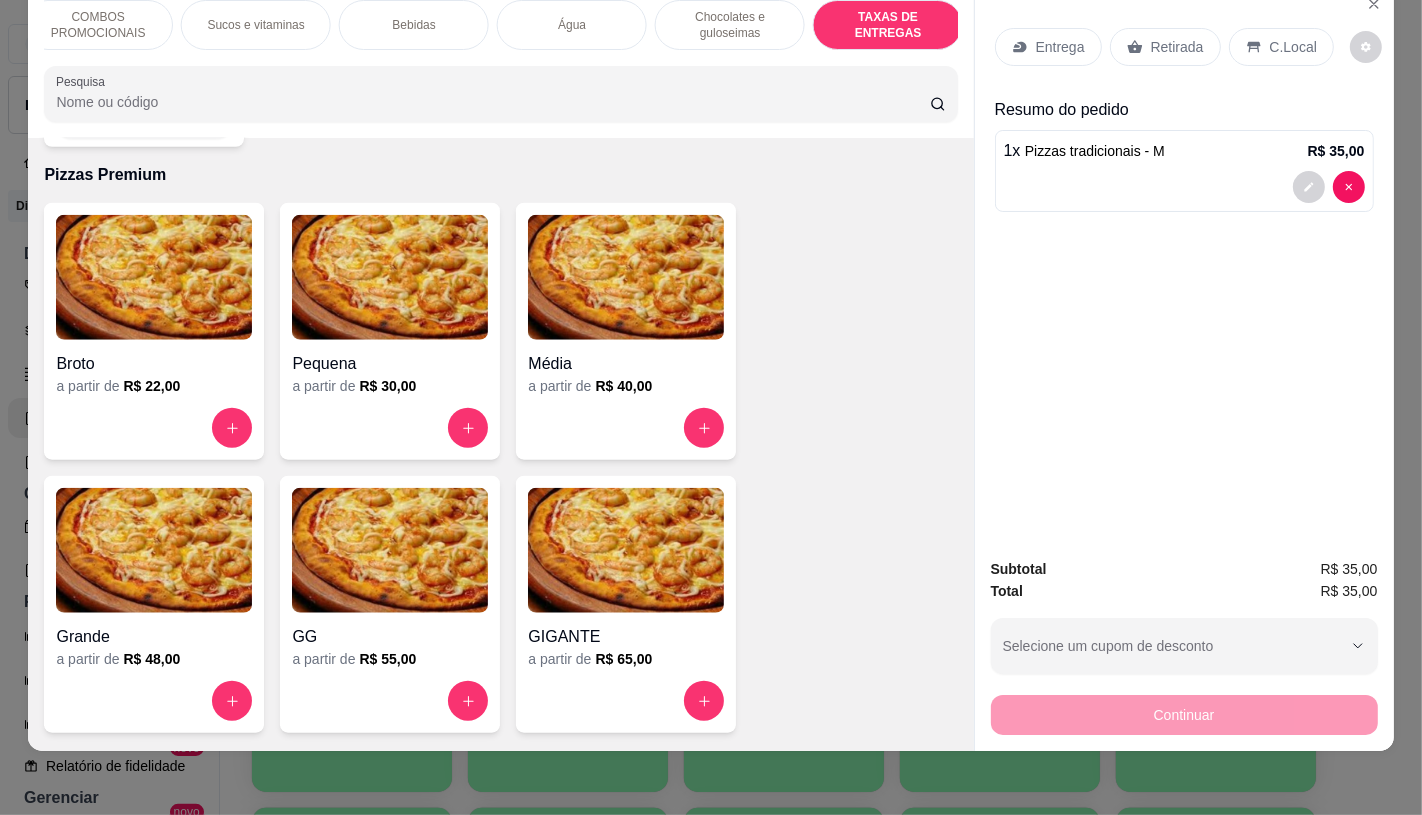 scroll, scrollTop: 13373, scrollLeft: 0, axis: vertical 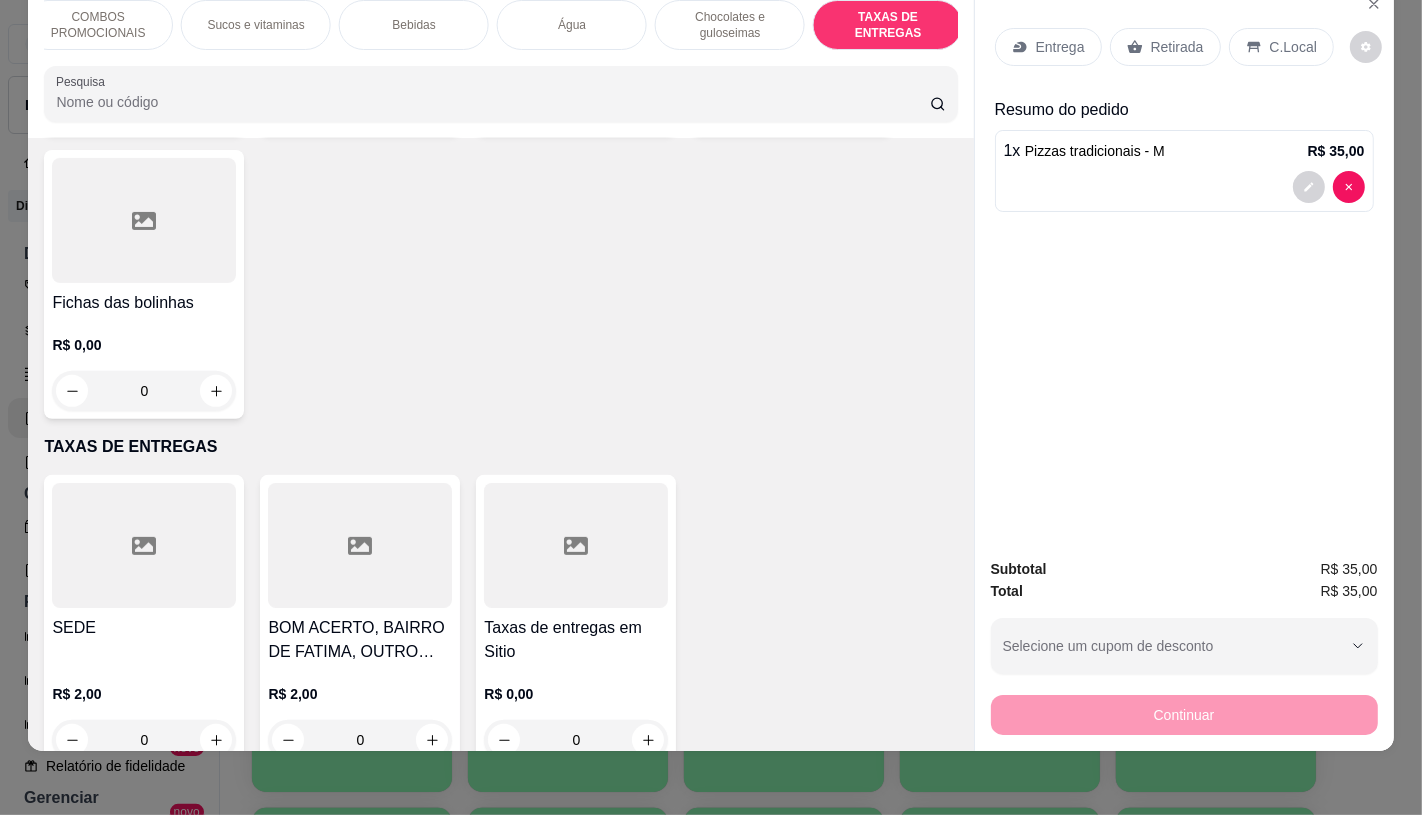 click on "Taxas de entregas em Sitio" at bounding box center (576, 640) 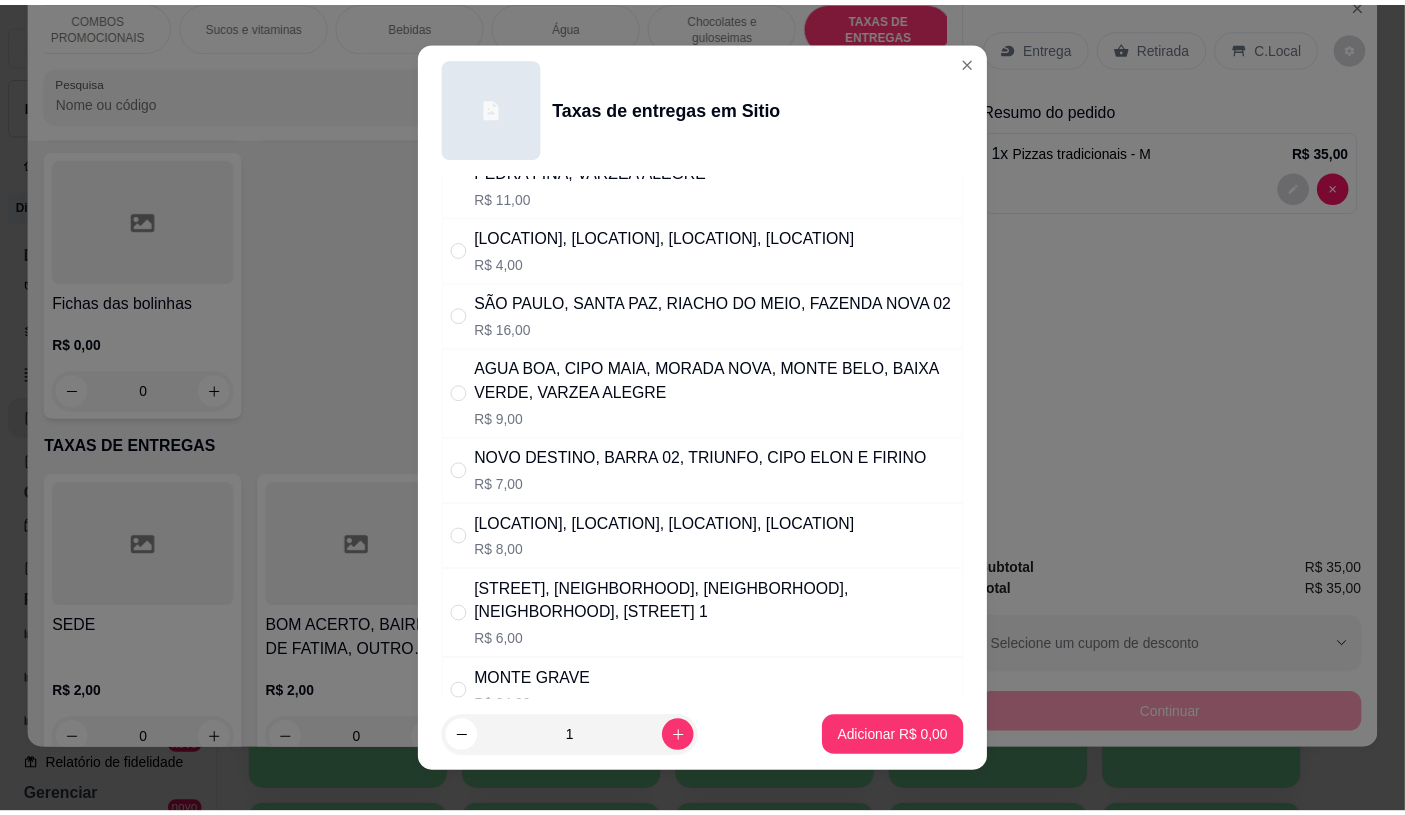 scroll, scrollTop: 222, scrollLeft: 0, axis: vertical 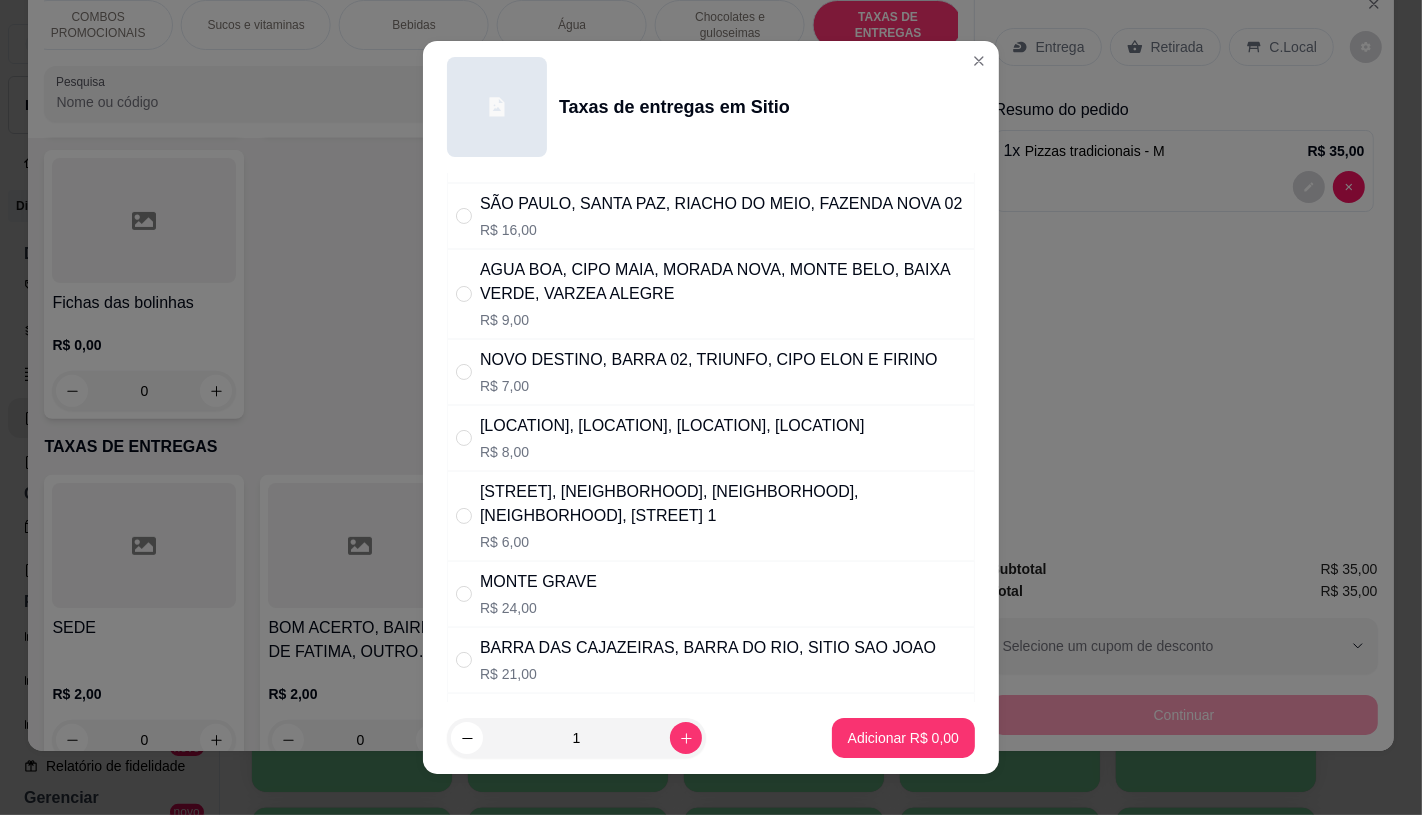 click on "R$ 8,00" at bounding box center [672, 452] 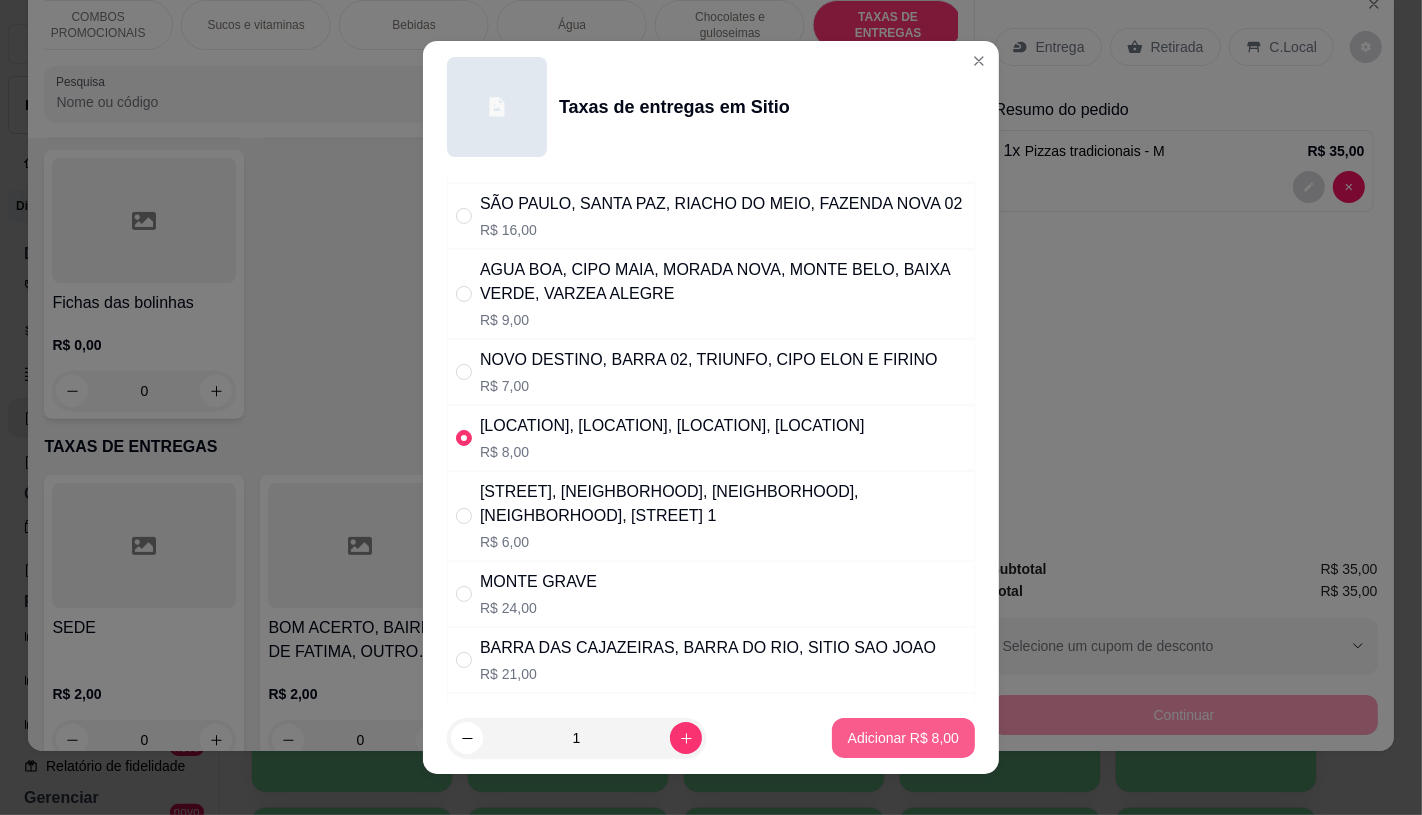 click on "Adicionar   R$ 8,00" at bounding box center [903, 738] 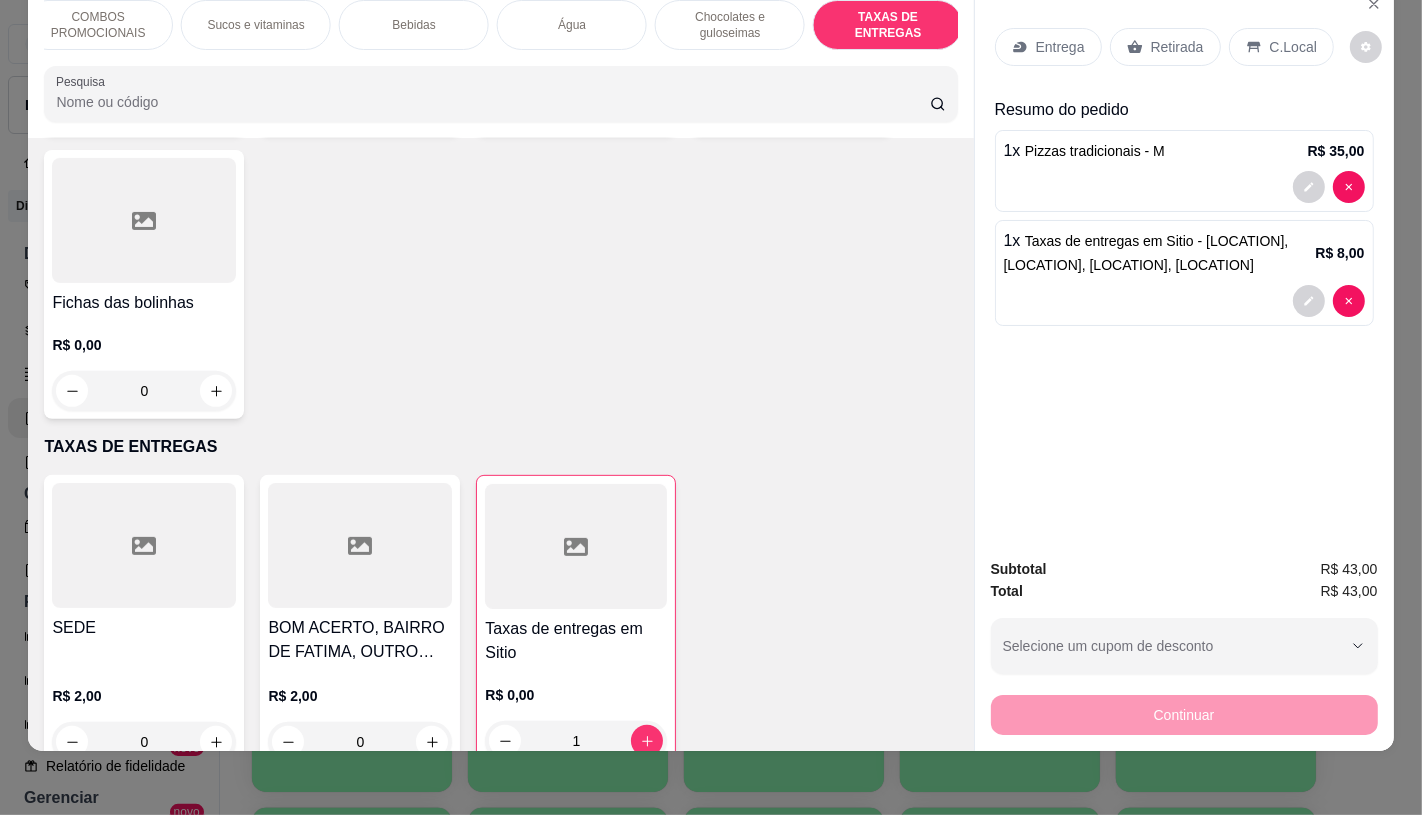 click on "Retirada" at bounding box center [1165, 47] 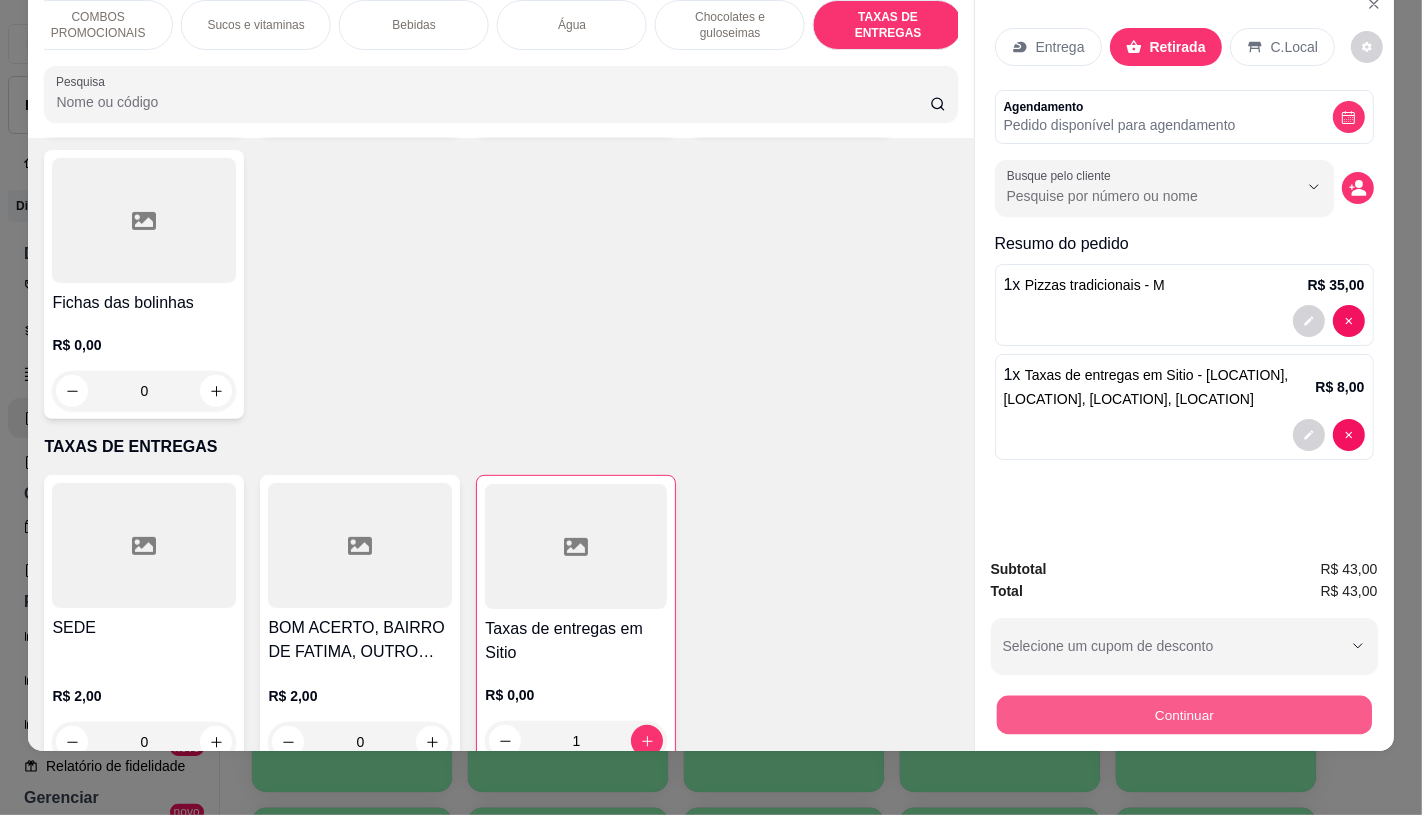 click on "Continuar" at bounding box center (1183, 714) 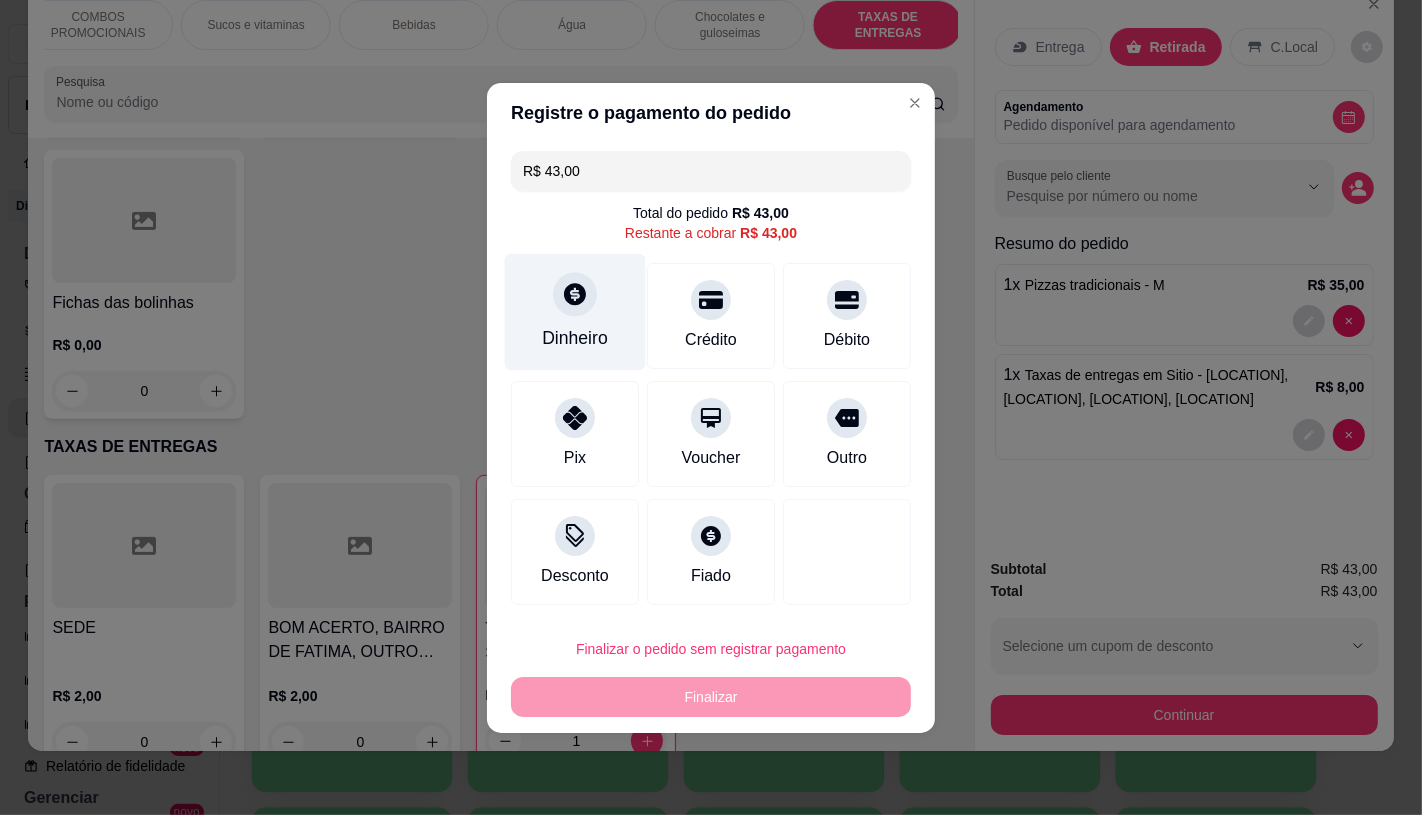 click on "Dinheiro" at bounding box center (575, 338) 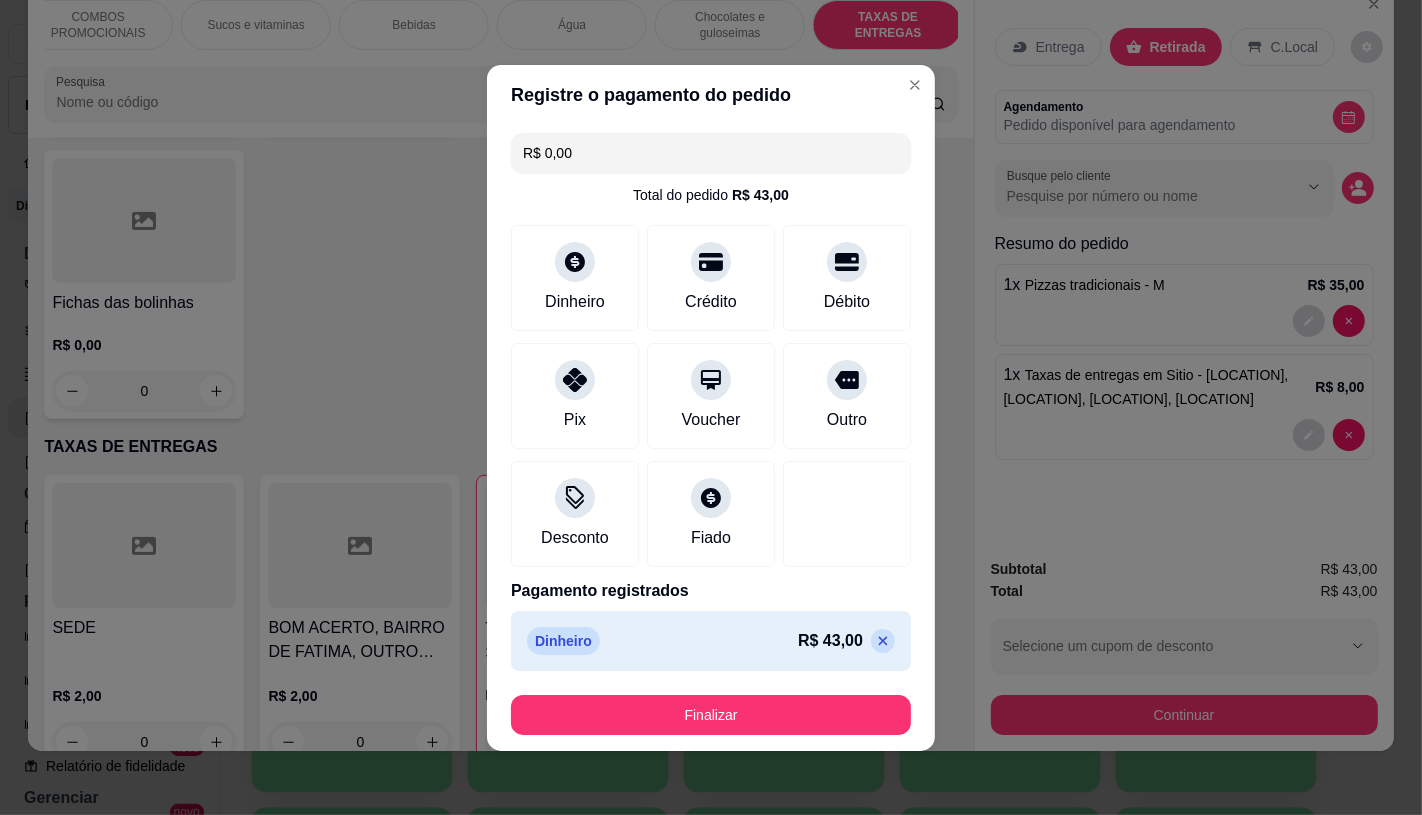 type on "R$ 0,00" 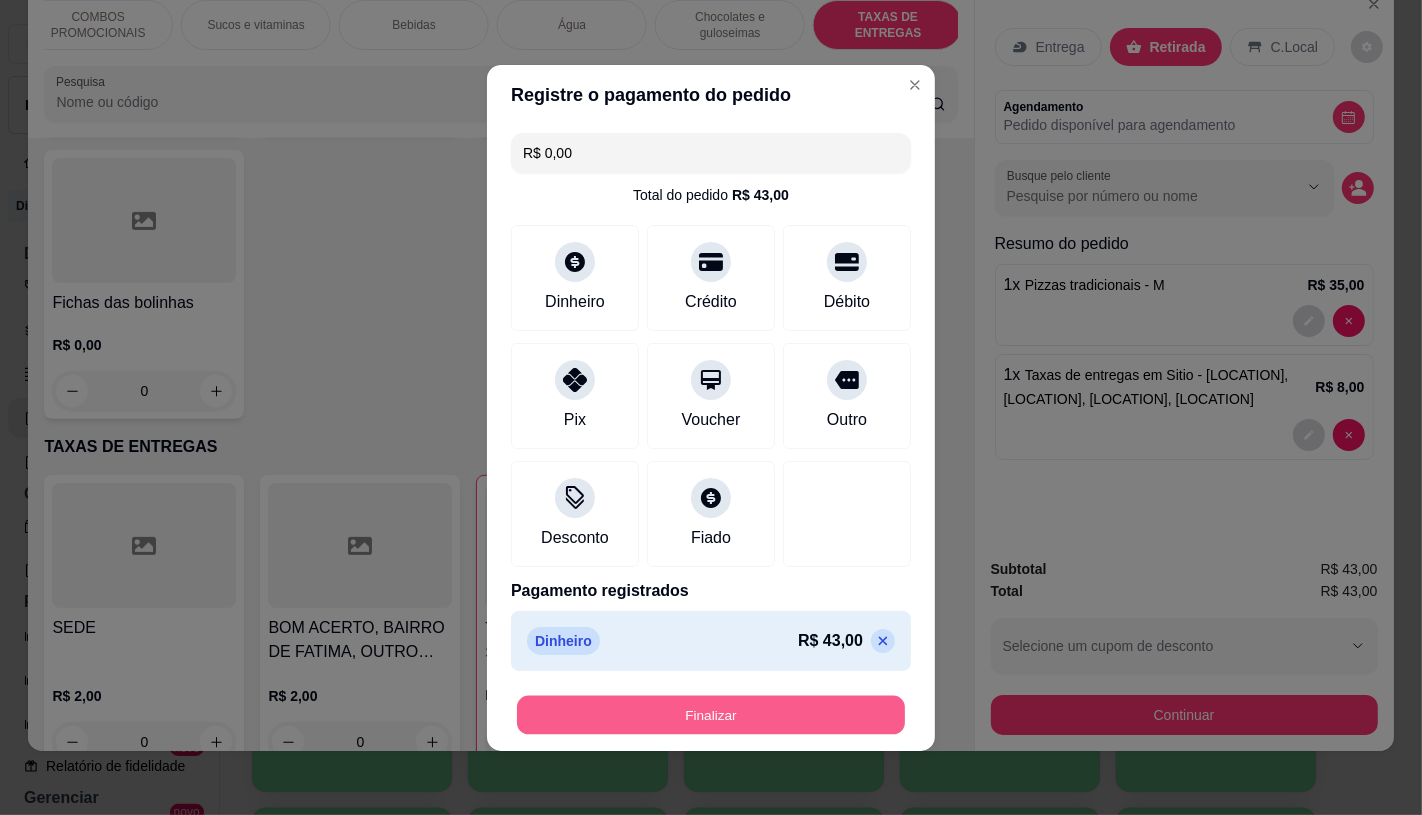 click on "Finalizar" at bounding box center [711, 714] 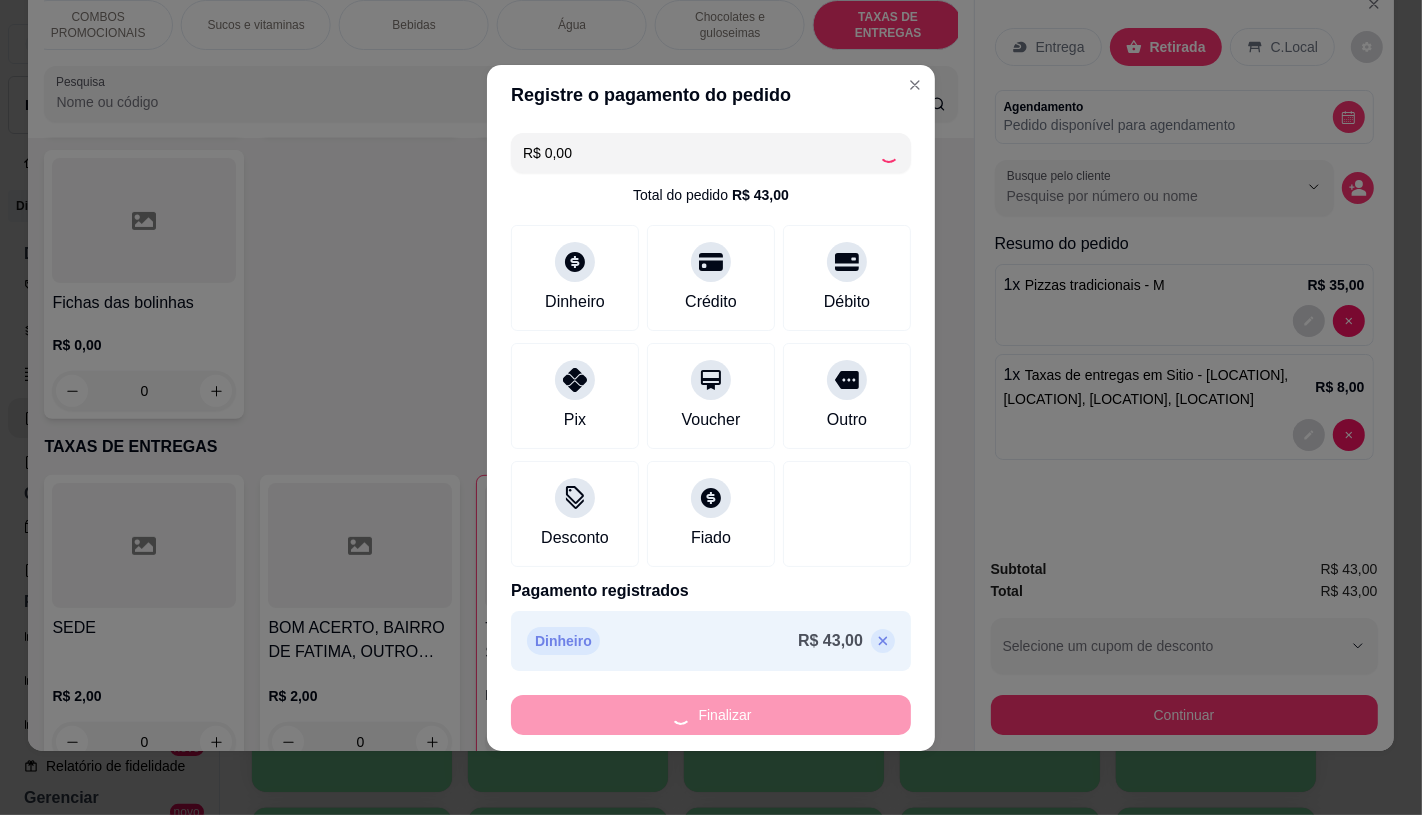 type on "0" 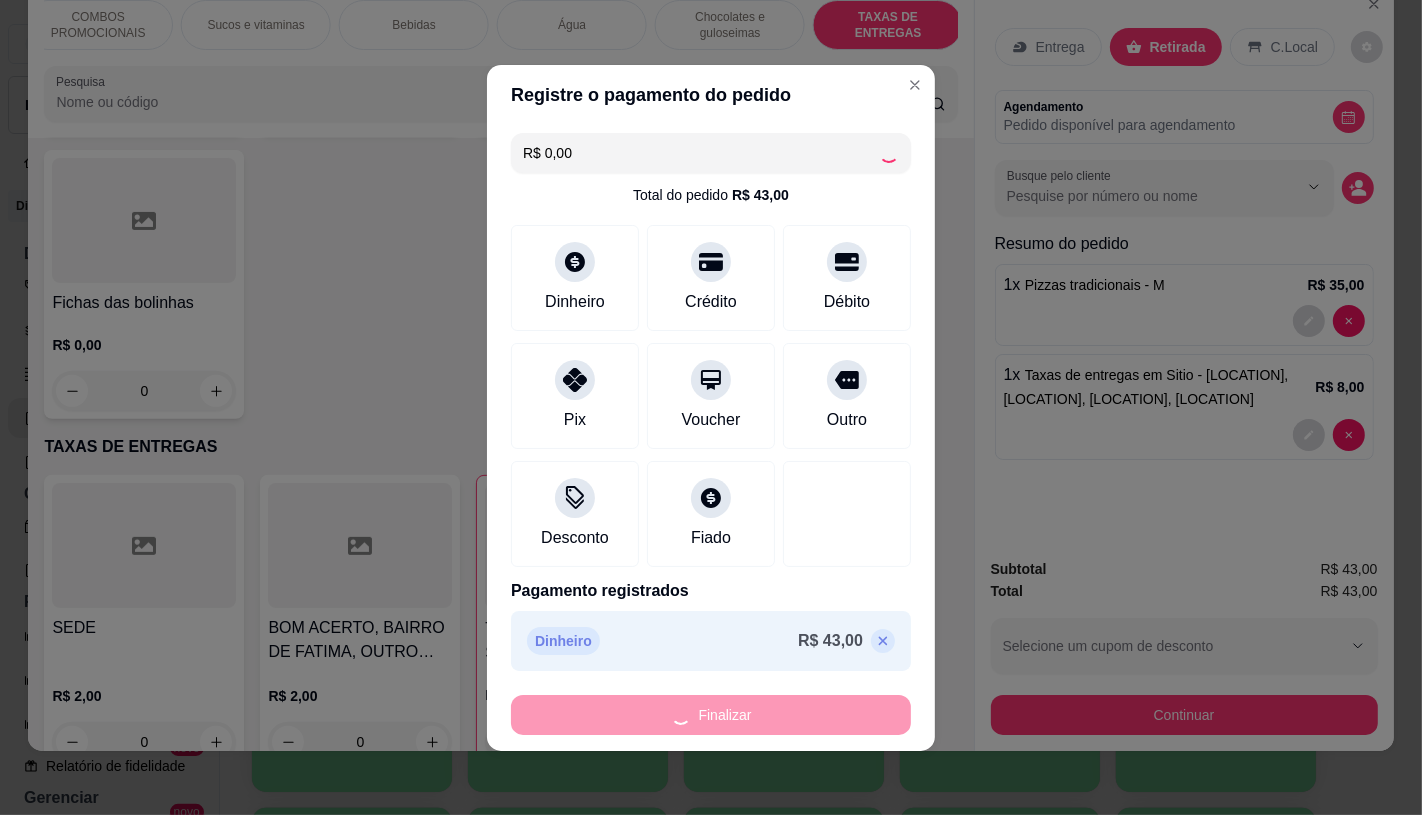 type on "0" 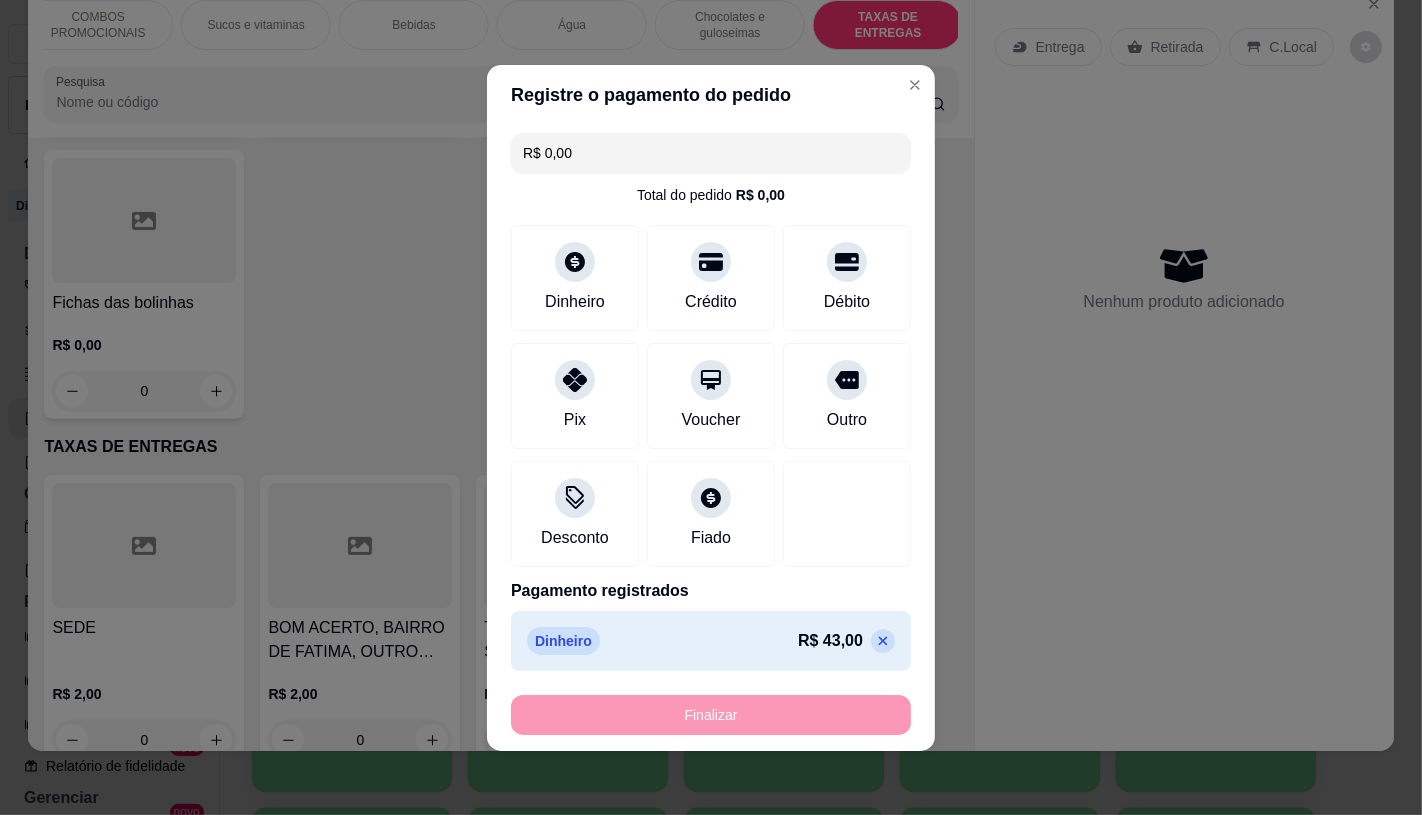 type on "-R$ 43,00" 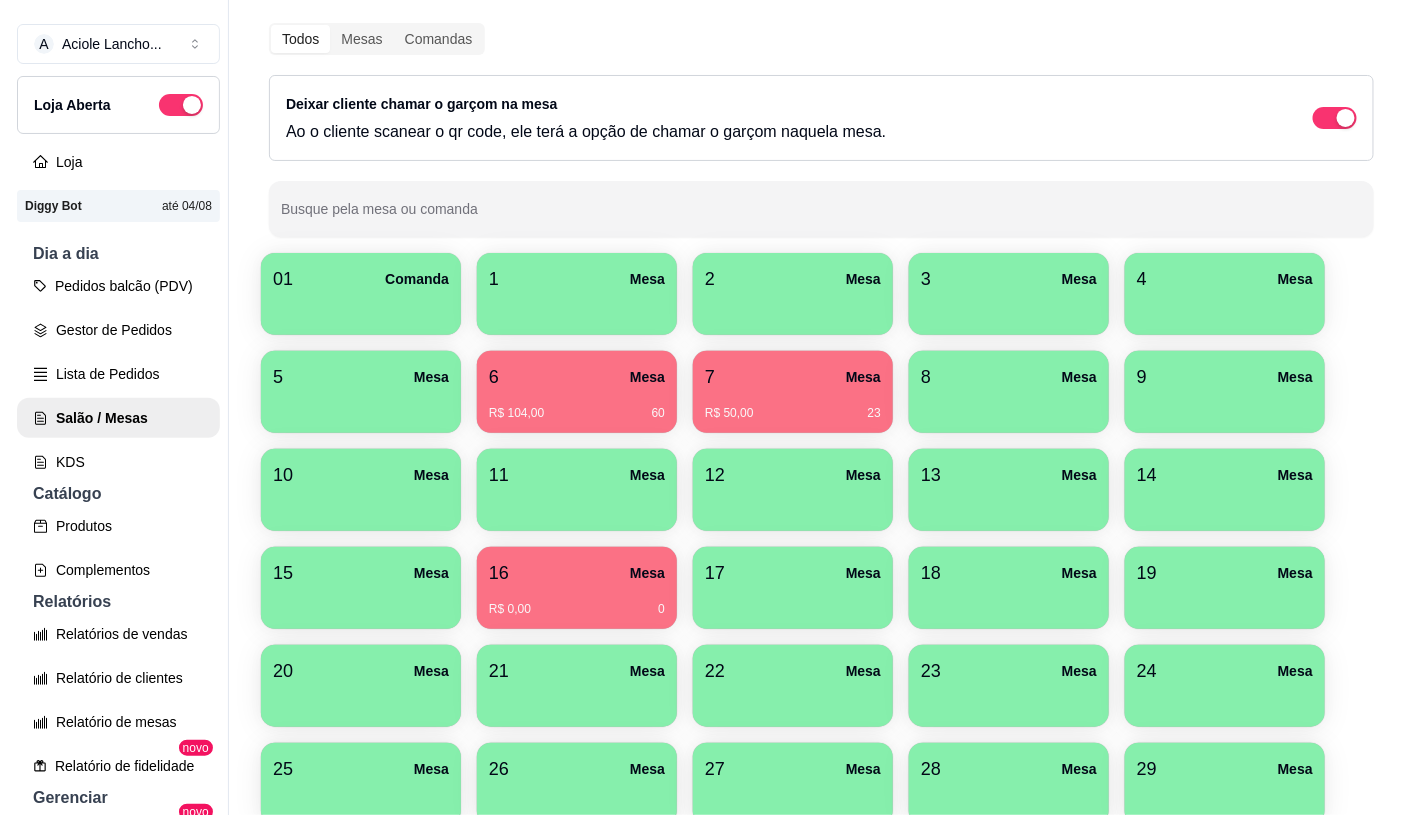 scroll, scrollTop: 296, scrollLeft: 0, axis: vertical 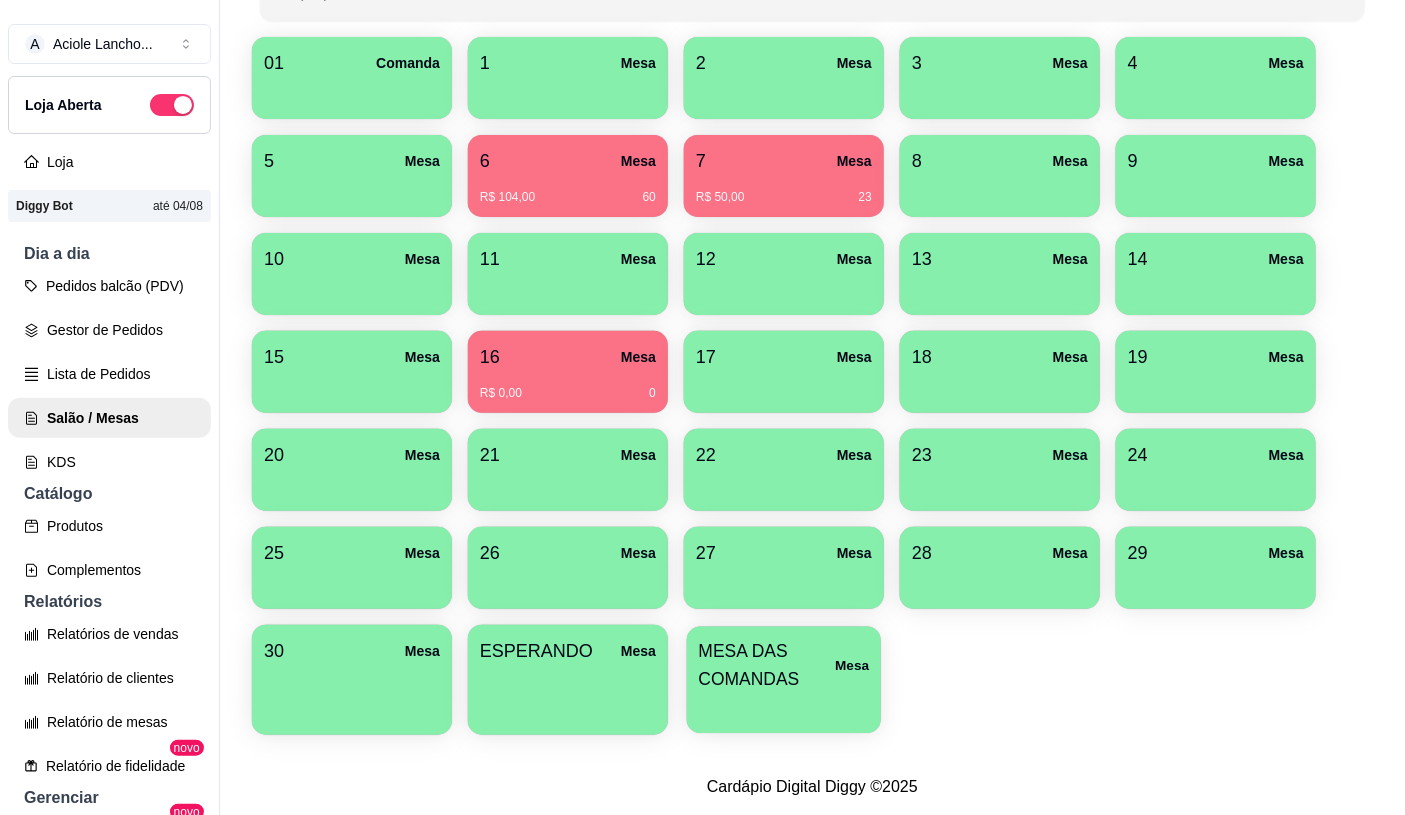 click on "MESA DAS COMANDAS" at bounding box center (767, 665) 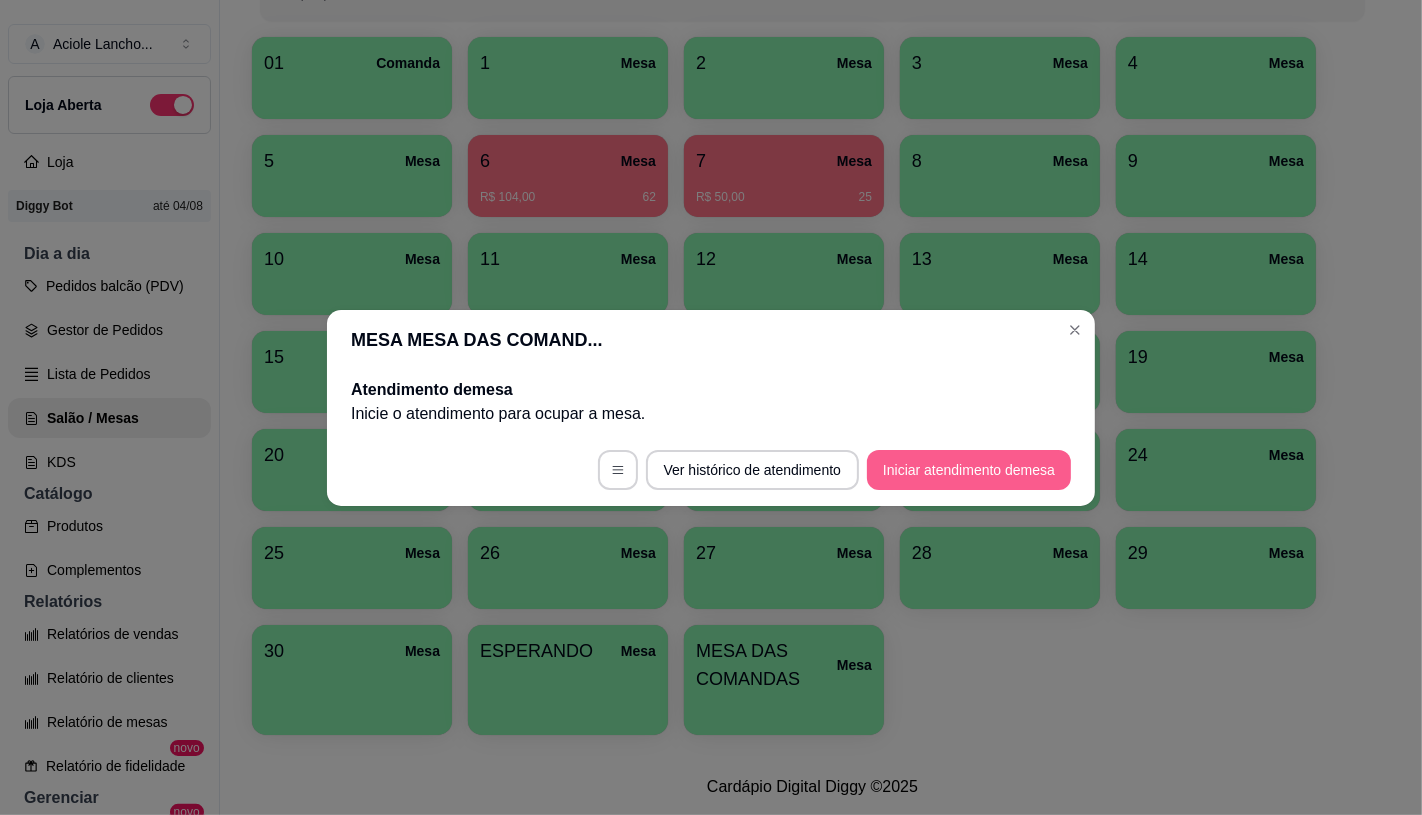 click on "Iniciar atendimento de  mesa" at bounding box center (969, 470) 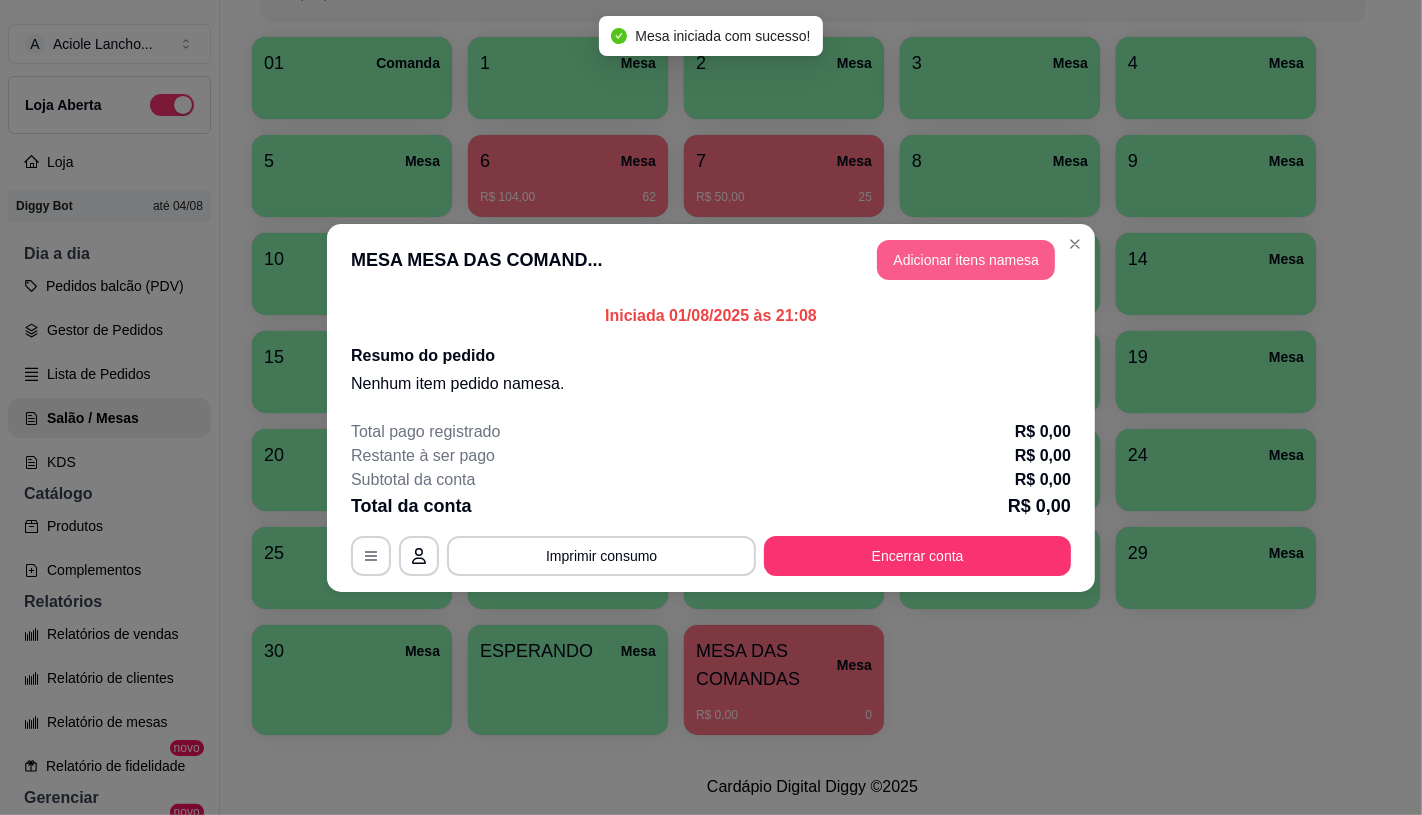 click on "Adicionar itens na  mesa" at bounding box center (966, 260) 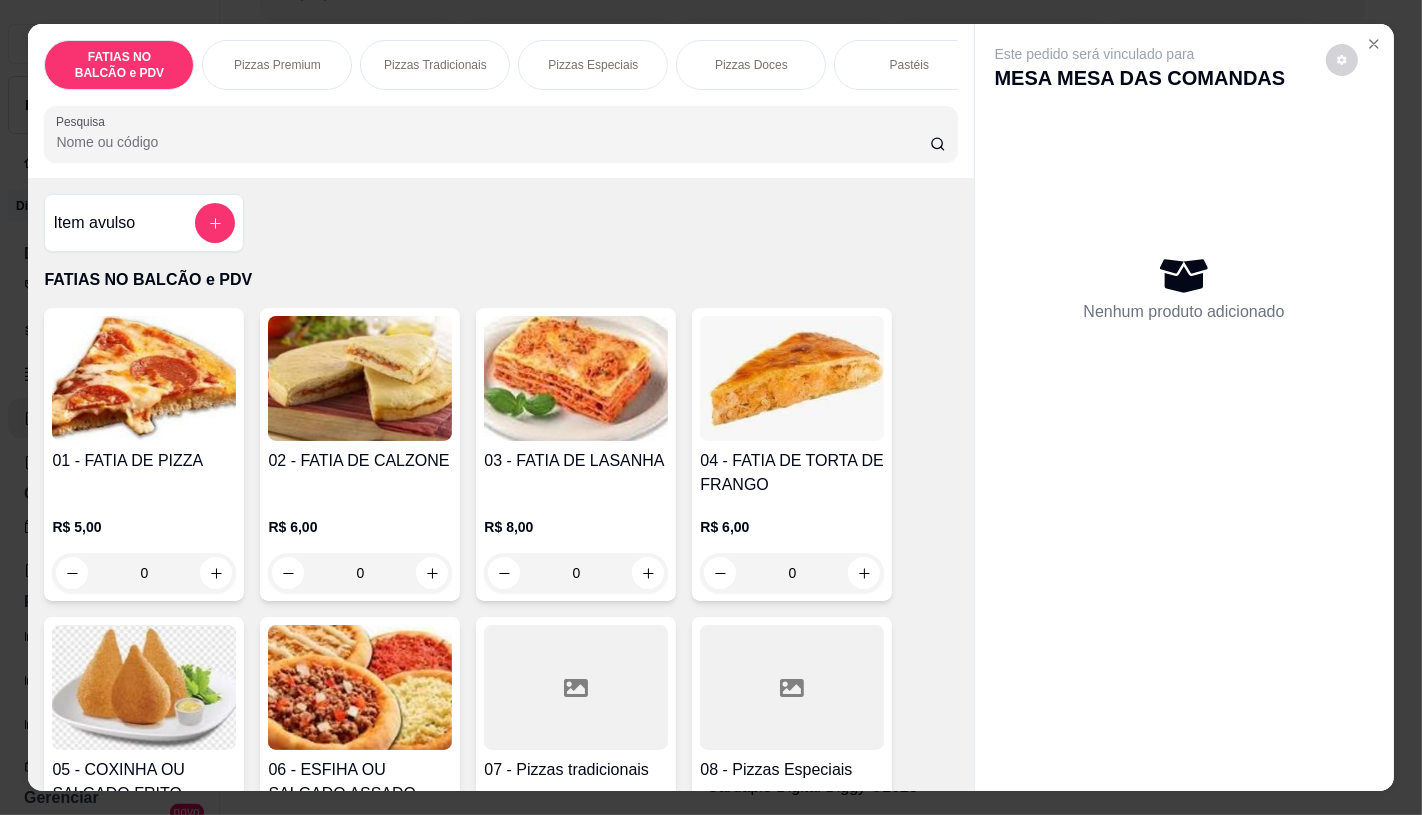 click at bounding box center [792, 687] 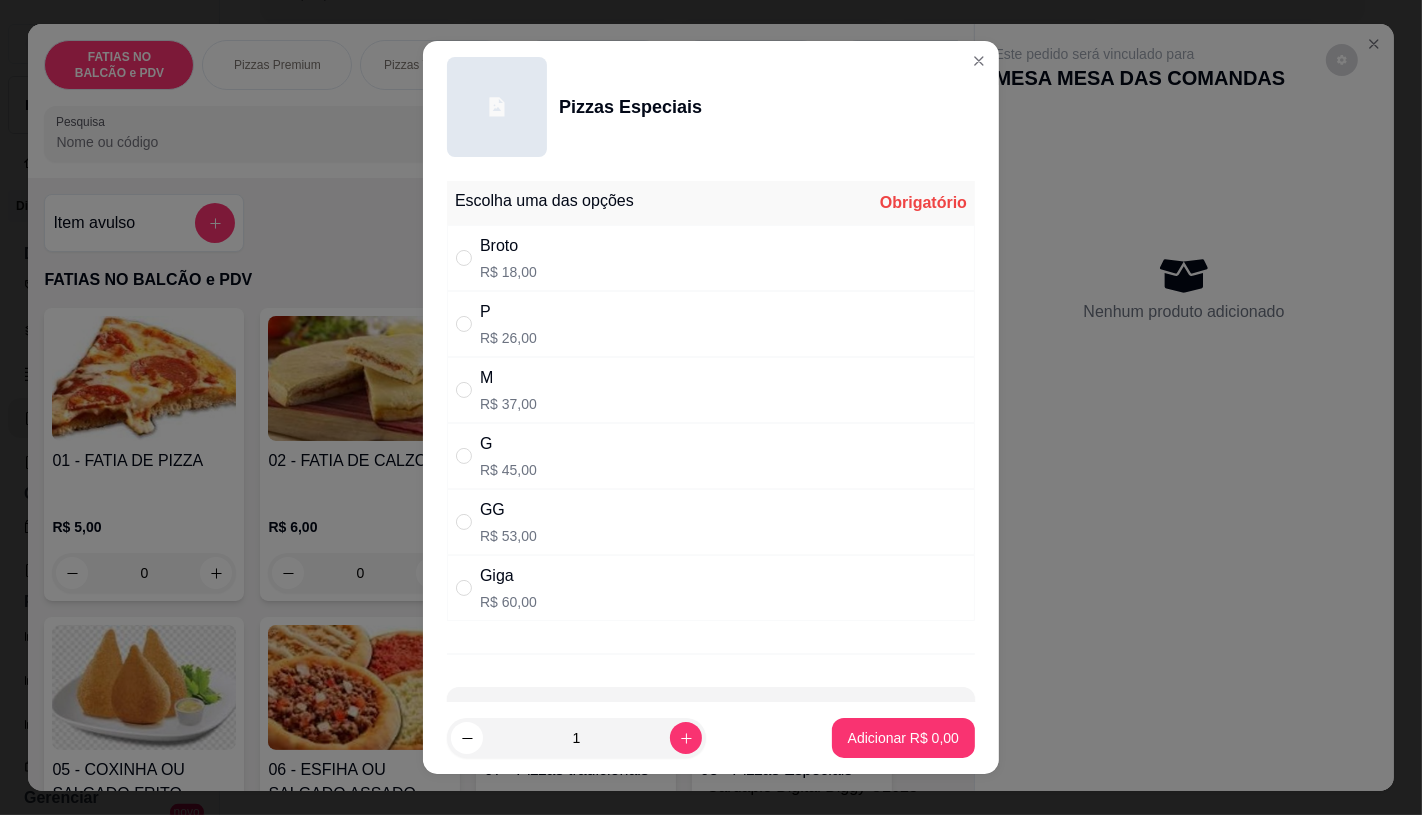 click on "R$ 60,00" at bounding box center (508, 602) 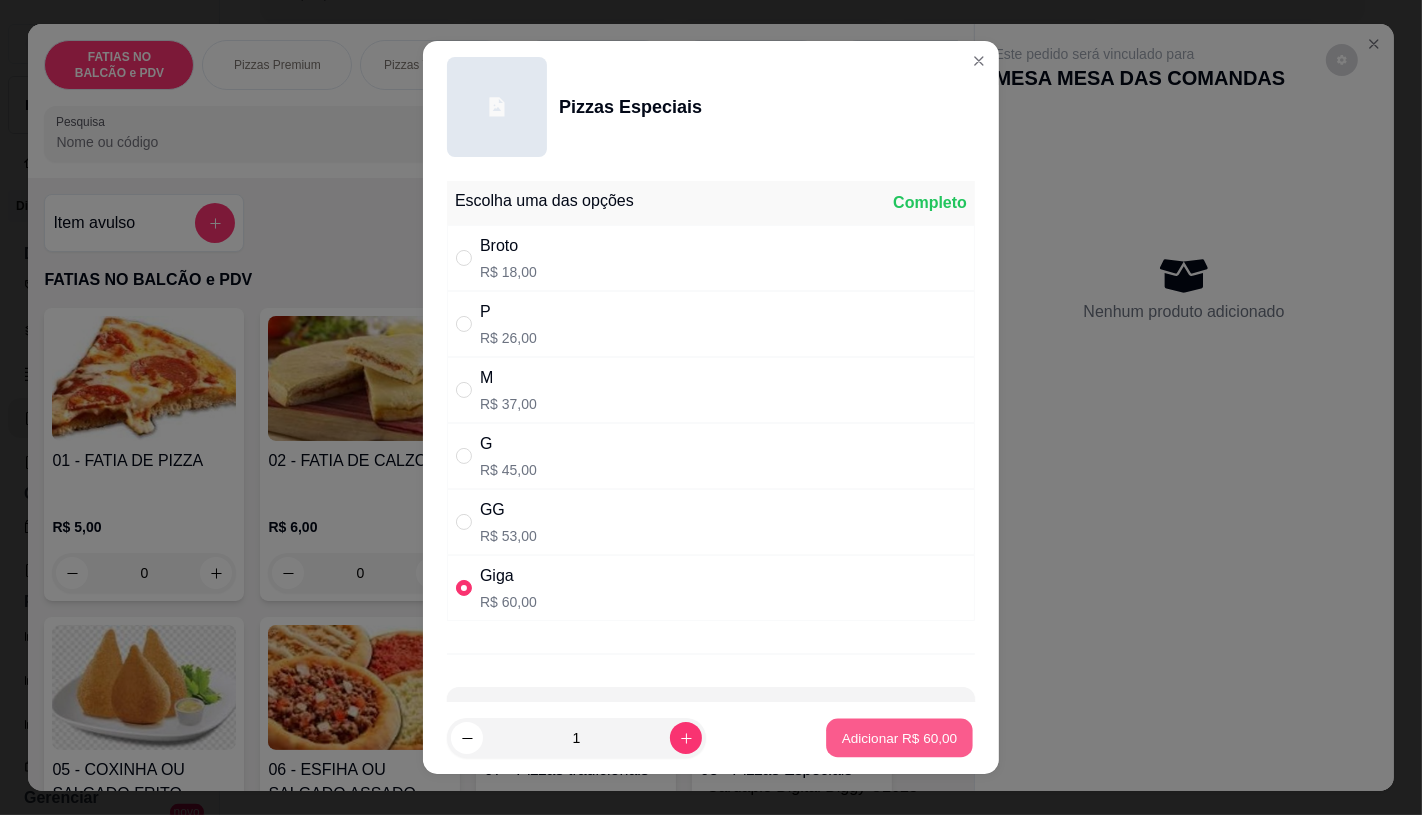 click on "Adicionar   R$ 60,00" at bounding box center [900, 738] 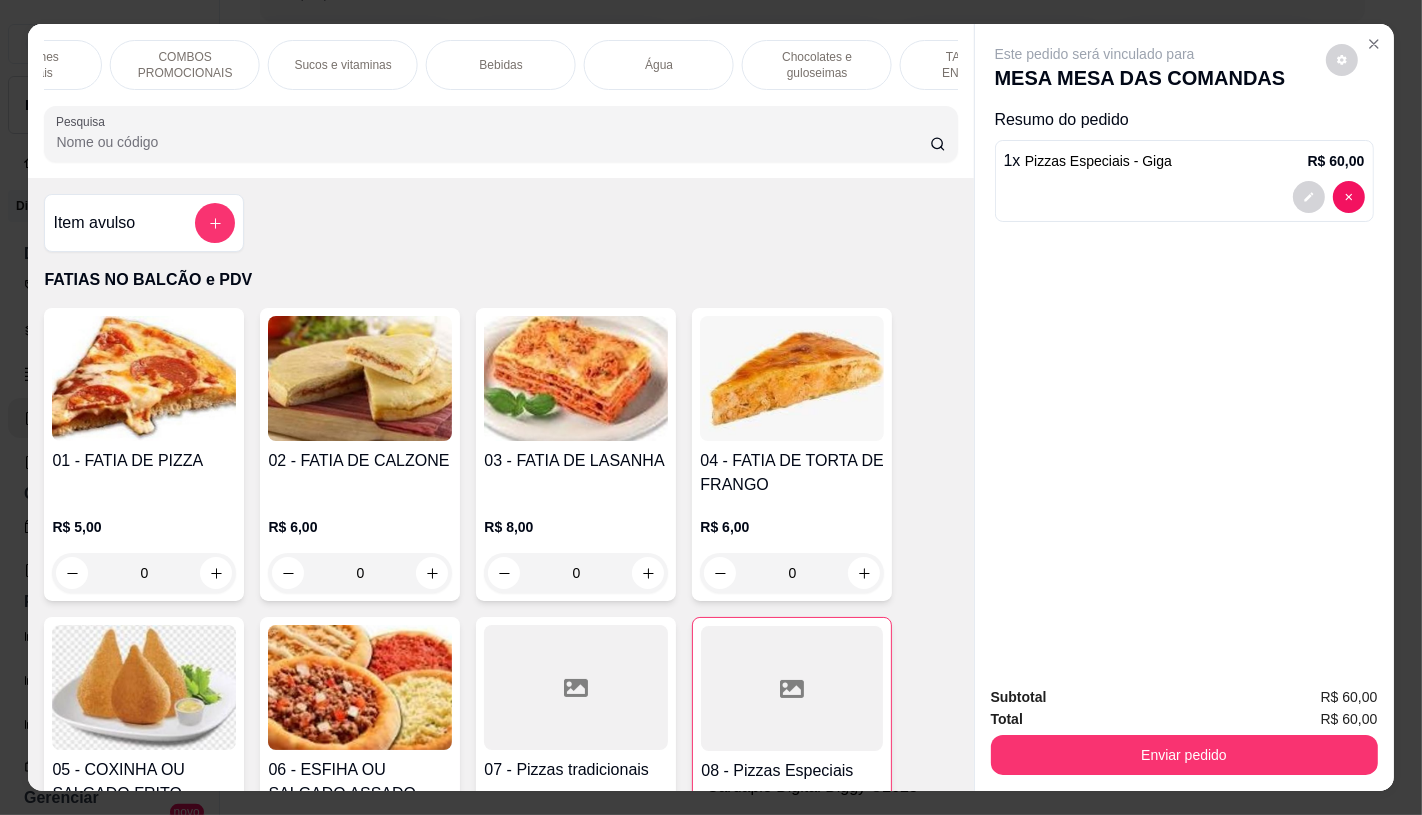 scroll, scrollTop: 0, scrollLeft: 2080, axis: horizontal 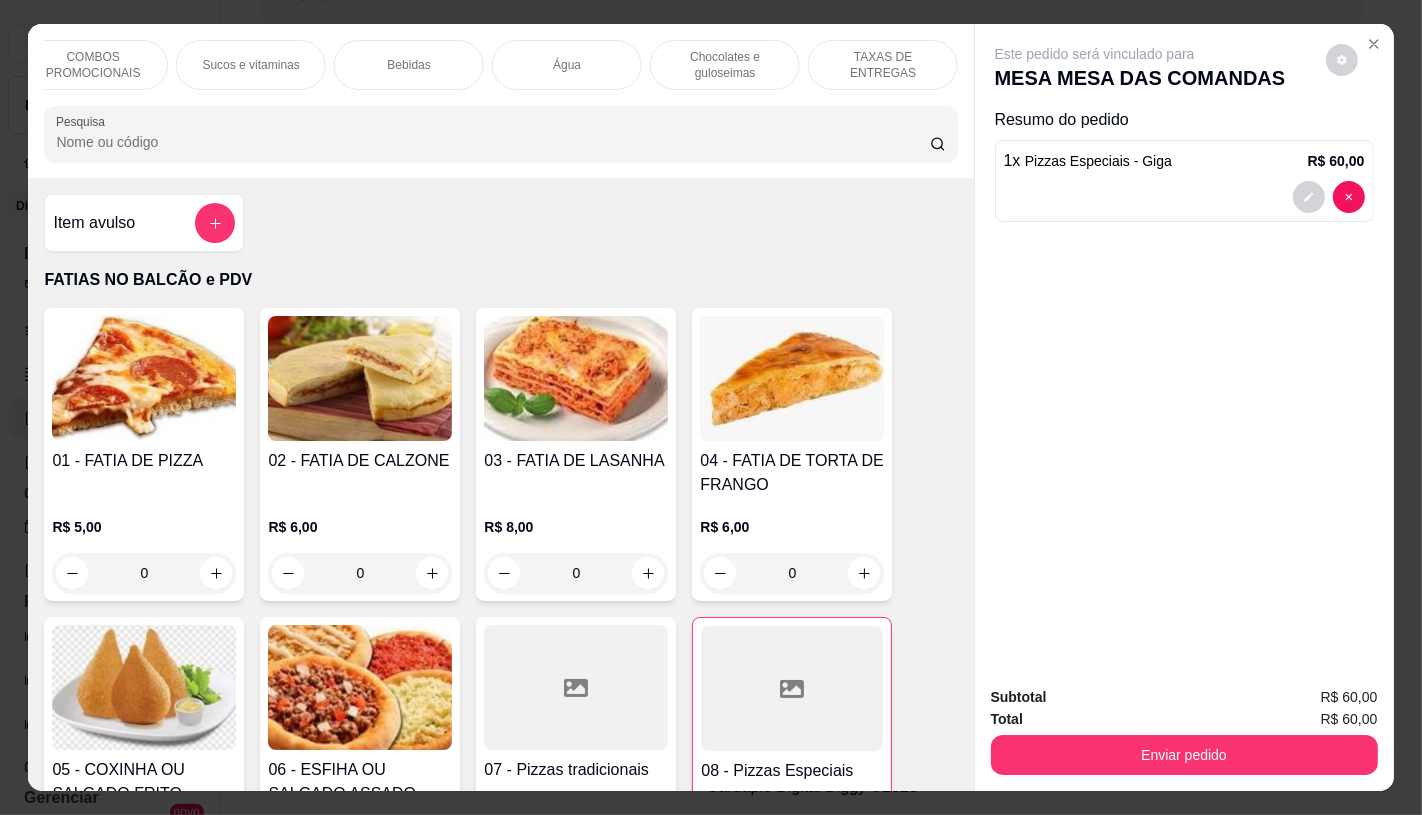 click on "TAXAS DE ENTREGAS" at bounding box center [883, 65] 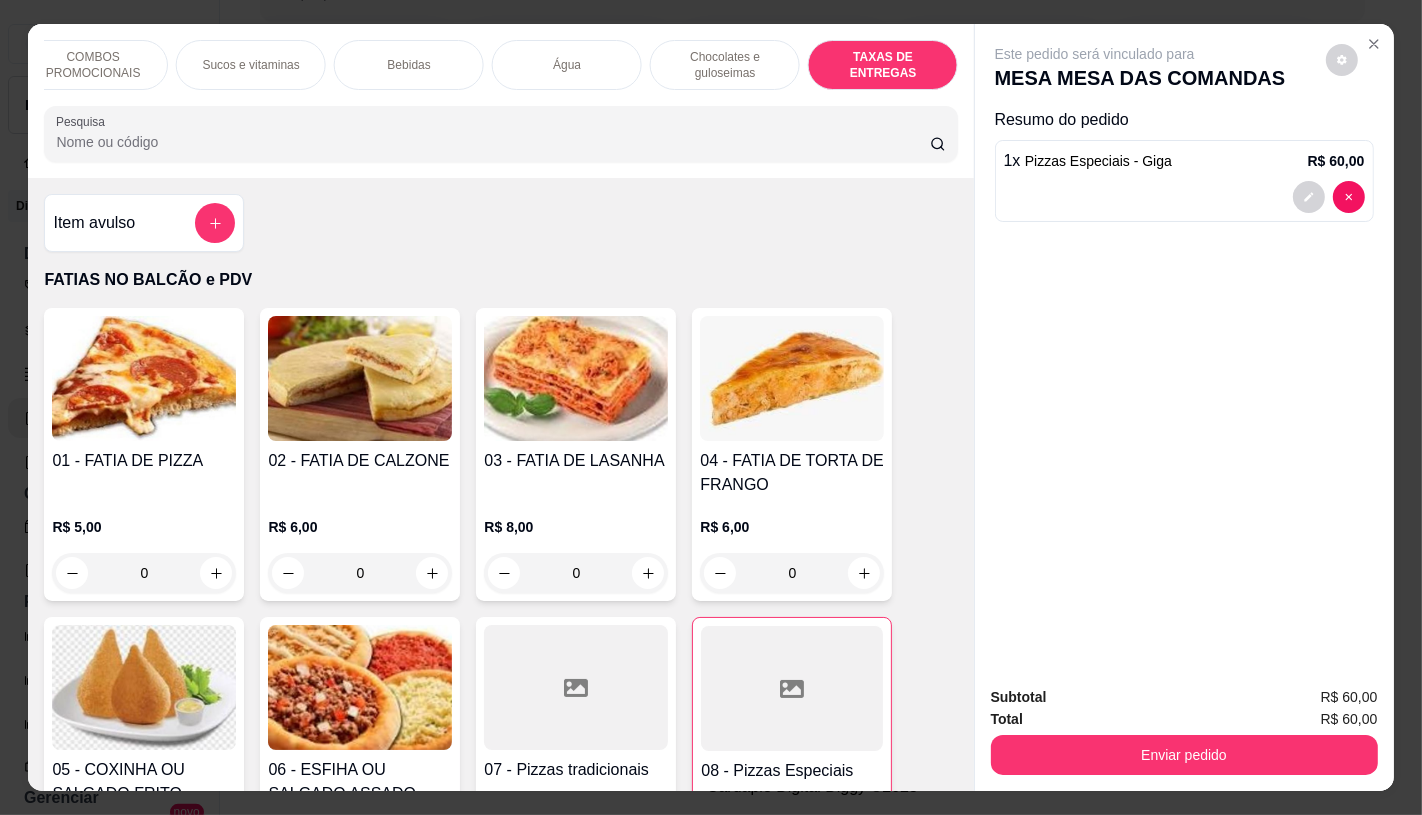 scroll, scrollTop: 13373, scrollLeft: 0, axis: vertical 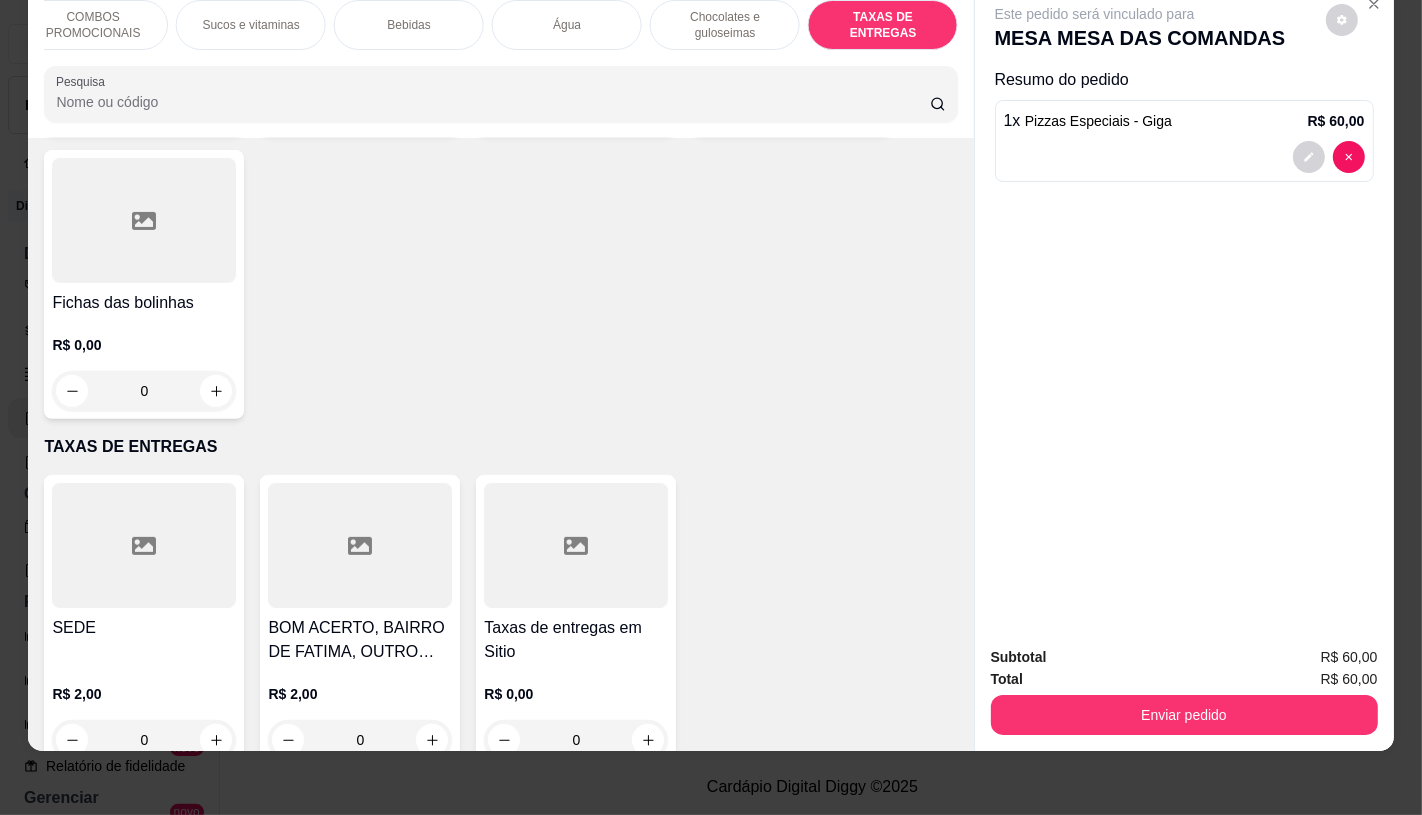 click at bounding box center [576, 545] 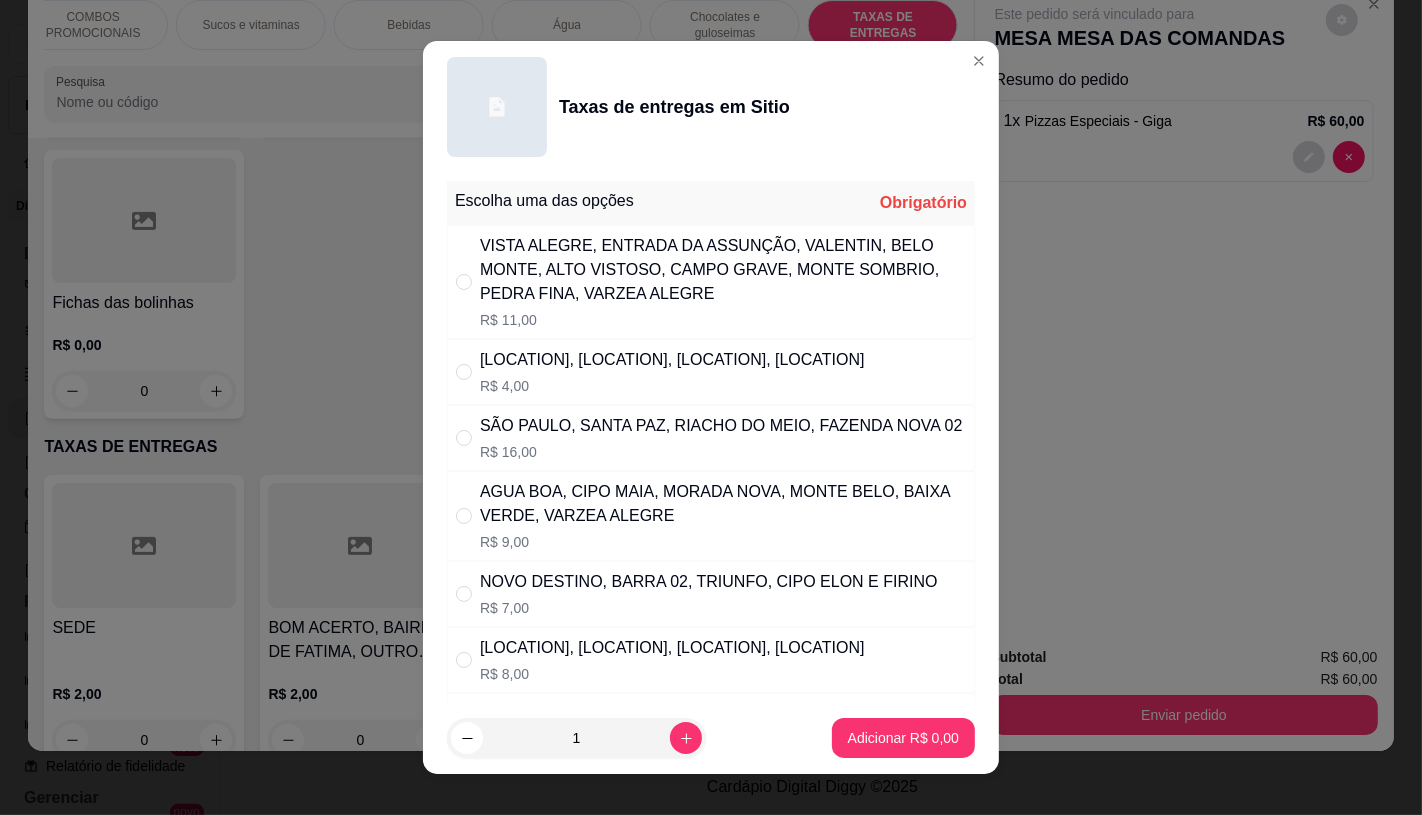 click on "VISTA ALEGRE, ENTRADA DA ASSUNÇÃO, VALENTIN, BELO MONTE, ALTO VISTOSO, CAMPO GRAVE, MONTE SOMBRIO, PEDRA FINA, VARZEA ALEGRE" at bounding box center (723, 270) 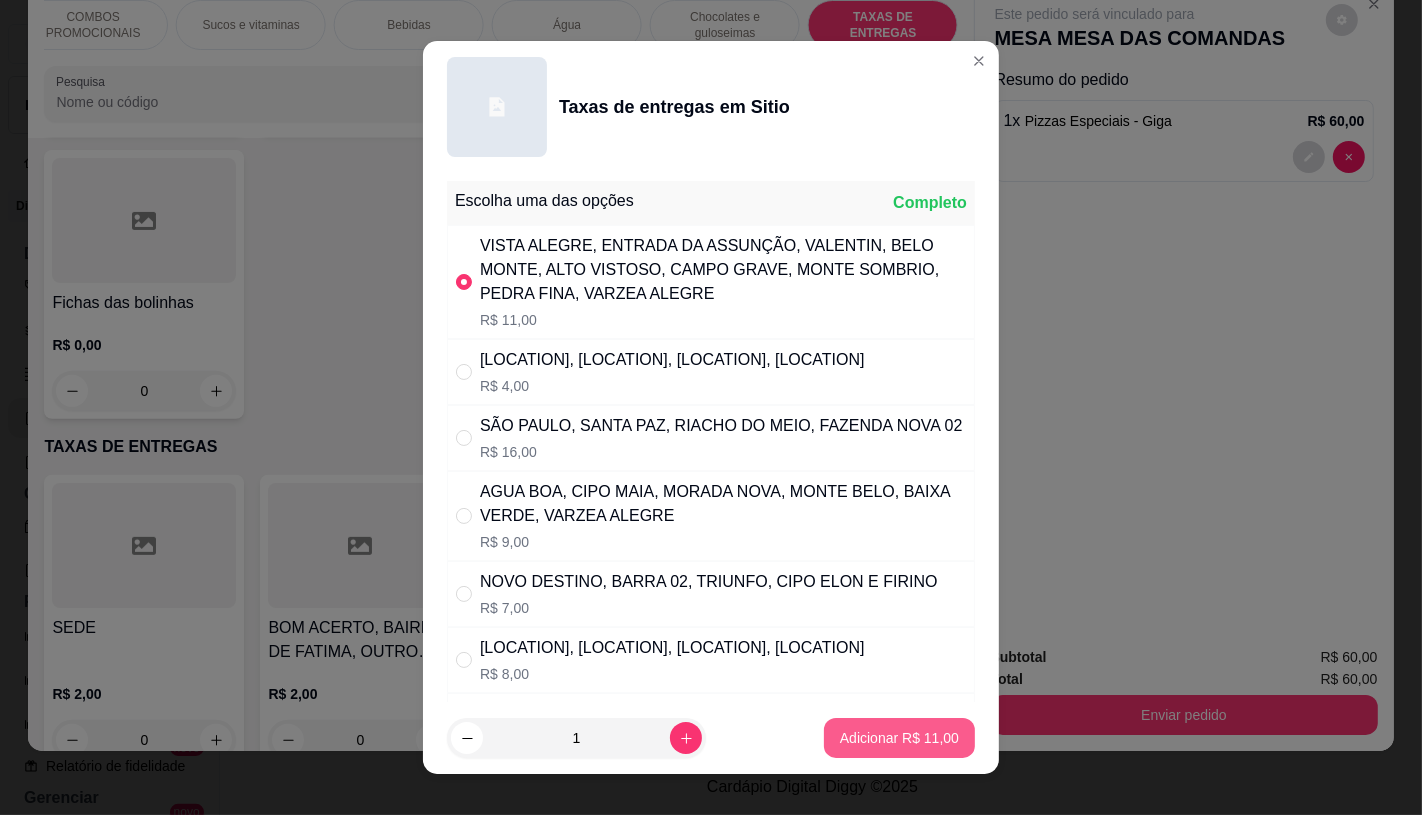 click on "Adicionar   R$ 11,00" at bounding box center [899, 738] 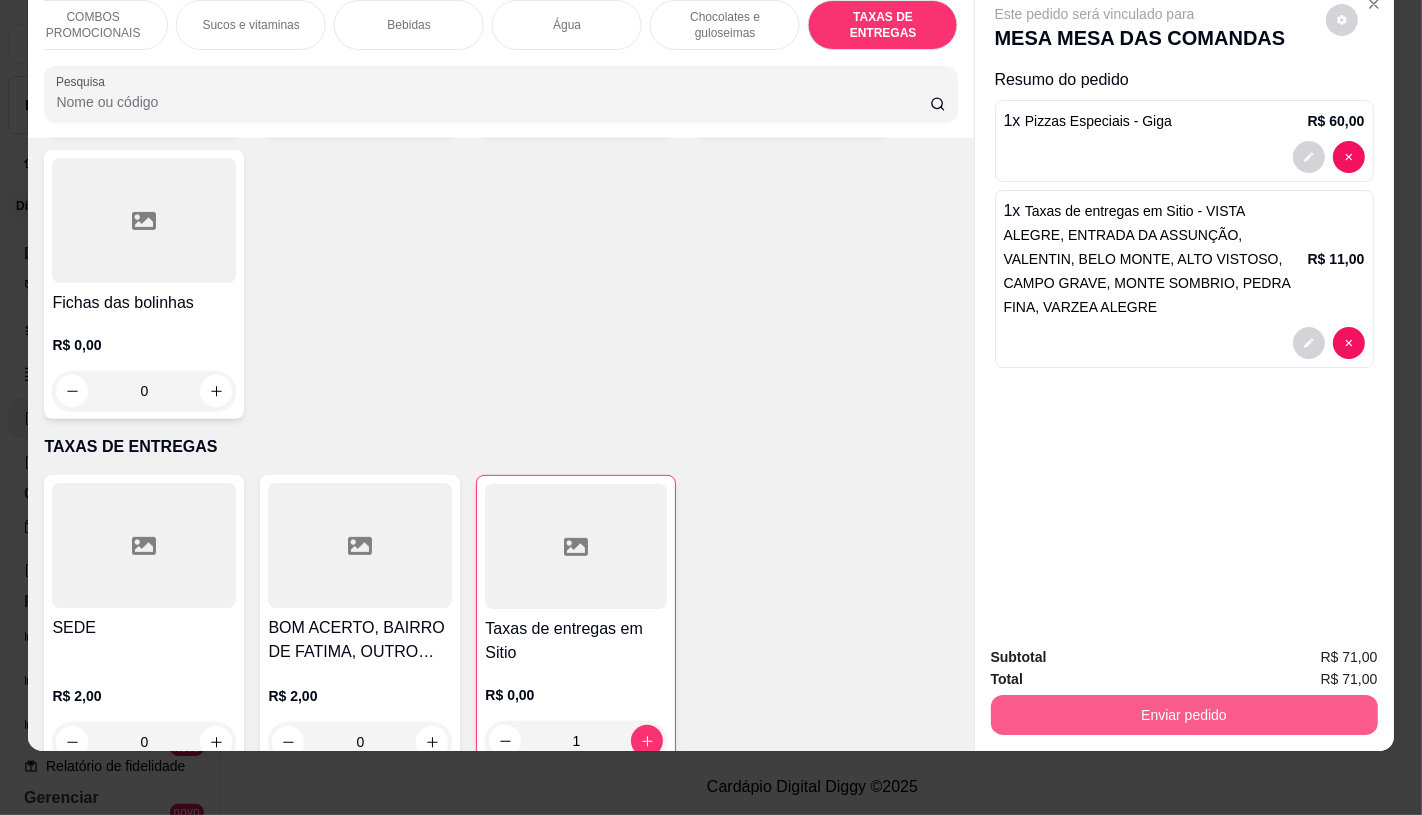 click on "Enviar pedido" at bounding box center (1184, 715) 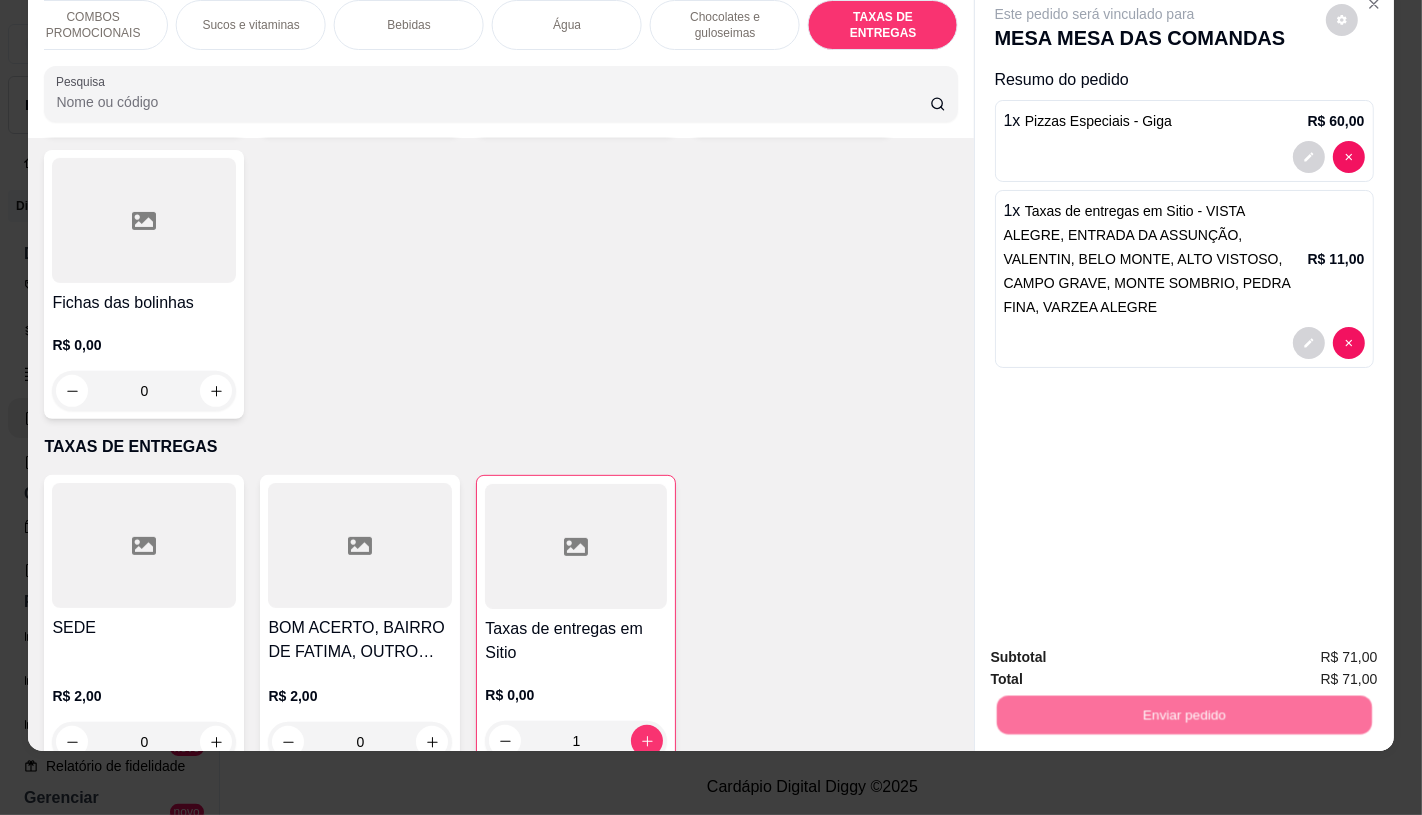 click on "Não registrar e enviar pedido" at bounding box center [1117, 650] 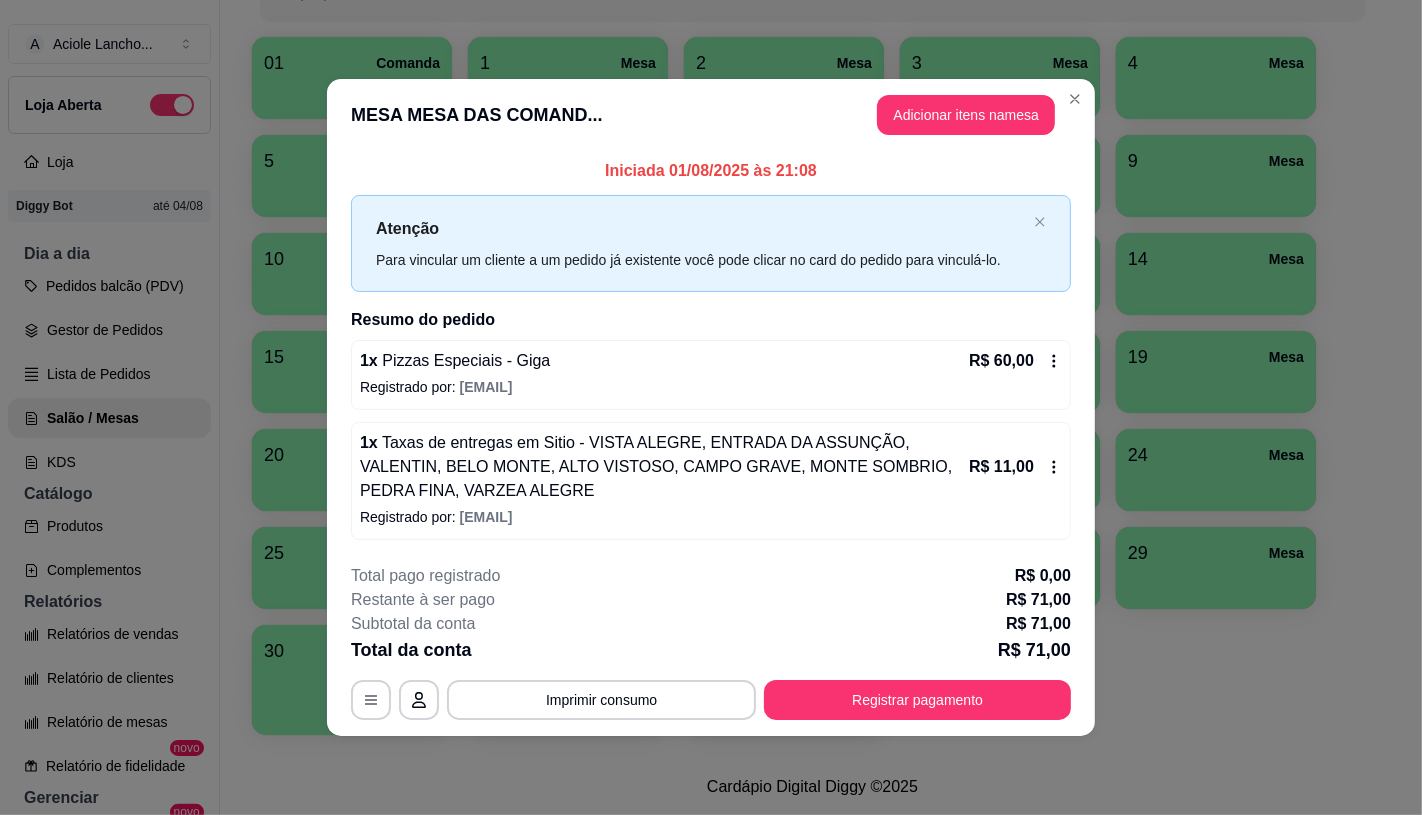click on "Registrar pagamento" at bounding box center [917, 700] 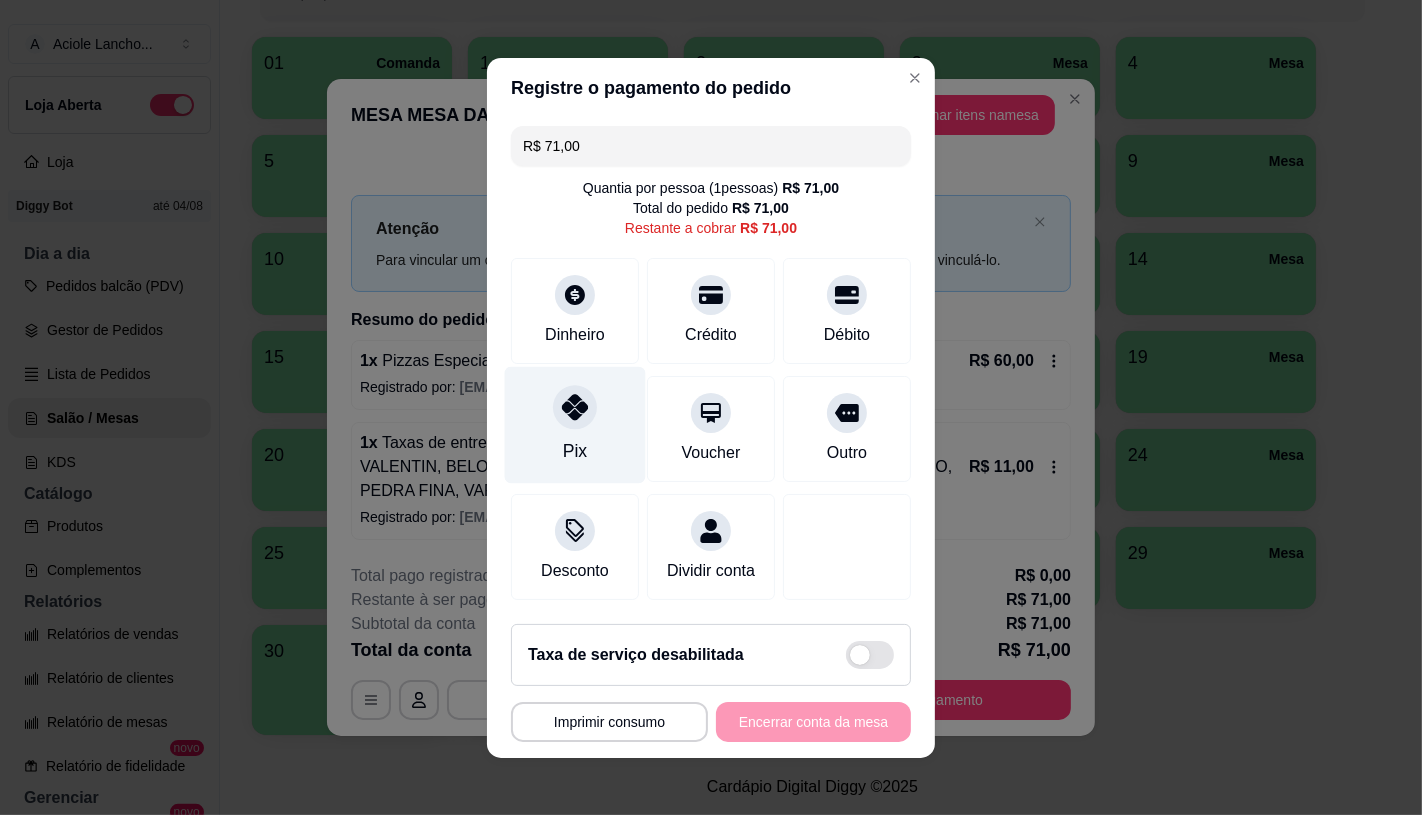 click 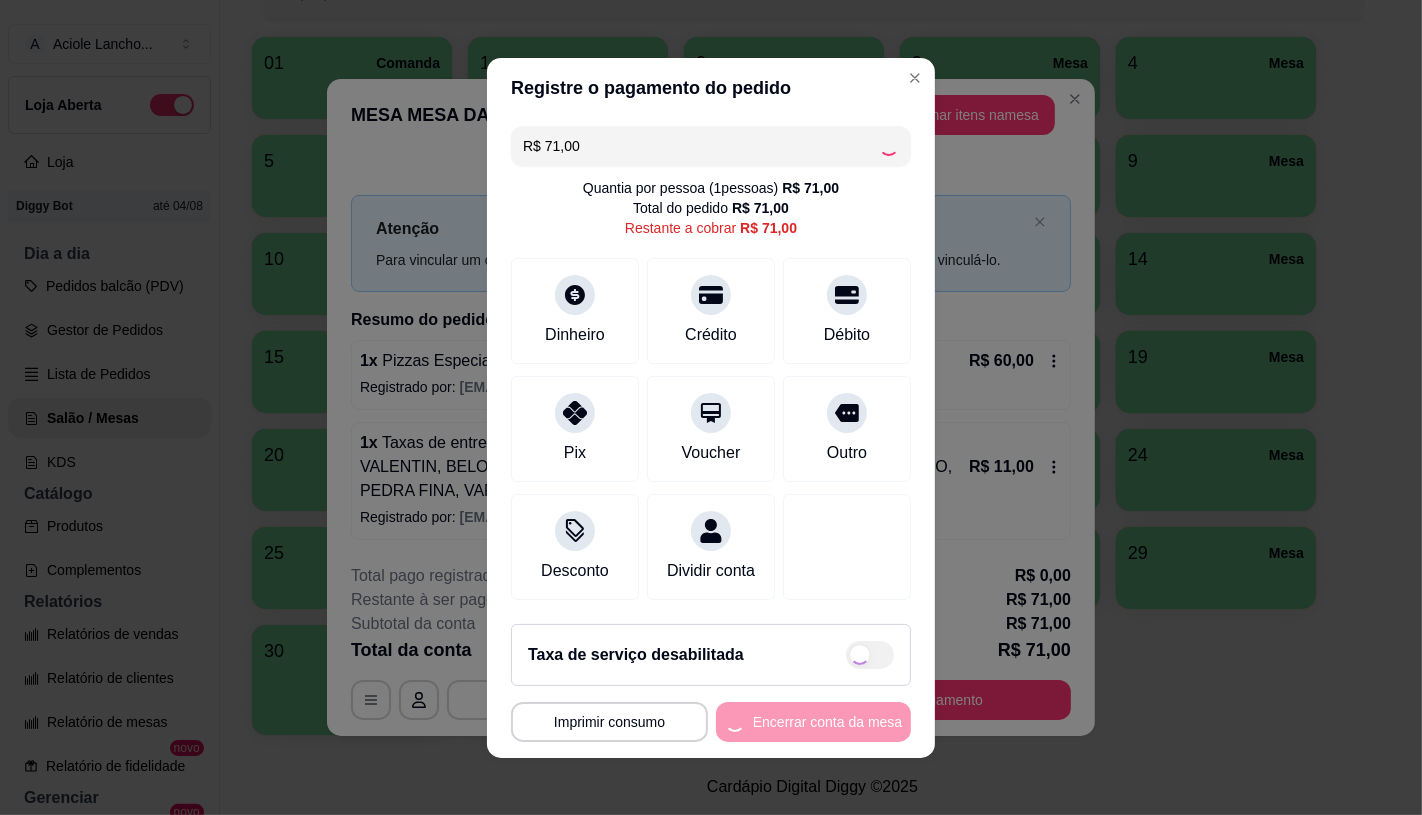 type on "R$ 0,00" 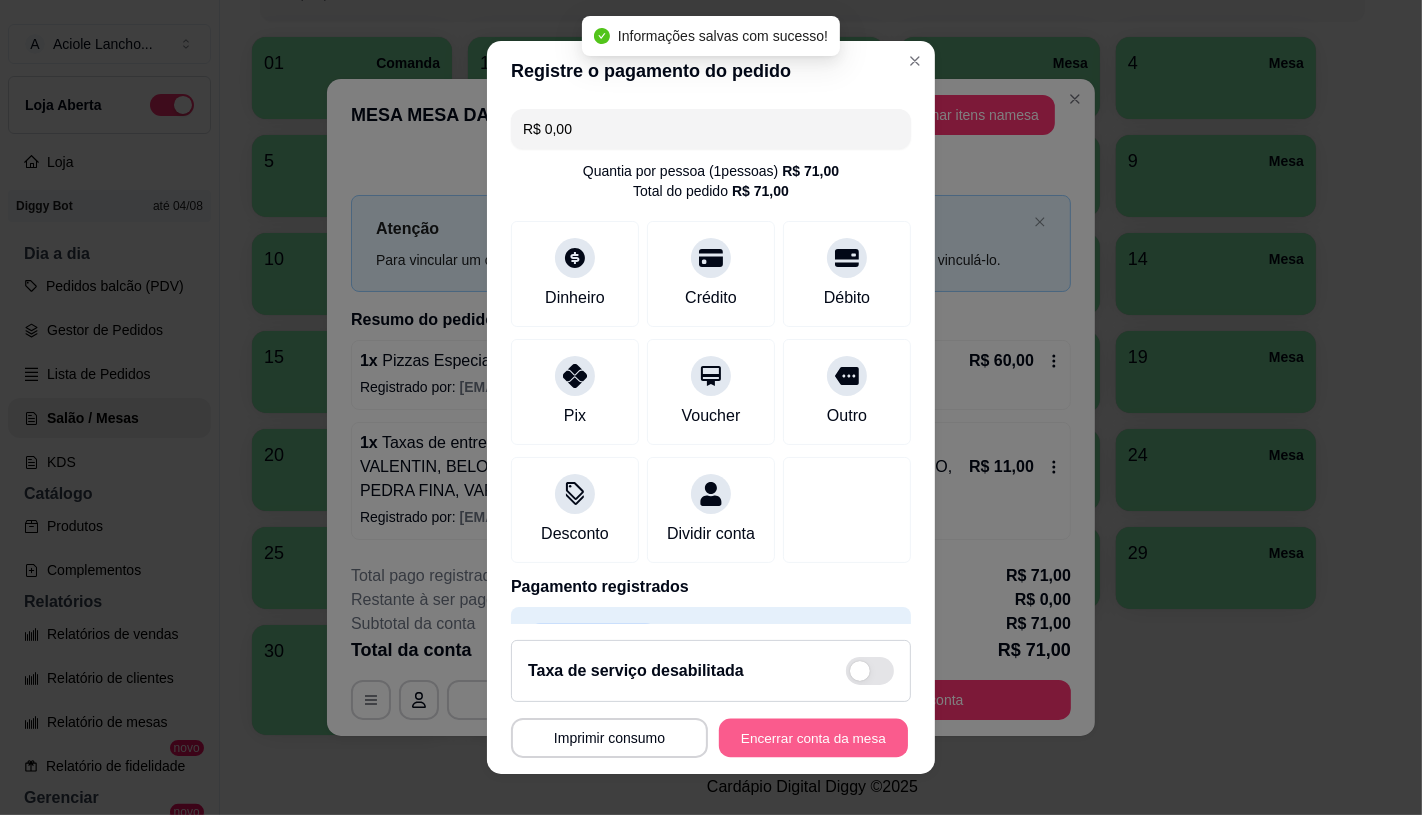click on "Encerrar conta da mesa" at bounding box center (813, 738) 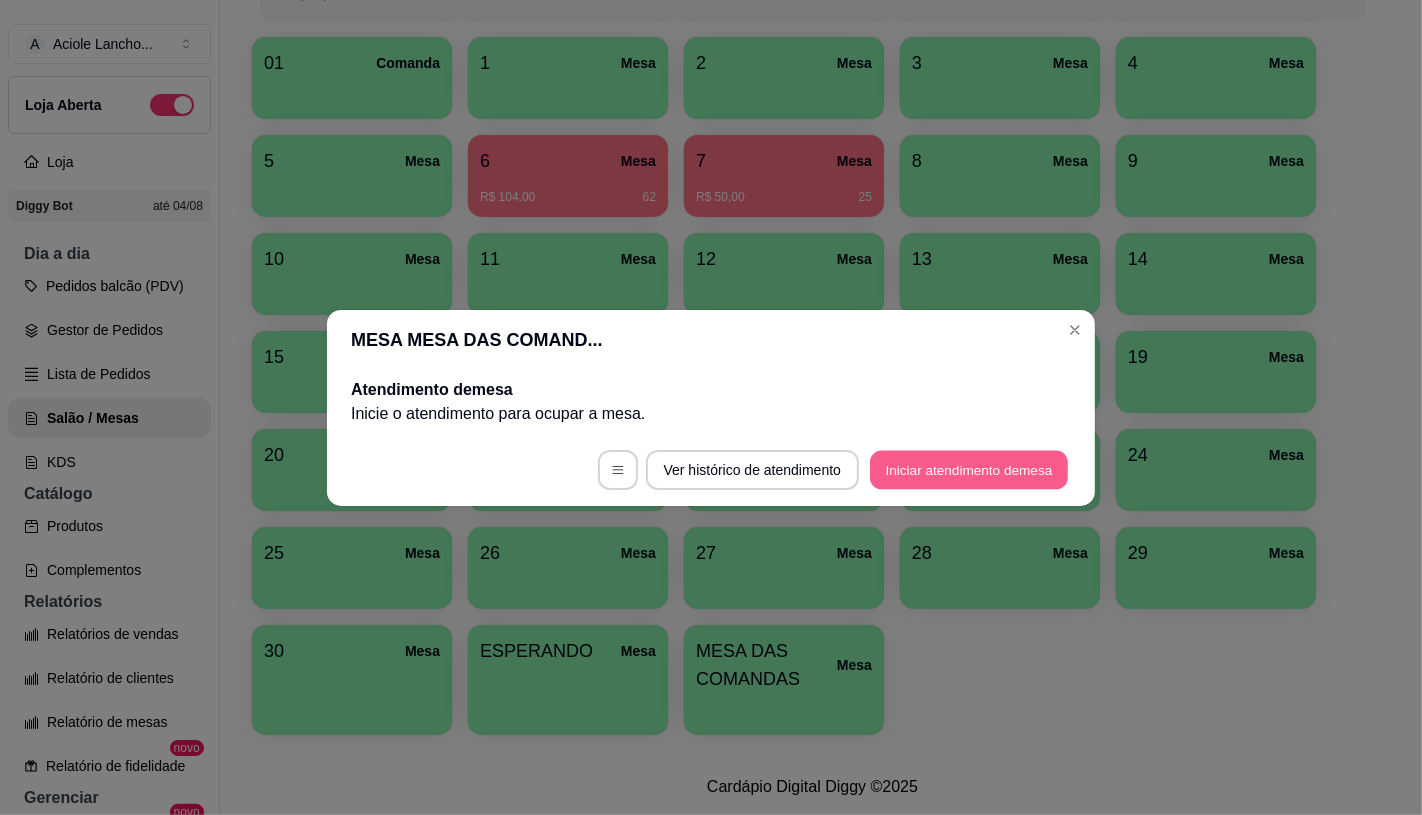 click on "Iniciar atendimento de  mesa" at bounding box center [969, 469] 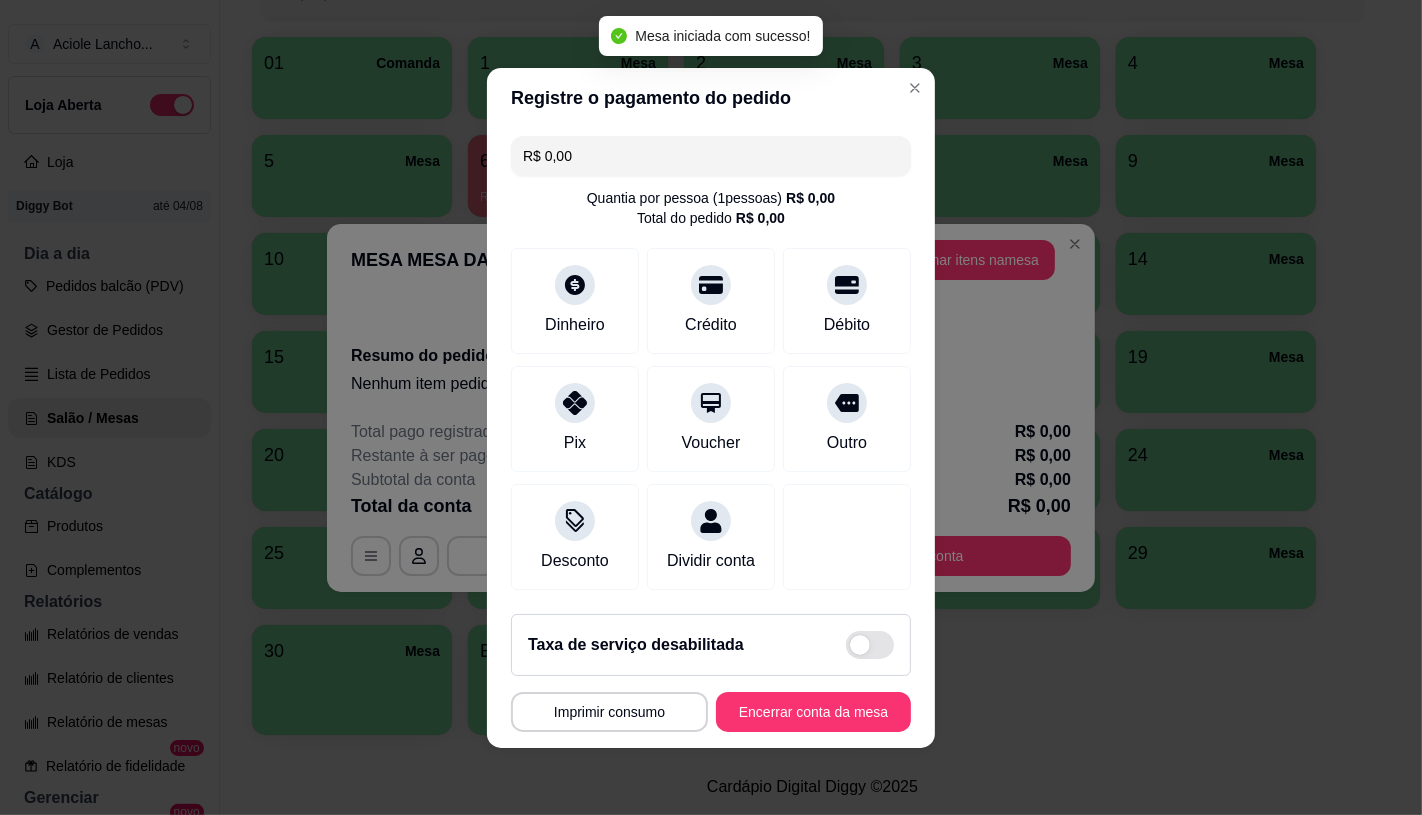 click on "Adicionar itens na  mesa" at bounding box center (966, 260) 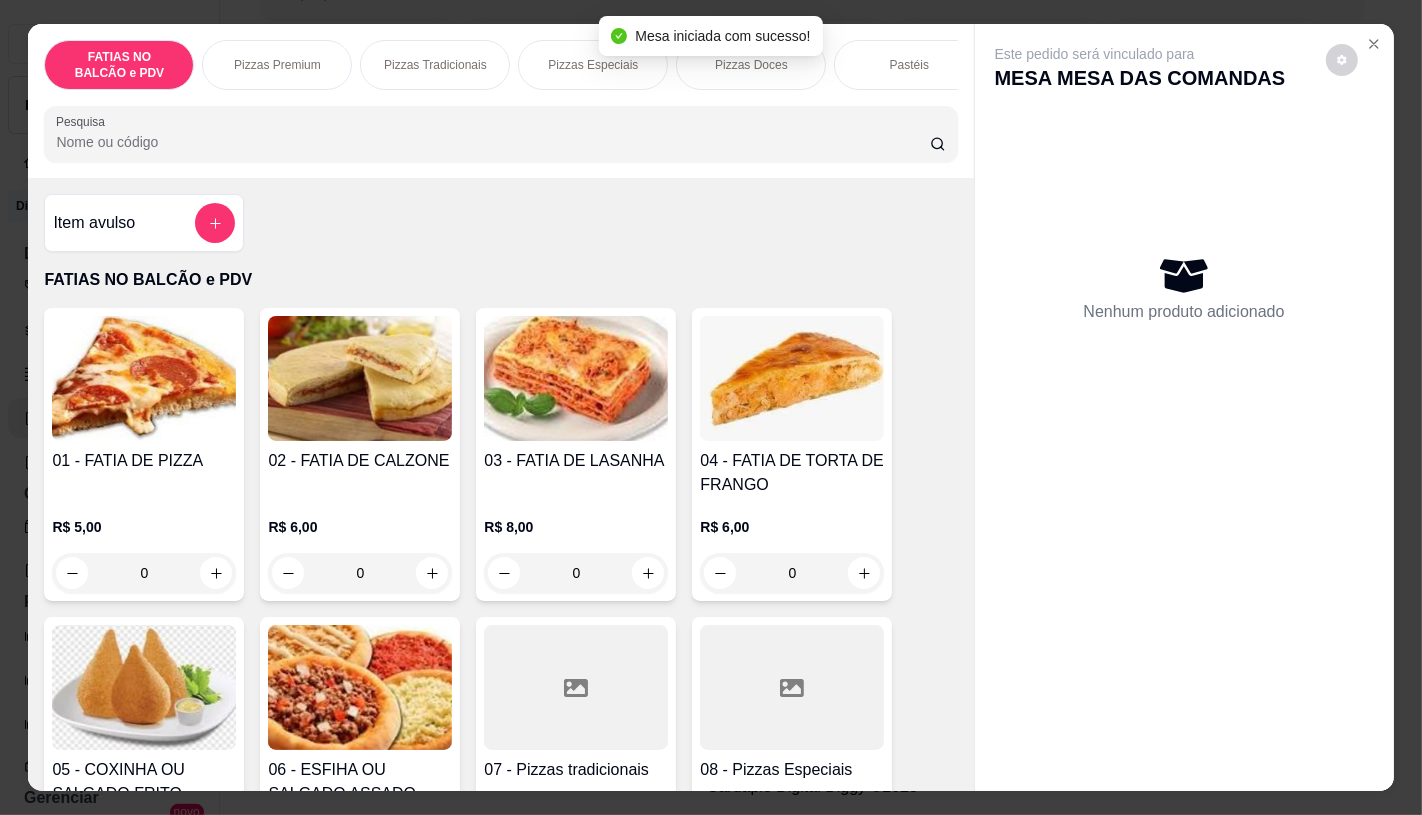 click at bounding box center [792, 687] 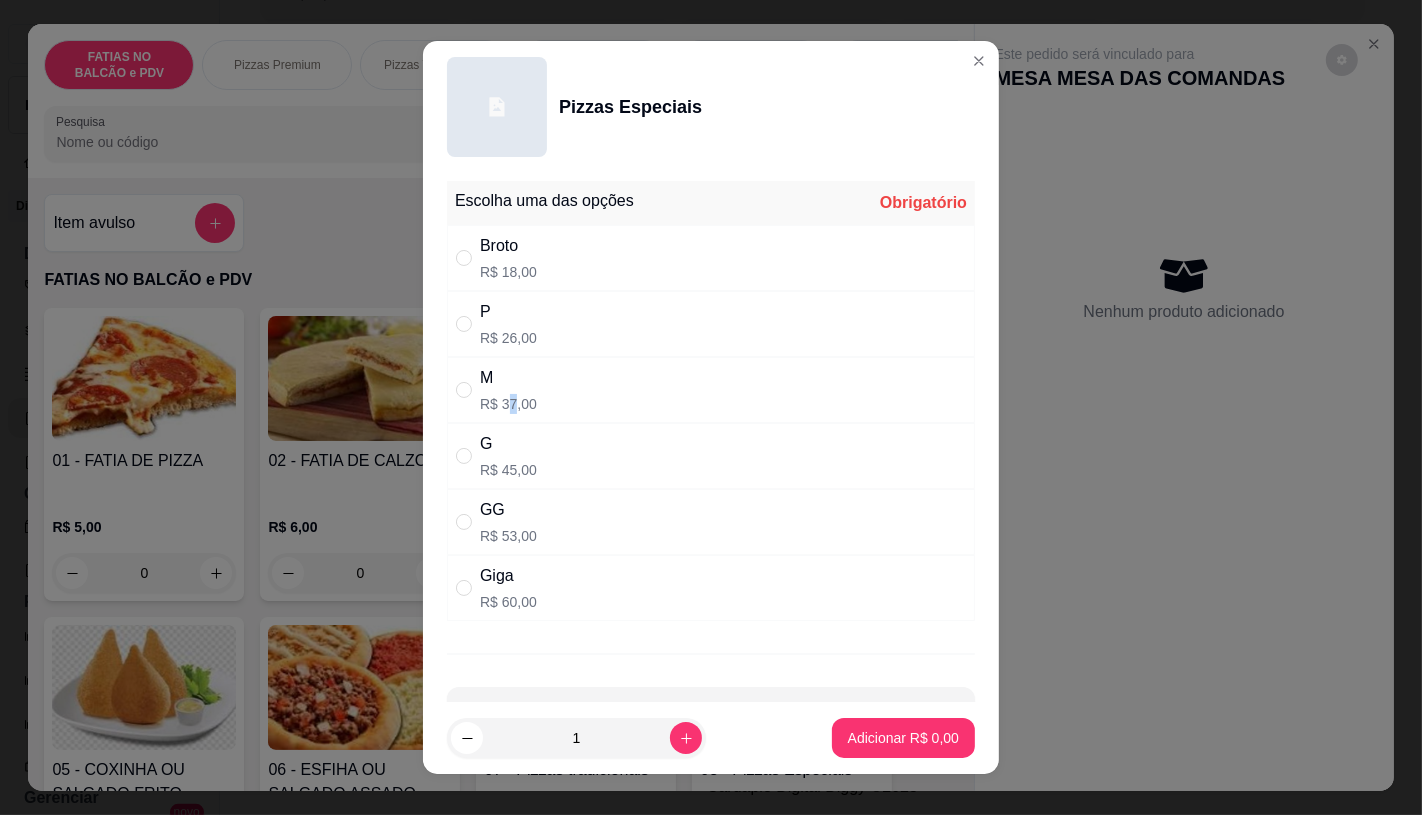 click on "R$ 37,00" at bounding box center (508, 404) 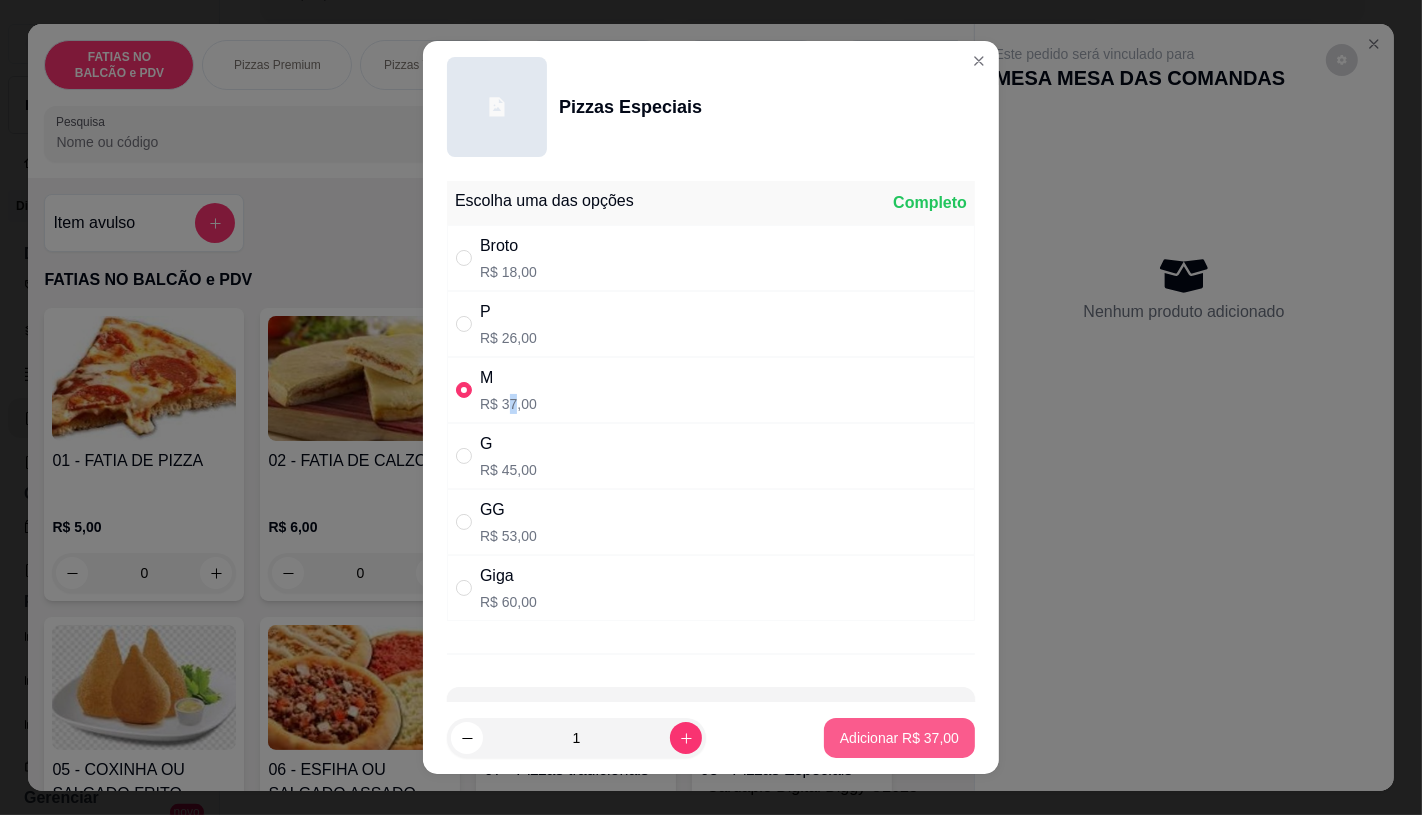click on "Adicionar   R$ 37,00" at bounding box center [899, 738] 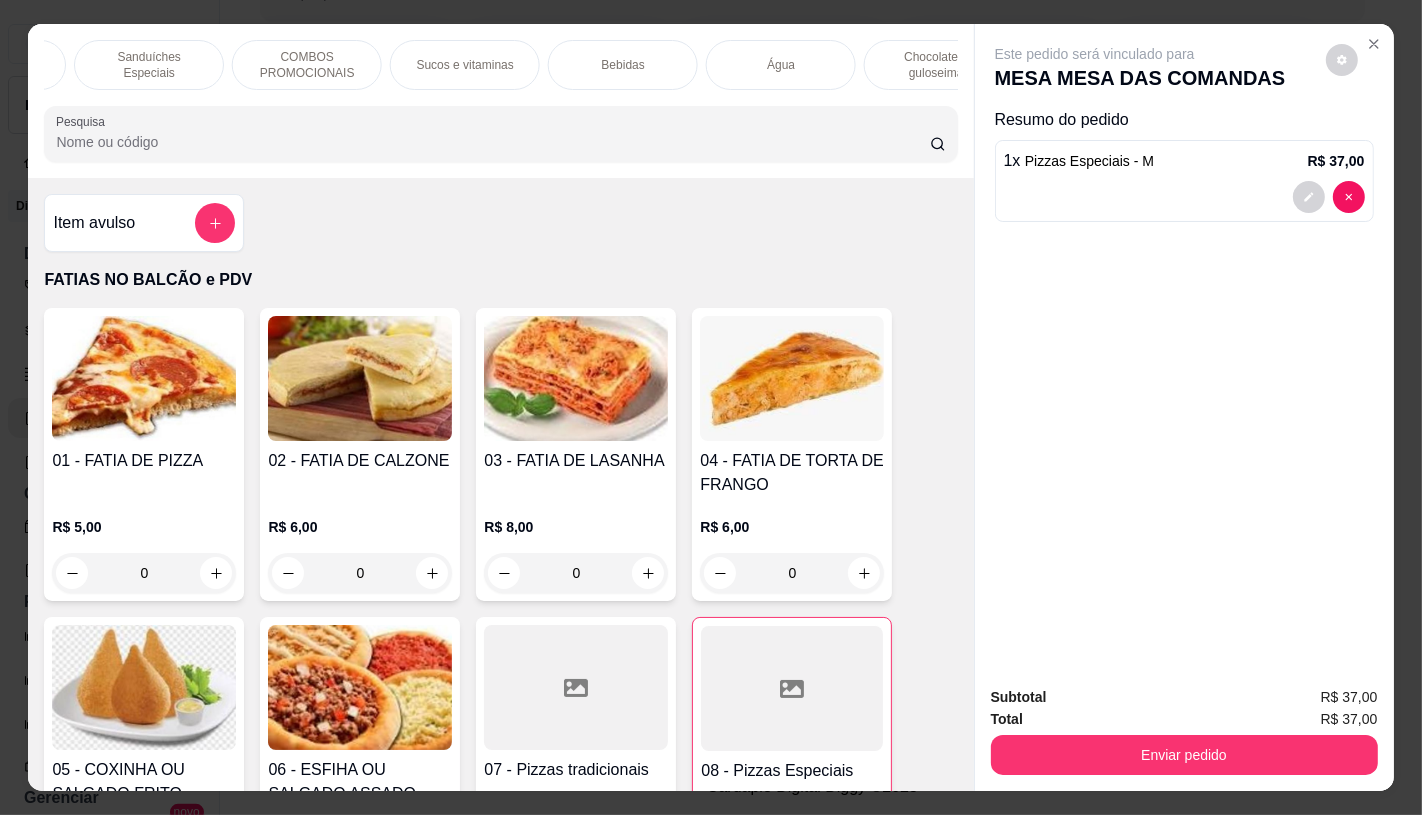 scroll, scrollTop: 0, scrollLeft: 2080, axis: horizontal 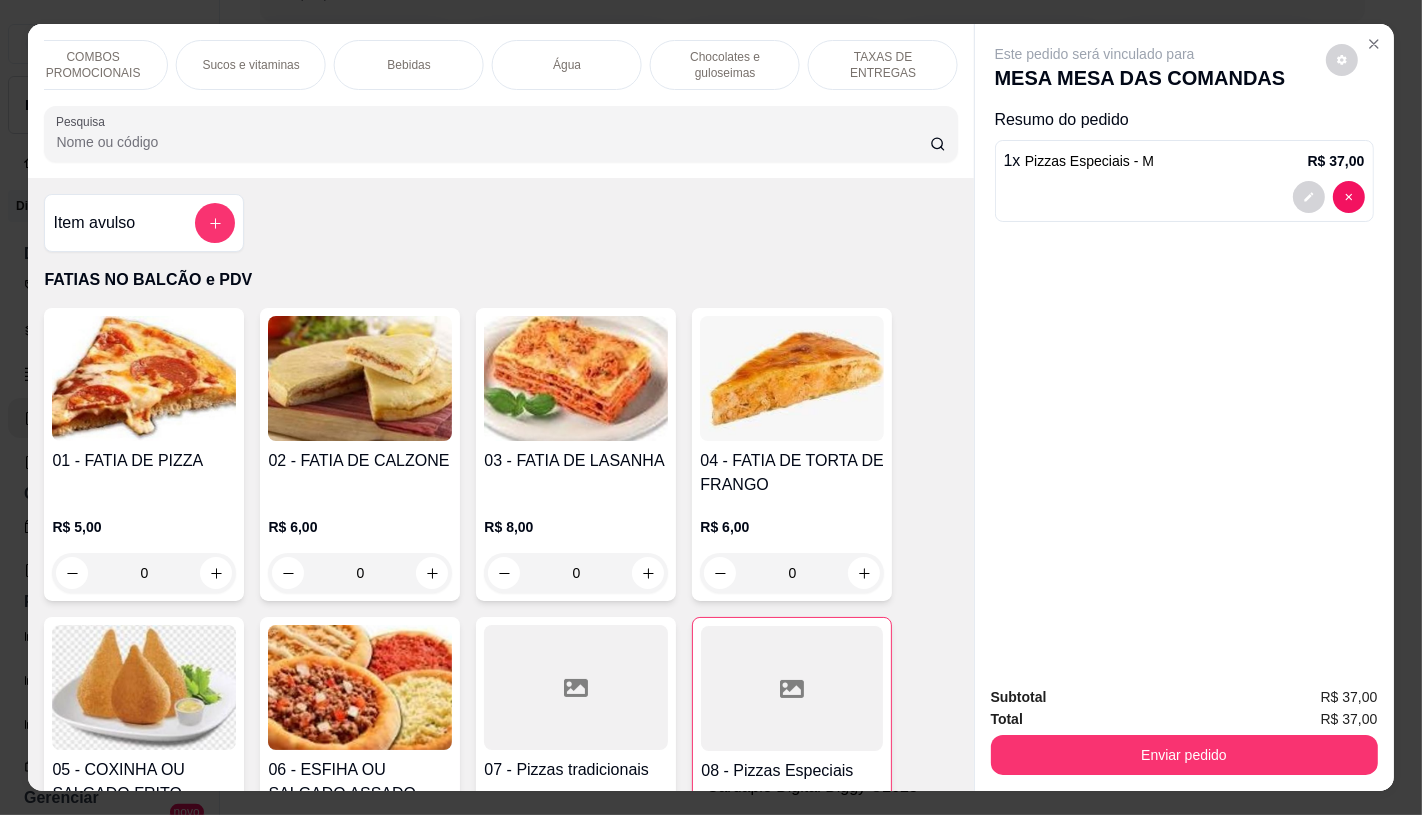 click on "TAXAS DE ENTREGAS" at bounding box center [883, 65] 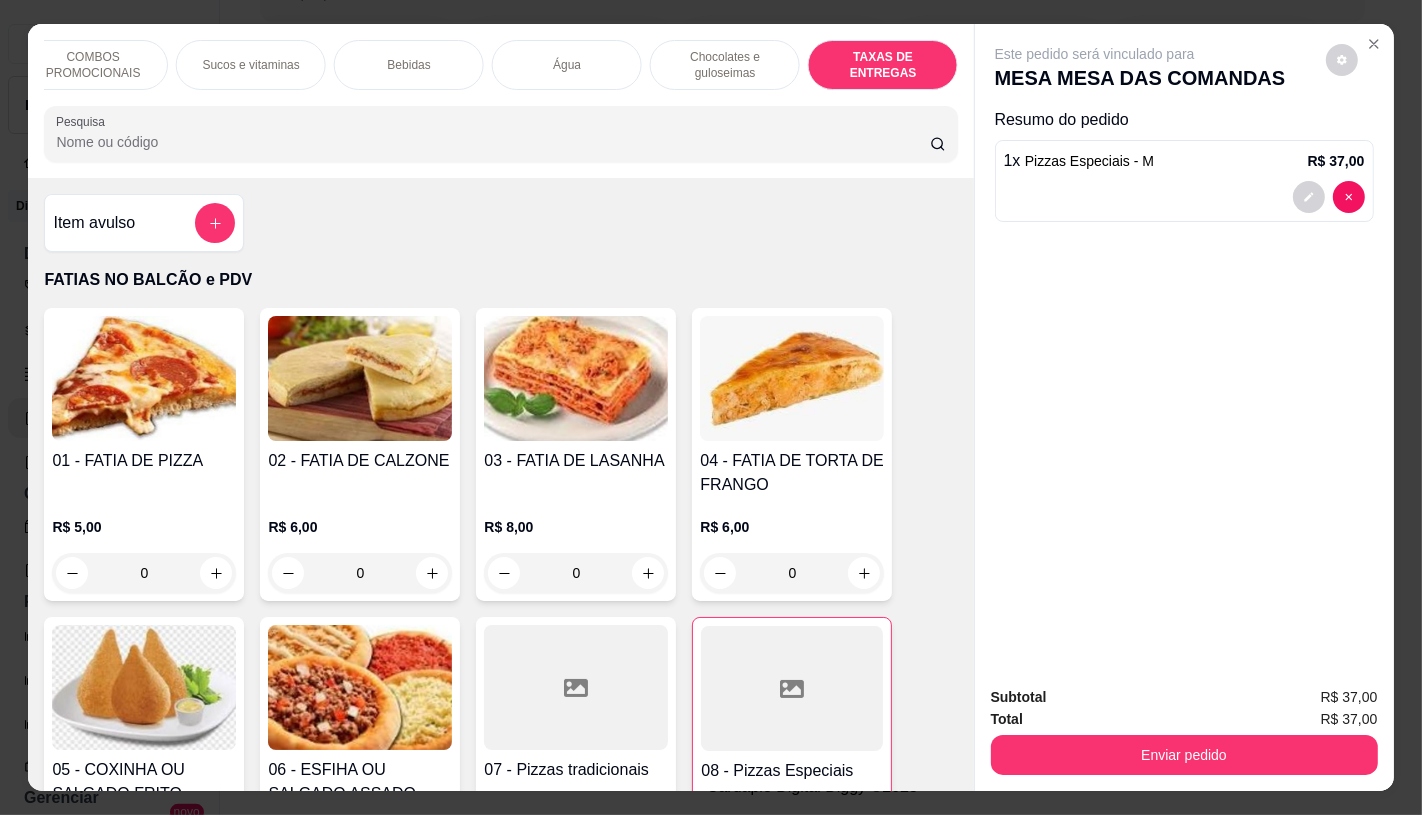 scroll, scrollTop: 13373, scrollLeft: 0, axis: vertical 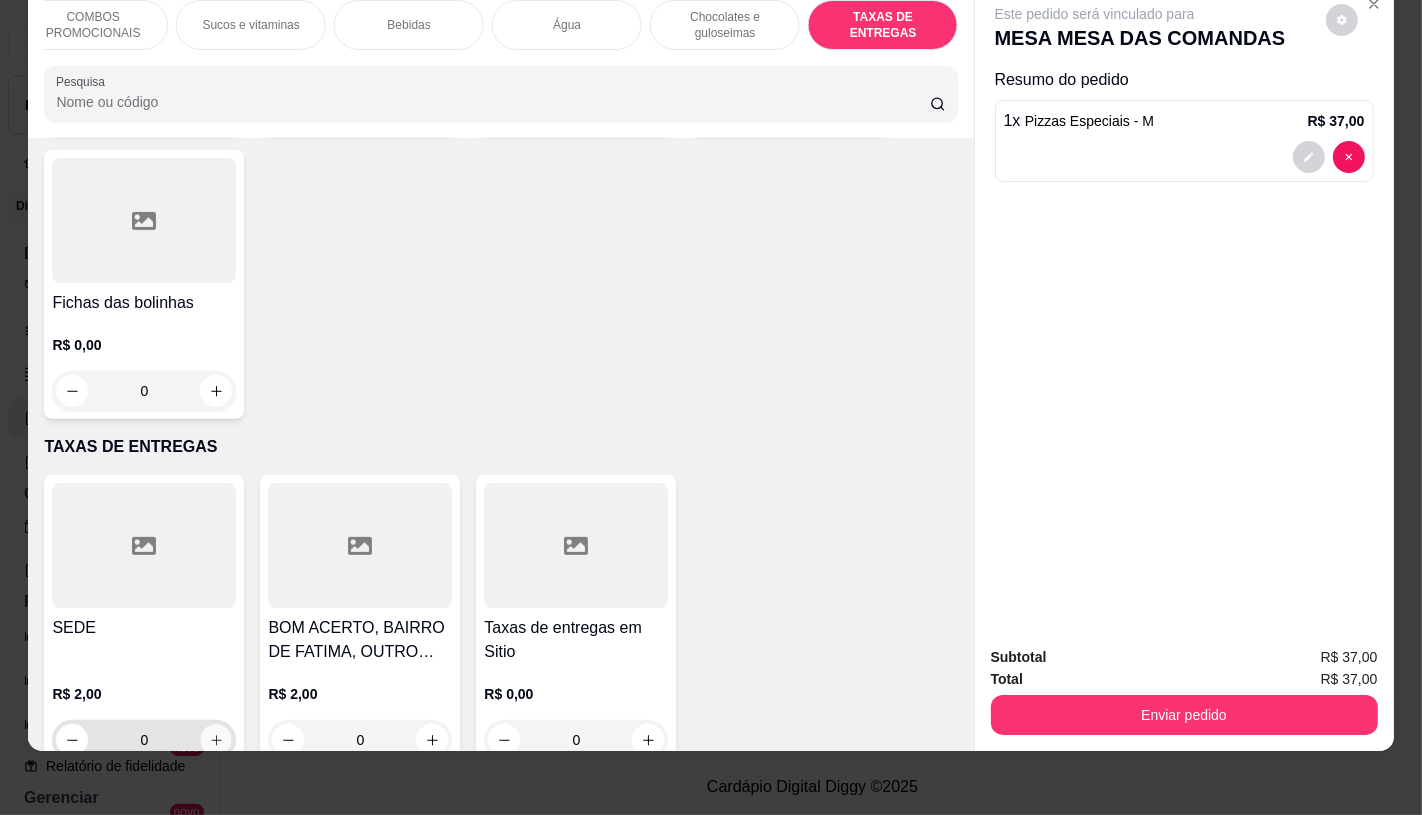 click at bounding box center [216, 740] 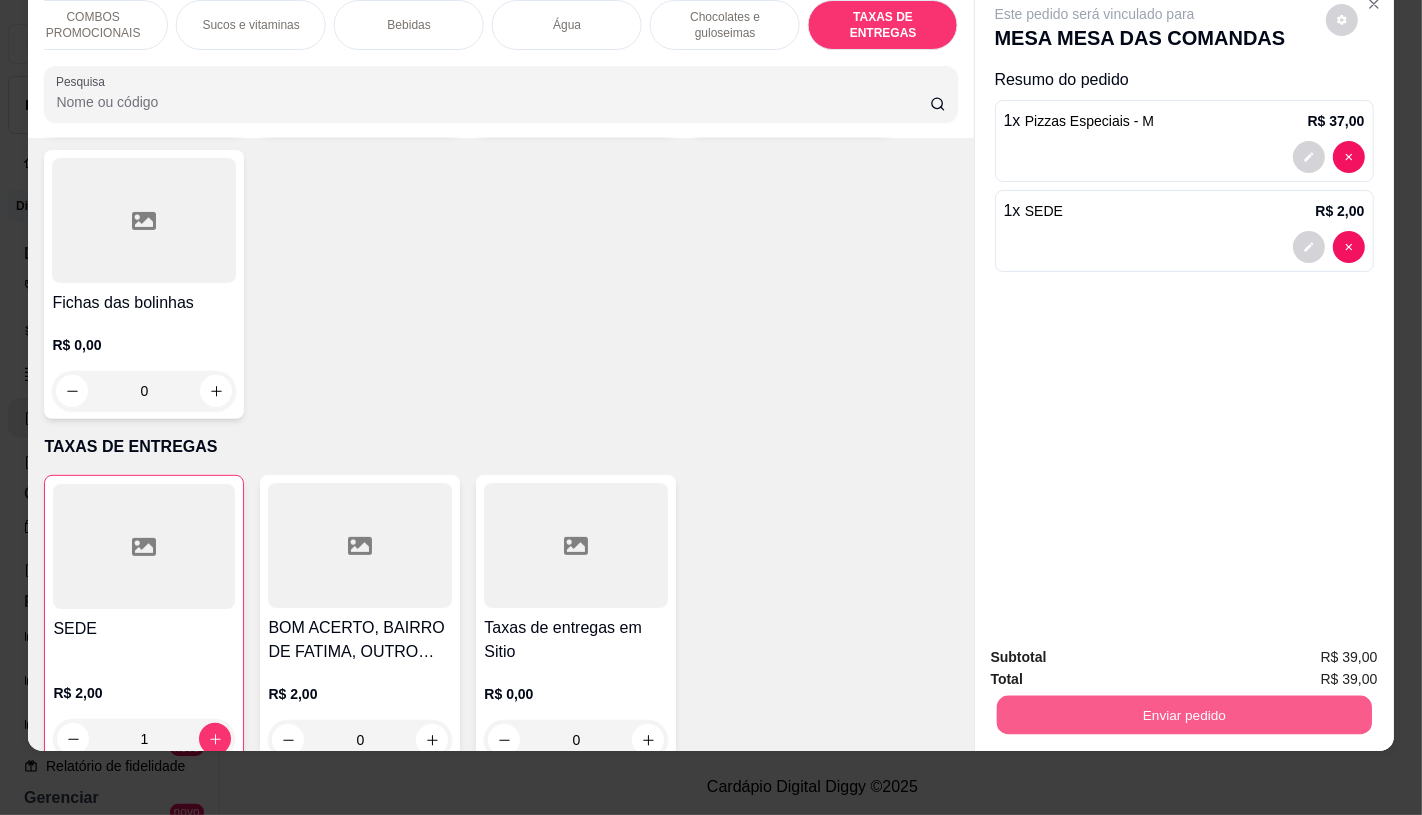 click on "Enviar pedido" at bounding box center [1183, 714] 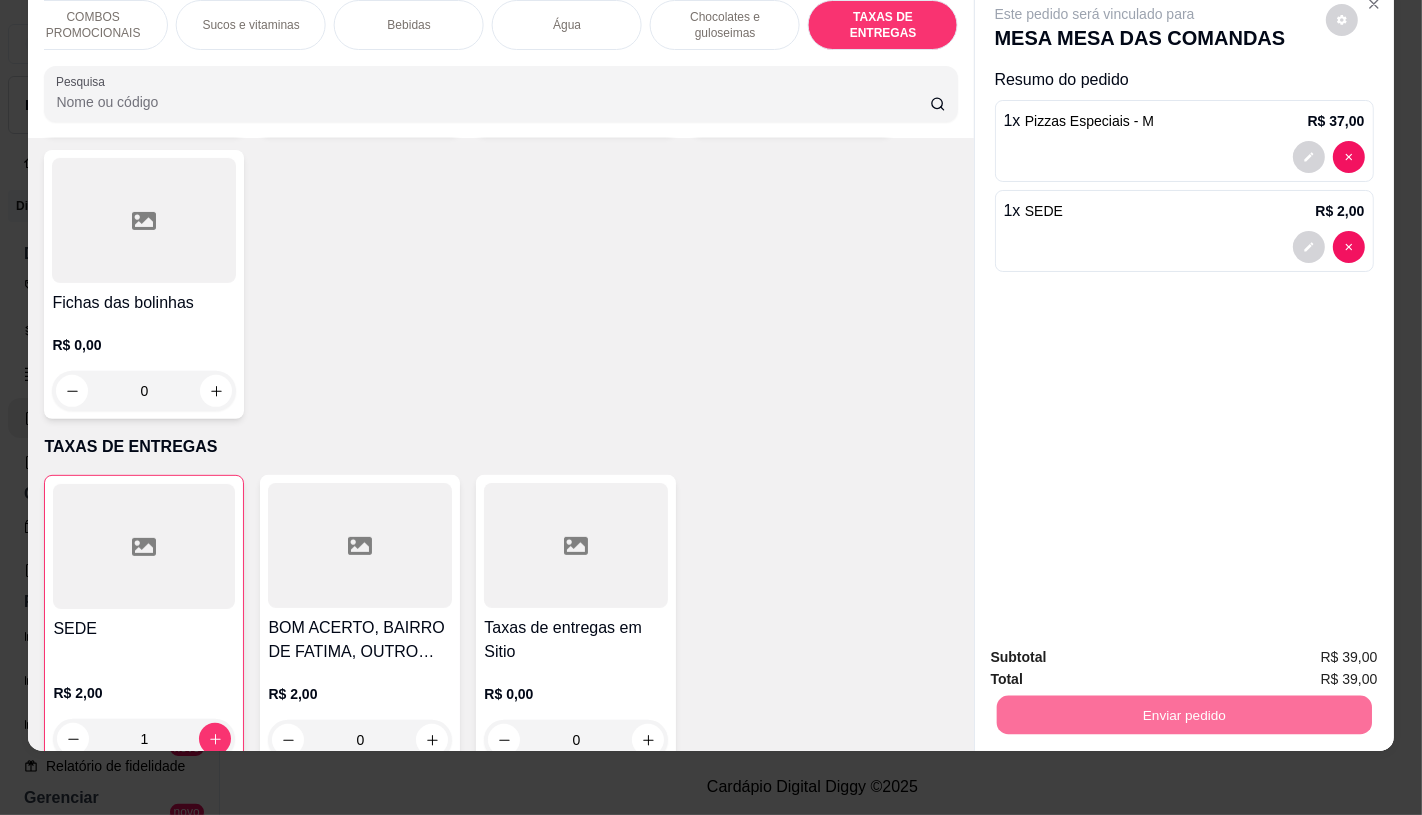 click on "Não registrar e enviar pedido" at bounding box center [1117, 649] 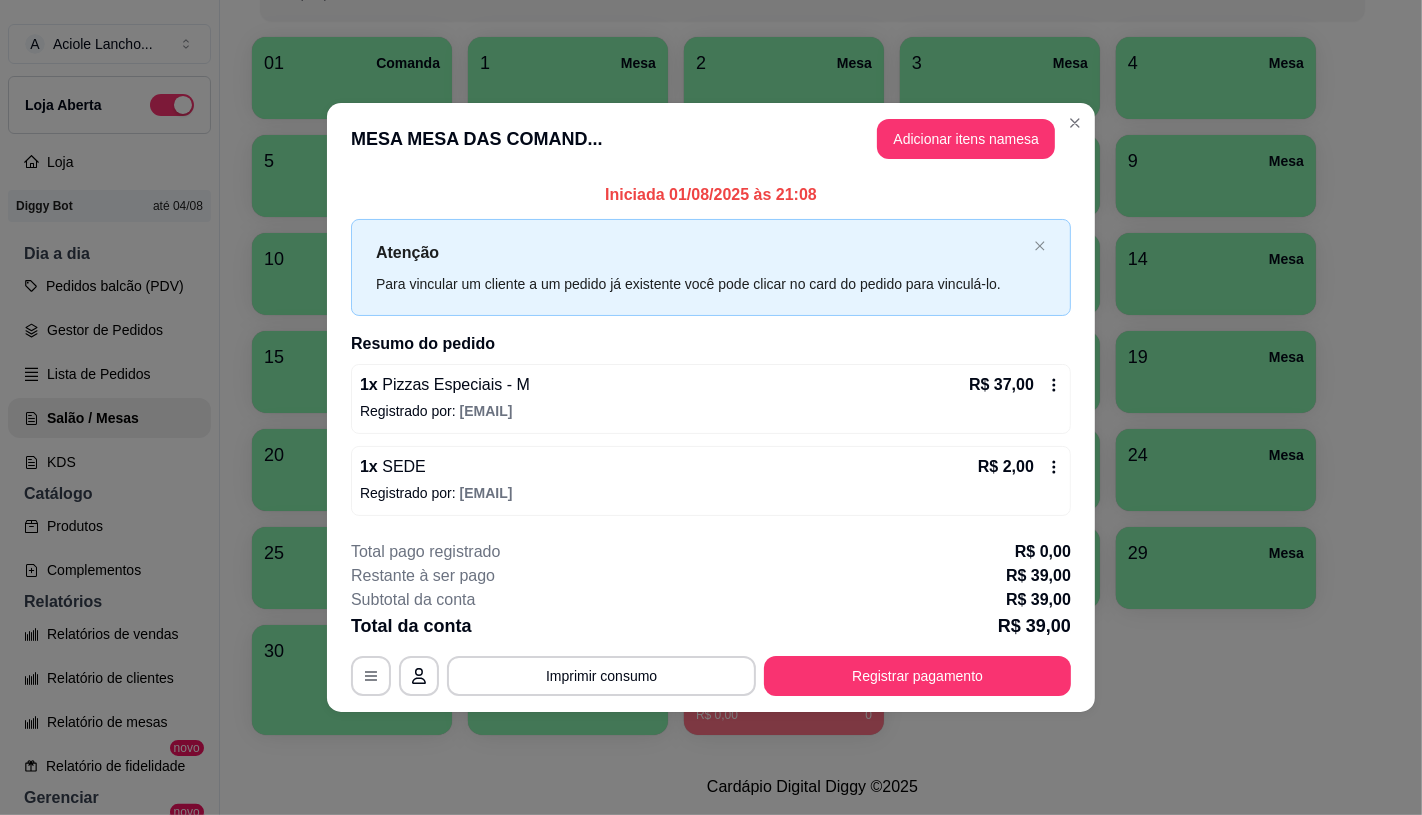 click on "**********" at bounding box center (711, 618) 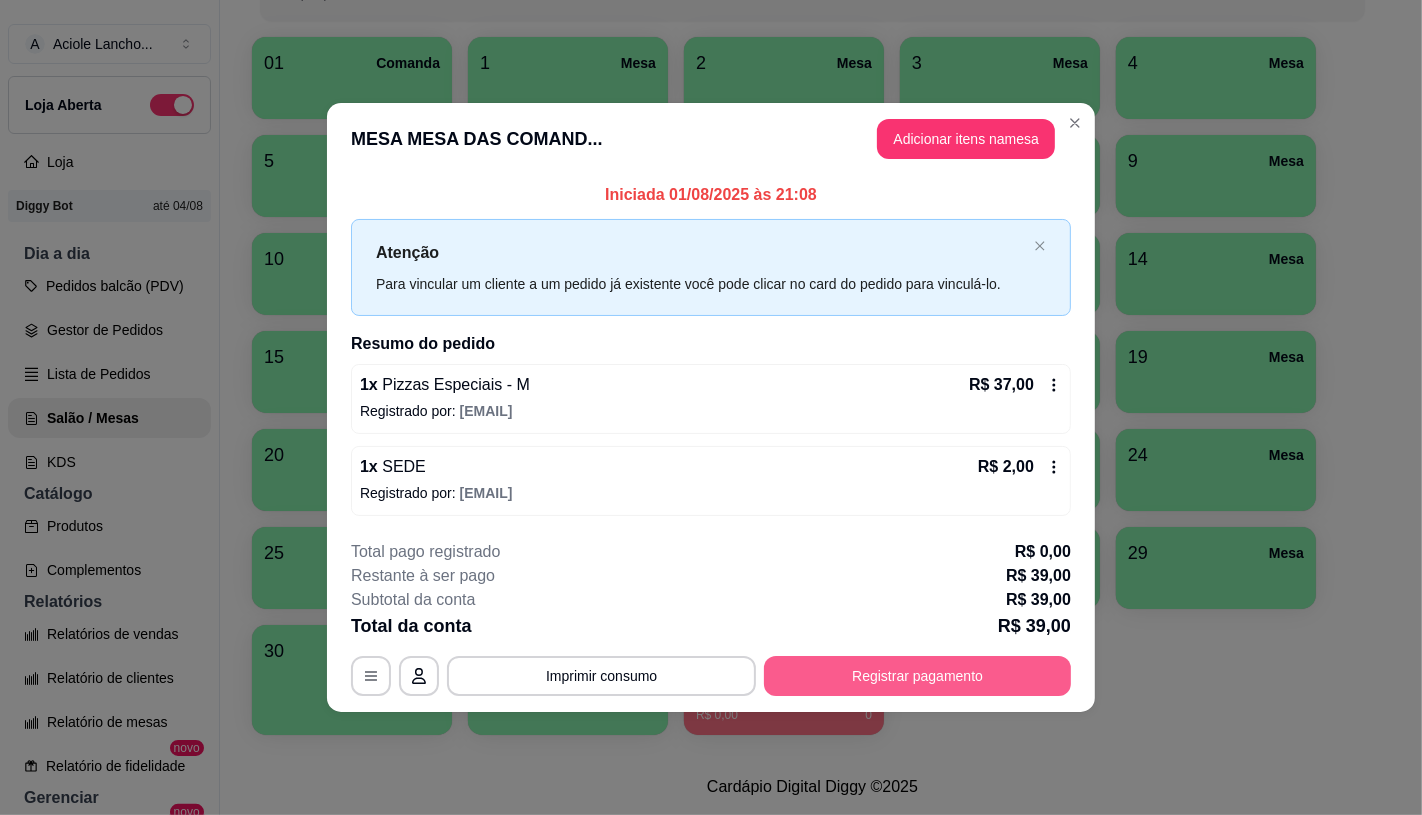click on "Registrar pagamento" at bounding box center (917, 676) 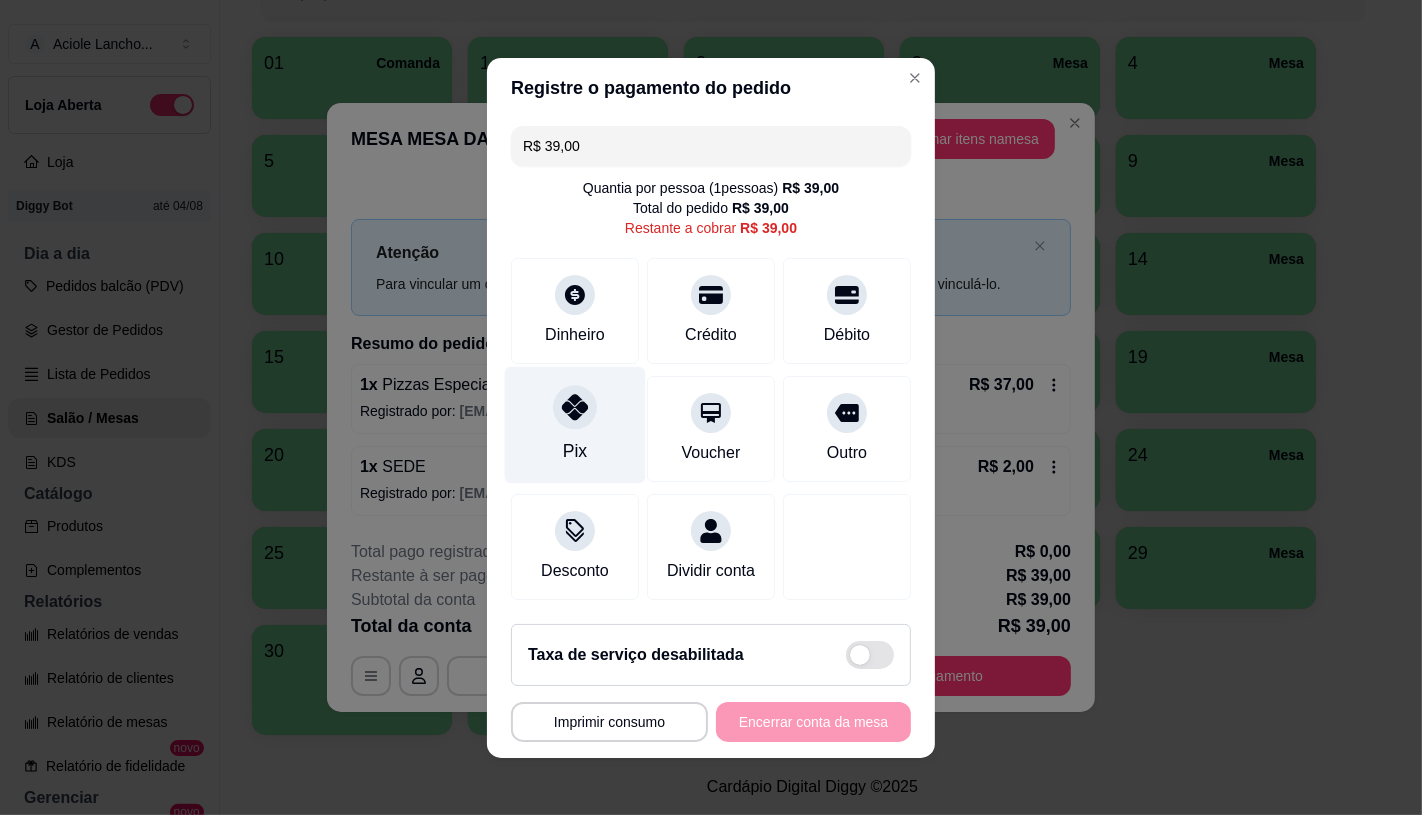 click on "Pix" at bounding box center [575, 424] 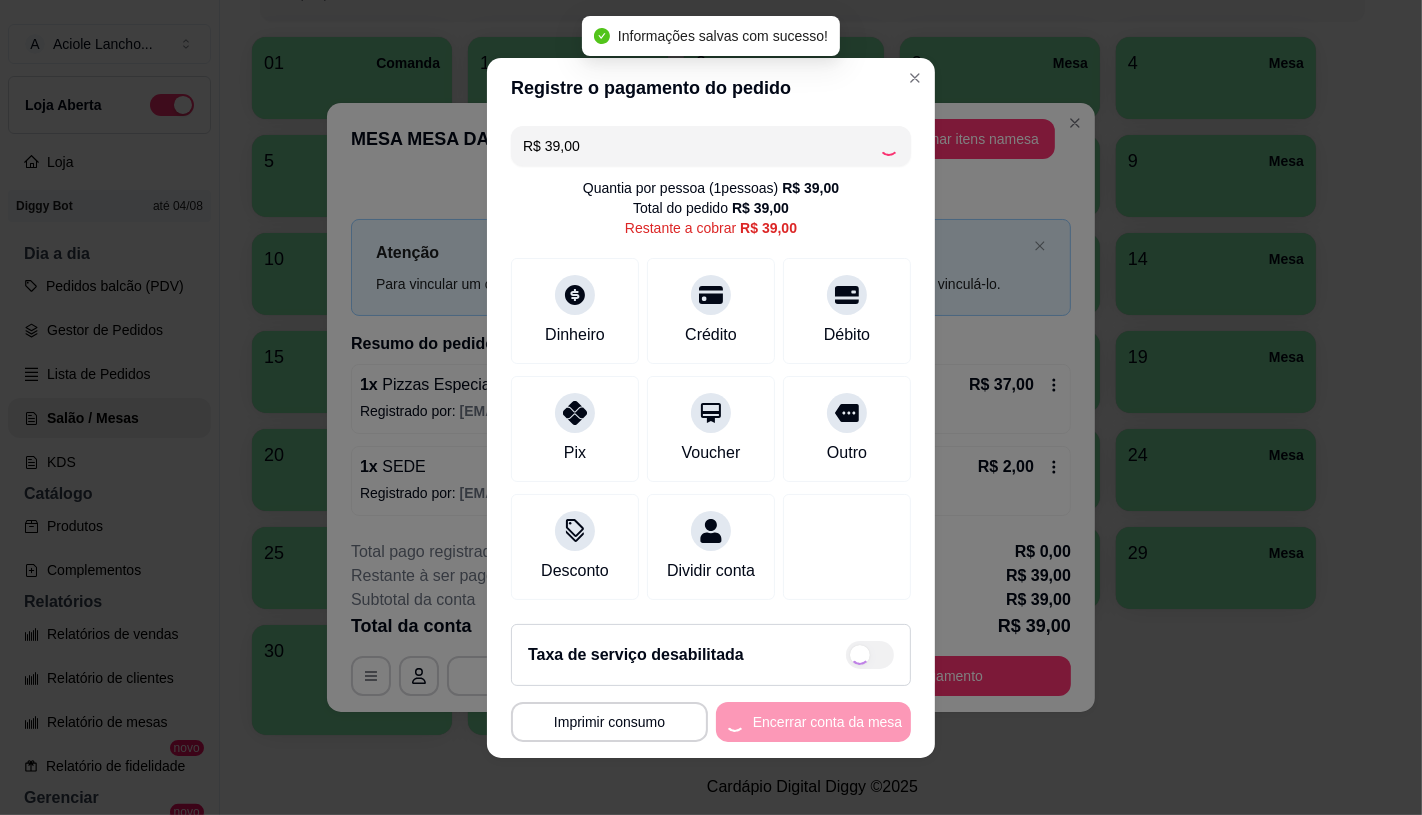 type on "R$ 0,00" 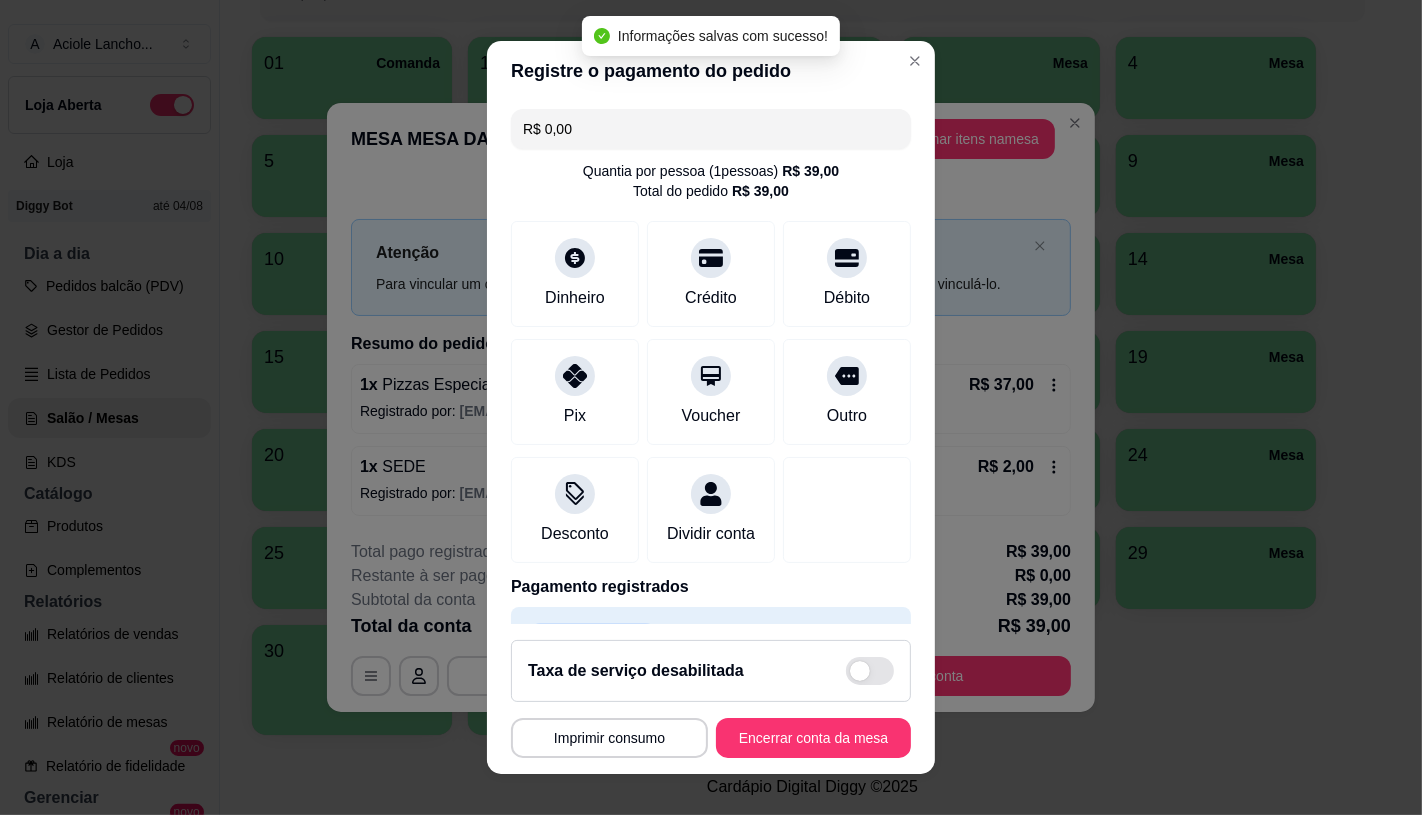 scroll, scrollTop: 74, scrollLeft: 0, axis: vertical 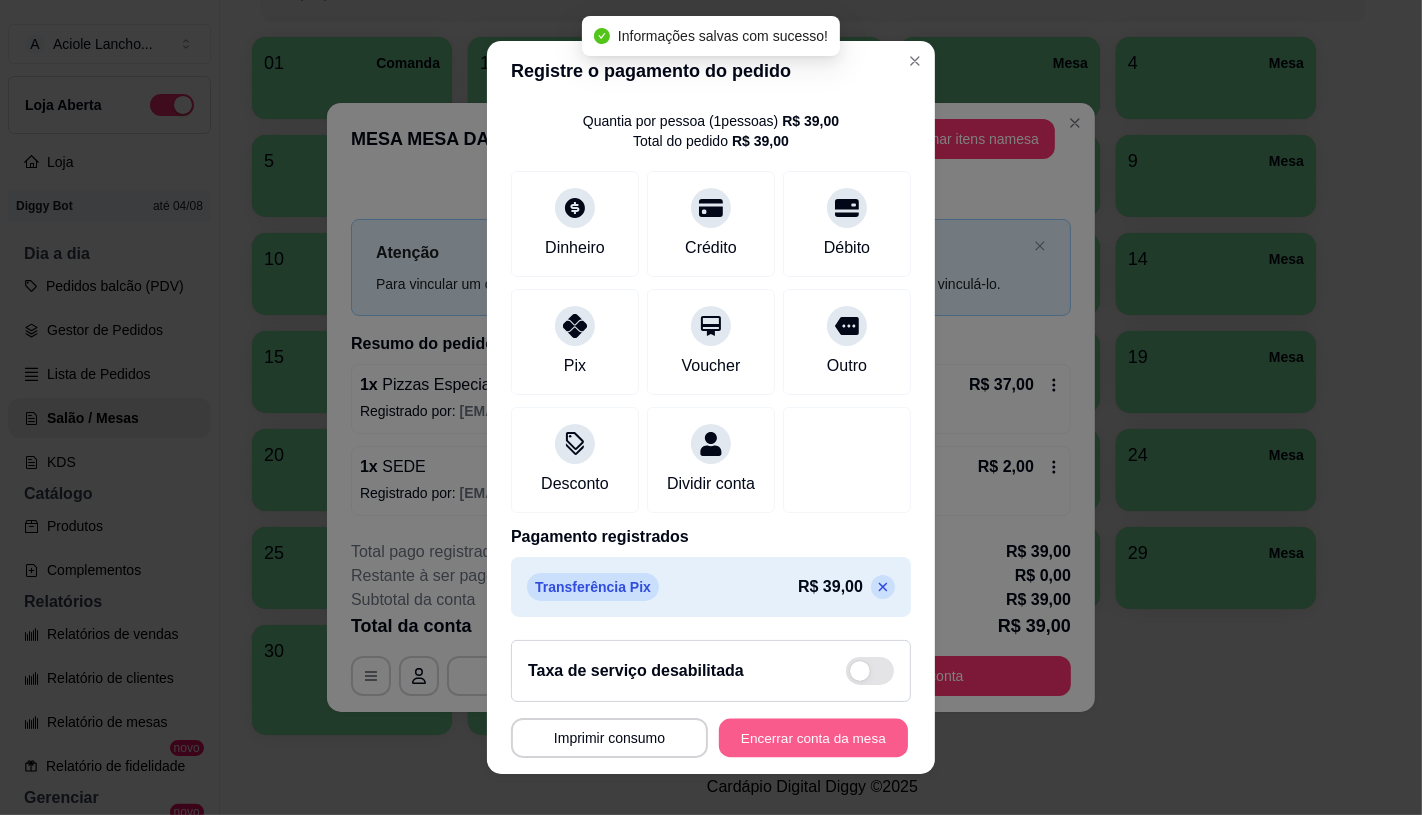 click on "Encerrar conta da mesa" at bounding box center (813, 738) 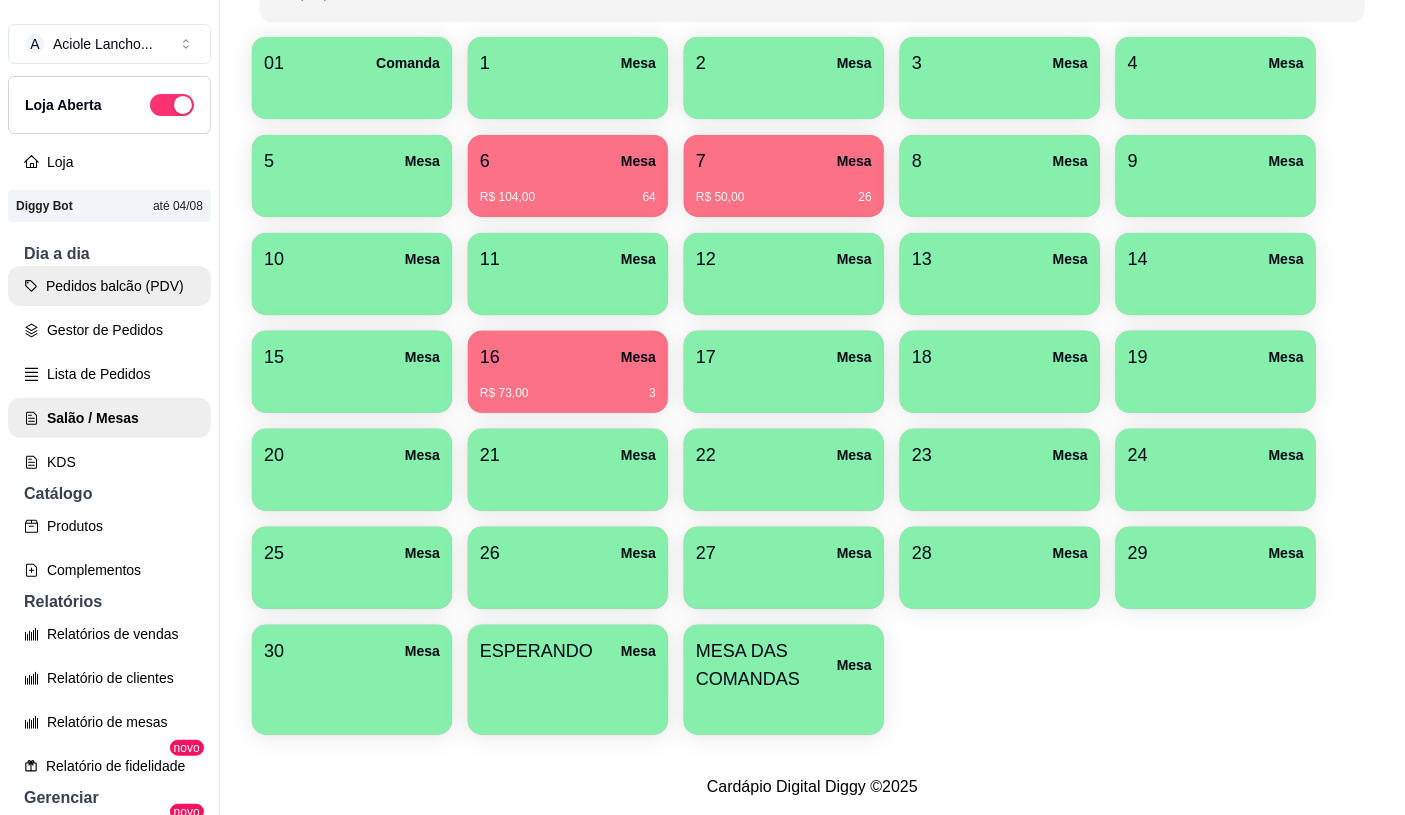 click on "Pedidos balcão (PDV)" at bounding box center (109, 286) 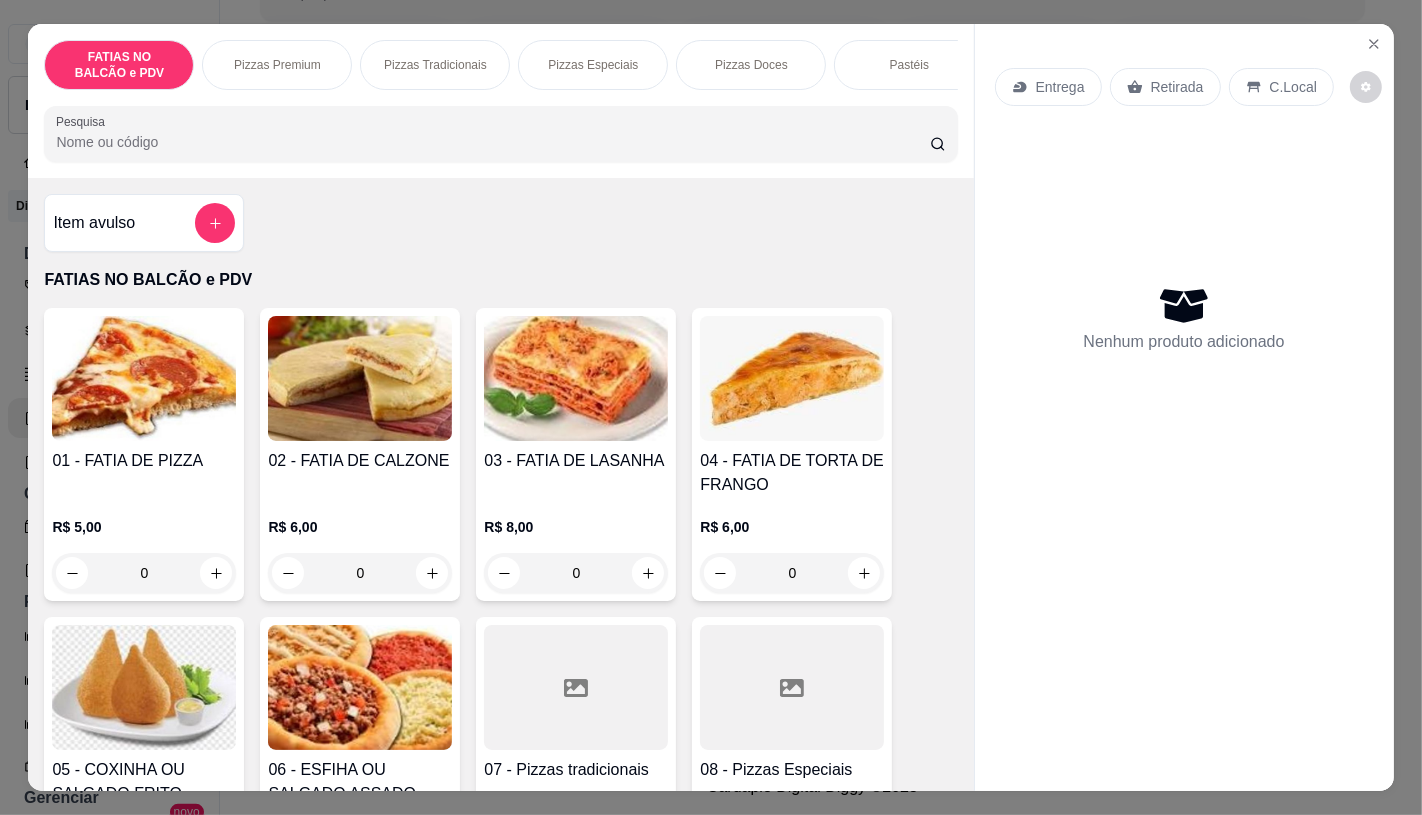 scroll, scrollTop: 0, scrollLeft: 2080, axis: horizontal 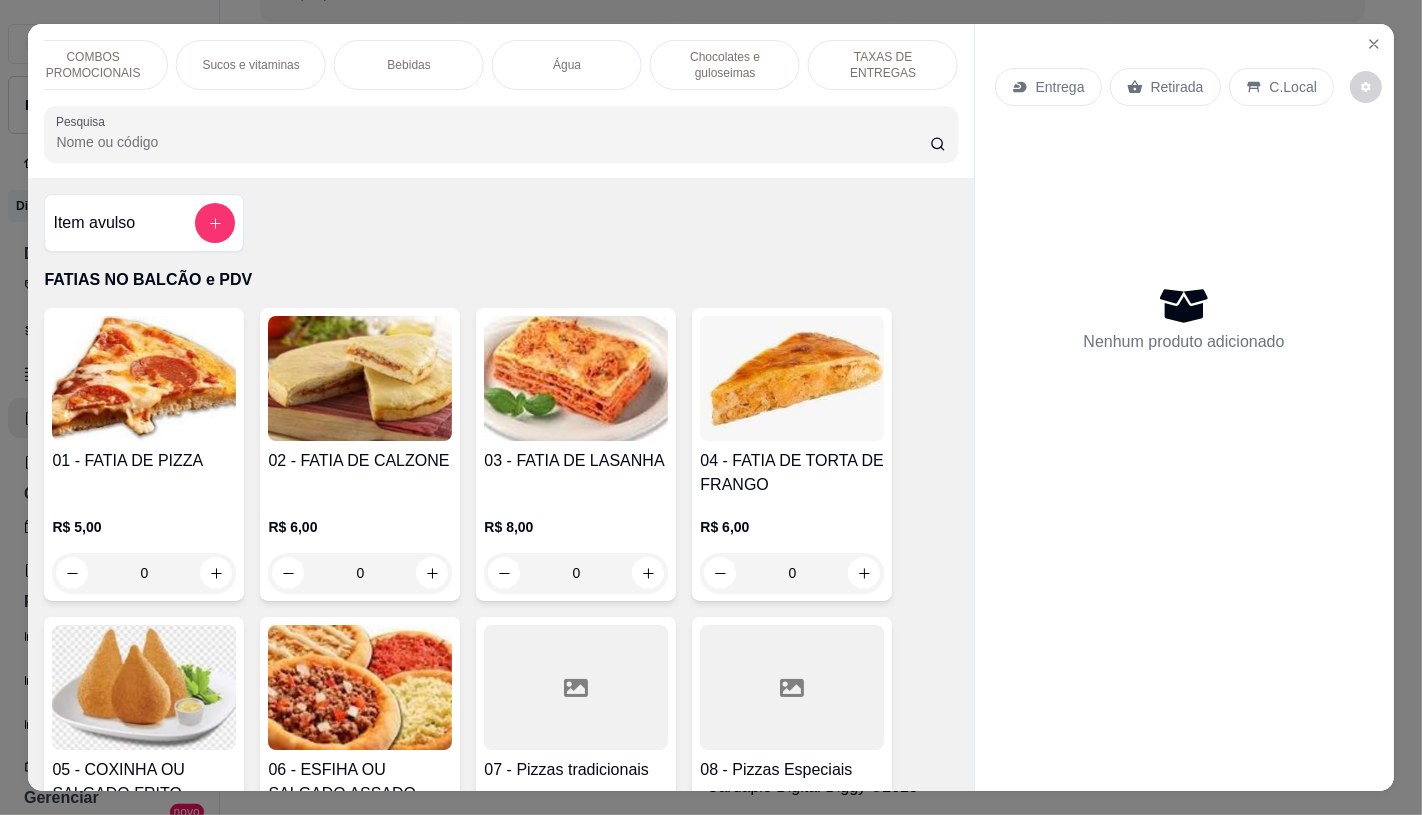 click on "Chocolates e guloseimas" at bounding box center (725, 65) 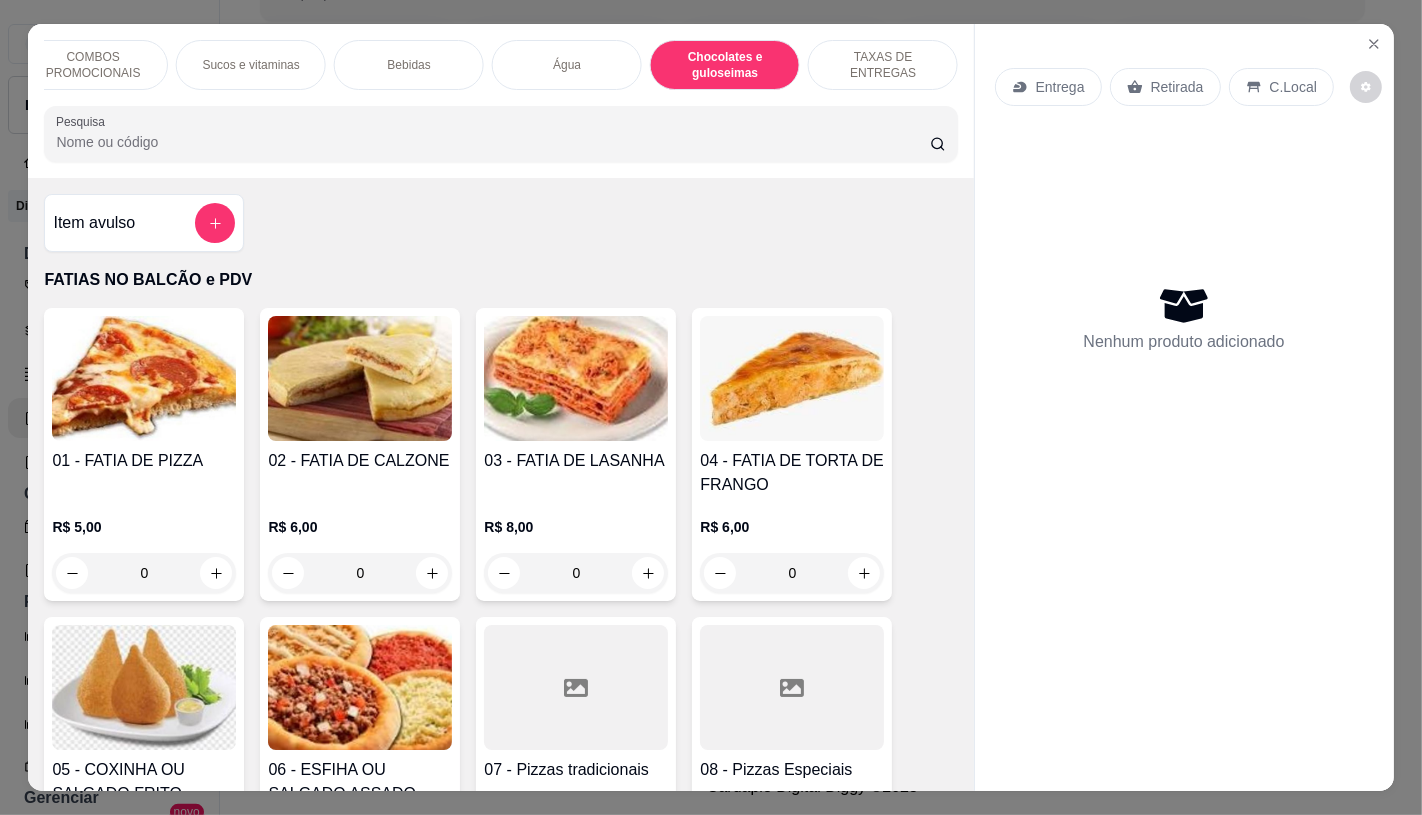 scroll, scrollTop: 13010, scrollLeft: 0, axis: vertical 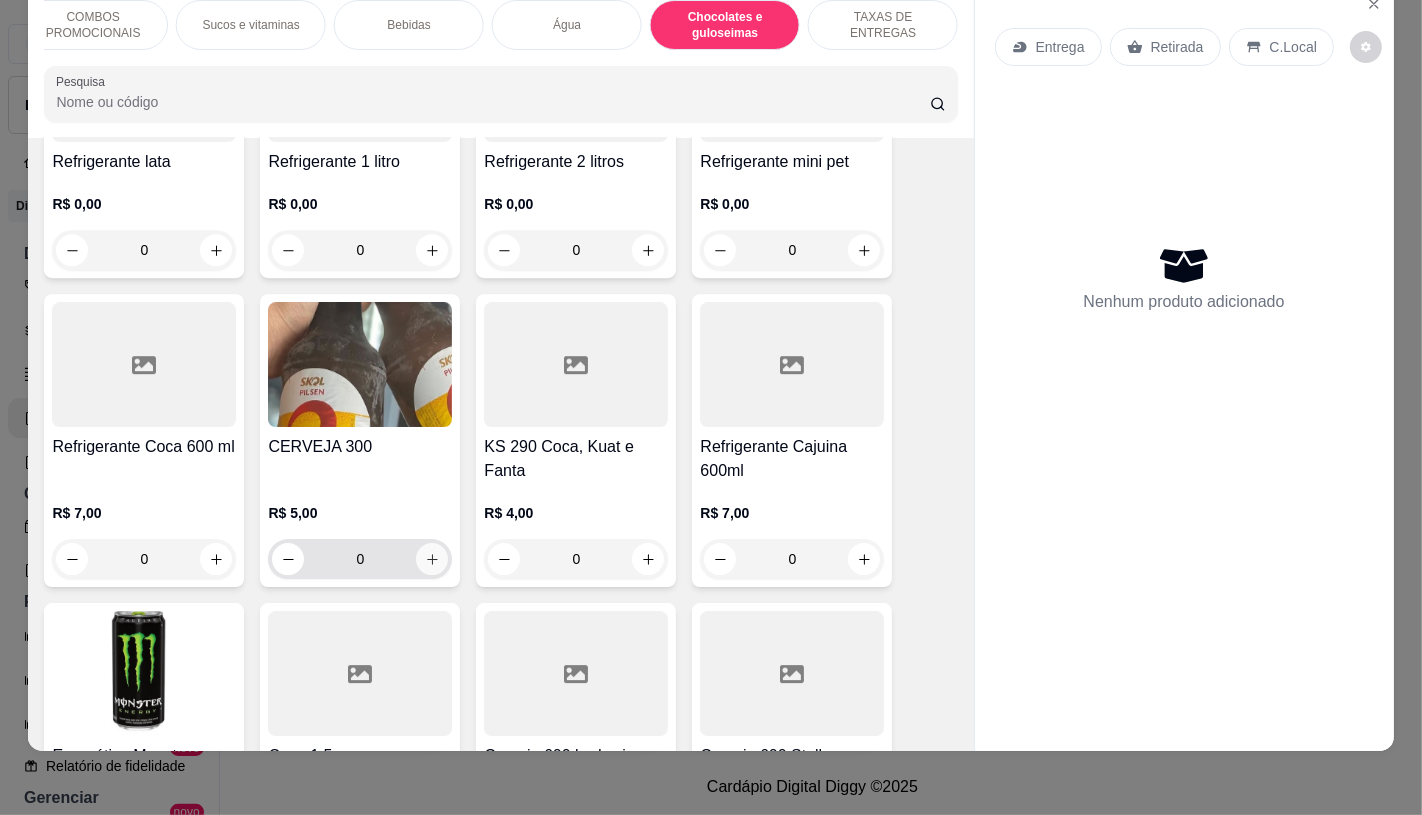 click 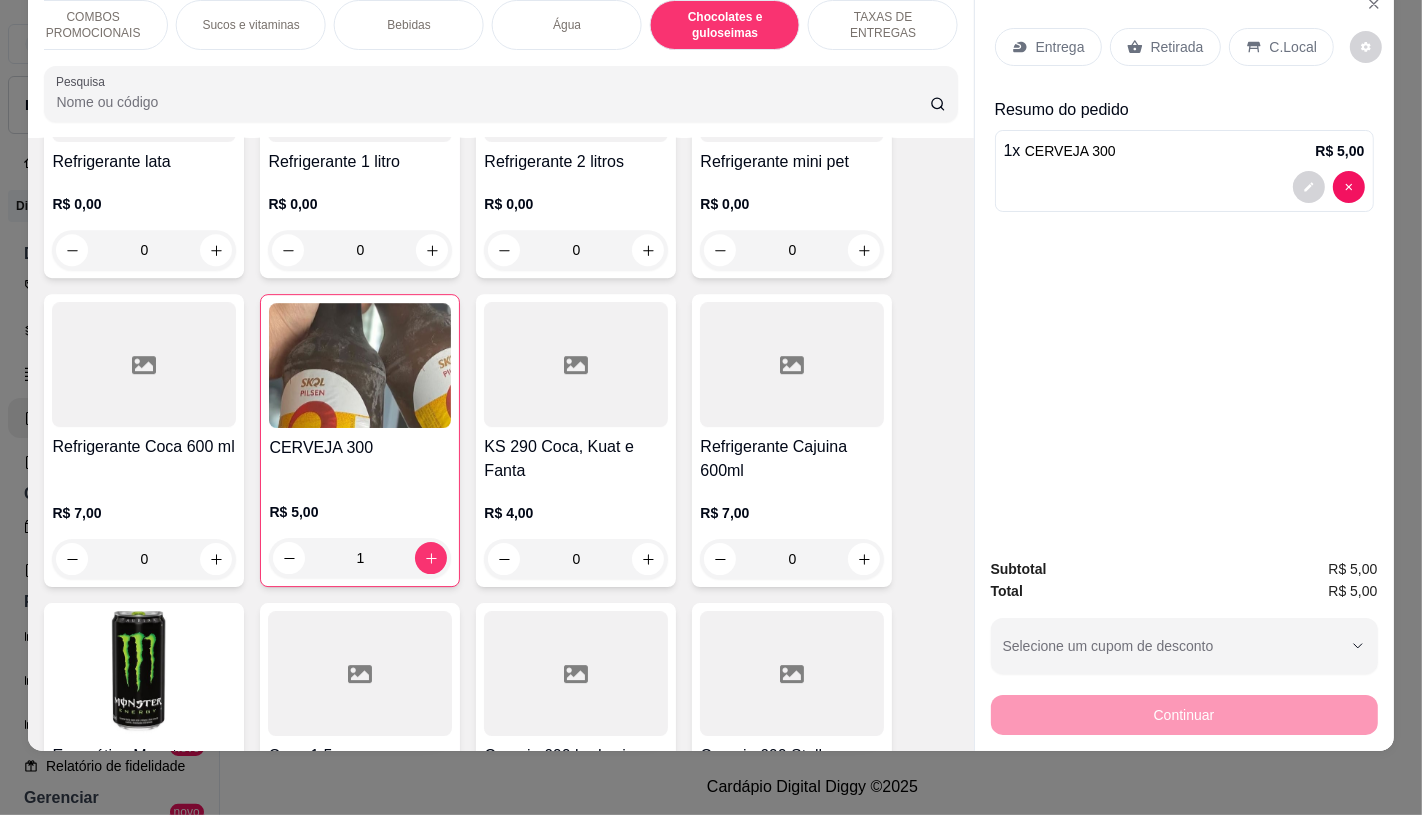 click on "Retirada" at bounding box center (1177, 47) 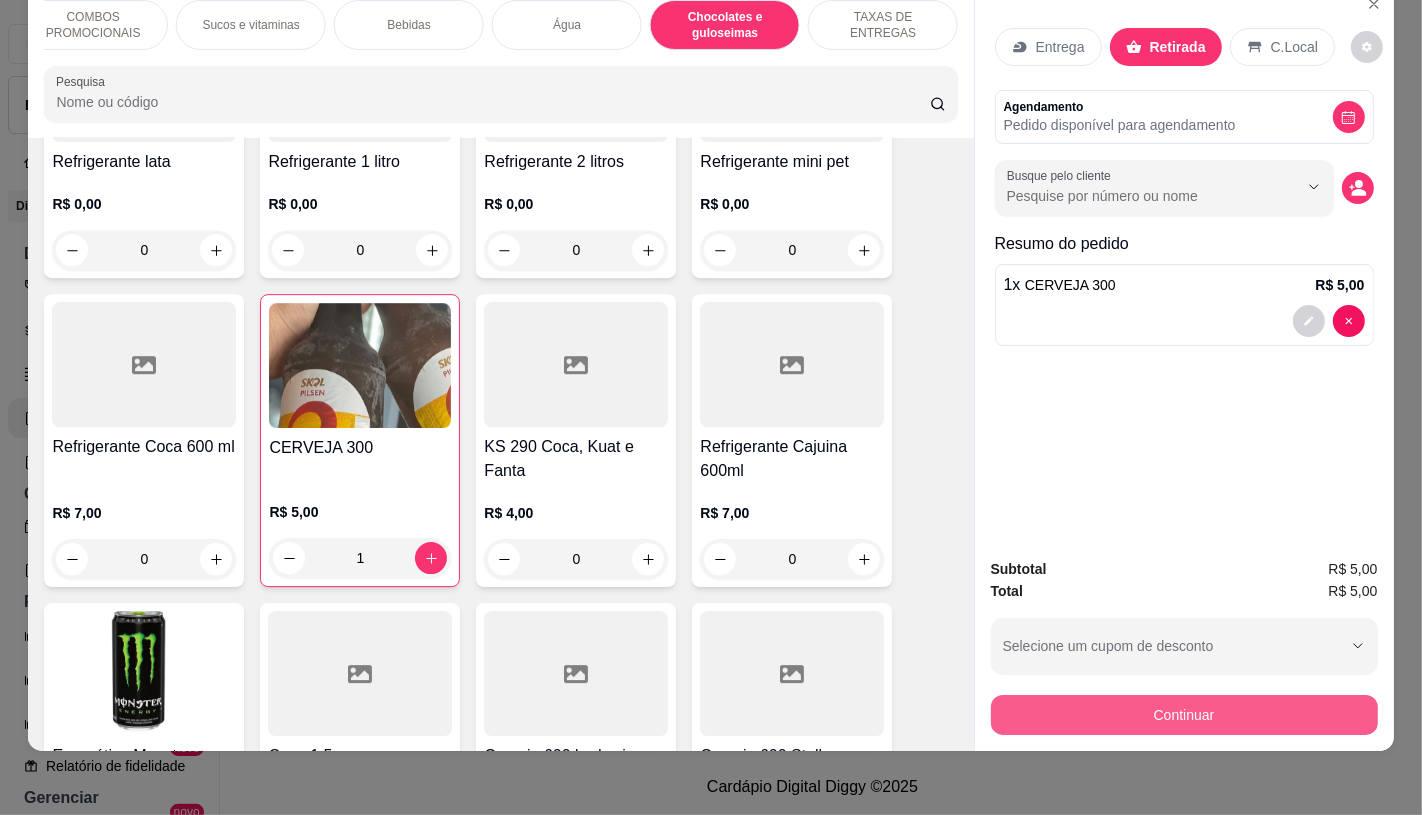 click on "Continuar" at bounding box center [1184, 715] 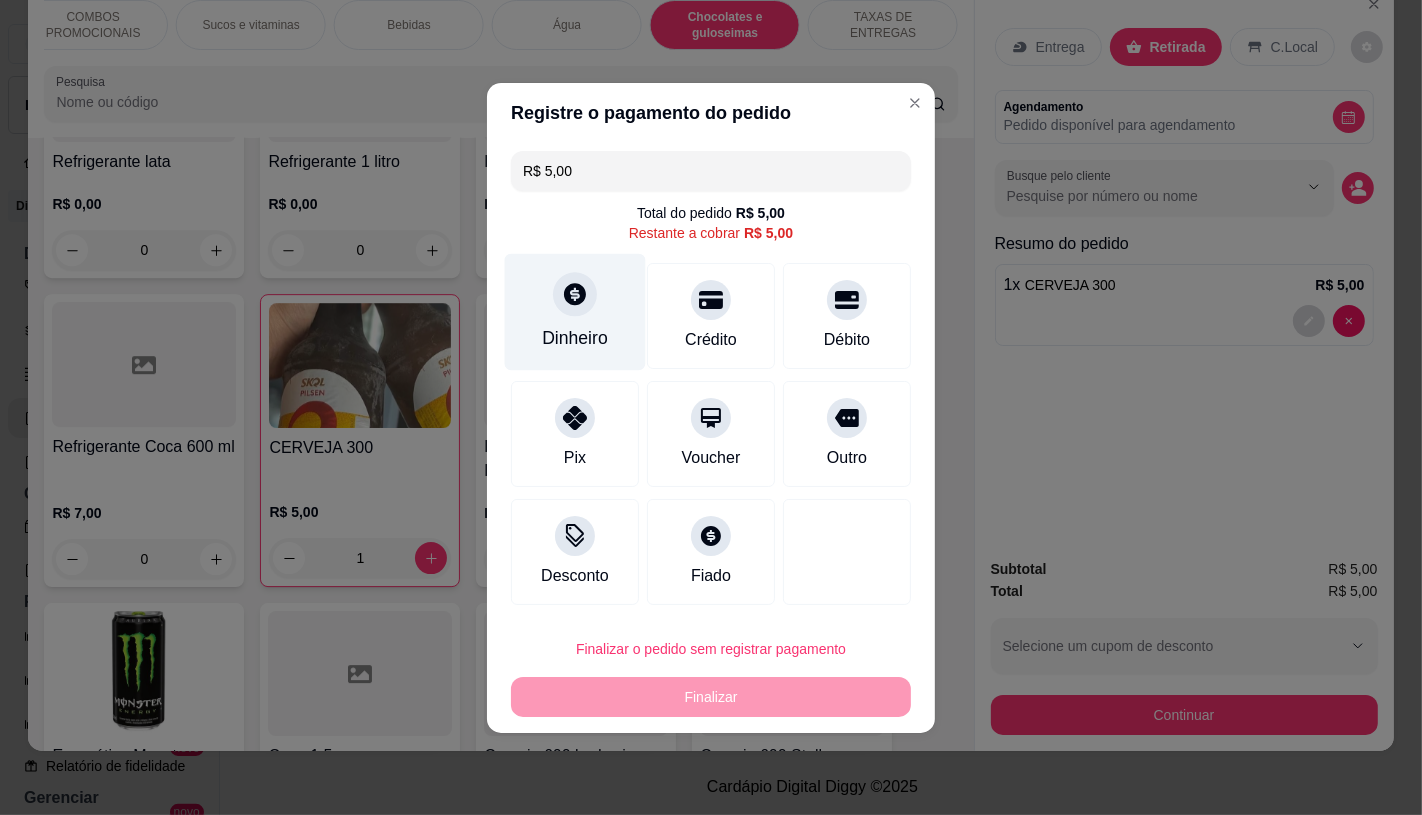 click on "Dinheiro" at bounding box center (575, 338) 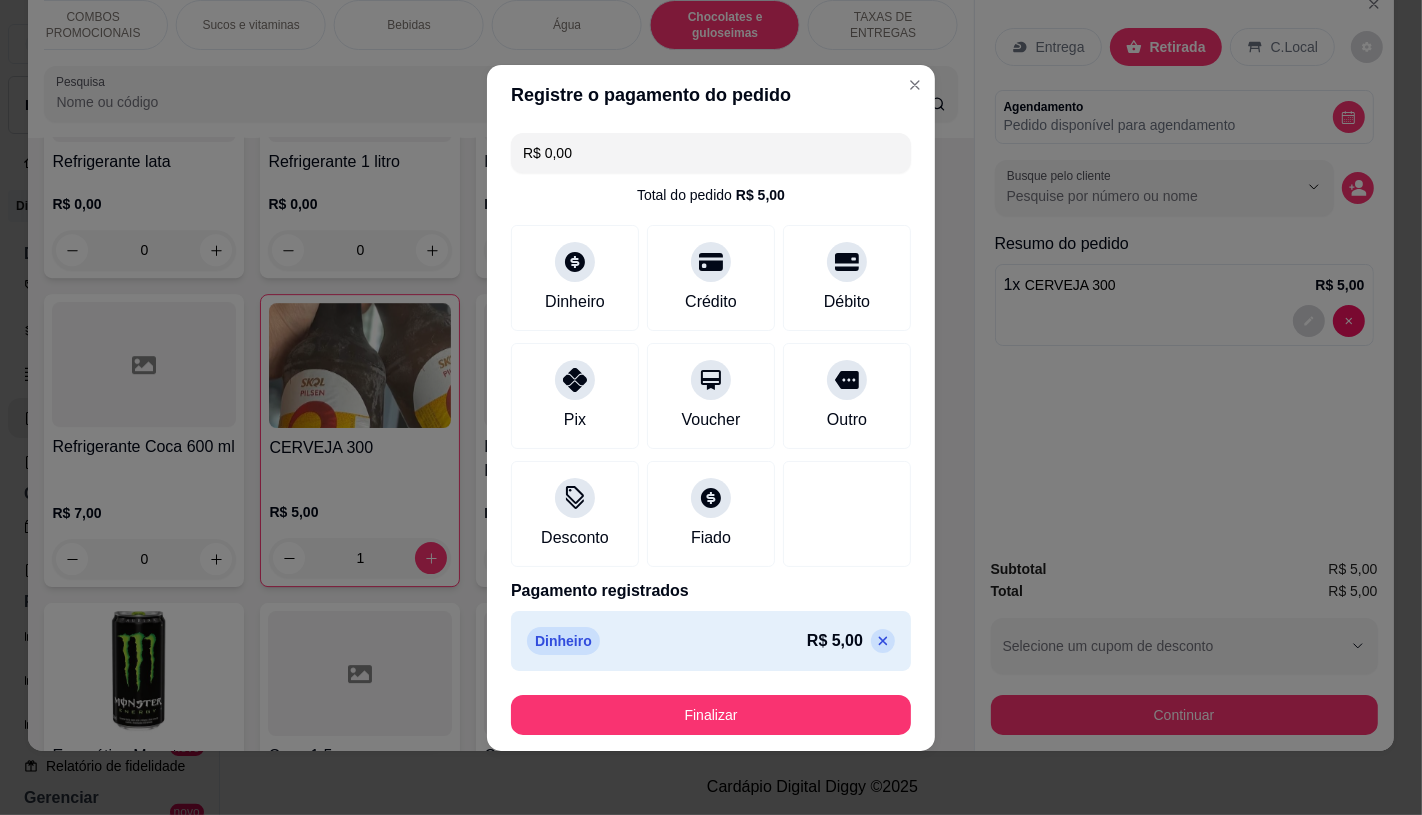 type on "R$ 0,00" 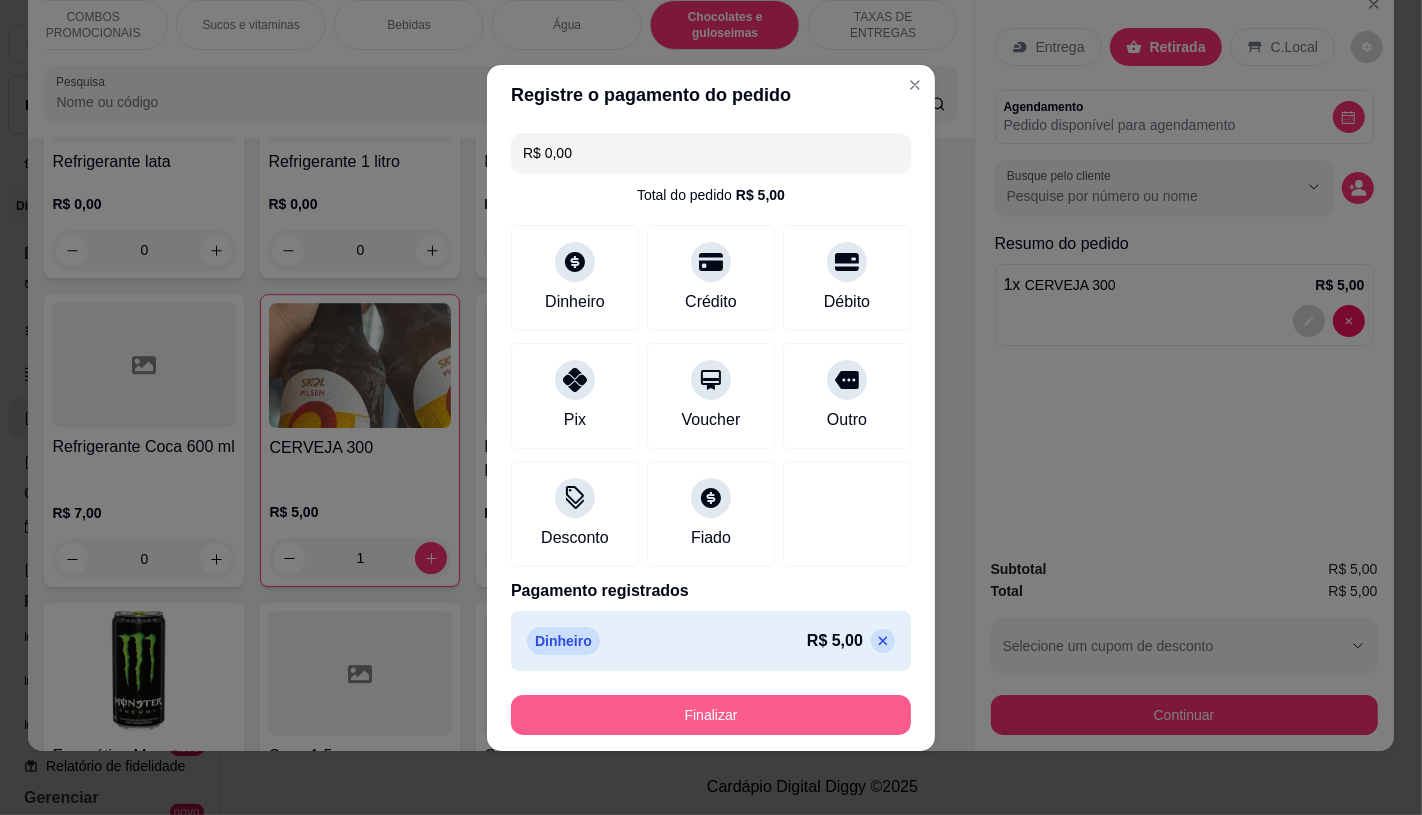 click on "Finalizar" at bounding box center [711, 715] 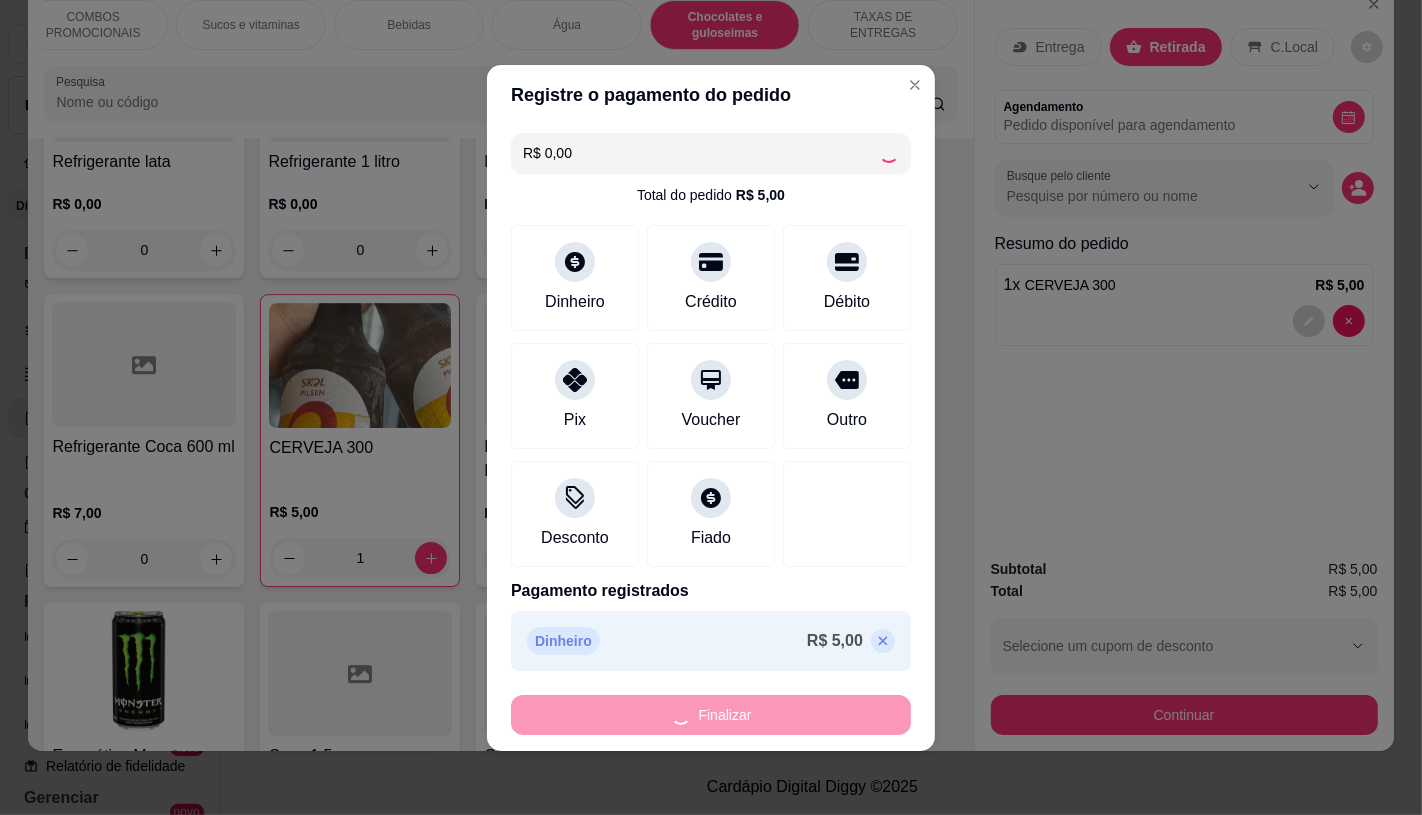 type on "0" 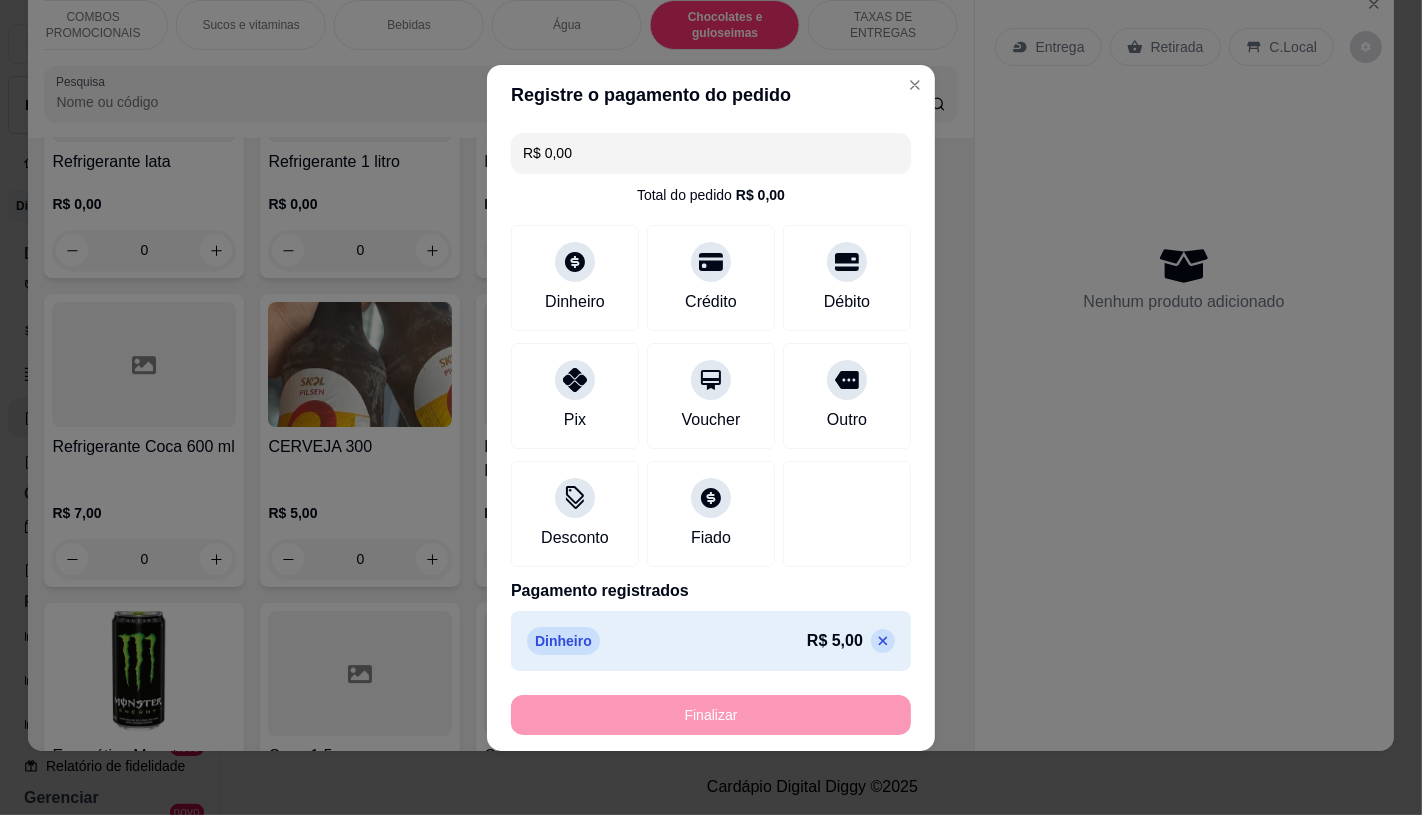 type on "-R$ 5,00" 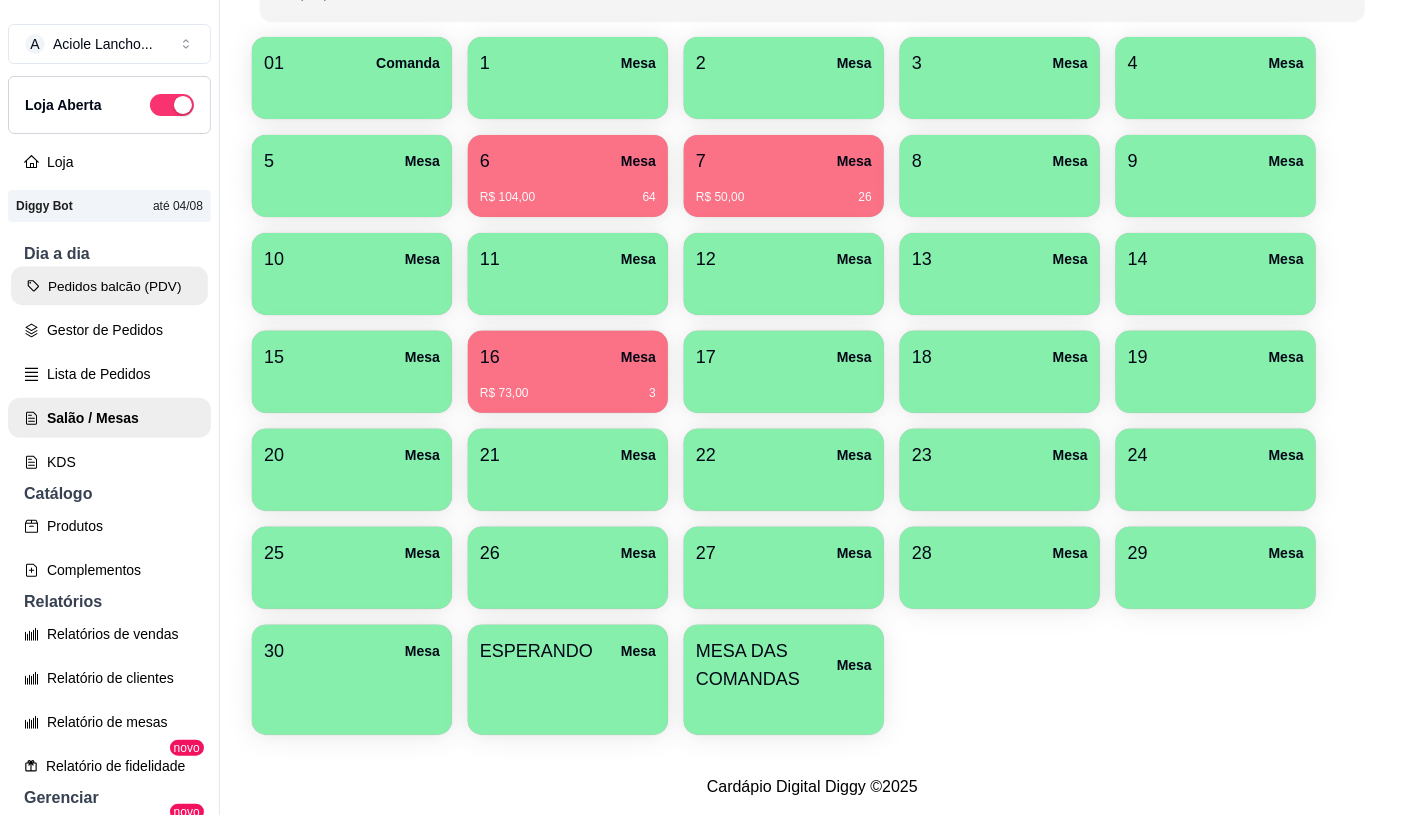 click on "Pedidos balcão (PDV)" at bounding box center [109, 286] 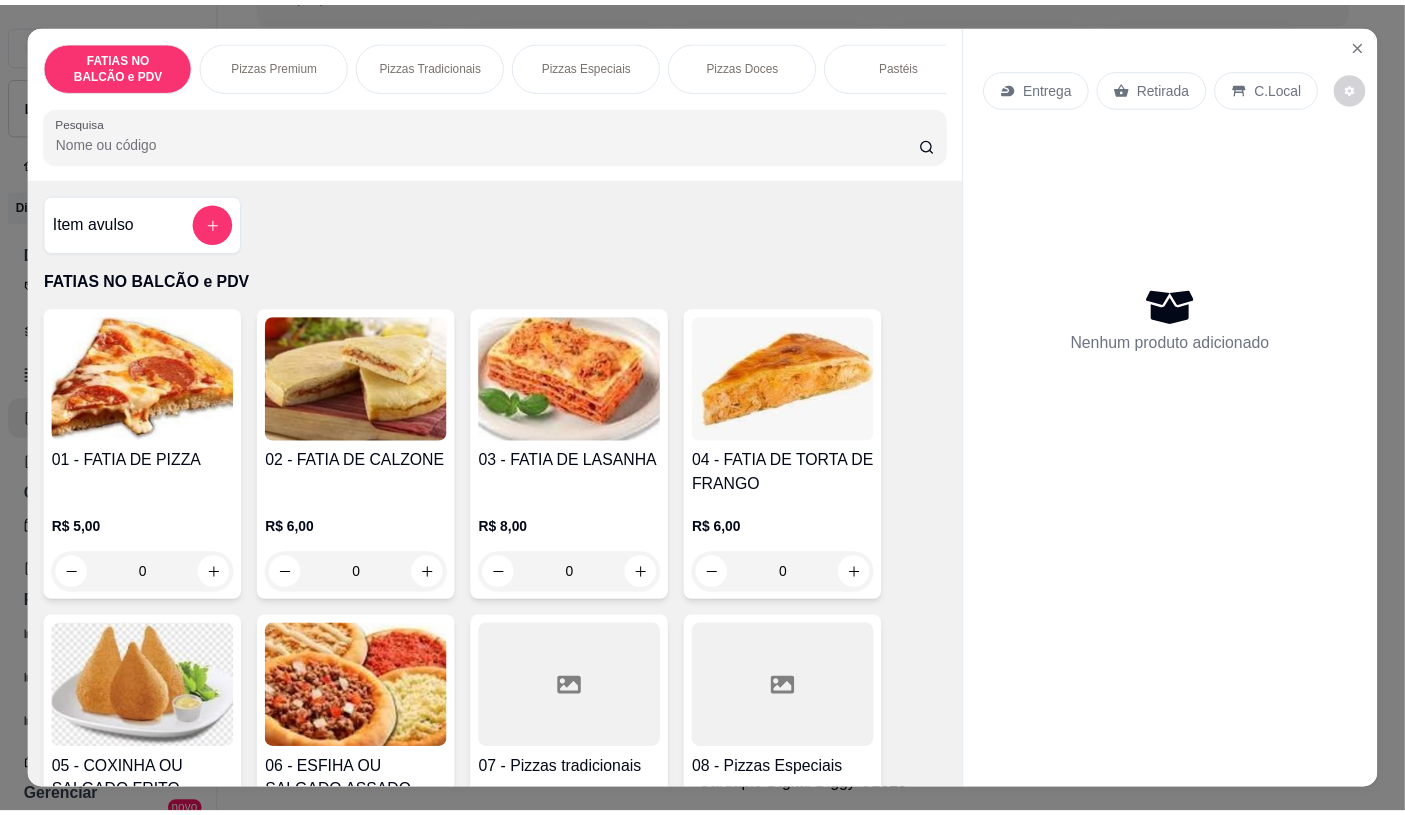 scroll, scrollTop: 111, scrollLeft: 0, axis: vertical 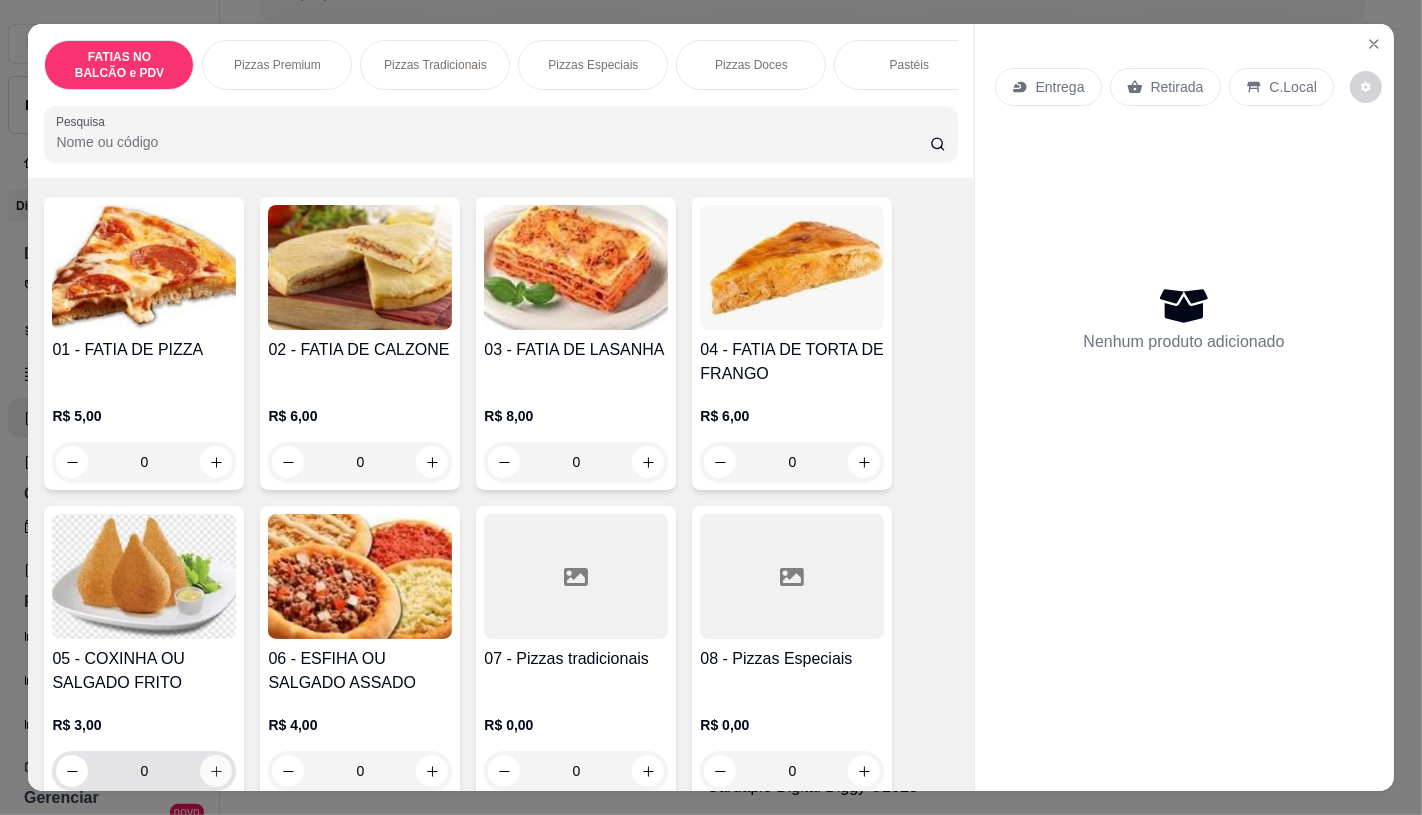 click 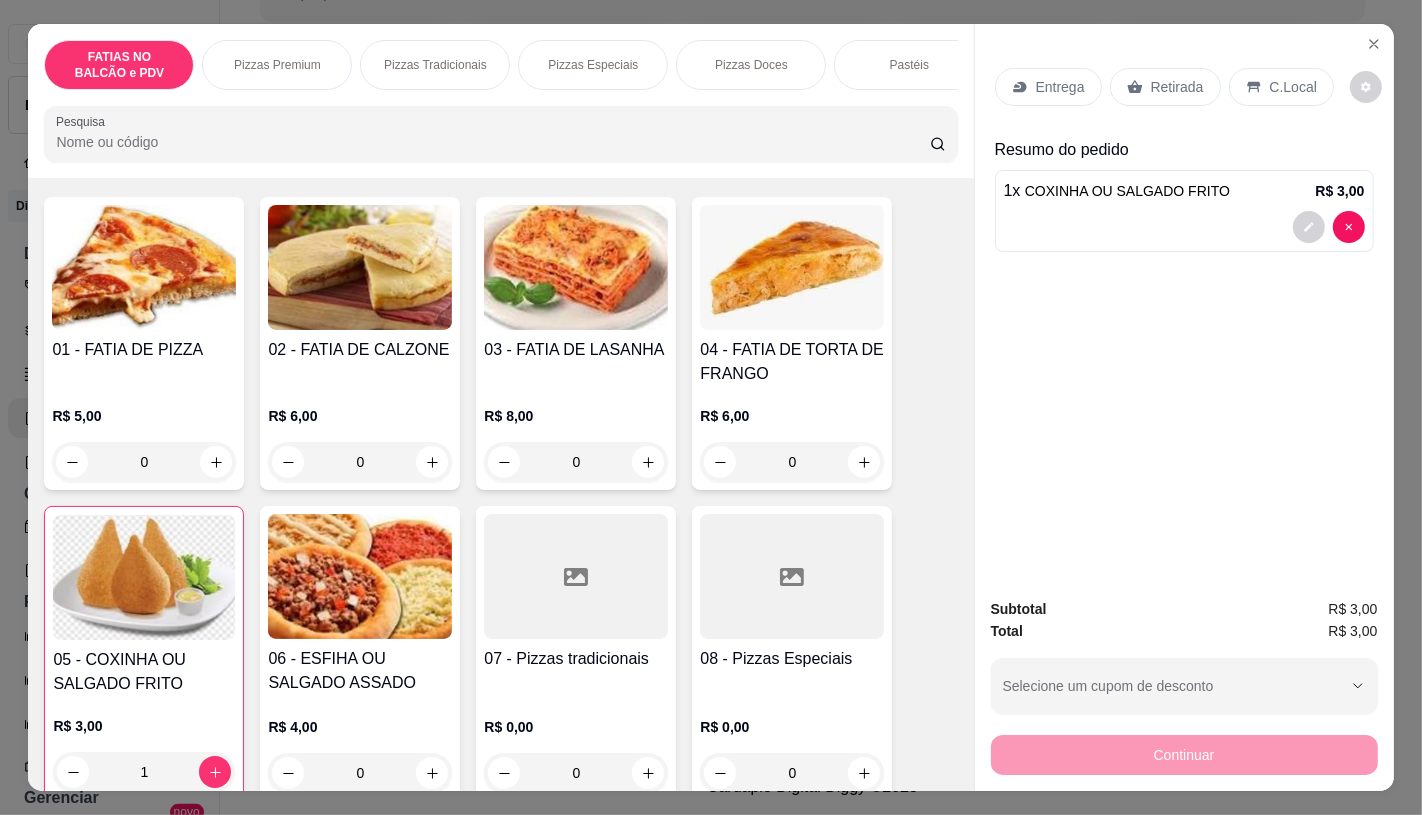 click on "Retirada" at bounding box center (1165, 87) 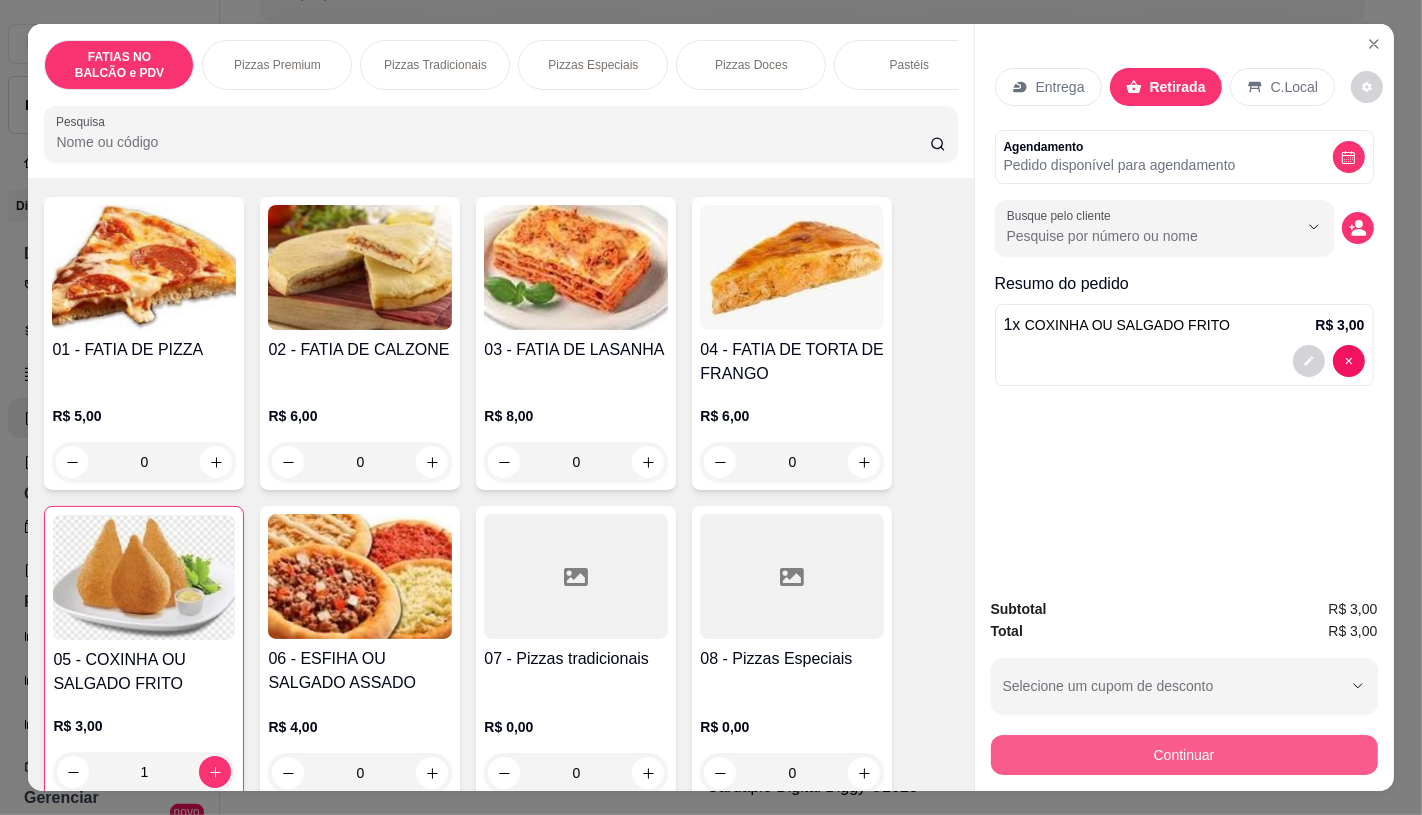 click on "Continuar" at bounding box center [1184, 755] 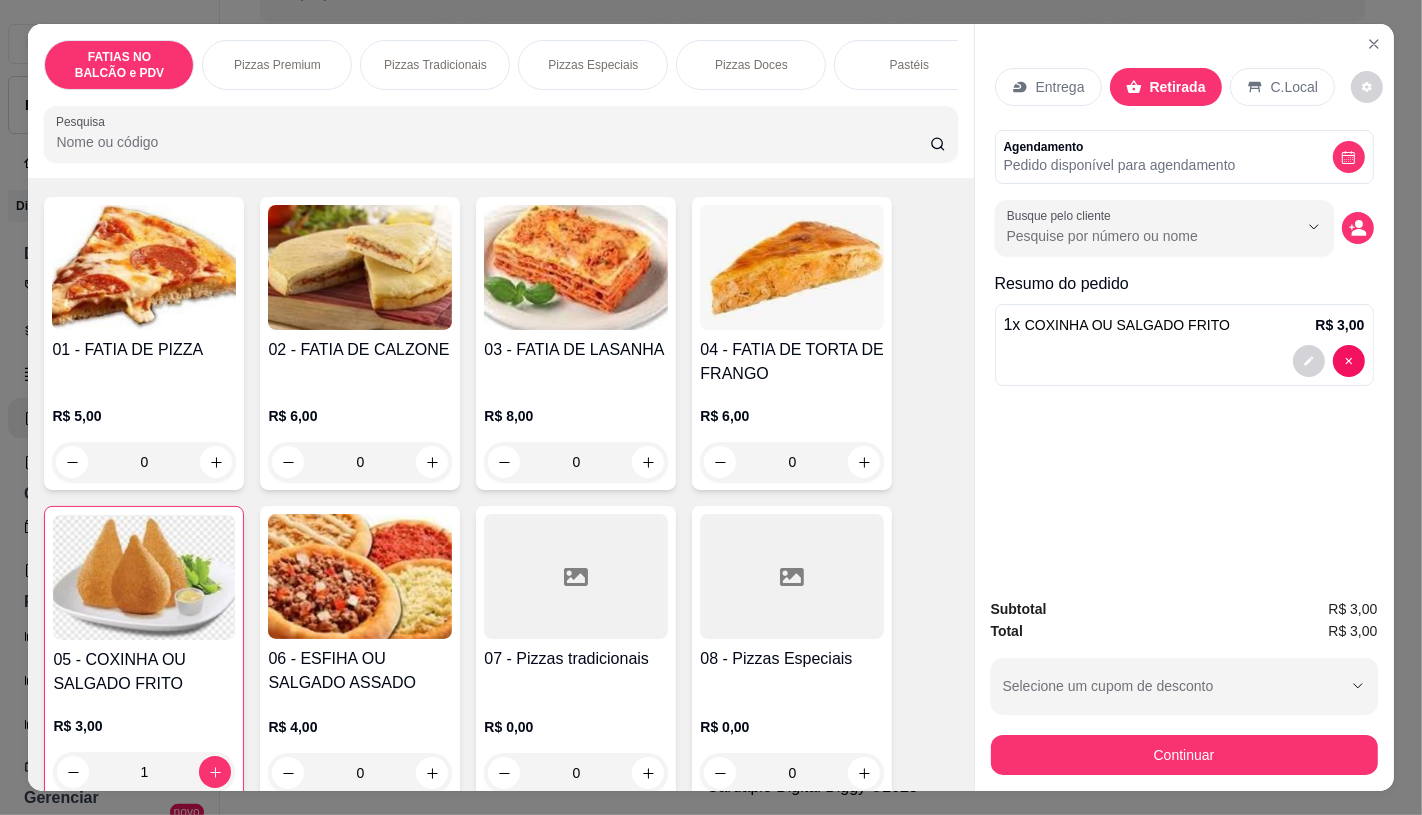click on "Dinheiro" at bounding box center [575, 311] 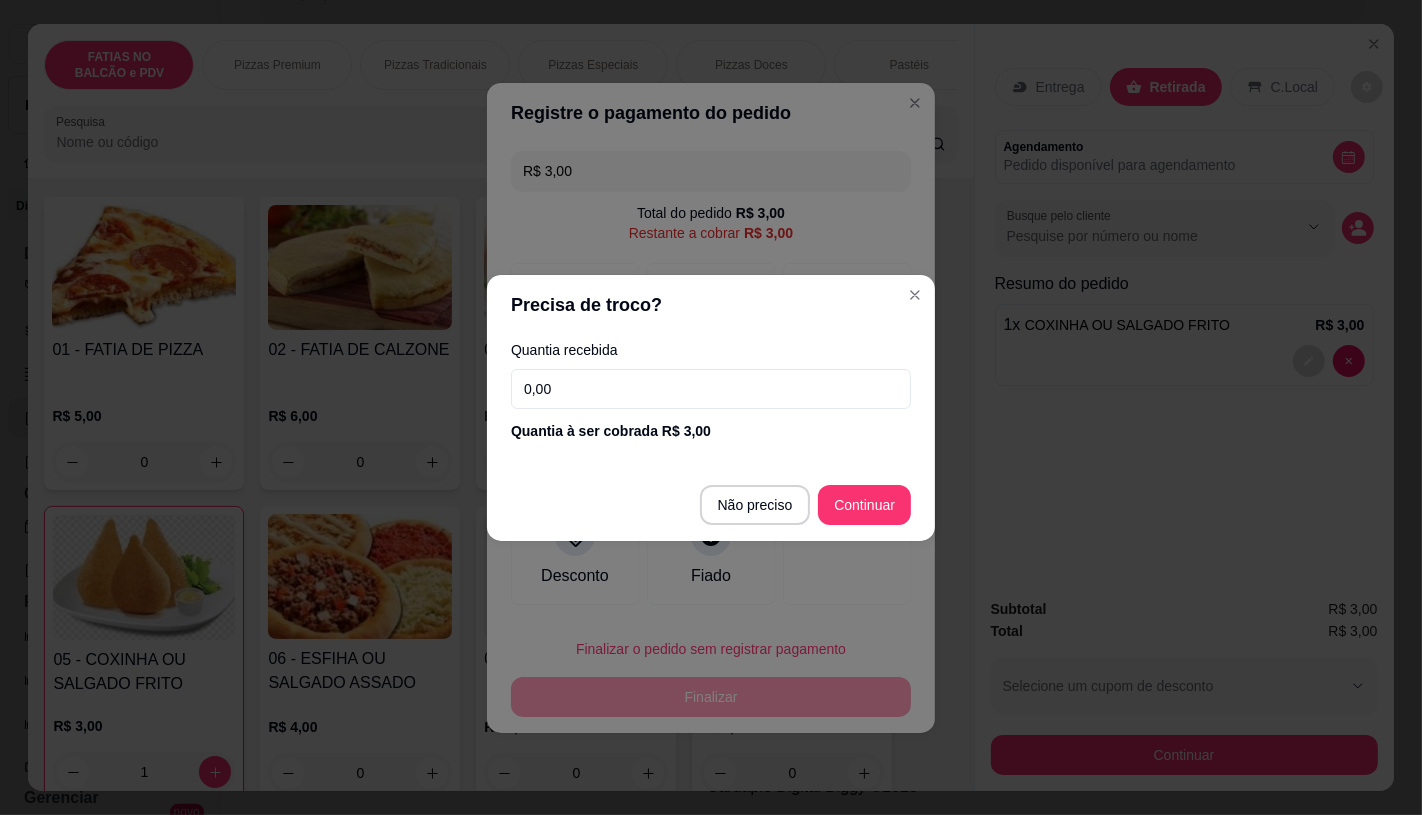 click on "Não preciso Continuar" at bounding box center [711, 505] 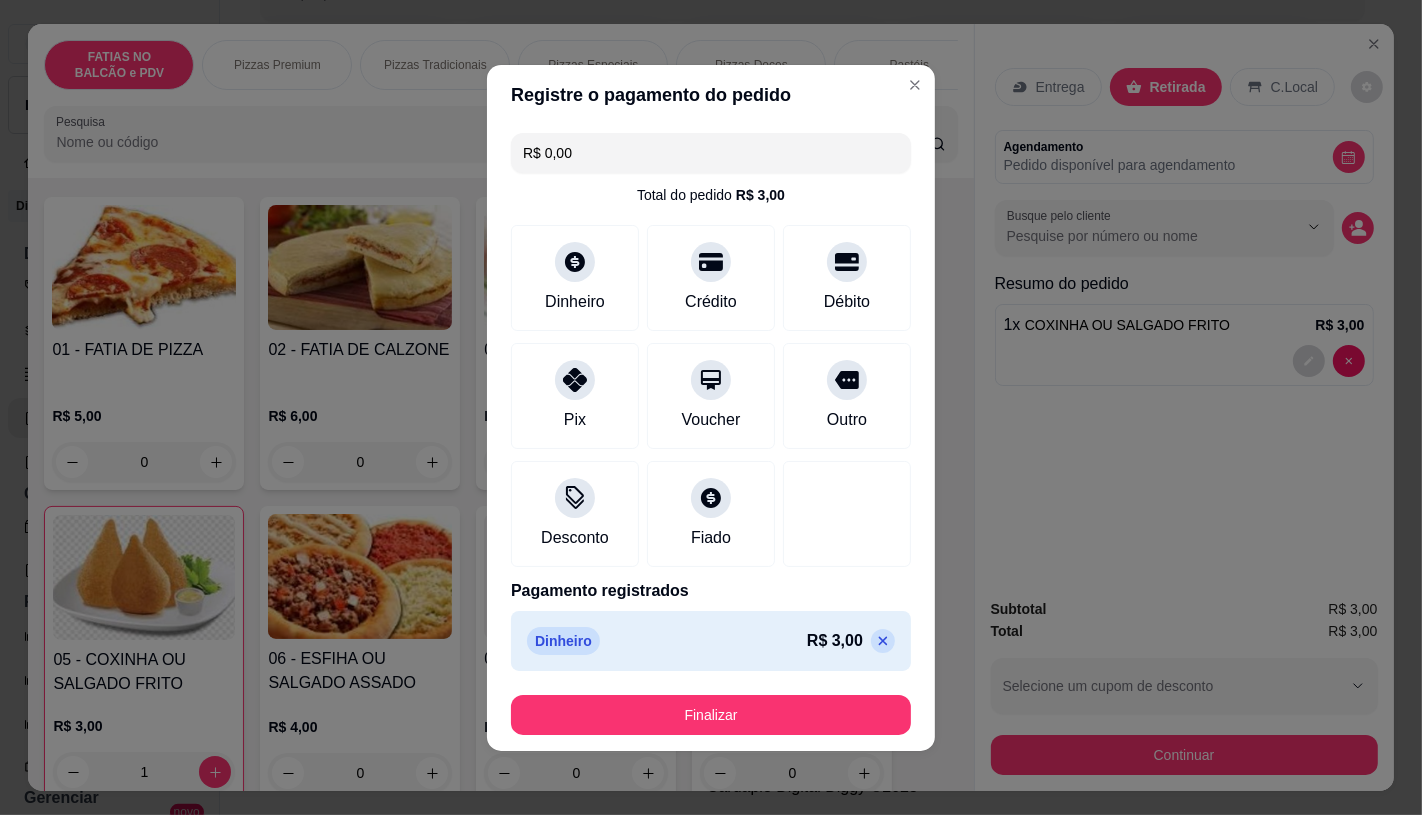 type on "R$ 0,00" 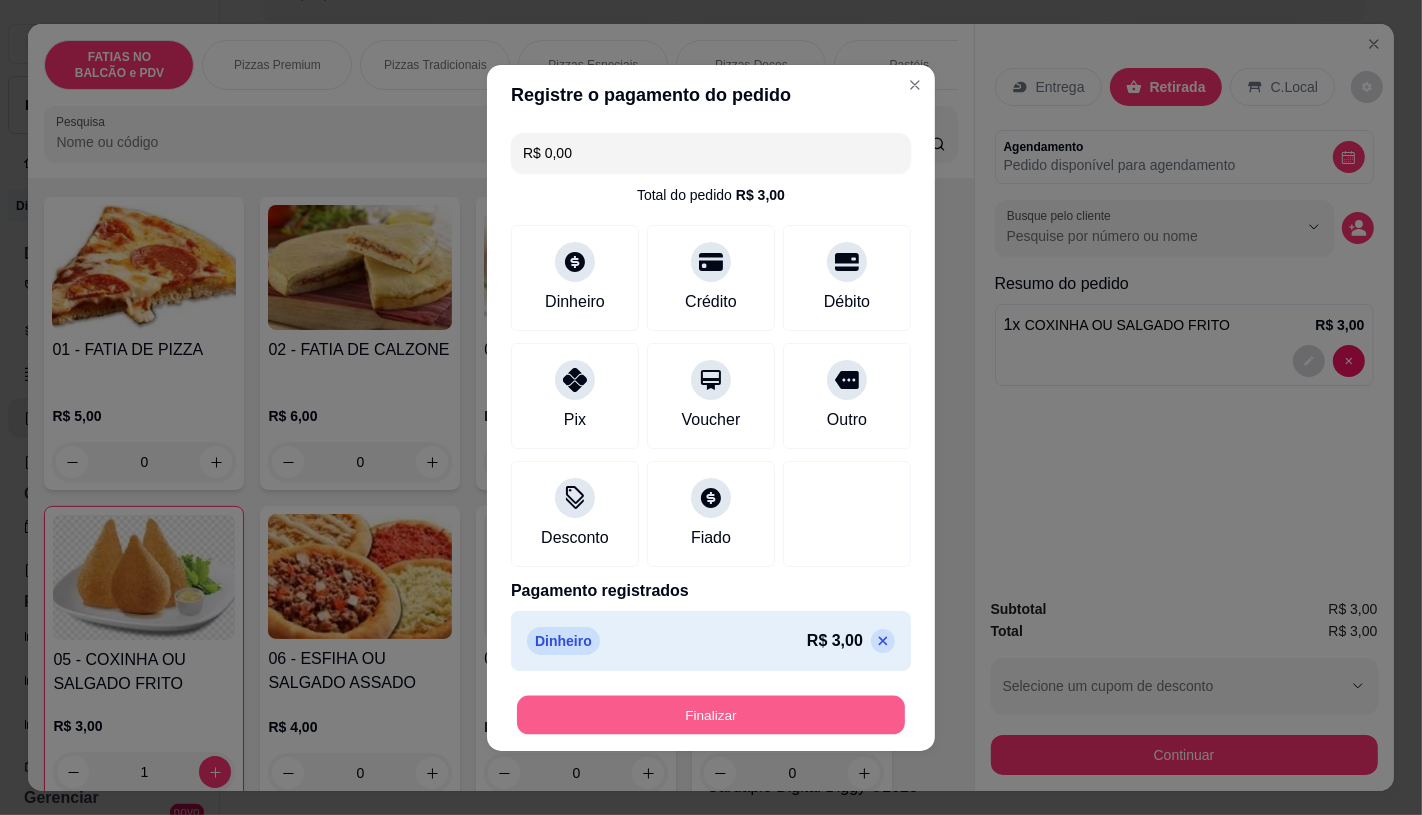 click on "Finalizar" at bounding box center [711, 714] 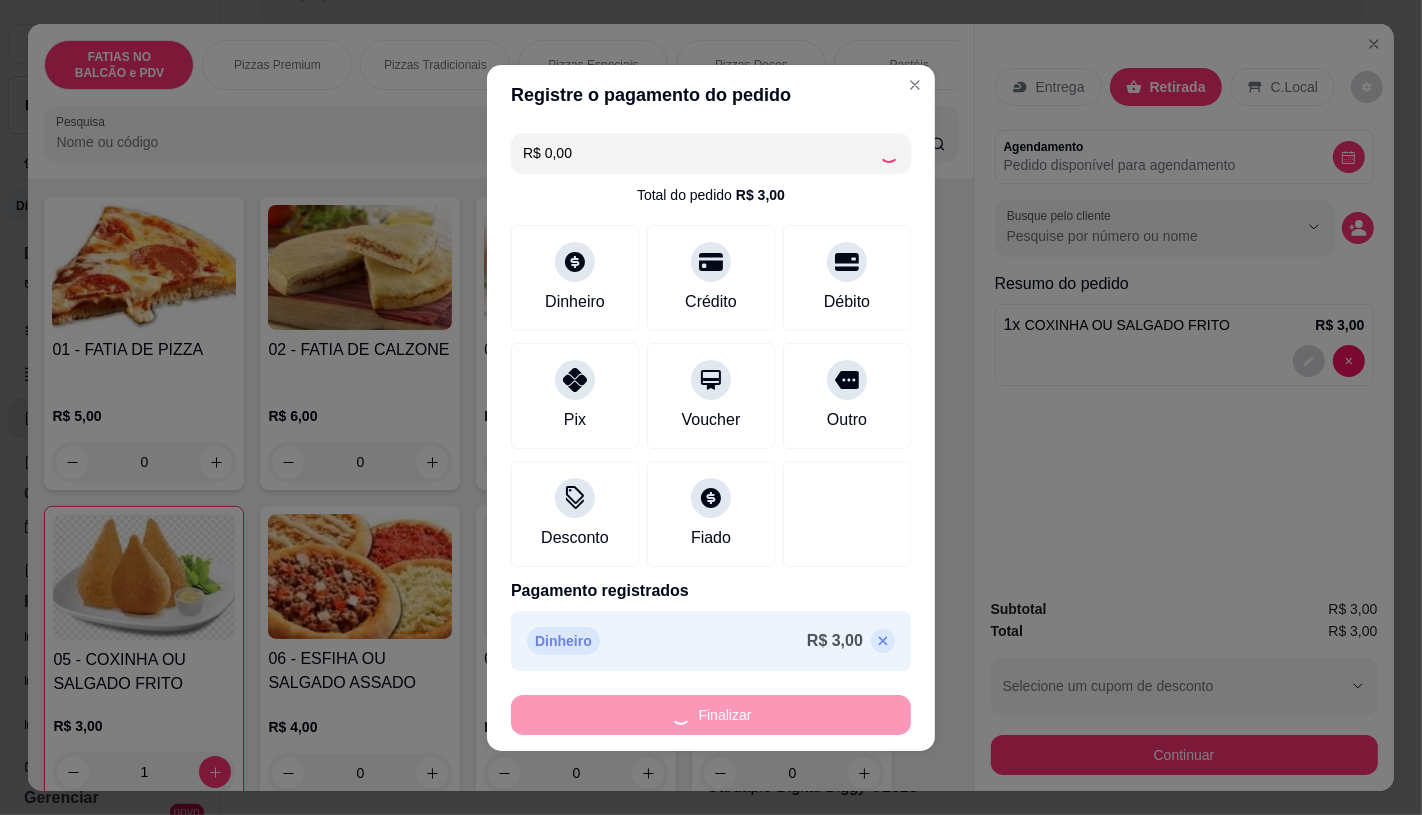 type on "0" 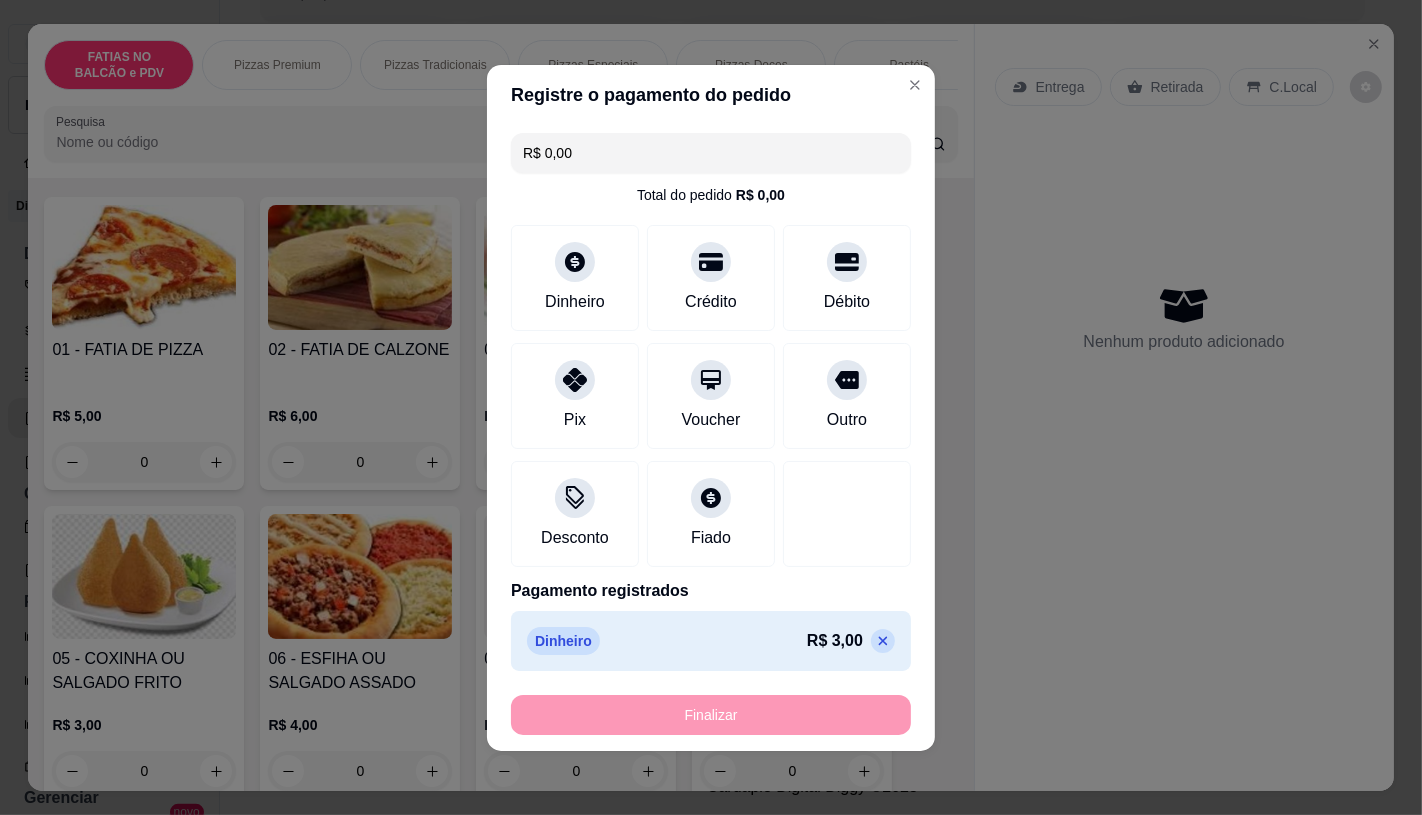 type on "-R$ 3,00" 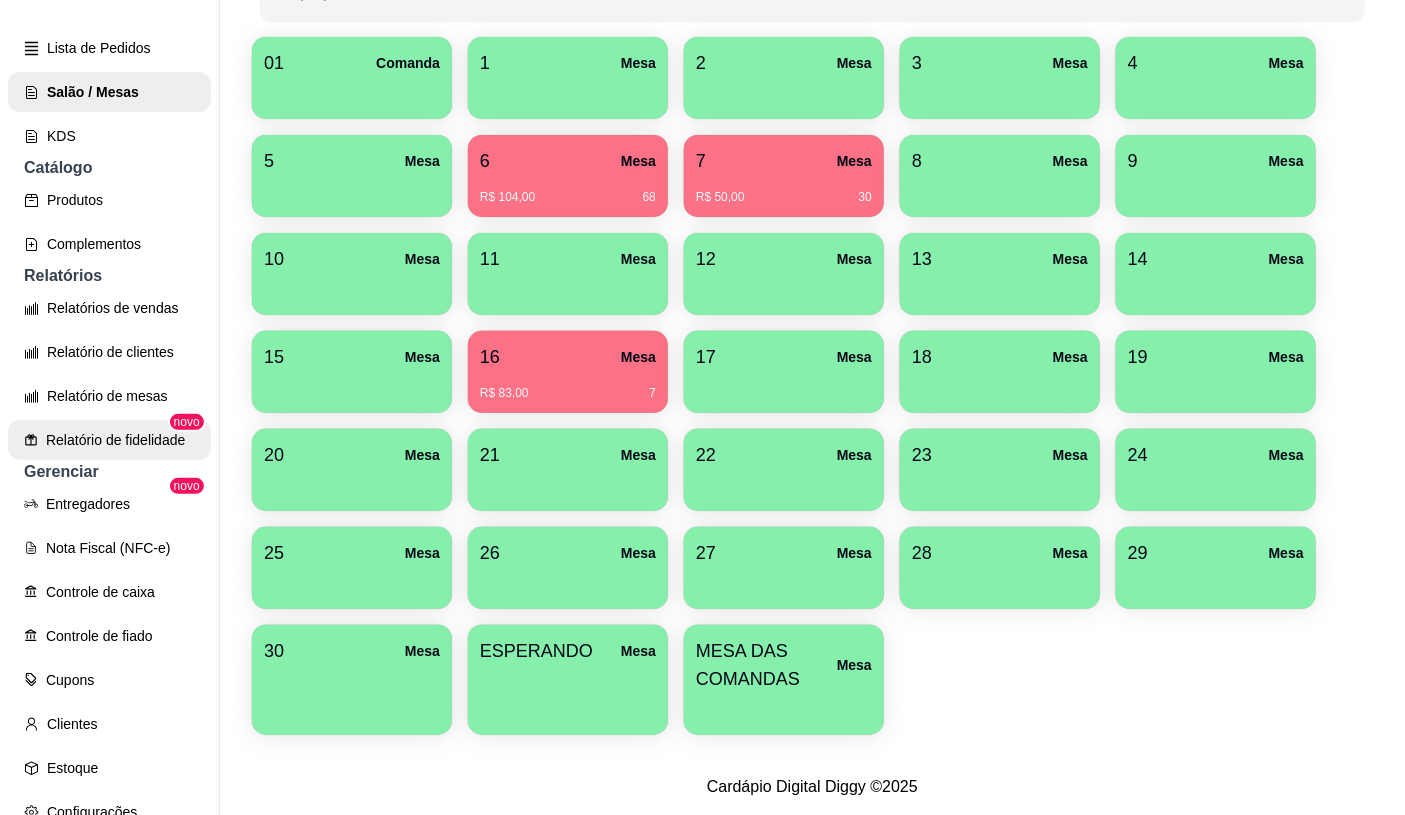 scroll, scrollTop: 333, scrollLeft: 0, axis: vertical 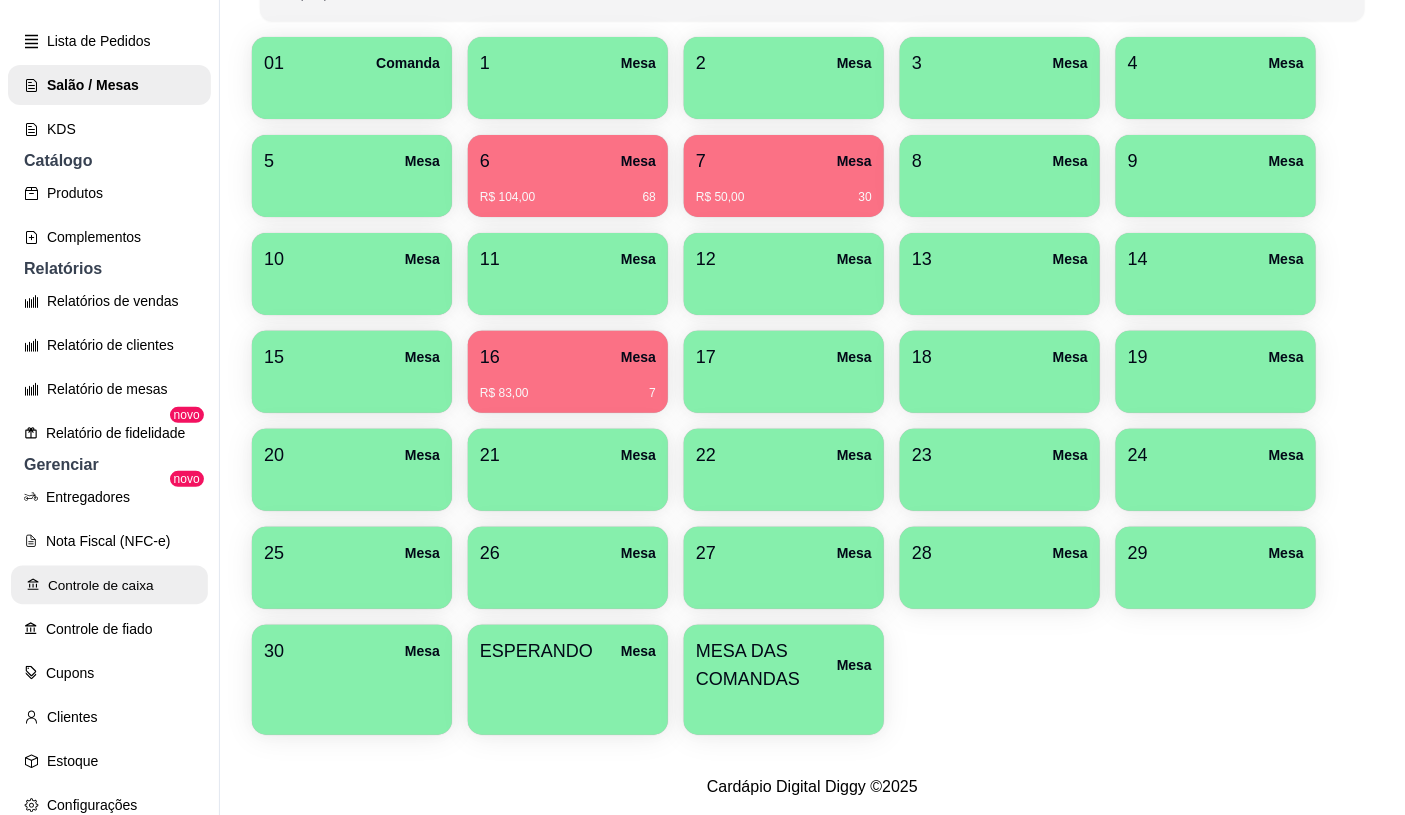 click on "Controle de caixa" at bounding box center [109, 585] 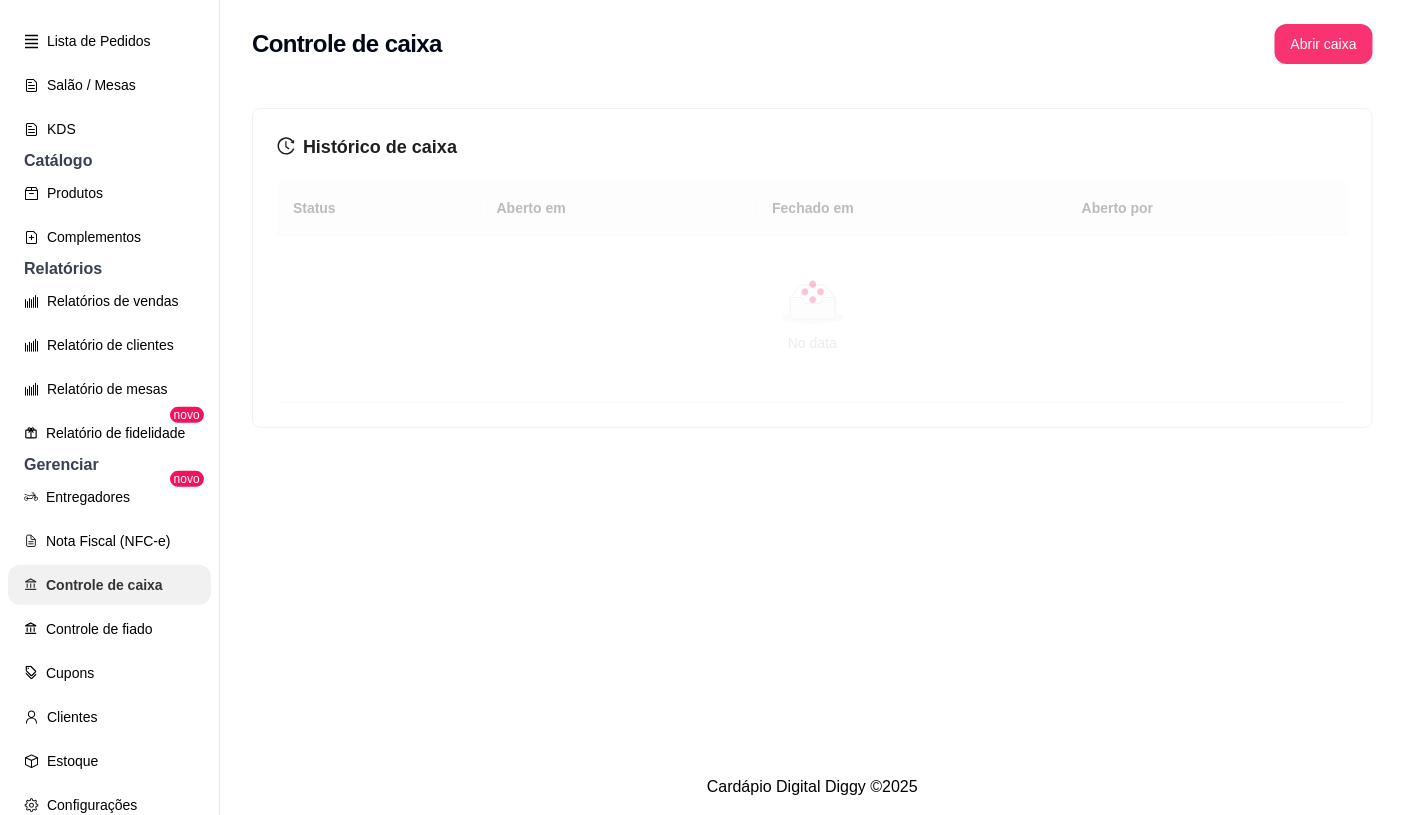 scroll, scrollTop: 0, scrollLeft: 0, axis: both 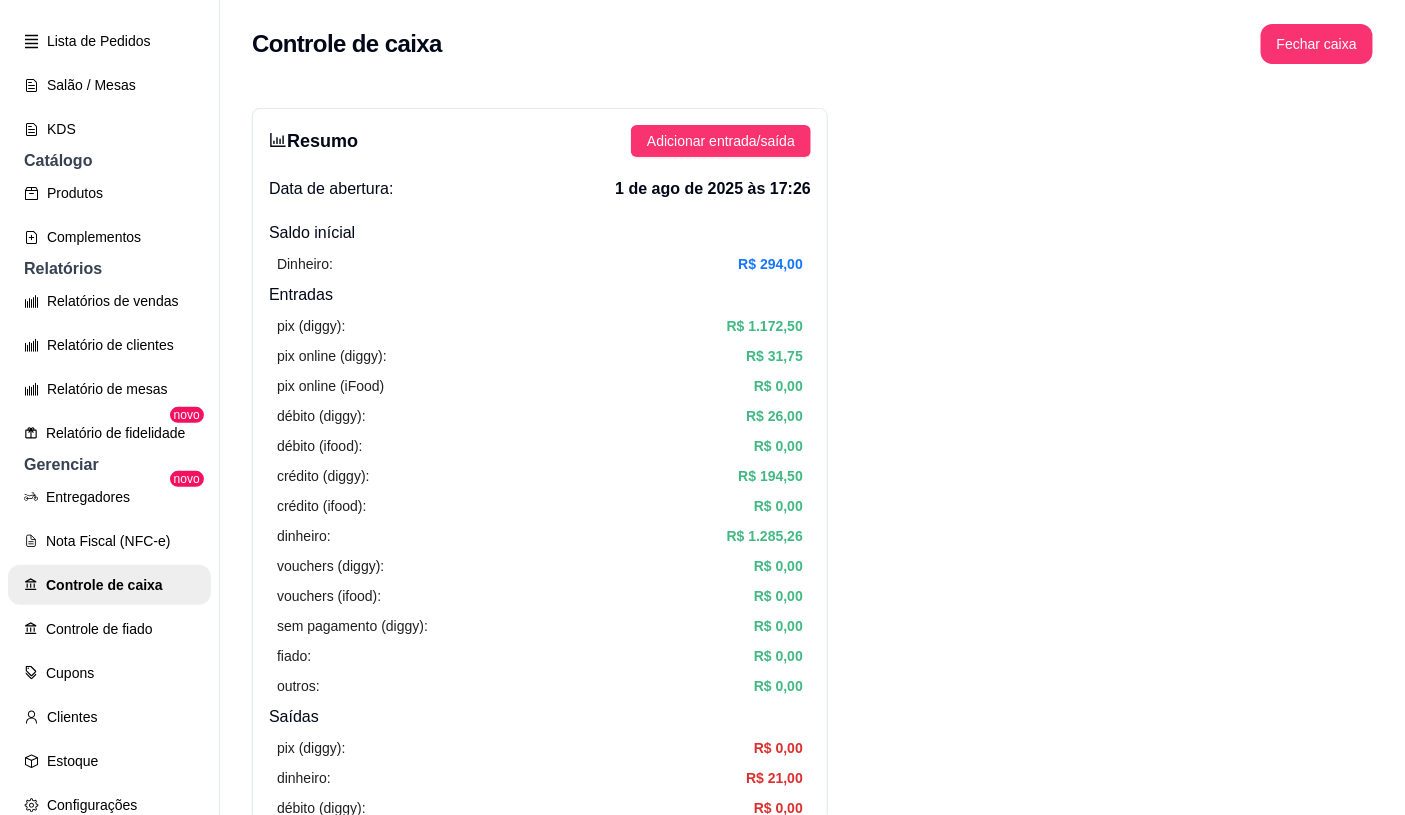 click on "Resumo Adicionar entrada/saída Data de abertura: 1 de ago de 2025 às 17:26 Saldo inícial Dinheiro: R$ 294,00 Entradas pix (diggy): R$ 1.172,50 pix online (diggy): R$ 31,75 pix online (iFood) R$ 0,00 débito (diggy): R$ 26,00 débito (ifood): R$ 0,00 crédito (diggy): R$ 194,50 crédito (ifood): R$ 0,00 dinheiro: R$ 1.285,26 vouchers (diggy): R$ 0,00 vouchers (ifood): R$ 0,00 sem pagamento (diggy): R$ 0,00 fiado: R$ 0,00 outros: R$ 0,00 Saídas pix (diggy): R$ 0,00 dinheiro: R$ 21,00 débito (diggy): R$ 0,00 débito (ifood): R$ 0,00 crédito (diggy): R$ 0,00 crédito (ifood): R$ 0,00 vouchers (diggy): R$ 0,00 vouchers (ifood): R$ 0,00 outros: R$ 0,00 Saldo final dinheiro em caixa: R$ 1.558,26 total: R$ 2.689,01" at bounding box center [540, 636] 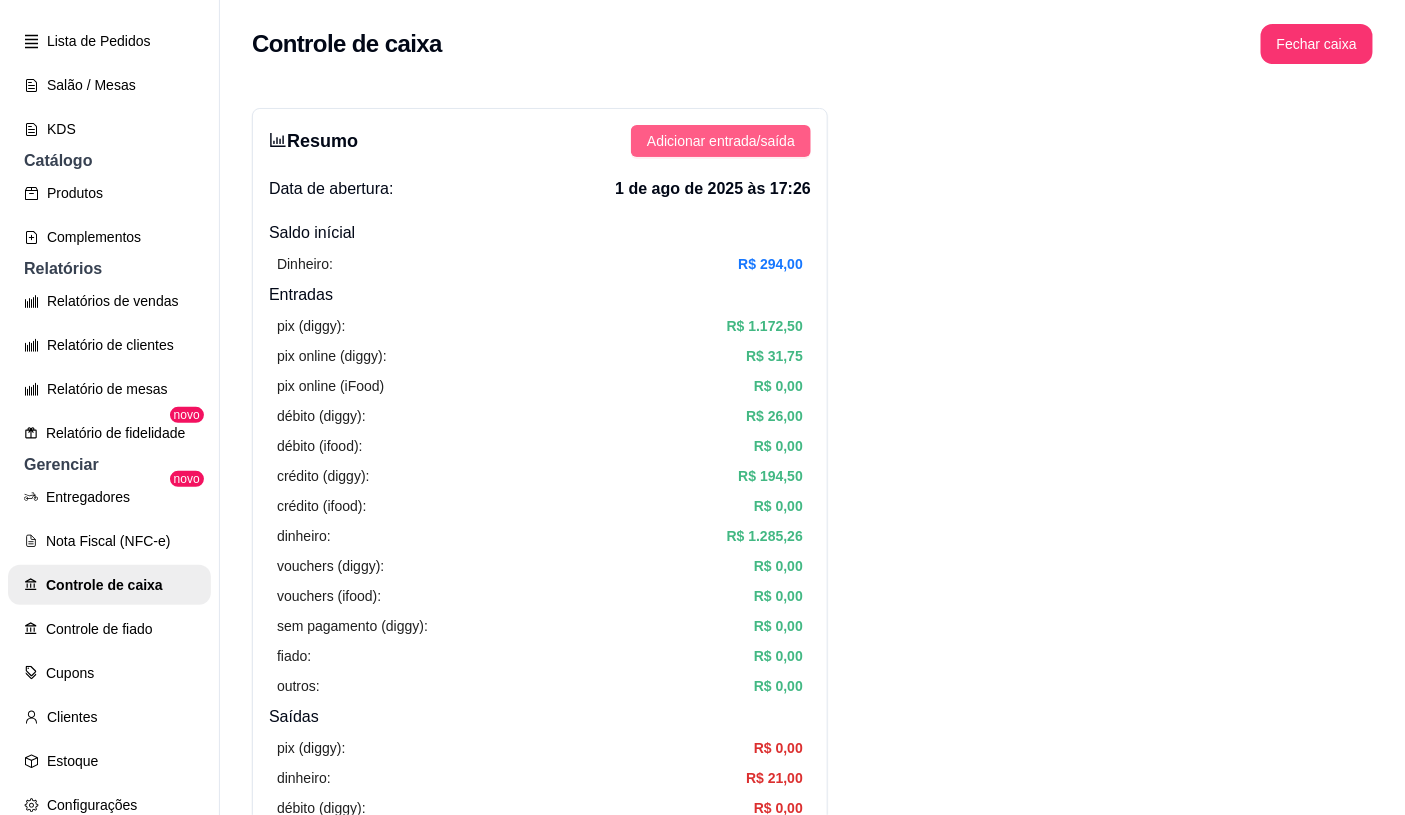 click on "Adicionar entrada/saída" at bounding box center (721, 141) 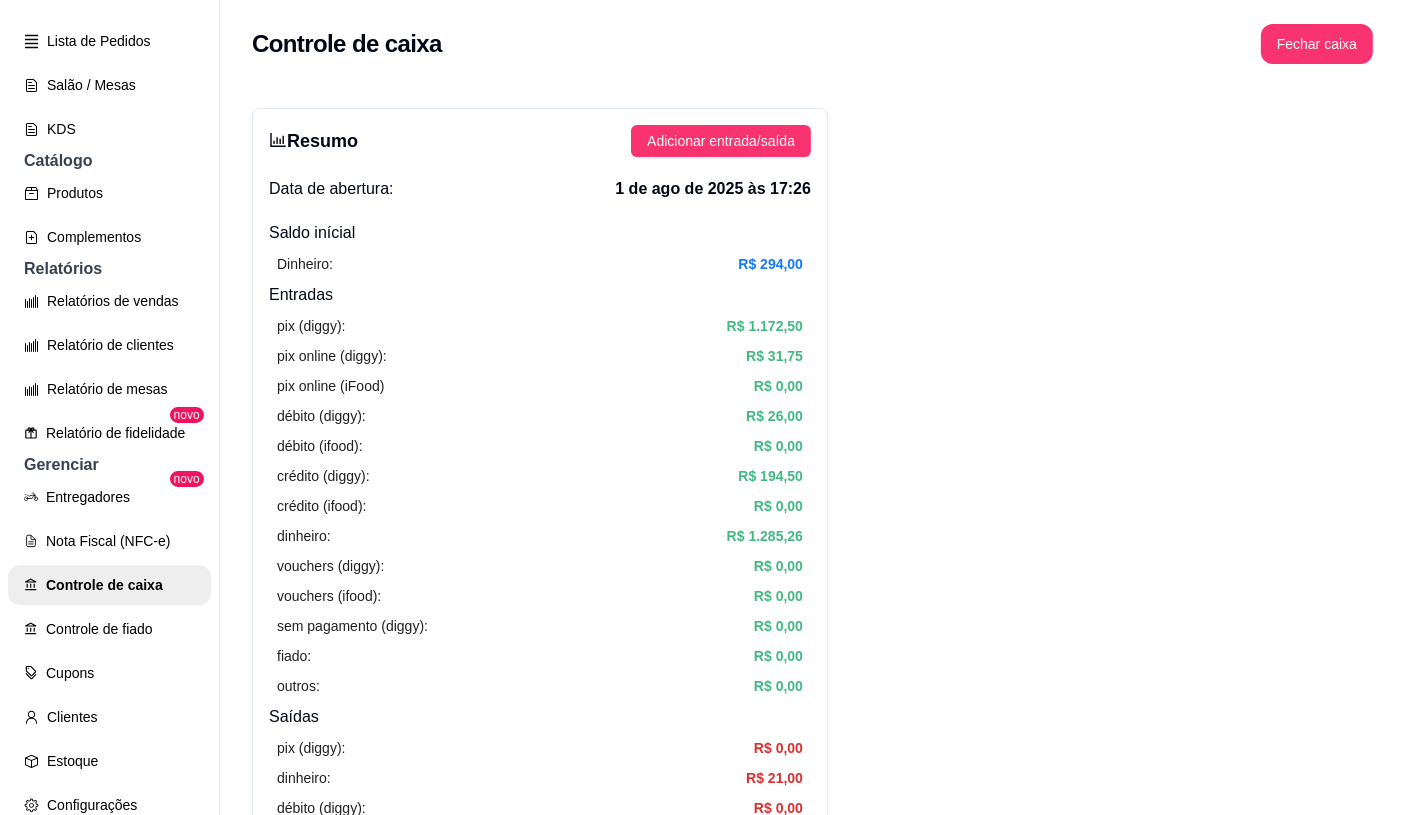 click on "Saída" at bounding box center (710, 208) 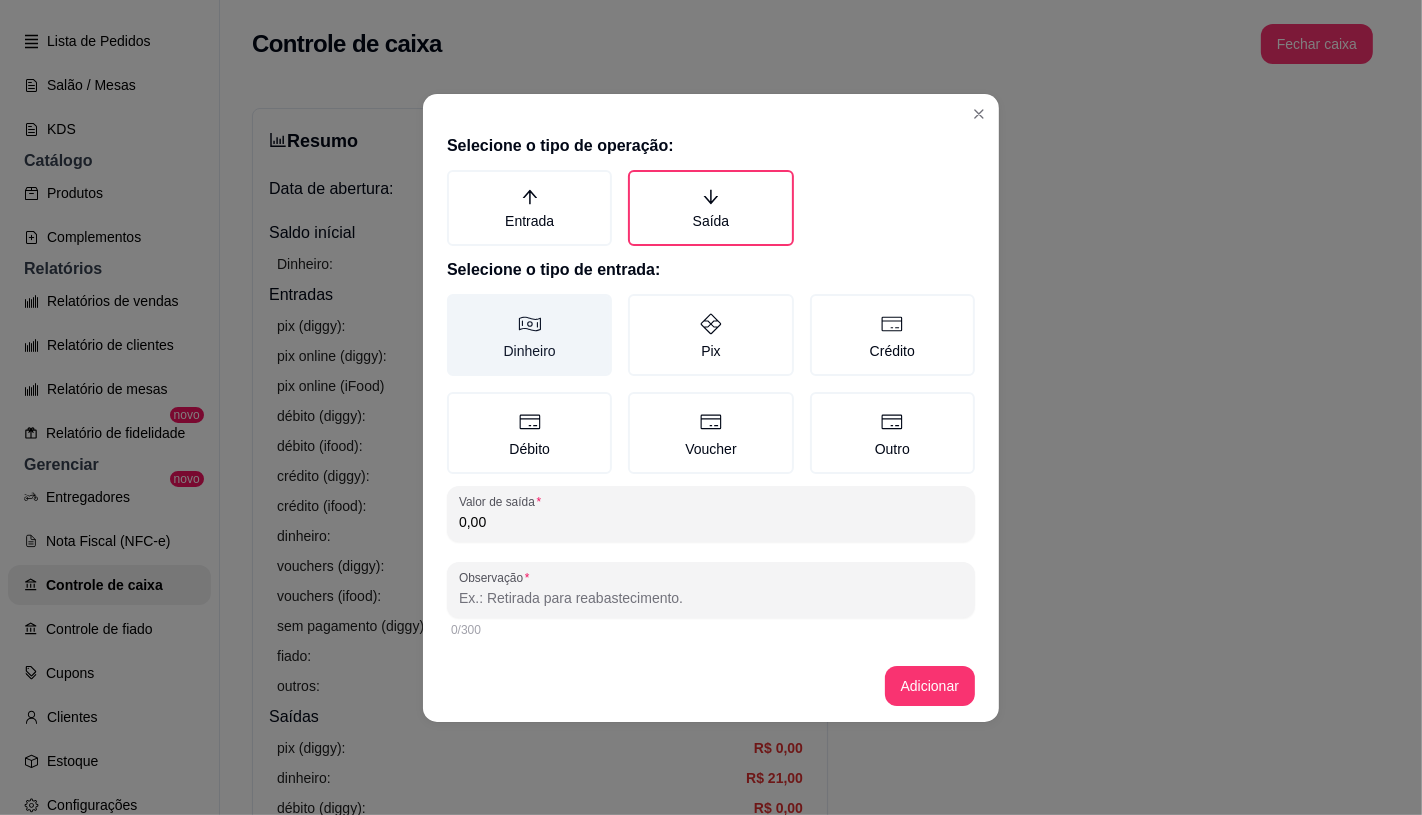 click 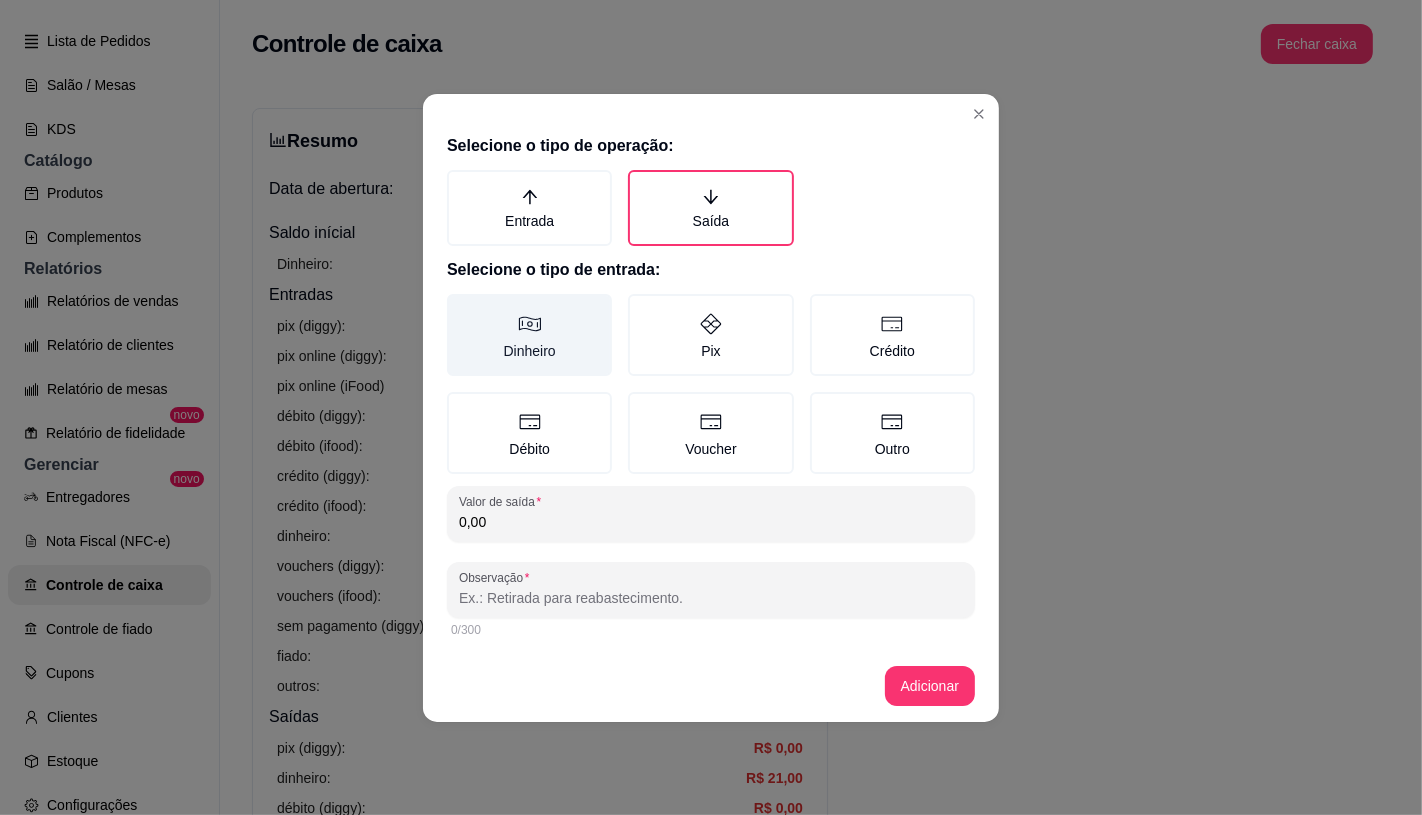 click on "Dinheiro" at bounding box center (454, 301) 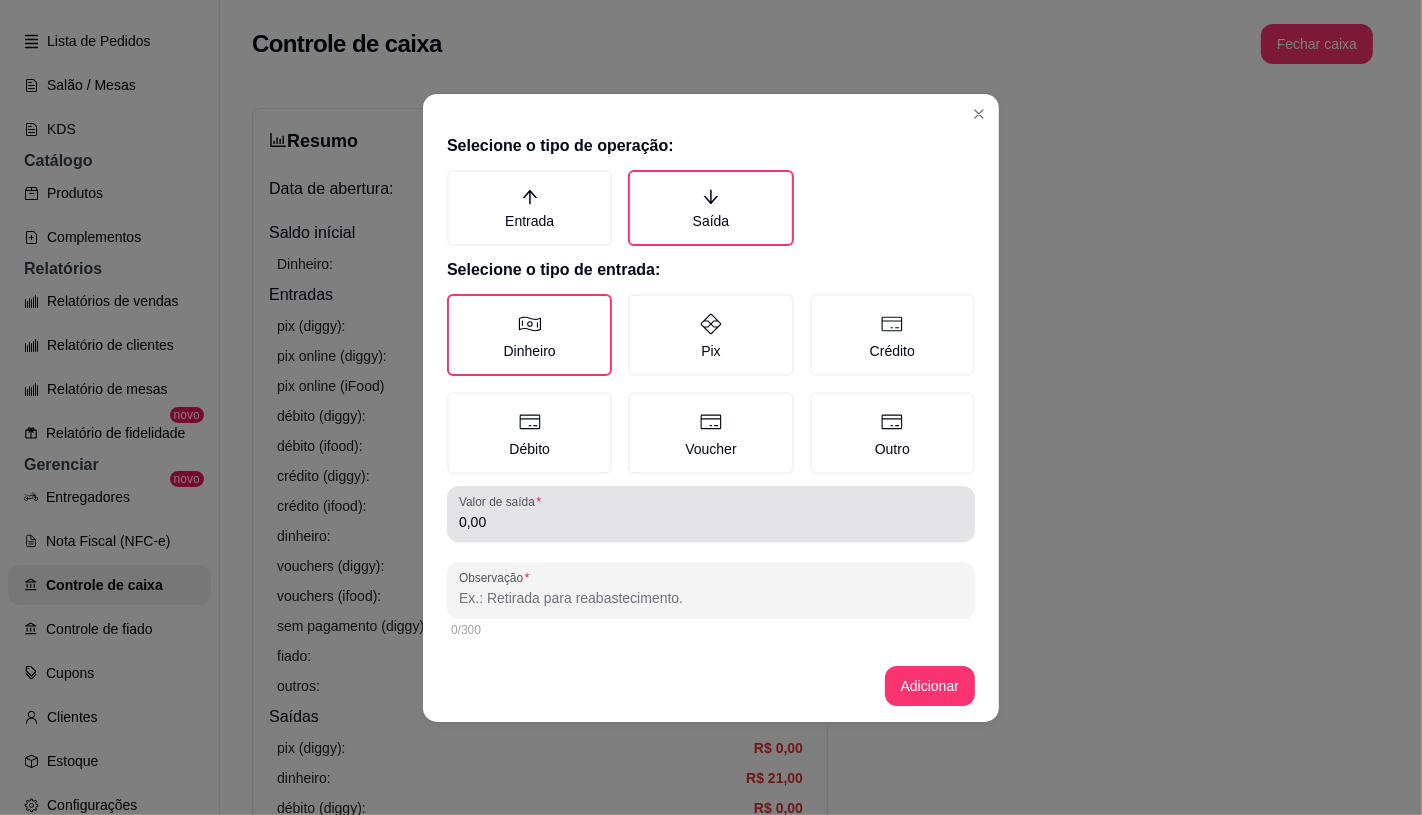 click on "Valor
de saída 0,00" at bounding box center (711, 514) 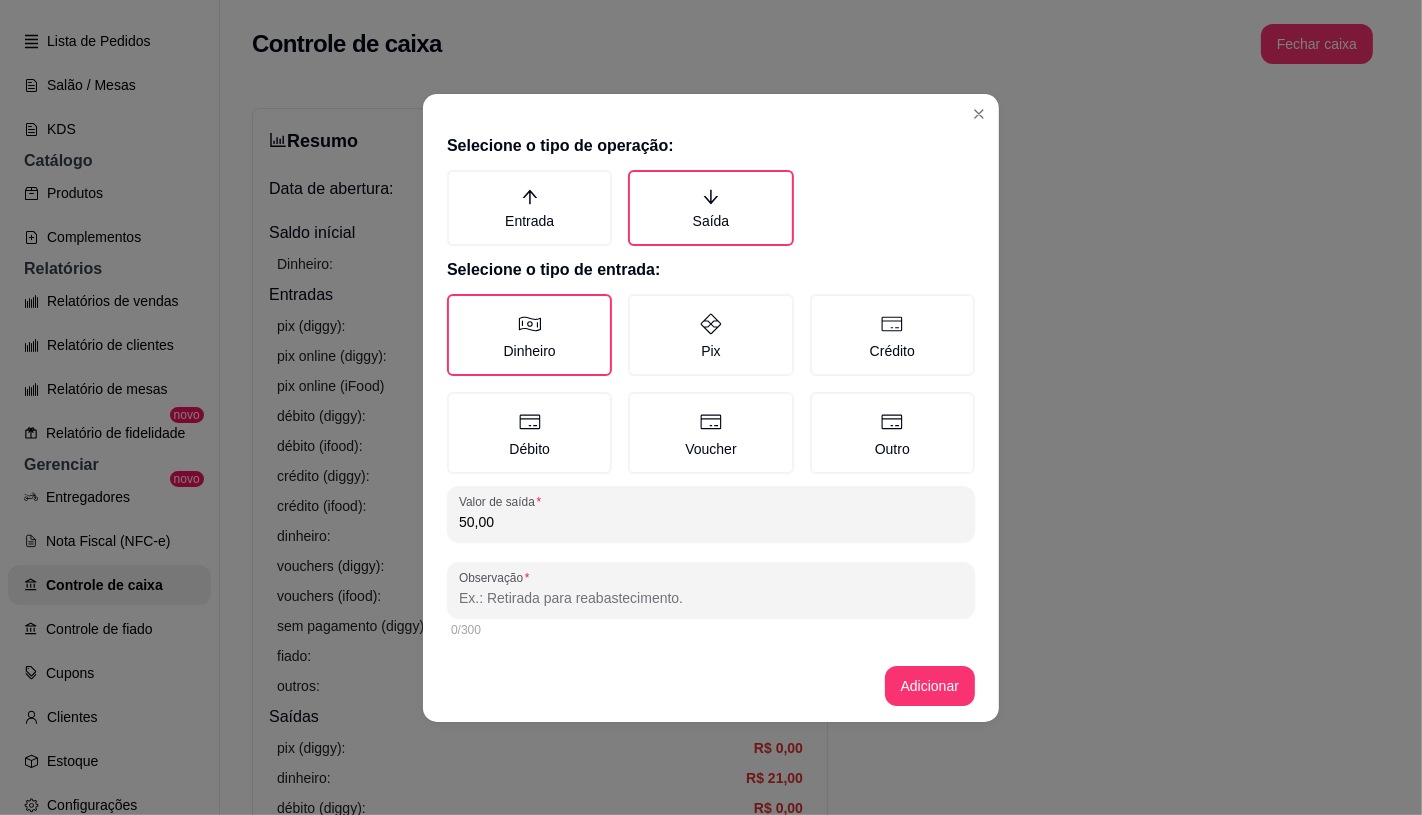 type on "50,00" 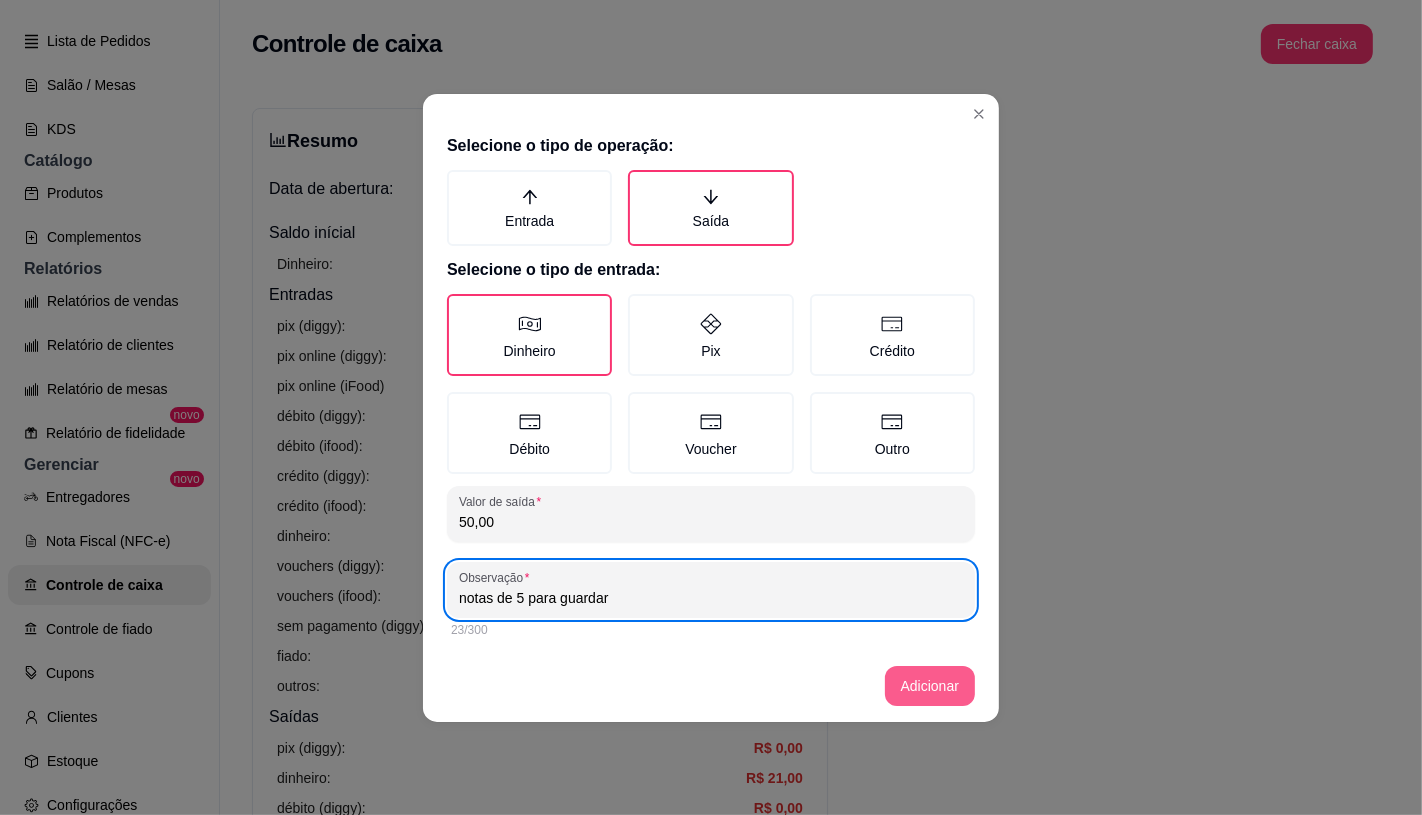 type on "notas de 5 para guardar" 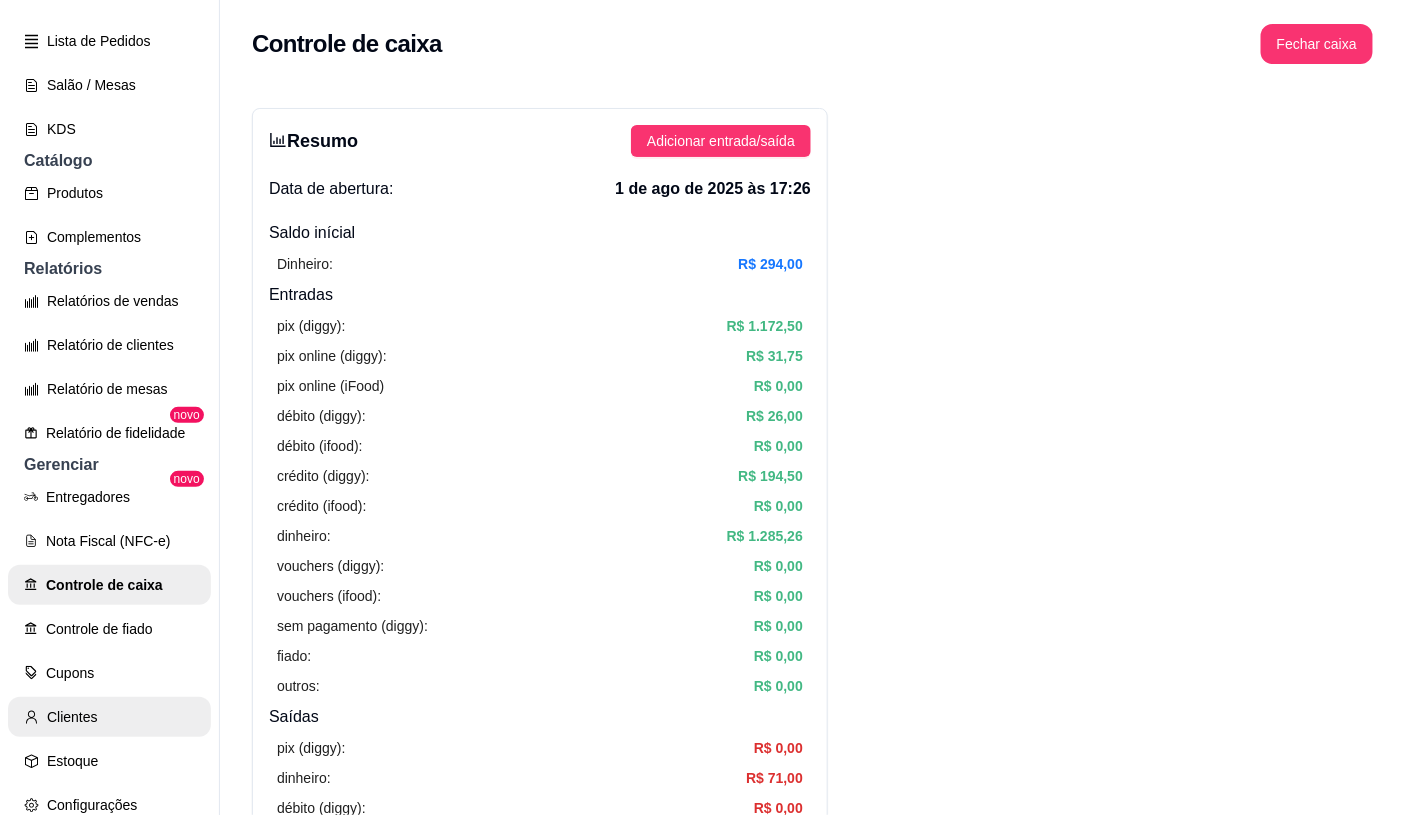 scroll, scrollTop: 0, scrollLeft: 0, axis: both 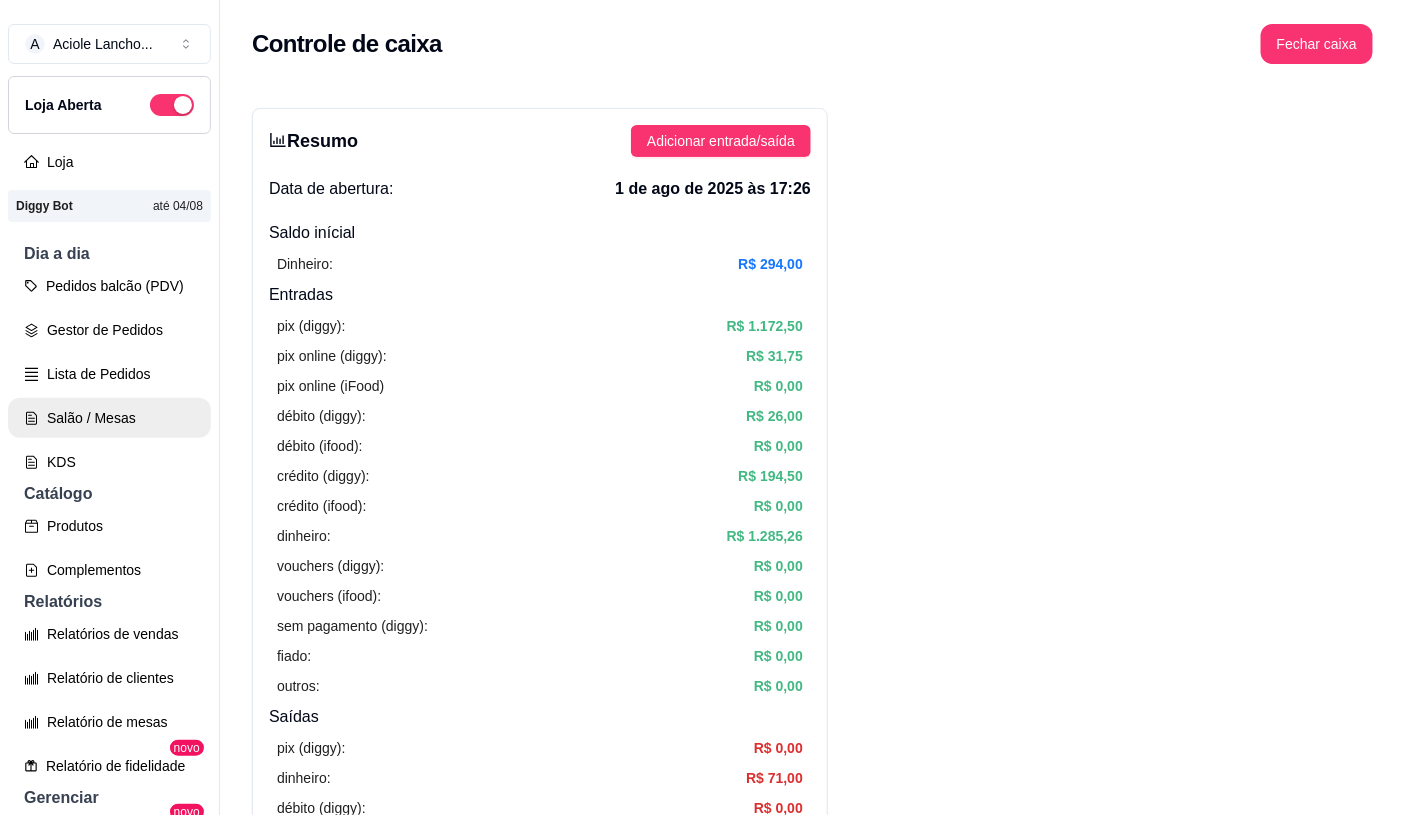 click on "Salão / Mesas" at bounding box center [109, 418] 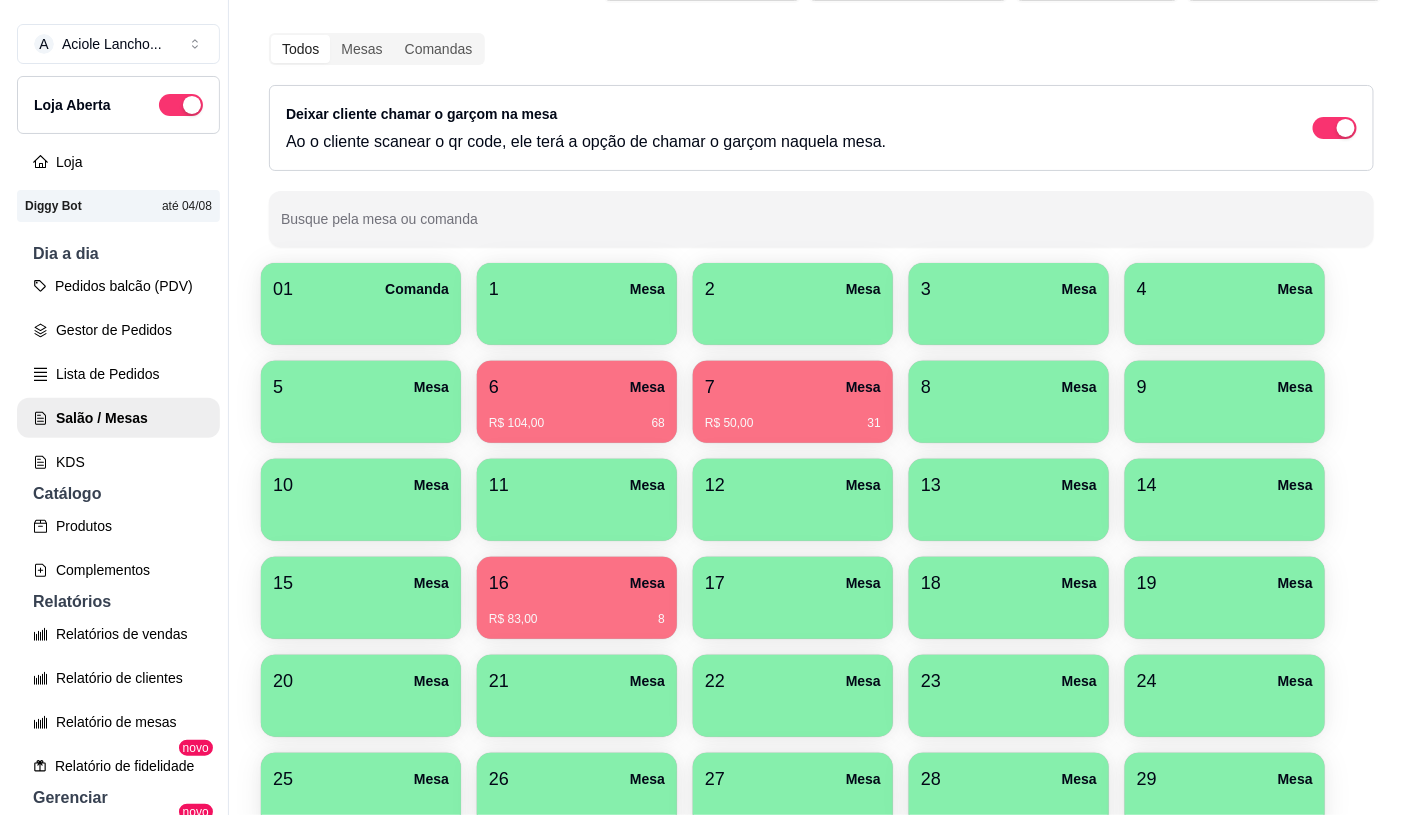 scroll, scrollTop: 111, scrollLeft: 0, axis: vertical 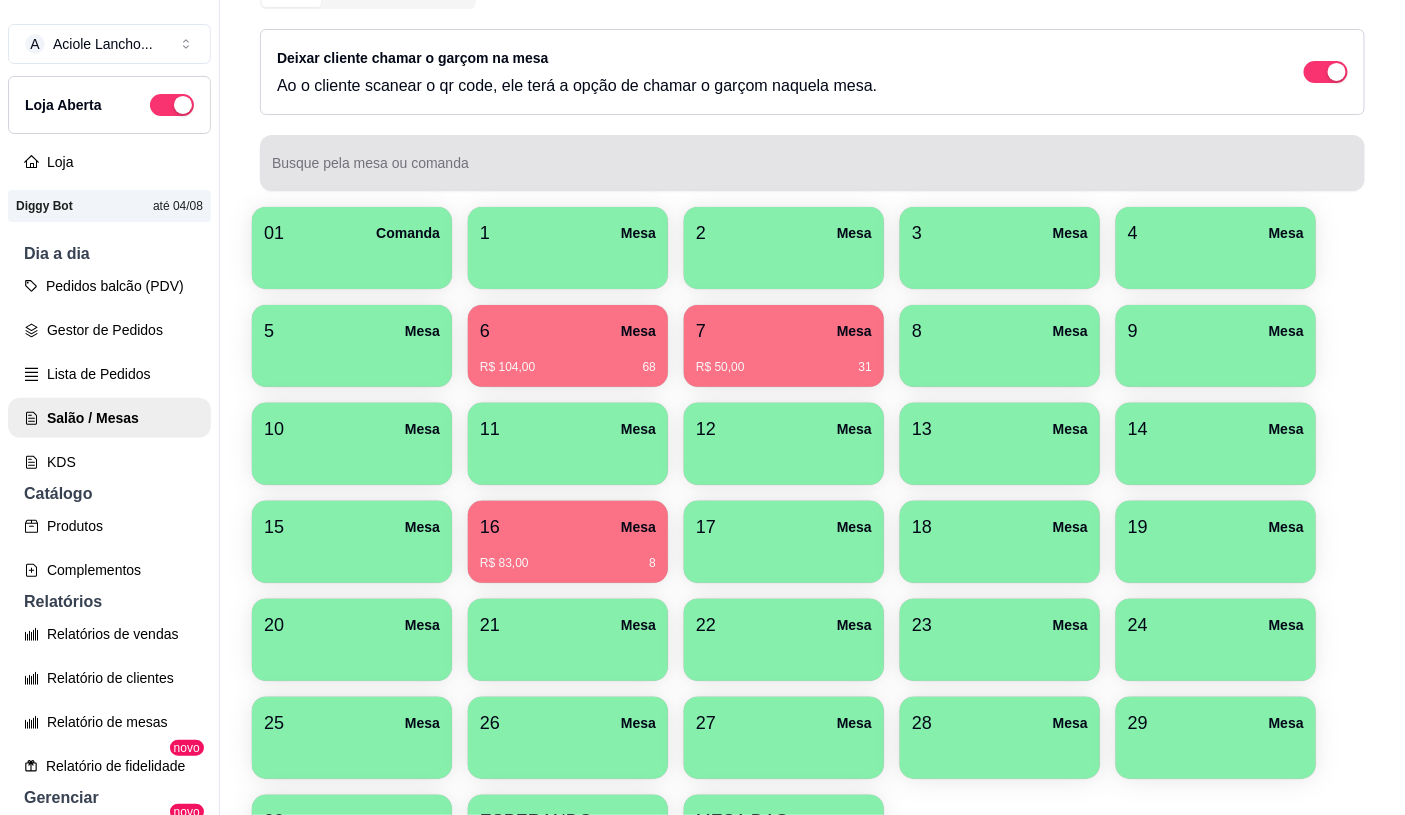 click at bounding box center [812, 163] 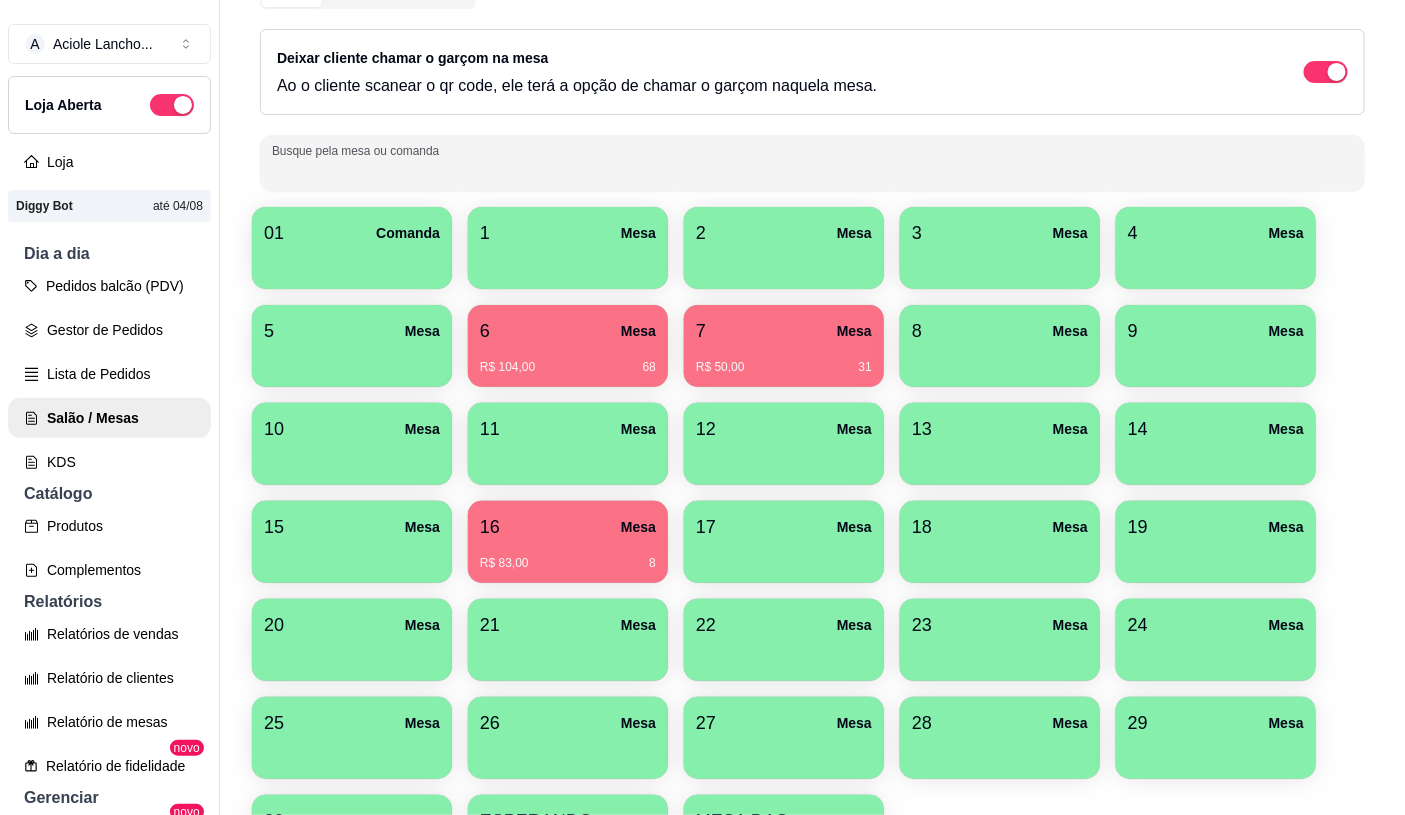 click on "Todos Mesas Comandas Deixar cliente chamar o garçom na mesa Ao o cliente scanear o qr code, ele terá a opção de chamar o garçom naquela mesa. Busque pela mesa ou comanda" at bounding box center (812, 84) 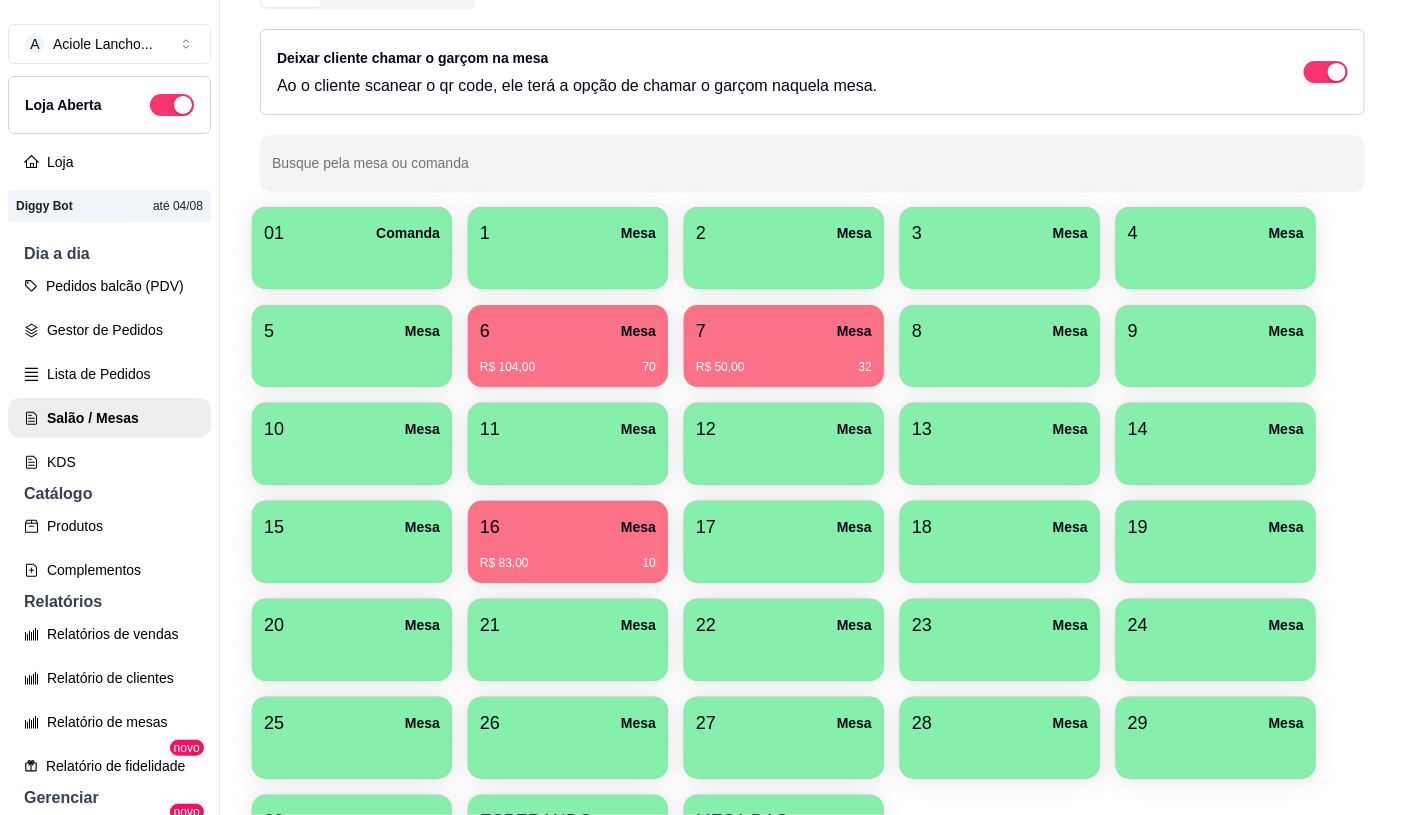 click on "R$ 83,00 10" at bounding box center [568, 556] 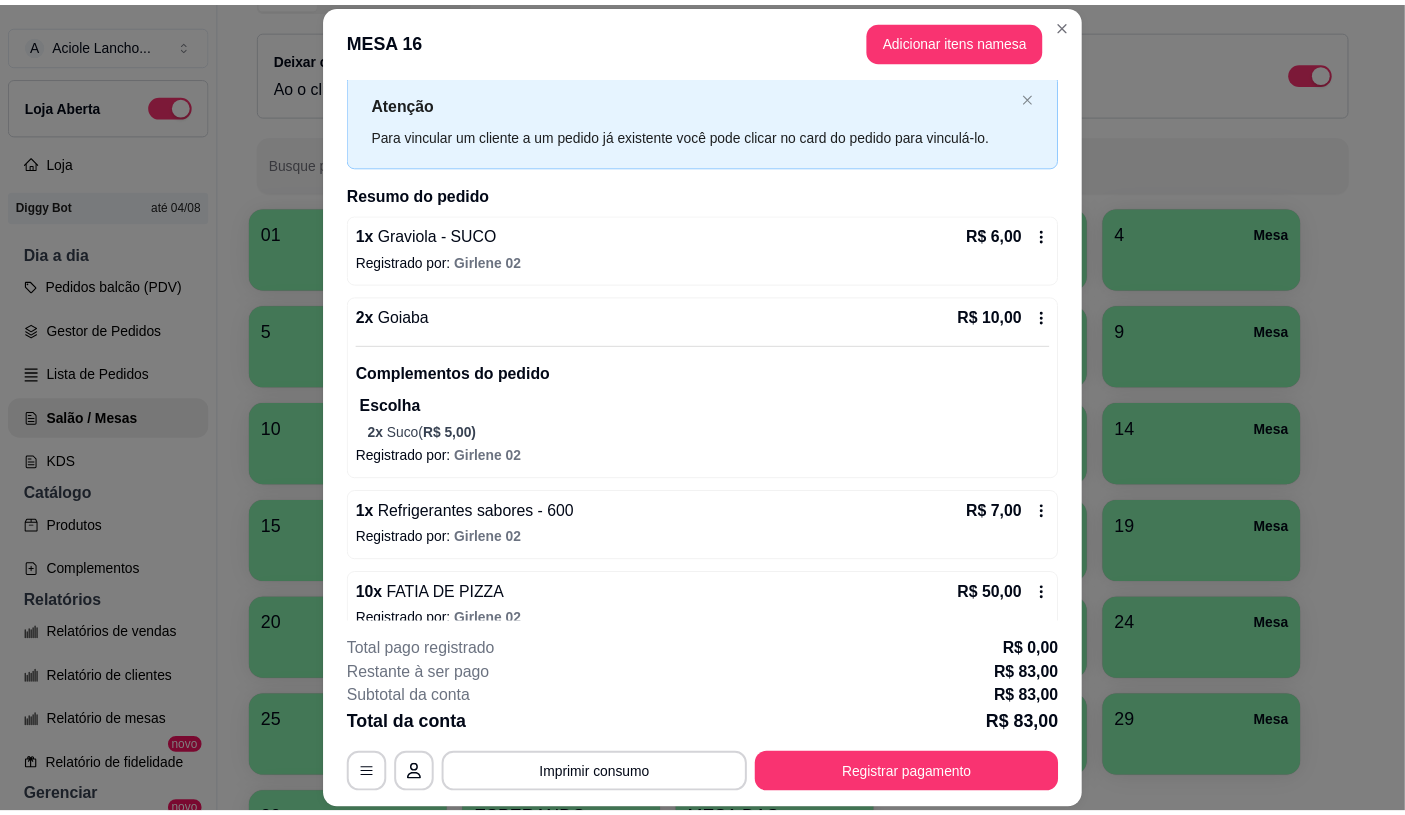 scroll, scrollTop: 161, scrollLeft: 0, axis: vertical 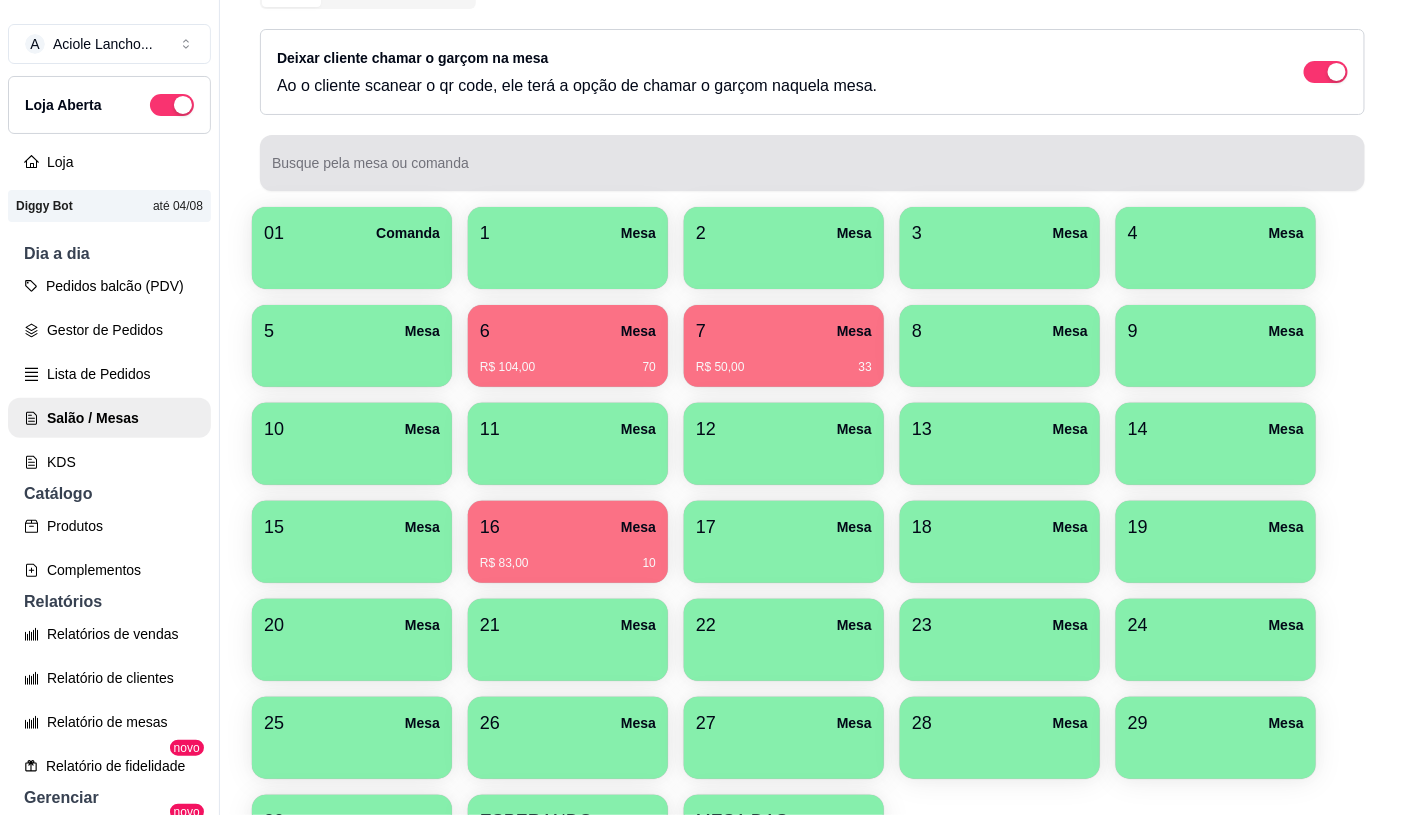 click on "Busque pela mesa ou comanda" at bounding box center [812, 163] 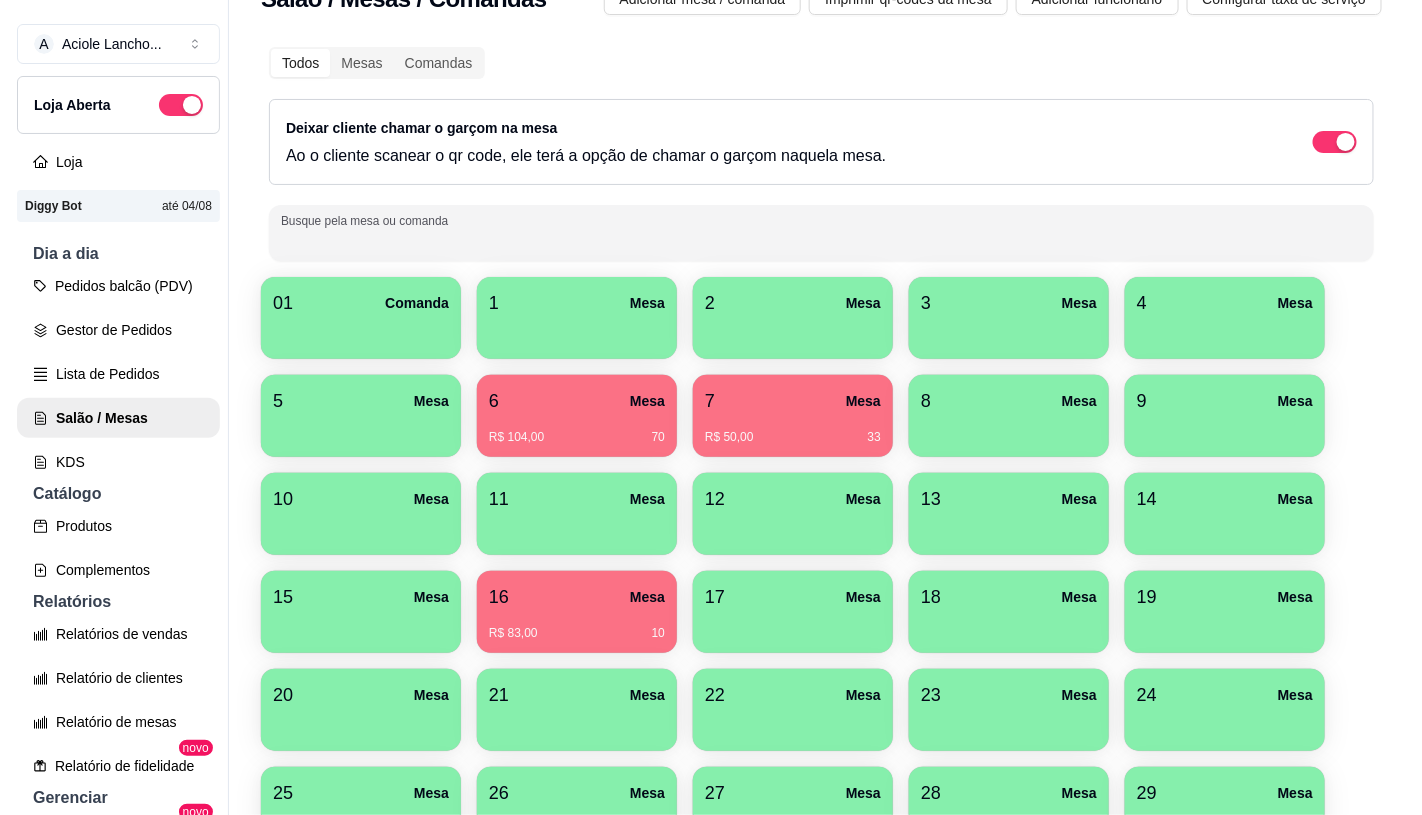 scroll, scrollTop: 0, scrollLeft: 0, axis: both 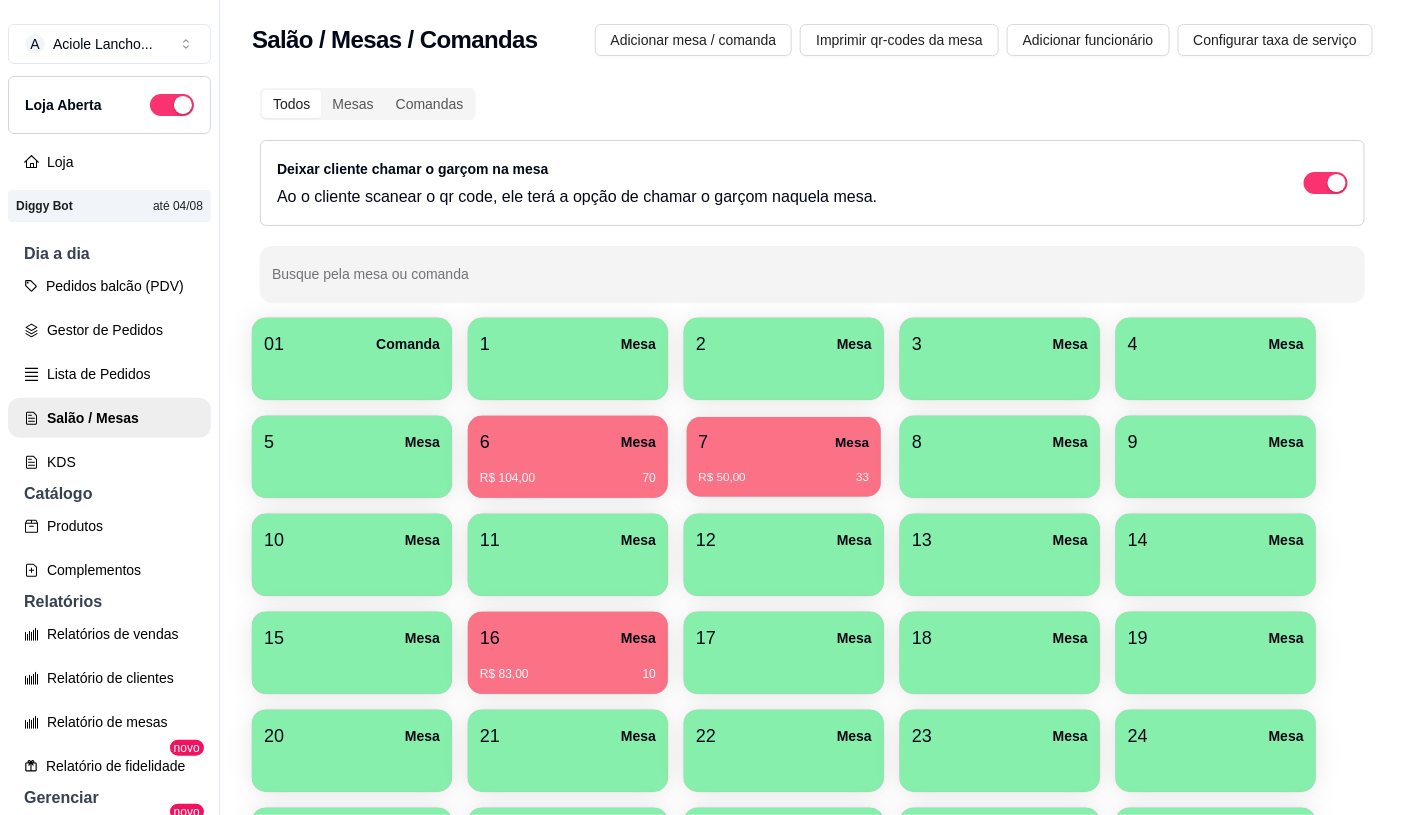click on "R$ 50,00 33" at bounding box center (784, 470) 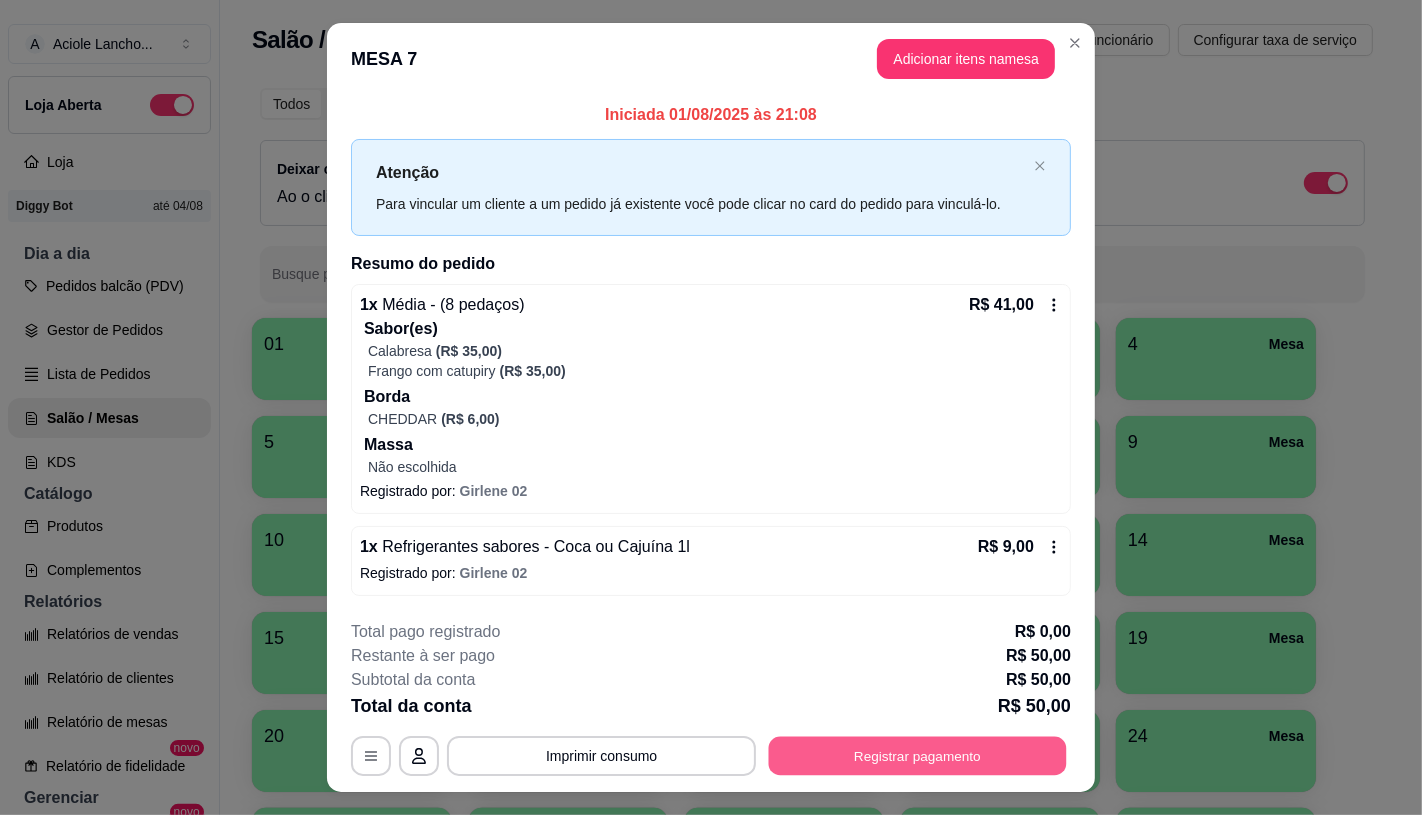 click on "Registrar pagamento" at bounding box center (918, 756) 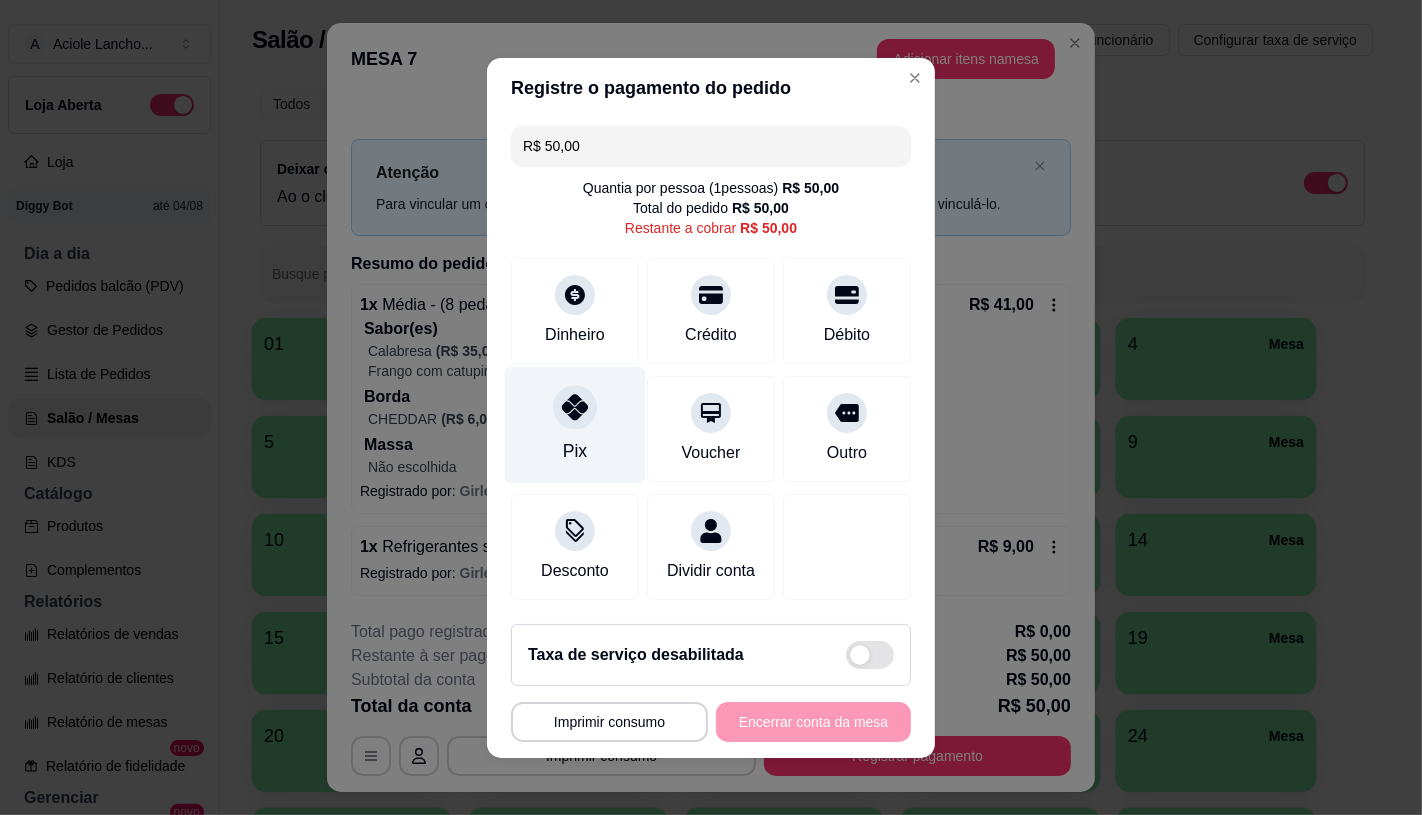 click on "Pix" at bounding box center [575, 424] 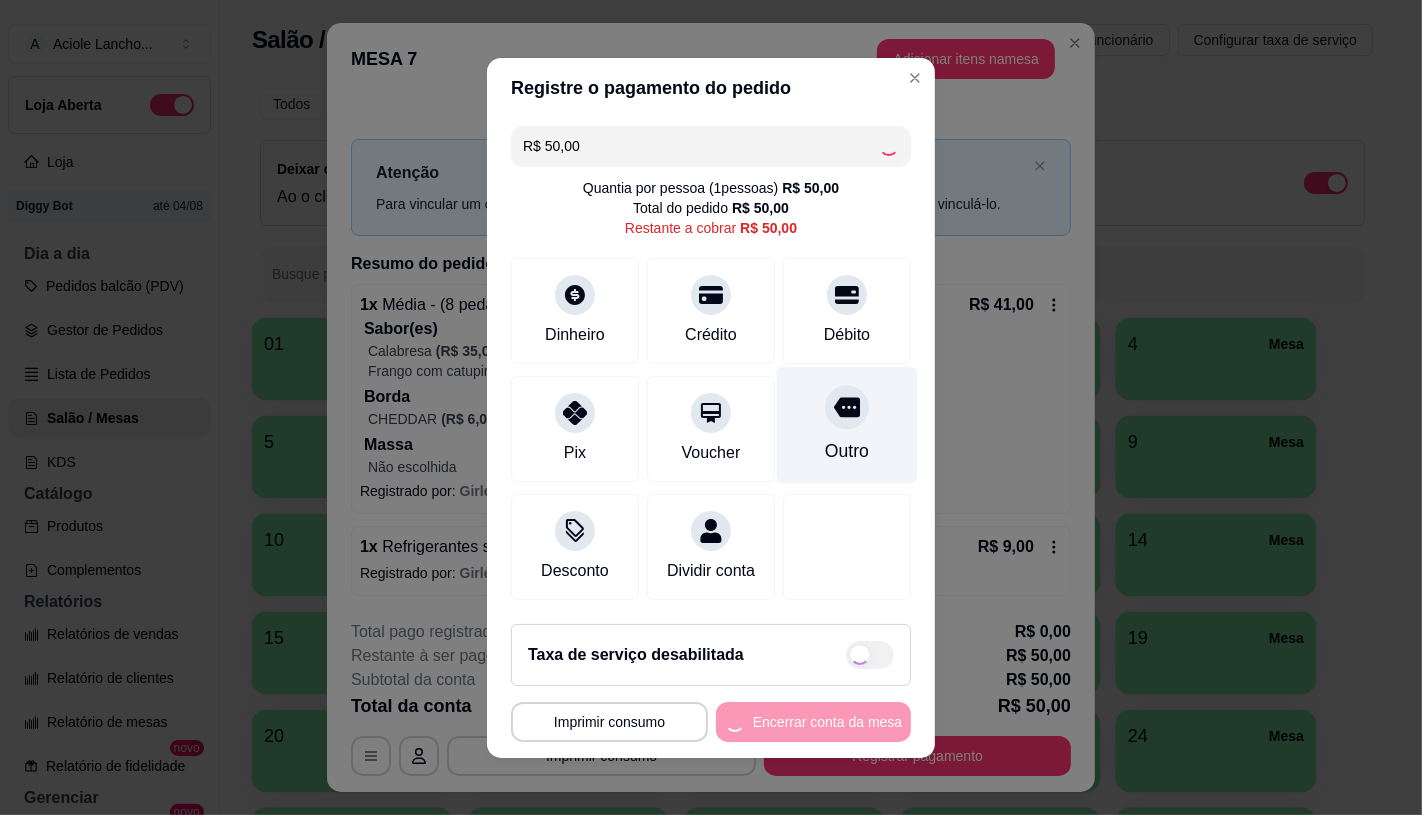 type on "R$ 0,00" 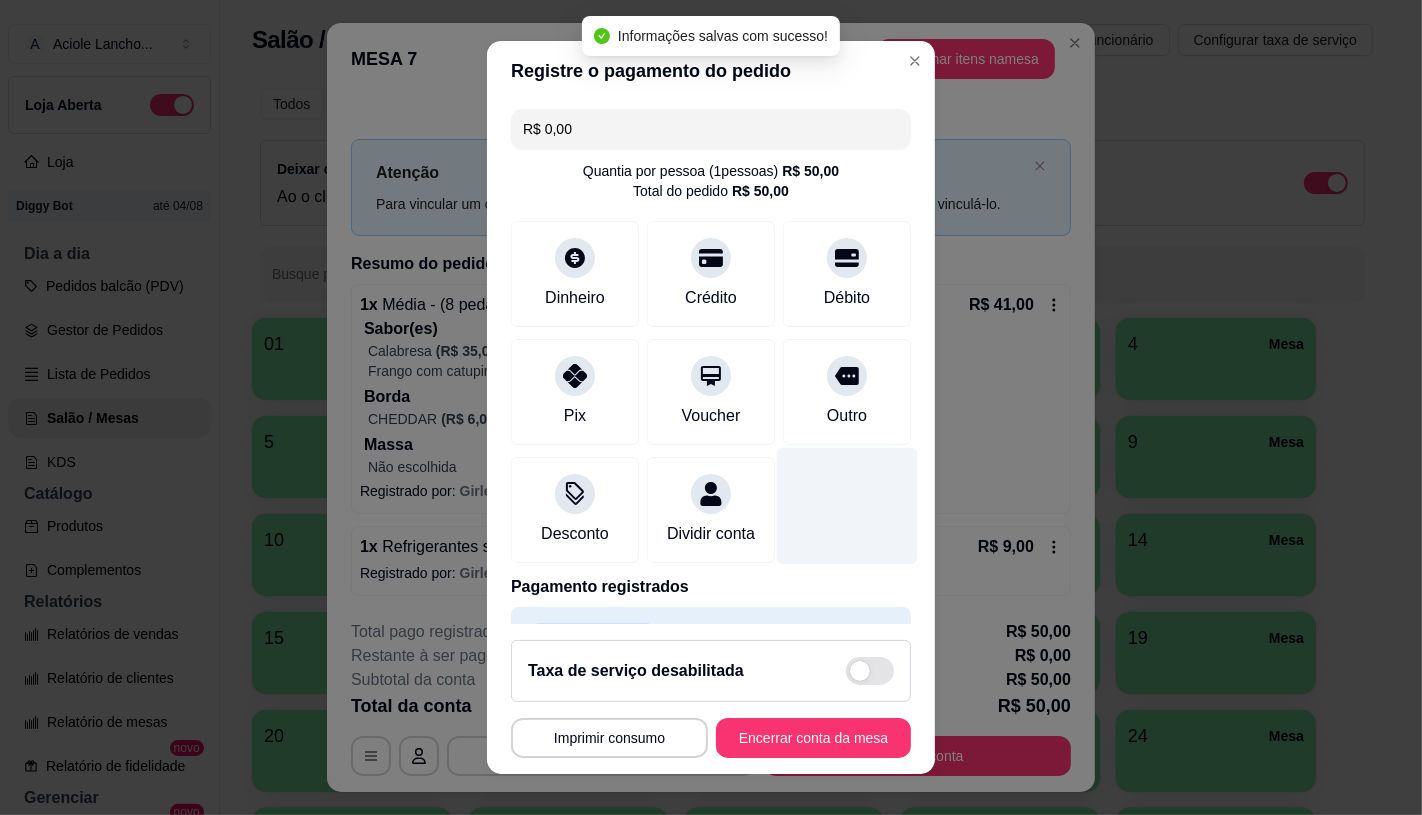 scroll, scrollTop: 74, scrollLeft: 0, axis: vertical 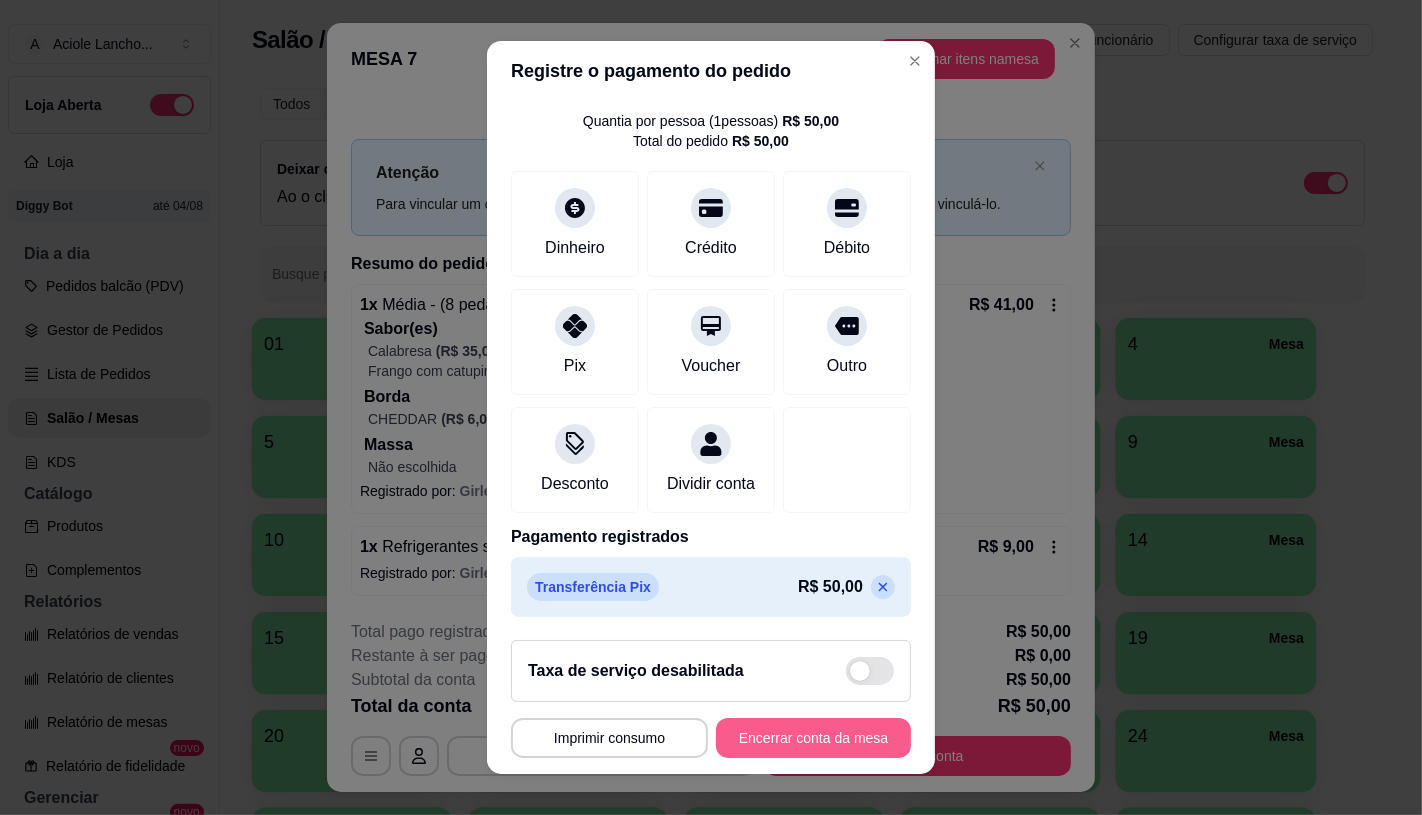 click on "Encerrar conta da mesa" at bounding box center (813, 738) 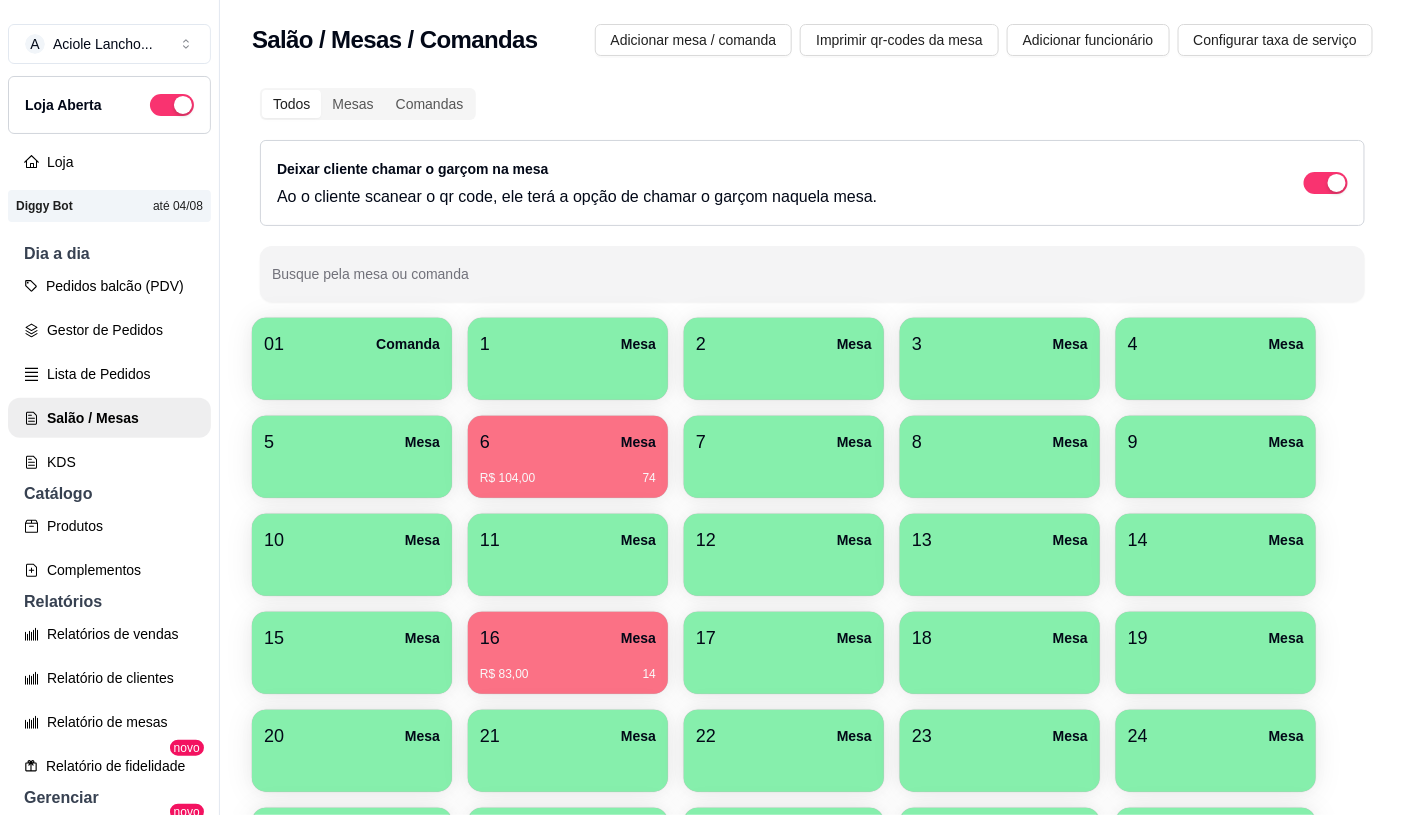 click on "R$ 104,00 74" at bounding box center (568, 478) 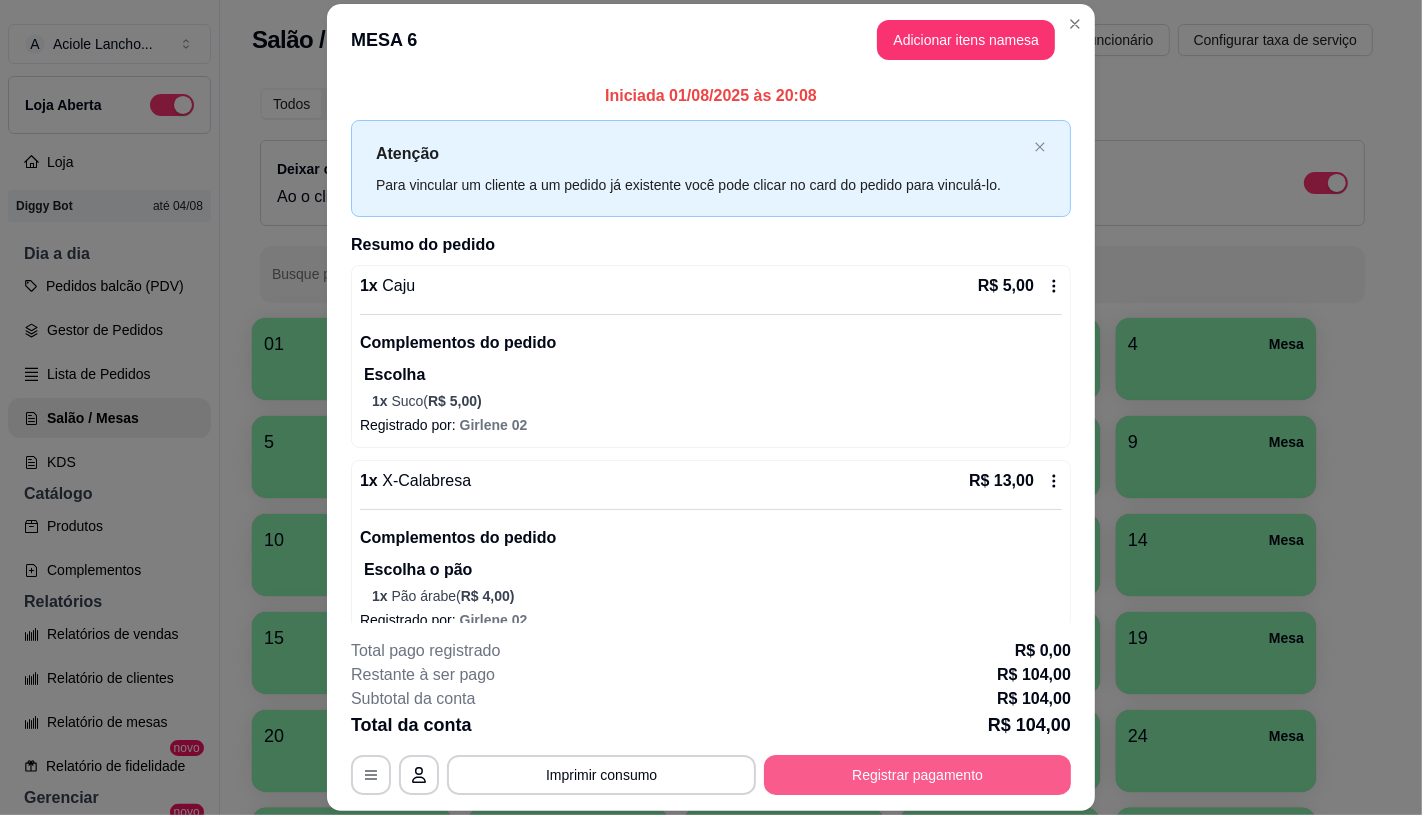 click on "Registrar pagamento" at bounding box center [917, 775] 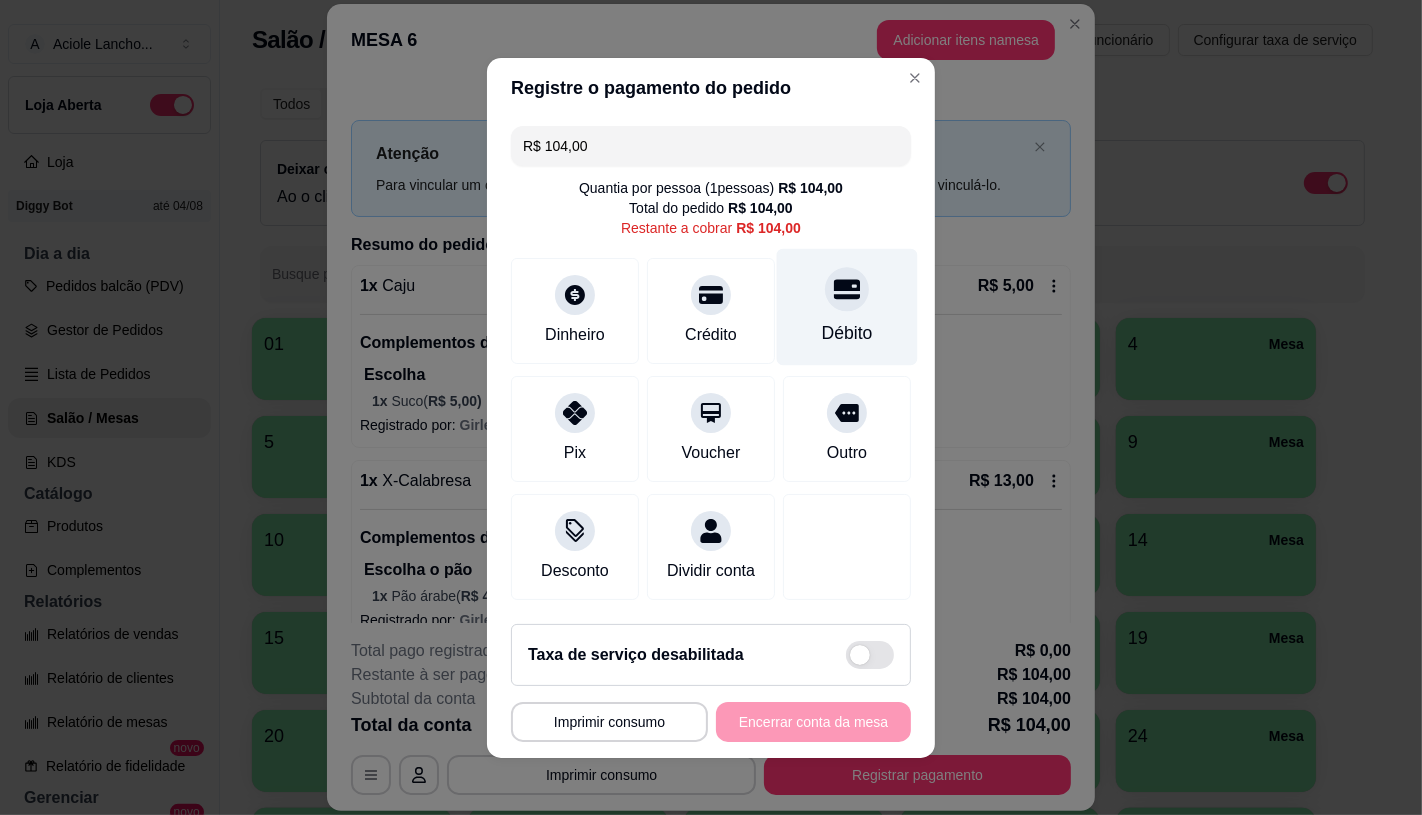 click on "Débito" at bounding box center (847, 306) 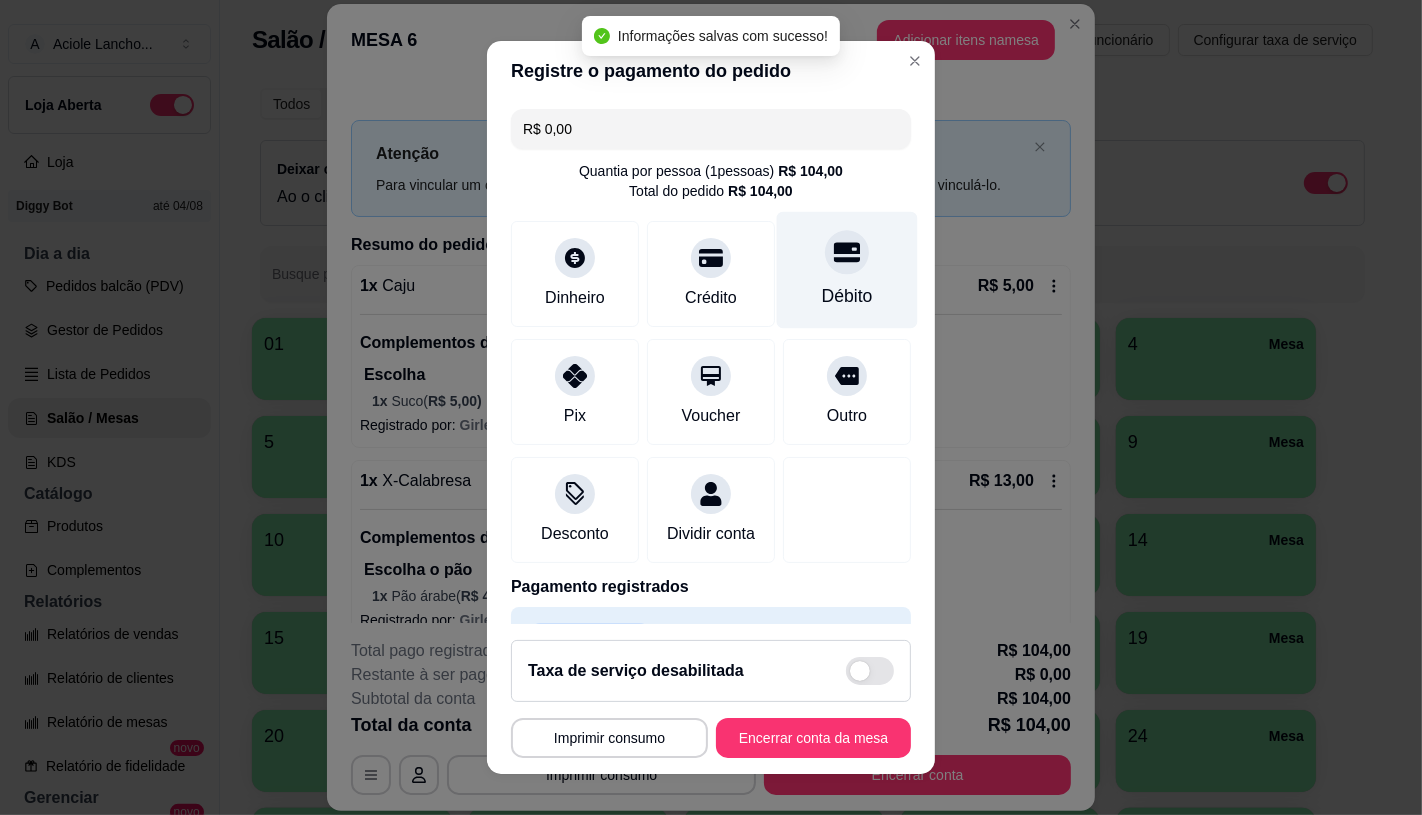 type on "R$ 0,00" 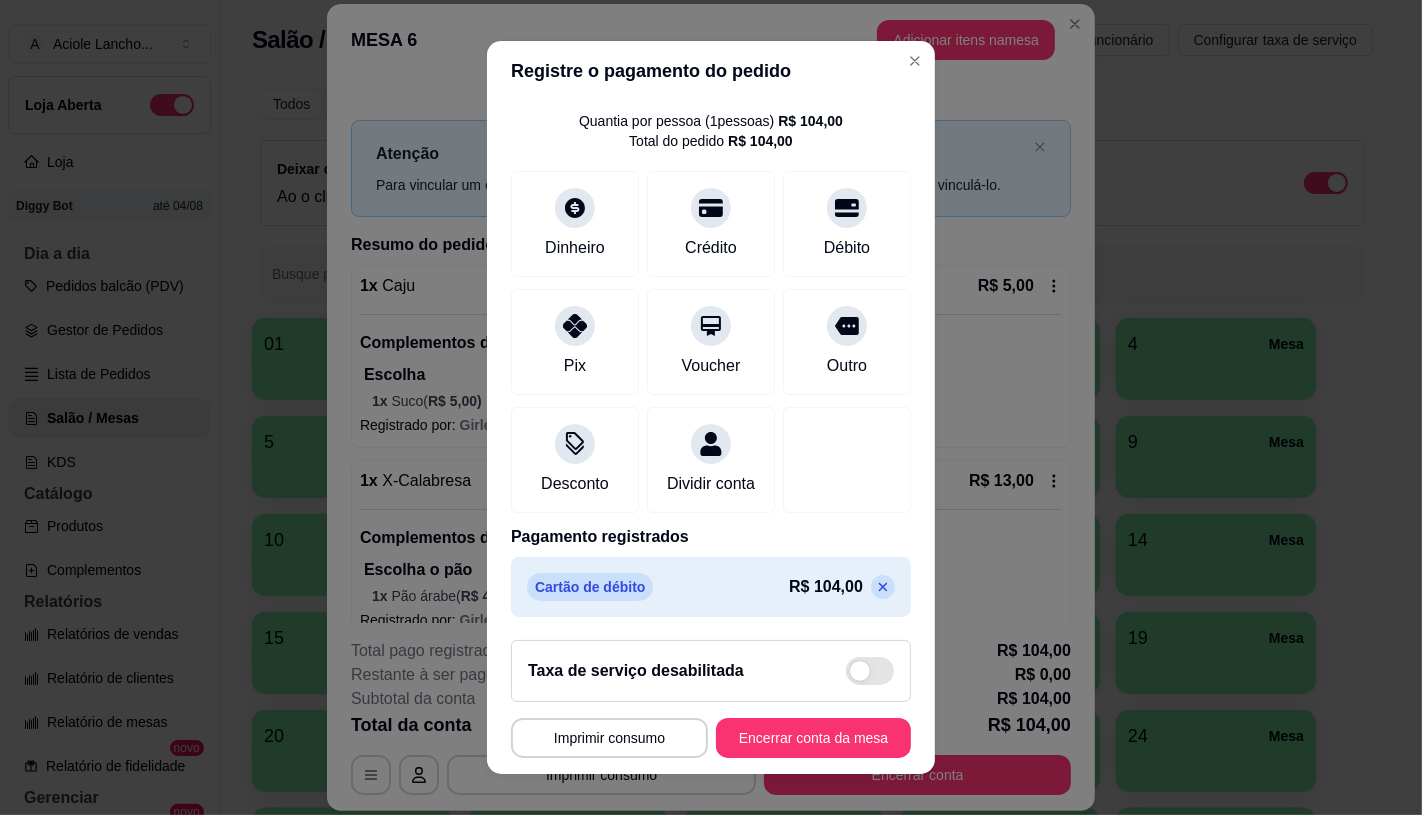 scroll, scrollTop: 74, scrollLeft: 0, axis: vertical 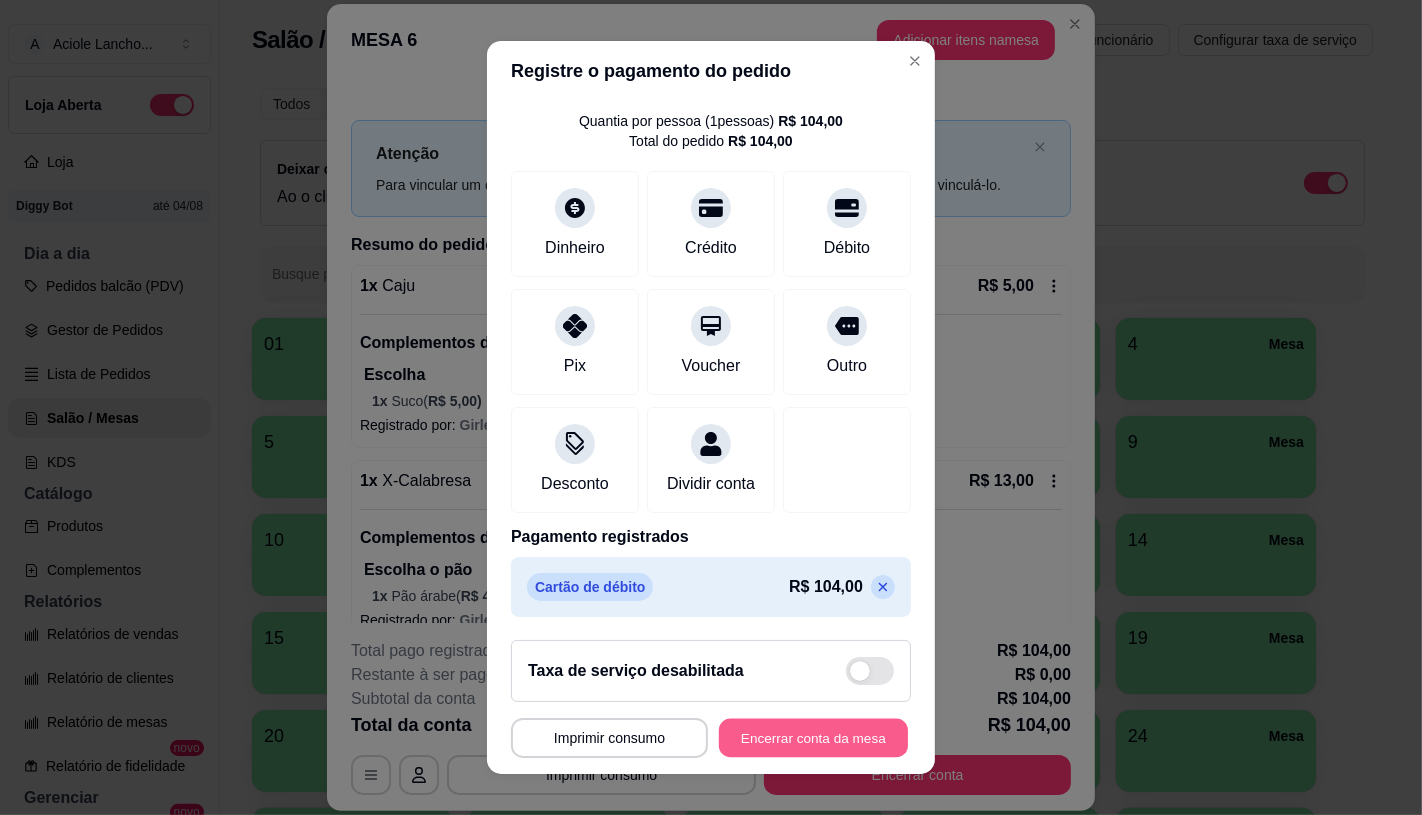 click on "Encerrar conta da mesa" at bounding box center [813, 738] 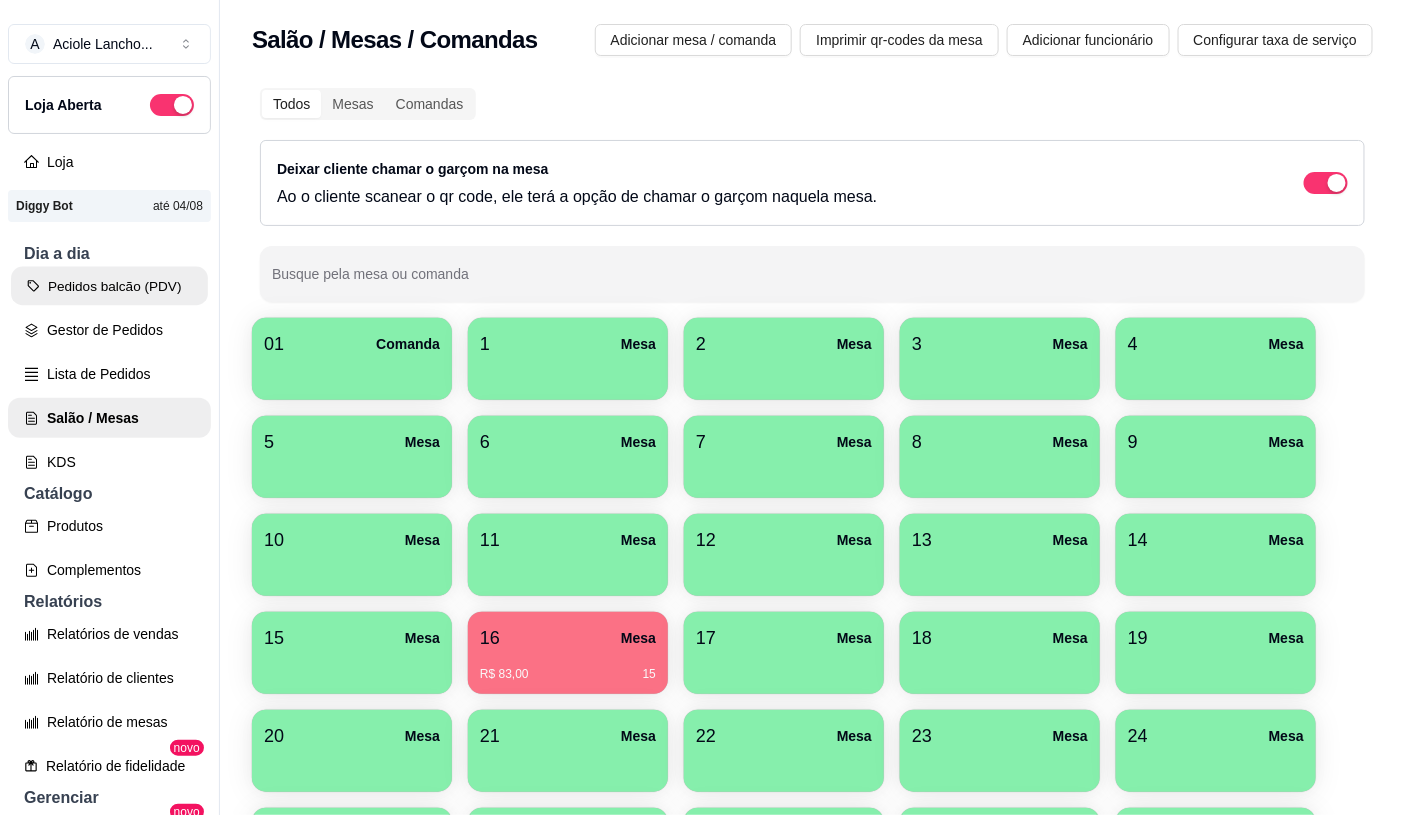 click on "Pedidos balcão (PDV)" at bounding box center (109, 286) 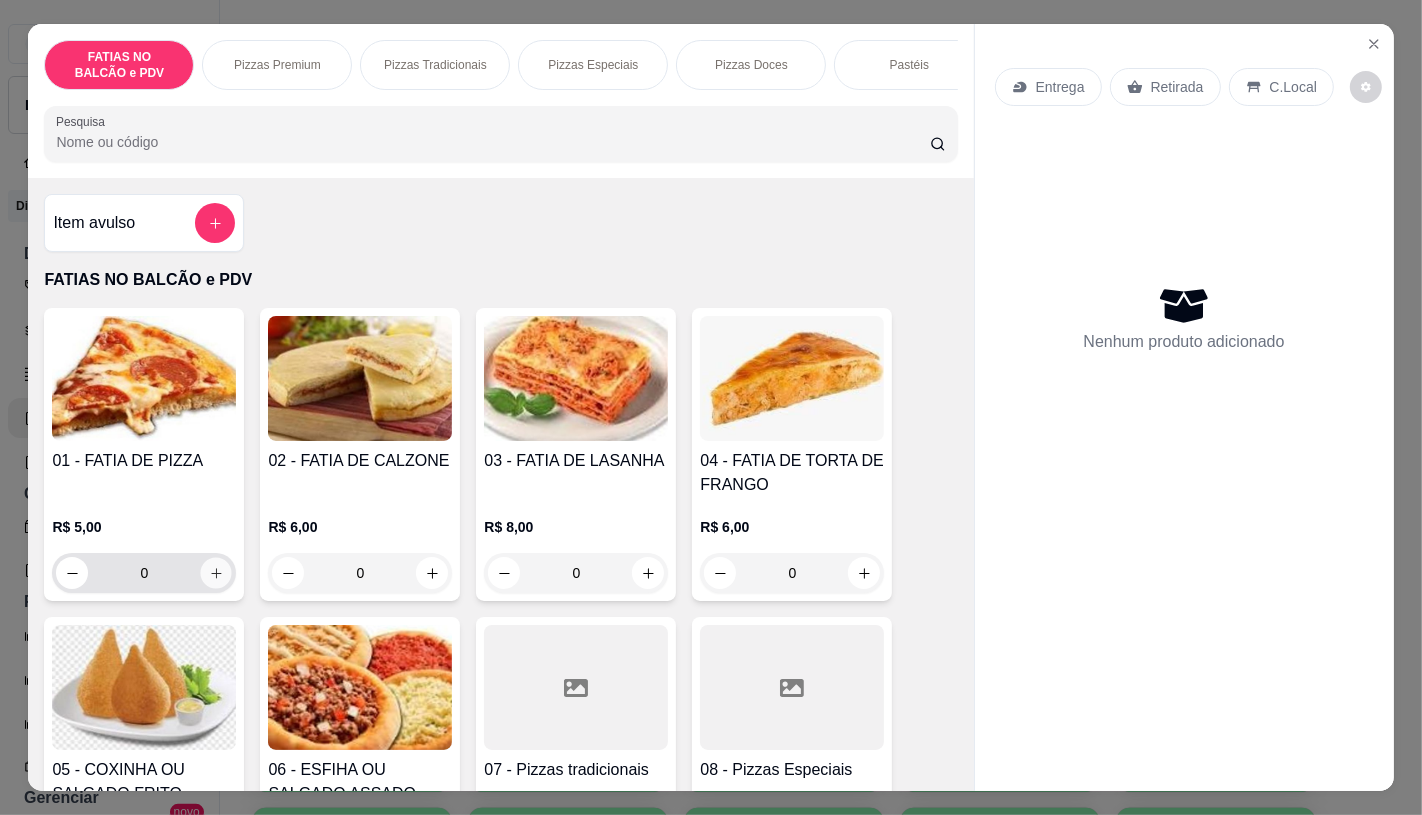 click at bounding box center [216, 573] 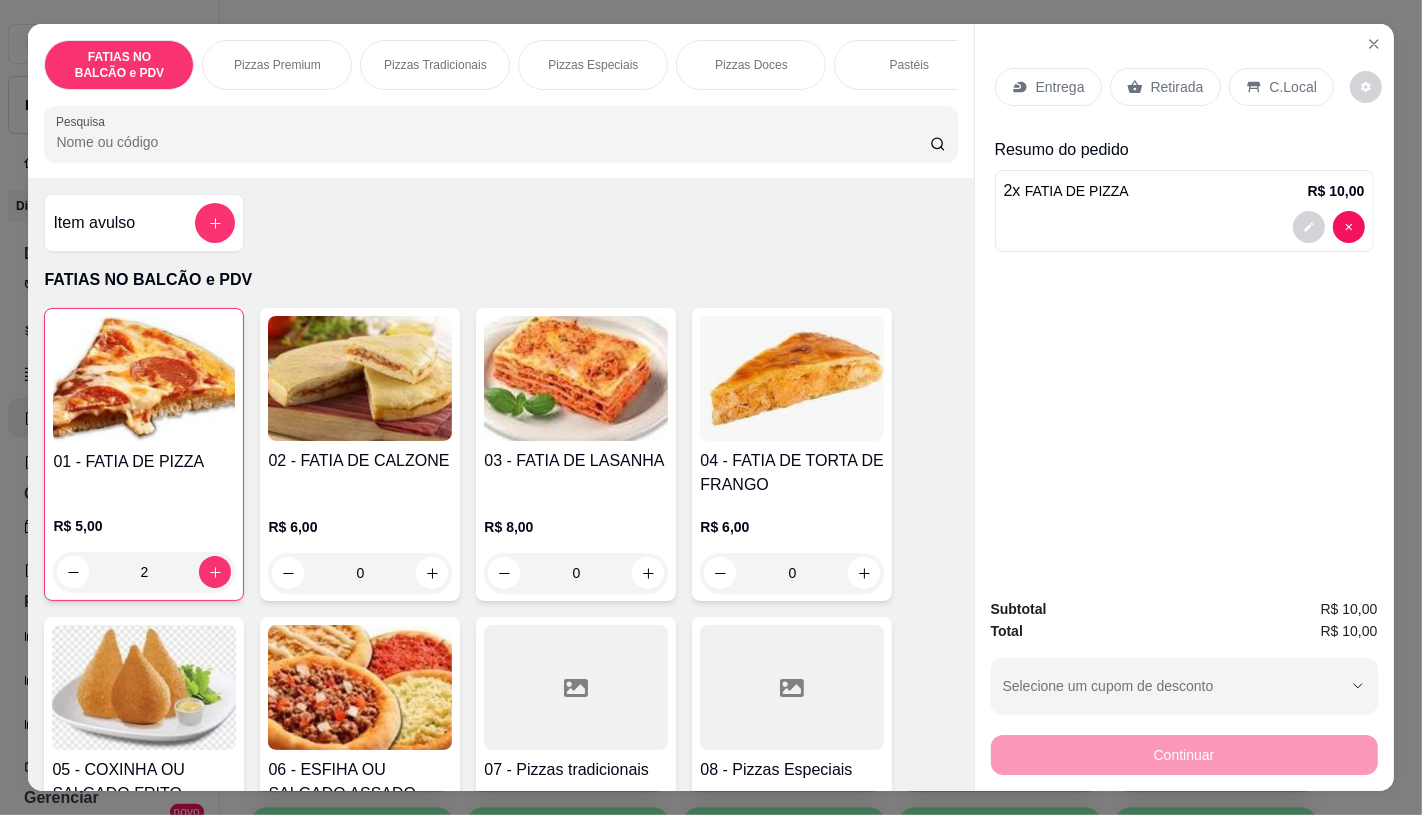 click on "Retirada" at bounding box center (1165, 87) 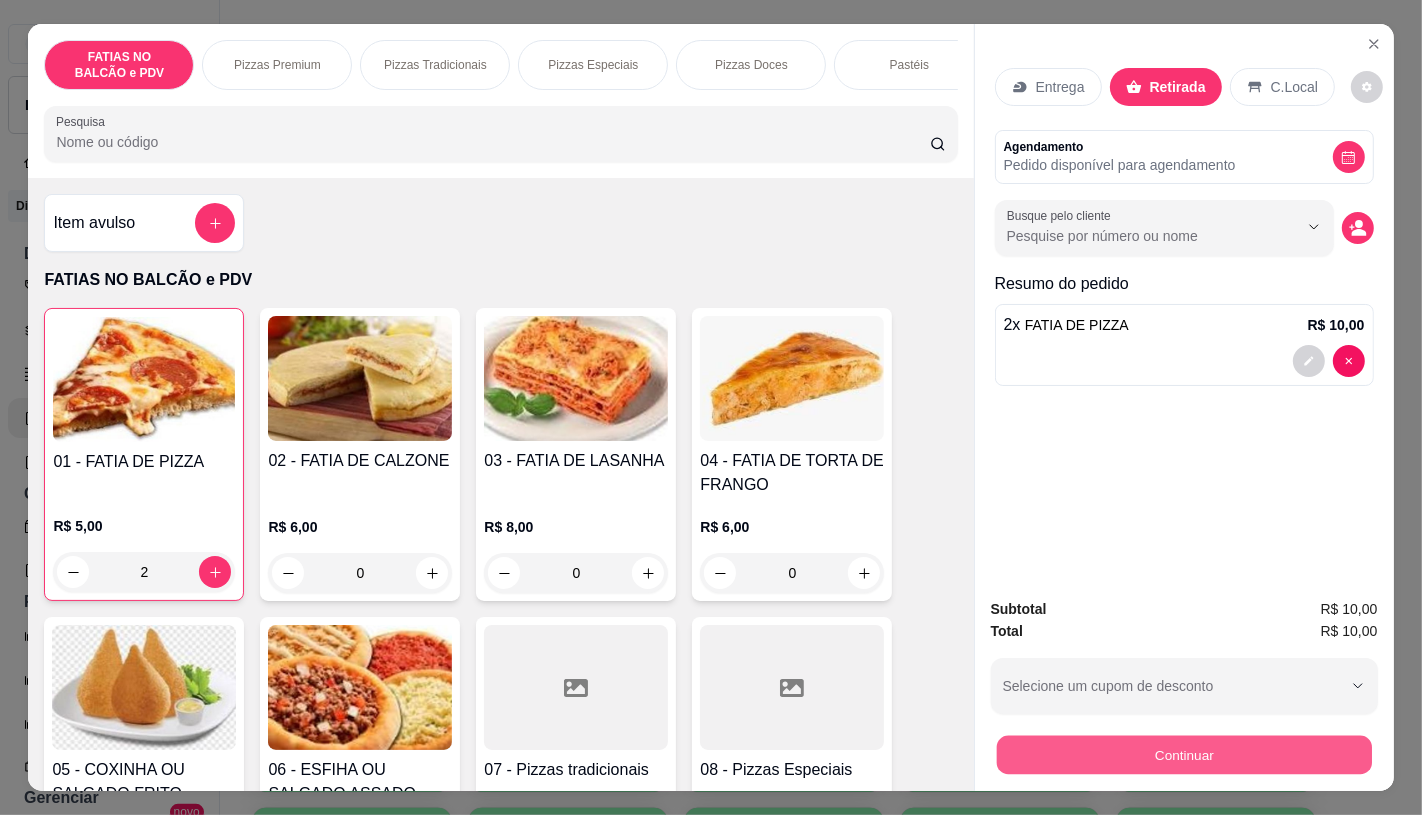 click on "Continuar" at bounding box center (1183, 754) 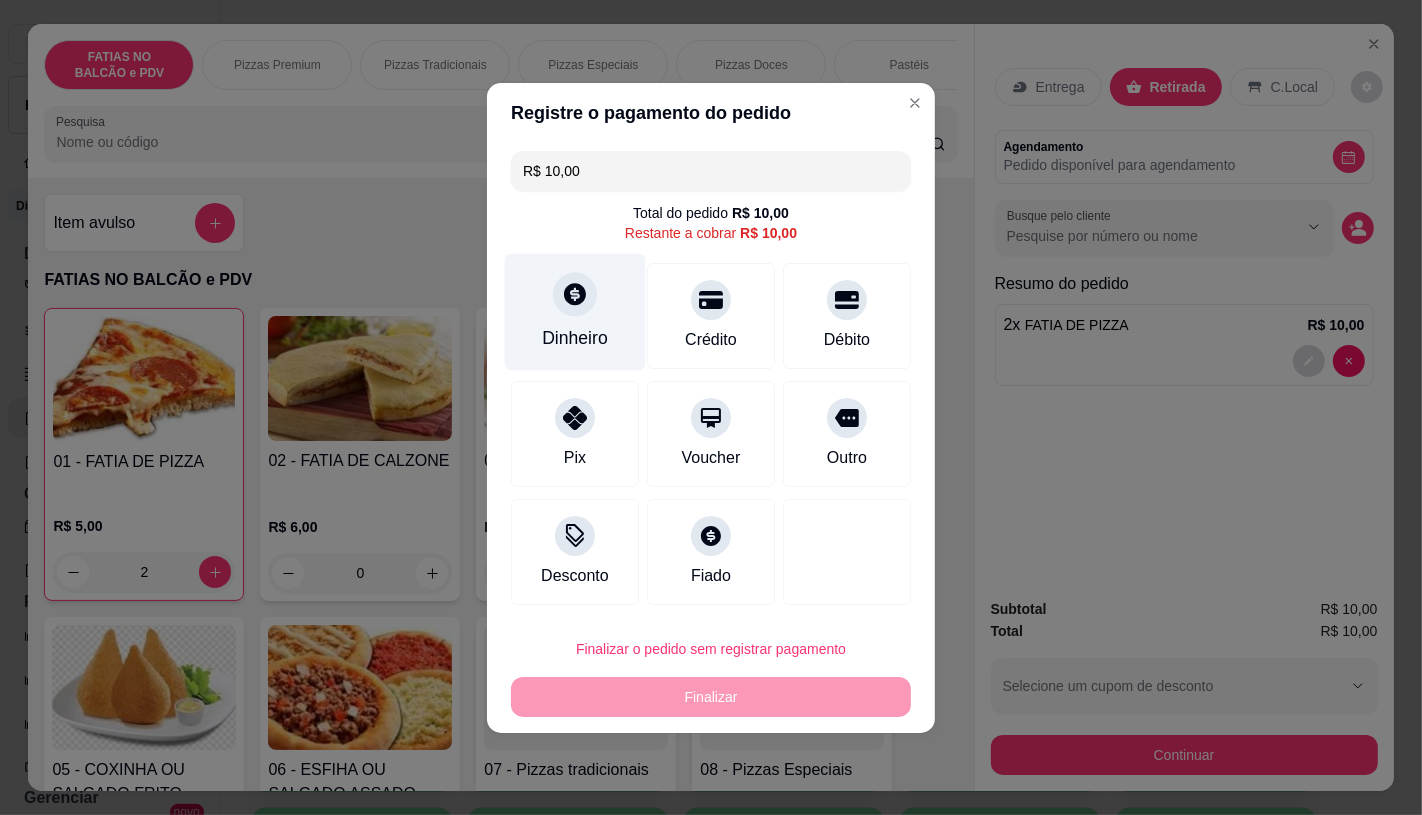 click 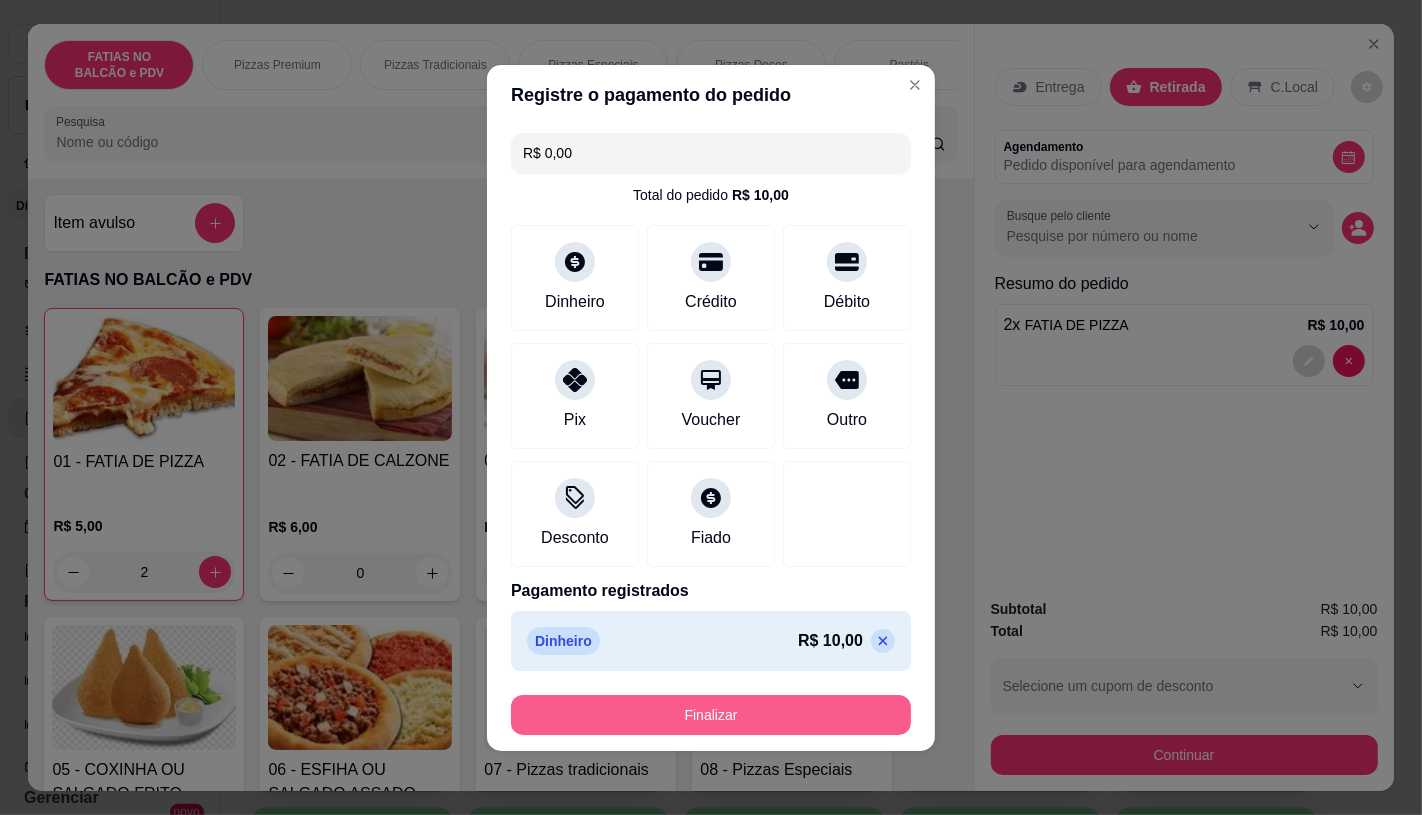 type on "R$ 0,00" 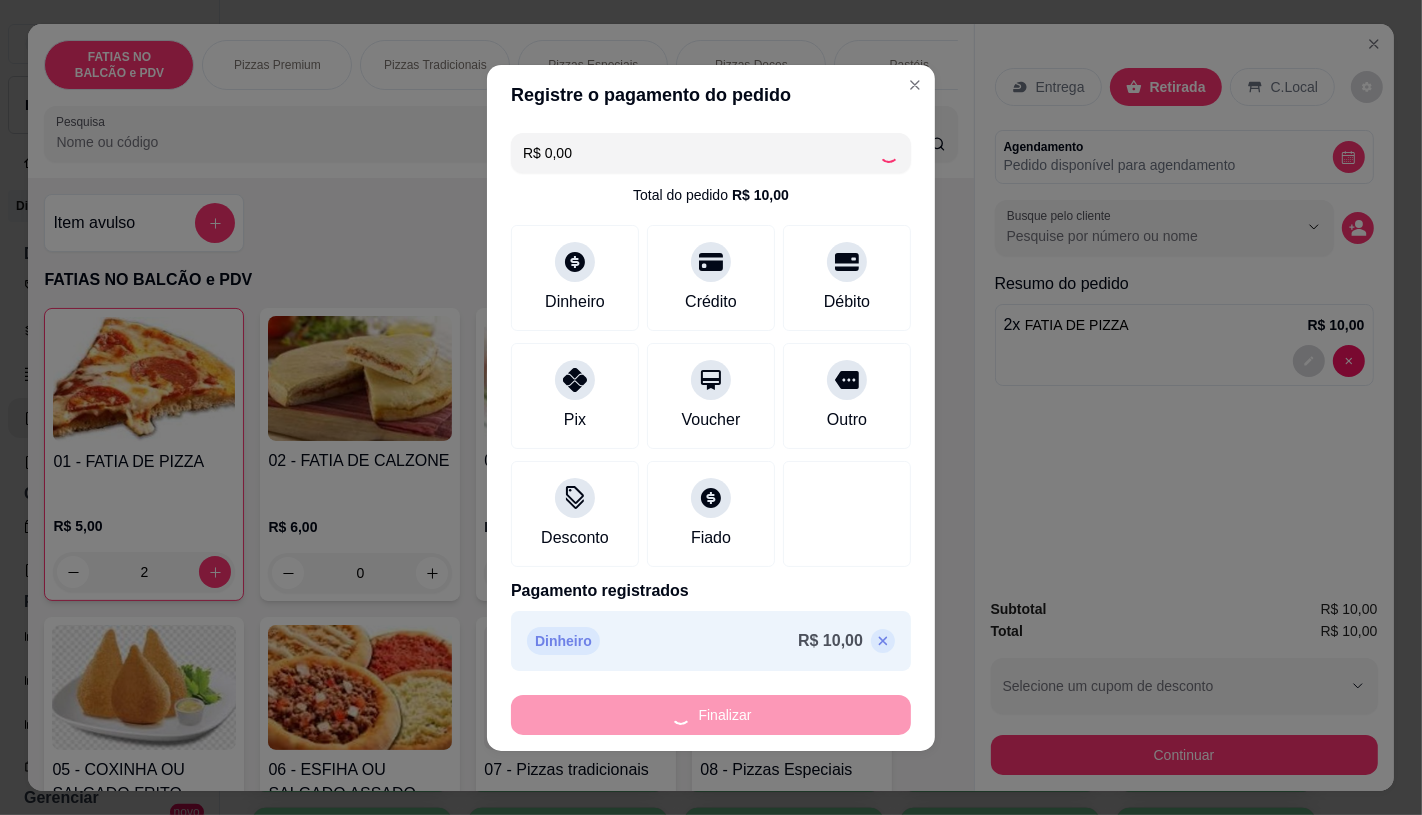 type on "0" 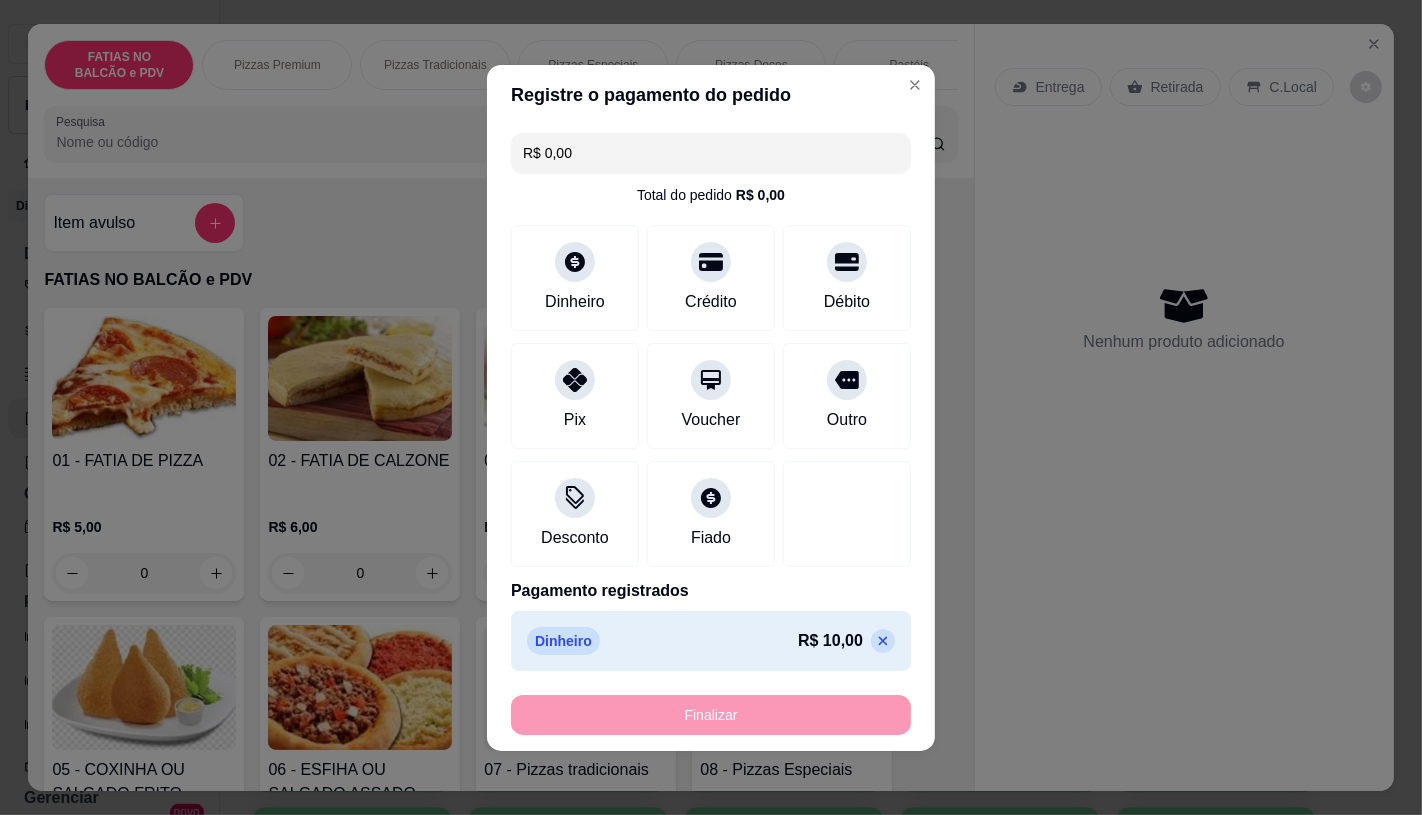 type on "-R$ 10,00" 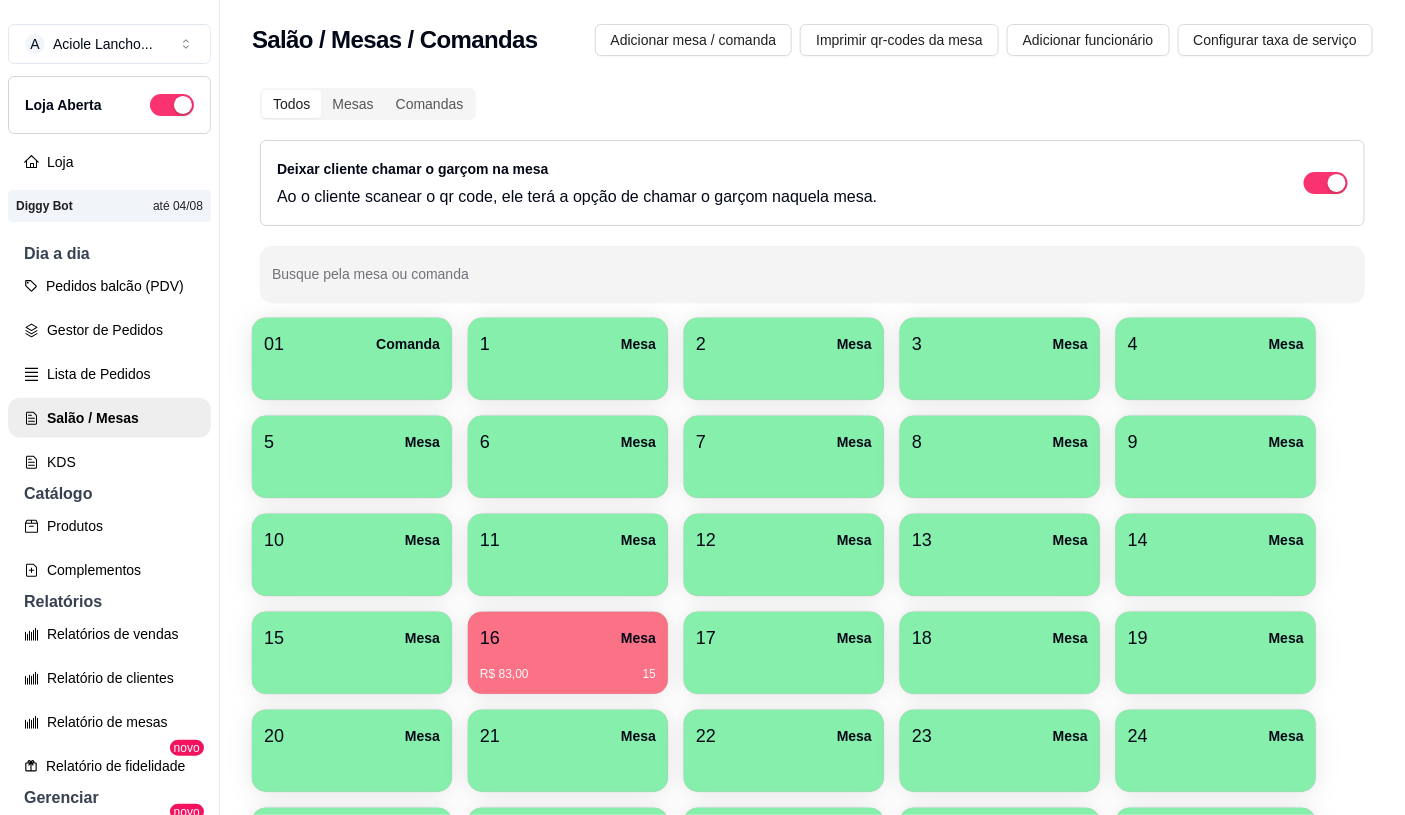 click on "R$ 83,00" at bounding box center (504, 674) 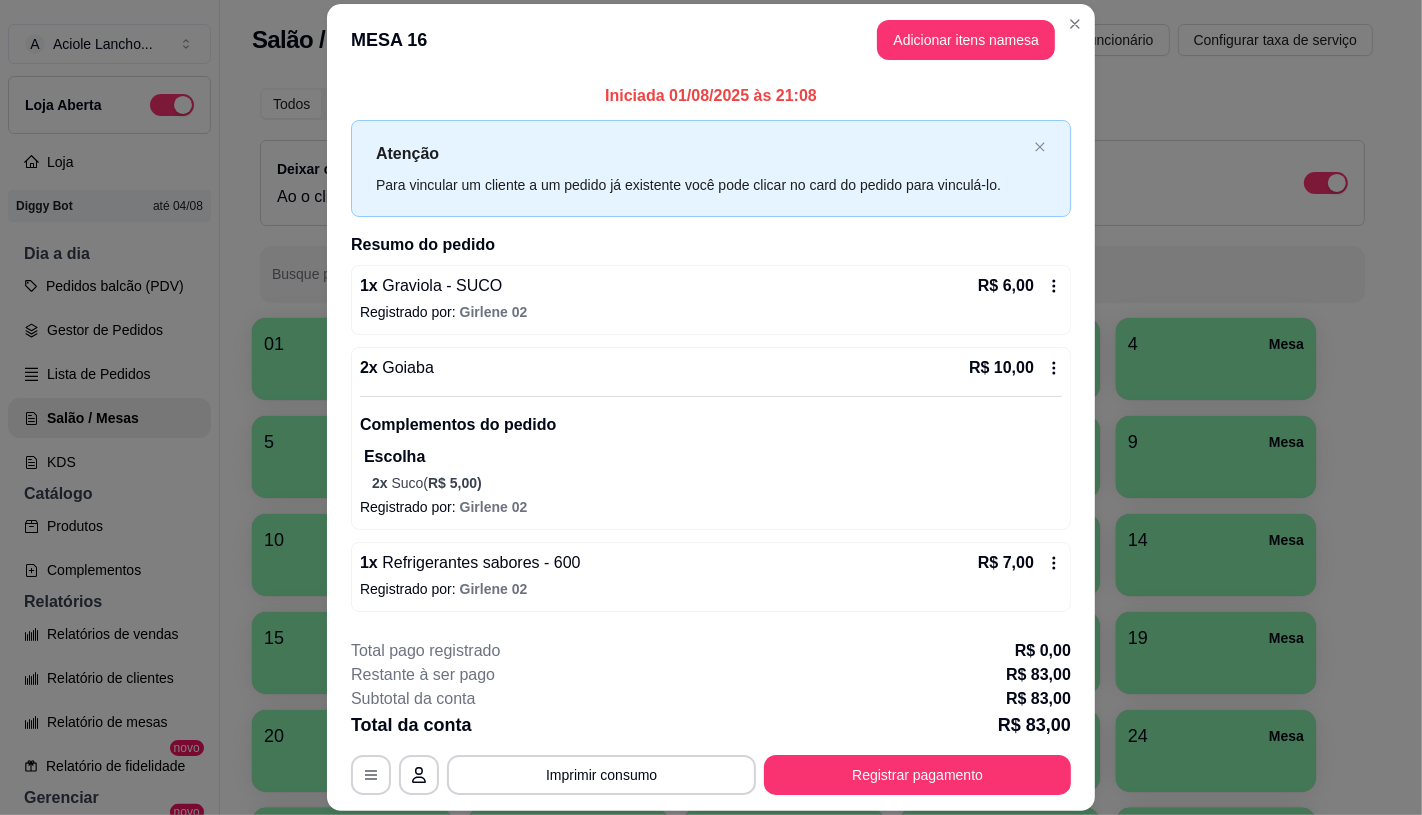 click on "Imprimir consumo" at bounding box center [601, 775] 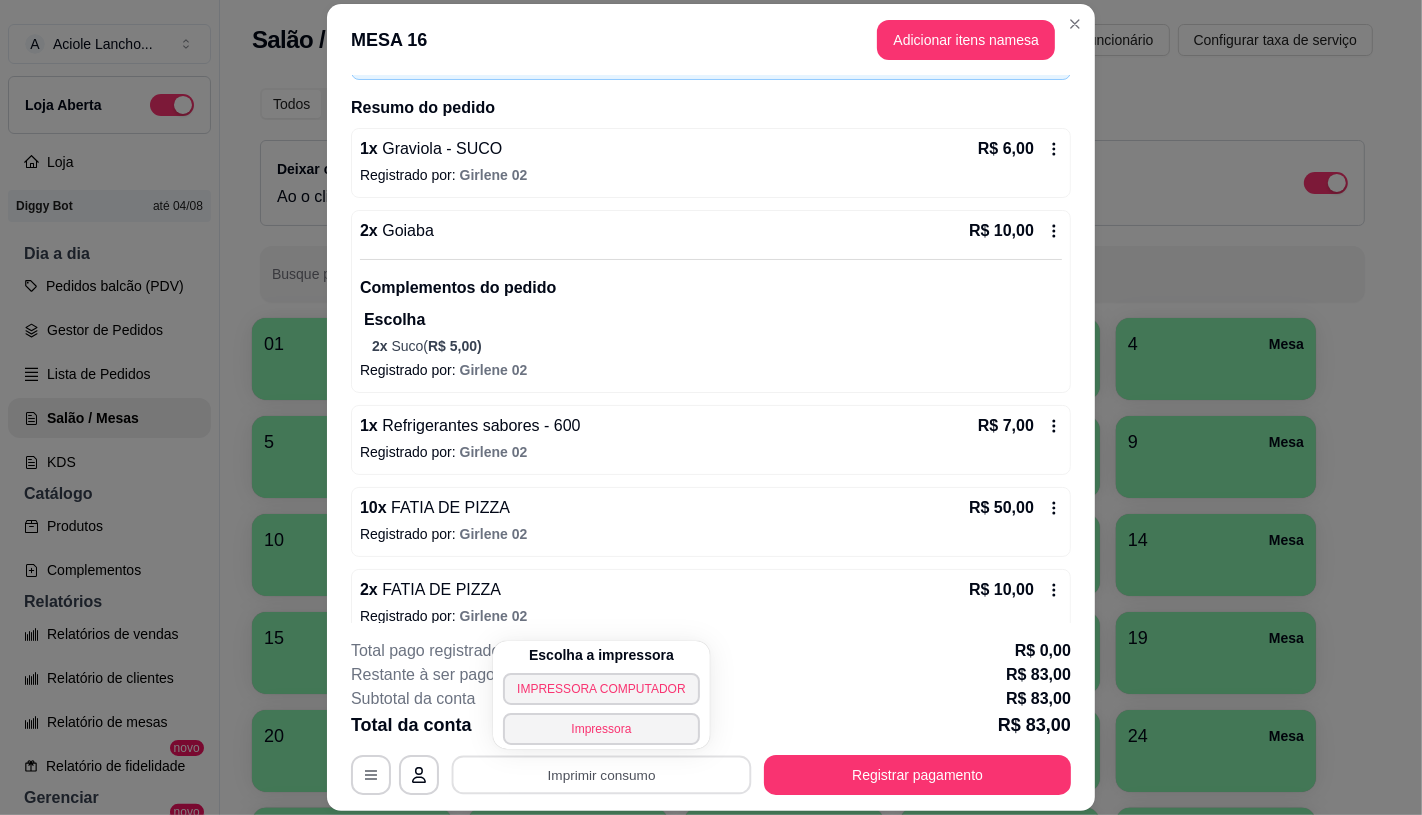 scroll, scrollTop: 161, scrollLeft: 0, axis: vertical 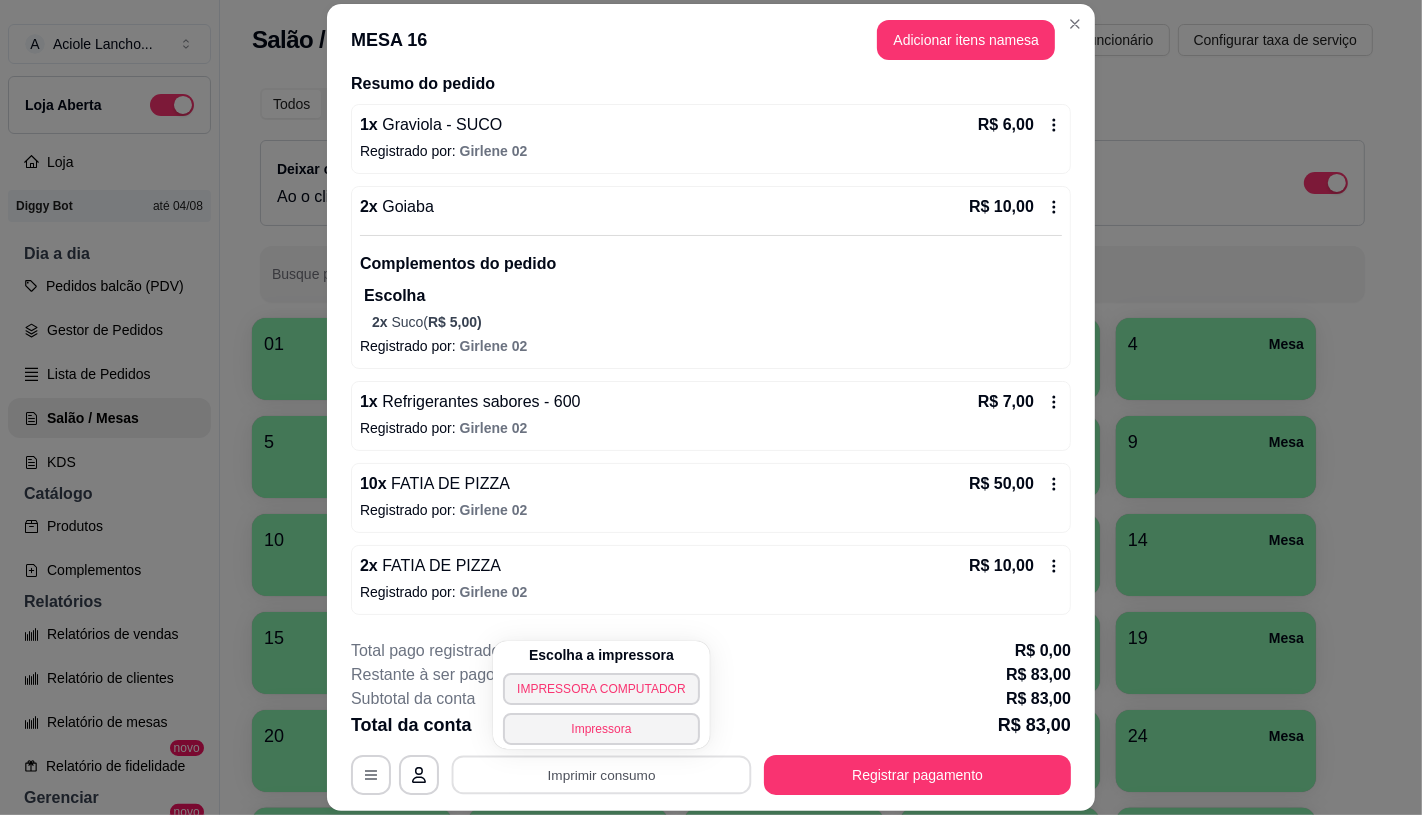 click on "**********" at bounding box center (711, 717) 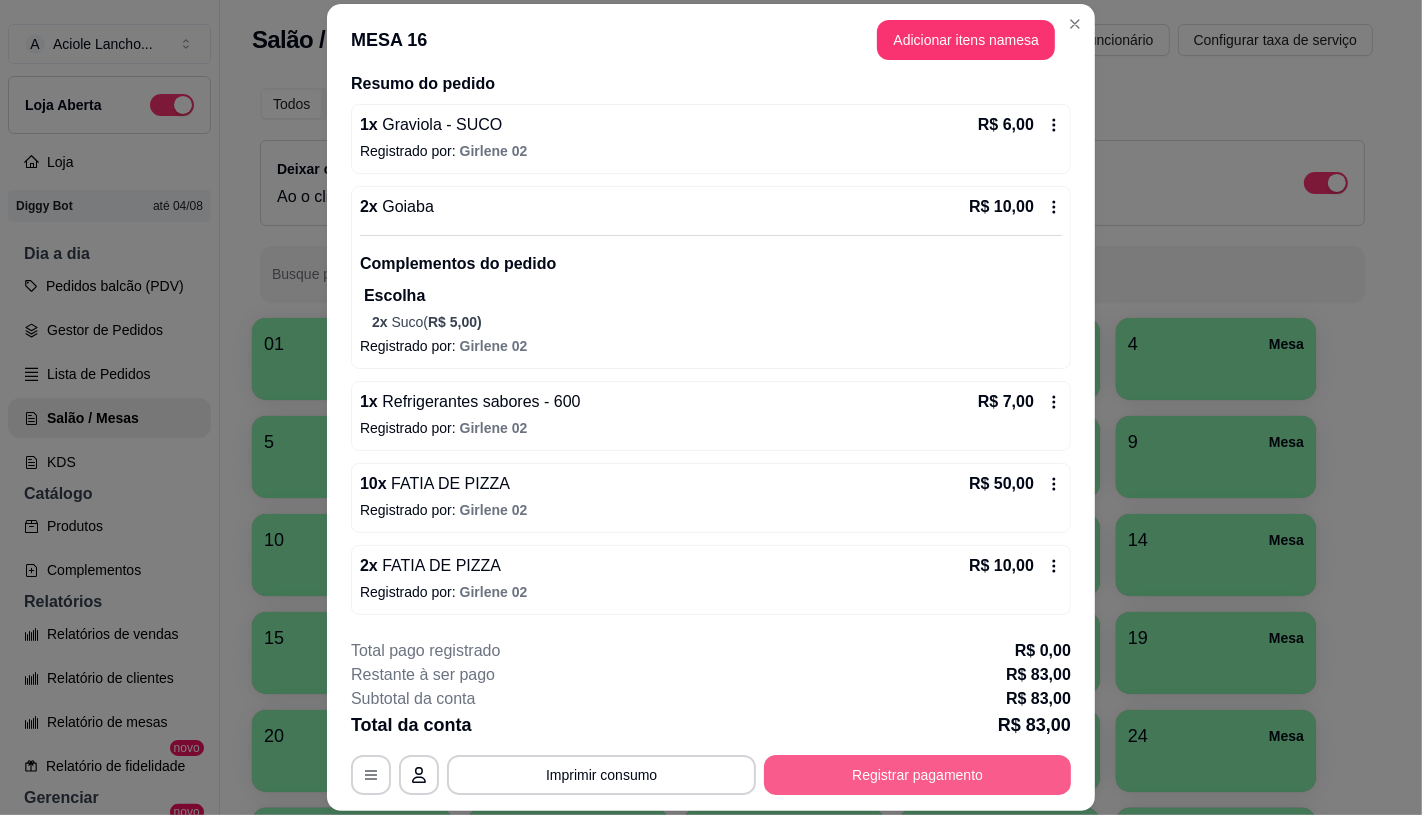 click on "Registrar pagamento" at bounding box center [917, 775] 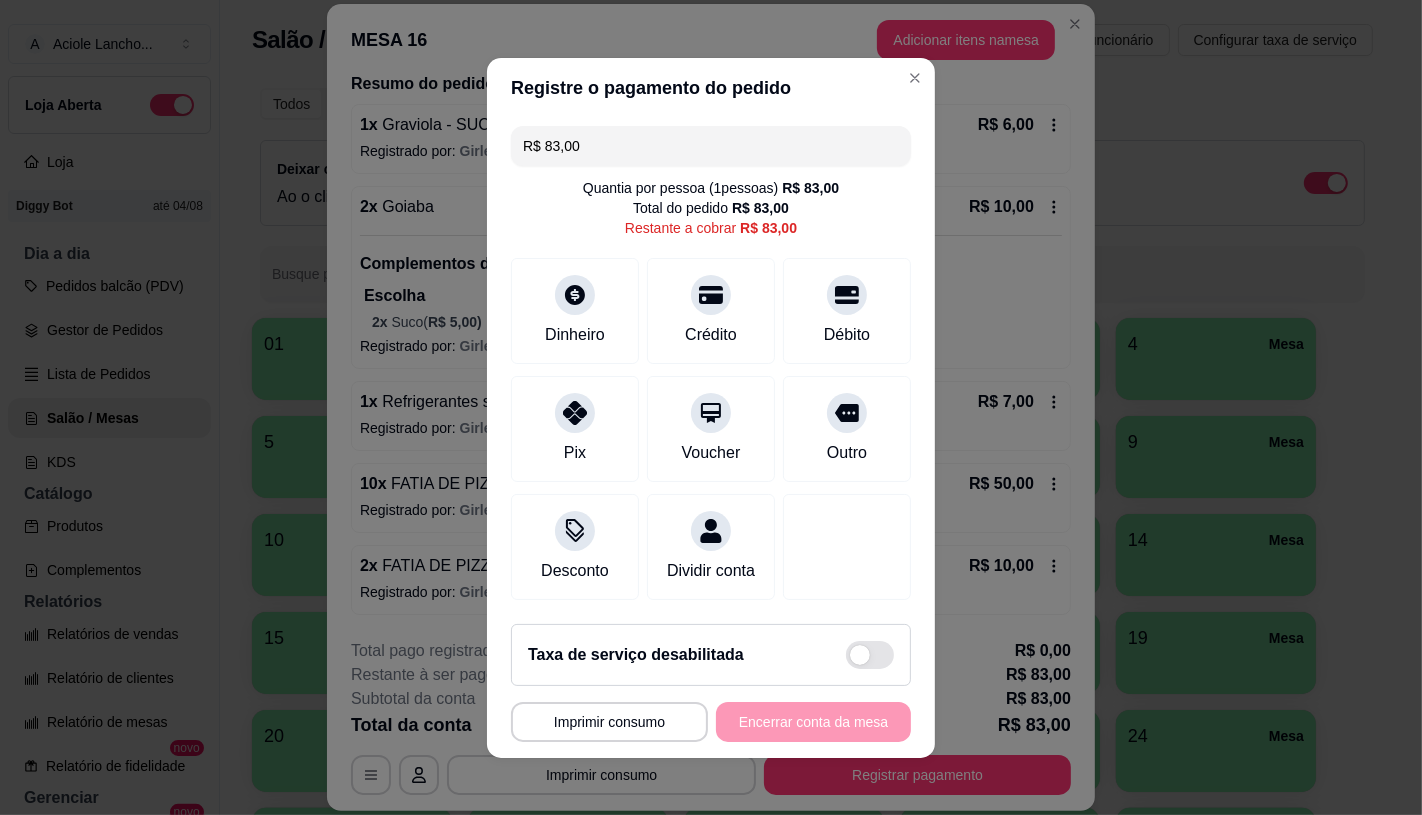 click on "R$ 83,00" at bounding box center [711, 146] 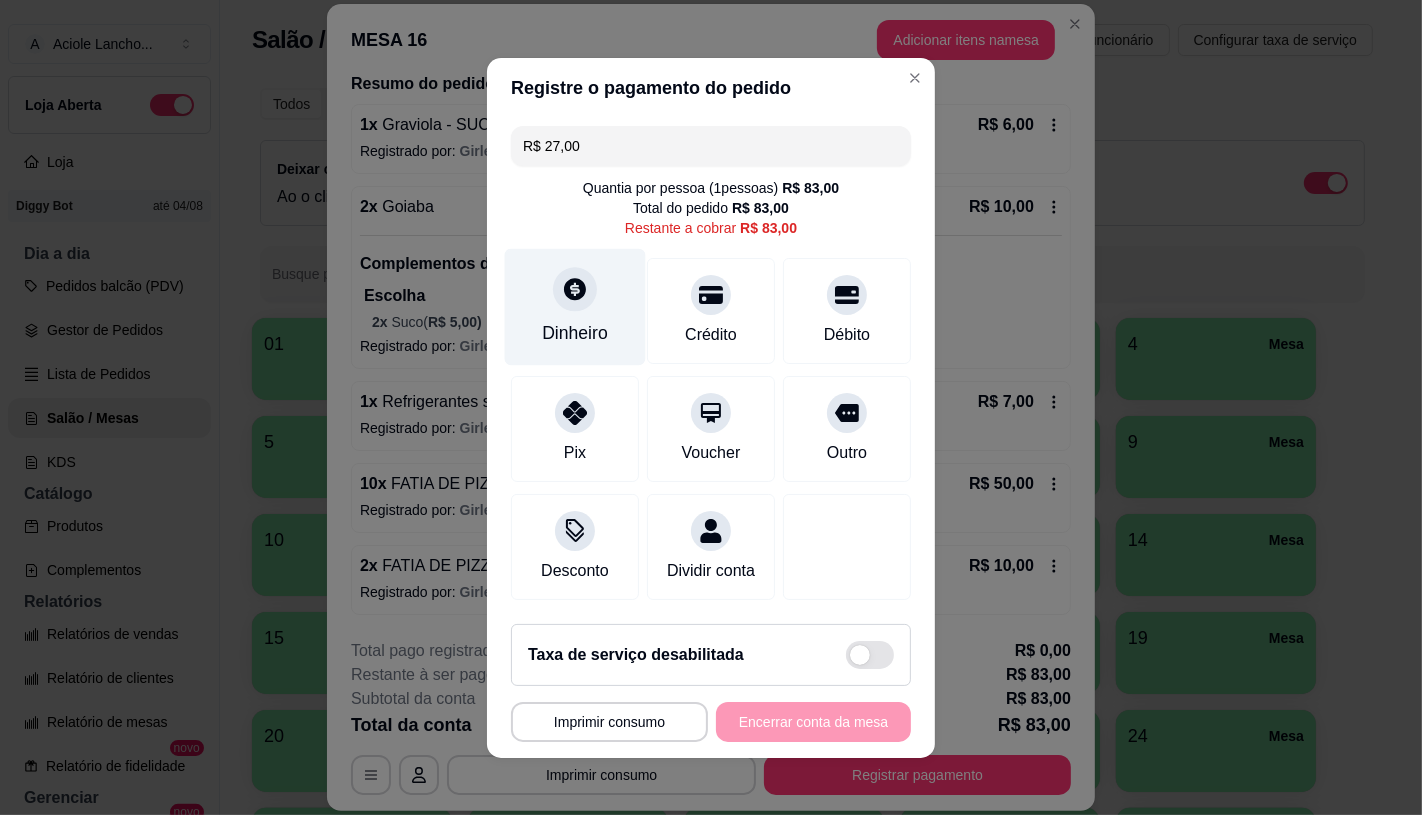 click on "Dinheiro" at bounding box center (575, 333) 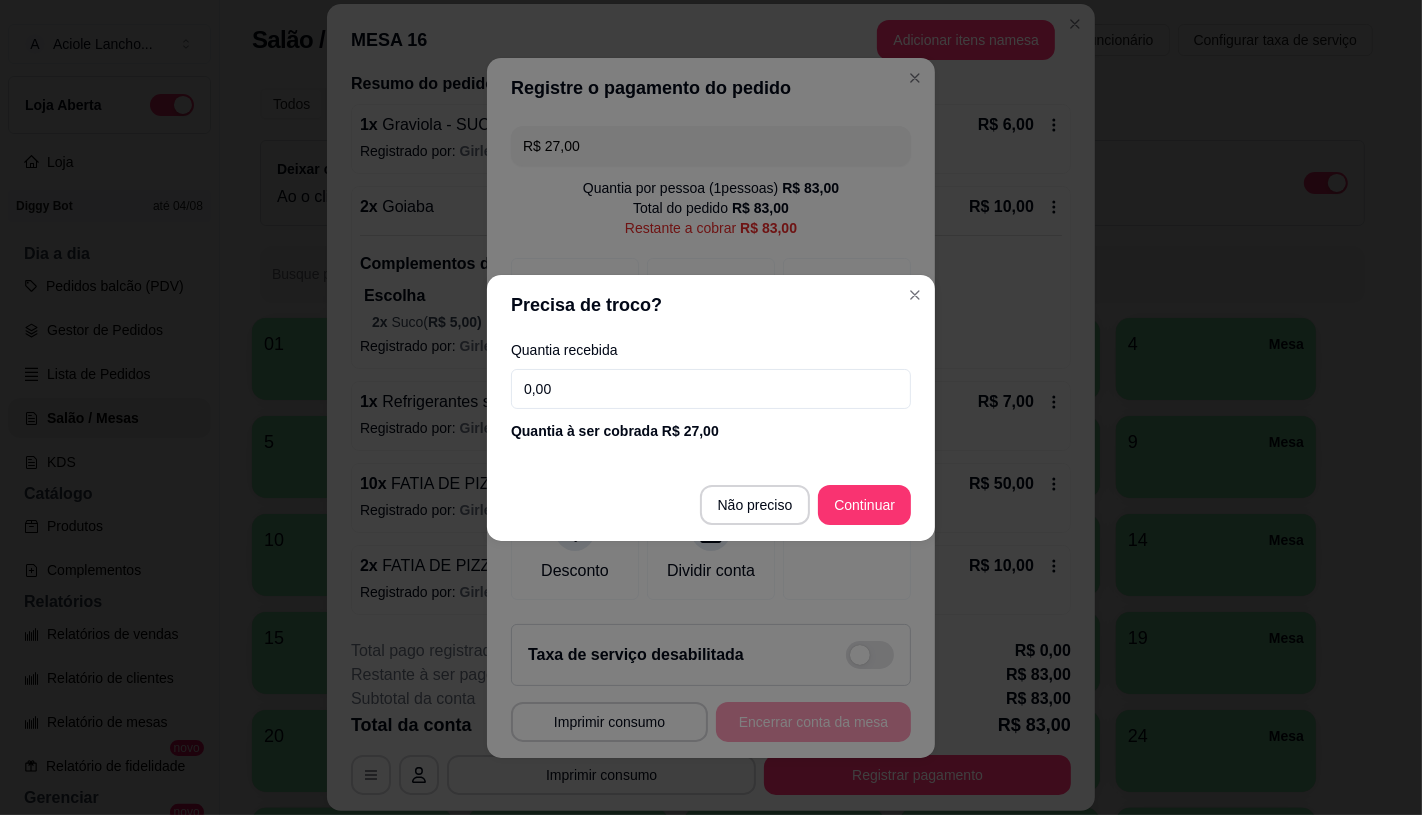 click on "Não preciso Continuar" at bounding box center [711, 505] 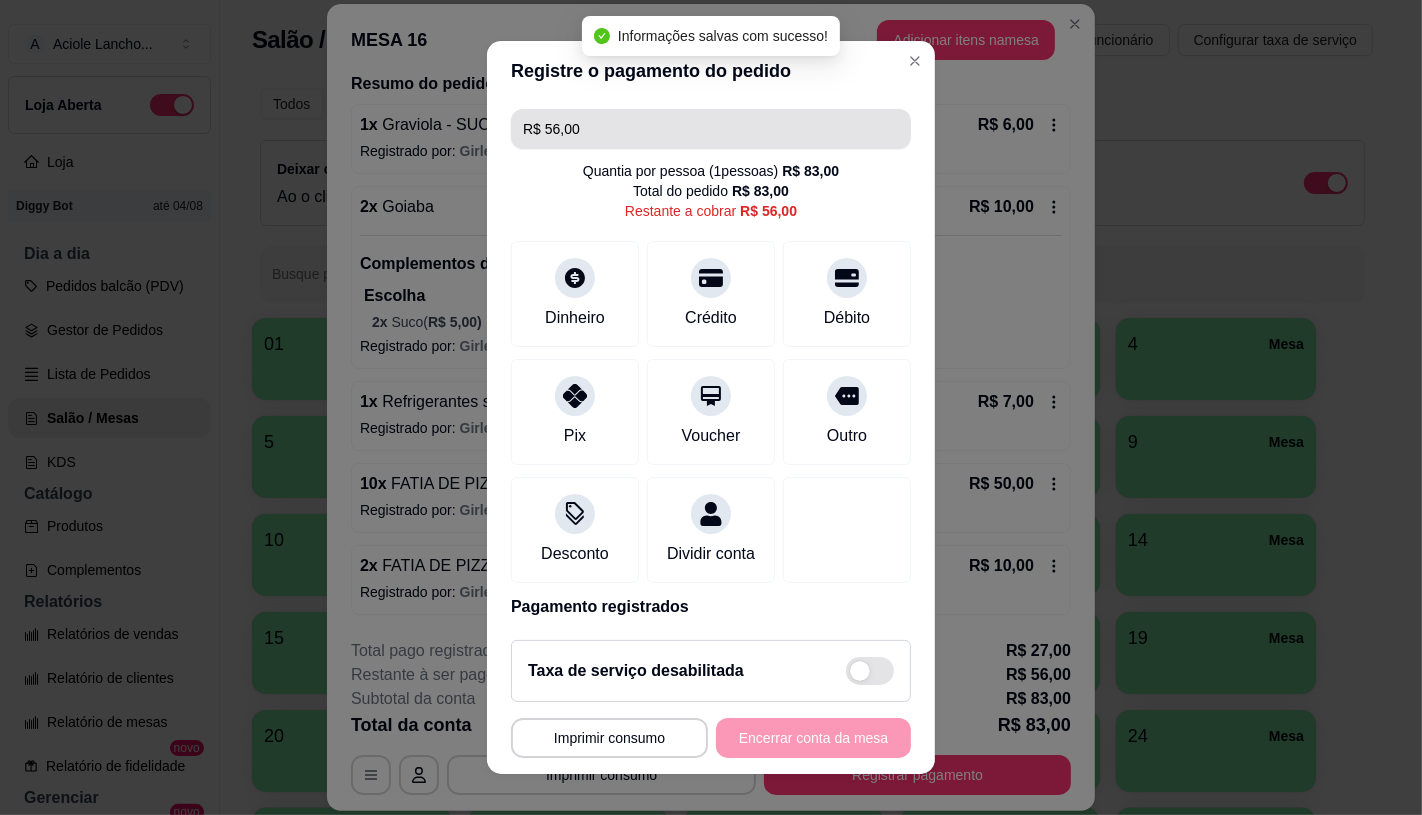 click on "R$ 56,00" at bounding box center [711, 129] 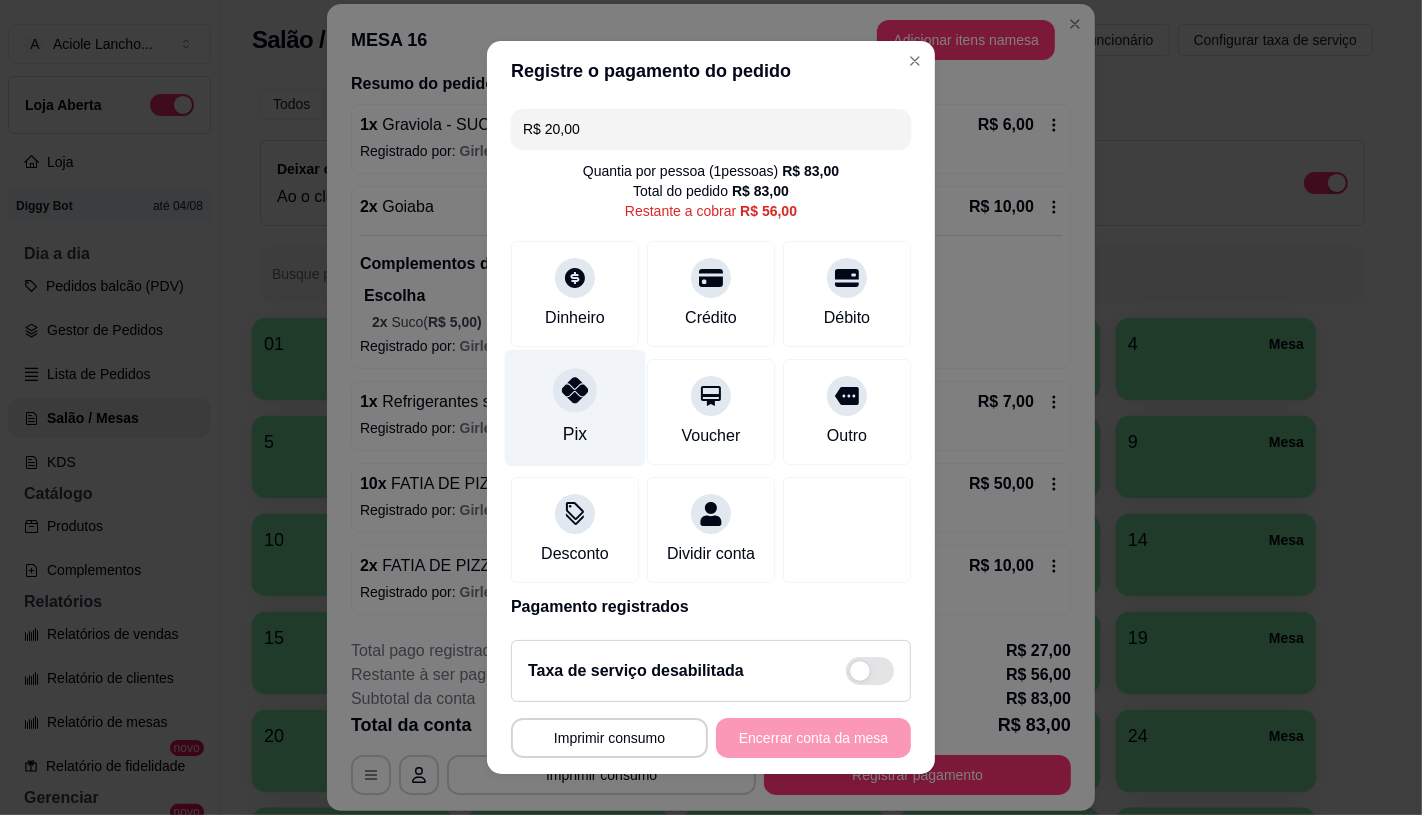 click at bounding box center [575, 390] 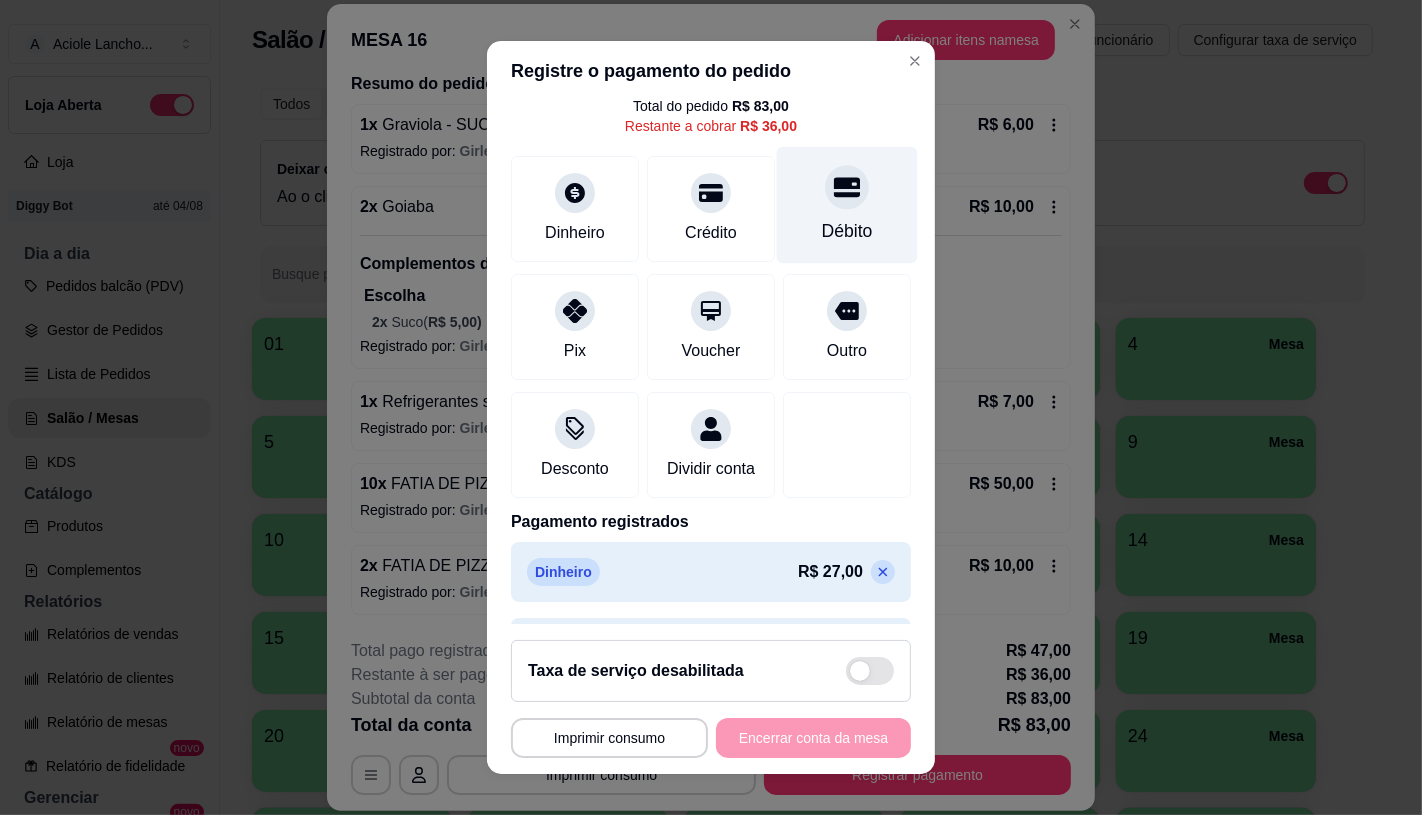 scroll, scrollTop: 171, scrollLeft: 0, axis: vertical 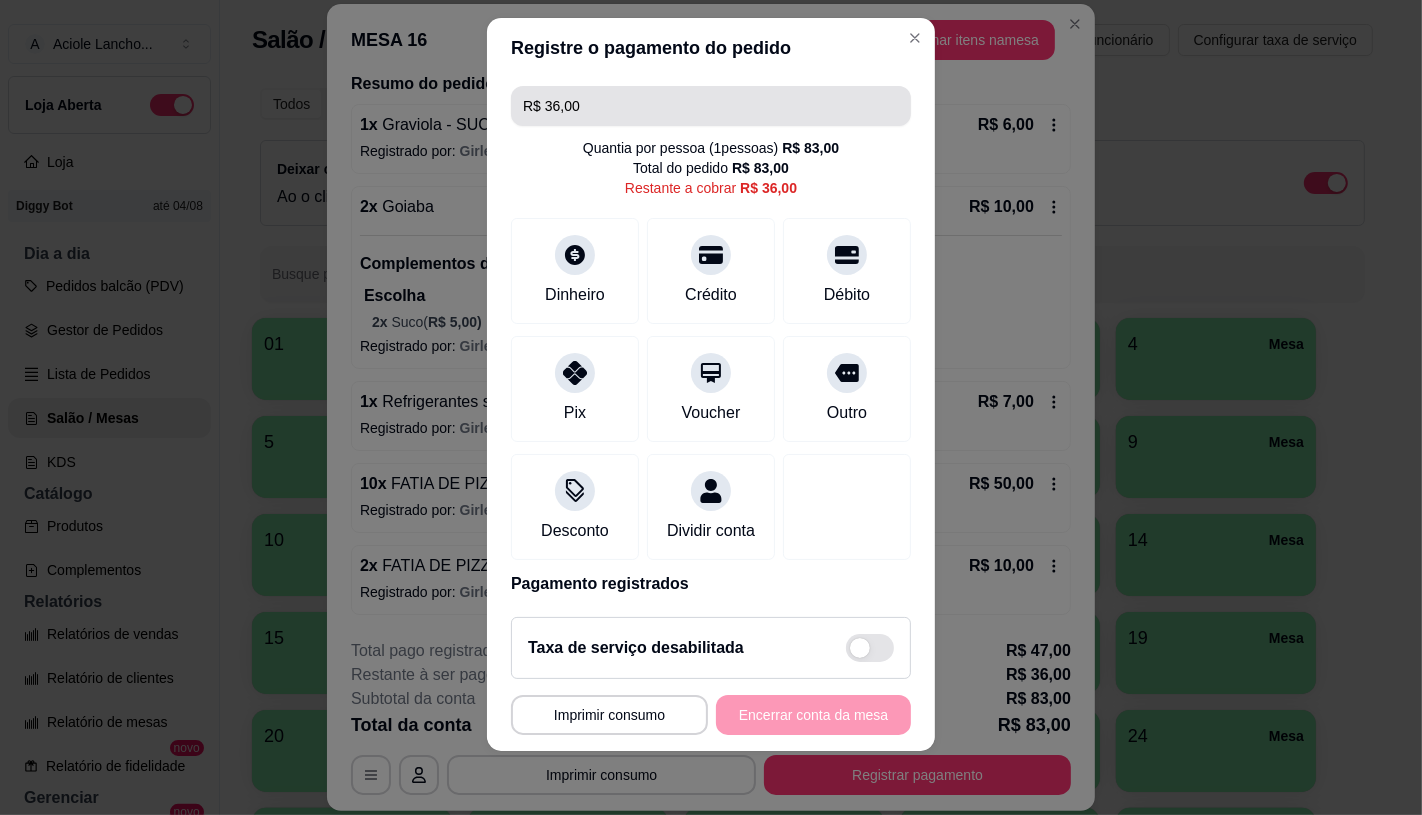 click on "R$ 36,00" at bounding box center [711, 106] 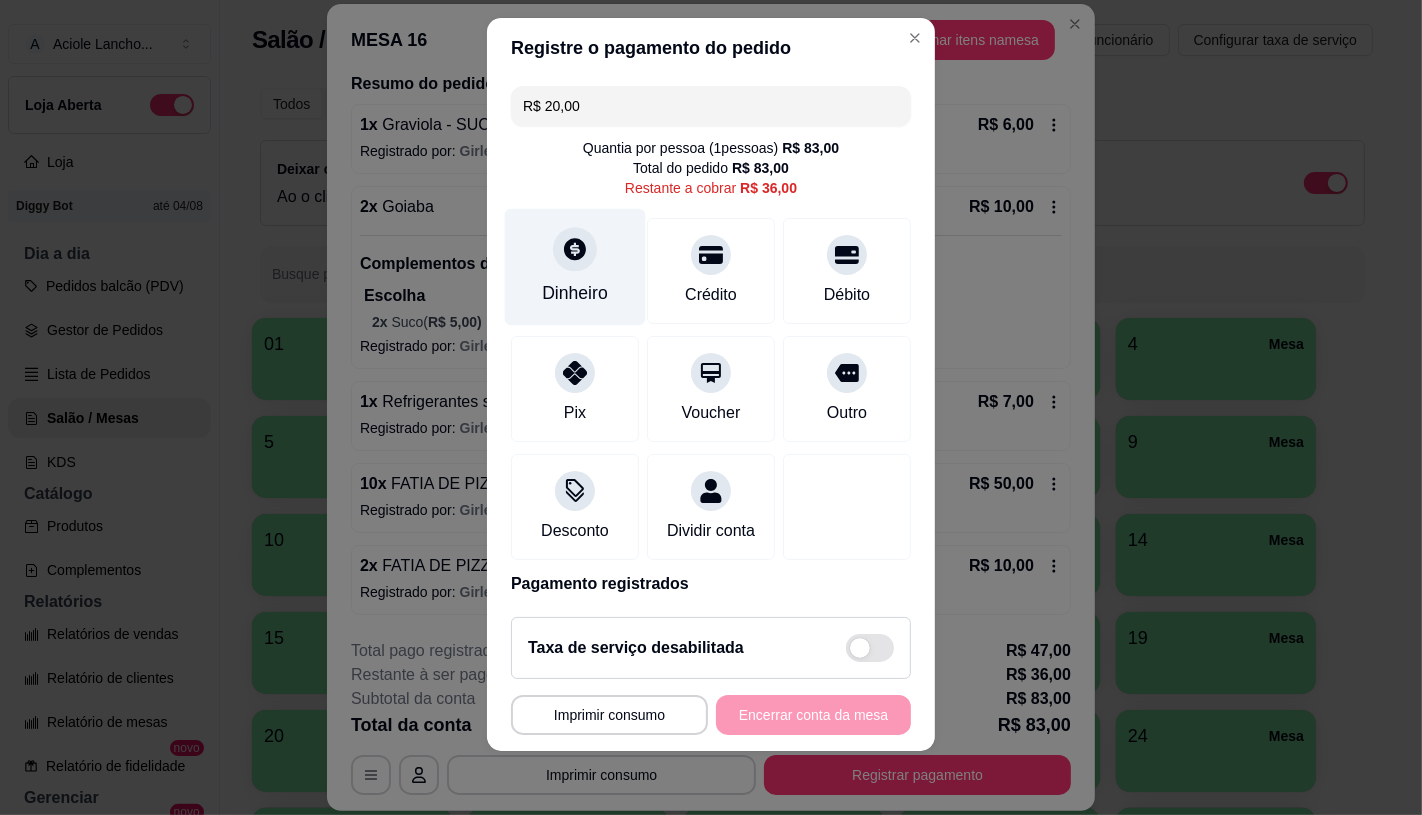 click on "Dinheiro" at bounding box center [575, 293] 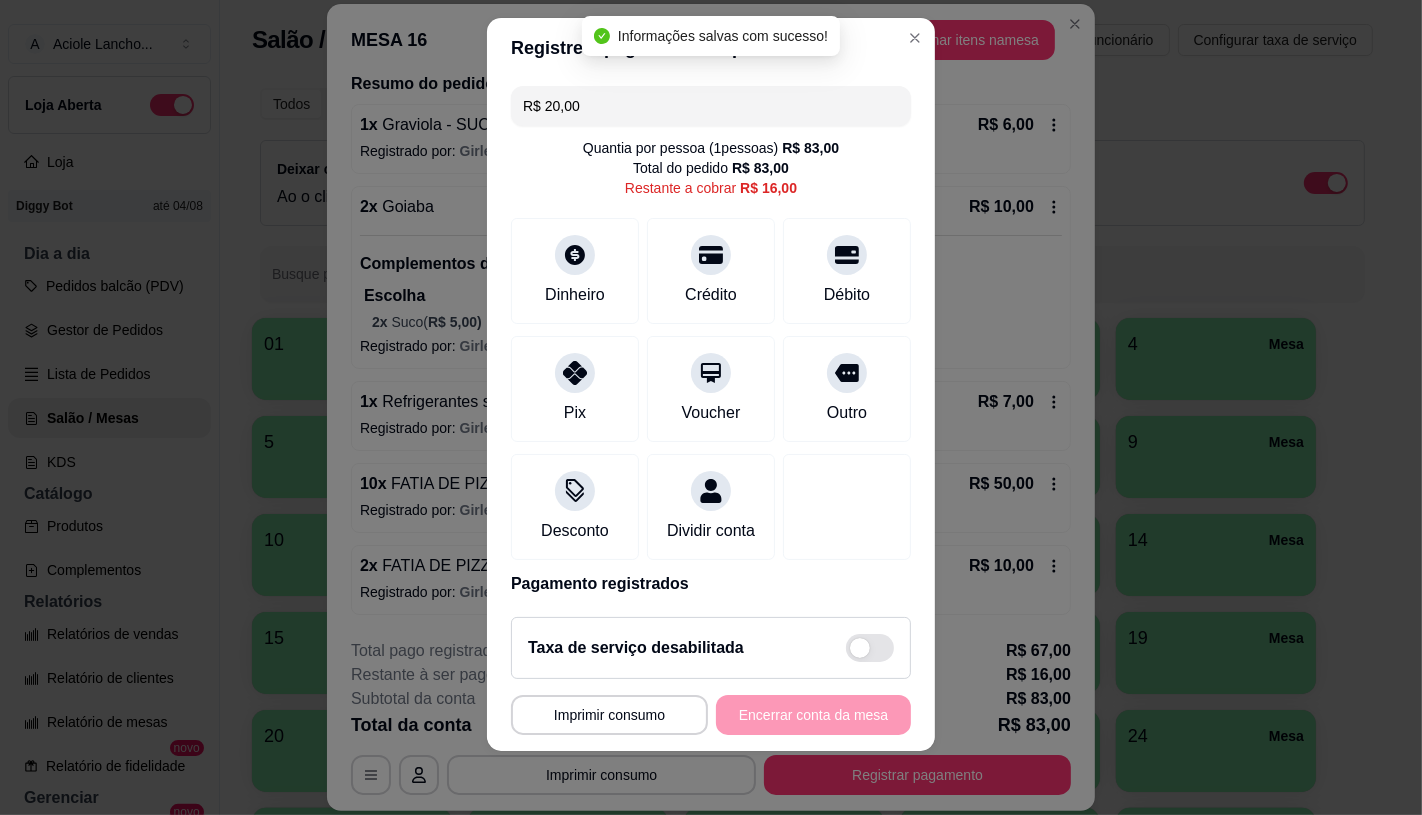 type on "R$ 16,00" 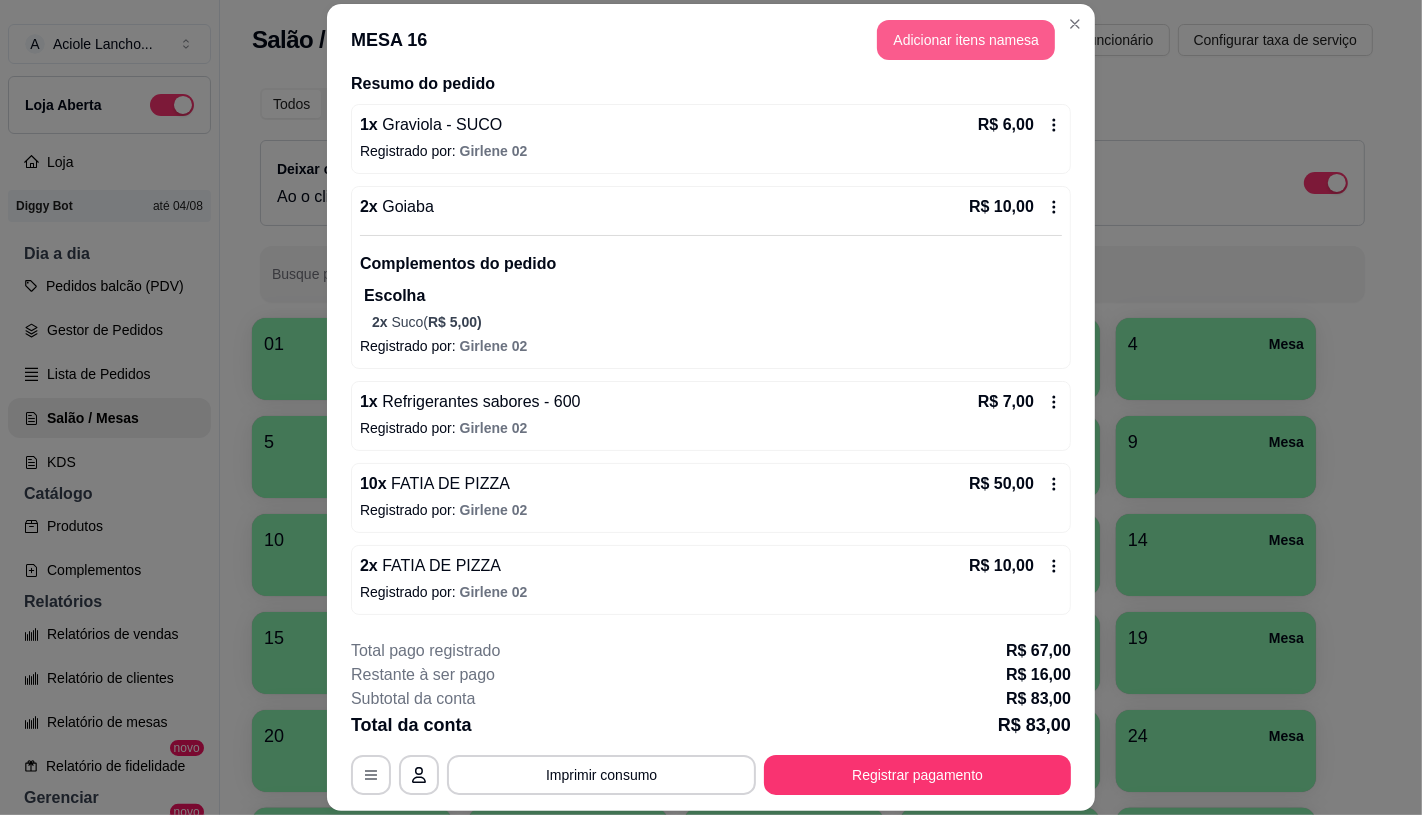click on "Adicionar itens na  mesa" at bounding box center [966, 40] 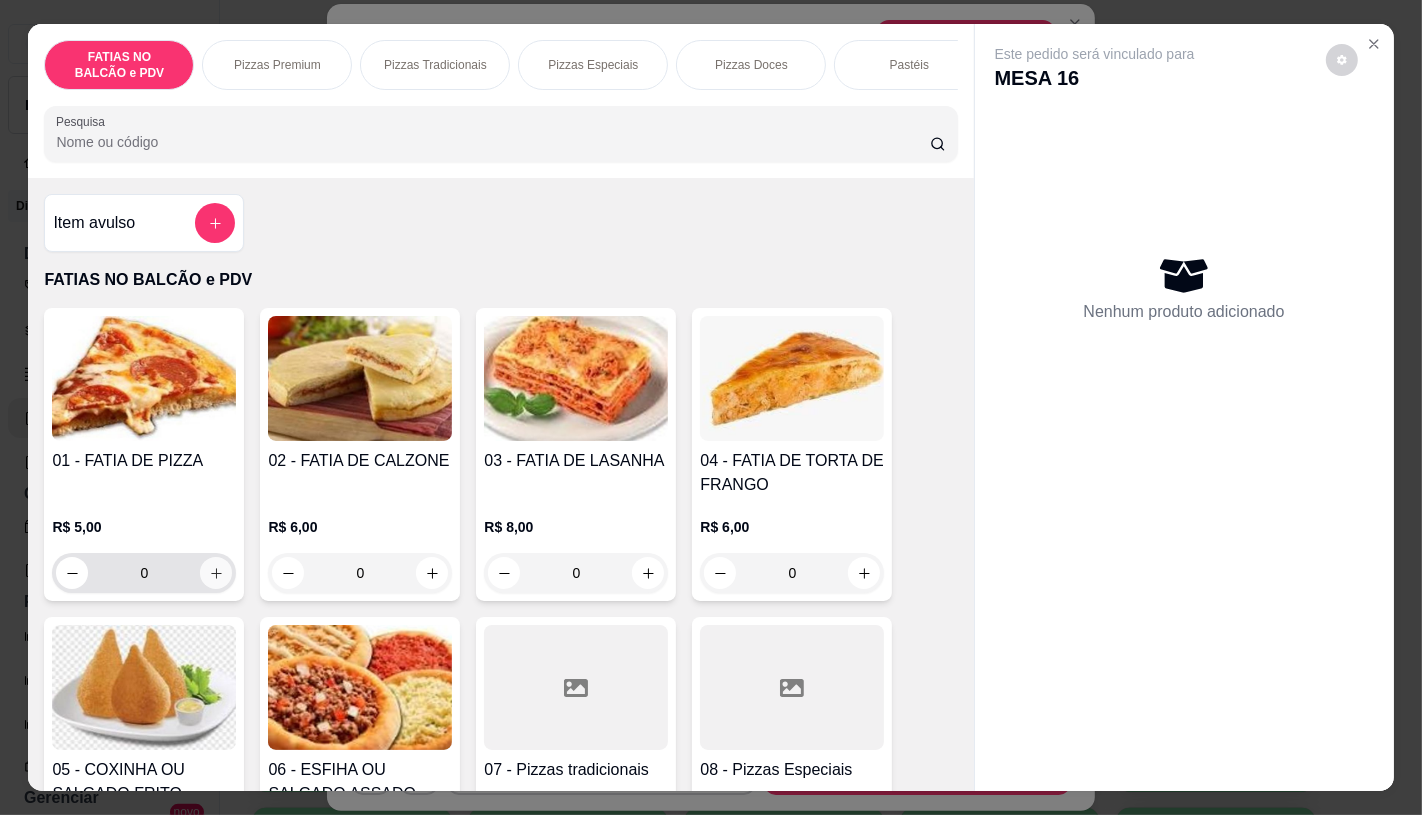 click 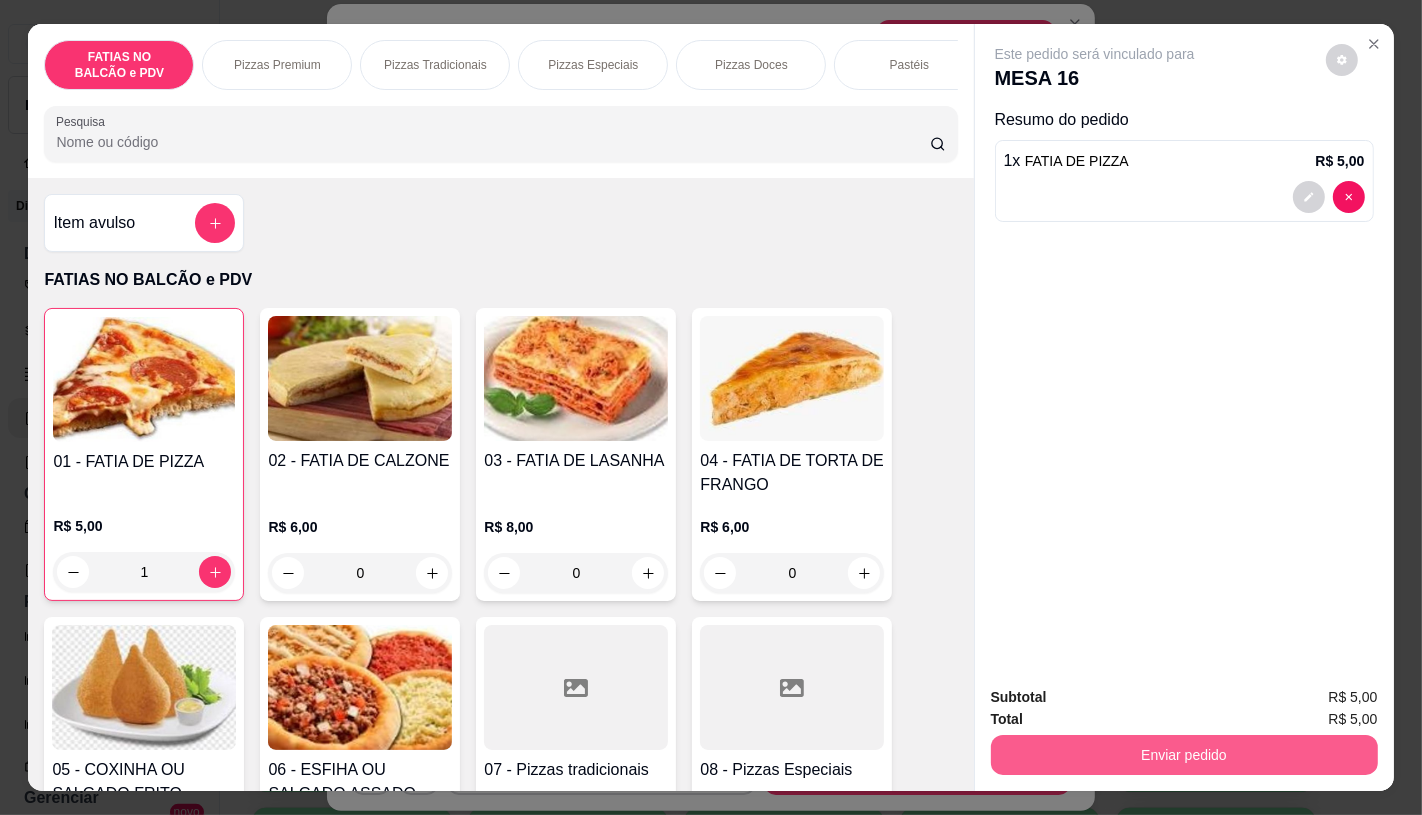 click on "Enviar pedido" at bounding box center (1184, 755) 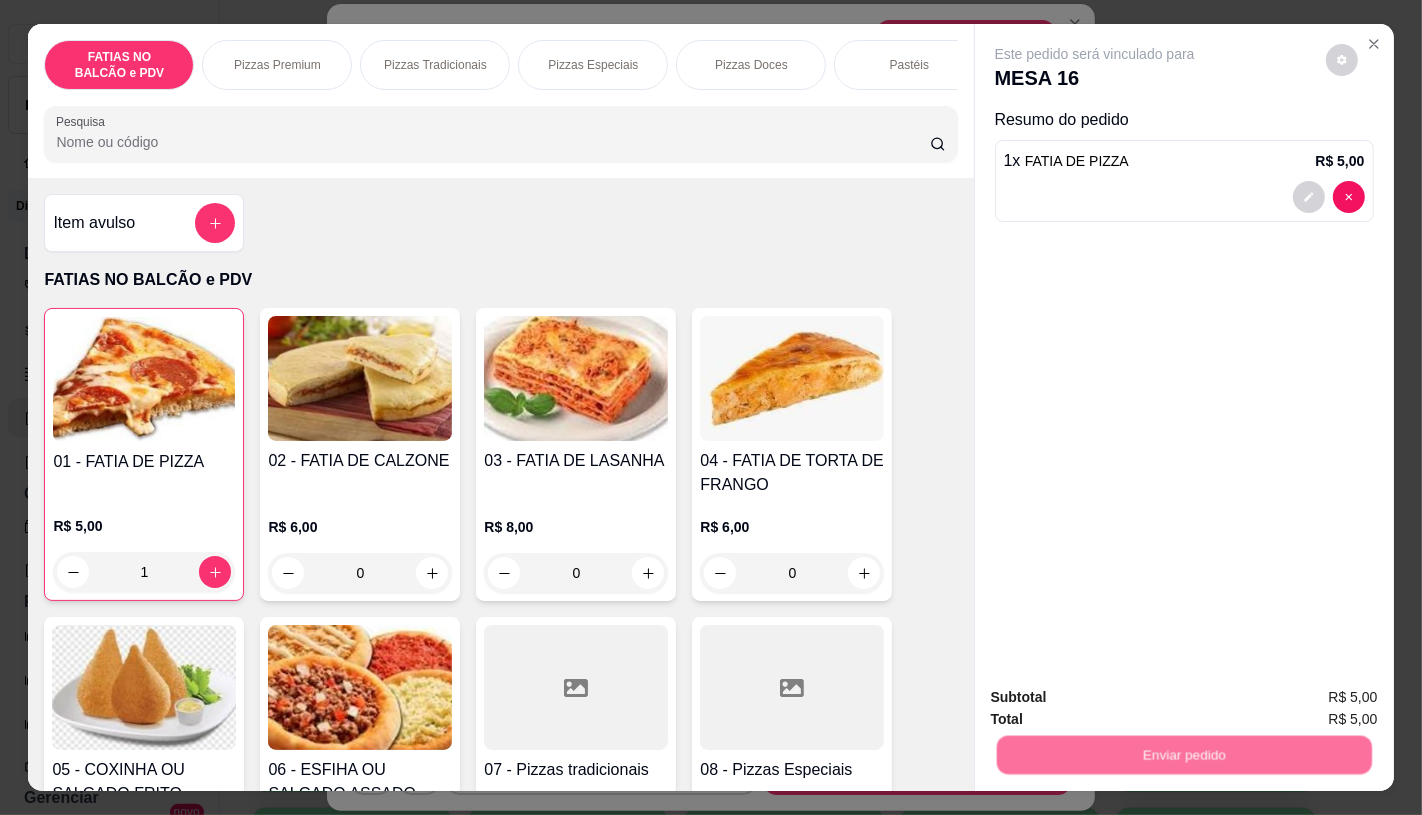 click on "Não registrar e enviar pedido" at bounding box center [1117, 697] 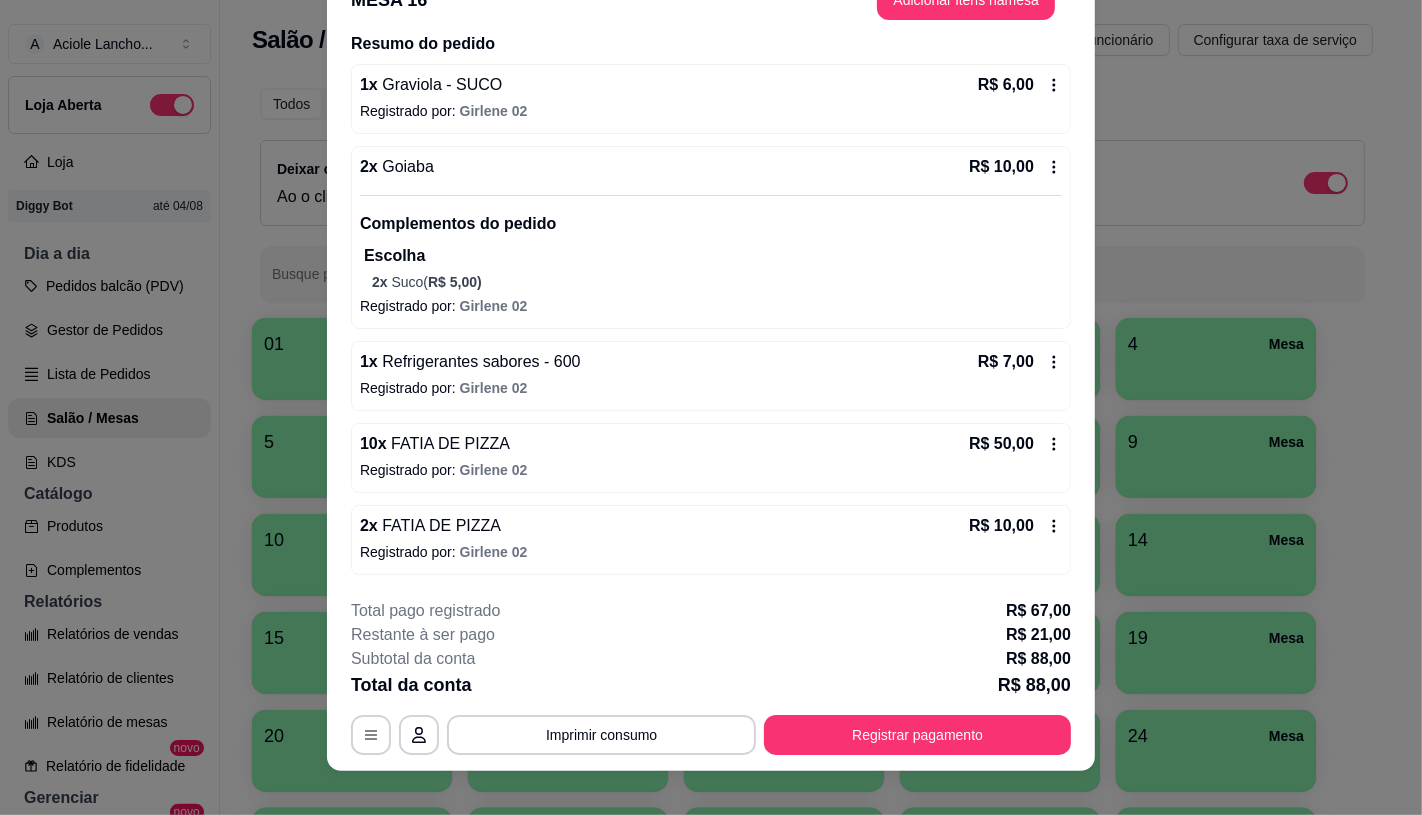 scroll, scrollTop: 60, scrollLeft: 0, axis: vertical 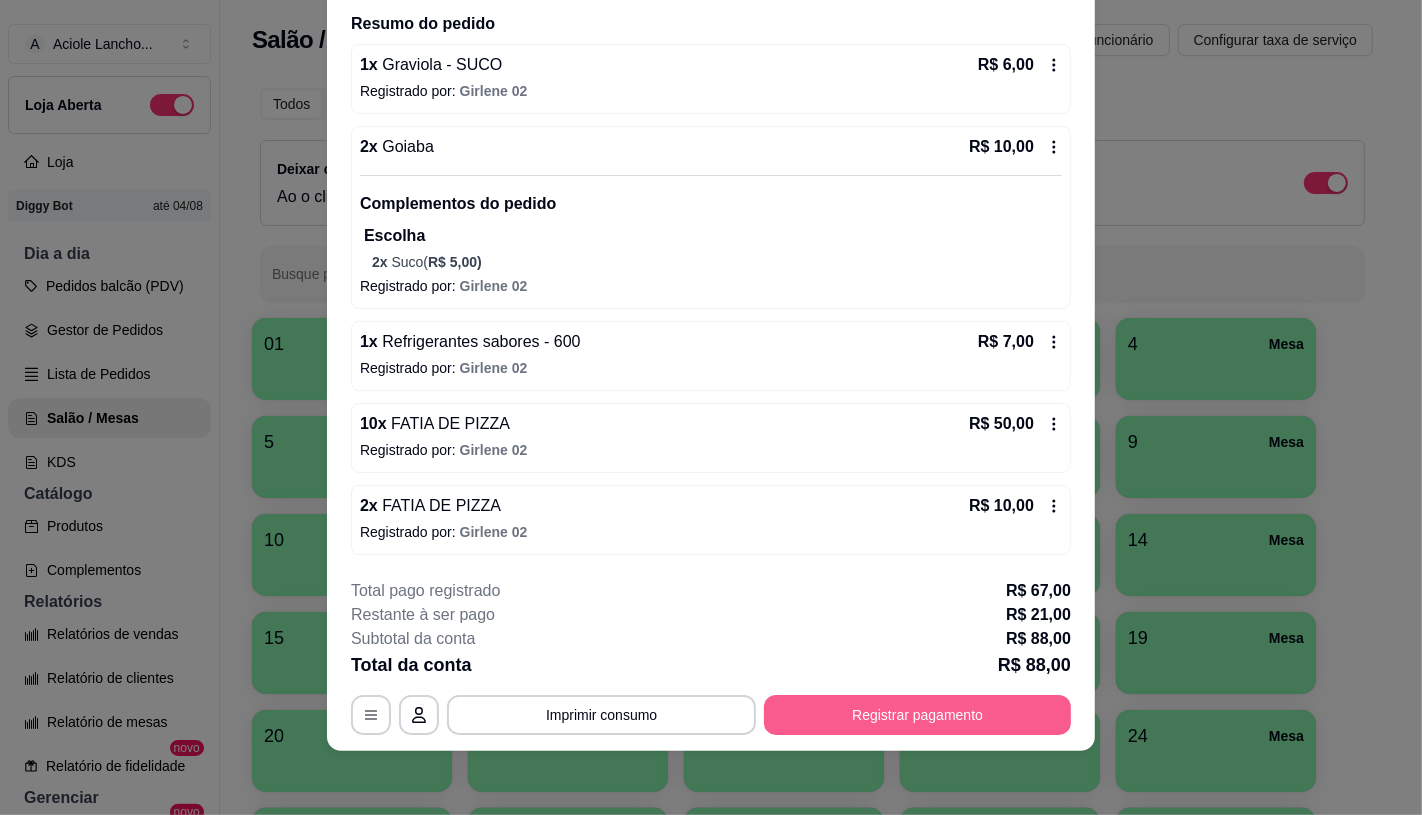 click on "Registrar pagamento" at bounding box center (917, 715) 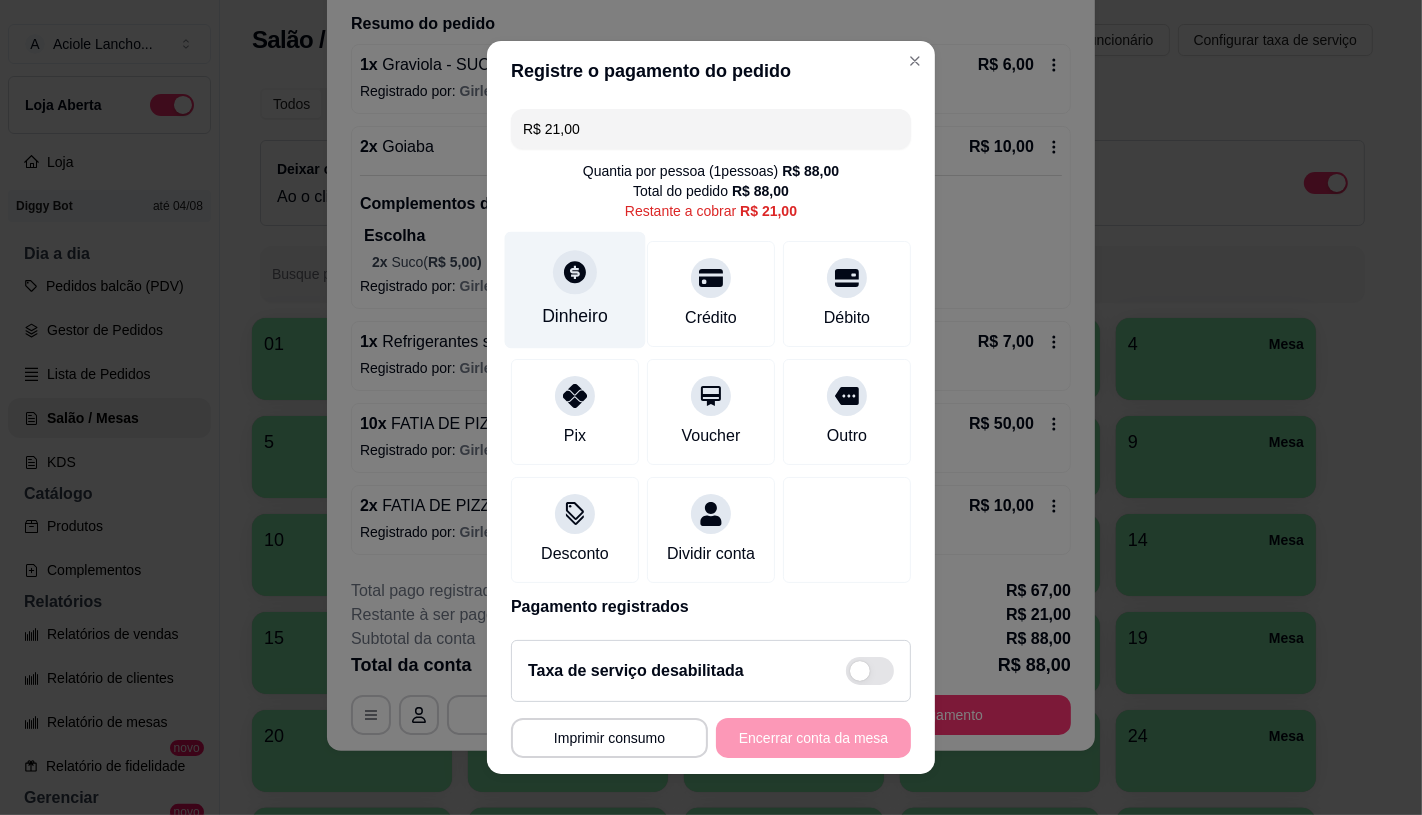 click at bounding box center [575, 272] 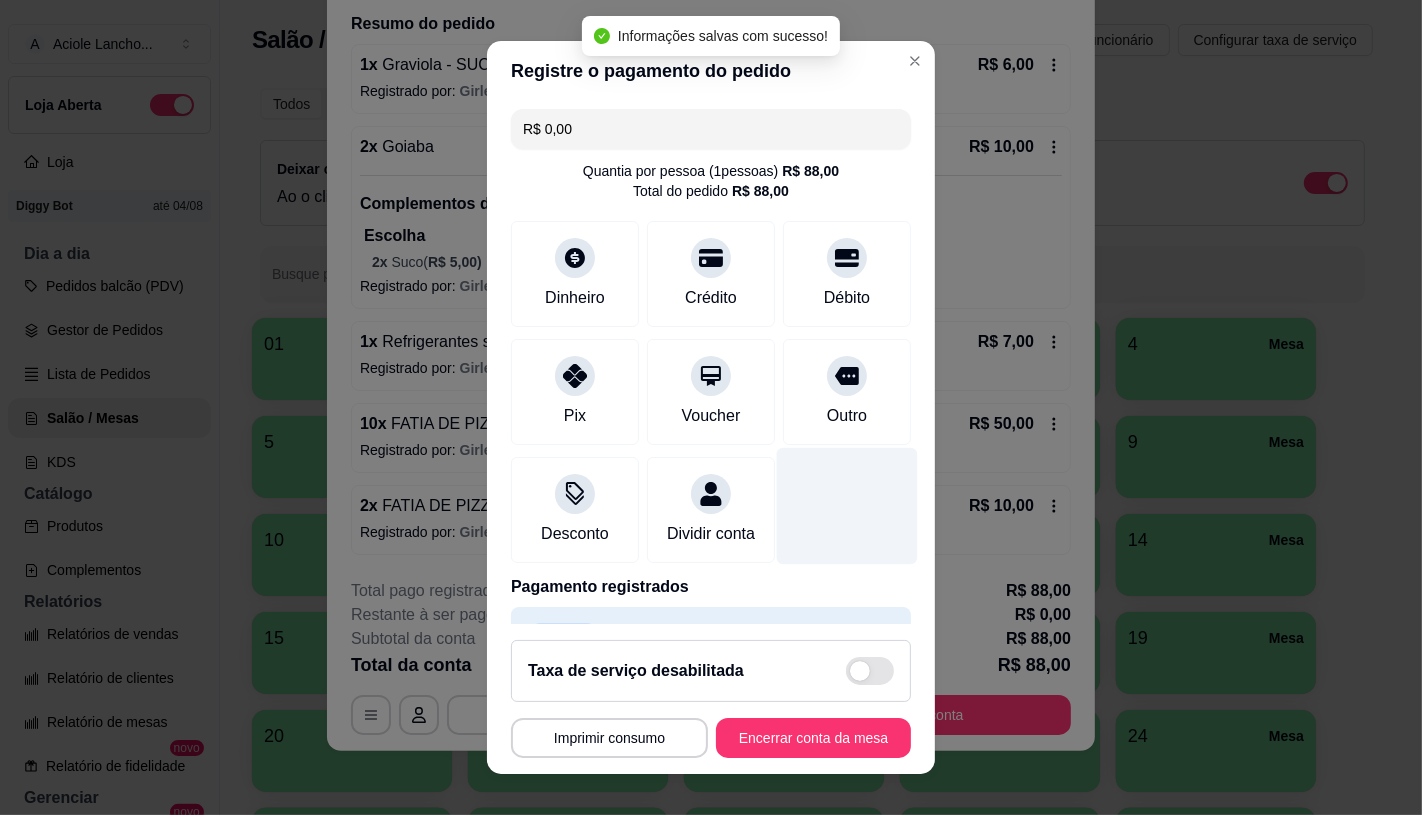 type on "R$ 0,00" 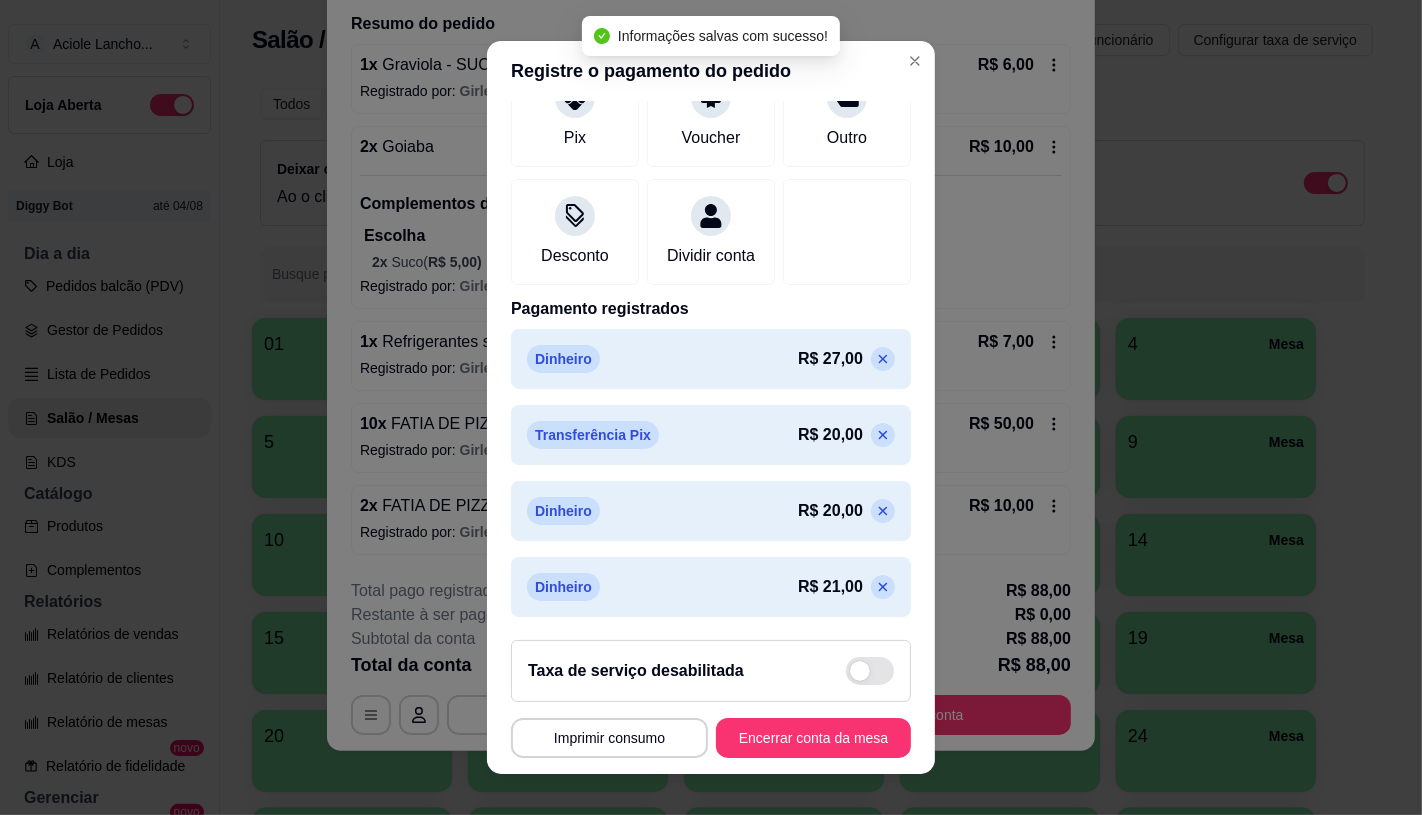 scroll, scrollTop: 302, scrollLeft: 0, axis: vertical 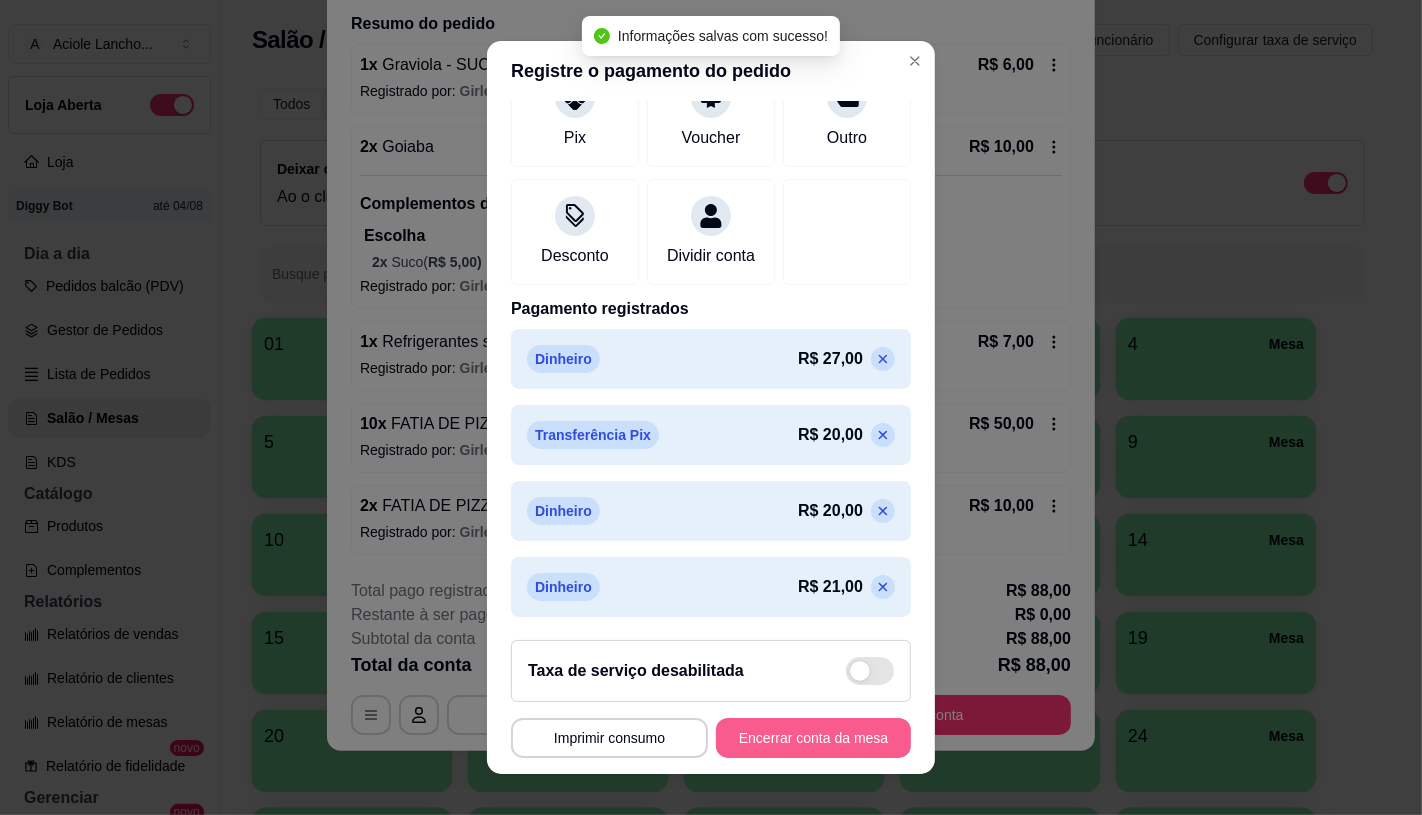 click on "Encerrar conta da mesa" at bounding box center (813, 738) 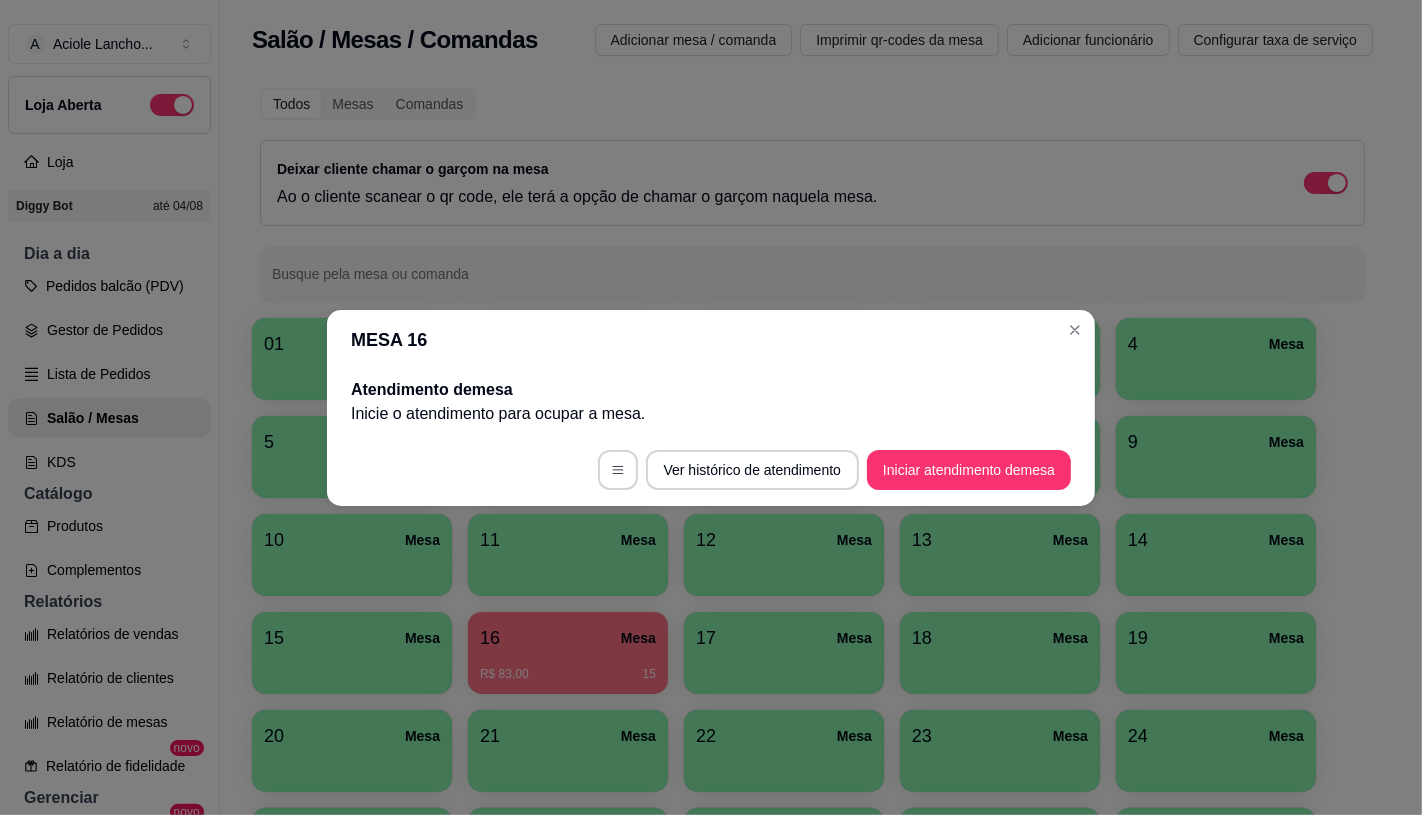 scroll, scrollTop: 0, scrollLeft: 0, axis: both 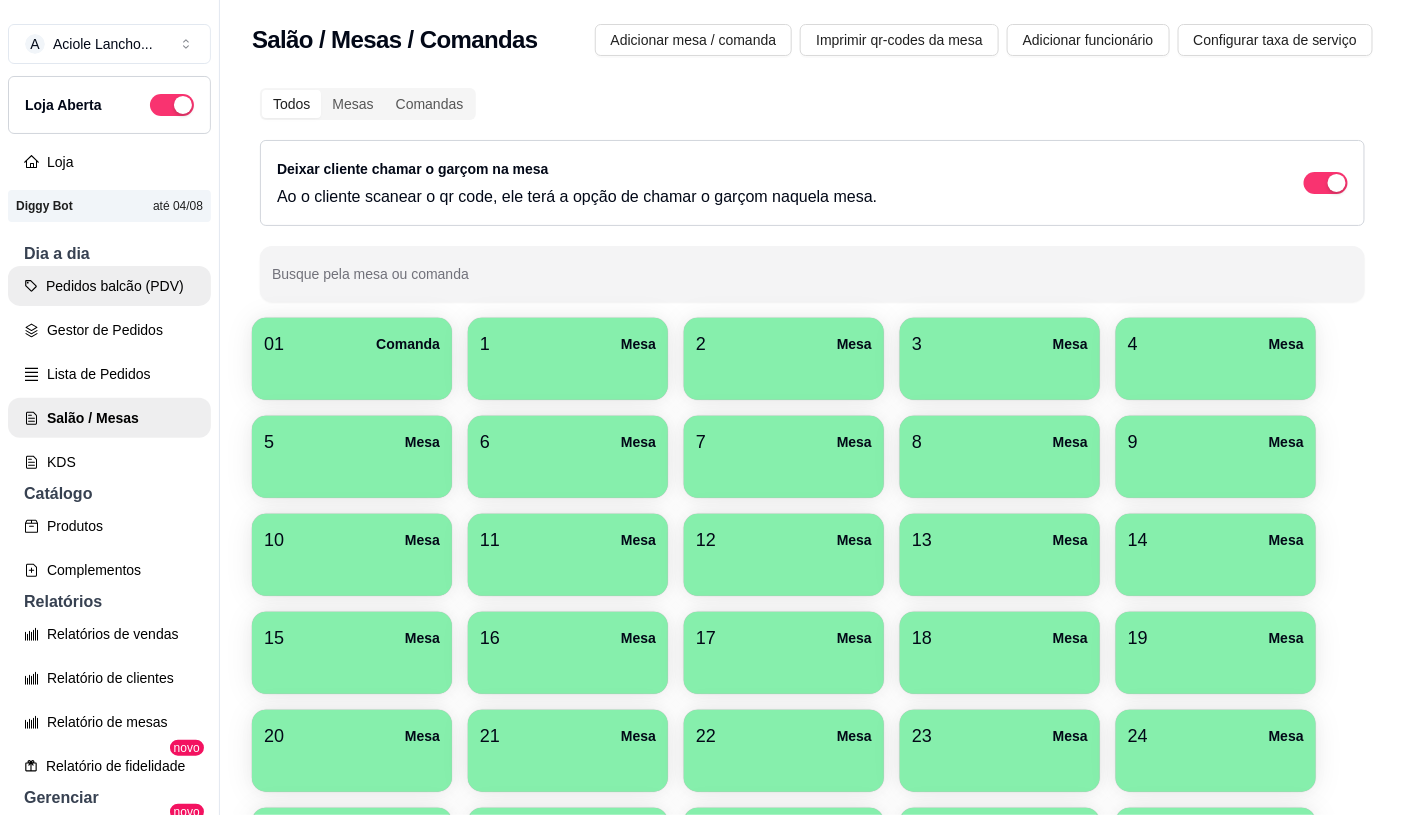 click on "Pedidos balcão (PDV)" at bounding box center (109, 286) 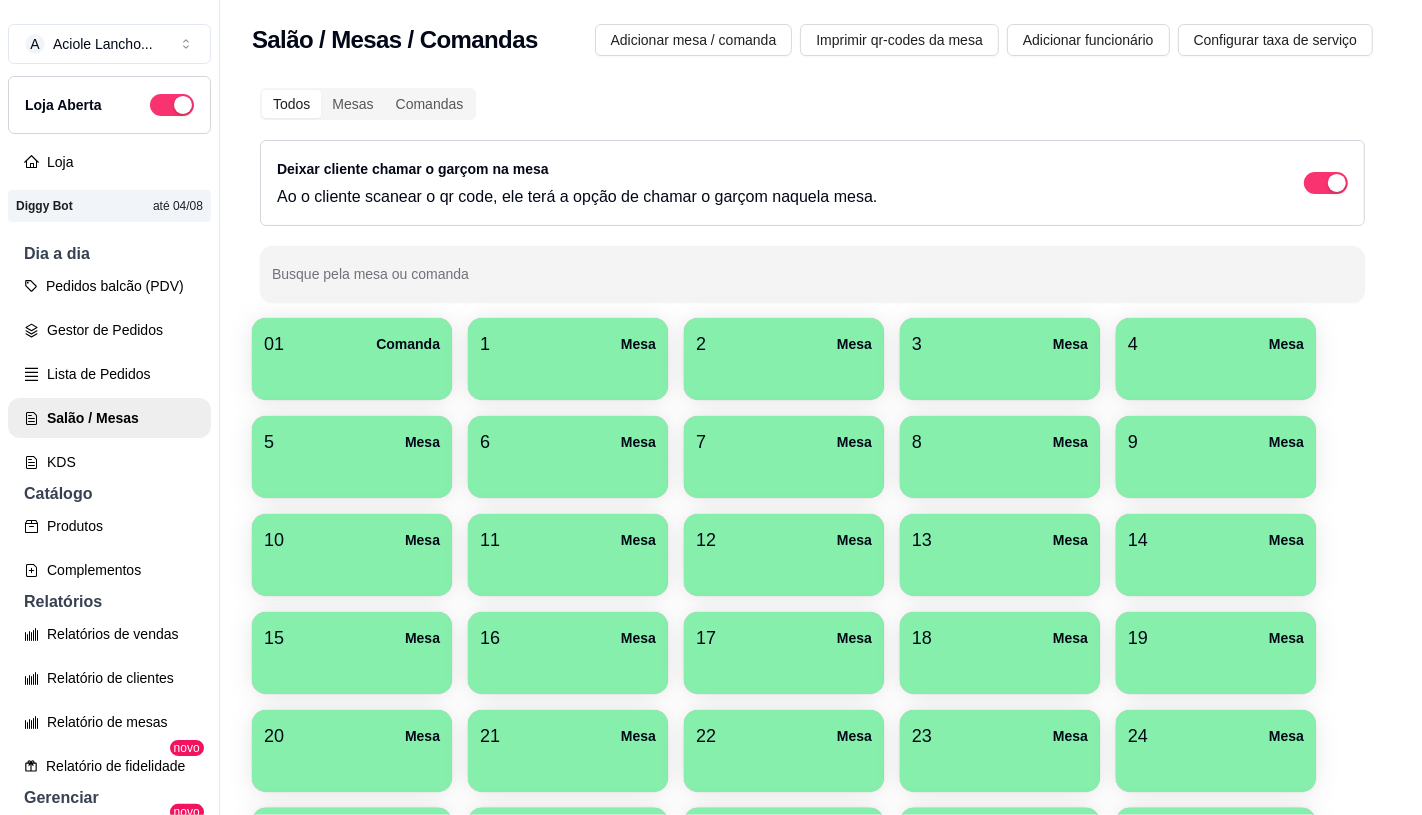 click on "0" at bounding box center [144, 573] 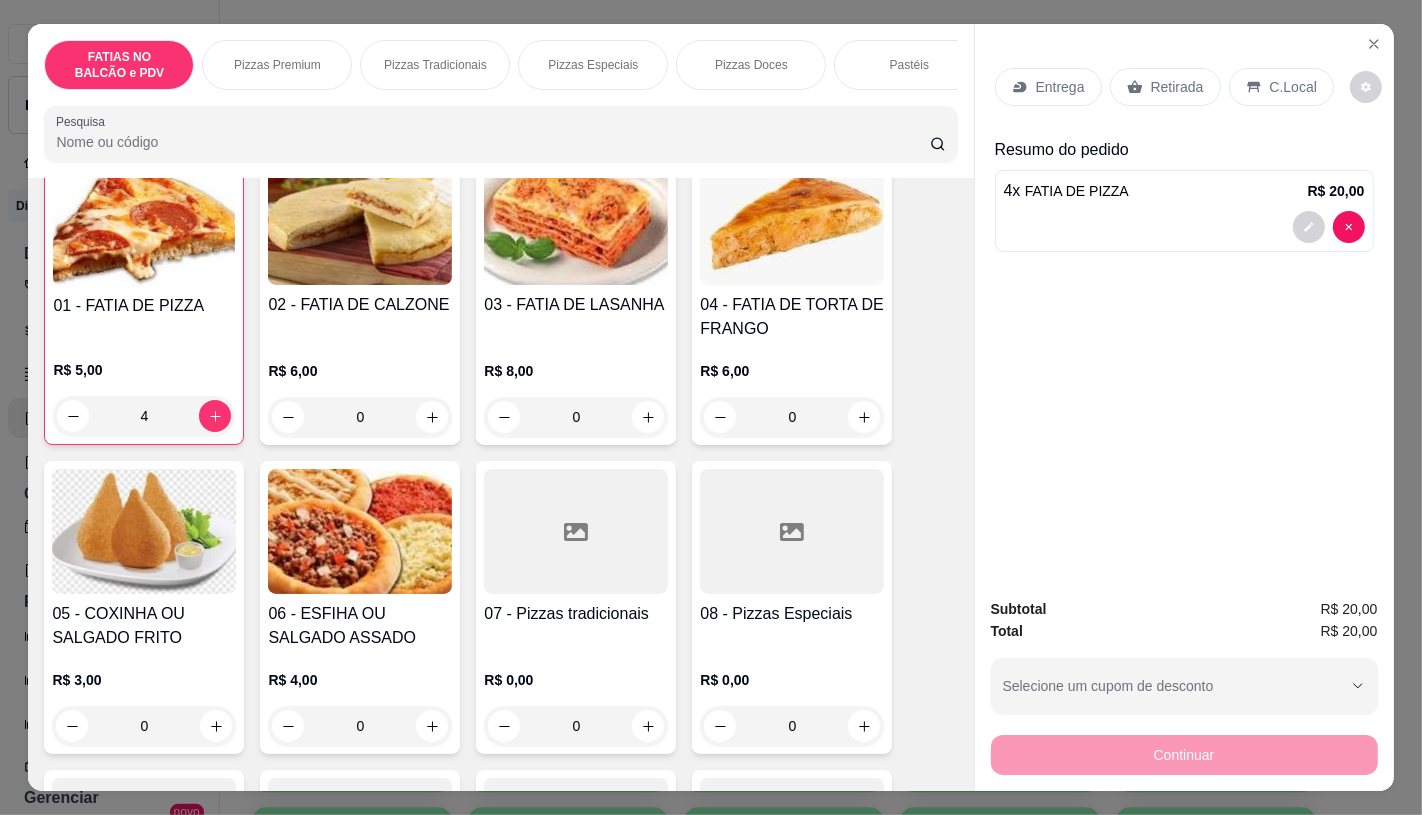 scroll, scrollTop: 333, scrollLeft: 0, axis: vertical 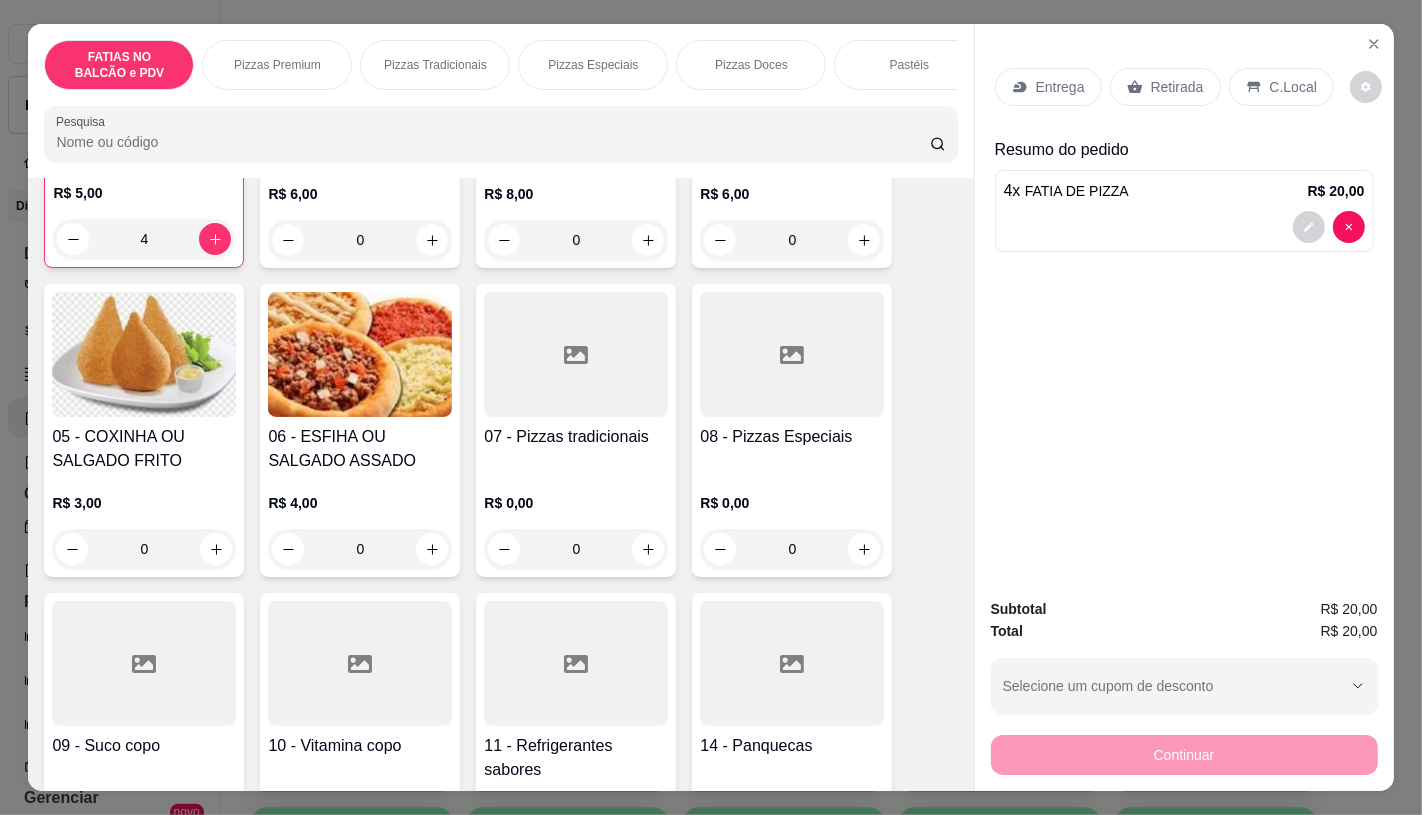 type on "4" 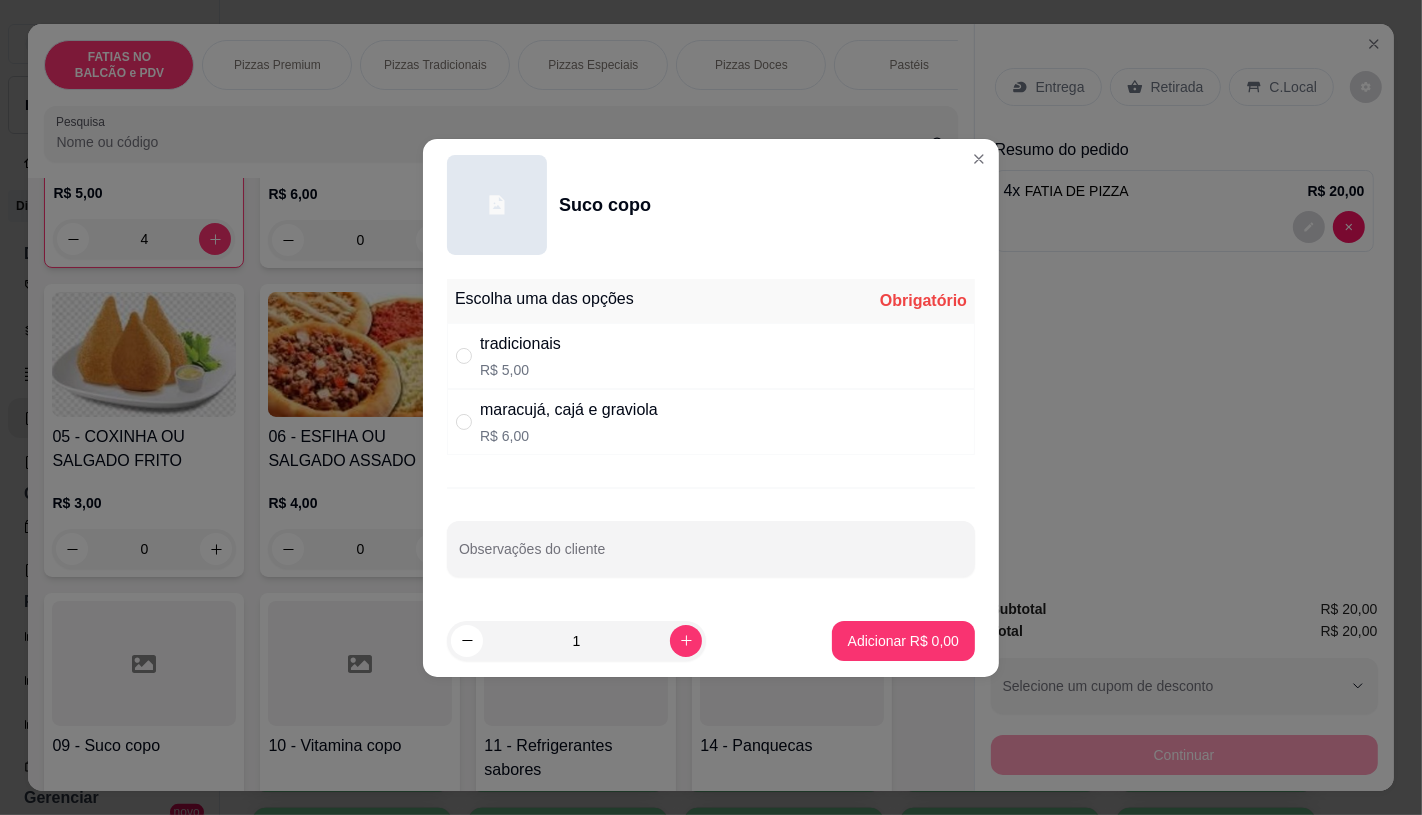 click on "R$ 6,00" at bounding box center (569, 436) 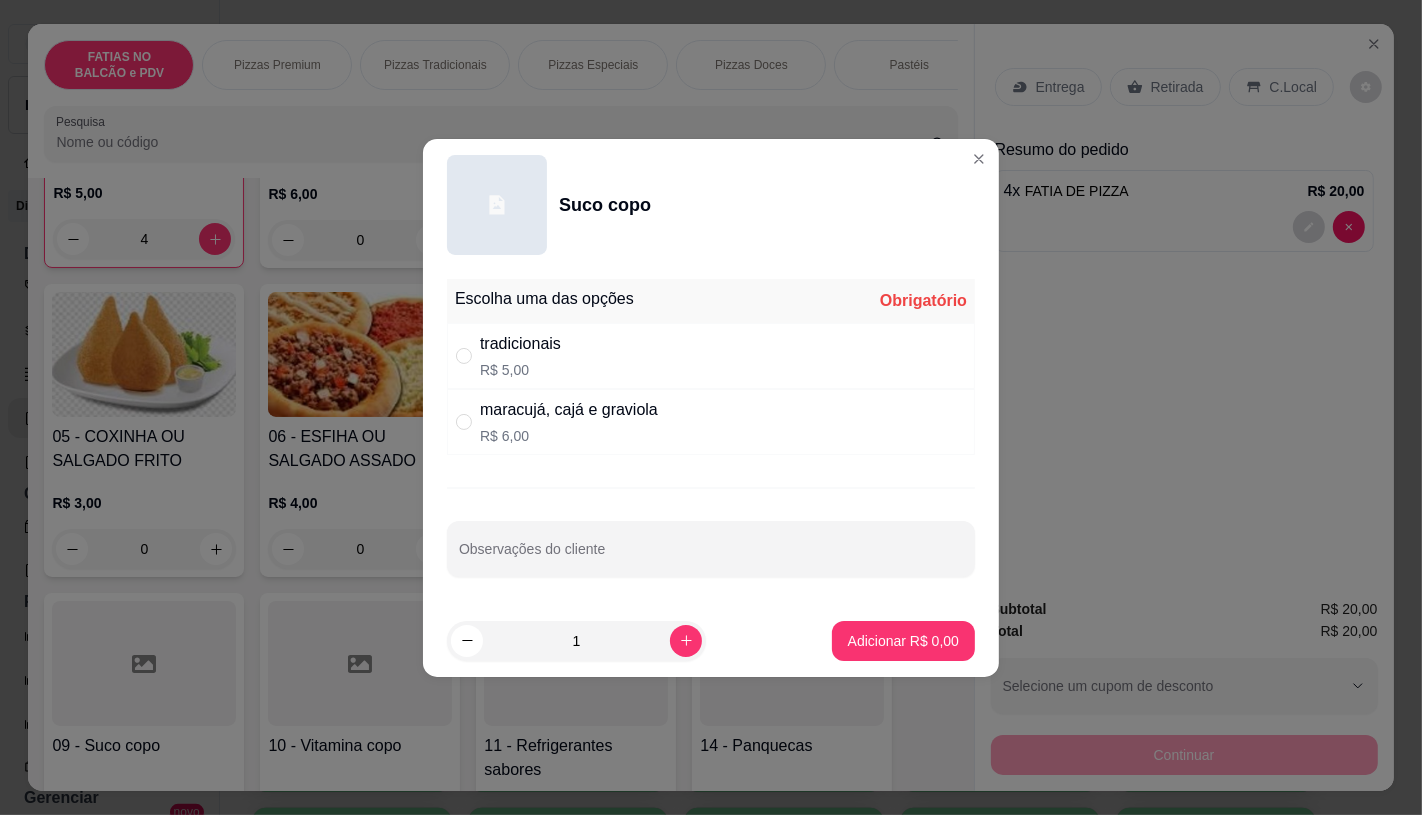 radio on "true" 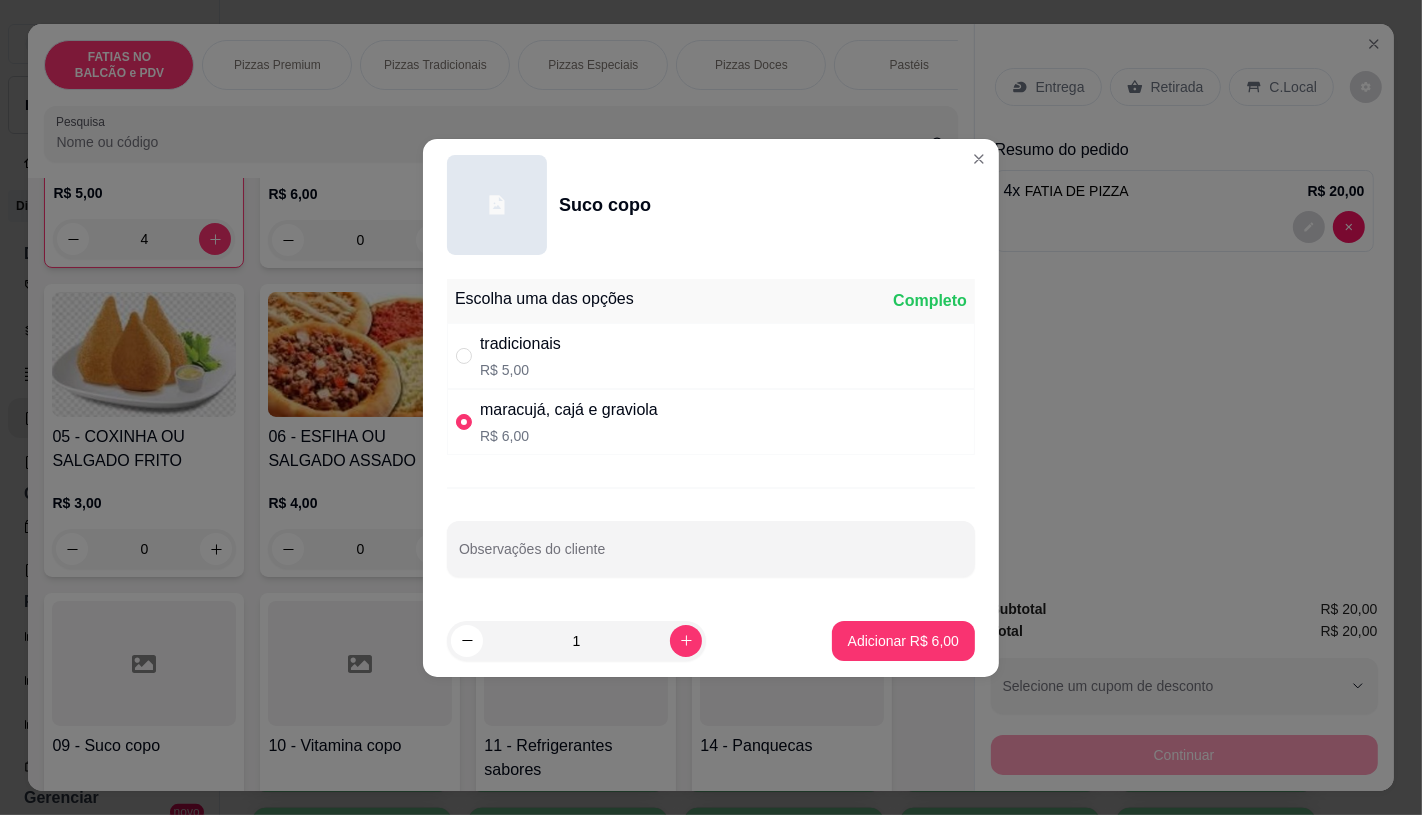 click on "1 Adicionar   R$ 6,00" at bounding box center [711, 641] 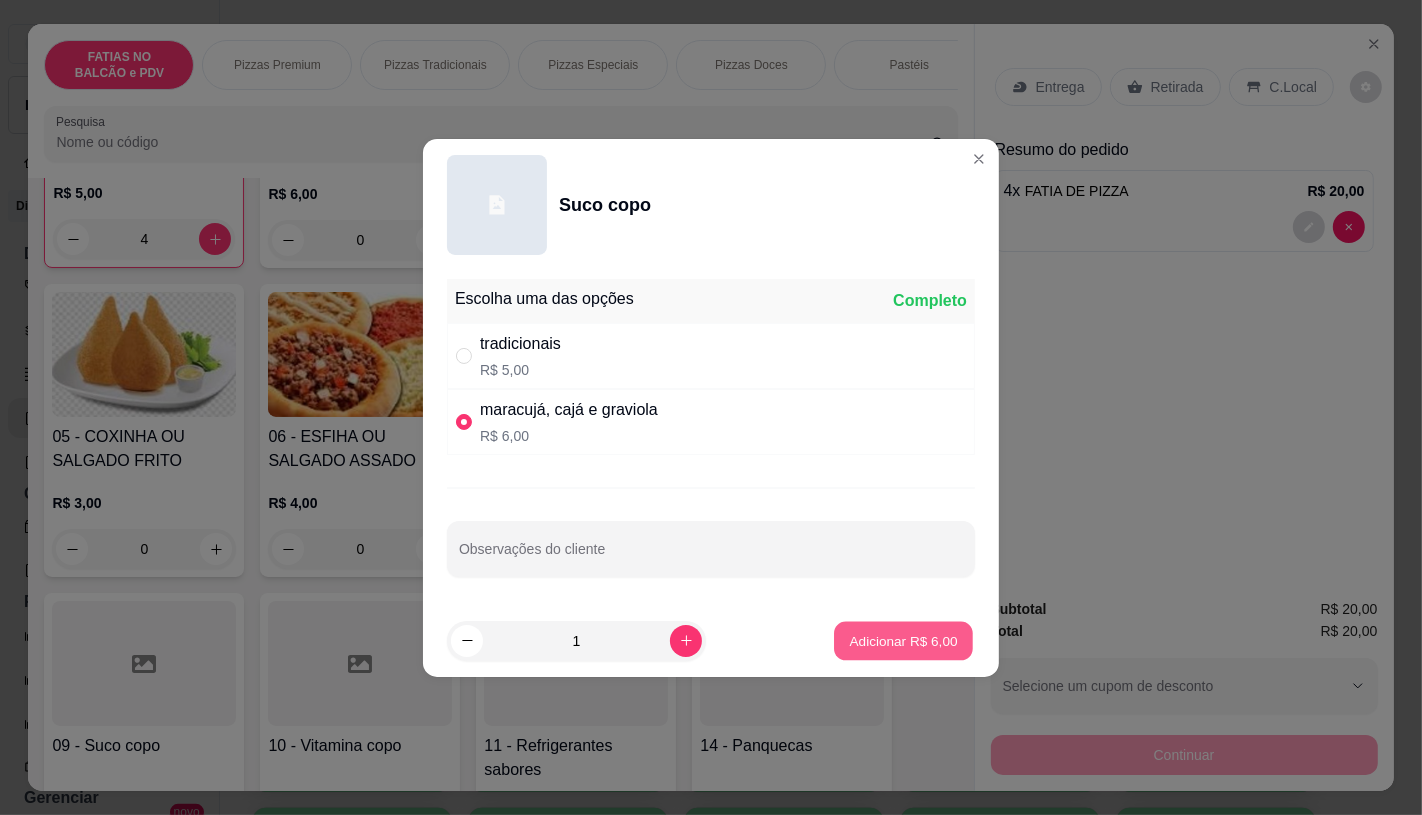 click on "Adicionar   R$ 6,00" at bounding box center [903, 640] 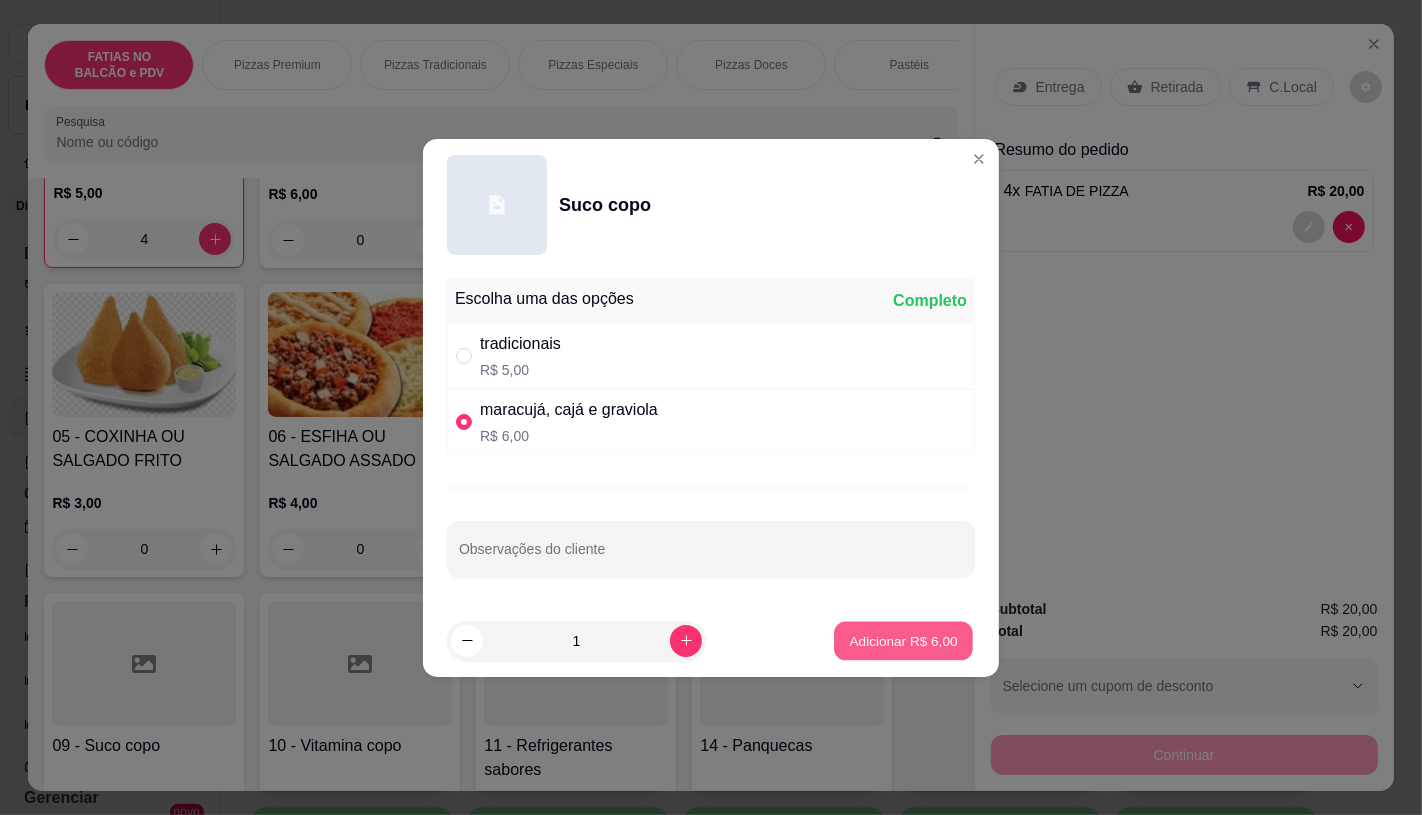 type on "1" 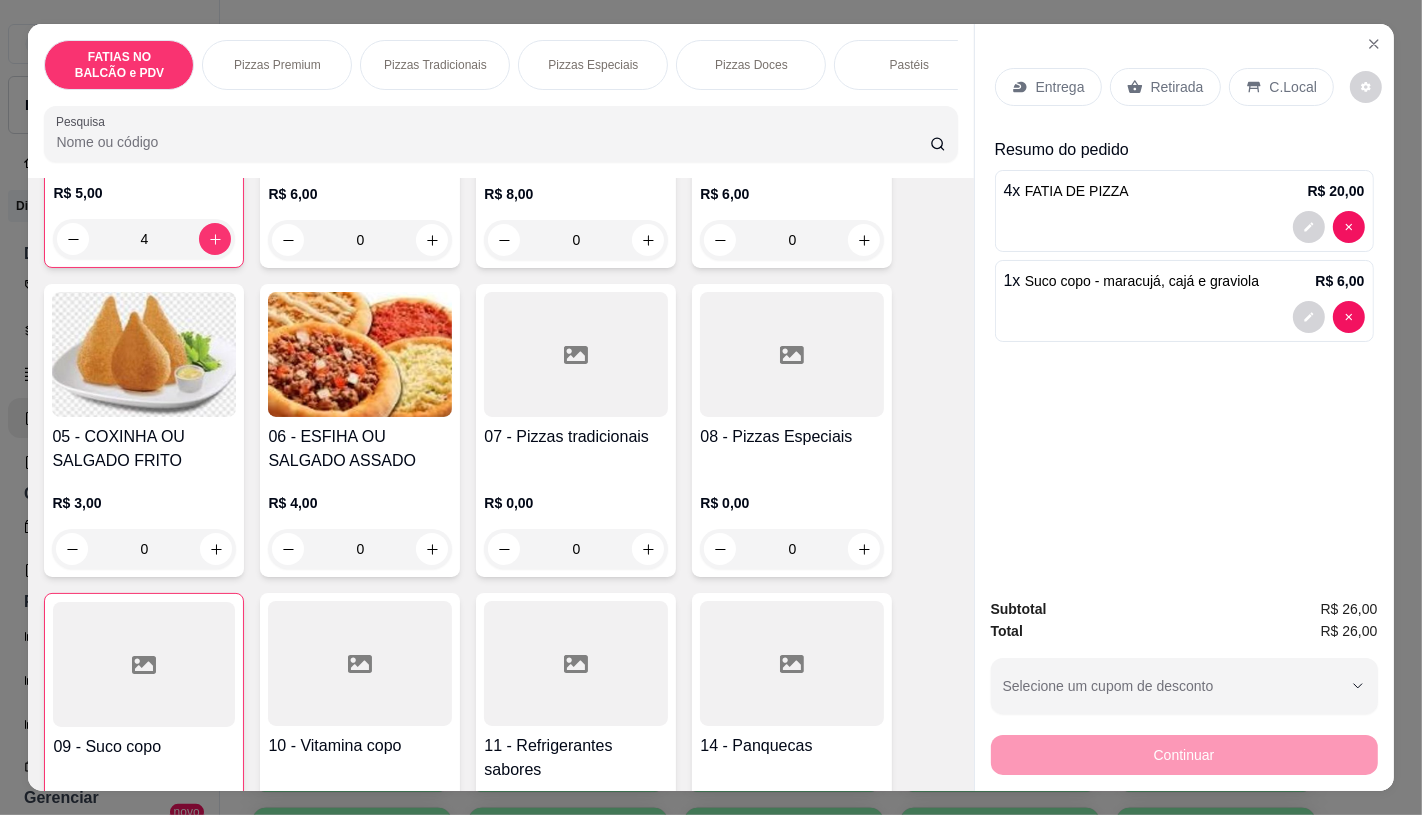 scroll, scrollTop: 0, scrollLeft: 2080, axis: horizontal 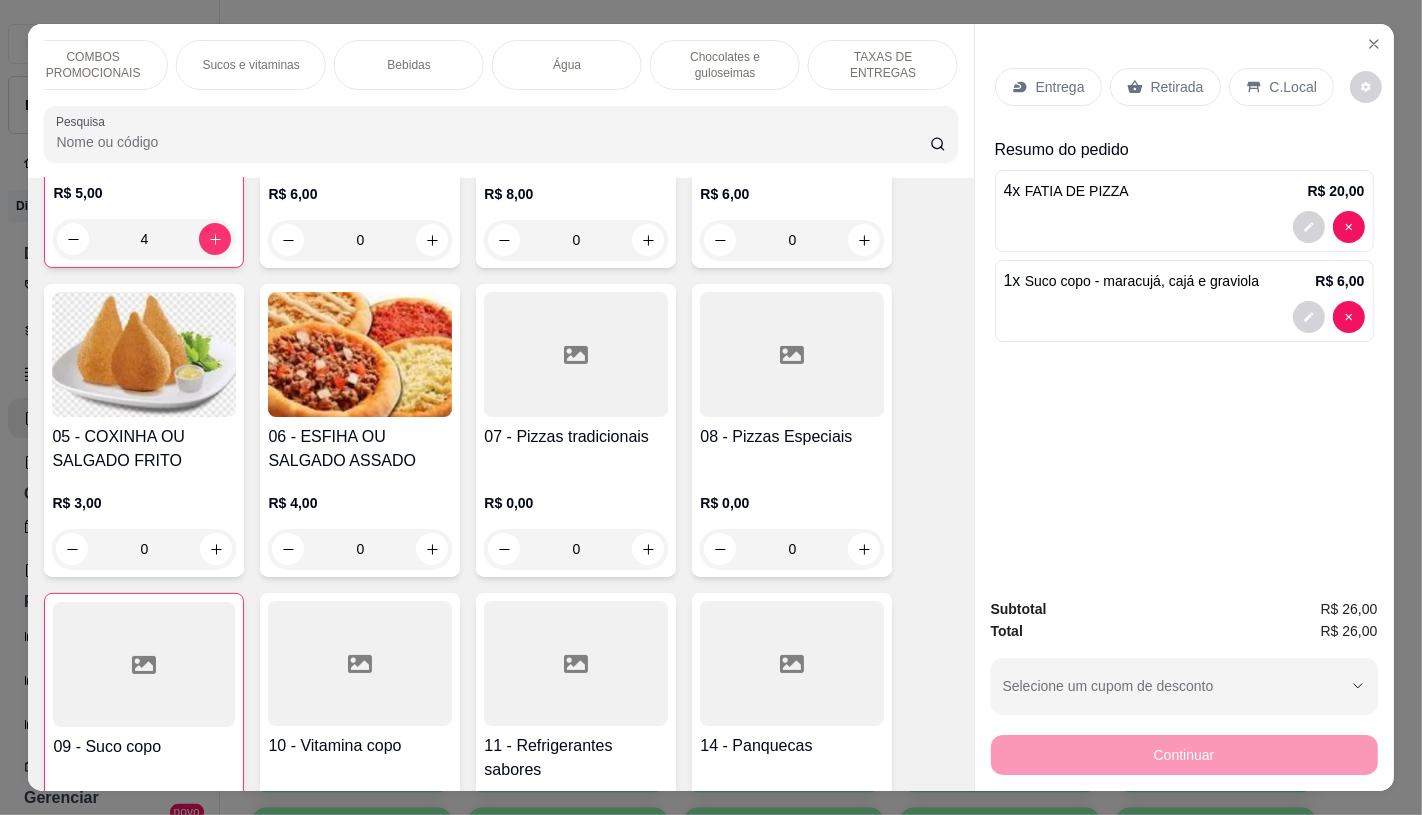 click on "TAXAS DE ENTREGAS" at bounding box center [883, 65] 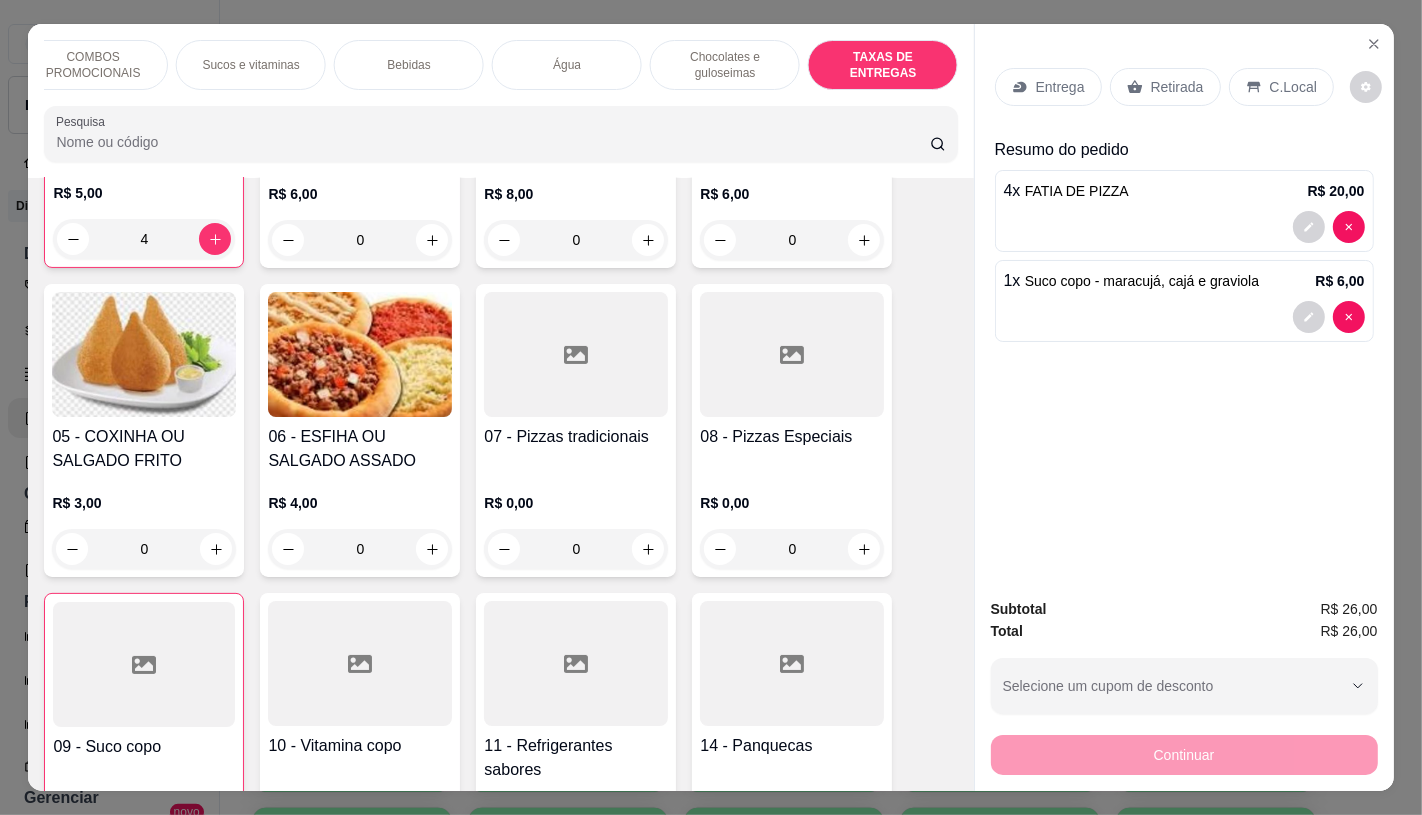 scroll, scrollTop: 13373, scrollLeft: 0, axis: vertical 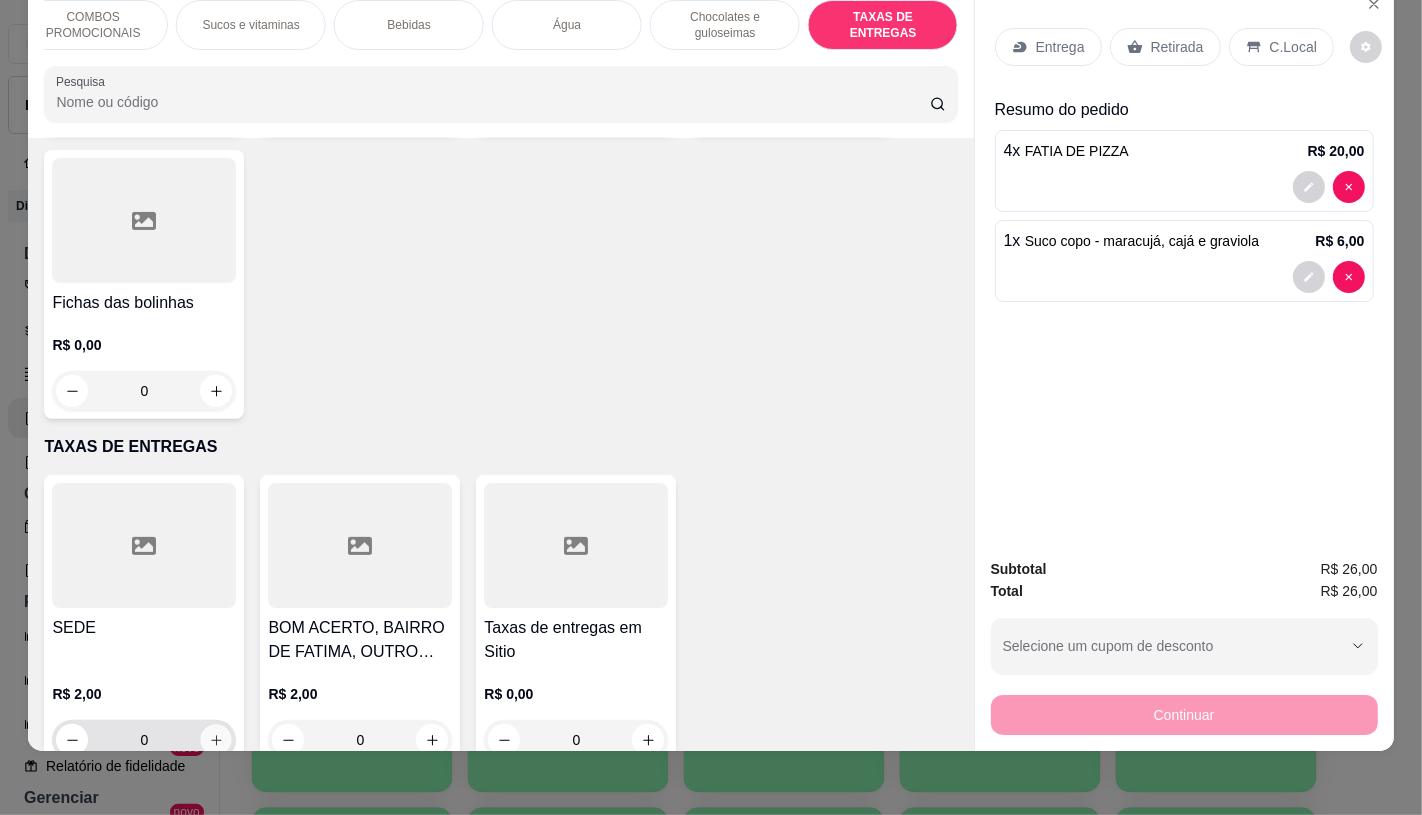 click at bounding box center [216, 740] 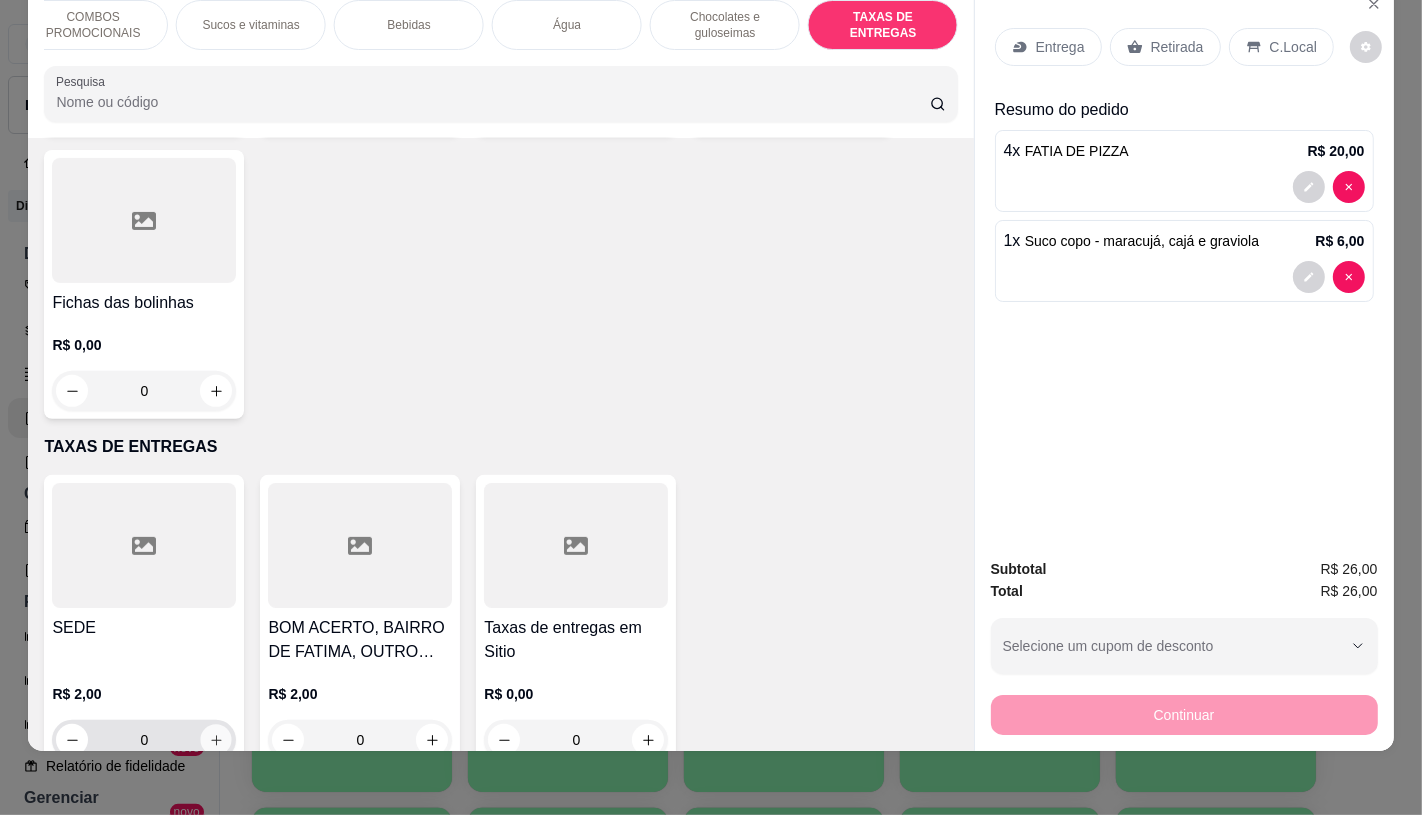 type on "1" 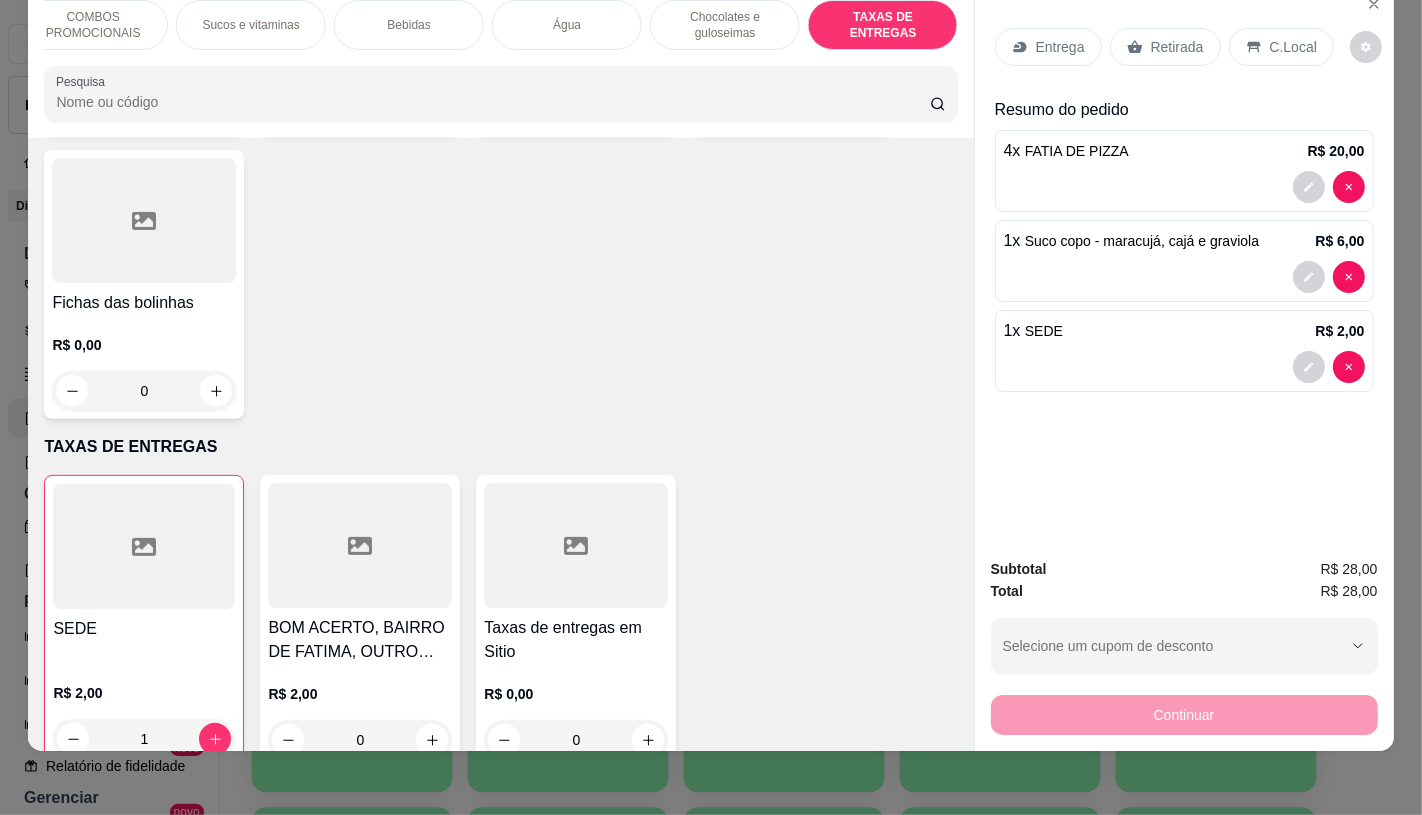 click on "Retirada" at bounding box center [1177, 47] 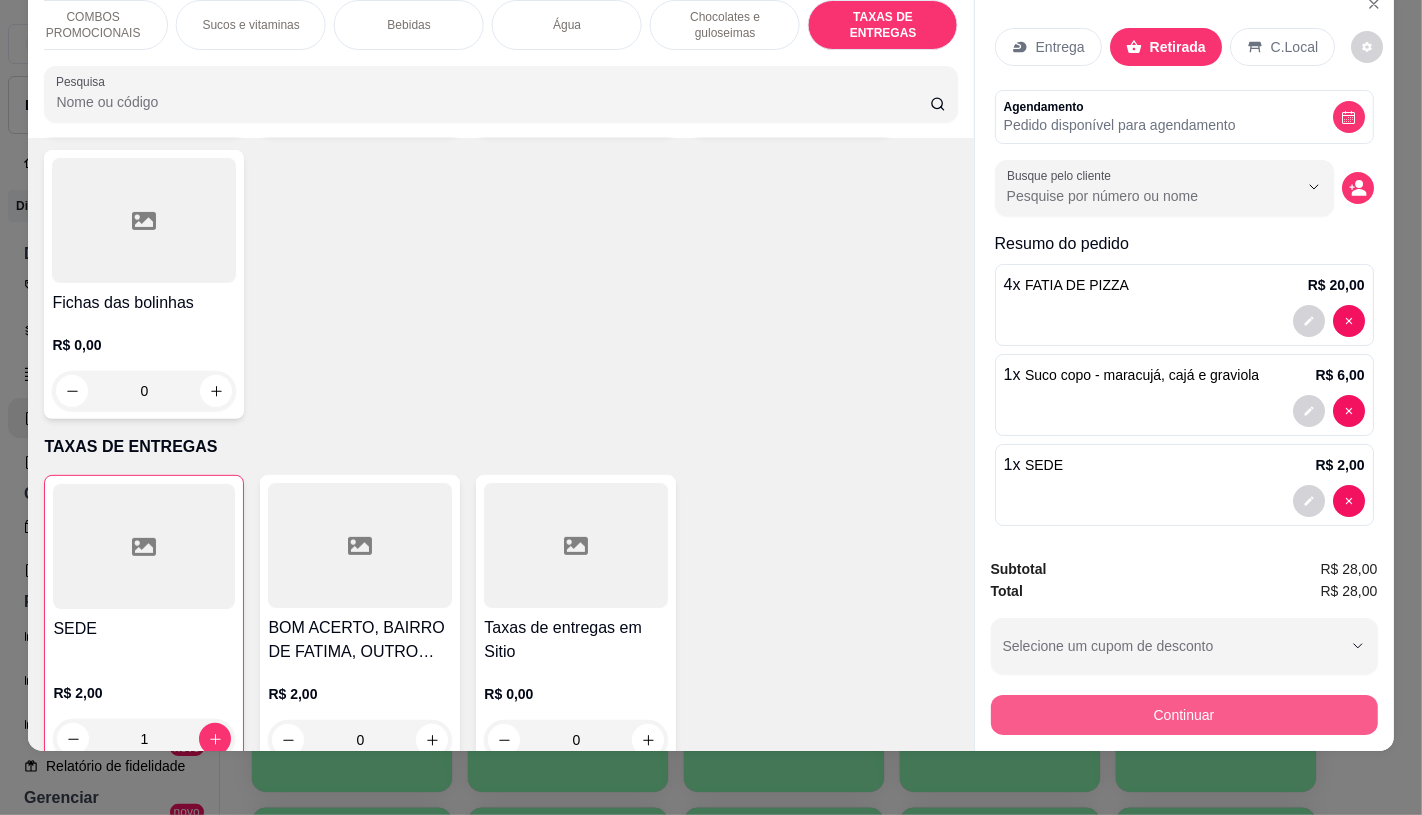 click on "Continuar" at bounding box center (1184, 715) 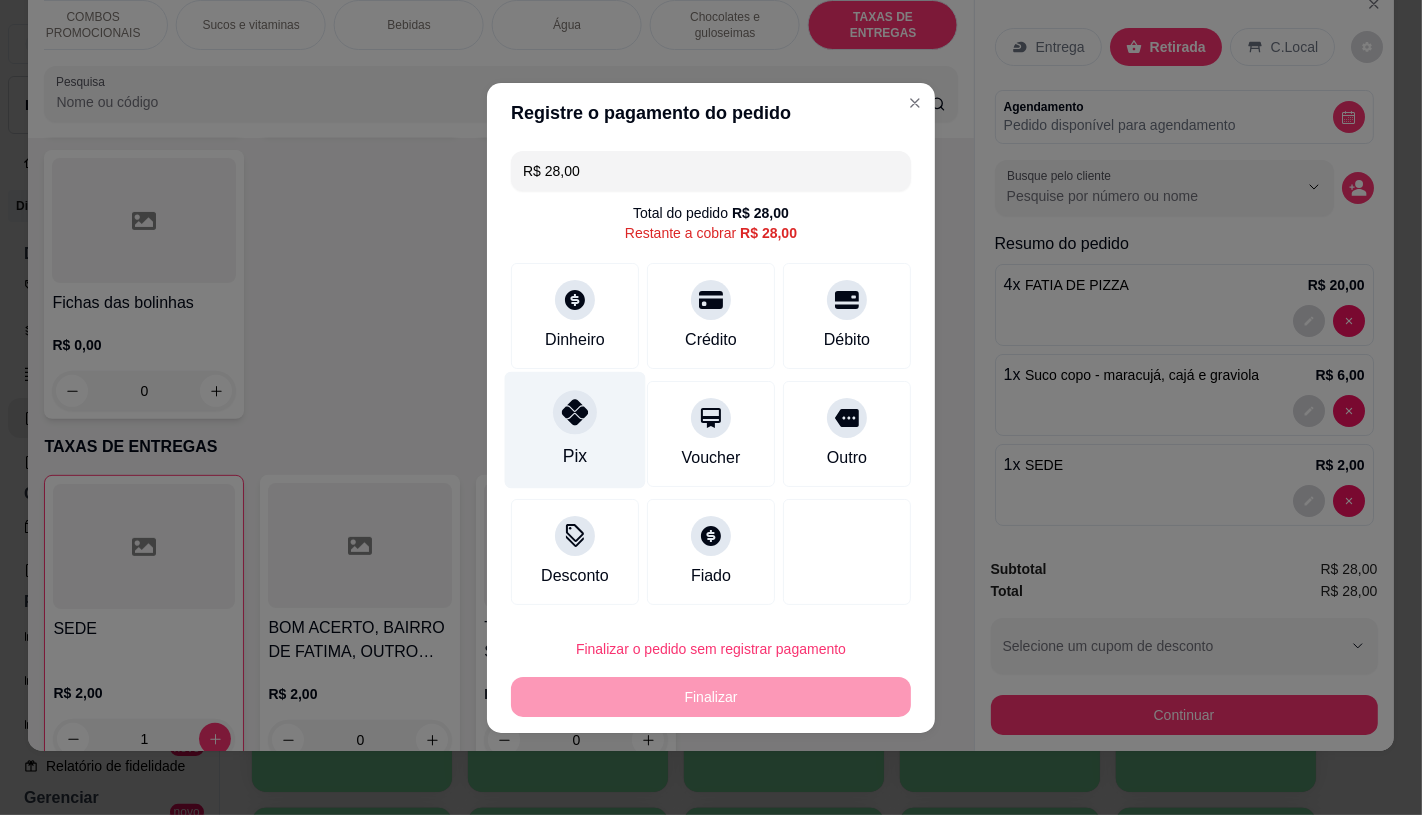 click on "Pix" at bounding box center [575, 429] 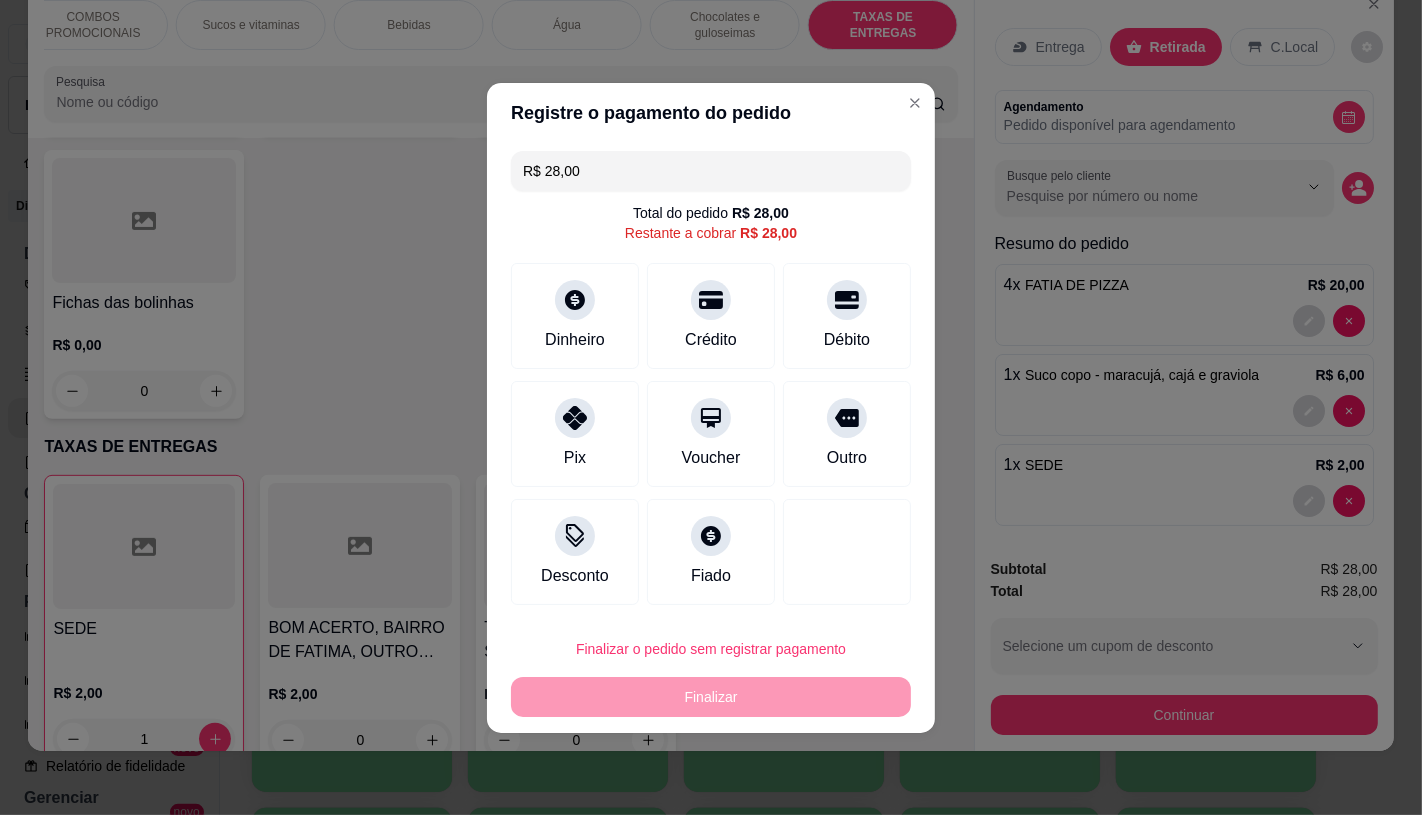 type on "R$ 0,00" 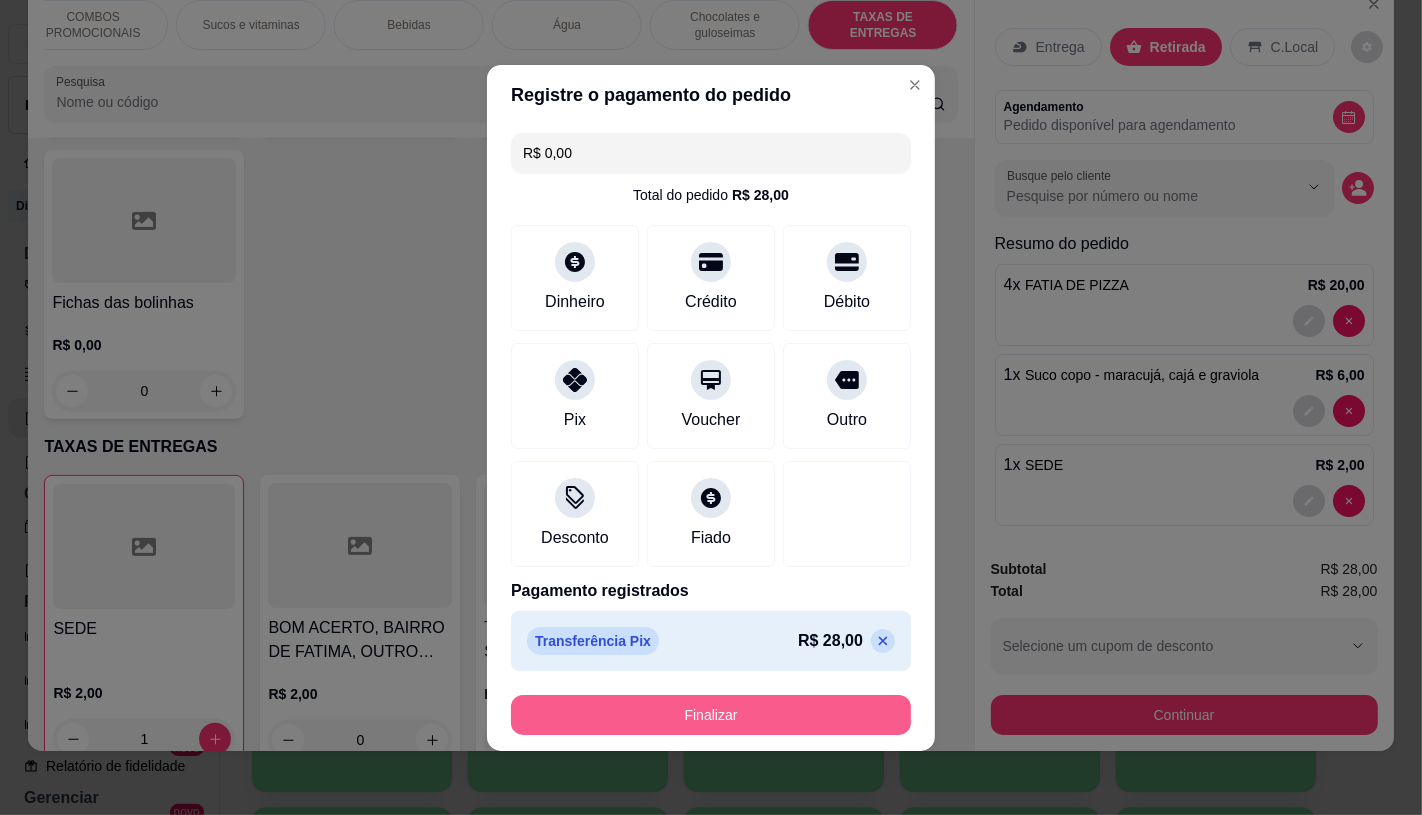click on "Finalizar" at bounding box center [711, 715] 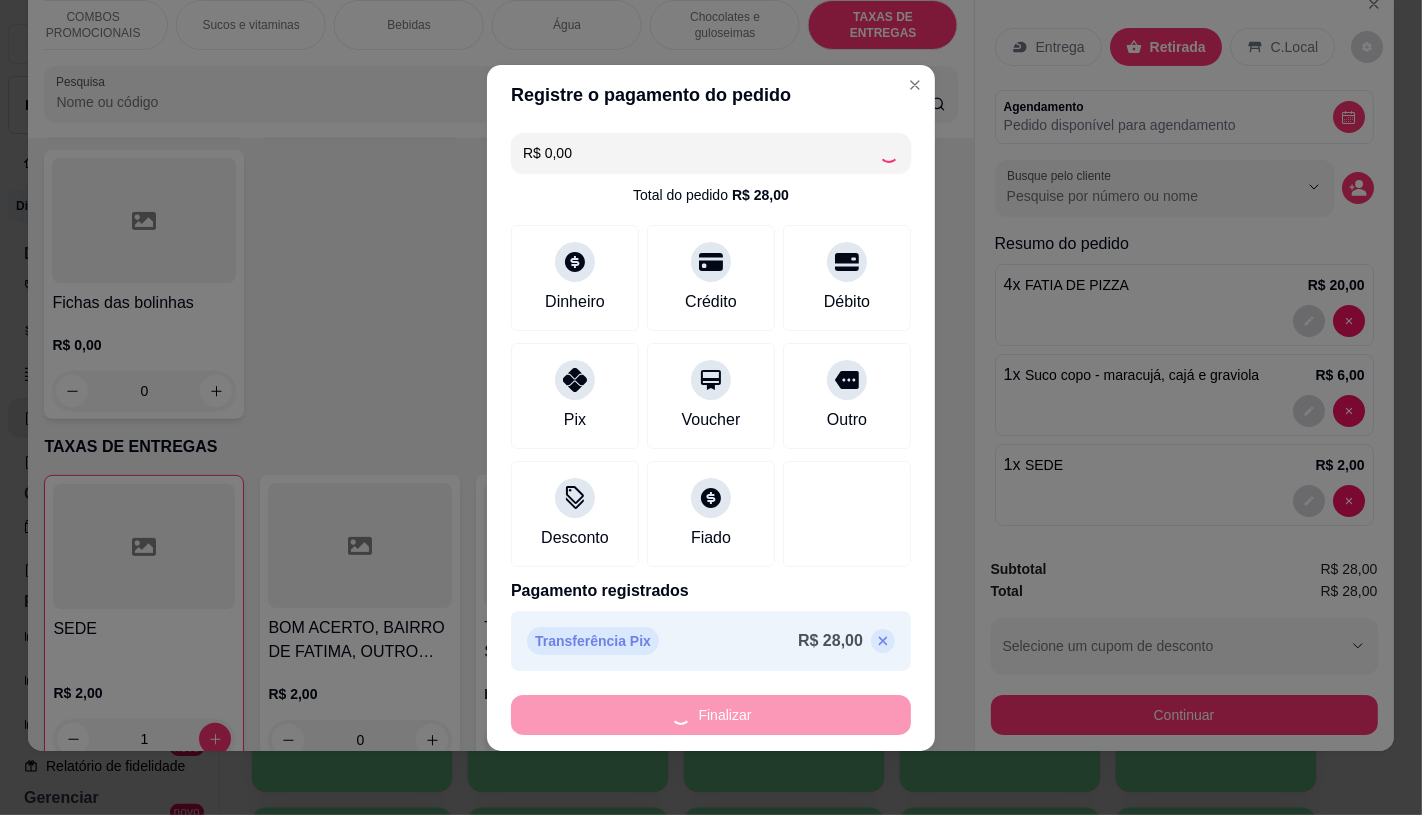type on "0" 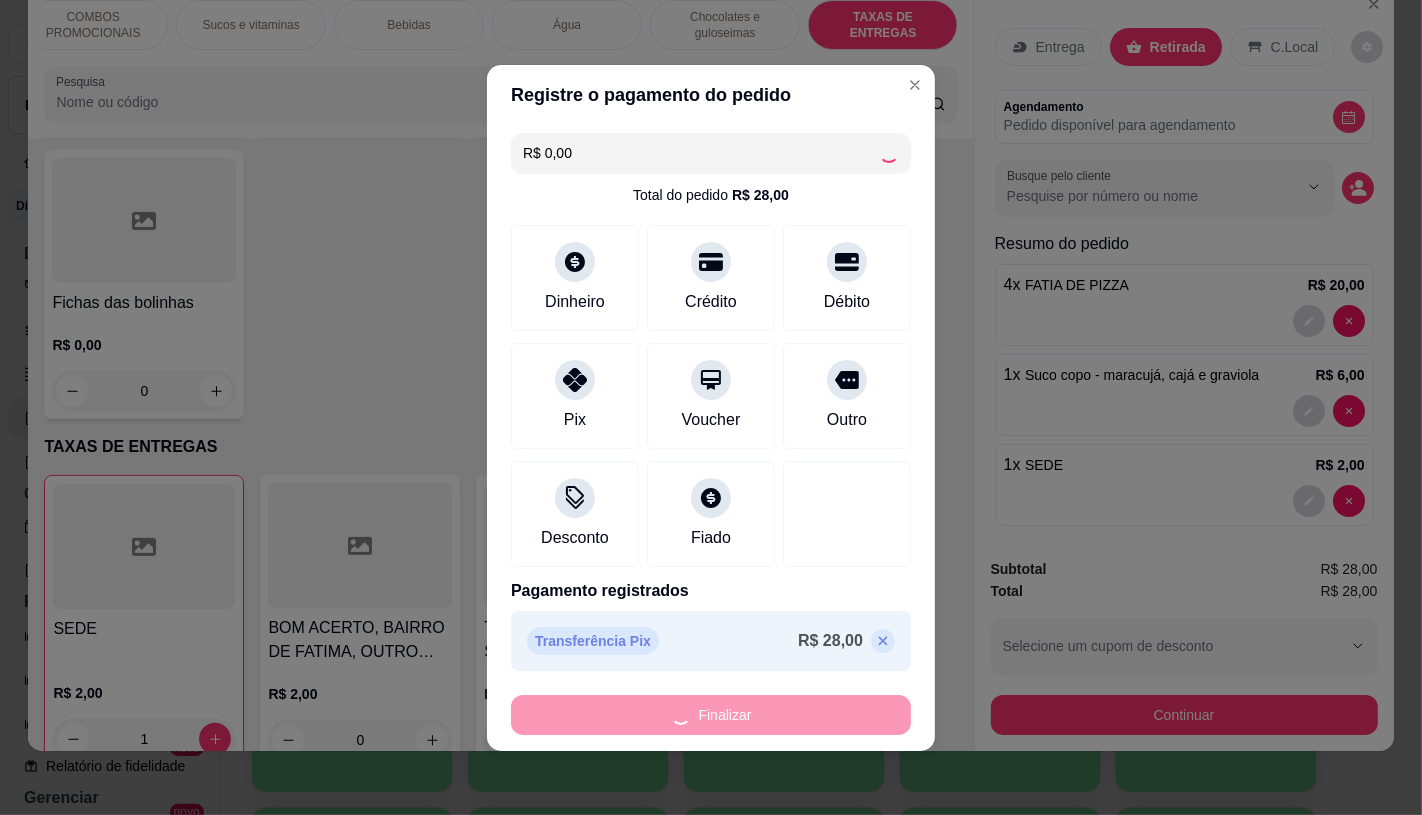 type on "0" 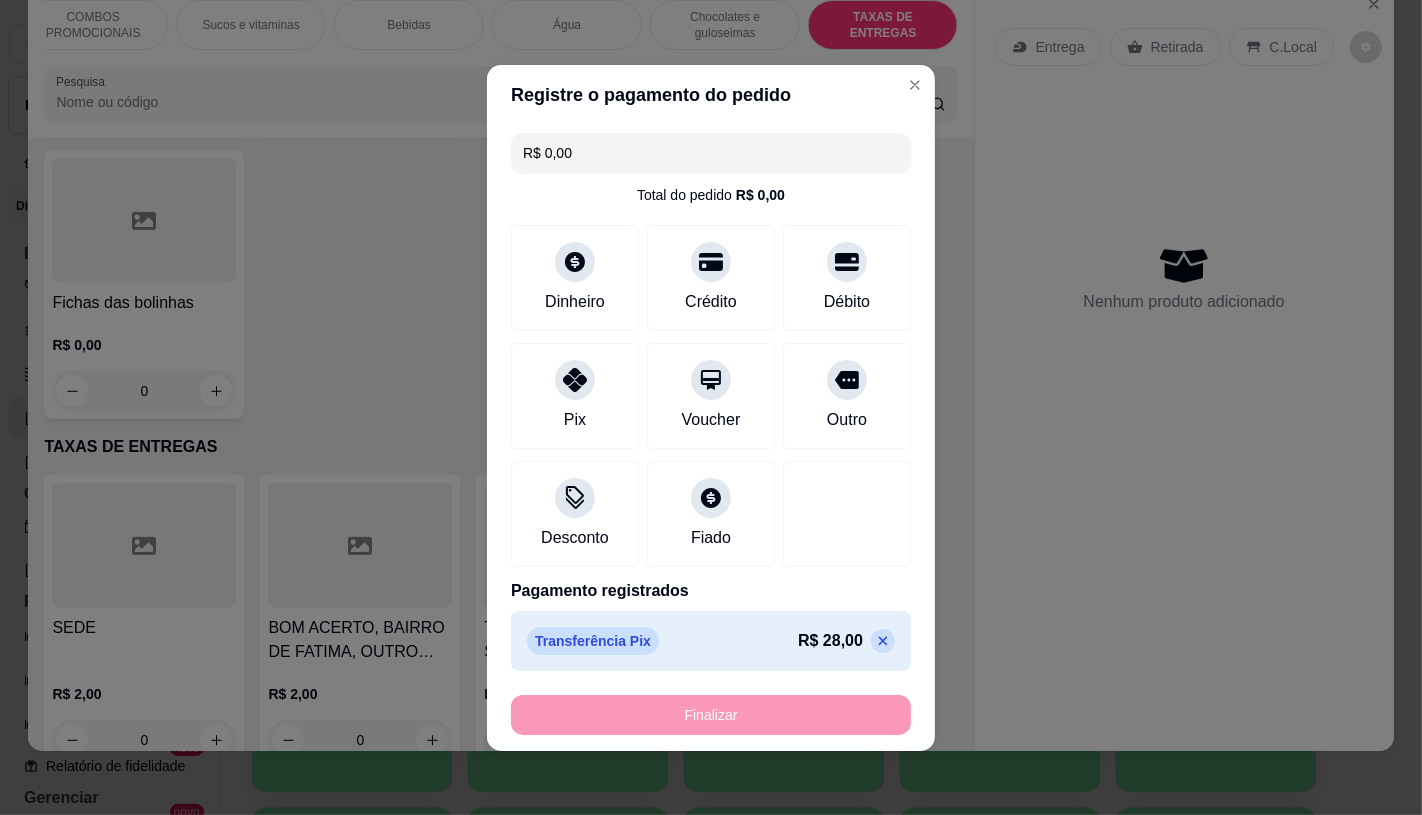 type on "-R$ 28,00" 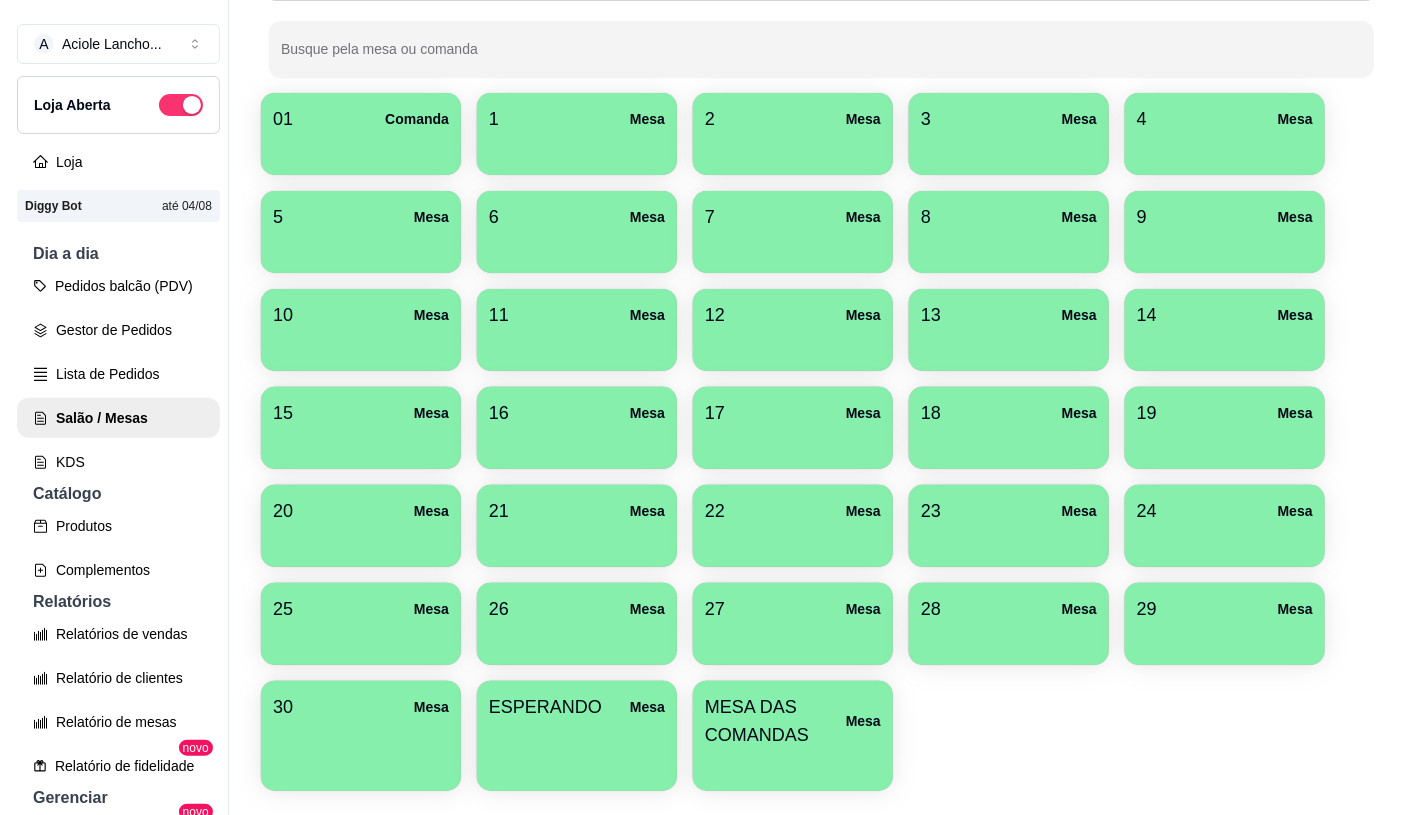 scroll, scrollTop: 296, scrollLeft: 0, axis: vertical 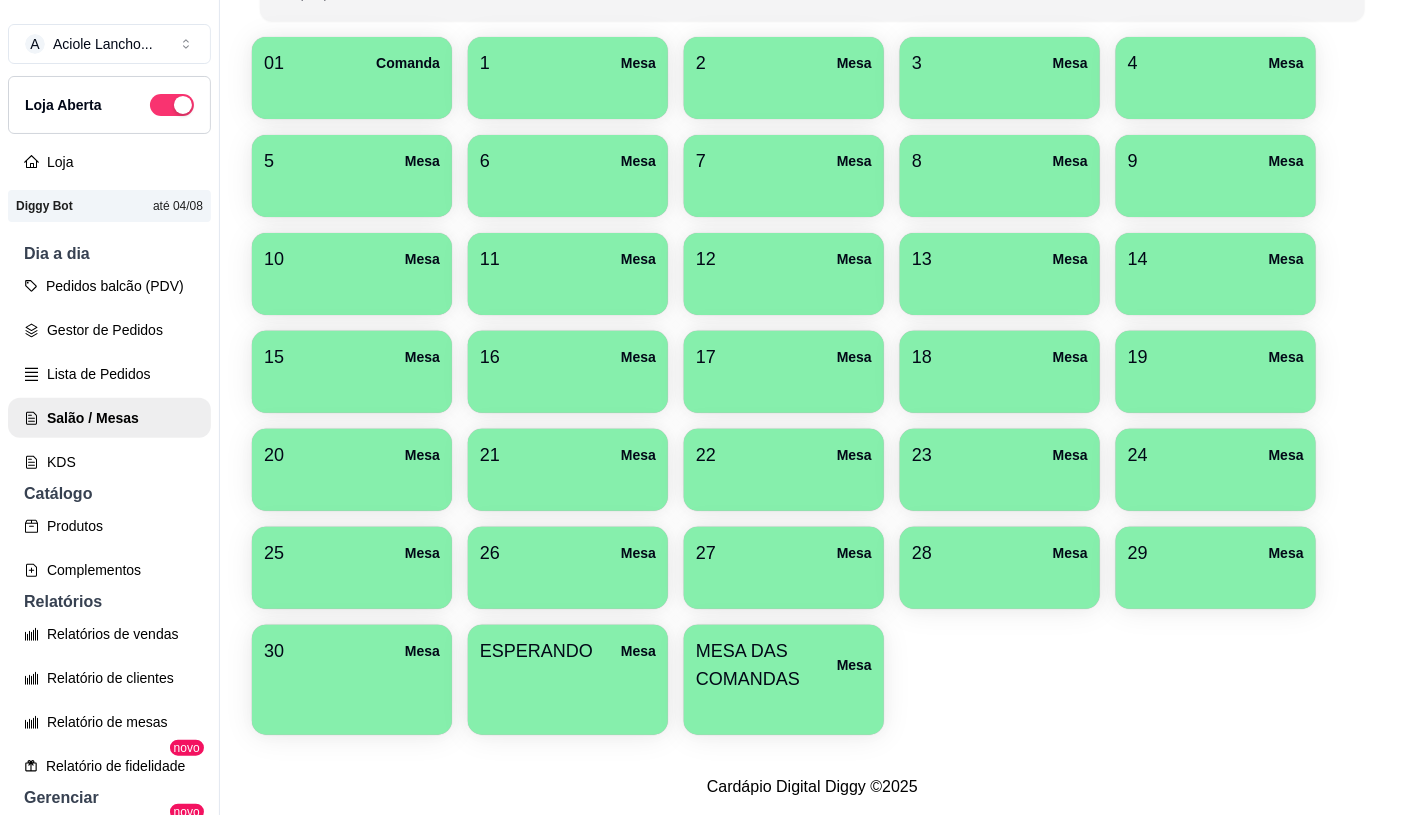 click on "MESA DAS COMANDAS Mesa" at bounding box center (784, 680) 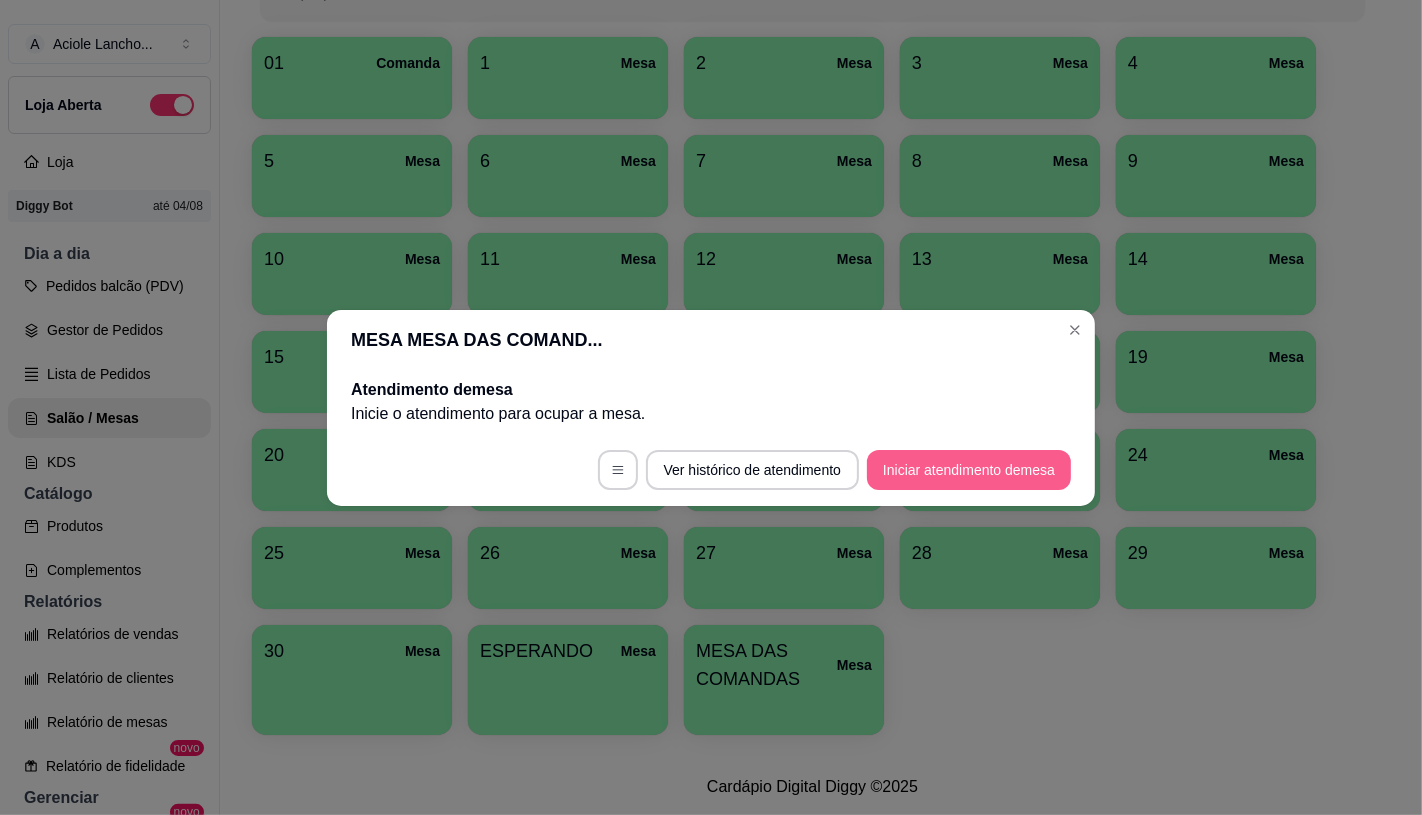 click on "Iniciar atendimento de  mesa" at bounding box center [969, 470] 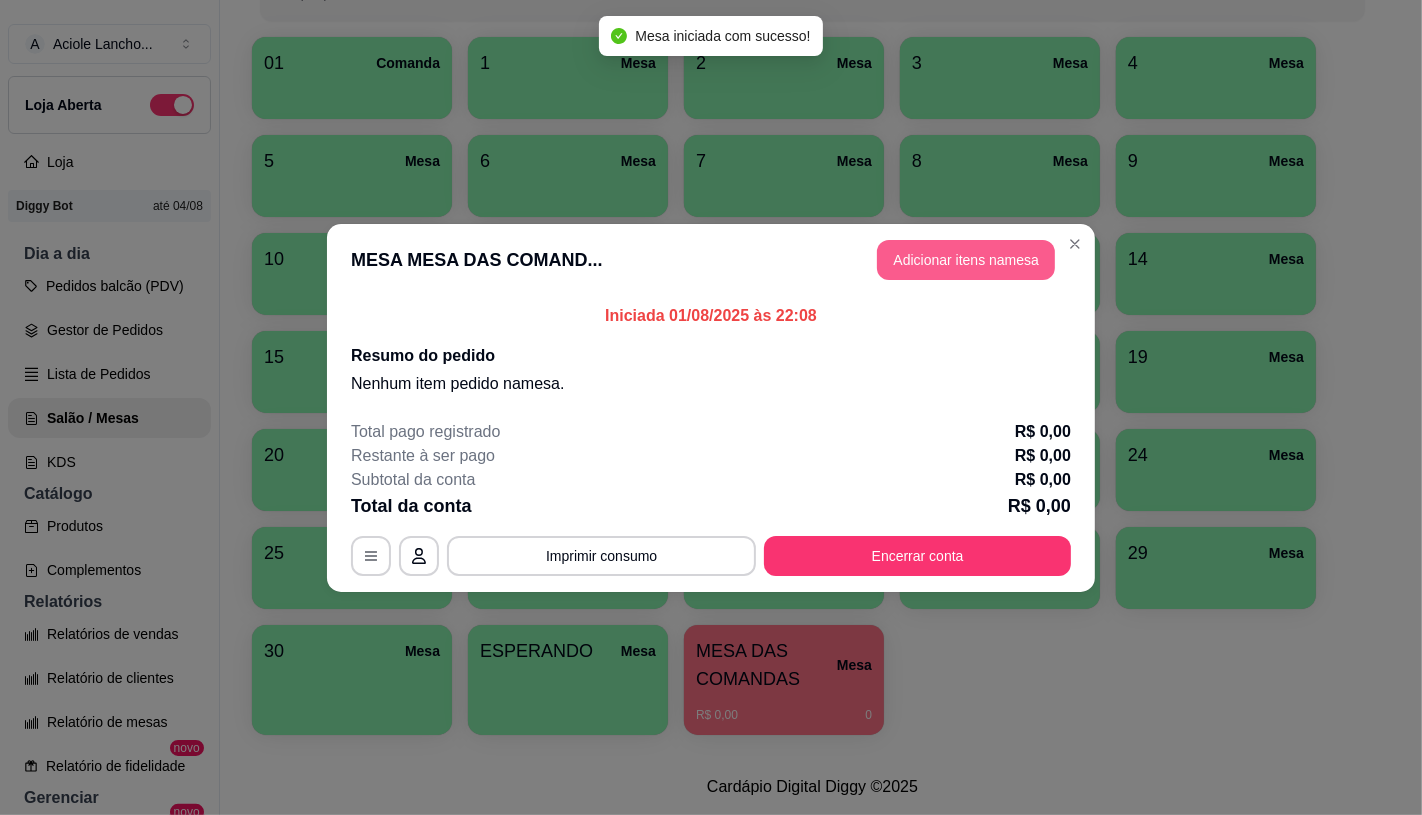 click on "Adicionar itens na  mesa" at bounding box center (966, 260) 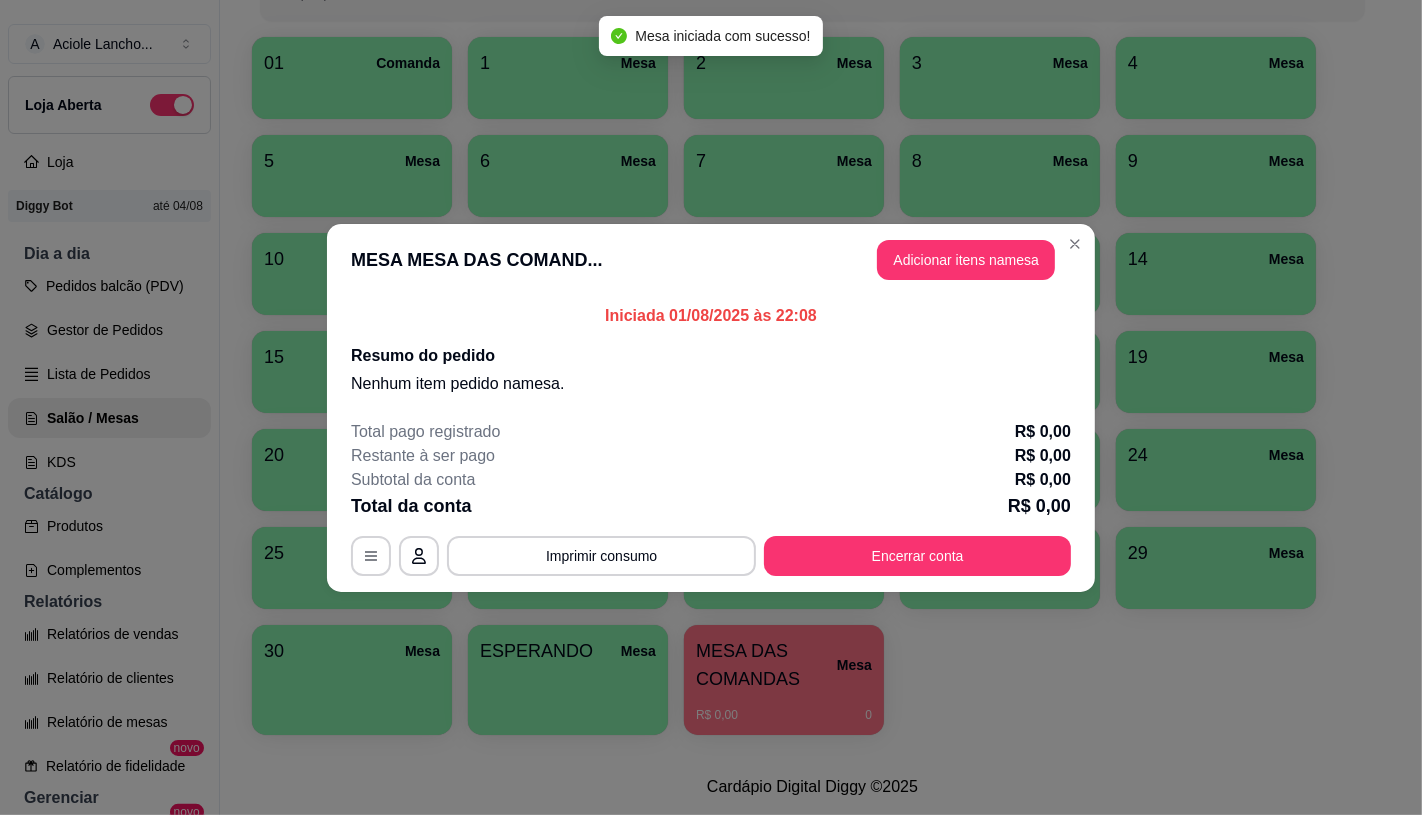 click at bounding box center (576, 687) 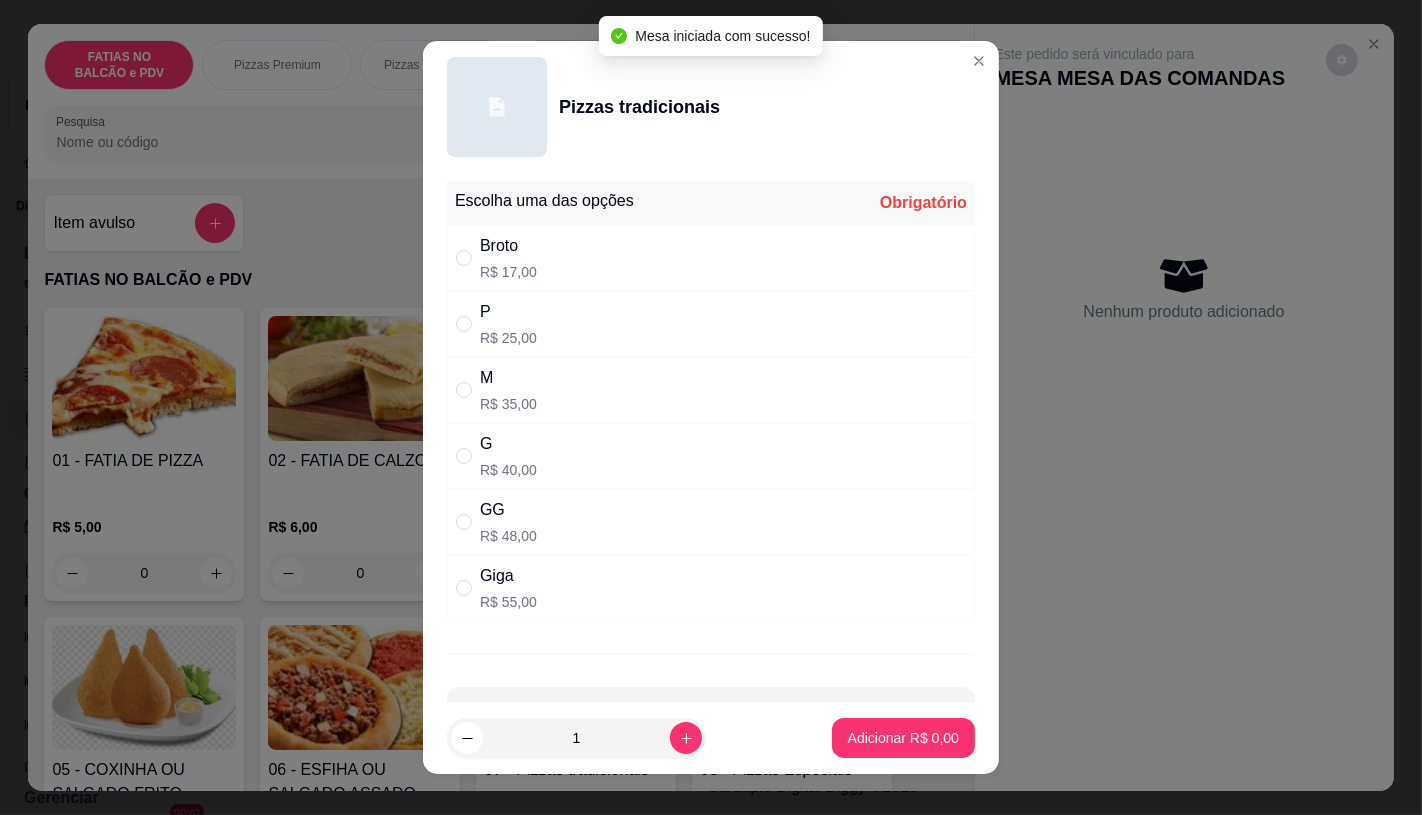 click on "GG R$ 48,00" at bounding box center (711, 522) 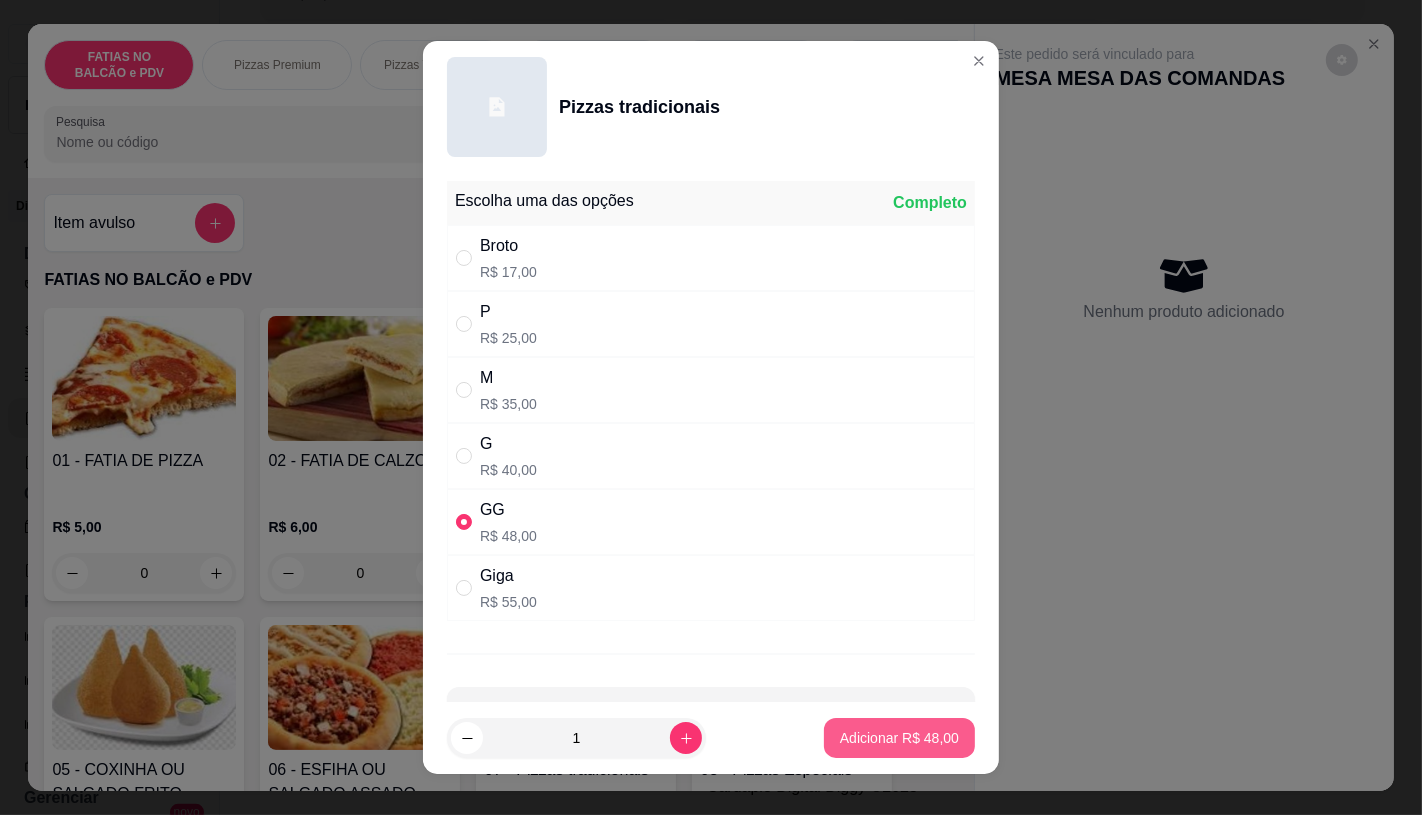 click on "Adicionar   R$ 48,00" at bounding box center [899, 738] 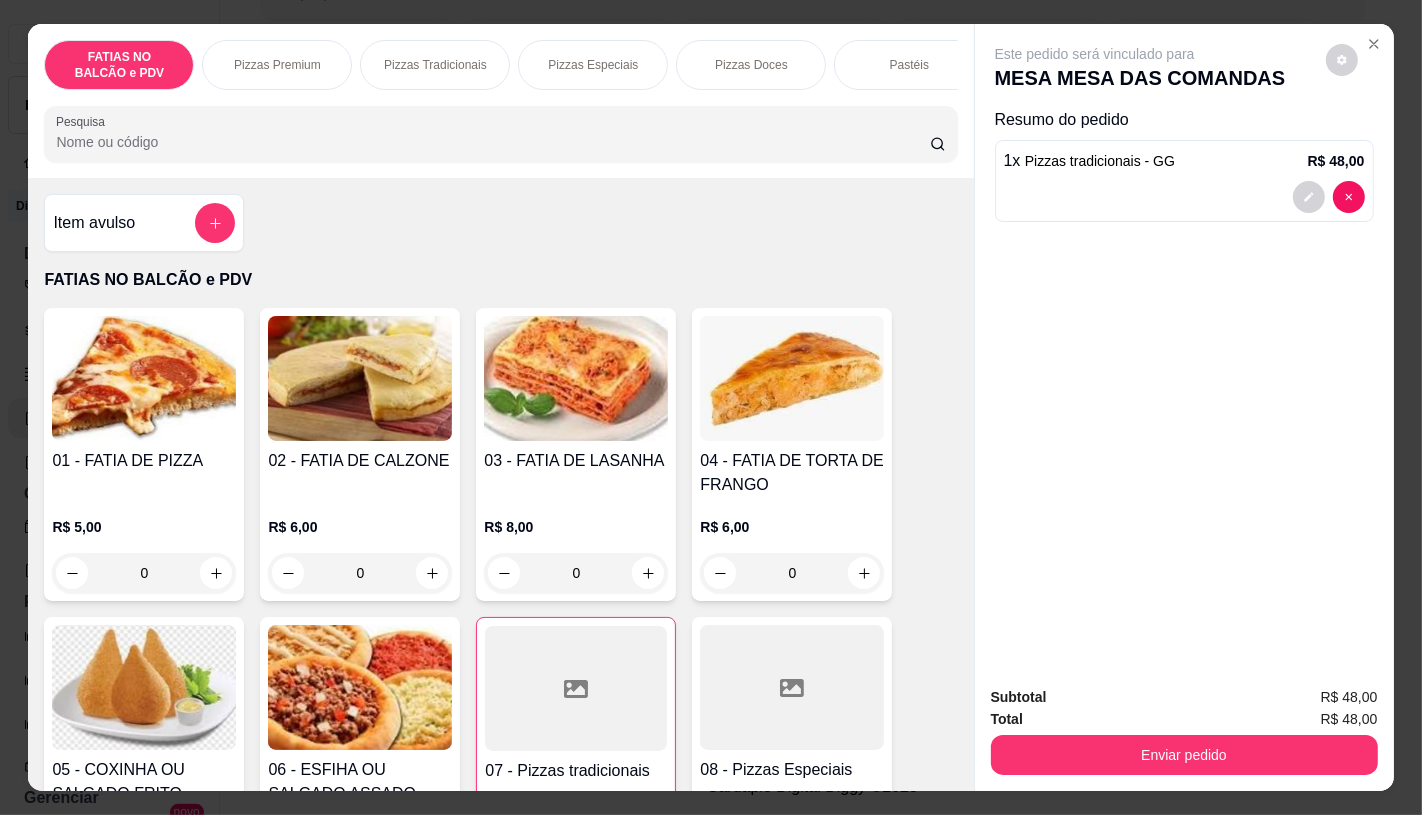 type on "1" 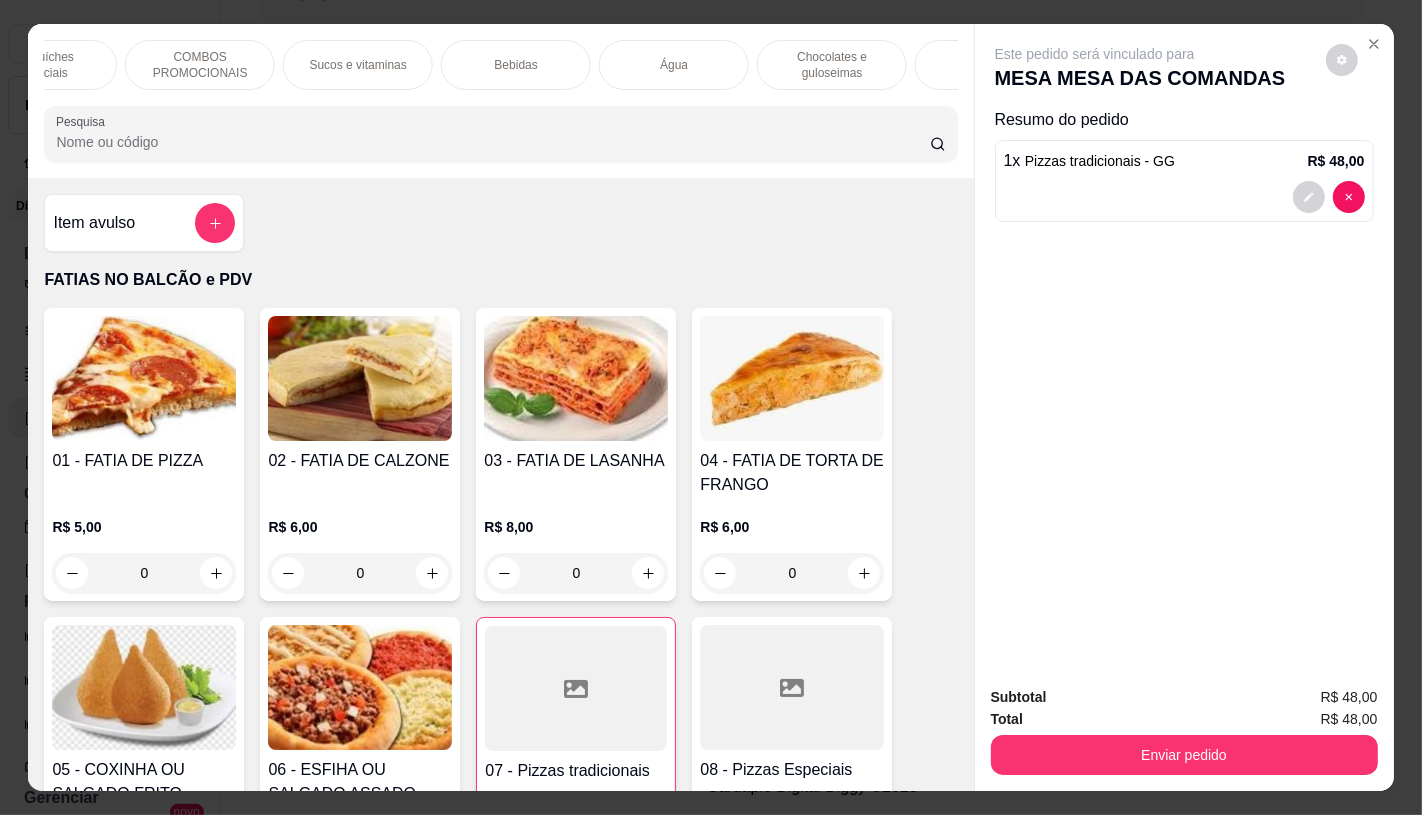 scroll, scrollTop: 0, scrollLeft: 2080, axis: horizontal 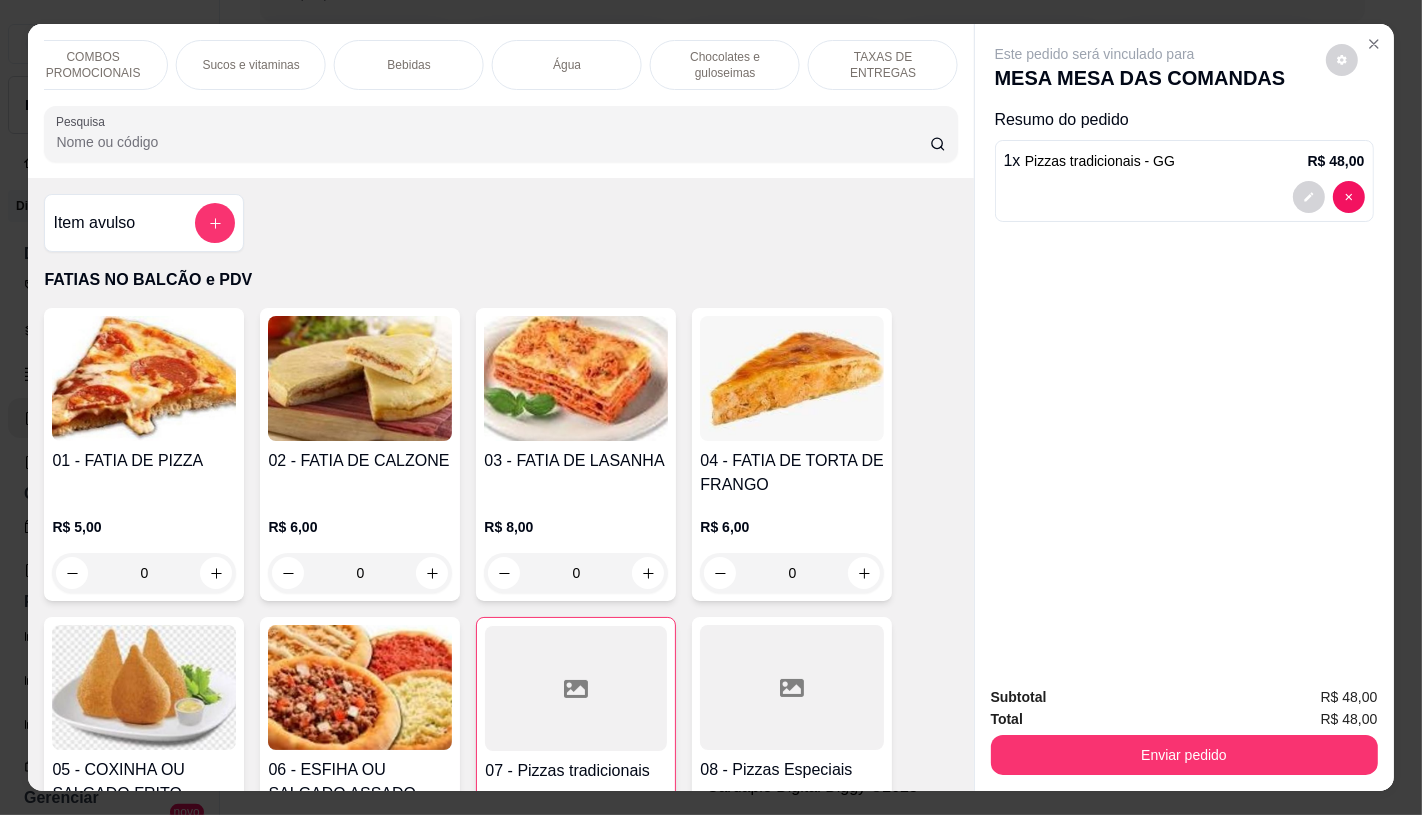 click on "TAXAS DE ENTREGAS" at bounding box center [883, 65] 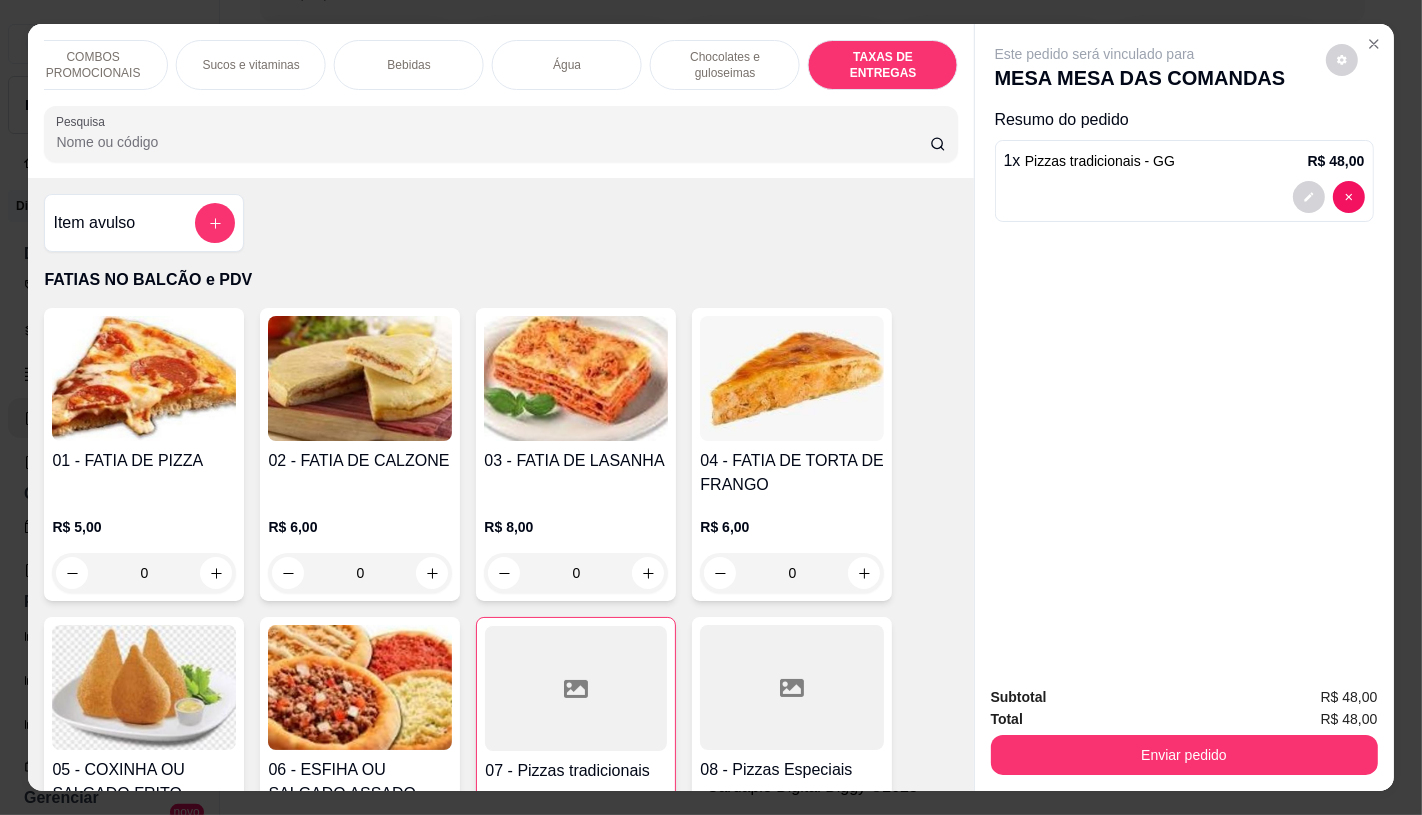 scroll, scrollTop: 13373, scrollLeft: 0, axis: vertical 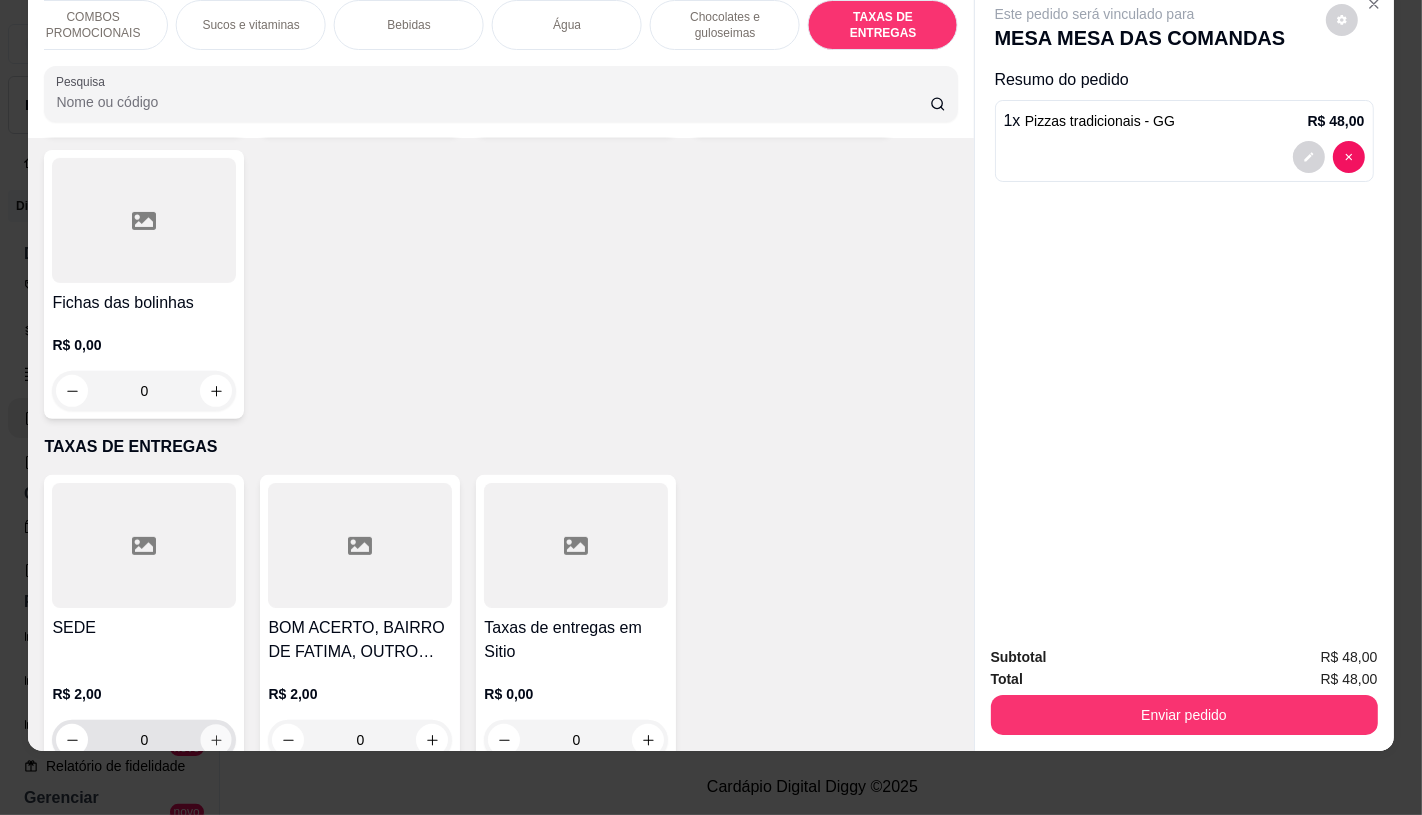 click 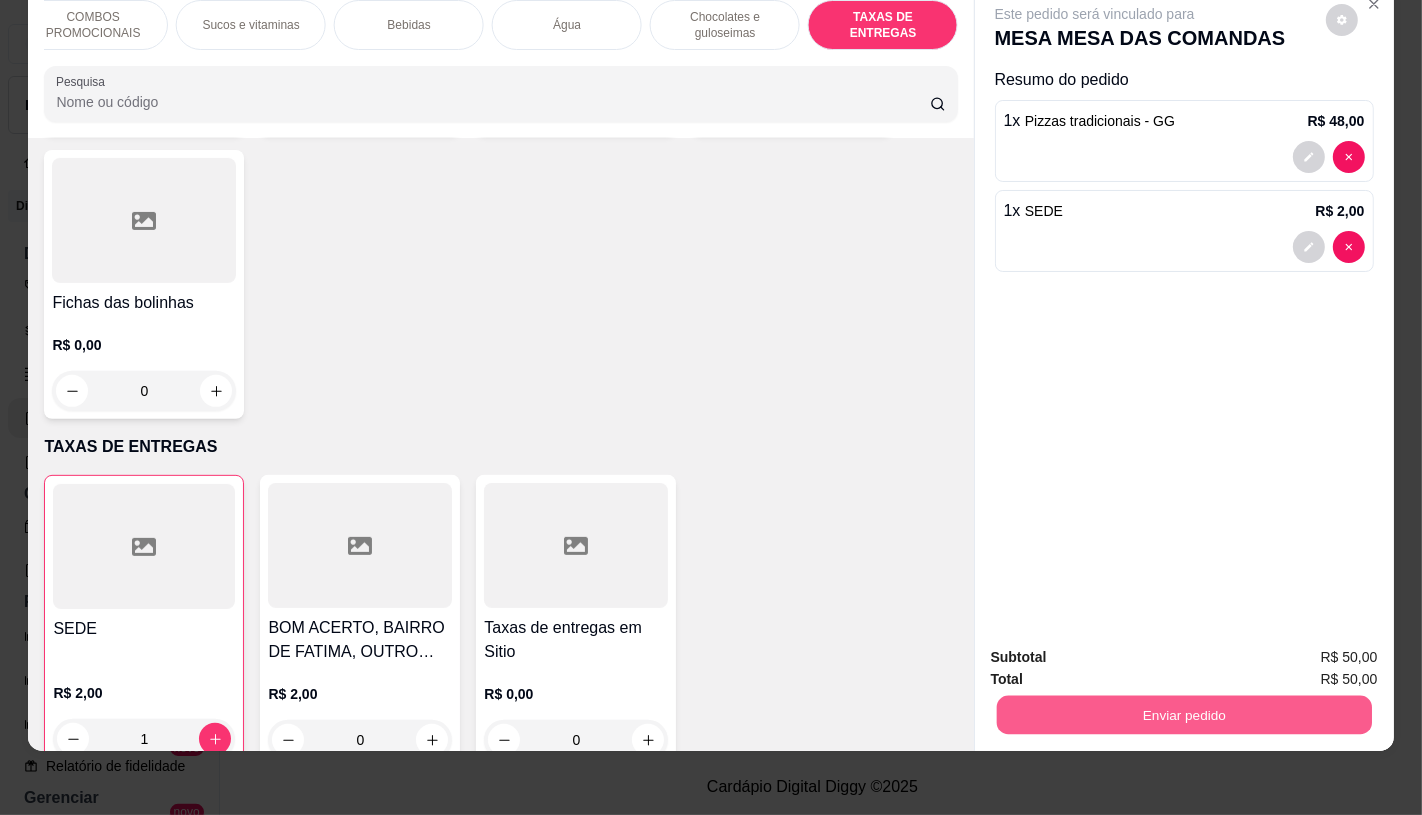 click on "Enviar pedido" at bounding box center (1183, 714) 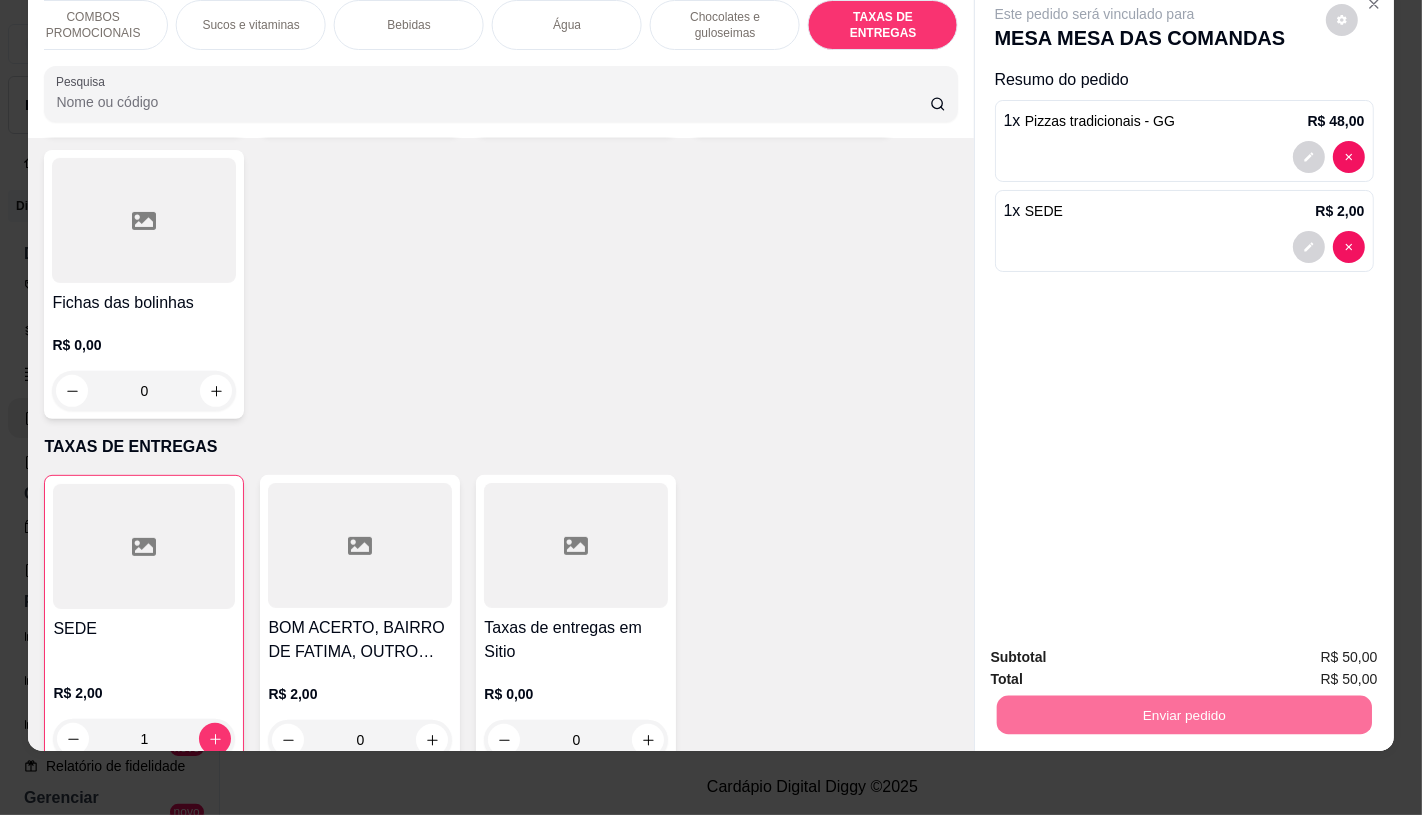 click on "Não registrar e enviar pedido" at bounding box center (1117, 650) 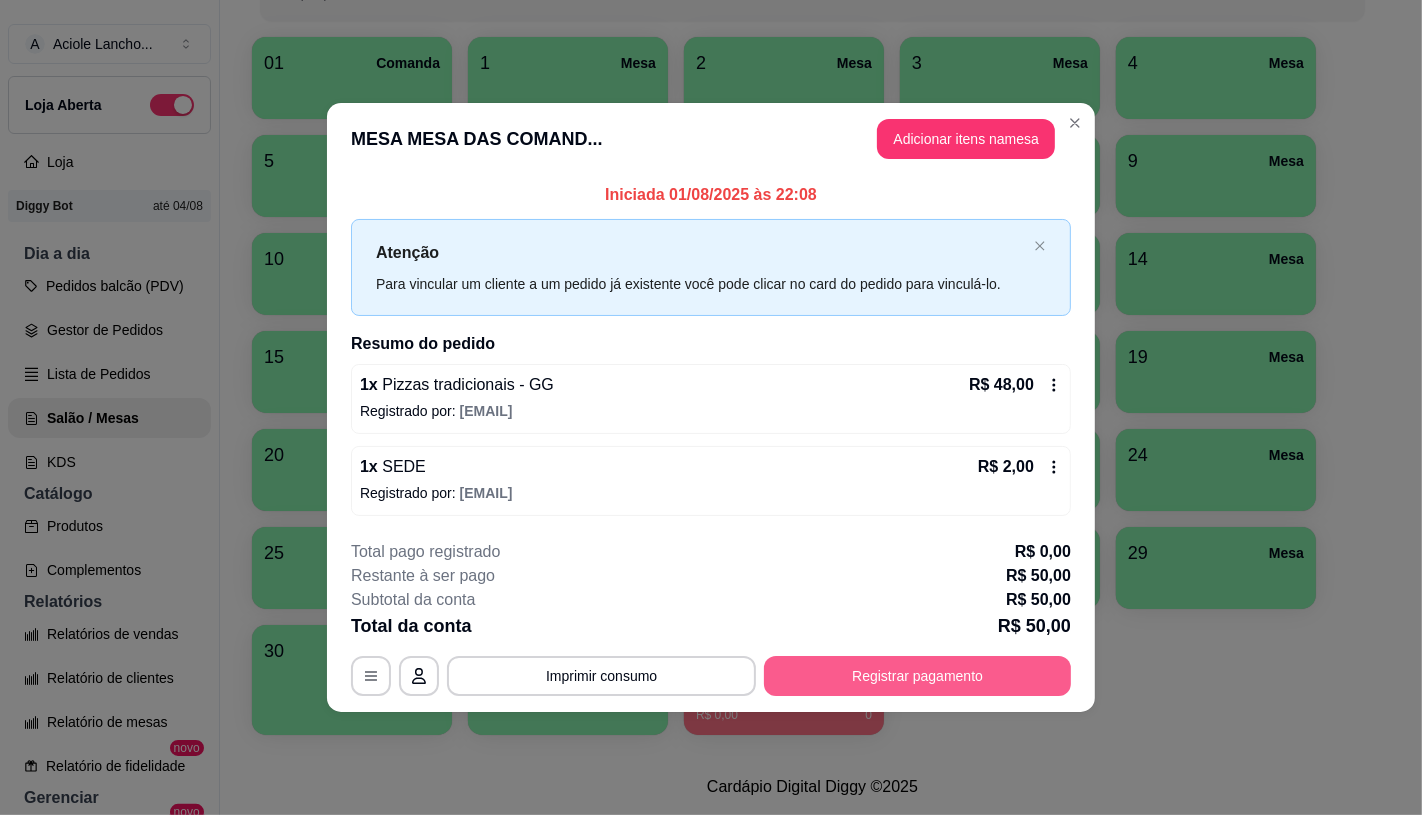 click on "Registrar pagamento" at bounding box center [917, 676] 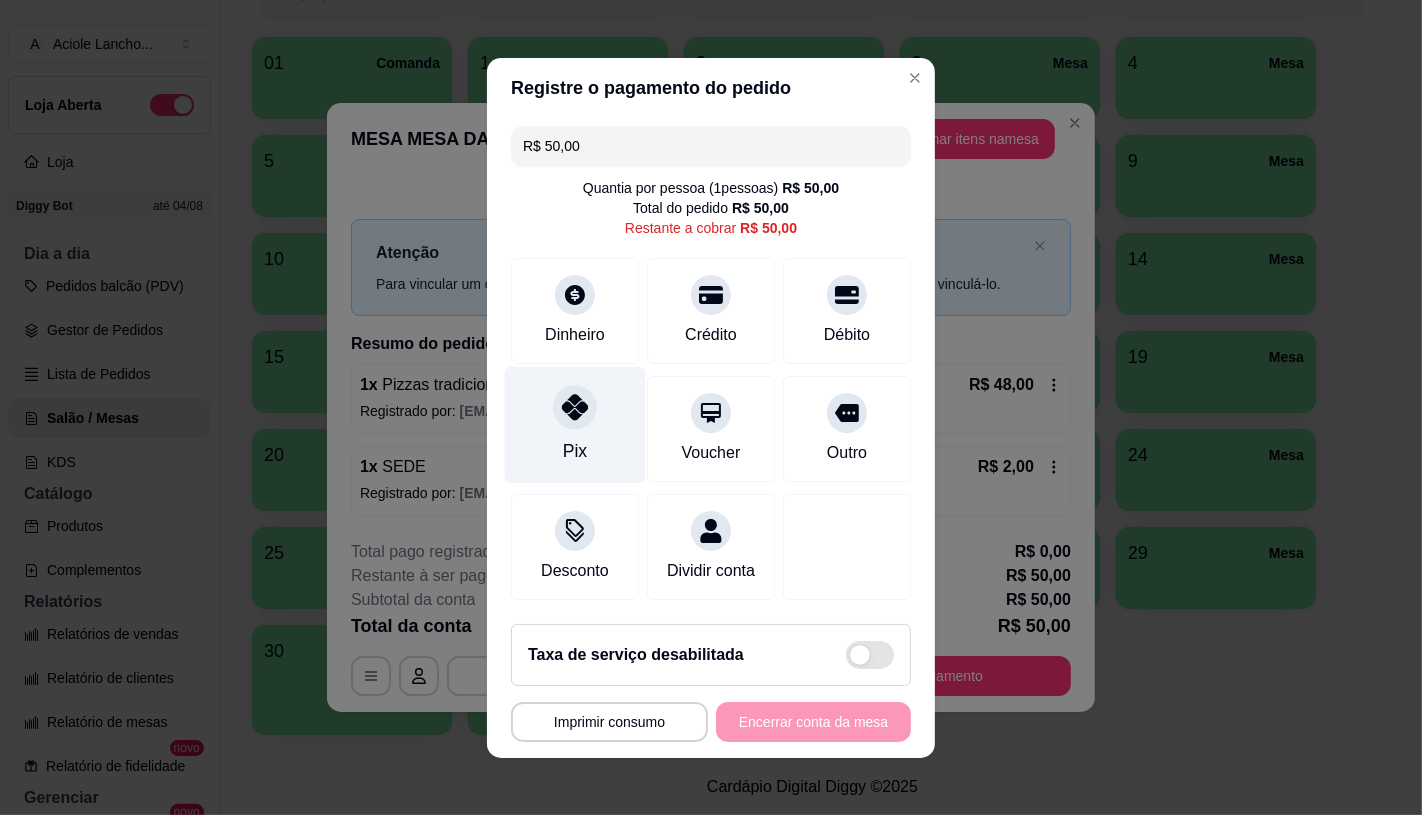 click on "Pix" at bounding box center (575, 424) 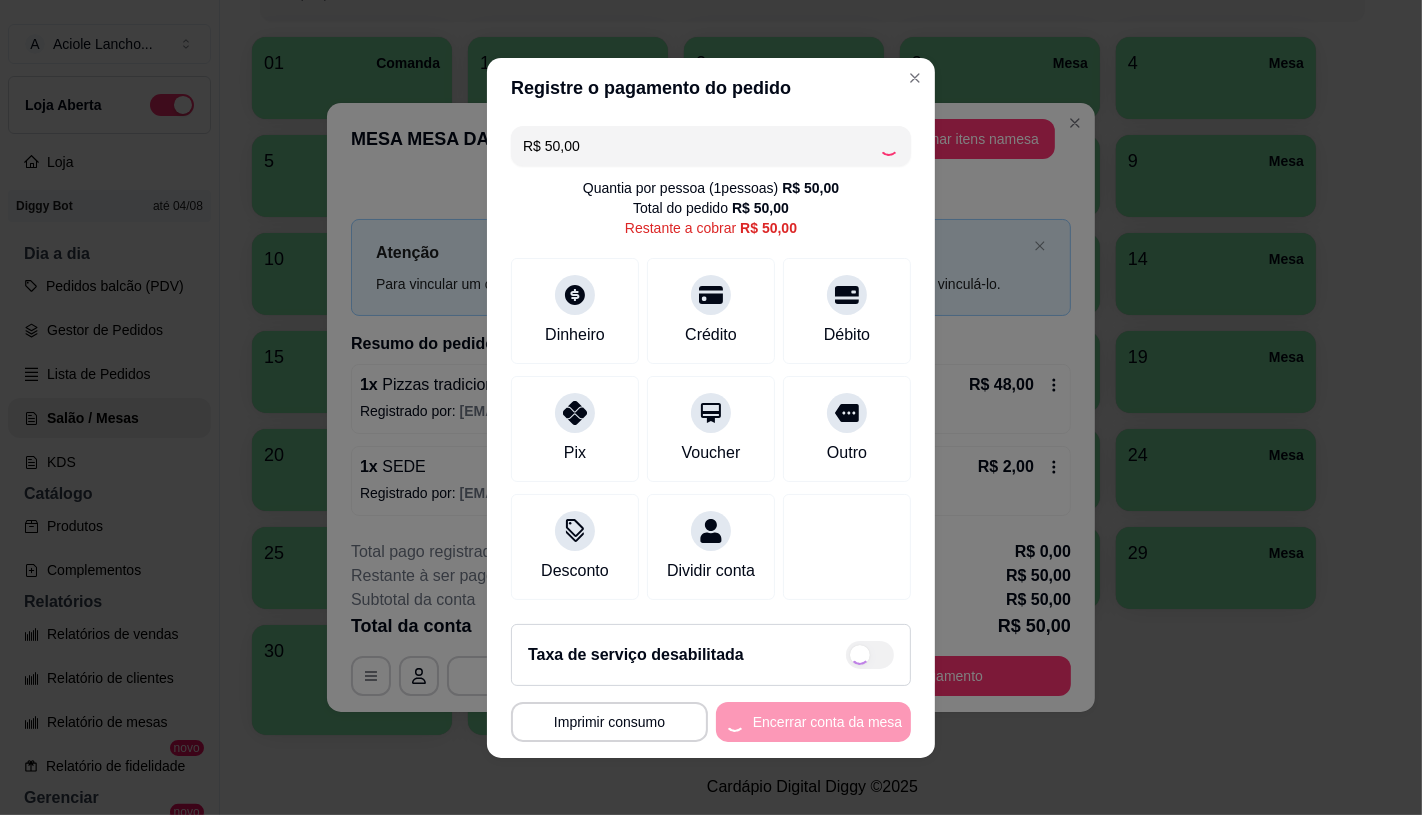 type on "R$ 0,00" 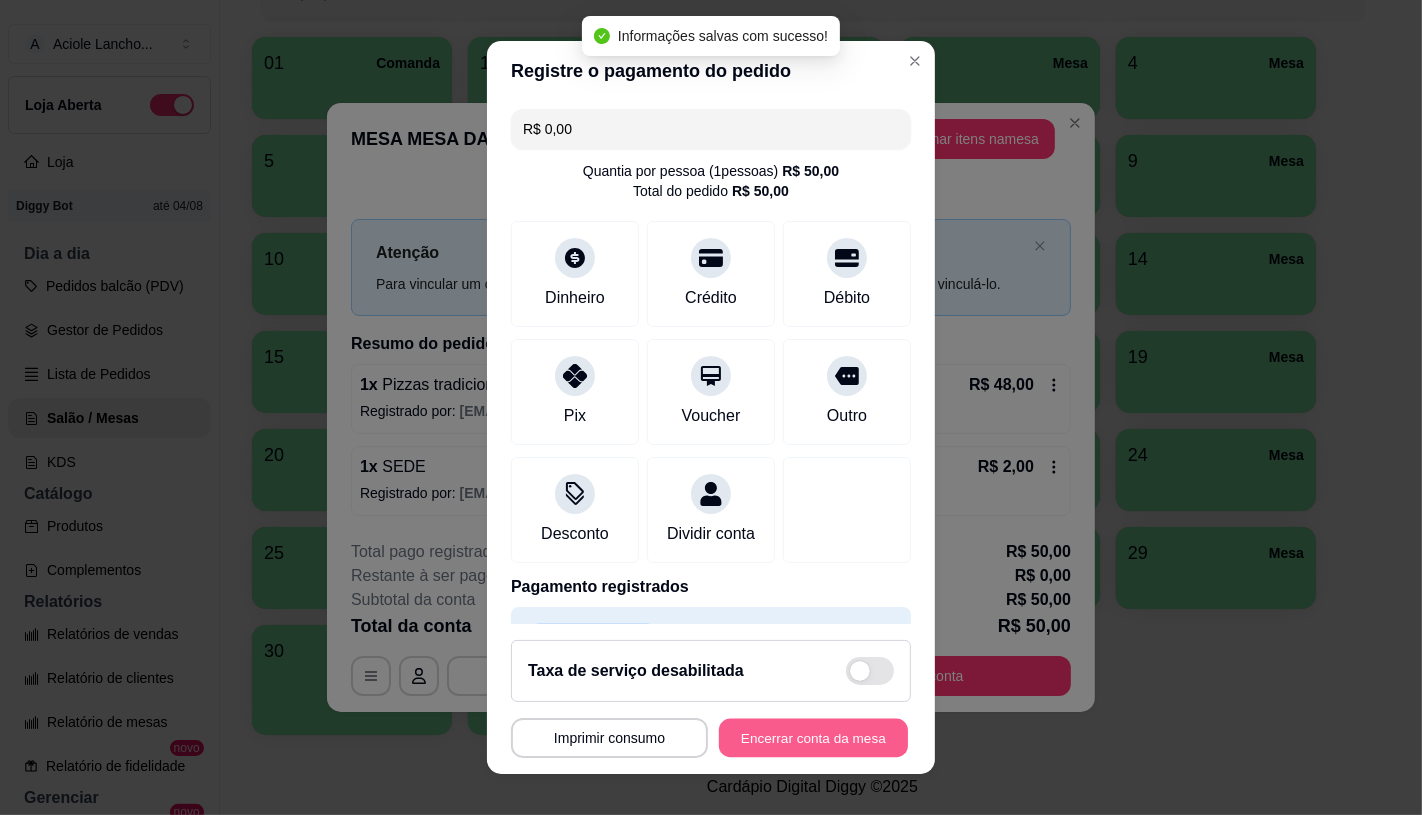 click on "Encerrar conta da mesa" at bounding box center [813, 738] 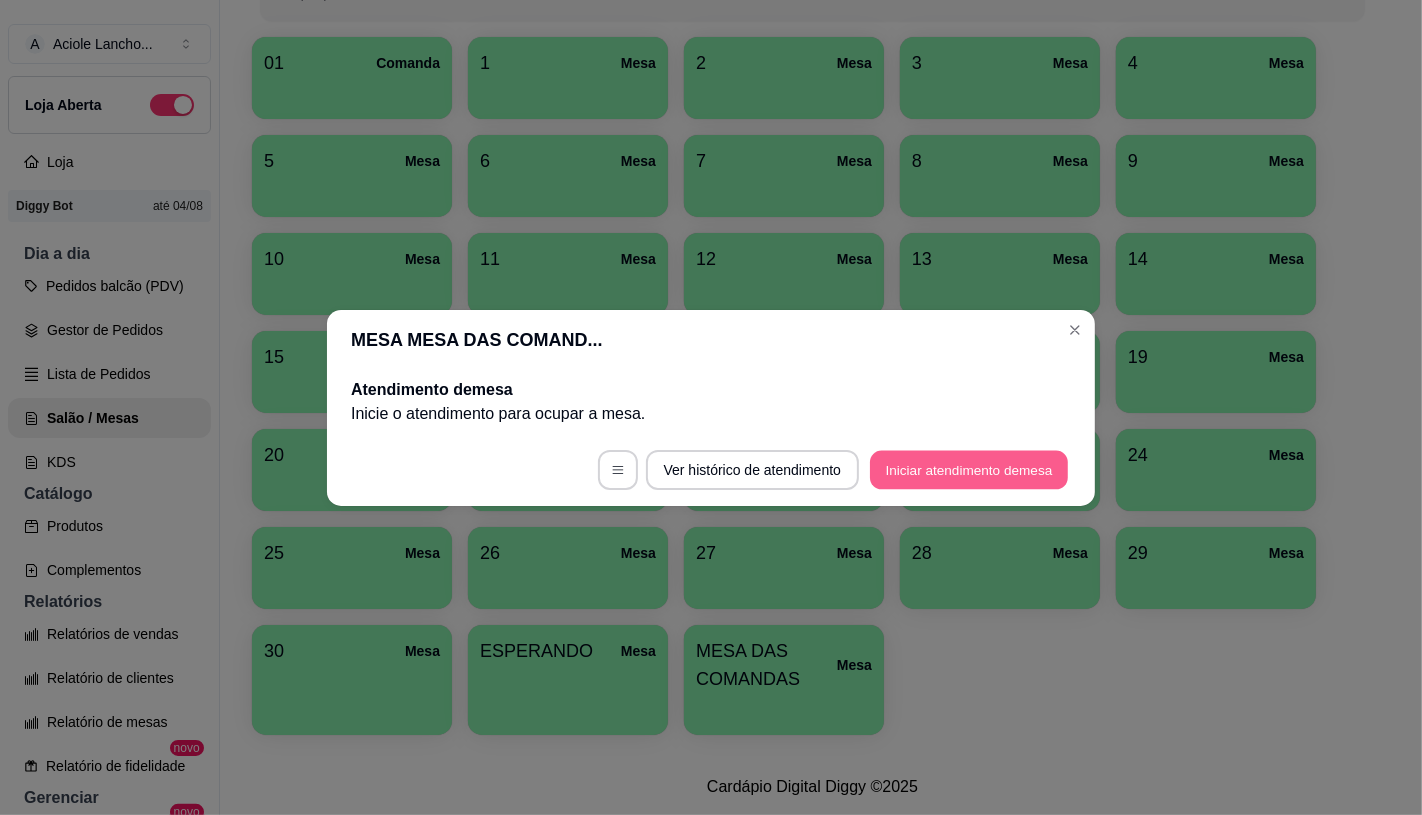 click on "Iniciar atendimento de  mesa" at bounding box center (969, 469) 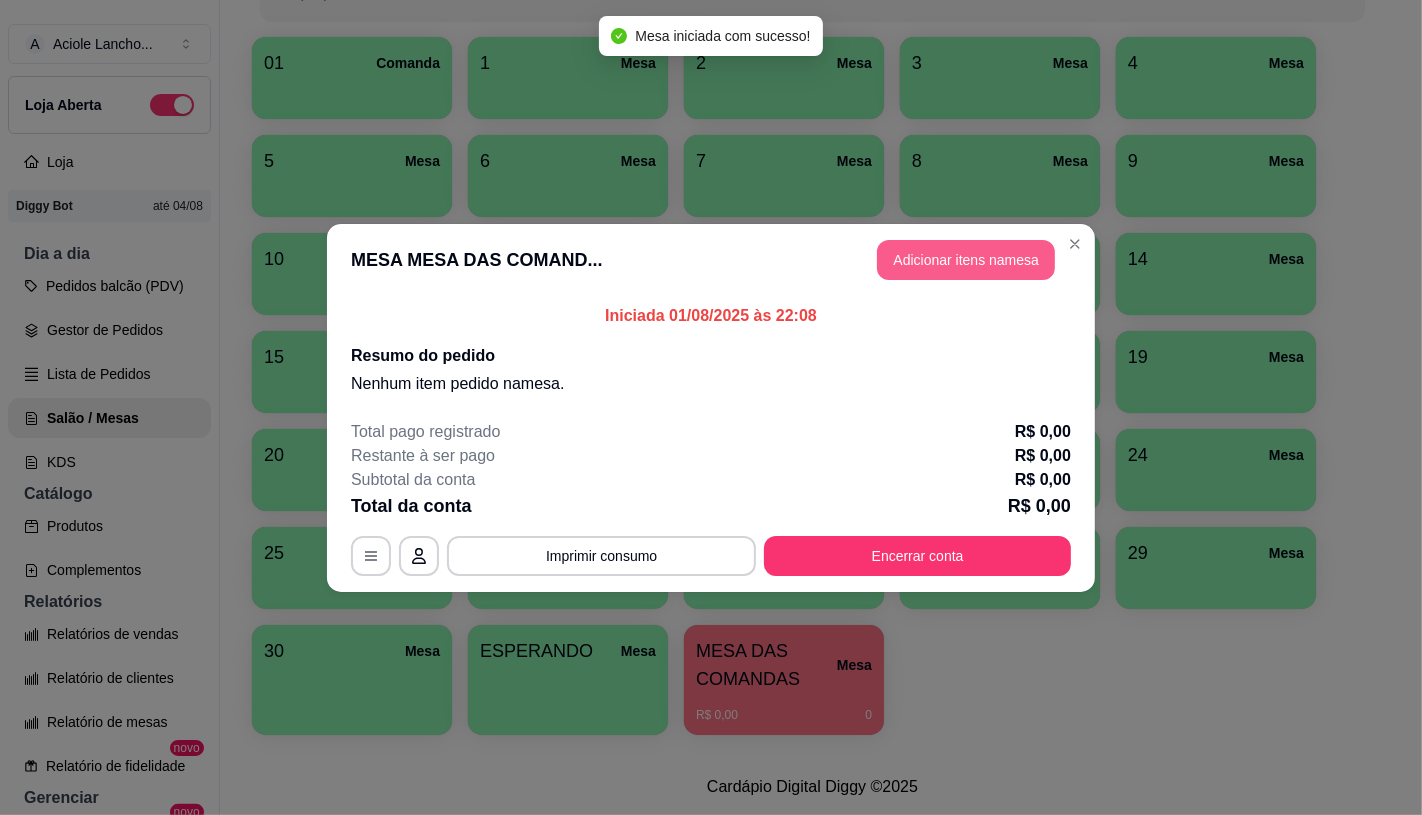 click on "Adicionar itens na  mesa" at bounding box center (966, 260) 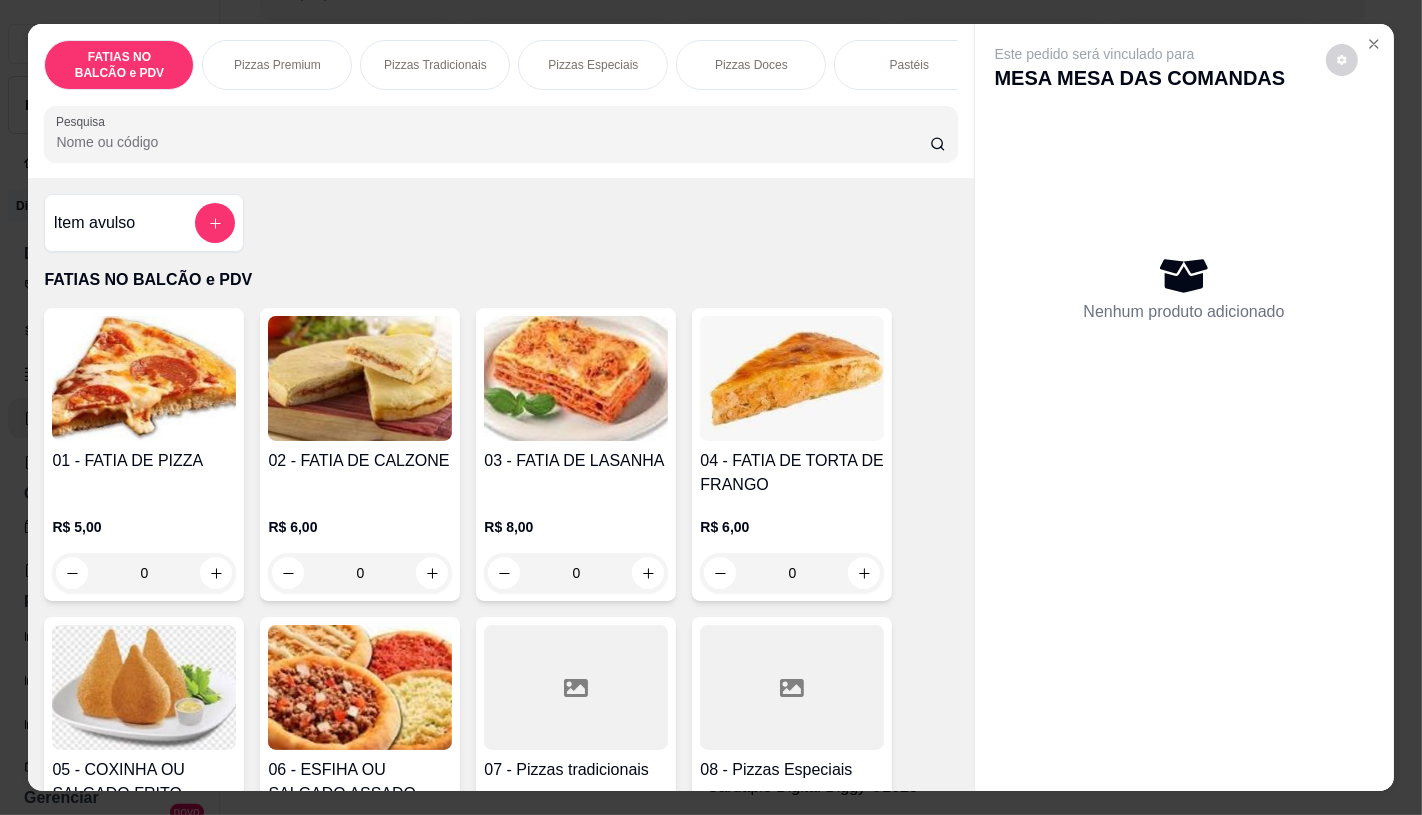 click on "Pizzas Premium" at bounding box center [277, 65] 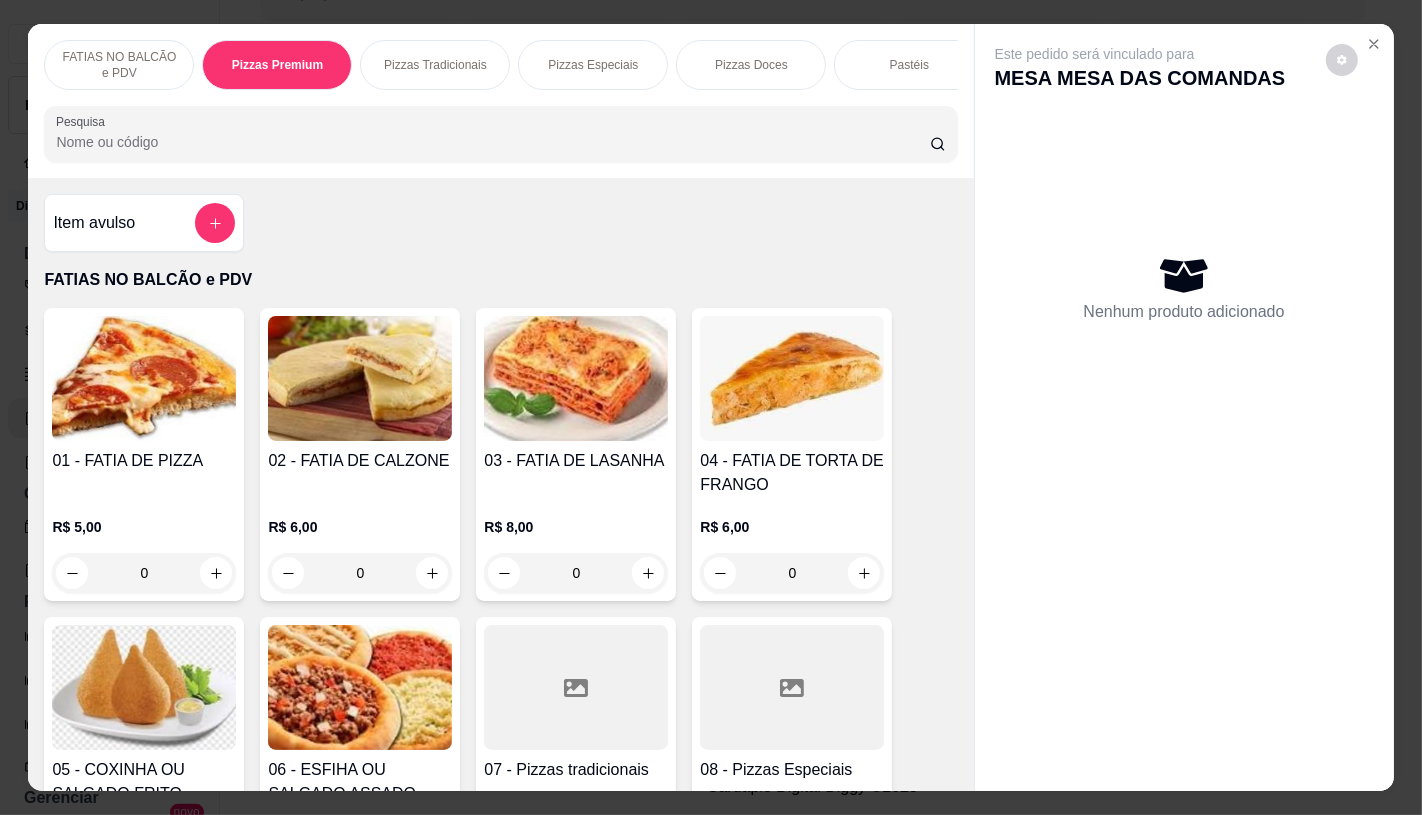 scroll, scrollTop: 1626, scrollLeft: 0, axis: vertical 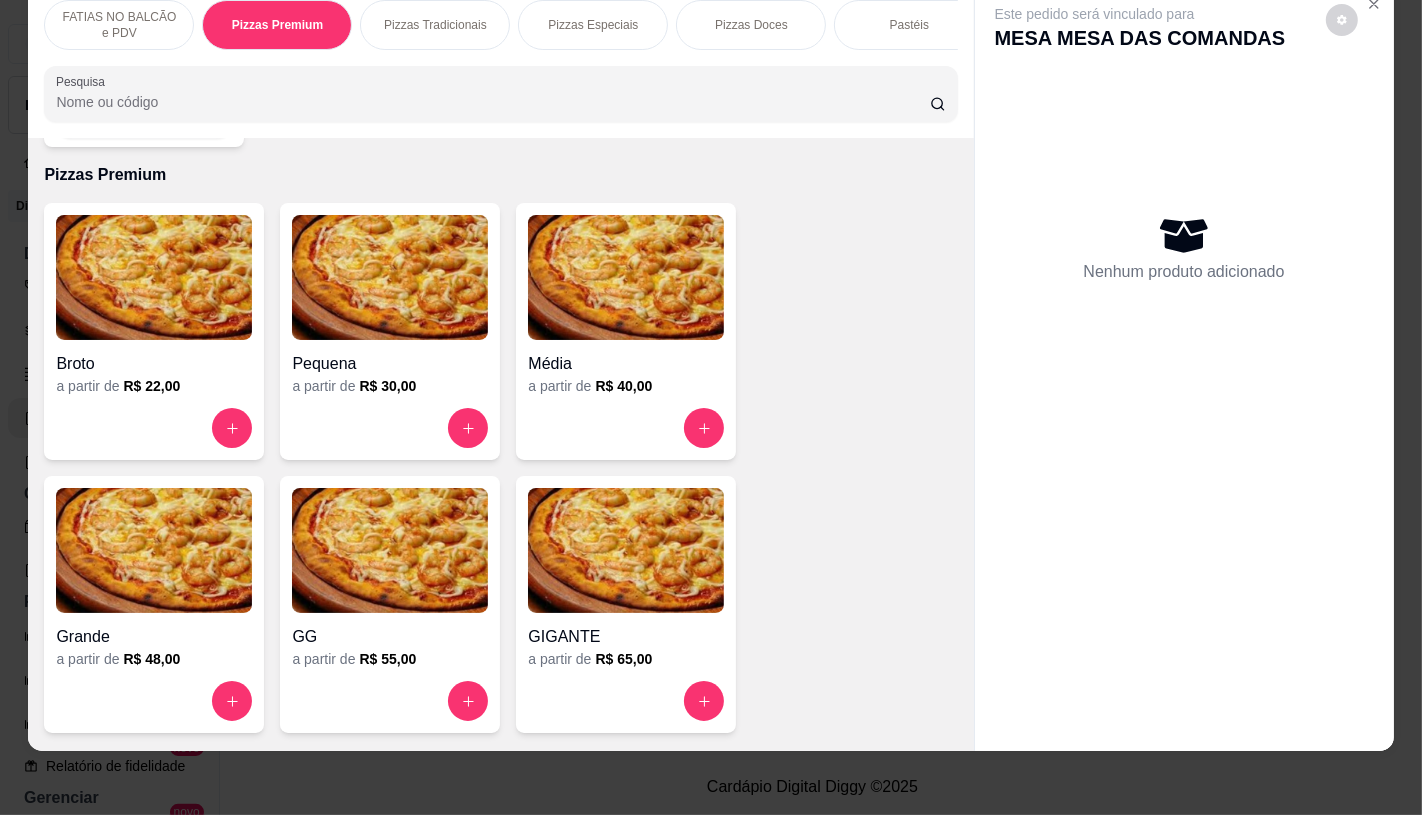 click on "Pizzas Especiais" at bounding box center (593, 25) 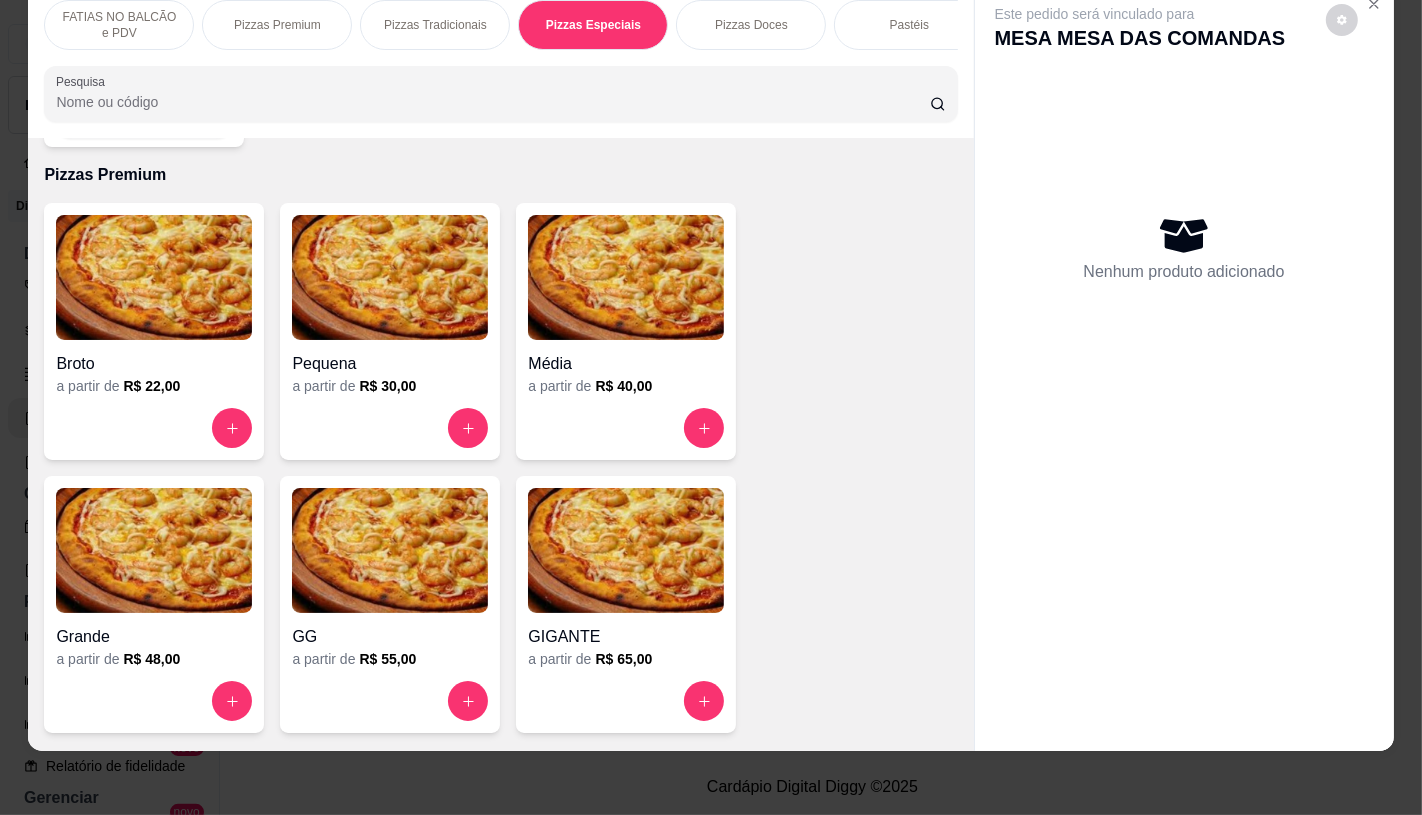 scroll, scrollTop: 2798, scrollLeft: 0, axis: vertical 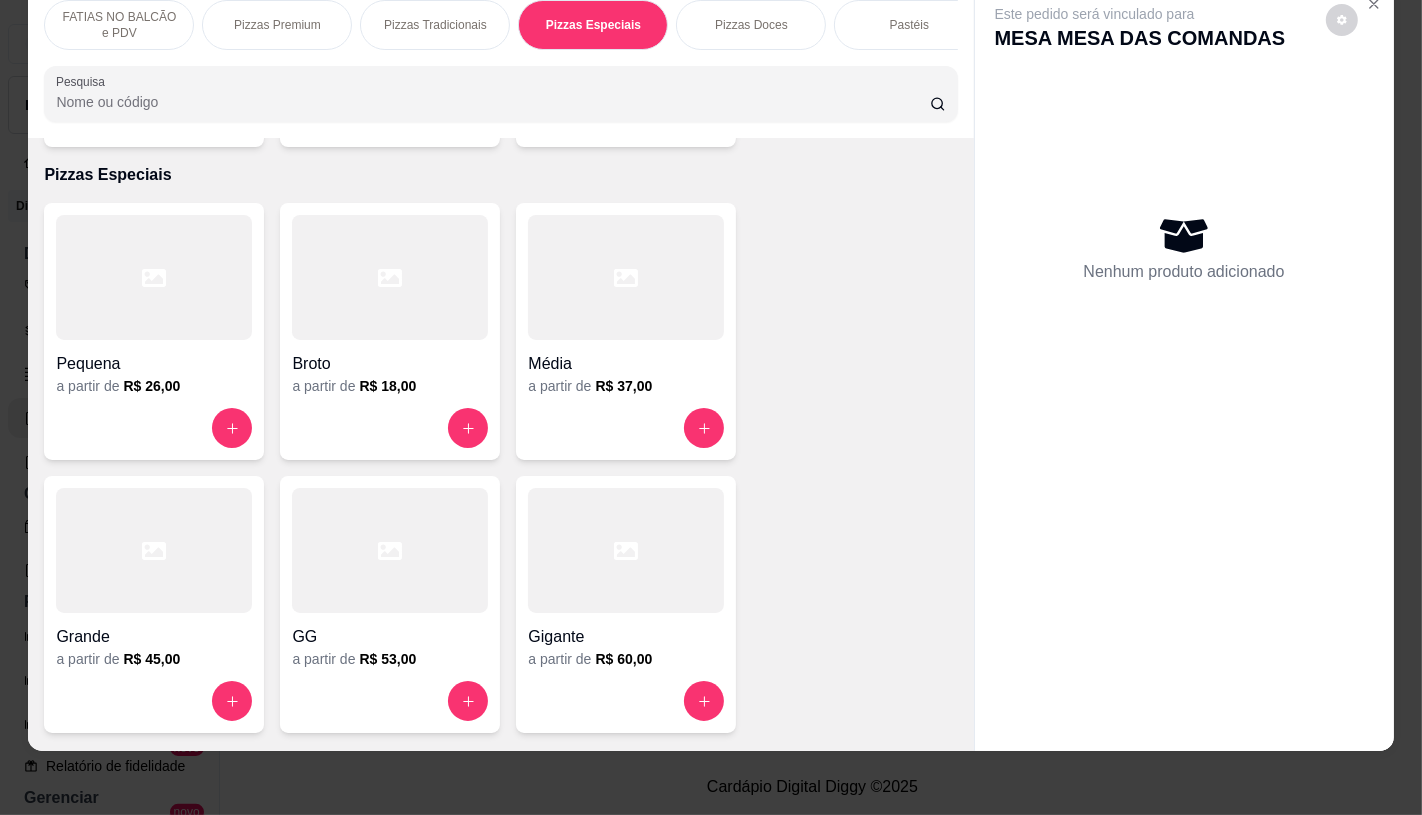 click at bounding box center [626, 277] 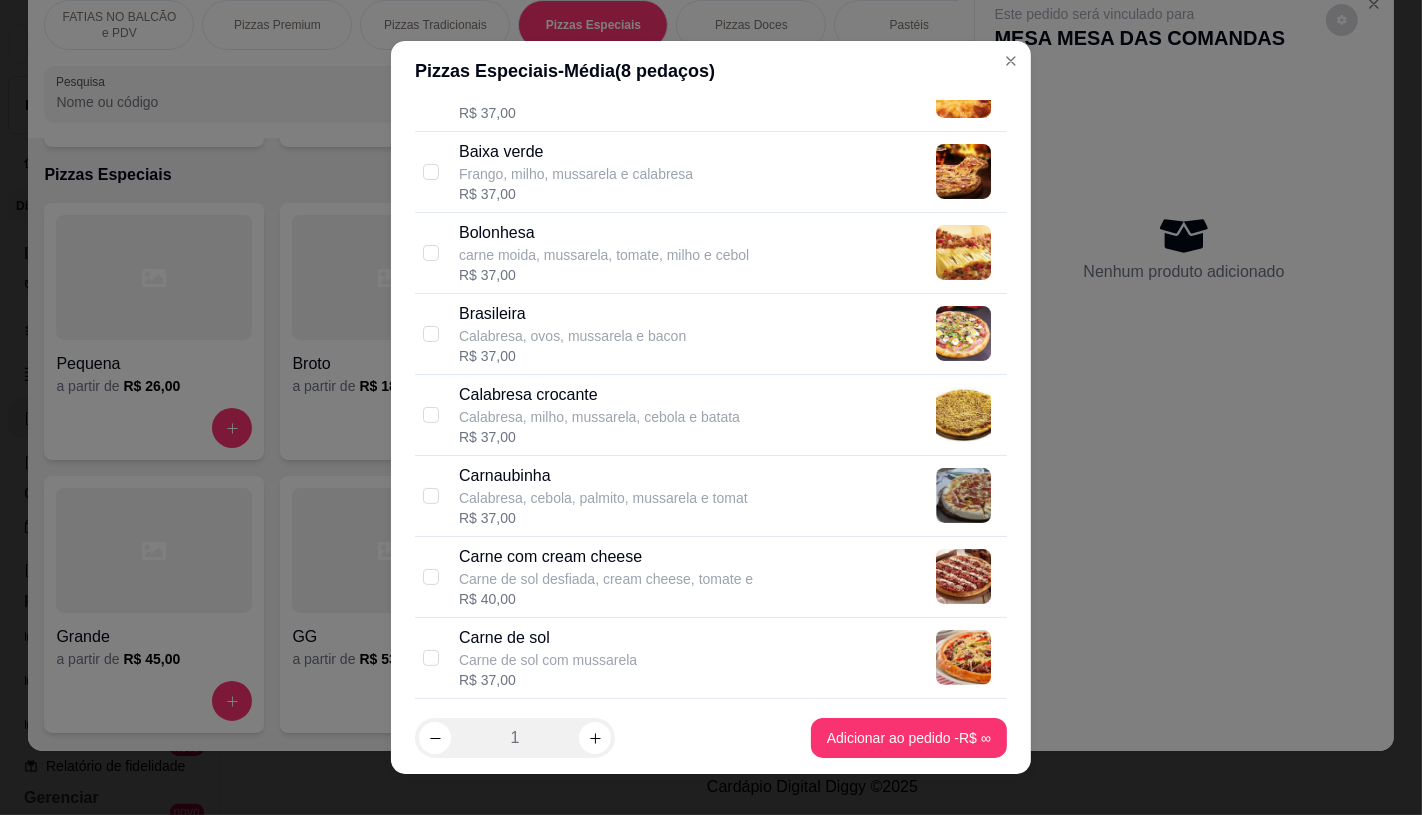 scroll, scrollTop: 444, scrollLeft: 0, axis: vertical 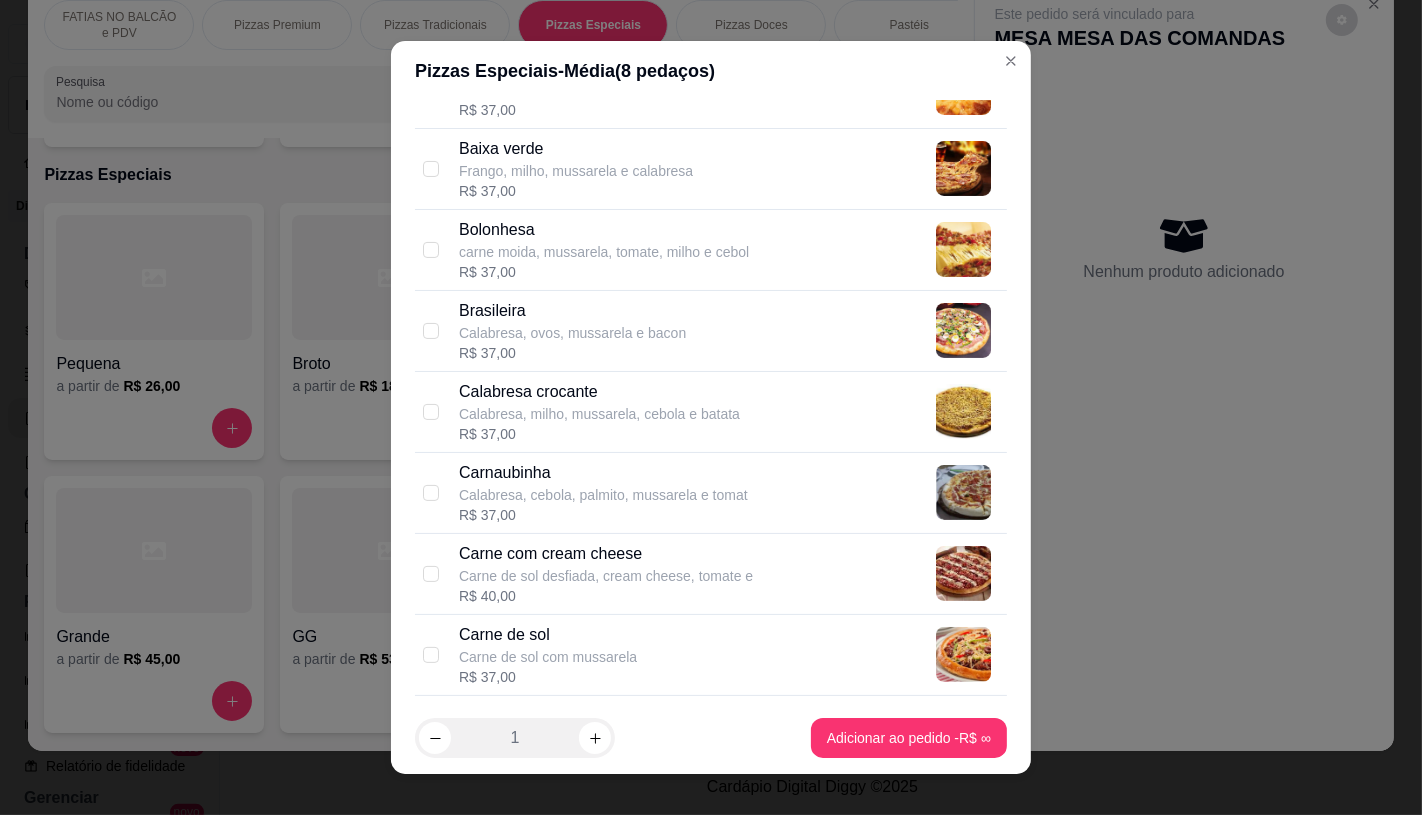 click on "Carne com cream cheese" at bounding box center (606, 554) 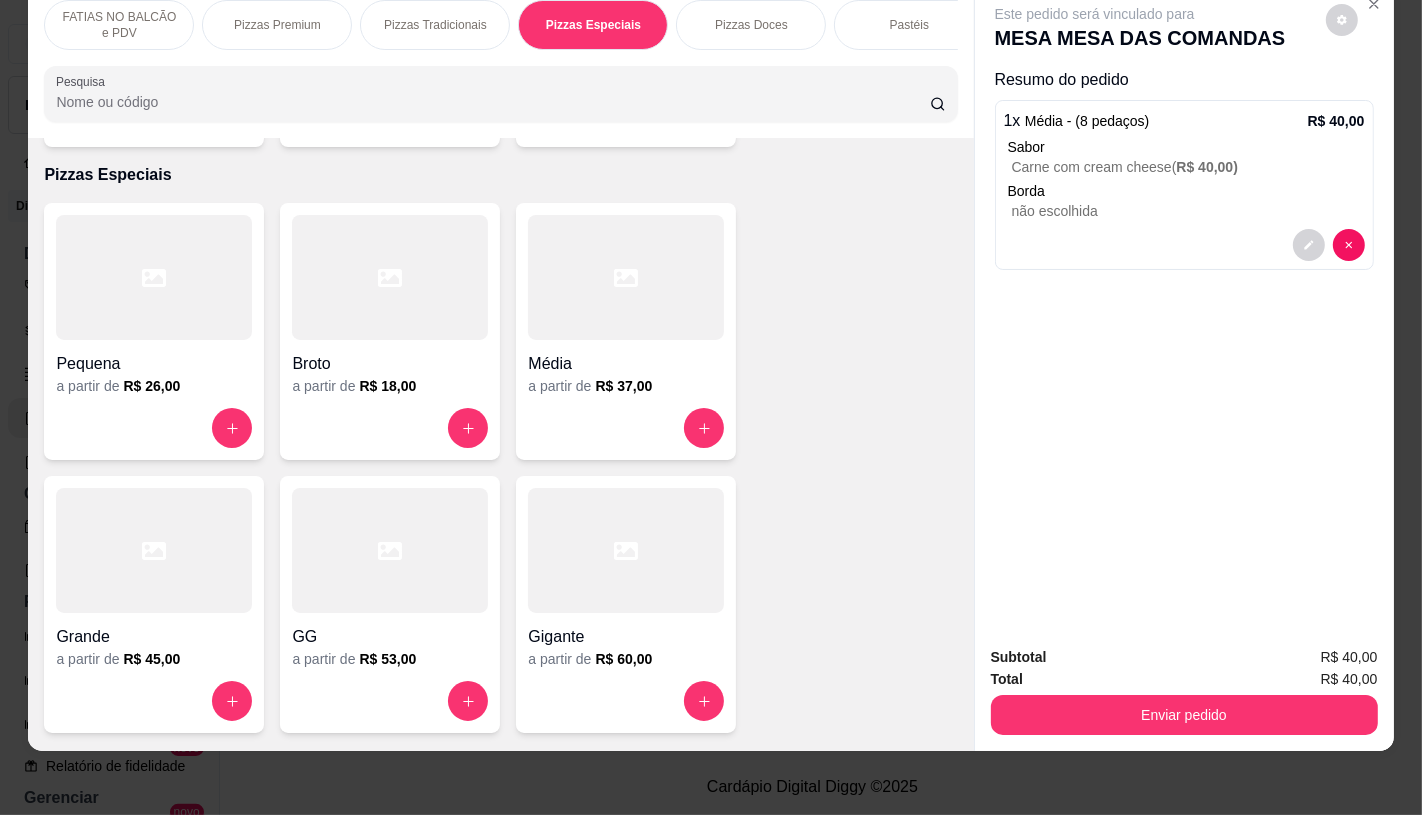 scroll, scrollTop: 0, scrollLeft: 2080, axis: horizontal 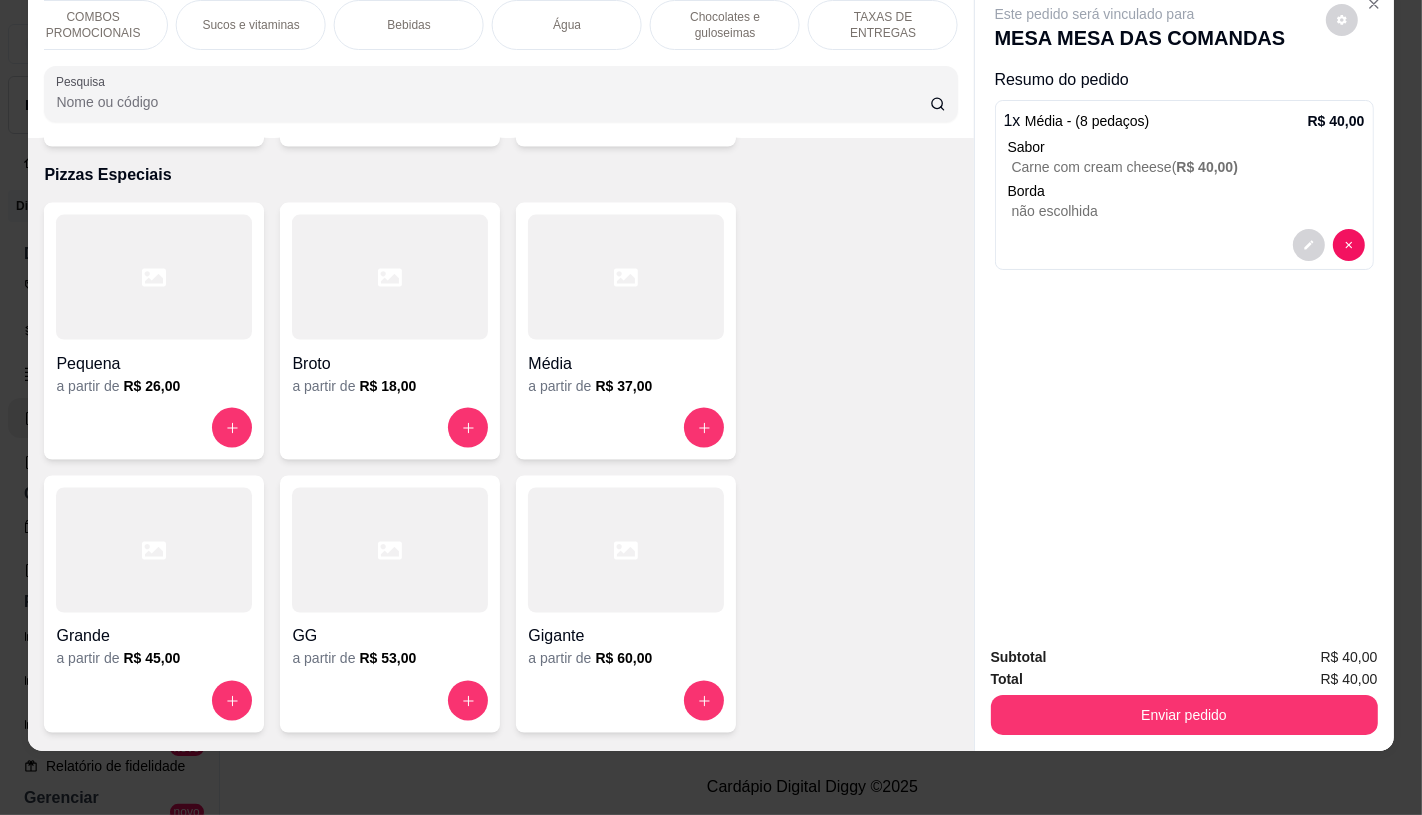 click on "TAXAS DE ENTREGAS" at bounding box center [883, 25] 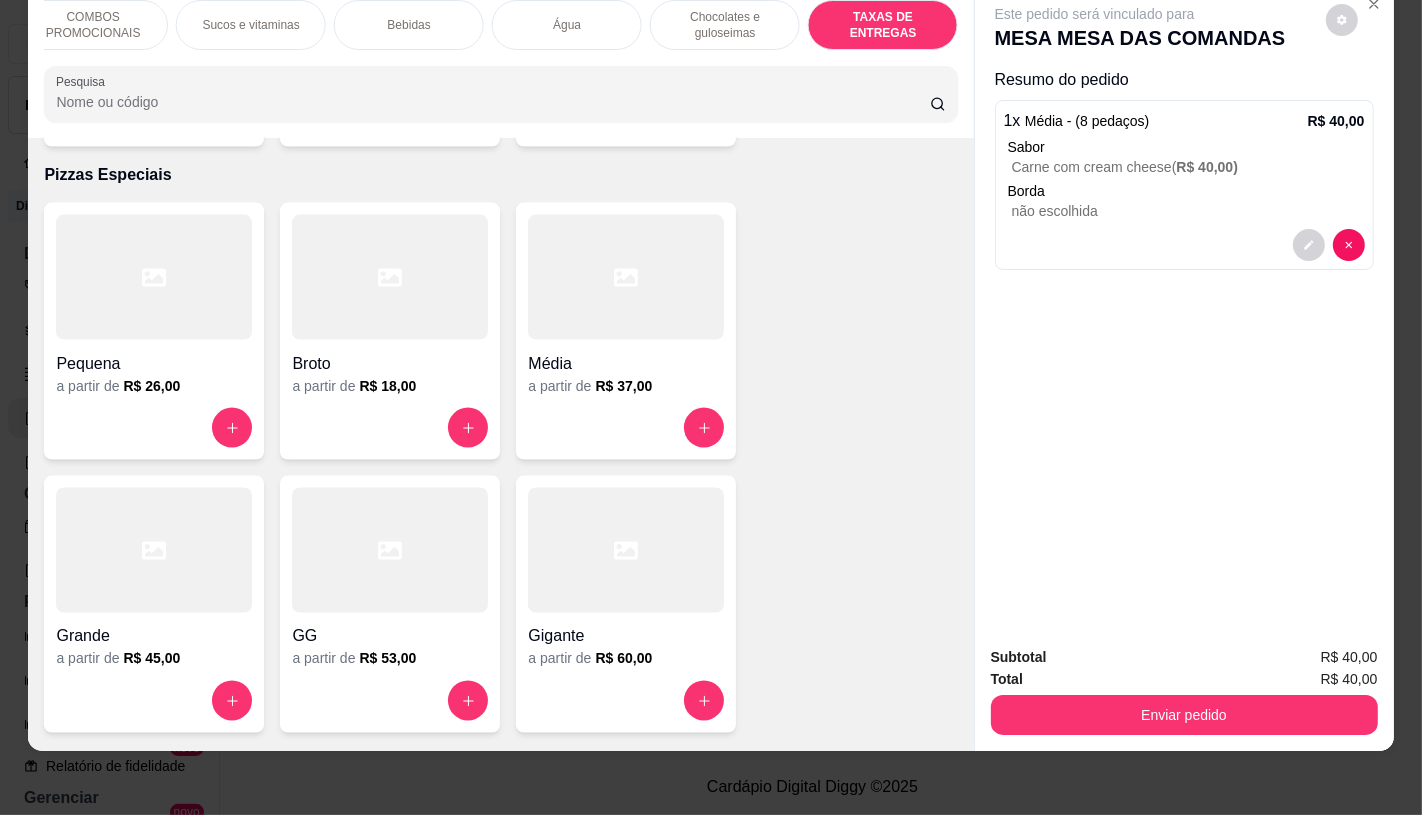 scroll, scrollTop: 13373, scrollLeft: 0, axis: vertical 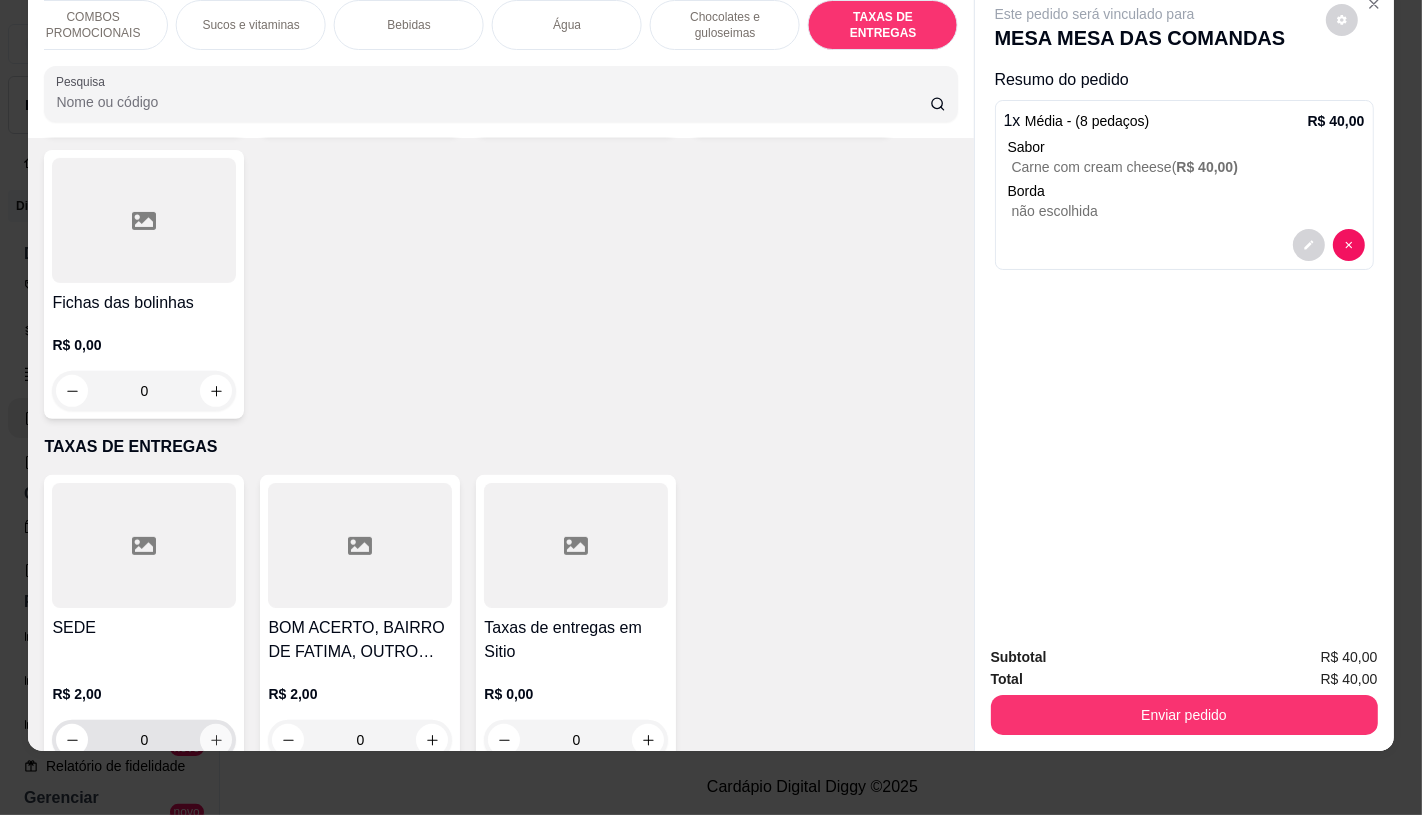 click 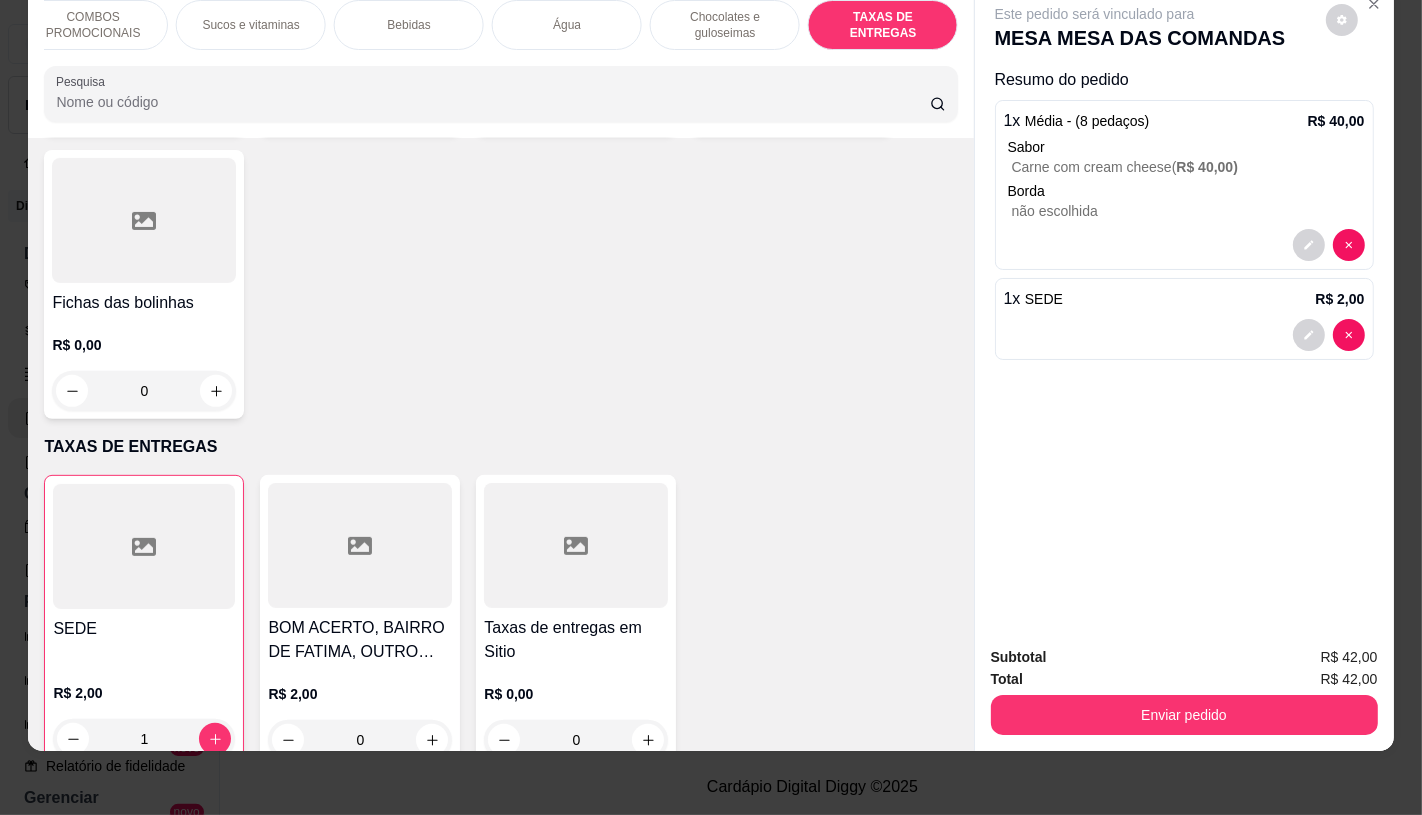 drag, startPoint x: 807, startPoint y: 52, endPoint x: 2, endPoint y: 137, distance: 809.47516 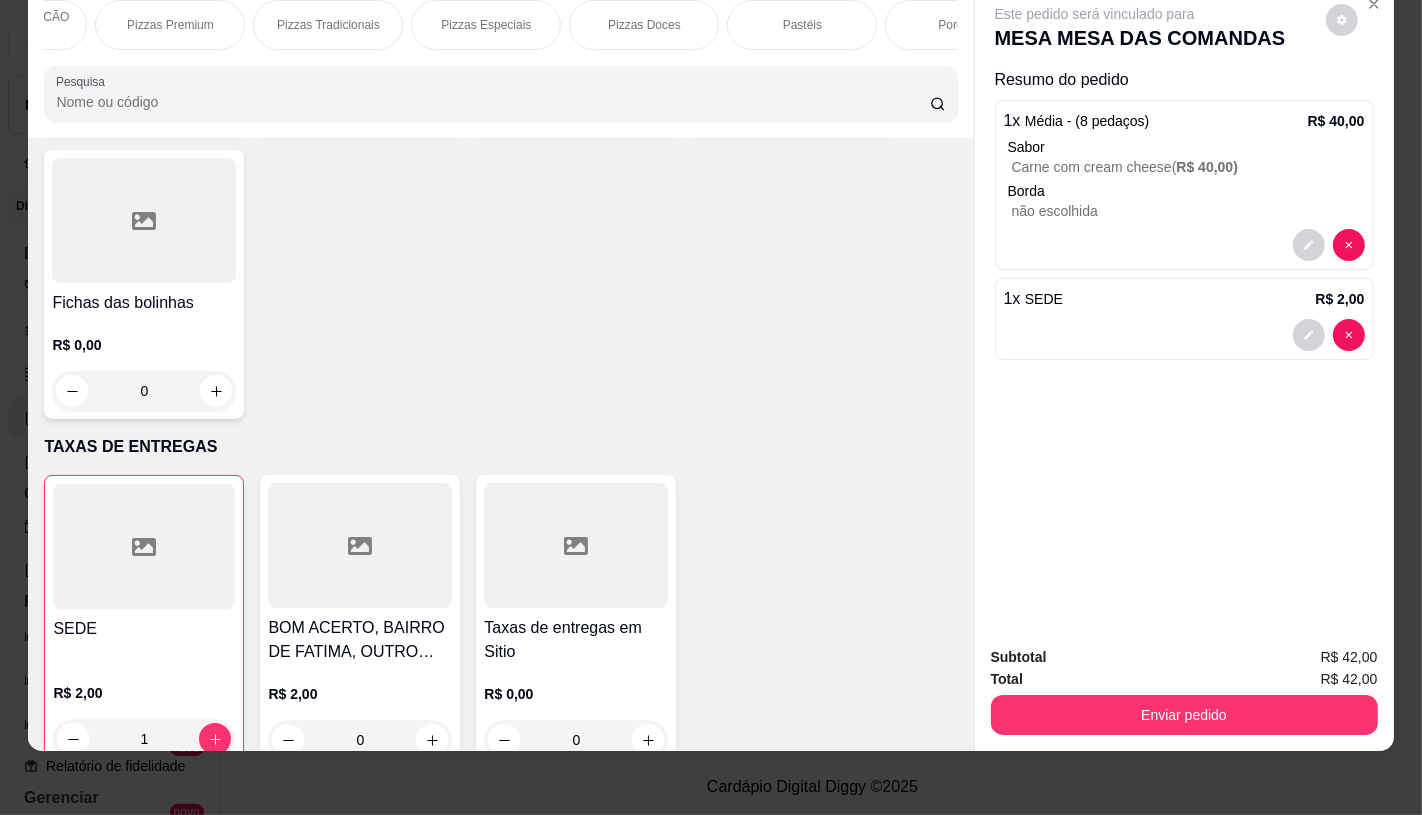scroll, scrollTop: 0, scrollLeft: 0, axis: both 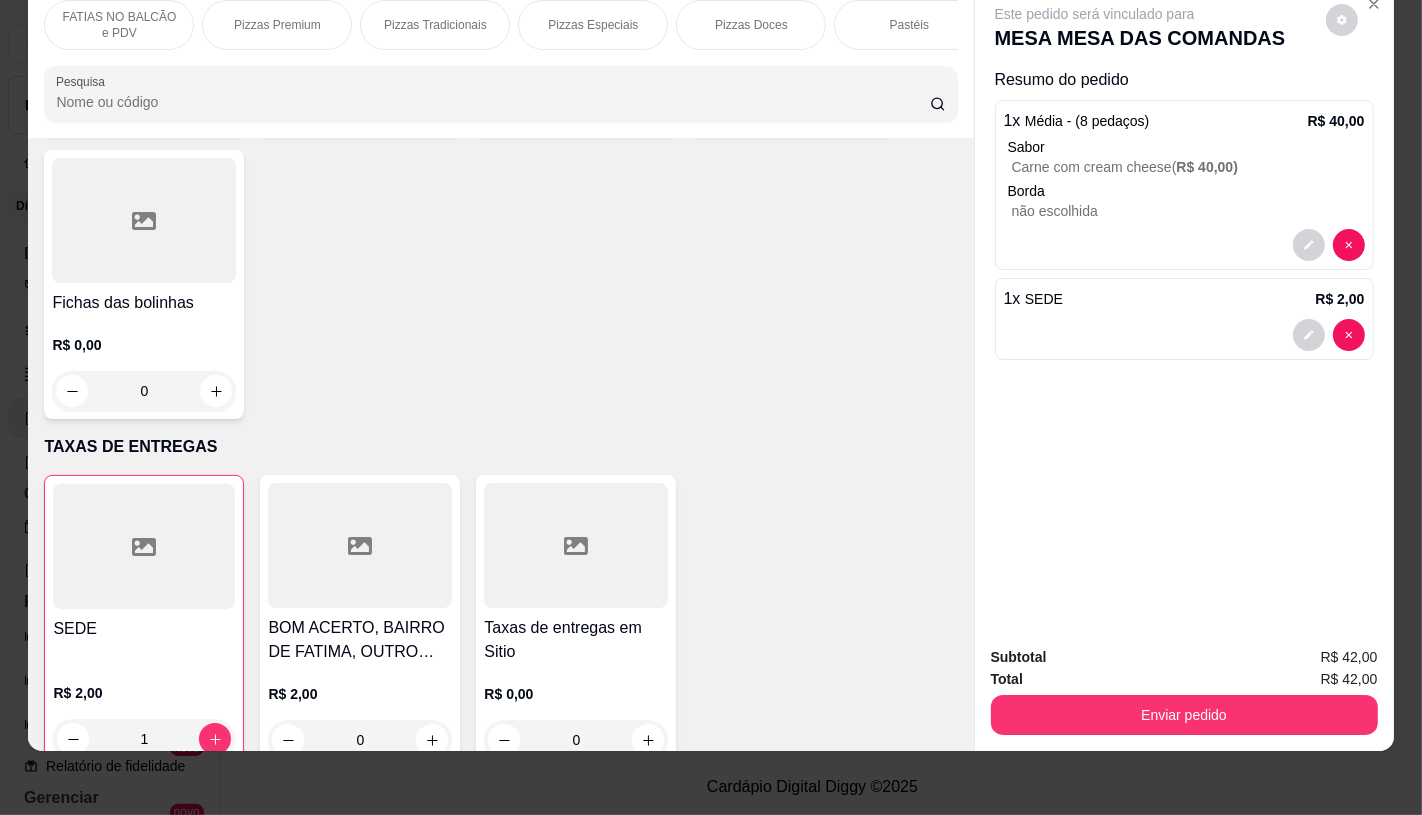 click on "FATIAS NO BALCÃO e PDV" at bounding box center [119, 25] 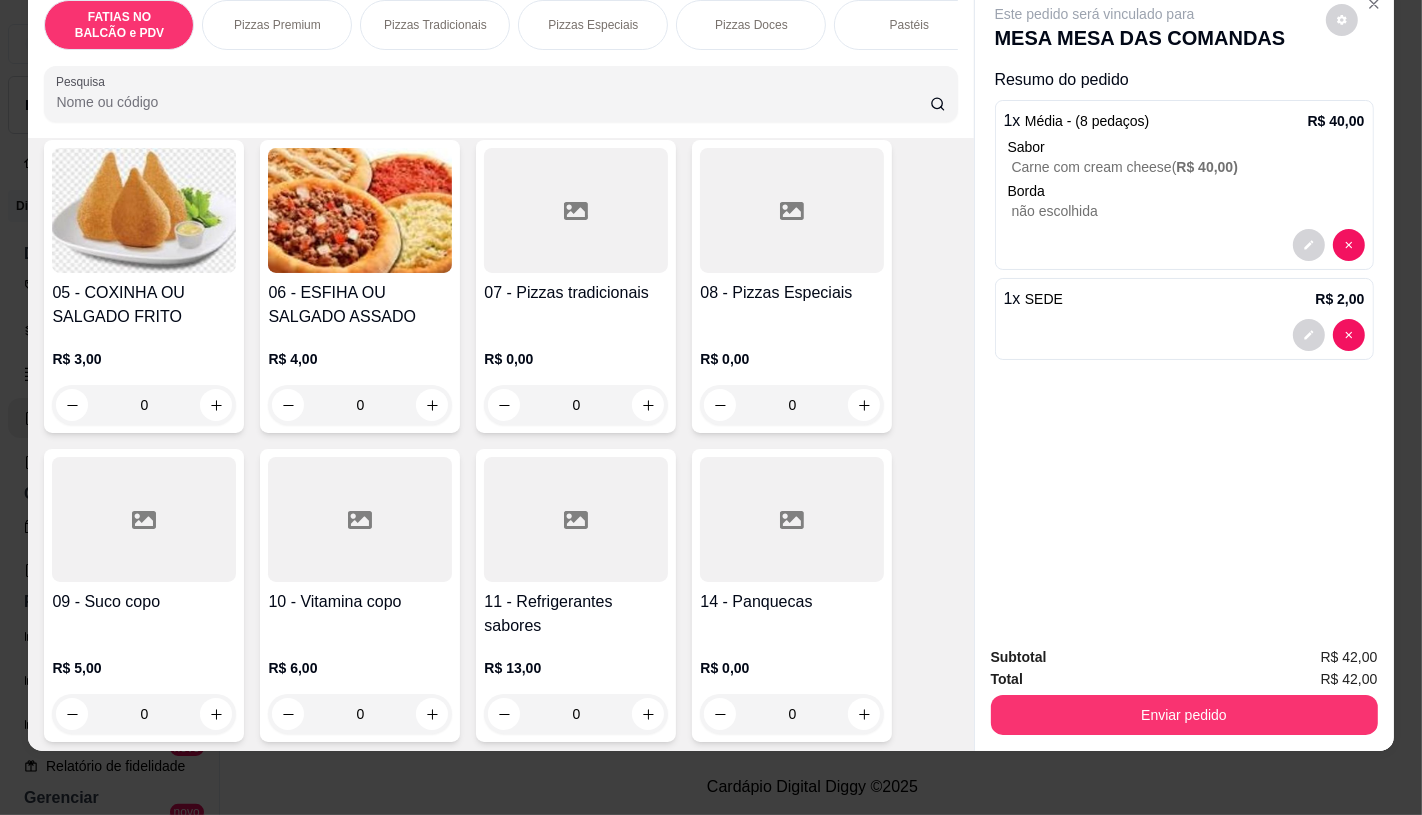 scroll, scrollTop: 534, scrollLeft: 0, axis: vertical 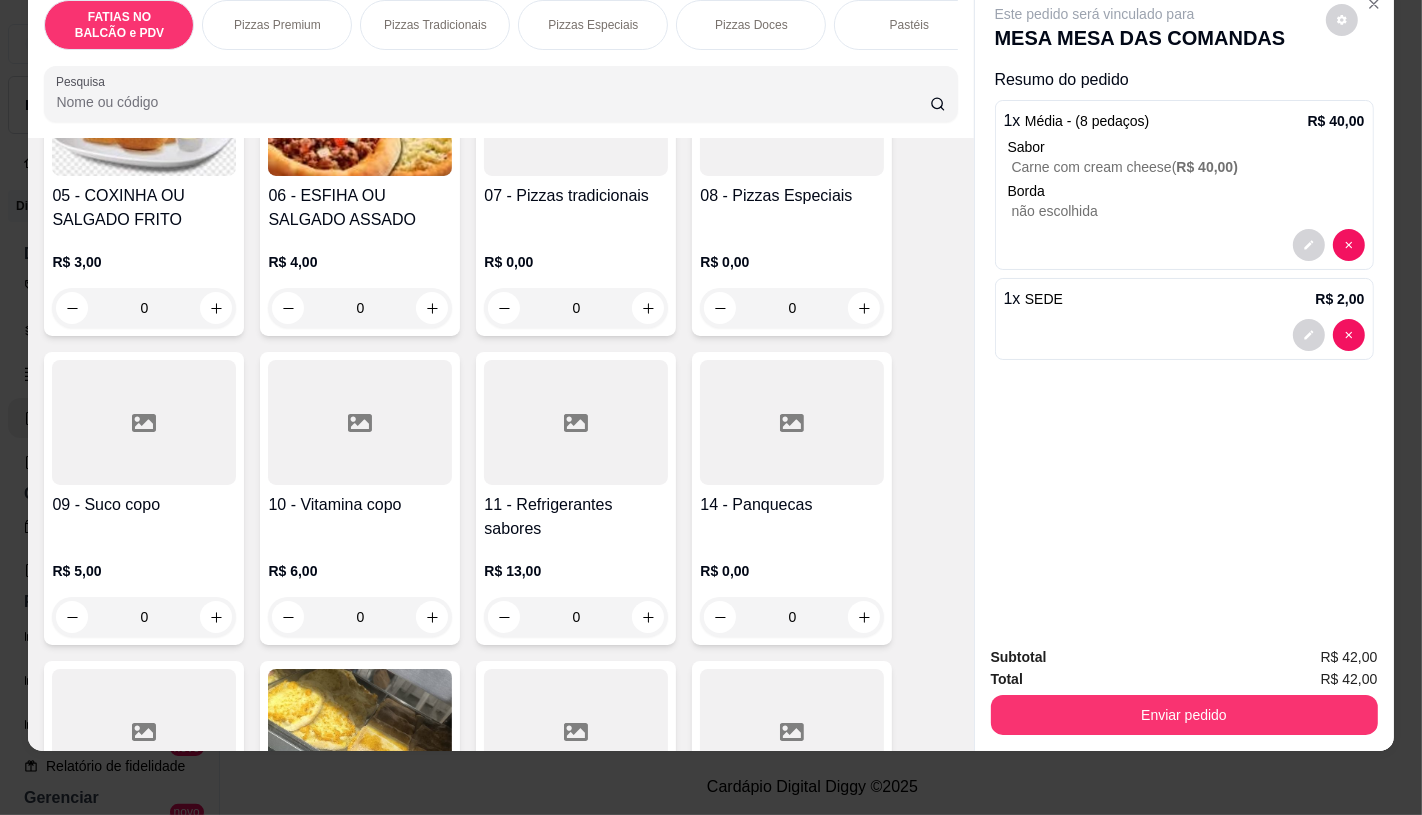 click on "R$ 13,00" at bounding box center (576, 571) 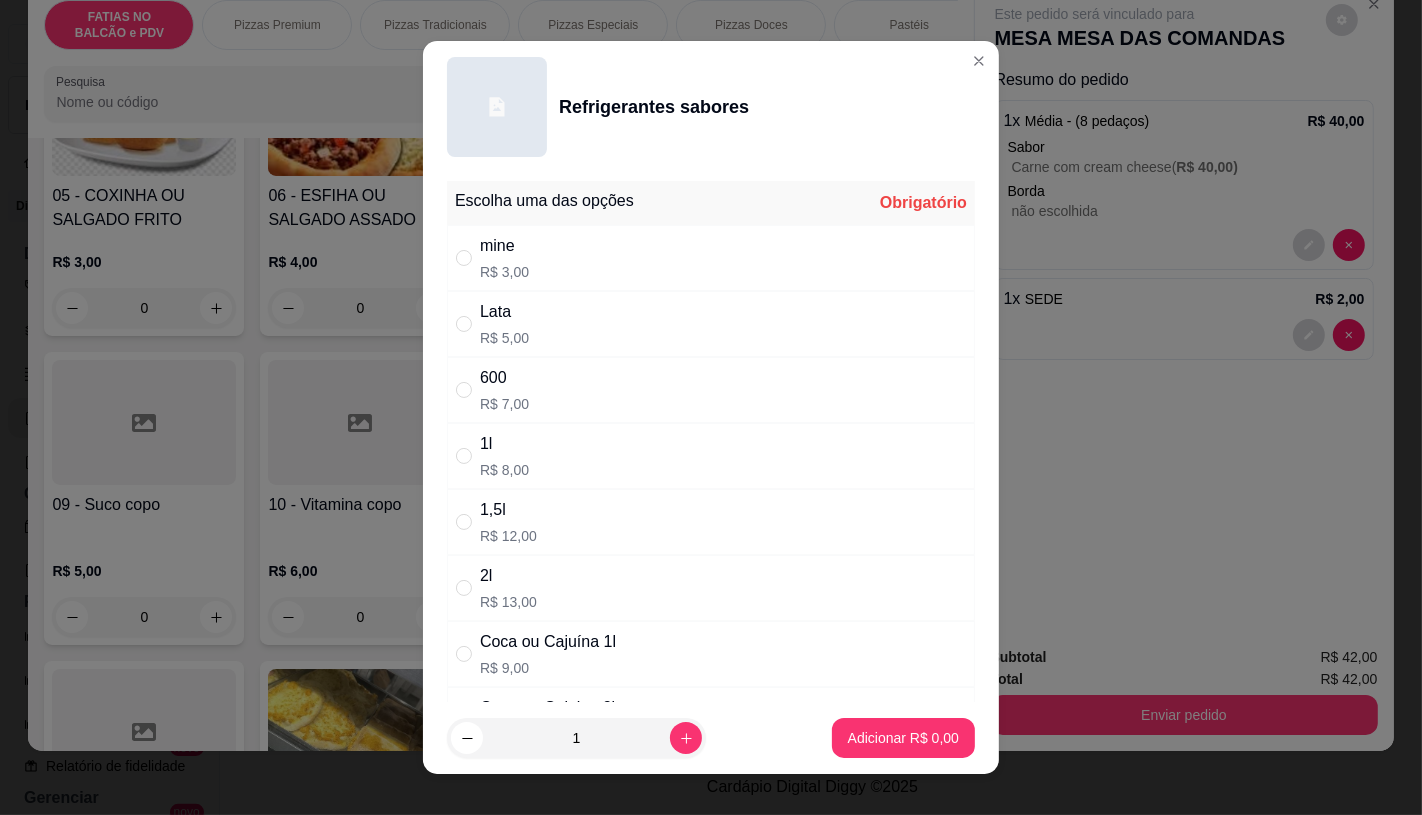 click on "Lata R$ 5,00" at bounding box center (711, 324) 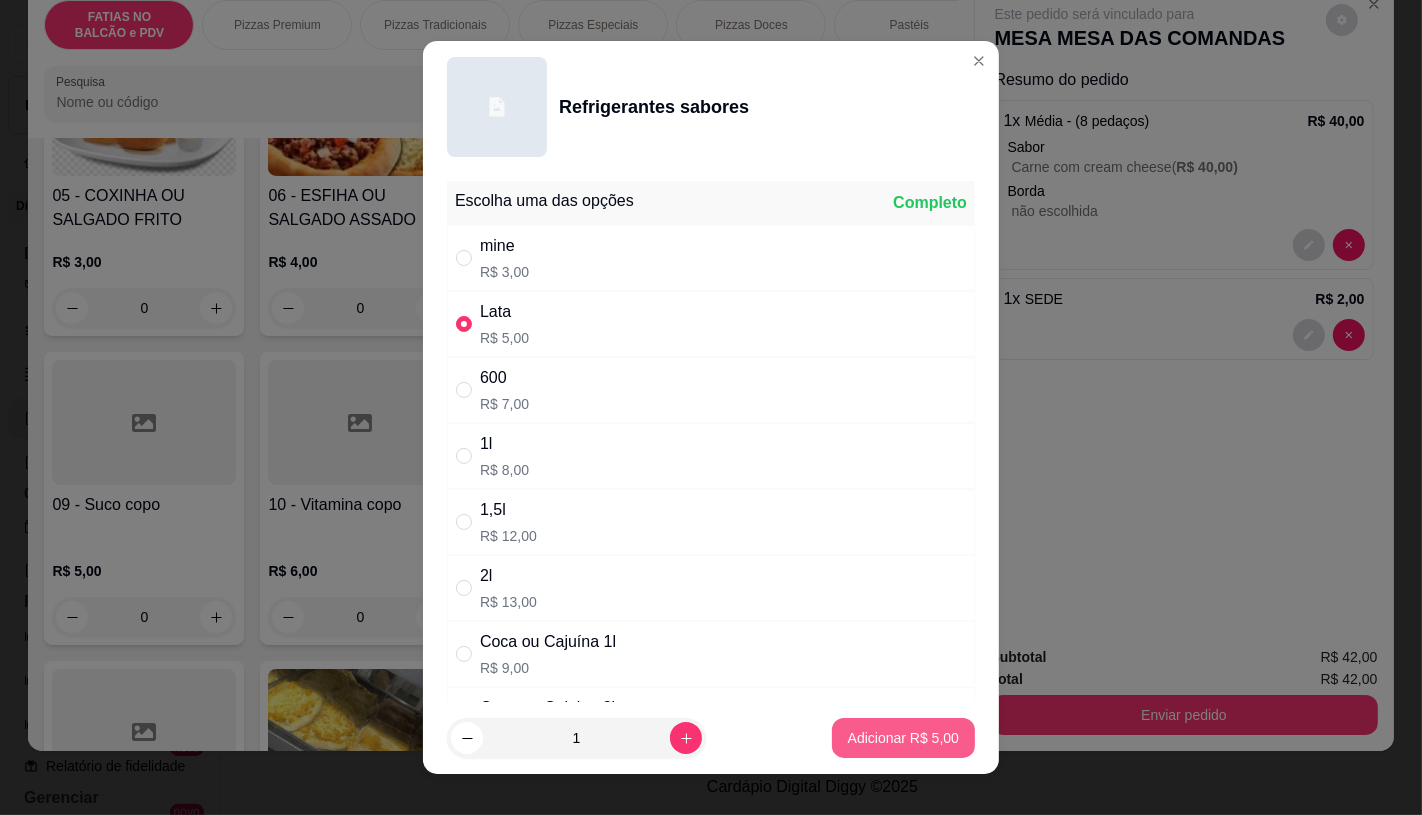 click on "Adicionar   R$ 5,00" at bounding box center (903, 738) 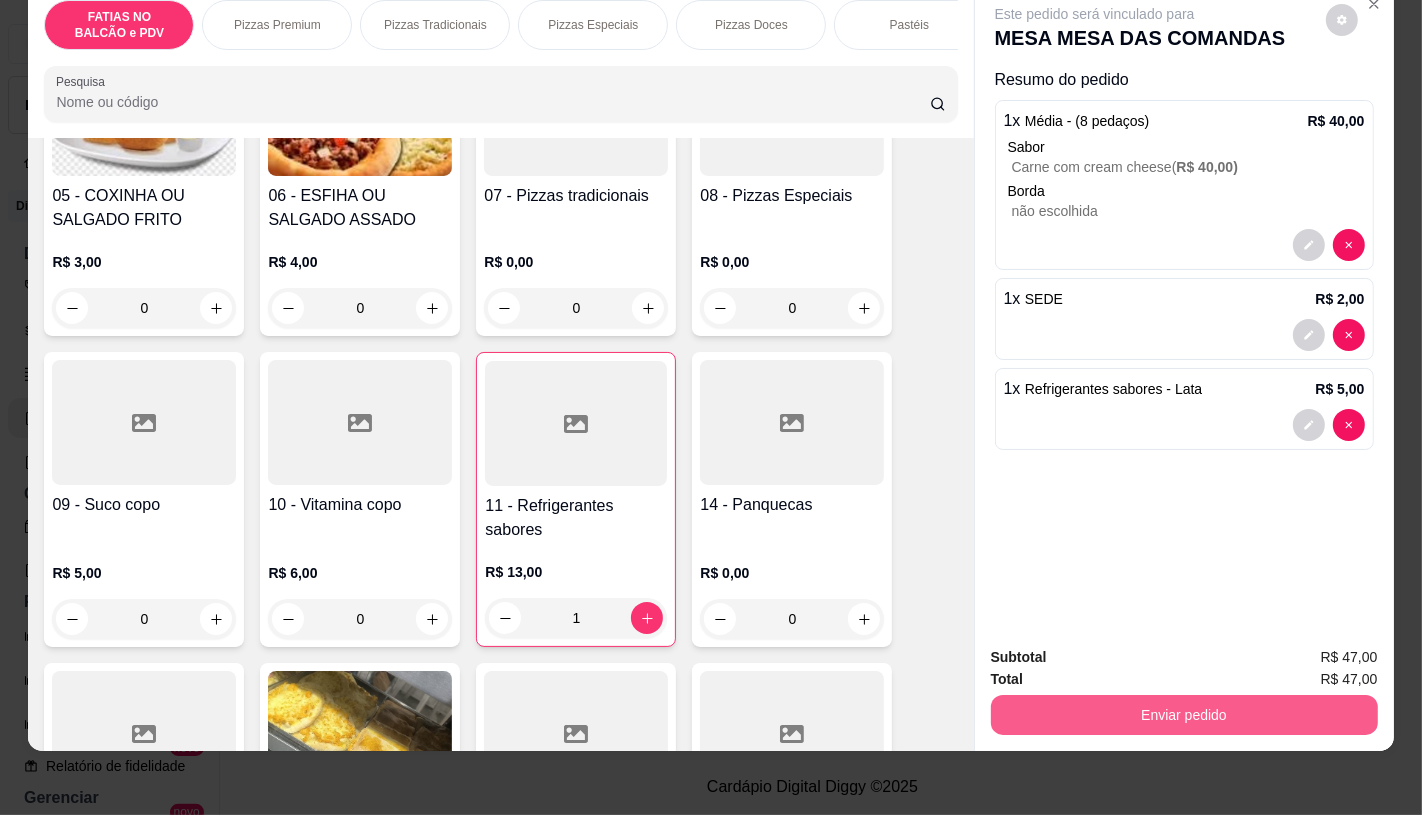 click on "Enviar pedido" at bounding box center [1184, 715] 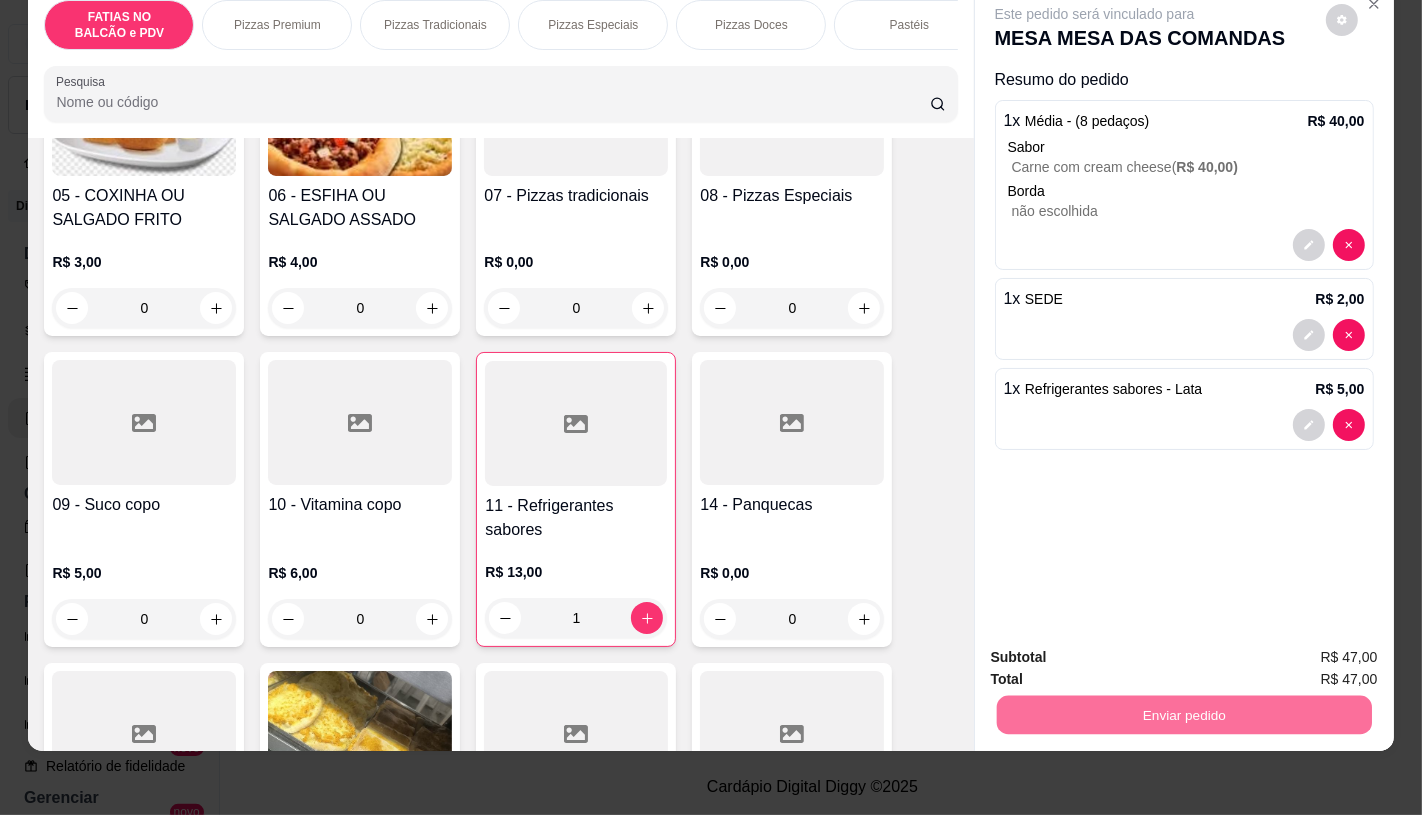 click on "Não registrar e enviar pedido" at bounding box center (1117, 649) 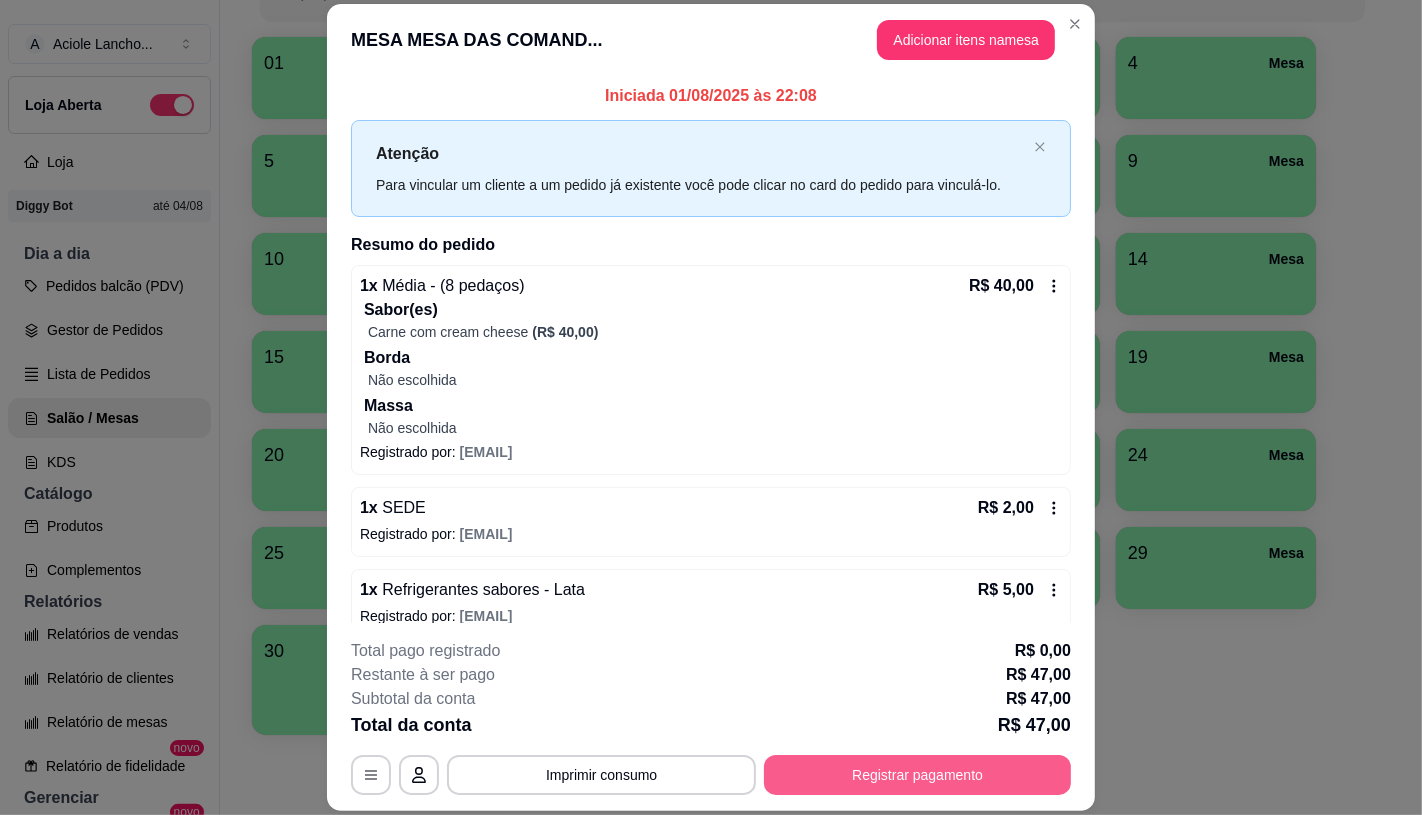 click on "Registrar pagamento" at bounding box center (917, 775) 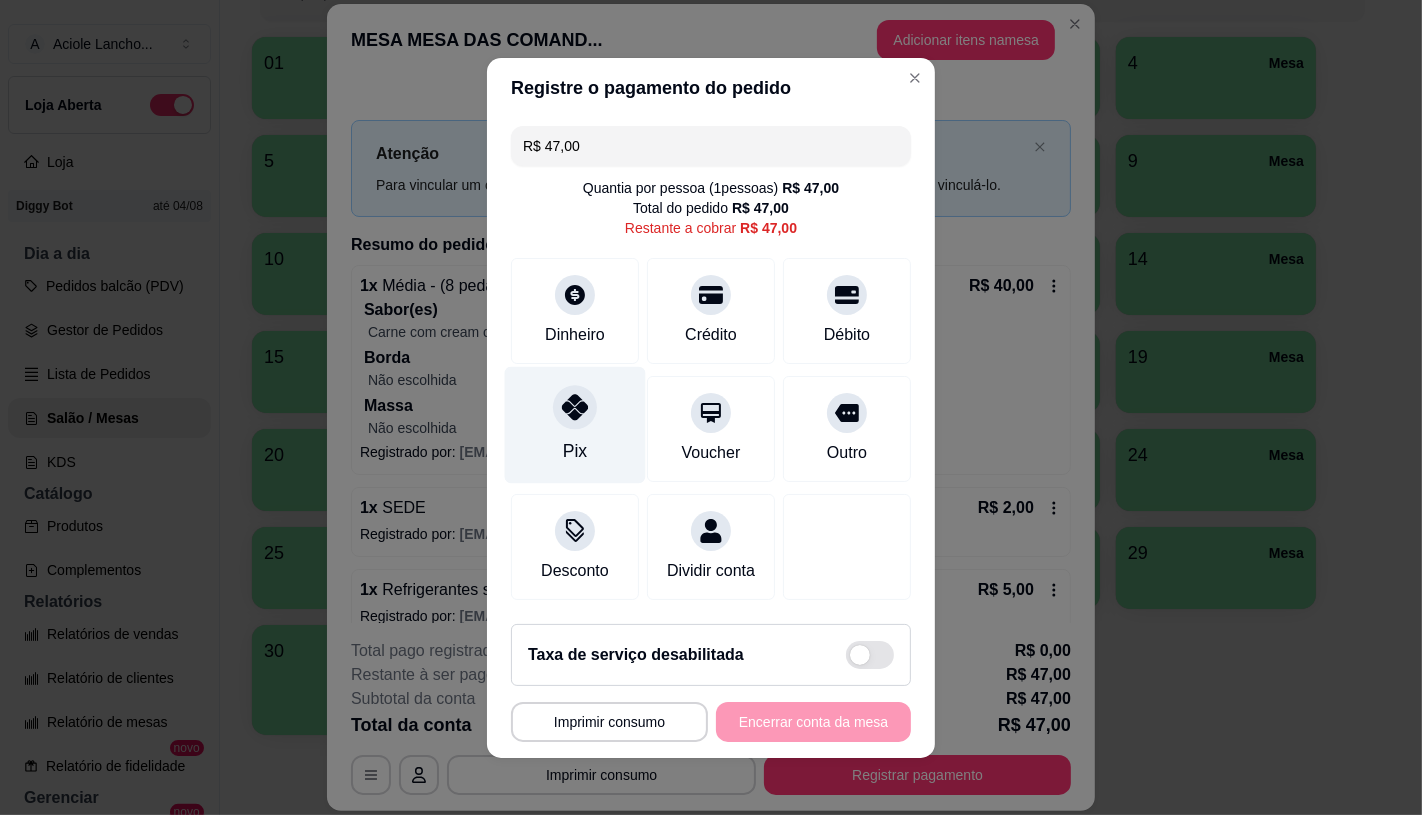 click 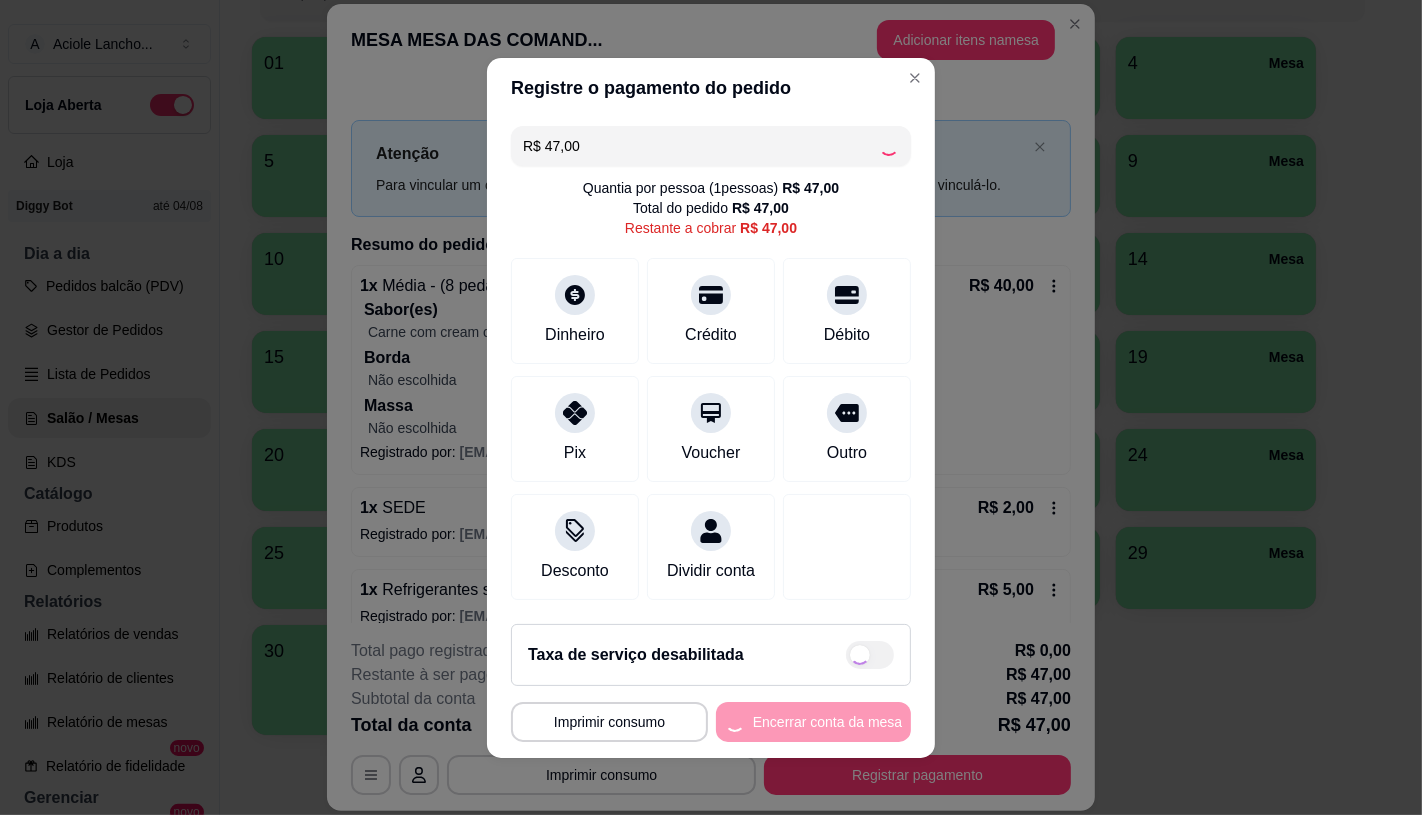 type on "R$ 0,00" 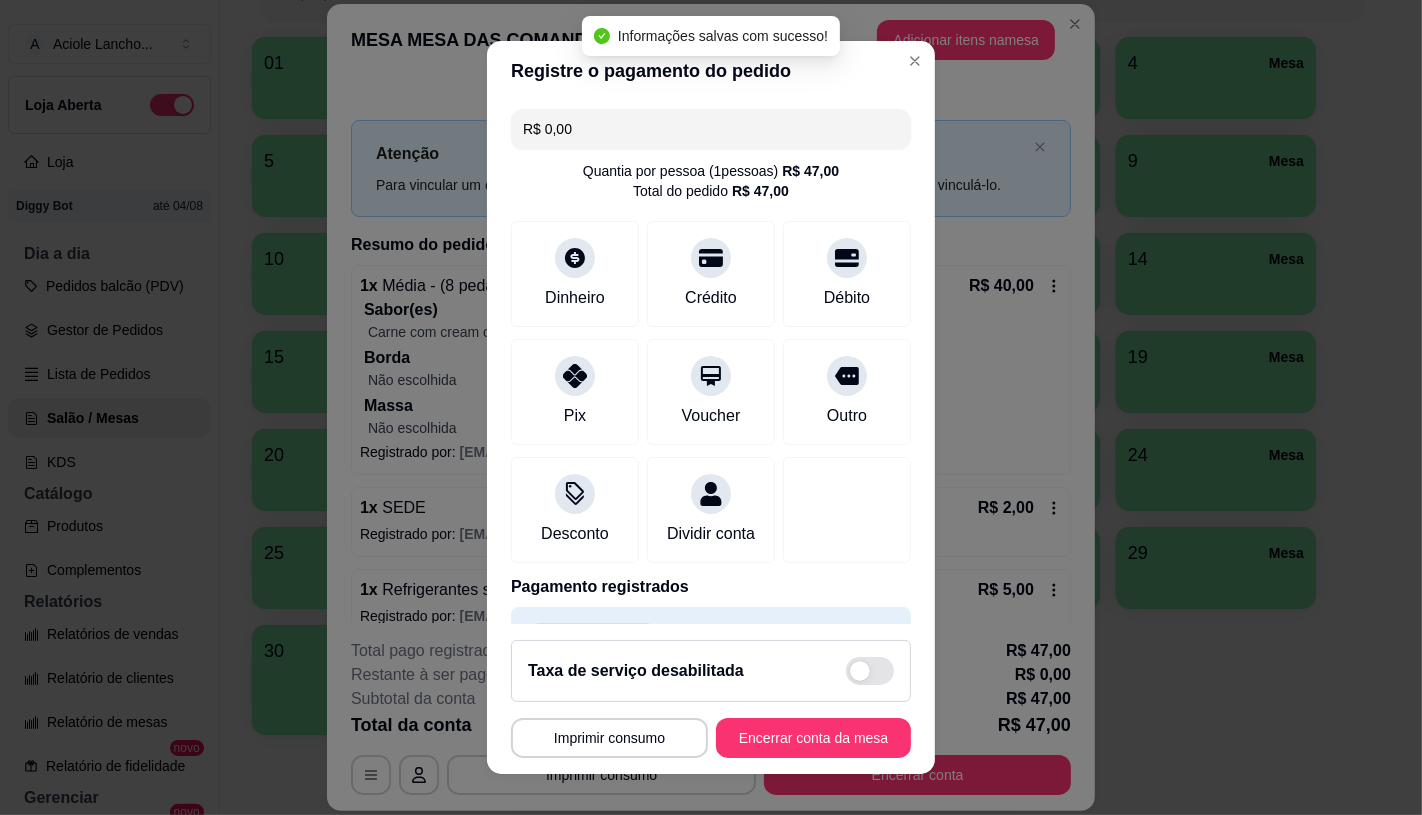 scroll, scrollTop: 74, scrollLeft: 0, axis: vertical 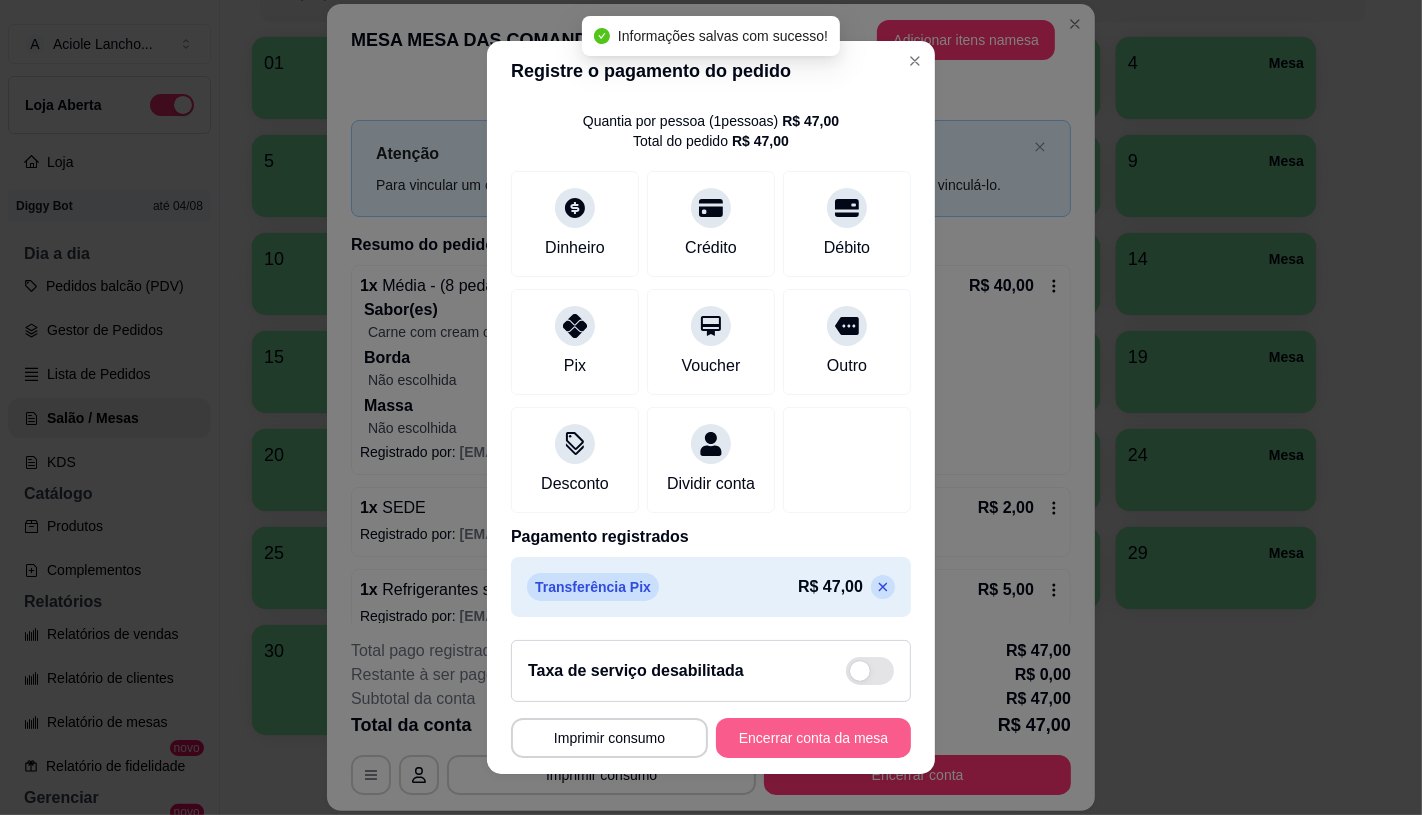 click on "Encerrar conta da mesa" at bounding box center (813, 738) 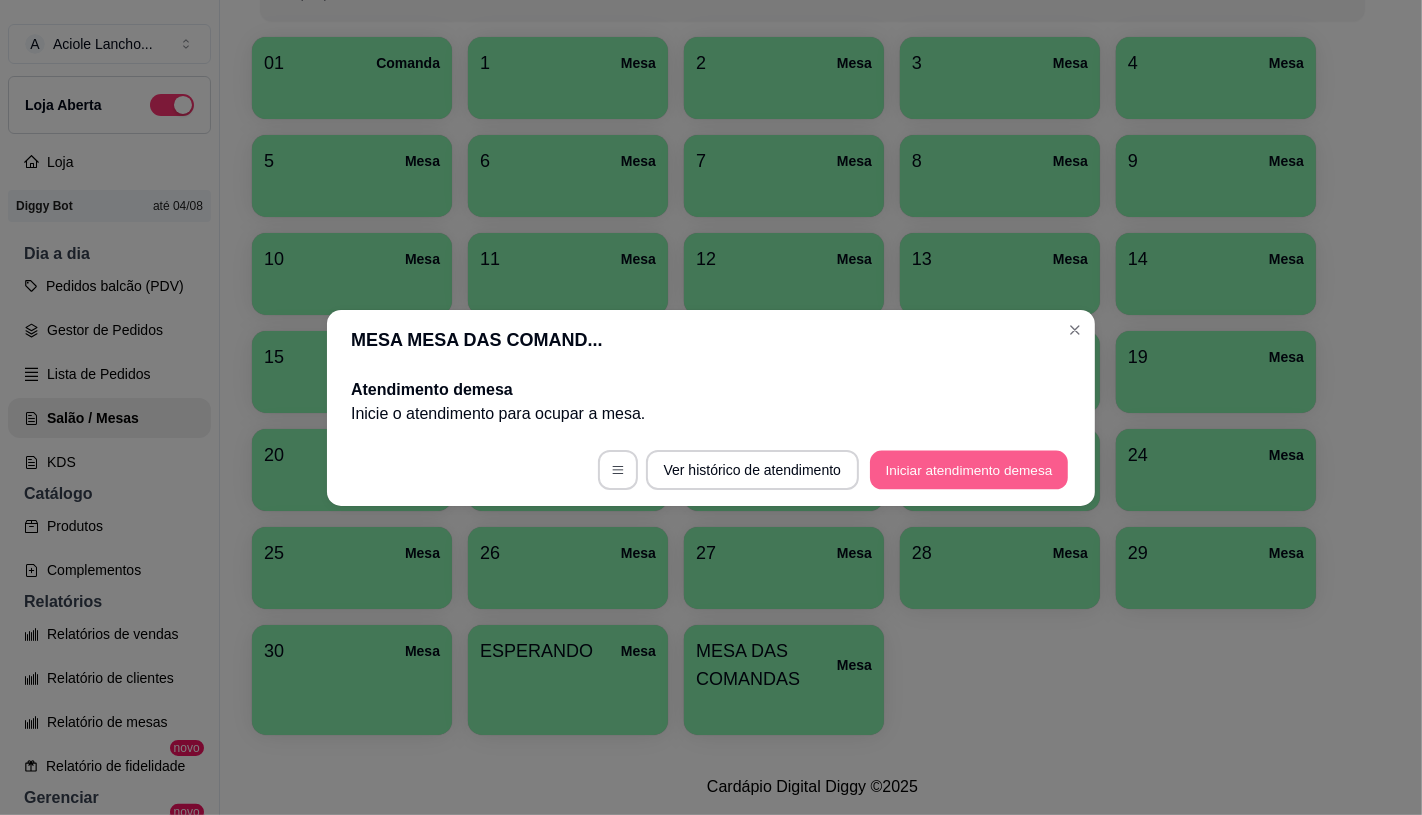 click on "Iniciar atendimento de  mesa" at bounding box center [969, 469] 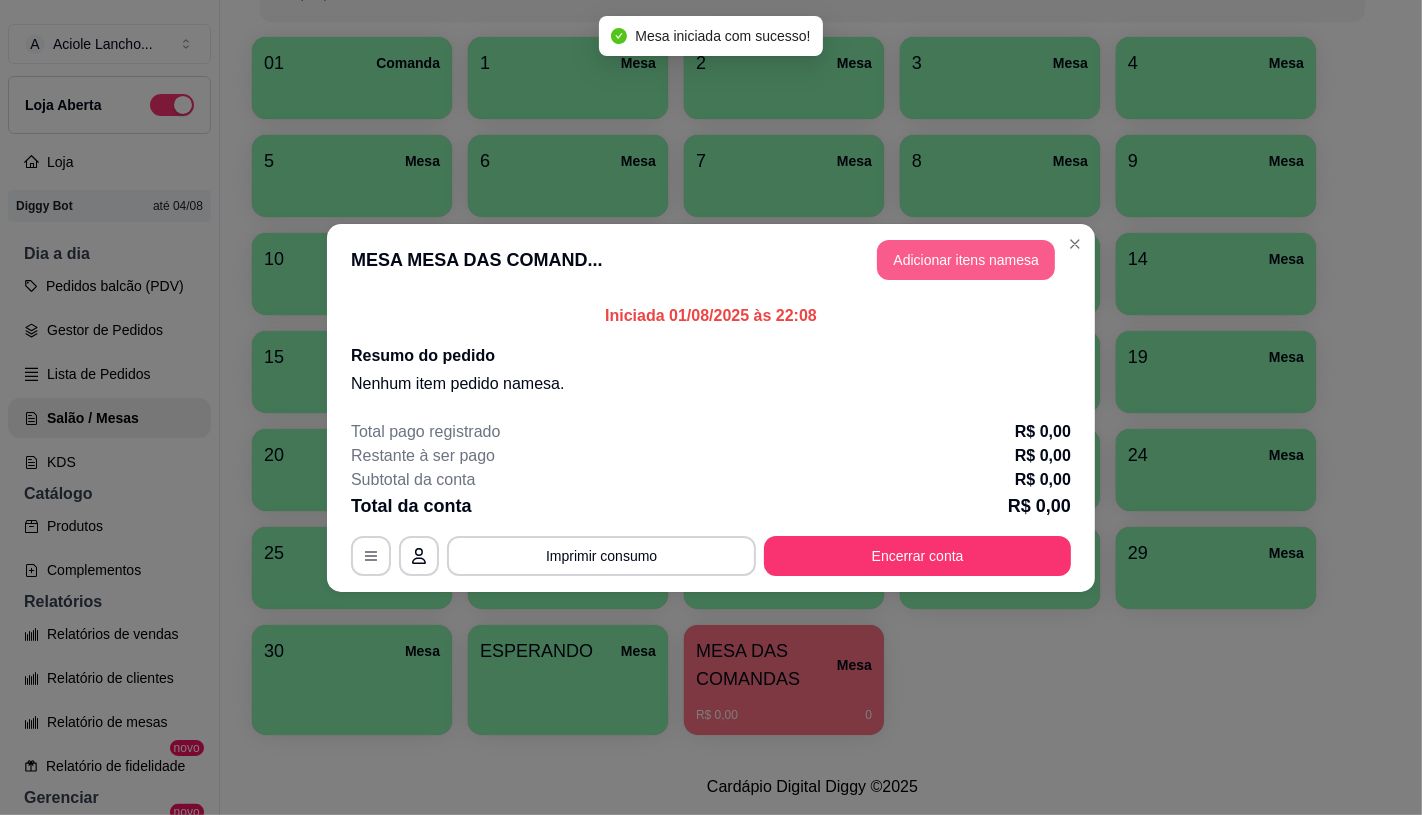 click on "Adicionar itens na  mesa" at bounding box center [966, 260] 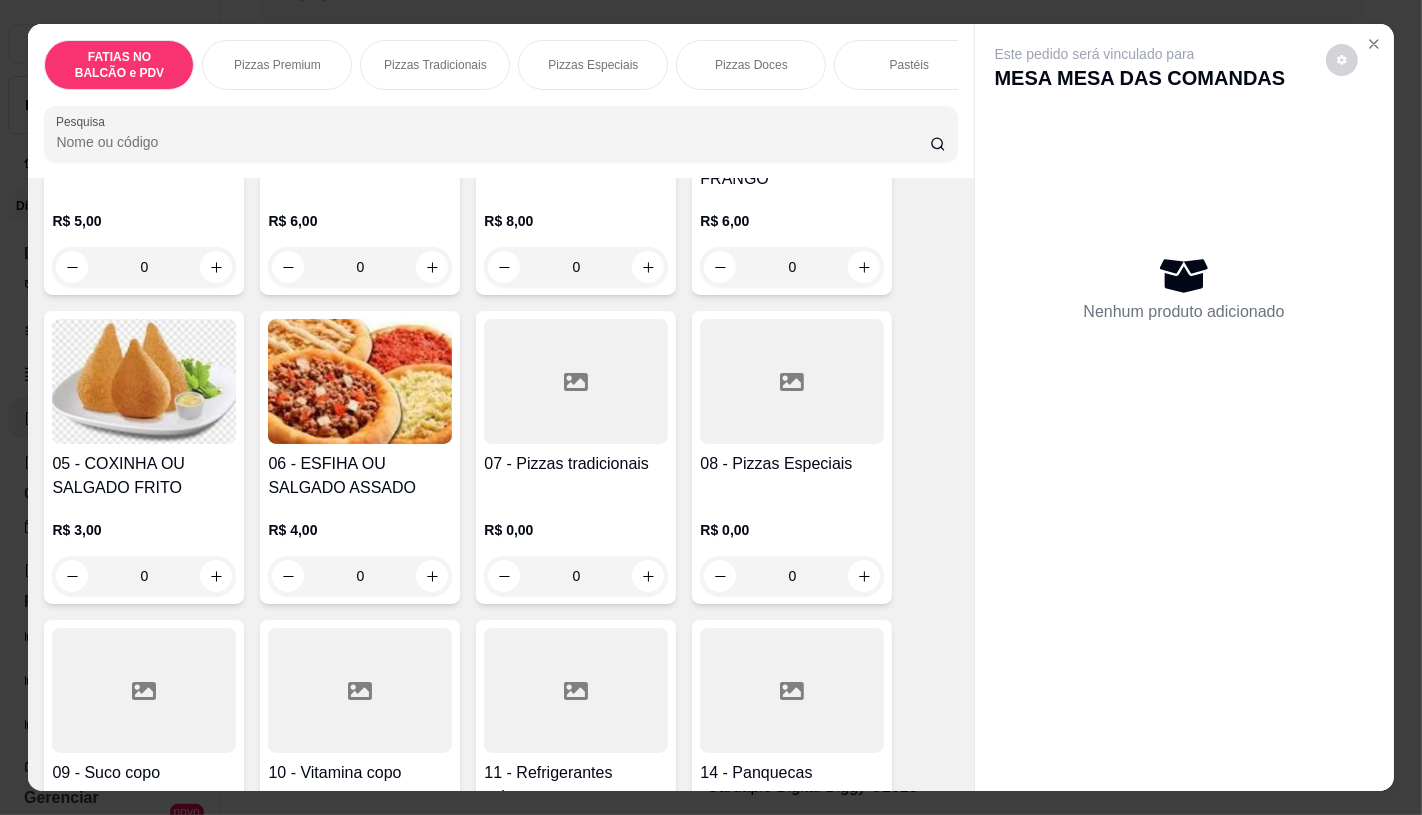 scroll, scrollTop: 333, scrollLeft: 0, axis: vertical 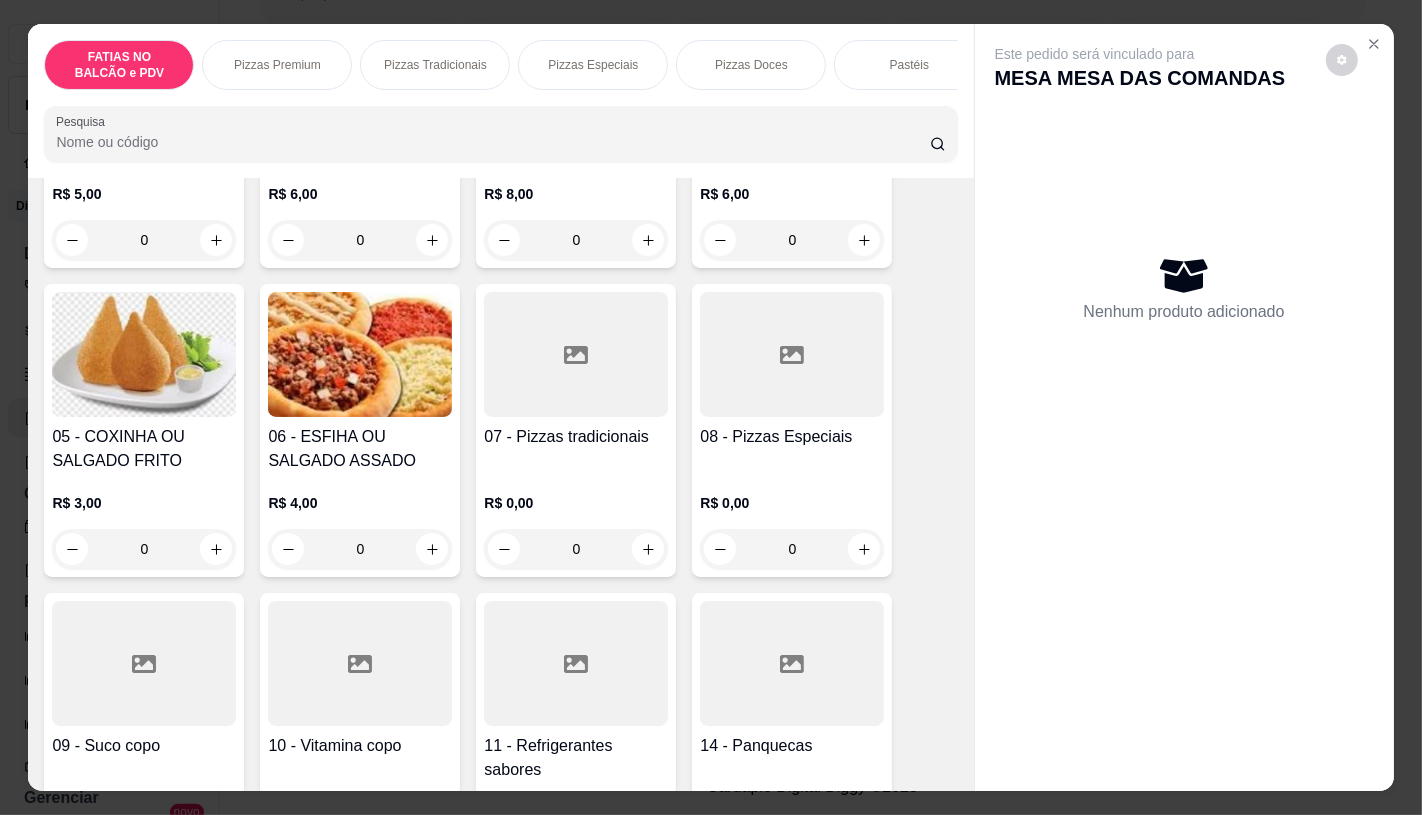 click on "08 - Pizzas Especiais" at bounding box center [792, 437] 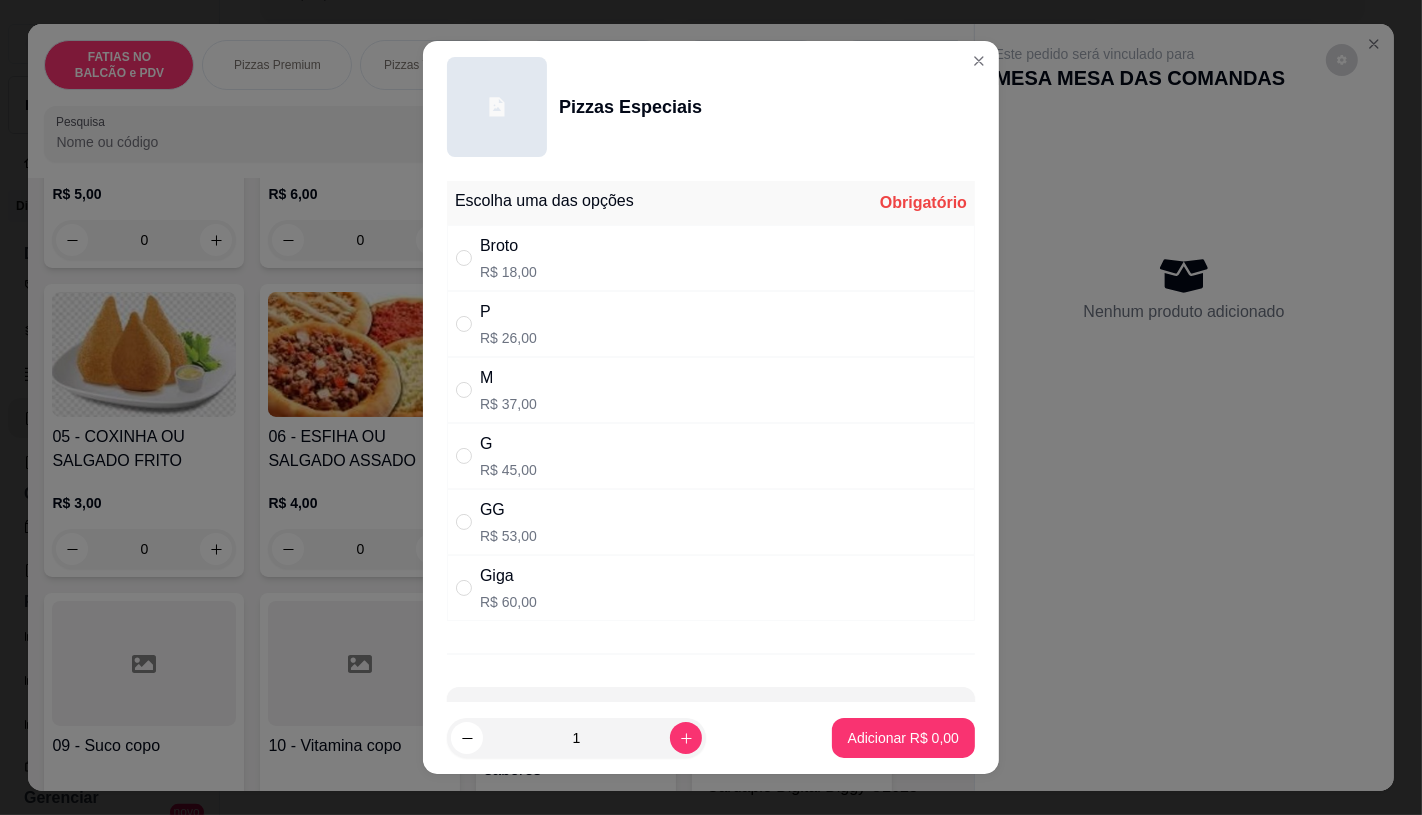 click on "R$ 60,00" at bounding box center (508, 602) 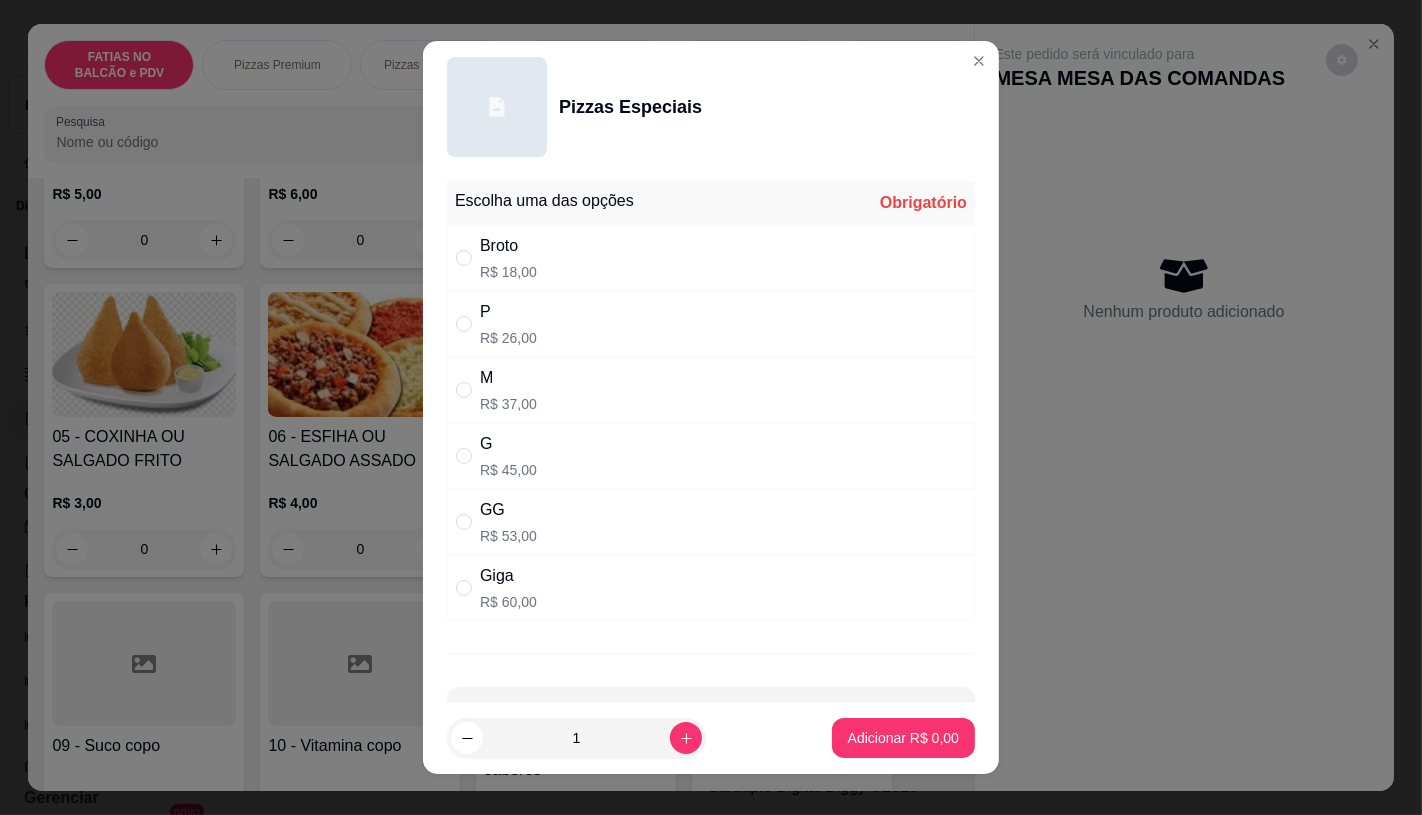 radio on "true" 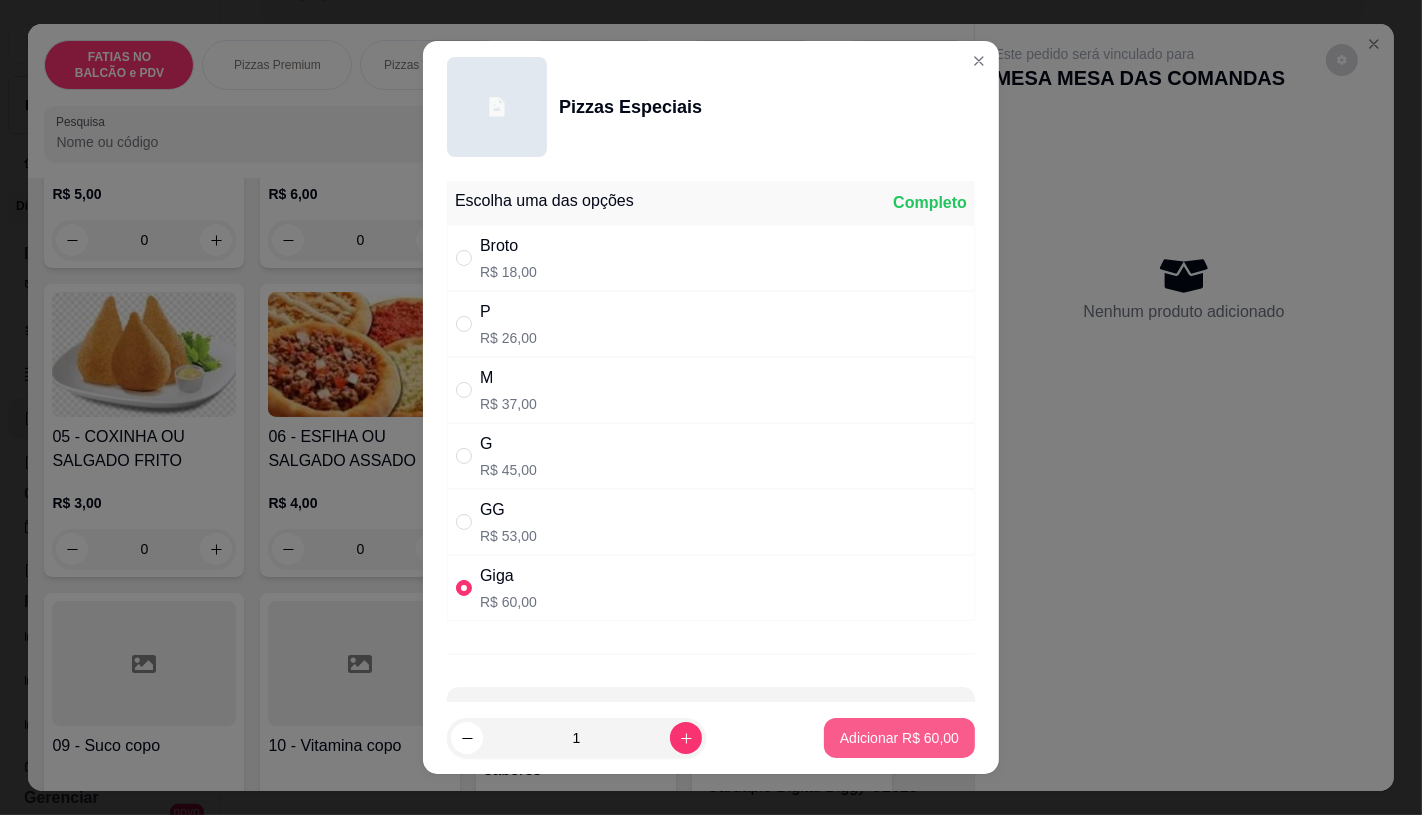 click on "Adicionar   R$ 60,00" at bounding box center (899, 738) 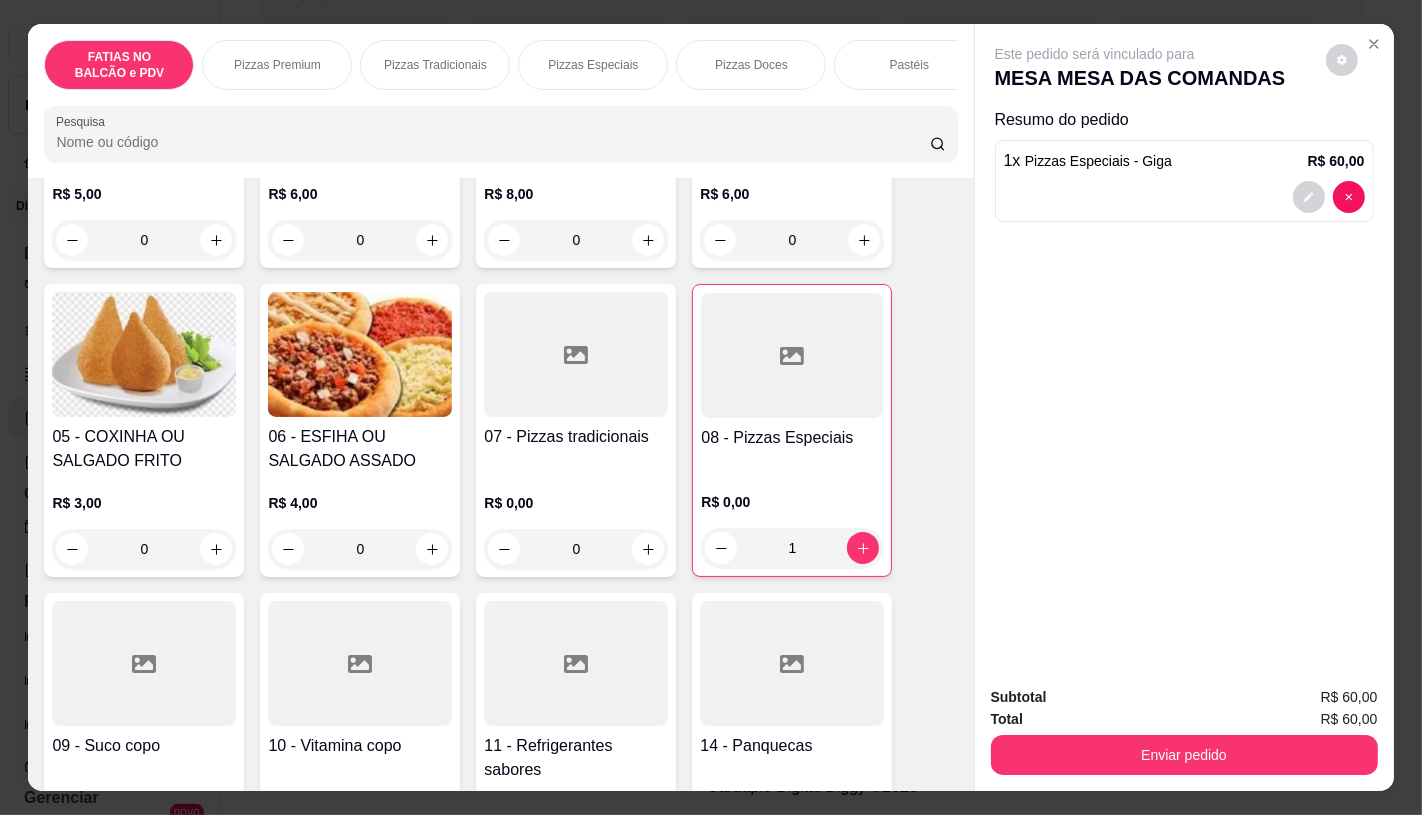 click at bounding box center (576, 663) 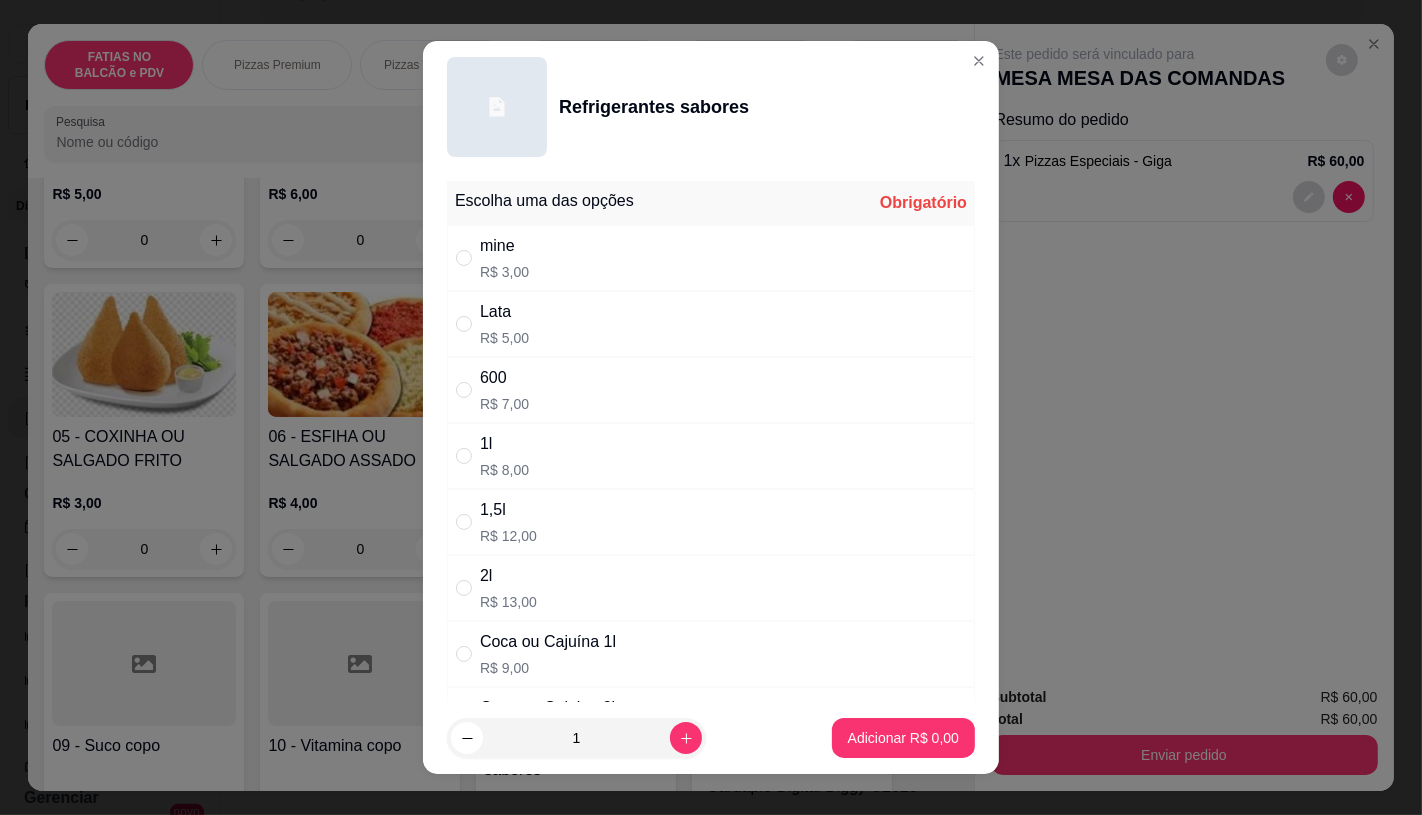 scroll, scrollTop: 201, scrollLeft: 0, axis: vertical 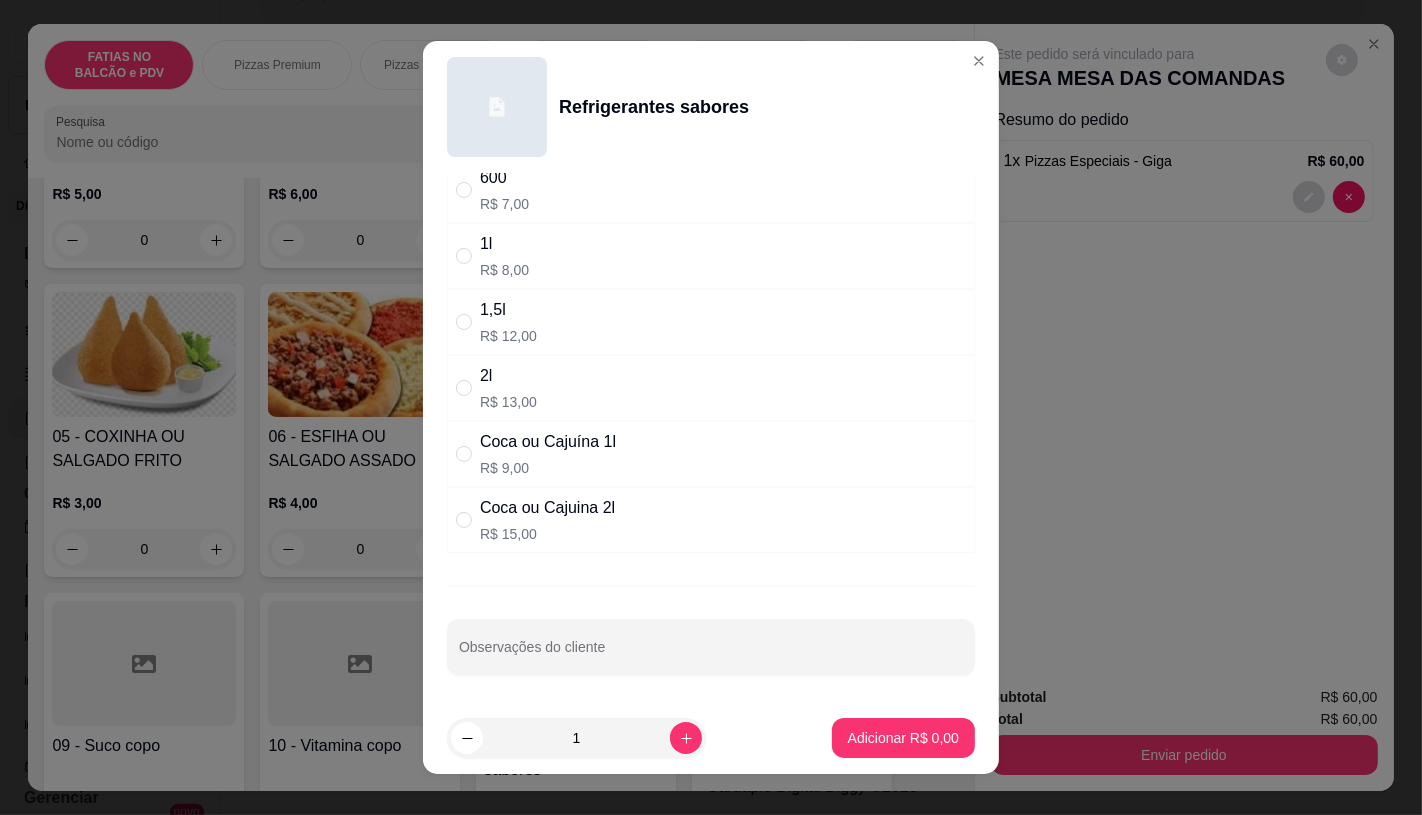 click on "Coca ou Cajuina 2l" at bounding box center [547, 508] 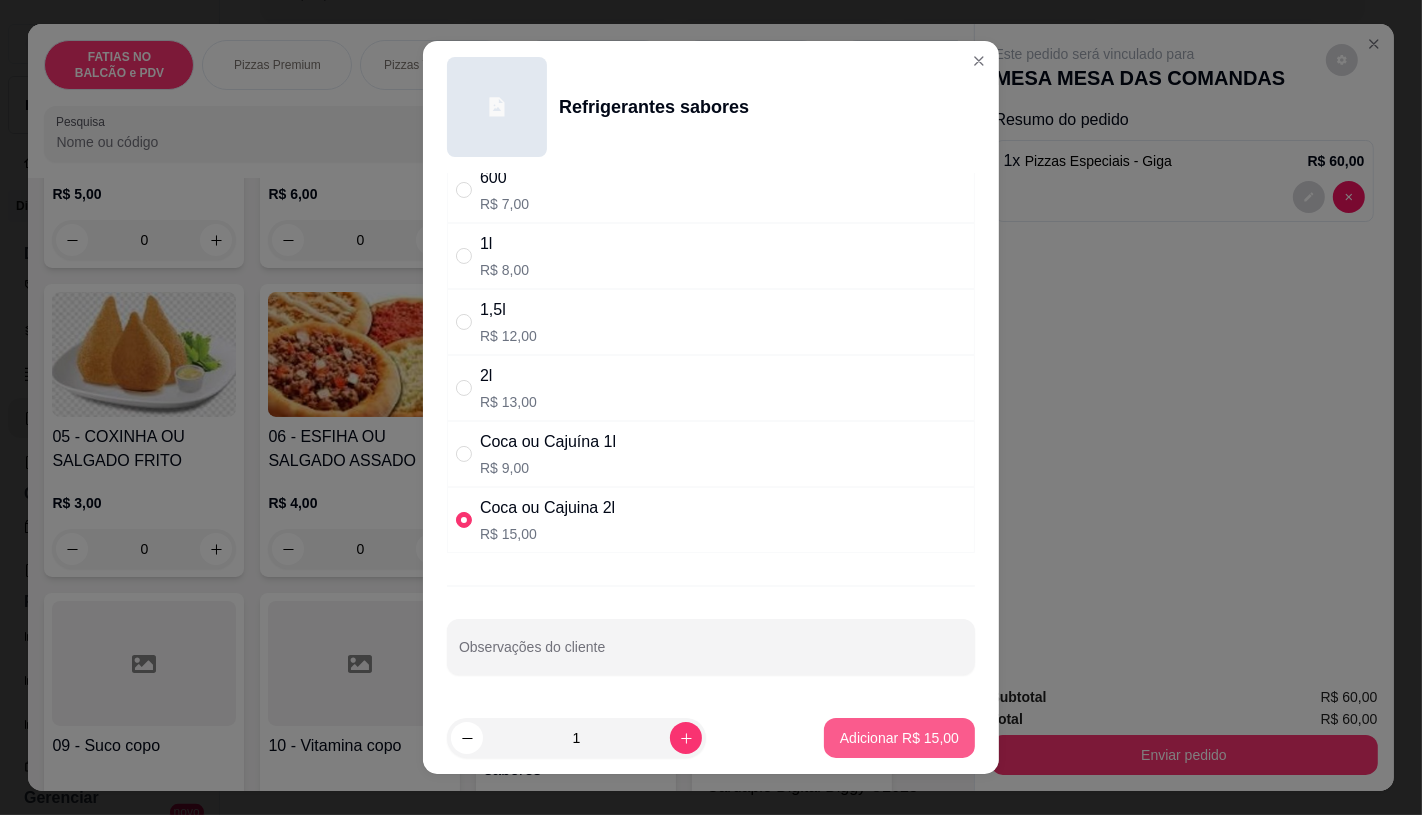 click on "Adicionar   R$ 15,00" at bounding box center [899, 738] 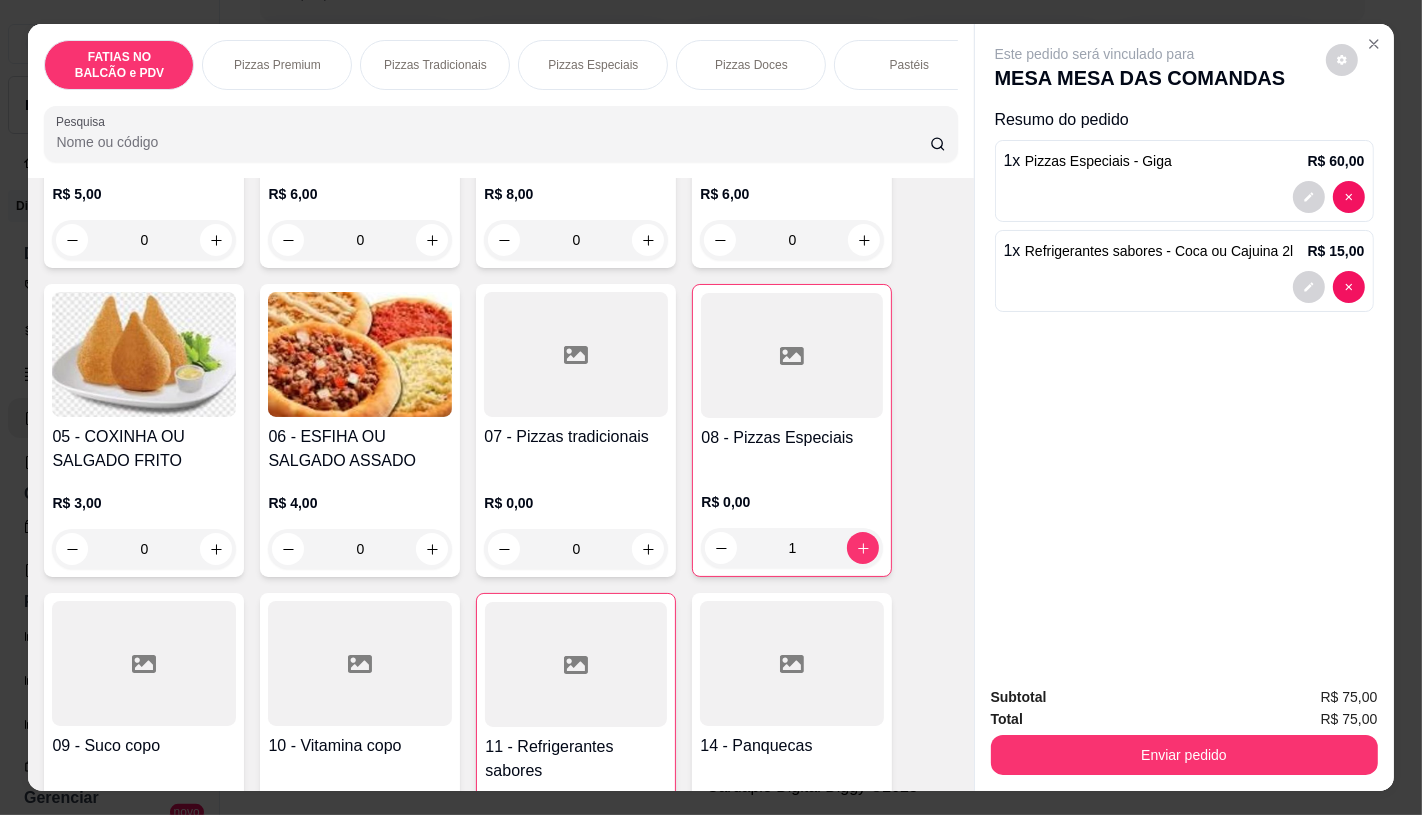 scroll, scrollTop: 0, scrollLeft: 2080, axis: horizontal 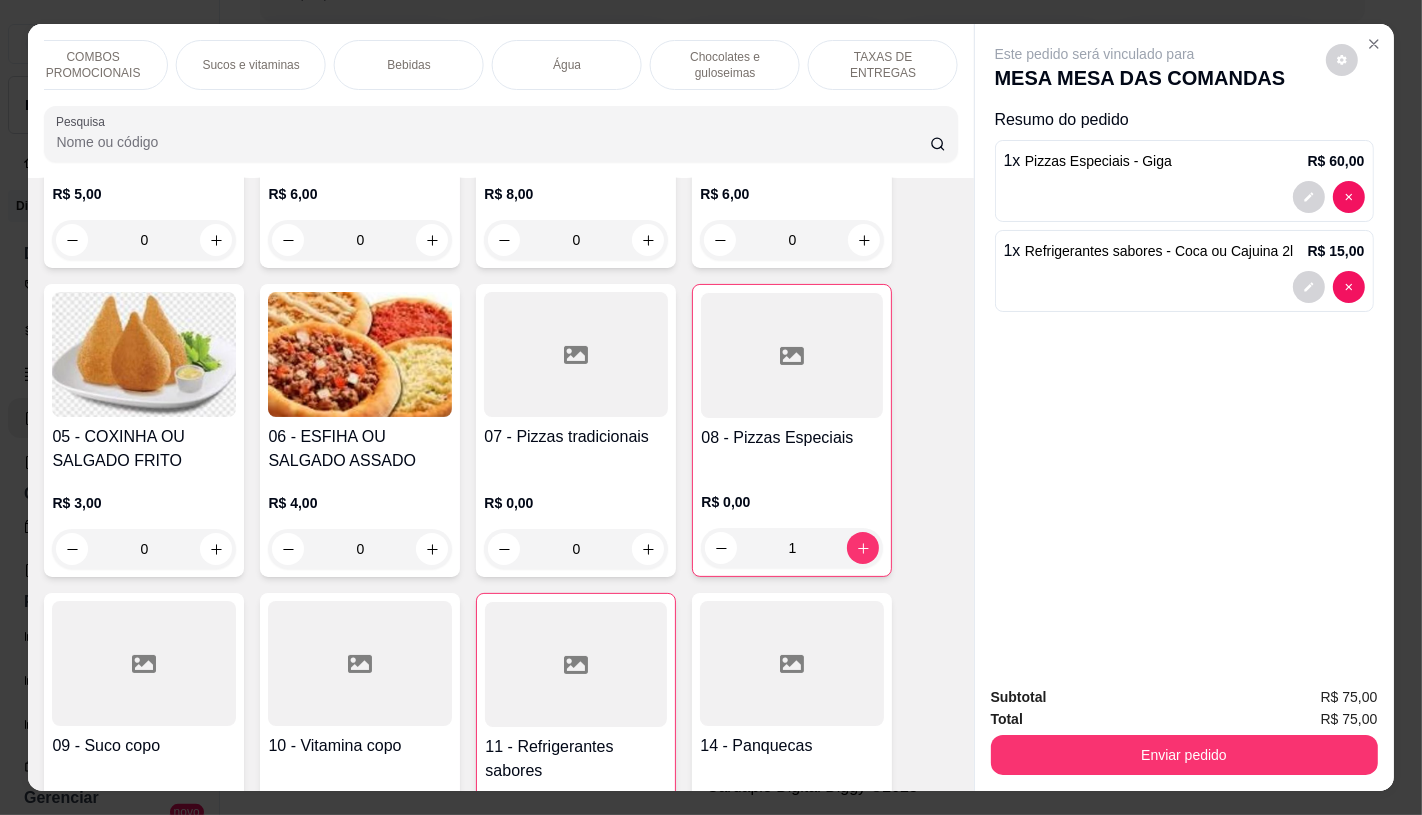 click on "TAXAS DE ENTREGAS" at bounding box center [883, 65] 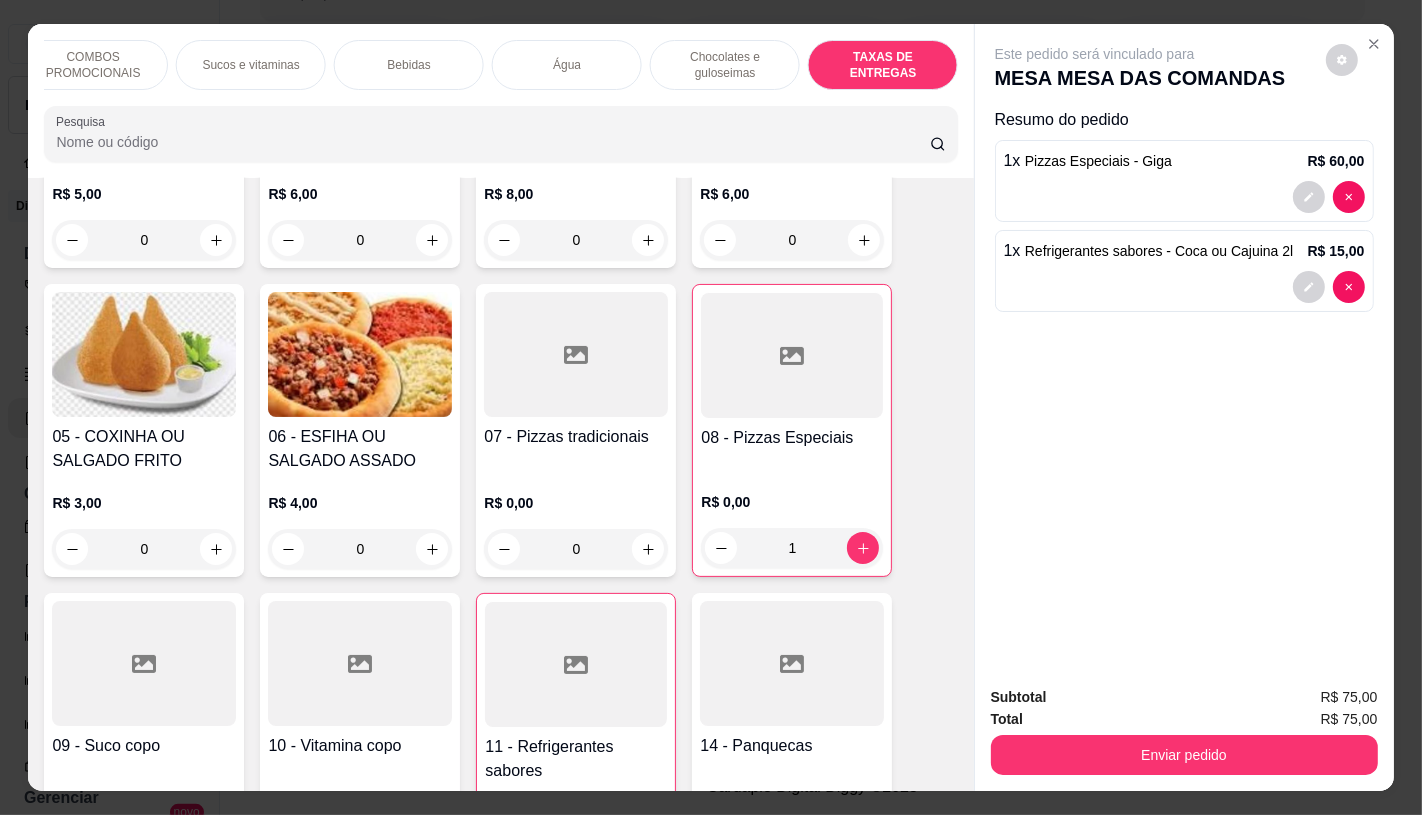 scroll, scrollTop: 13375, scrollLeft: 0, axis: vertical 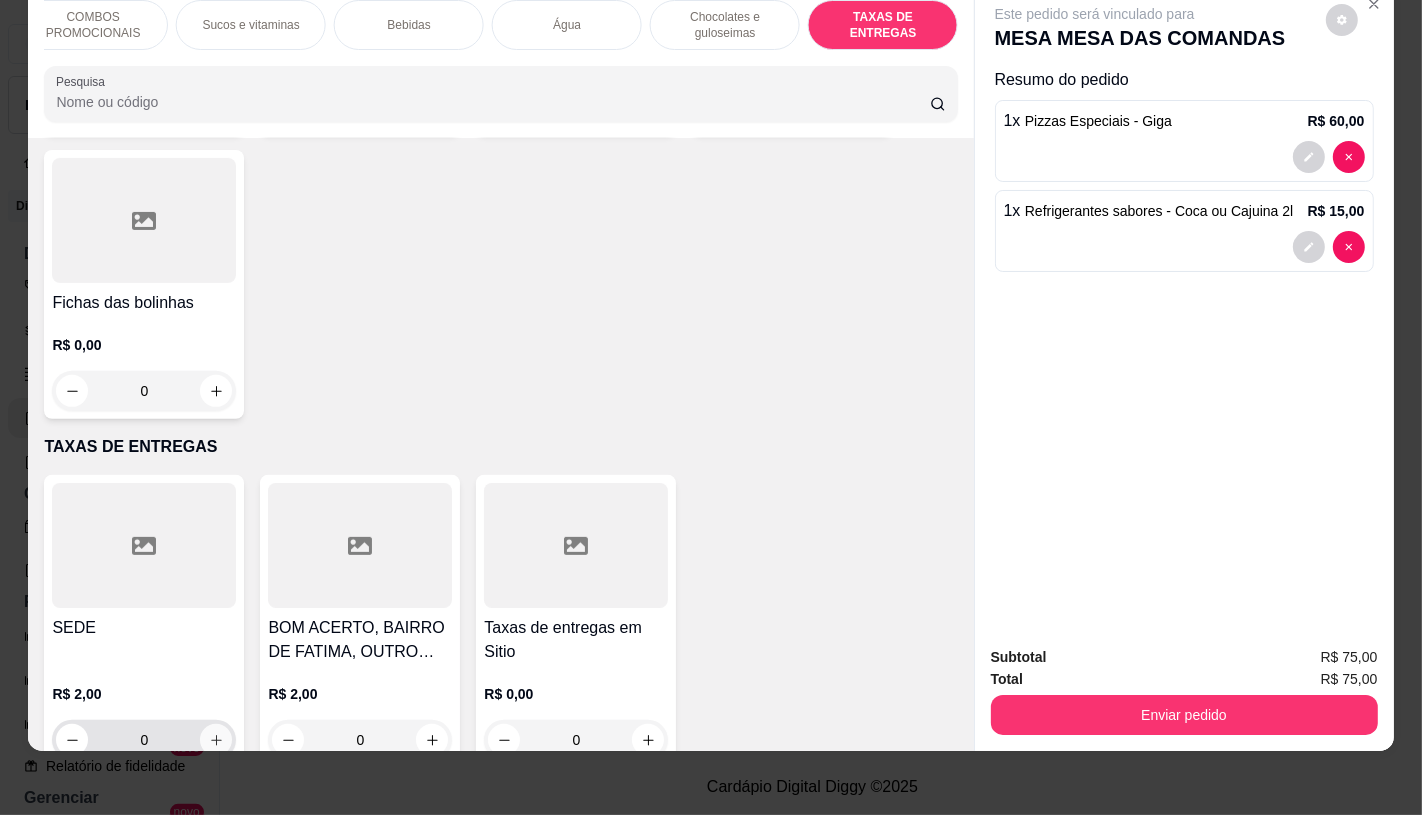 click at bounding box center (216, 740) 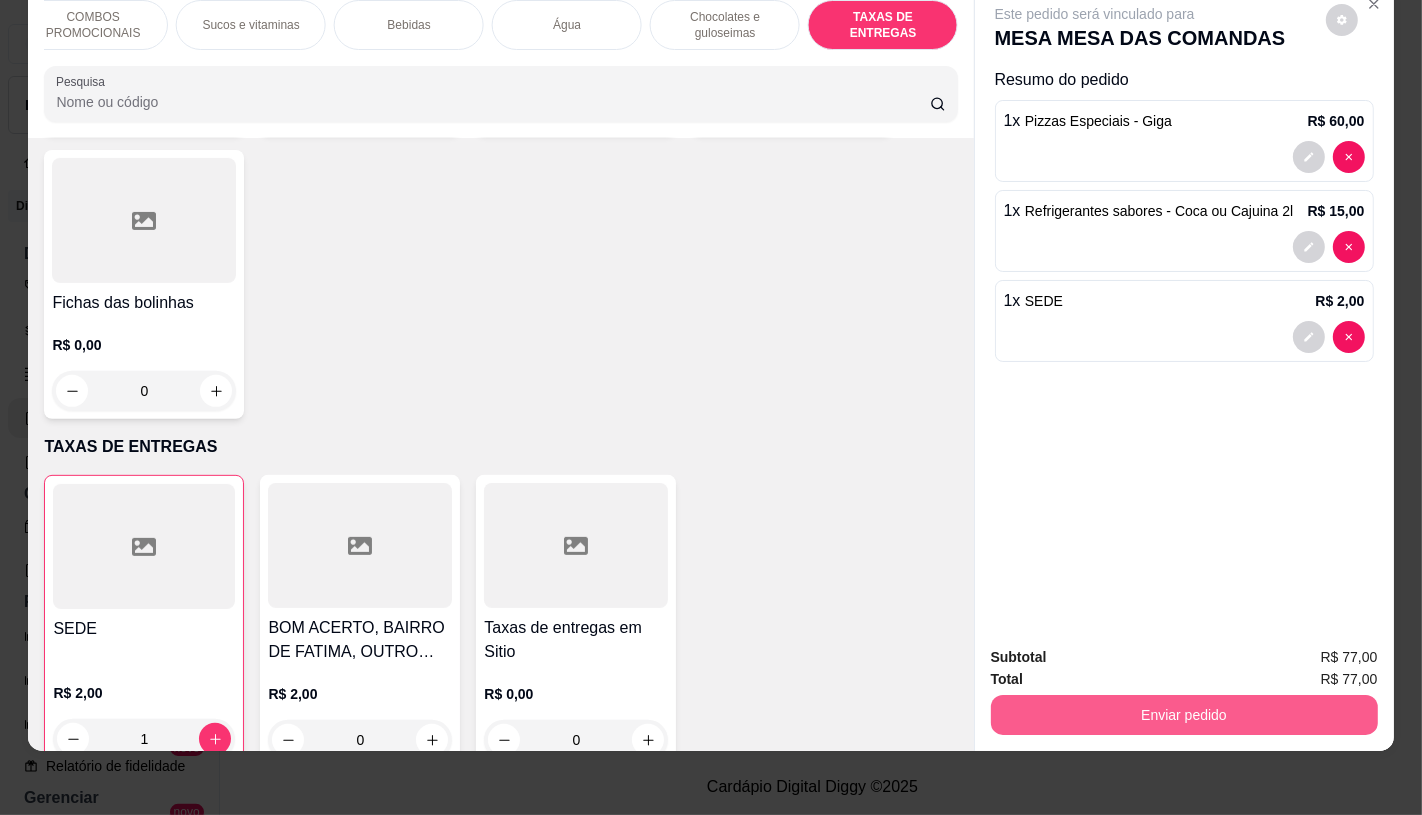 click on "Enviar pedido" at bounding box center (1184, 715) 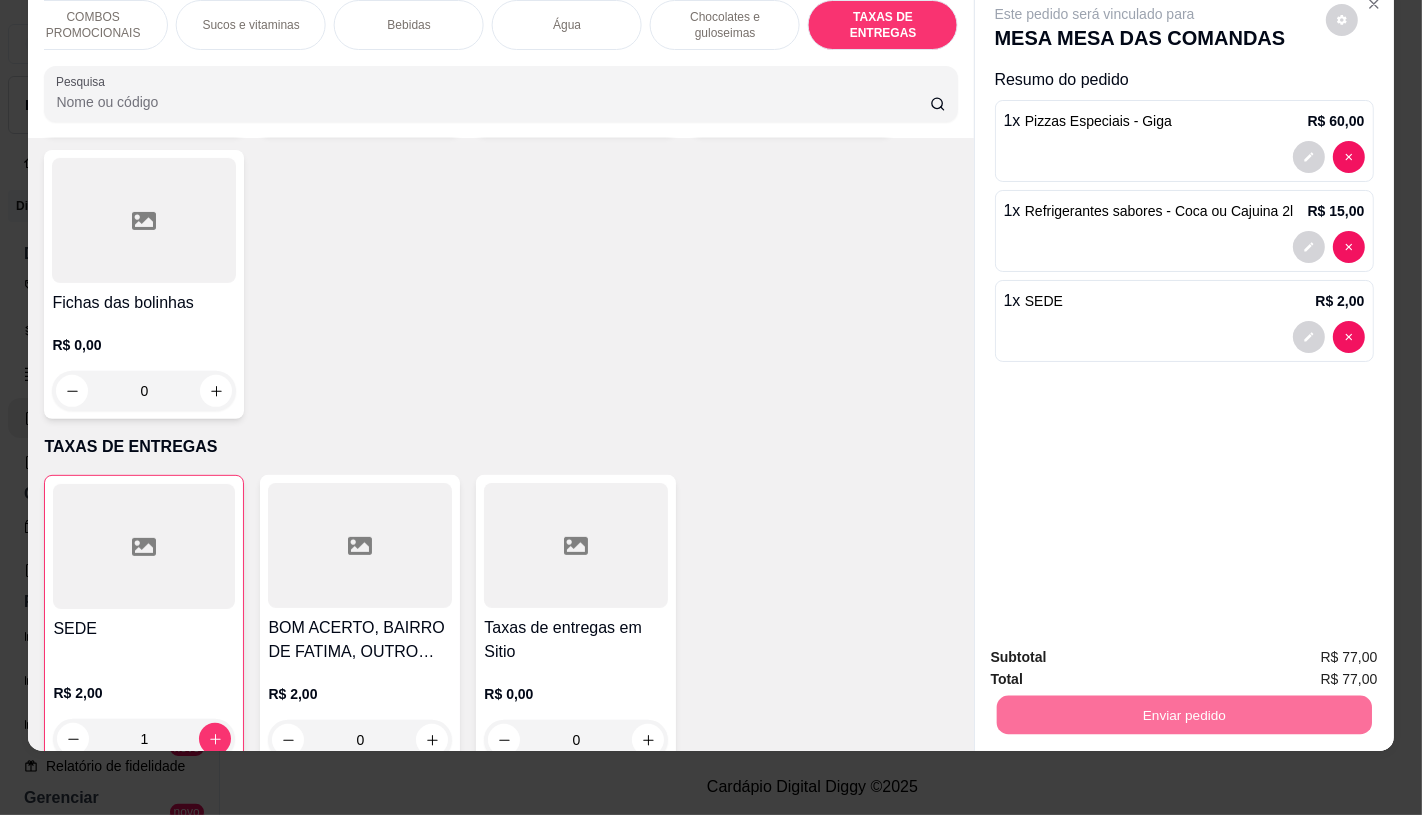 click on "Não registrar e enviar pedido" at bounding box center (1117, 650) 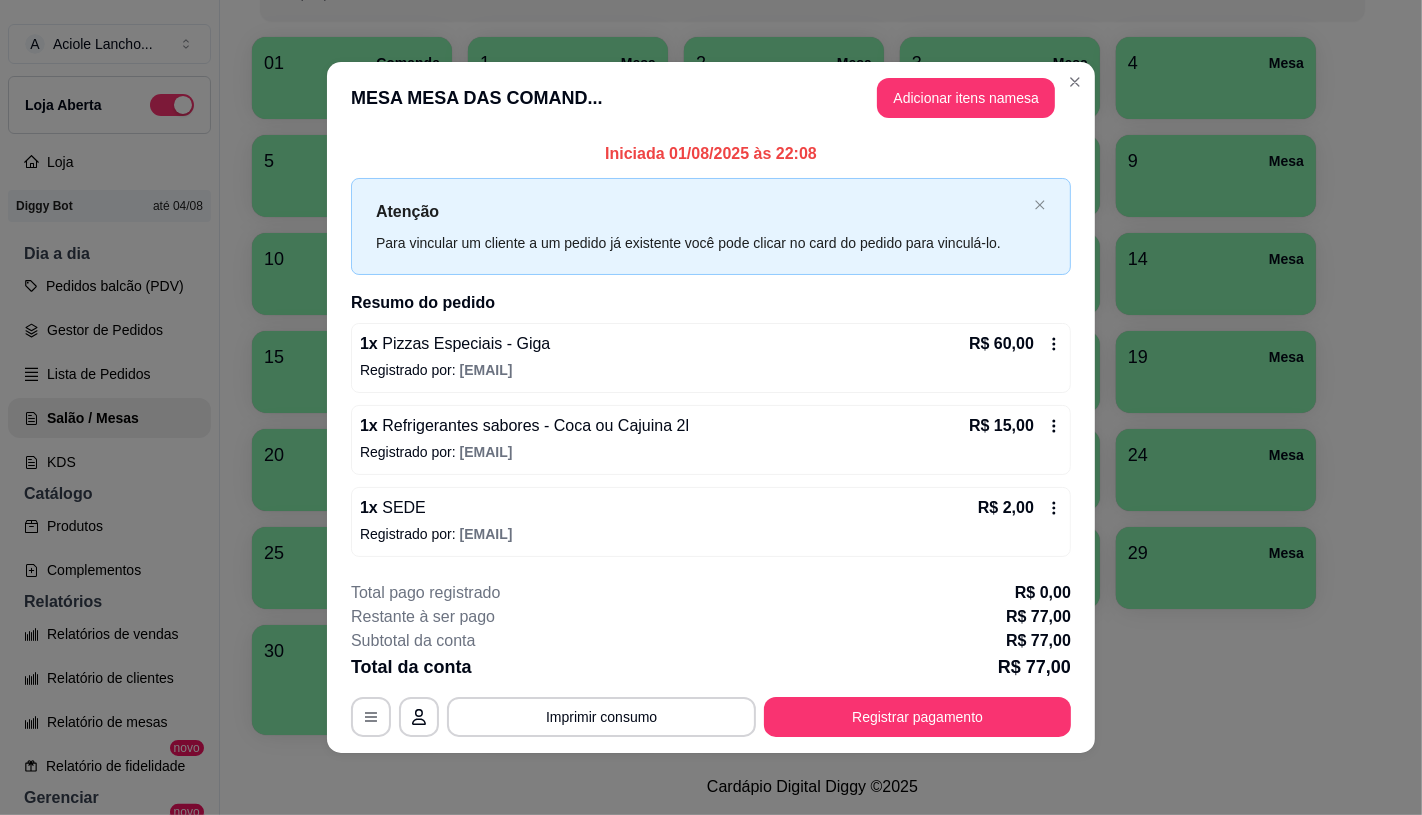 click on "Registrar pagamento" at bounding box center [917, 717] 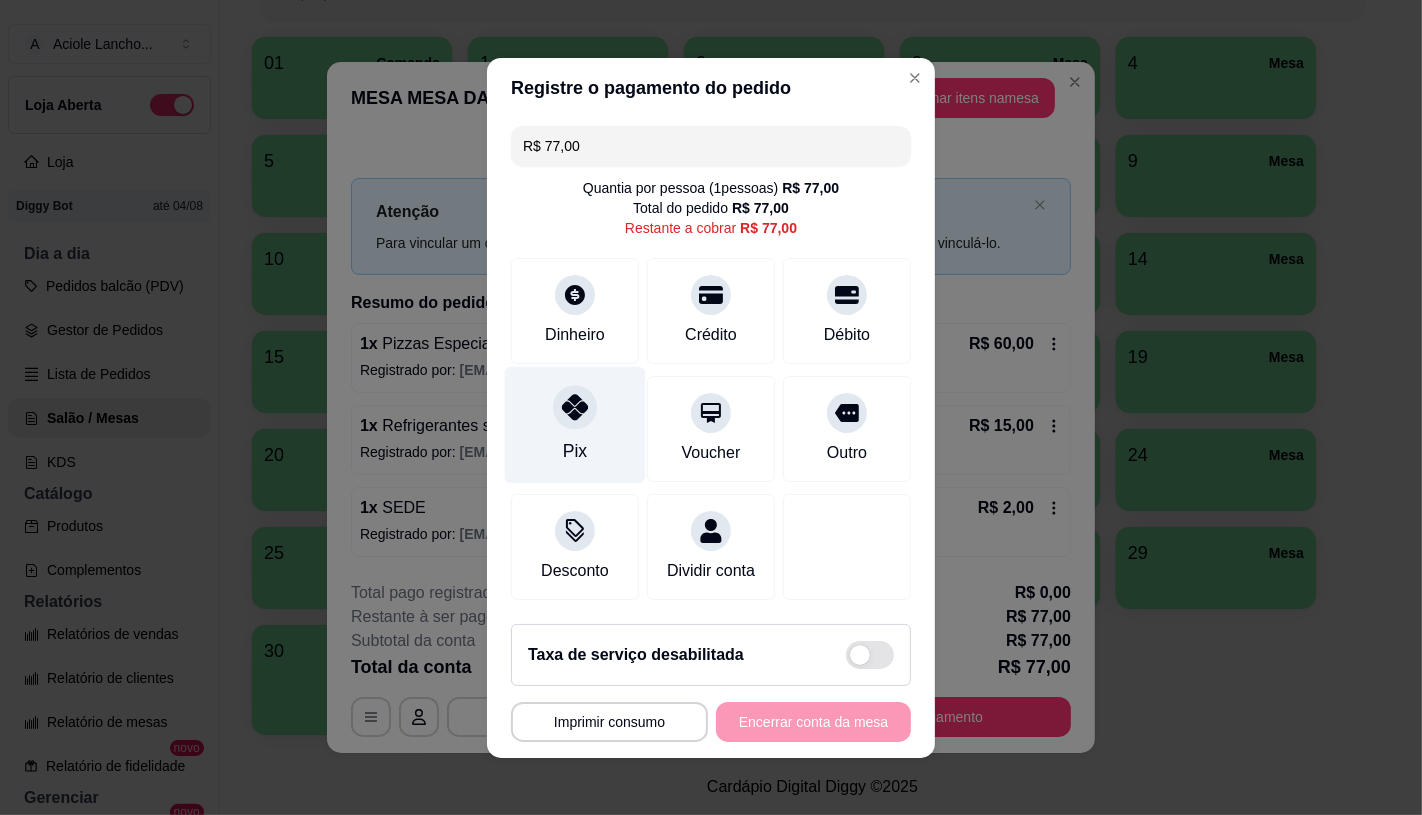 click on "Pix" at bounding box center [575, 424] 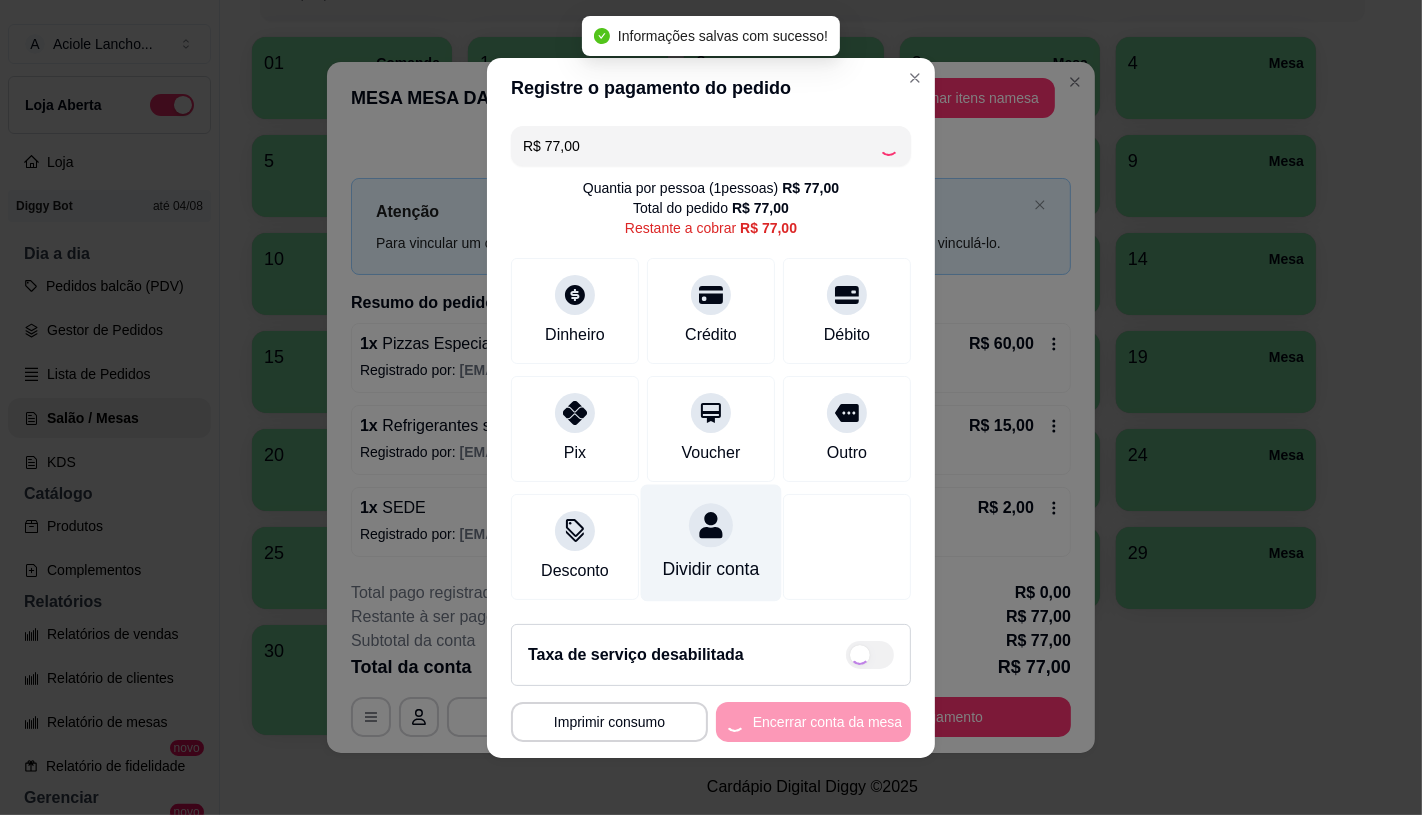 type on "R$ 0,00" 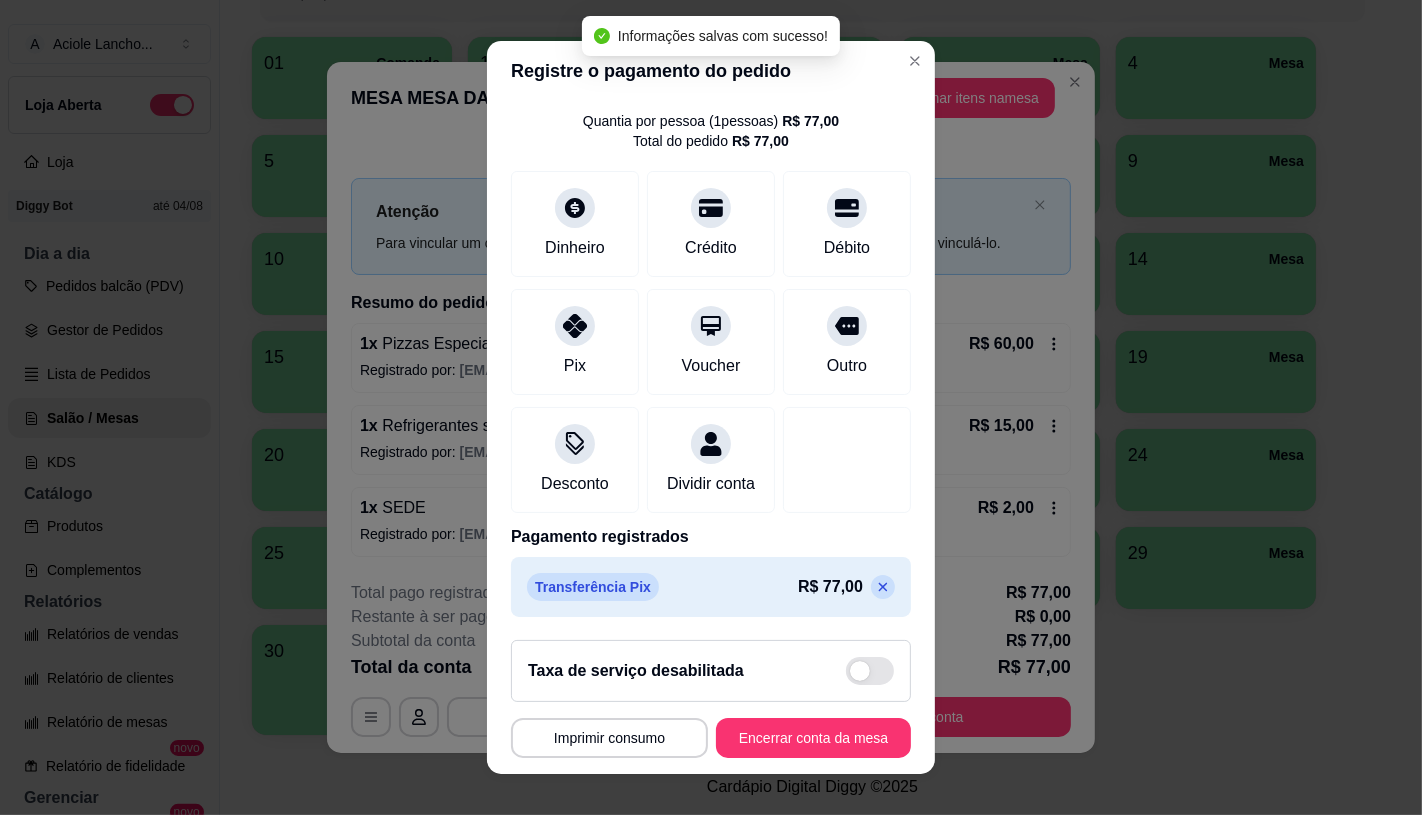 scroll, scrollTop: 74, scrollLeft: 0, axis: vertical 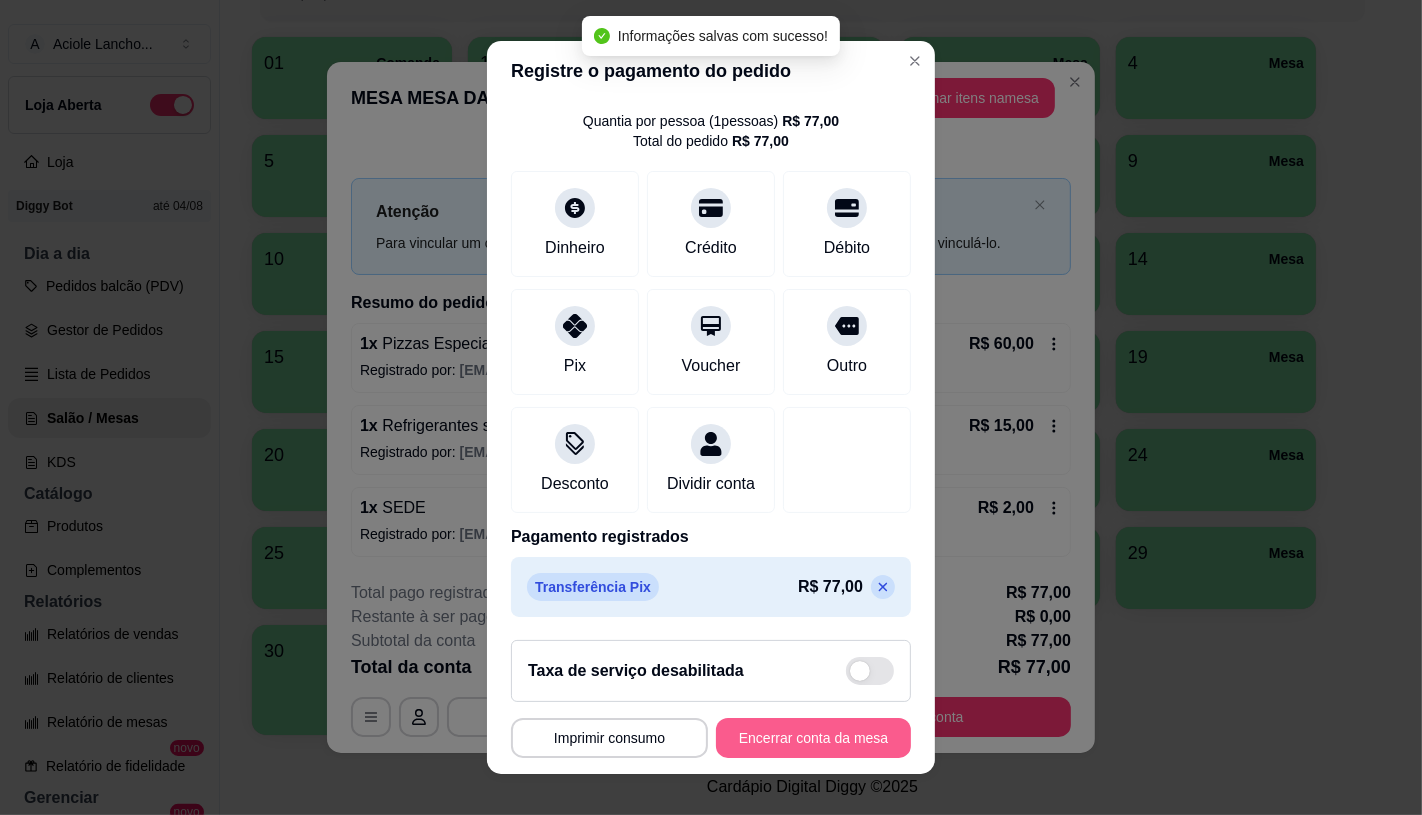 click on "Encerrar conta da mesa" at bounding box center (813, 738) 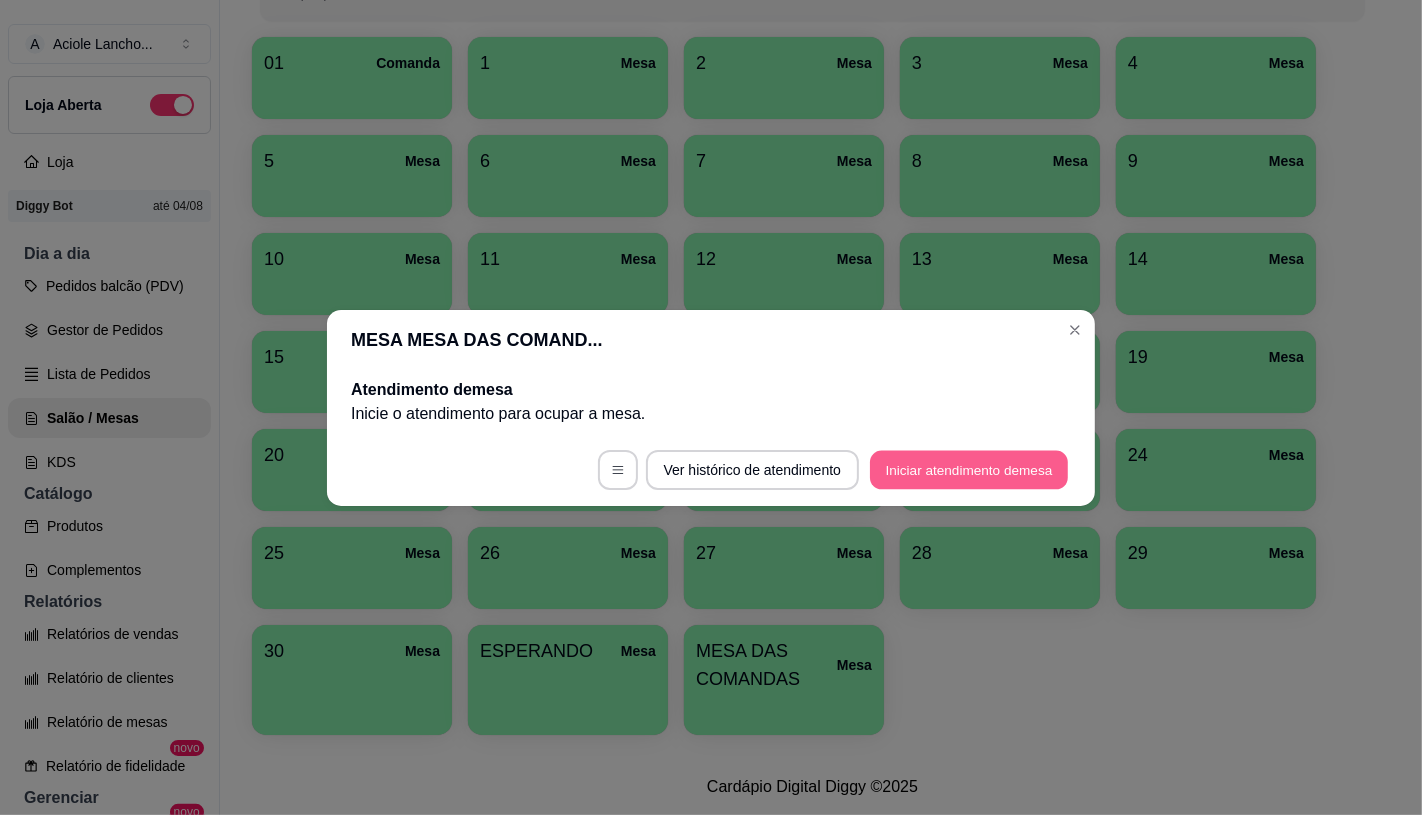 click on "Iniciar atendimento de  mesa" at bounding box center [969, 469] 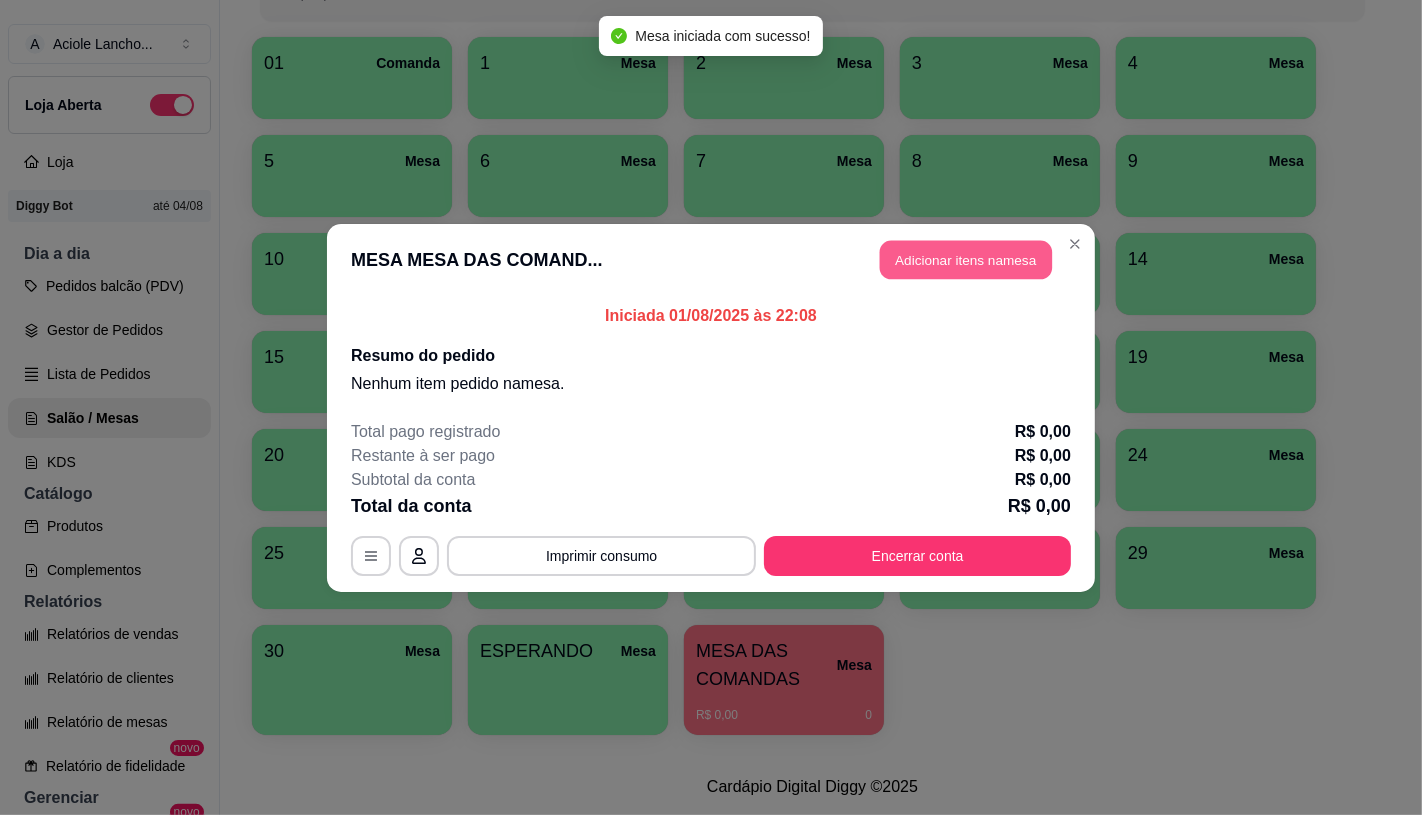 click on "Adicionar itens na  mesa" at bounding box center [966, 259] 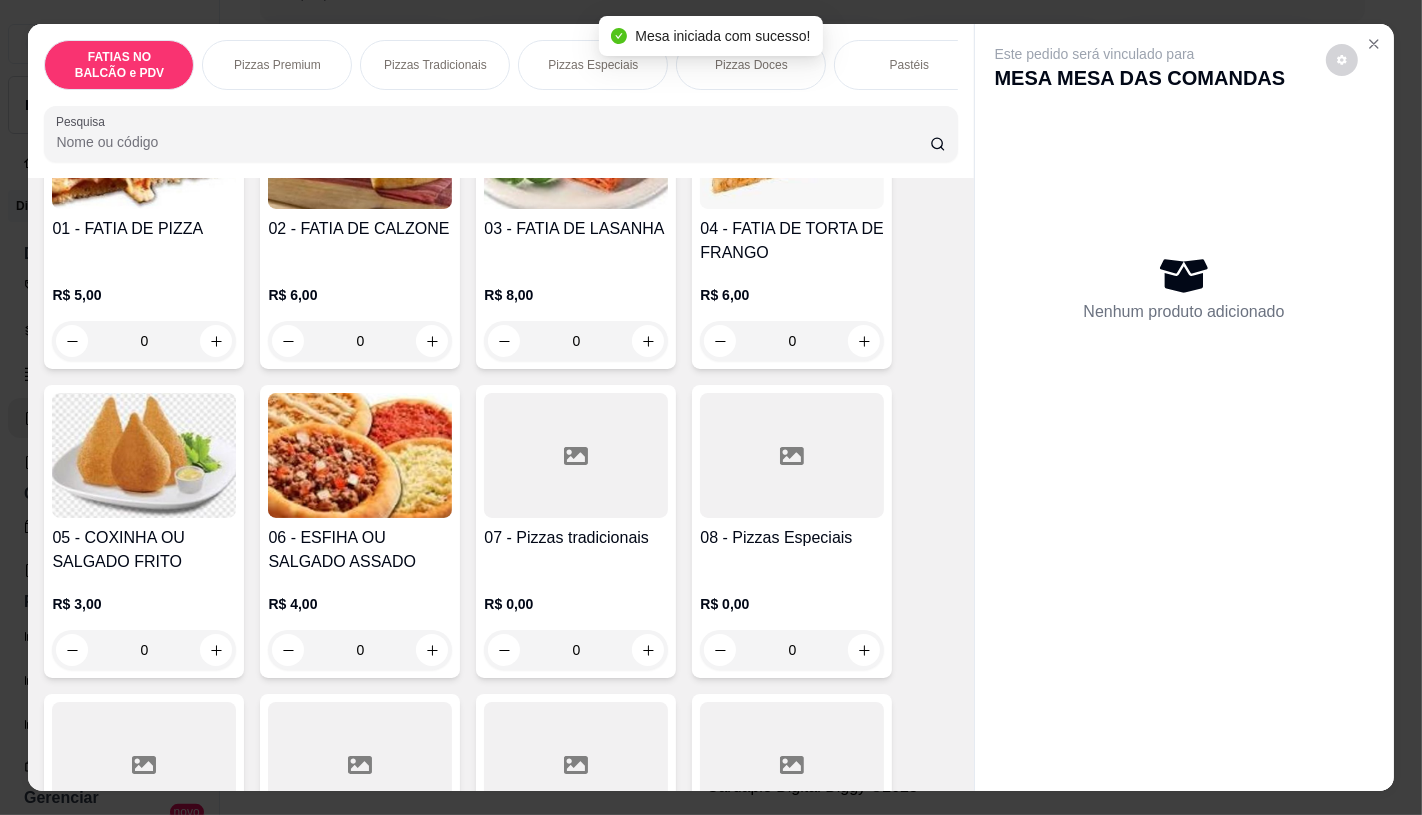 scroll, scrollTop: 333, scrollLeft: 0, axis: vertical 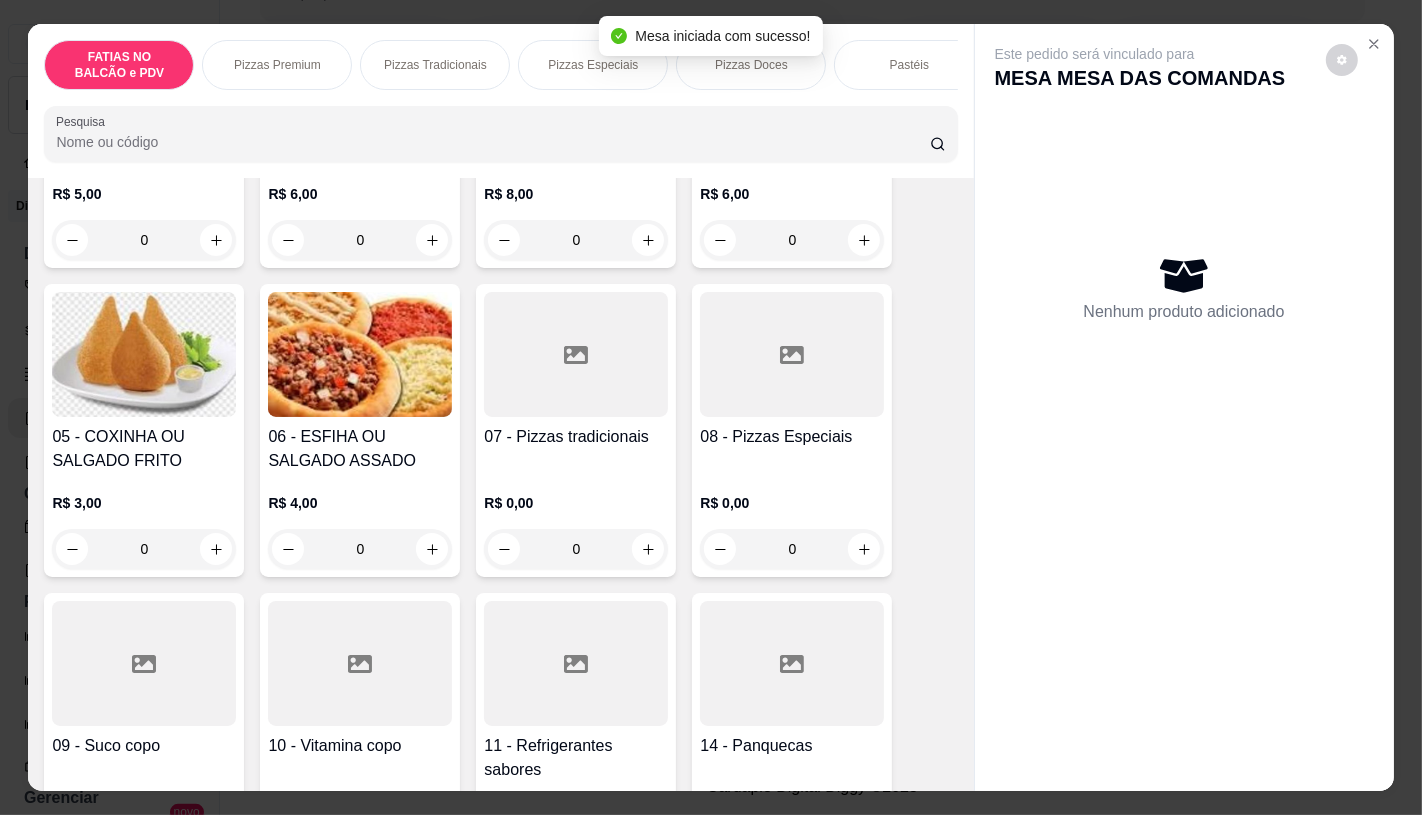 click on "08 - Pizzas Especiais" at bounding box center (792, 449) 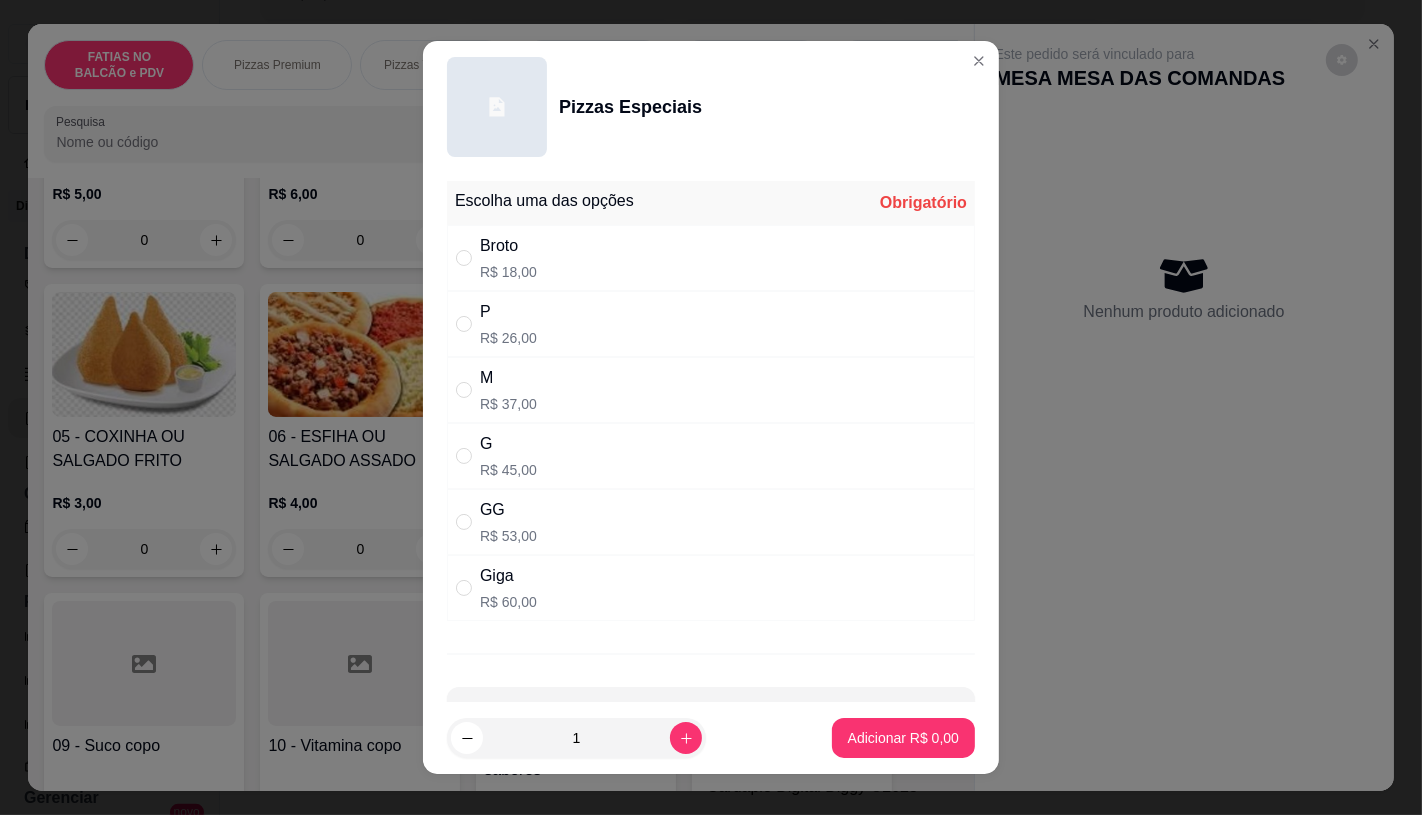 click on "G R$ 45,00" at bounding box center [711, 456] 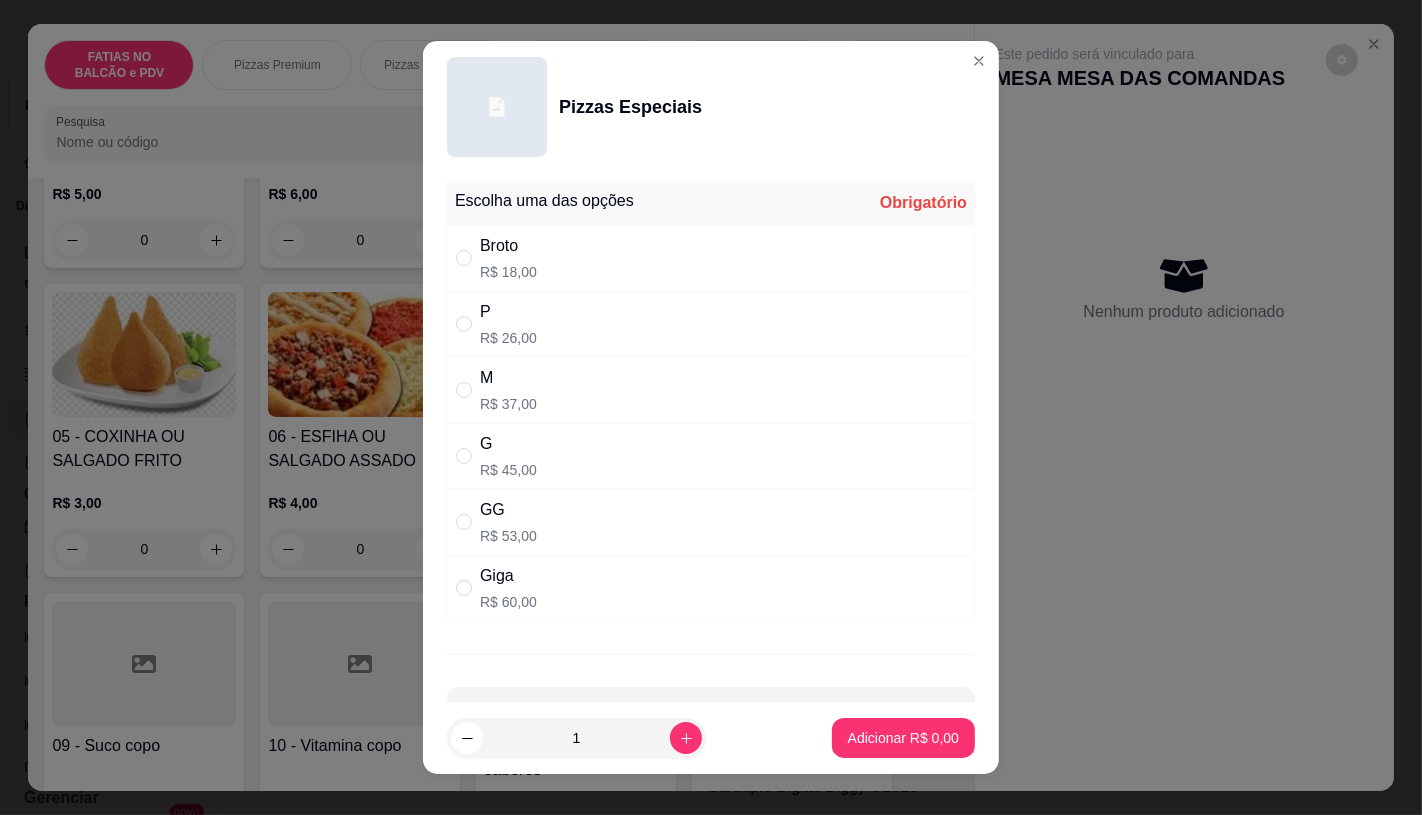 radio on "true" 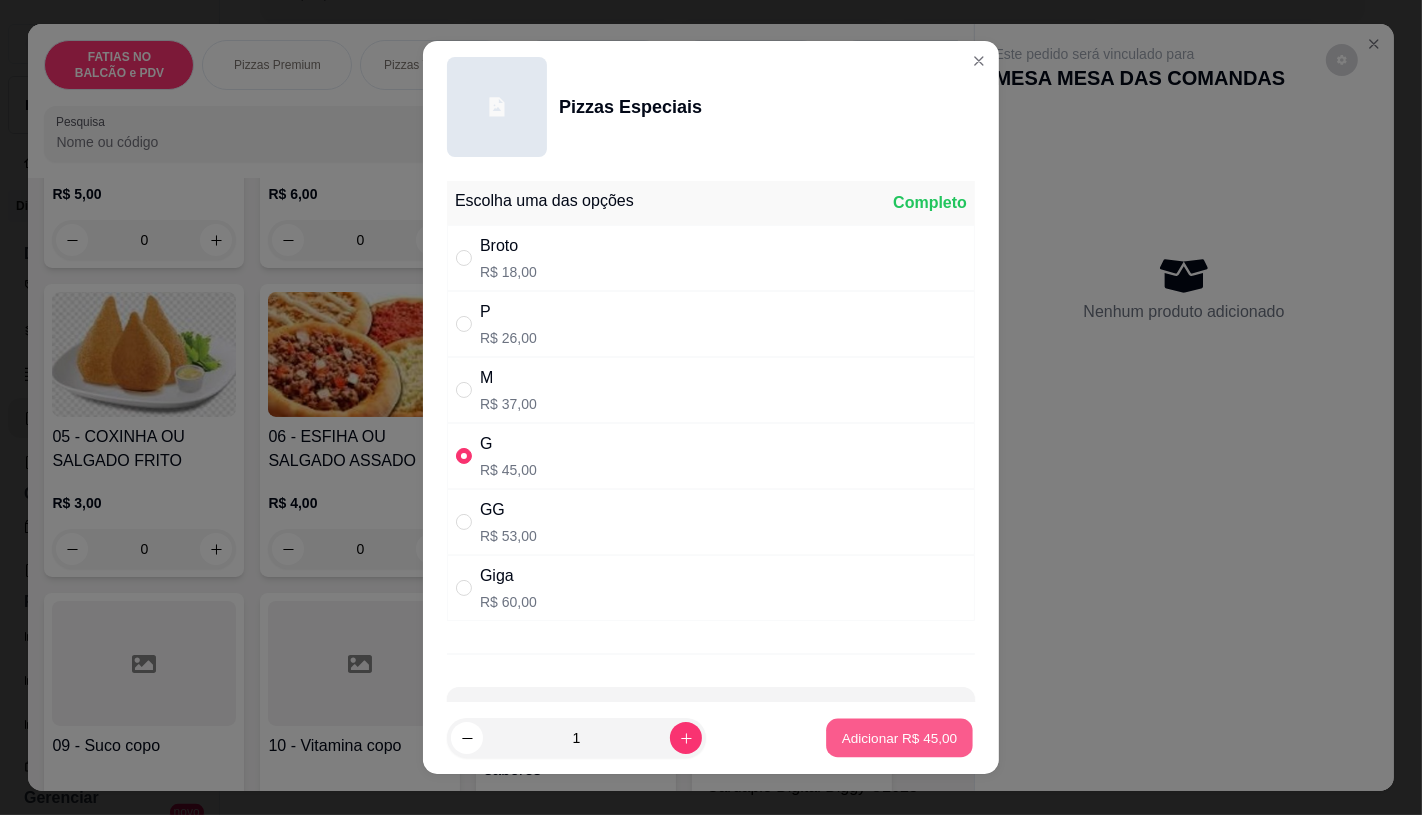click on "Adicionar   R$ 45,00" at bounding box center [900, 738] 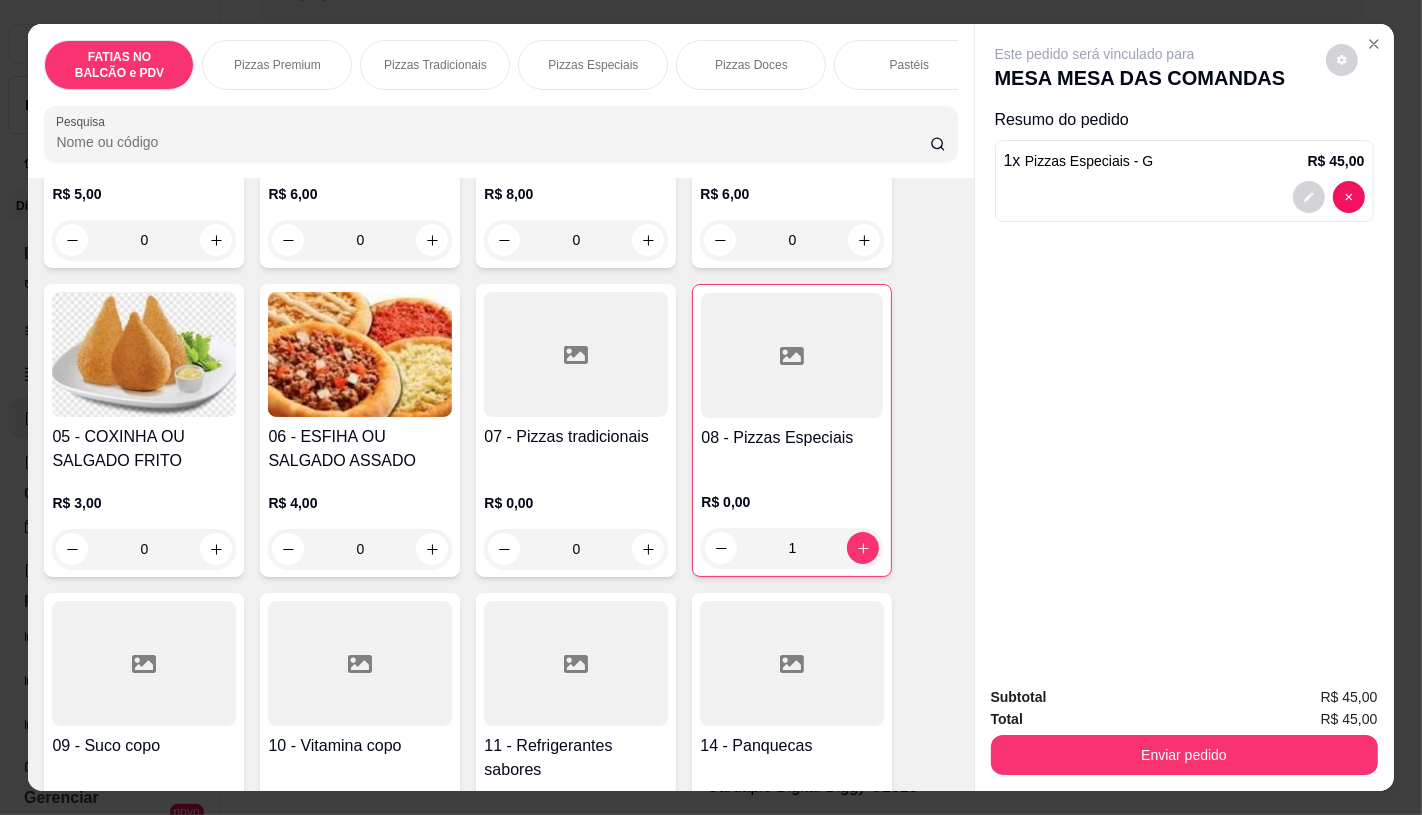 click at bounding box center [576, 663] 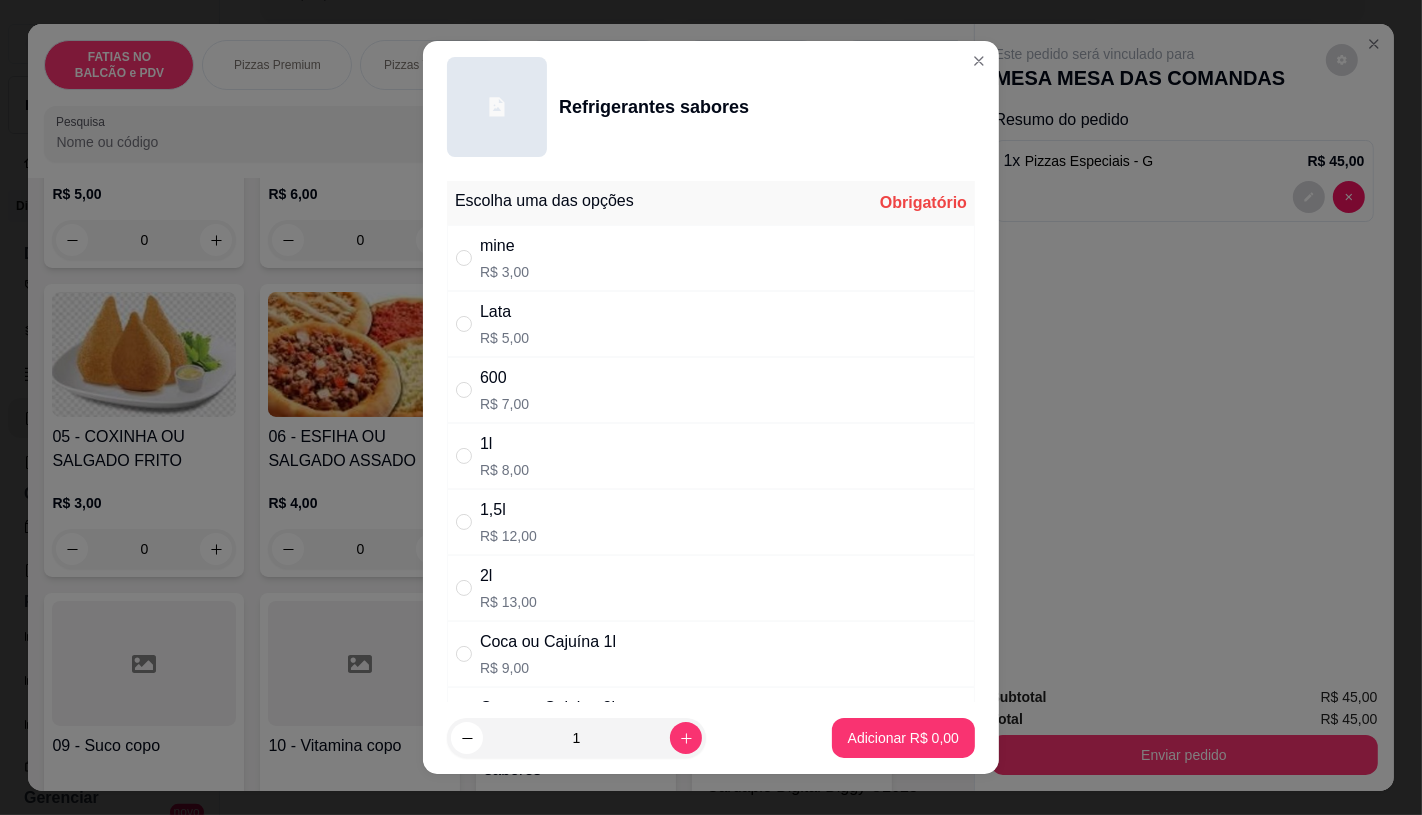 click on "R$ 8,00" at bounding box center [504, 470] 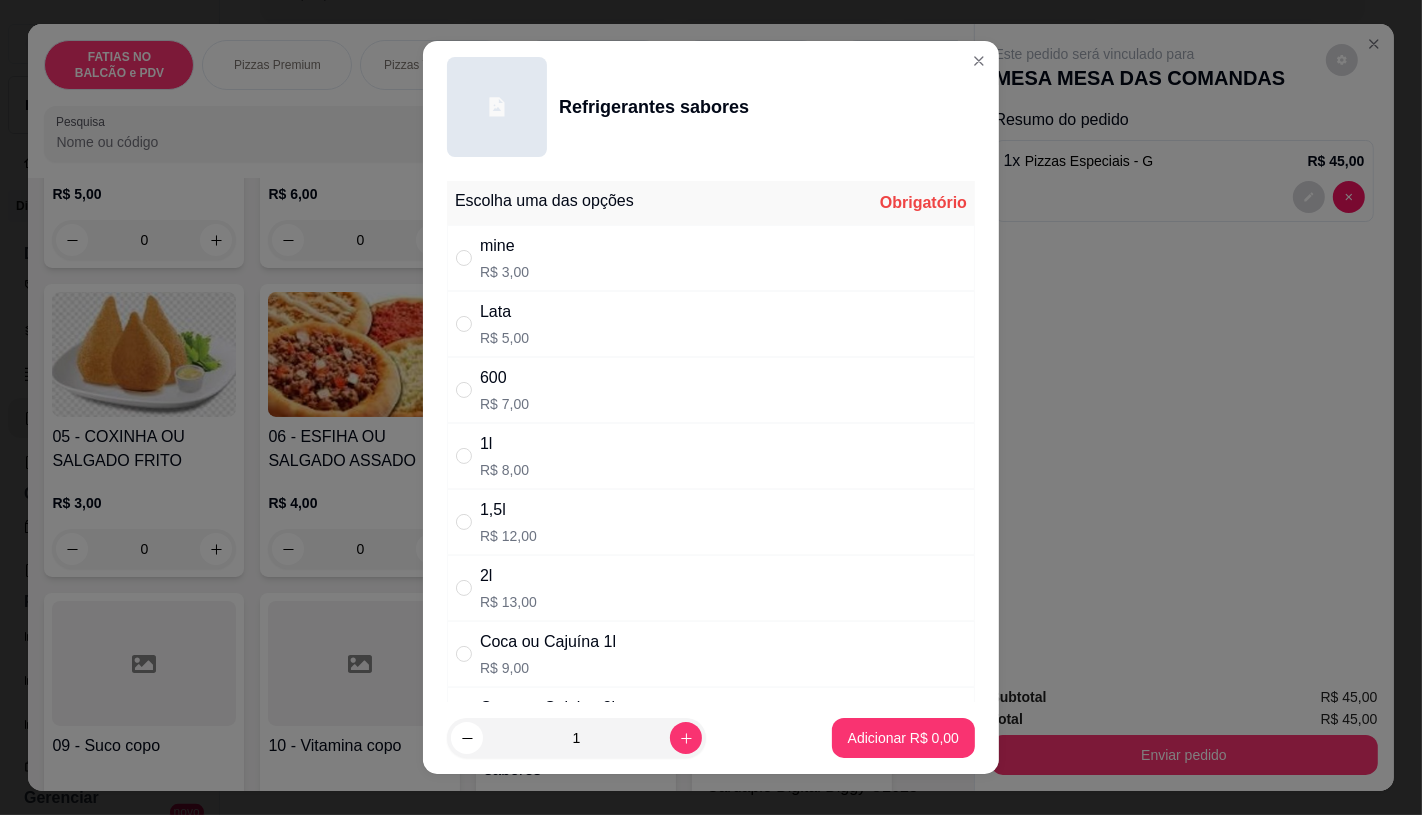 radio on "true" 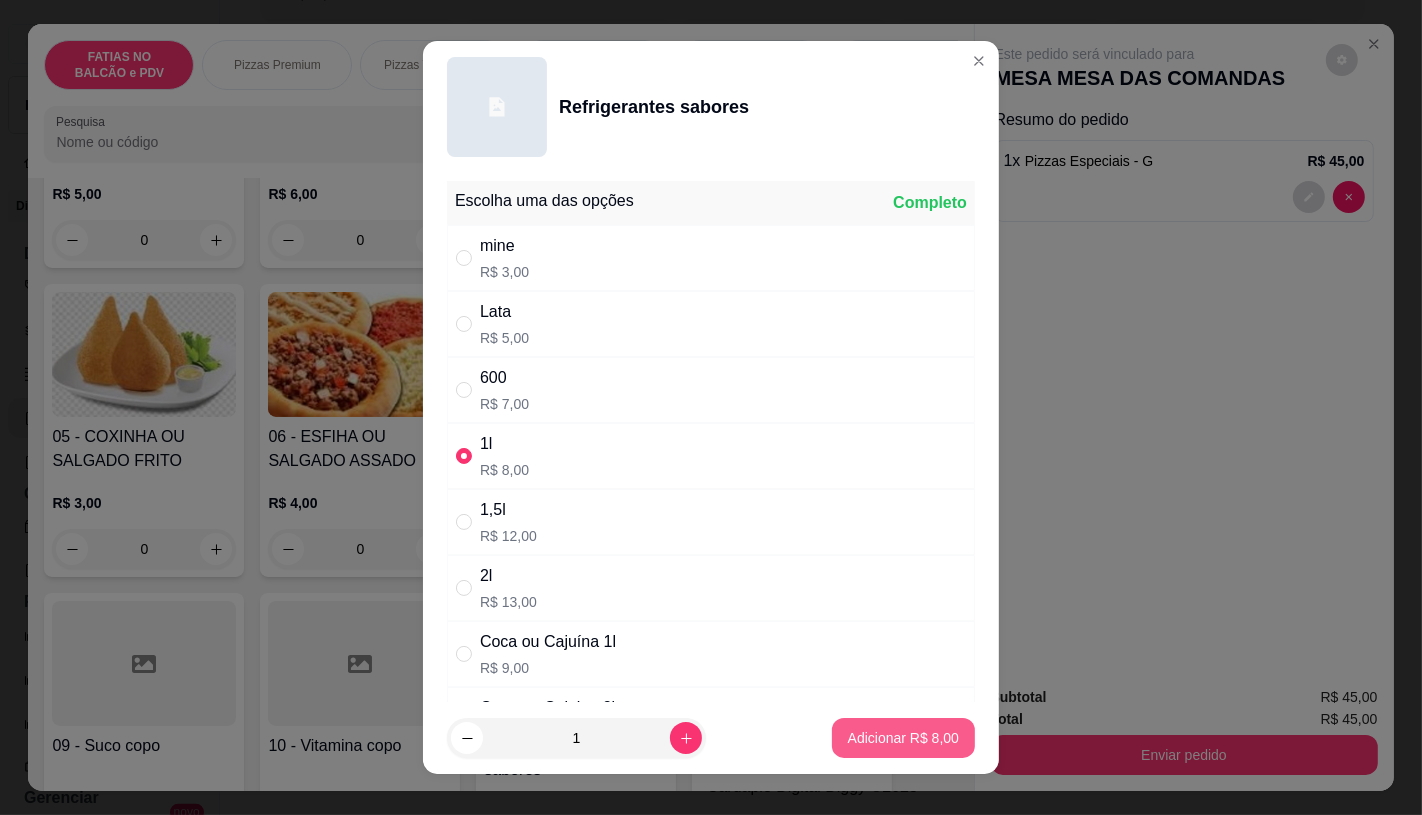 click on "Adicionar   R$ 8,00" at bounding box center (903, 738) 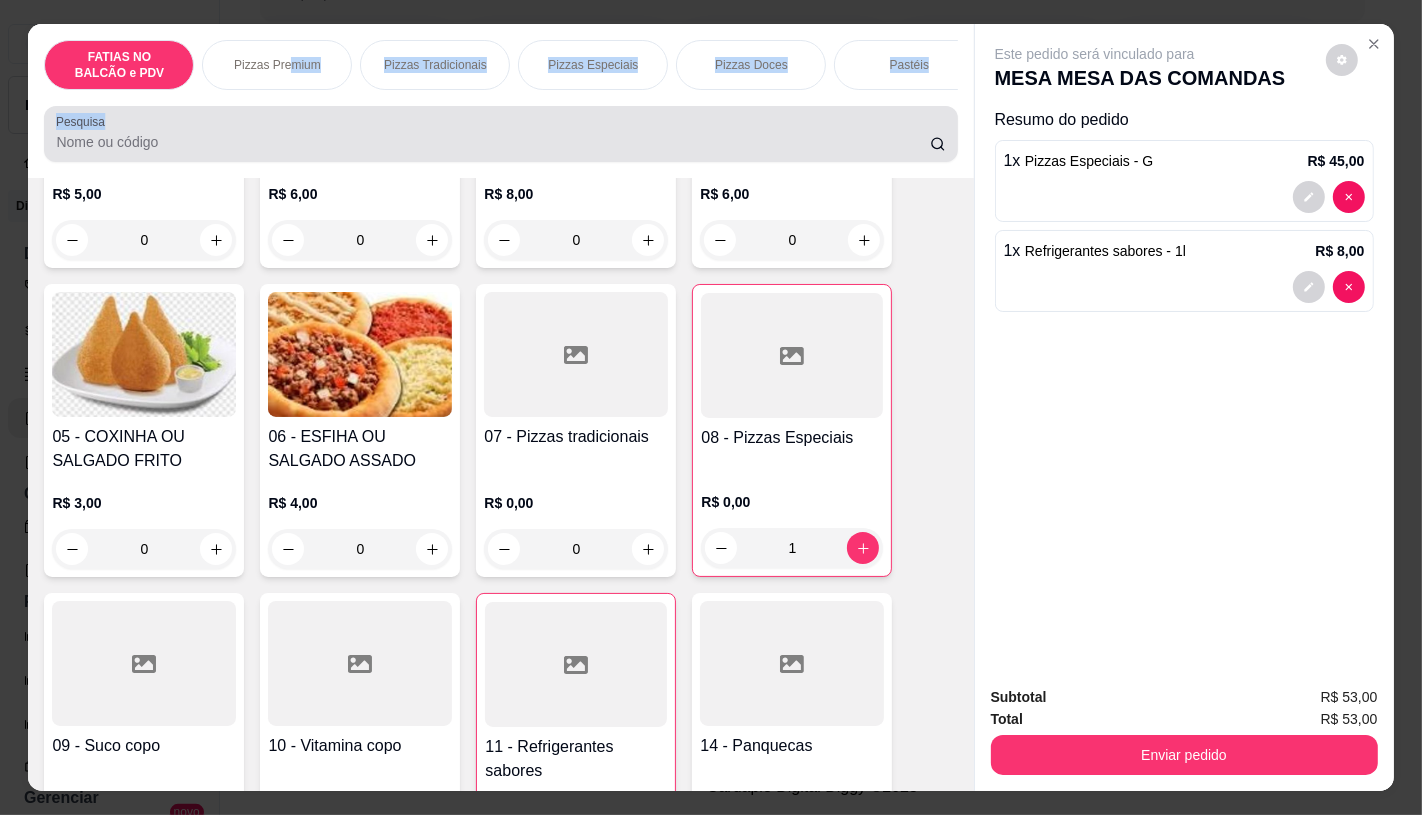drag, startPoint x: 277, startPoint y: 98, endPoint x: 654, endPoint y: 116, distance: 377.42947 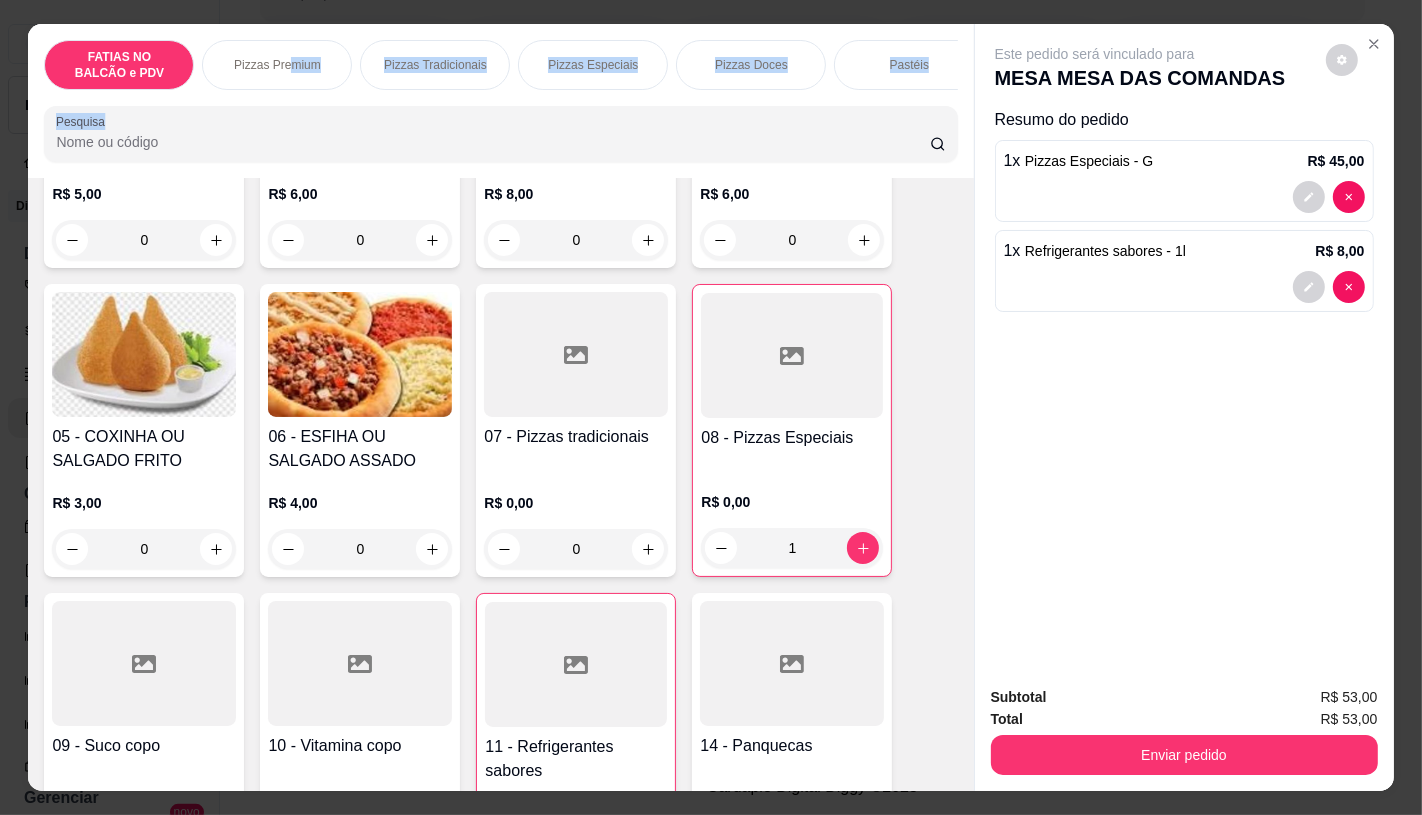 scroll, scrollTop: 0, scrollLeft: 2080, axis: horizontal 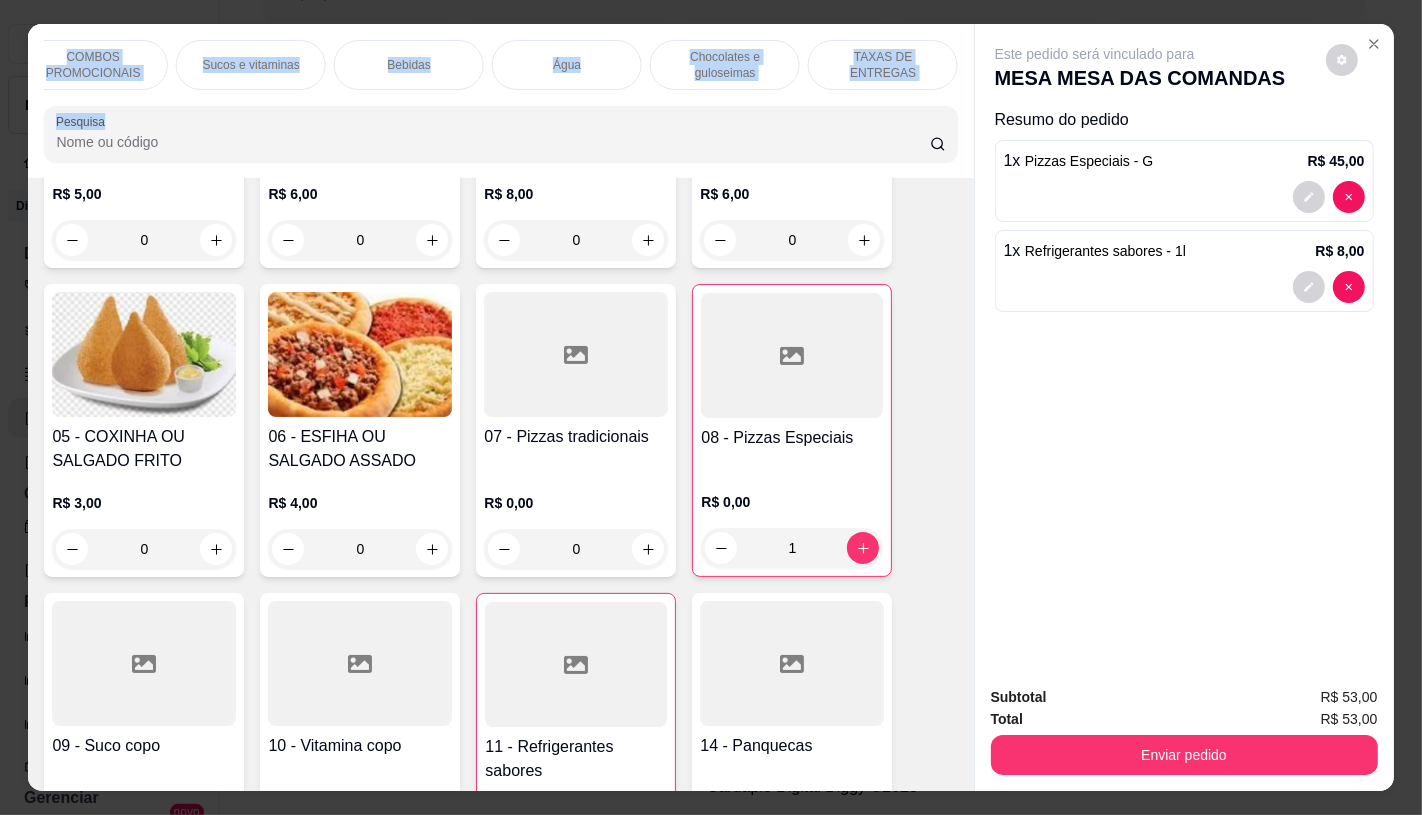 click on "TAXAS DE ENTREGAS" at bounding box center (883, 65) 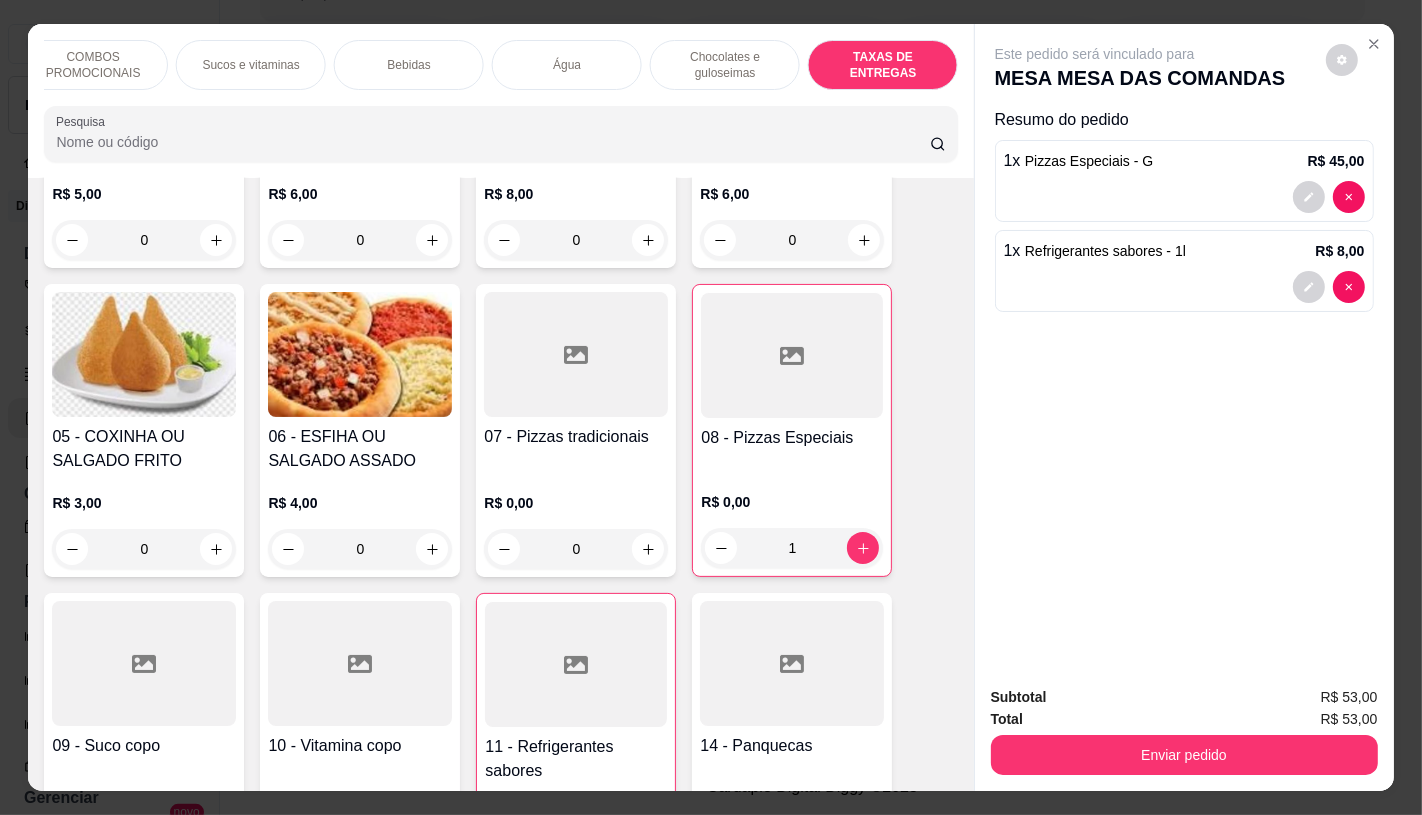 scroll, scrollTop: 13375, scrollLeft: 0, axis: vertical 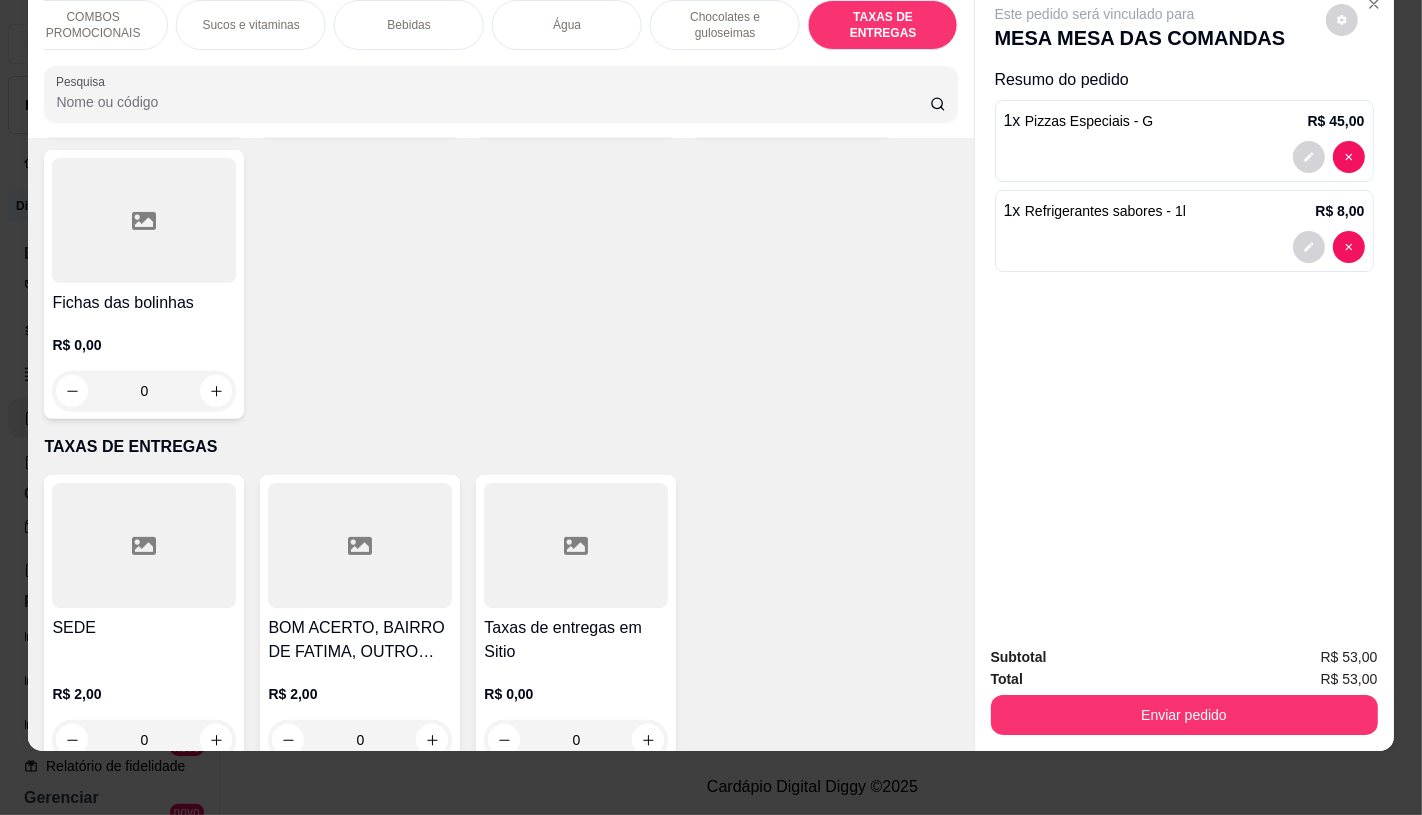 click at bounding box center [576, 545] 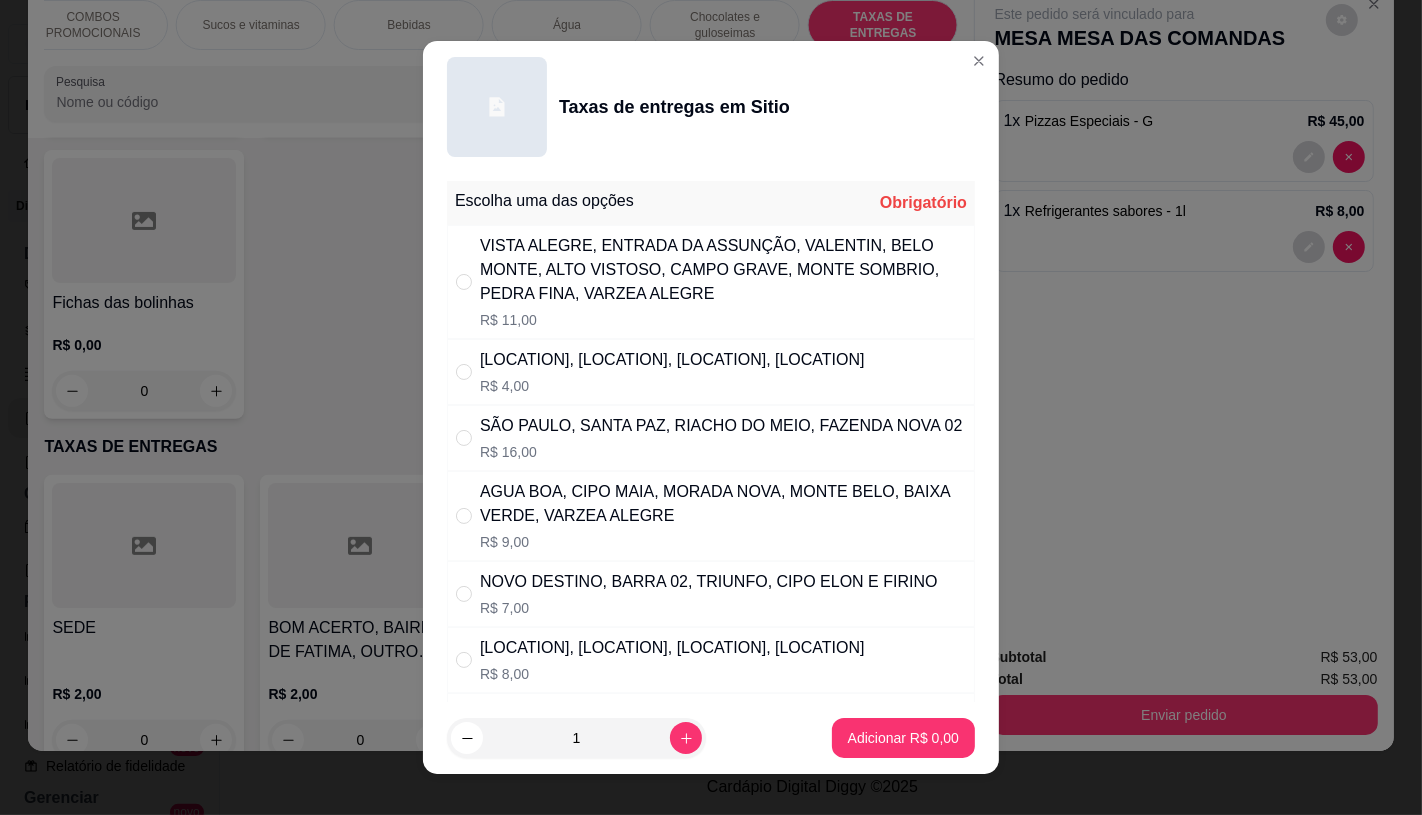 click on "AGUA BOA, CIPO MAIA, MORADA NOVA, MONTE BELO, BAIXA VERDE, VARZEA ALEGRE" at bounding box center (723, 504) 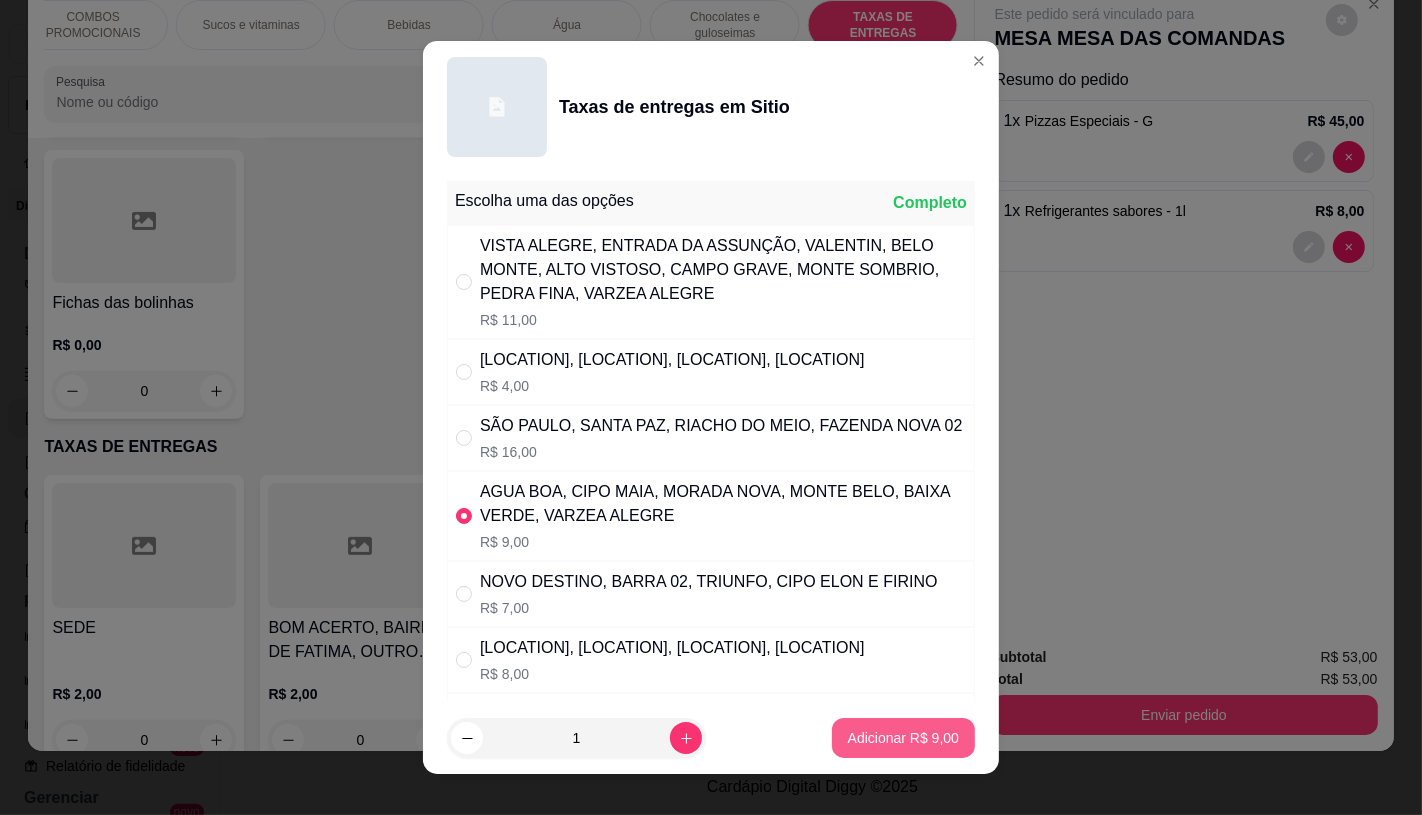 click on "Adicionar   R$ 9,00" at bounding box center (903, 738) 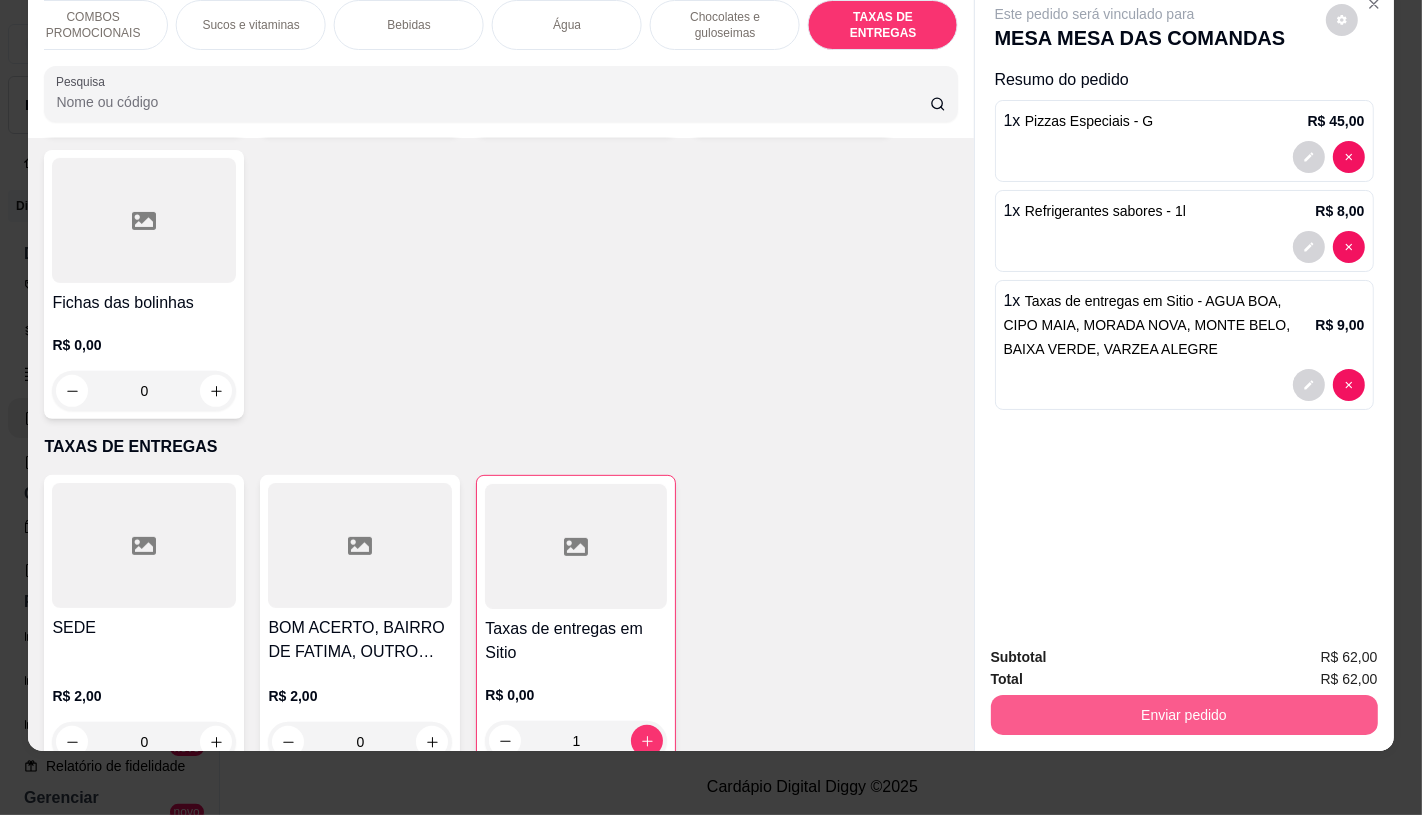 click on "Enviar pedido" at bounding box center (1184, 715) 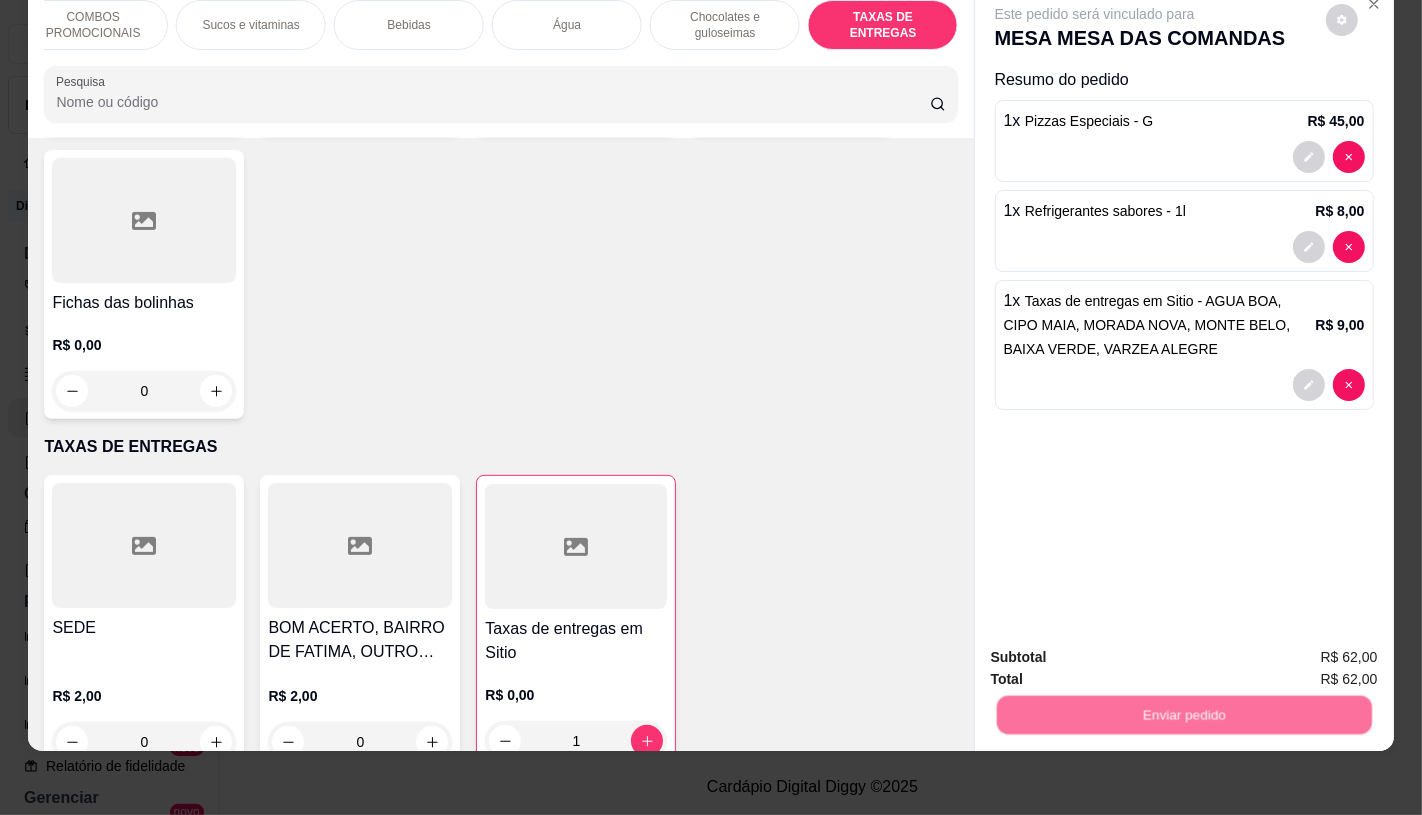 click on "Não registrar e enviar pedido" at bounding box center (1117, 649) 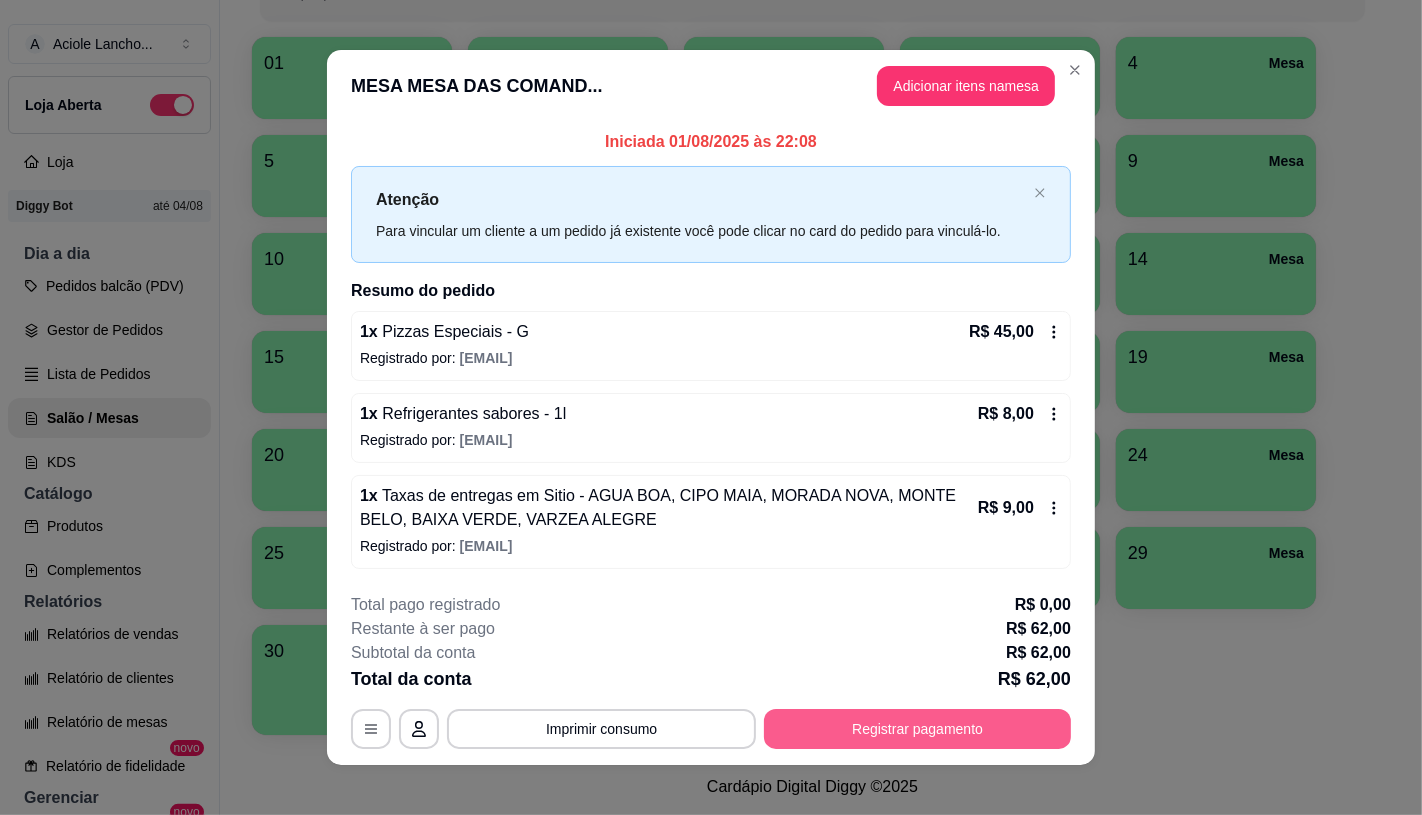 click on "Registrar pagamento" at bounding box center [917, 729] 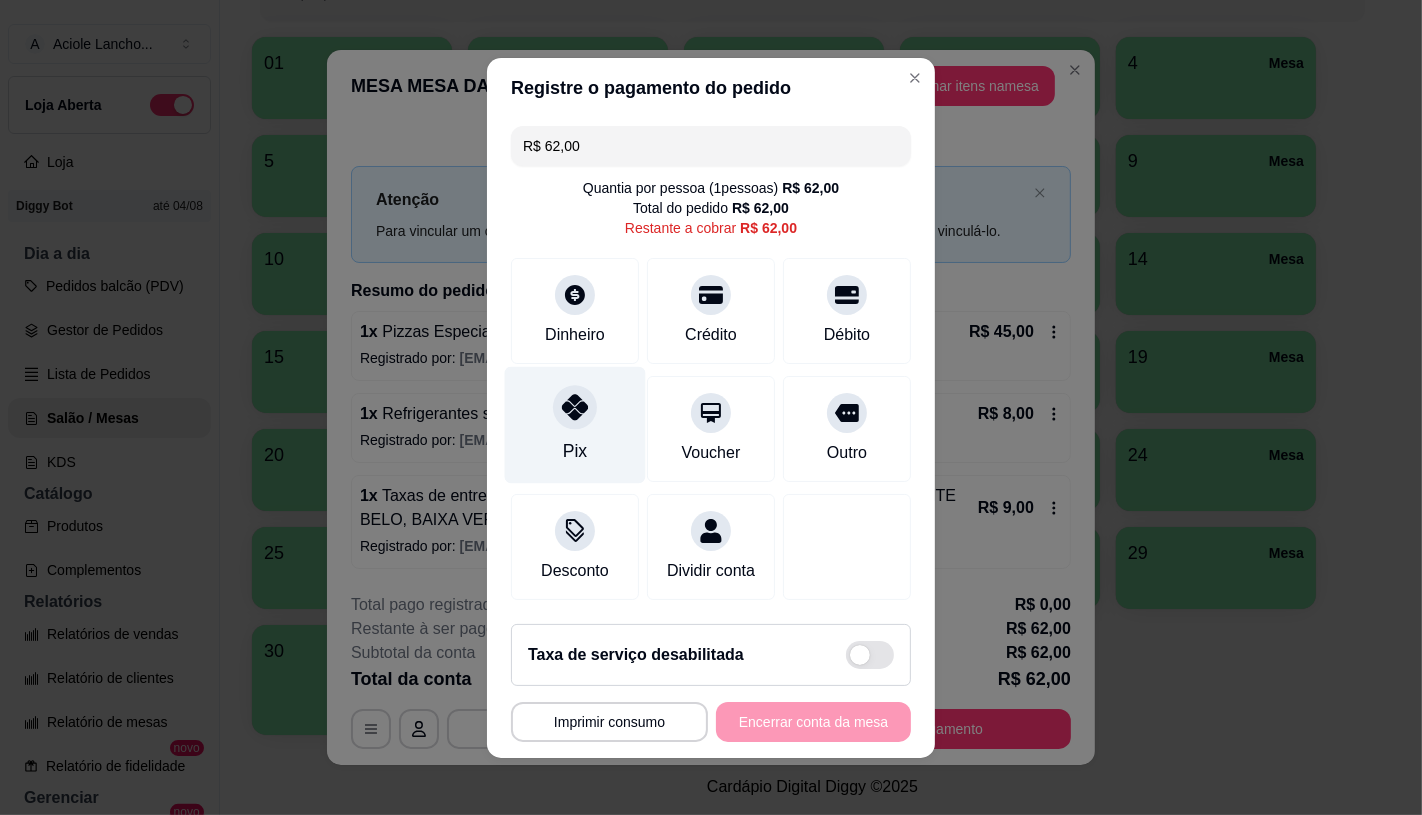 click on "Pix" at bounding box center [575, 424] 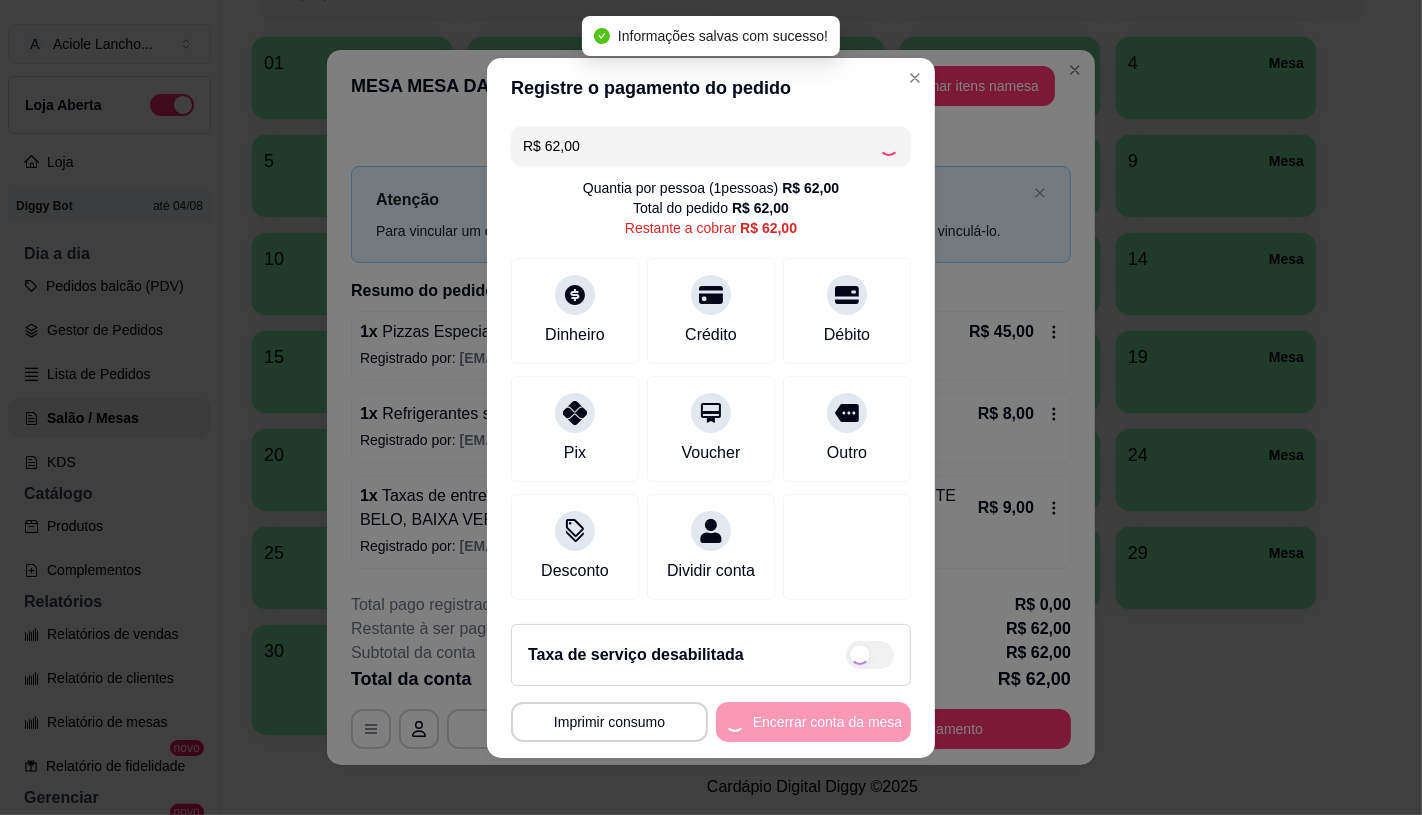 type on "R$ 0,00" 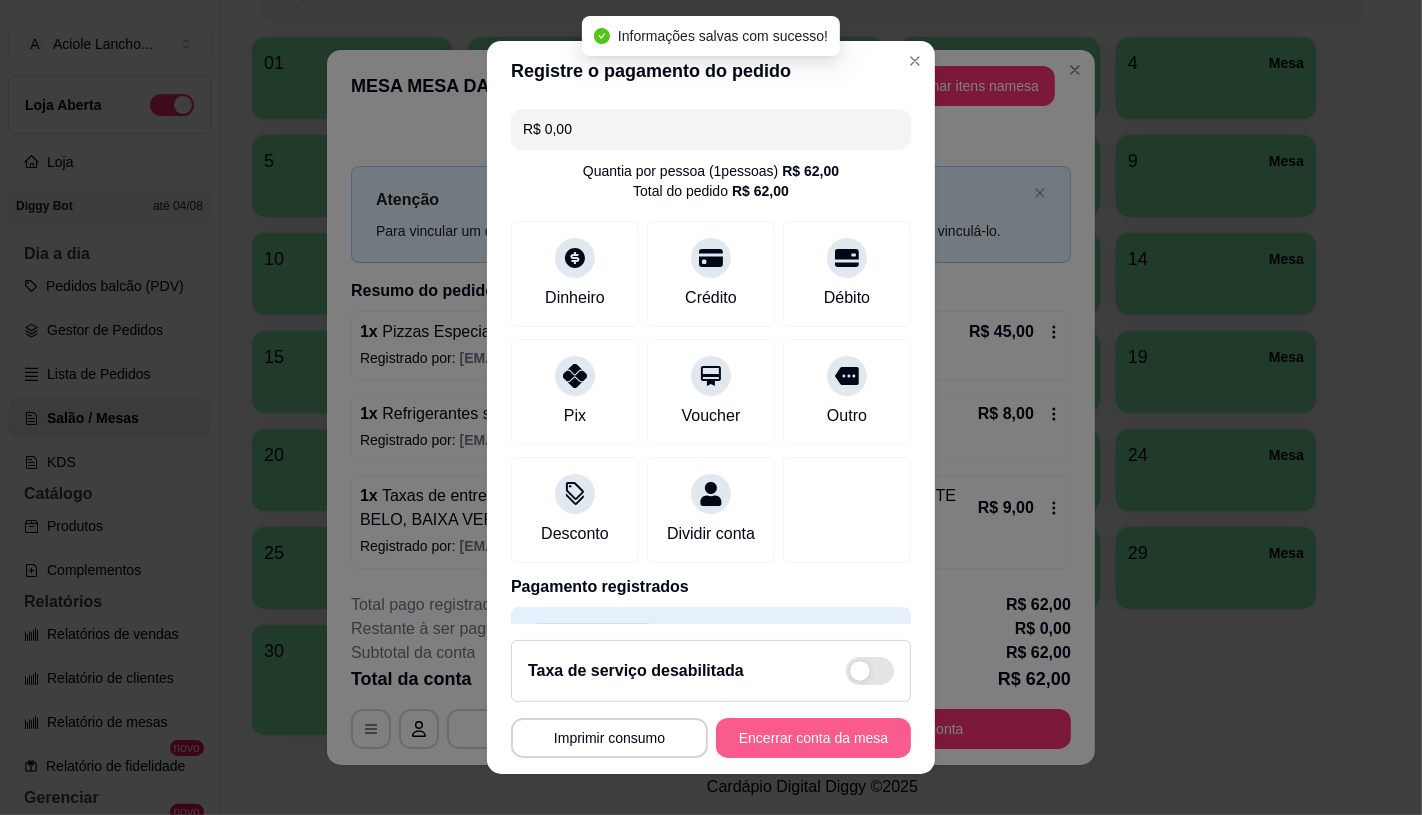 click on "Encerrar conta da mesa" at bounding box center (813, 738) 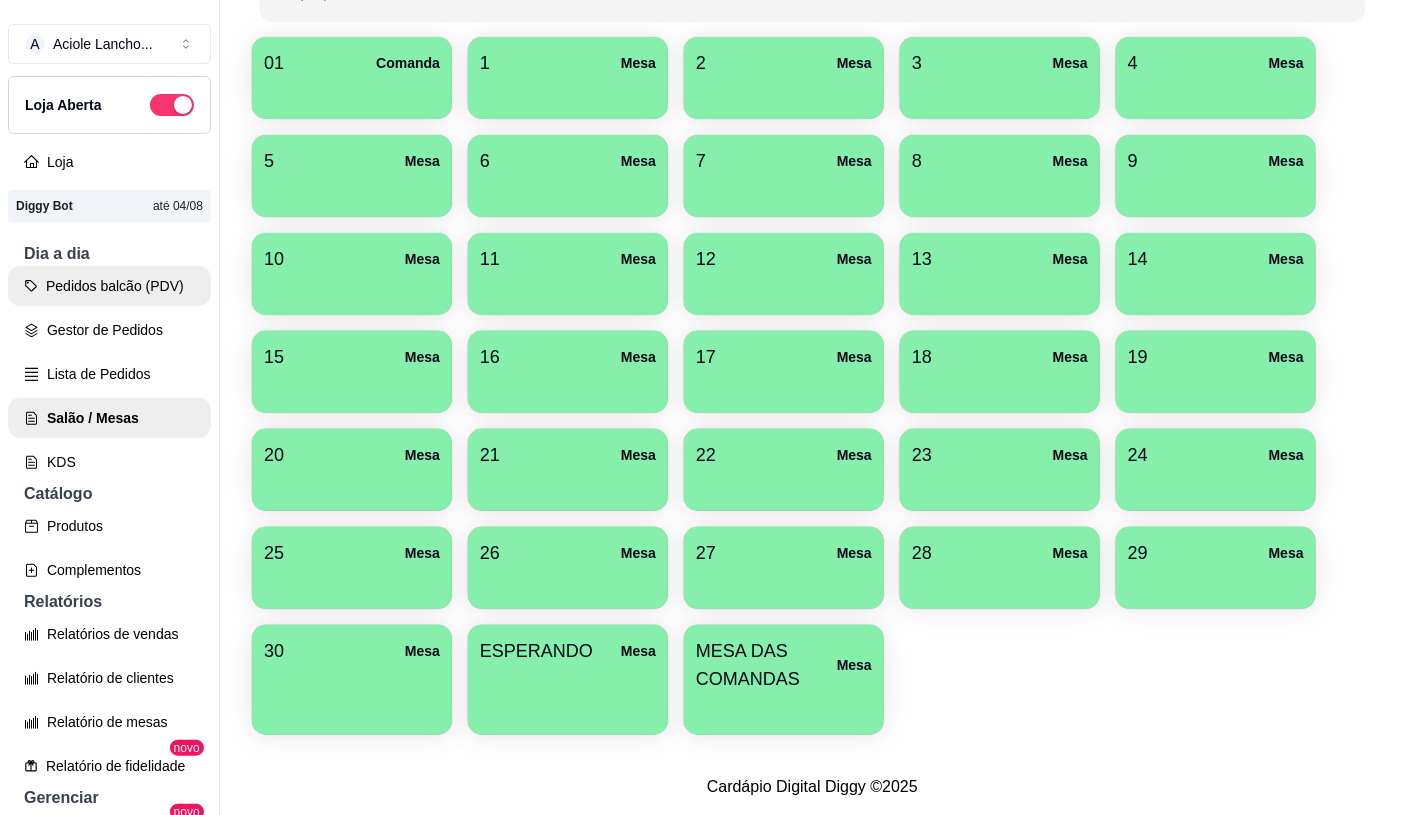 click 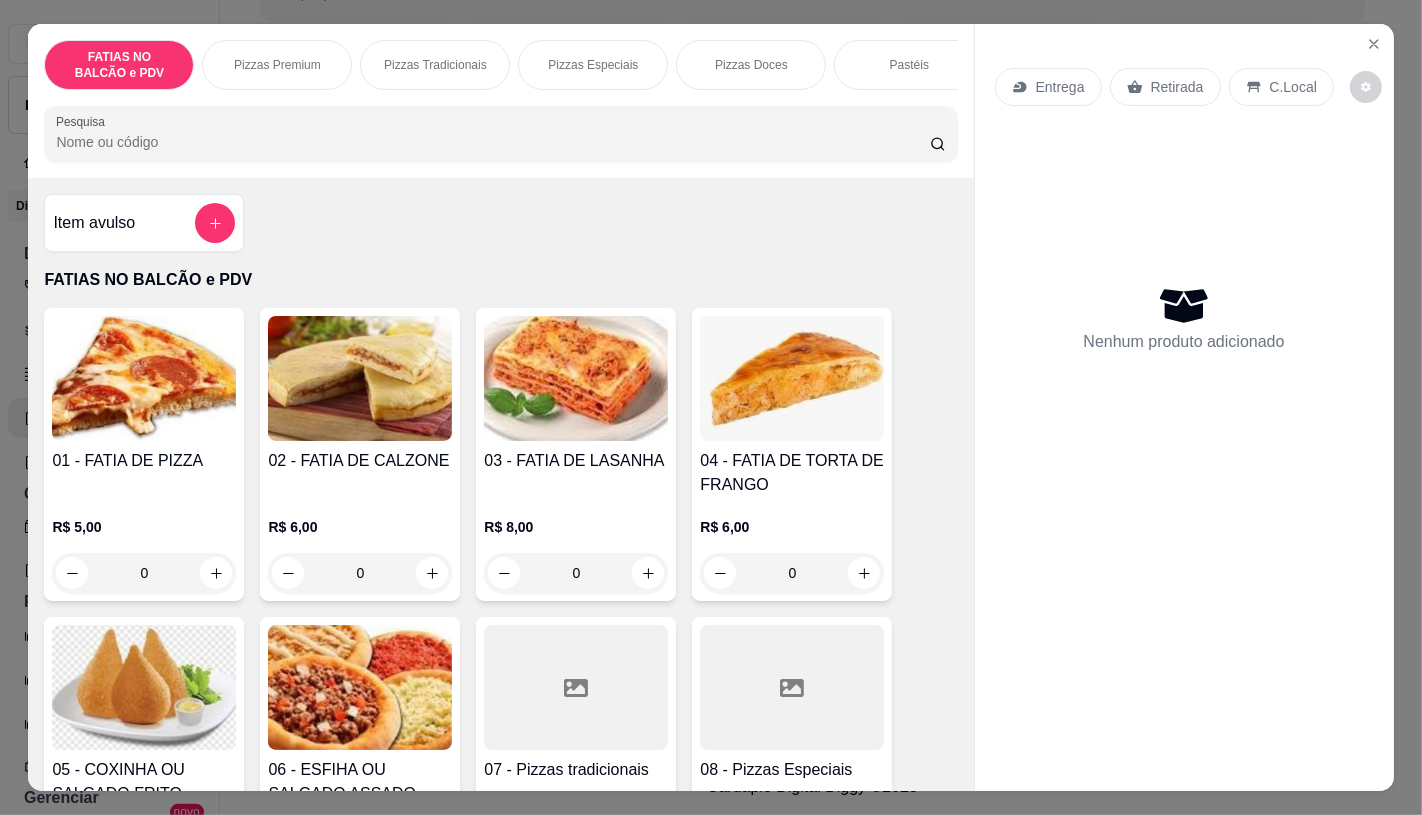 scroll, scrollTop: 222, scrollLeft: 0, axis: vertical 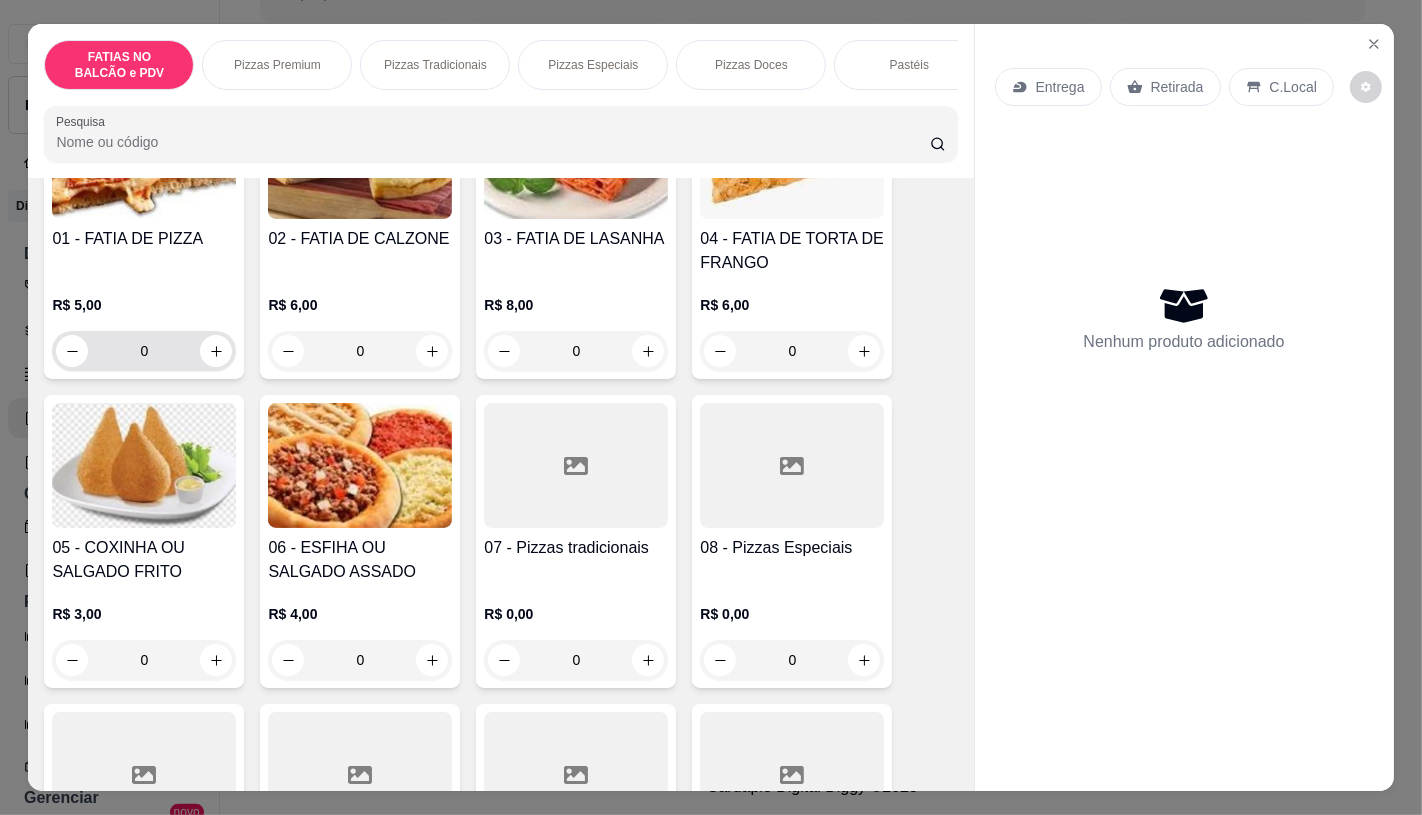 click on "0" at bounding box center [144, 351] 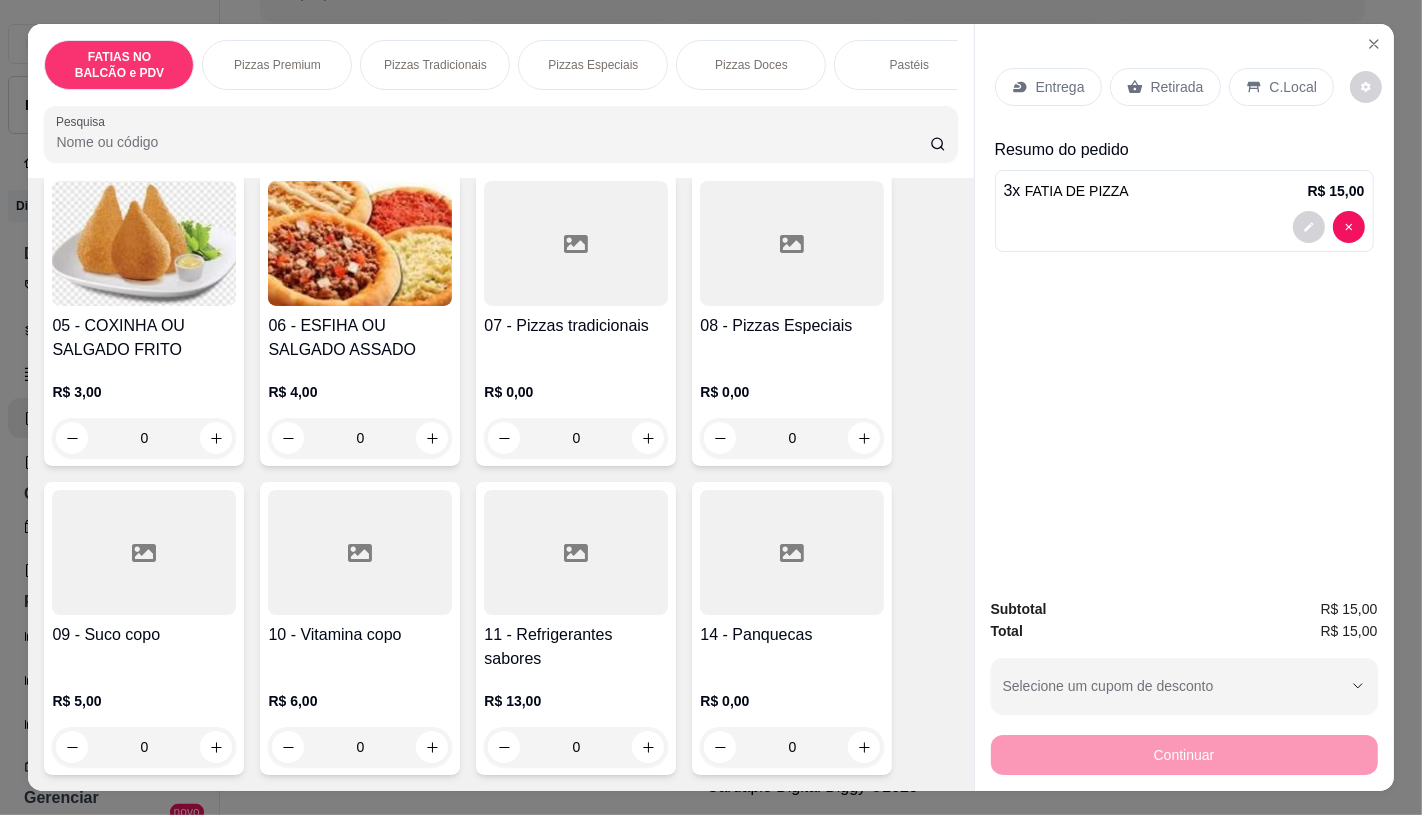 scroll, scrollTop: 445, scrollLeft: 0, axis: vertical 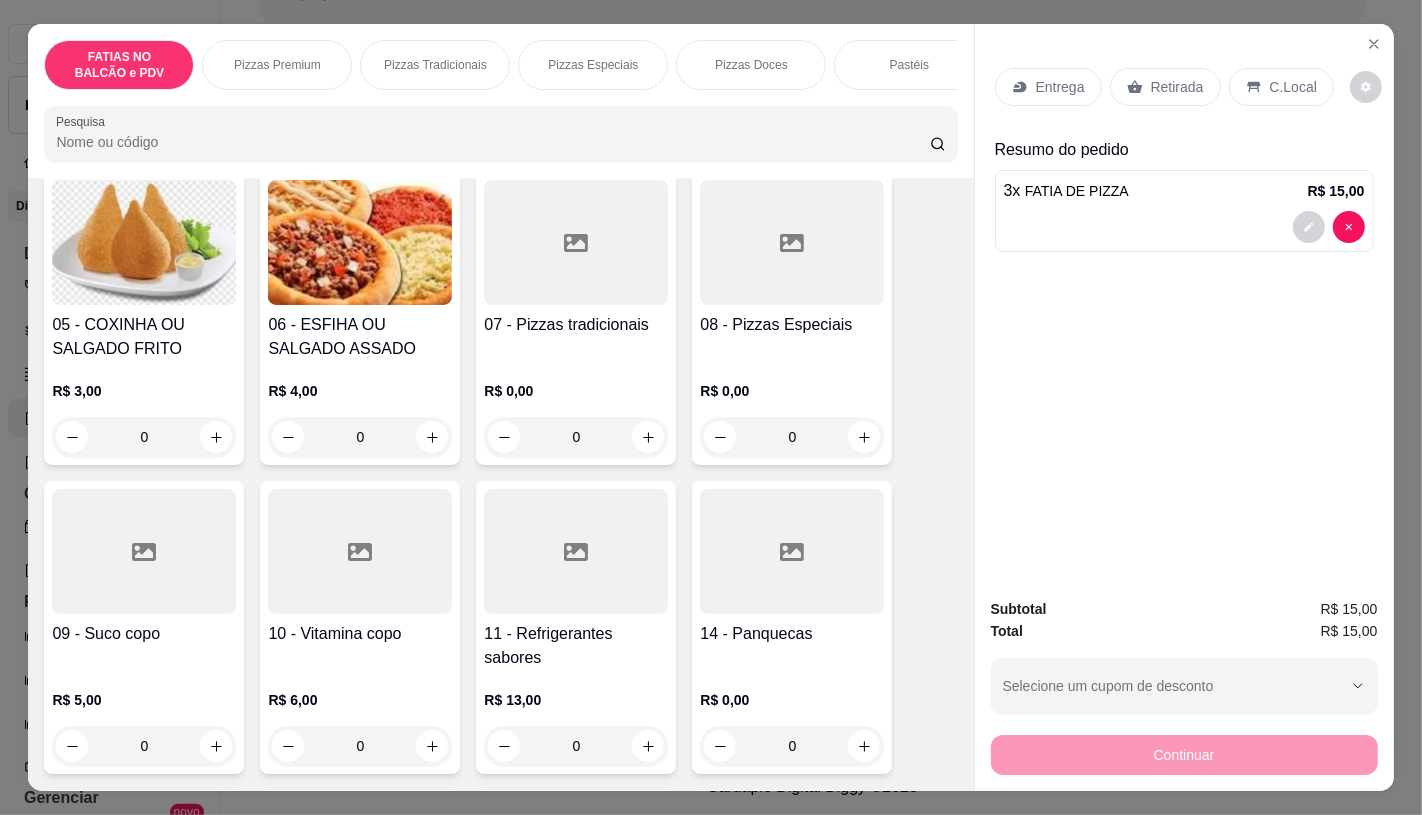 type on "3" 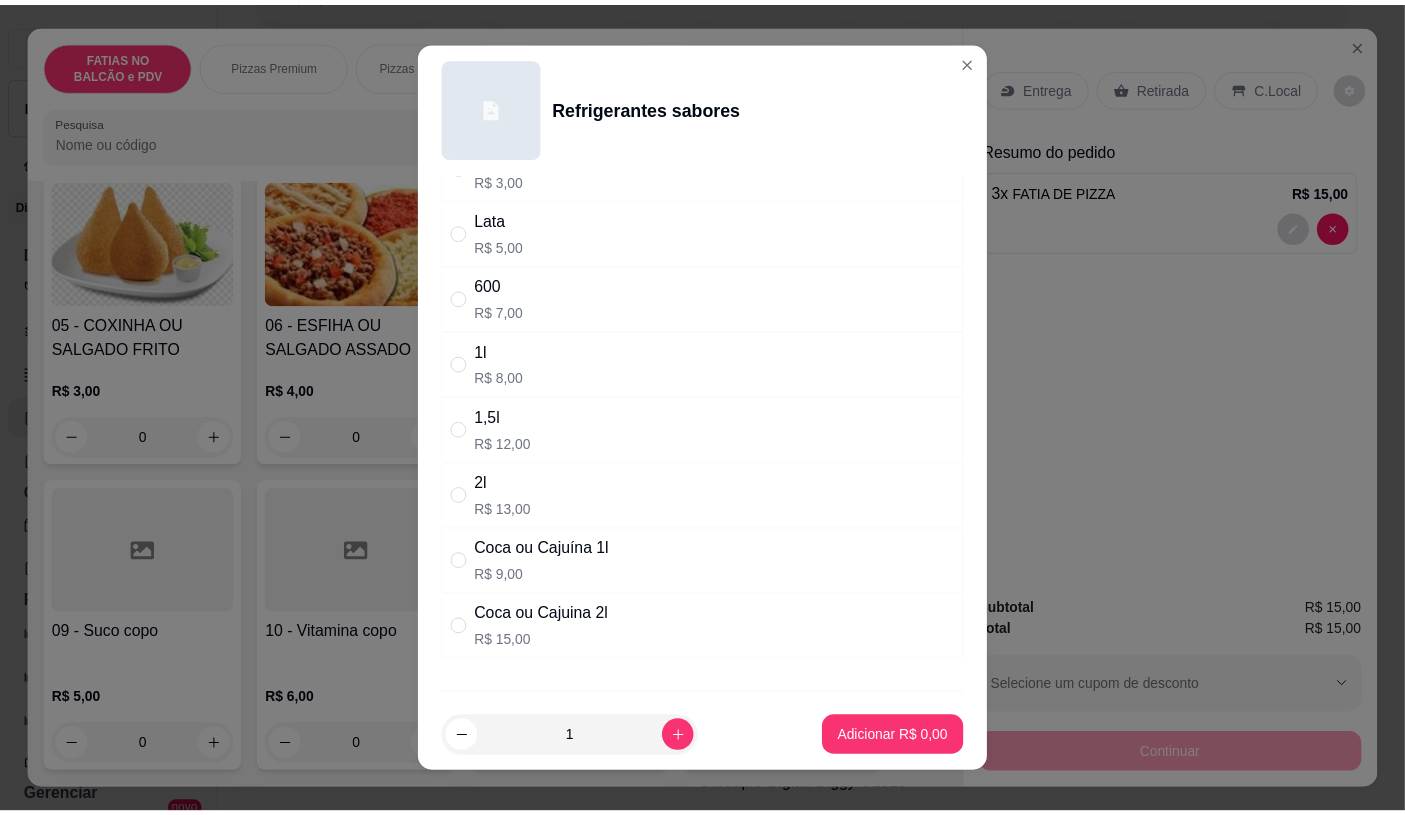 scroll, scrollTop: 201, scrollLeft: 0, axis: vertical 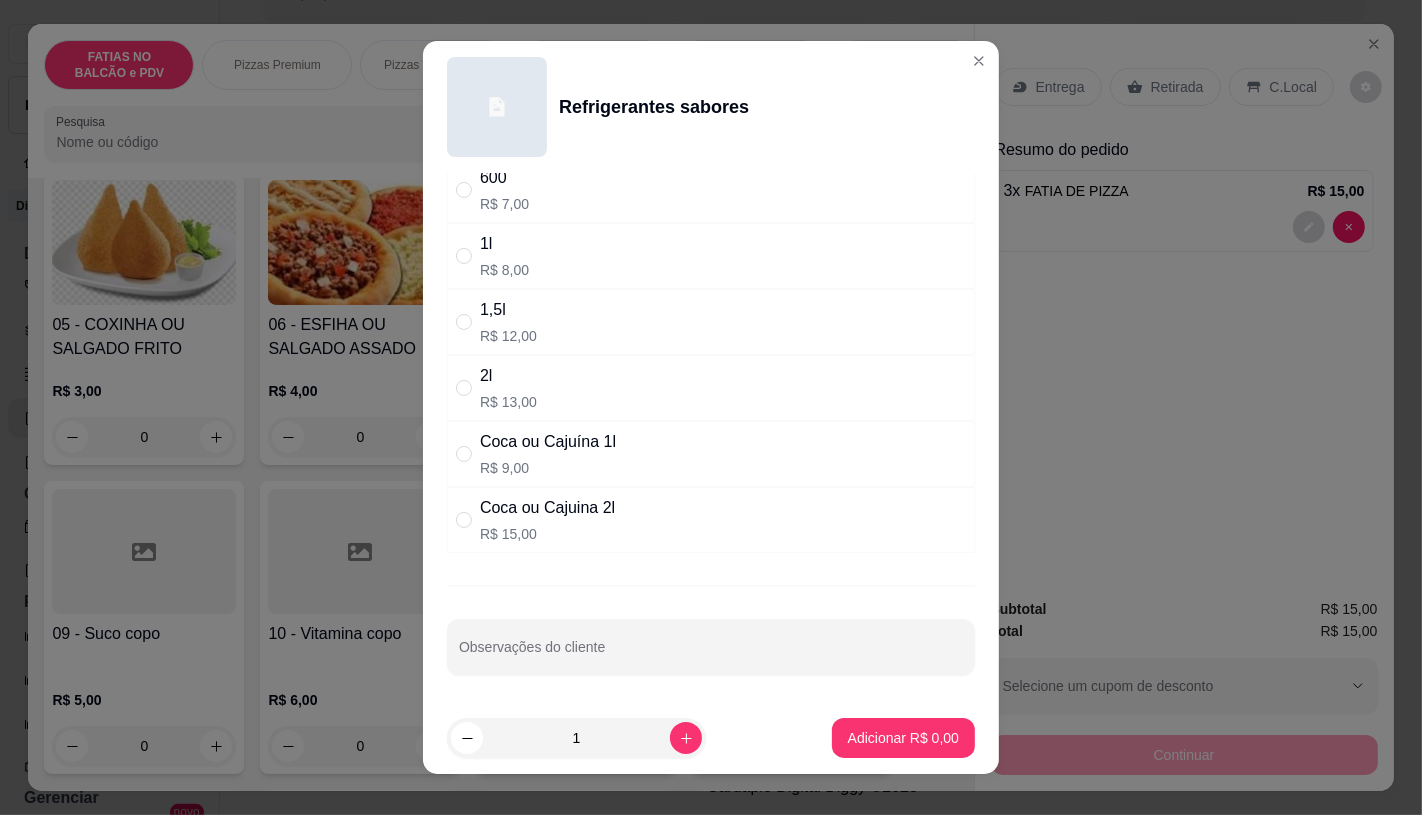 click on "R$ 15,00" at bounding box center (547, 534) 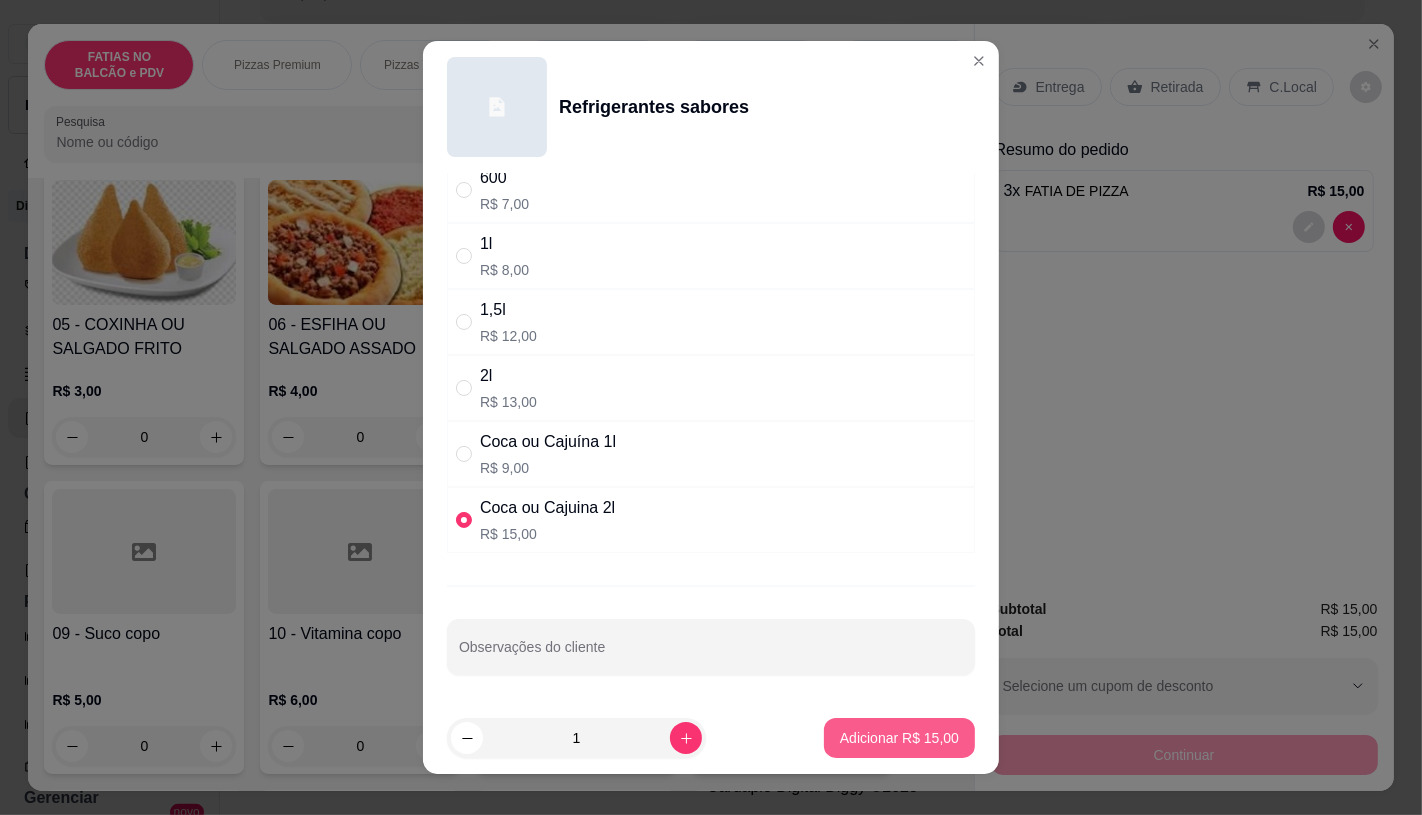 click on "Adicionar   R$ 15,00" at bounding box center [899, 738] 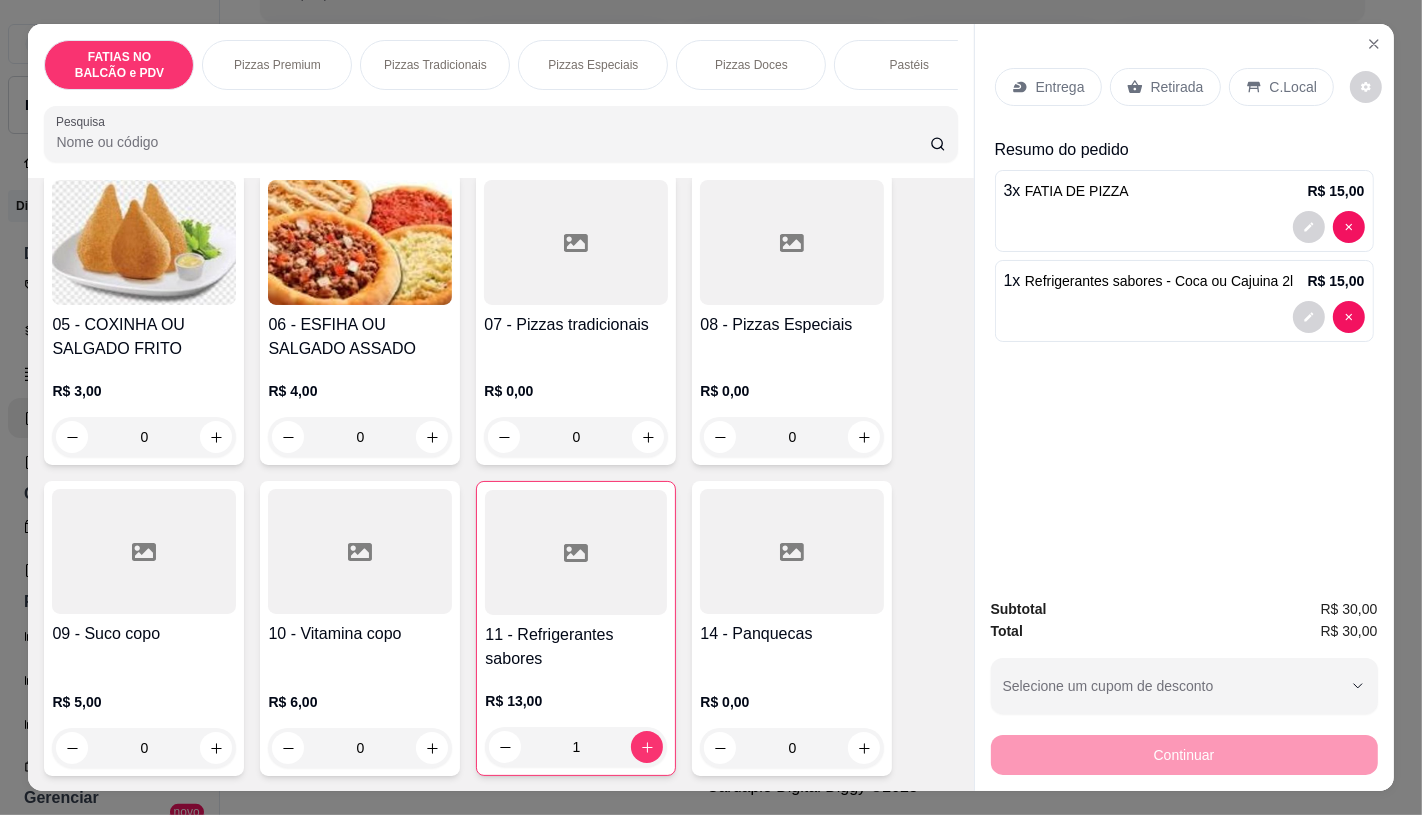 drag, startPoint x: 792, startPoint y: 585, endPoint x: 793, endPoint y: 596, distance: 11.045361 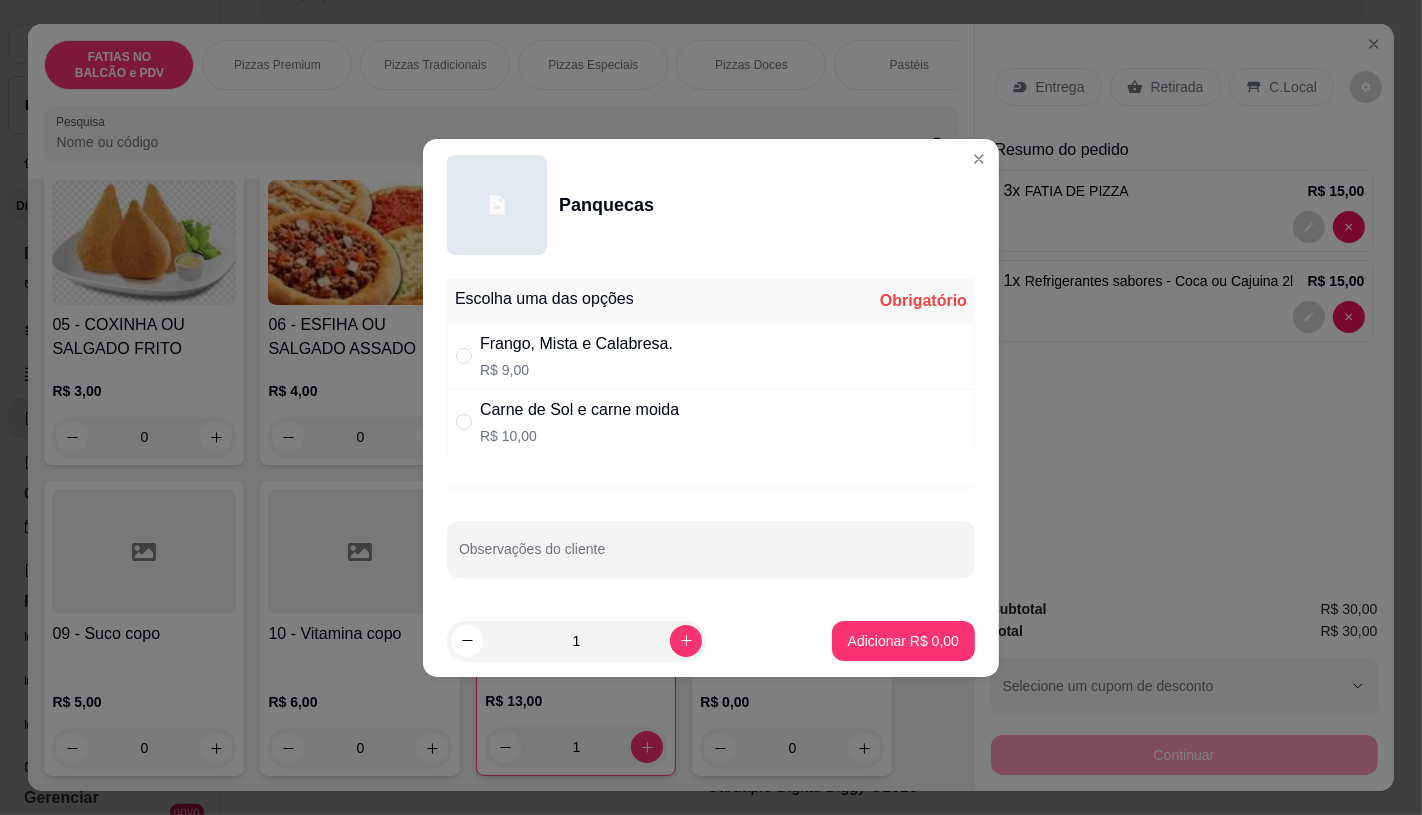 click on "R$ 9,00" at bounding box center (576, 370) 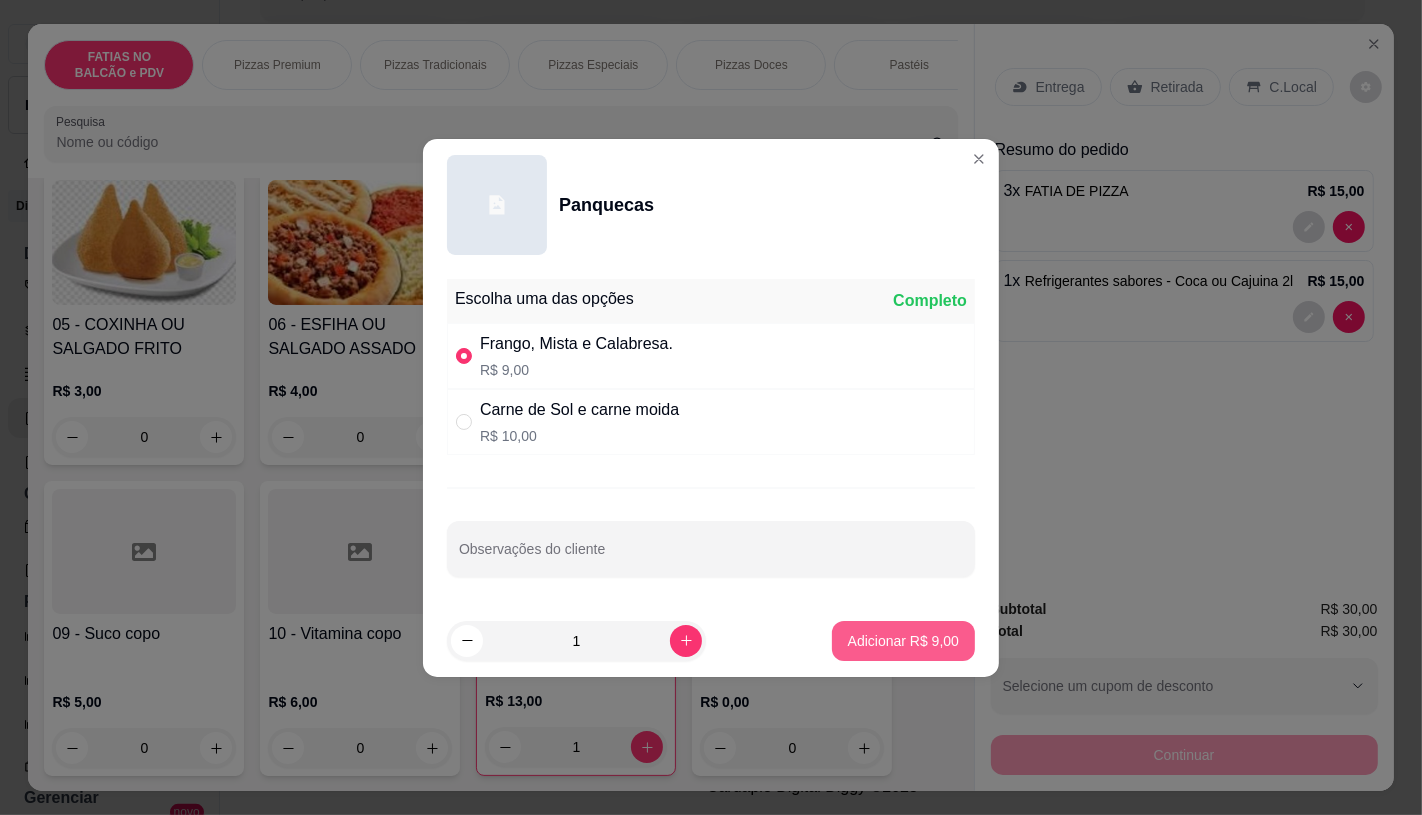 click on "Adicionar   R$ 9,00" at bounding box center [903, 641] 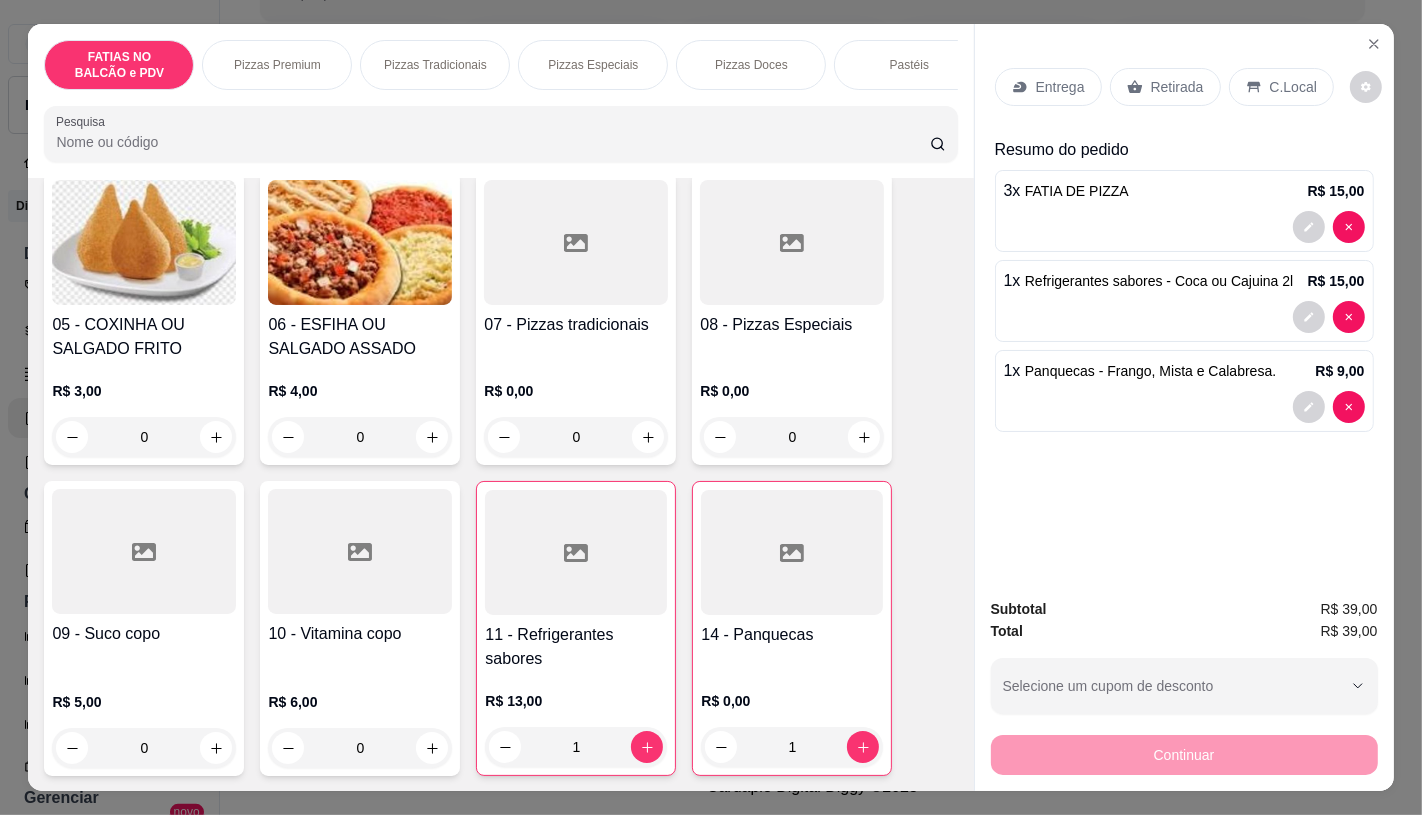 click on "R$ 0,00" at bounding box center [792, 701] 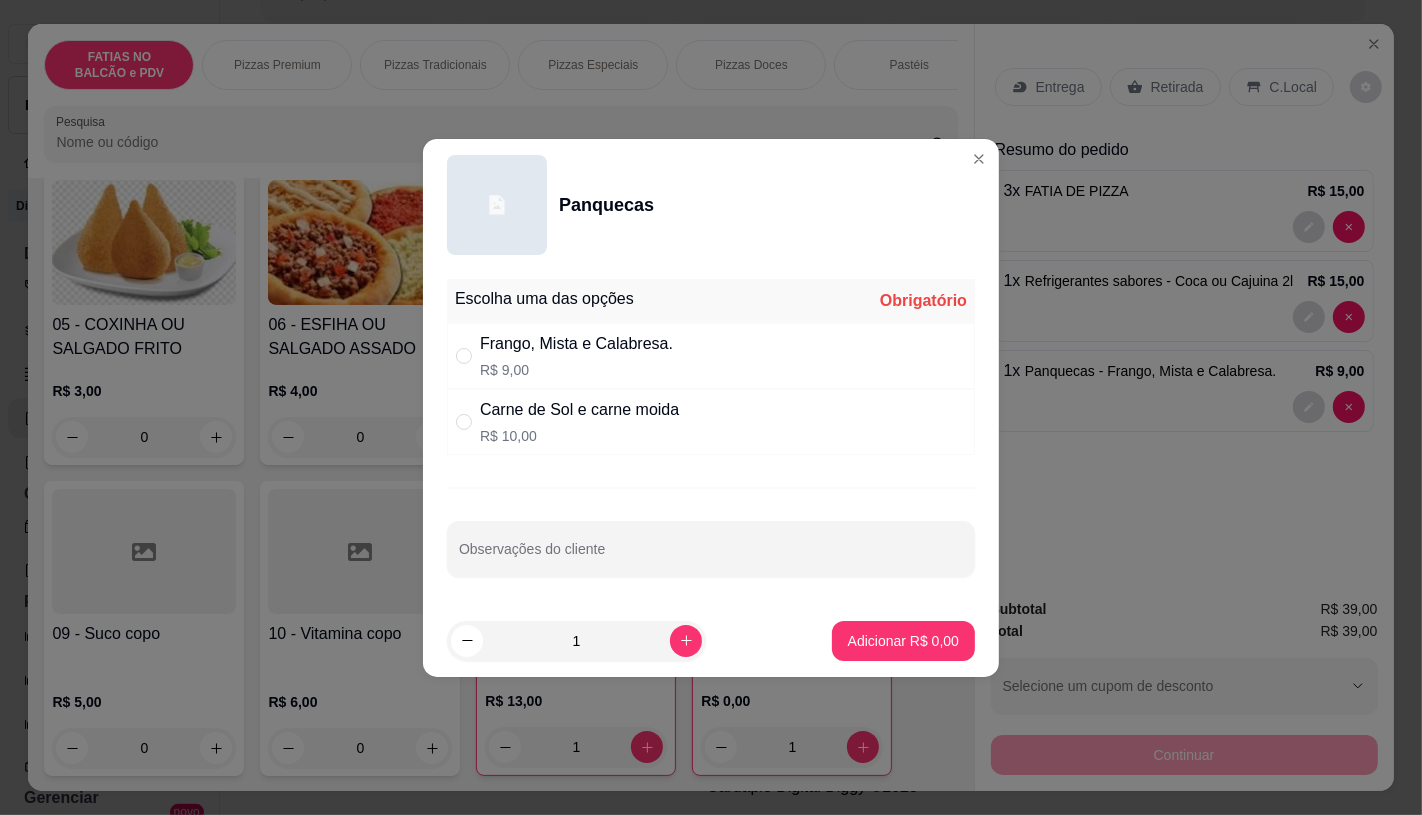 click on "Carne de Sol e carne moida" at bounding box center (579, 410) 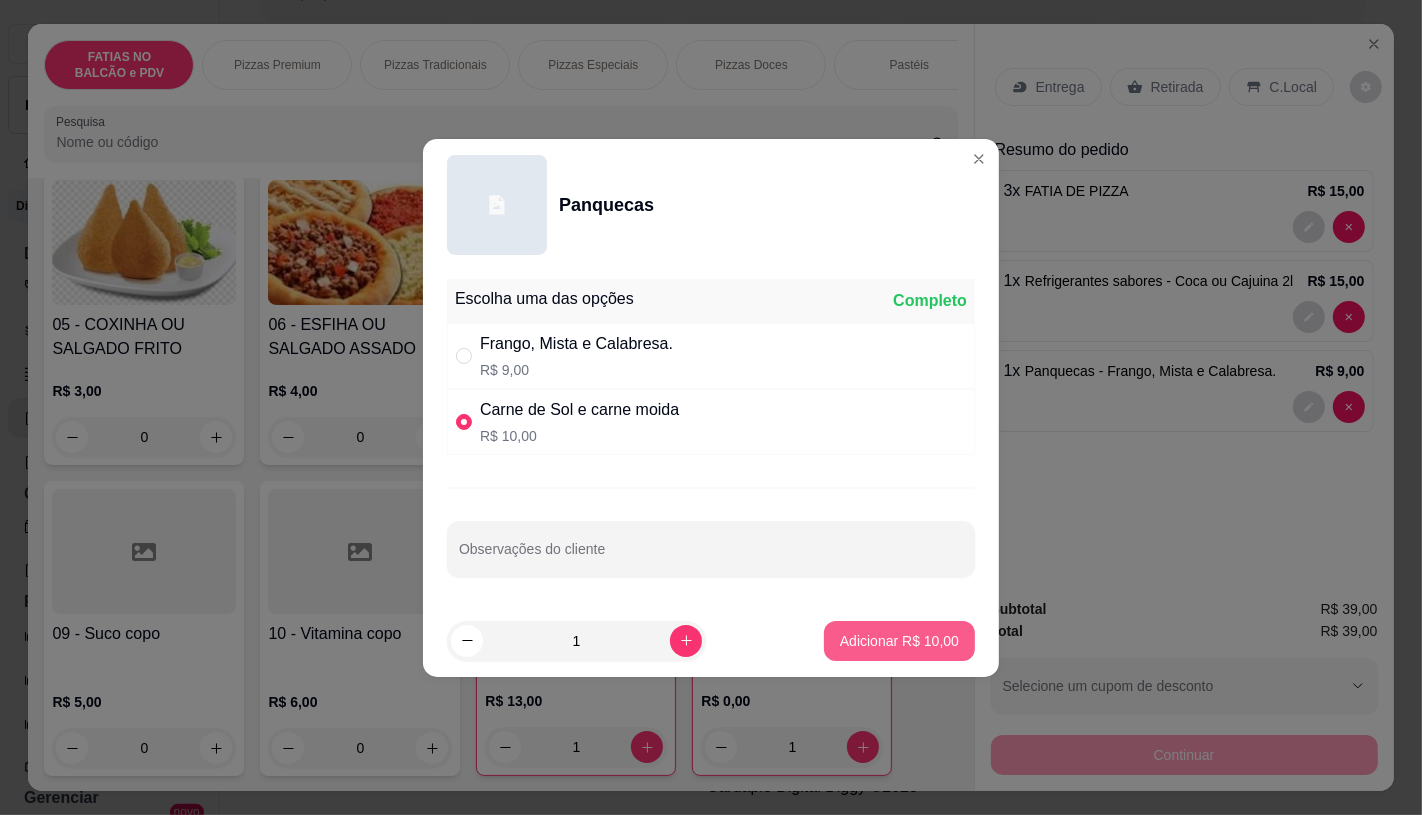 click on "Adicionar   R$ 10,00" at bounding box center [899, 641] 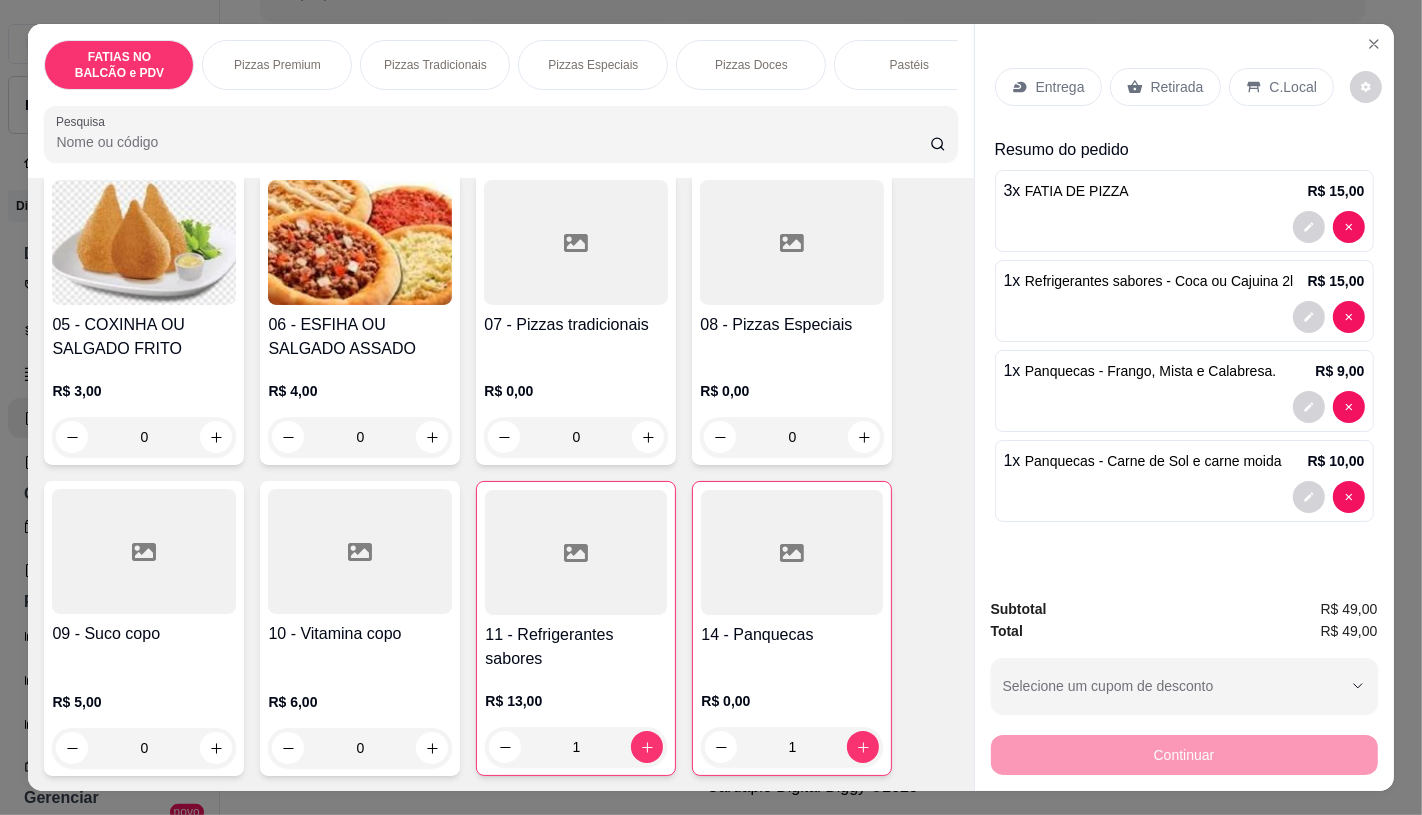 click on "Retirada" at bounding box center (1177, 87) 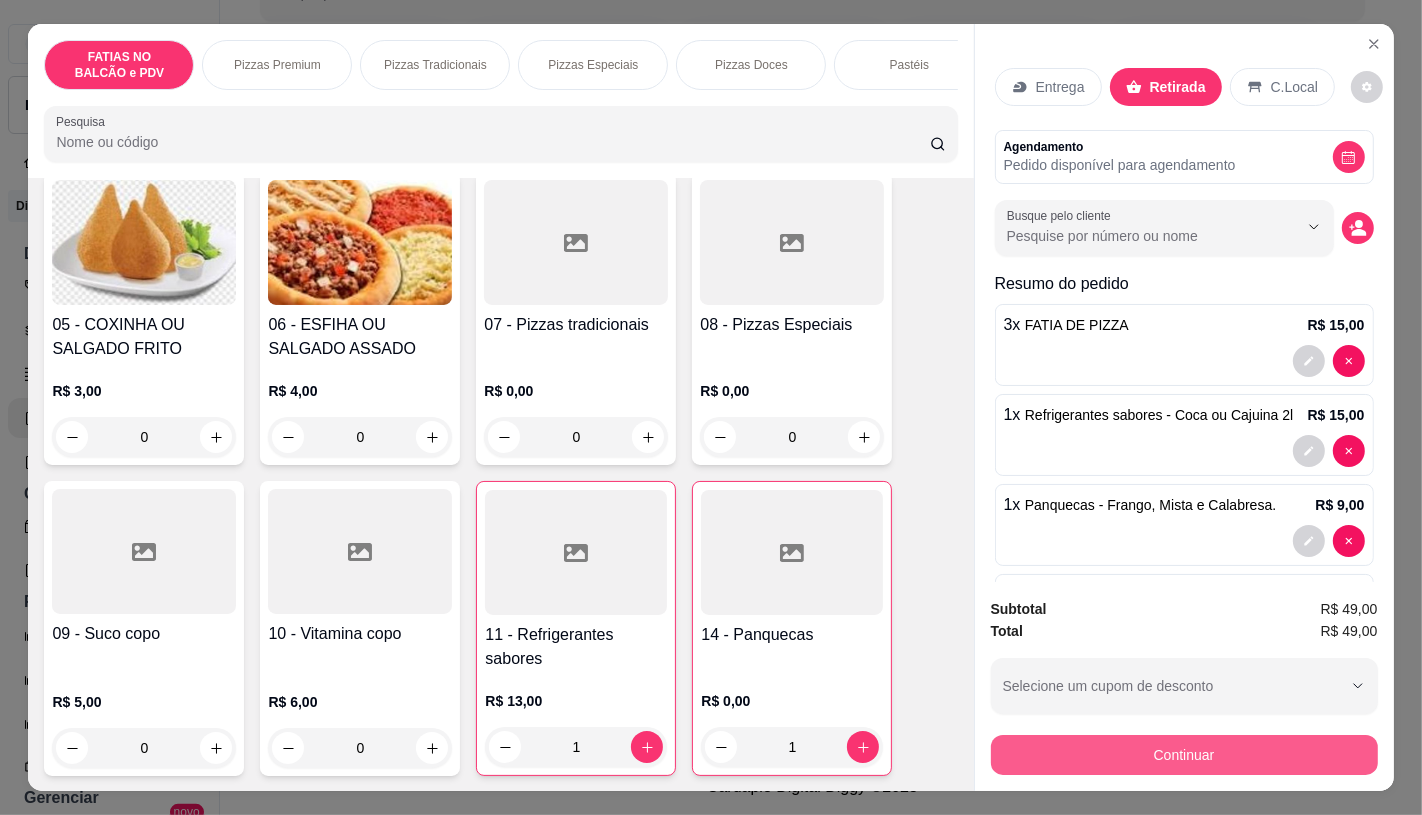 click on "Continuar" at bounding box center [1184, 755] 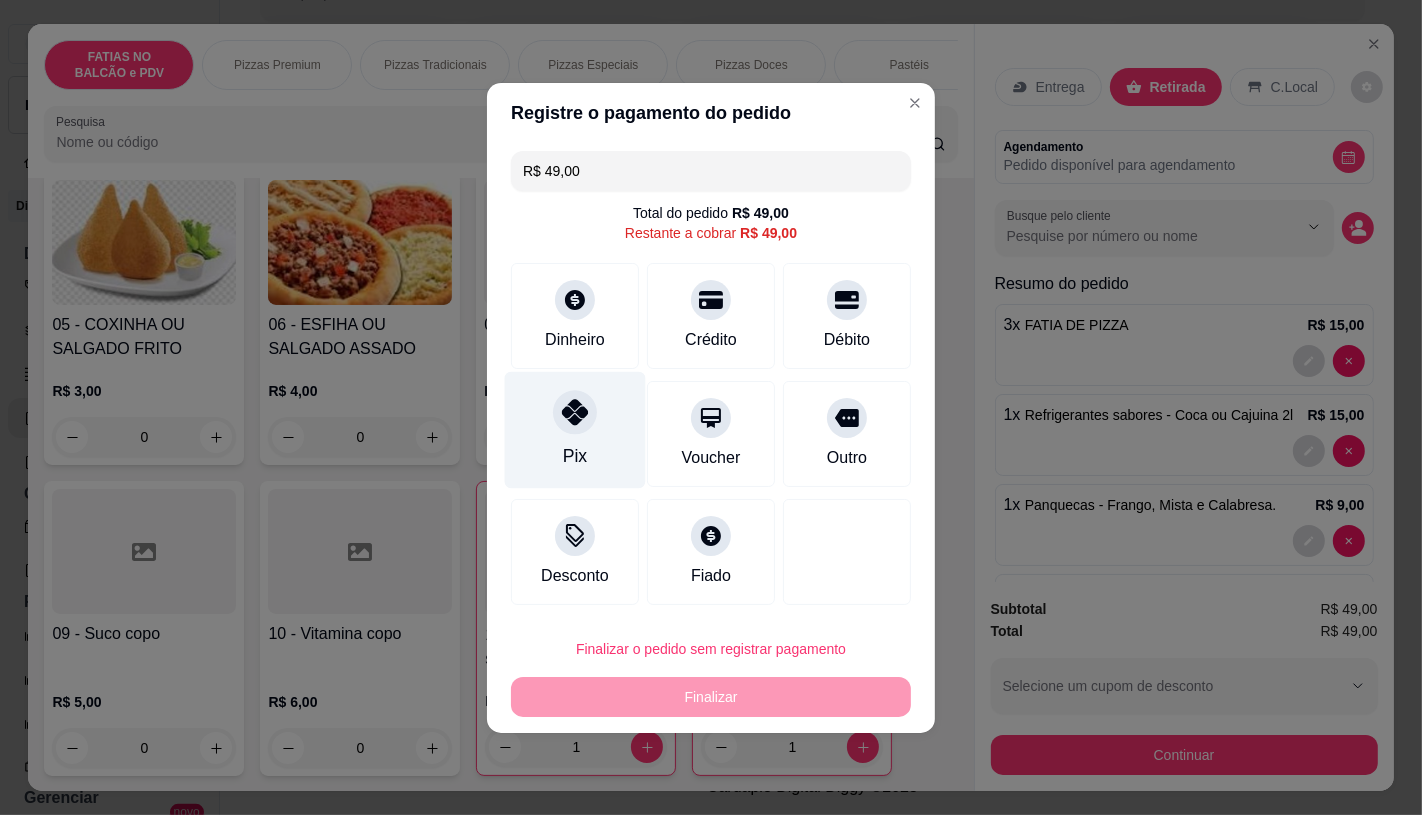 click 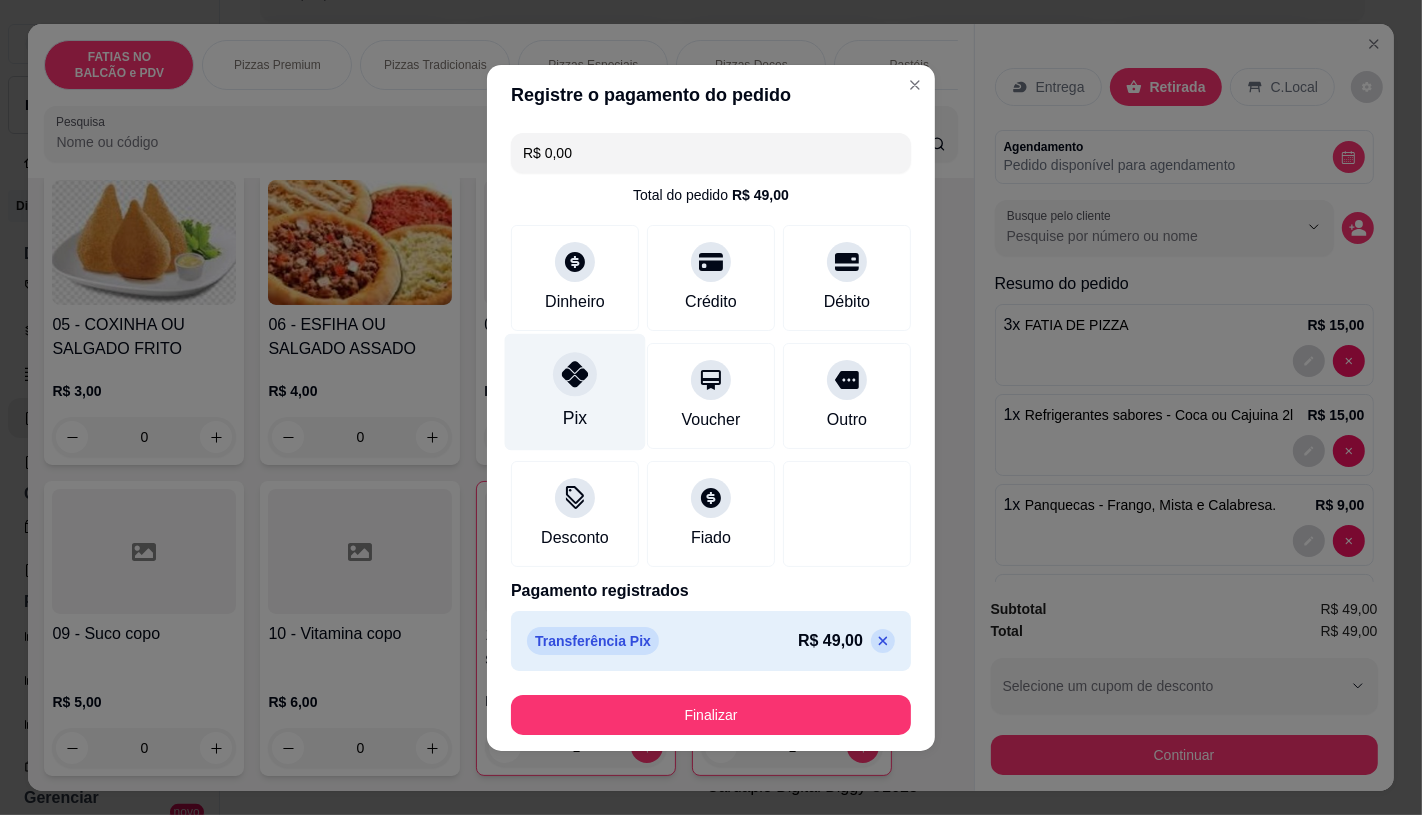 type on "R$ 0,00" 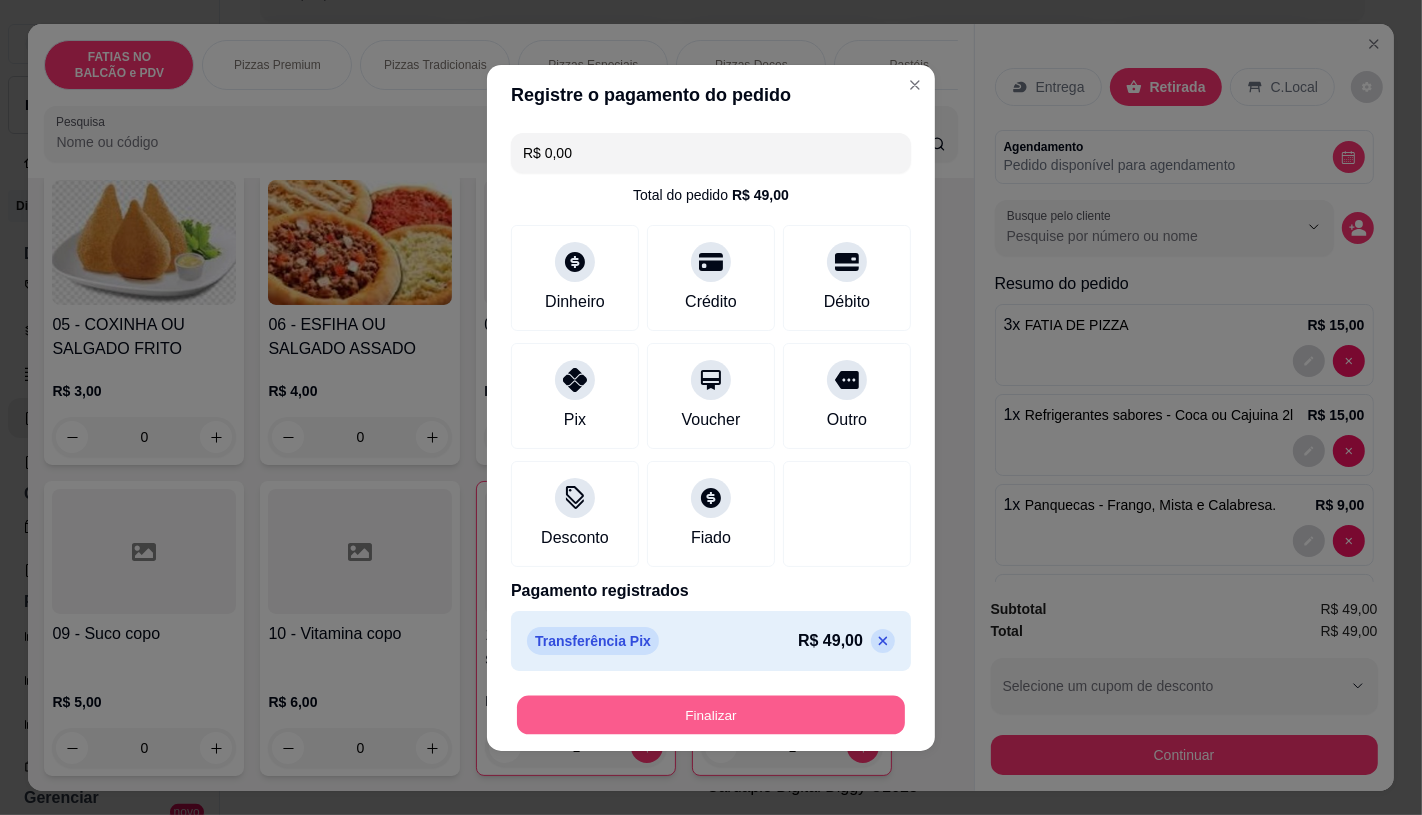 click on "Finalizar" at bounding box center (711, 714) 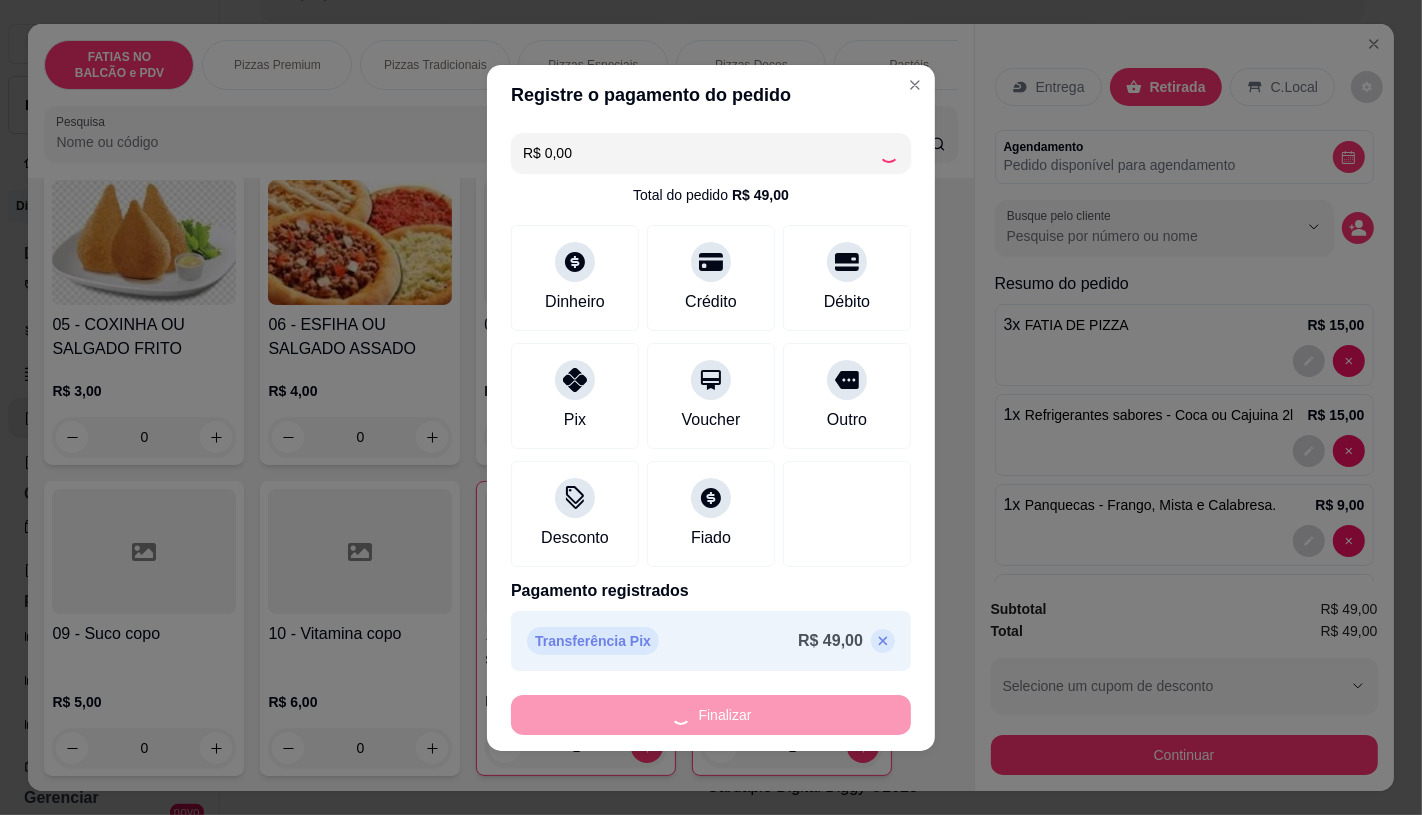type on "0" 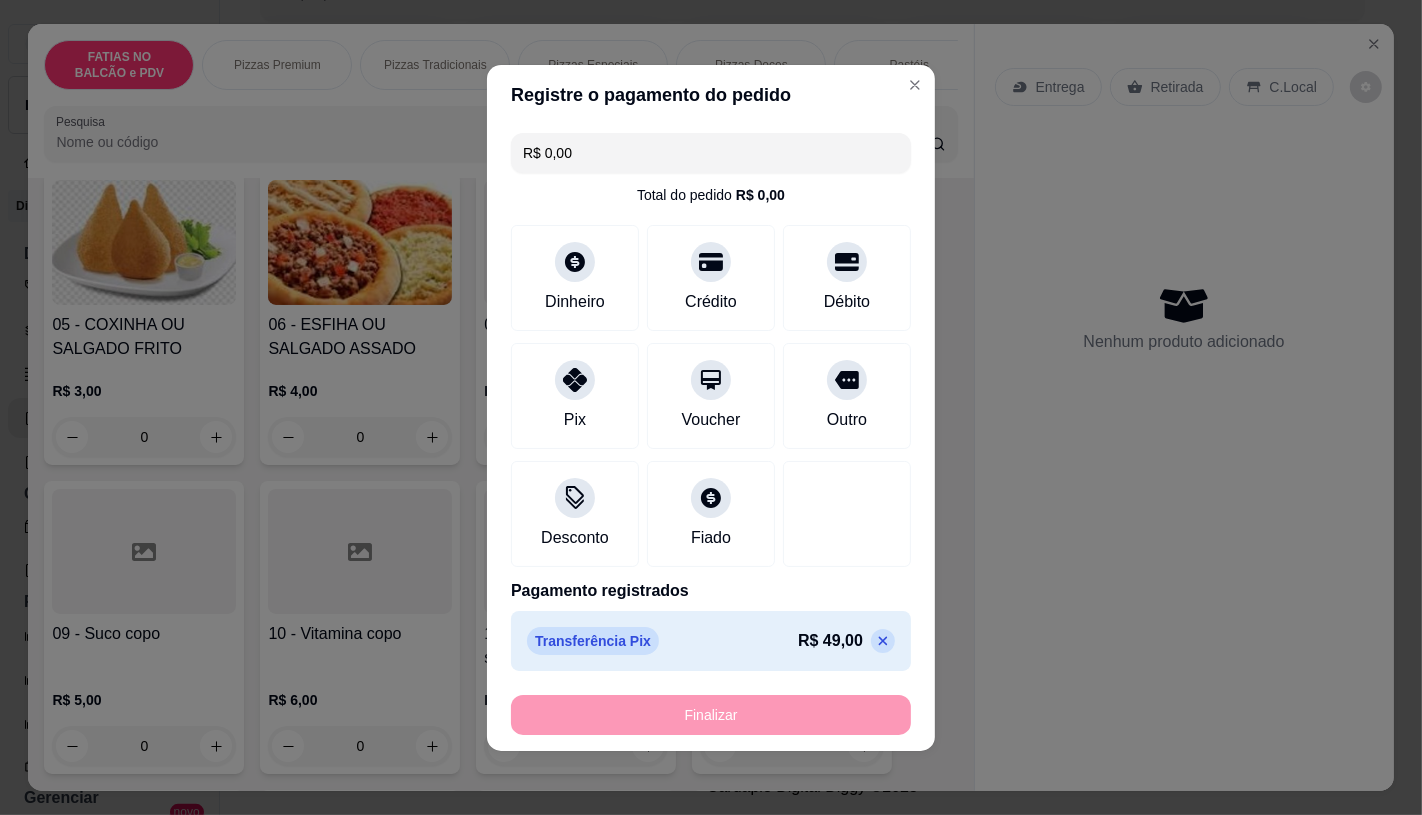 type on "-R$ 49,00" 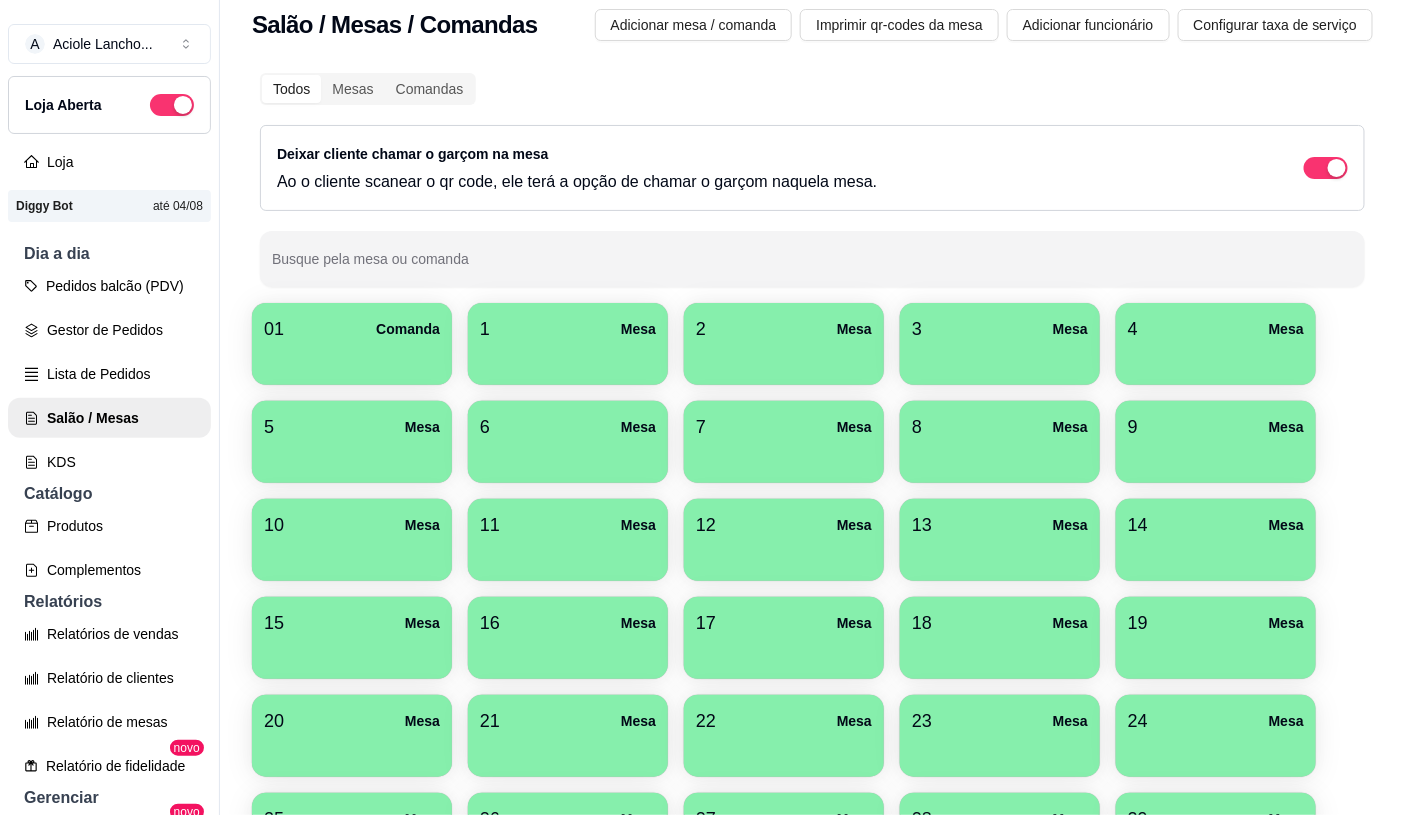 scroll, scrollTop: 0, scrollLeft: 0, axis: both 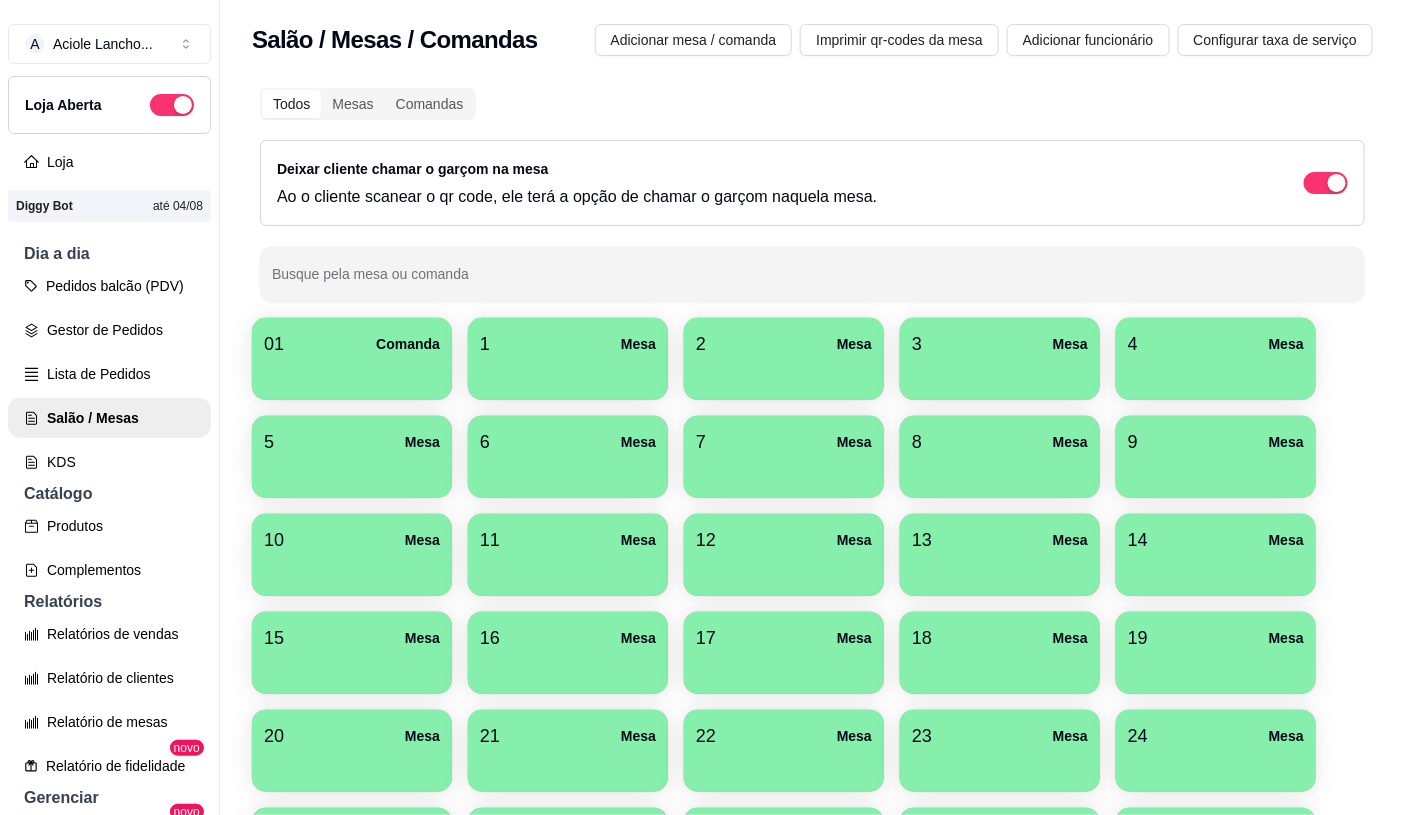 click on "01 Comanda 1 Mesa 2 Mesa 3 Mesa 4 Mesa 5 Mesa 6 Mesa 7 Mesa 8 Mesa 9 Mesa 10 Mesa 11 Mesa 12 Mesa 13 Mesa 14 Mesa 15 Mesa 16 Mesa 17 Mesa 18 Mesa 19 Mesa 20 Mesa 21 Mesa 22 Mesa 23 Mesa 24 Mesa 25 Mesa 26 Mesa 27 Mesa 28 Mesa 29 Mesa 30 Mesa ESPERANDO  Mesa MESA DAS COMANDAS Mesa" at bounding box center (812, 667) 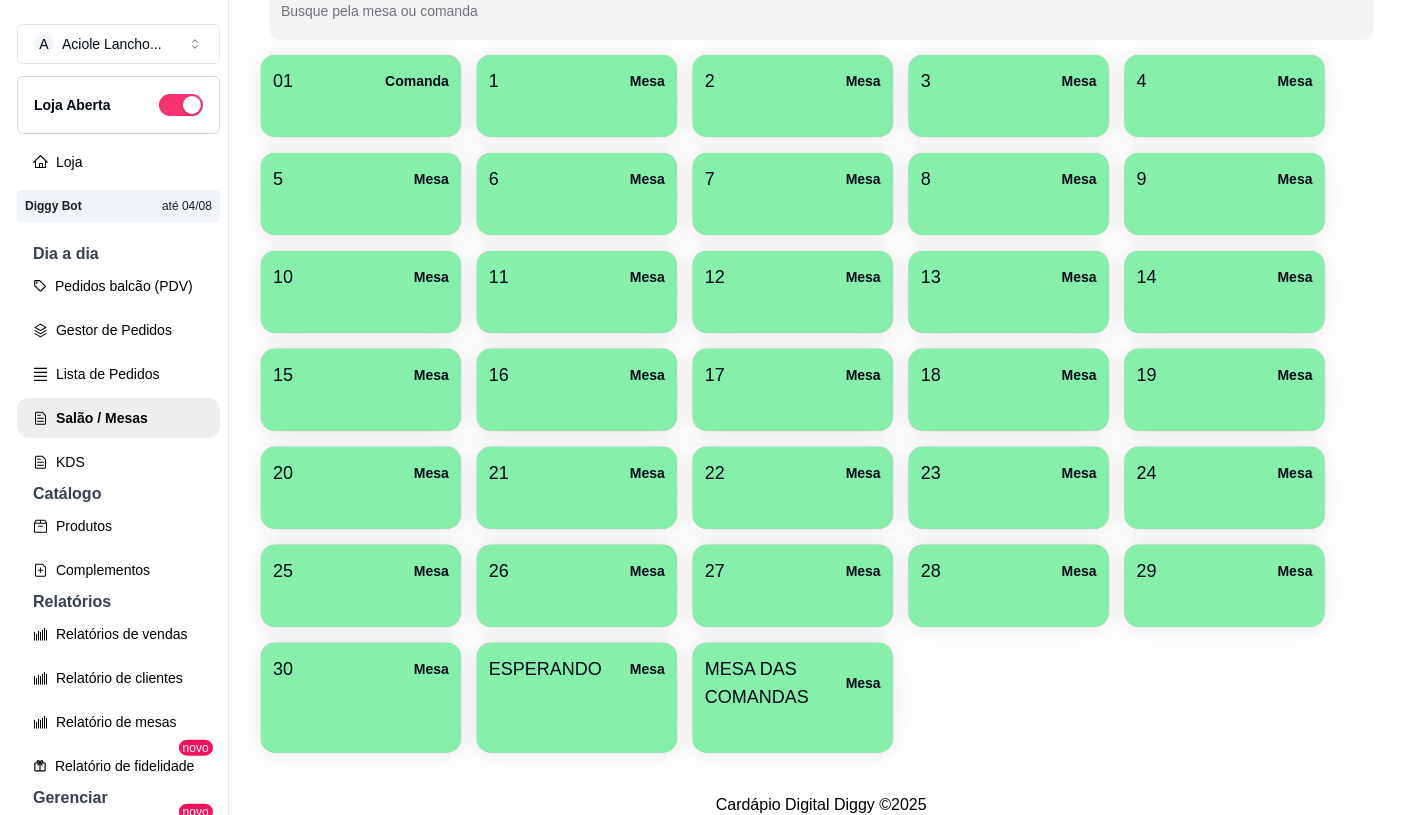 scroll, scrollTop: 296, scrollLeft: 0, axis: vertical 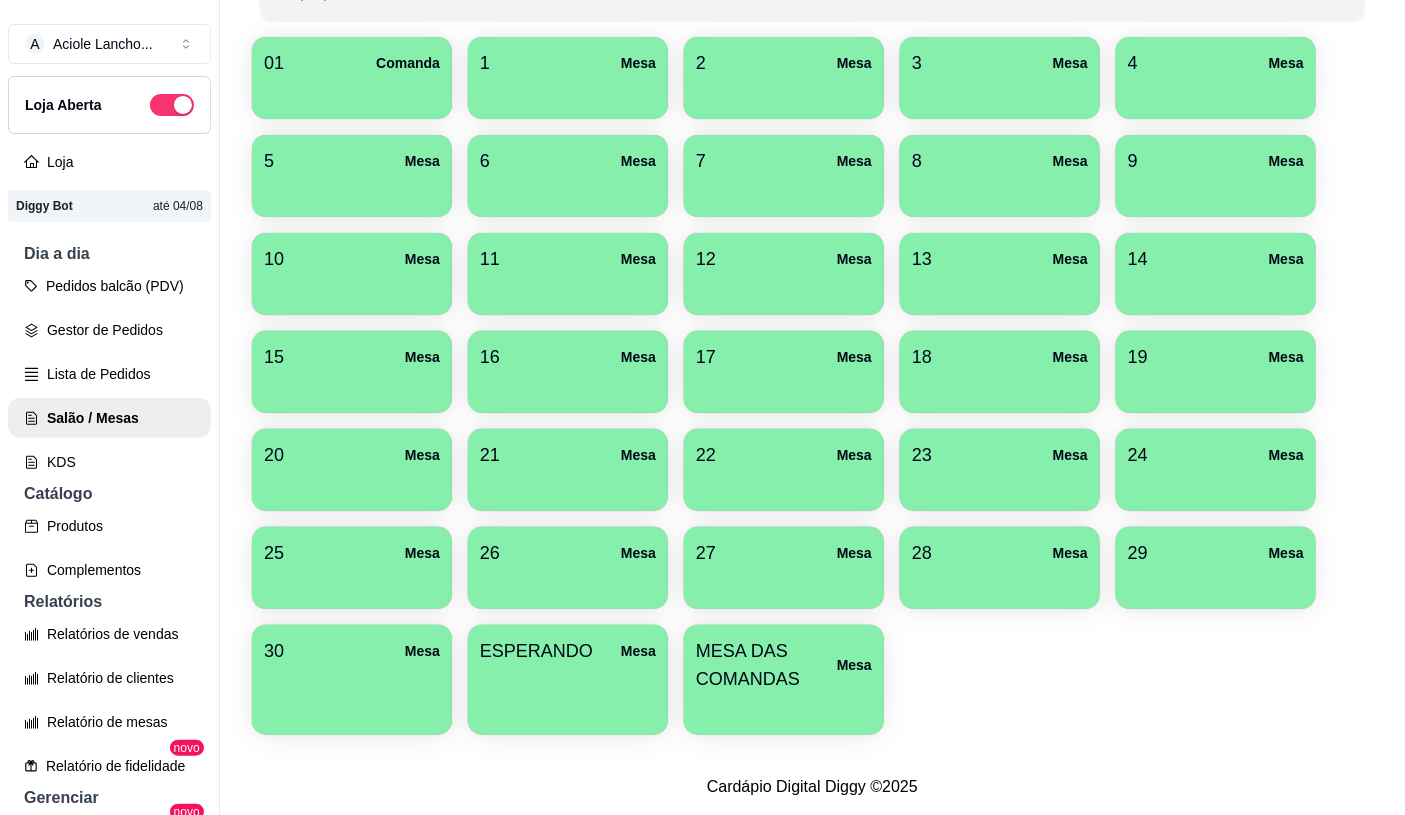 click at bounding box center [784, 708] 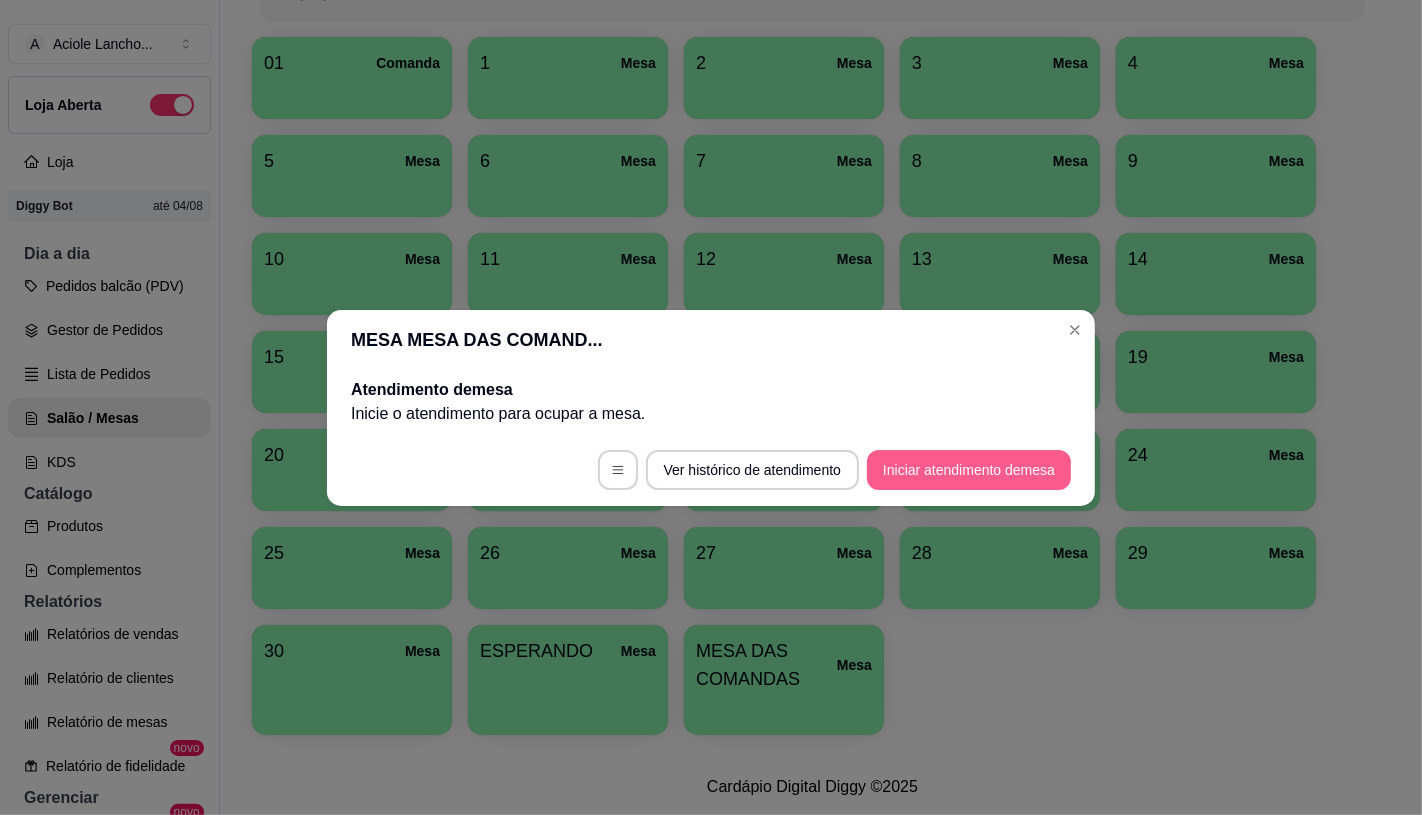 click on "Iniciar atendimento de  mesa" at bounding box center (969, 470) 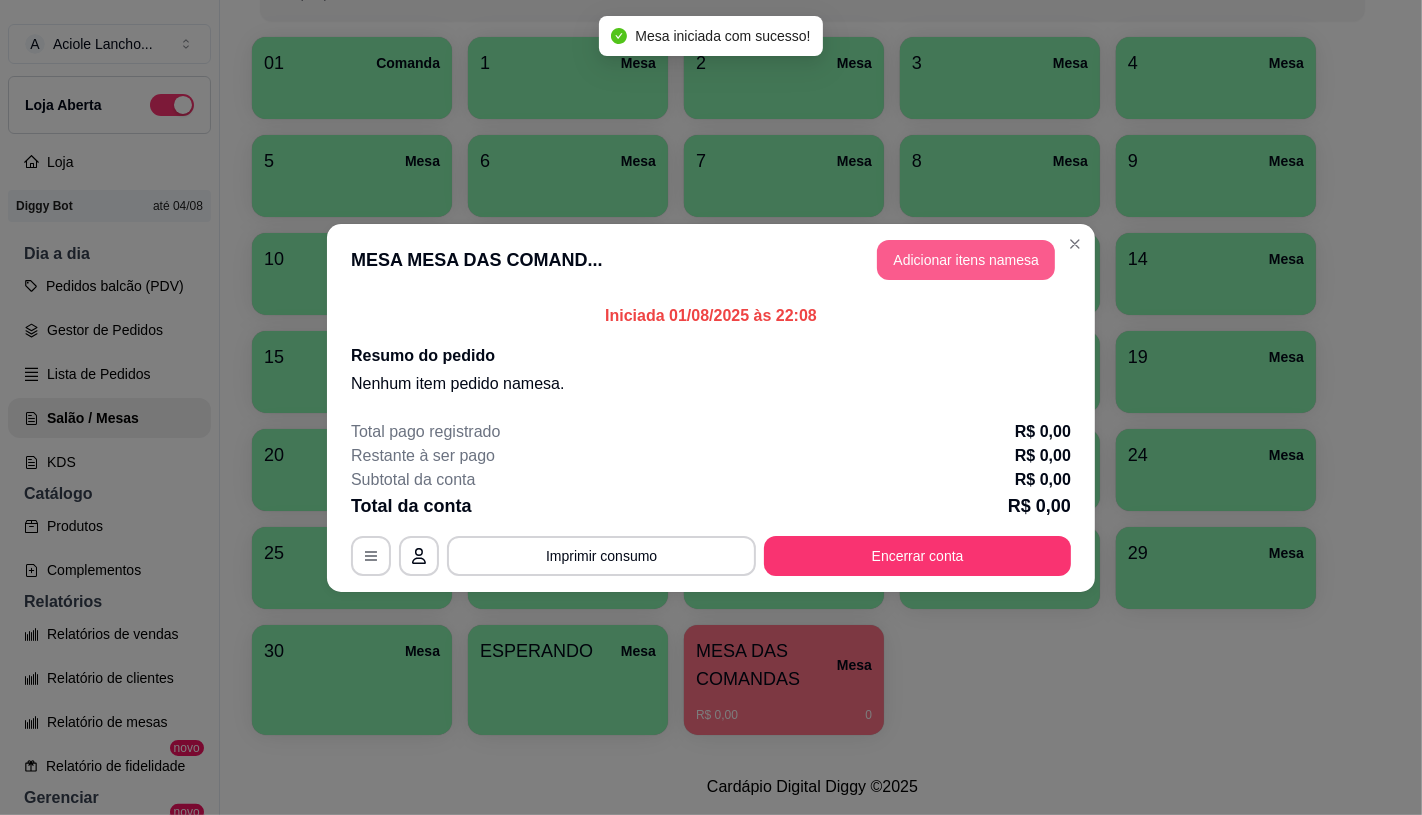 click on "Adicionar itens na  mesa" at bounding box center (966, 260) 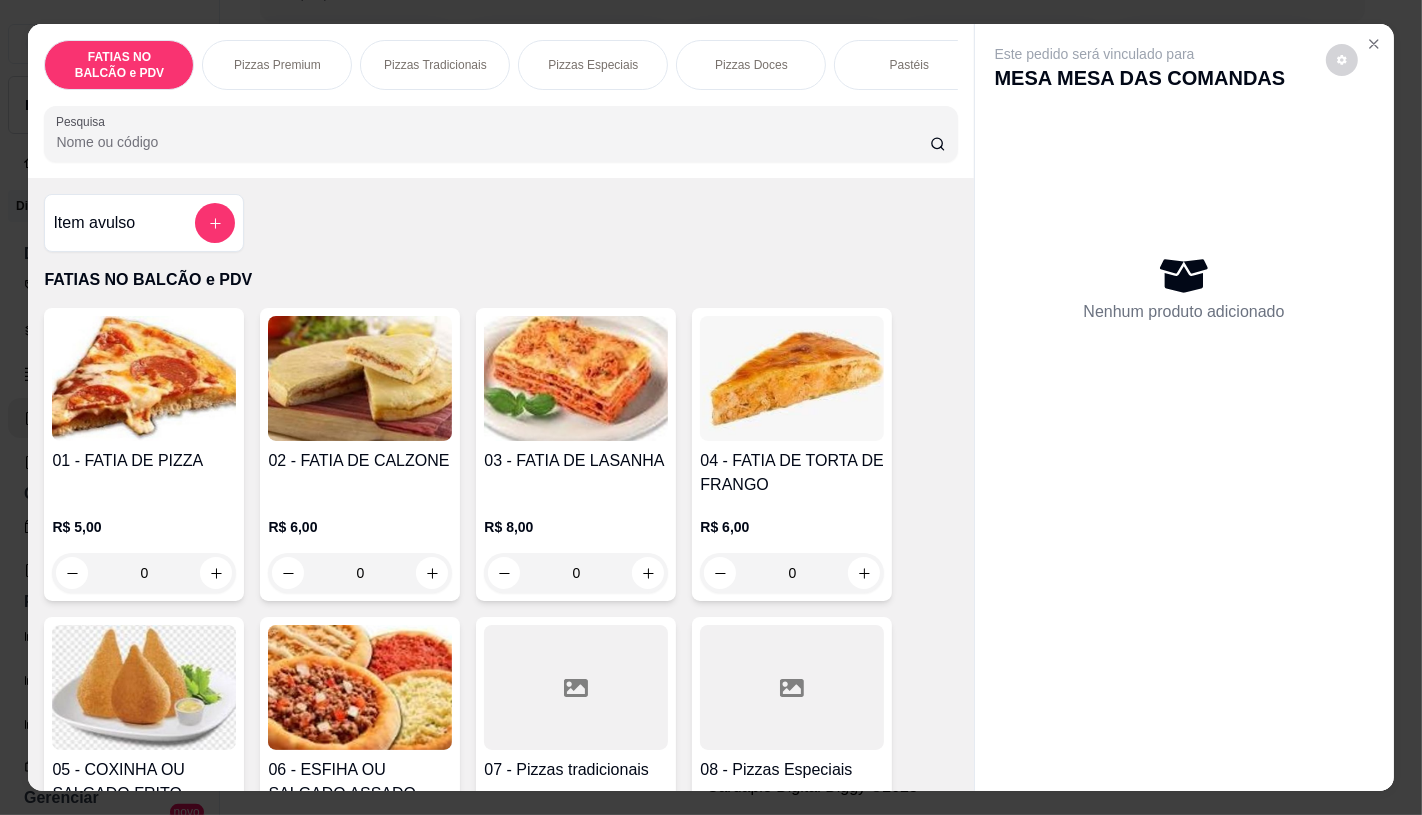 click at bounding box center (576, 687) 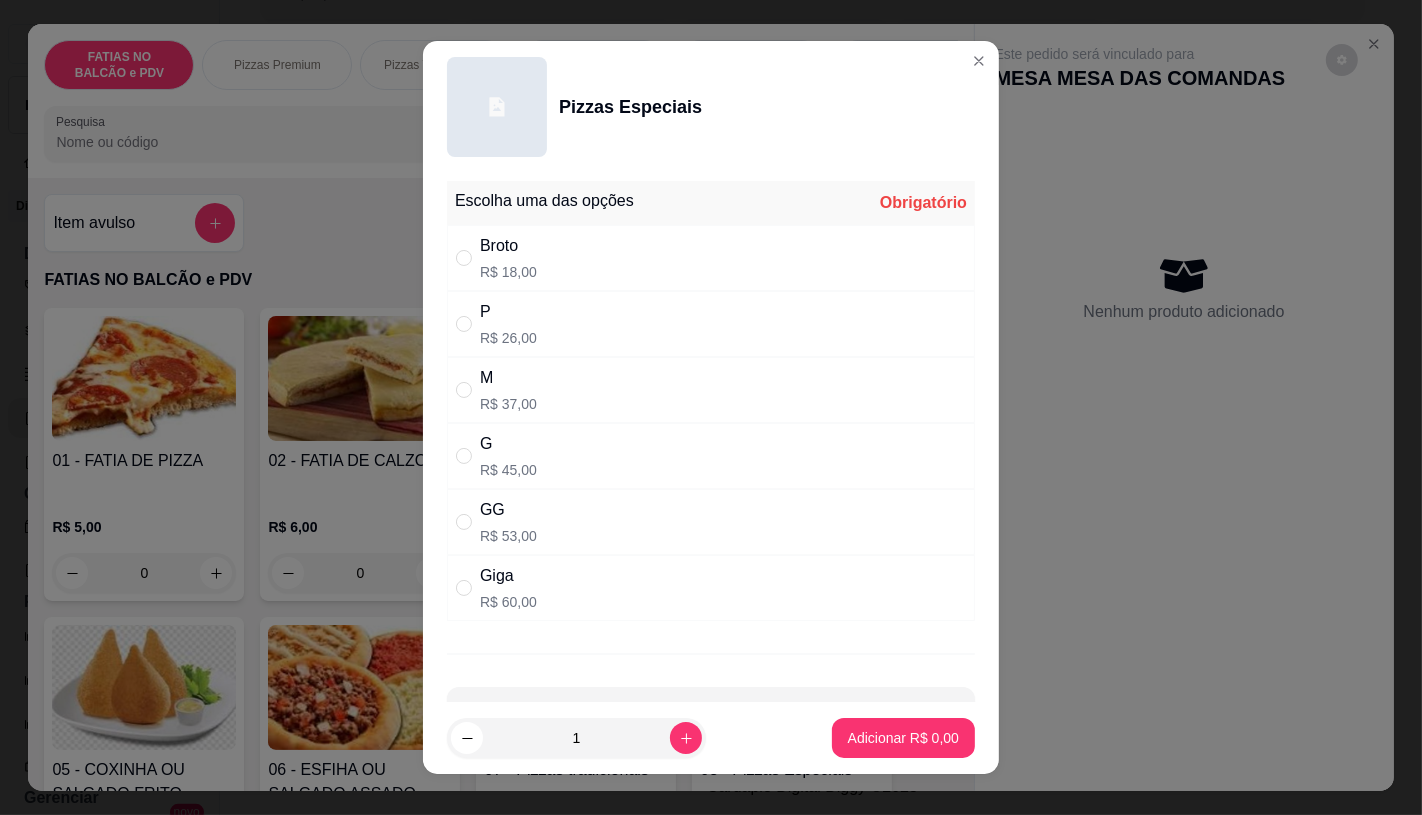 click on "R$ 37,00" at bounding box center [508, 404] 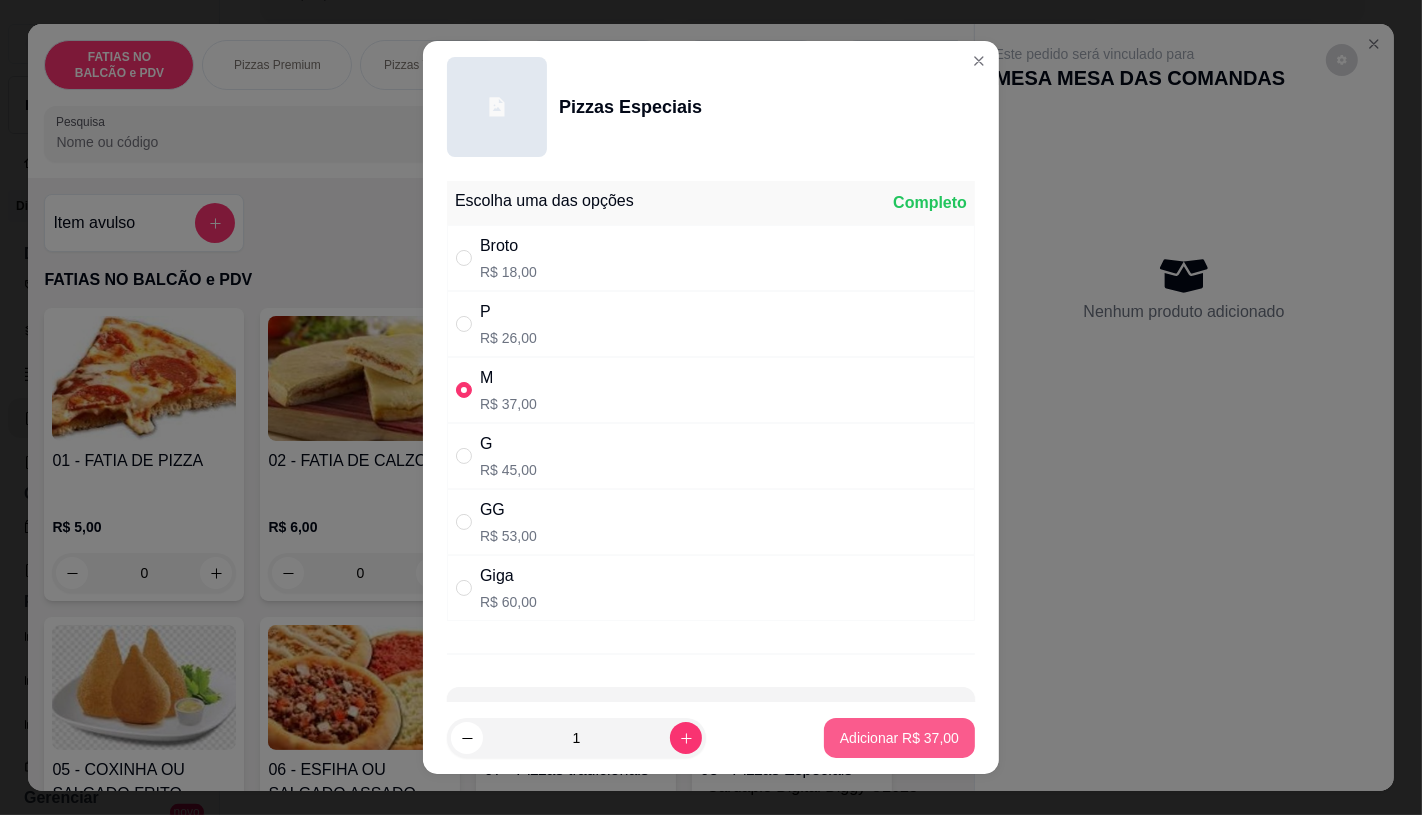 click on "Adicionar   R$ 37,00" at bounding box center [899, 738] 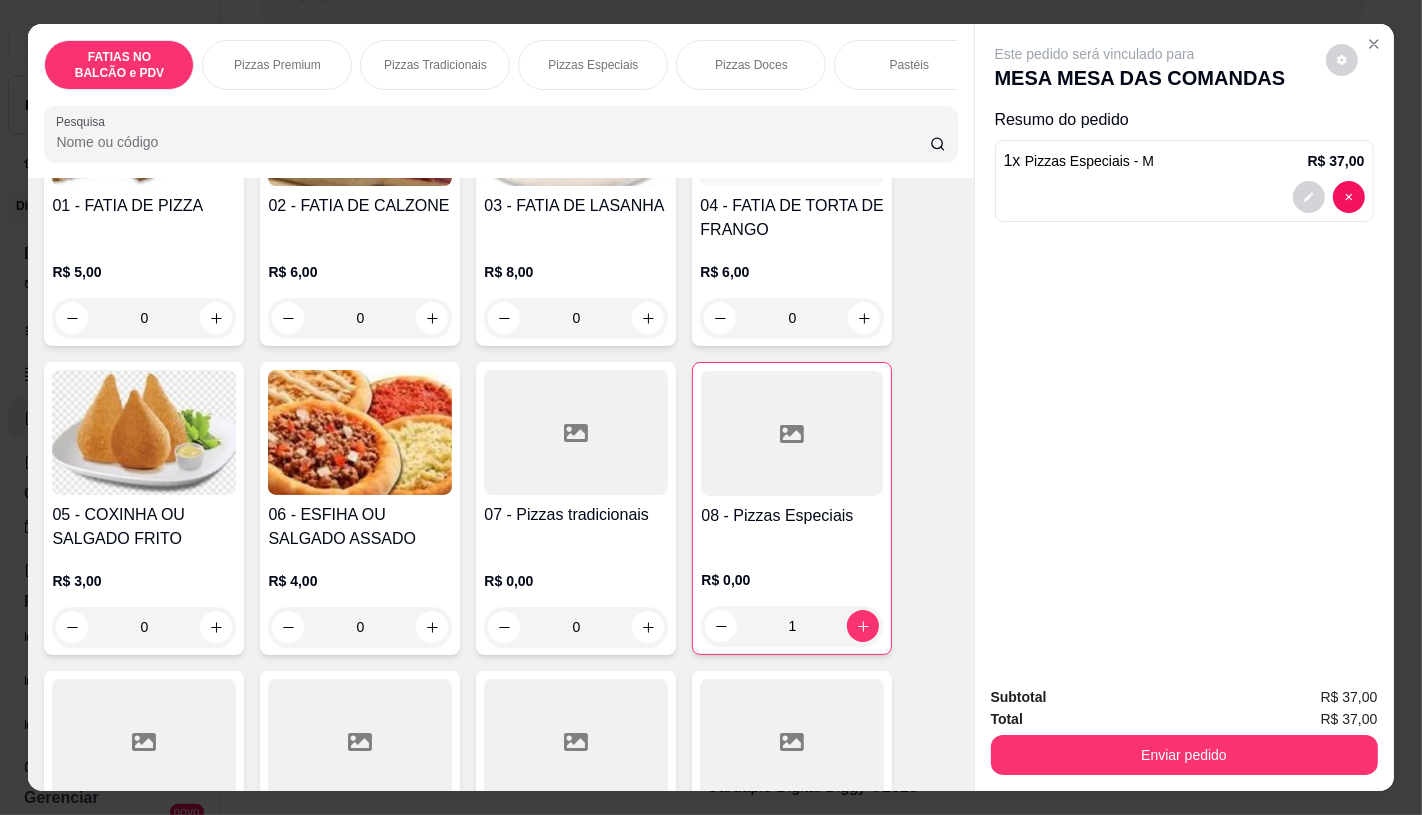 scroll, scrollTop: 333, scrollLeft: 0, axis: vertical 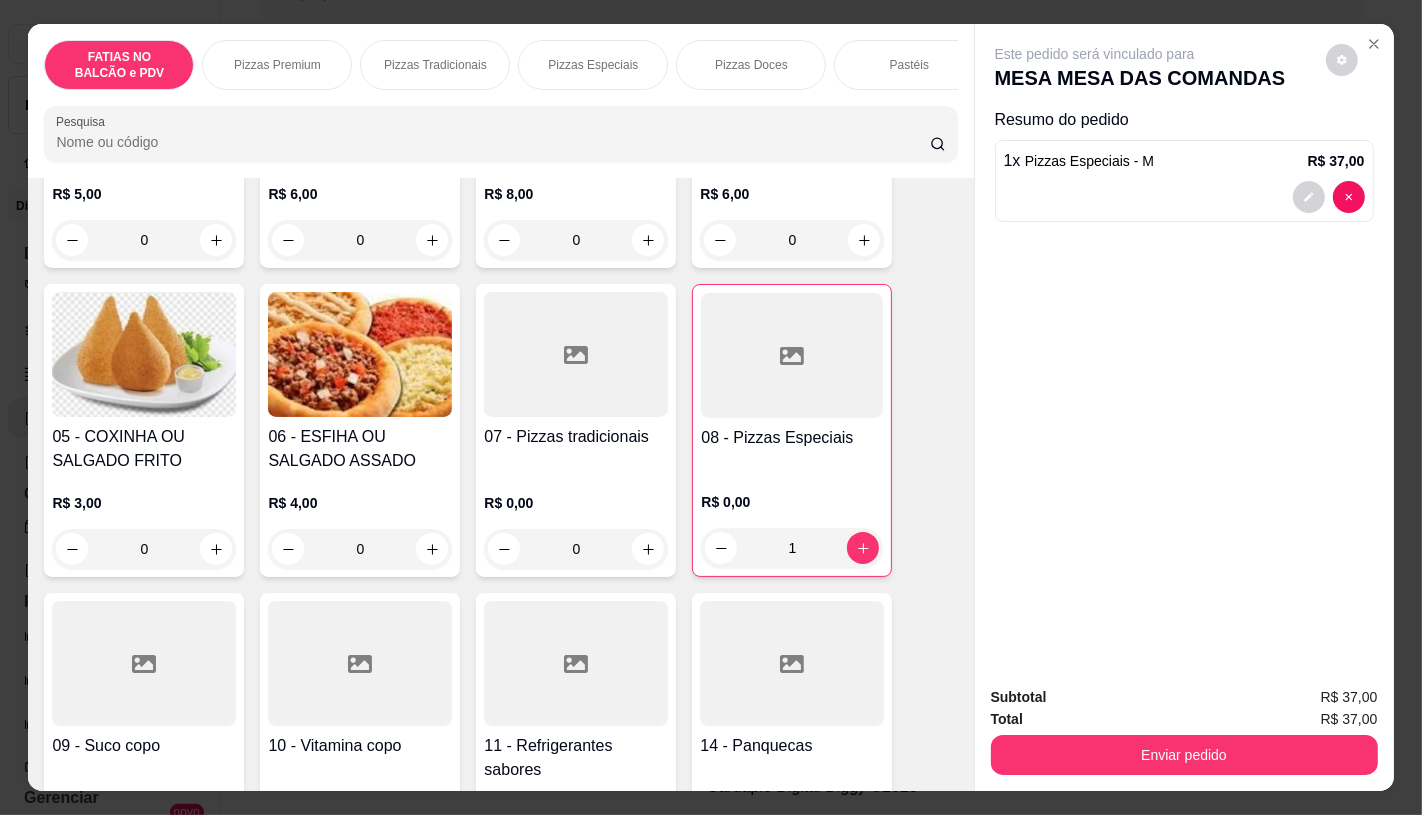 click at bounding box center [576, 663] 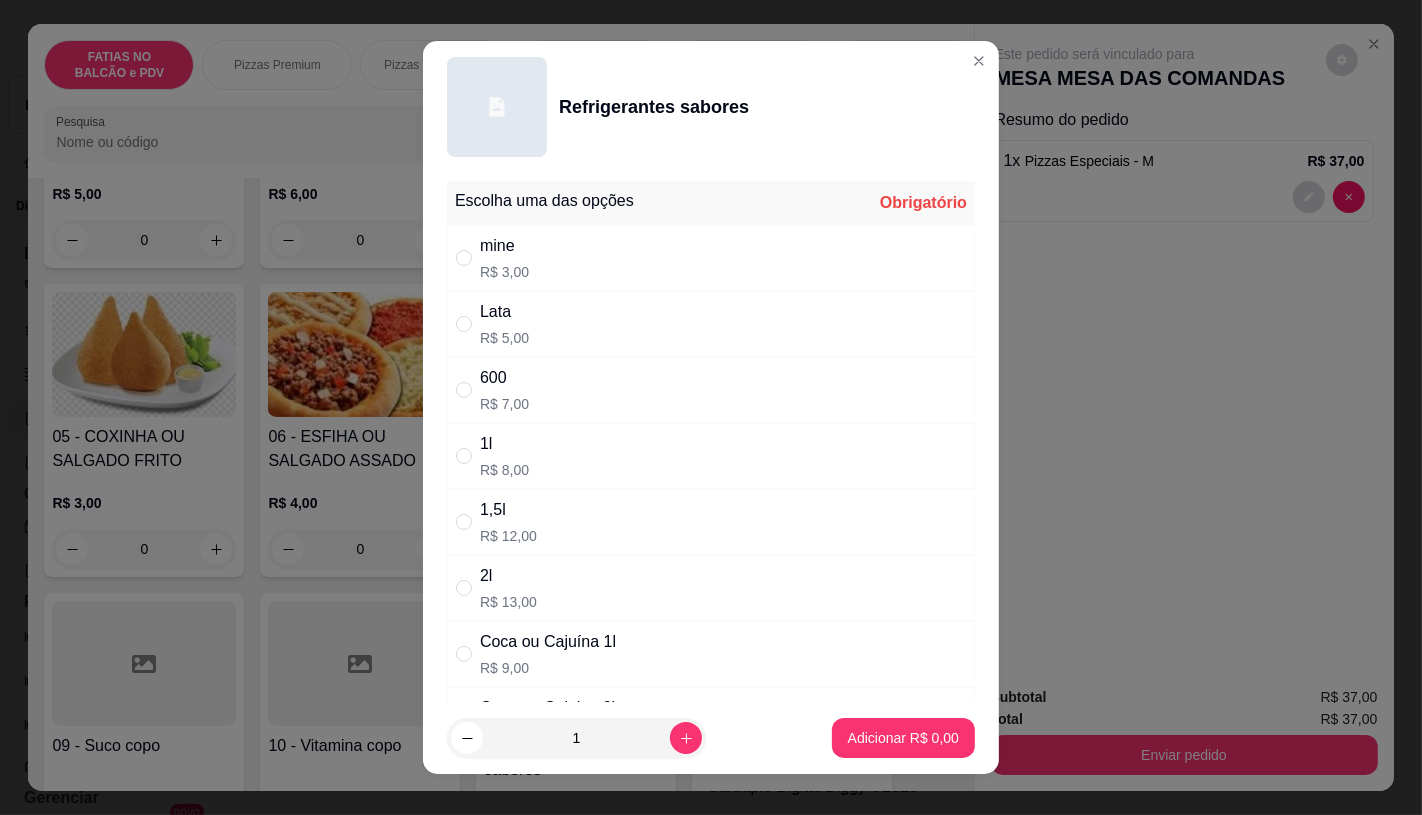 click on "R$ 8,00" at bounding box center (504, 470) 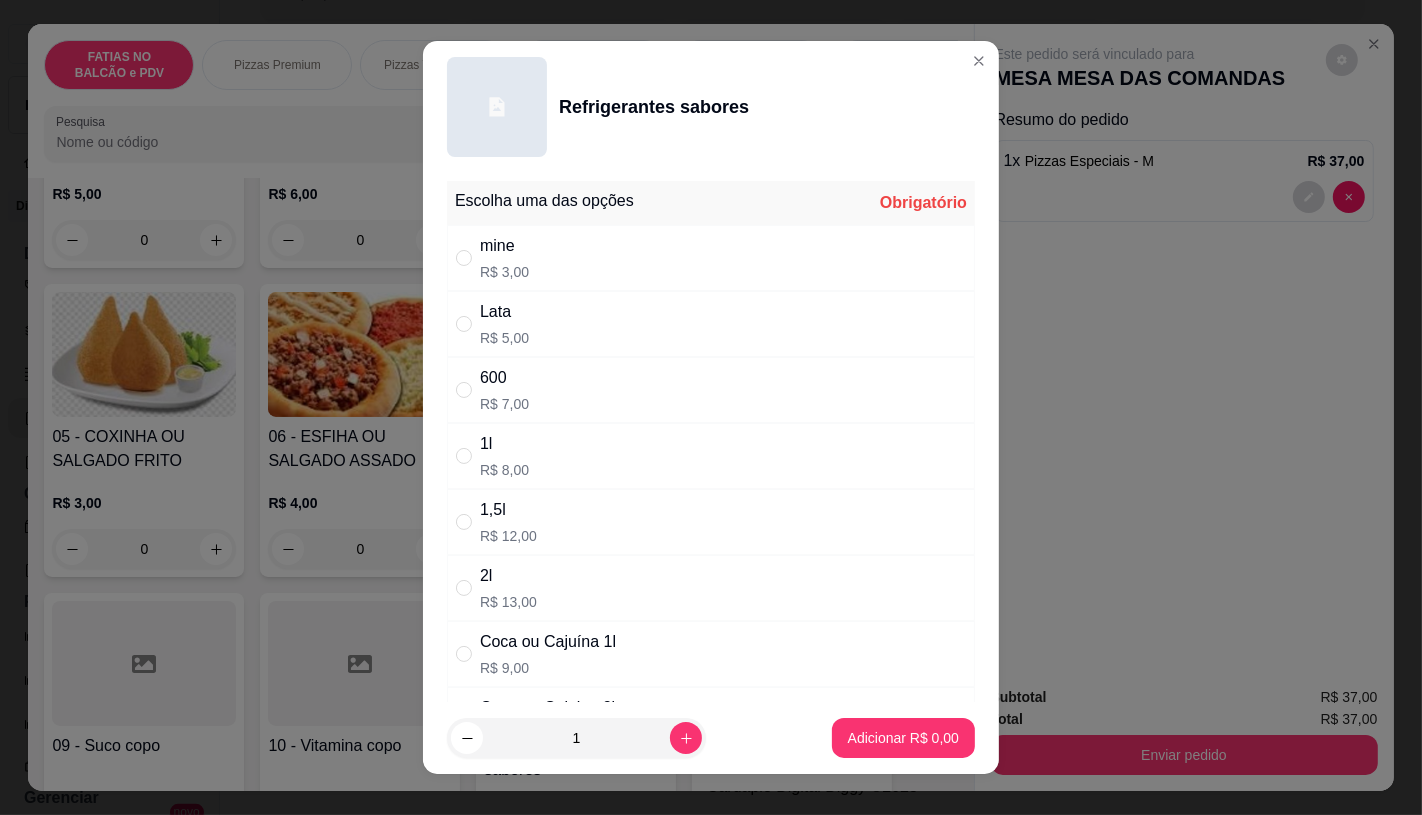 radio on "true" 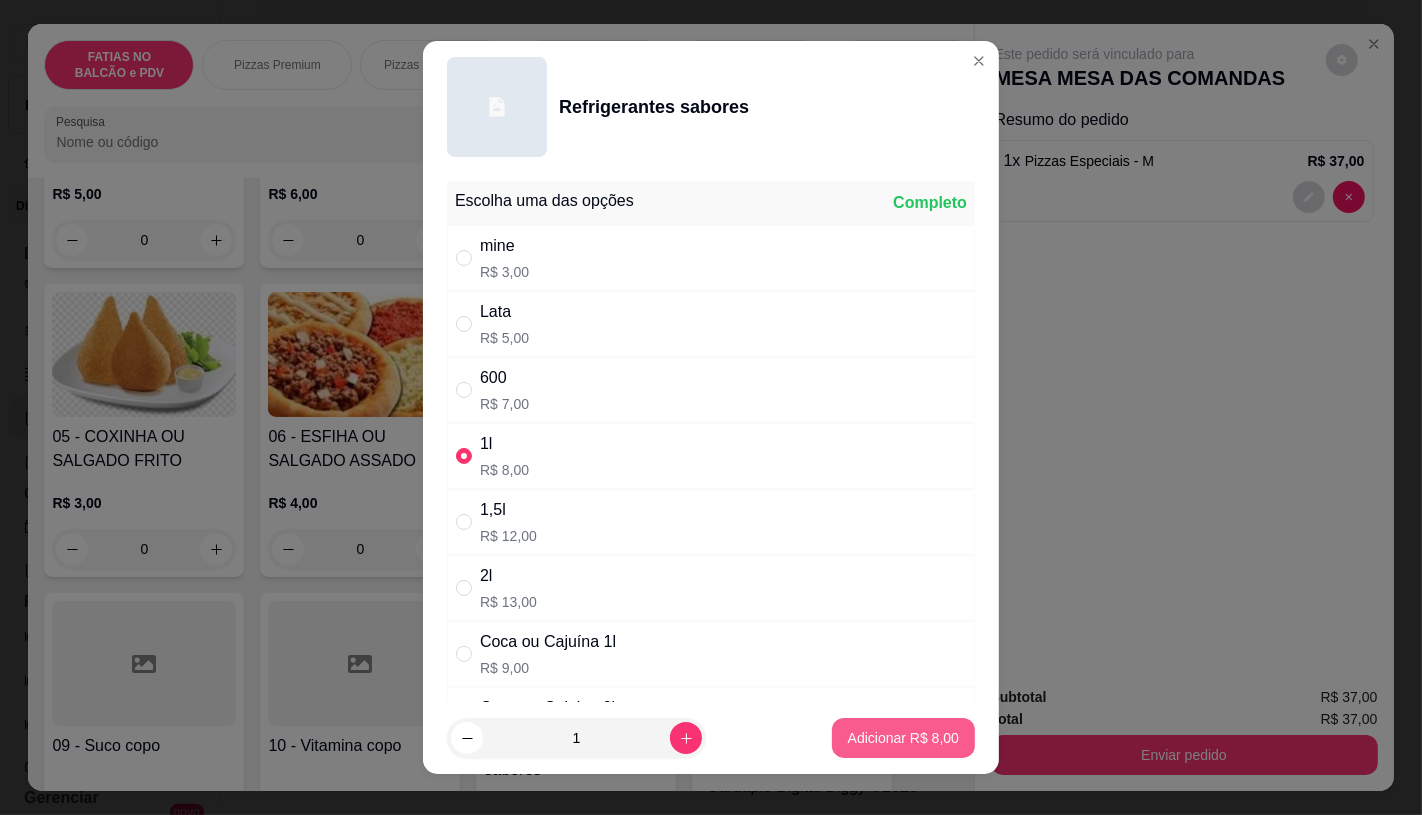 click on "Adicionar   R$ 8,00" at bounding box center (903, 738) 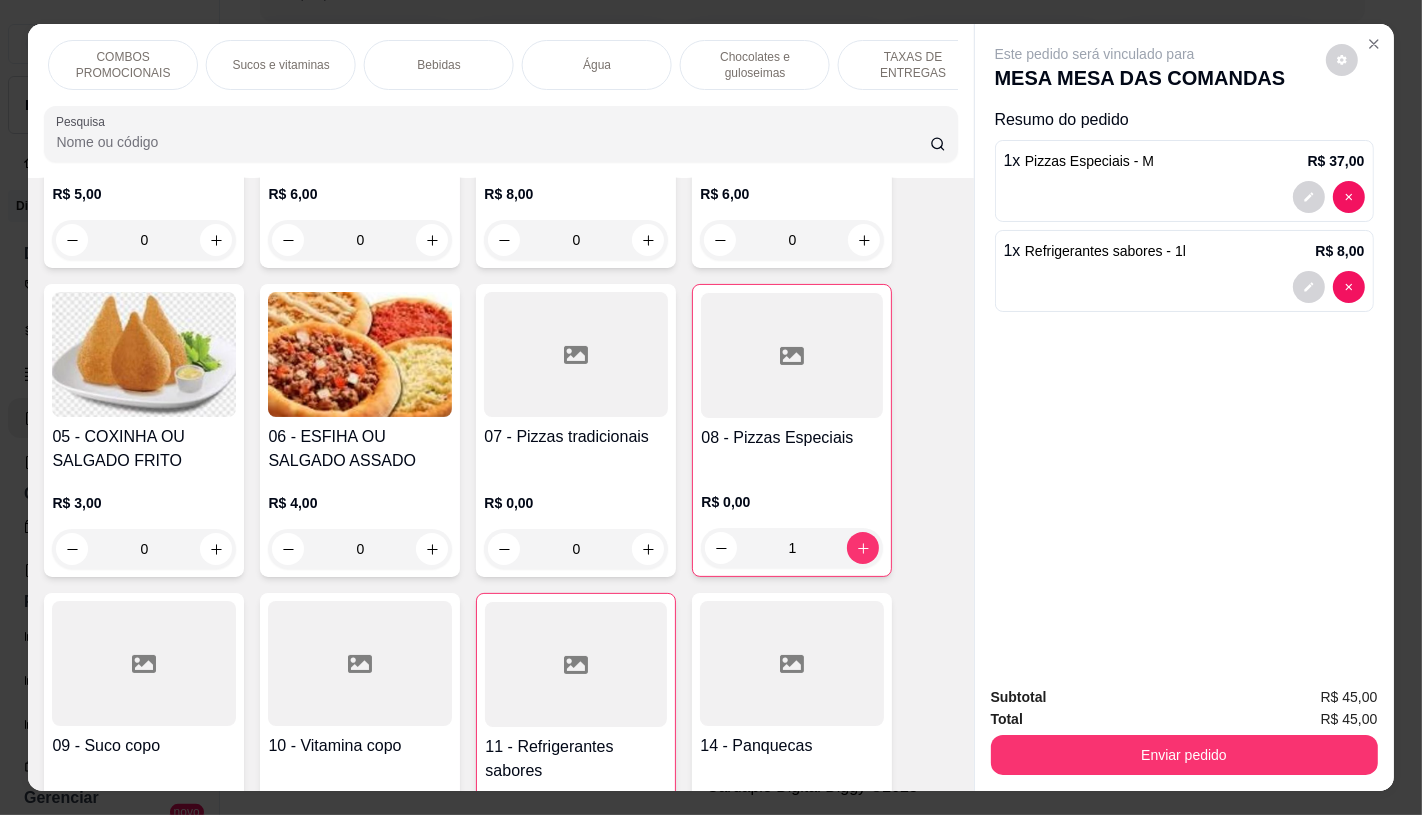 scroll, scrollTop: 0, scrollLeft: 2080, axis: horizontal 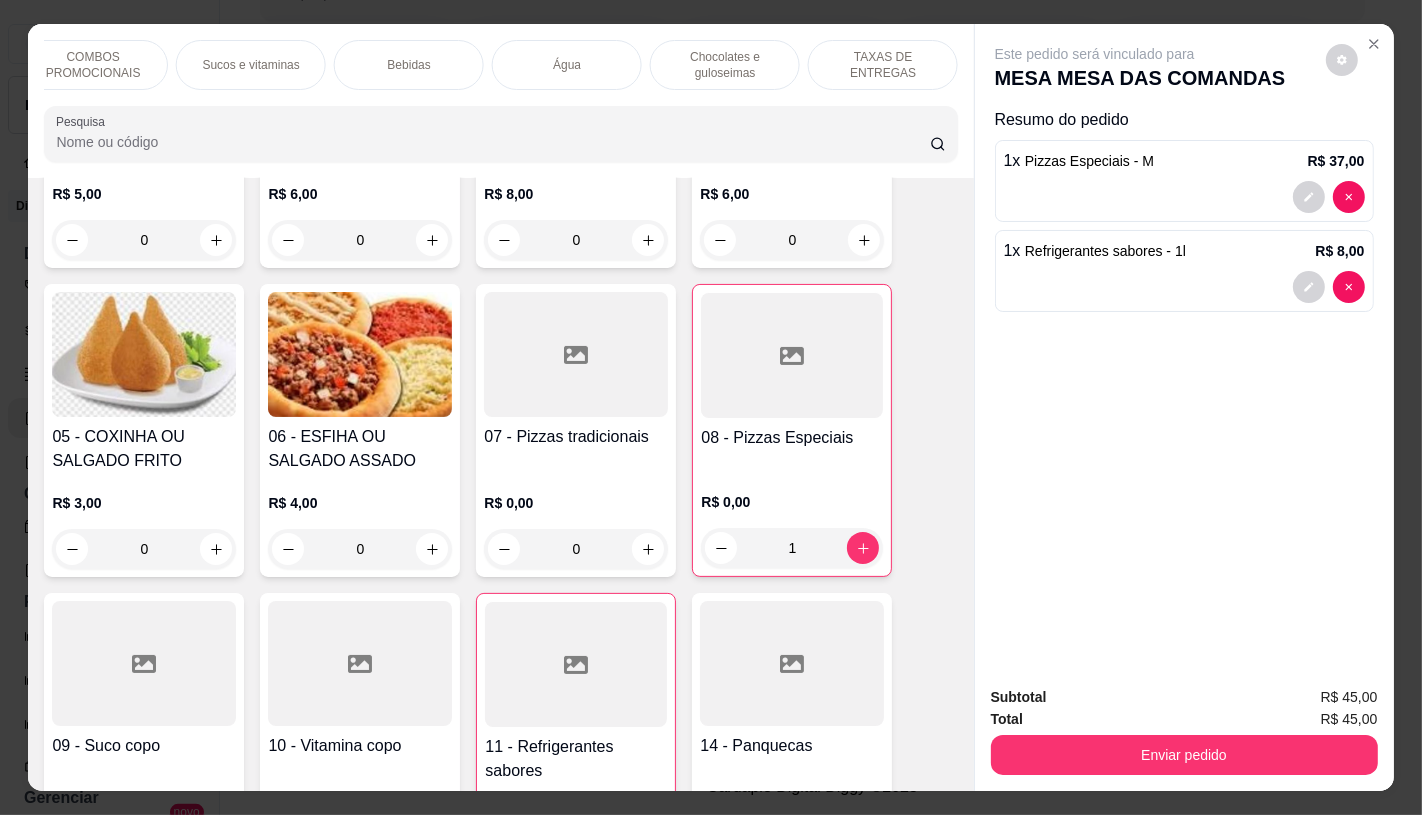 click on "TAXAS DE ENTREGAS" at bounding box center [883, 65] 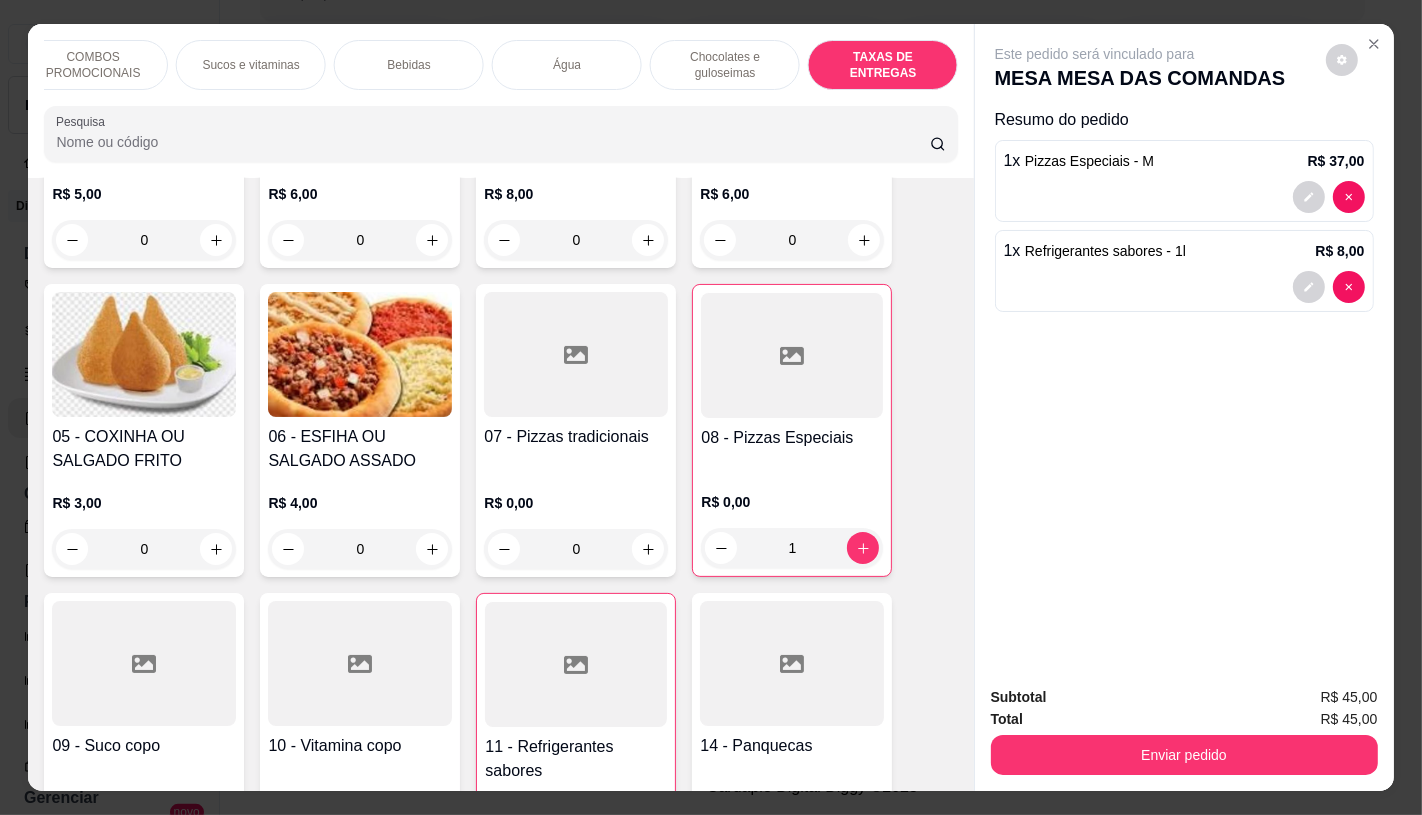 scroll, scrollTop: 13375, scrollLeft: 0, axis: vertical 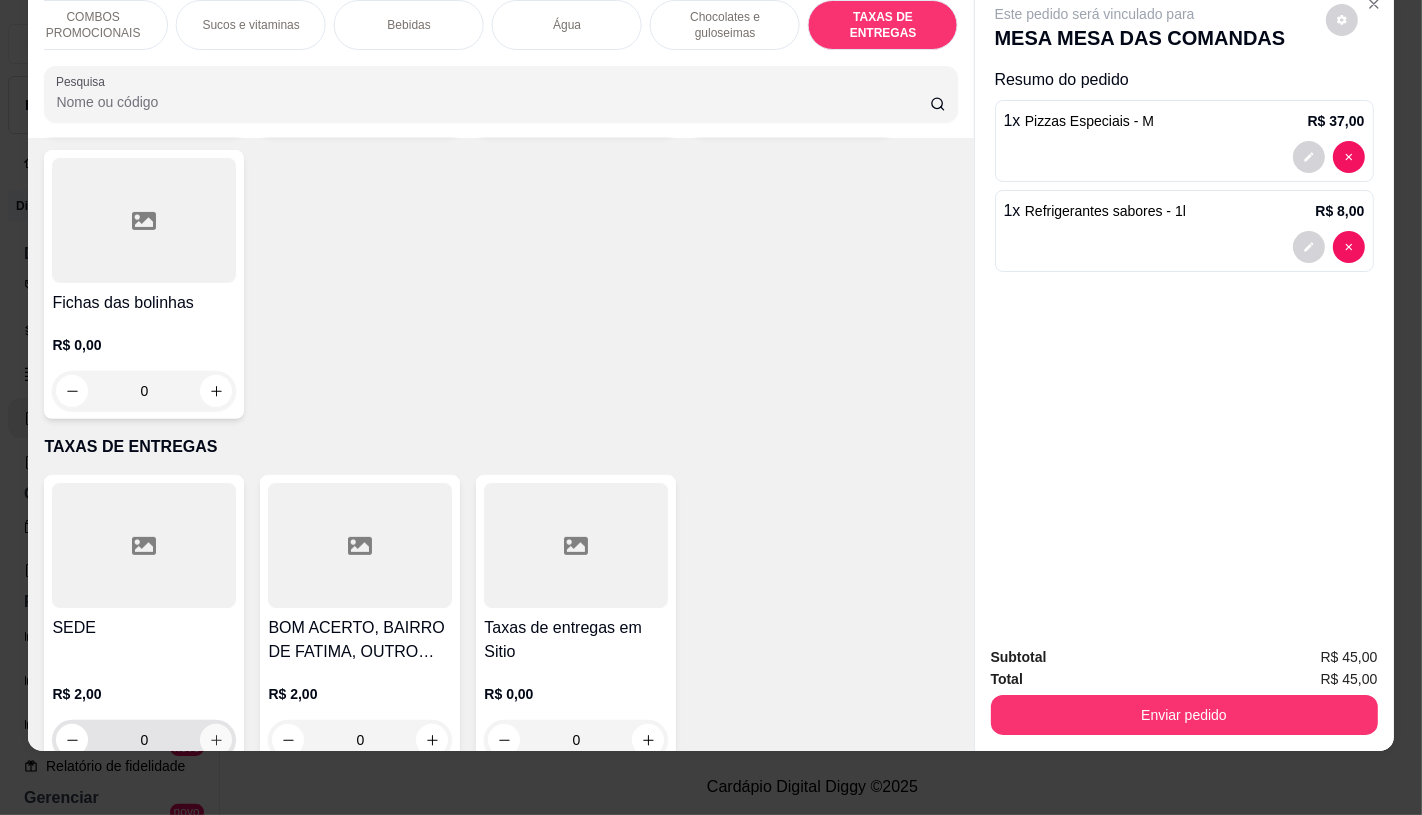 click on "0" at bounding box center (144, 740) 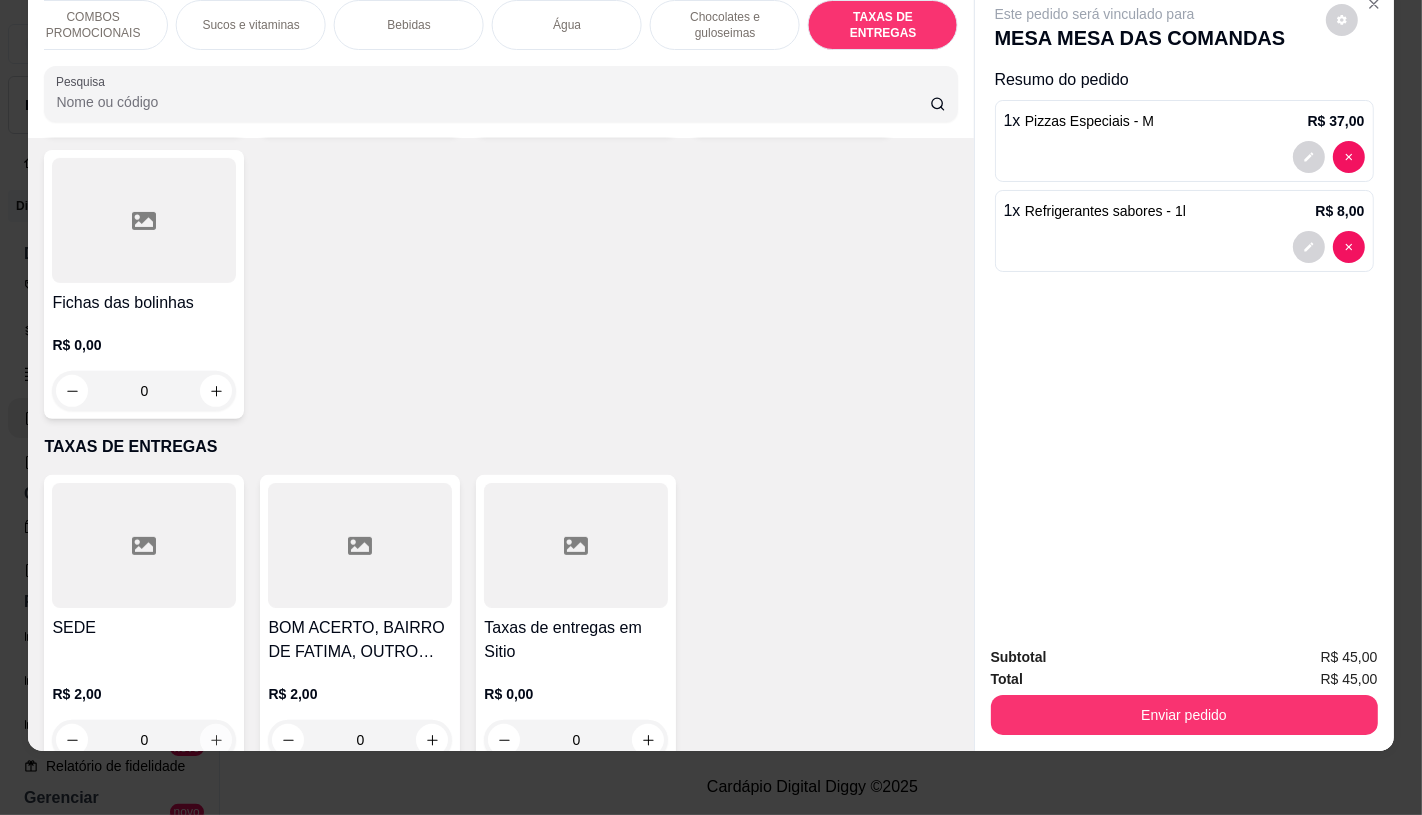click 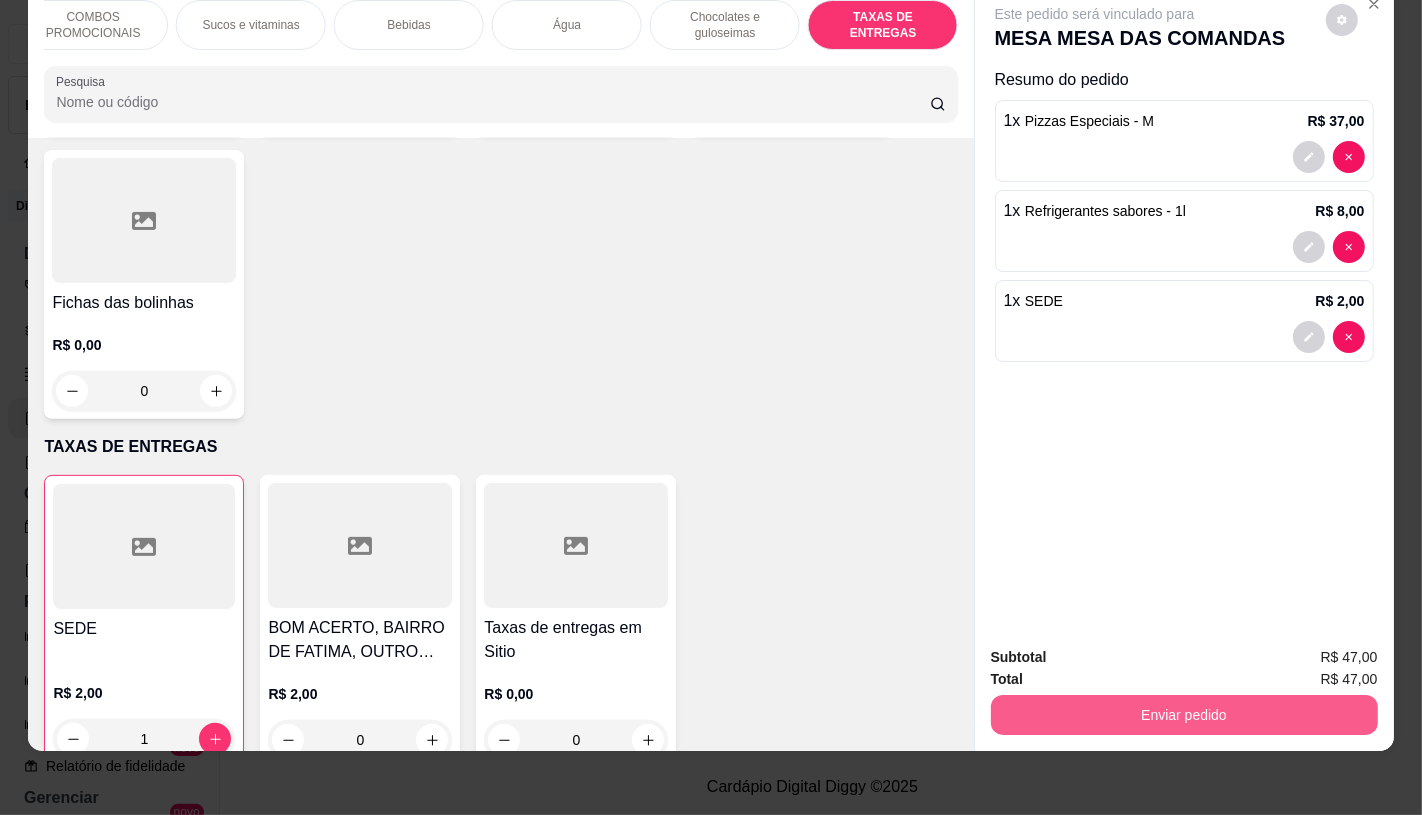 click on "Enviar pedido" at bounding box center [1184, 715] 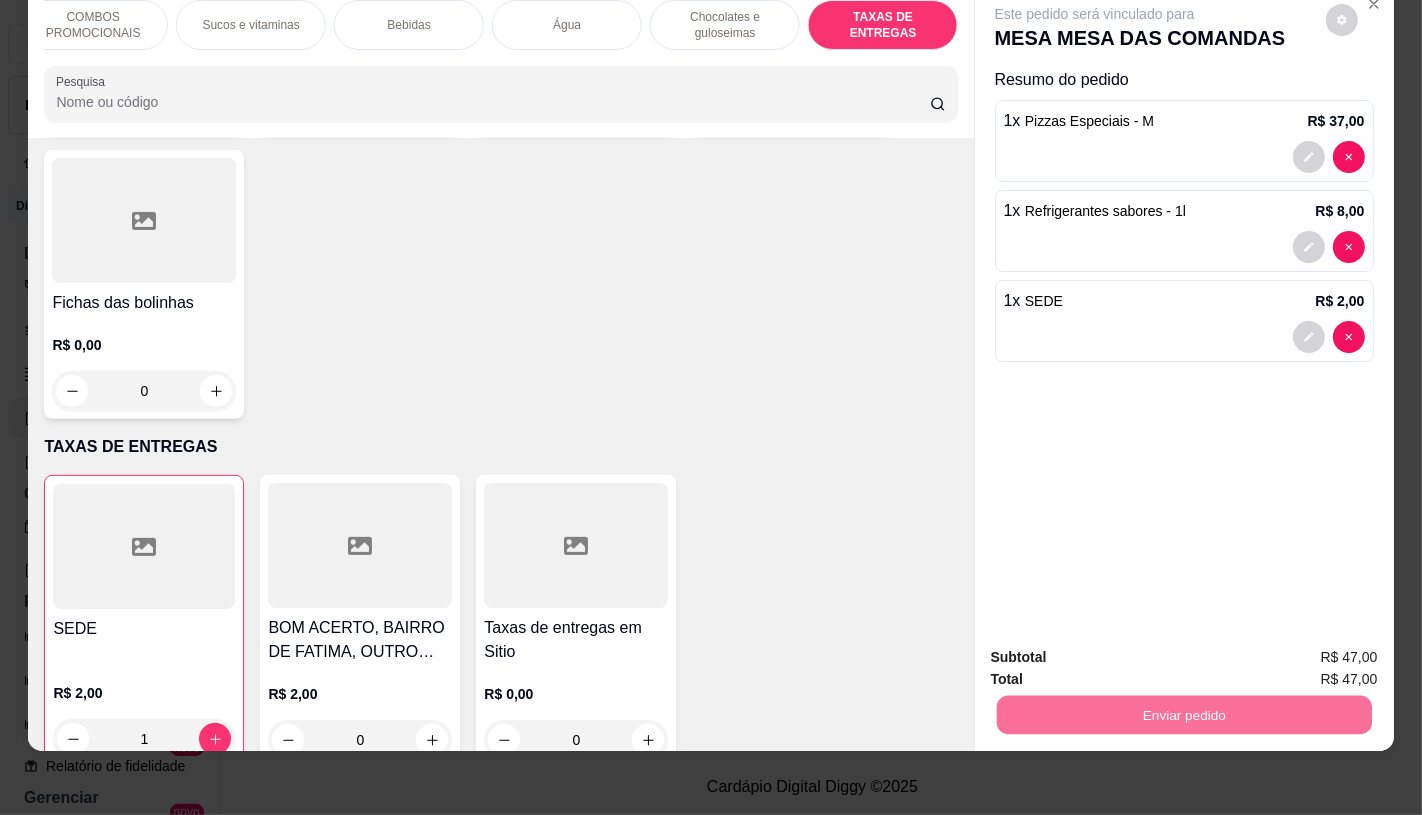 click on "Não registrar e enviar pedido" at bounding box center (1117, 650) 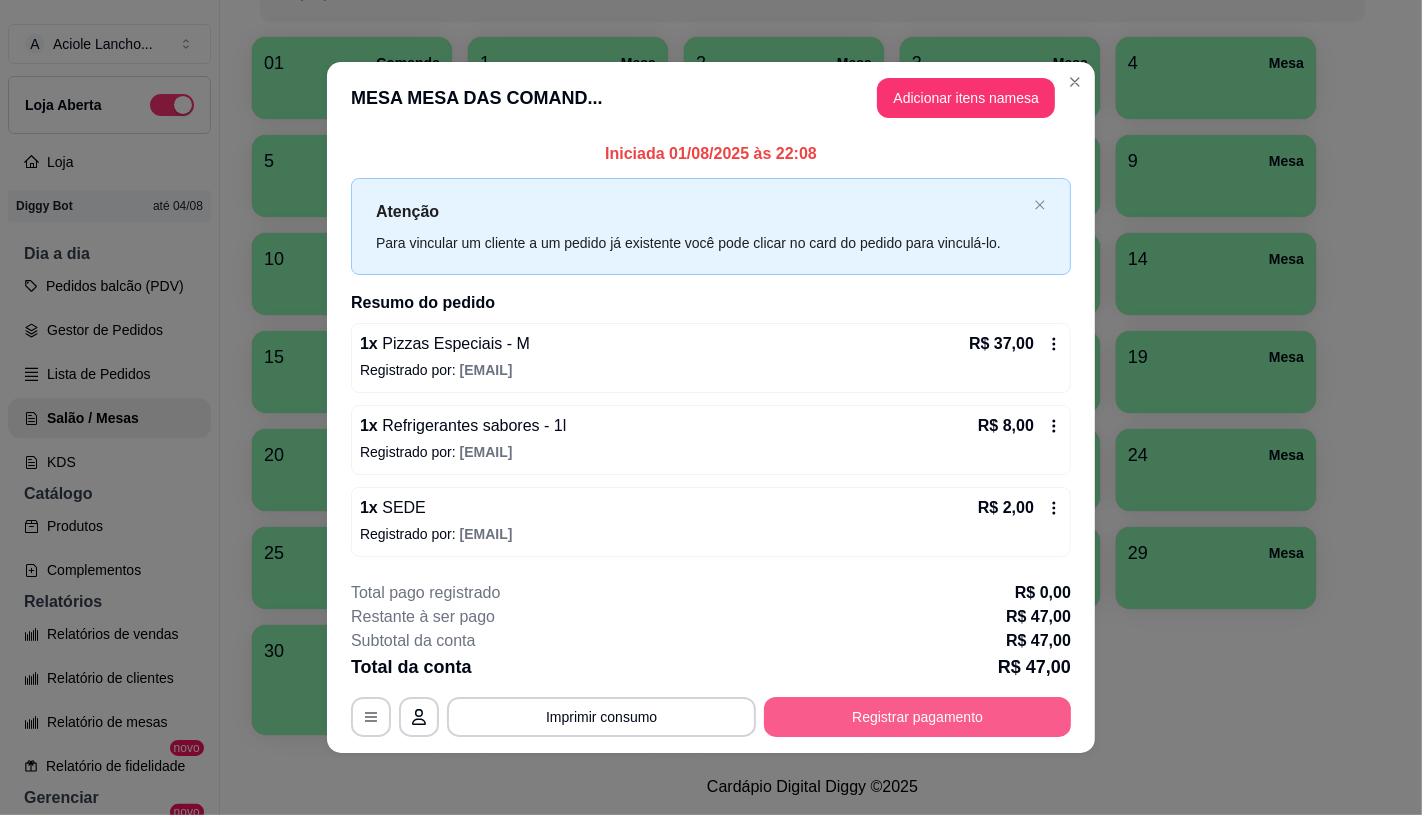 click on "Registrar pagamento" at bounding box center (917, 717) 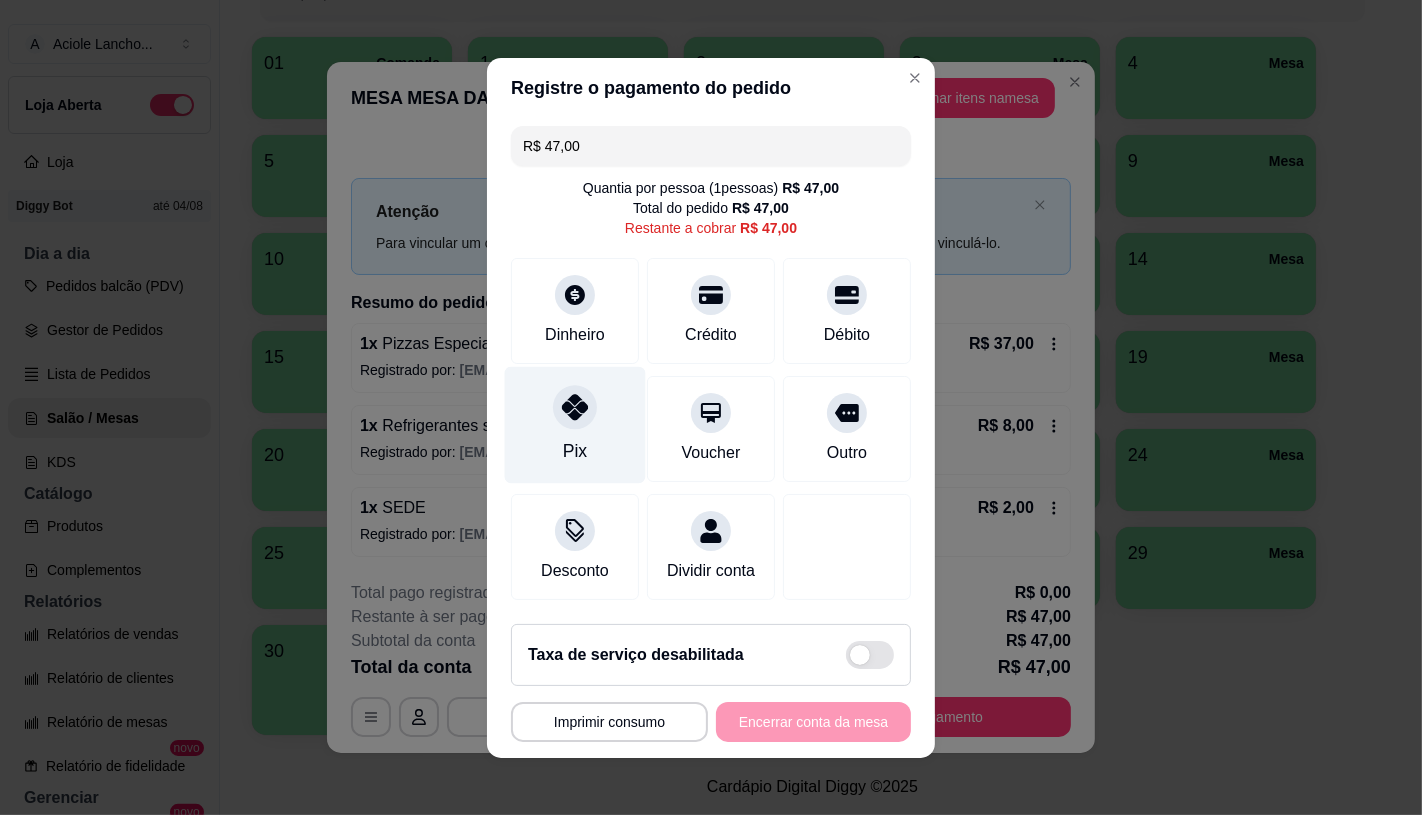 click on "Pix" at bounding box center (575, 451) 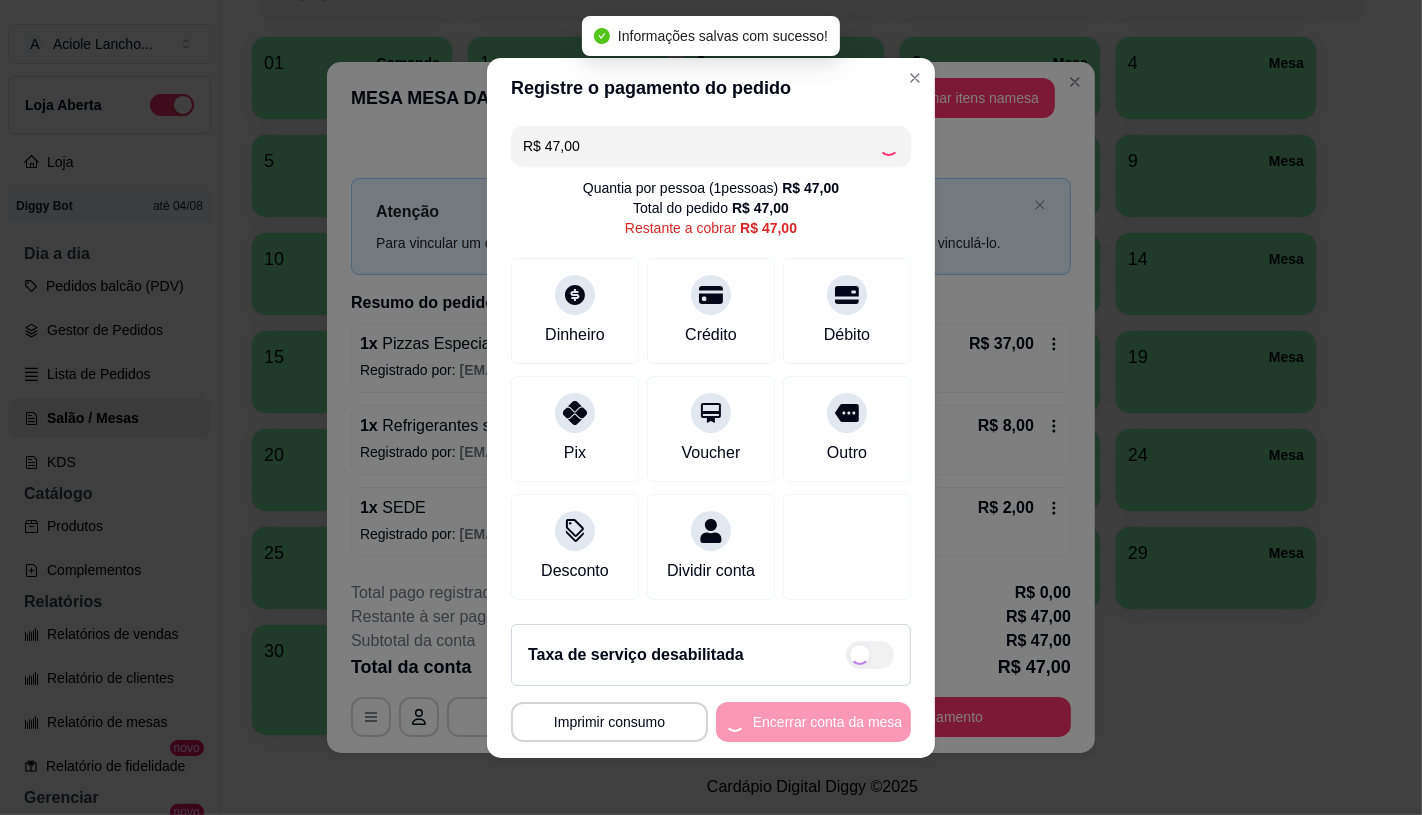 type on "R$ 0,00" 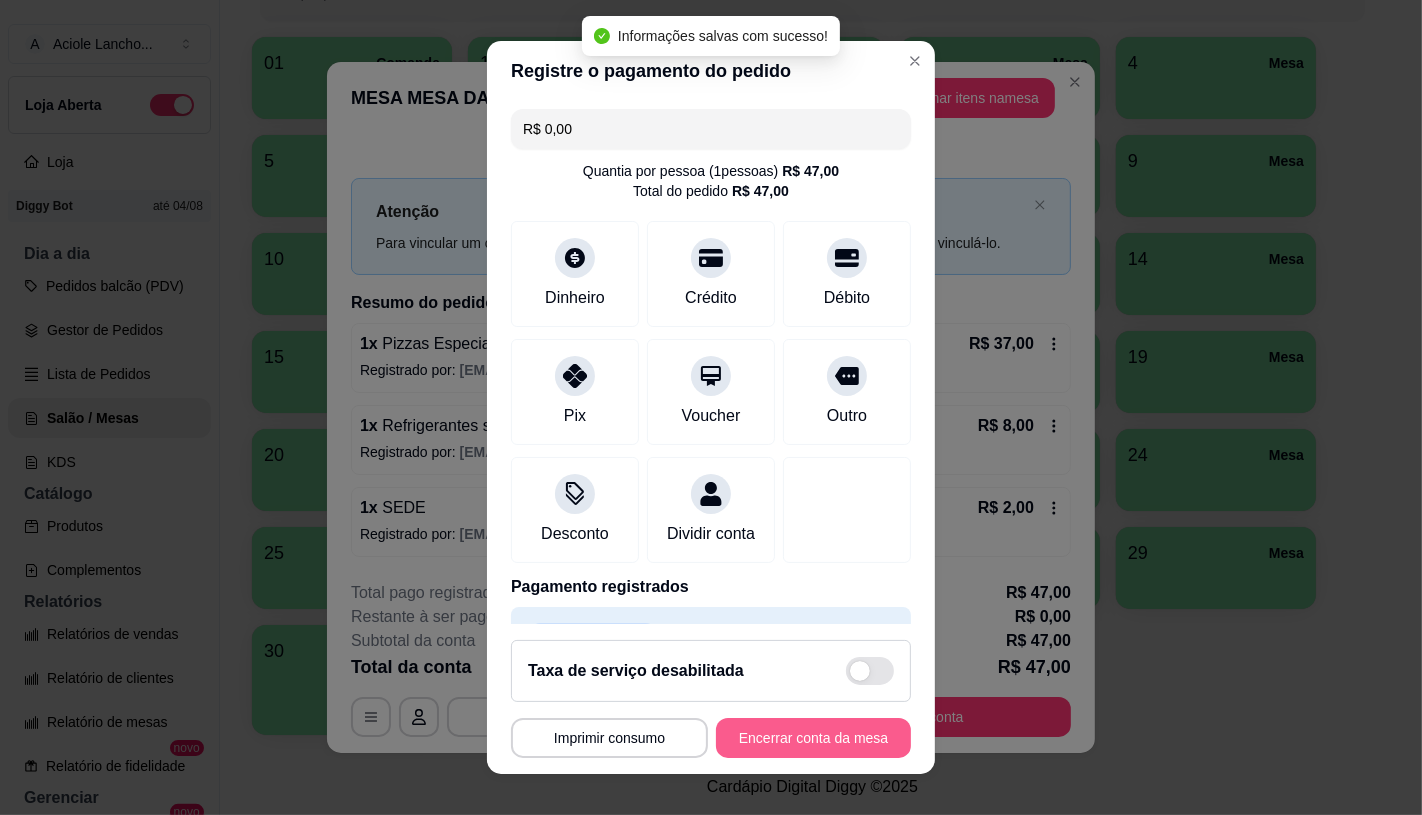 click on "Encerrar conta da mesa" at bounding box center [813, 738] 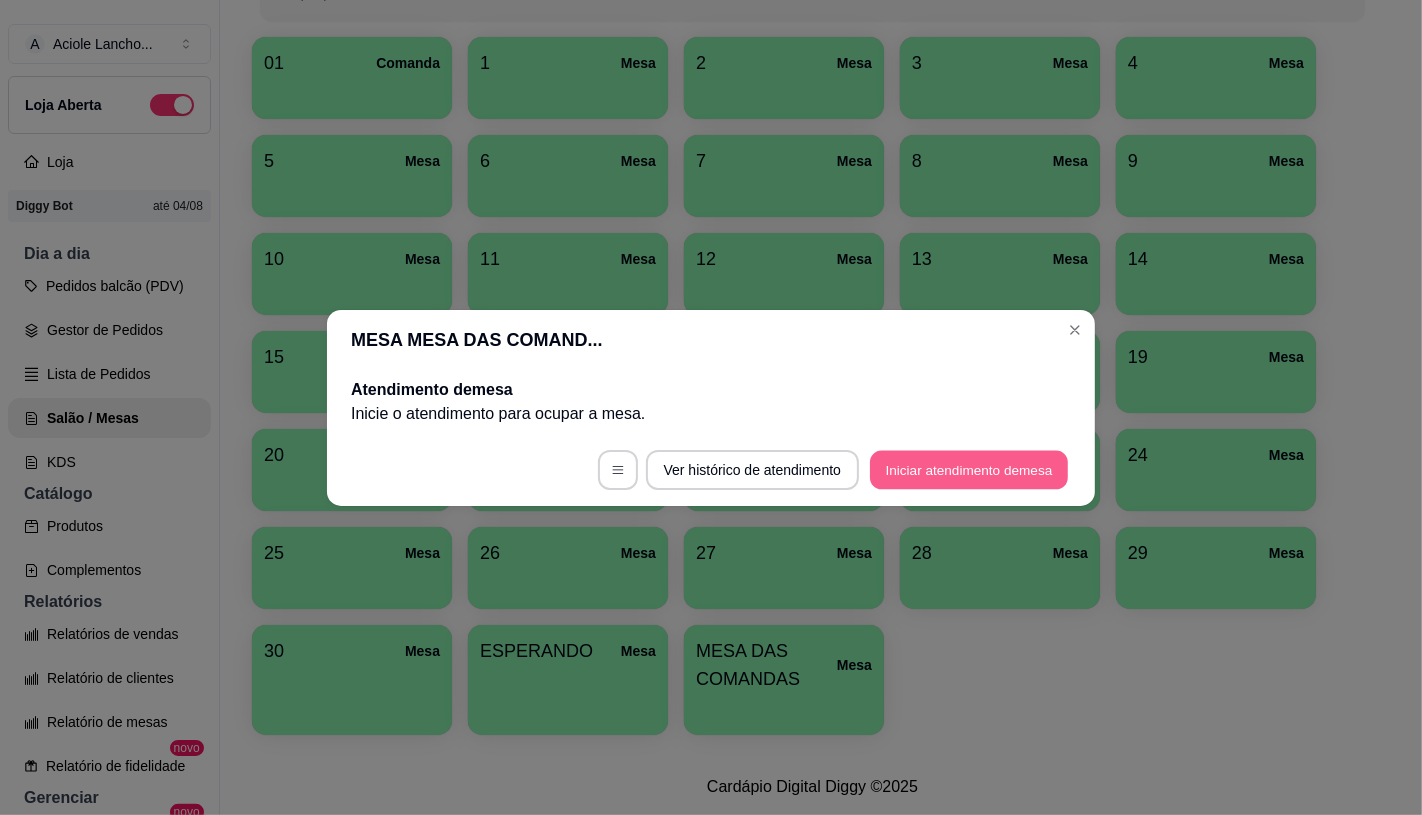 click on "Iniciar atendimento de  mesa" at bounding box center (969, 469) 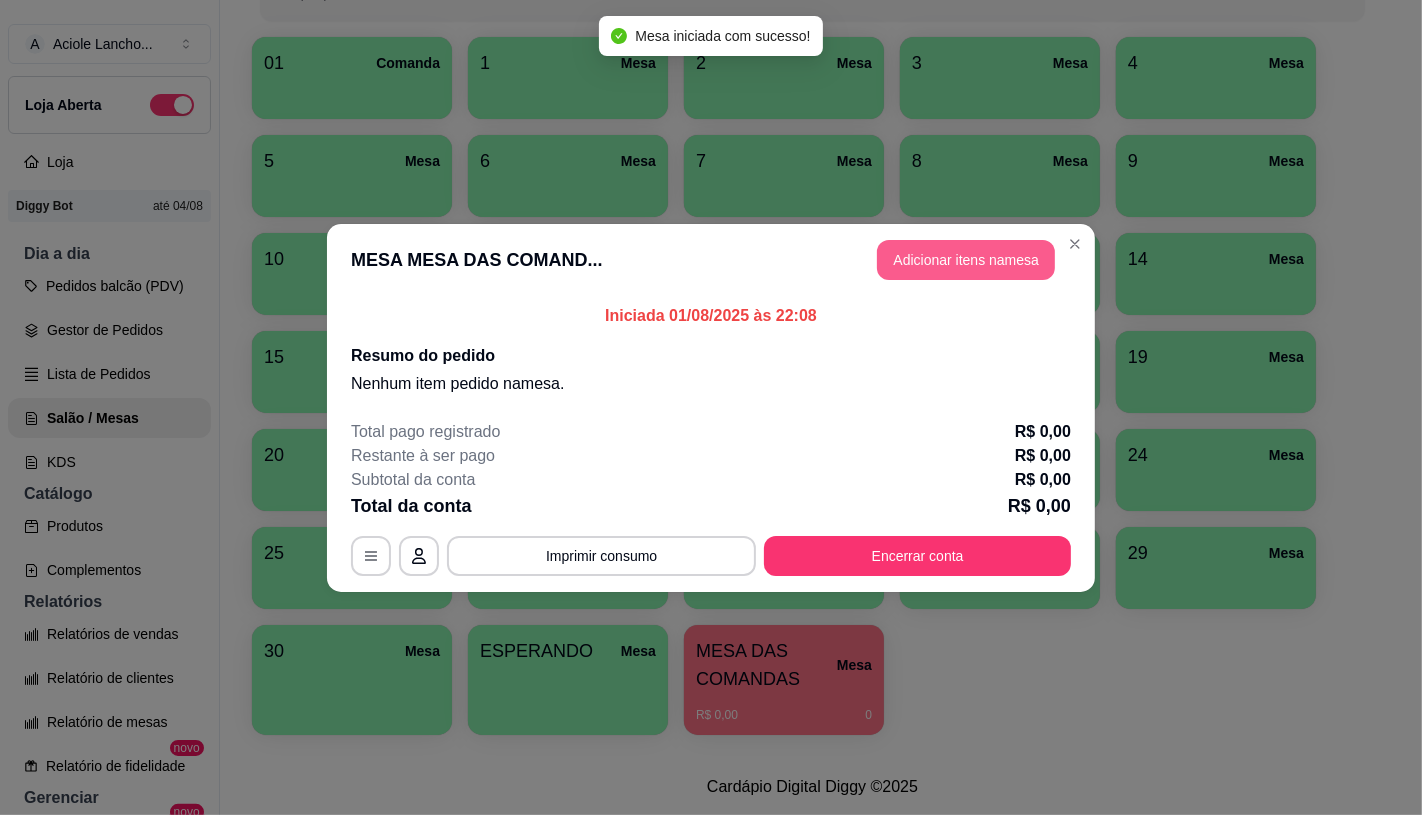 click on "Adicionar itens na  mesa" at bounding box center (966, 260) 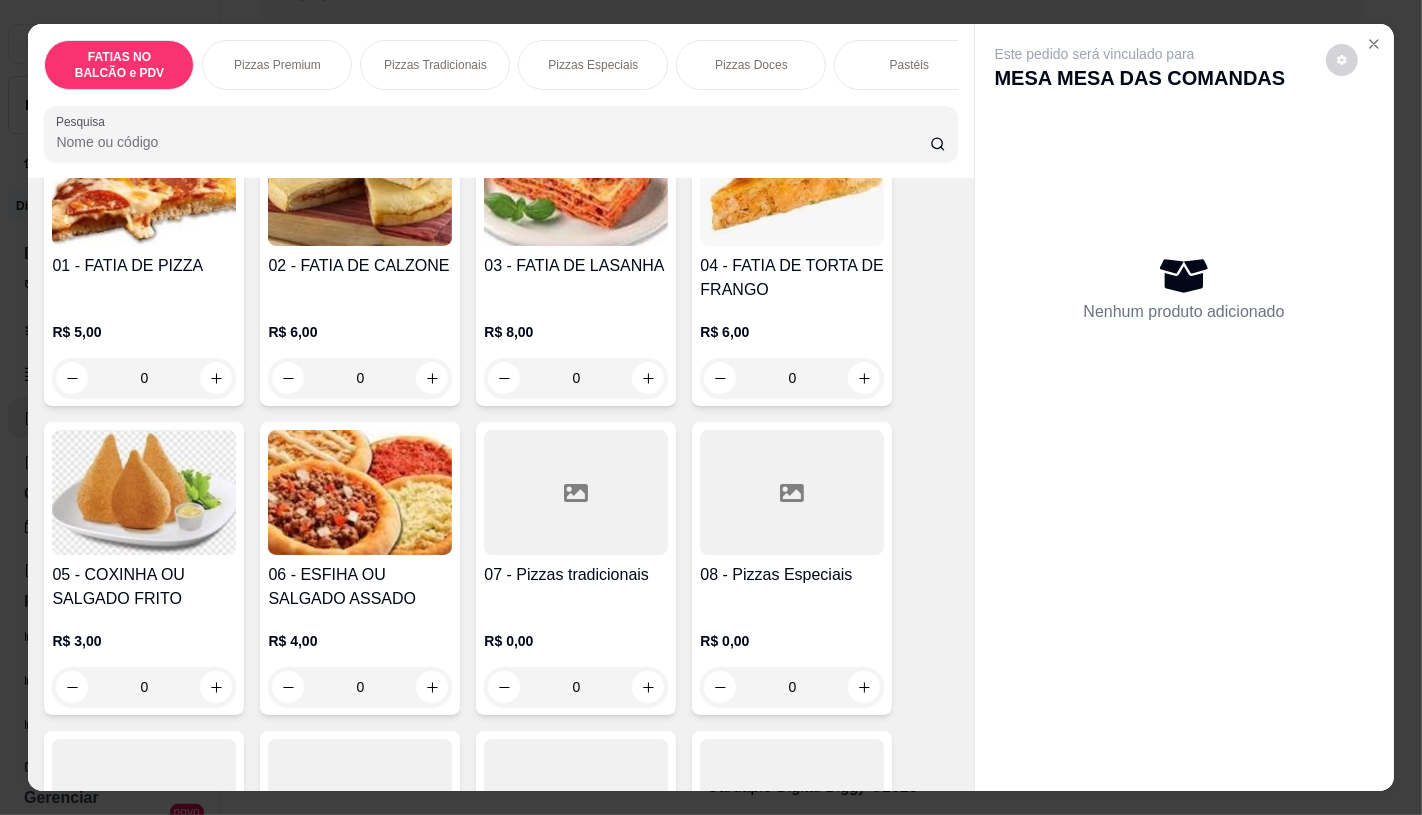scroll, scrollTop: 222, scrollLeft: 0, axis: vertical 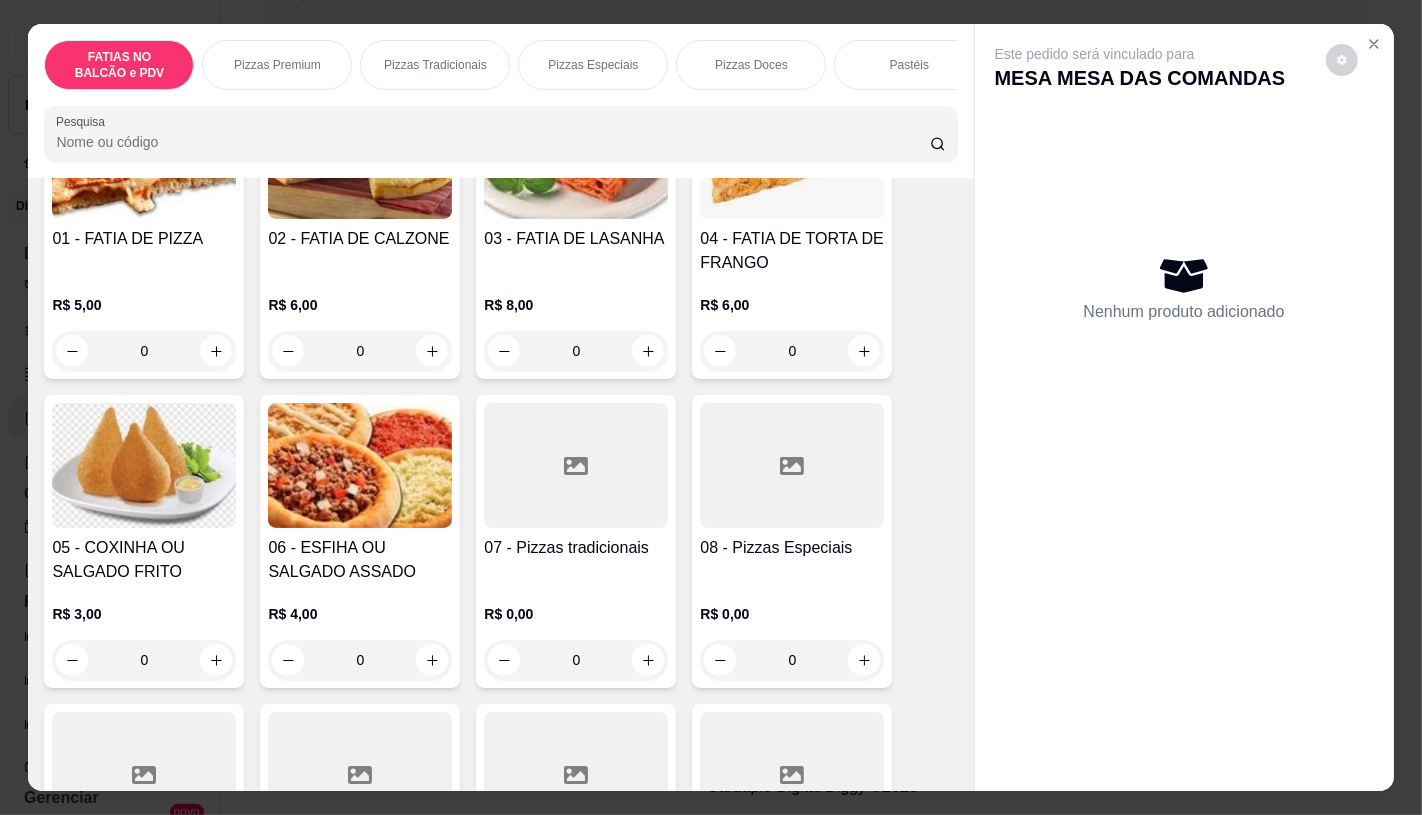 click at bounding box center [792, 465] 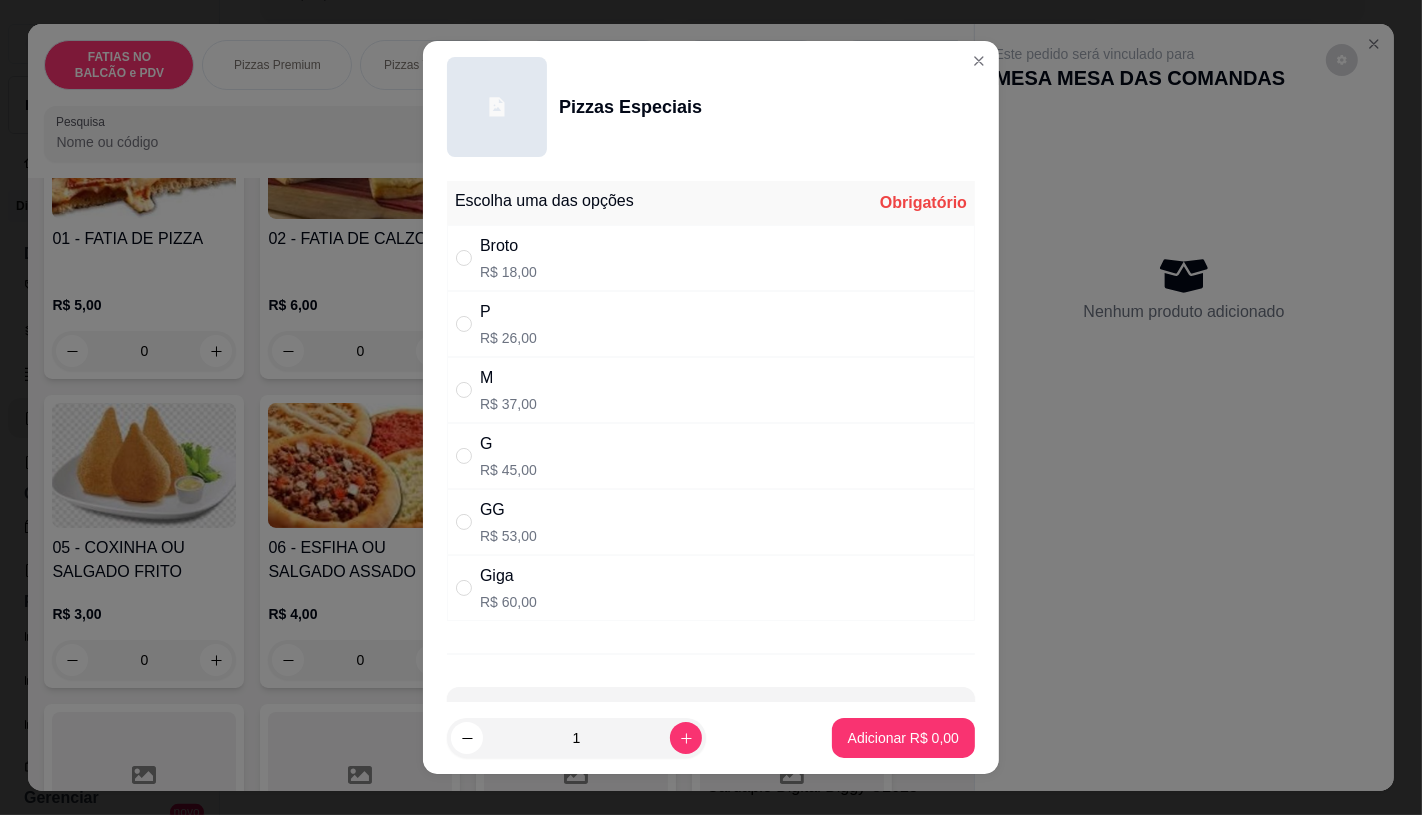 click on "G R$ 45,00" at bounding box center [711, 456] 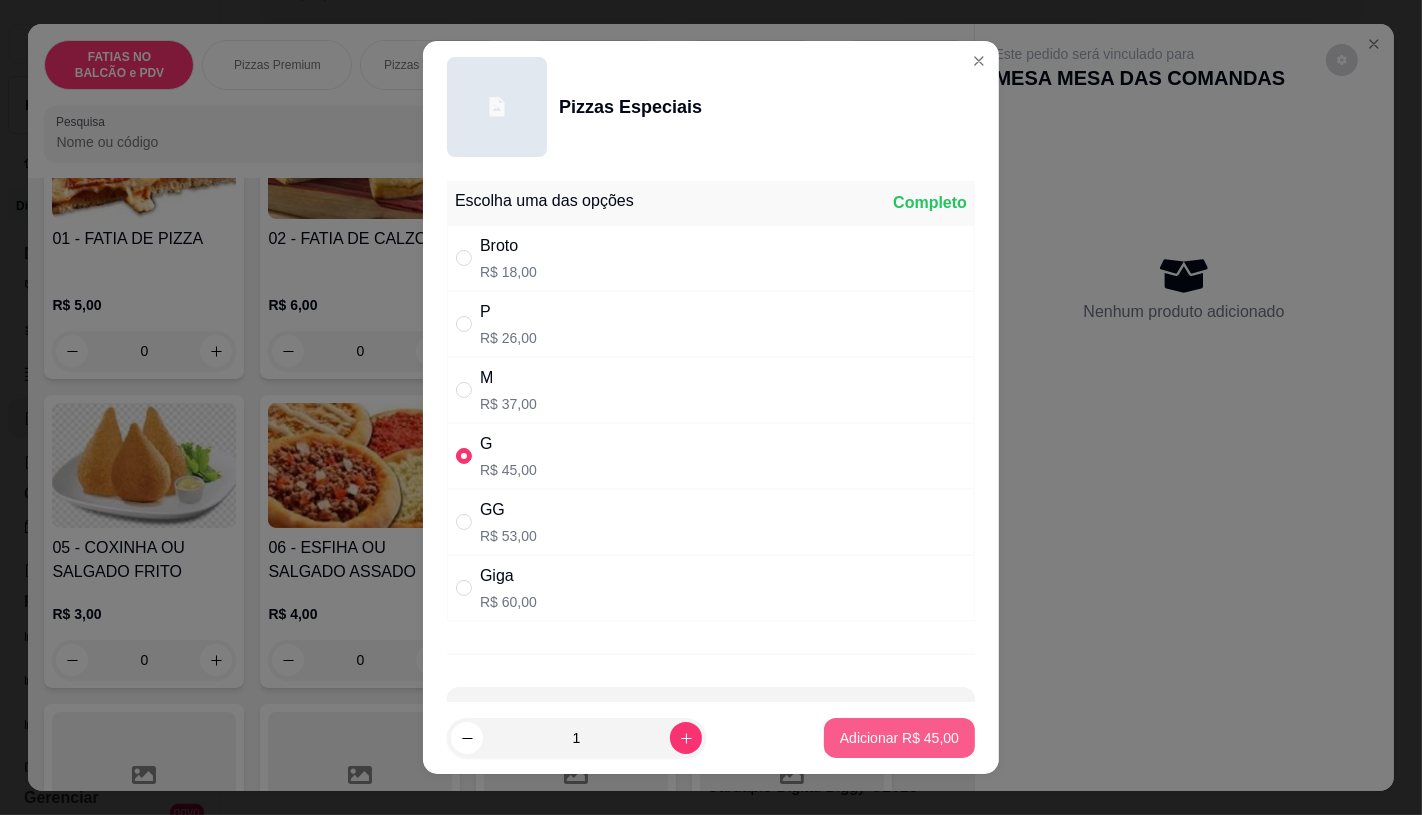 click on "Adicionar   R$ 45,00" at bounding box center [899, 738] 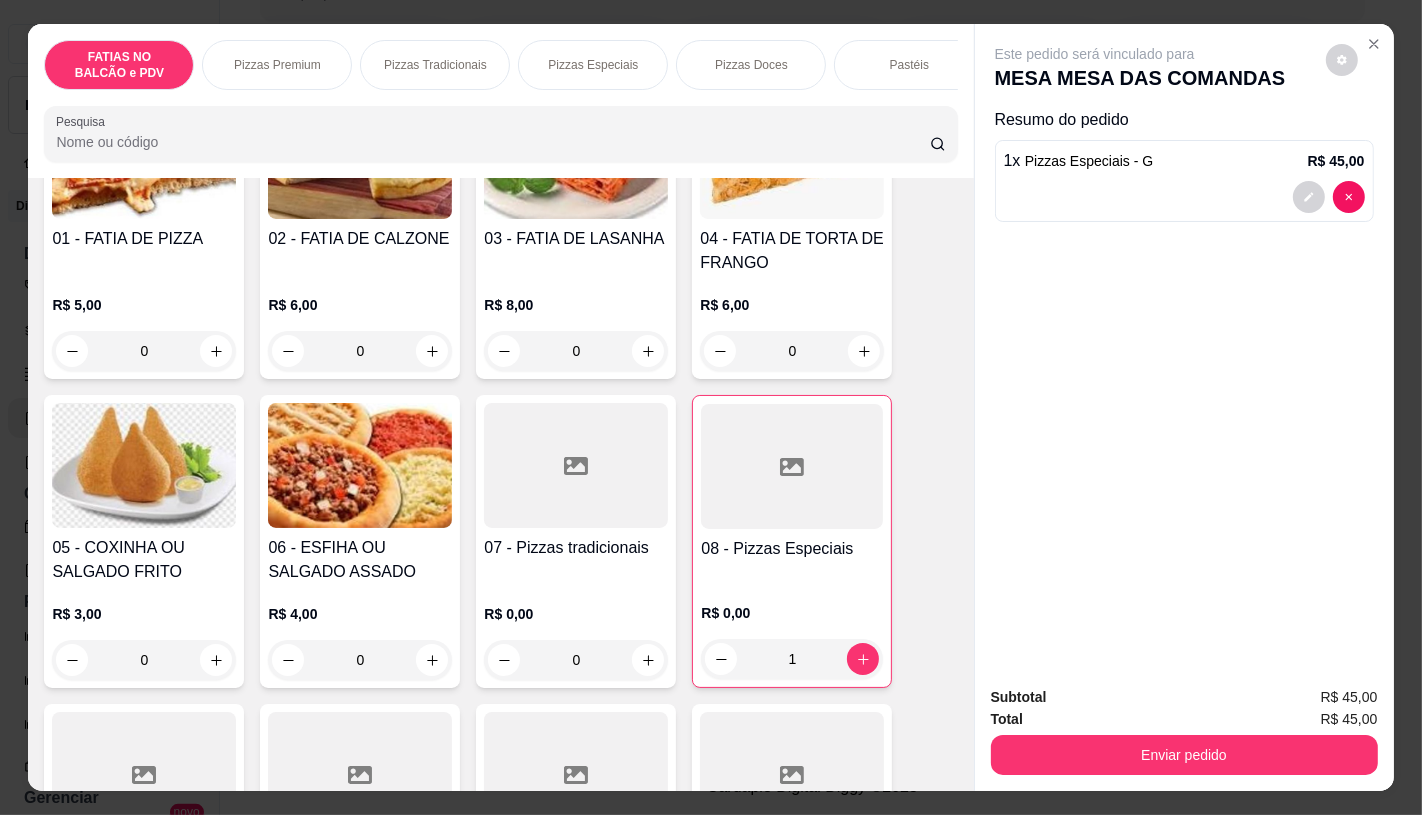 click at bounding box center (792, 774) 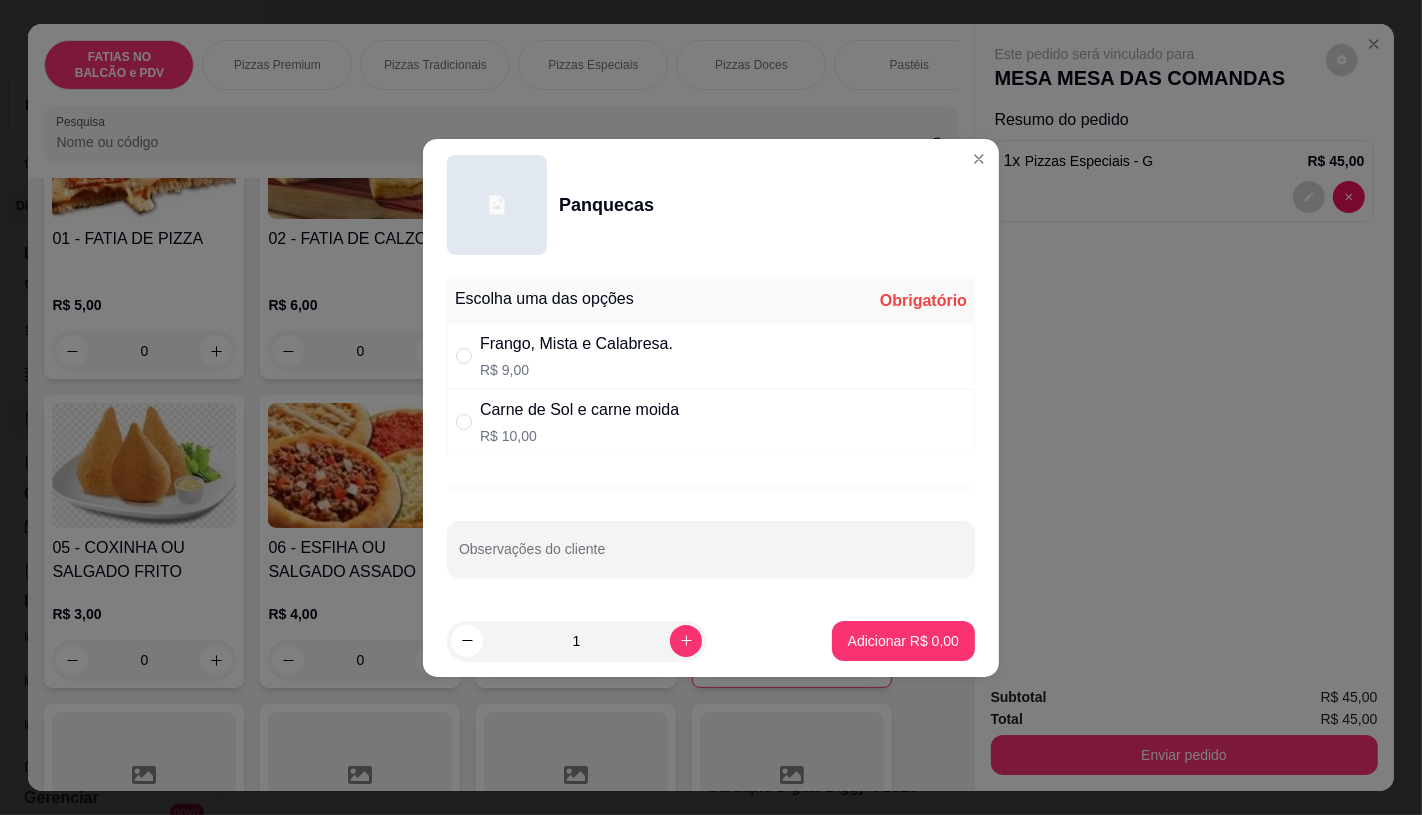 click on "R$ 9,00" at bounding box center (576, 370) 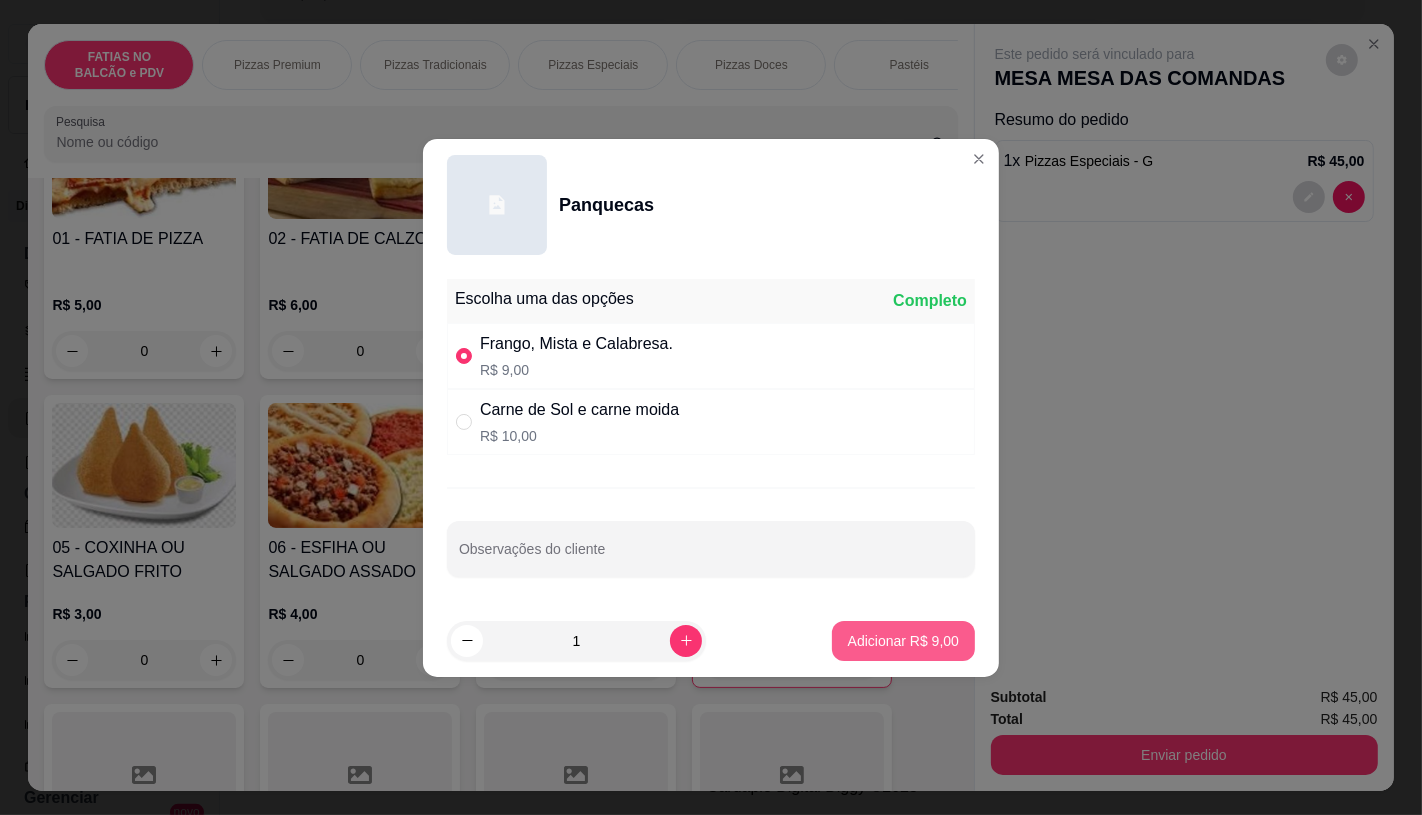 click on "Adicionar   R$ 9,00" at bounding box center [903, 641] 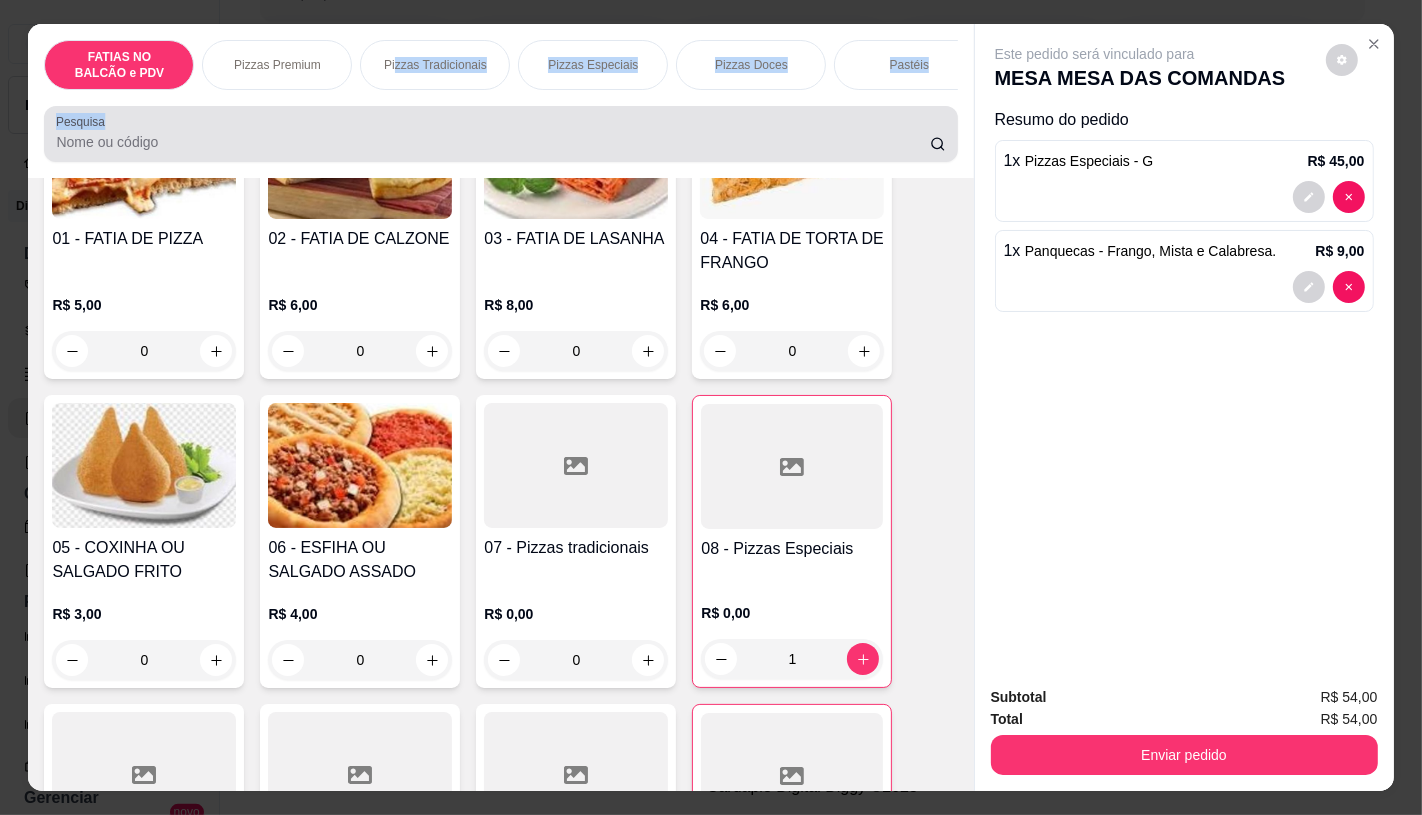 drag, startPoint x: 425, startPoint y: 104, endPoint x: 625, endPoint y: 122, distance: 200.80836 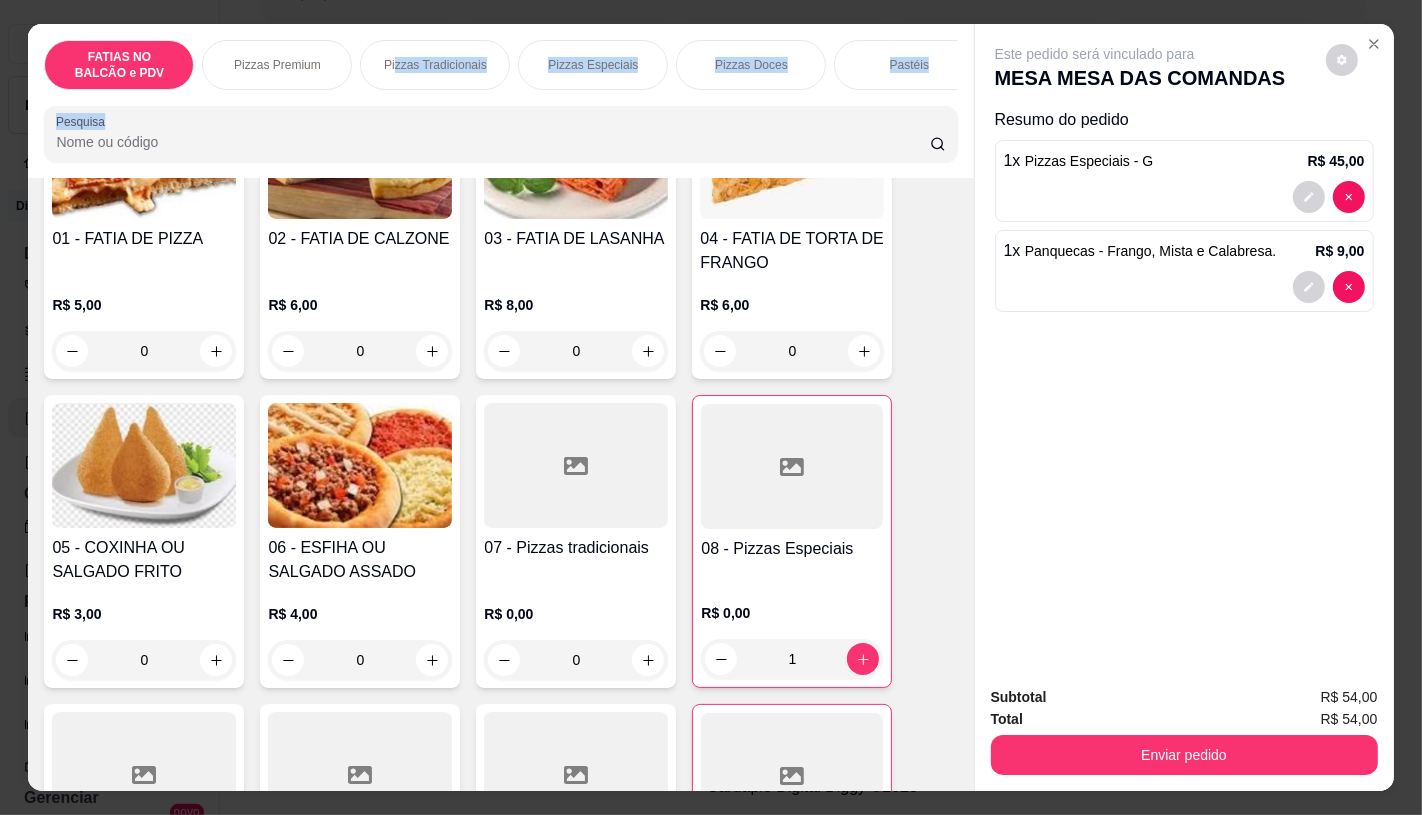 scroll, scrollTop: 0, scrollLeft: 2080, axis: horizontal 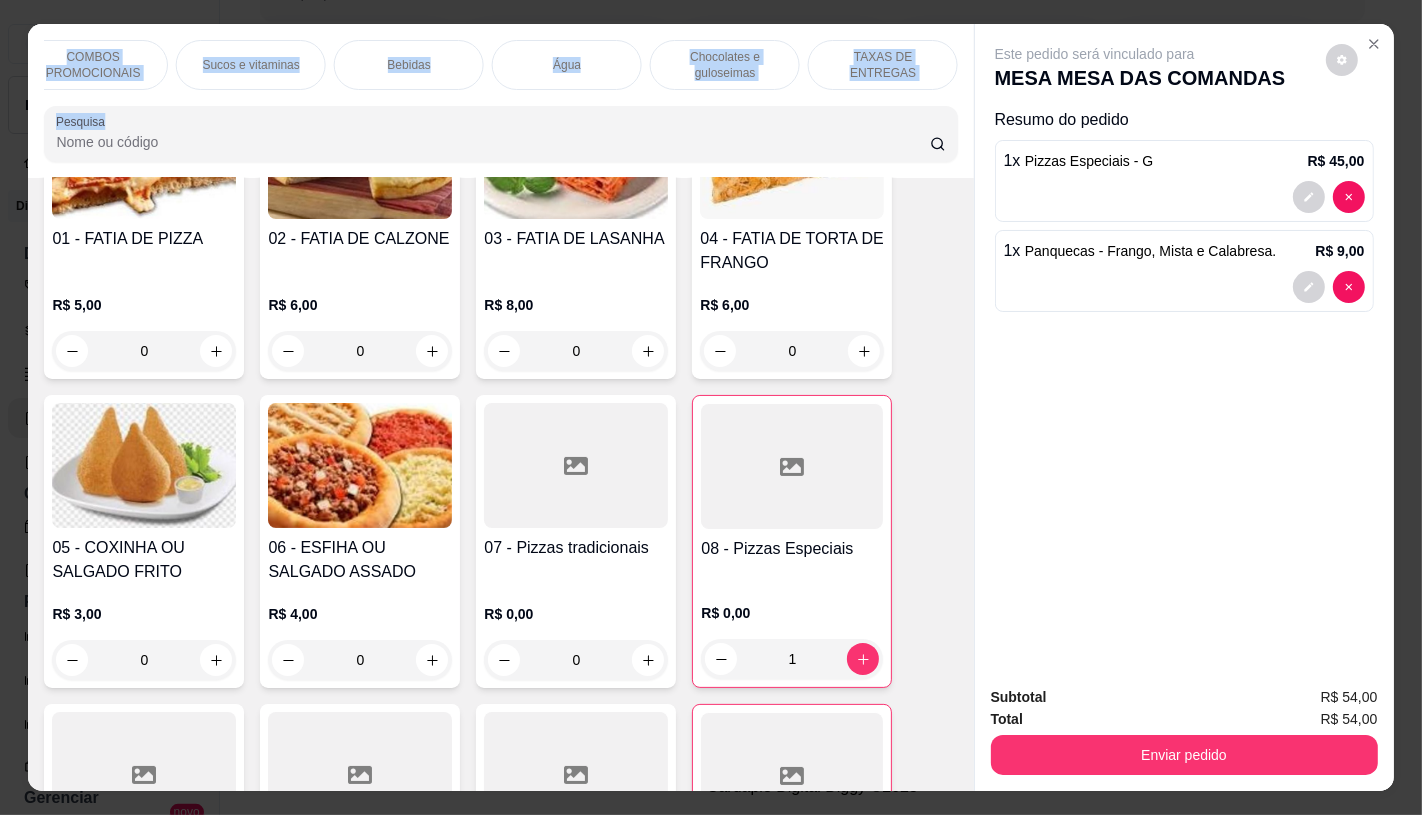 drag, startPoint x: 902, startPoint y: 67, endPoint x: 558, endPoint y: 656, distance: 682.0975 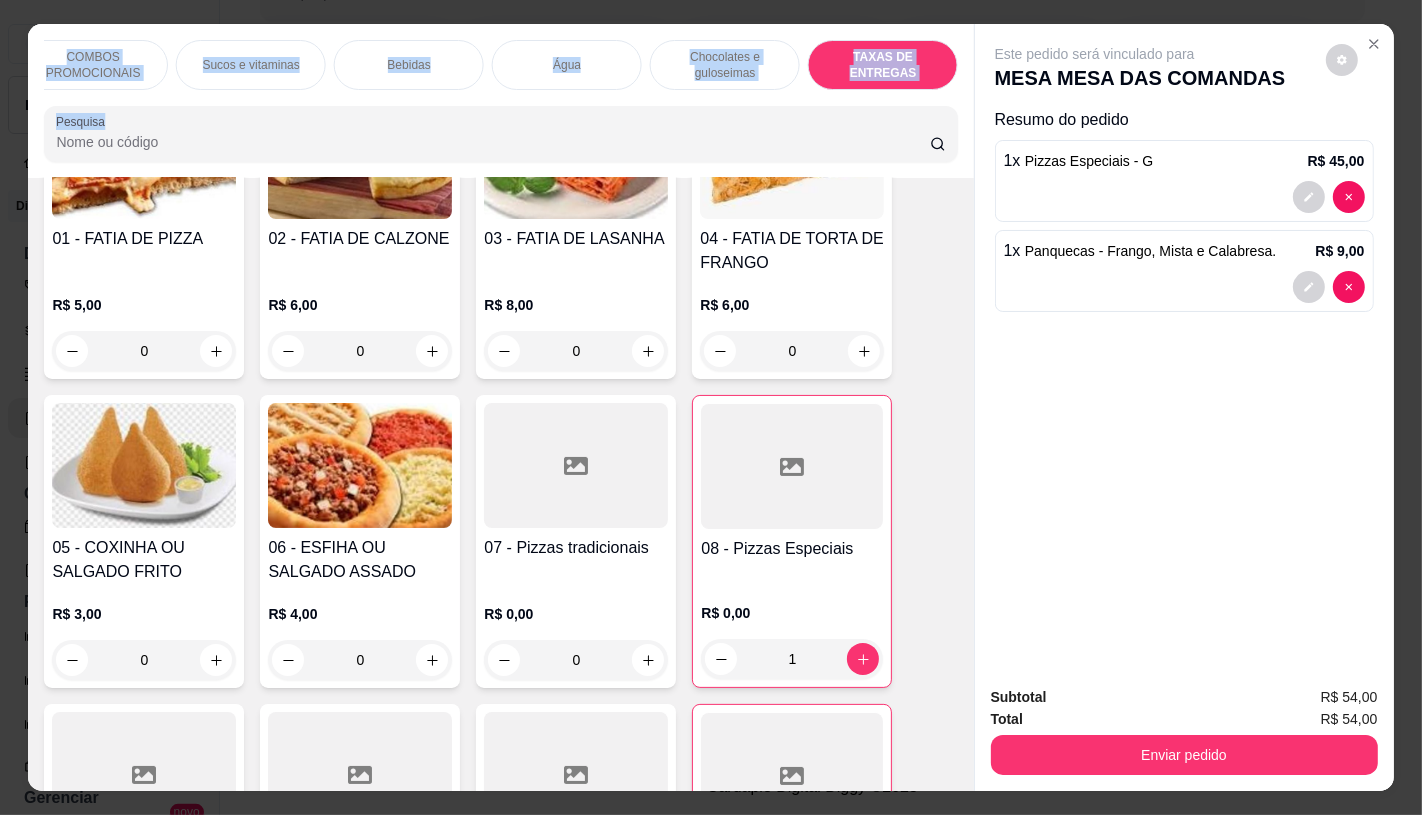 scroll, scrollTop: 13373, scrollLeft: 0, axis: vertical 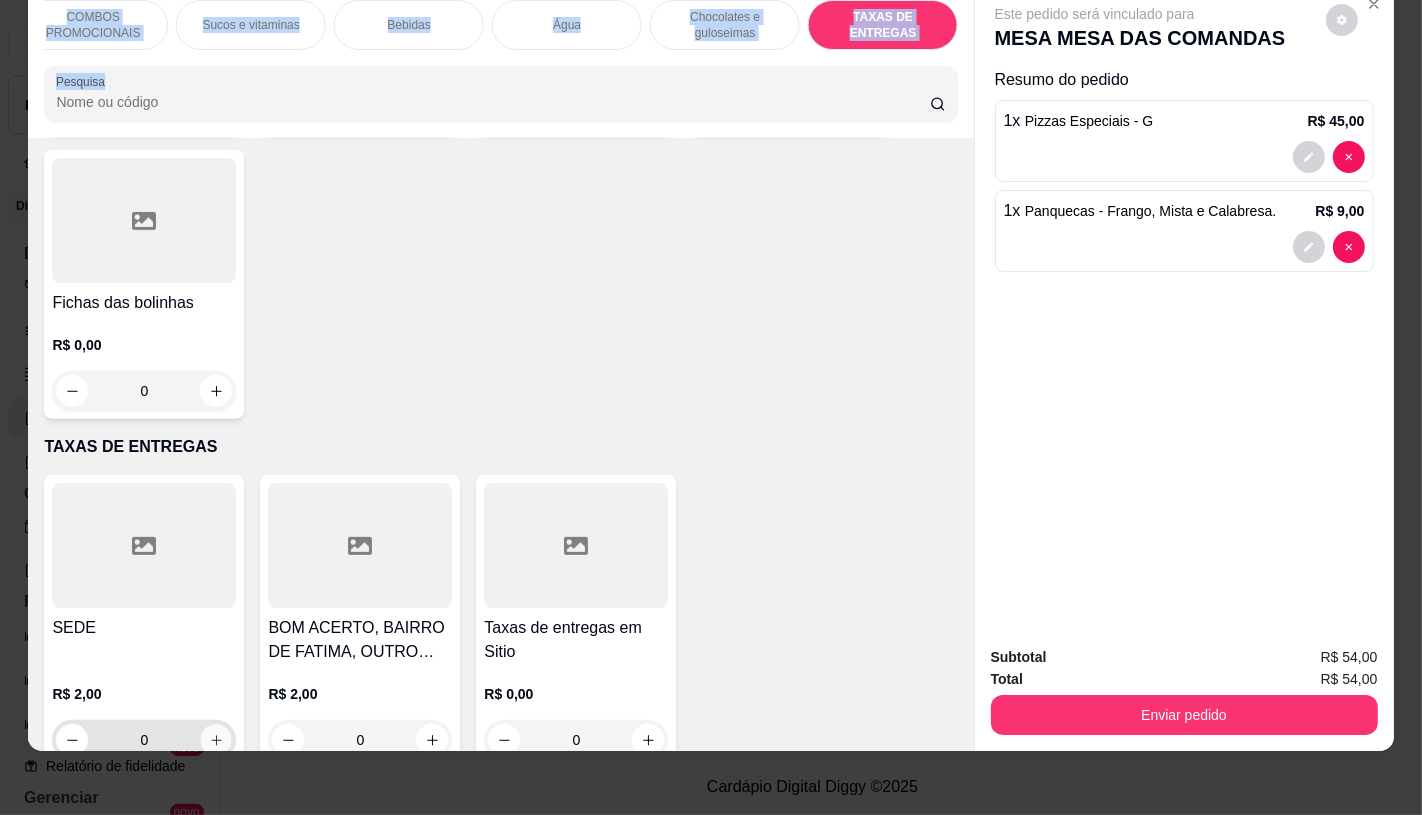 click 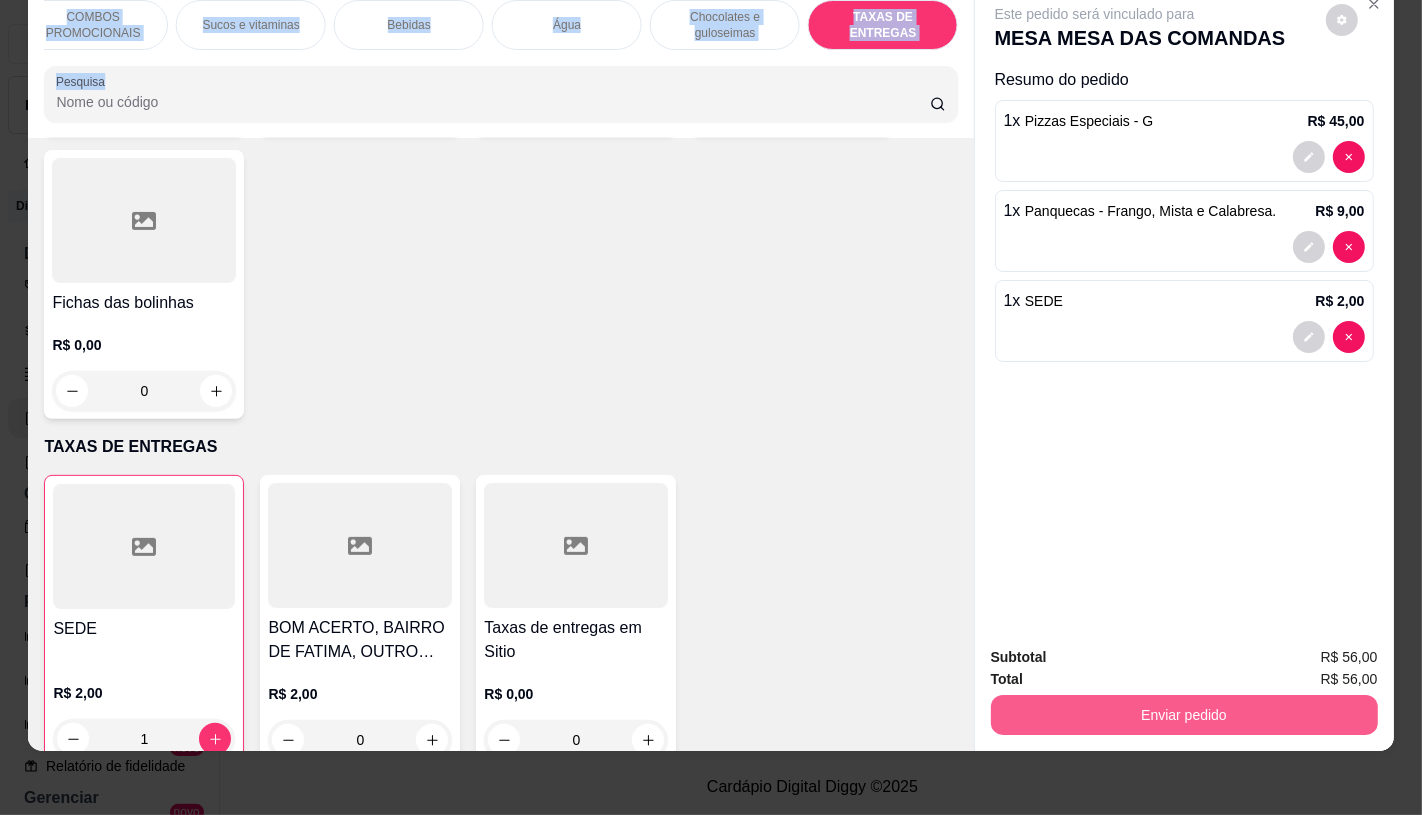 click on "Enviar pedido" at bounding box center (1184, 715) 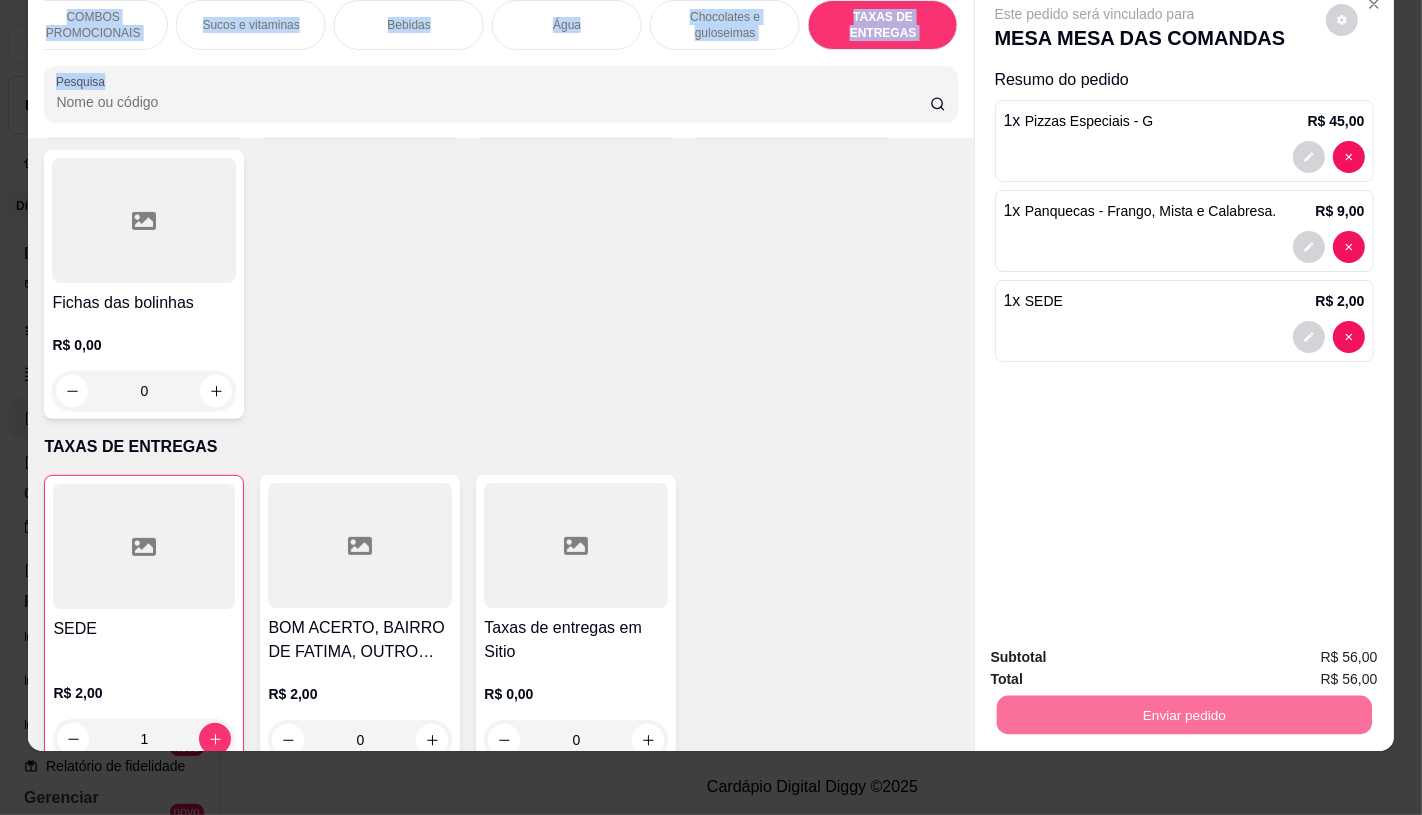 click on "Não registrar e enviar pedido" at bounding box center (1117, 650) 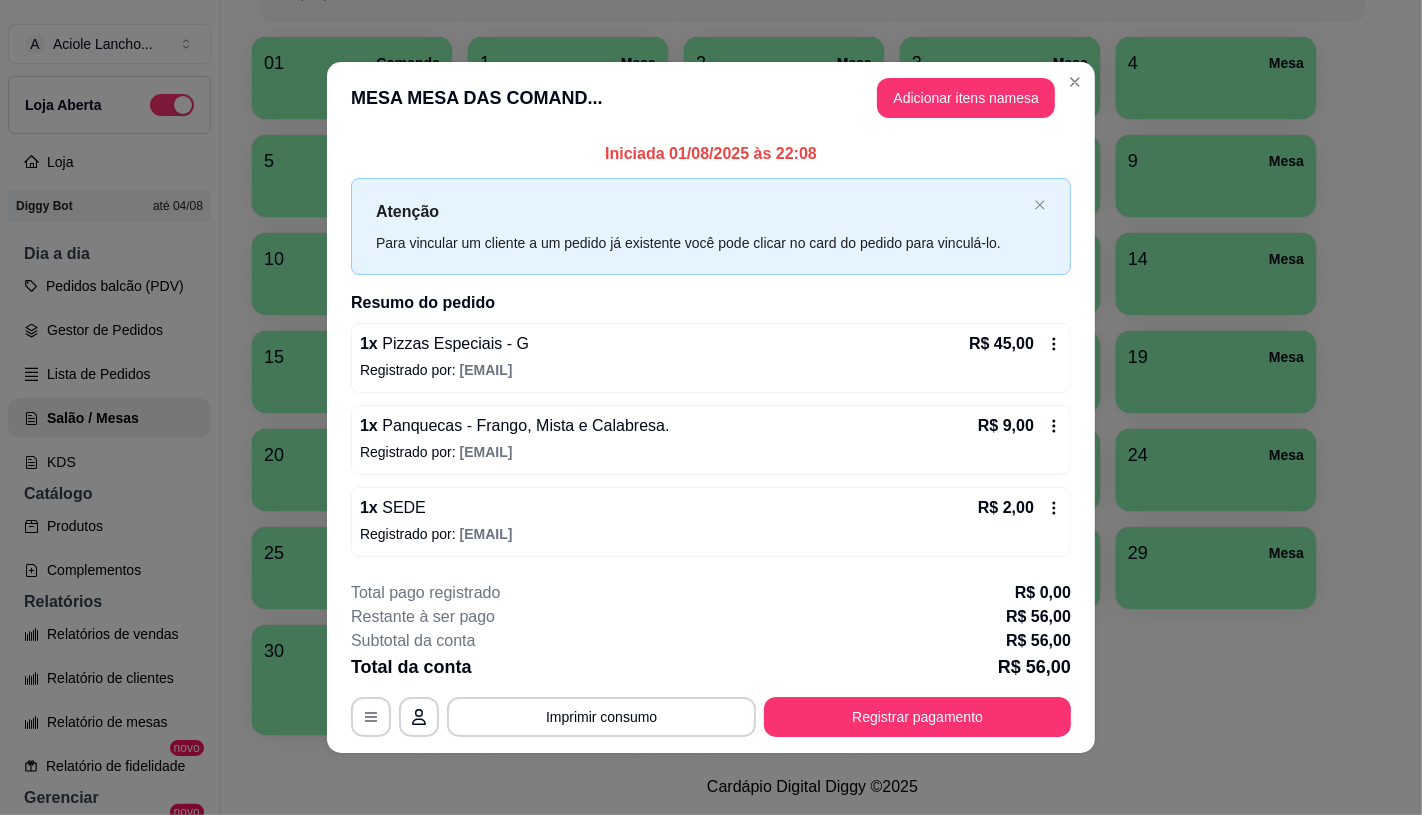 click on "Registrar pagamento" at bounding box center [917, 717] 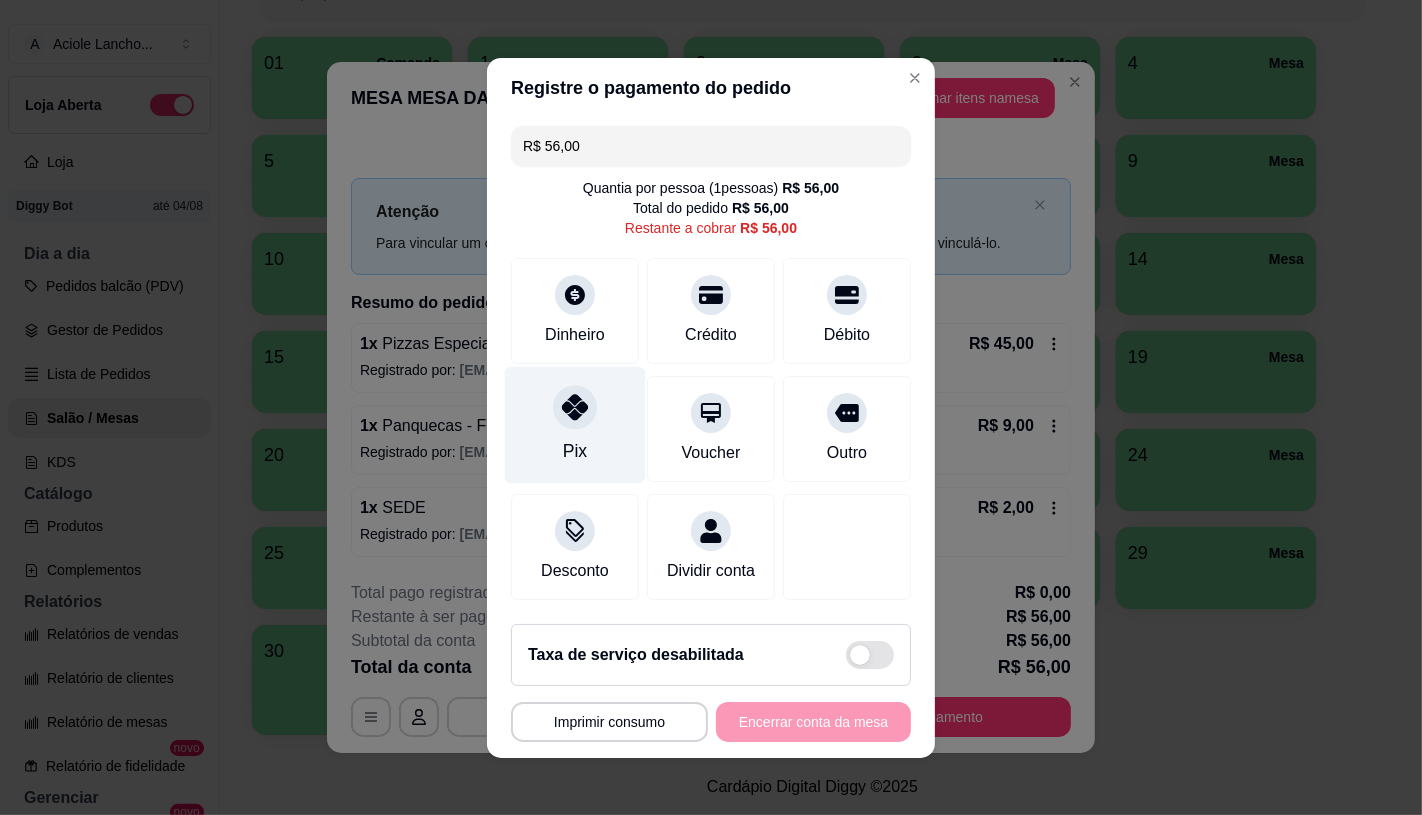 click at bounding box center (575, 407) 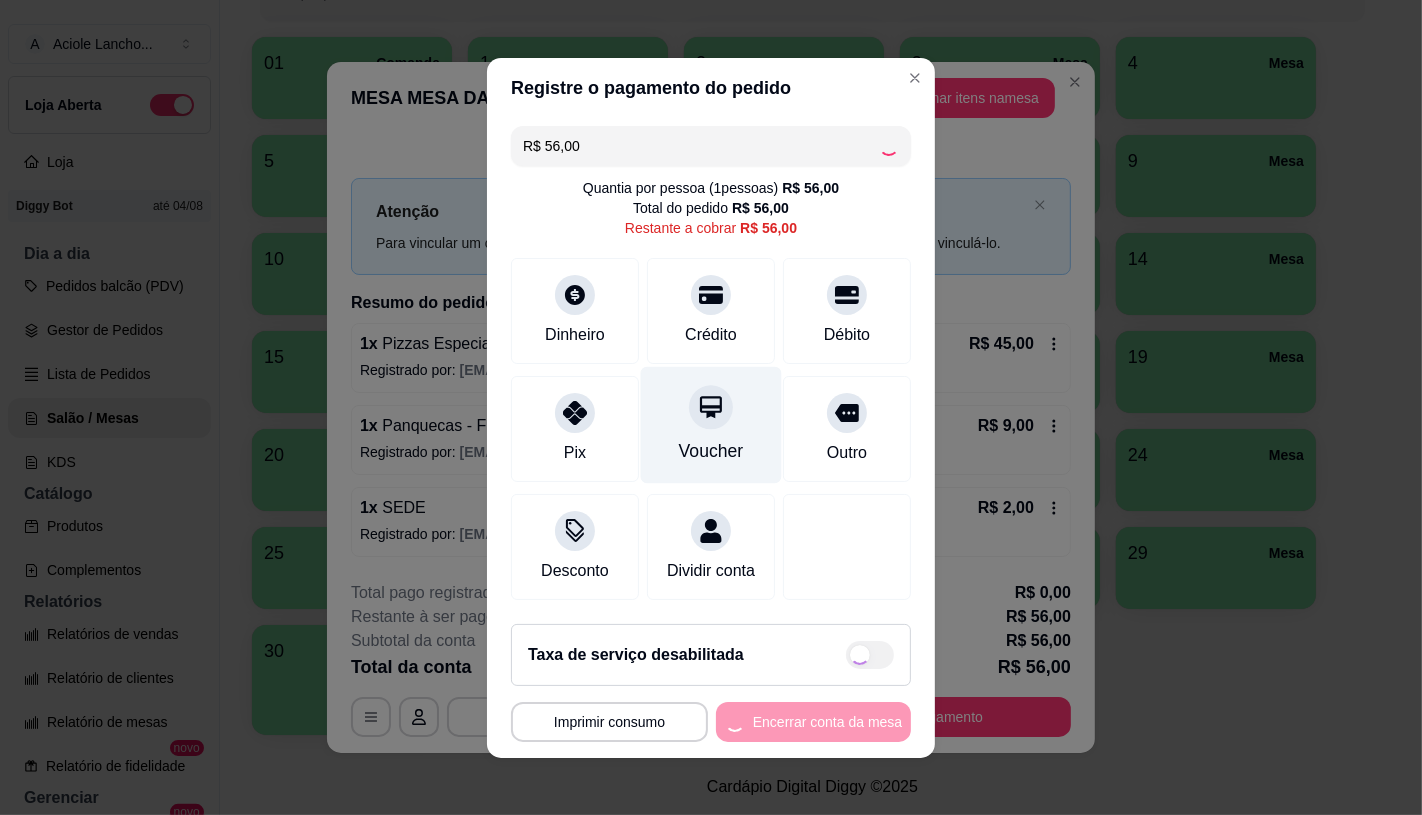 type on "R$ 0,00" 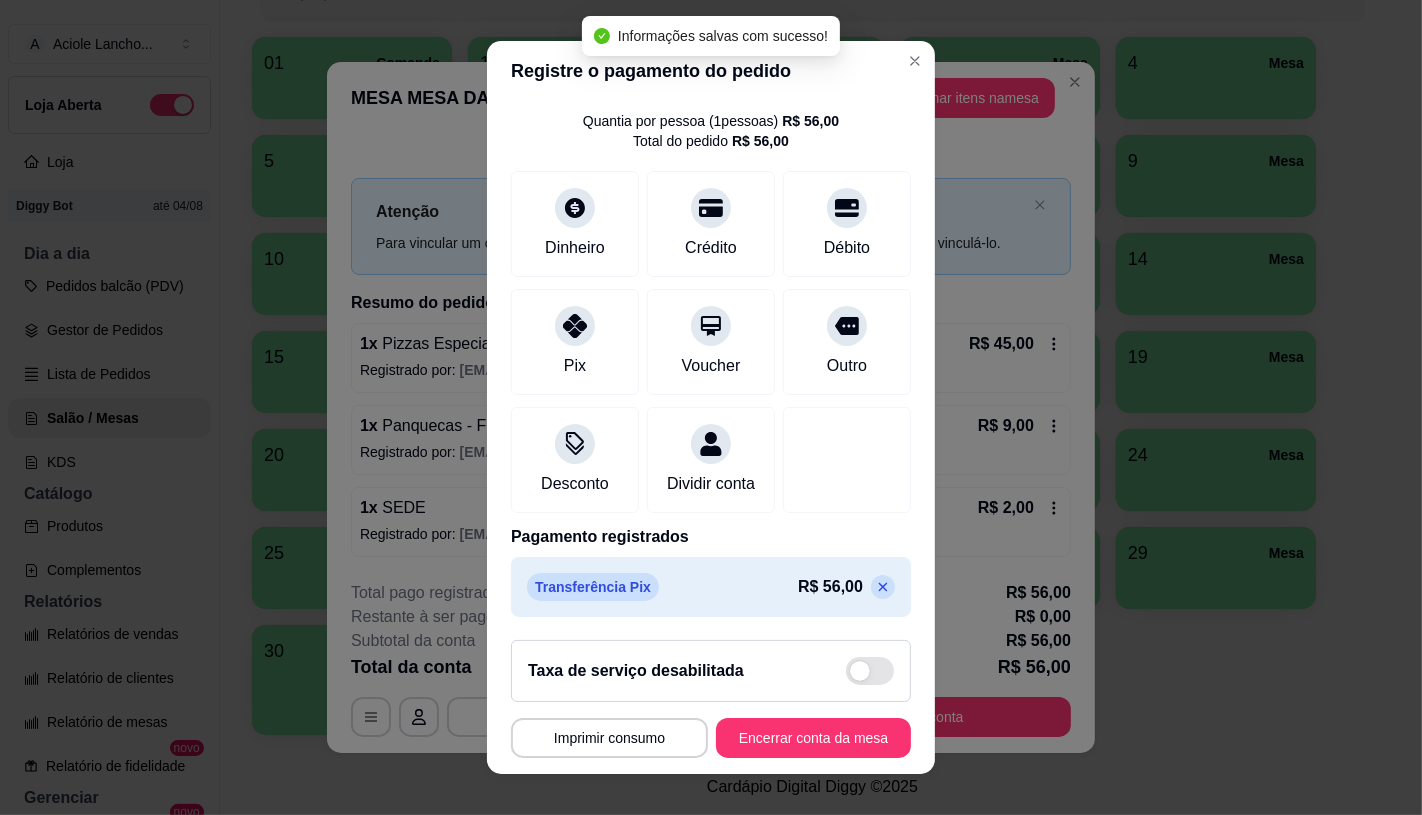 scroll, scrollTop: 74, scrollLeft: 0, axis: vertical 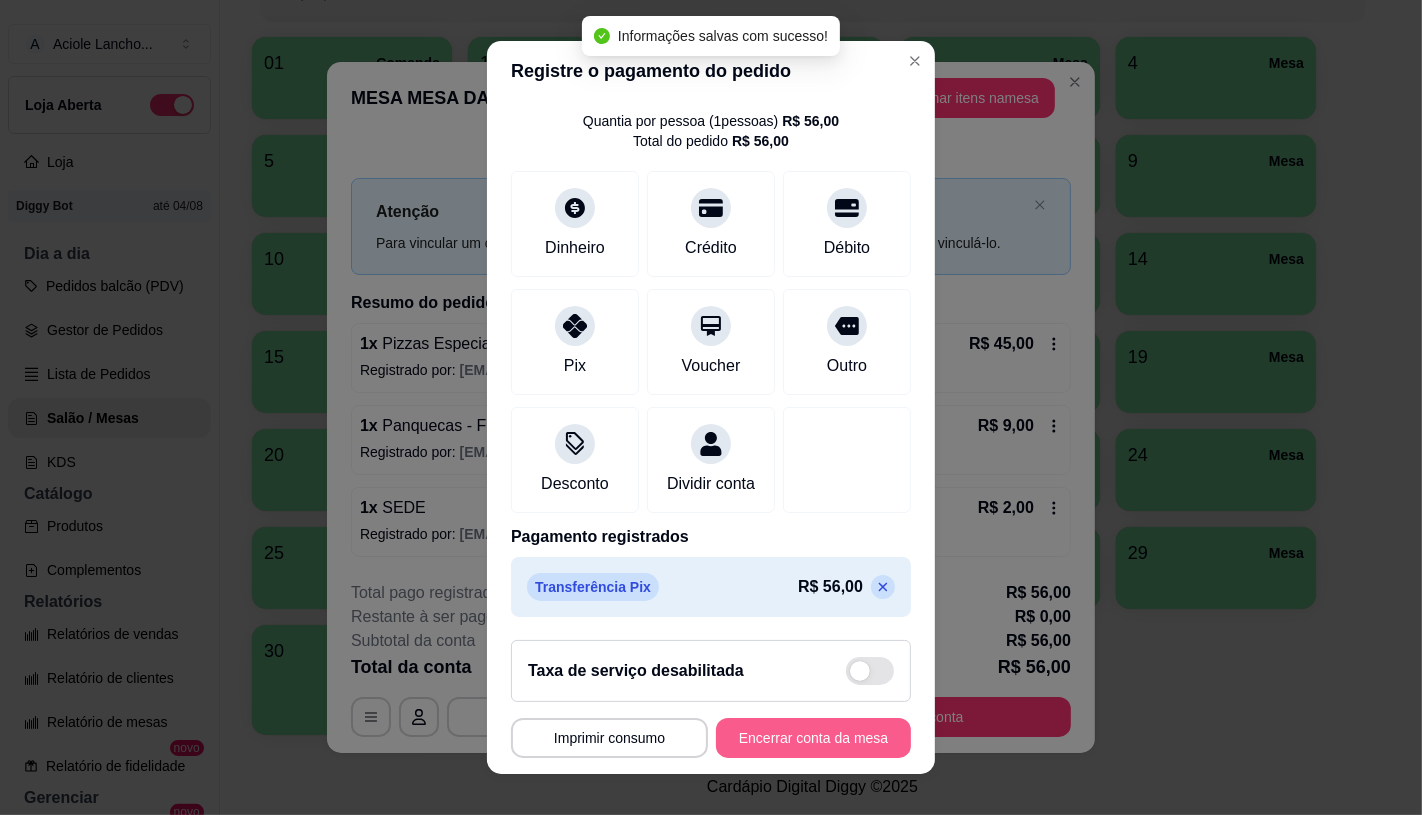 click on "Encerrar conta da mesa" at bounding box center [813, 738] 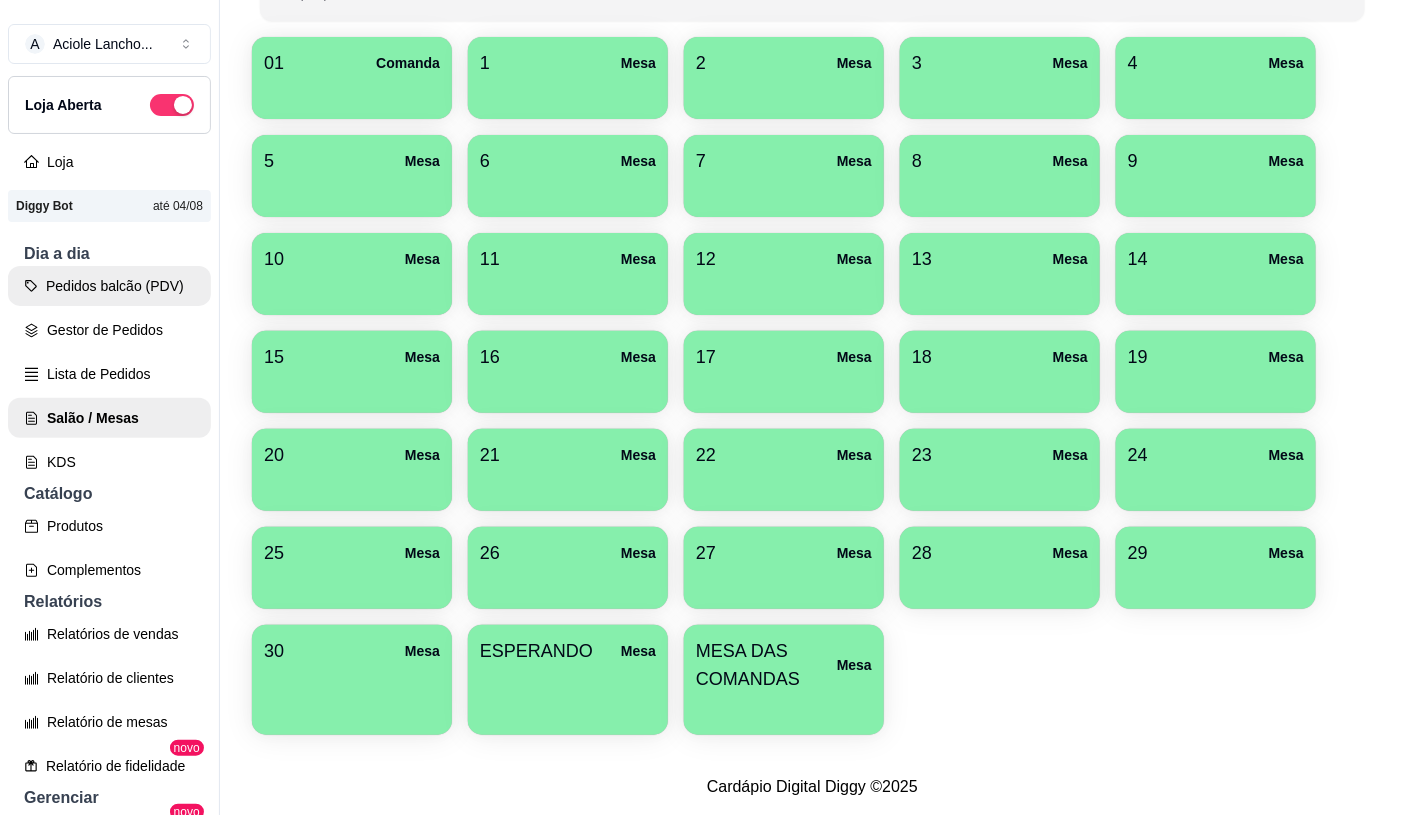 click on "Pedidos balcão (PDV)" at bounding box center [109, 286] 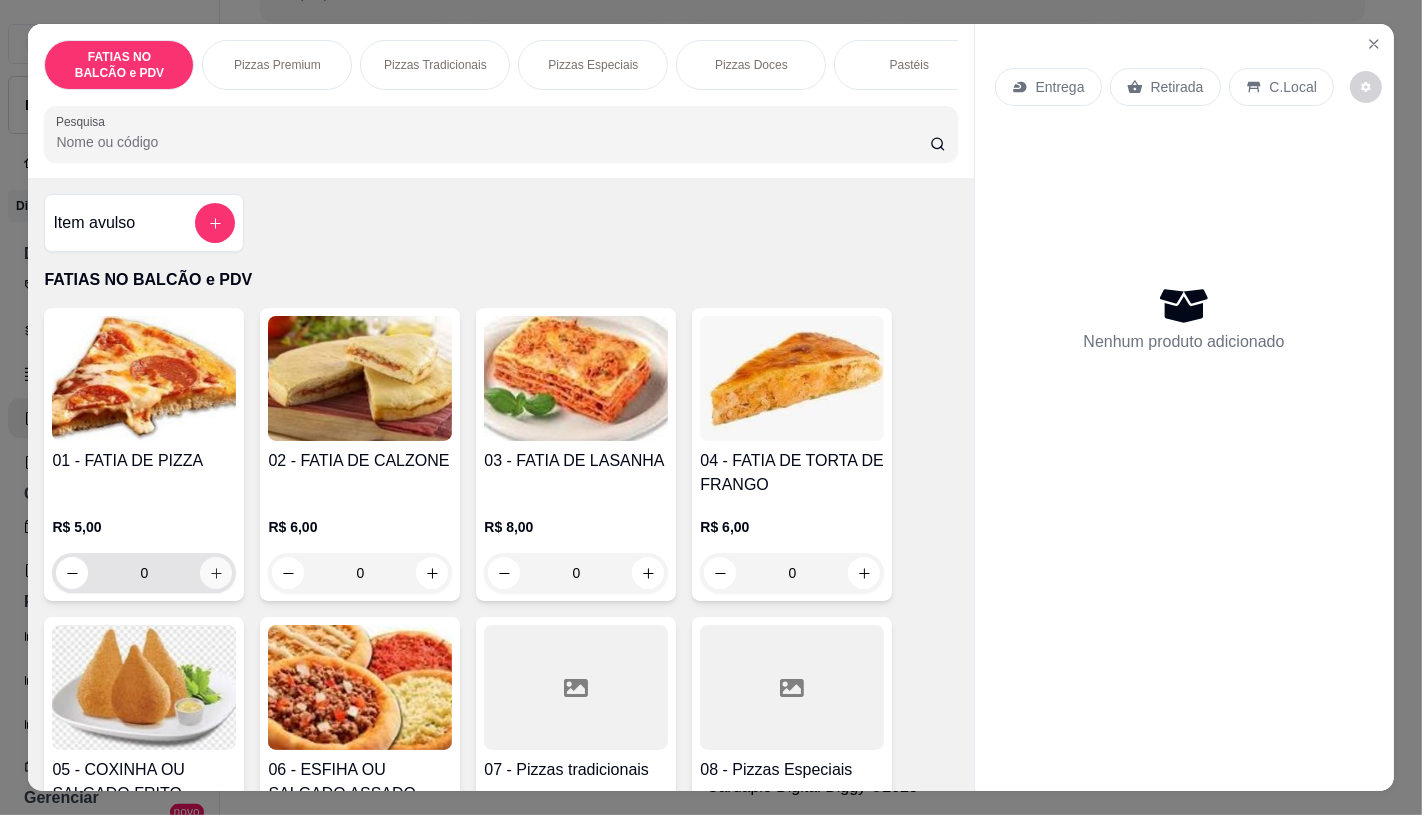 click on "0" at bounding box center [144, 573] 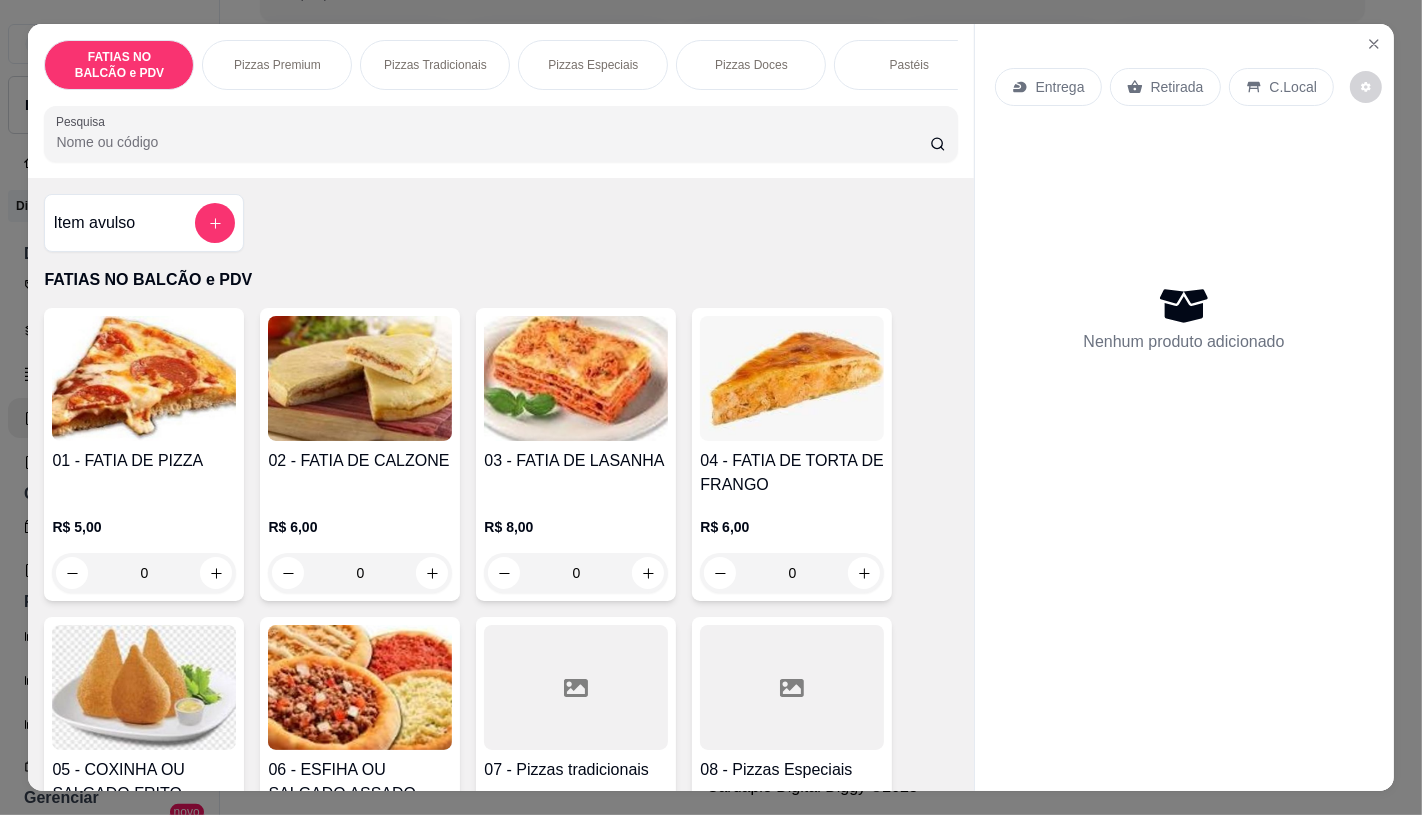 click on "0" at bounding box center [144, 573] 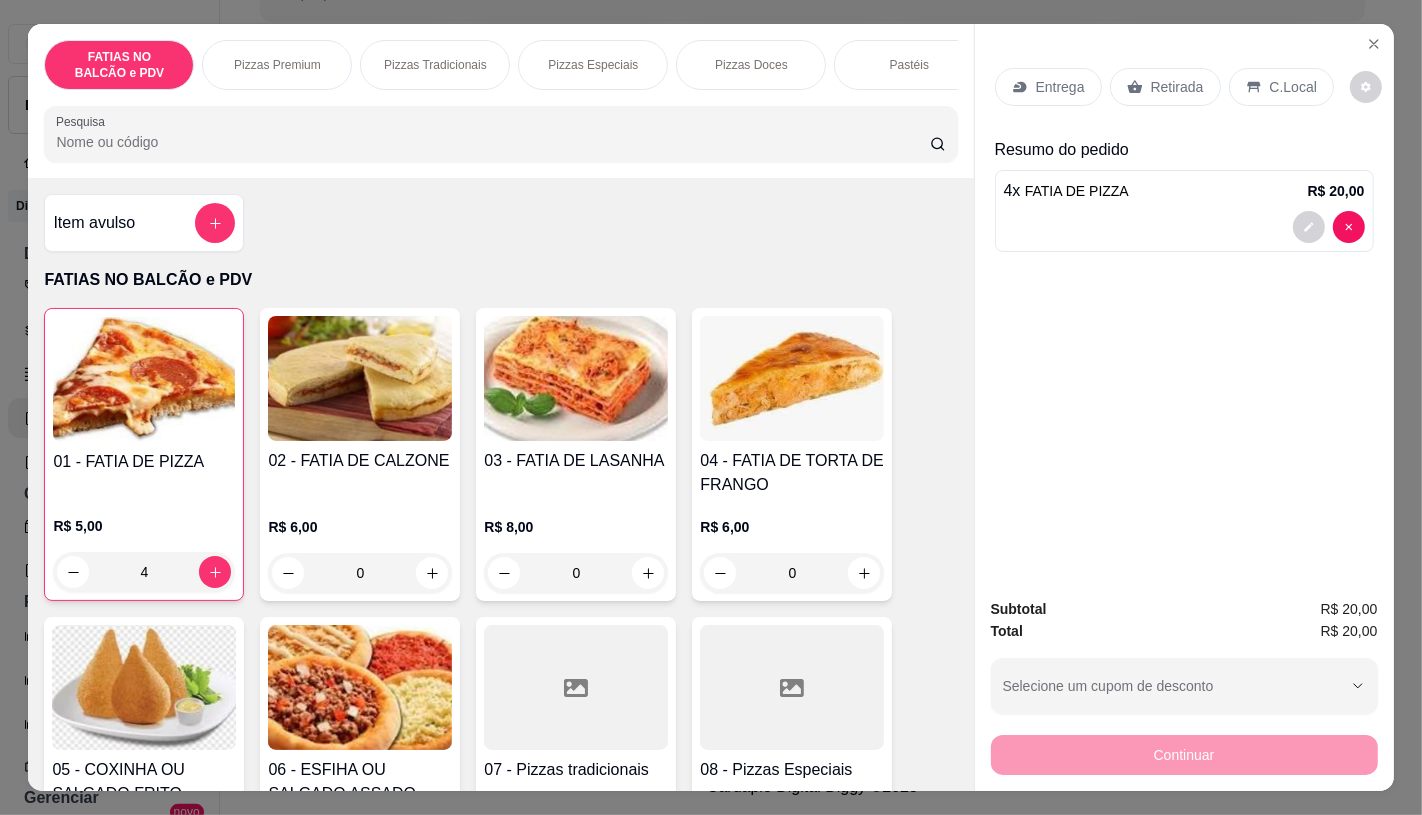 click on "Entrega Retirada C.Local" at bounding box center (1184, 87) 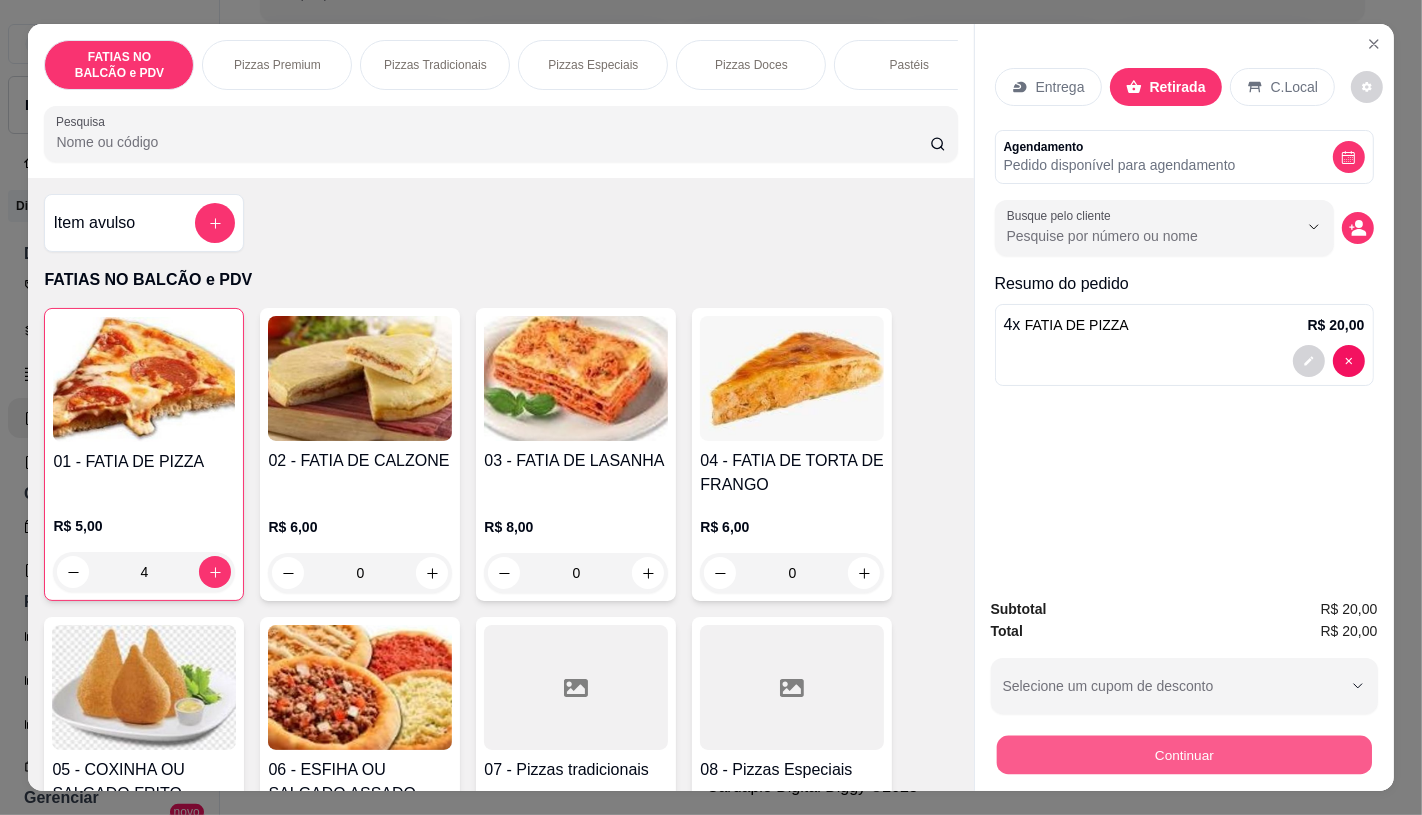 click on "Continuar" at bounding box center [1183, 754] 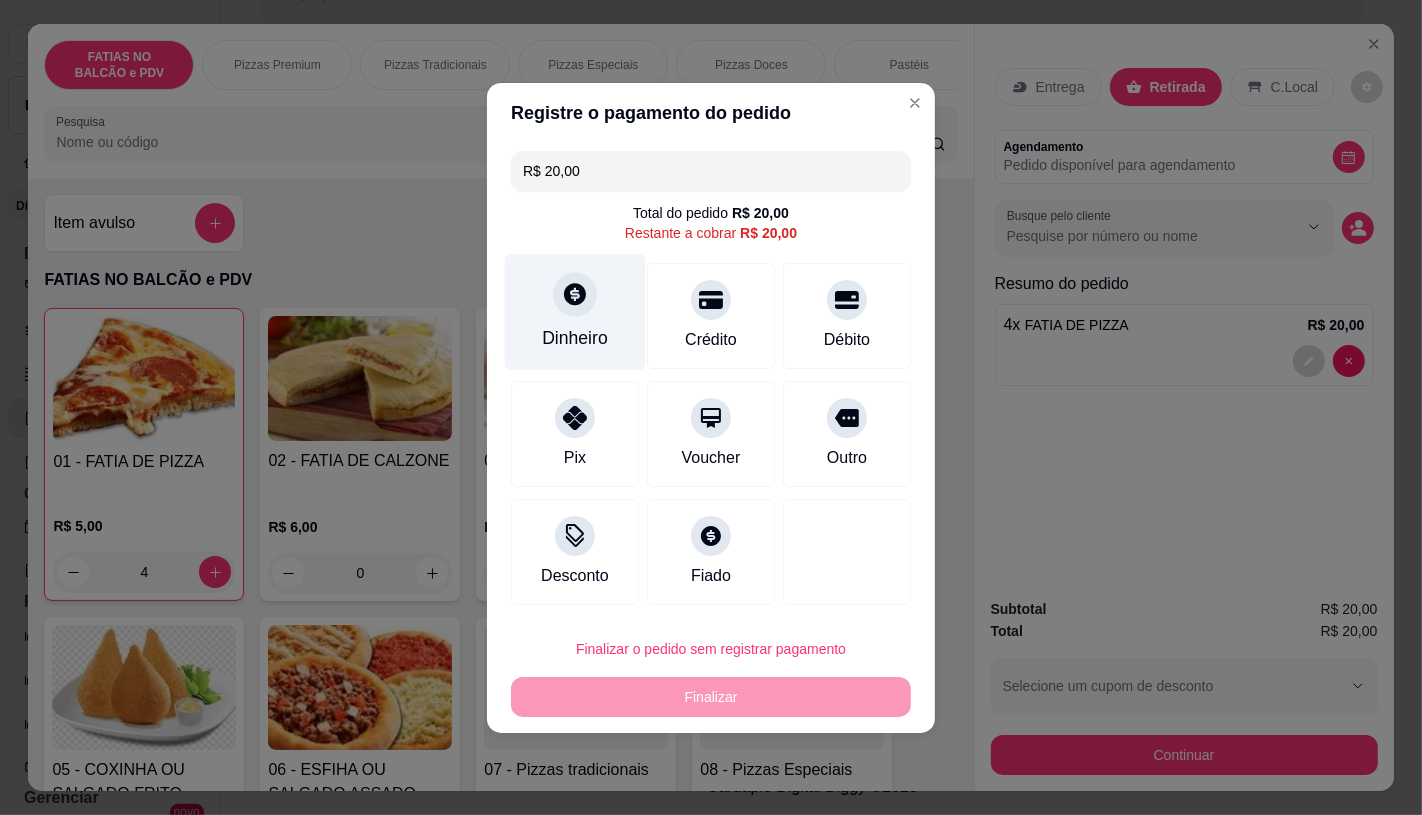 click on "Dinheiro" at bounding box center (575, 338) 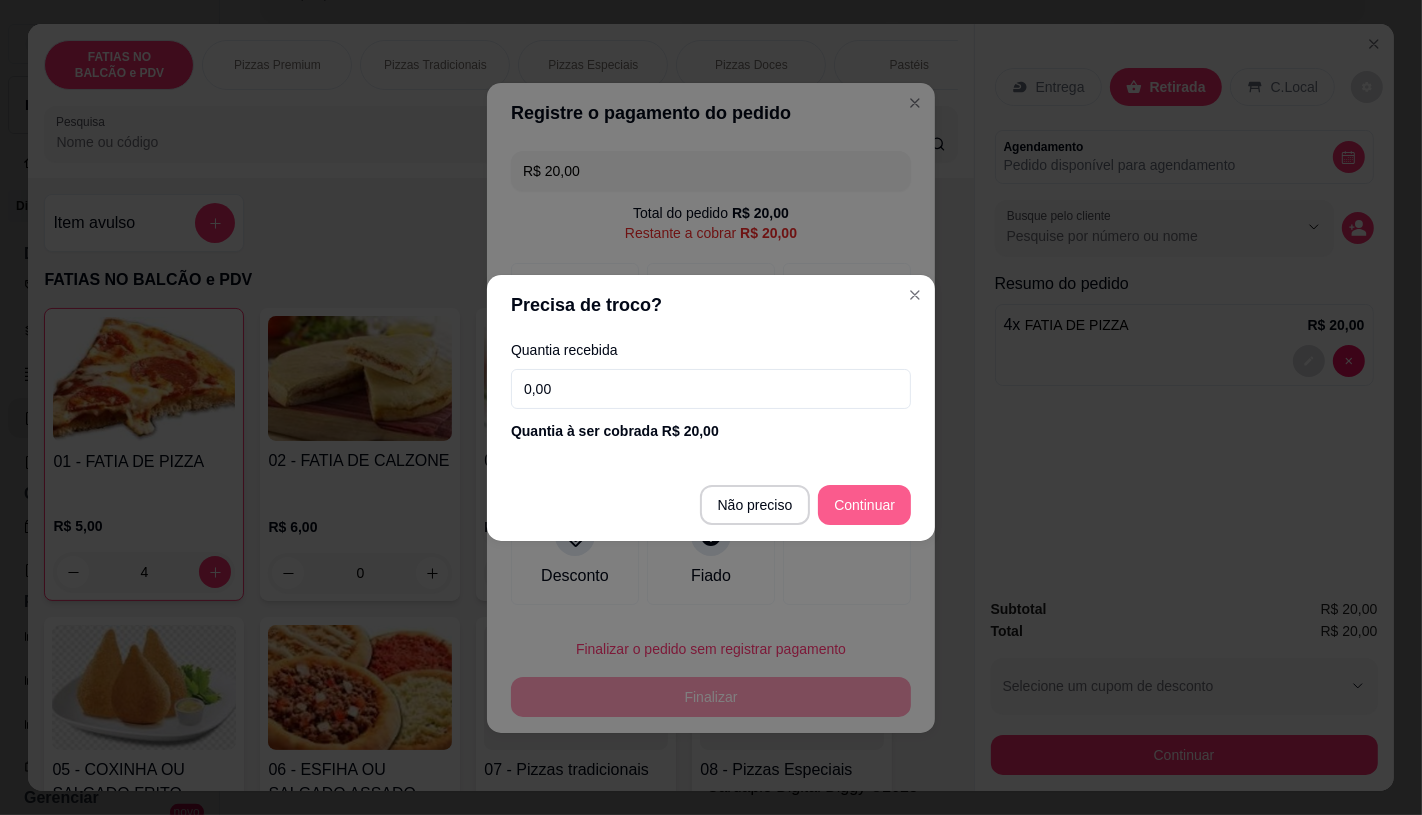 type on "R$ 0,00" 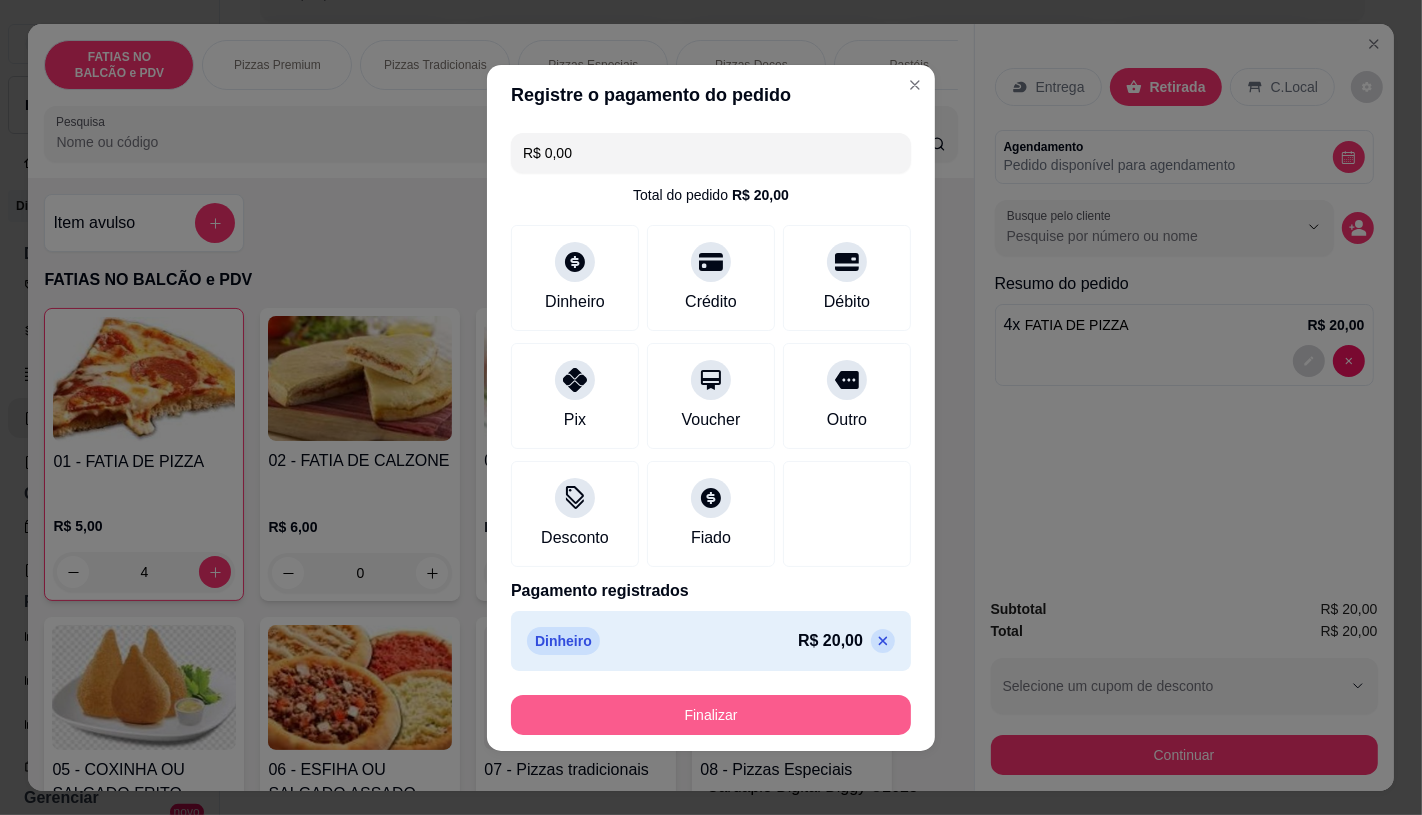 click on "Finalizar" at bounding box center [711, 715] 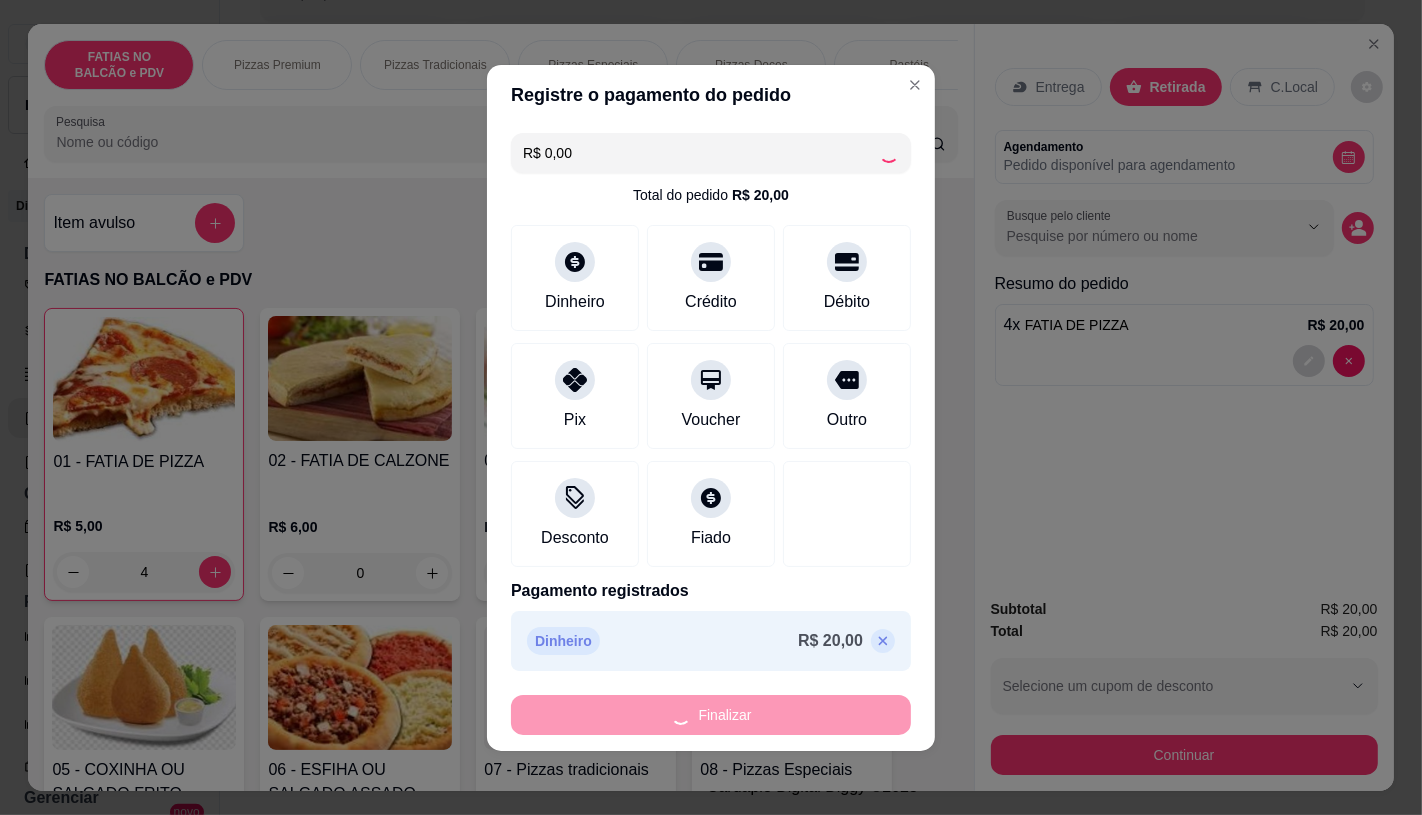 type on "0" 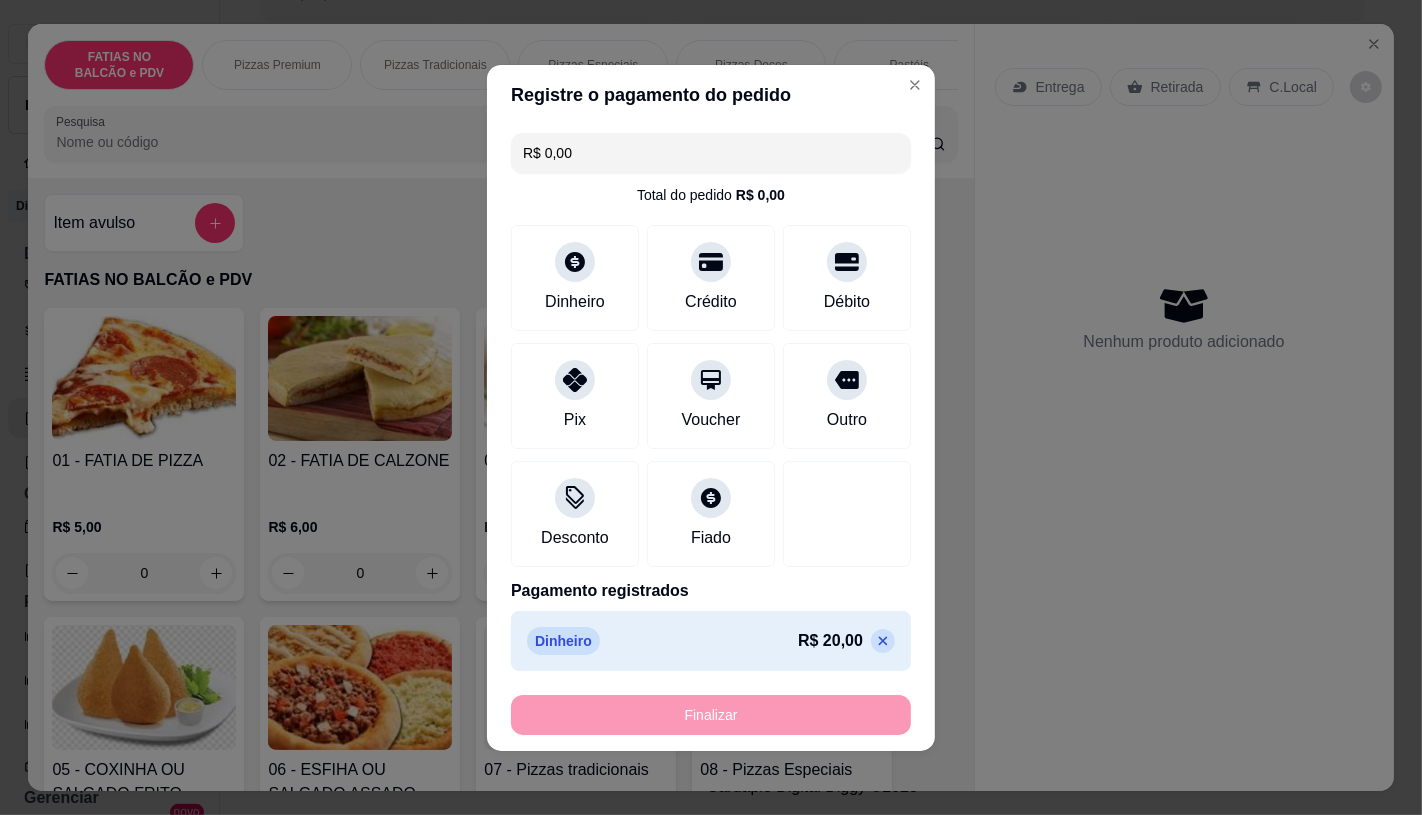 type on "-R$ 20,00" 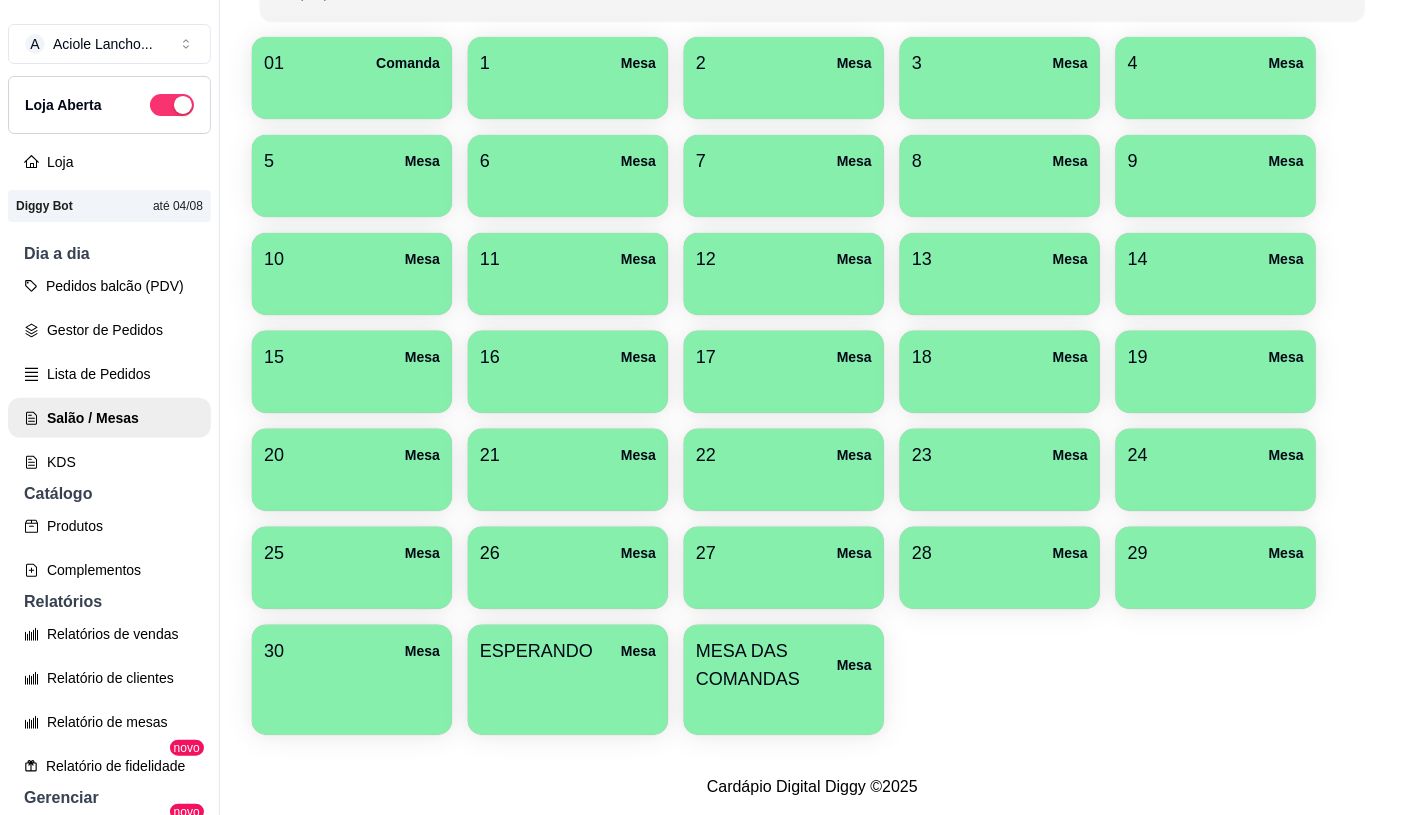 click at bounding box center [784, 92] 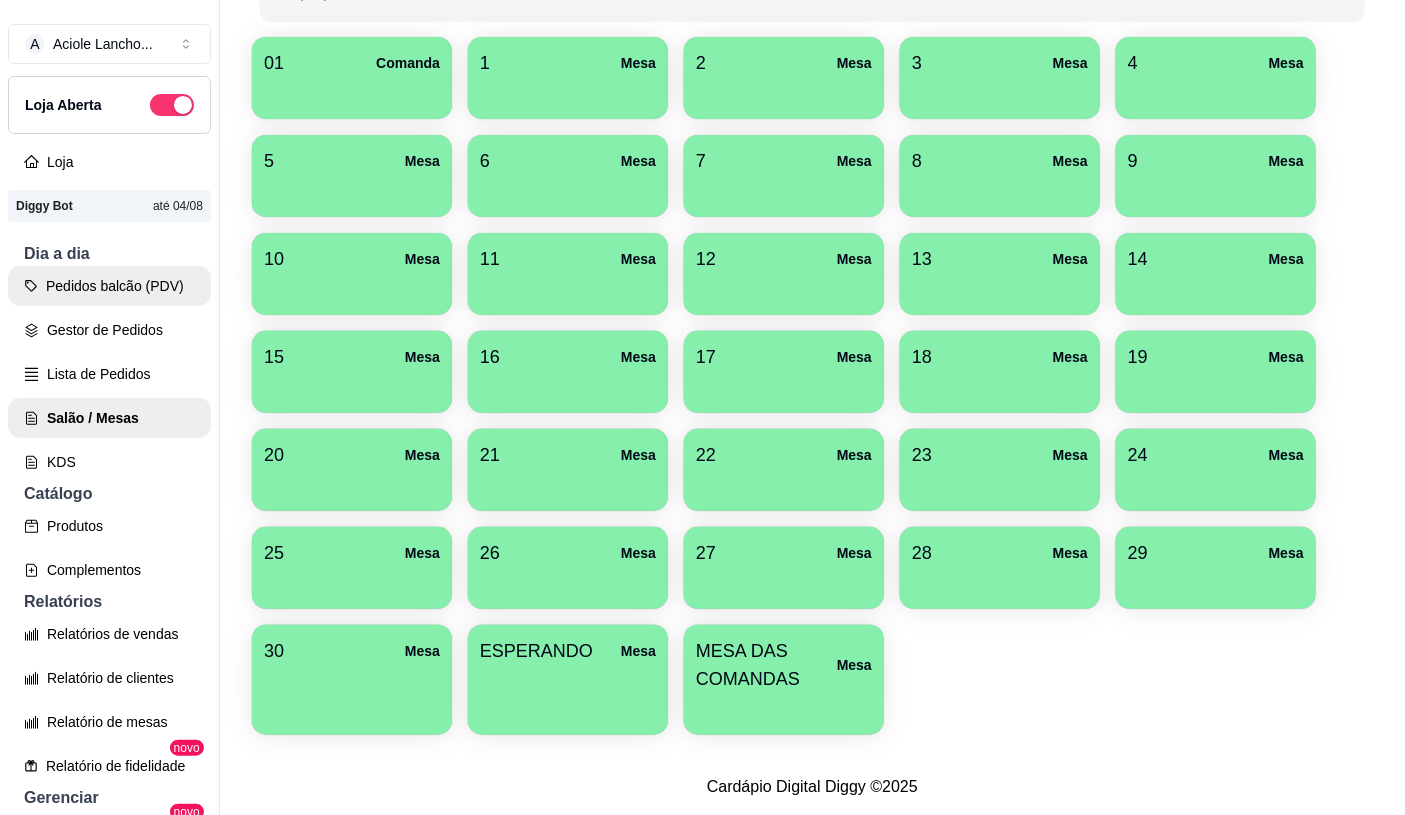 click on "Pedidos balcão (PDV)" at bounding box center (109, 286) 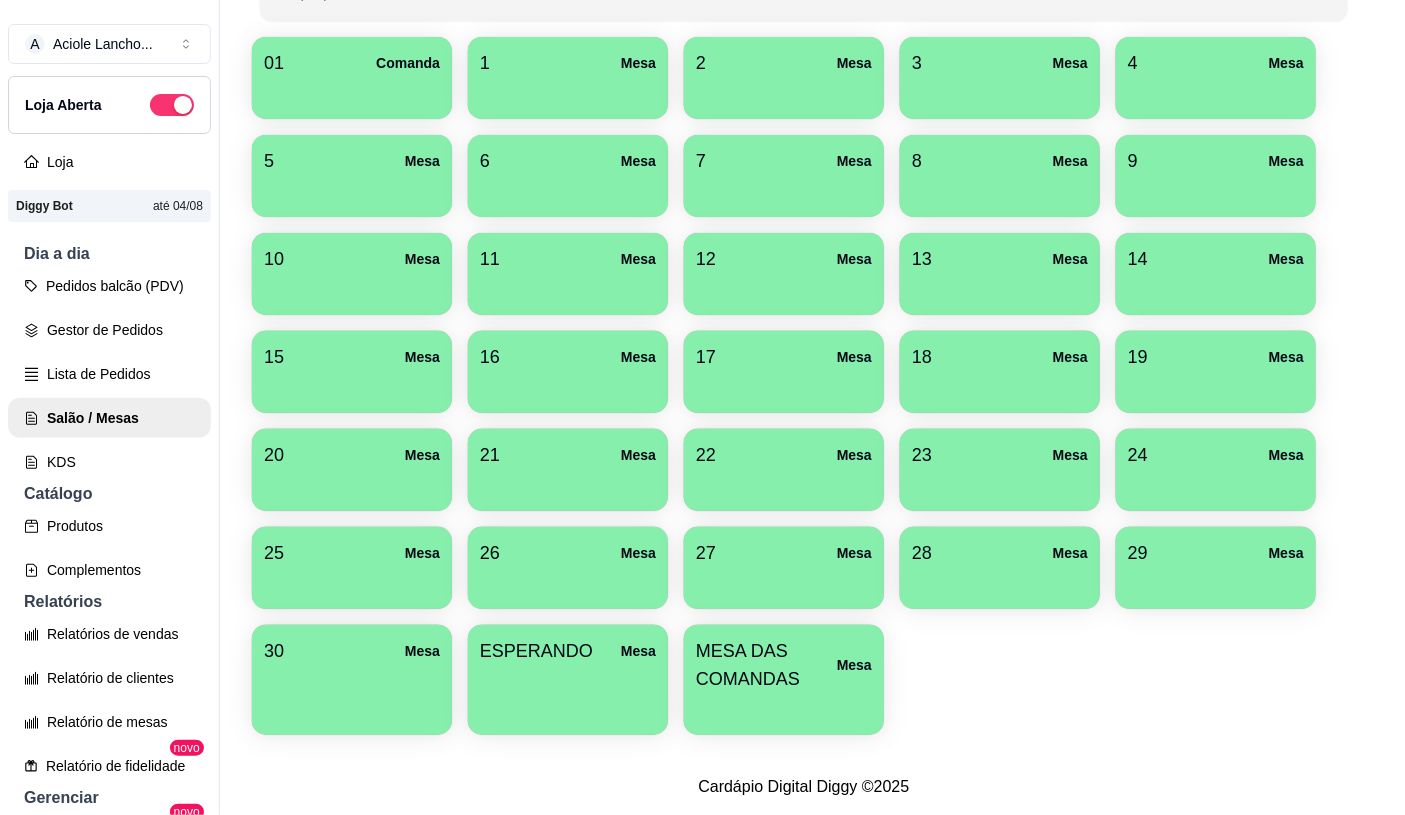 click on "0" at bounding box center (144, 573) 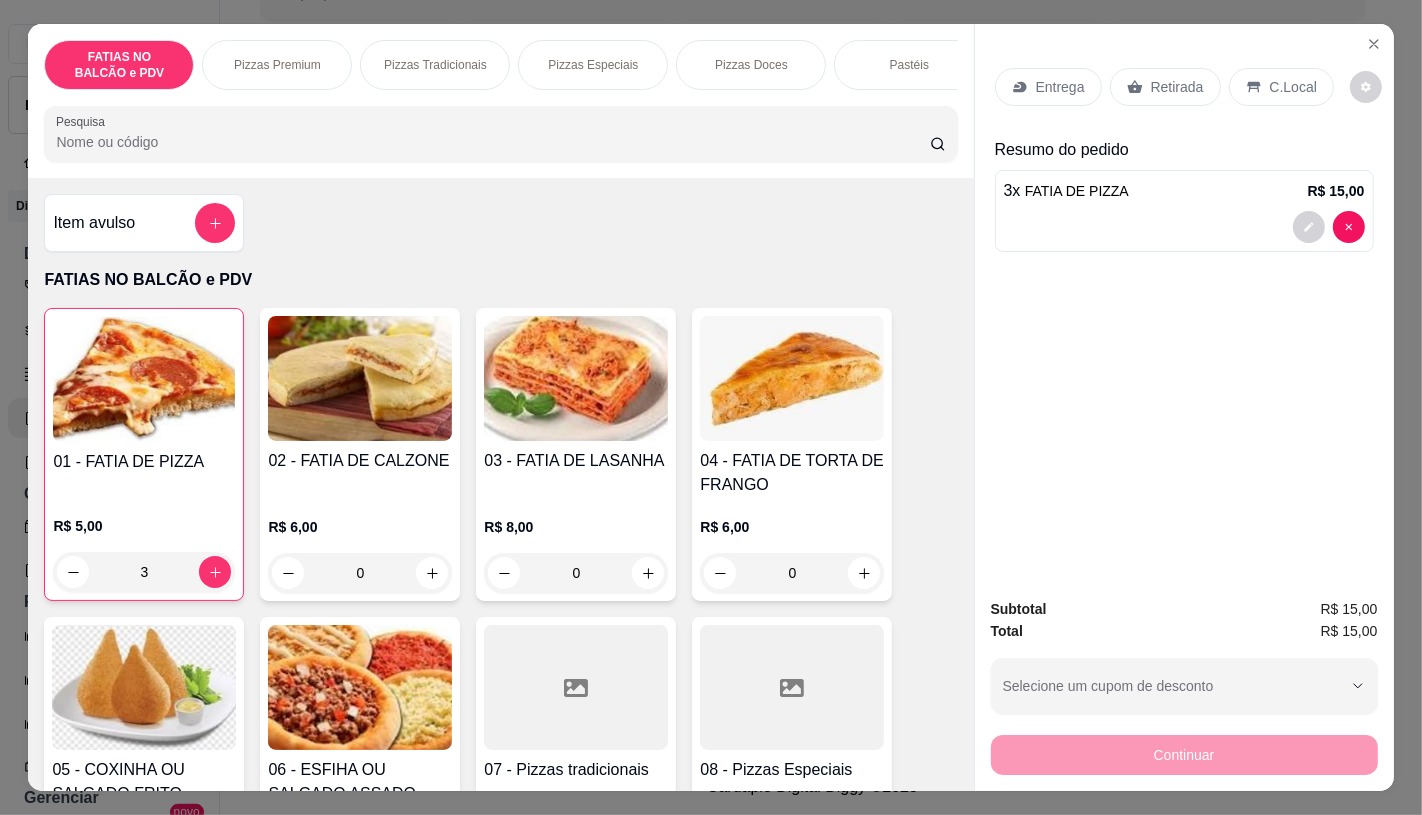 scroll, scrollTop: 333, scrollLeft: 0, axis: vertical 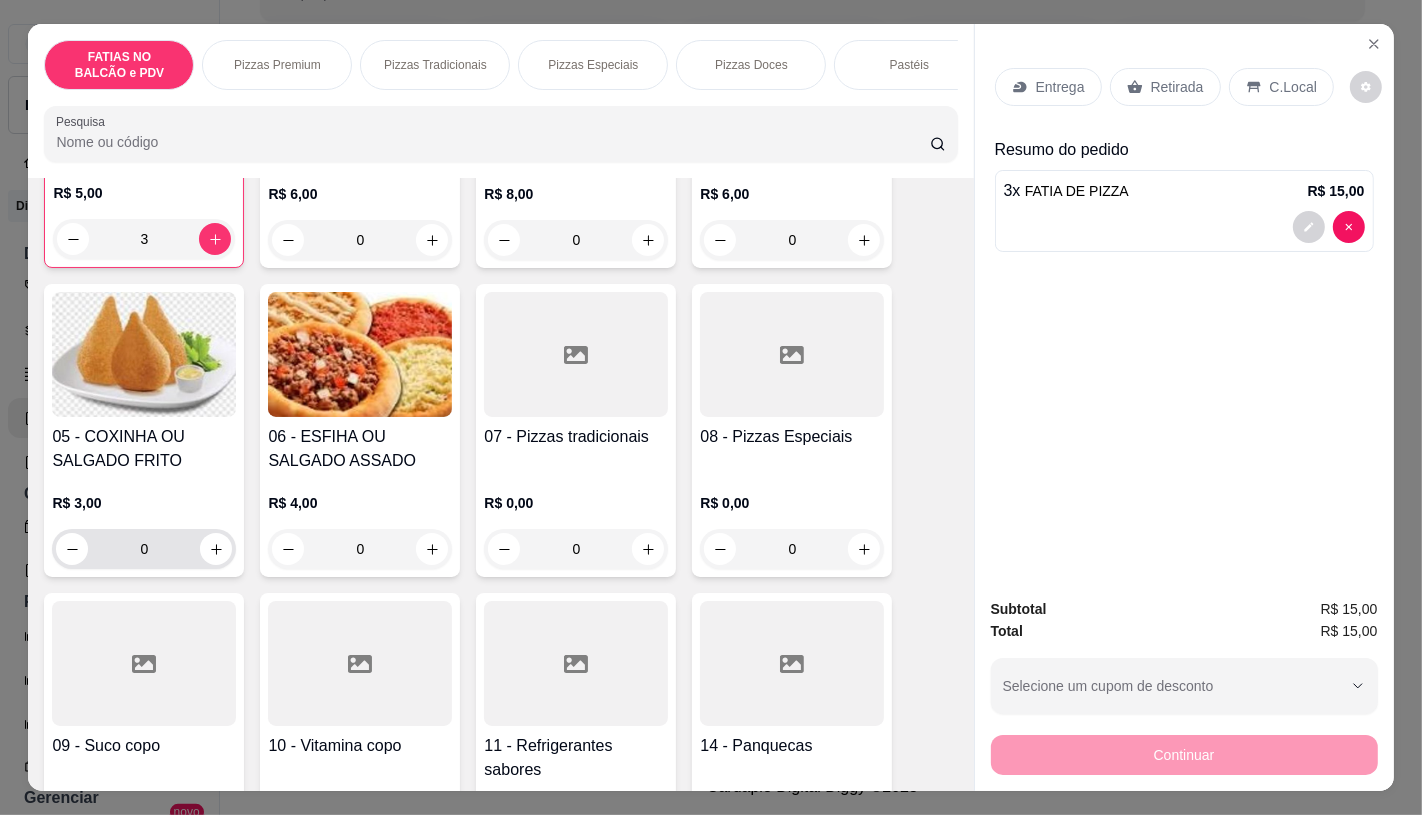 type on "3" 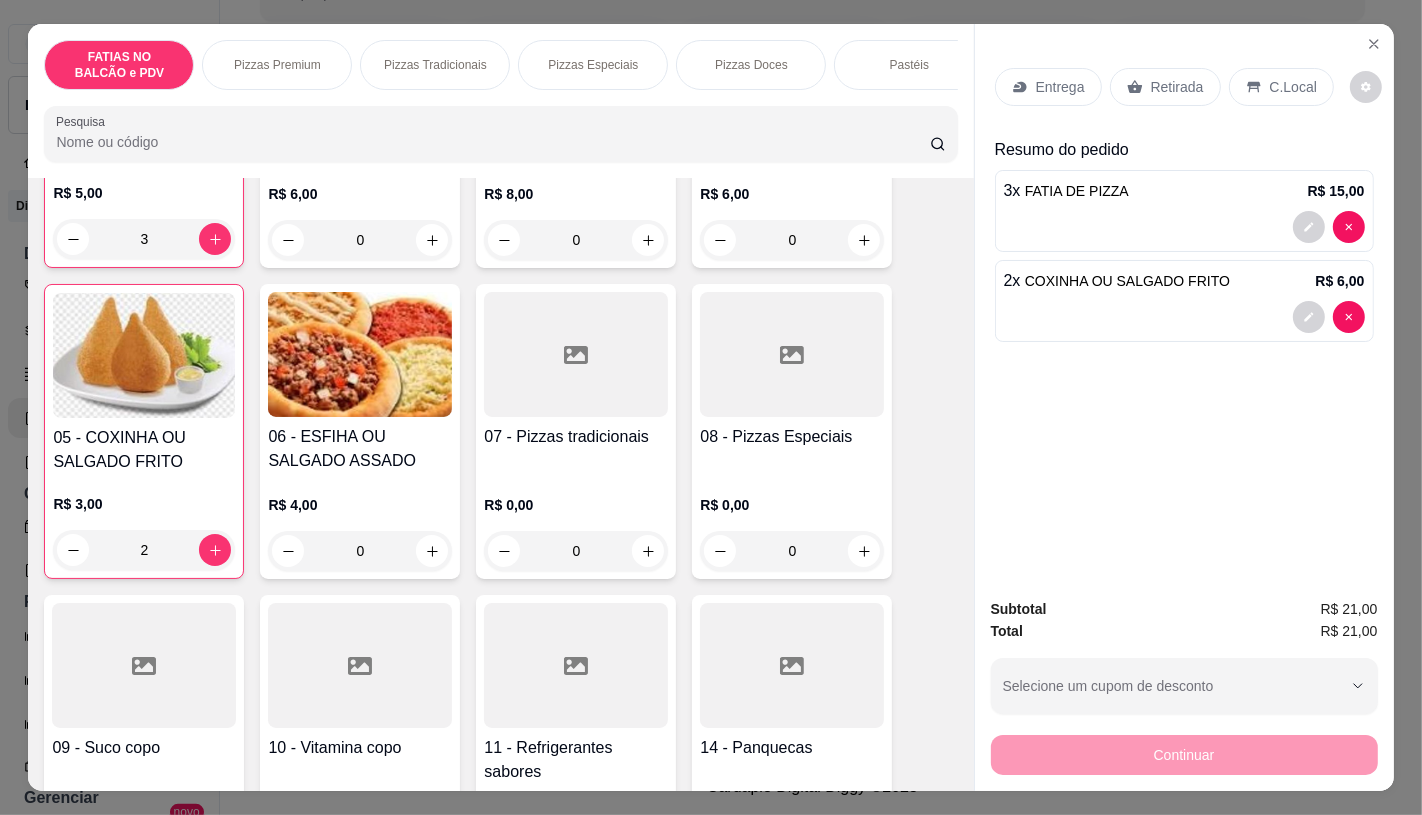 type on "2" 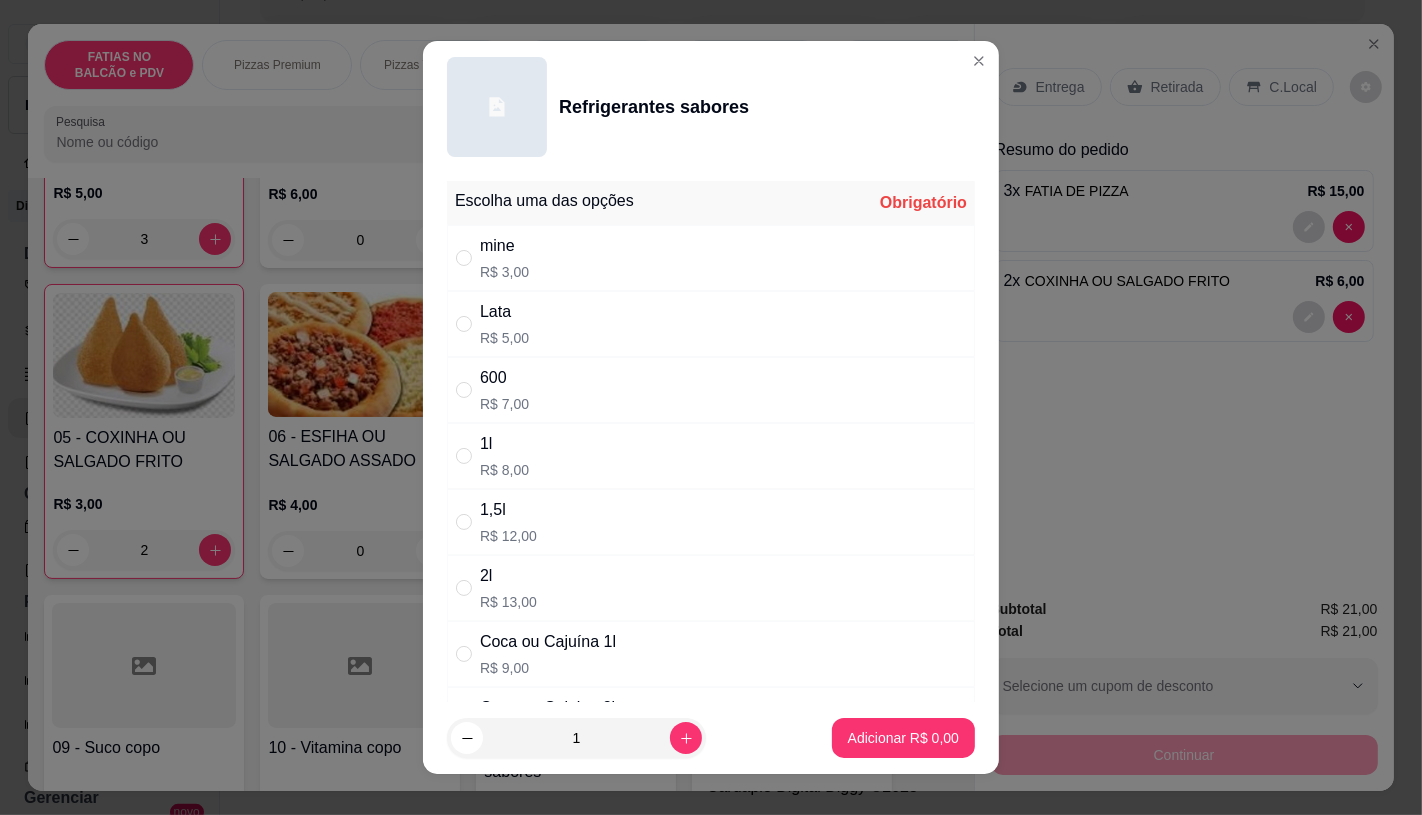 click on "600 R$ 7,00" at bounding box center (711, 390) 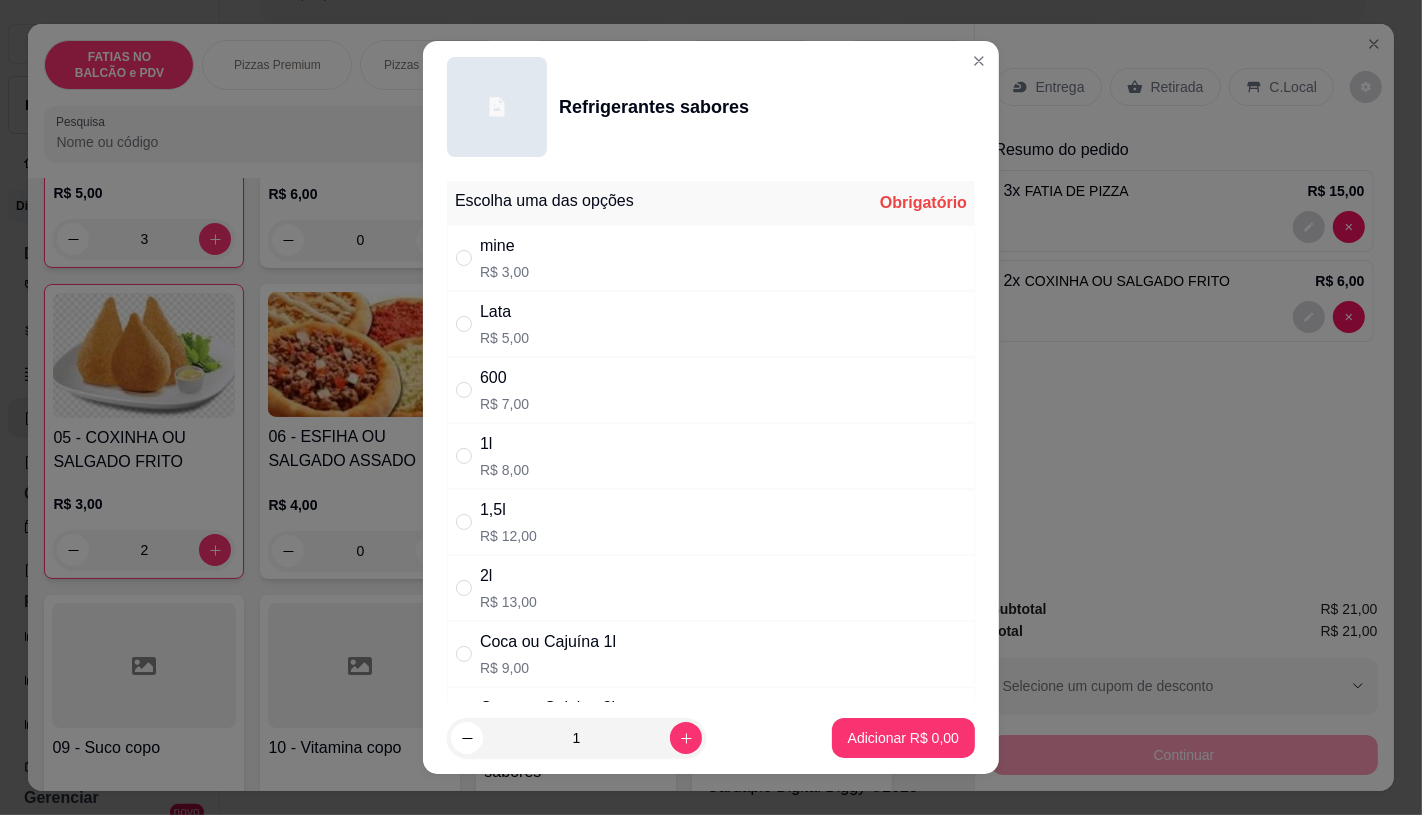 radio on "true" 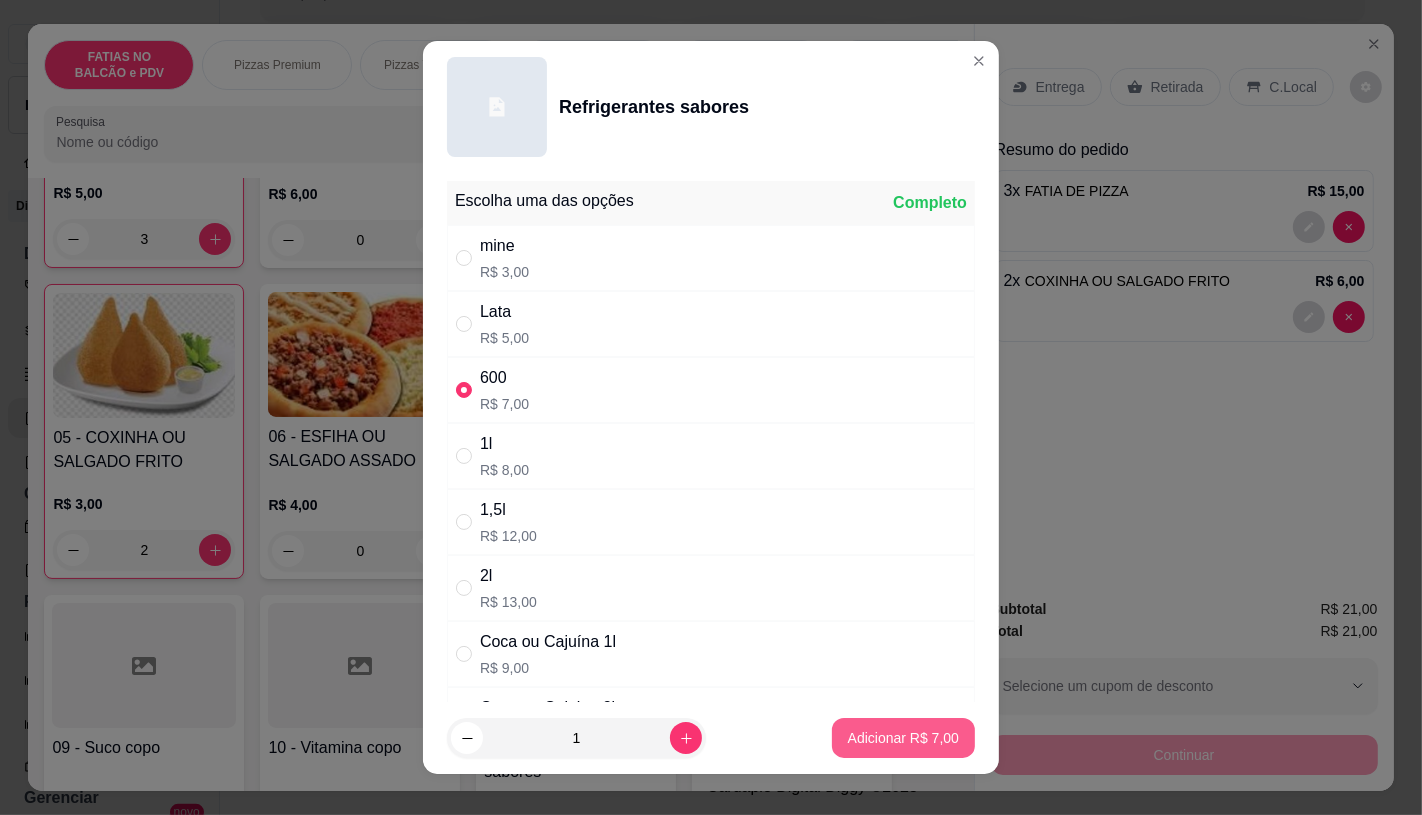 click on "Adicionar   R$ 7,00" at bounding box center (903, 738) 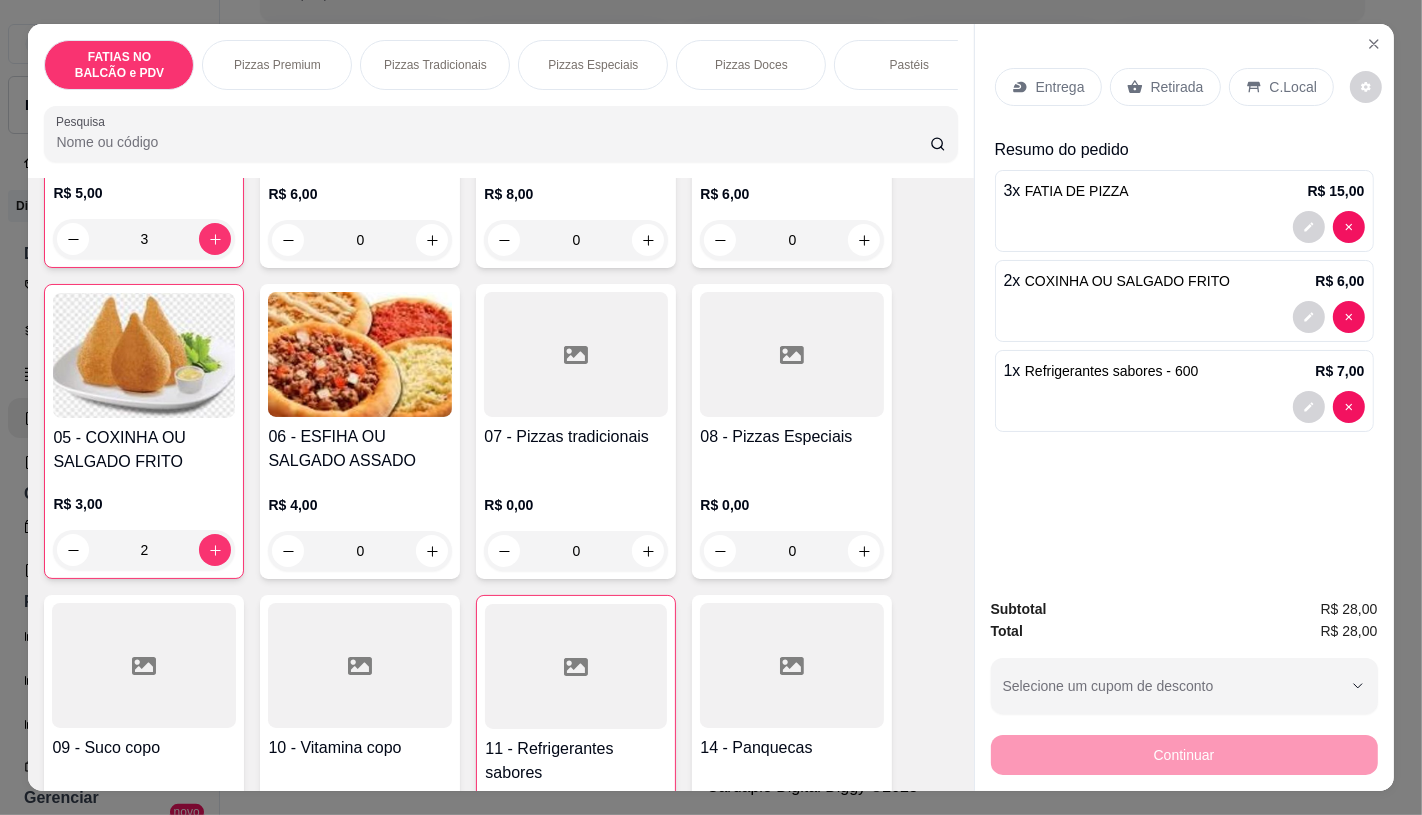 click on "Retirada" at bounding box center (1177, 87) 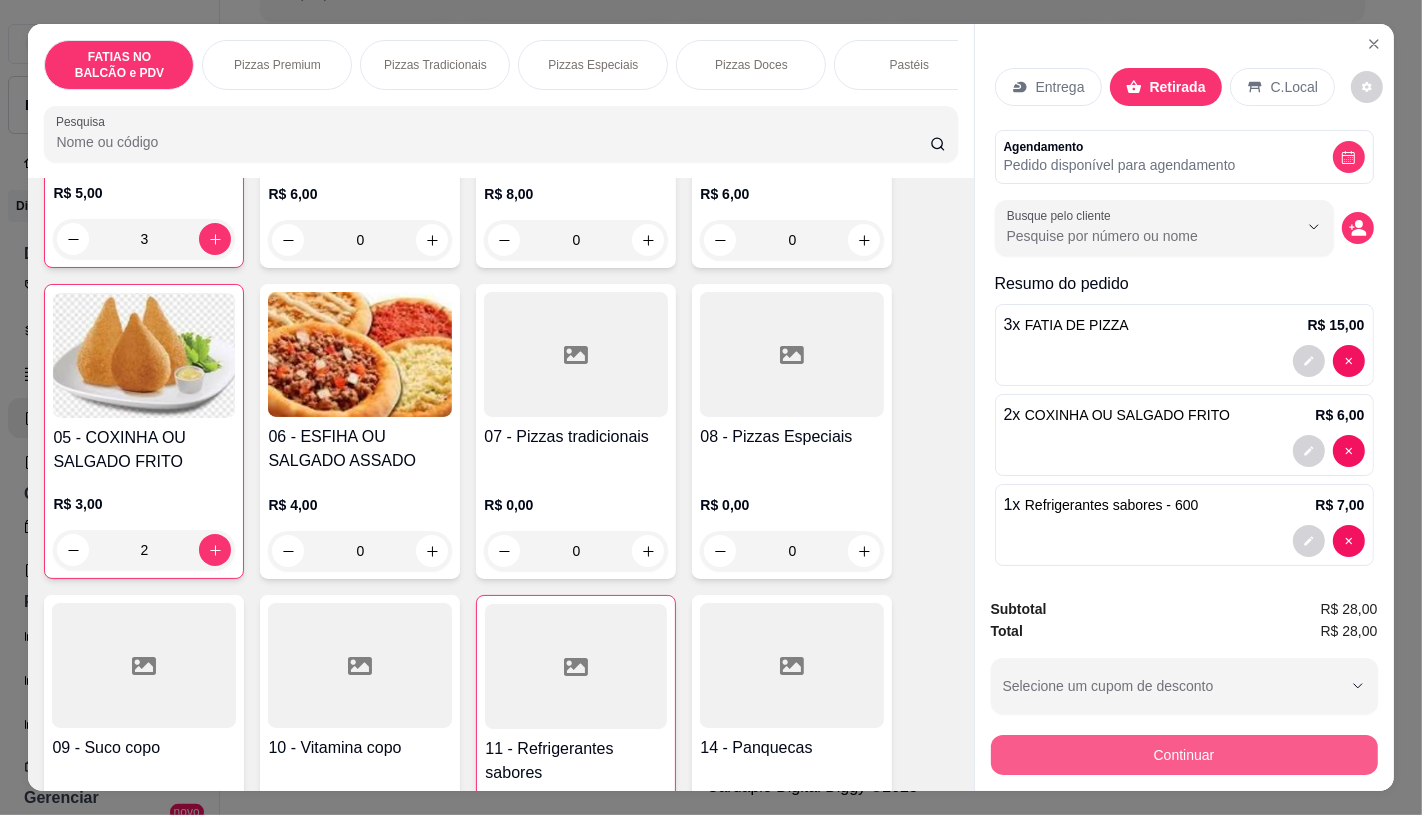 click on "Continuar" at bounding box center (1184, 755) 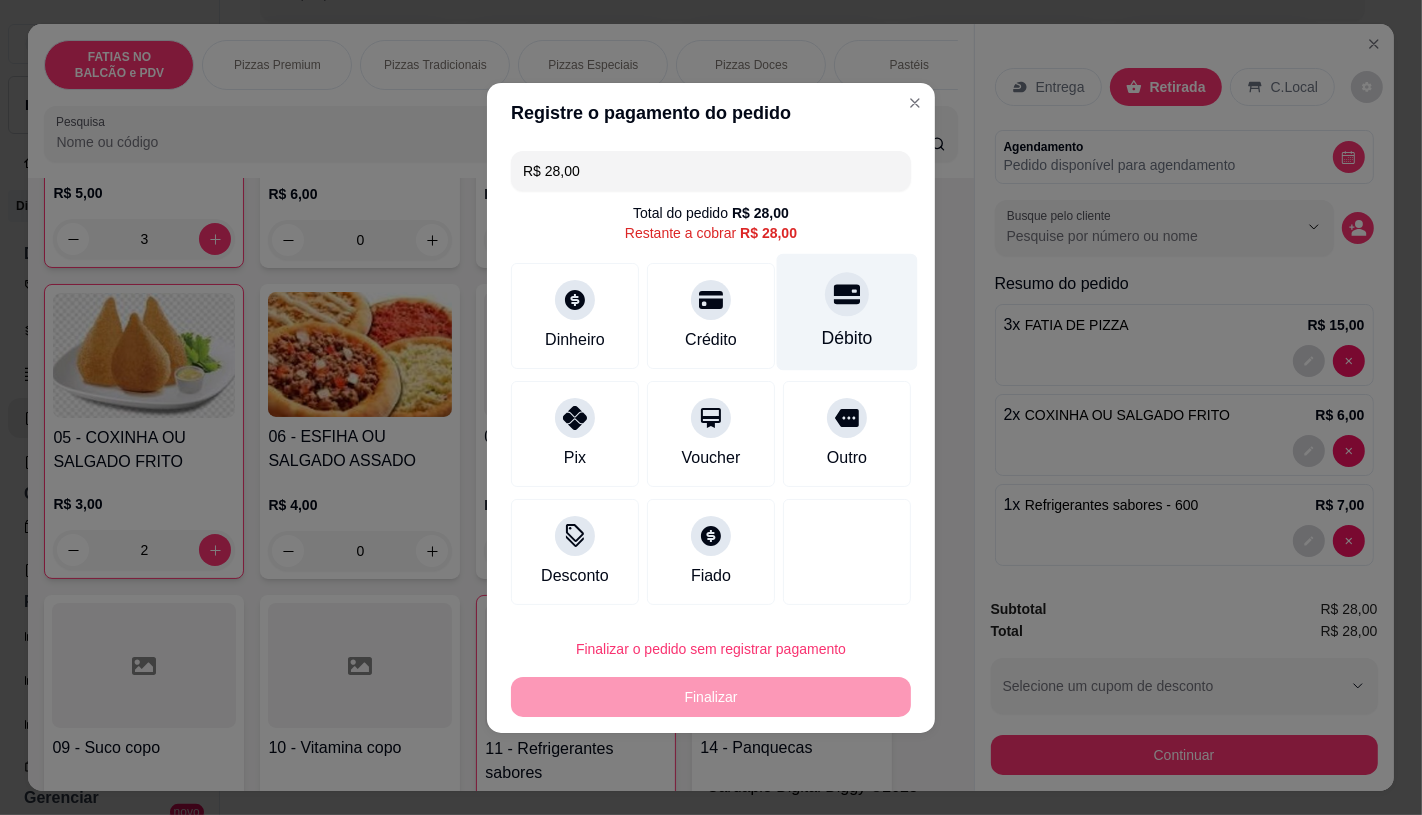 click on "Débito" at bounding box center [847, 311] 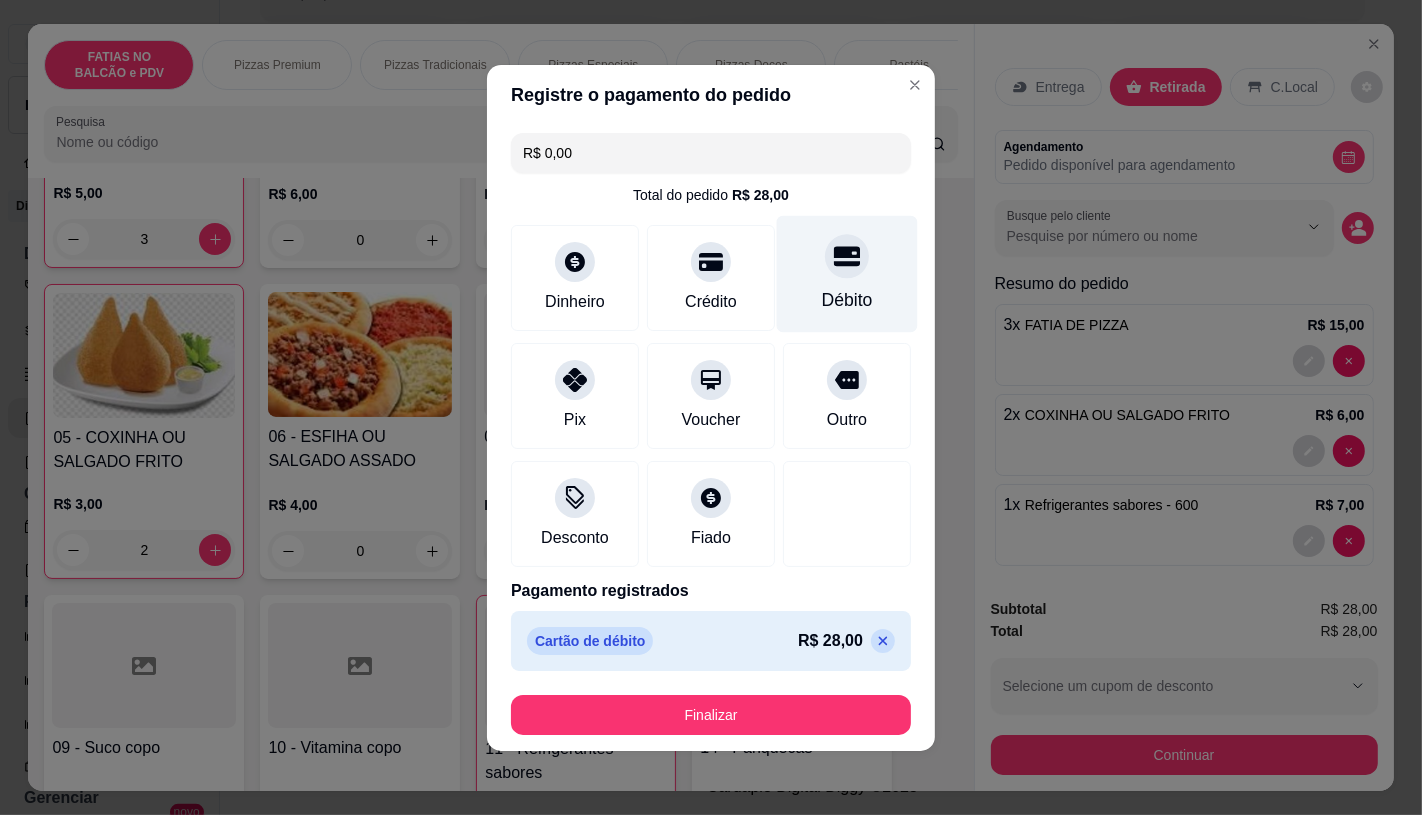 type on "R$ 0,00" 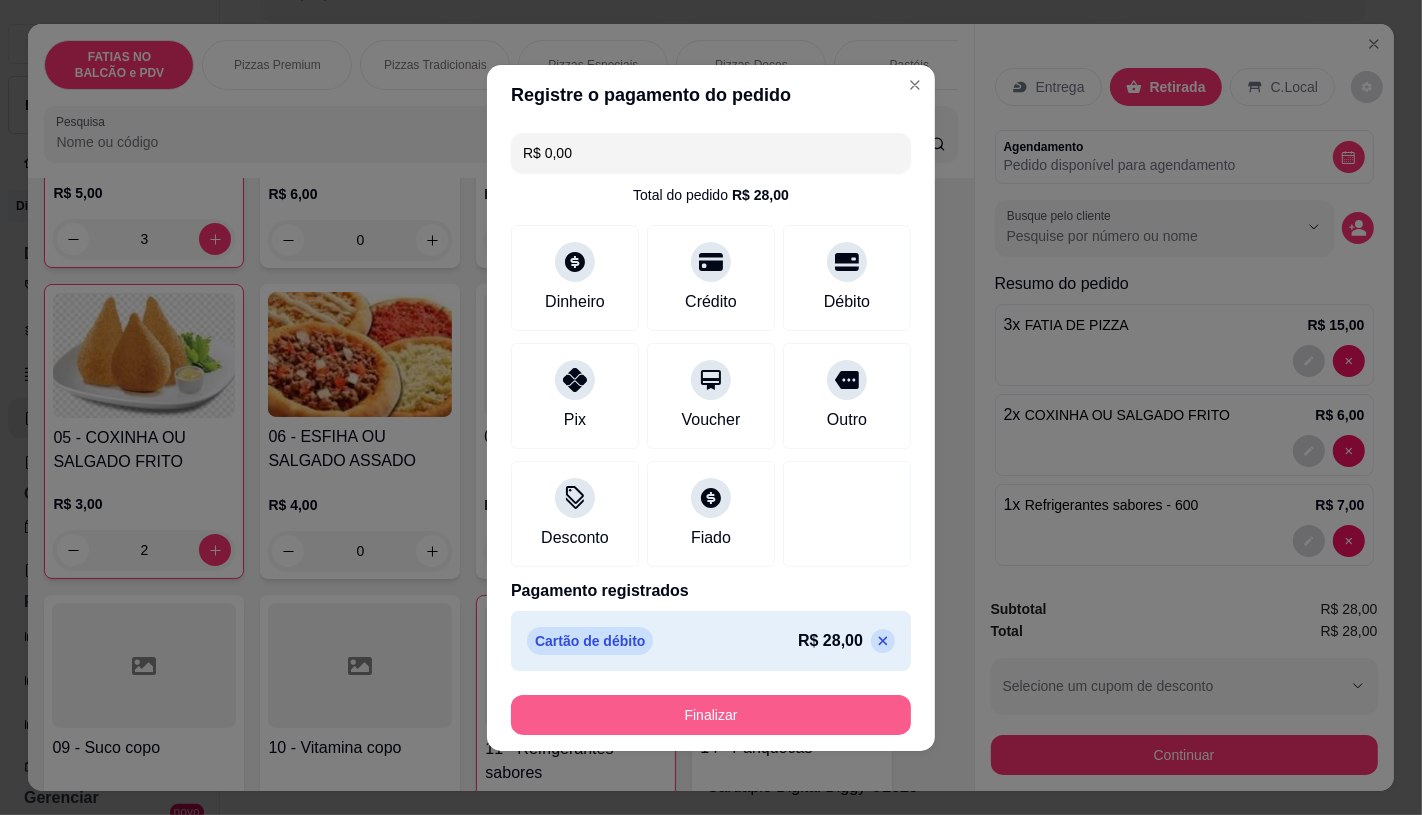 click on "Finalizar" at bounding box center (711, 715) 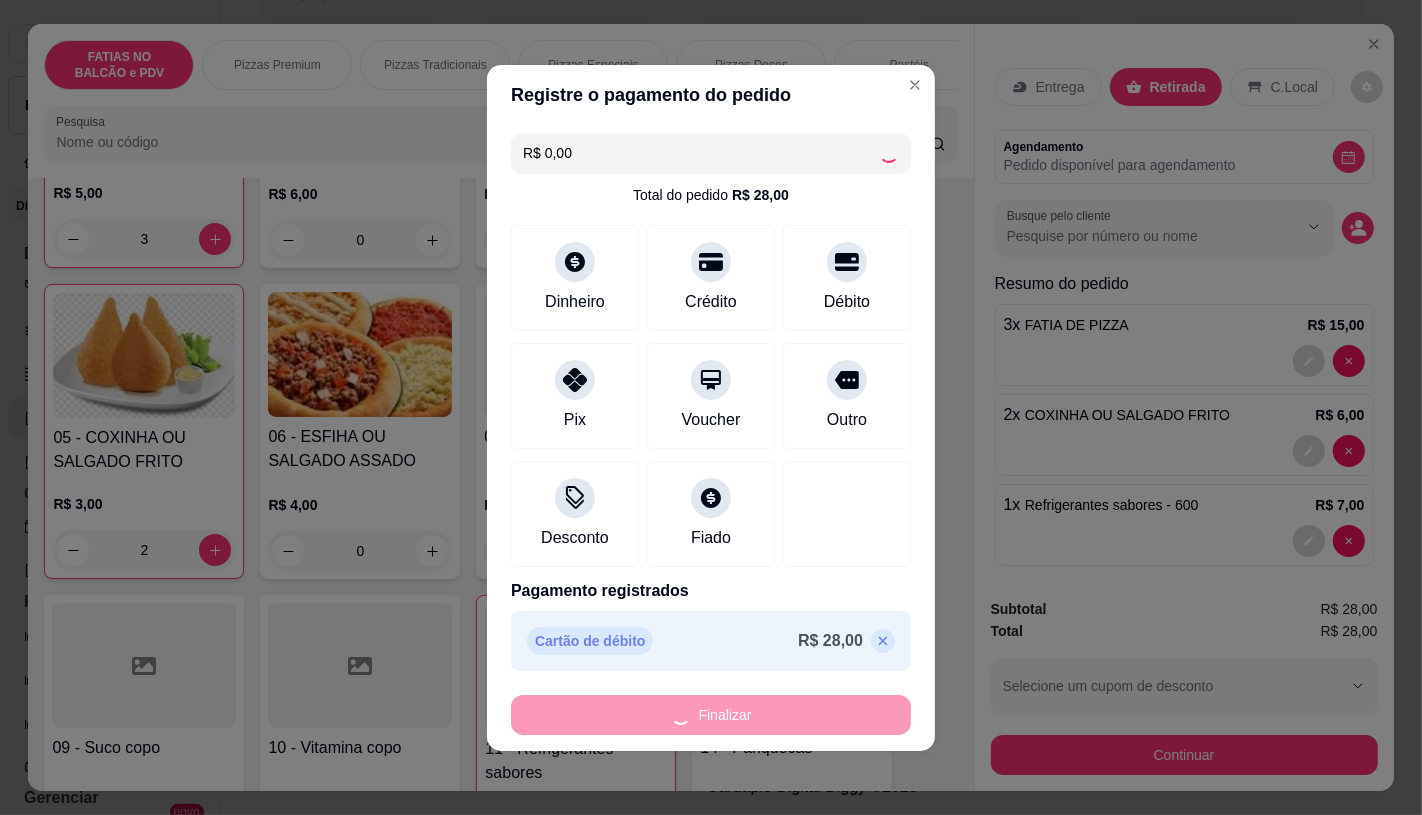 type on "0" 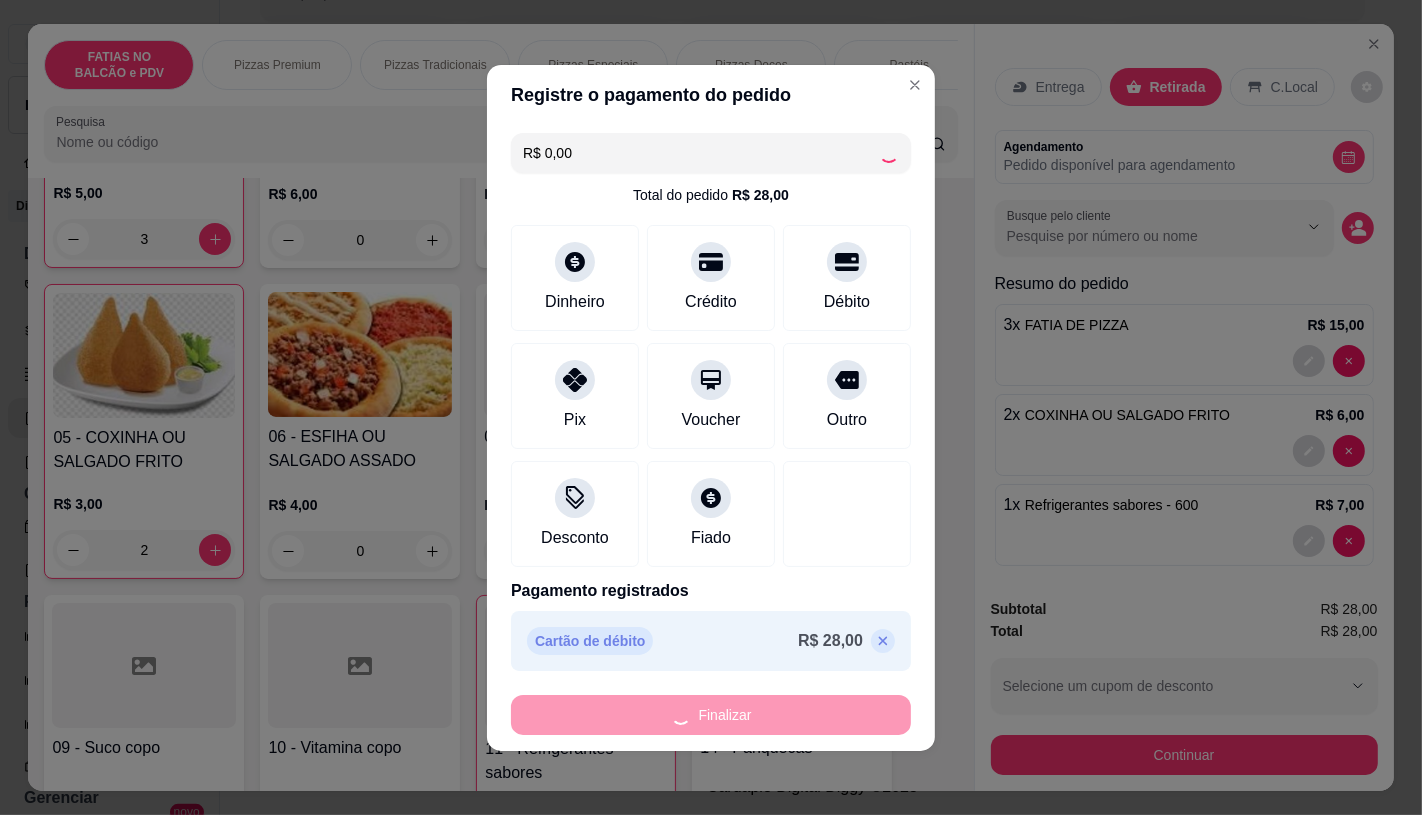 type on "0" 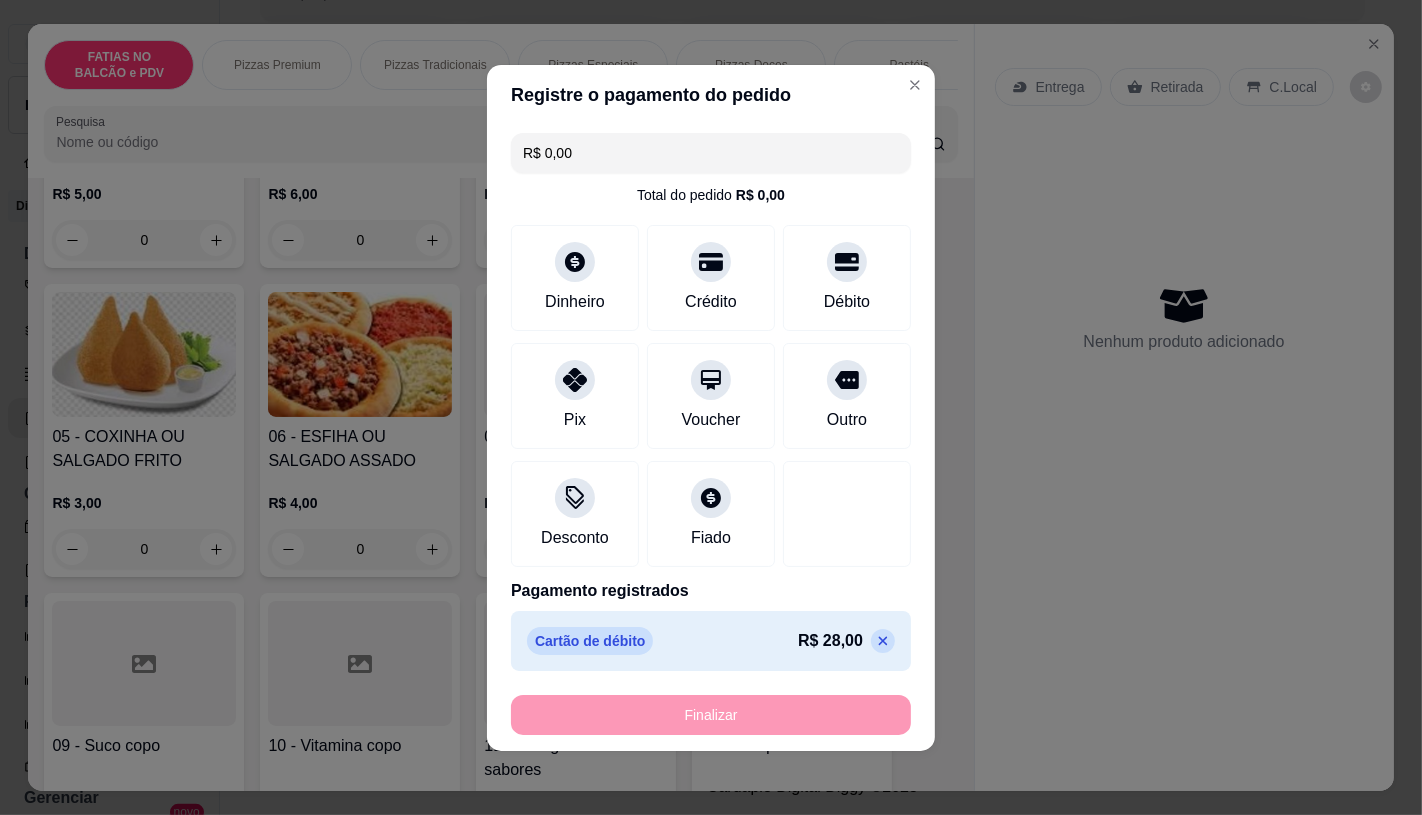 type on "-R$ 28,00" 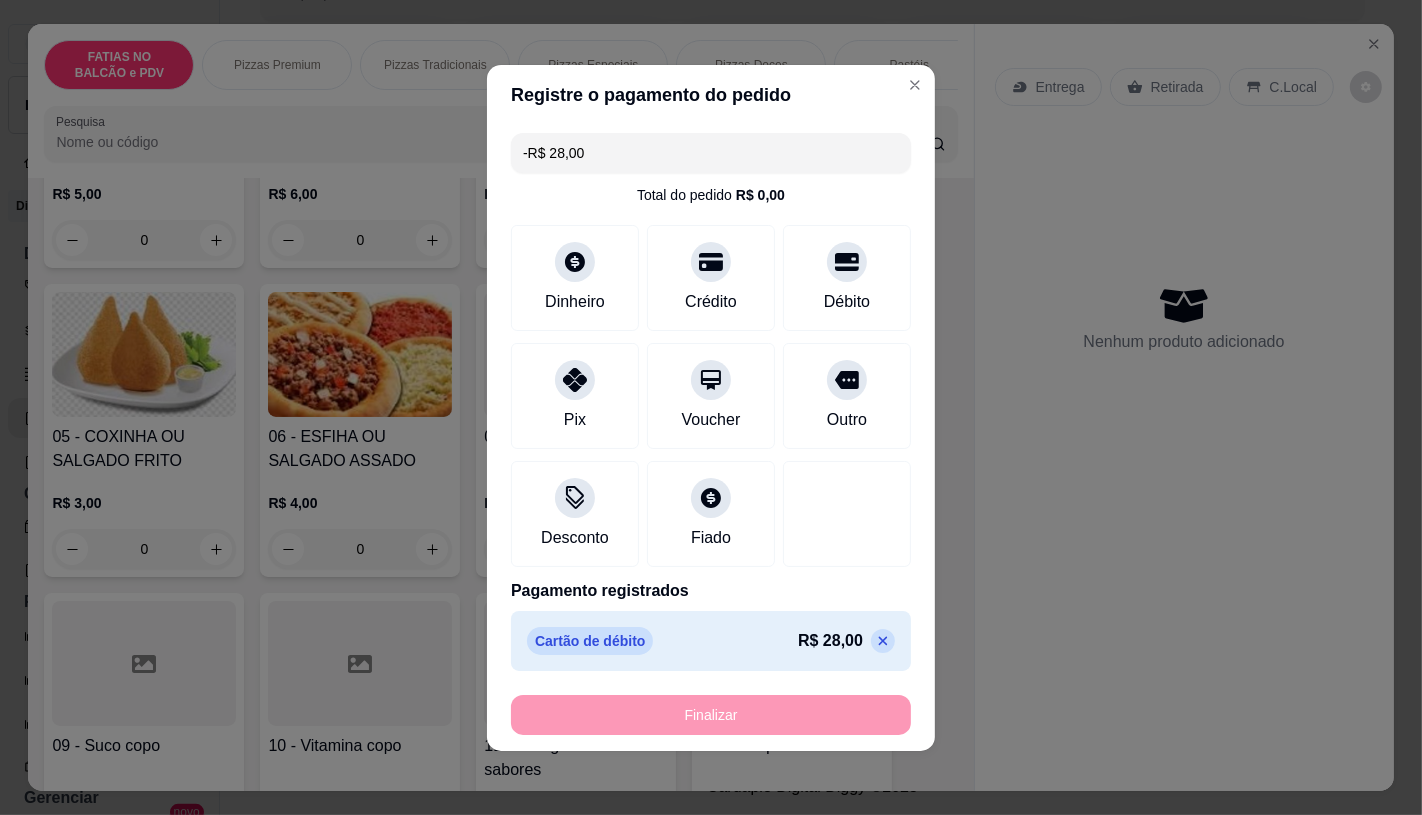 scroll, scrollTop: 334, scrollLeft: 0, axis: vertical 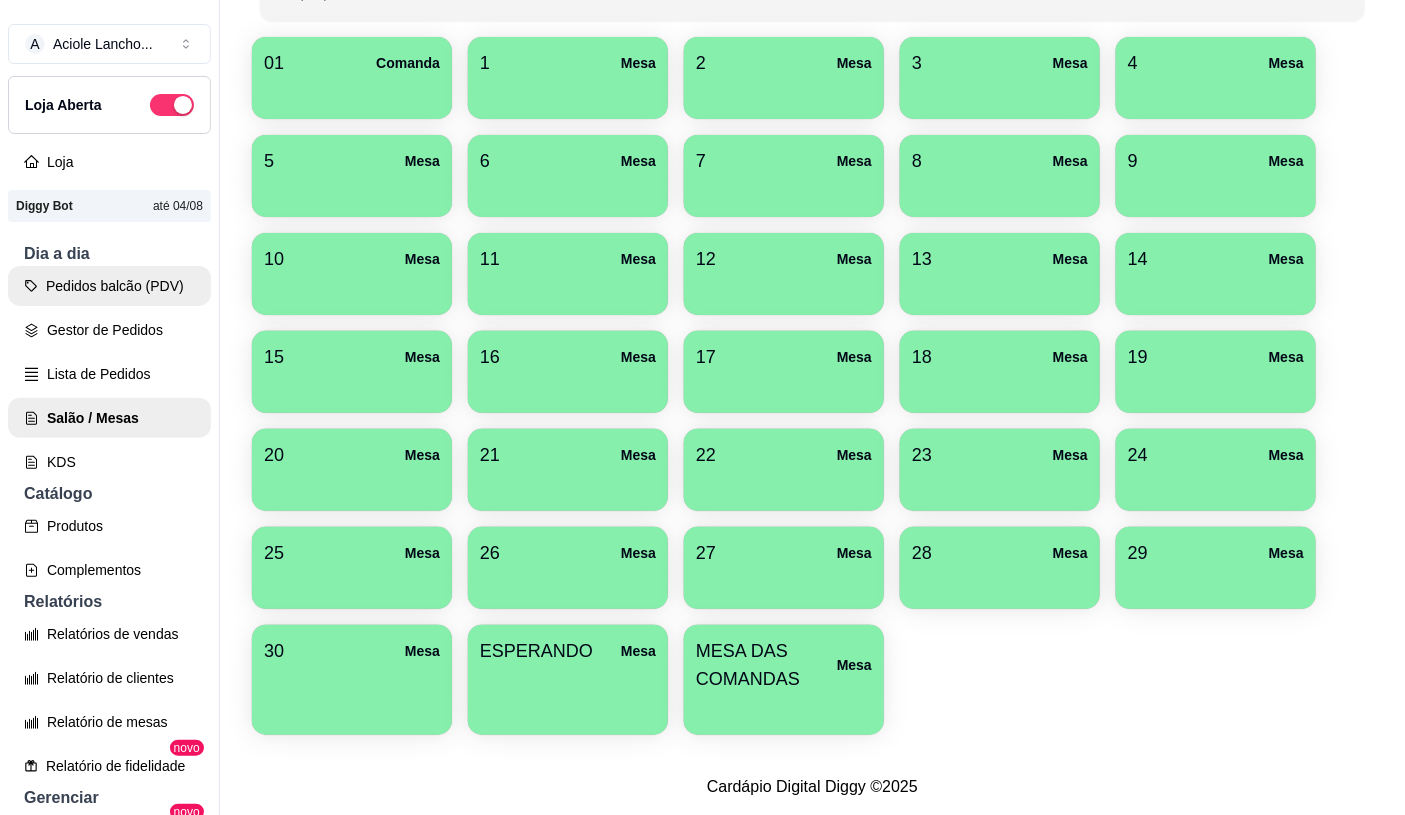 click on "Pedidos balcão (PDV)" at bounding box center [109, 286] 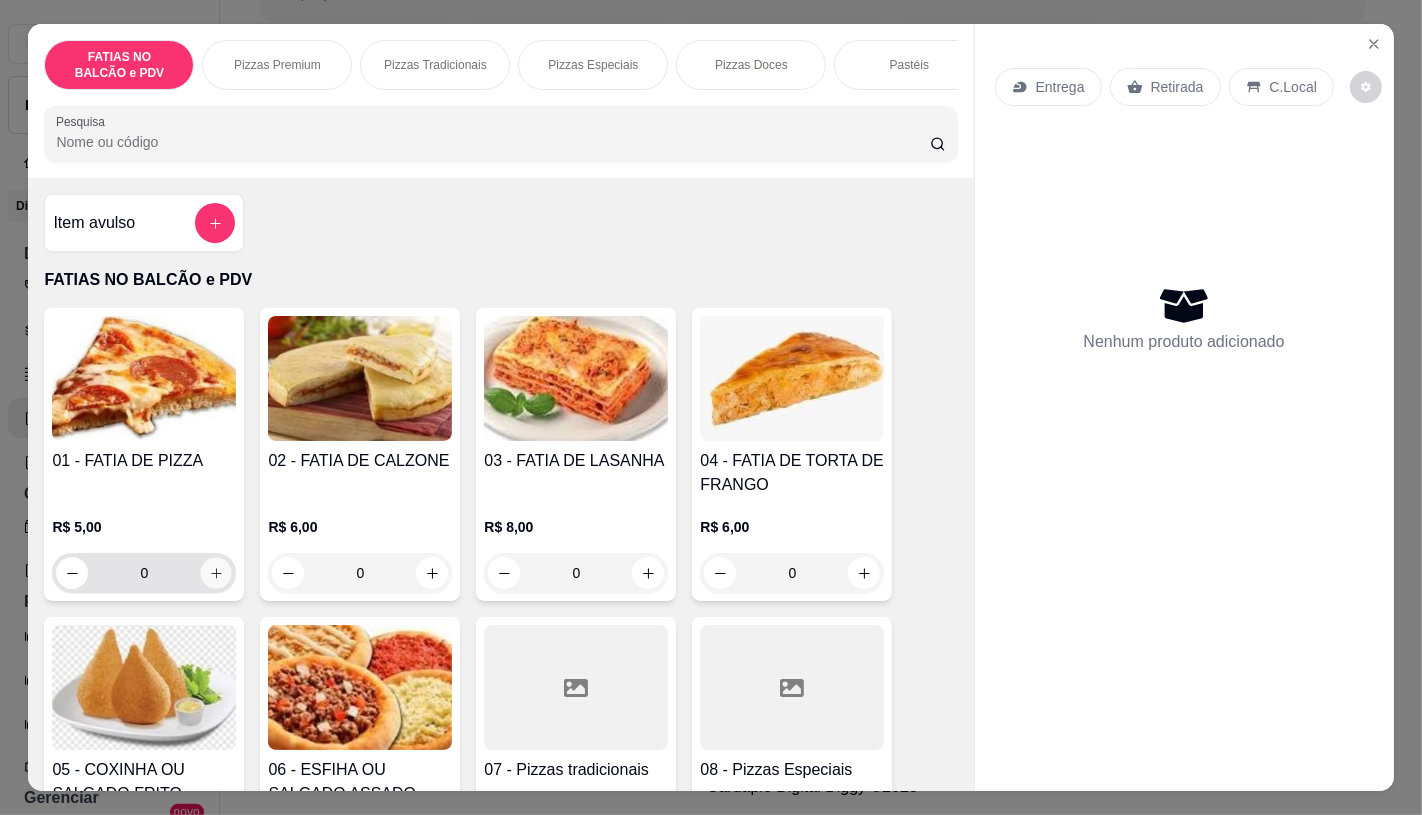 click 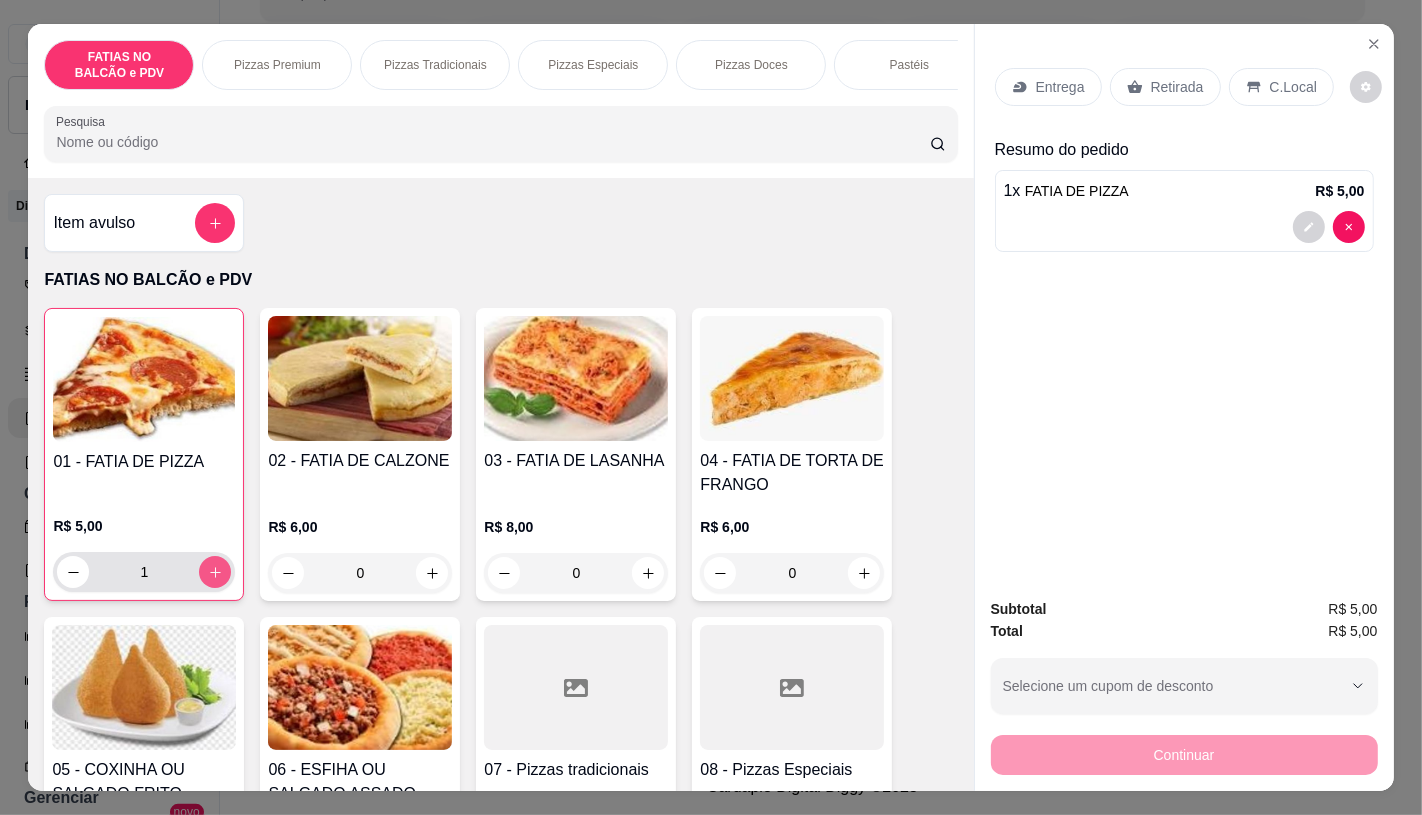 click 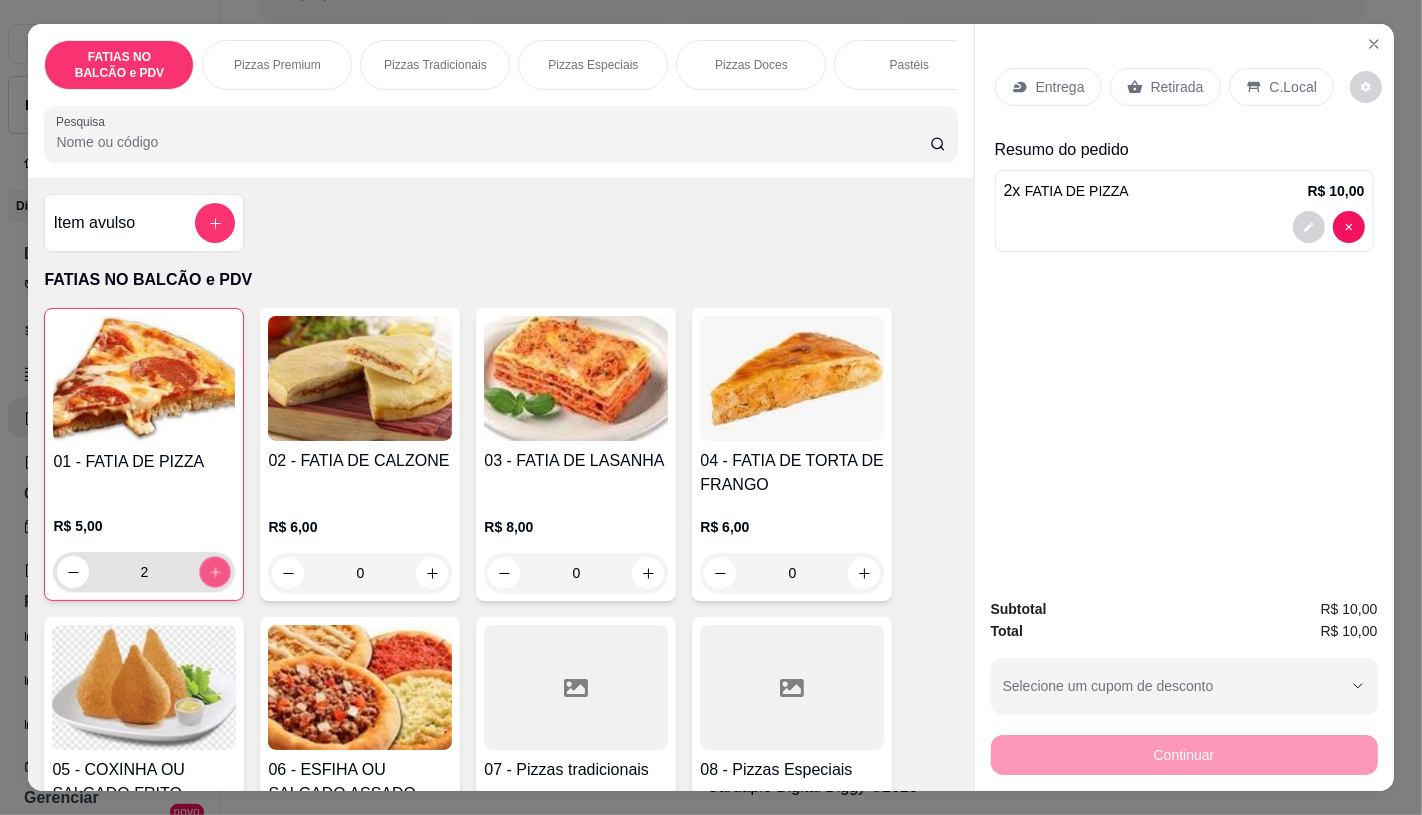 click at bounding box center (215, 572) 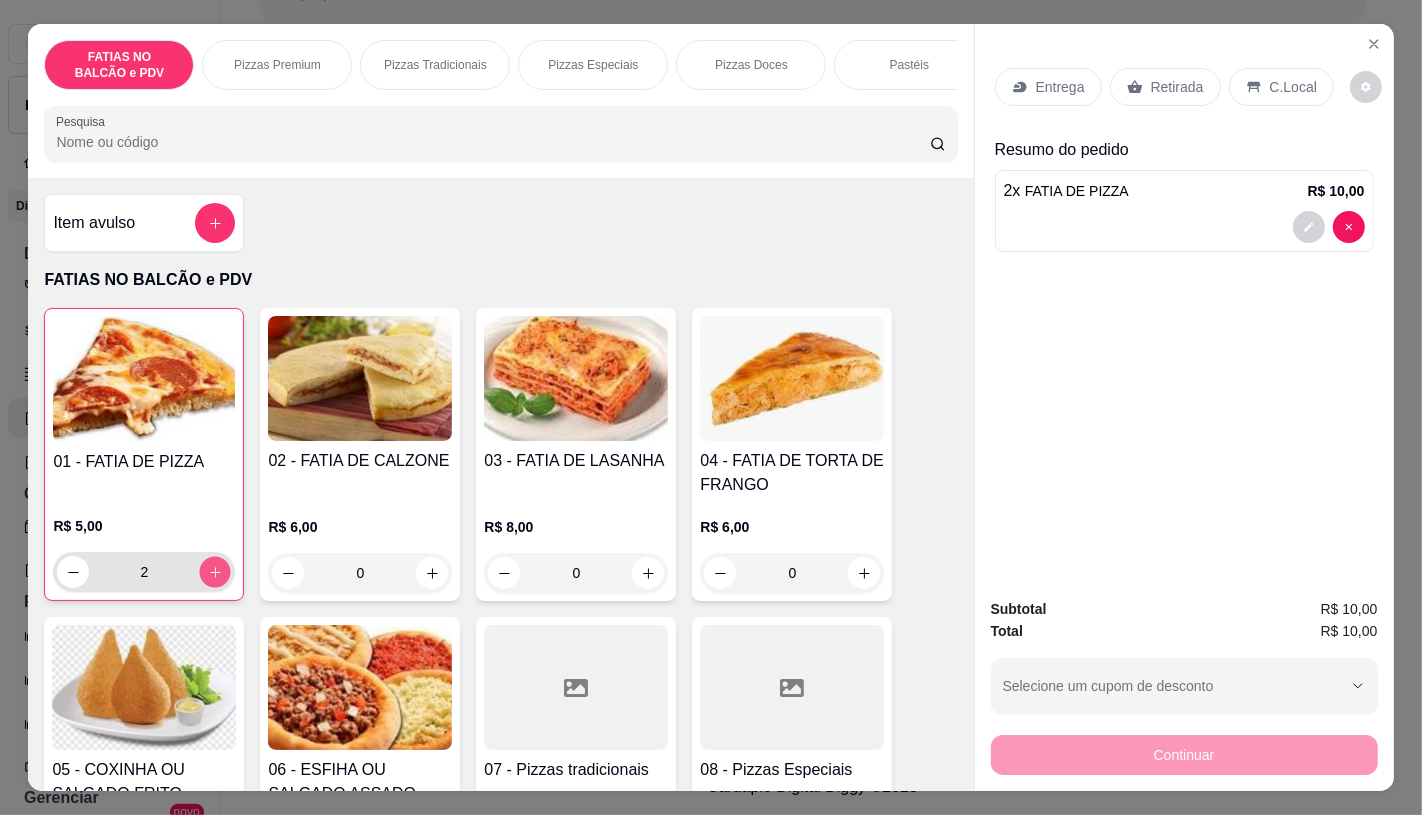 type on "3" 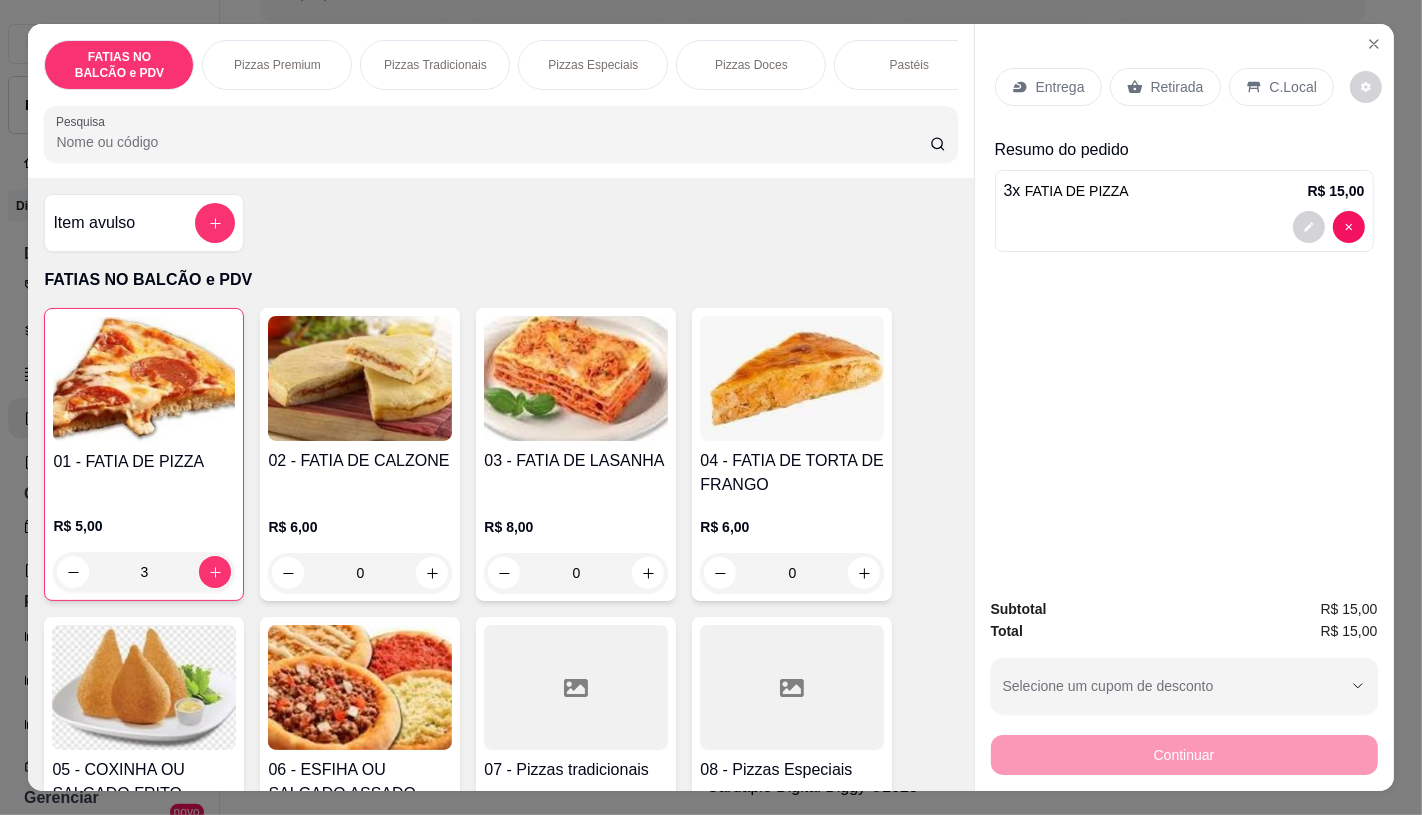 click on "Retirada" at bounding box center [1165, 87] 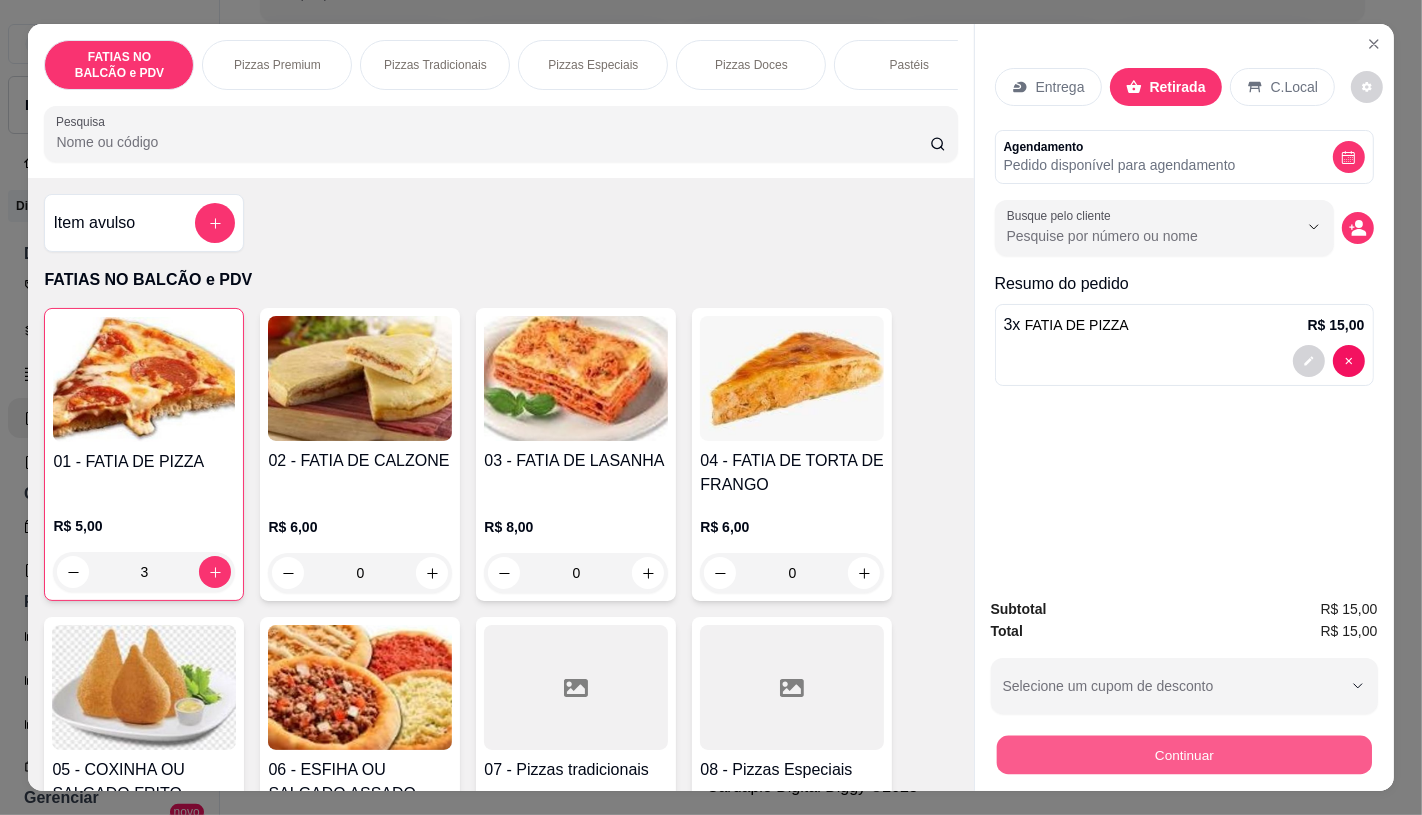 click on "Continuar" at bounding box center (1184, 752) 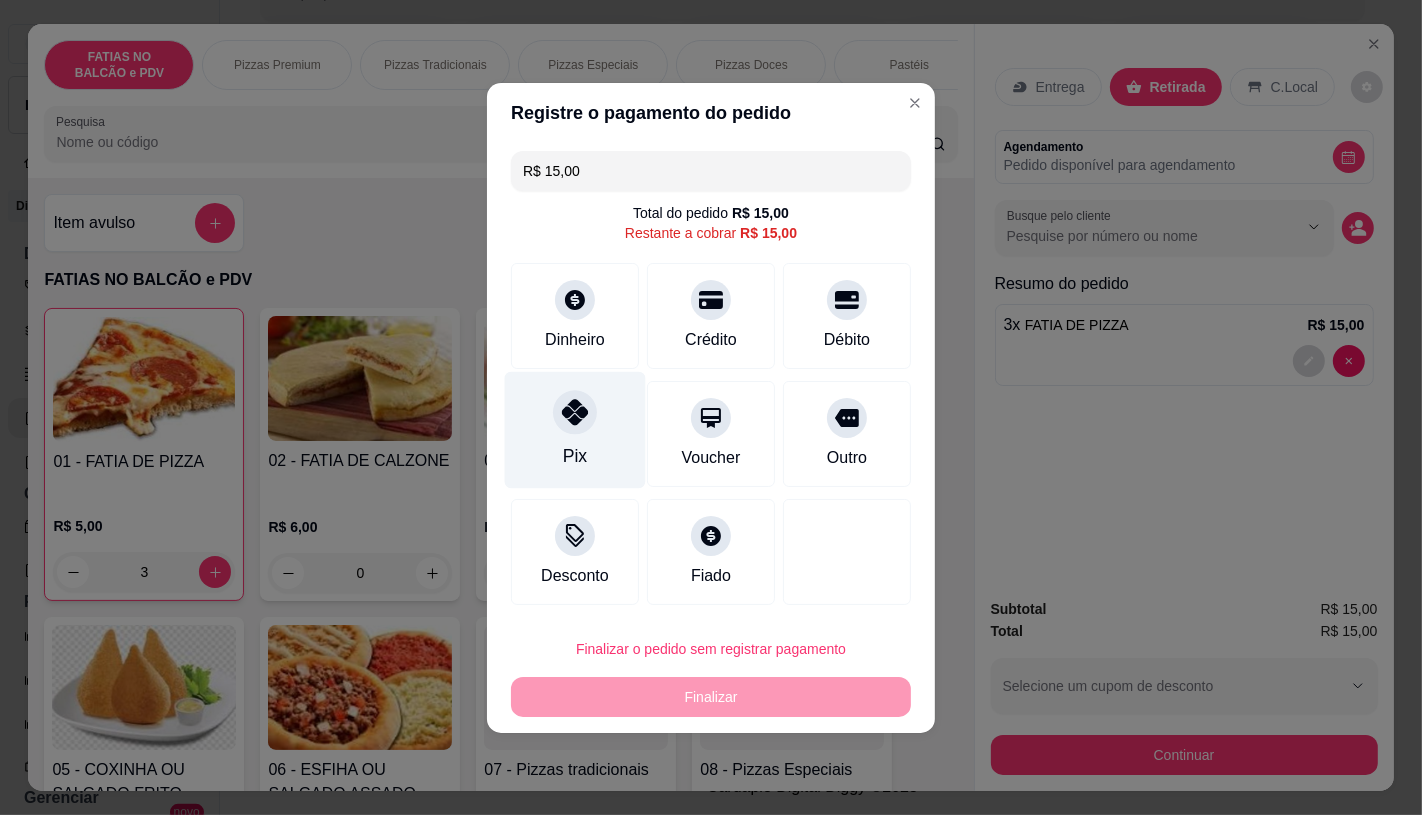 click on "Pix" at bounding box center (575, 429) 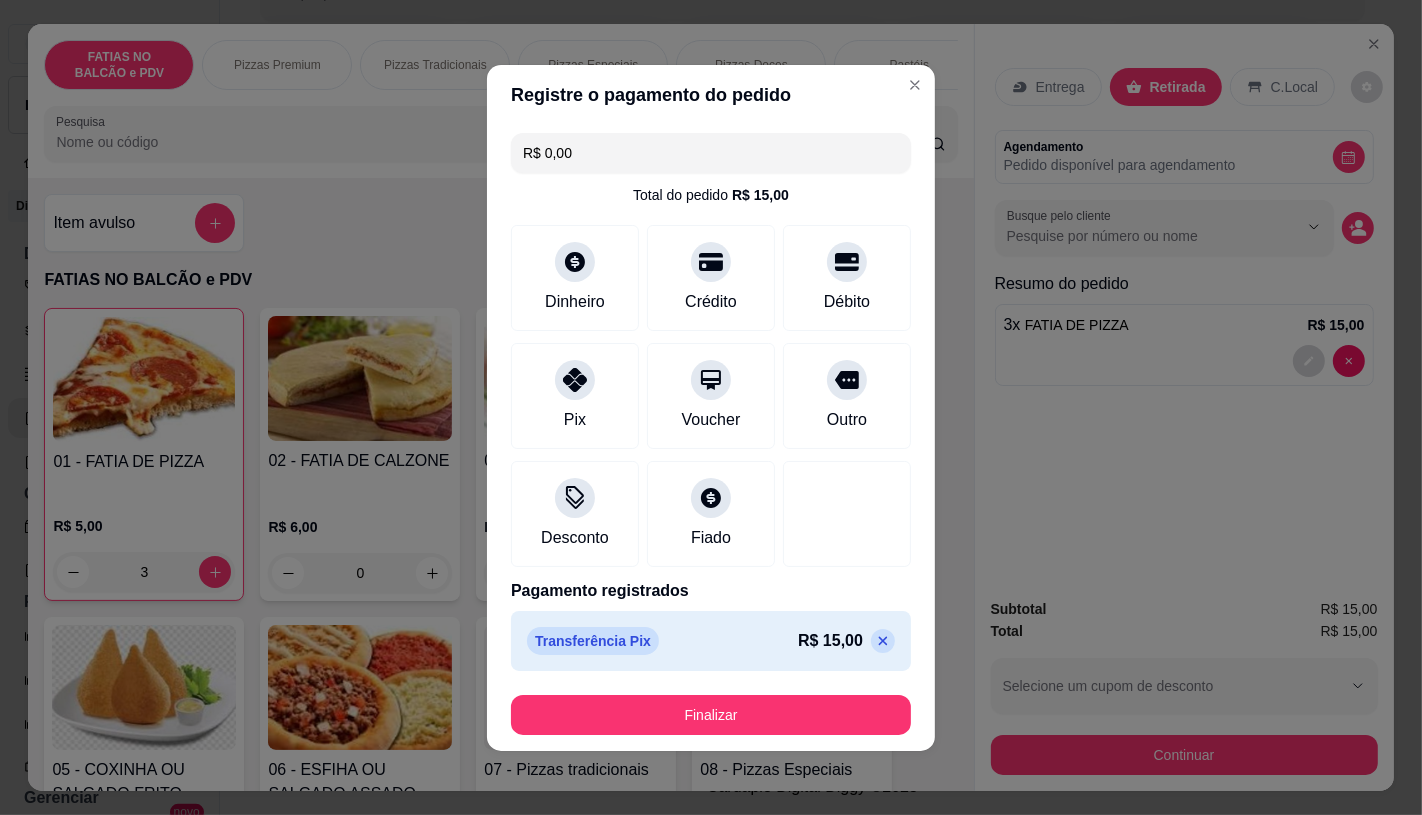 click on "Finalizar" at bounding box center [711, 715] 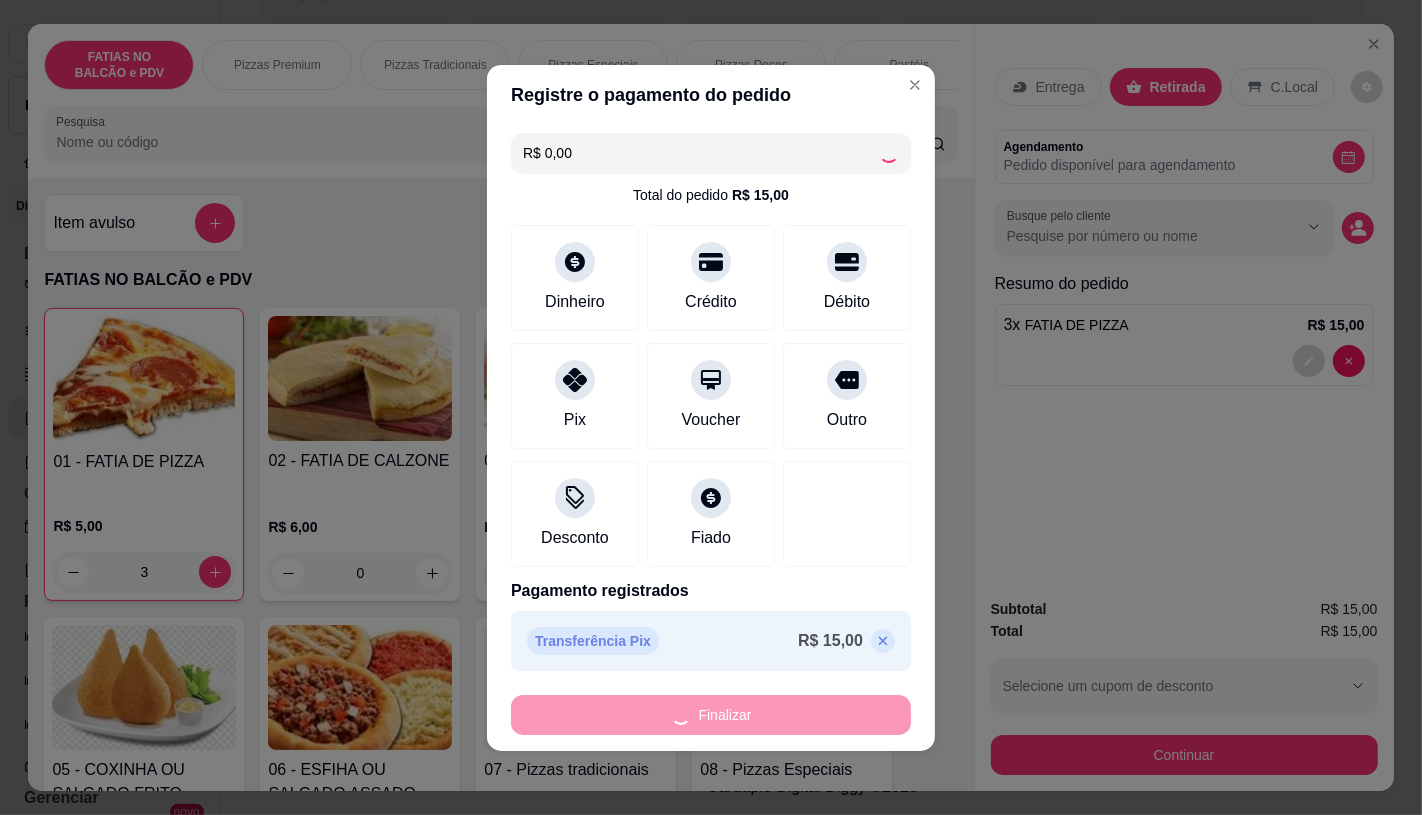 type on "0" 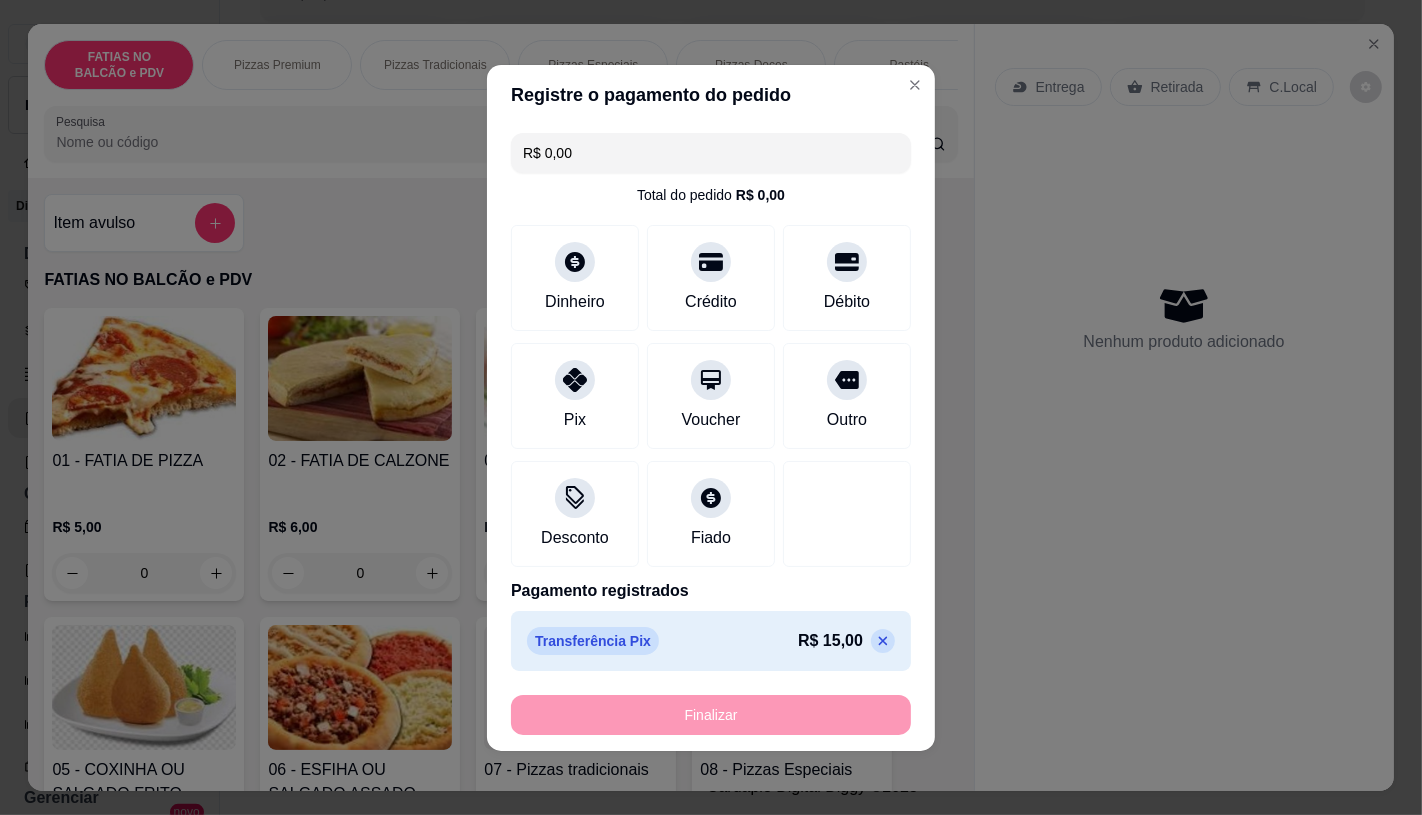 type on "-R$ 15,00" 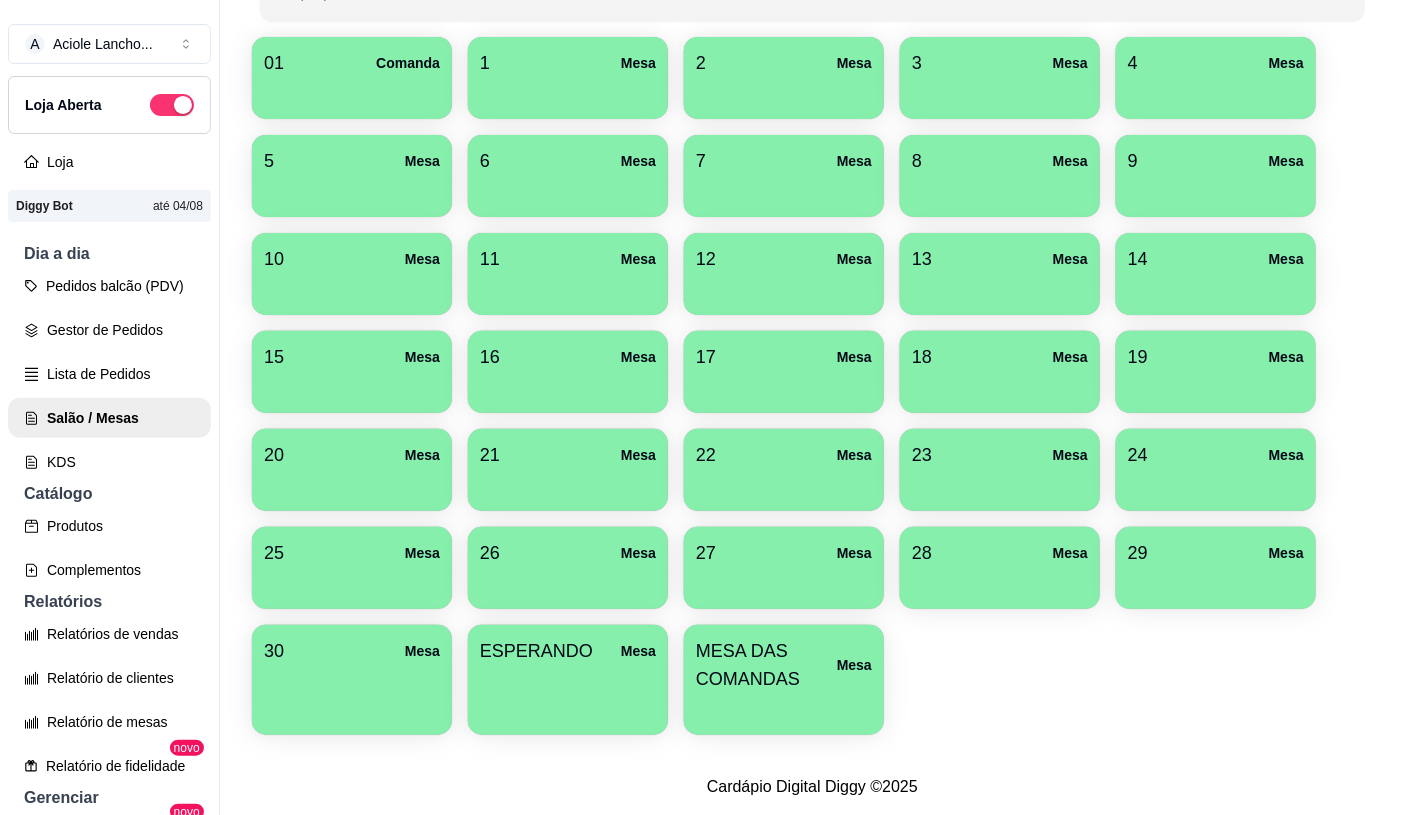 click on "MESA DAS COMANDAS Mesa" at bounding box center [784, 680] 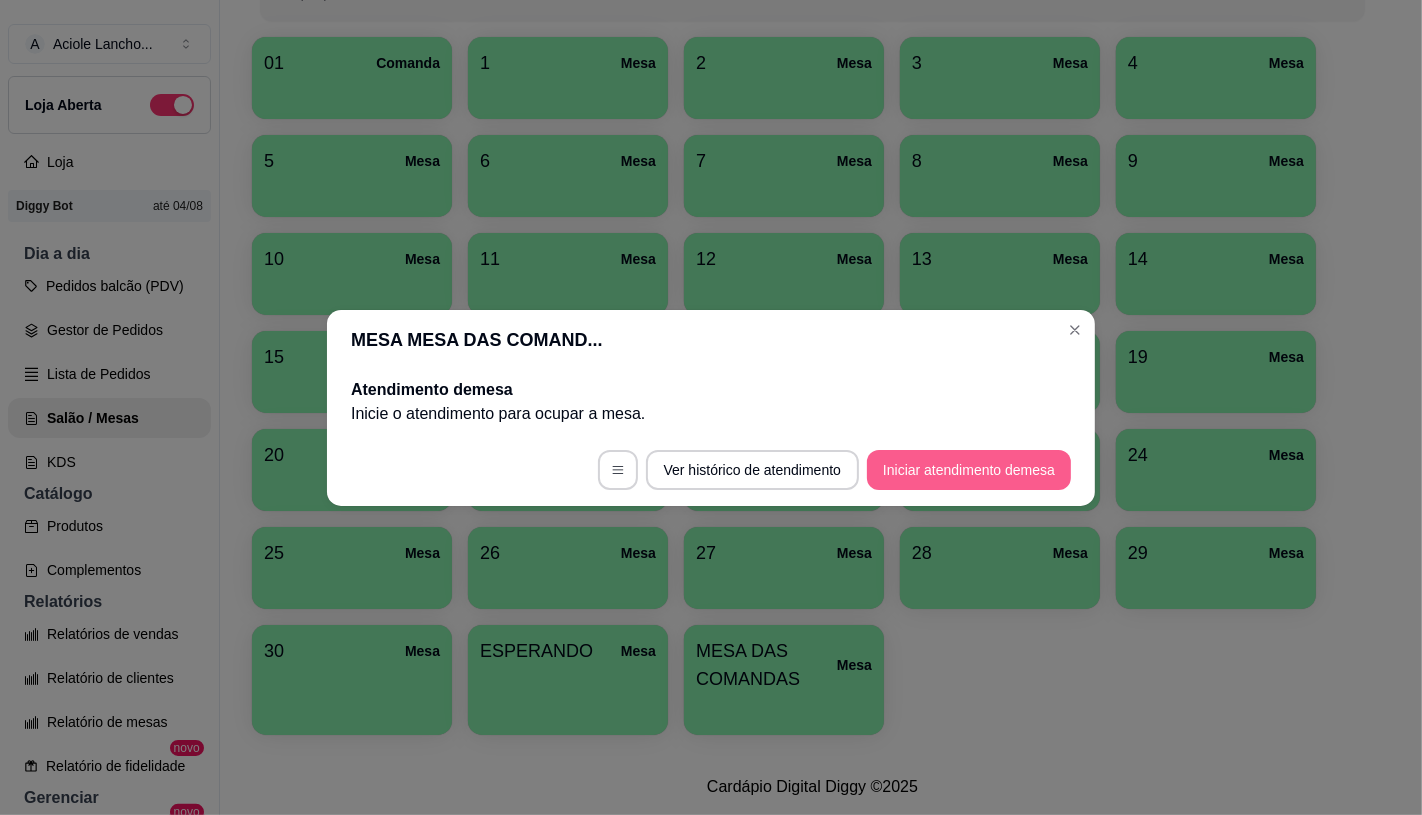 click on "Iniciar atendimento de  mesa" at bounding box center (969, 470) 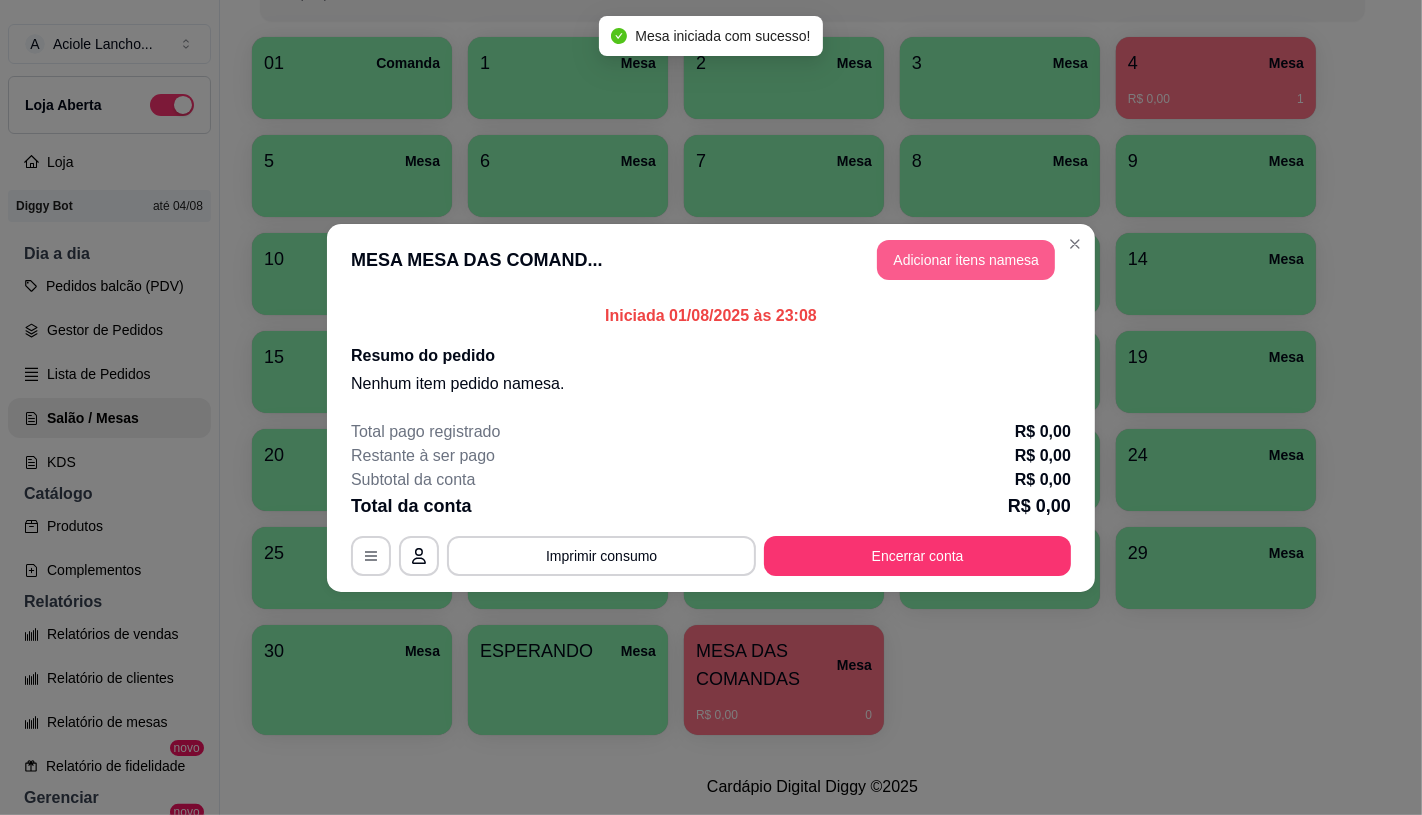 click on "Adicionar itens na  mesa" at bounding box center [966, 260] 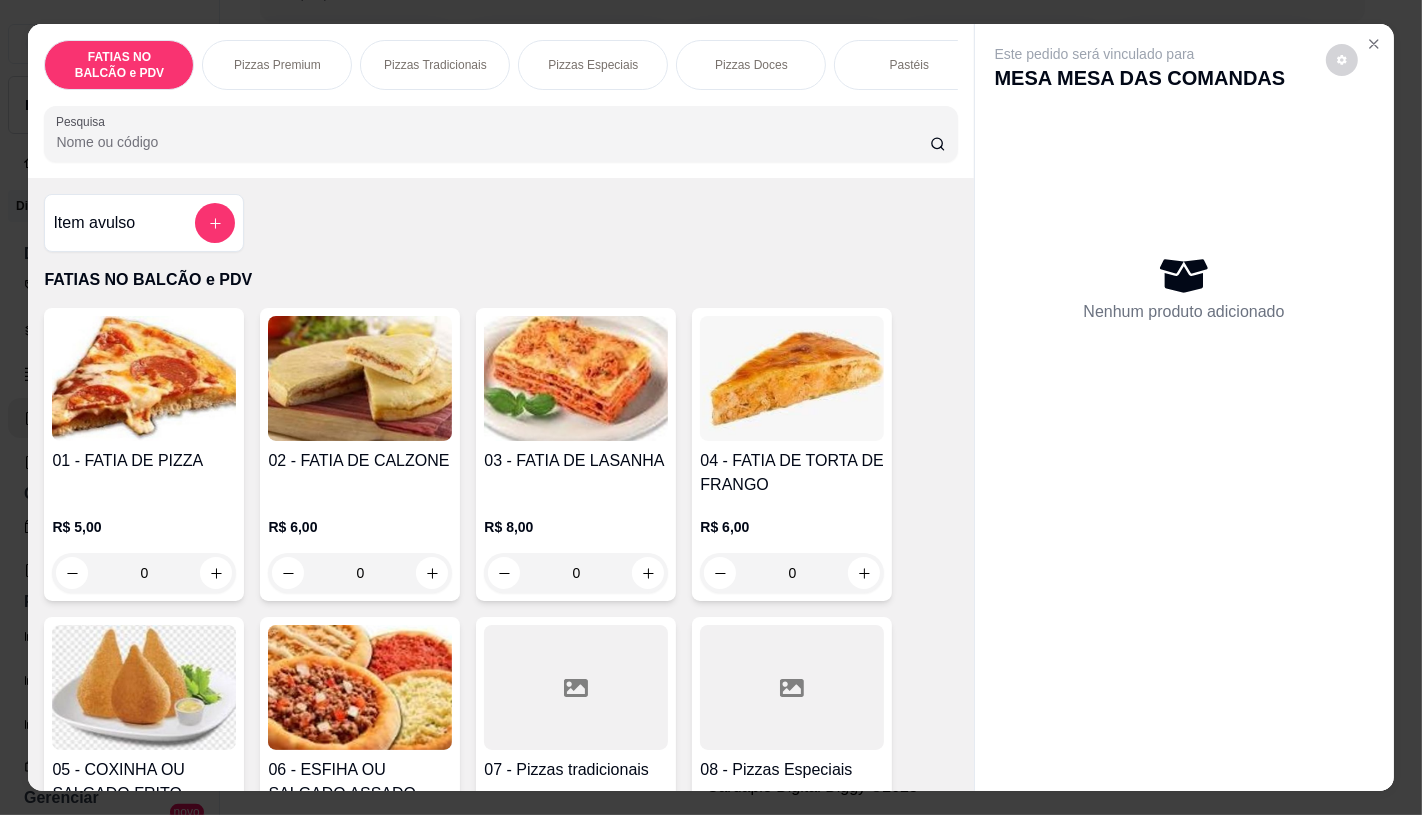 scroll, scrollTop: 444, scrollLeft: 0, axis: vertical 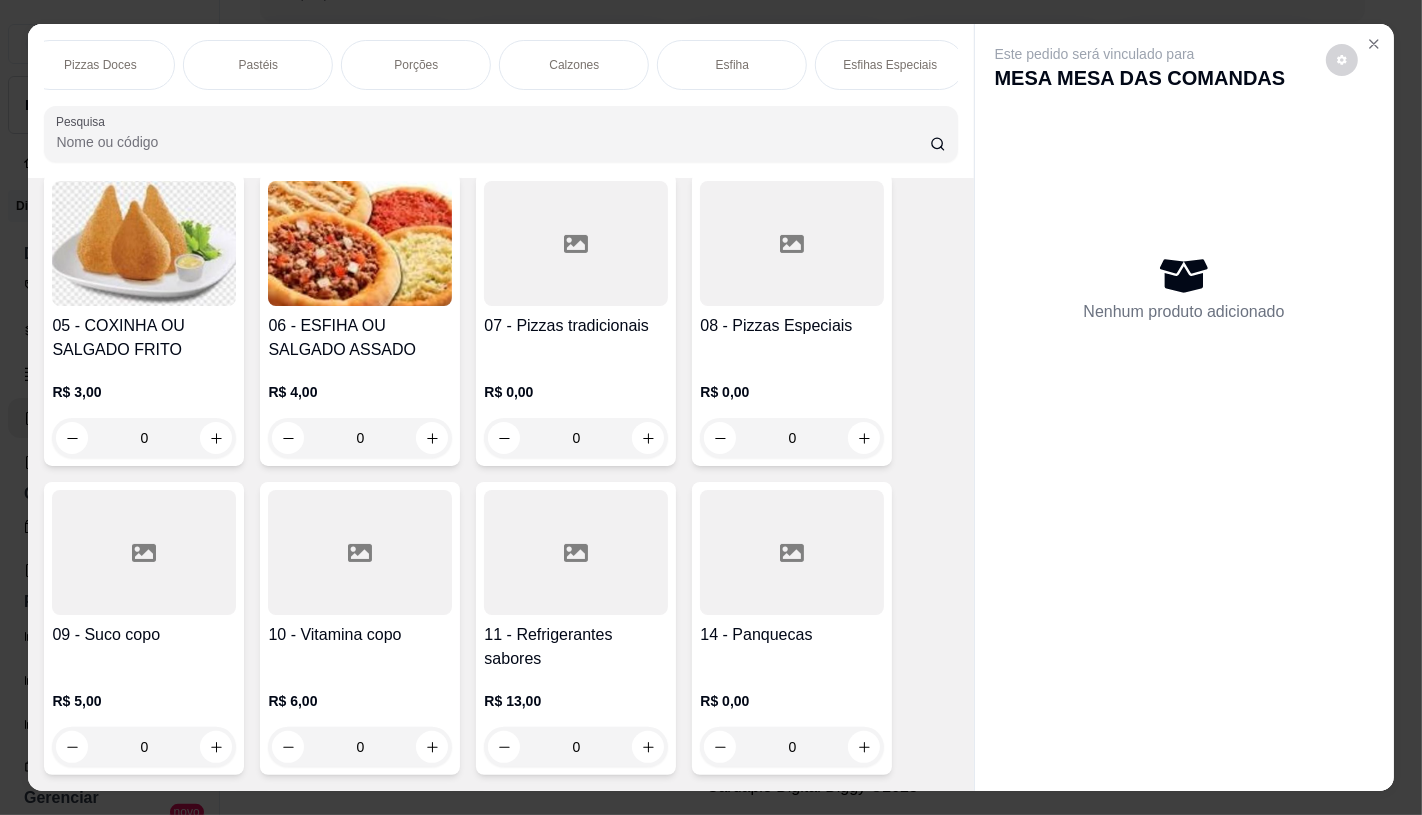 click on "Calzones" at bounding box center (574, 65) 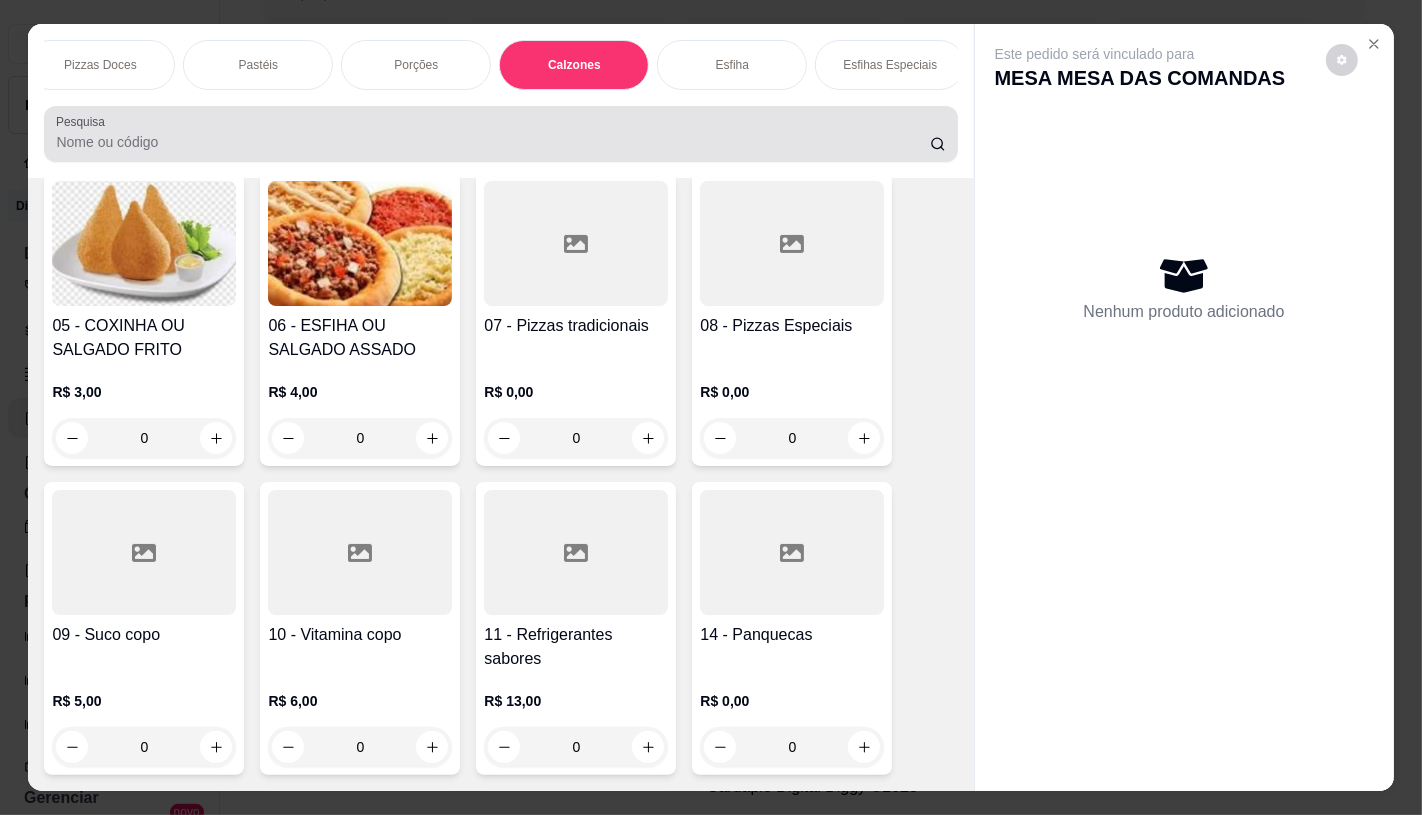 scroll, scrollTop: 5238, scrollLeft: 0, axis: vertical 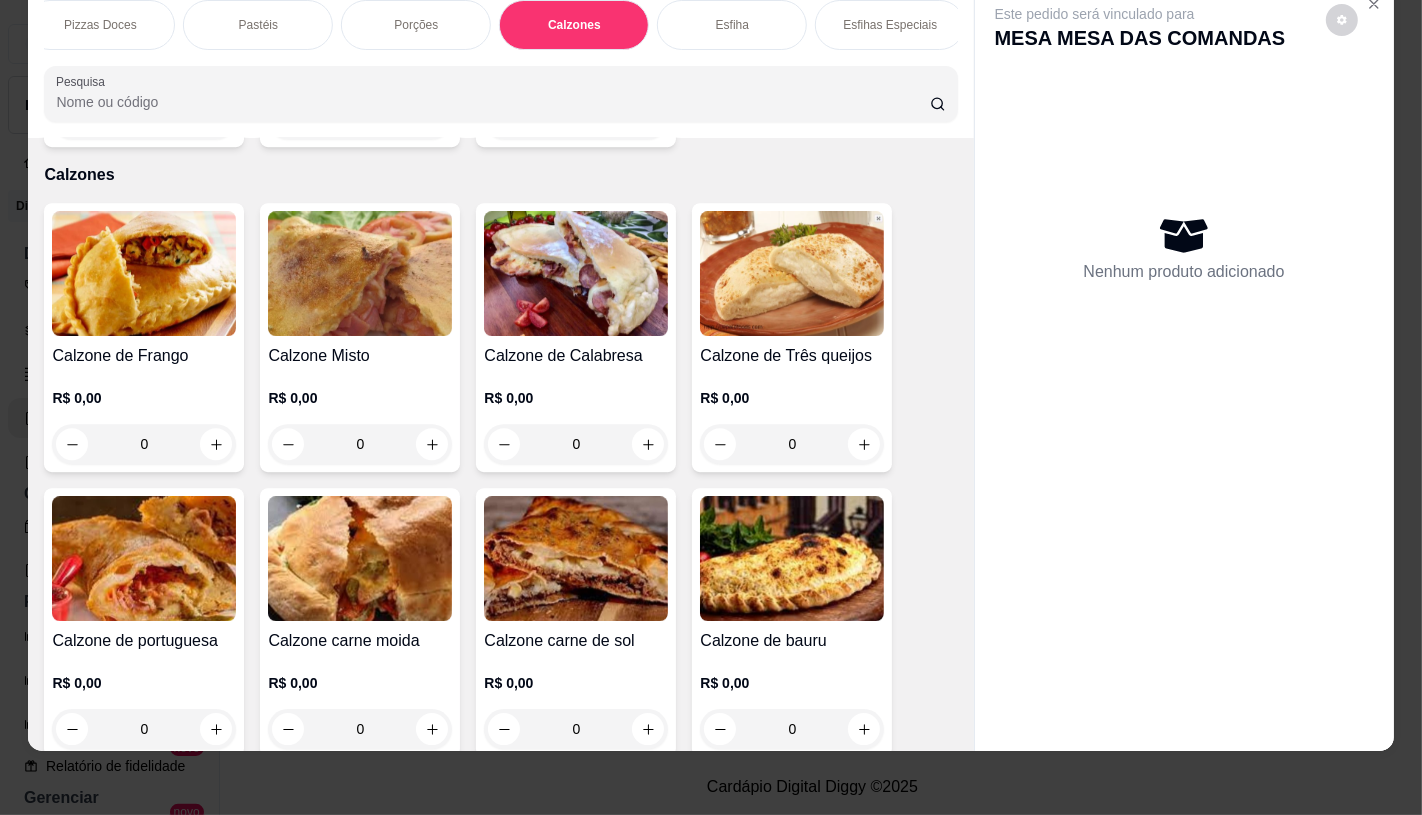 click on "Calzone de Frango   R$ 0,00 0" at bounding box center [144, 337] 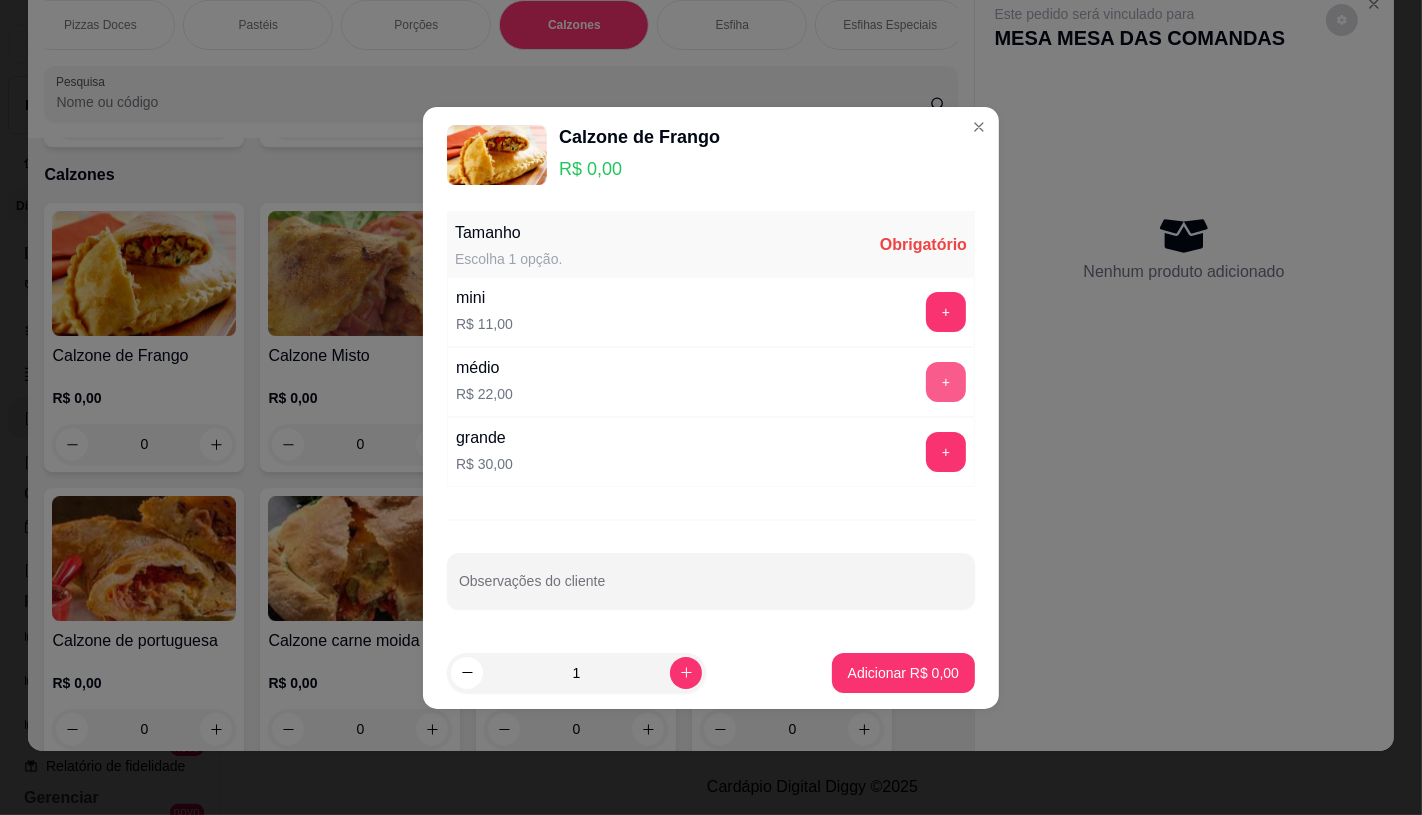 click on "+" at bounding box center [946, 382] 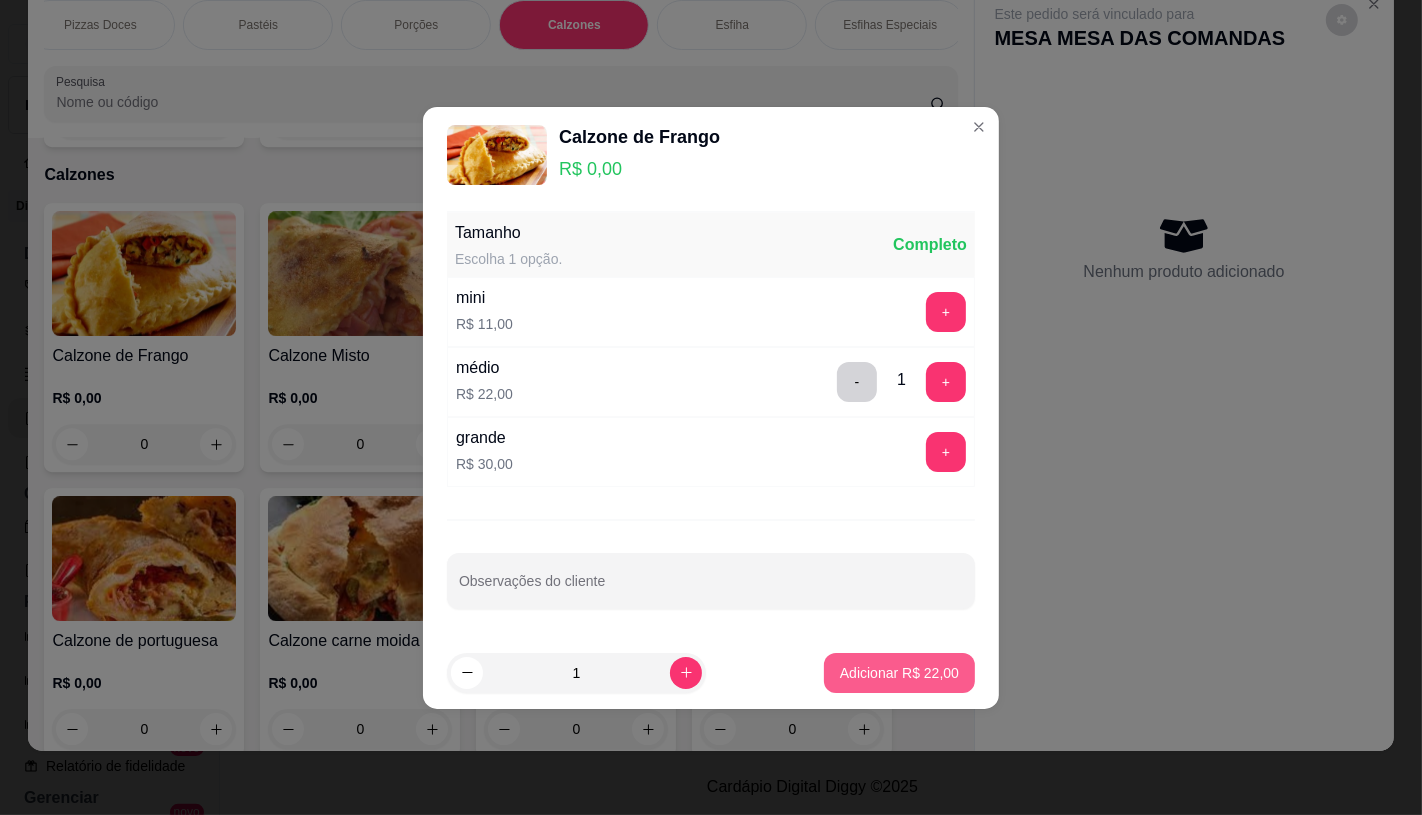 click on "Adicionar   R$ 22,00" at bounding box center [899, 673] 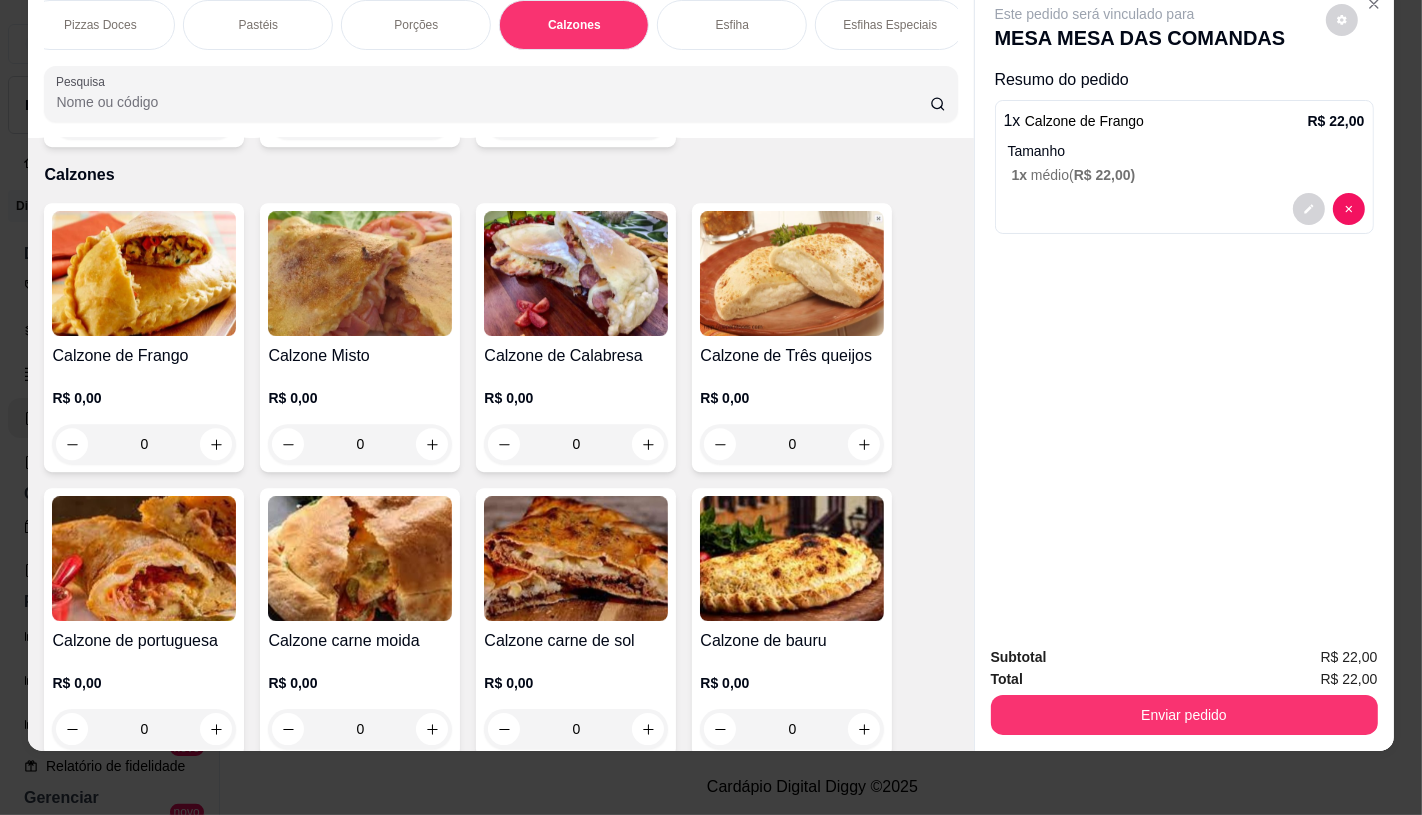 click on "R$ 0,00 0" at bounding box center (576, 416) 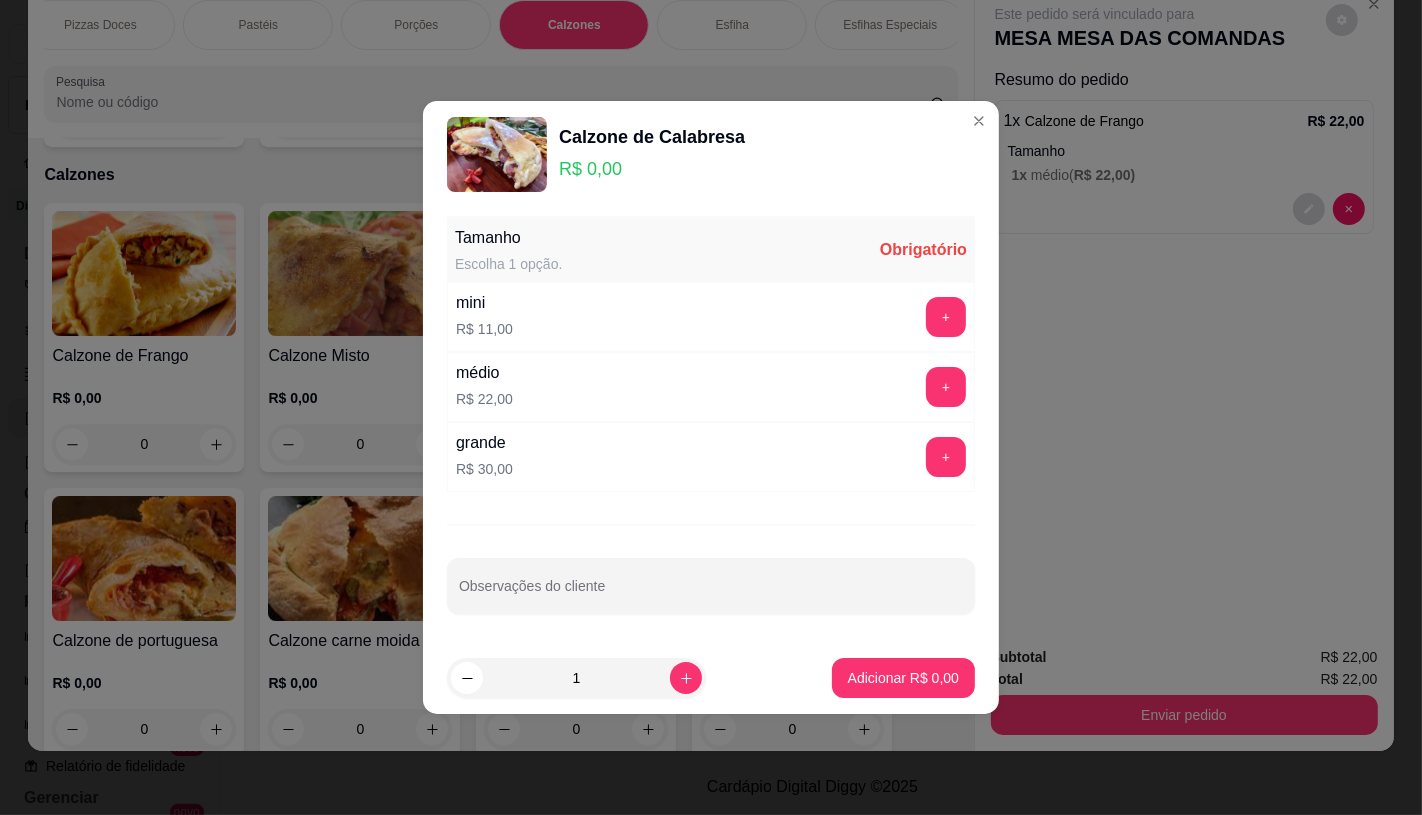 click on "+" at bounding box center [946, 387] 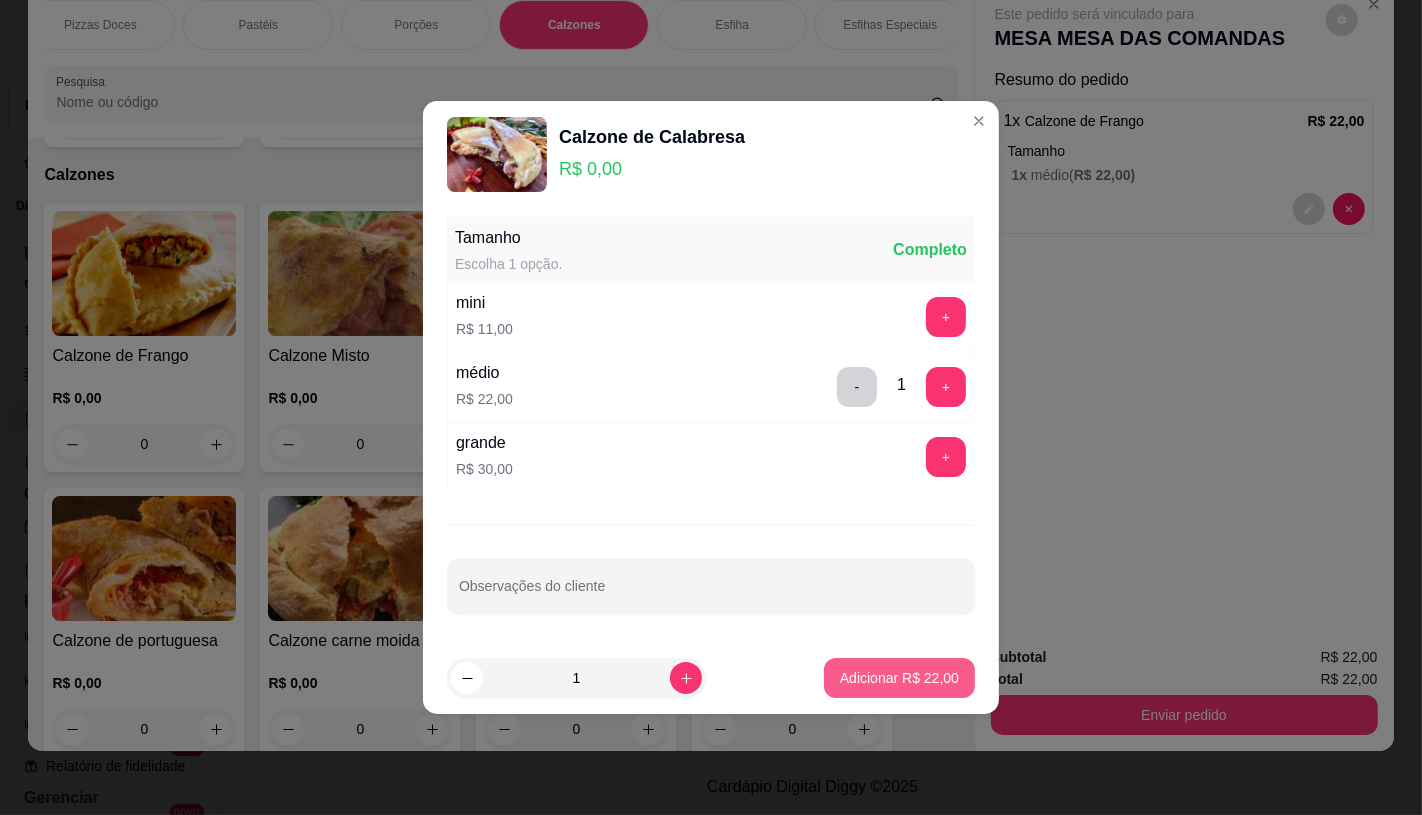 click on "Adicionar   R$ 22,00" at bounding box center [899, 678] 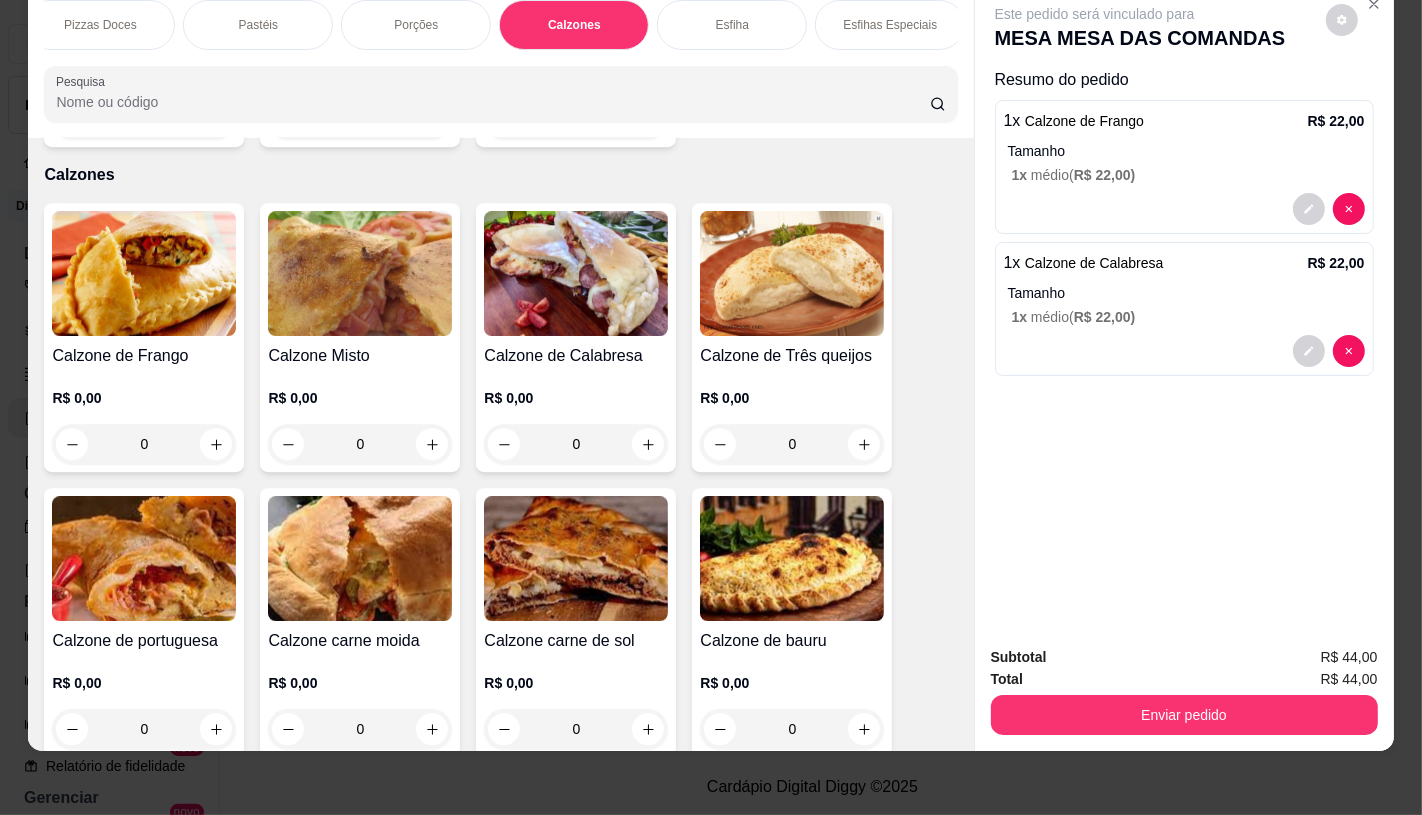 scroll, scrollTop: 0, scrollLeft: 2080, axis: horizontal 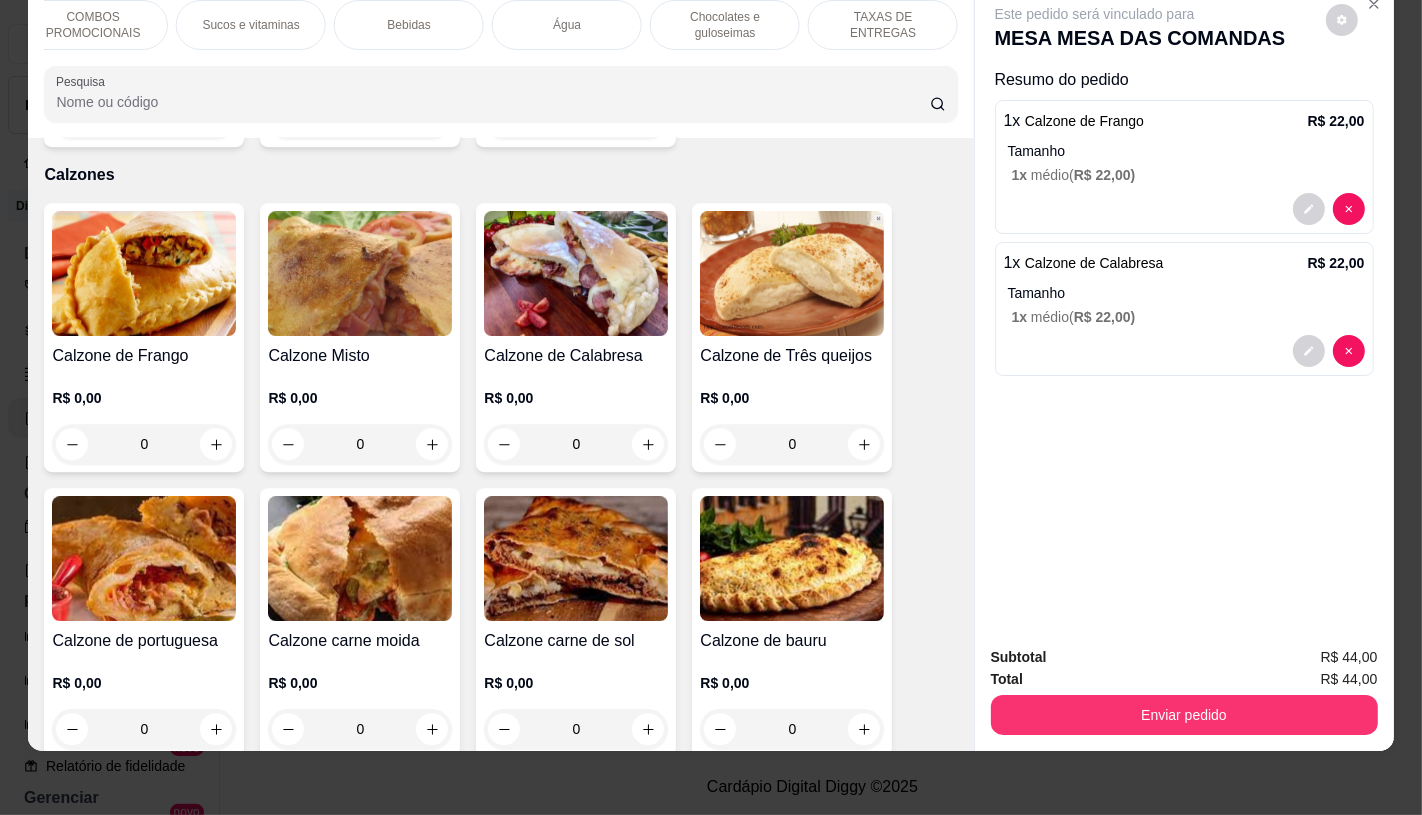 click on "TAXAS DE ENTREGAS" at bounding box center (883, 25) 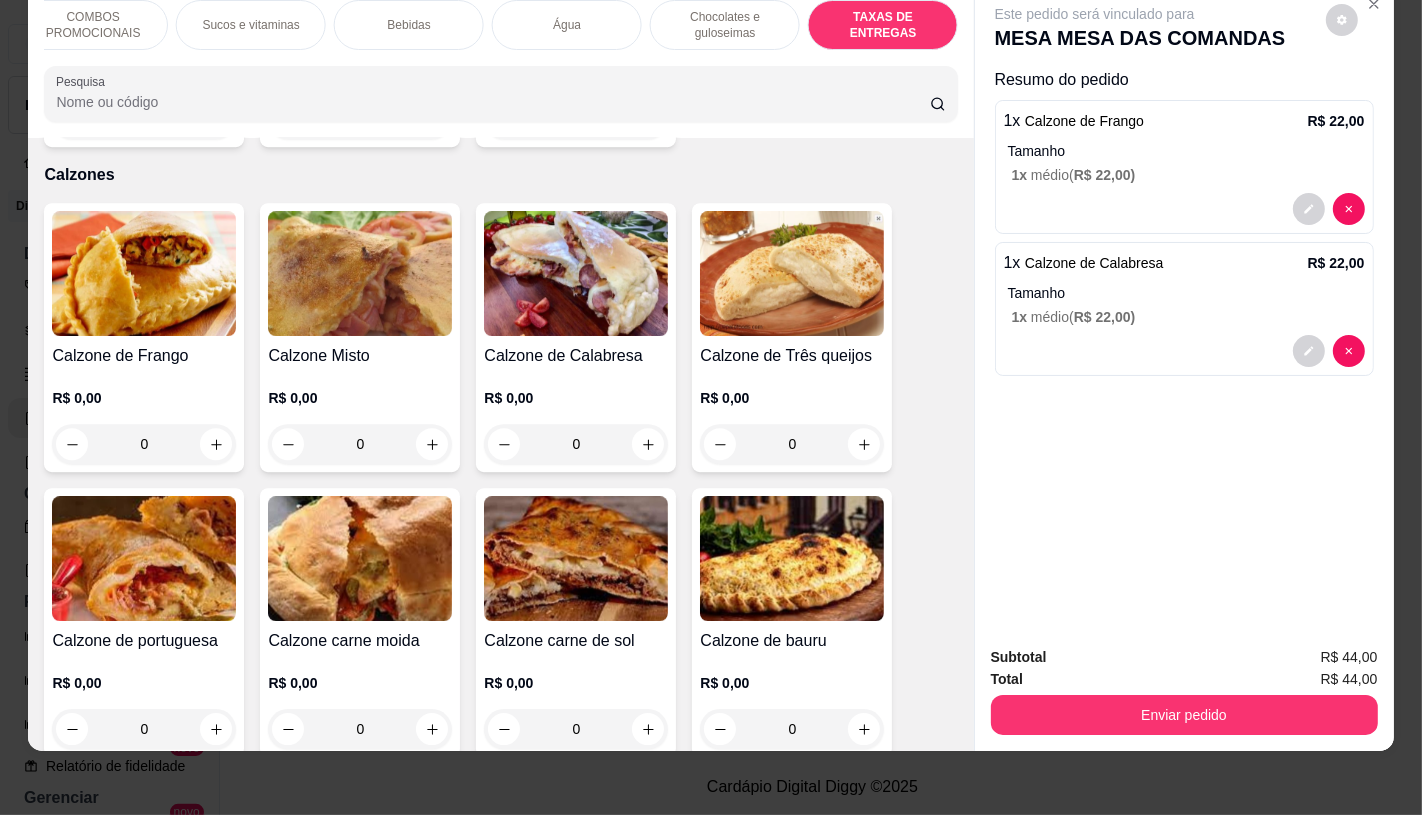 scroll, scrollTop: 13373, scrollLeft: 0, axis: vertical 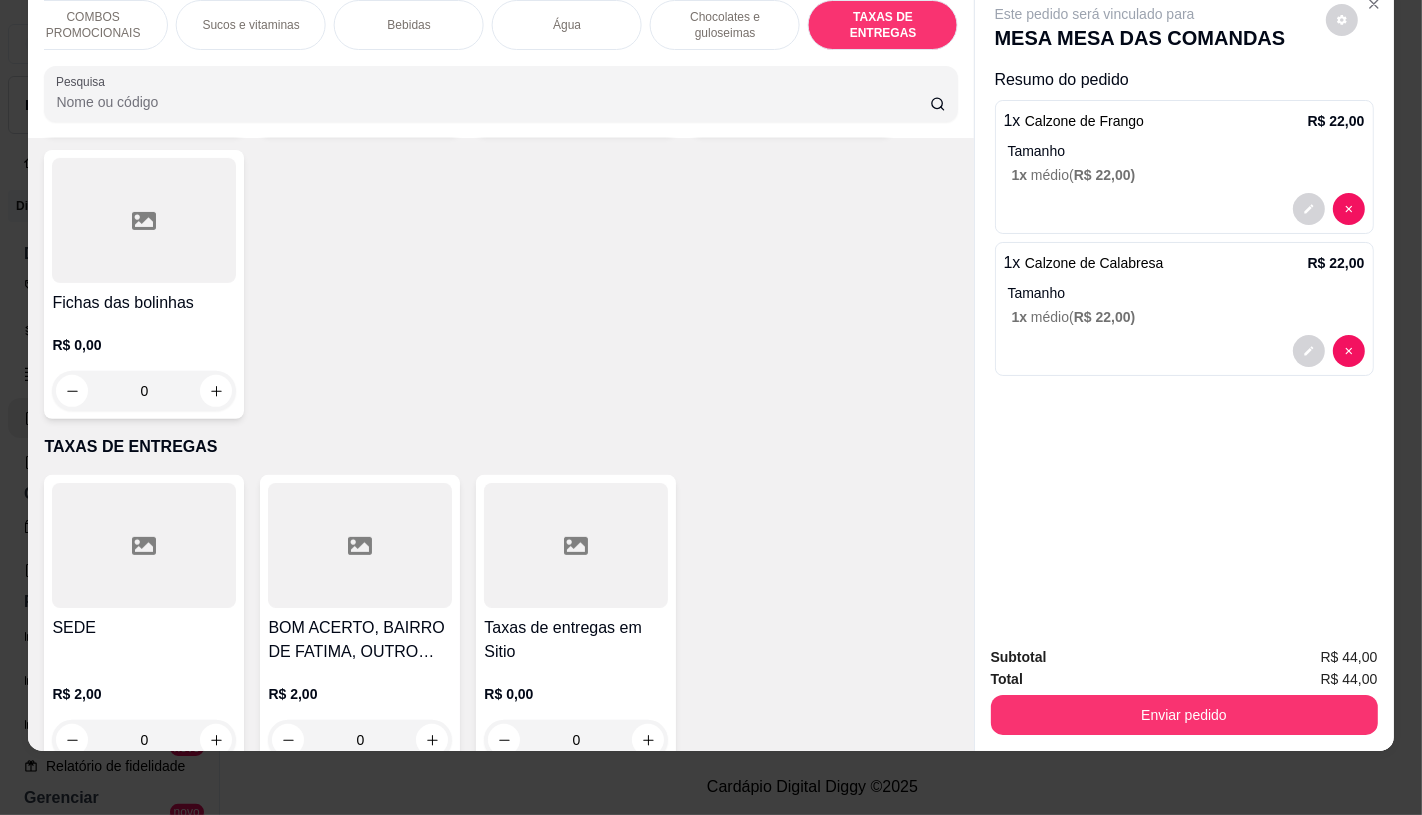 click at bounding box center (576, 545) 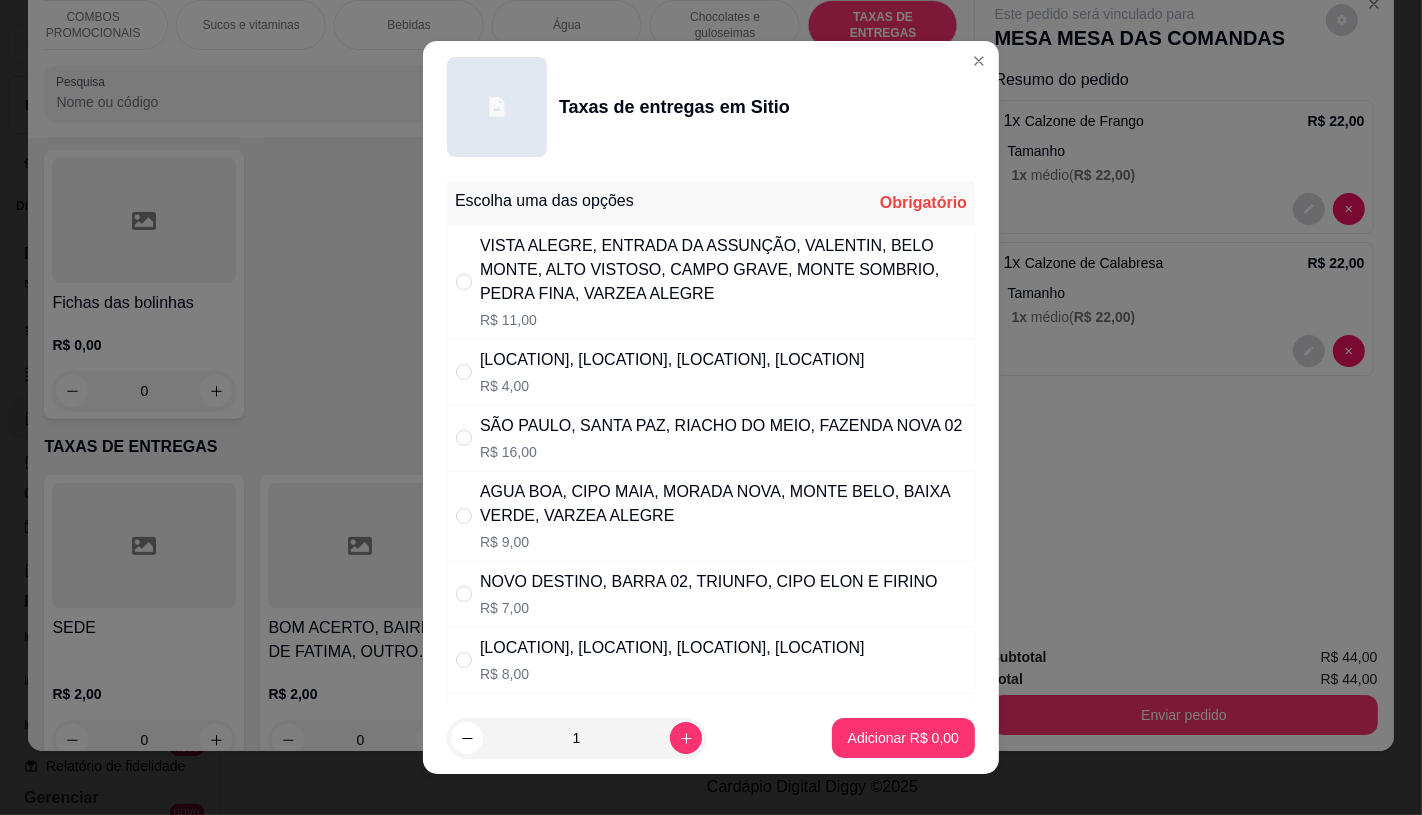 scroll, scrollTop: 222, scrollLeft: 0, axis: vertical 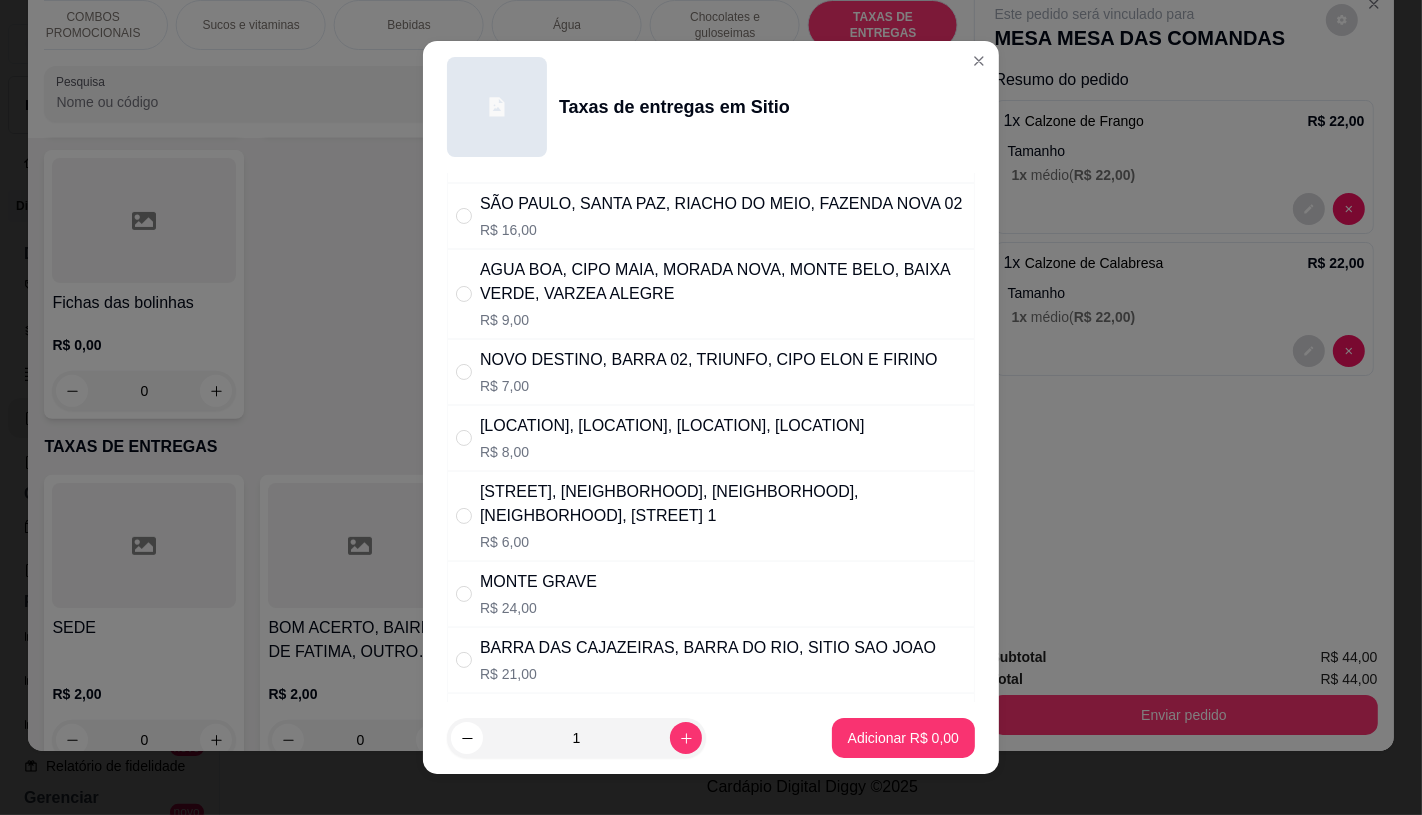 click on "FORASTEIRO, AREIAS BRANCA, AÇUDE, SITIO BECOS, BARRA 1" at bounding box center [723, 504] 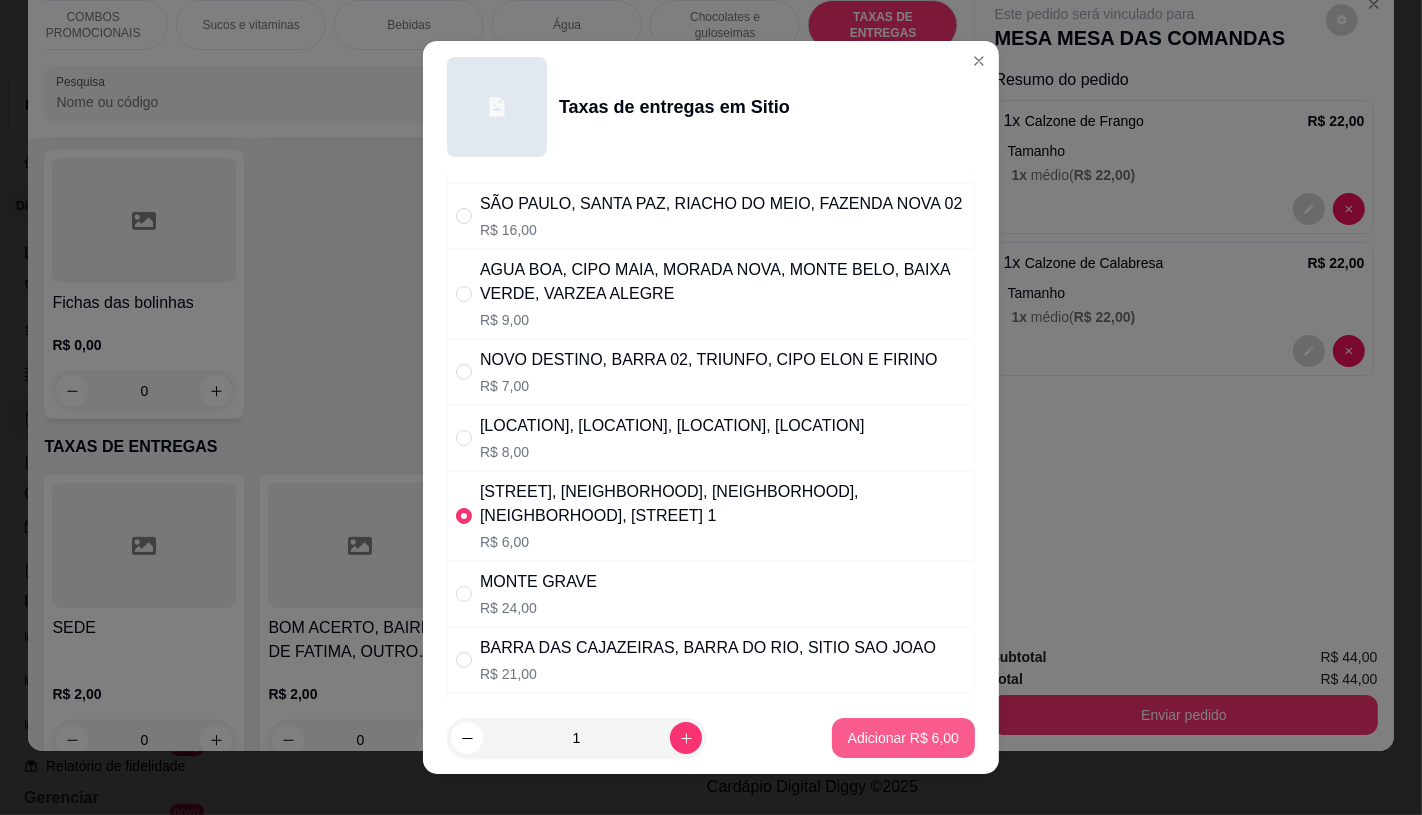 click on "Adicionar   R$ 6,00" at bounding box center [903, 738] 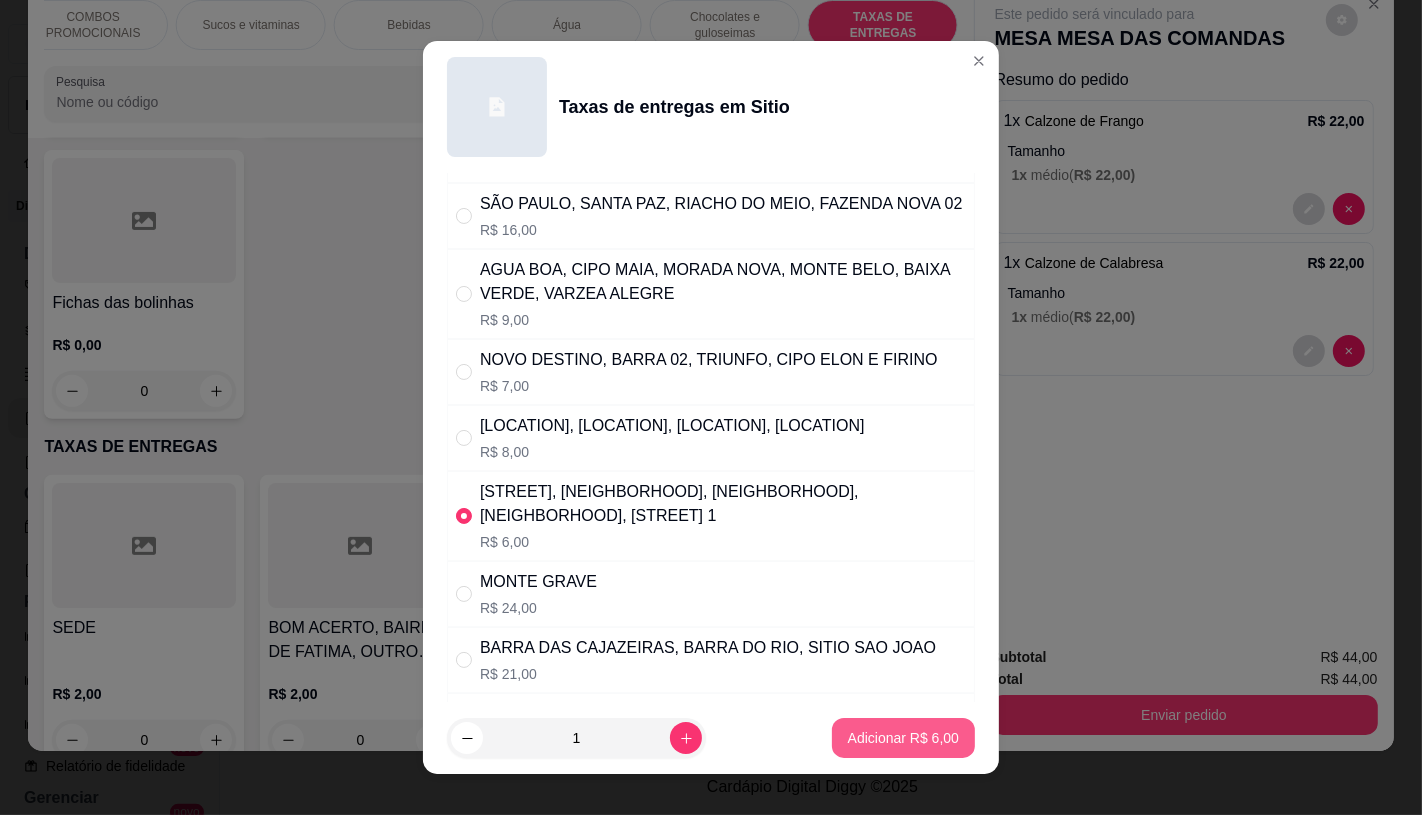 type on "1" 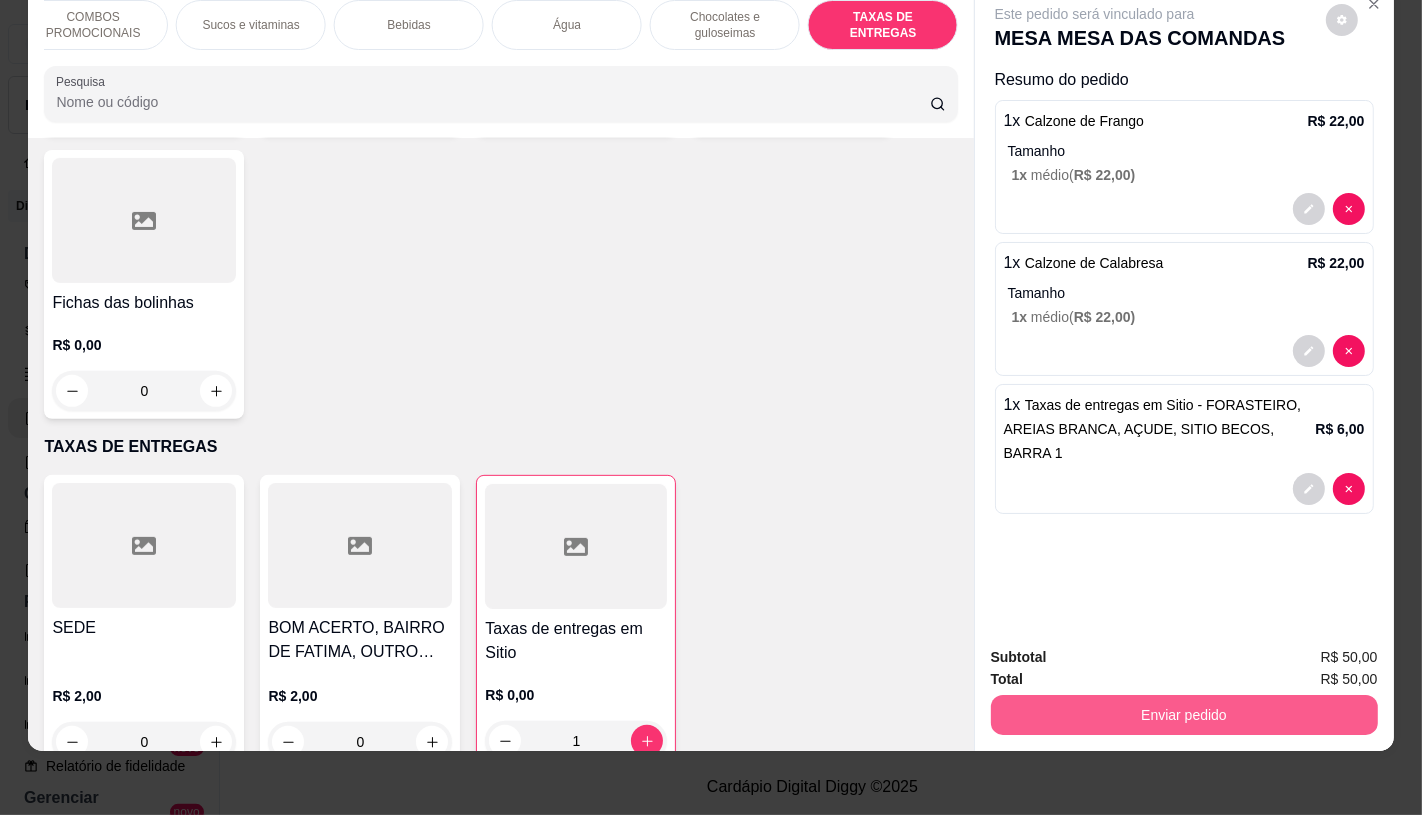 click on "Enviar pedido" at bounding box center (1184, 715) 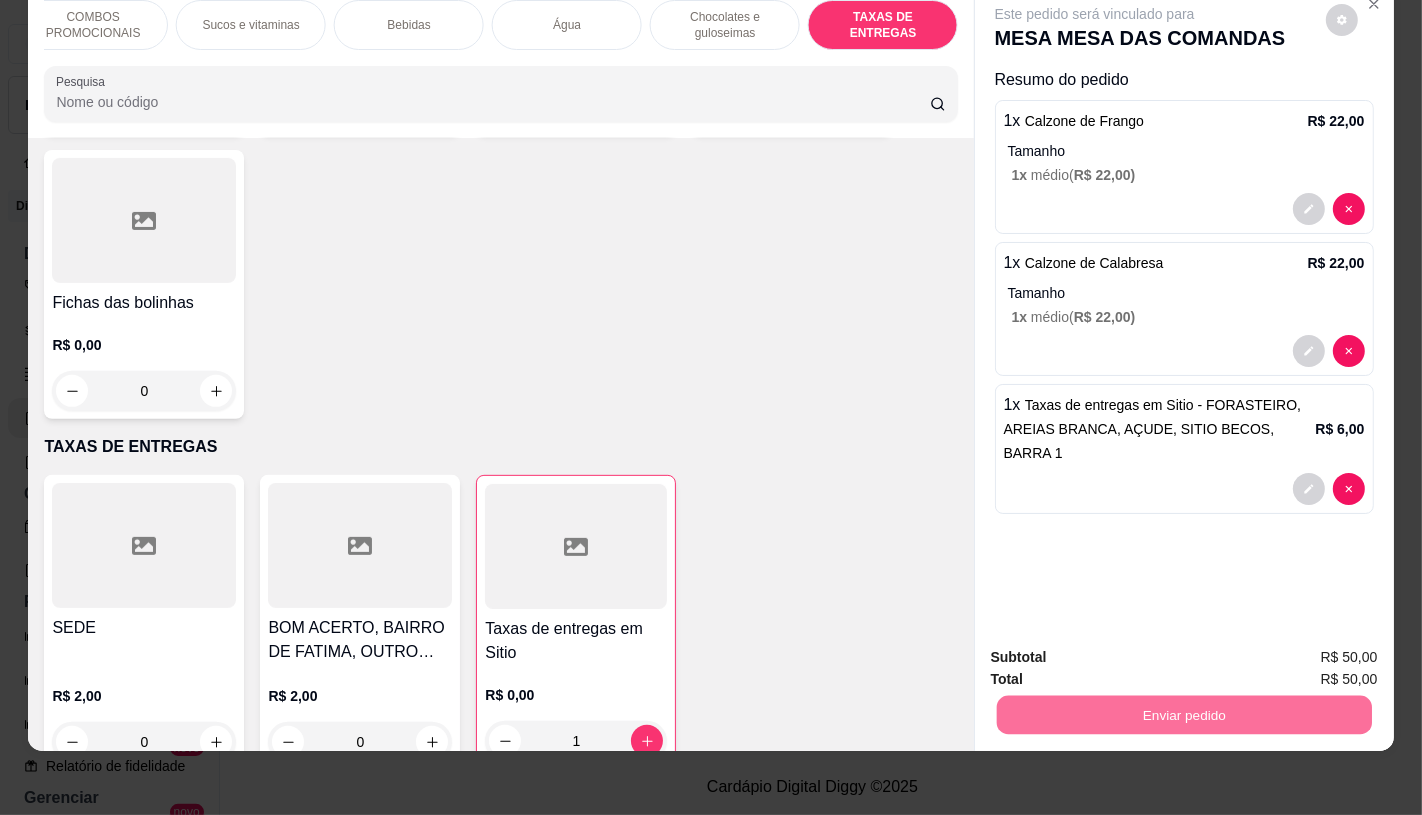 click on "Não registrar e enviar pedido" at bounding box center [1117, 649] 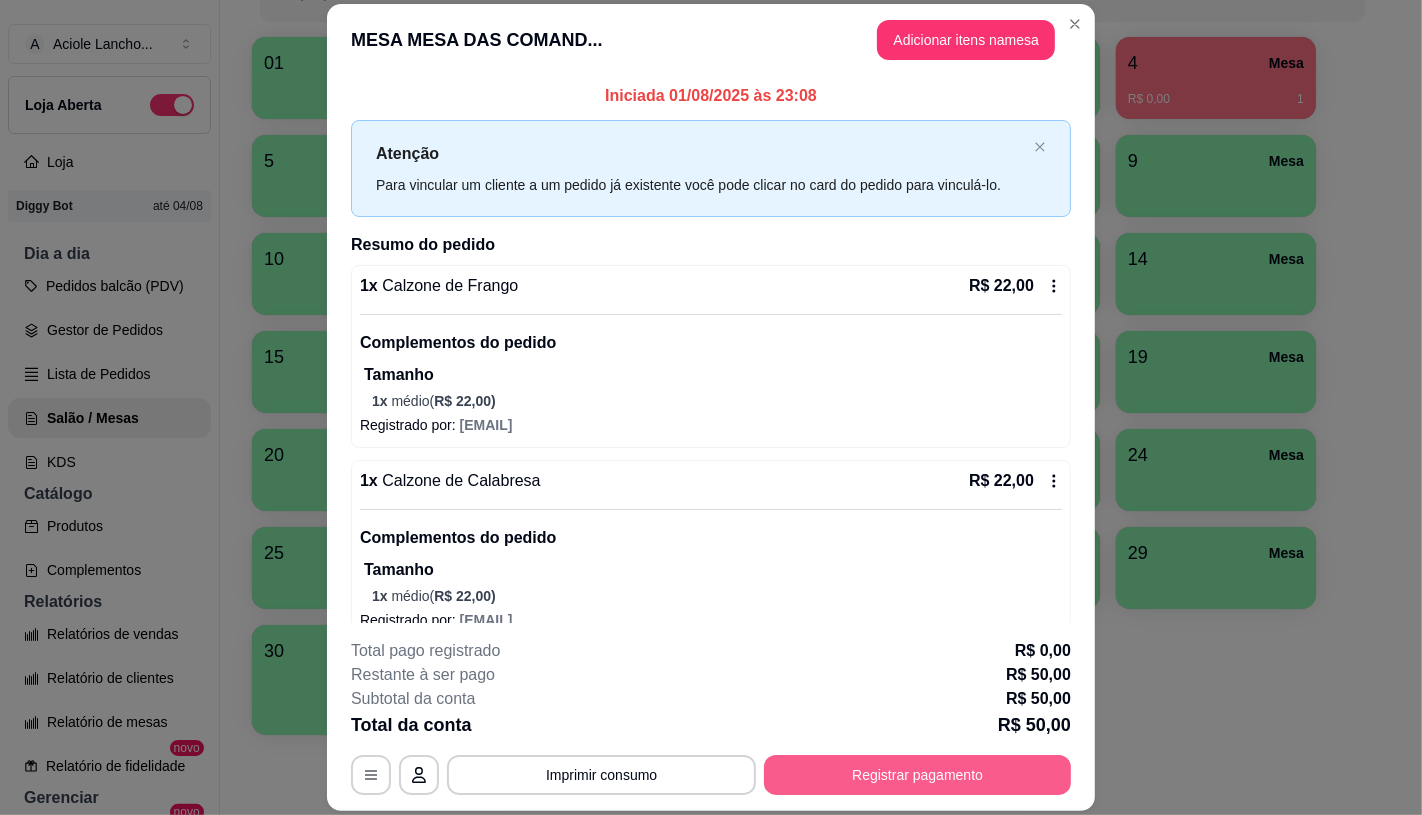 click on "Registrar pagamento" at bounding box center [917, 775] 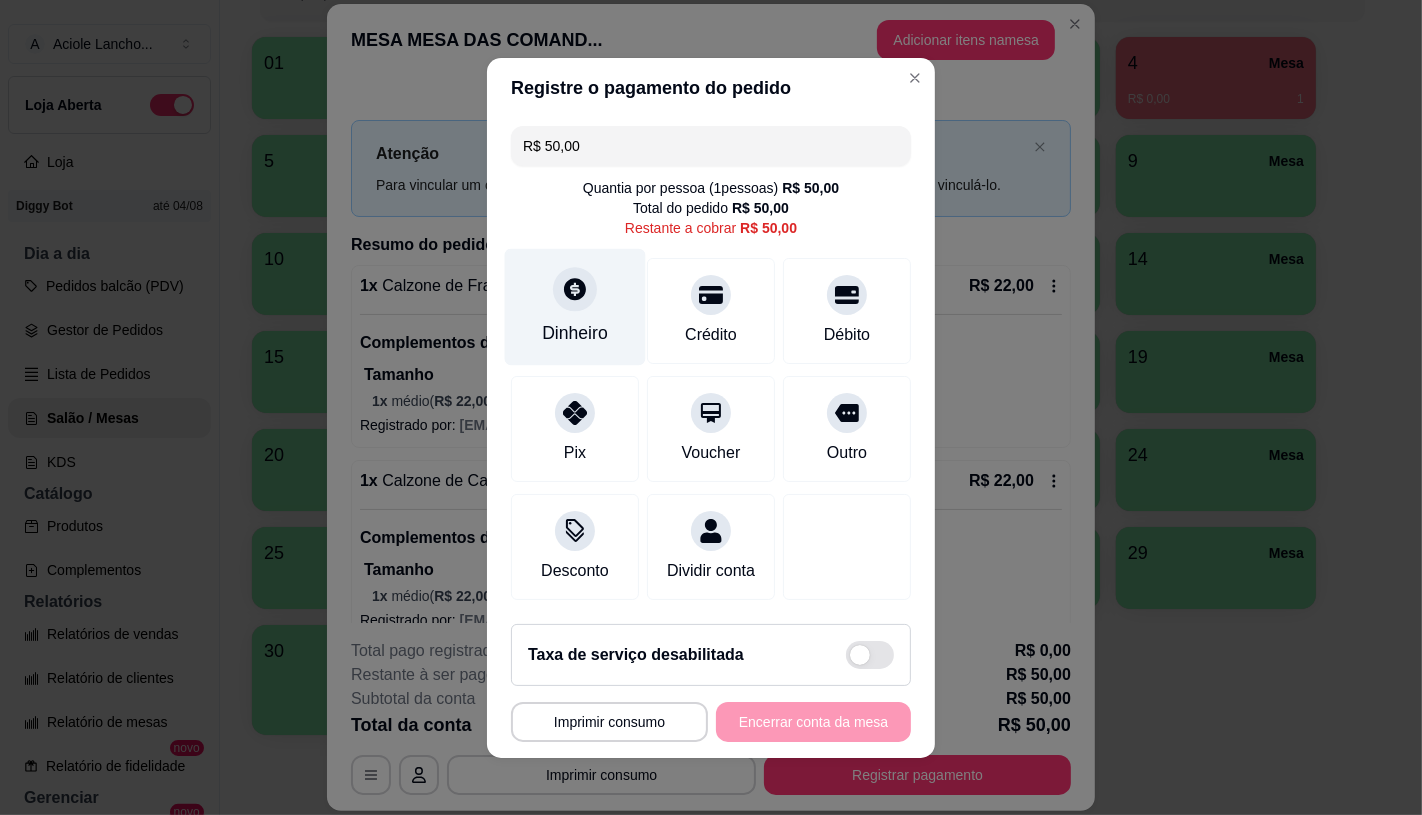 click 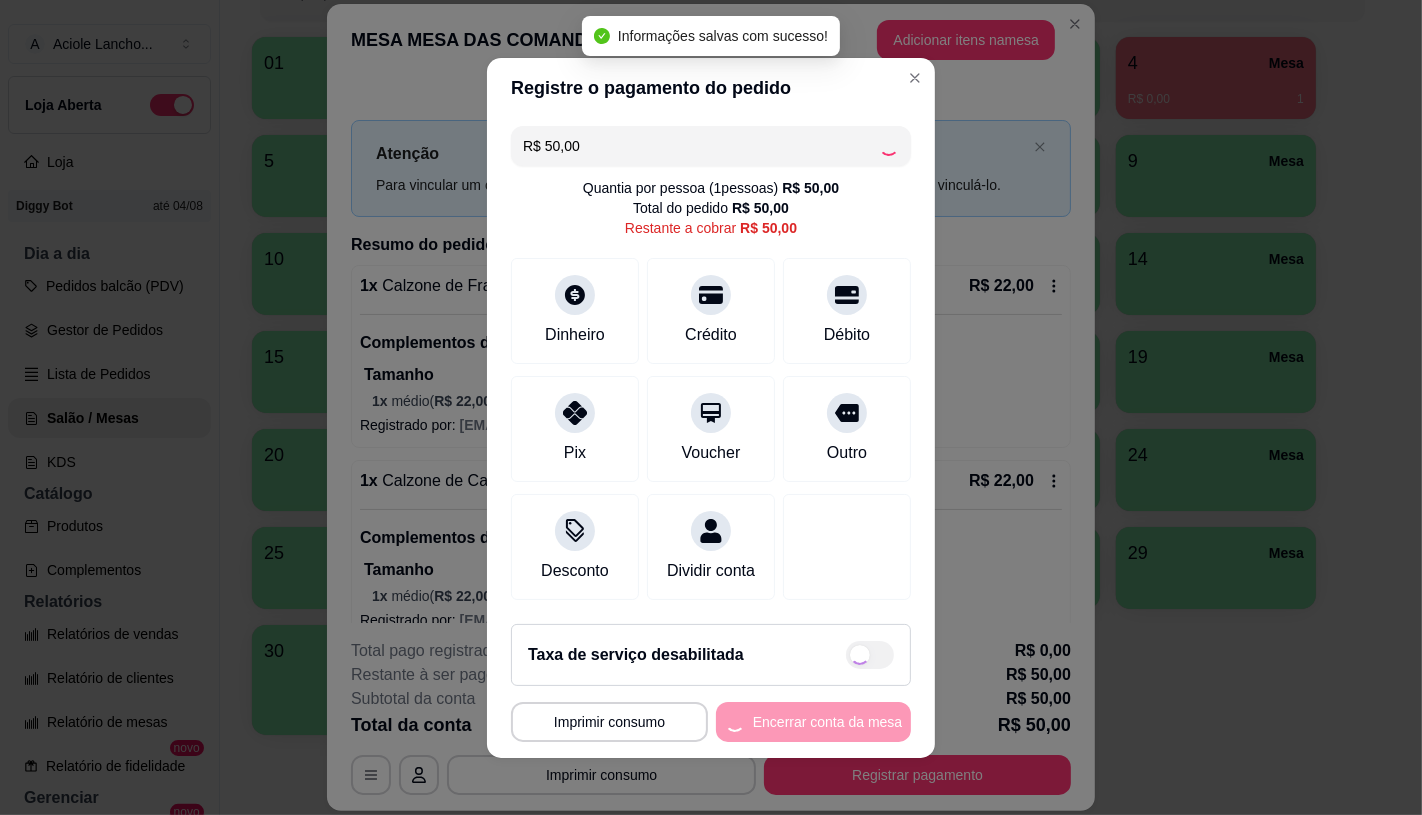 type on "R$ 0,00" 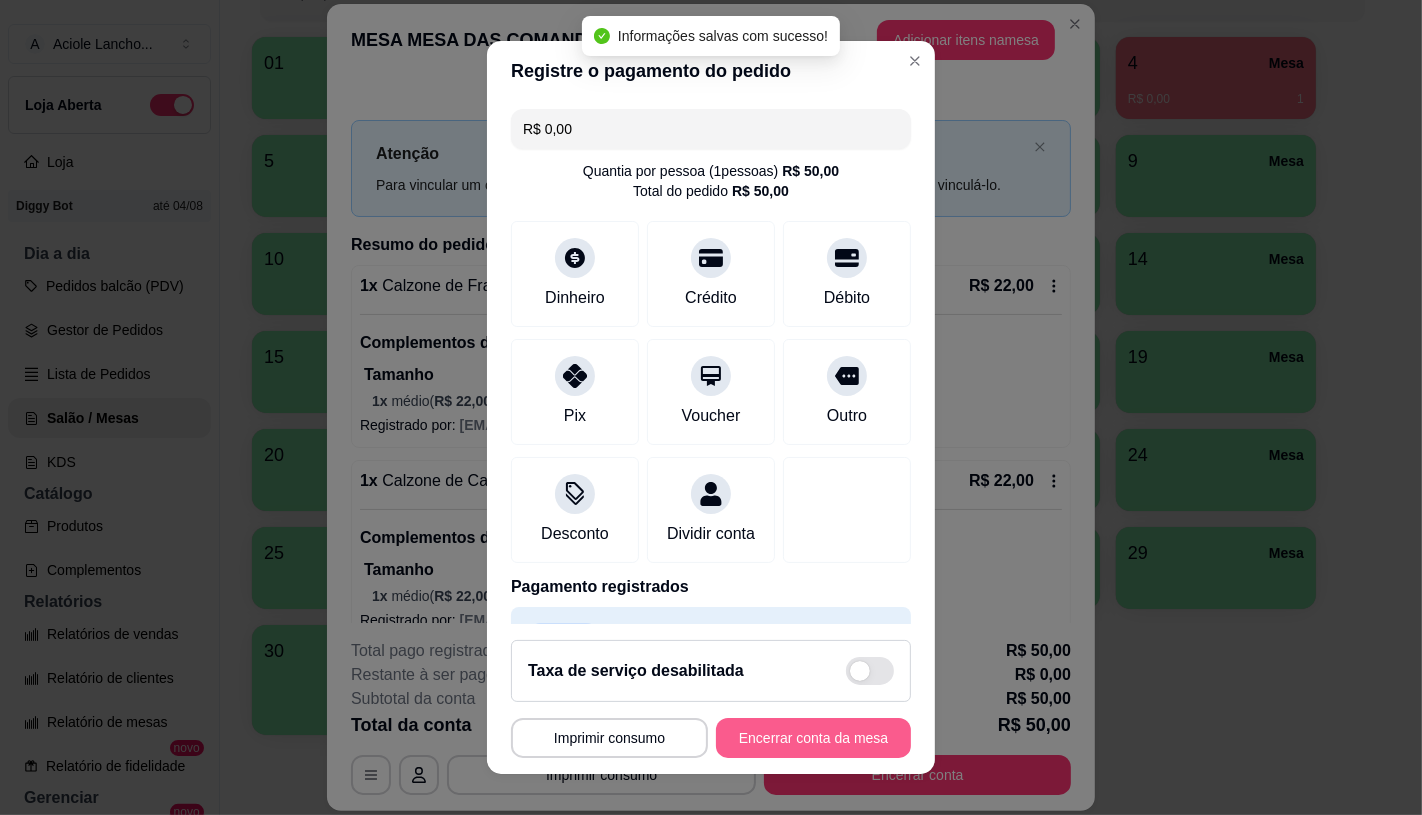 click on "Encerrar conta da mesa" at bounding box center (813, 738) 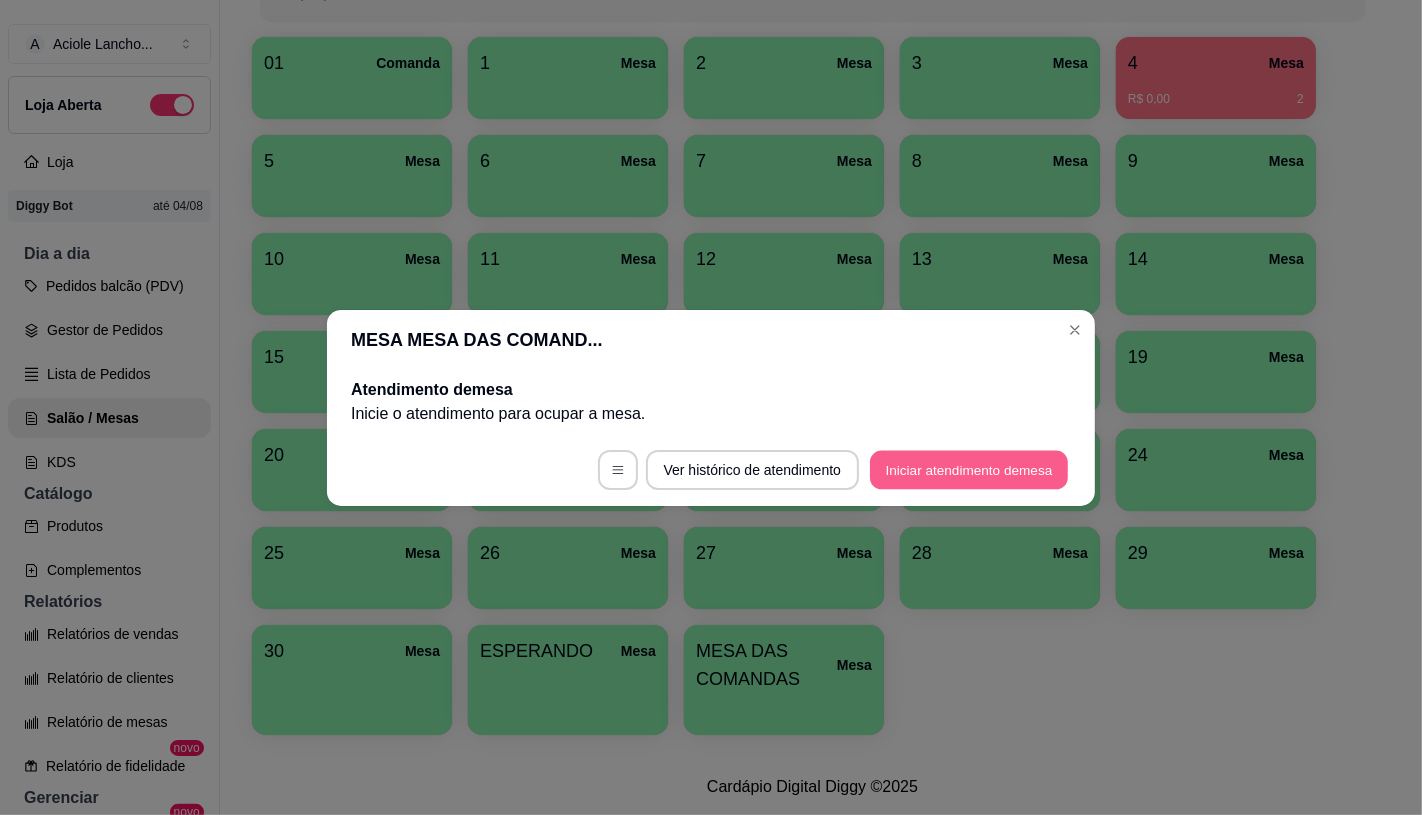 click on "Iniciar atendimento de  mesa" at bounding box center (969, 469) 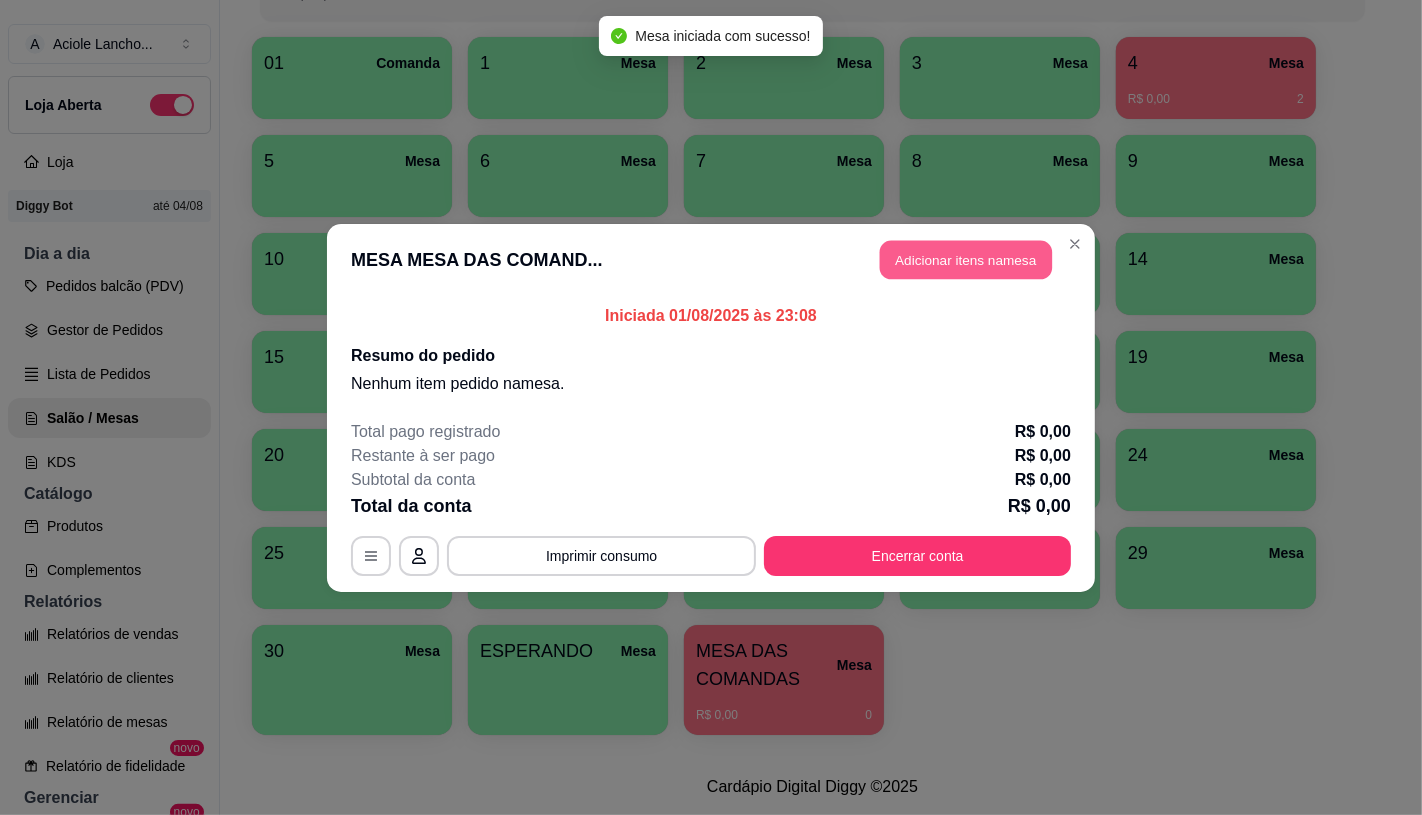 click on "Adicionar itens na  mesa" at bounding box center [966, 259] 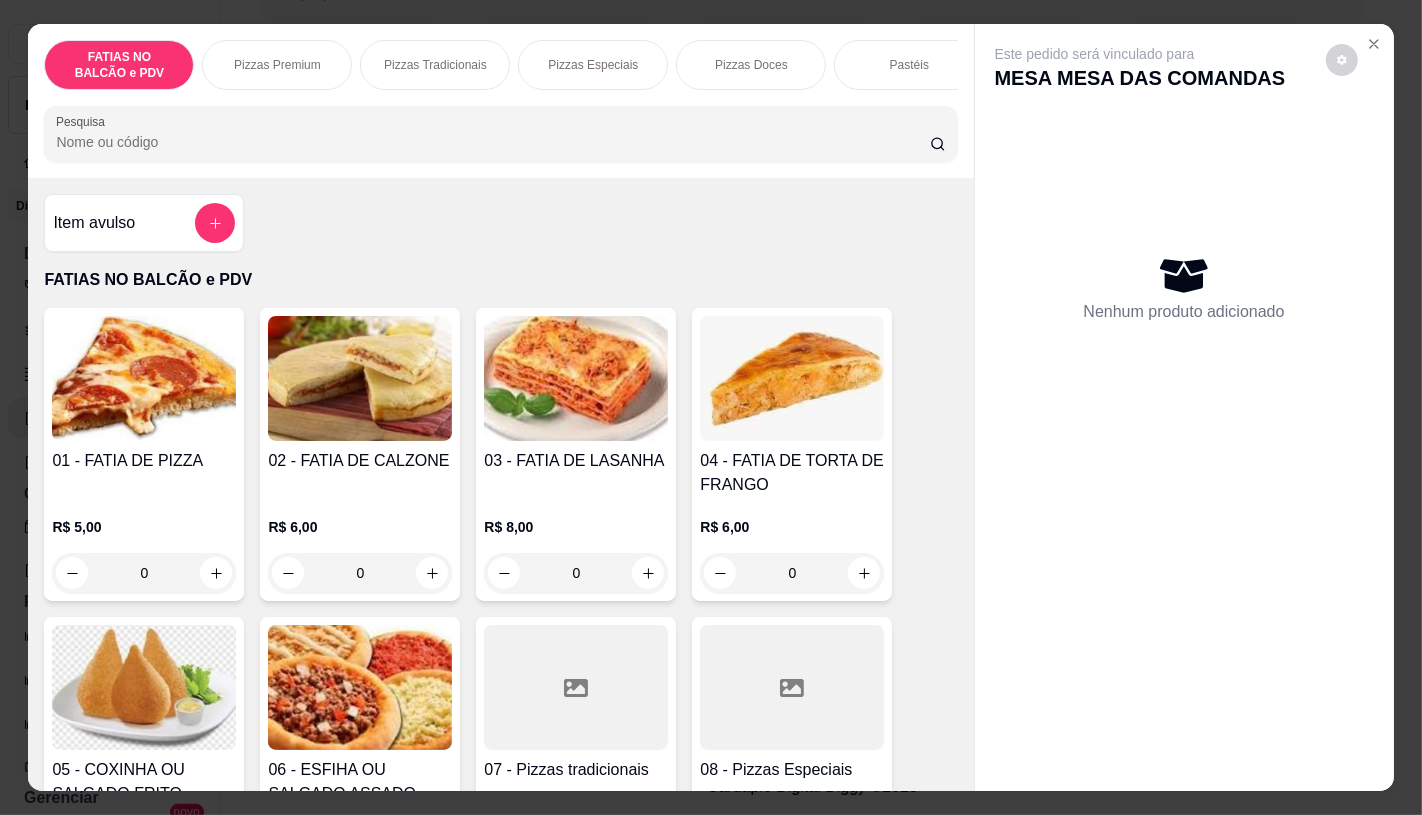 scroll, scrollTop: 521, scrollLeft: 0, axis: vertical 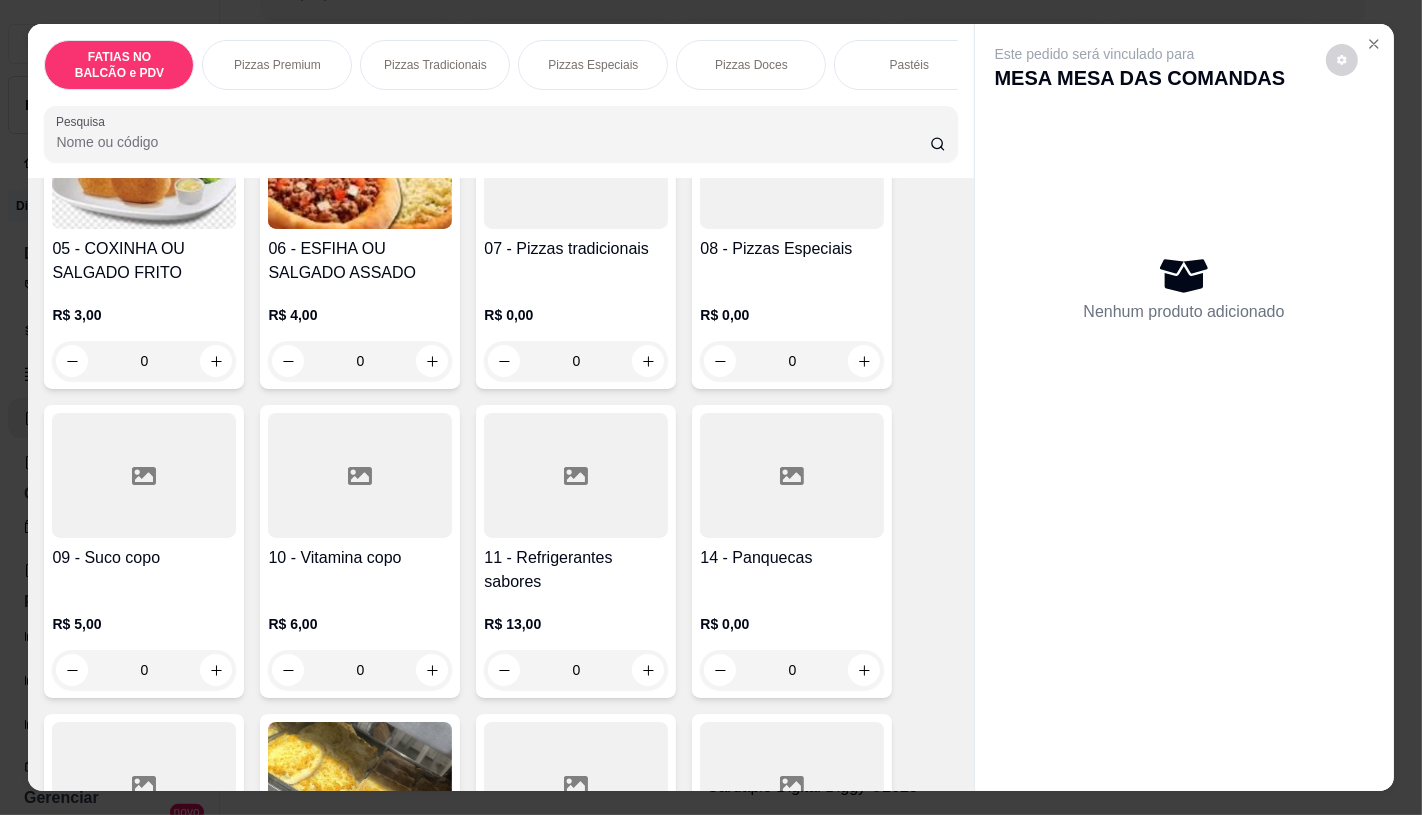 click on "R$ 0,00 0" at bounding box center [792, 333] 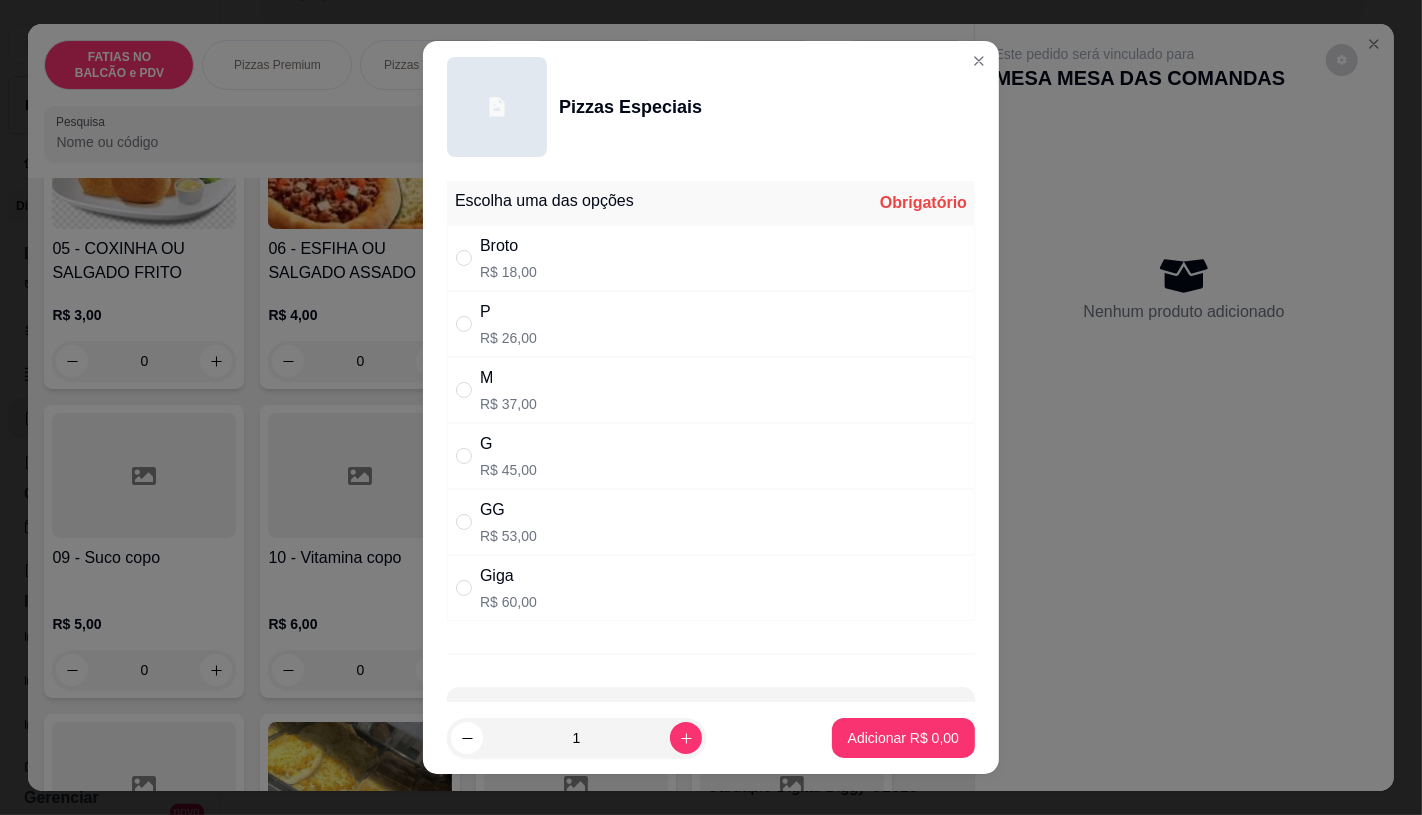 click on "R$ 53,00" at bounding box center (508, 536) 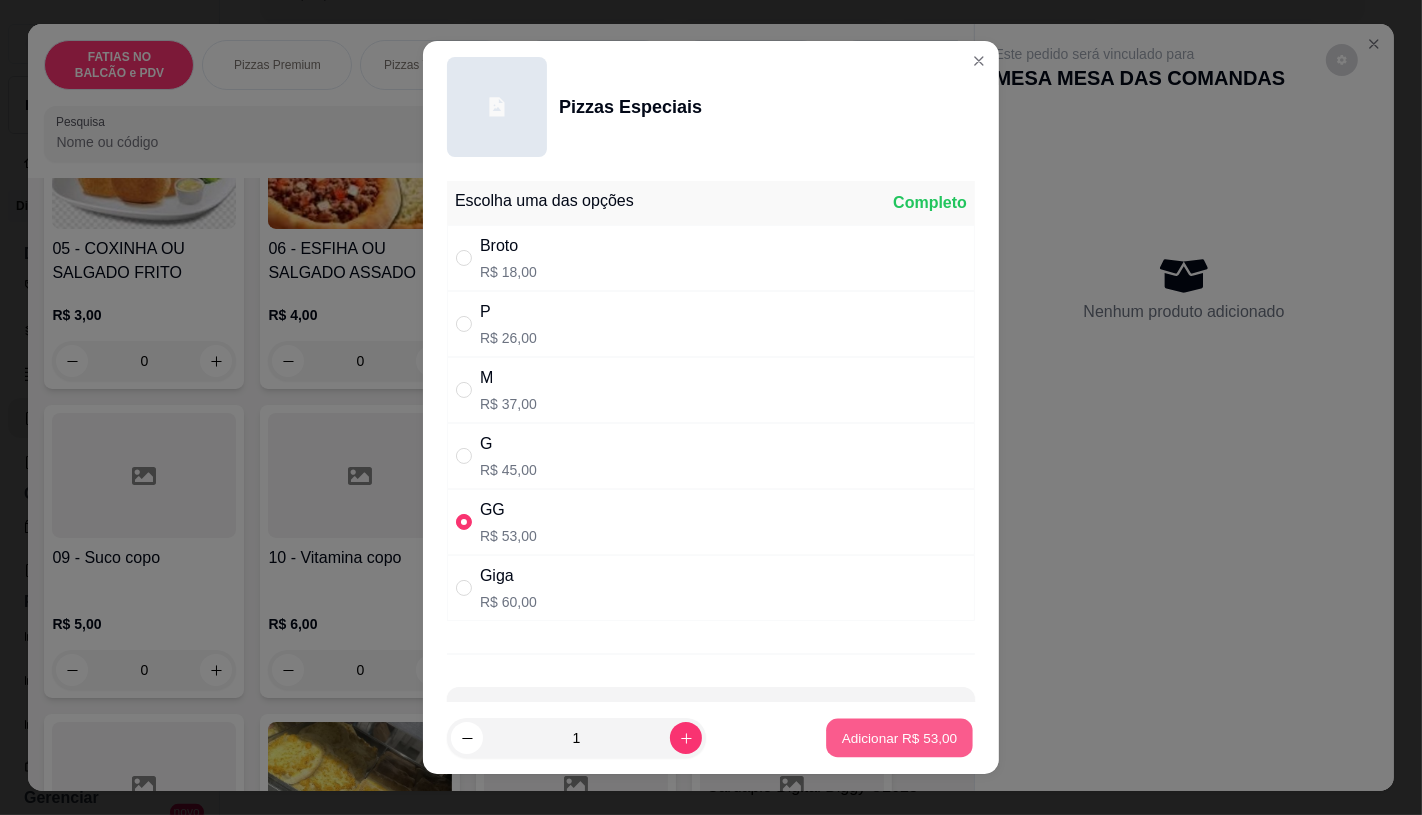 click on "Adicionar   R$ 53,00" at bounding box center (899, 738) 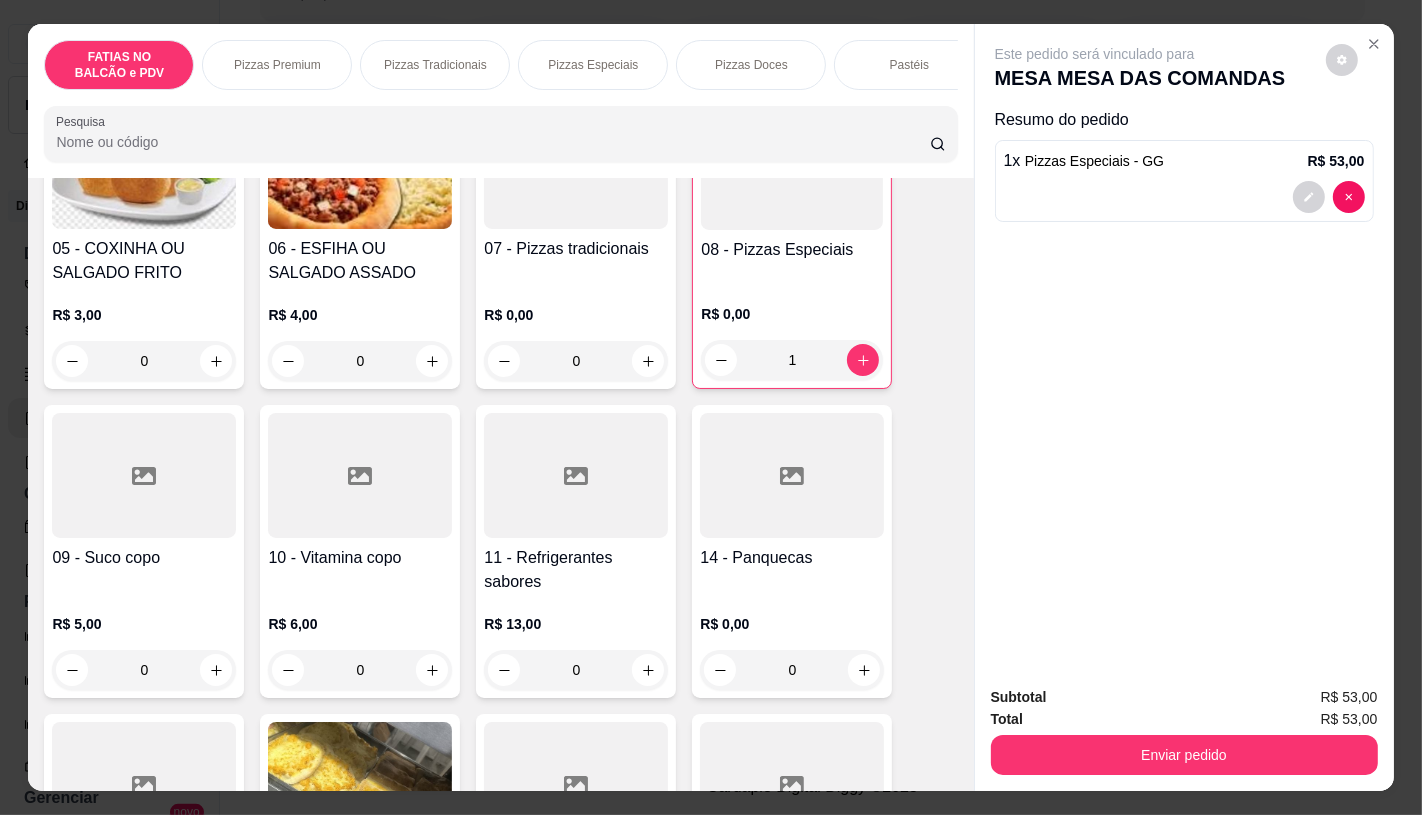 click on "11 - Refrigerantes sabores" at bounding box center (576, 570) 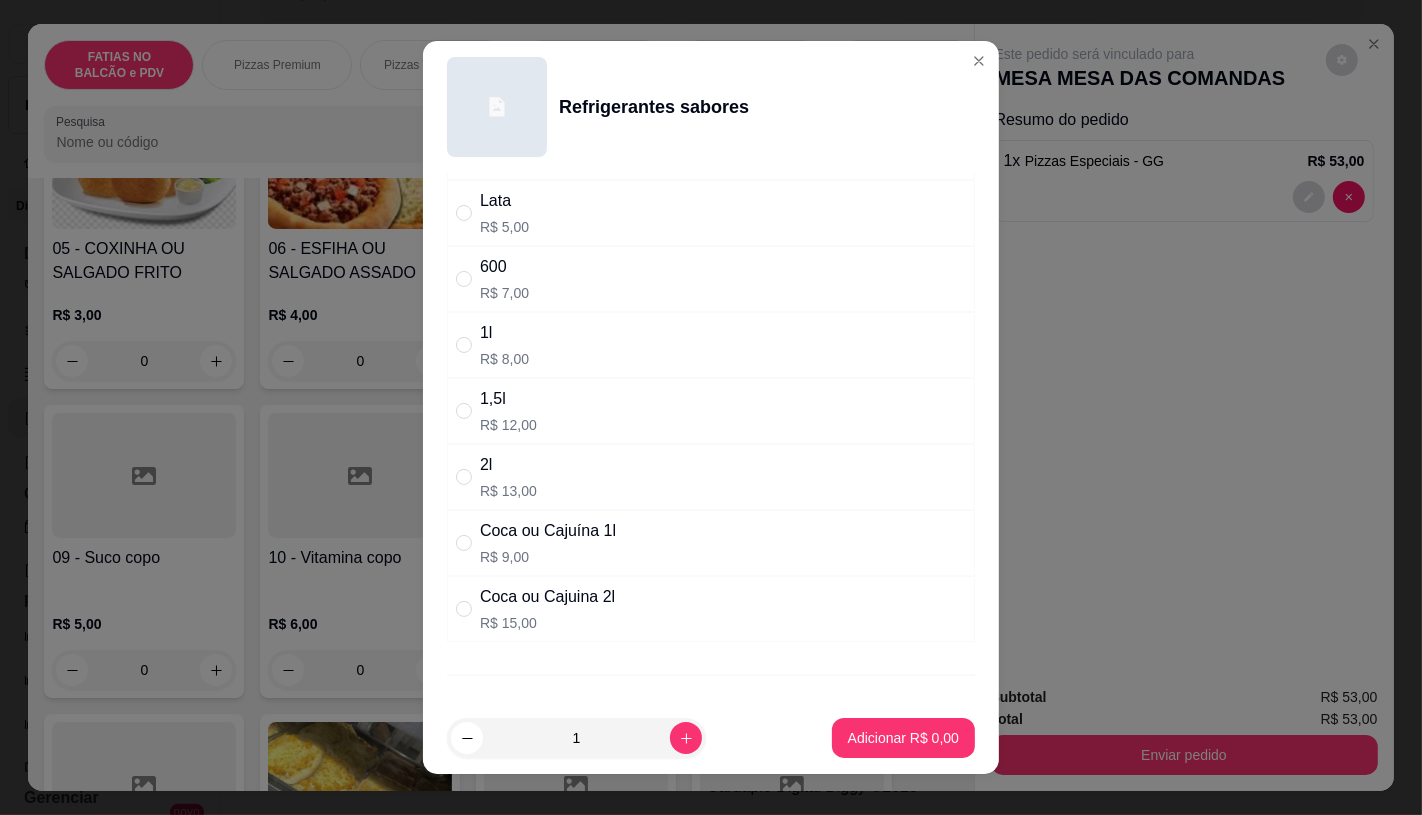 click on "Coca ou Cajuina 2l R$ 15,00" at bounding box center (547, 609) 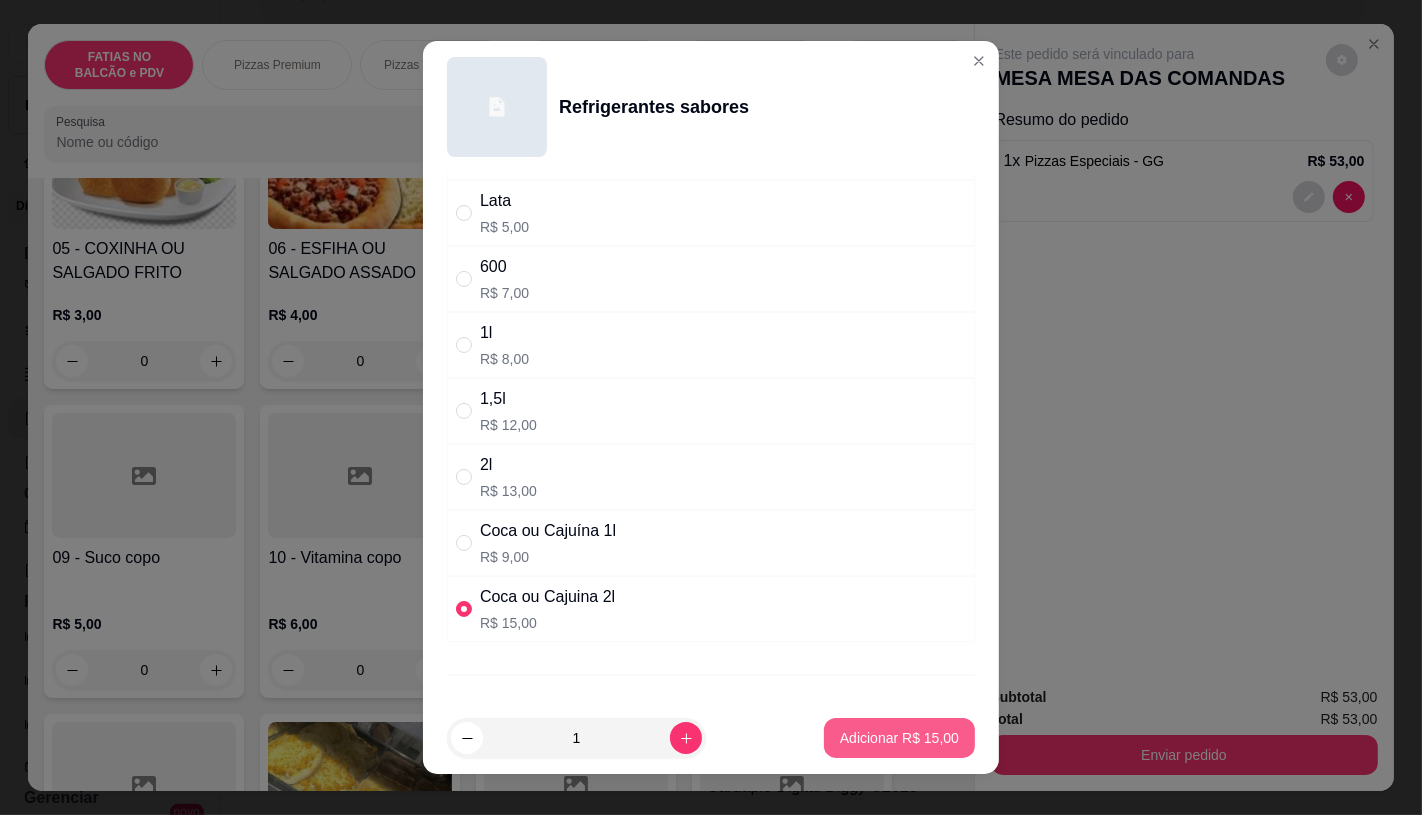 click on "Adicionar   R$ 15,00" at bounding box center [899, 738] 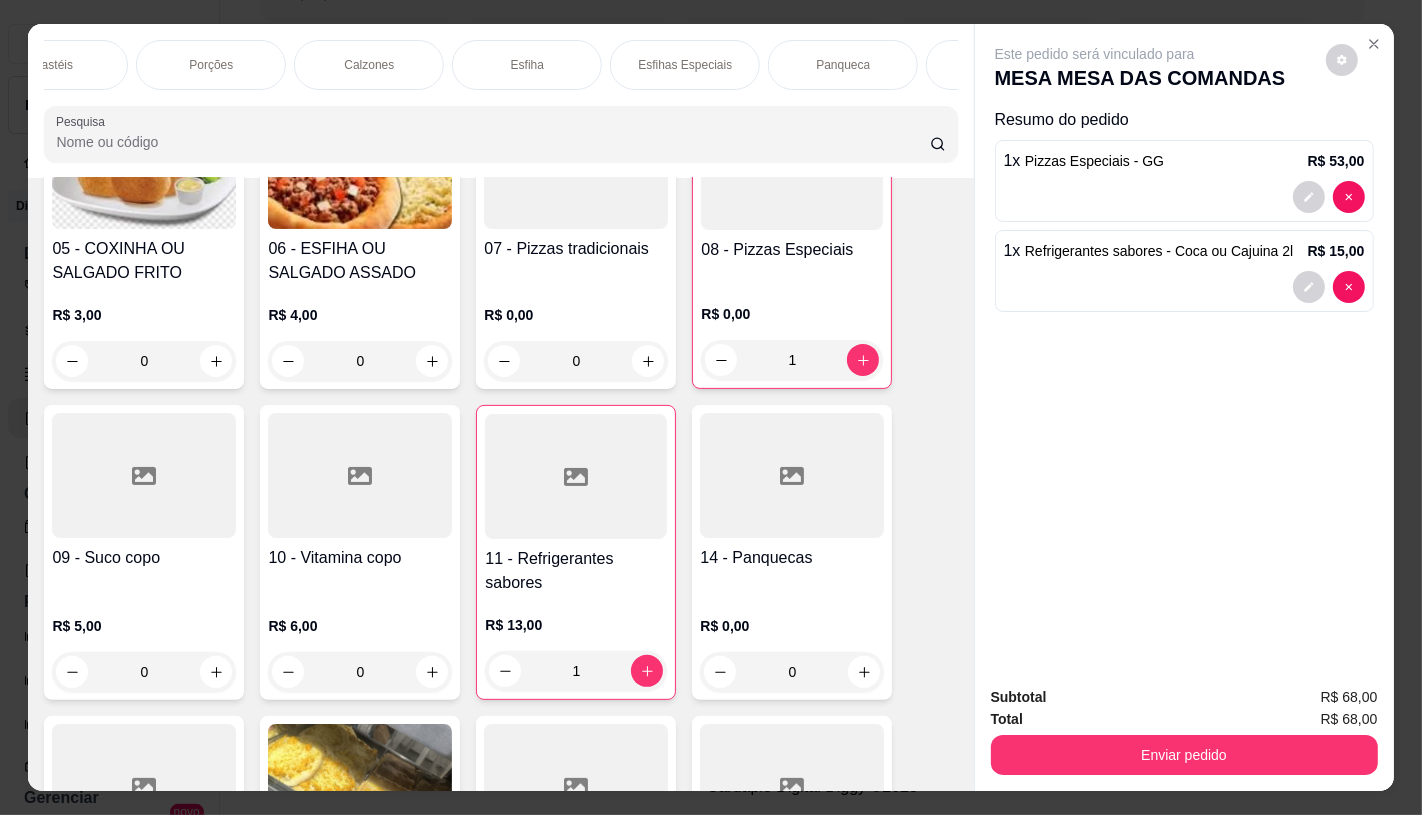 scroll, scrollTop: 0, scrollLeft: 906, axis: horizontal 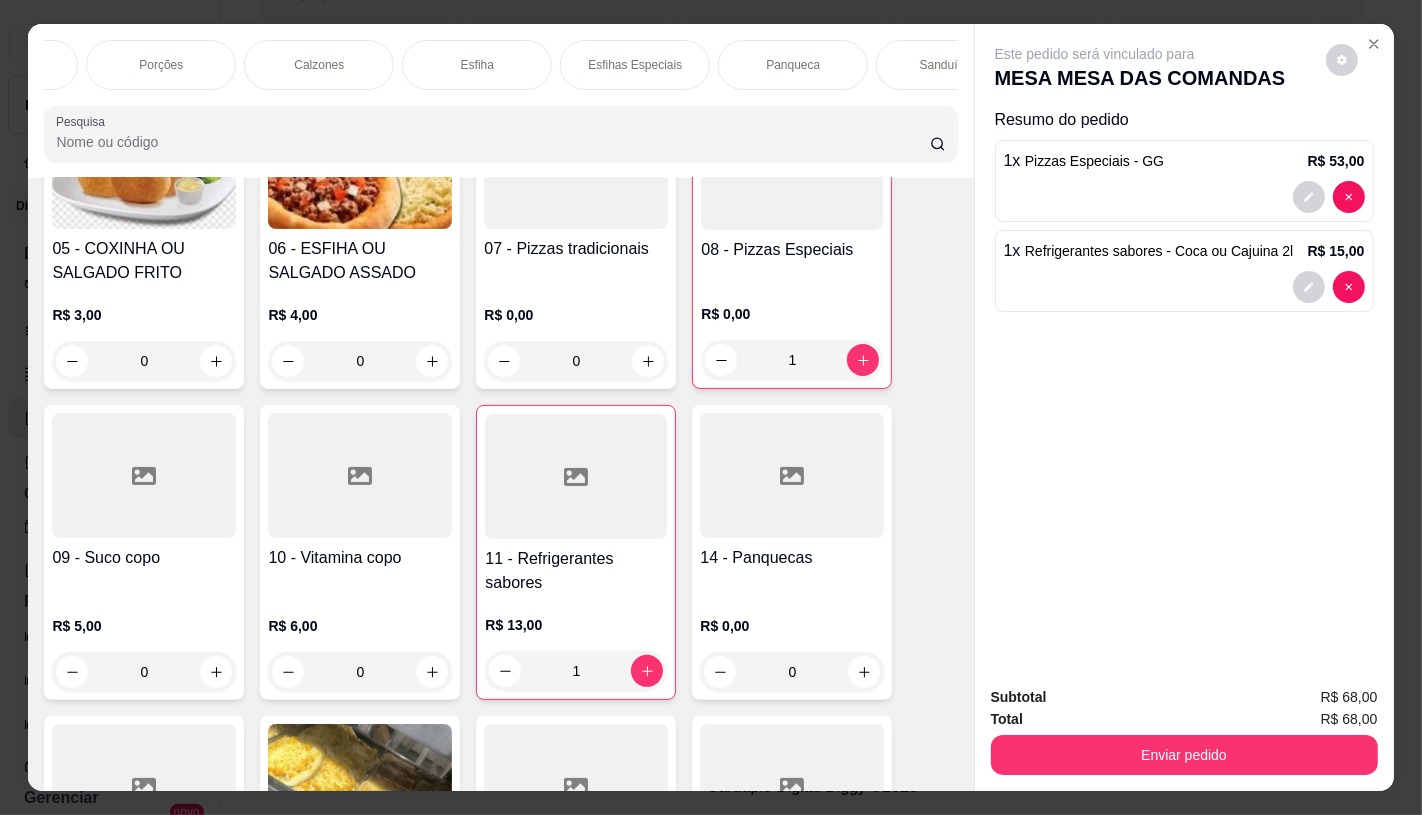 click on "Sanduíches" at bounding box center (951, 65) 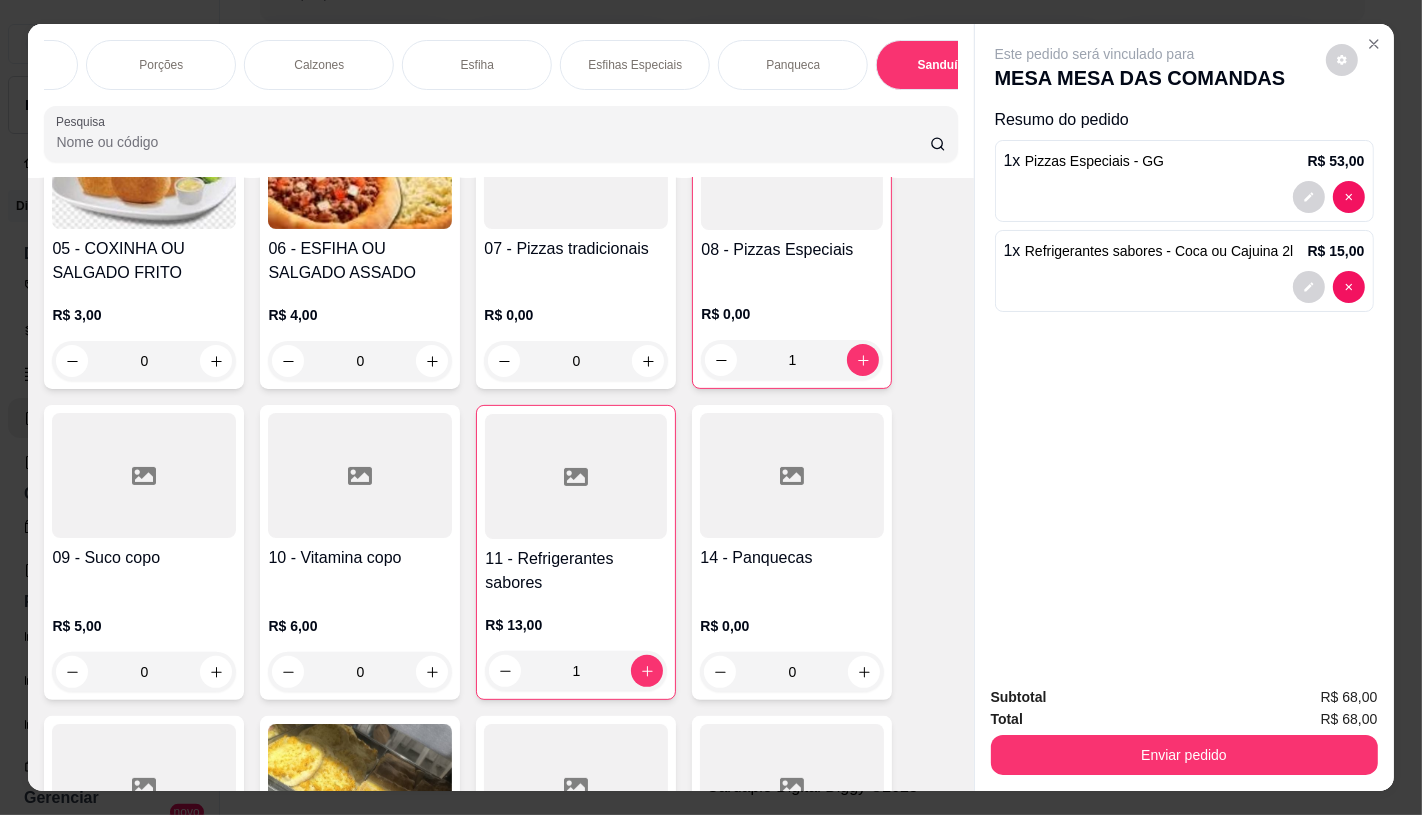 scroll, scrollTop: 8085, scrollLeft: 0, axis: vertical 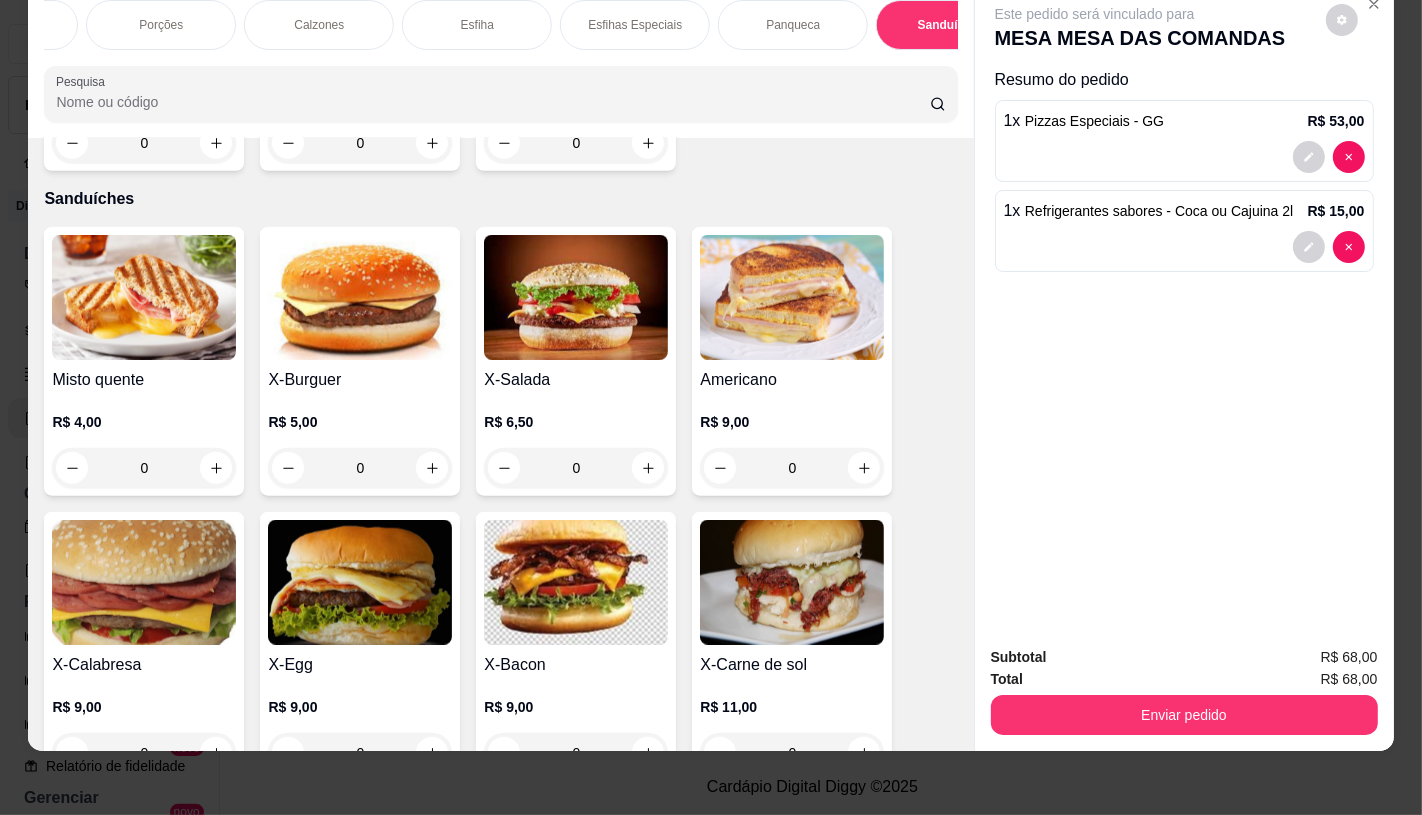 click at bounding box center (144, 582) 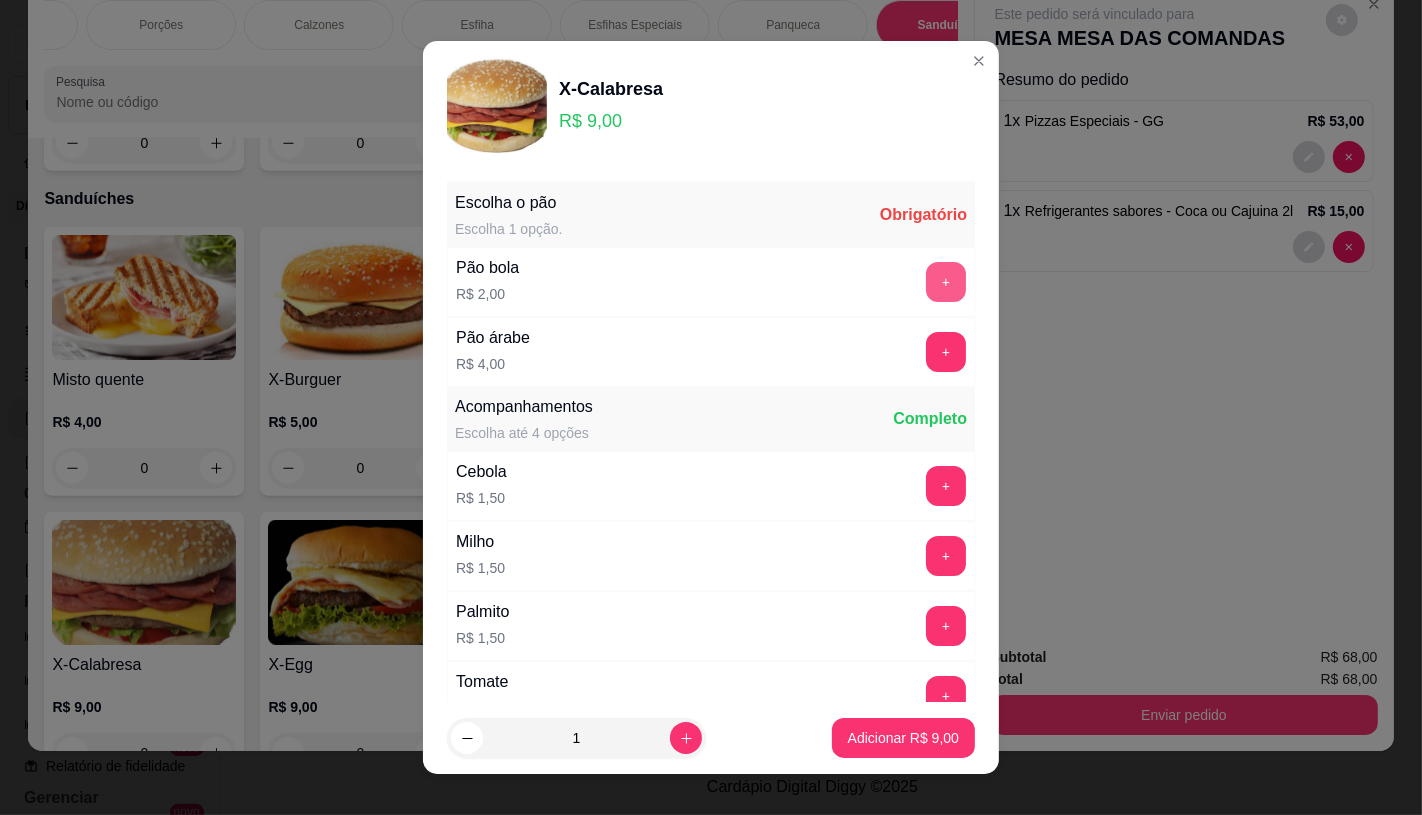 click on "+" at bounding box center (946, 282) 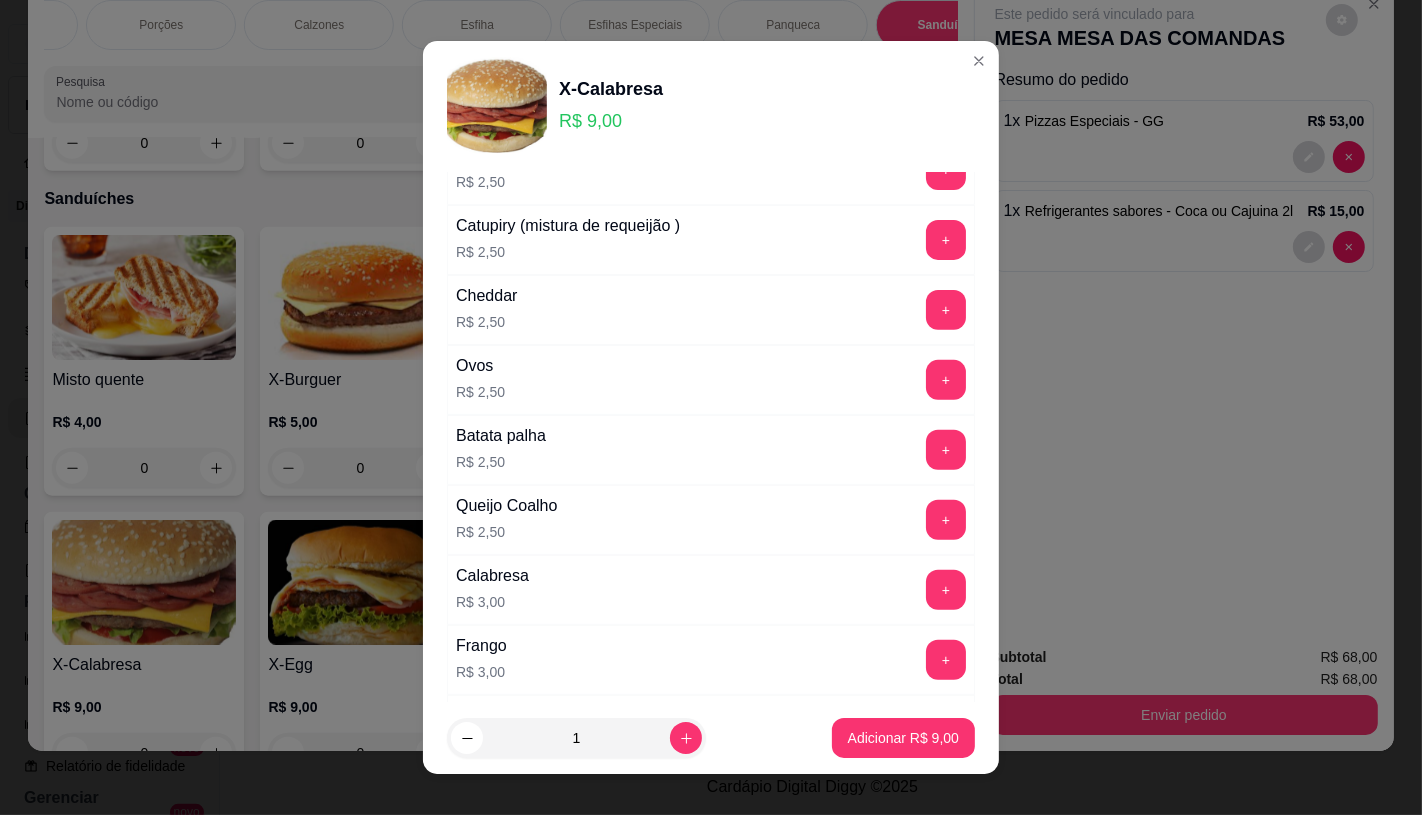 scroll, scrollTop: 777, scrollLeft: 0, axis: vertical 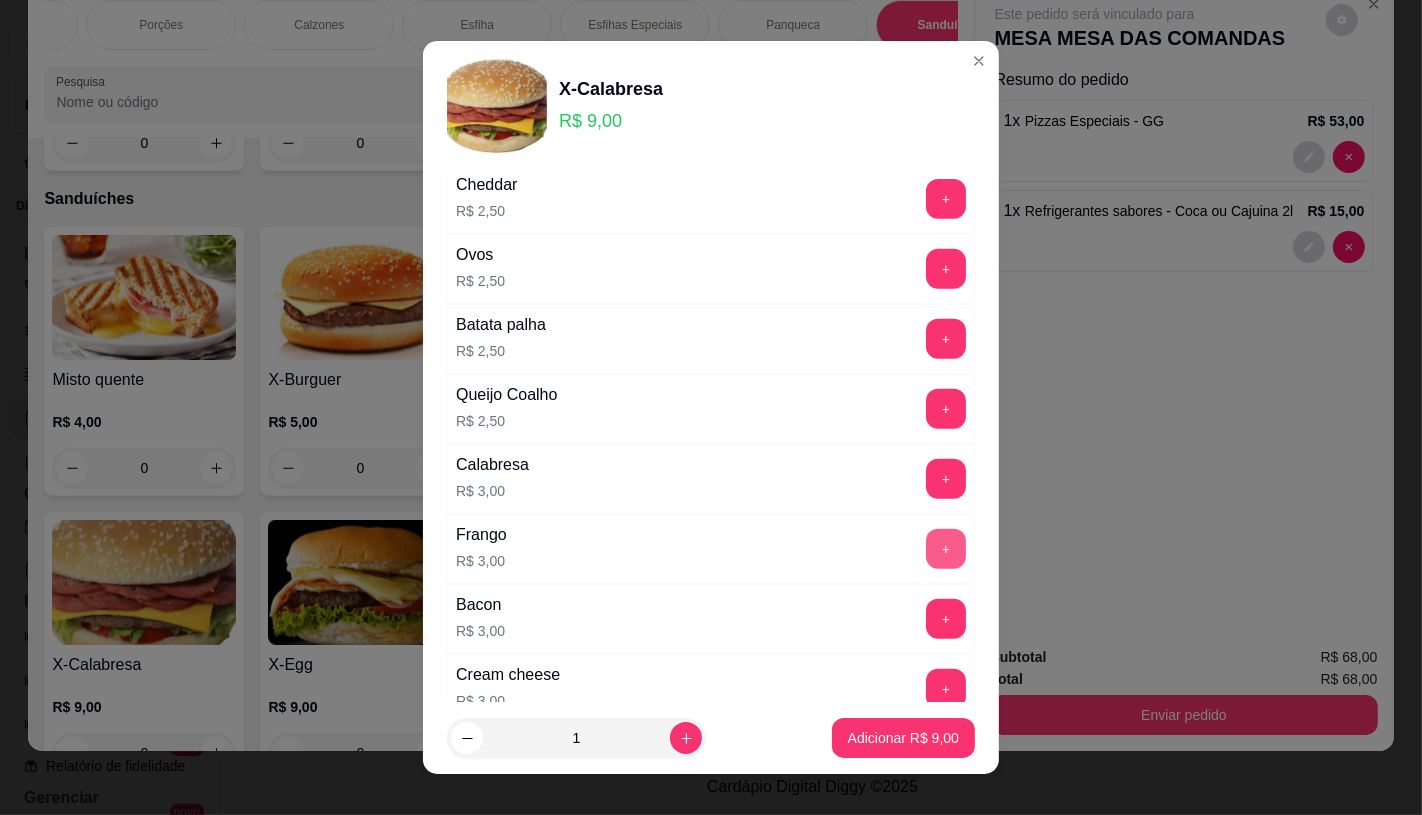 click on "+" at bounding box center [946, 549] 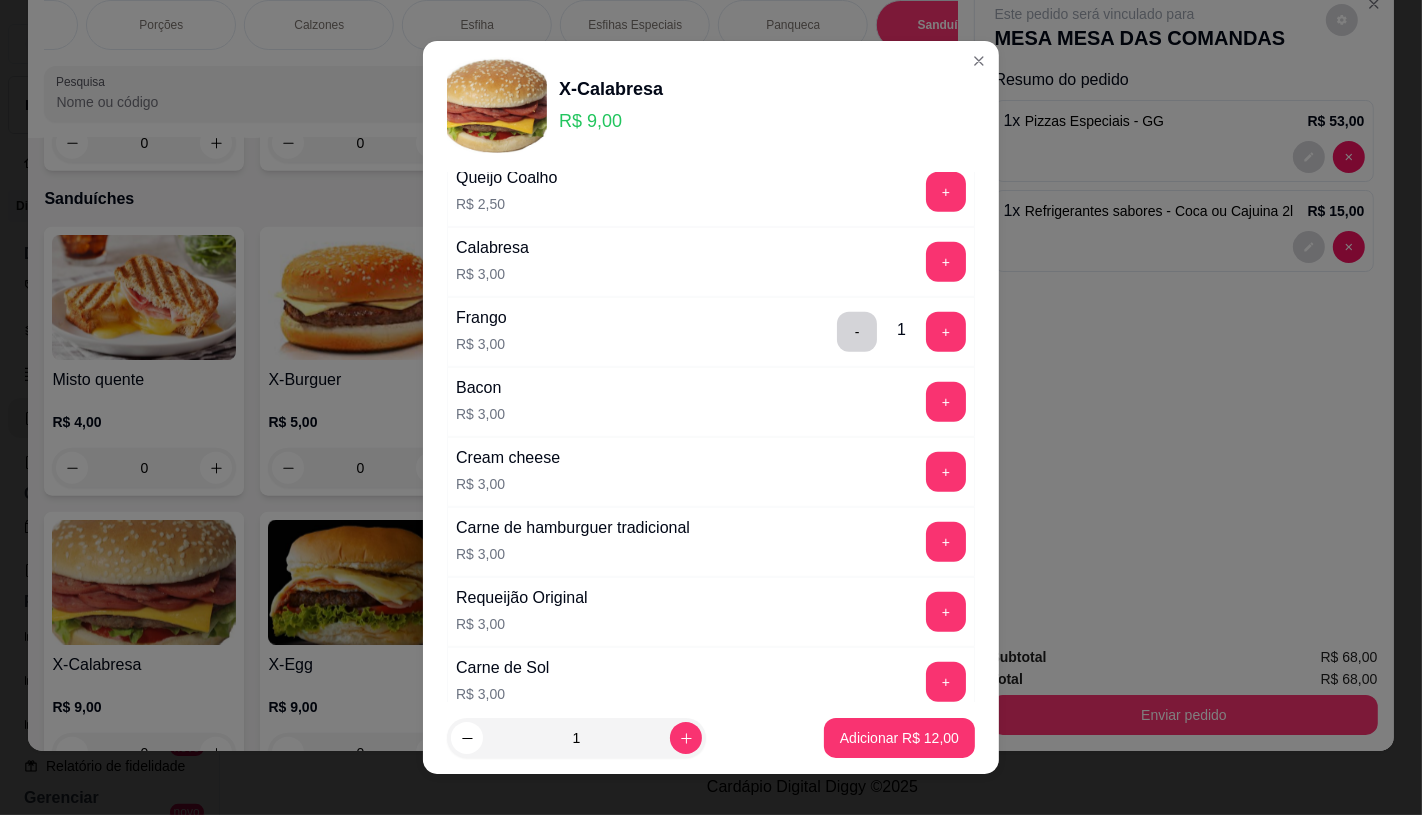 scroll, scrollTop: 1000, scrollLeft: 0, axis: vertical 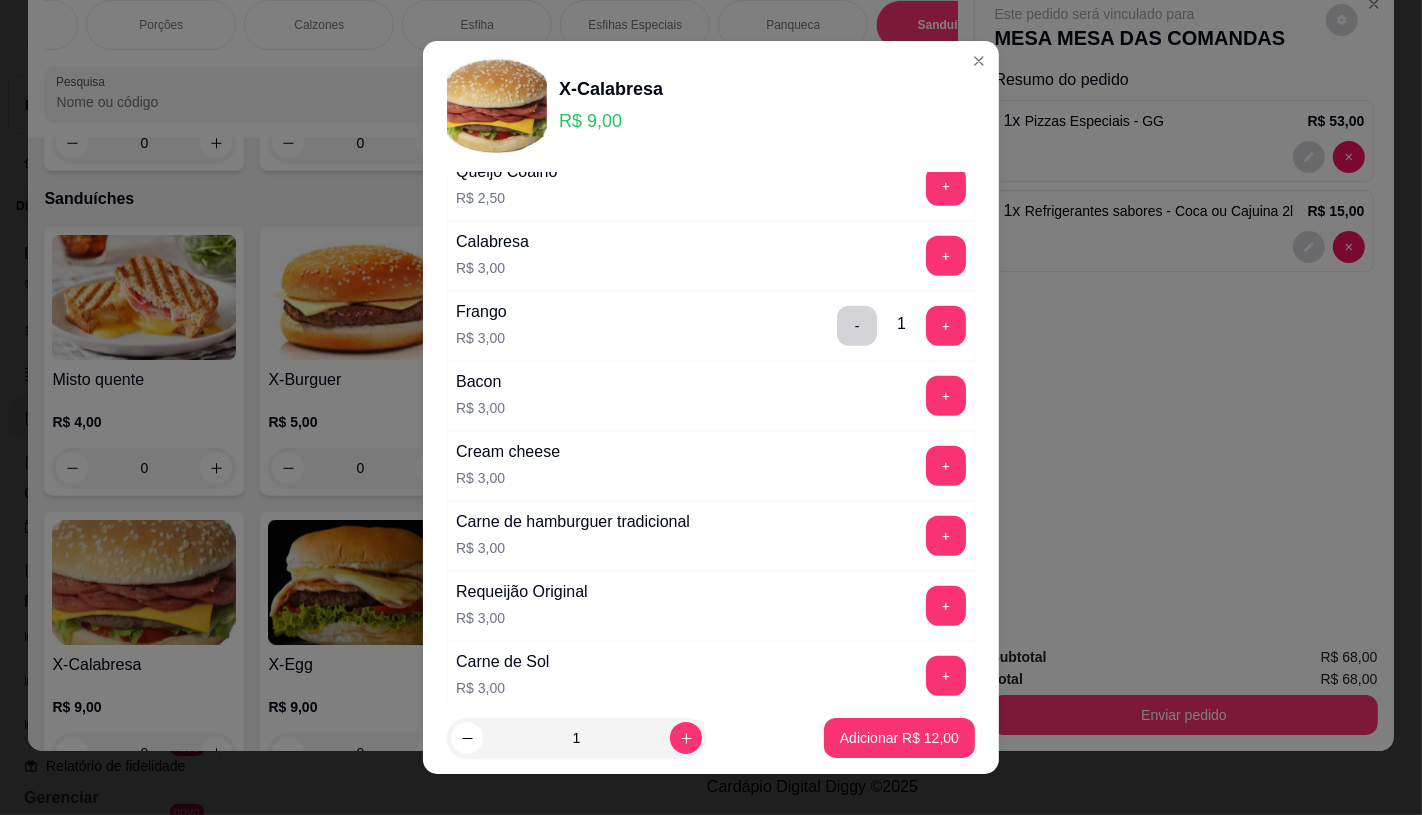 click on "+" at bounding box center (946, 536) 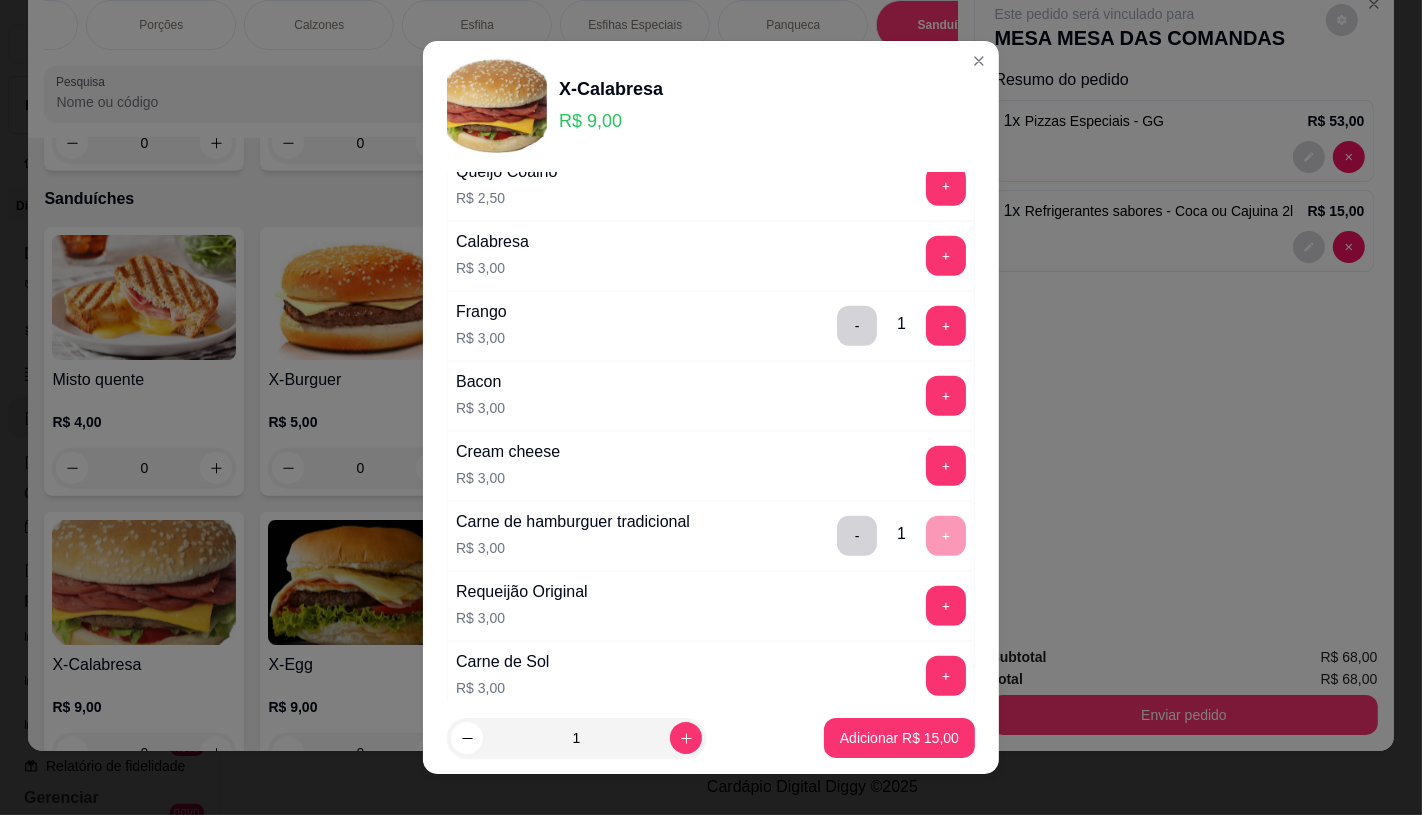 scroll, scrollTop: 1232, scrollLeft: 0, axis: vertical 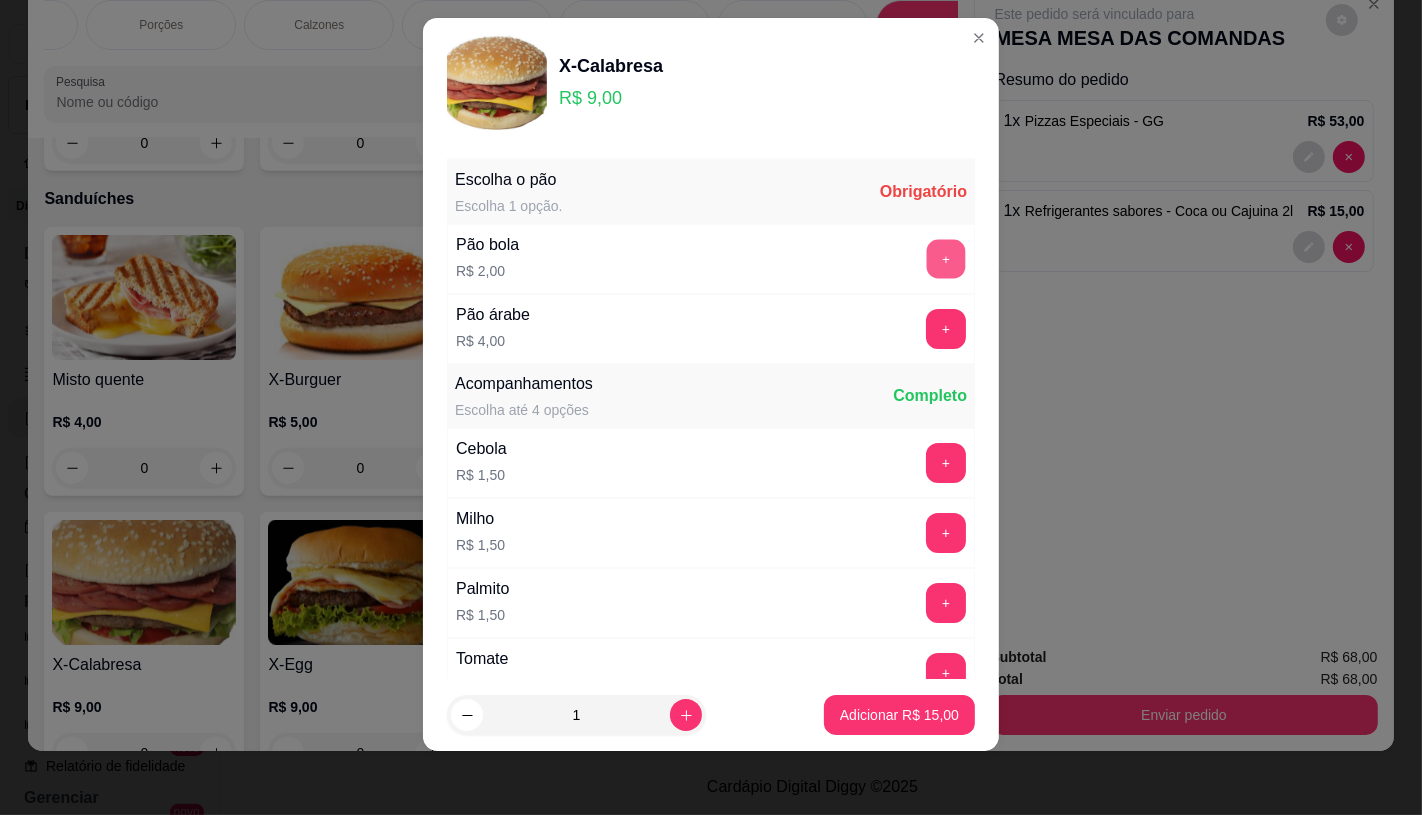 click on "+" at bounding box center (946, 258) 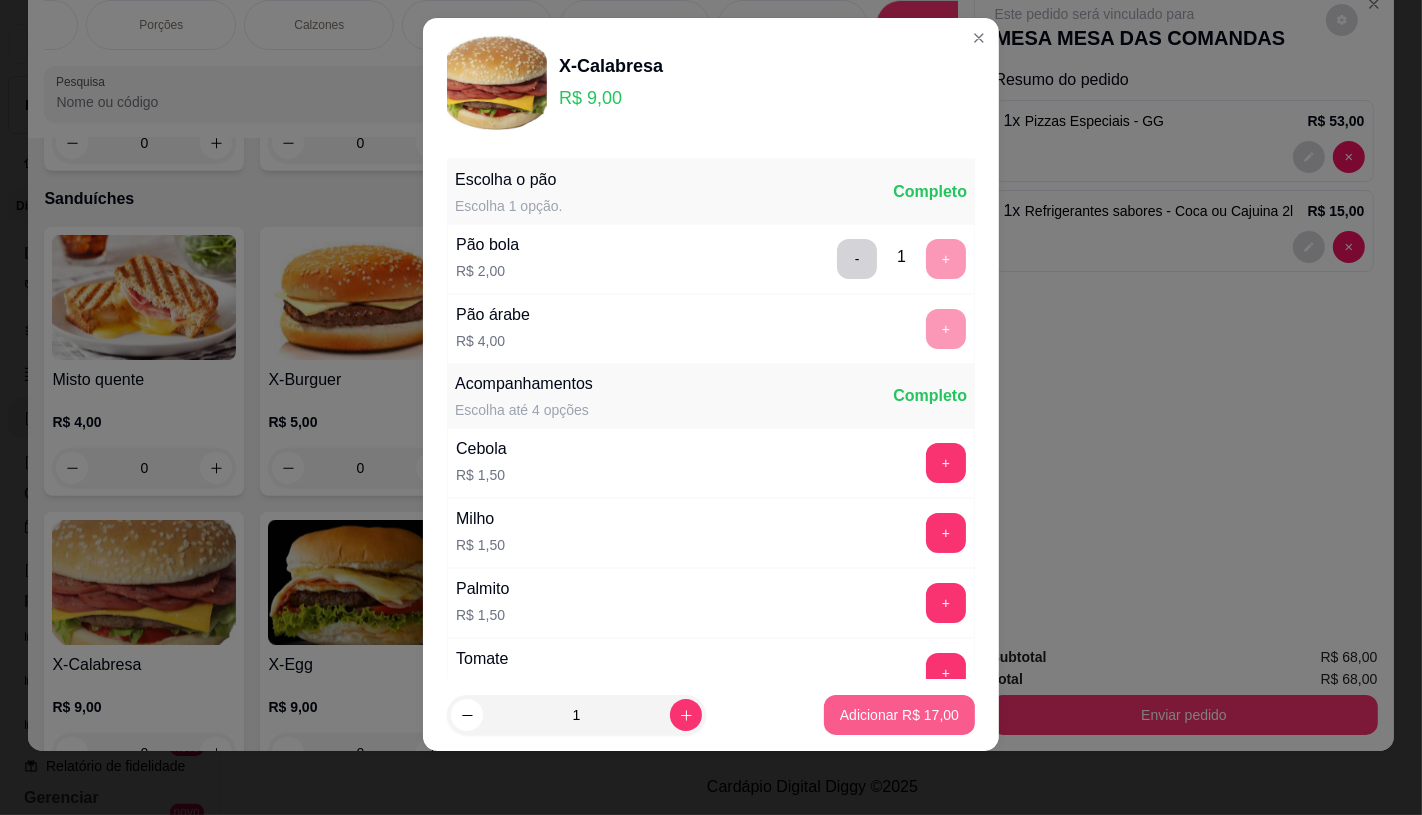 click on "Adicionar   R$ 17,00" at bounding box center (899, 715) 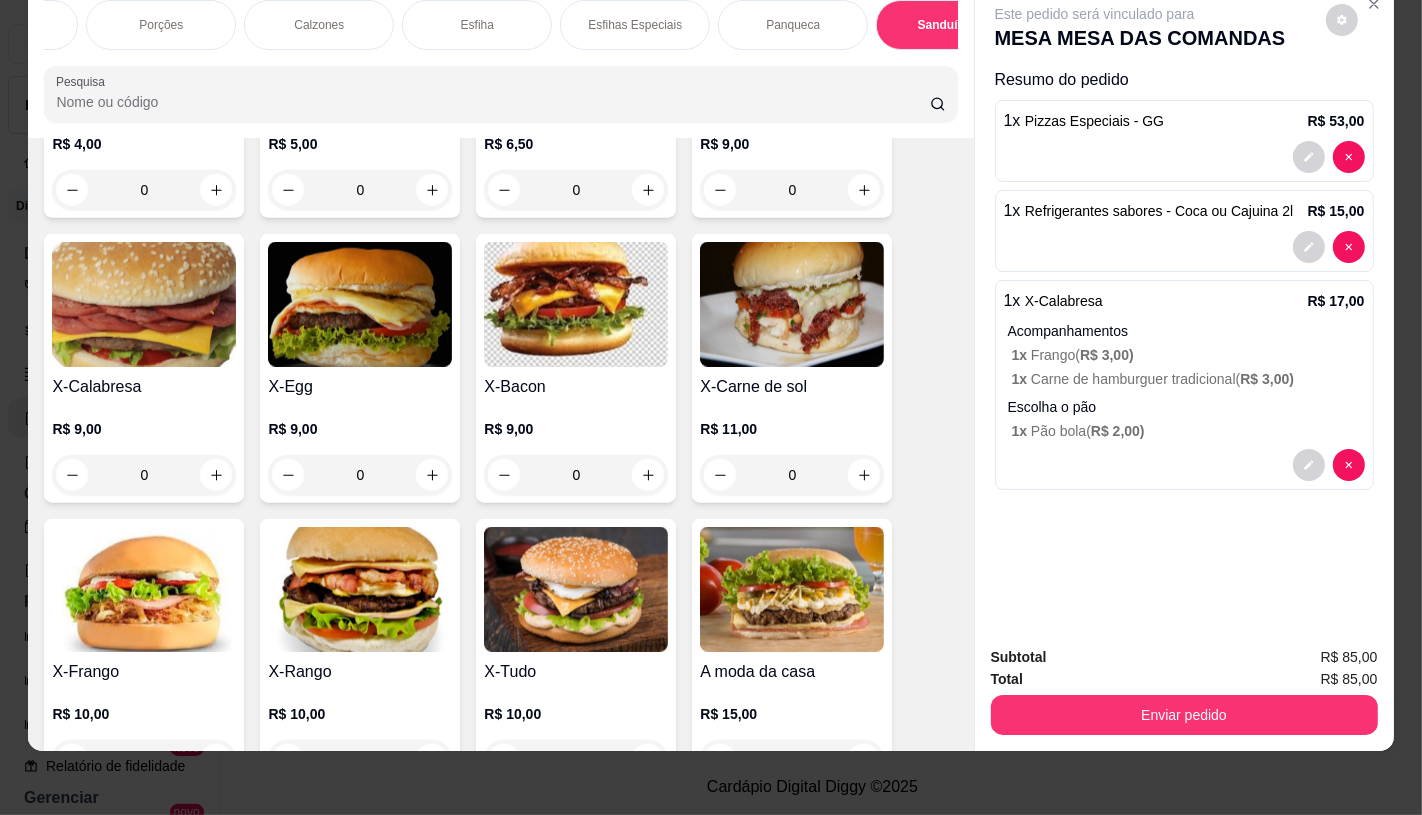 scroll, scrollTop: 8418, scrollLeft: 0, axis: vertical 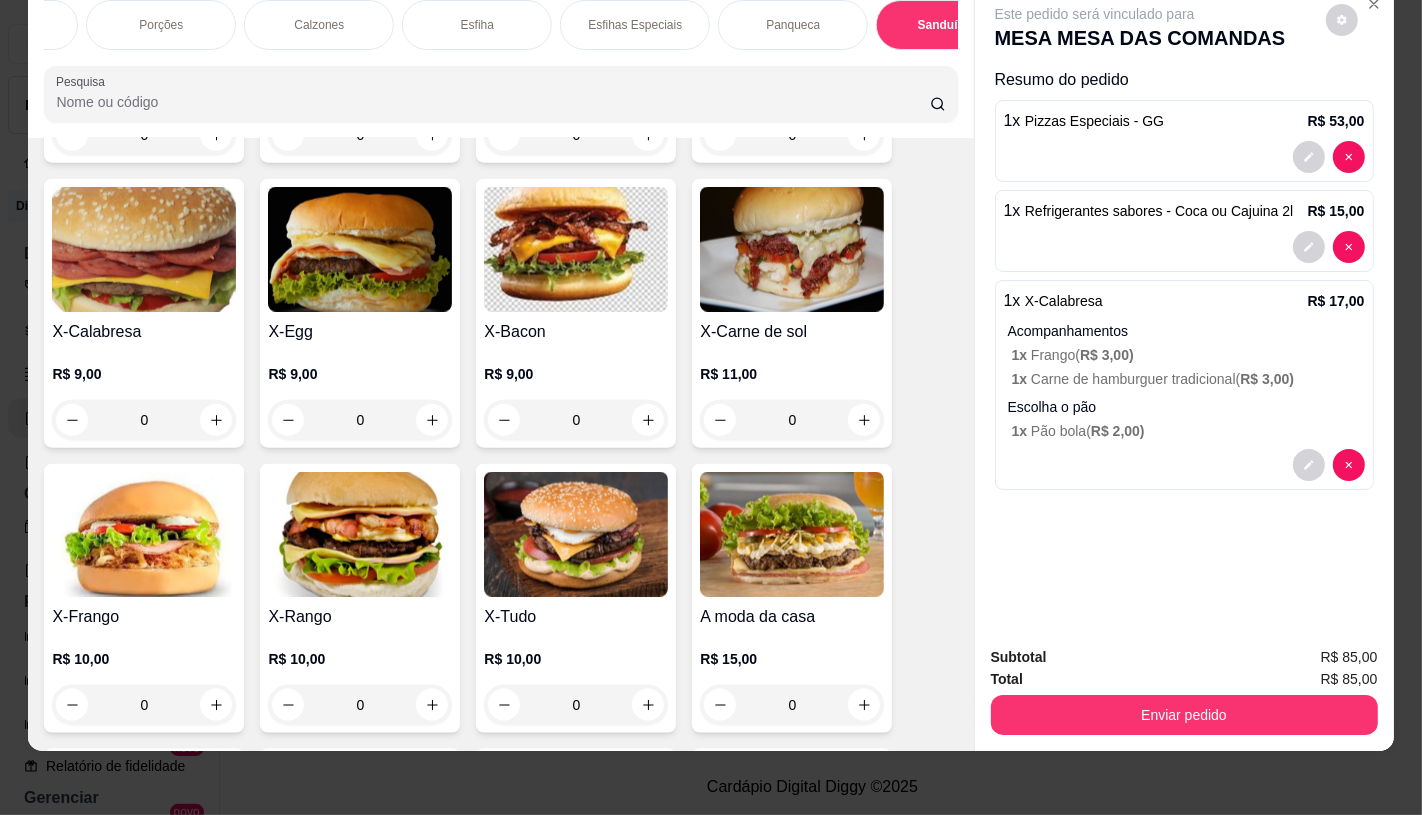 click at bounding box center (360, 534) 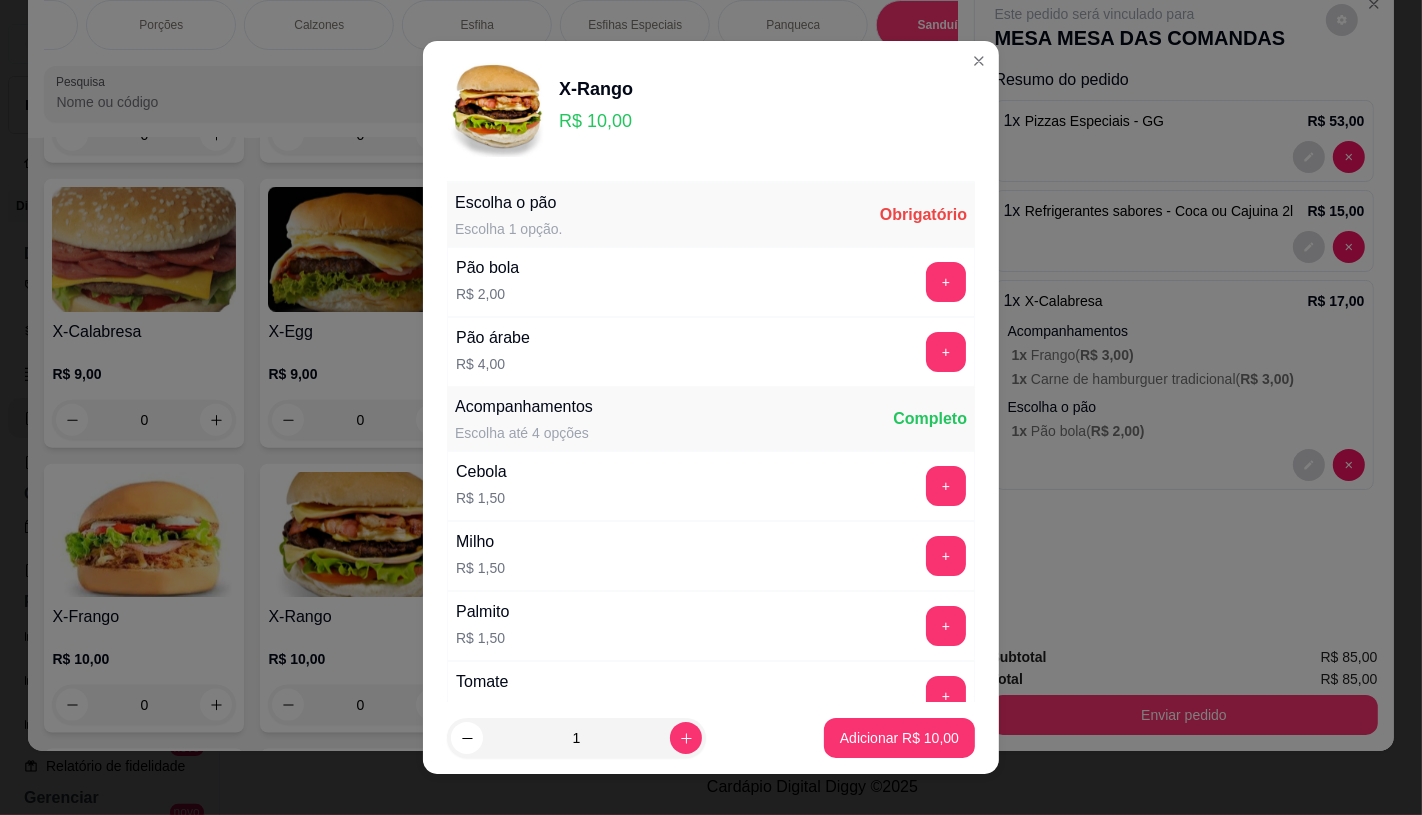 click on "+" at bounding box center [946, 282] 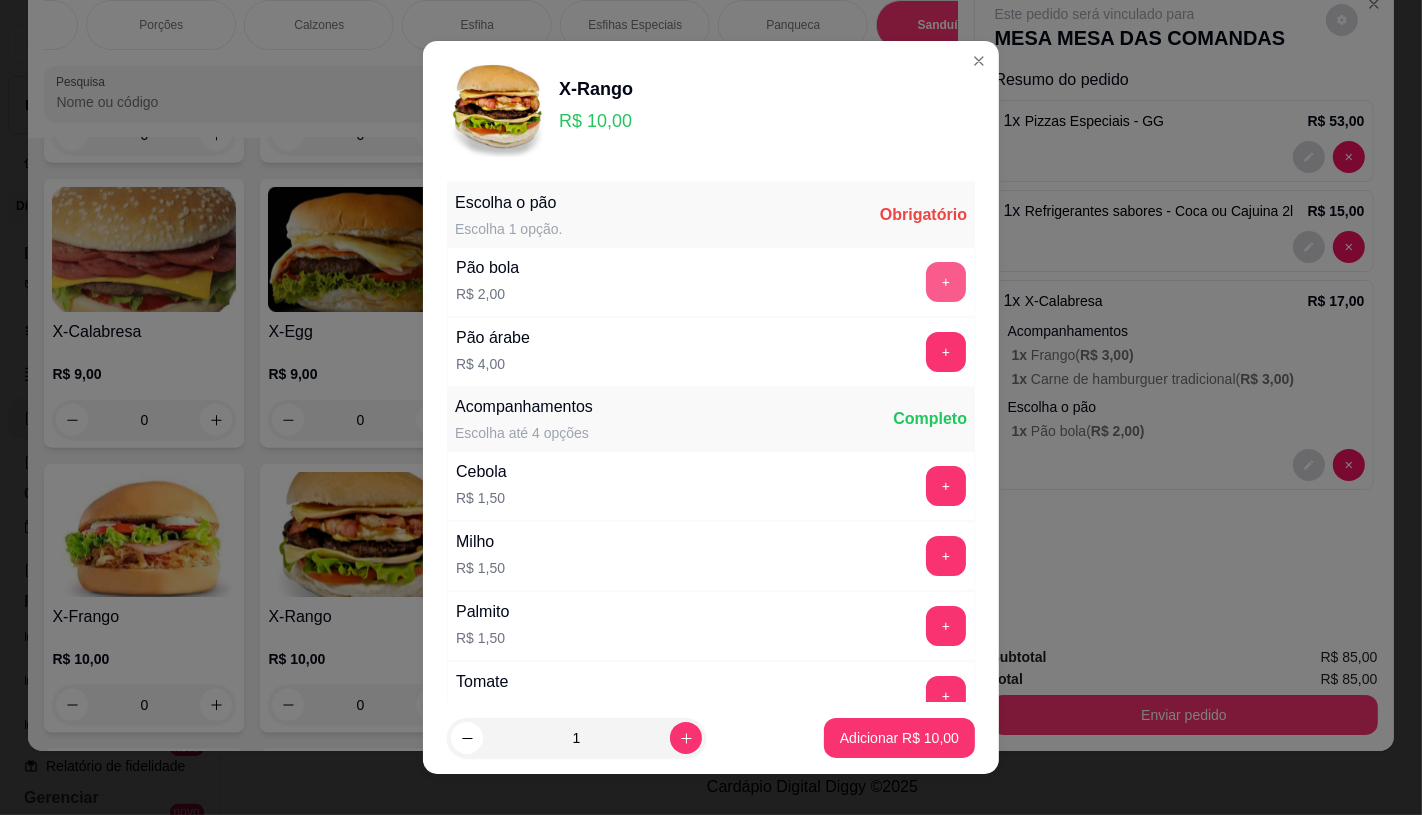 click on "+" at bounding box center [946, 282] 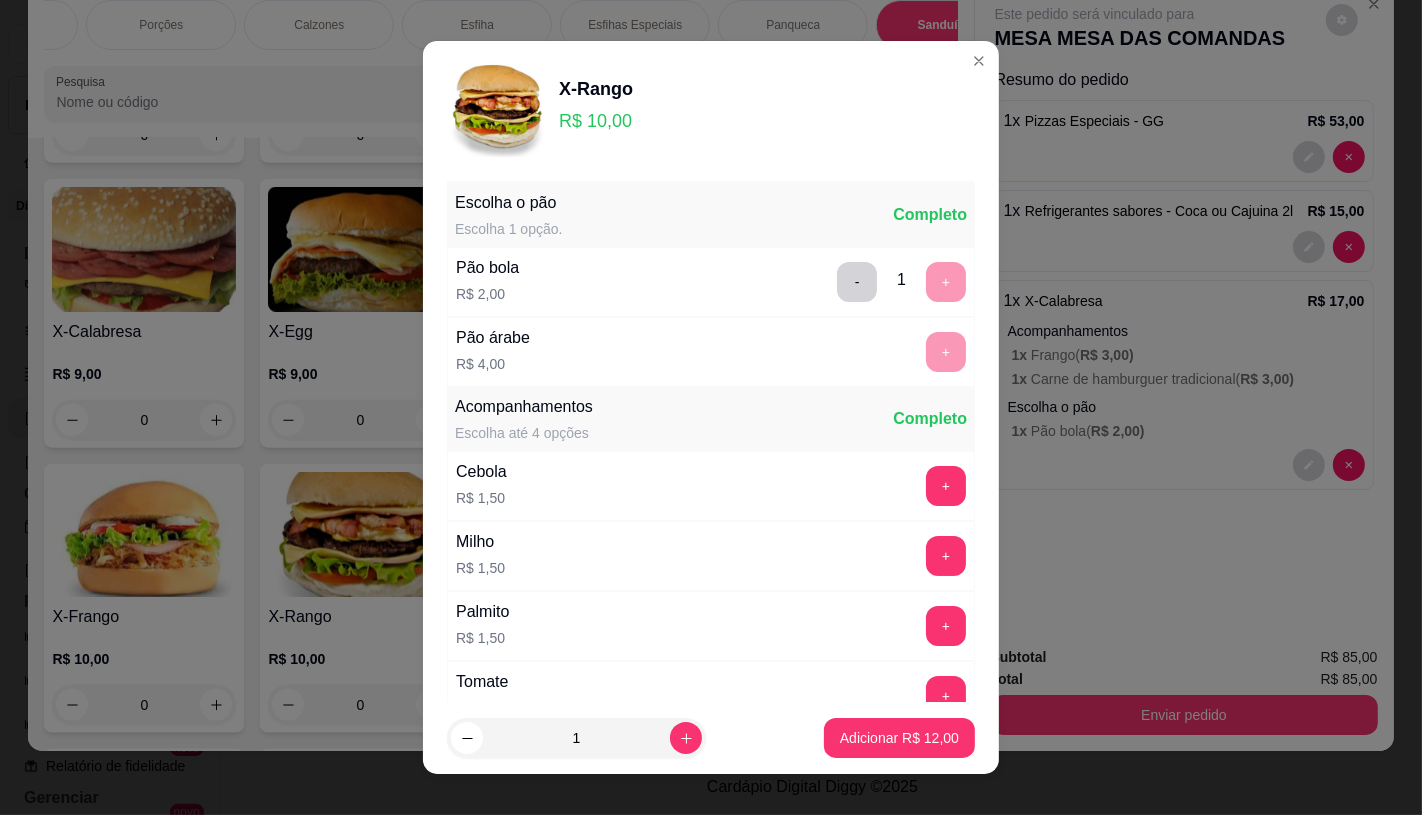 click on "Adicionar   R$ 12,00" at bounding box center (899, 738) 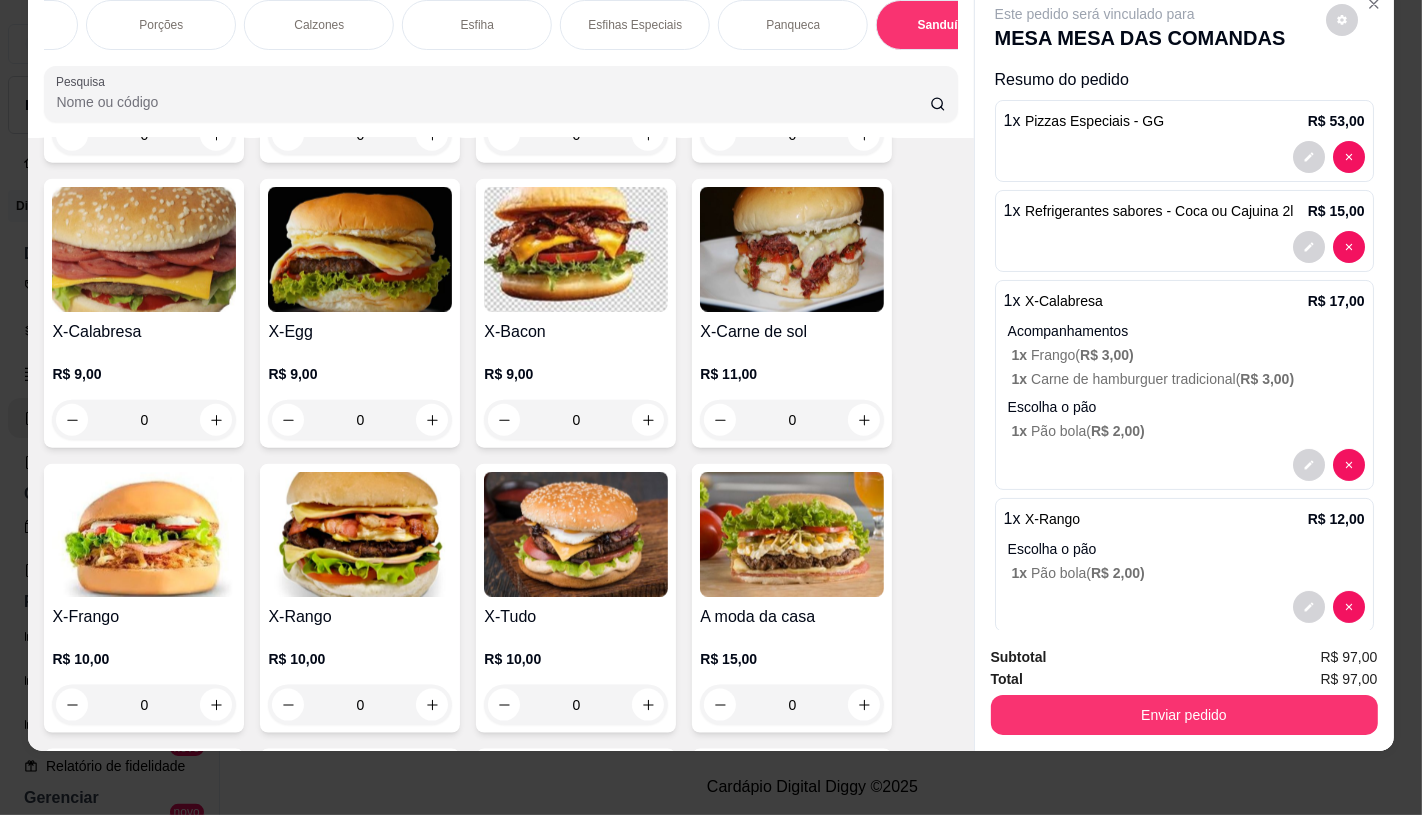 scroll, scrollTop: 0, scrollLeft: 2080, axis: horizontal 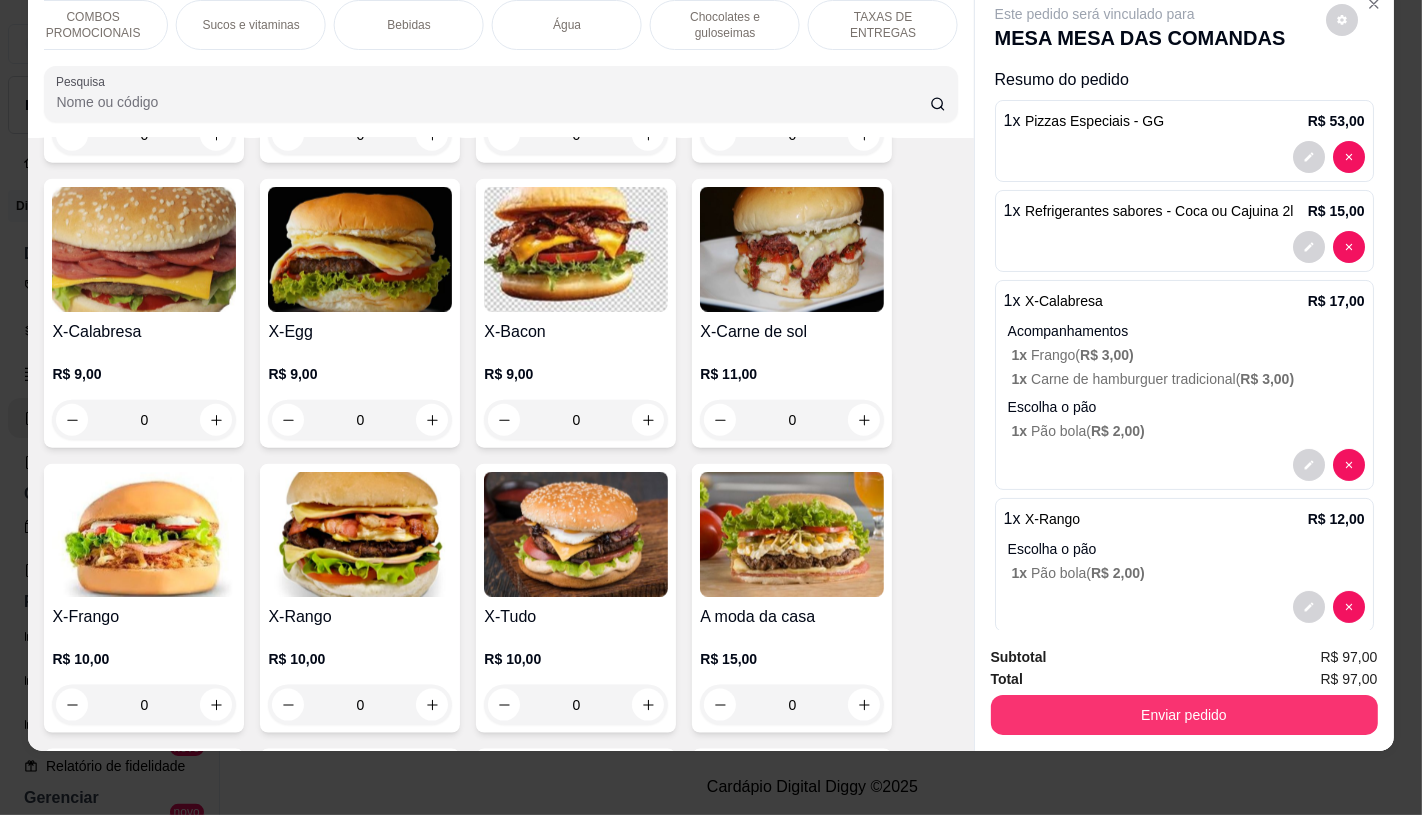 click on "TAXAS DE ENTREGAS" at bounding box center [883, 25] 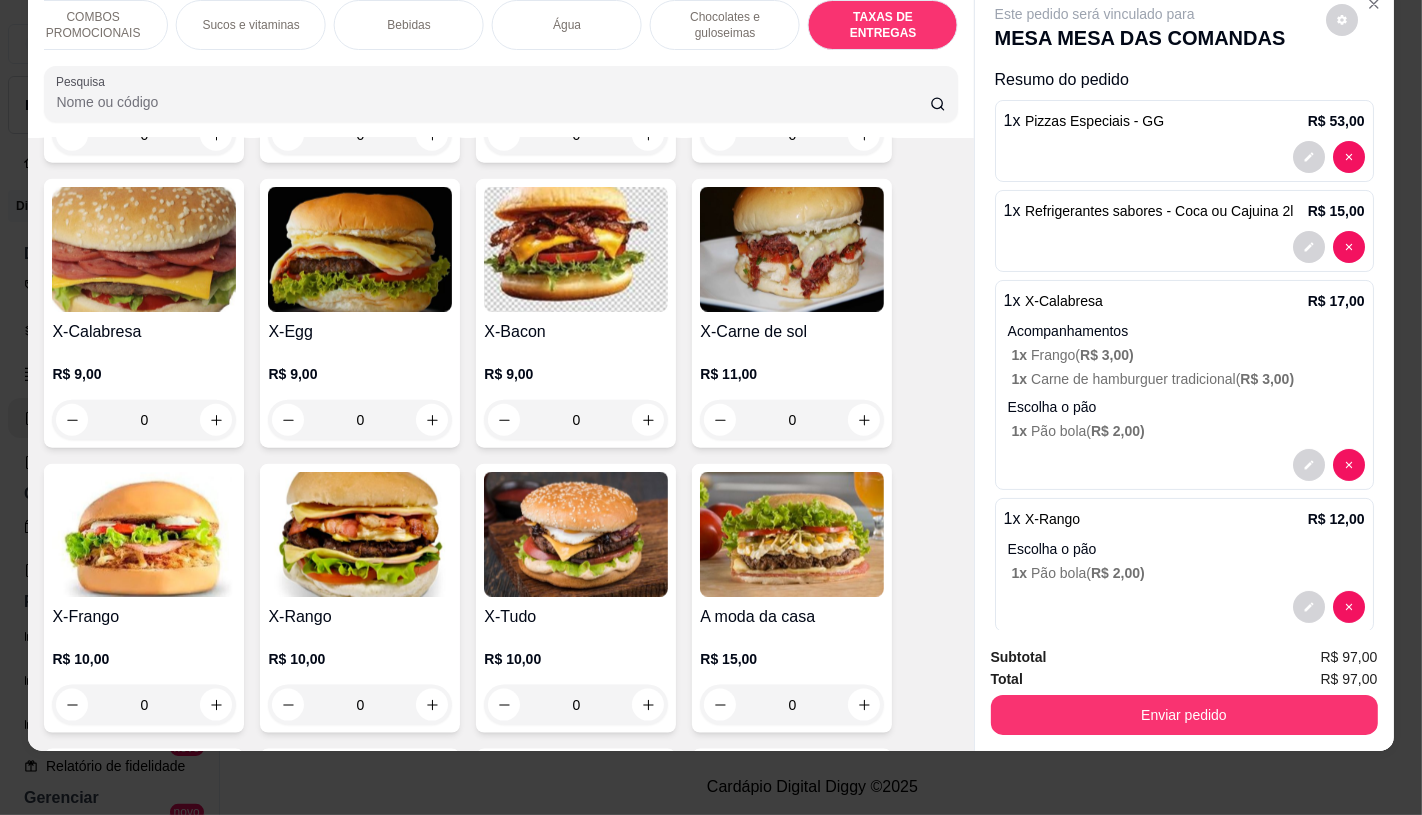 scroll, scrollTop: 13375, scrollLeft: 0, axis: vertical 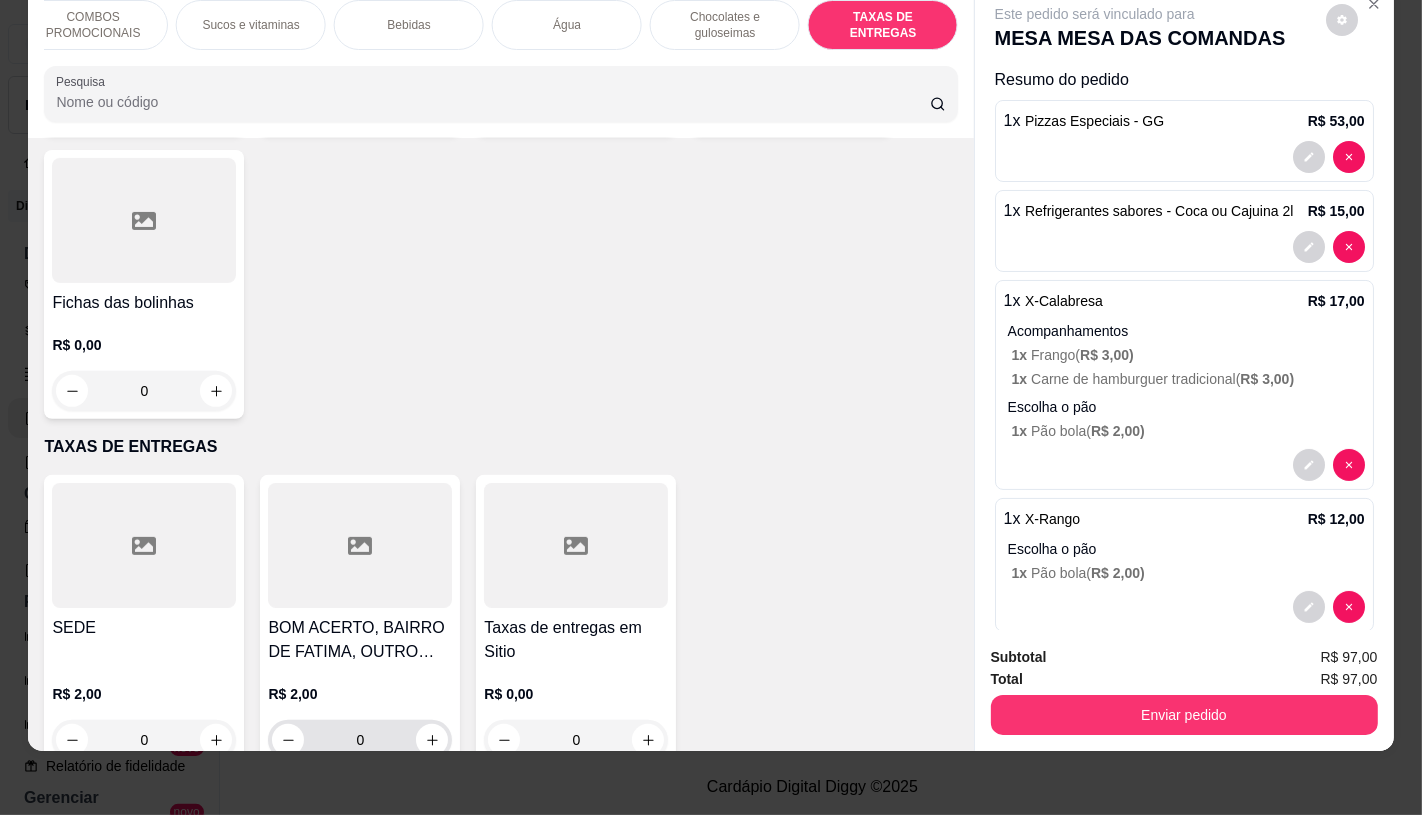 click at bounding box center [576, 545] 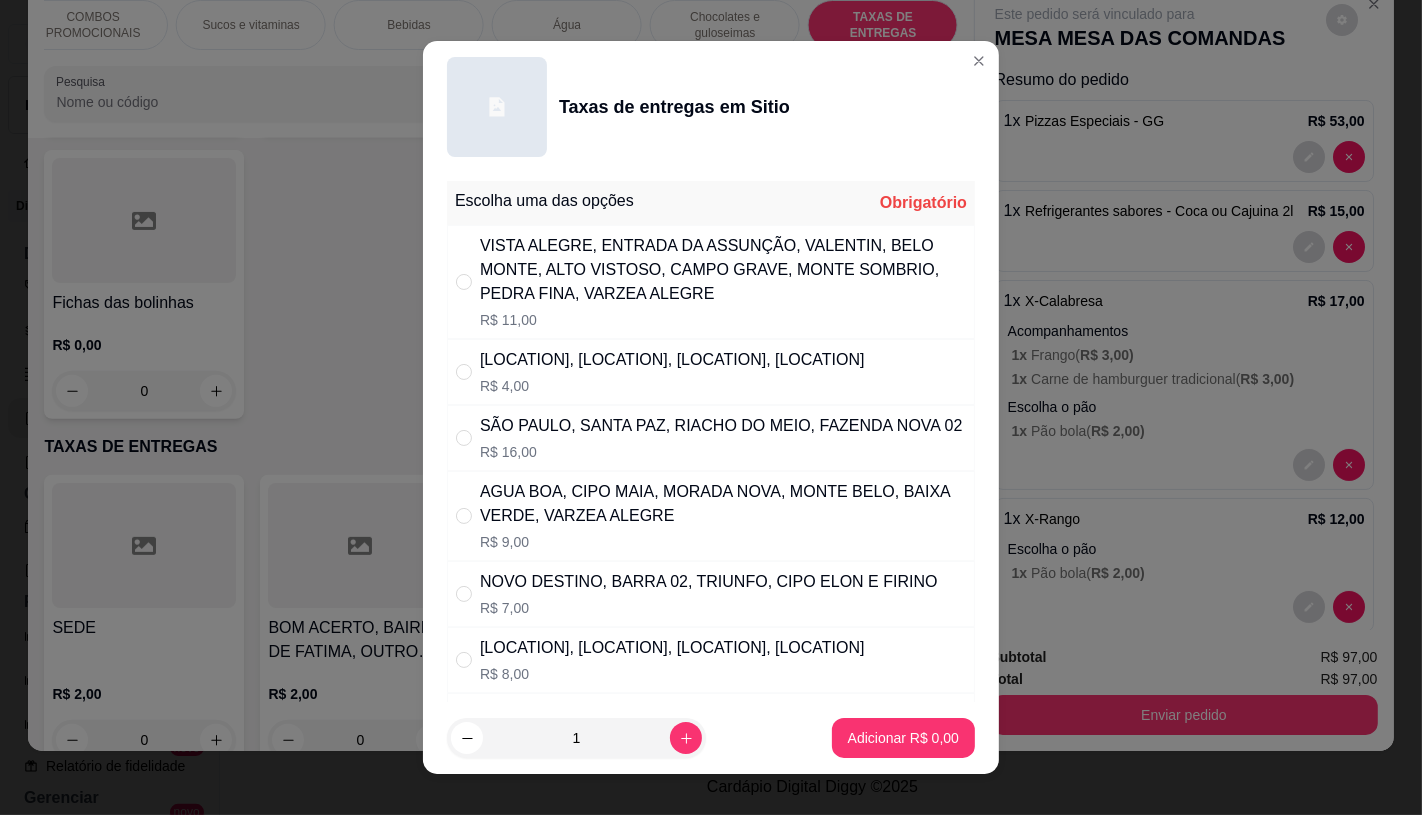 click on "[ADDRESS]" at bounding box center (672, 360) 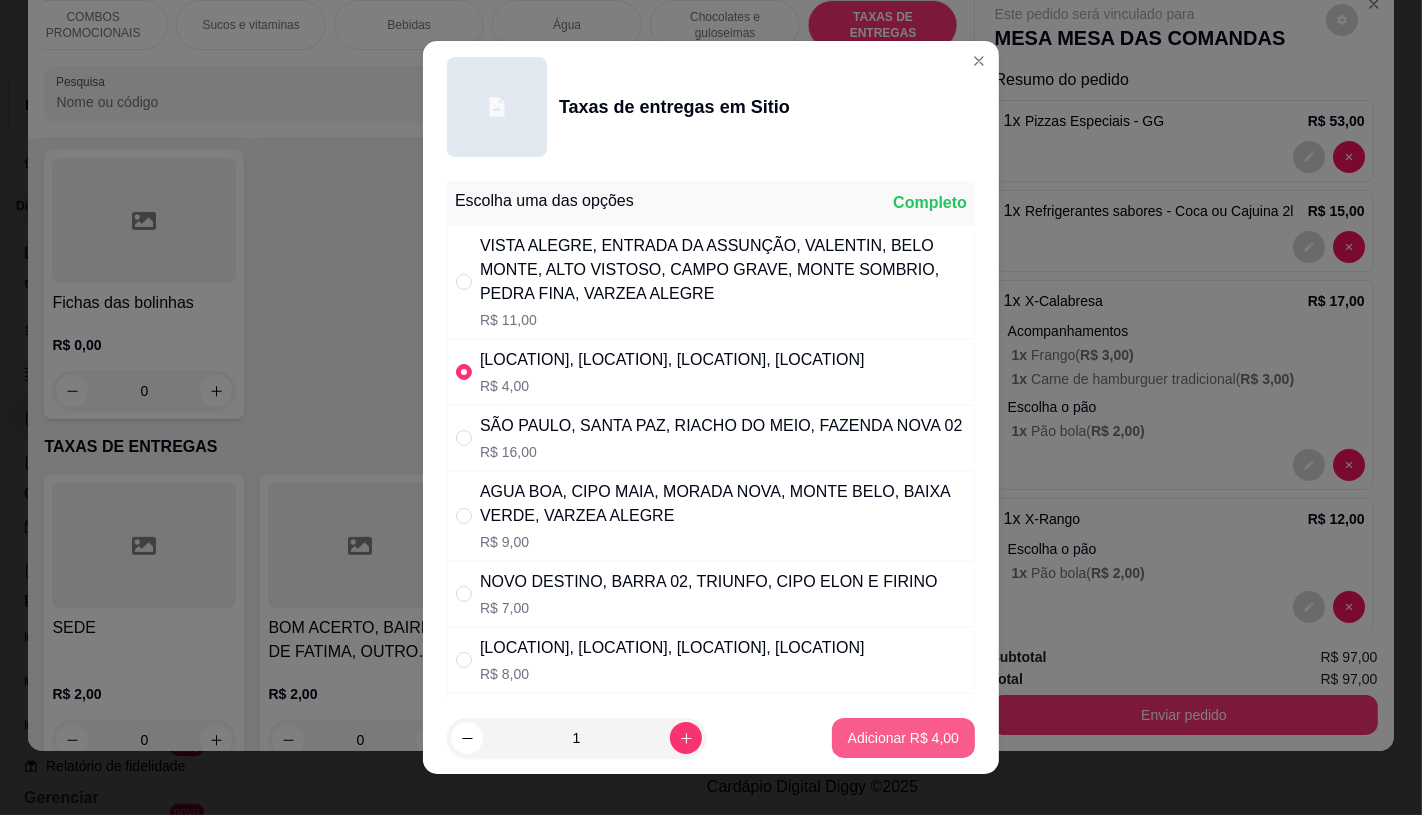 click on "Adicionar   R$ 4,00" at bounding box center (903, 738) 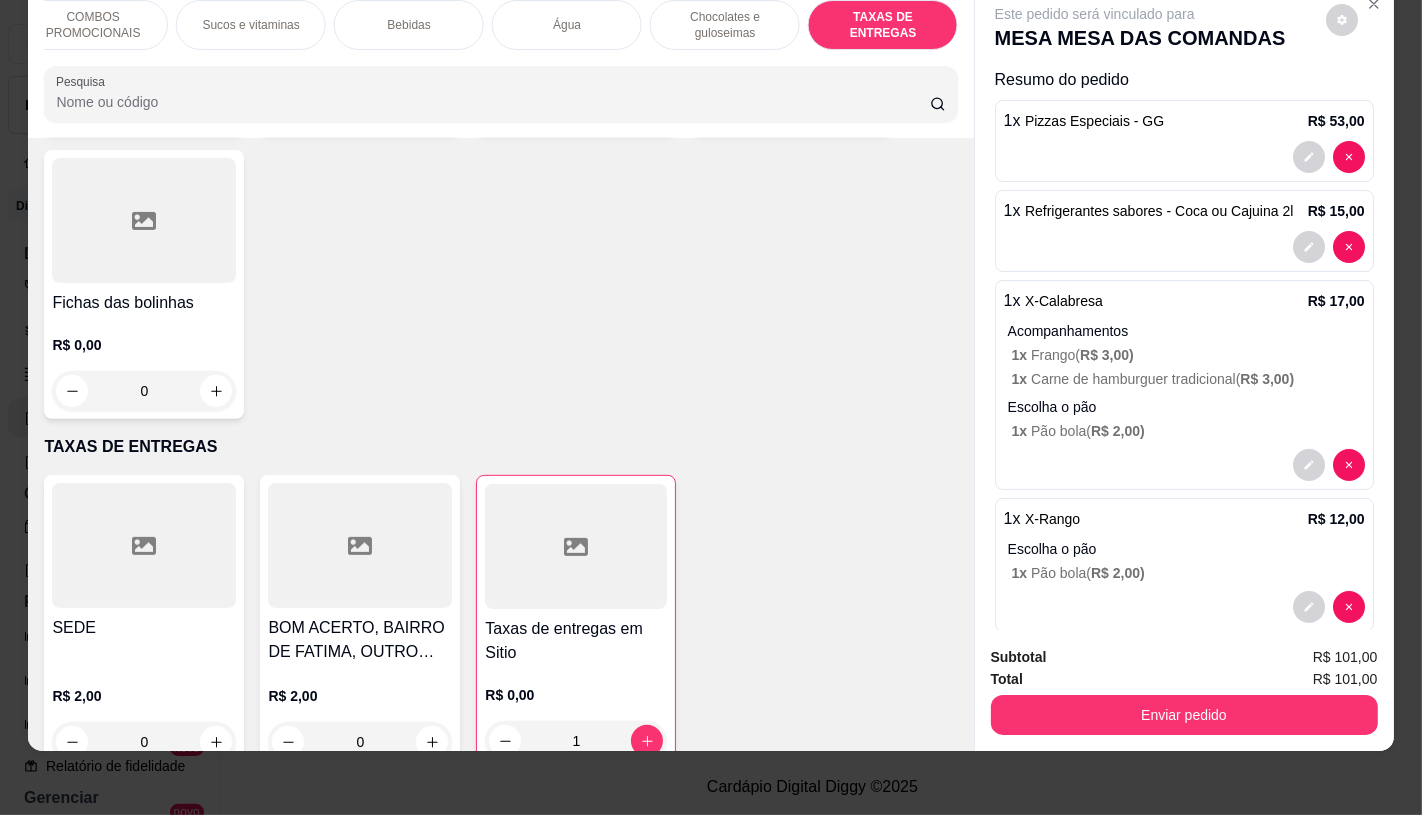 type on "1" 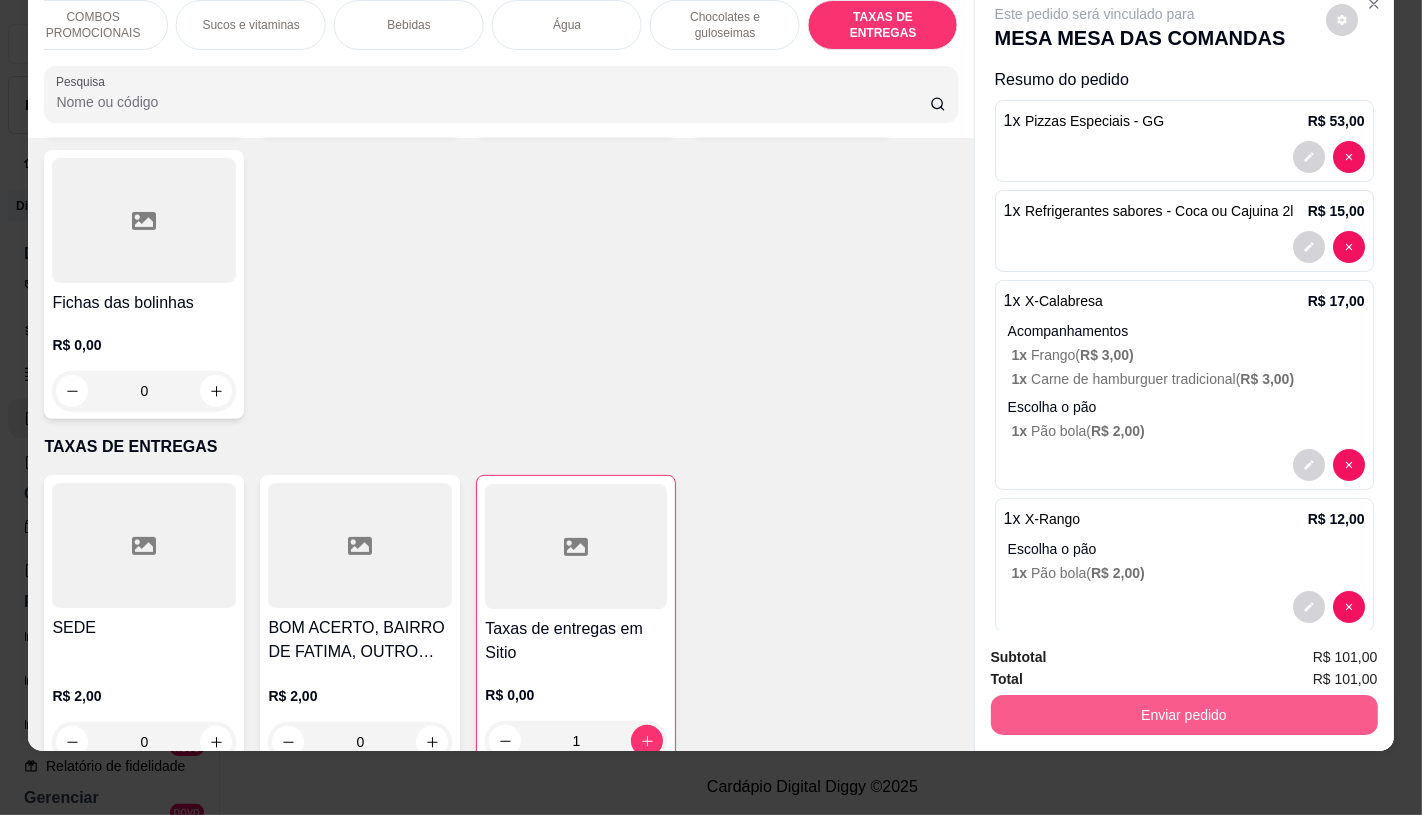 click on "Enviar pedido" at bounding box center (1184, 715) 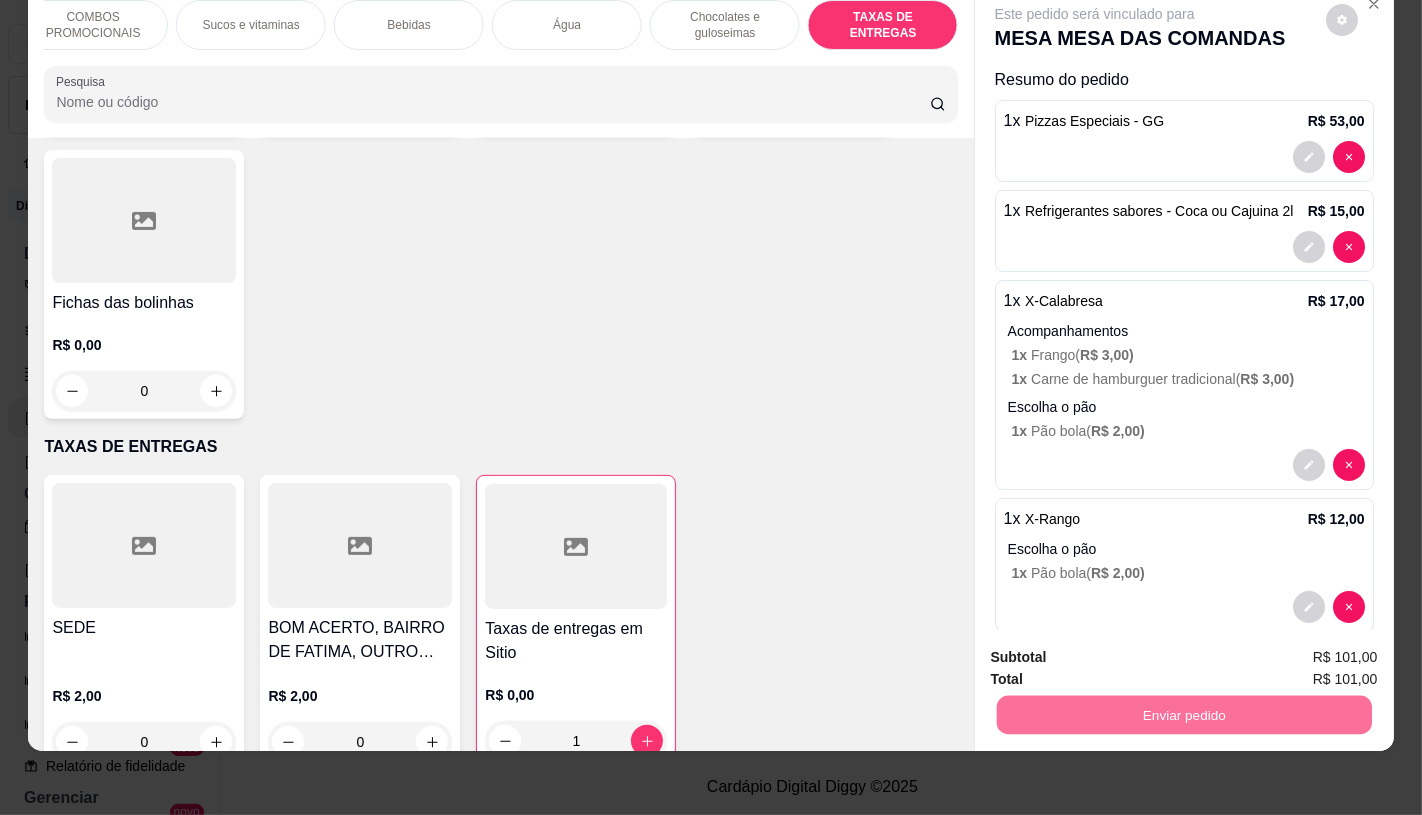 click on "Não registrar e enviar pedido" at bounding box center (1117, 650) 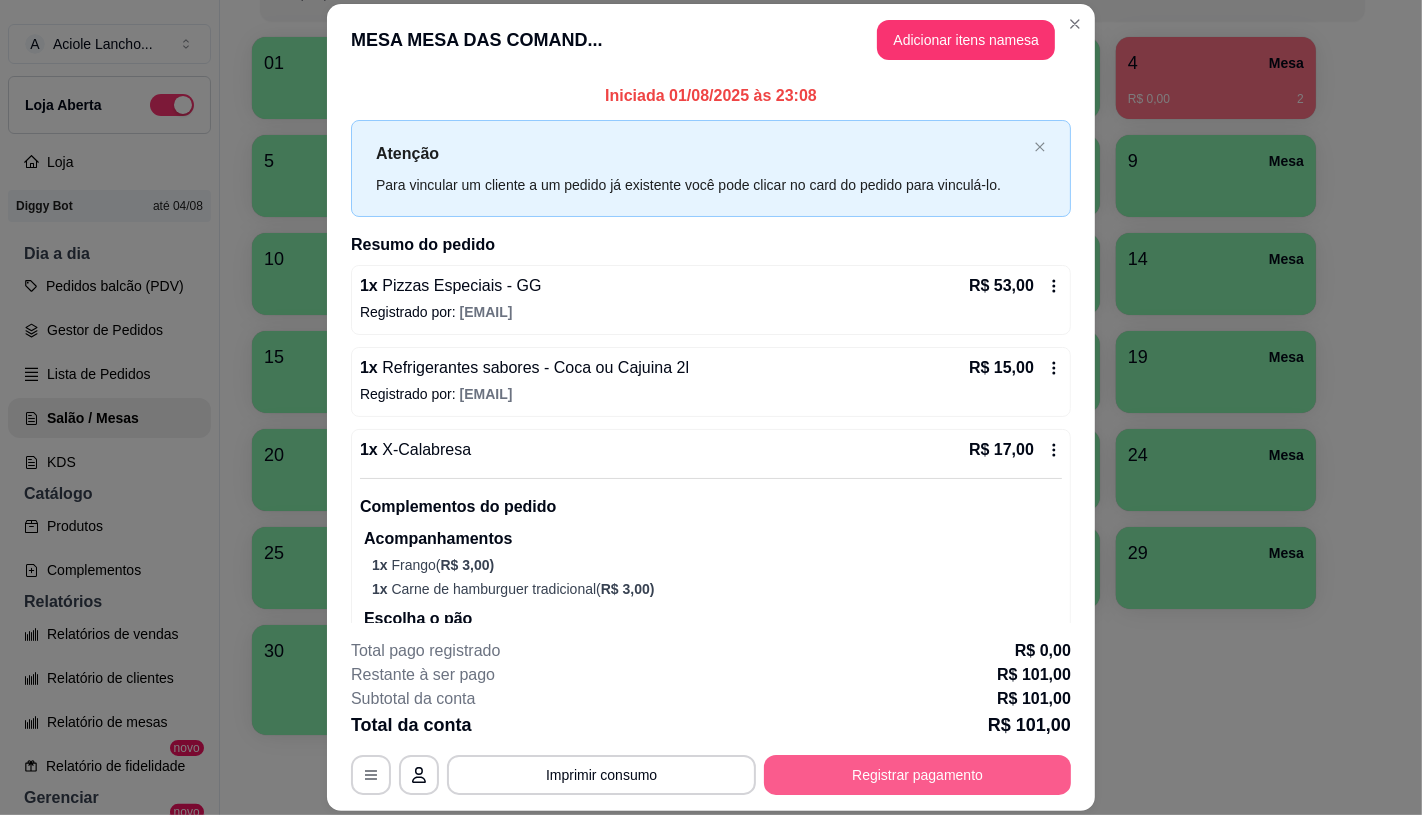 click on "Registrar pagamento" at bounding box center (917, 775) 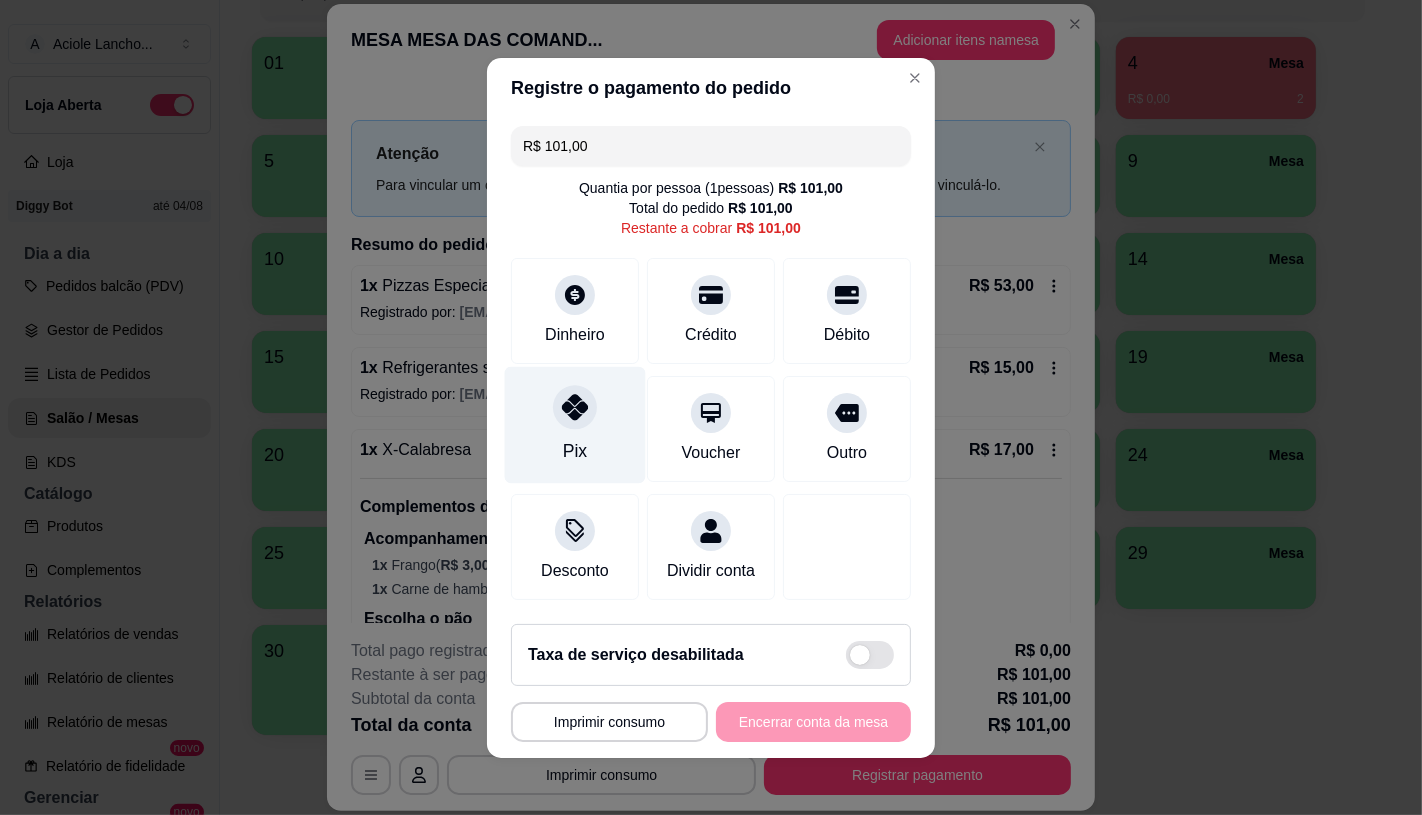 click 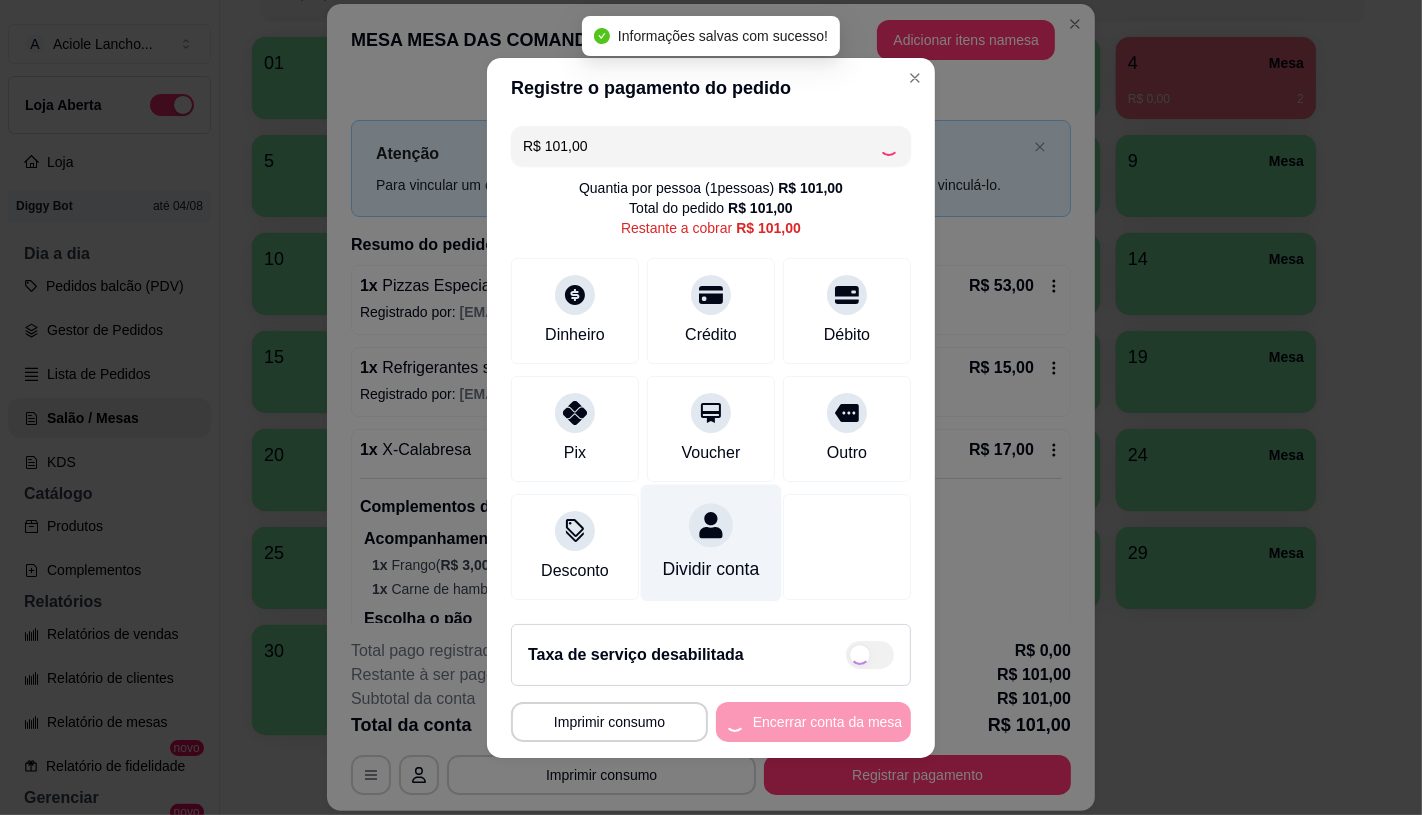 type on "R$ 0,00" 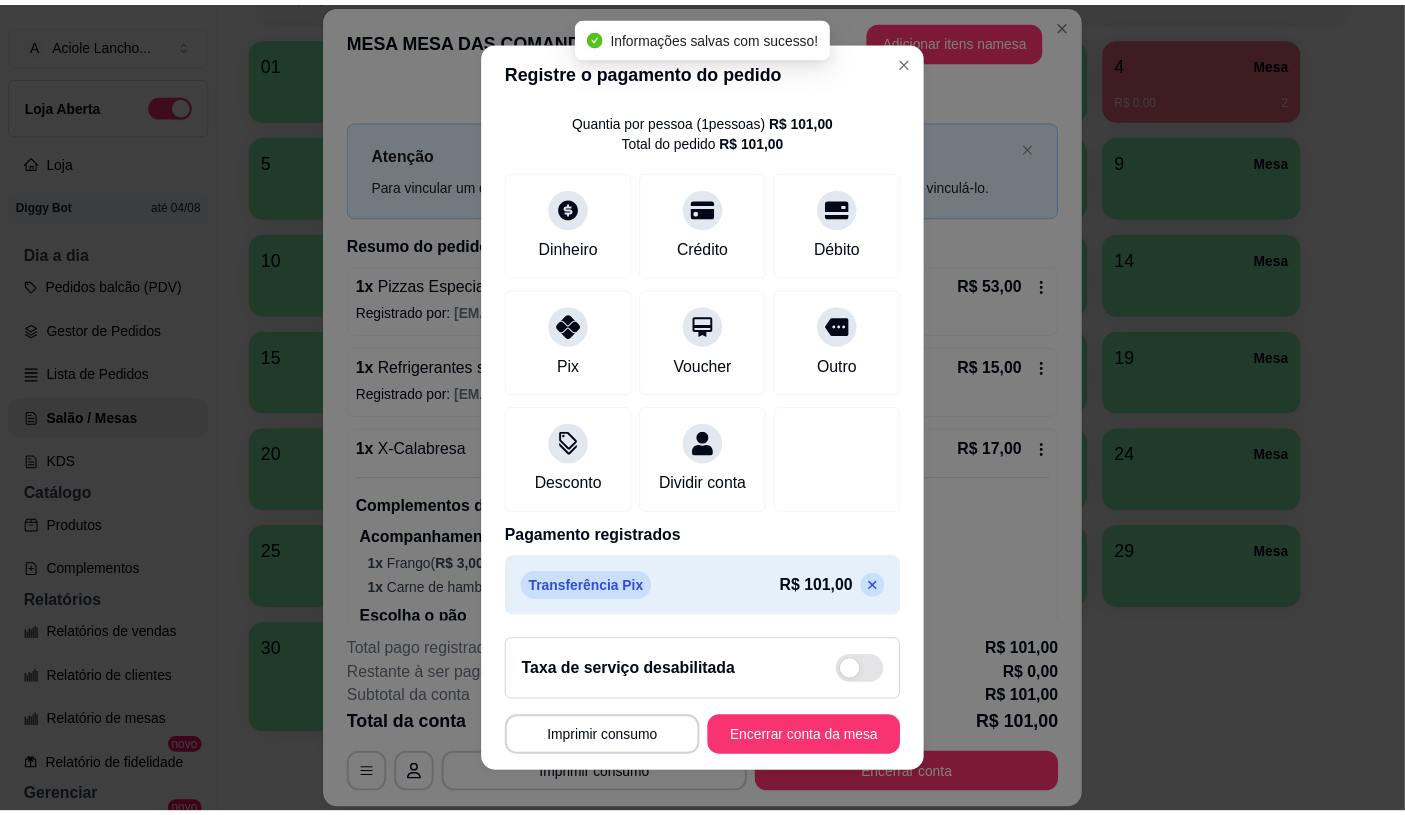 scroll, scrollTop: 74, scrollLeft: 0, axis: vertical 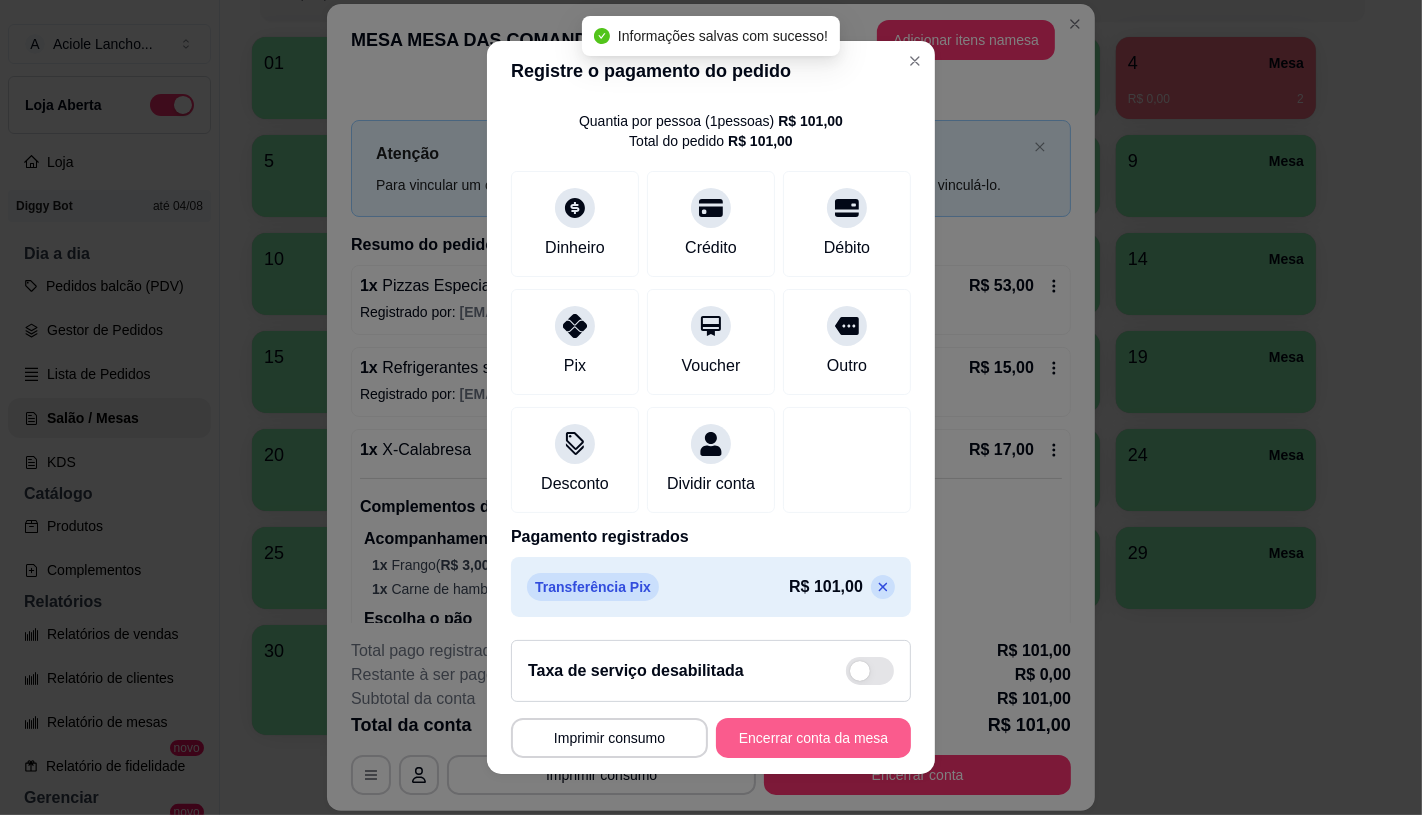 click on "Encerrar conta da mesa" at bounding box center [813, 738] 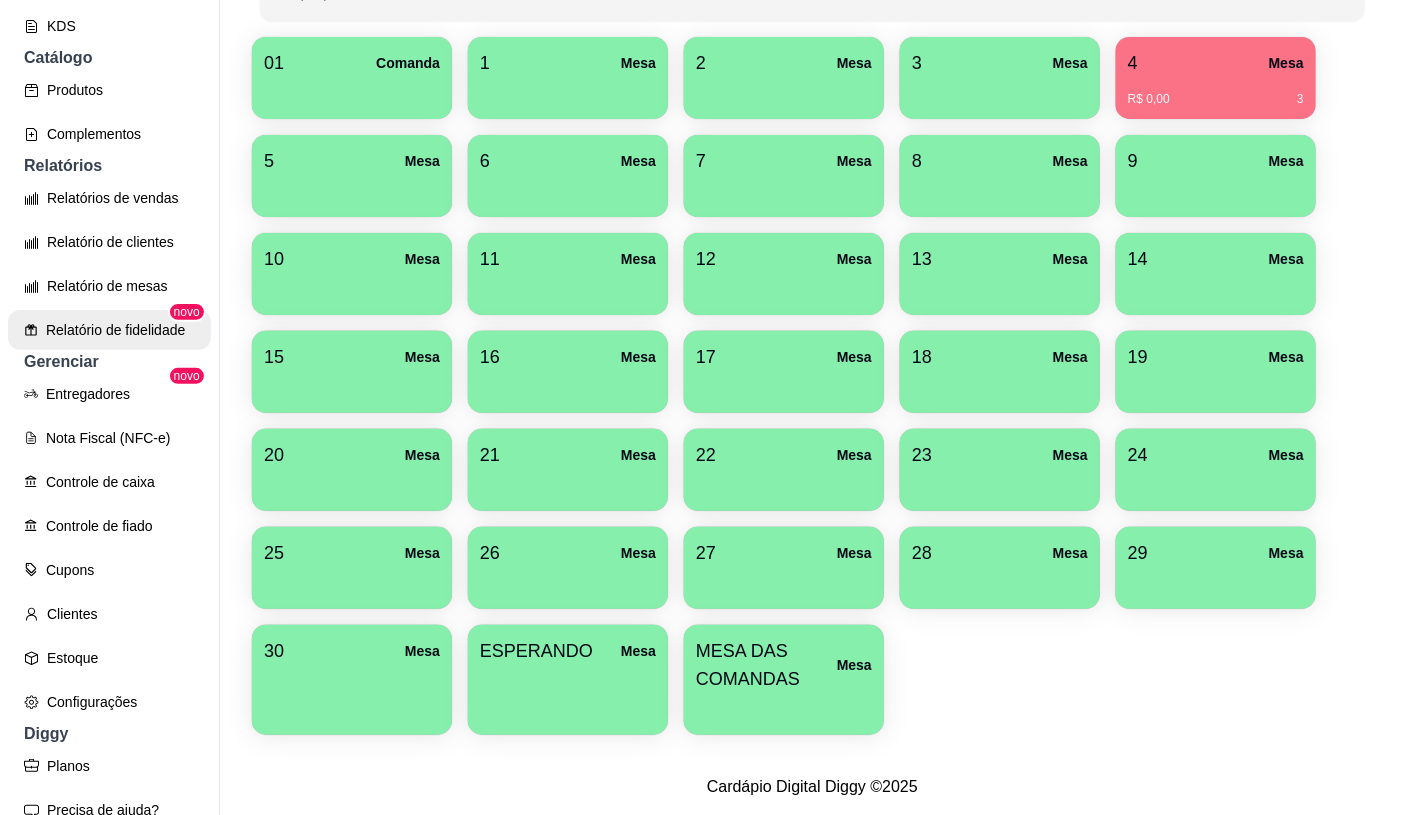 scroll, scrollTop: 444, scrollLeft: 0, axis: vertical 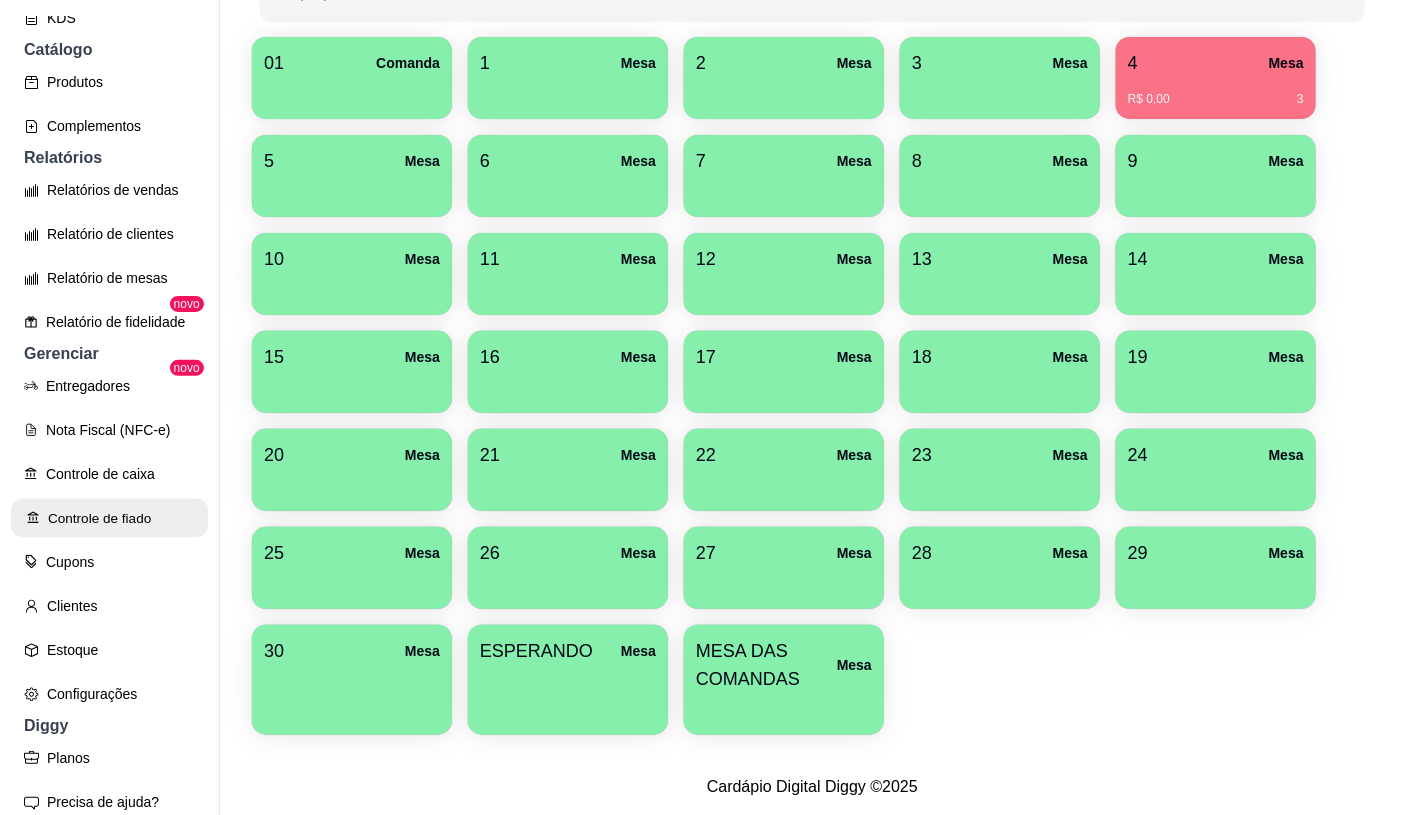click on "Controle de fiado" at bounding box center (109, 518) 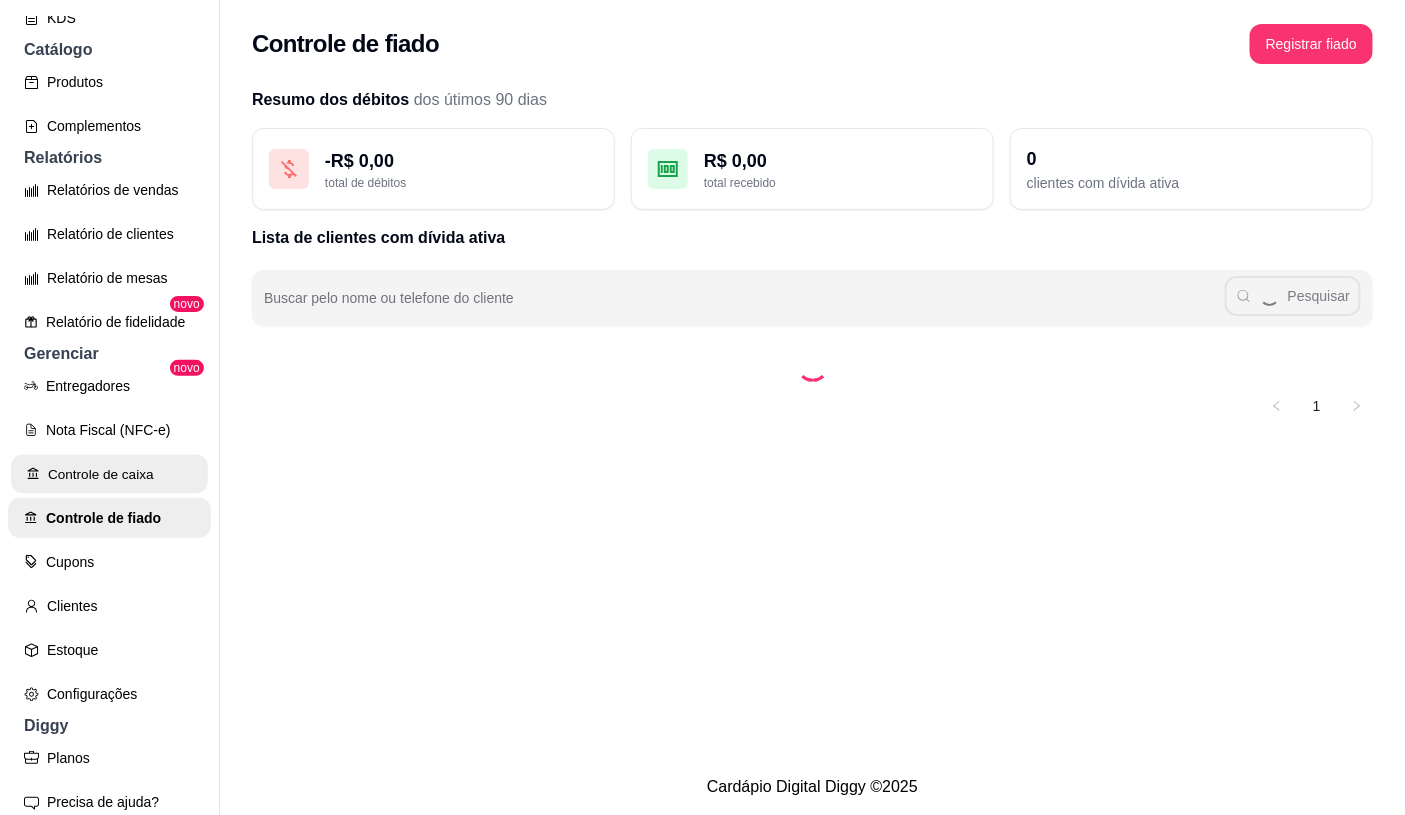click on "Controle de caixa" at bounding box center (109, 474) 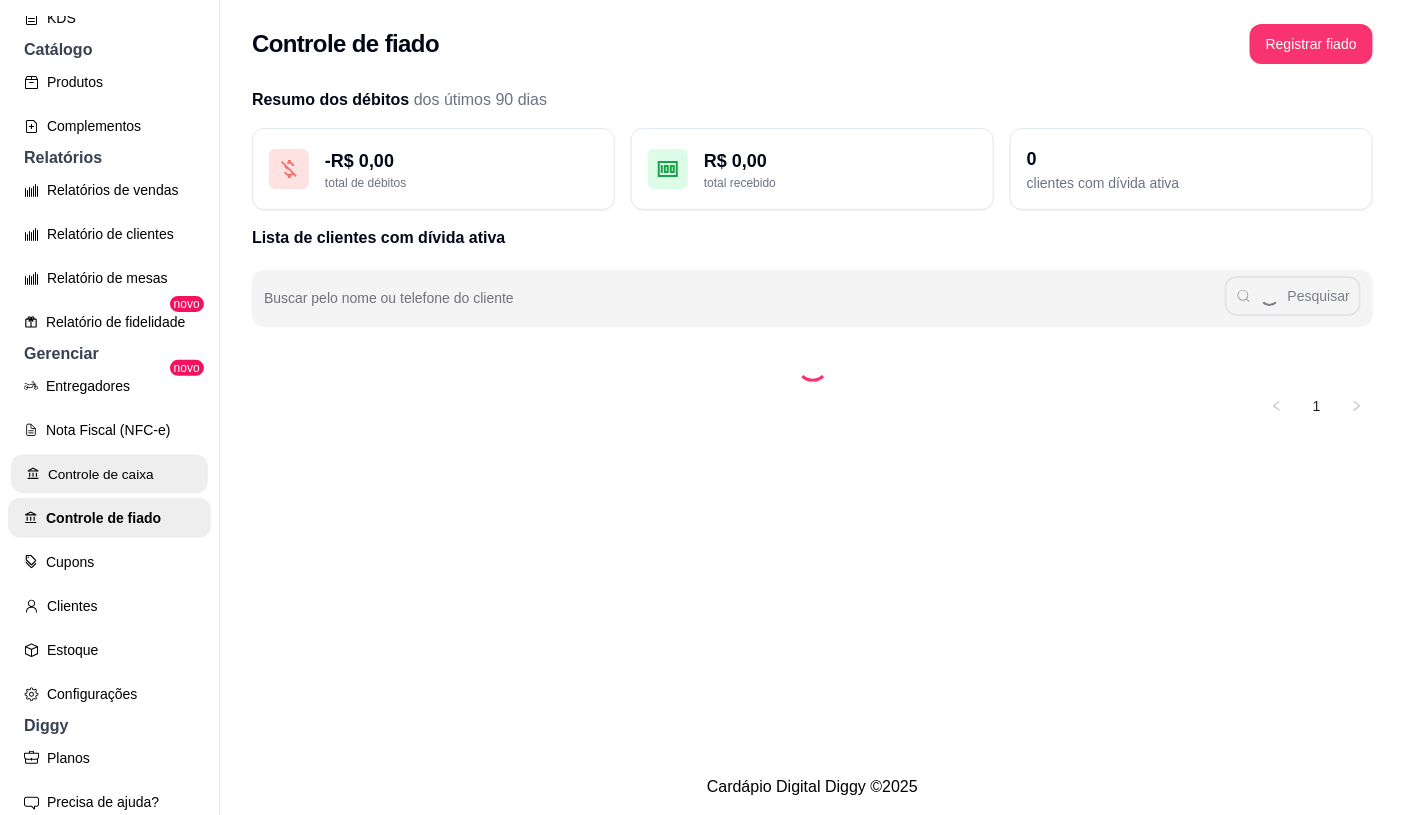 scroll, scrollTop: 0, scrollLeft: 0, axis: both 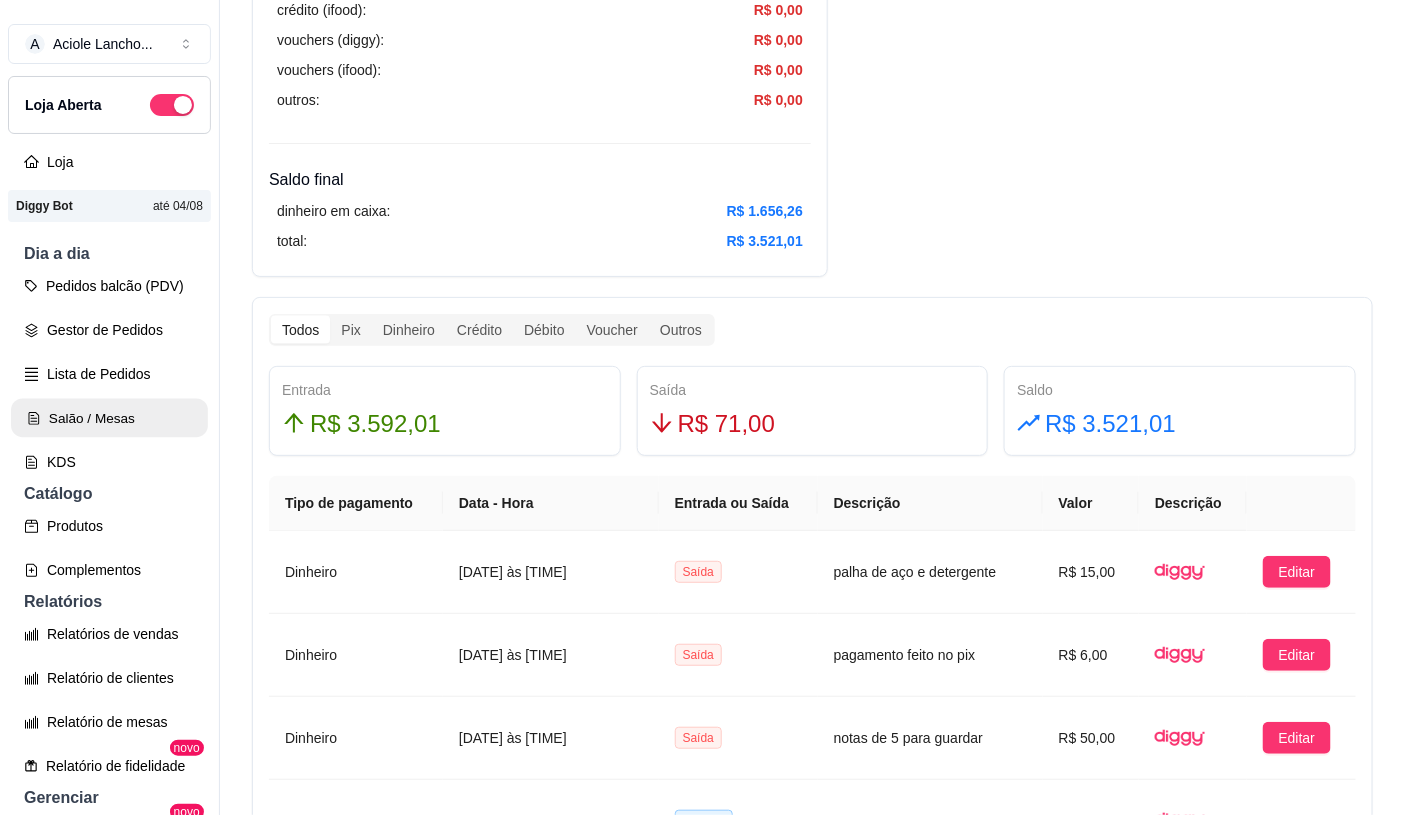 click on "Salão / Mesas" at bounding box center [109, 418] 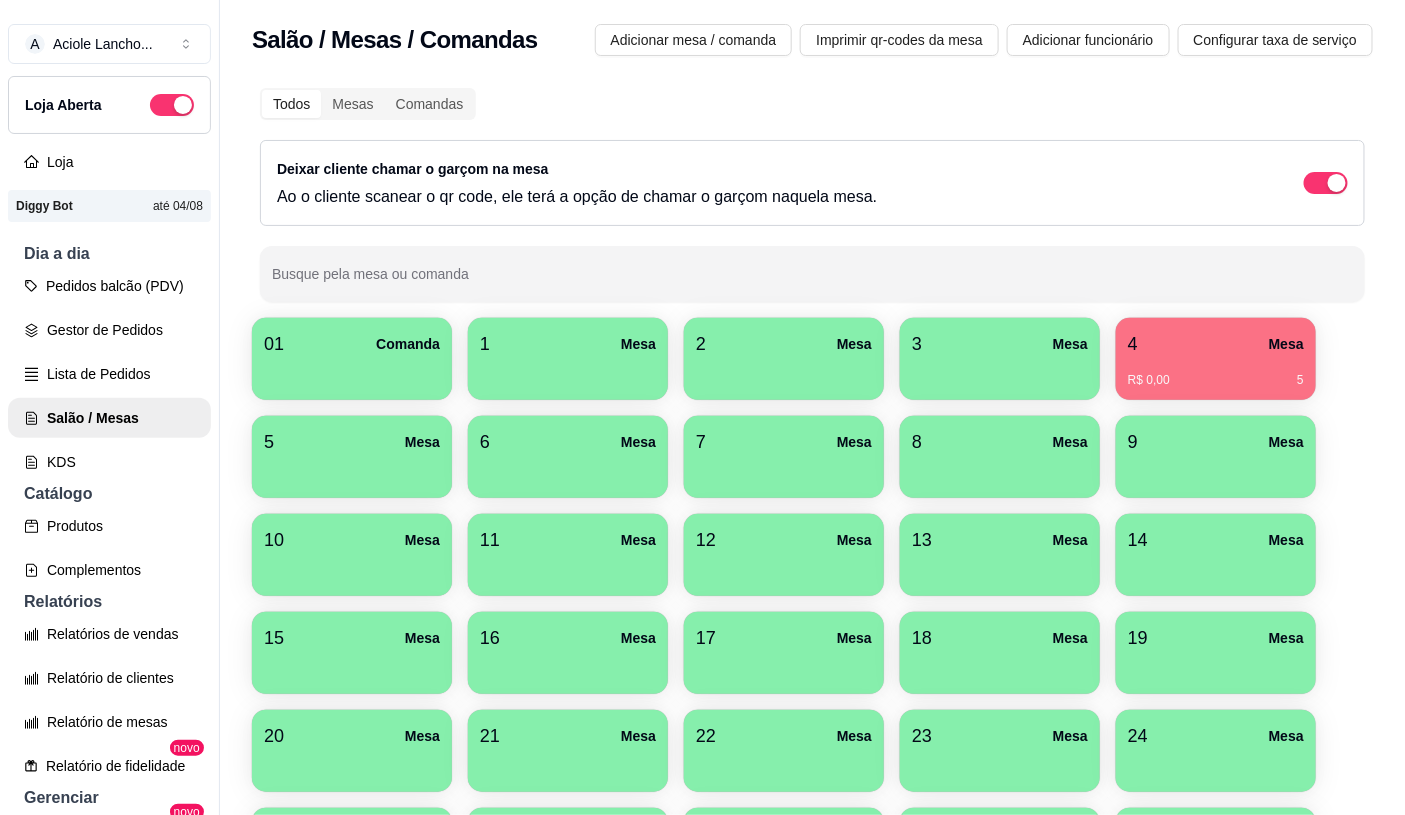 click on "4 Mesa" at bounding box center (1216, 344) 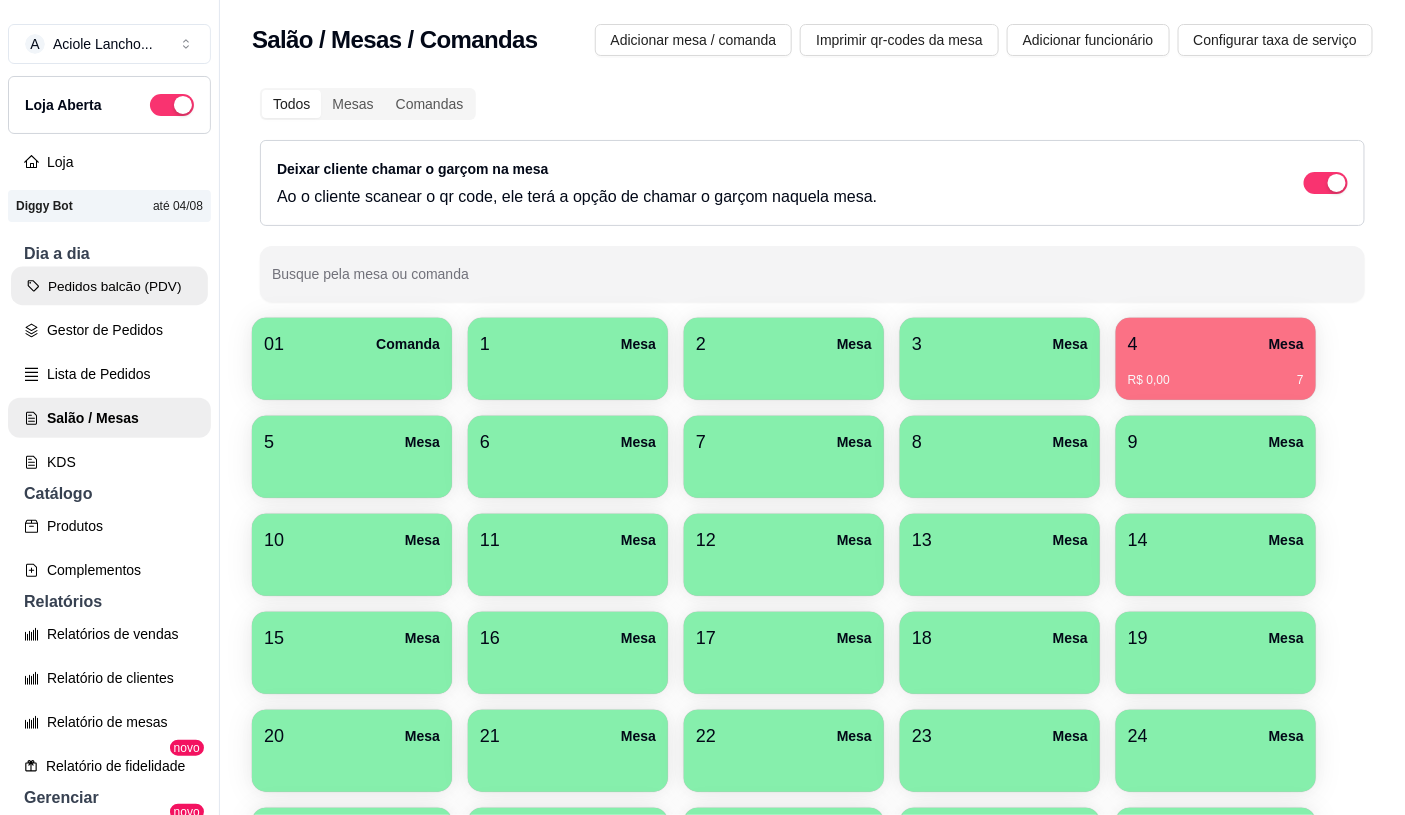 click on "Pedidos balcão (PDV)" at bounding box center (109, 286) 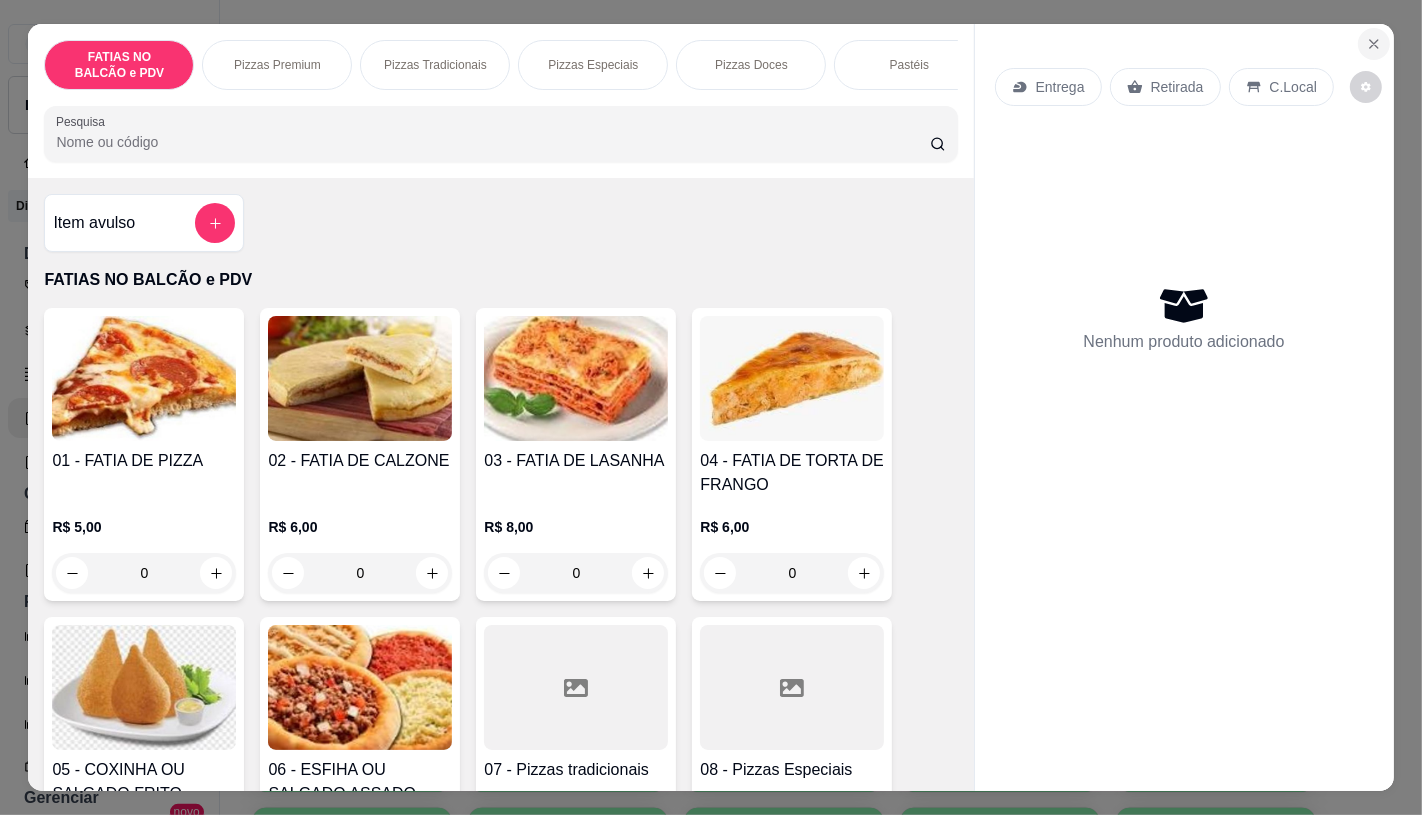 click 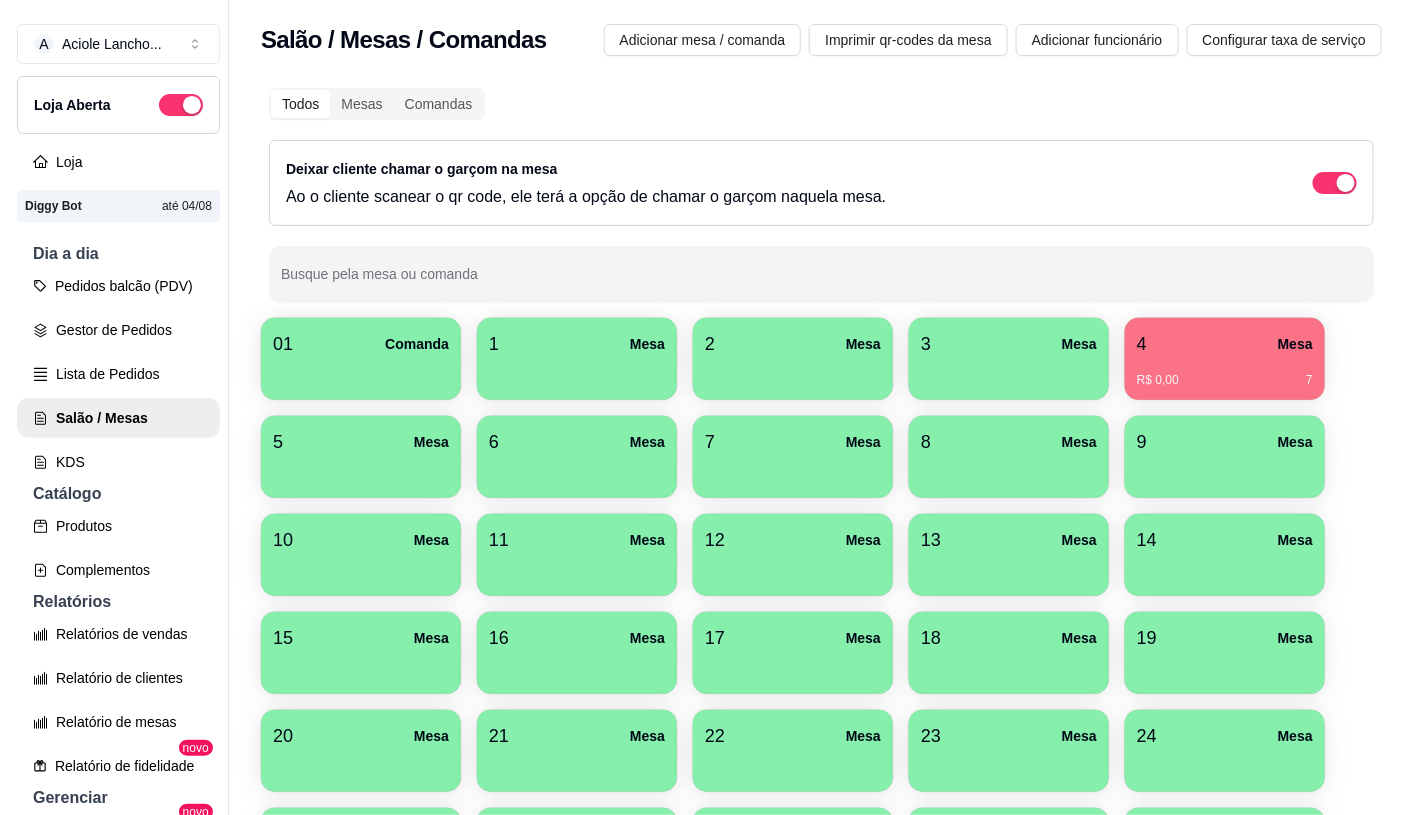 scroll, scrollTop: 32, scrollLeft: 0, axis: vertical 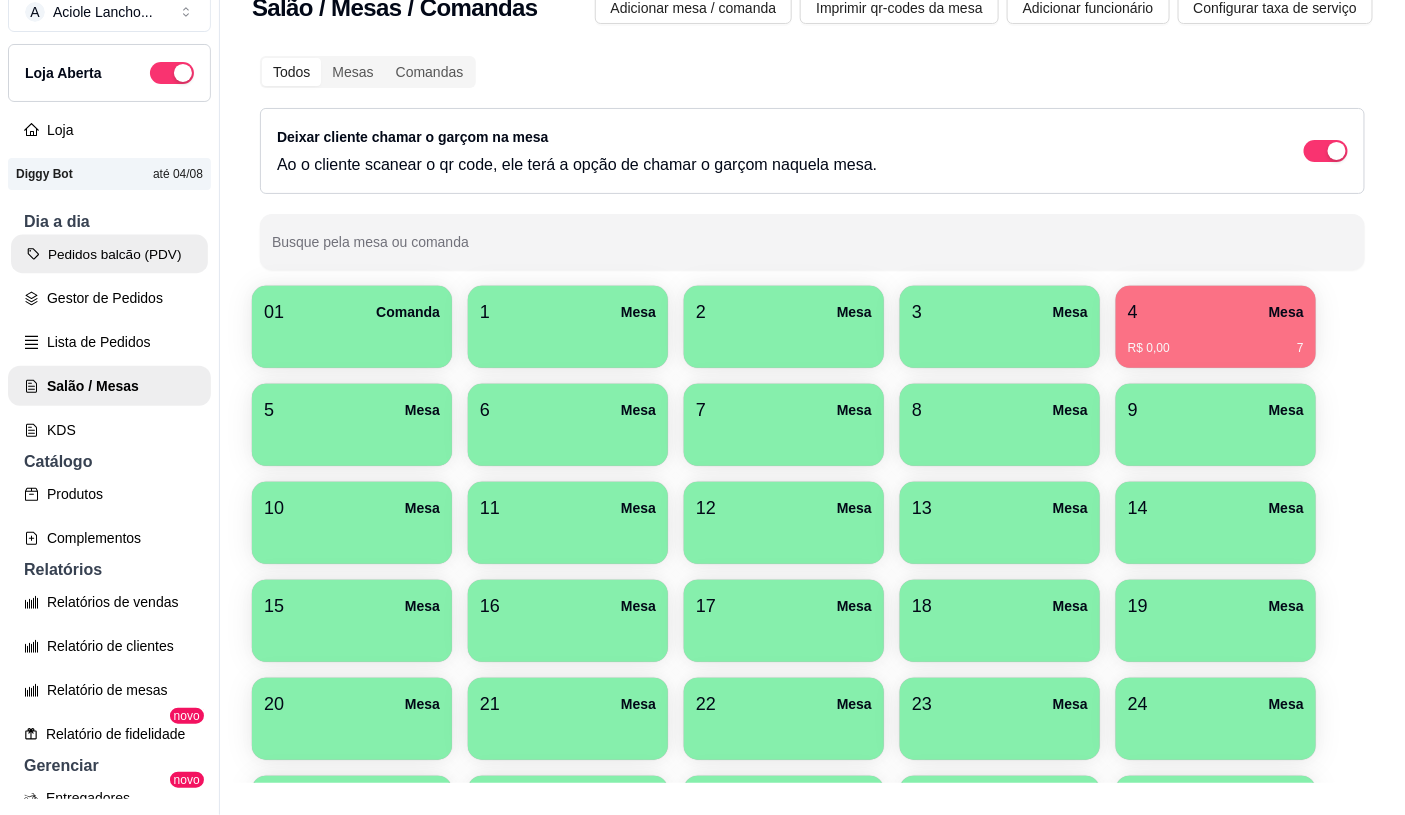 click on "Pedidos balcão (PDV)" at bounding box center (109, 254) 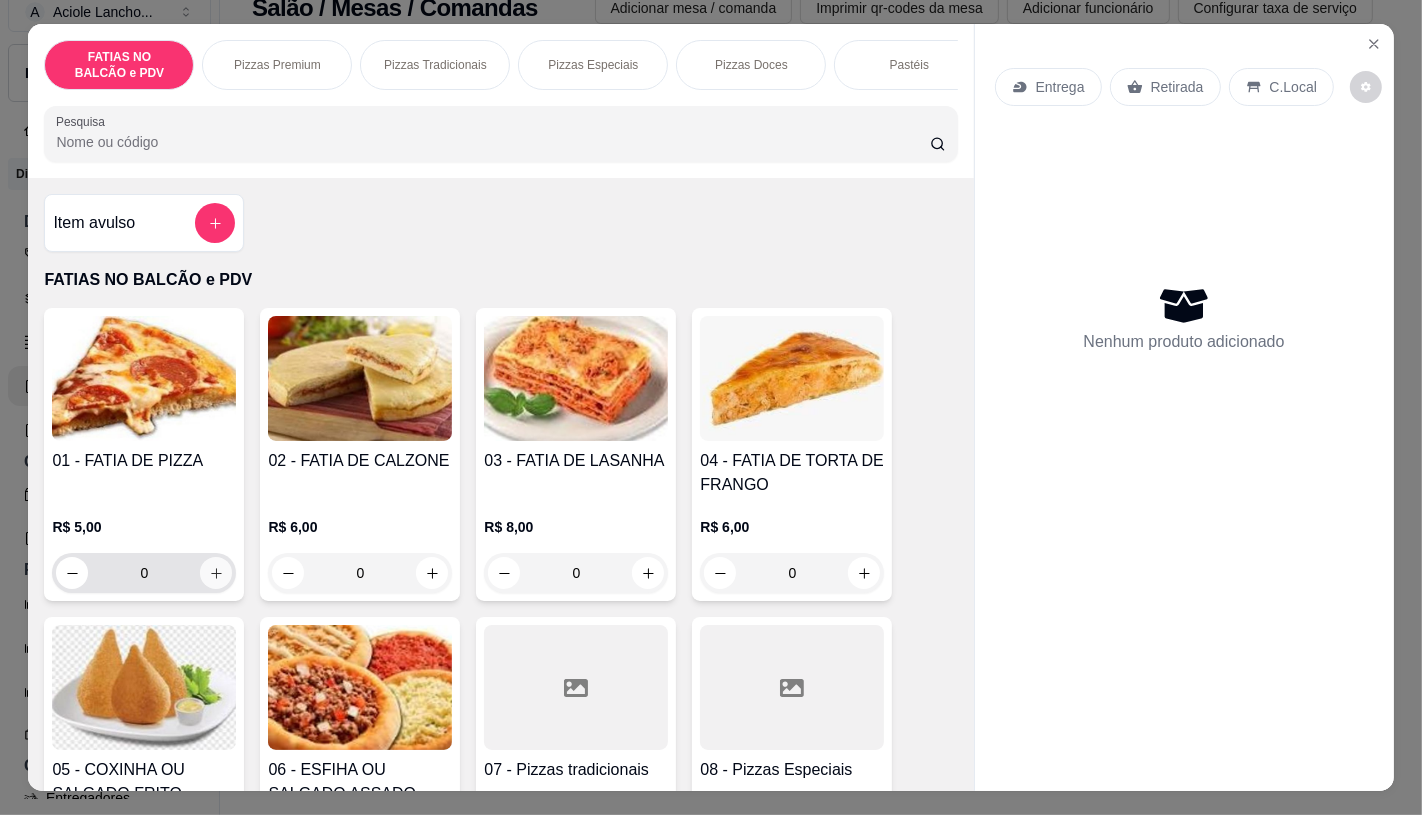 click at bounding box center [216, 573] 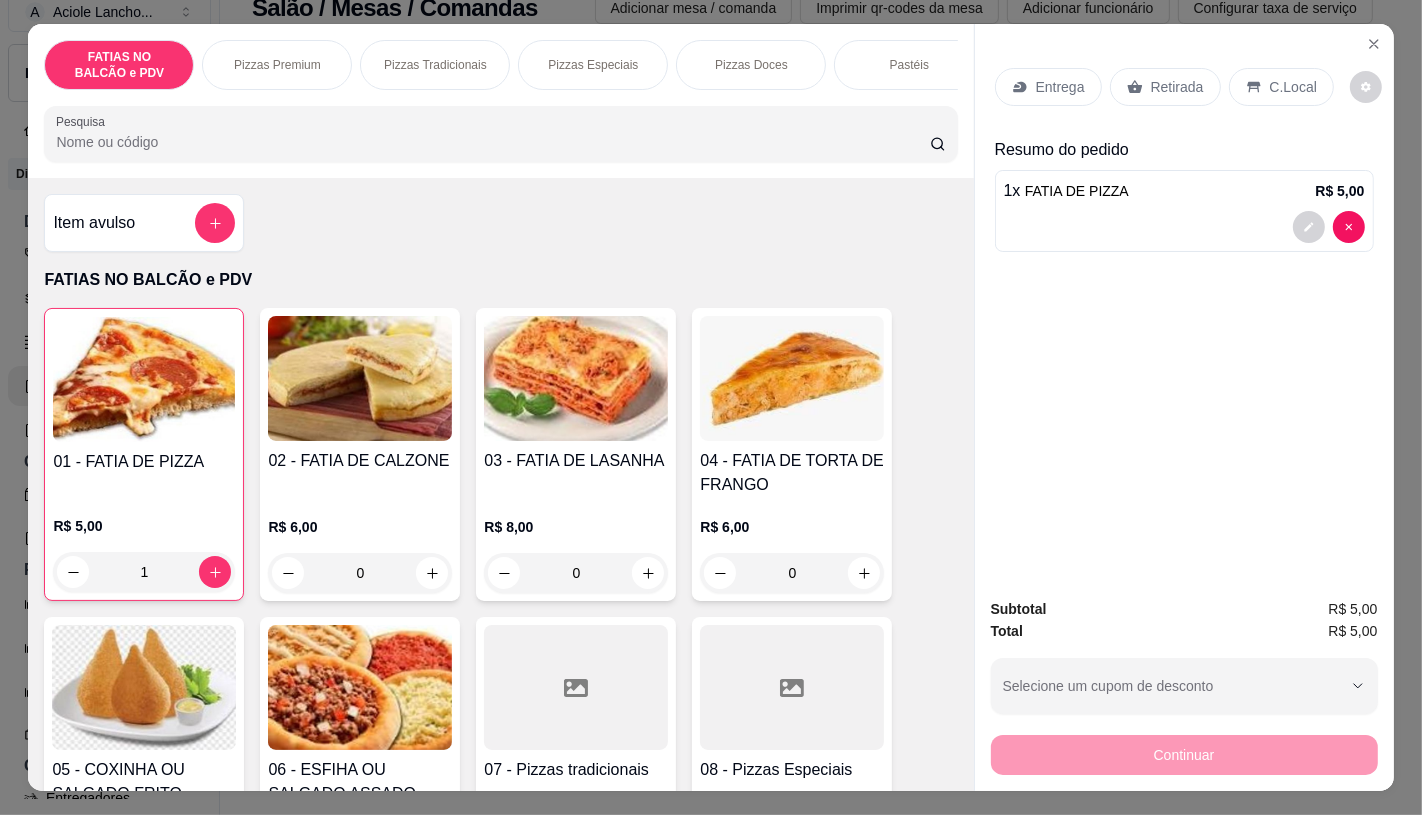click 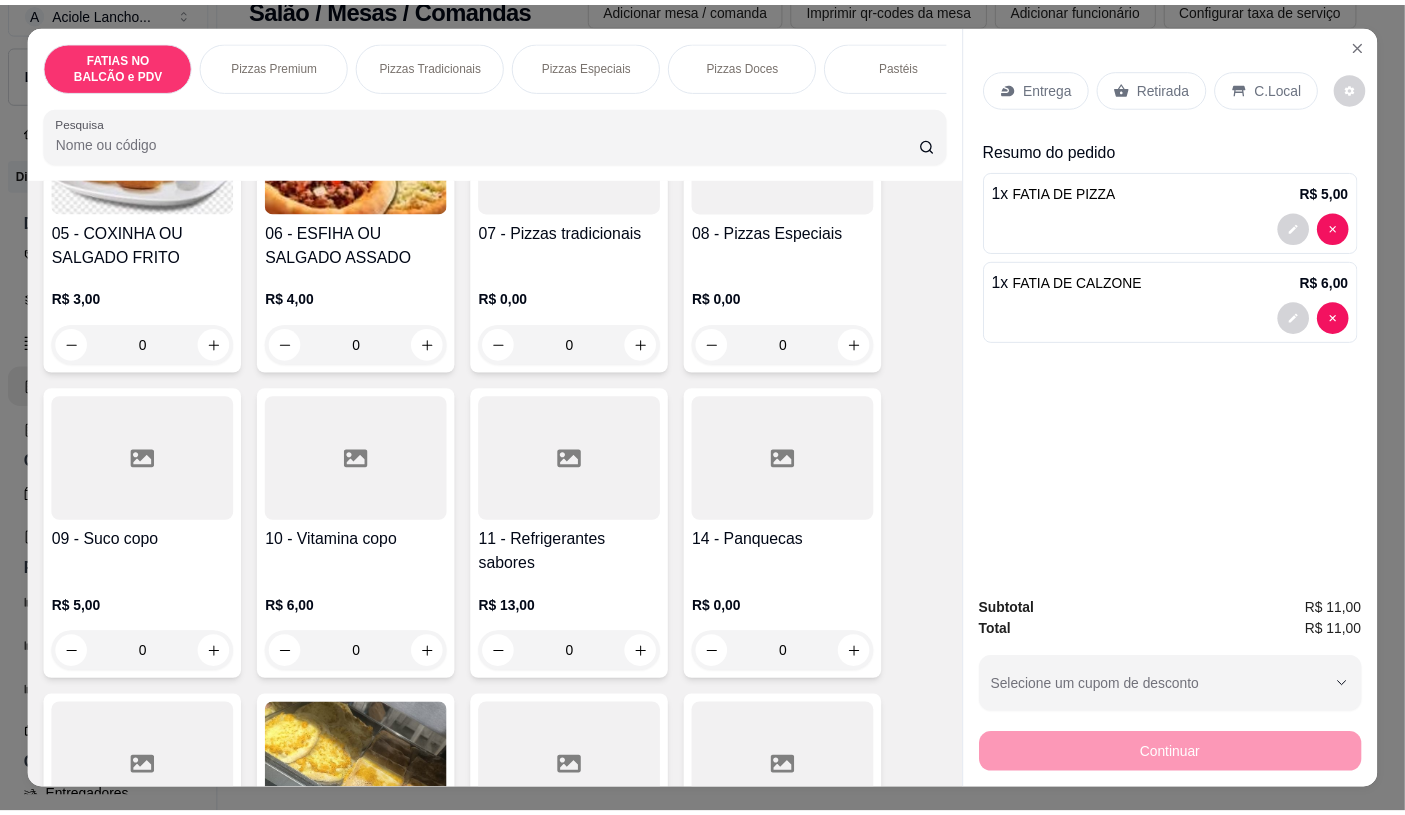 scroll, scrollTop: 555, scrollLeft: 0, axis: vertical 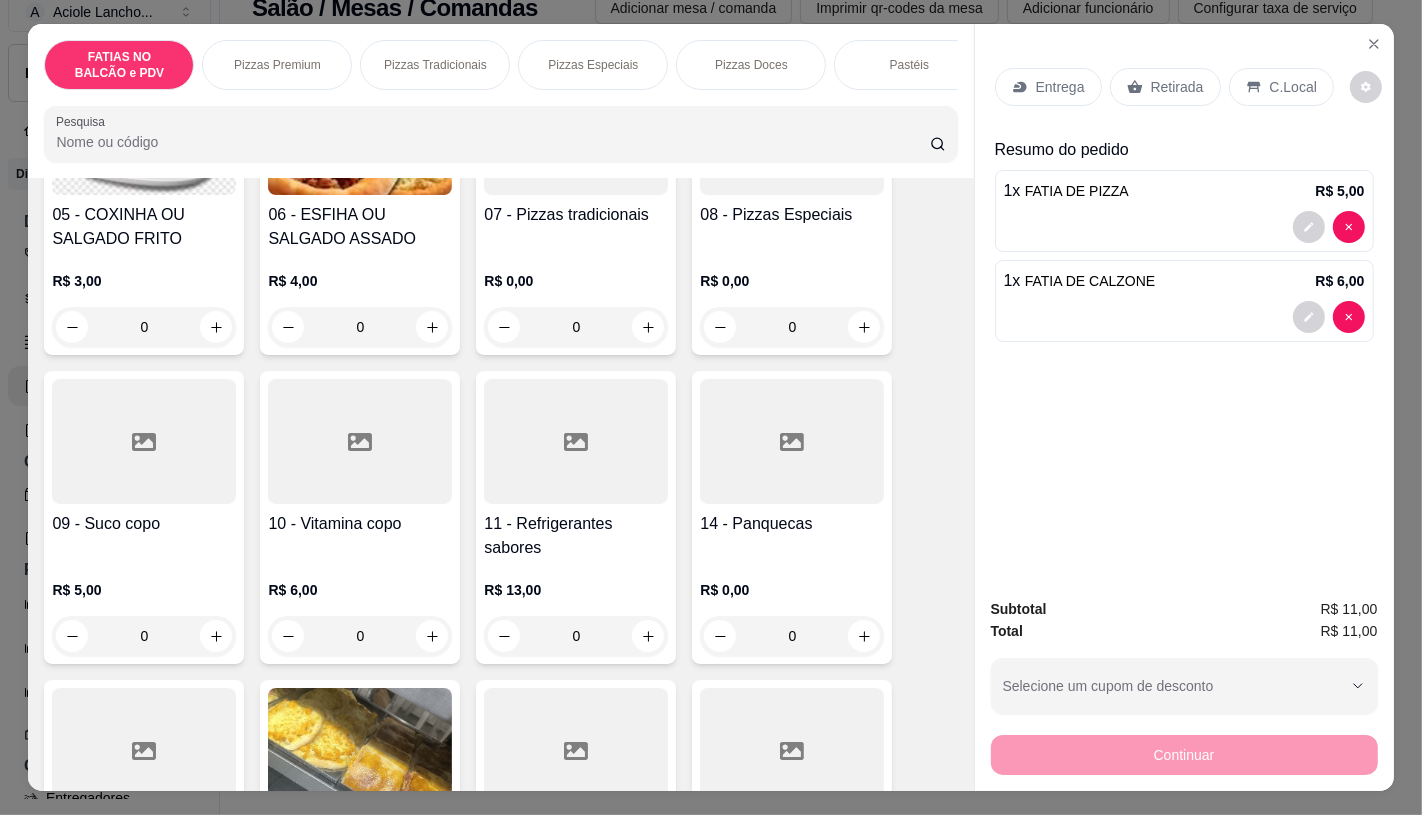 click on "11 - Refrigerantes sabores" at bounding box center (576, 536) 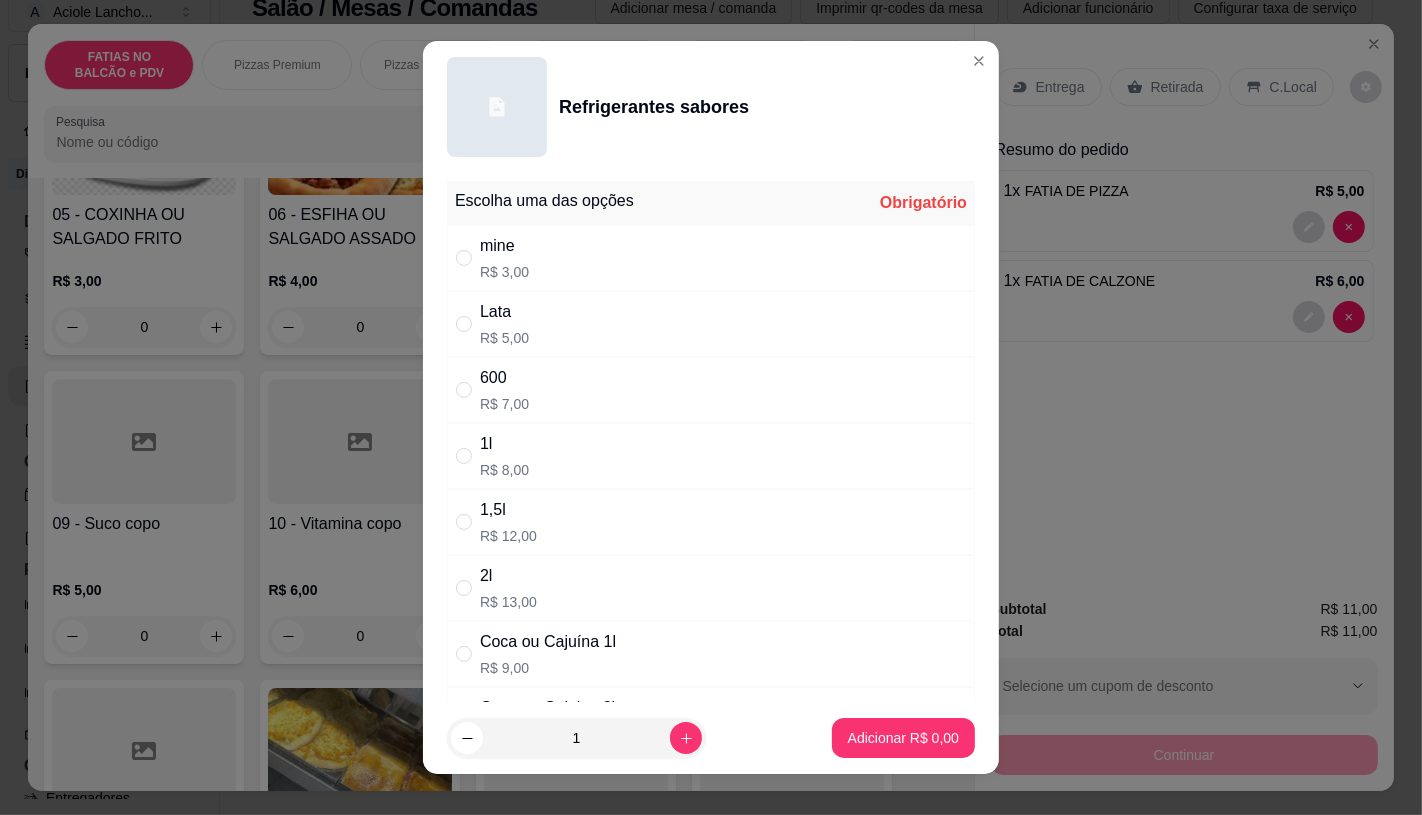 click on "mine R$ 3,00" at bounding box center (711, 258) 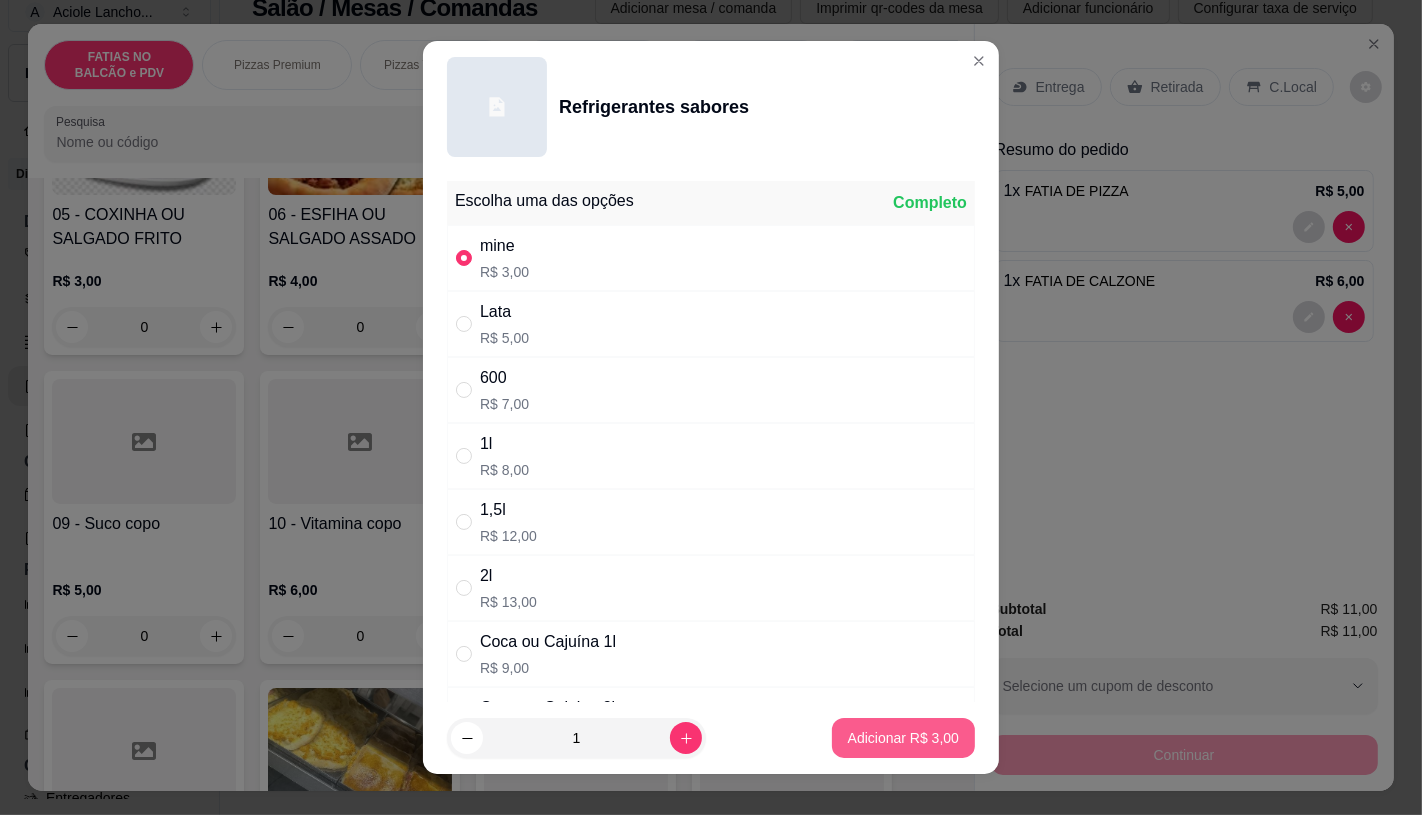 click on "Adicionar   R$ 3,00" at bounding box center (903, 738) 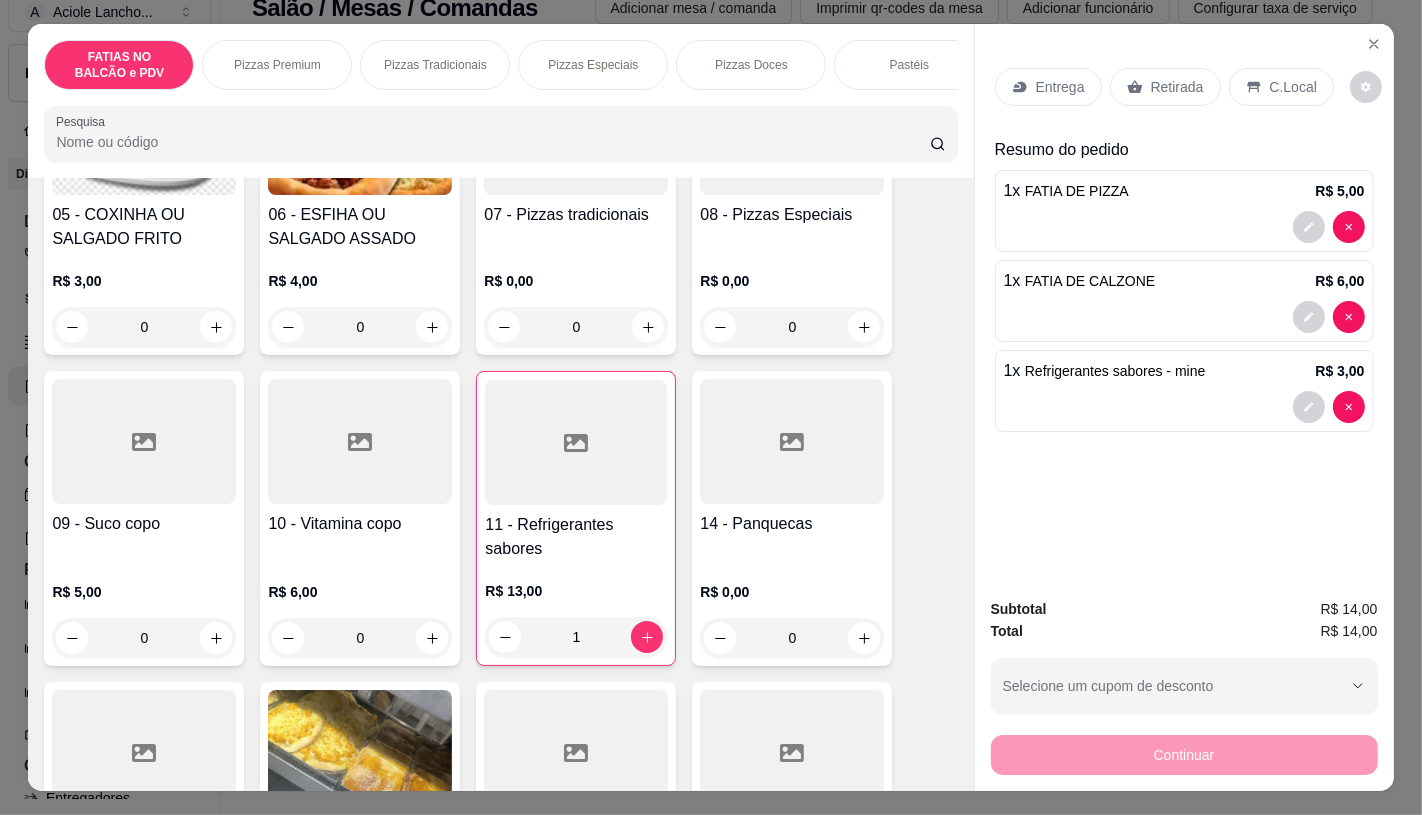 click on "Retirada" at bounding box center (1177, 87) 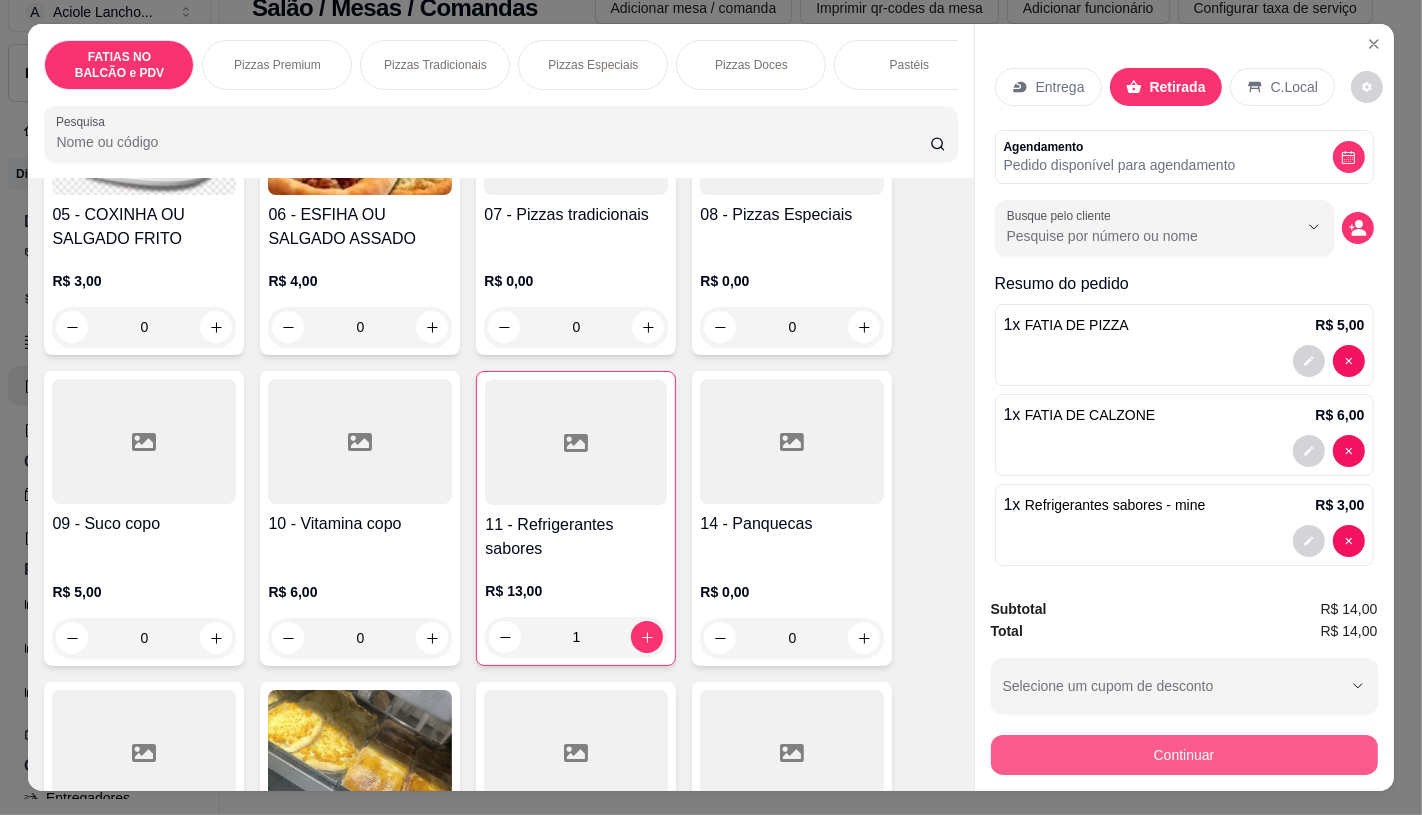 click on "Continuar" at bounding box center [1184, 755] 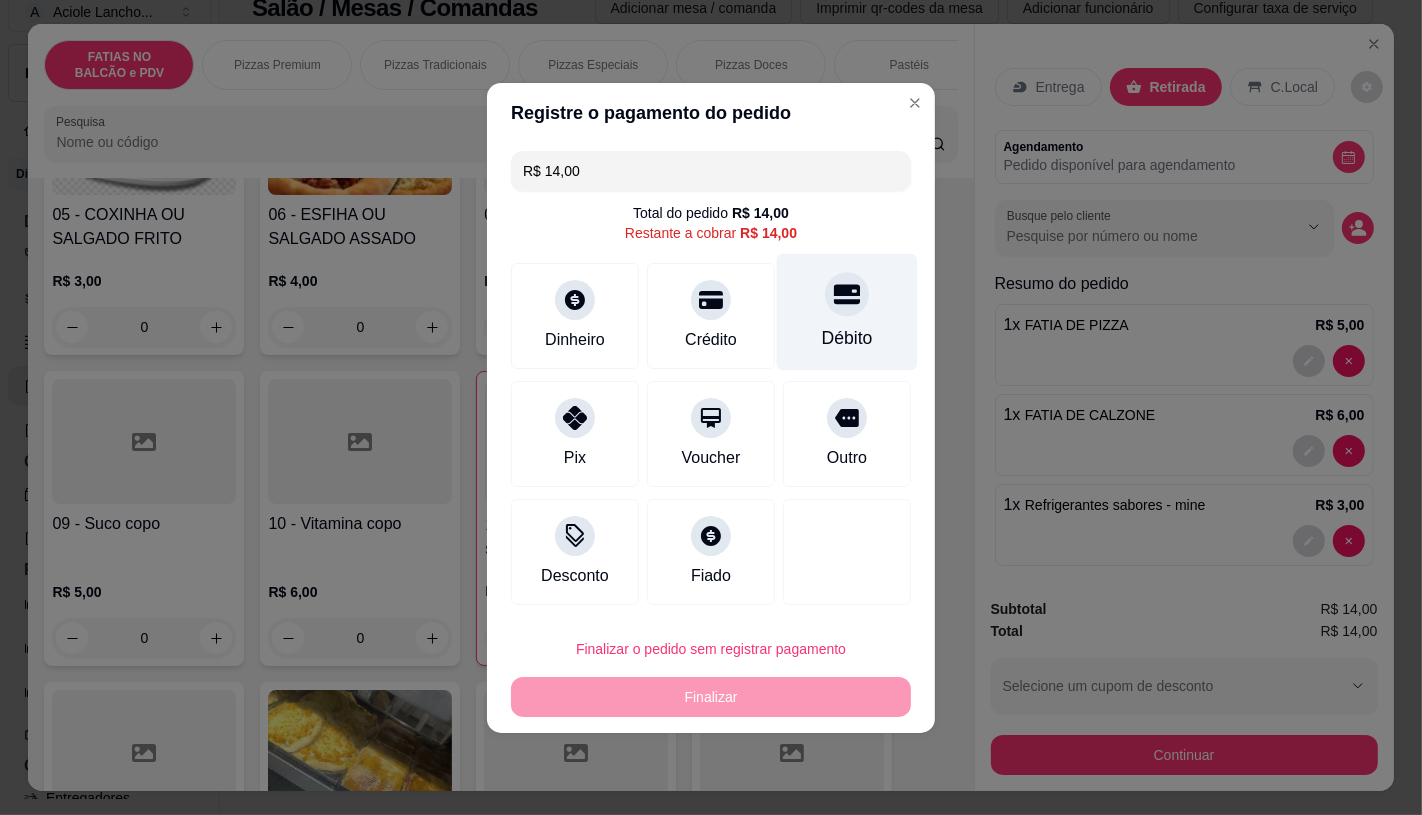 click on "Débito" at bounding box center (847, 338) 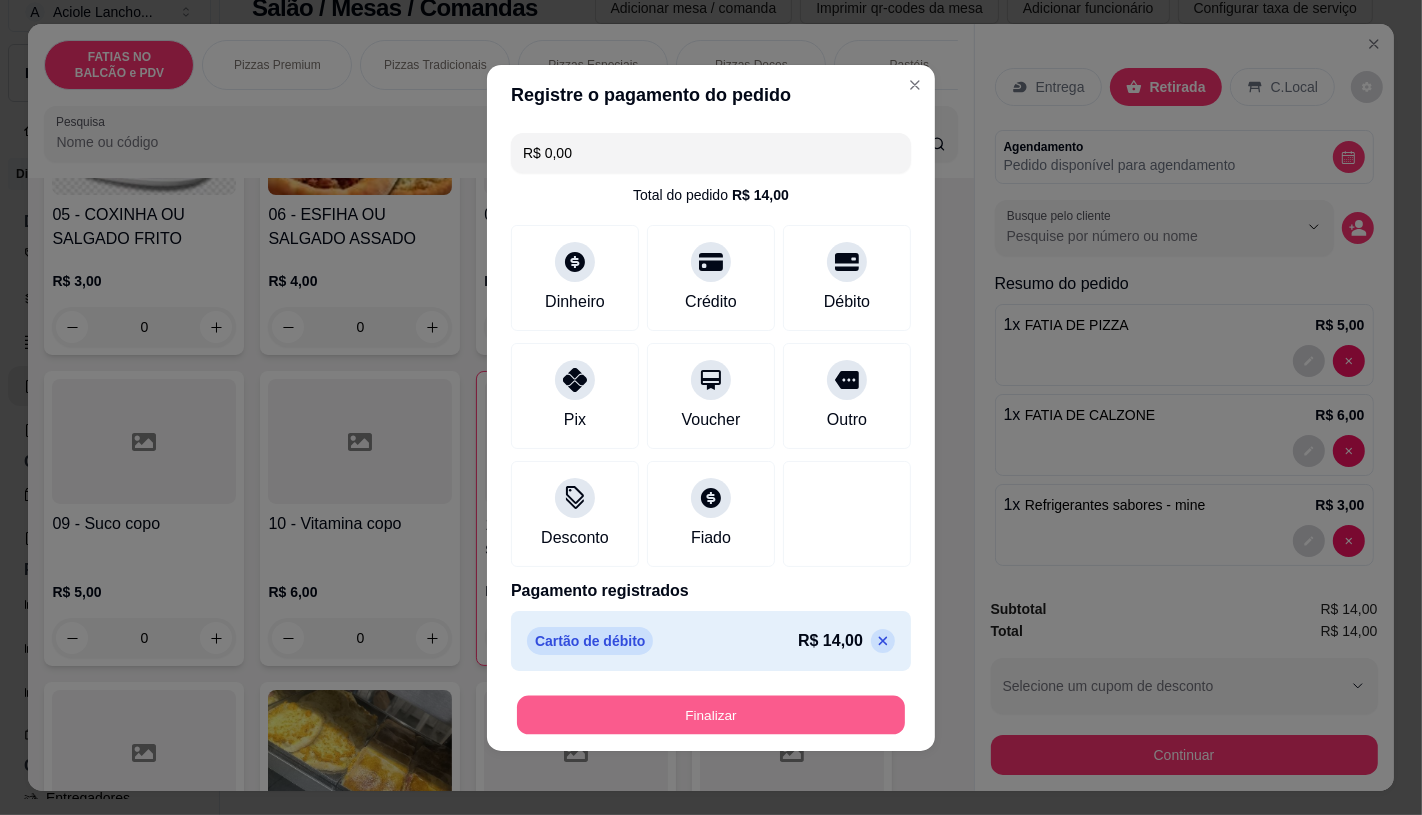 click on "Finalizar" at bounding box center (711, 714) 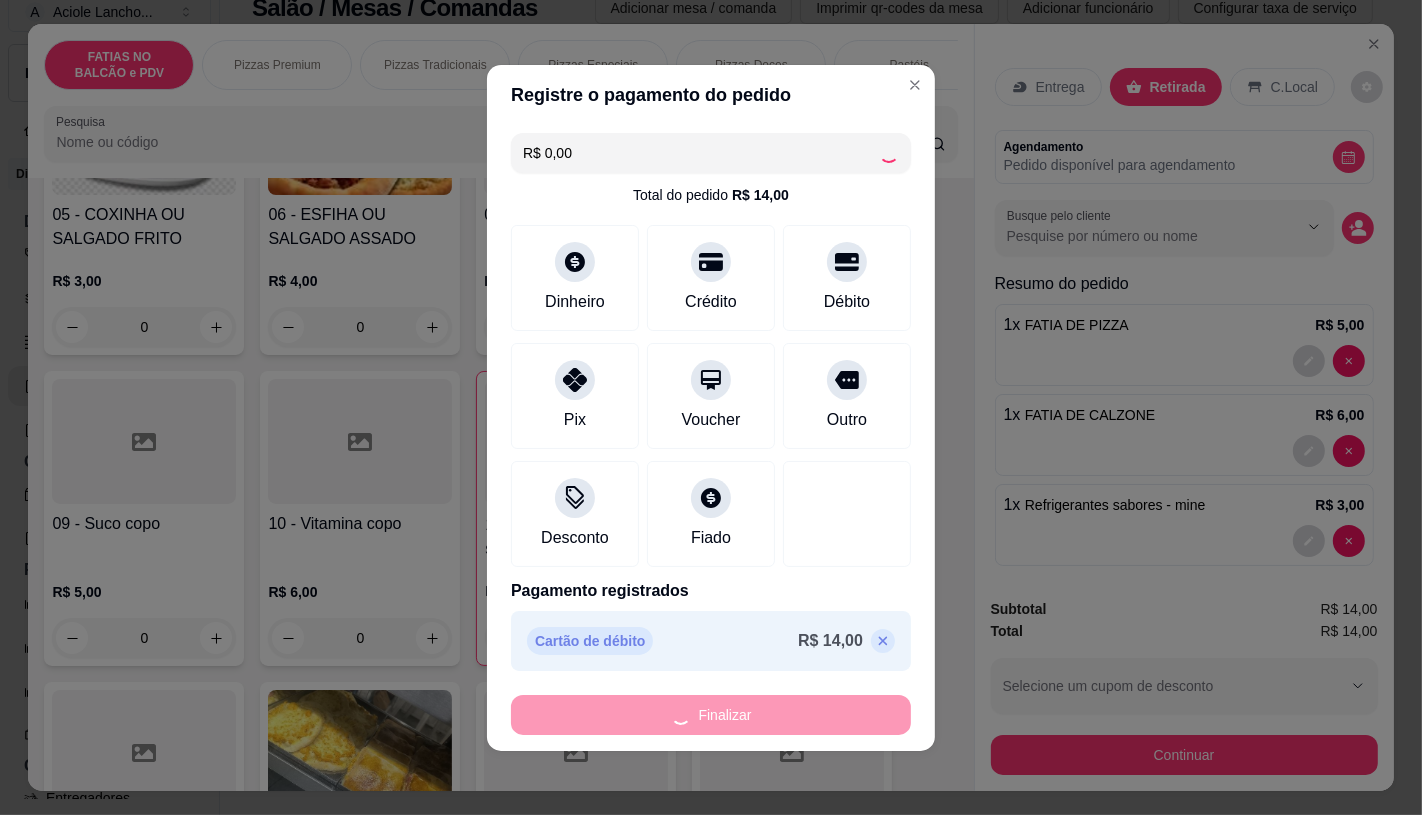type on "0" 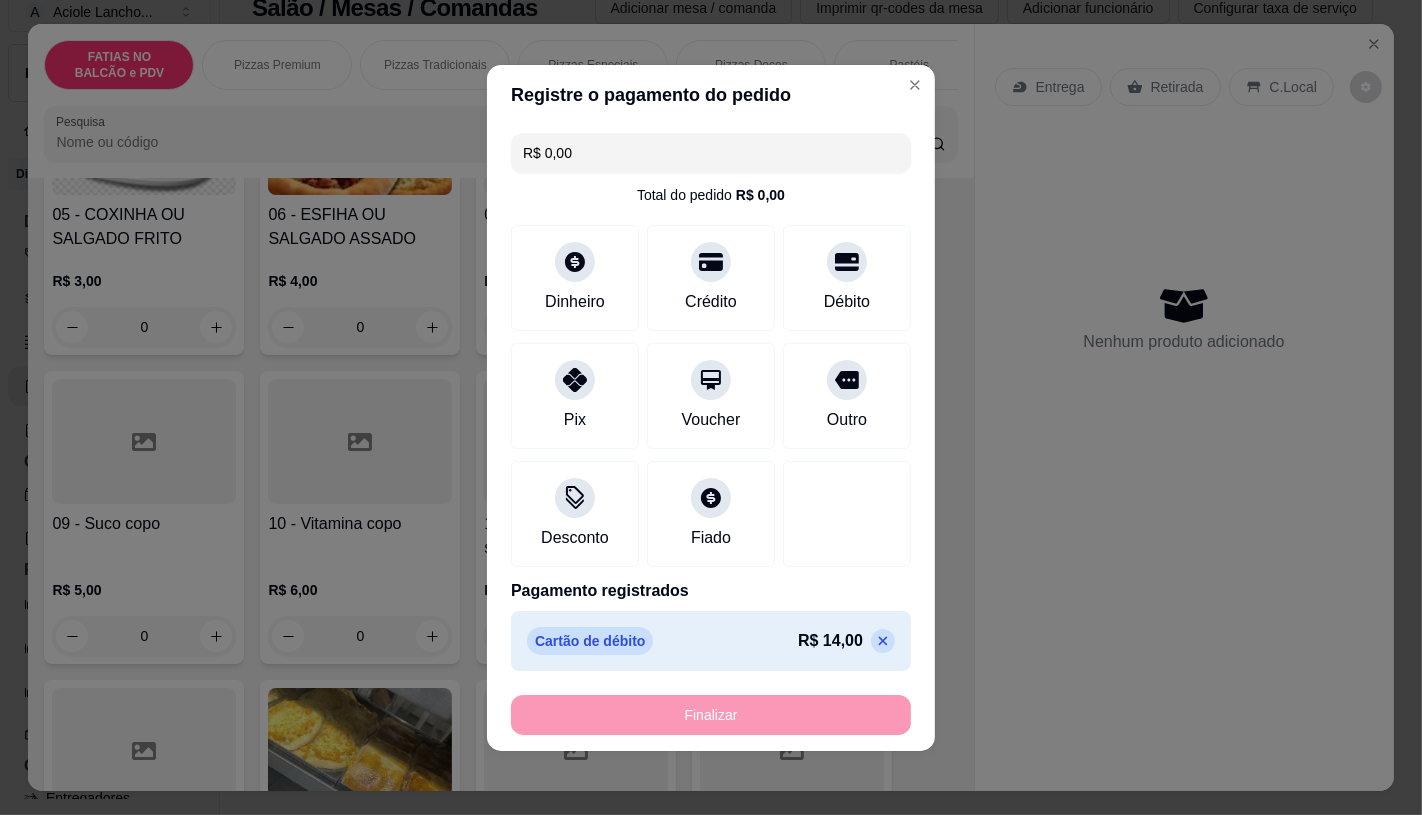 type on "-R$ 14,00" 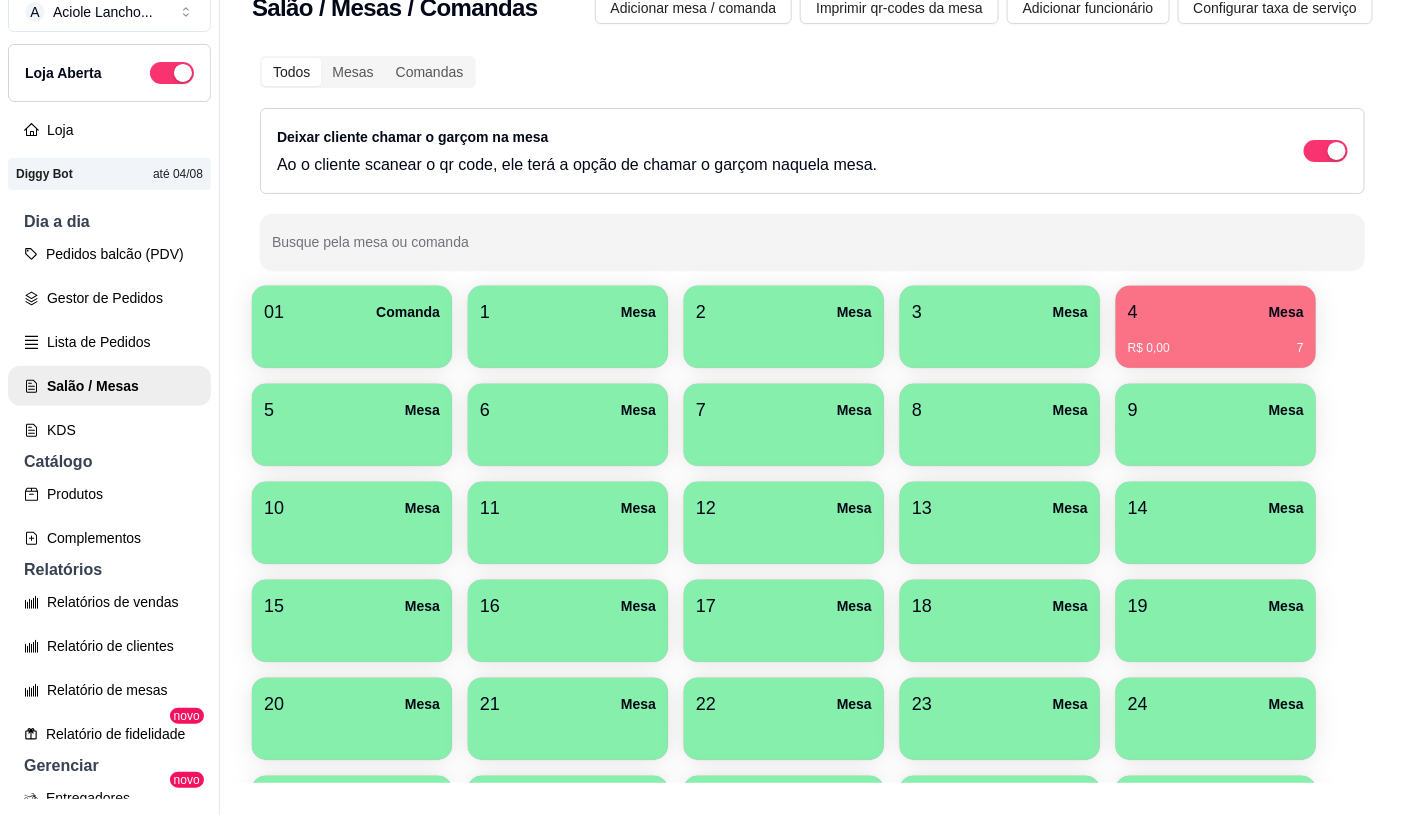 scroll, scrollTop: 222, scrollLeft: 0, axis: vertical 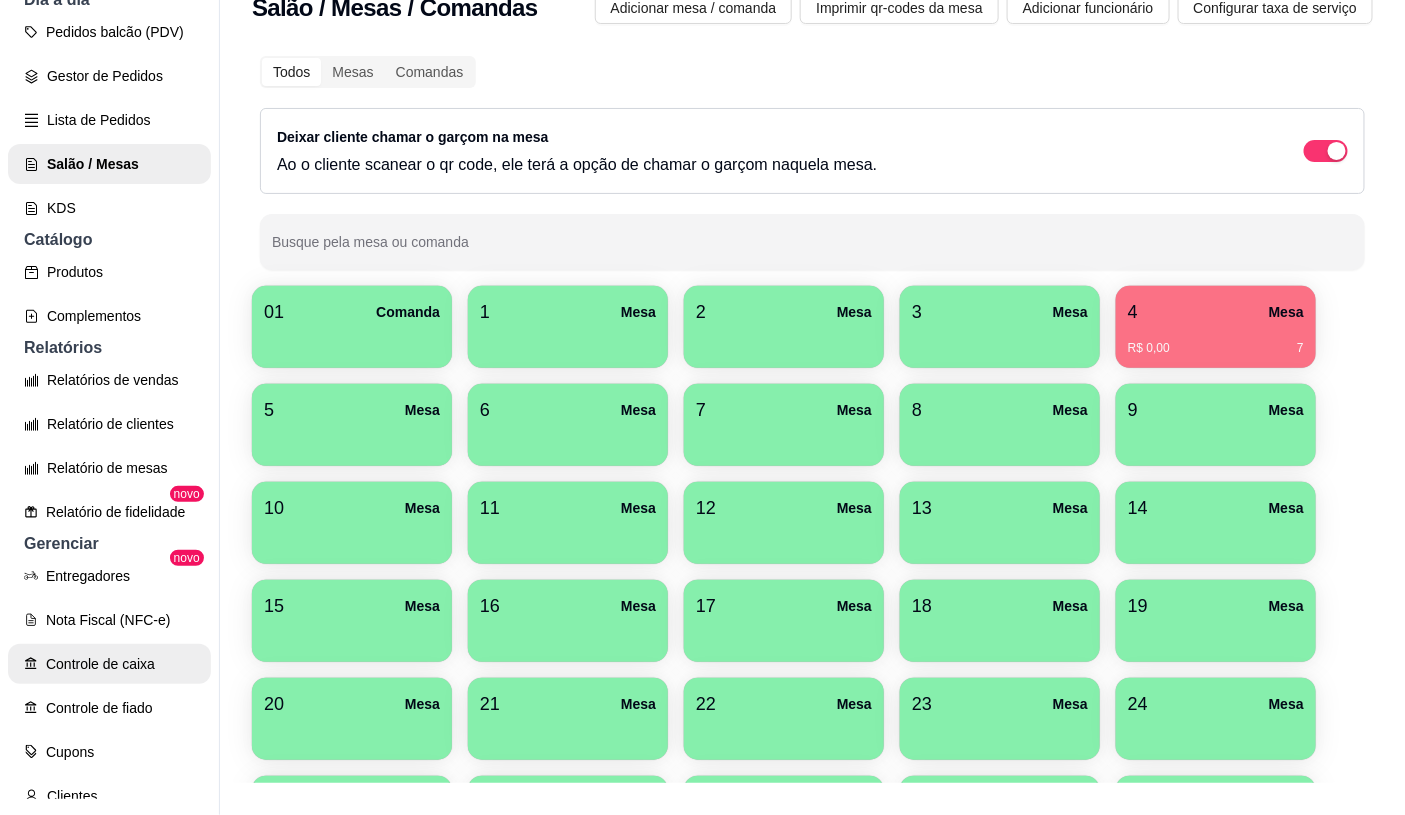 click on "Controle de caixa" at bounding box center [109, 664] 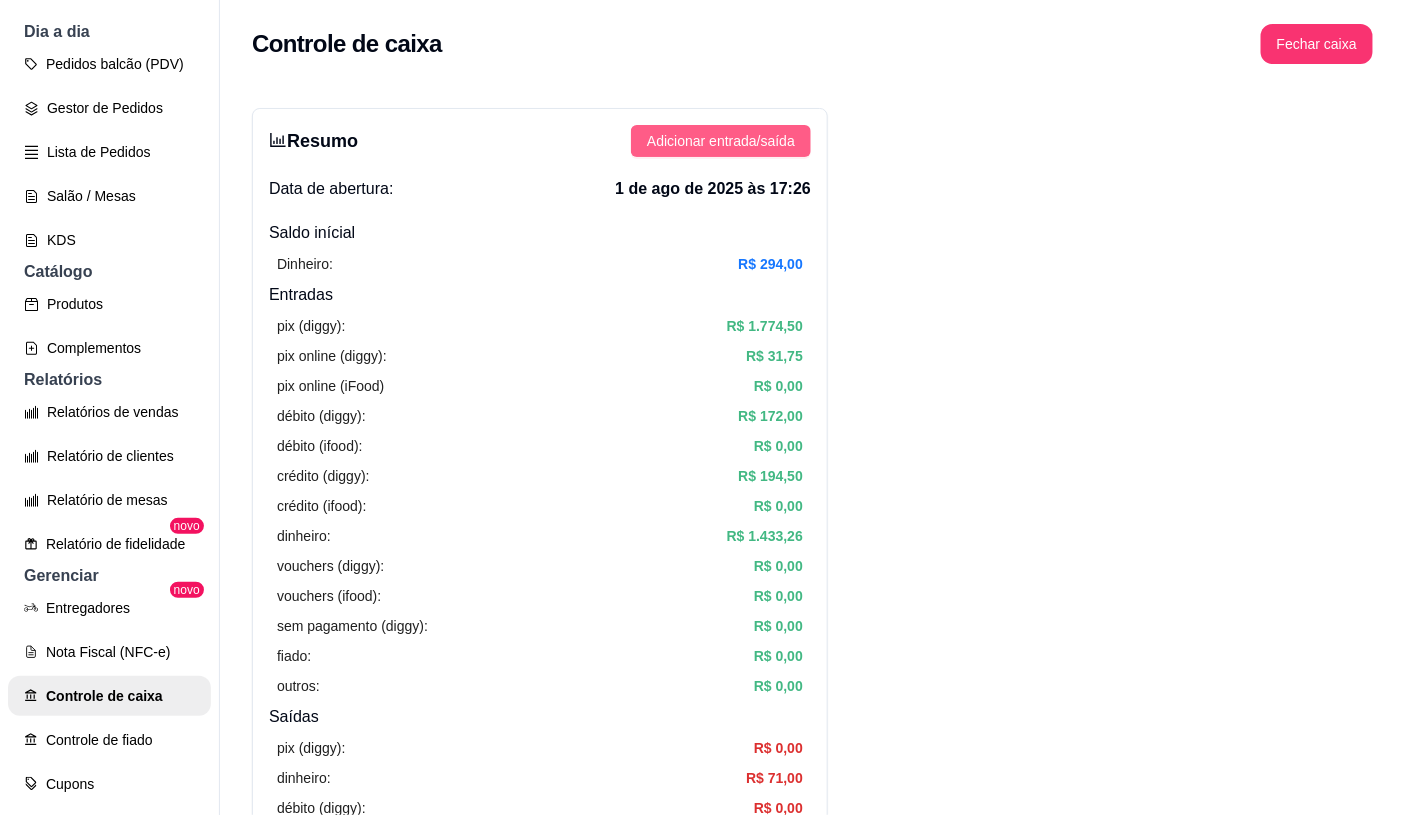 click on "Adicionar entrada/saída" at bounding box center (721, 141) 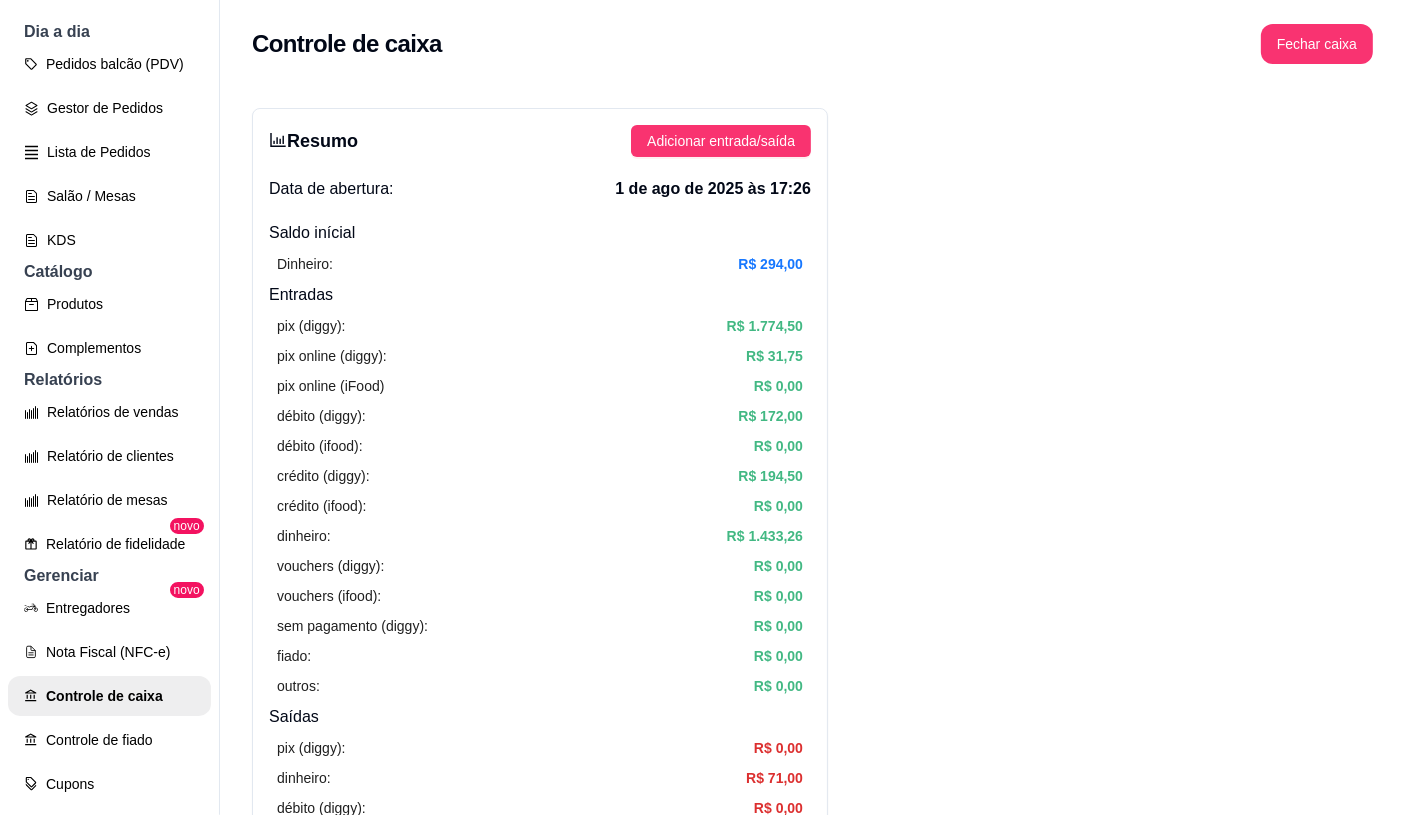click on "Saída" at bounding box center [711, 207] 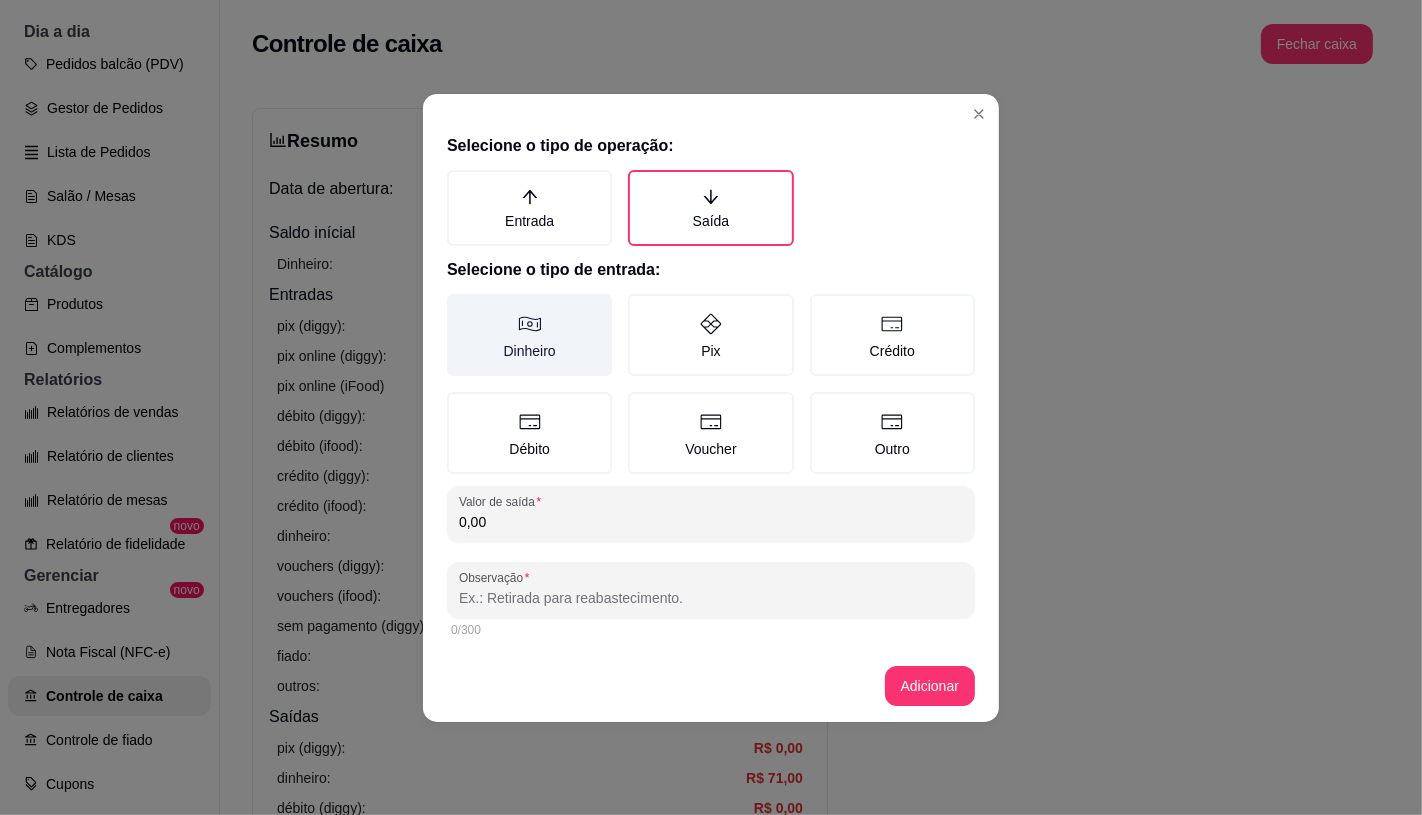 click on "Dinheiro" at bounding box center (529, 335) 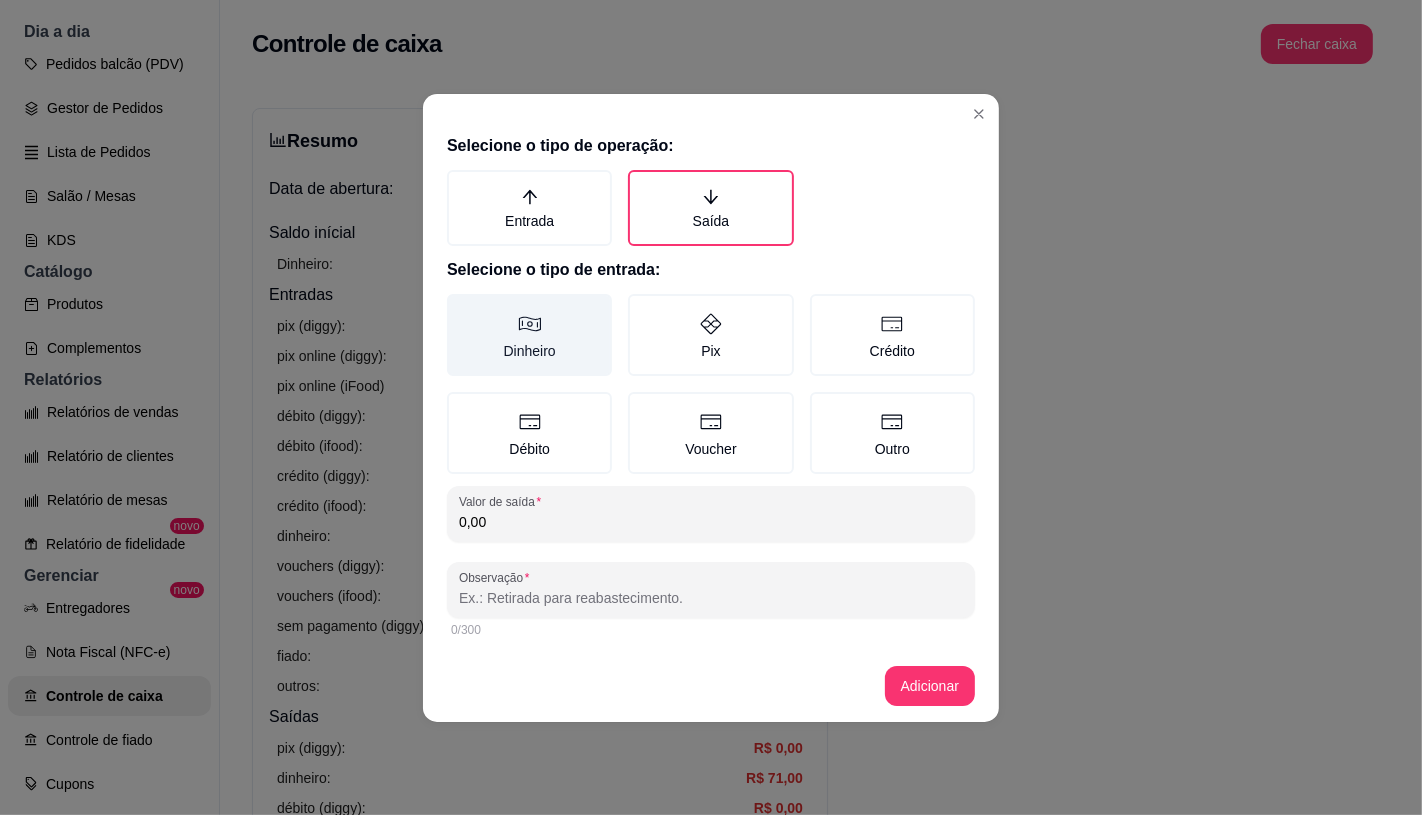 click on "Dinheiro" at bounding box center (454, 301) 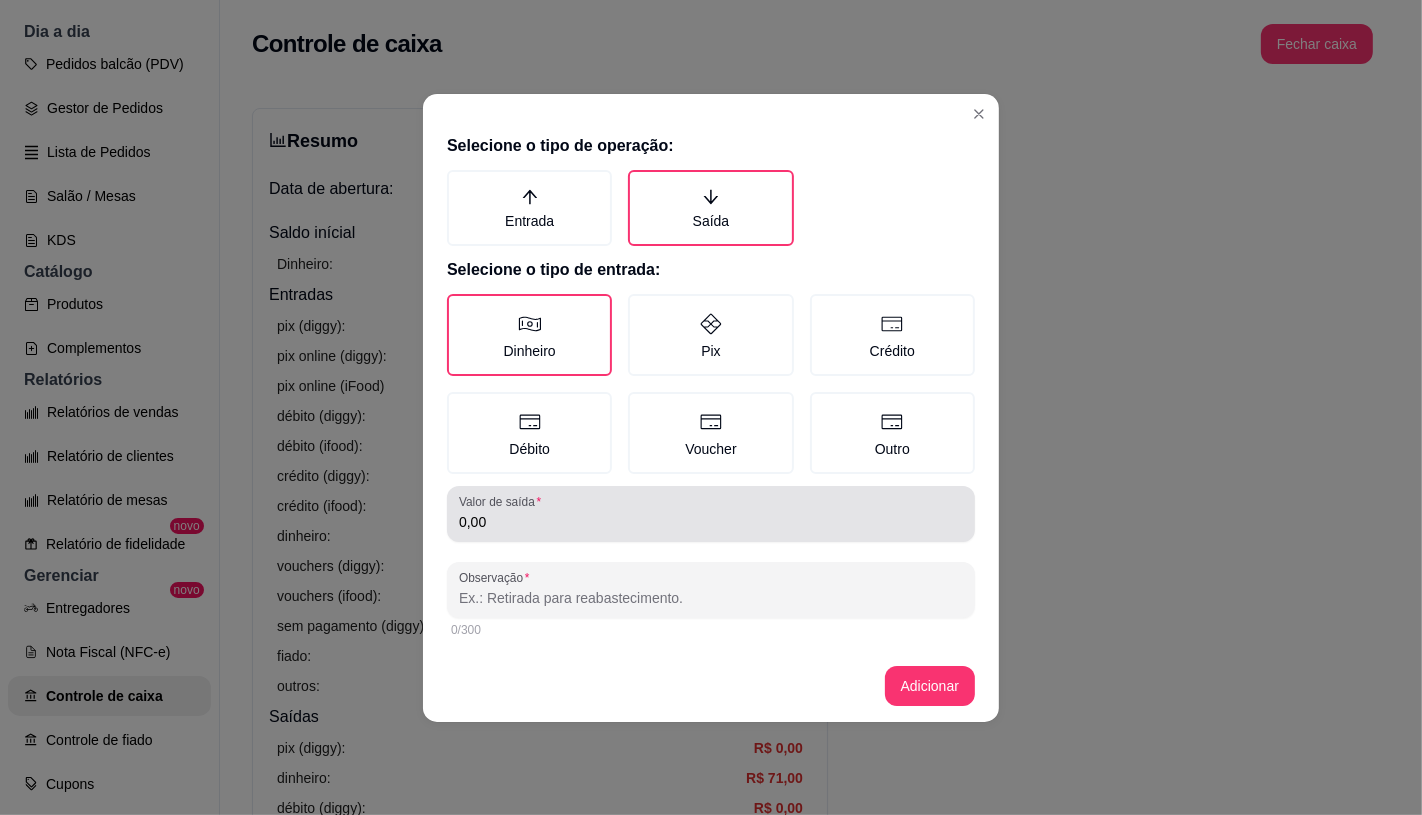 click on "0,00" at bounding box center (711, 522) 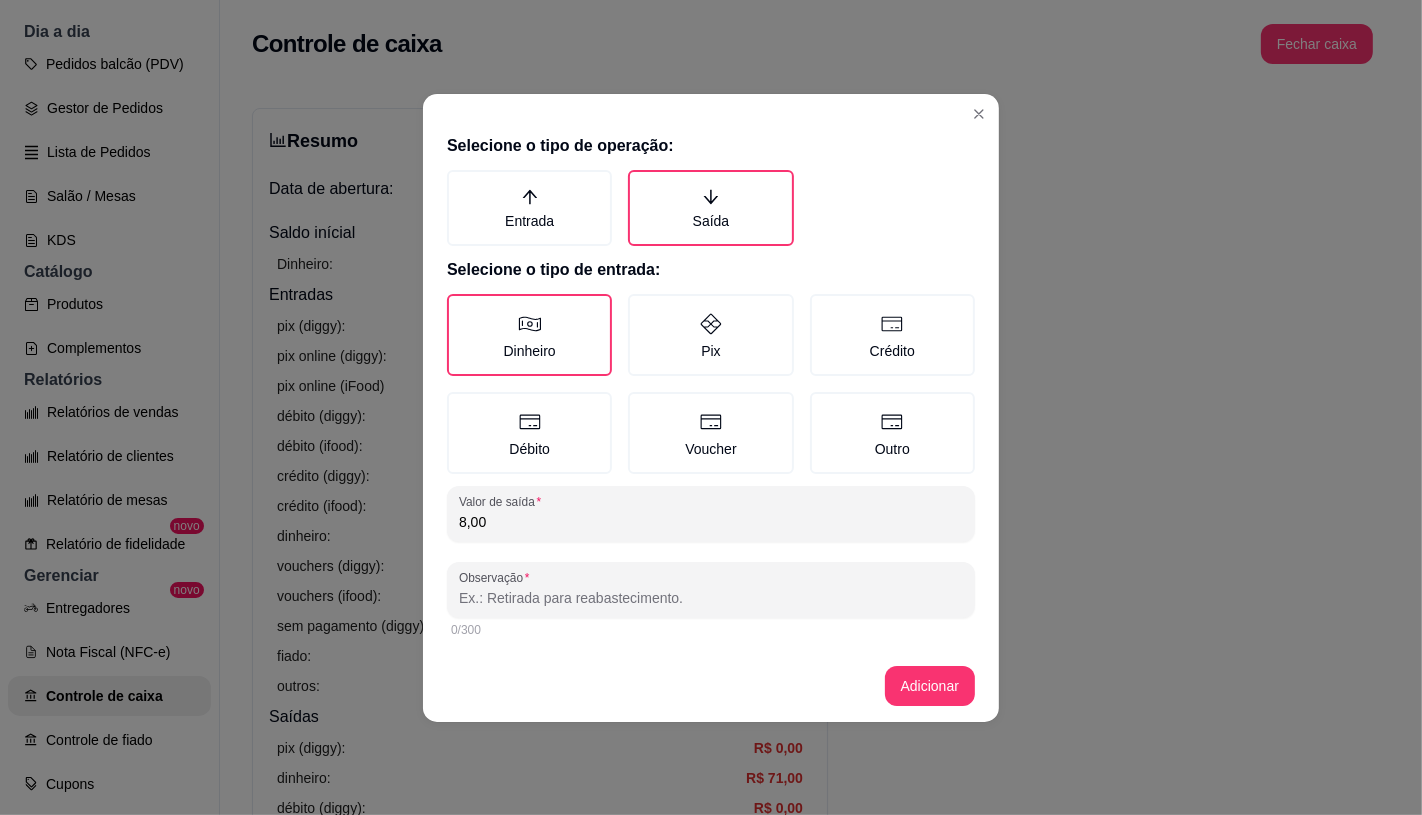 type on "8,00" 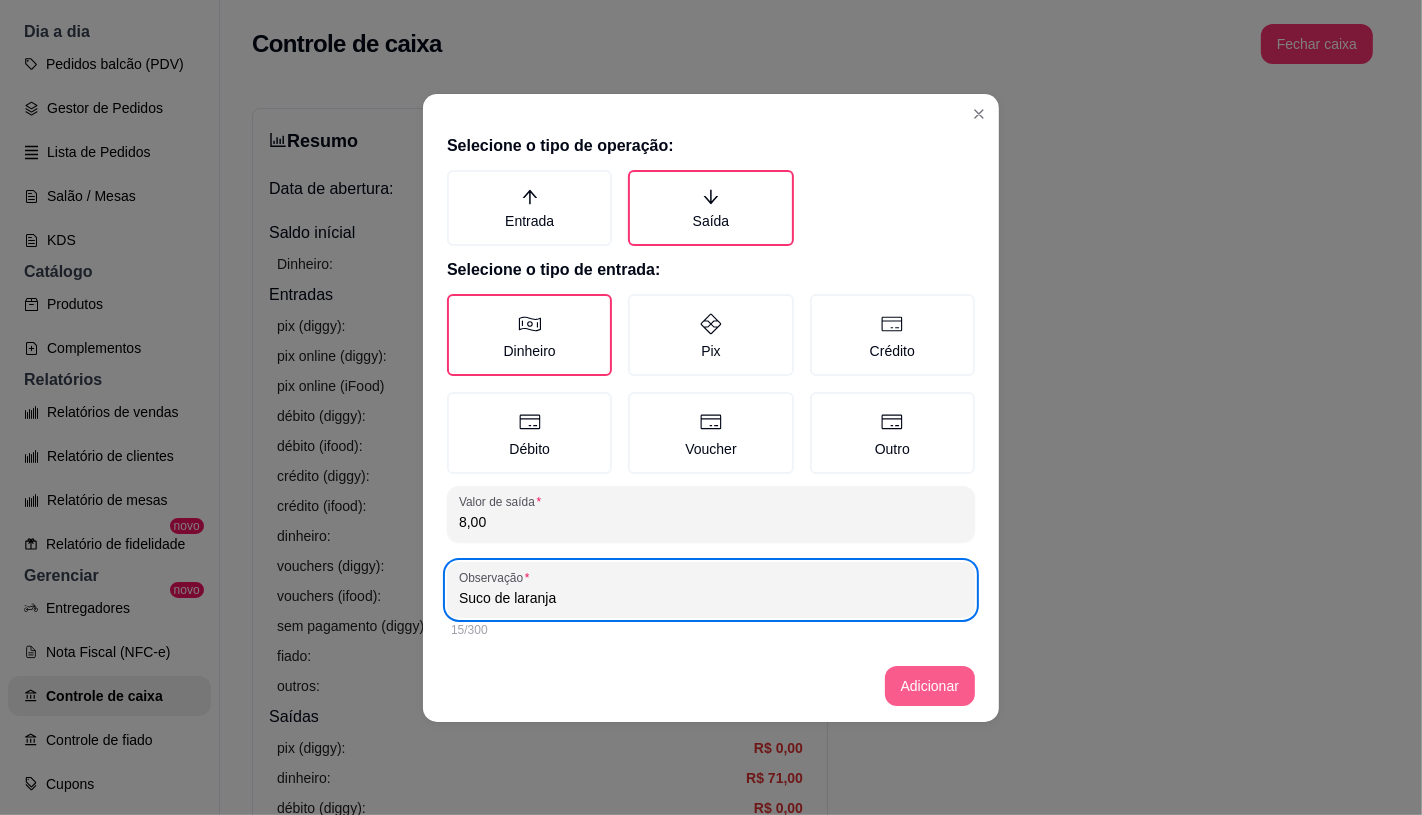 type on "Suco de laranja" 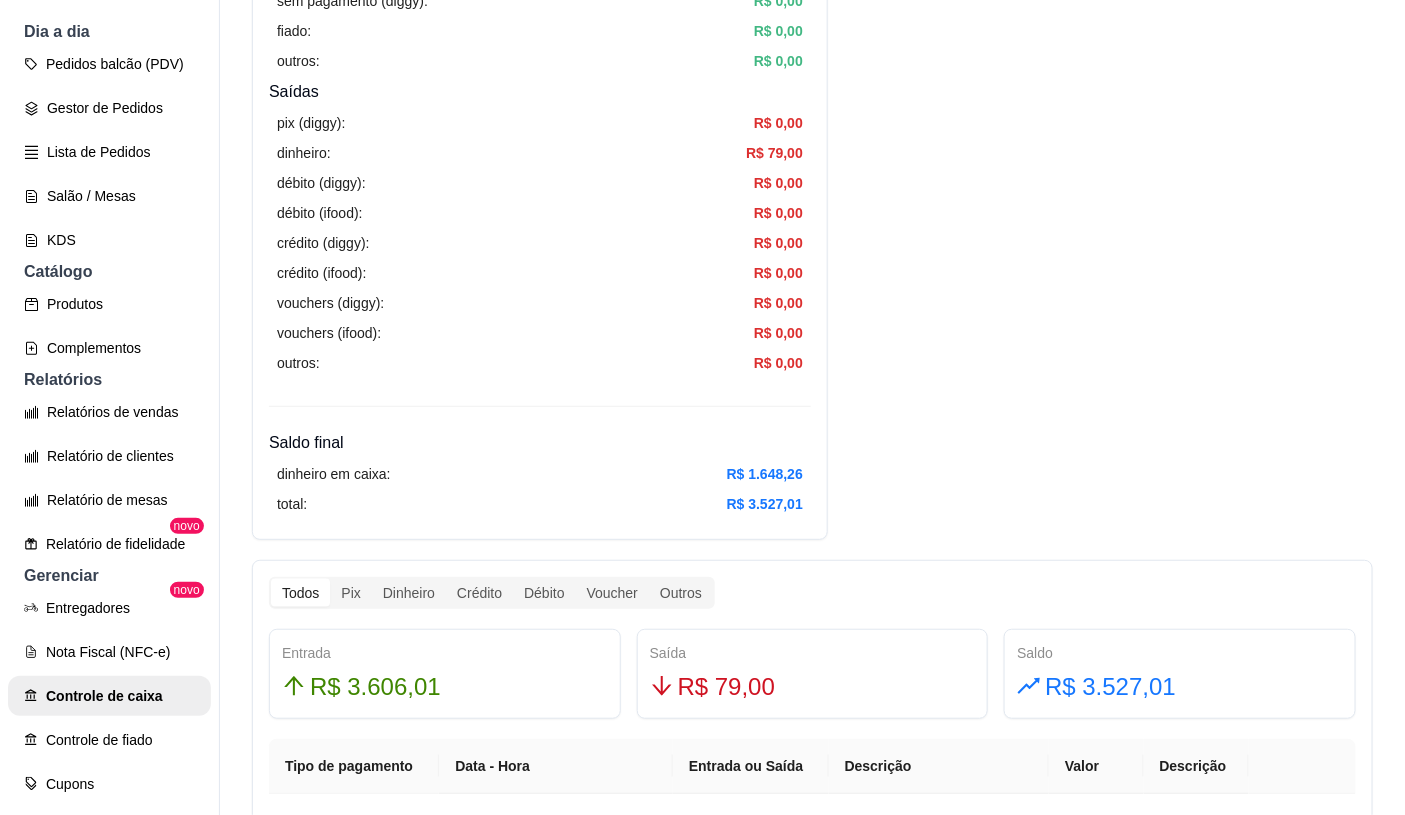 scroll, scrollTop: 777, scrollLeft: 0, axis: vertical 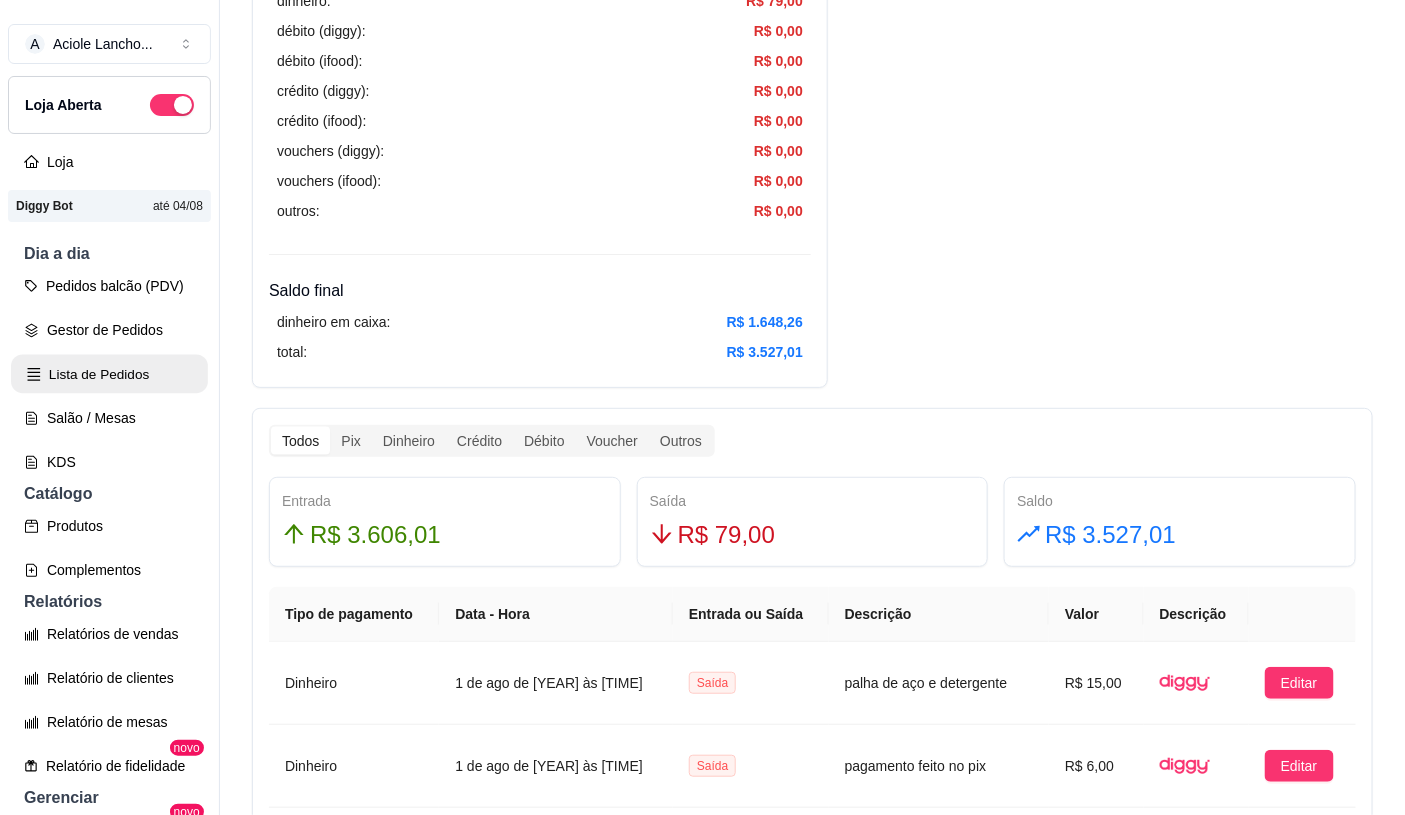 click on "Lista de Pedidos" at bounding box center (109, 374) 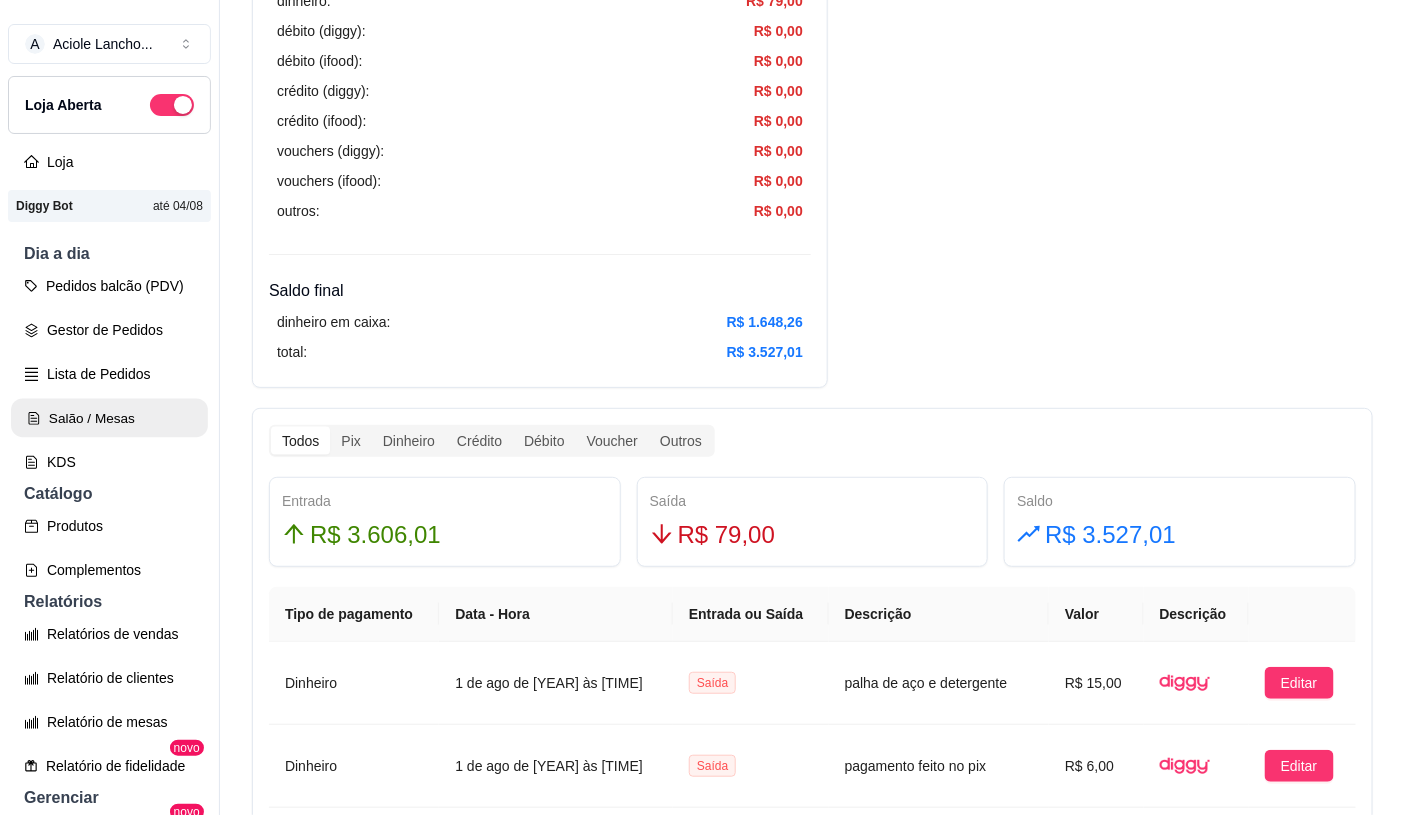click on "Salão / Mesas" at bounding box center [109, 418] 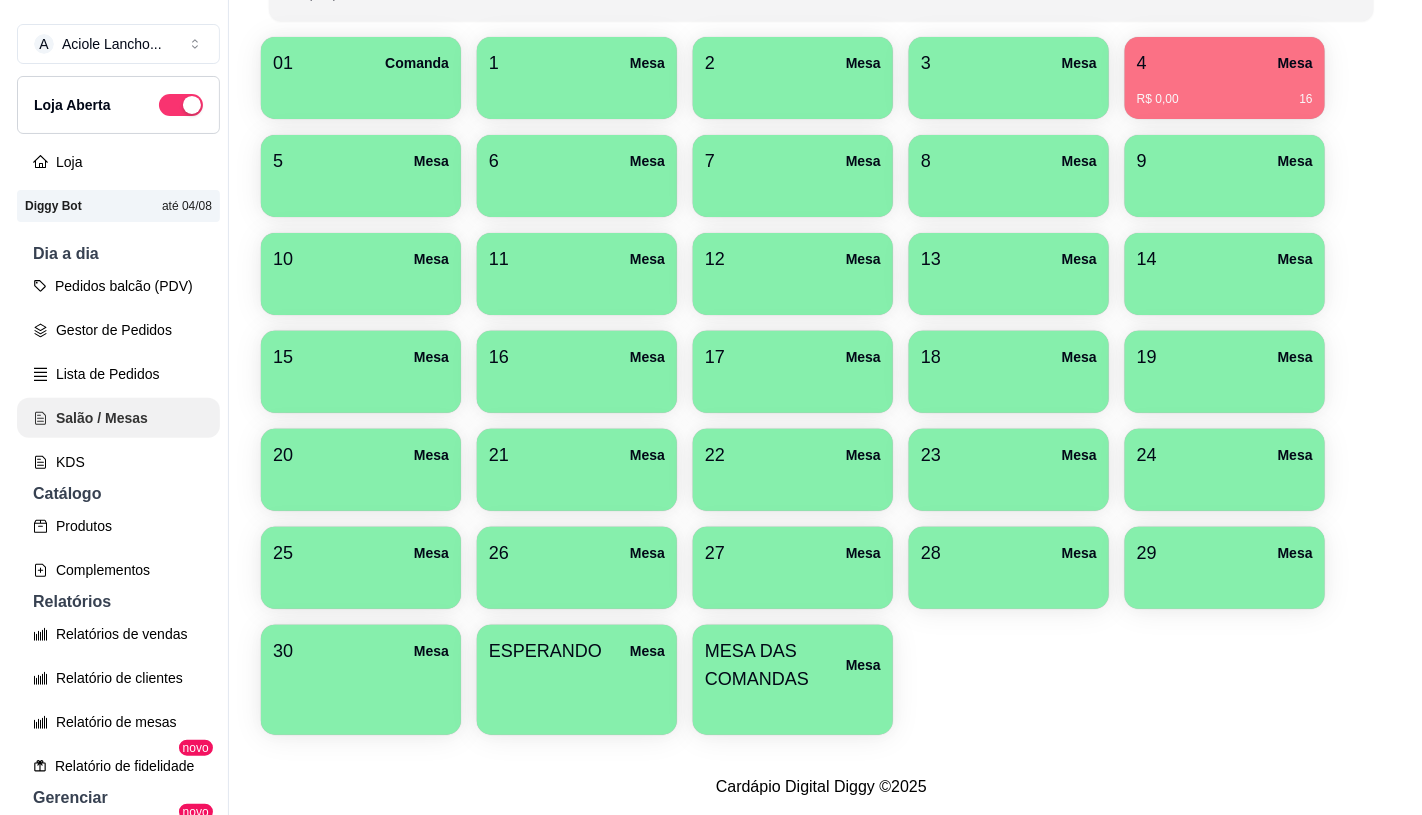 scroll, scrollTop: 0, scrollLeft: 0, axis: both 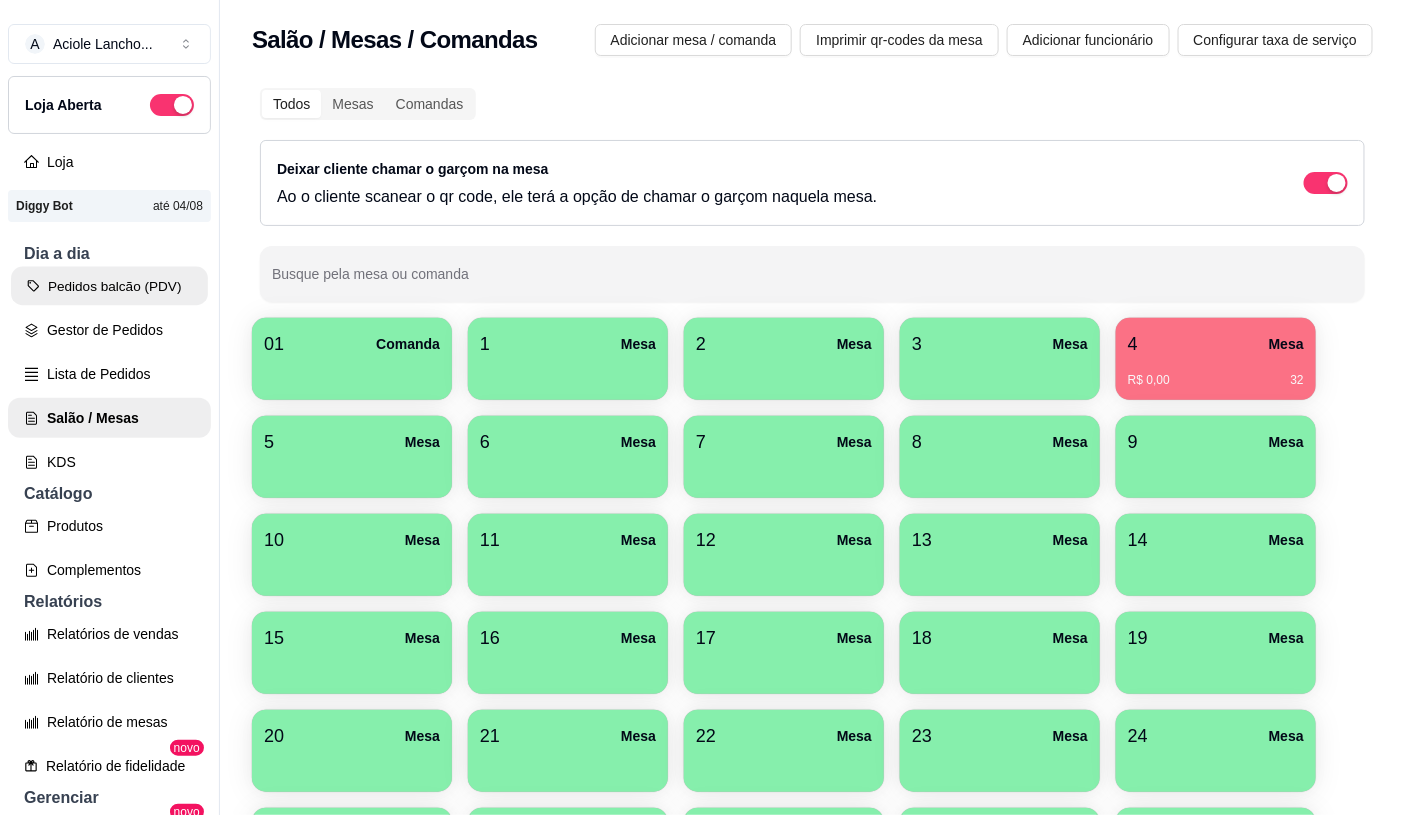 click on "Pedidos balcão (PDV)" at bounding box center (109, 286) 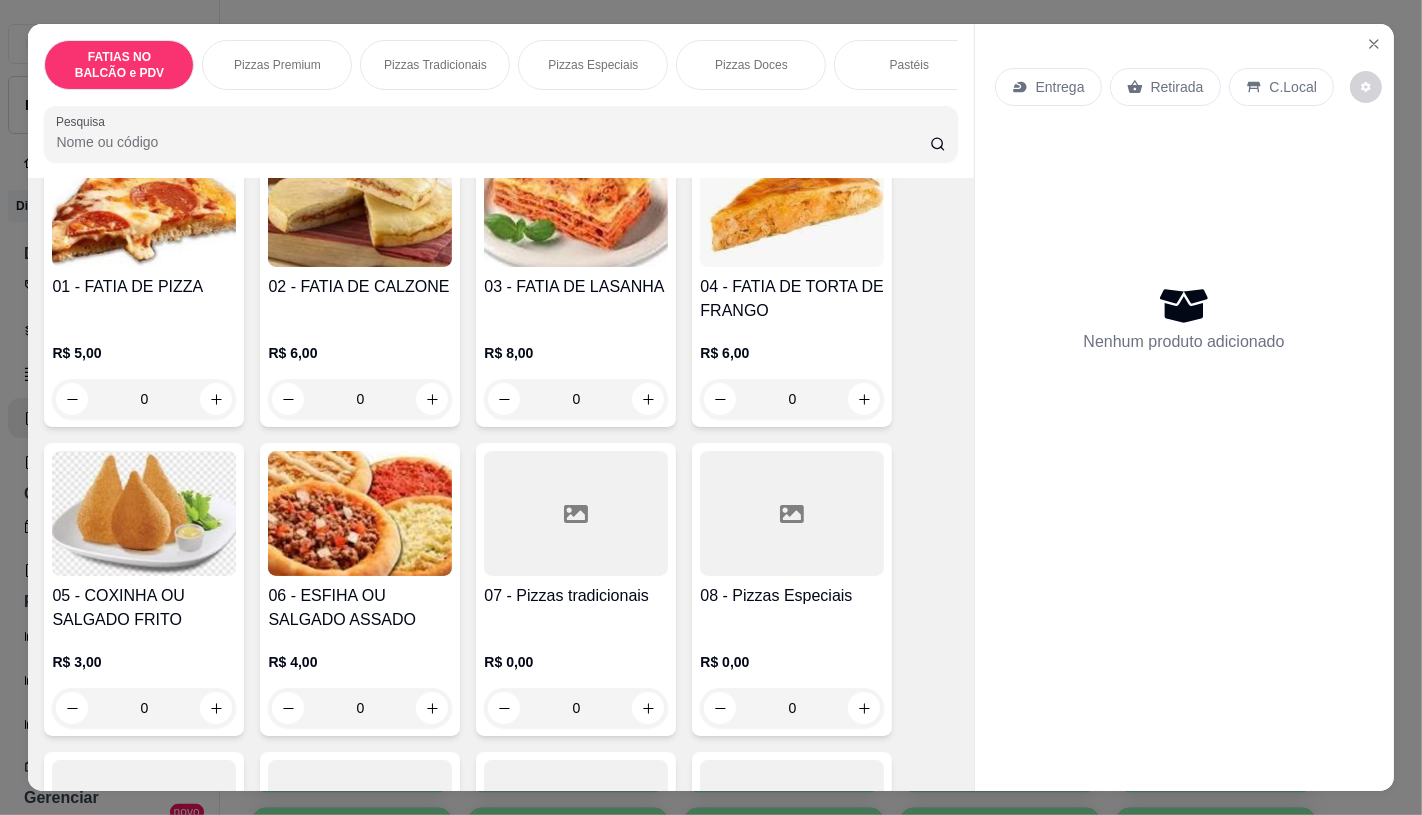 scroll, scrollTop: 333, scrollLeft: 0, axis: vertical 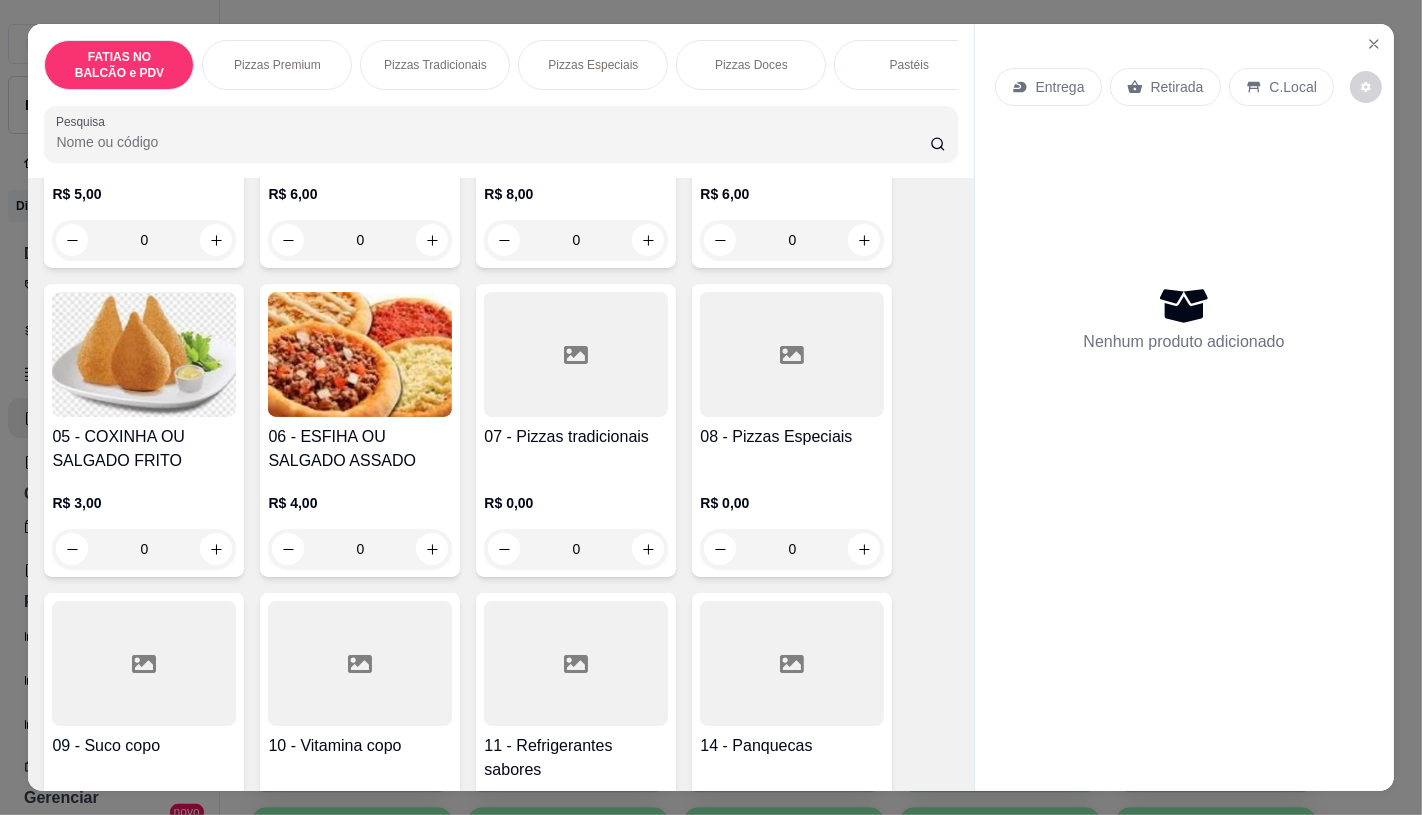 click at bounding box center [576, 663] 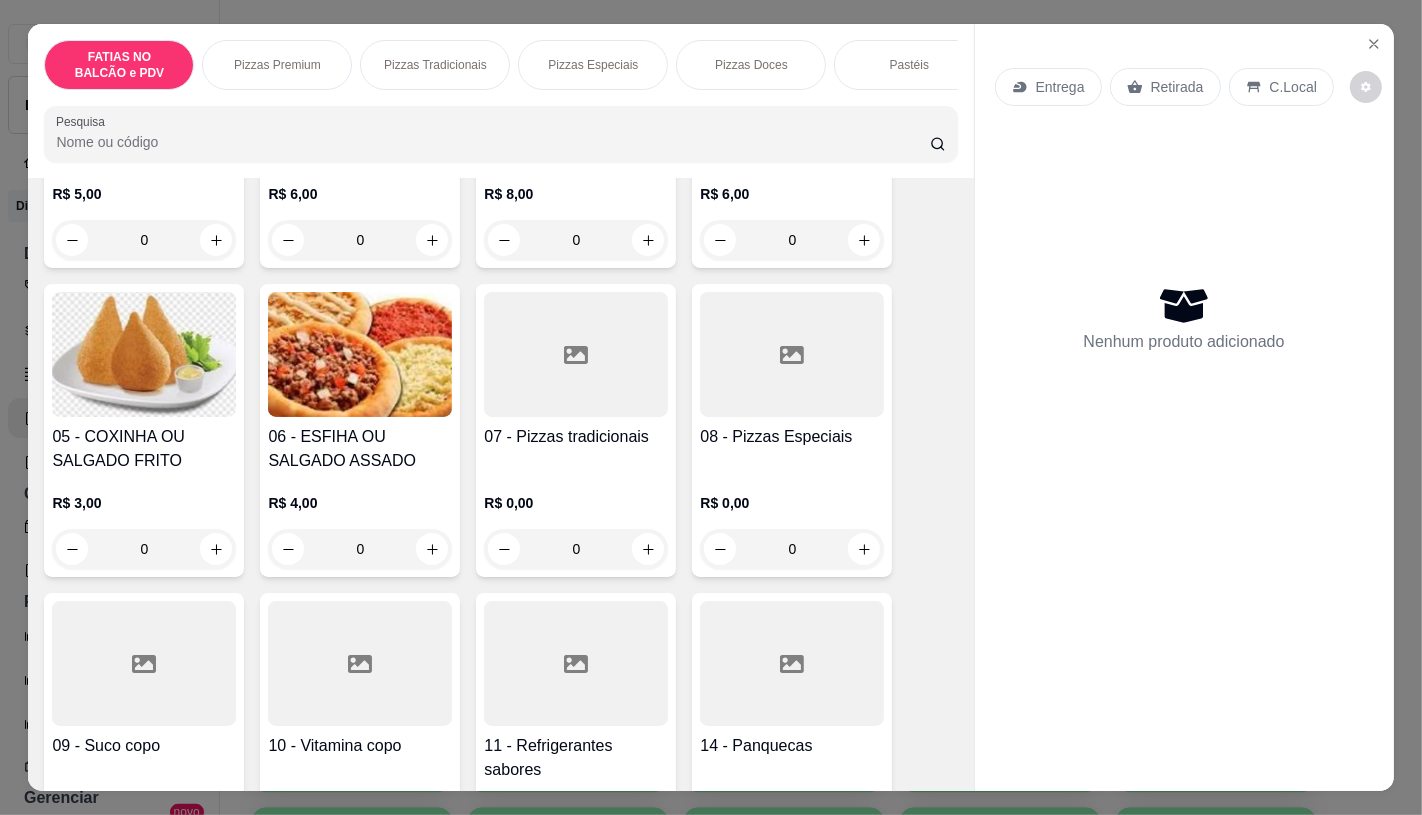 click on "07 - Pizzas tradicionais" at bounding box center (576, 437) 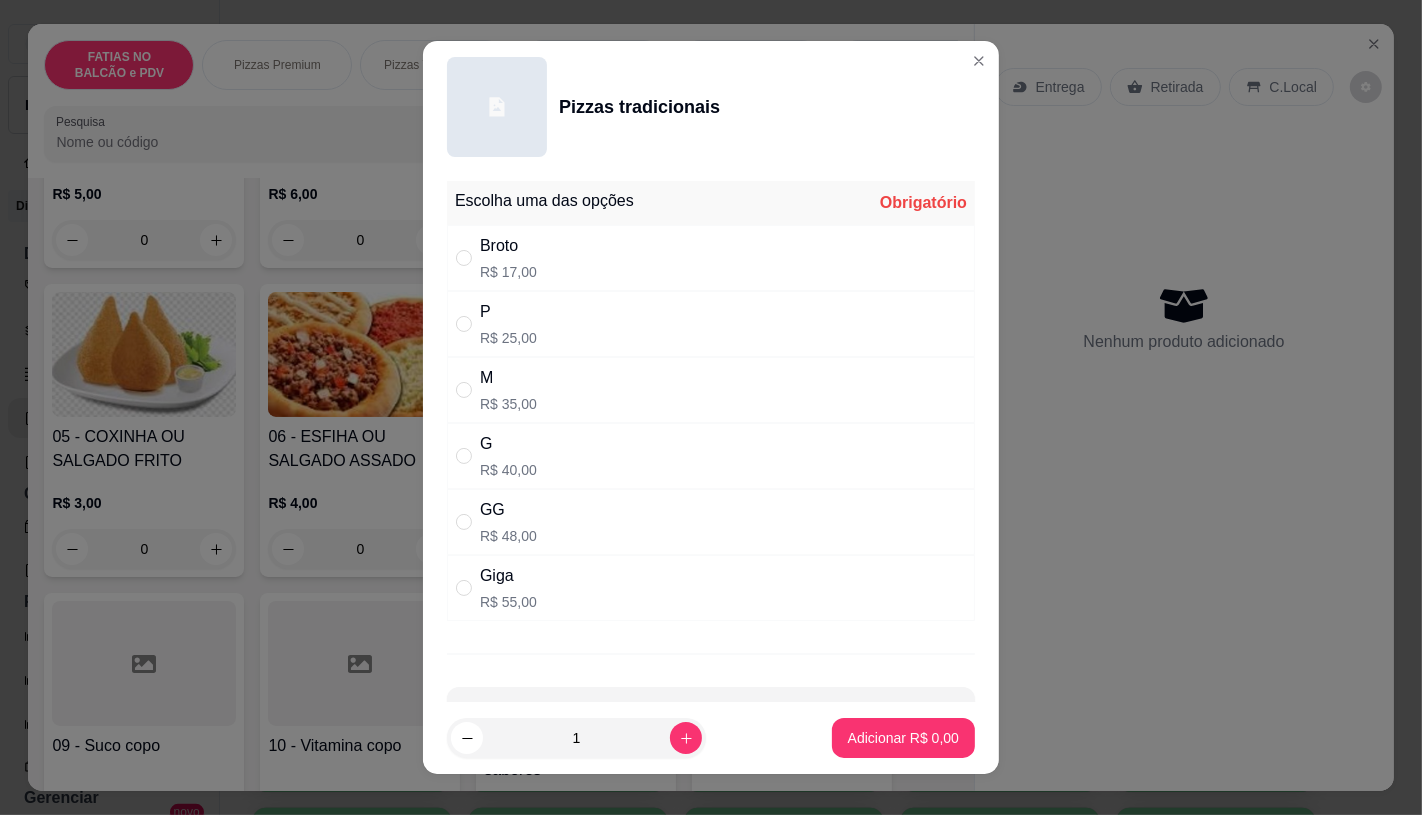 click on "R$ 48,00" at bounding box center (508, 536) 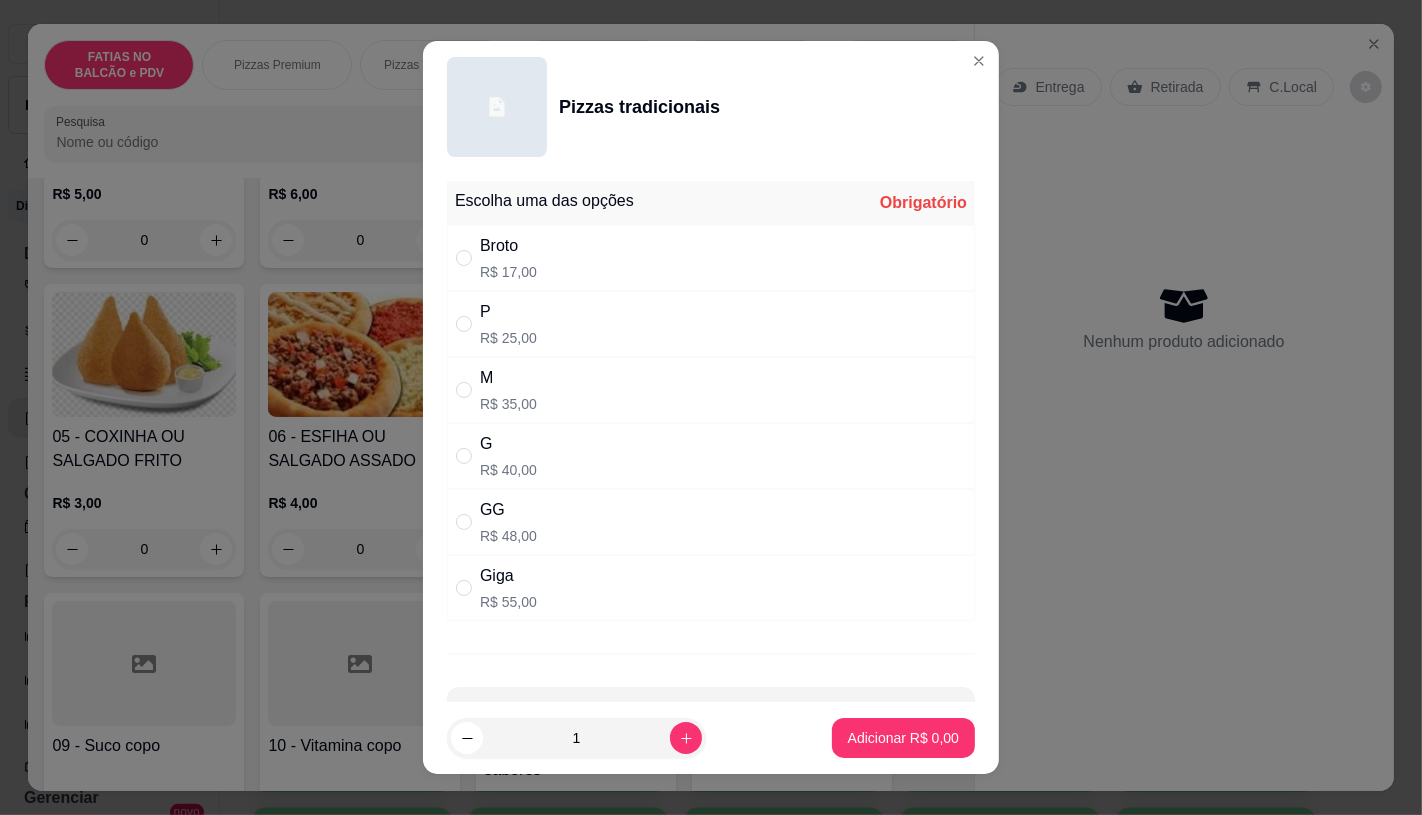 radio on "true" 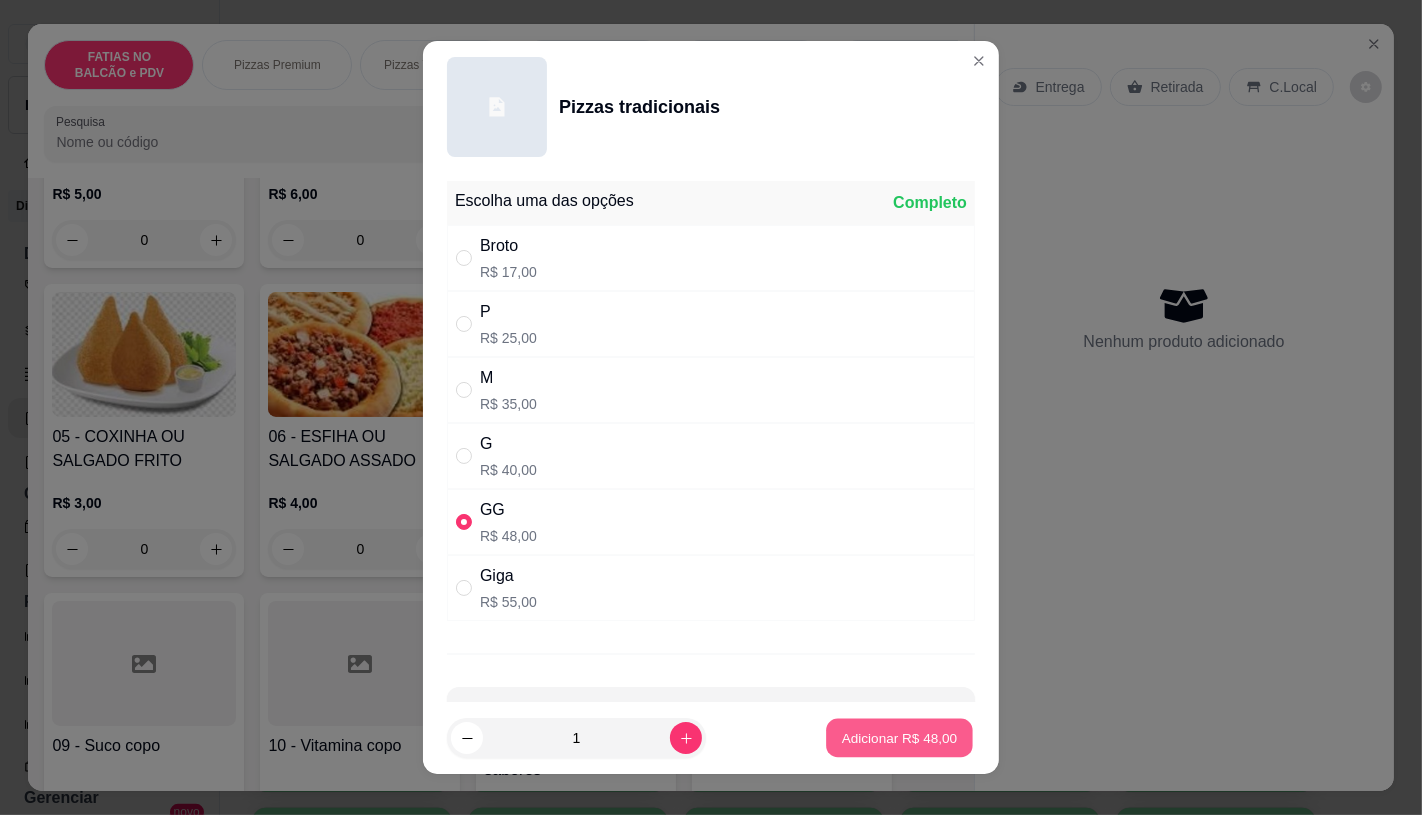 click on "Adicionar   R$ 48,00" at bounding box center [900, 738] 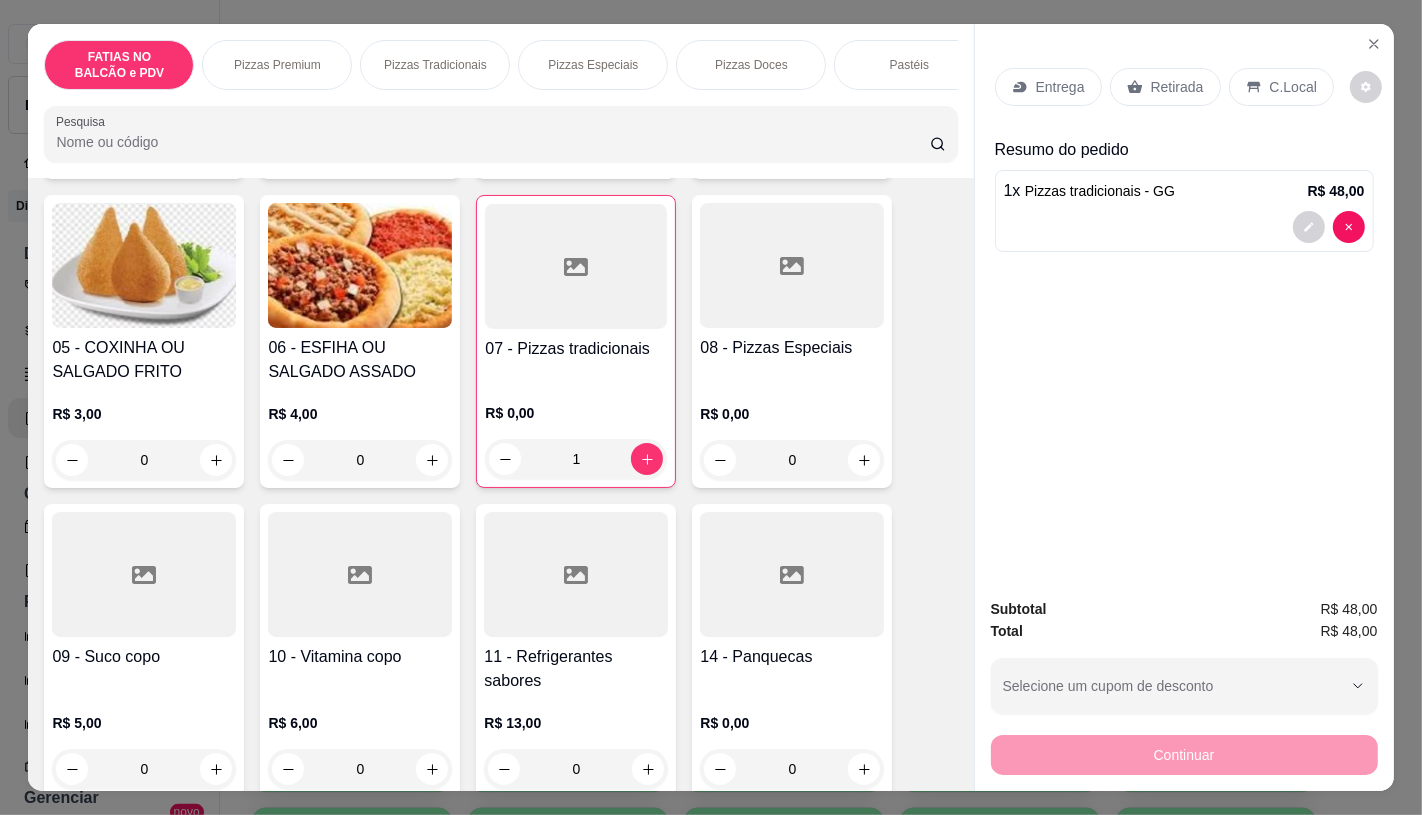 scroll, scrollTop: 444, scrollLeft: 0, axis: vertical 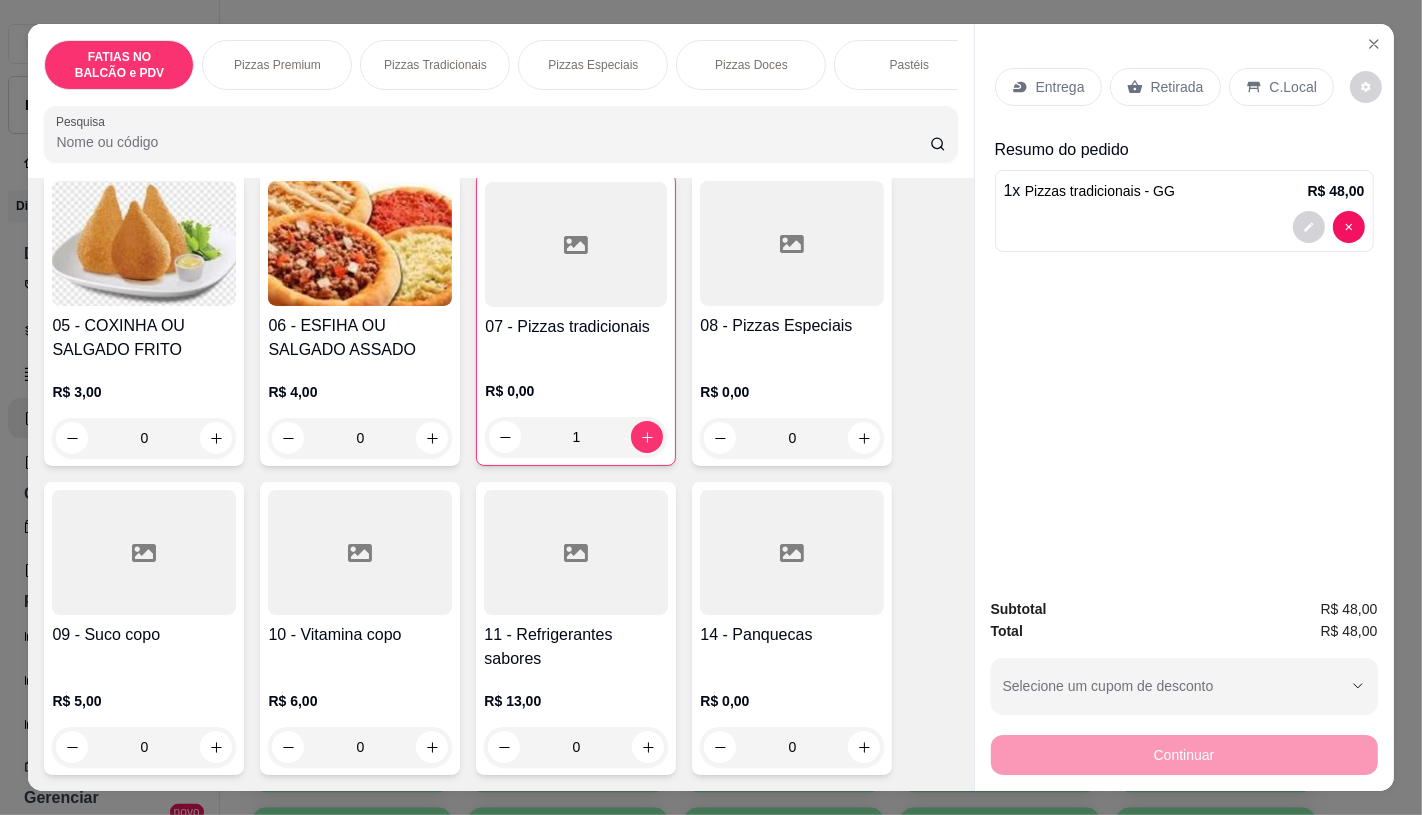 click at bounding box center [576, 552] 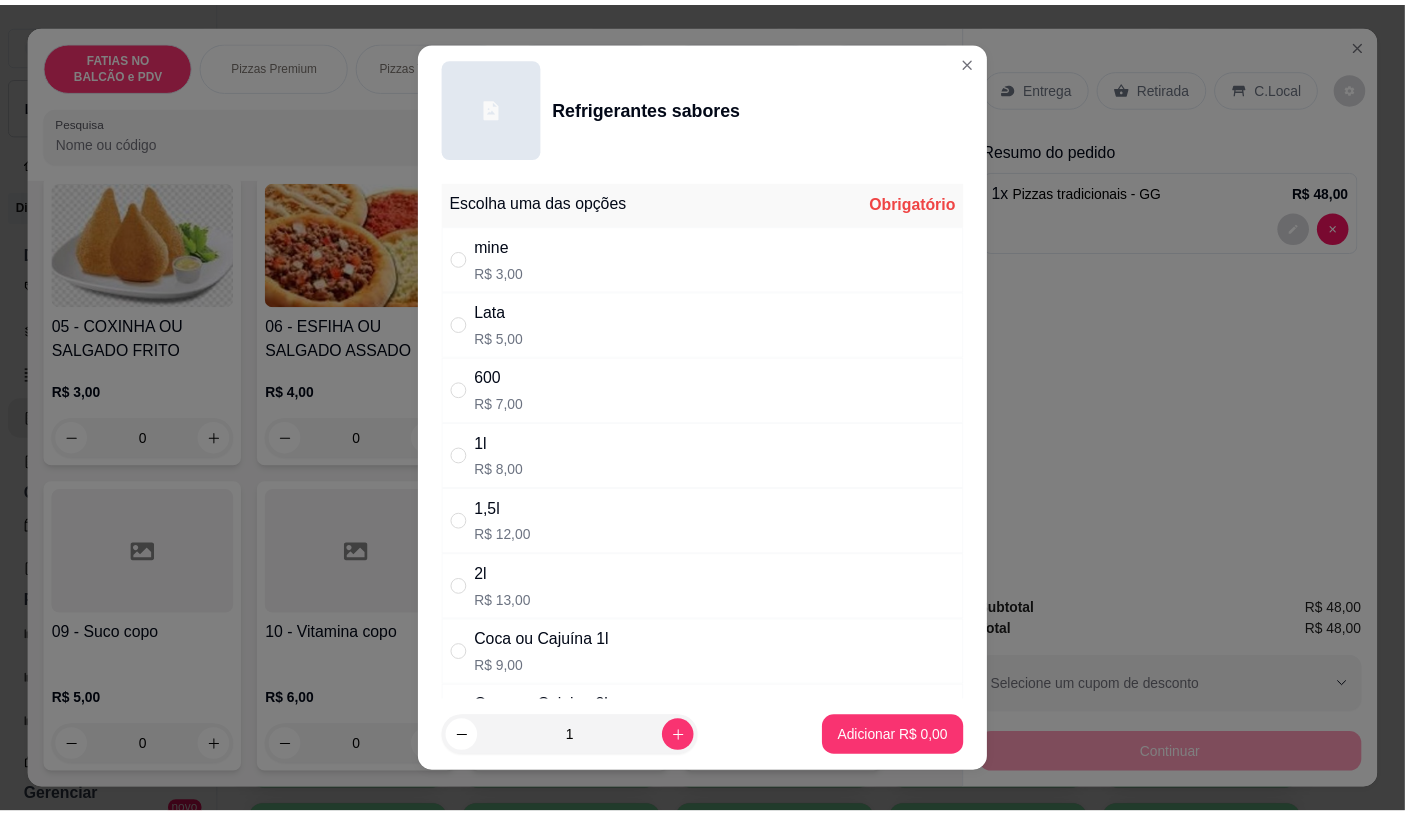 scroll, scrollTop: 201, scrollLeft: 0, axis: vertical 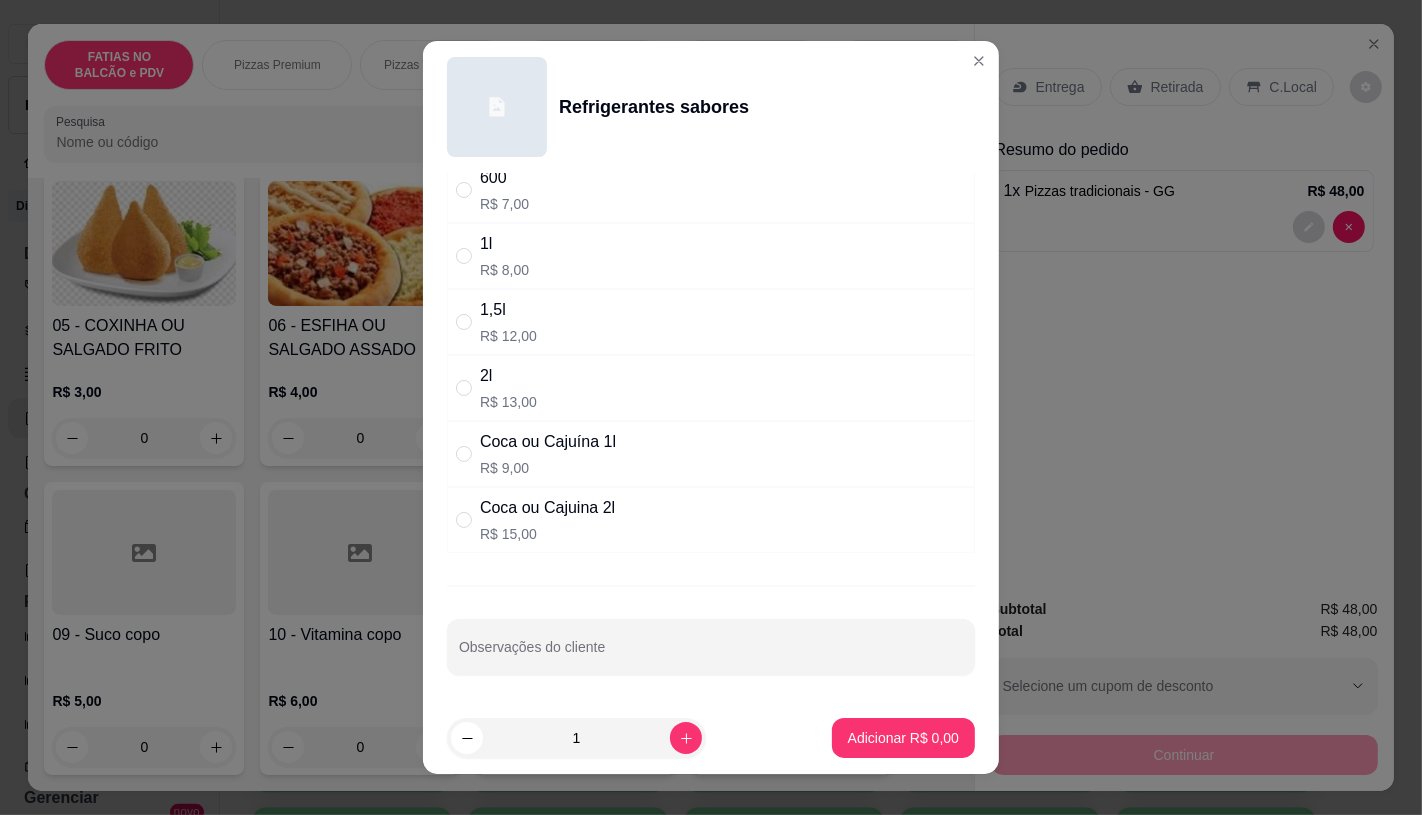click on "Coca ou Cajuina 2l" at bounding box center [547, 508] 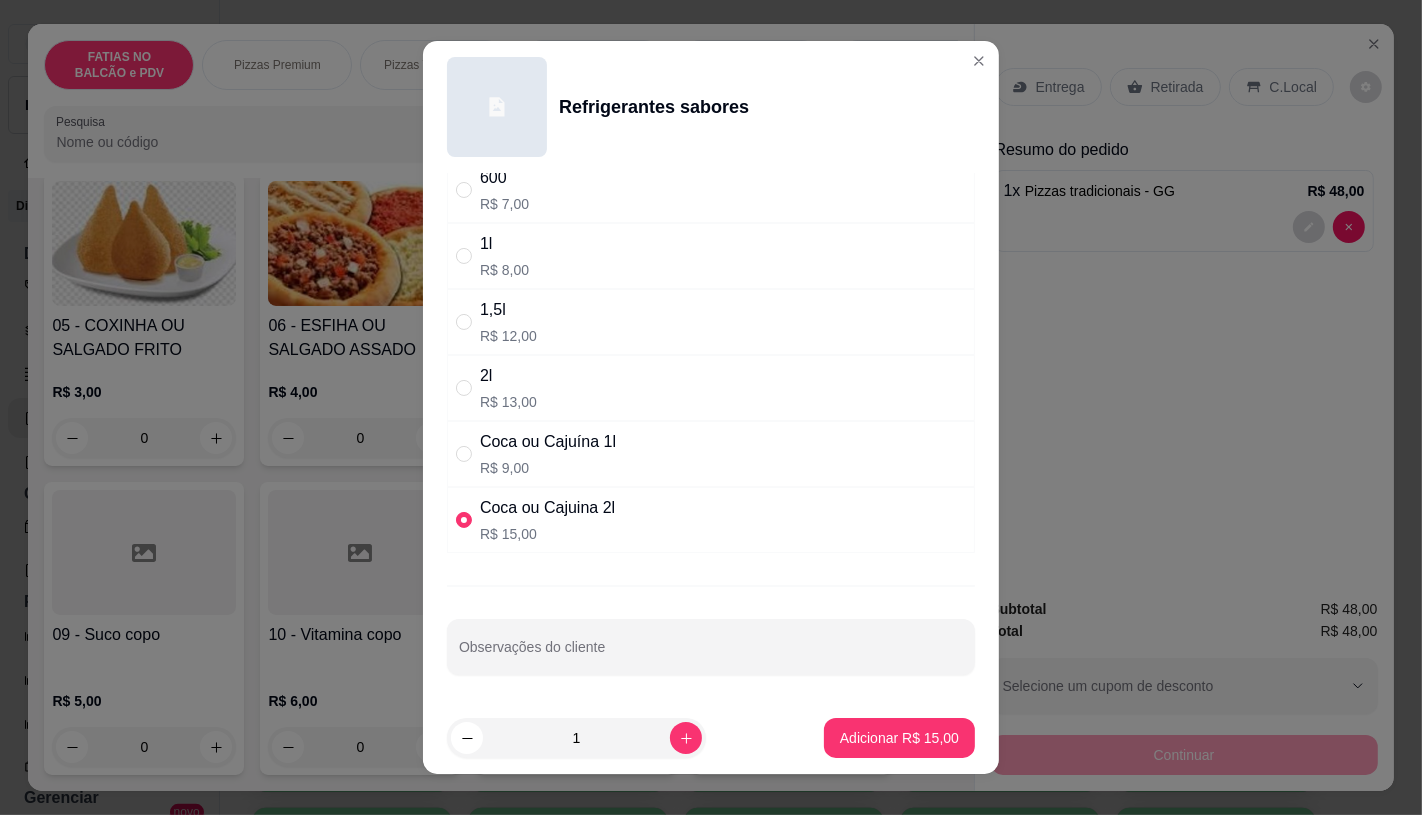 click on "1 Adicionar   R$ 15,00" at bounding box center (711, 738) 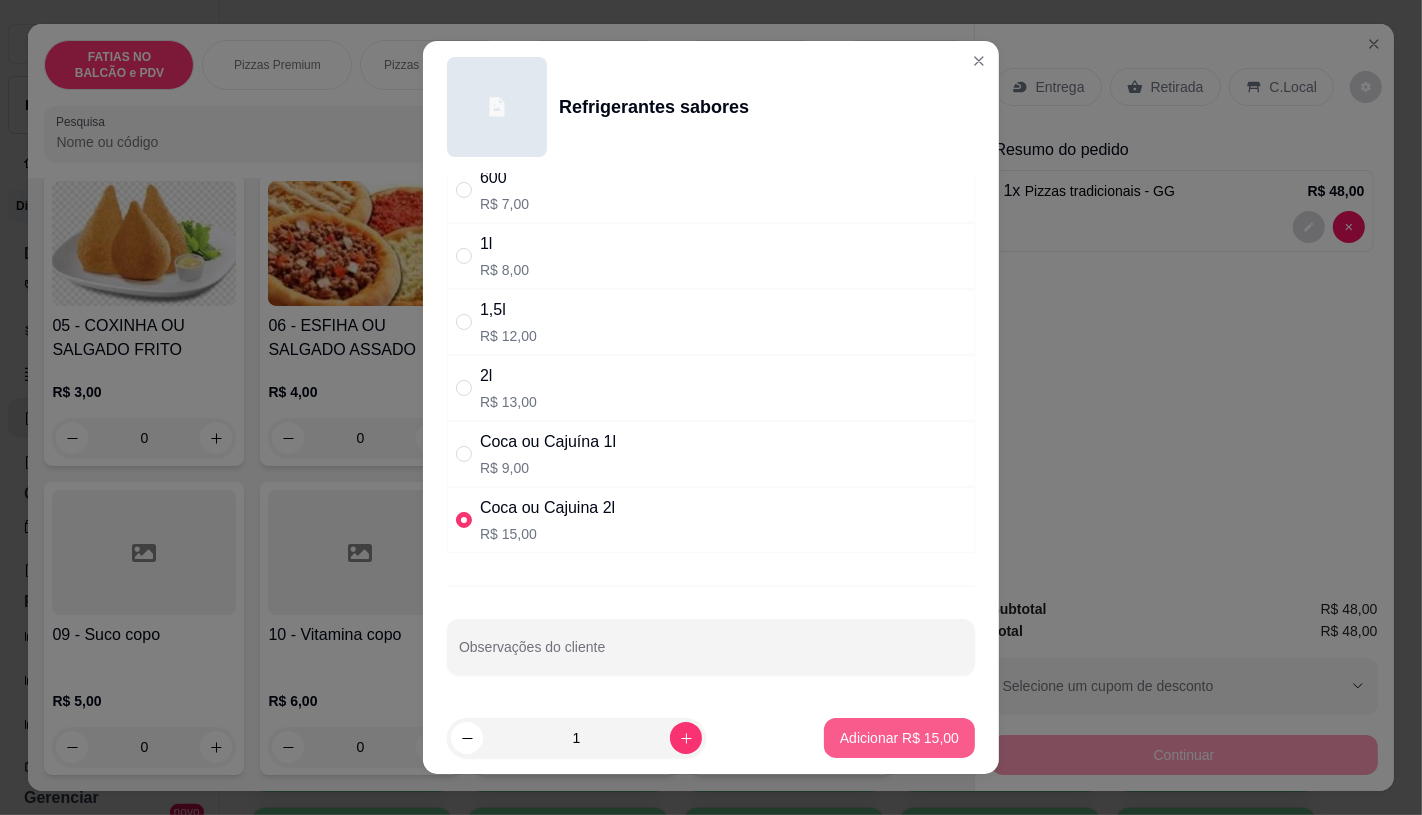 click on "Adicionar   R$ 15,00" at bounding box center [899, 738] 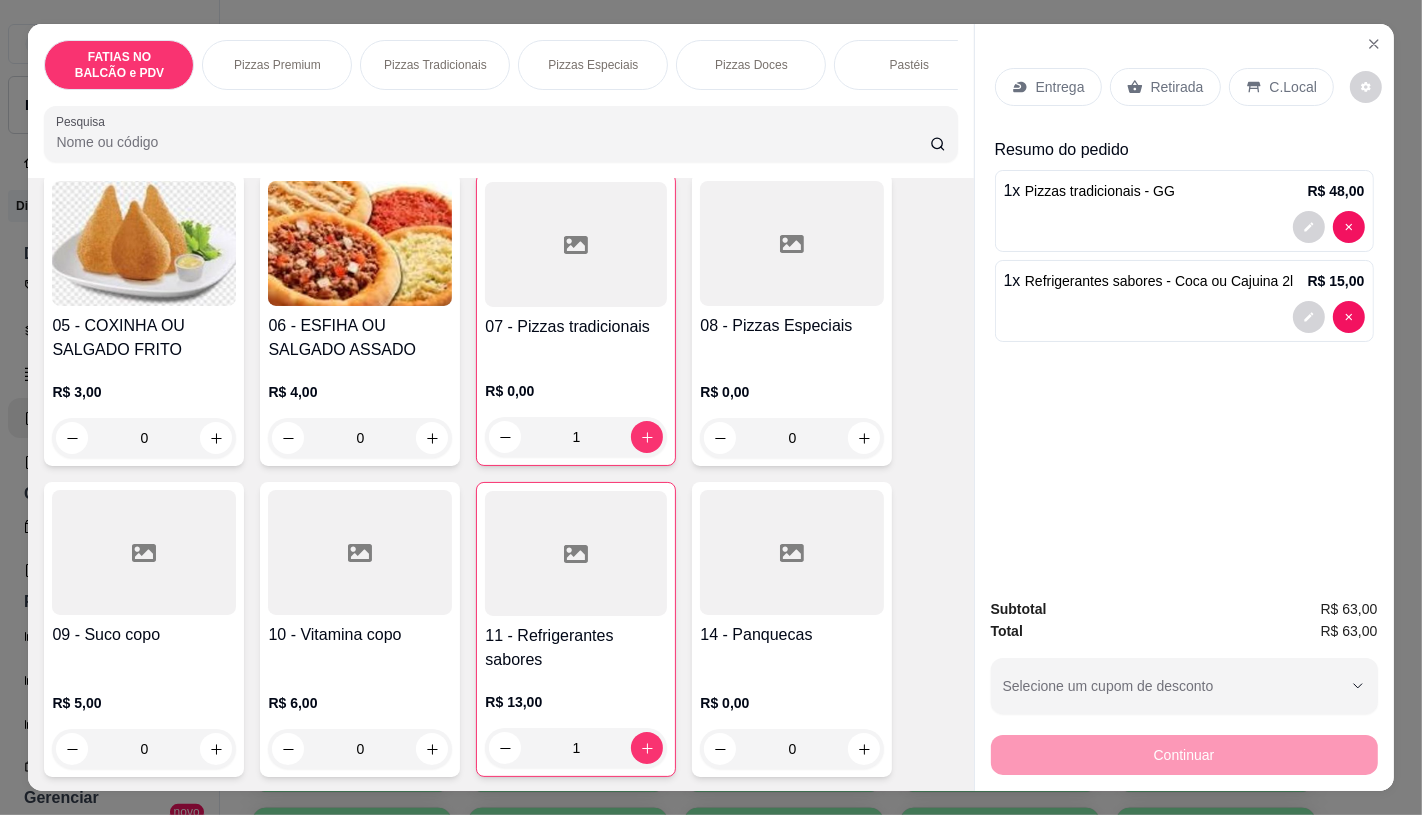 click on "Retirada" at bounding box center [1165, 87] 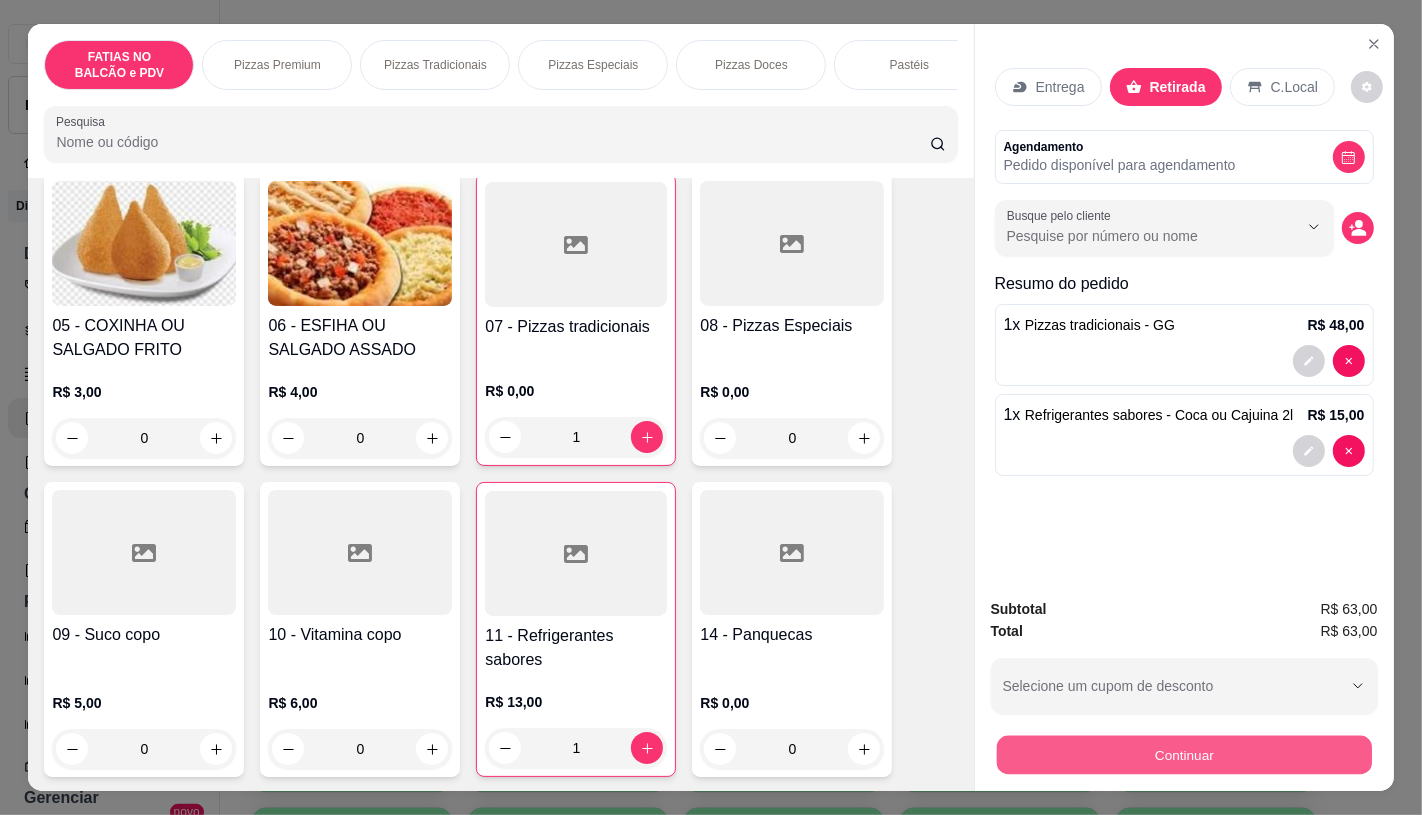 click on "Continuar" at bounding box center [1183, 754] 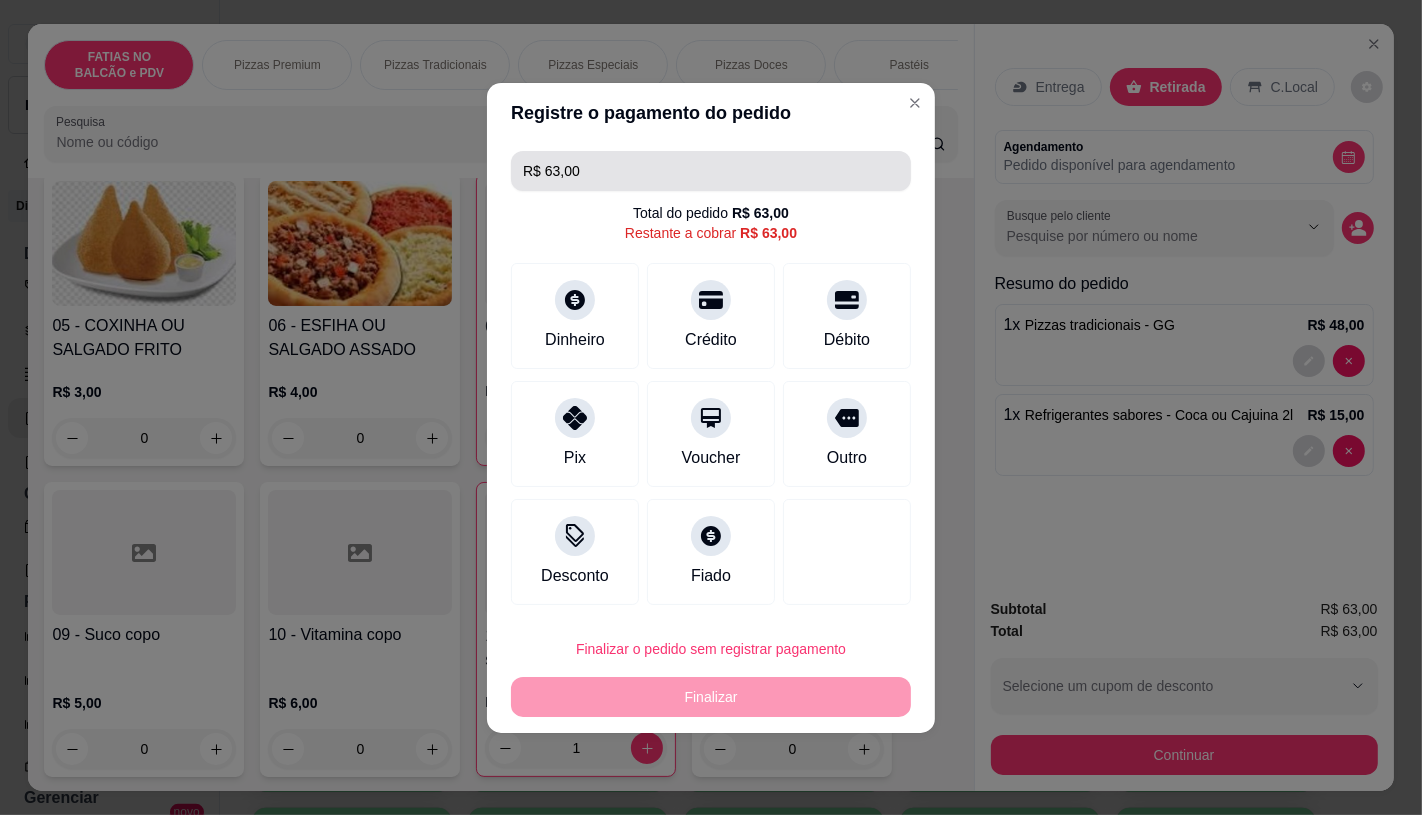 drag, startPoint x: 622, startPoint y: 172, endPoint x: 618, endPoint y: 184, distance: 12.649111 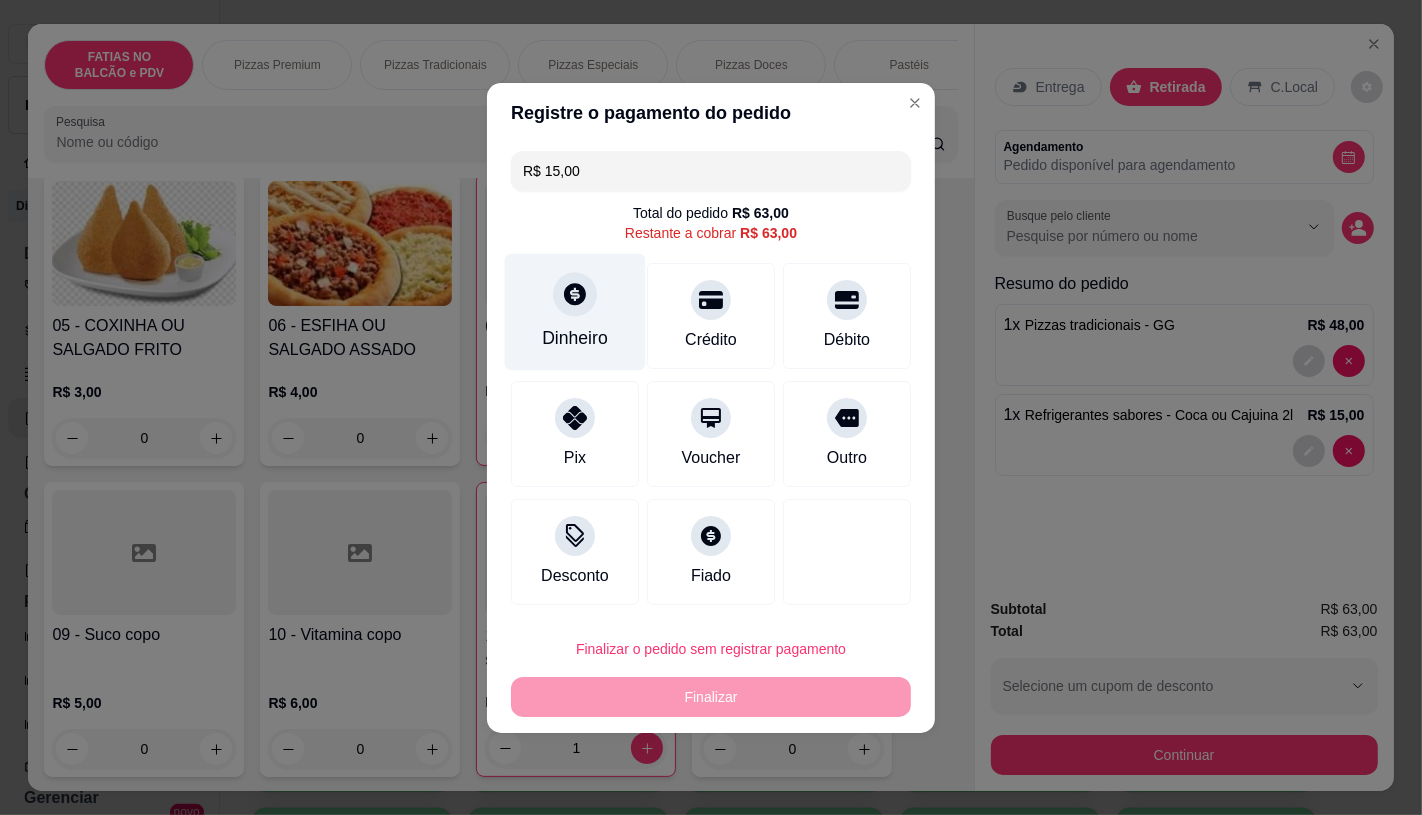 click on "Dinheiro" at bounding box center [575, 311] 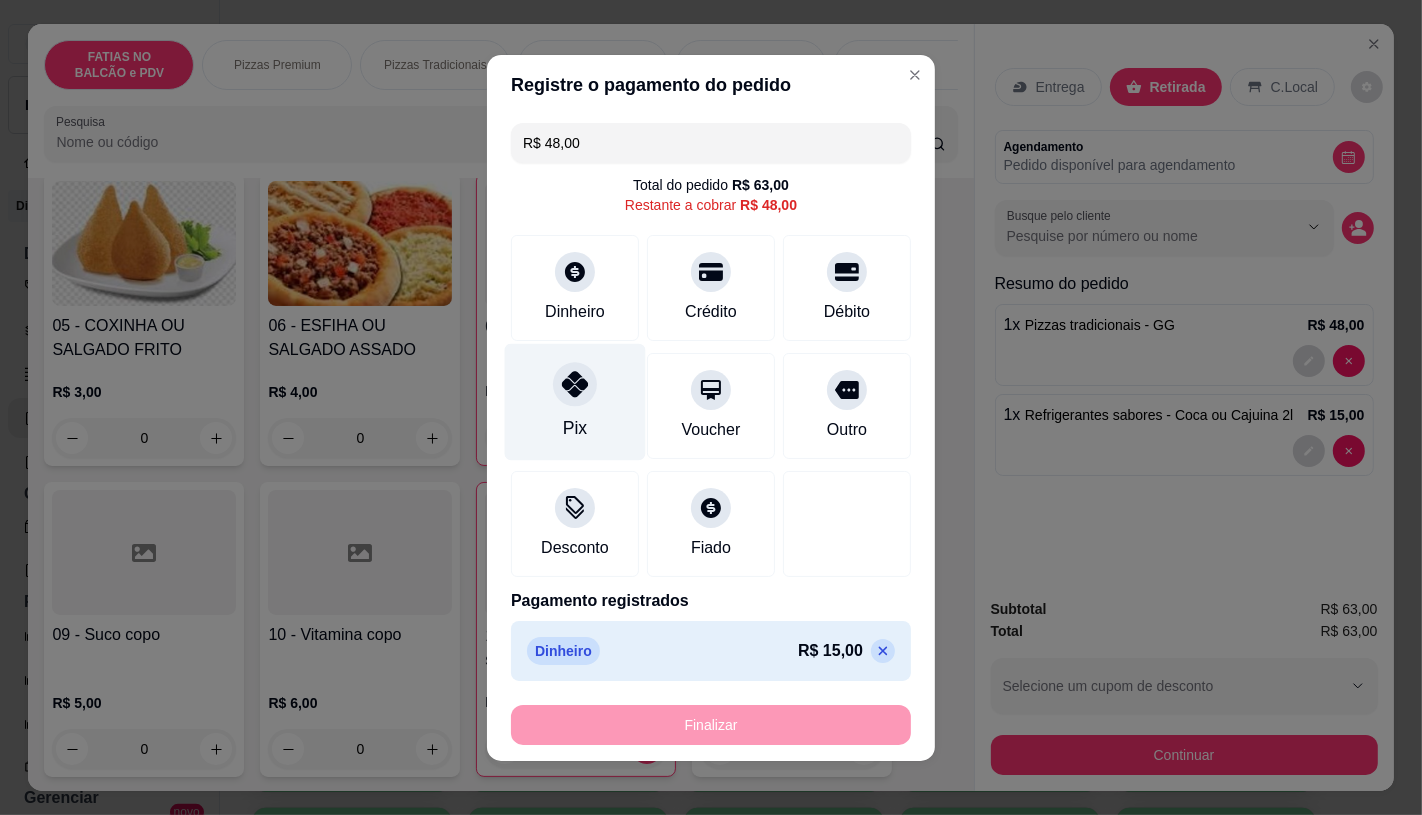 click on "Pix" at bounding box center [575, 401] 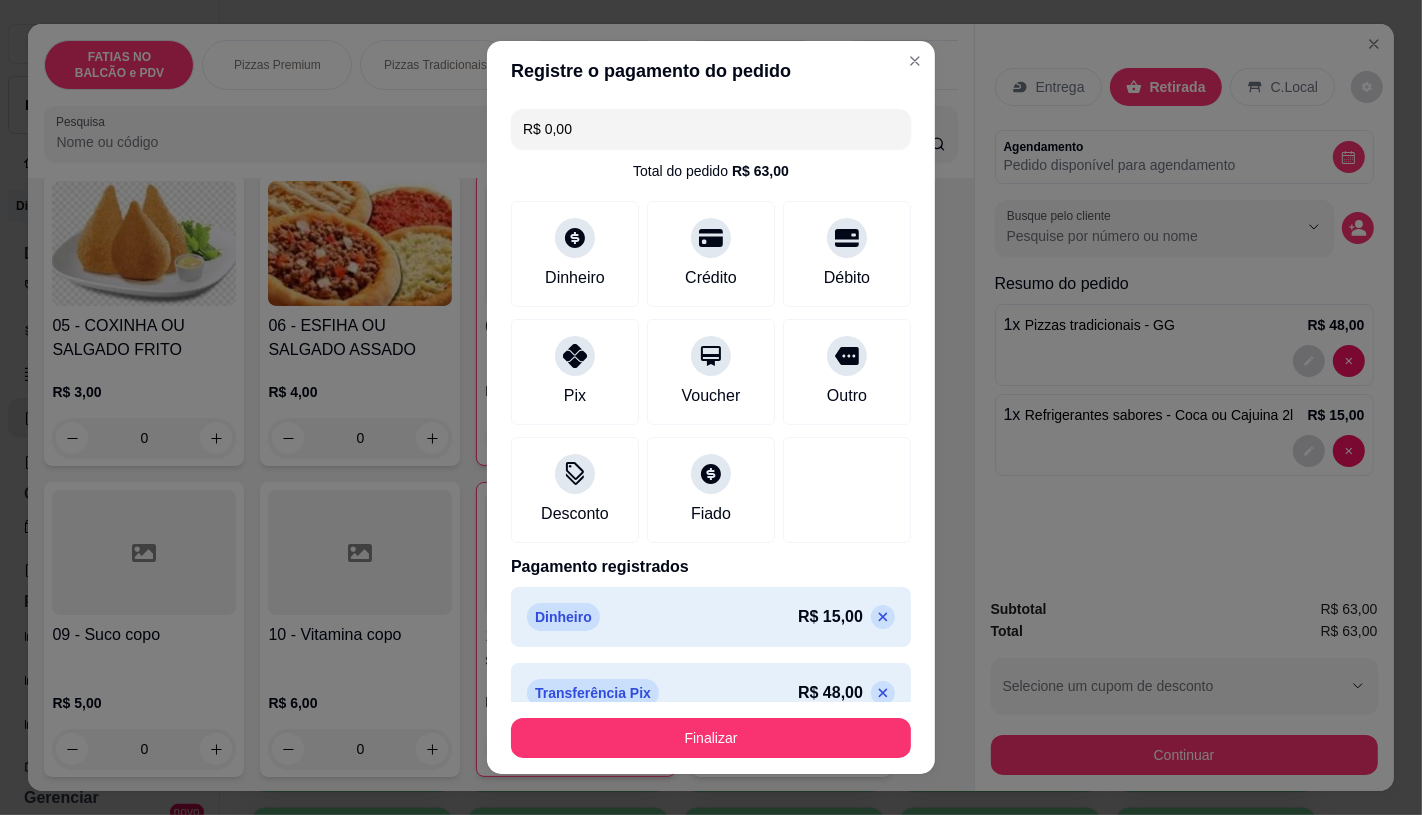 click on "Finalizar" at bounding box center [711, 738] 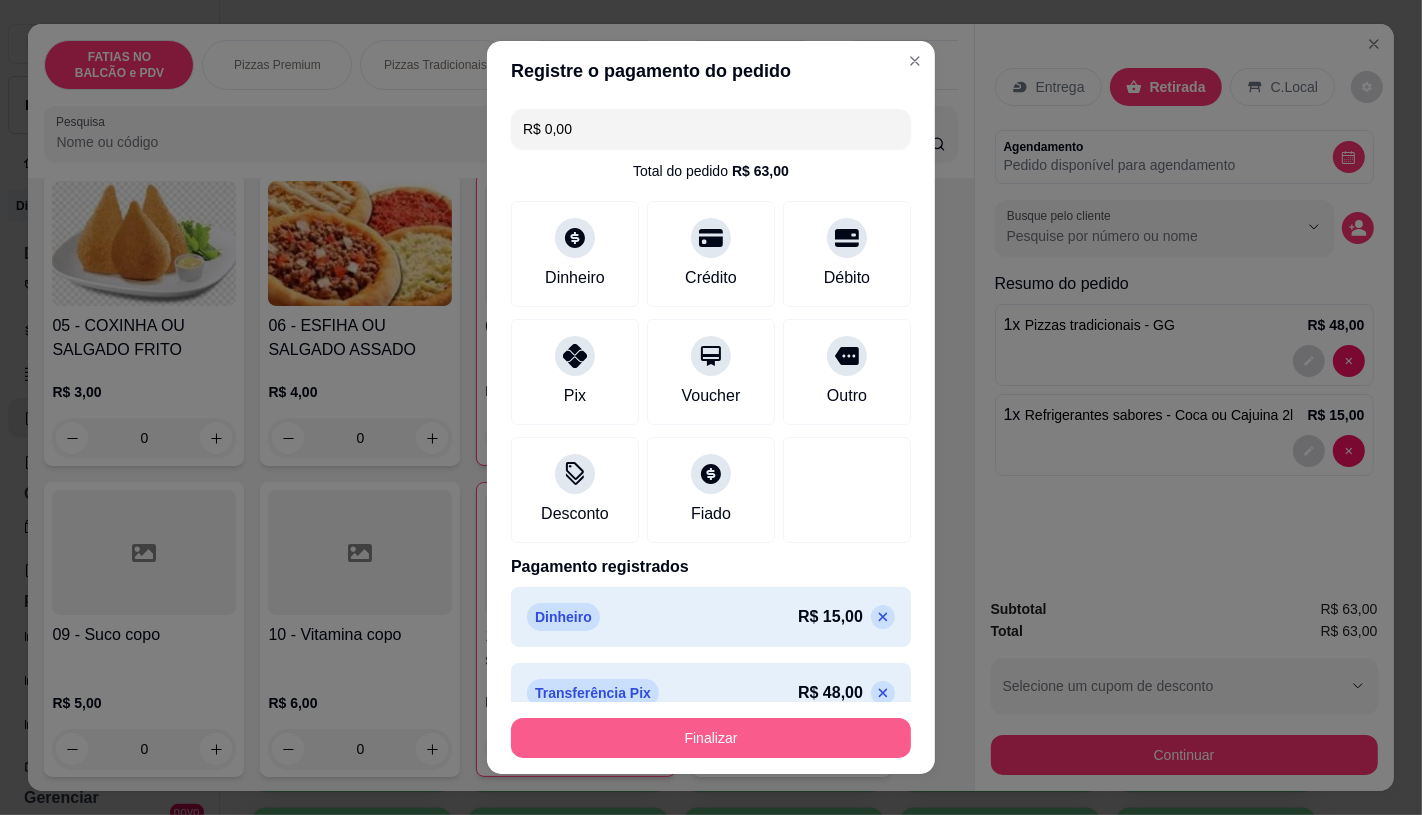 click on "Finalizar" at bounding box center (711, 738) 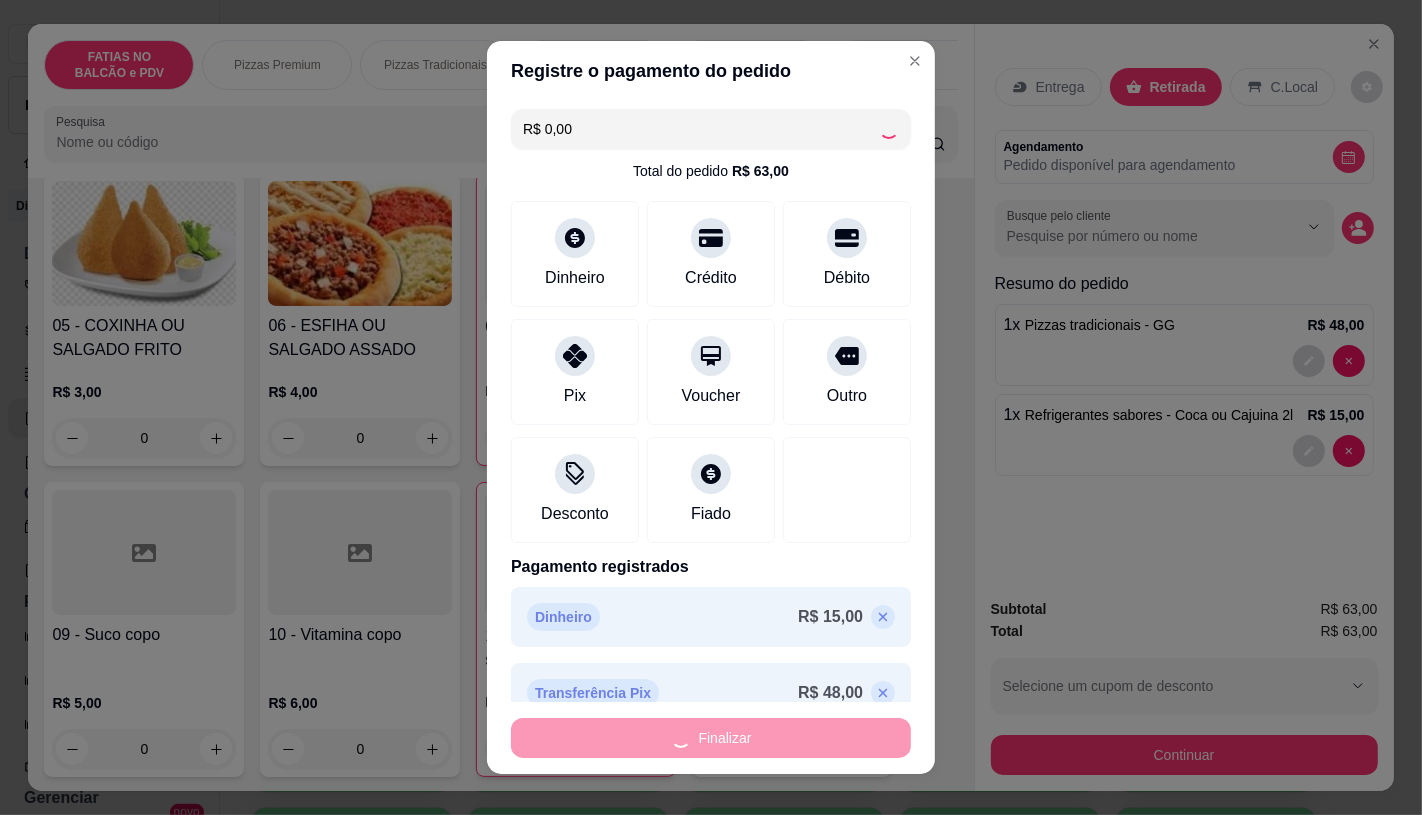 type on "0" 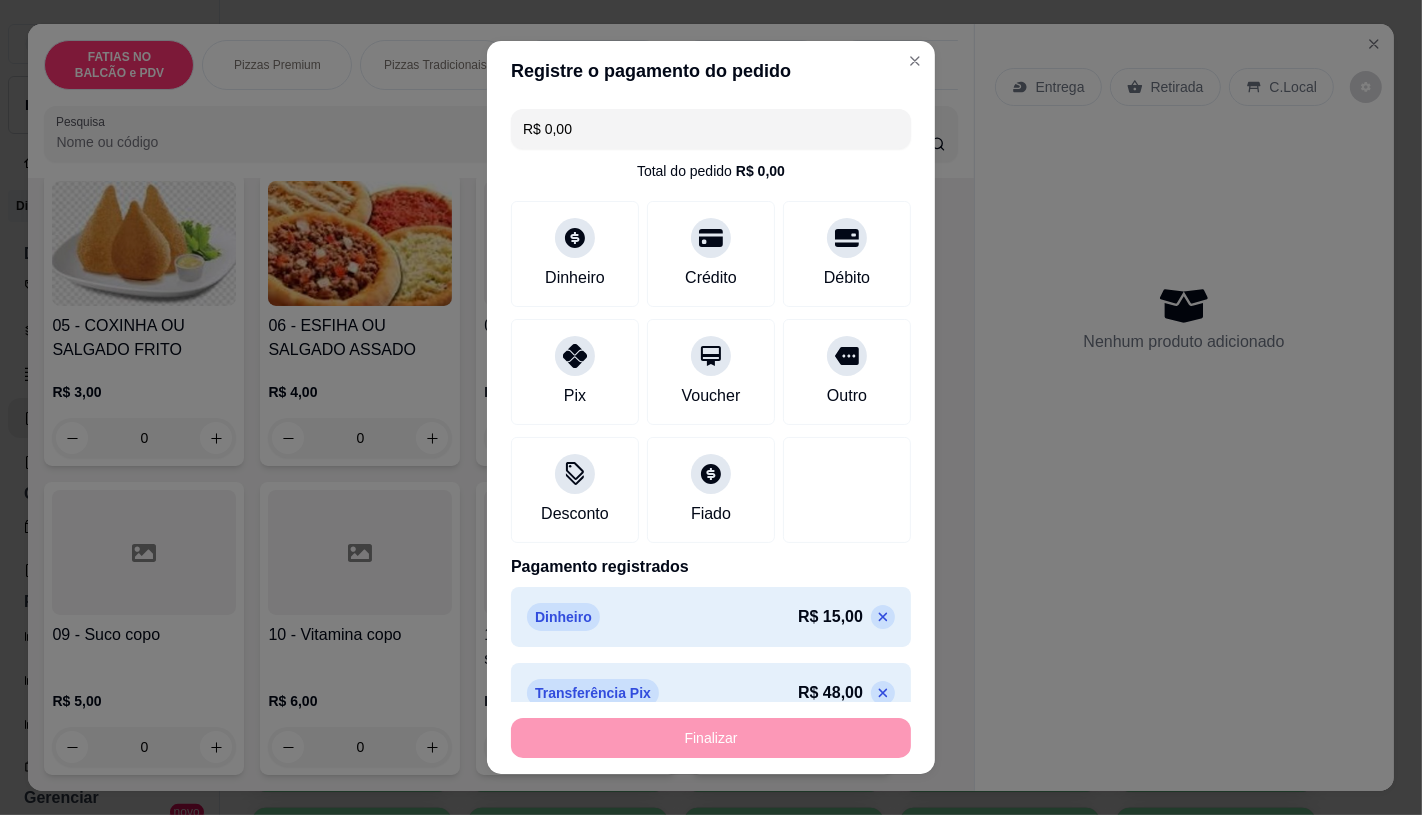 type on "-R$ 63,00" 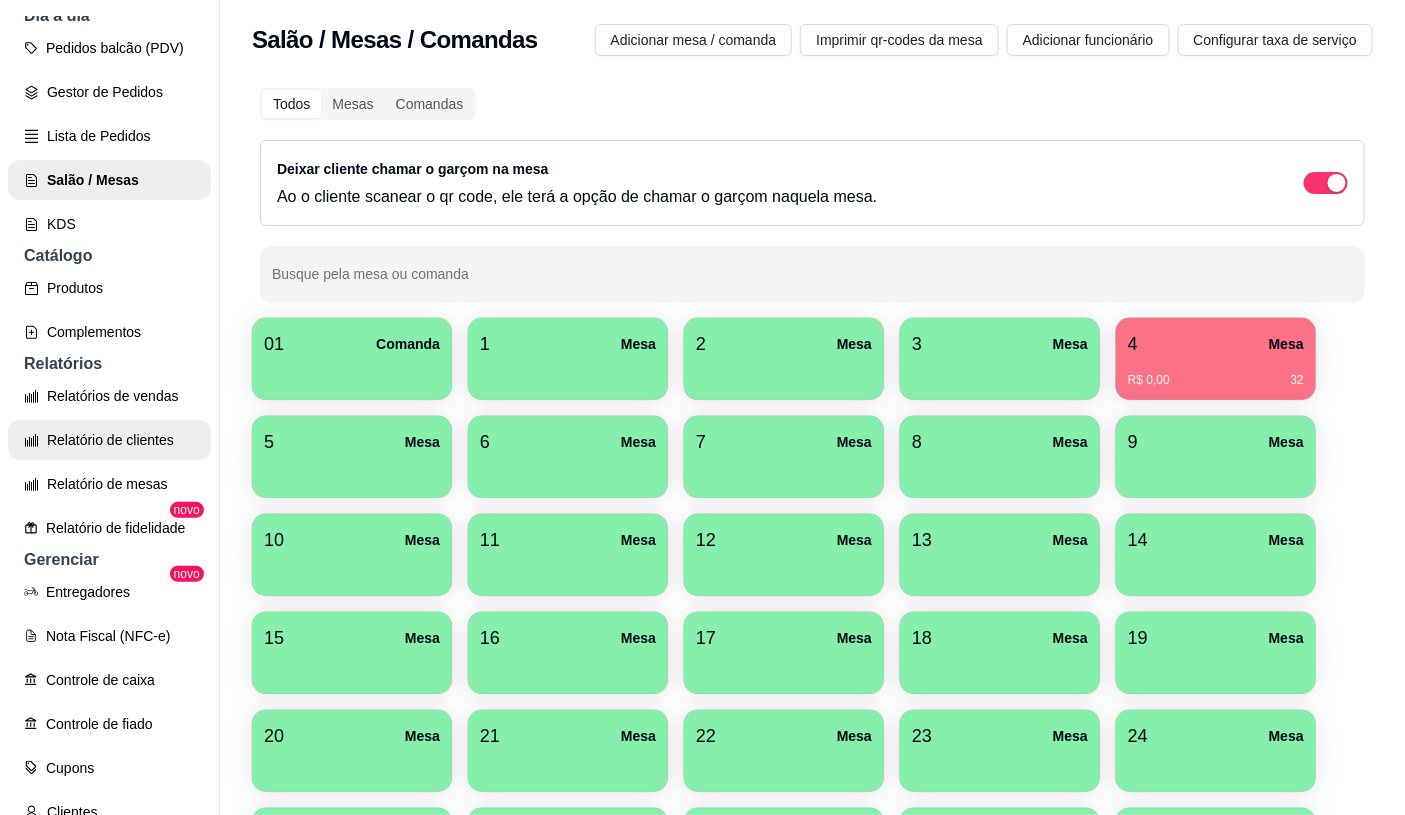 scroll, scrollTop: 333, scrollLeft: 0, axis: vertical 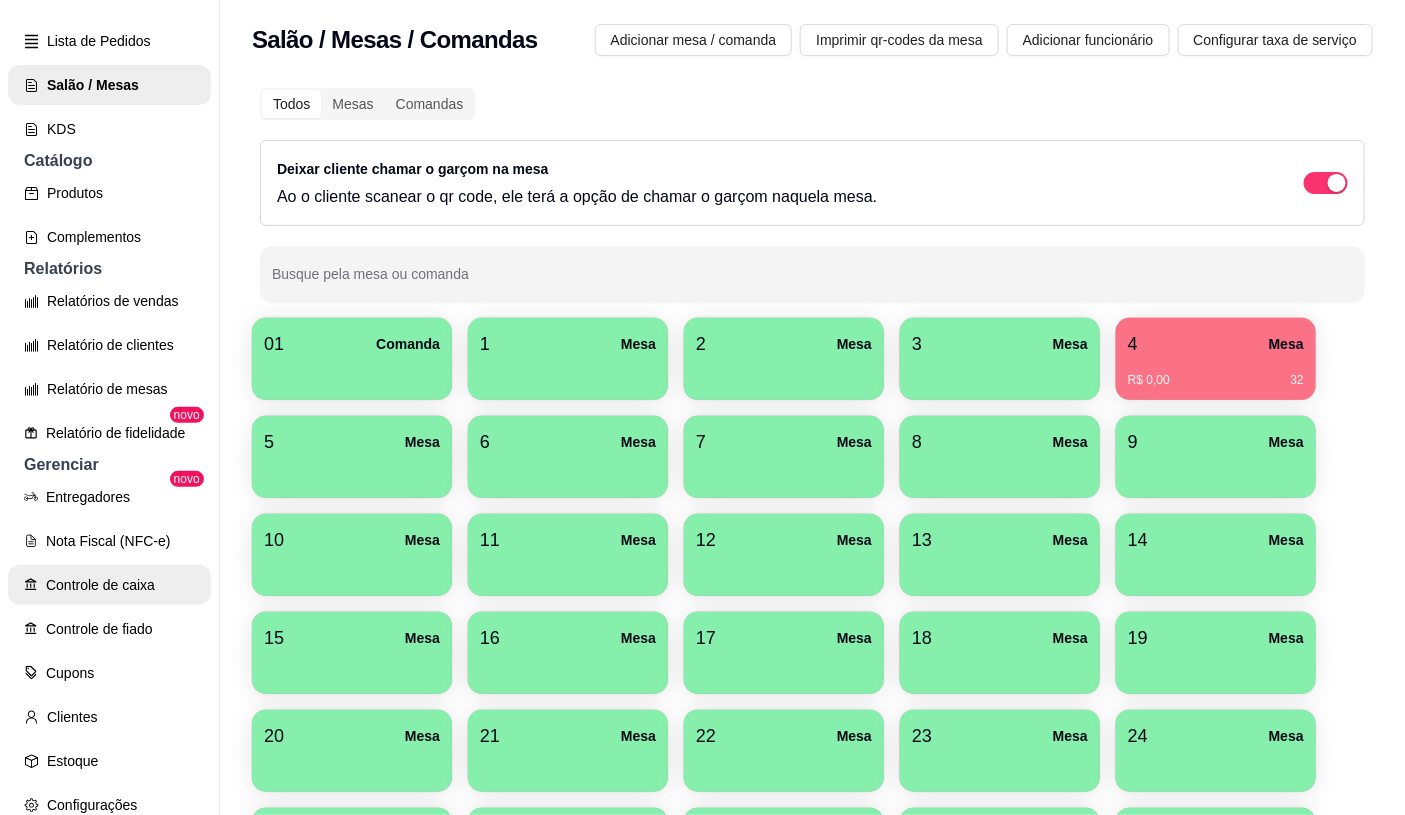 click on "Controle de caixa" at bounding box center [109, 585] 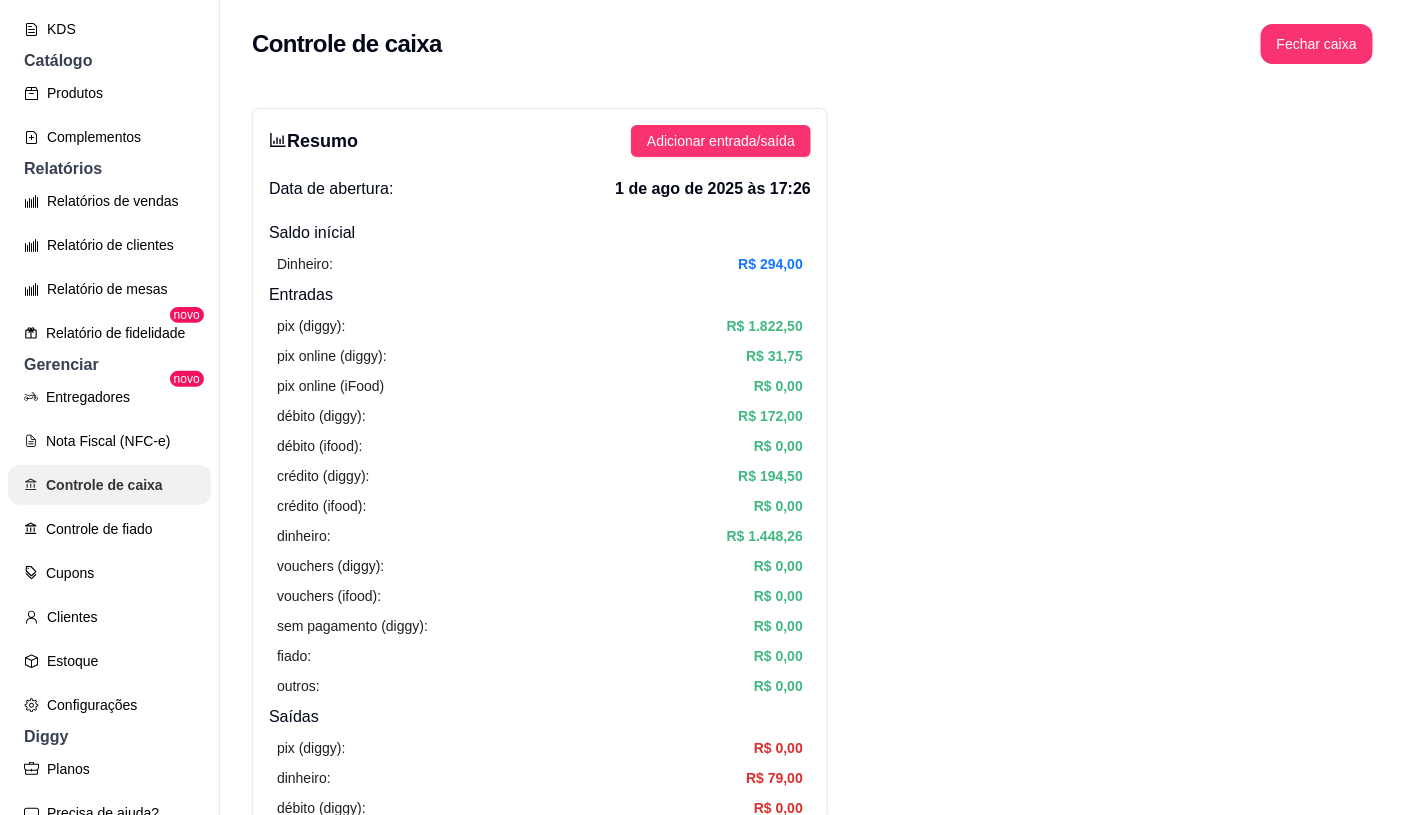 scroll, scrollTop: 554, scrollLeft: 0, axis: vertical 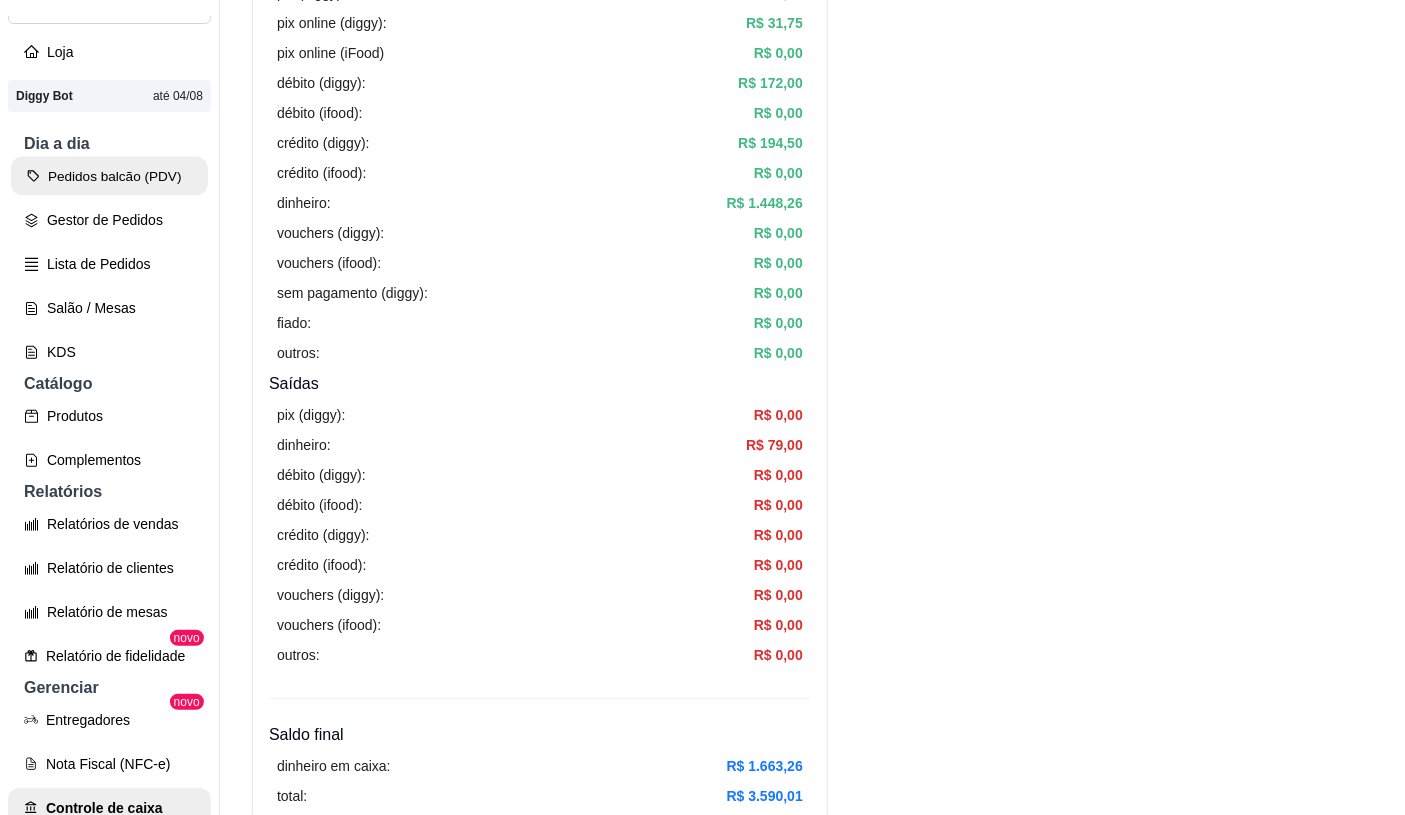 click on "Pedidos balcão (PDV)" at bounding box center [109, 176] 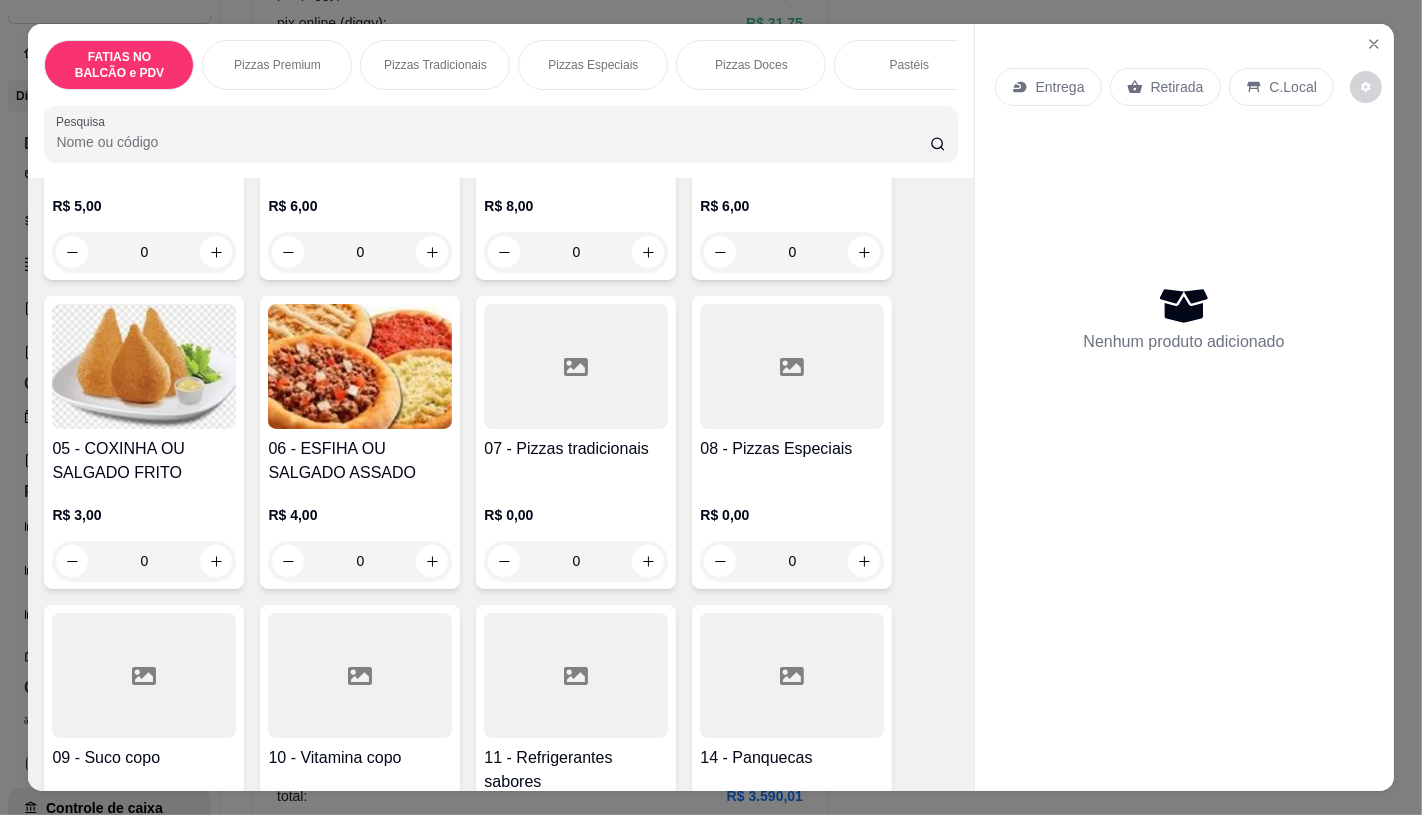 scroll, scrollTop: 333, scrollLeft: 0, axis: vertical 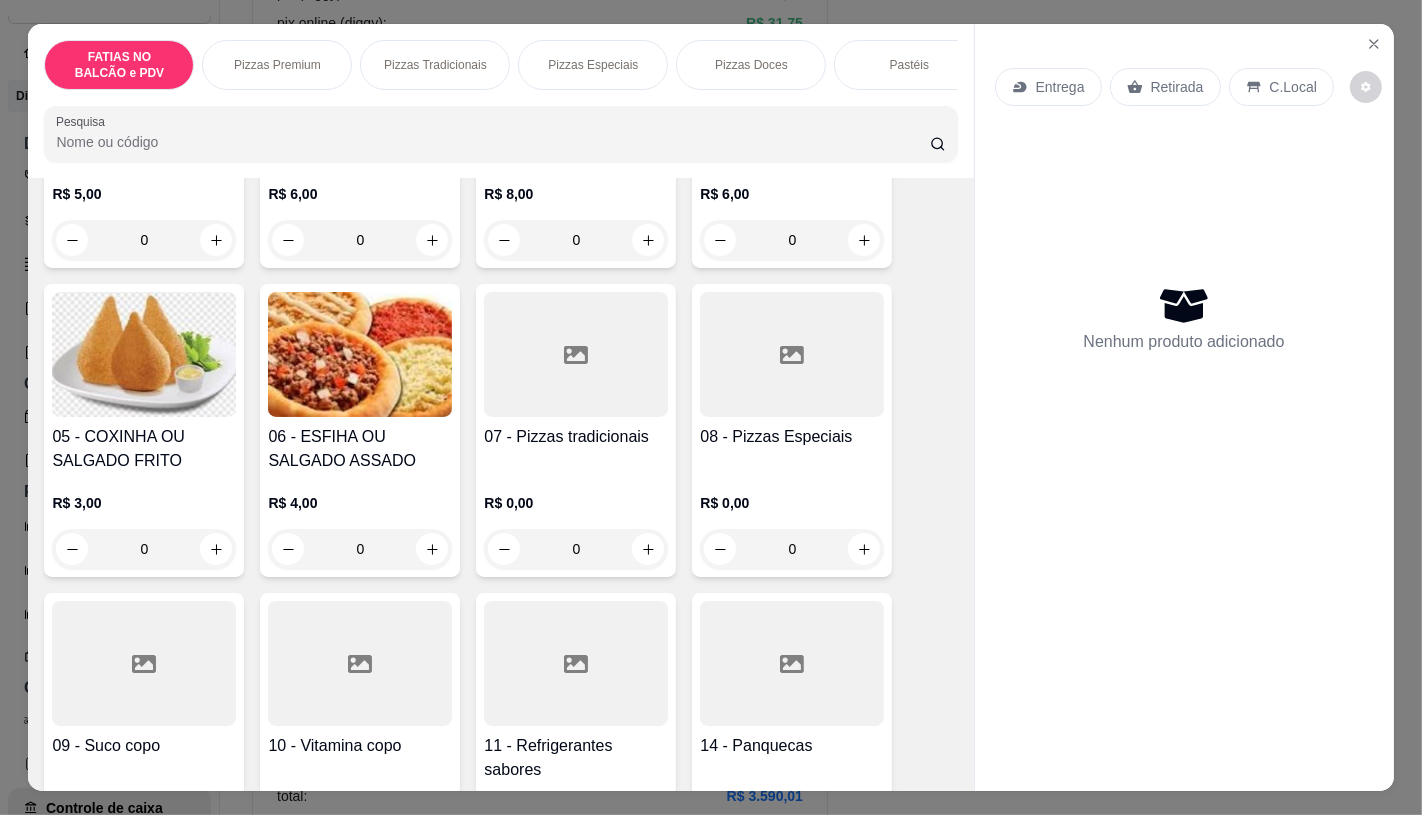 click at bounding box center (792, 663) 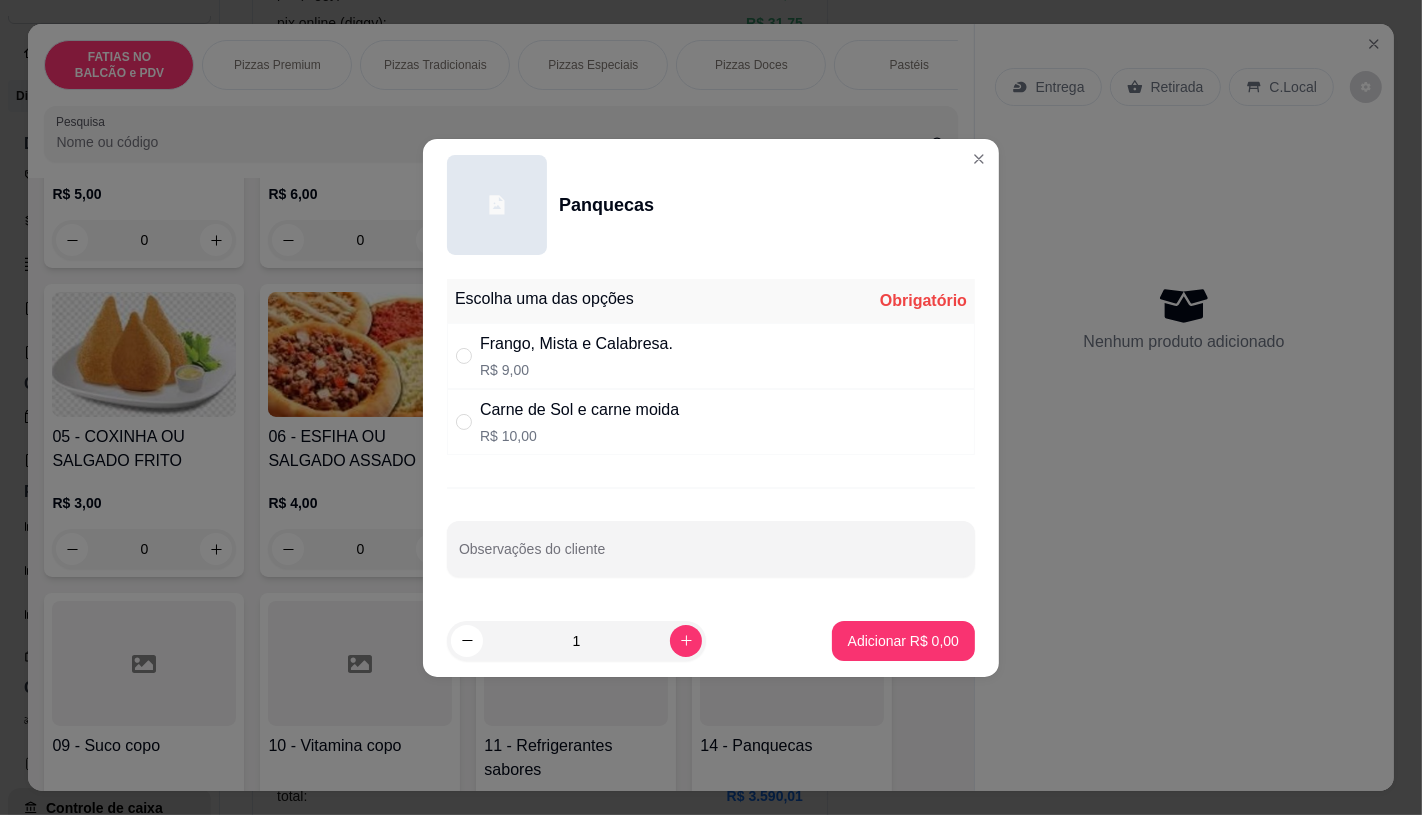 click on "Frango, Mista e Calabresa." at bounding box center [576, 344] 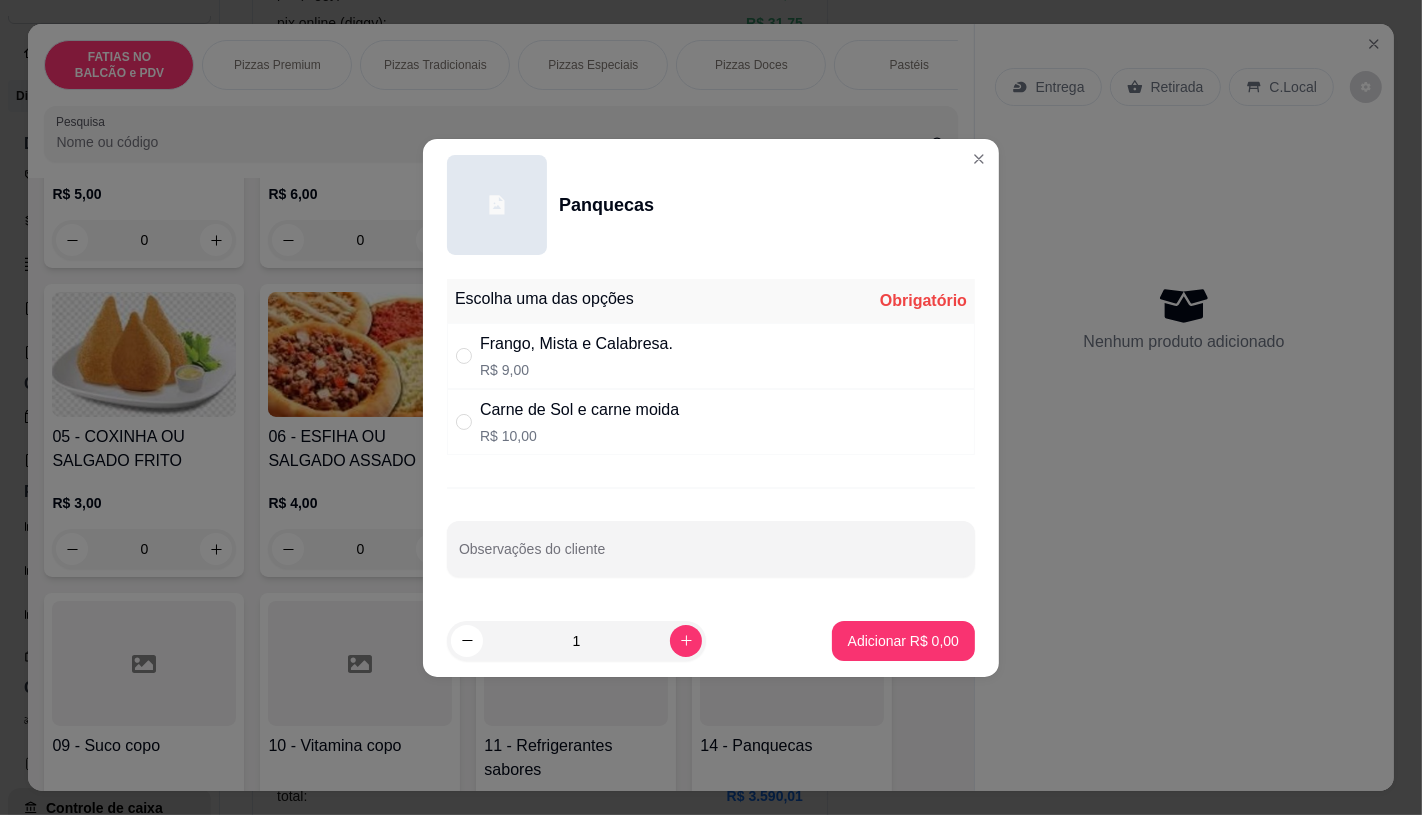 radio on "true" 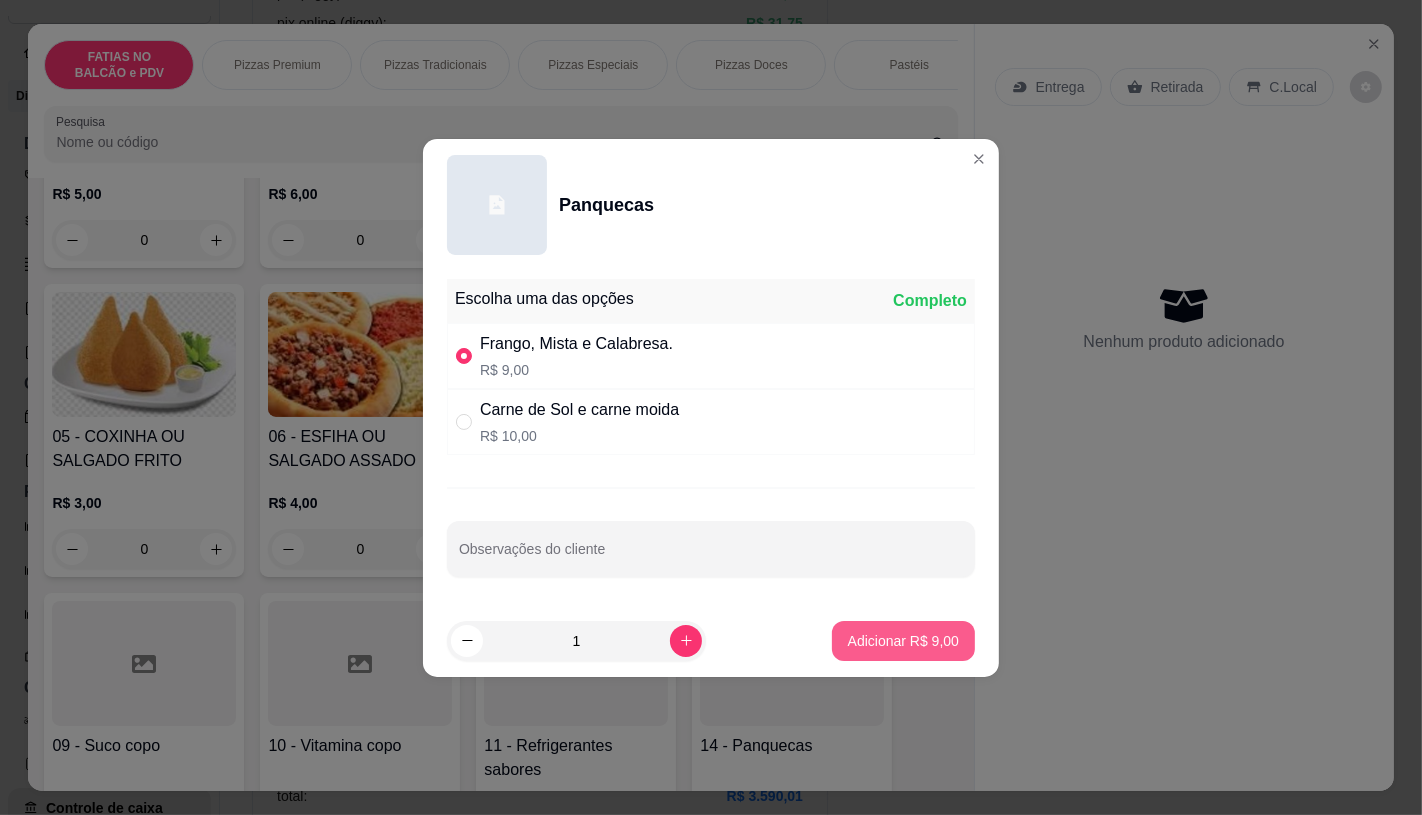 click on "Adicionar   R$ 9,00" at bounding box center (903, 641) 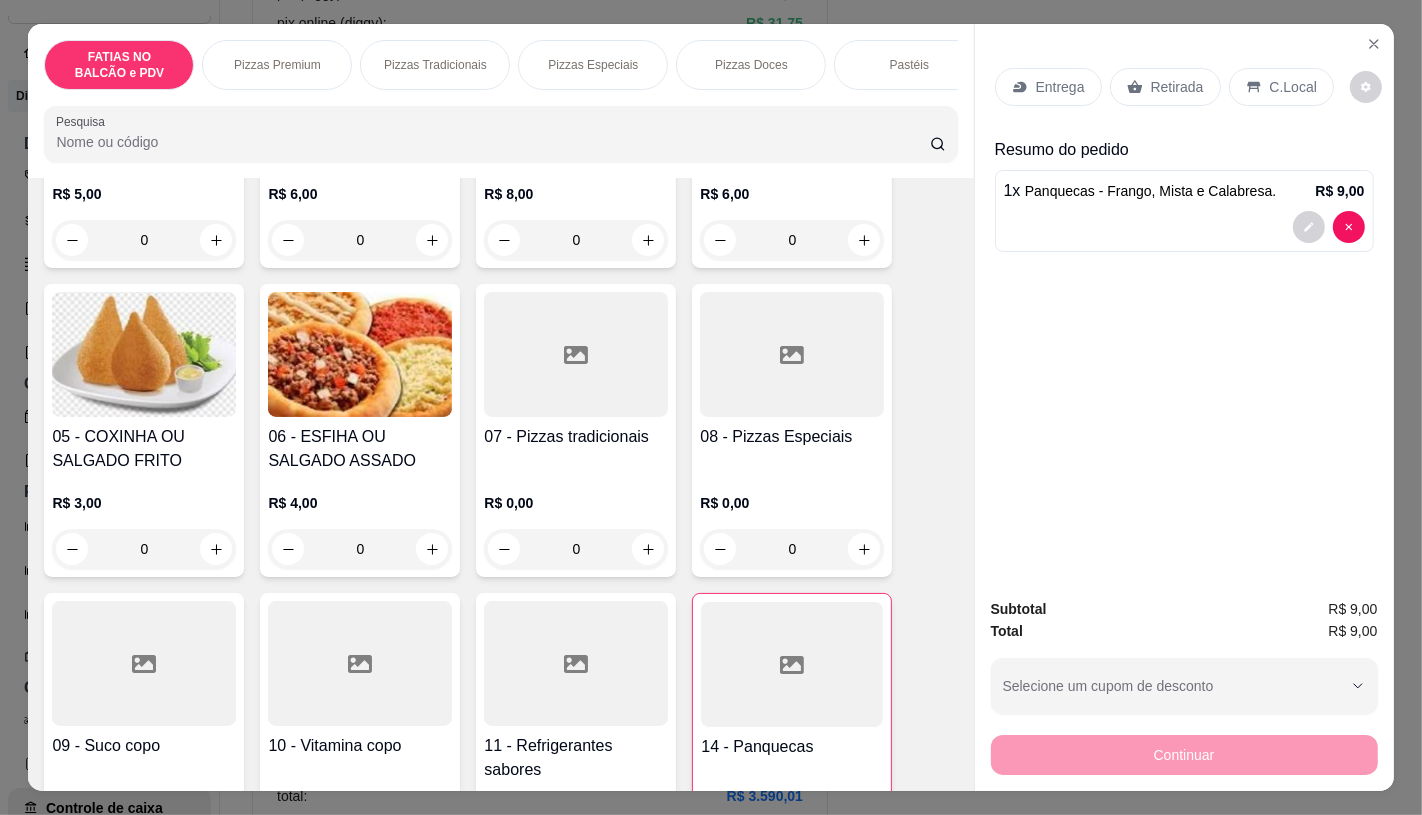 scroll, scrollTop: 555, scrollLeft: 0, axis: vertical 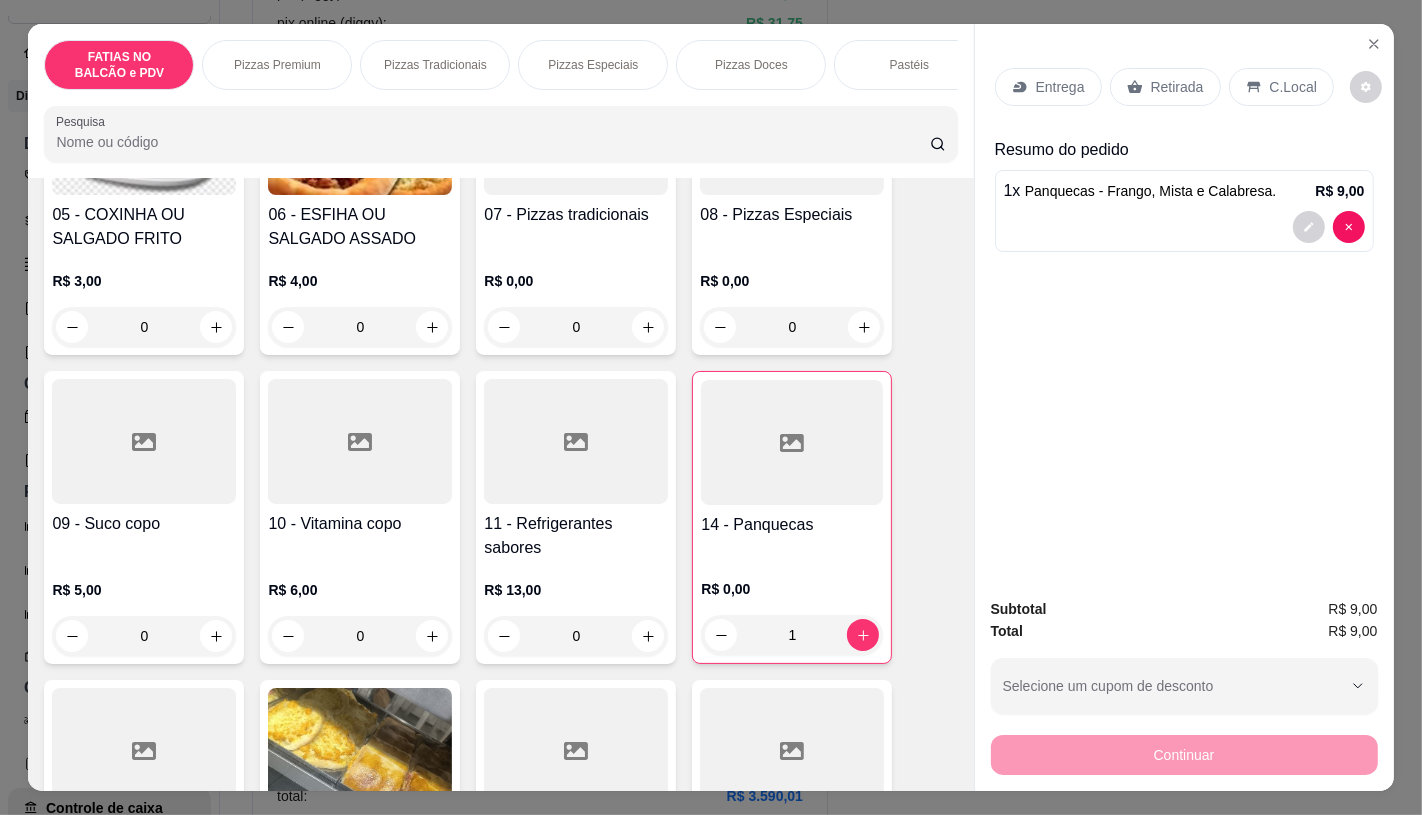 click on "11 - Refrigerantes sabores" at bounding box center (576, 536) 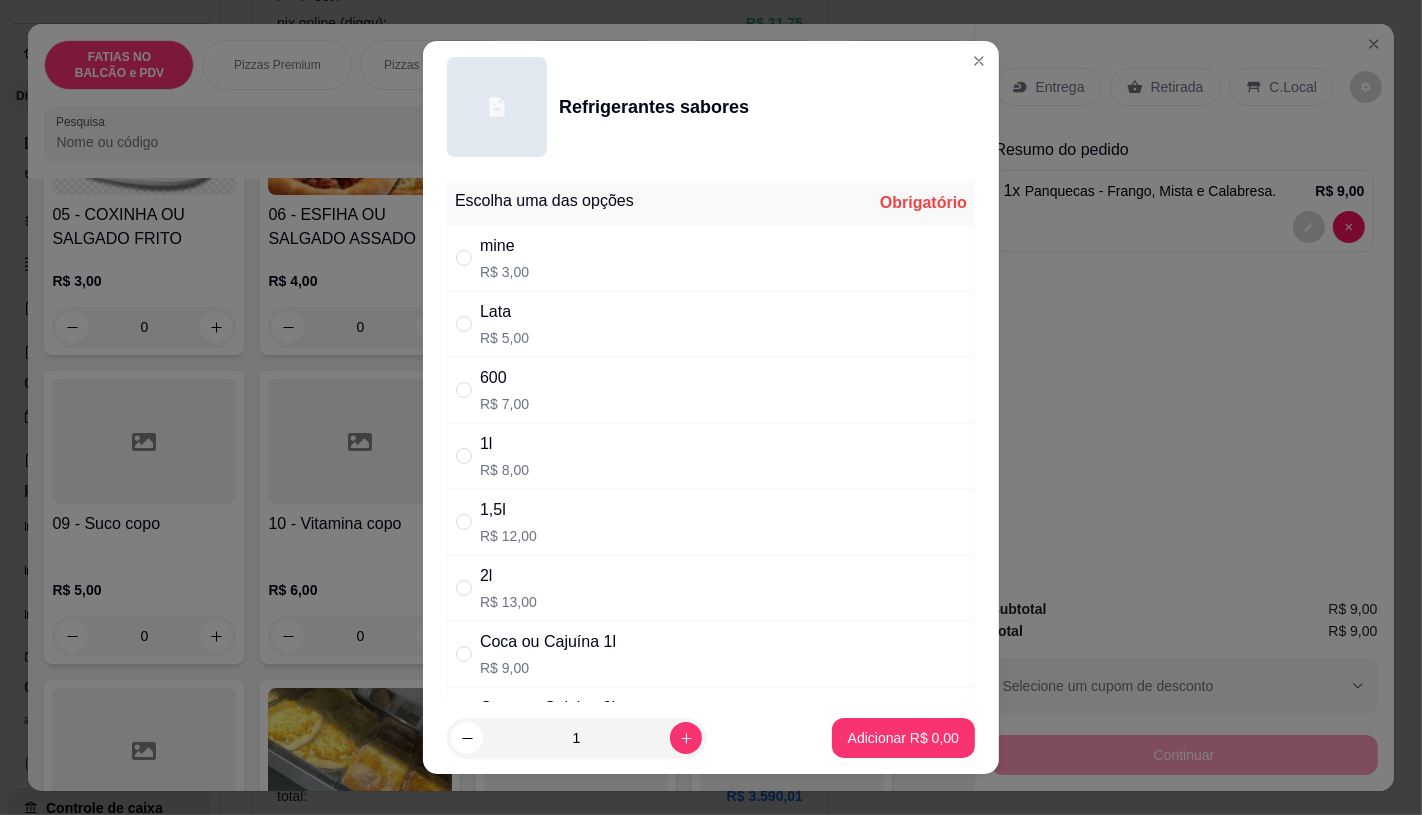click on "Lata R$ 5,00" at bounding box center (504, 324) 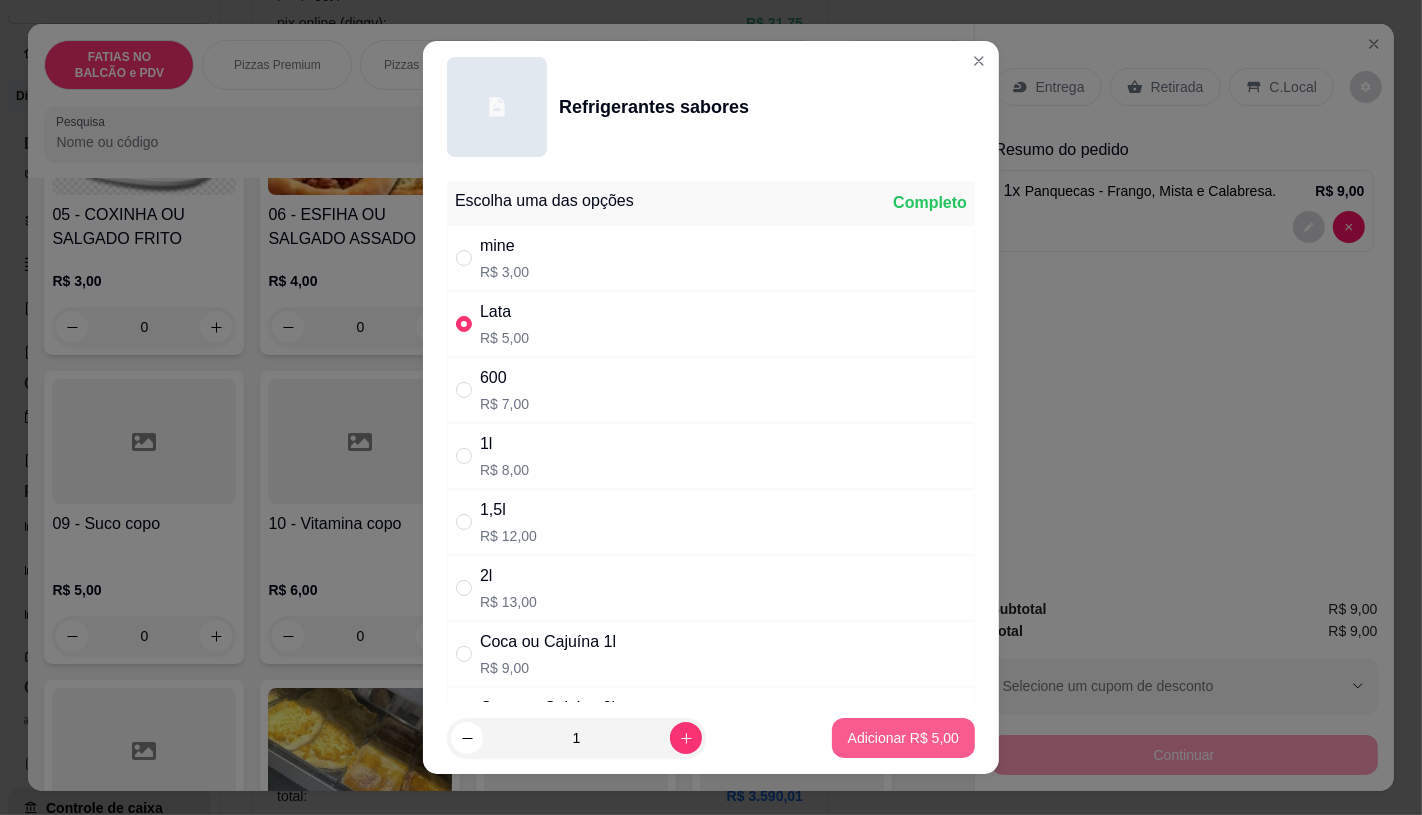 click on "Adicionar   R$ 5,00" at bounding box center [903, 738] 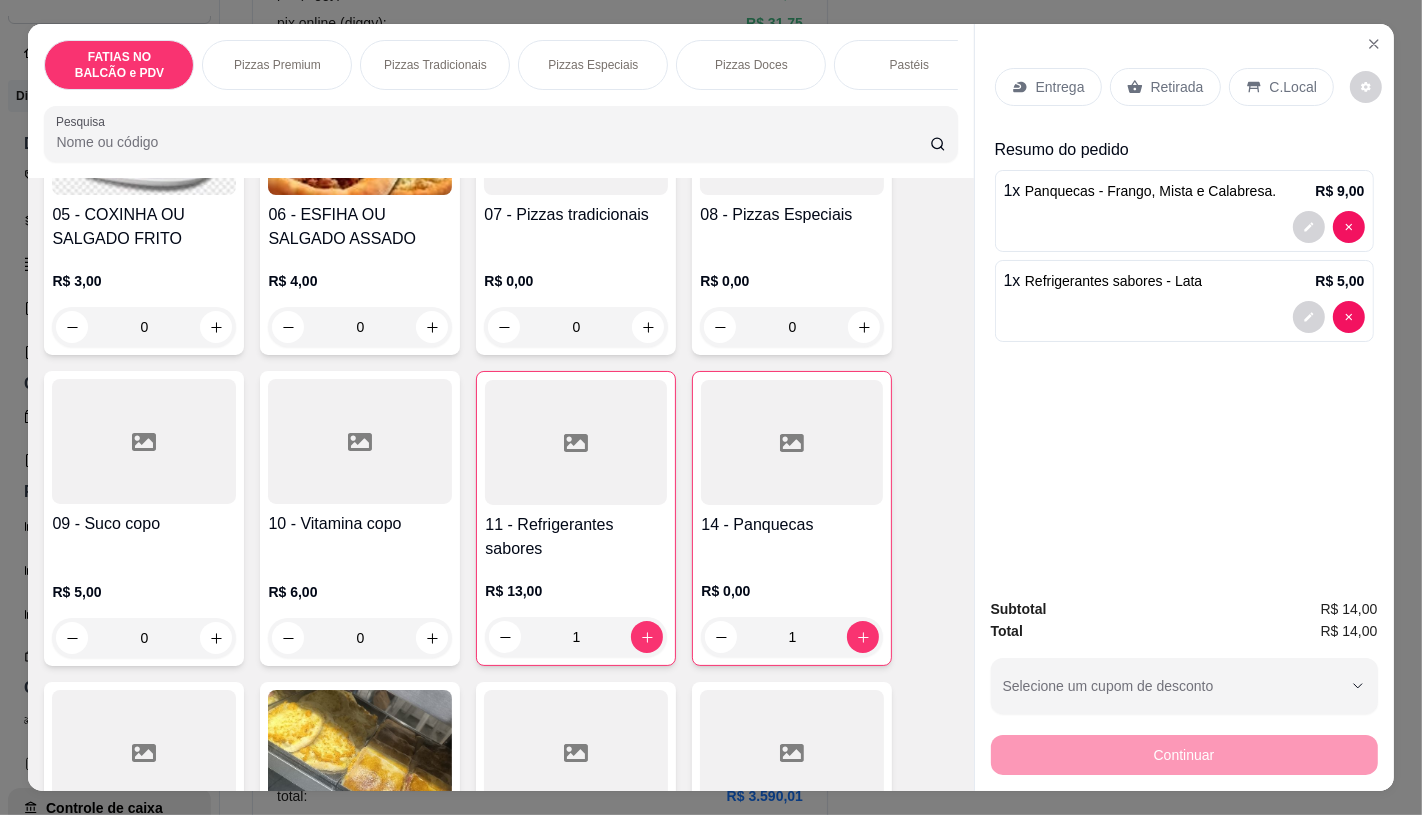 scroll, scrollTop: 0, scrollLeft: 2080, axis: horizontal 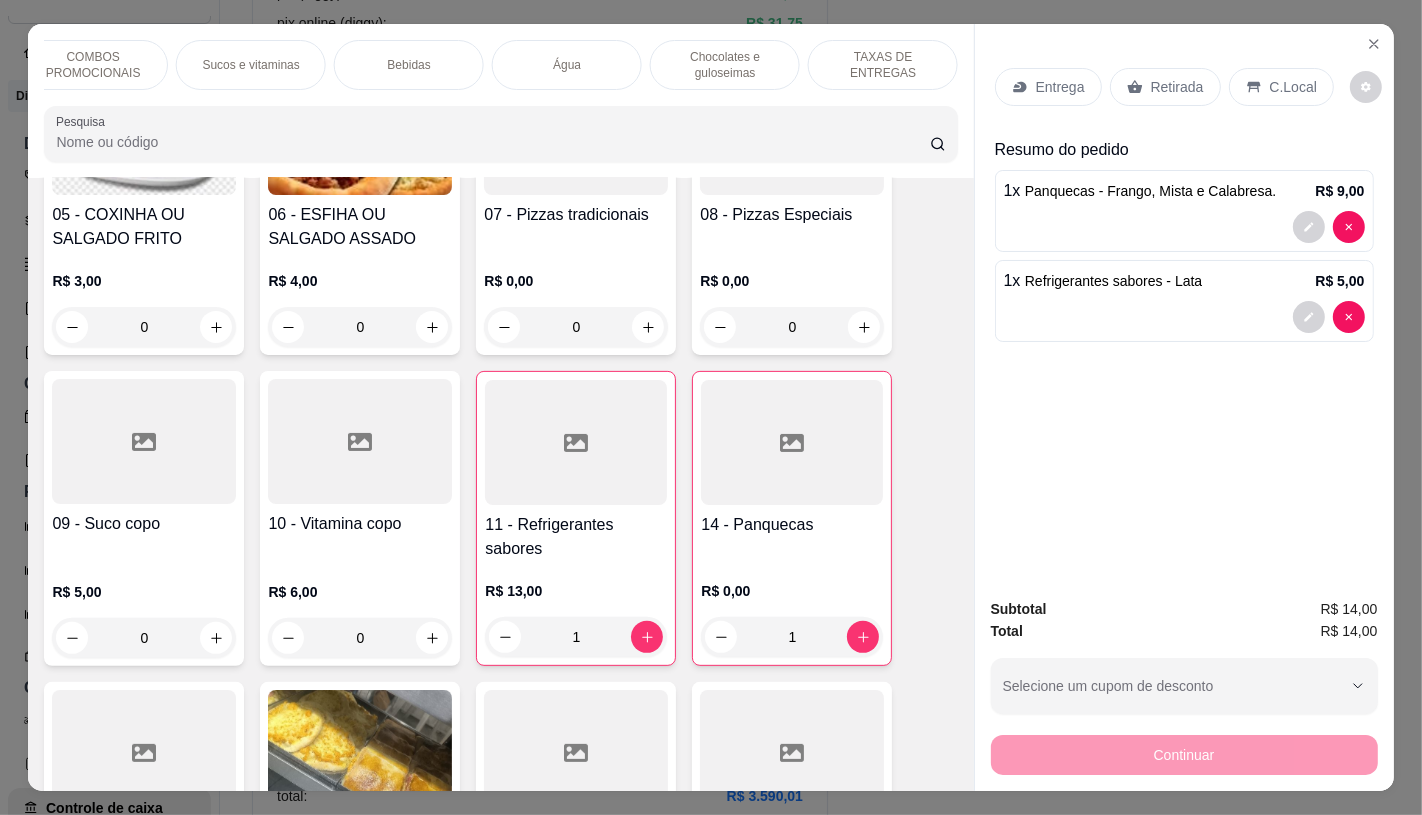 click on "TAXAS DE ENTREGAS" at bounding box center [883, 65] 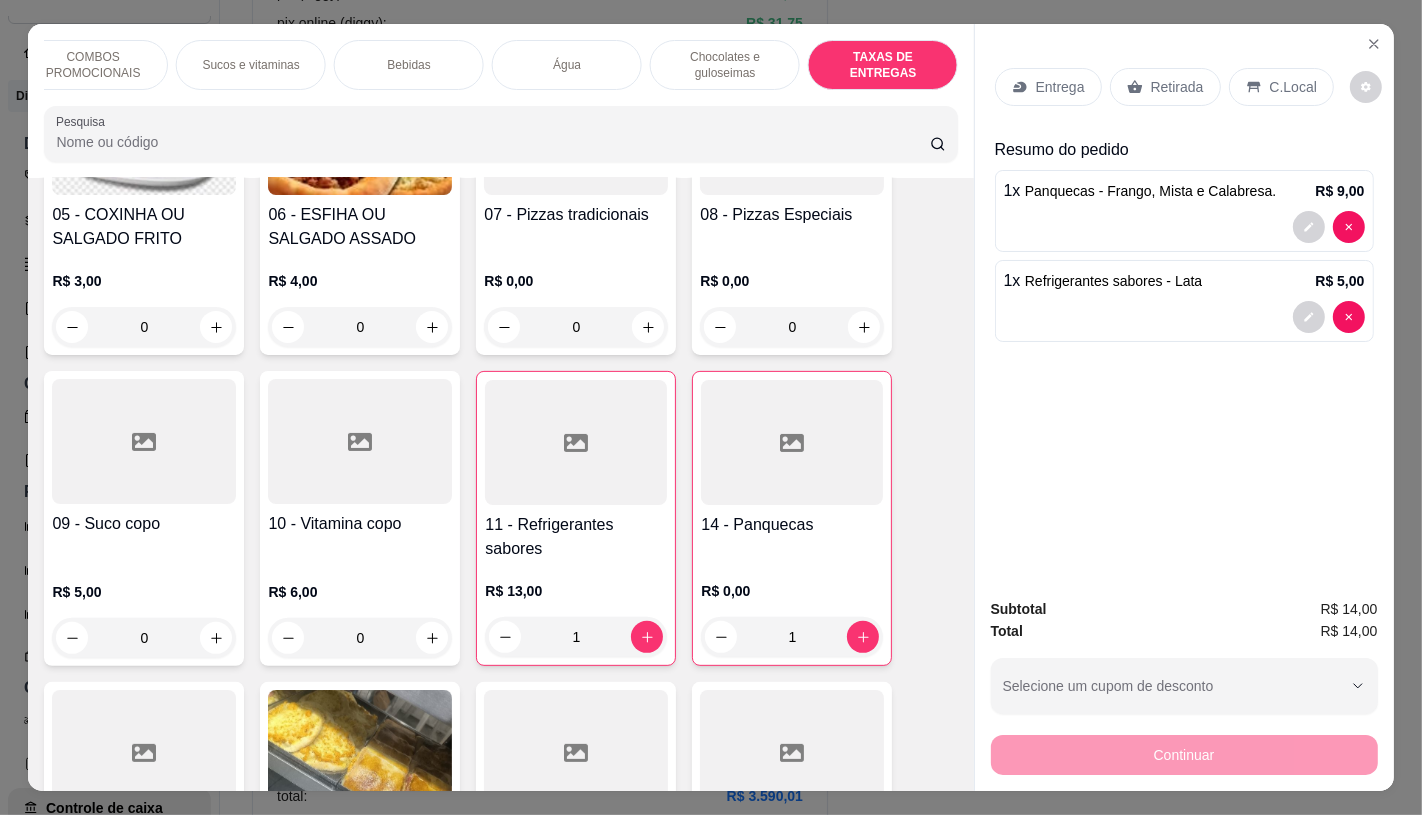 scroll, scrollTop: 13375, scrollLeft: 0, axis: vertical 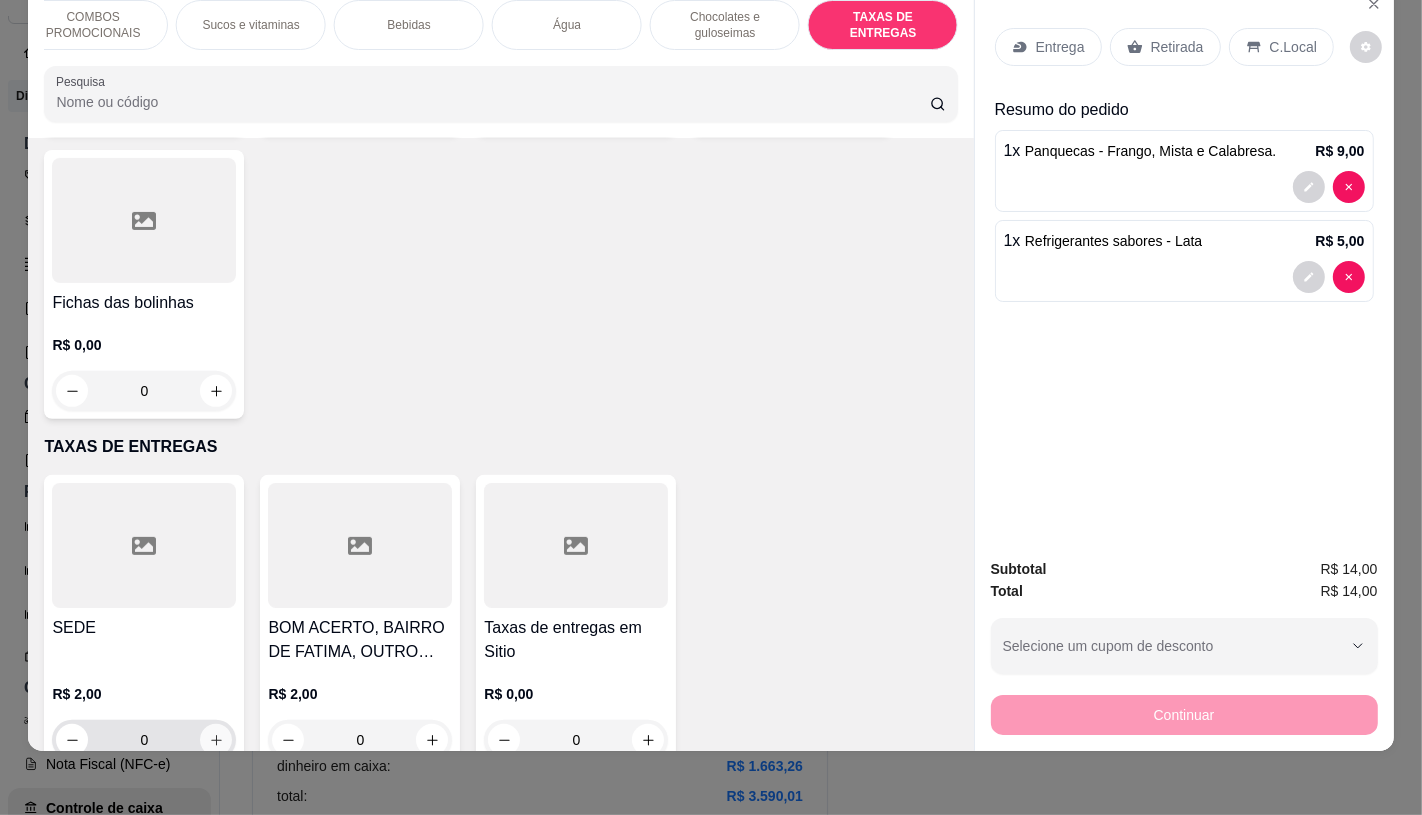 click 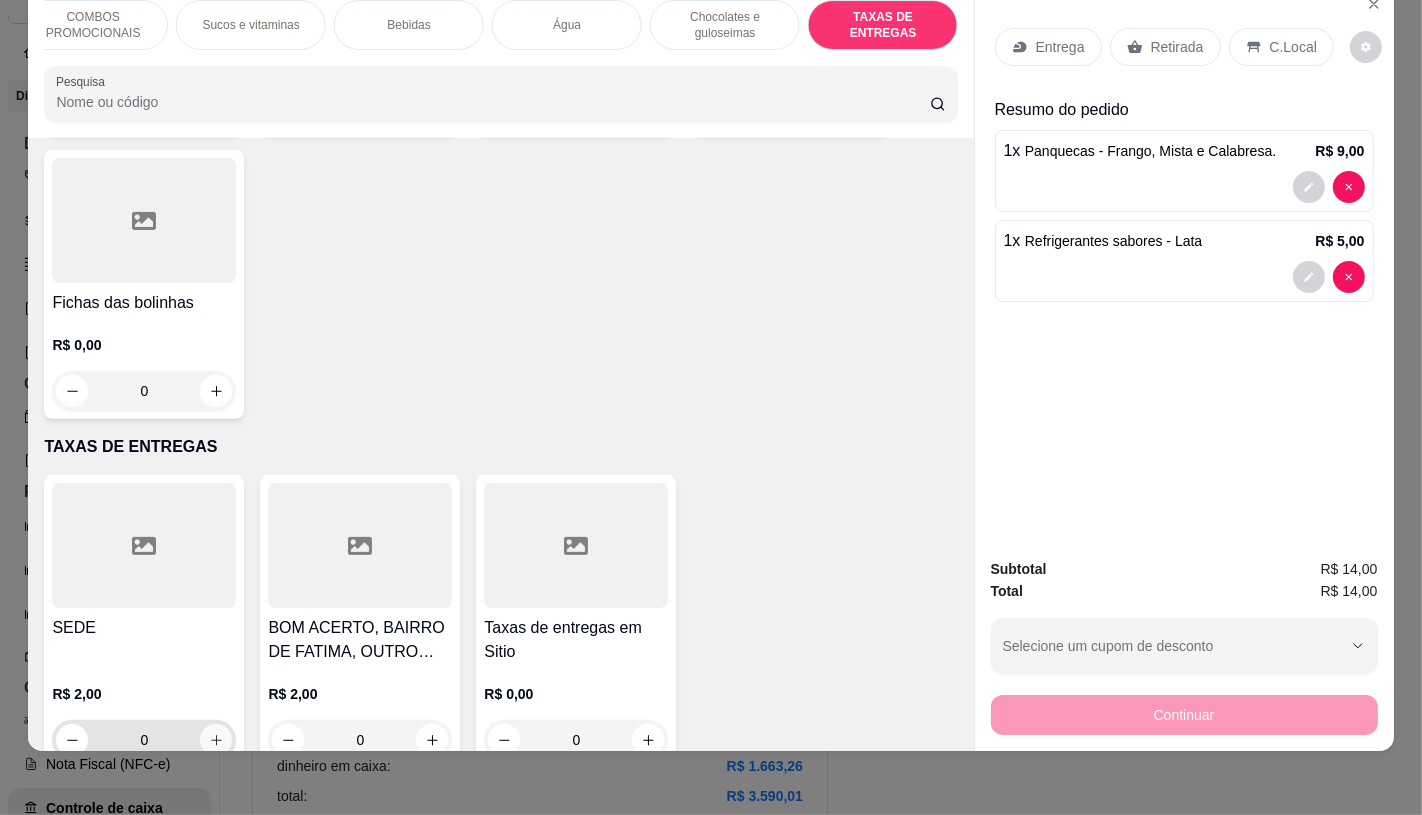 type on "1" 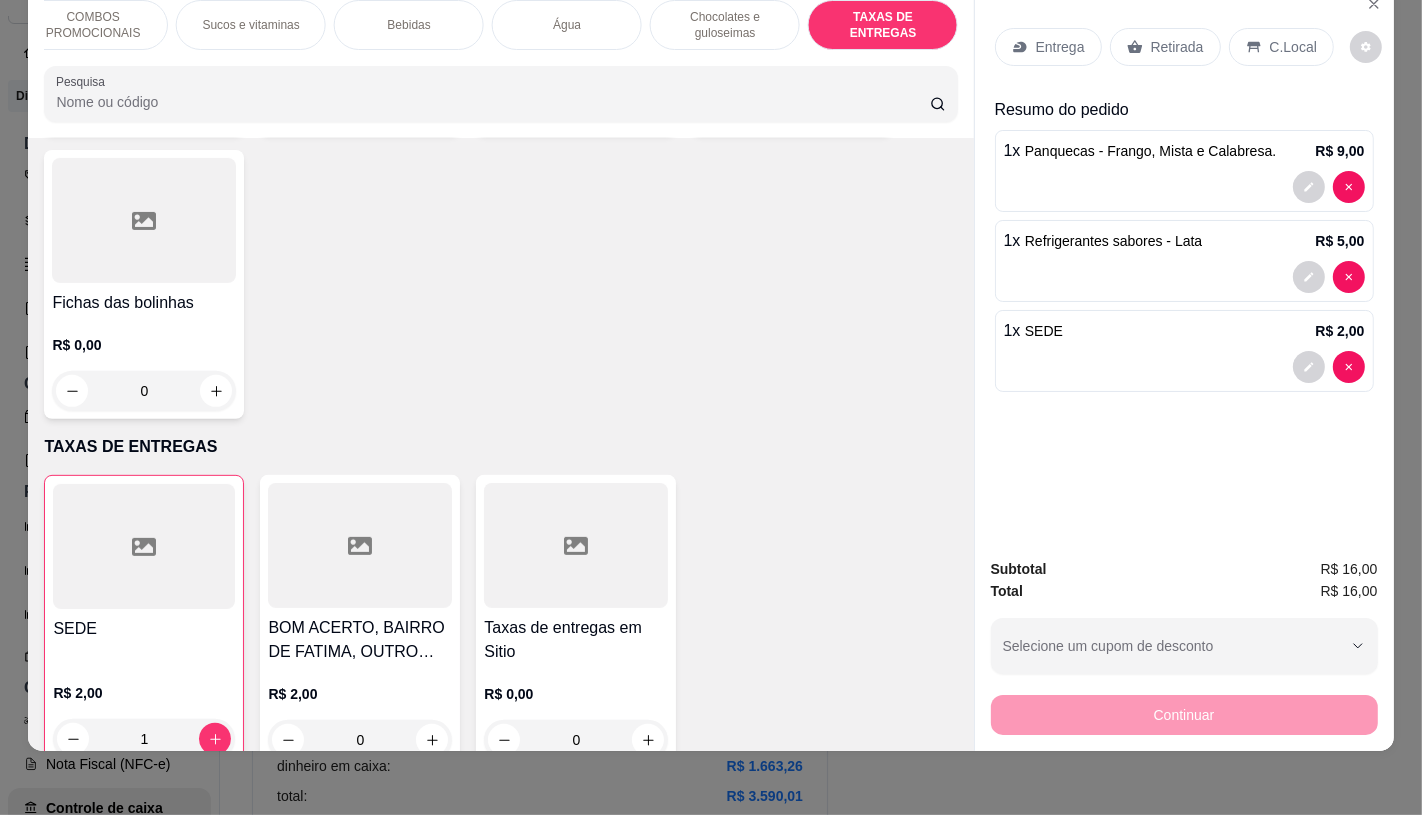 click on "Retirada" at bounding box center (1177, 47) 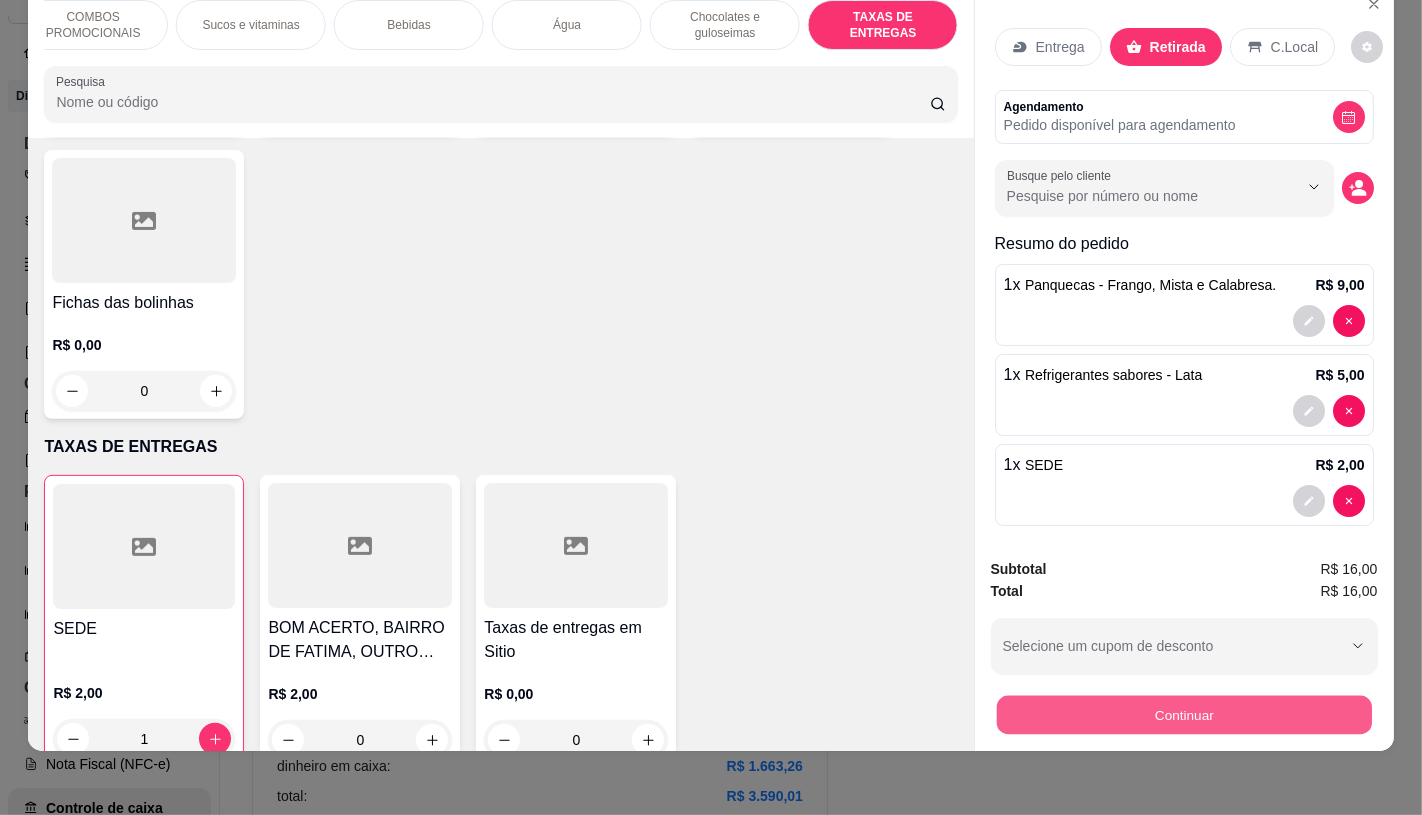click on "Continuar" at bounding box center [1183, 714] 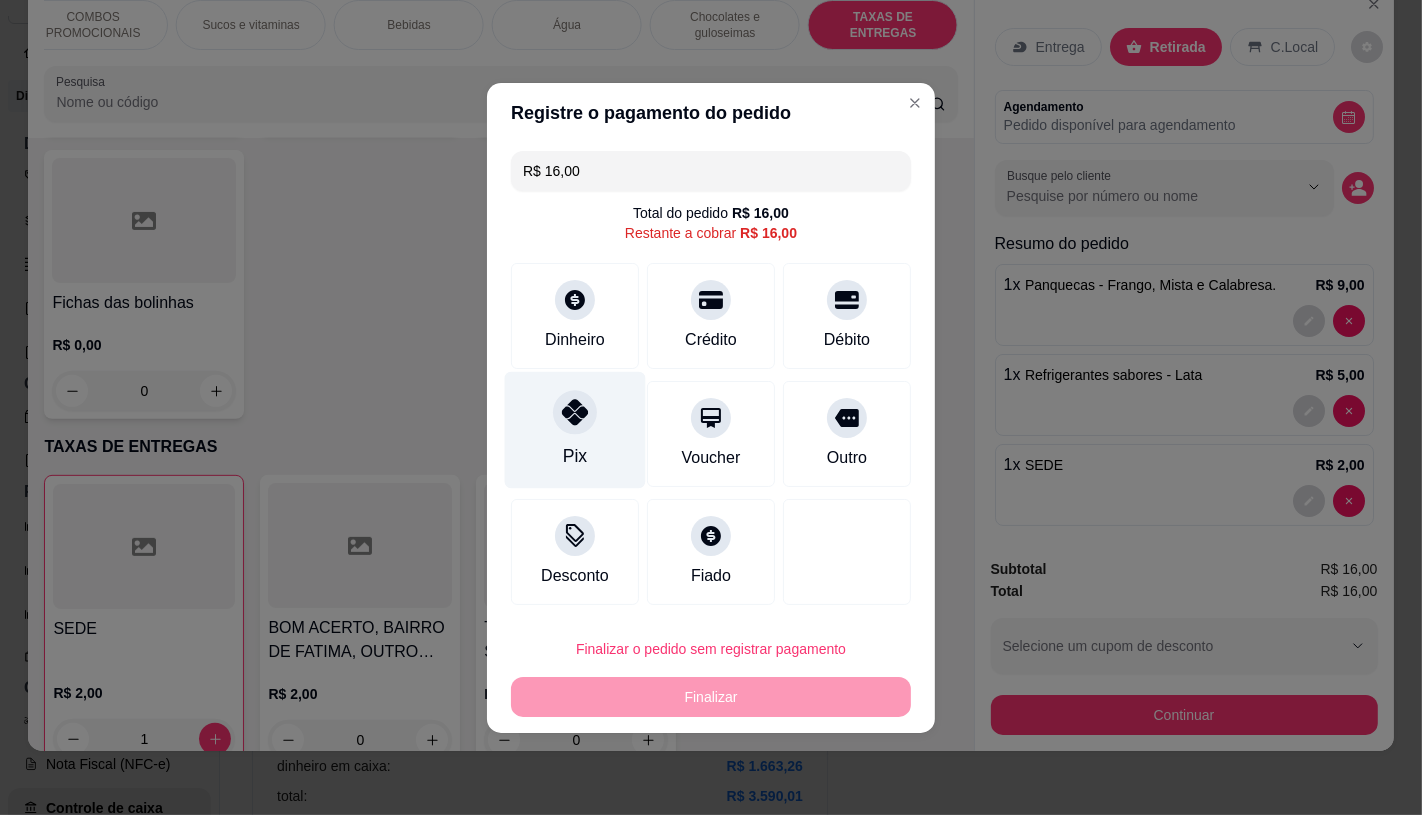 click at bounding box center (575, 412) 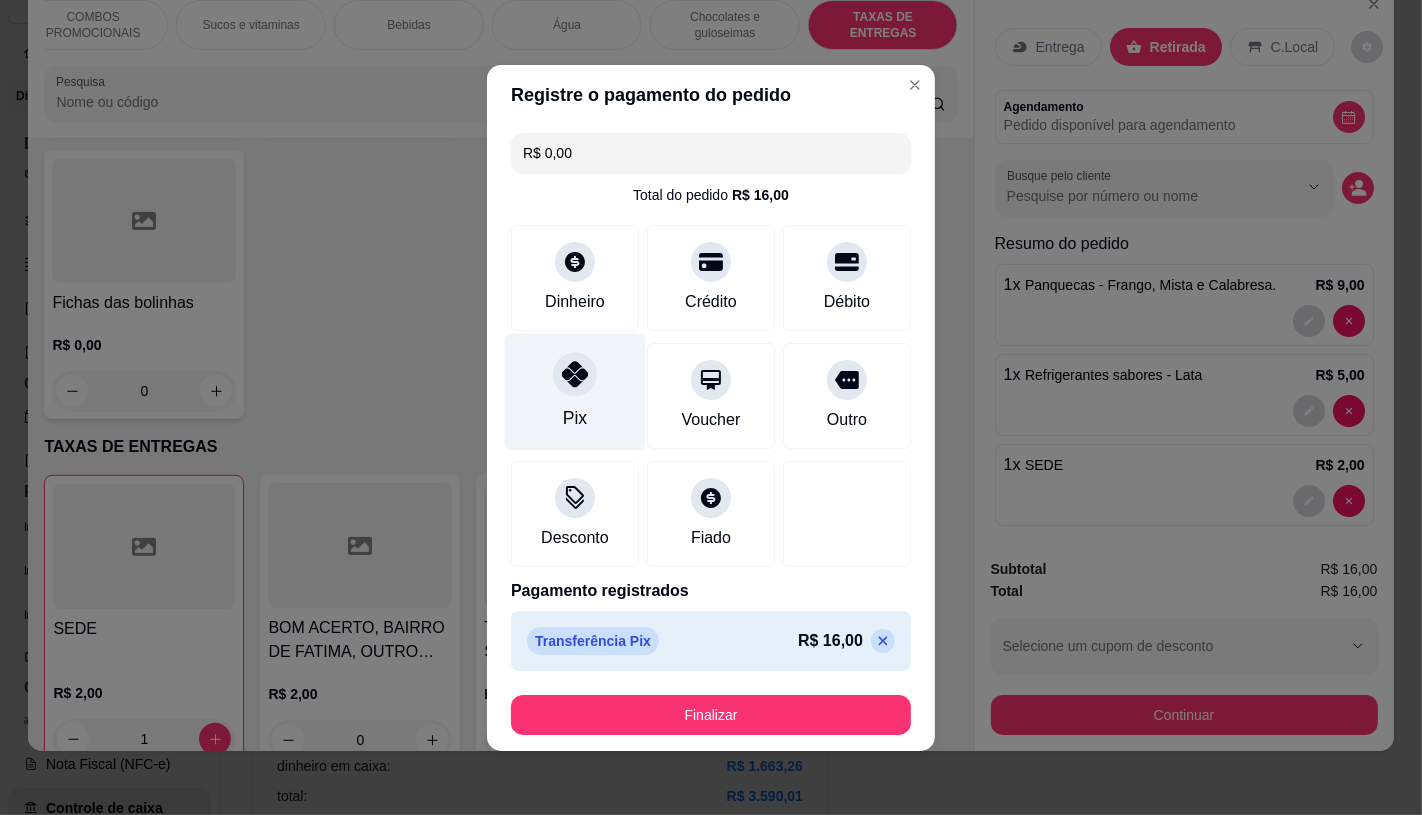 type on "R$ 0,00" 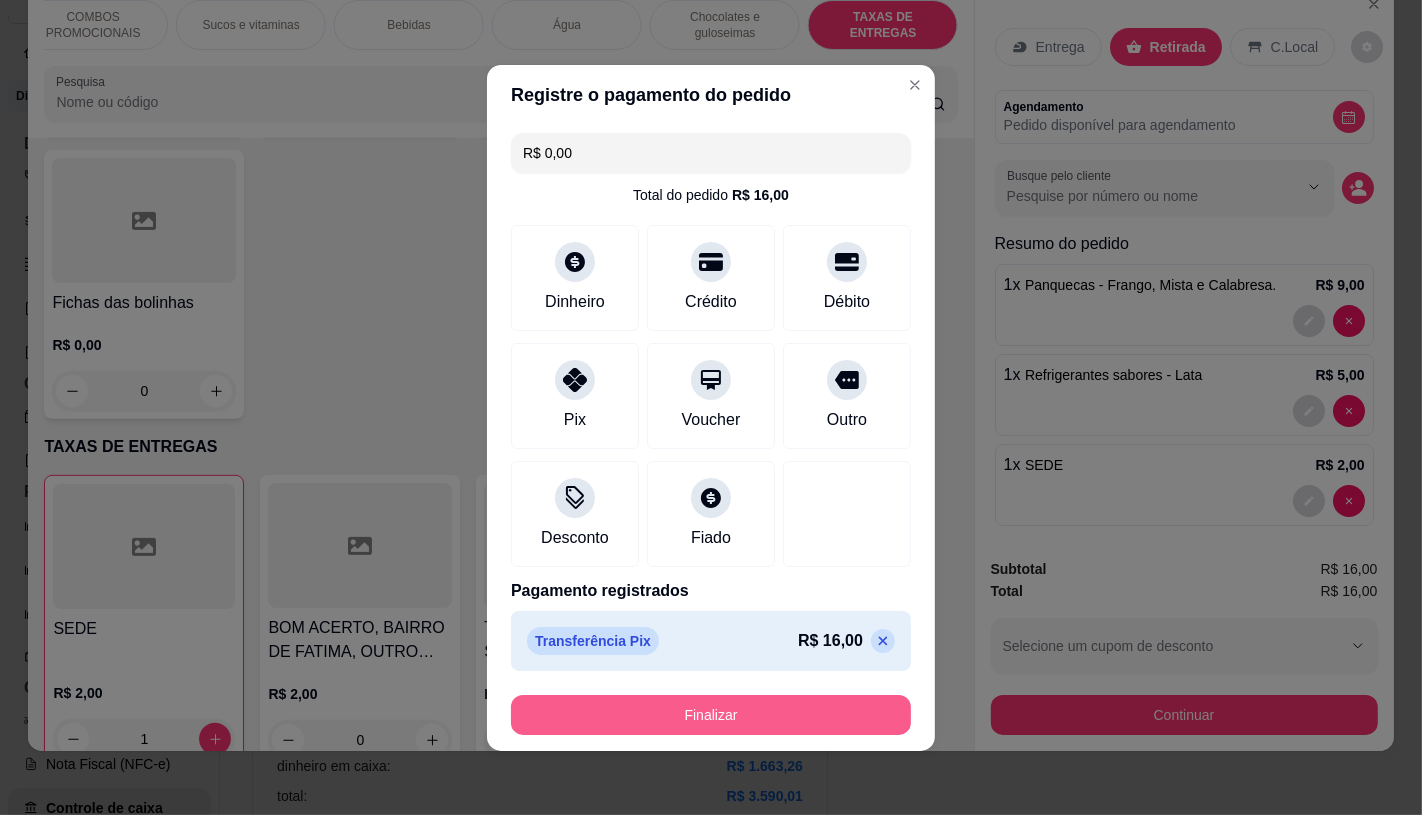 click on "Finalizar" at bounding box center [711, 715] 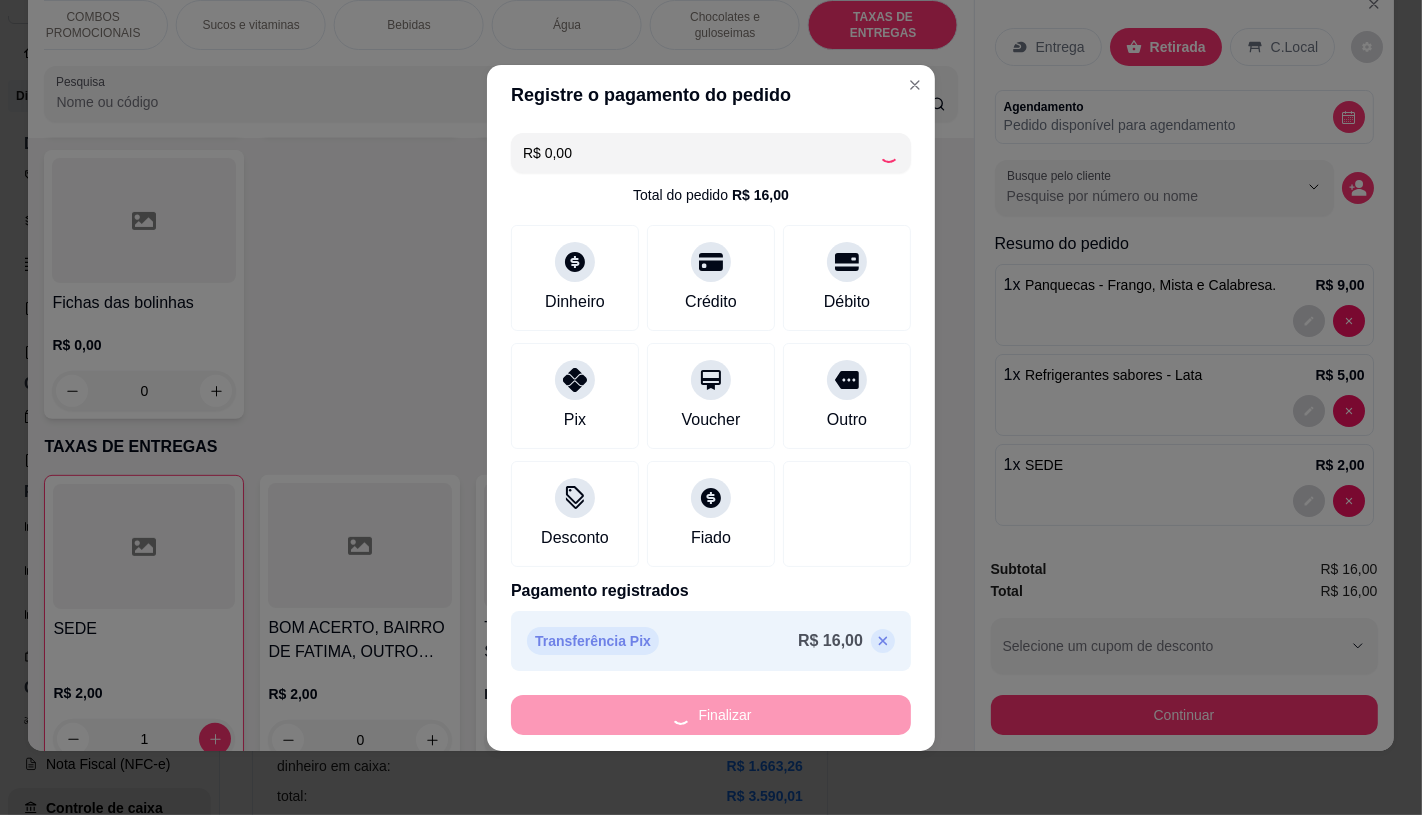 type on "0" 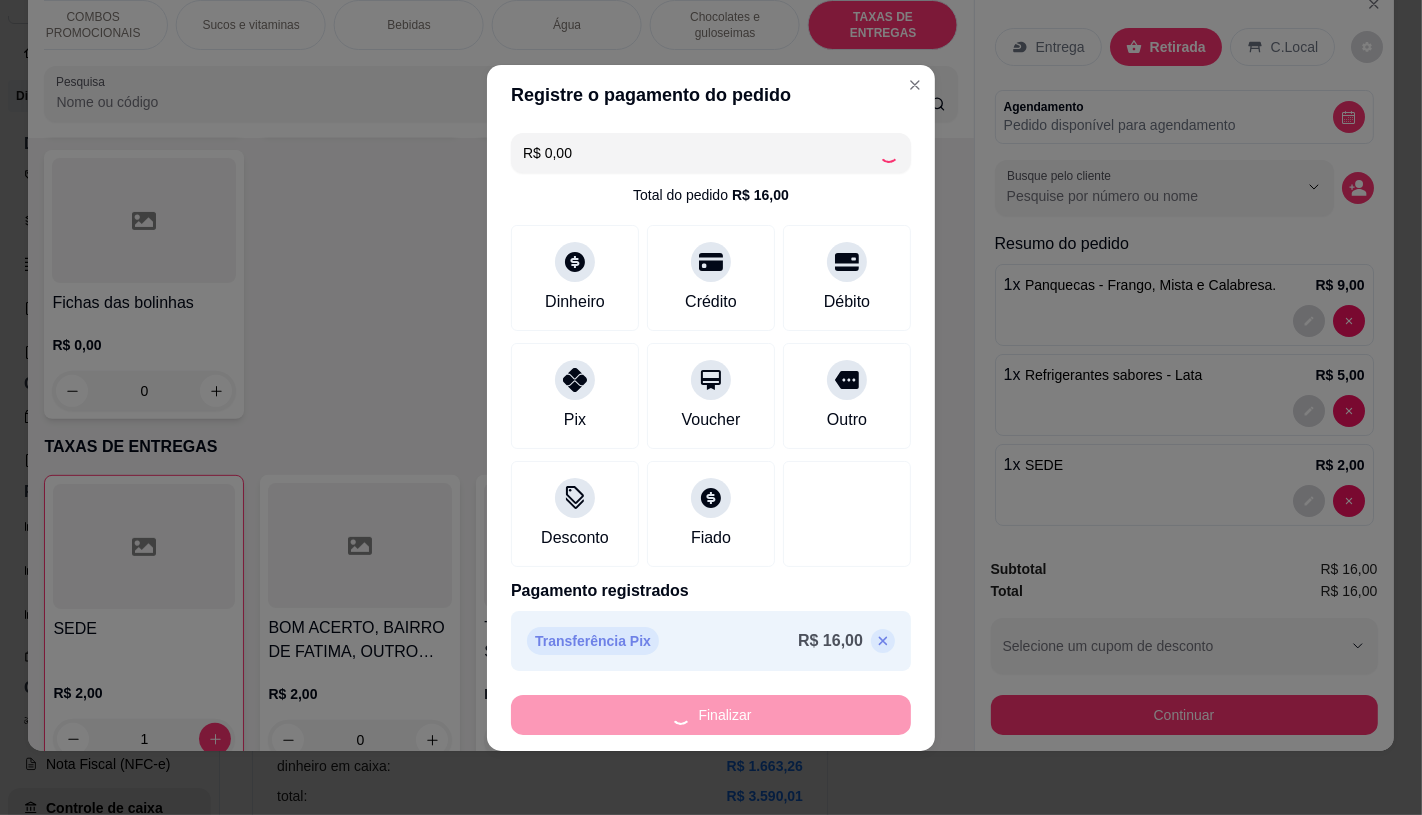 type on "0" 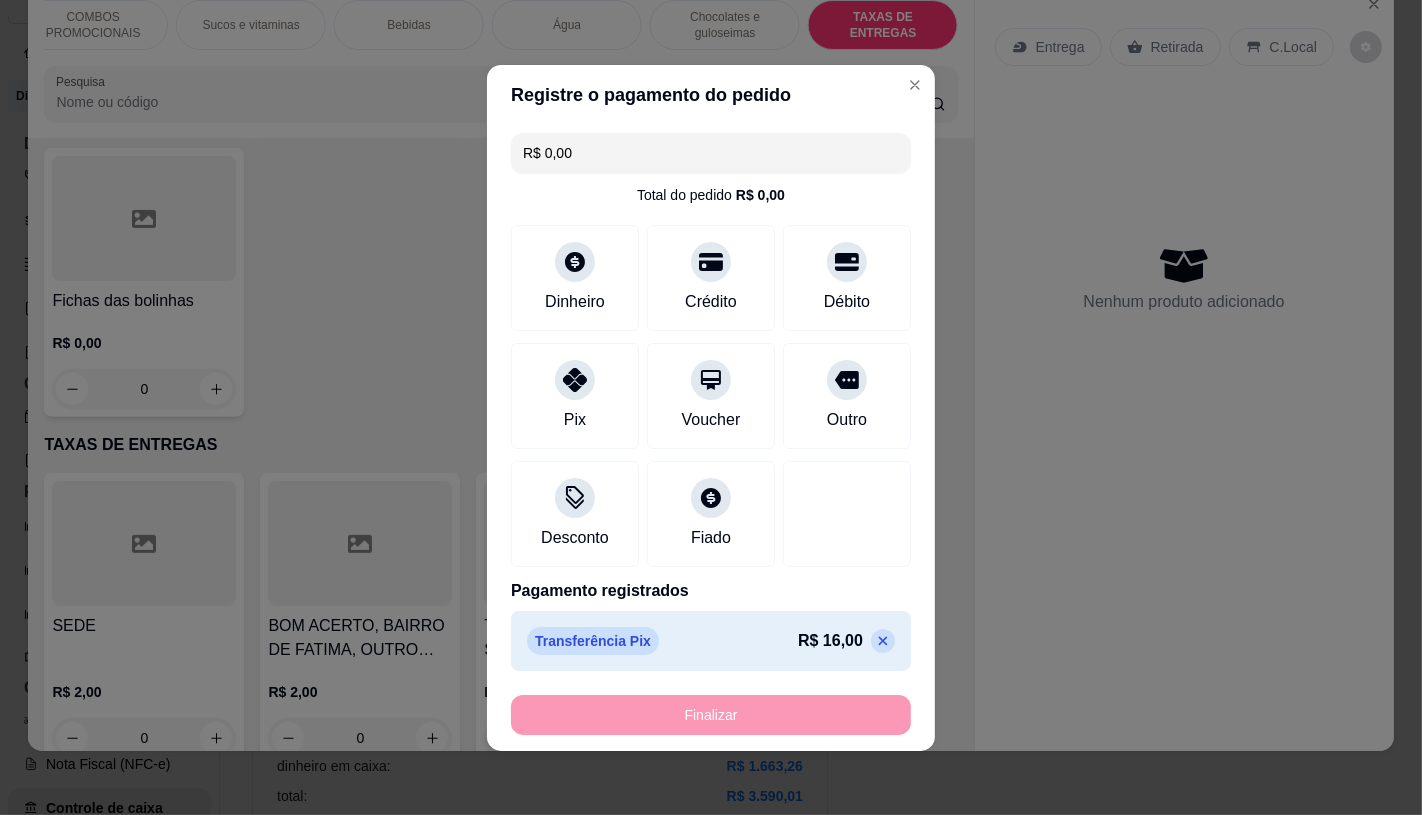 type on "-R$ 16,00" 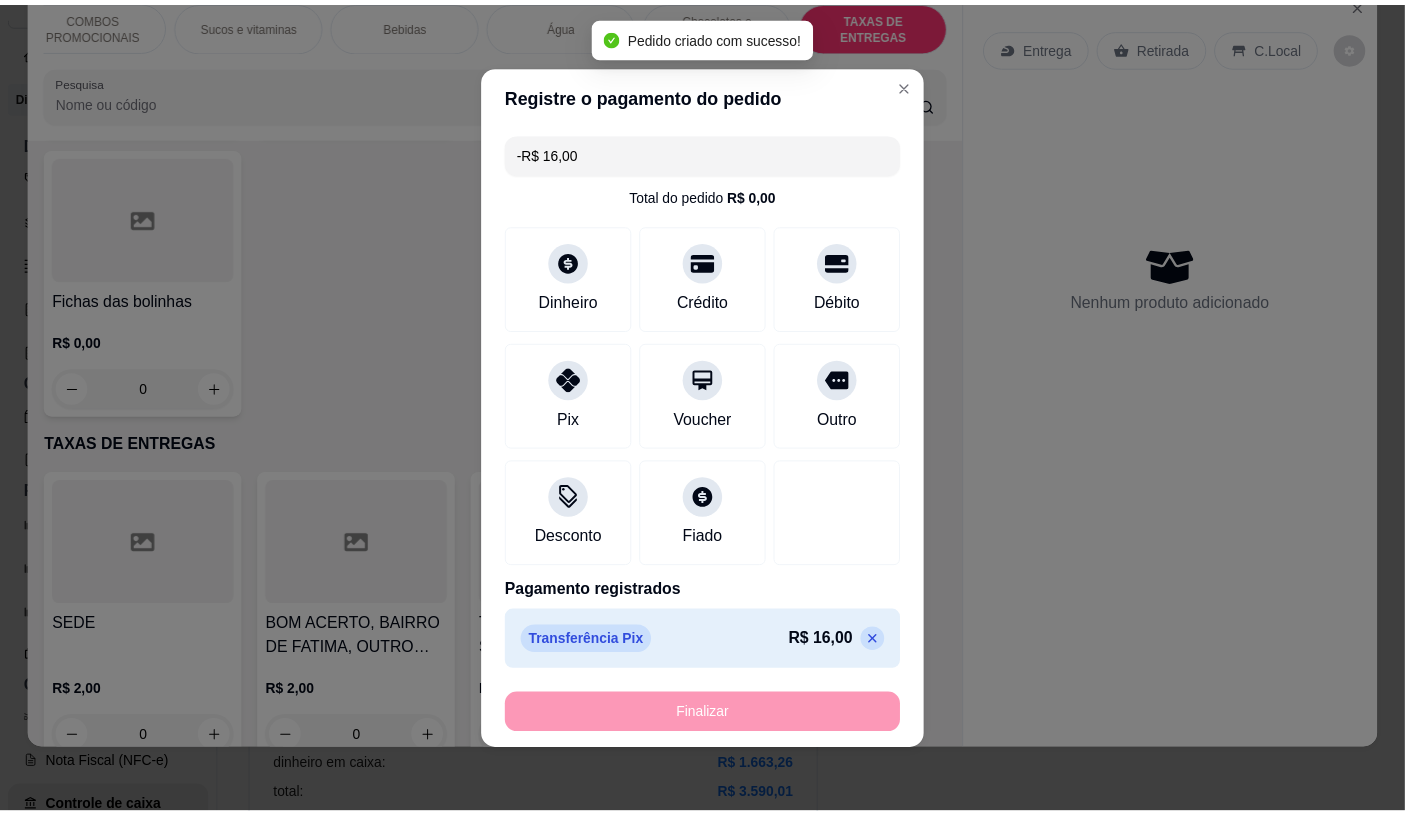 scroll, scrollTop: 13373, scrollLeft: 0, axis: vertical 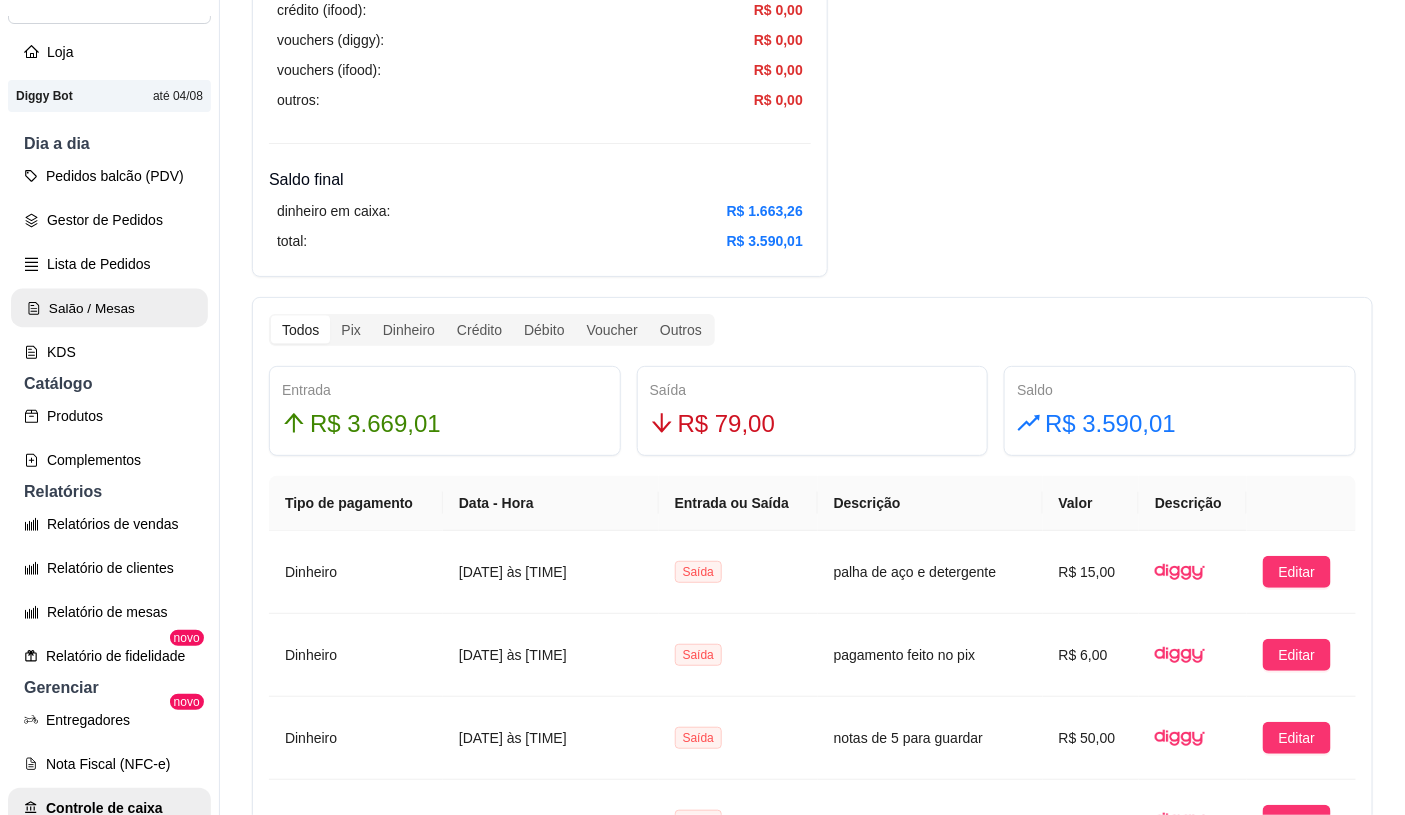 click on "Salão / Mesas" at bounding box center (109, 308) 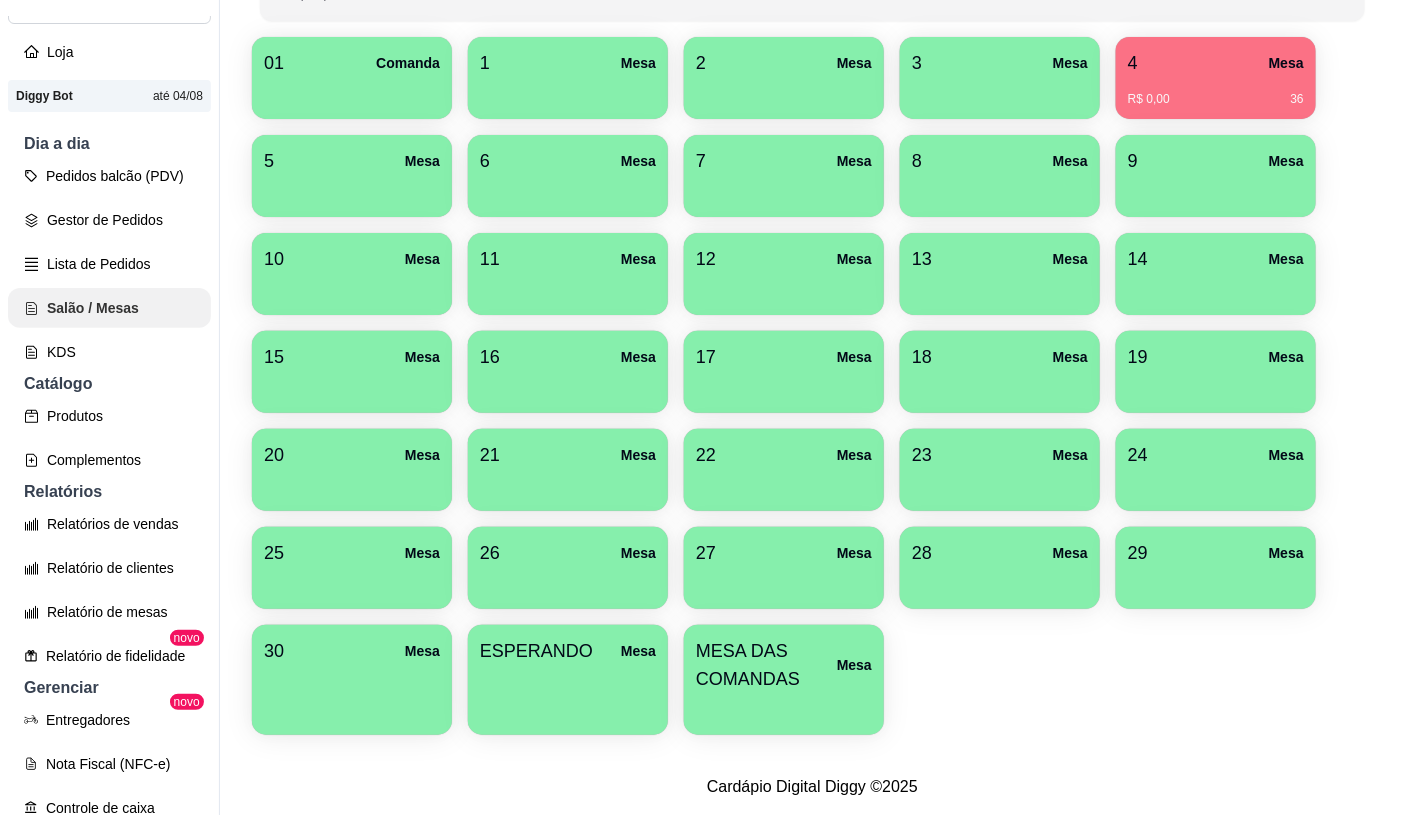 scroll, scrollTop: 0, scrollLeft: 0, axis: both 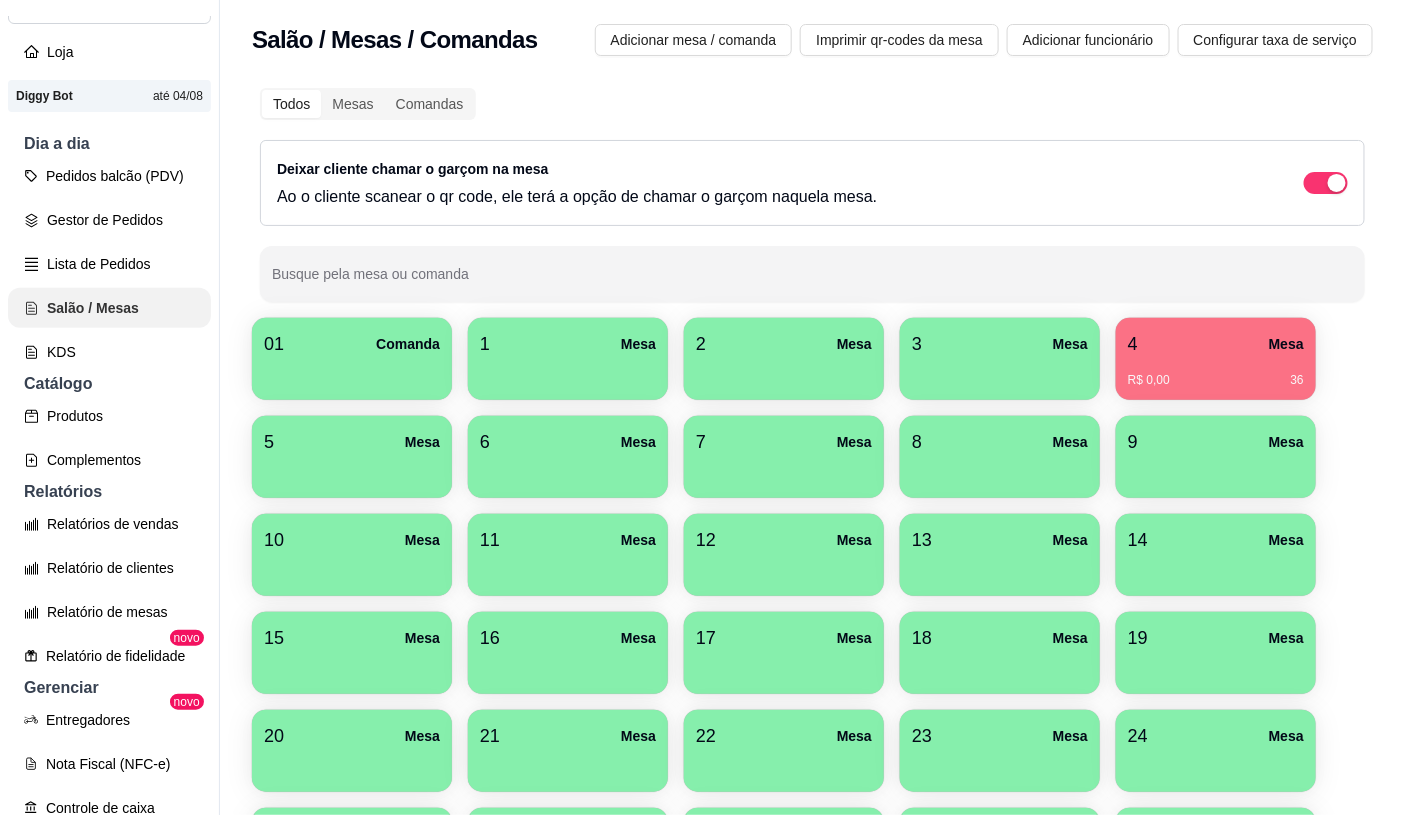 click on "Salão / Mesas" at bounding box center (109, 308) 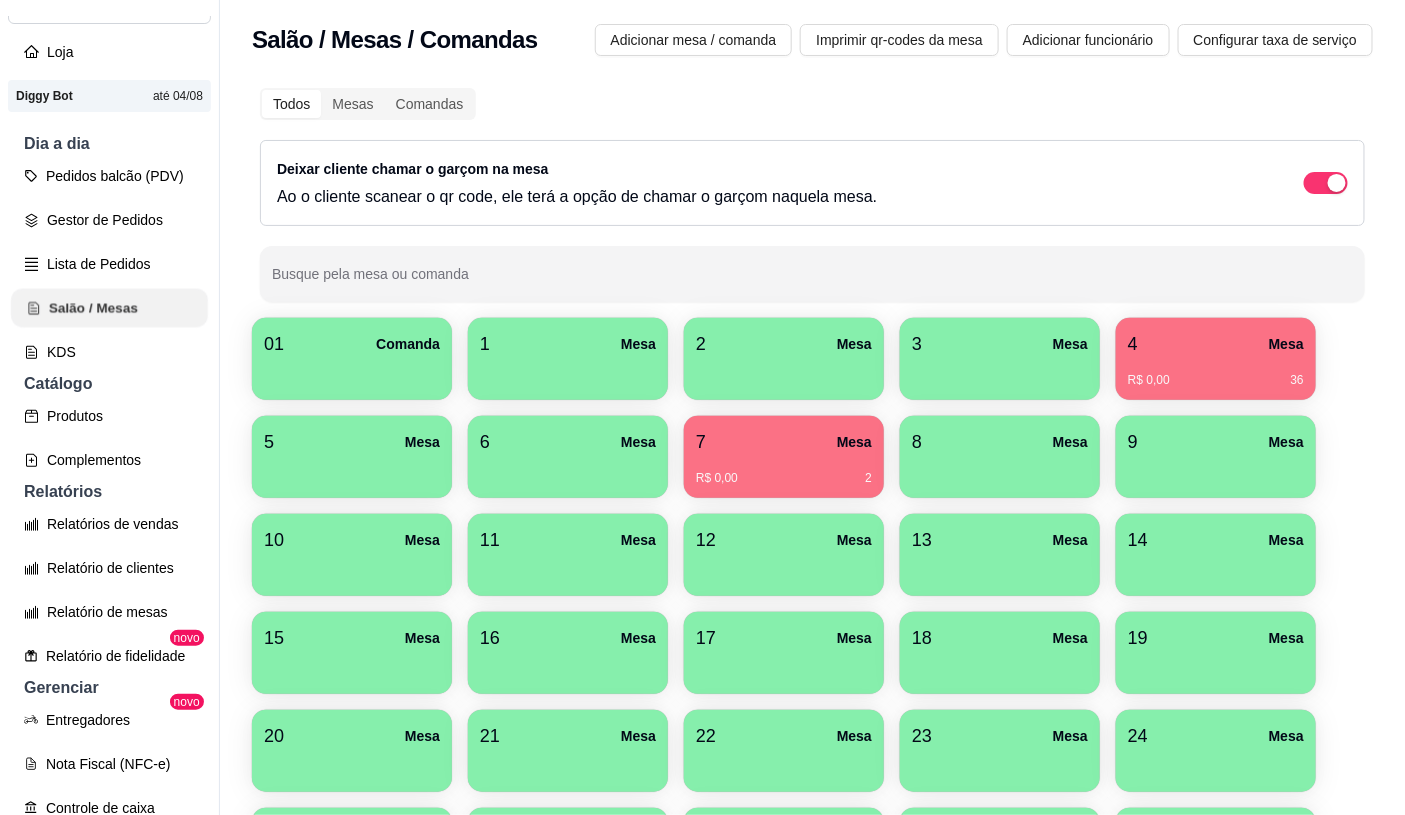 click on "Salão / Mesas" at bounding box center (109, 308) 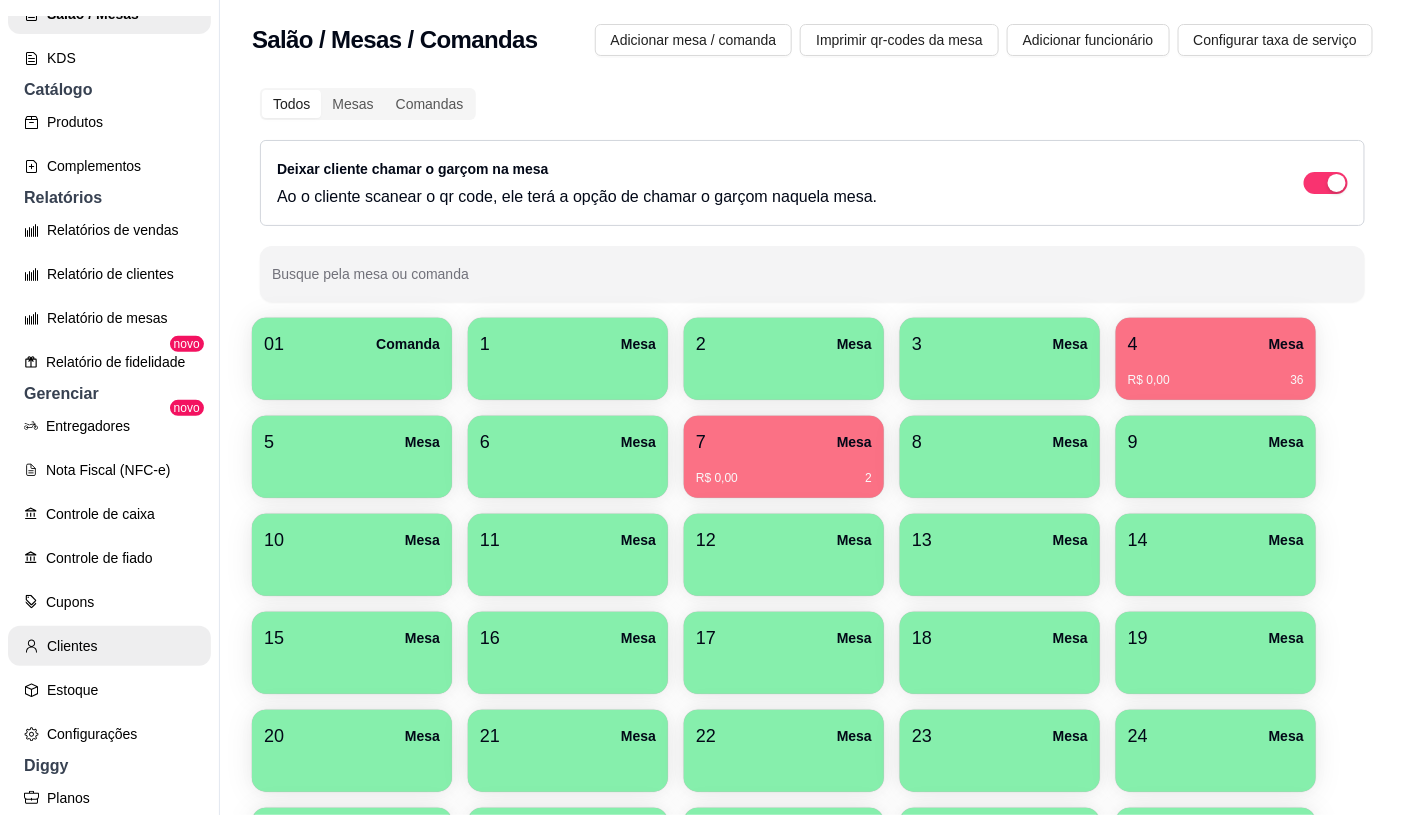 scroll, scrollTop: 443, scrollLeft: 0, axis: vertical 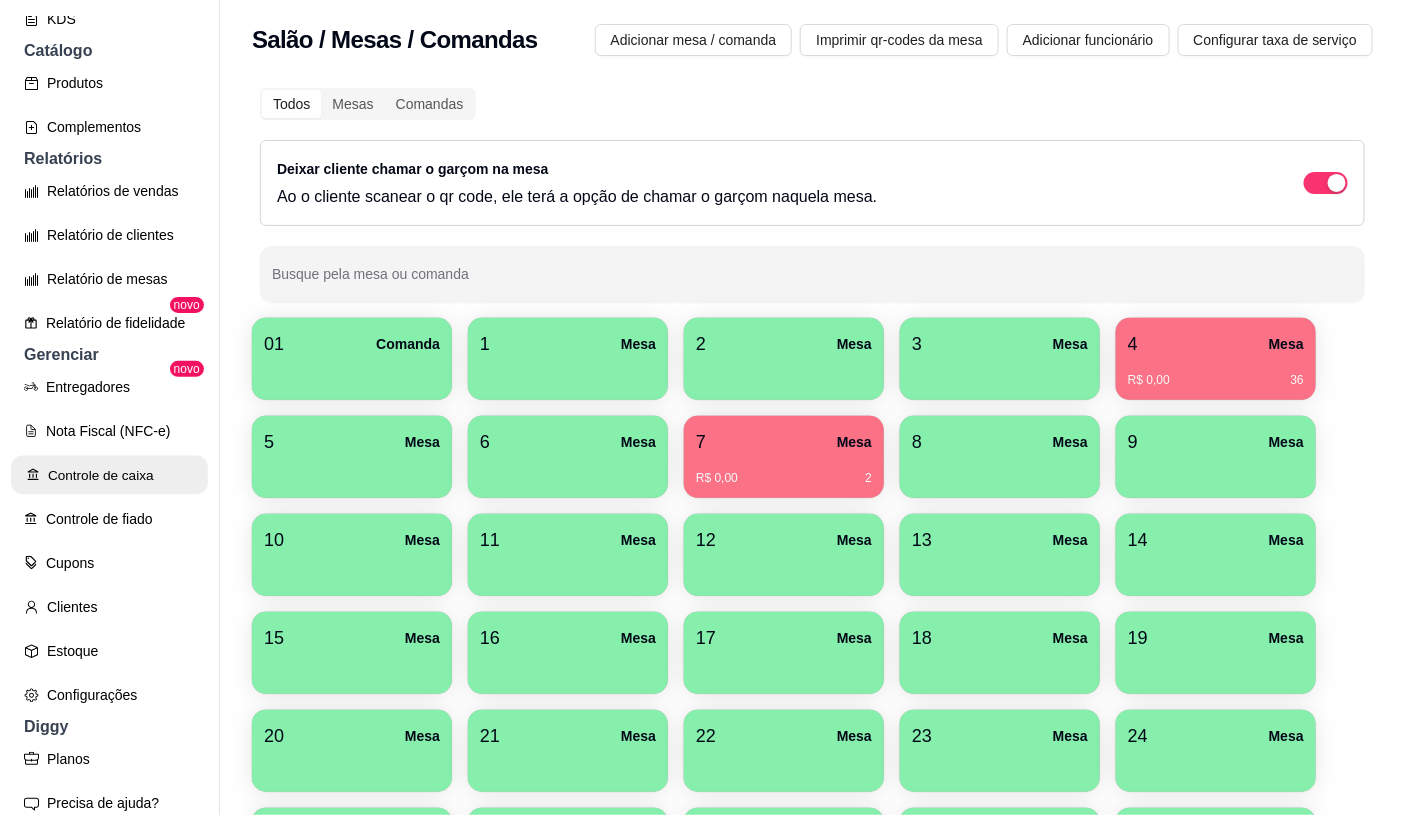 click on "Controle de caixa" at bounding box center (109, 475) 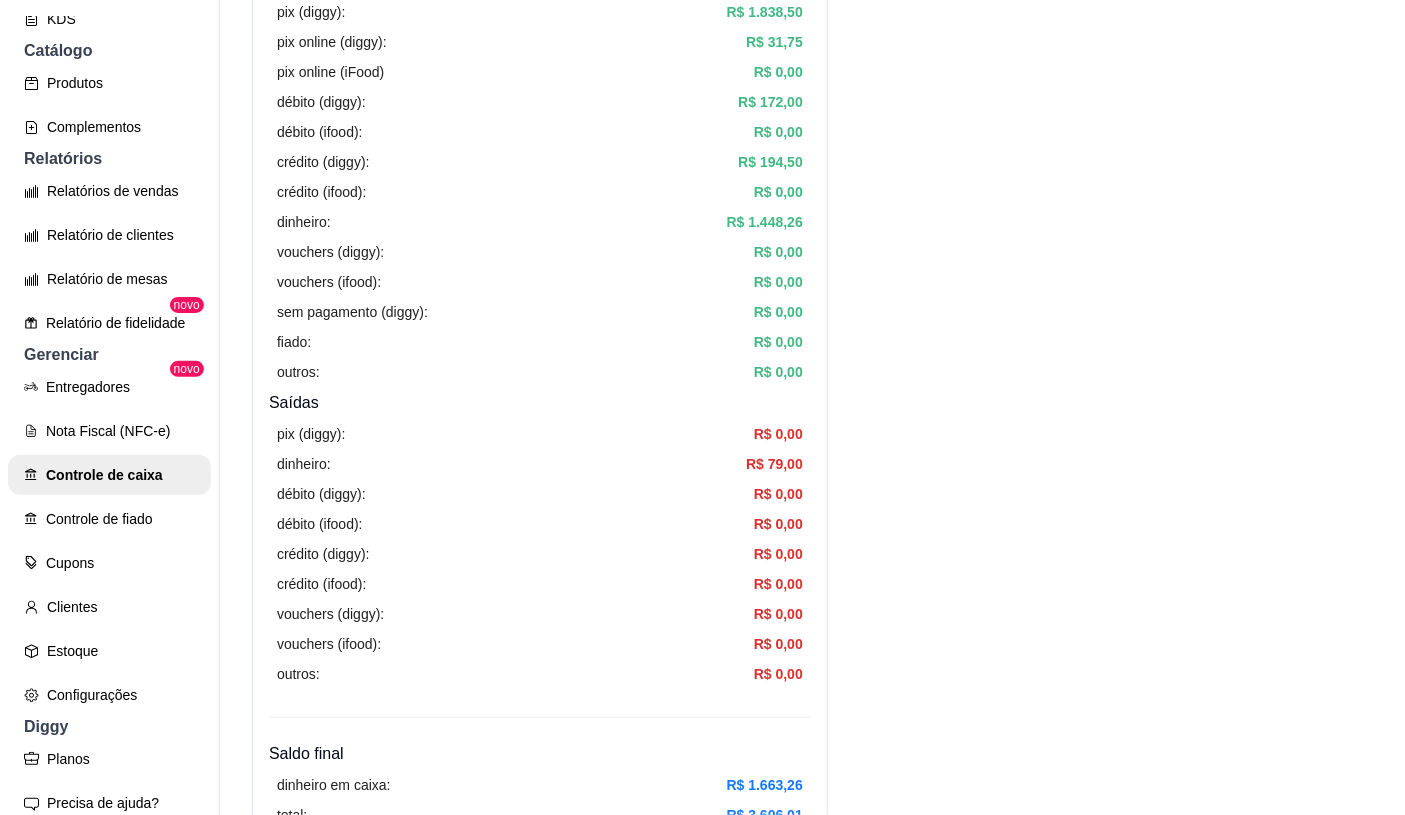 scroll, scrollTop: 111, scrollLeft: 0, axis: vertical 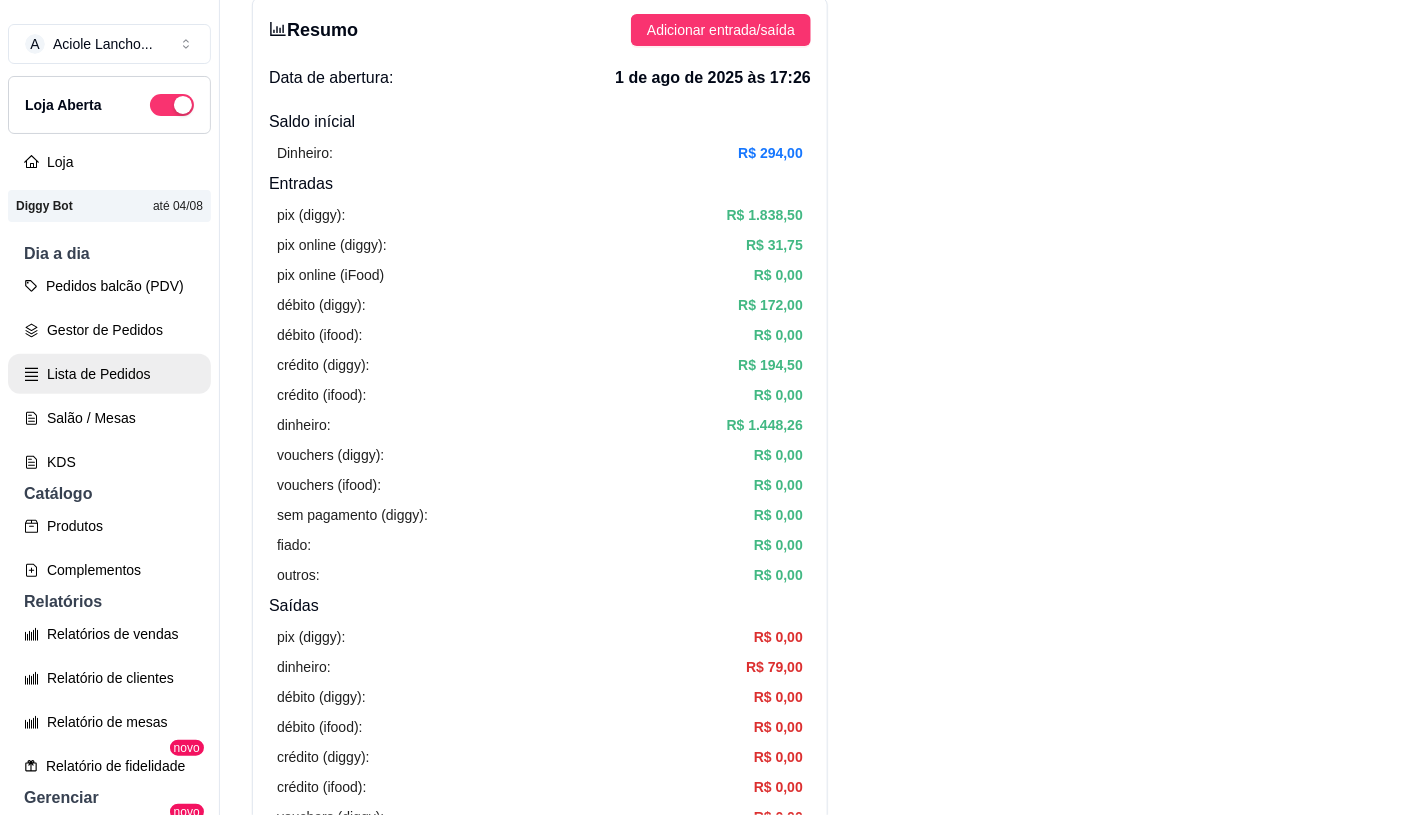 click on "Salão / Mesas" at bounding box center (109, 418) 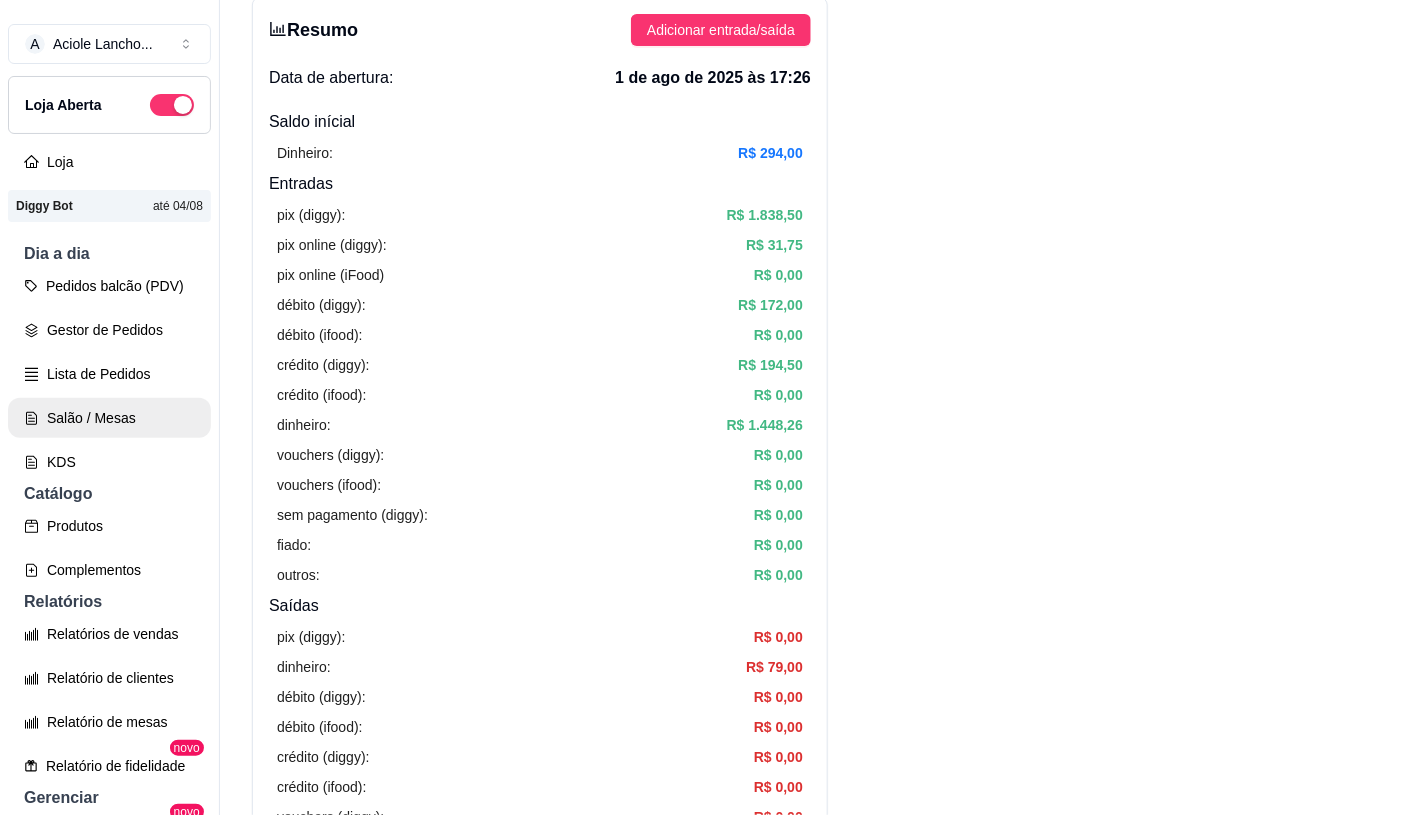click on "Salão / Mesas" at bounding box center [109, 418] 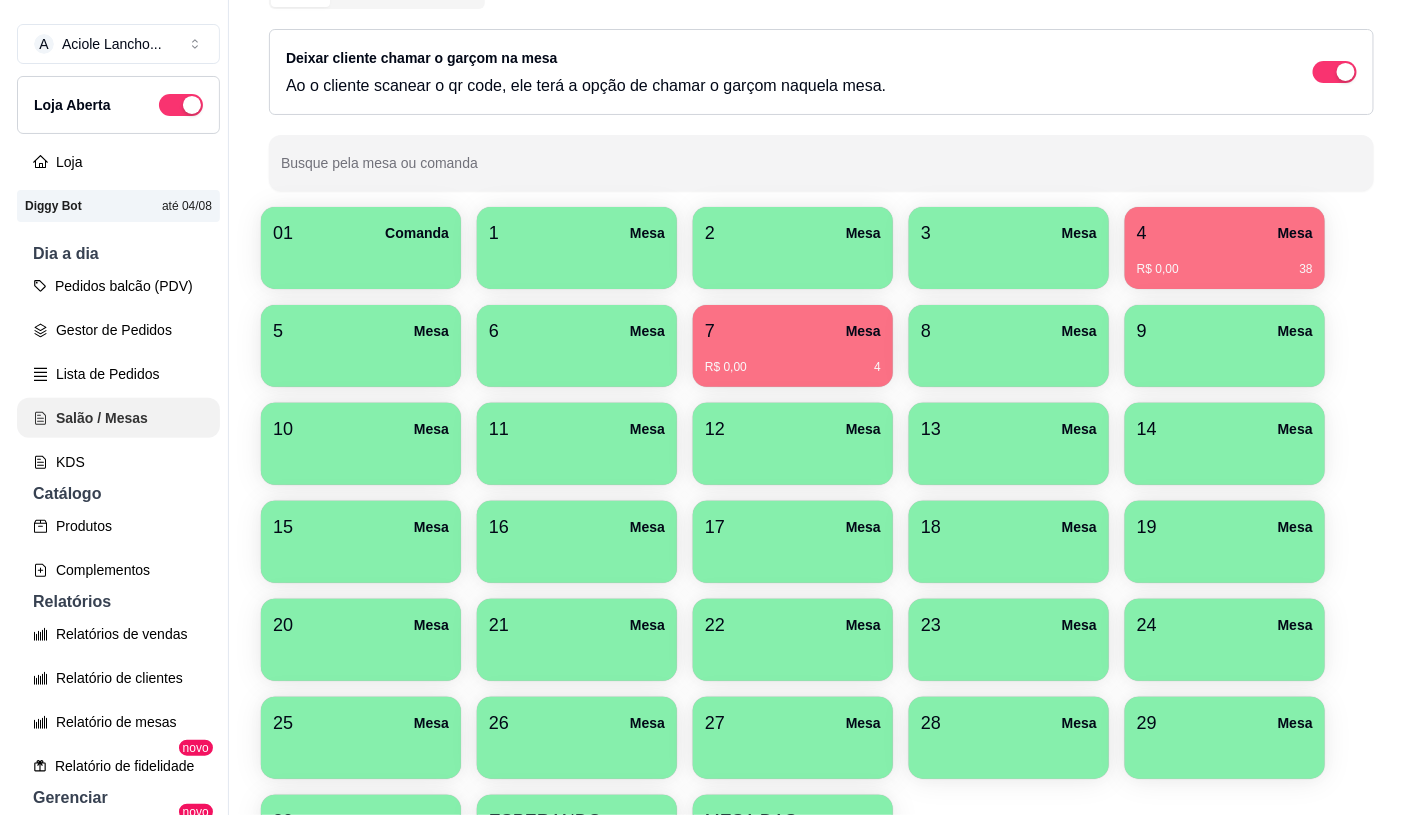 scroll, scrollTop: 0, scrollLeft: 0, axis: both 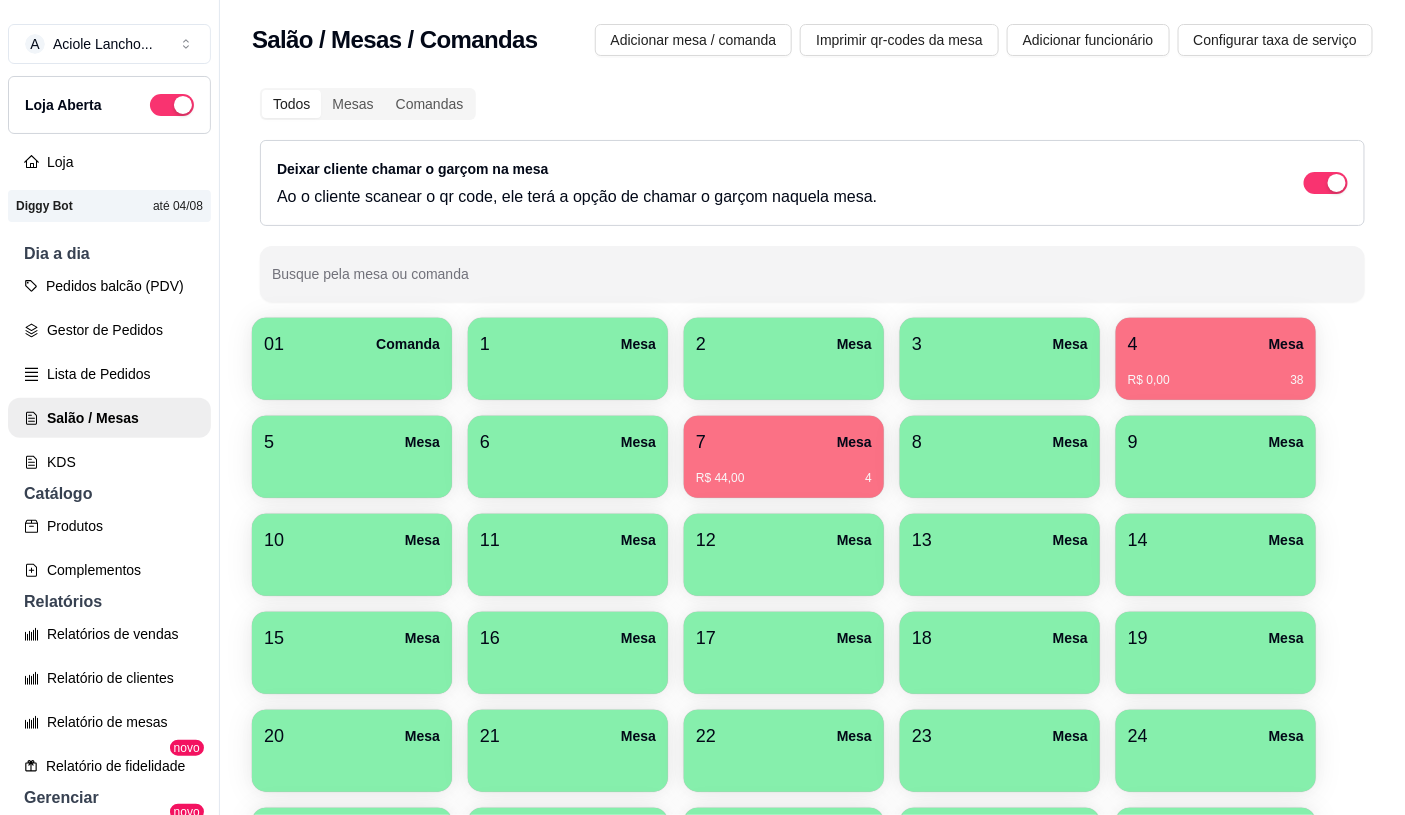 click on "R$ 44,00 4" at bounding box center [784, 471] 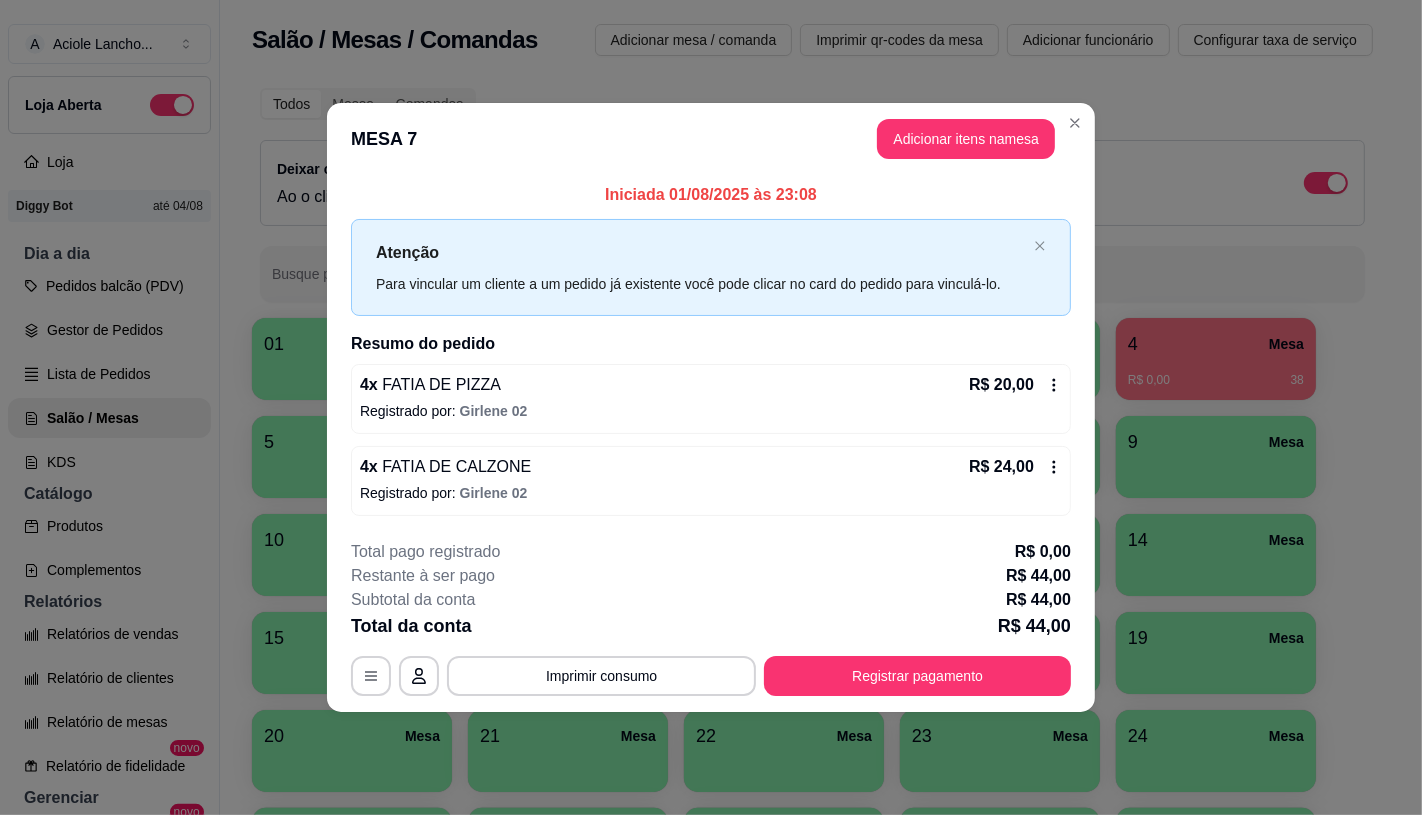 click on "FATIA DE CALZONE" at bounding box center [455, 466] 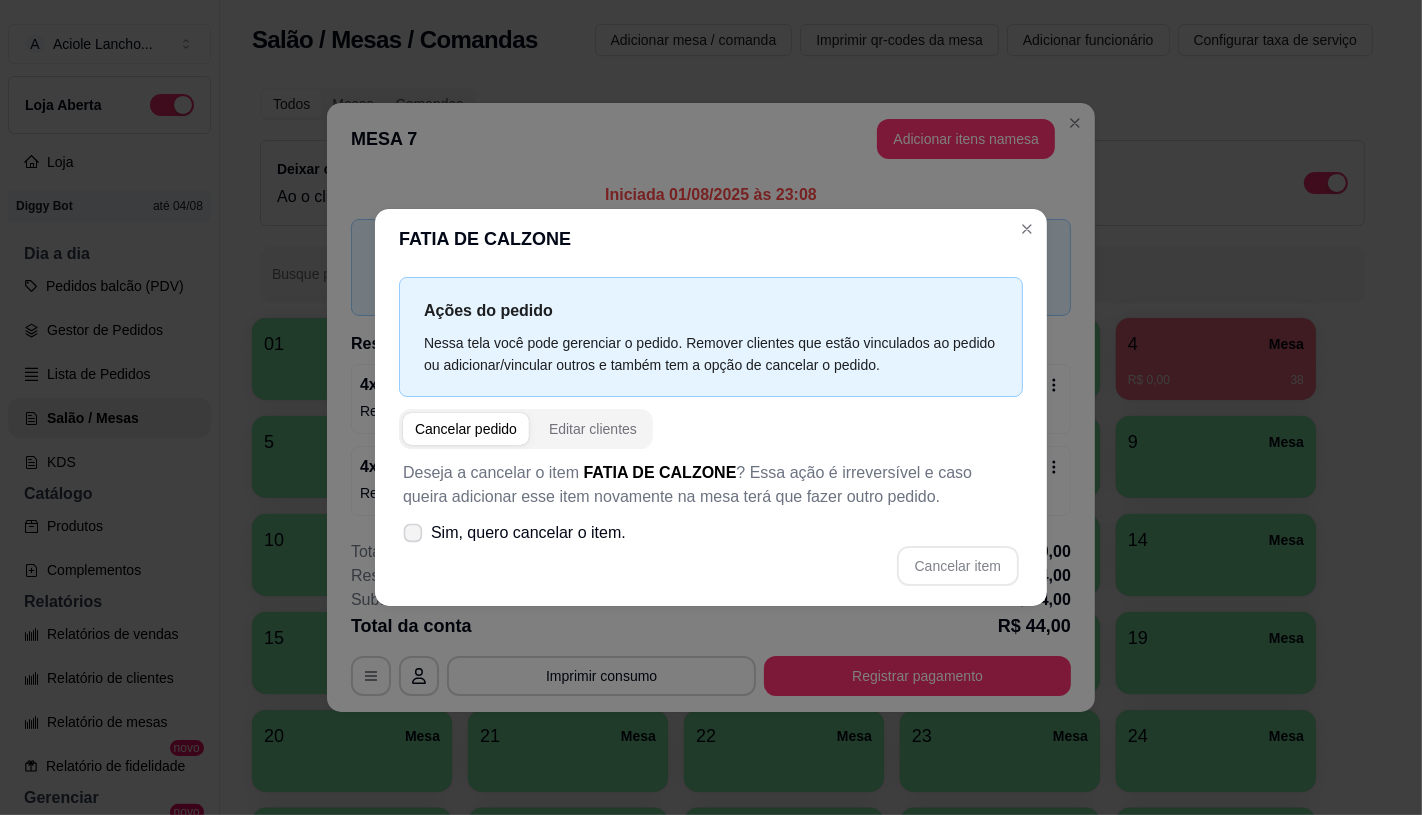 click on "Sim, quero cancelar o item." at bounding box center (528, 533) 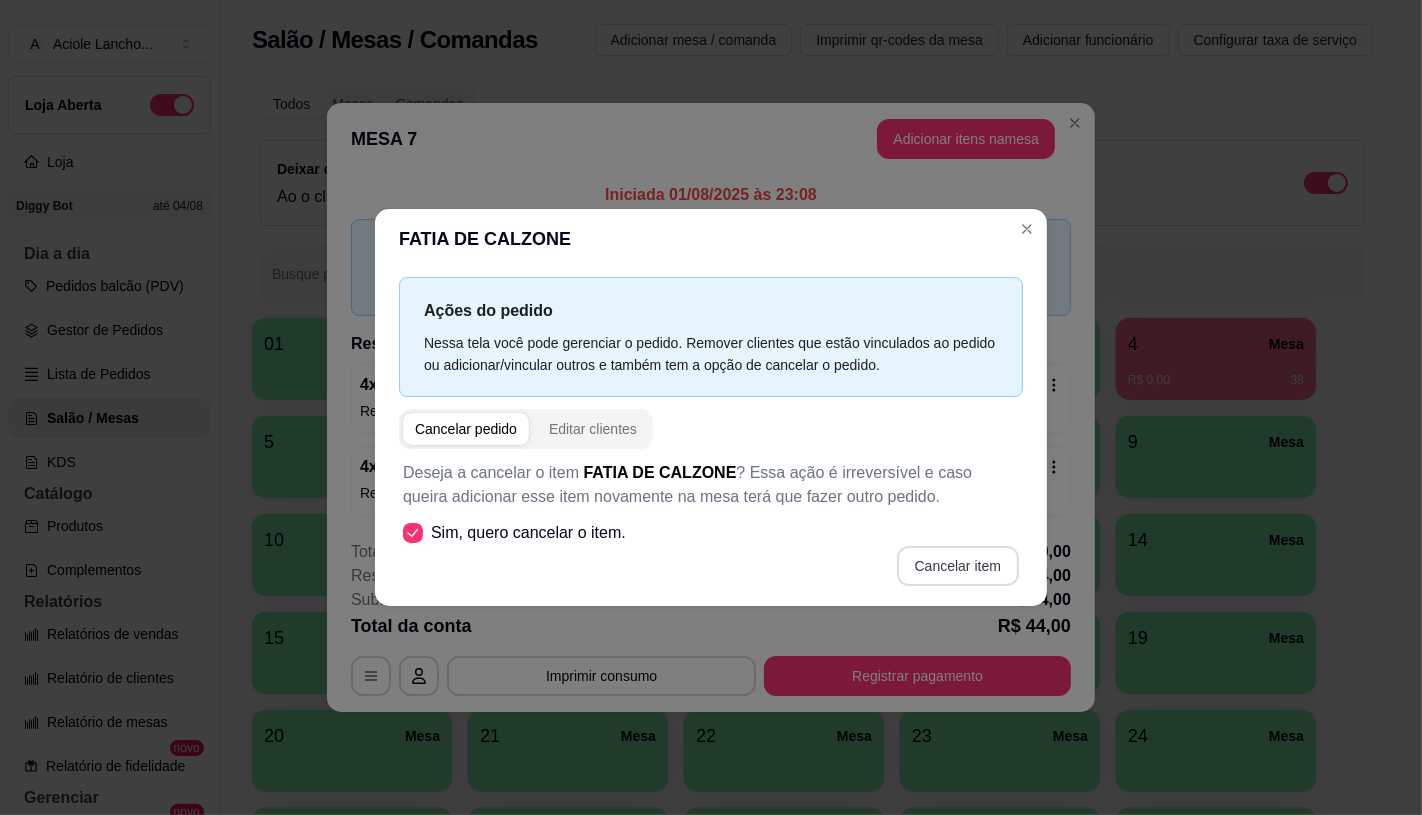 click on "Cancelar item" at bounding box center (958, 566) 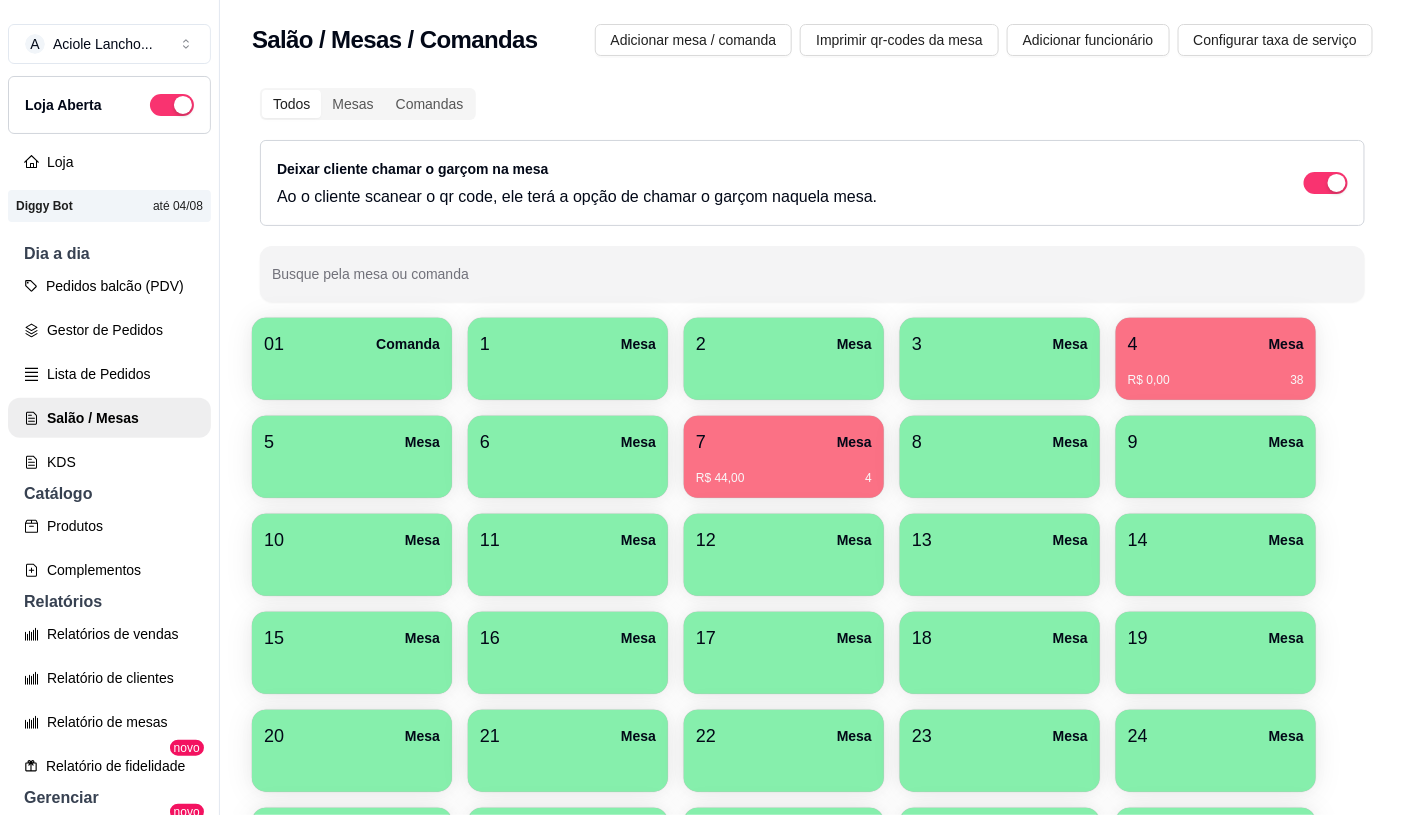 click on "4 Mesa" at bounding box center [1216, 344] 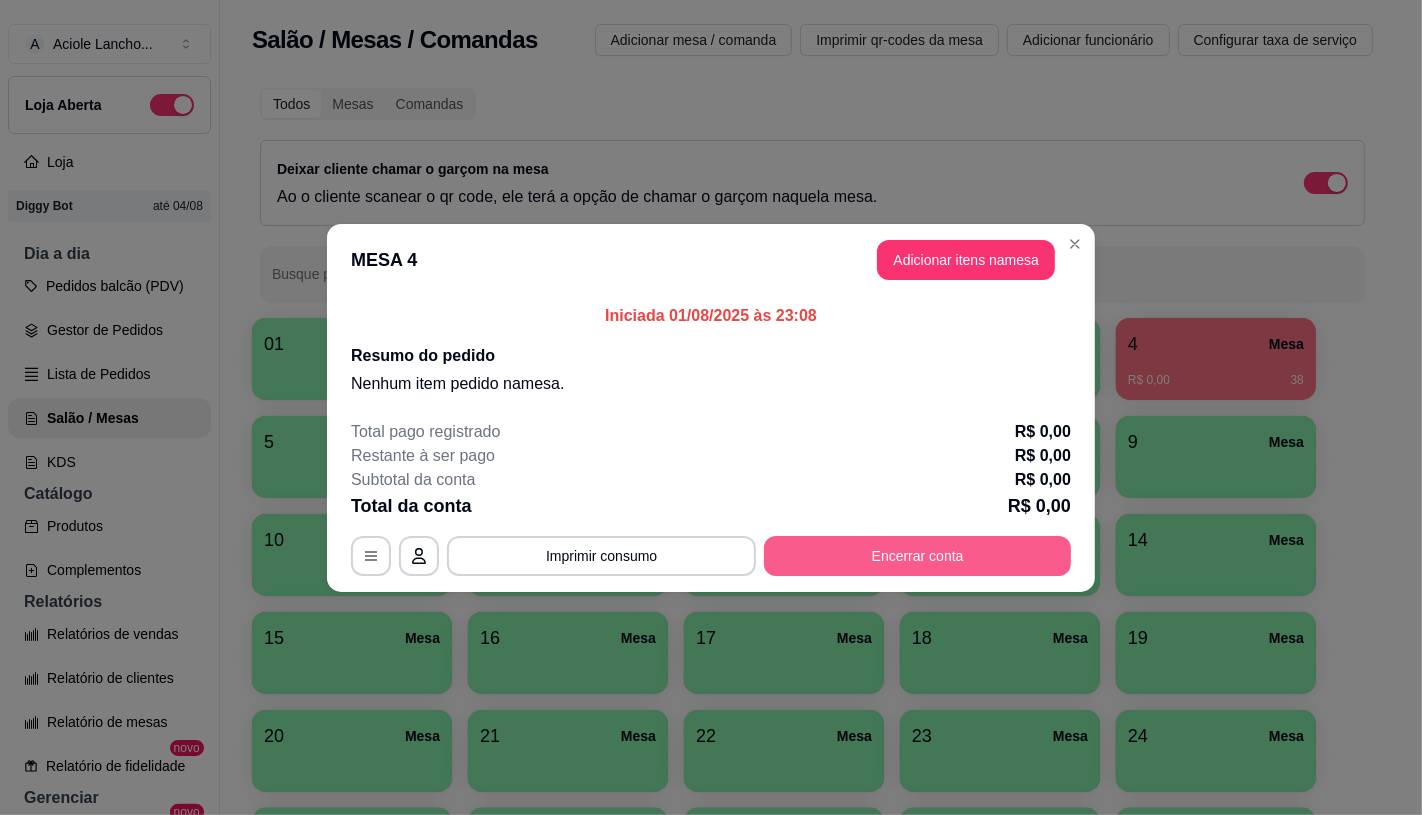 click on "Encerrar conta" at bounding box center (917, 556) 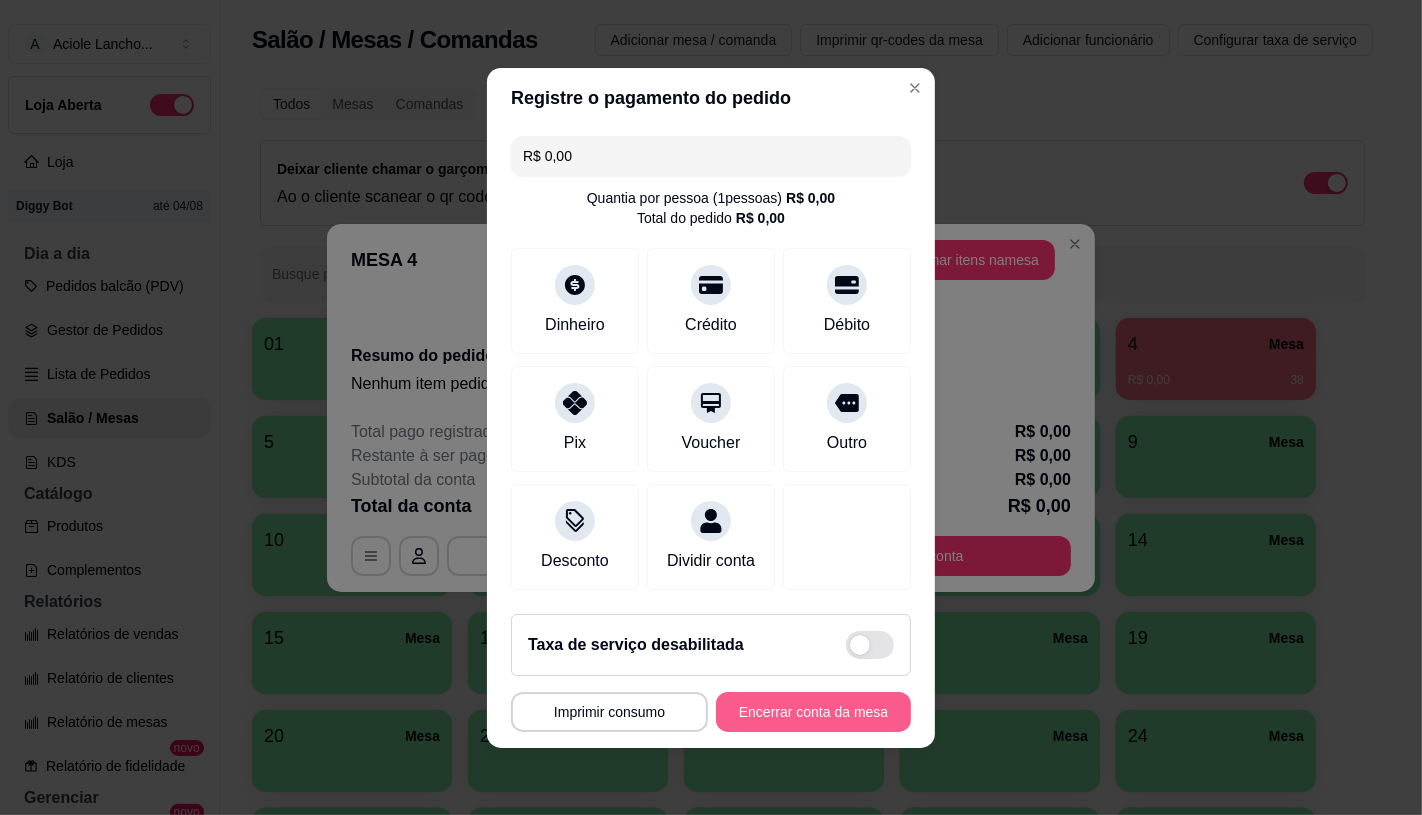 click on "Encerrar conta da mesa" at bounding box center [813, 712] 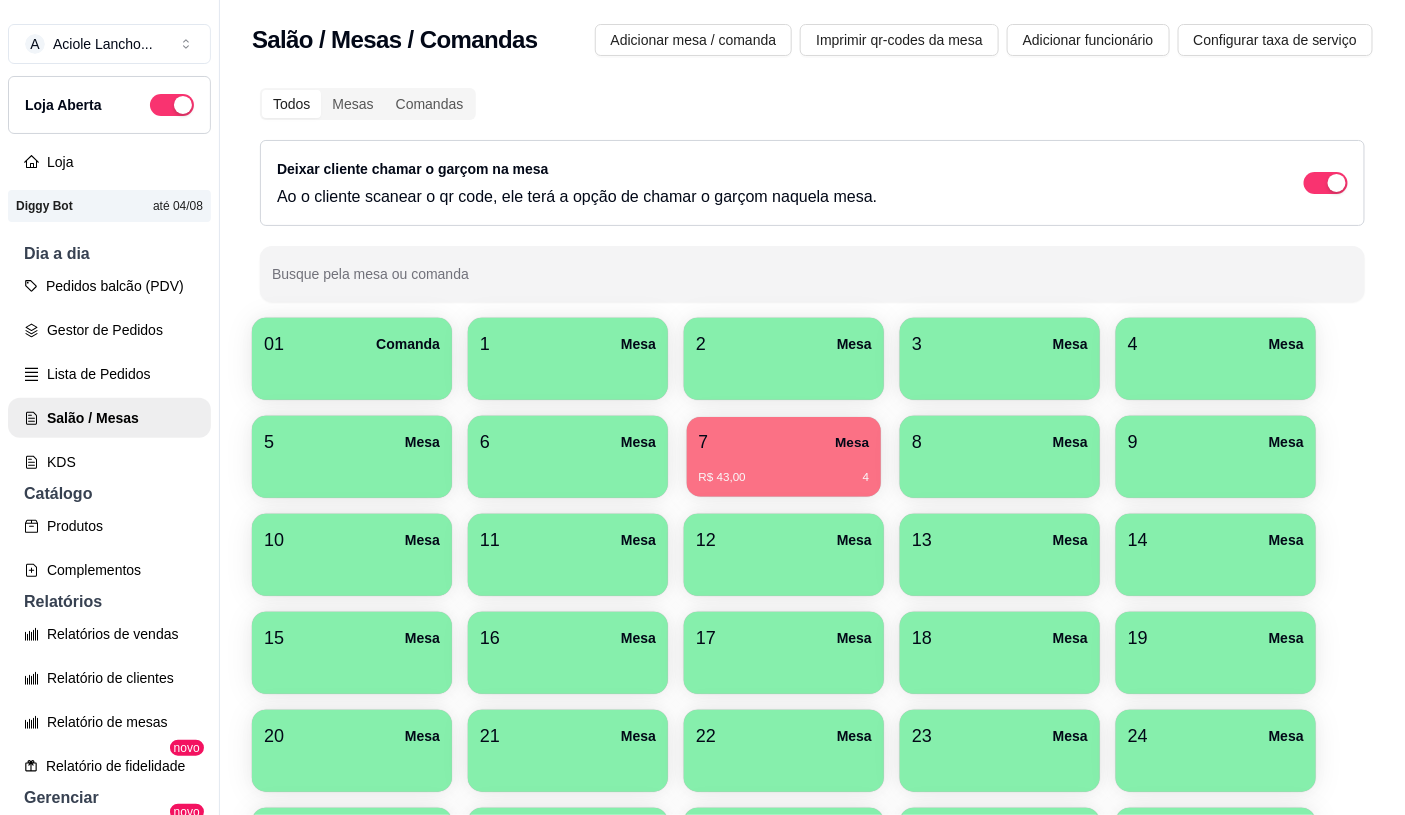 click on "R$ 43,00 4" at bounding box center (784, 470) 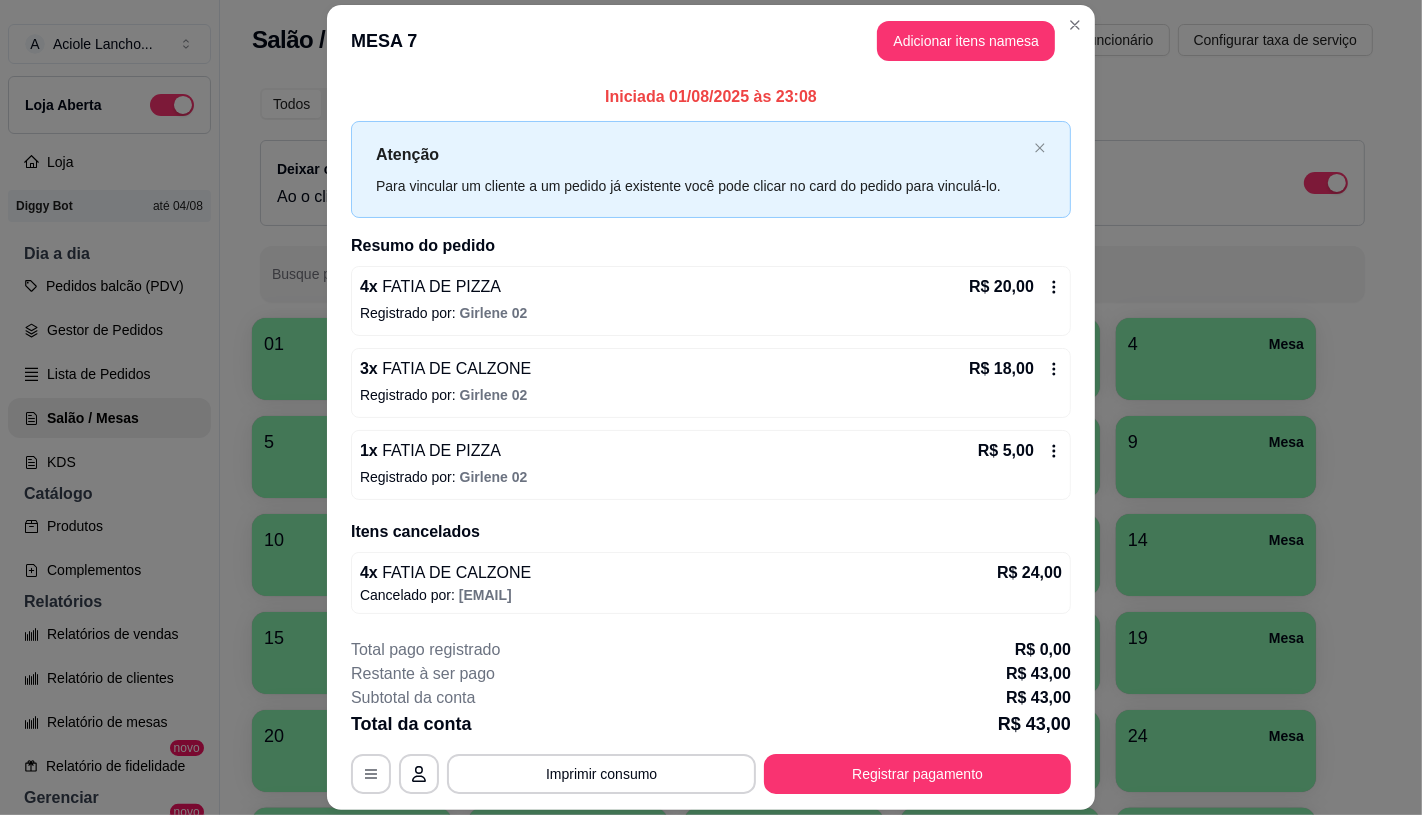 click on "Registrar pagamento" at bounding box center [917, 774] 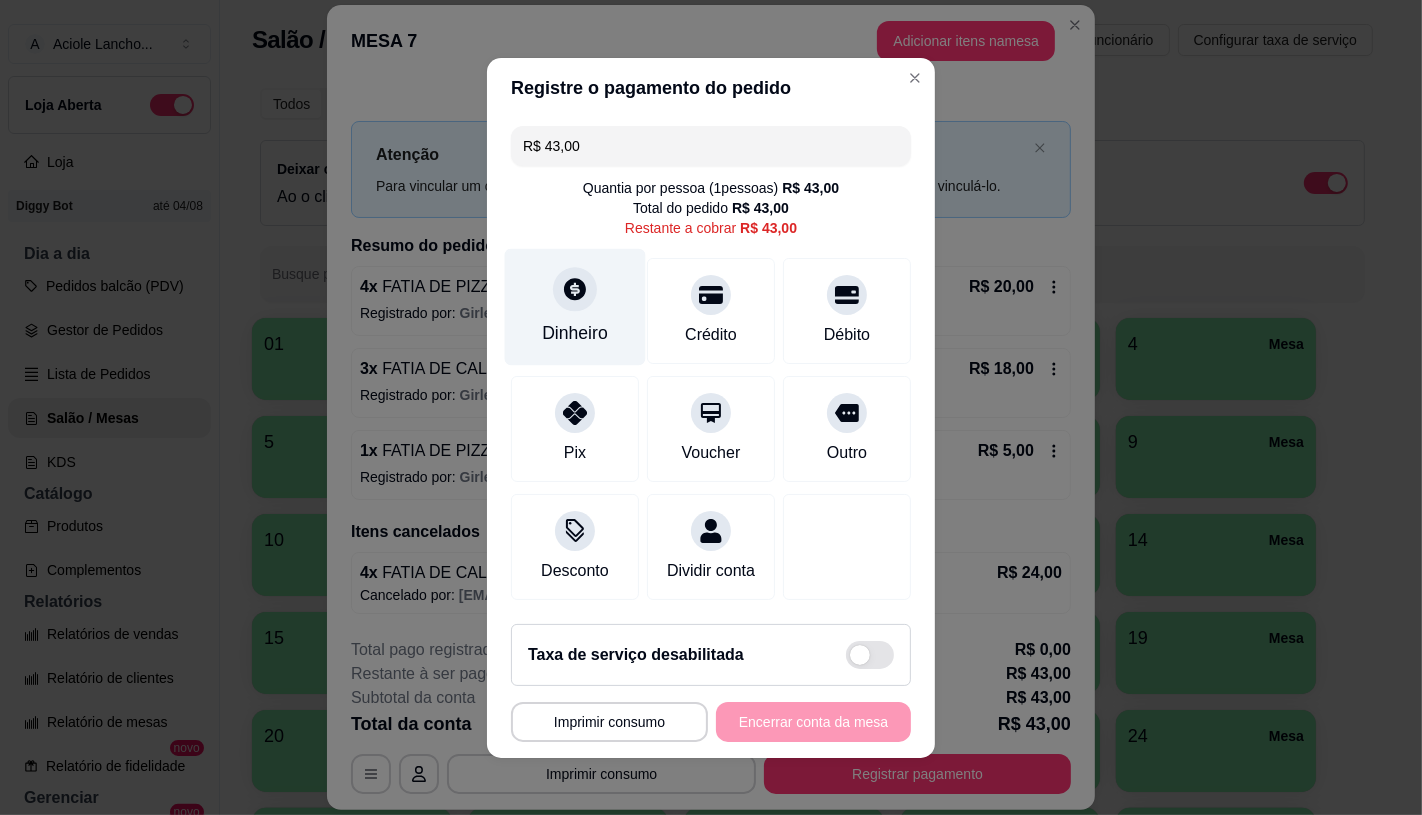 click on "Dinheiro" at bounding box center (575, 306) 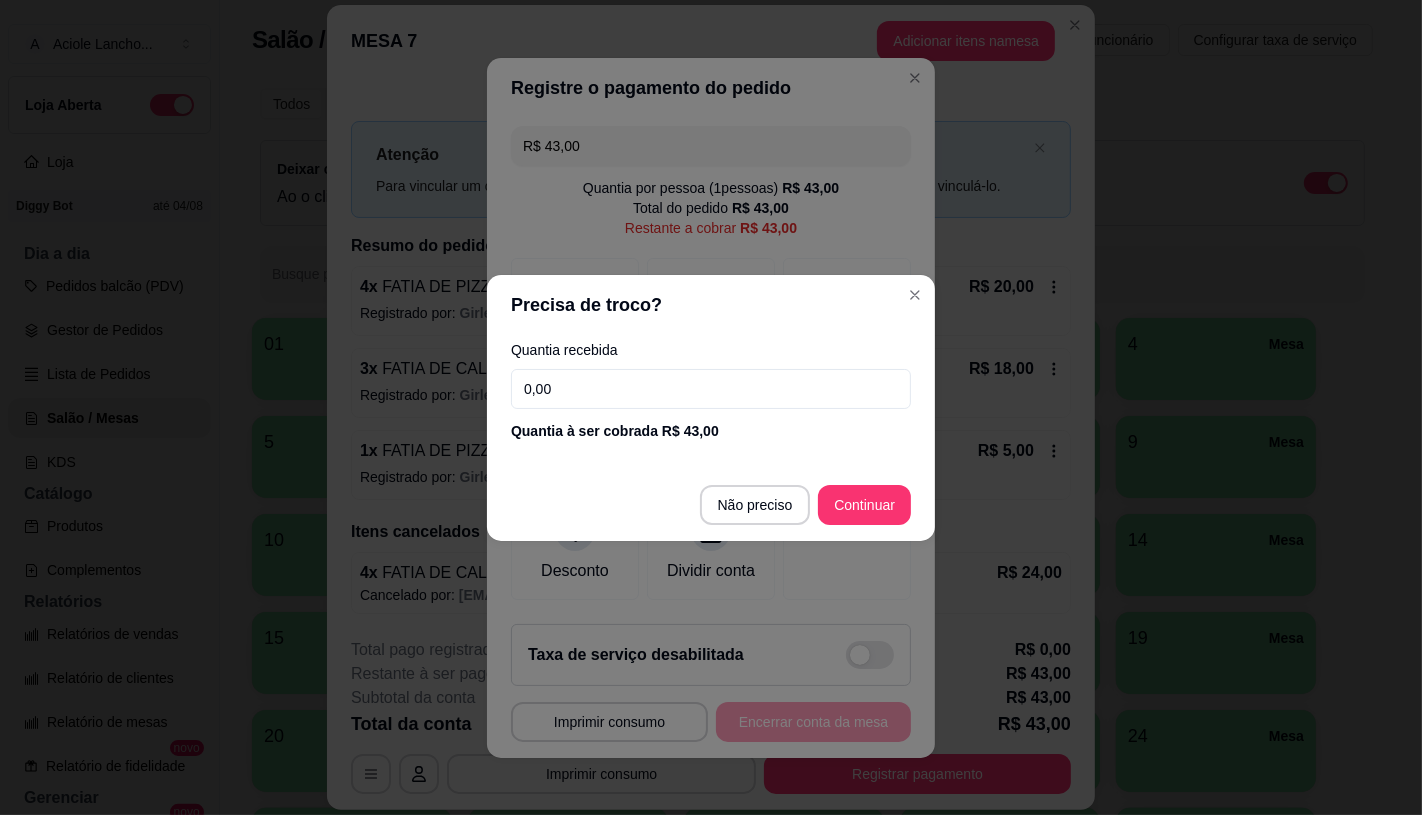 click on "0,00" at bounding box center [711, 389] 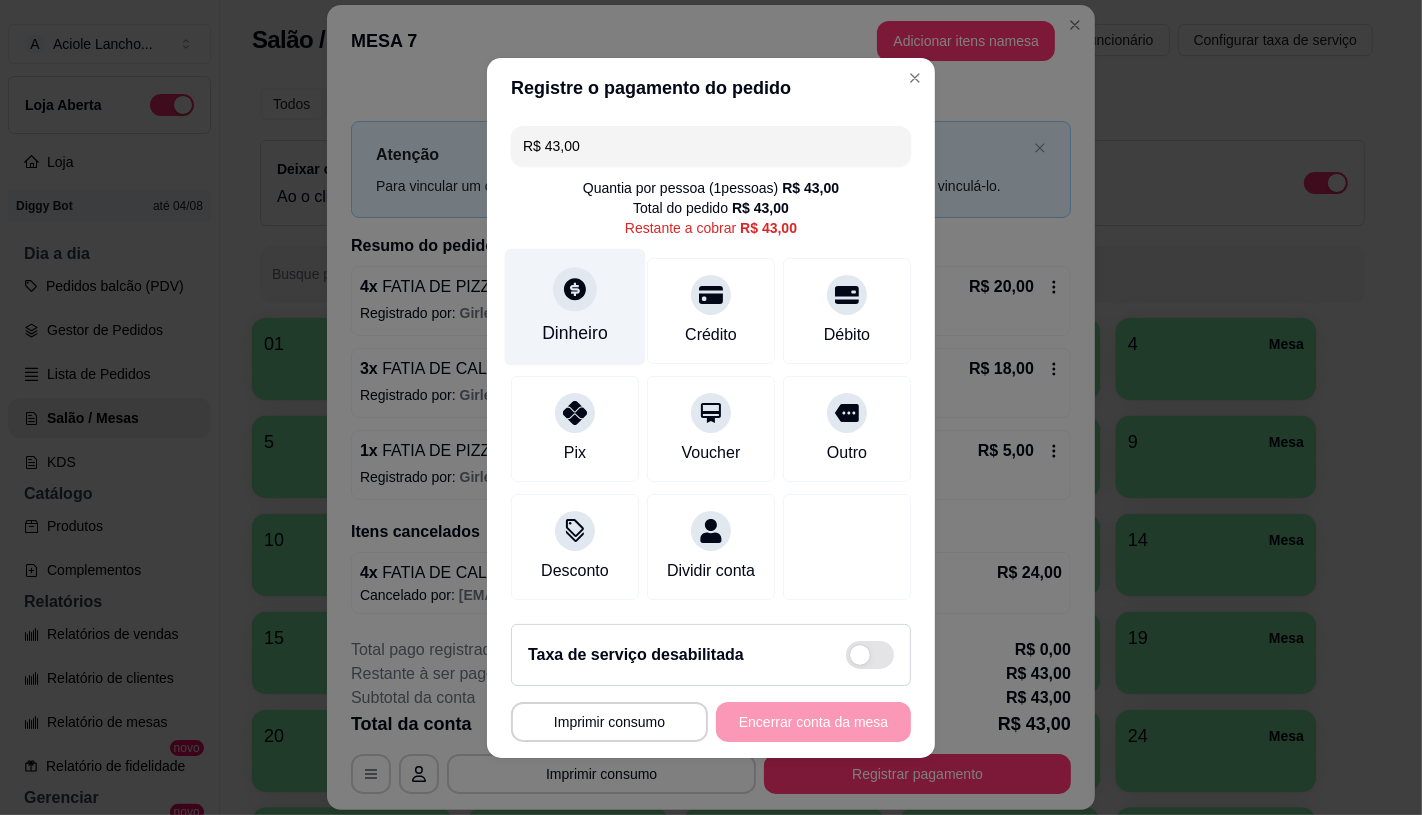 click on "Dinheiro" at bounding box center (575, 306) 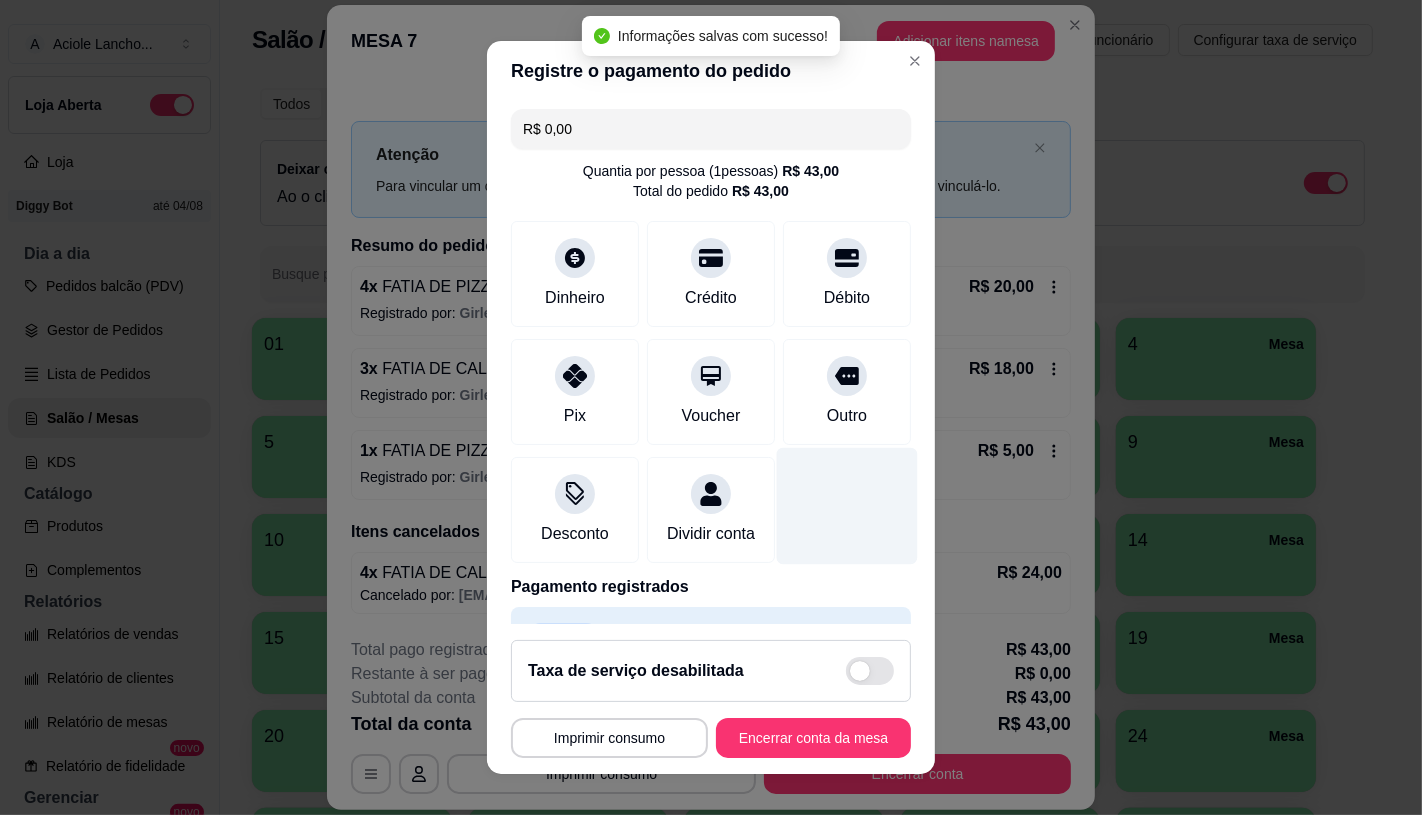 type on "R$ 0,00" 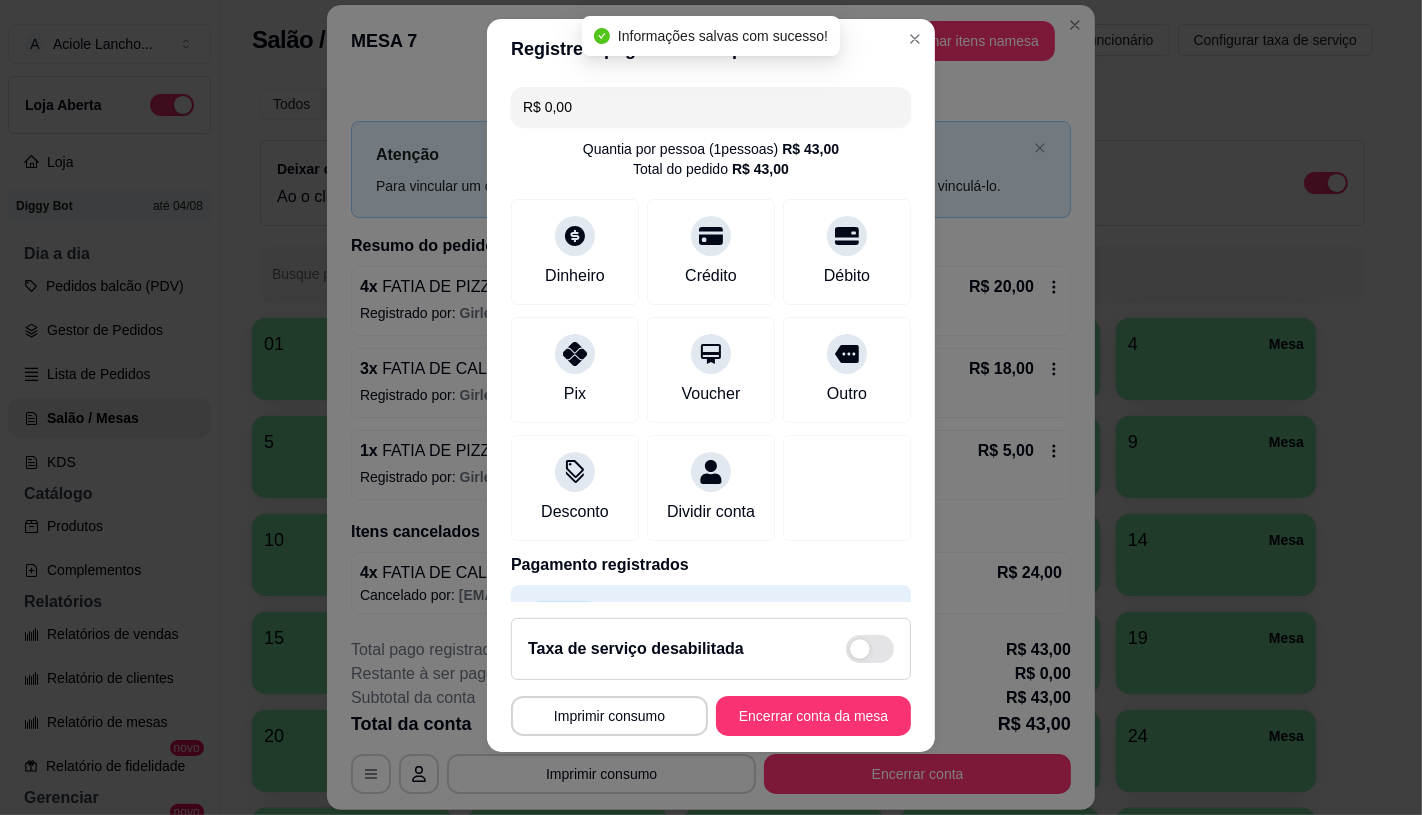 scroll, scrollTop: 23, scrollLeft: 0, axis: vertical 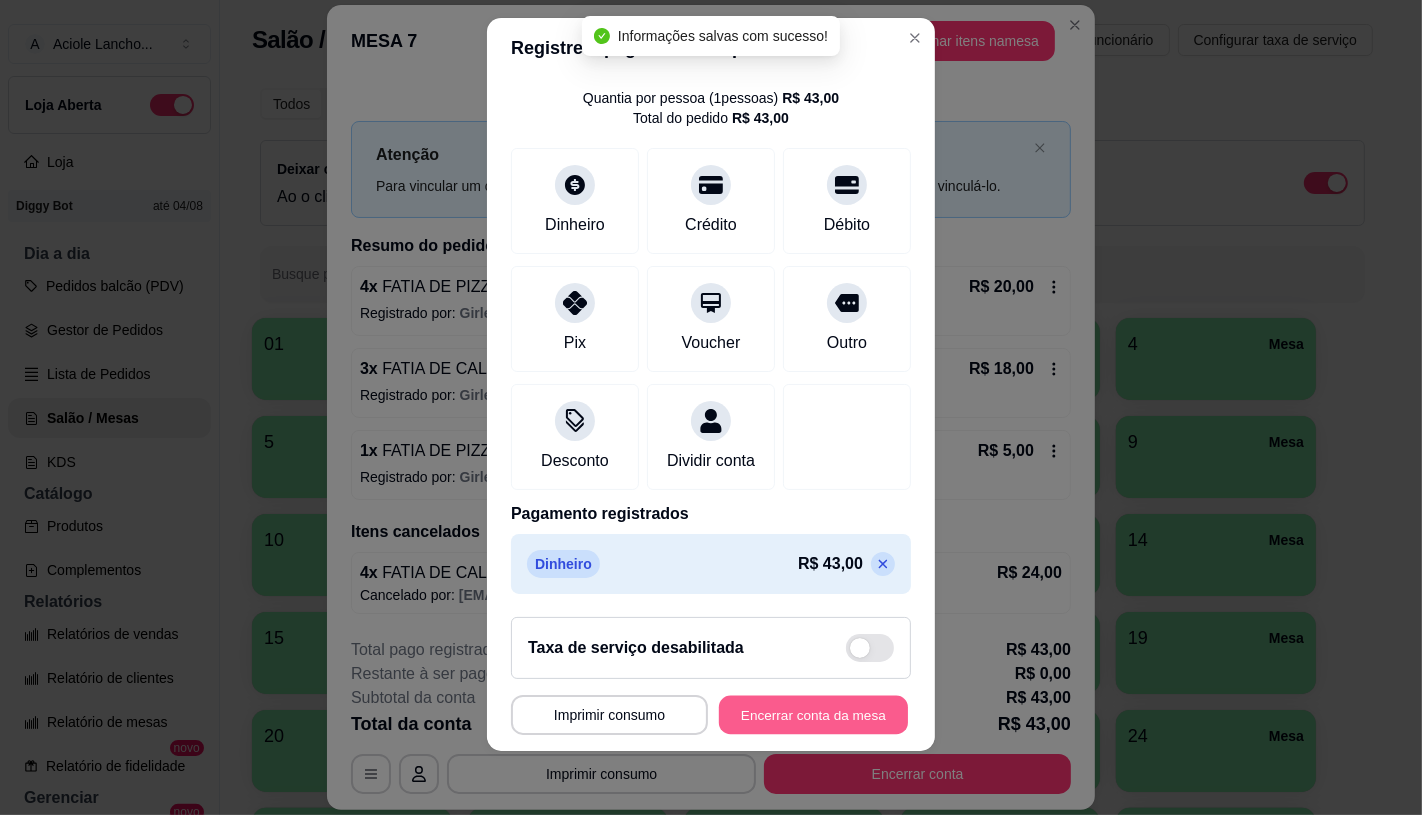 click on "Encerrar conta da mesa" at bounding box center (813, 715) 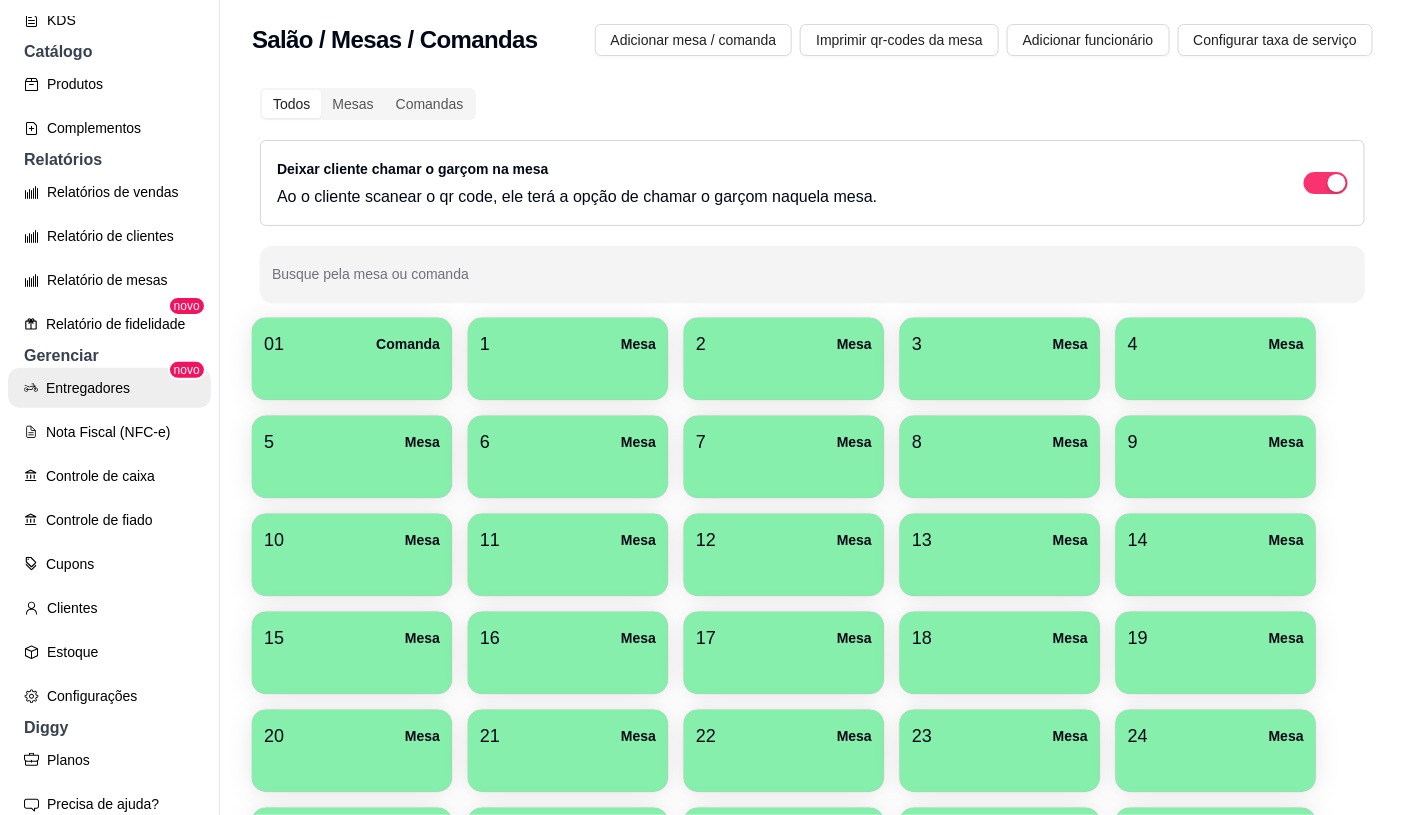 scroll, scrollTop: 444, scrollLeft: 0, axis: vertical 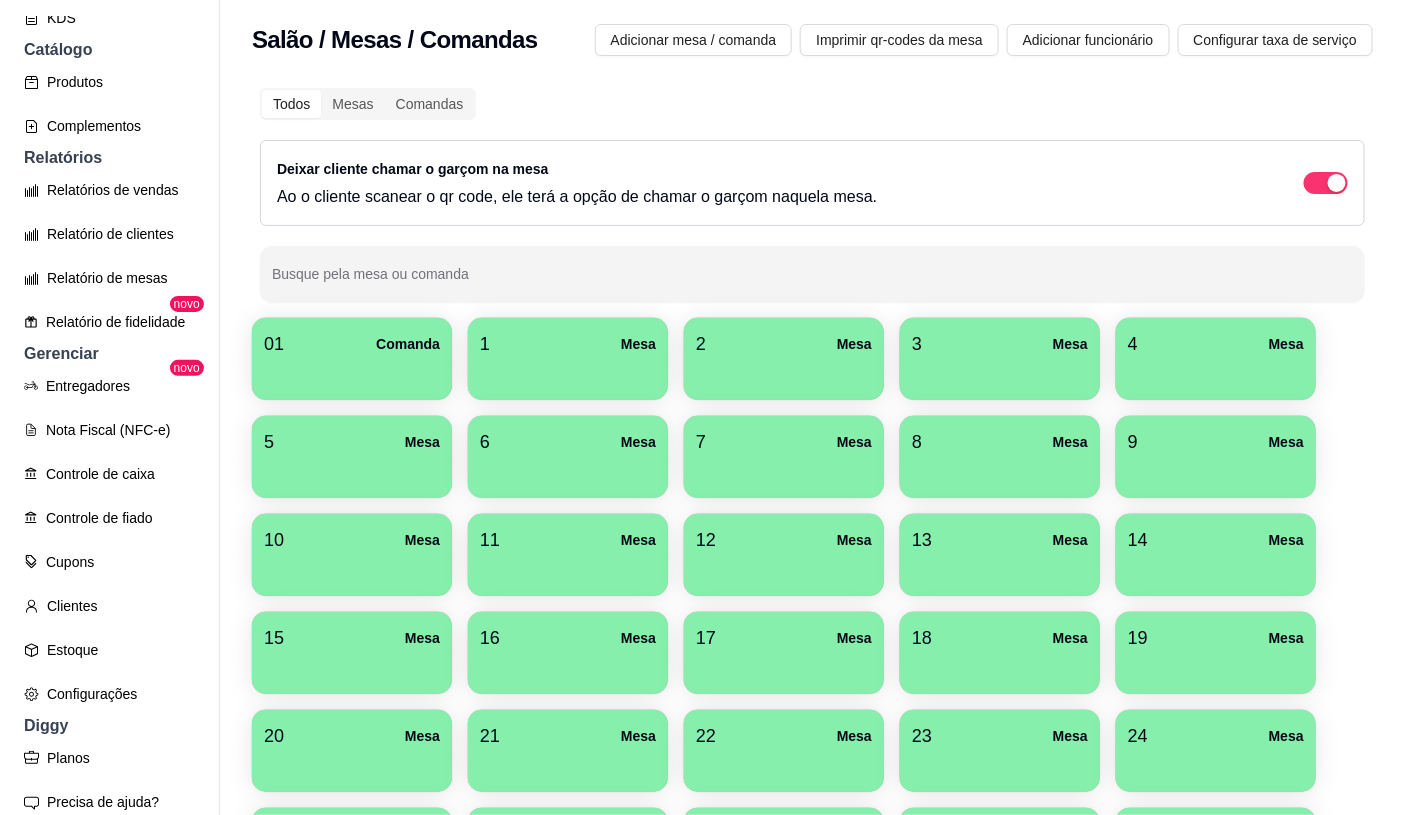 click on "Controle de caixa" at bounding box center (109, 474) 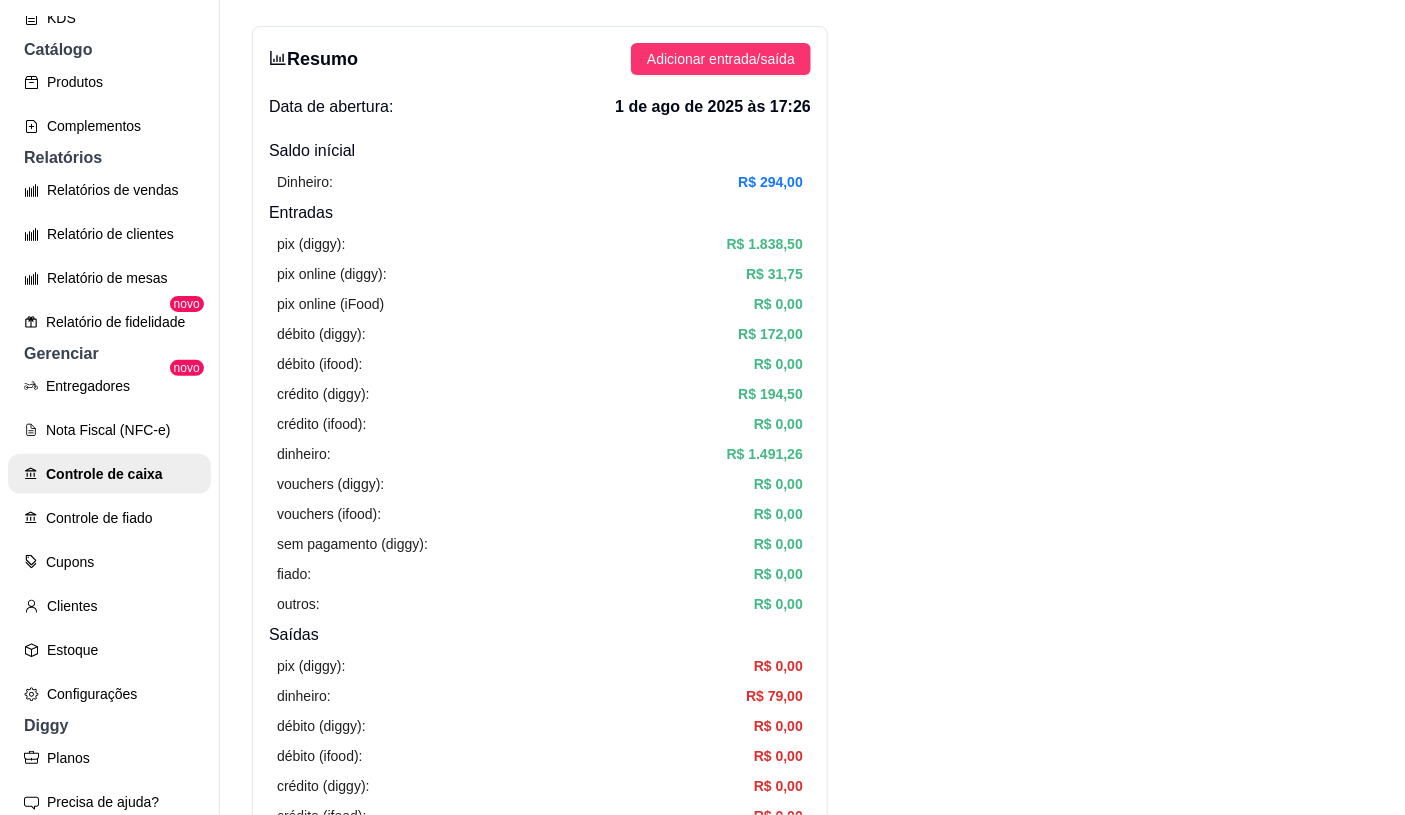 scroll, scrollTop: 0, scrollLeft: 0, axis: both 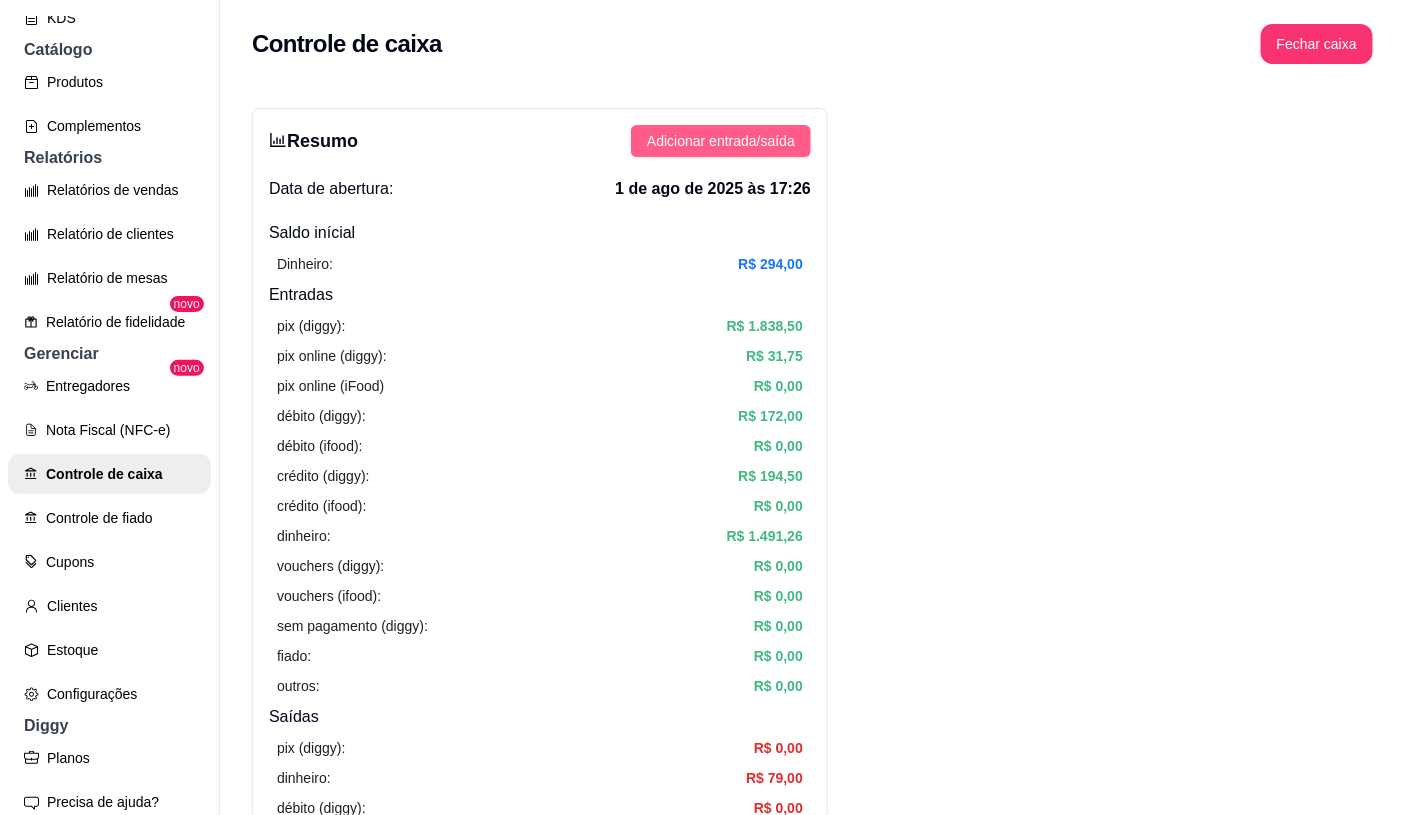 click on "Adicionar entrada/saída" at bounding box center [721, 141] 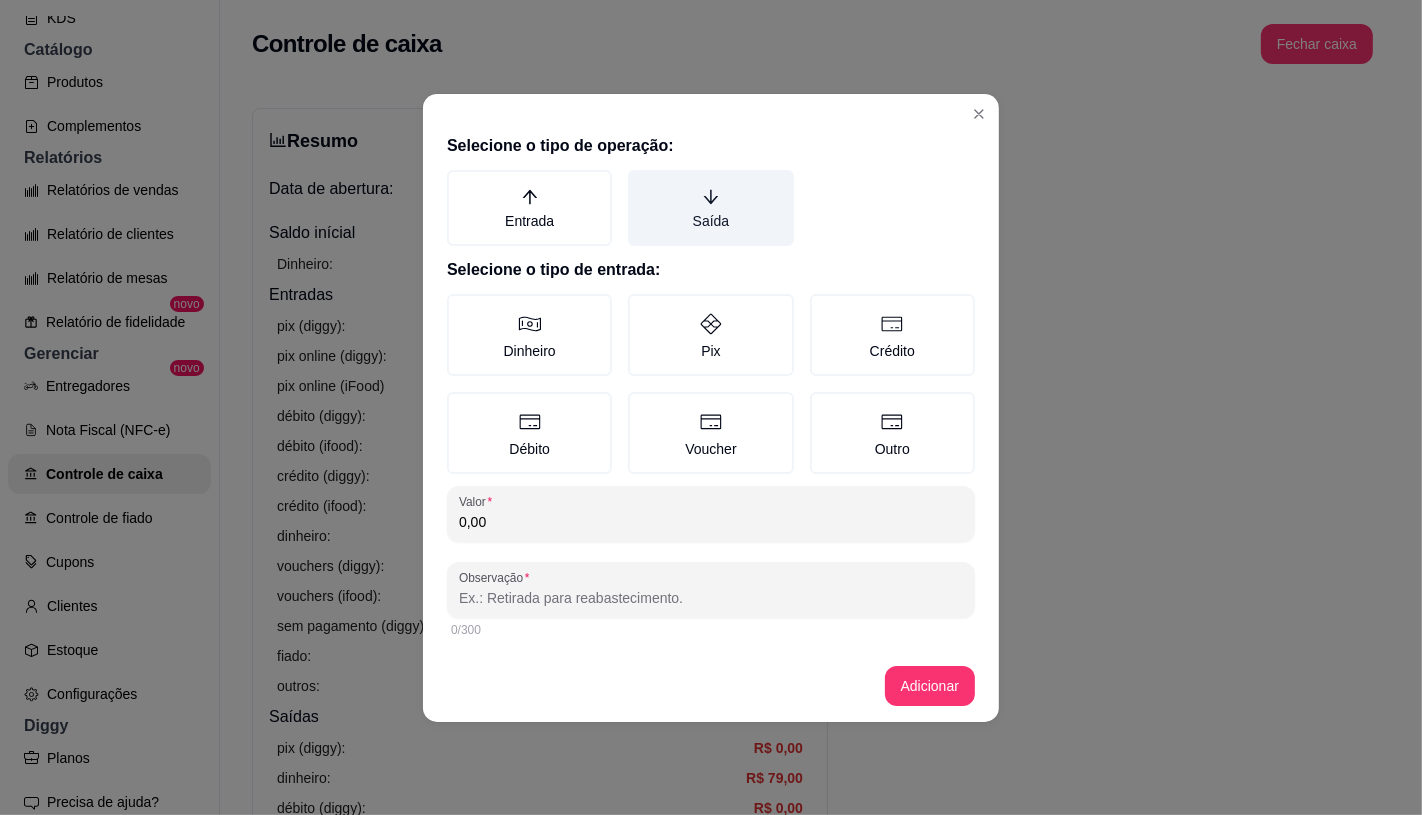 click on "Saída" at bounding box center [710, 208] 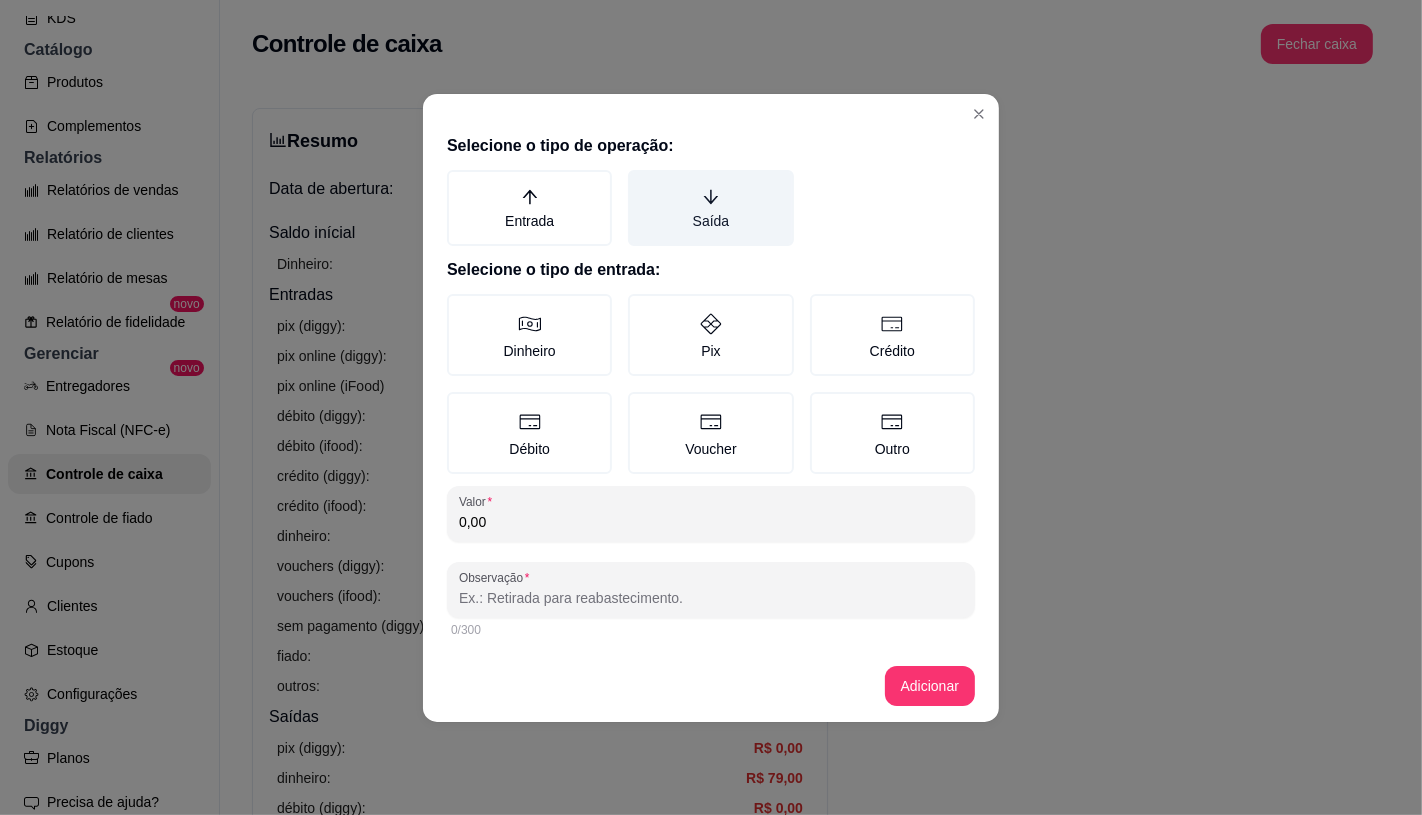 click on "Saída" at bounding box center (635, 177) 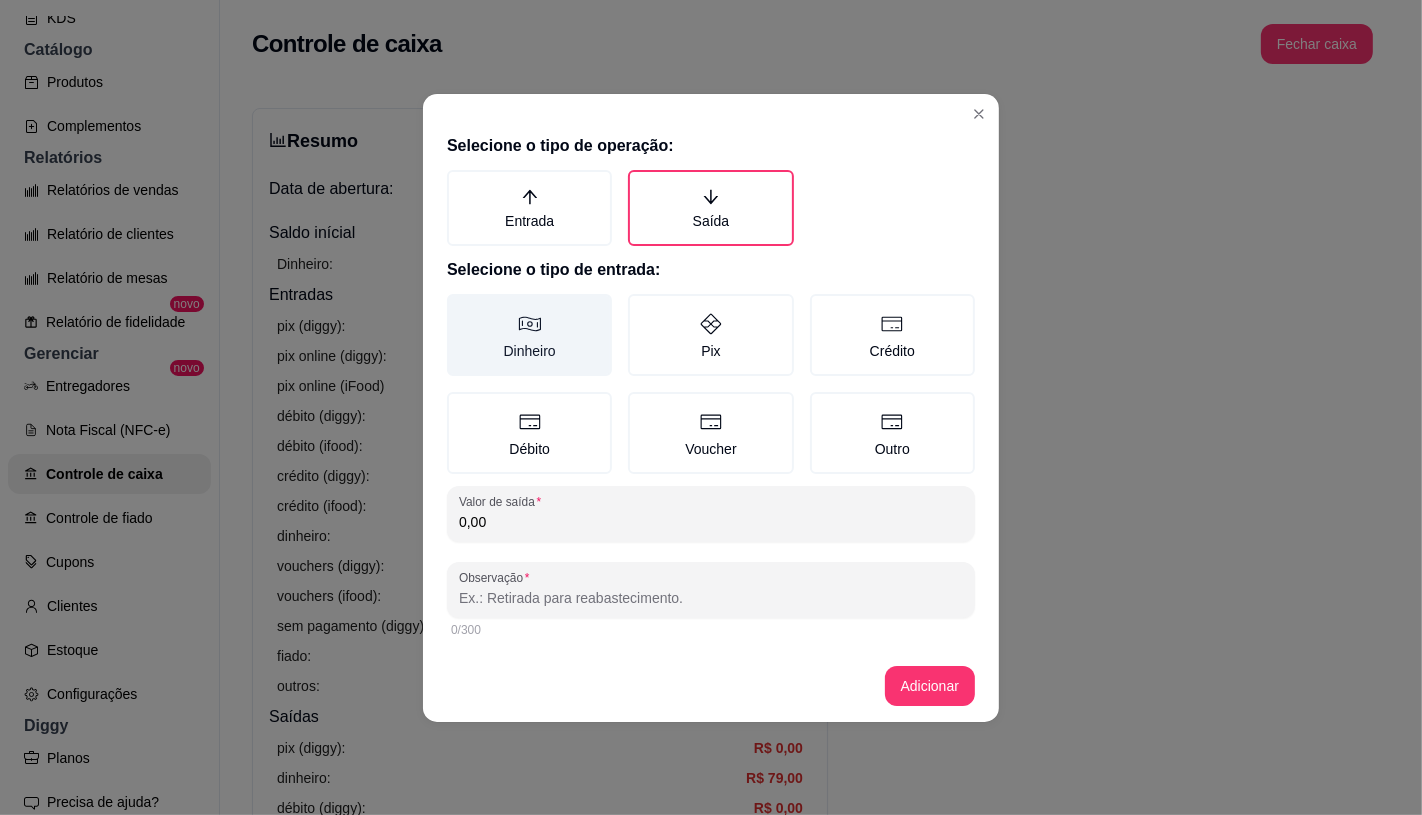 click on "Dinheiro" at bounding box center [529, 335] 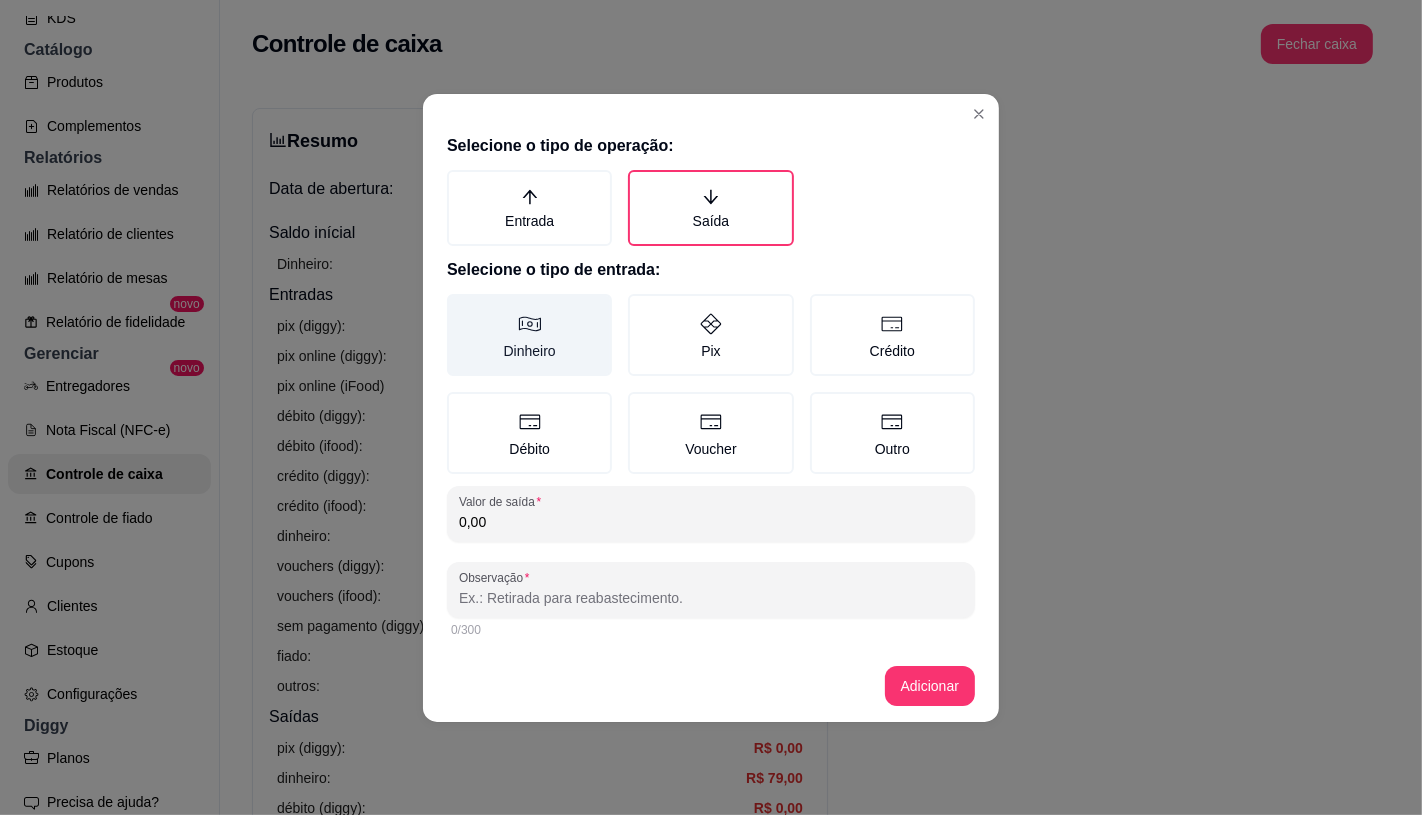click on "Dinheiro" at bounding box center (454, 301) 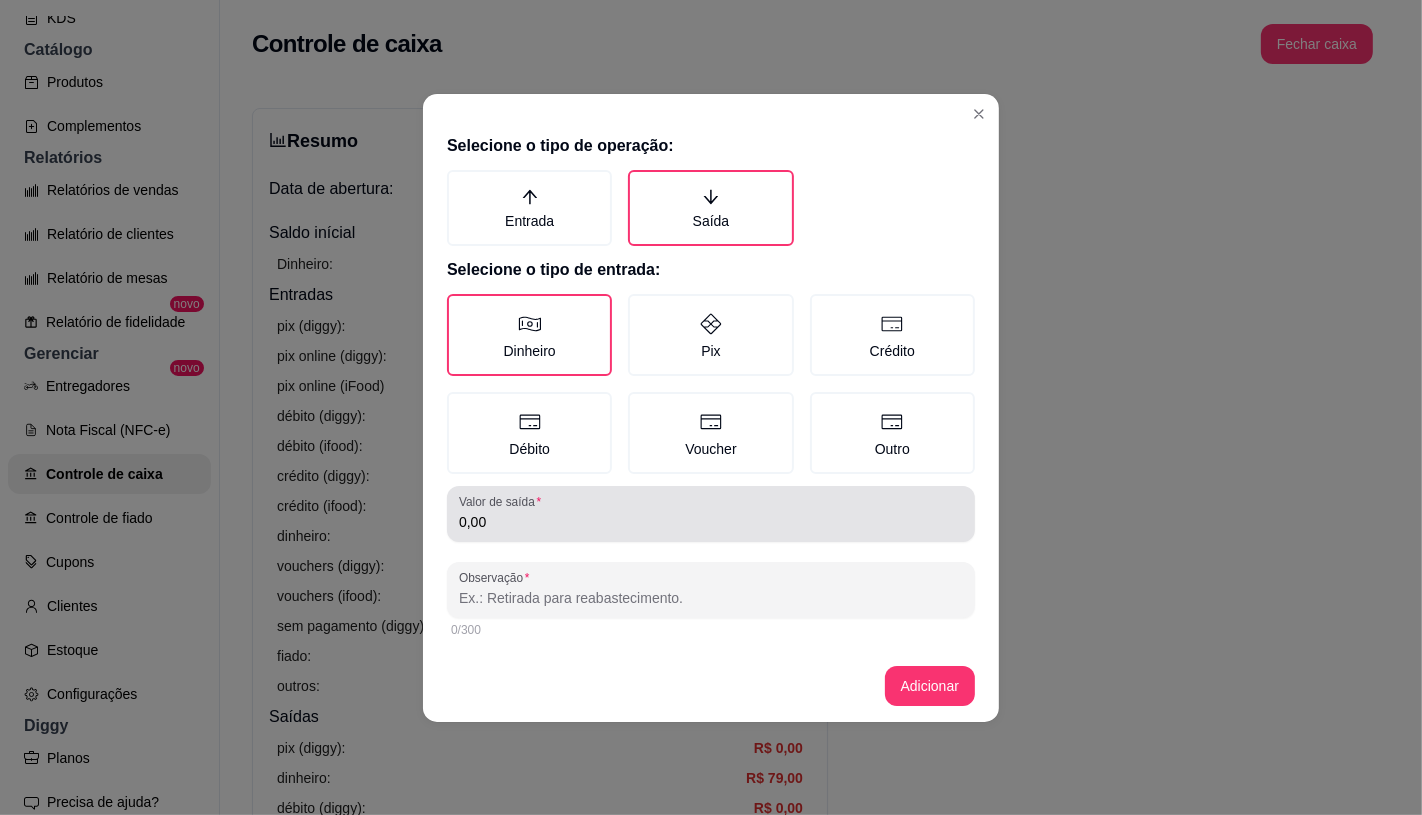 click on "Valor
de saída" at bounding box center [503, 501] 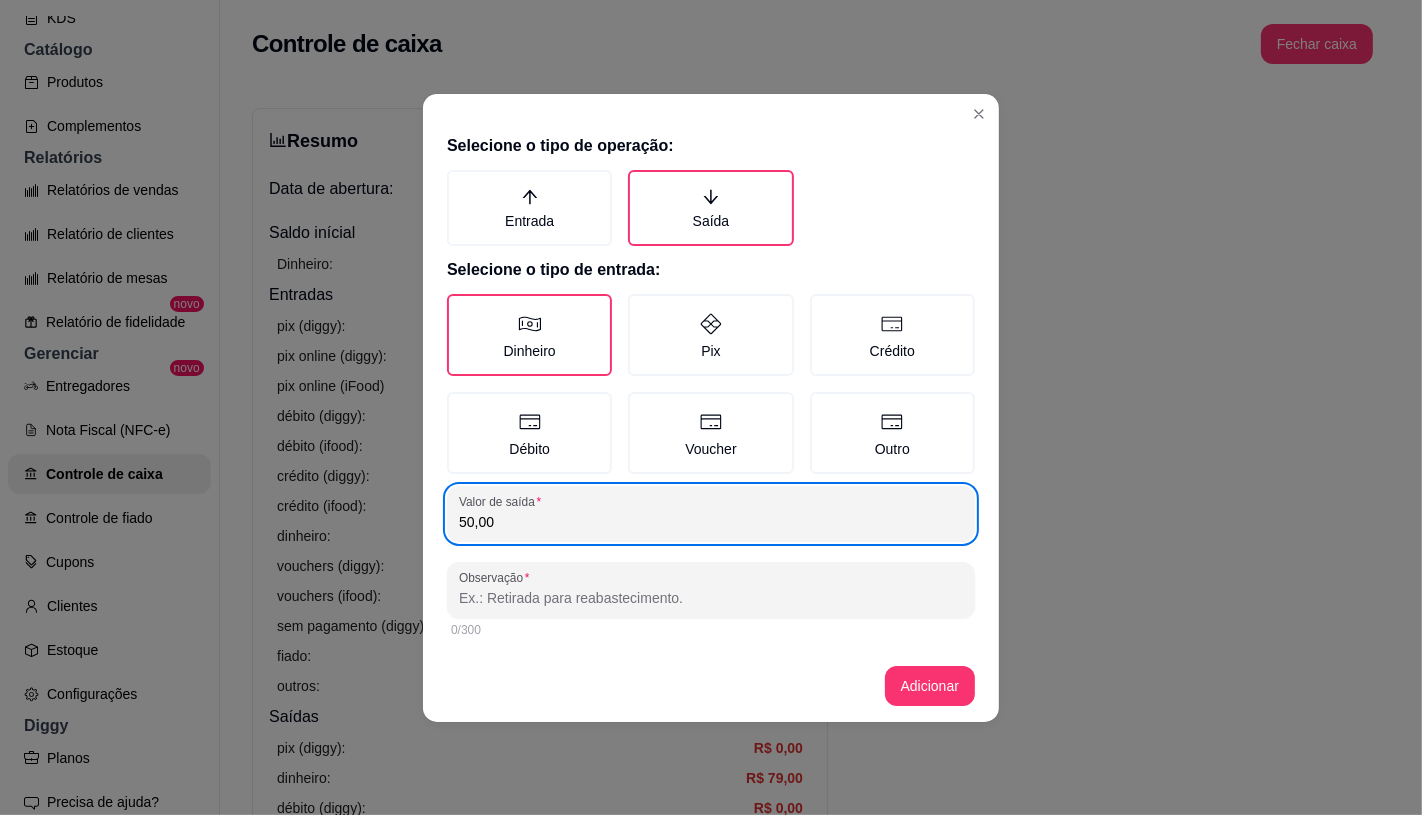 type on "50,00" 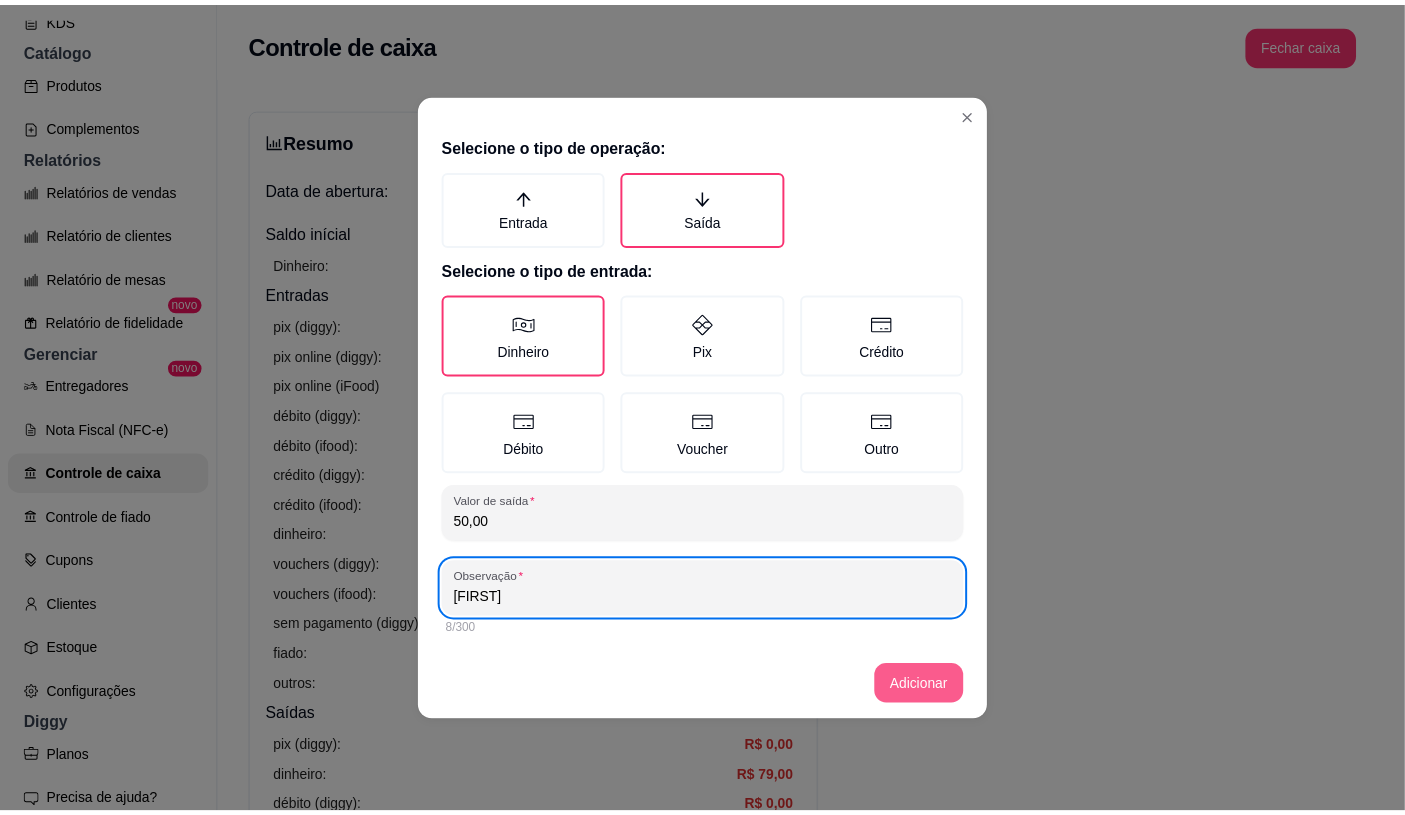 type 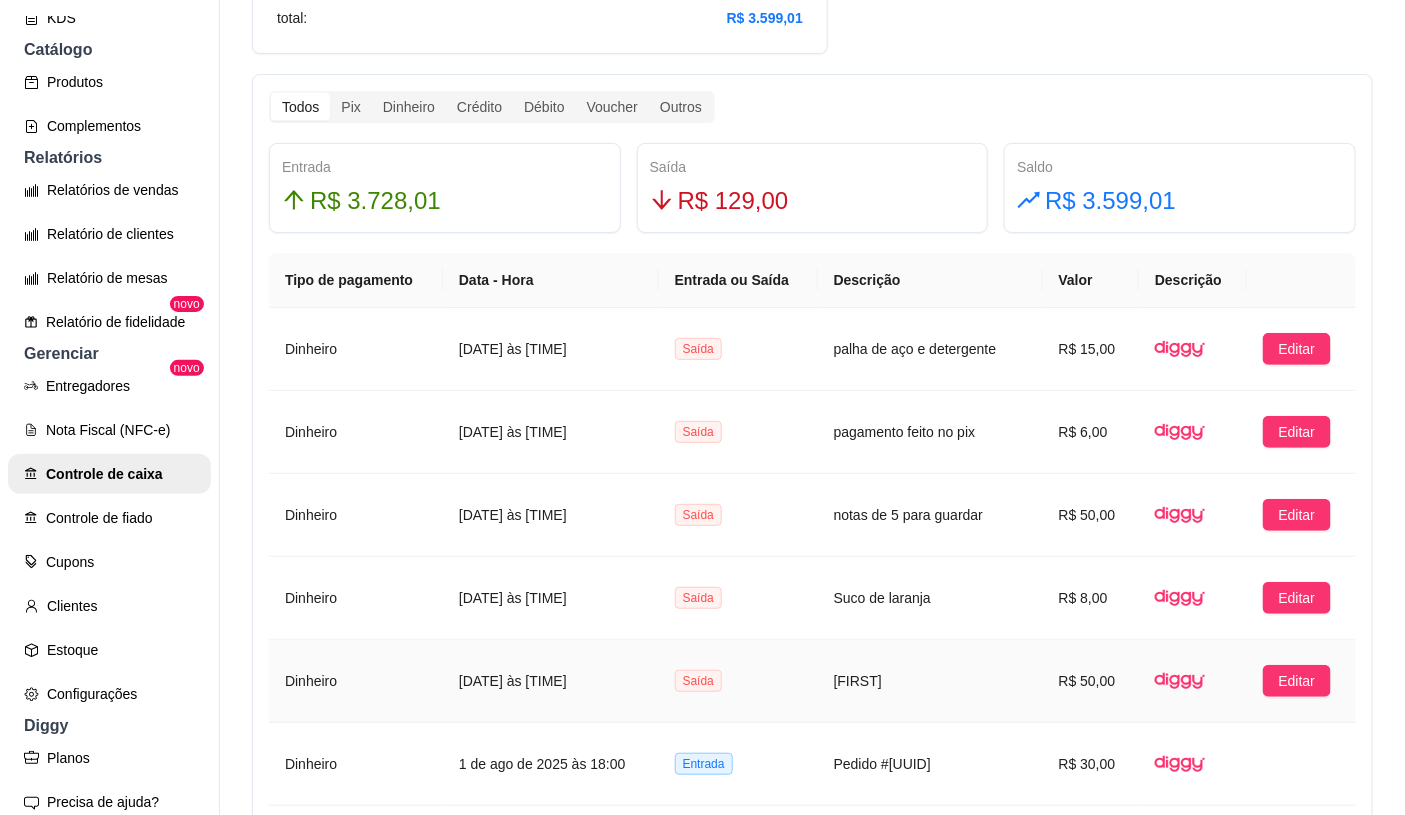 scroll, scrollTop: 1000, scrollLeft: 0, axis: vertical 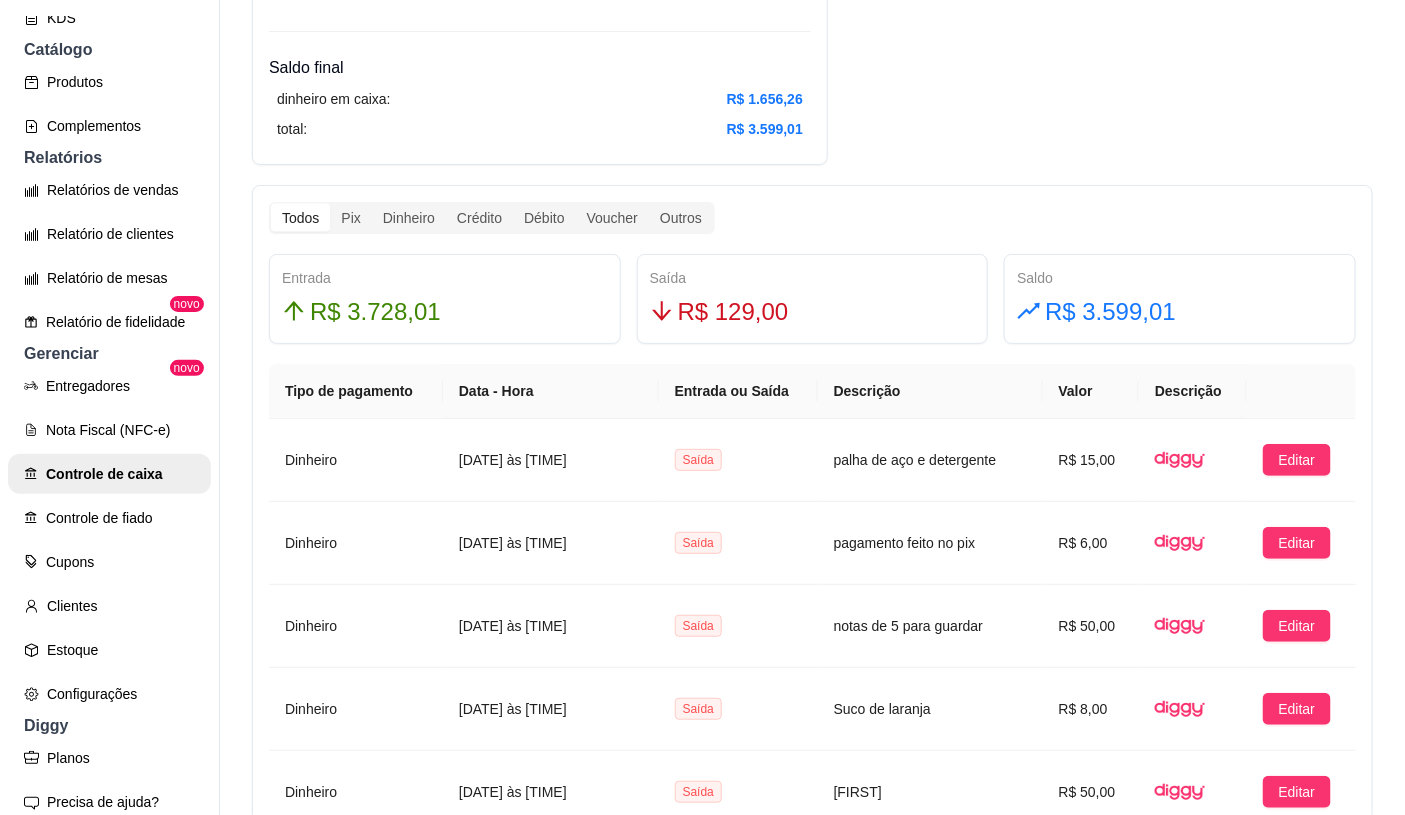 click on "Todos Pix Dinheiro Crédito Débito Voucher Outros Entrada R$ 3.728,01 Saída R$ 129,00 Saldo R$ 3.599,01 Tipo de pagamento Data - Hora Entrada ou Saída Descrição Valor Descrição Dinheiro 1 de ago de 2025 às 23:57 Saída palha de aço e detergente R$ 15,00 Editar Dinheiro 1 de ago de 2025 às 23:57 Saída pagamento feito no pix R$ 6,00 Editar Dinheiro 1 de ago de 2025 às 23:57 Saída notas de 5 para guardar R$ 50,00 Editar Dinheiro 1 de ago de 2025 às 23:57 Saída Suco de laranja R$ 8,00 Editar Dinheiro 1 de ago de 2025 às 23:57 Saída Jennifer R$ 50,00 Editar Dinheiro 1 de ago de 2025 às 18:00 Entrada Pedido #3271-d763d R$ 30,00 Dinheiro 1 de ago de 2025 às 18:04 Entrada Pedido #3272-812b2 R$ 20,00 Cartão de crédito 1 de ago de 2025 às 18:28 Entrada Pedido #3273-f53d3 R$ 37,00 Dinheiro 1 de ago de 2025 às 18:29 Entrada Pedido #3274-05709 R$ 20,00 Dinheiro 1 de ago de 2025 às 18:39 Entrada Pedido #3276-78a34 R$ 85,00 1 2 3 4 5 ••• 11 10 / page" at bounding box center [812, 757] 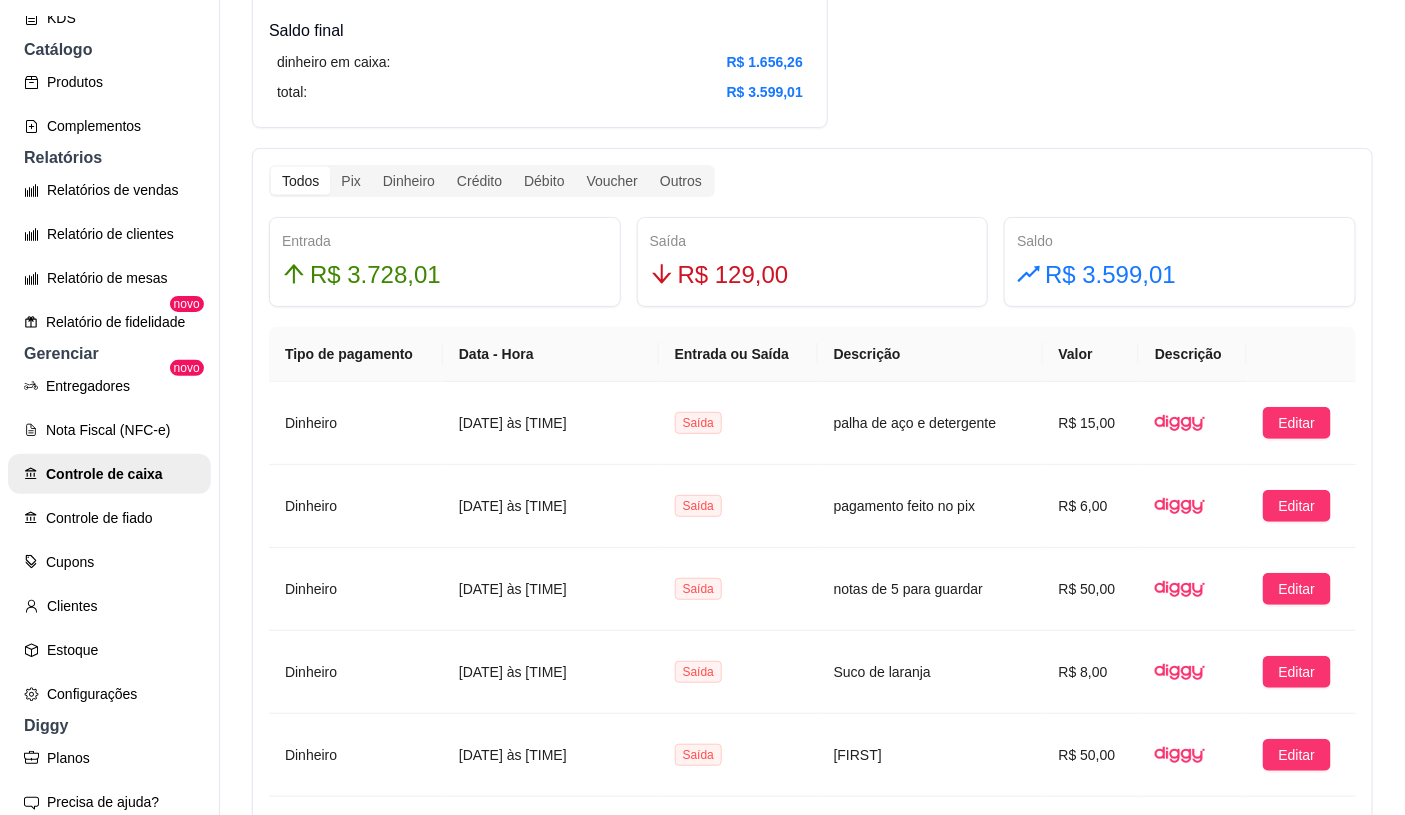 scroll, scrollTop: 1000, scrollLeft: 0, axis: vertical 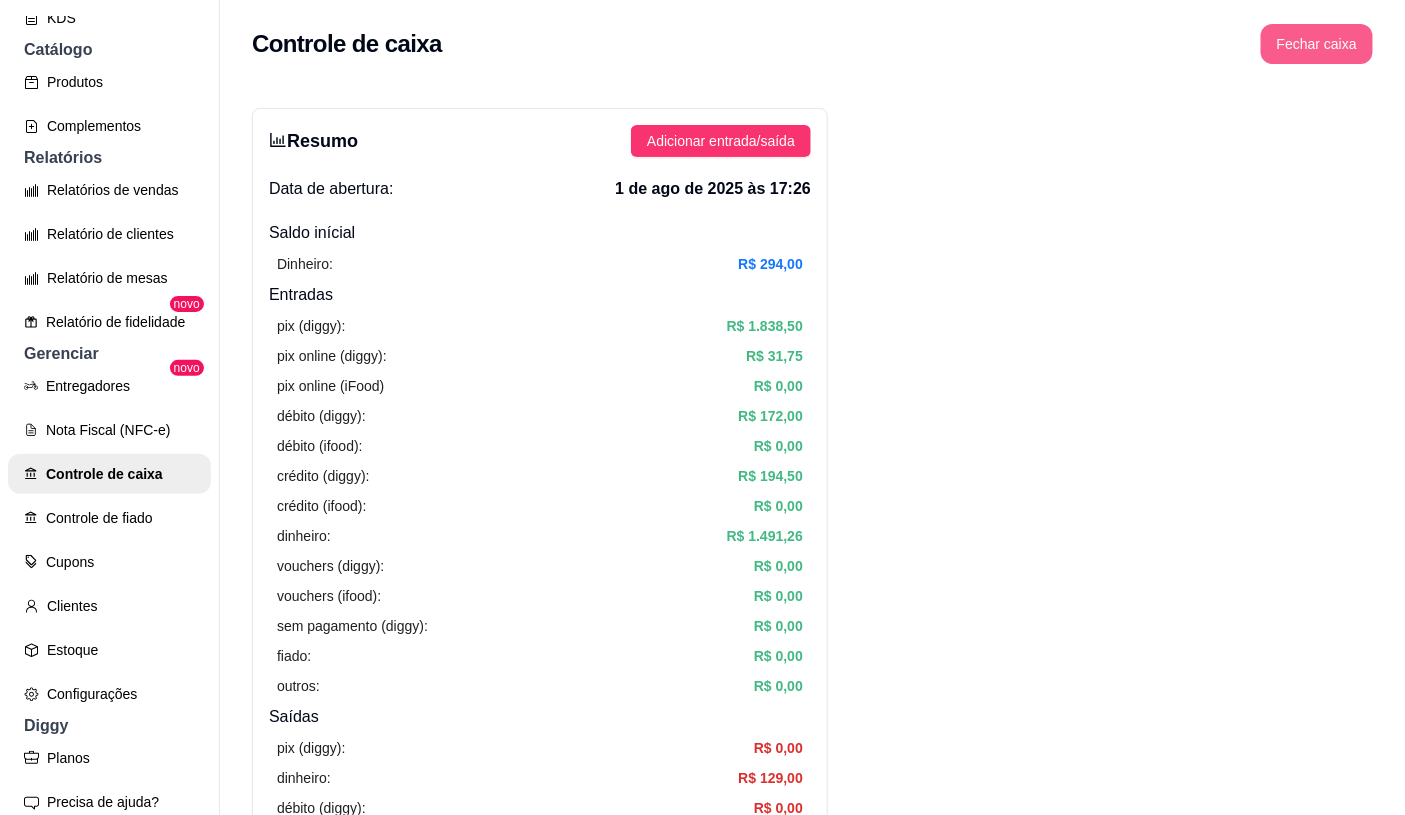 click on "Fechar caixa" at bounding box center [1317, 44] 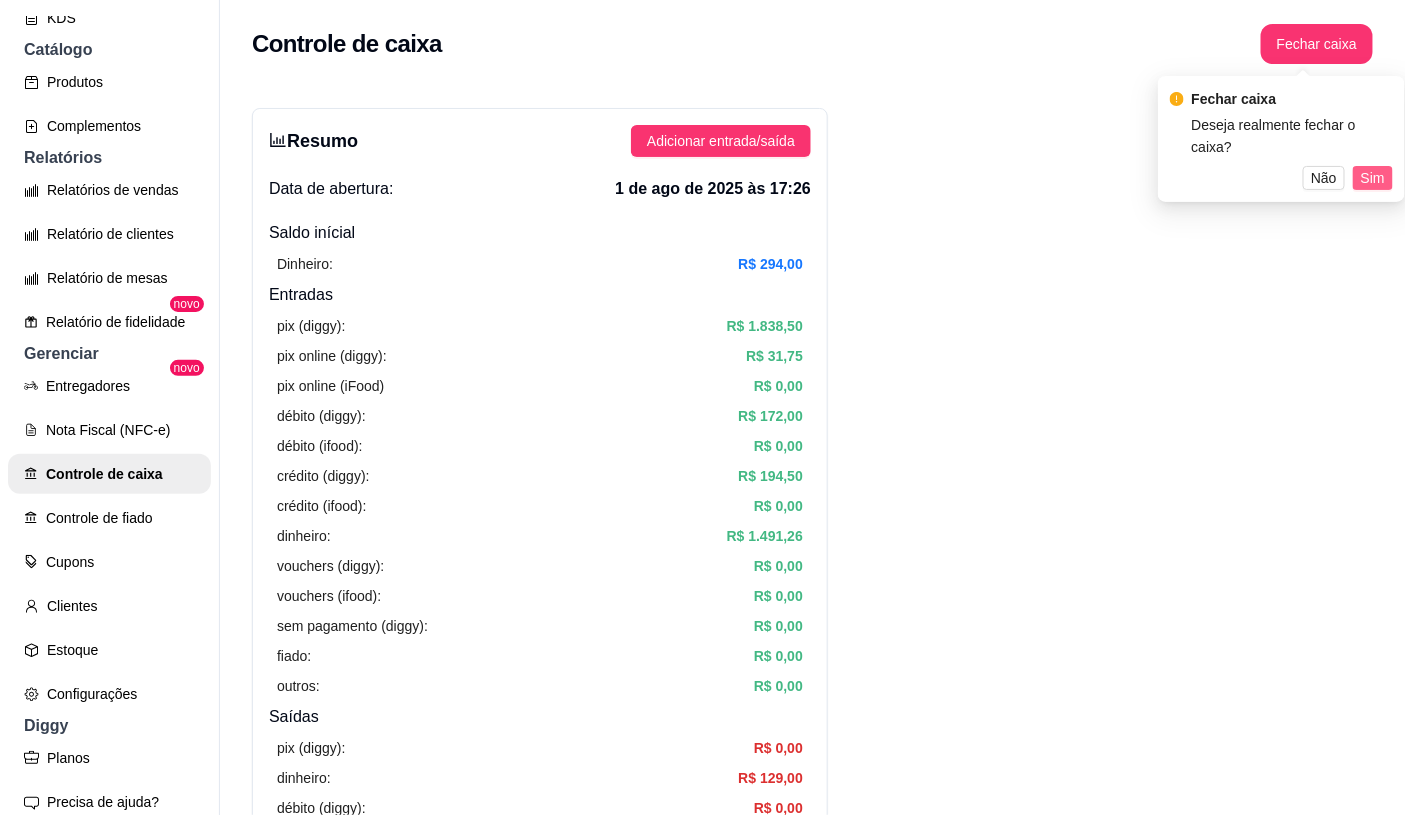 click on "Sim" at bounding box center [1373, 178] 